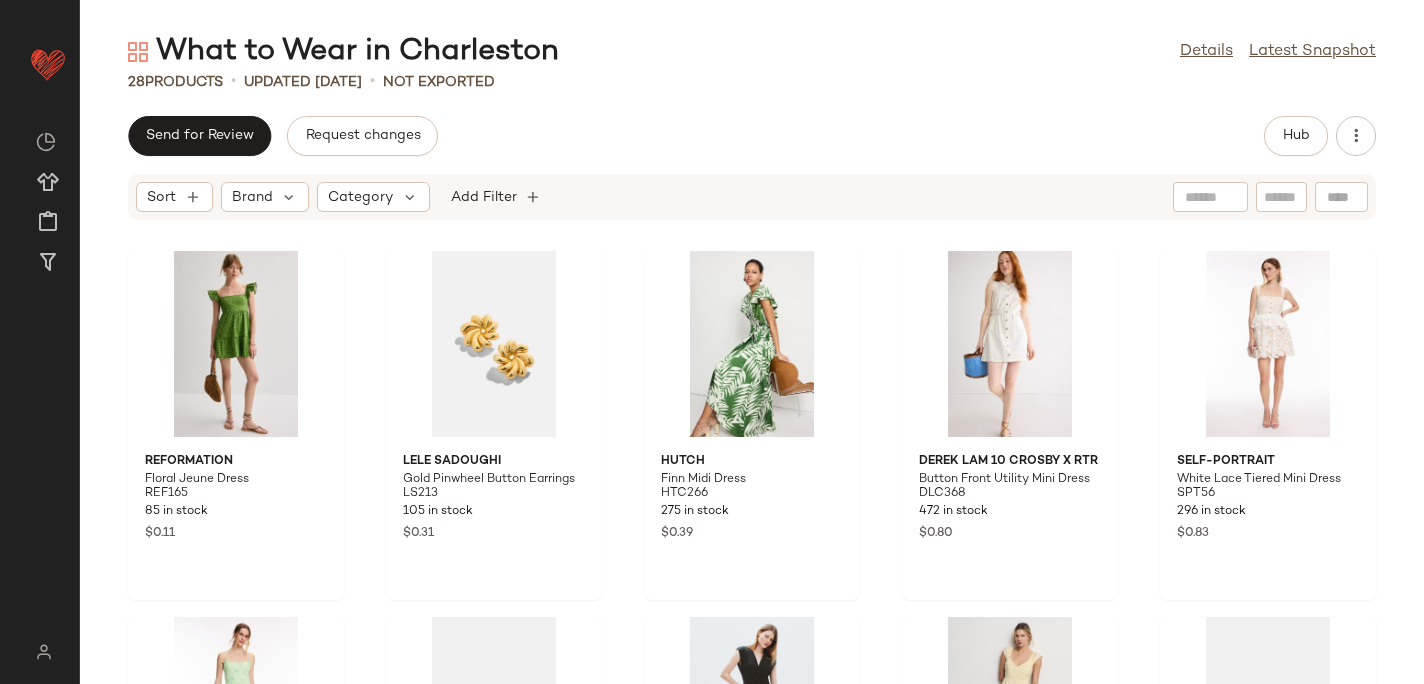scroll, scrollTop: 0, scrollLeft: 0, axis: both 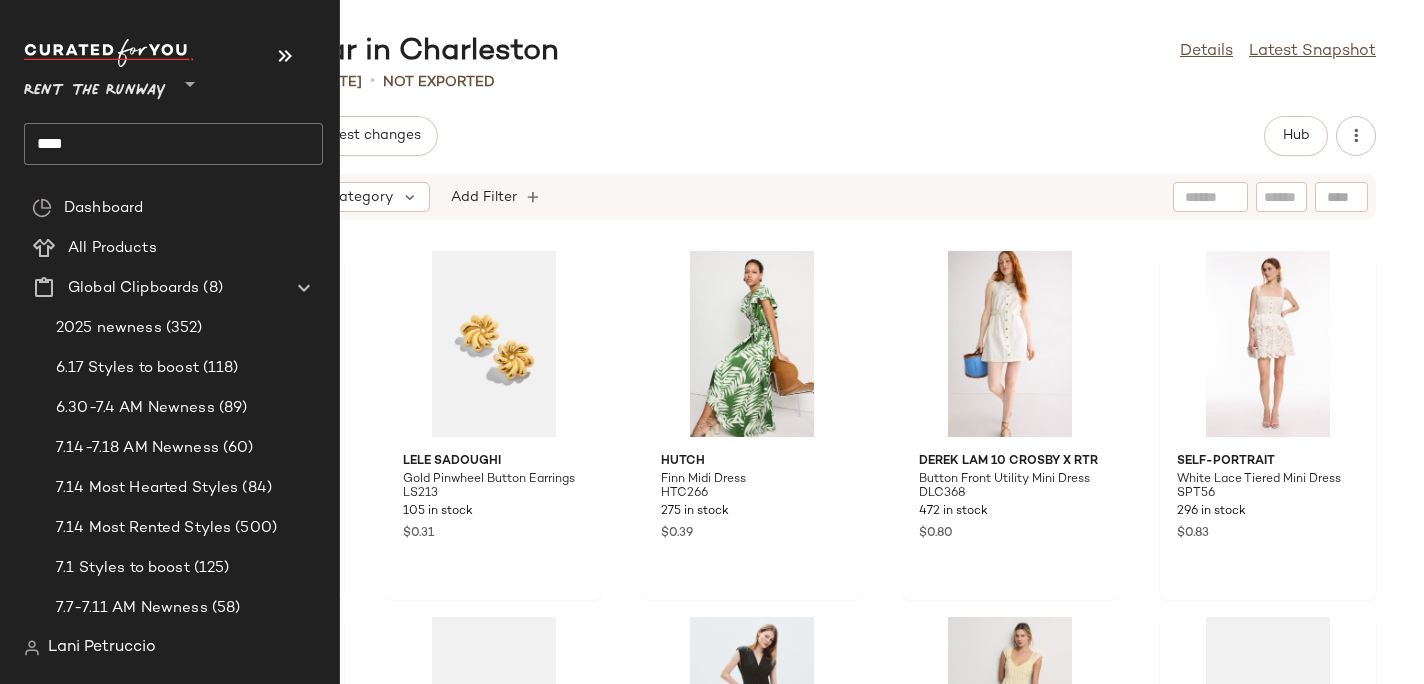 click on "****" 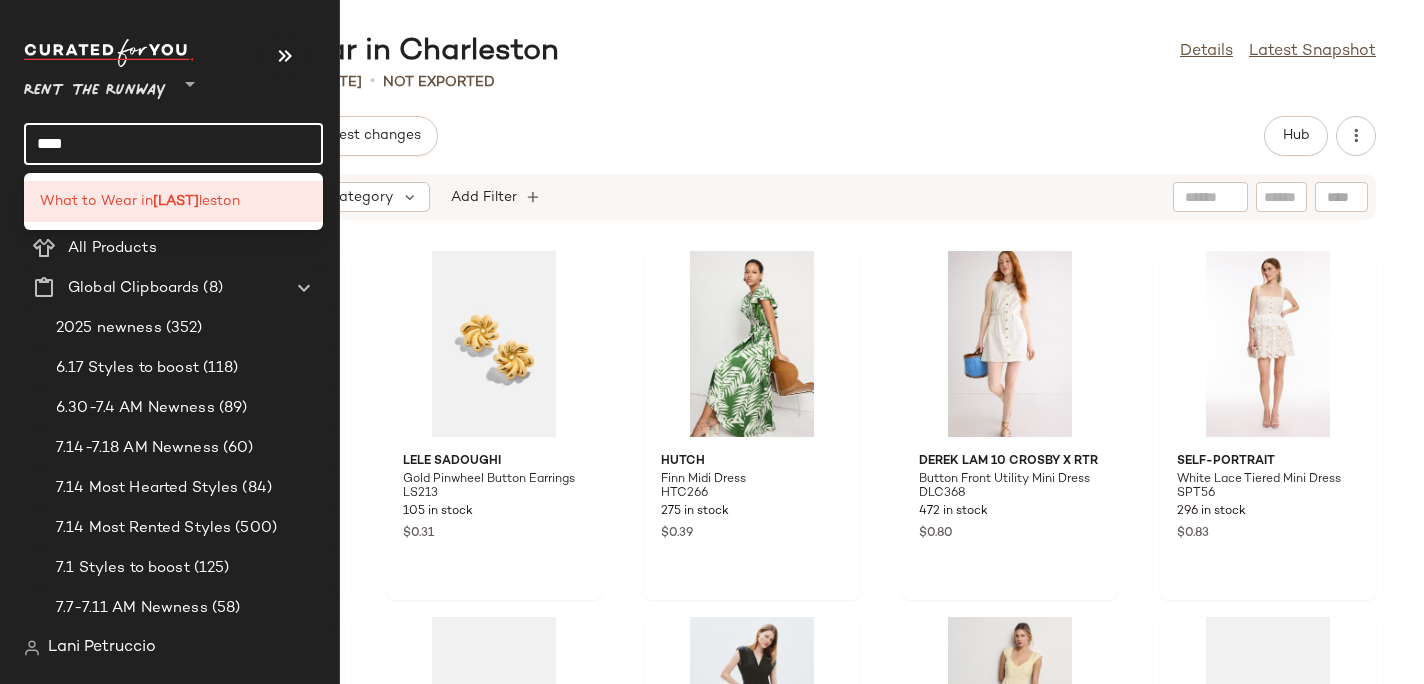 click on "****" 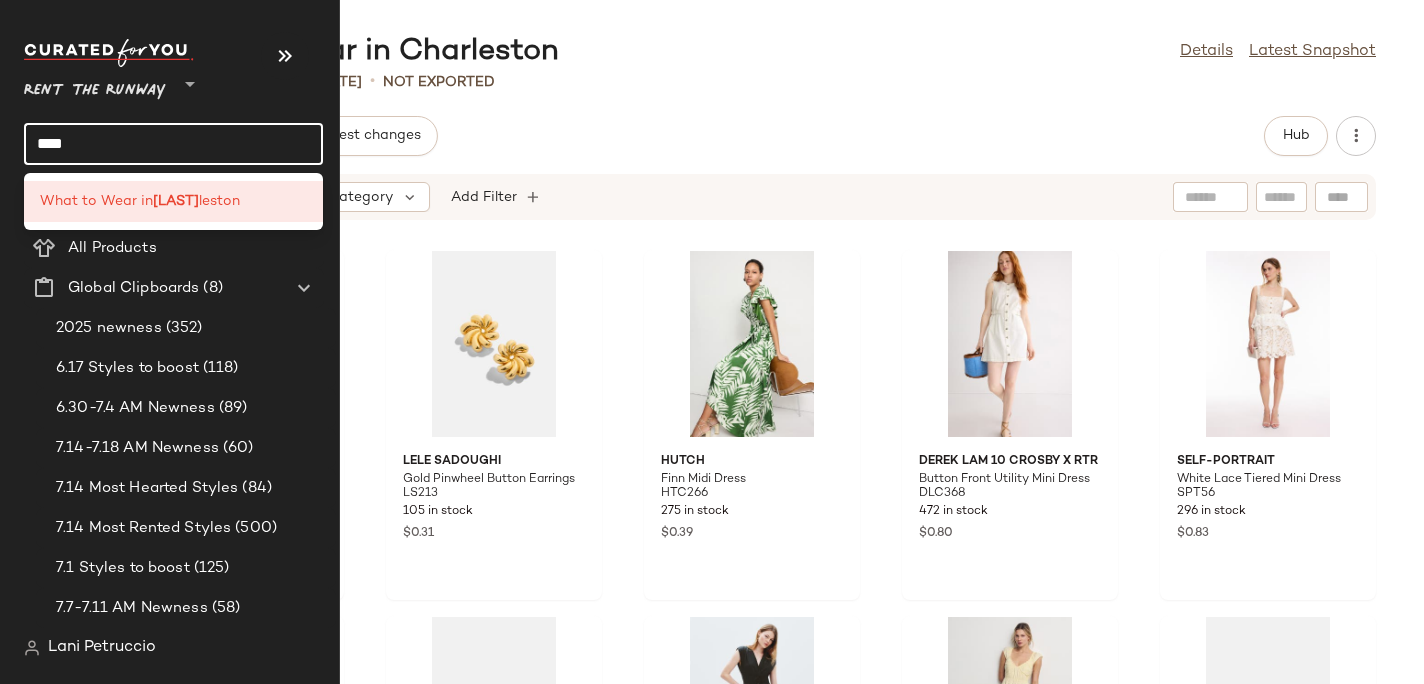 click on "****" 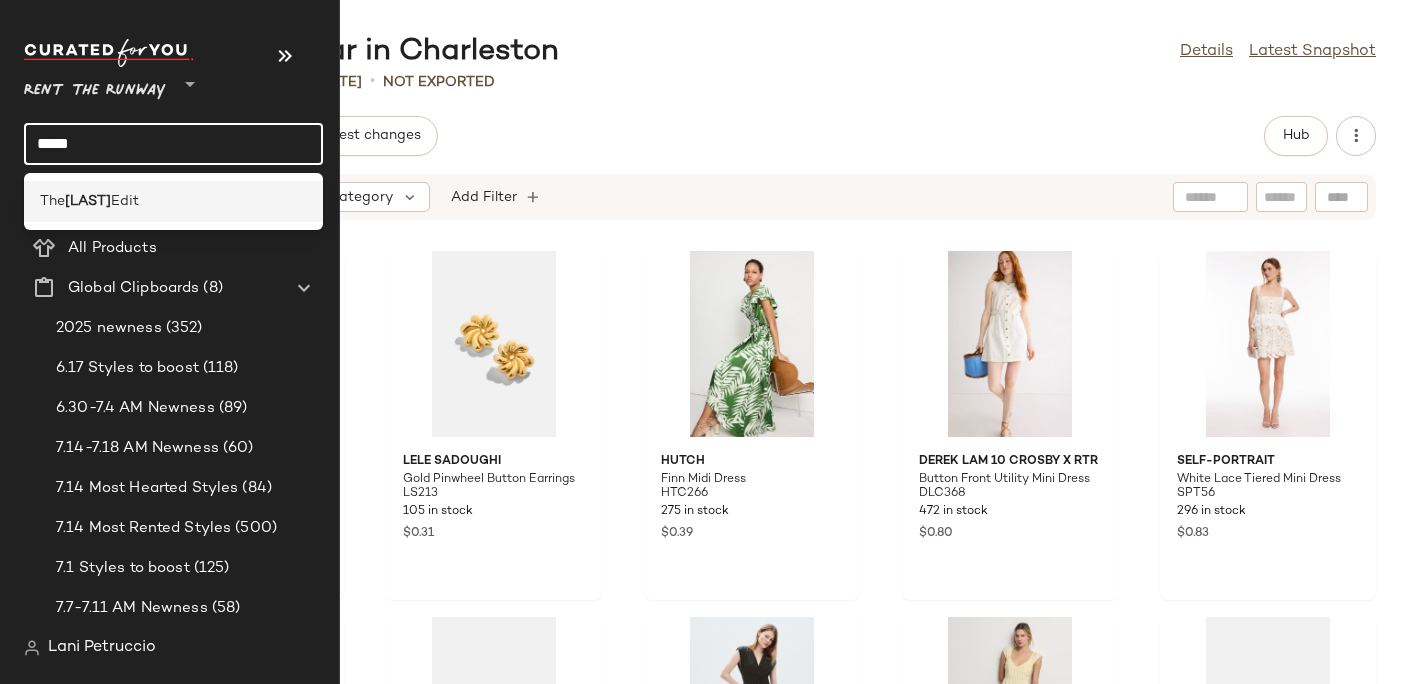 type on "*****" 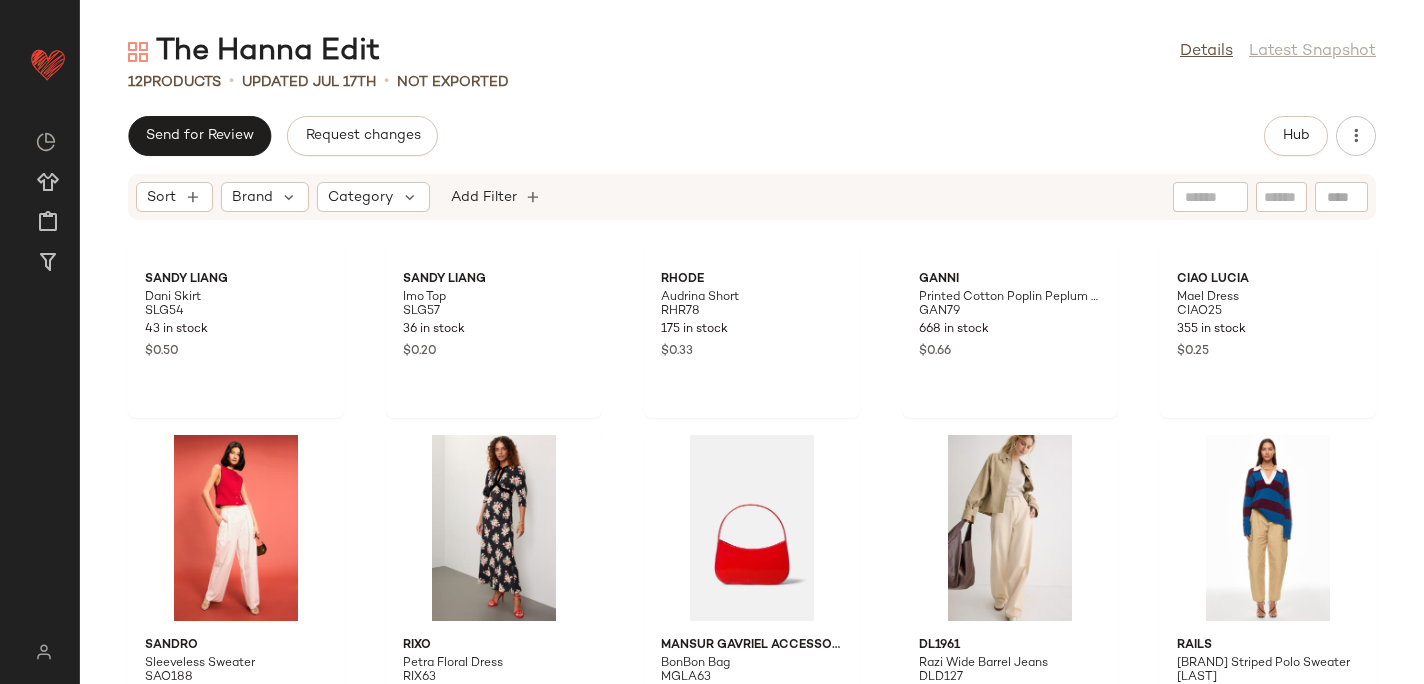 scroll, scrollTop: 0, scrollLeft: 0, axis: both 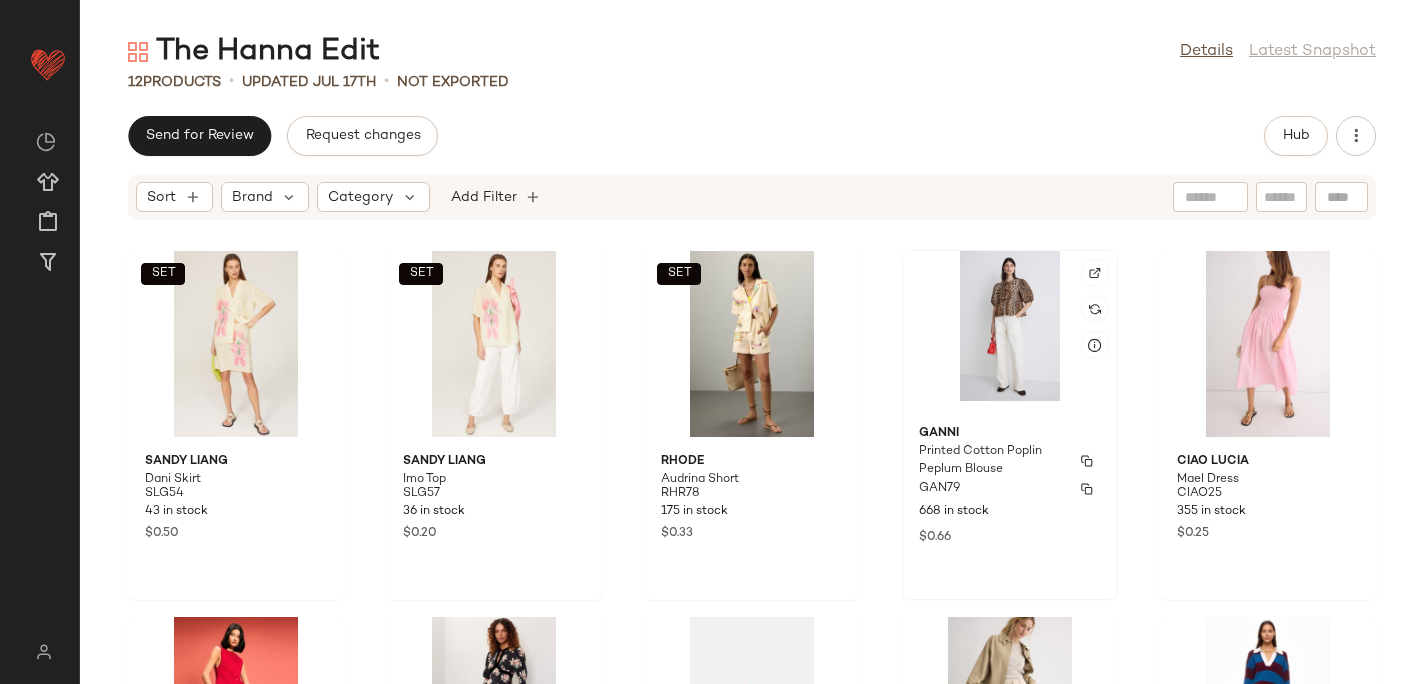 click on "[BRAND] Printed Cotton Poplin Peplum Blouse GAN79 668 in stock $0.66" 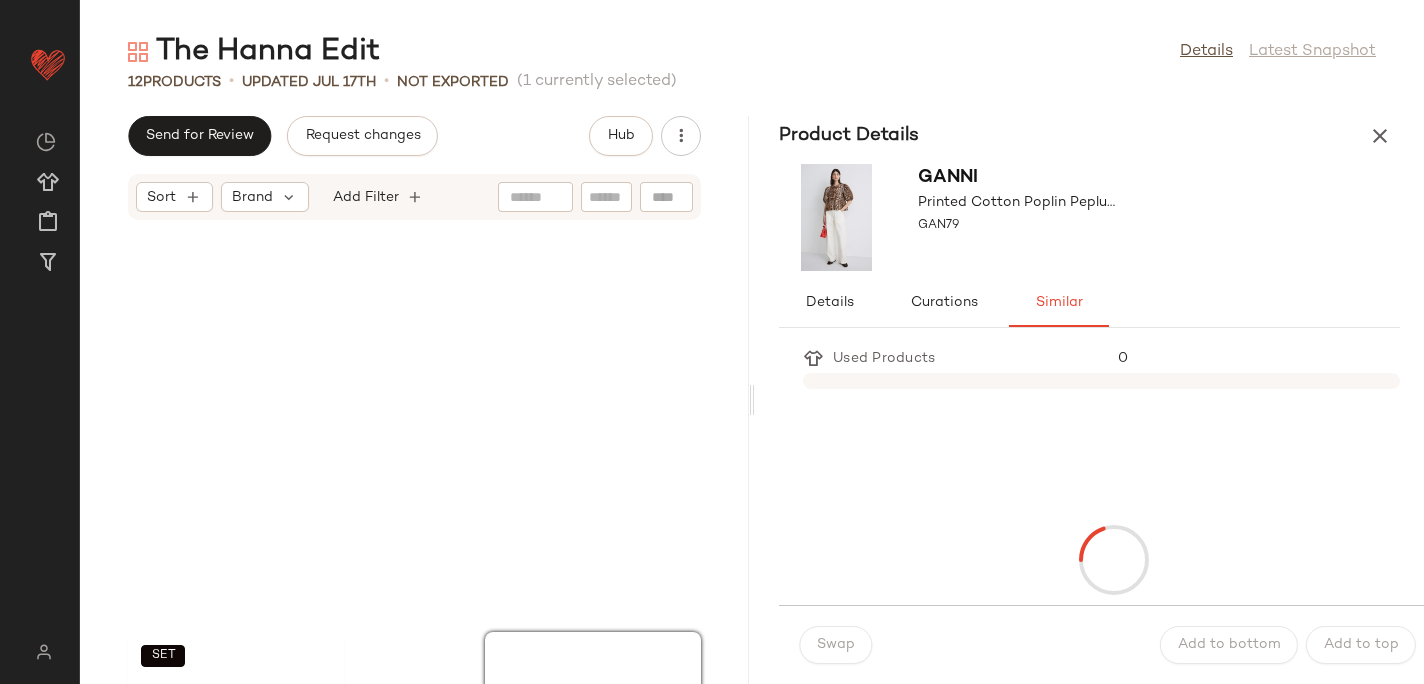 scroll, scrollTop: 382, scrollLeft: 0, axis: vertical 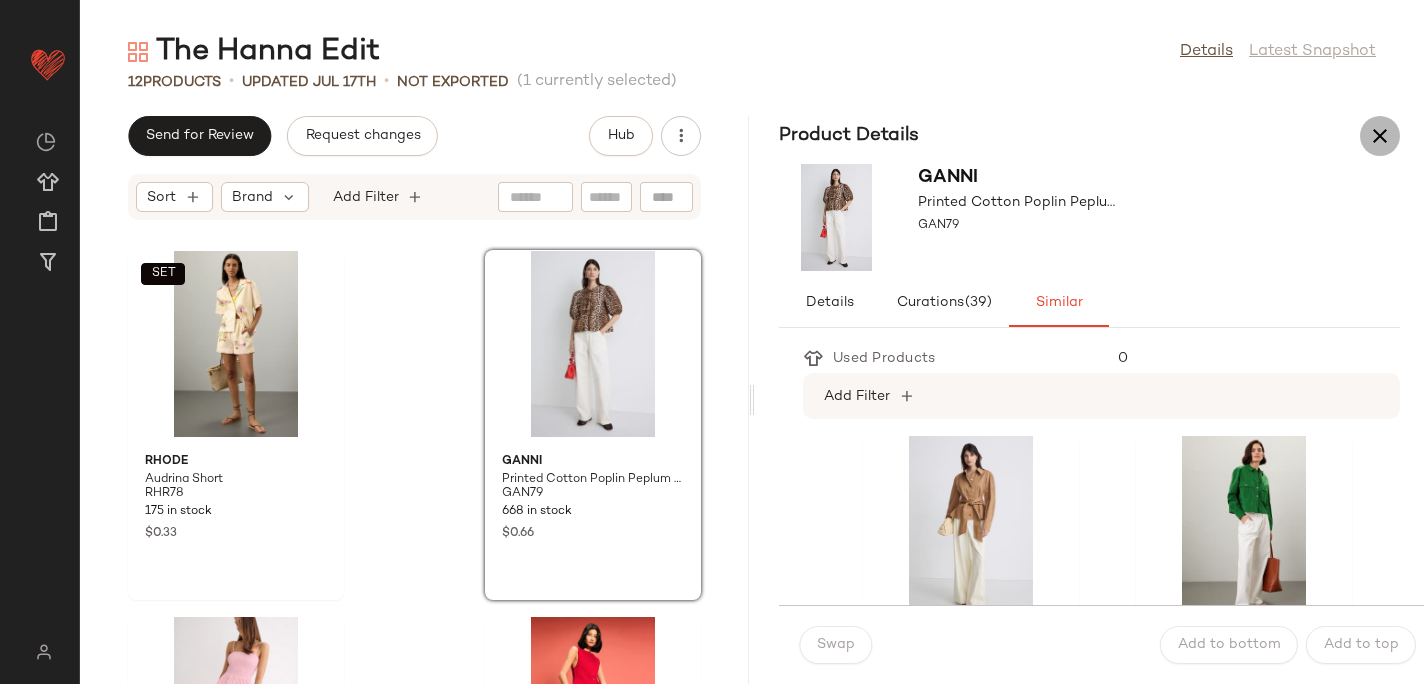 click at bounding box center [1380, 136] 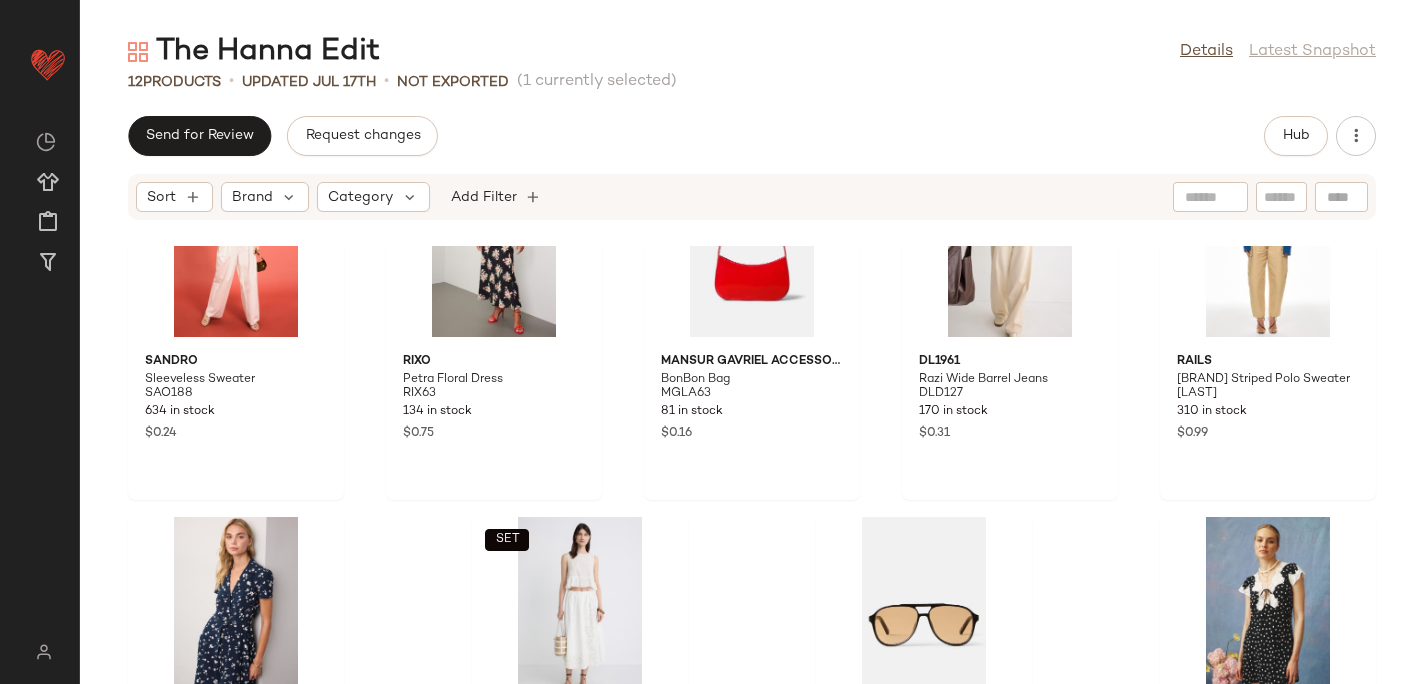 scroll, scrollTop: 0, scrollLeft: 0, axis: both 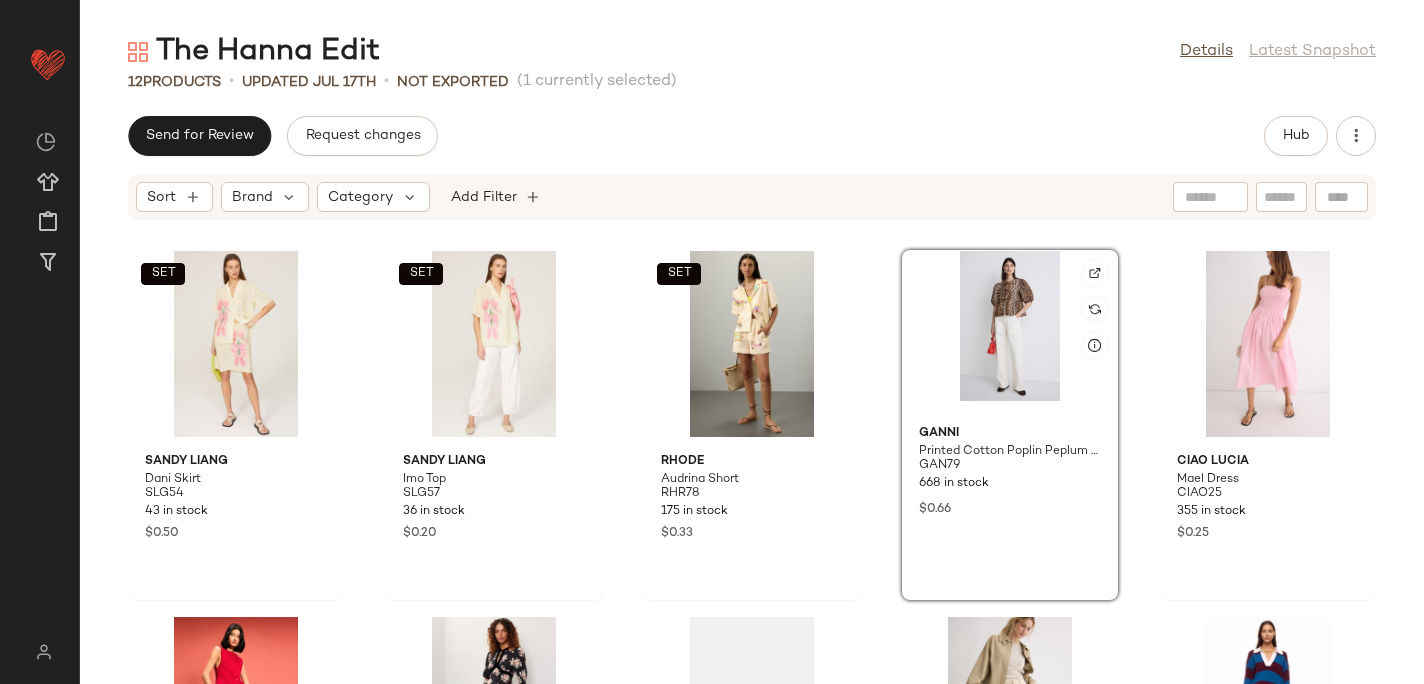 click 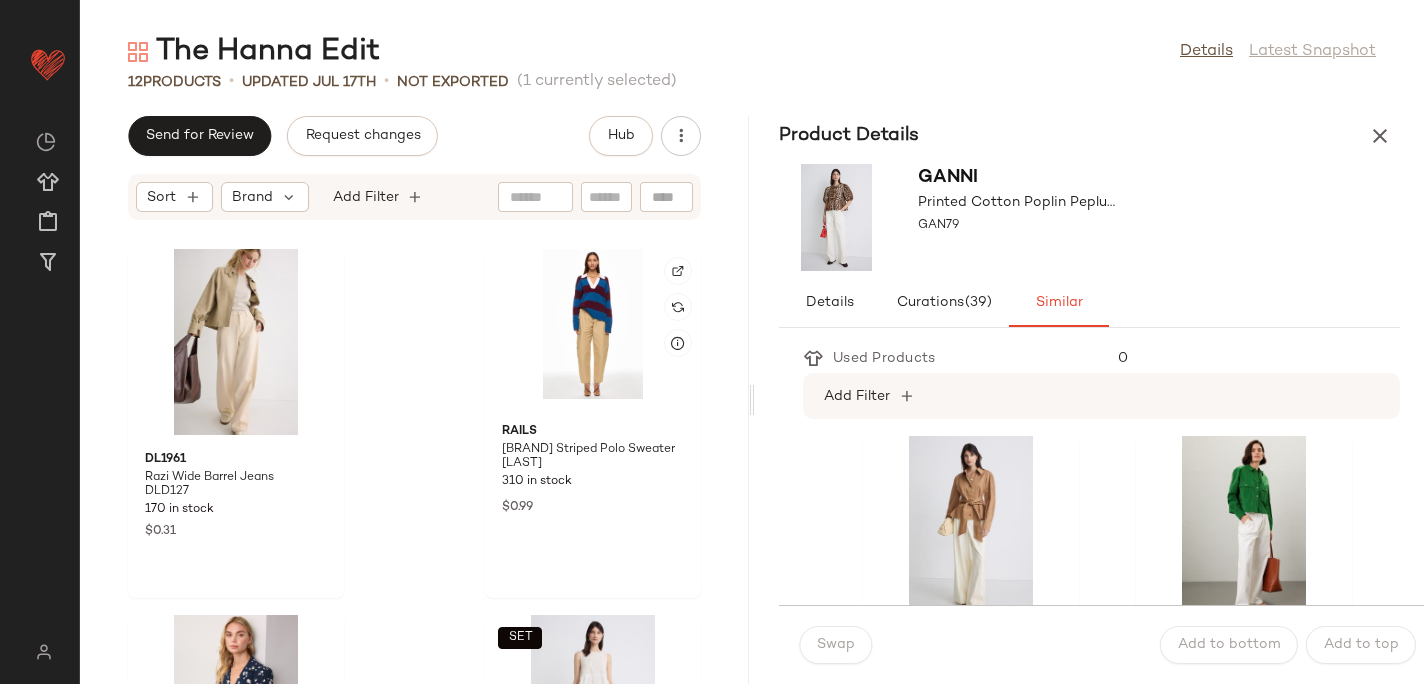 scroll, scrollTop: 1479, scrollLeft: 0, axis: vertical 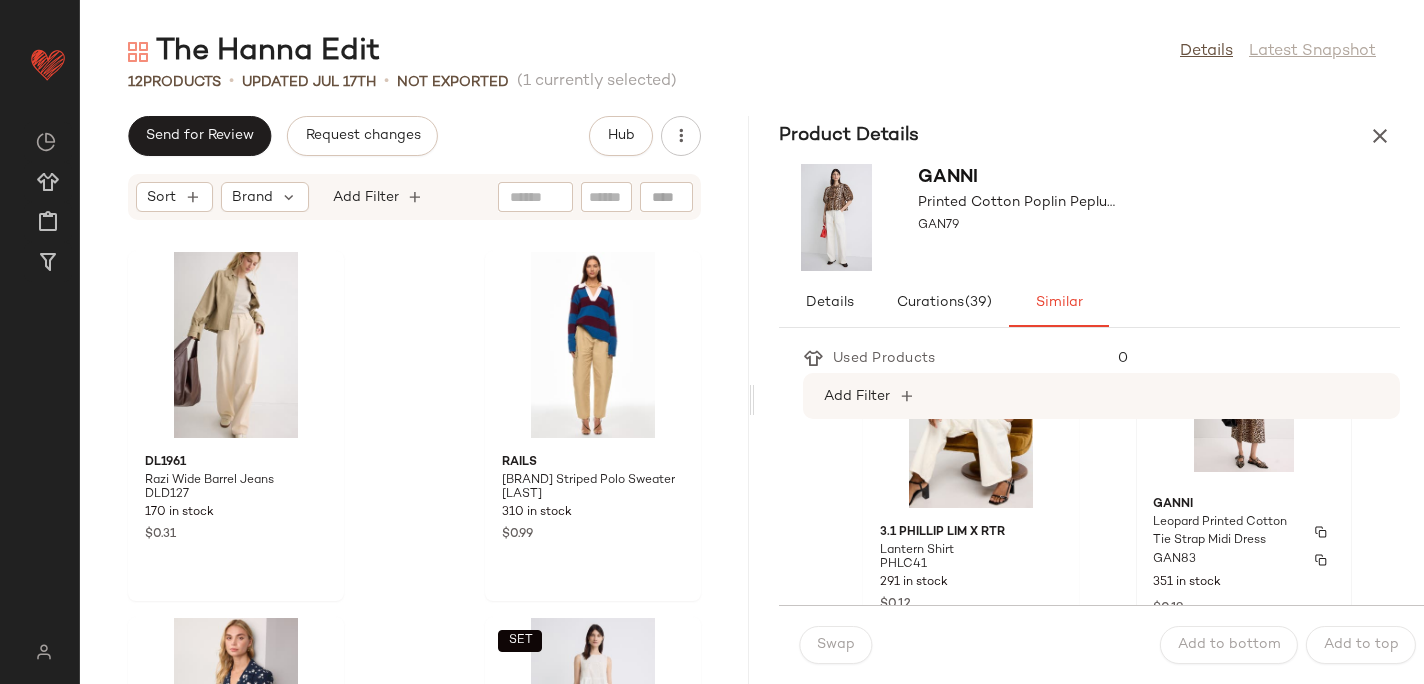 click on "GANNI" at bounding box center (1244, 505) 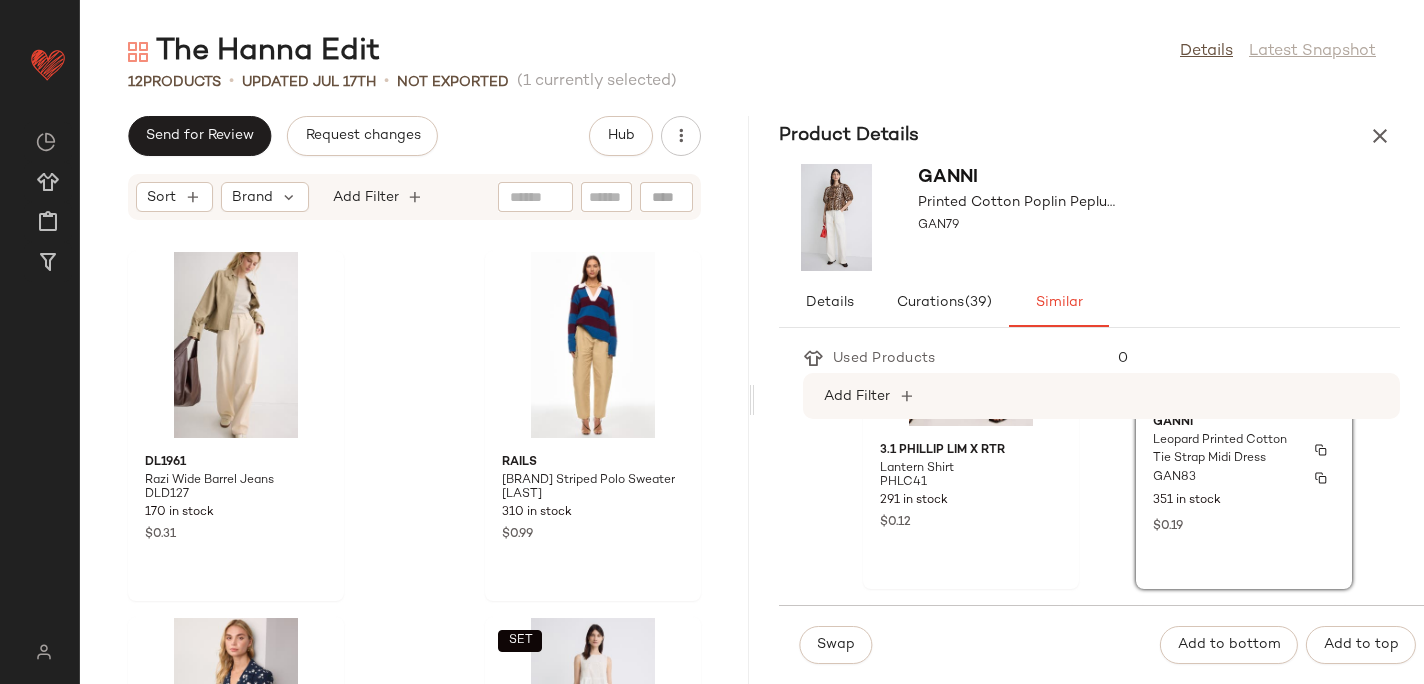 scroll, scrollTop: 569, scrollLeft: 0, axis: vertical 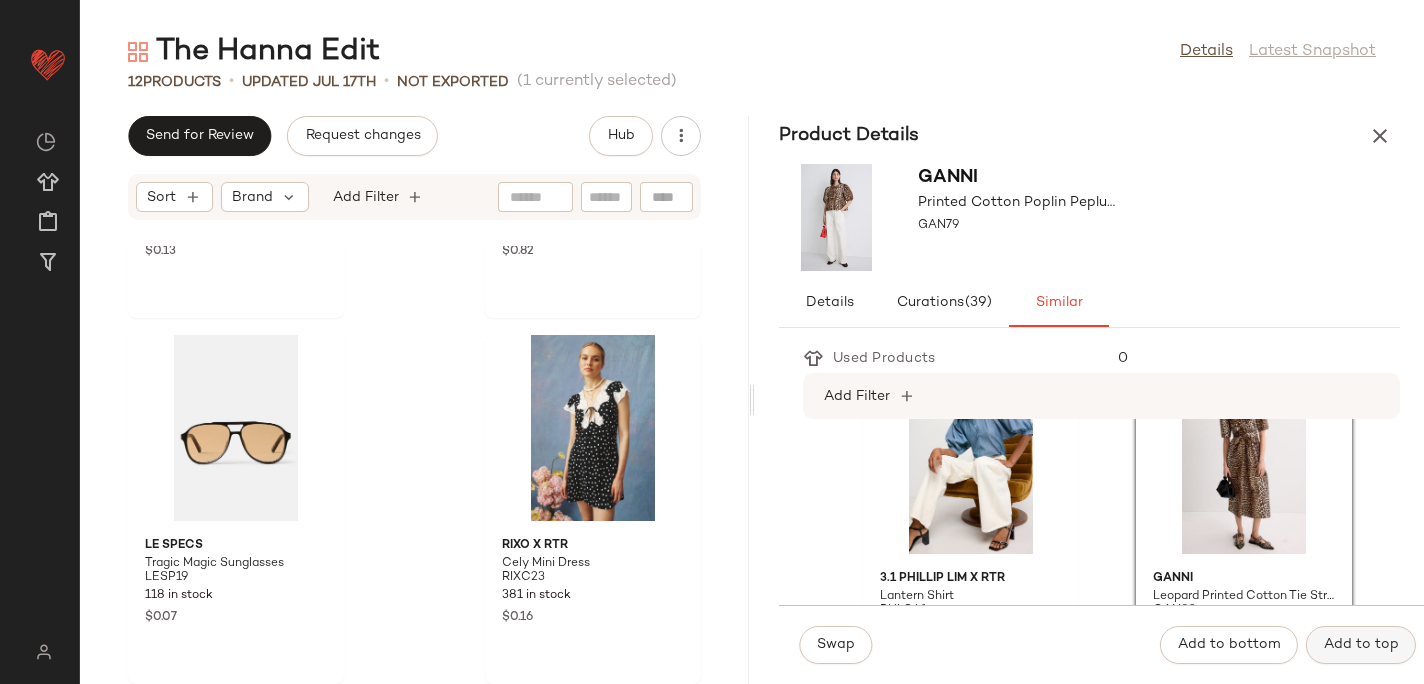 click on "Add to top" 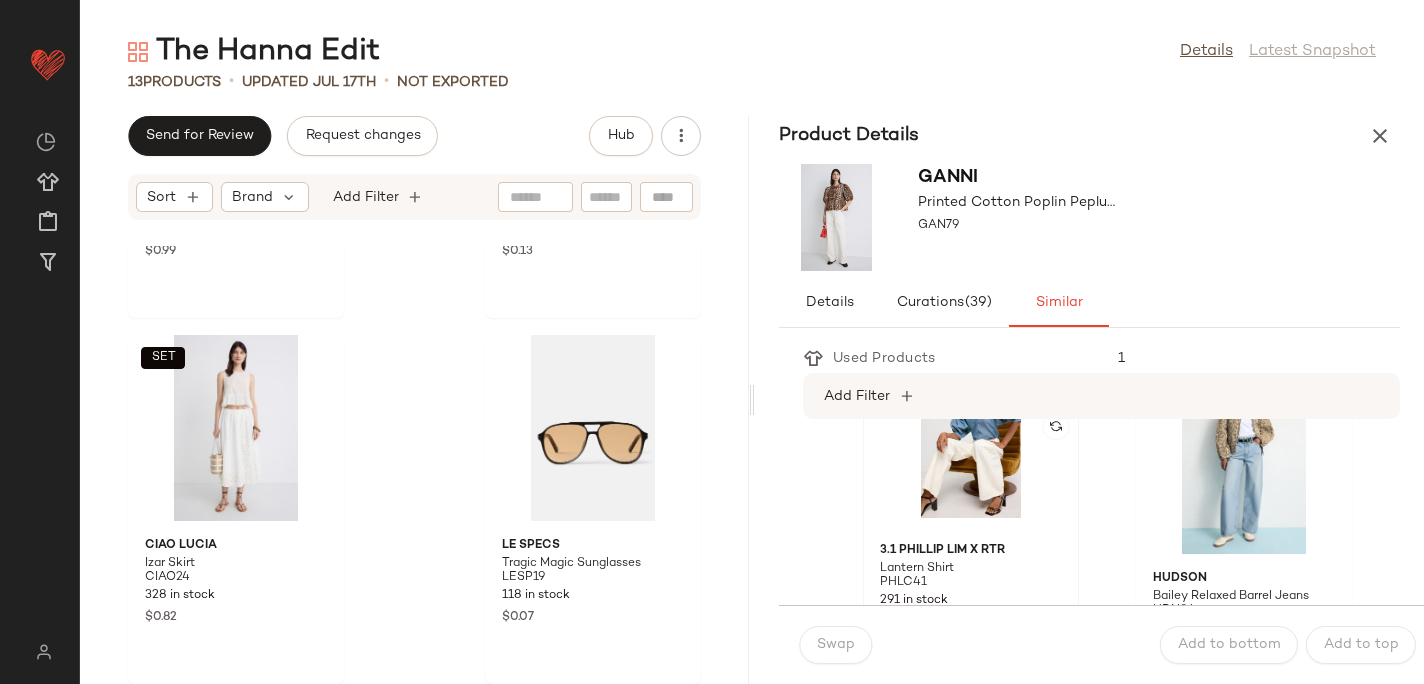 click 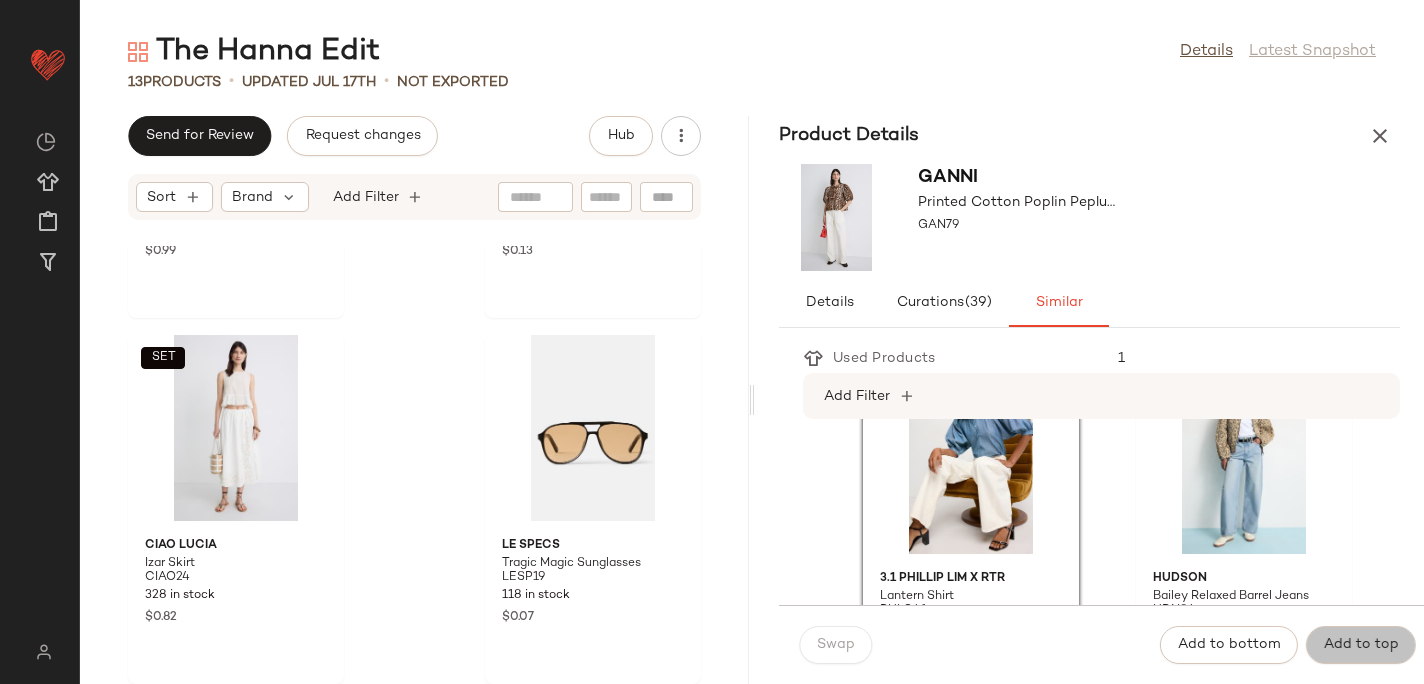 click on "Add to top" 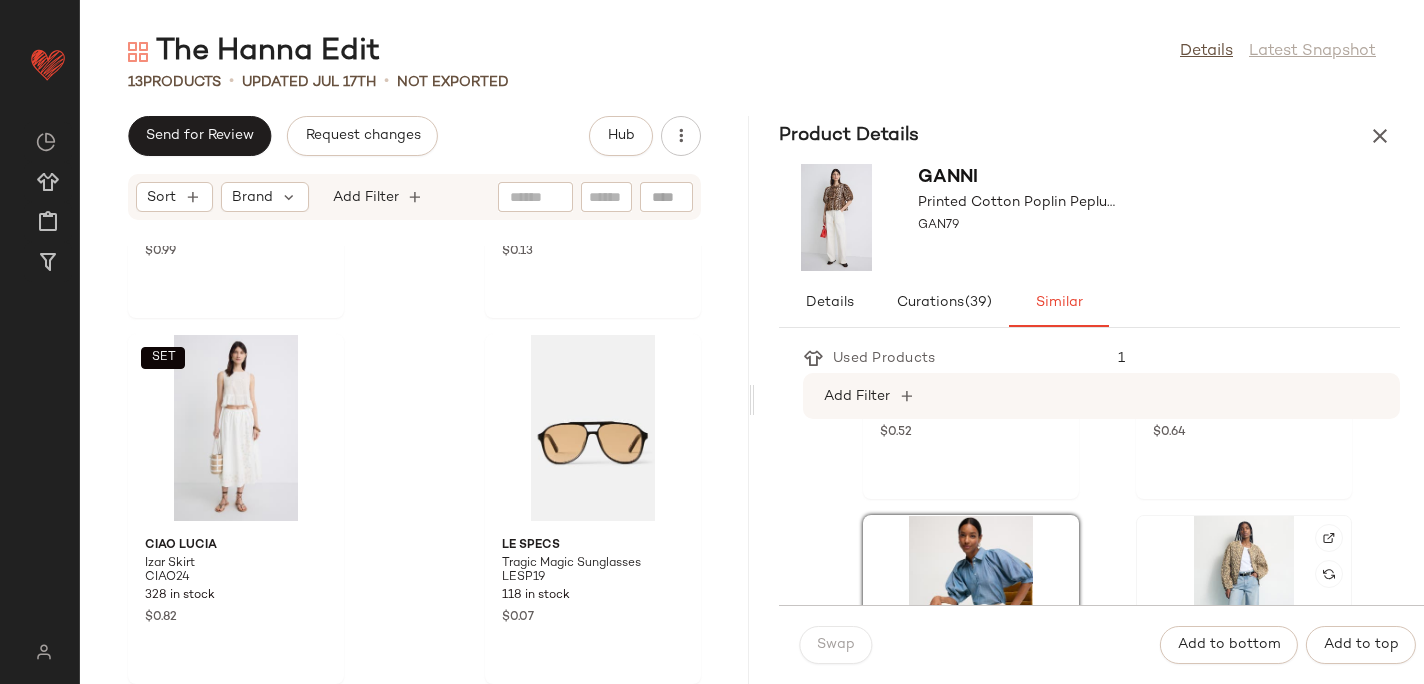 scroll, scrollTop: 284, scrollLeft: 0, axis: vertical 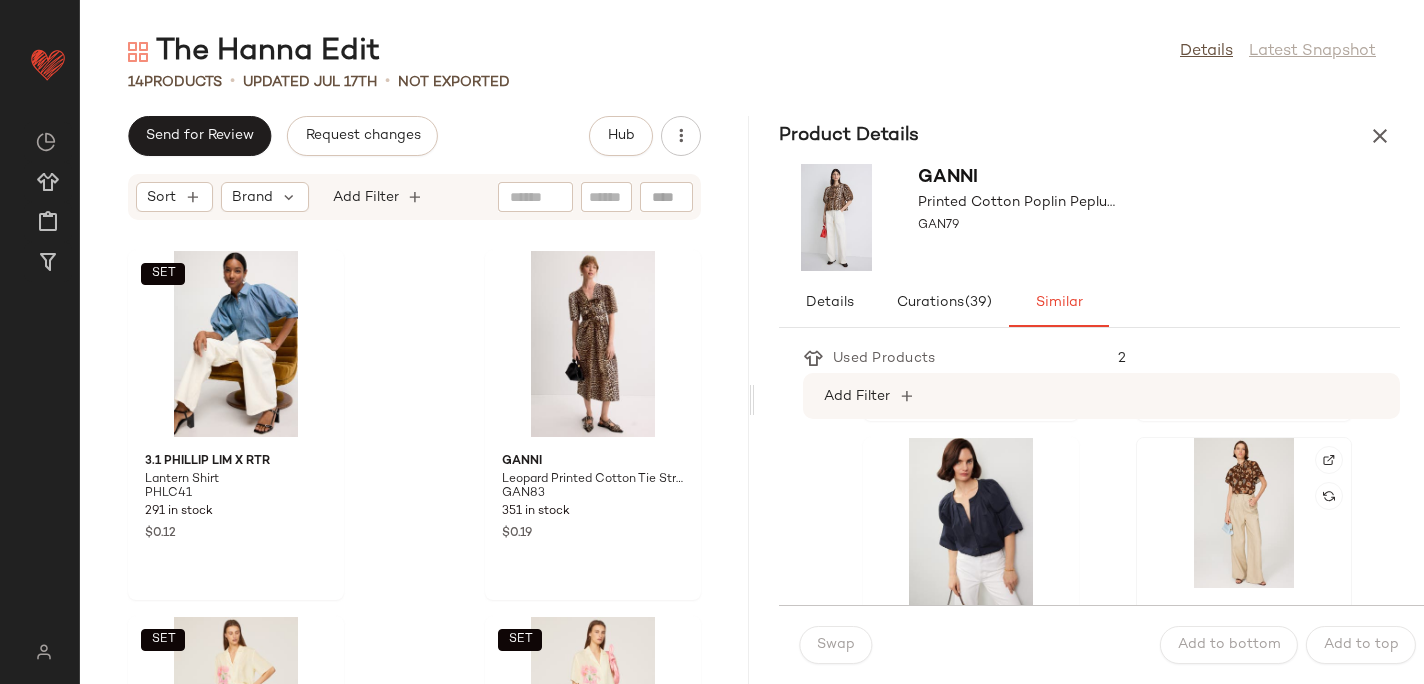 click 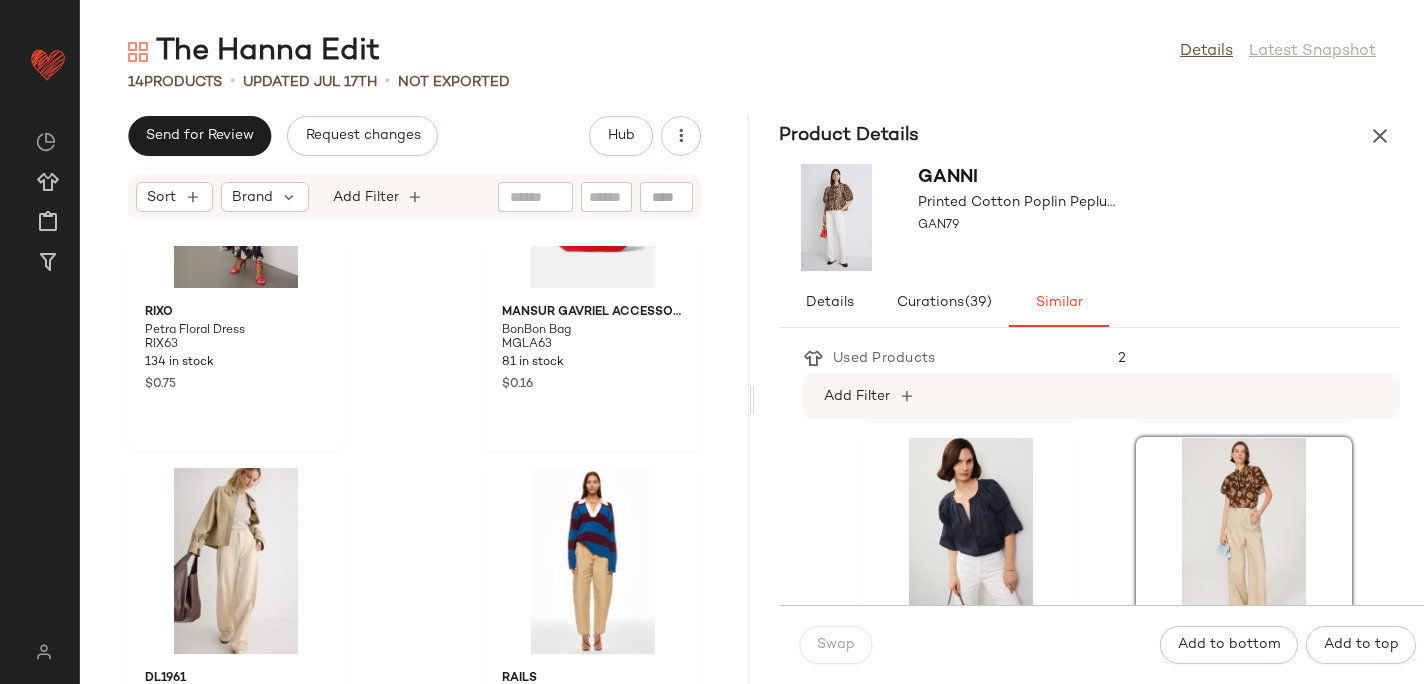 scroll, scrollTop: 1811, scrollLeft: 0, axis: vertical 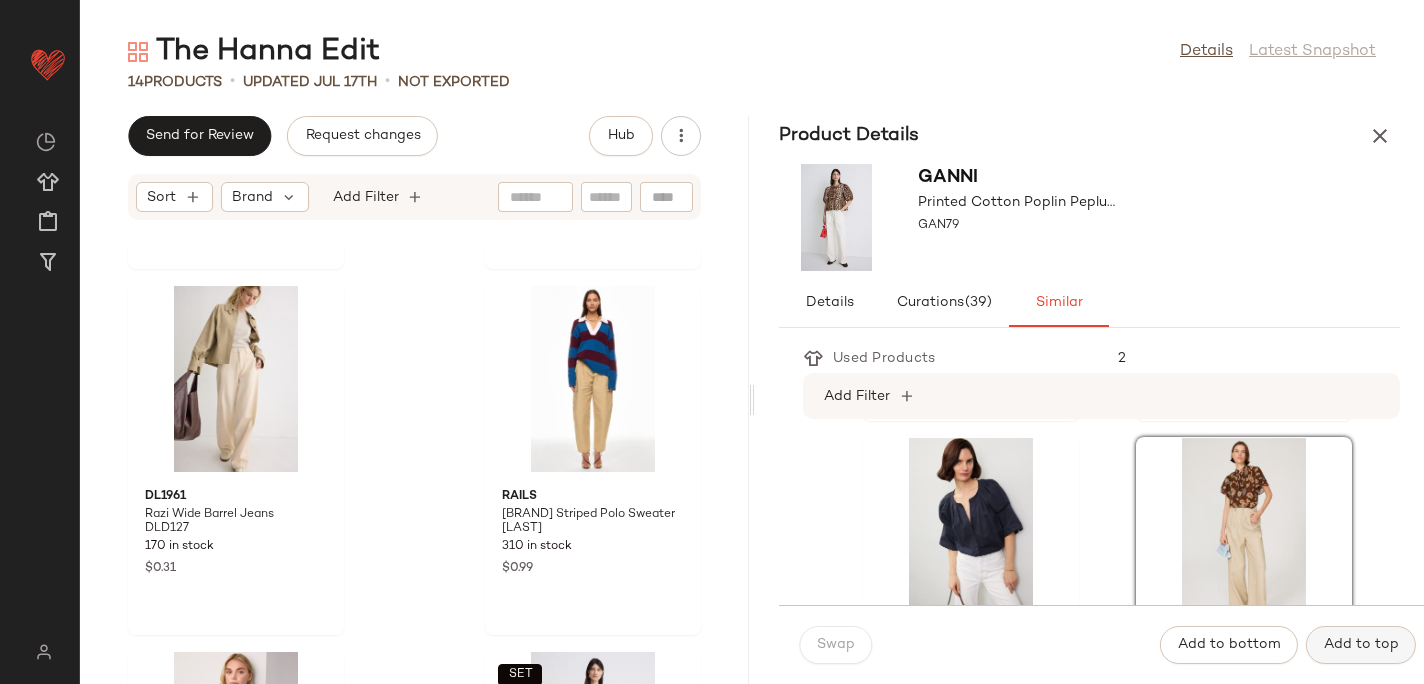 click on "Add to top" 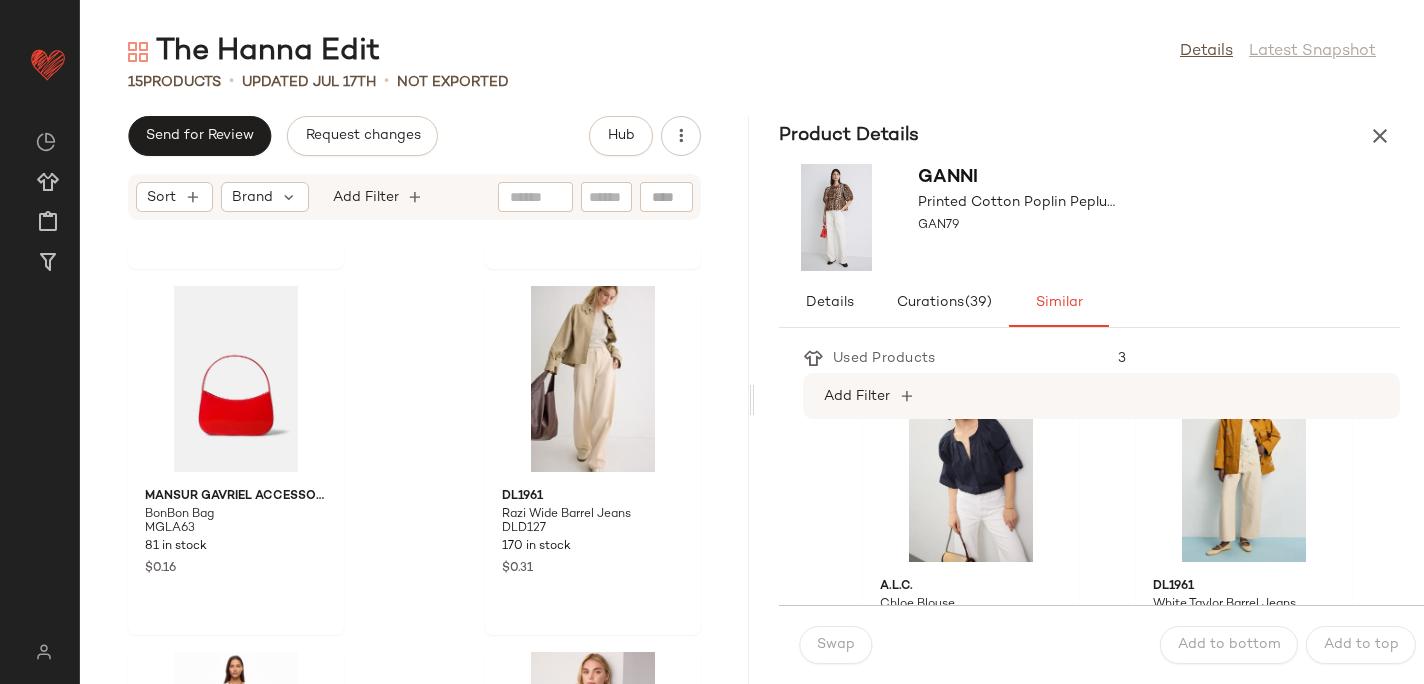 scroll, scrollTop: 791, scrollLeft: 0, axis: vertical 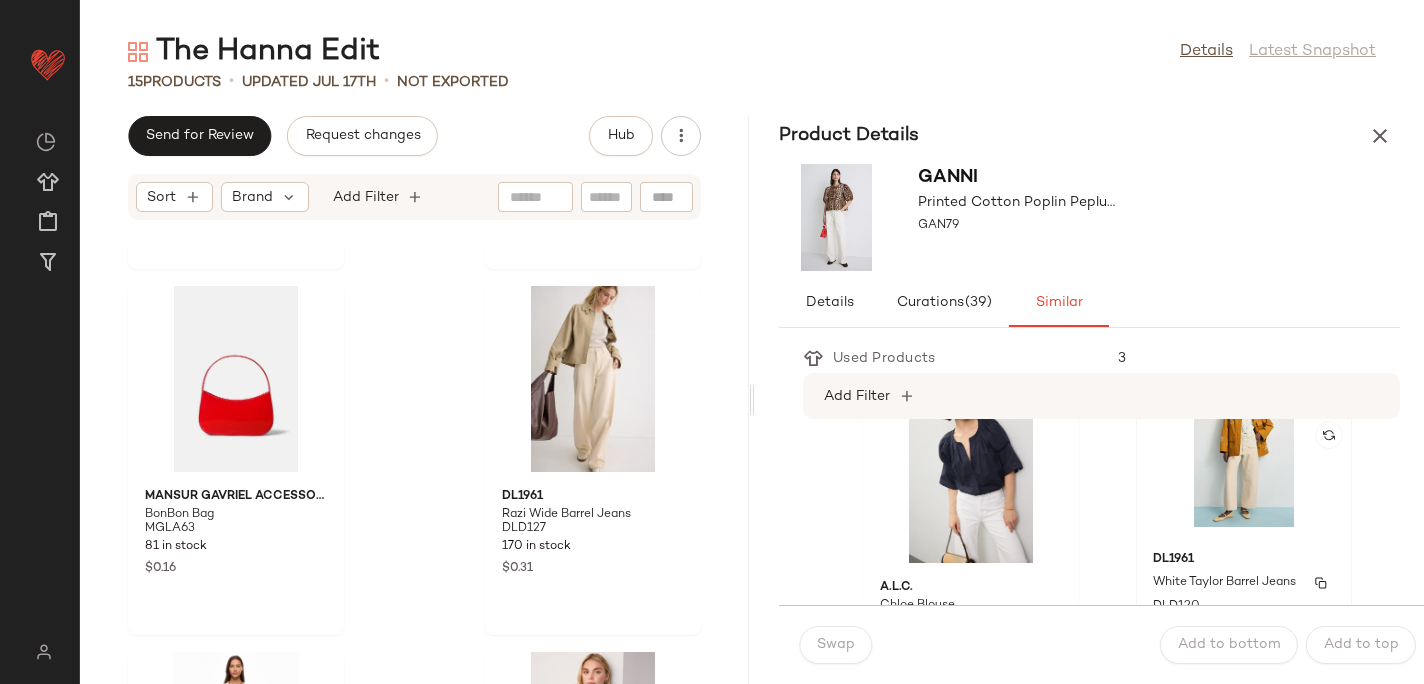 click on "DL1961" at bounding box center [1244, 560] 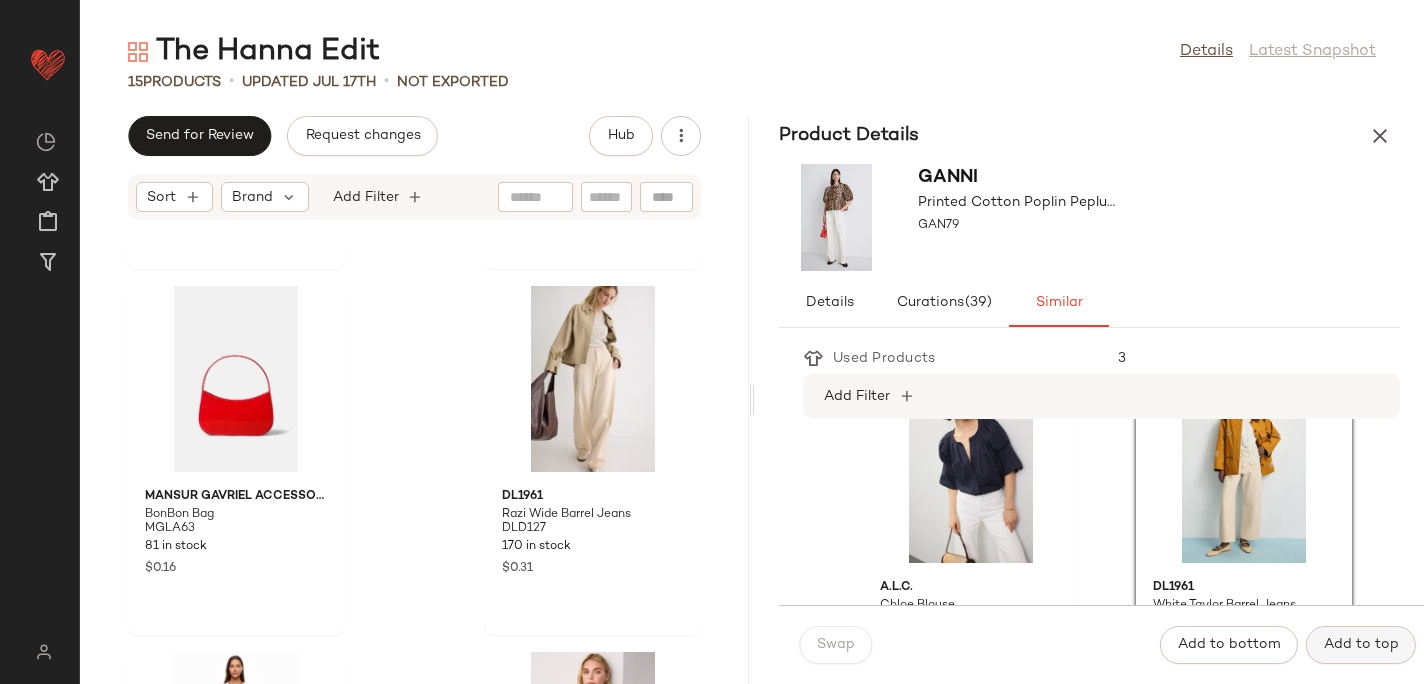 click on "Add to top" 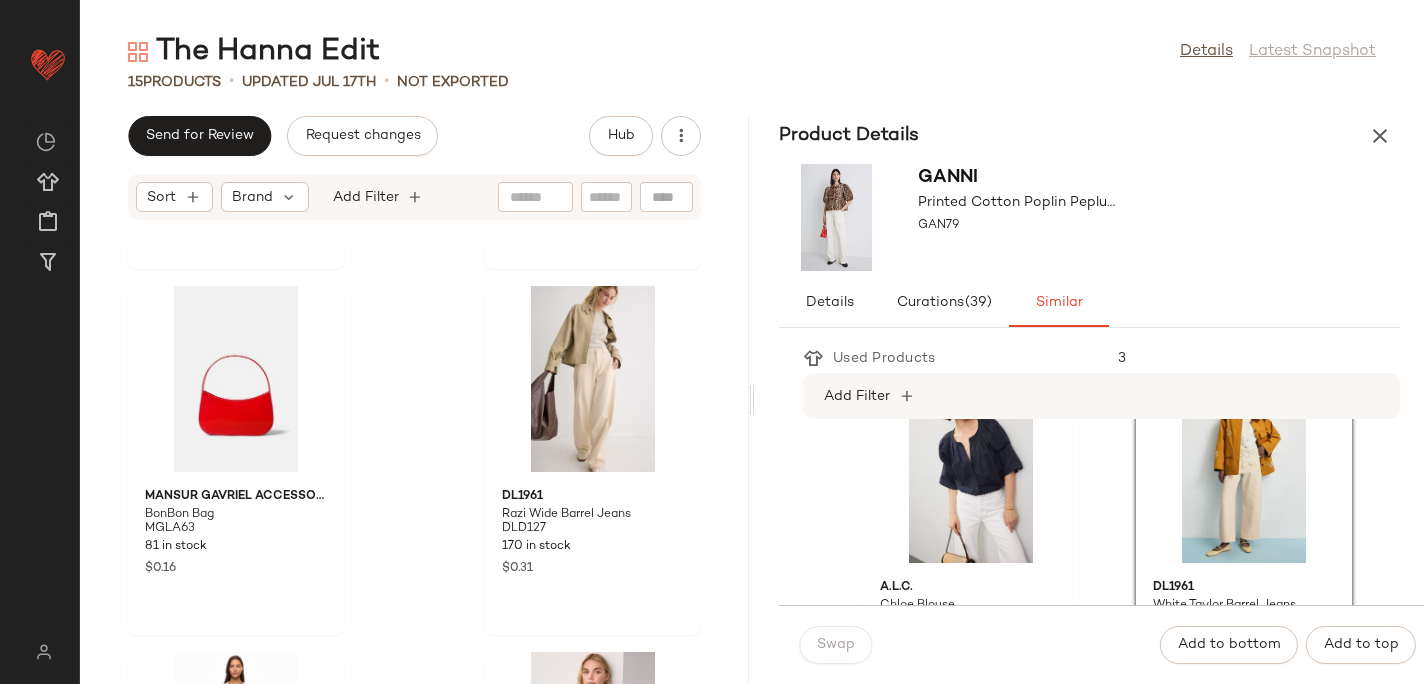 scroll, scrollTop: 2177, scrollLeft: 0, axis: vertical 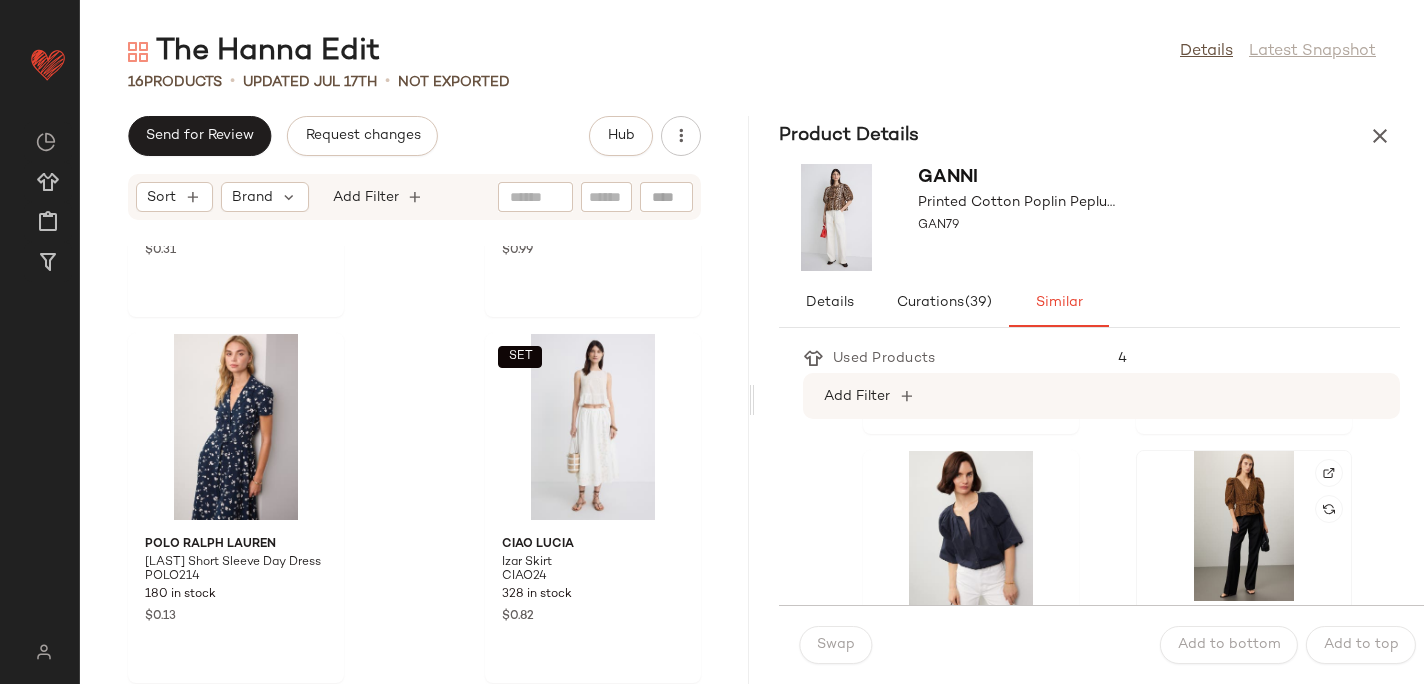 click 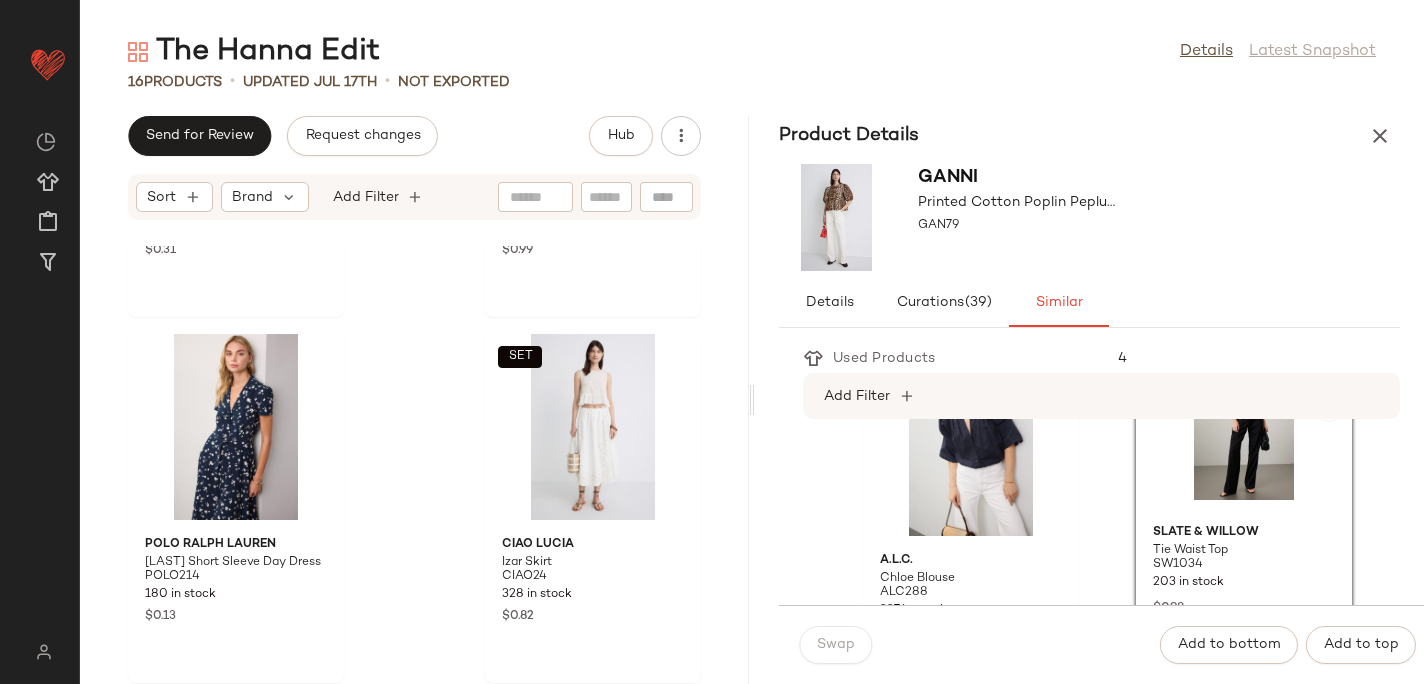 scroll, scrollTop: 836, scrollLeft: 0, axis: vertical 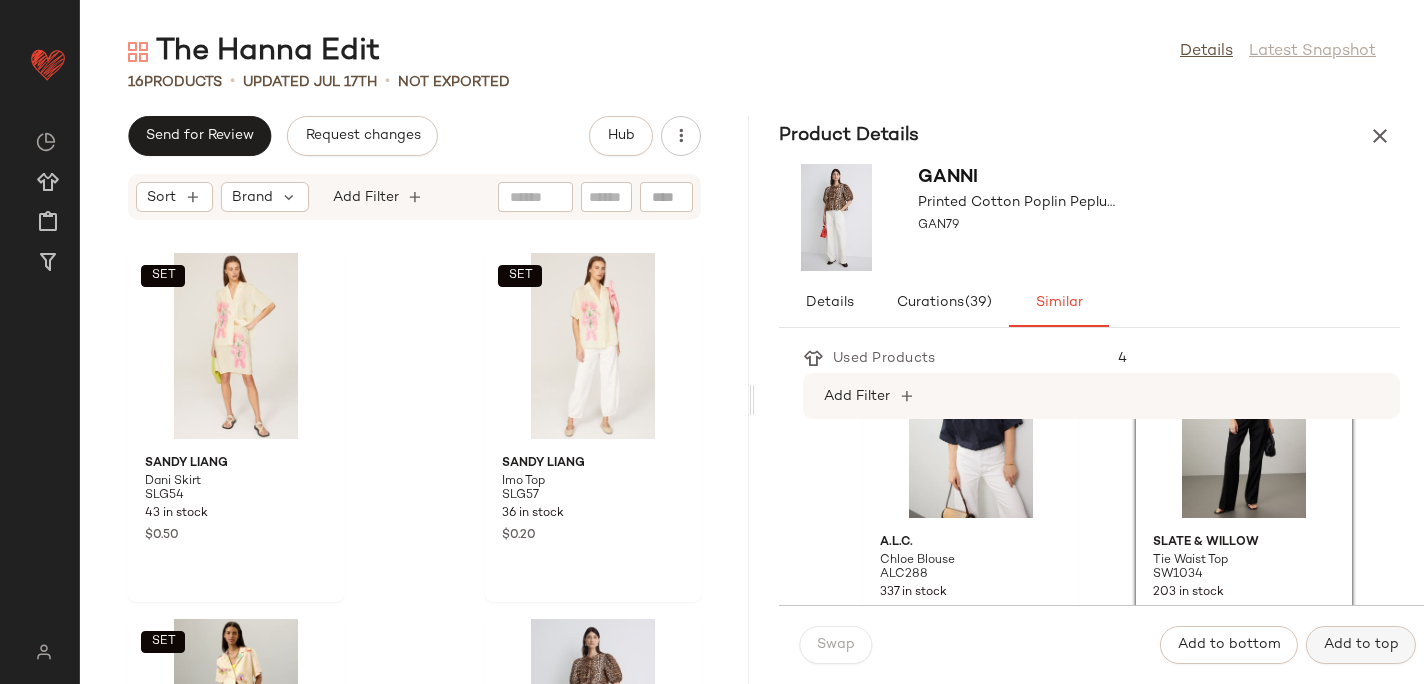click on "Add to top" 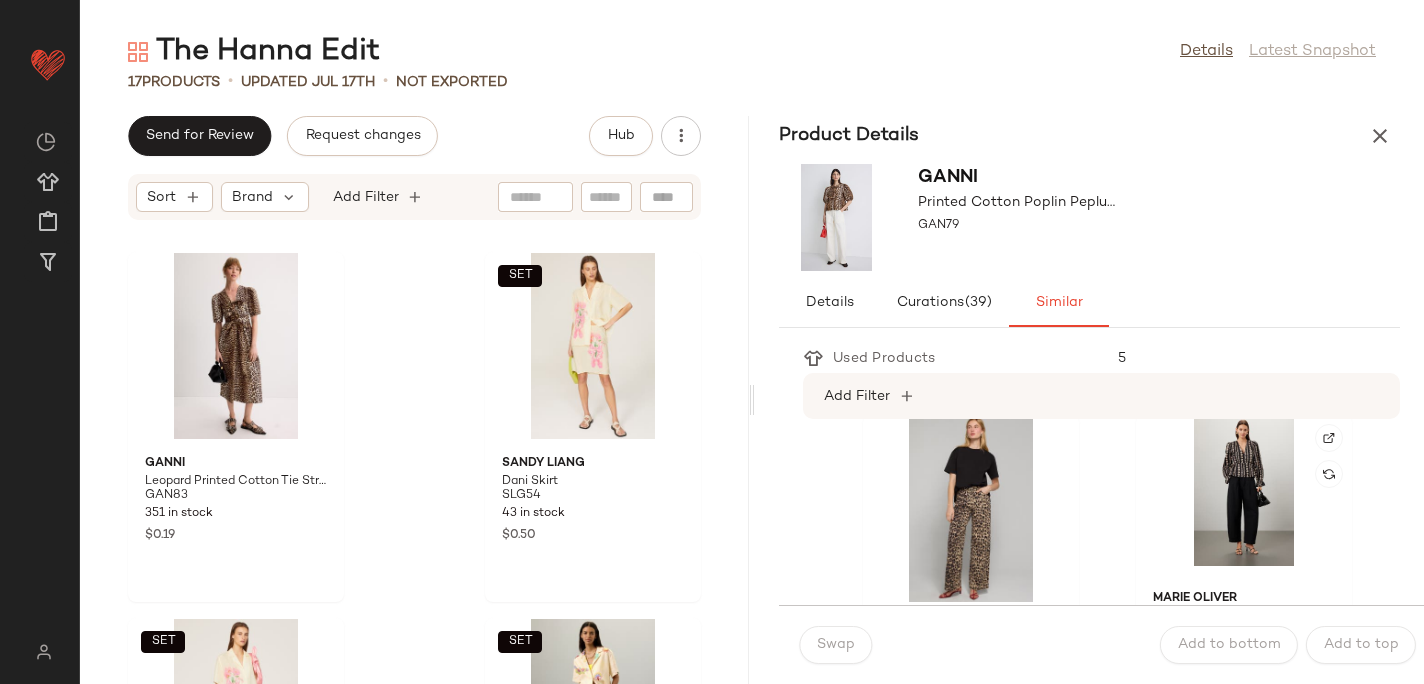 scroll, scrollTop: 1117, scrollLeft: 0, axis: vertical 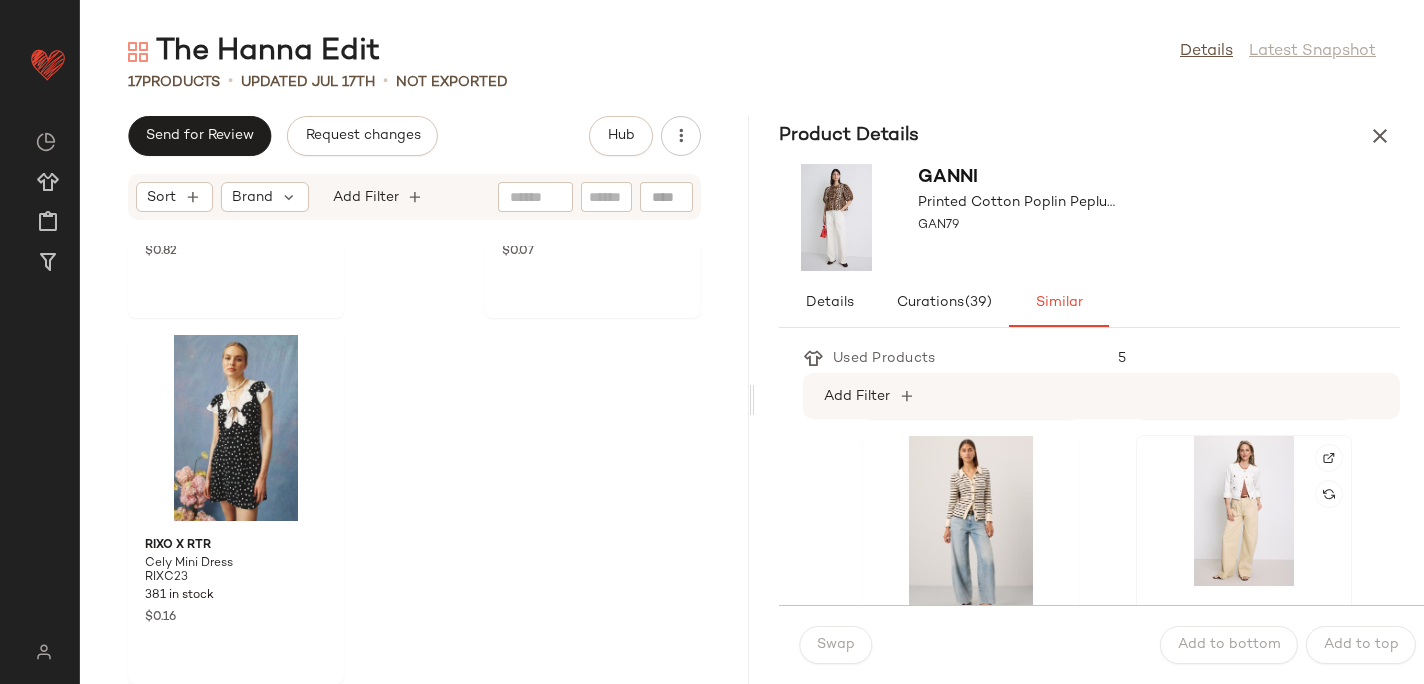 click 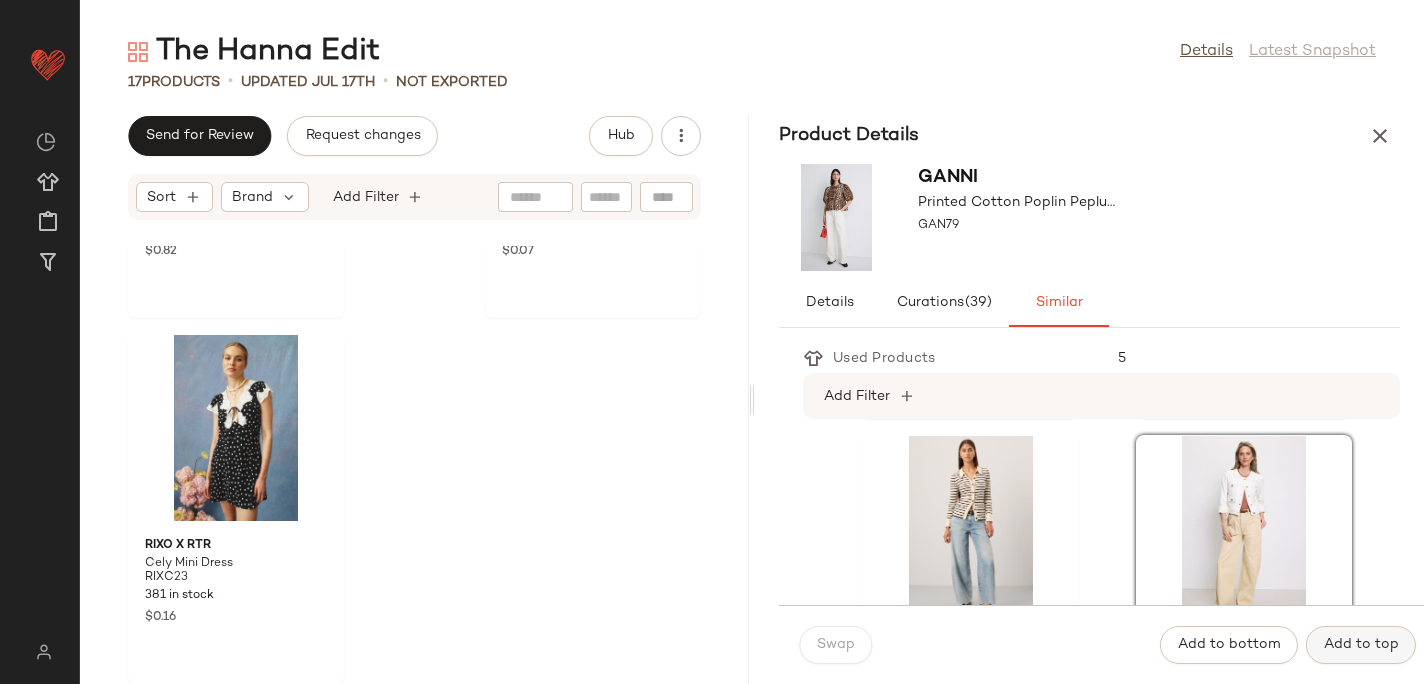 click on "Add to top" 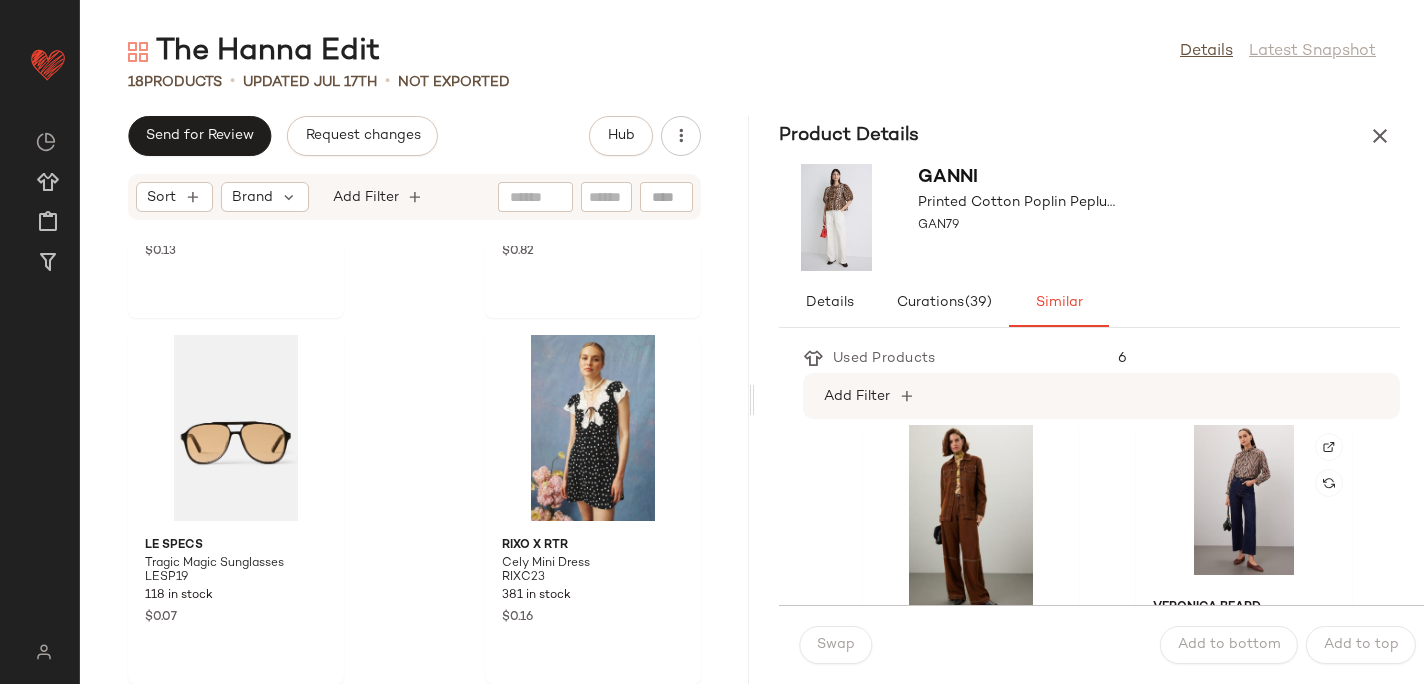 scroll, scrollTop: 2233, scrollLeft: 0, axis: vertical 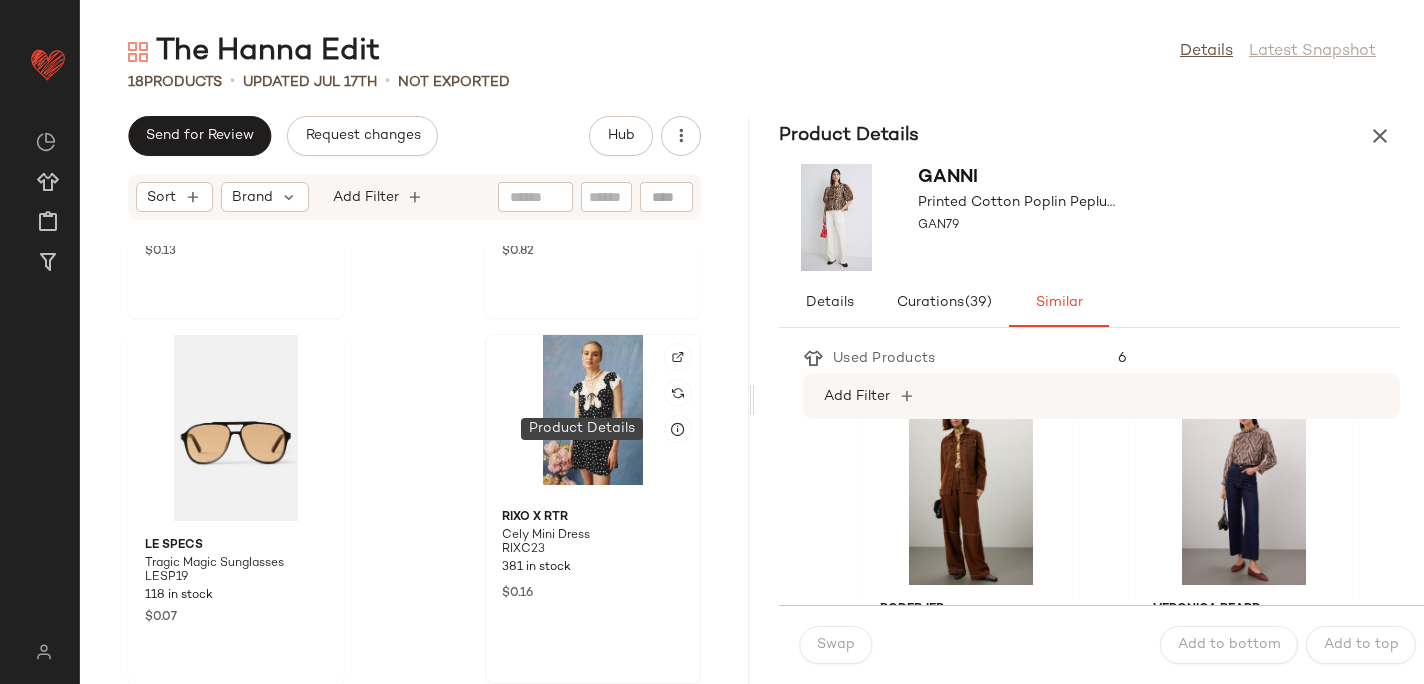 click 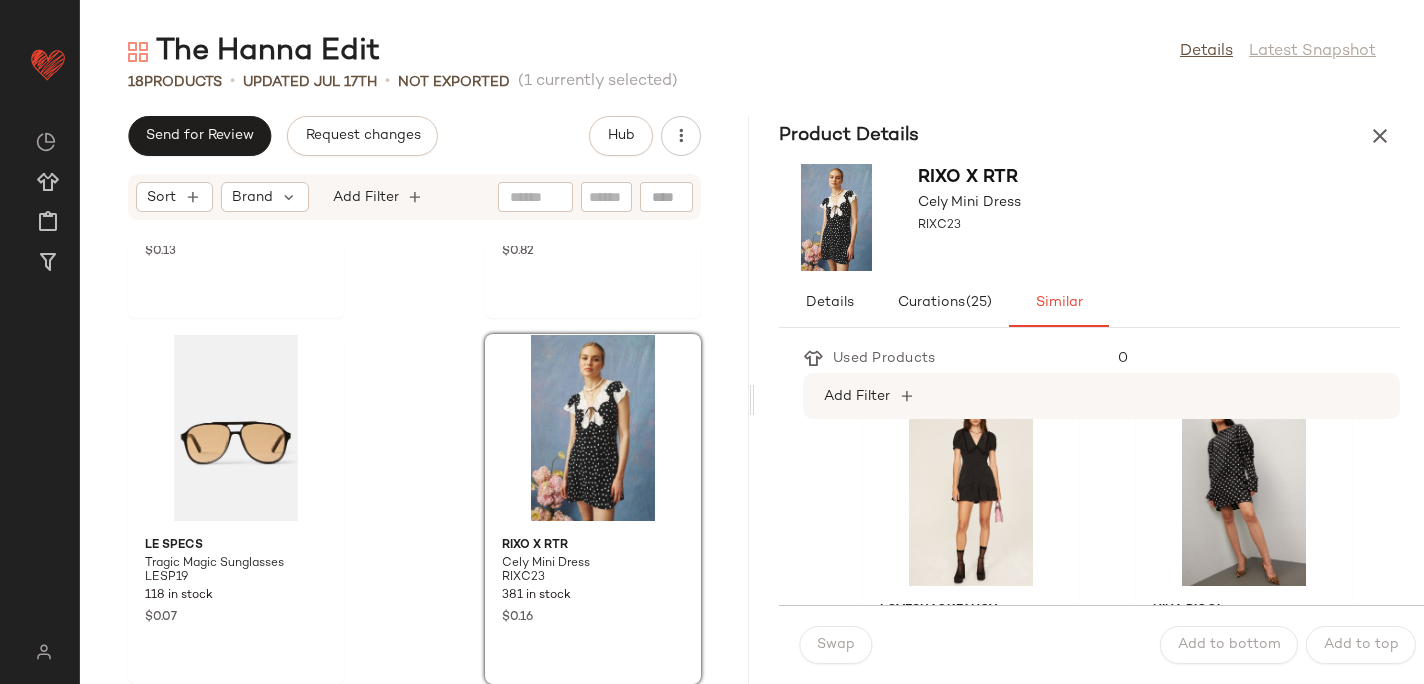 scroll, scrollTop: 25, scrollLeft: 0, axis: vertical 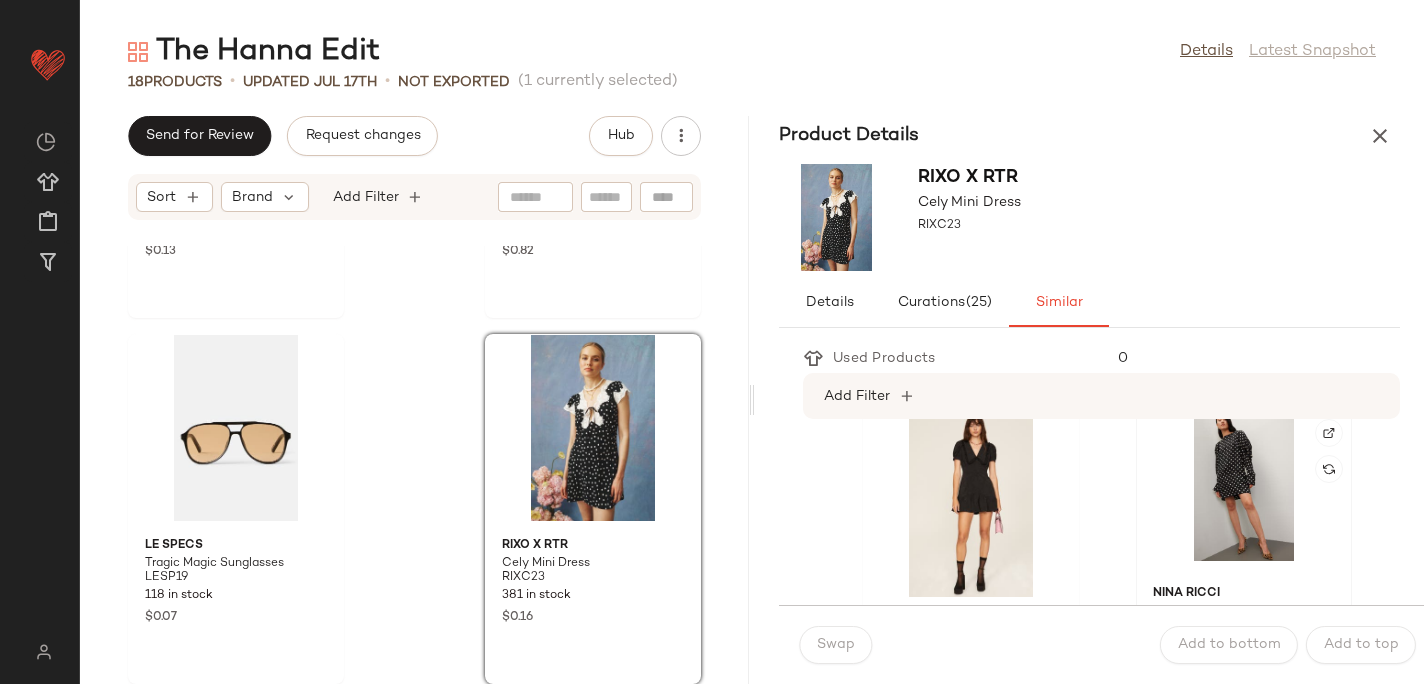 click 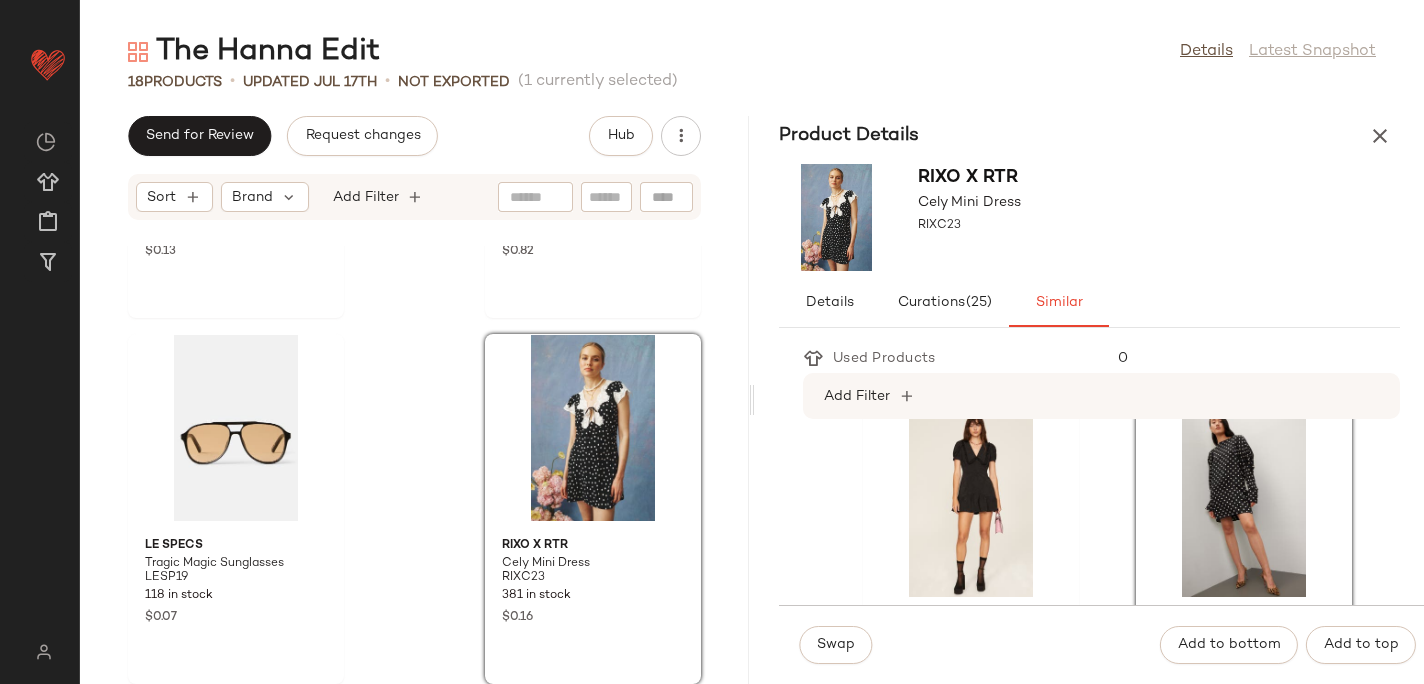 click on "Swap   Add to bottom   Add to top" at bounding box center (1101, 644) 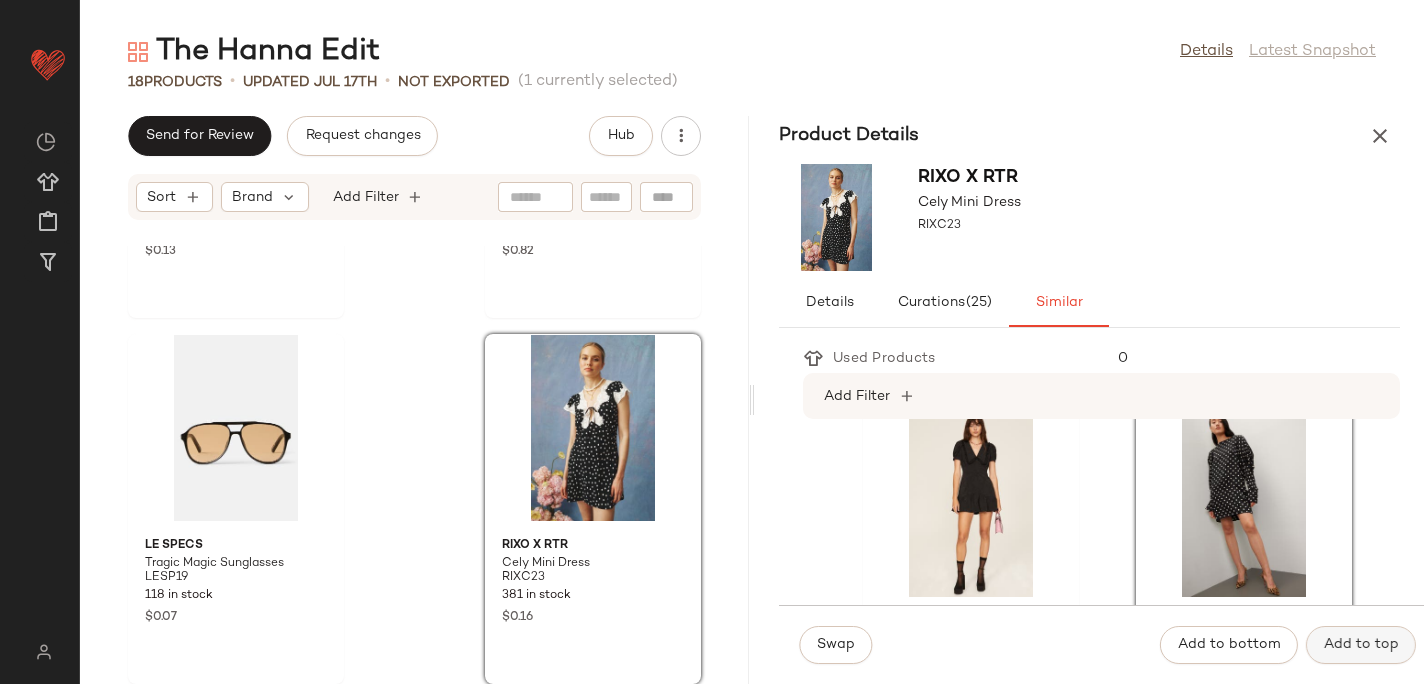 click on "Add to top" 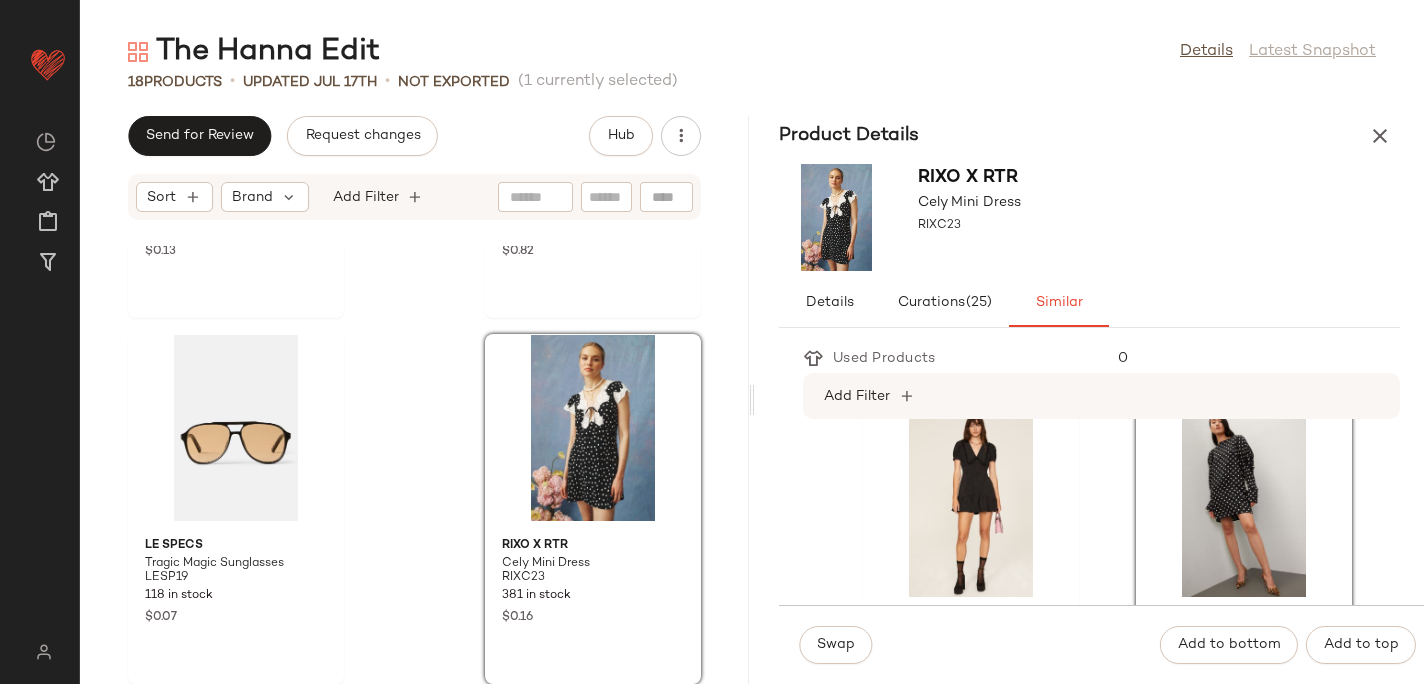 scroll, scrollTop: 3592, scrollLeft: 0, axis: vertical 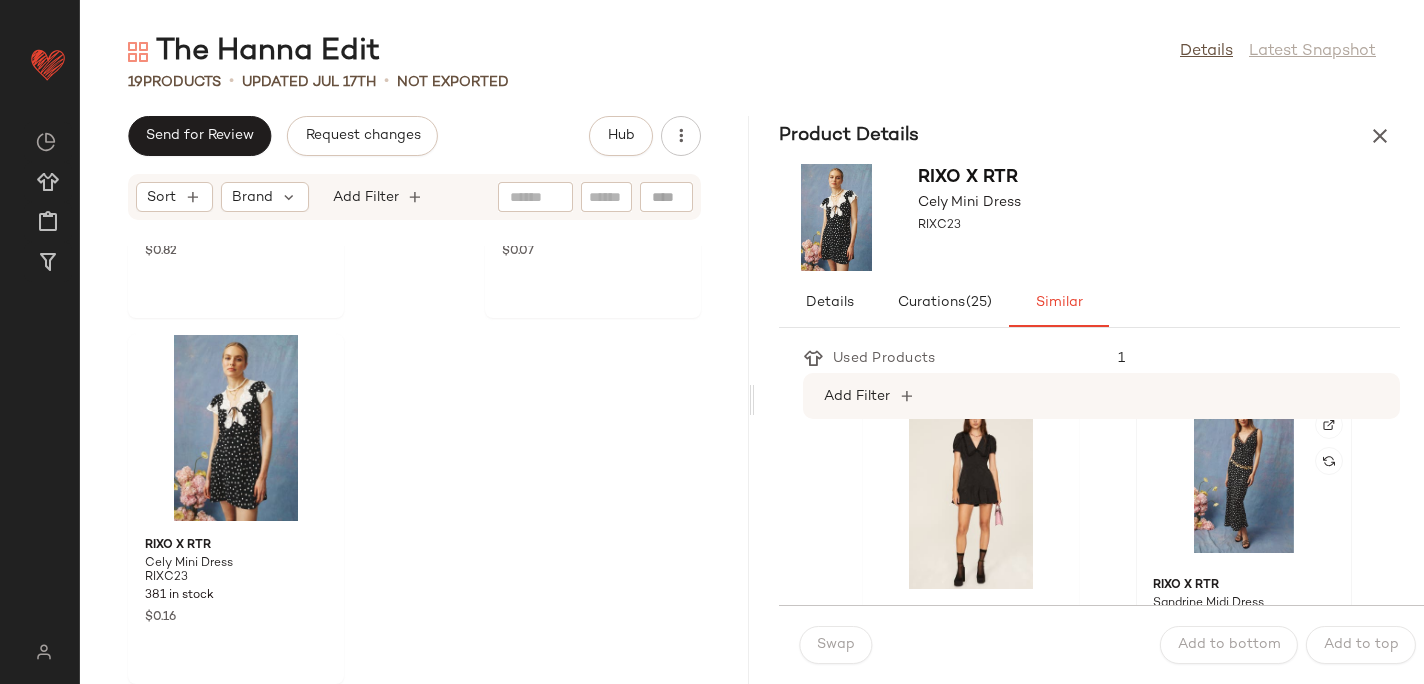 click 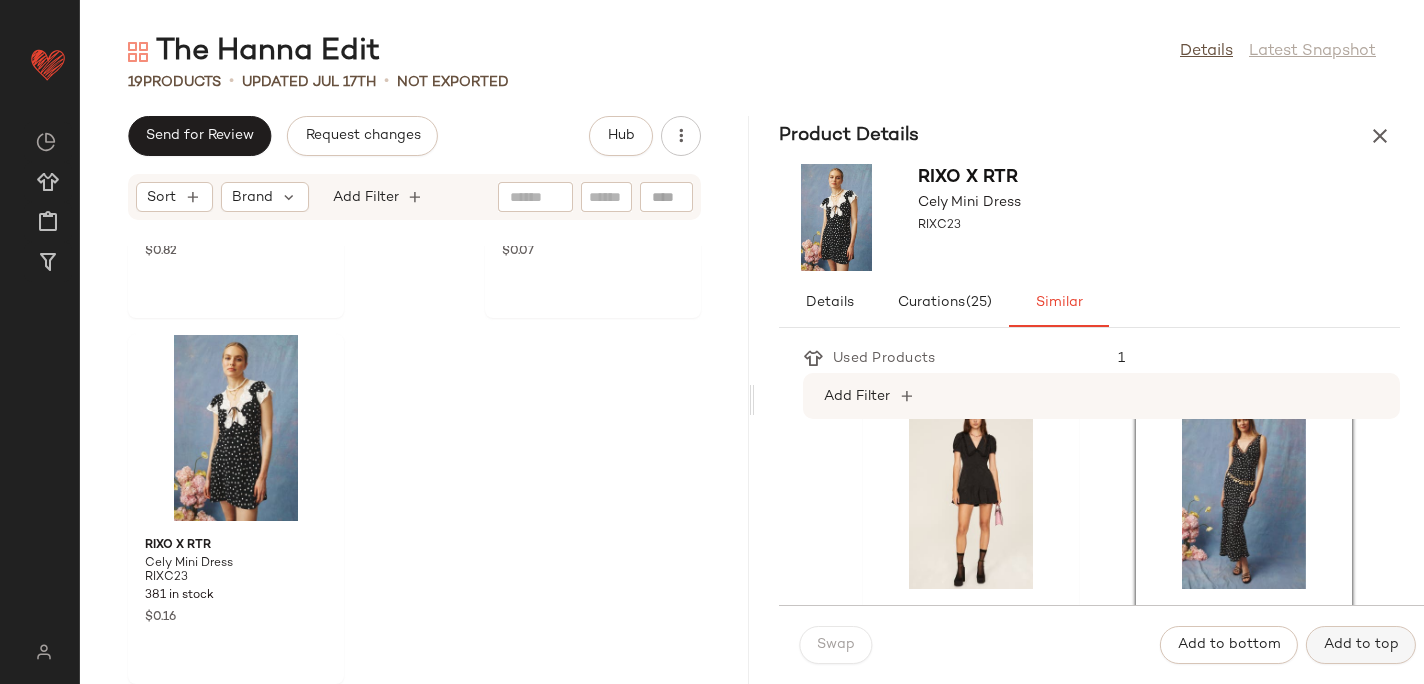 click on "Add to top" 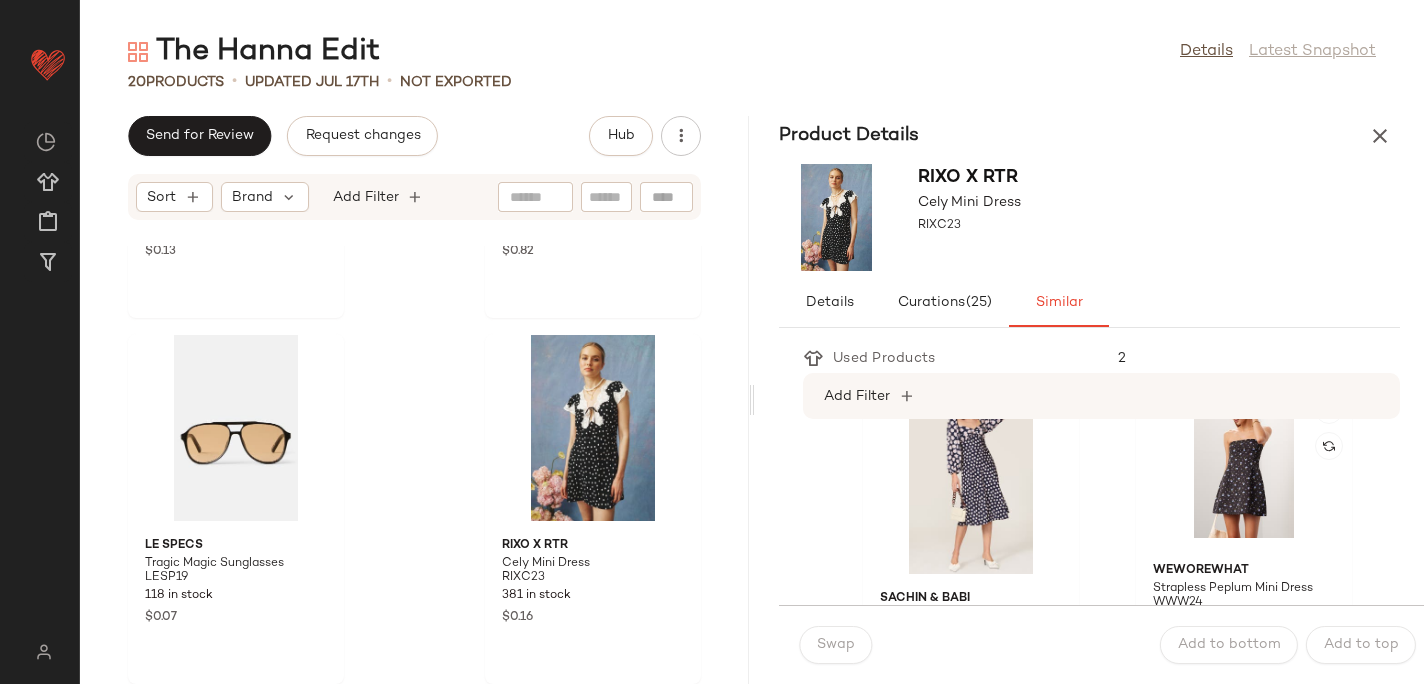 scroll, scrollTop: 390, scrollLeft: 0, axis: vertical 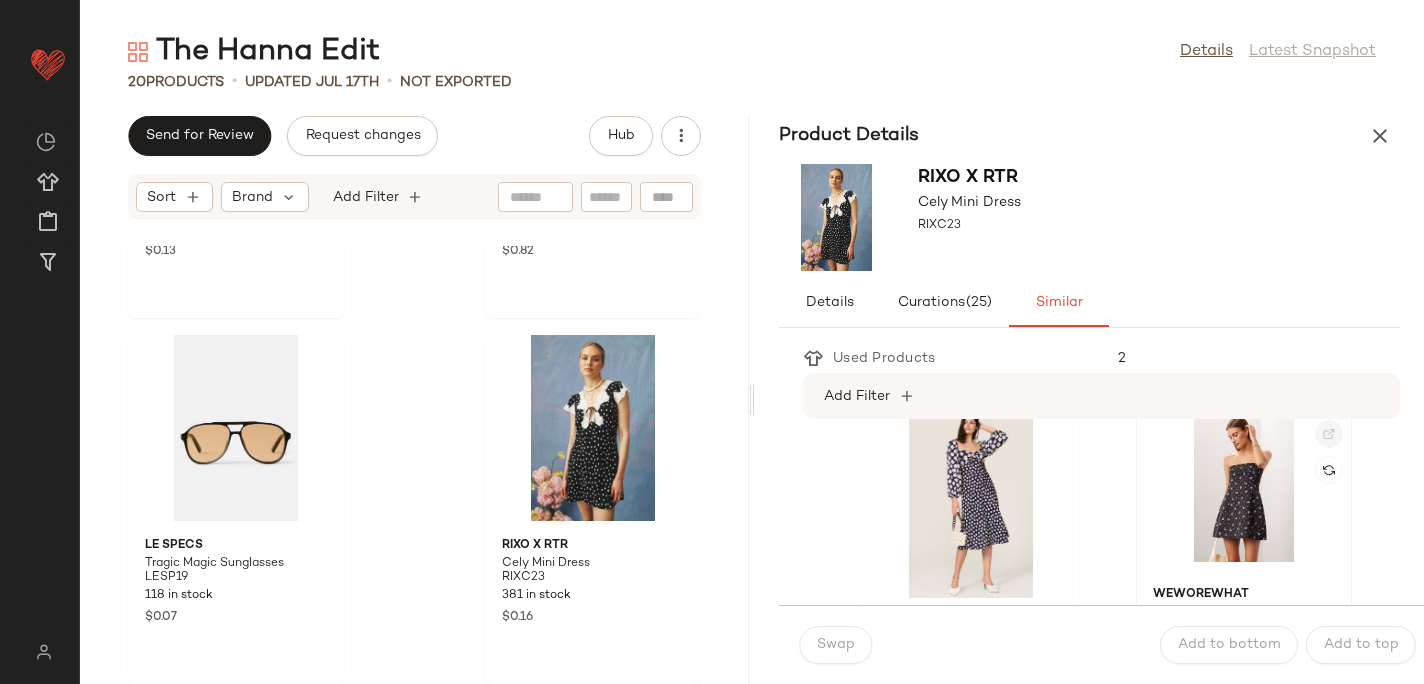 click at bounding box center [1329, 434] 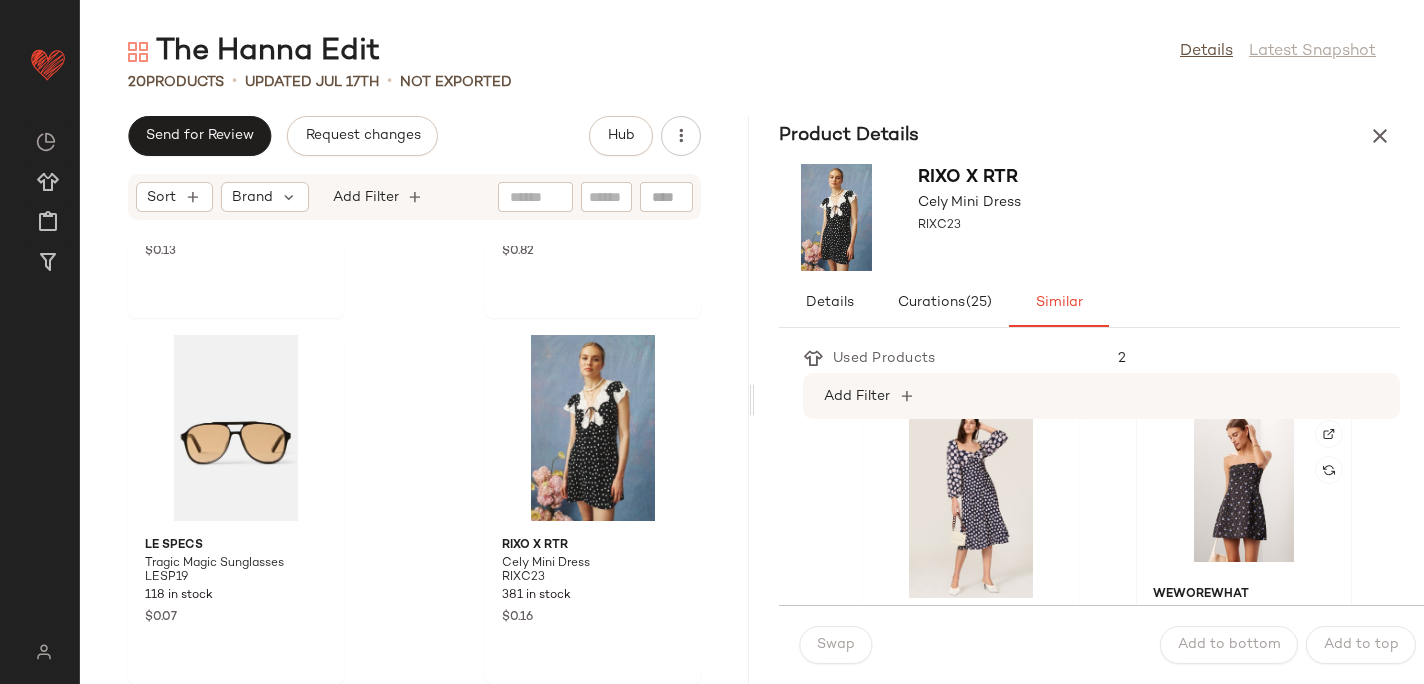 click 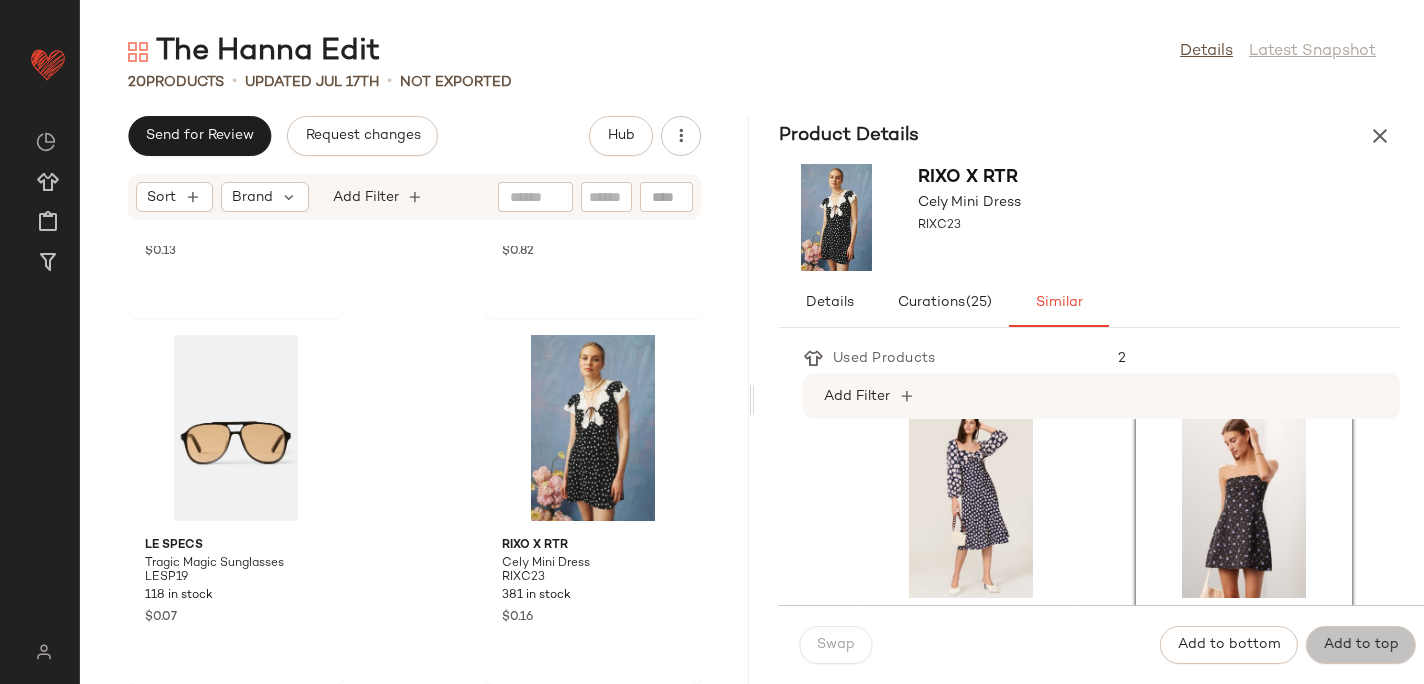 click on "Add to top" 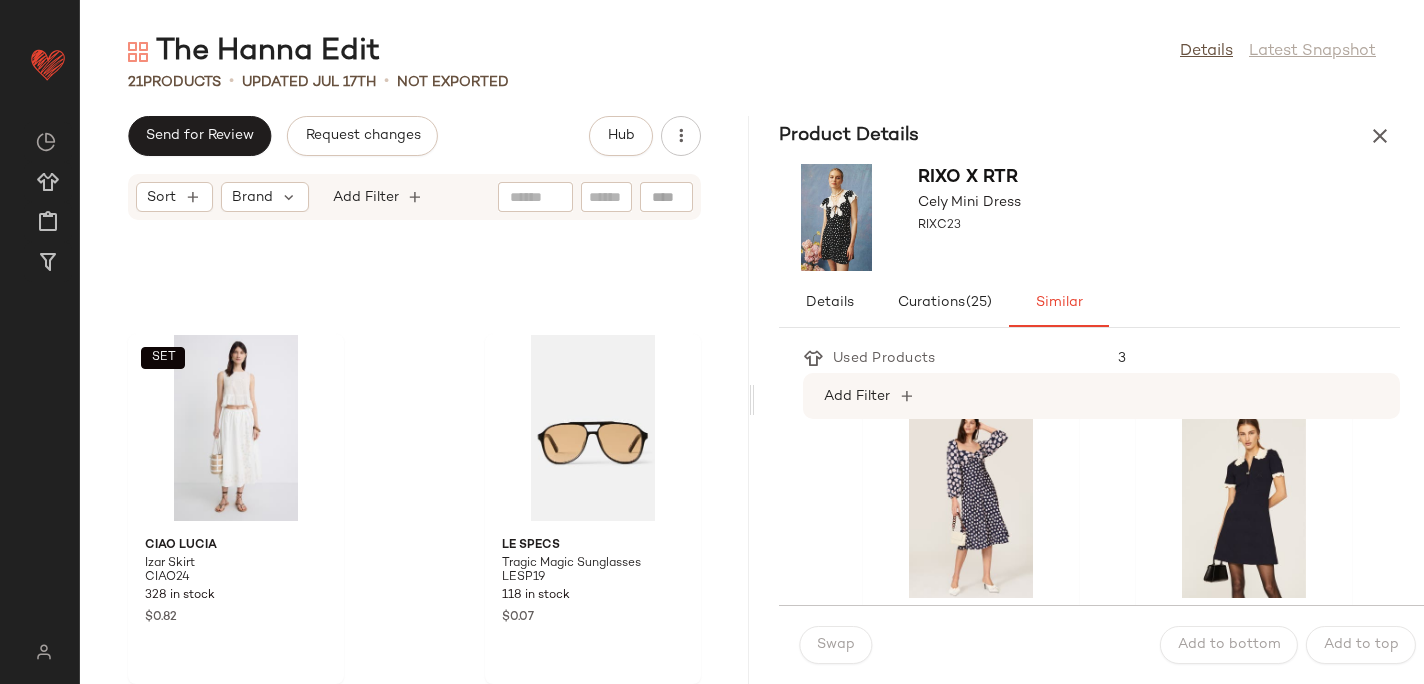 scroll, scrollTop: 3958, scrollLeft: 0, axis: vertical 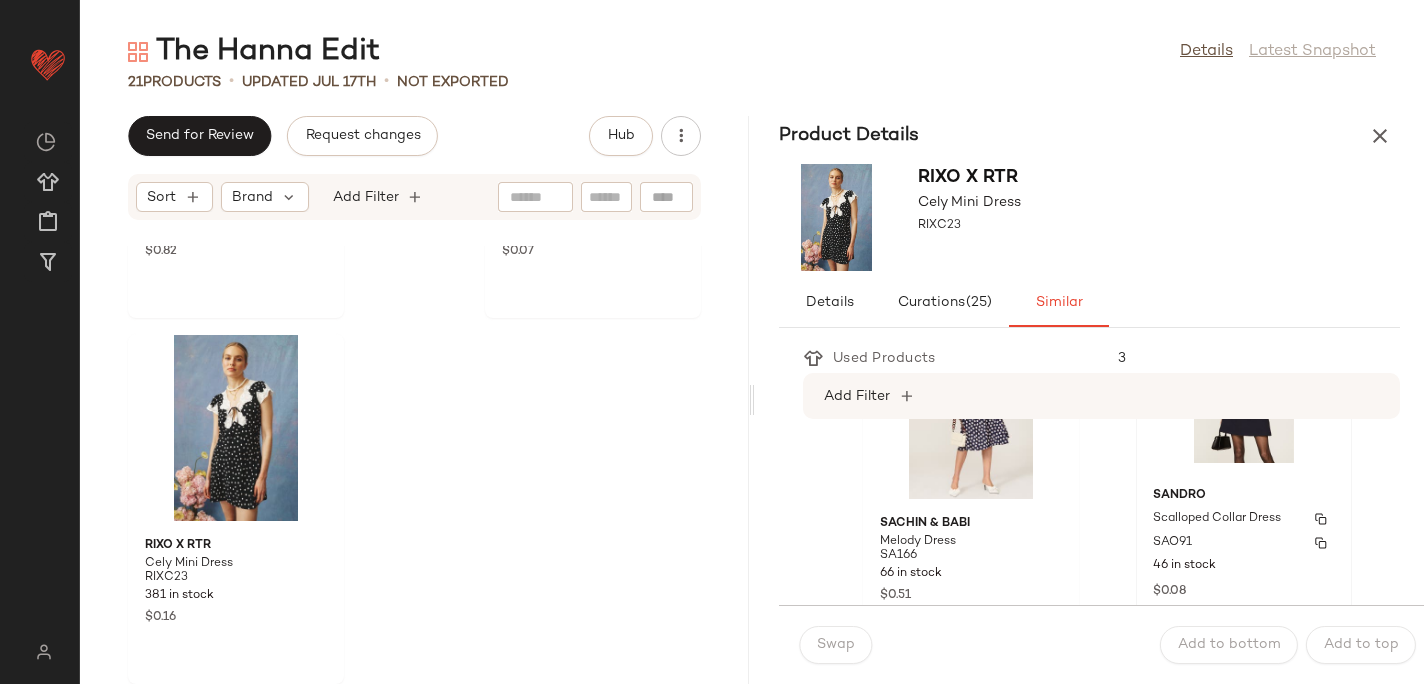 click on "Sandro" at bounding box center (1244, 496) 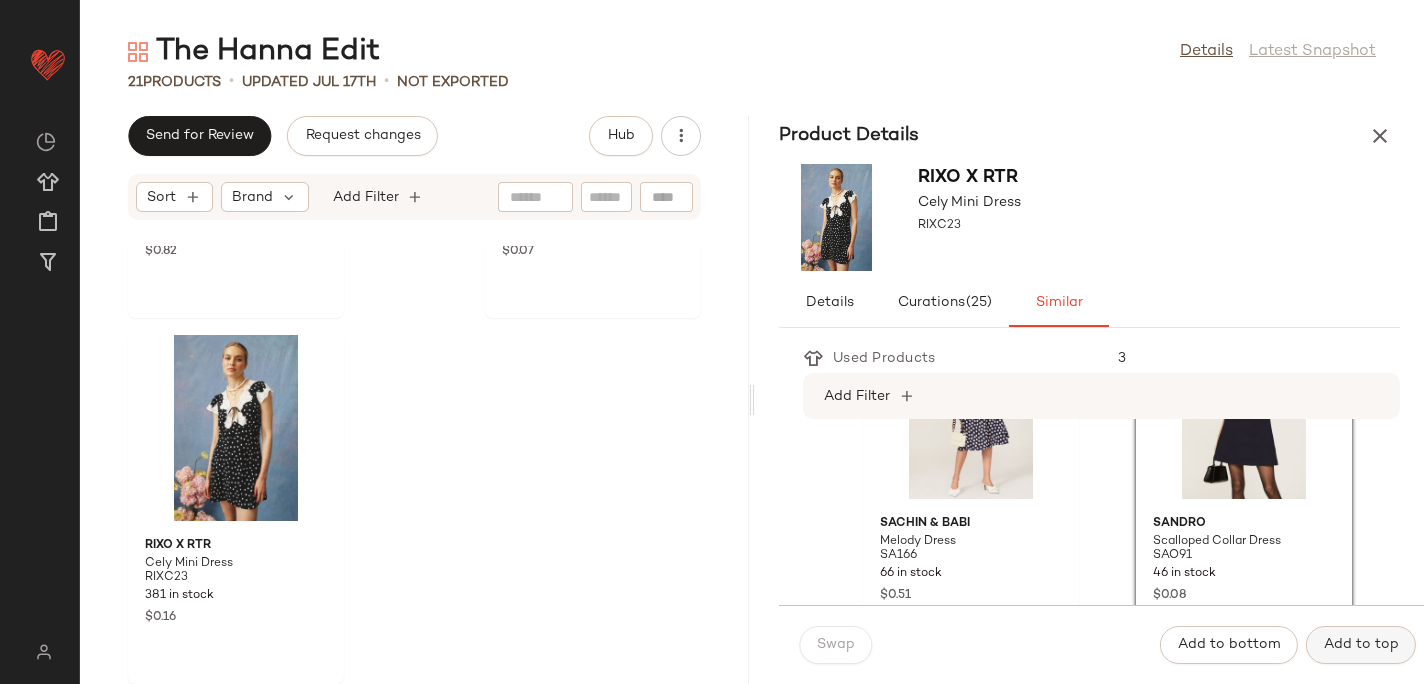 click on "Add to top" 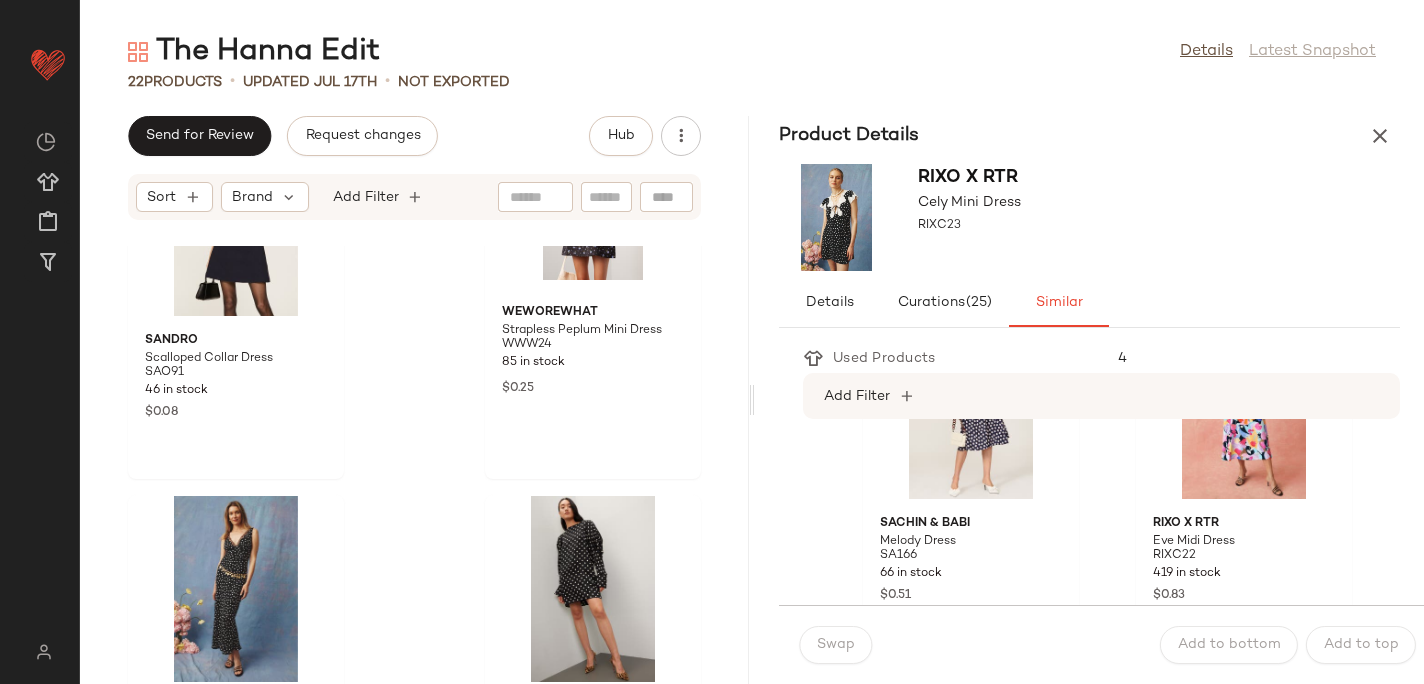 scroll, scrollTop: 0, scrollLeft: 0, axis: both 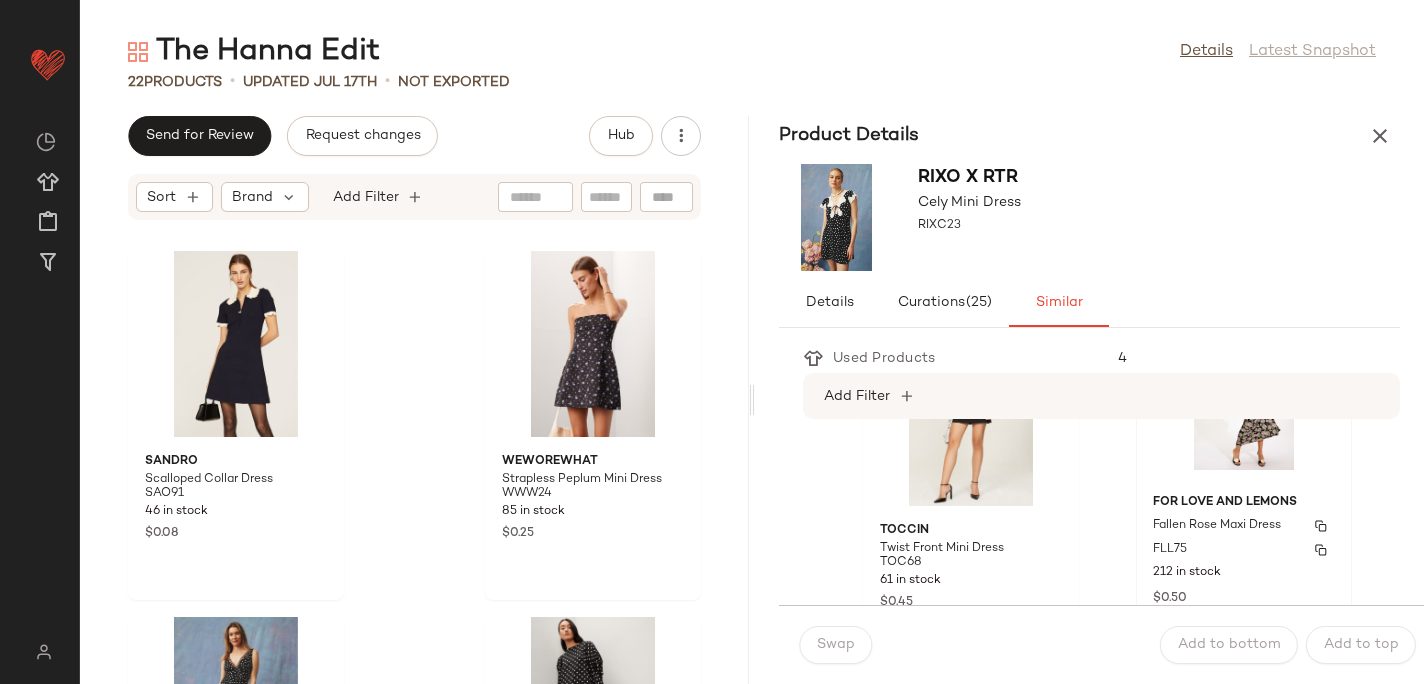 click on "For Love and Lemons" at bounding box center [1244, 503] 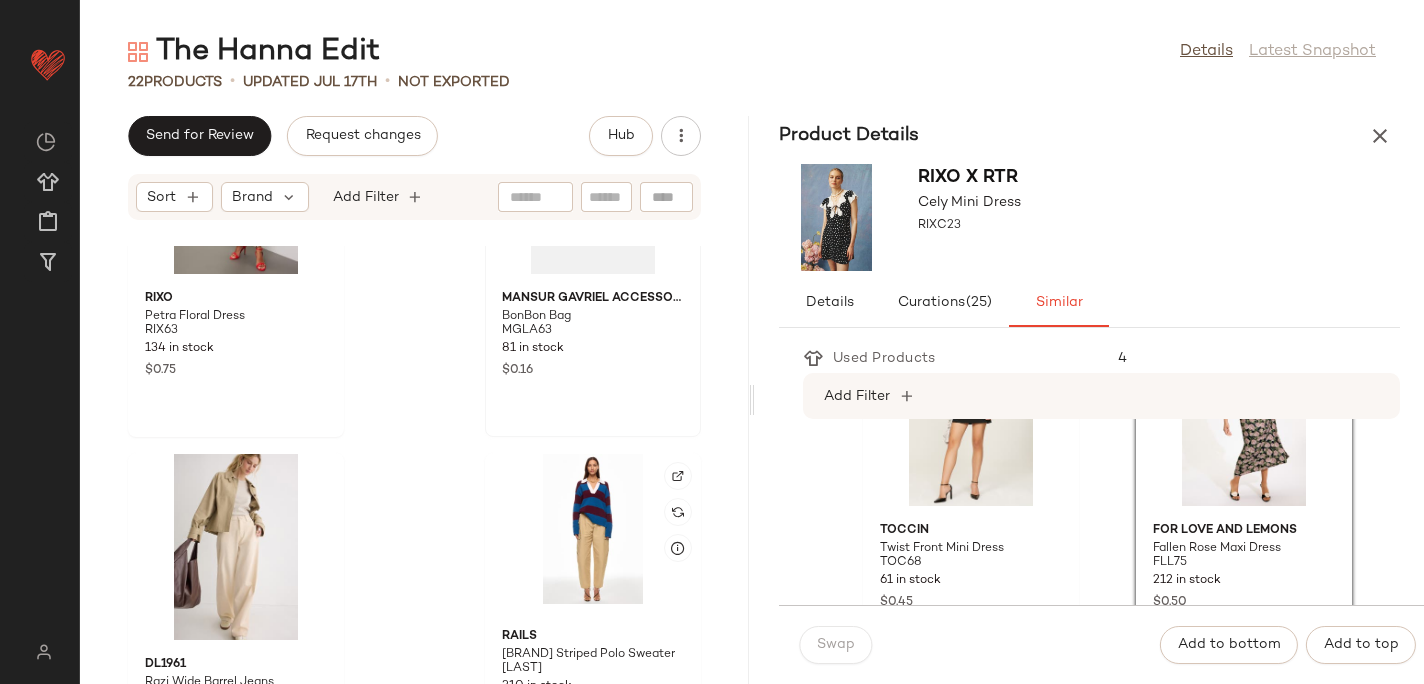 scroll, scrollTop: 3157, scrollLeft: 0, axis: vertical 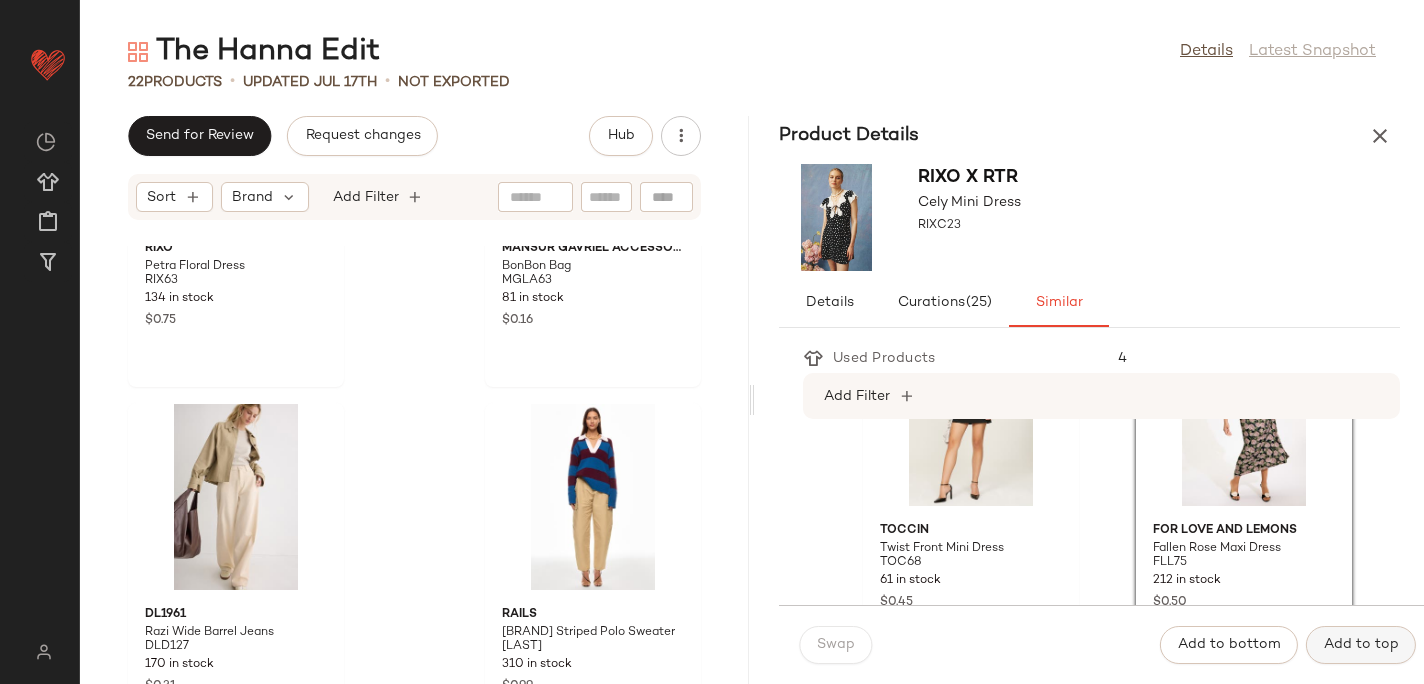 click on "Add to top" 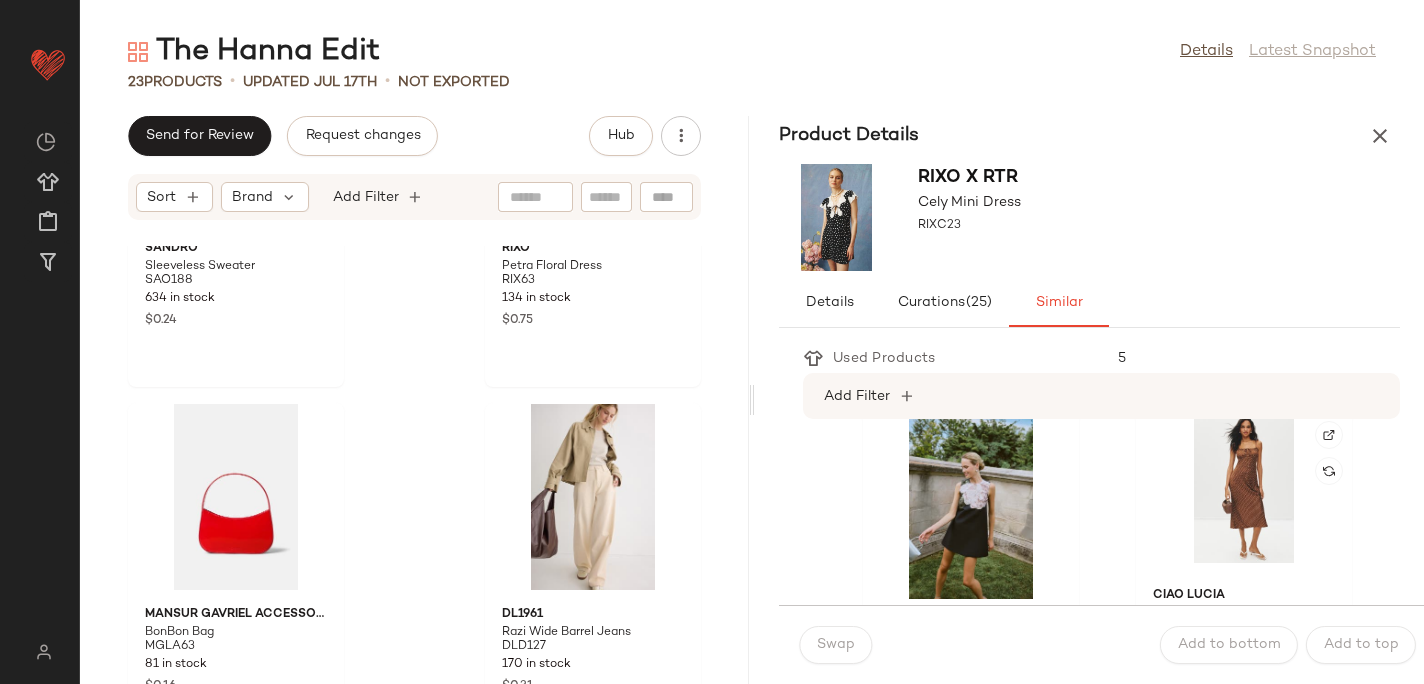 scroll, scrollTop: 1480, scrollLeft: 0, axis: vertical 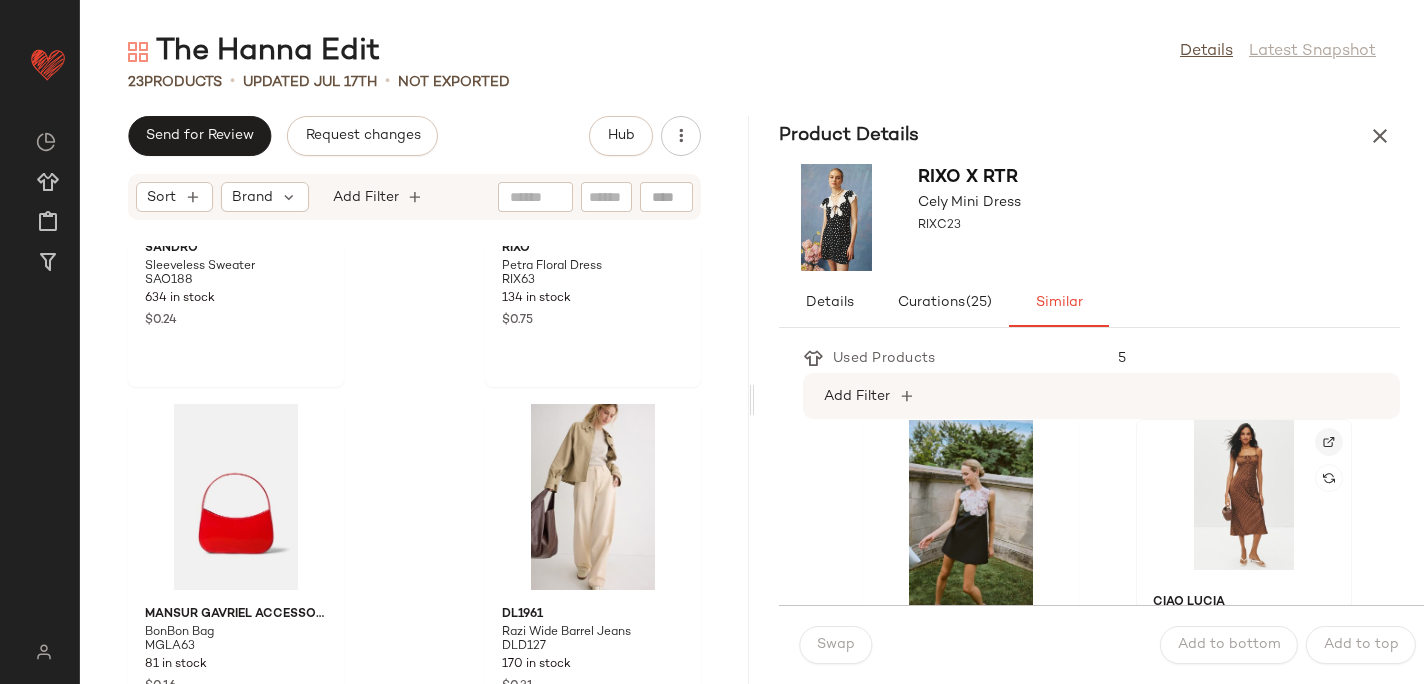 click 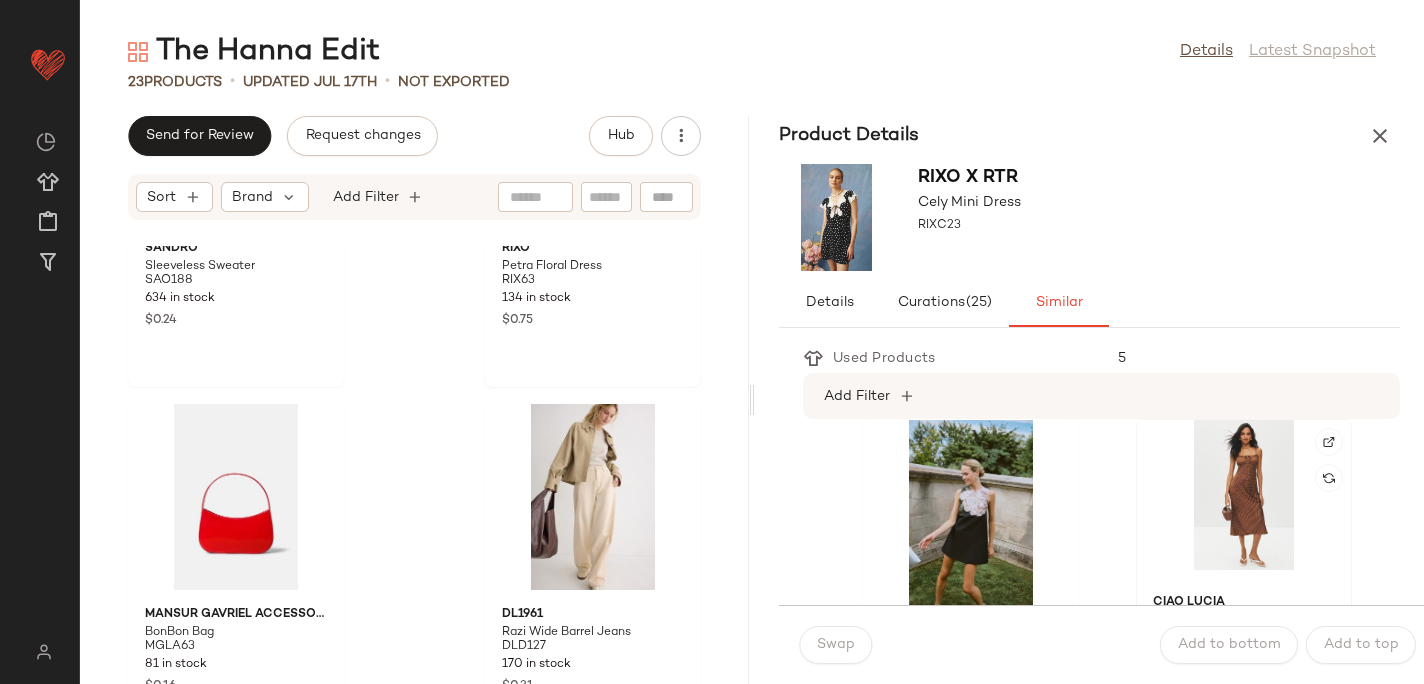 click 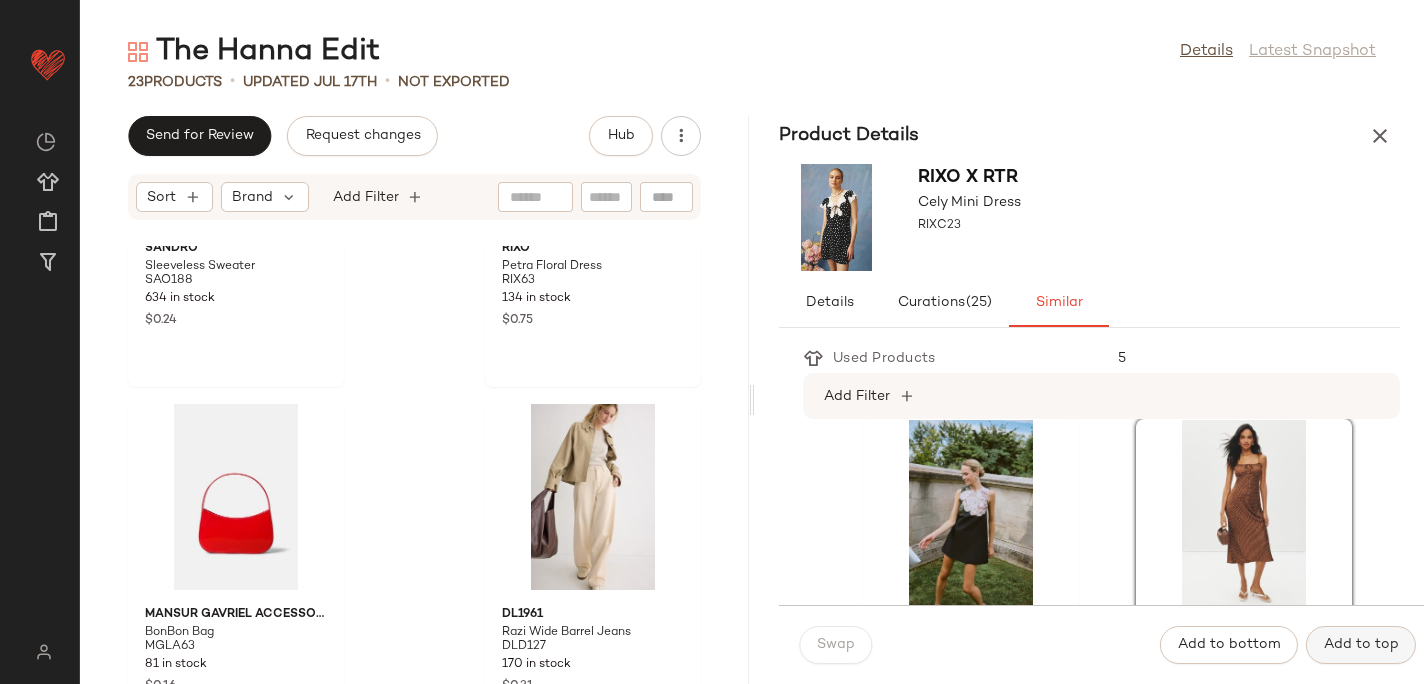 click on "Add to top" 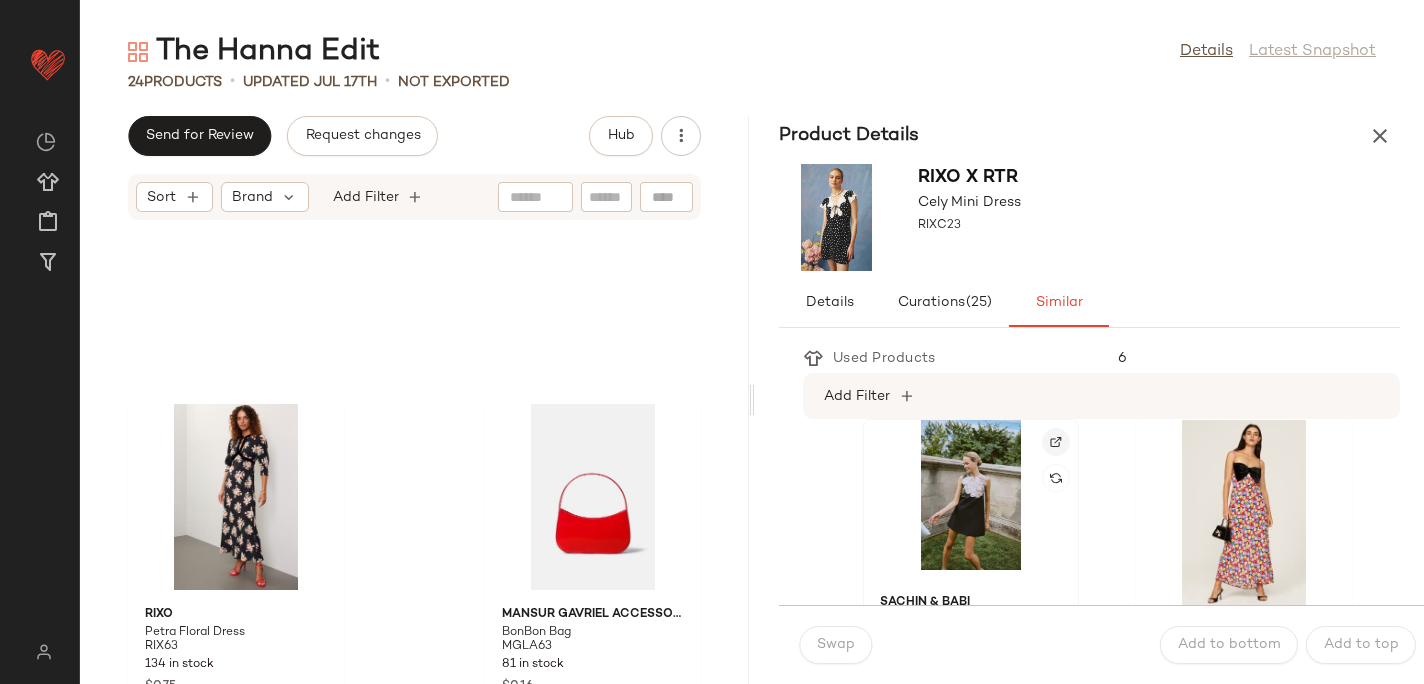 scroll, scrollTop: 3523, scrollLeft: 0, axis: vertical 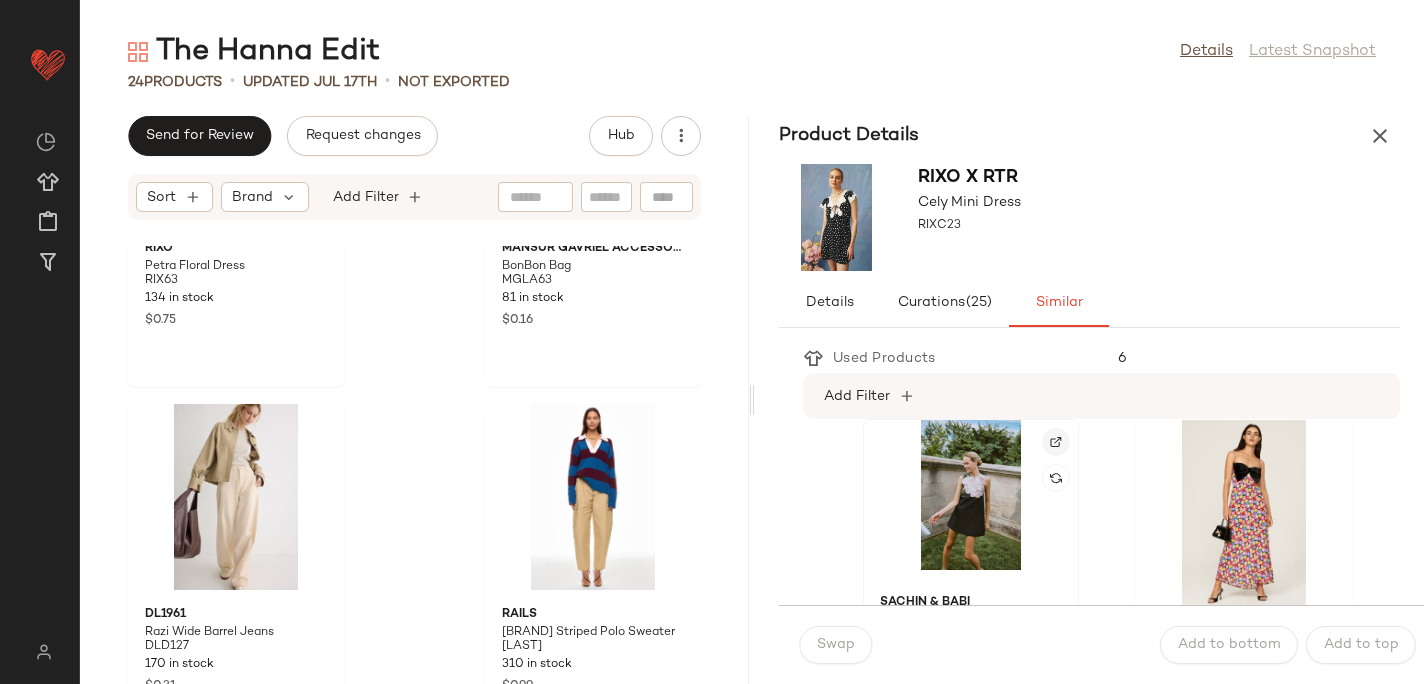 click 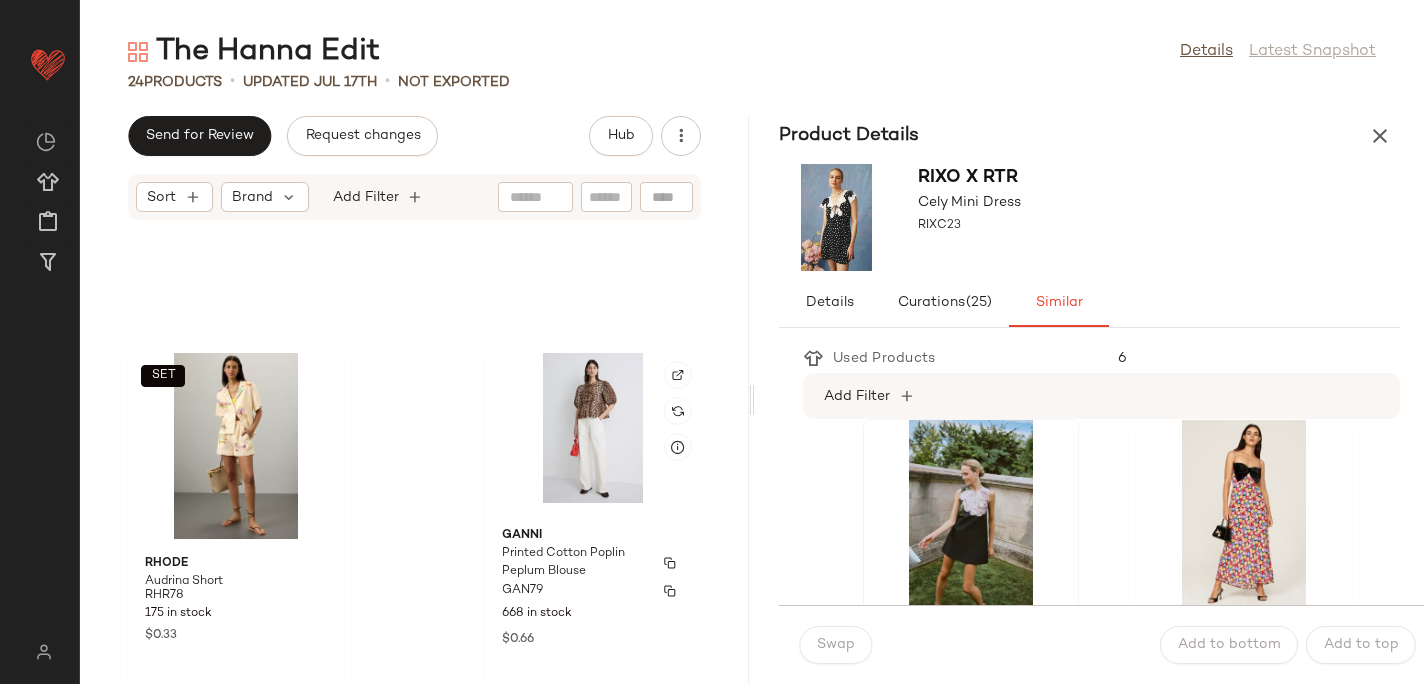 scroll, scrollTop: 2475, scrollLeft: 0, axis: vertical 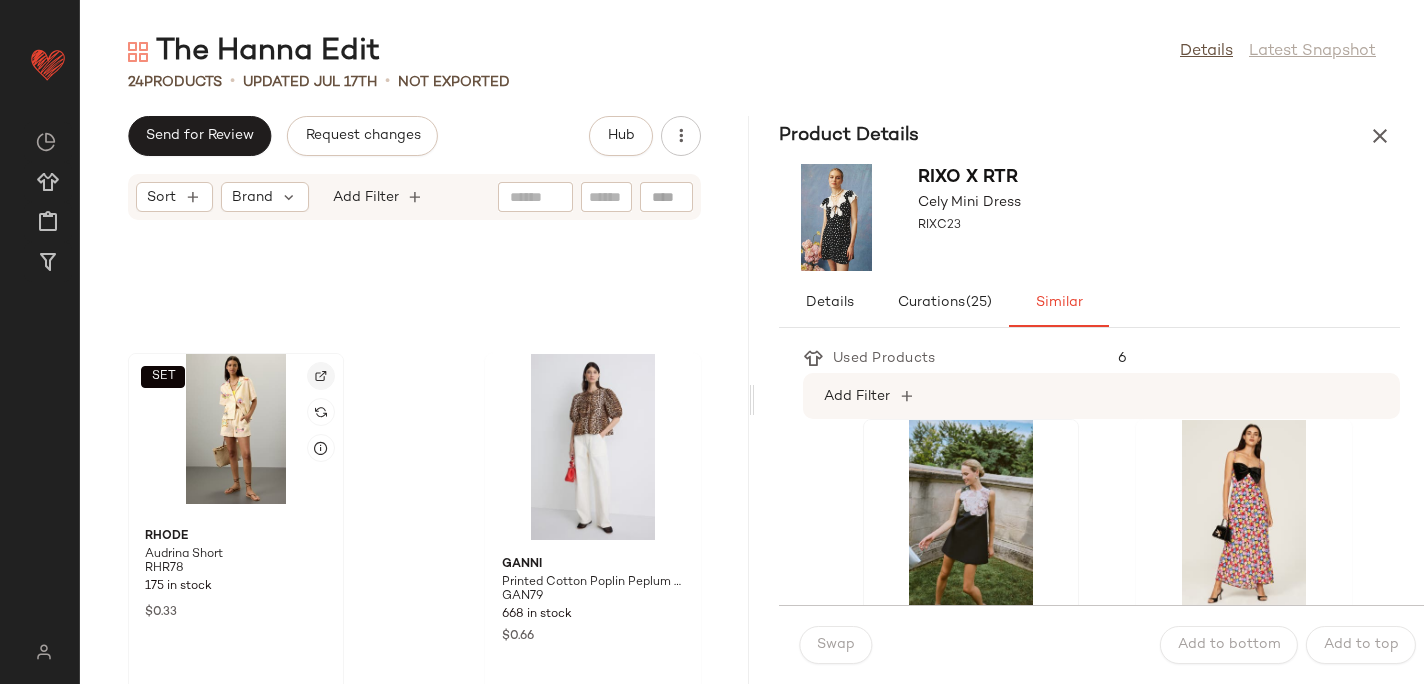 click 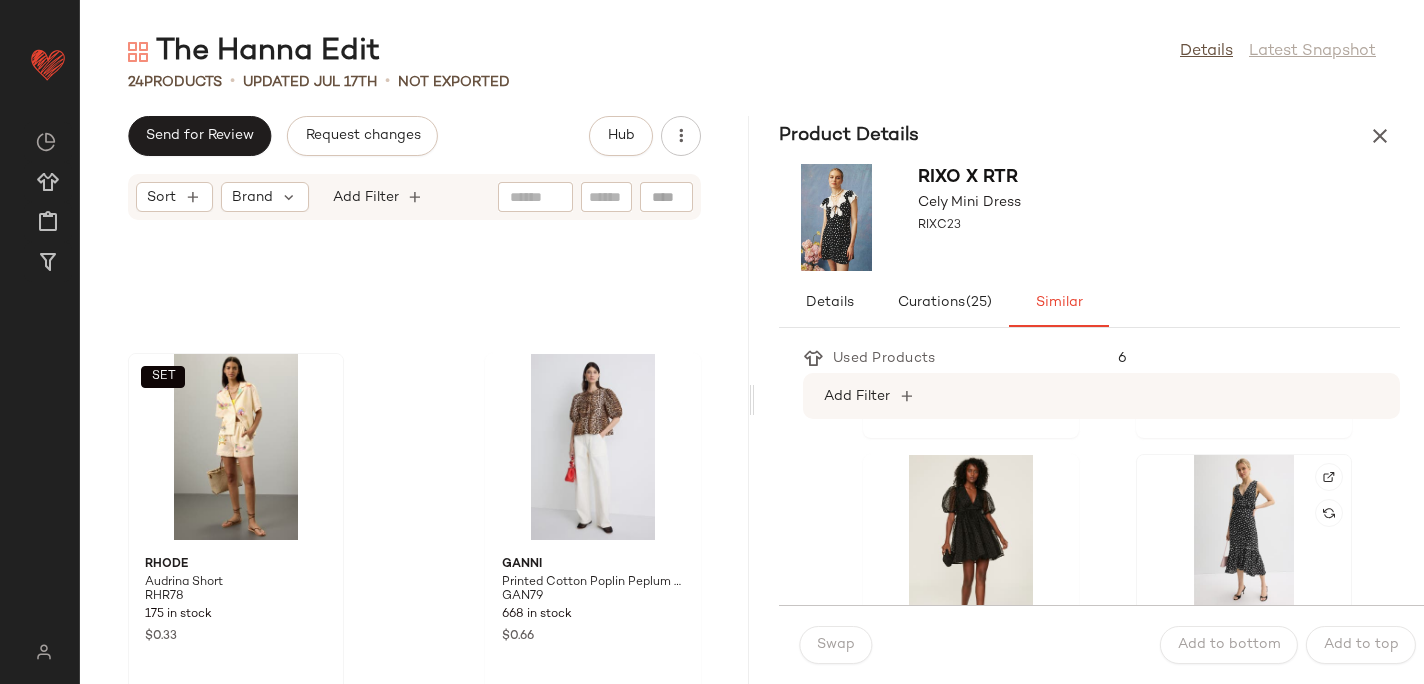 scroll, scrollTop: 2164, scrollLeft: 0, axis: vertical 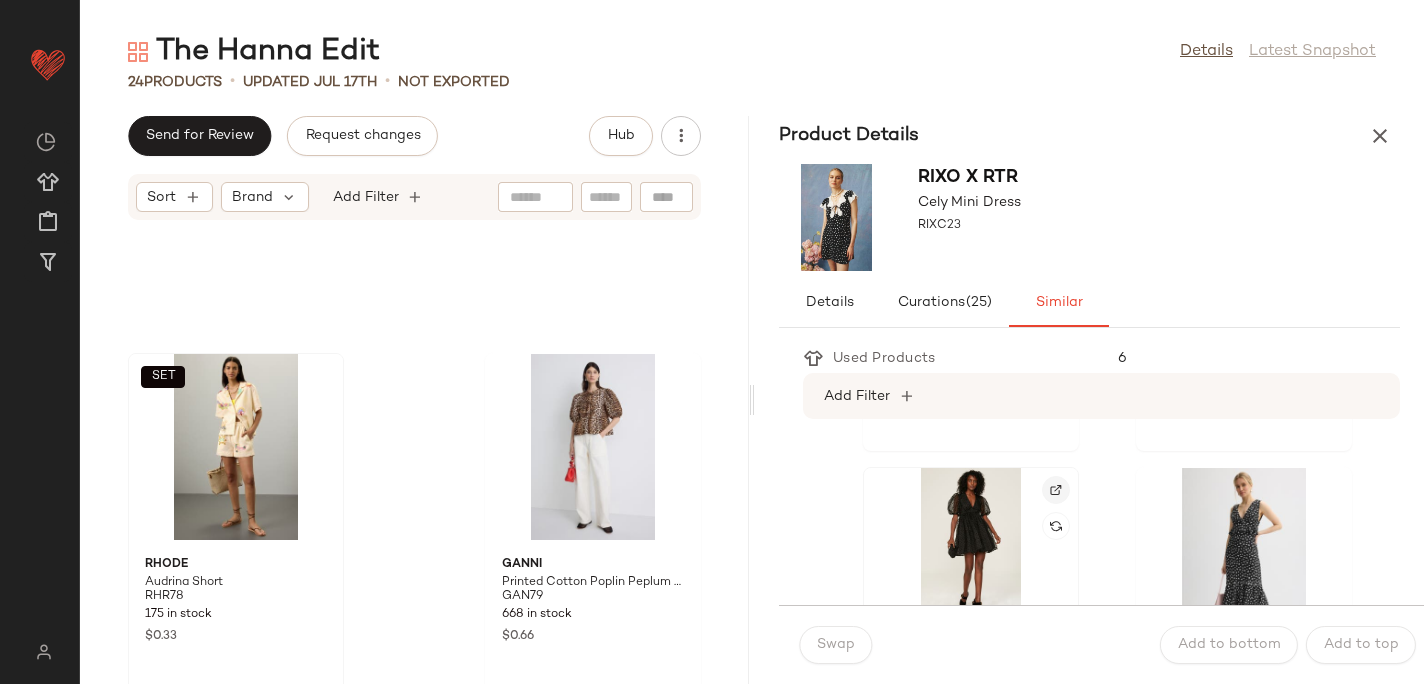 click 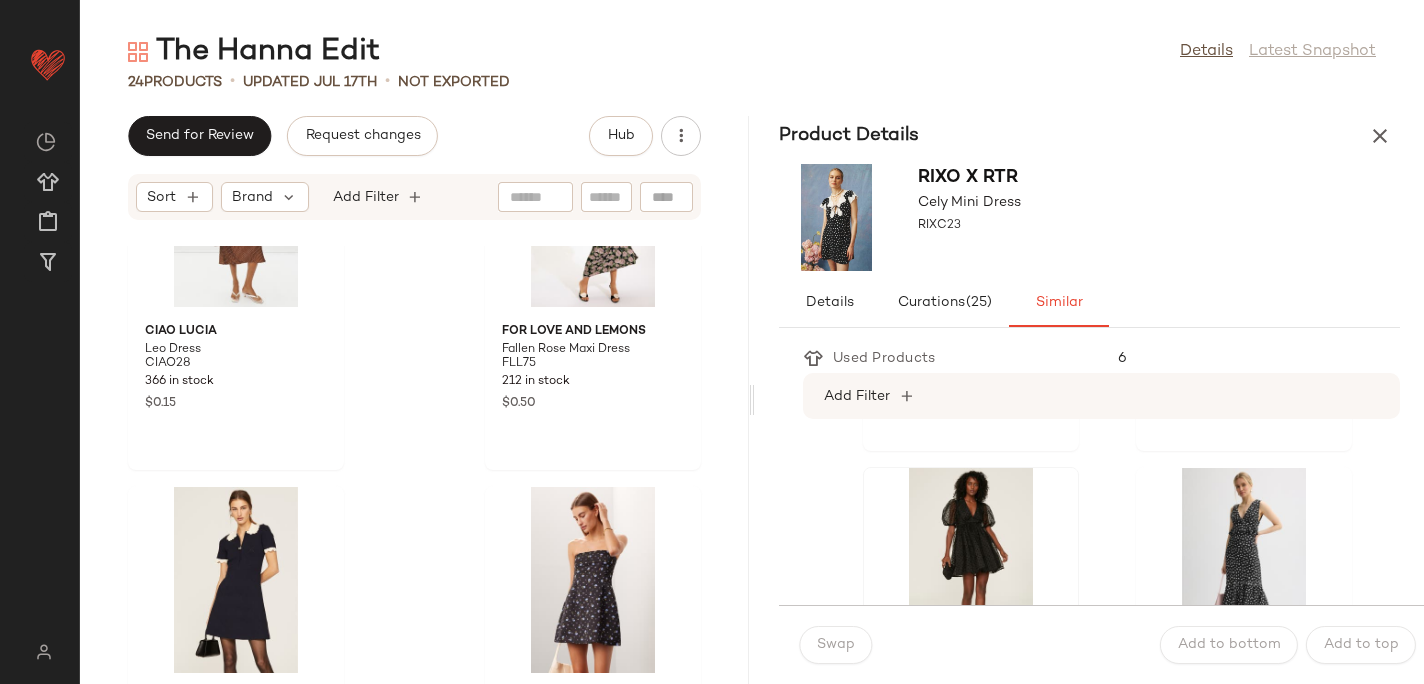 scroll, scrollTop: 0, scrollLeft: 0, axis: both 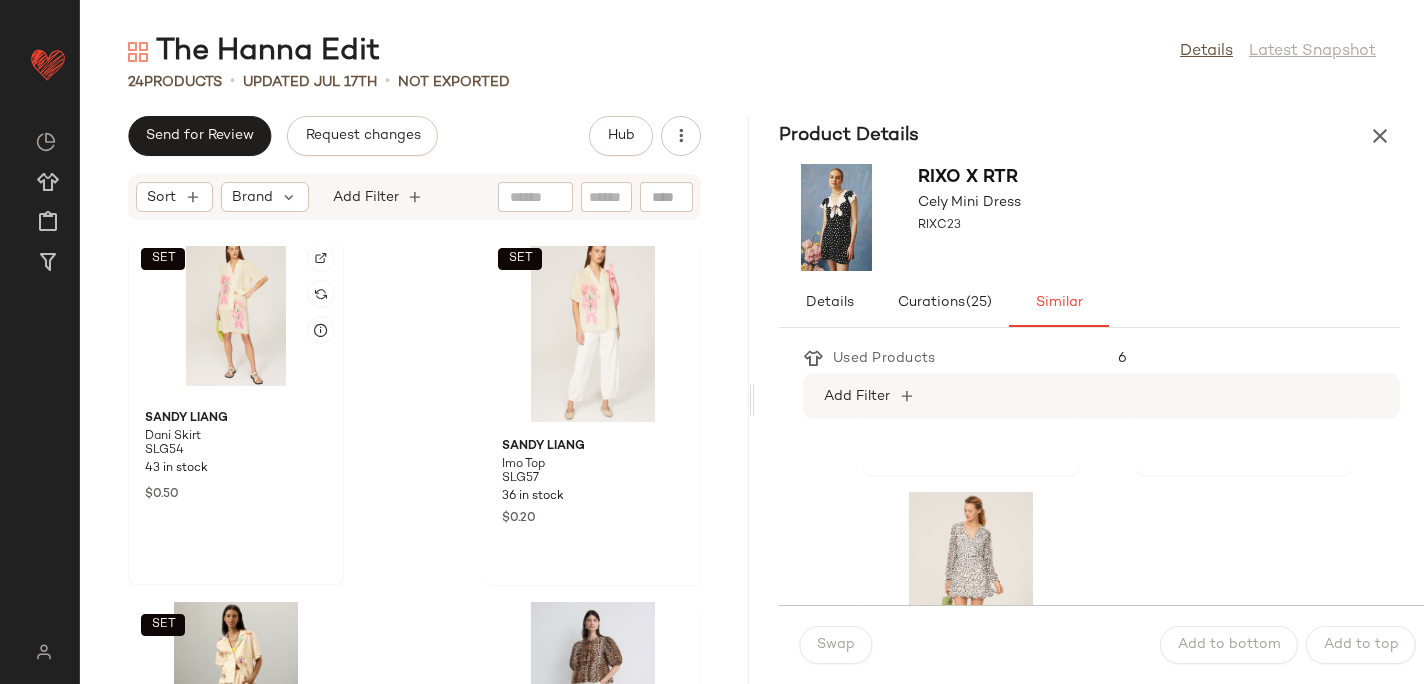 click on "SET" 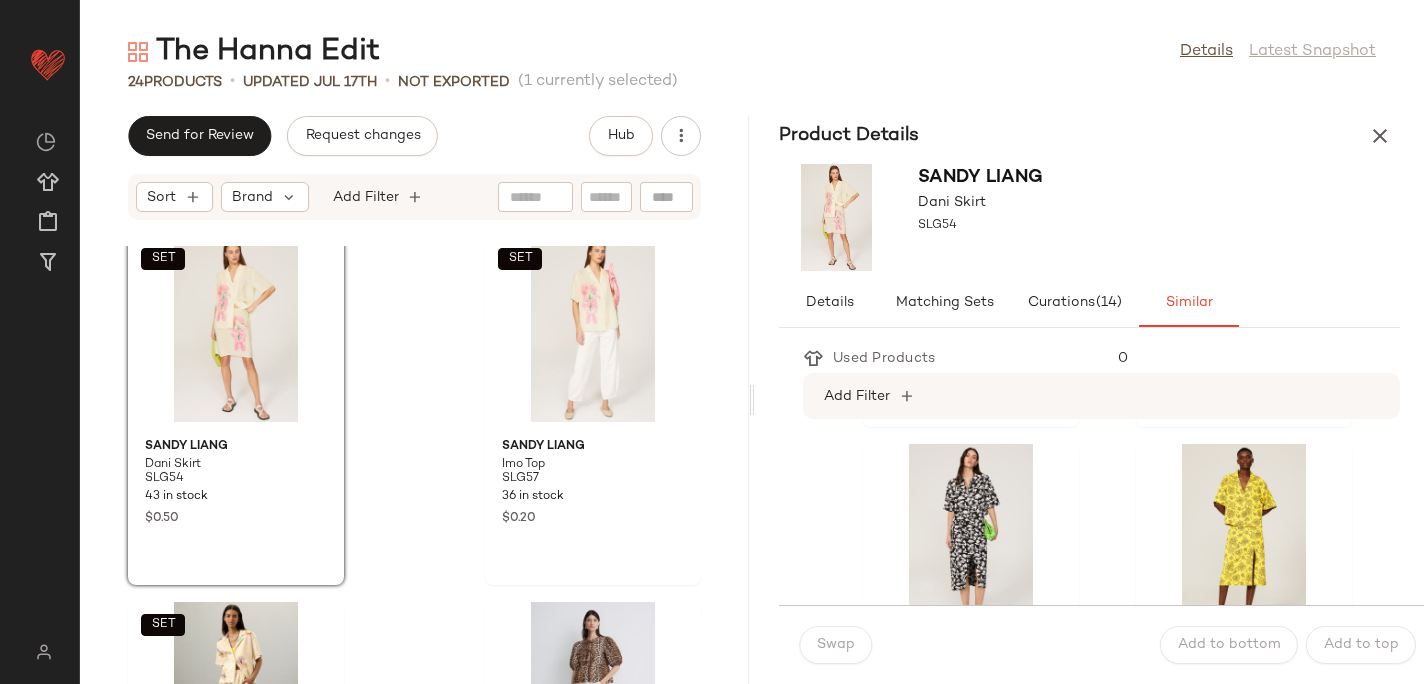scroll, scrollTop: 693, scrollLeft: 0, axis: vertical 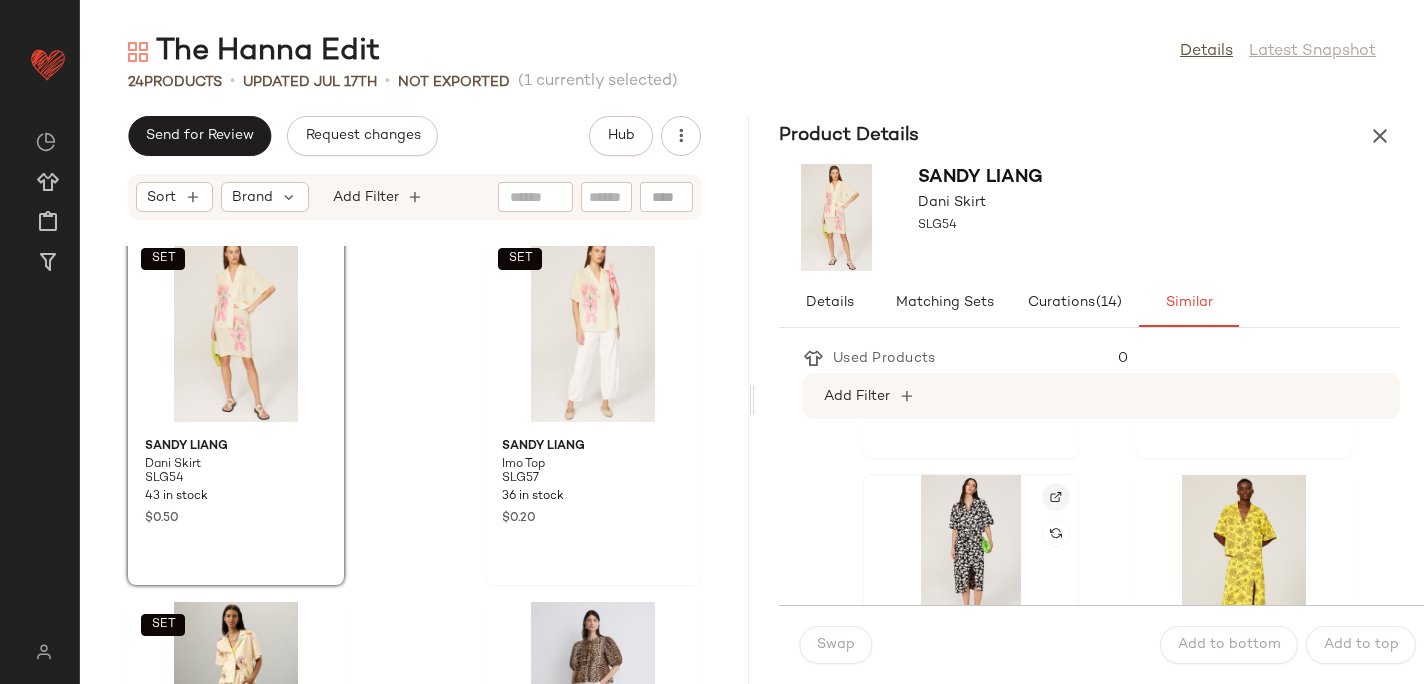 click 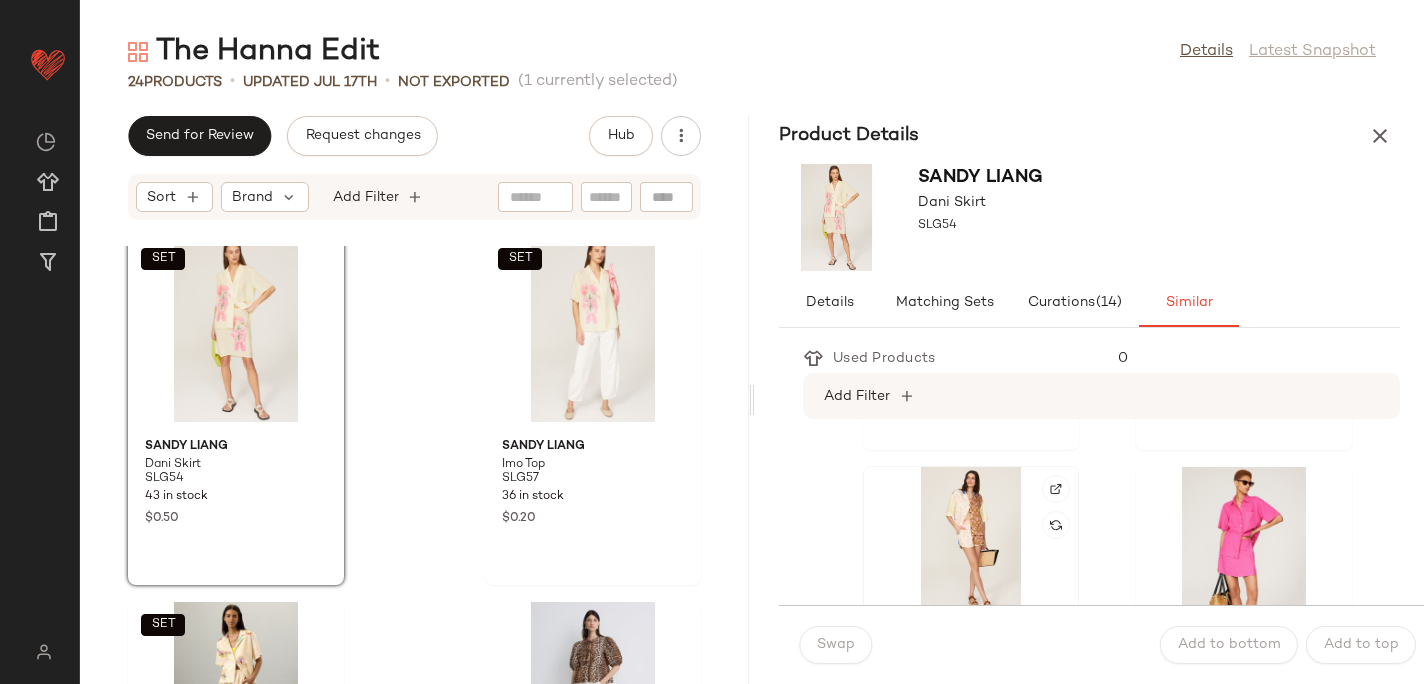 scroll, scrollTop: 333, scrollLeft: 0, axis: vertical 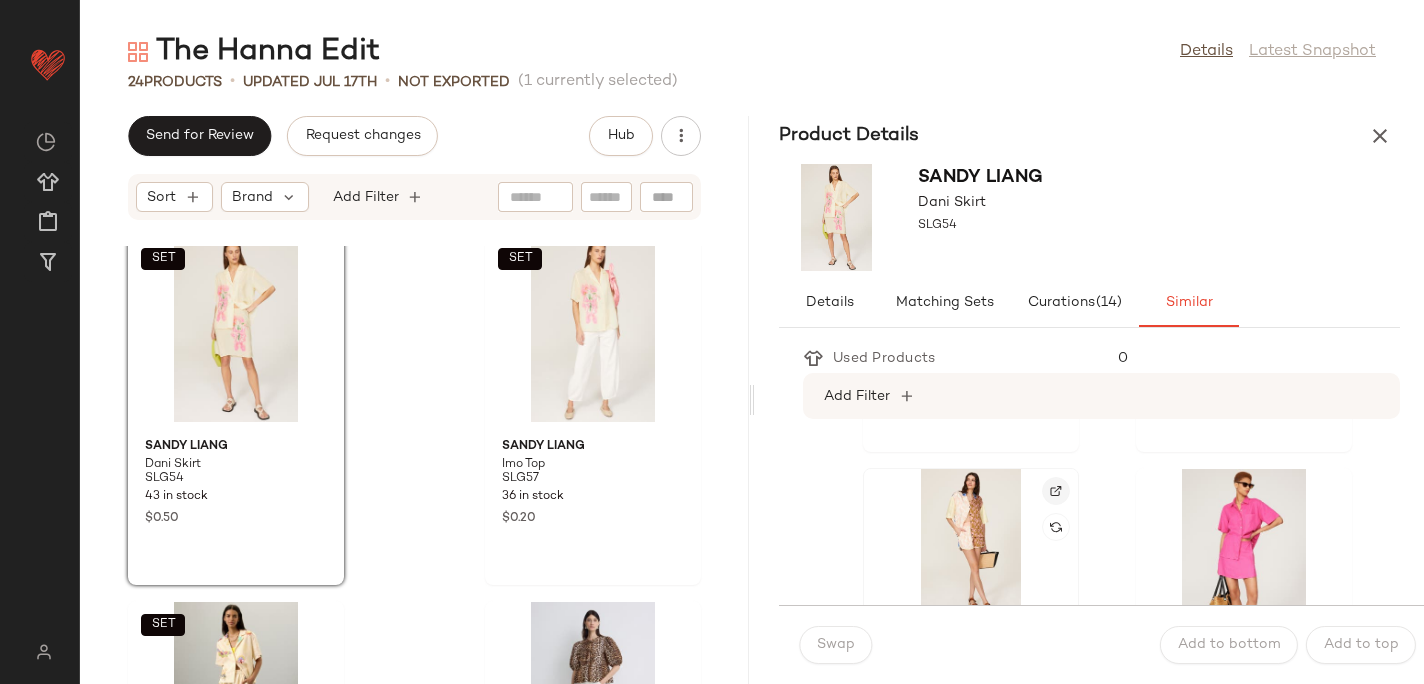 click 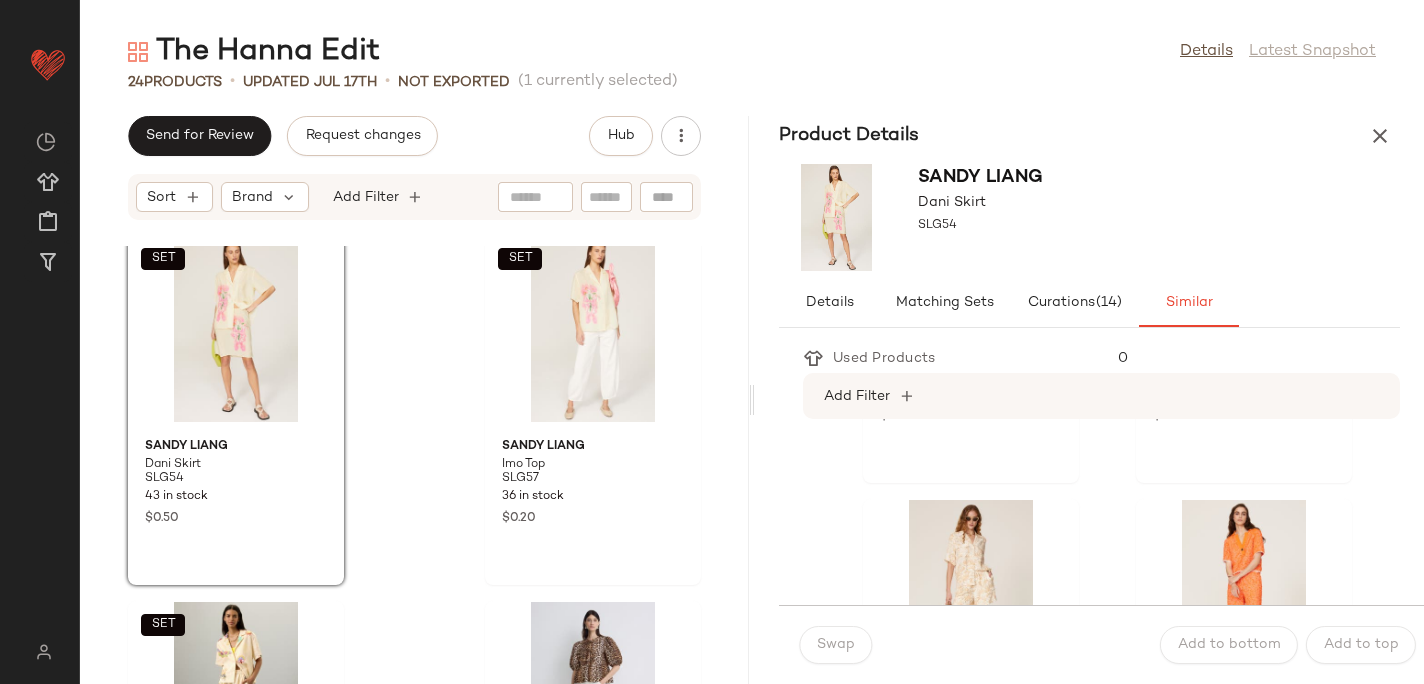 scroll, scrollTop: 1382, scrollLeft: 0, axis: vertical 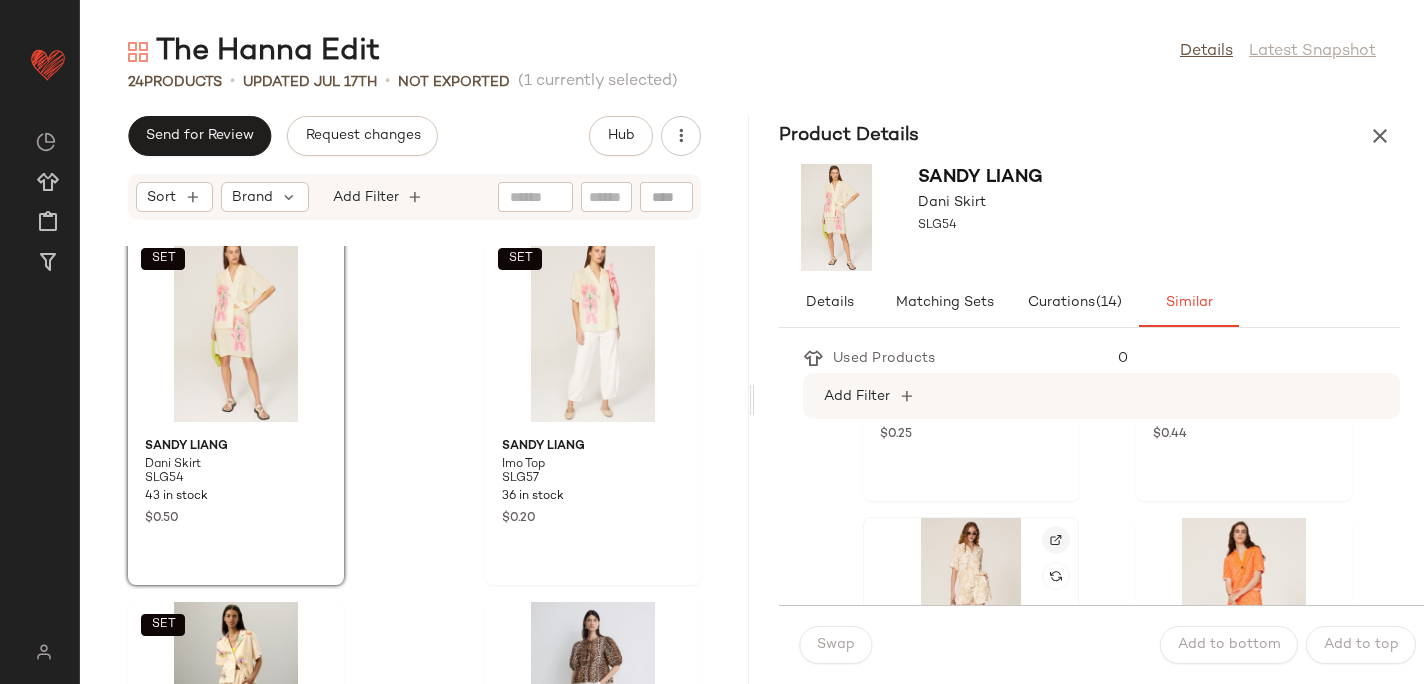 click 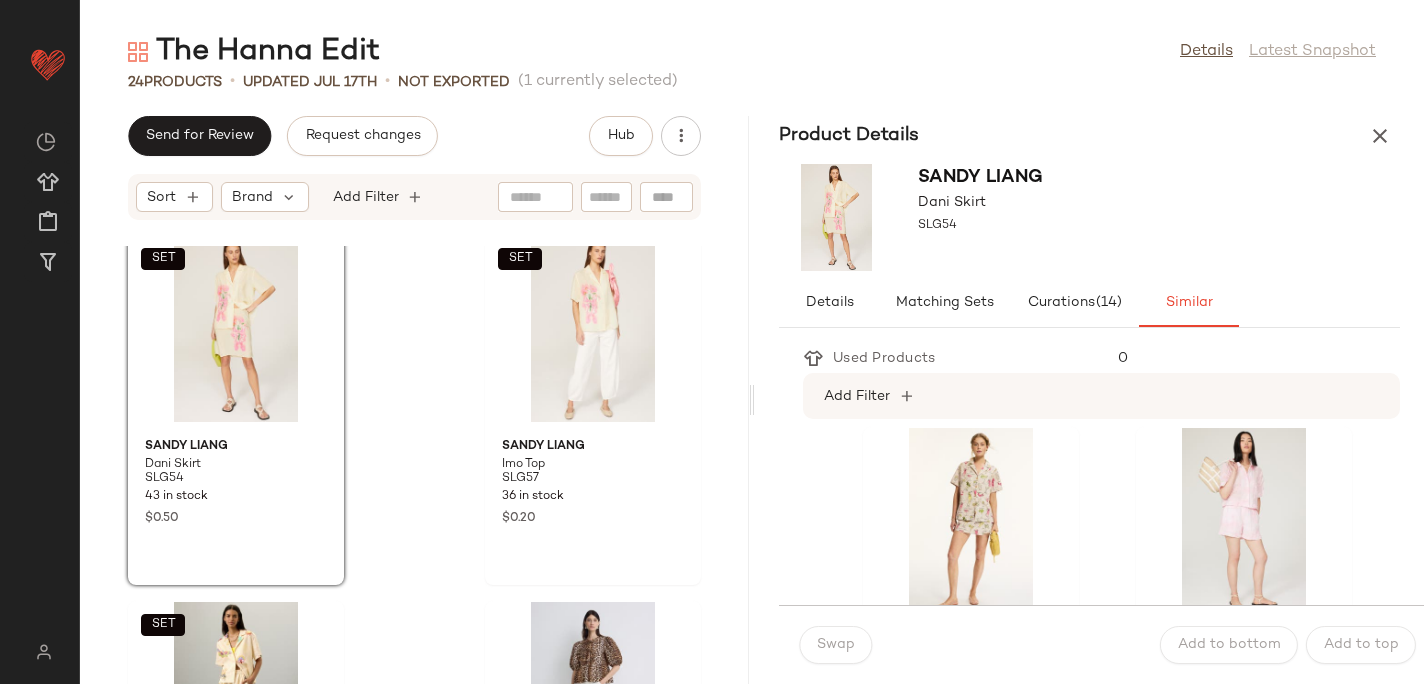 scroll, scrollTop: 1840, scrollLeft: 0, axis: vertical 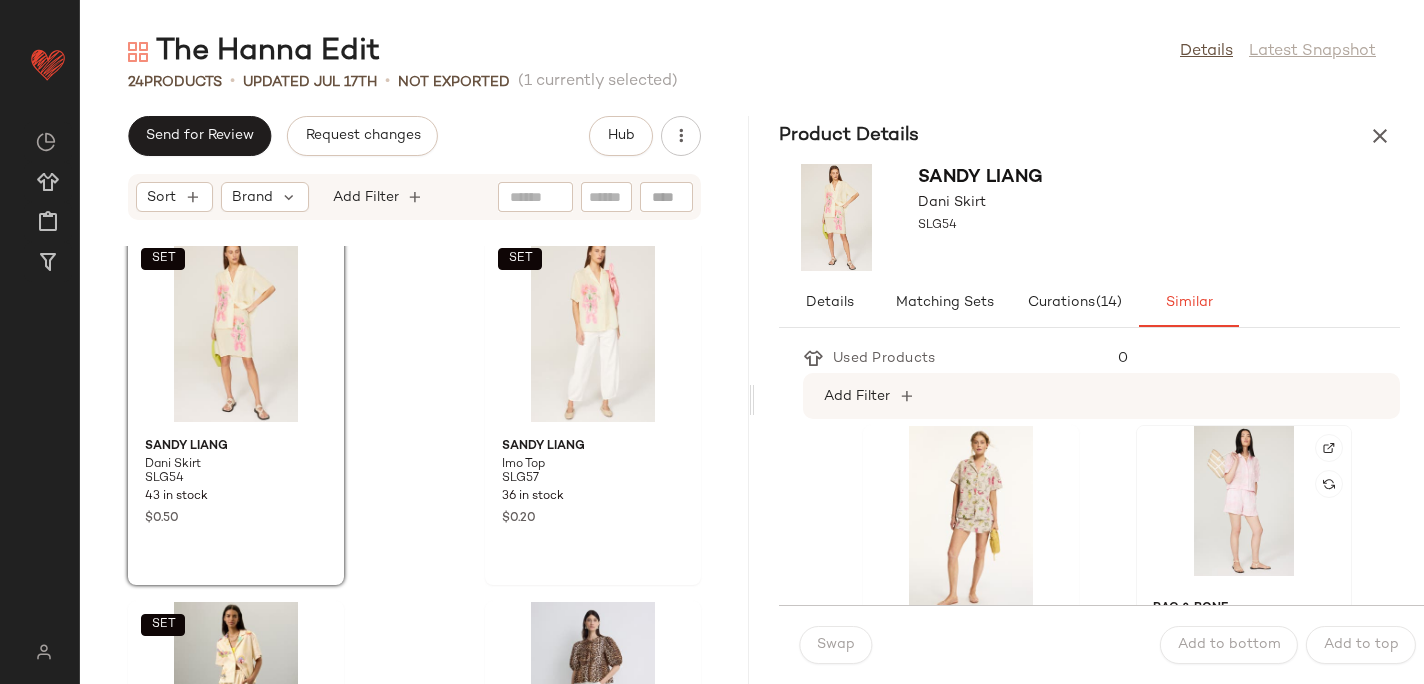 click 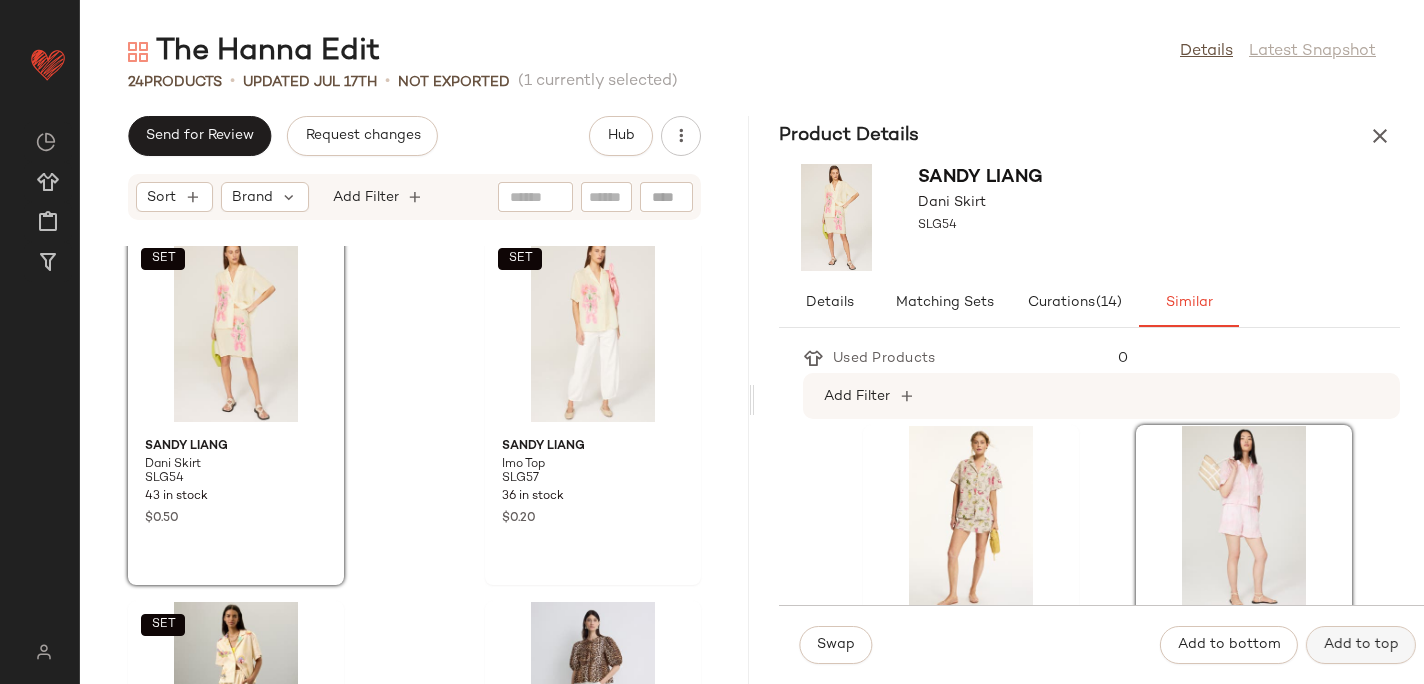 click on "Add to top" 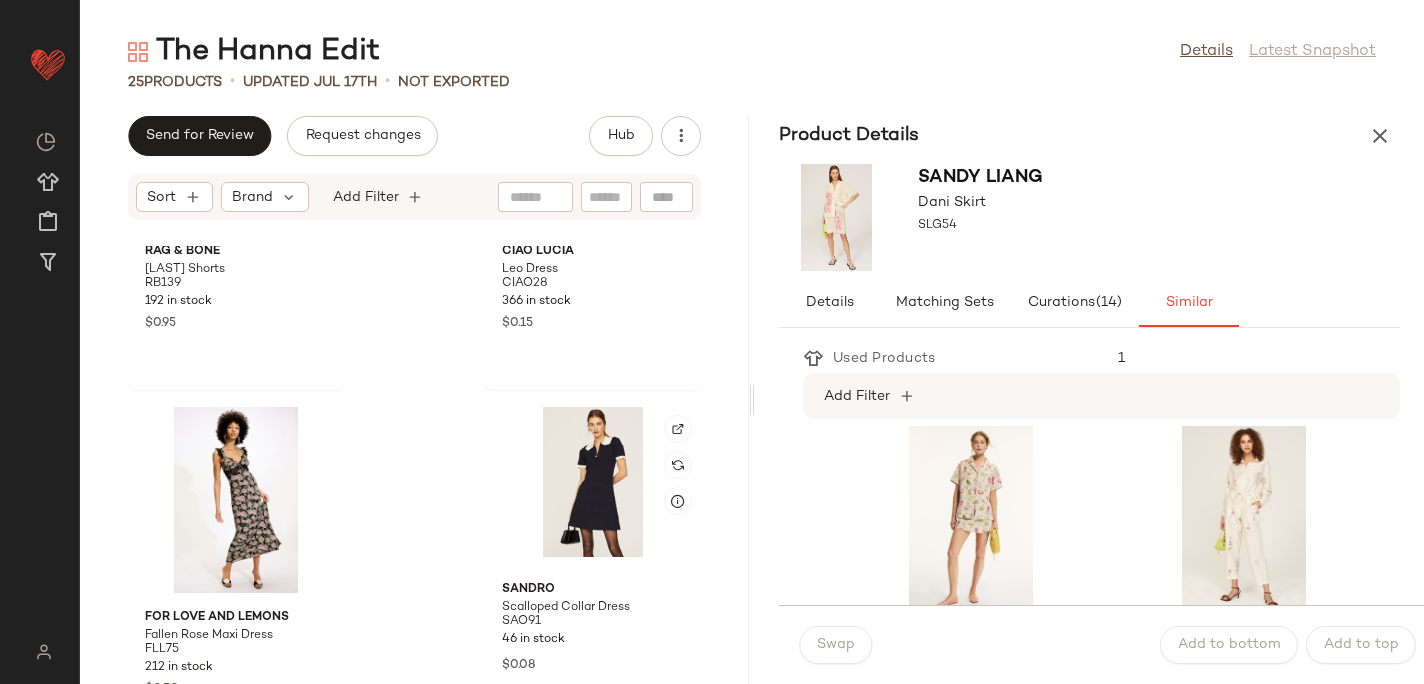 scroll, scrollTop: 0, scrollLeft: 0, axis: both 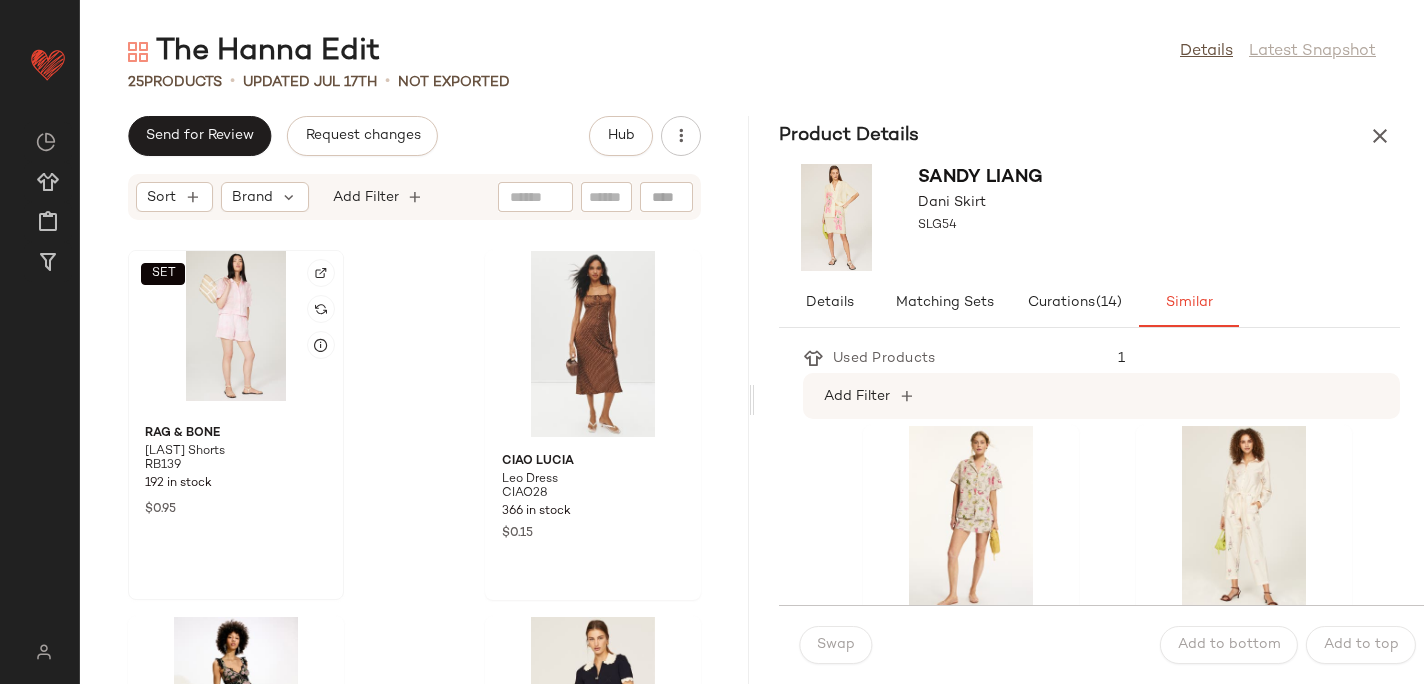 click on "SET" 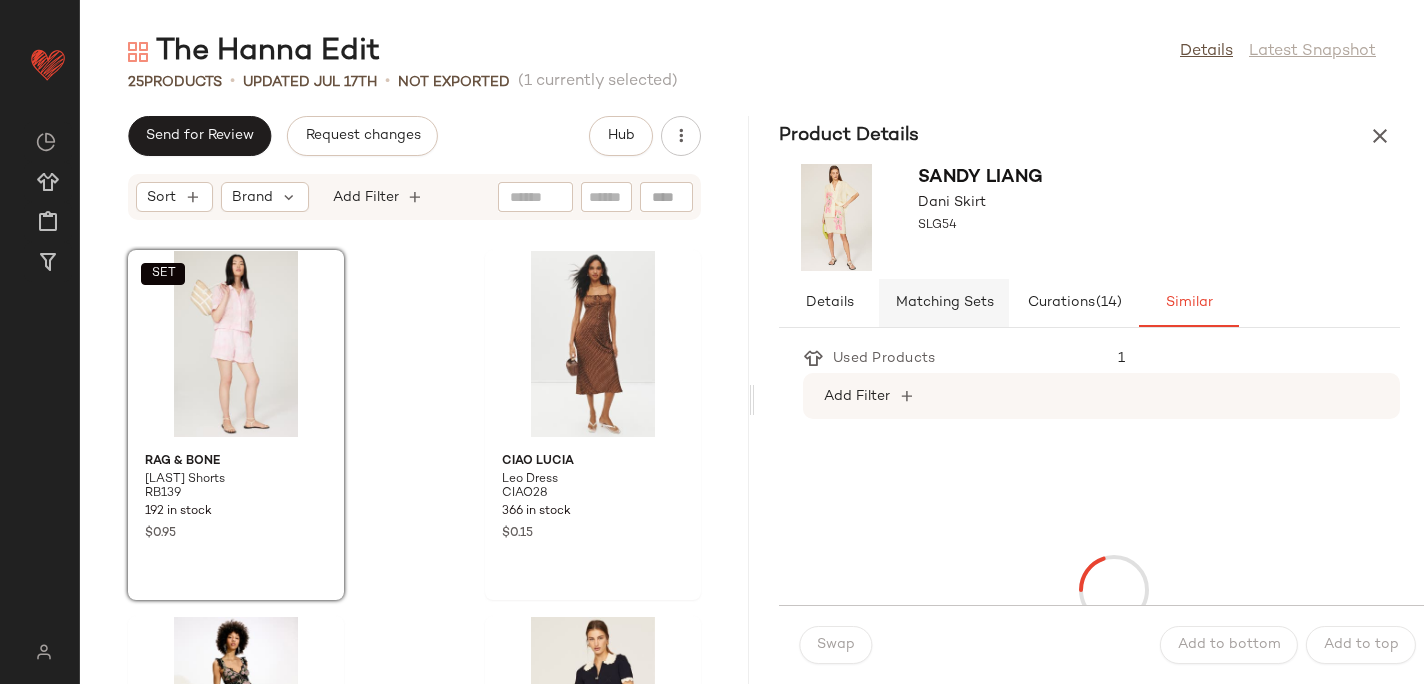 click on "Matching Sets" 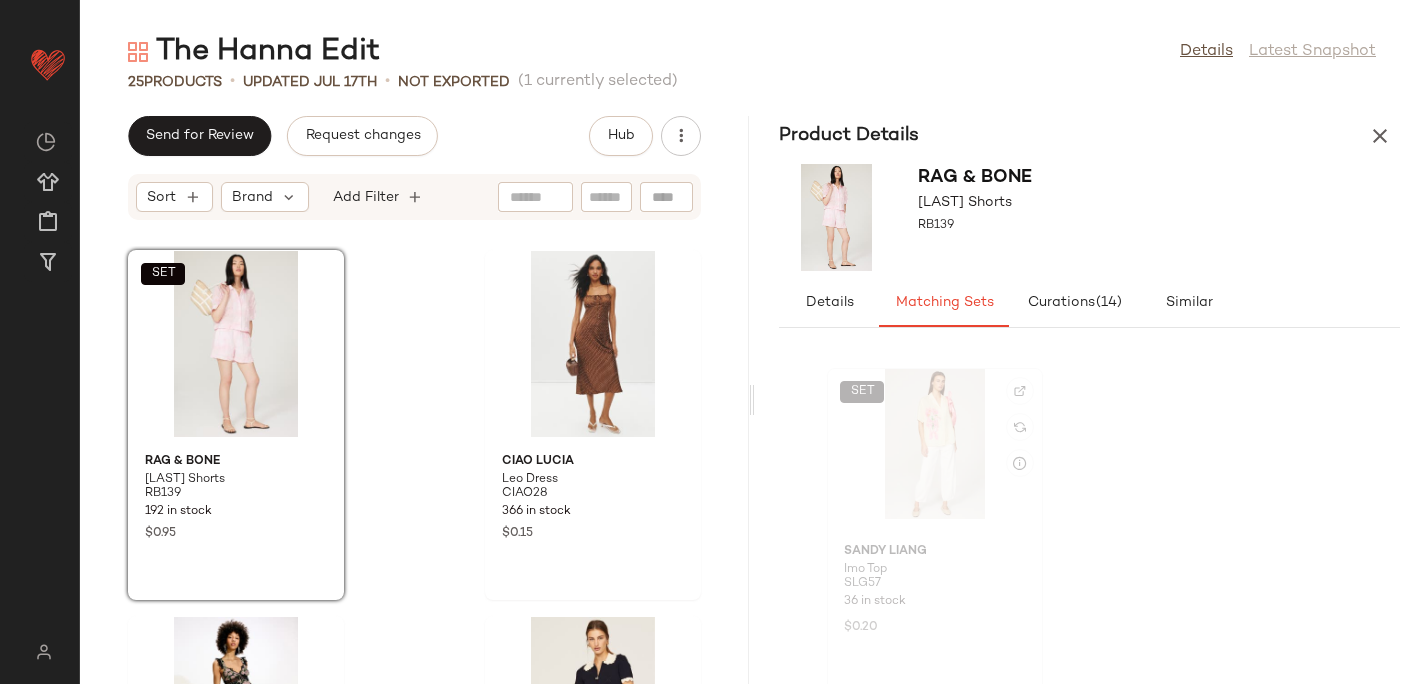 click on "SET" 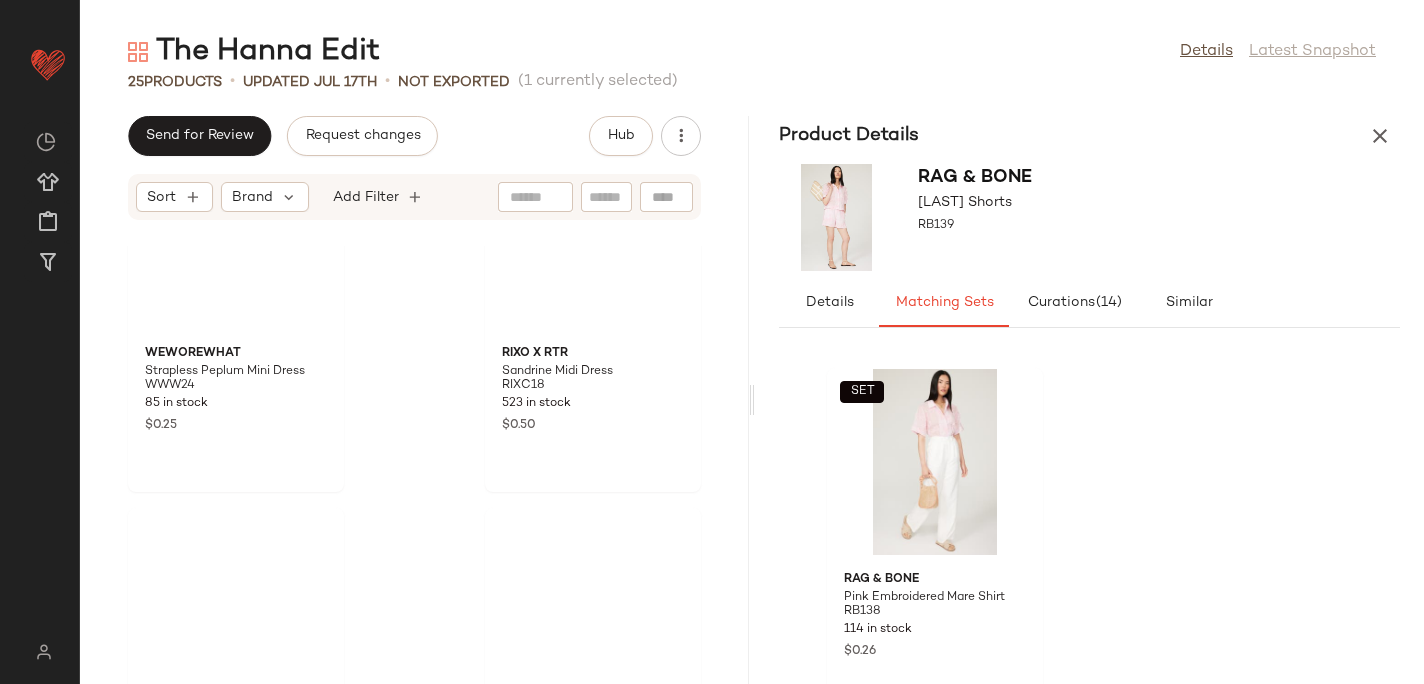 scroll, scrollTop: 0, scrollLeft: 0, axis: both 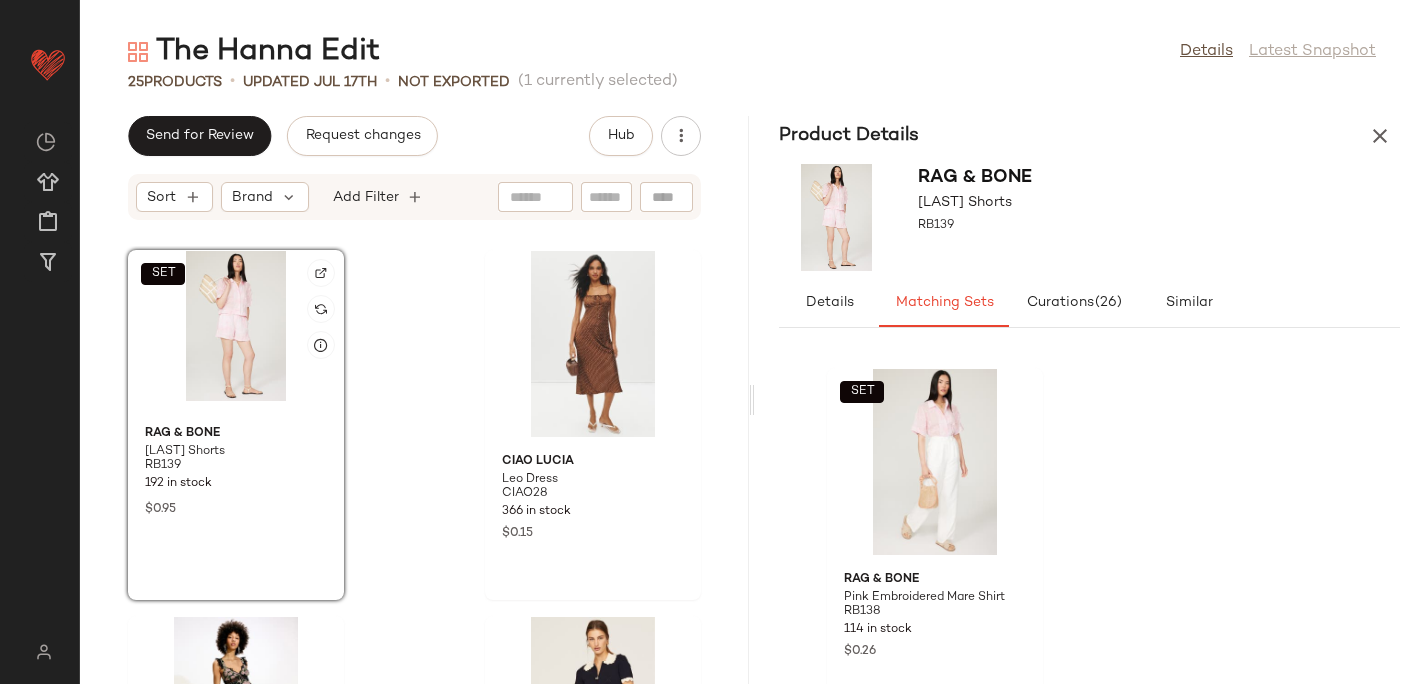 click on "SET" 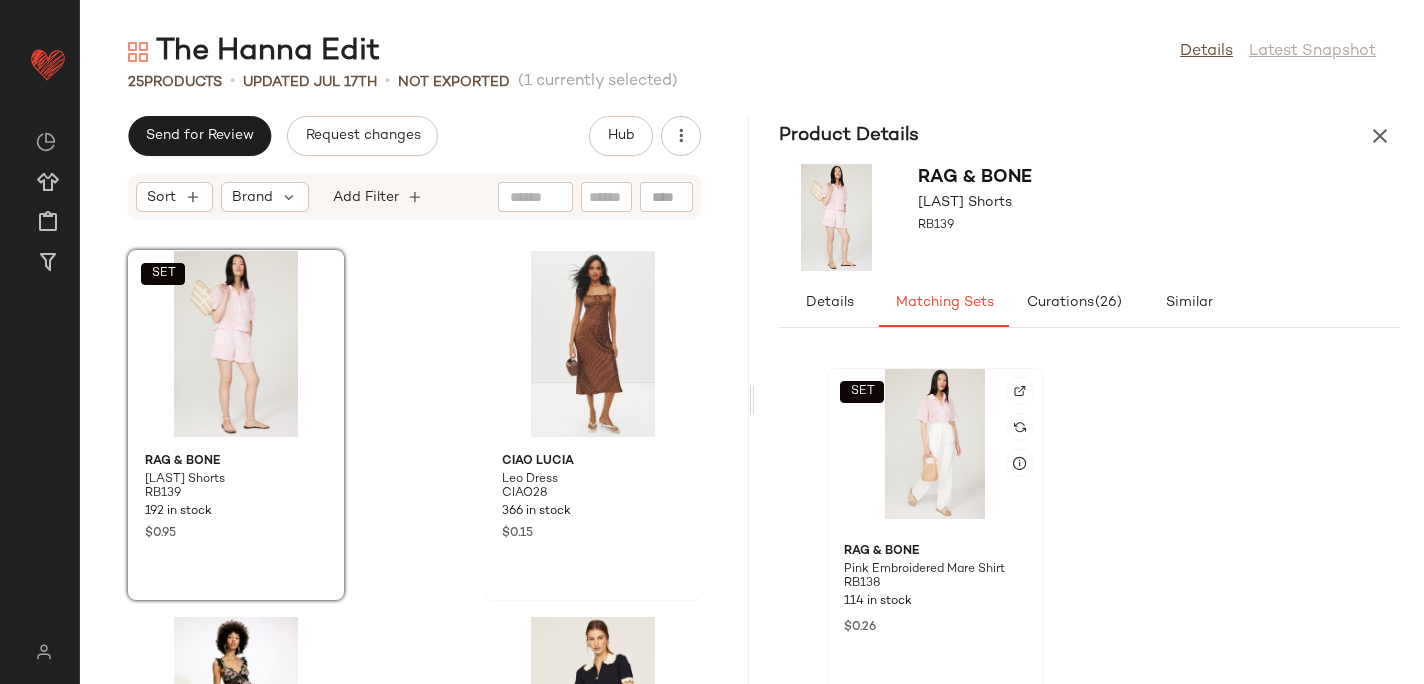 click on "SET" 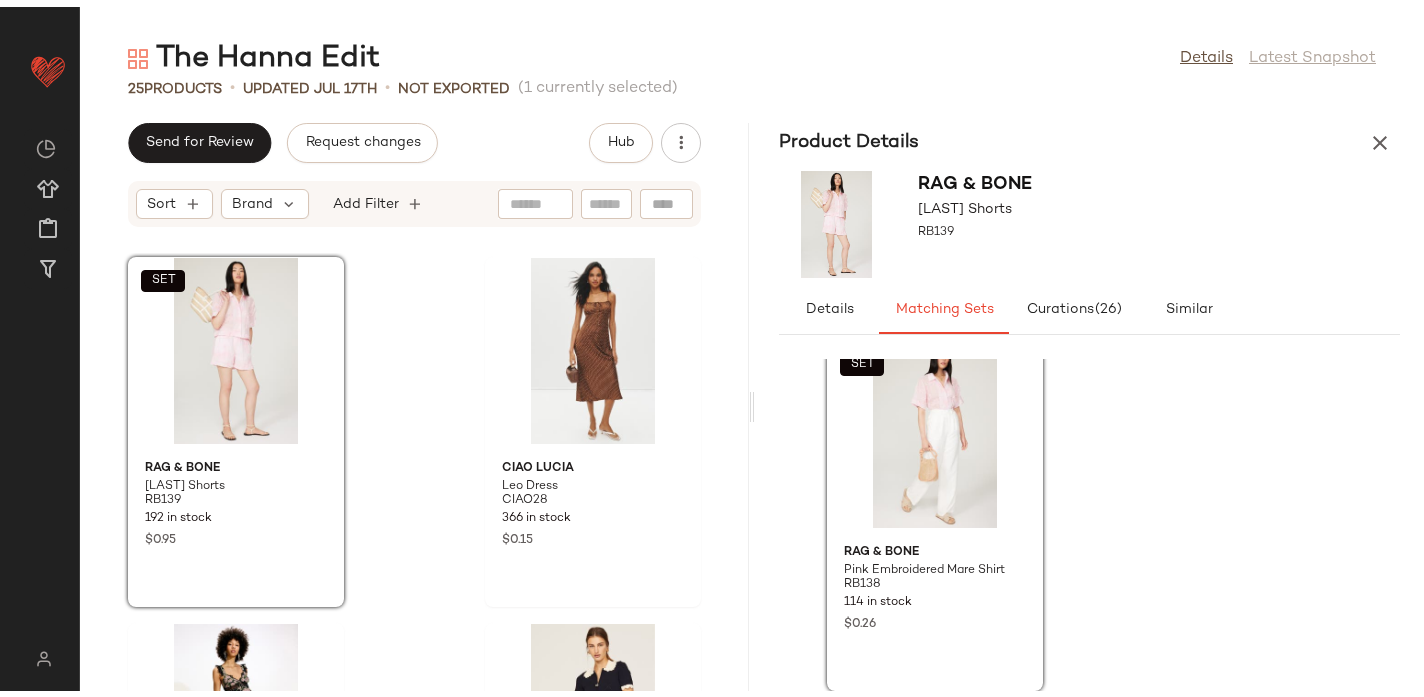 scroll, scrollTop: 21, scrollLeft: 0, axis: vertical 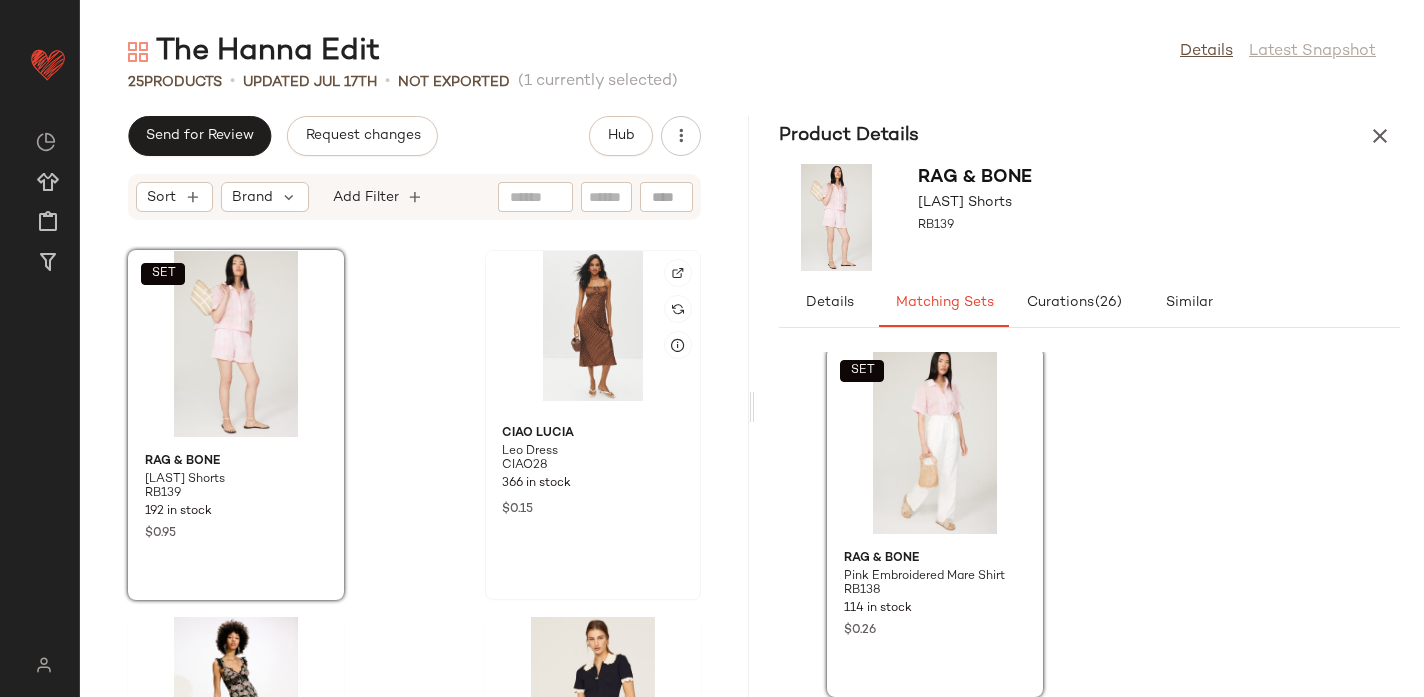 click 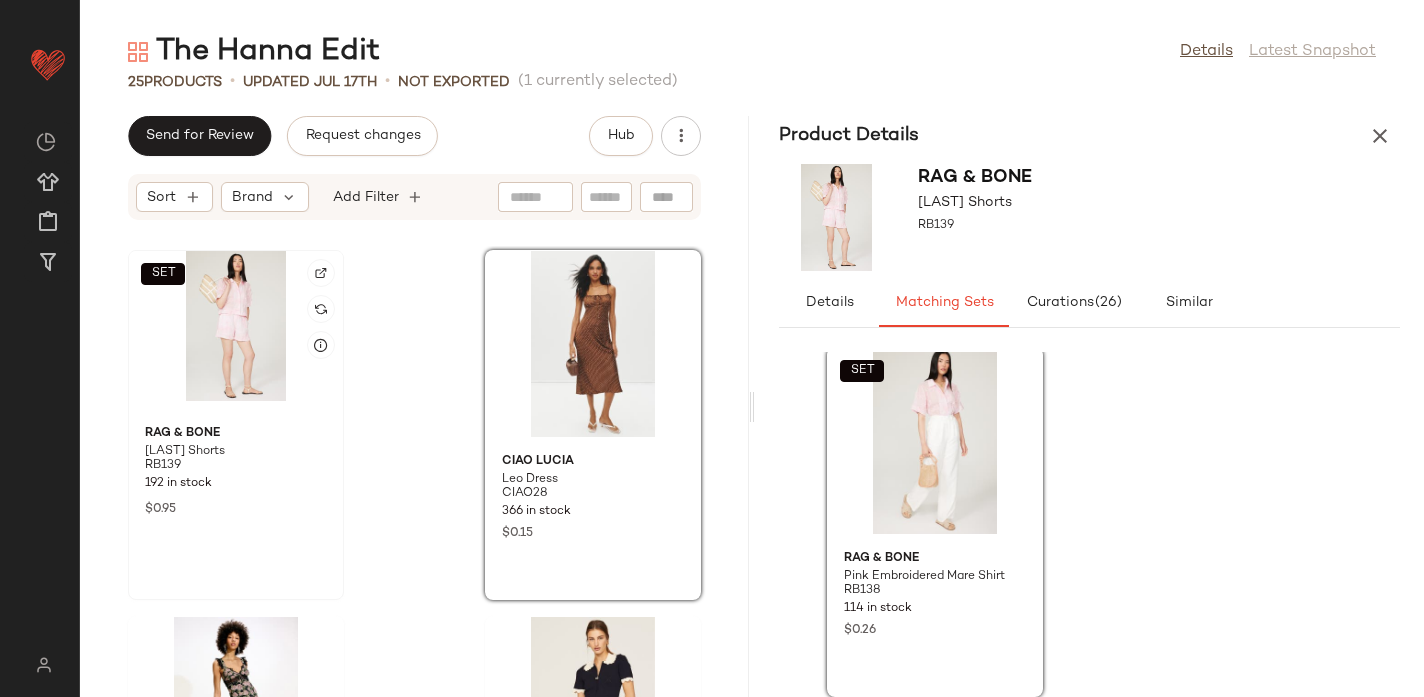 click on "SET" 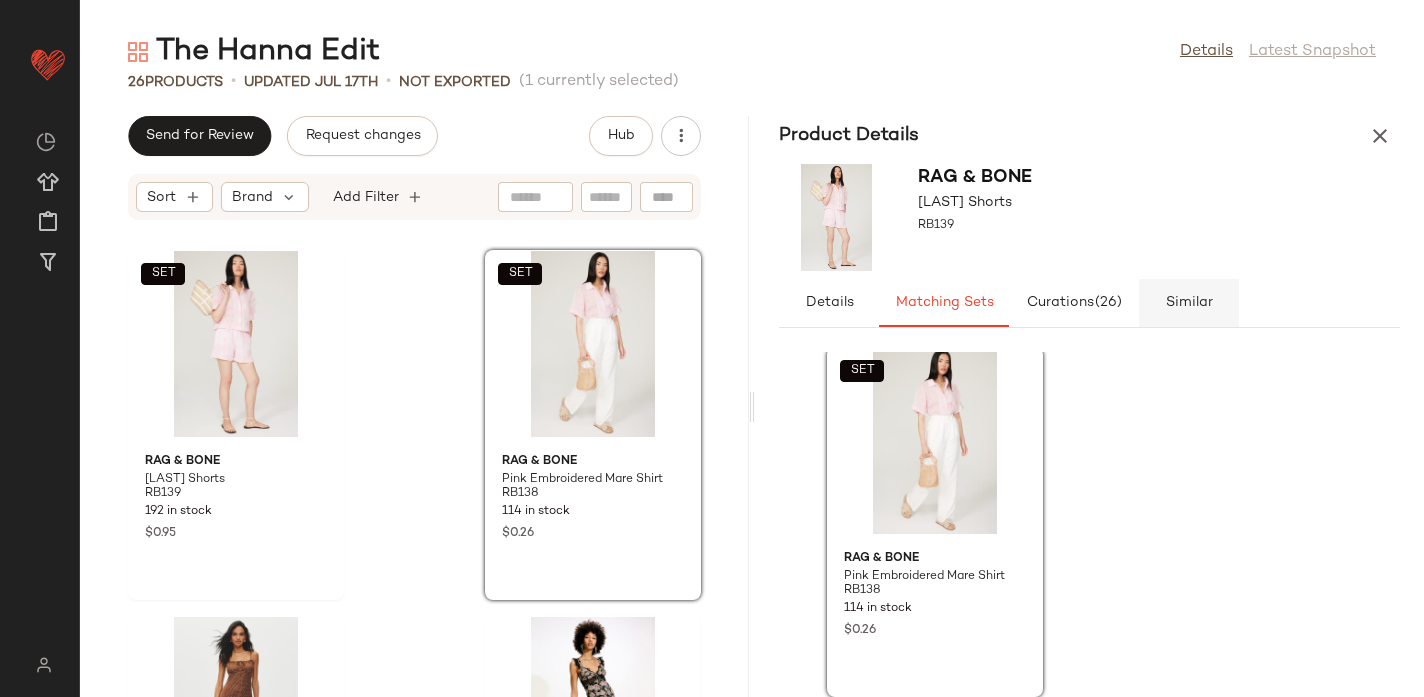 click on "Similar" 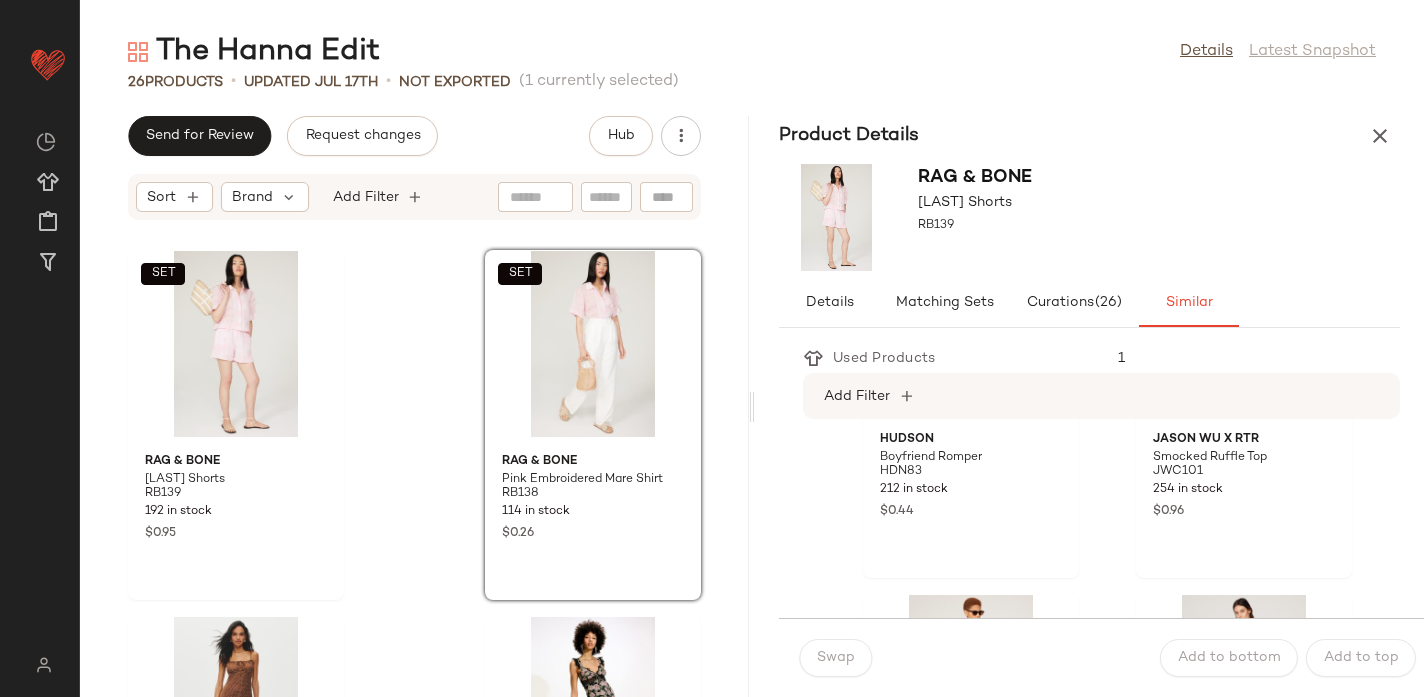 scroll, scrollTop: 2688, scrollLeft: 0, axis: vertical 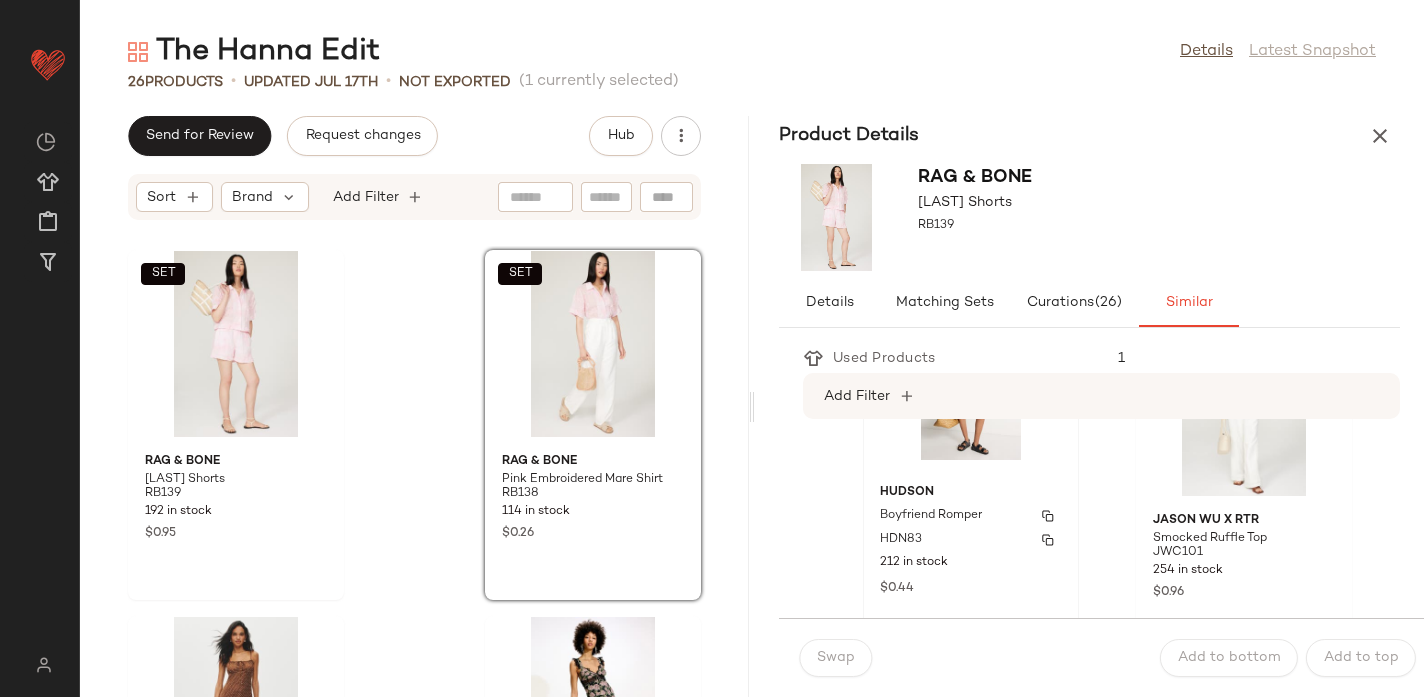 click on "Hudson" at bounding box center [971, 493] 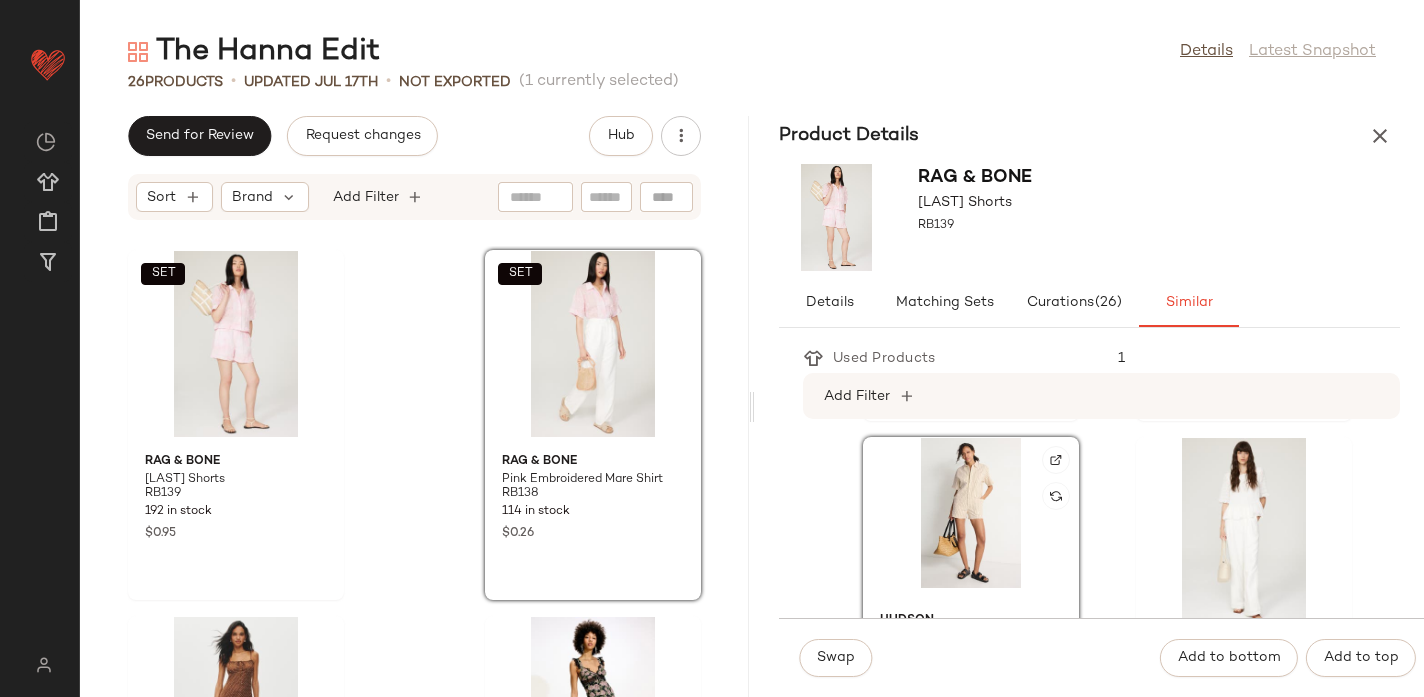 scroll, scrollTop: 2547, scrollLeft: 0, axis: vertical 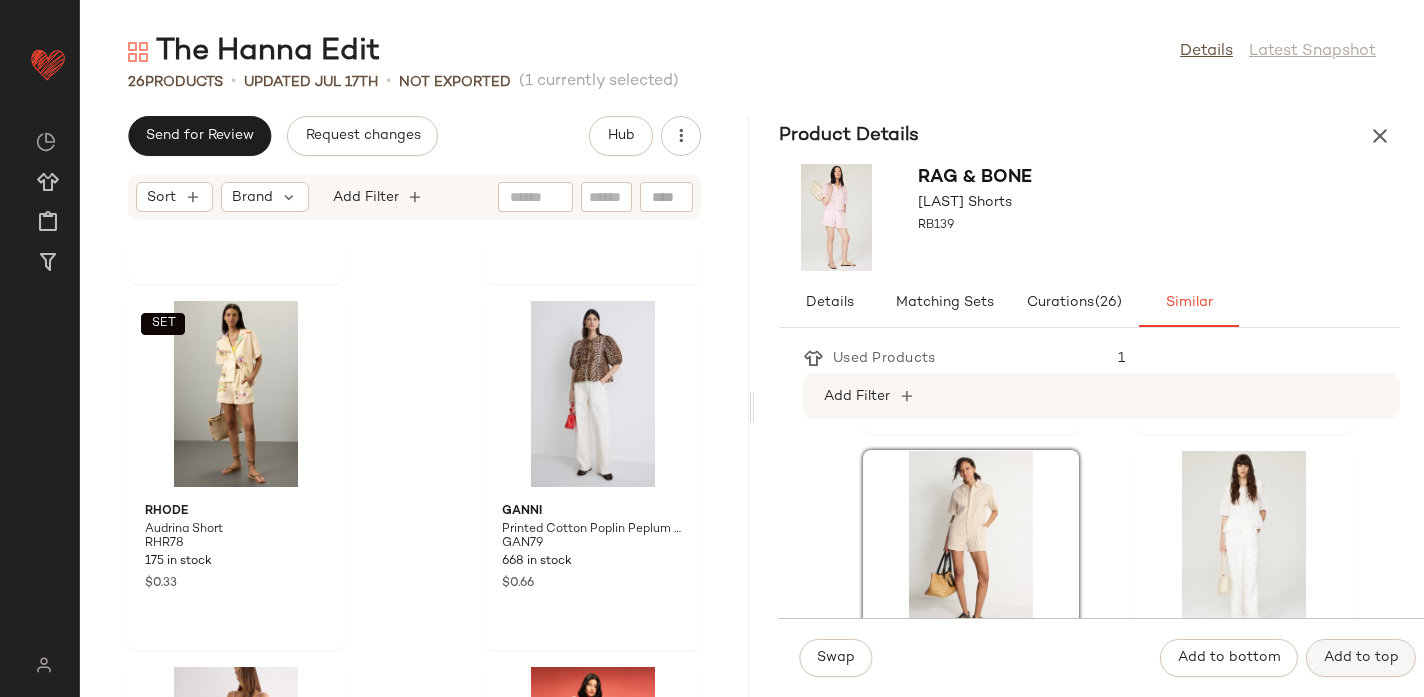 click on "Add to top" 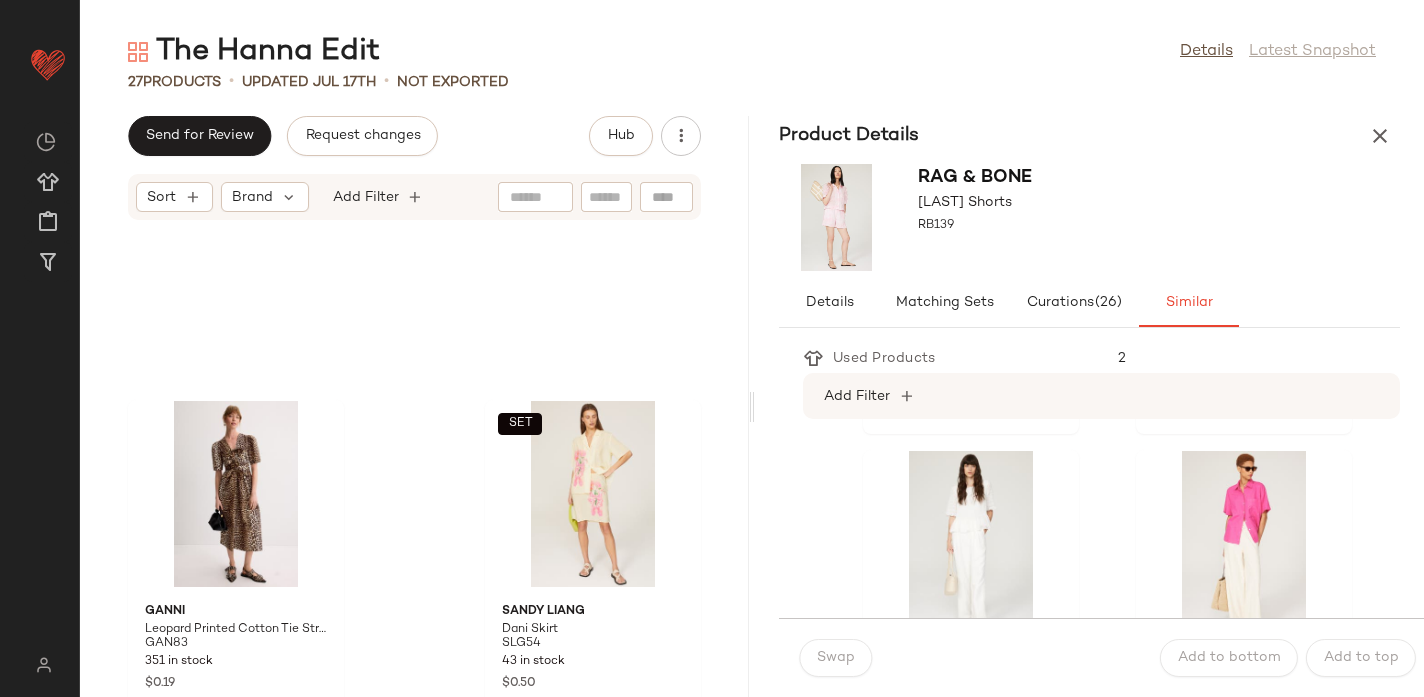 scroll, scrollTop: 2430, scrollLeft: 0, axis: vertical 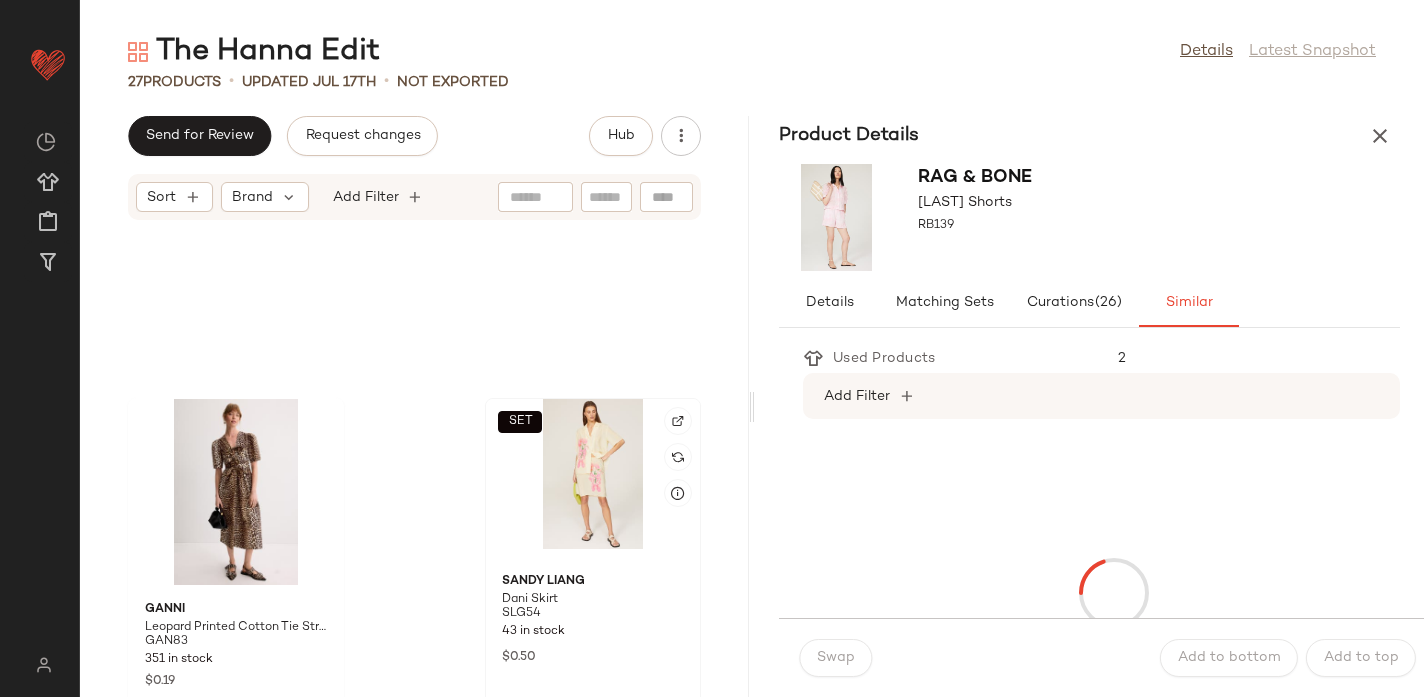 click on "SET" 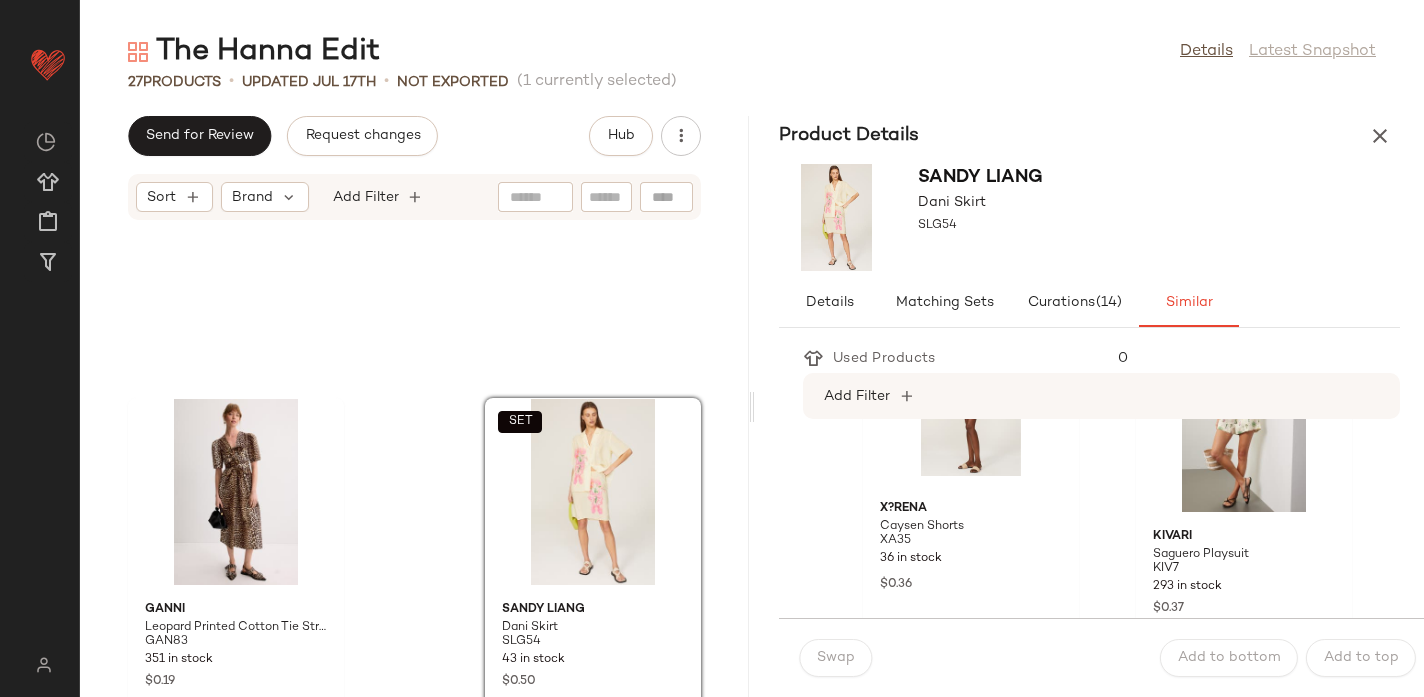 scroll, scrollTop: 2163, scrollLeft: 0, axis: vertical 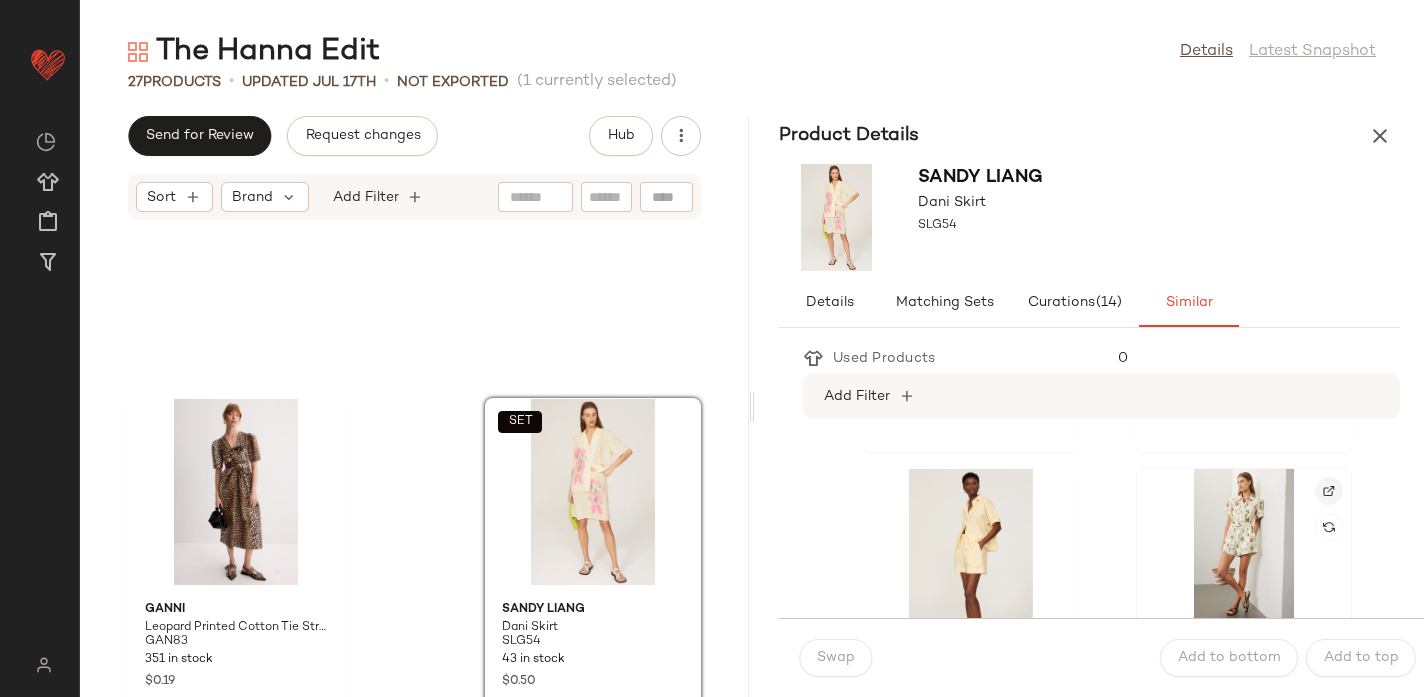 click at bounding box center [1329, 491] 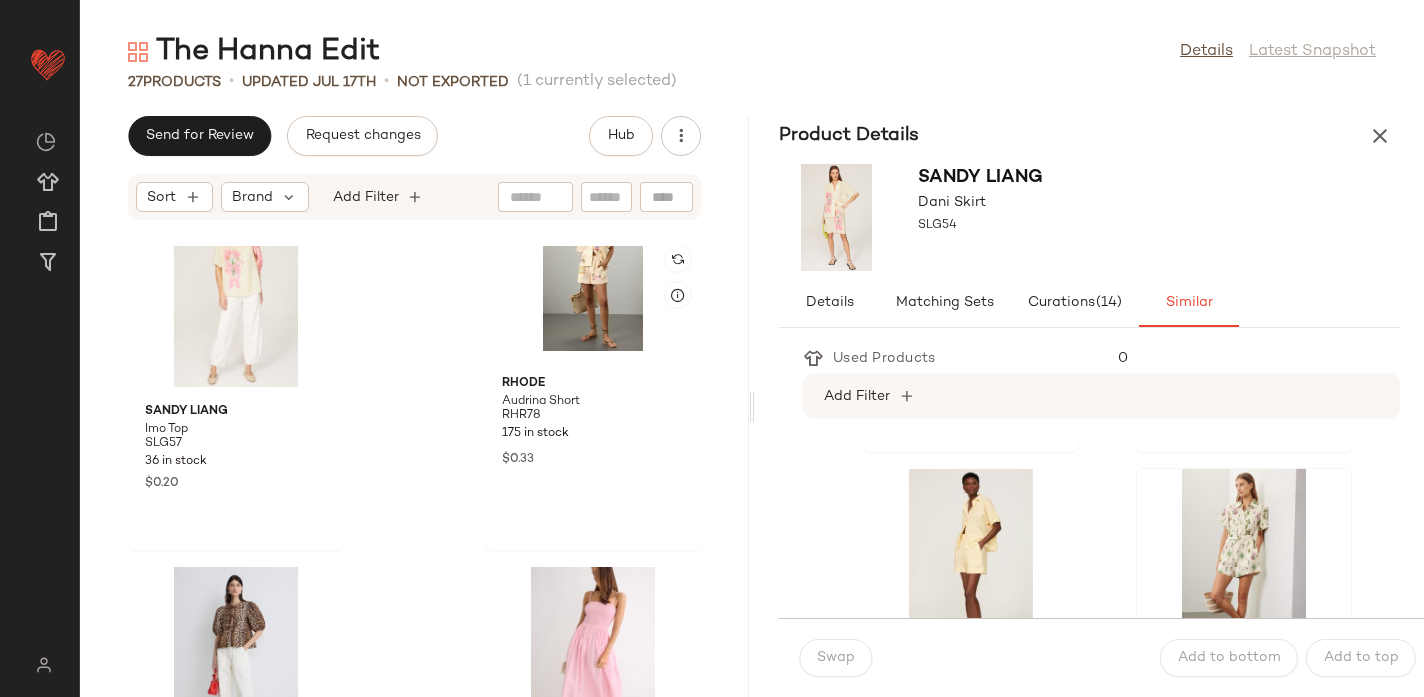 scroll, scrollTop: 2971, scrollLeft: 0, axis: vertical 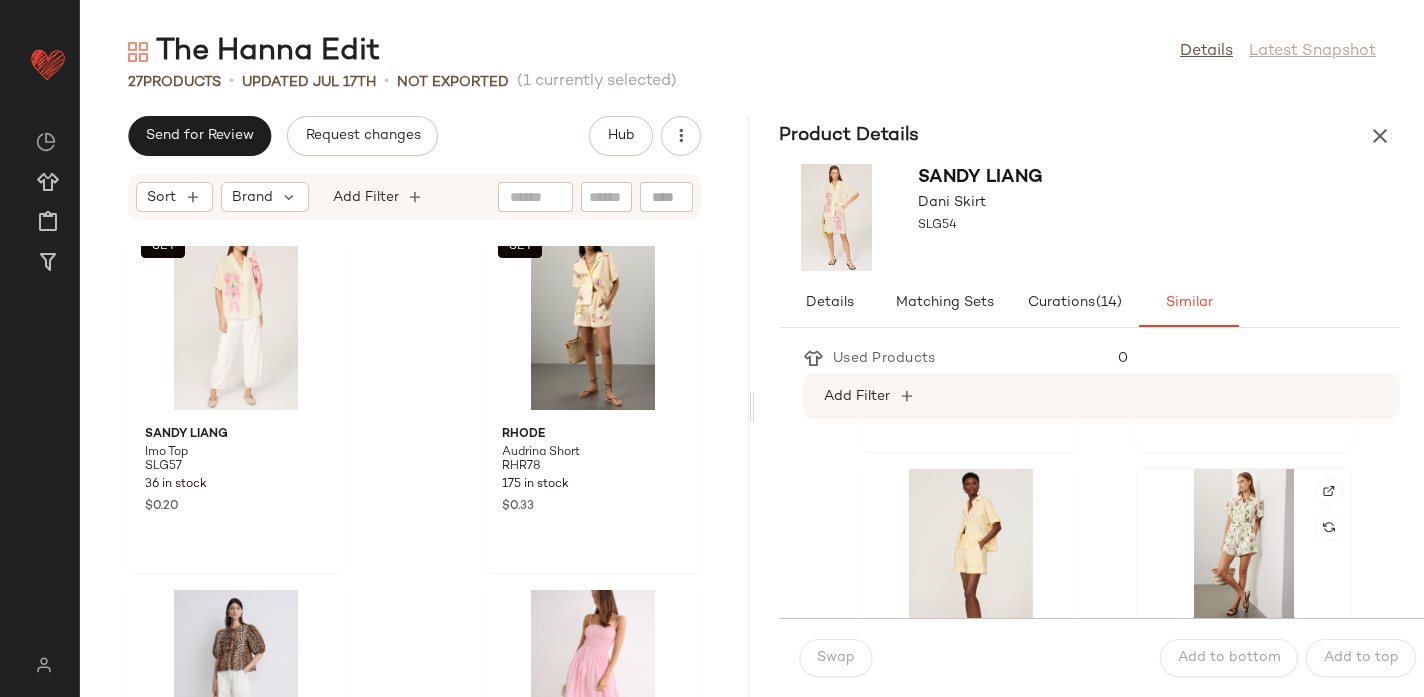 click 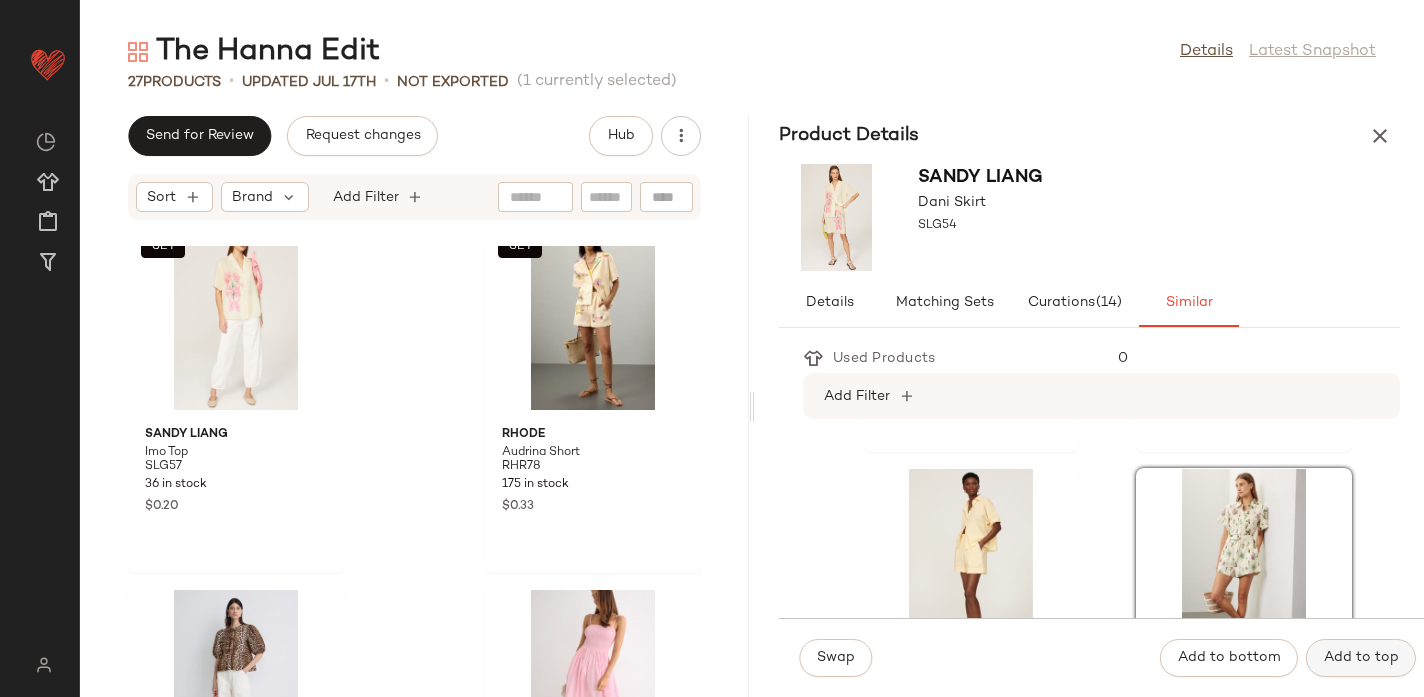 click on "Add to top" 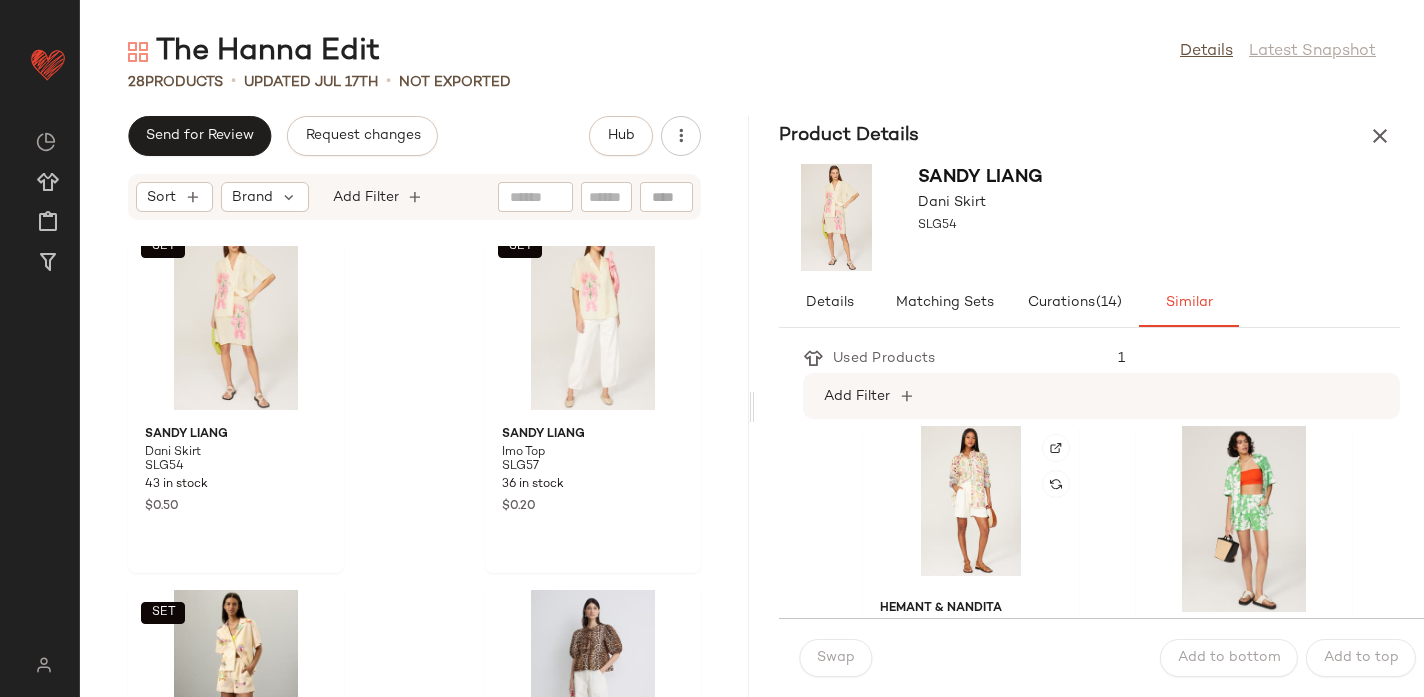 scroll, scrollTop: 2561, scrollLeft: 0, axis: vertical 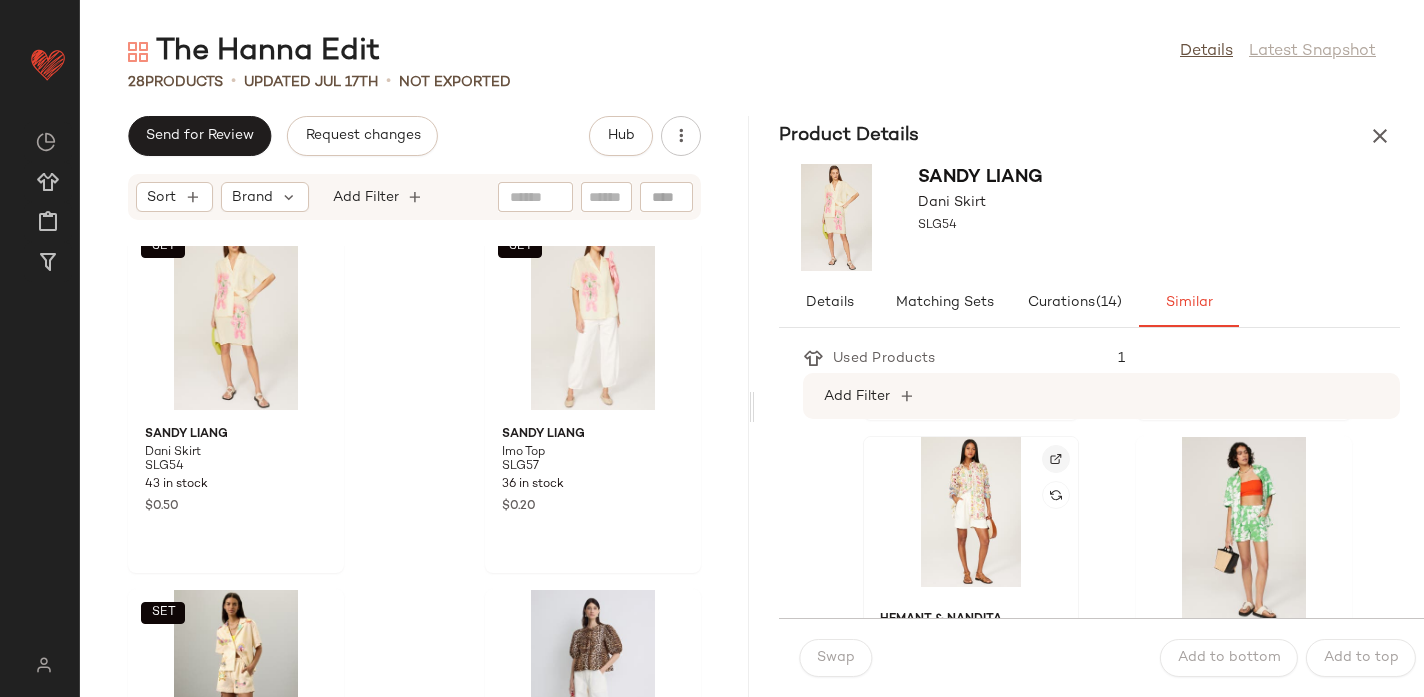 click 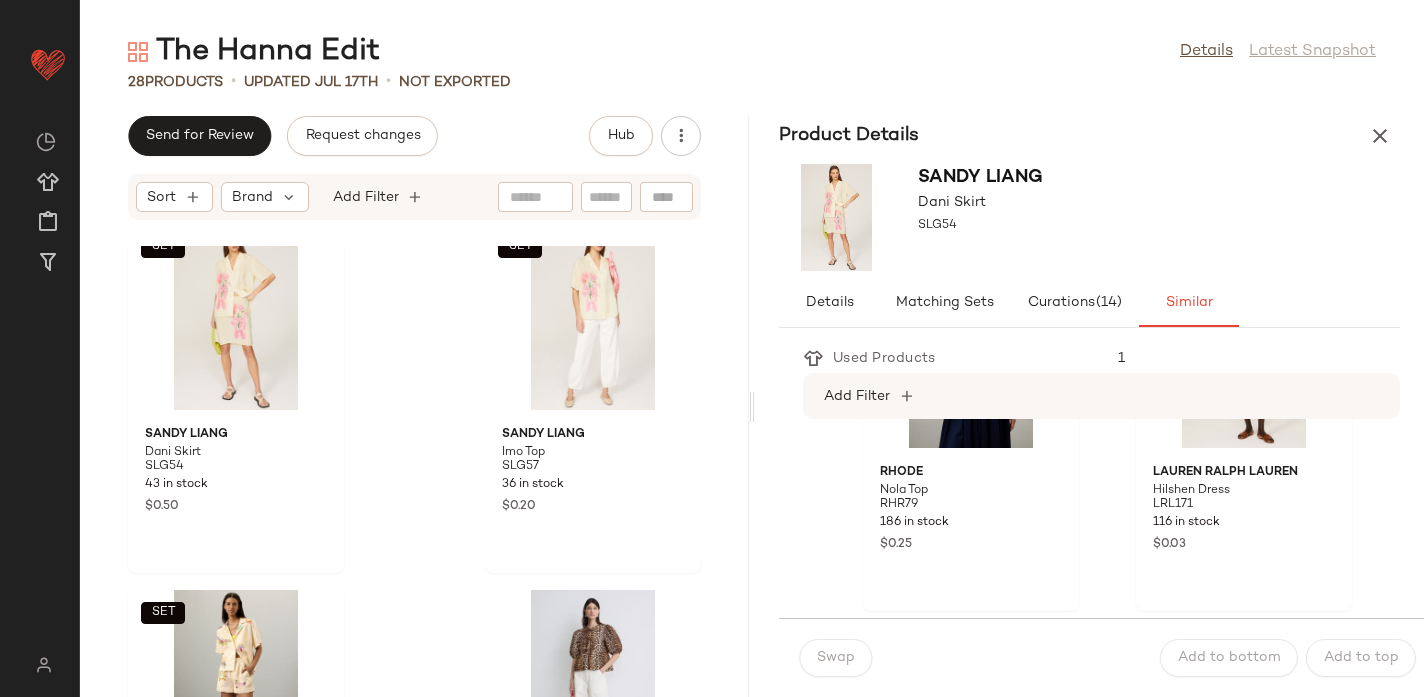 scroll, scrollTop: 3104, scrollLeft: 0, axis: vertical 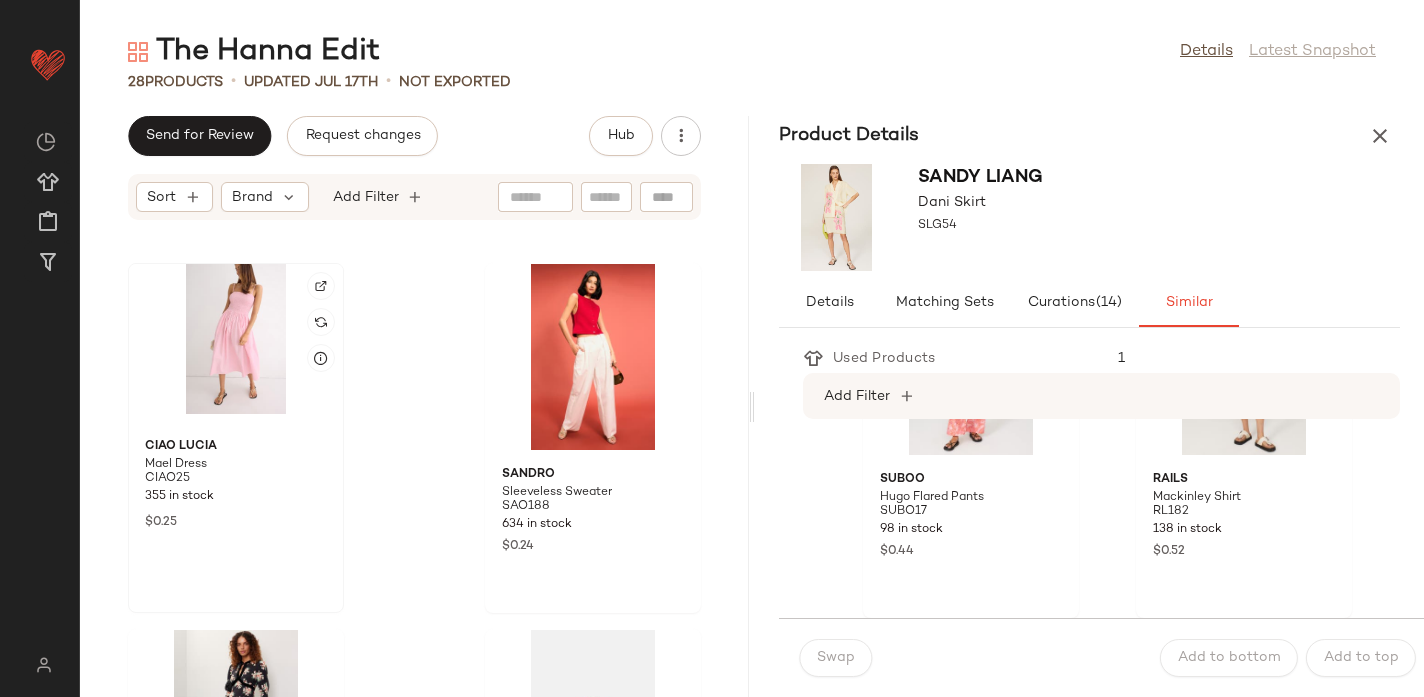 click 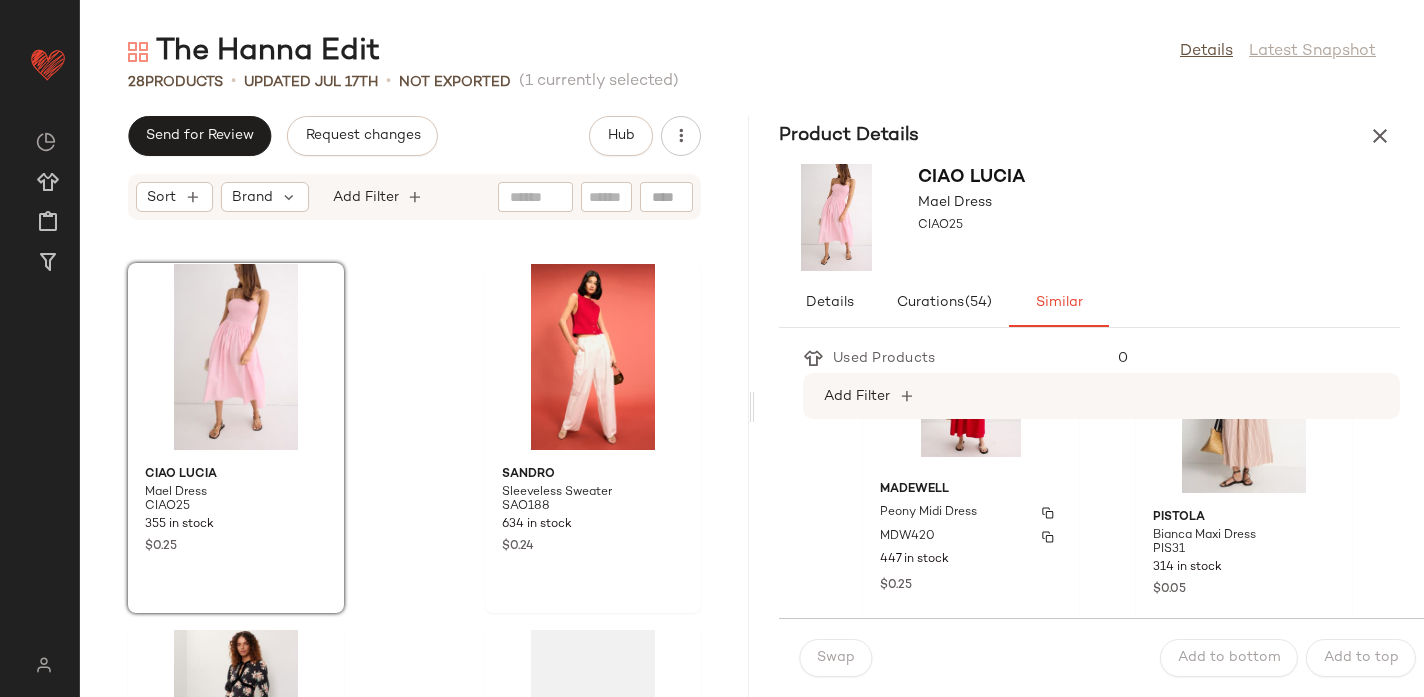 scroll, scrollTop: 487, scrollLeft: 0, axis: vertical 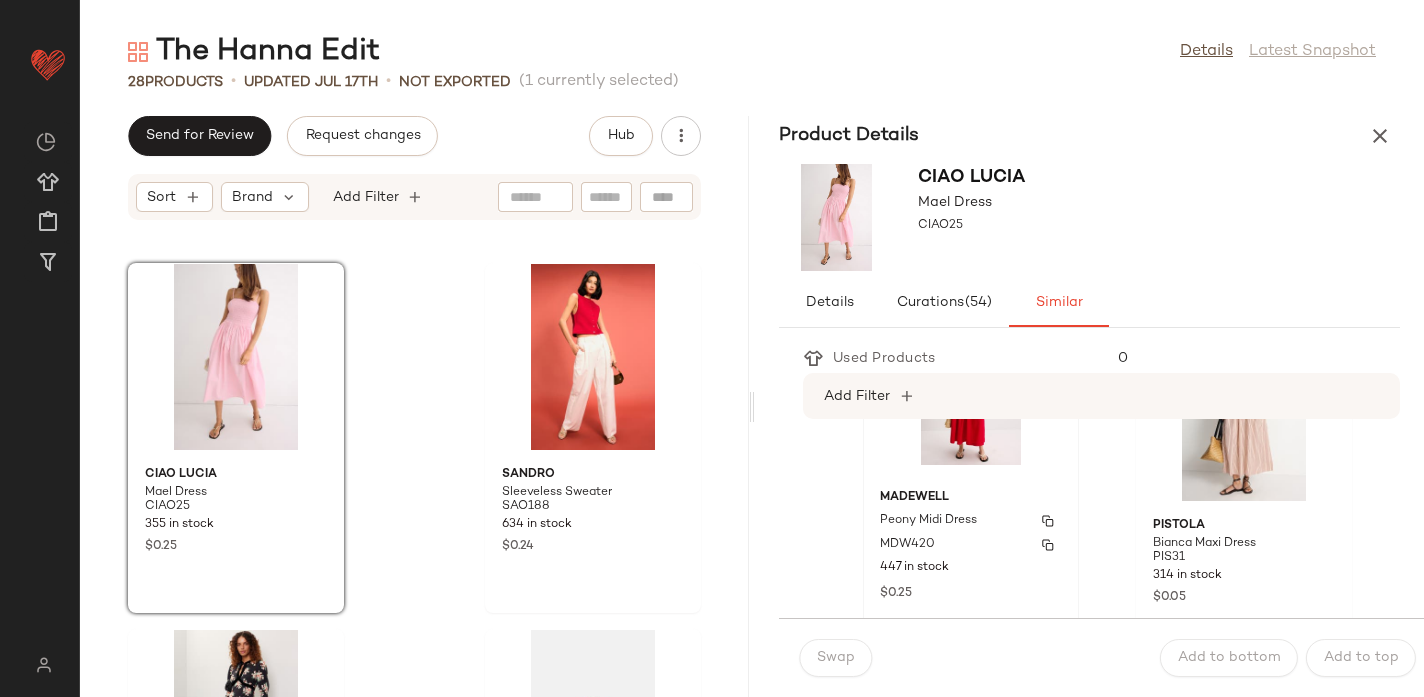 click on "MDW420" at bounding box center (971, 545) 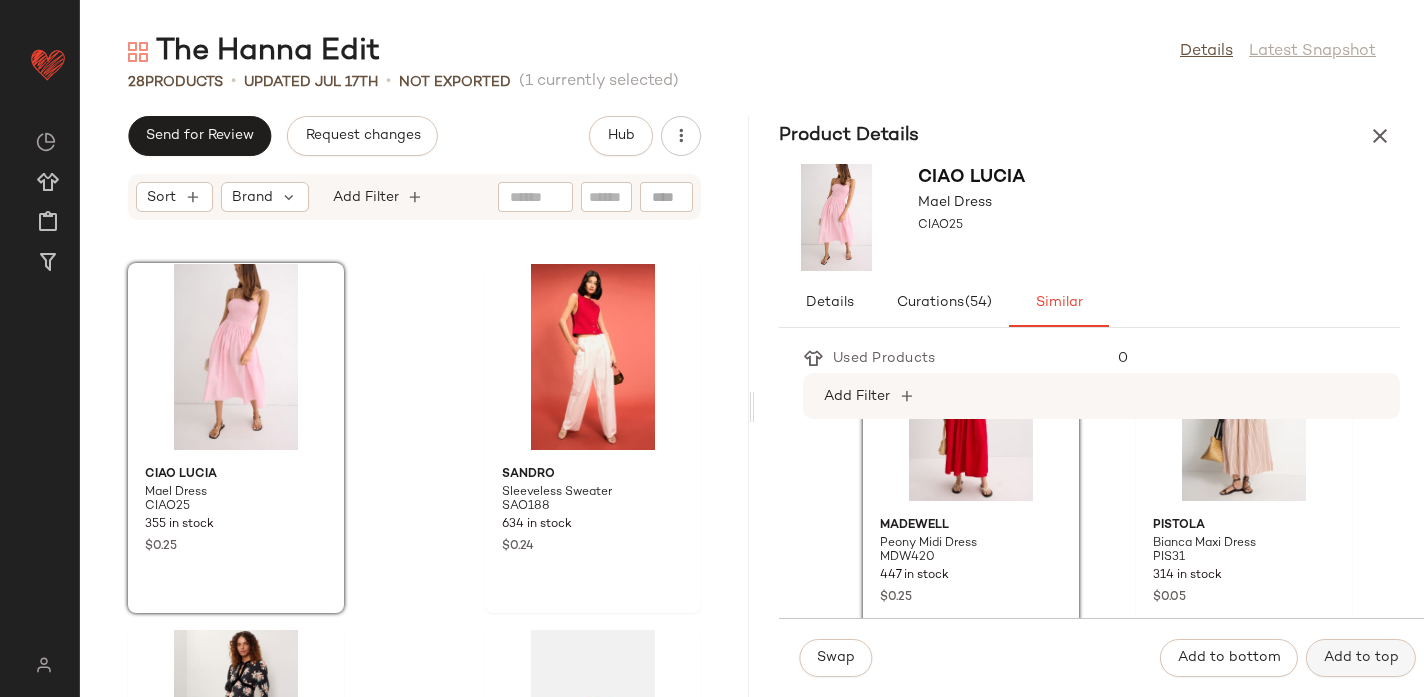 click on "Add to top" 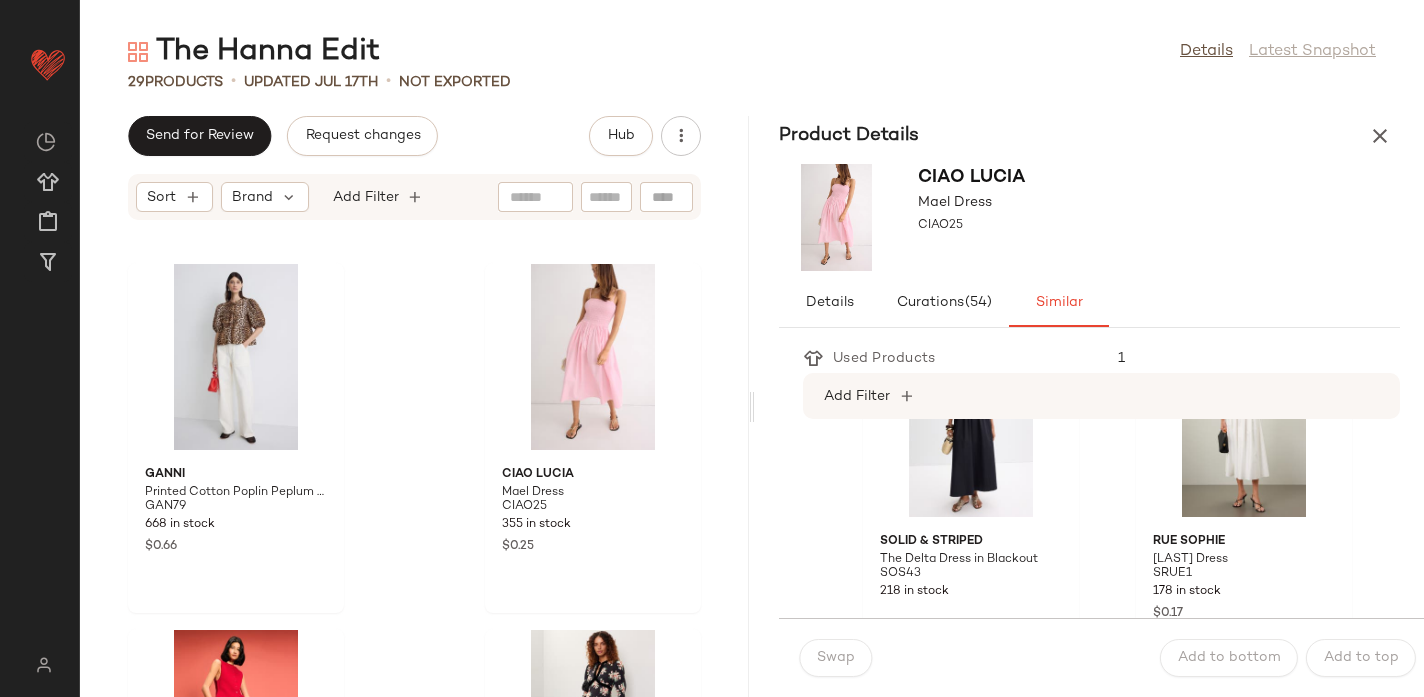 scroll, scrollTop: 814, scrollLeft: 0, axis: vertical 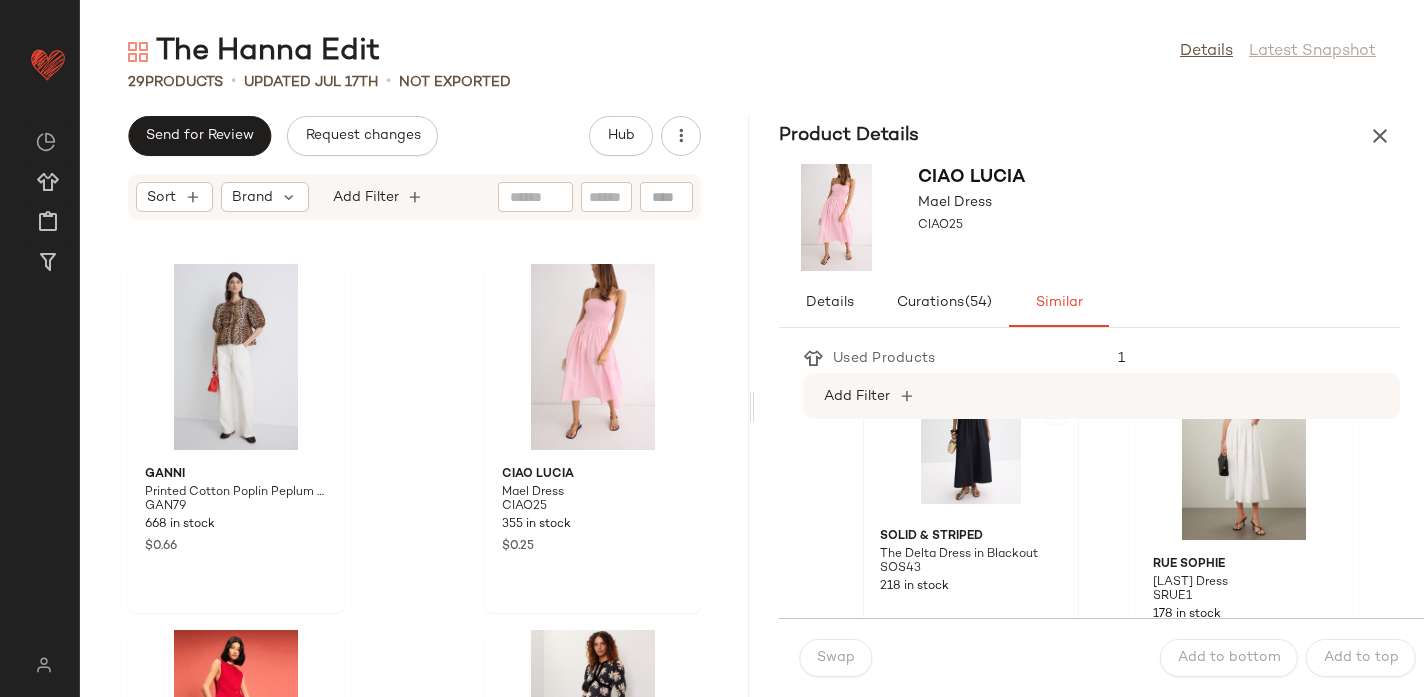 click 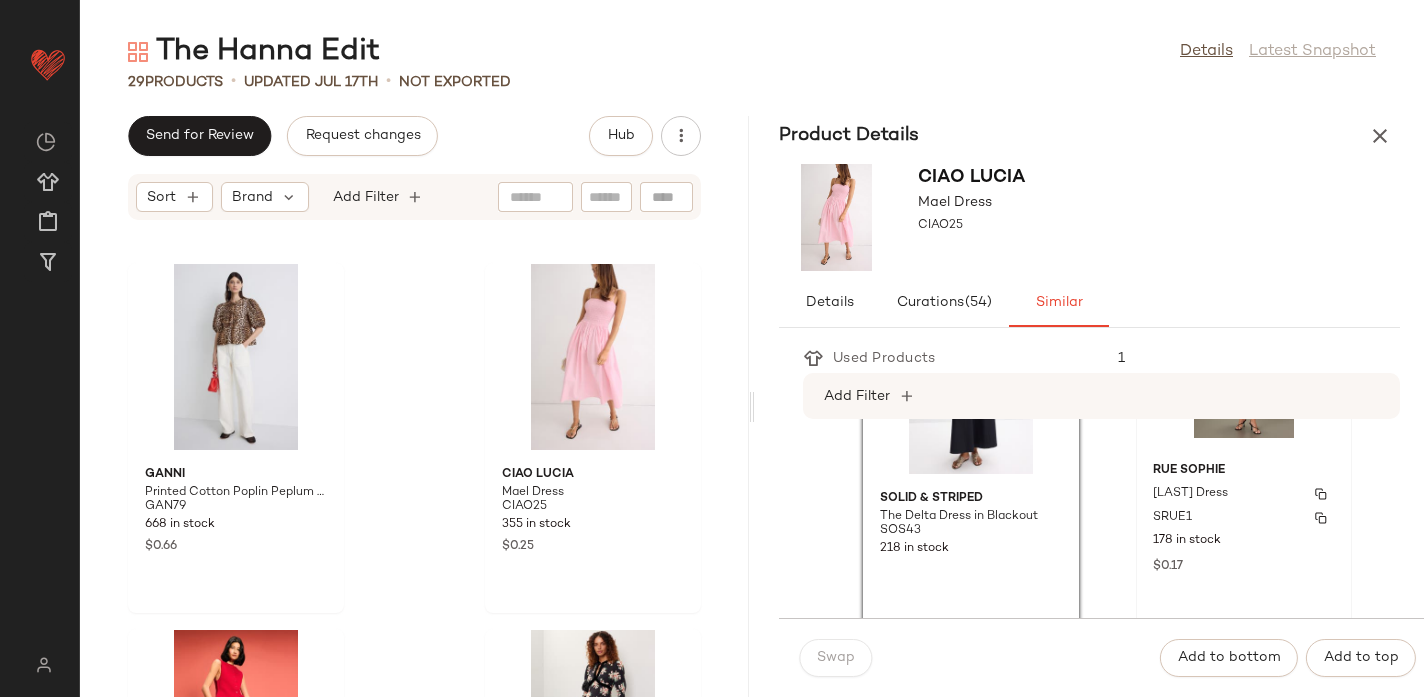 scroll, scrollTop: 881, scrollLeft: 0, axis: vertical 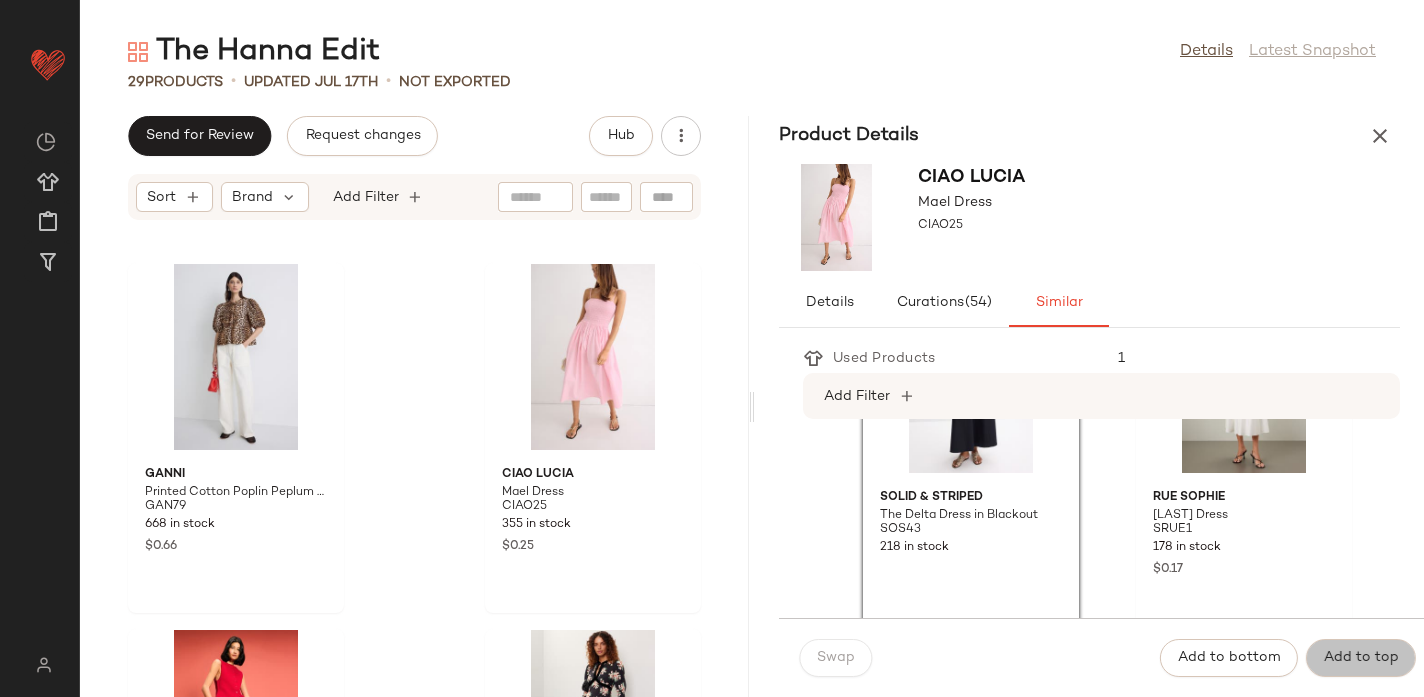click on "Add to top" 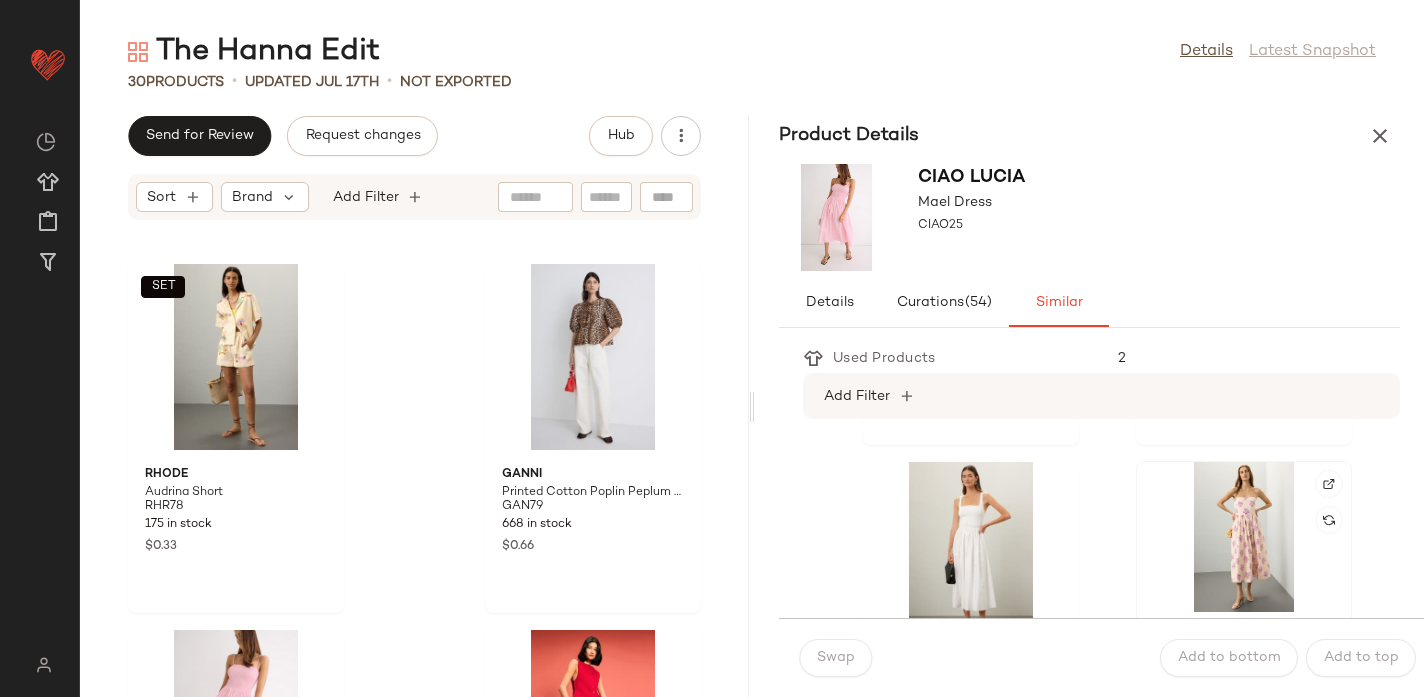 scroll, scrollTop: 705, scrollLeft: 0, axis: vertical 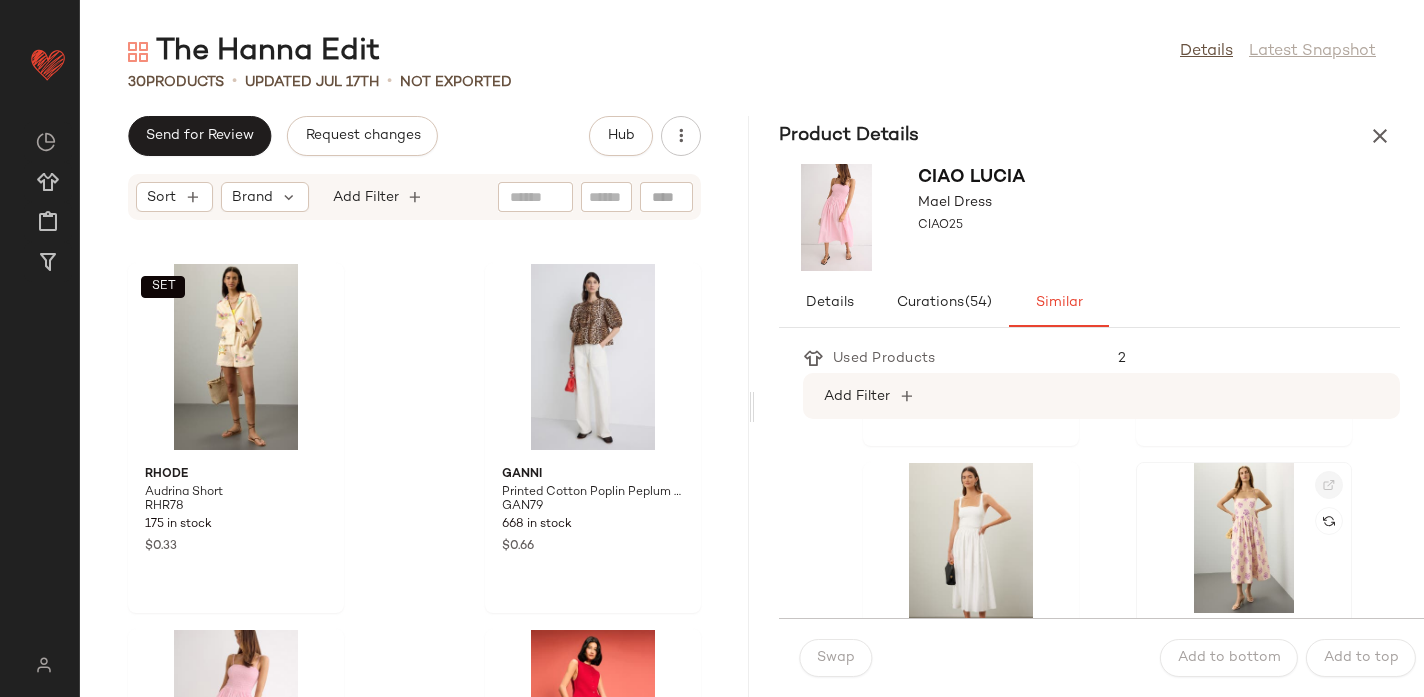 click 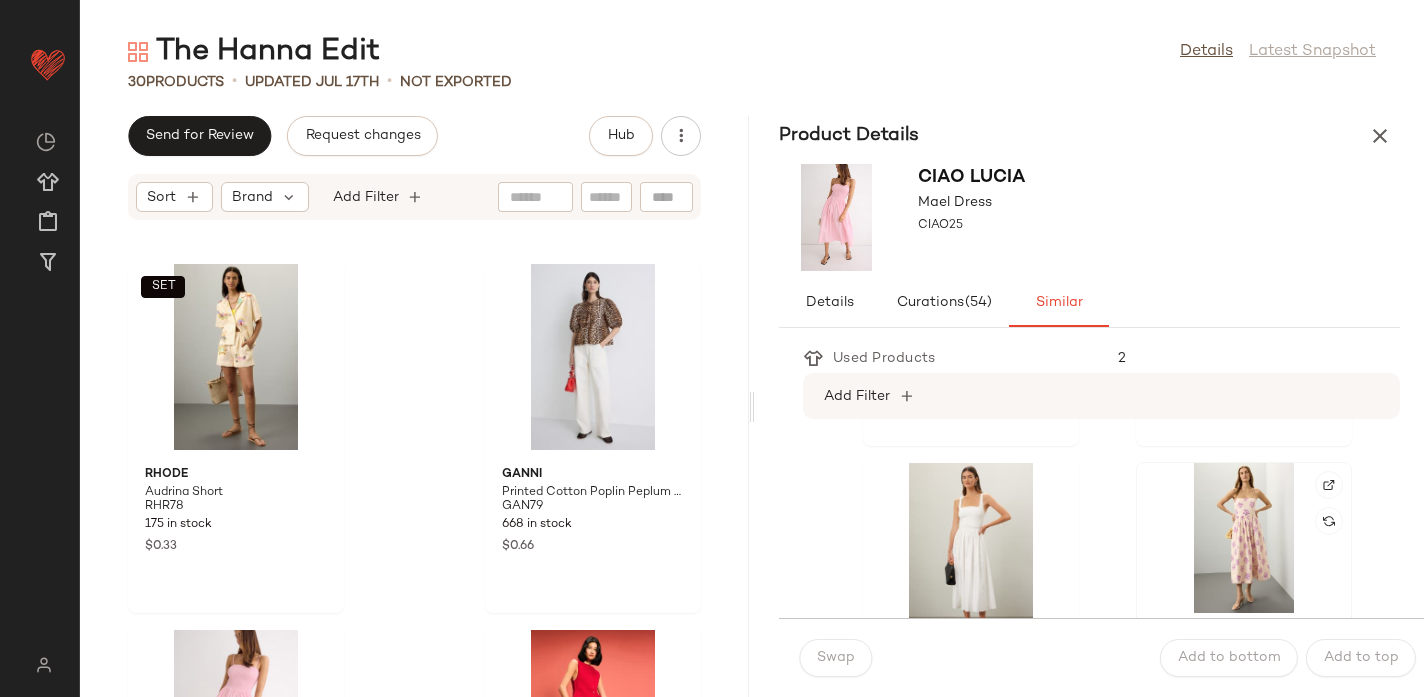 click 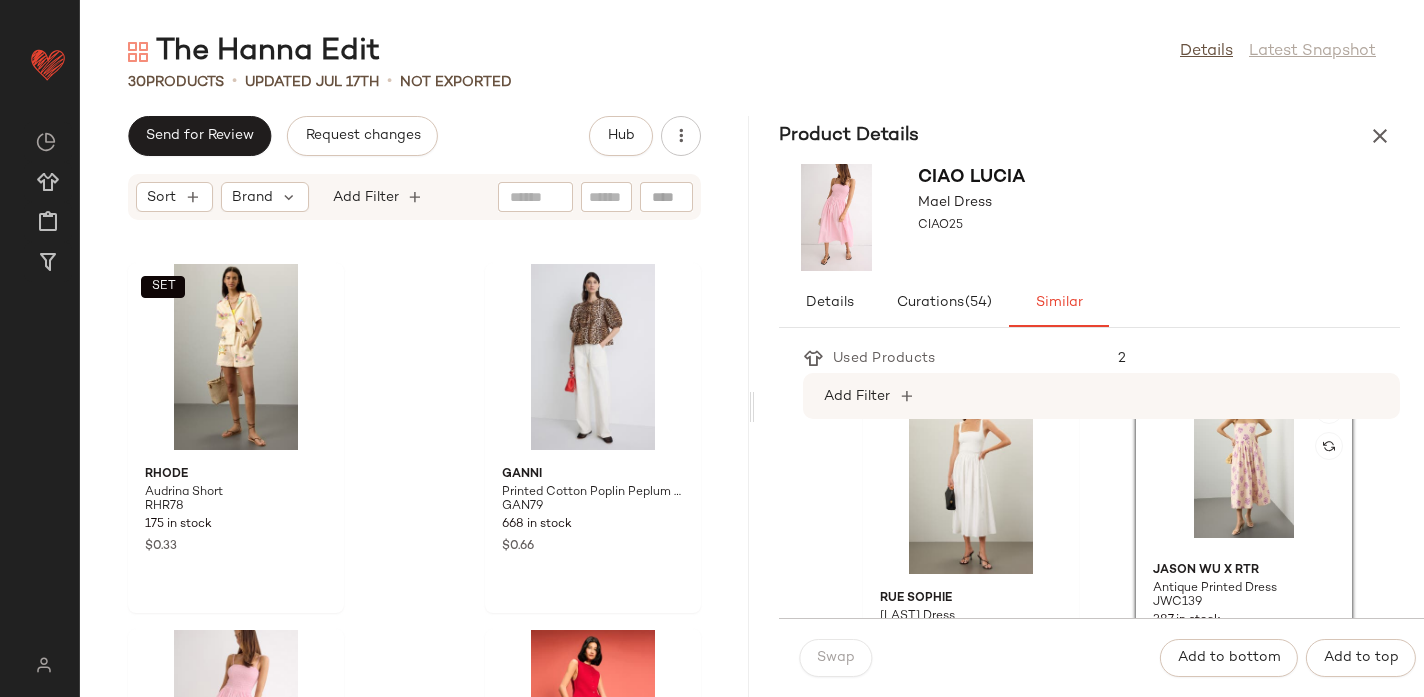 scroll, scrollTop: 806, scrollLeft: 0, axis: vertical 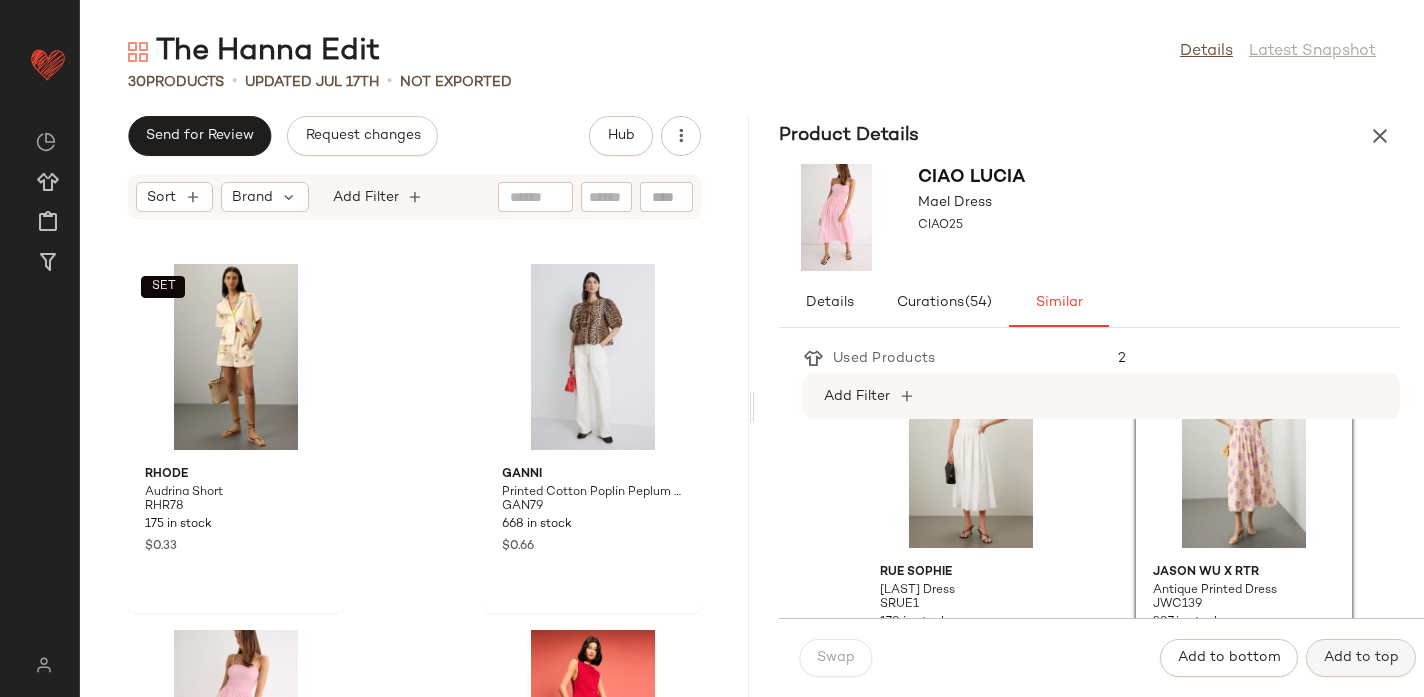click on "Add to top" 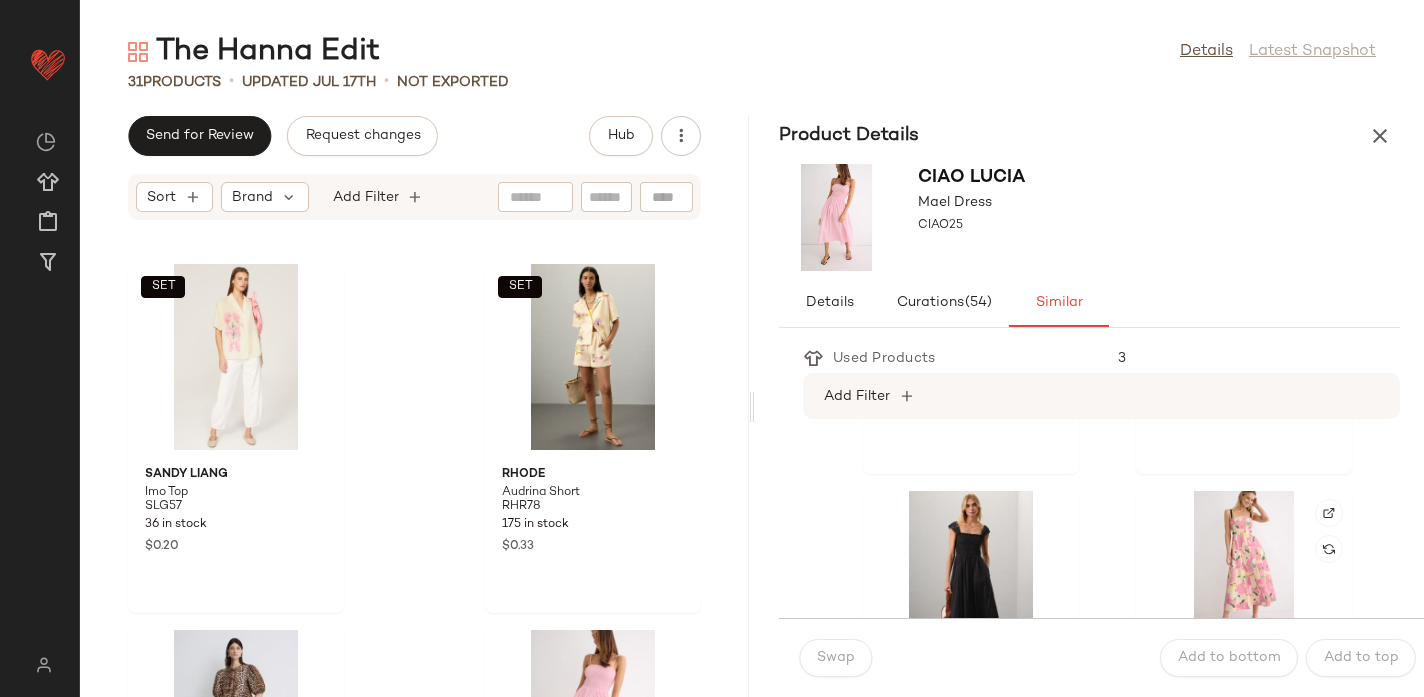 scroll, scrollTop: 1407, scrollLeft: 0, axis: vertical 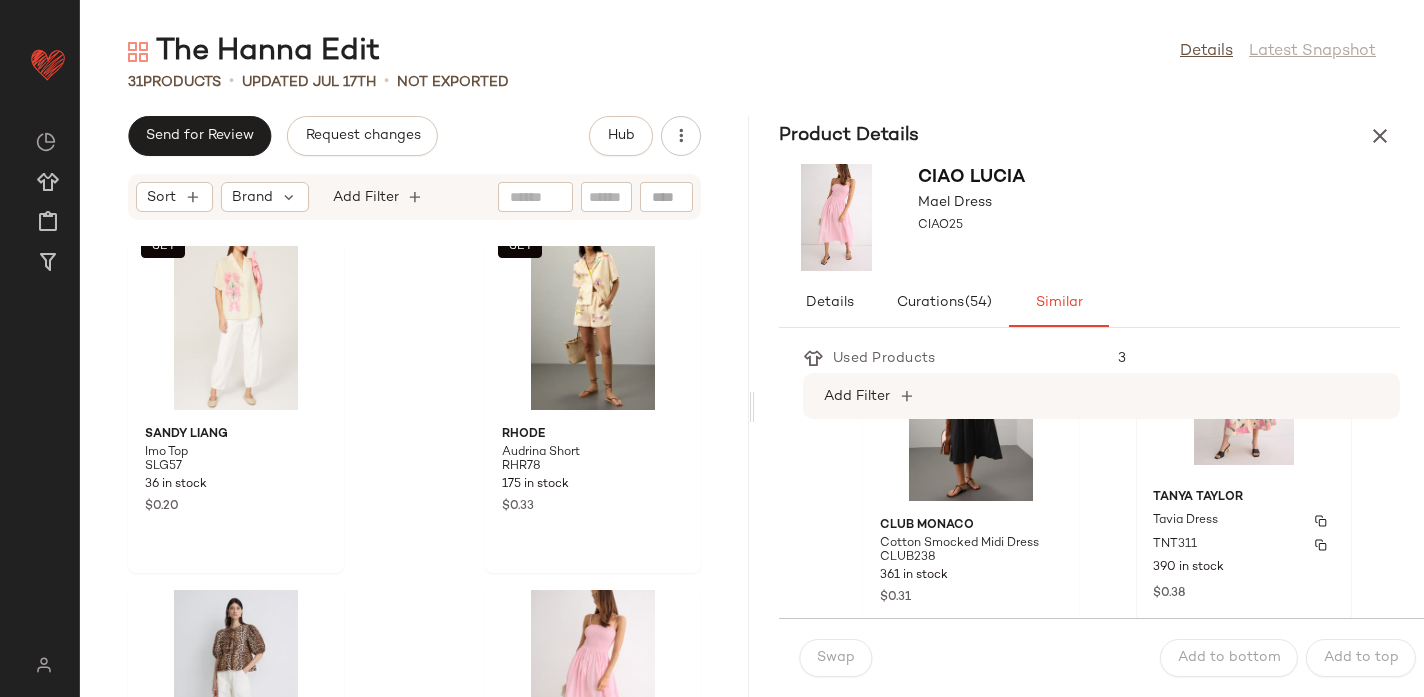click on "Tanya Taylor" at bounding box center (1244, 498) 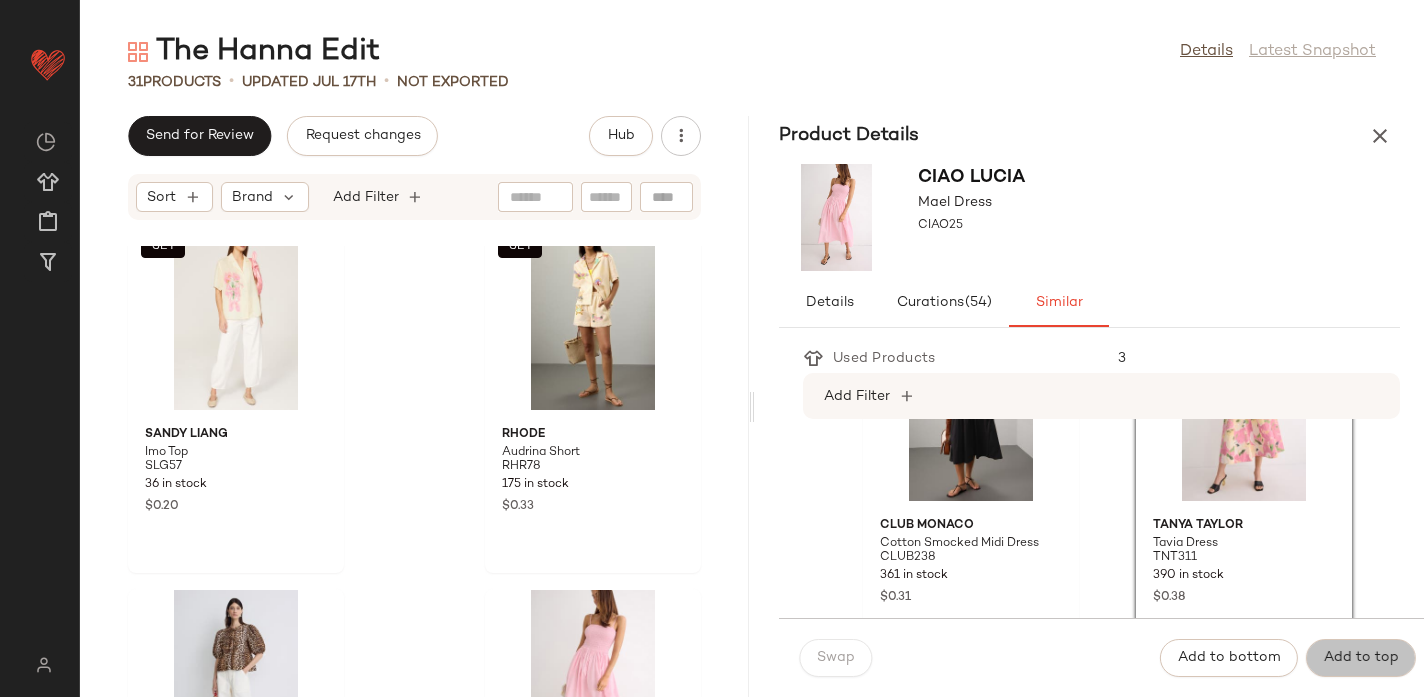 click on "Add to top" 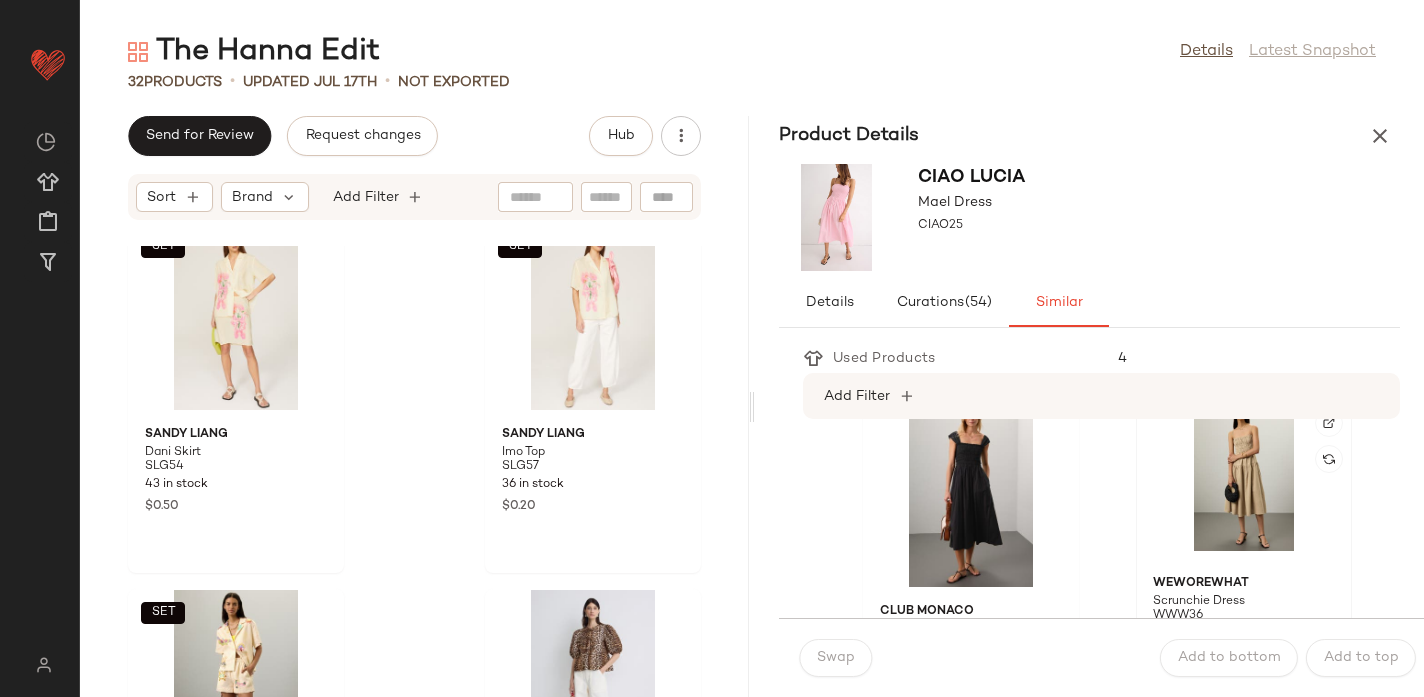 scroll, scrollTop: 1489, scrollLeft: 0, axis: vertical 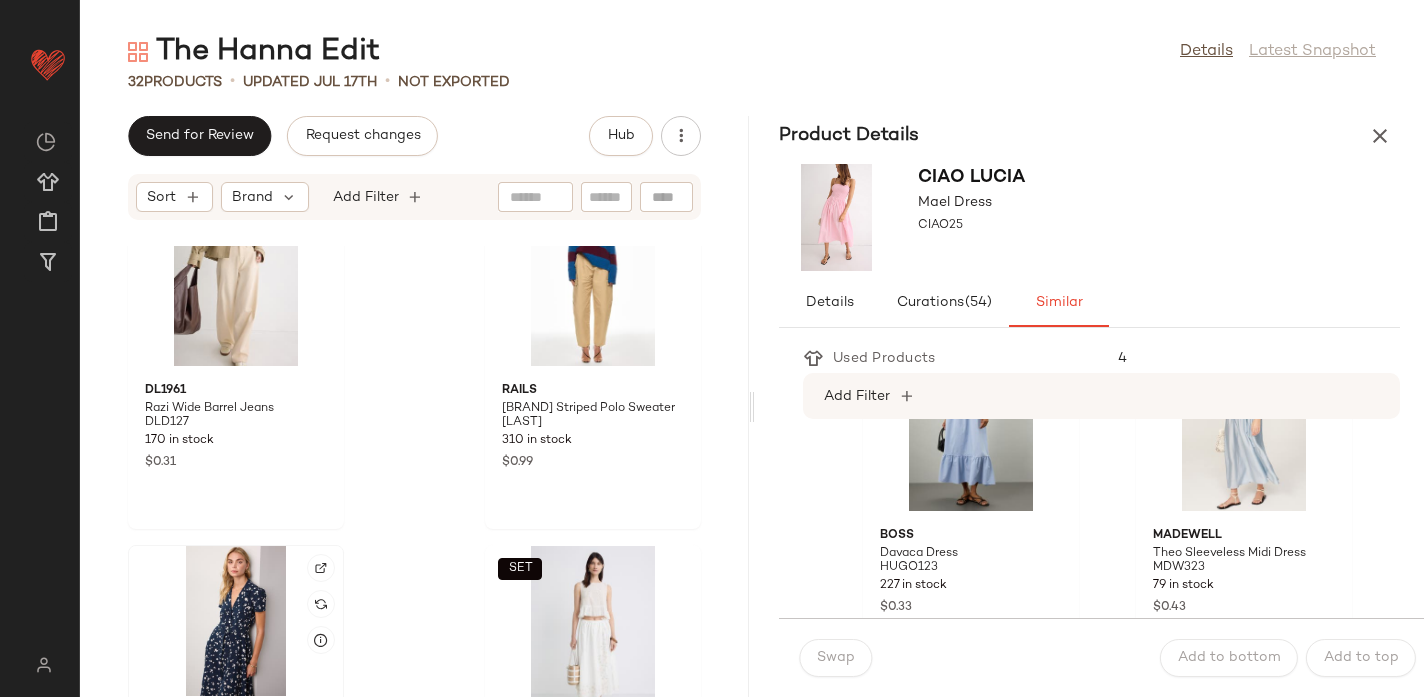 click 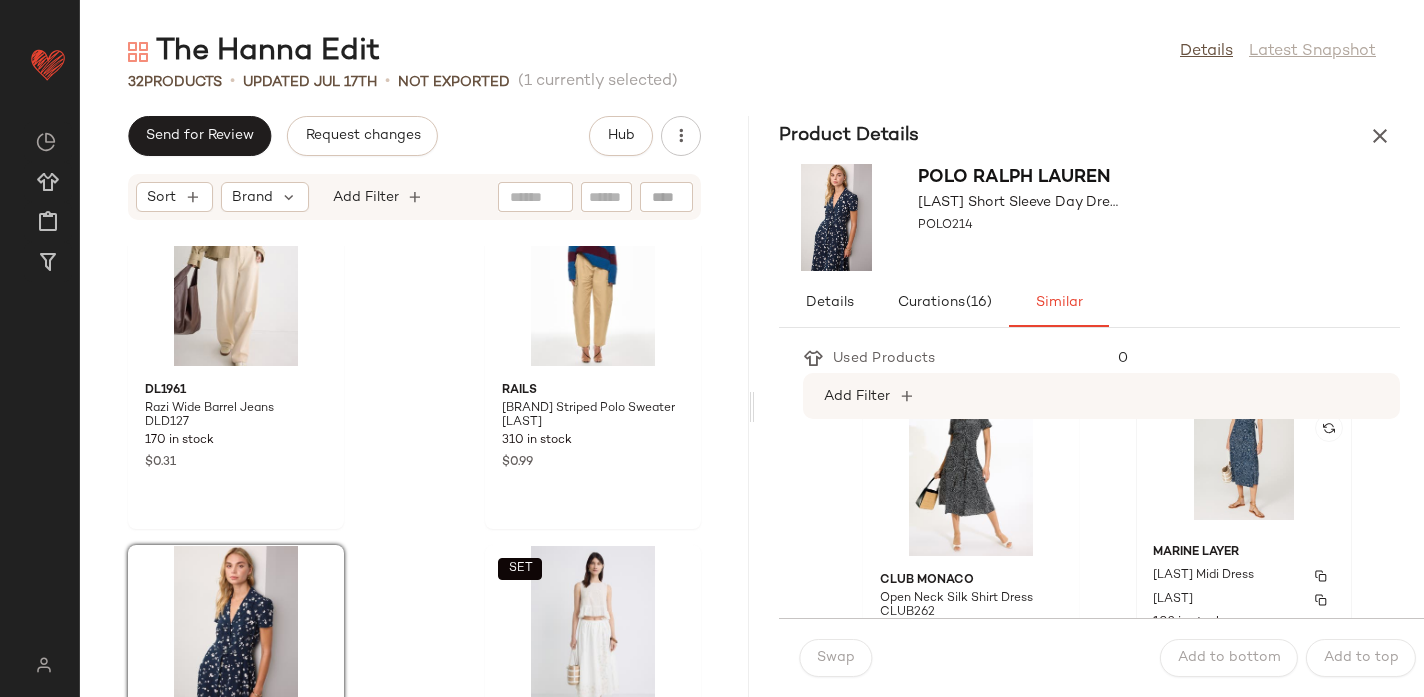 scroll, scrollTop: 0, scrollLeft: 0, axis: both 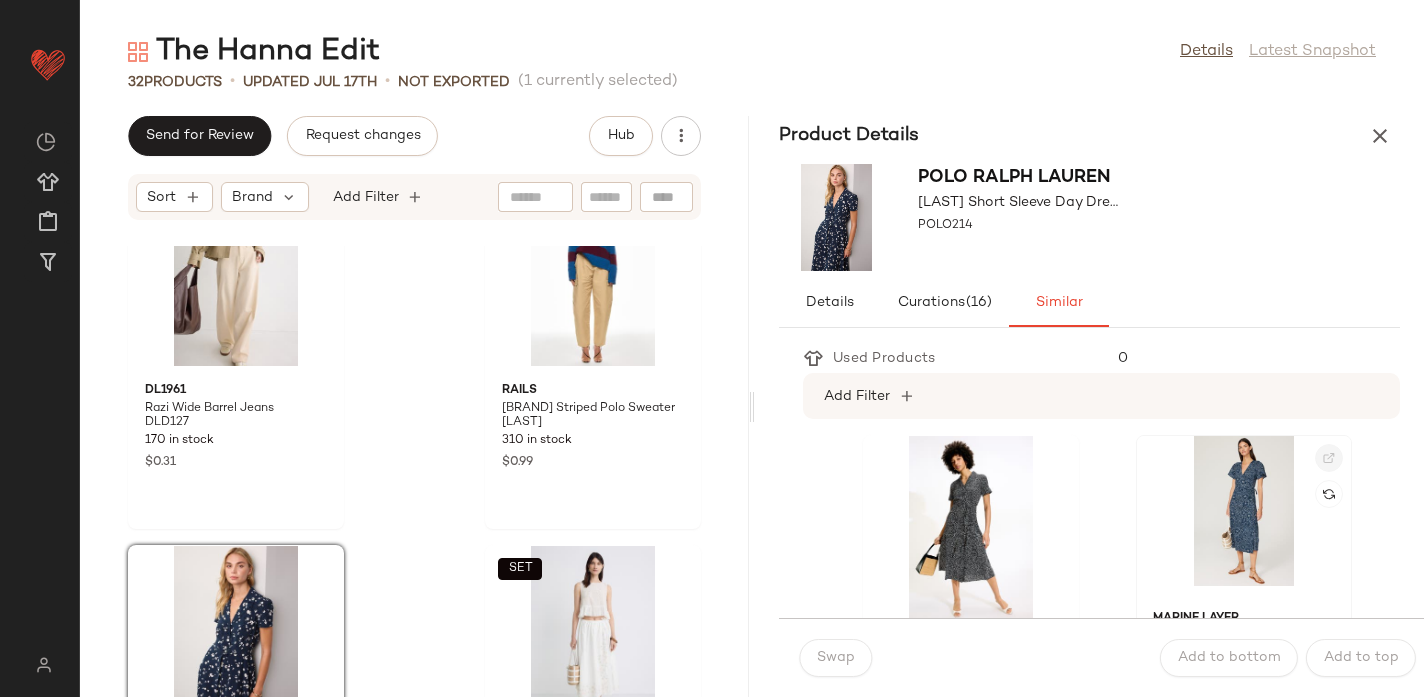 click 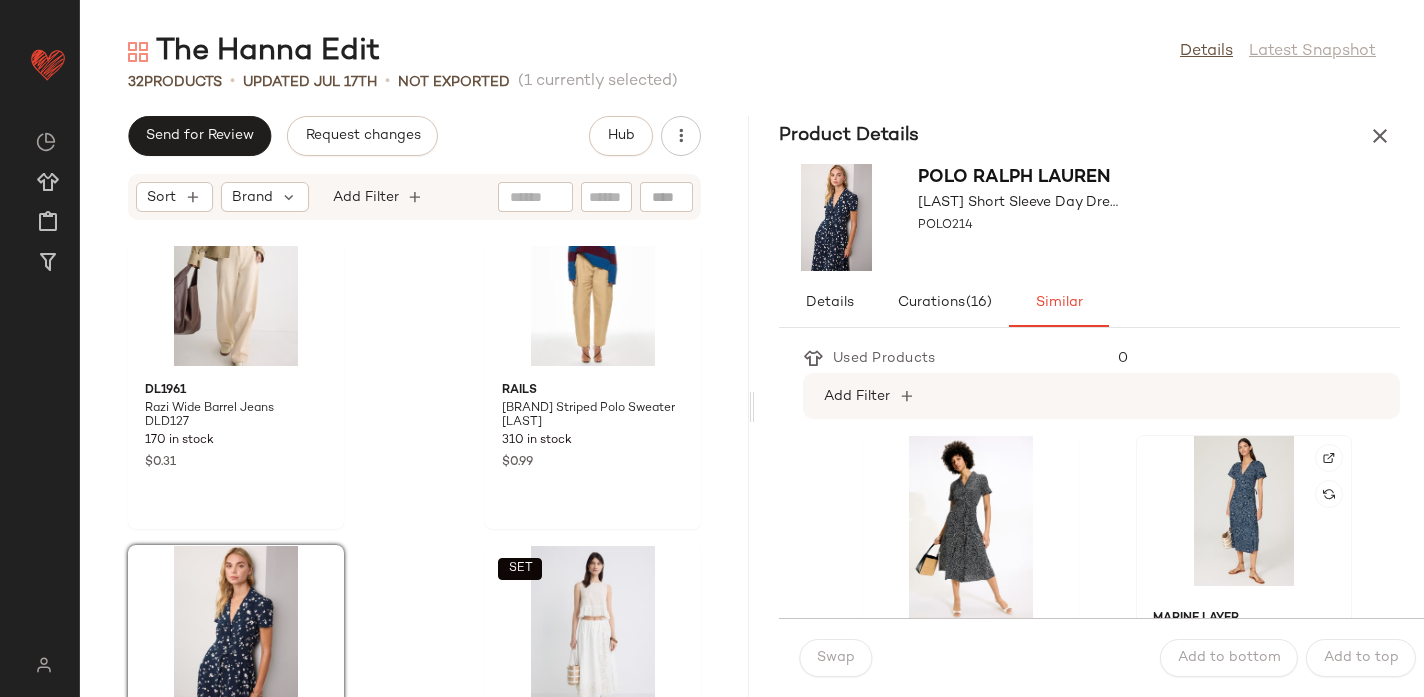 click 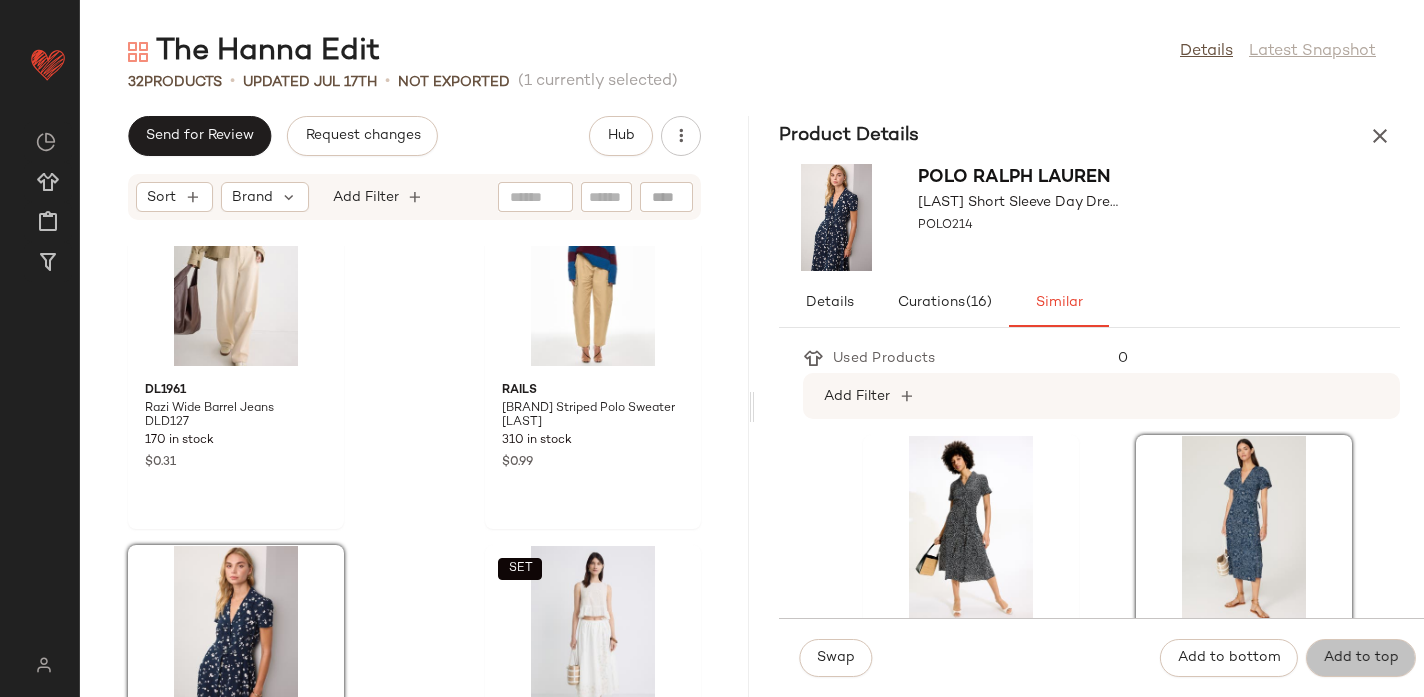 click on "Add to top" at bounding box center [1361, 658] 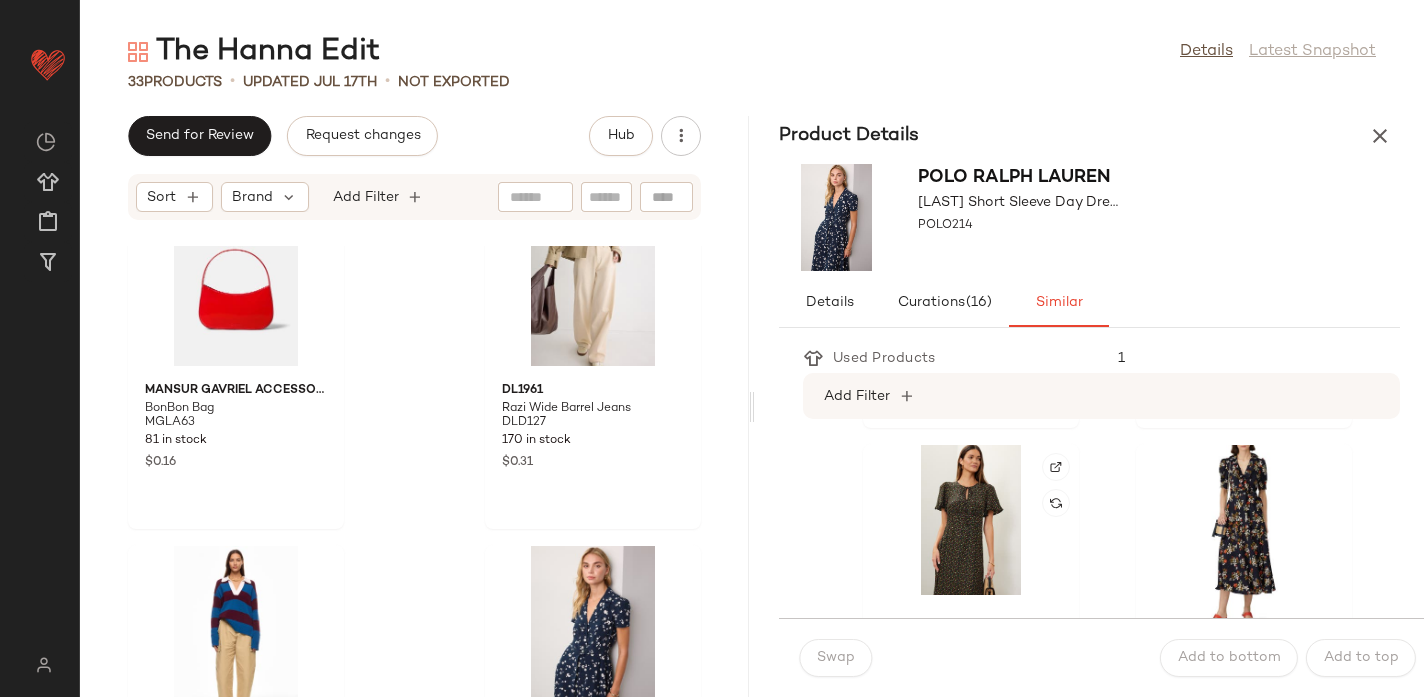 scroll, scrollTop: 1452, scrollLeft: 0, axis: vertical 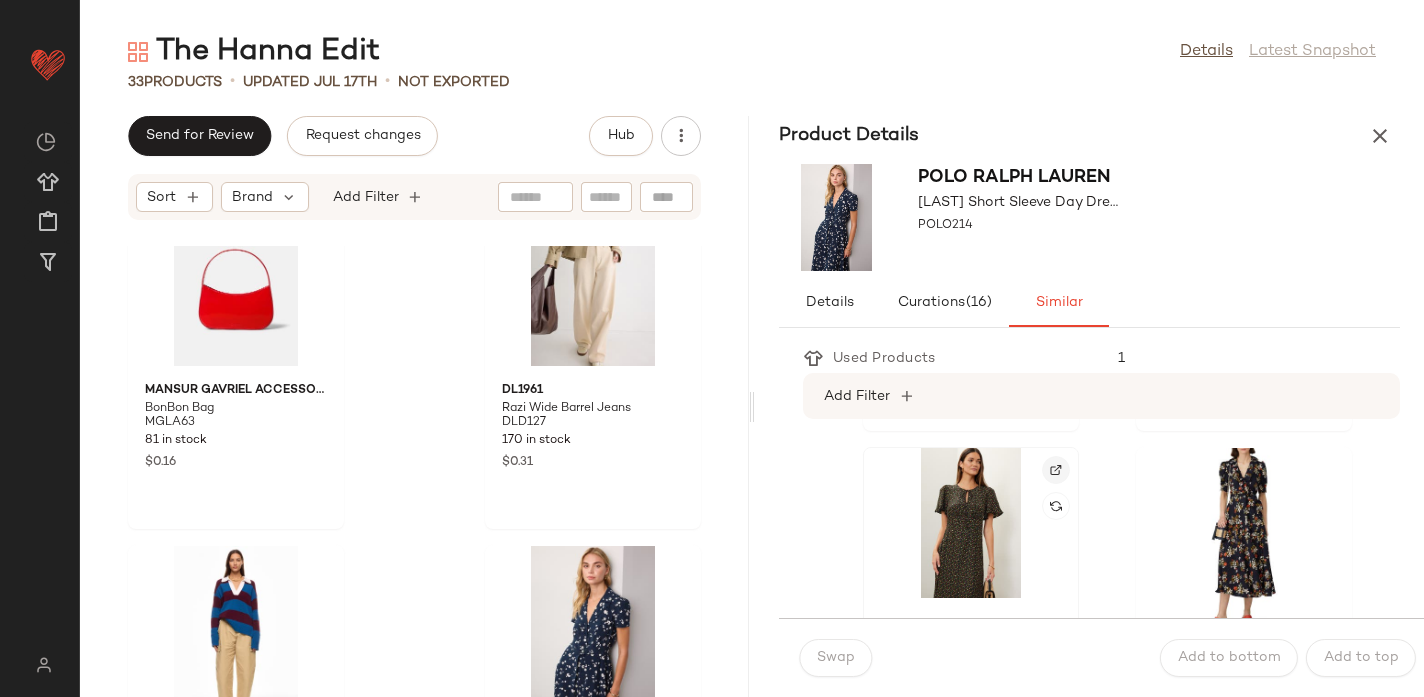 click at bounding box center [1056, 470] 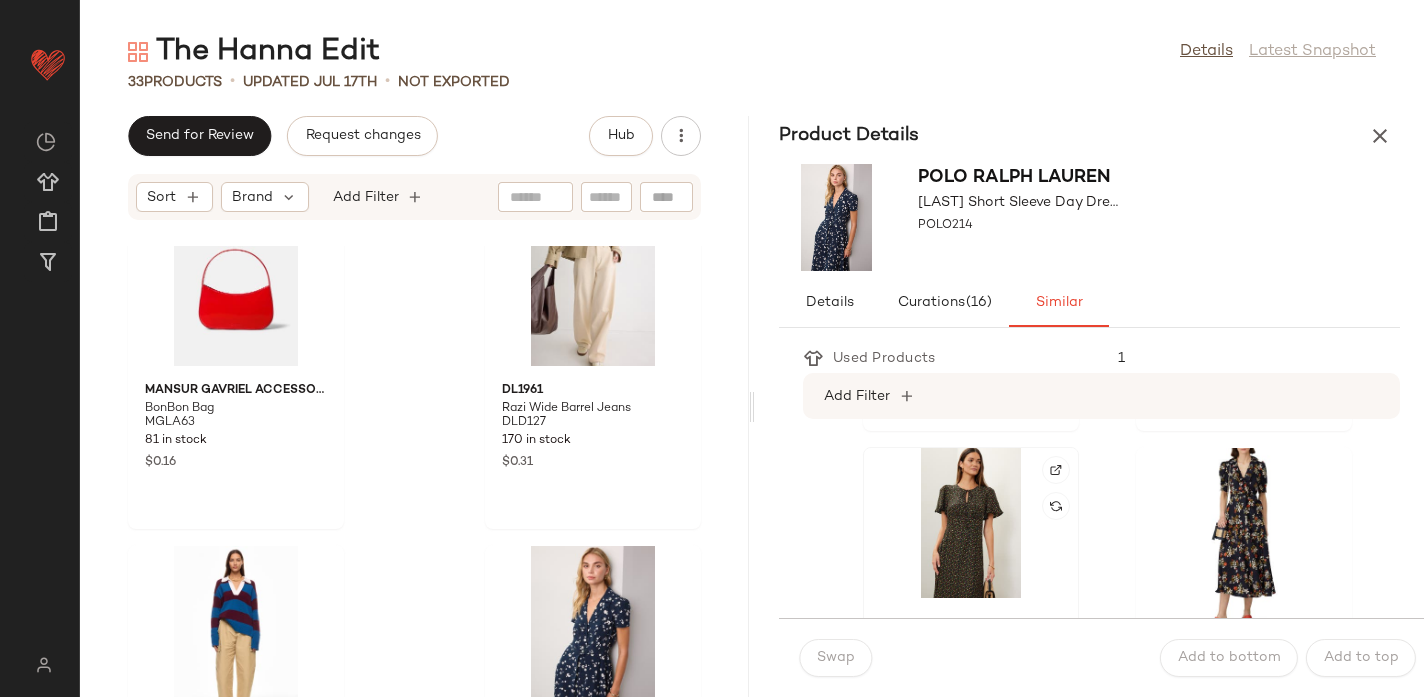 click 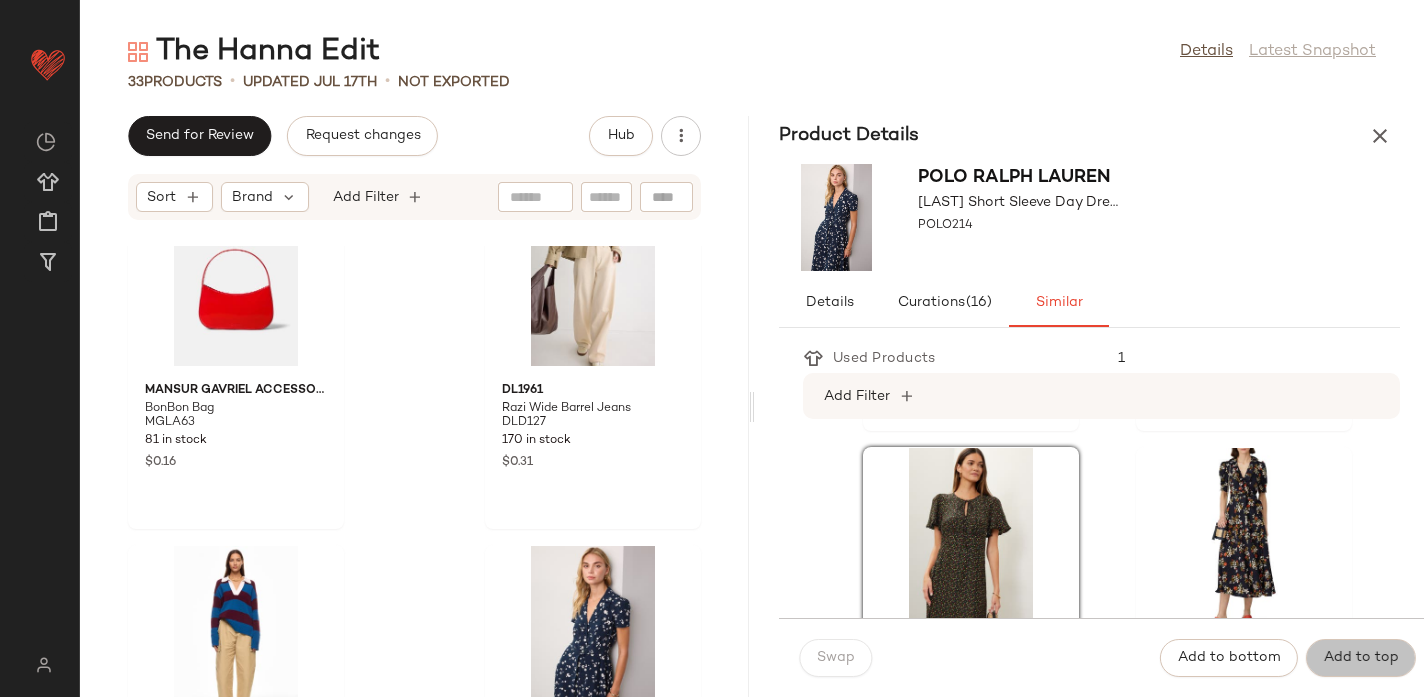 click on "Add to top" 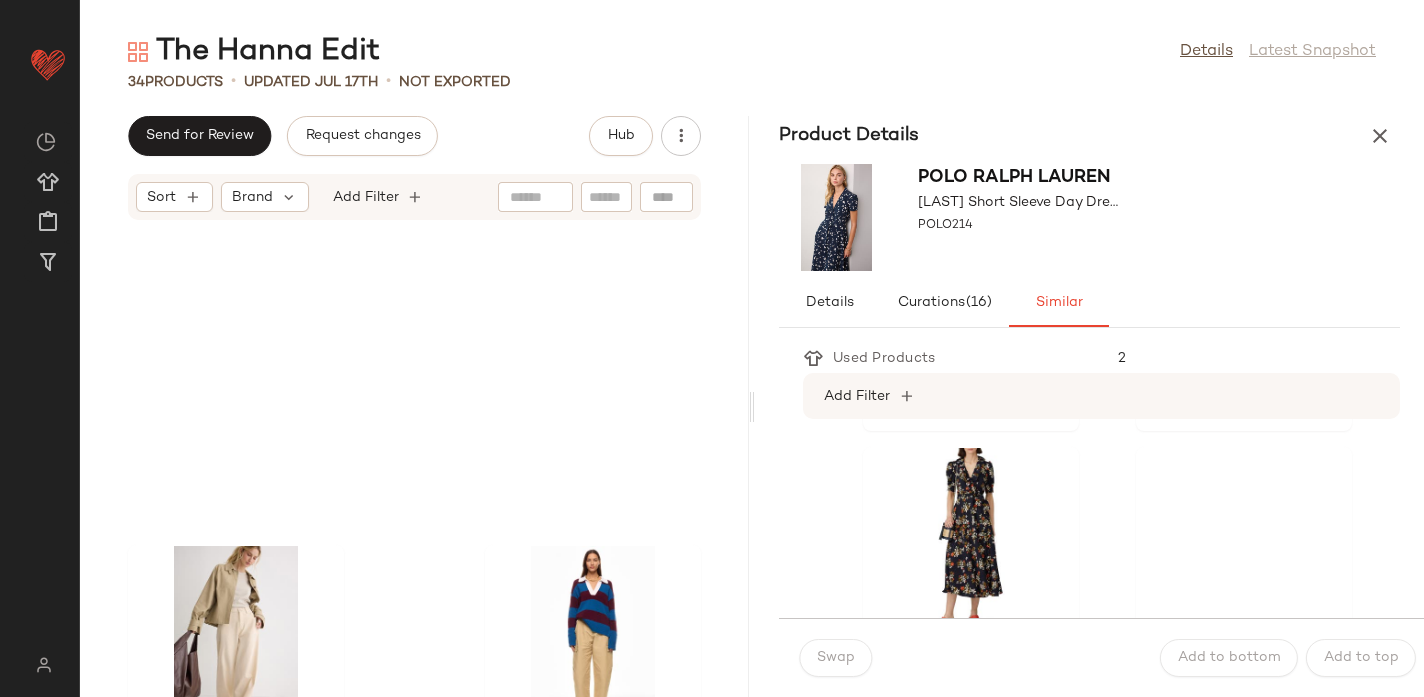 scroll, scrollTop: 5577, scrollLeft: 0, axis: vertical 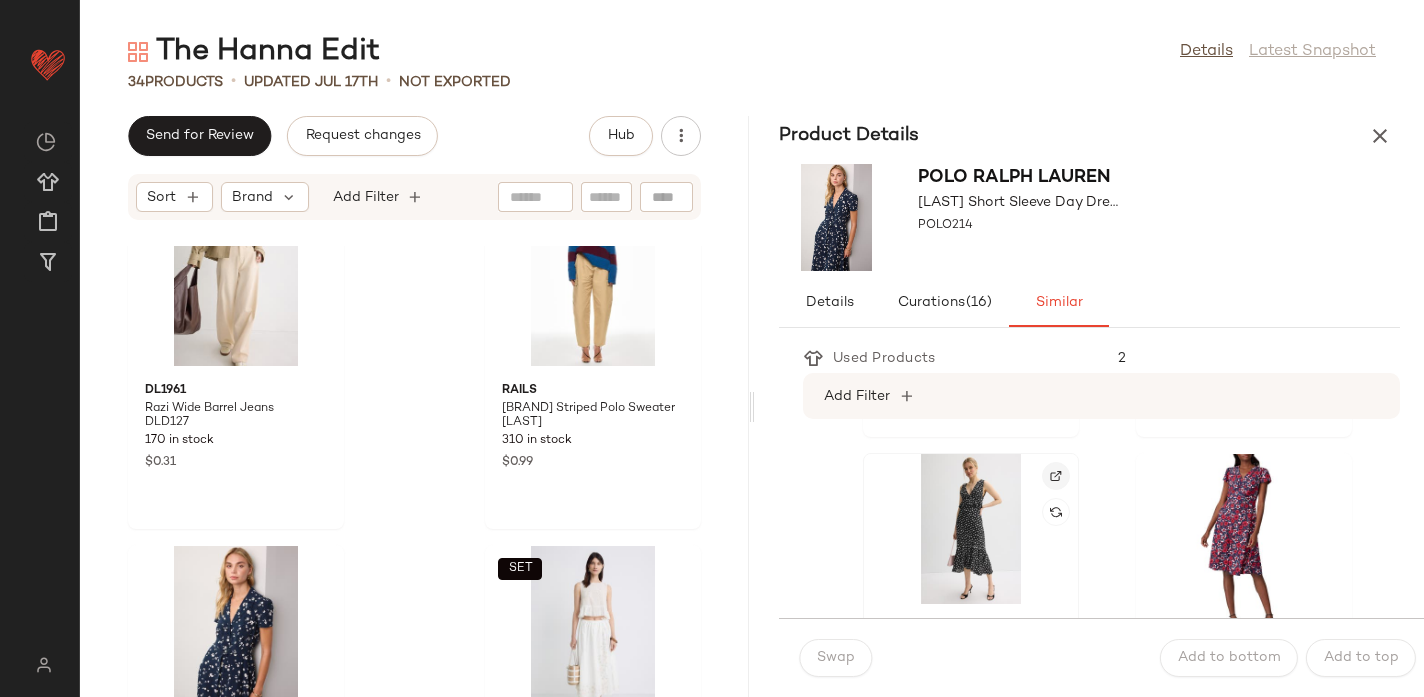 click 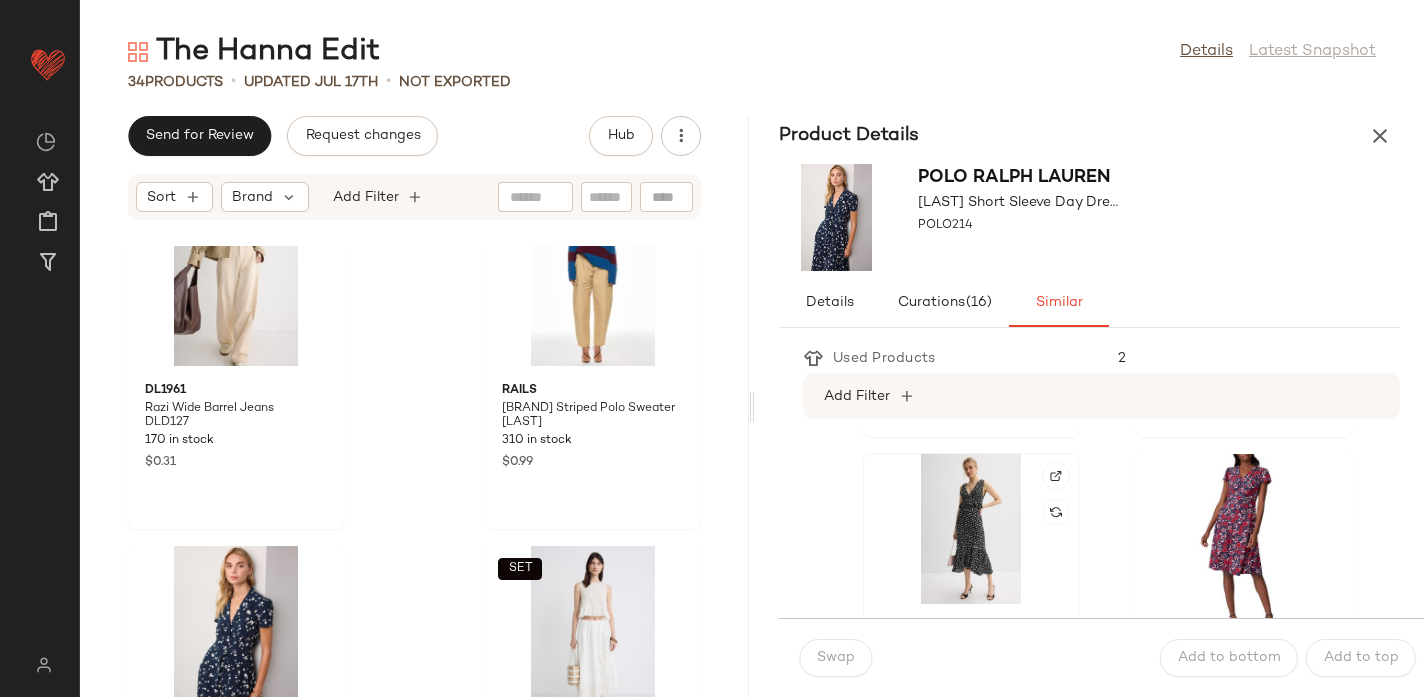 click 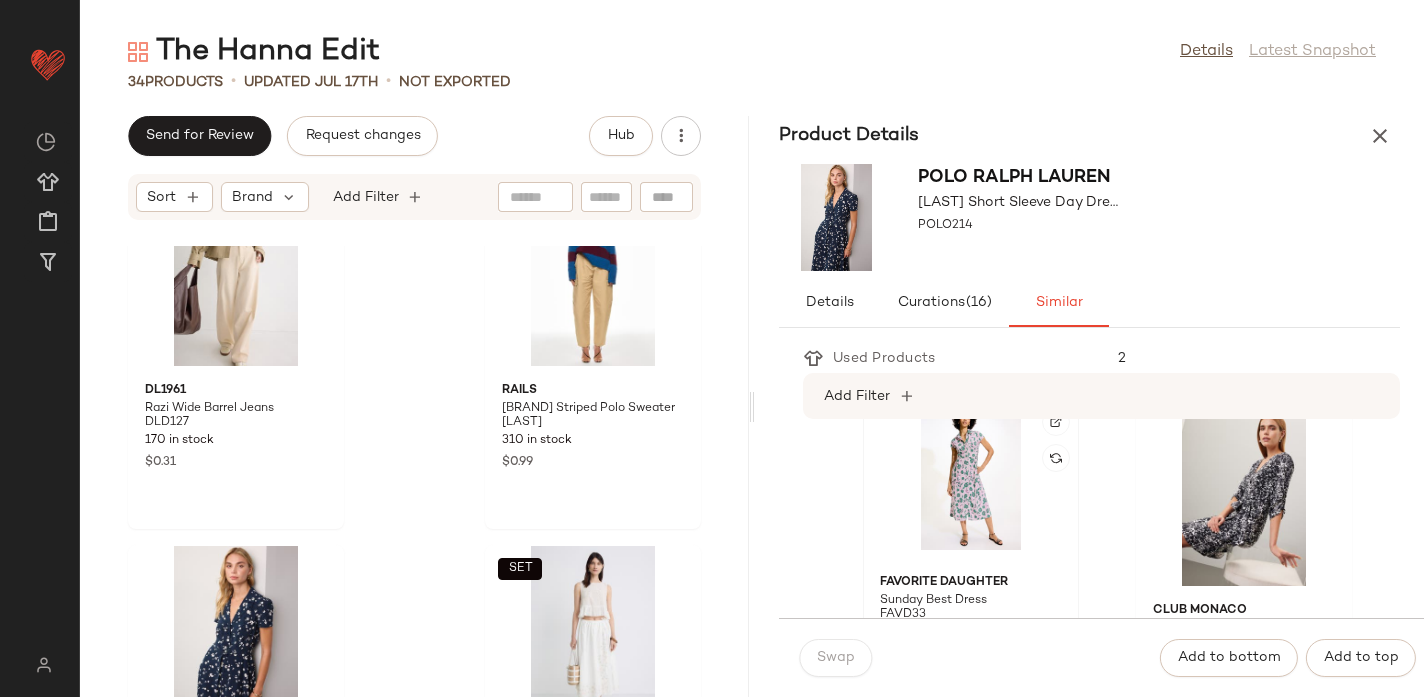scroll, scrollTop: 2596, scrollLeft: 0, axis: vertical 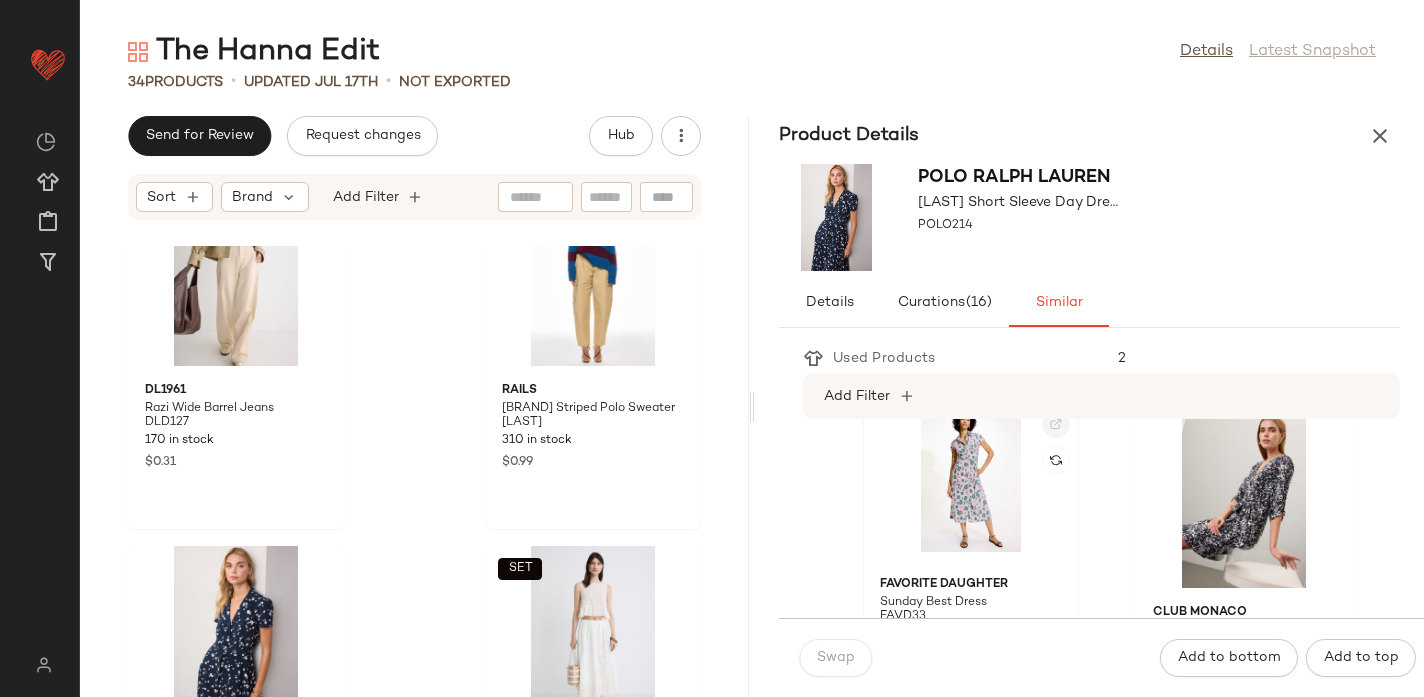 click 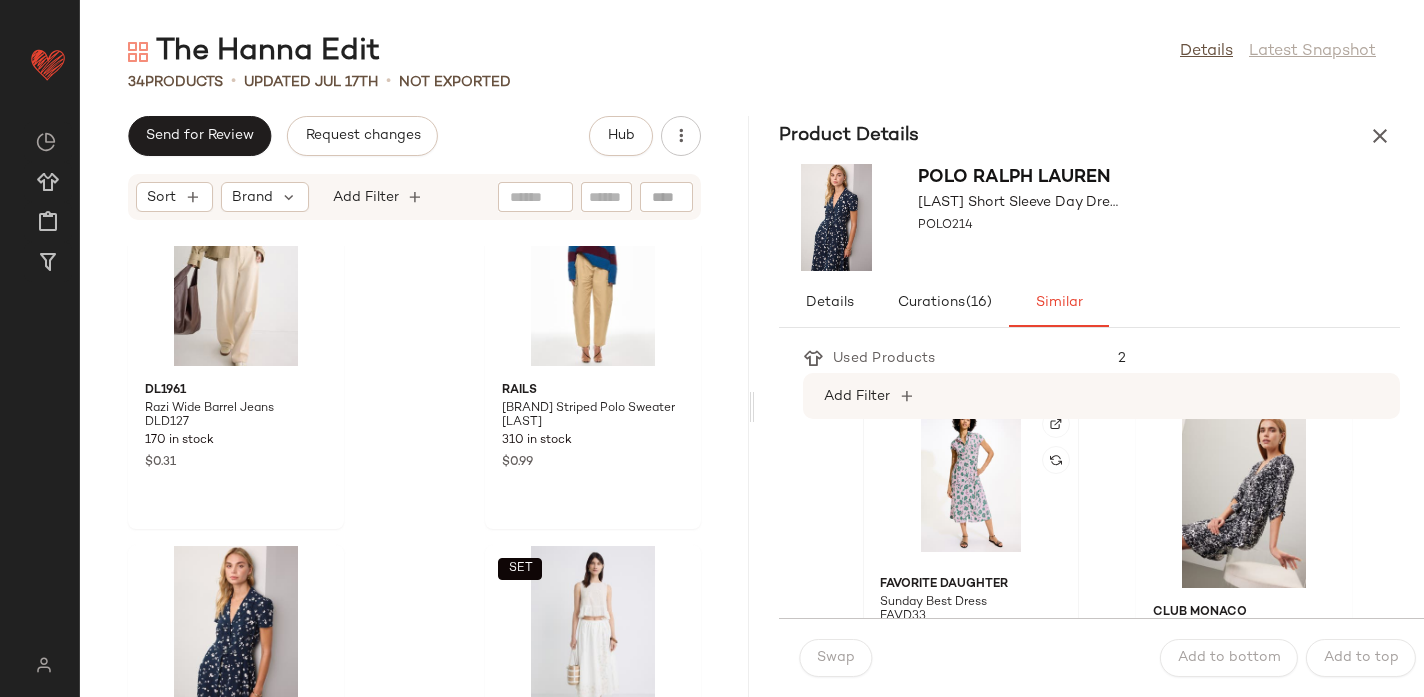 click 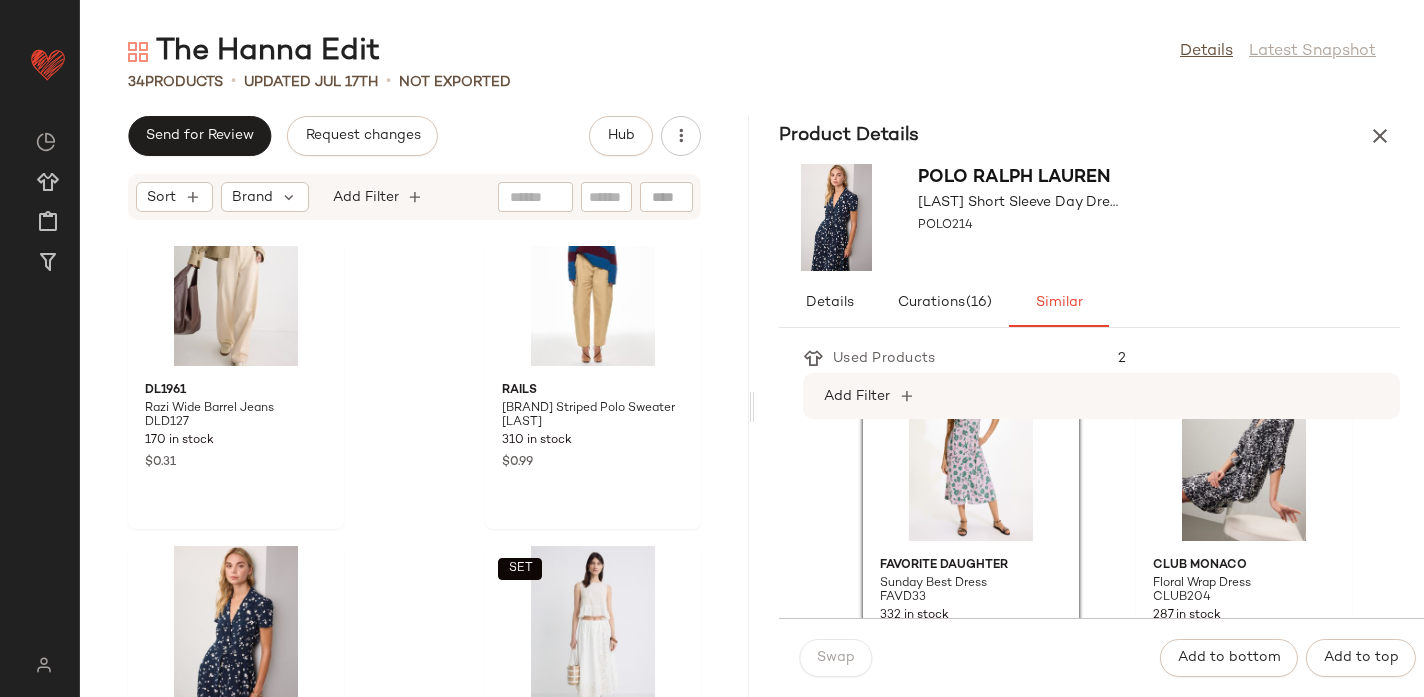 scroll, scrollTop: 2646, scrollLeft: 0, axis: vertical 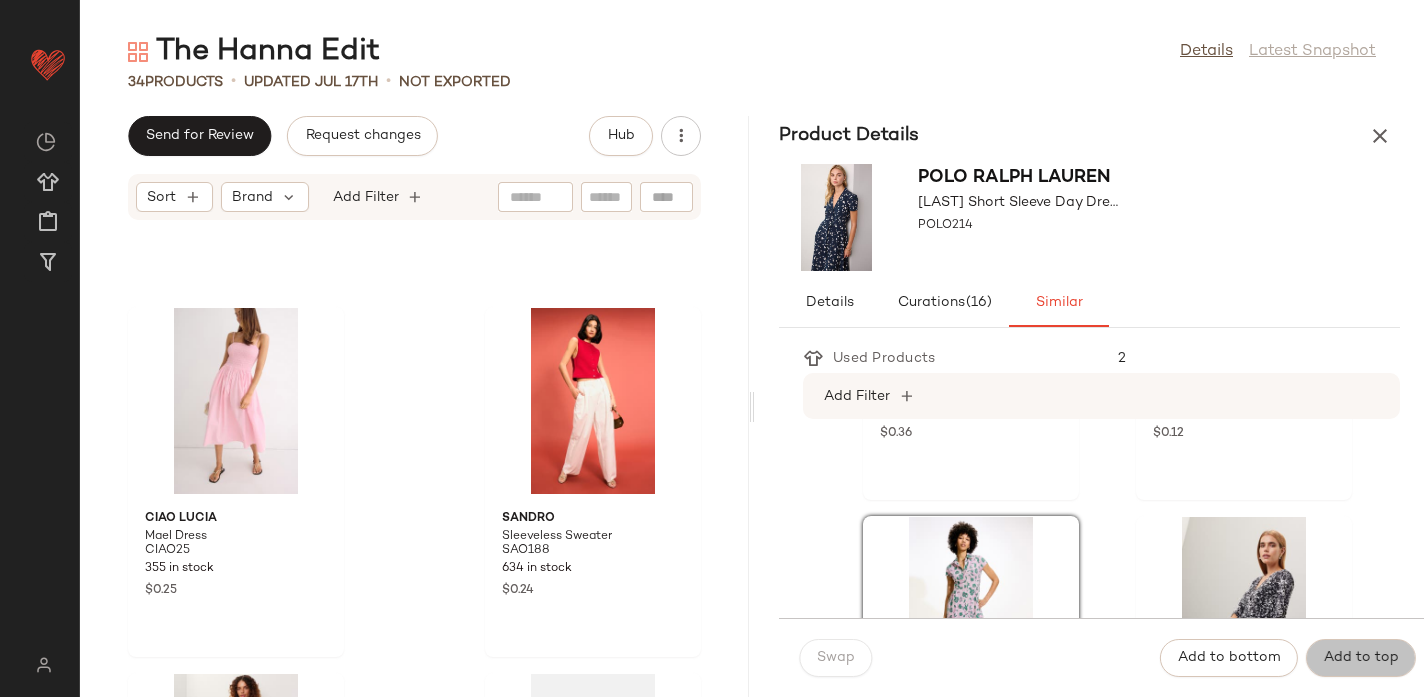 click on "Add to top" 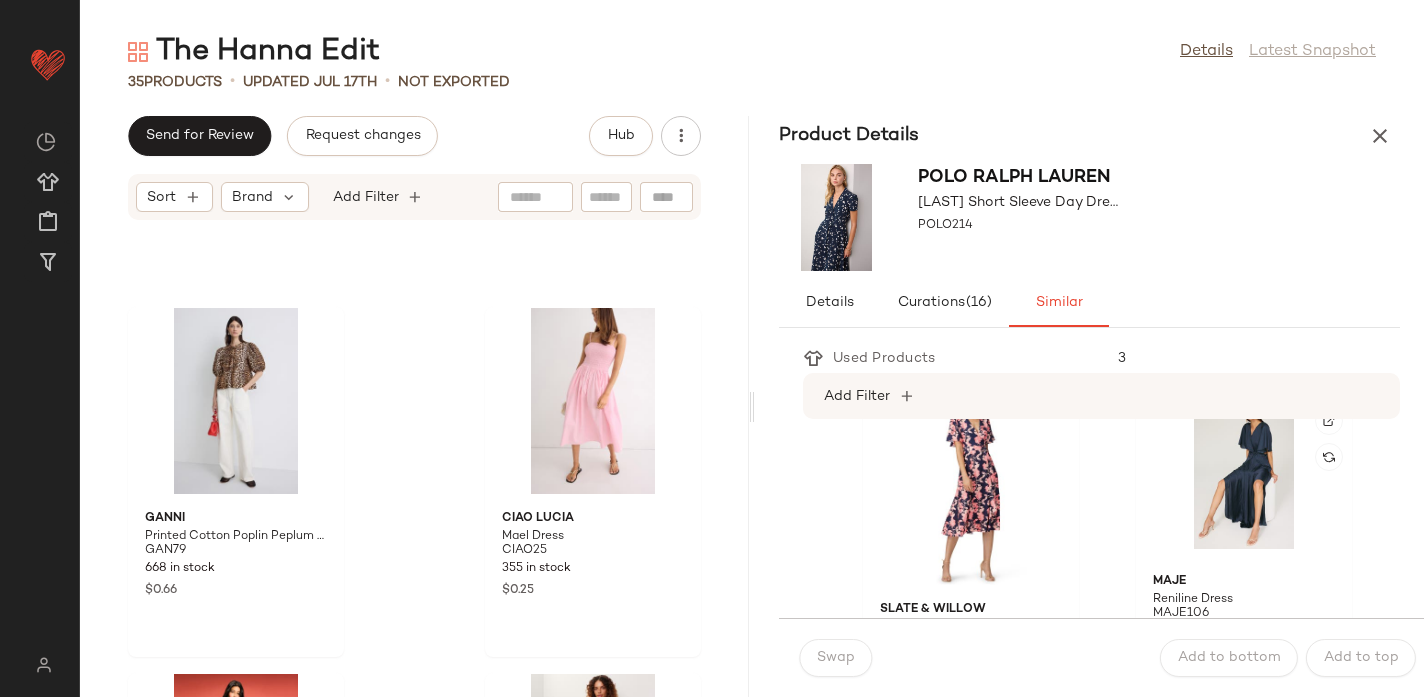 scroll, scrollTop: 2989, scrollLeft: 0, axis: vertical 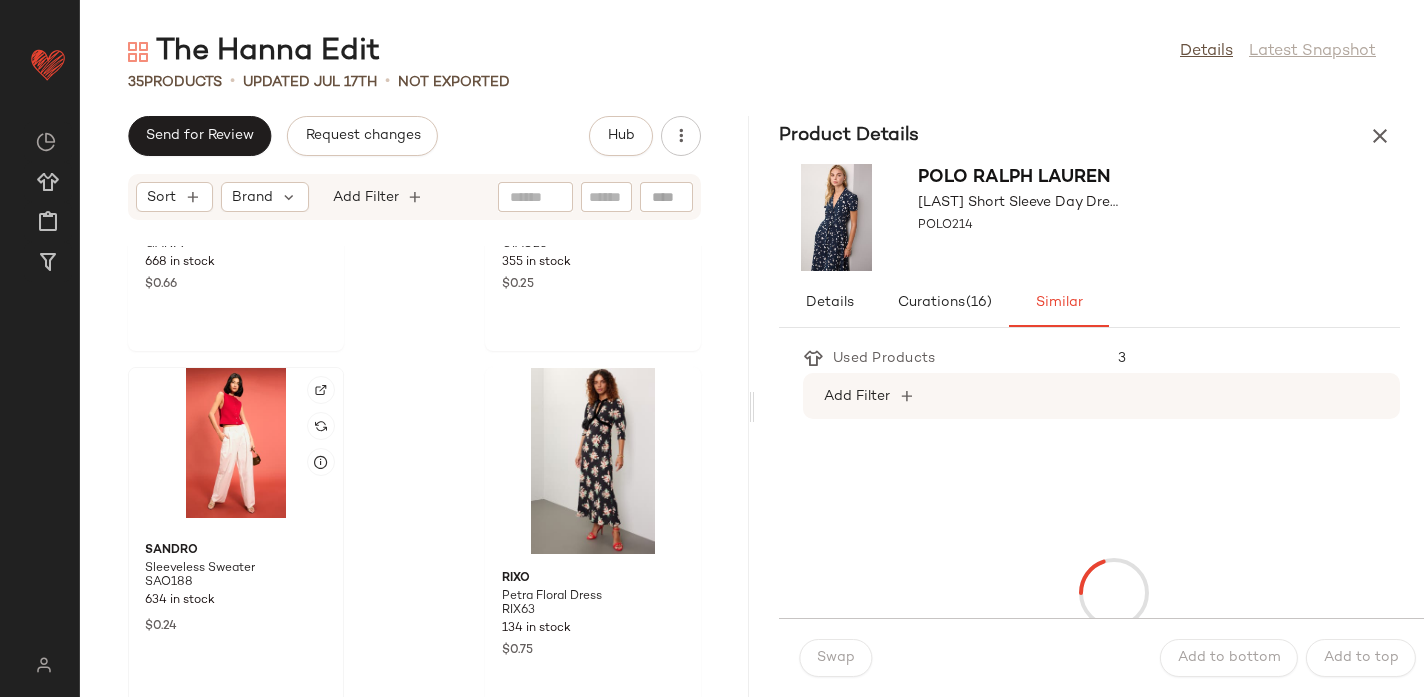 click 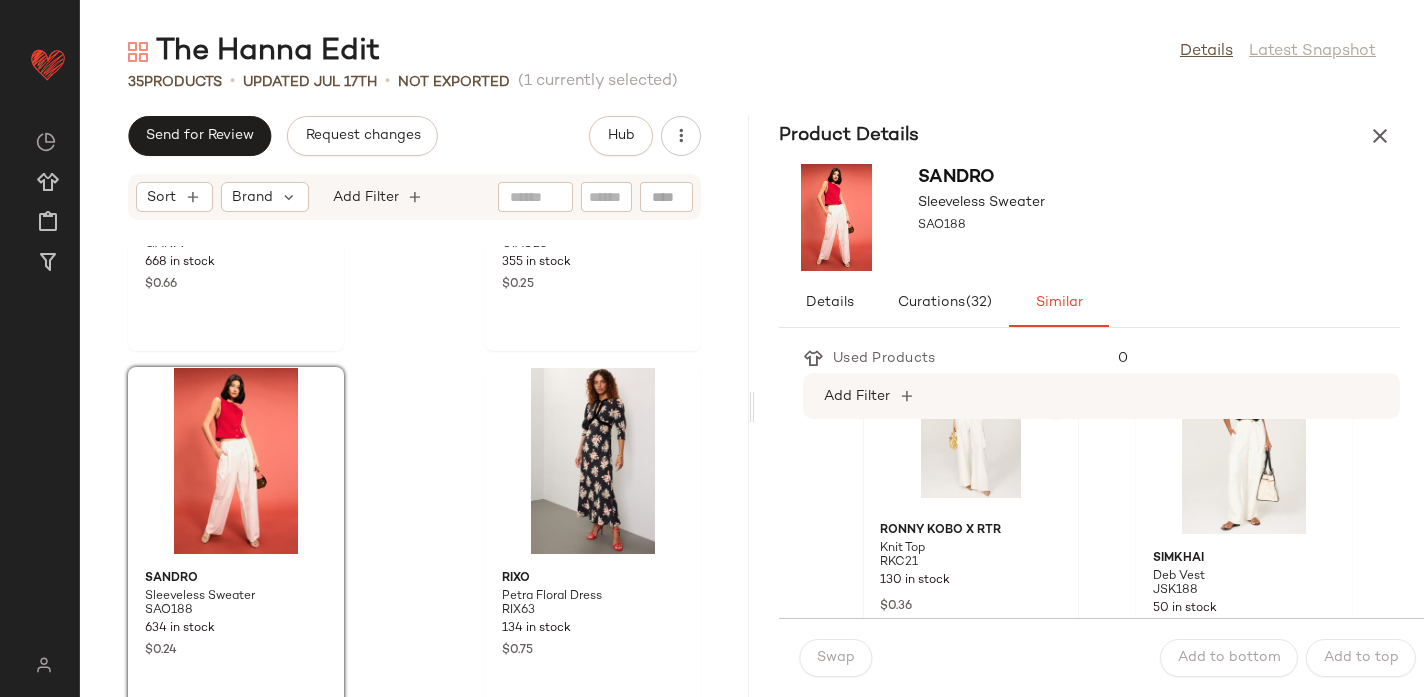 scroll, scrollTop: 90, scrollLeft: 0, axis: vertical 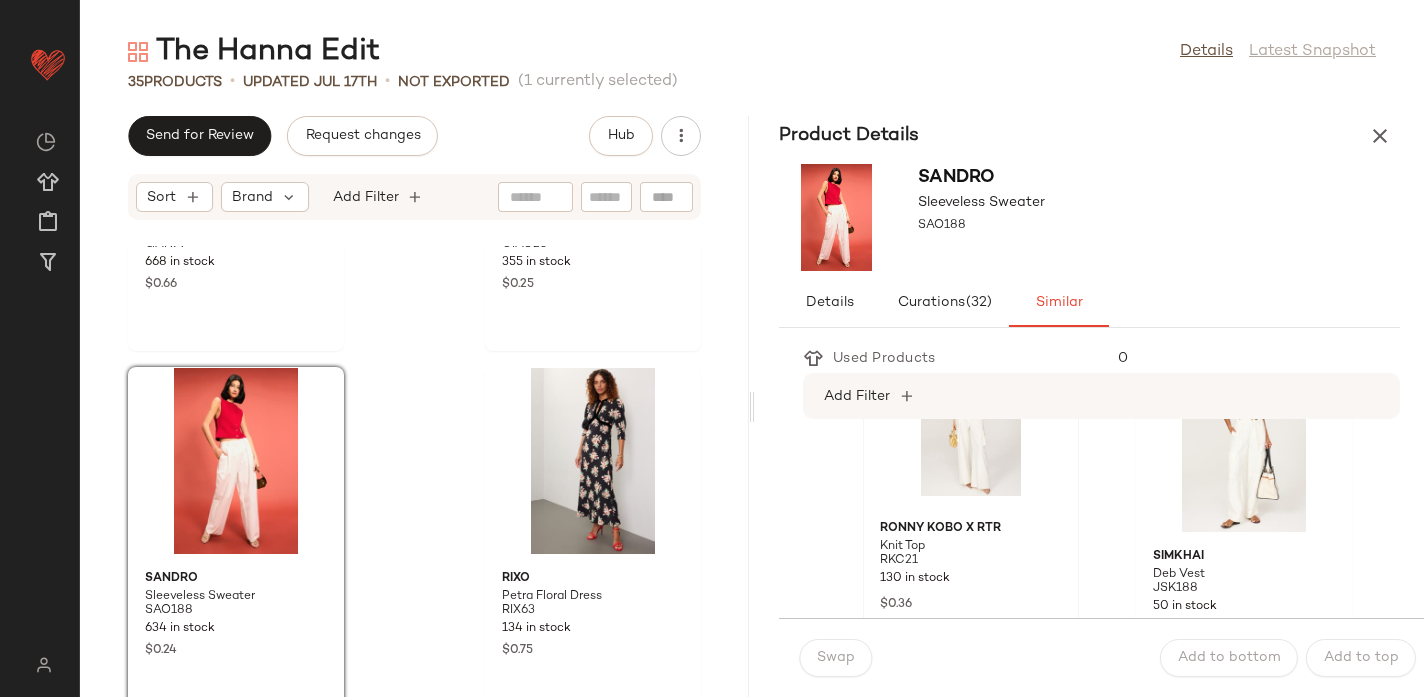 click 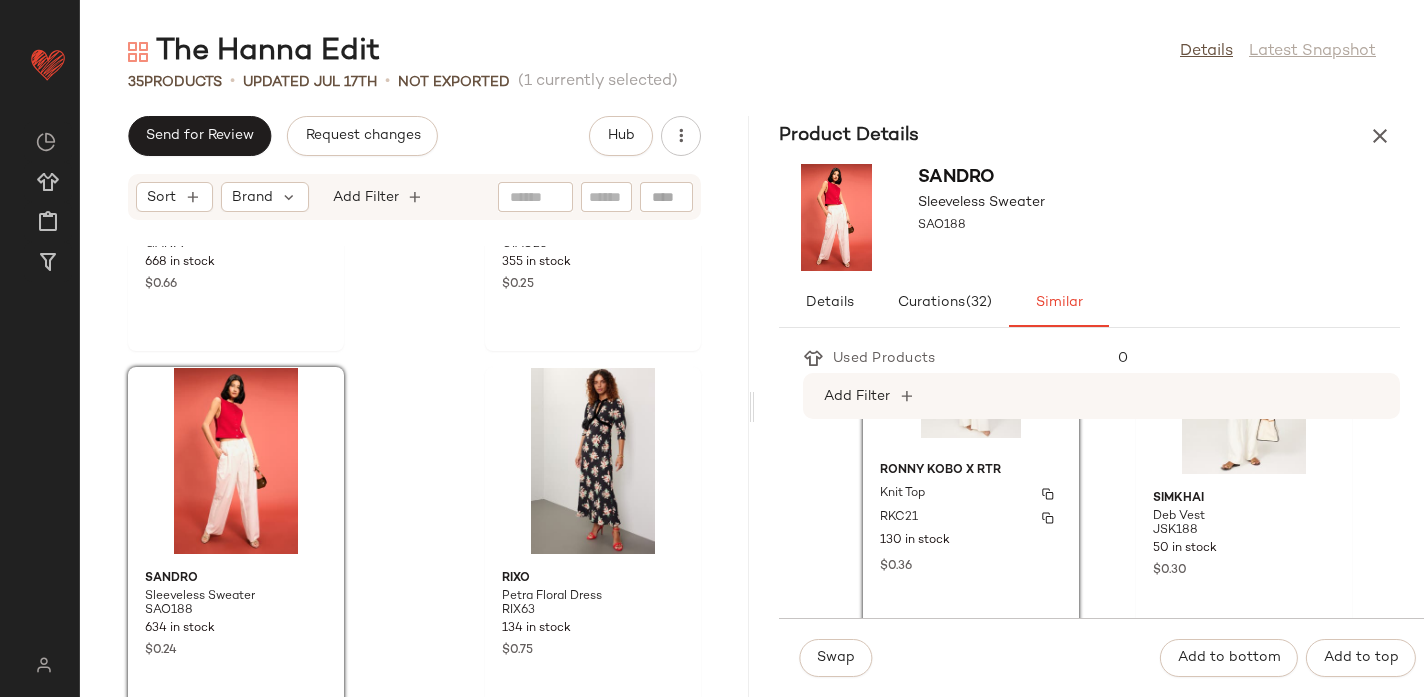 scroll, scrollTop: 0, scrollLeft: 0, axis: both 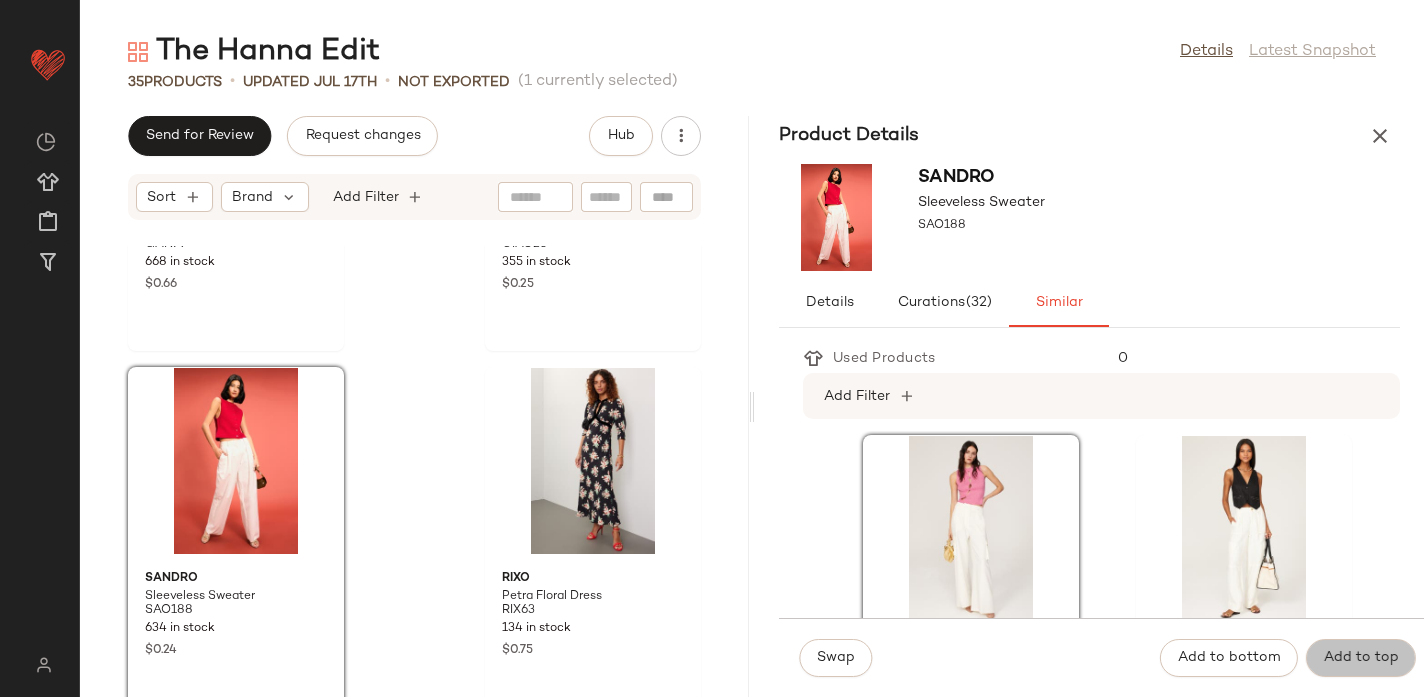 click on "Add to top" 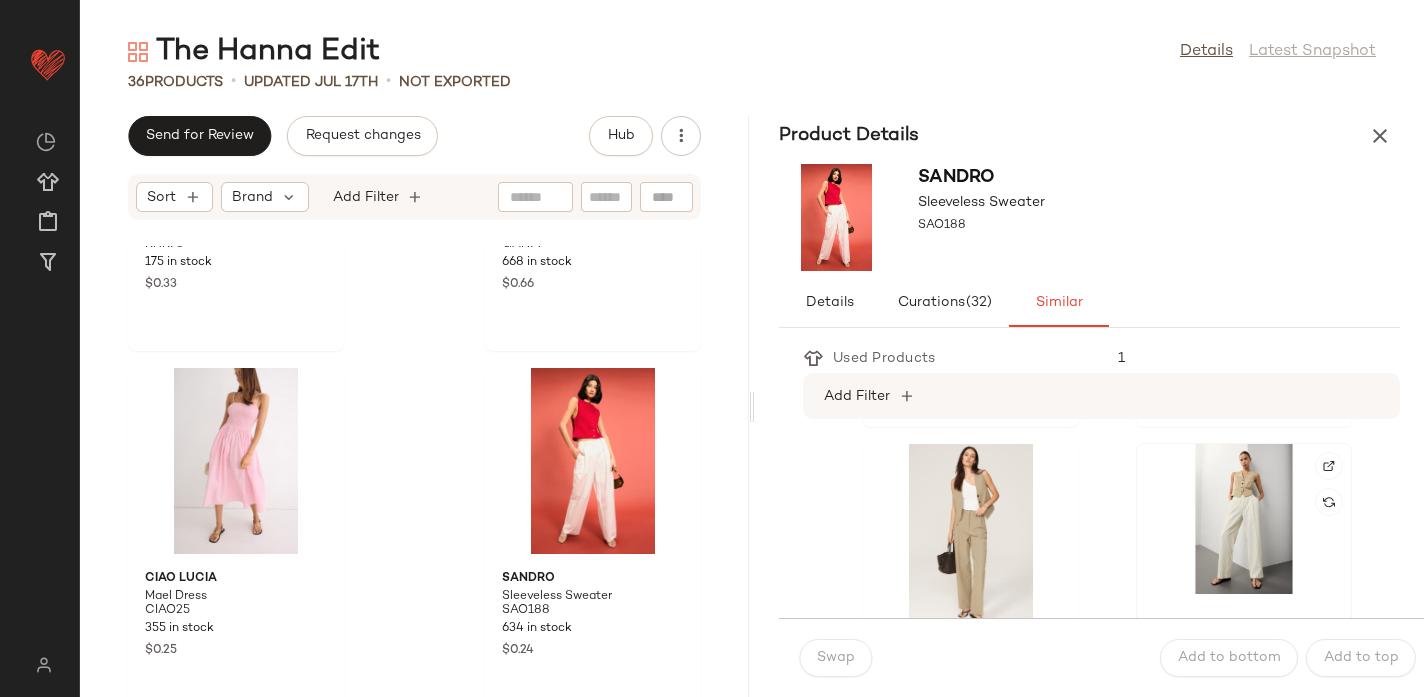 scroll, scrollTop: 686, scrollLeft: 0, axis: vertical 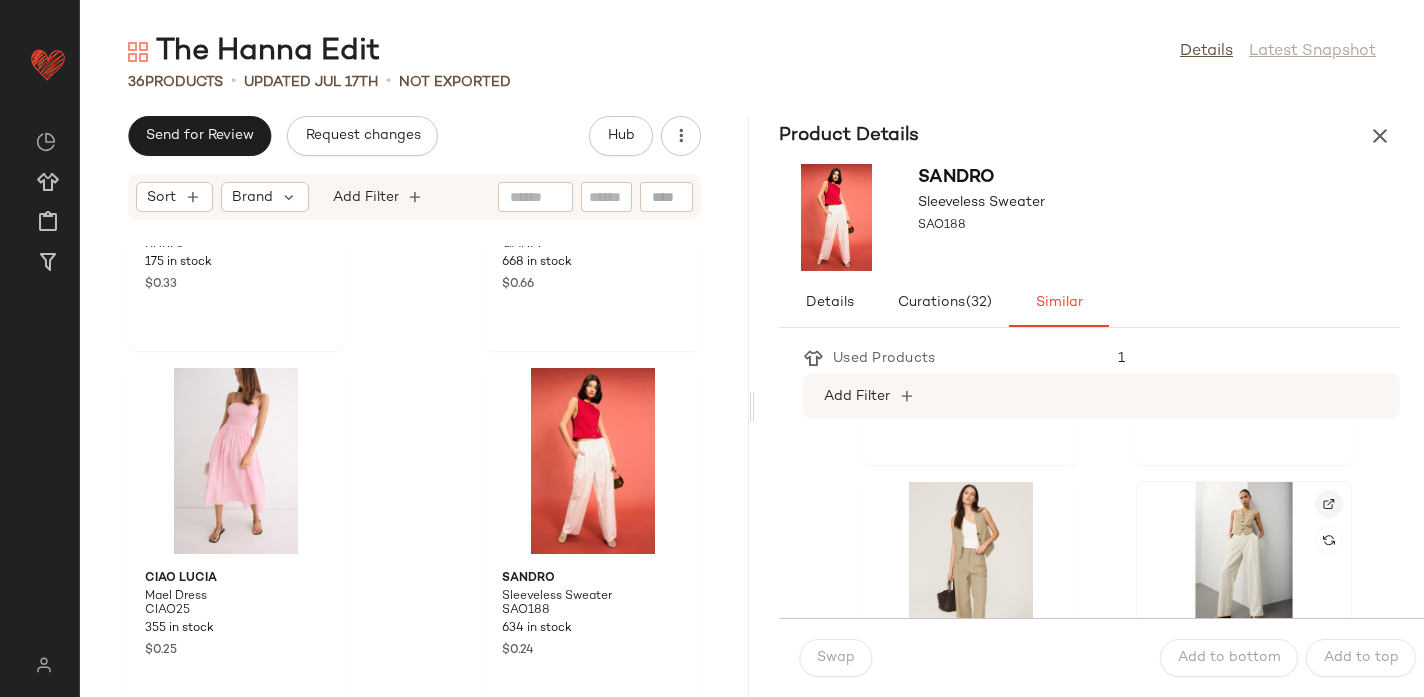 click at bounding box center (1329, 504) 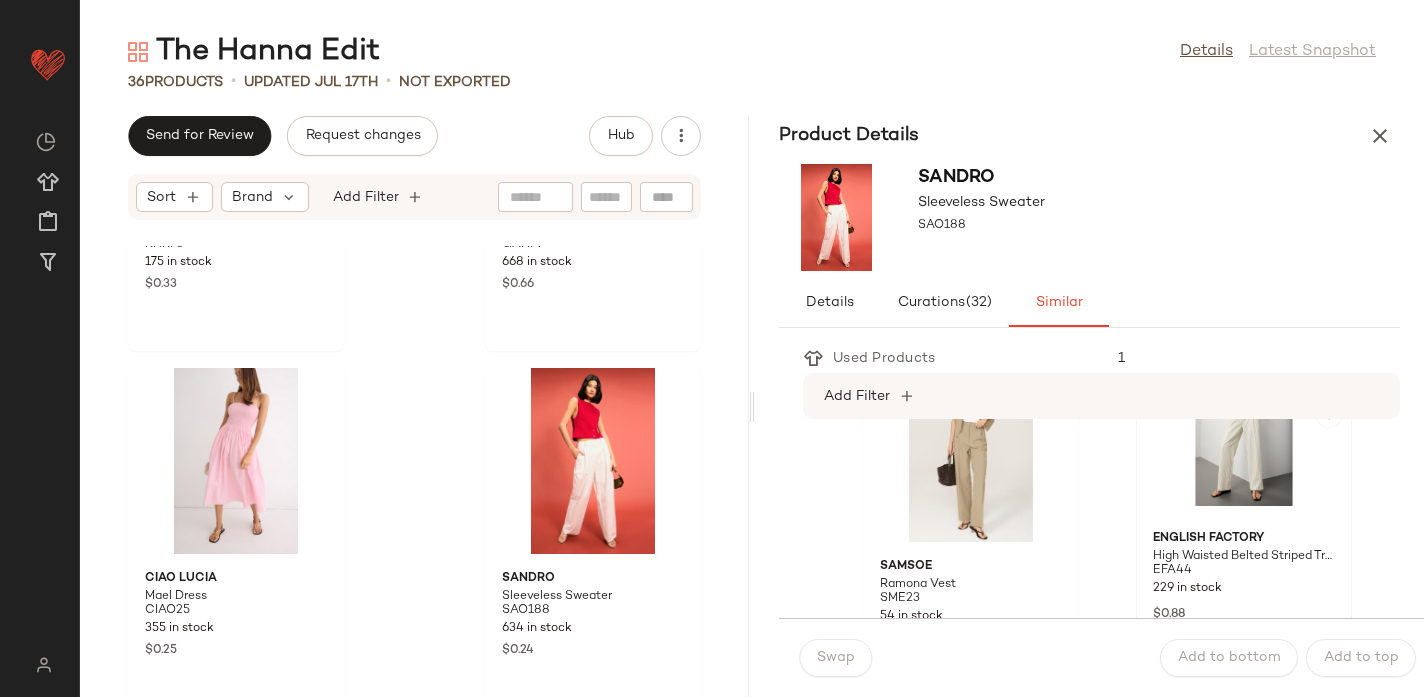 scroll, scrollTop: 813, scrollLeft: 0, axis: vertical 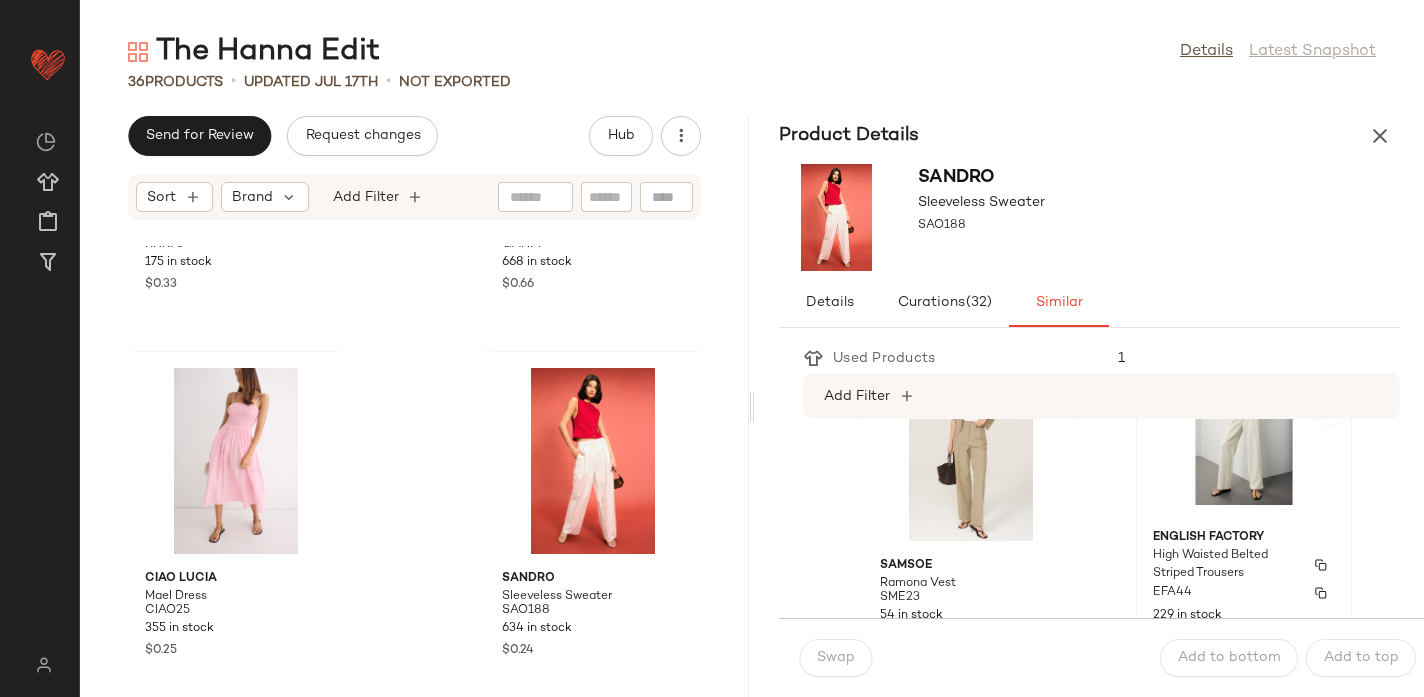 click on "English Factory High Waisted Belted Striped Trousers EFA44 229 in stock $0.88" 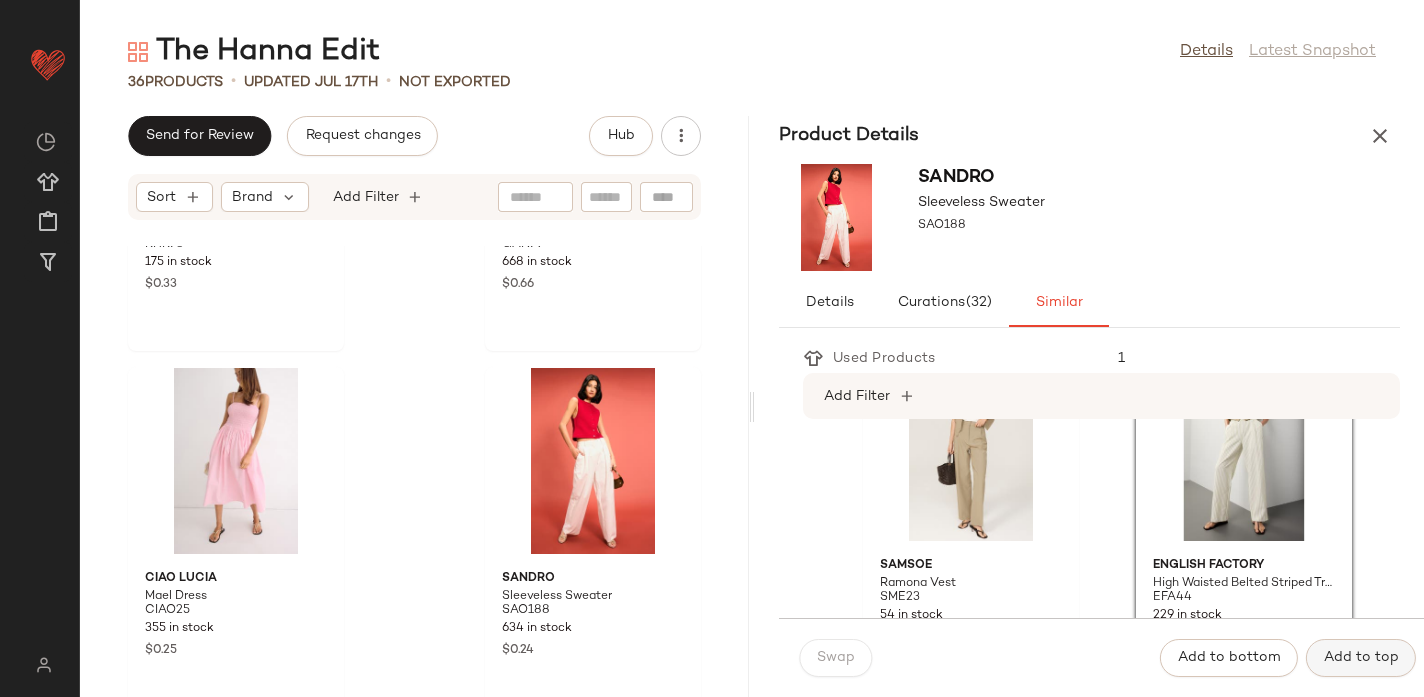 click on "Add to top" 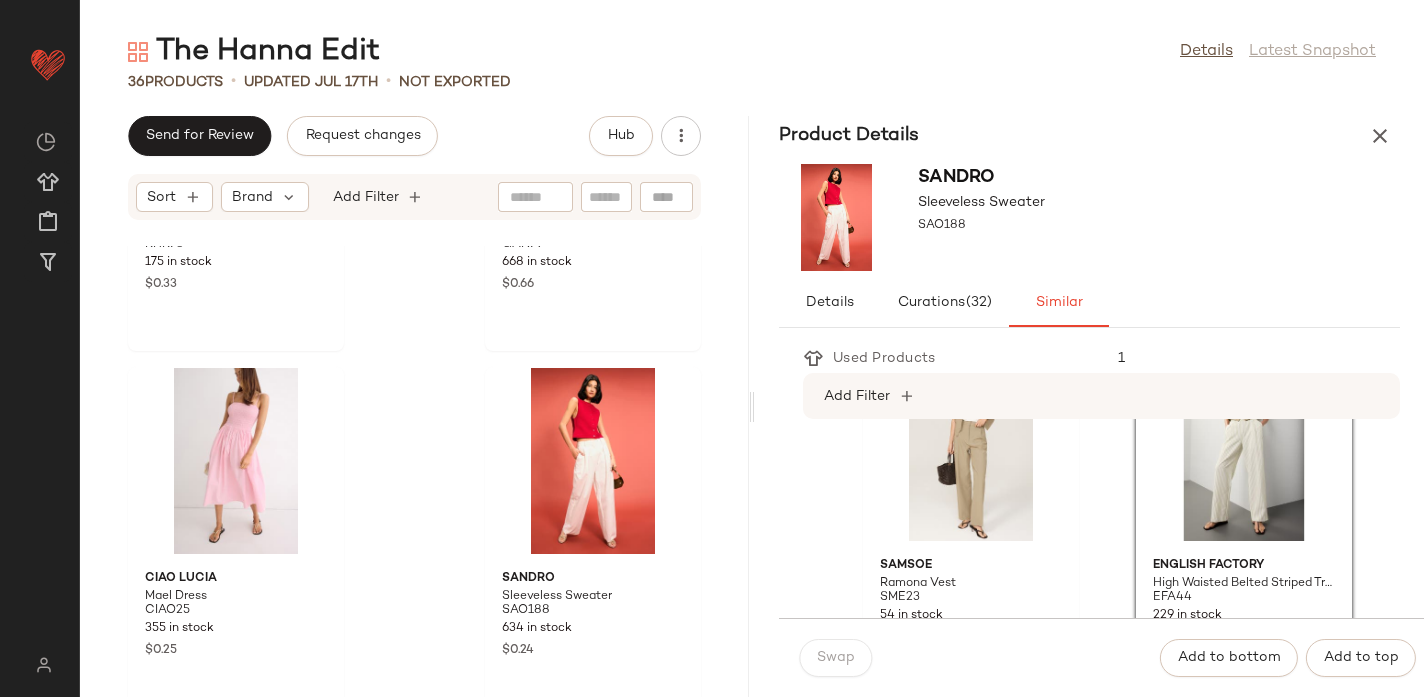scroll, scrollTop: 5389, scrollLeft: 0, axis: vertical 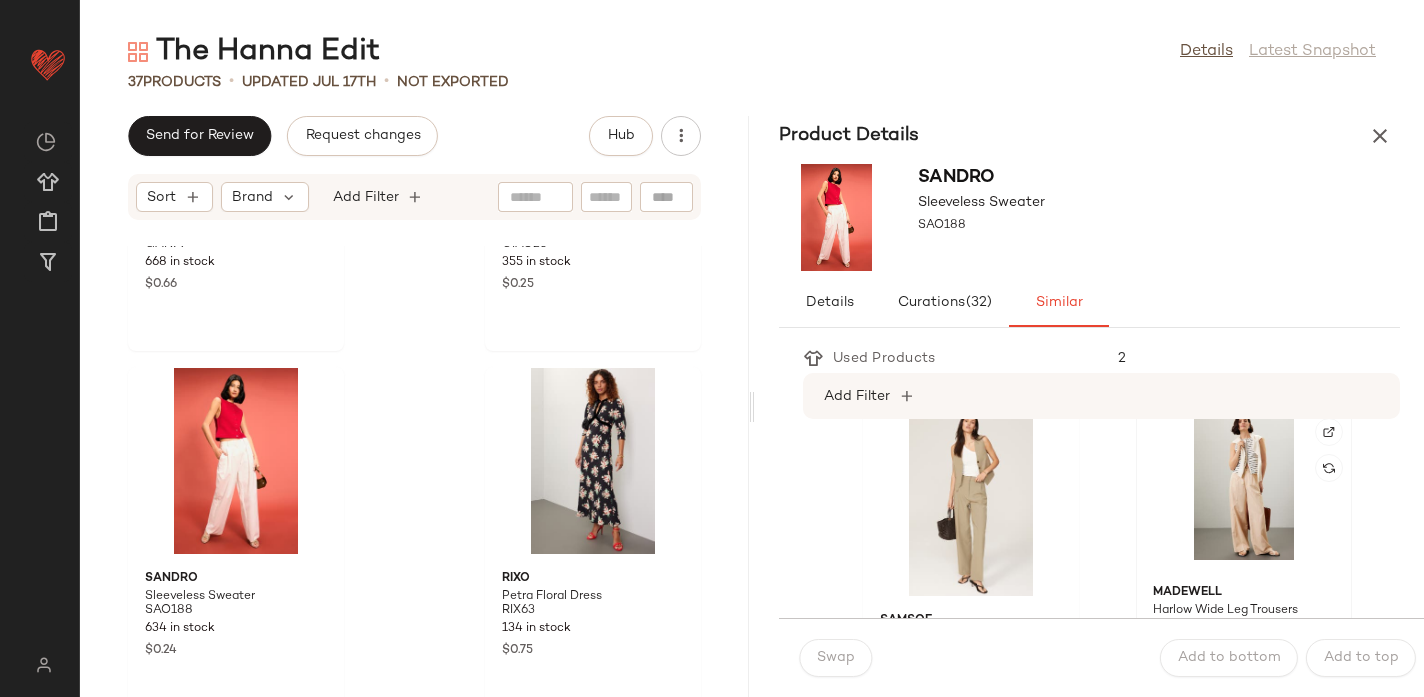 click 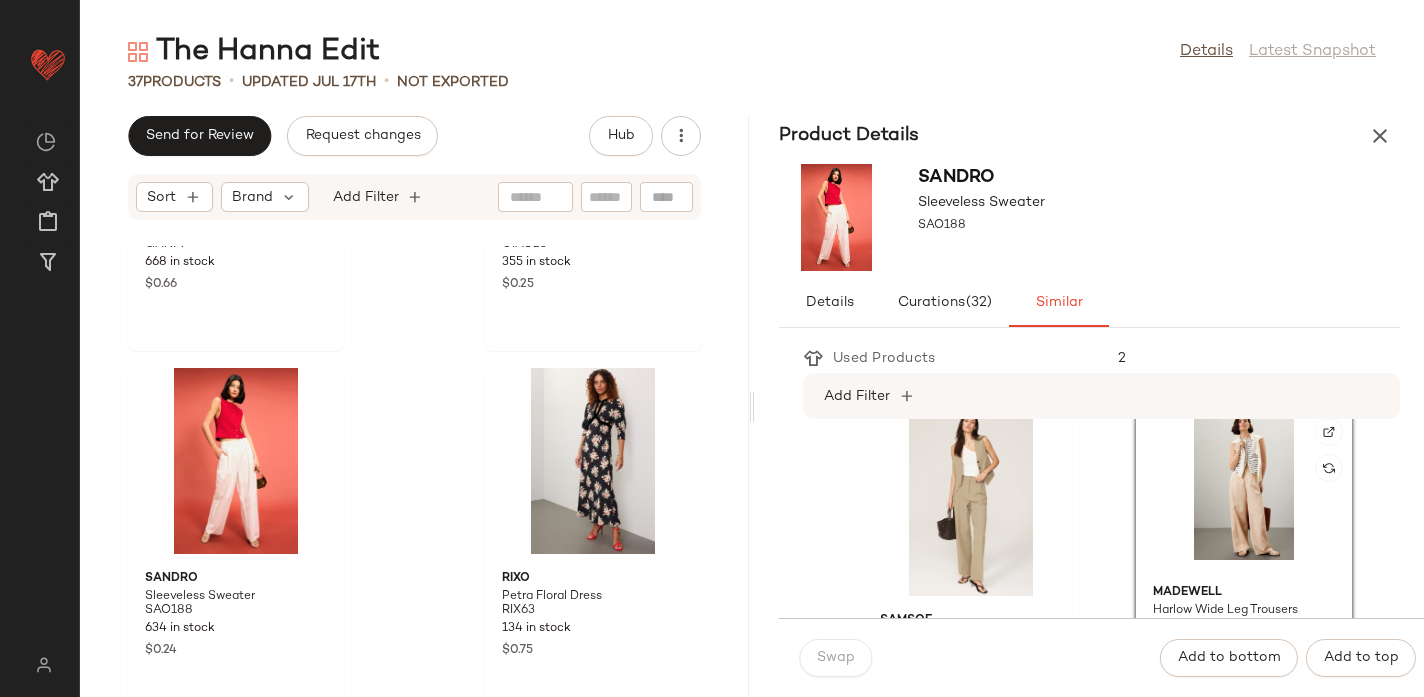 scroll, scrollTop: 844, scrollLeft: 0, axis: vertical 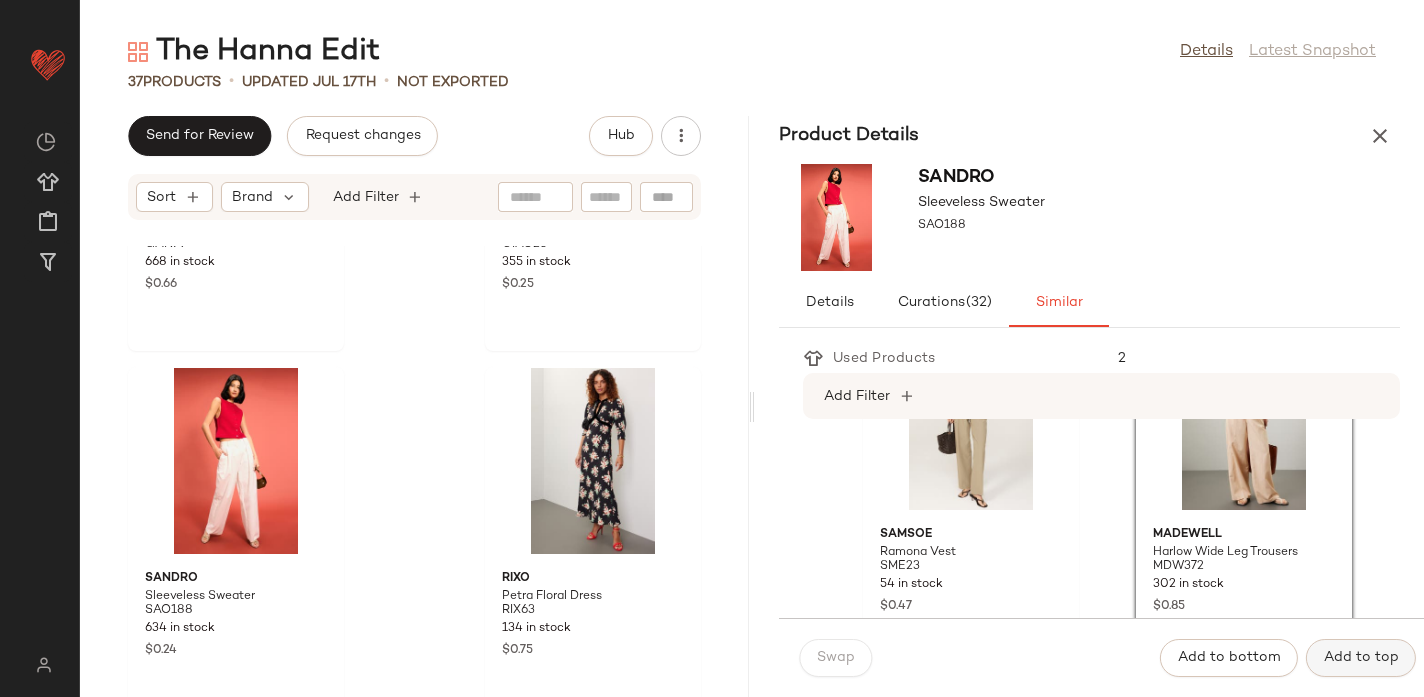 click on "Add to top" 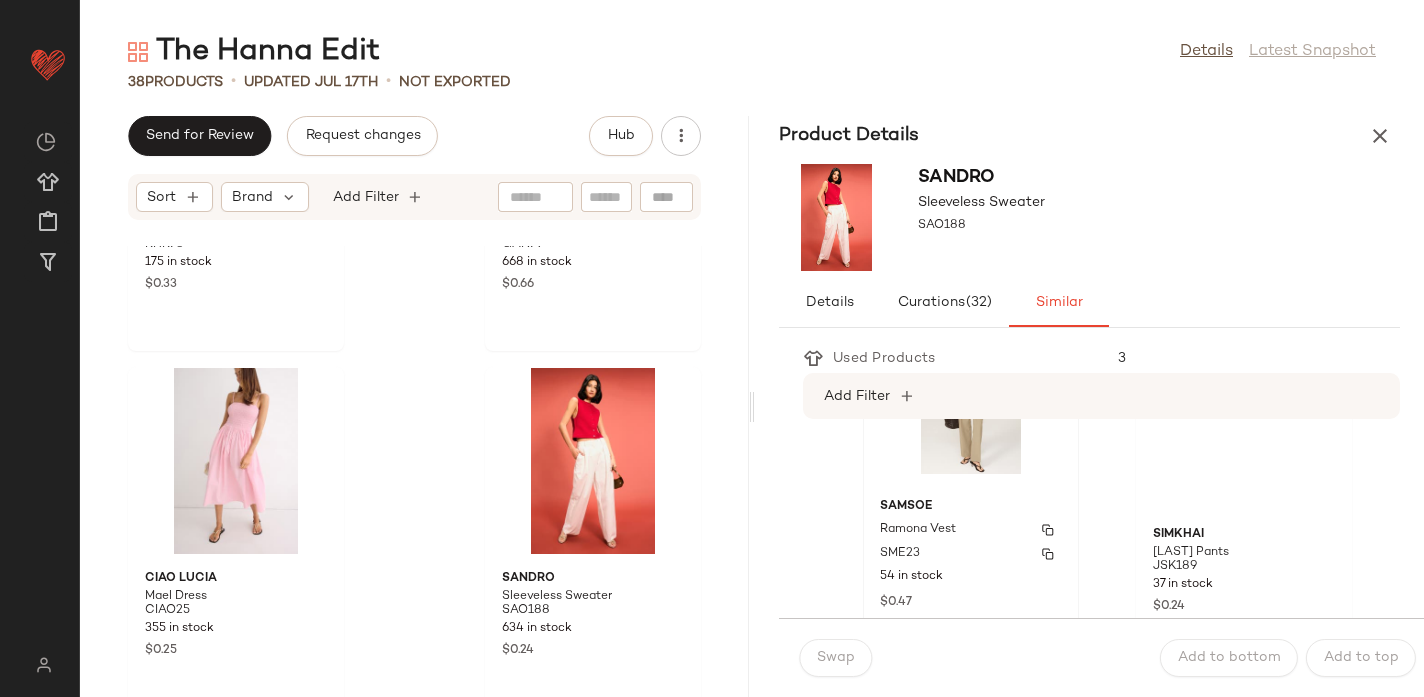 click on "Samsoe" at bounding box center [971, 507] 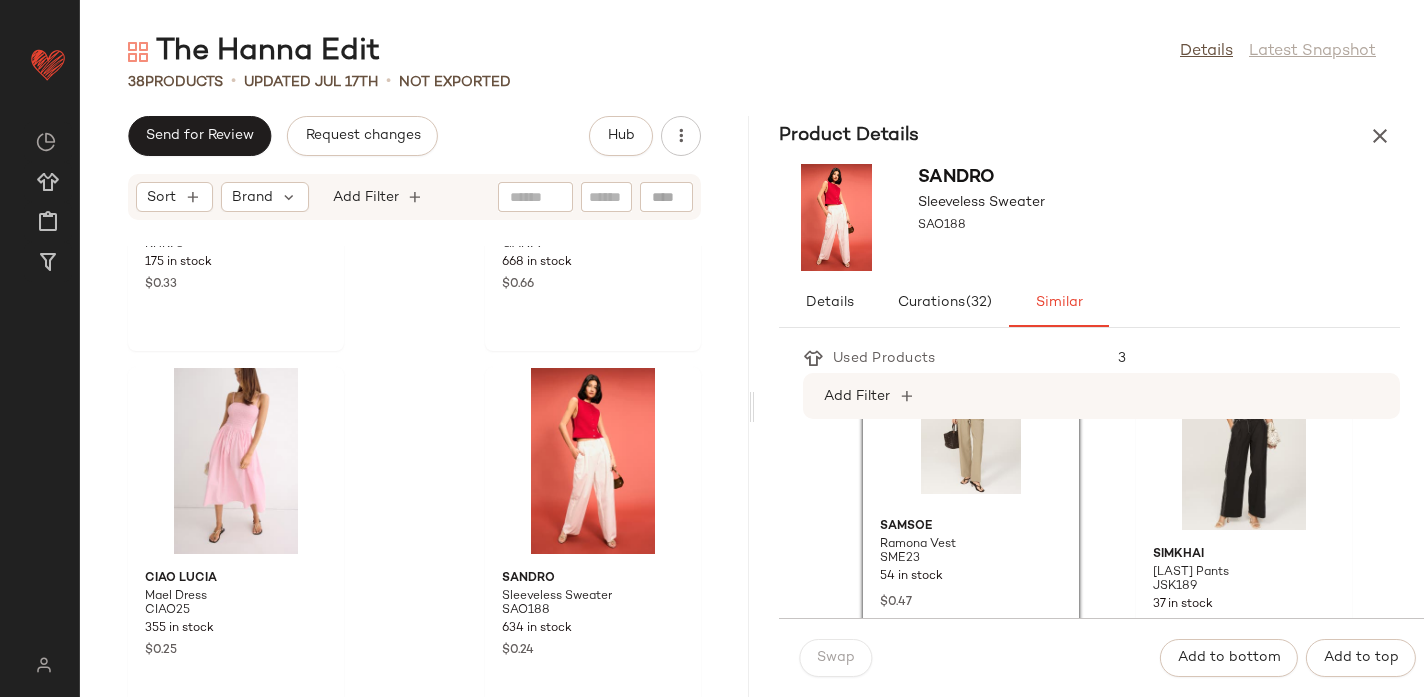 scroll, scrollTop: 846, scrollLeft: 0, axis: vertical 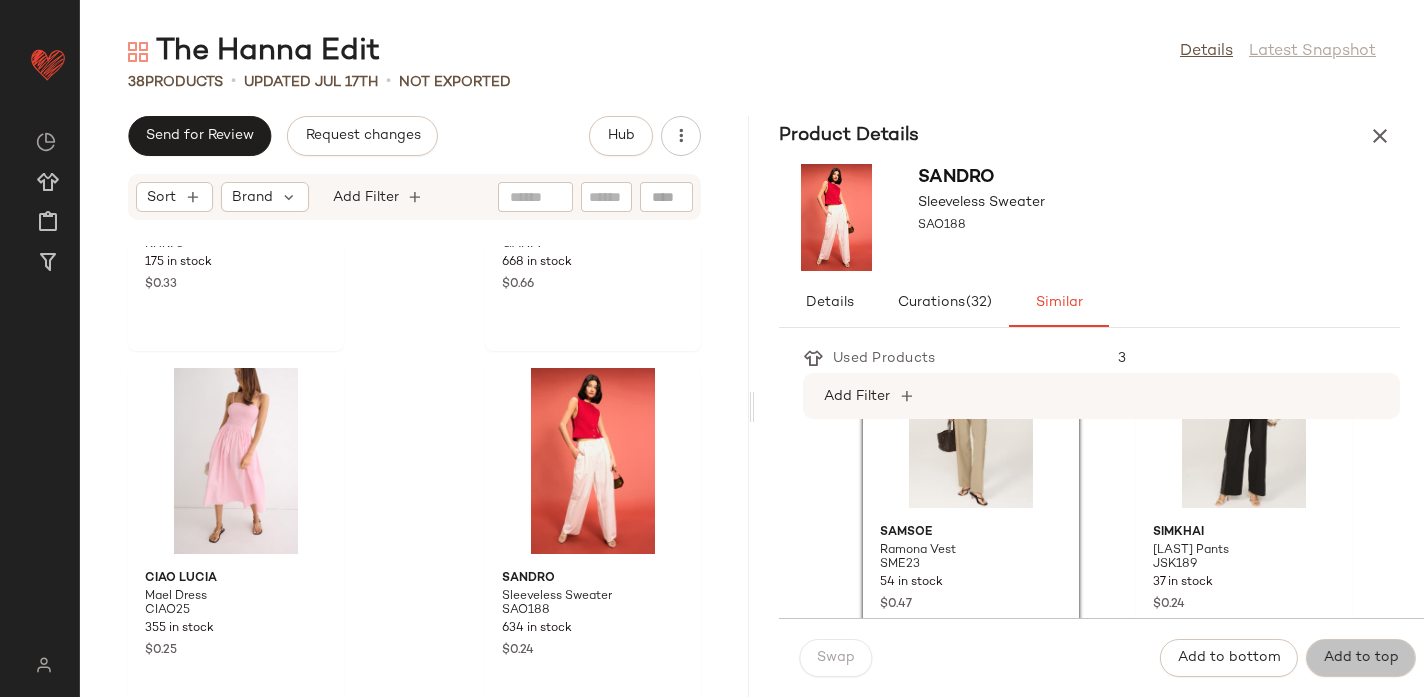 click on "Add to top" 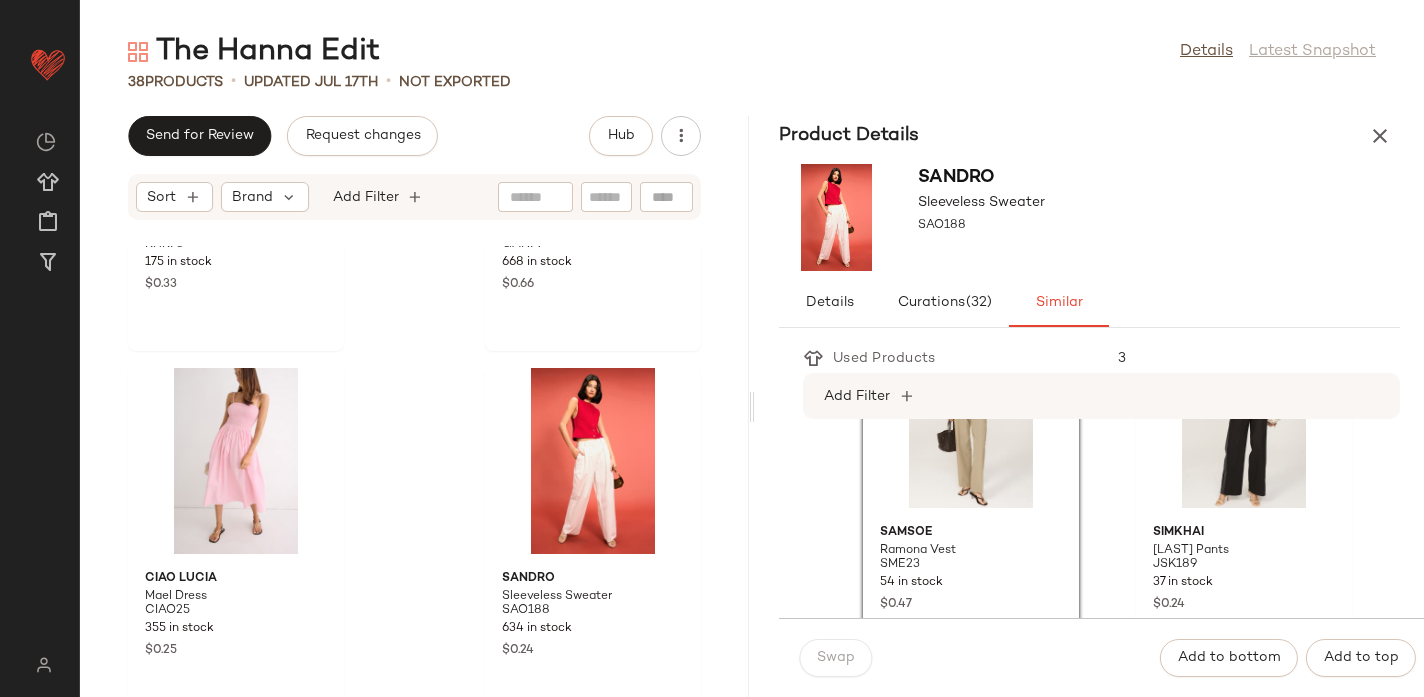 scroll, scrollTop: 5755, scrollLeft: 0, axis: vertical 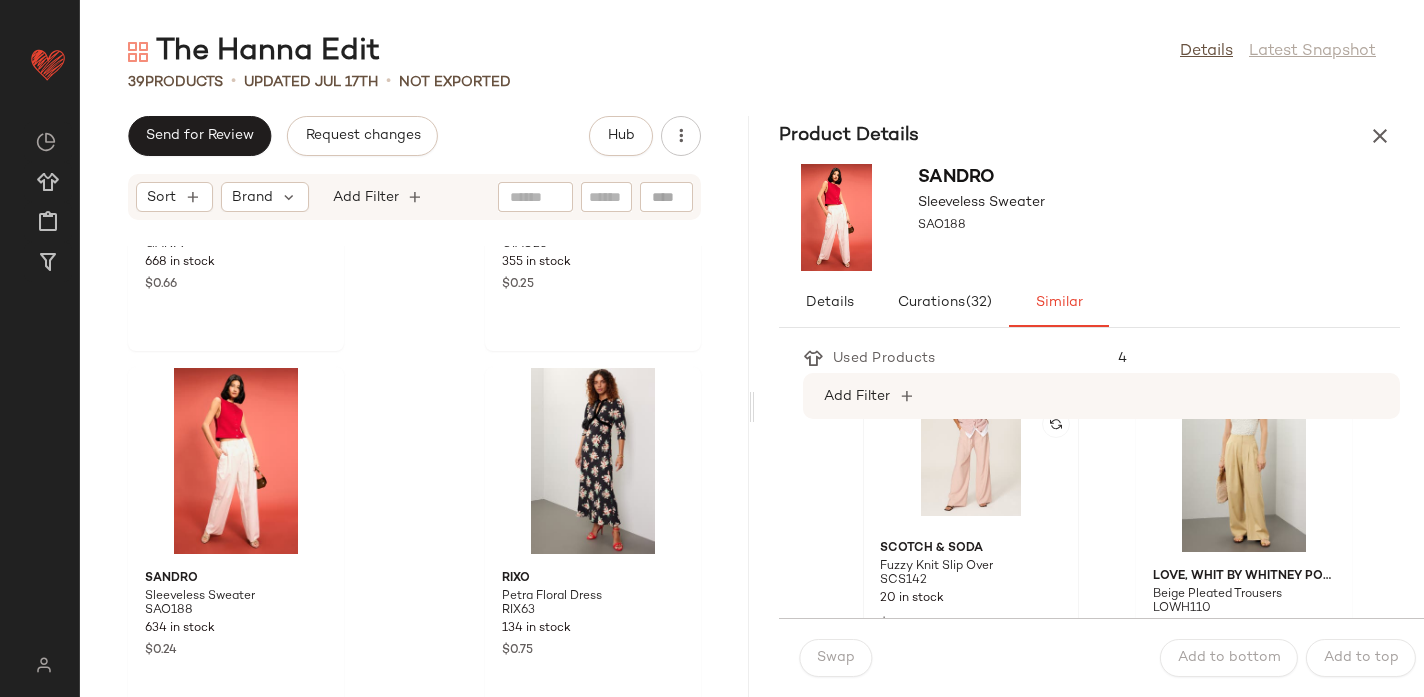 click 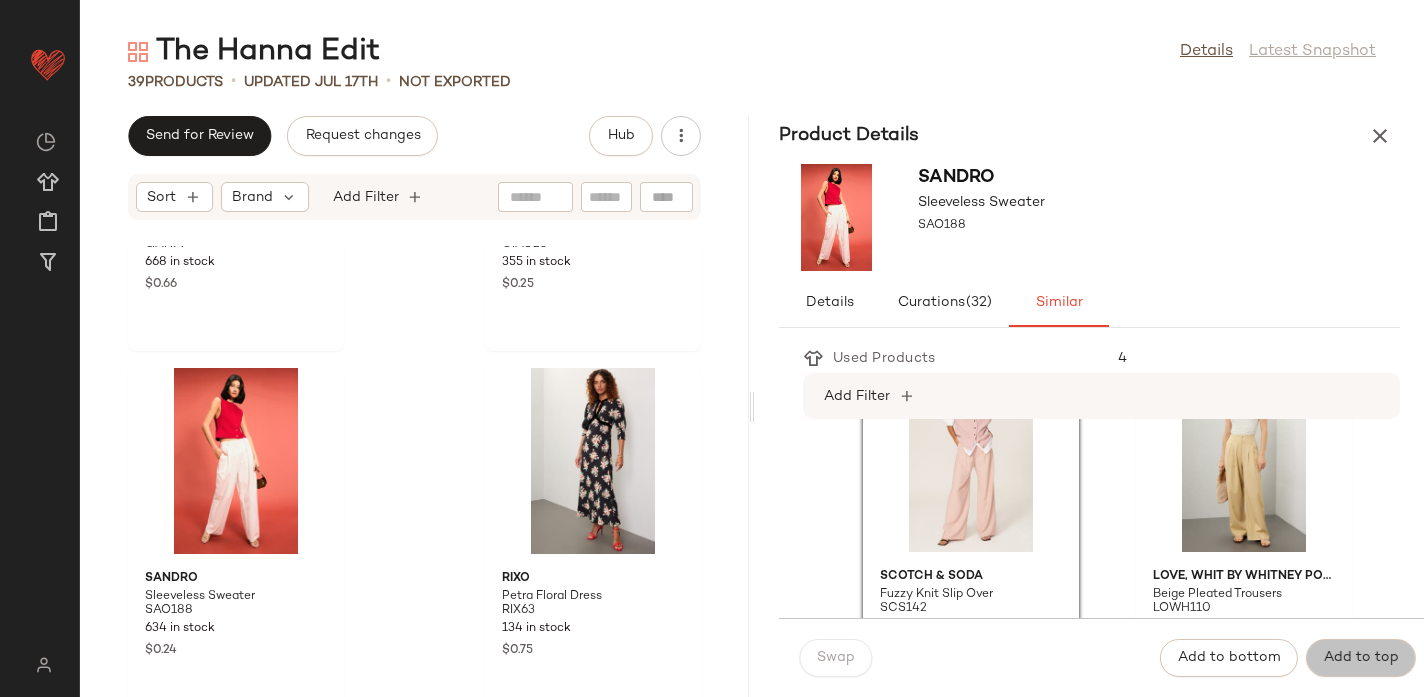 click on "Add to top" 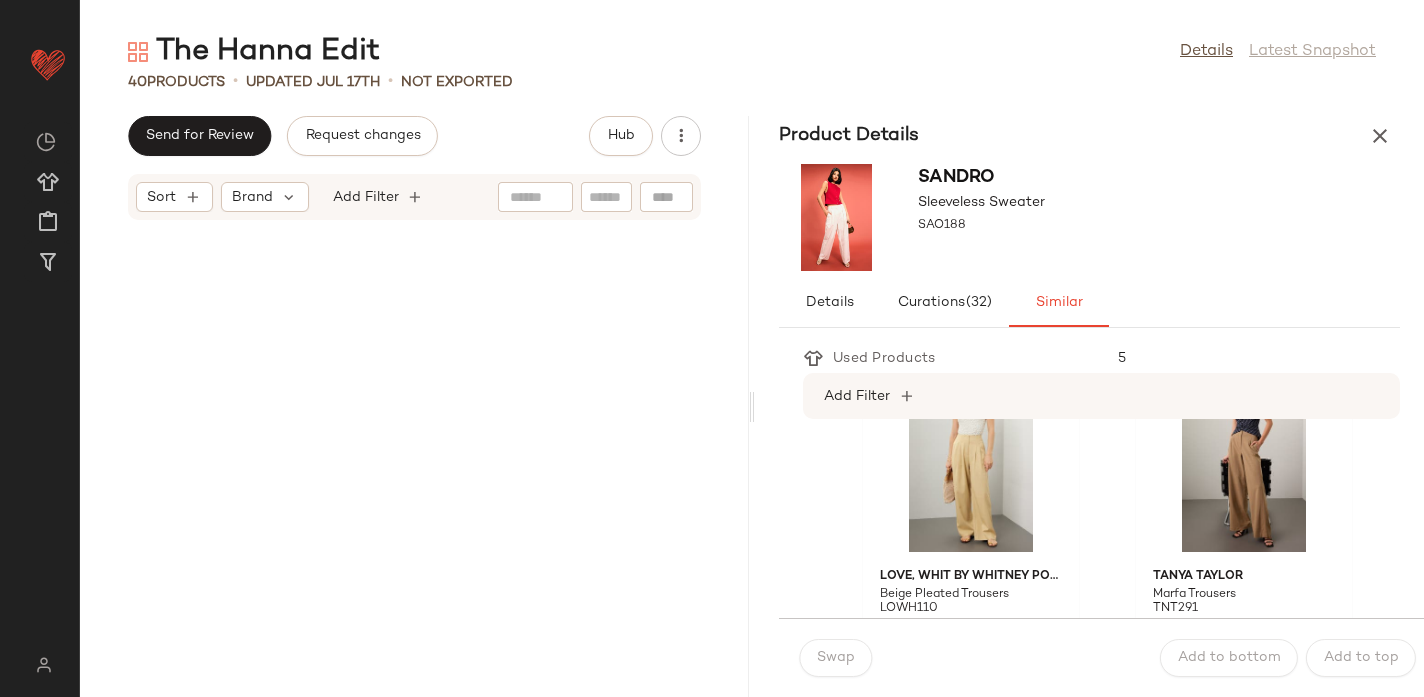 scroll, scrollTop: 0, scrollLeft: 0, axis: both 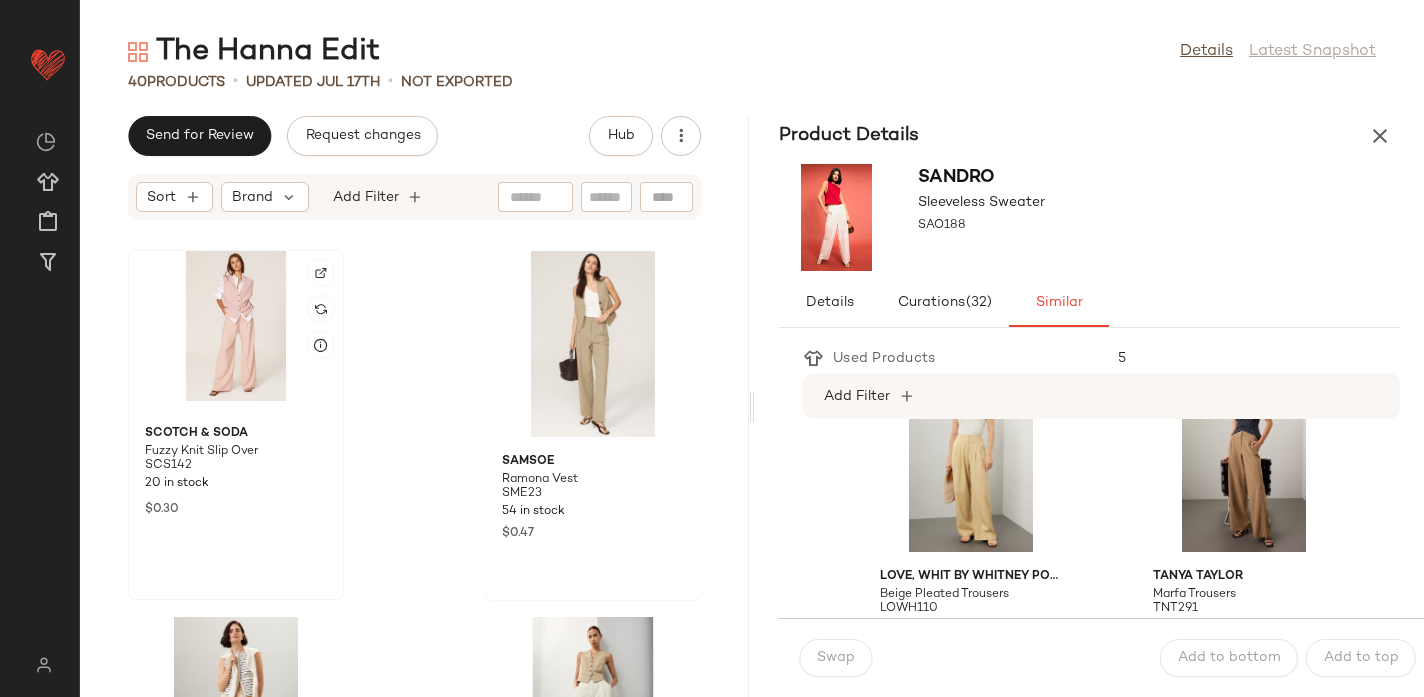 click 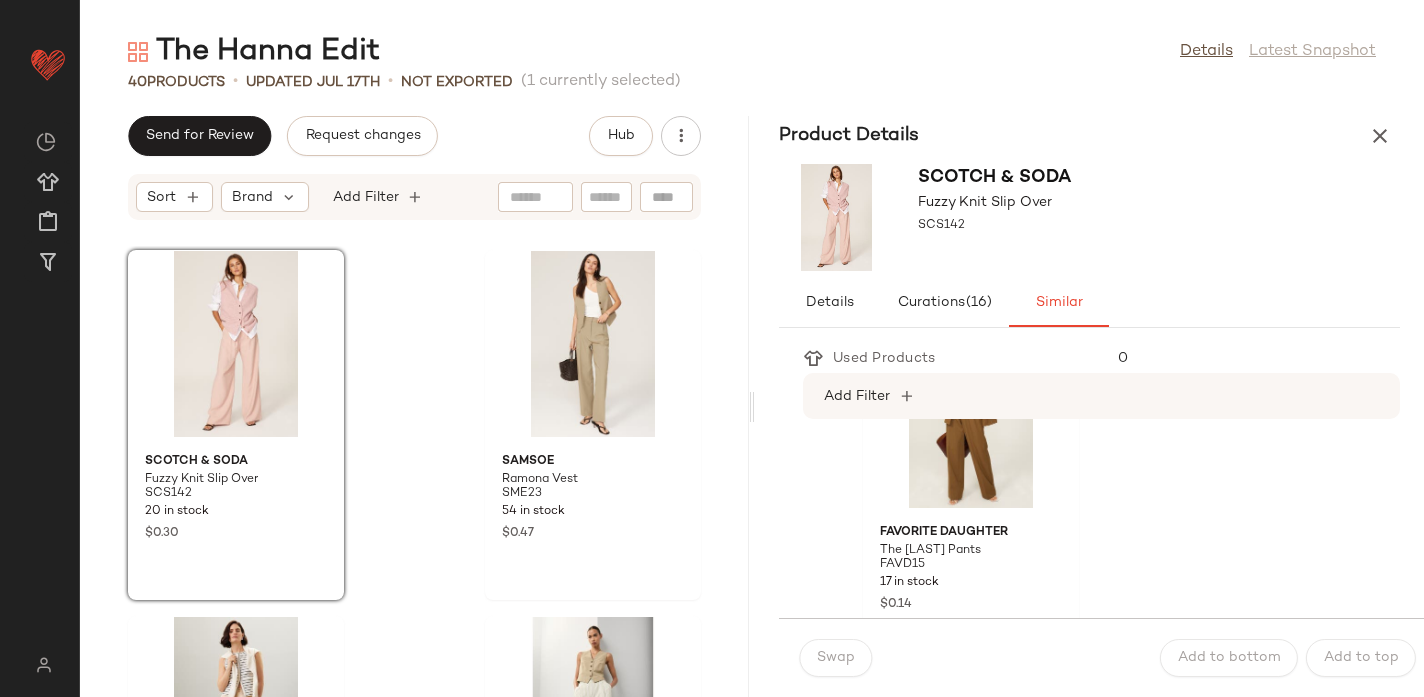 scroll, scrollTop: 4559, scrollLeft: 0, axis: vertical 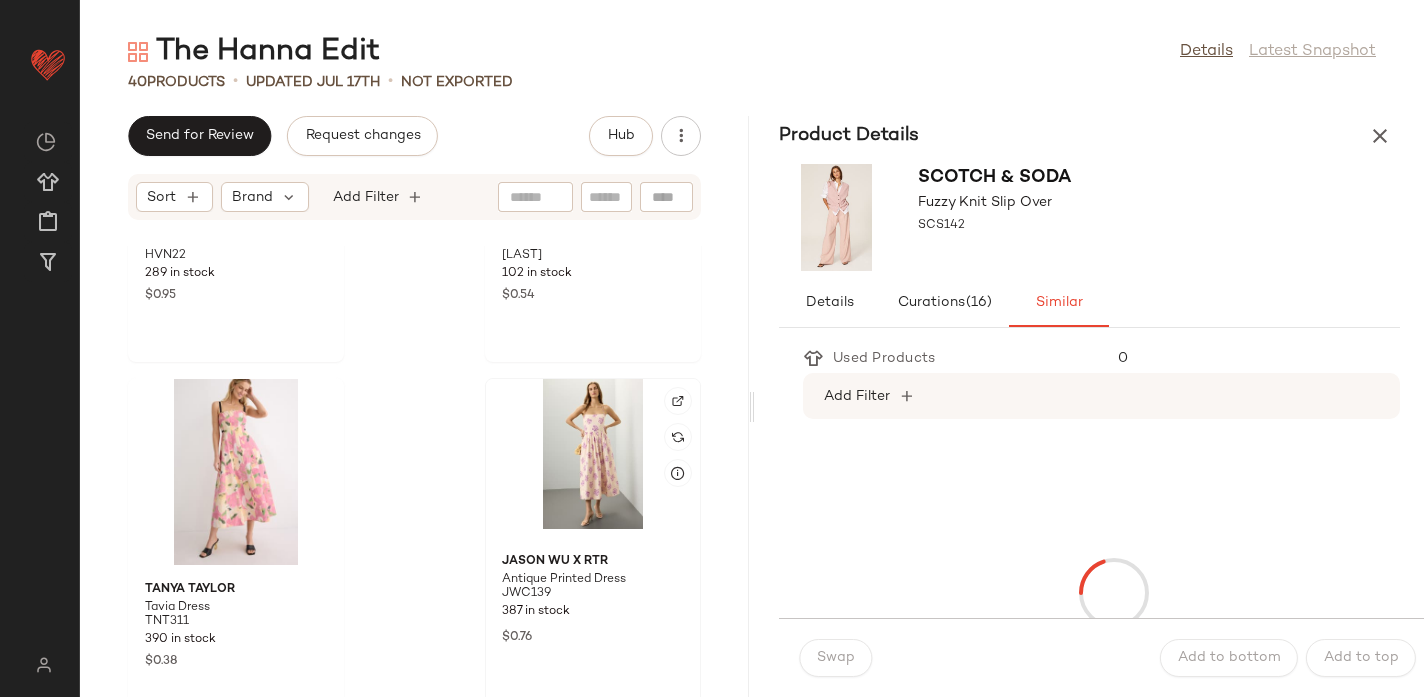 click 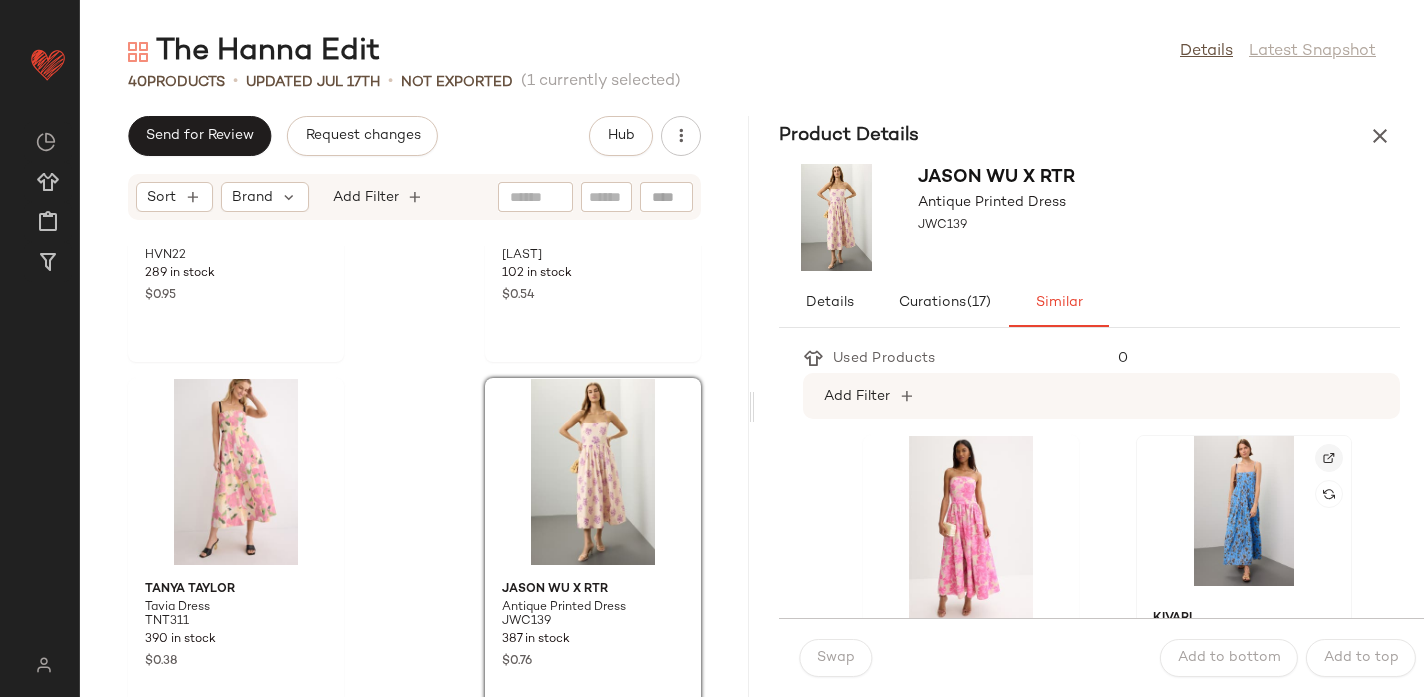 click 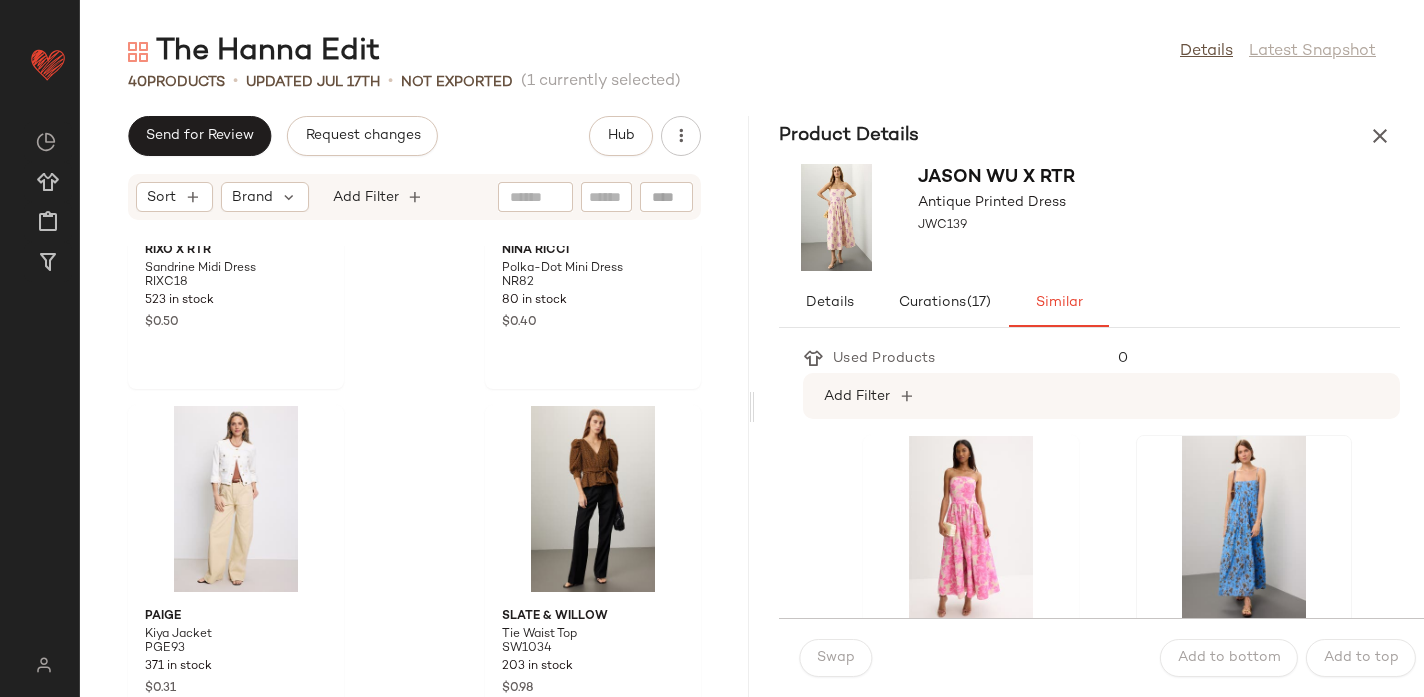 scroll, scrollTop: 3896, scrollLeft: 0, axis: vertical 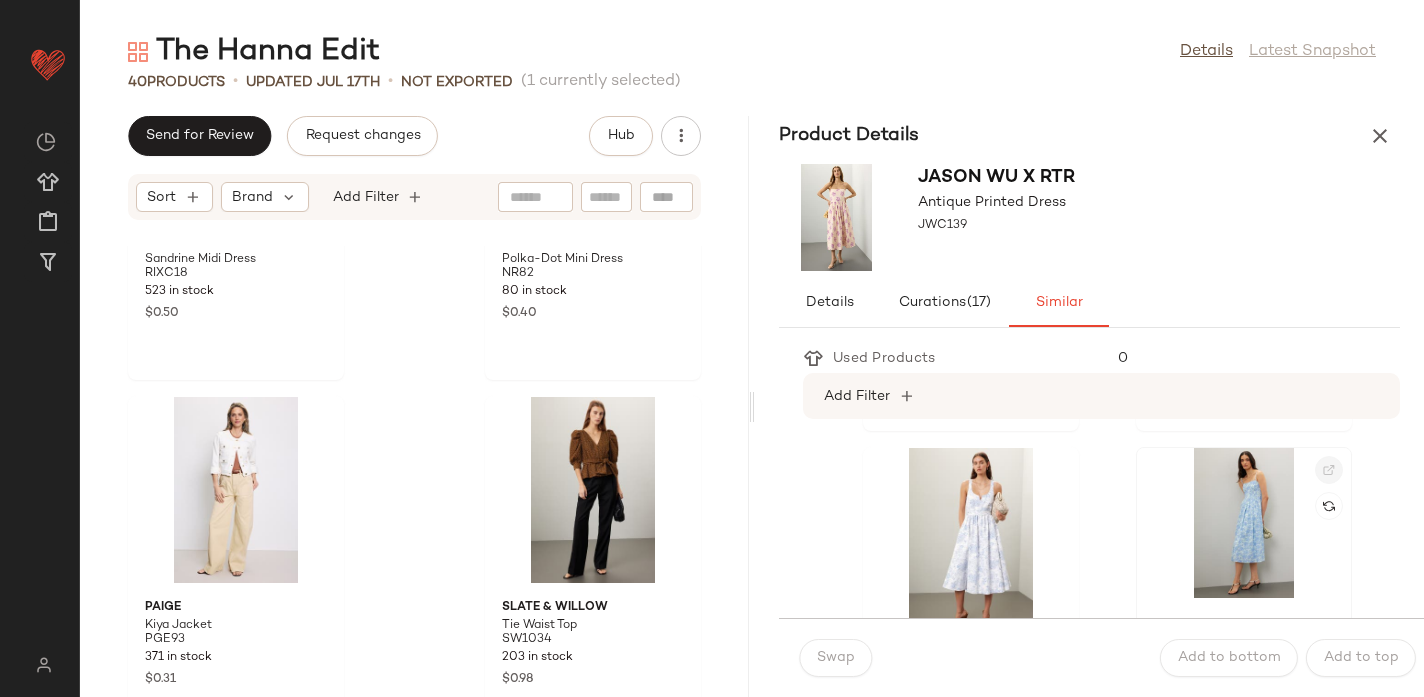 click 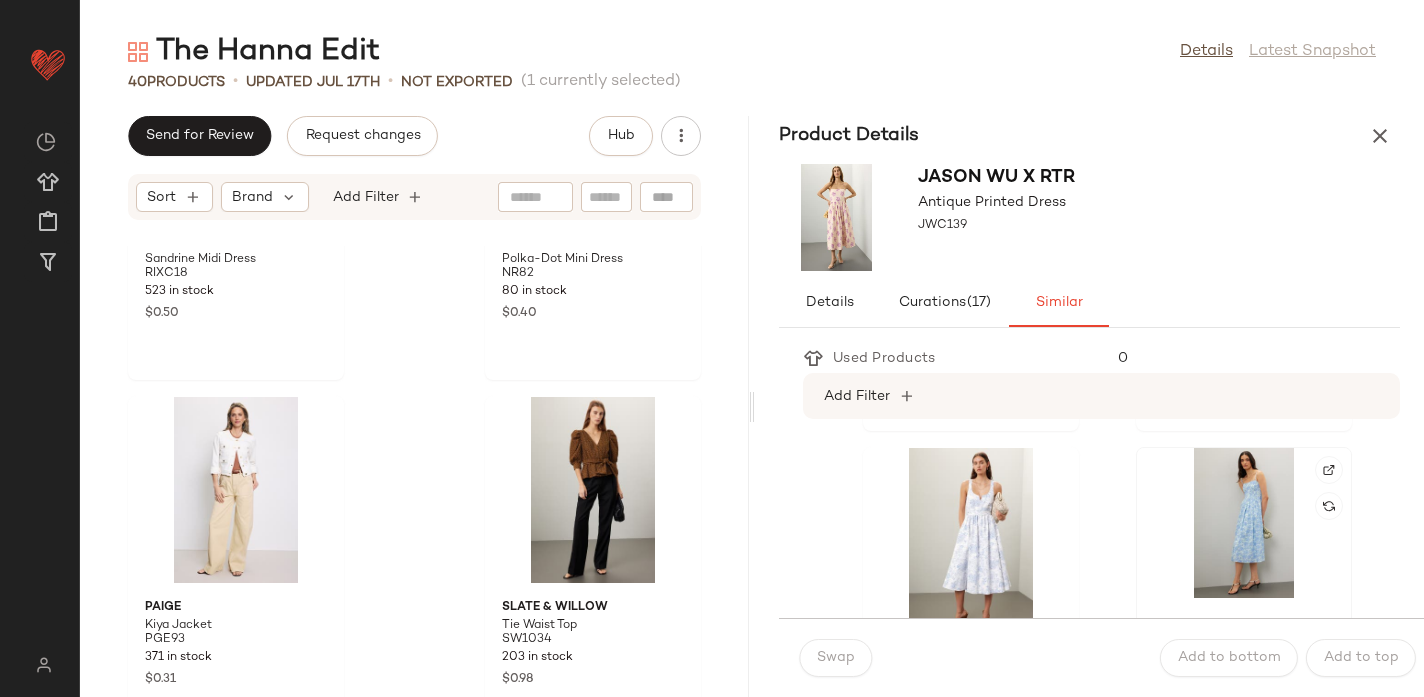 click 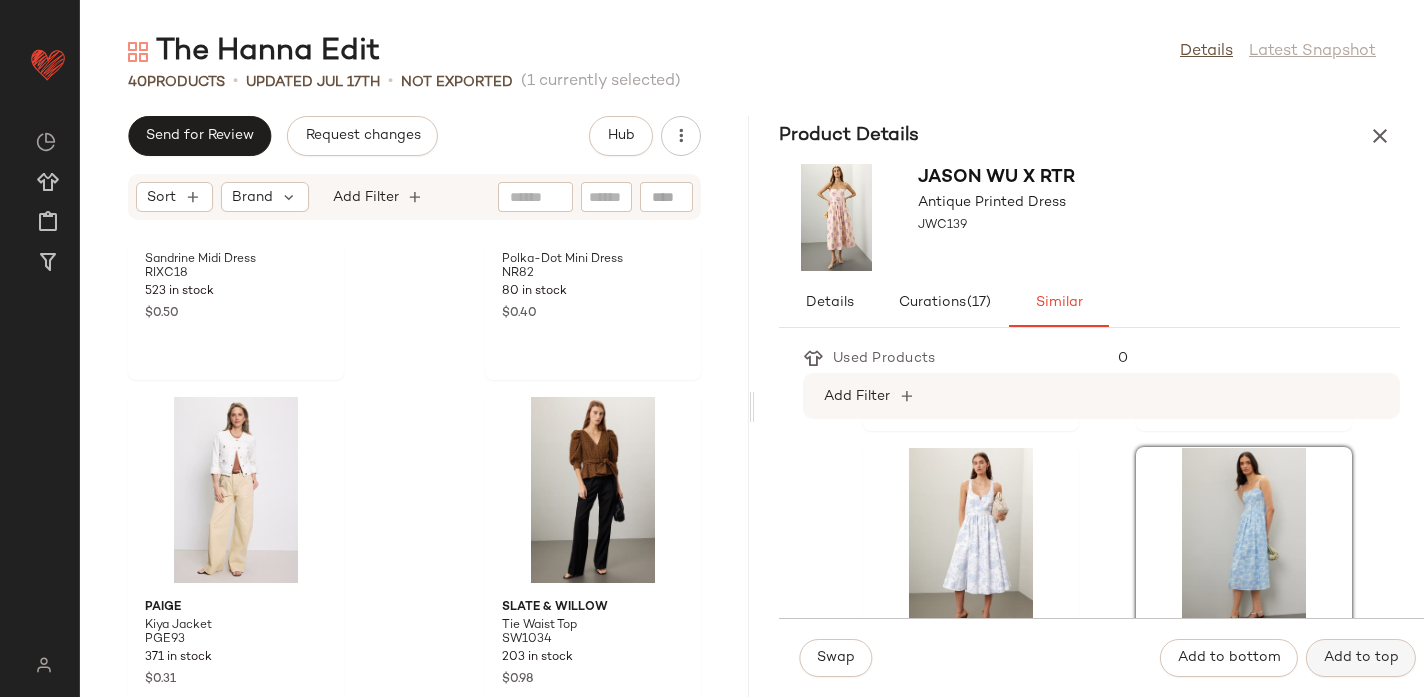 click on "Add to top" 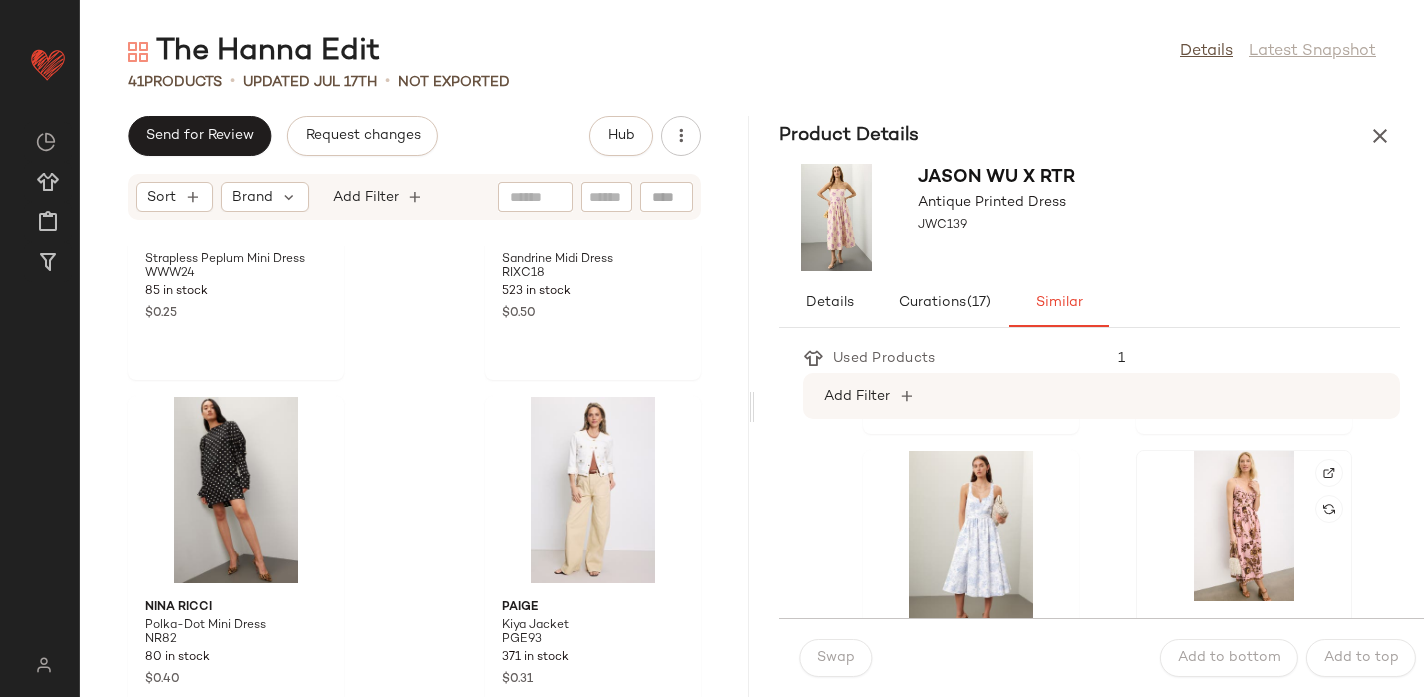 scroll, scrollTop: 716, scrollLeft: 0, axis: vertical 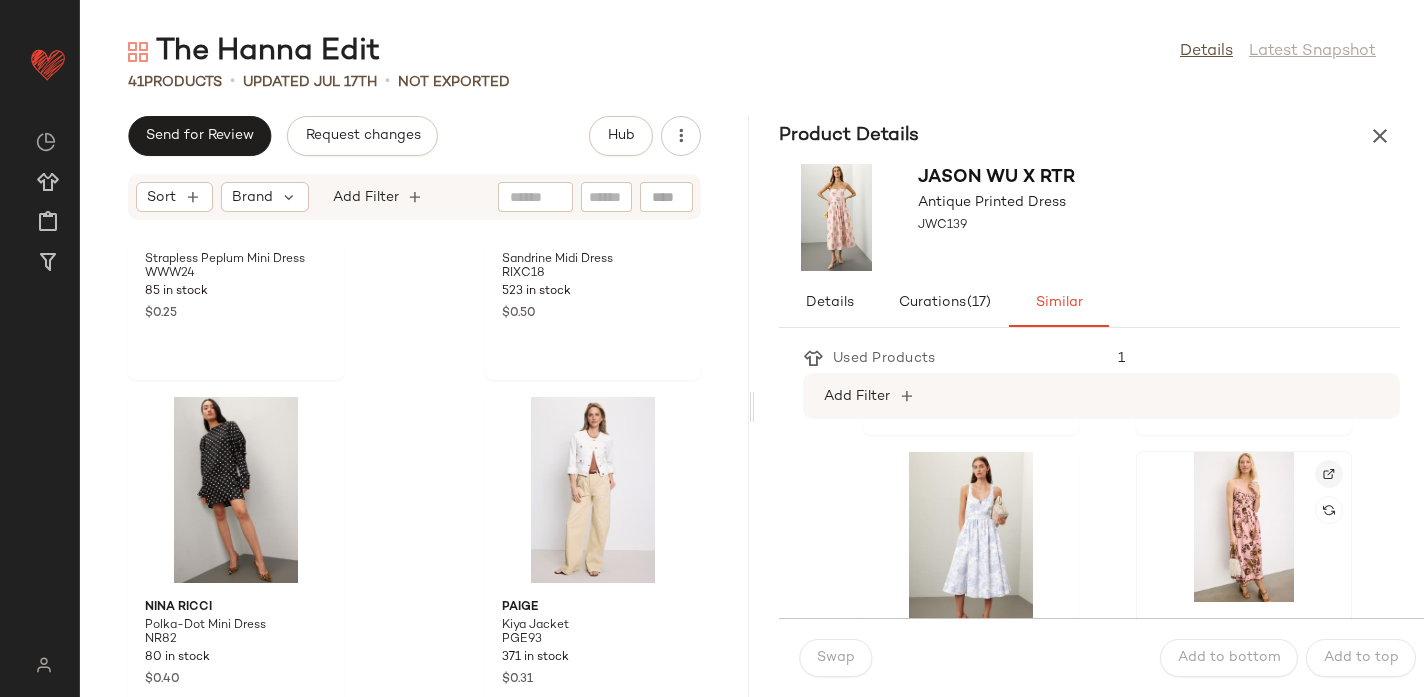 click 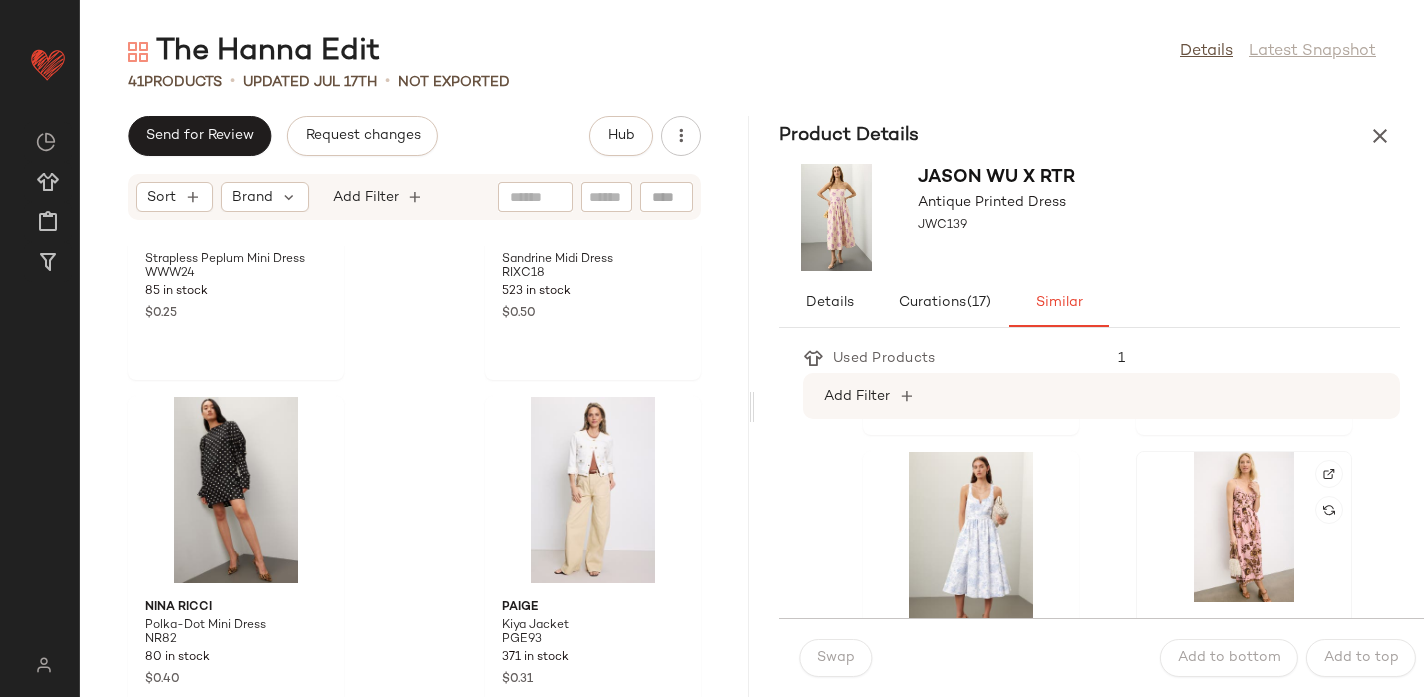 click 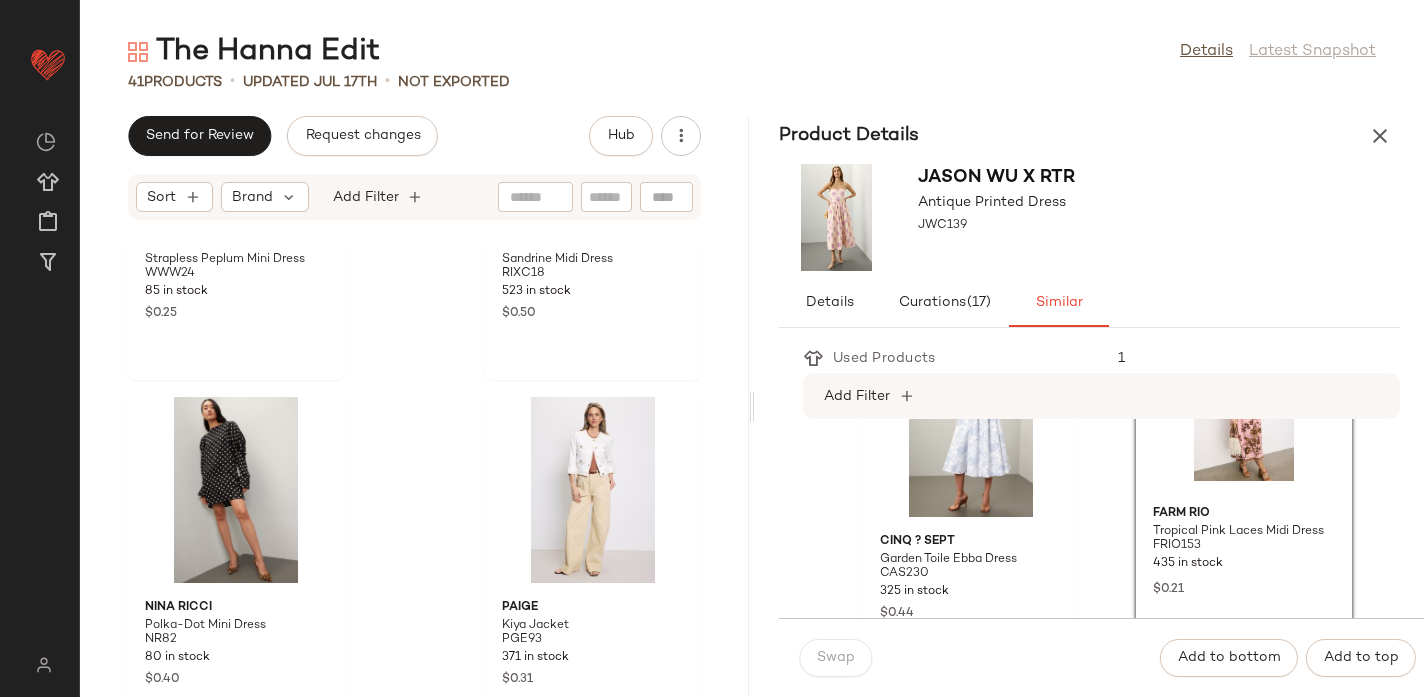 scroll, scrollTop: 848, scrollLeft: 0, axis: vertical 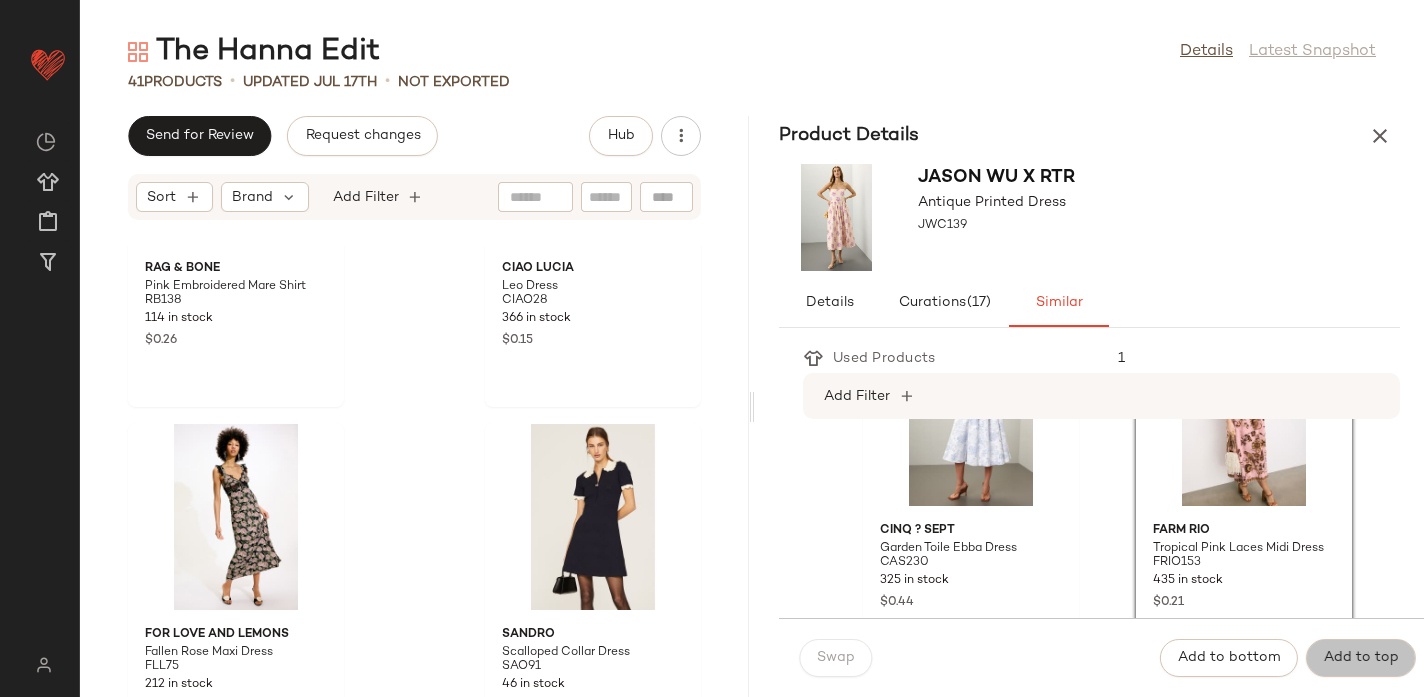 click on "Add to top" 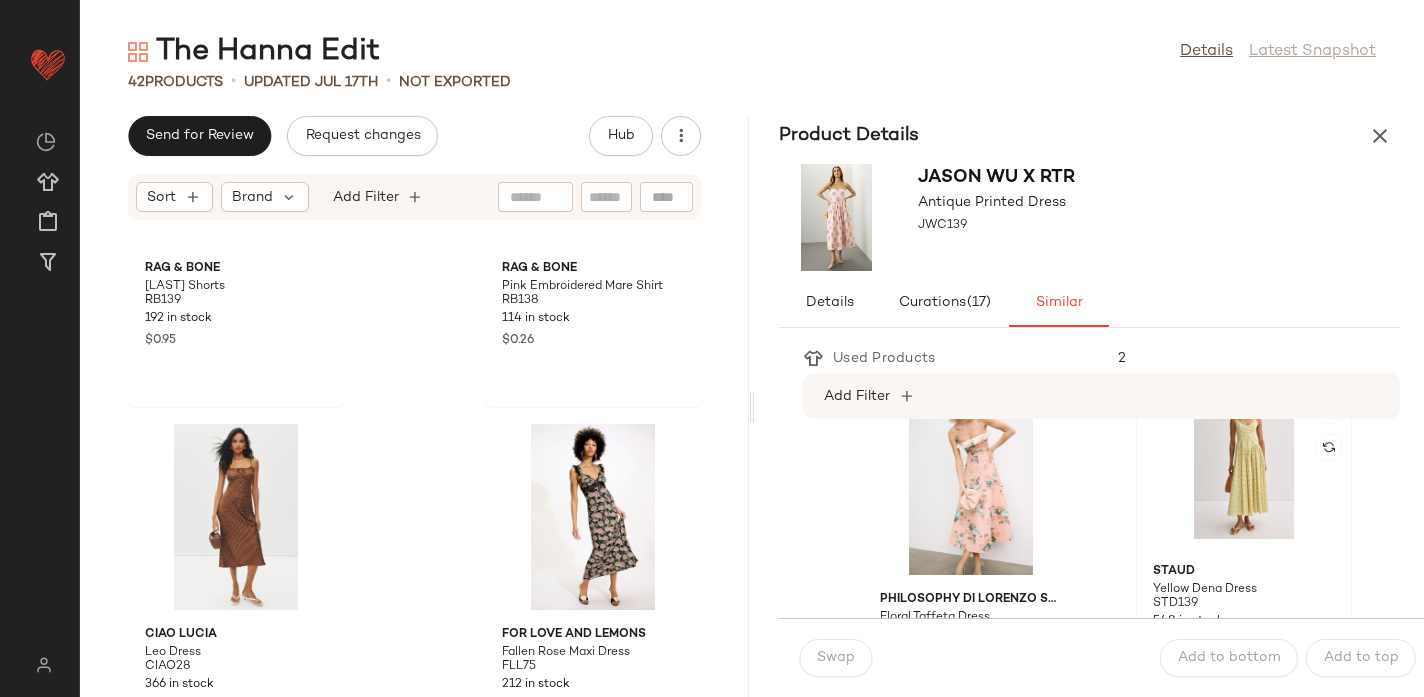scroll, scrollTop: 2216, scrollLeft: 0, axis: vertical 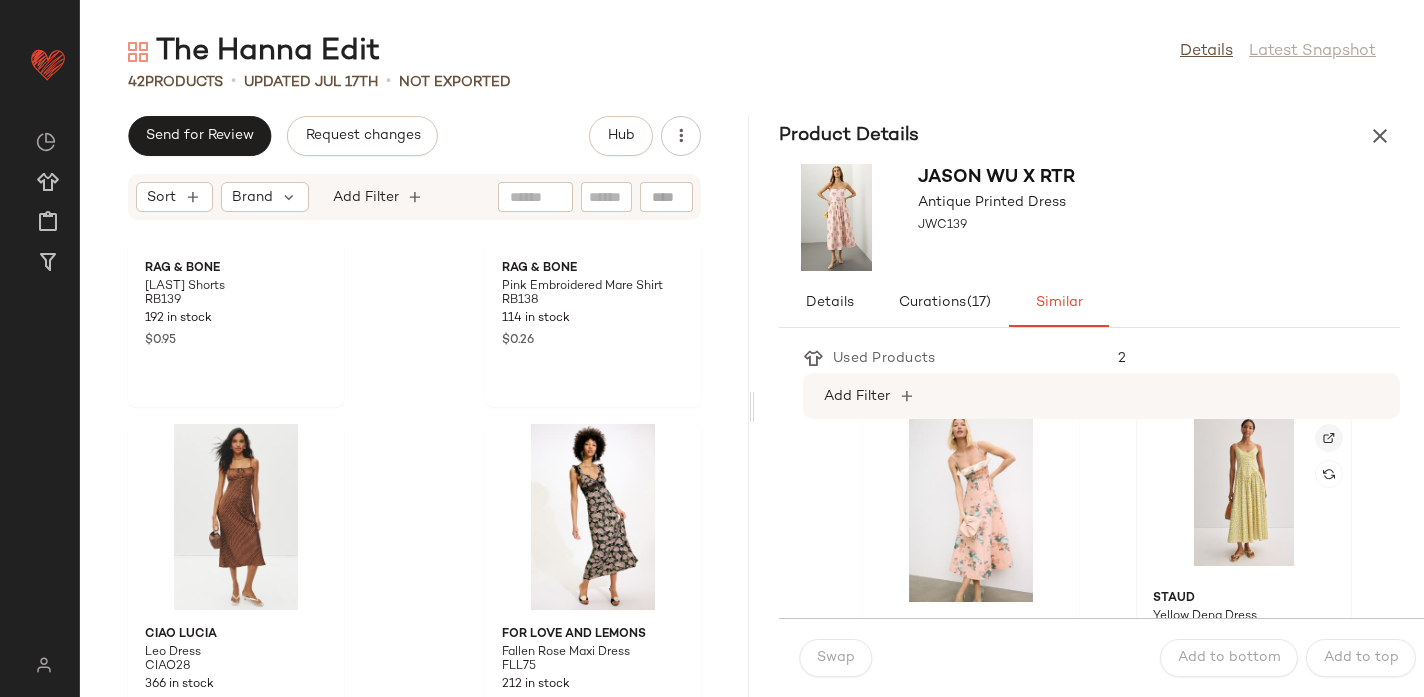 click at bounding box center [1329, 438] 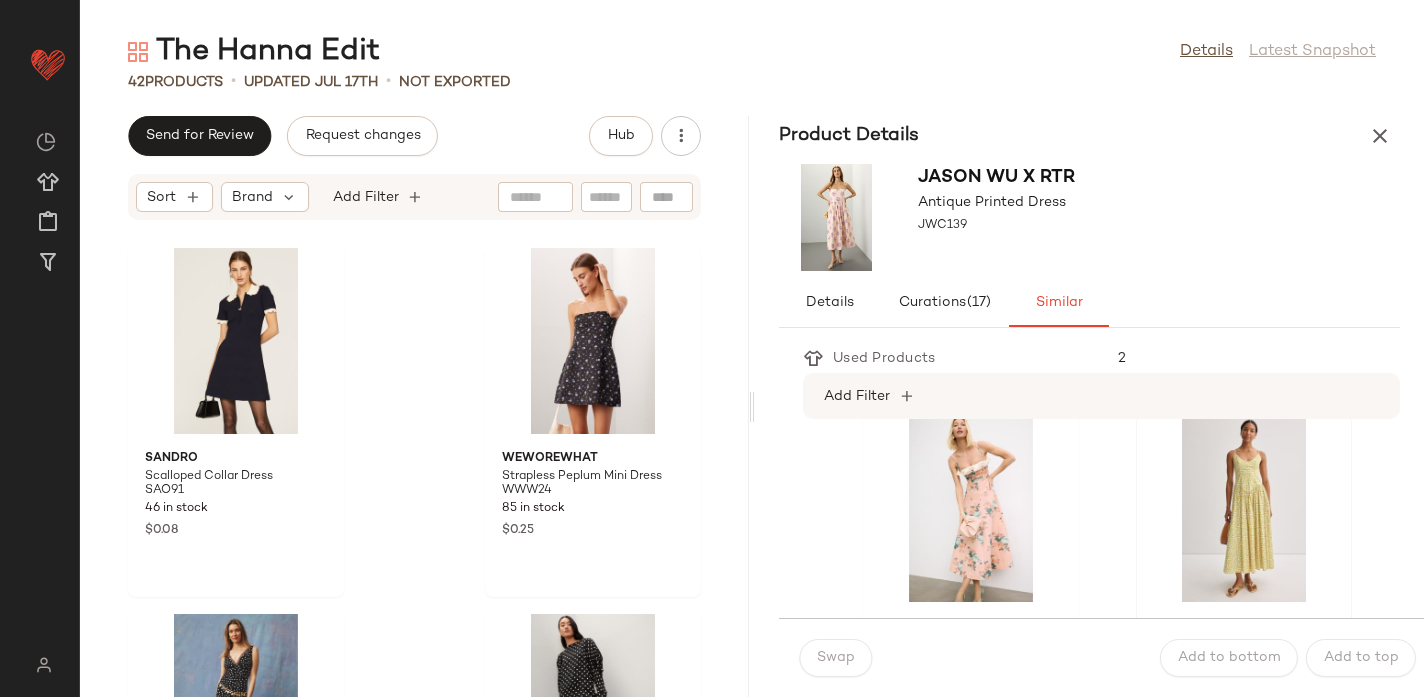 scroll, scrollTop: 3699, scrollLeft: 0, axis: vertical 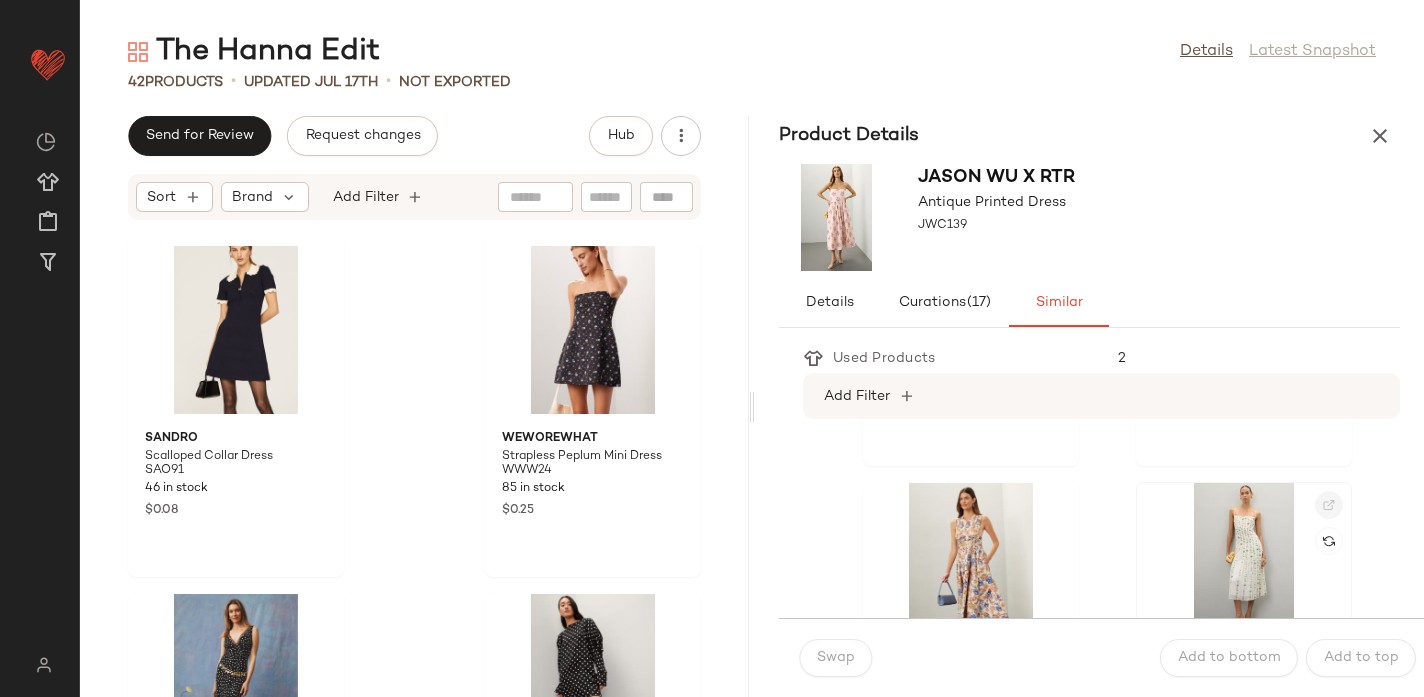 click 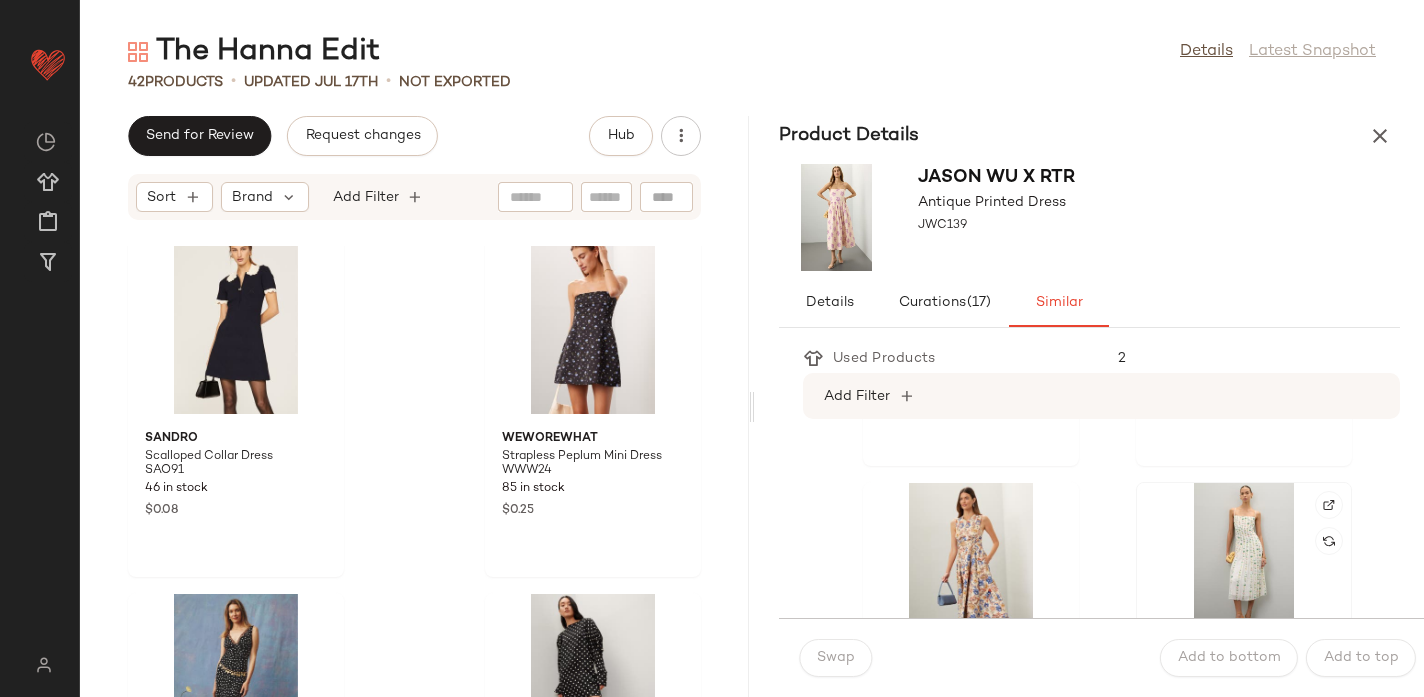 click 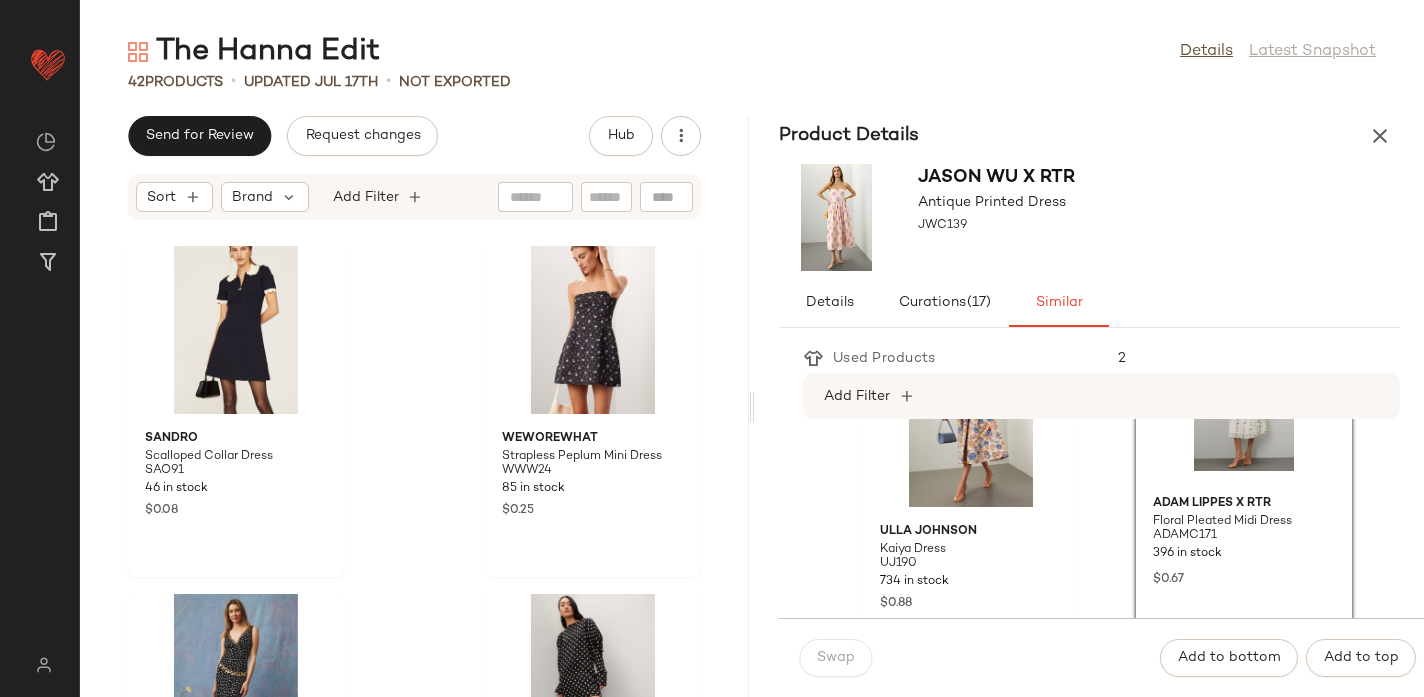 scroll, scrollTop: 3045, scrollLeft: 0, axis: vertical 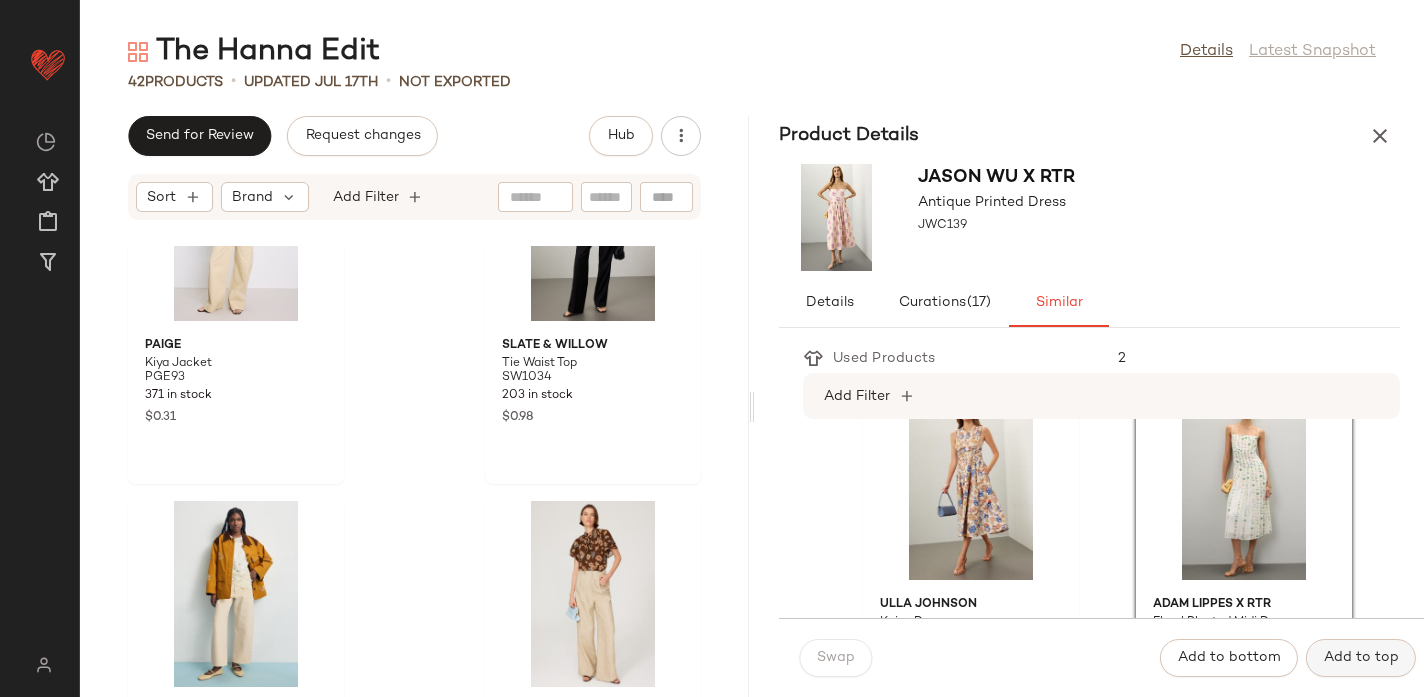 click on "Add to top" 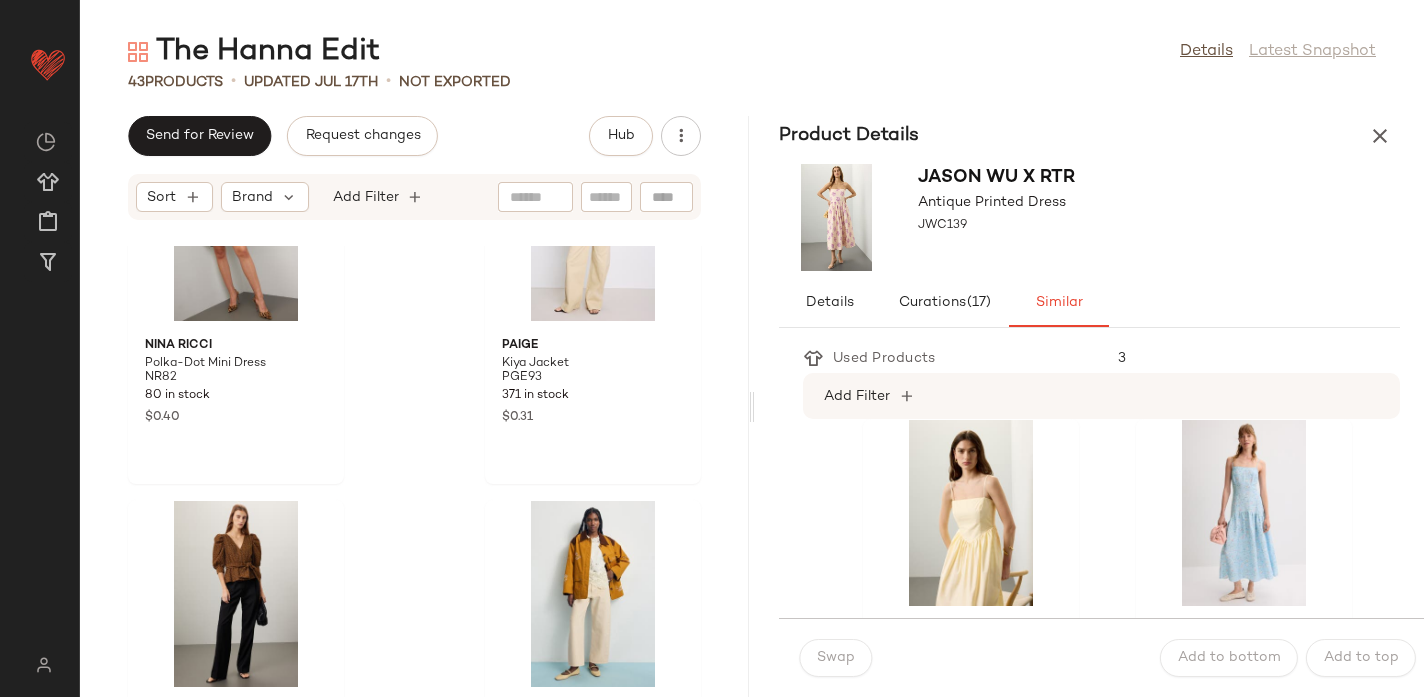 scroll, scrollTop: 3302, scrollLeft: 0, axis: vertical 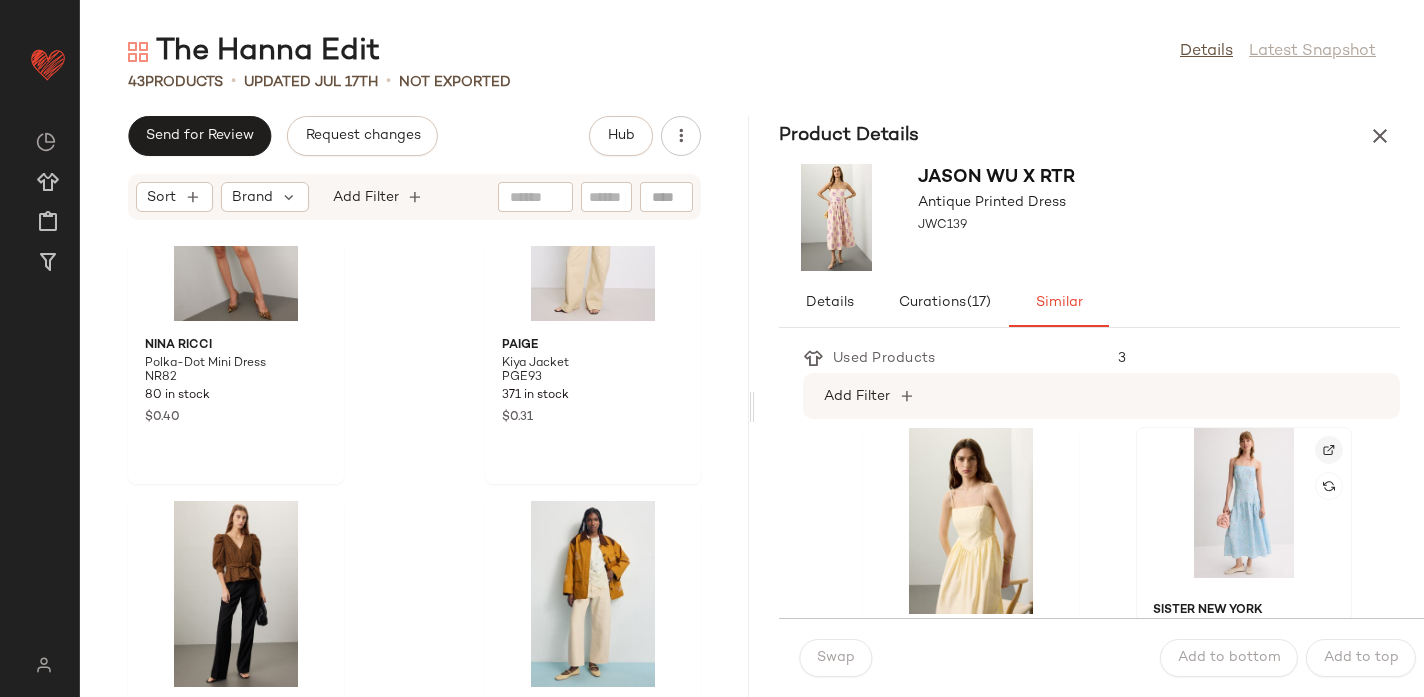 click 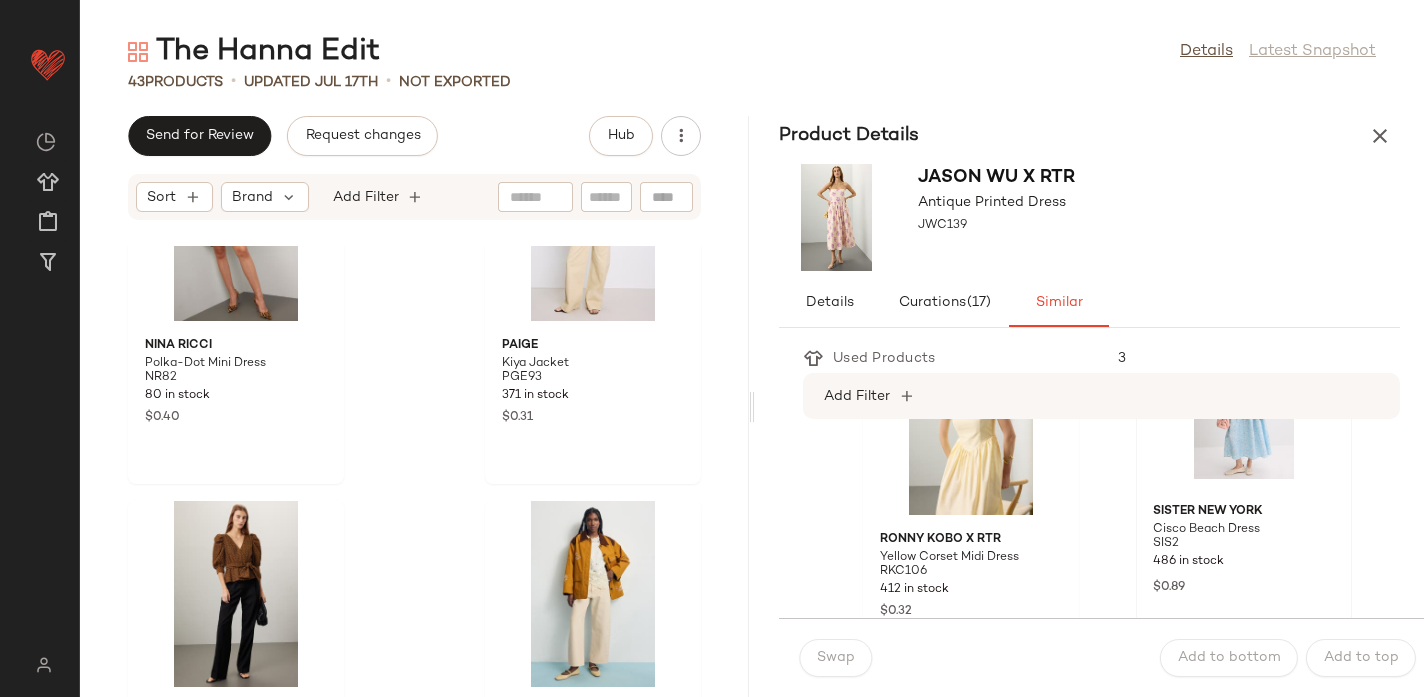 scroll, scrollTop: 3423, scrollLeft: 0, axis: vertical 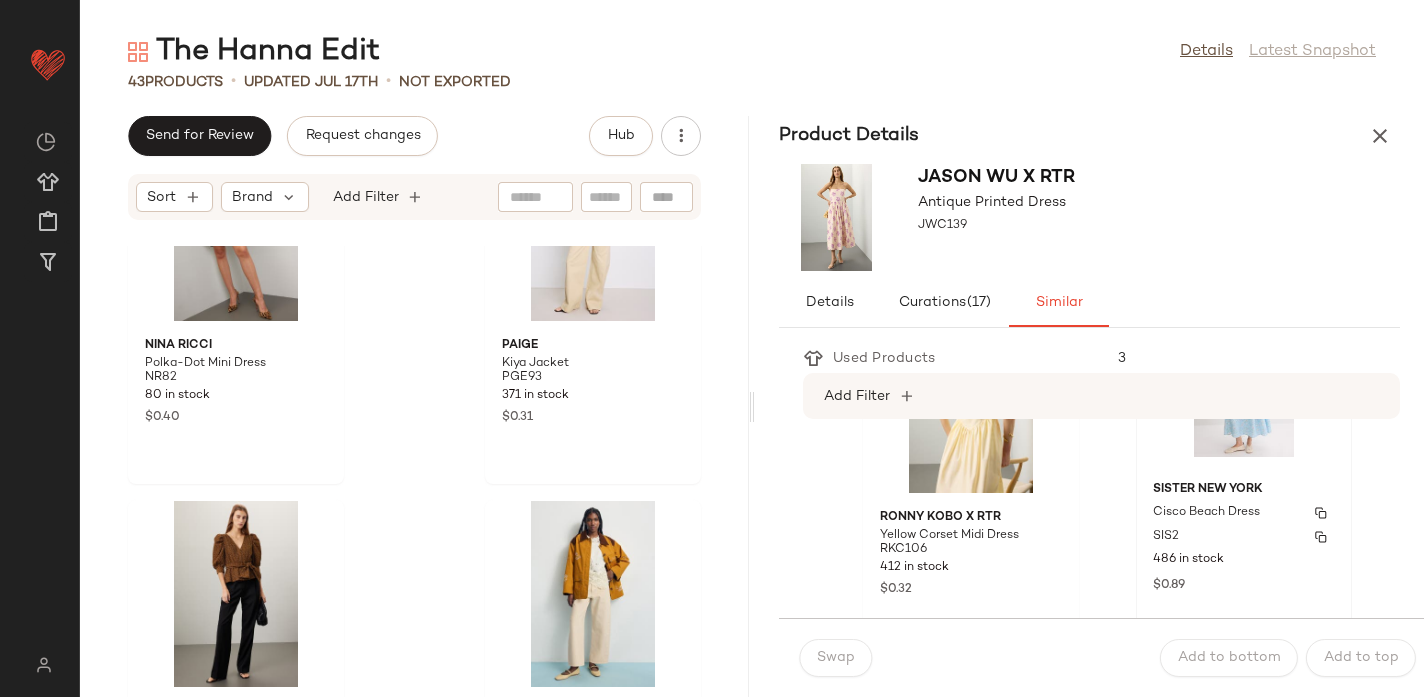 click on "Sister New York" at bounding box center (1244, 490) 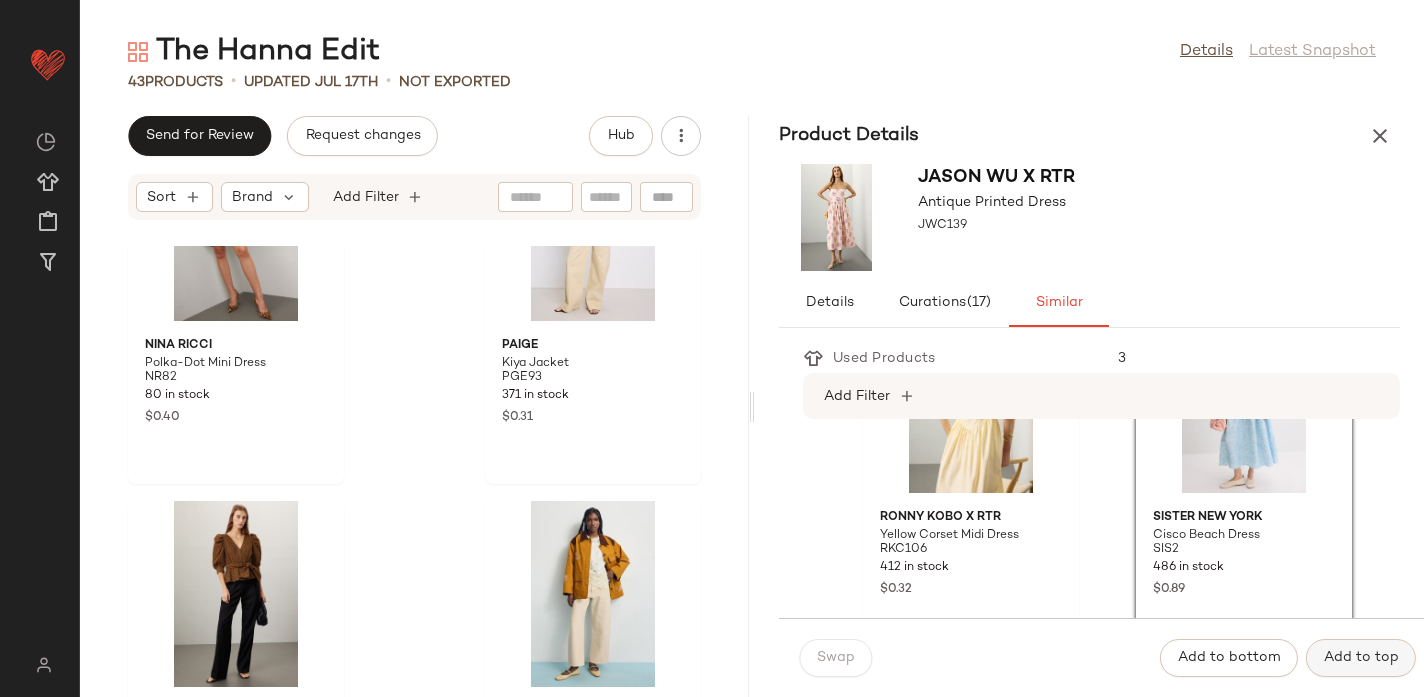 click on "Add to top" 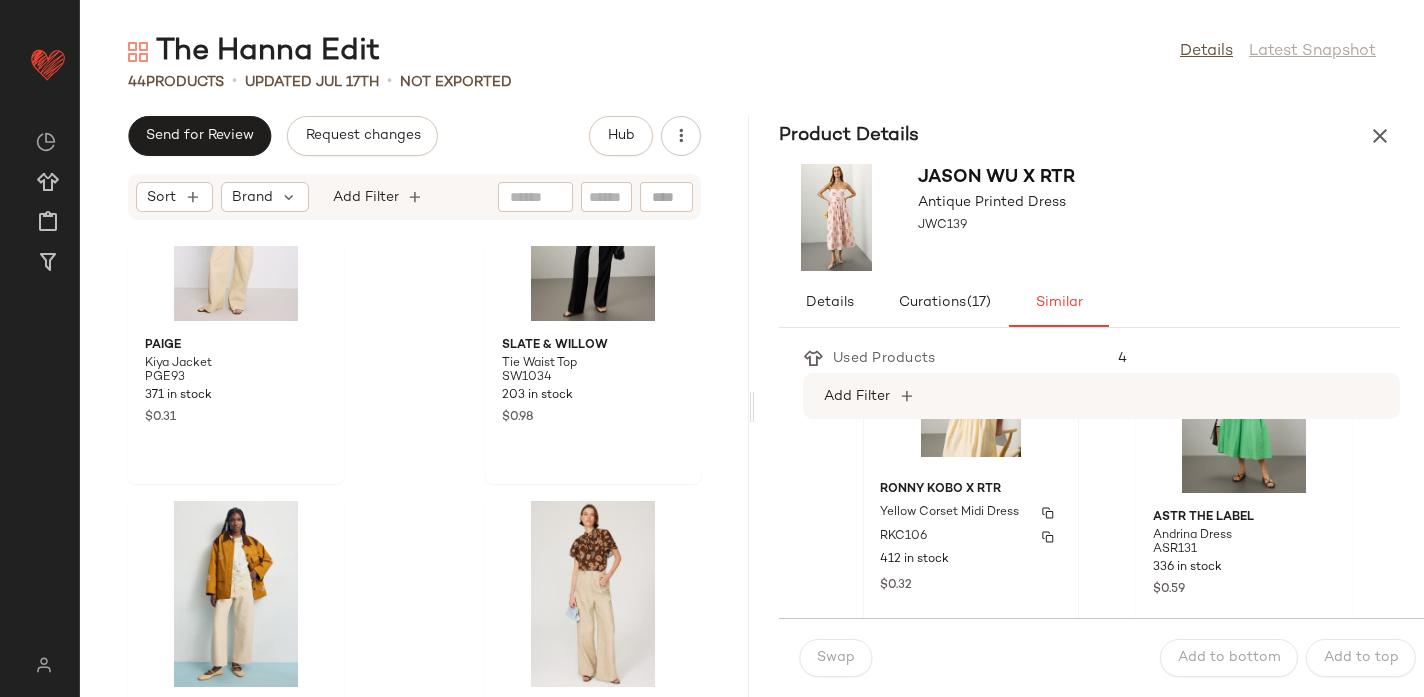 click on "Yellow Corset Midi Dress" at bounding box center [949, 513] 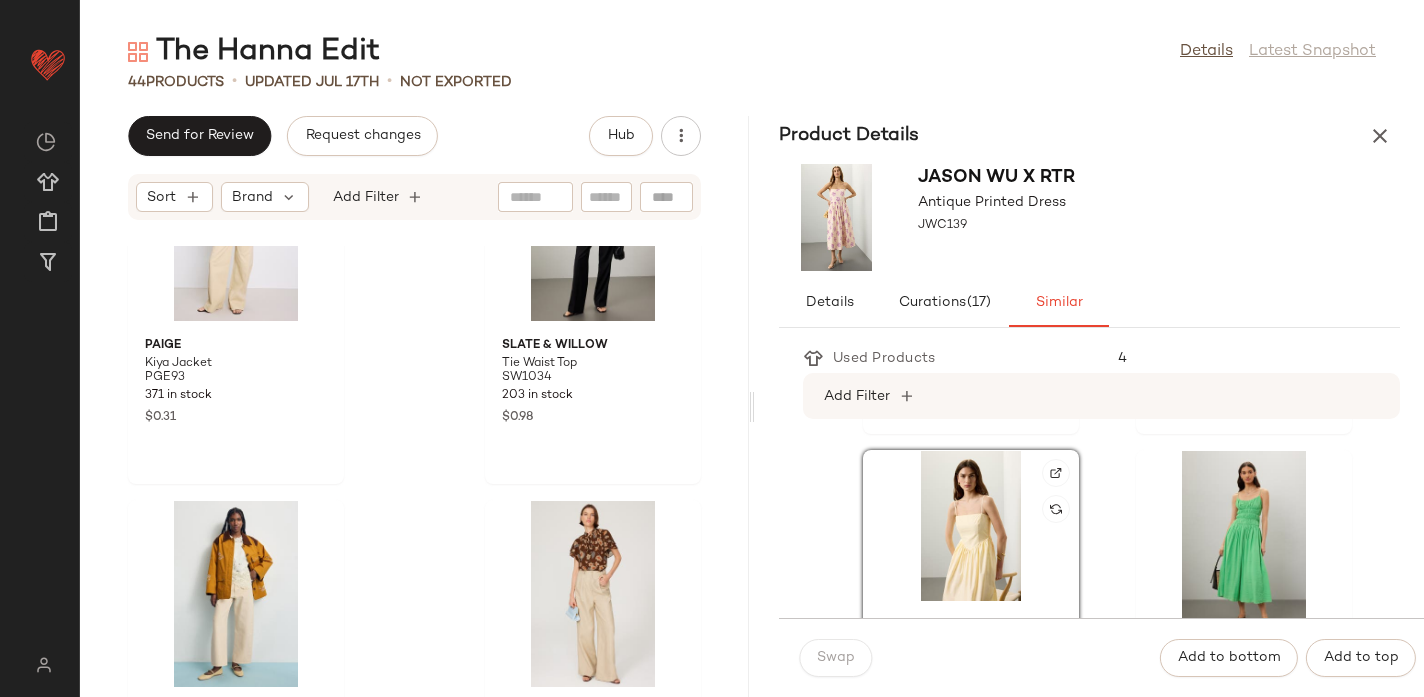scroll, scrollTop: 3279, scrollLeft: 0, axis: vertical 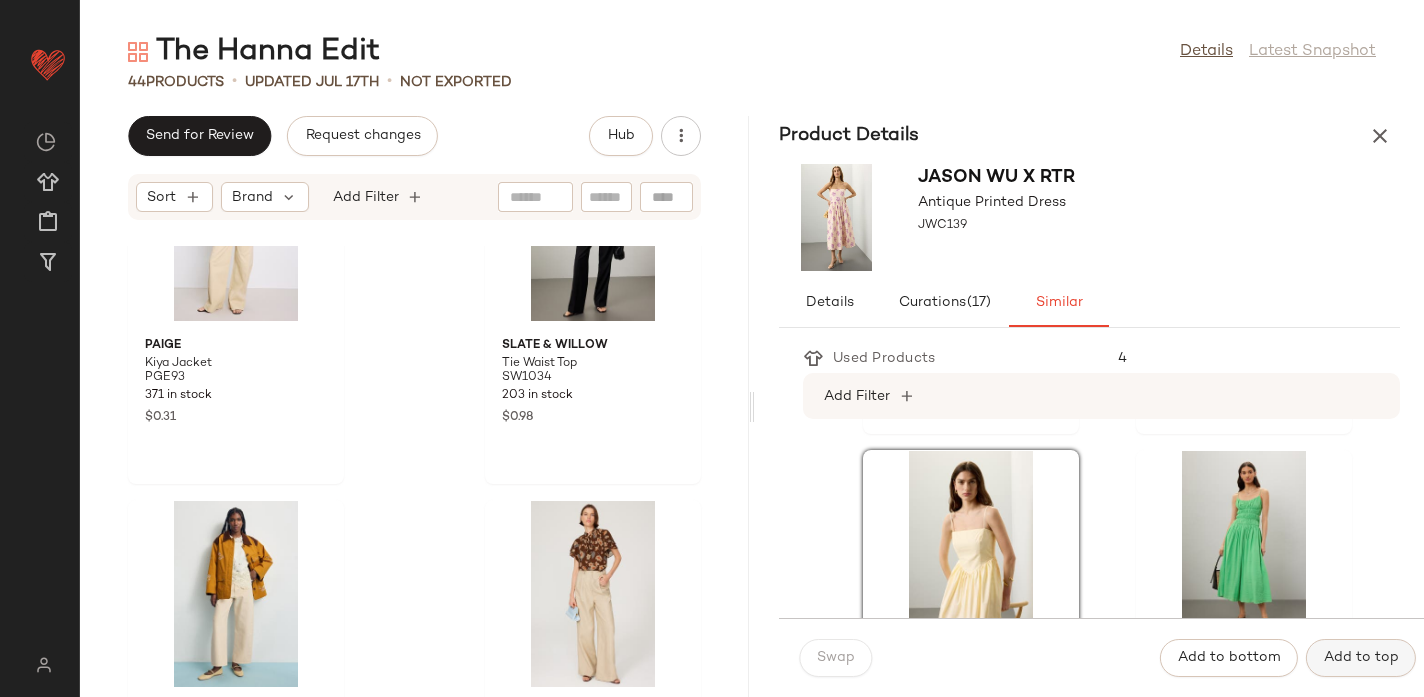click on "Add to top" 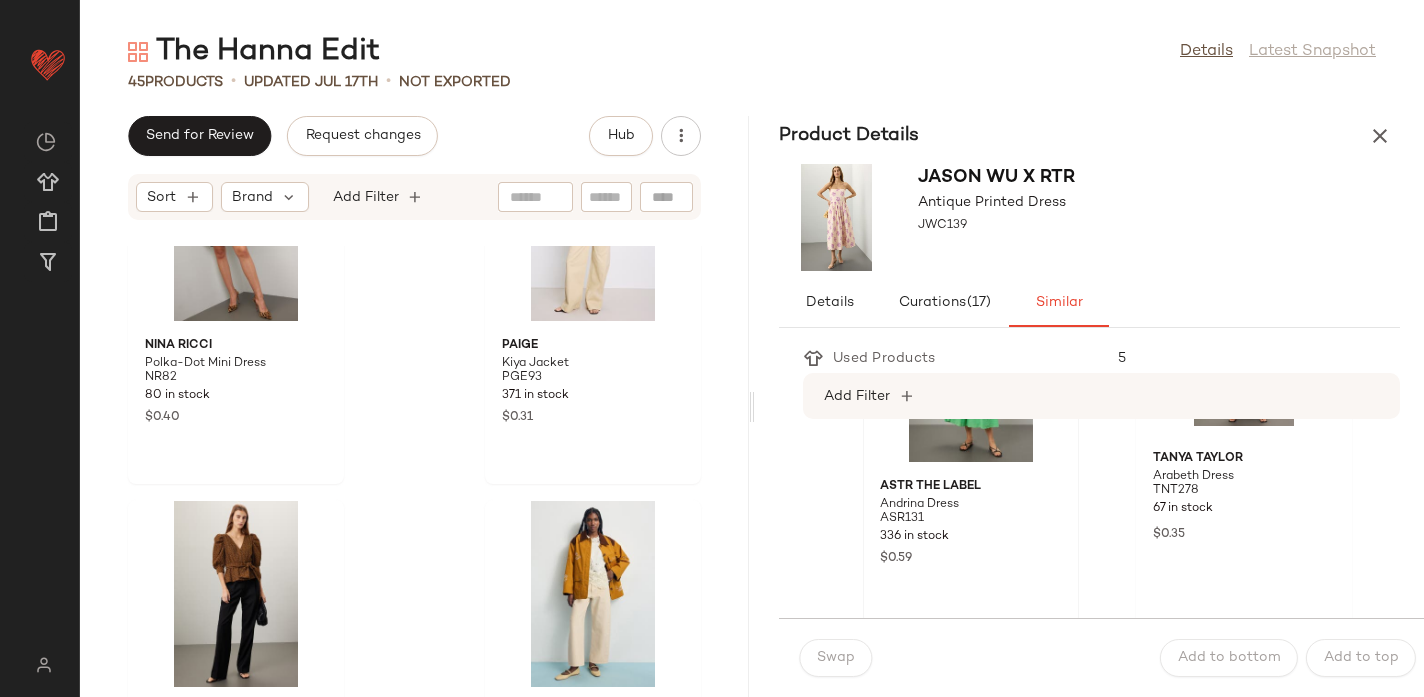 scroll, scrollTop: 3461, scrollLeft: 0, axis: vertical 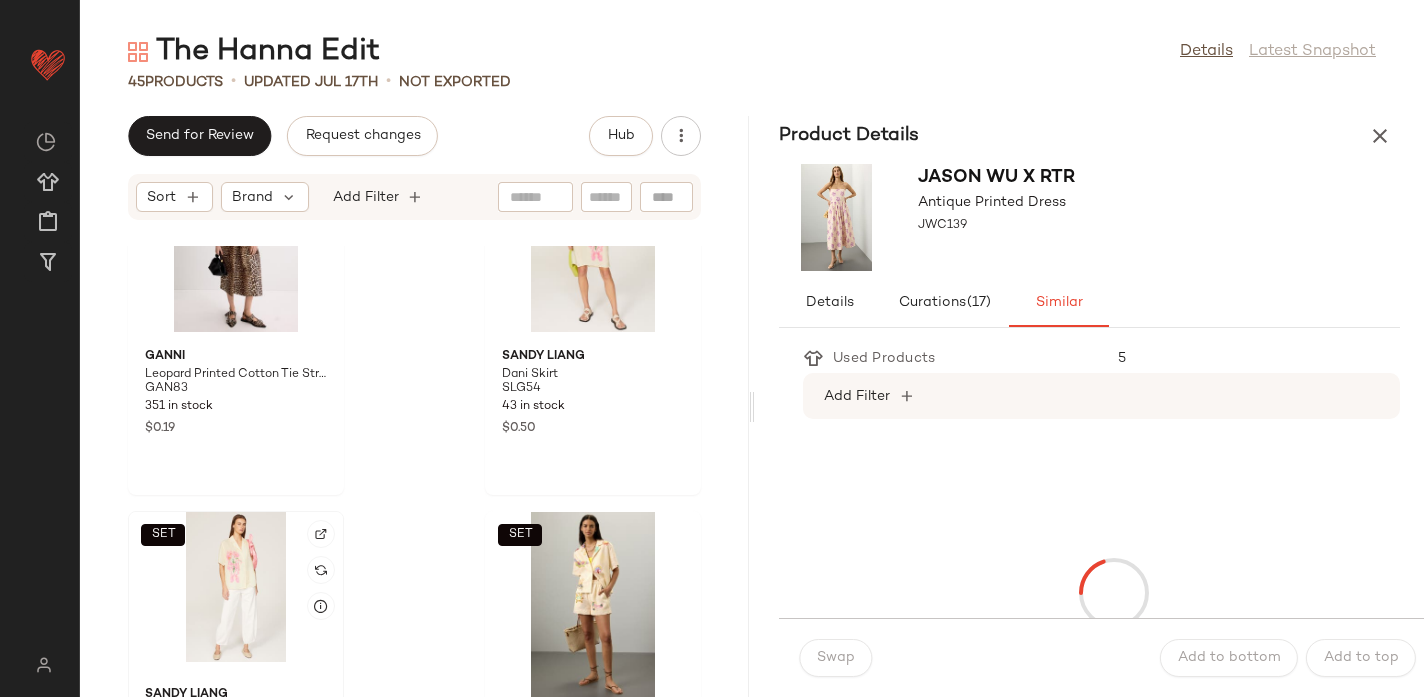 click on "SET" 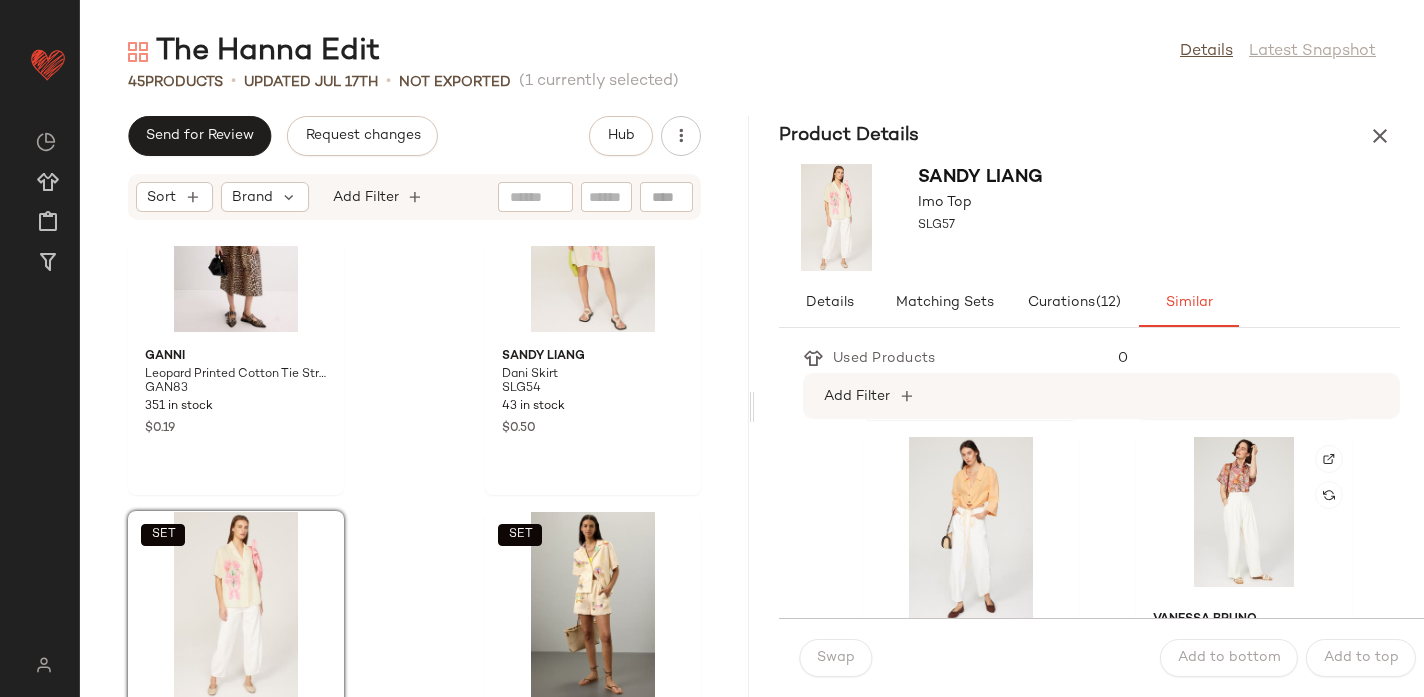 scroll, scrollTop: 363, scrollLeft: 0, axis: vertical 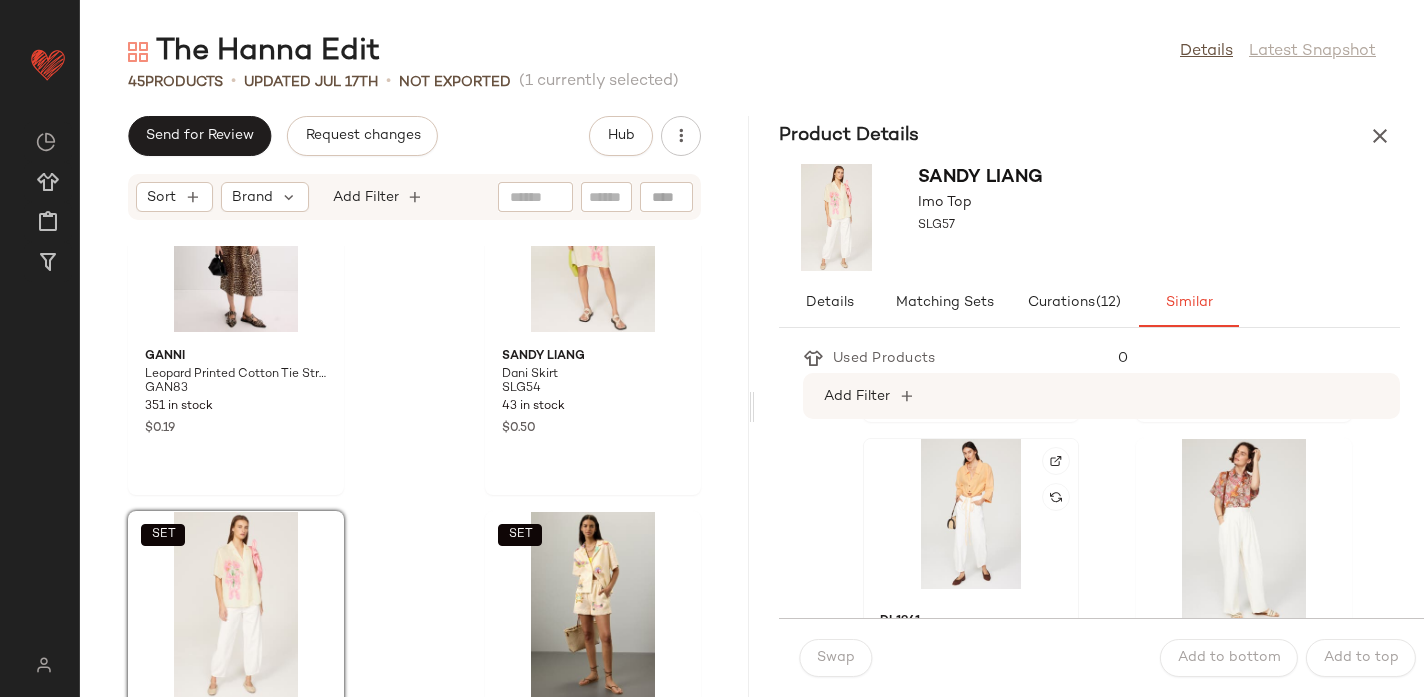 click 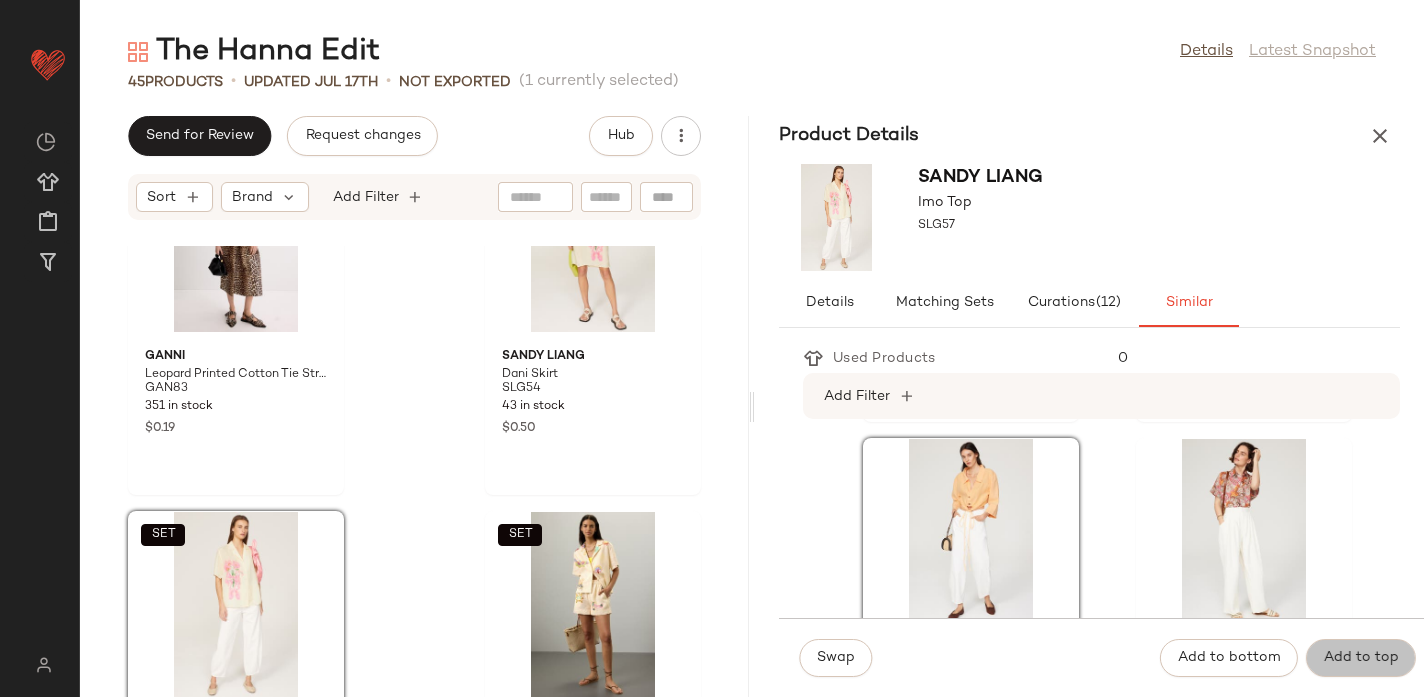 click on "Add to top" 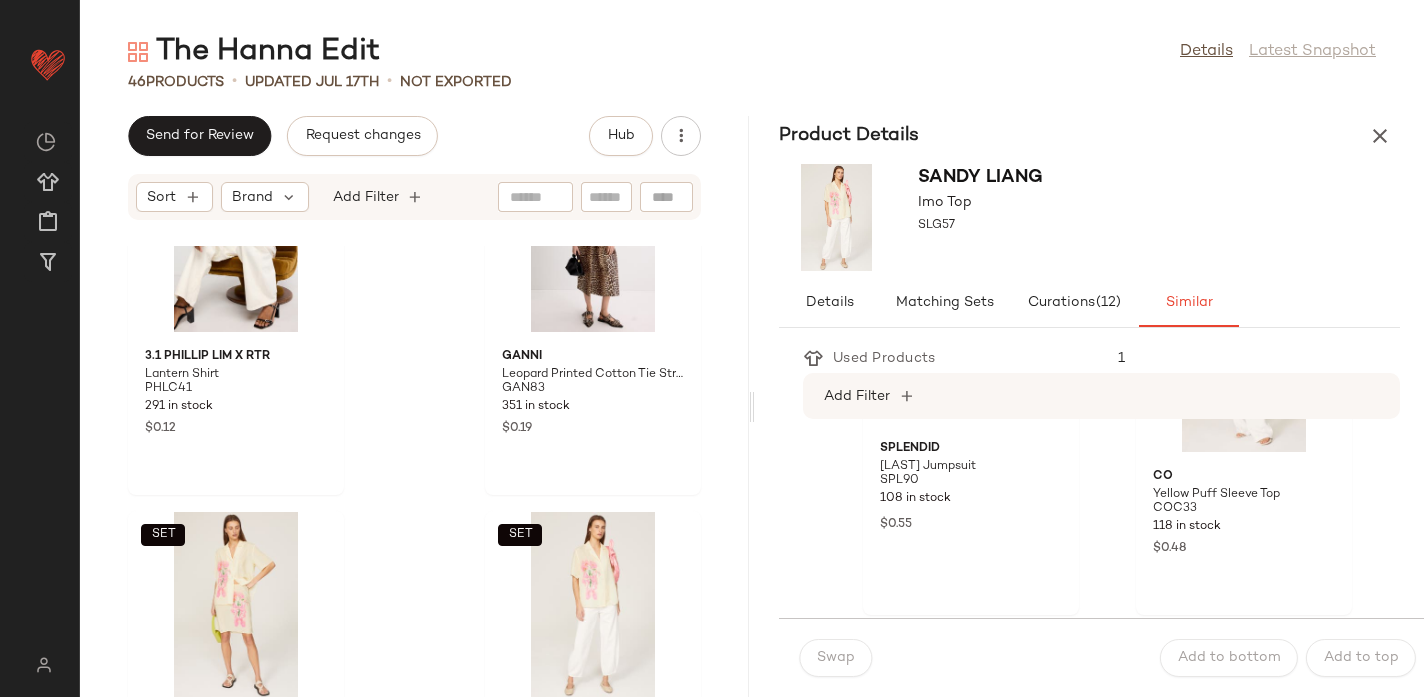 scroll, scrollTop: 1635, scrollLeft: 0, axis: vertical 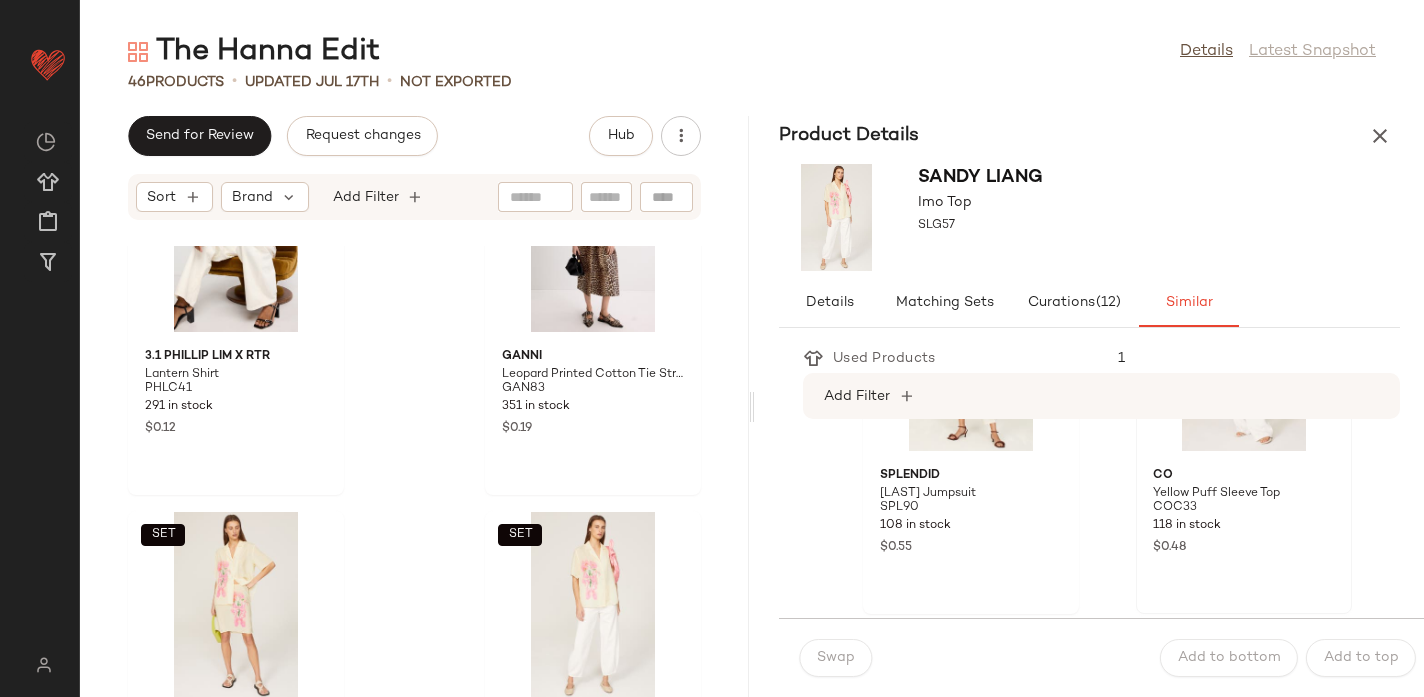 click on "COC33" at bounding box center (1244, 508) 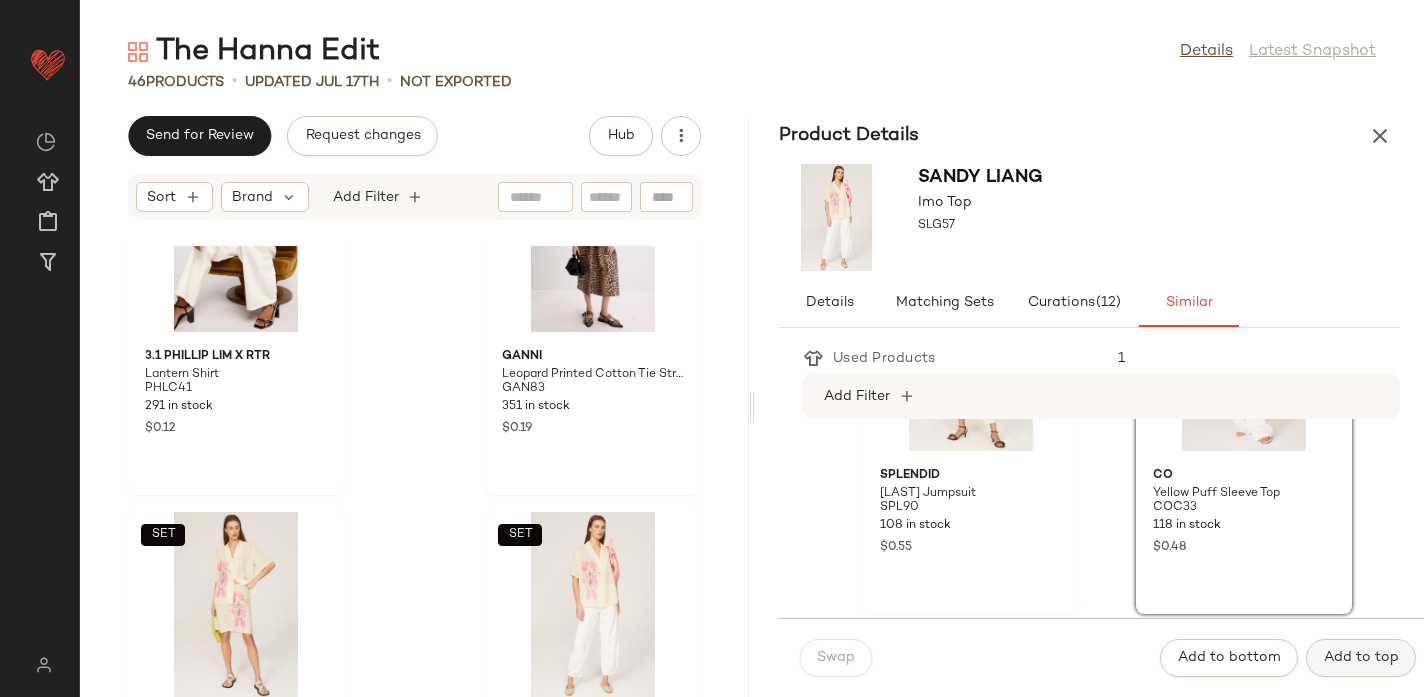 click on "Add to top" 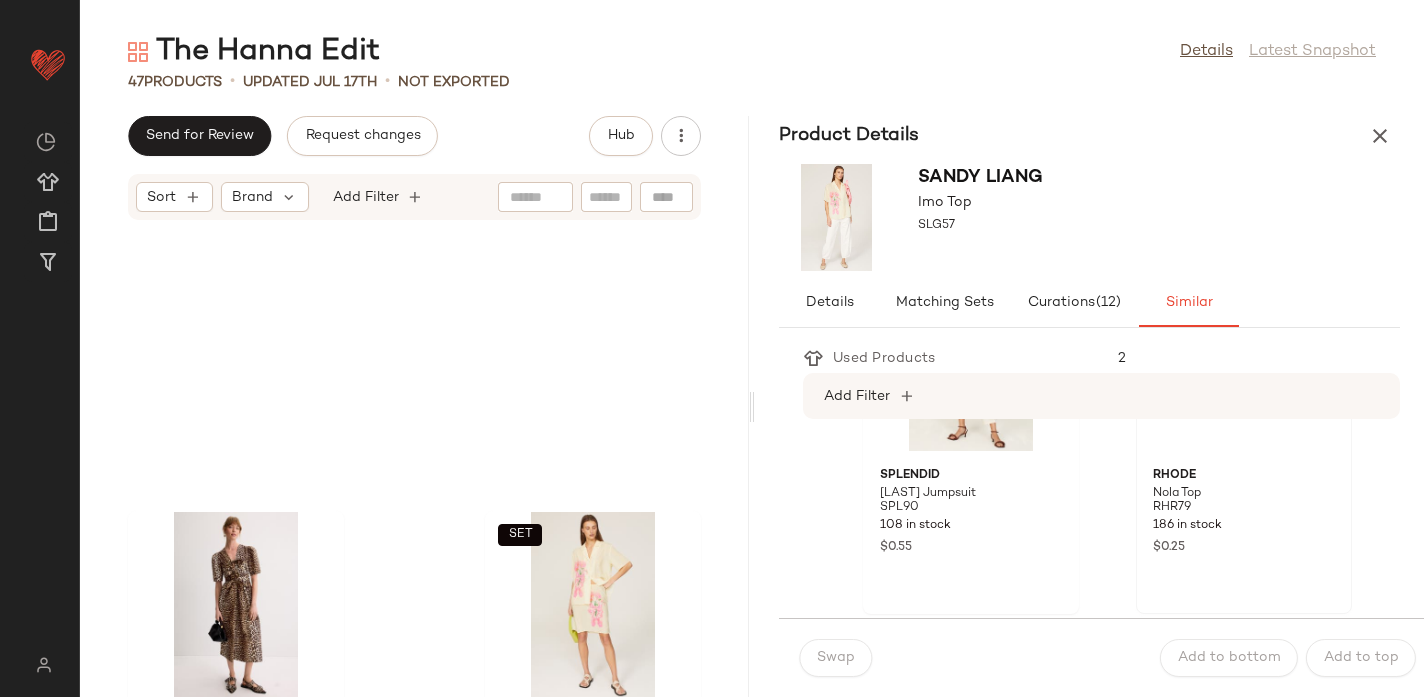 scroll, scrollTop: 6343, scrollLeft: 0, axis: vertical 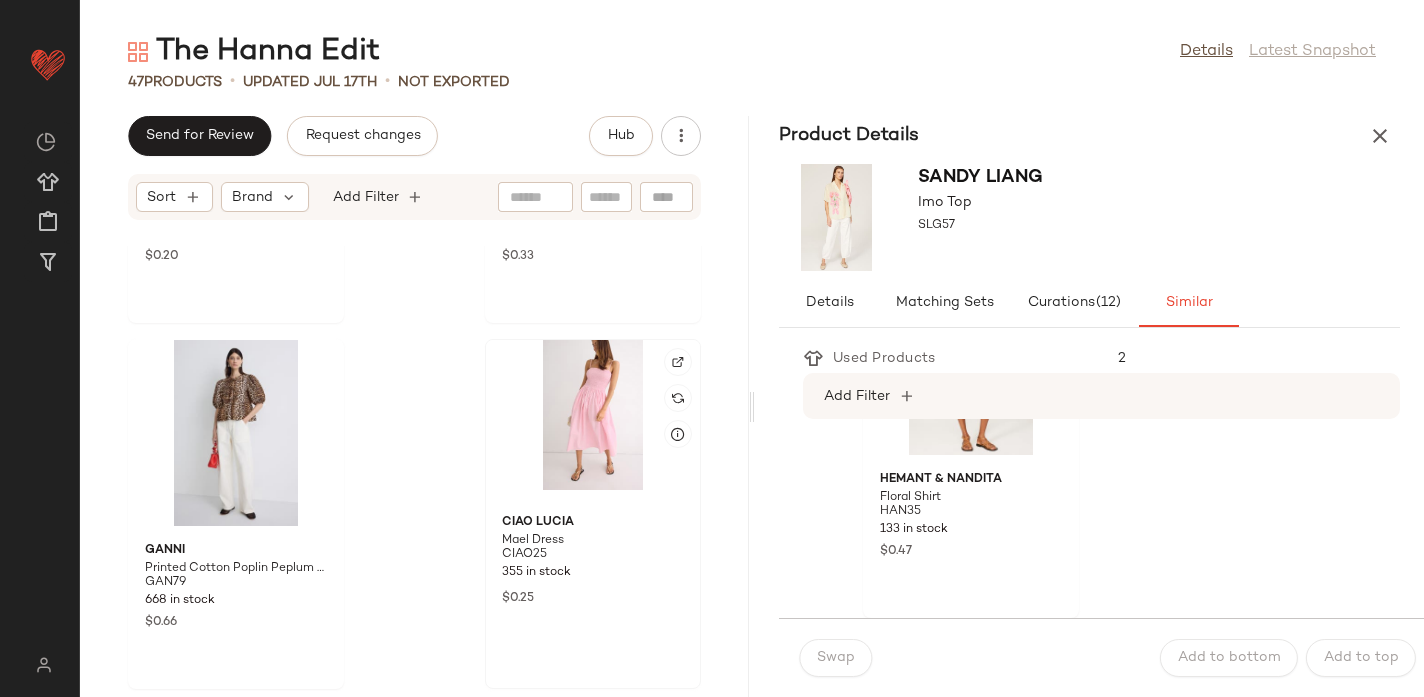 click 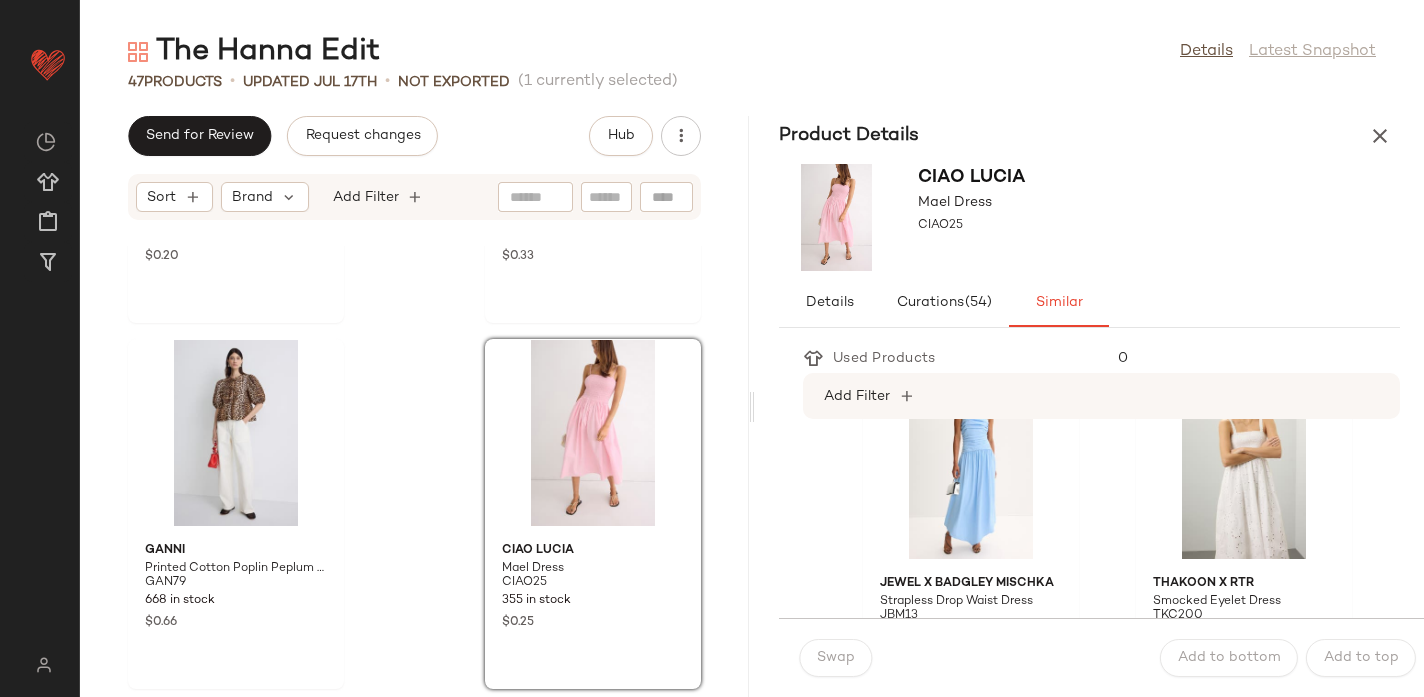 scroll, scrollTop: 1156, scrollLeft: 0, axis: vertical 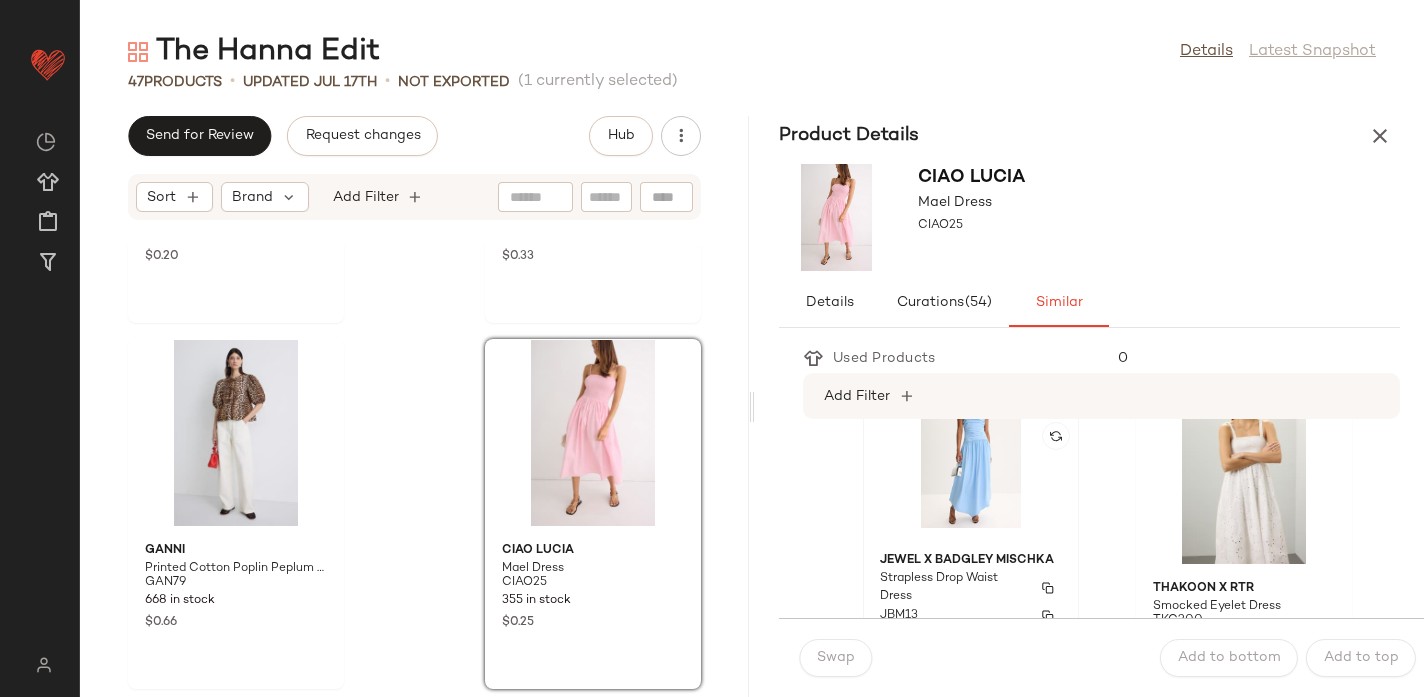 click 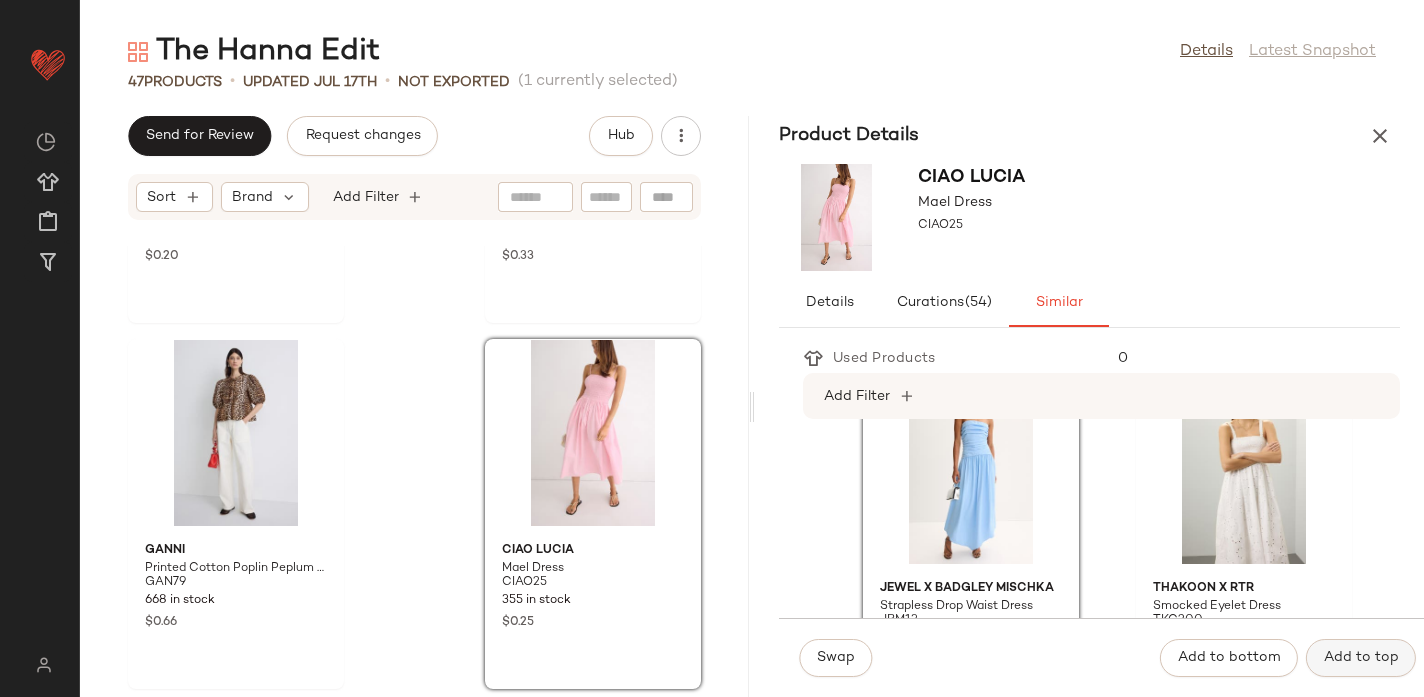 click on "Add to top" 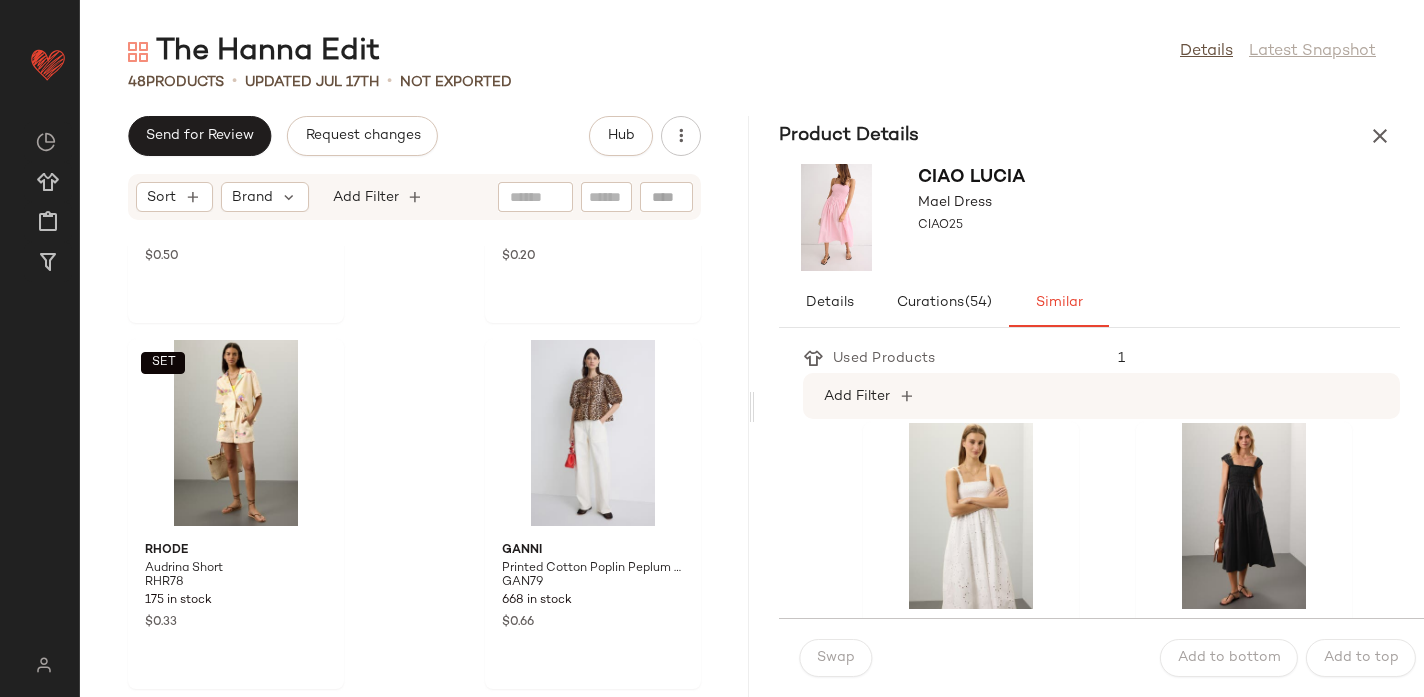 scroll, scrollTop: 1107, scrollLeft: 0, axis: vertical 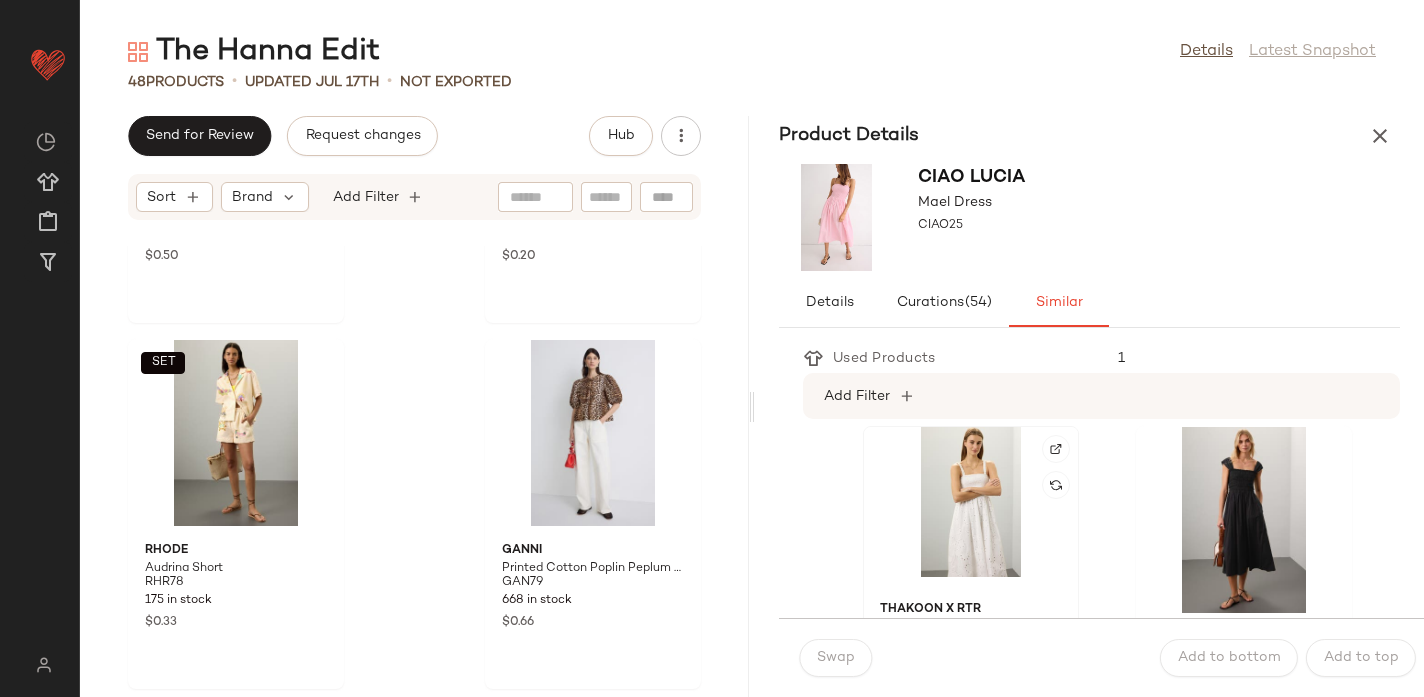 click 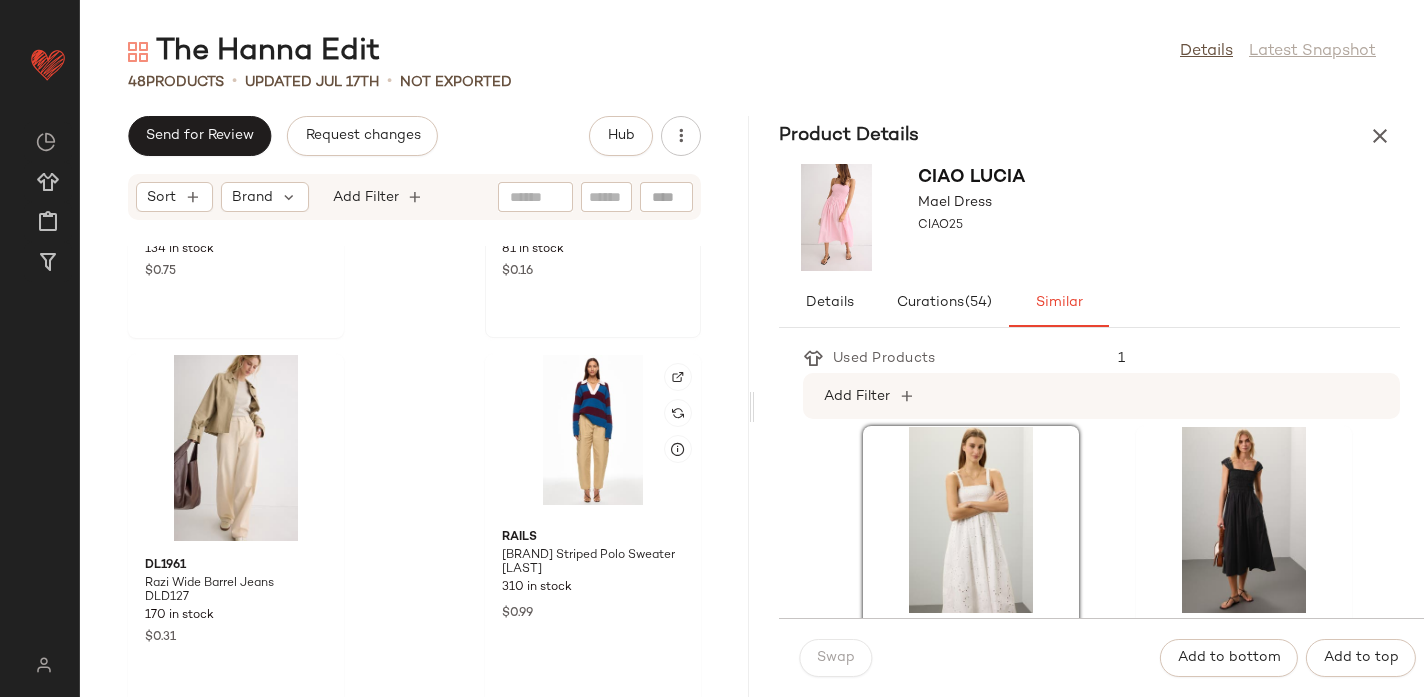 scroll, scrollTop: 7965, scrollLeft: 0, axis: vertical 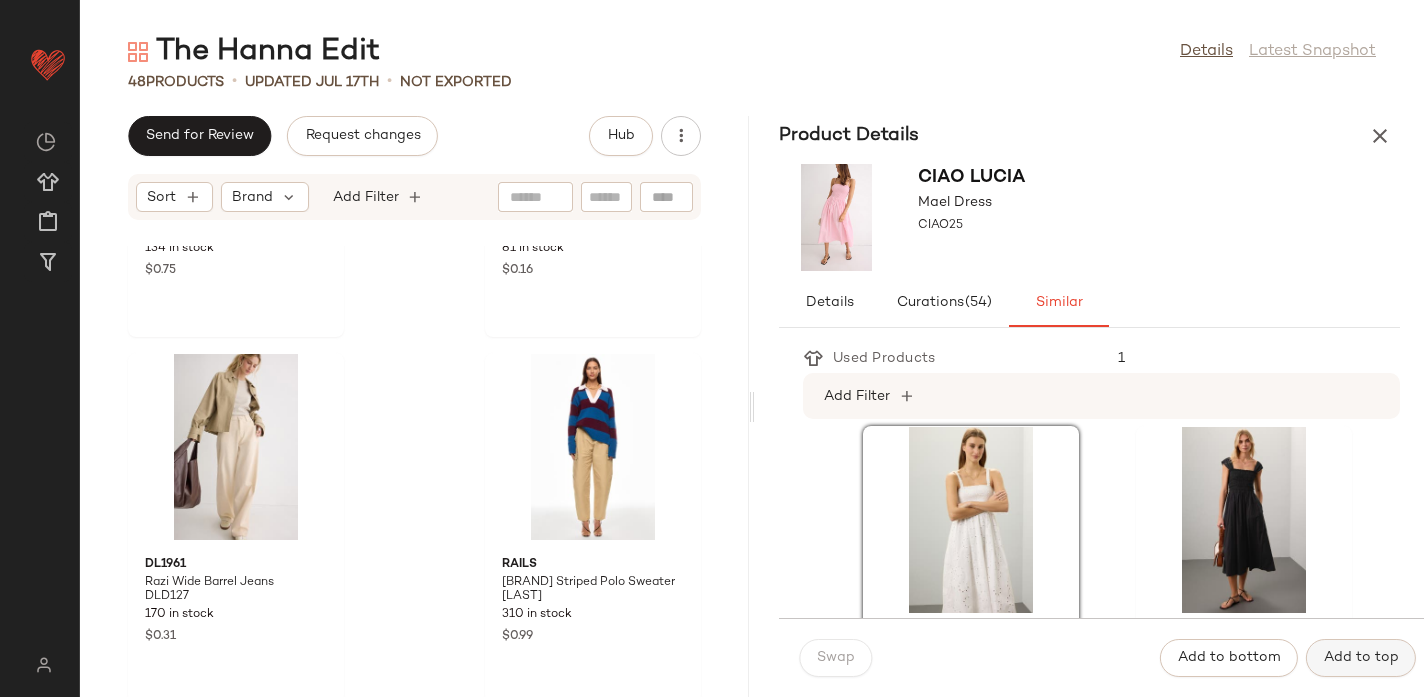click on "Add to top" 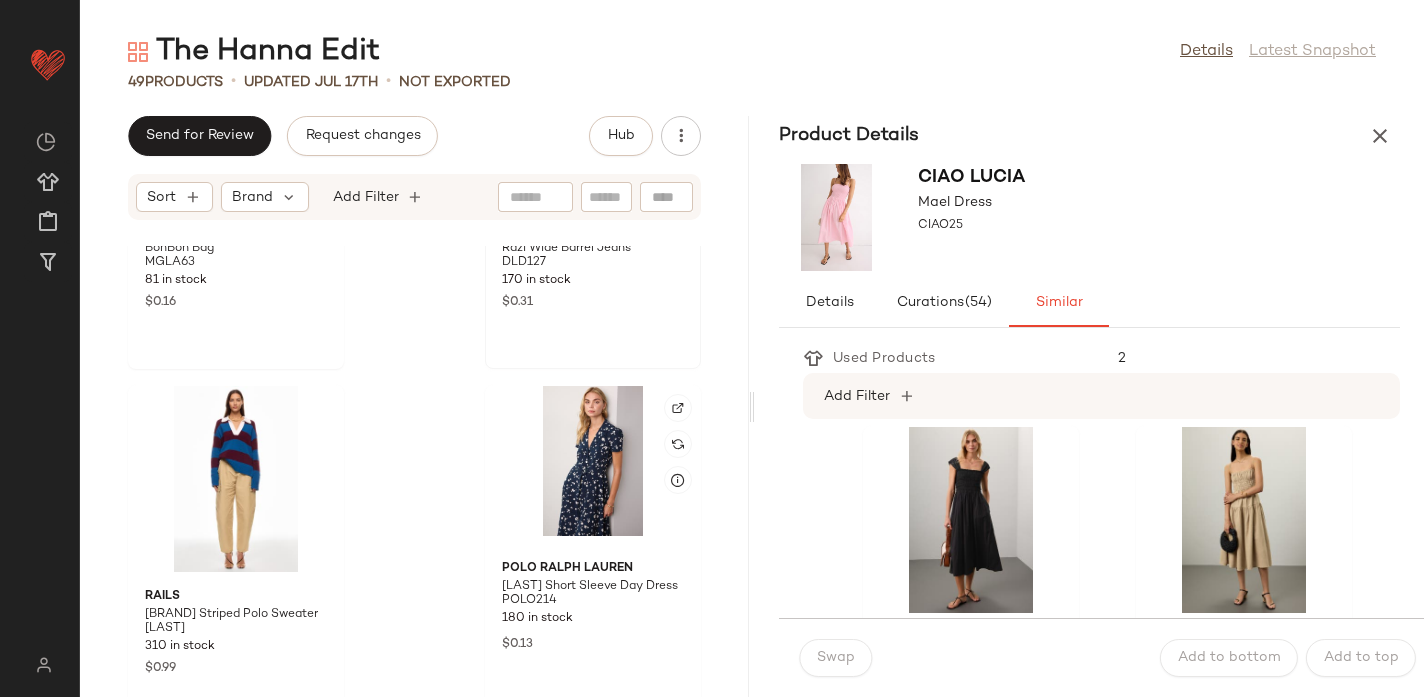 scroll, scrollTop: 8308, scrollLeft: 0, axis: vertical 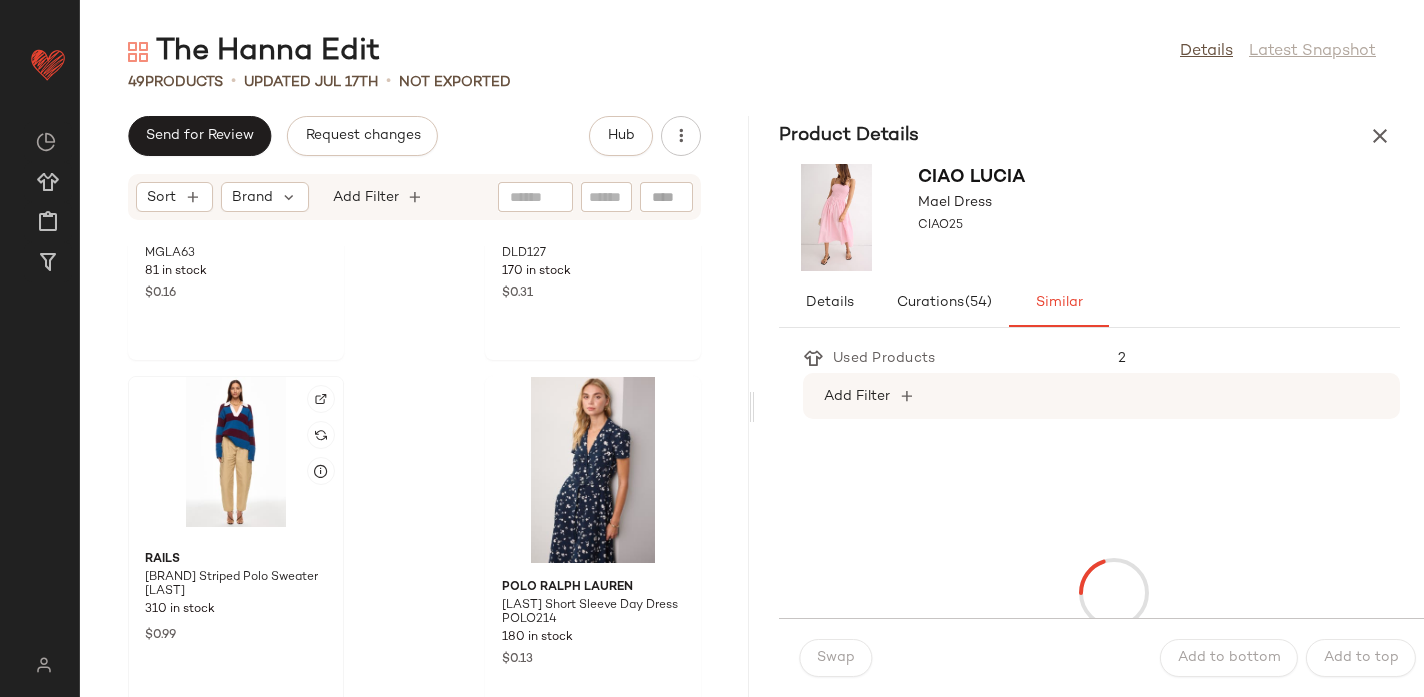 click 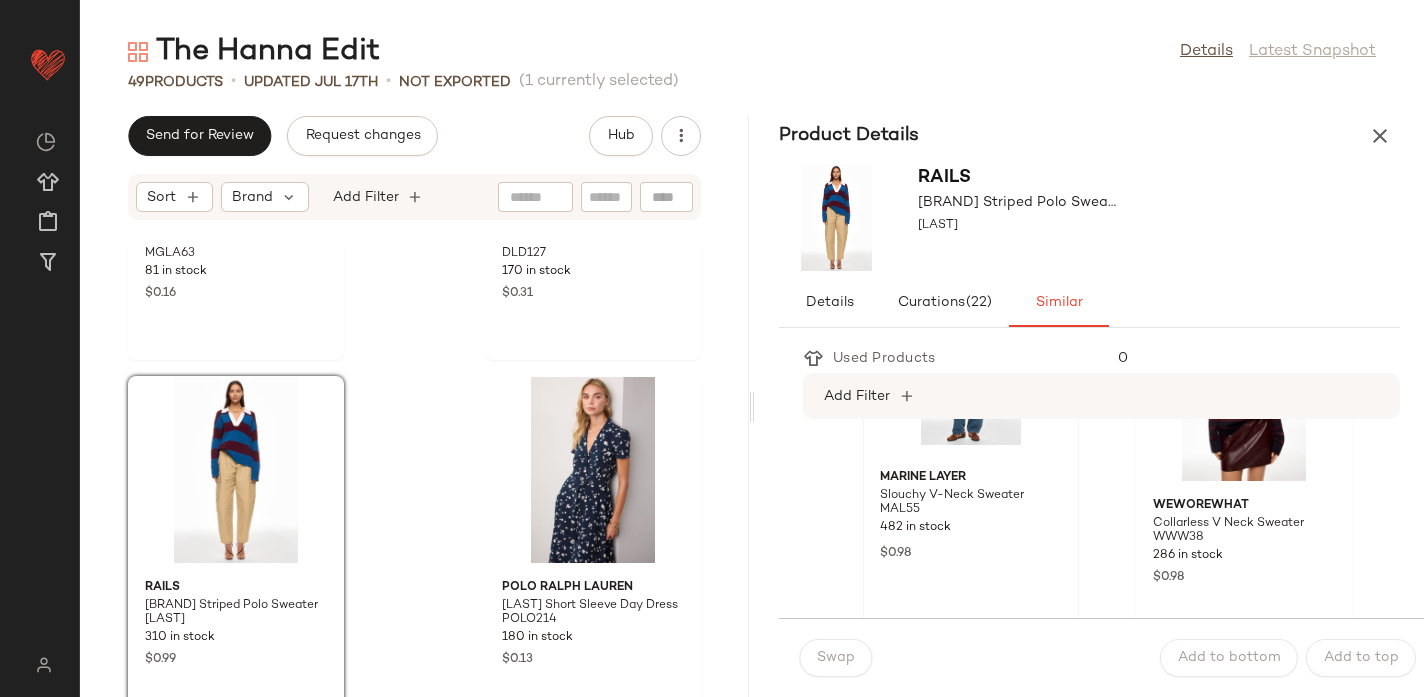scroll, scrollTop: 0, scrollLeft: 0, axis: both 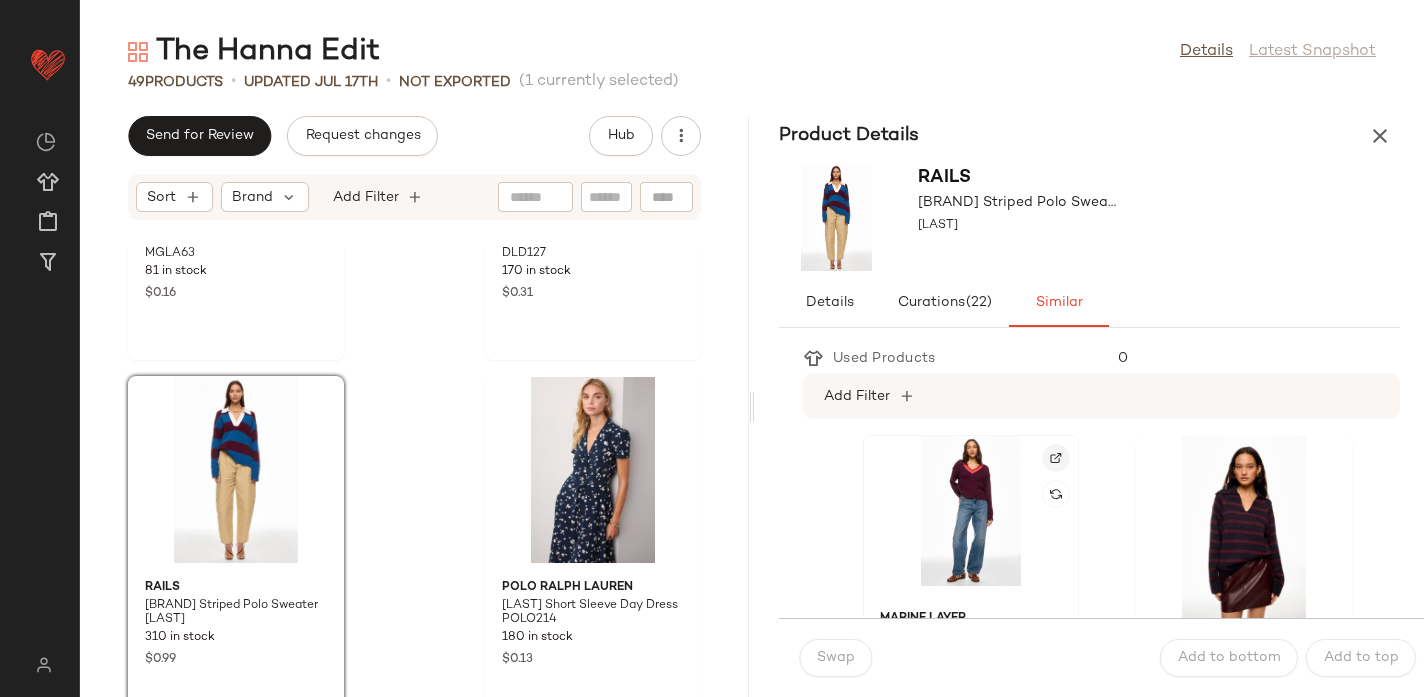 click 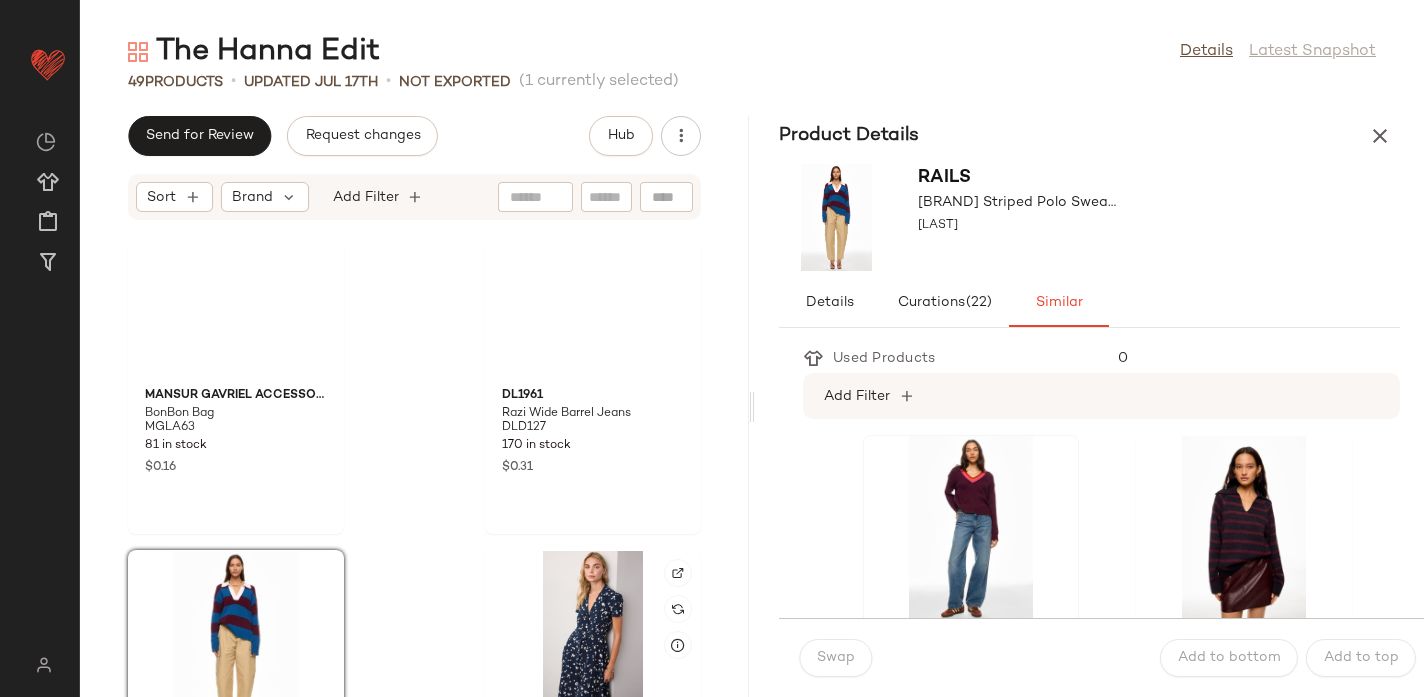 scroll, scrollTop: 8128, scrollLeft: 0, axis: vertical 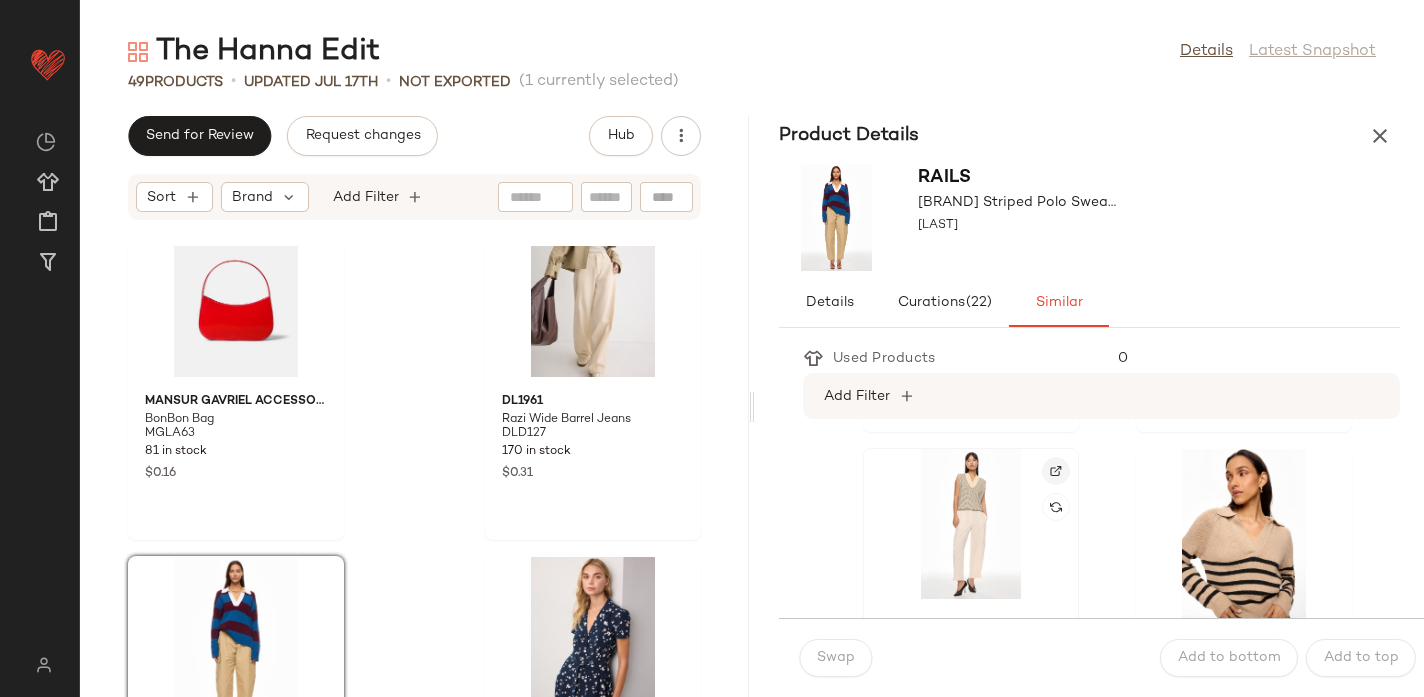 click 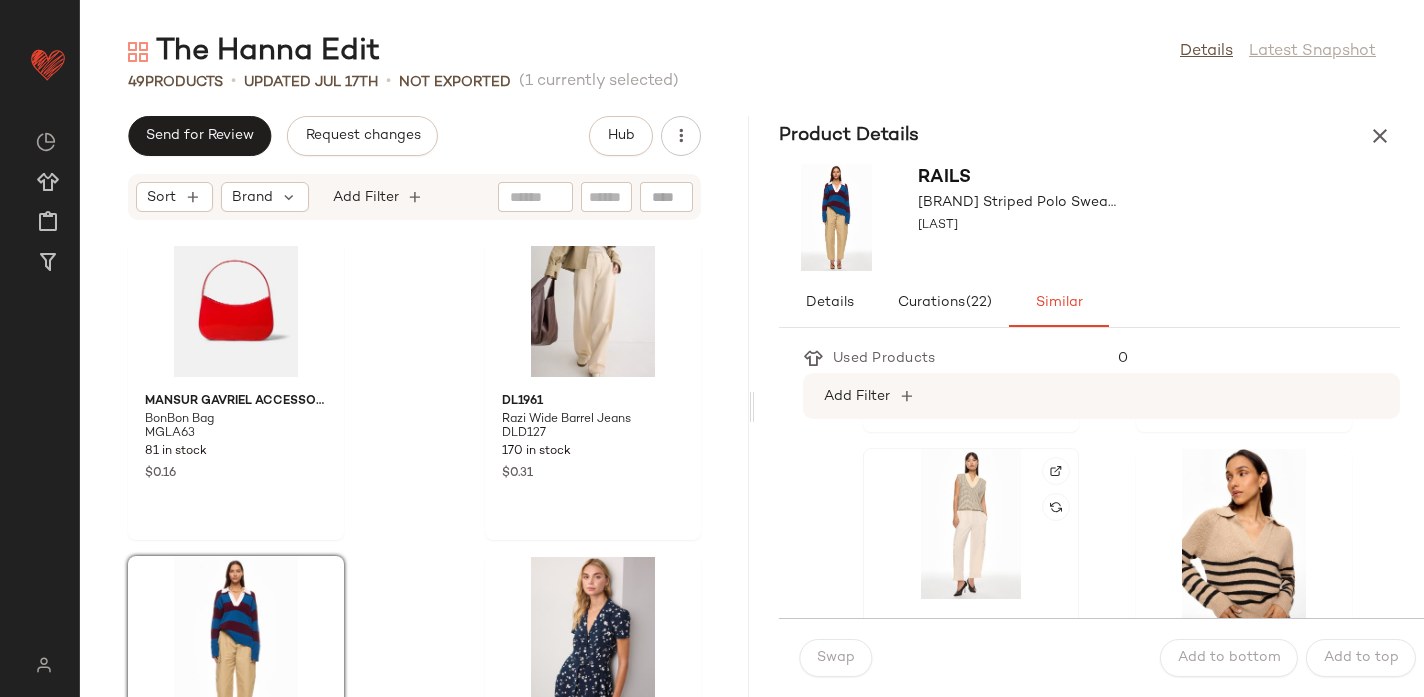 click 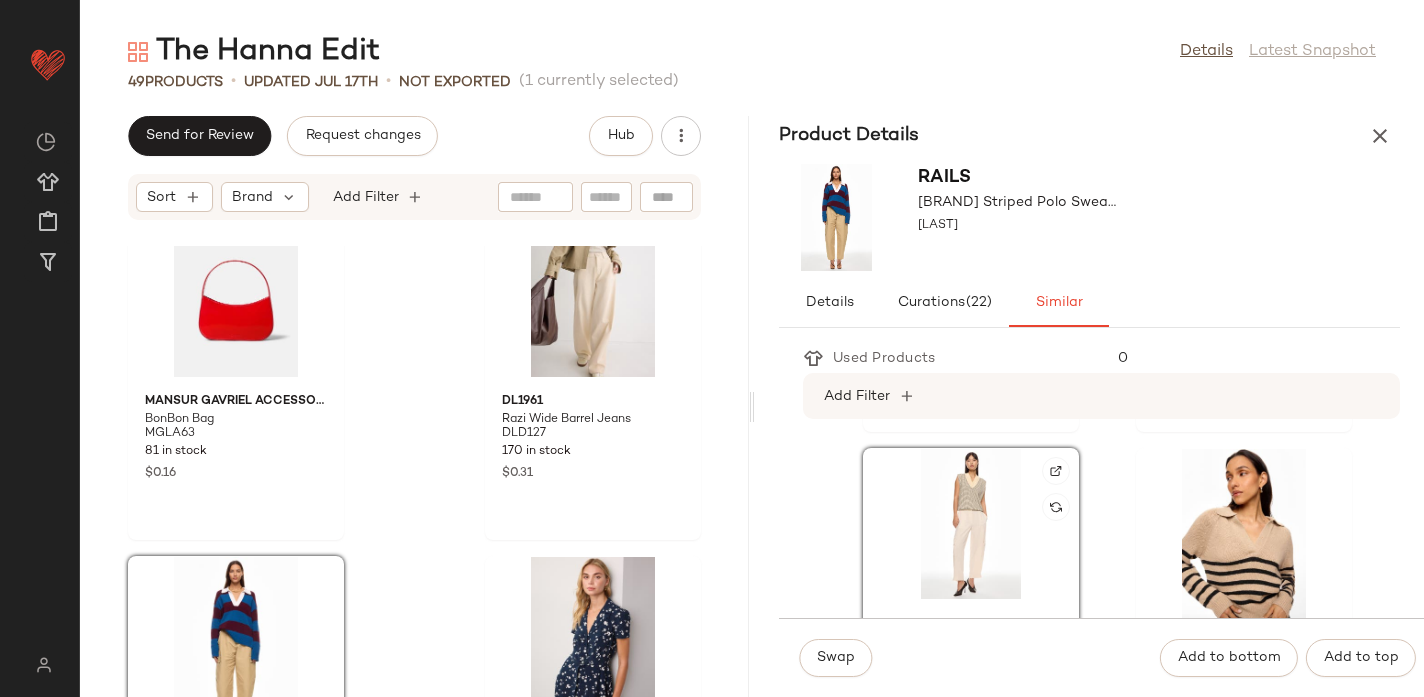 scroll, scrollTop: 456, scrollLeft: 0, axis: vertical 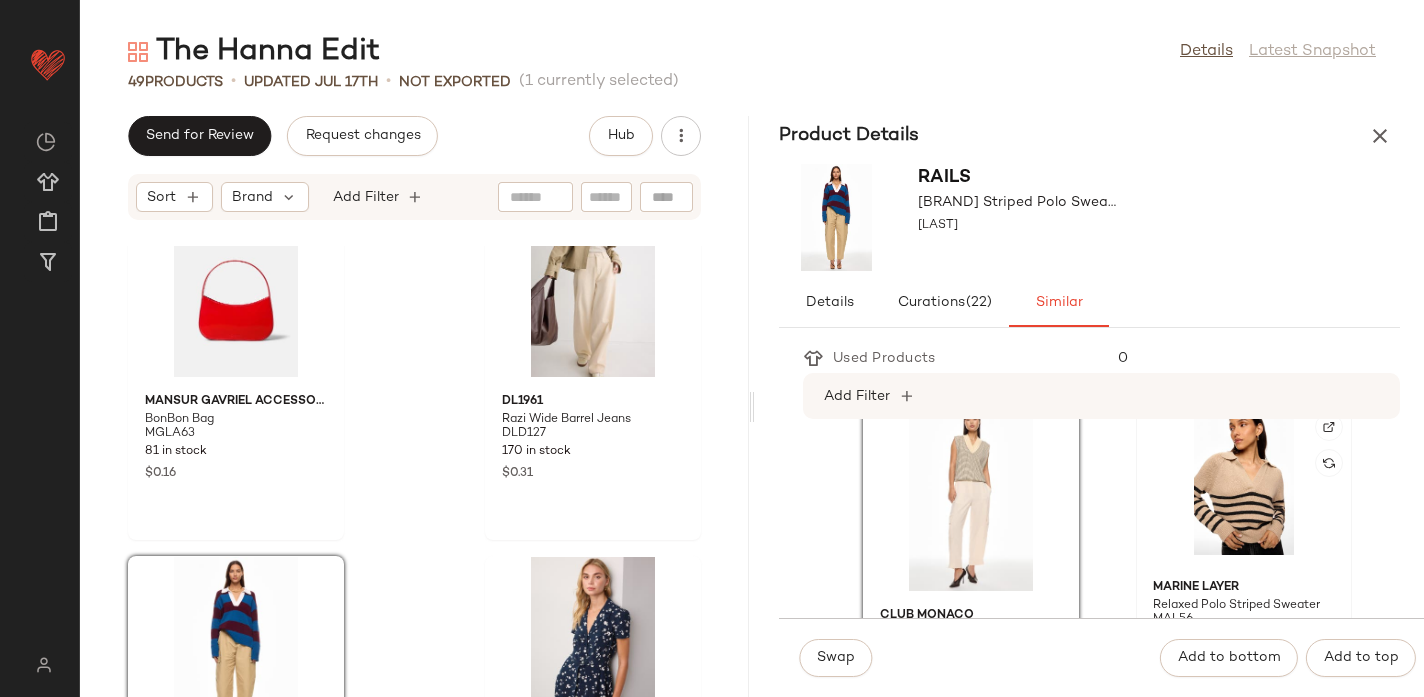click 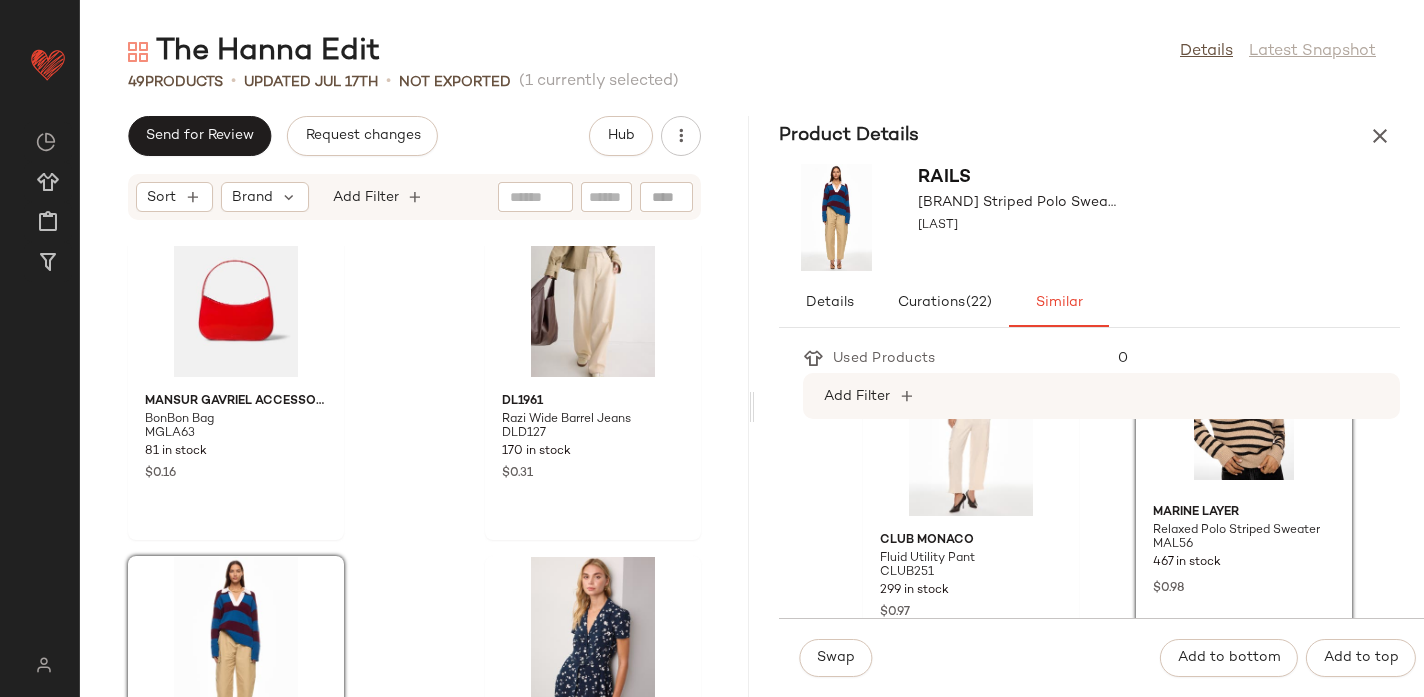 scroll, scrollTop: 501, scrollLeft: 0, axis: vertical 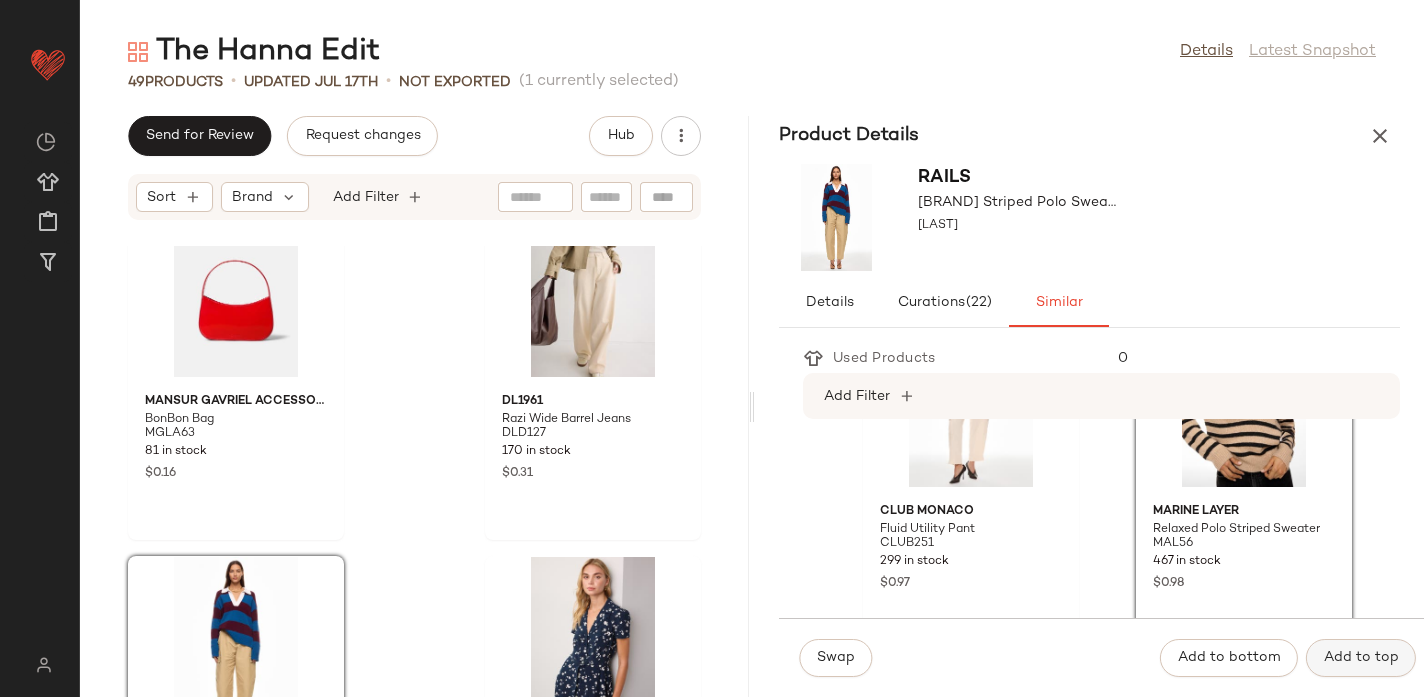 click on "Add to top" 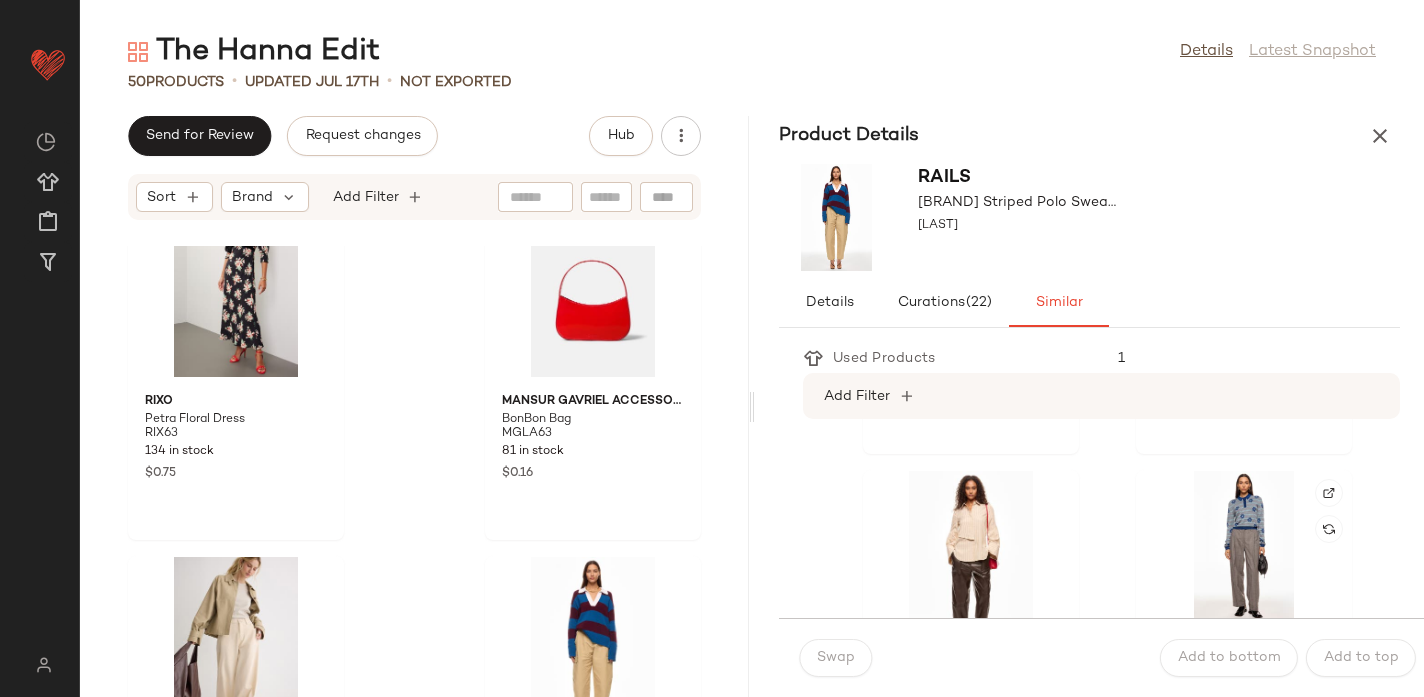 scroll, scrollTop: 698, scrollLeft: 0, axis: vertical 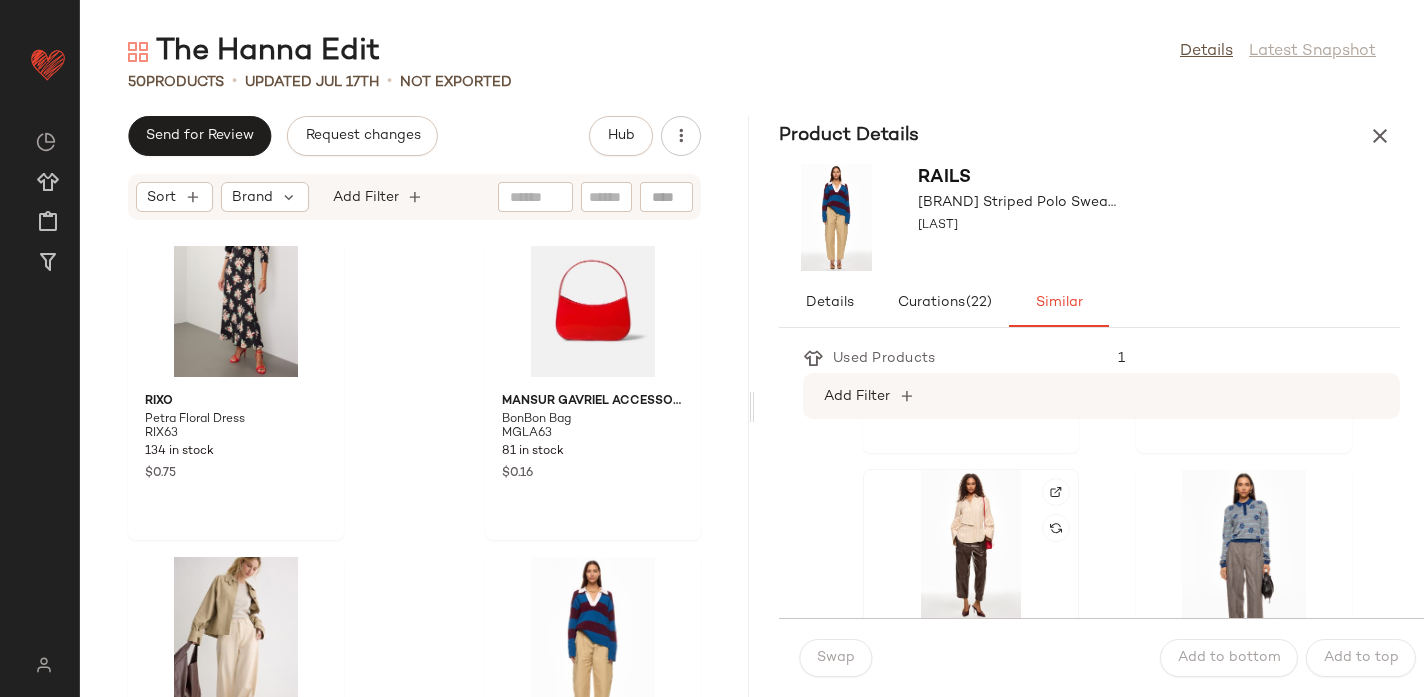 click 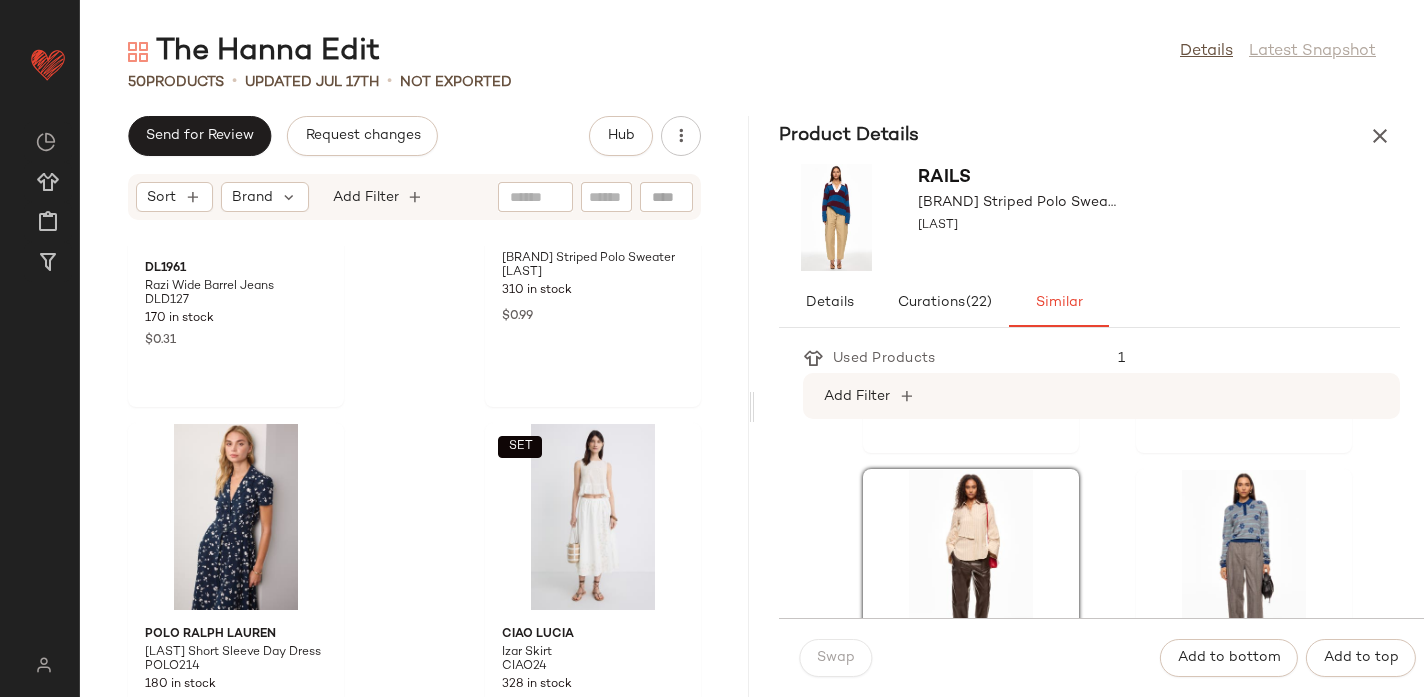scroll, scrollTop: 8653, scrollLeft: 0, axis: vertical 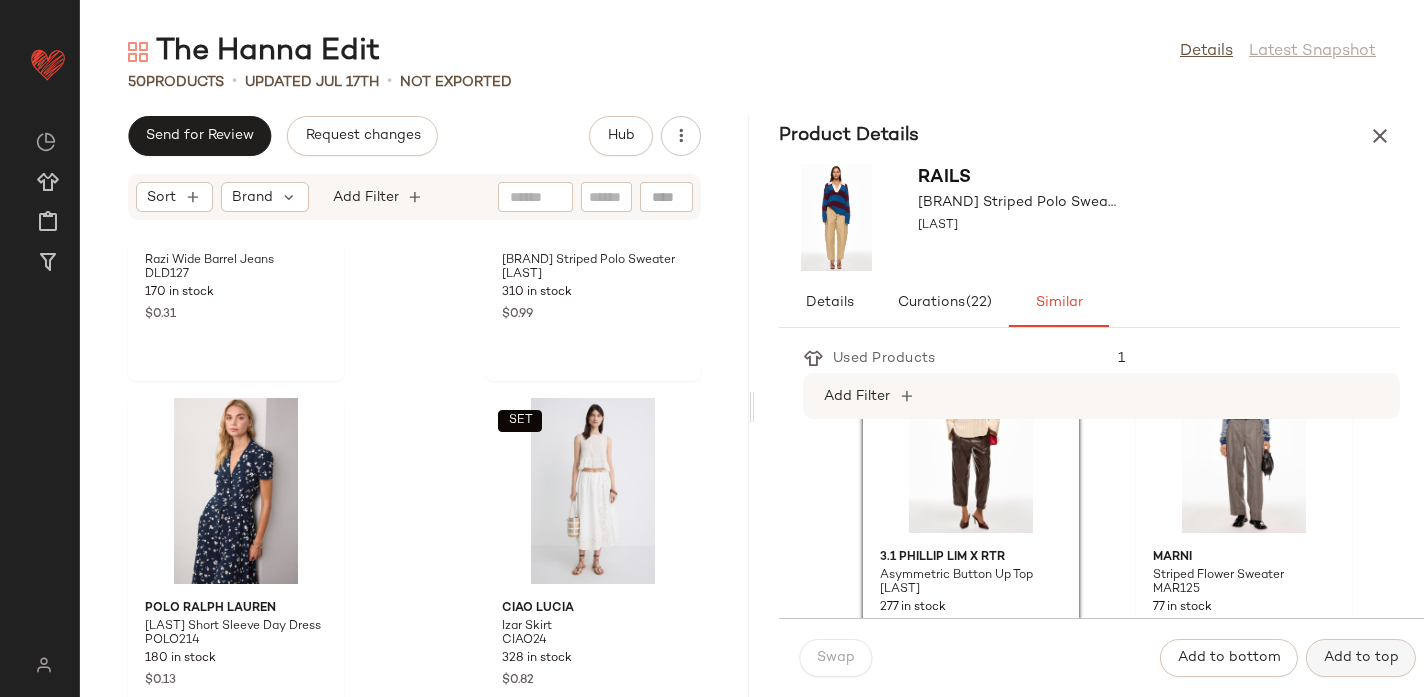 click on "Add to top" 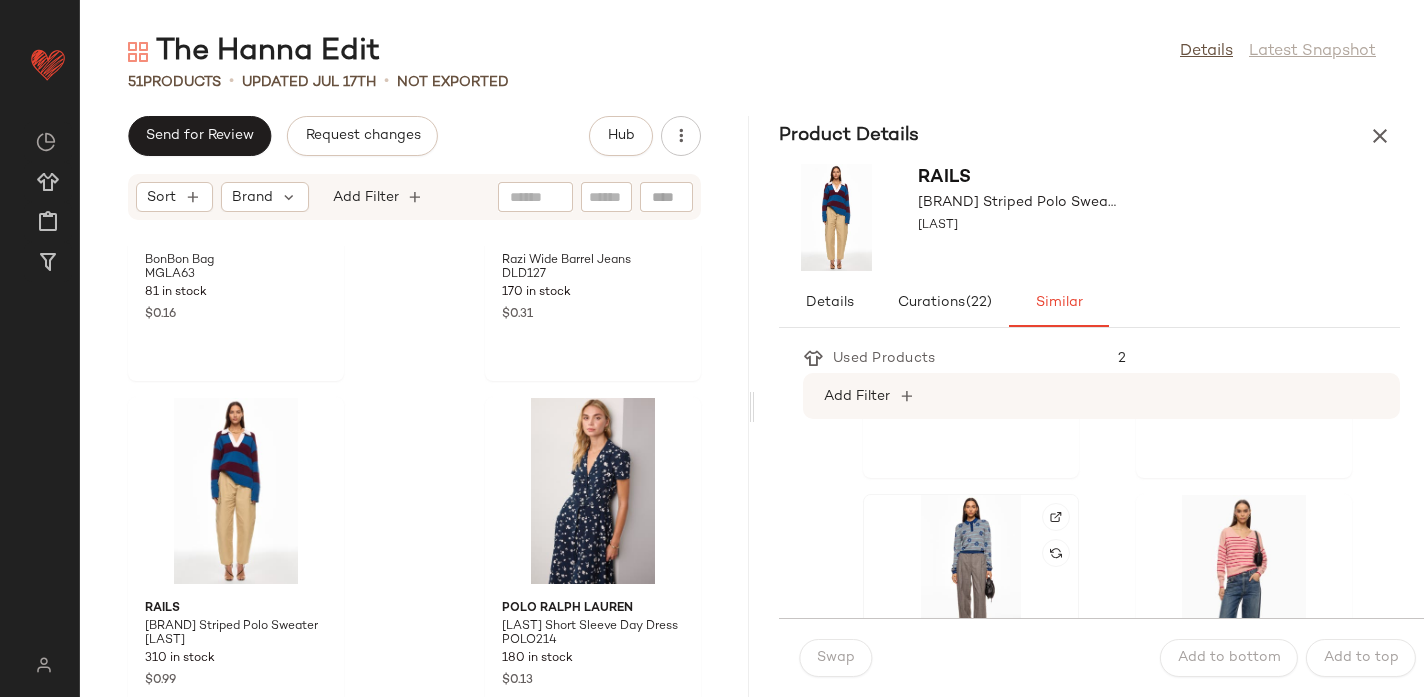 scroll, scrollTop: 672, scrollLeft: 0, axis: vertical 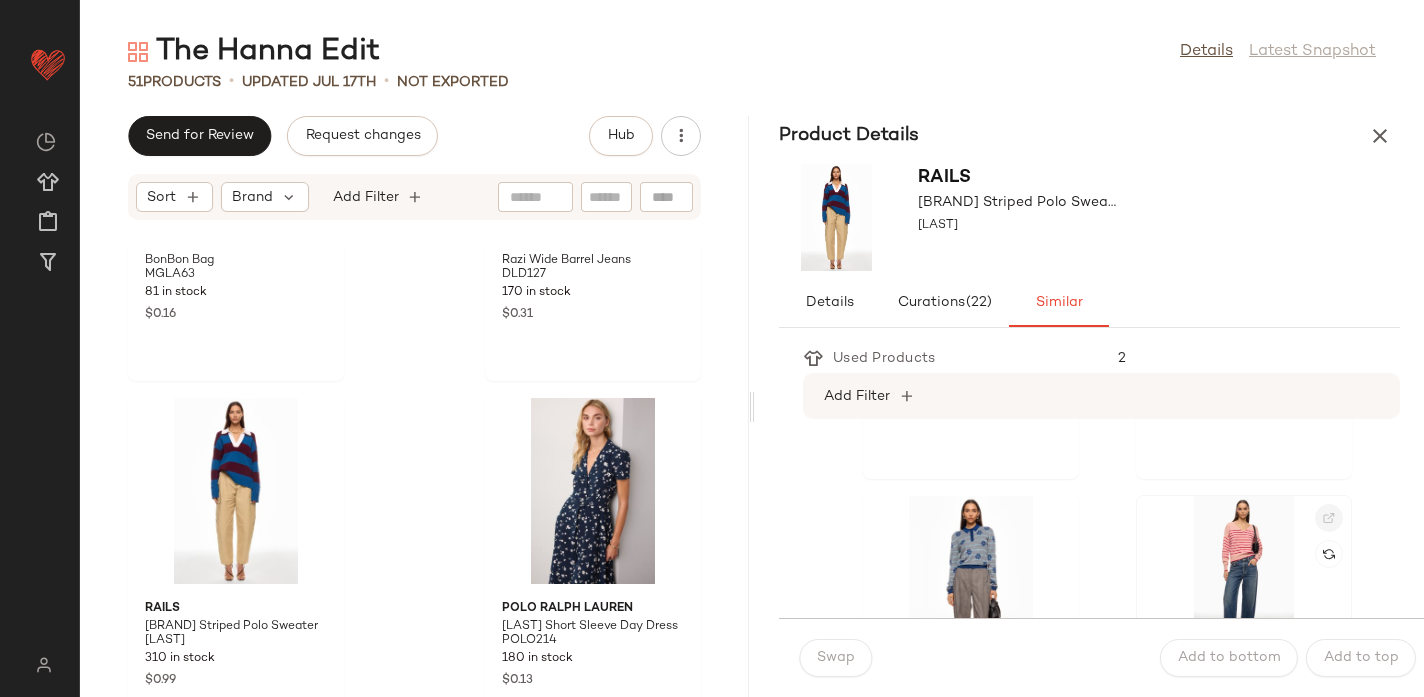 click 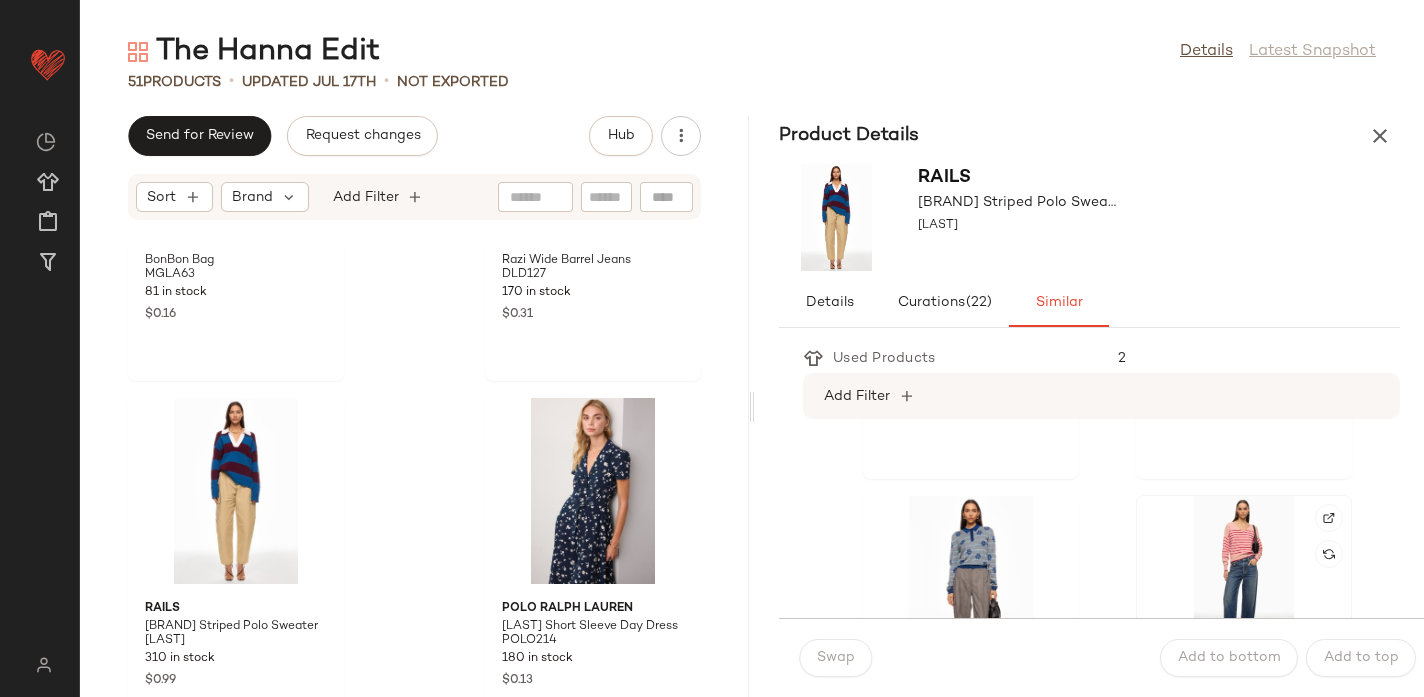 click 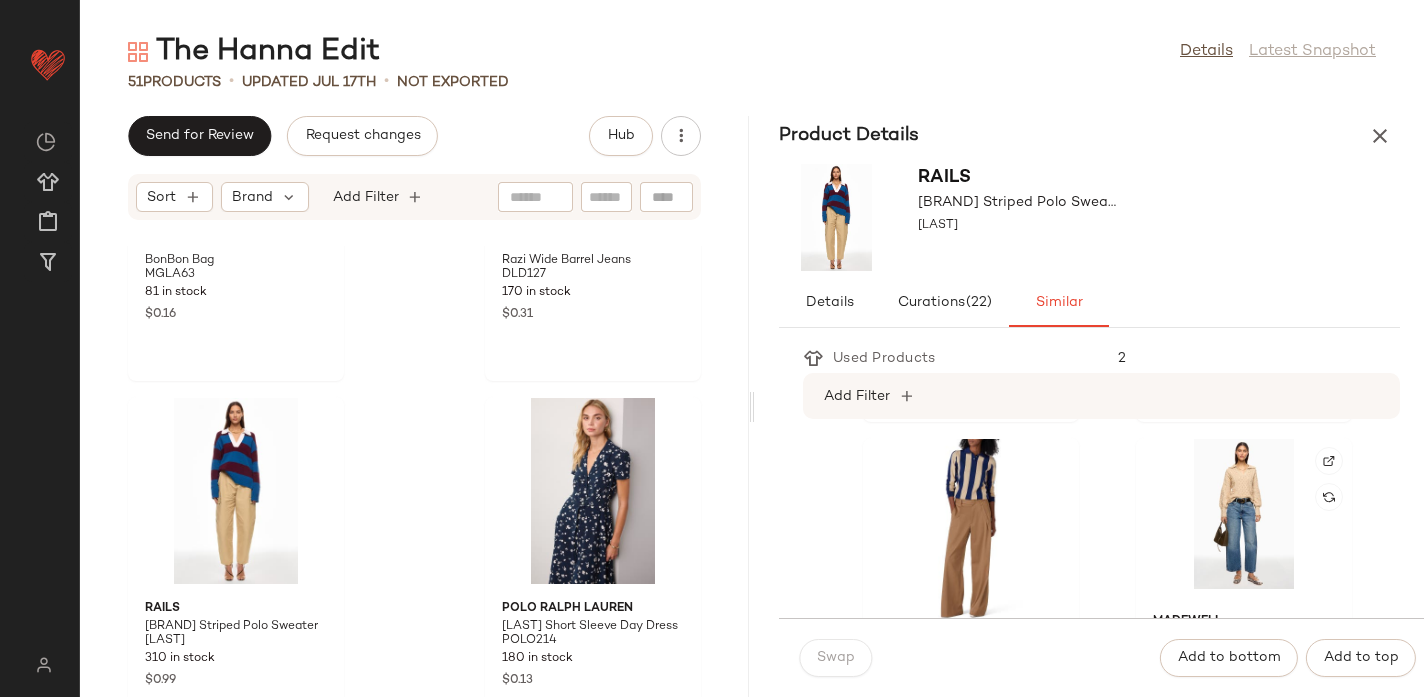 scroll, scrollTop: 1462, scrollLeft: 0, axis: vertical 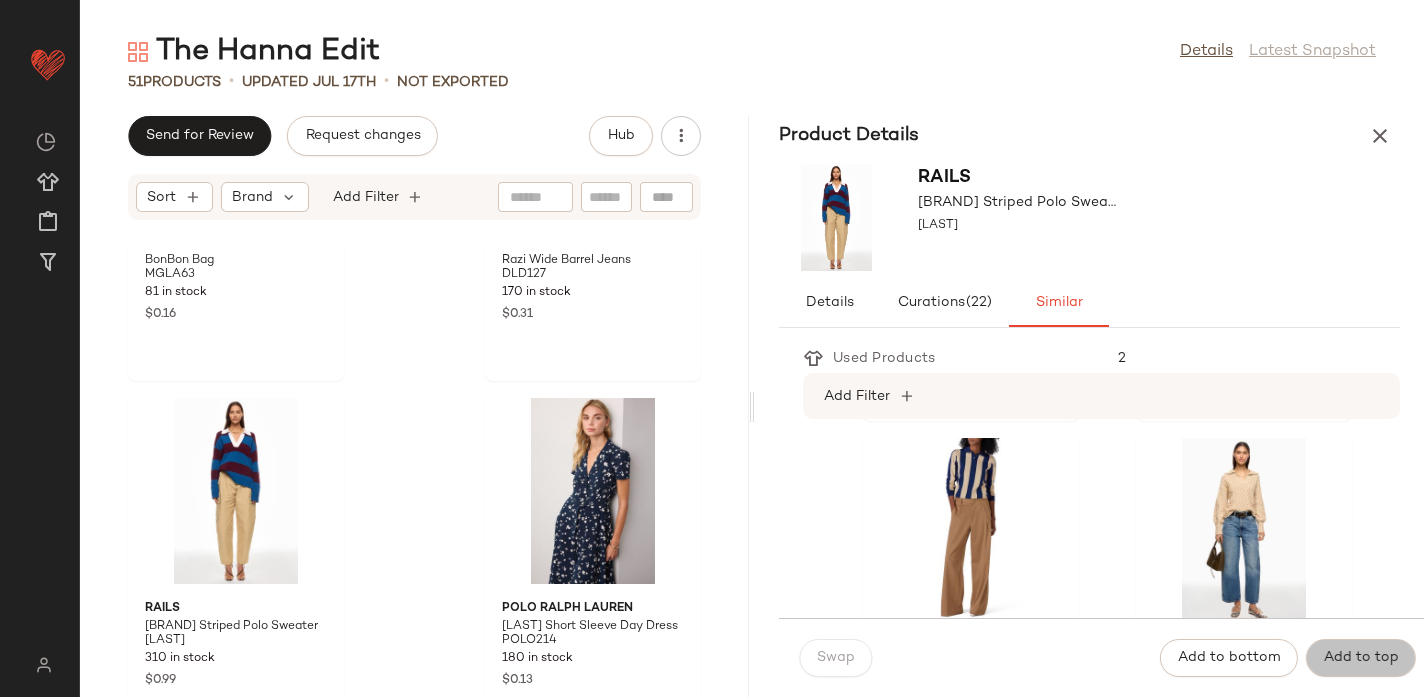 click on "Add to top" 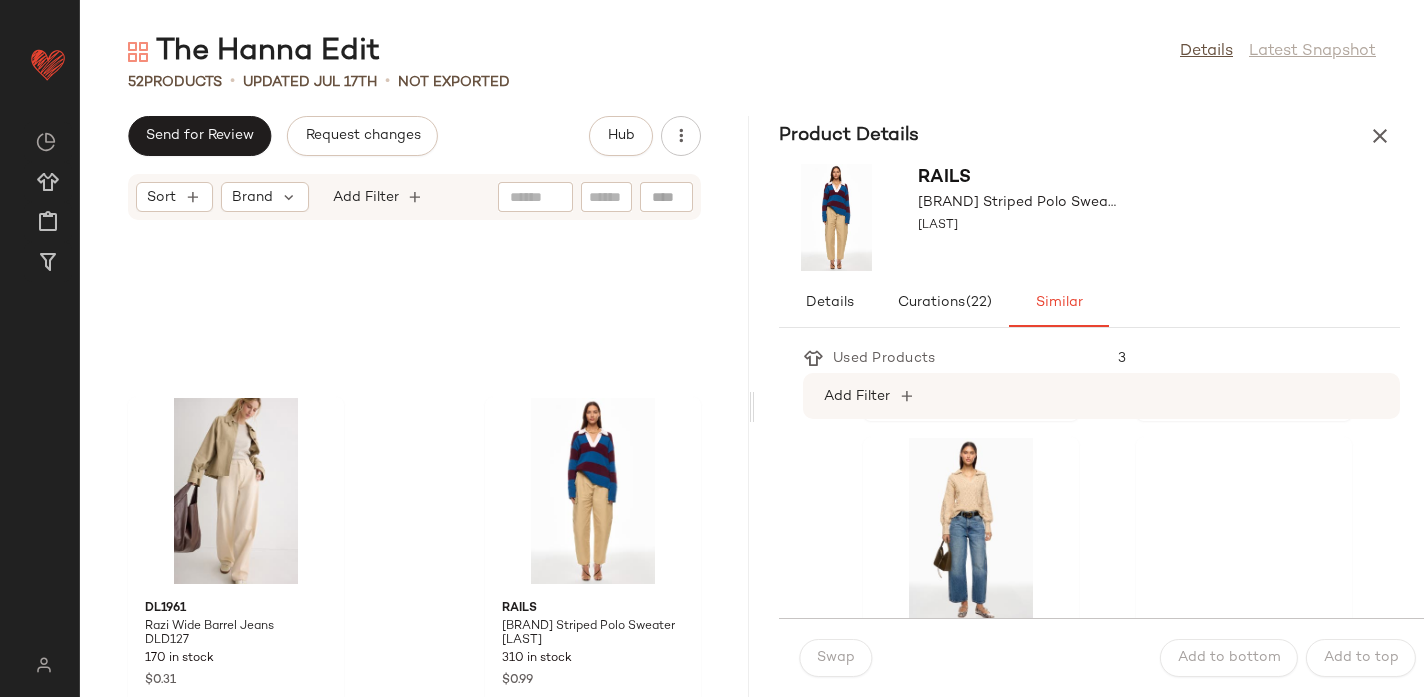 scroll, scrollTop: 9019, scrollLeft: 0, axis: vertical 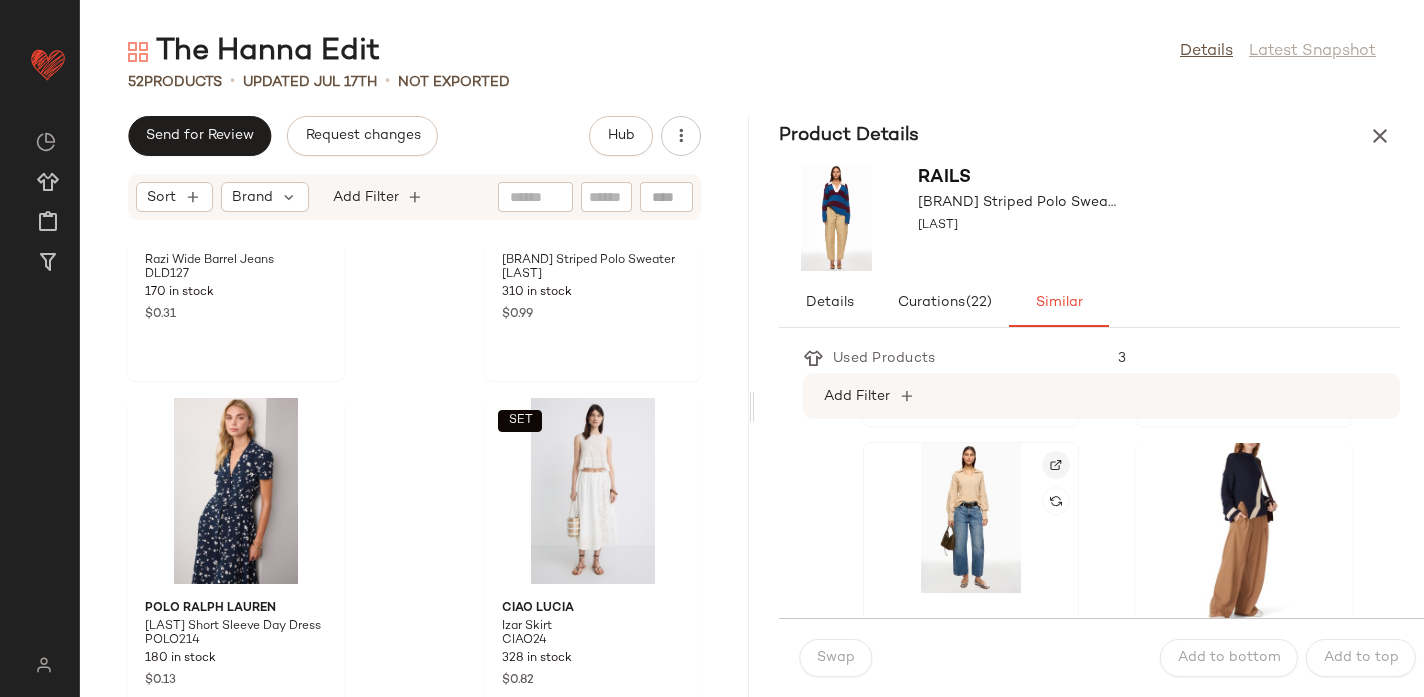click 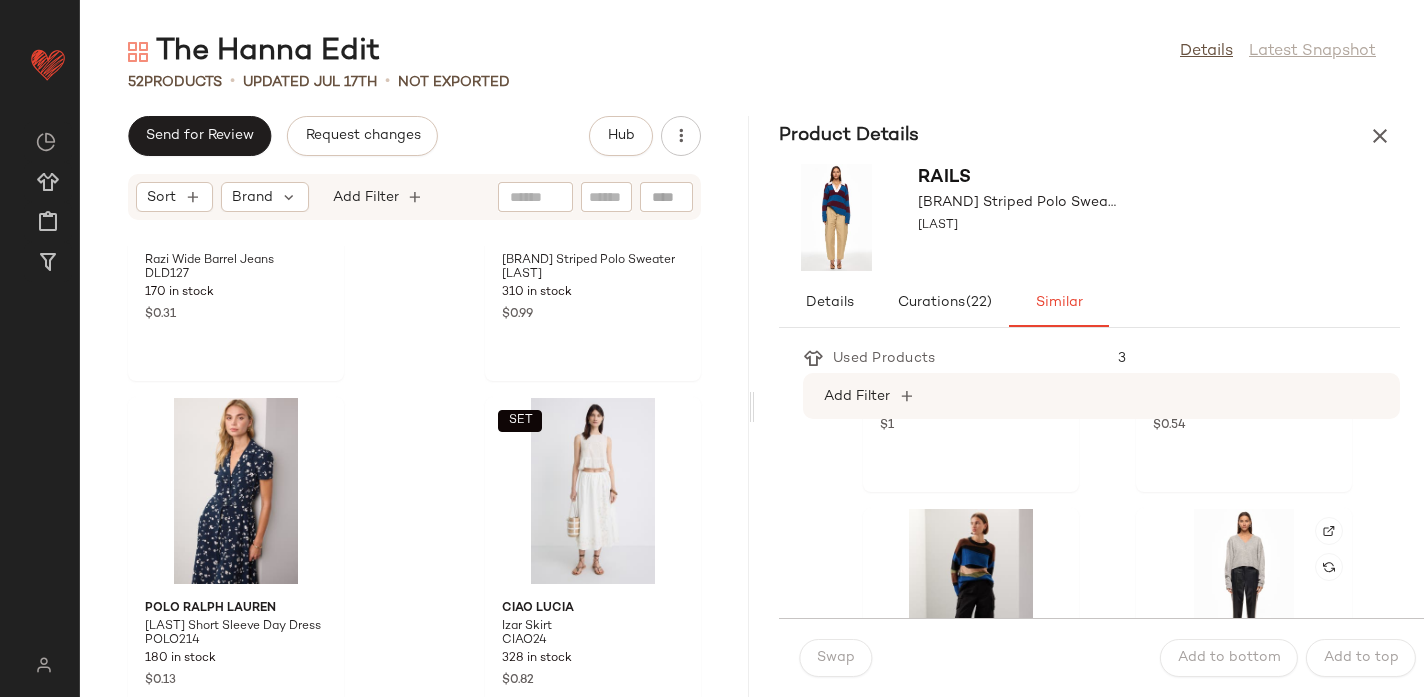 scroll, scrollTop: 2862, scrollLeft: 0, axis: vertical 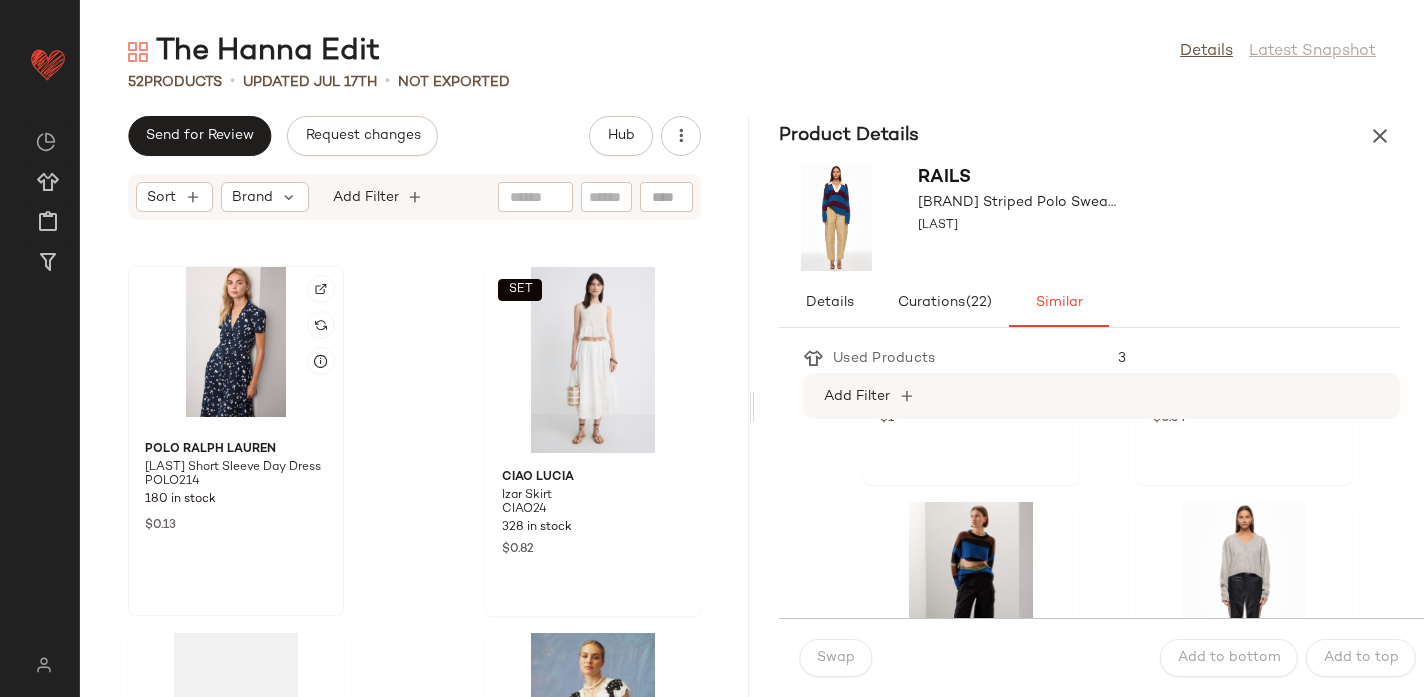 click 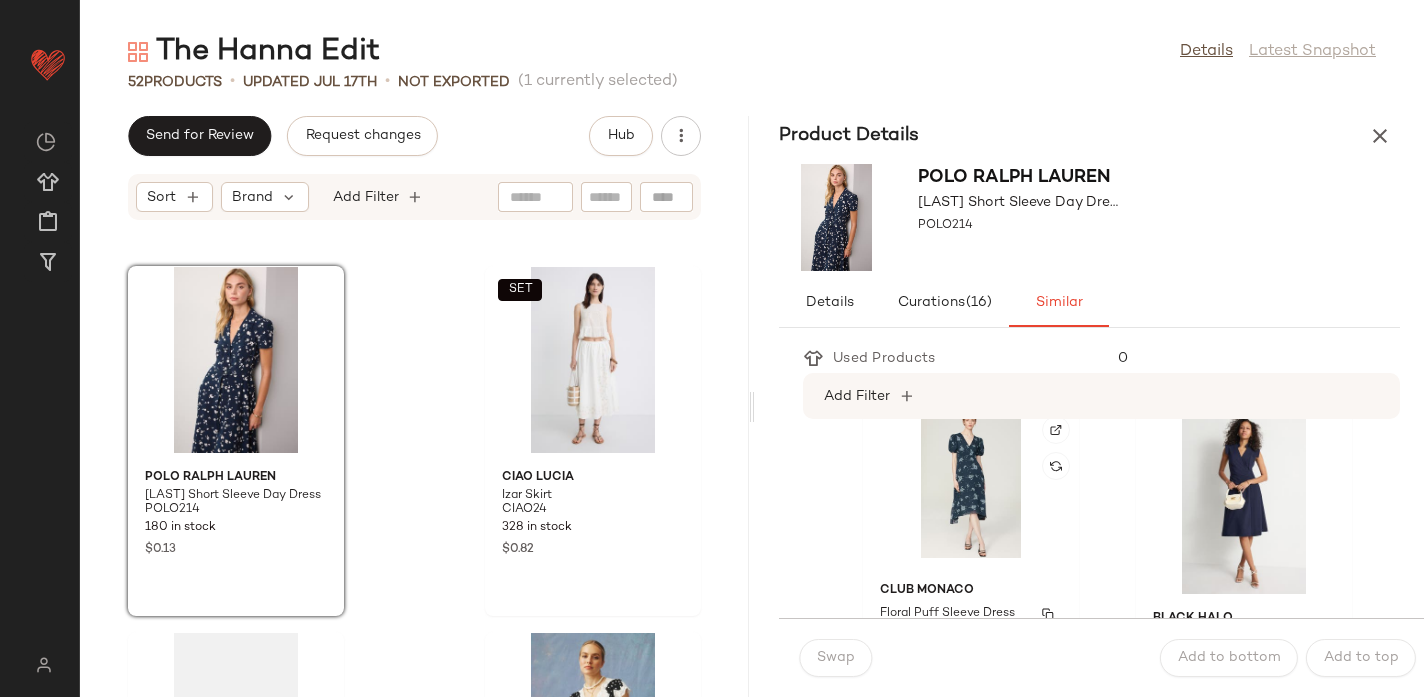 scroll, scrollTop: 1020, scrollLeft: 0, axis: vertical 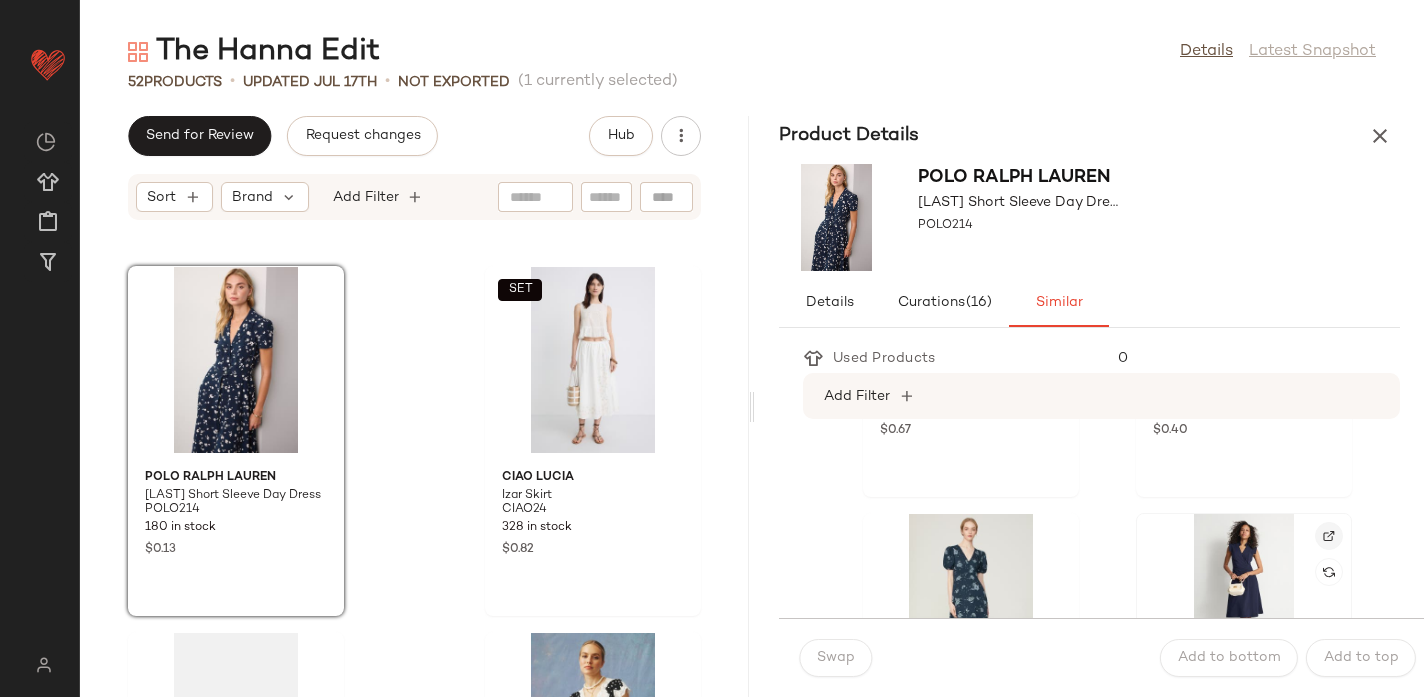 click at bounding box center [1329, 536] 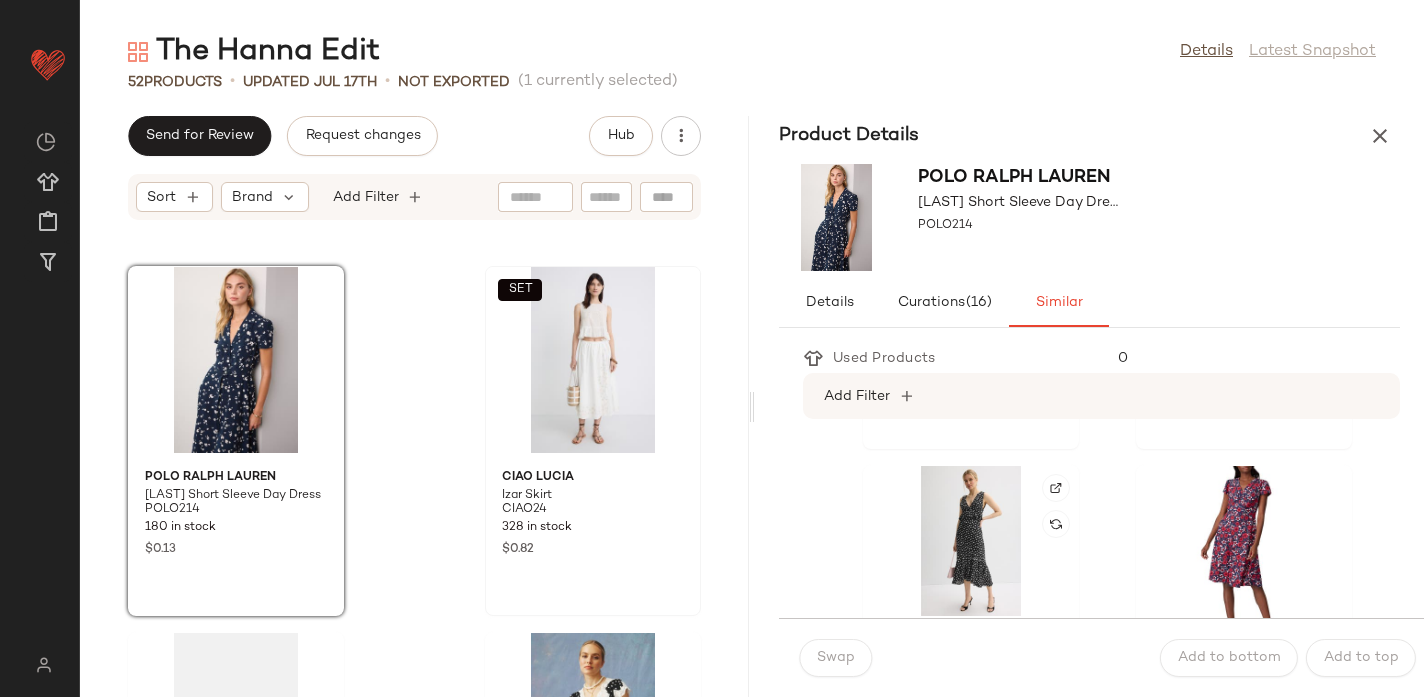 scroll, scrollTop: 2265, scrollLeft: 0, axis: vertical 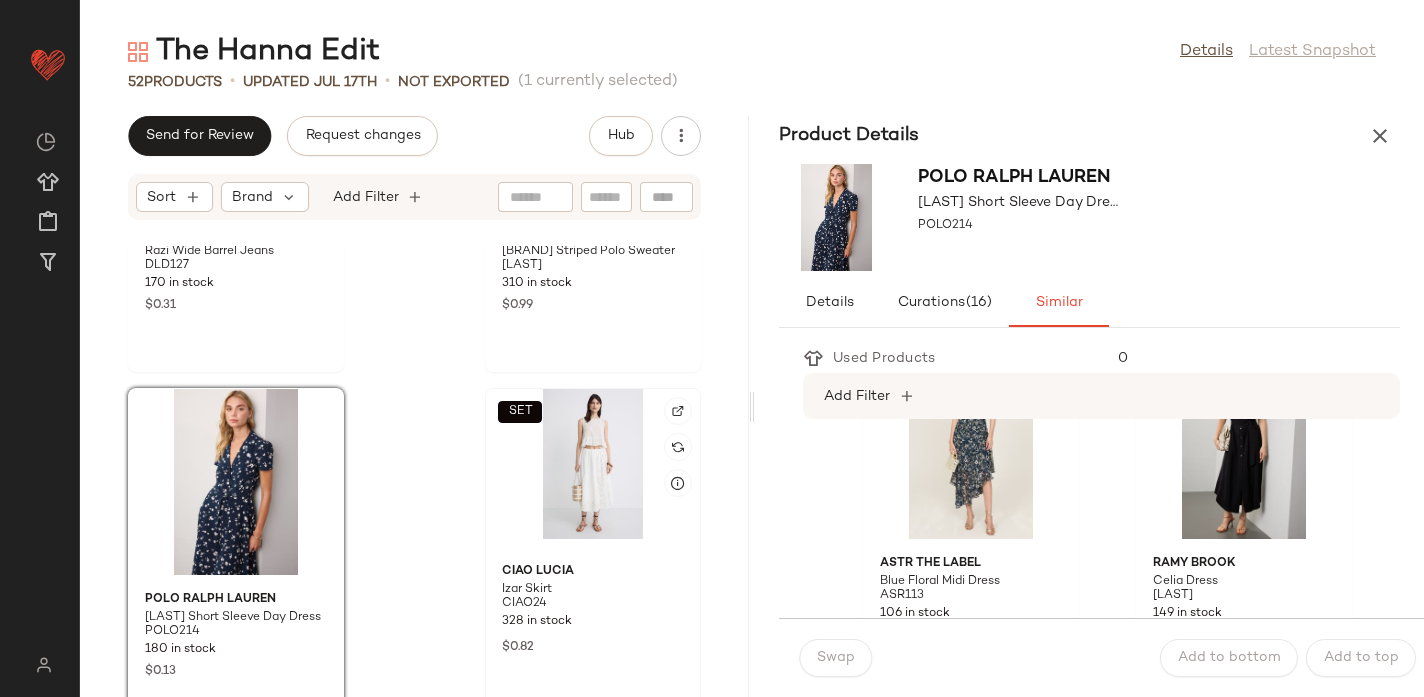 click on "SET" 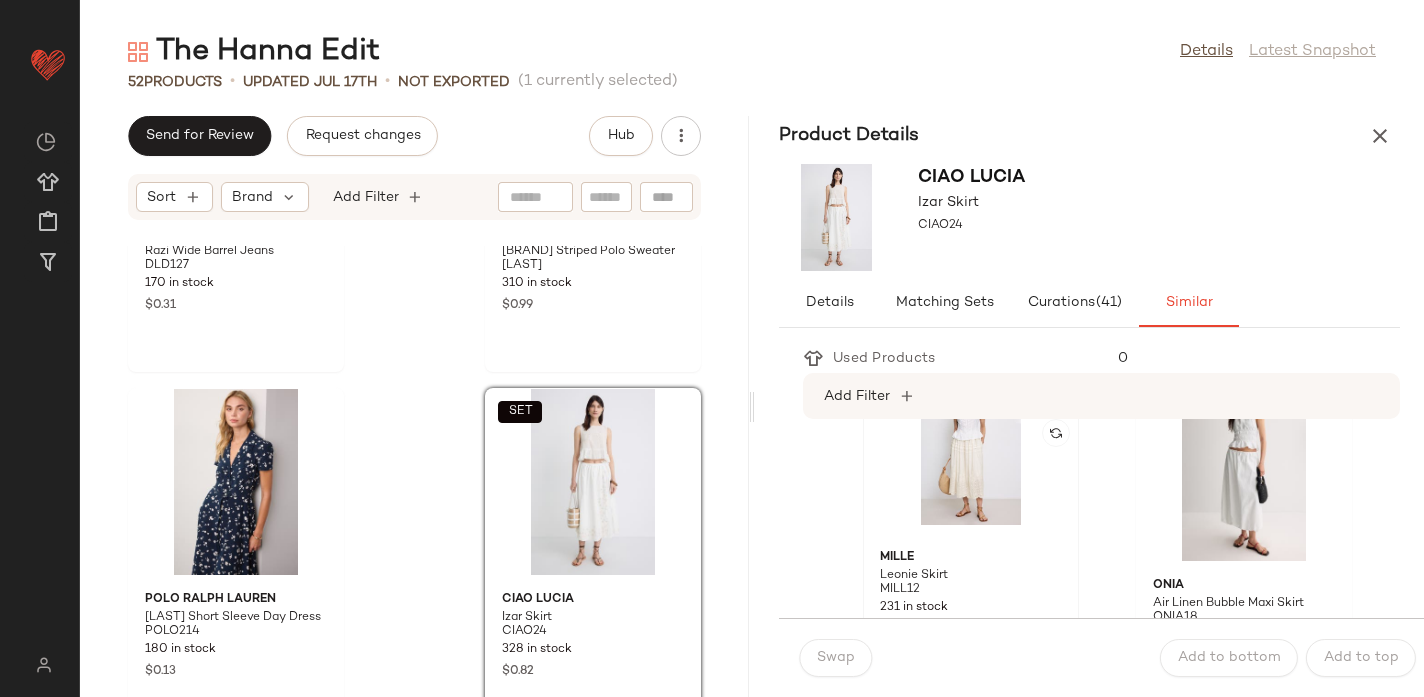 scroll, scrollTop: 58, scrollLeft: 0, axis: vertical 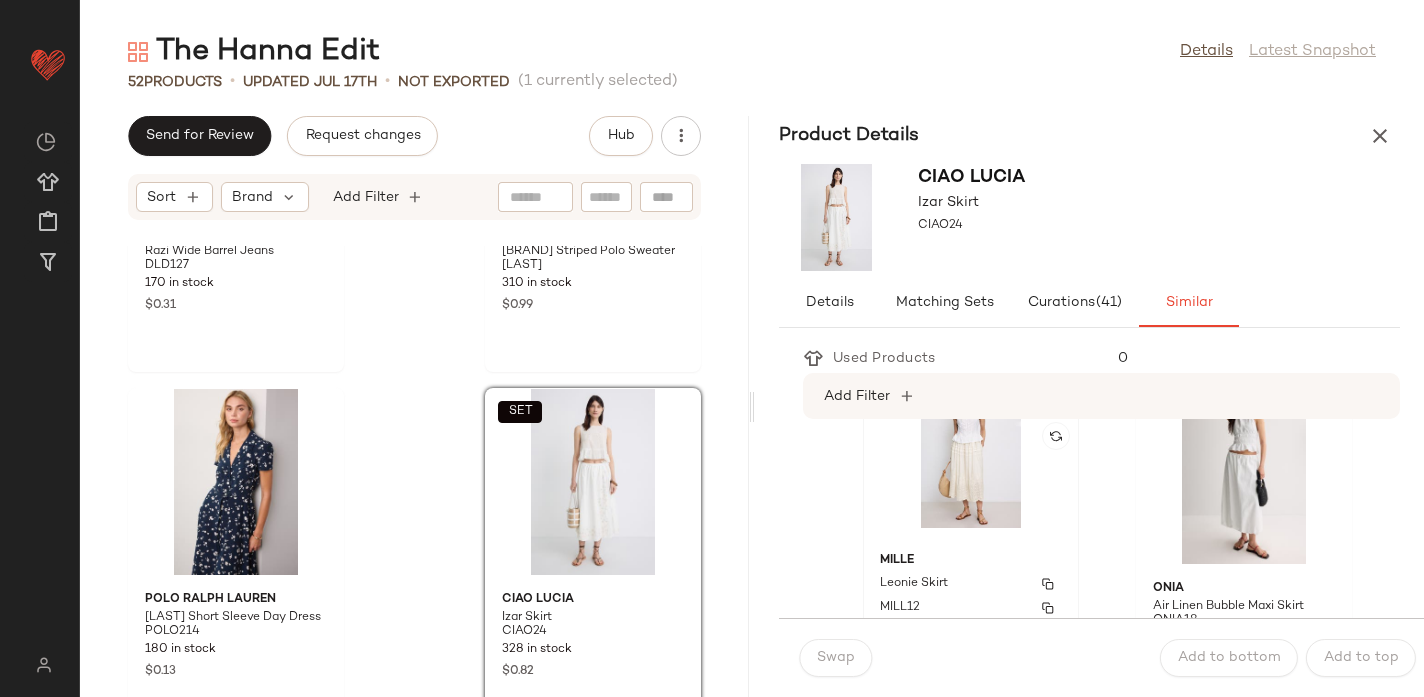 click on "MILLE Leonie Skirt MILL12 231 in stock $0.52" 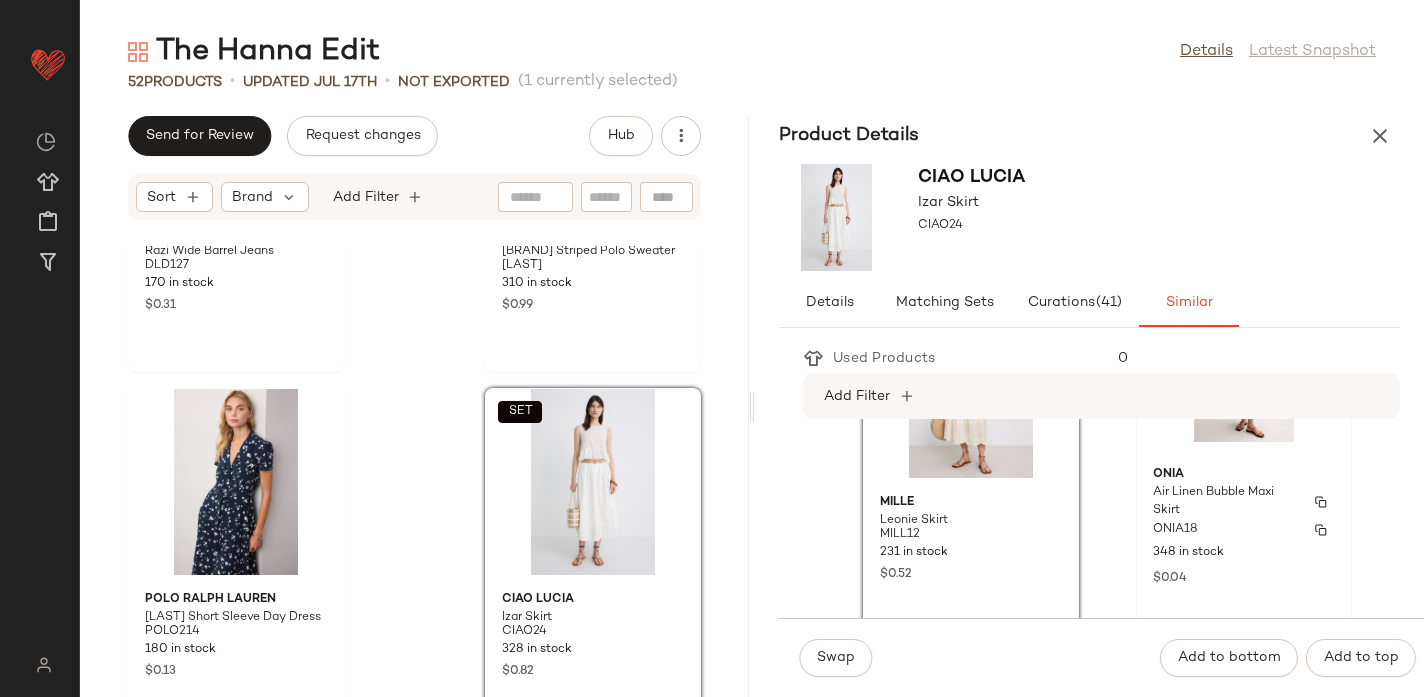scroll, scrollTop: 145, scrollLeft: 0, axis: vertical 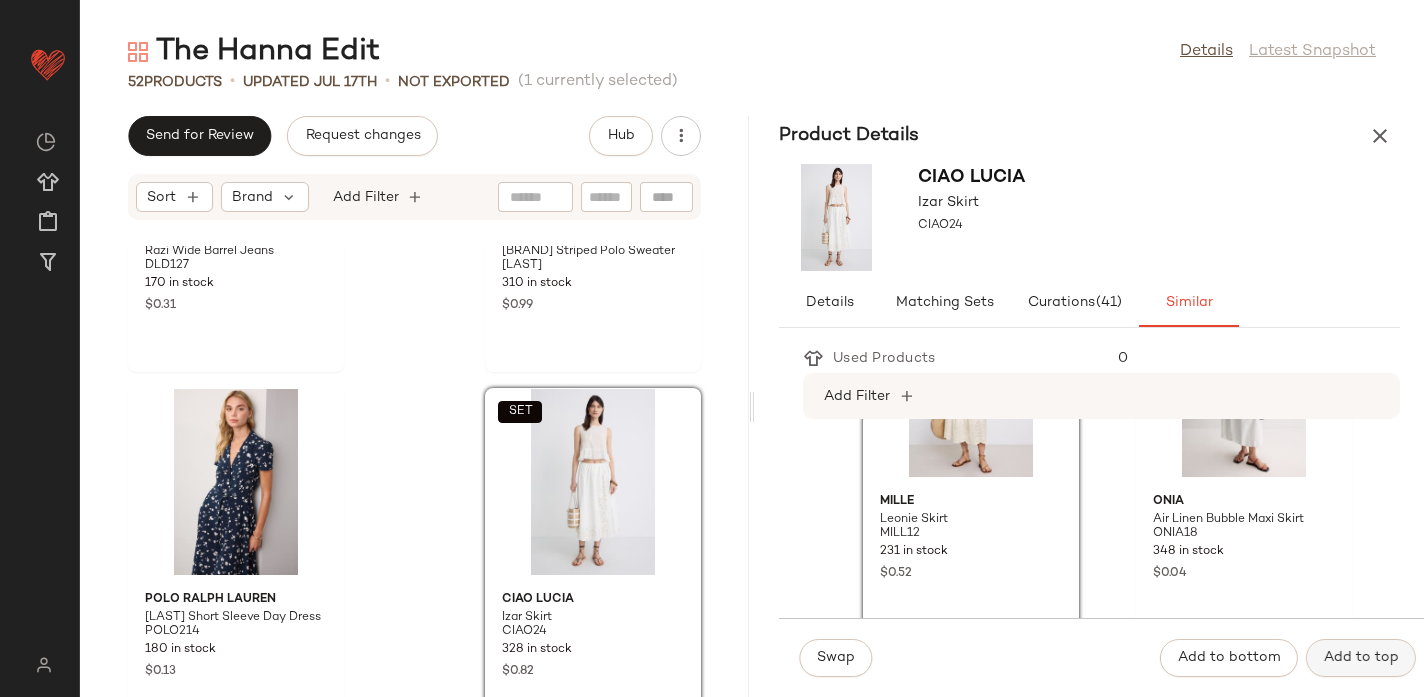 click on "Add to top" 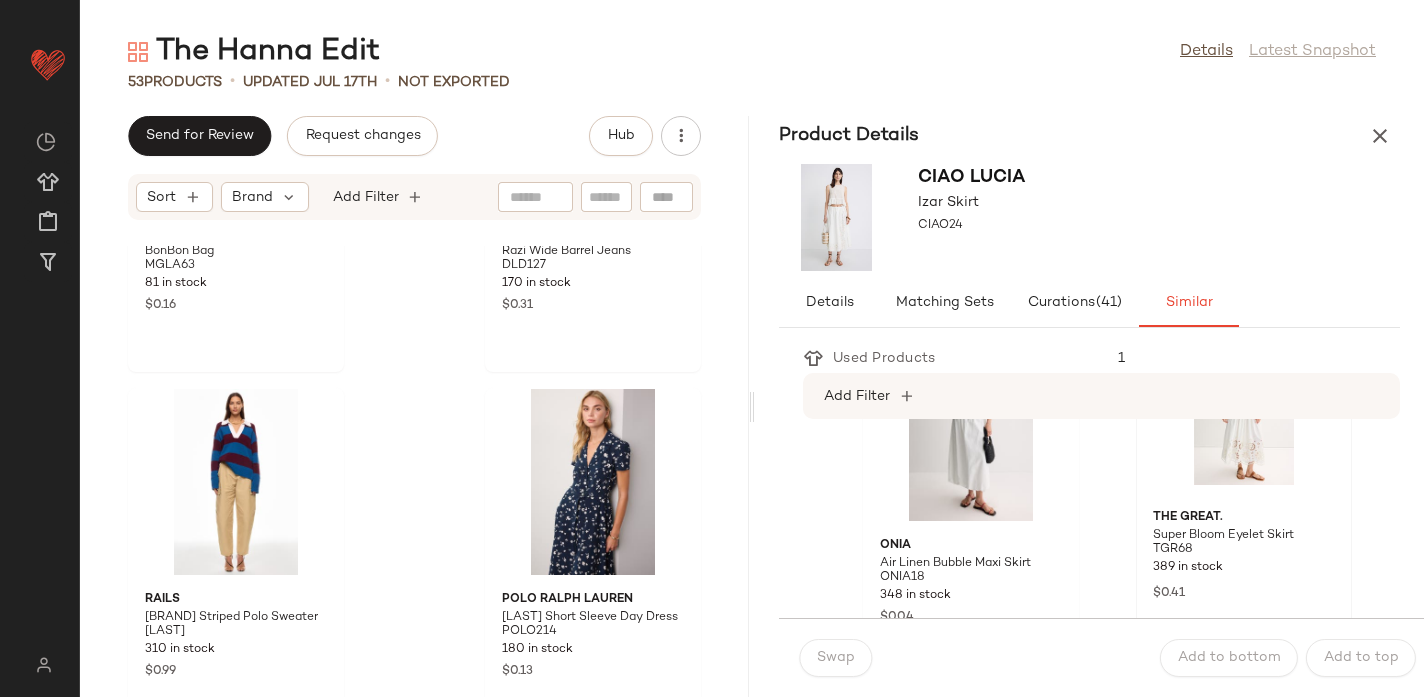 scroll, scrollTop: 106, scrollLeft: 0, axis: vertical 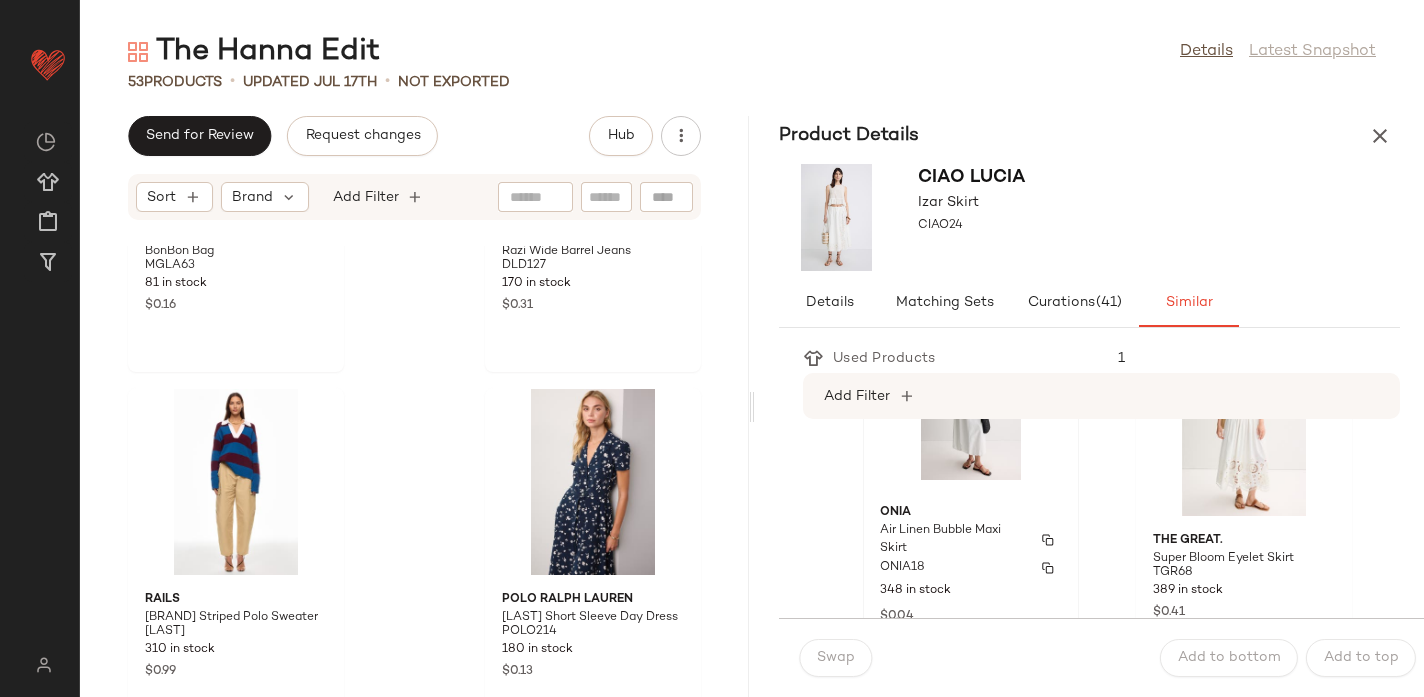 click on "Onia" at bounding box center (971, 513) 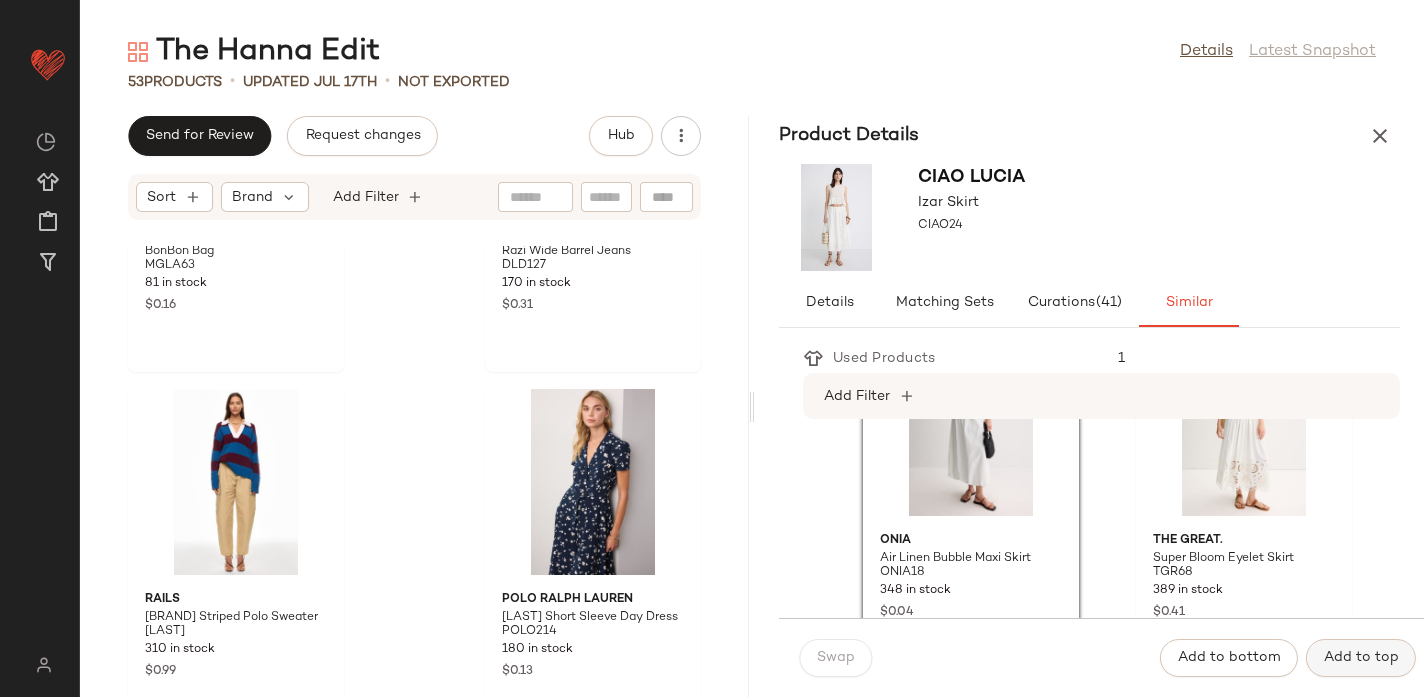 click on "Add to top" 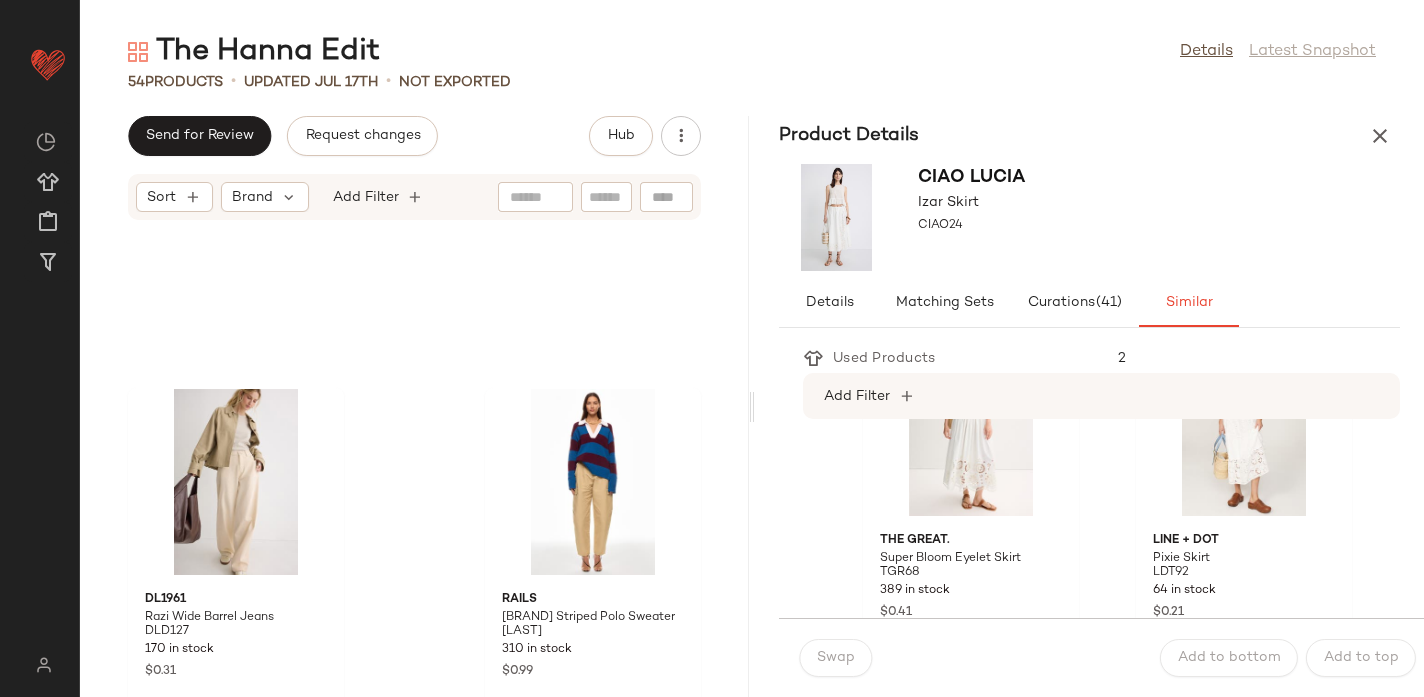 scroll, scrollTop: 9394, scrollLeft: 0, axis: vertical 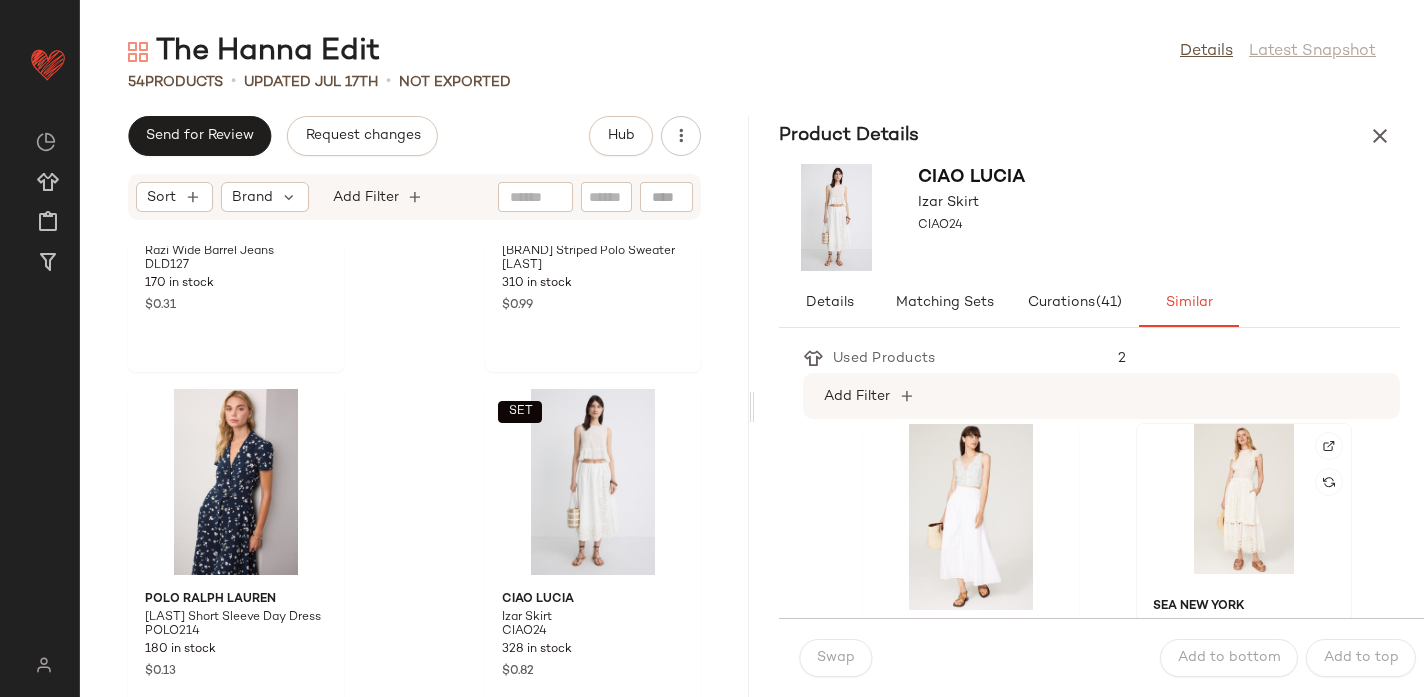 click 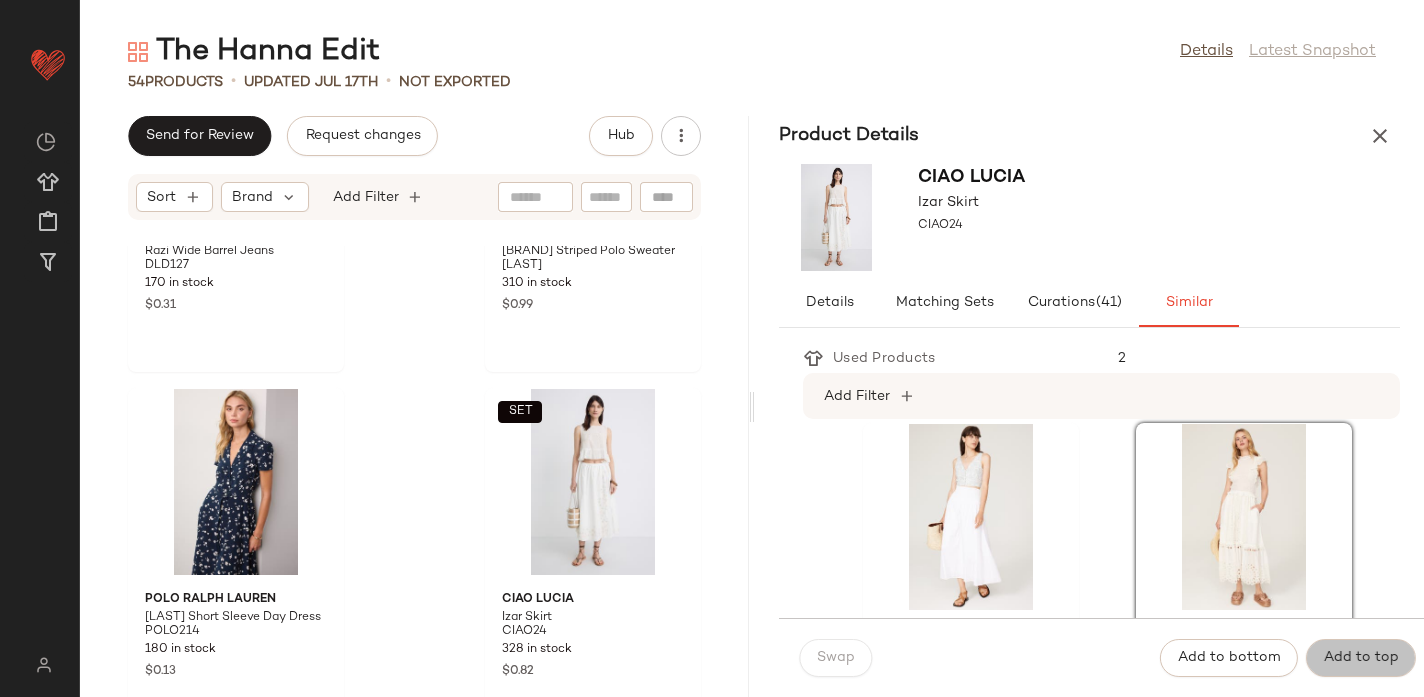 click on "Add to top" 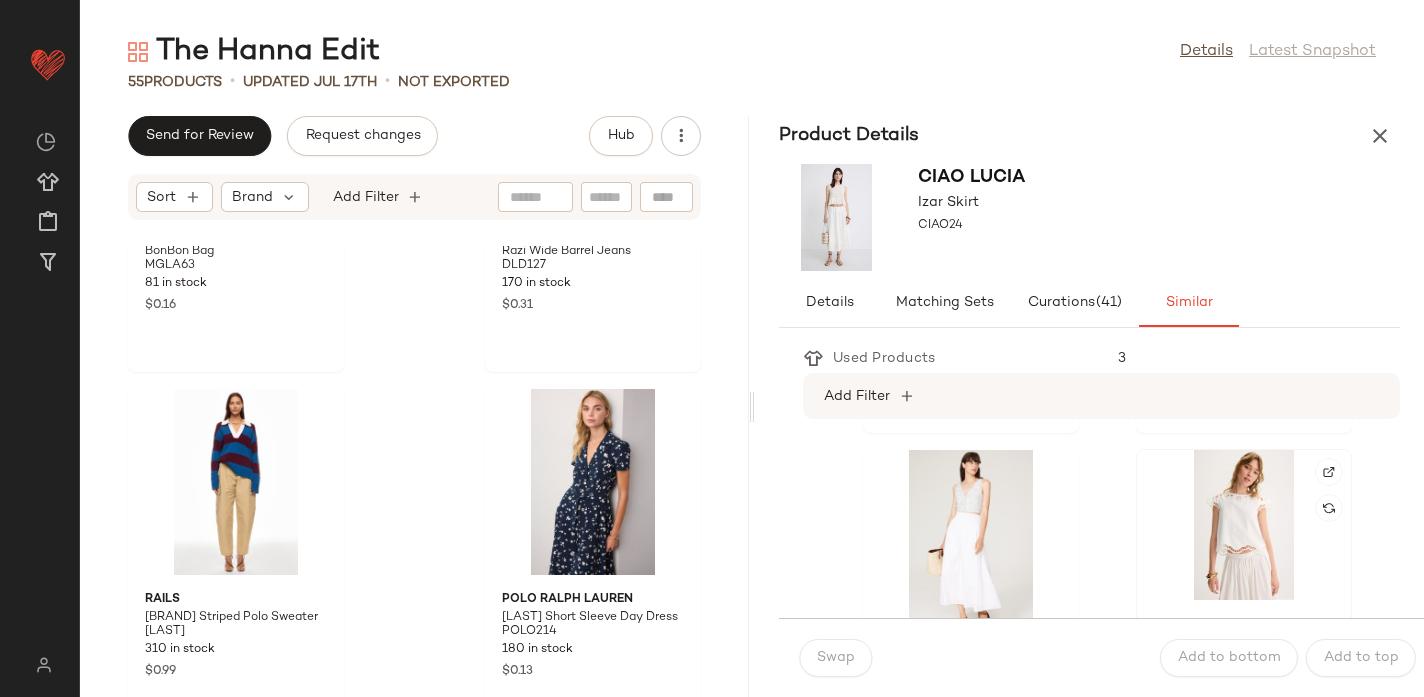 scroll, scrollTop: 347, scrollLeft: 0, axis: vertical 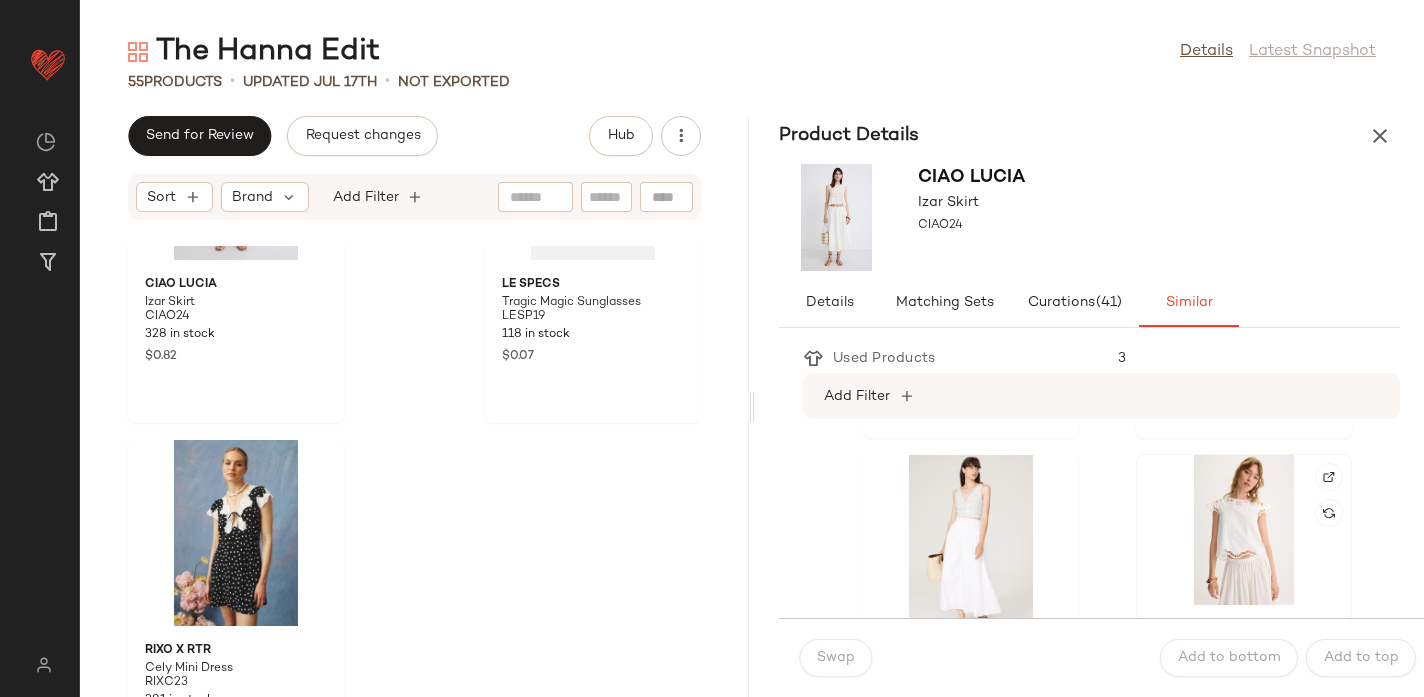 click 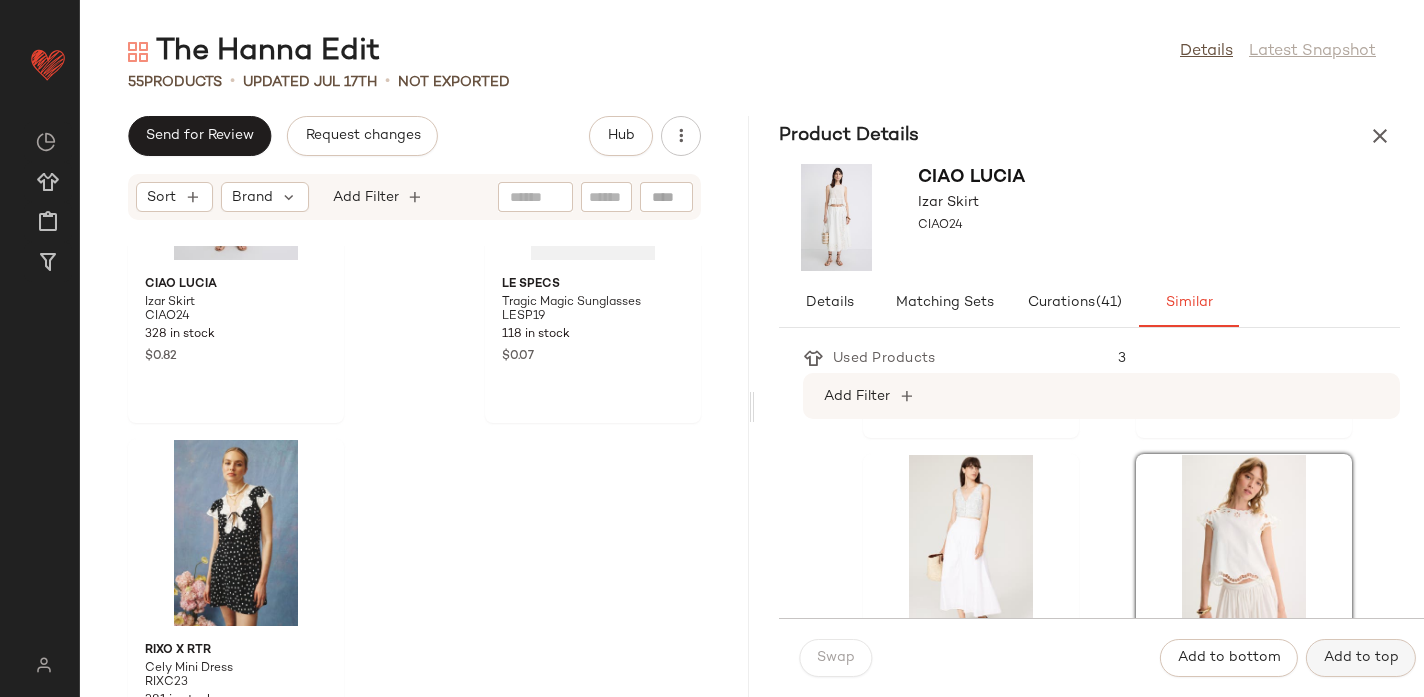 click on "Add to top" 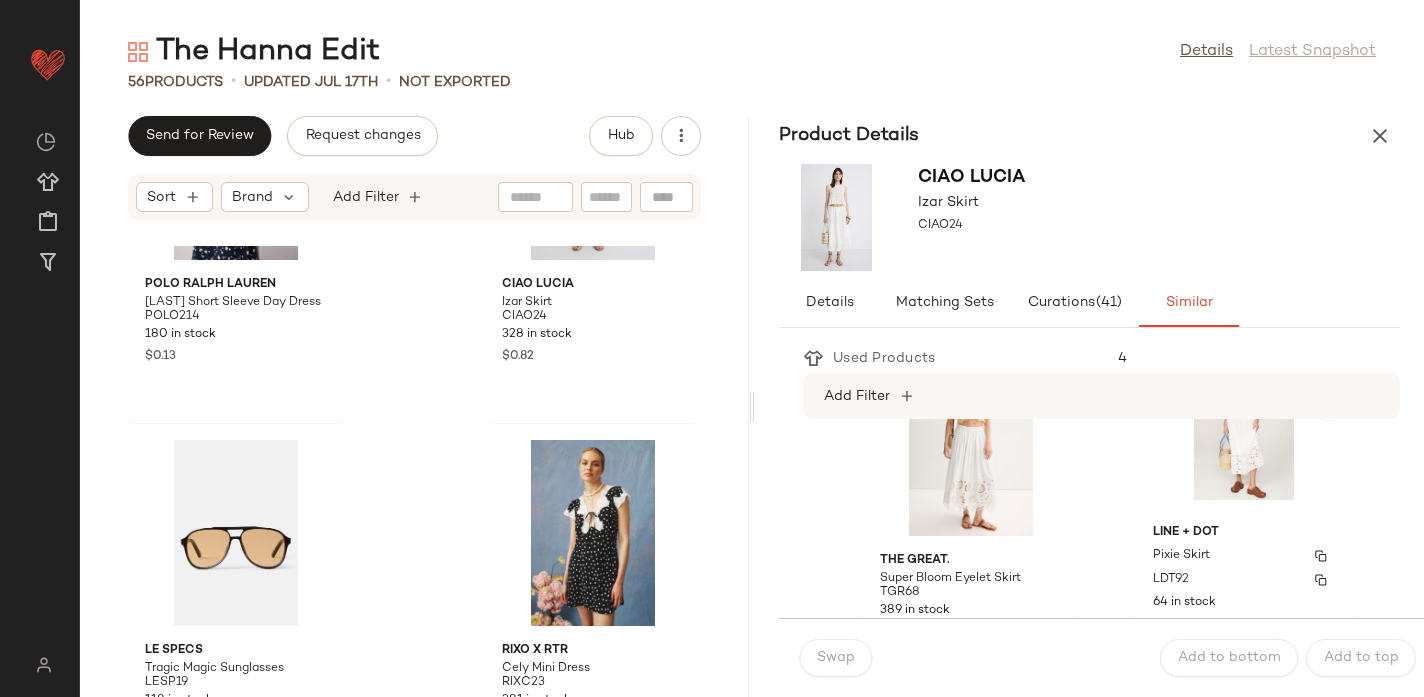 scroll, scrollTop: 87, scrollLeft: 0, axis: vertical 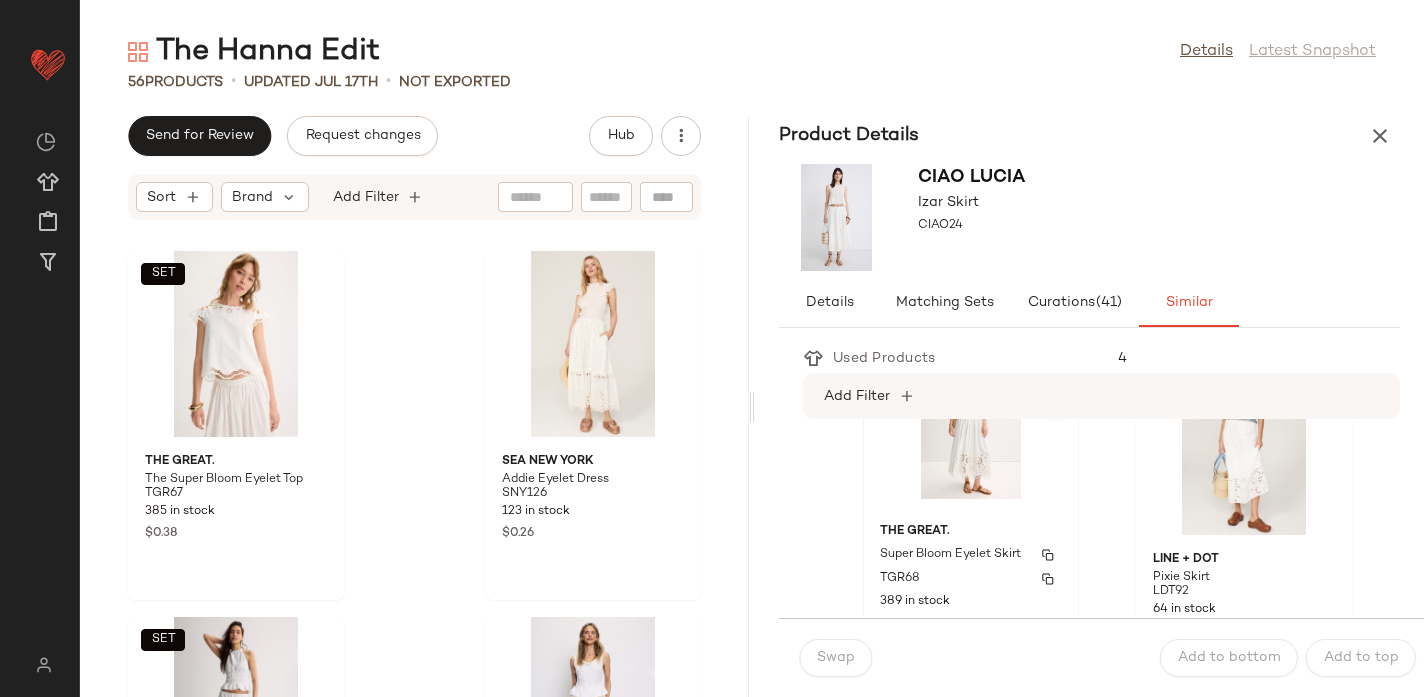 click on "The Great. Super Bloom Eyelet Skirt TGR68 389 in stock $0.41" 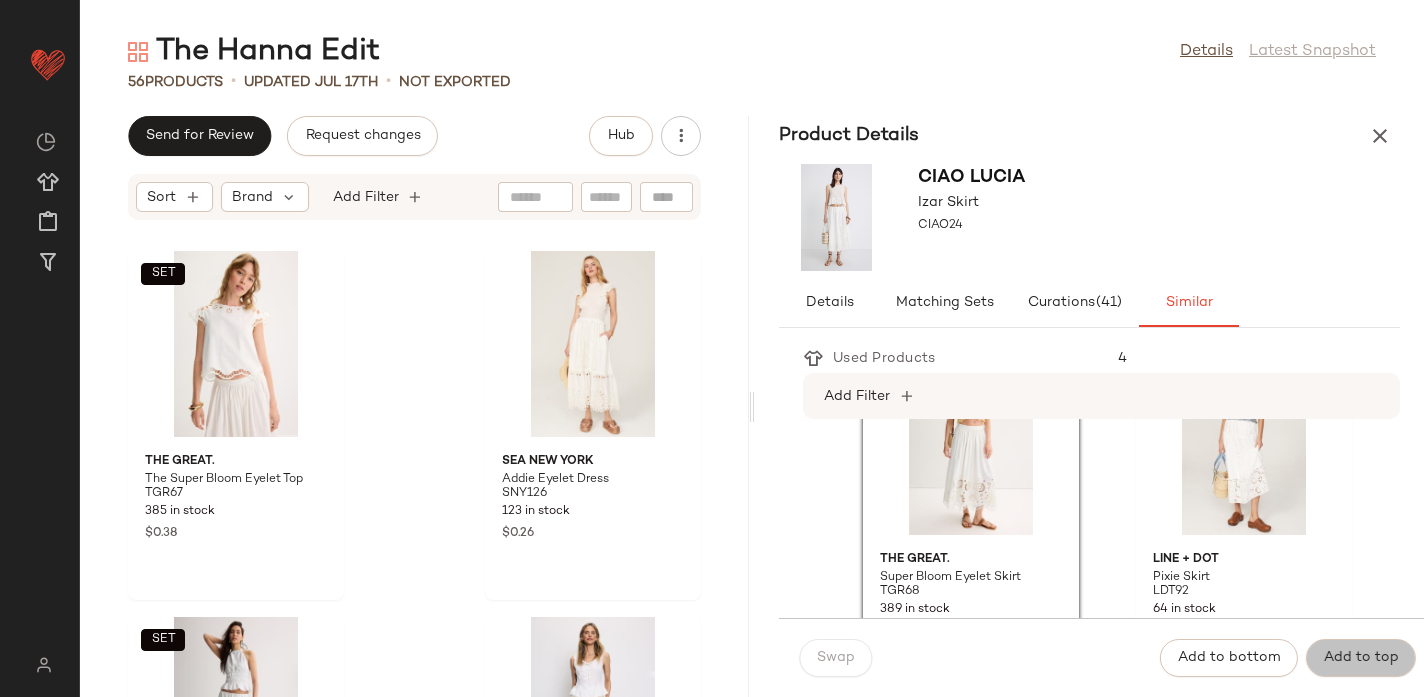 click on "Add to top" 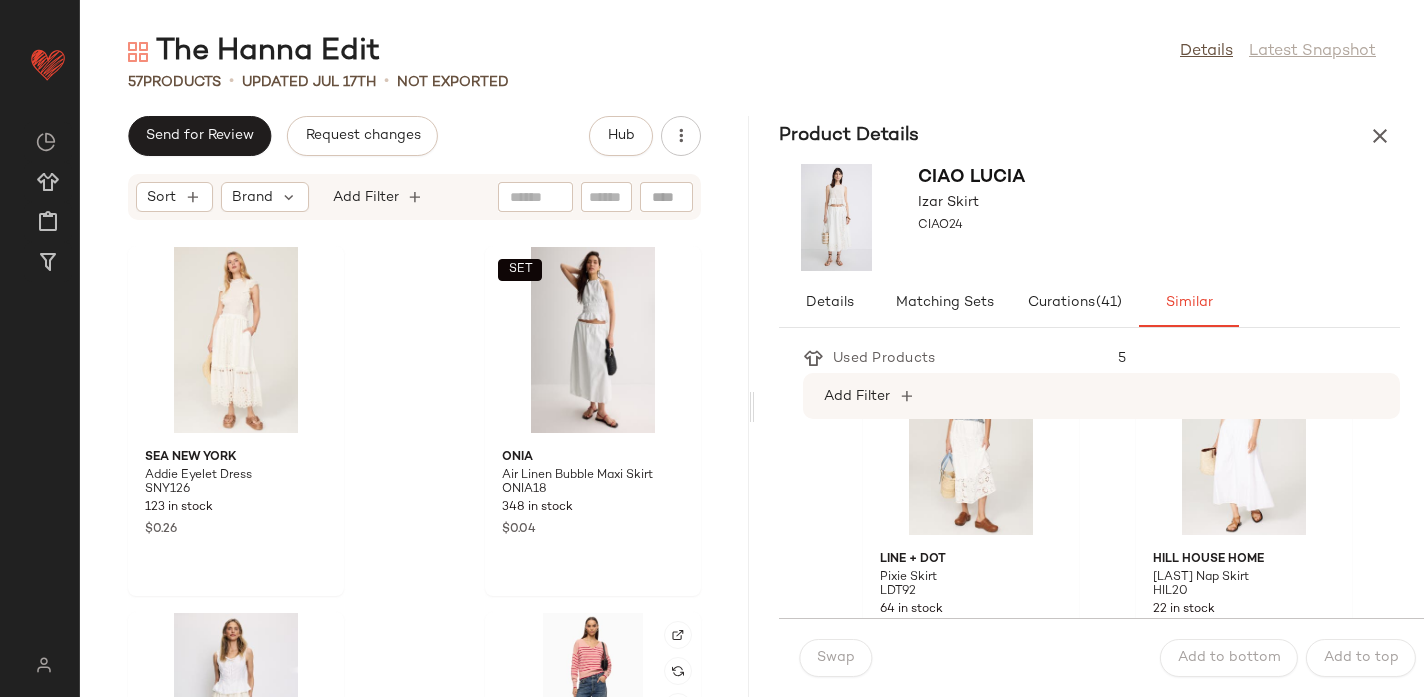 scroll, scrollTop: 308, scrollLeft: 0, axis: vertical 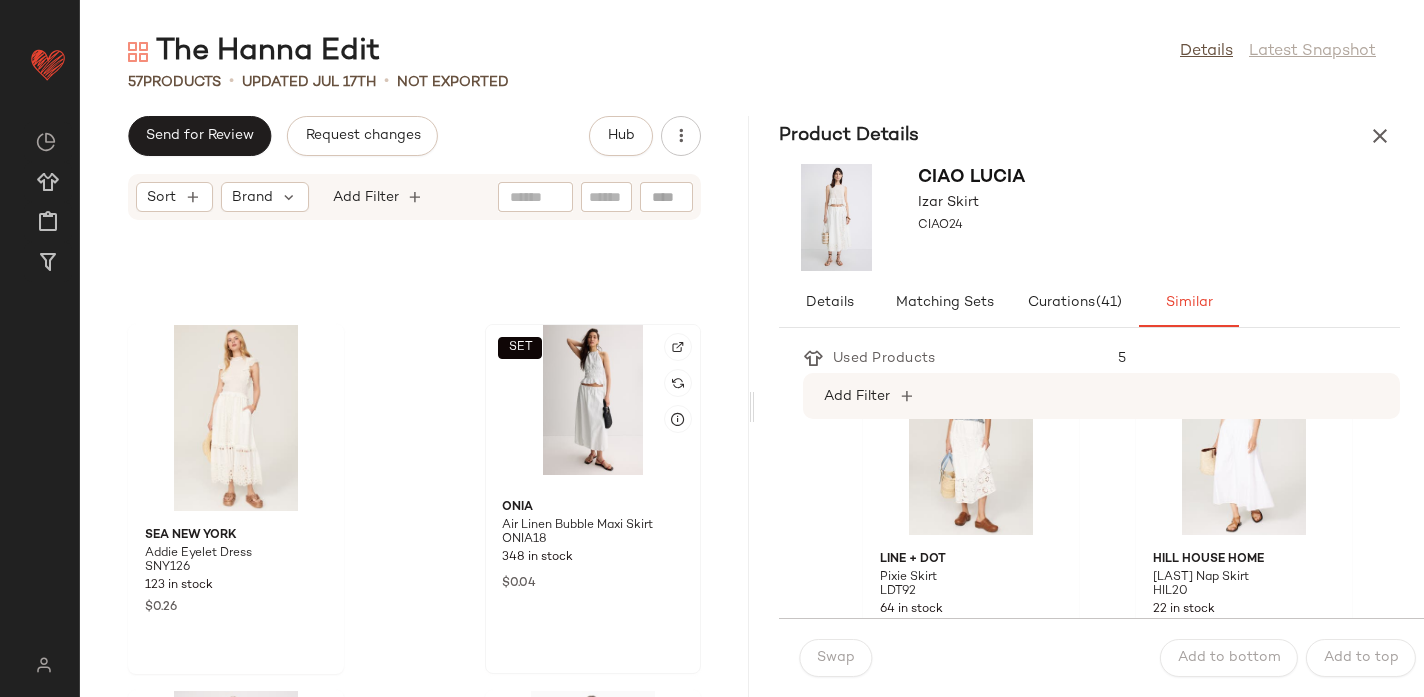 click on "SET" 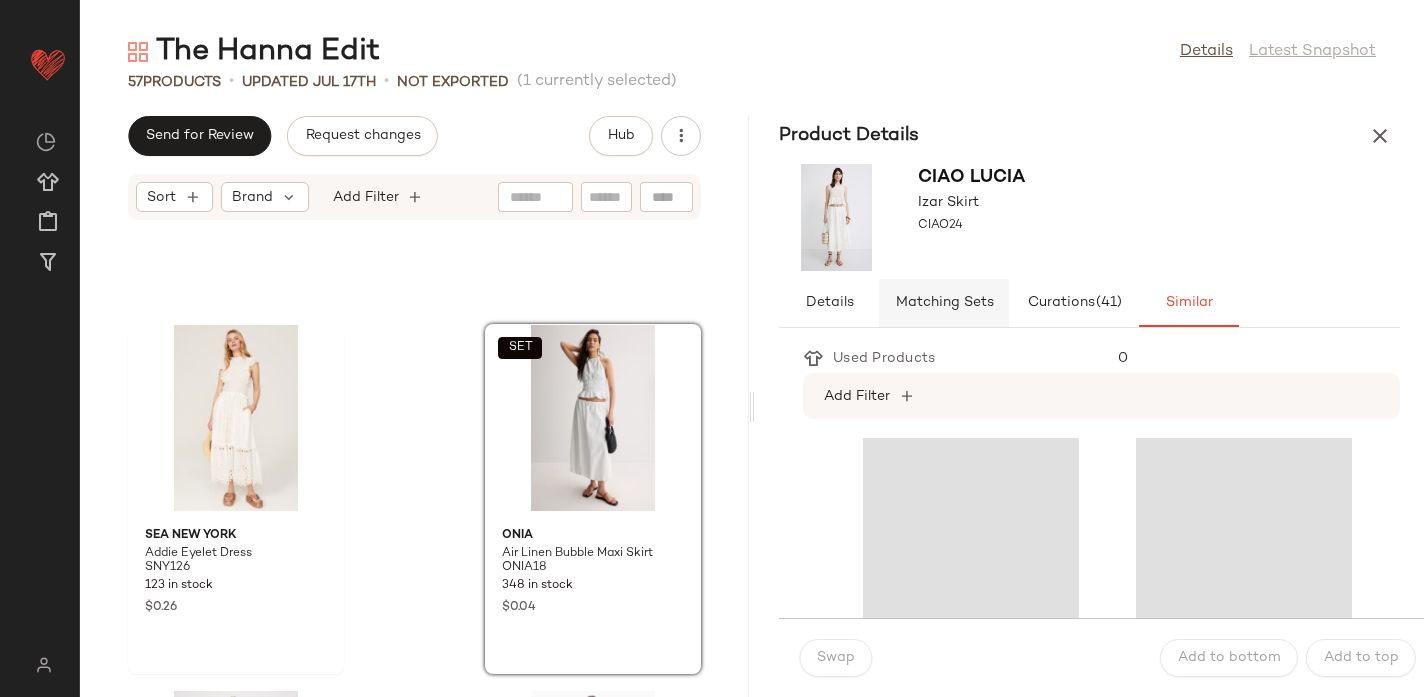 click on "Matching Sets" 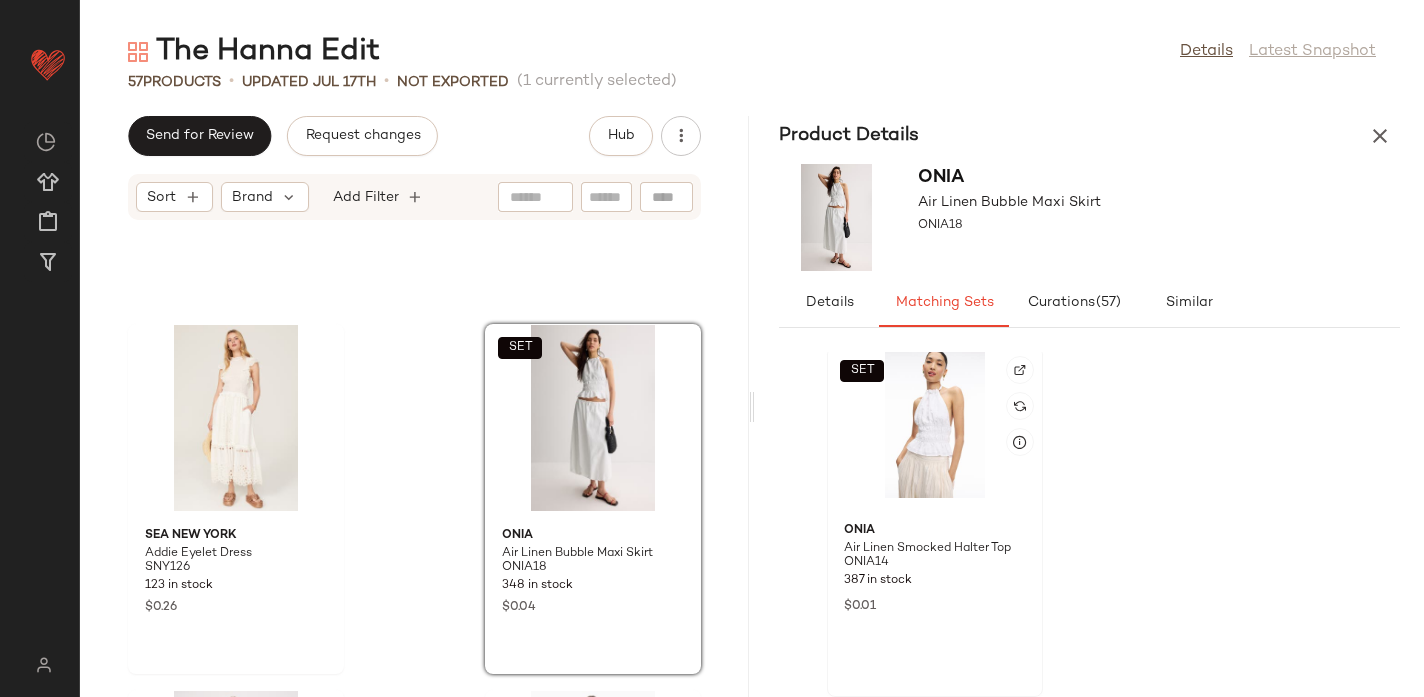 click on "SET" 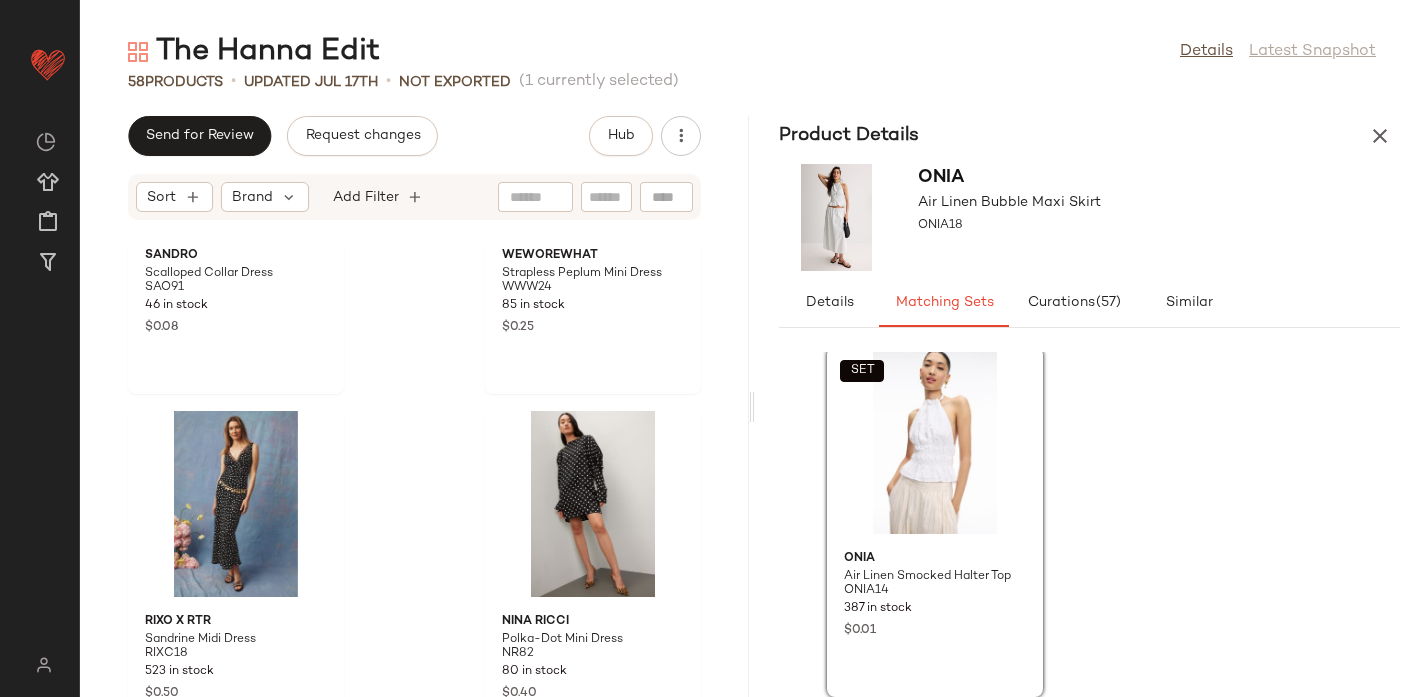 scroll, scrollTop: 6823, scrollLeft: 0, axis: vertical 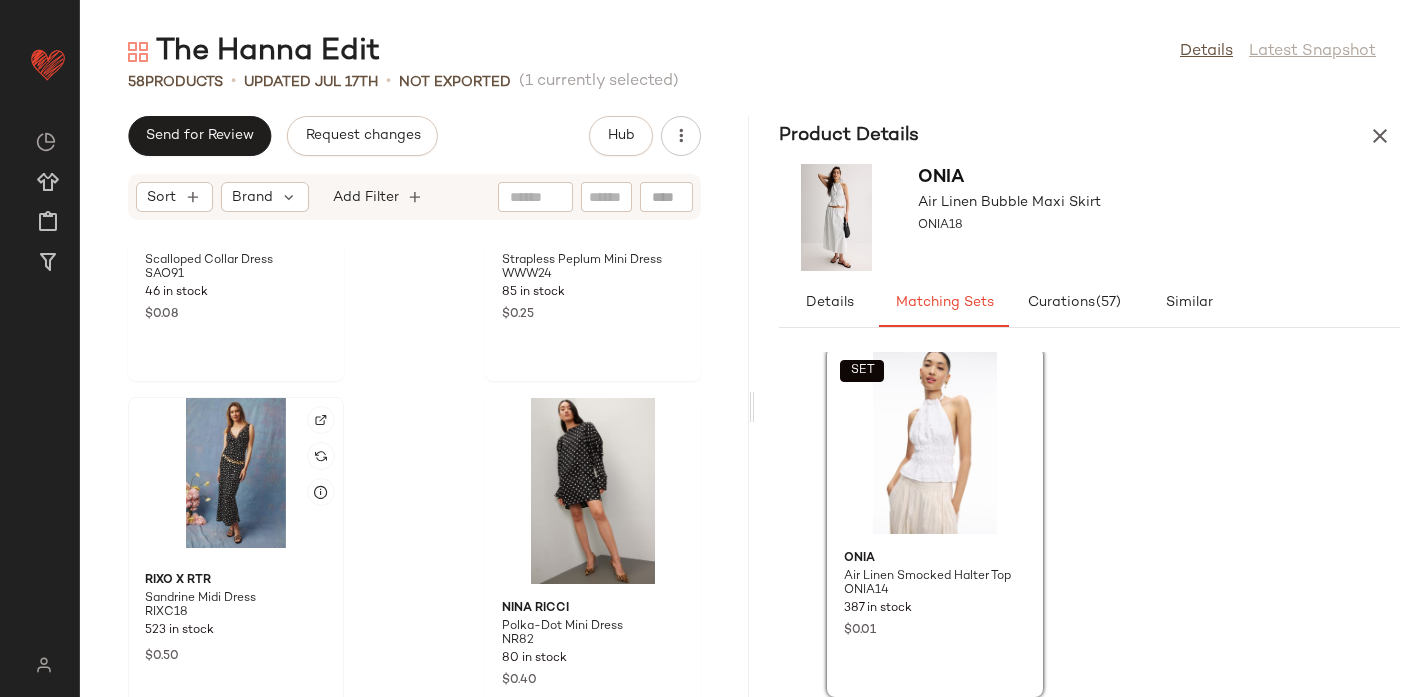 click 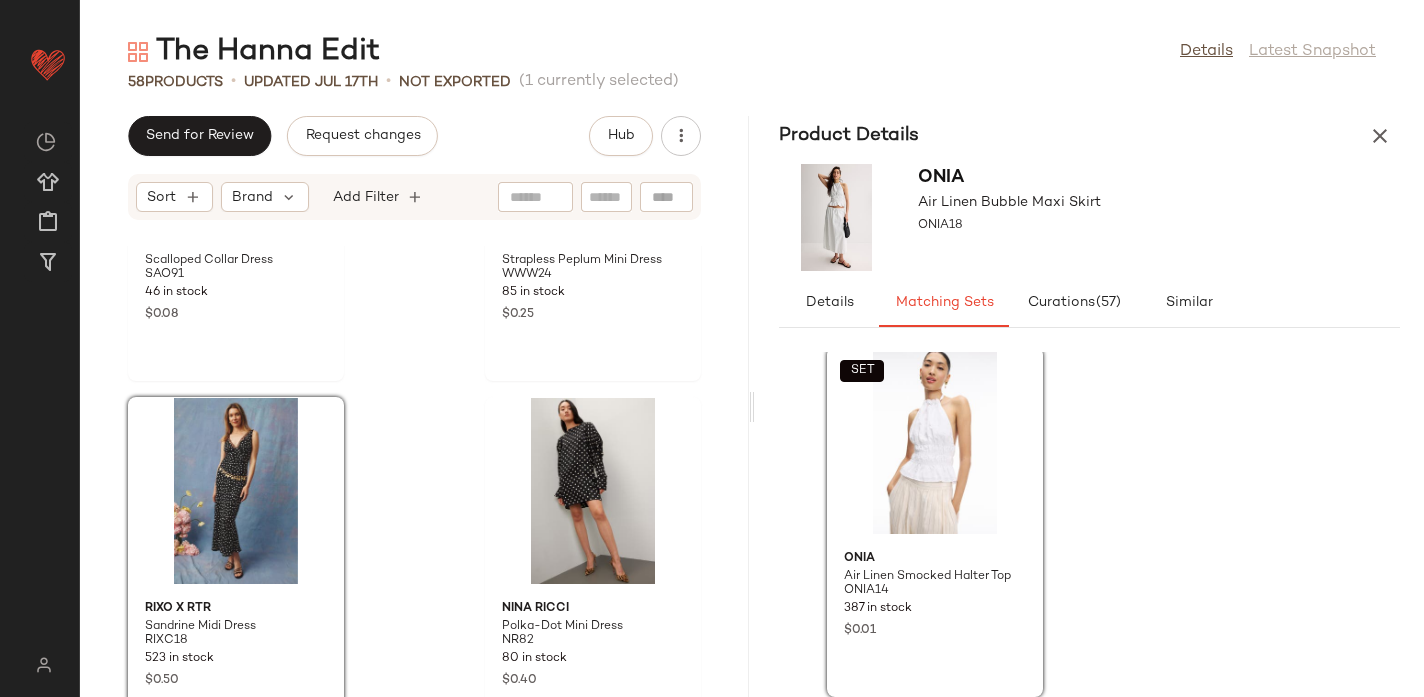 scroll, scrollTop: 0, scrollLeft: 0, axis: both 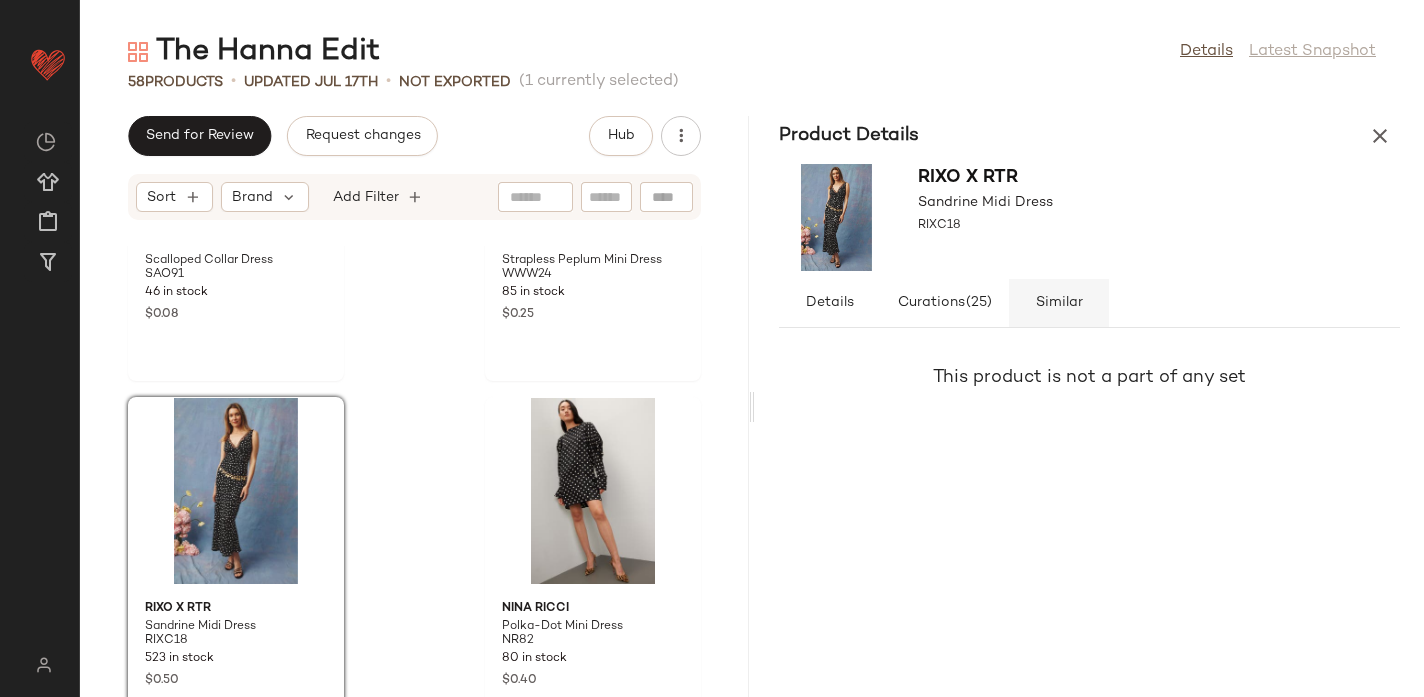 click on "Similar" 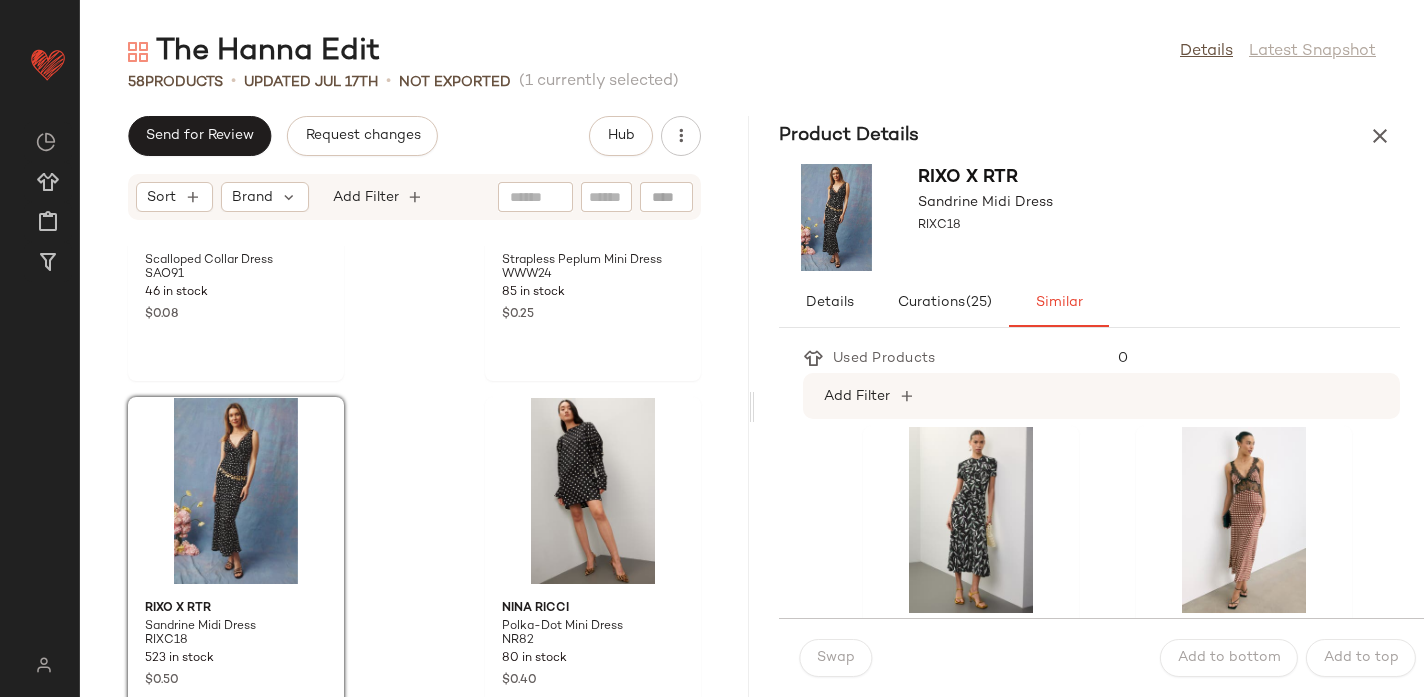 scroll, scrollTop: 1472, scrollLeft: 0, axis: vertical 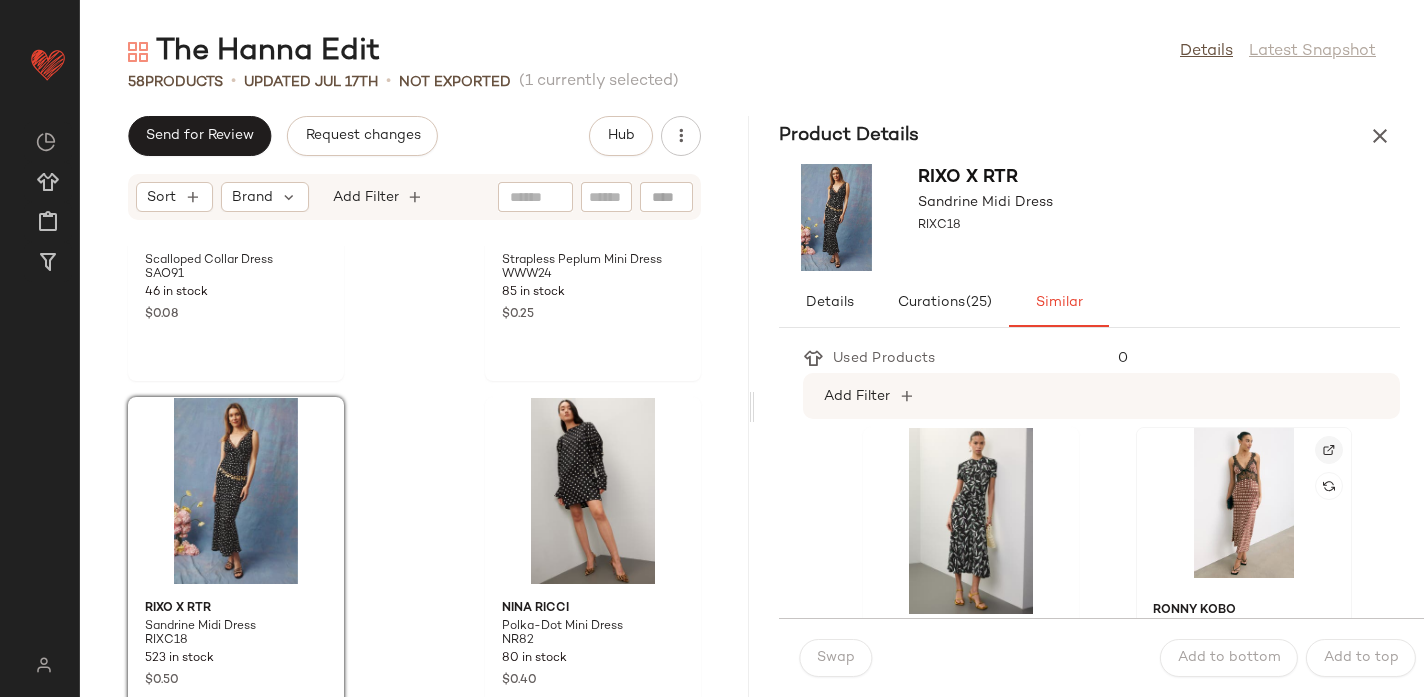 click 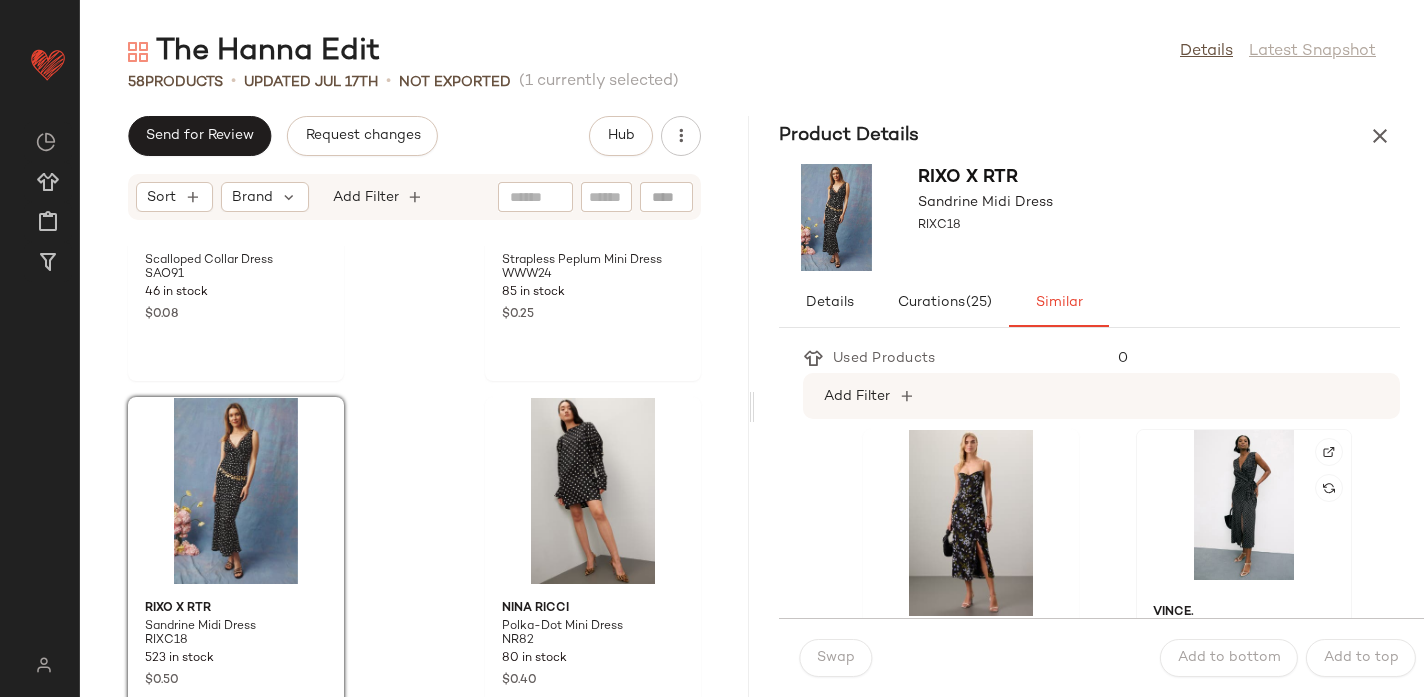 scroll, scrollTop: 2201, scrollLeft: 0, axis: vertical 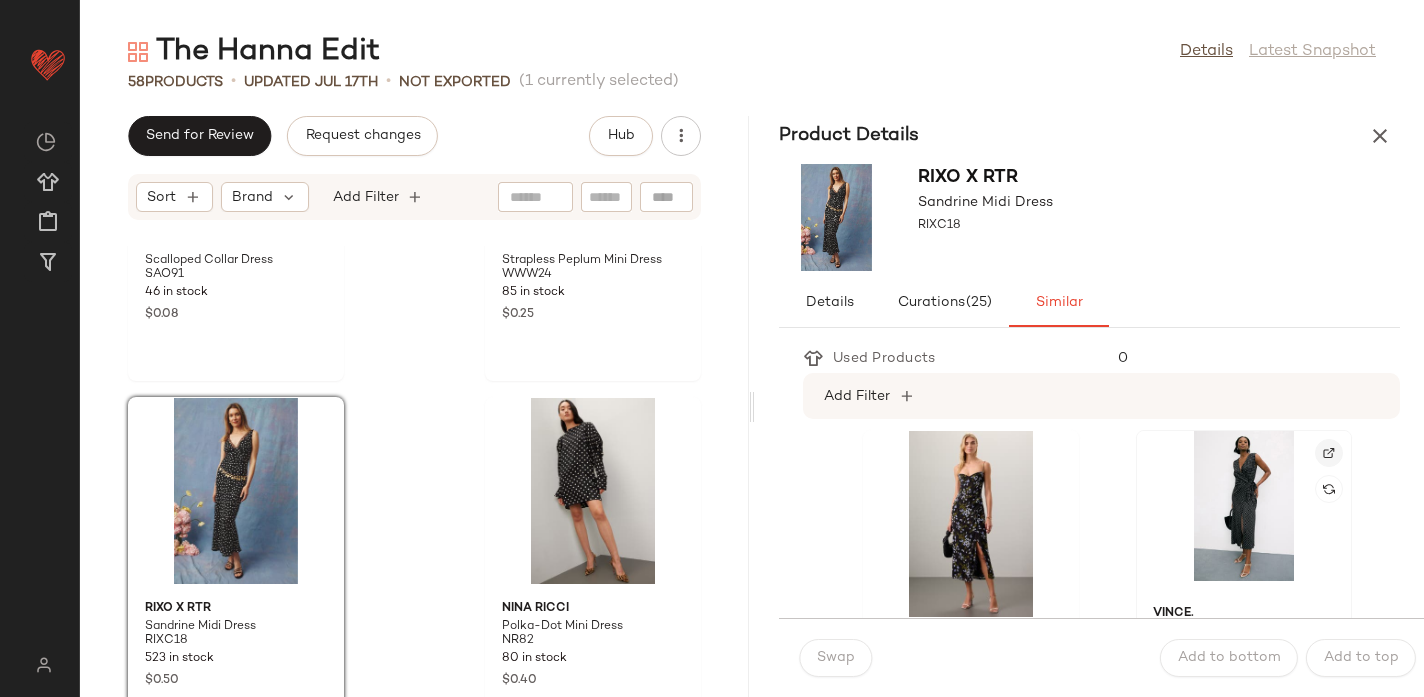 click 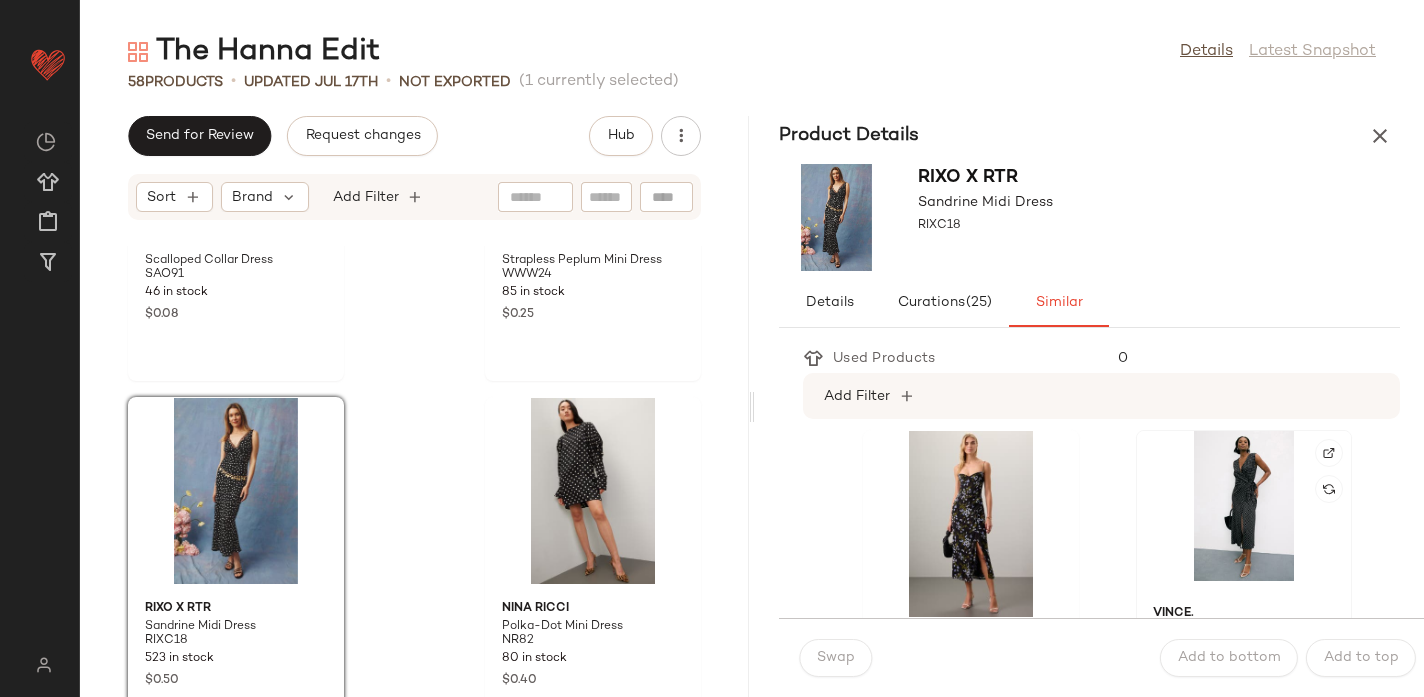 click 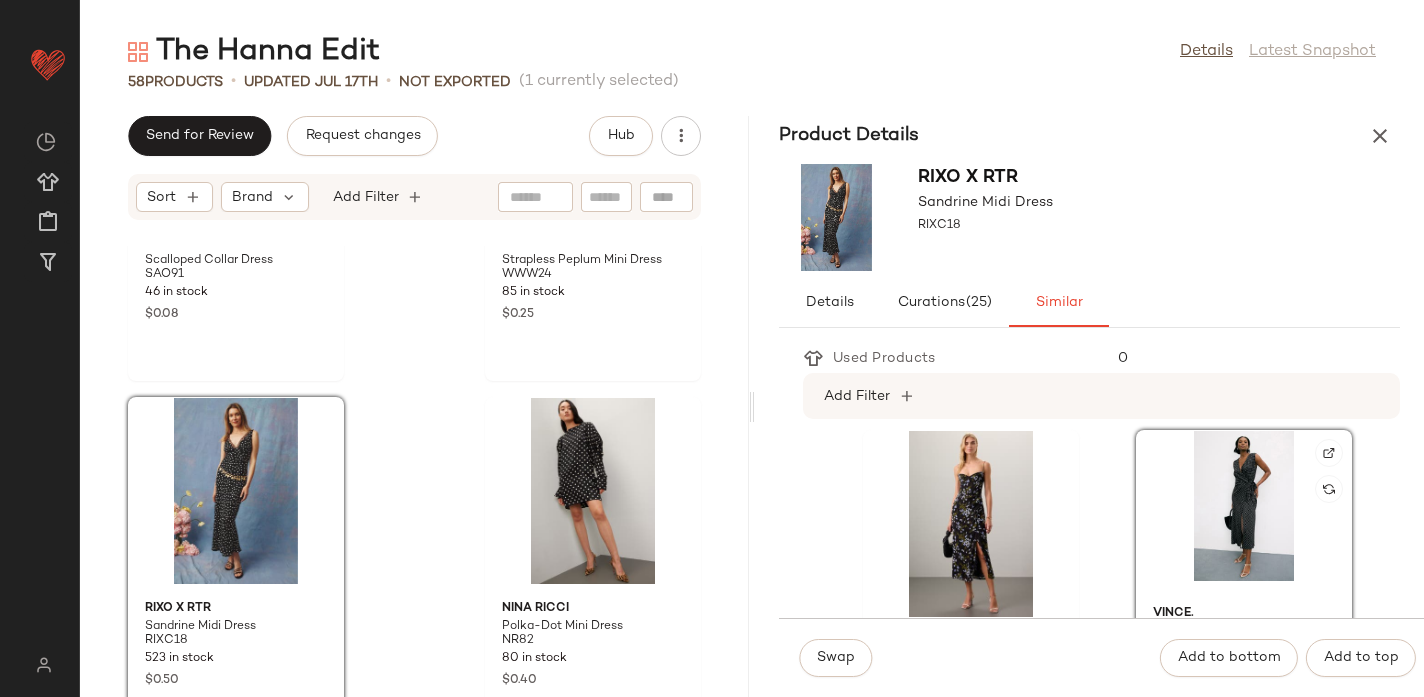 scroll, scrollTop: 2320, scrollLeft: 0, axis: vertical 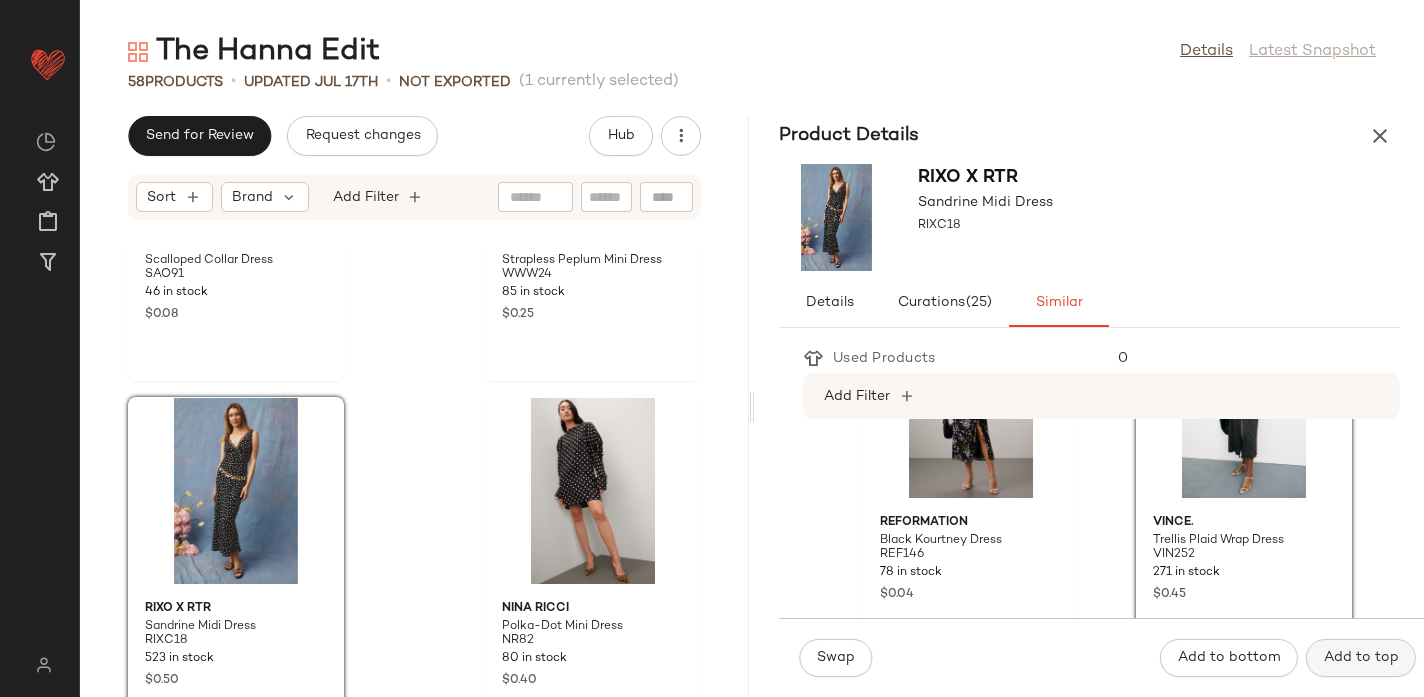 click on "Add to top" 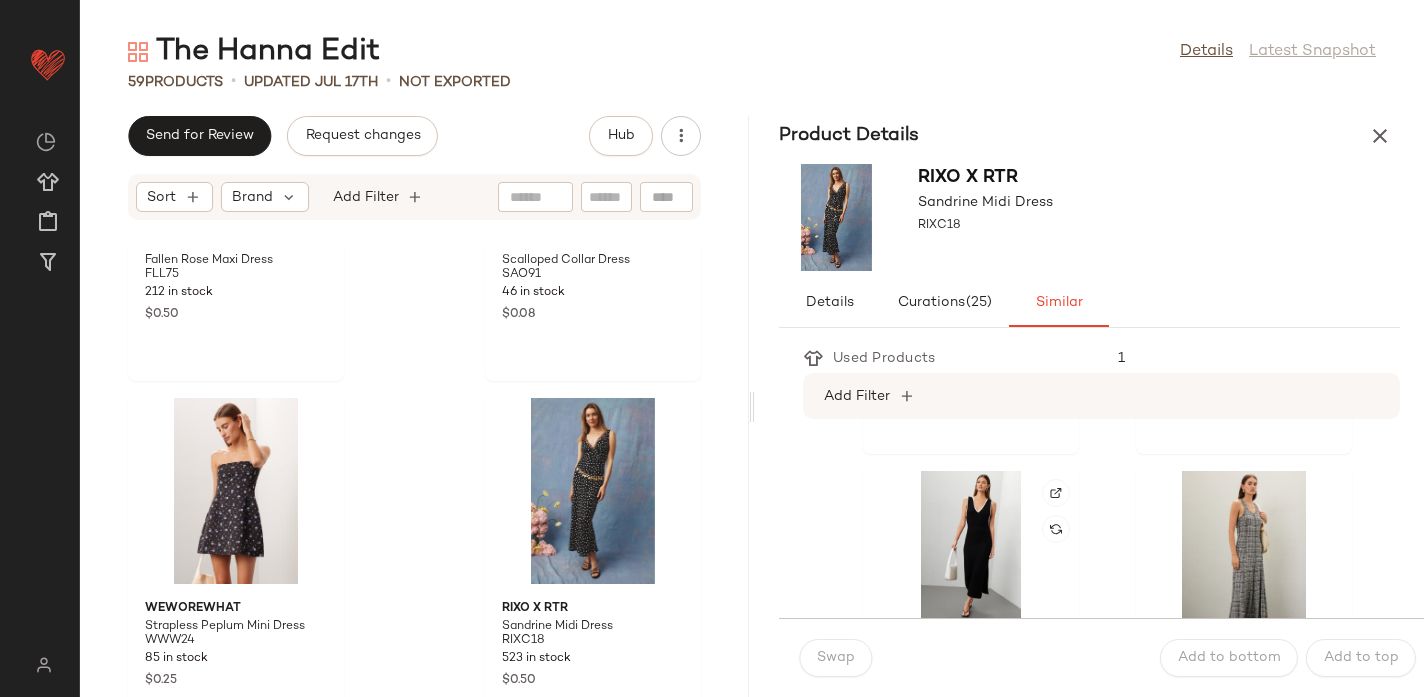 scroll, scrollTop: 2889, scrollLeft: 0, axis: vertical 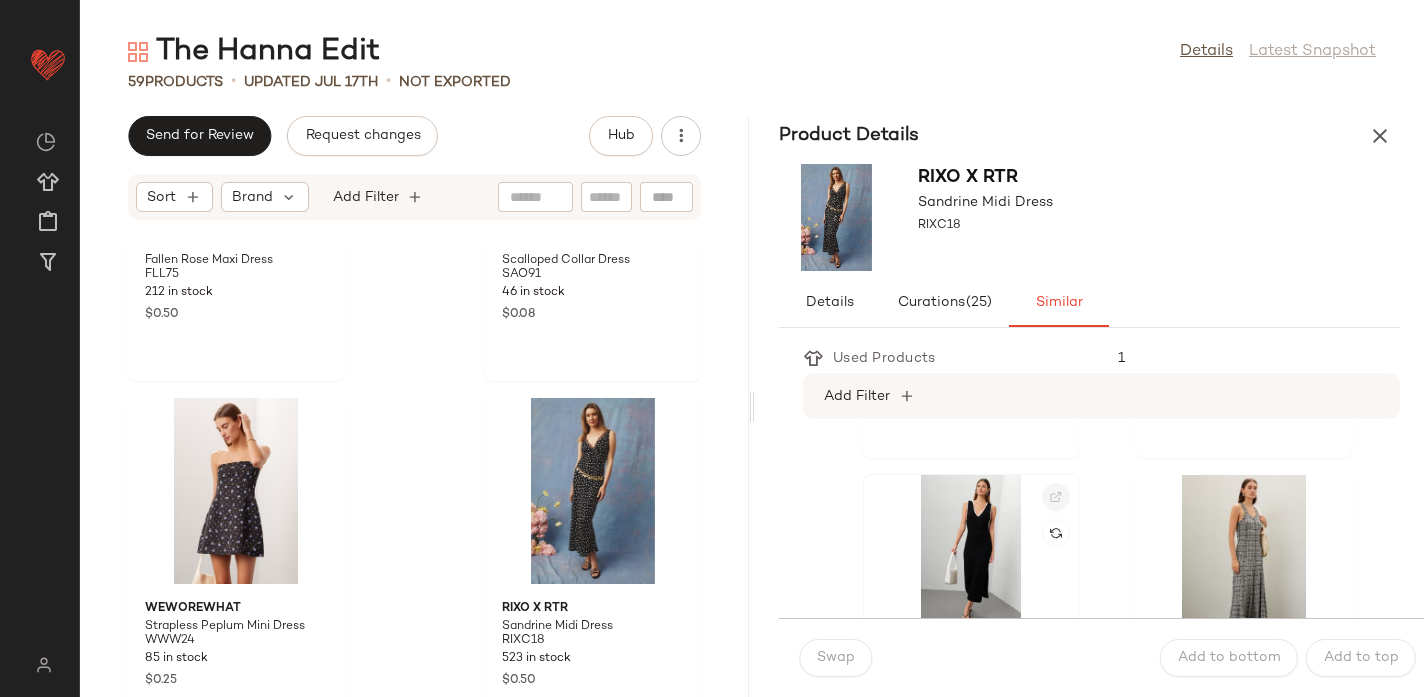 click 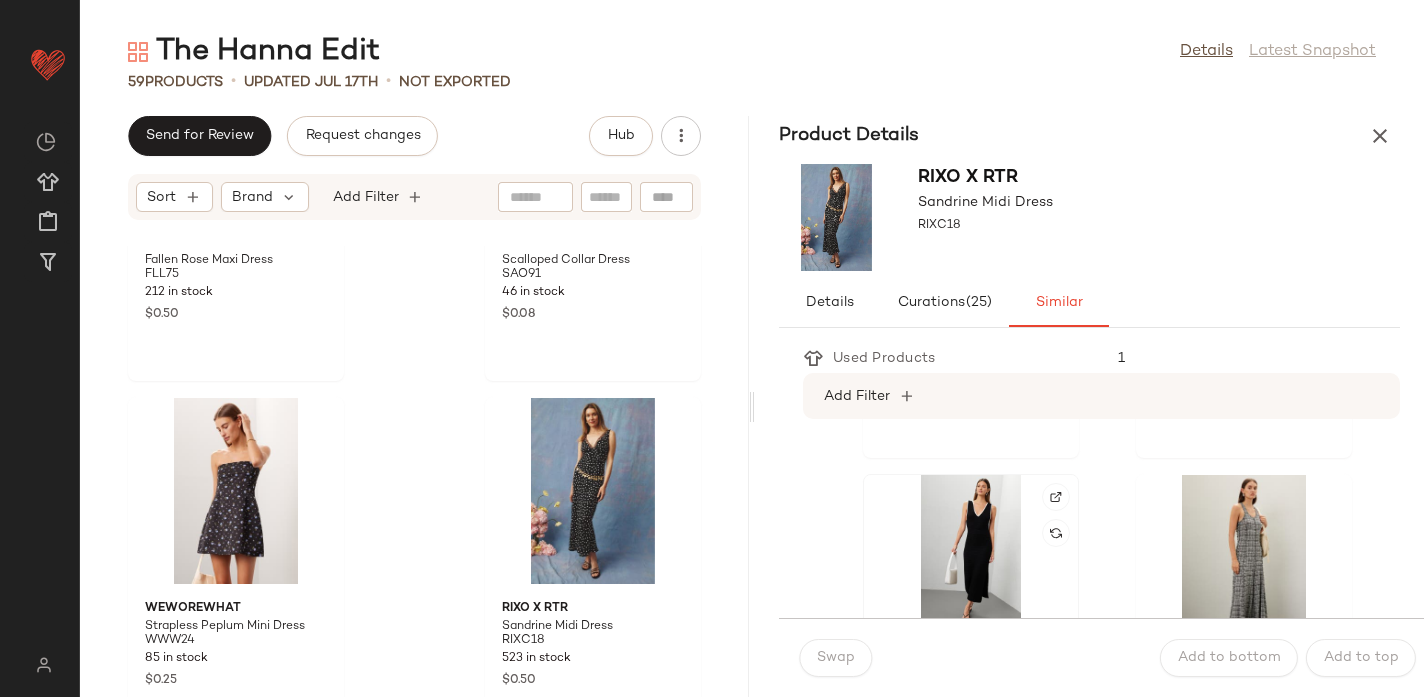 click 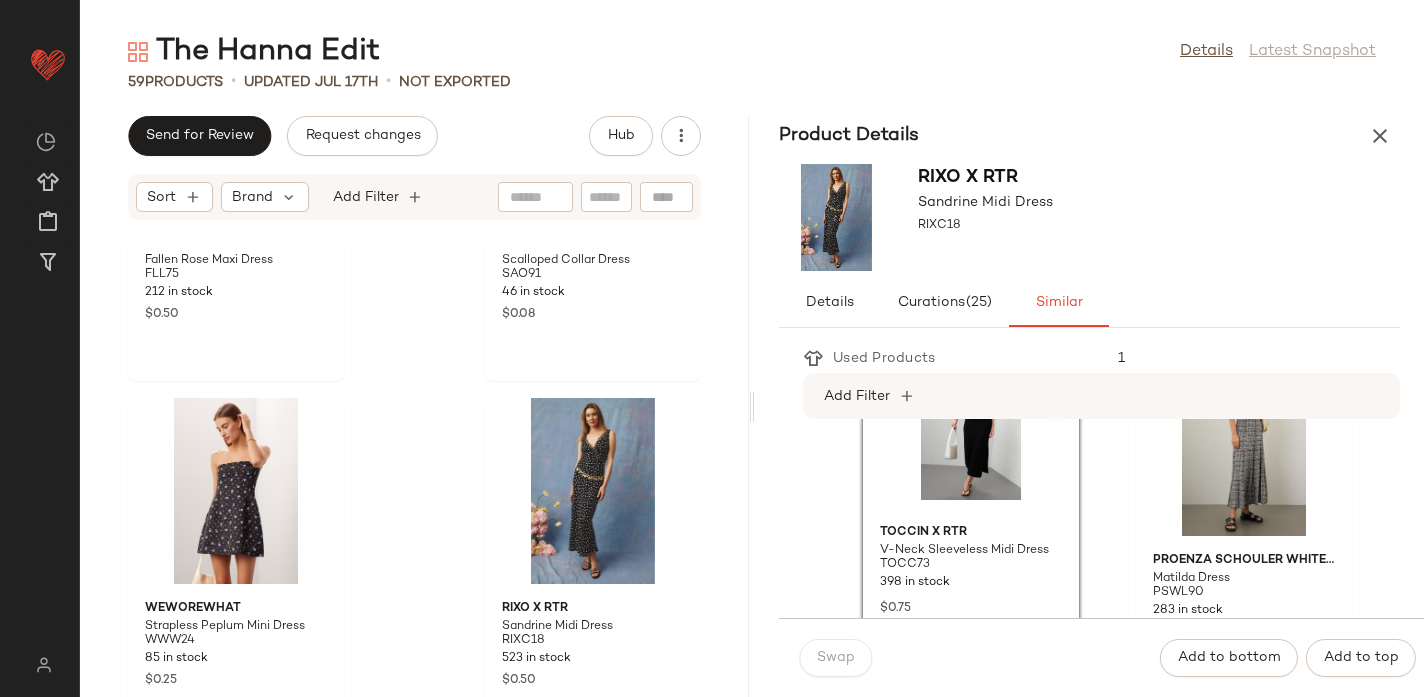 scroll, scrollTop: 3024, scrollLeft: 0, axis: vertical 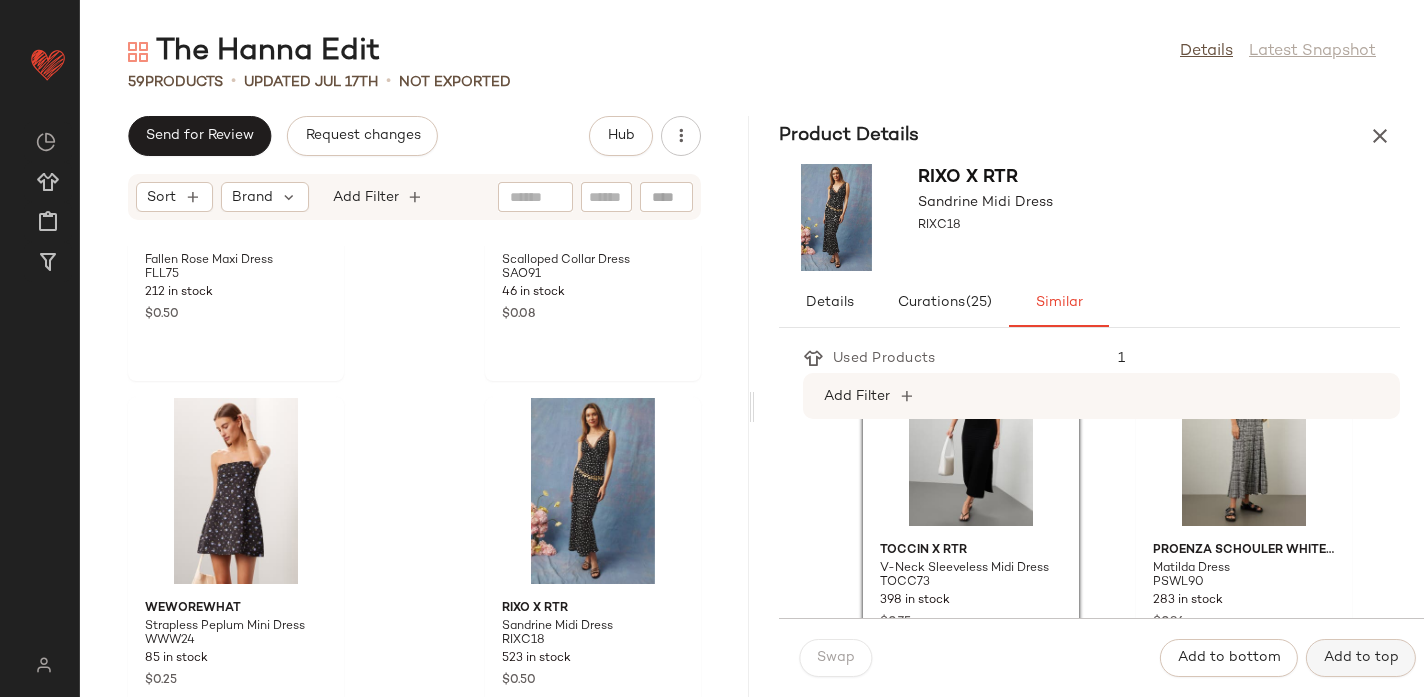 click on "Add to top" 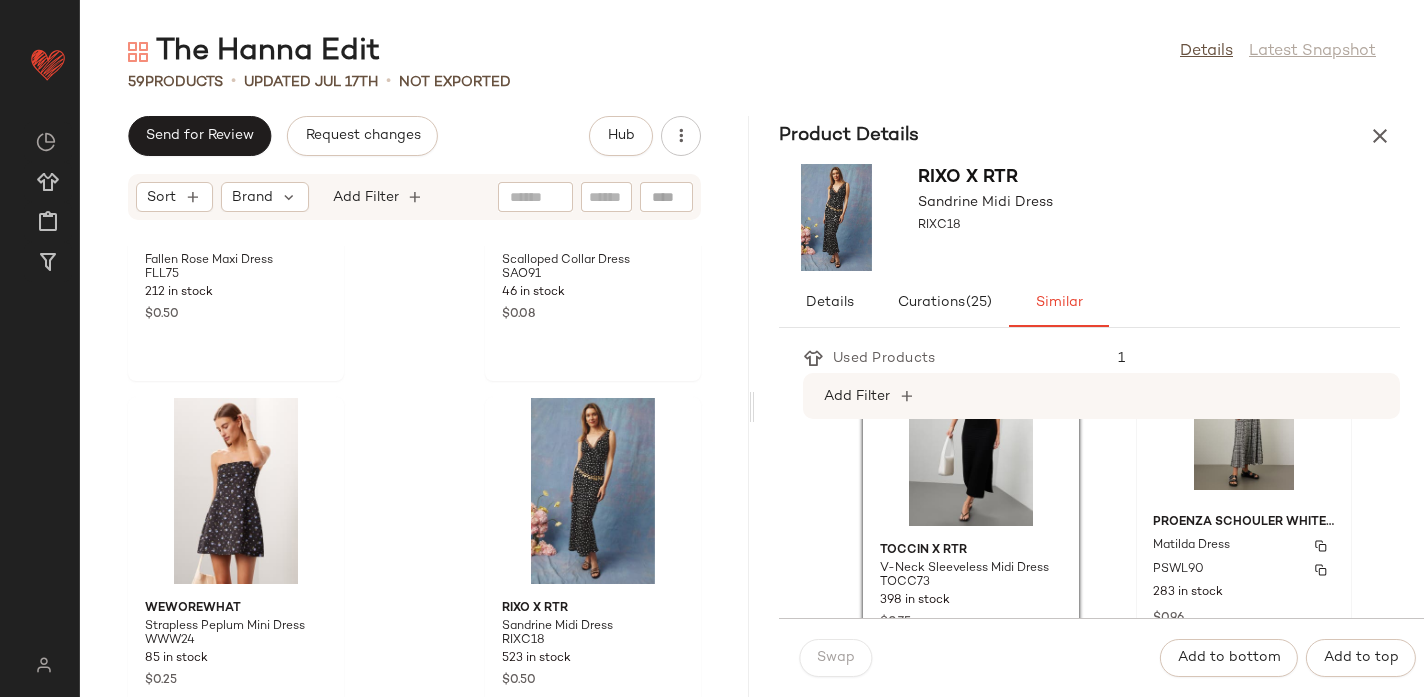 scroll, scrollTop: 7189, scrollLeft: 0, axis: vertical 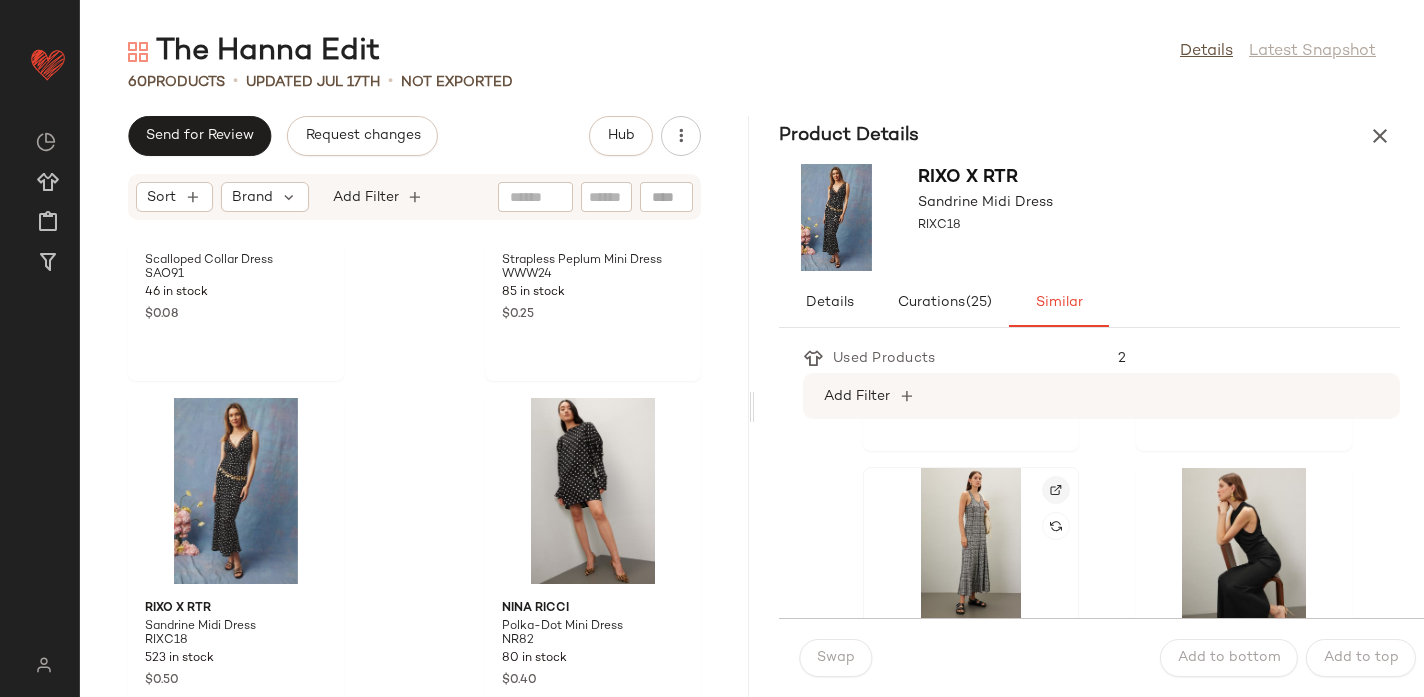 click 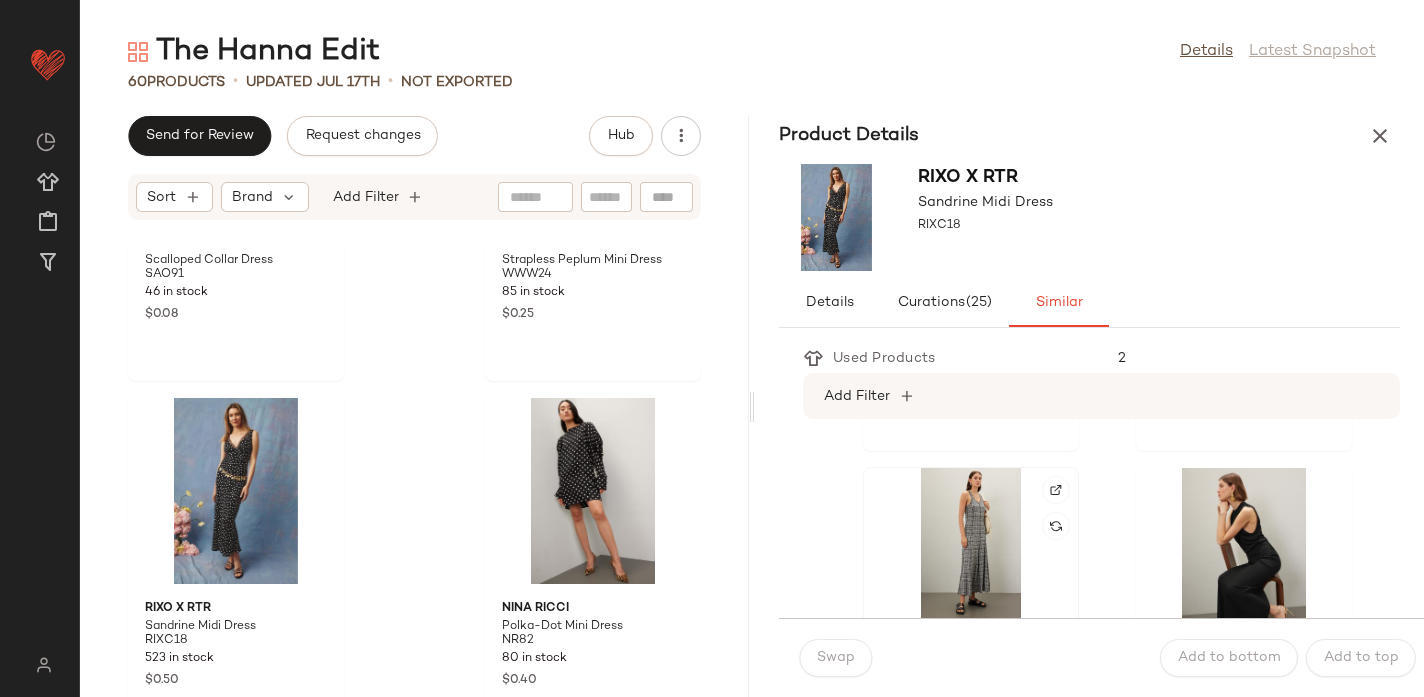 click 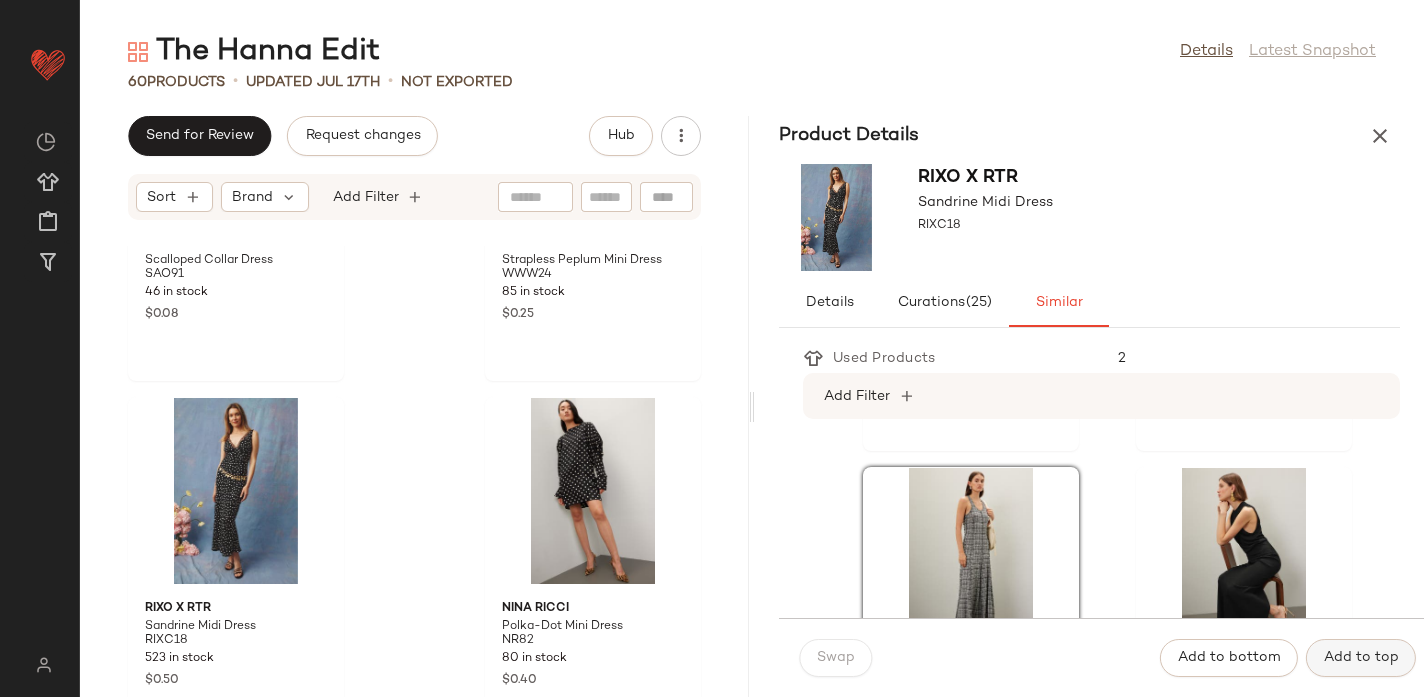 click on "Add to top" 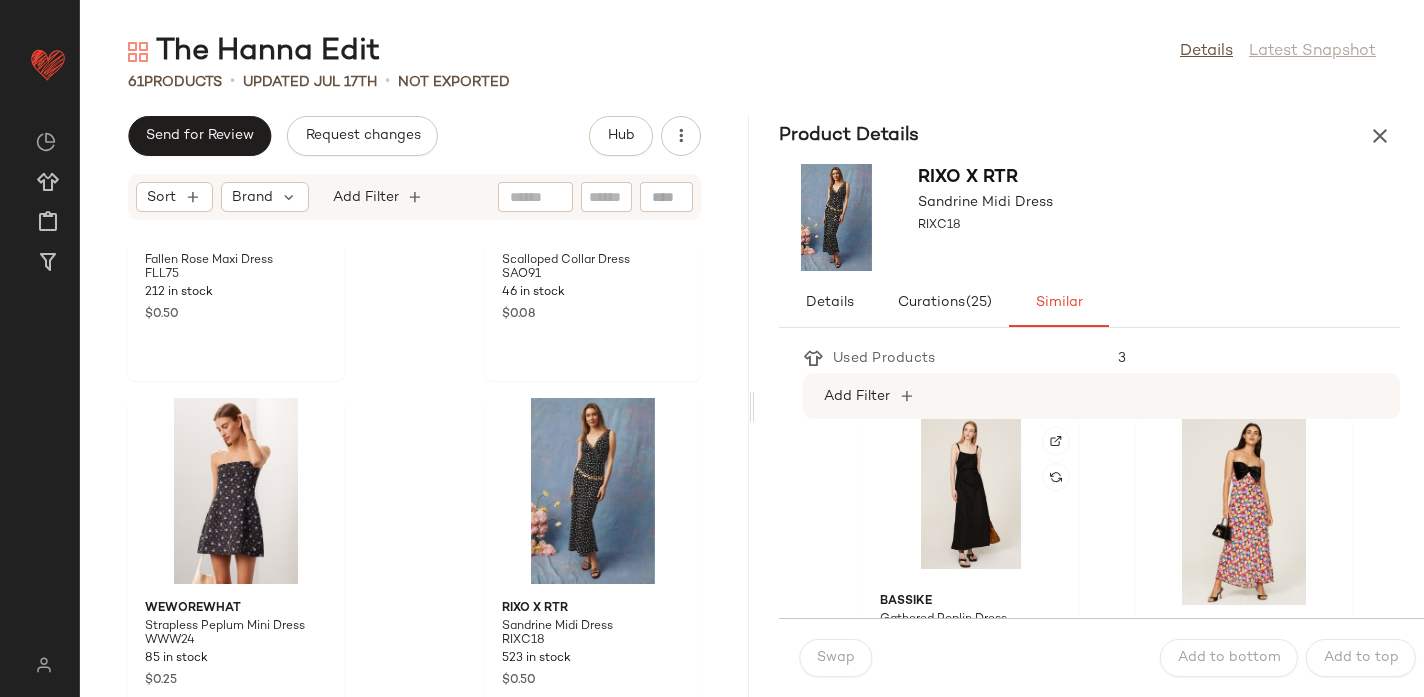 scroll, scrollTop: 3317, scrollLeft: 0, axis: vertical 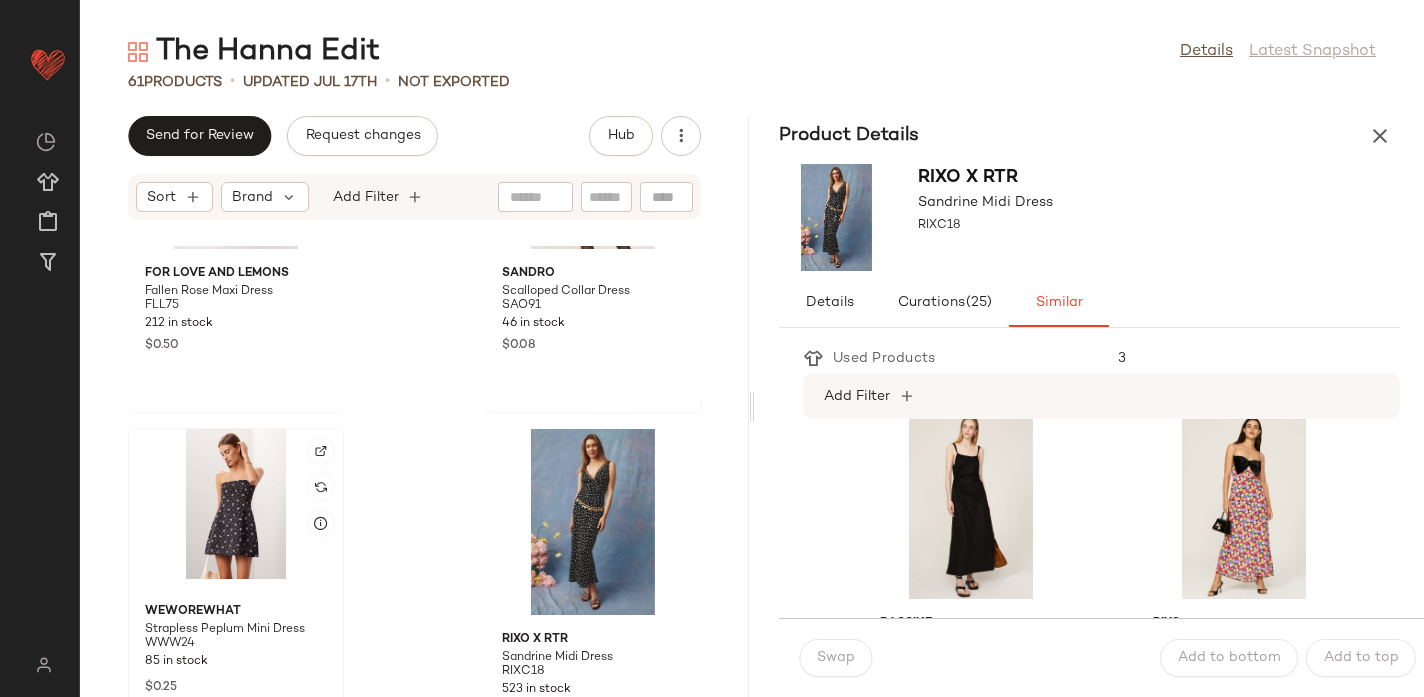 click 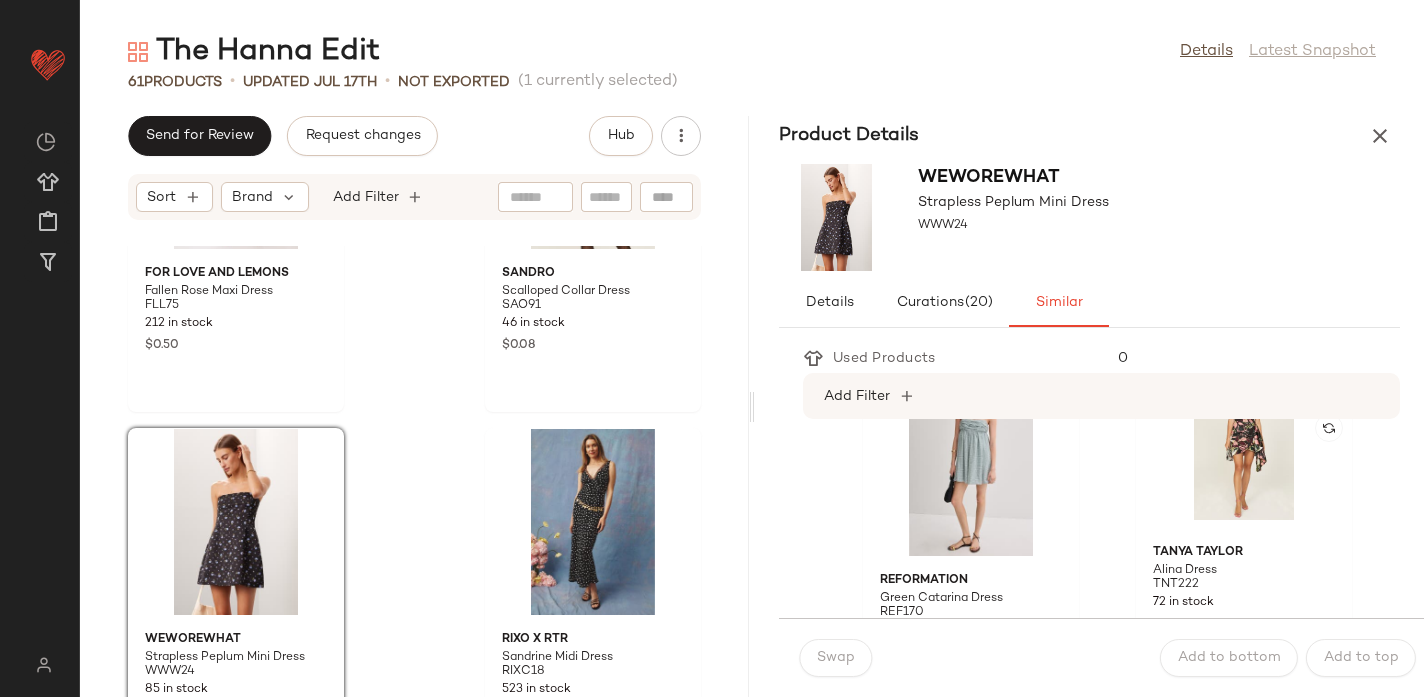 scroll, scrollTop: 726, scrollLeft: 0, axis: vertical 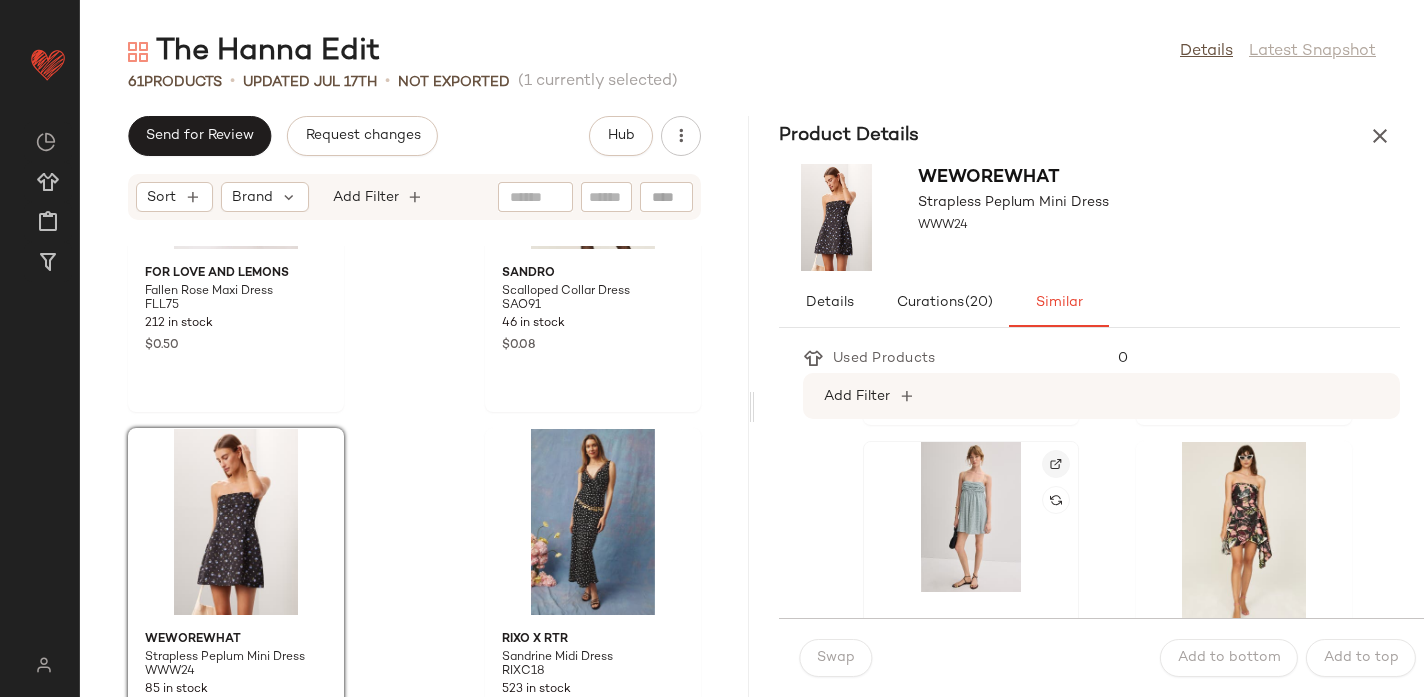 click 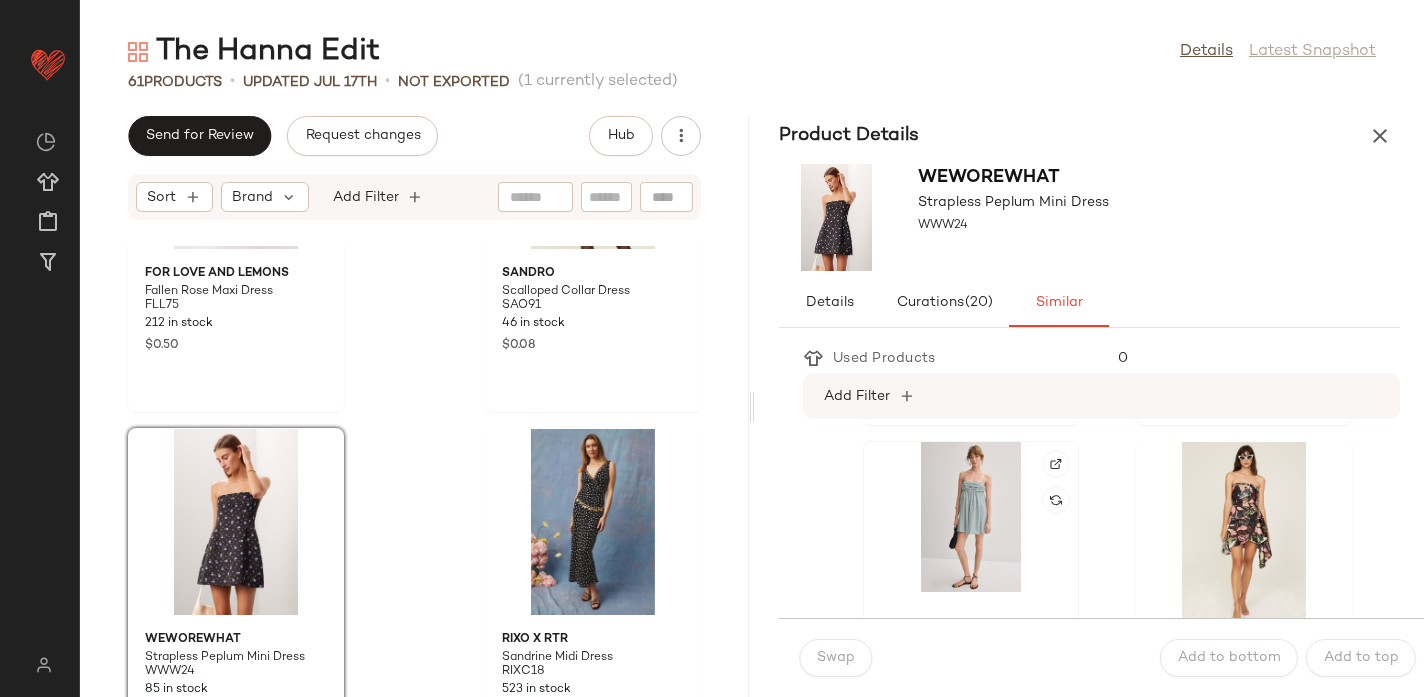 click 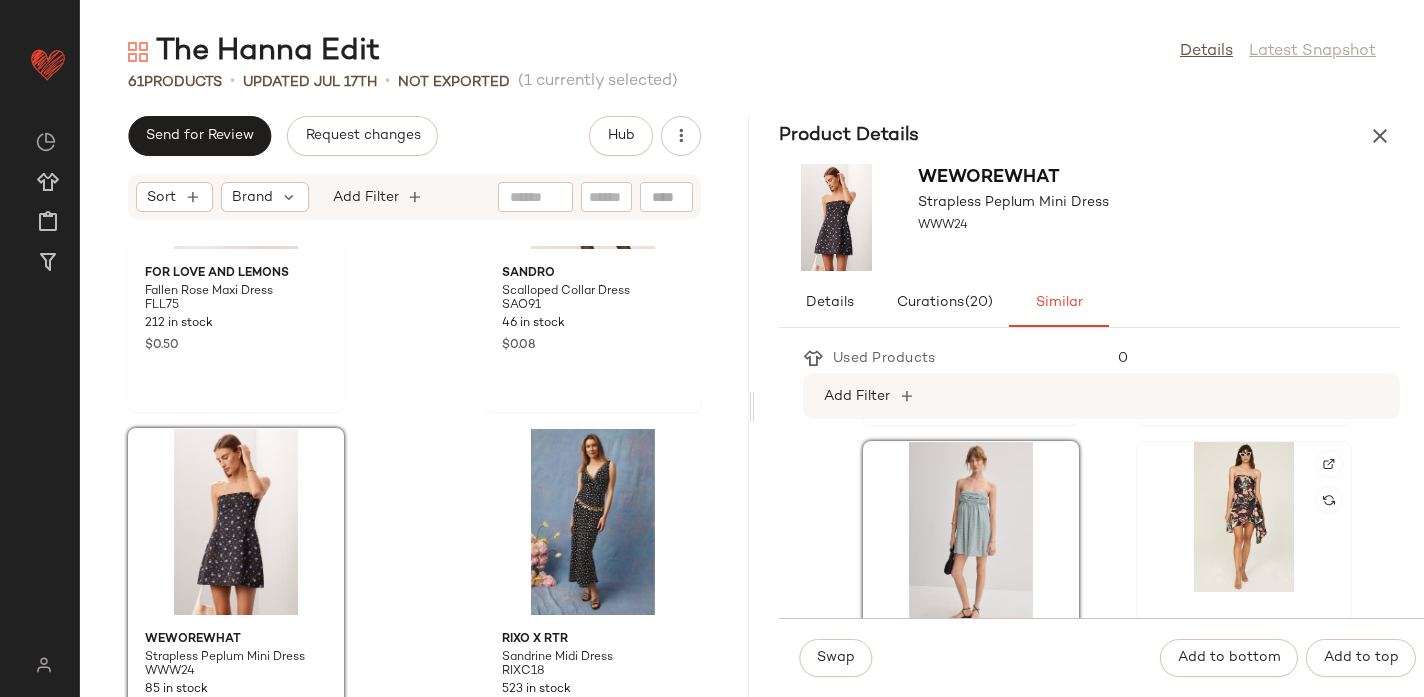 scroll, scrollTop: 832, scrollLeft: 0, axis: vertical 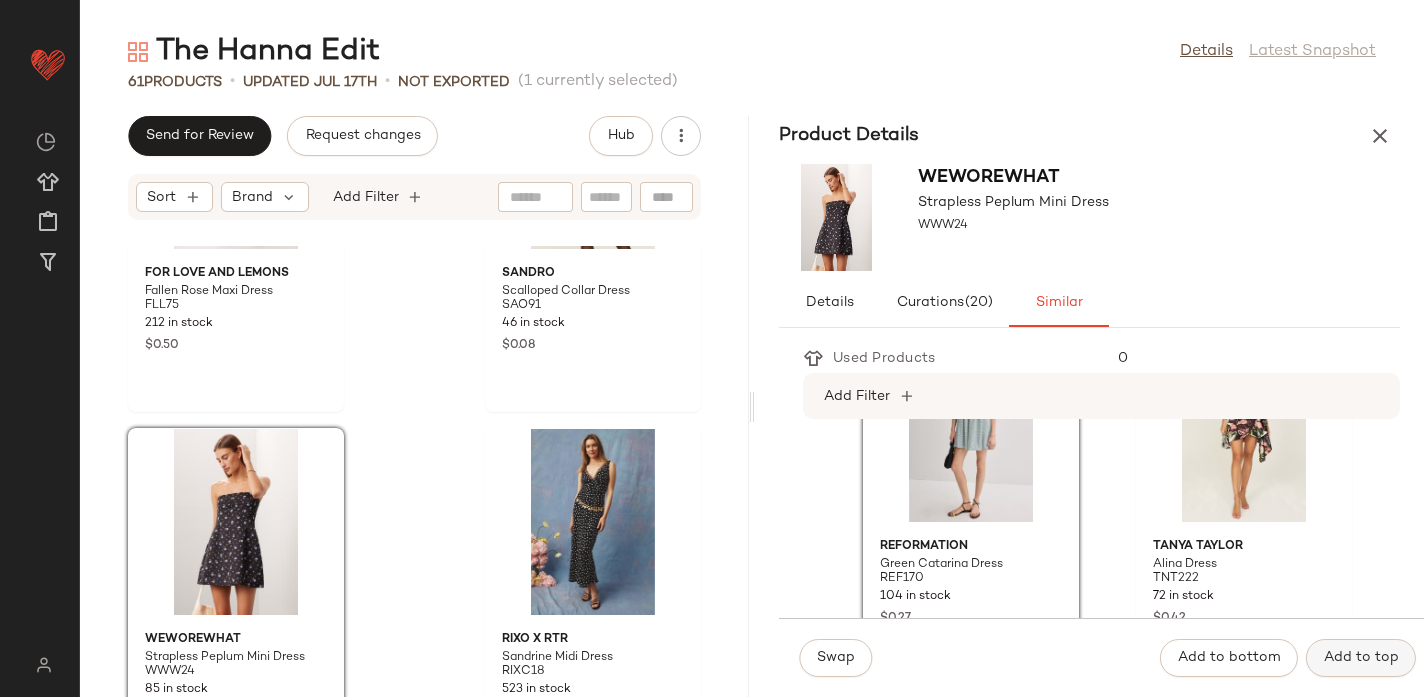 click on "Add to top" 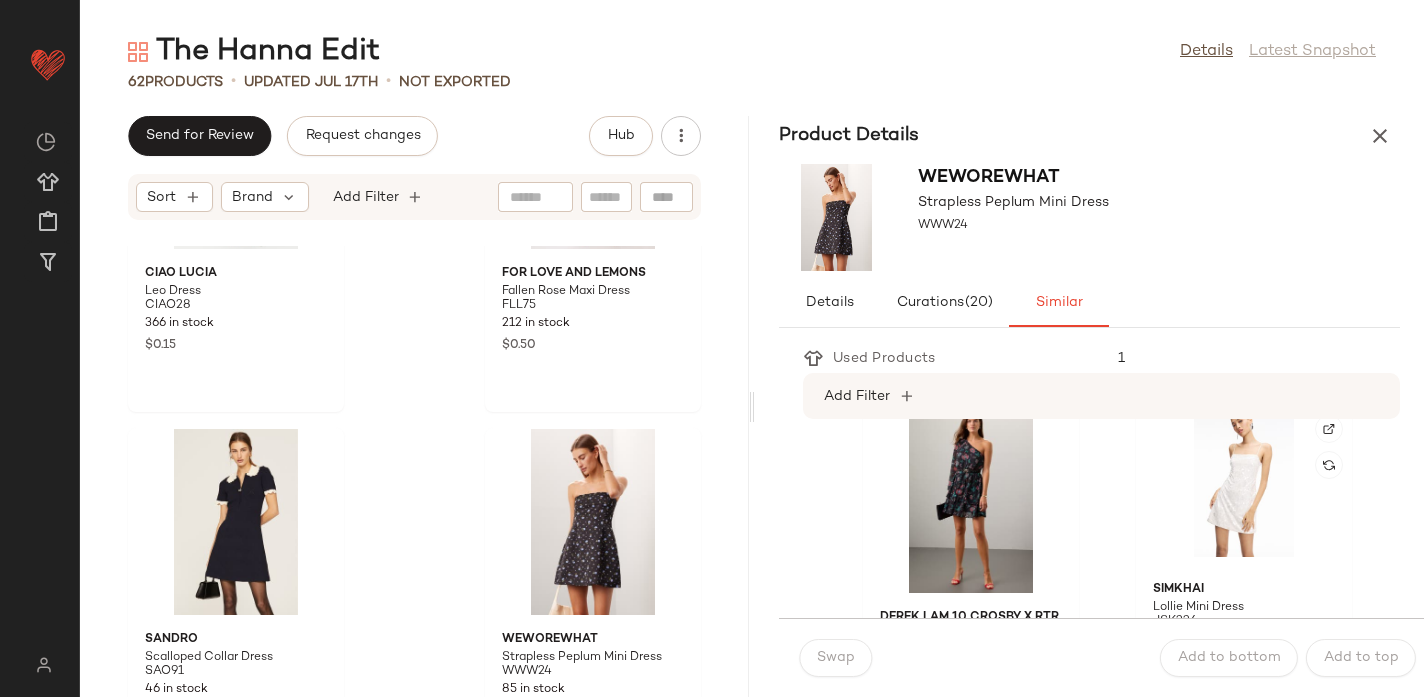 scroll, scrollTop: 3643, scrollLeft: 0, axis: vertical 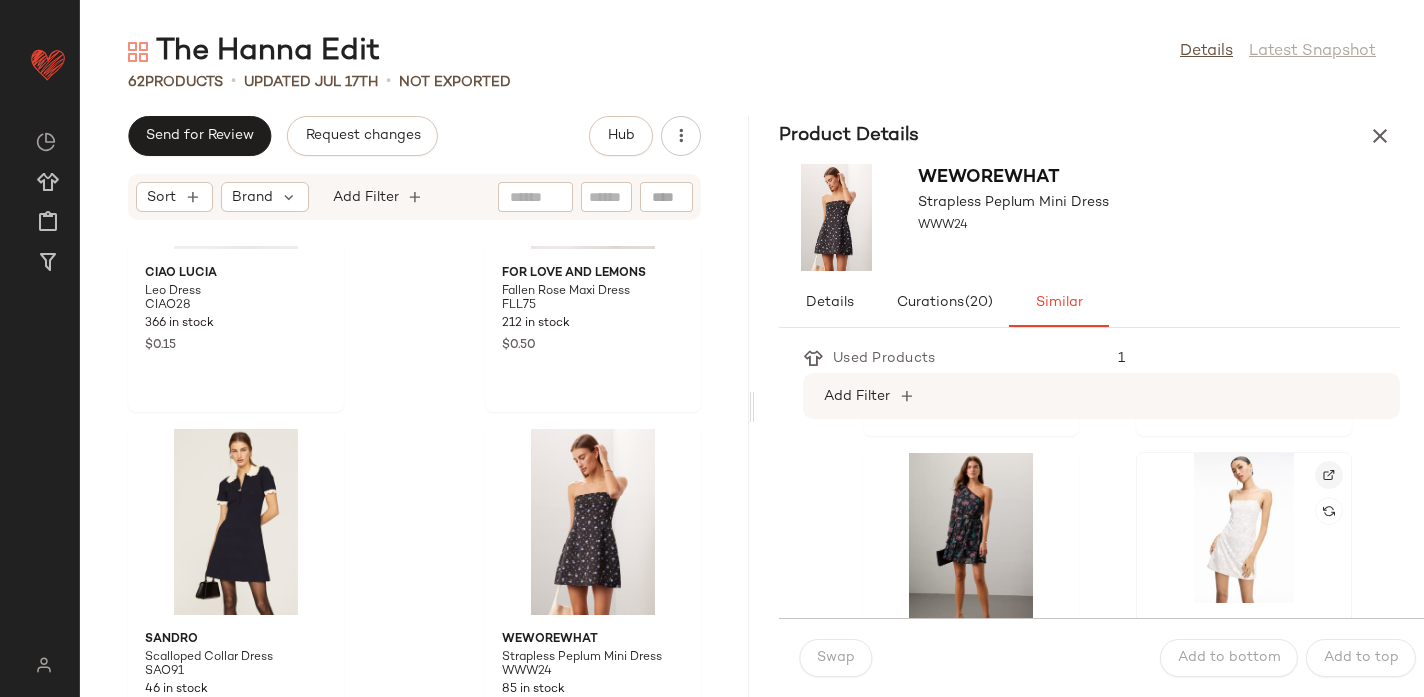 click 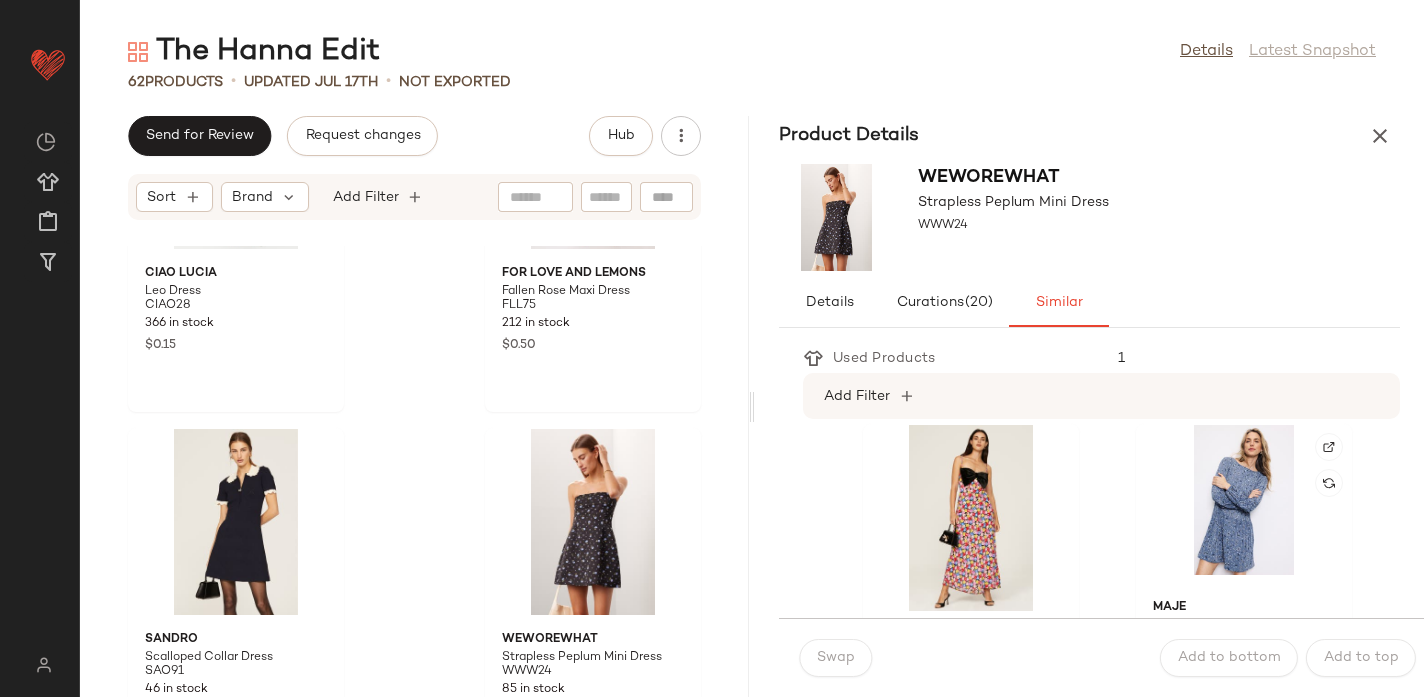 scroll, scrollTop: 4193, scrollLeft: 0, axis: vertical 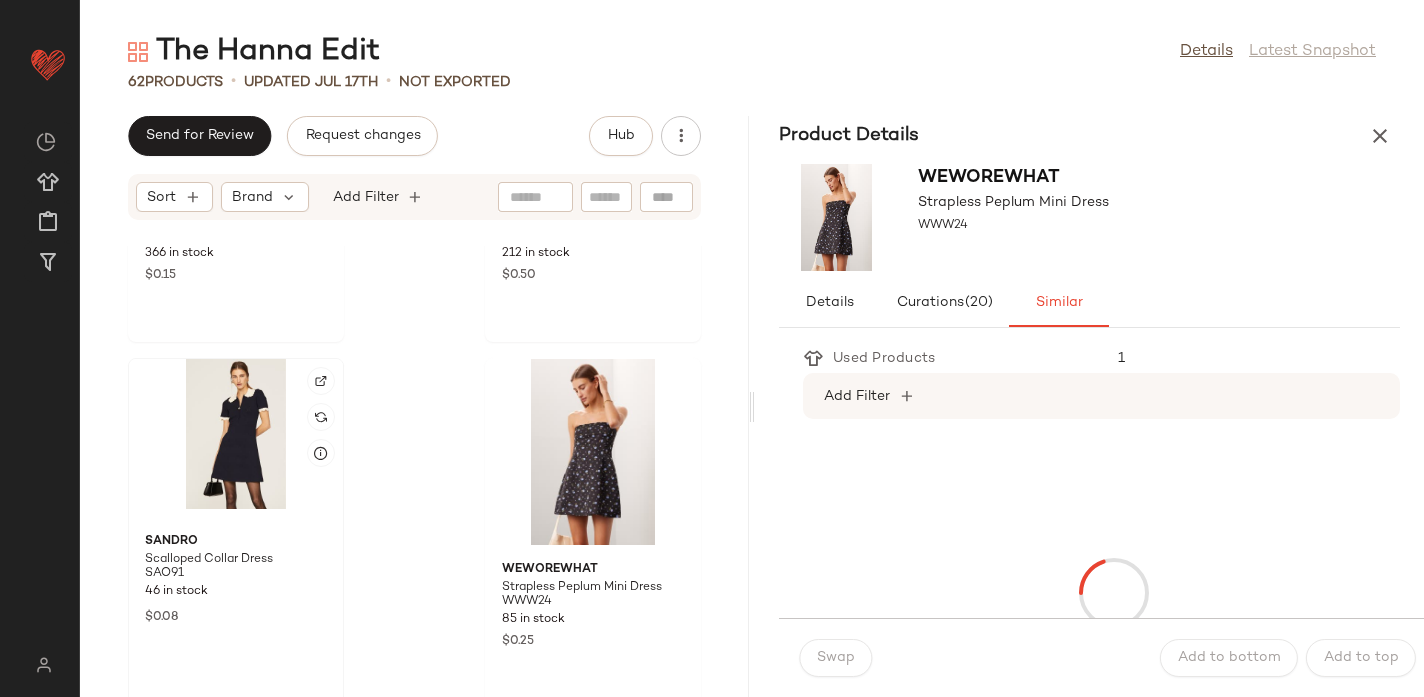 click 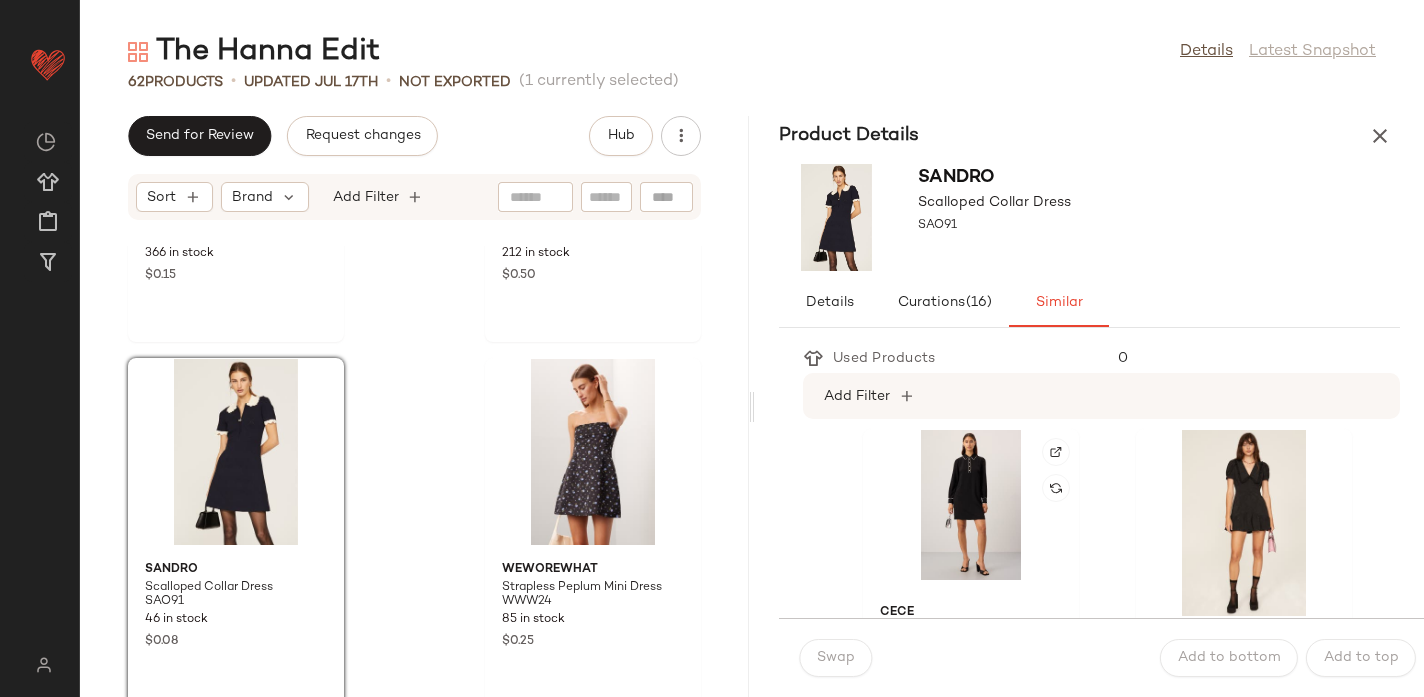 scroll, scrollTop: 0, scrollLeft: 0, axis: both 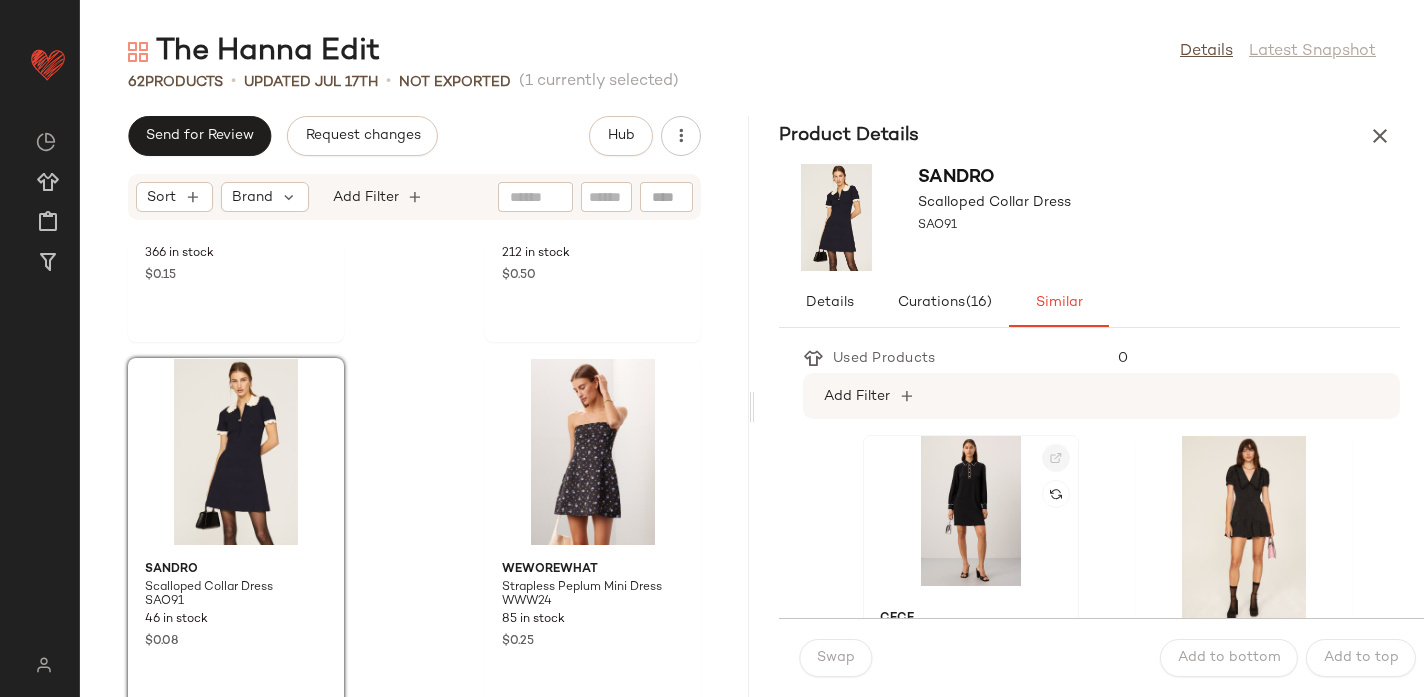 click at bounding box center [1056, 458] 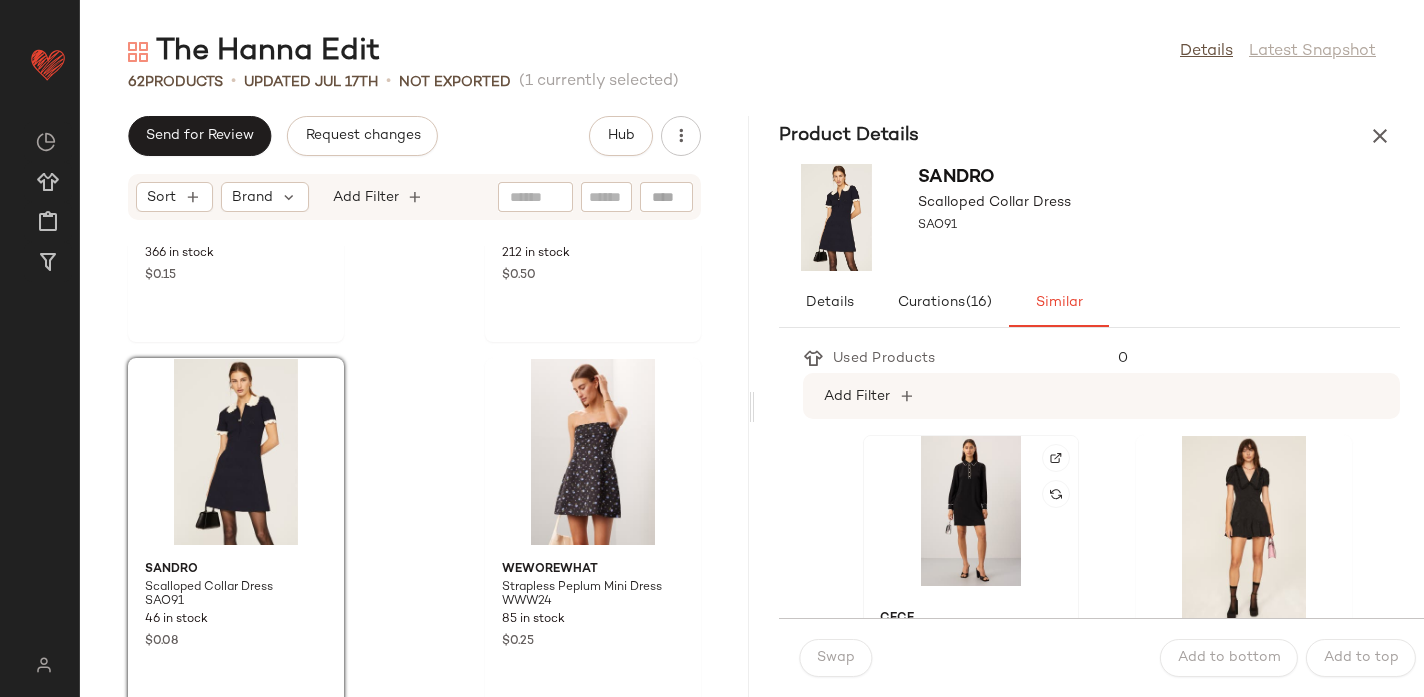 click 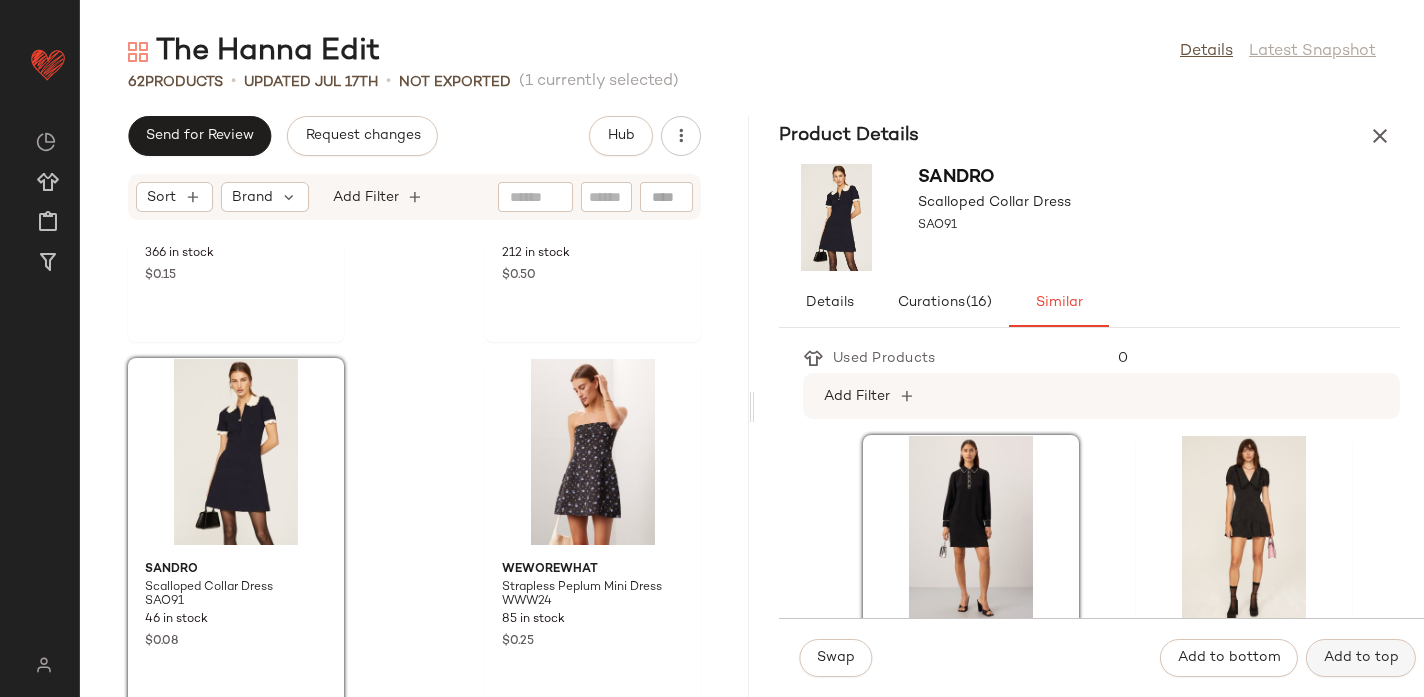 click on "Add to top" 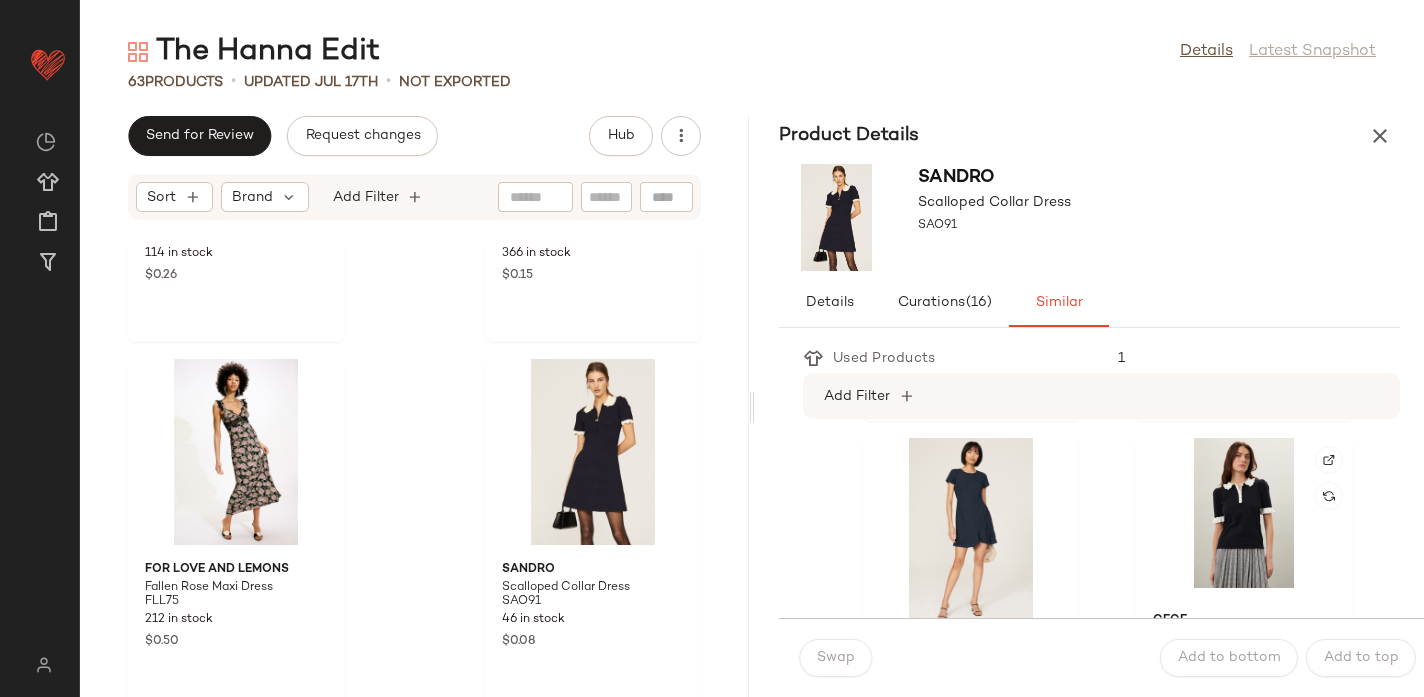 scroll, scrollTop: 759, scrollLeft: 0, axis: vertical 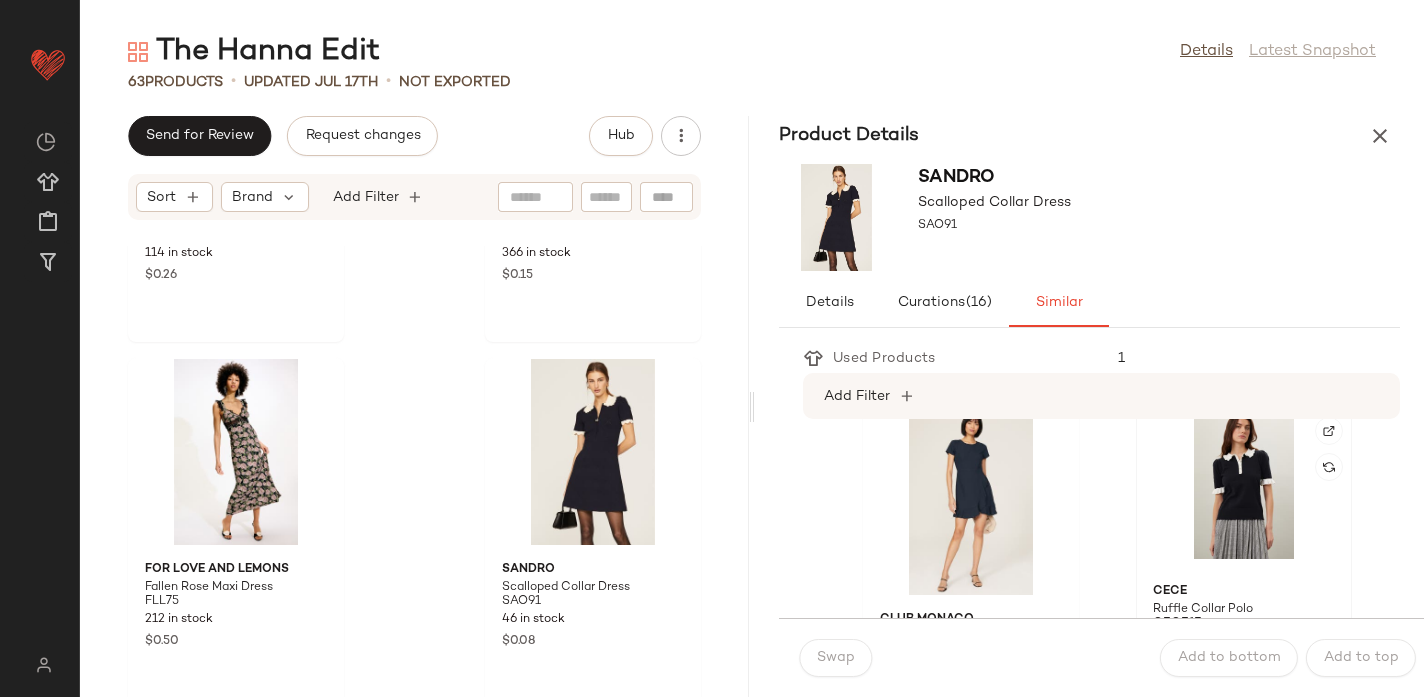 click 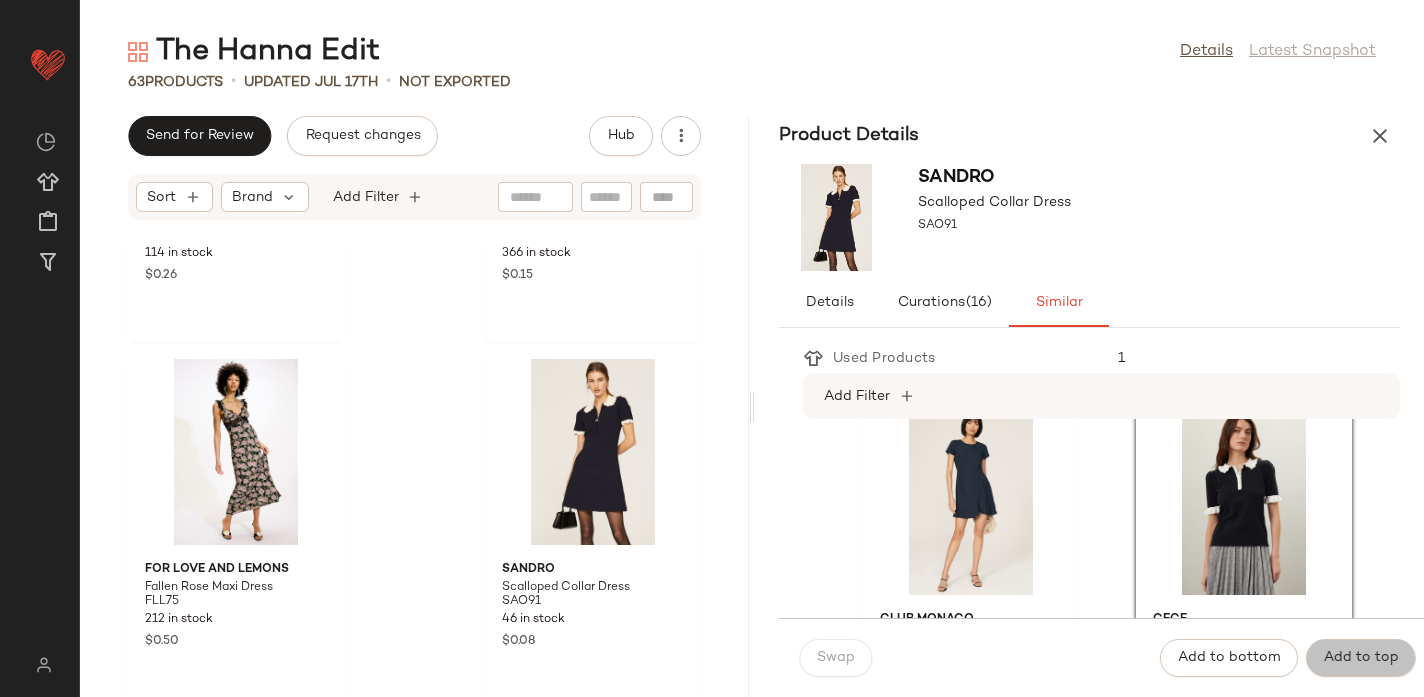 click on "Add to top" 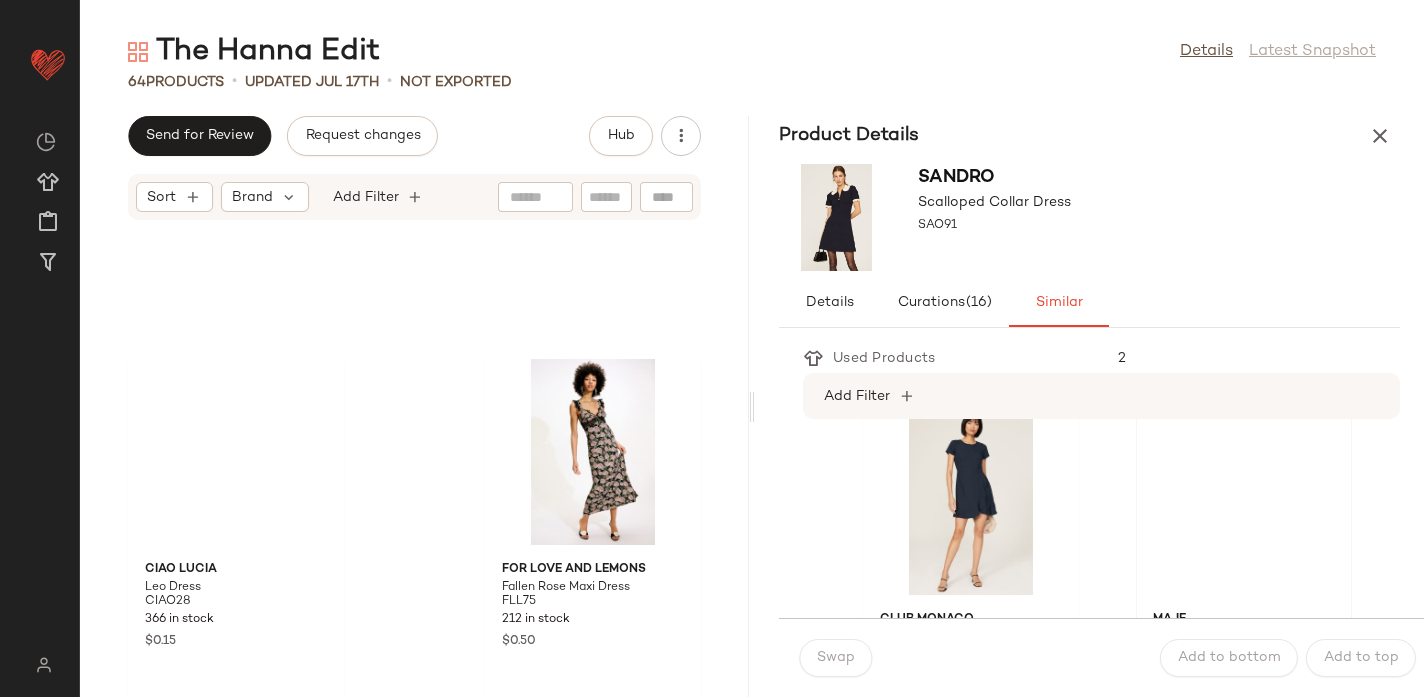 scroll, scrollTop: 7594, scrollLeft: 0, axis: vertical 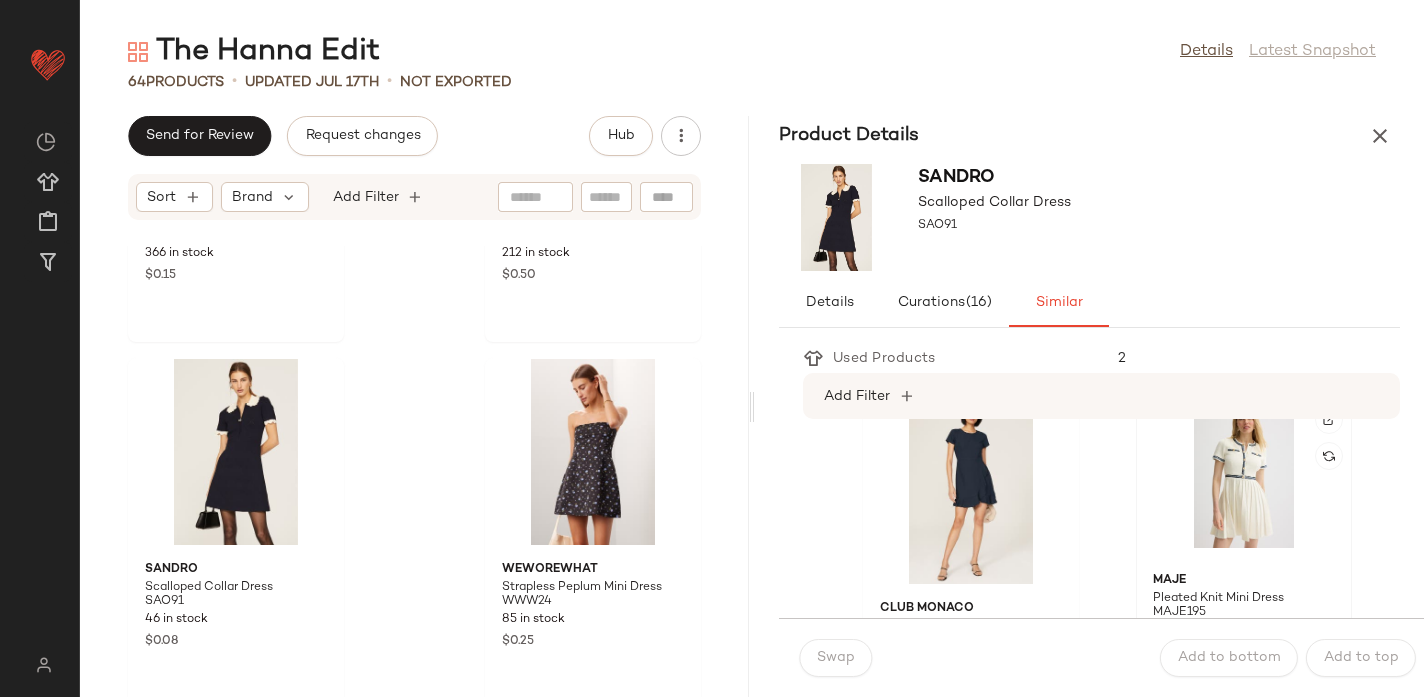 click 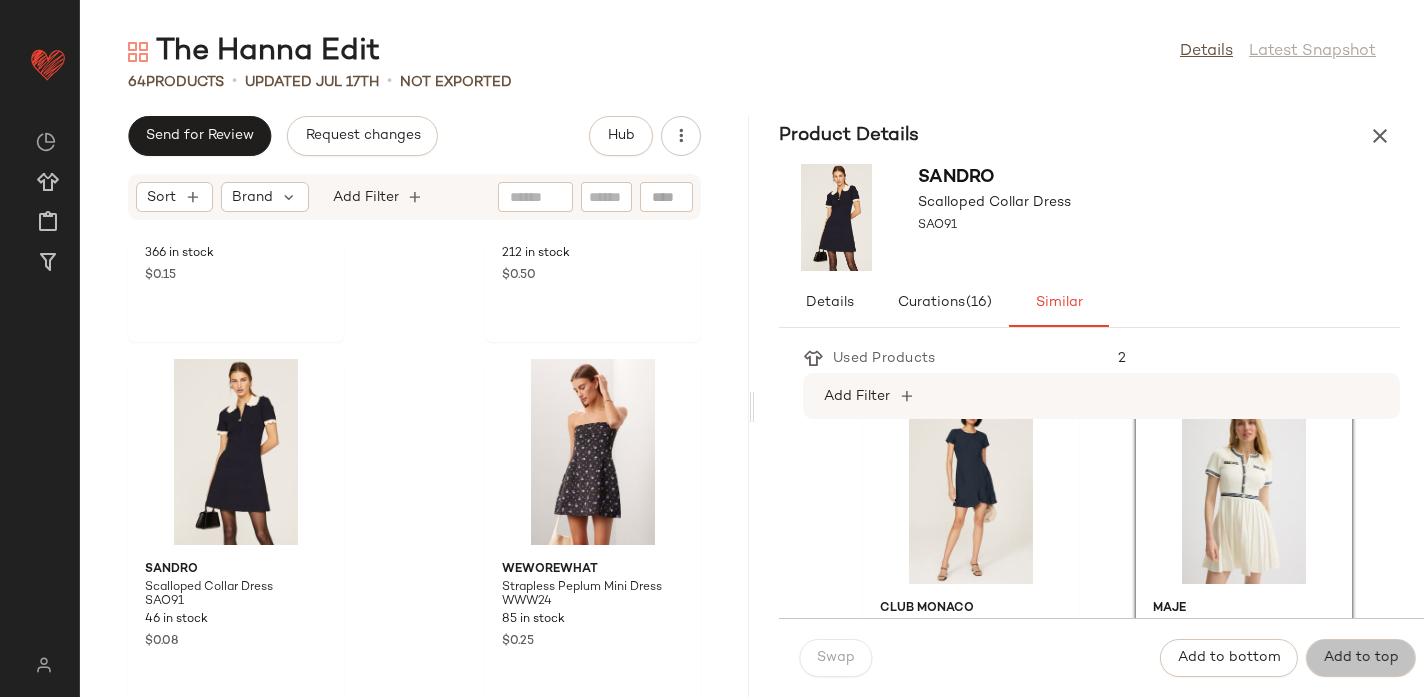 click on "Add to top" 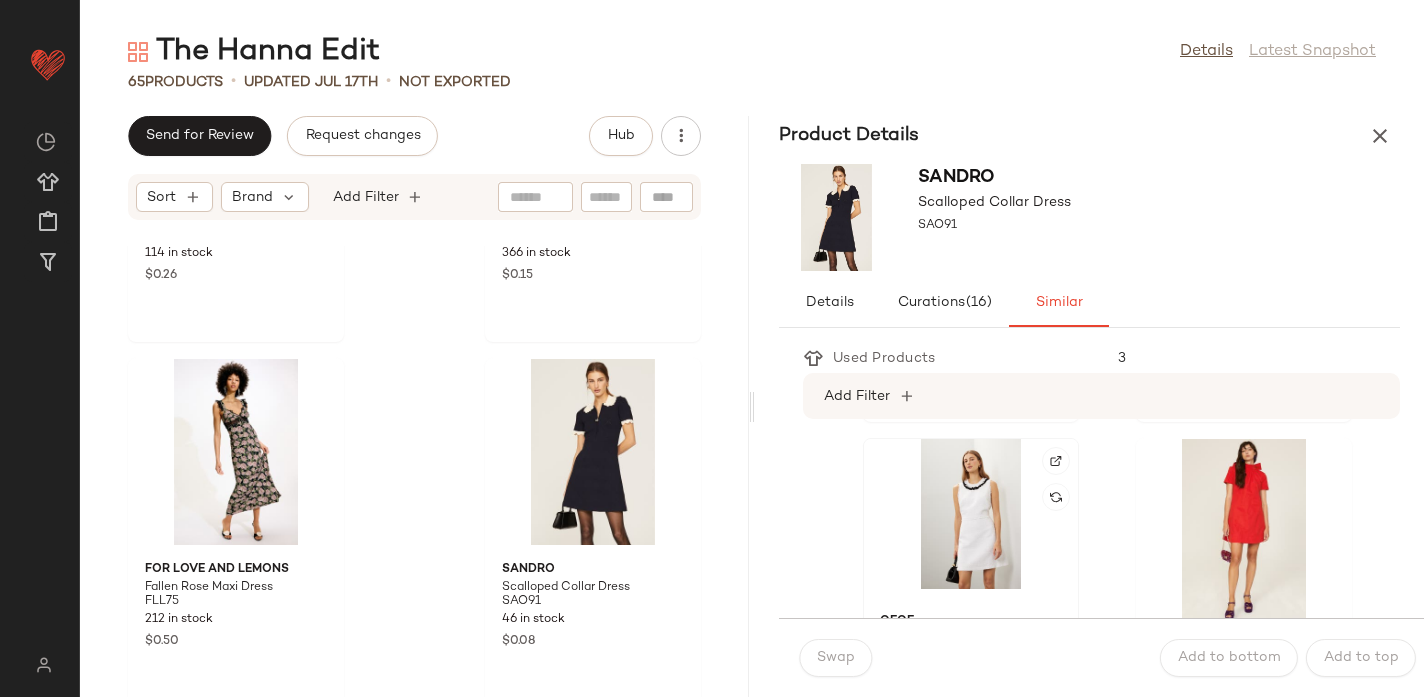 scroll, scrollTop: 342, scrollLeft: 0, axis: vertical 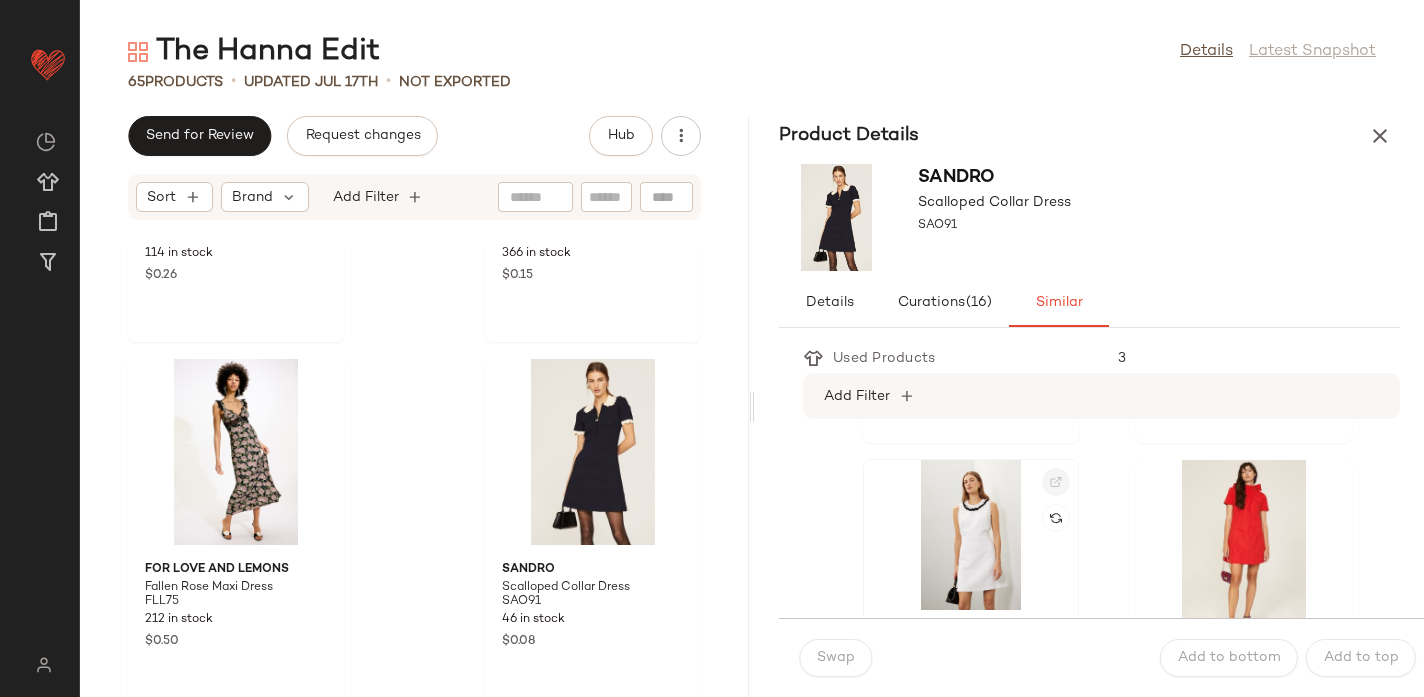 click 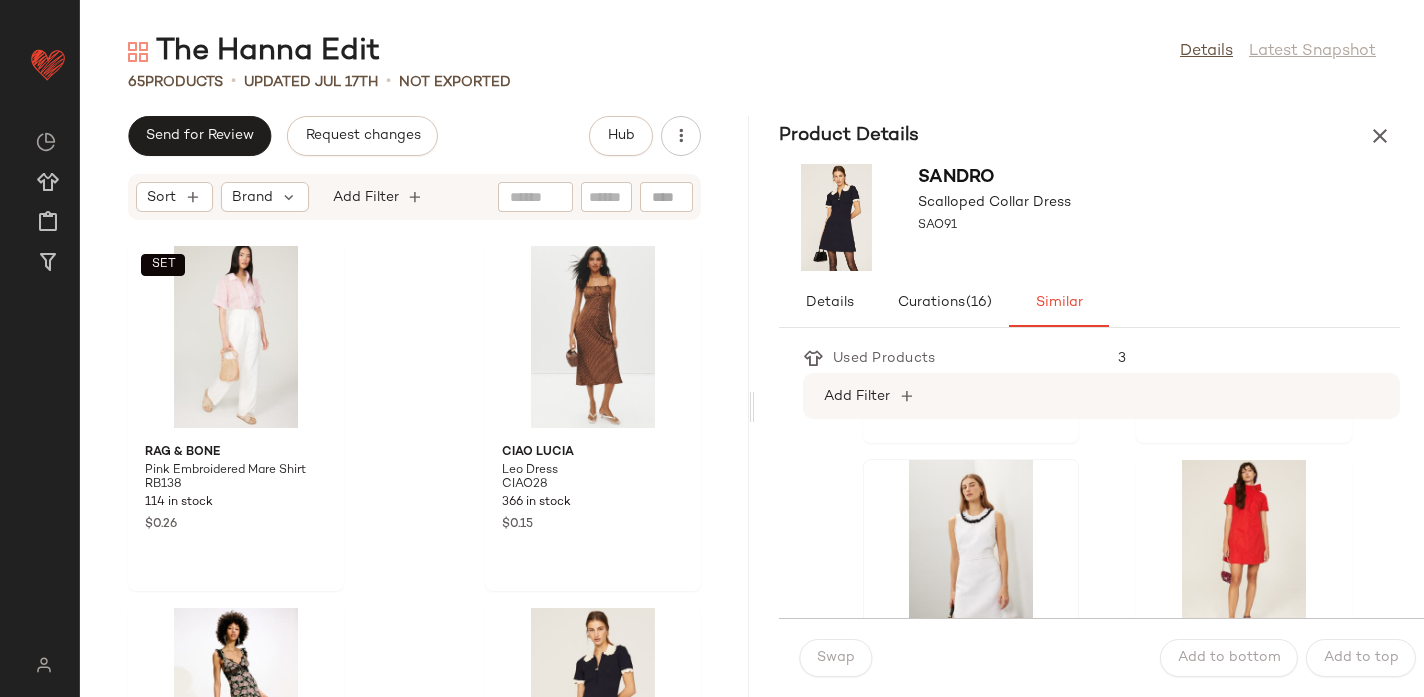scroll, scrollTop: 7339, scrollLeft: 0, axis: vertical 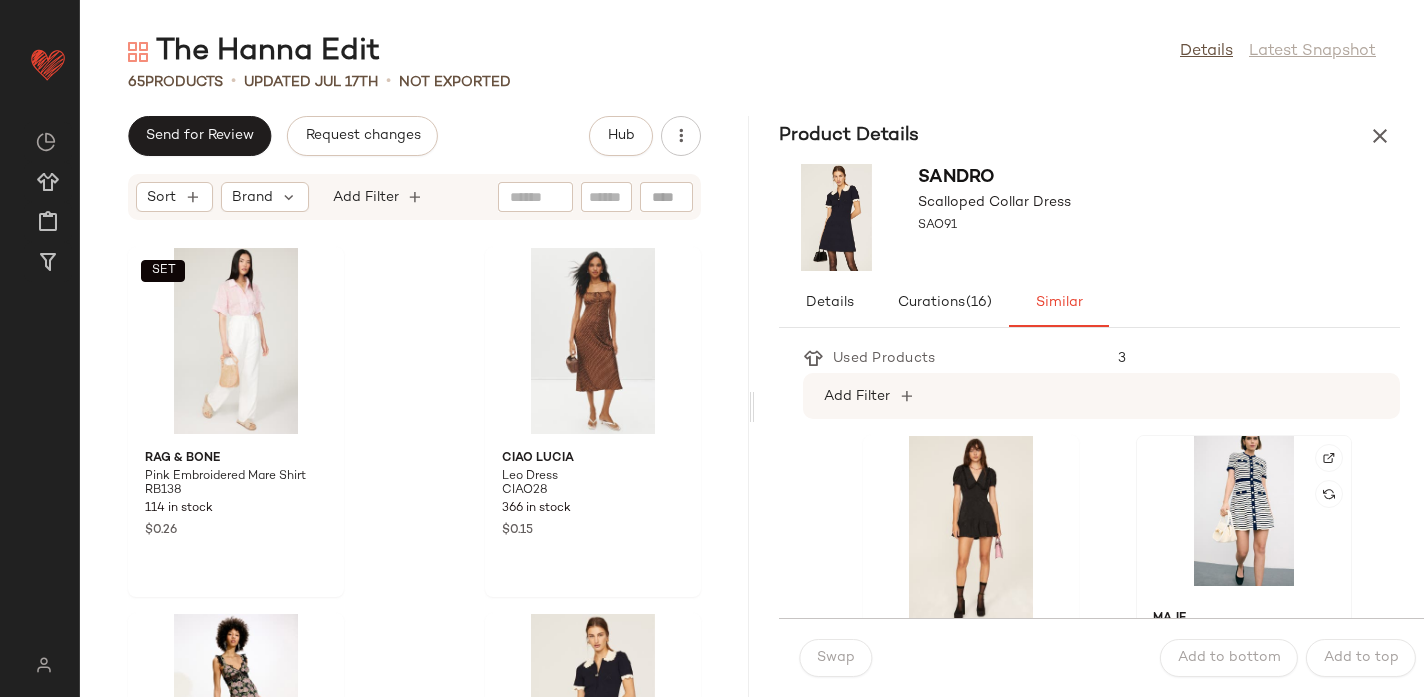 click 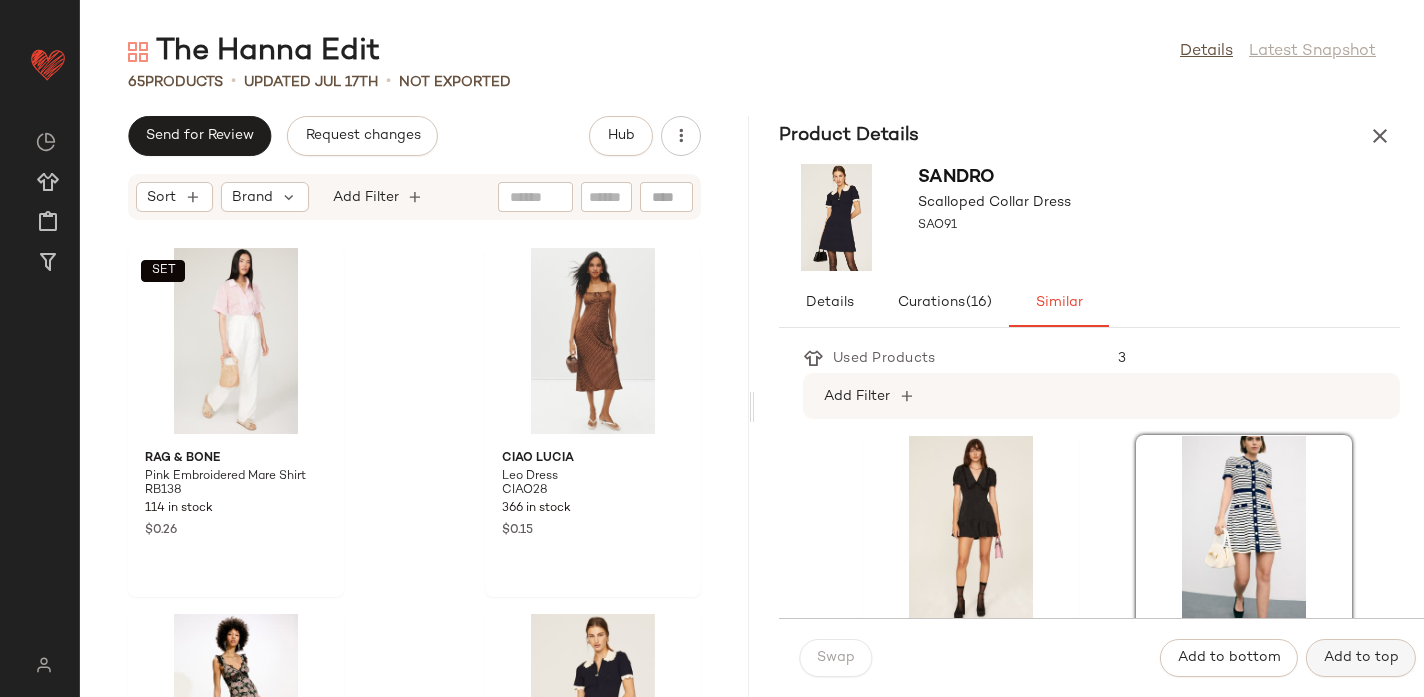 click on "Add to top" 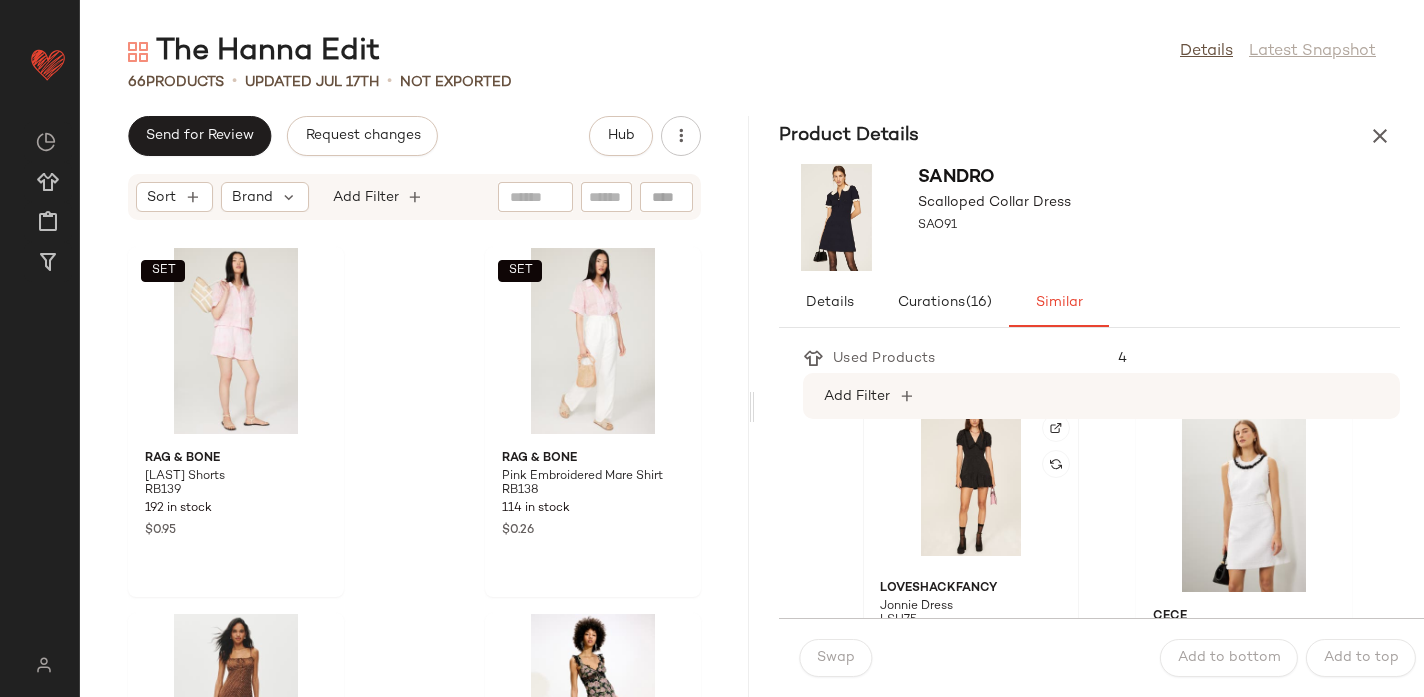 scroll, scrollTop: 0, scrollLeft: 0, axis: both 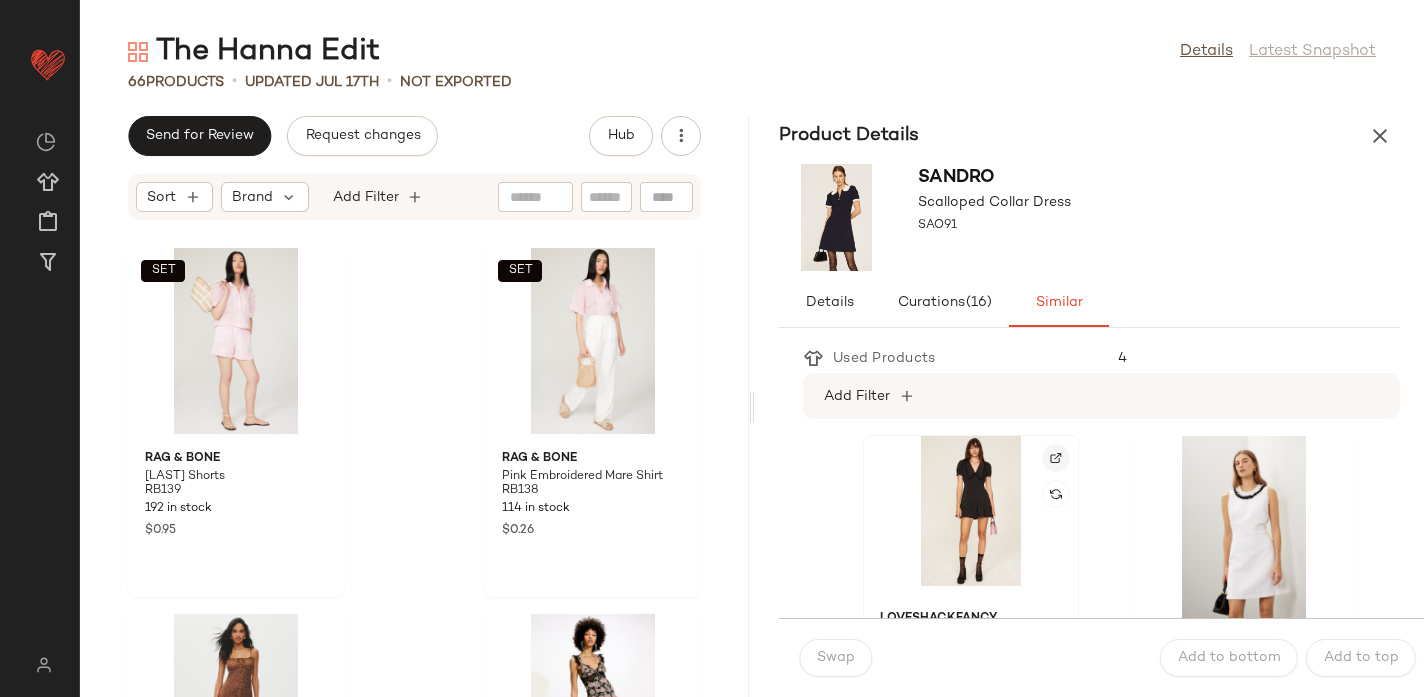 click 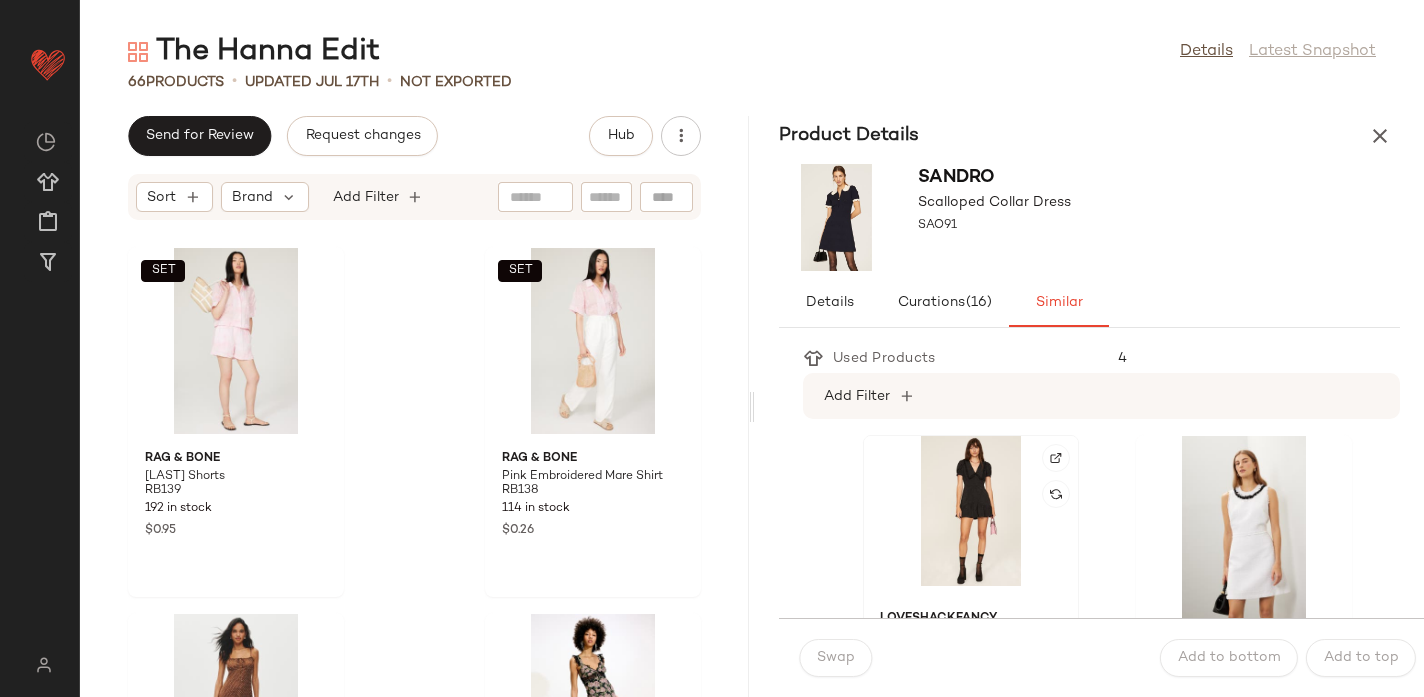 click 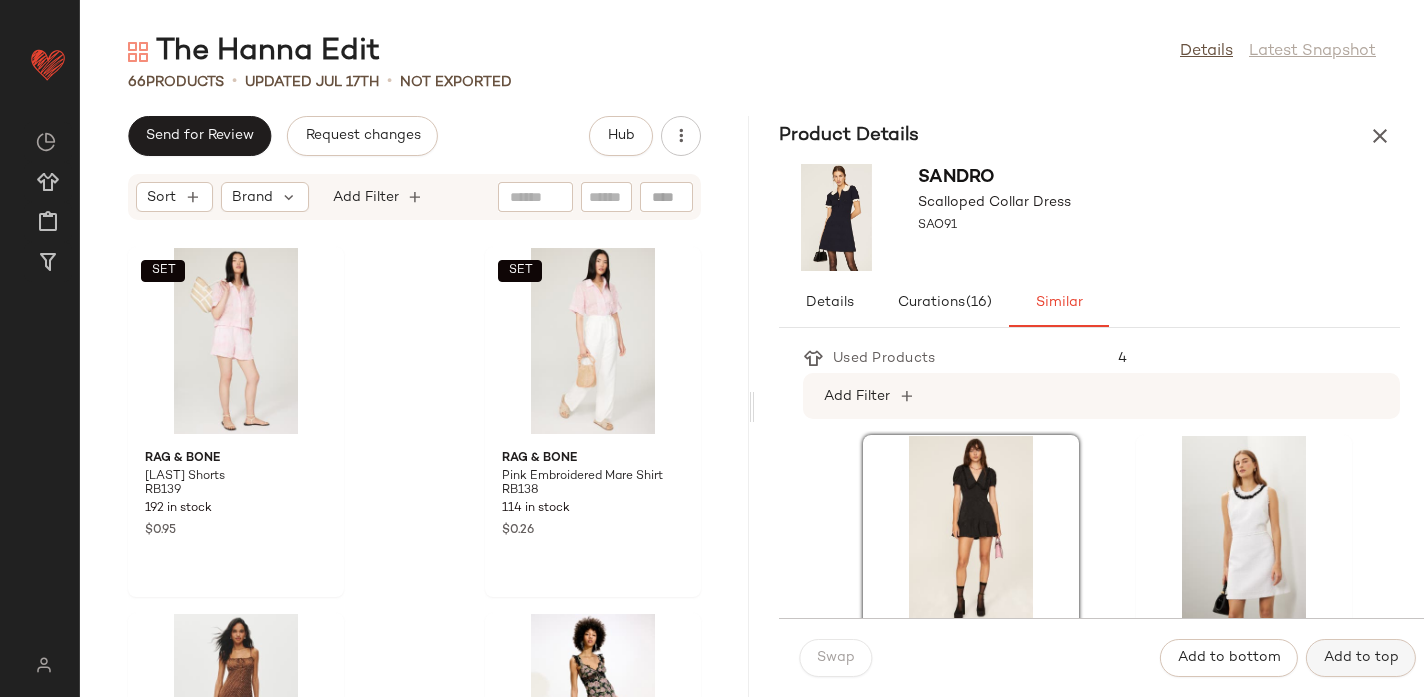 click on "Add to top" 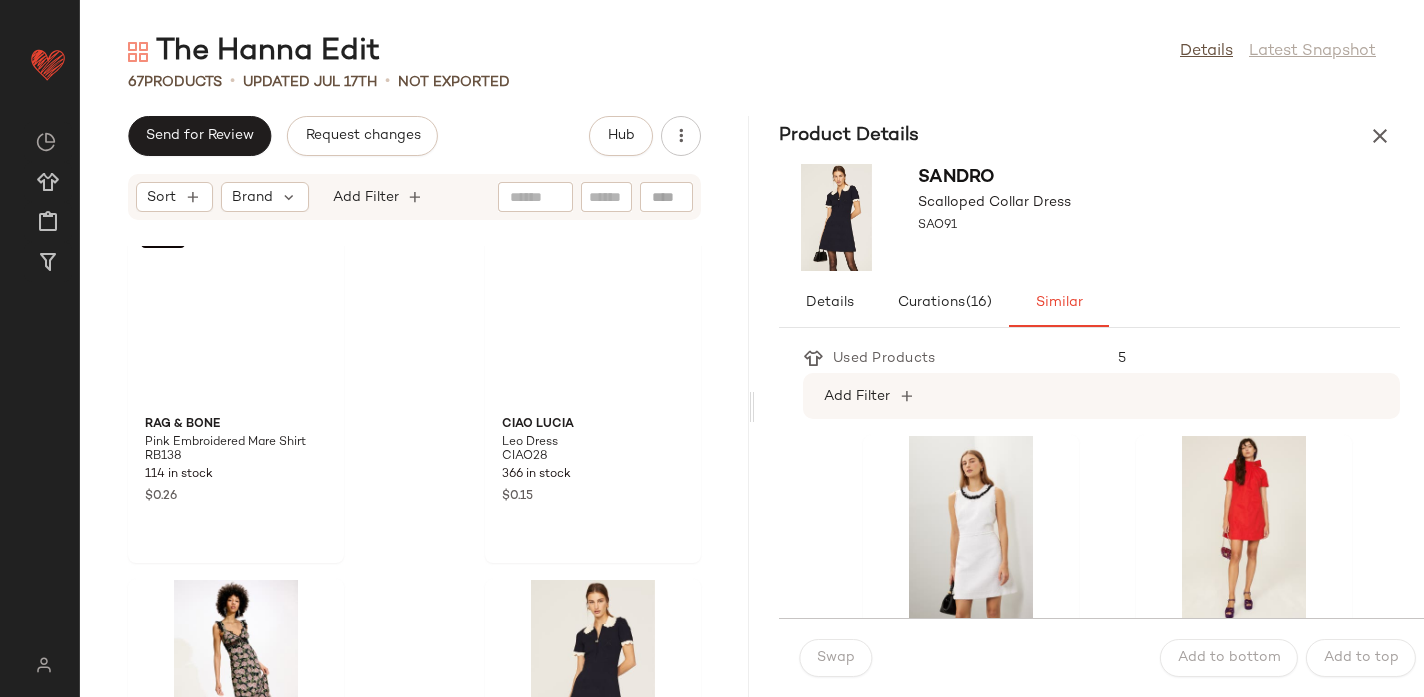 scroll, scrollTop: 7725, scrollLeft: 0, axis: vertical 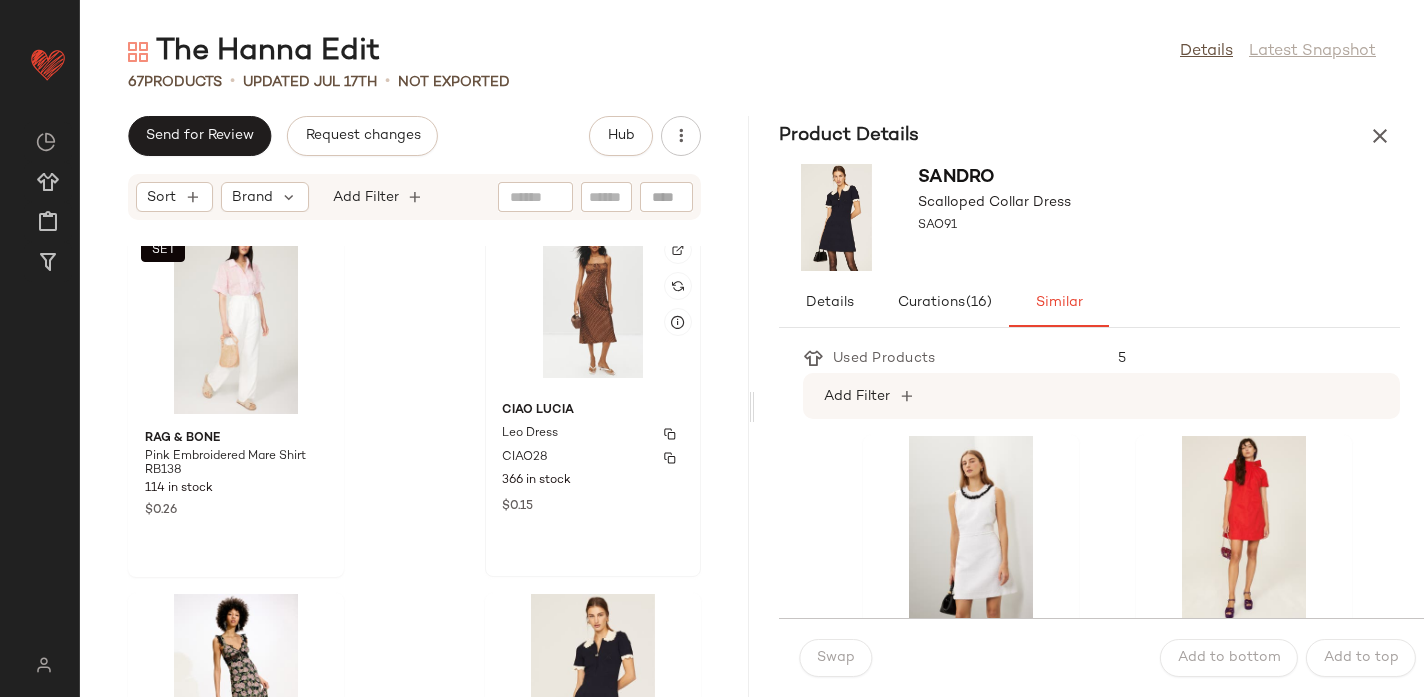 click 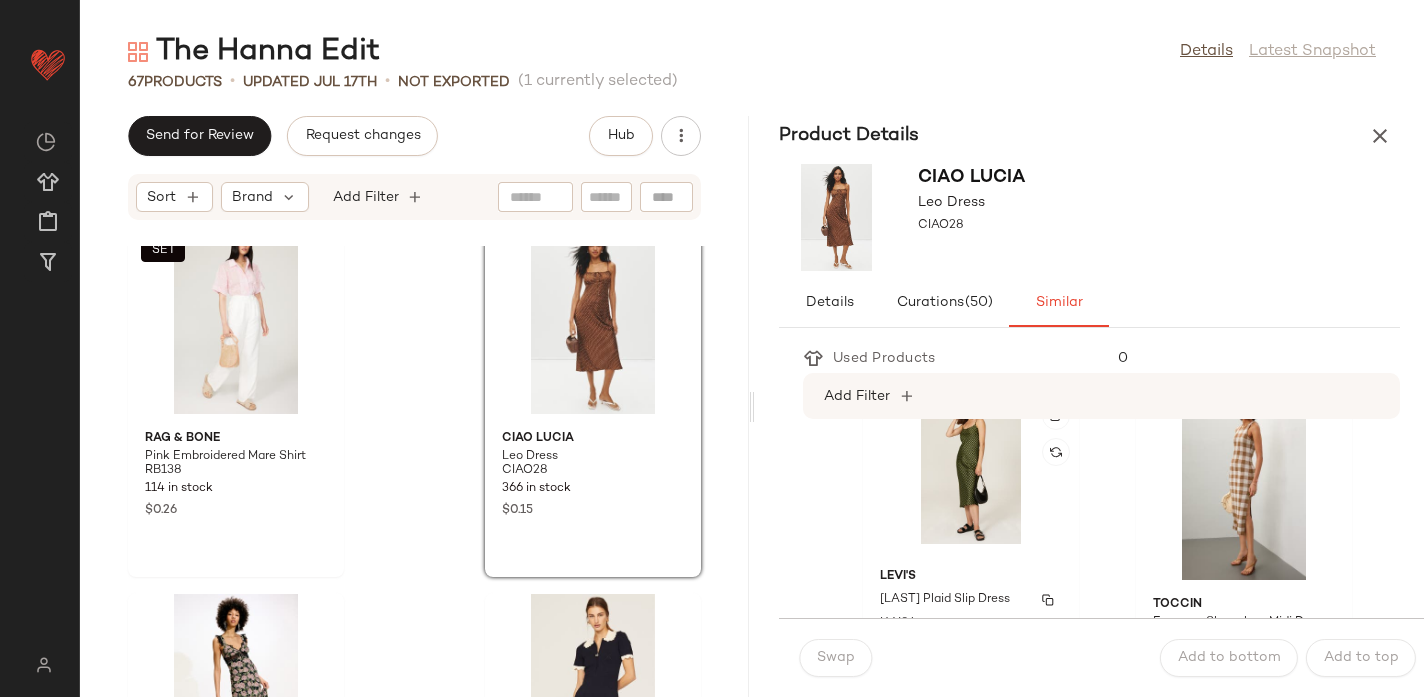 scroll, scrollTop: 395, scrollLeft: 0, axis: vertical 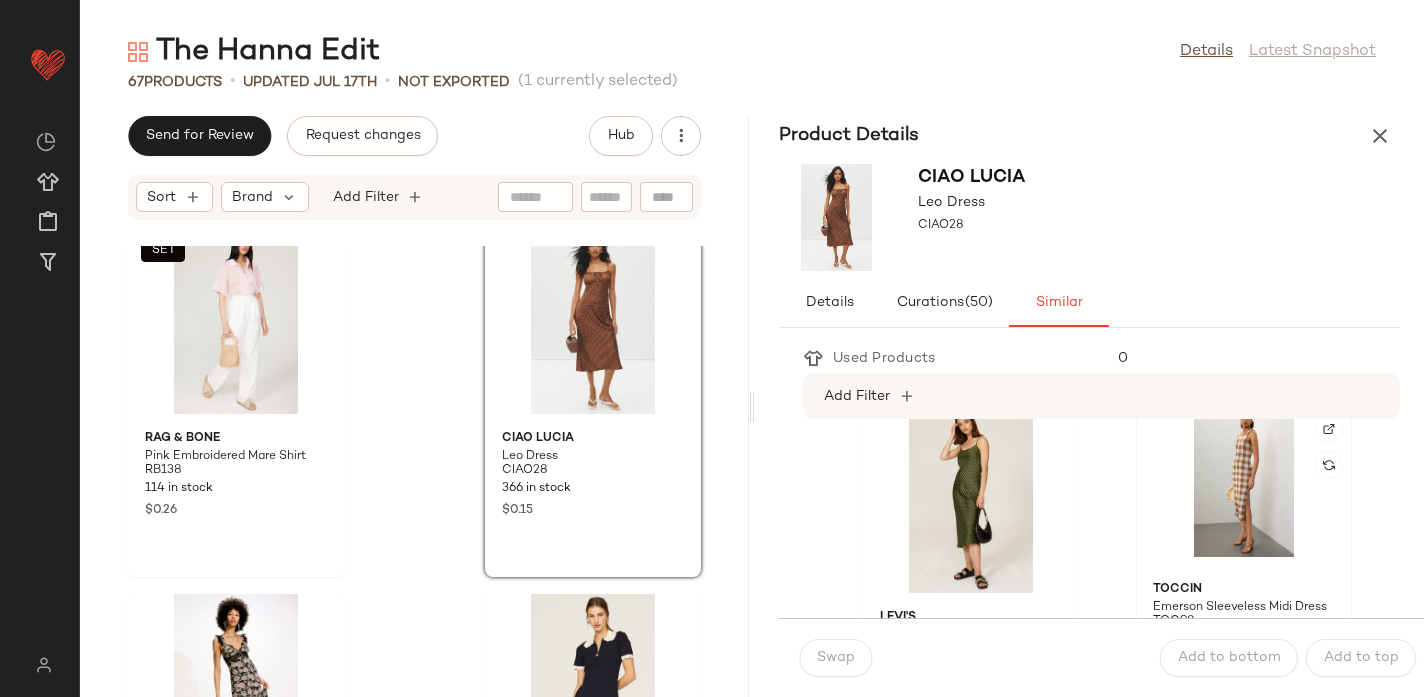 click 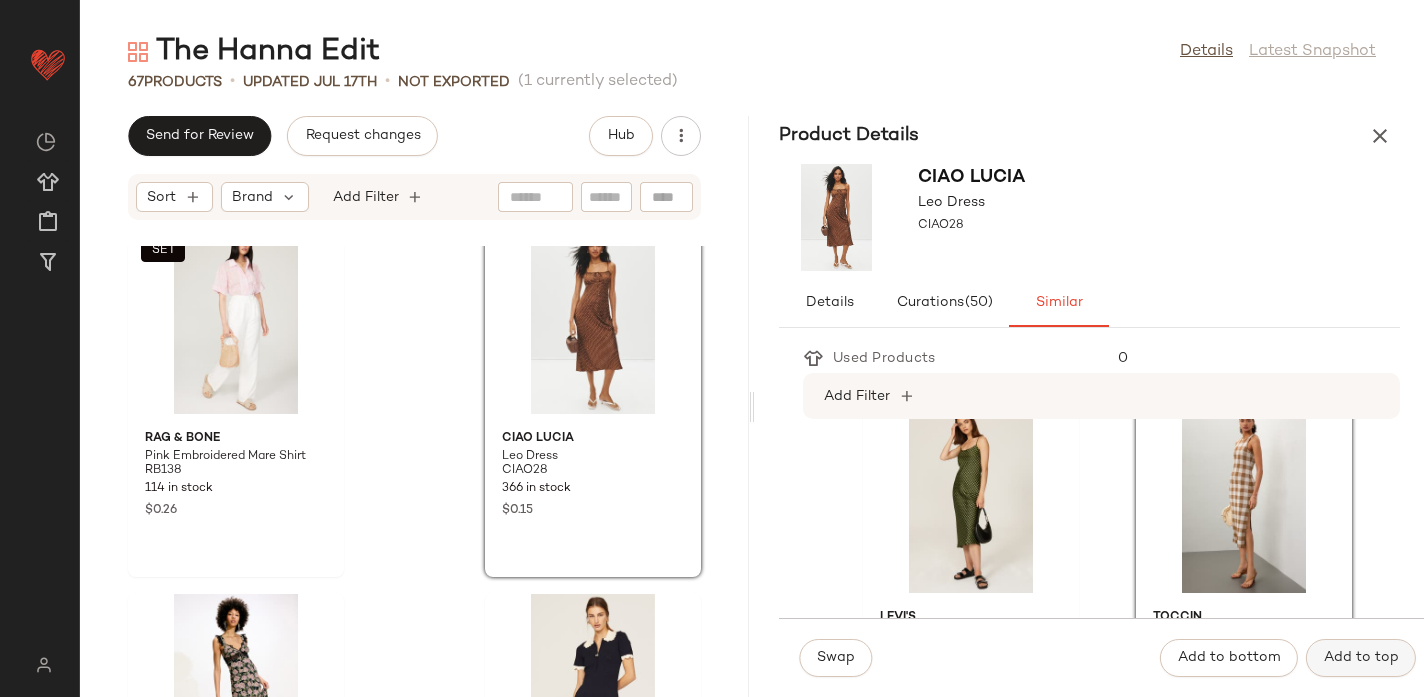 click on "Add to top" 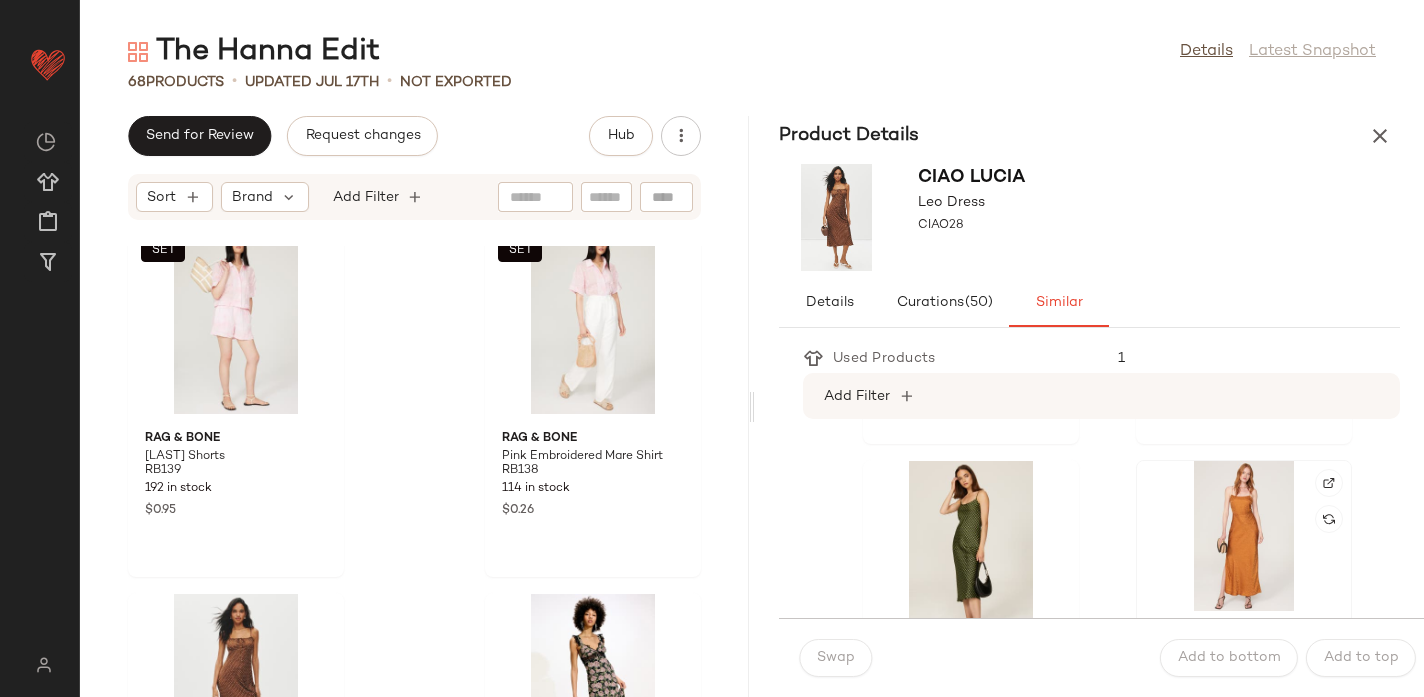 scroll, scrollTop: 342, scrollLeft: 0, axis: vertical 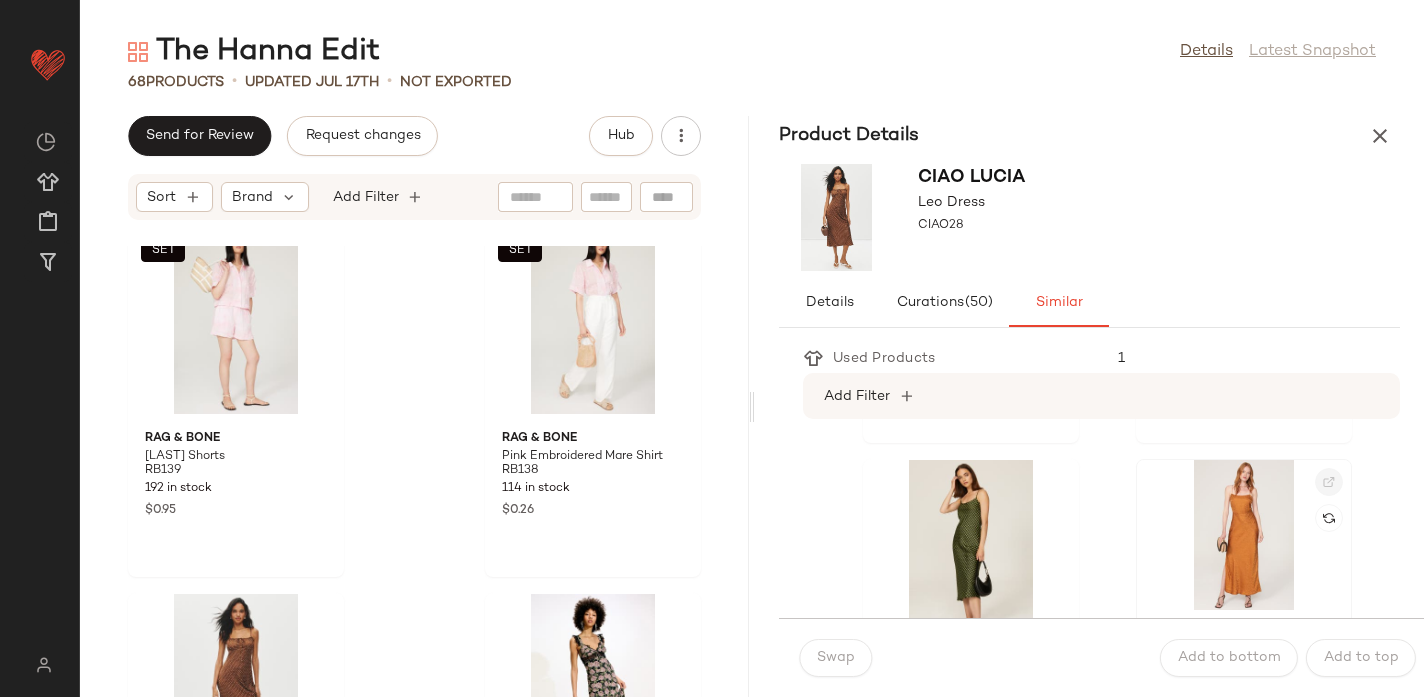 click 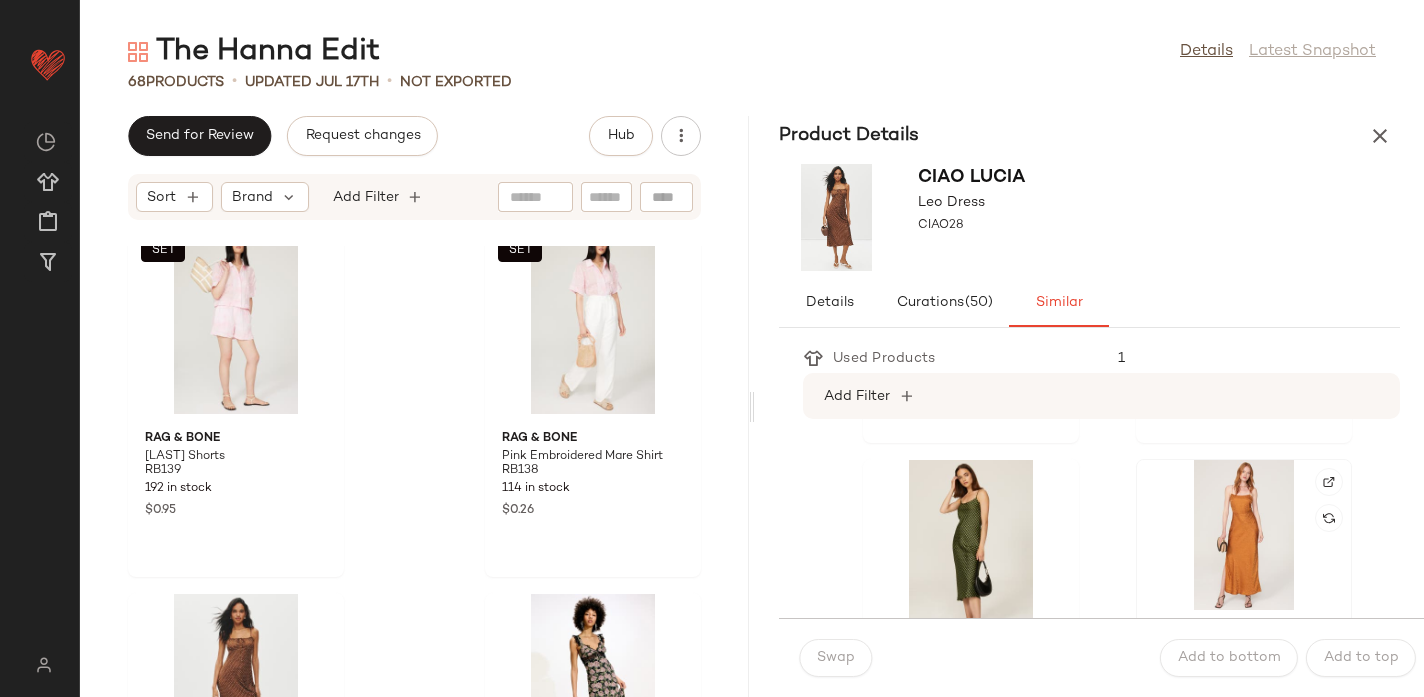 click 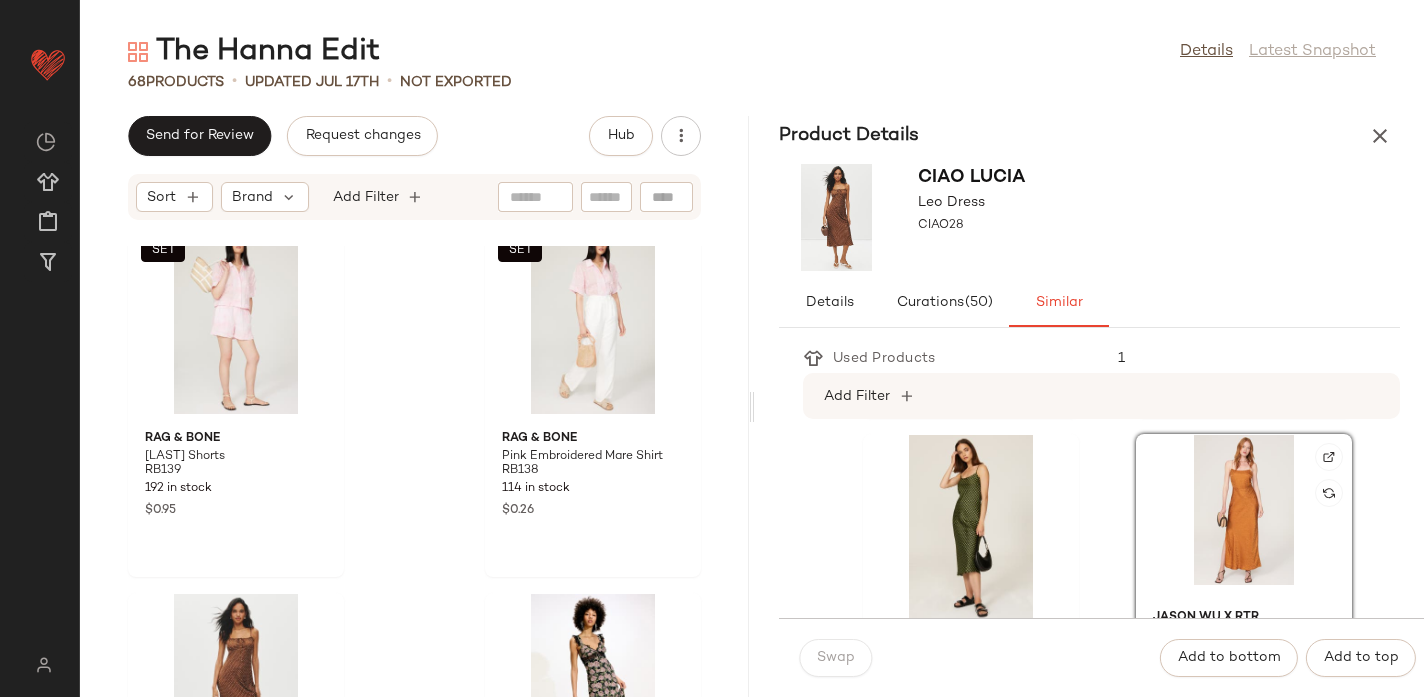 scroll, scrollTop: 381, scrollLeft: 0, axis: vertical 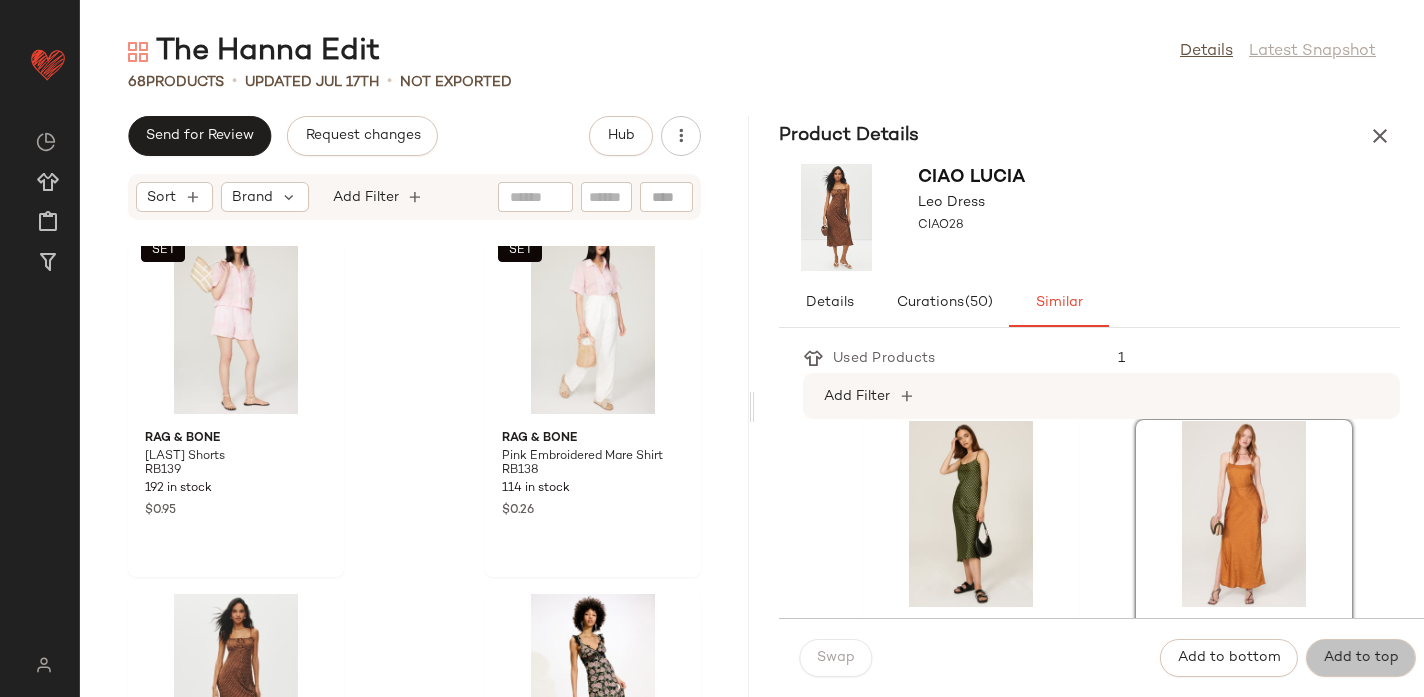 click on "Add to top" 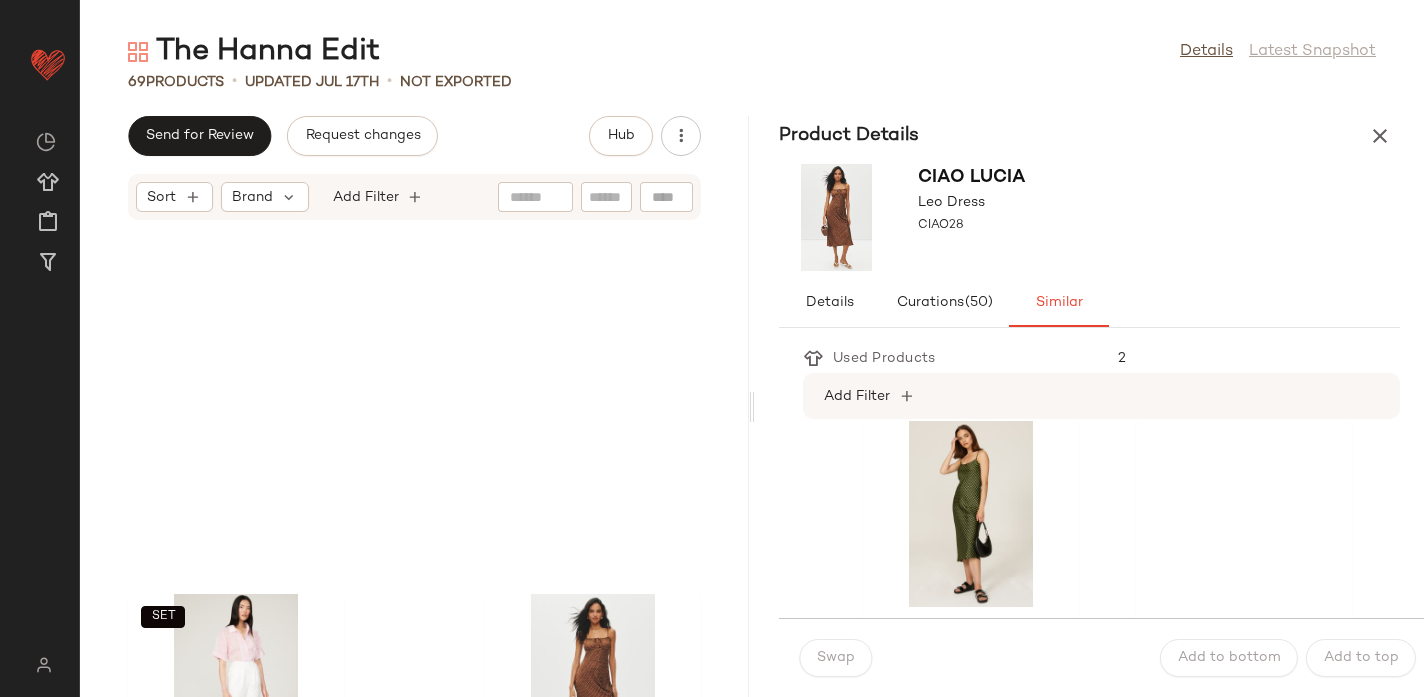 scroll, scrollTop: 8091, scrollLeft: 0, axis: vertical 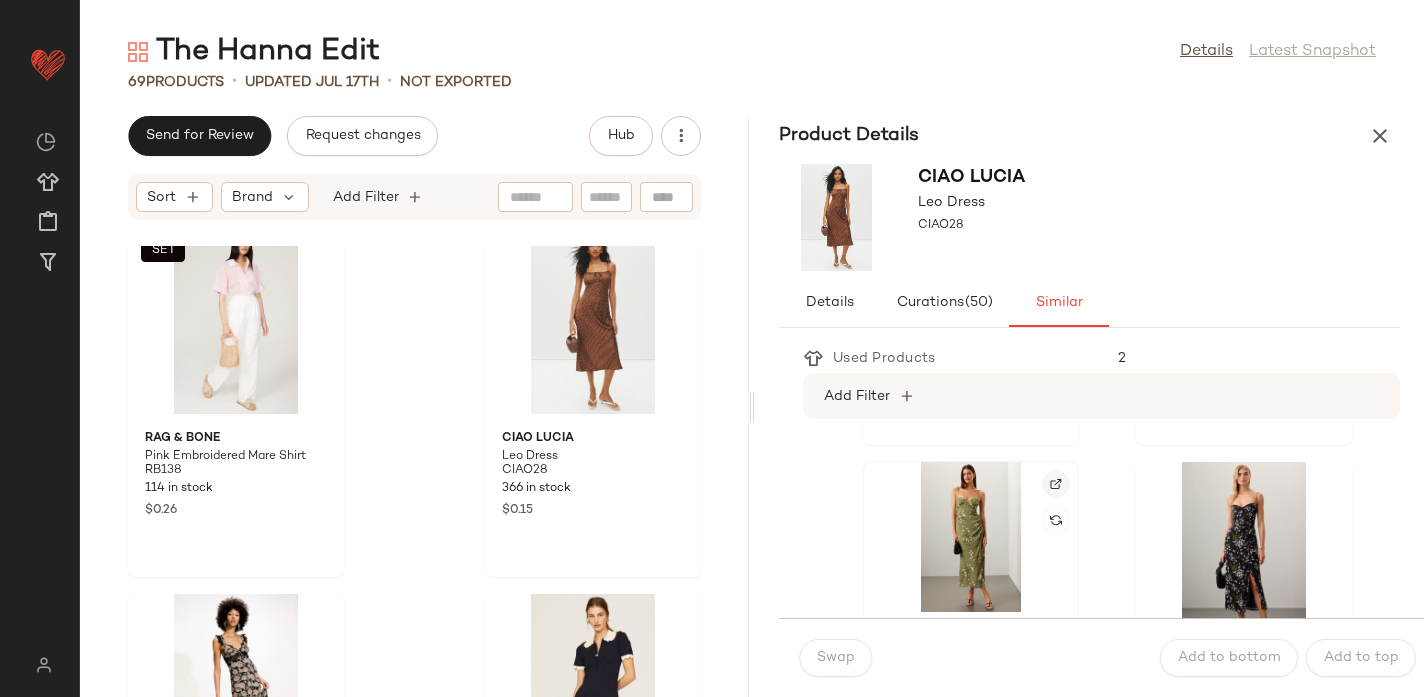 click 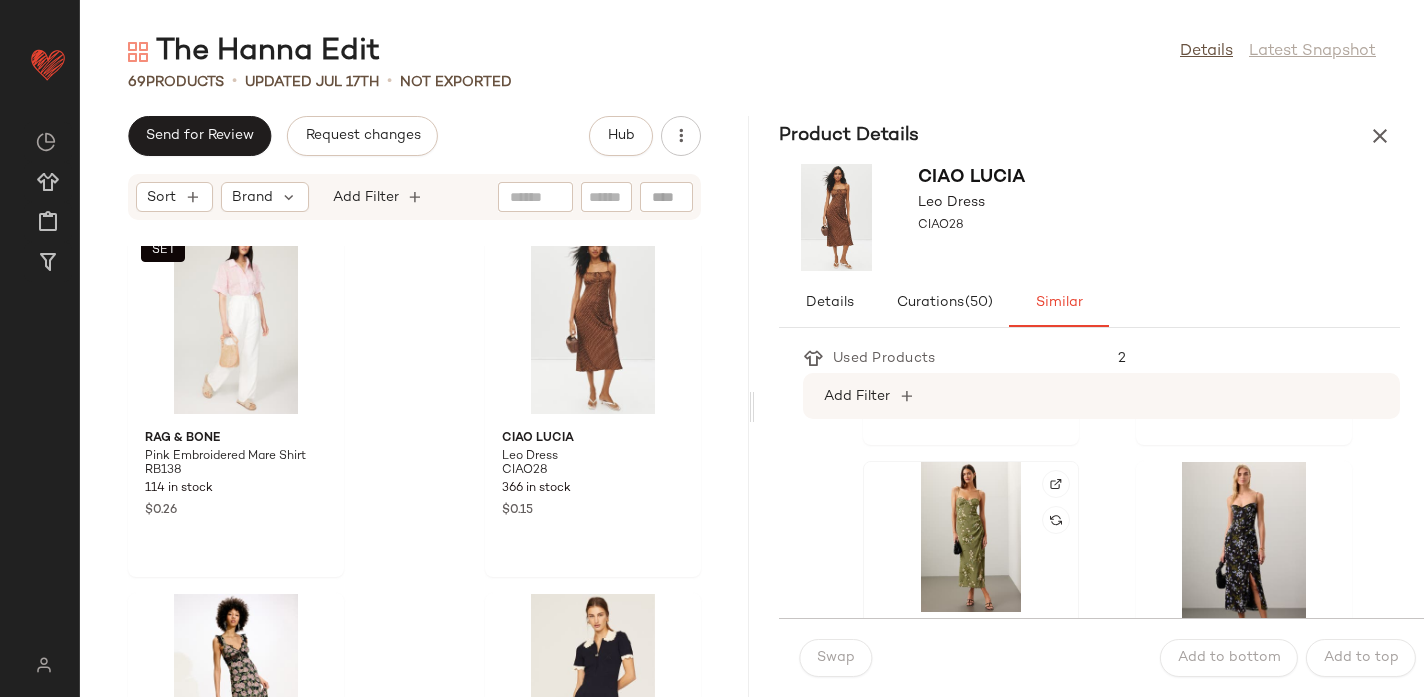 click 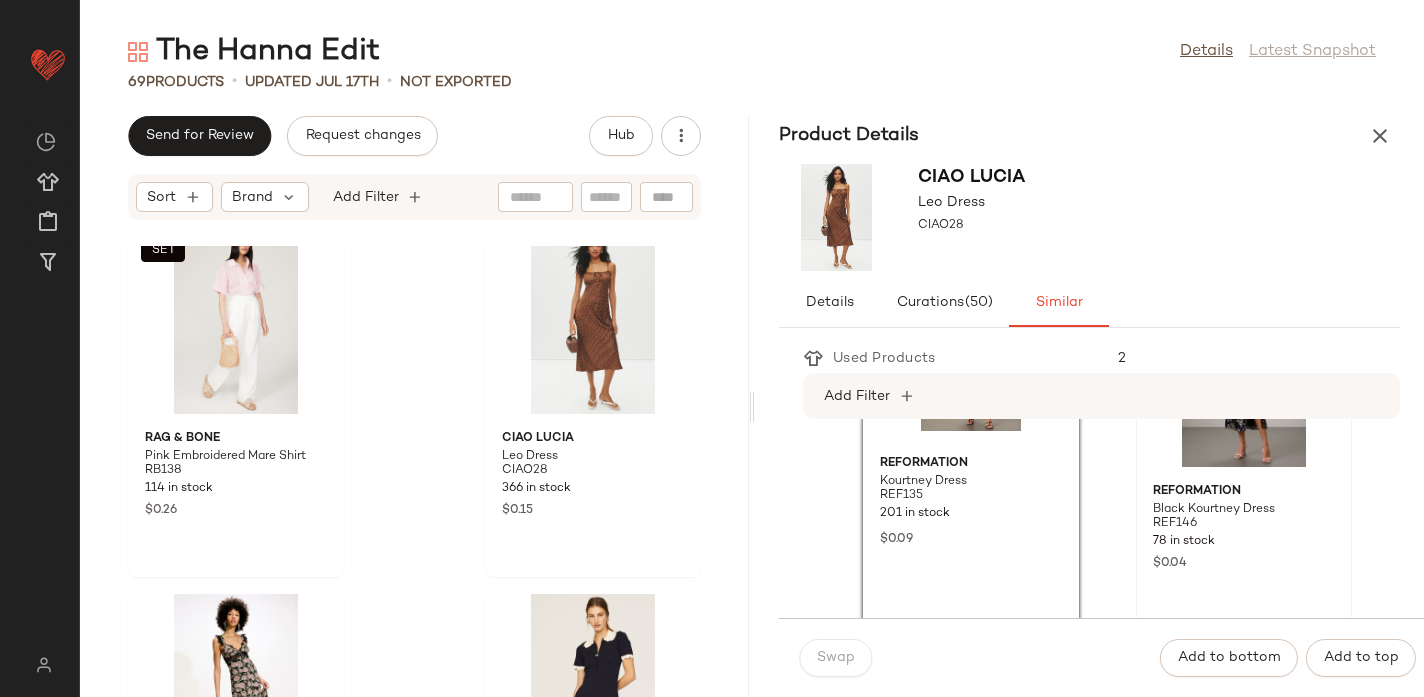 scroll, scrollTop: 922, scrollLeft: 0, axis: vertical 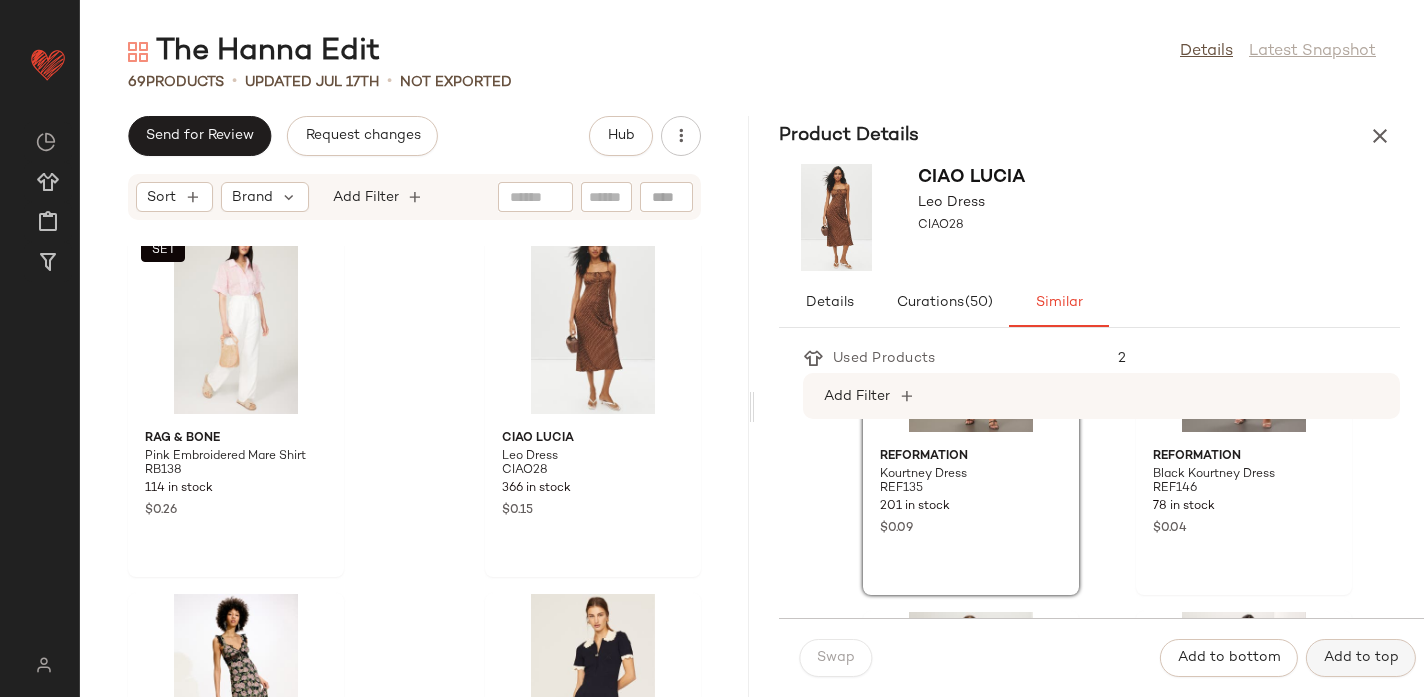 click on "Add to top" 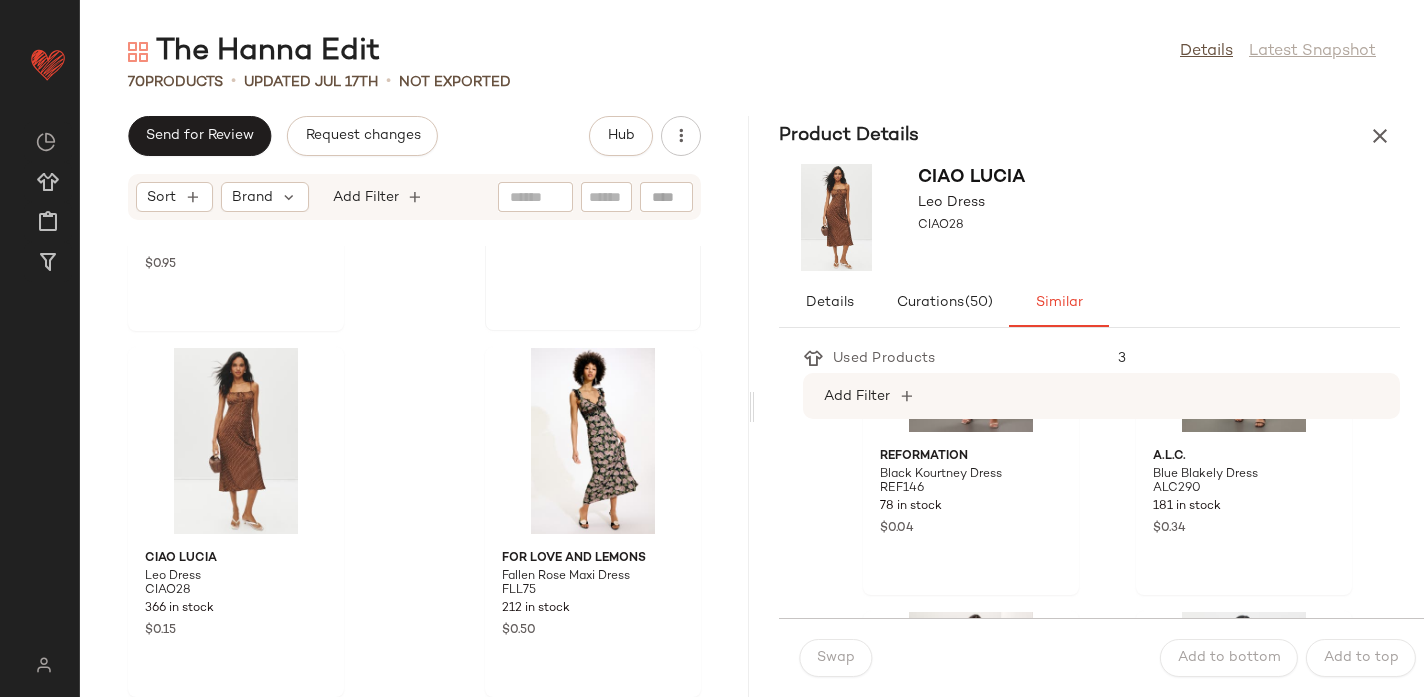 scroll, scrollTop: 8366, scrollLeft: 0, axis: vertical 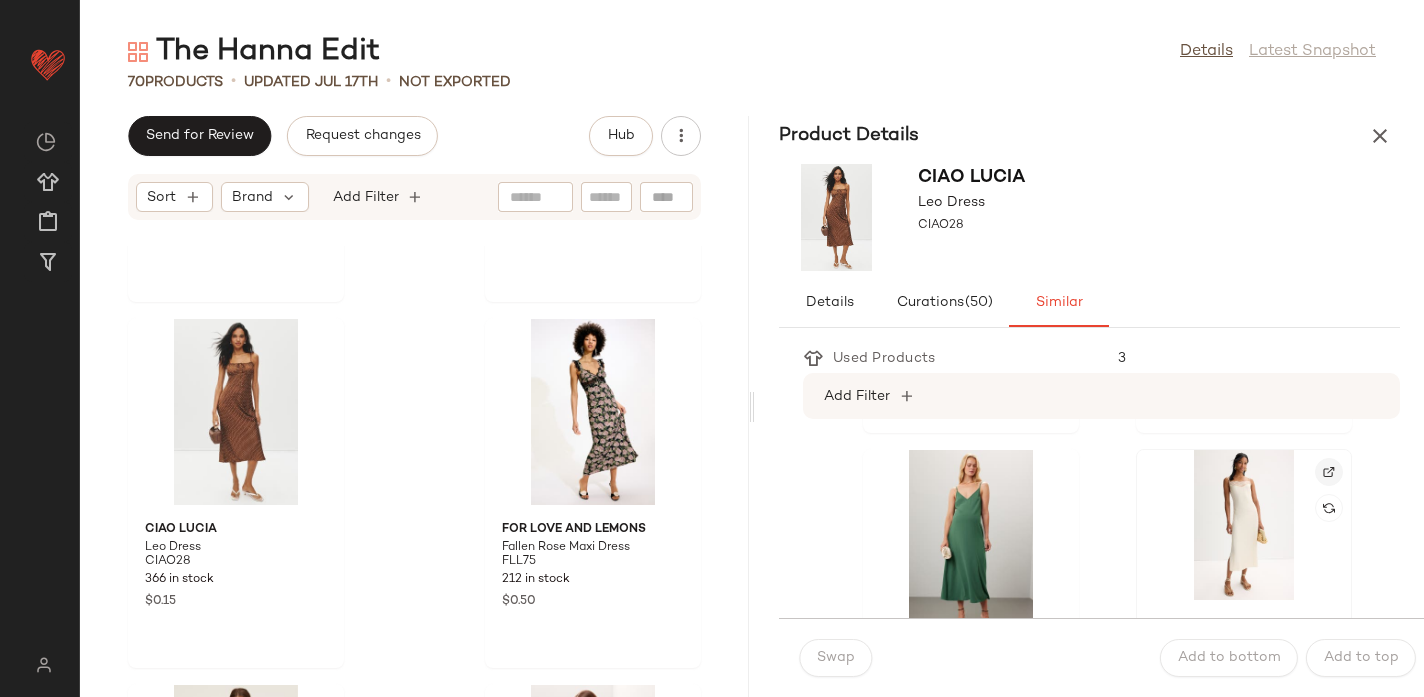 click 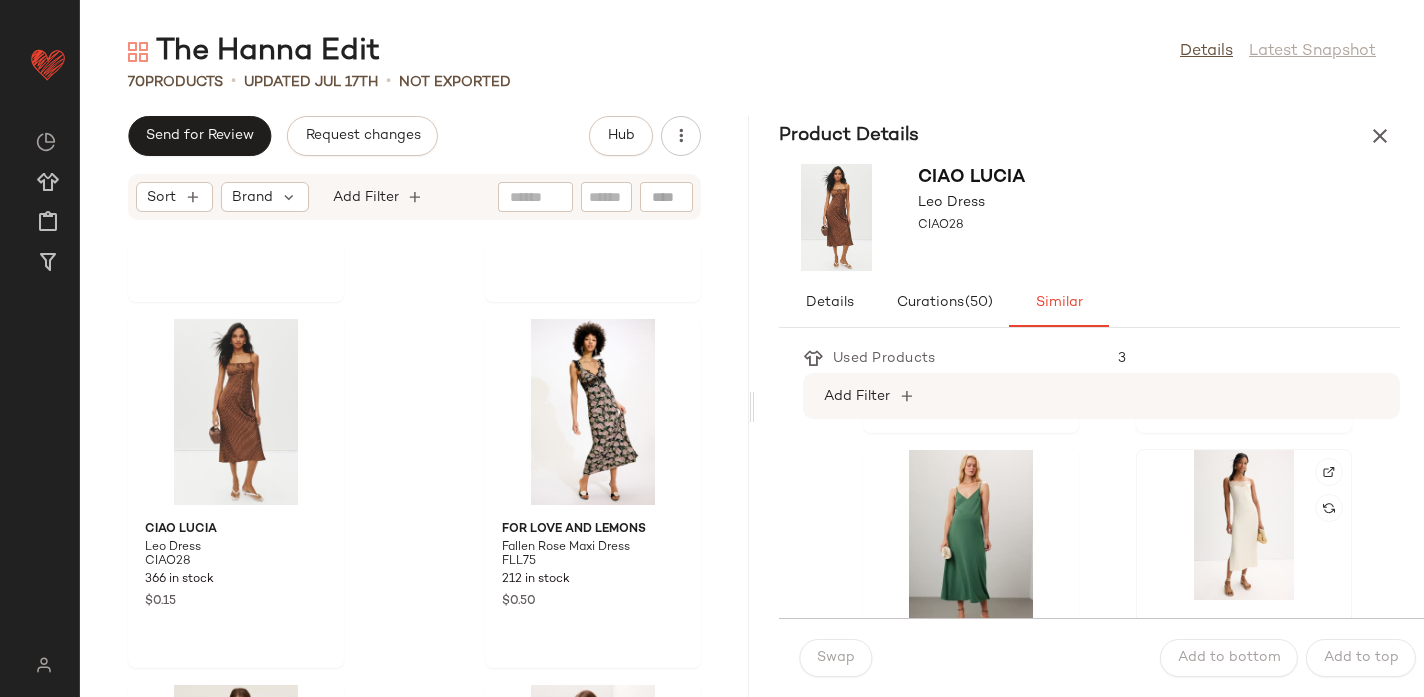 click 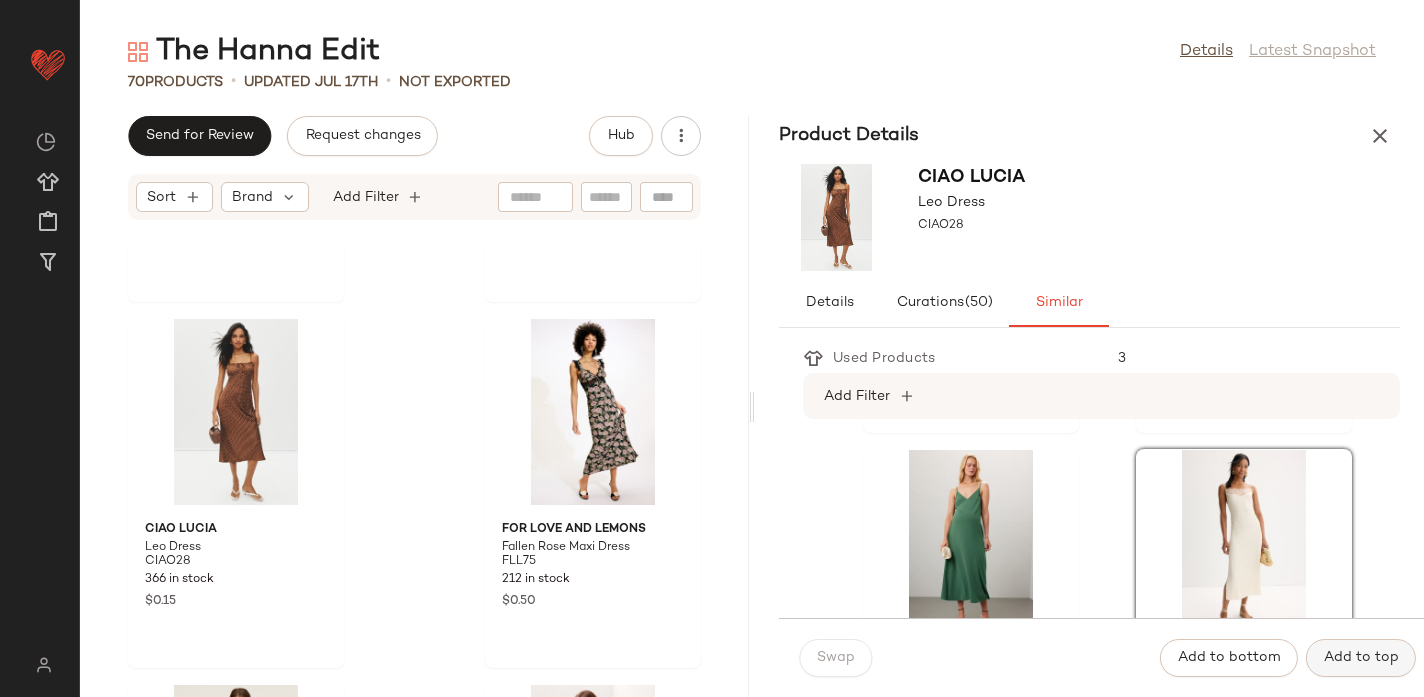 click on "Add to top" 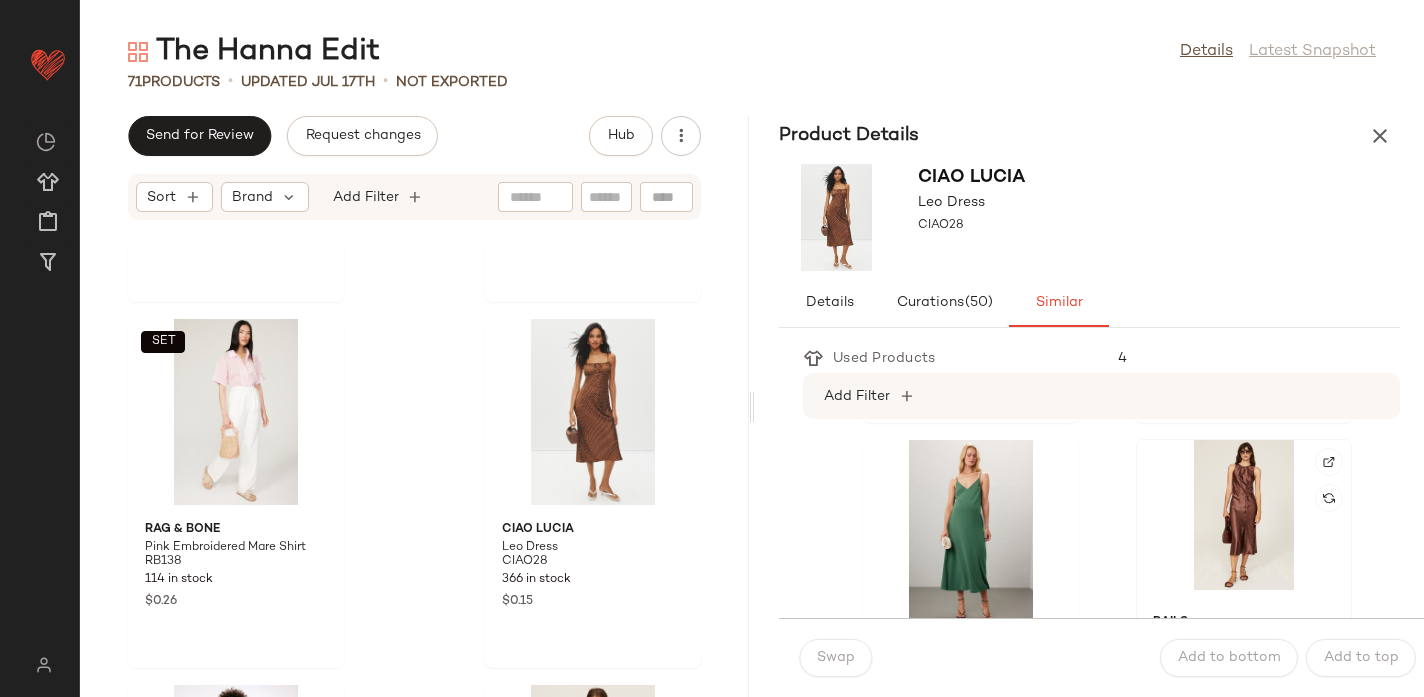scroll, scrollTop: 1438, scrollLeft: 0, axis: vertical 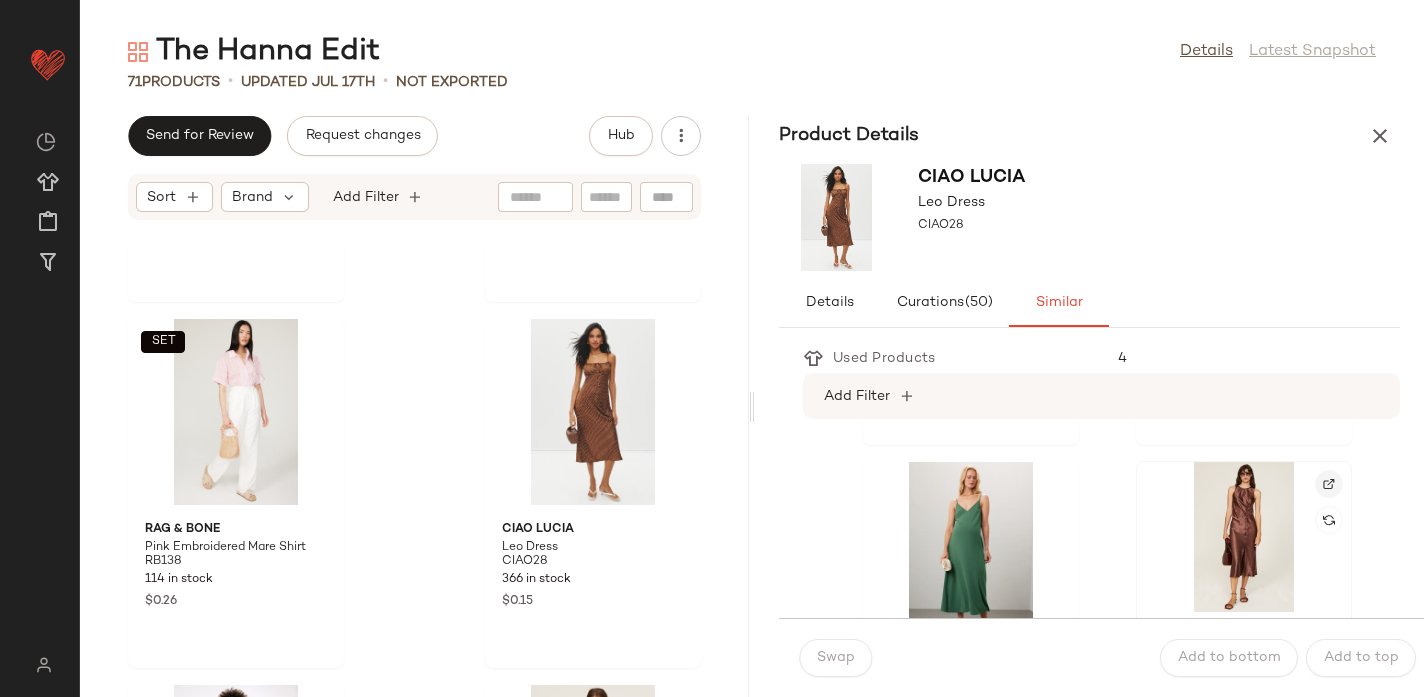 click 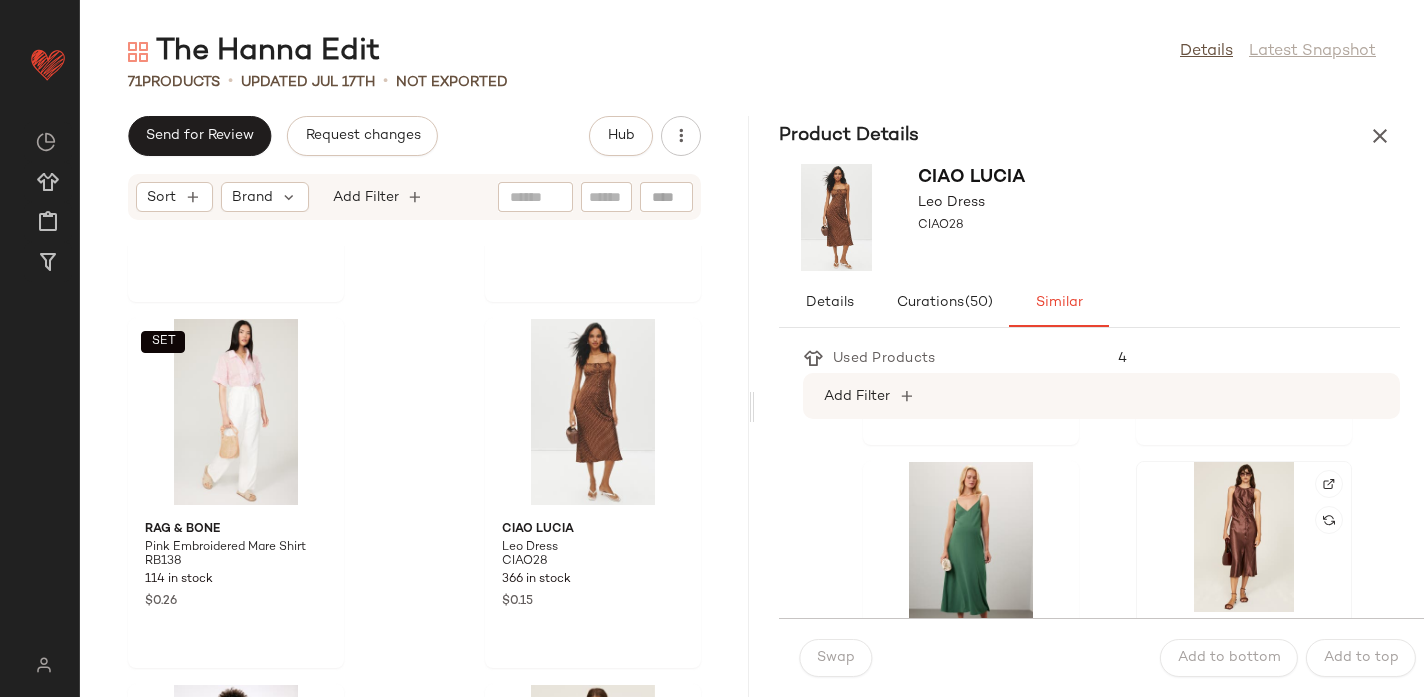 click 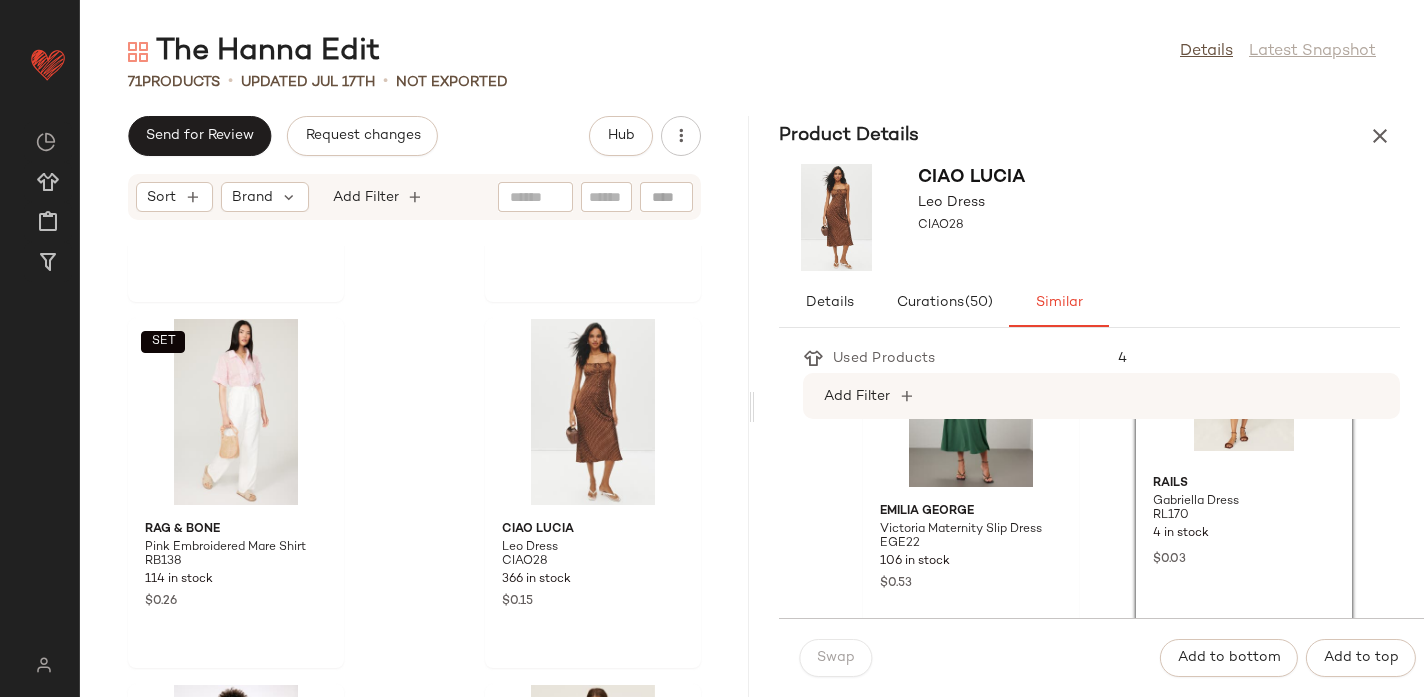 scroll, scrollTop: 1601, scrollLeft: 0, axis: vertical 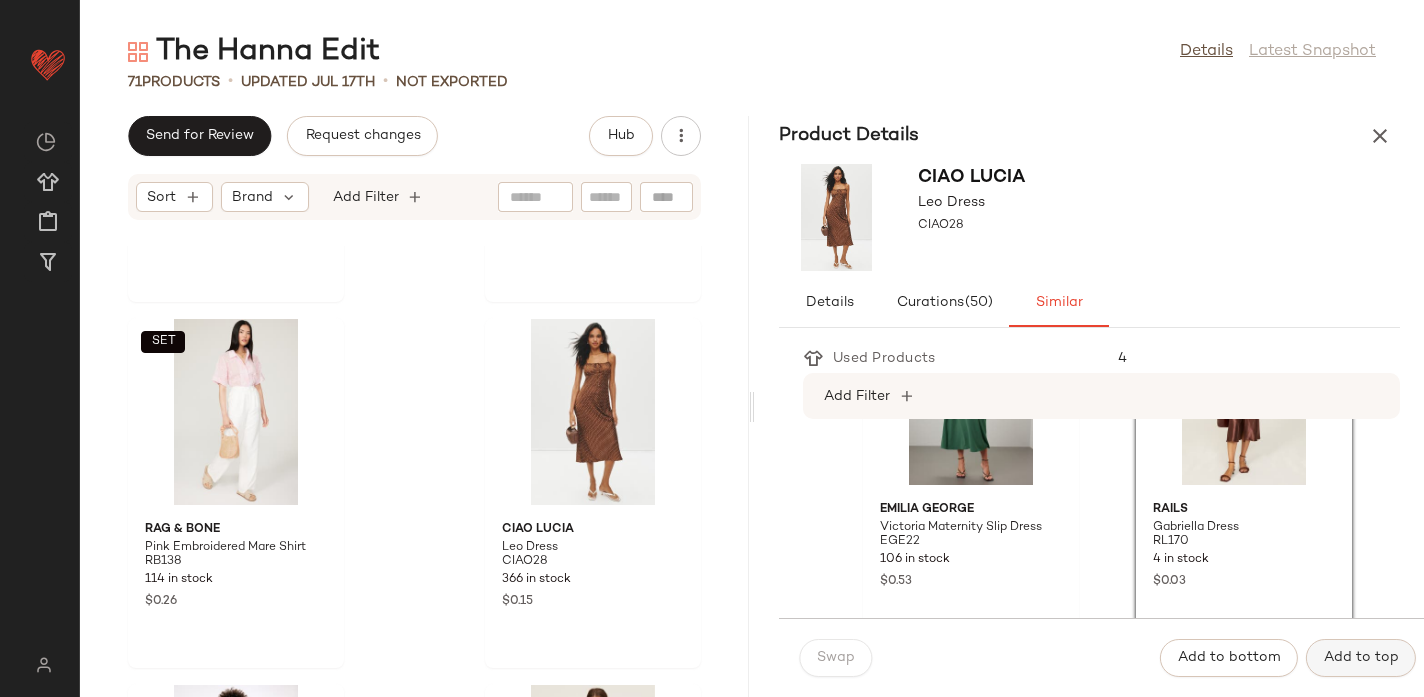 click on "Add to top" at bounding box center [1361, 658] 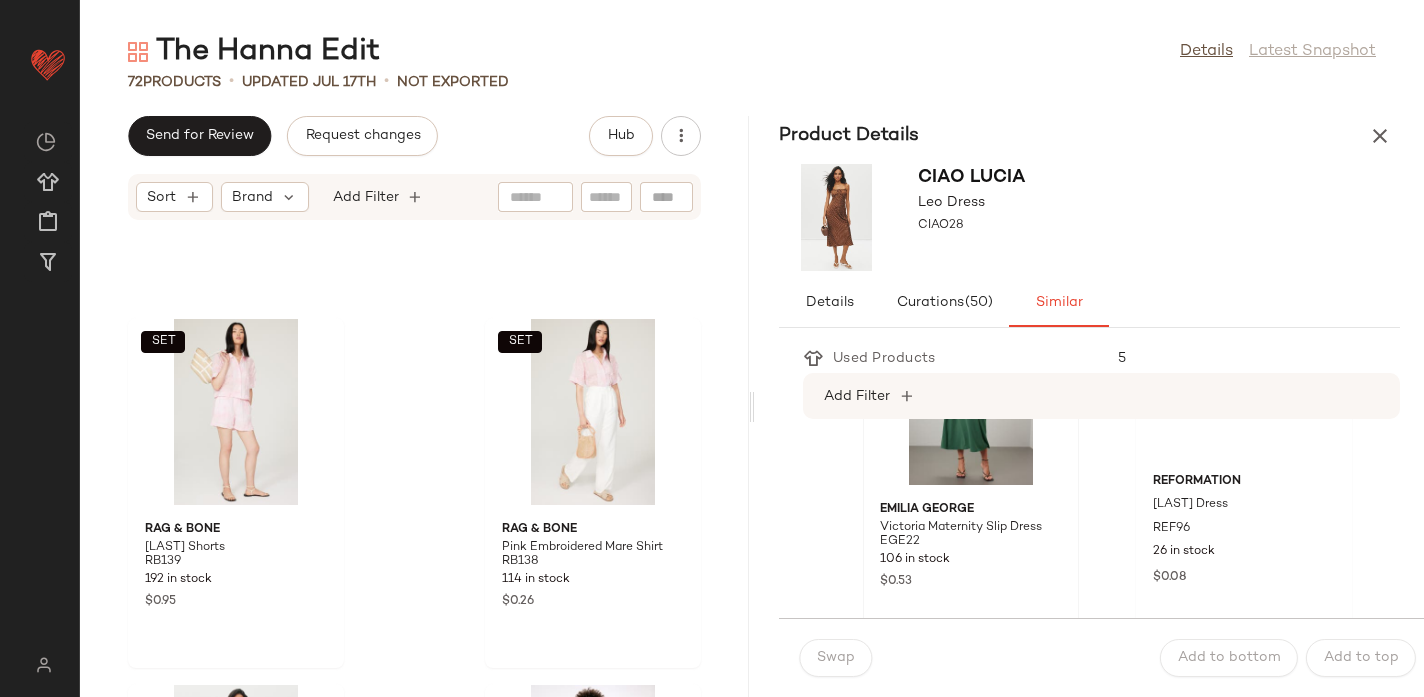 scroll, scrollTop: 8732, scrollLeft: 0, axis: vertical 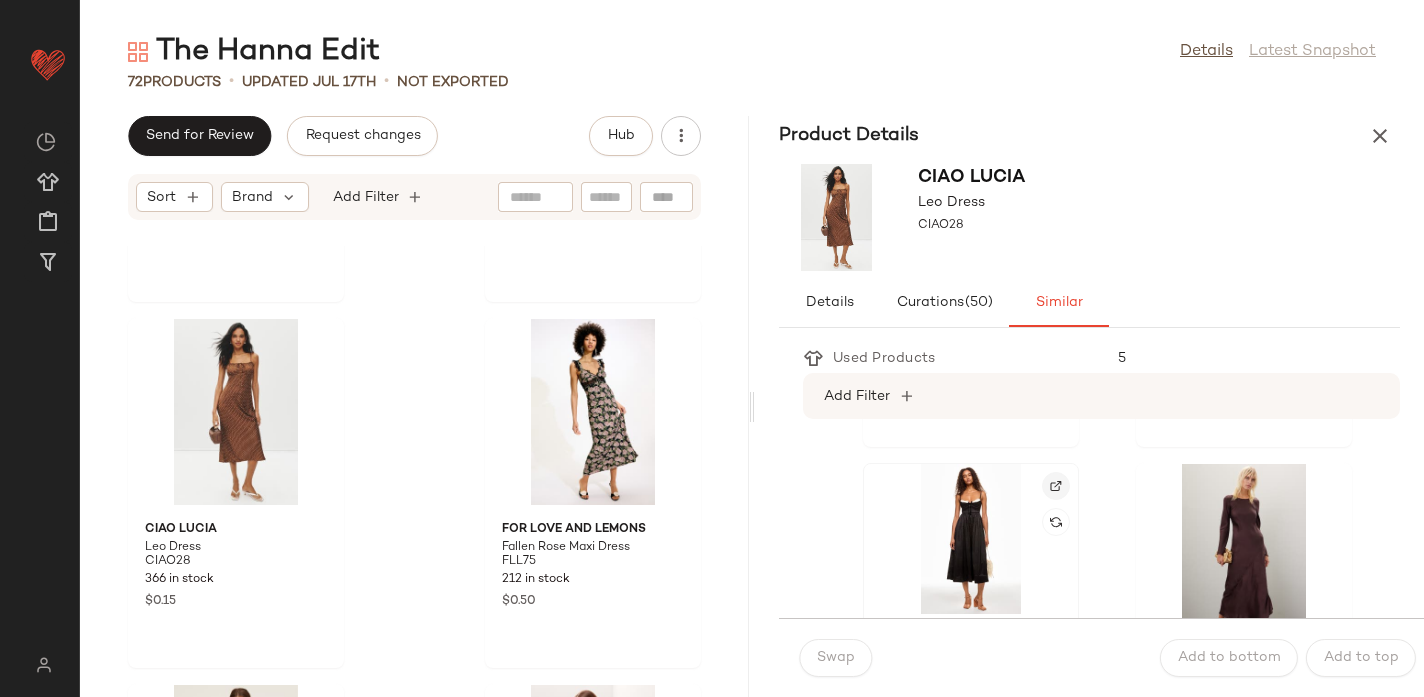click at bounding box center [1056, 486] 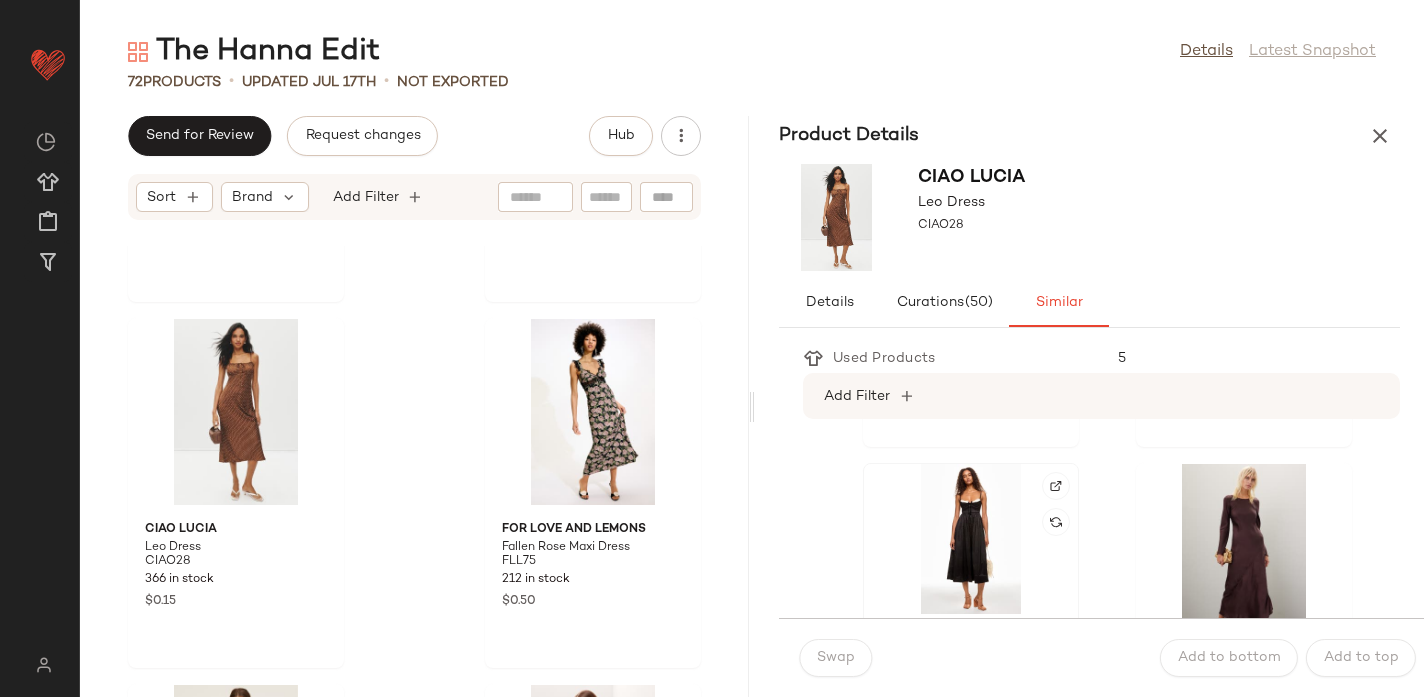 click 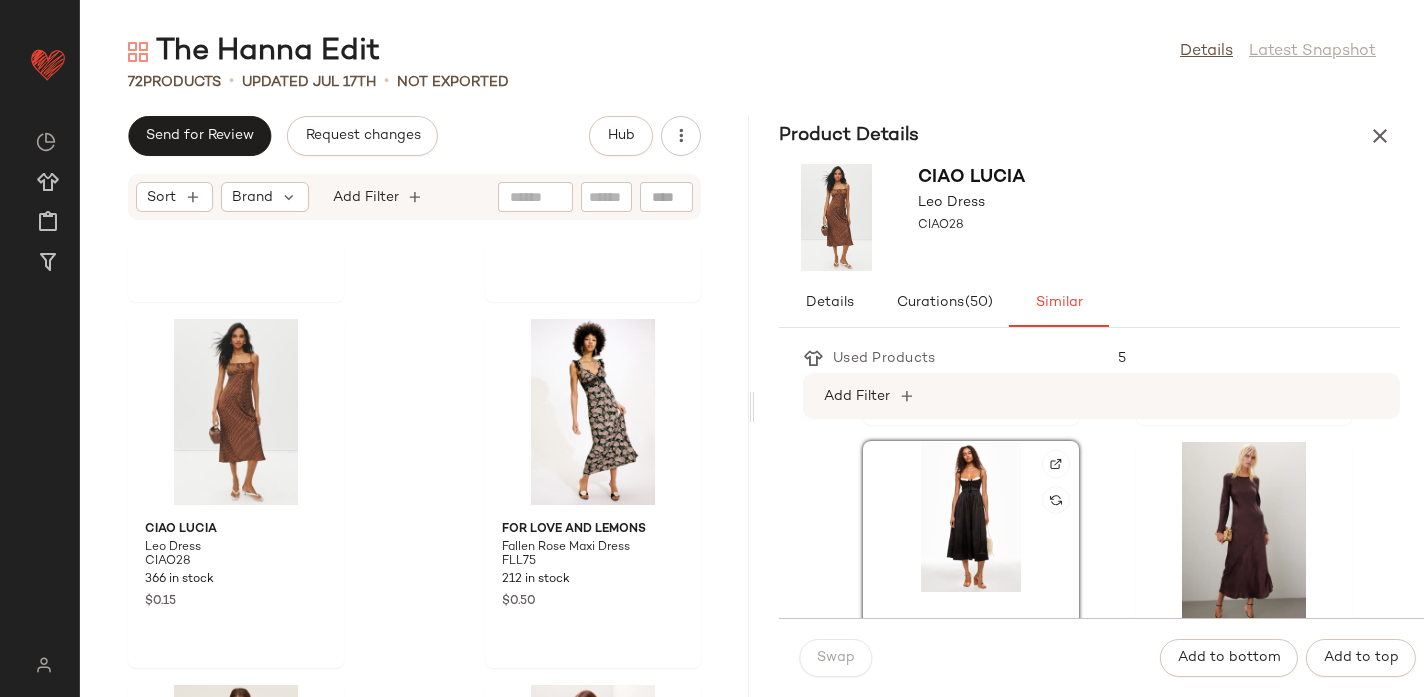 scroll, scrollTop: 1825, scrollLeft: 0, axis: vertical 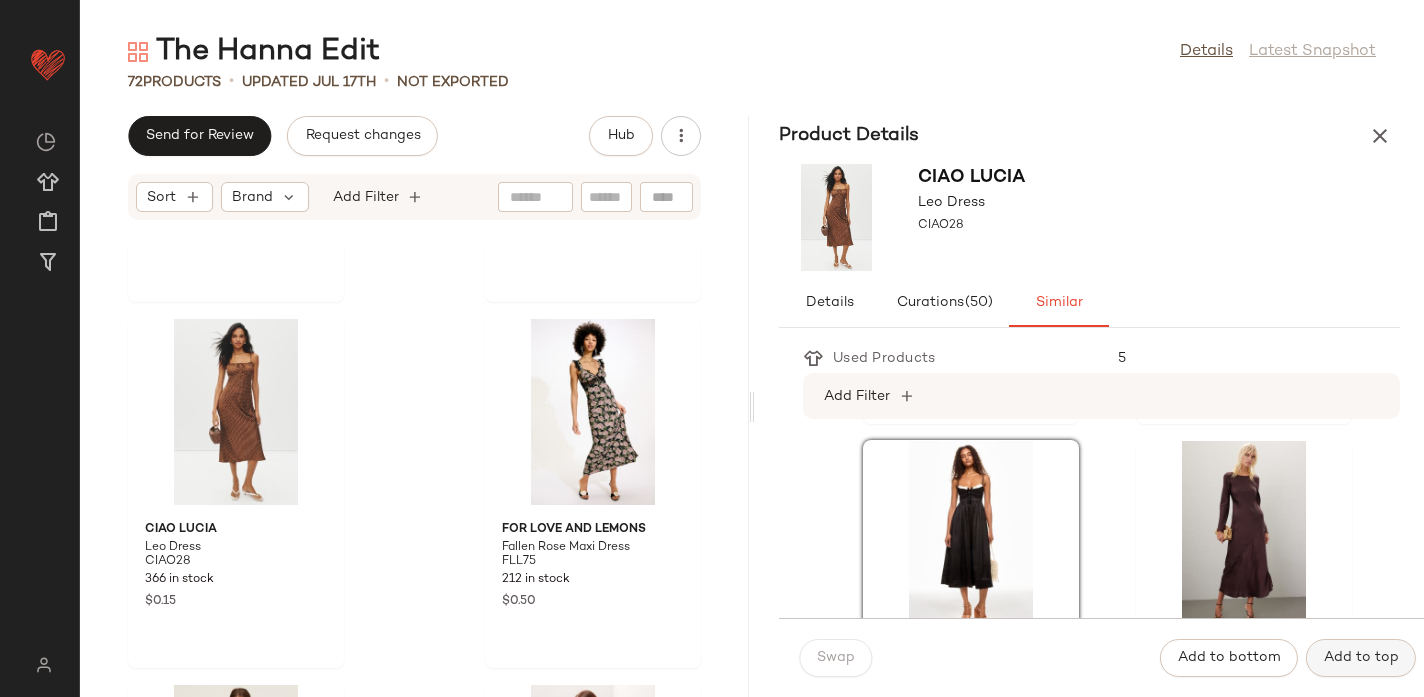 click on "Add to top" 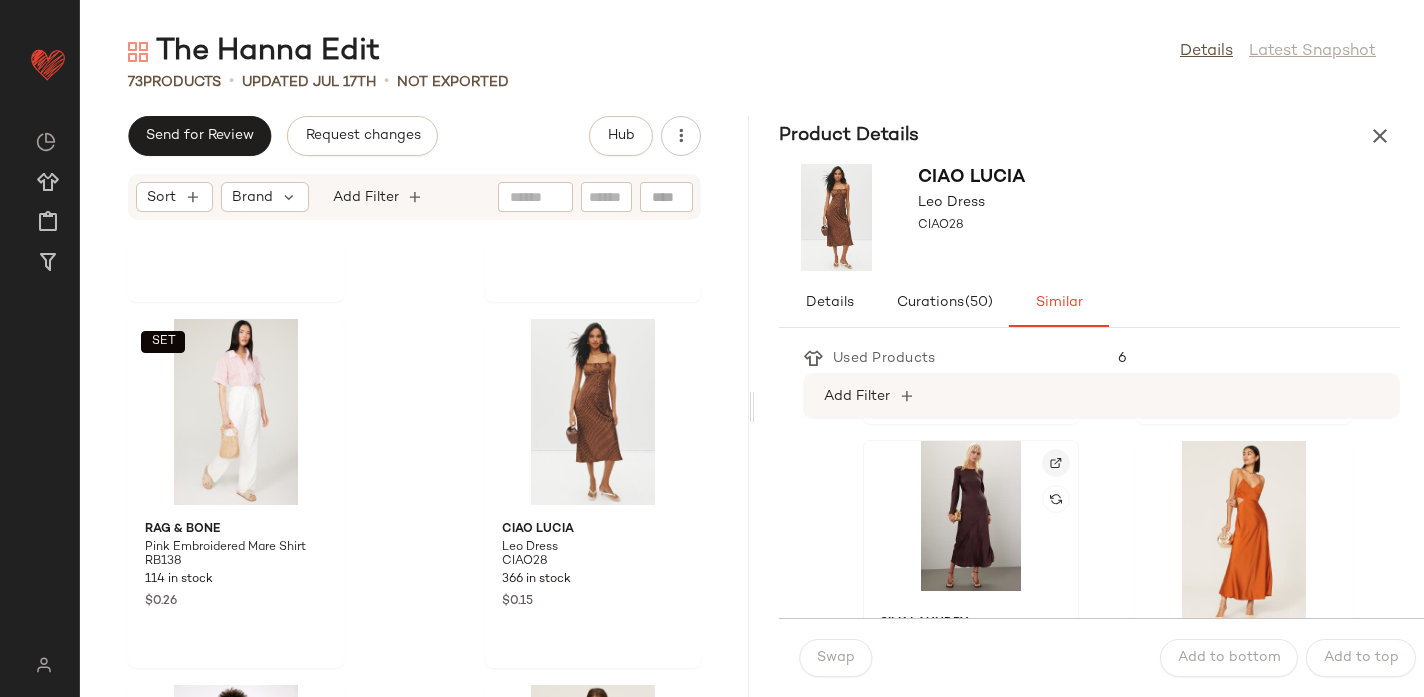click 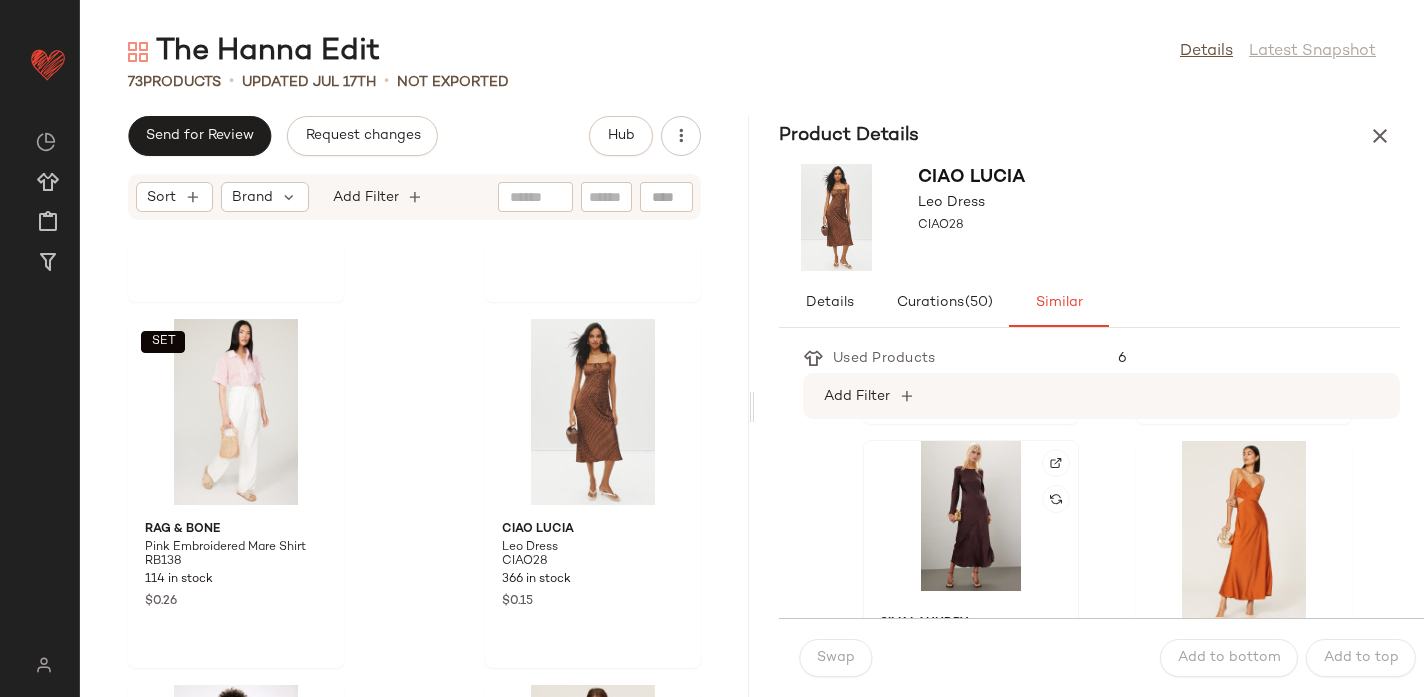 click 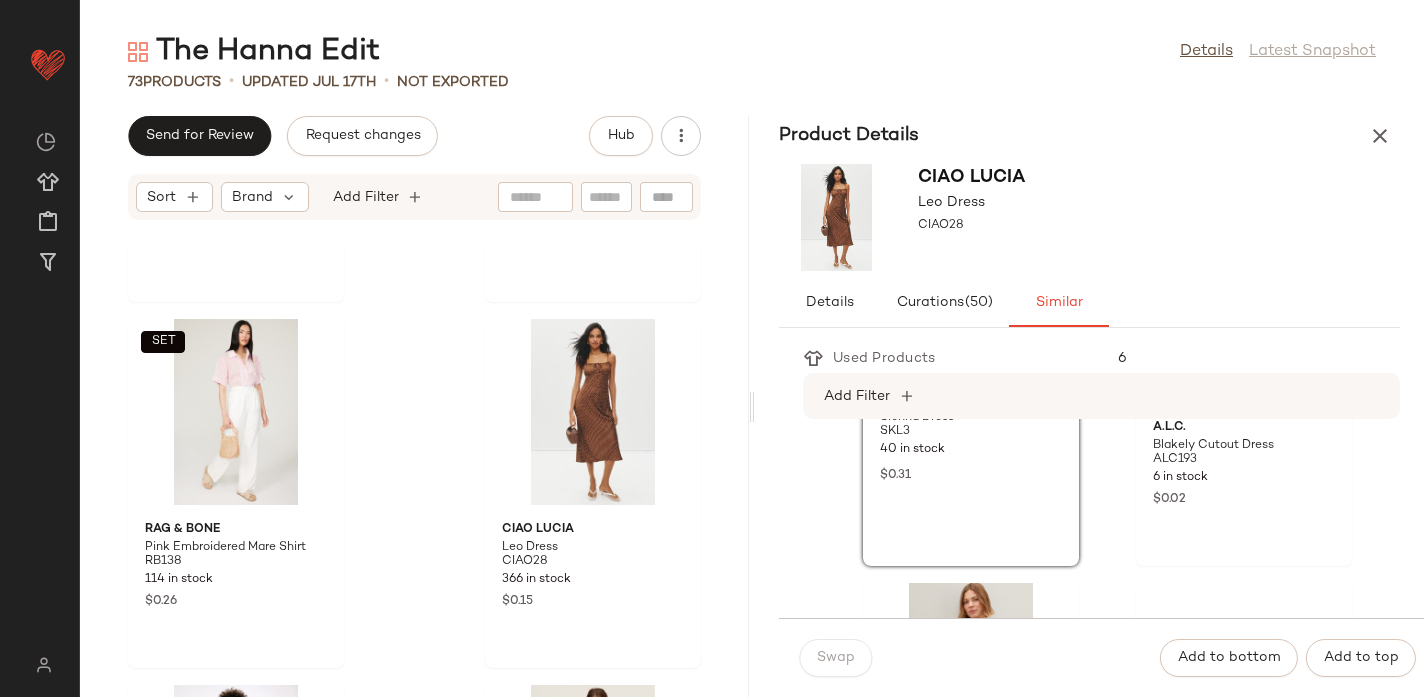scroll, scrollTop: 2060, scrollLeft: 0, axis: vertical 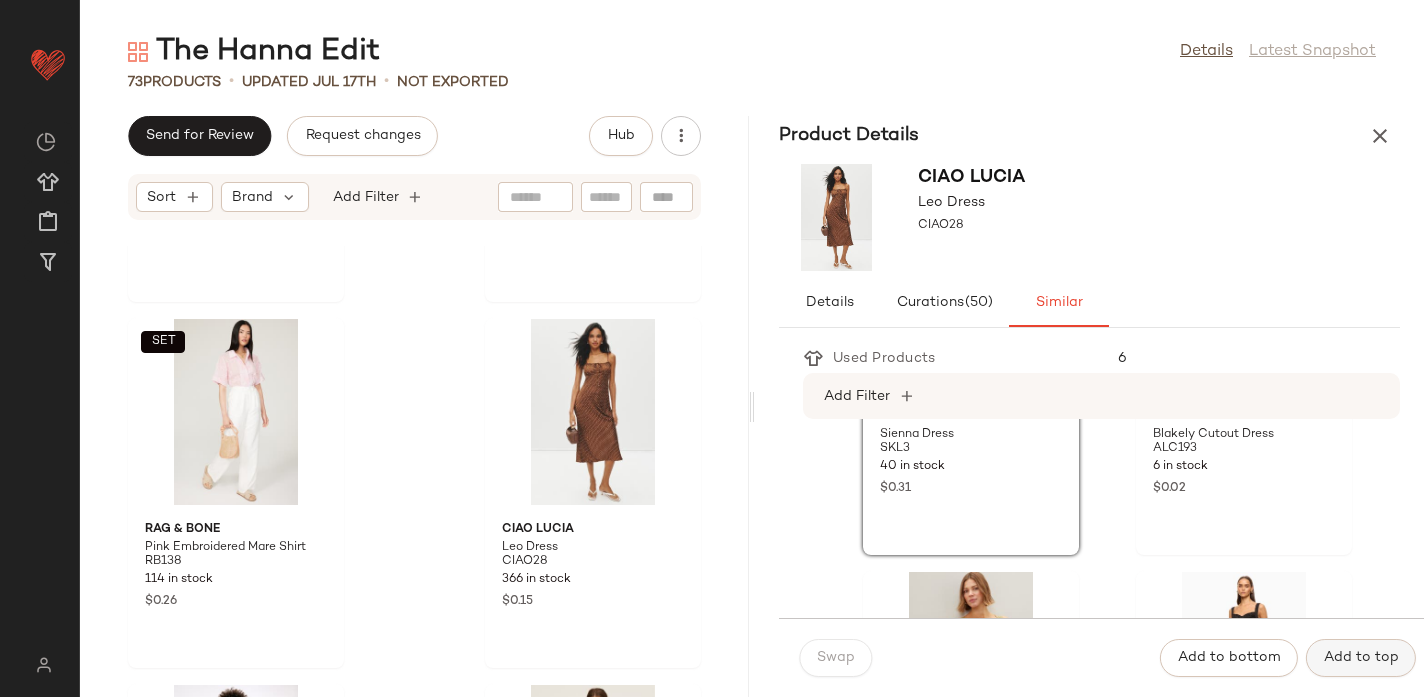 click on "Add to top" 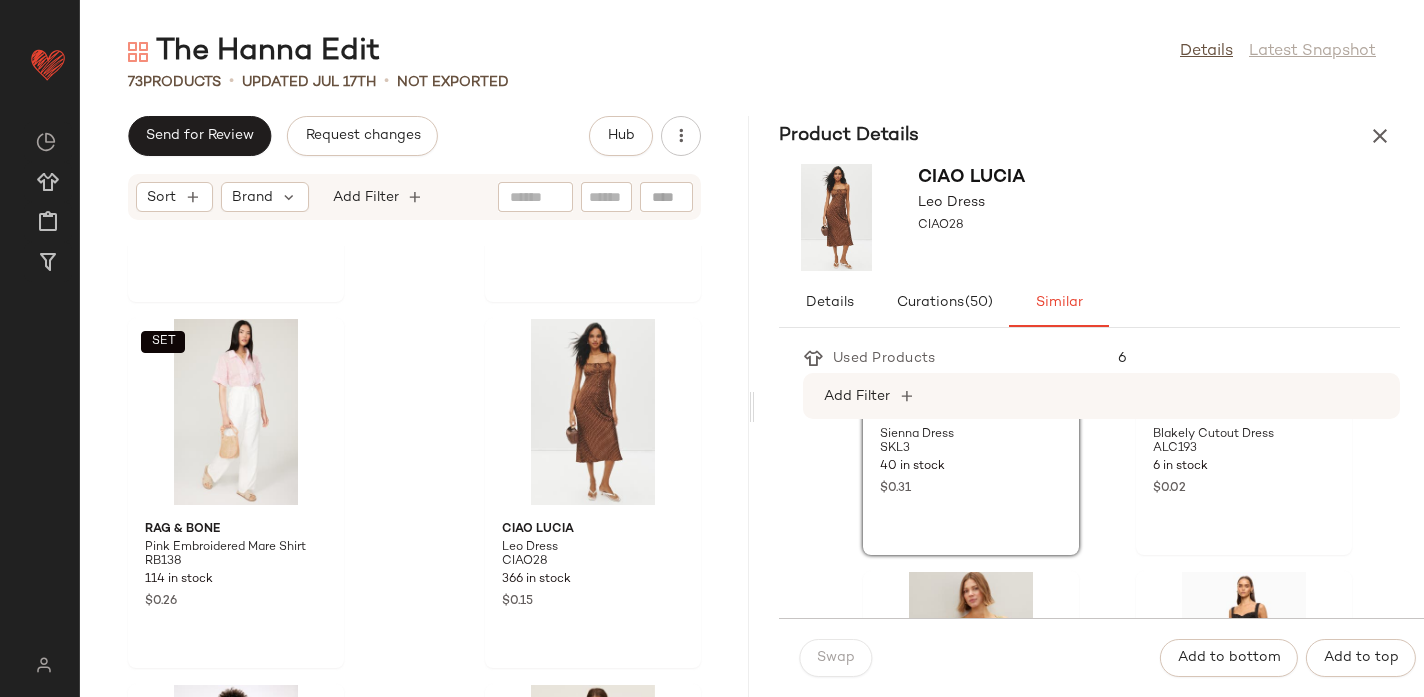 scroll, scrollTop: 9098, scrollLeft: 0, axis: vertical 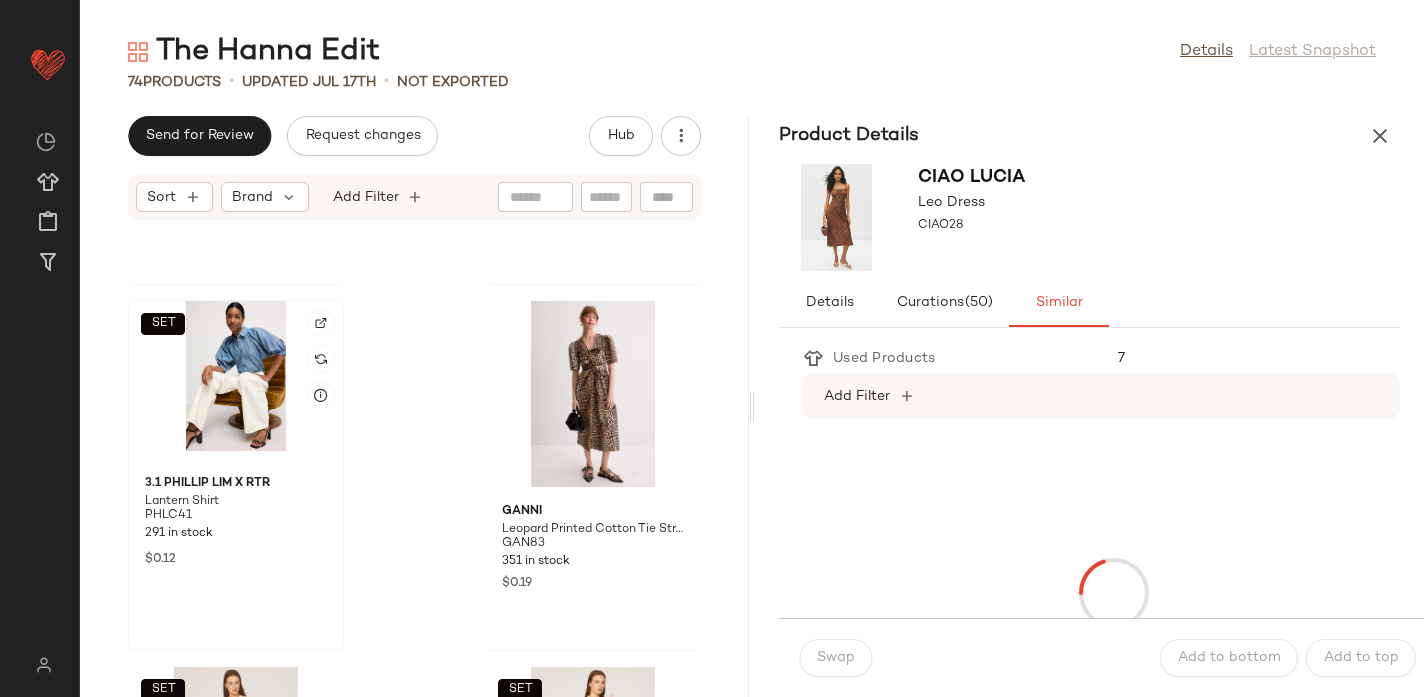 click on "SET" 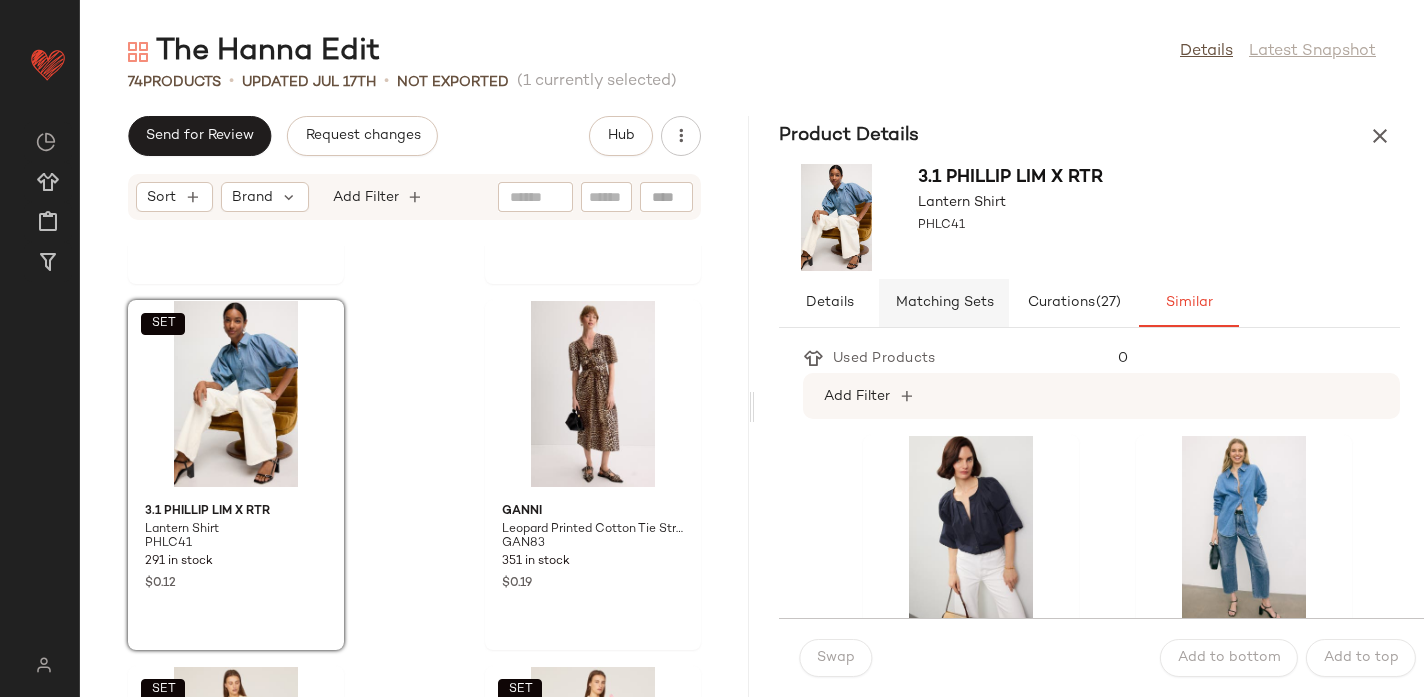 click on "Matching Sets" 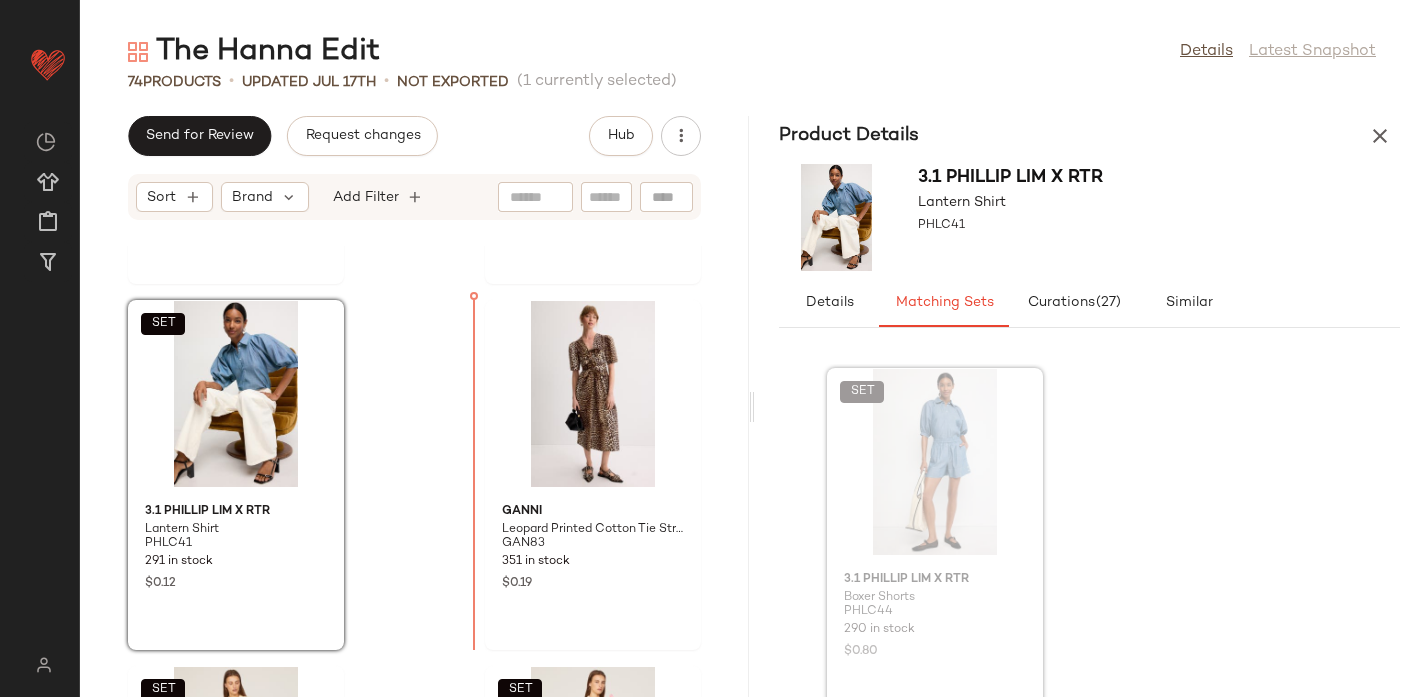 drag, startPoint x: 981, startPoint y: 443, endPoint x: 447, endPoint y: 390, distance: 536.6237 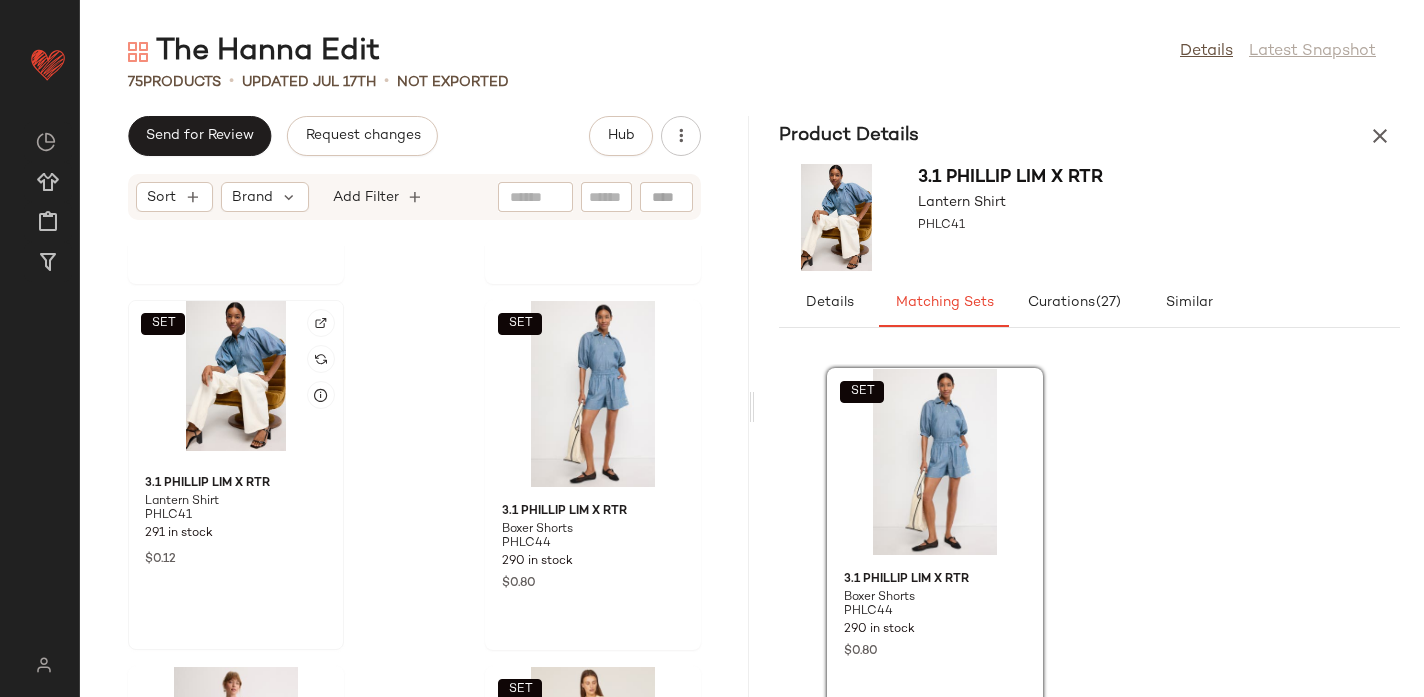 click on "SET" 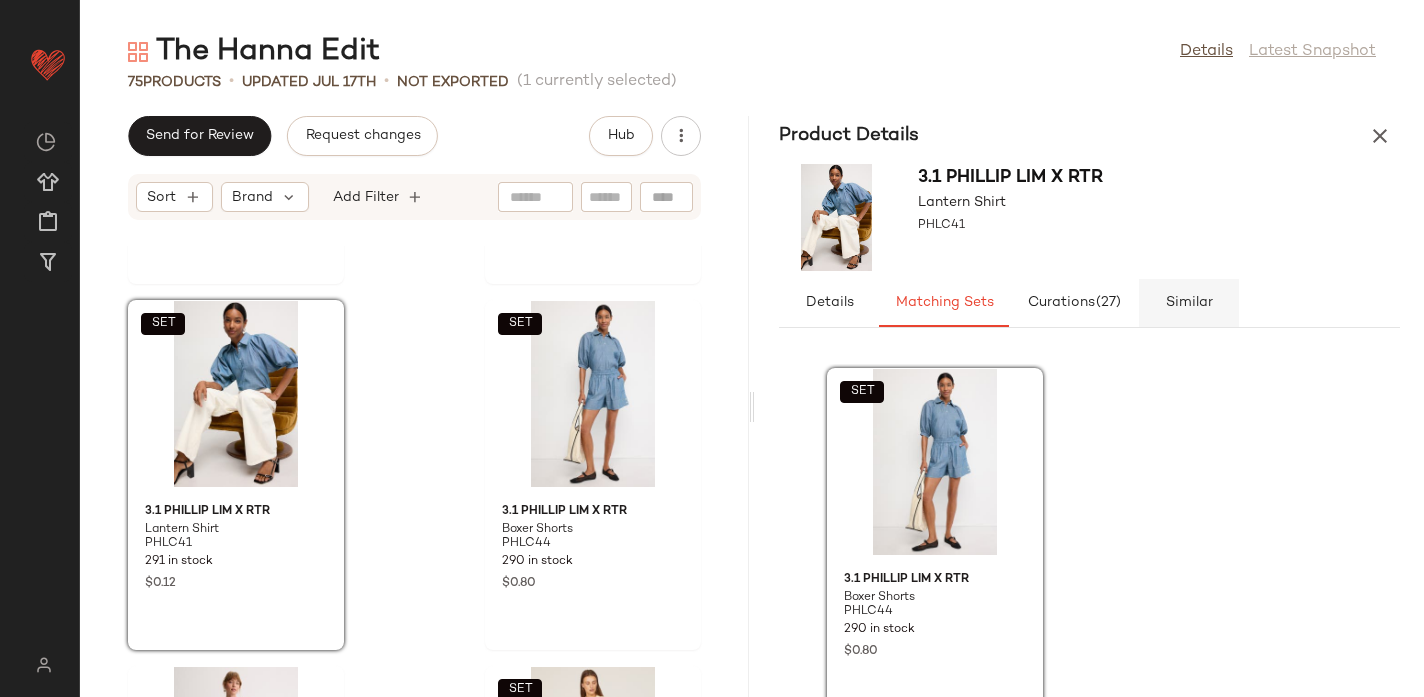 click on "Similar" 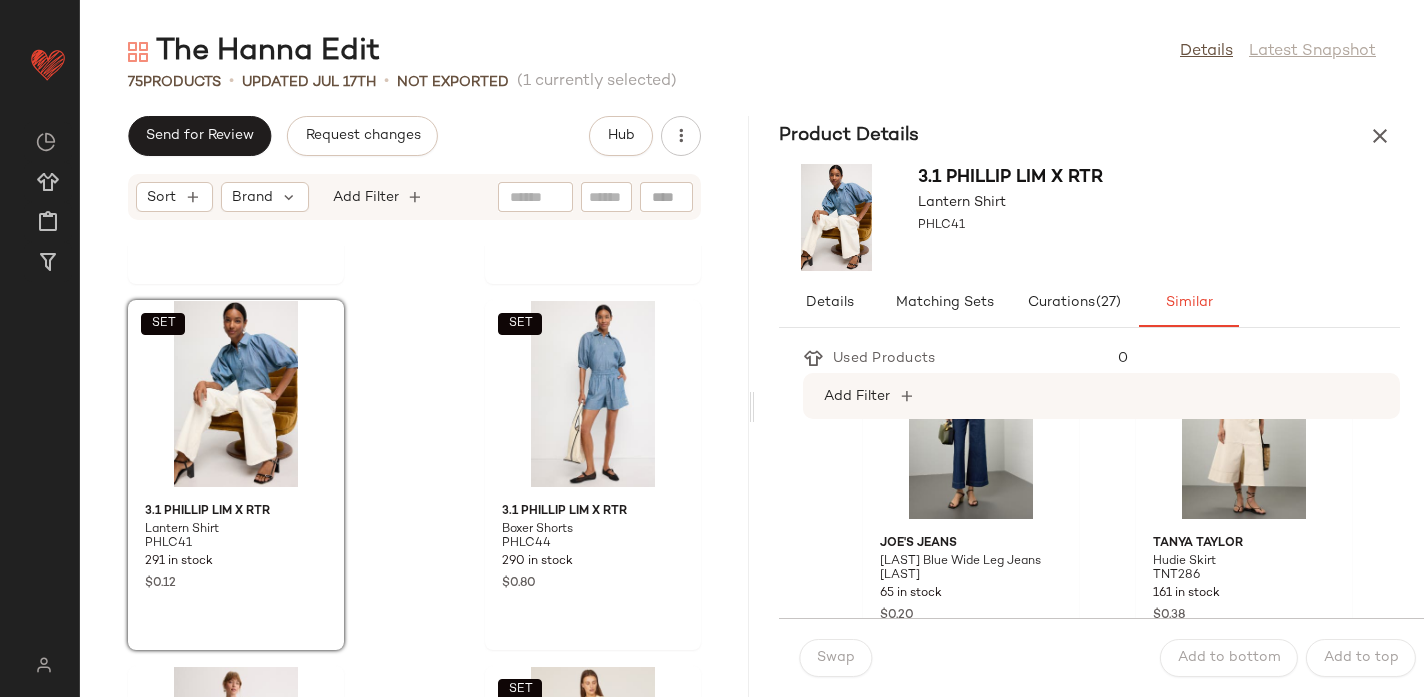 scroll, scrollTop: 1225, scrollLeft: 0, axis: vertical 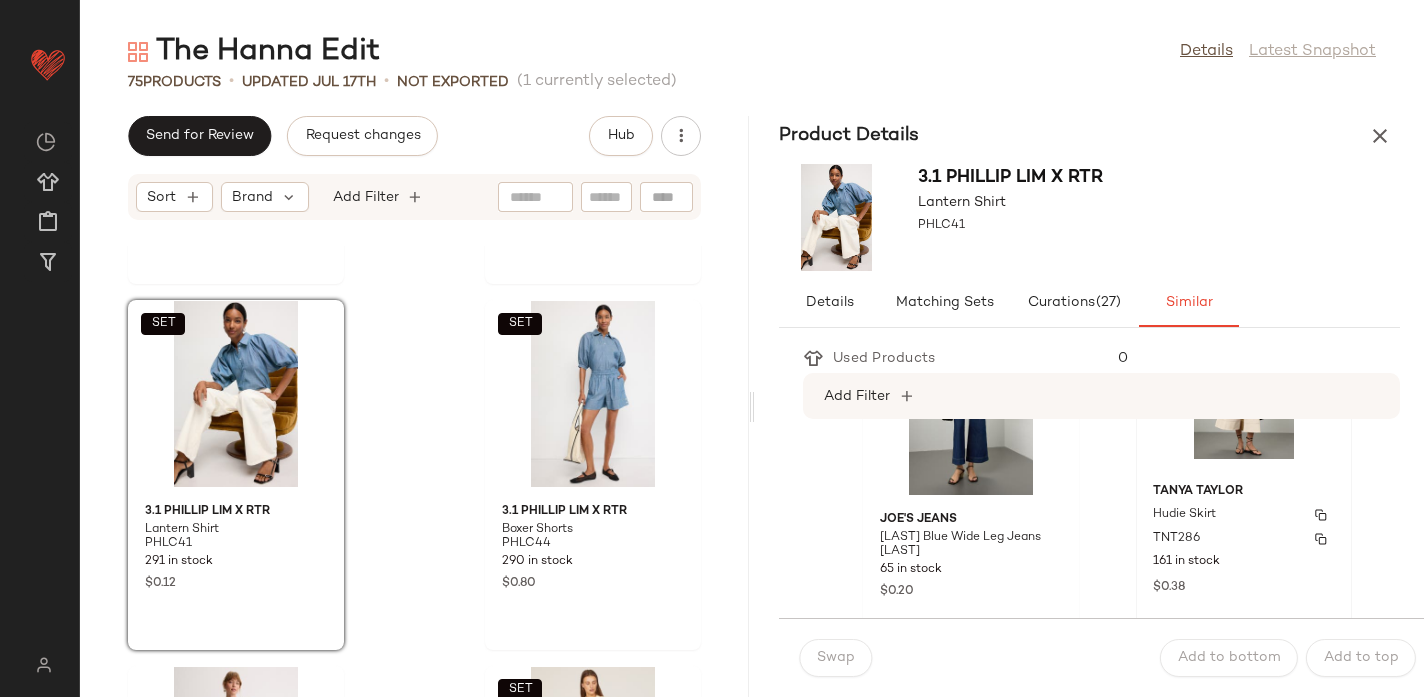 click on "Tanya Taylor Hudie Skirt TNT286 161 in stock $0.38" 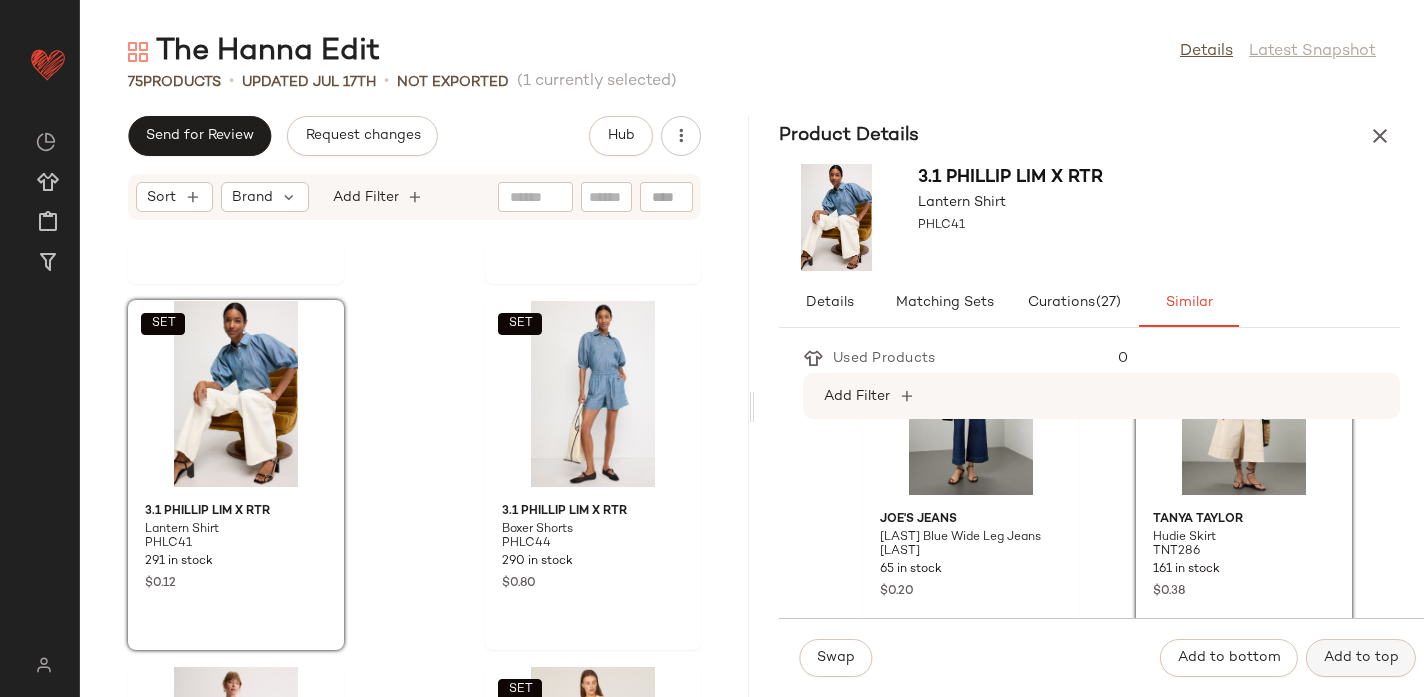 click on "Add to top" 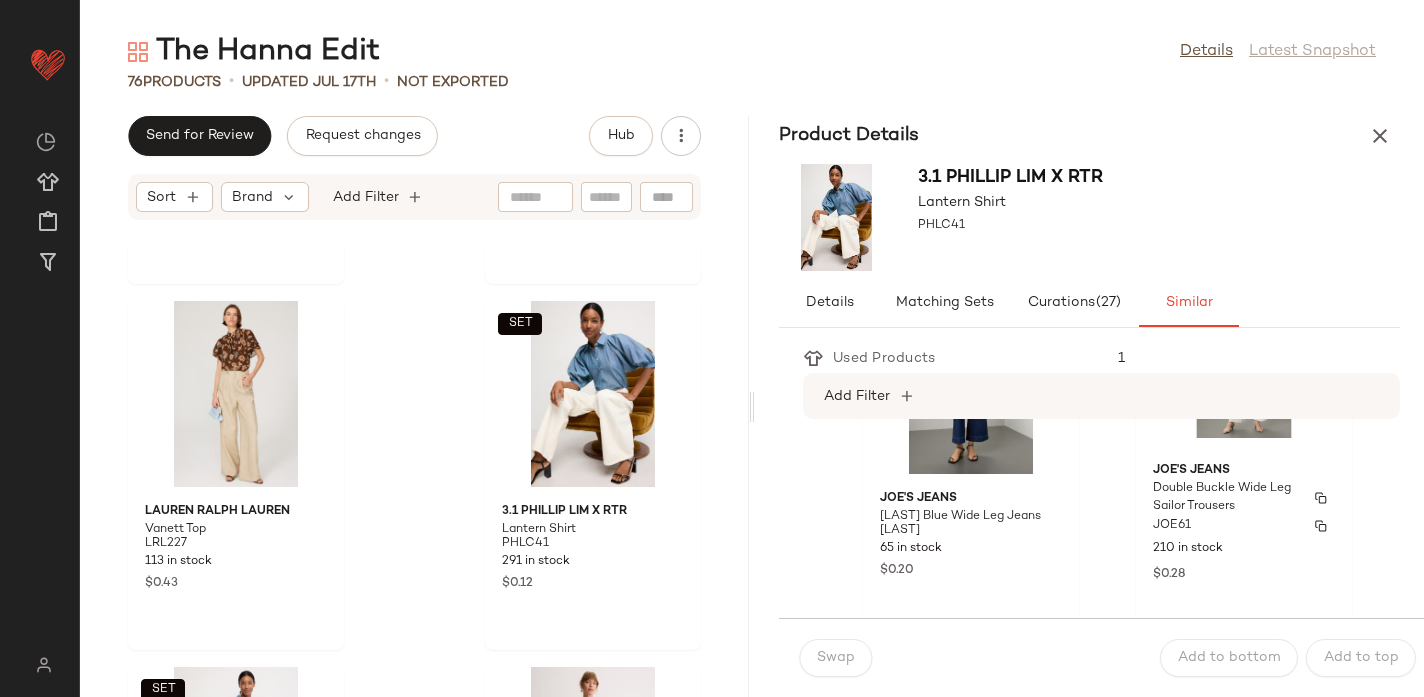 scroll, scrollTop: 1247, scrollLeft: 0, axis: vertical 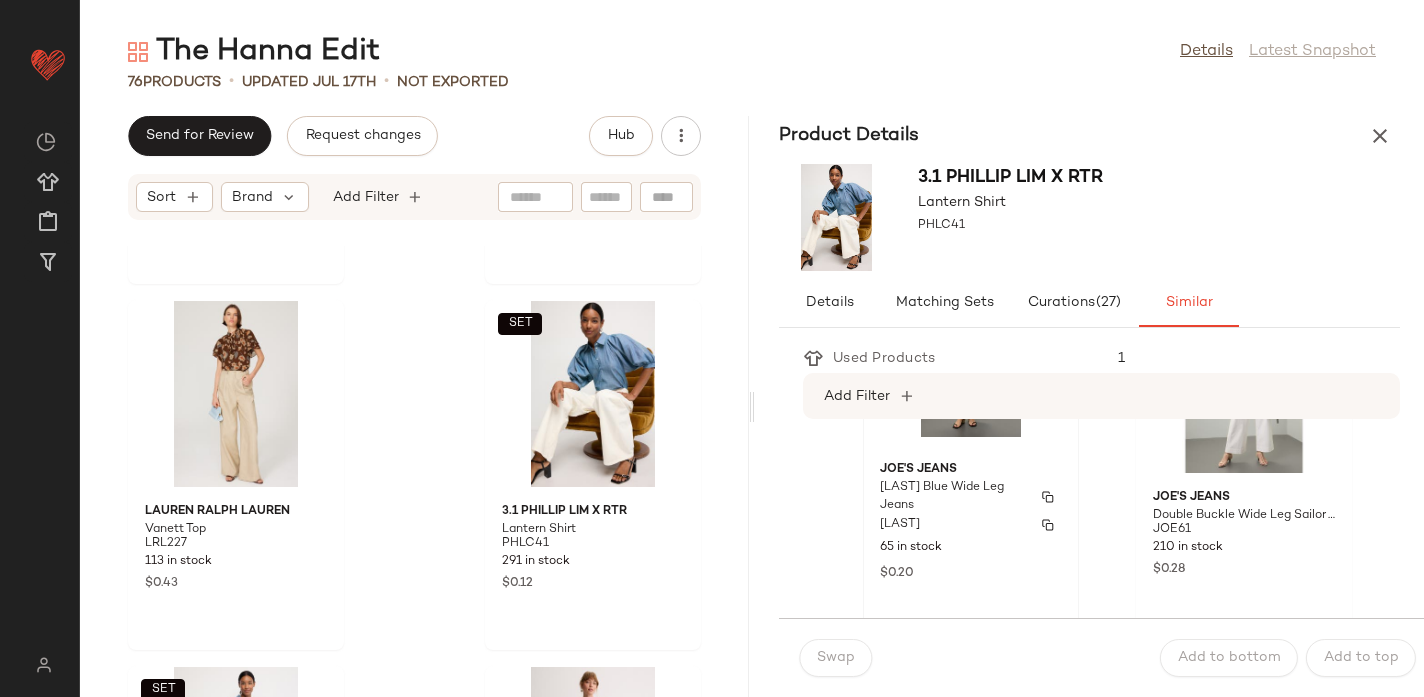 click on "Joe's Jeans" at bounding box center [971, 470] 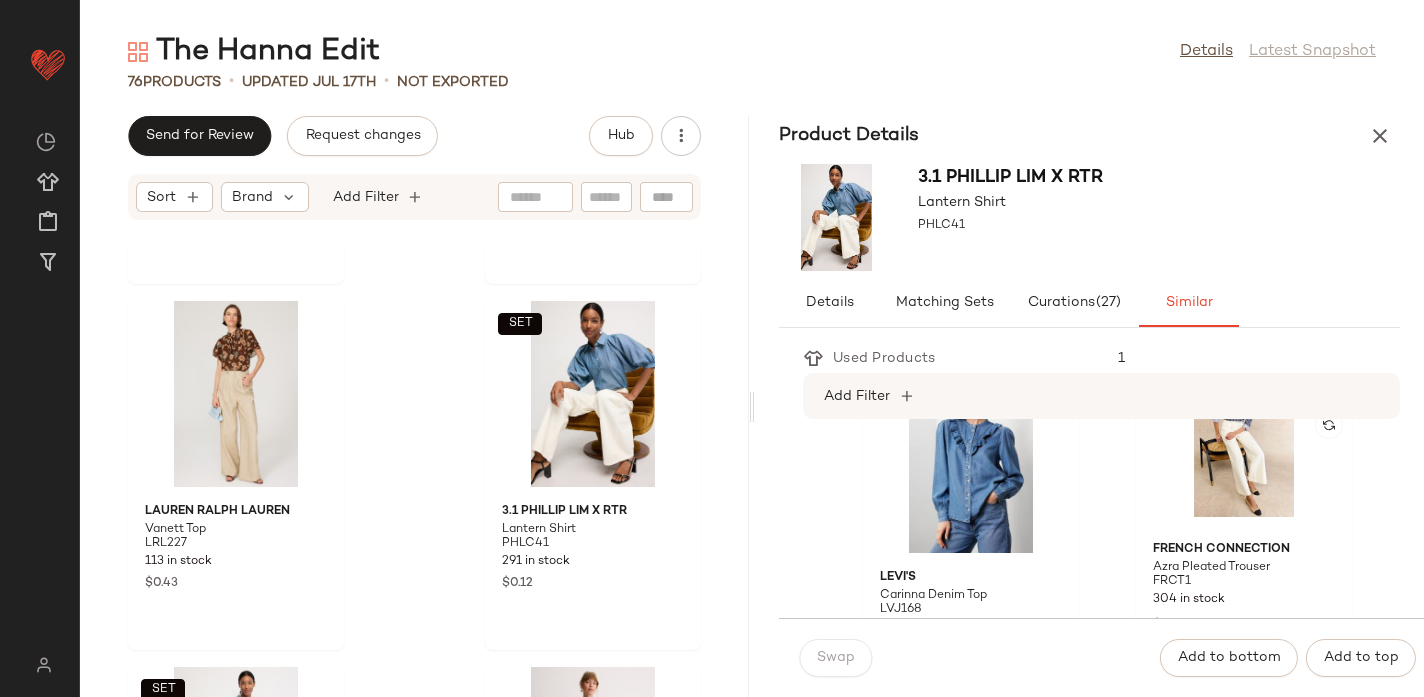 scroll, scrollTop: 1574, scrollLeft: 0, axis: vertical 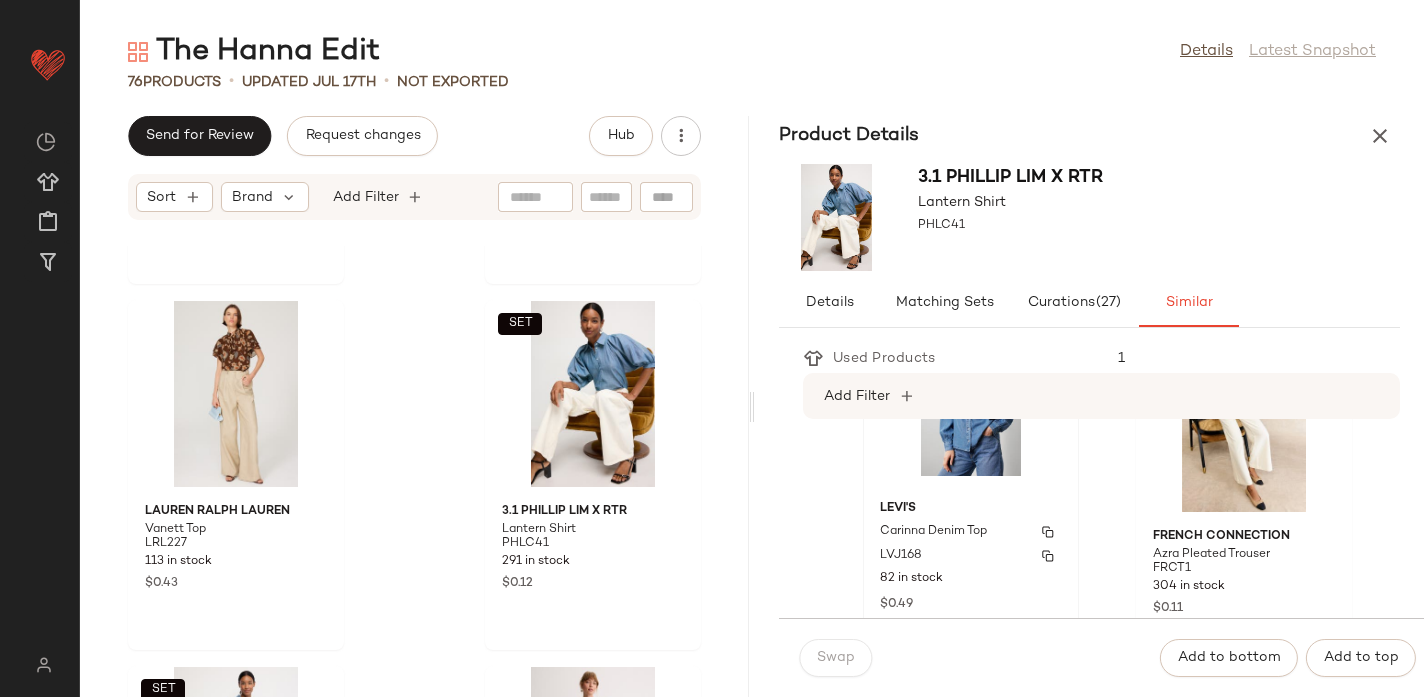 click on "Levi's Carinna Denim Top LVJ168 82 in stock $0.49" 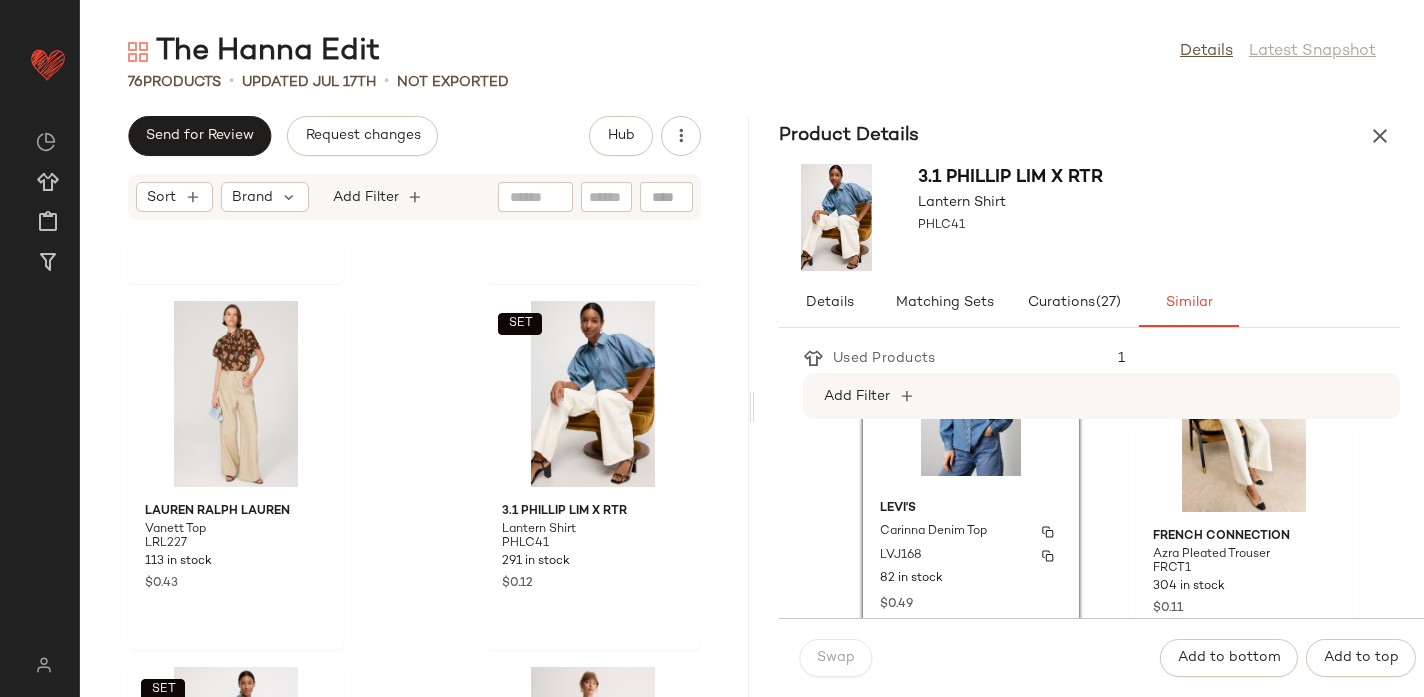 scroll, scrollTop: 1490, scrollLeft: 0, axis: vertical 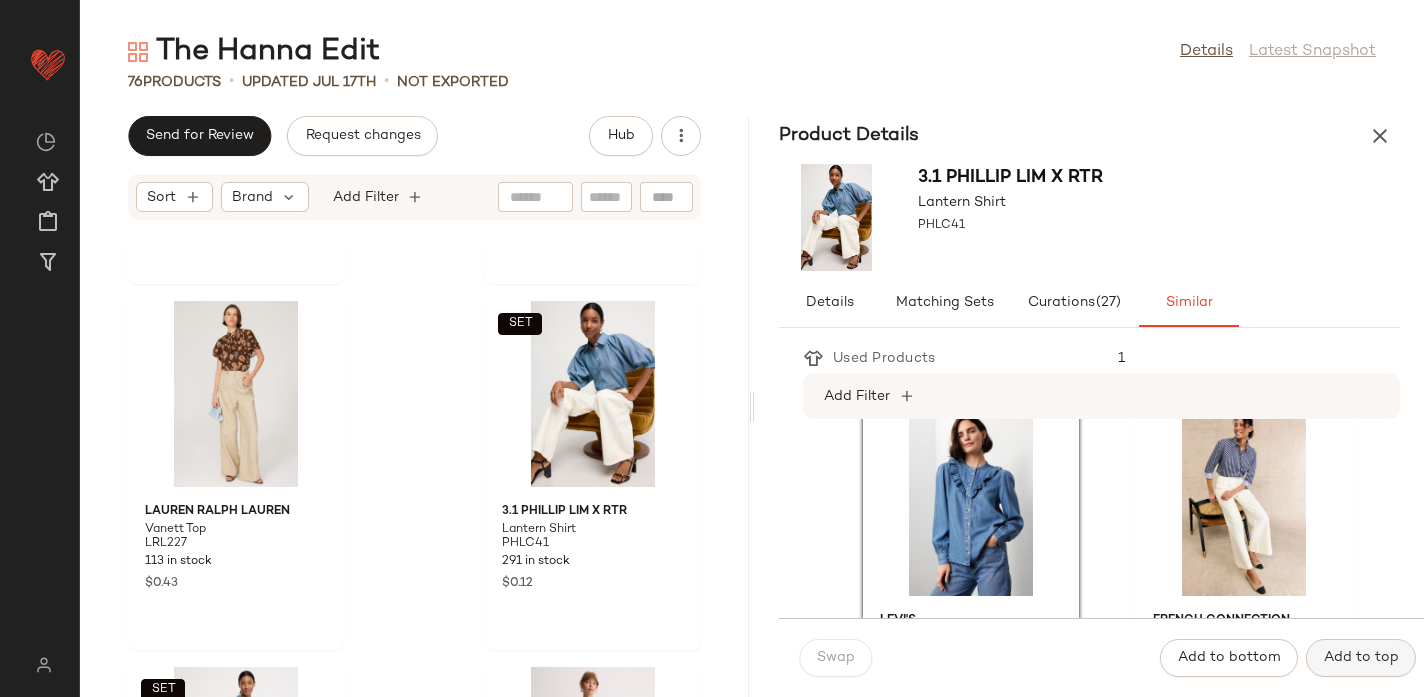 click on "Add to top" 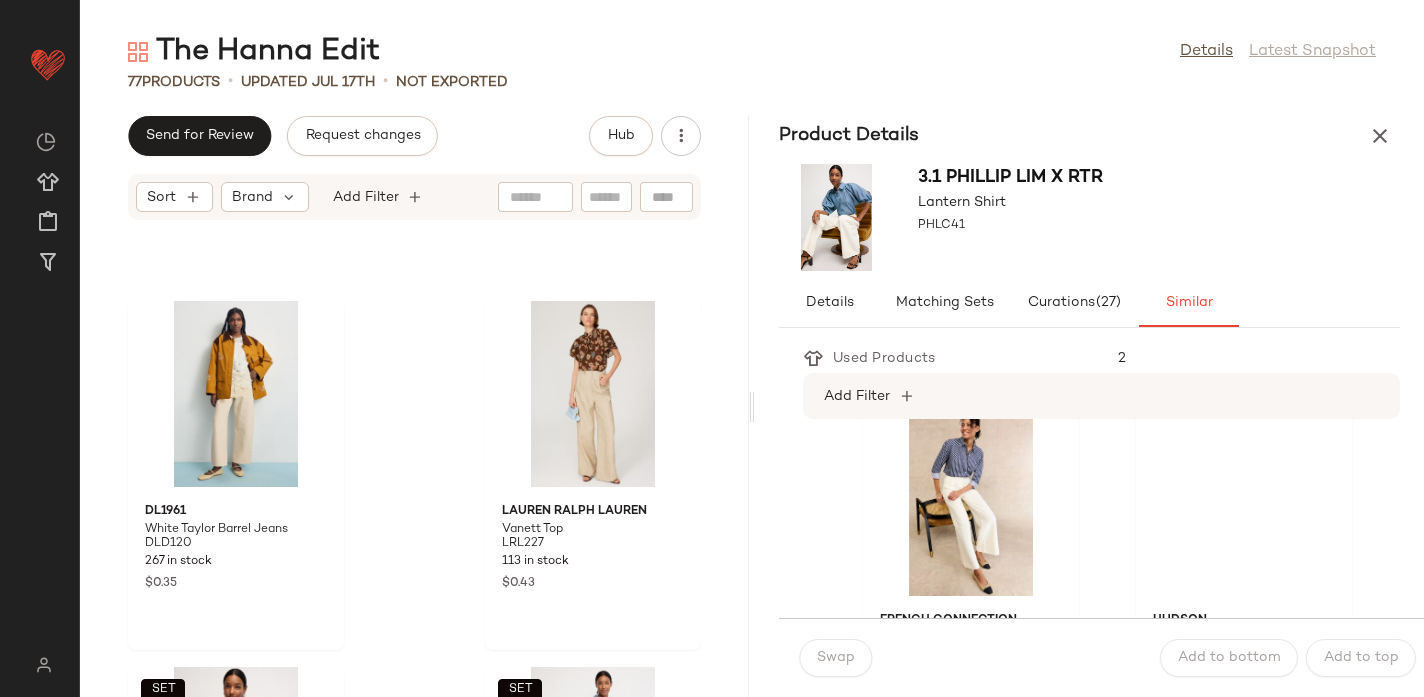 scroll, scrollTop: 11312, scrollLeft: 0, axis: vertical 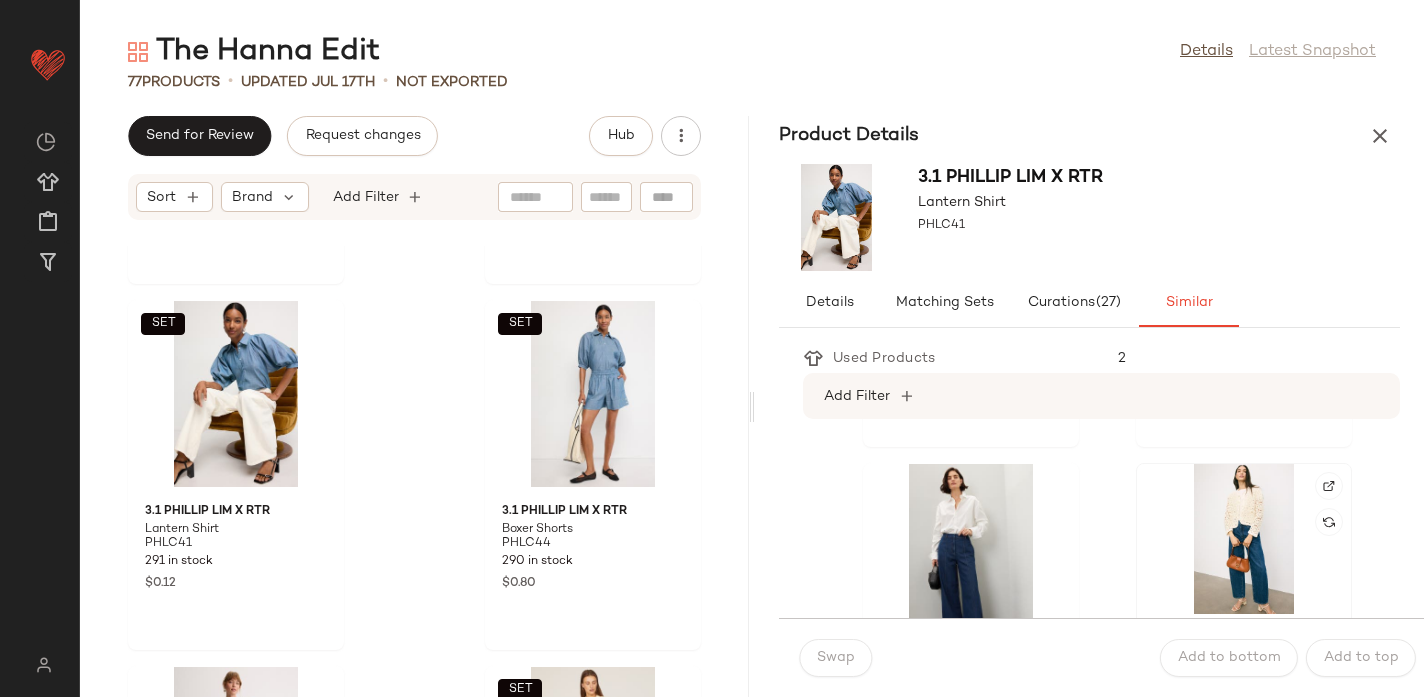 click 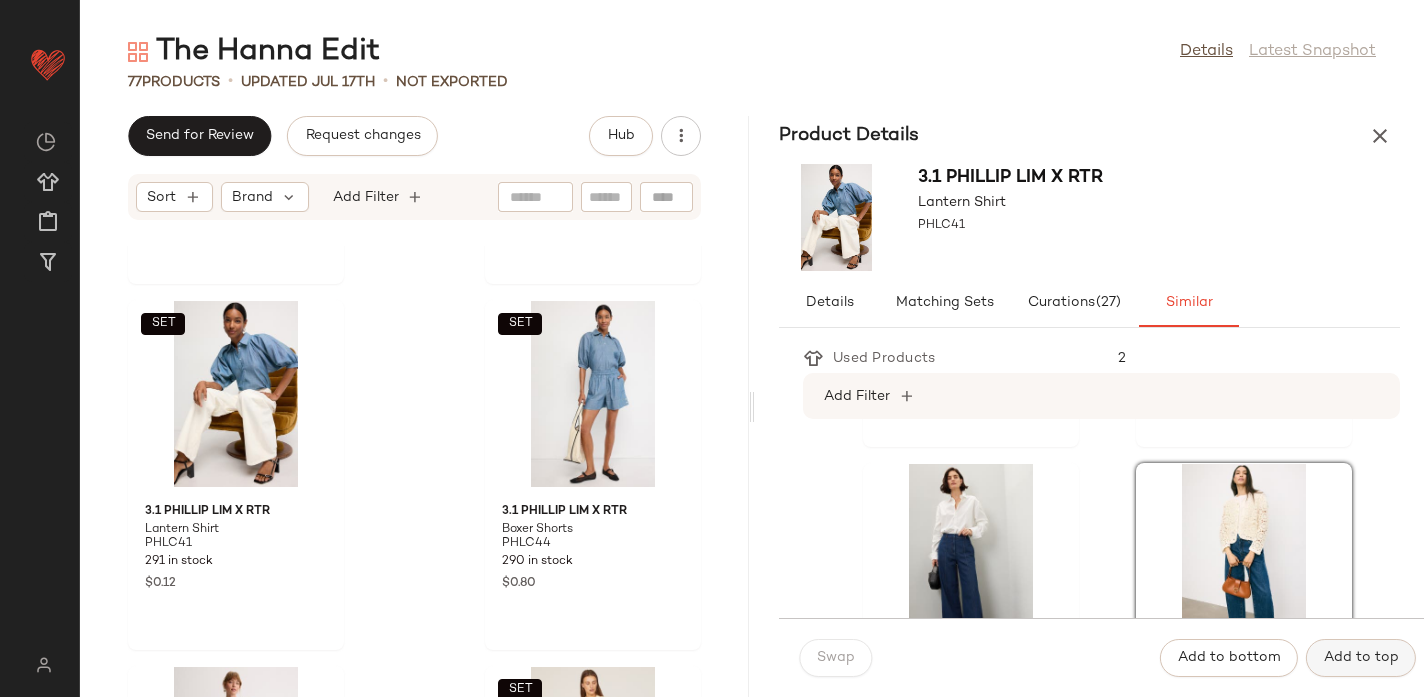 click on "Add to top" 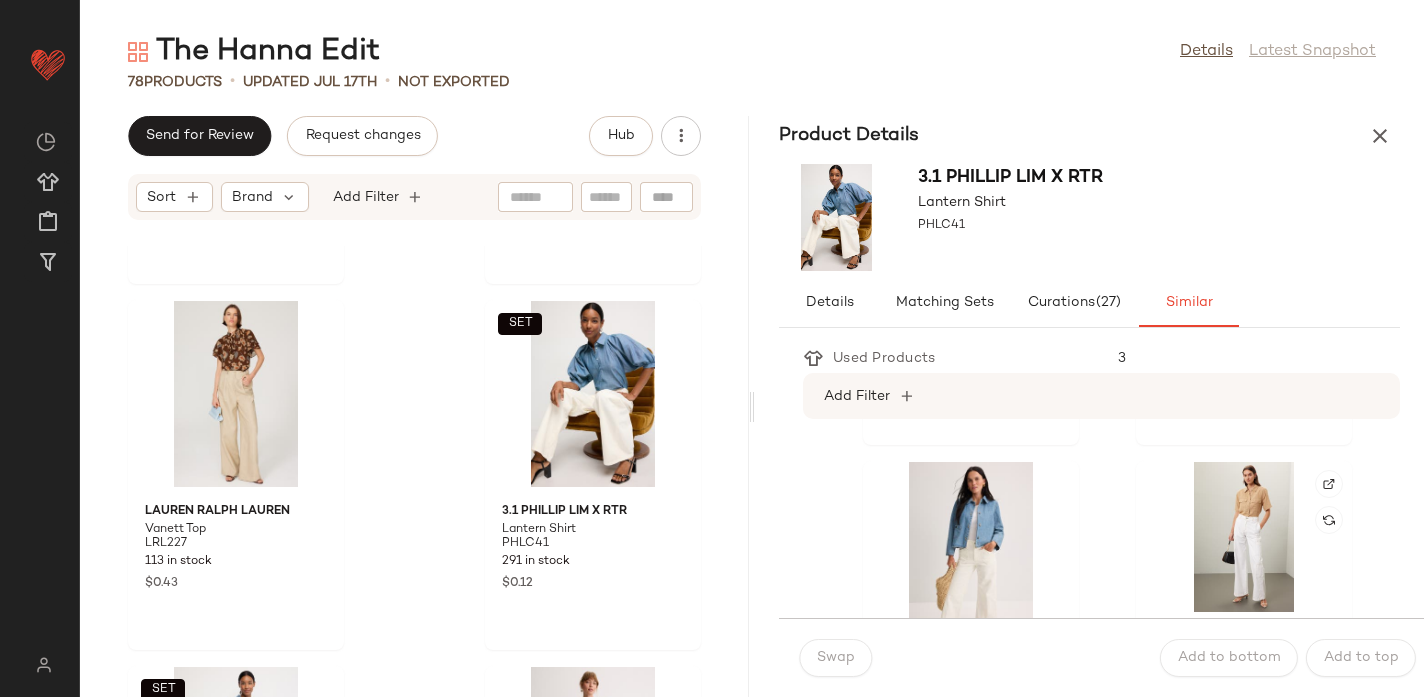 scroll, scrollTop: 3281, scrollLeft: 0, axis: vertical 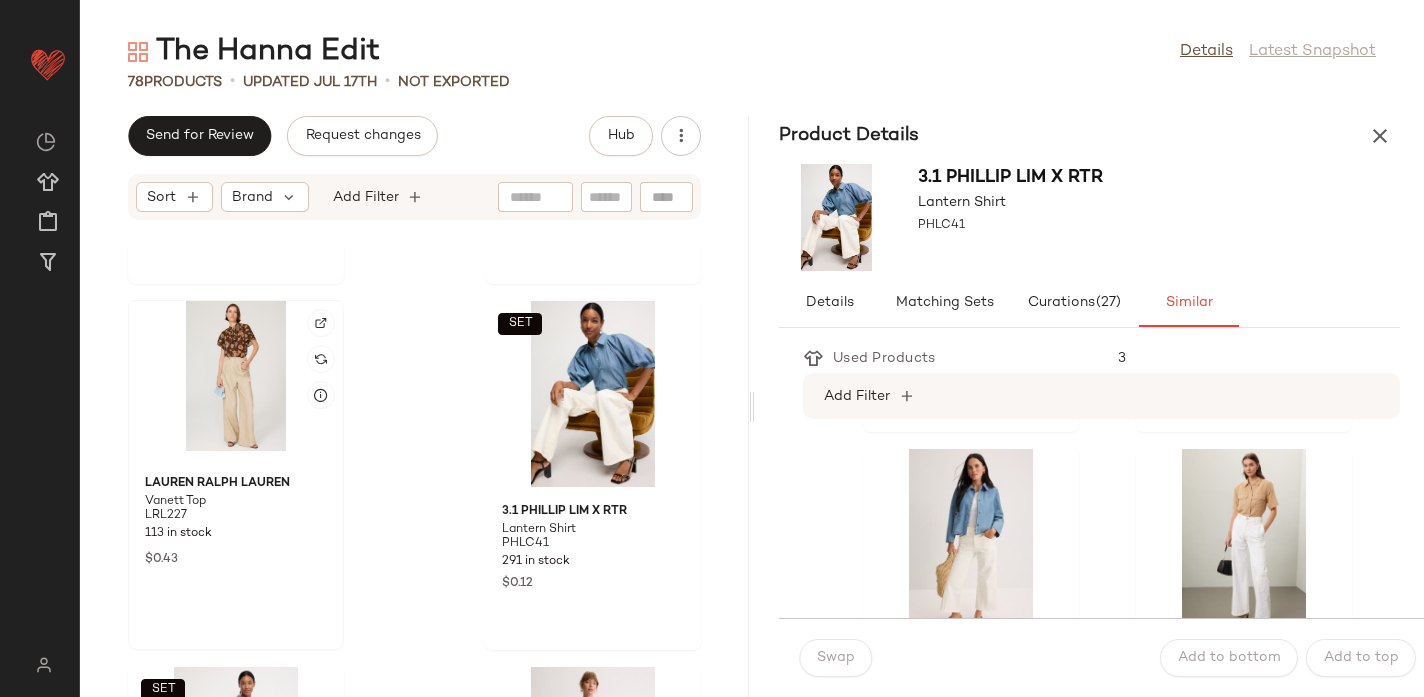 click 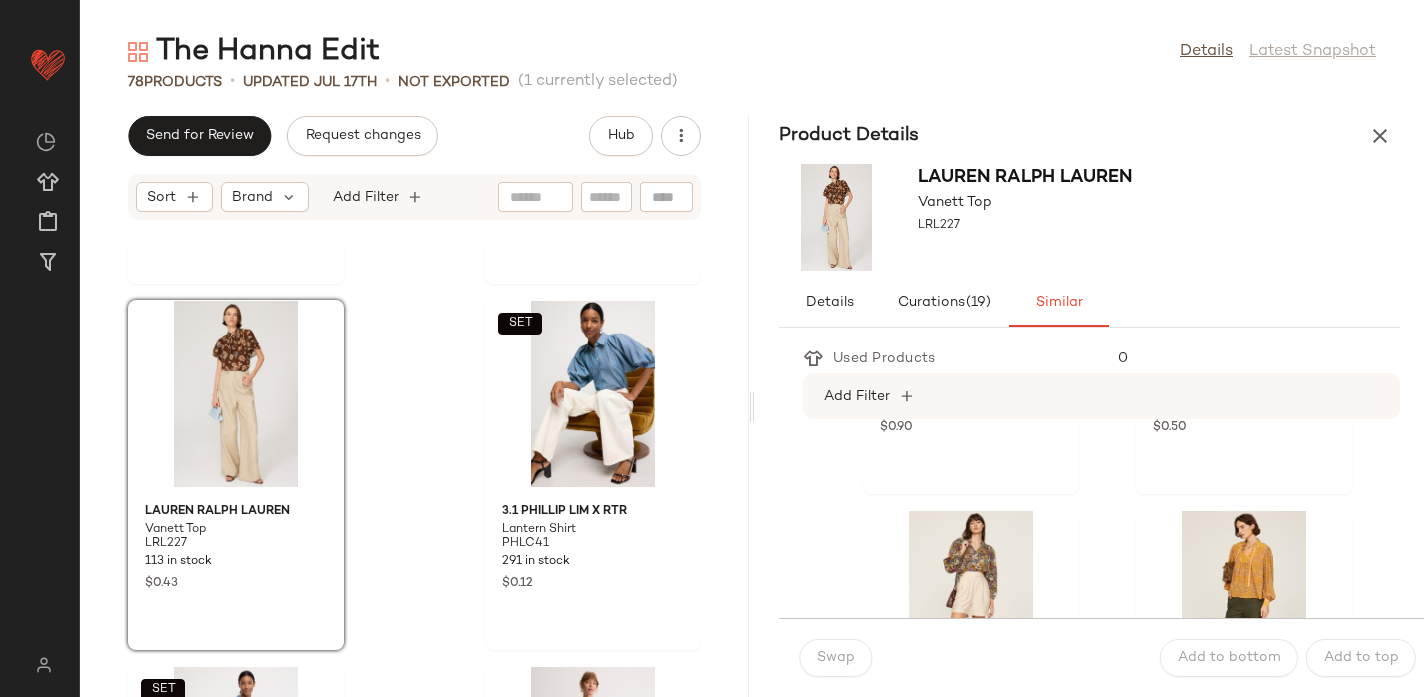 scroll, scrollTop: 285, scrollLeft: 0, axis: vertical 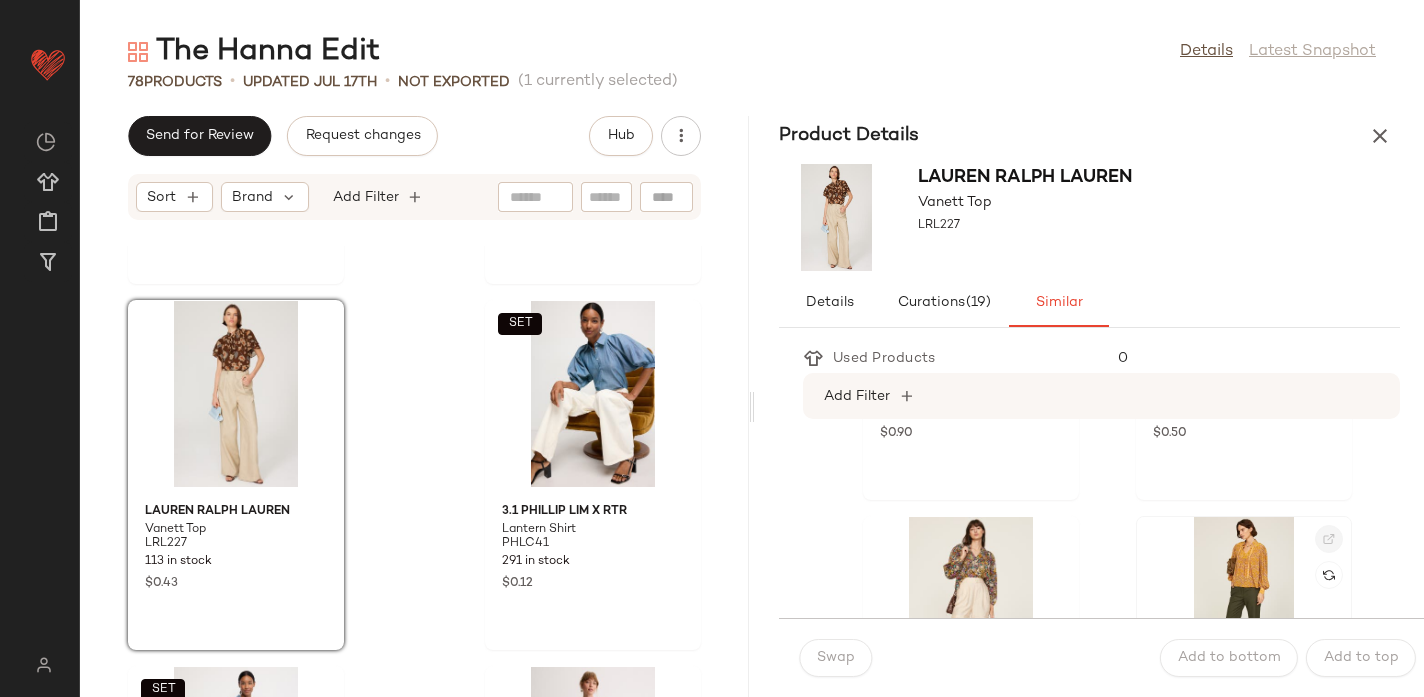 click 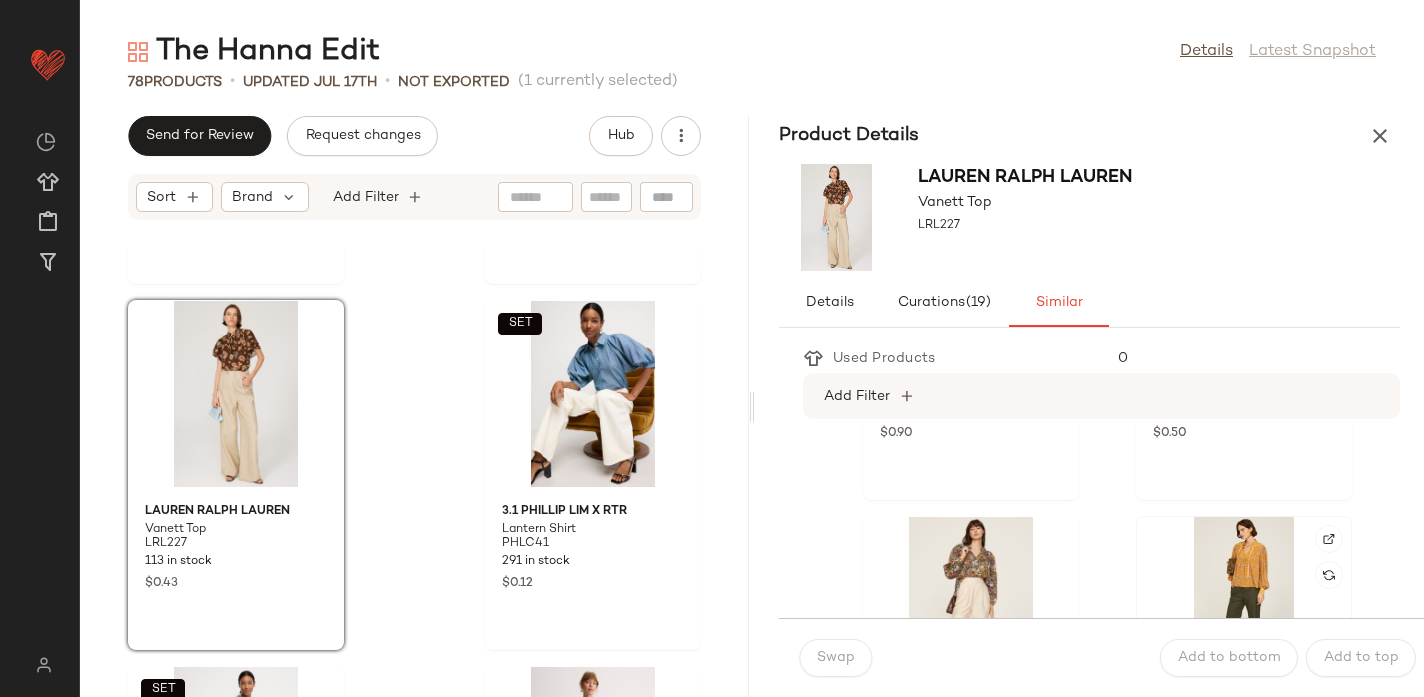 click 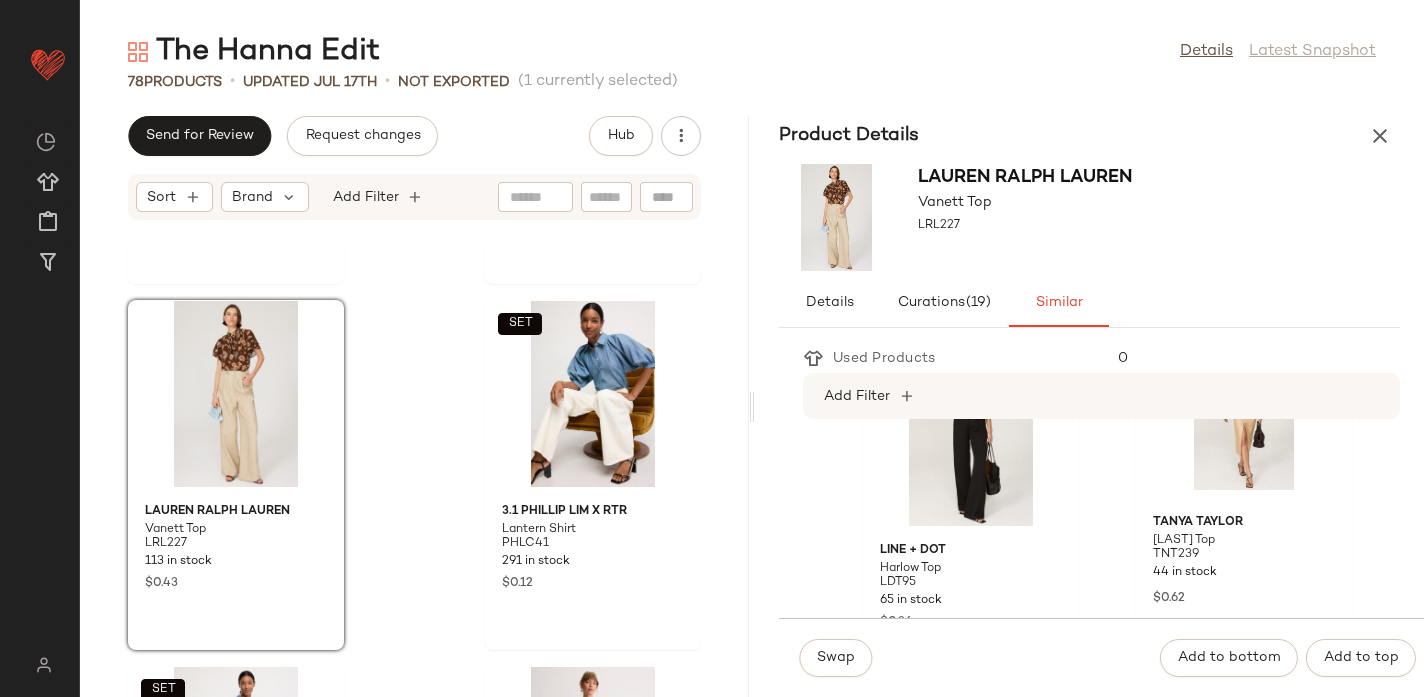 scroll, scrollTop: 1196, scrollLeft: 0, axis: vertical 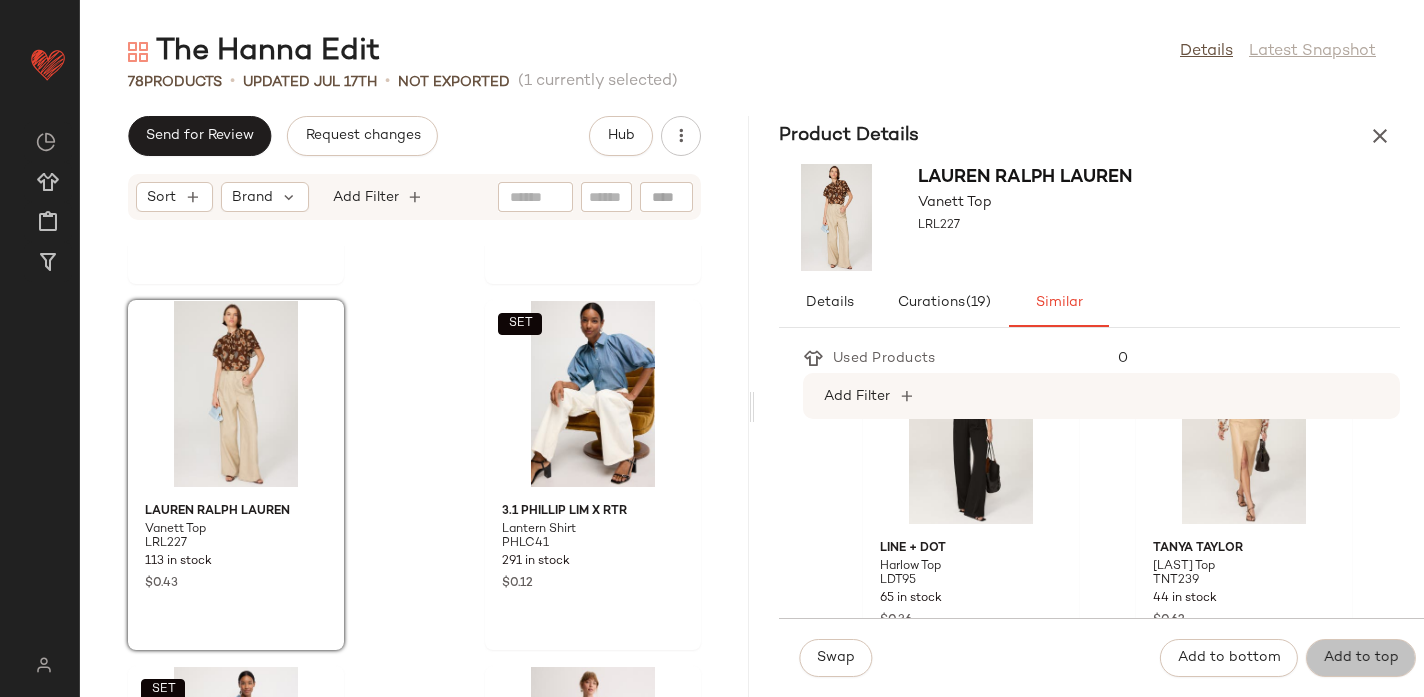 click on "Add to top" 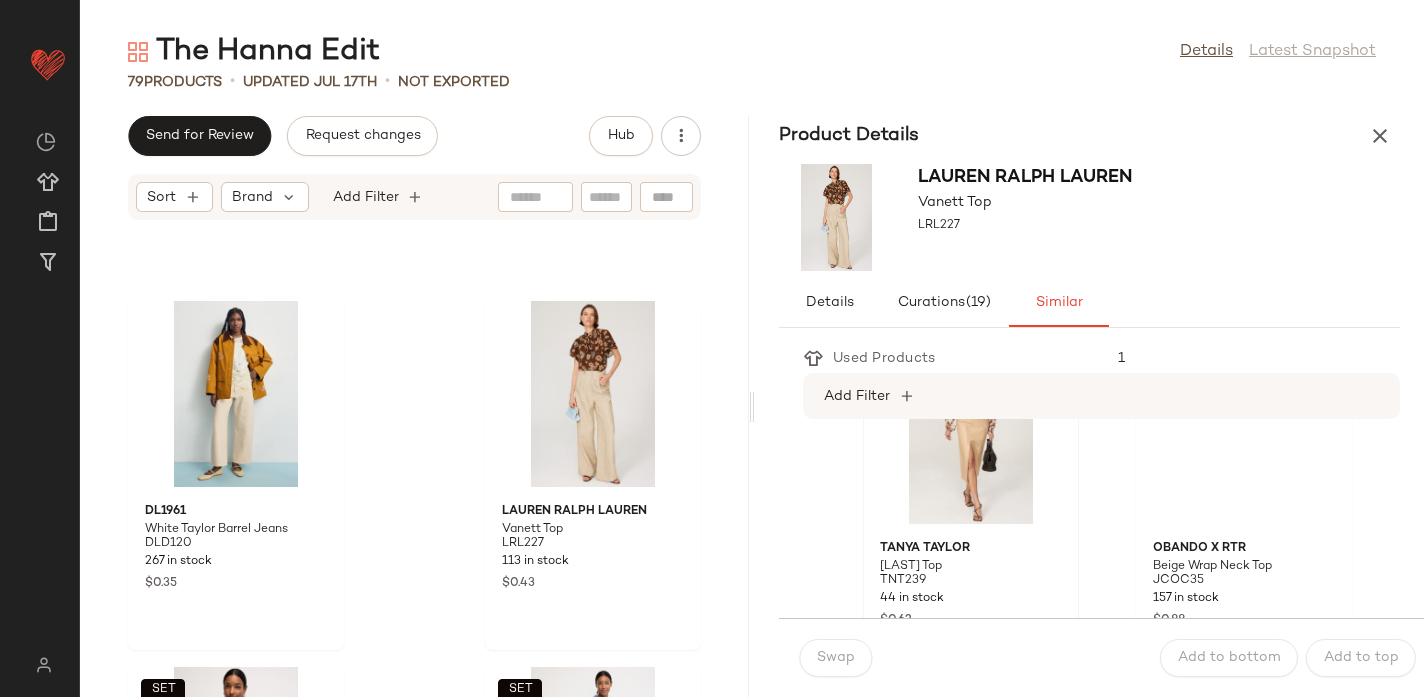 scroll, scrollTop: 691, scrollLeft: 0, axis: vertical 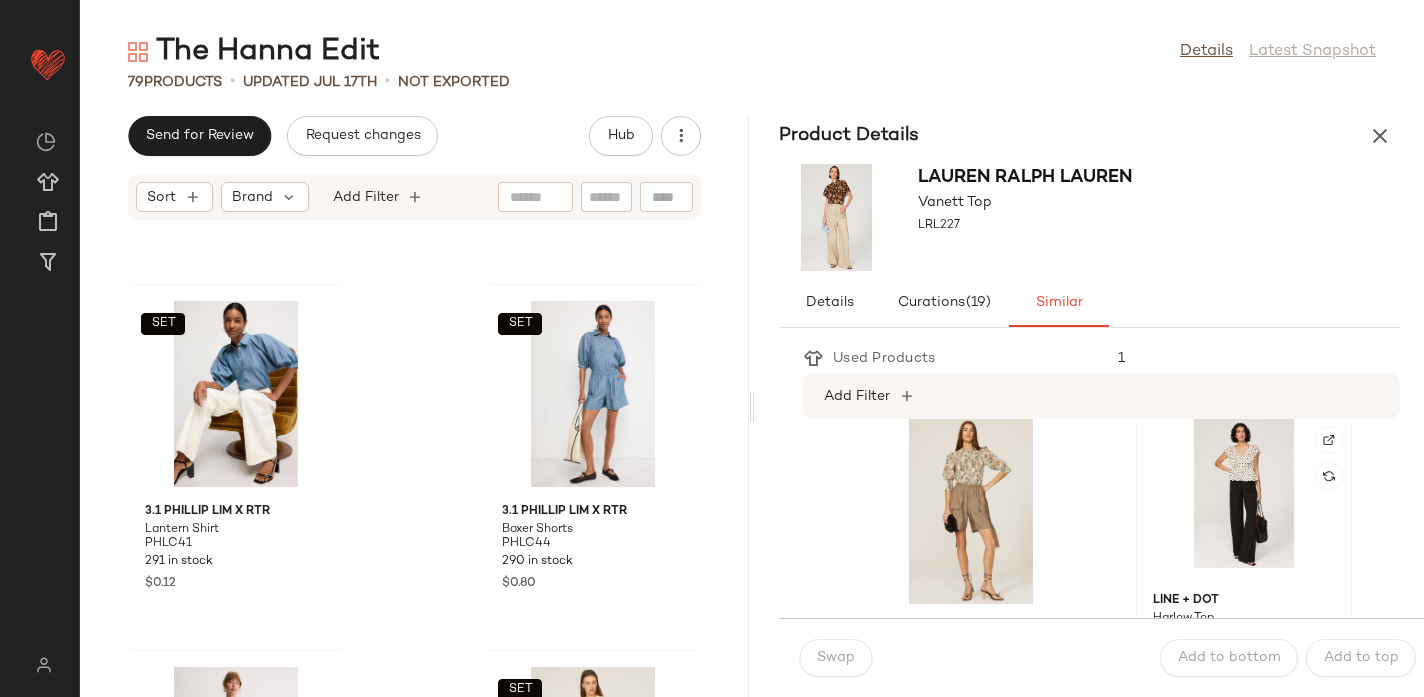 click 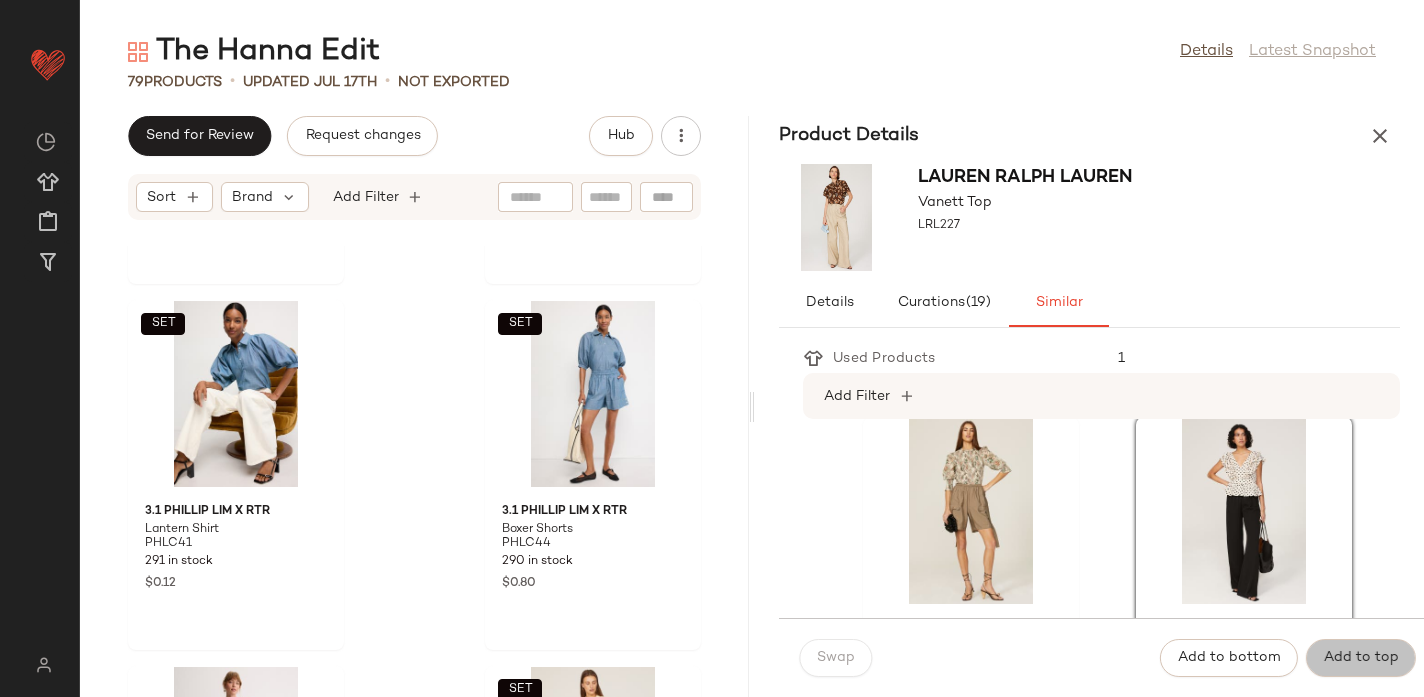 click on "Add to top" 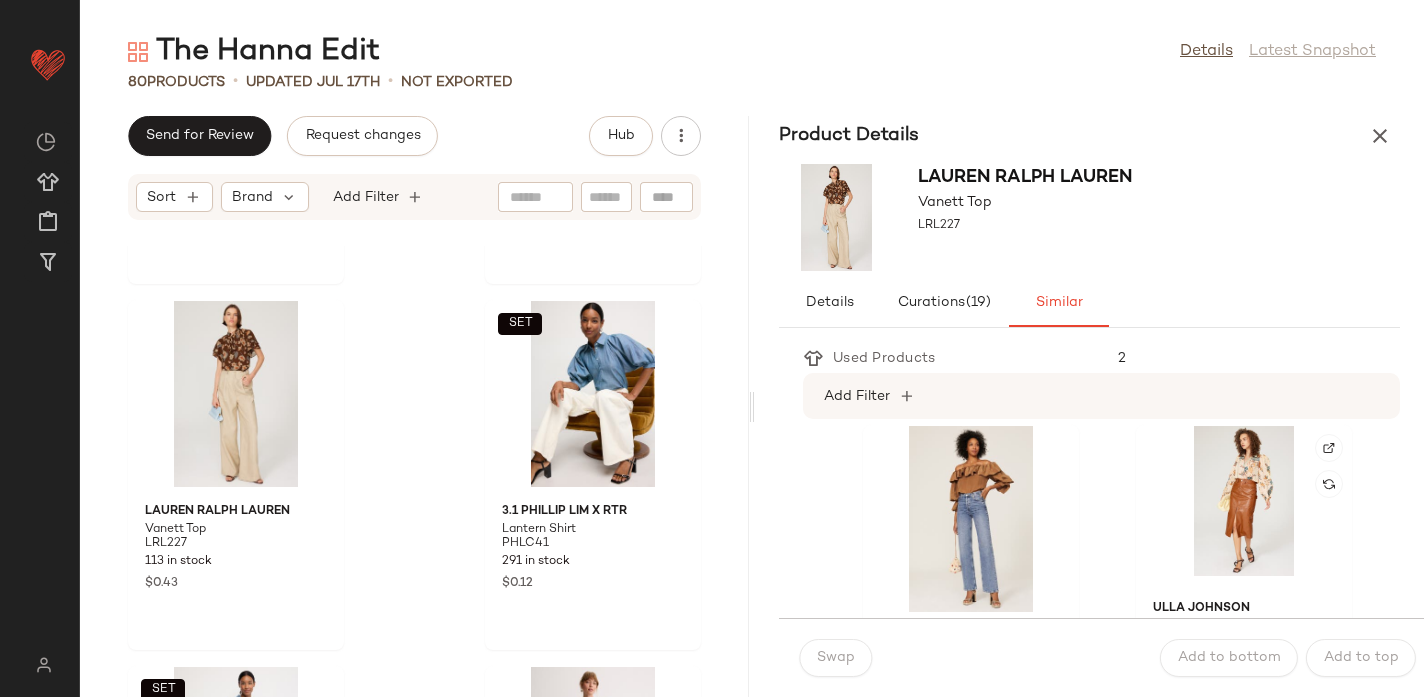 scroll, scrollTop: 3671, scrollLeft: 0, axis: vertical 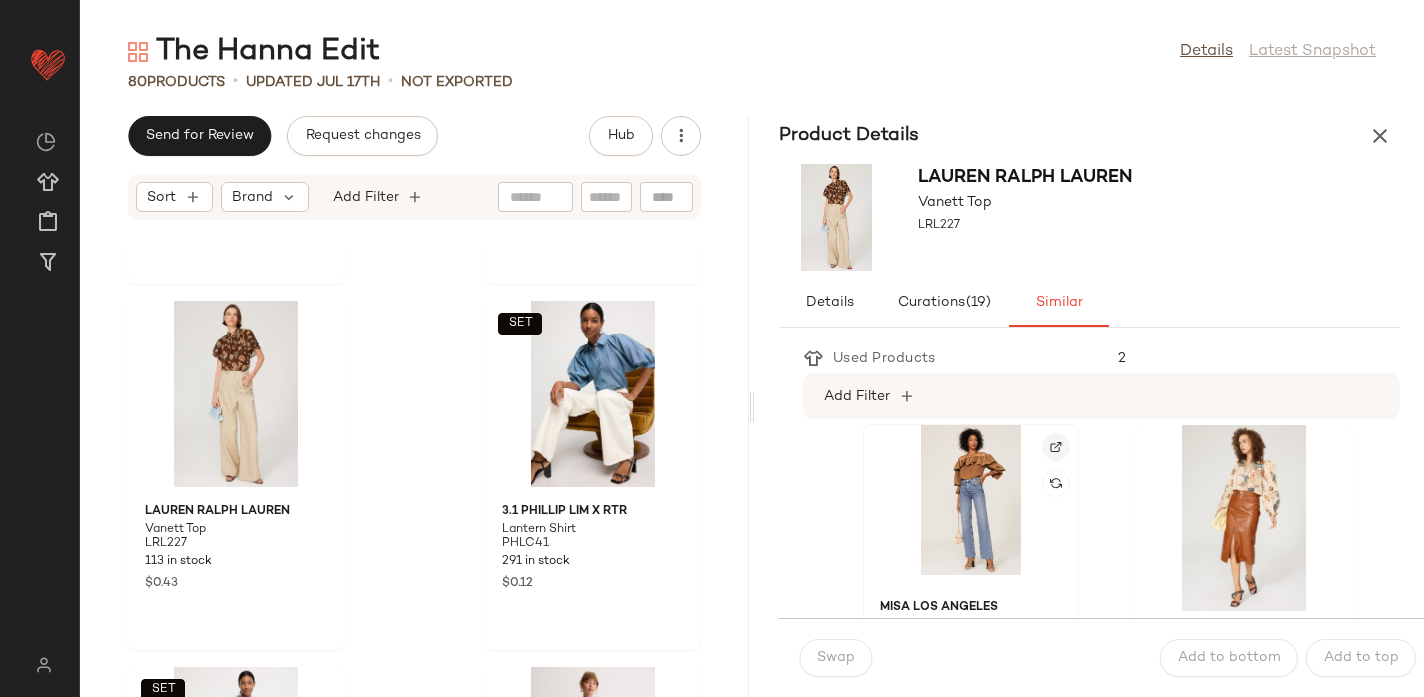 click 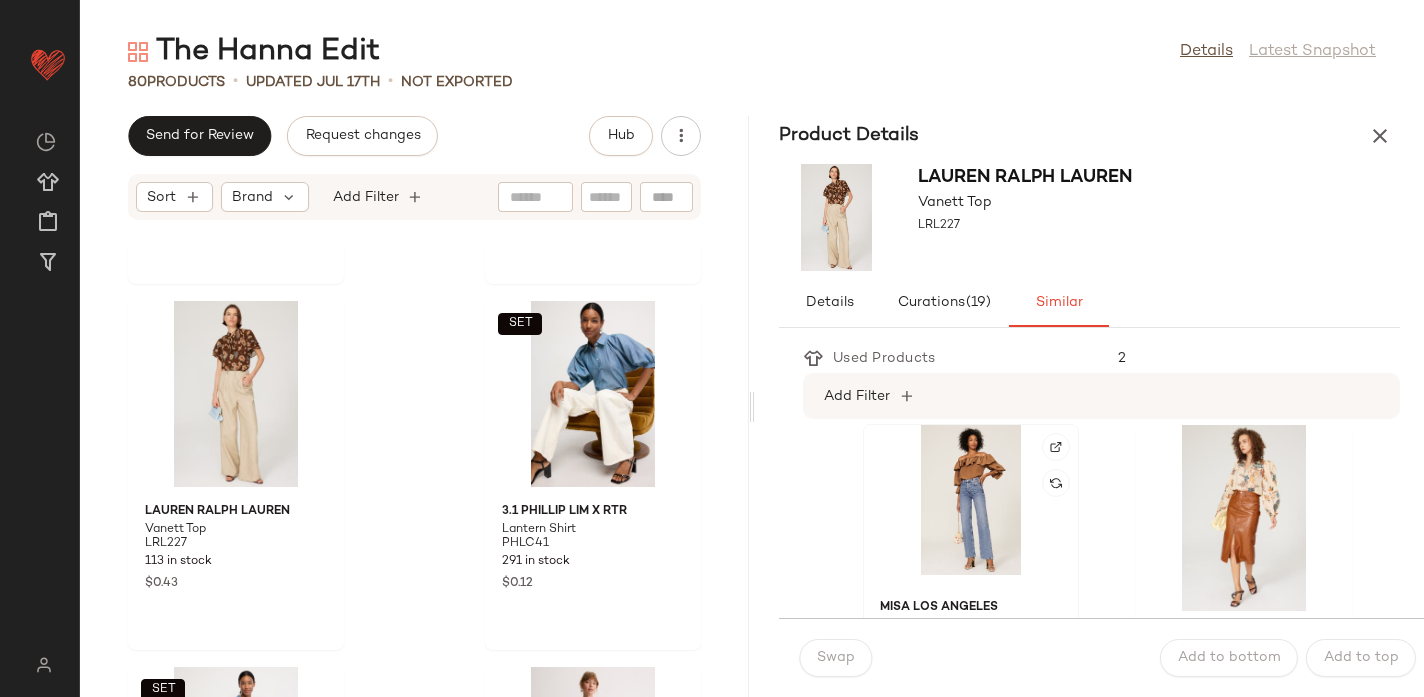 click 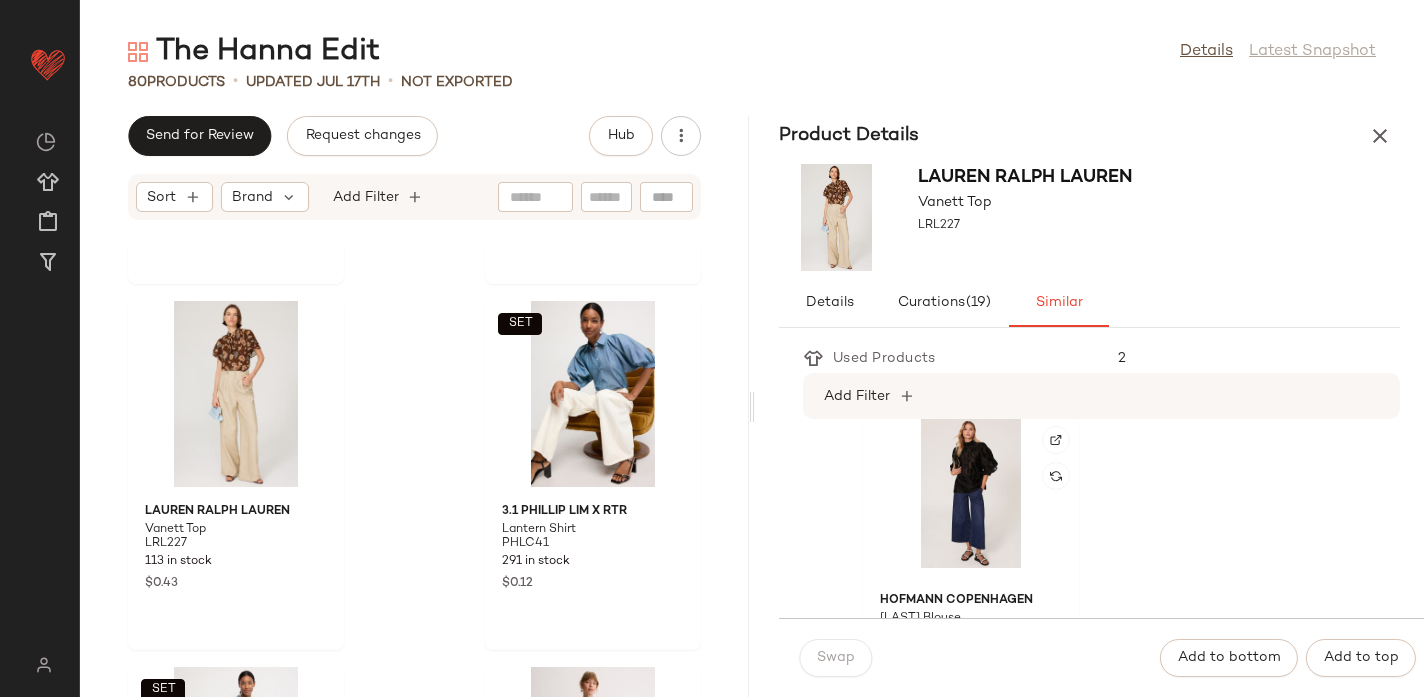 scroll, scrollTop: 4040, scrollLeft: 0, axis: vertical 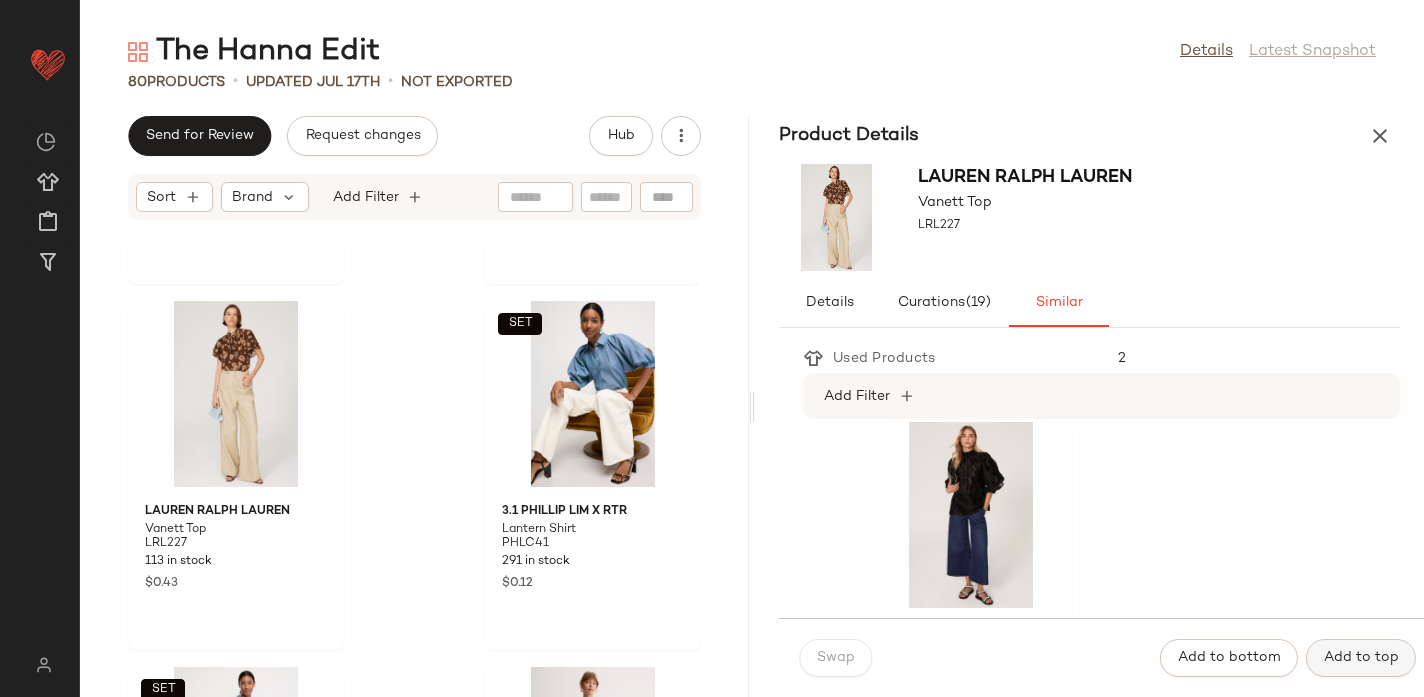 click on "Add to top" 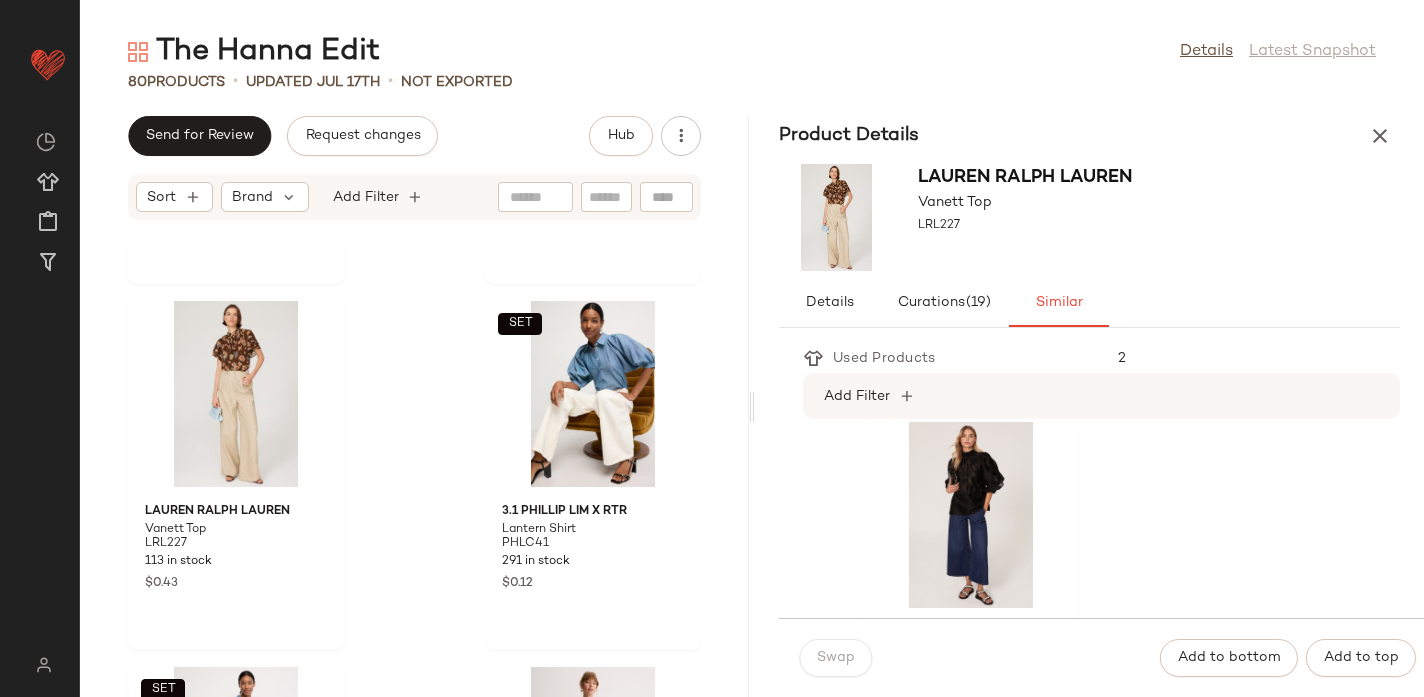 scroll, scrollTop: 3674, scrollLeft: 0, axis: vertical 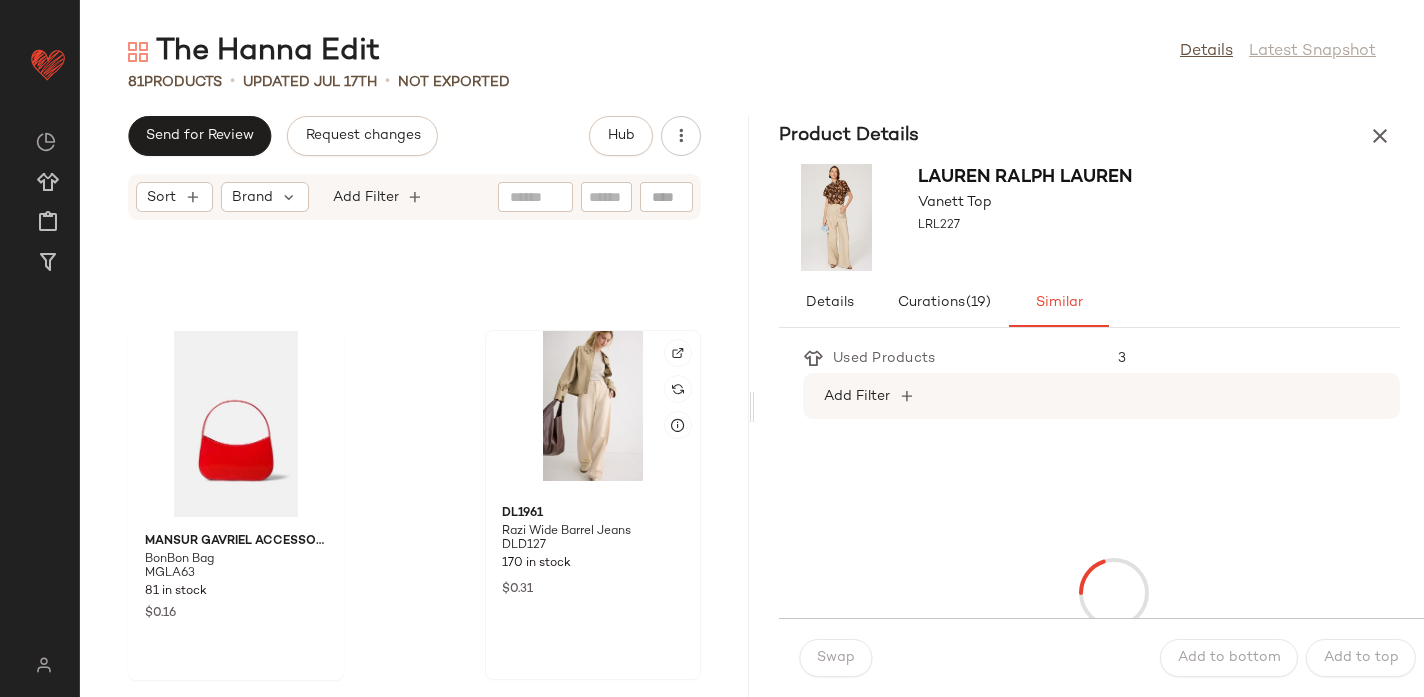 click 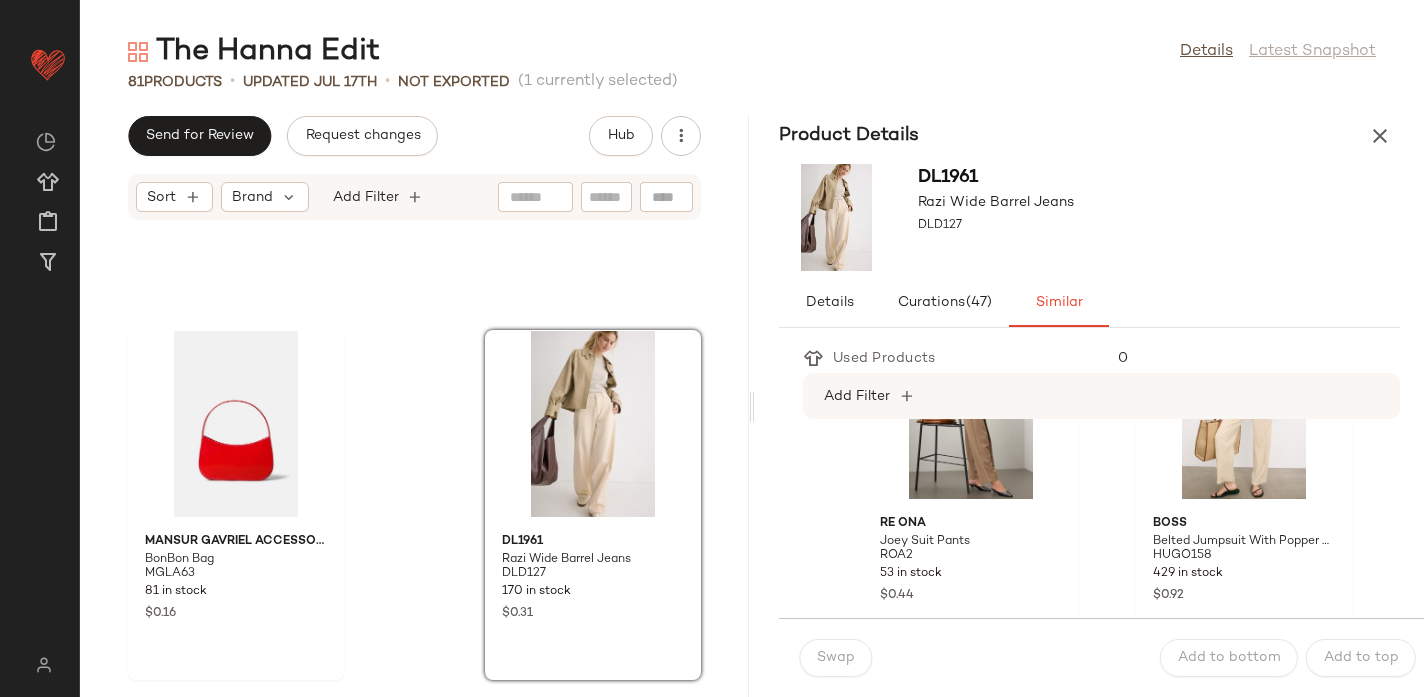 scroll, scrollTop: 492, scrollLeft: 0, axis: vertical 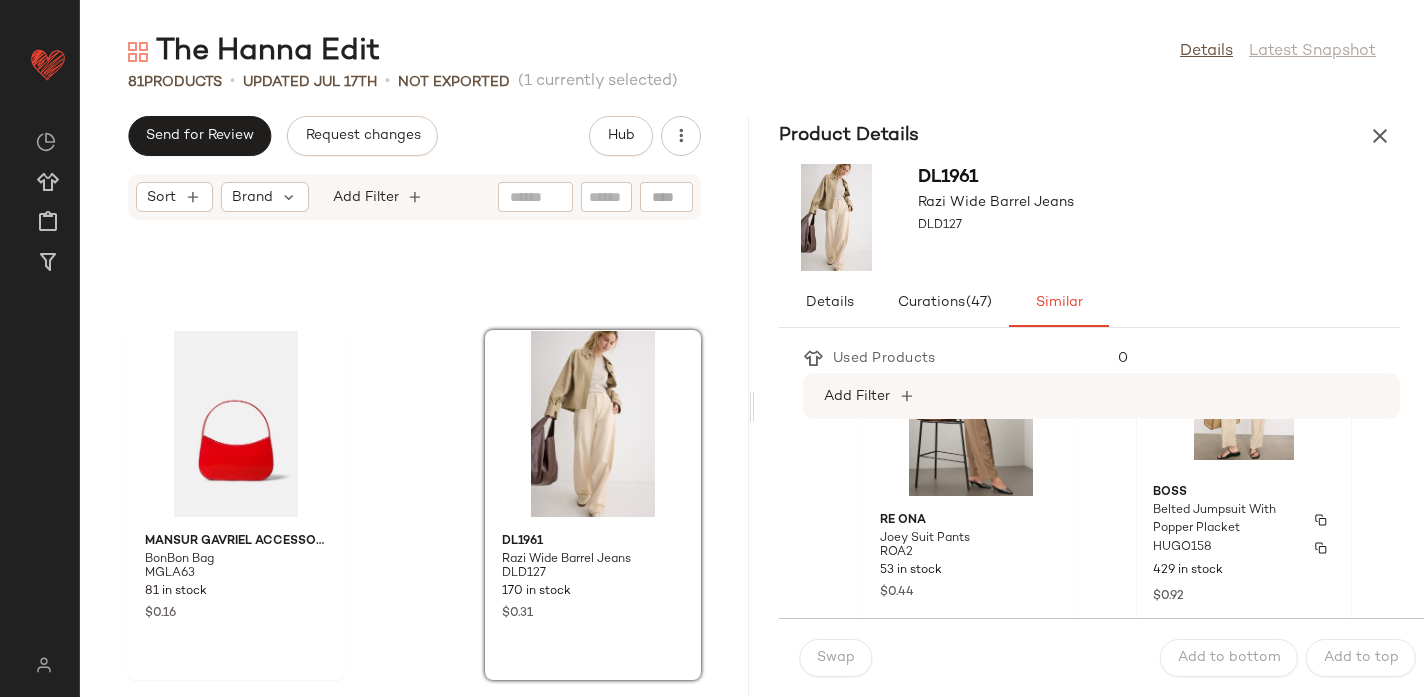 click on "BOSS" at bounding box center [1244, 493] 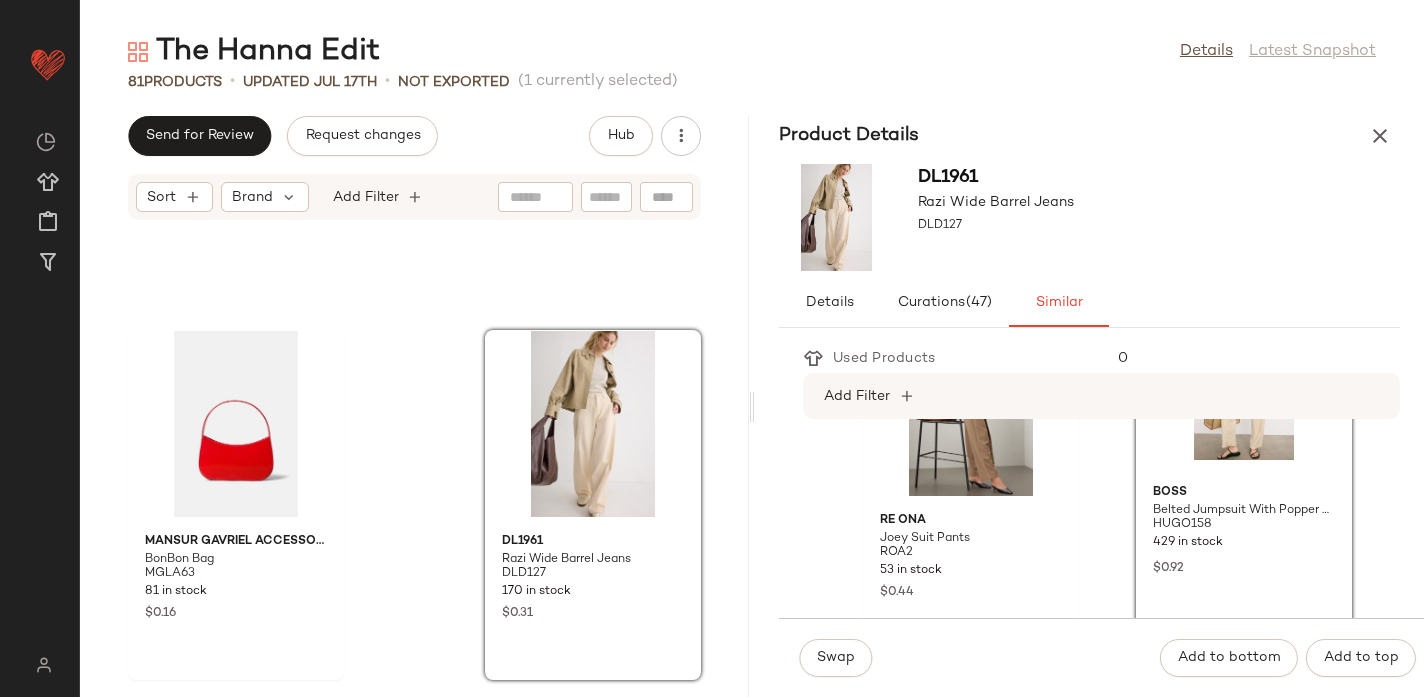 scroll, scrollTop: 348, scrollLeft: 0, axis: vertical 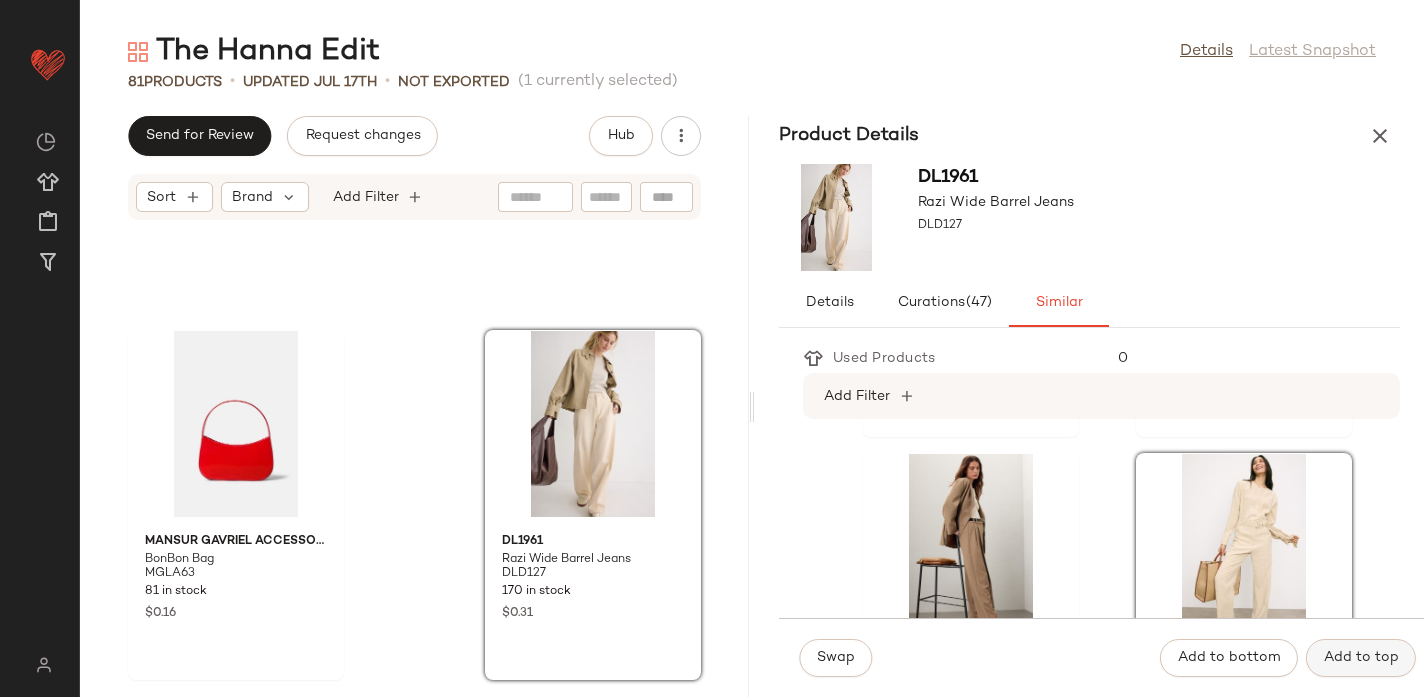 click on "Add to top" 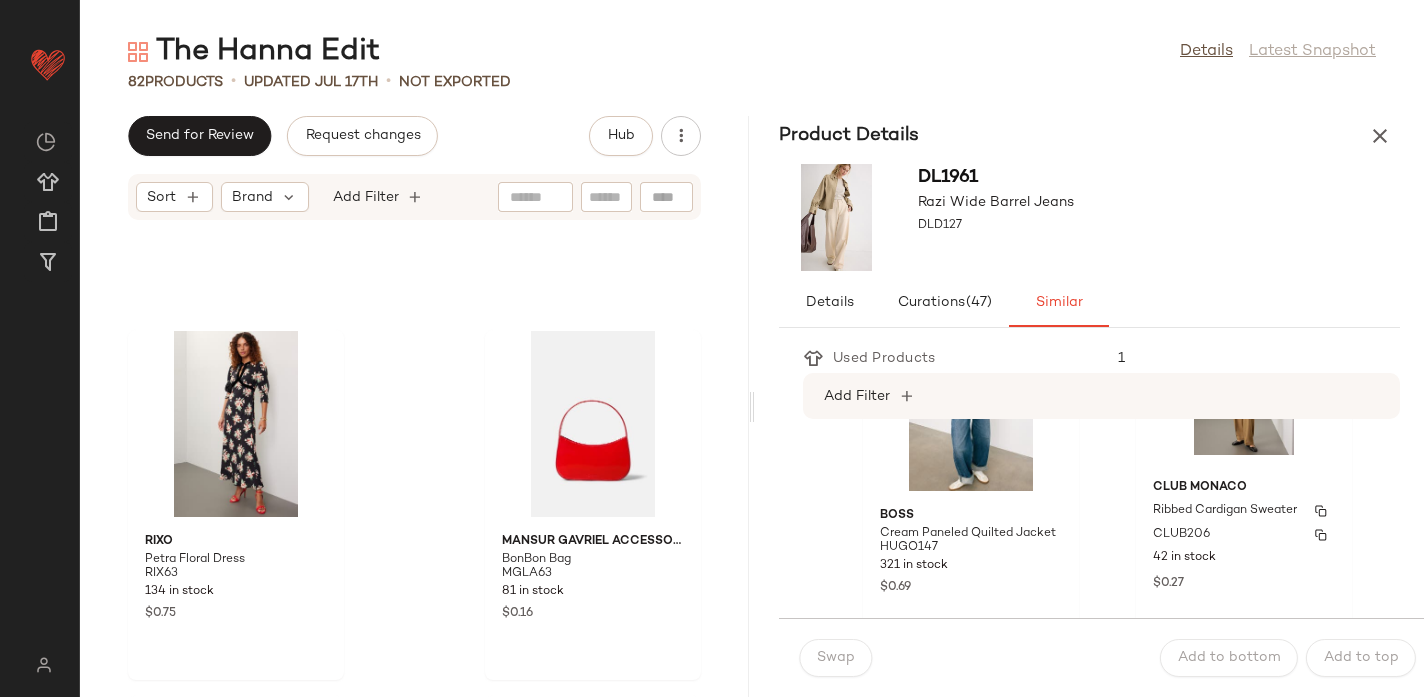 scroll, scrollTop: 1148, scrollLeft: 0, axis: vertical 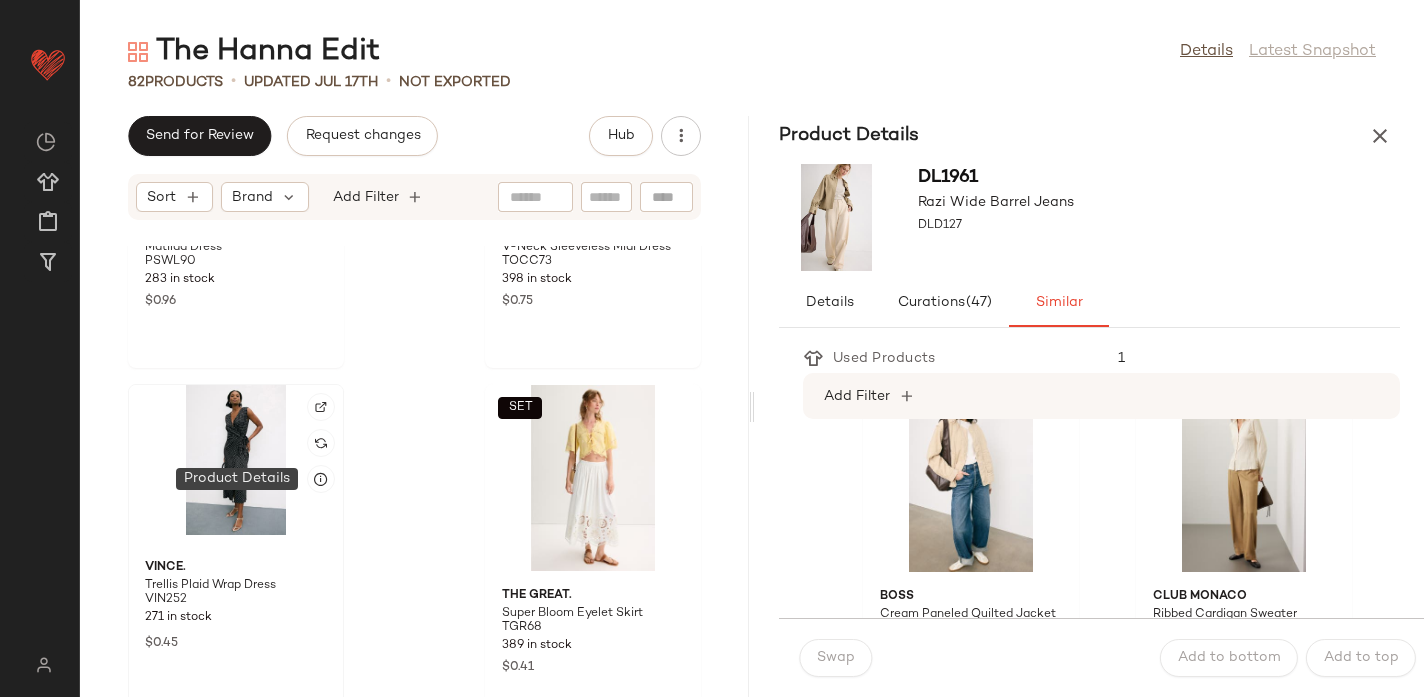 click 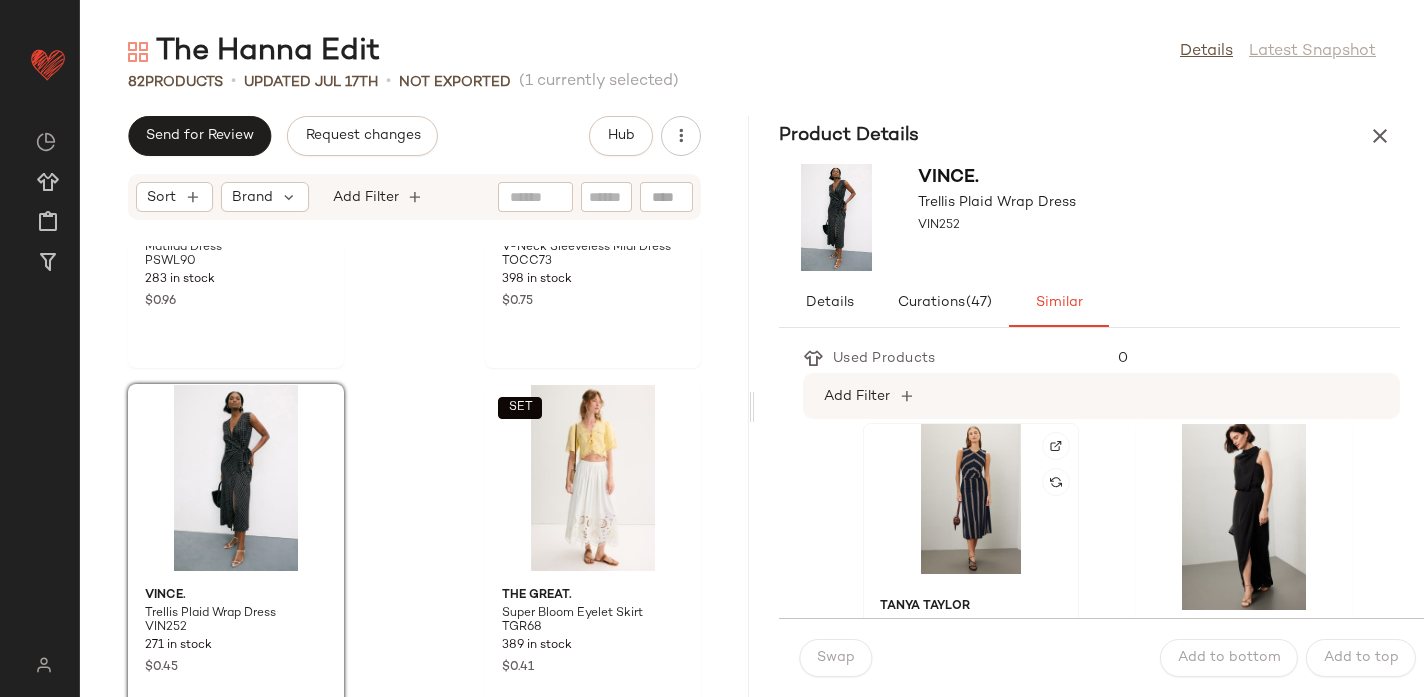 scroll, scrollTop: 2192, scrollLeft: 0, axis: vertical 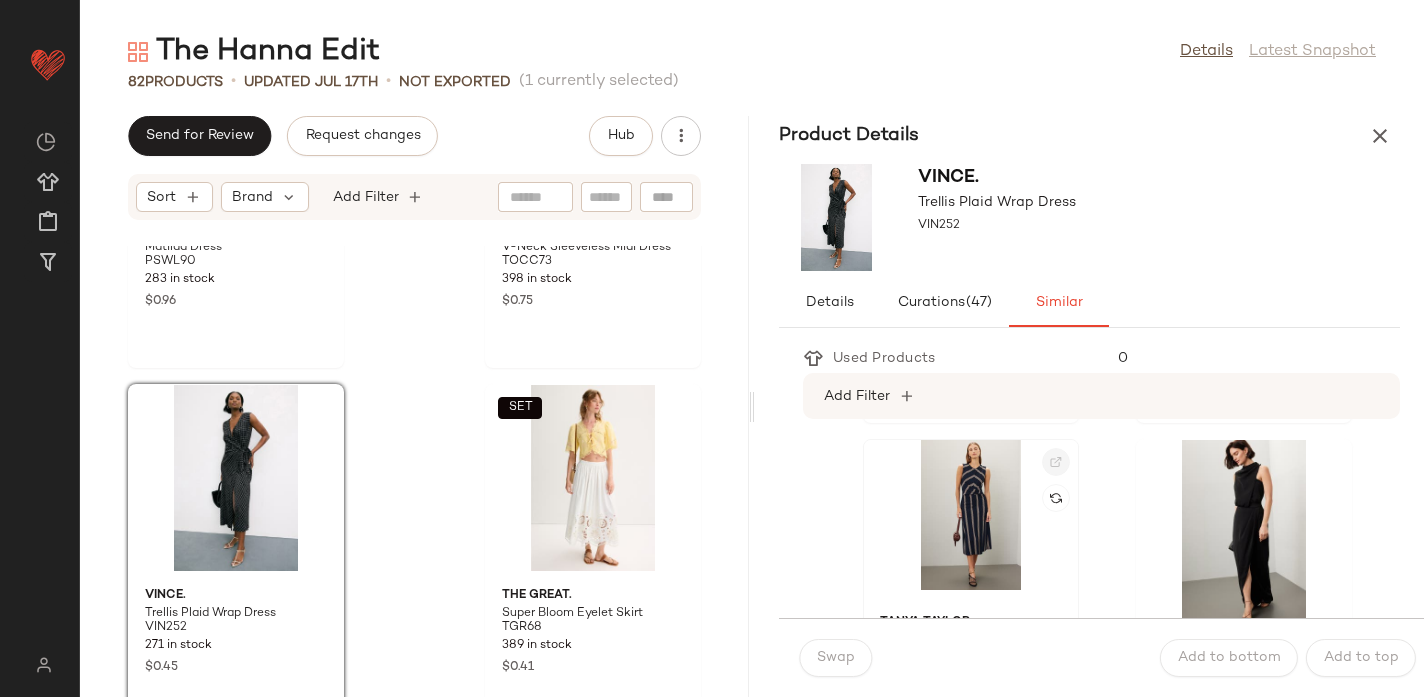 click 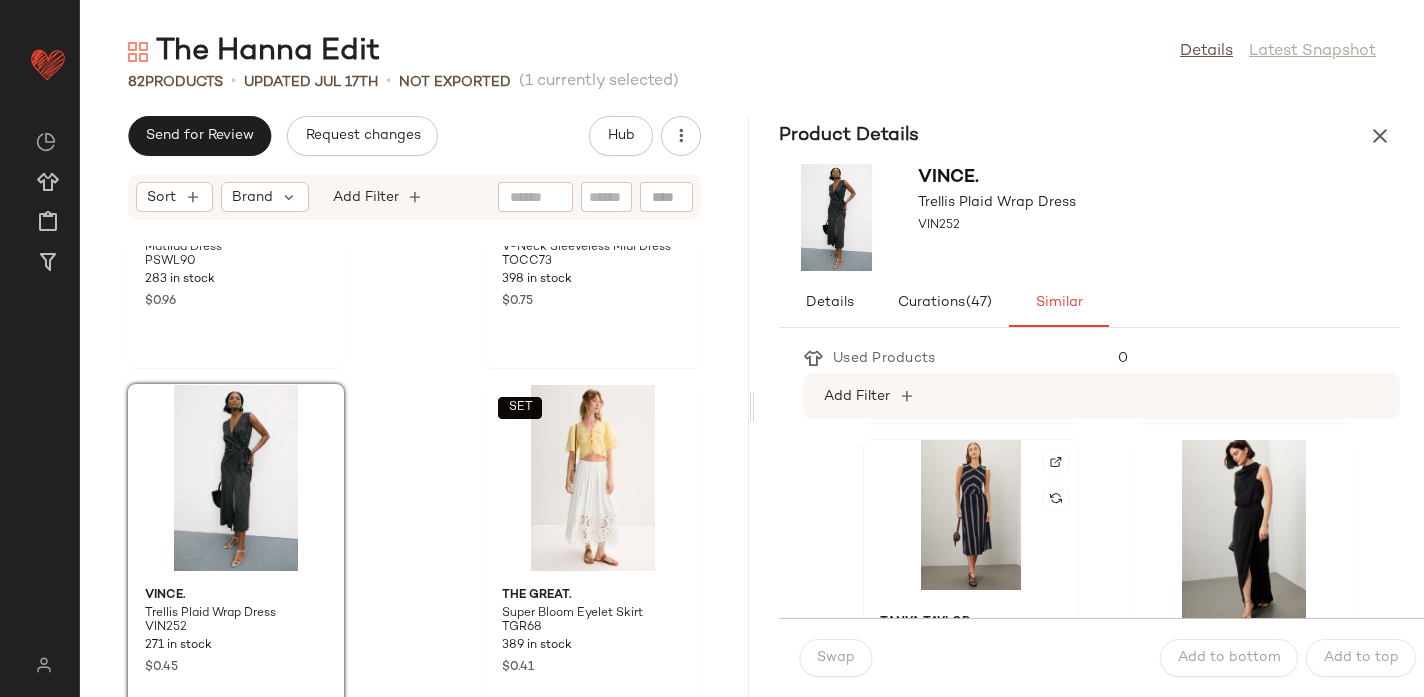 click 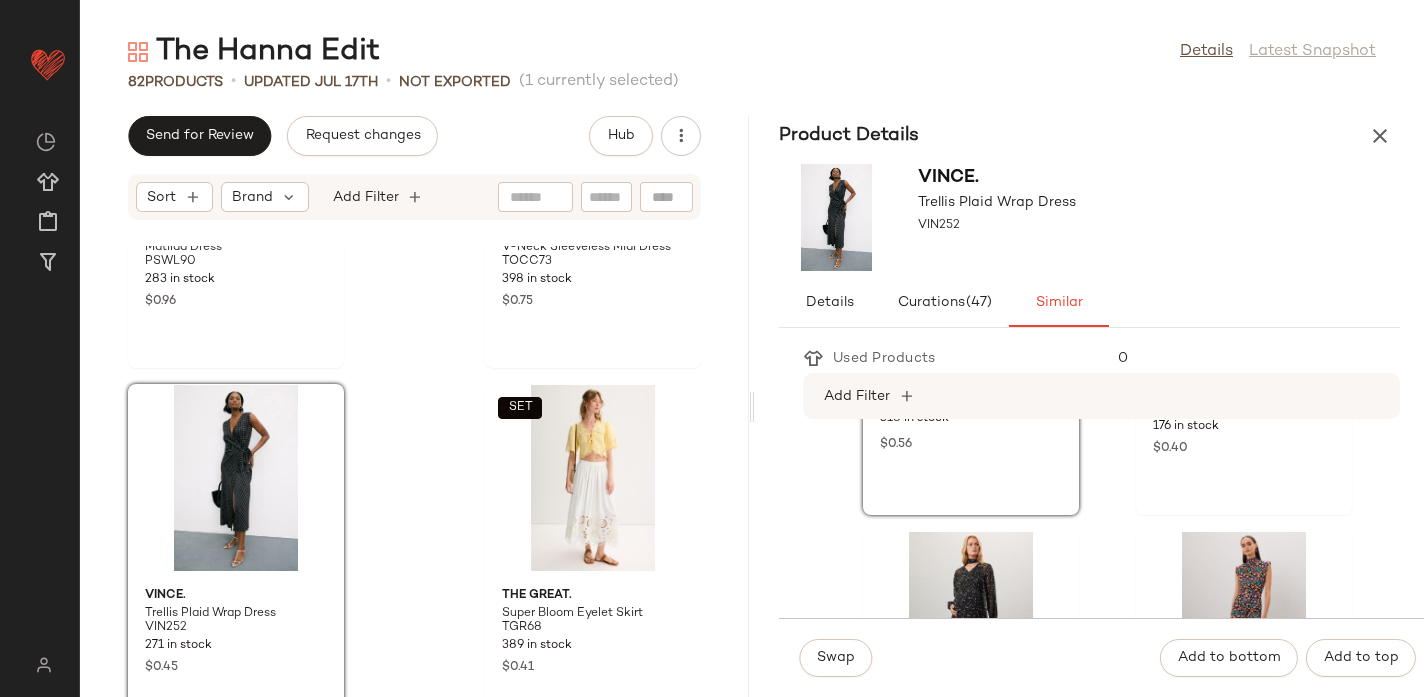 scroll, scrollTop: 2491, scrollLeft: 0, axis: vertical 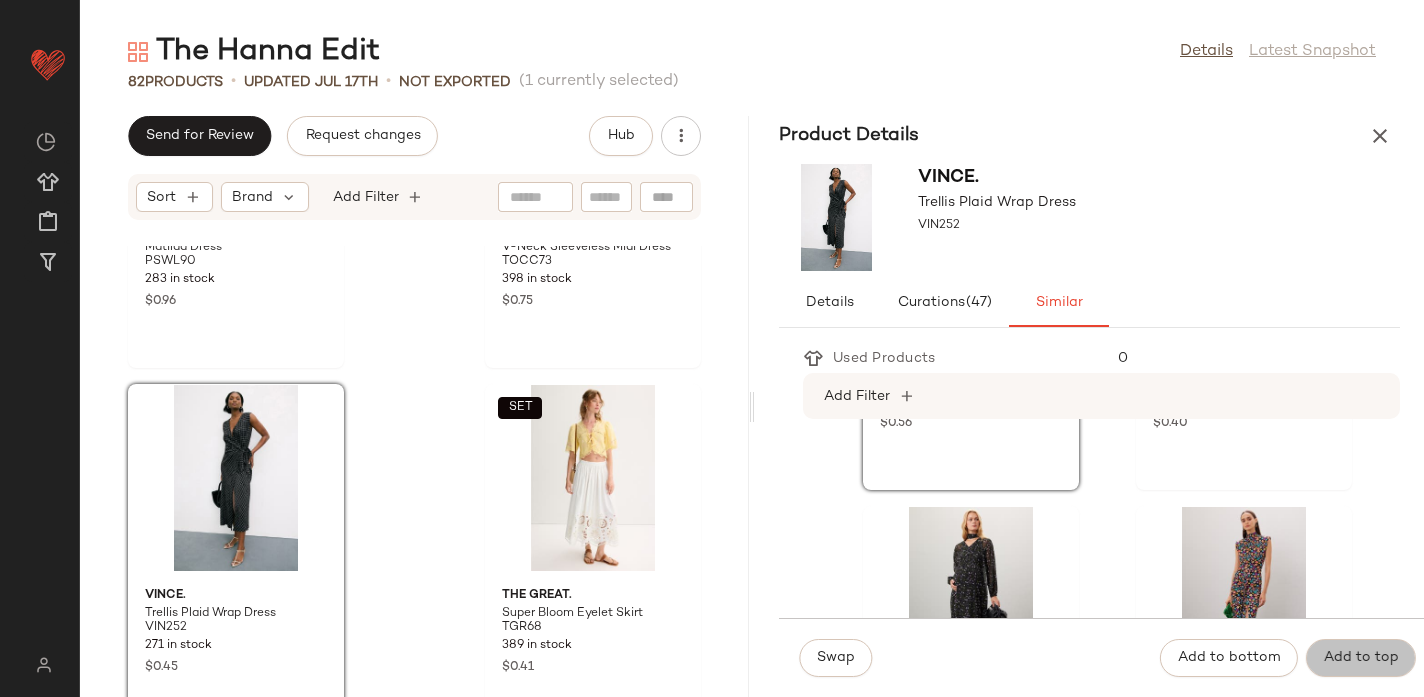 click on "Add to top" 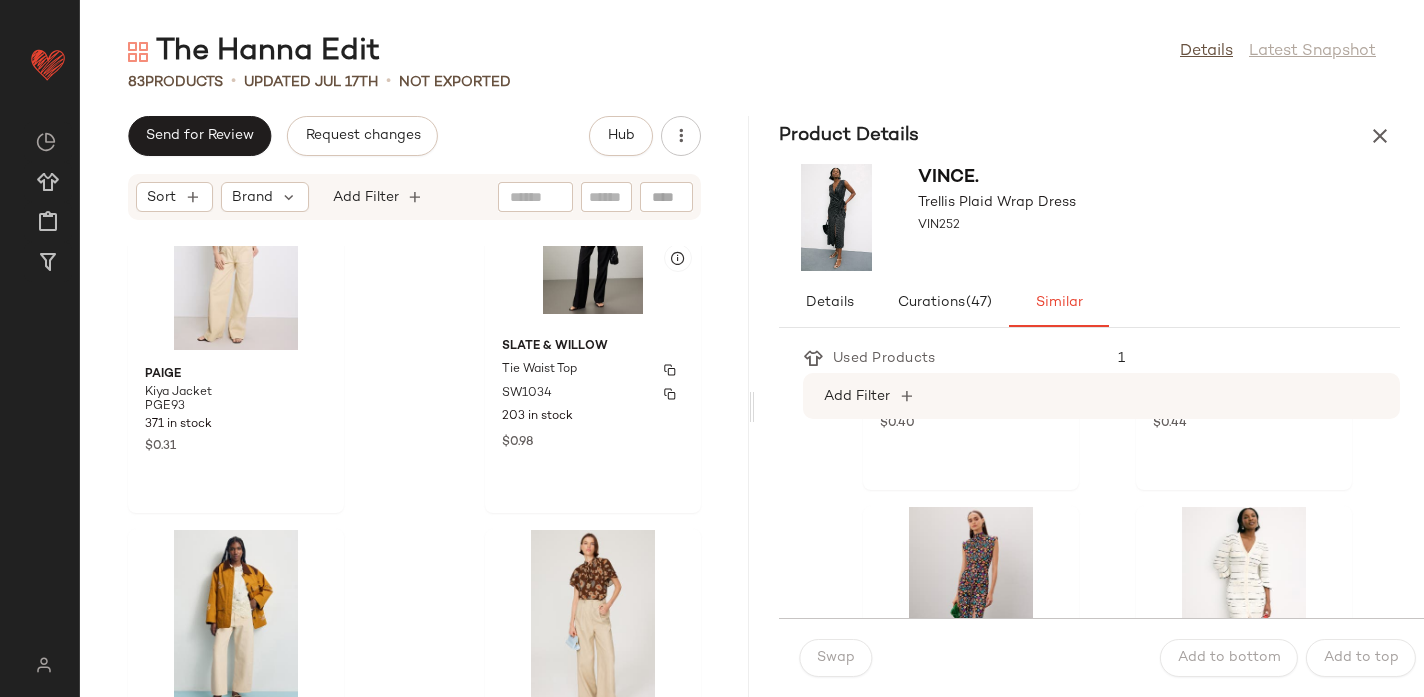 scroll, scrollTop: 11819, scrollLeft: 0, axis: vertical 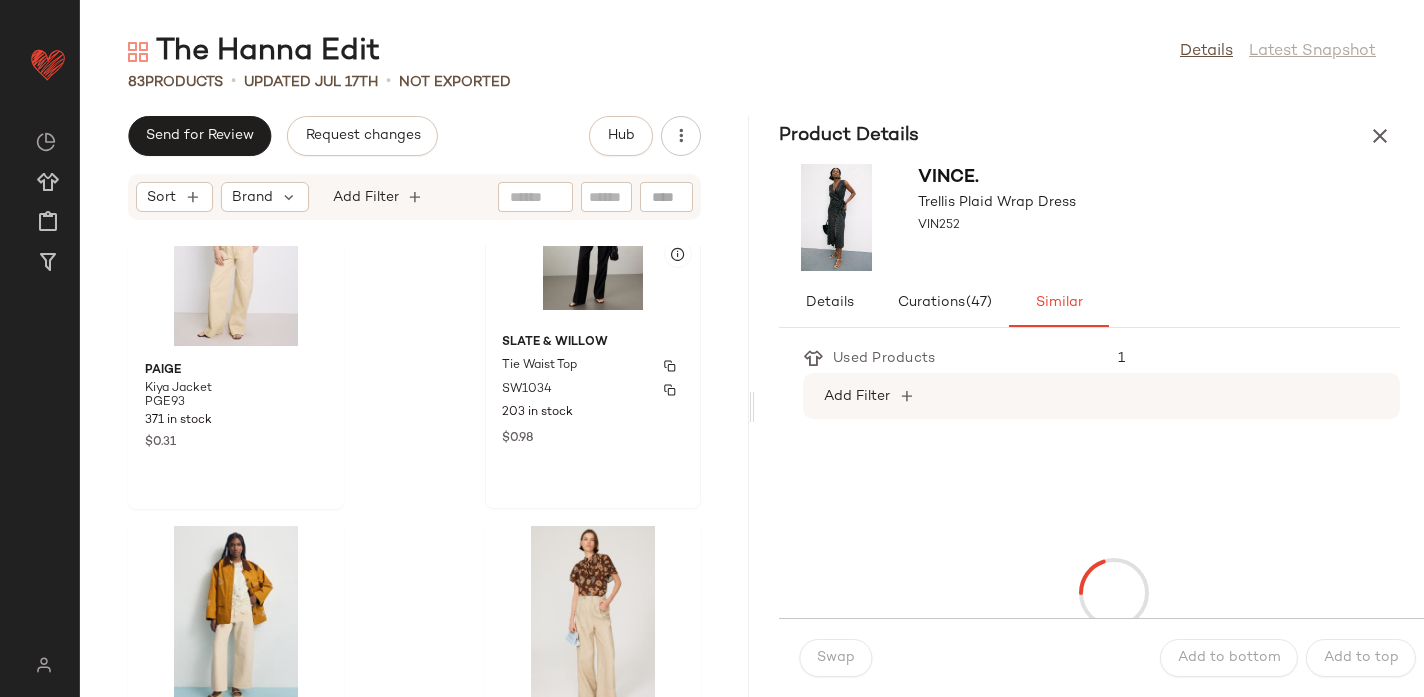 click on "Slate & Willow" at bounding box center [593, 343] 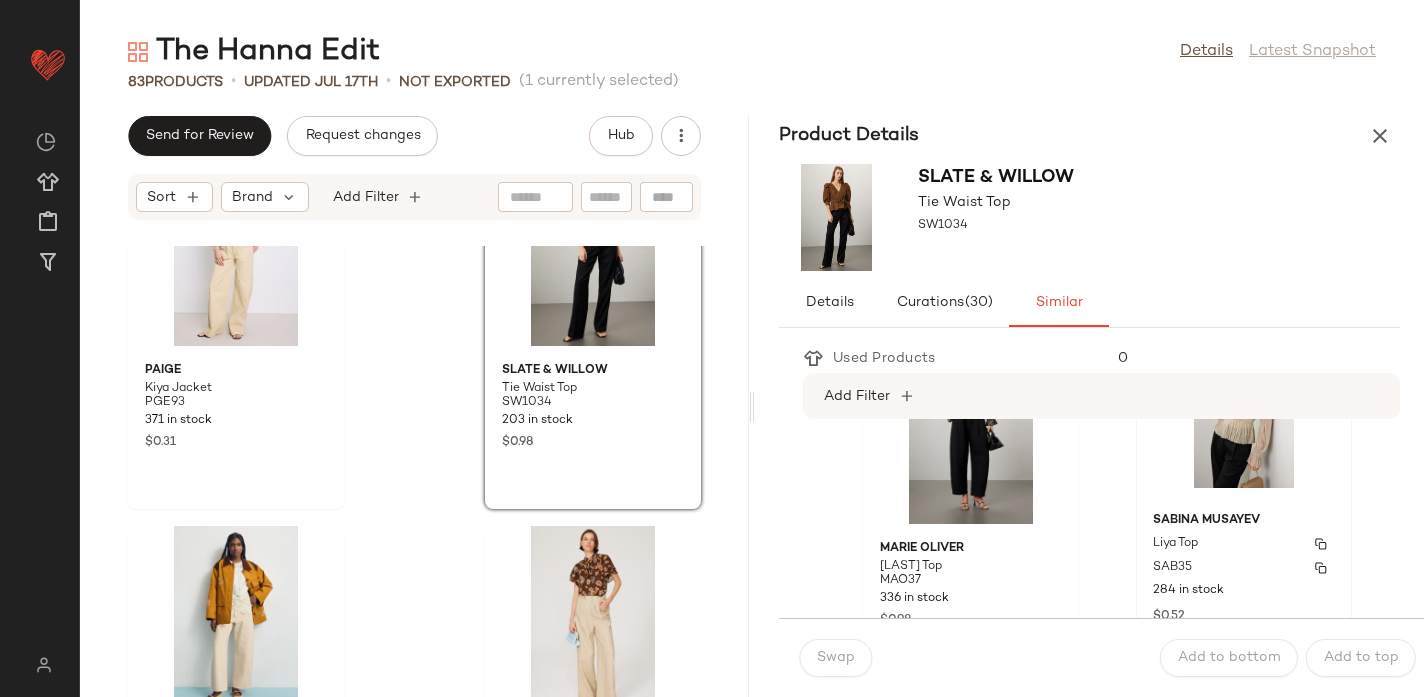 scroll, scrollTop: 0, scrollLeft: 0, axis: both 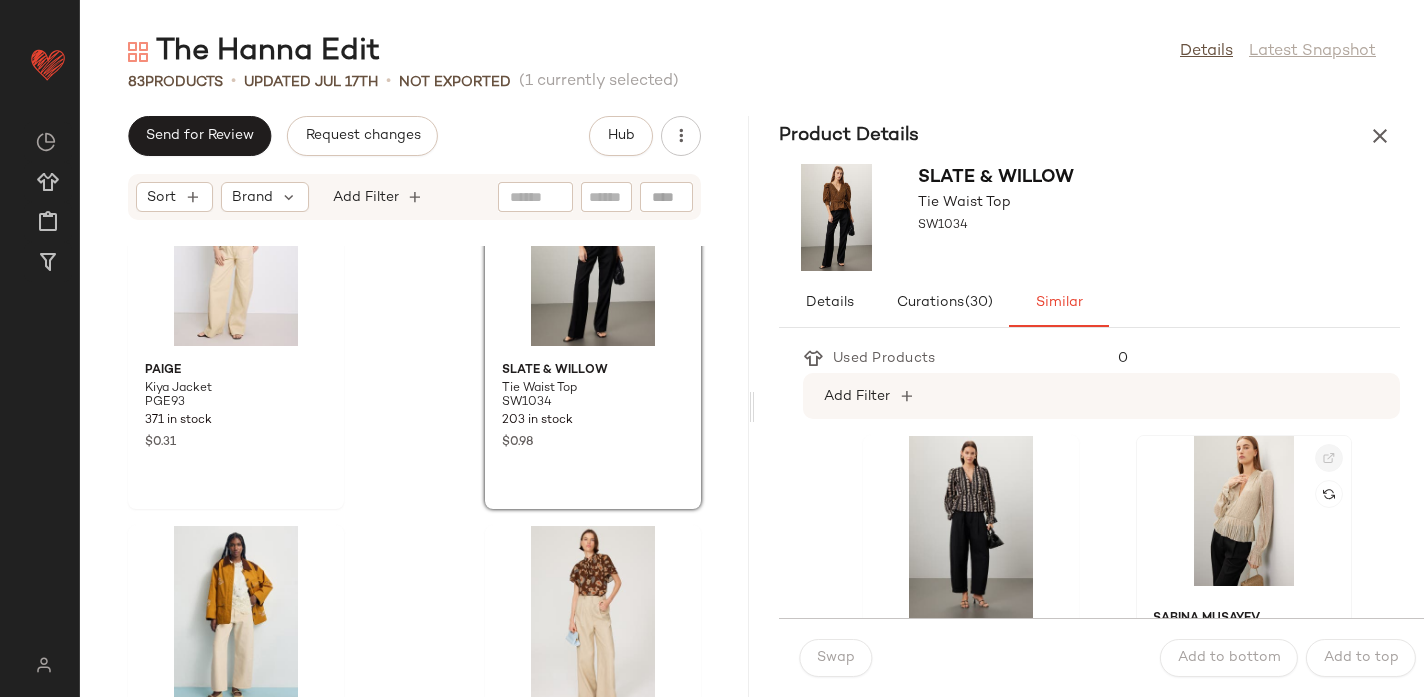 click at bounding box center [1329, 458] 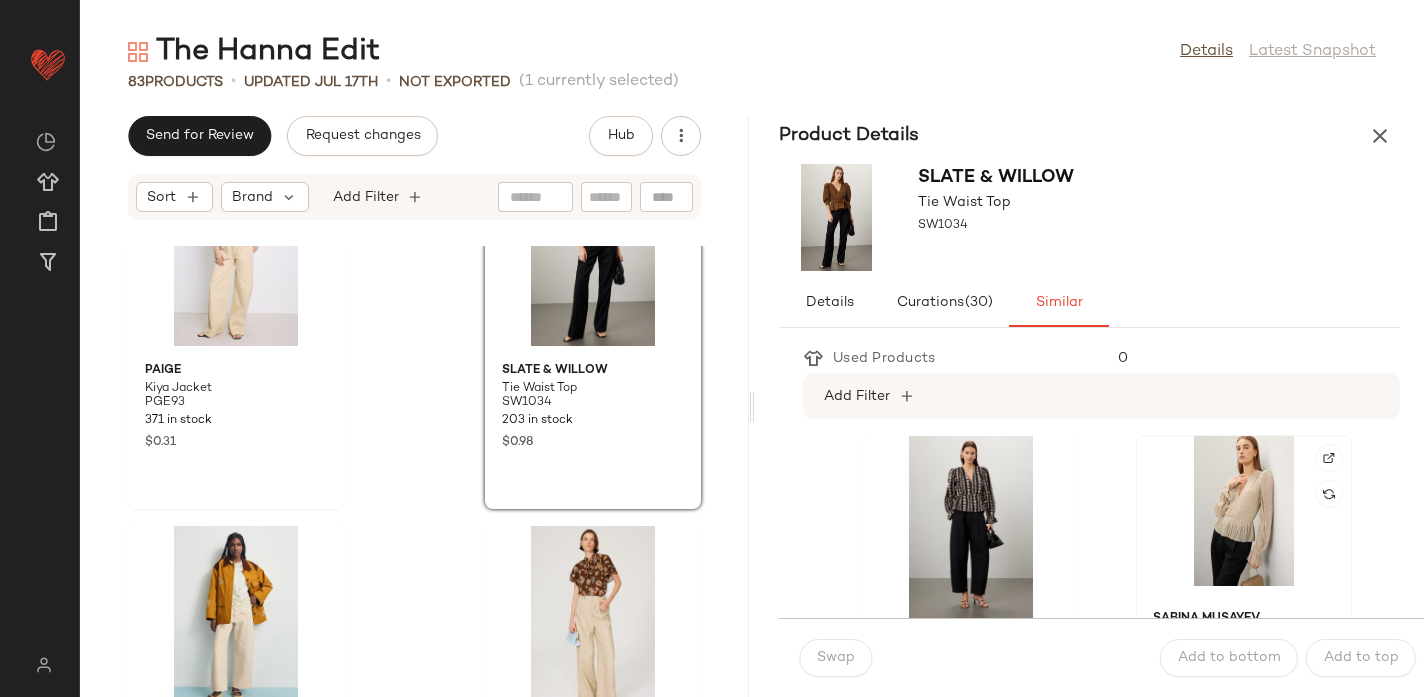 click 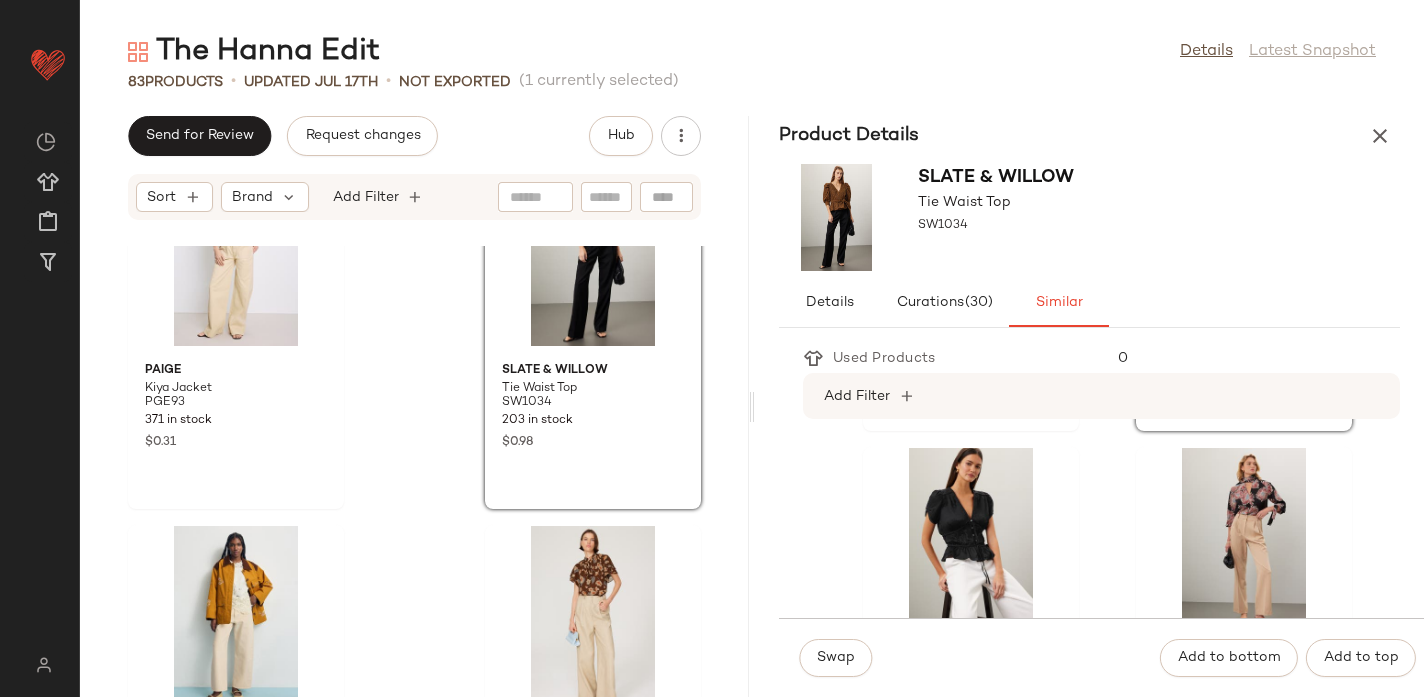 scroll, scrollTop: 355, scrollLeft: 0, axis: vertical 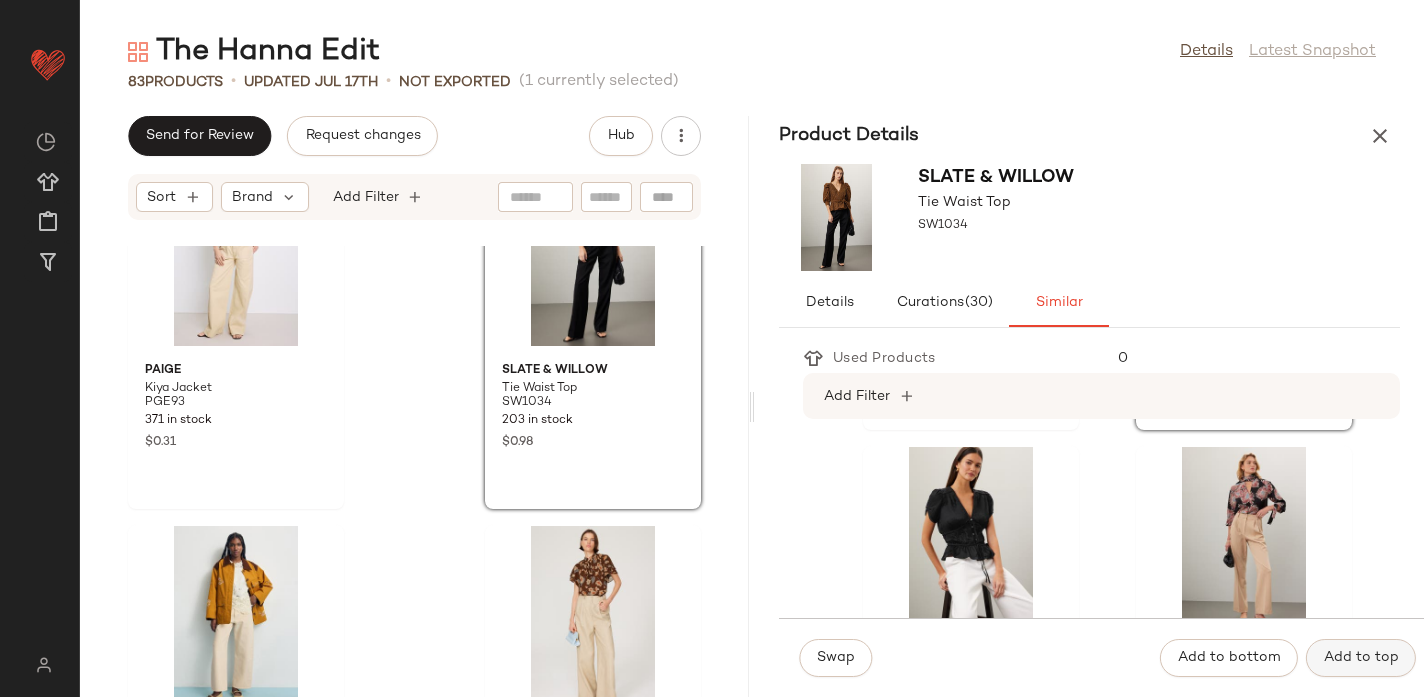 click on "Add to top" 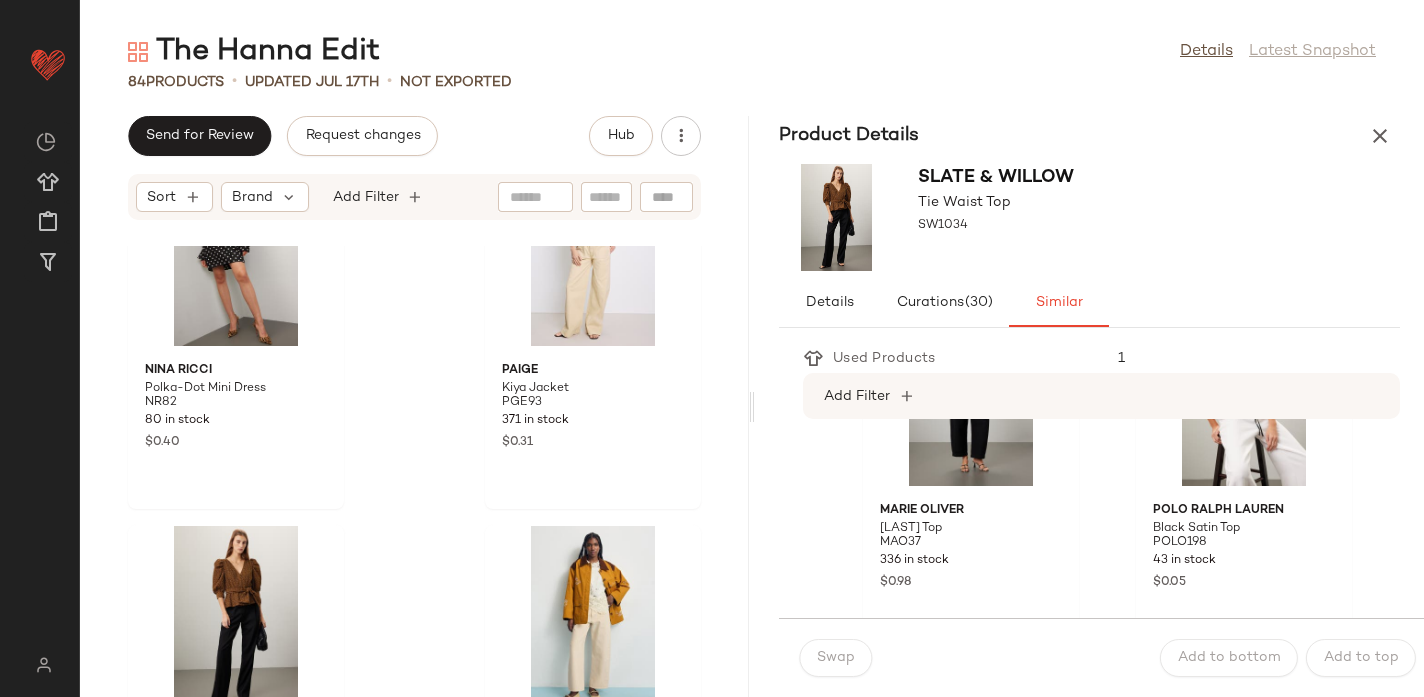 scroll, scrollTop: 0, scrollLeft: 0, axis: both 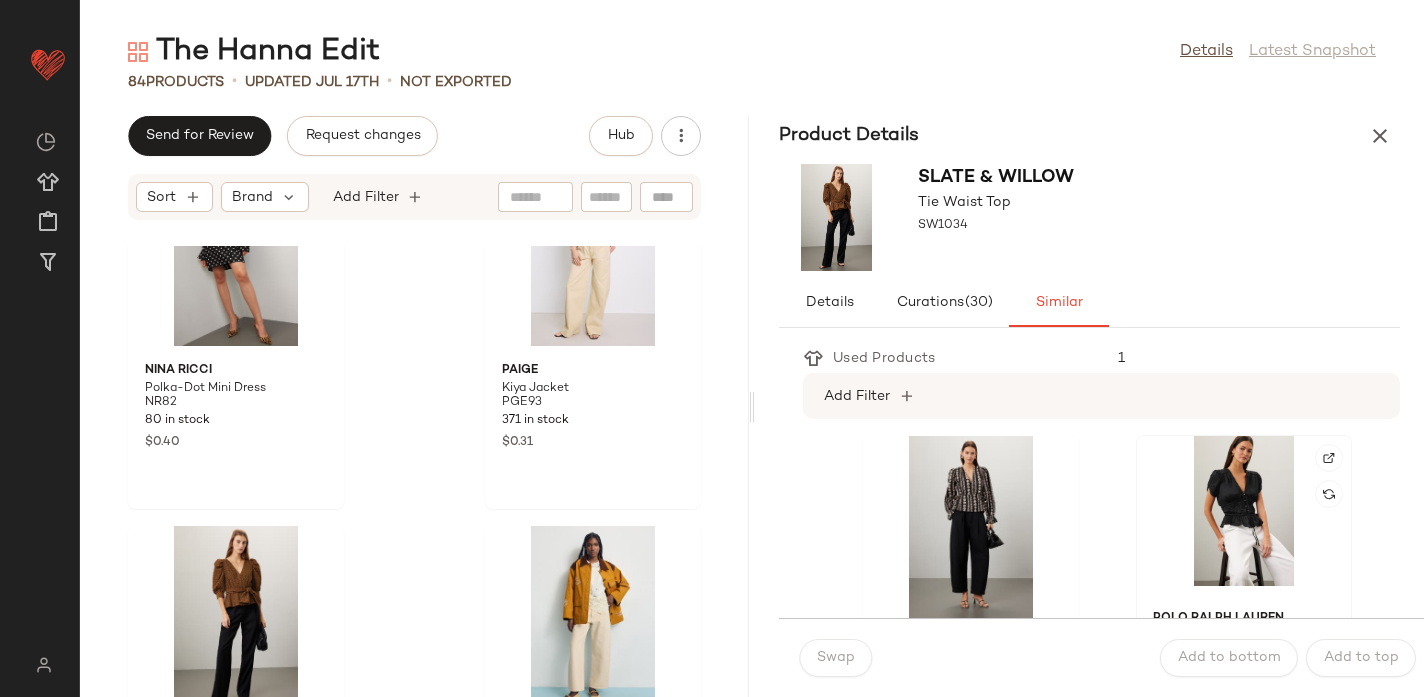 click 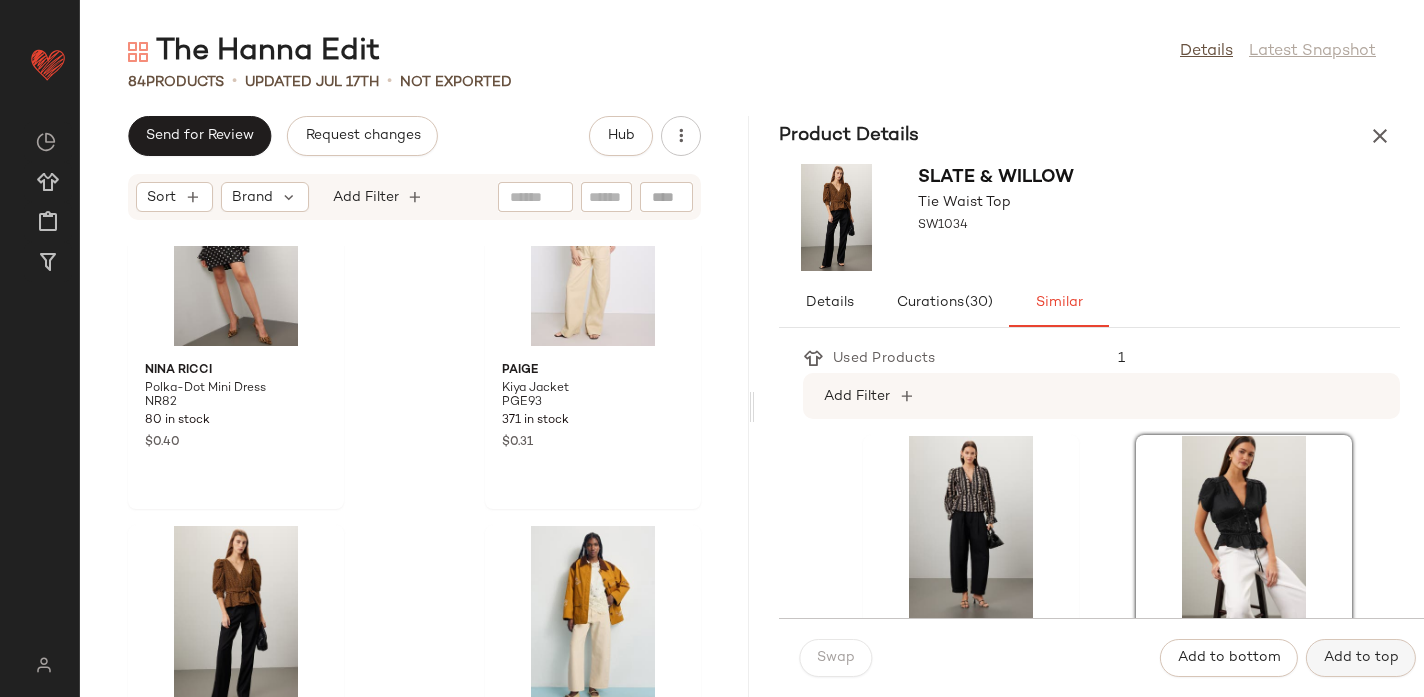 click on "Add to top" 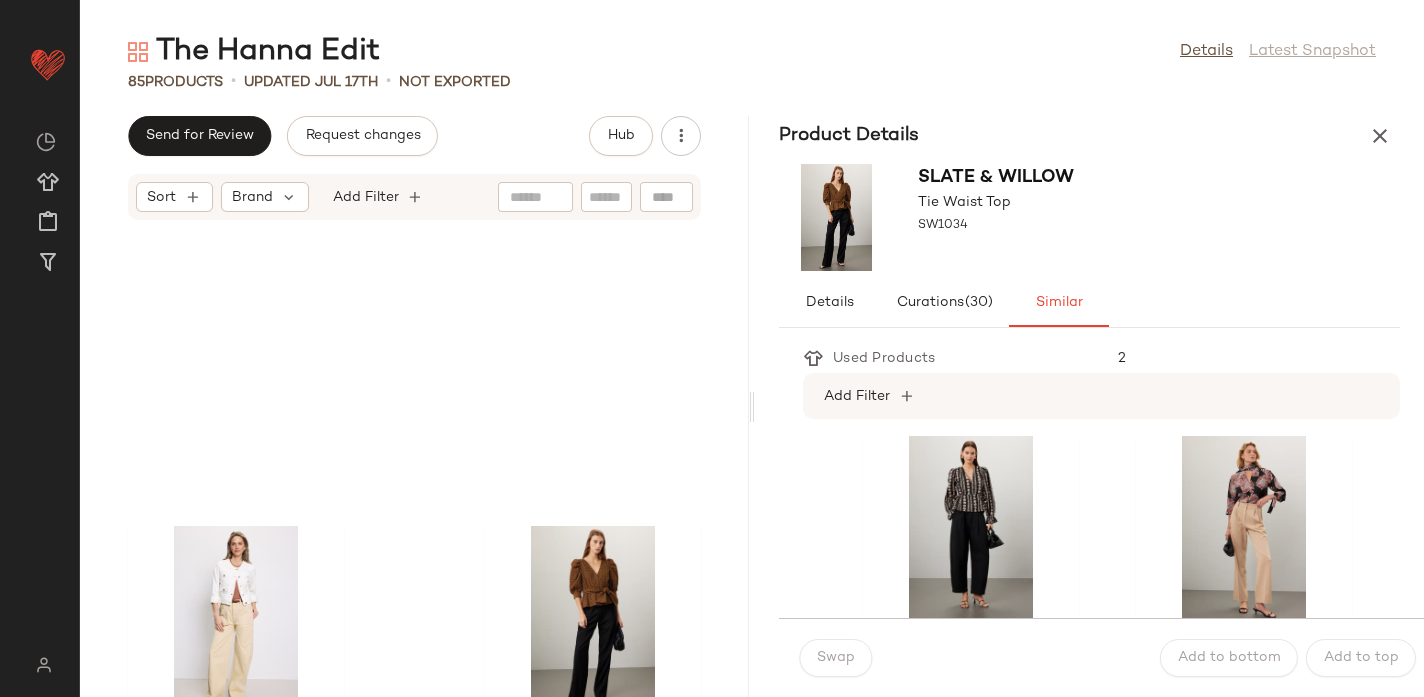 scroll, scrollTop: 12185, scrollLeft: 0, axis: vertical 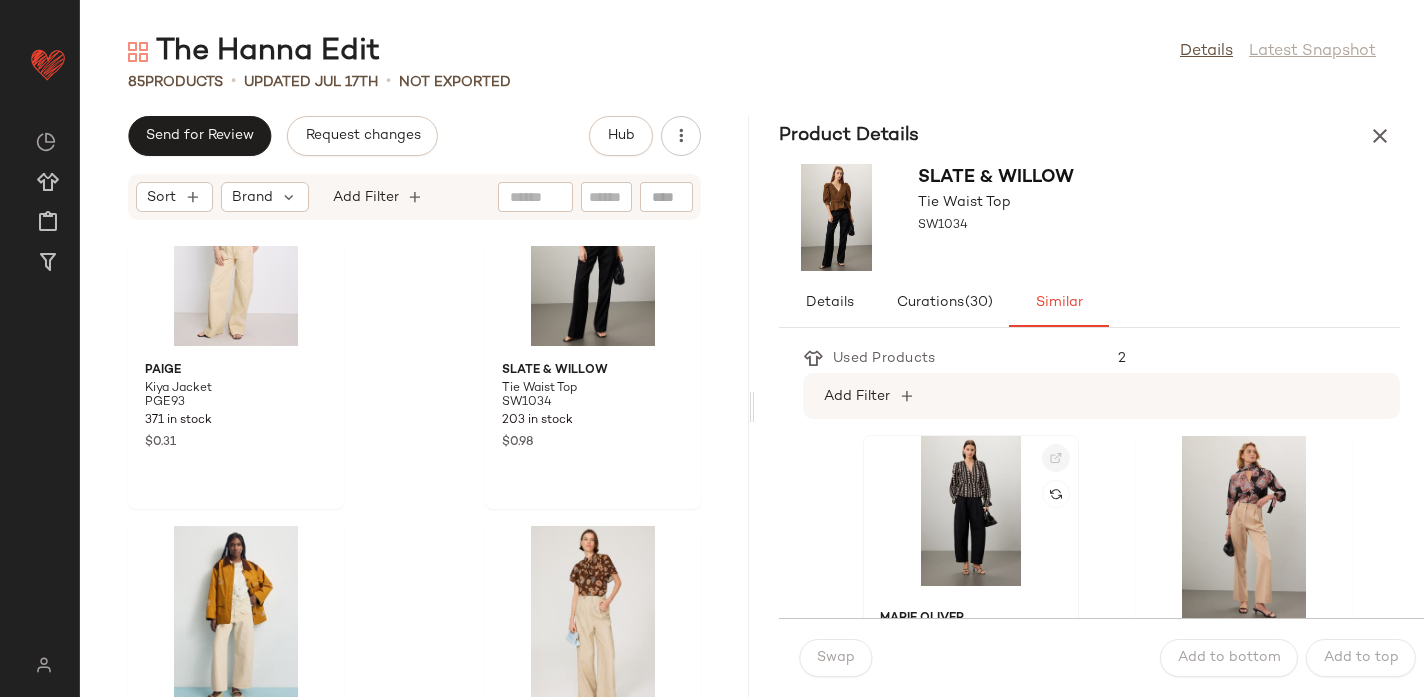 click 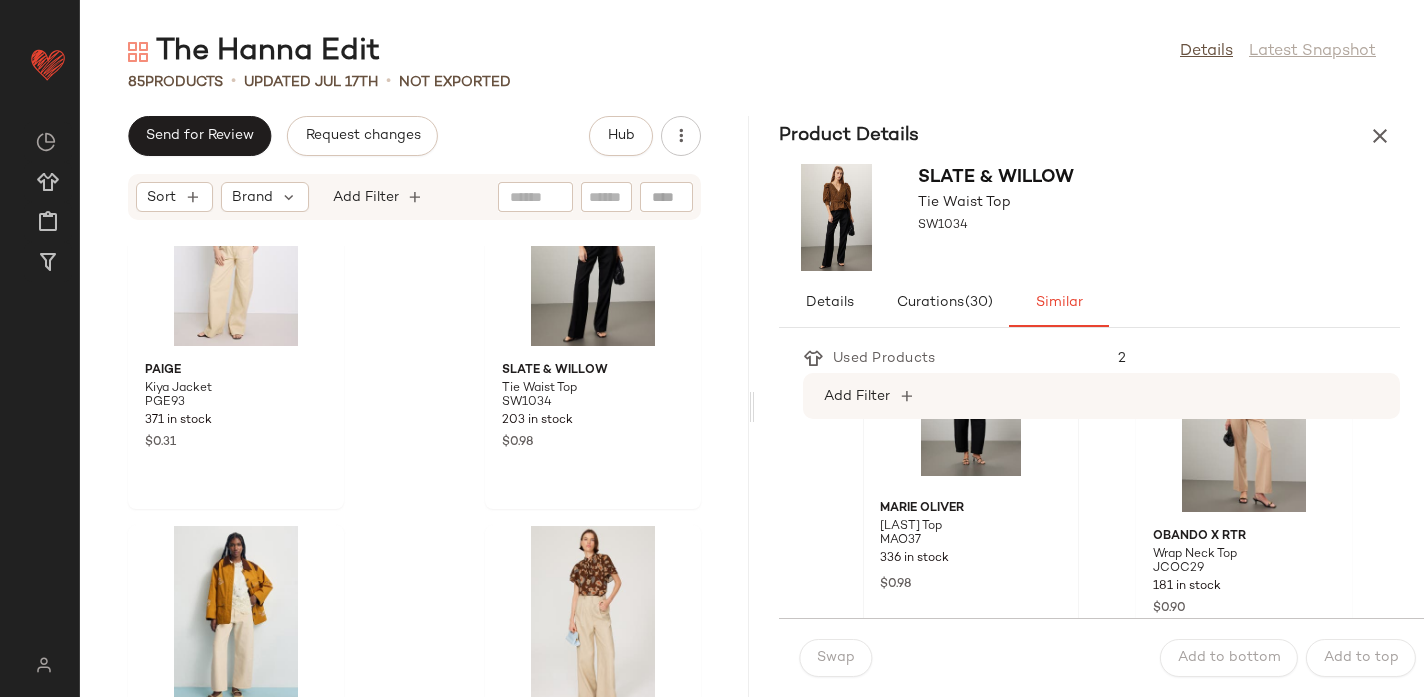 scroll, scrollTop: 152, scrollLeft: 0, axis: vertical 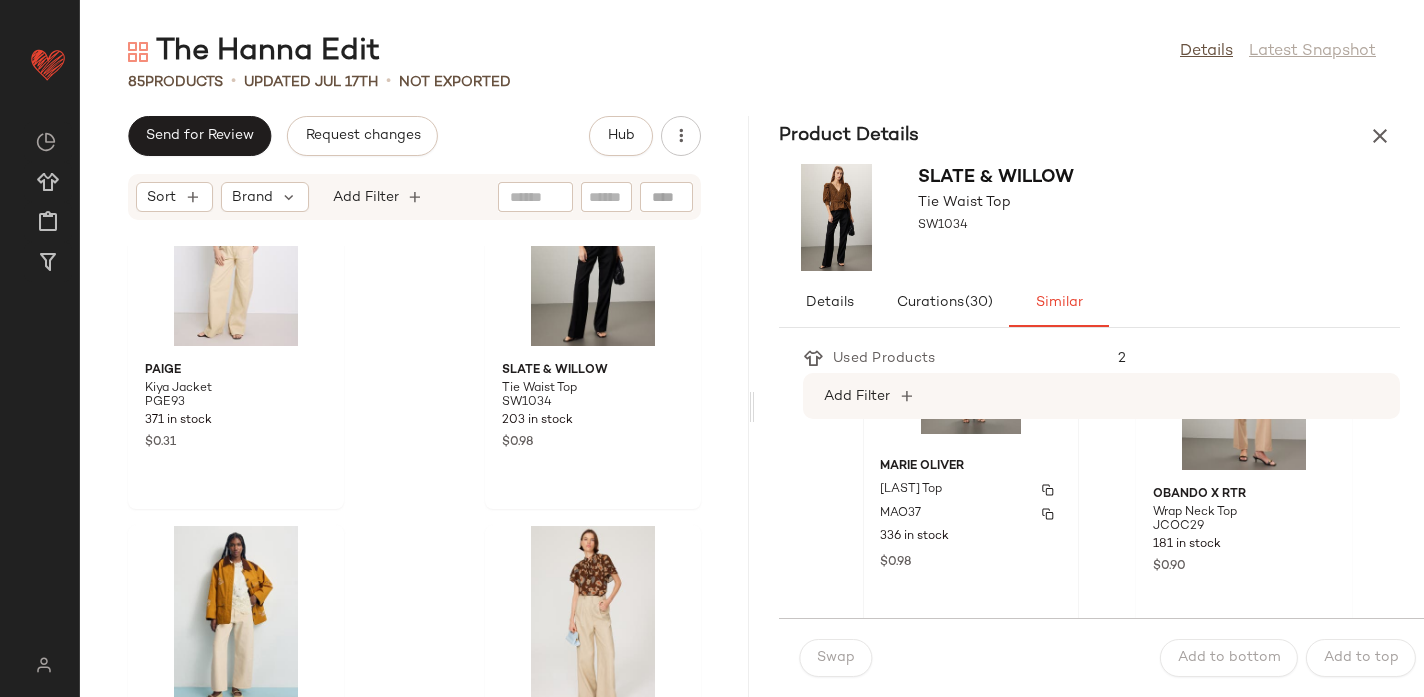 click on "Morgan Top" at bounding box center [971, 490] 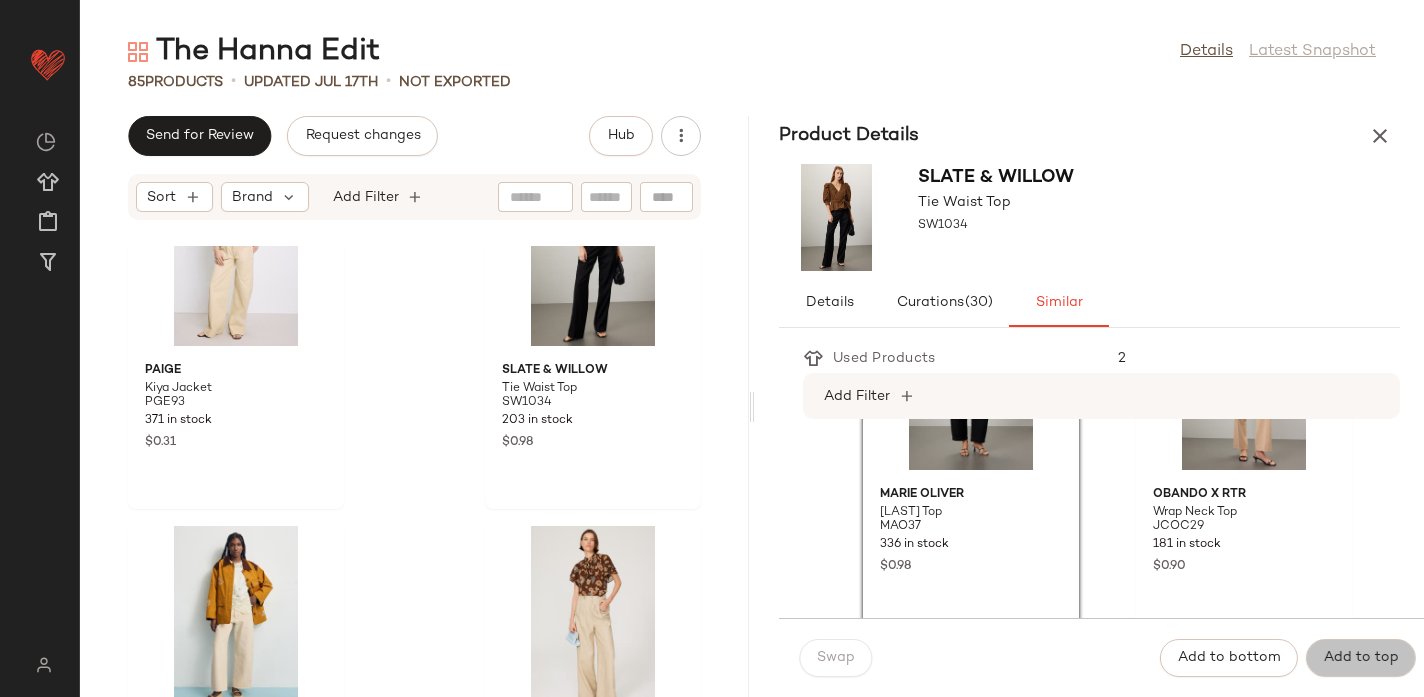 click on "Add to top" at bounding box center (1361, 658) 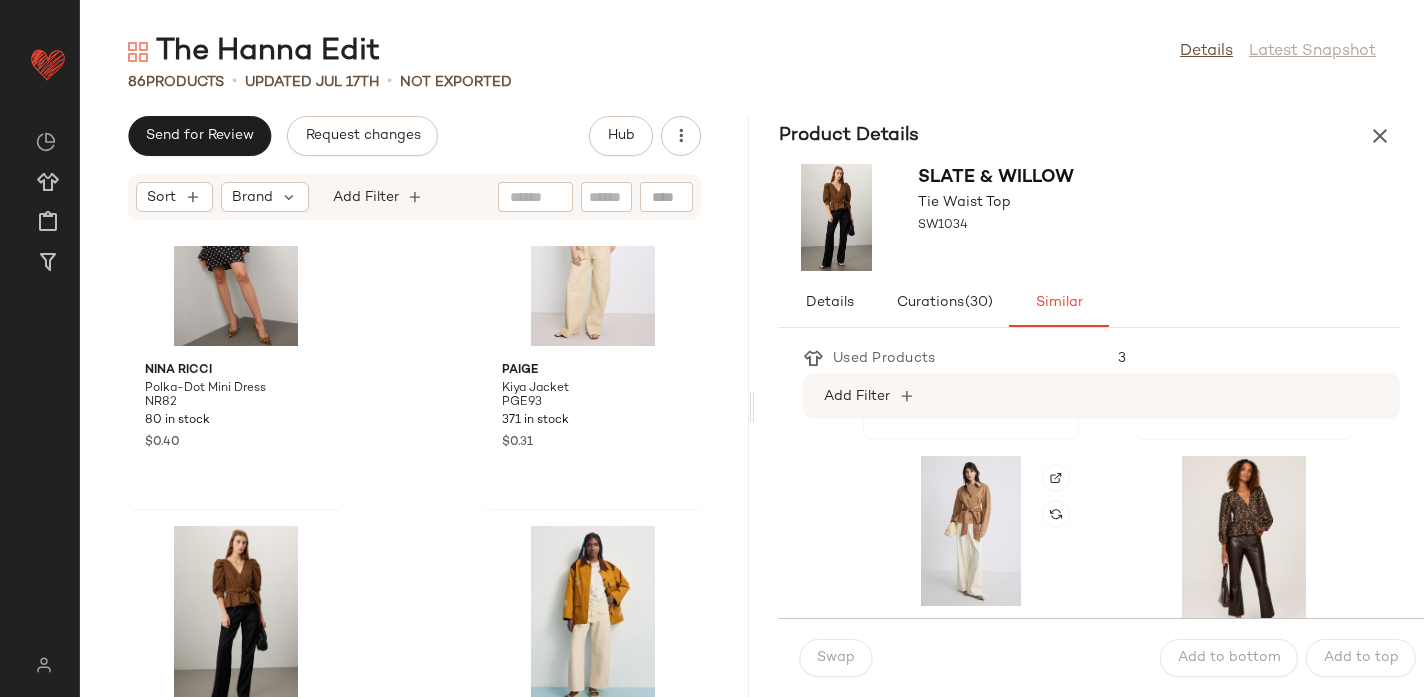 scroll, scrollTop: 344, scrollLeft: 0, axis: vertical 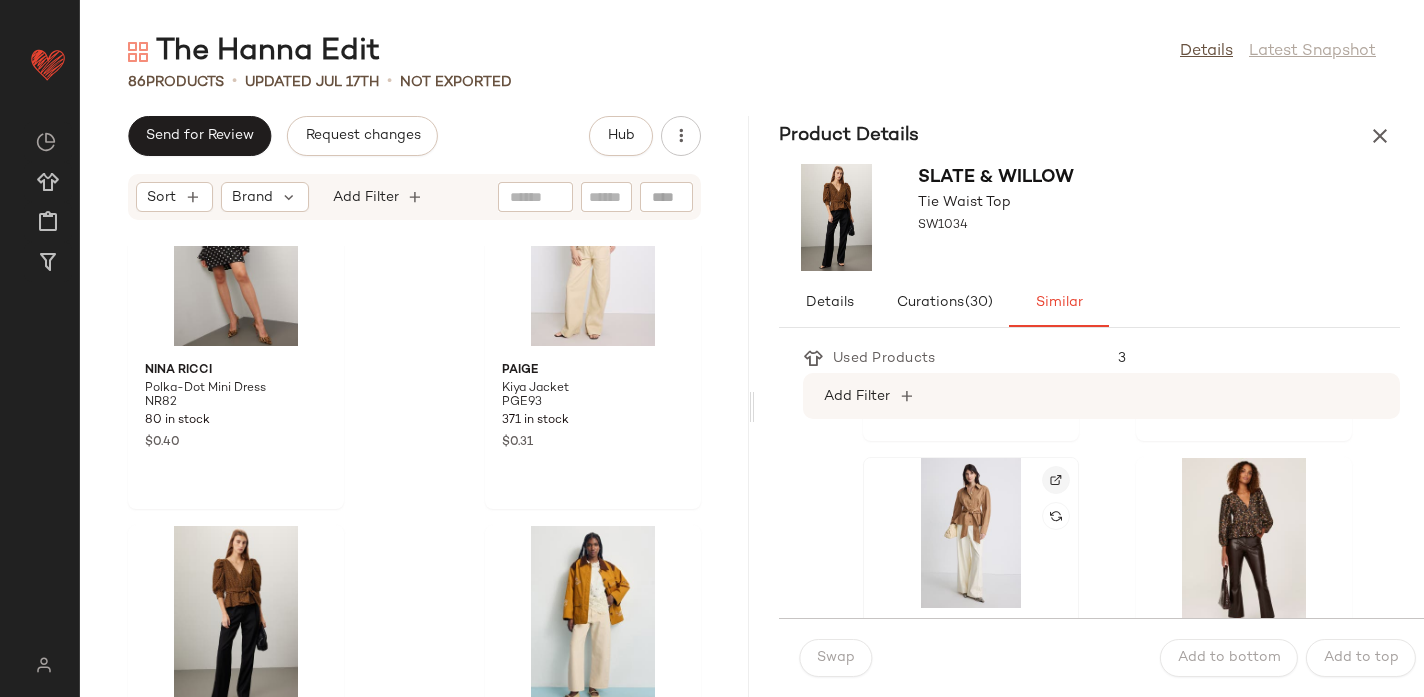 click 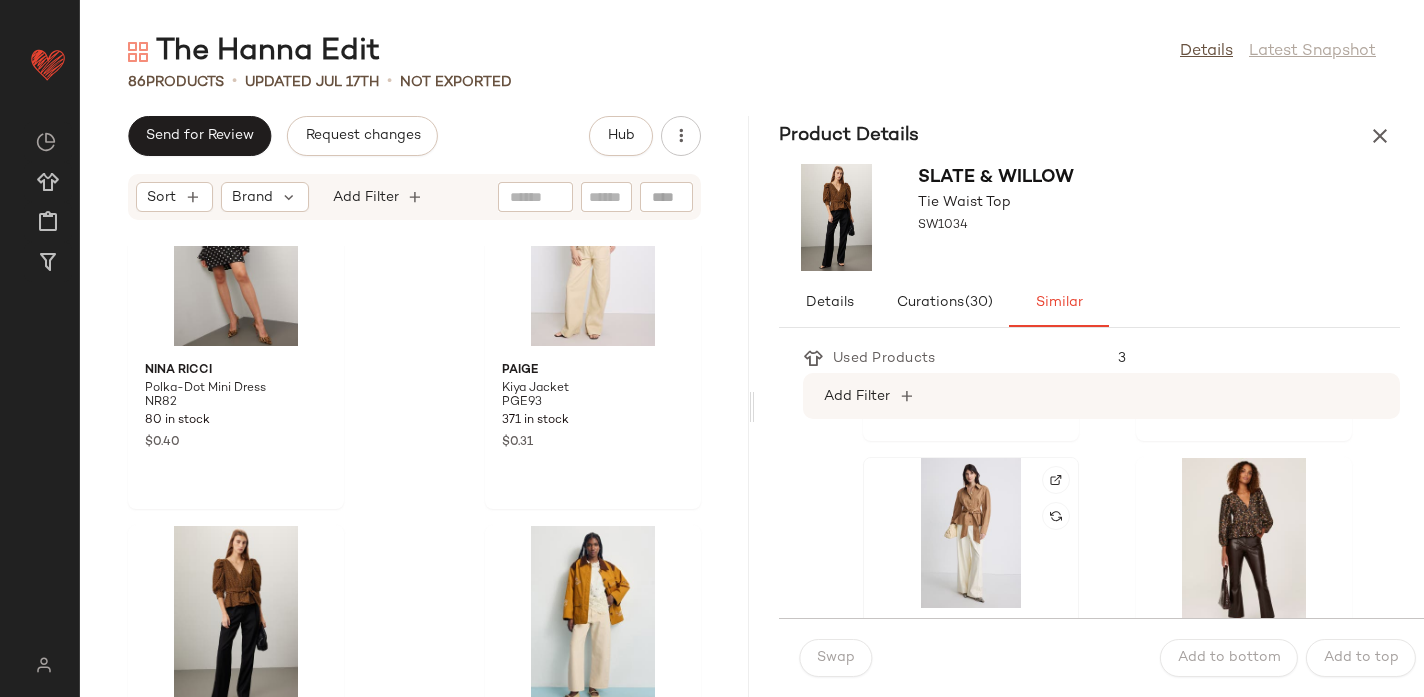 click 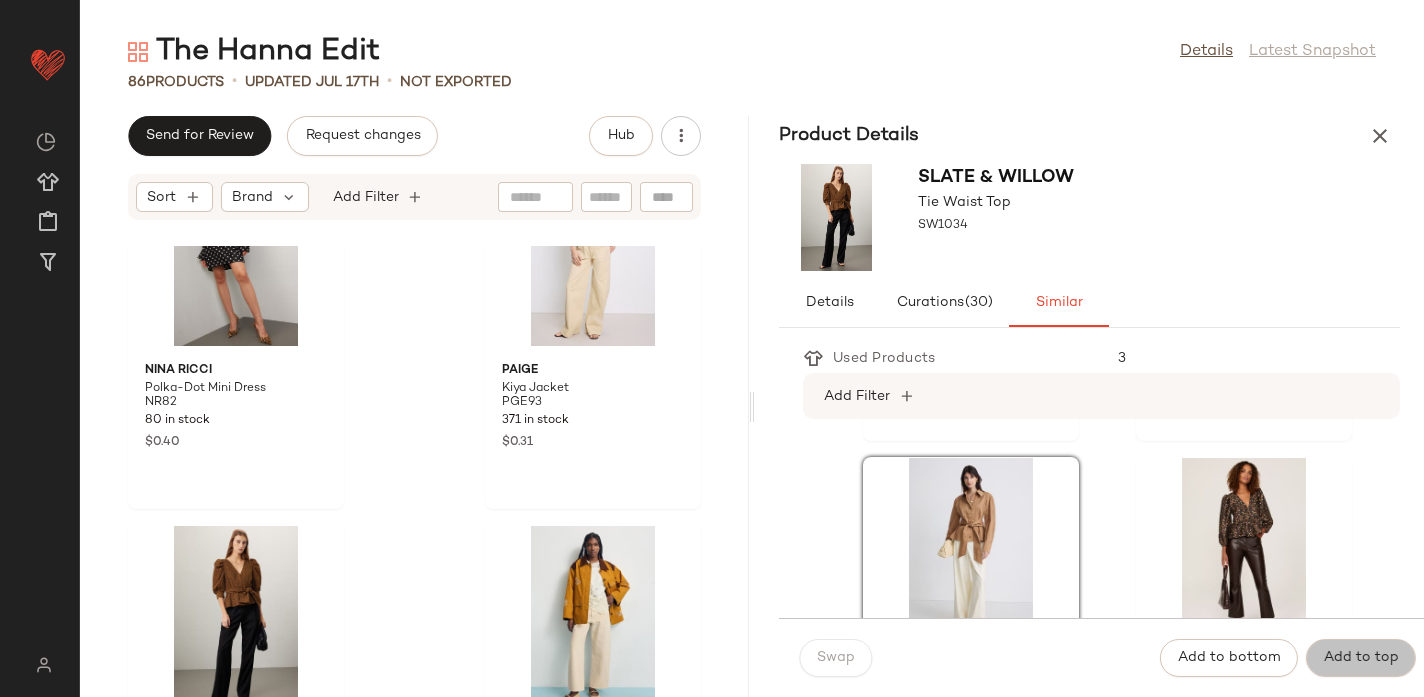 click on "Add to top" 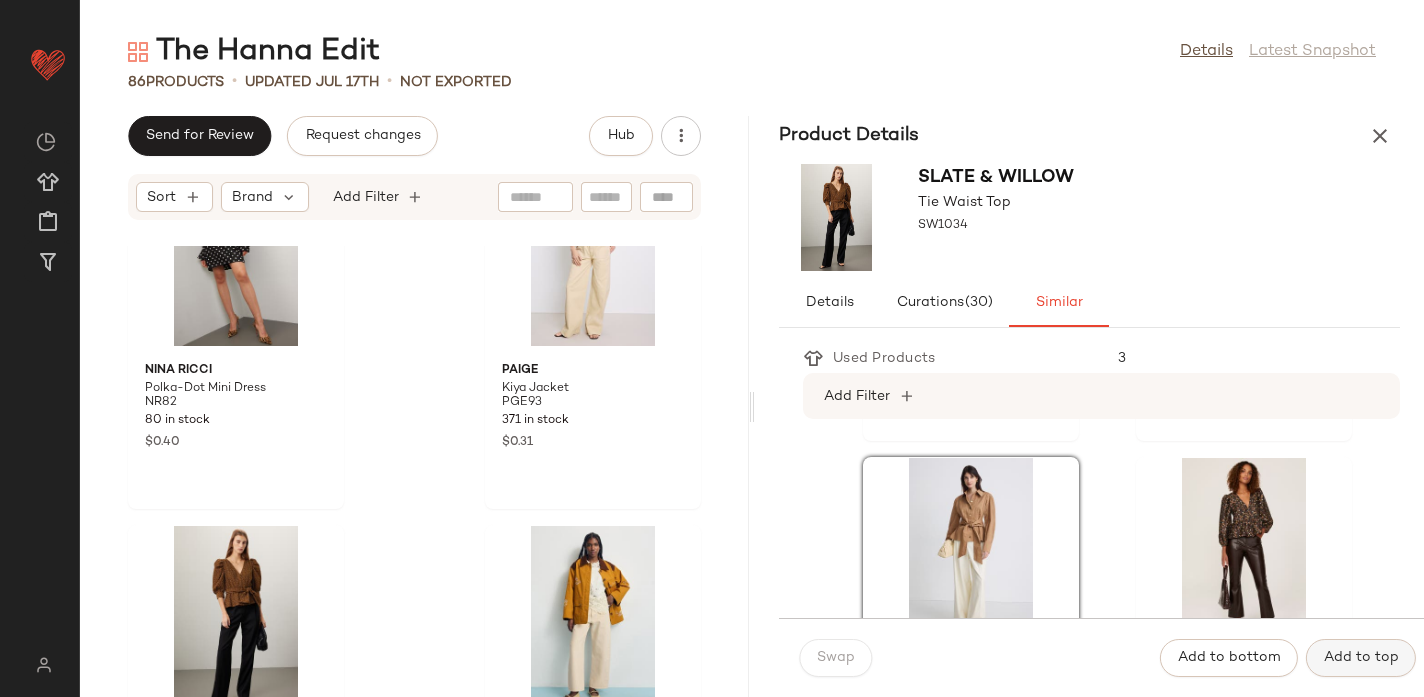 scroll, scrollTop: 12551, scrollLeft: 0, axis: vertical 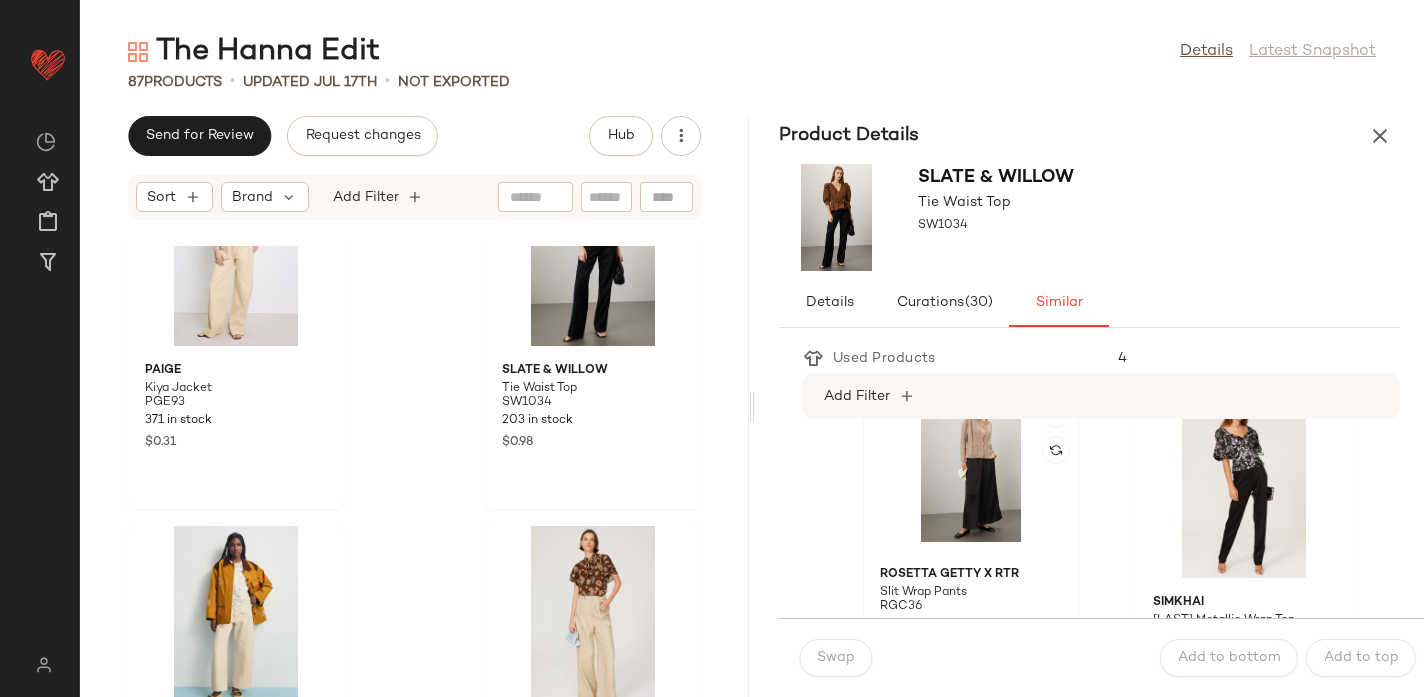 click 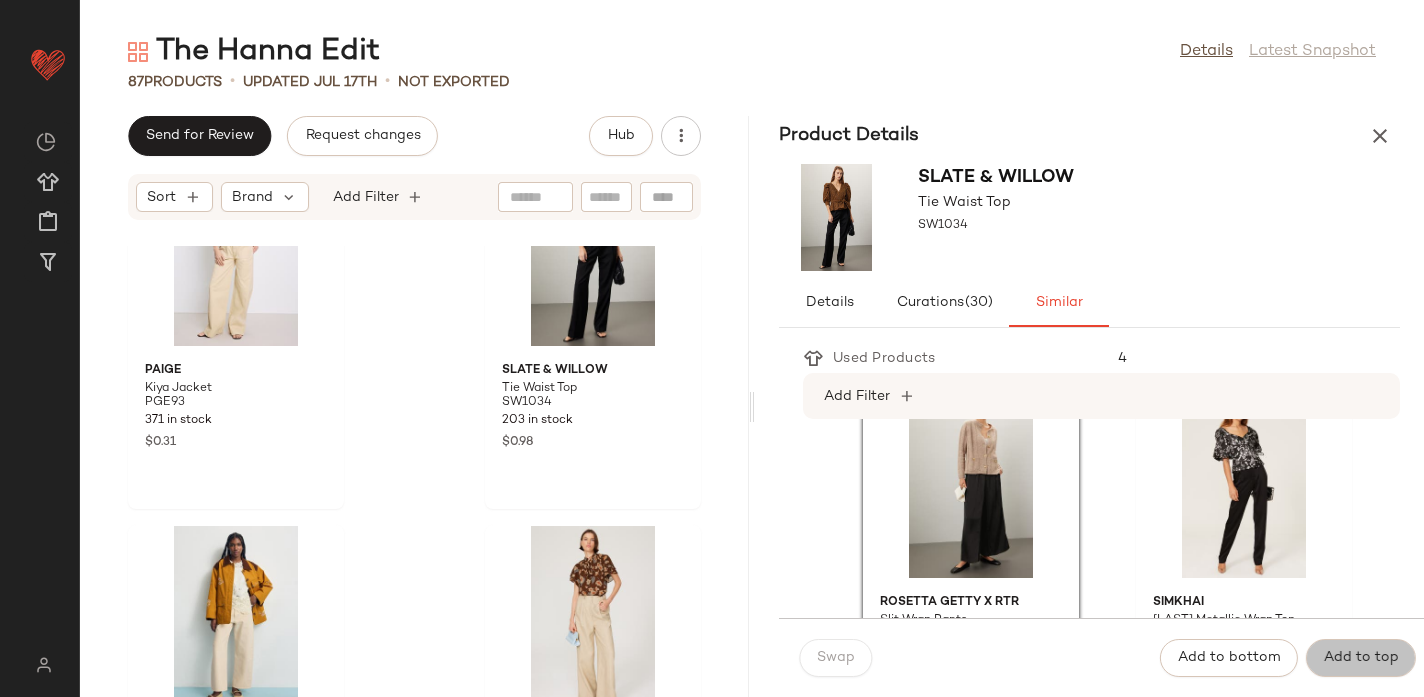click on "Add to top" 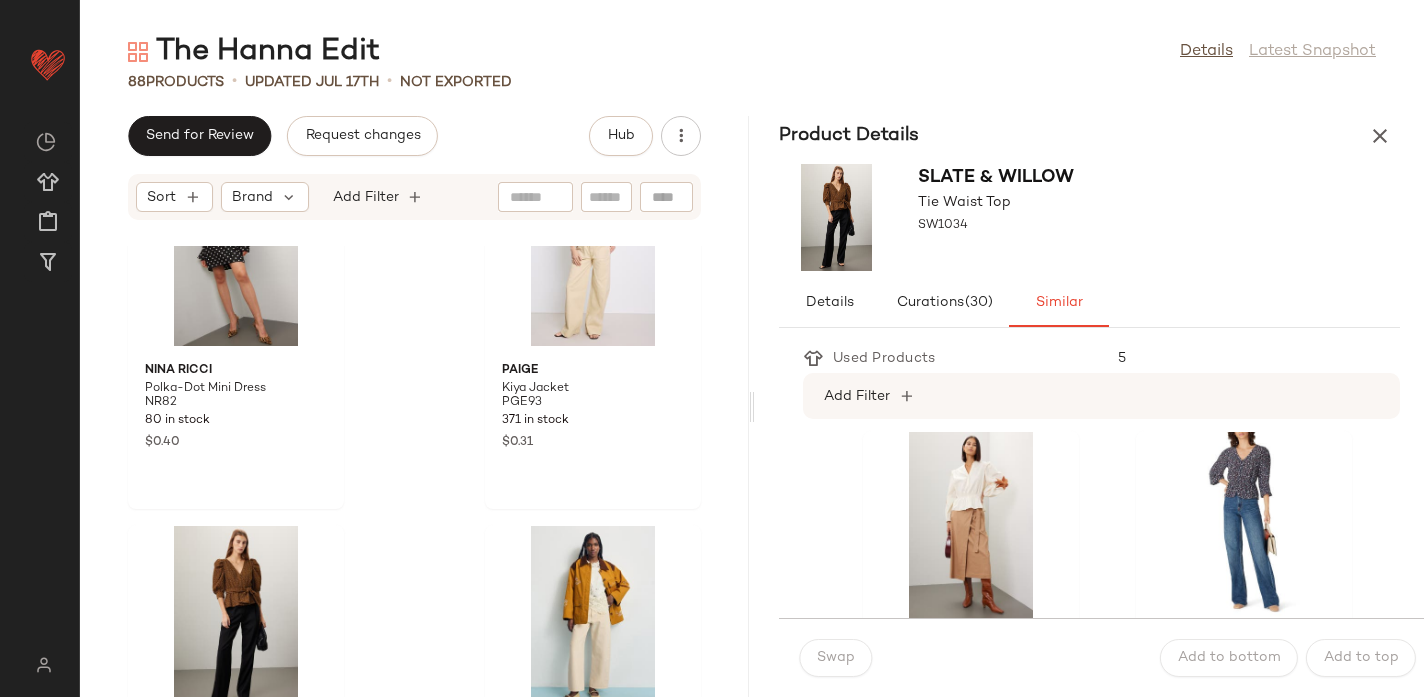 scroll, scrollTop: 1041, scrollLeft: 0, axis: vertical 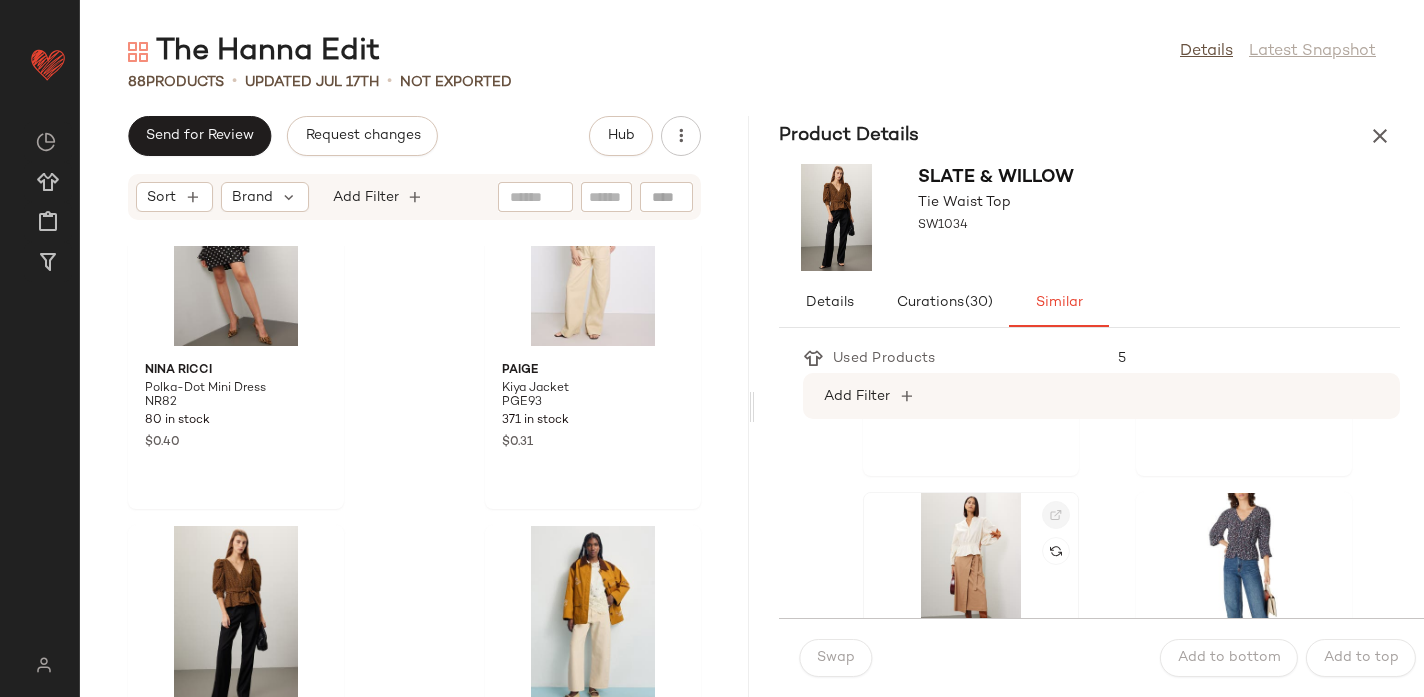 click 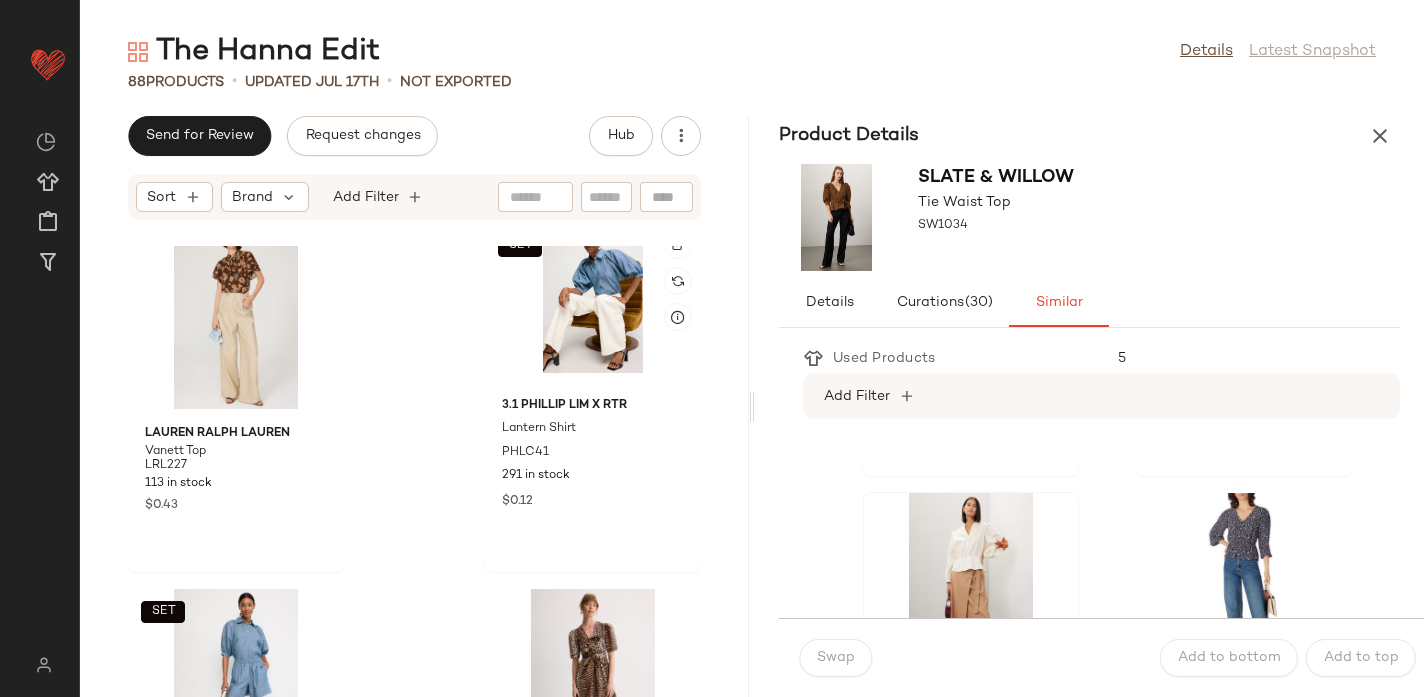 scroll, scrollTop: 13225, scrollLeft: 0, axis: vertical 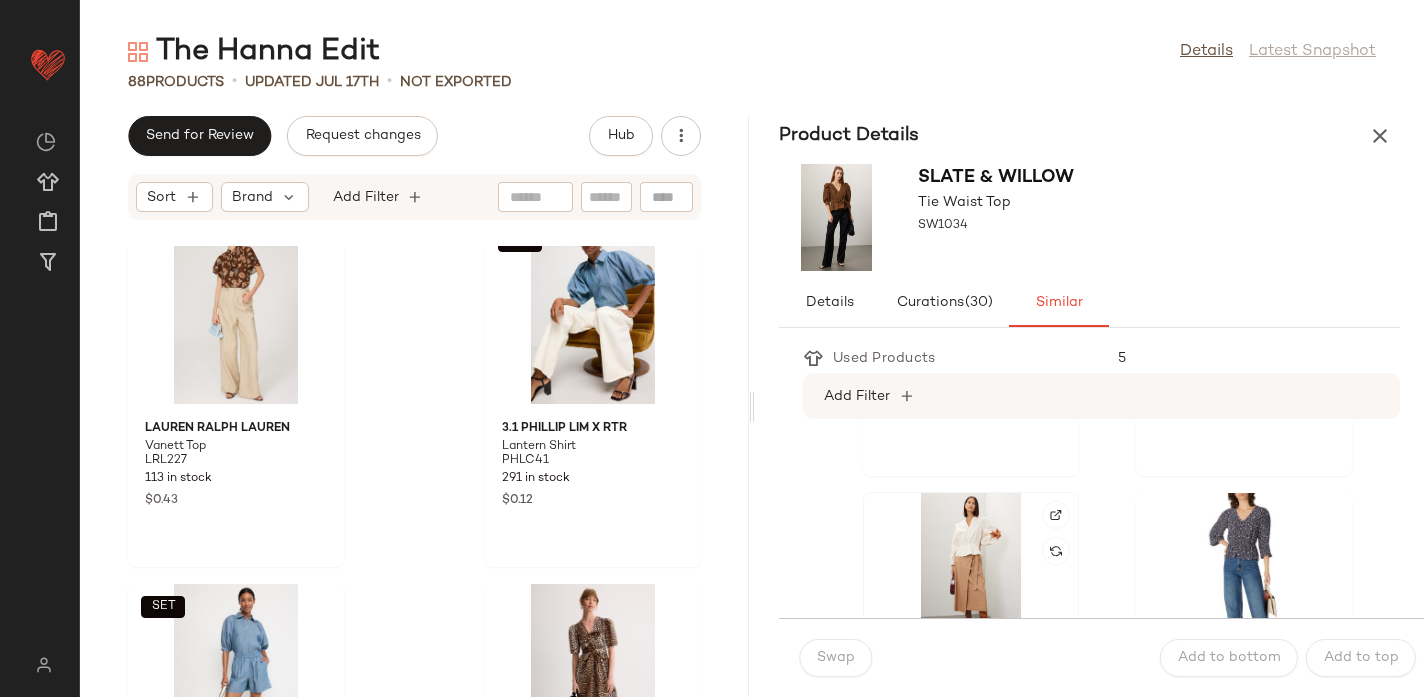 click 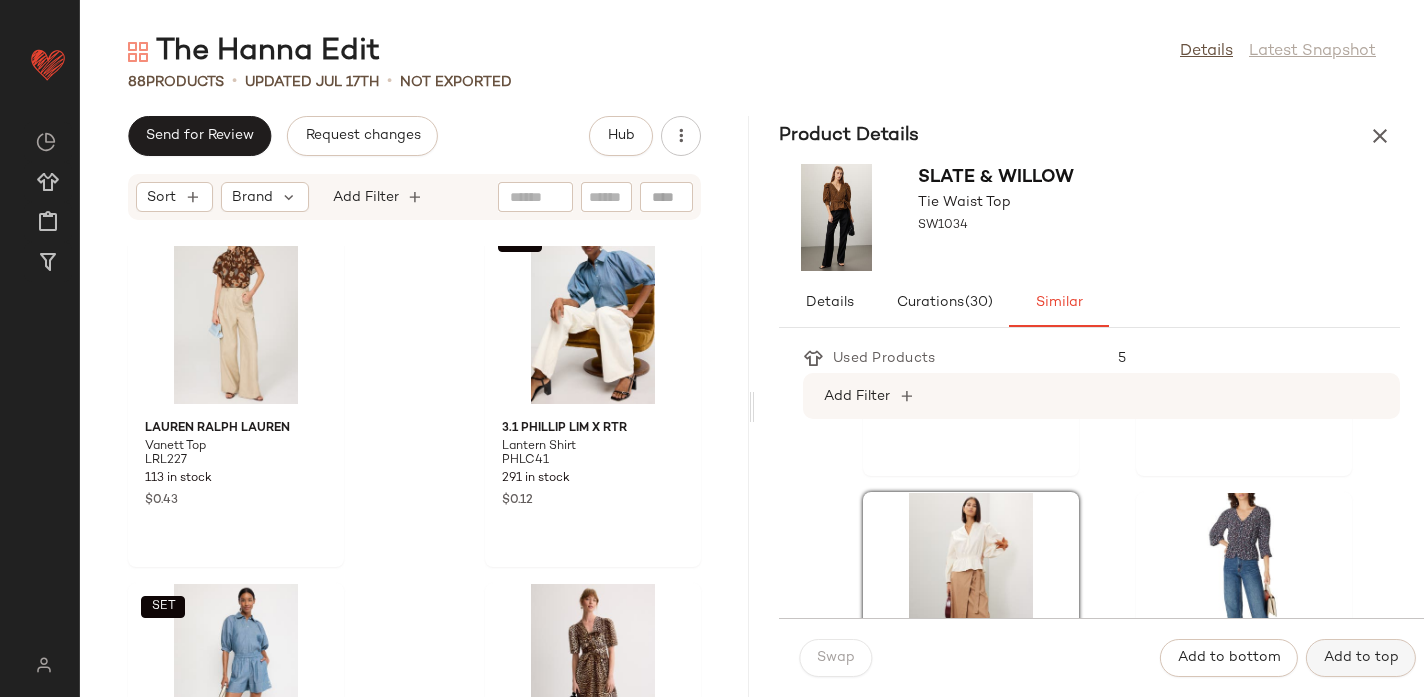 click on "Add to top" 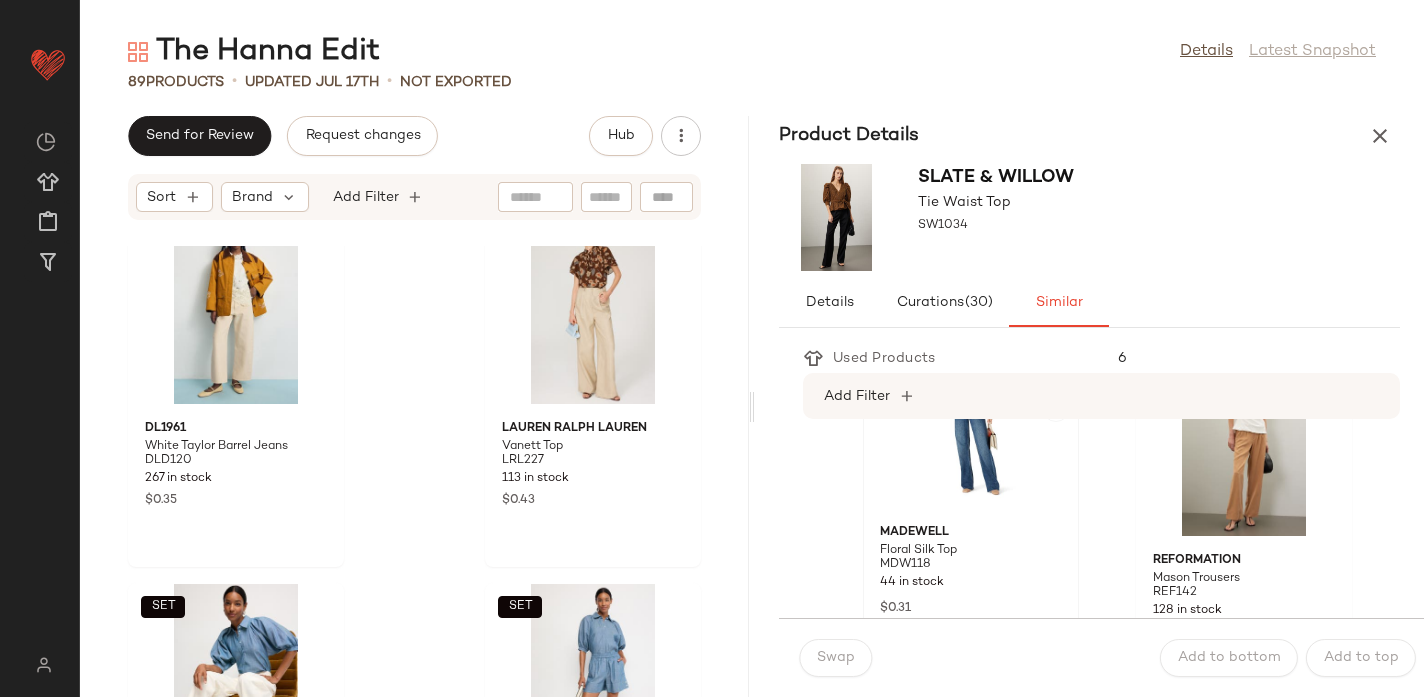 scroll, scrollTop: 1182, scrollLeft: 0, axis: vertical 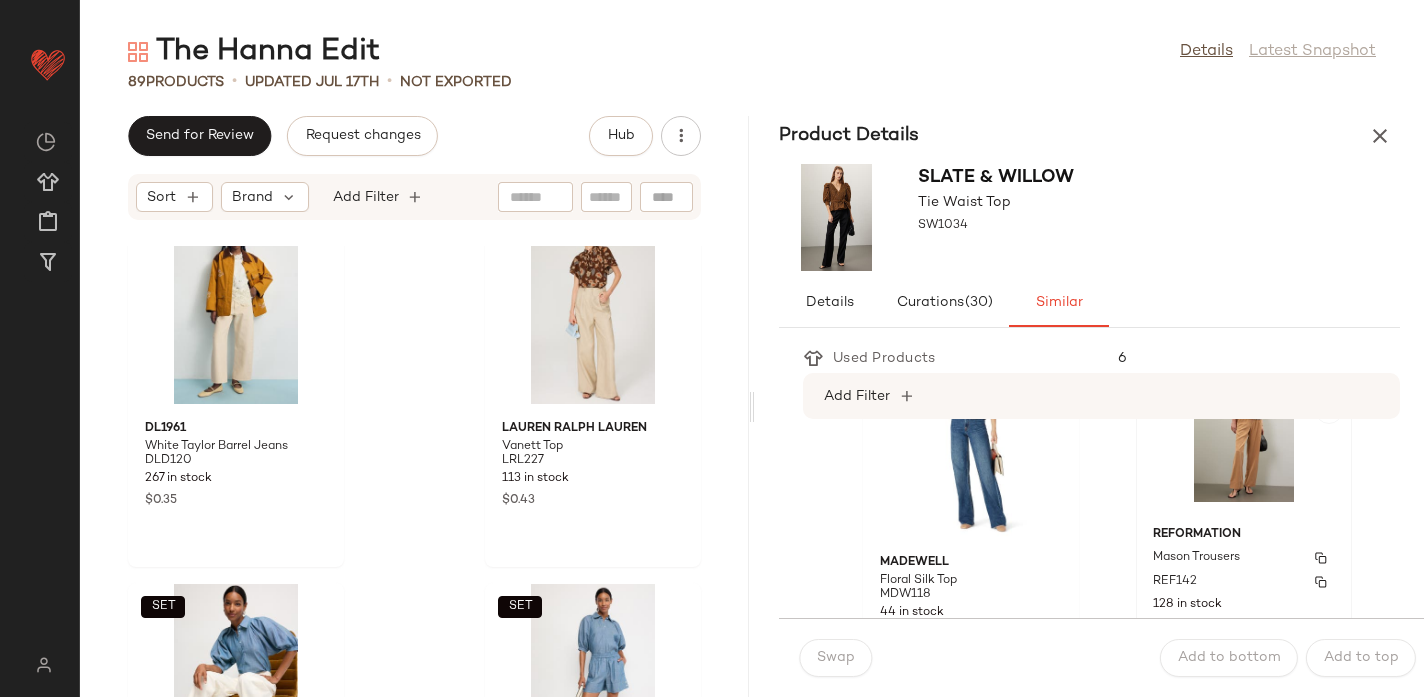click on "Reformation Mason Trousers REF142 128 in stock $0.85" 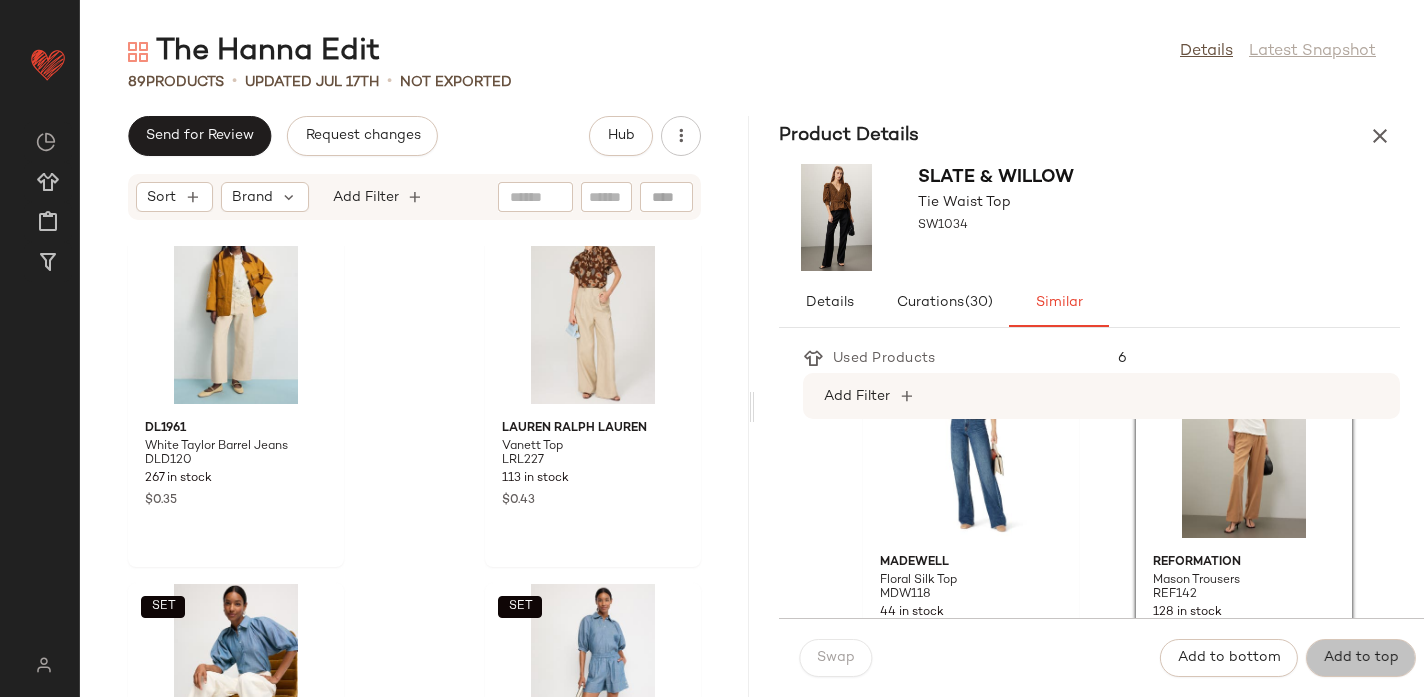click on "Add to top" 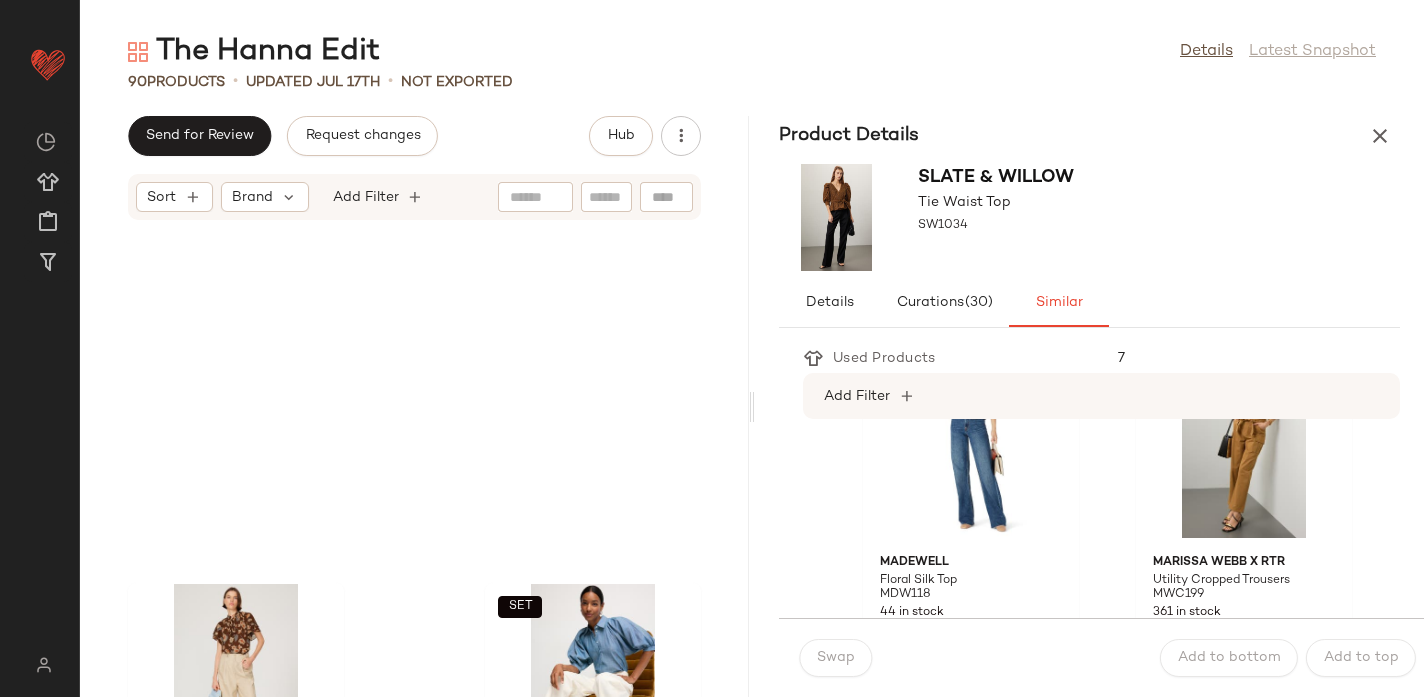scroll, scrollTop: 13591, scrollLeft: 0, axis: vertical 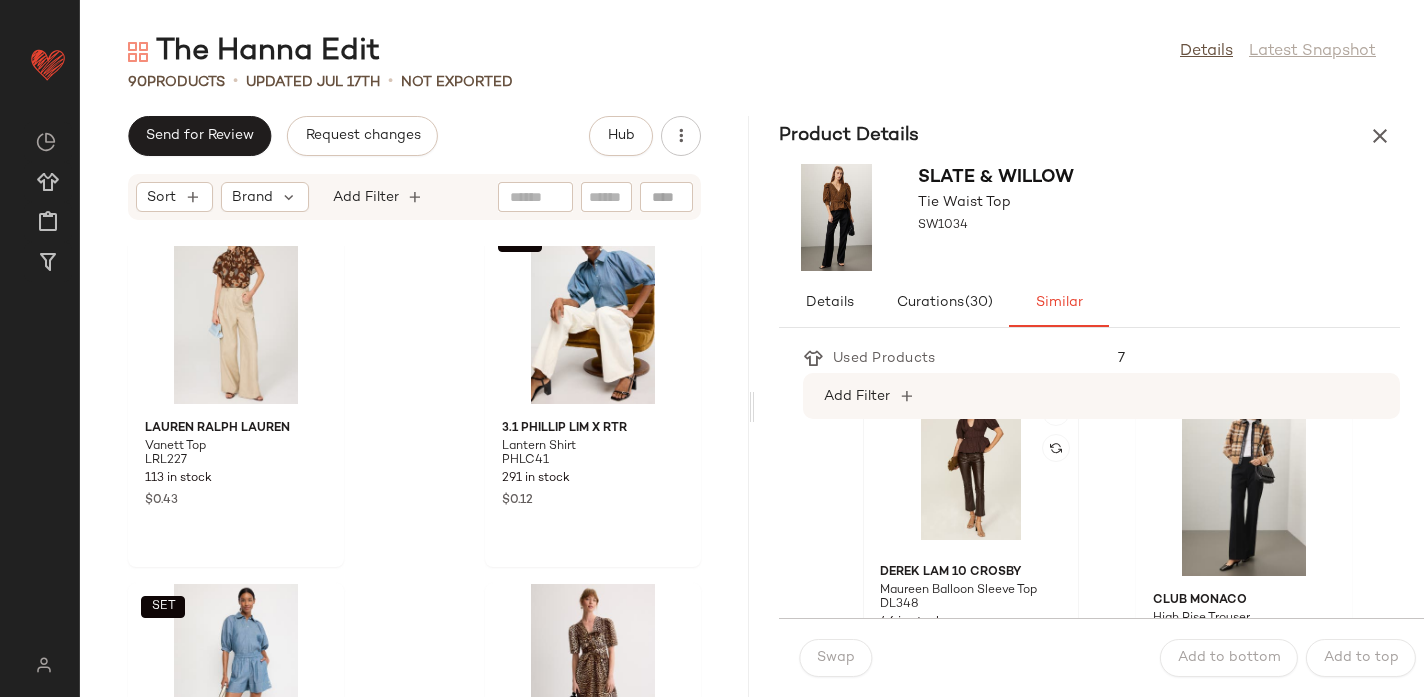 click 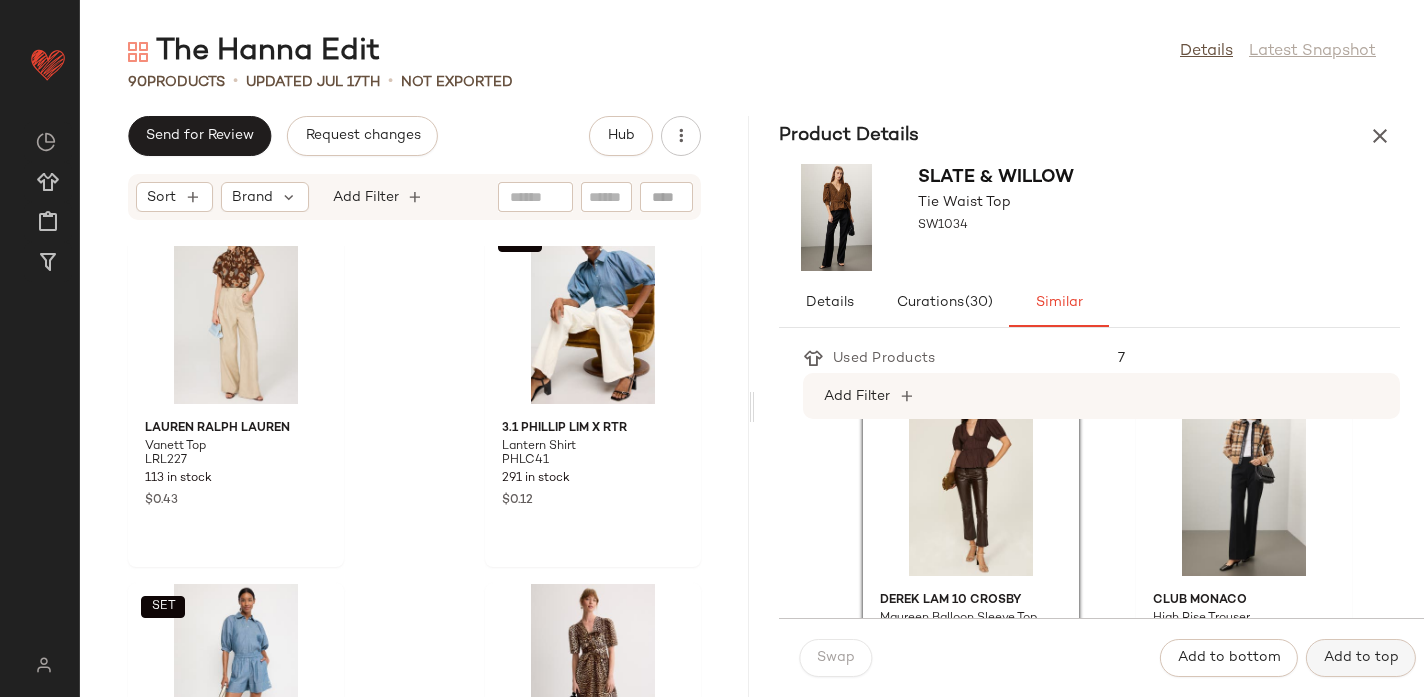 click on "Add to top" 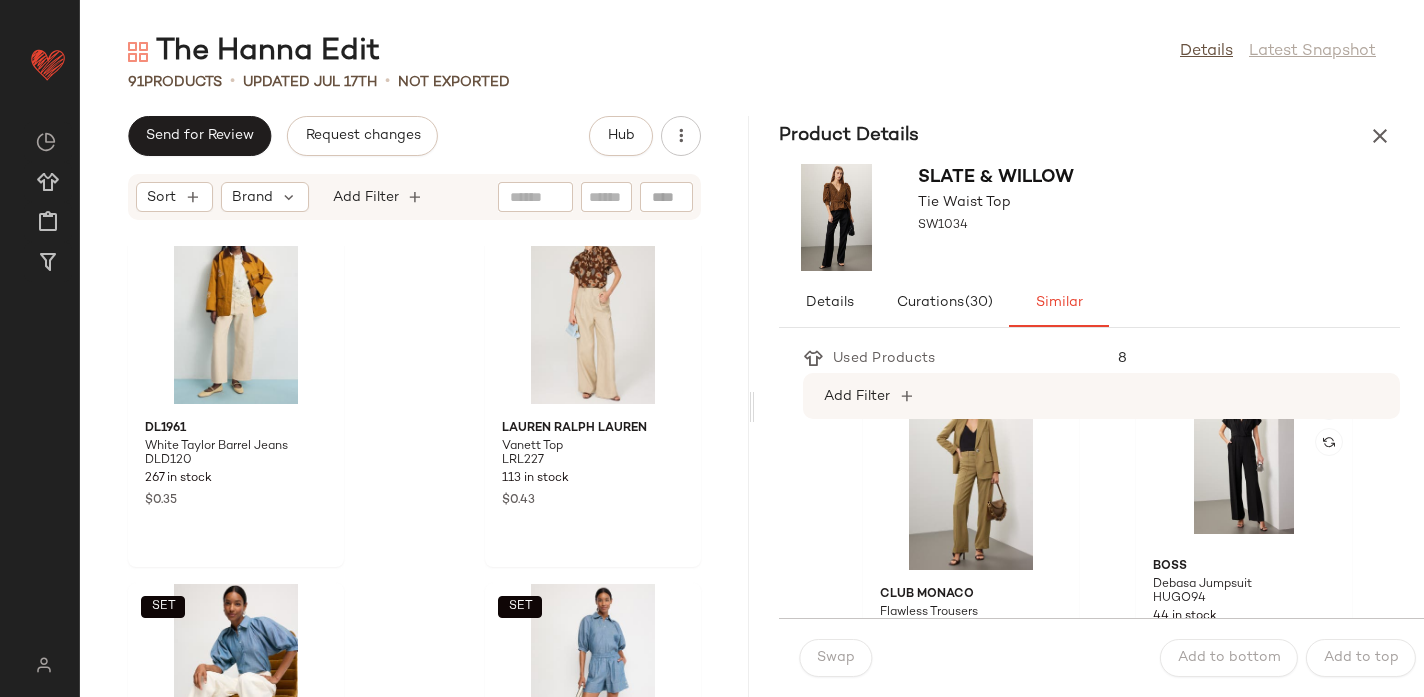 scroll, scrollTop: 2660, scrollLeft: 0, axis: vertical 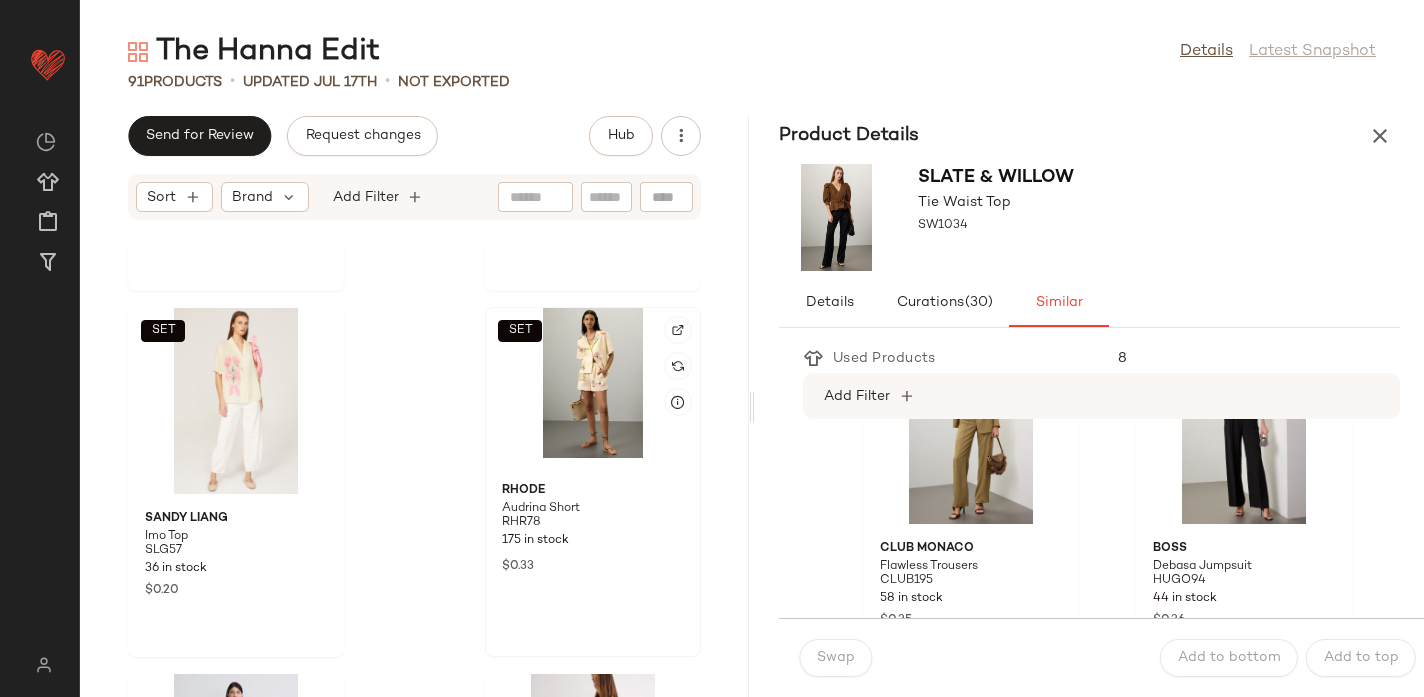 click on "SET" 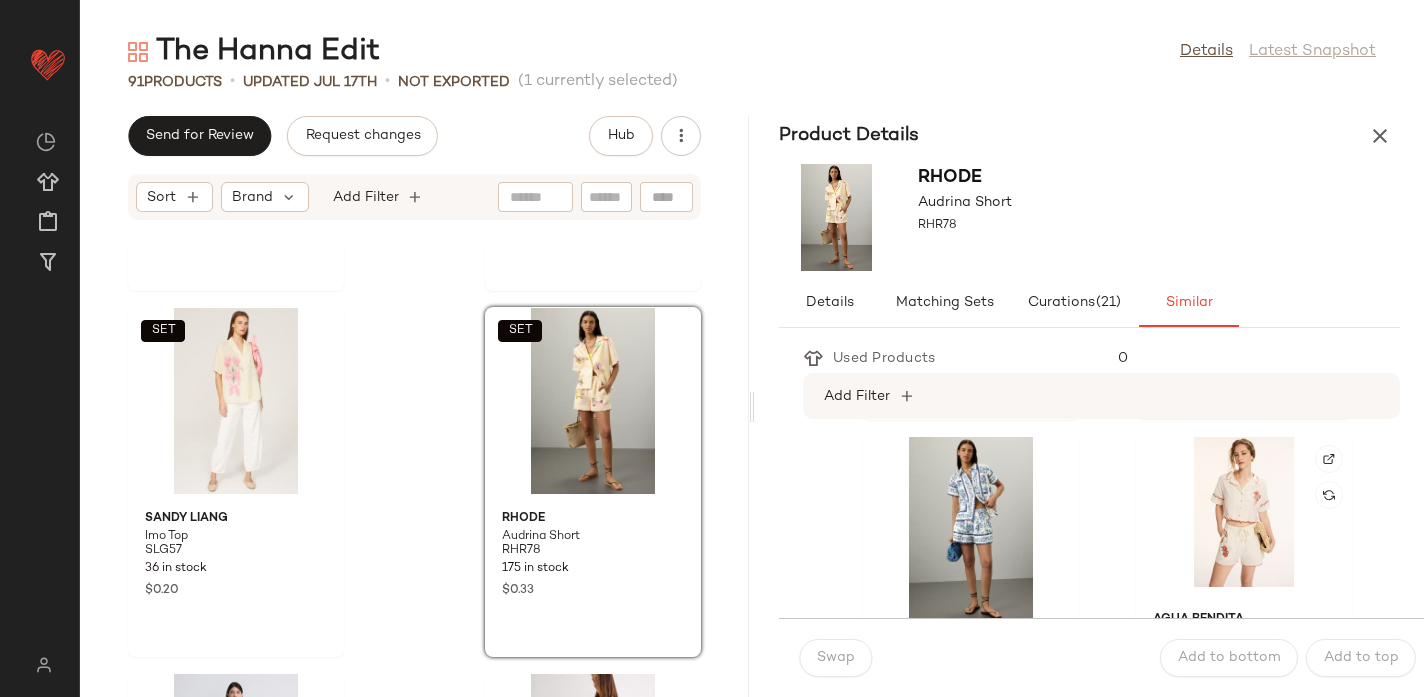 scroll, scrollTop: 361, scrollLeft: 0, axis: vertical 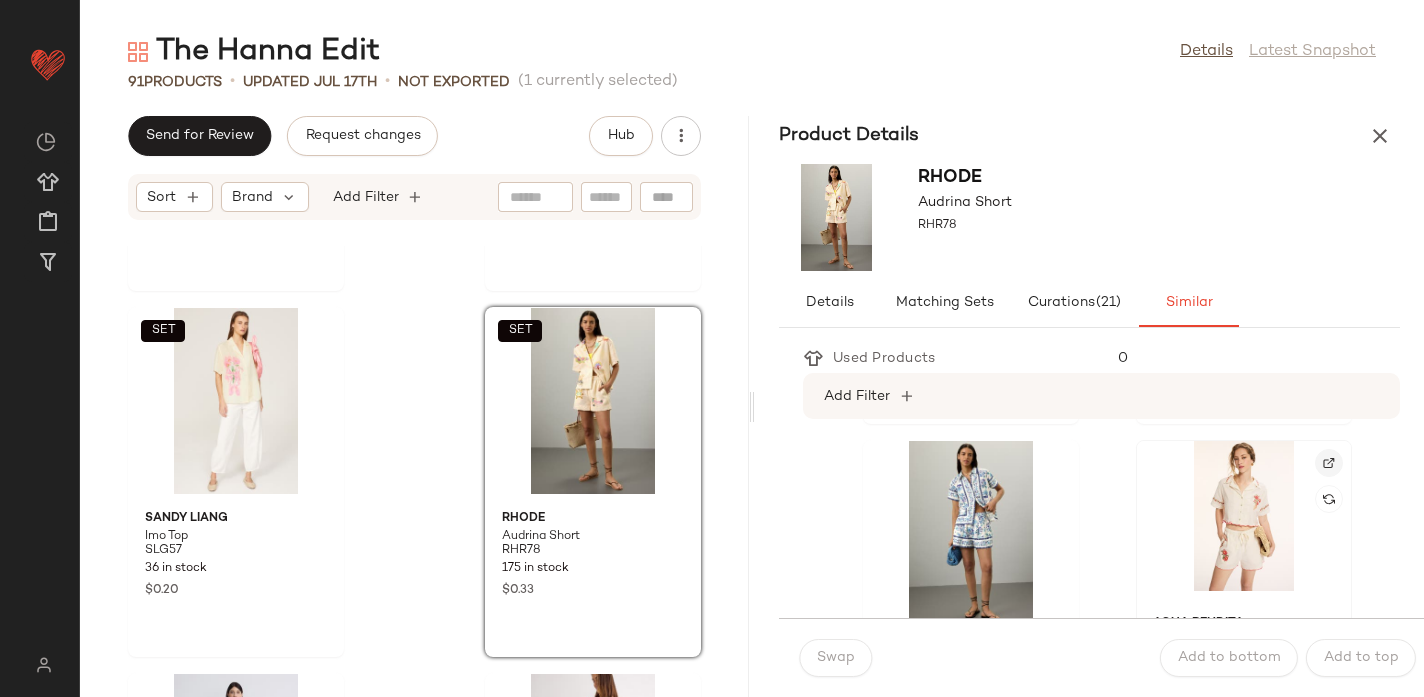 click 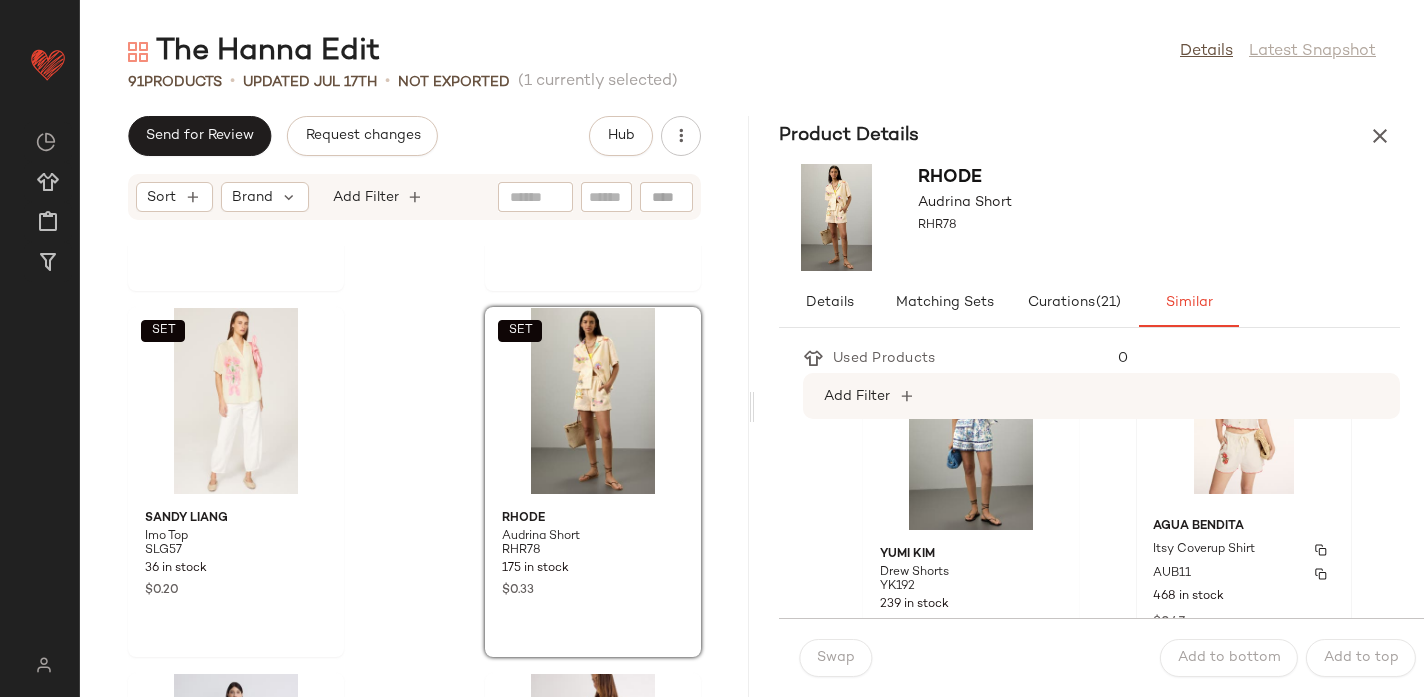 scroll, scrollTop: 446, scrollLeft: 0, axis: vertical 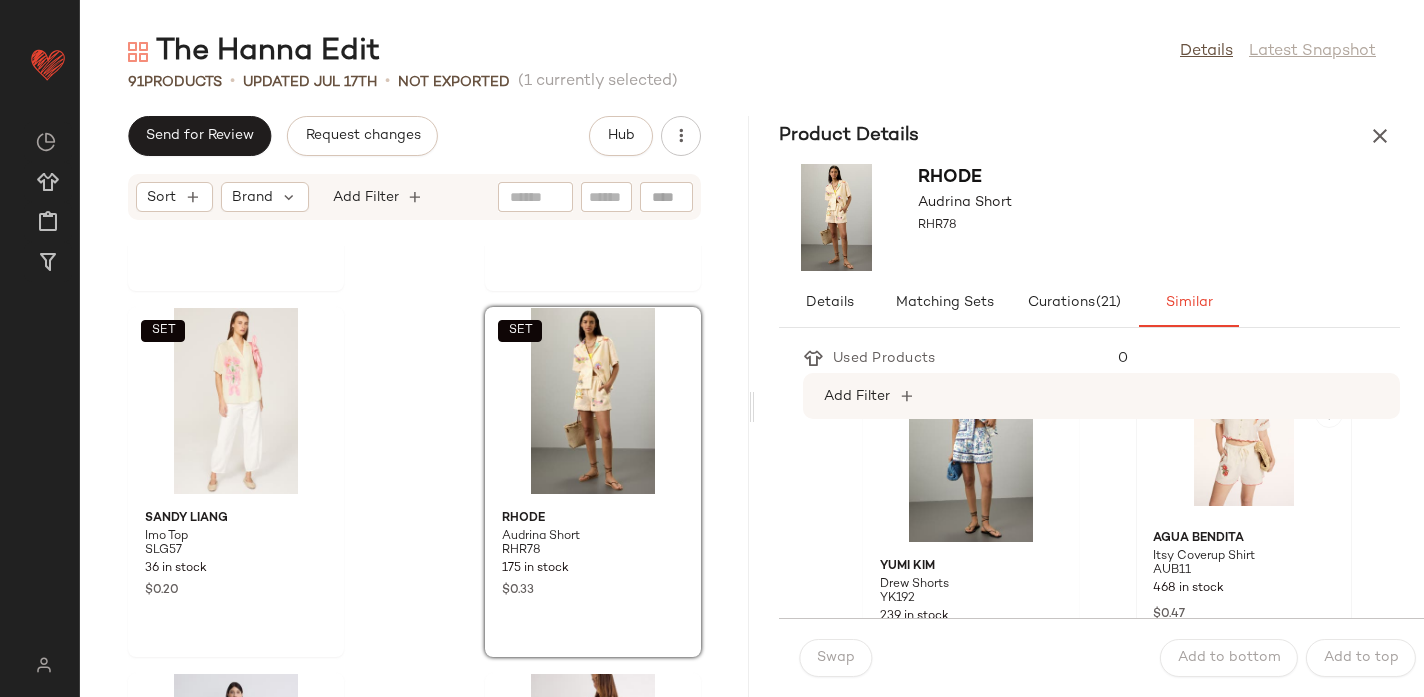 click 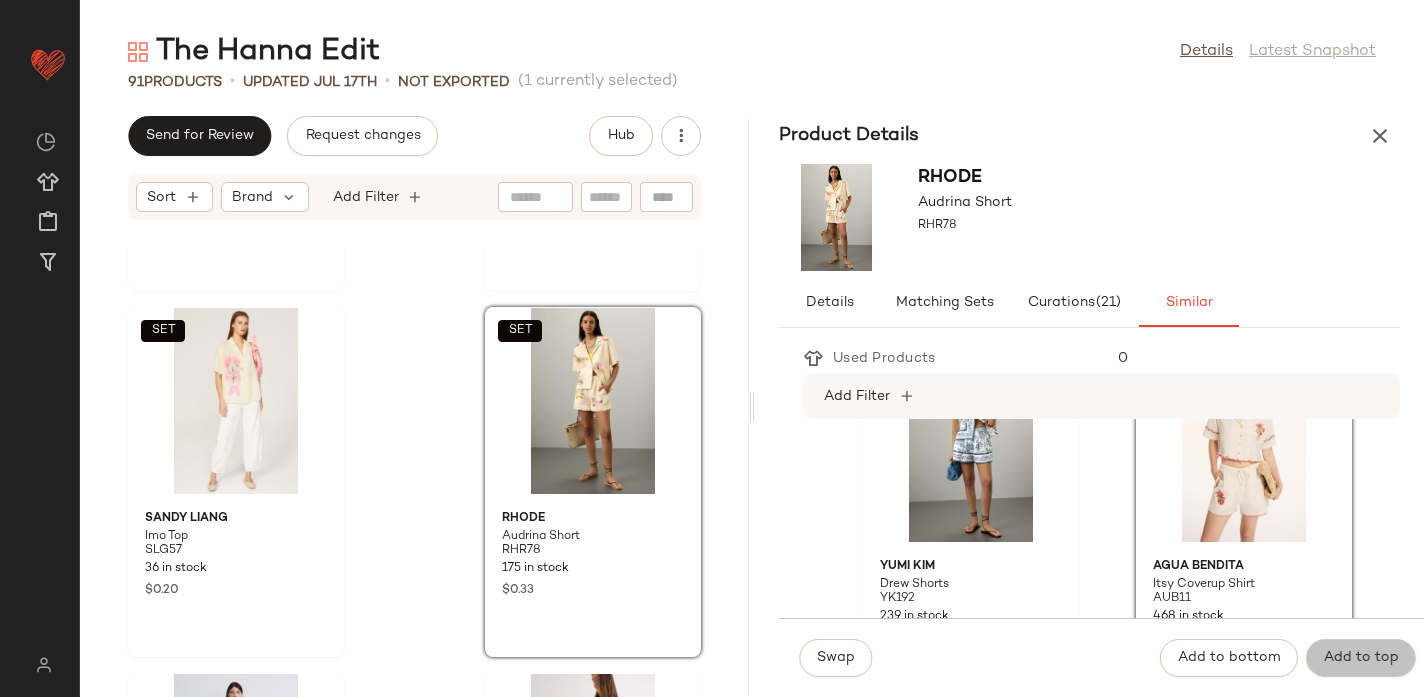 click on "Add to top" 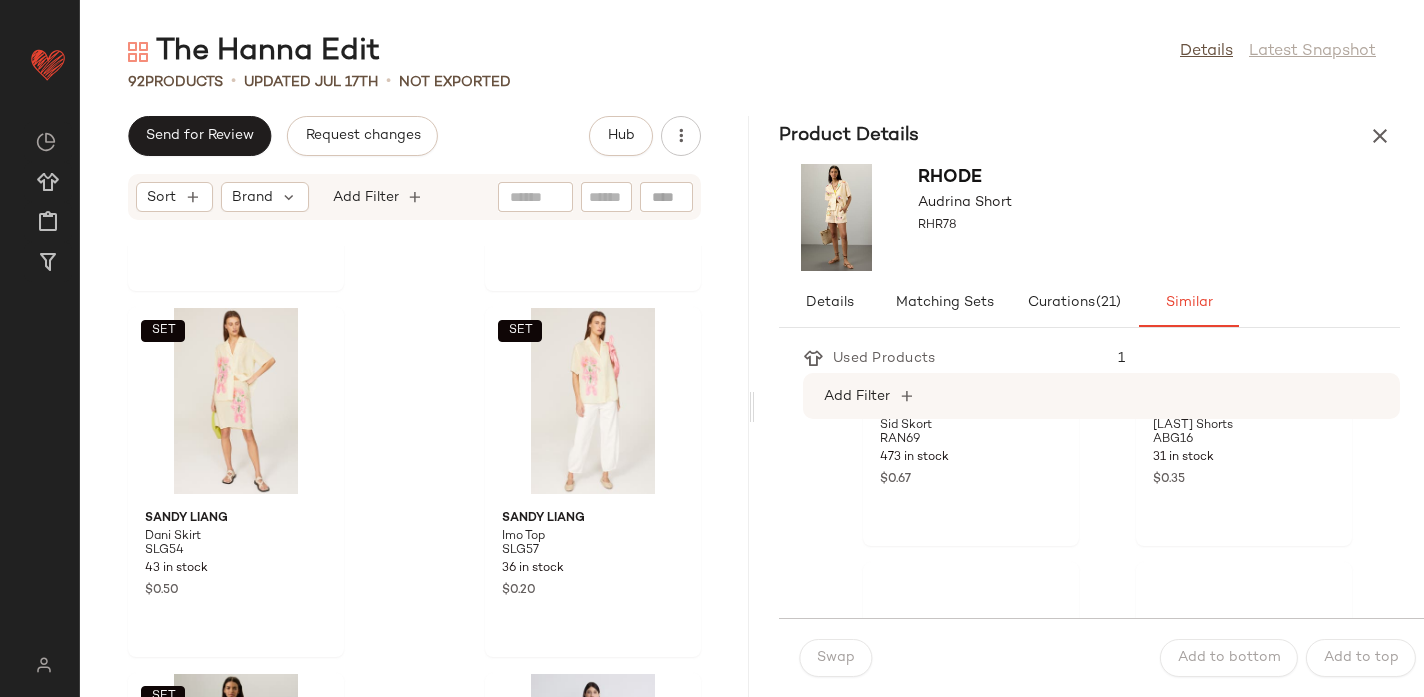 scroll, scrollTop: 1415, scrollLeft: 0, axis: vertical 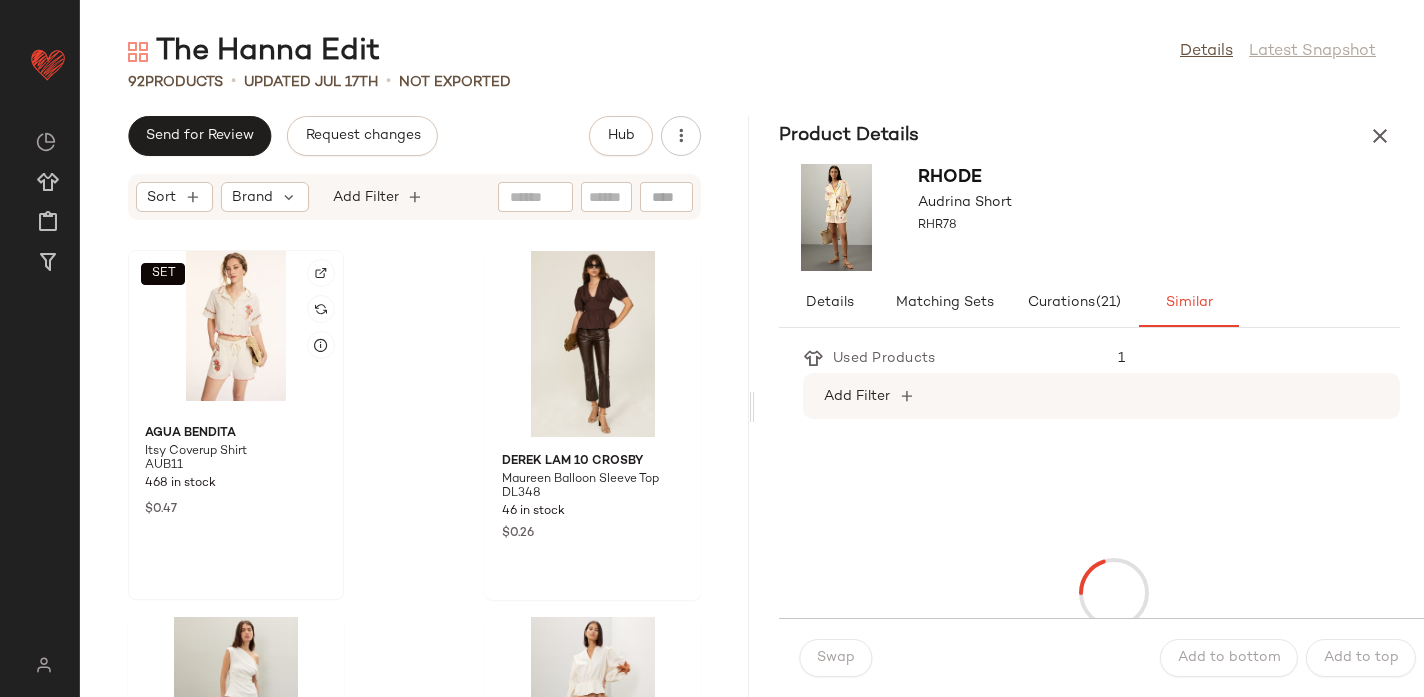 click on "SET" 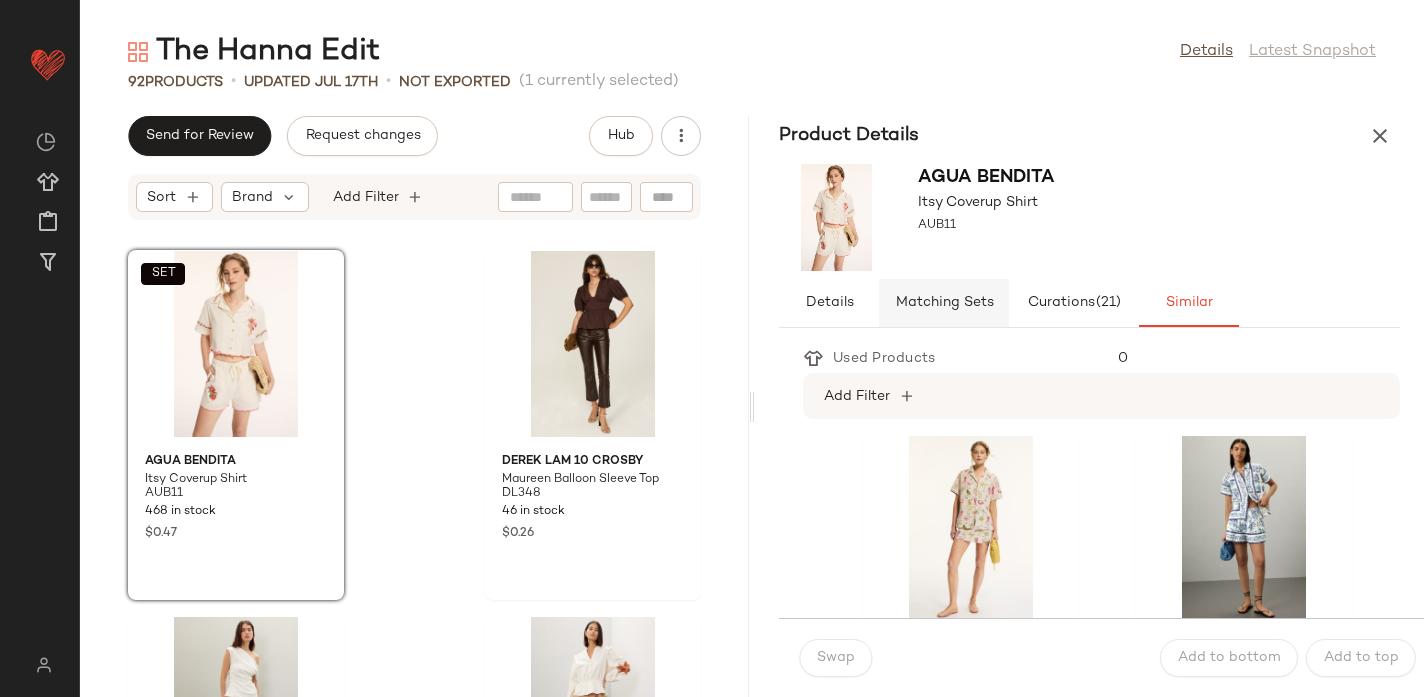 click on "Matching Sets" 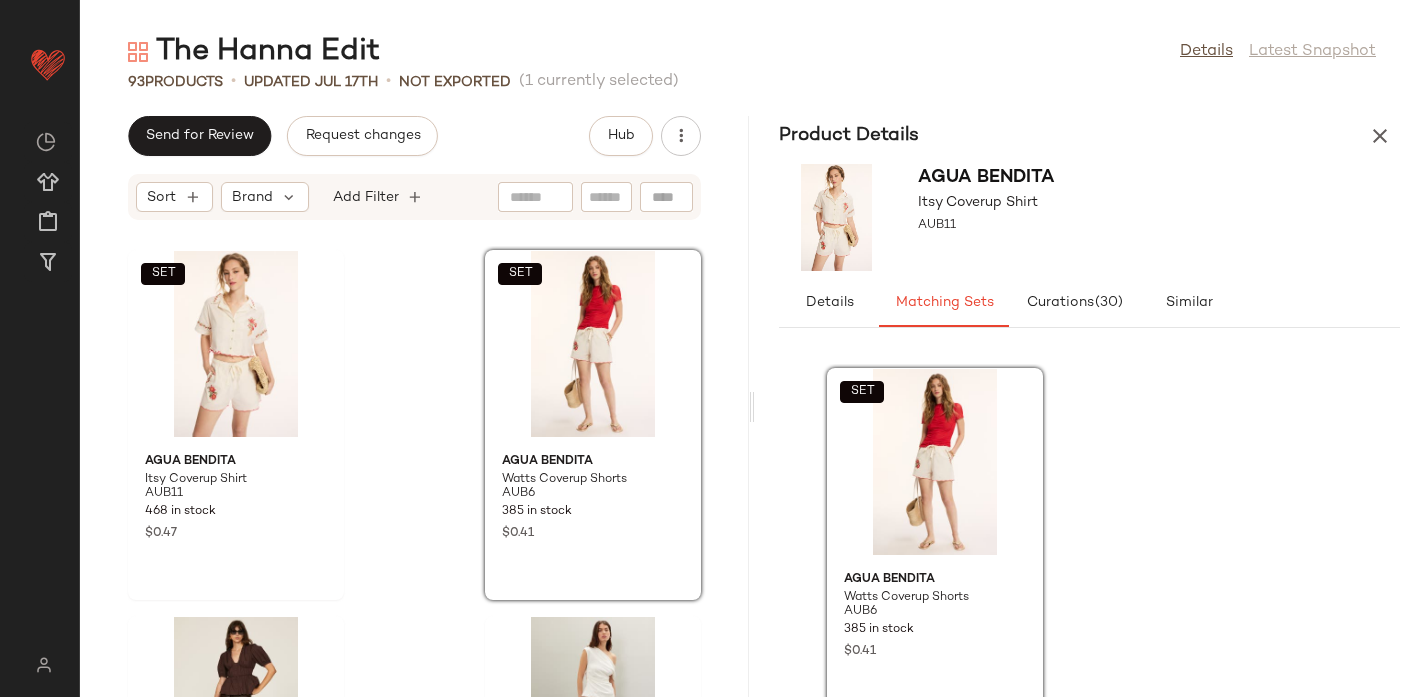 scroll, scrollTop: 162, scrollLeft: 0, axis: vertical 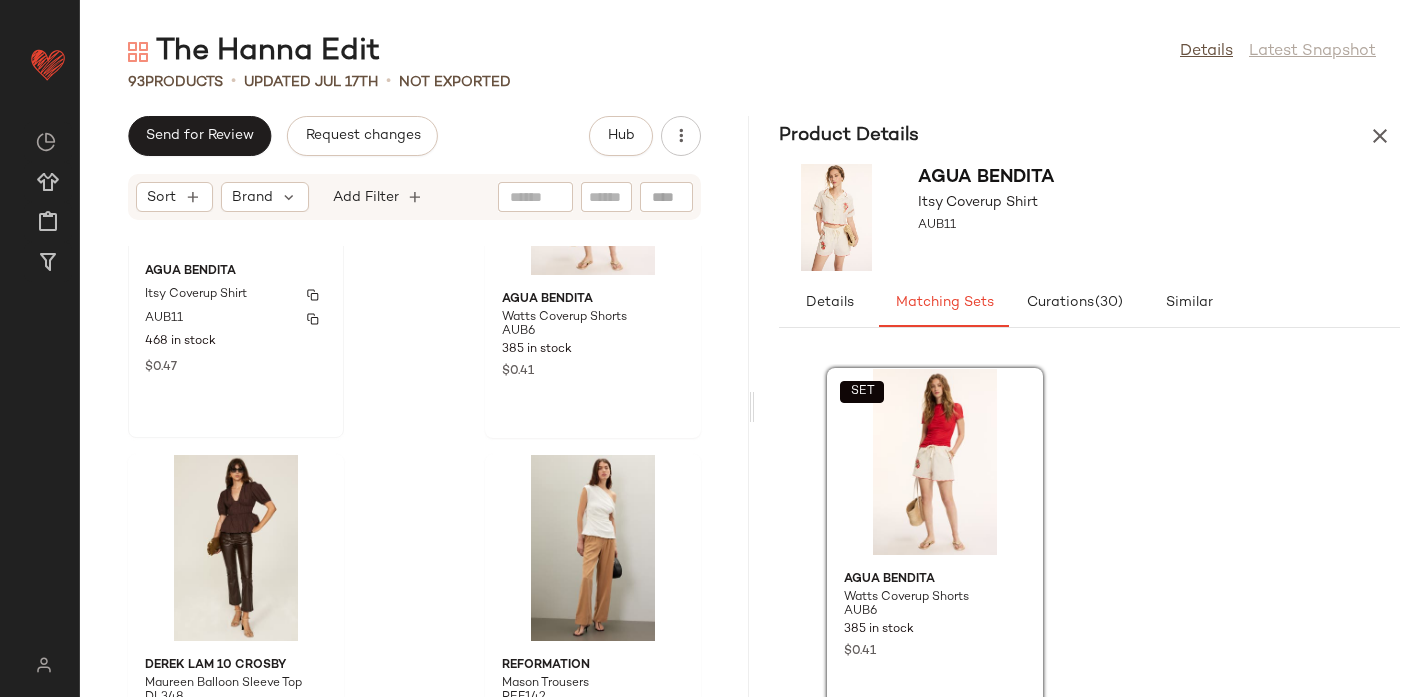 click on "Itsy Coverup Shirt" at bounding box center [196, 295] 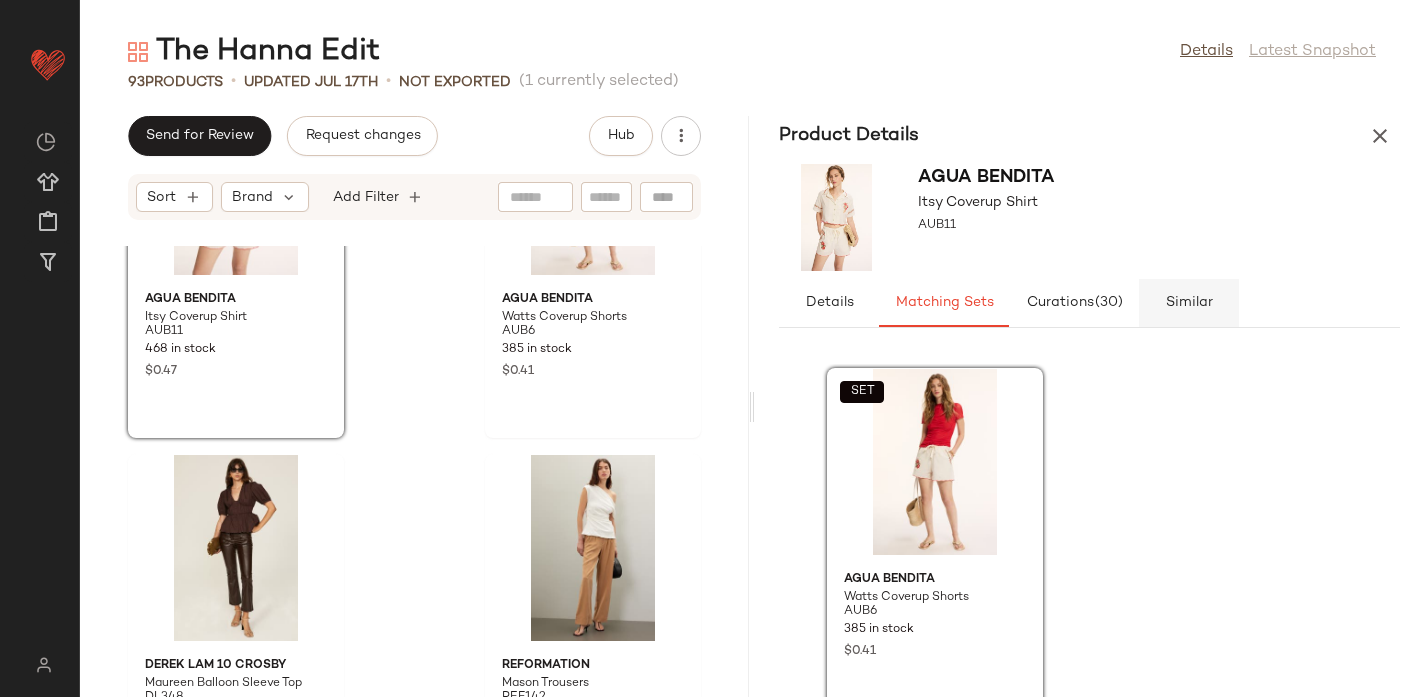 click on "Similar" 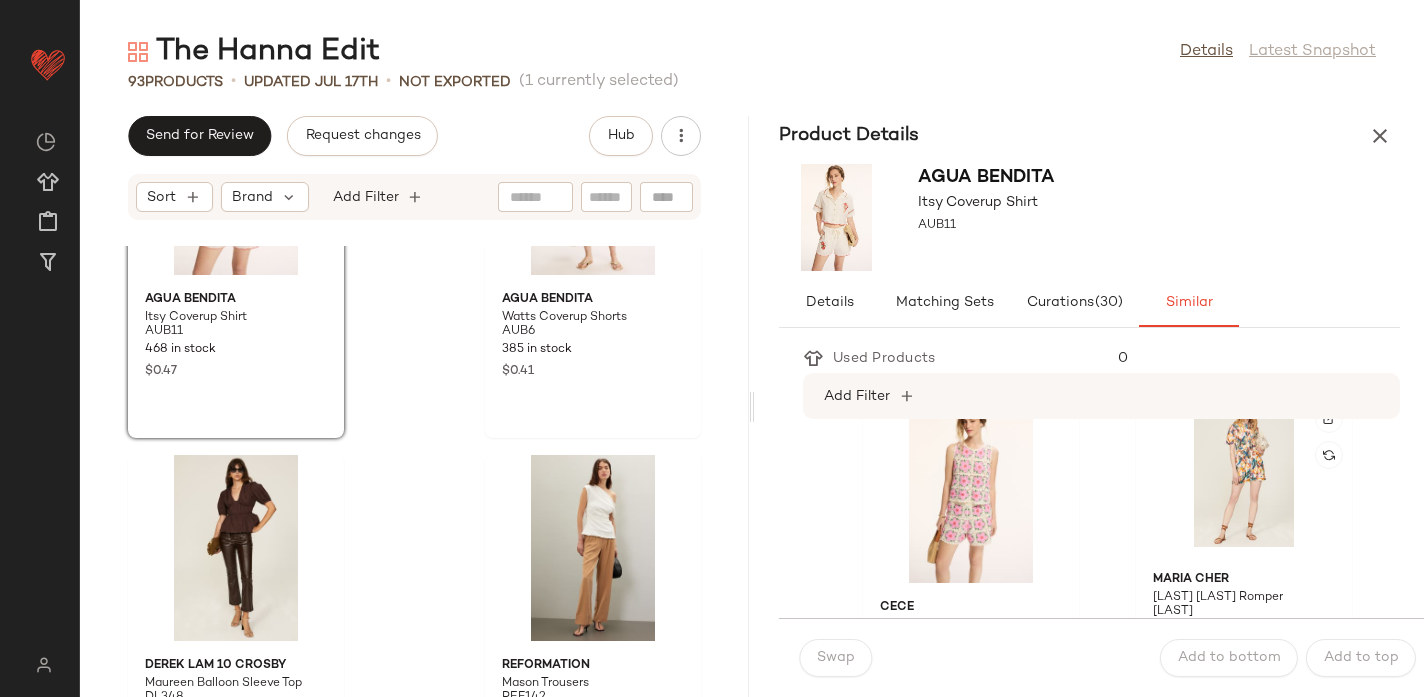 scroll, scrollTop: 1511, scrollLeft: 0, axis: vertical 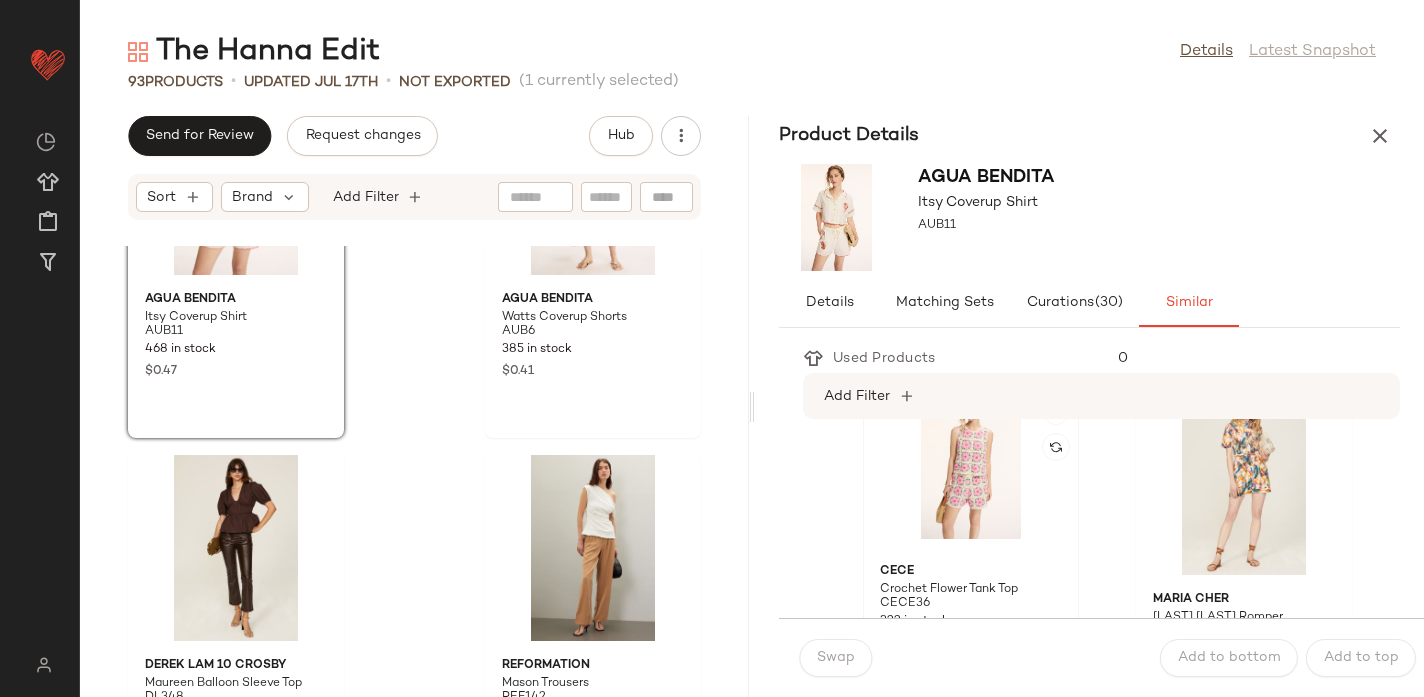 click 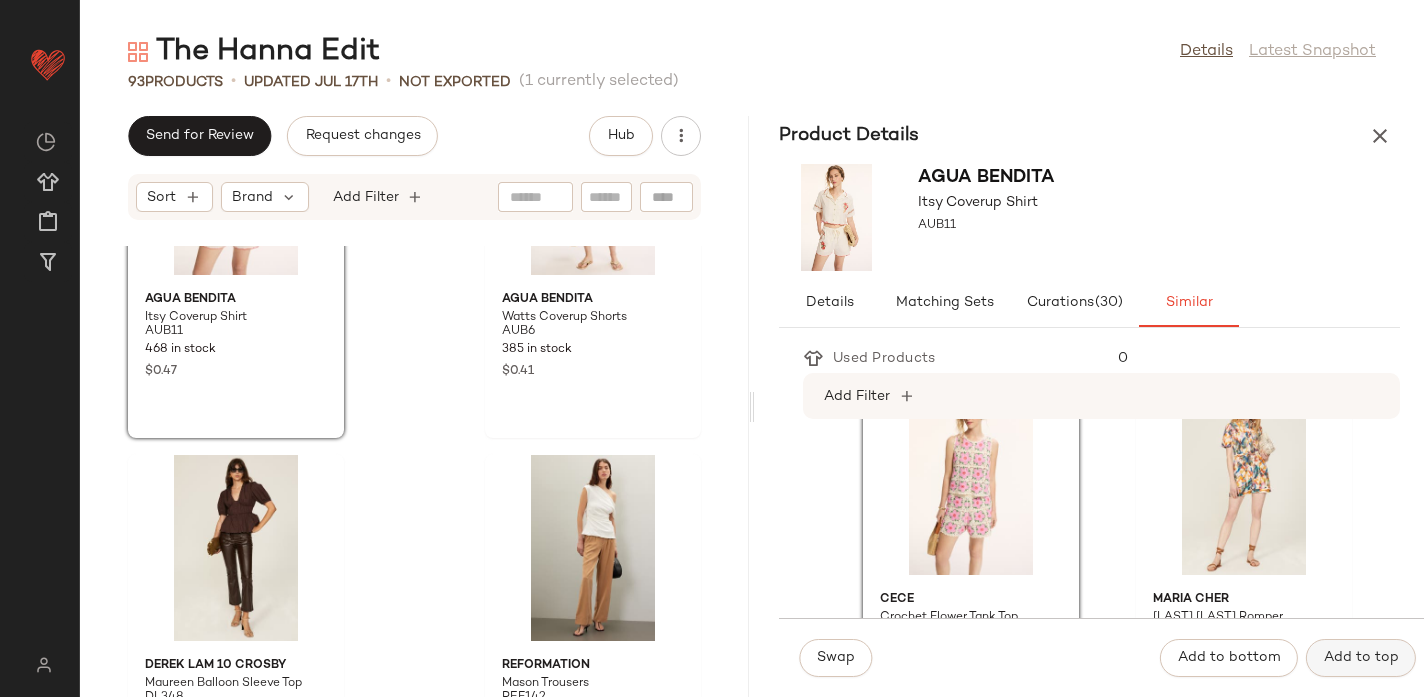 click on "Add to top" at bounding box center [1361, 658] 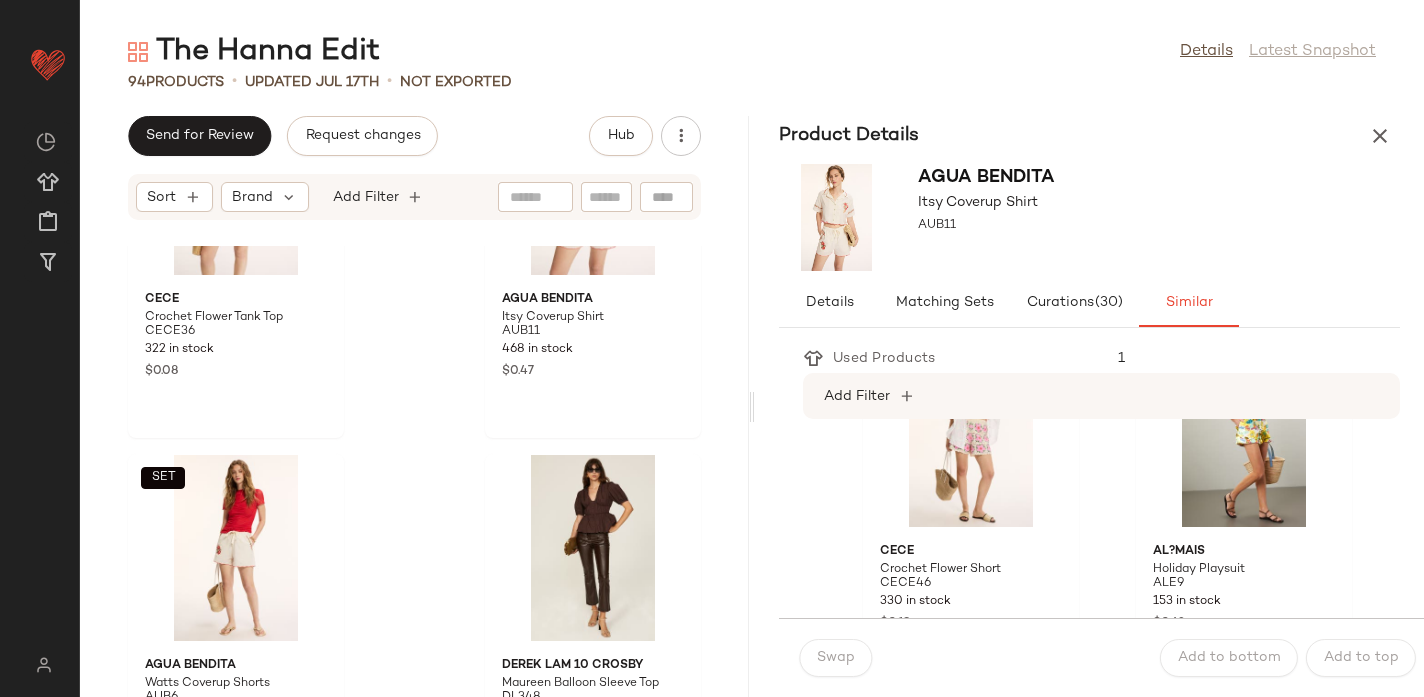 scroll, scrollTop: 808, scrollLeft: 0, axis: vertical 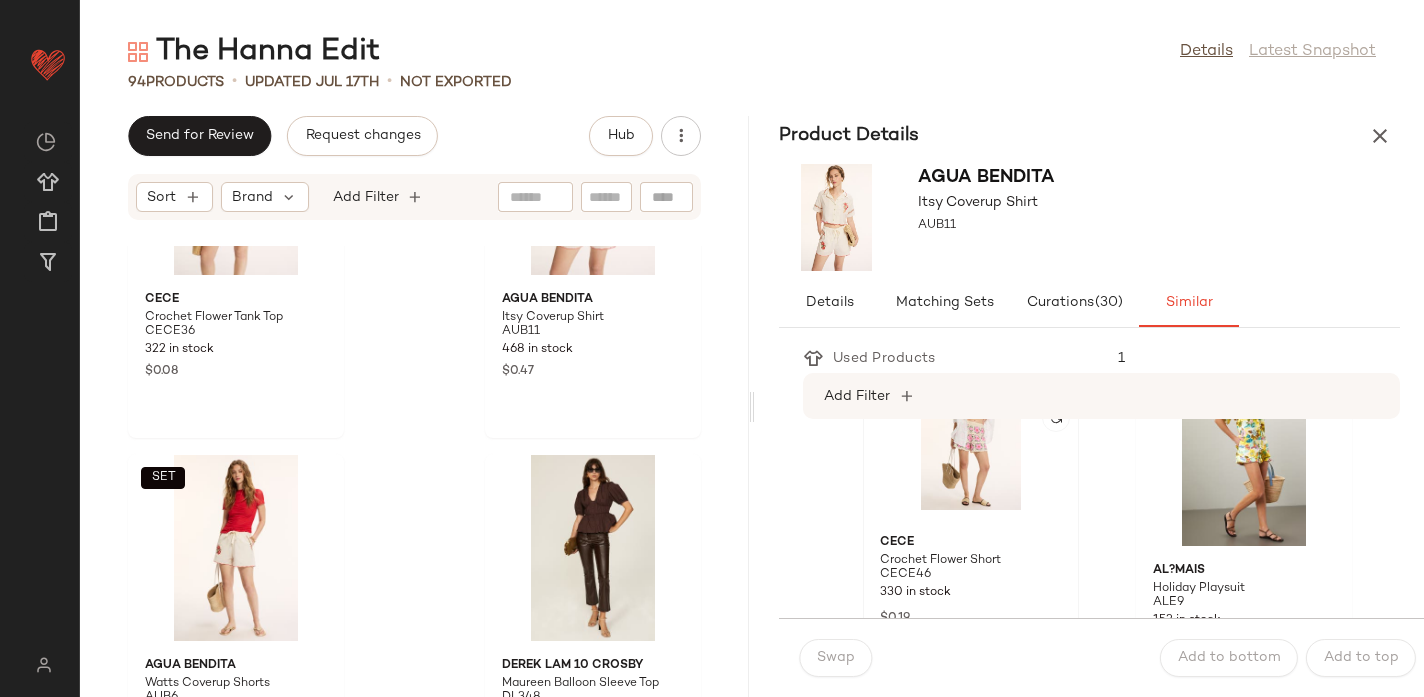 click 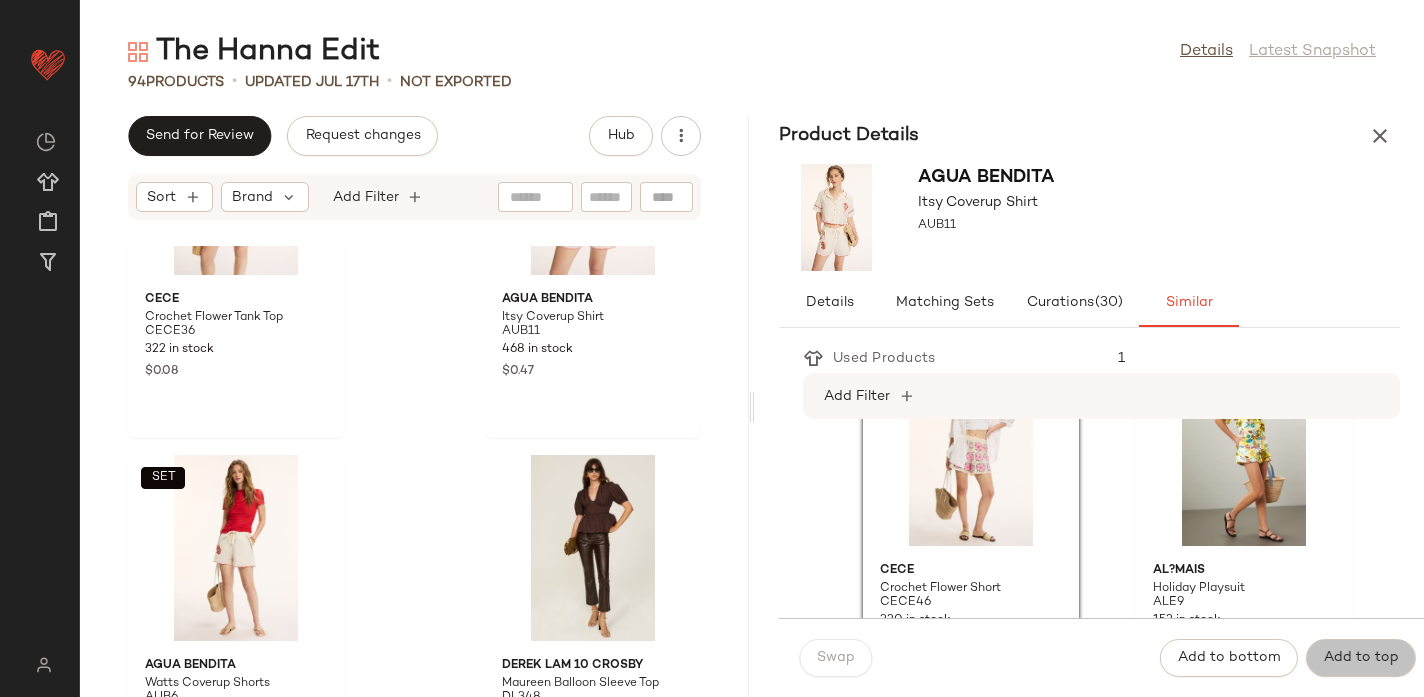 click on "Add to top" 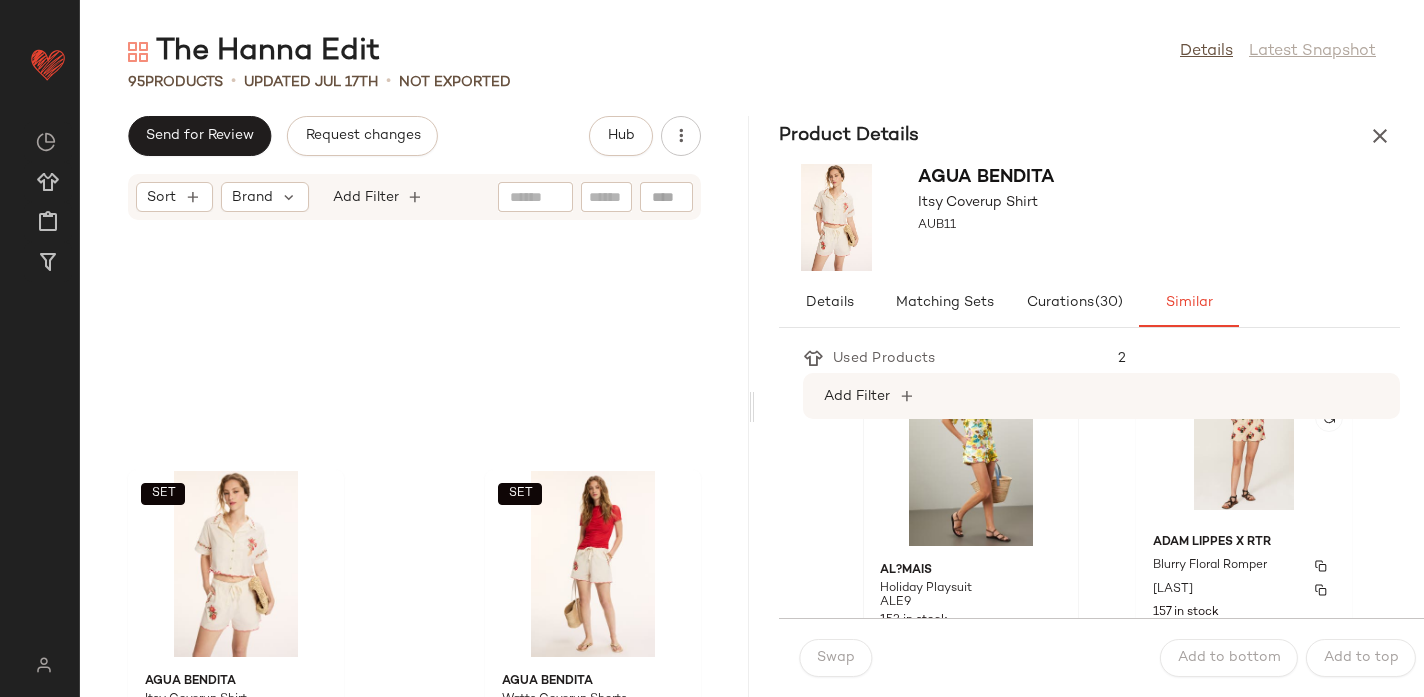scroll, scrollTop: 544, scrollLeft: 0, axis: vertical 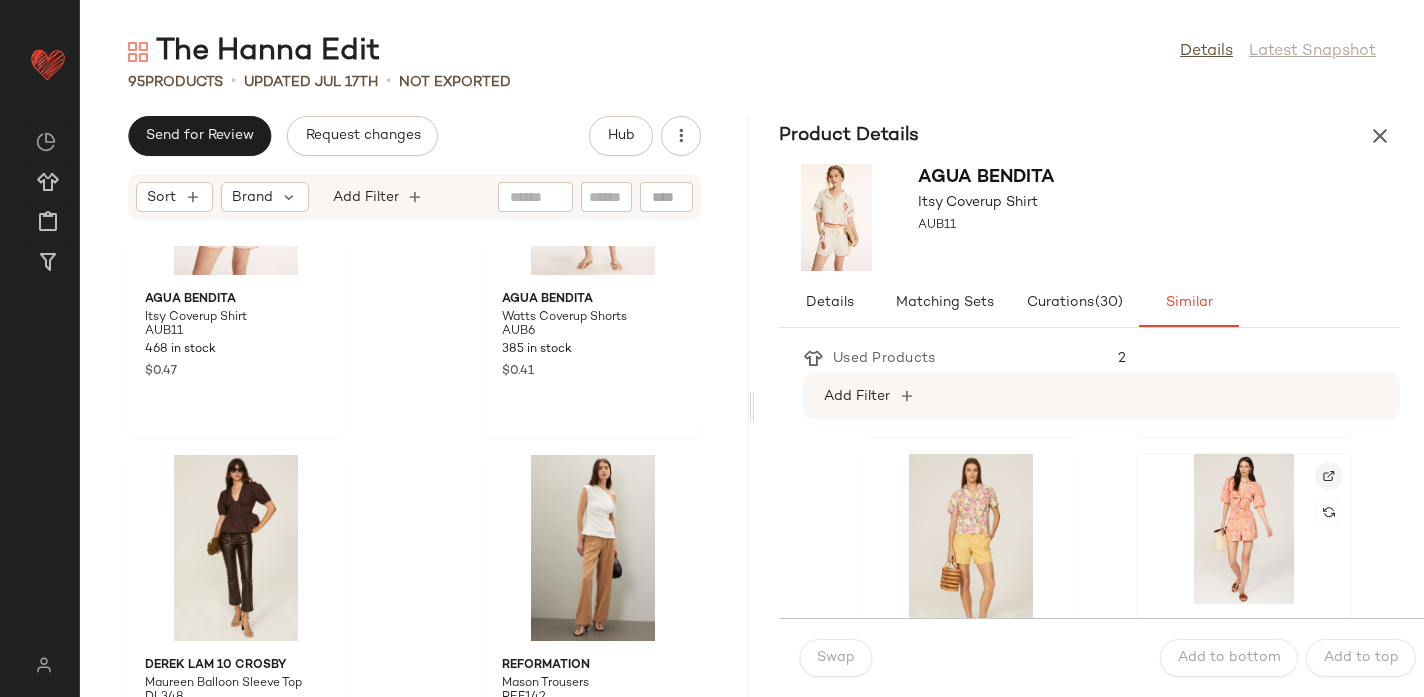 click 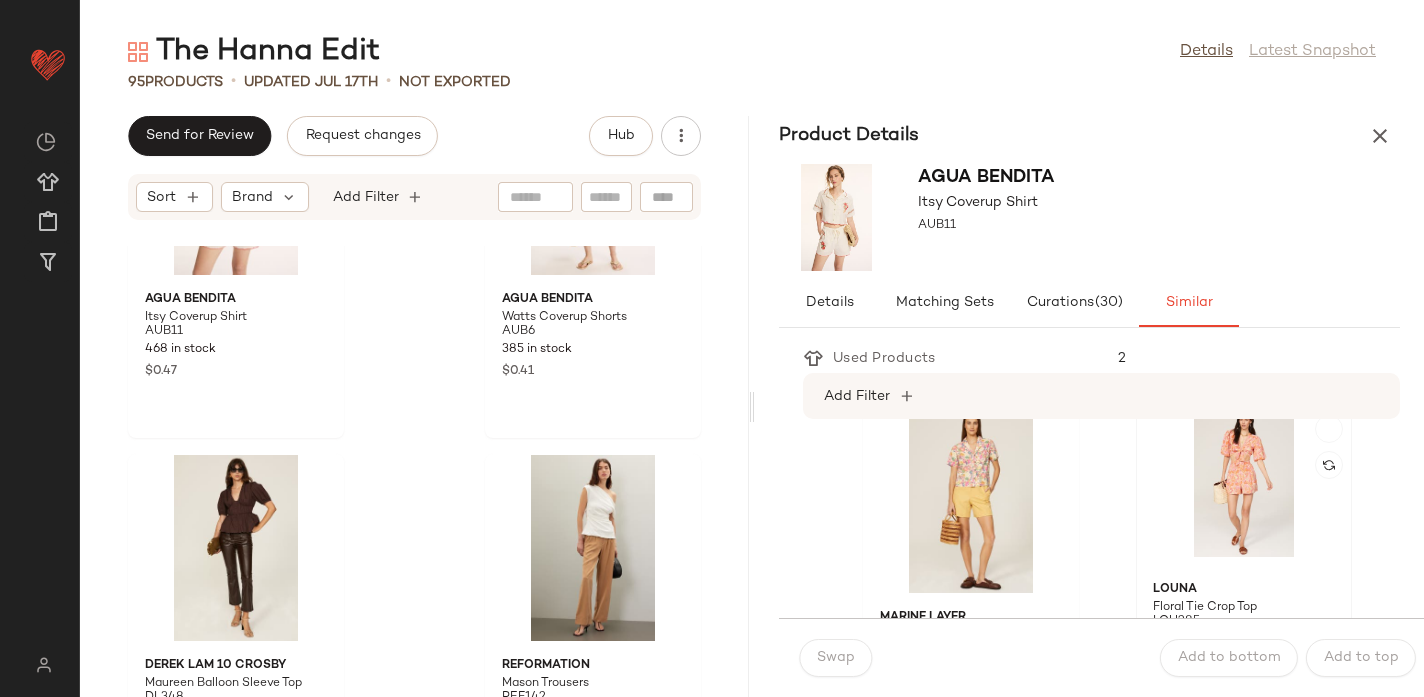 scroll, scrollTop: 2941, scrollLeft: 0, axis: vertical 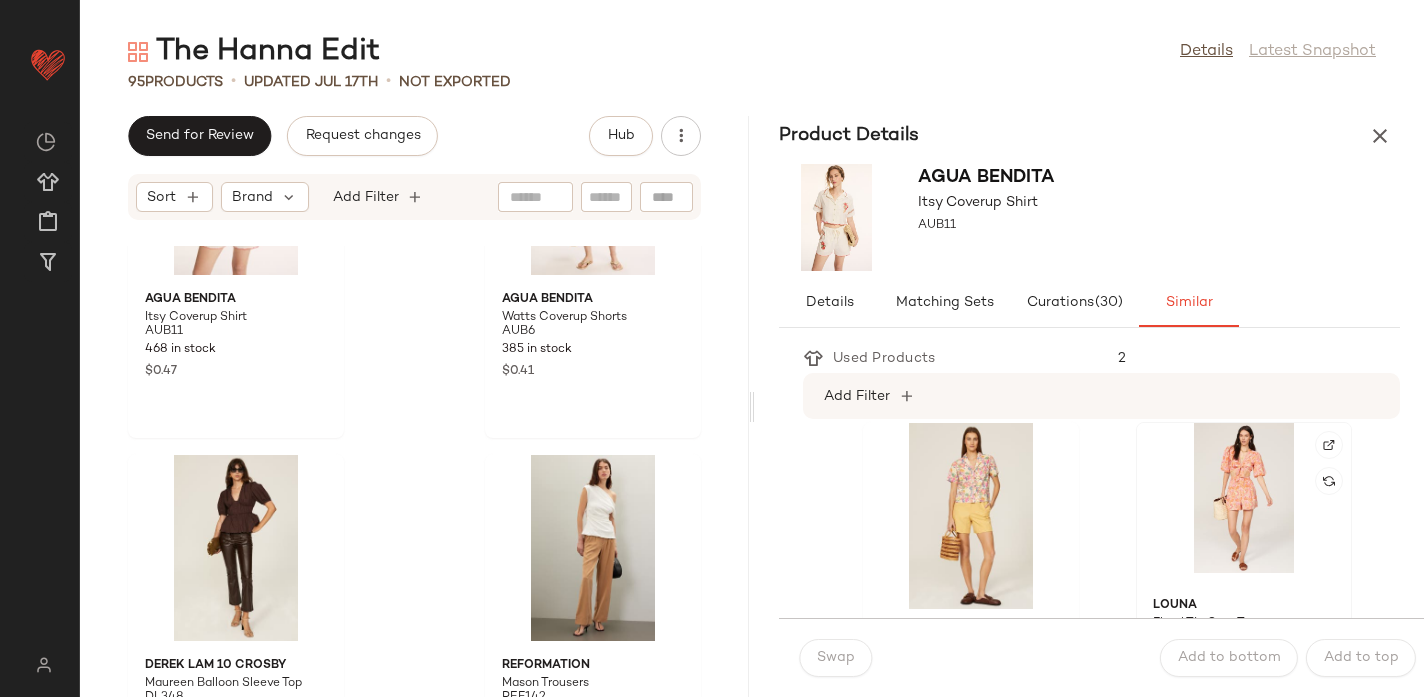 click 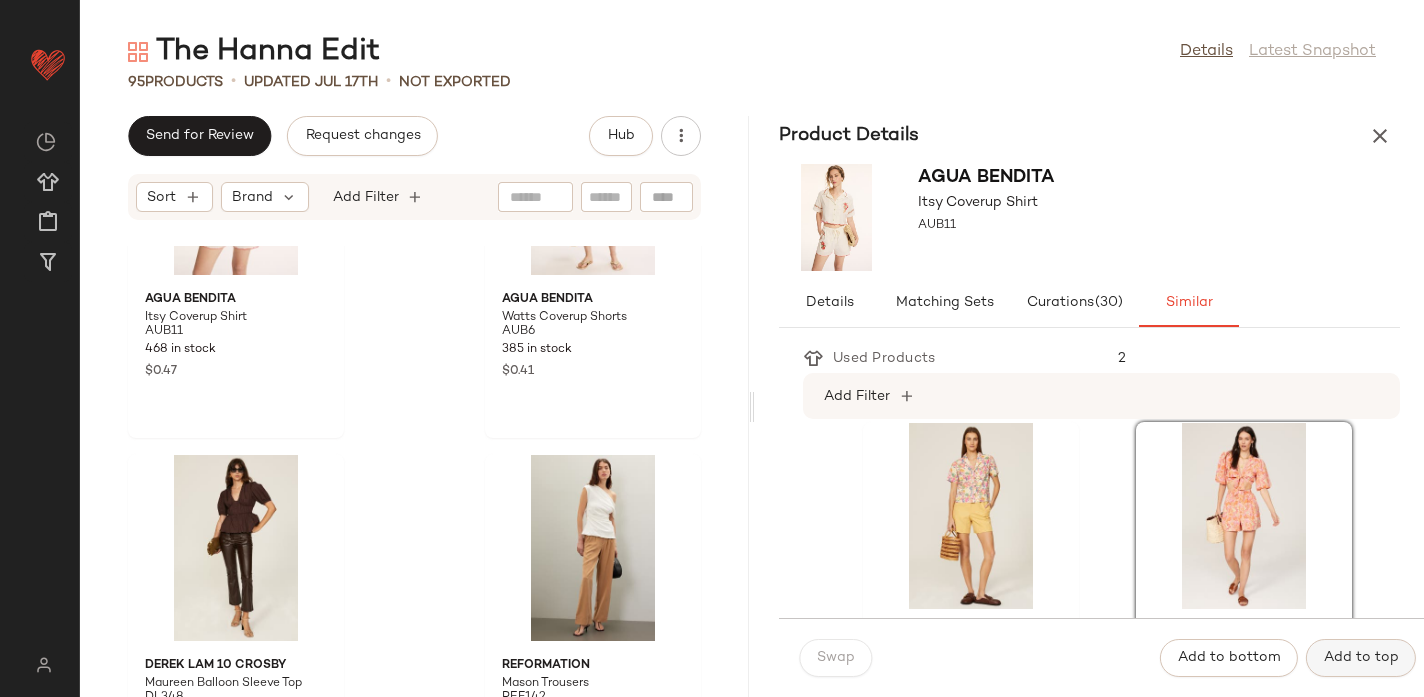 click on "Add to top" 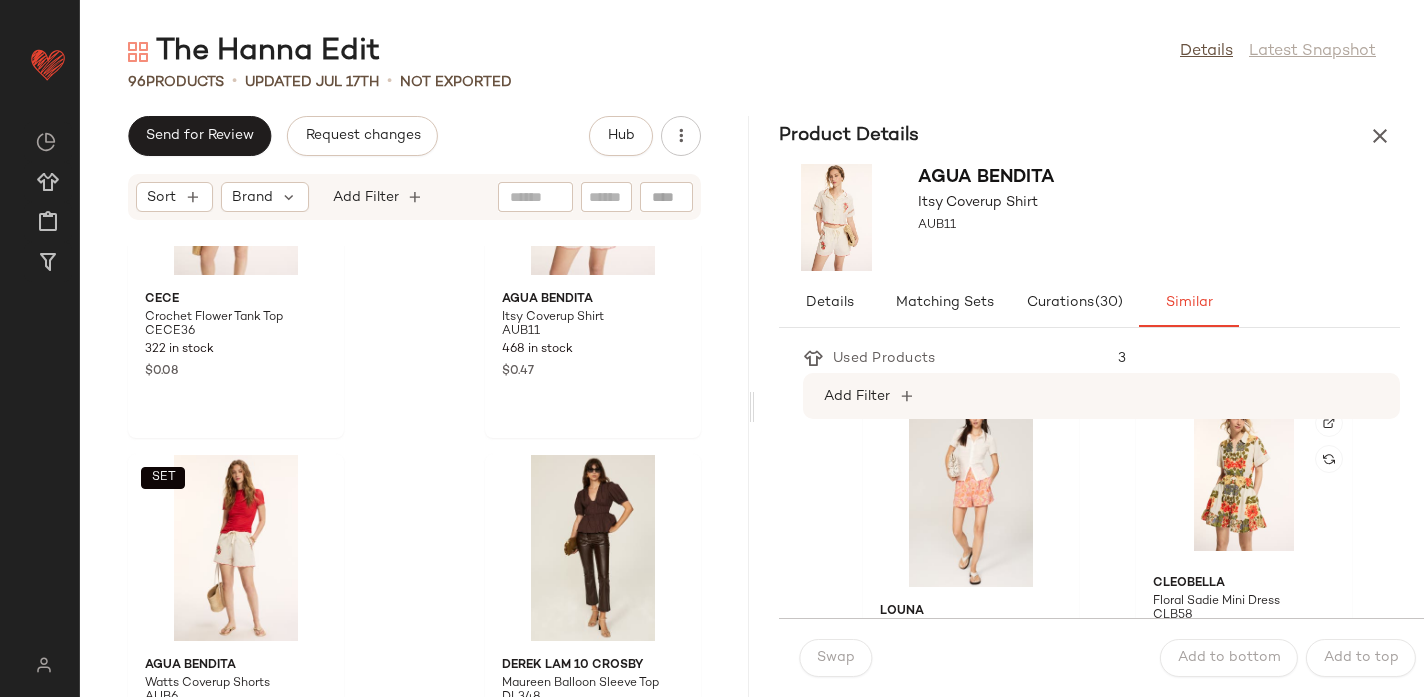 scroll, scrollTop: 3698, scrollLeft: 0, axis: vertical 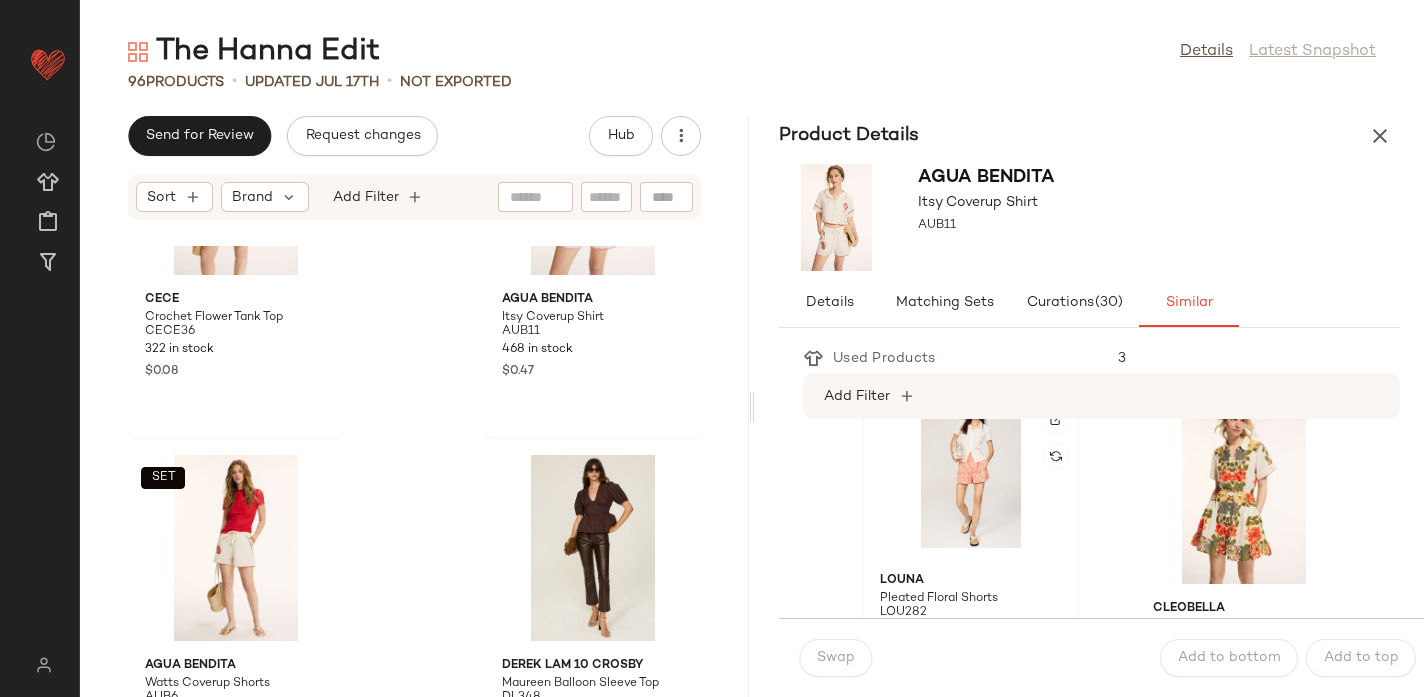 click 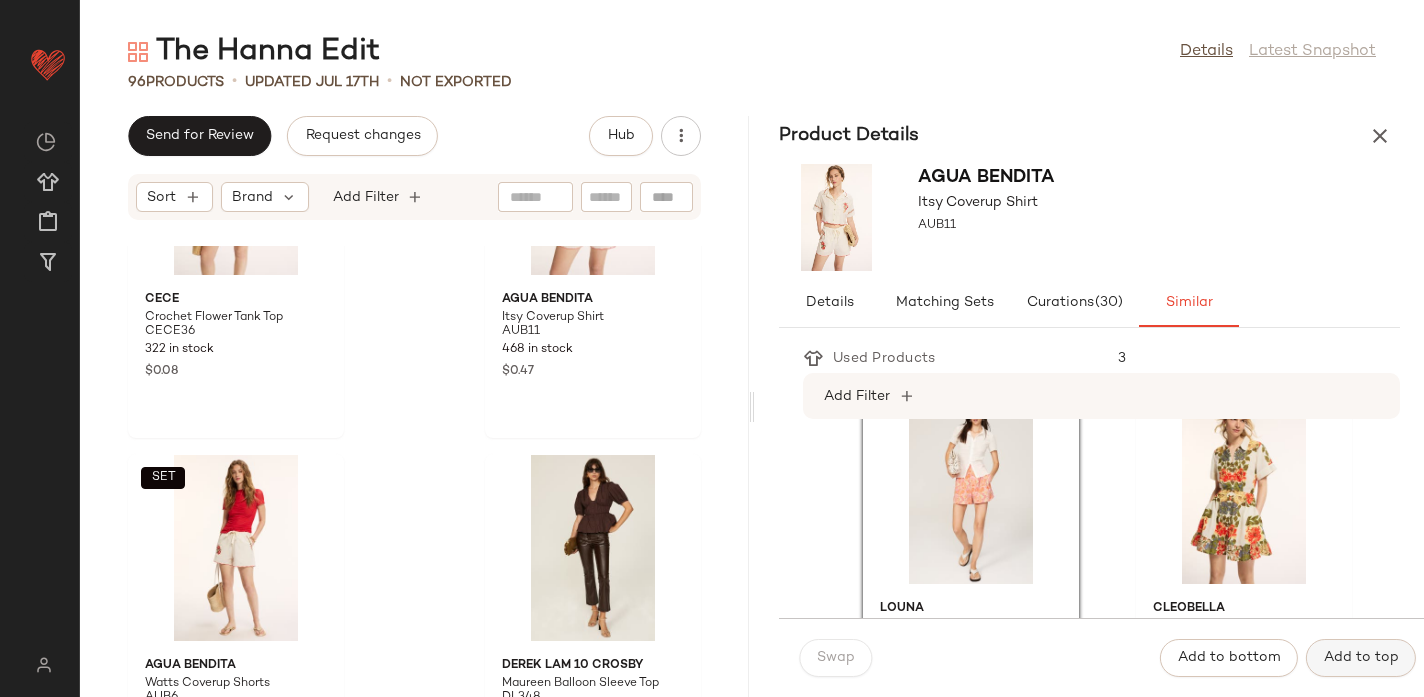 click on "Add to top" 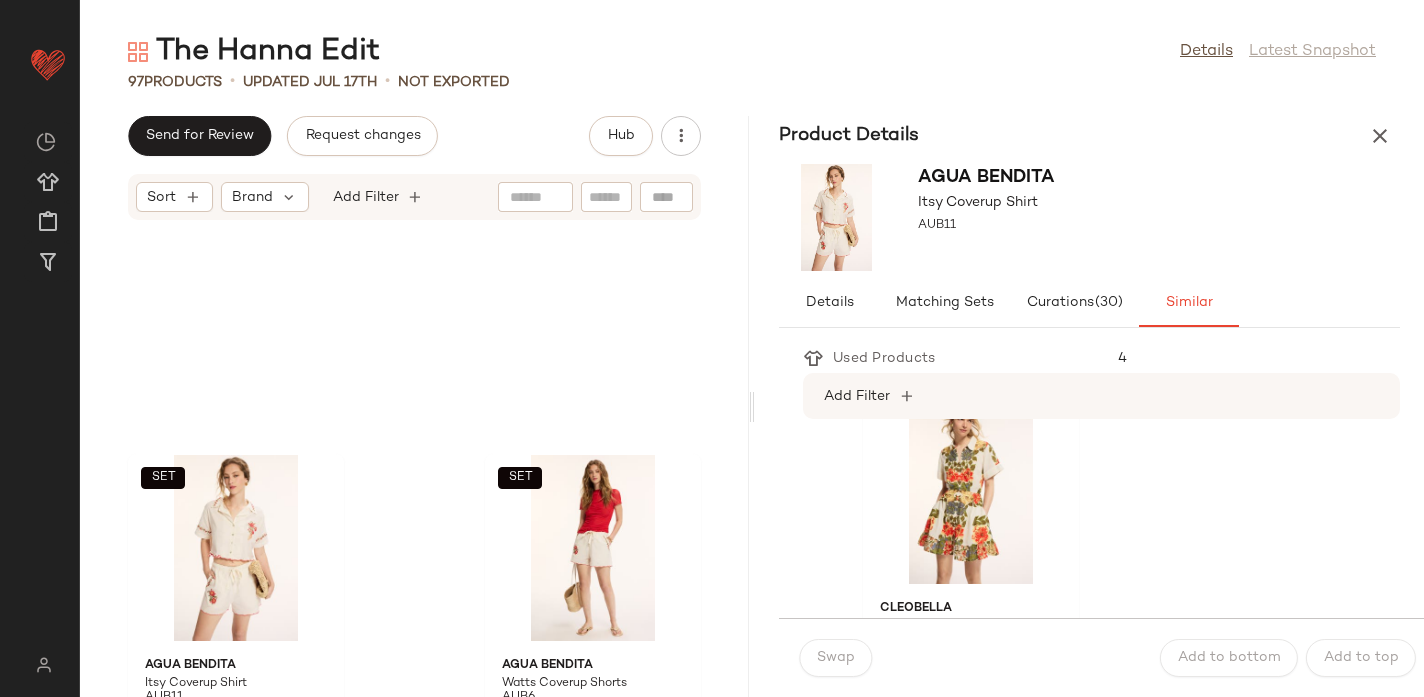 scroll, scrollTop: 910, scrollLeft: 0, axis: vertical 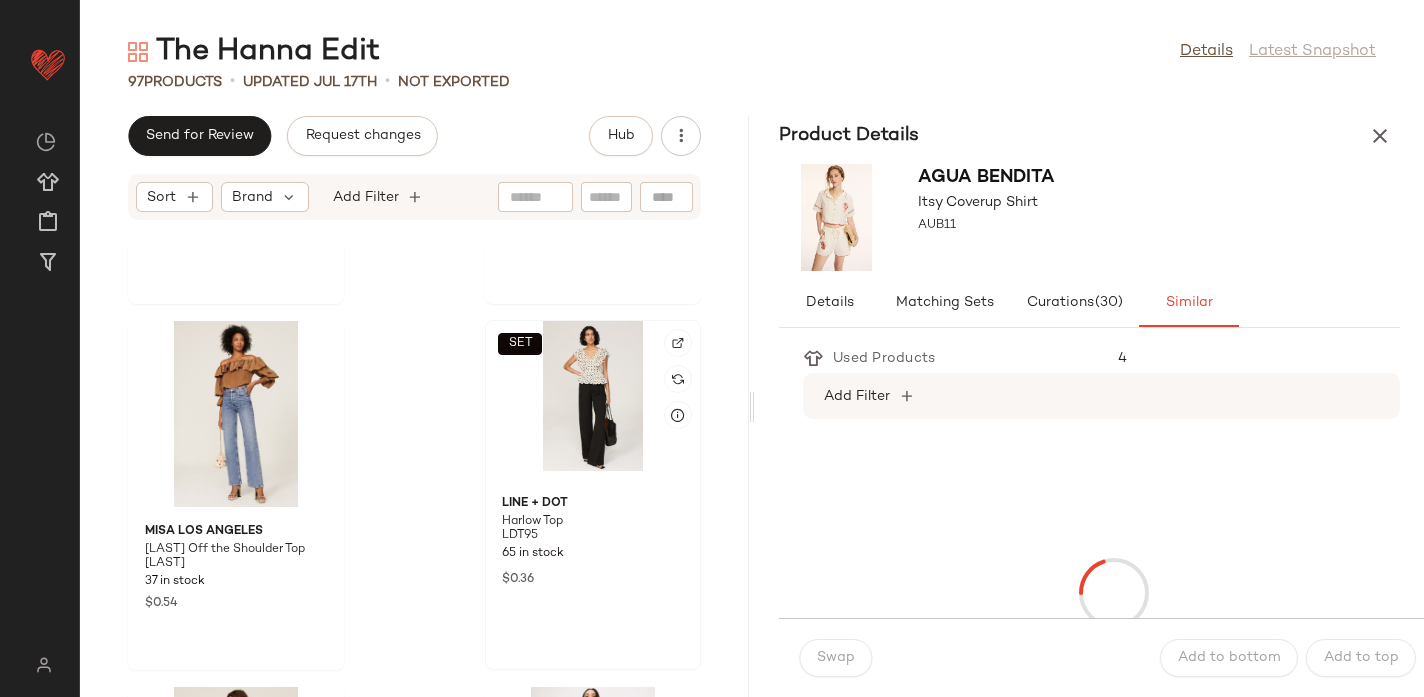 click on "SET" 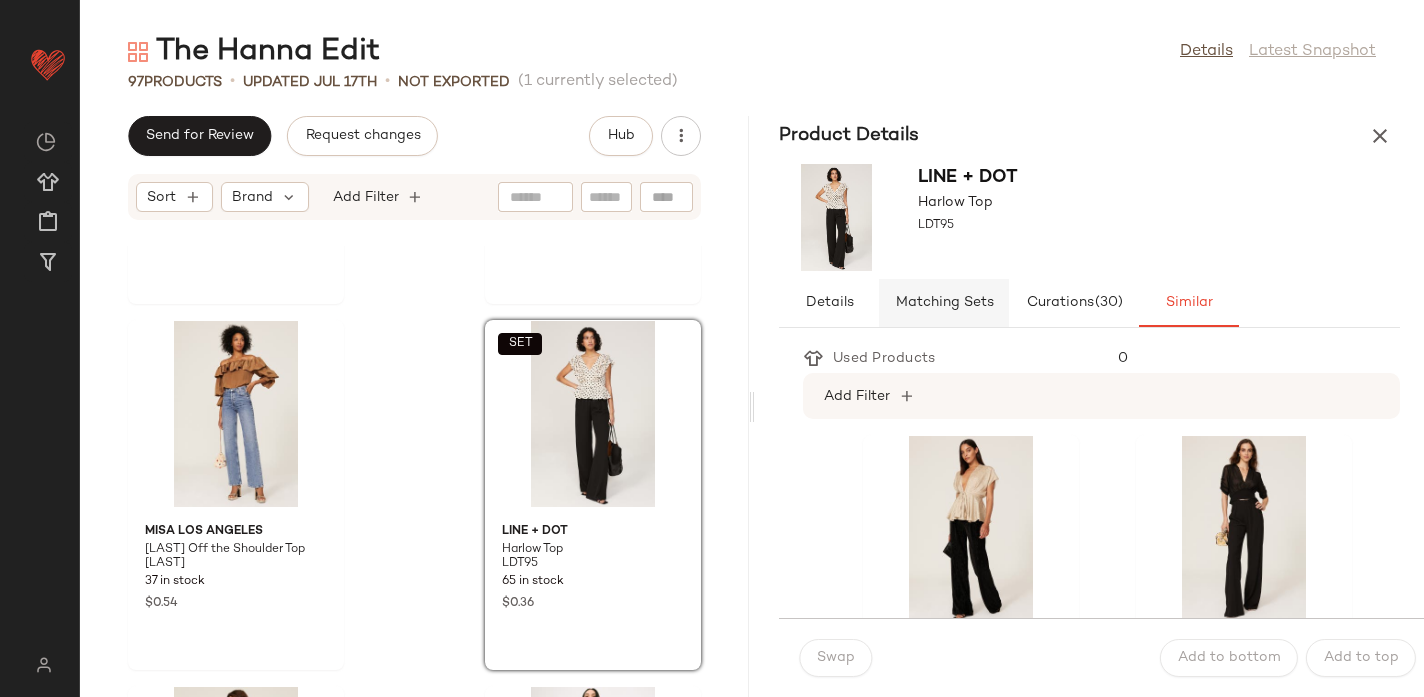 click on "Matching Sets" 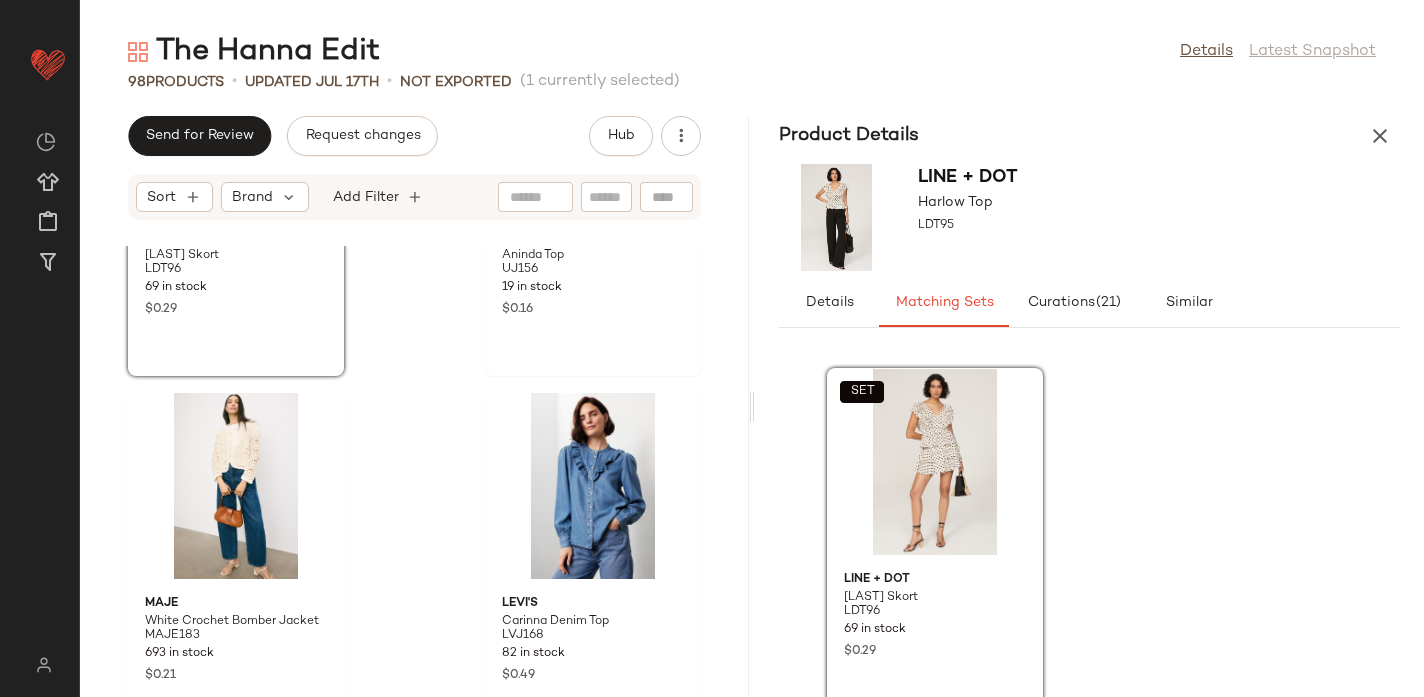 scroll, scrollTop: 3538, scrollLeft: 0, axis: vertical 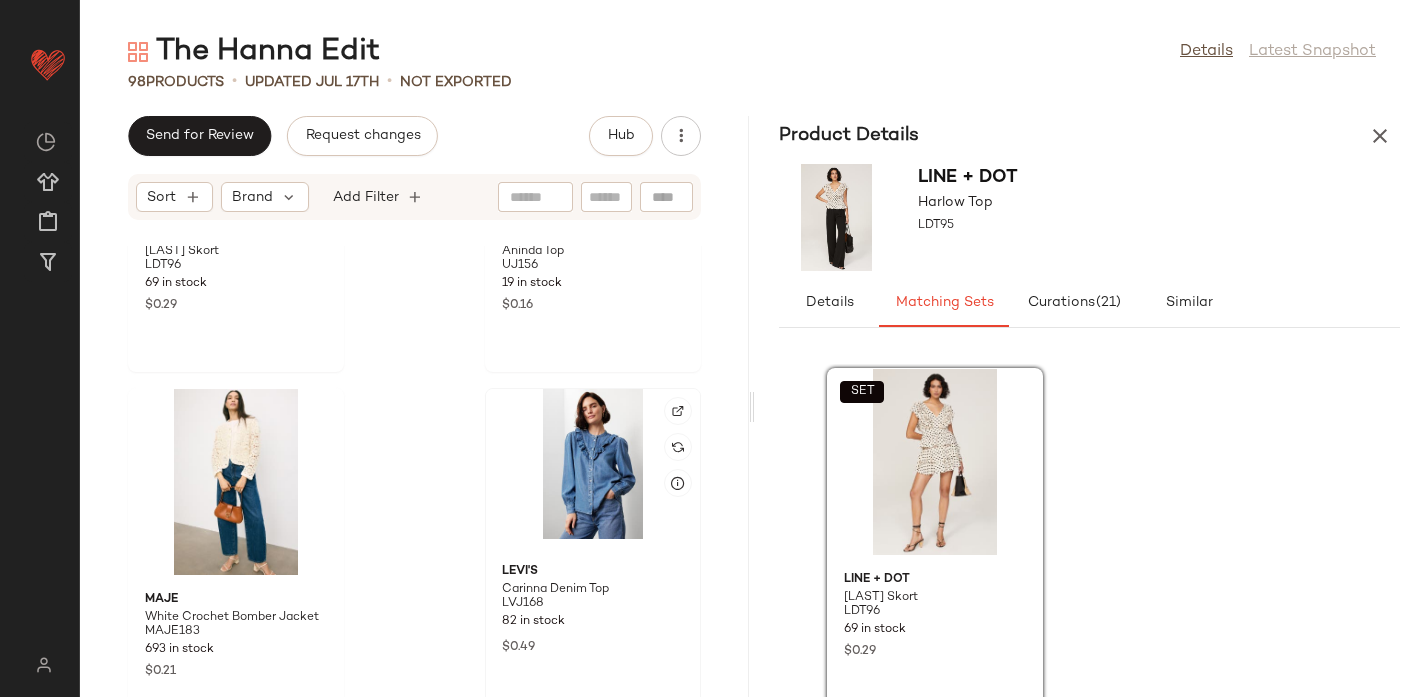 click 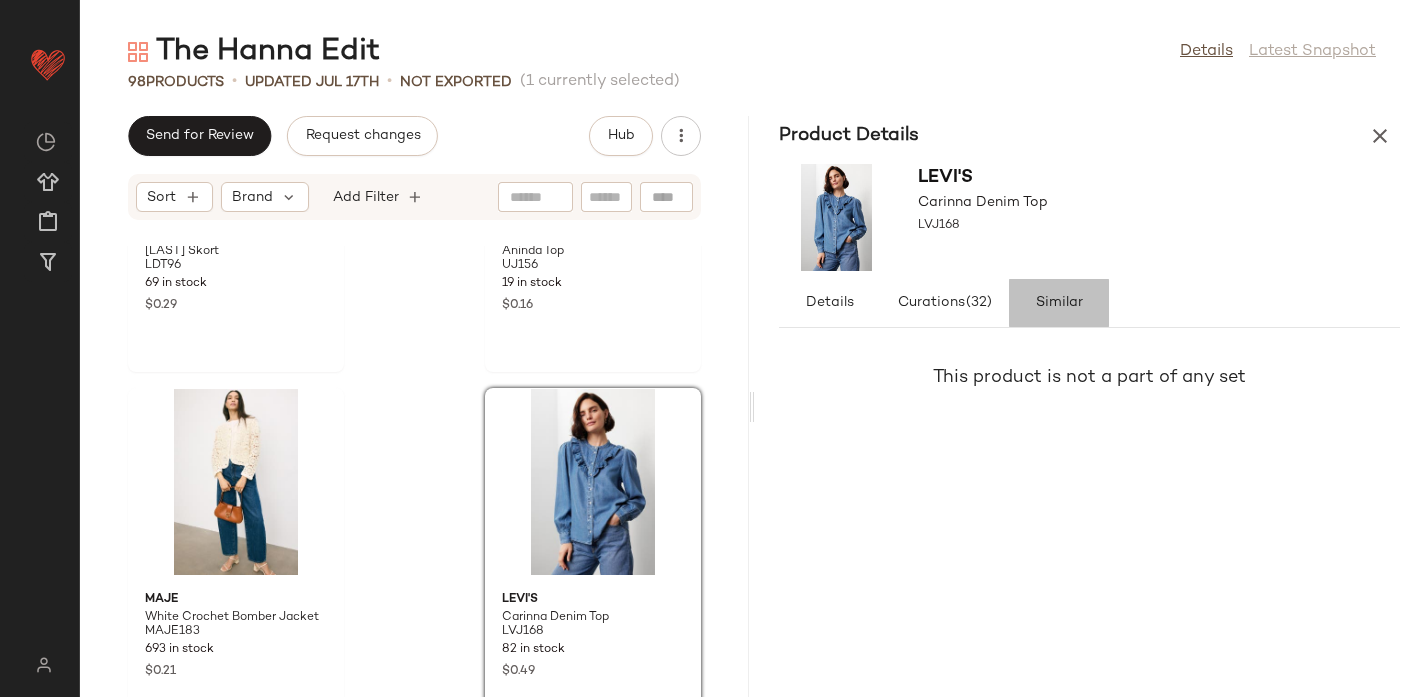 click on "Similar" 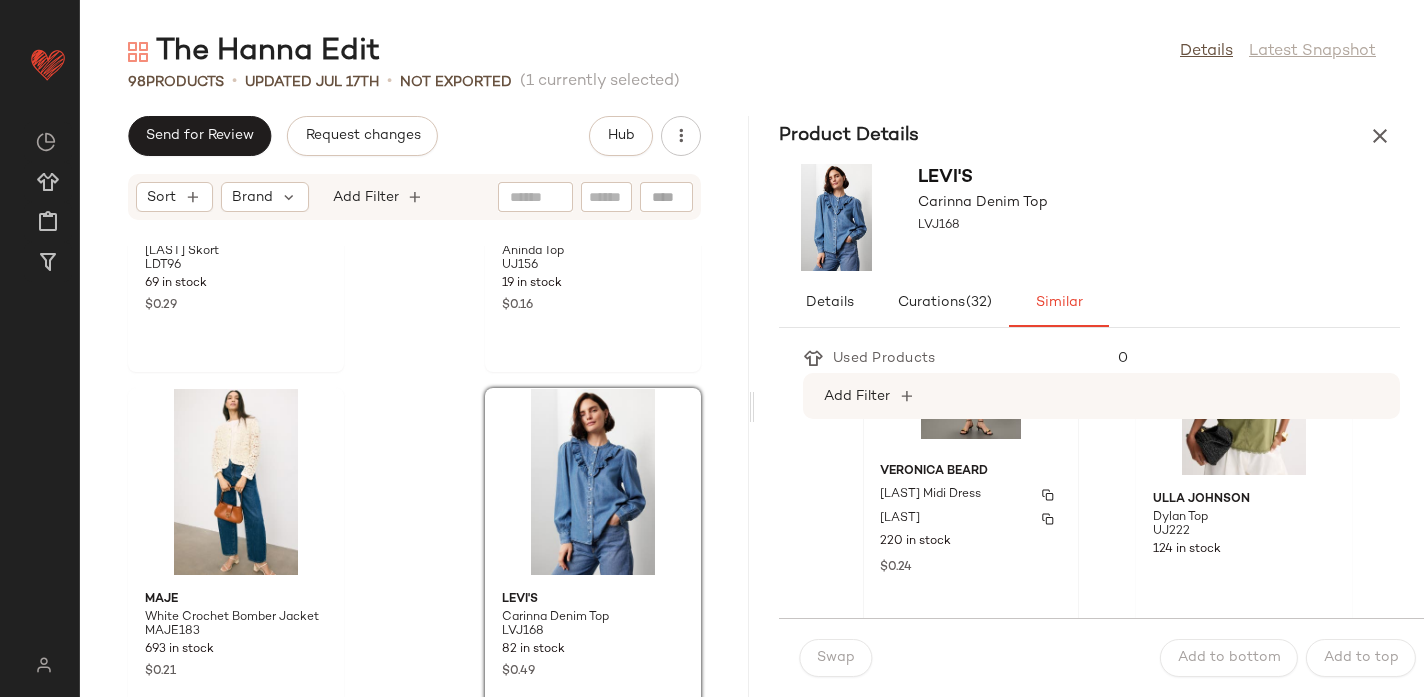 scroll, scrollTop: 154, scrollLeft: 0, axis: vertical 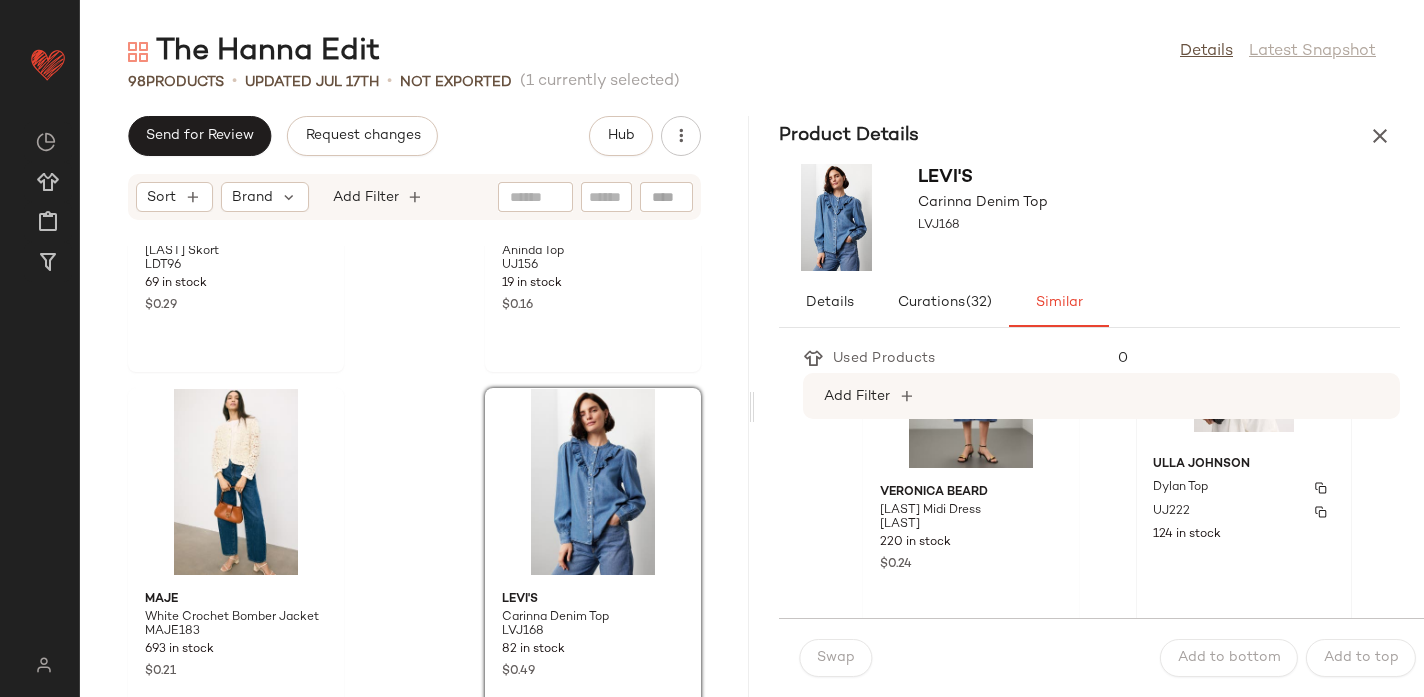click on "Dylan Top" at bounding box center (1244, 488) 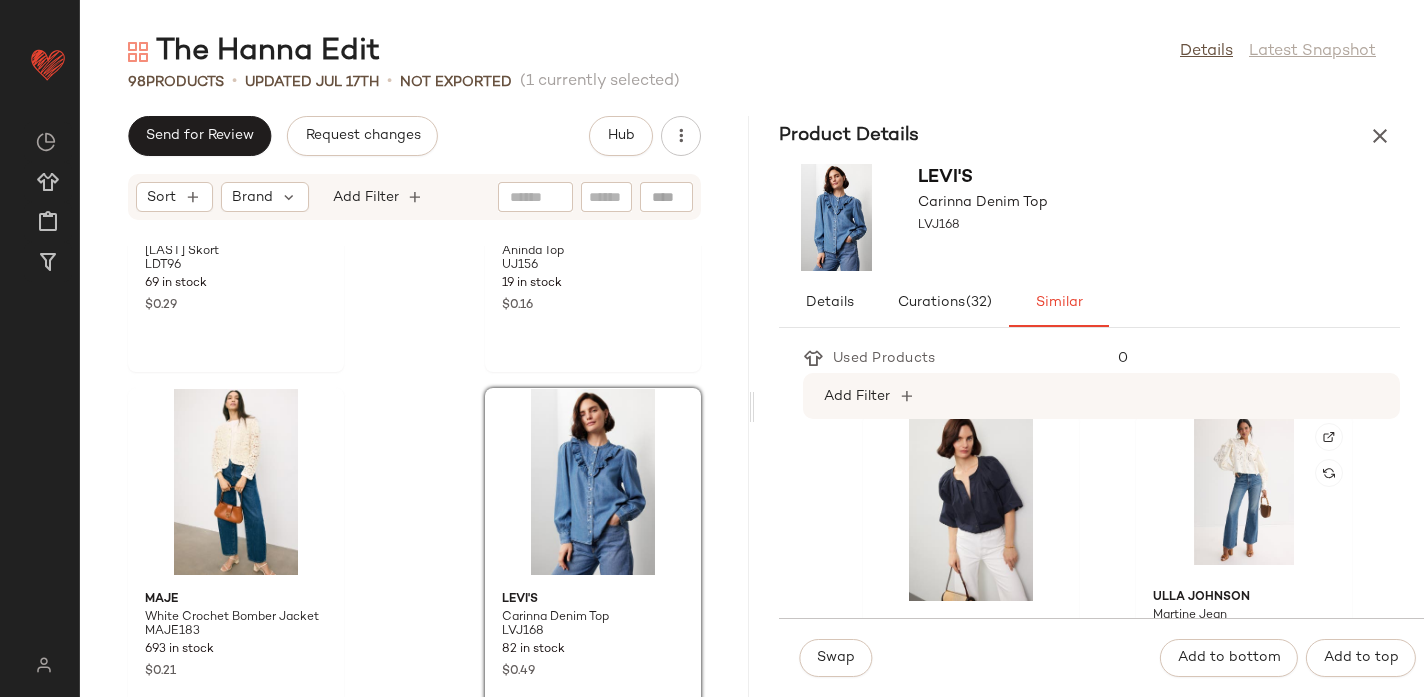 scroll, scrollTop: 390, scrollLeft: 0, axis: vertical 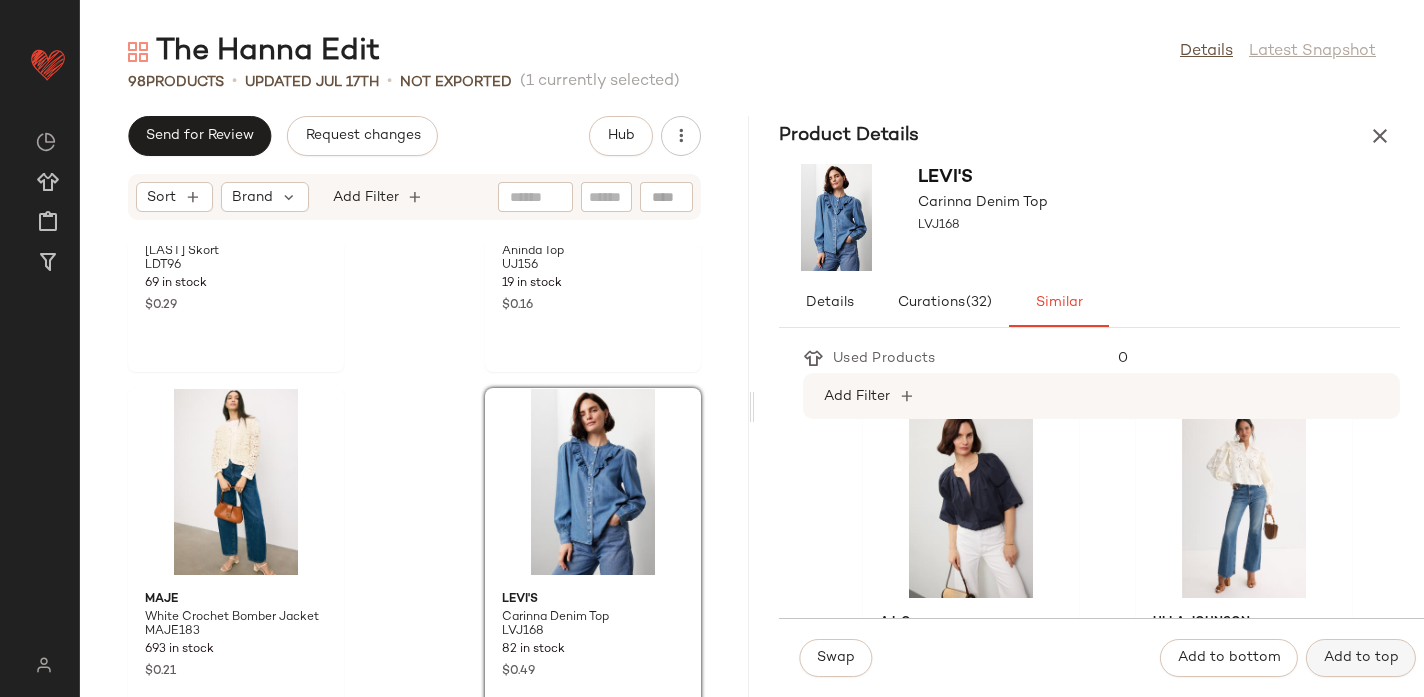 click on "Add to top" 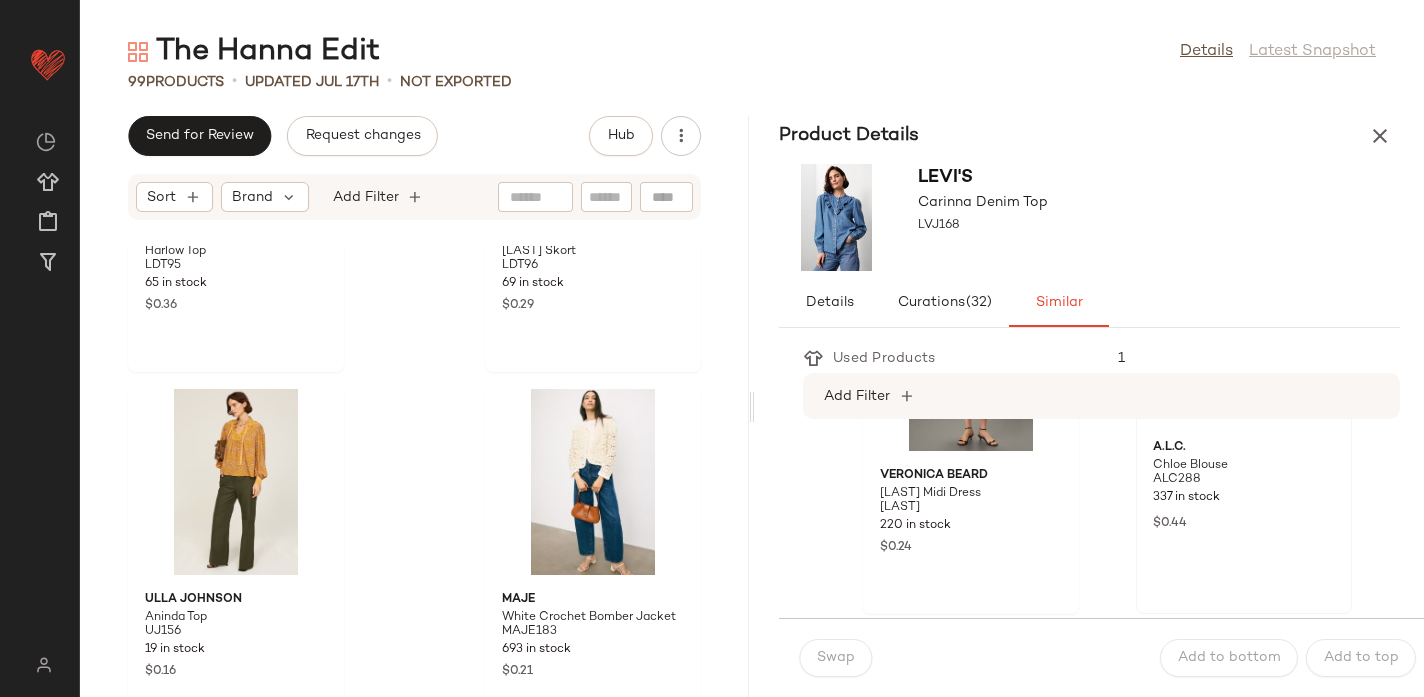 scroll, scrollTop: 0, scrollLeft: 0, axis: both 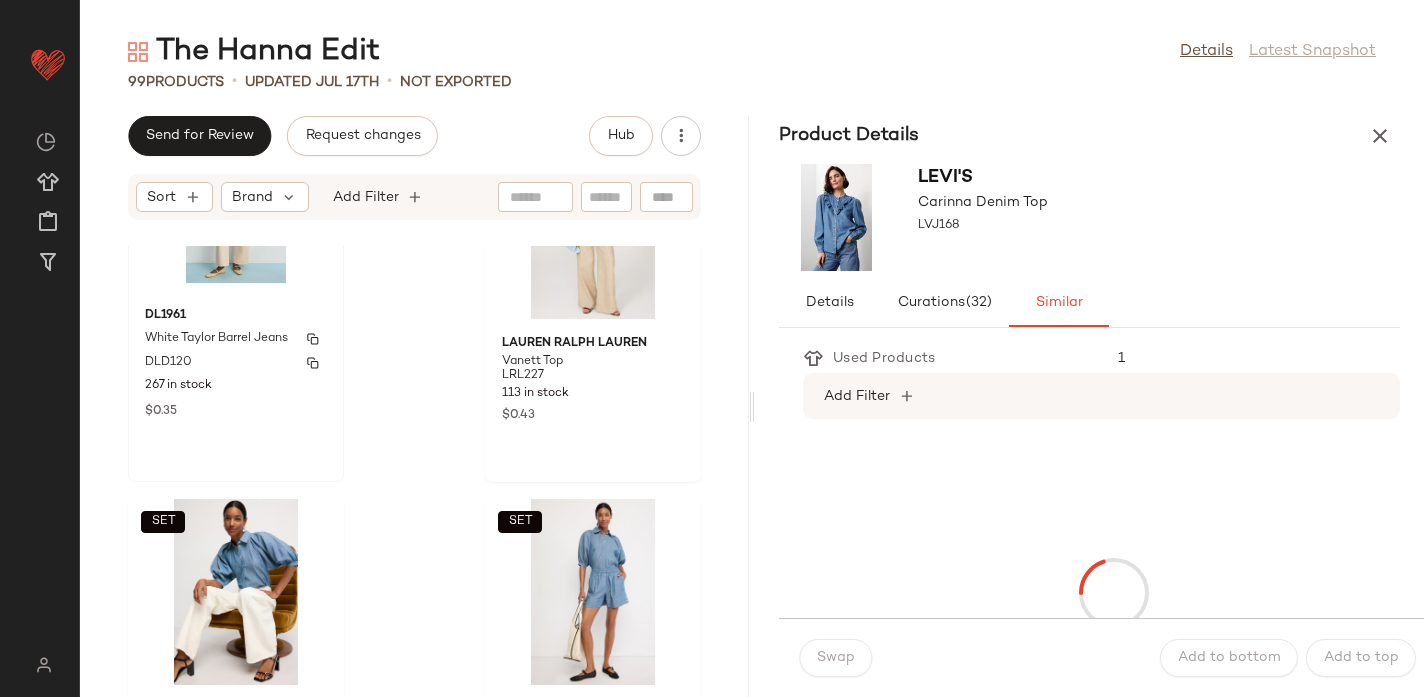 click on "DLD120" at bounding box center [236, 363] 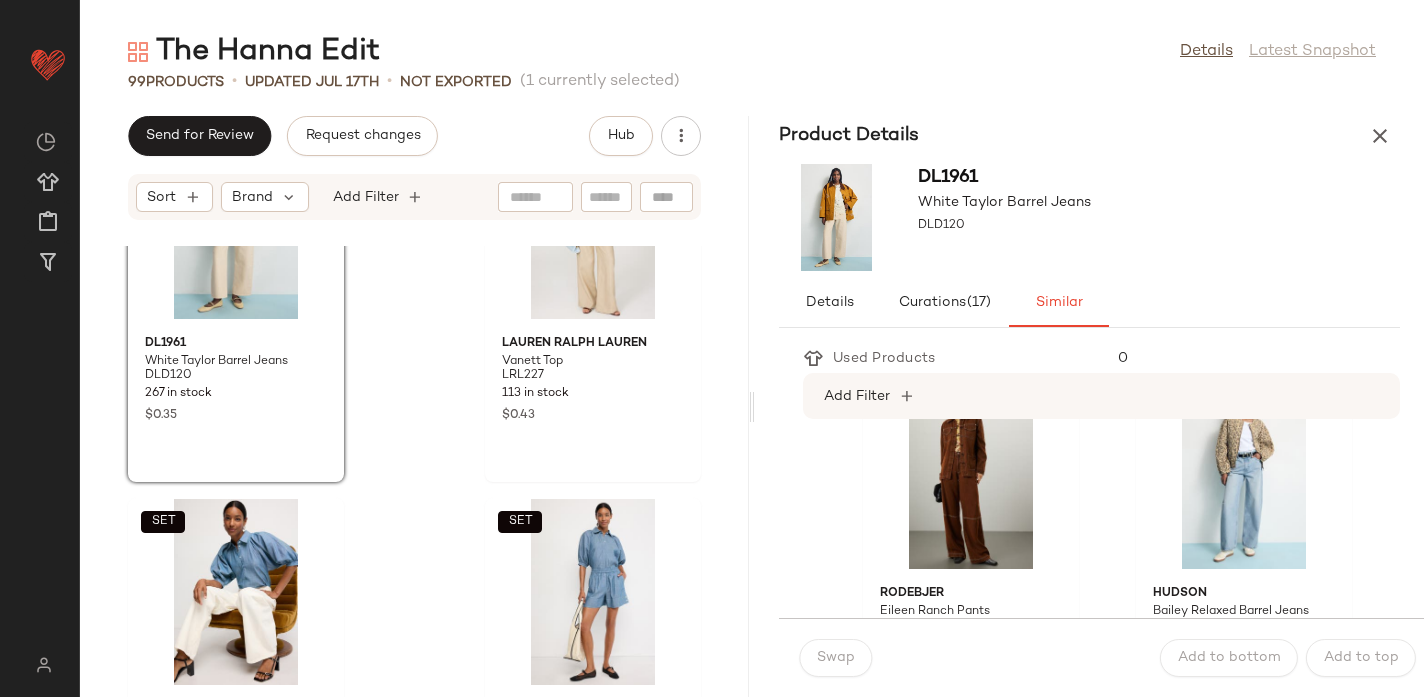 scroll, scrollTop: 415, scrollLeft: 0, axis: vertical 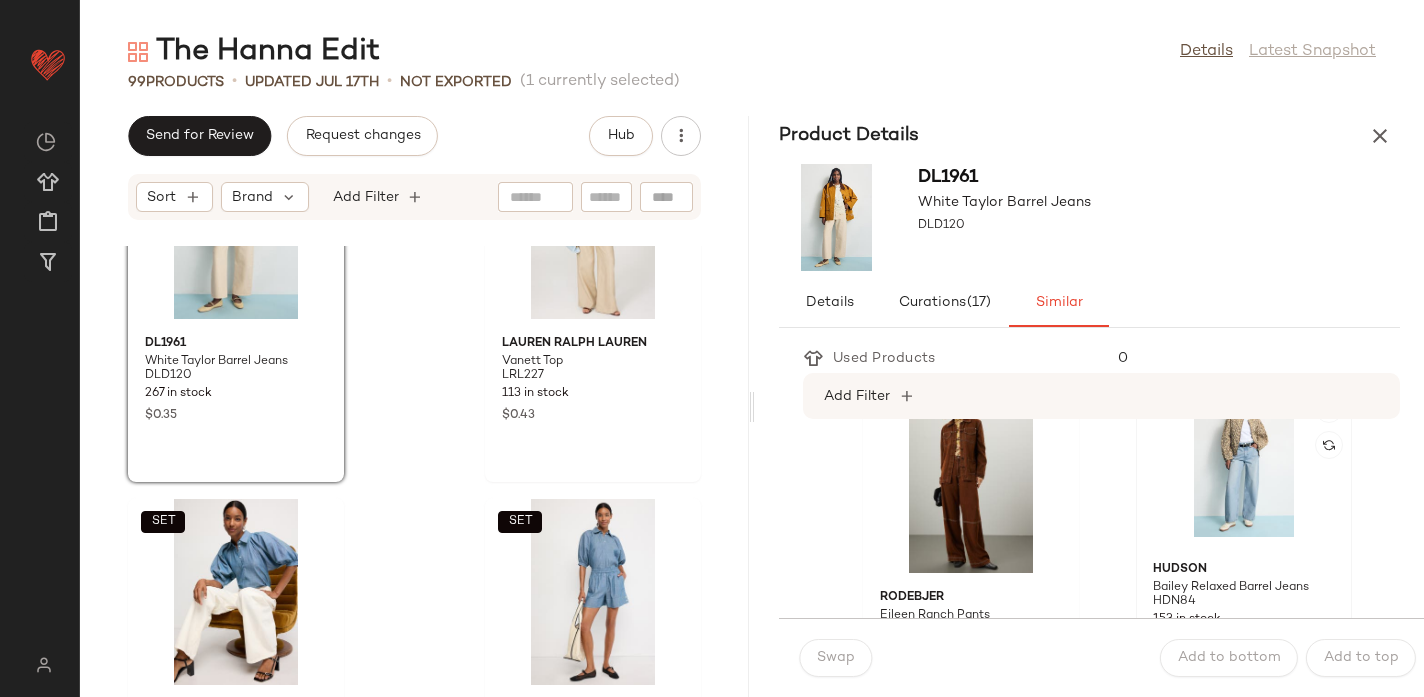 click 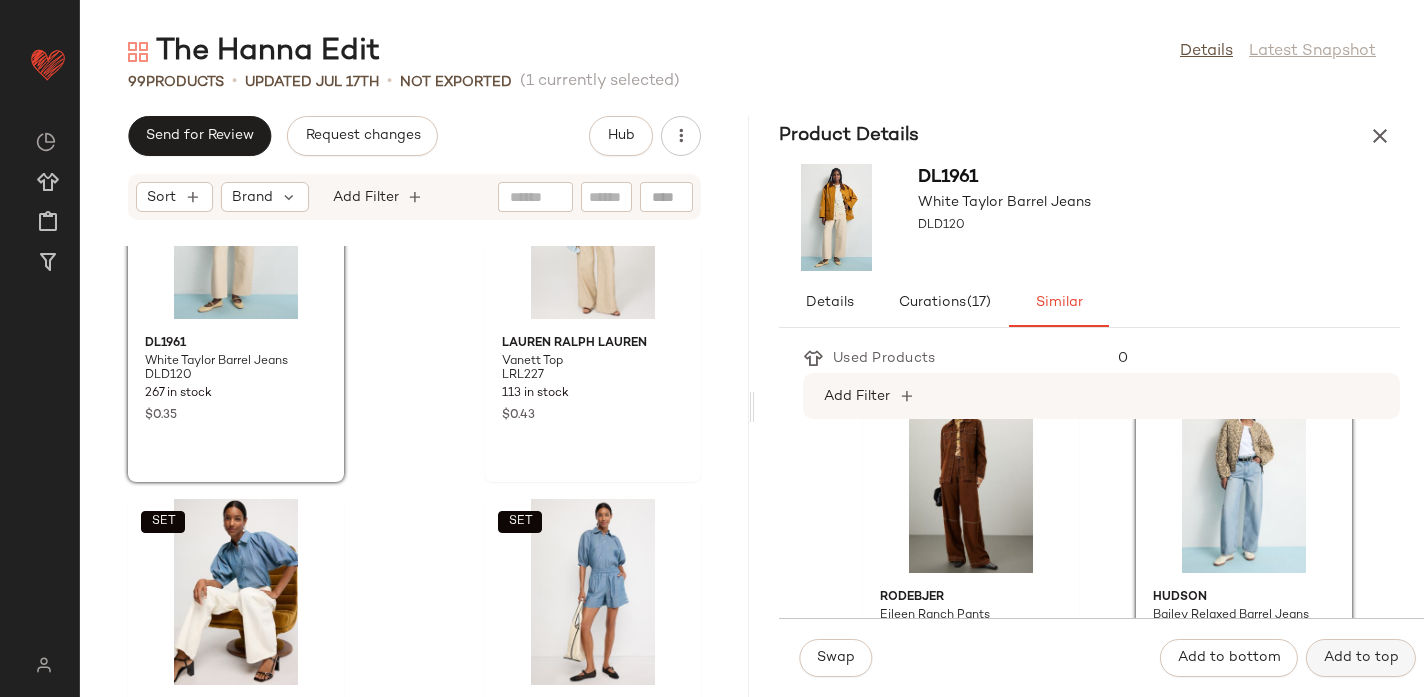 click on "Add to top" 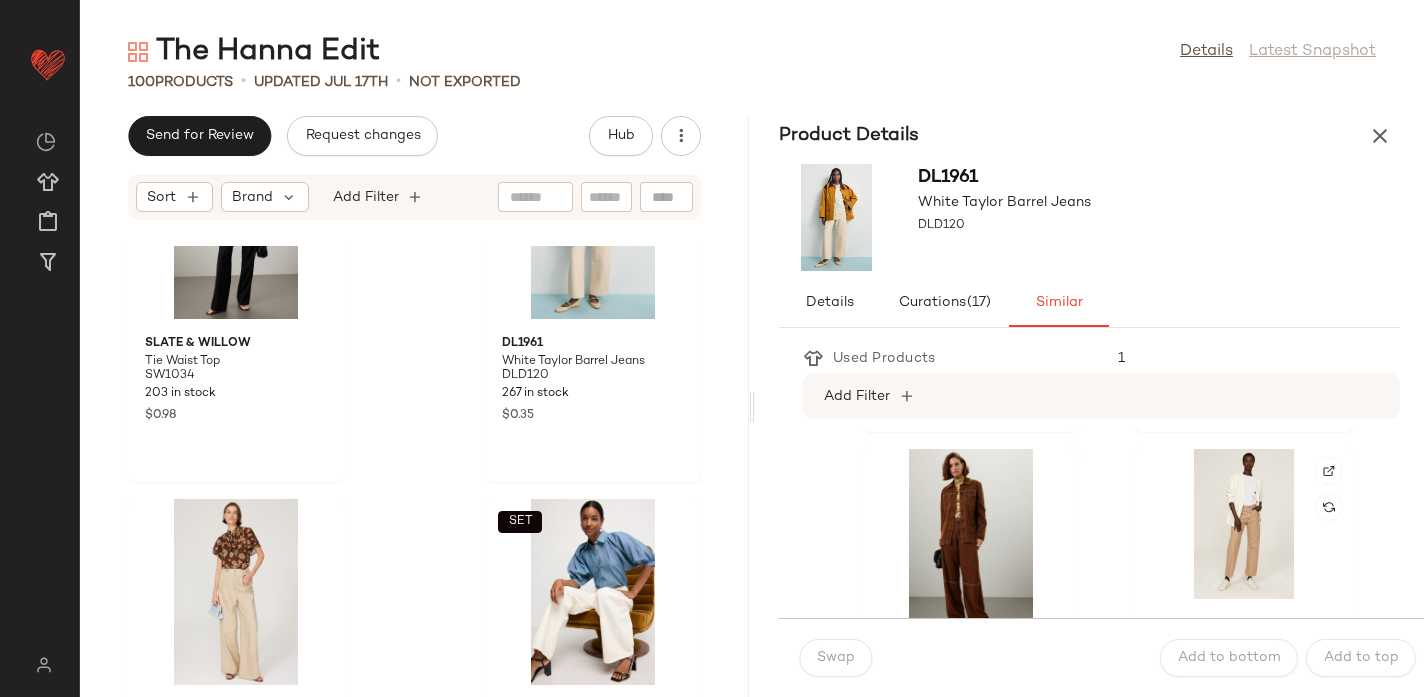 scroll, scrollTop: 352, scrollLeft: 0, axis: vertical 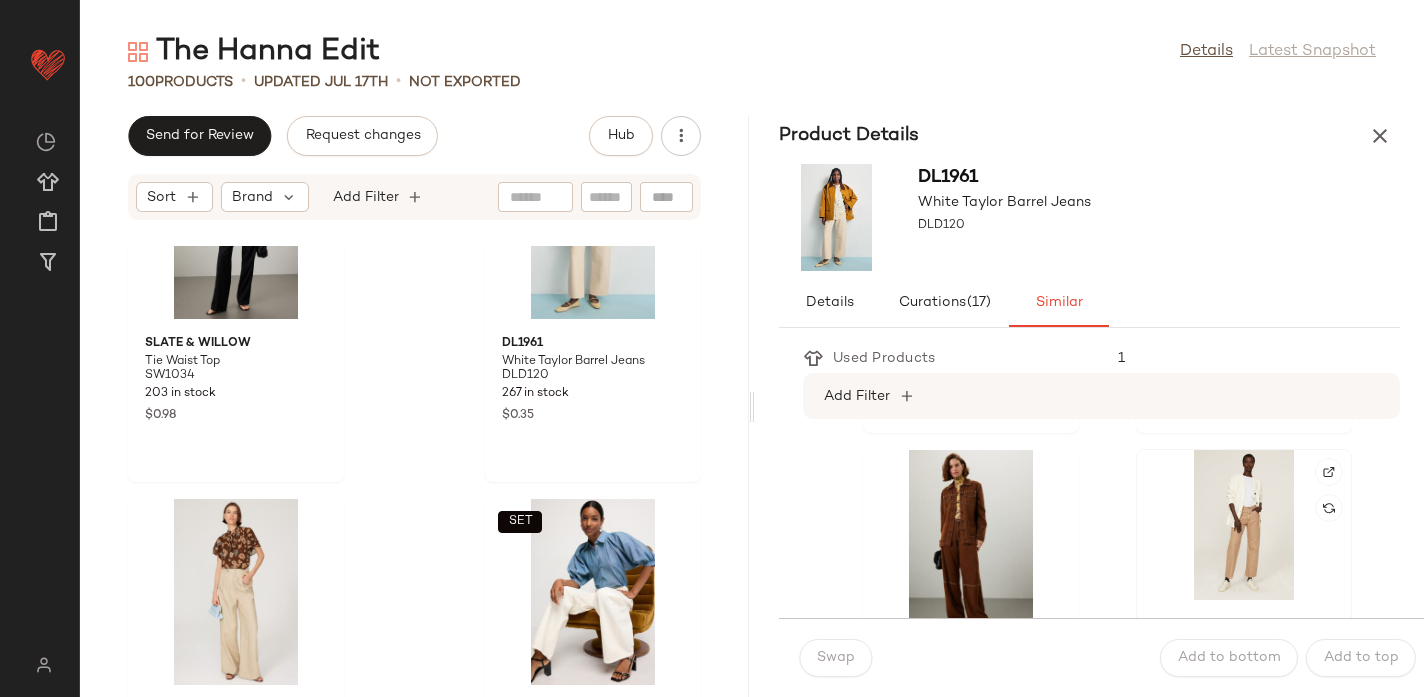 click 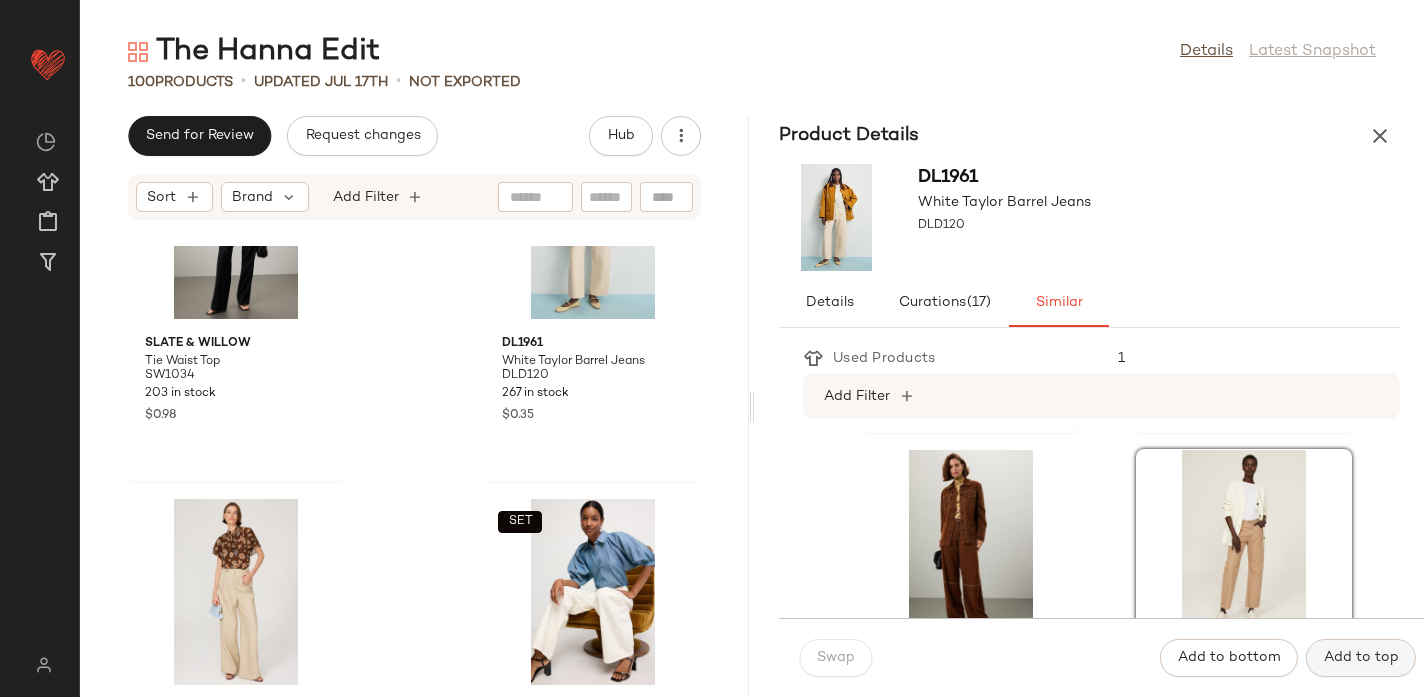 click on "Add to top" 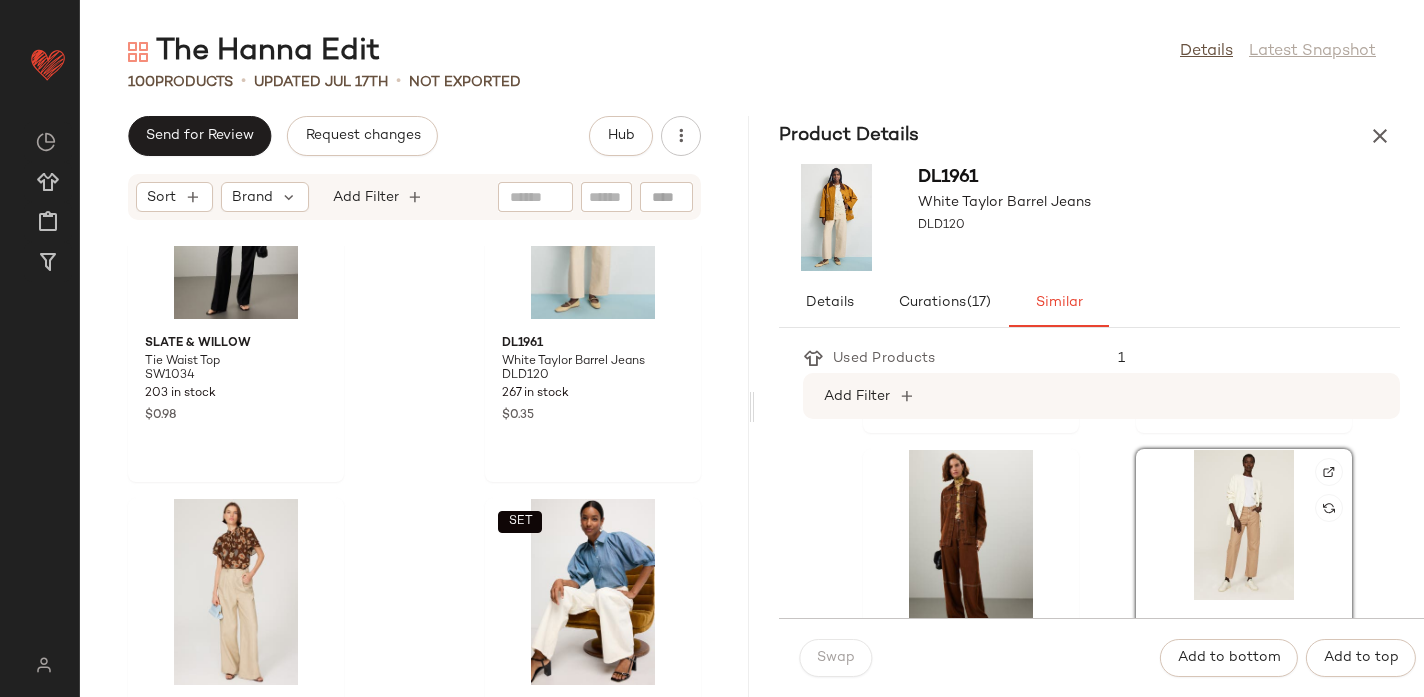 scroll, scrollTop: 15506, scrollLeft: 0, axis: vertical 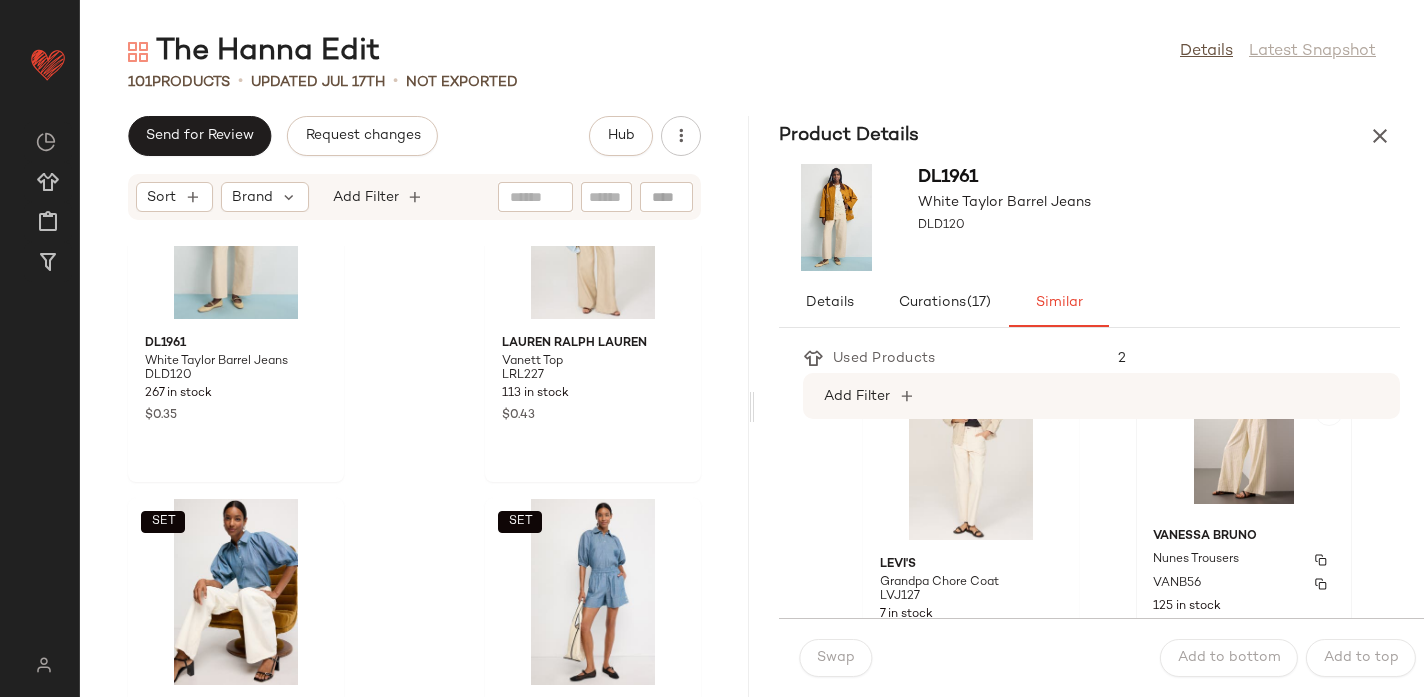 click on "Vanessa Bruno Nunes Trousers VANB56 125 in stock $0.34" 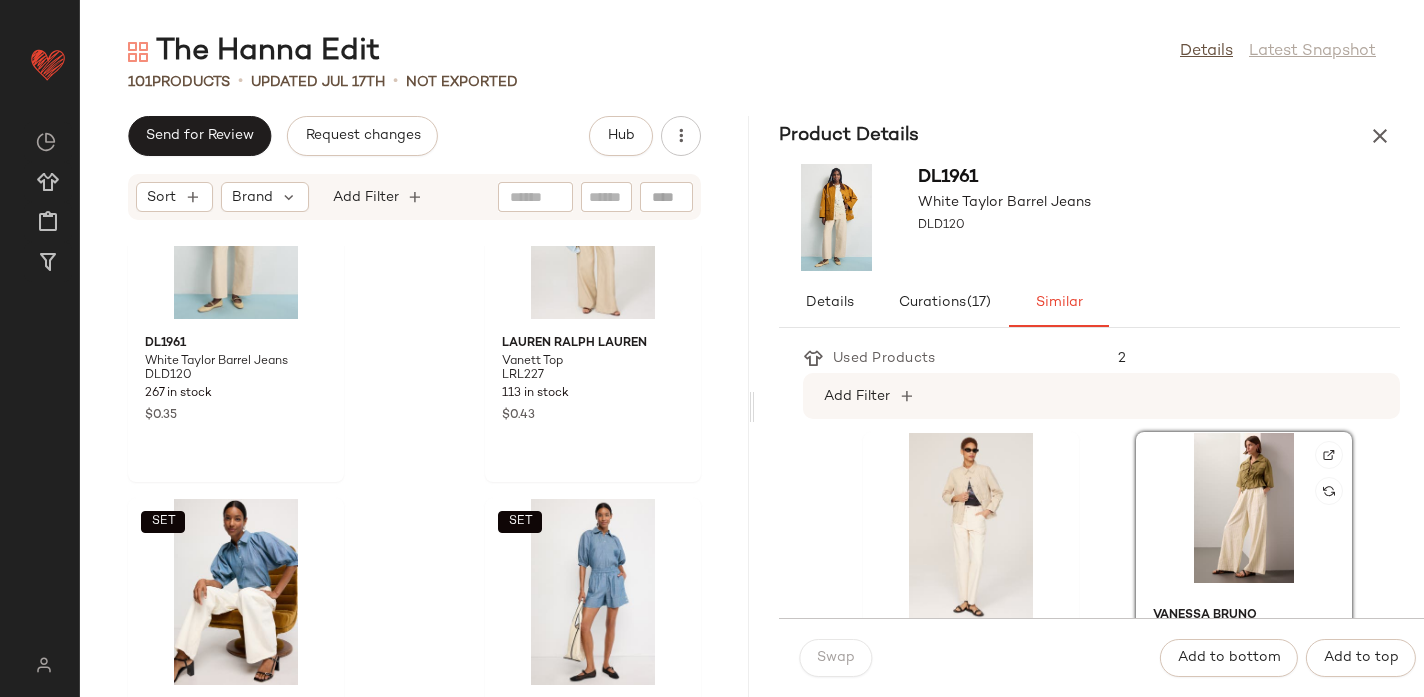 scroll, scrollTop: 1201, scrollLeft: 0, axis: vertical 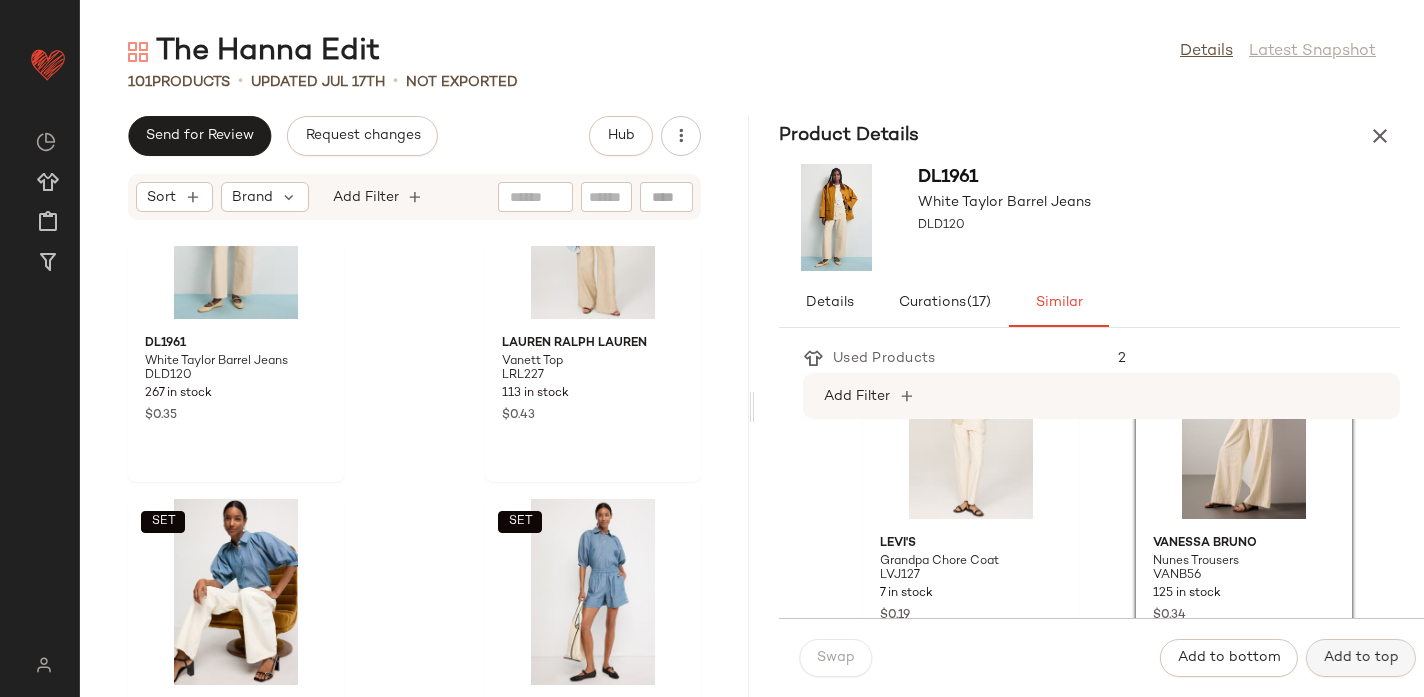 click on "Add to top" 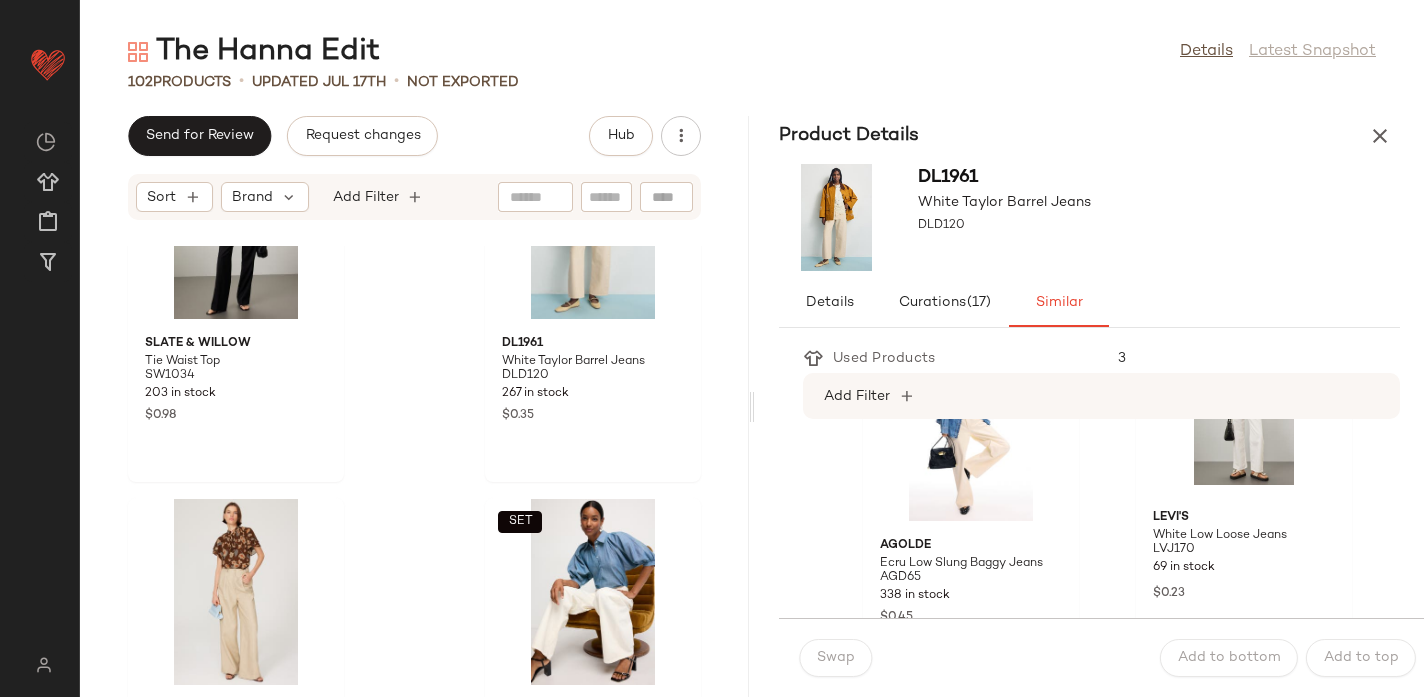 scroll, scrollTop: 1566, scrollLeft: 0, axis: vertical 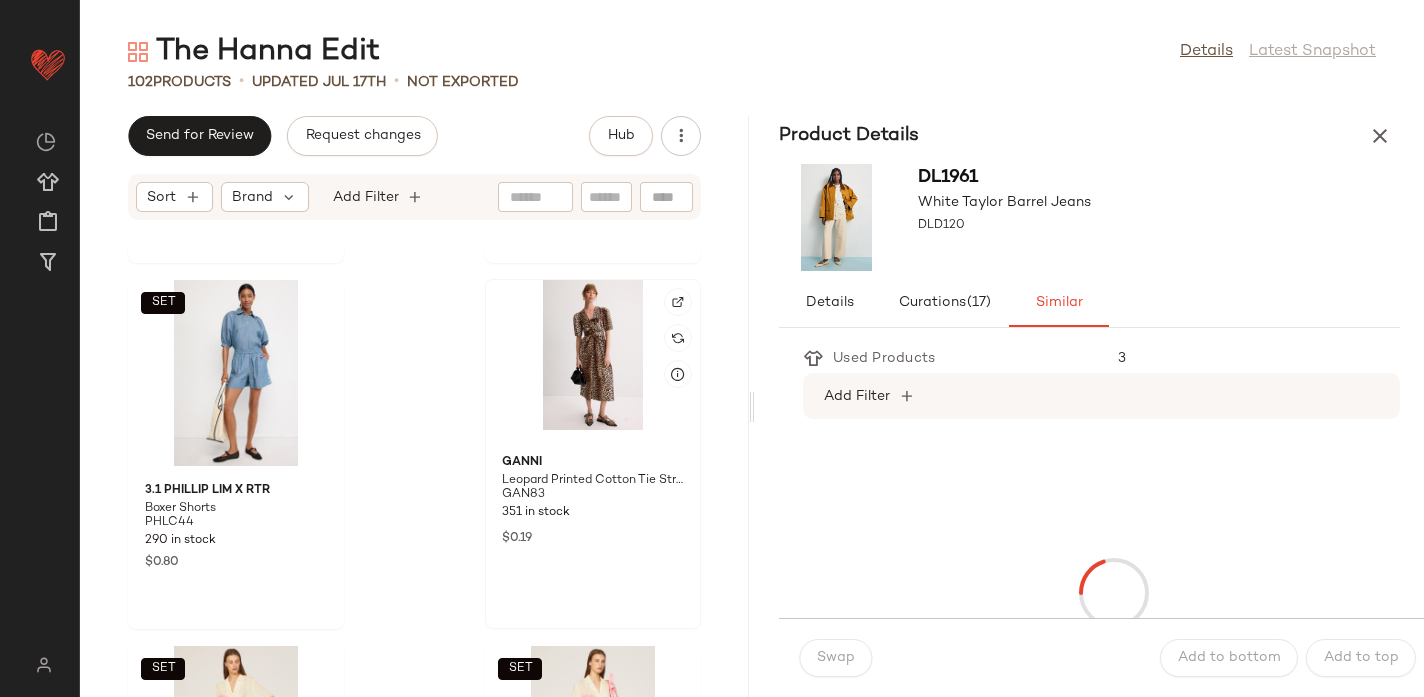 click 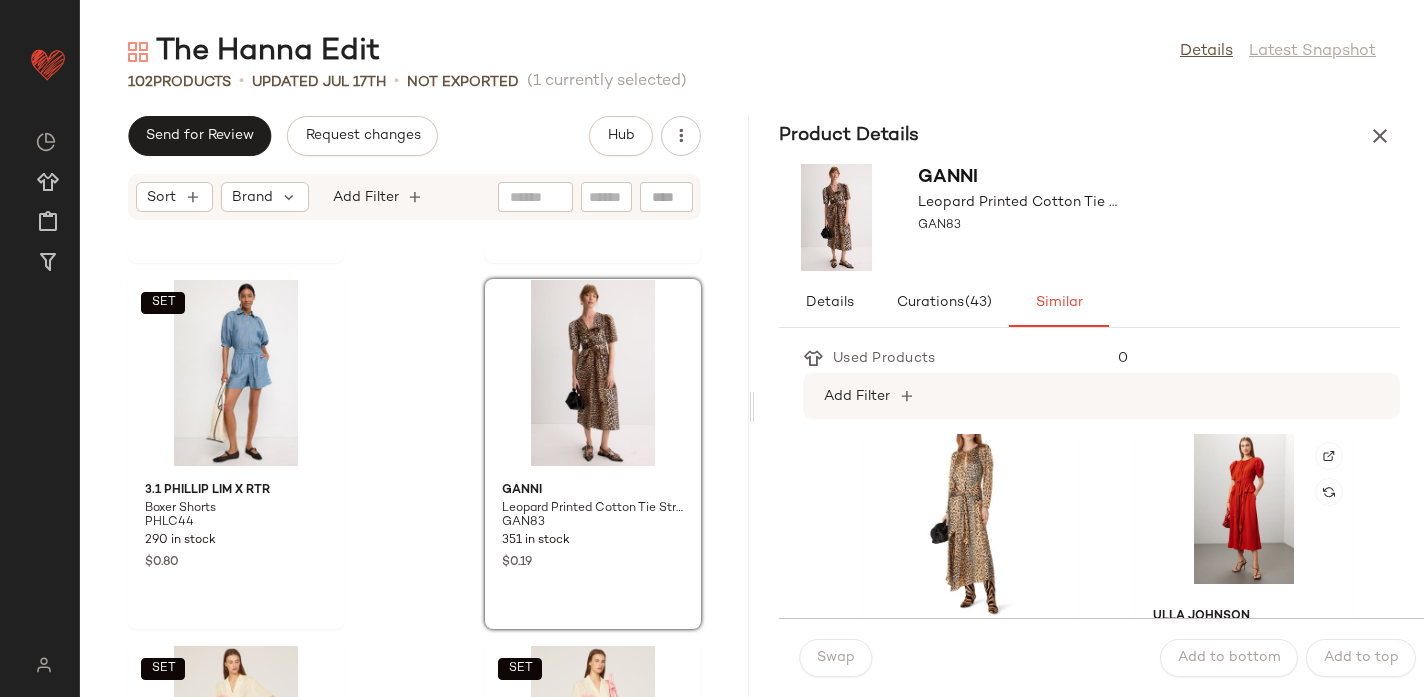 scroll, scrollTop: 1463, scrollLeft: 0, axis: vertical 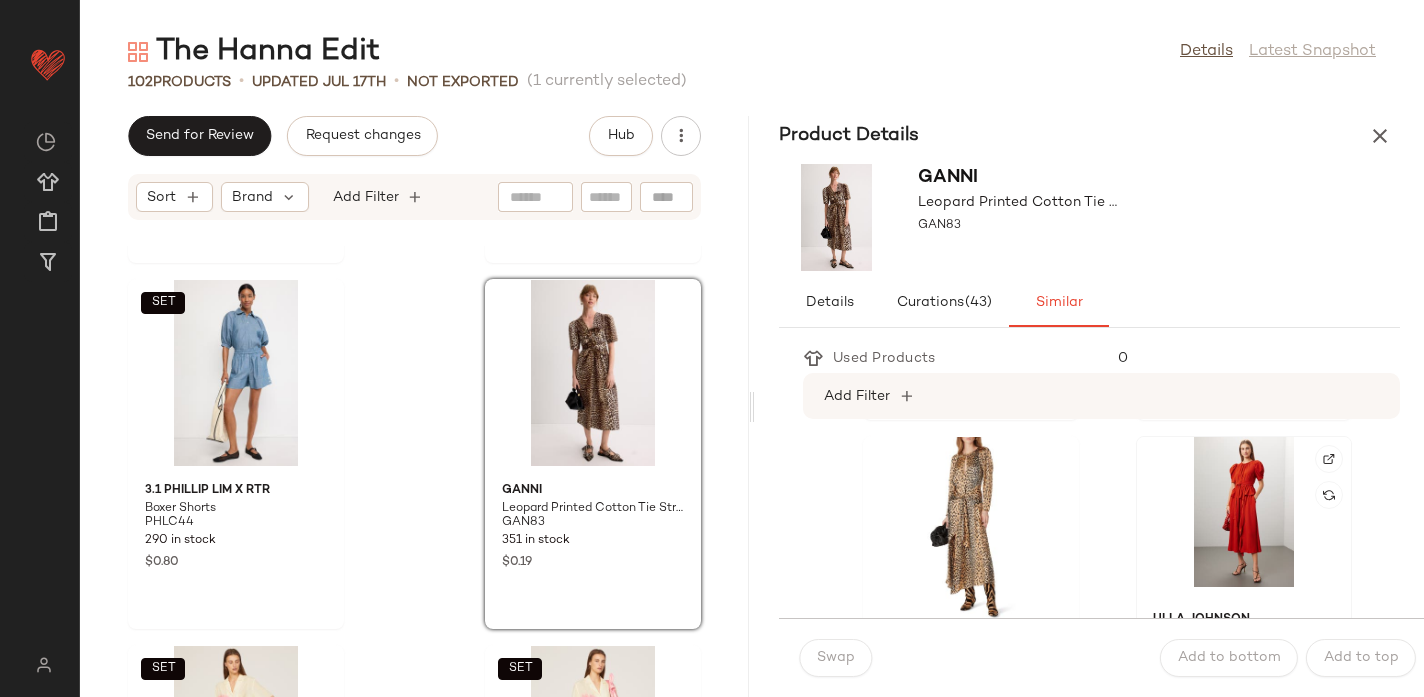 click 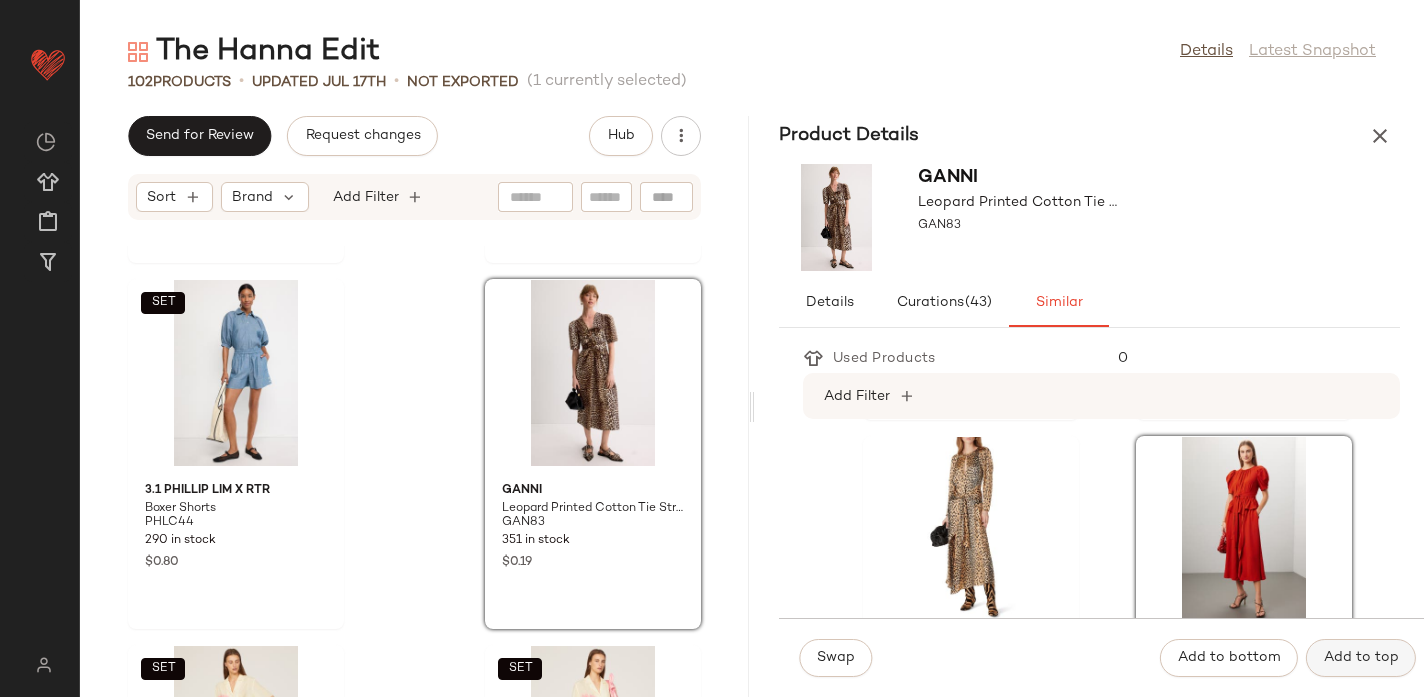 click on "Add to top" 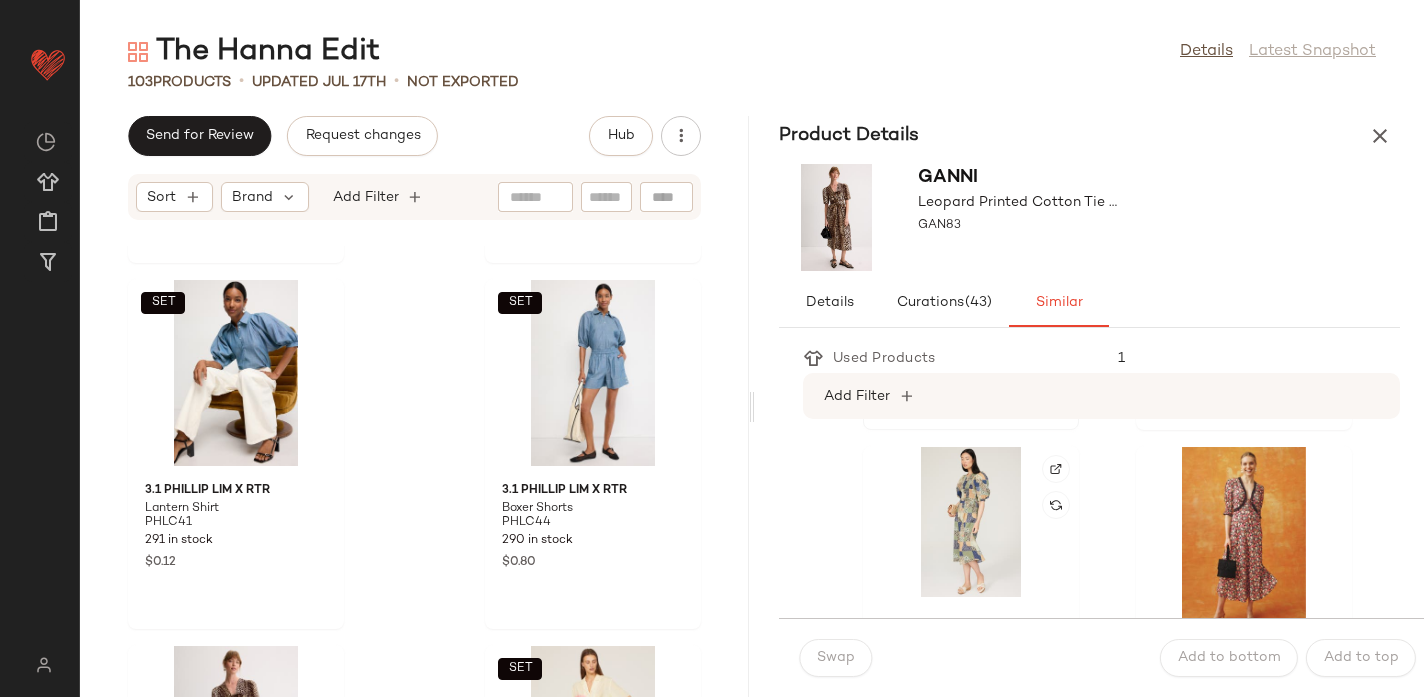 scroll, scrollTop: 2537, scrollLeft: 0, axis: vertical 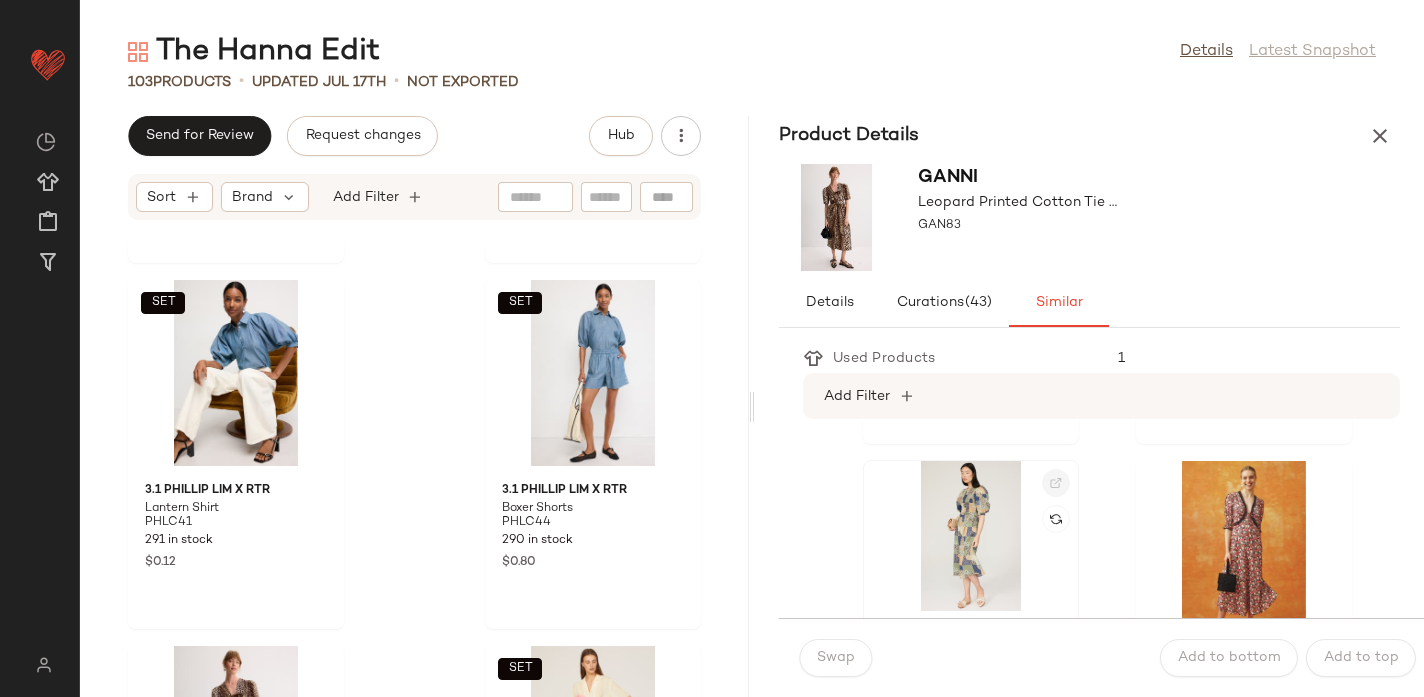 click 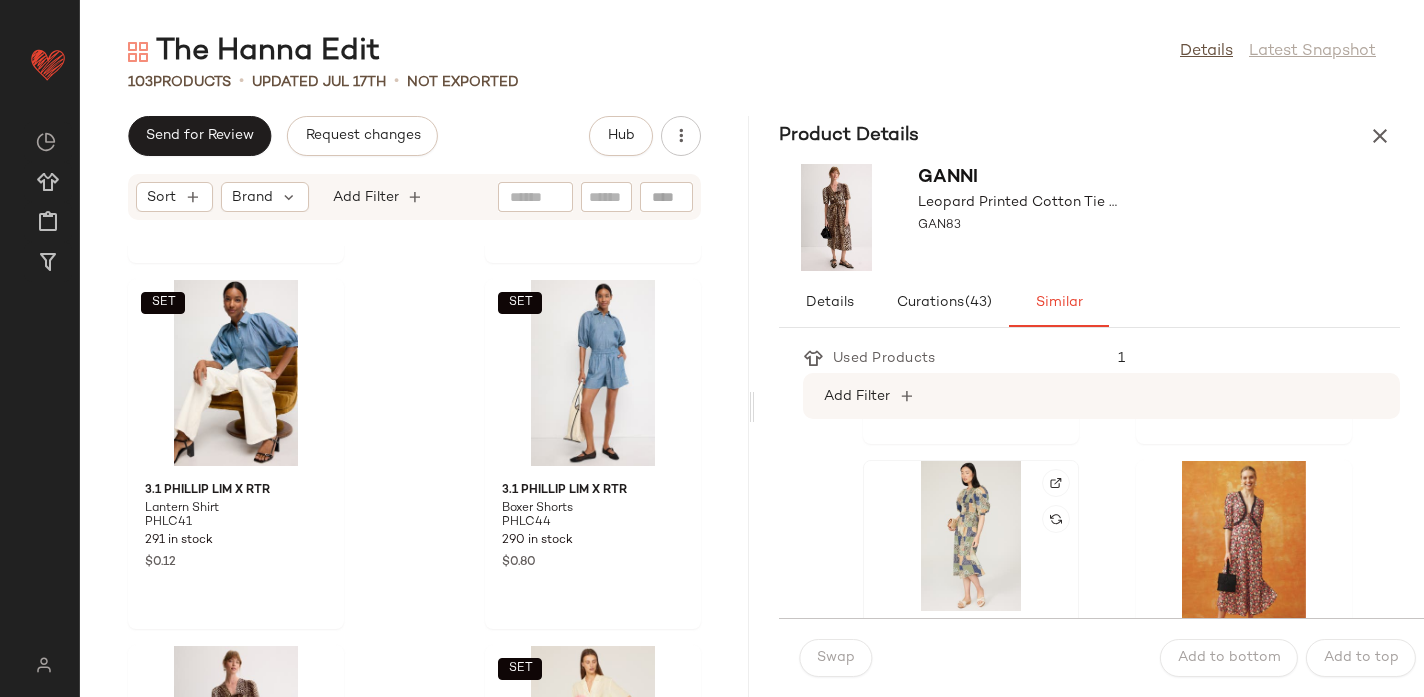 click 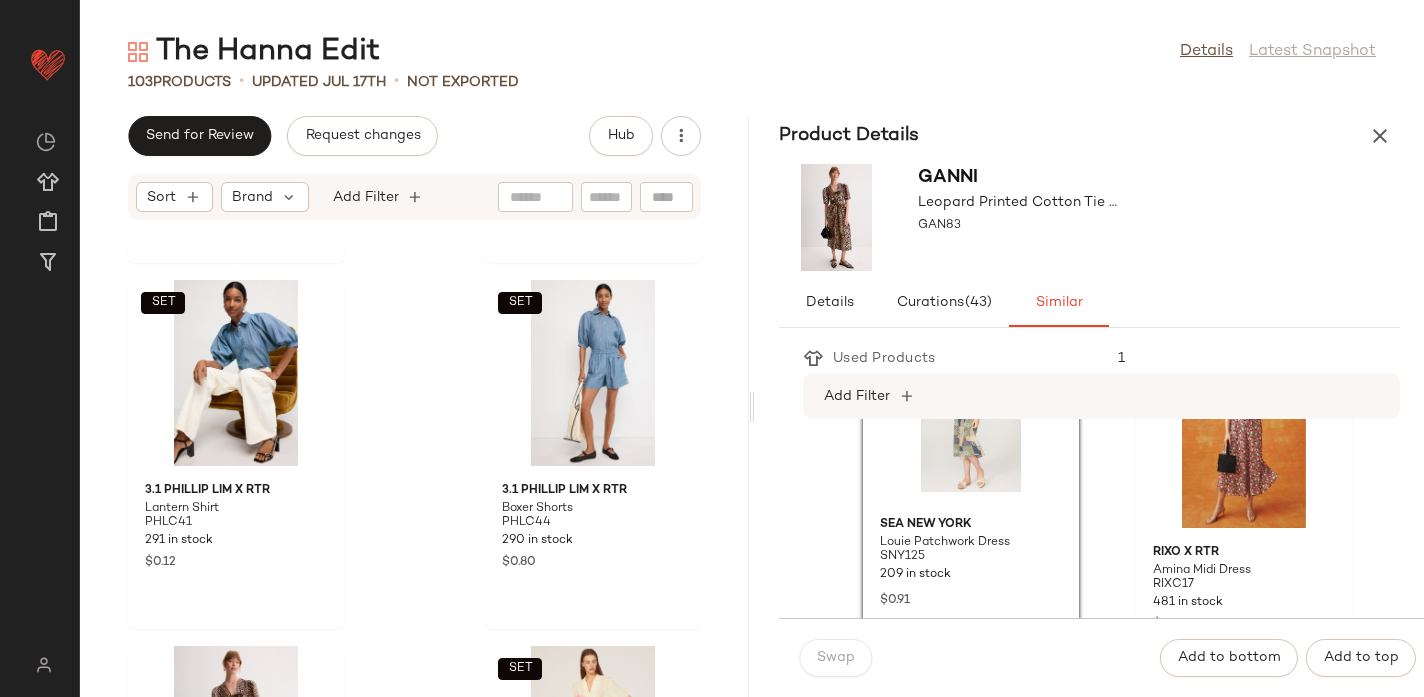 scroll, scrollTop: 2657, scrollLeft: 0, axis: vertical 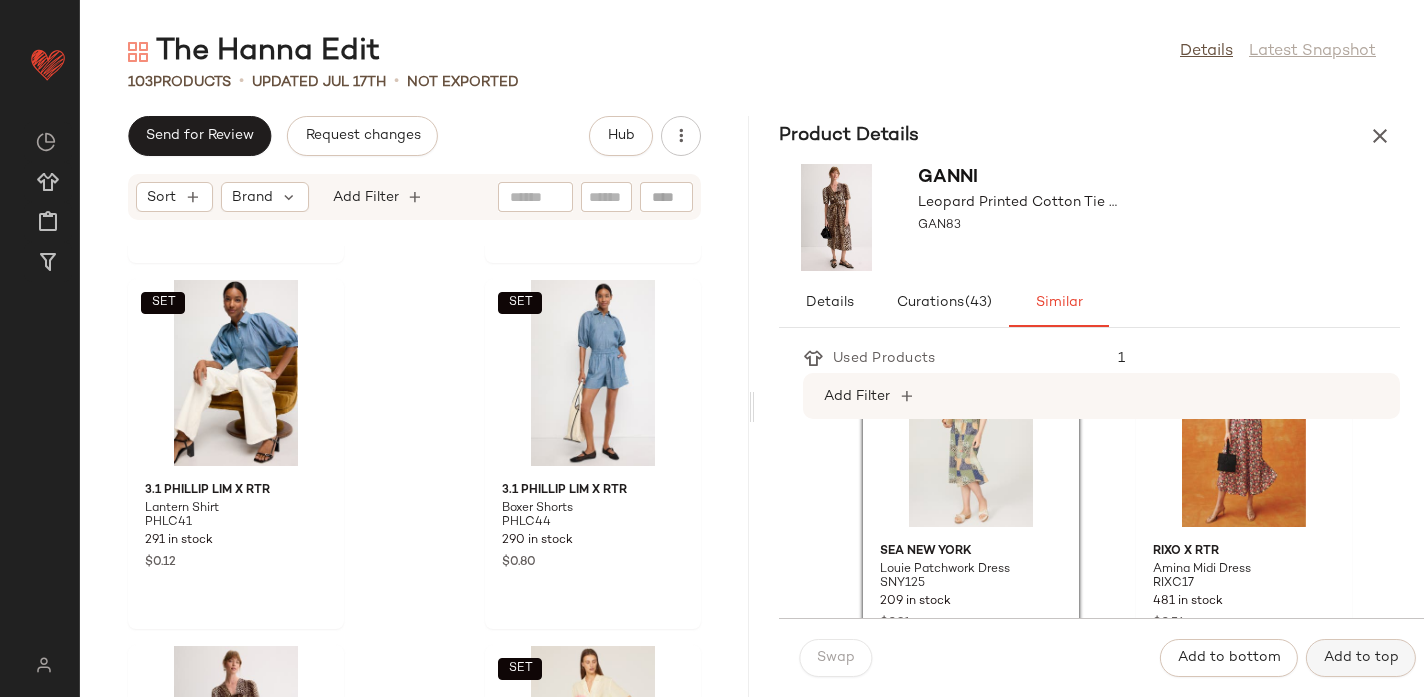 click on "Add to top" at bounding box center (1361, 658) 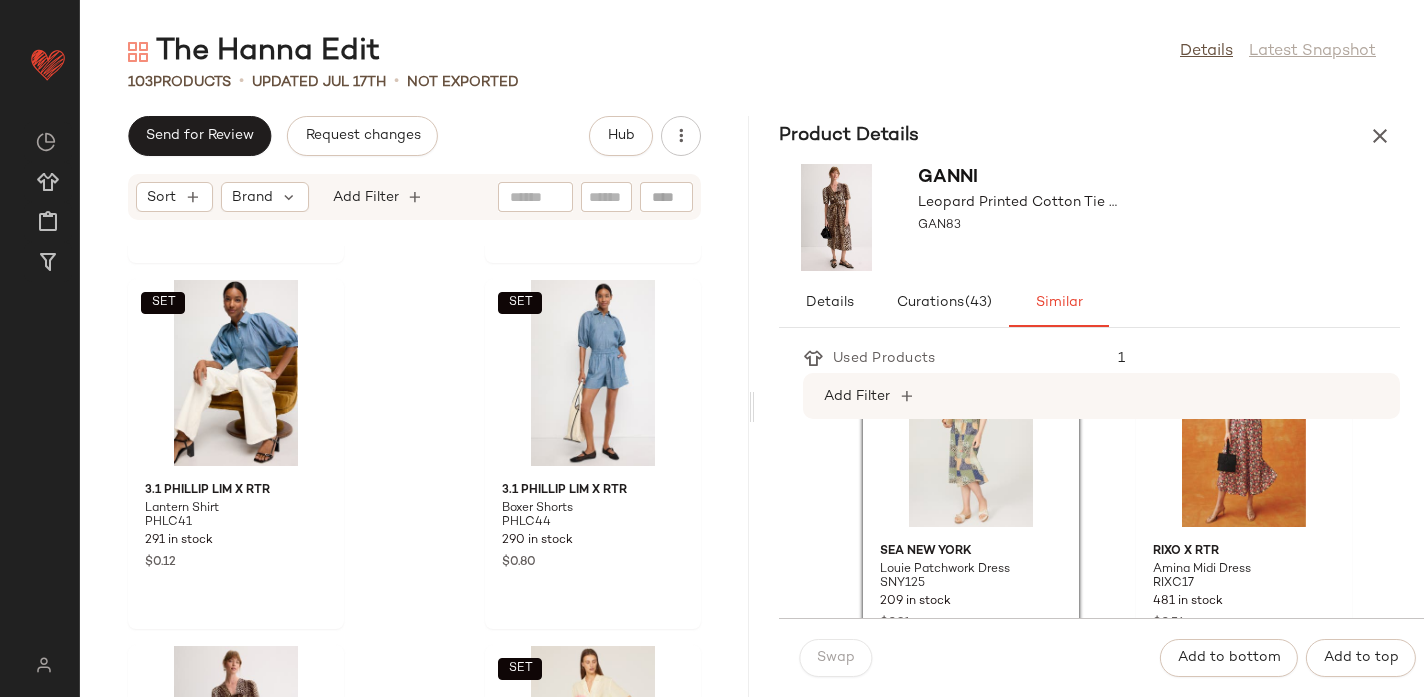 scroll, scrollTop: 16457, scrollLeft: 0, axis: vertical 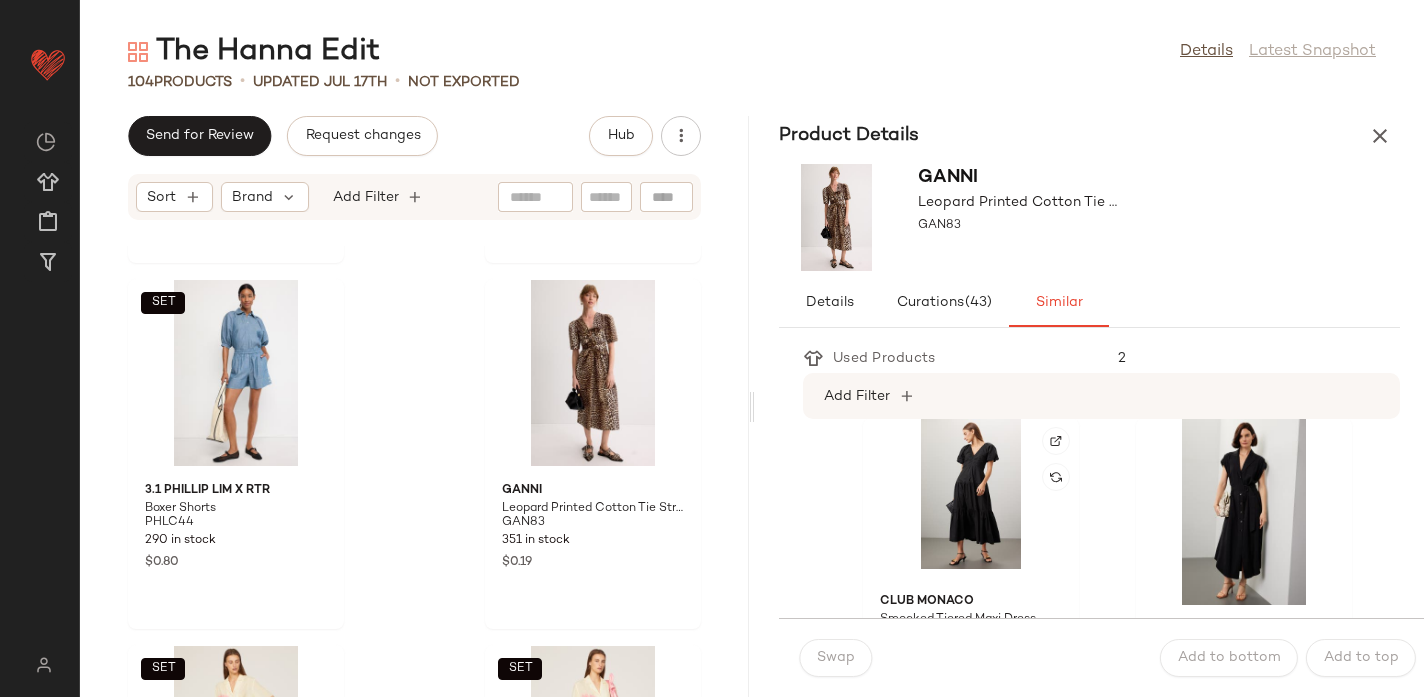click 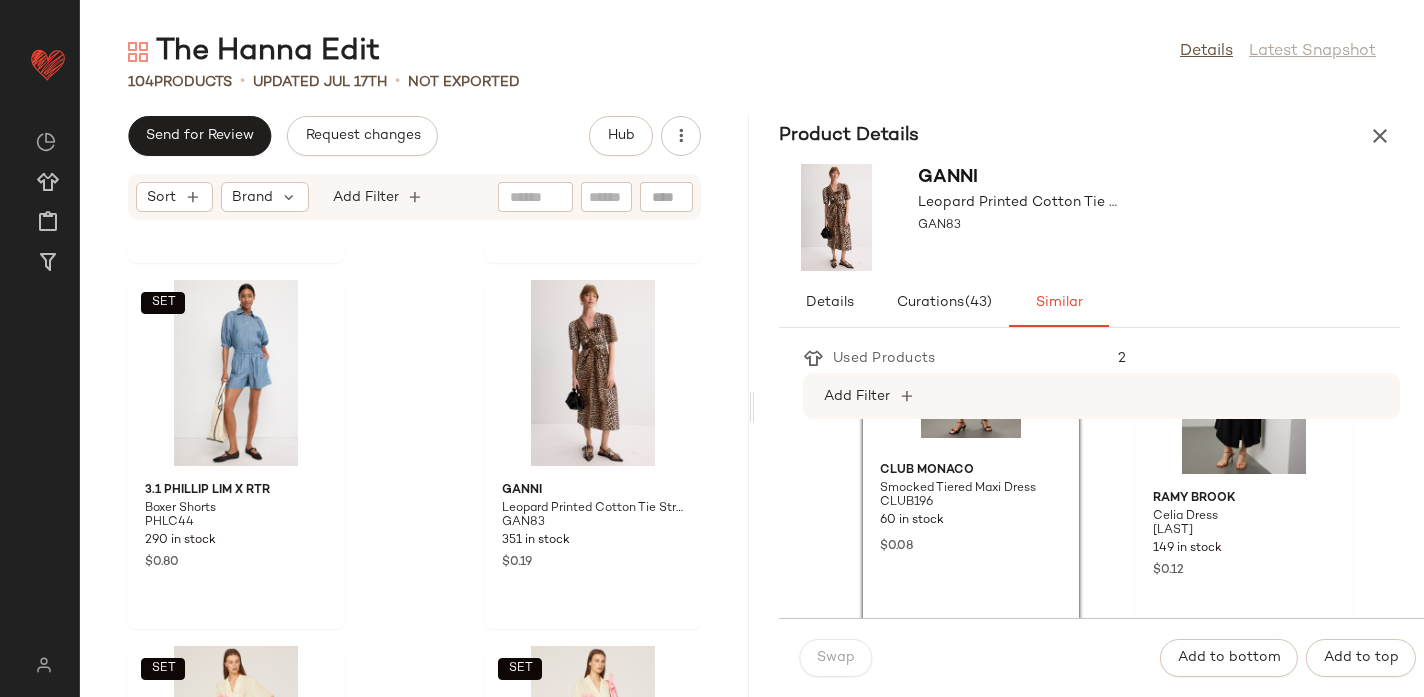 scroll, scrollTop: 2352, scrollLeft: 0, axis: vertical 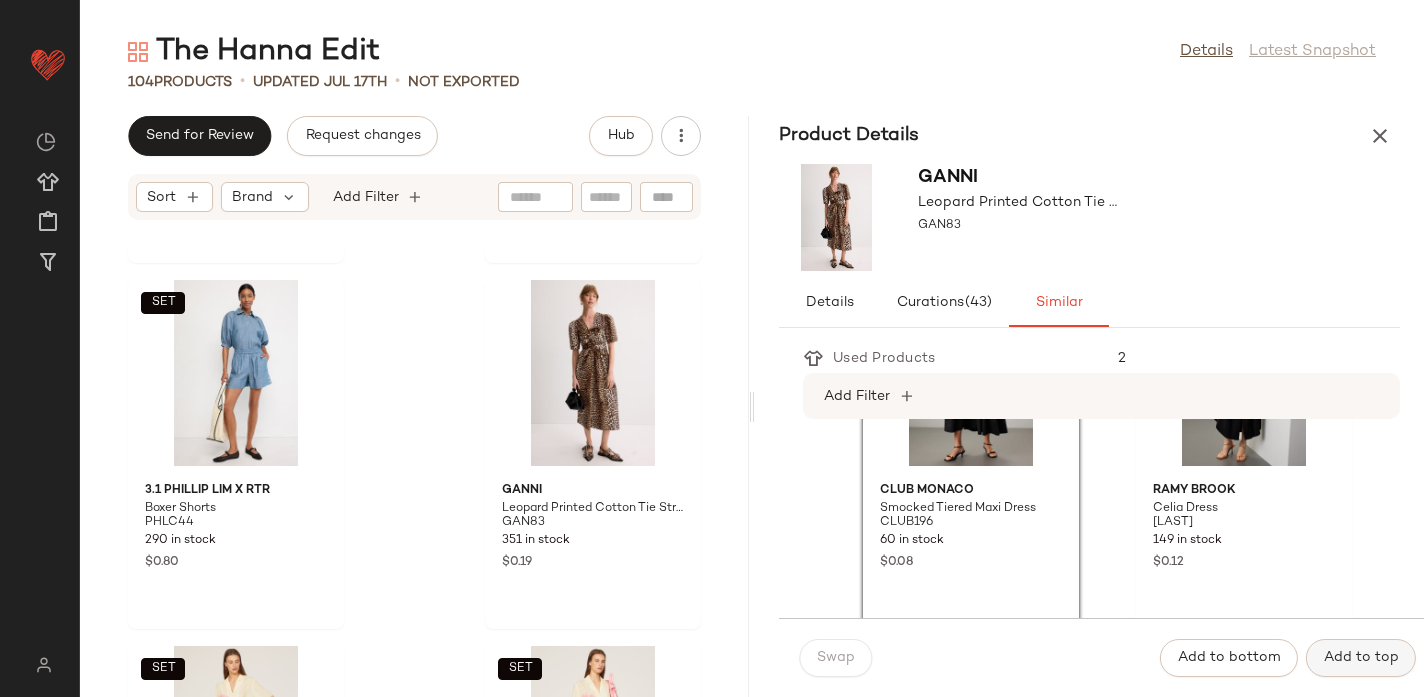 click on "Add to top" at bounding box center [1361, 658] 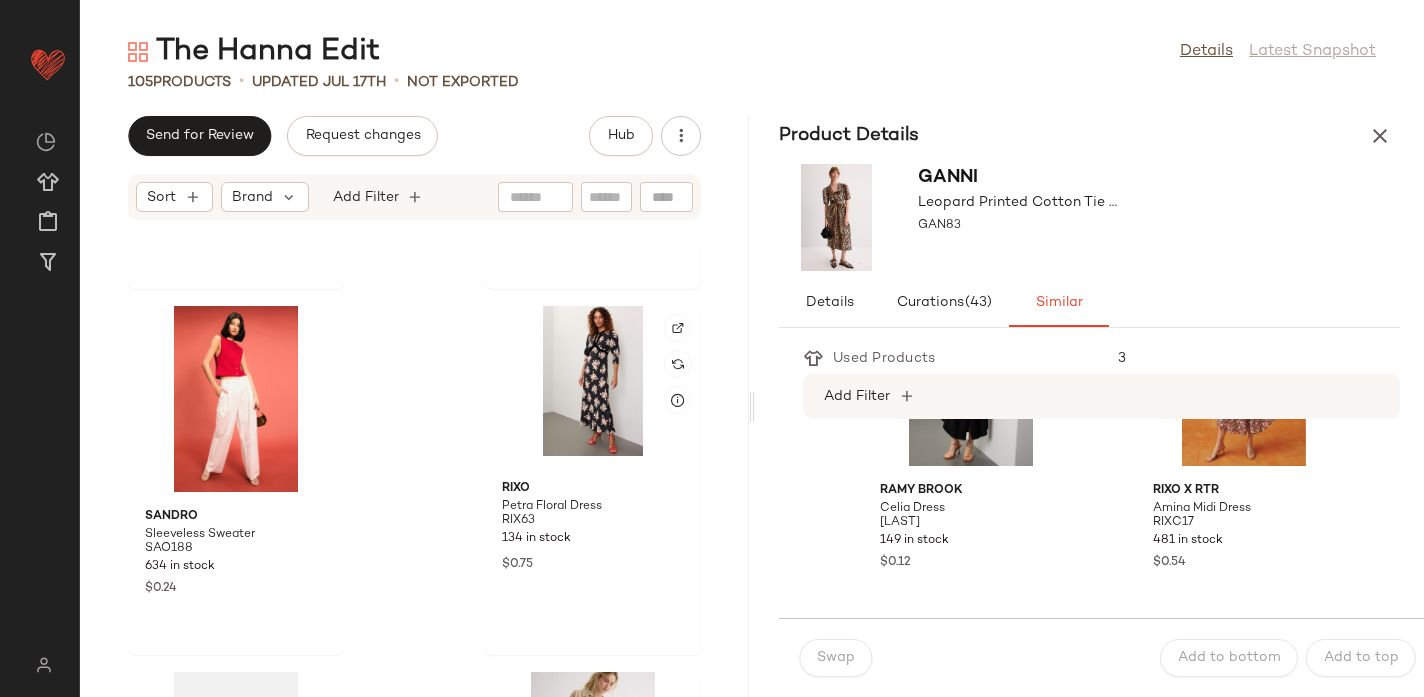 scroll, scrollTop: 17898, scrollLeft: 0, axis: vertical 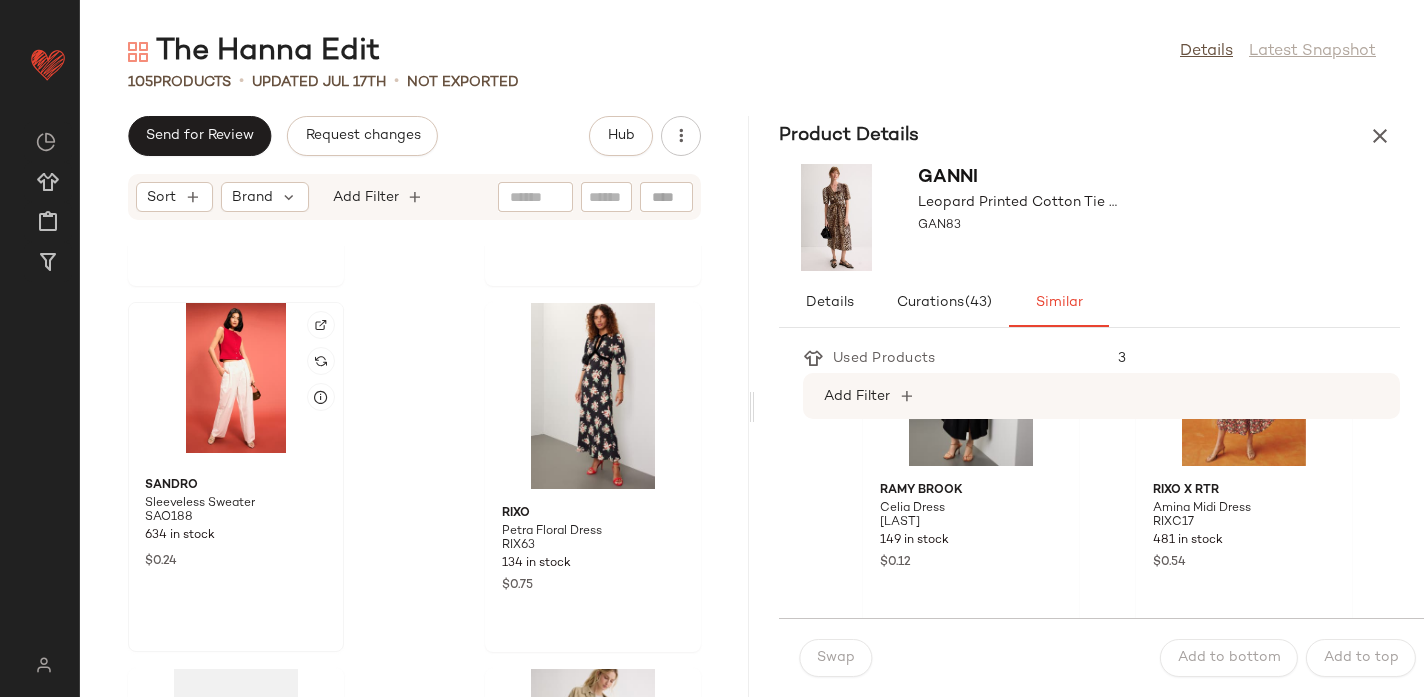 click 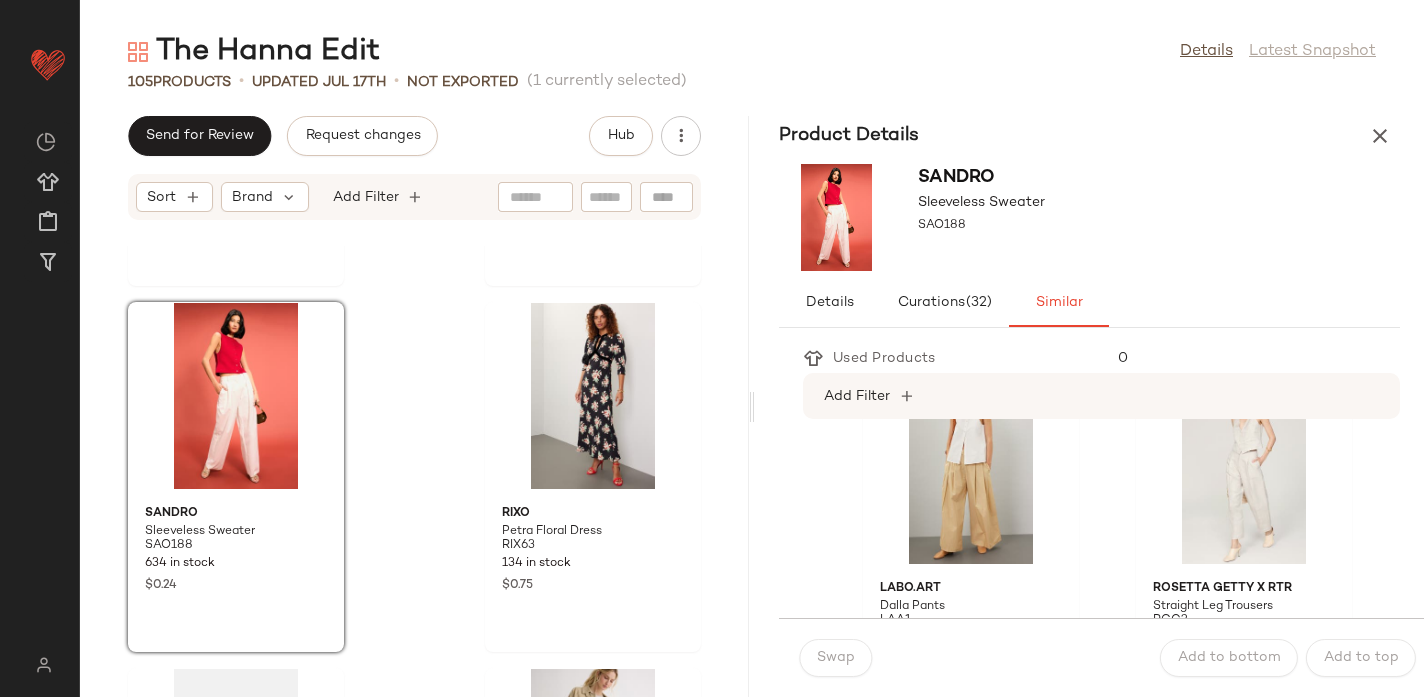 scroll, scrollTop: 1120, scrollLeft: 0, axis: vertical 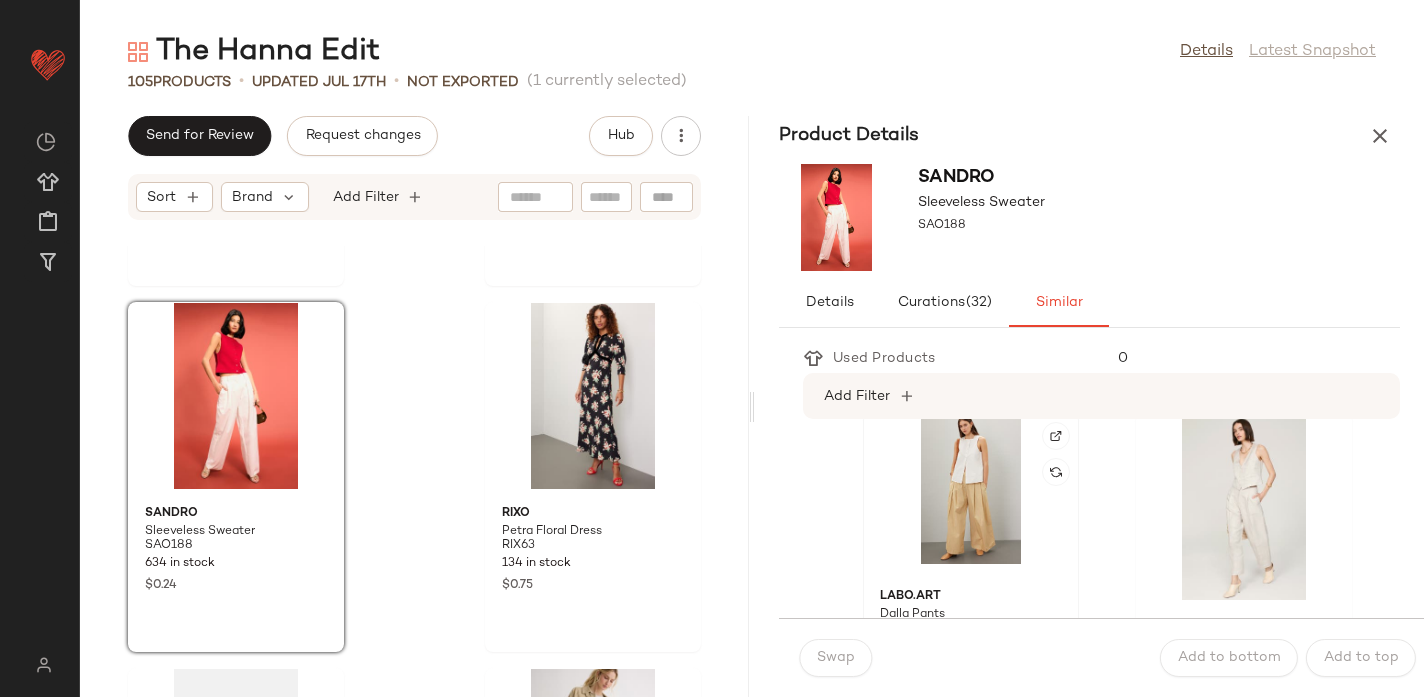 click 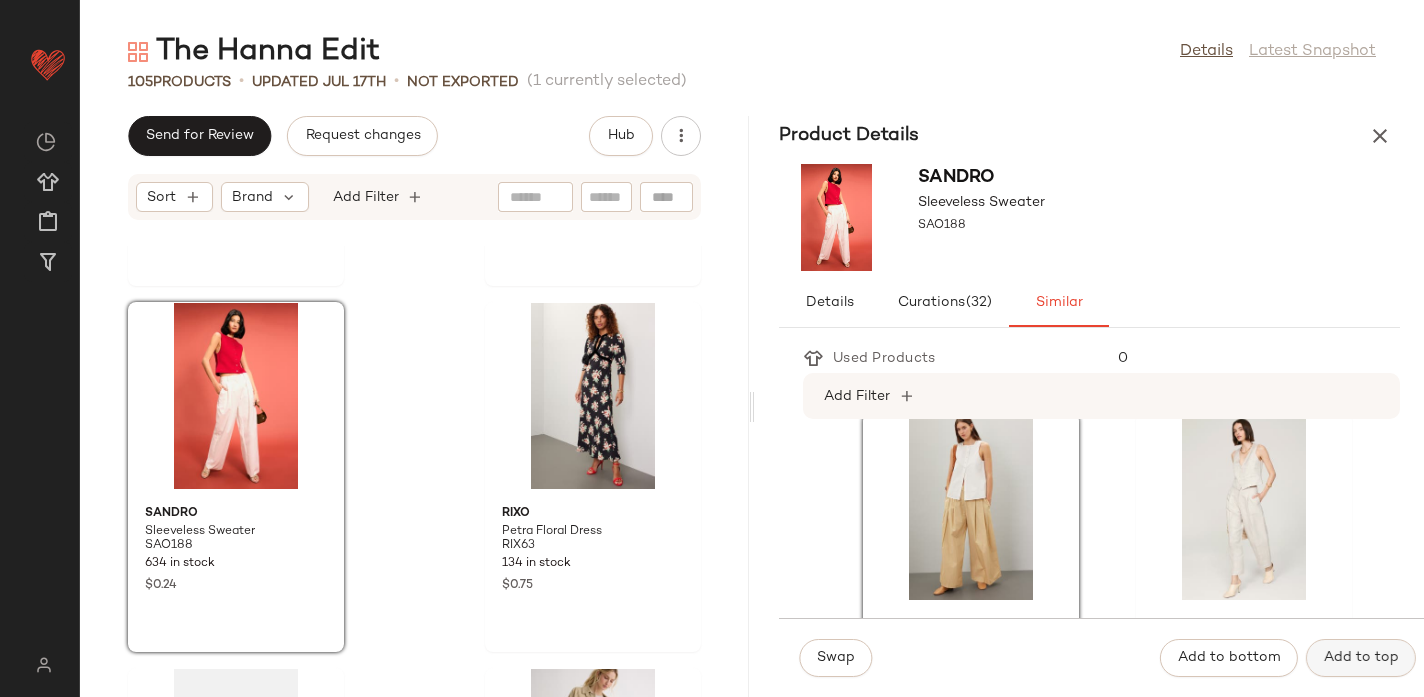 click on "Add to top" 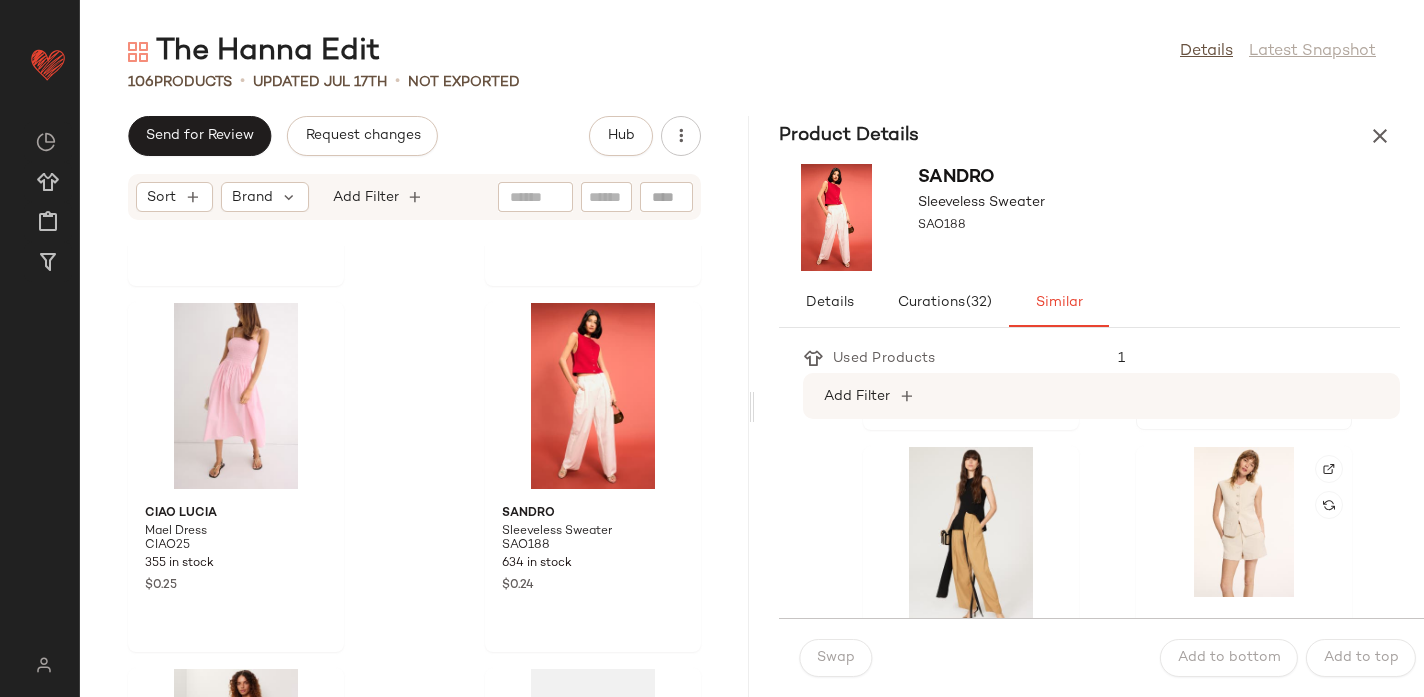 scroll, scrollTop: 2552, scrollLeft: 0, axis: vertical 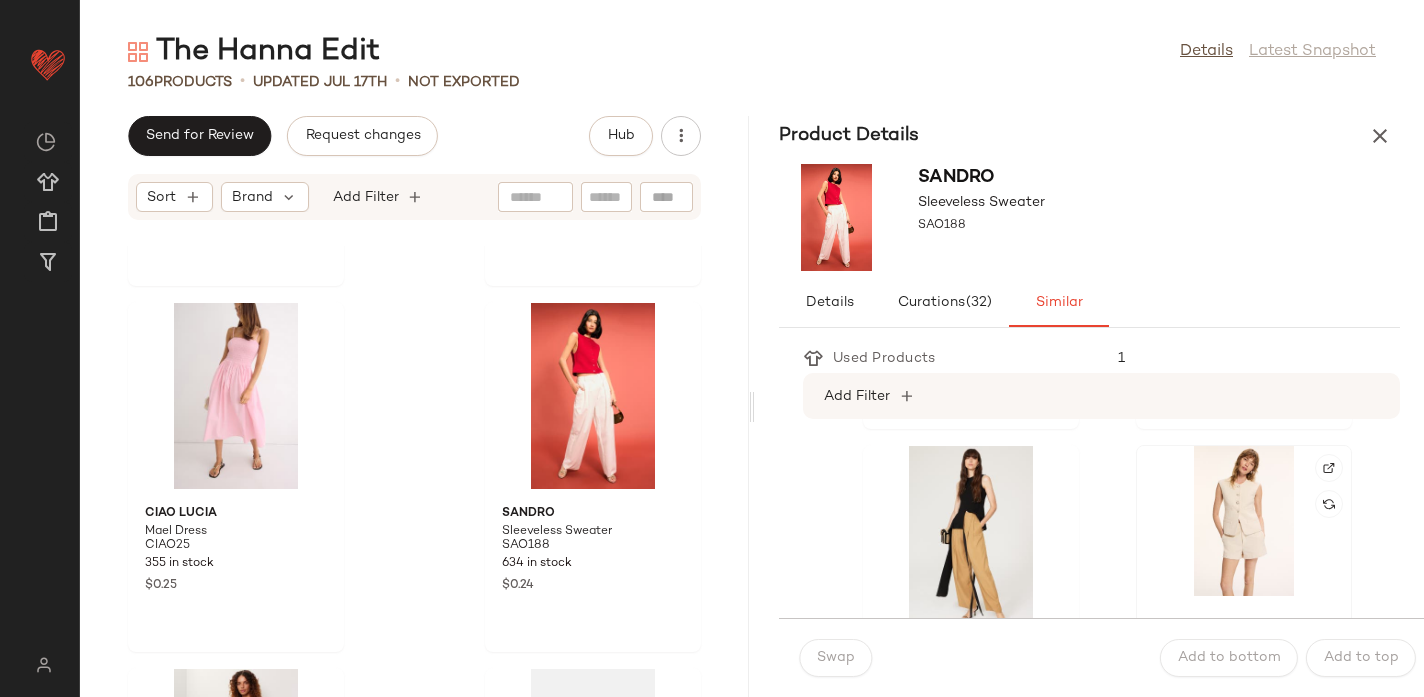 click 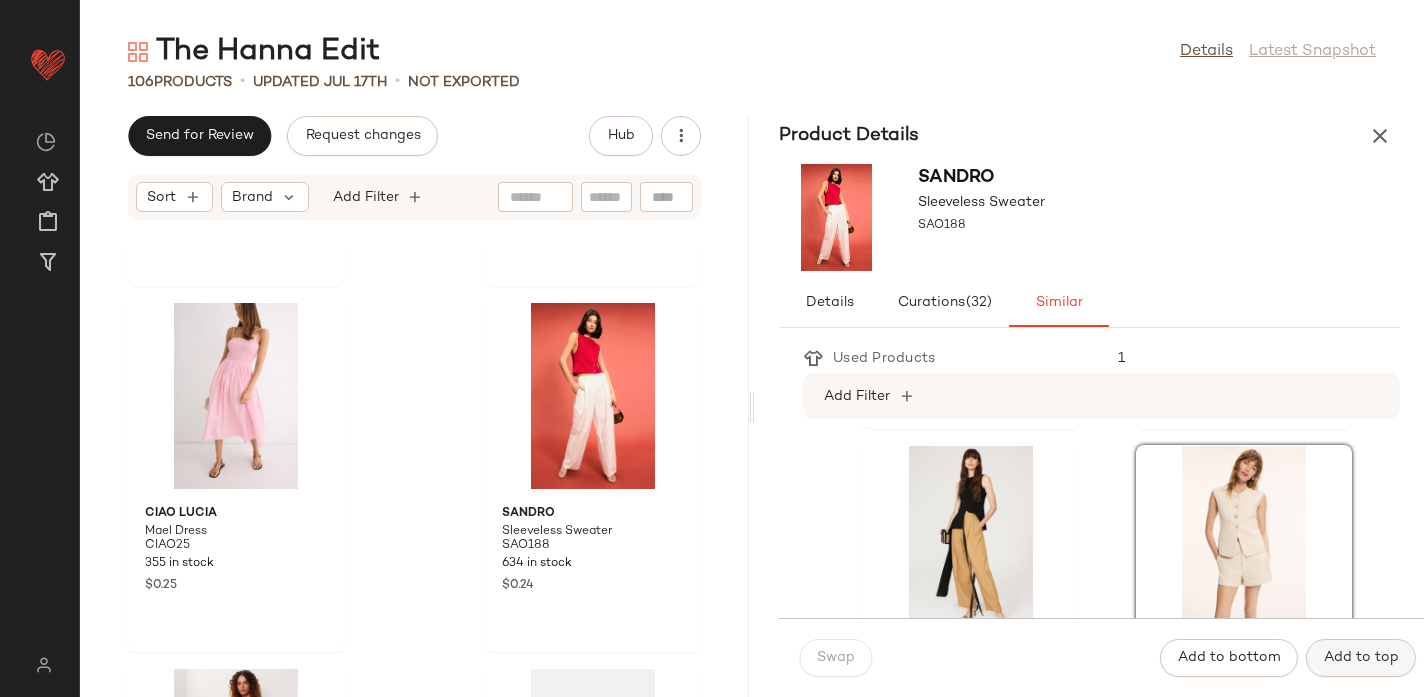 click on "Add to top" 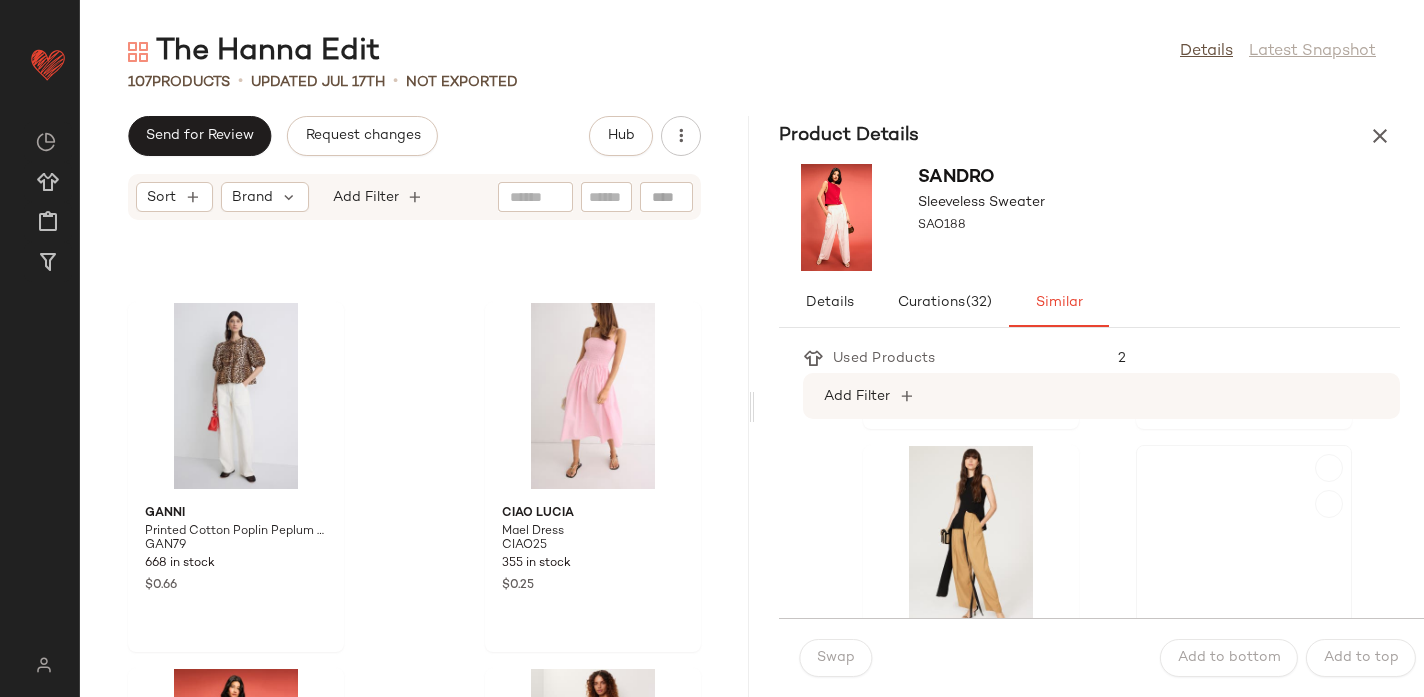 scroll, scrollTop: 18264, scrollLeft: 0, axis: vertical 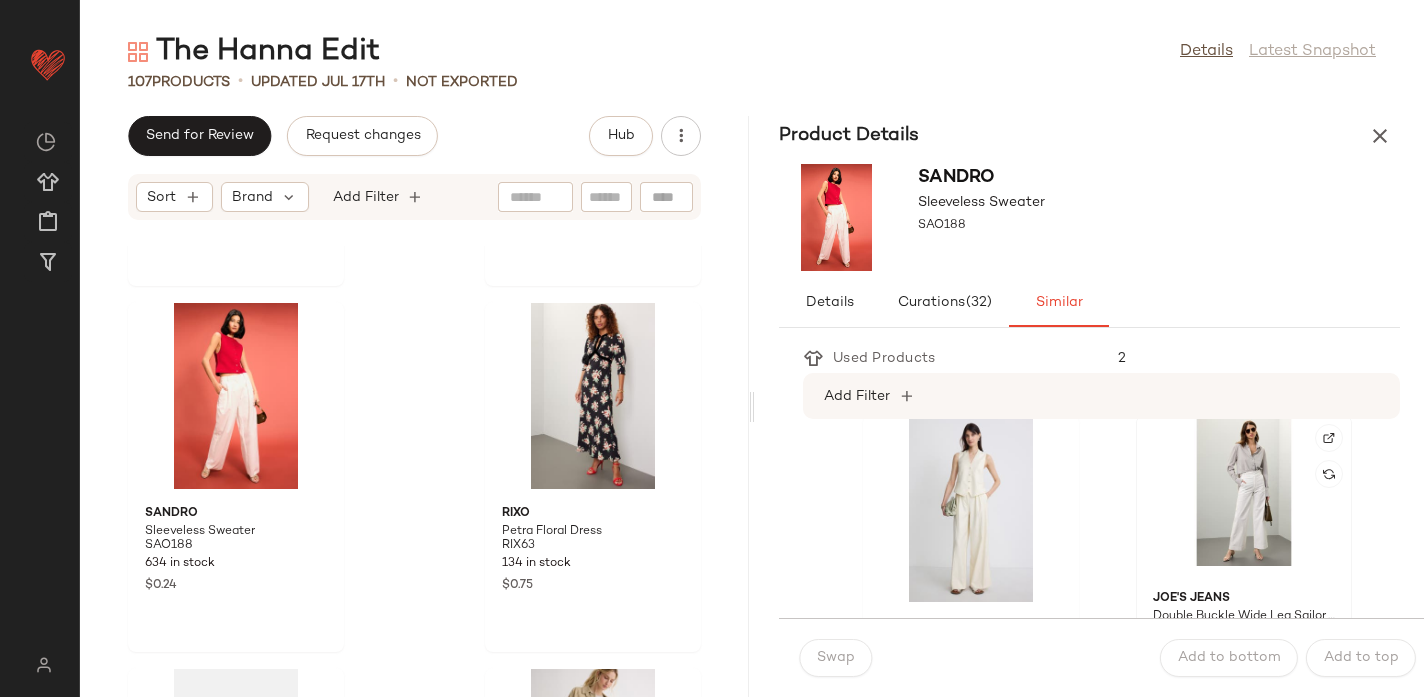 click 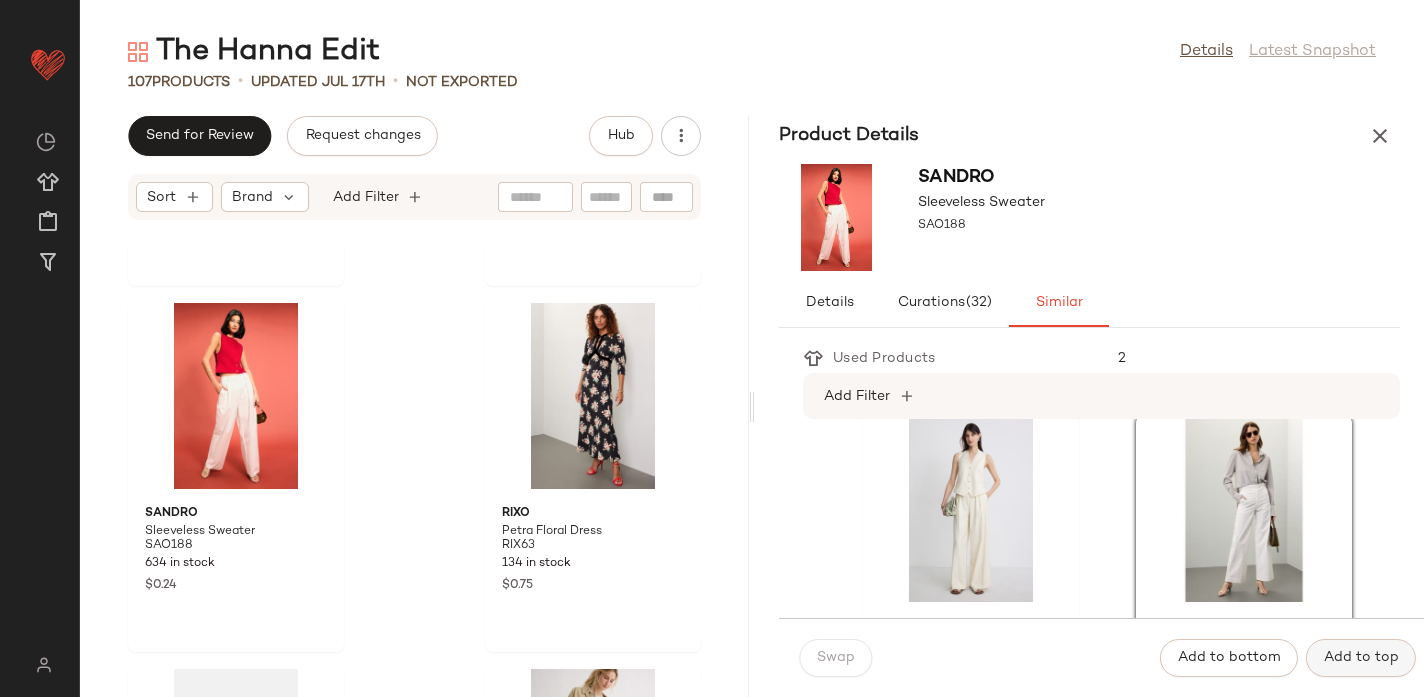 click on "Add to top" 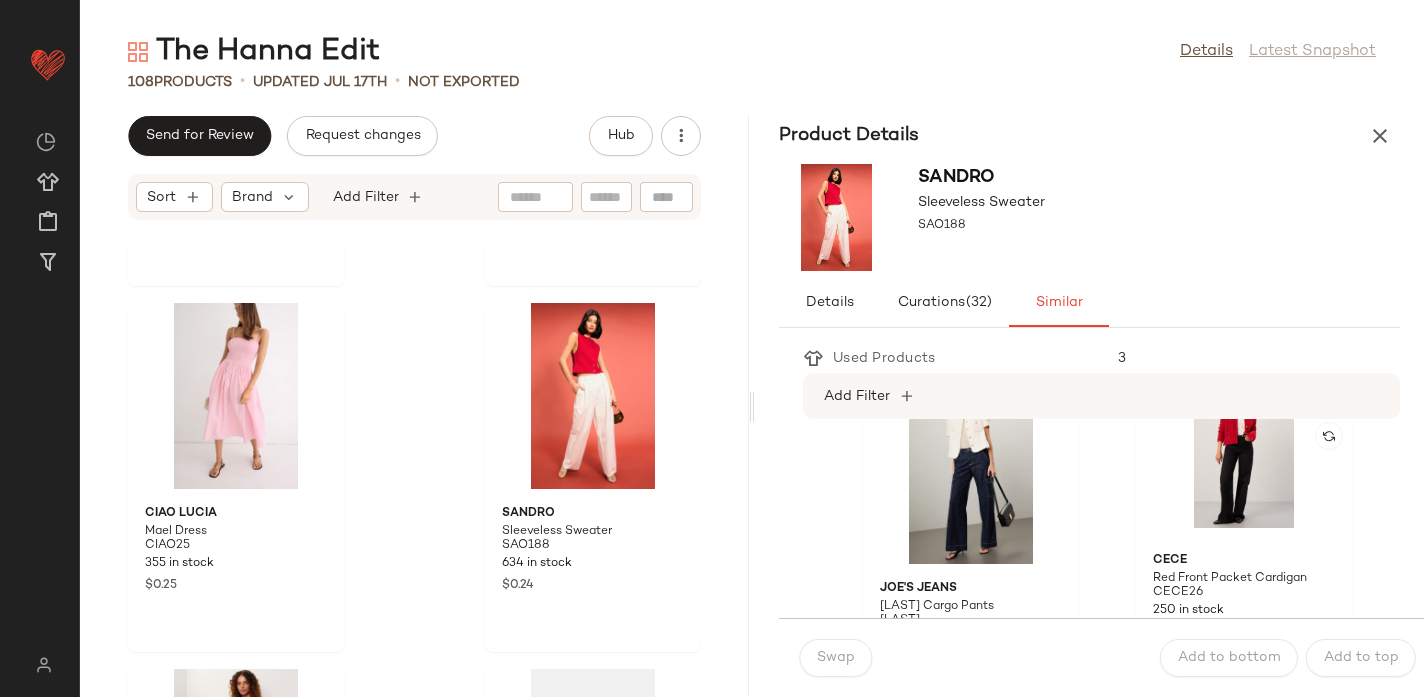 scroll, scrollTop: 3827, scrollLeft: 0, axis: vertical 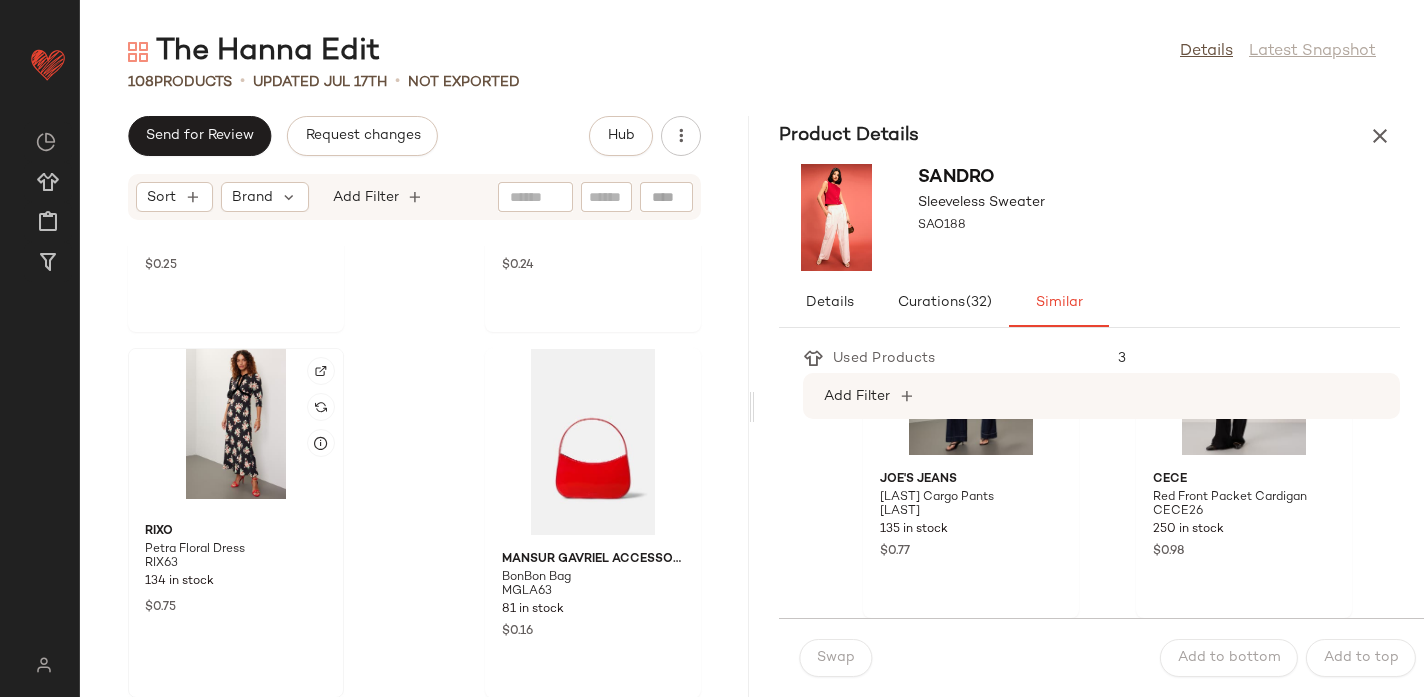 click 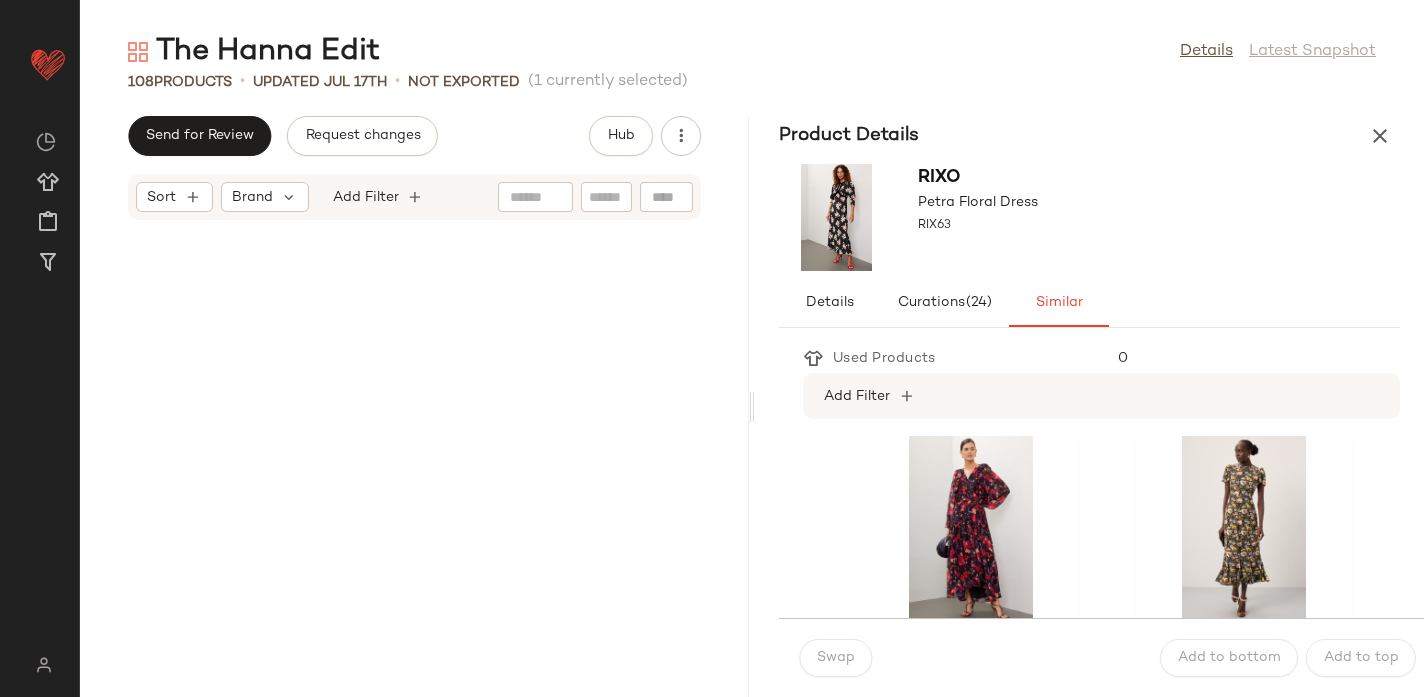 scroll, scrollTop: 0, scrollLeft: 0, axis: both 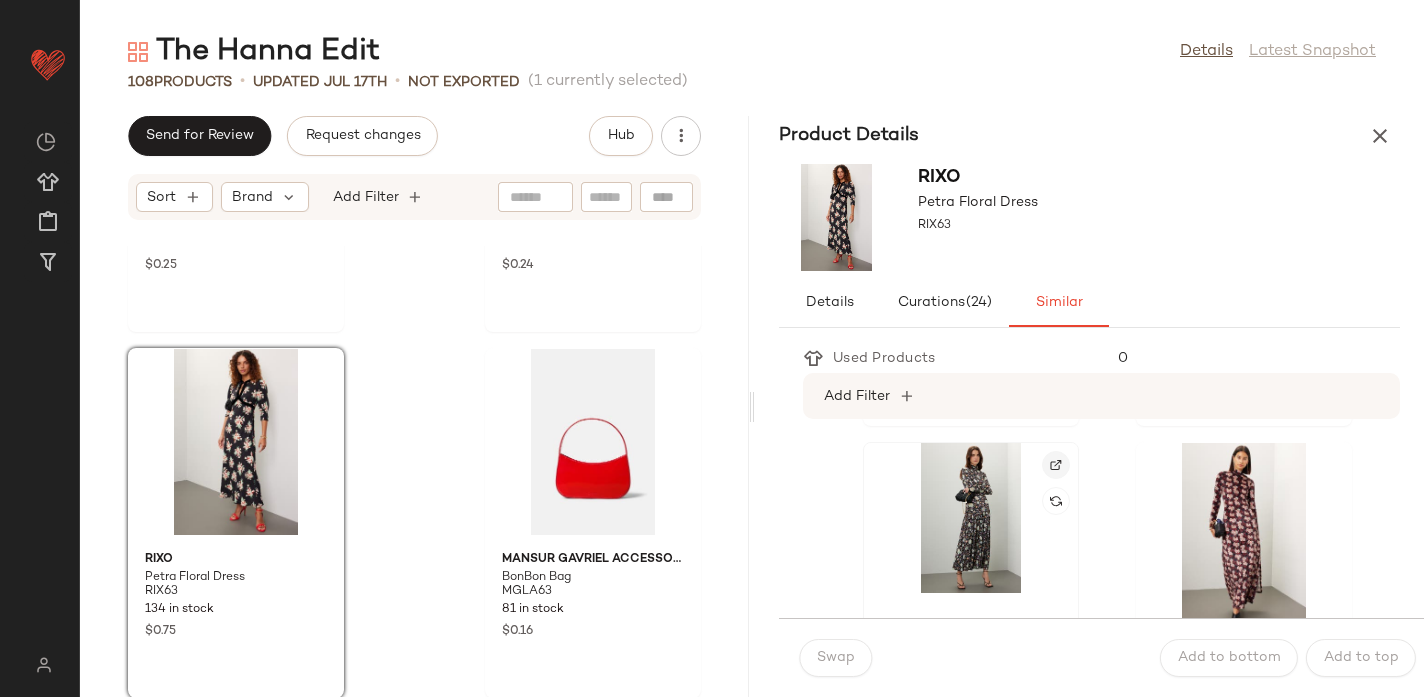 click 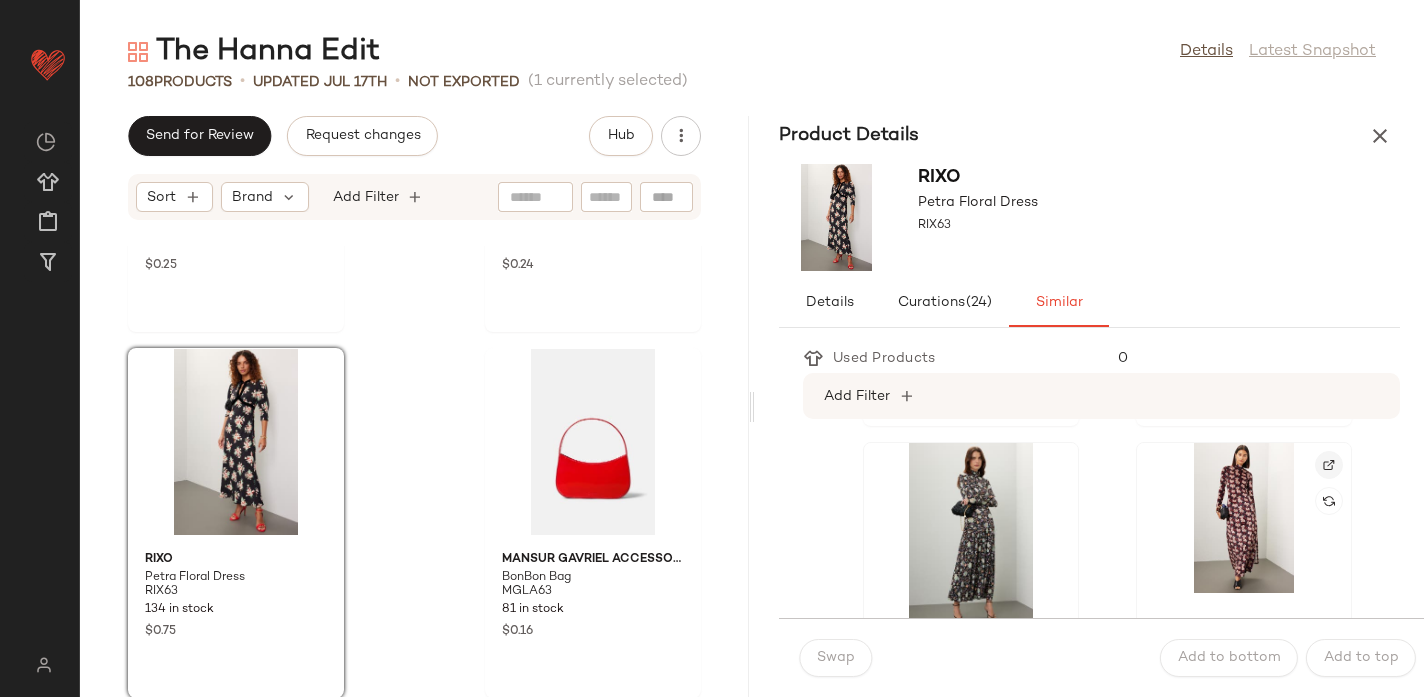 click at bounding box center (1329, 465) 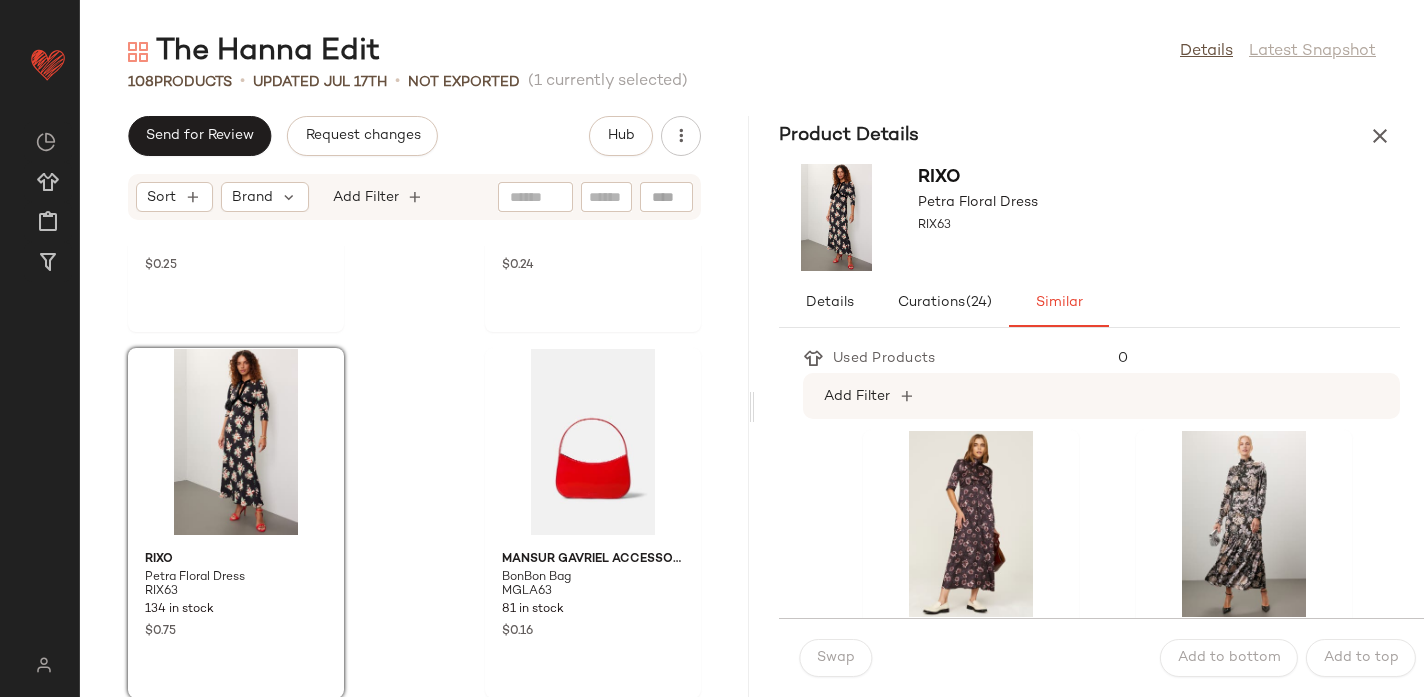 scroll, scrollTop: 735, scrollLeft: 0, axis: vertical 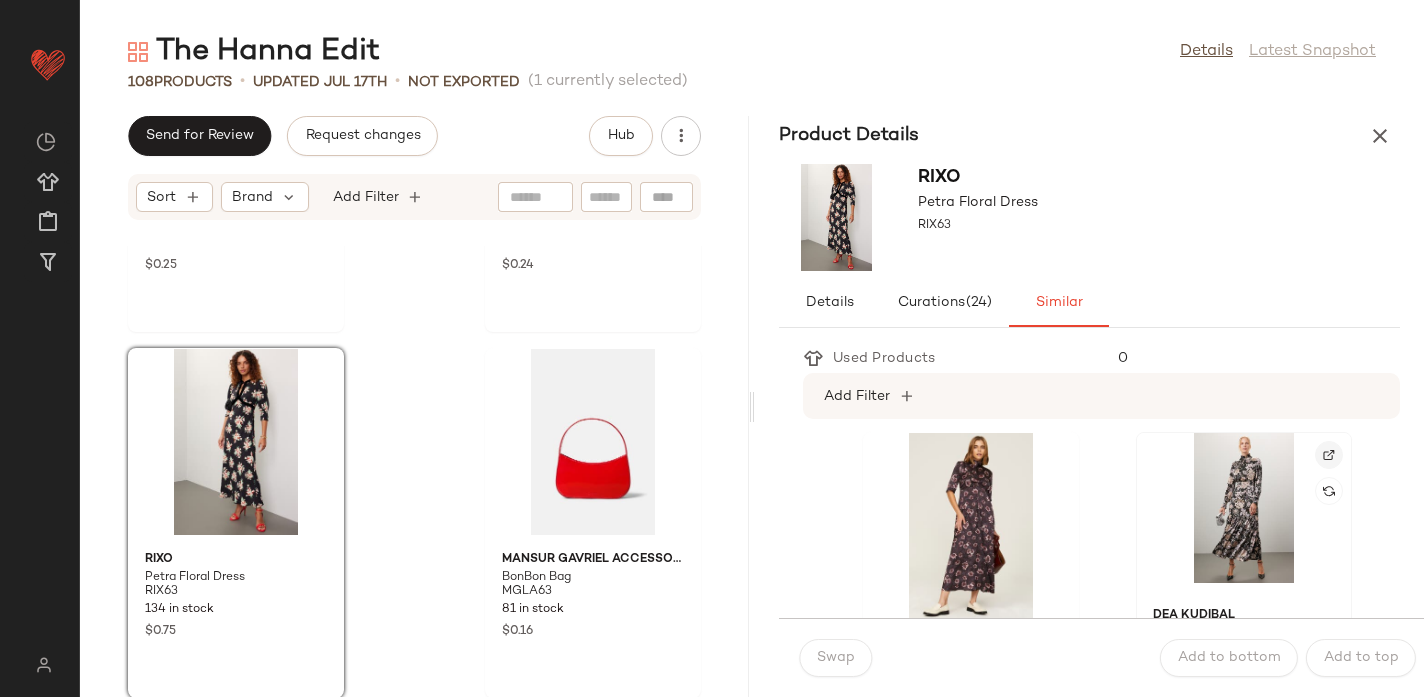click 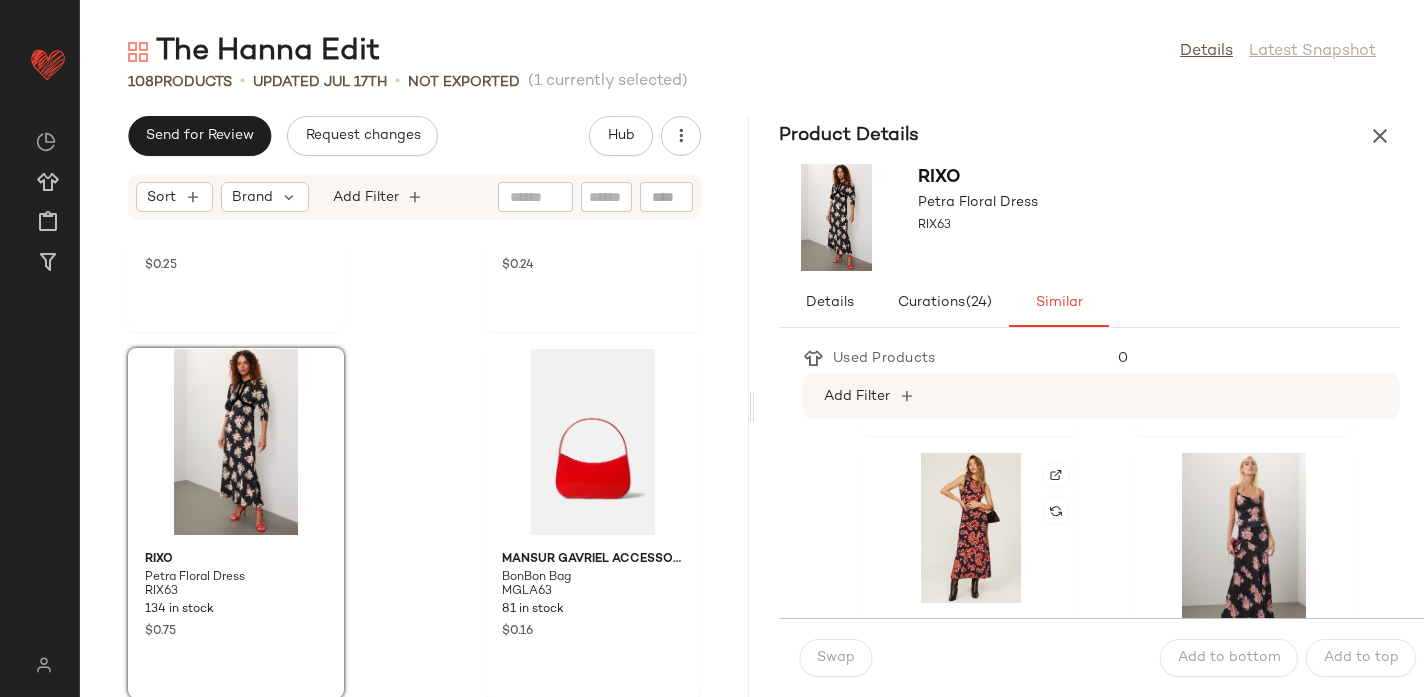 scroll, scrollTop: 1436, scrollLeft: 0, axis: vertical 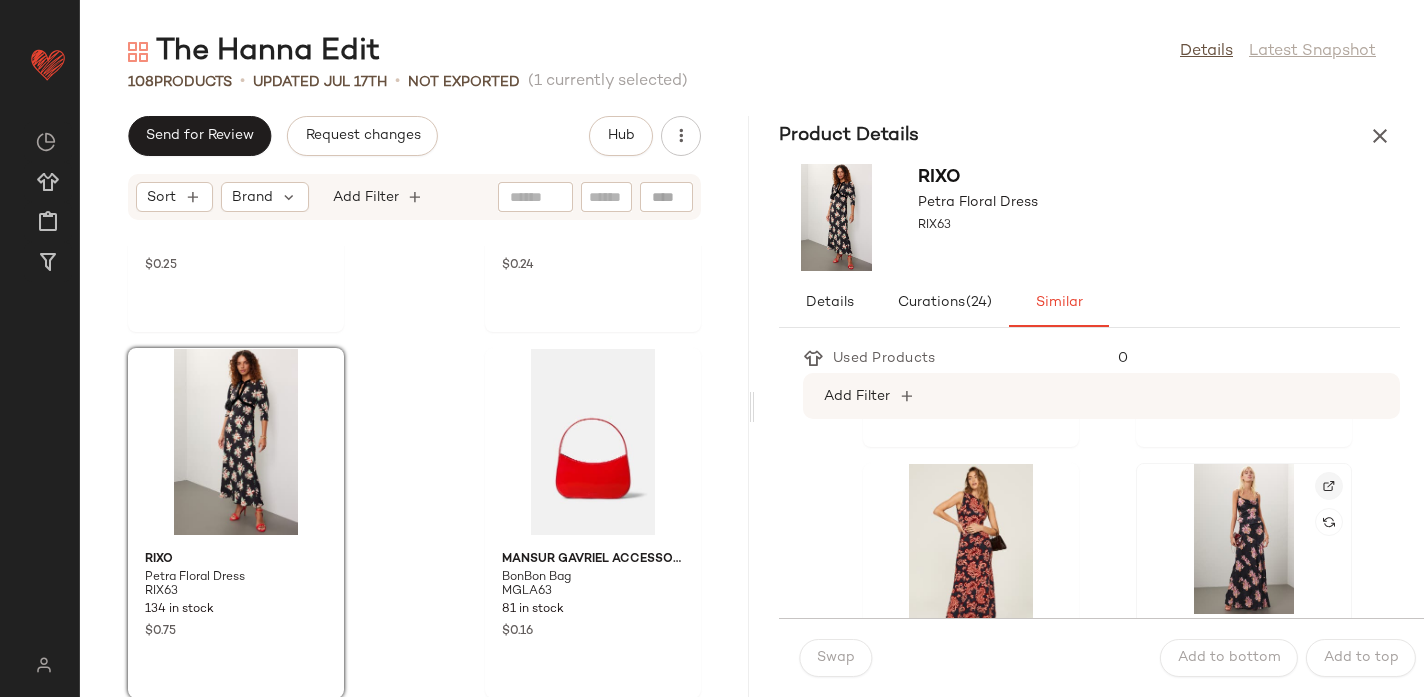 click 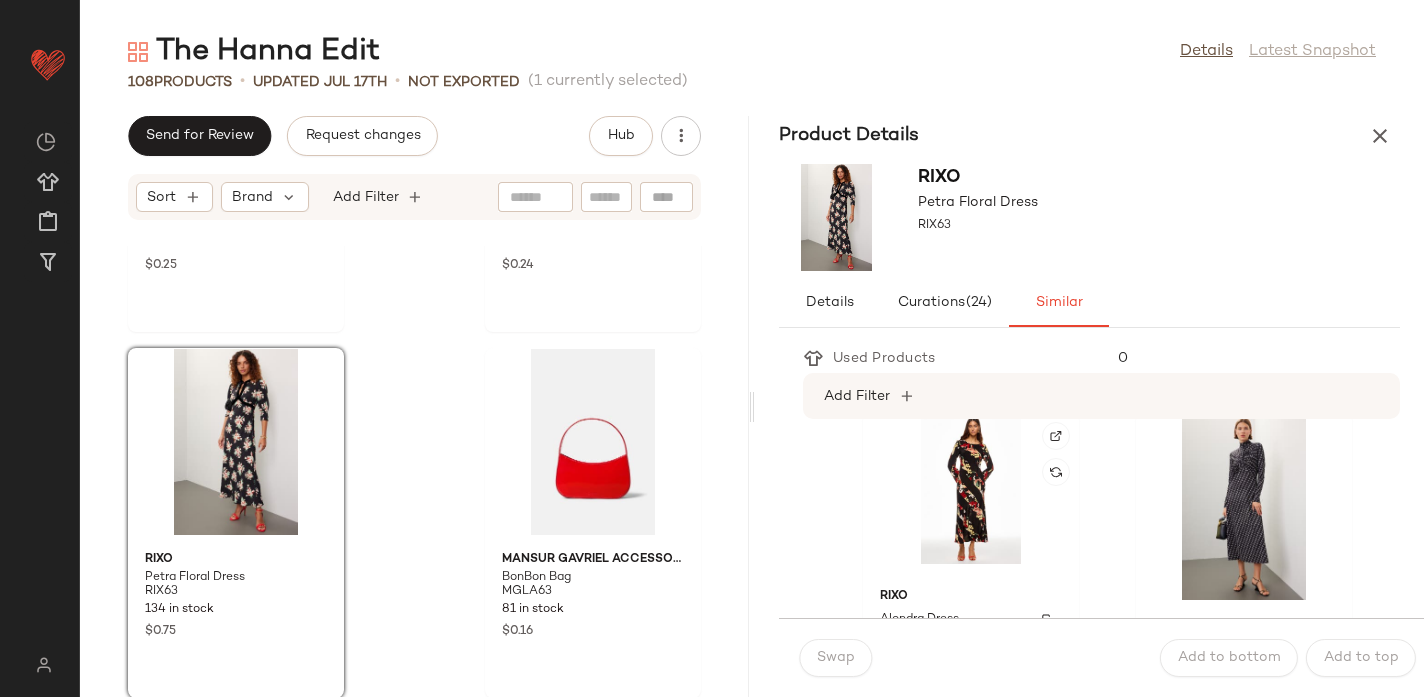 scroll, scrollTop: 2201, scrollLeft: 0, axis: vertical 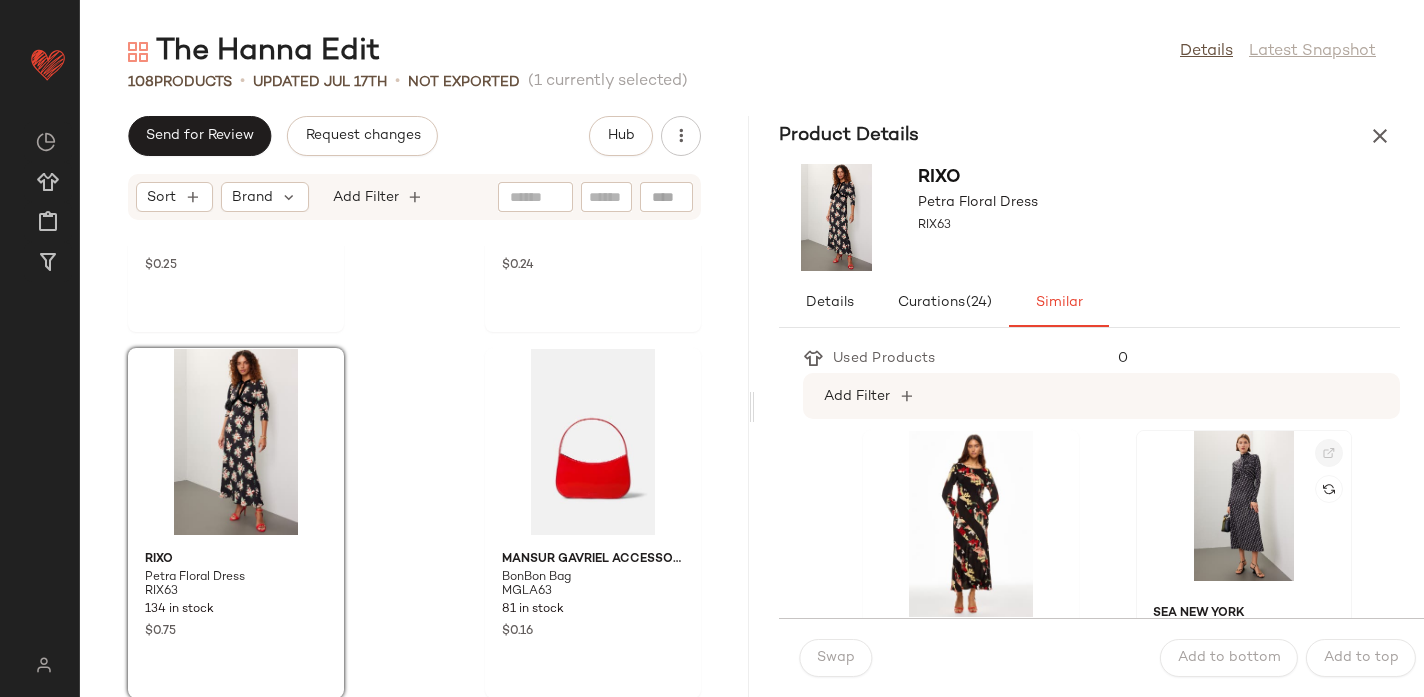click 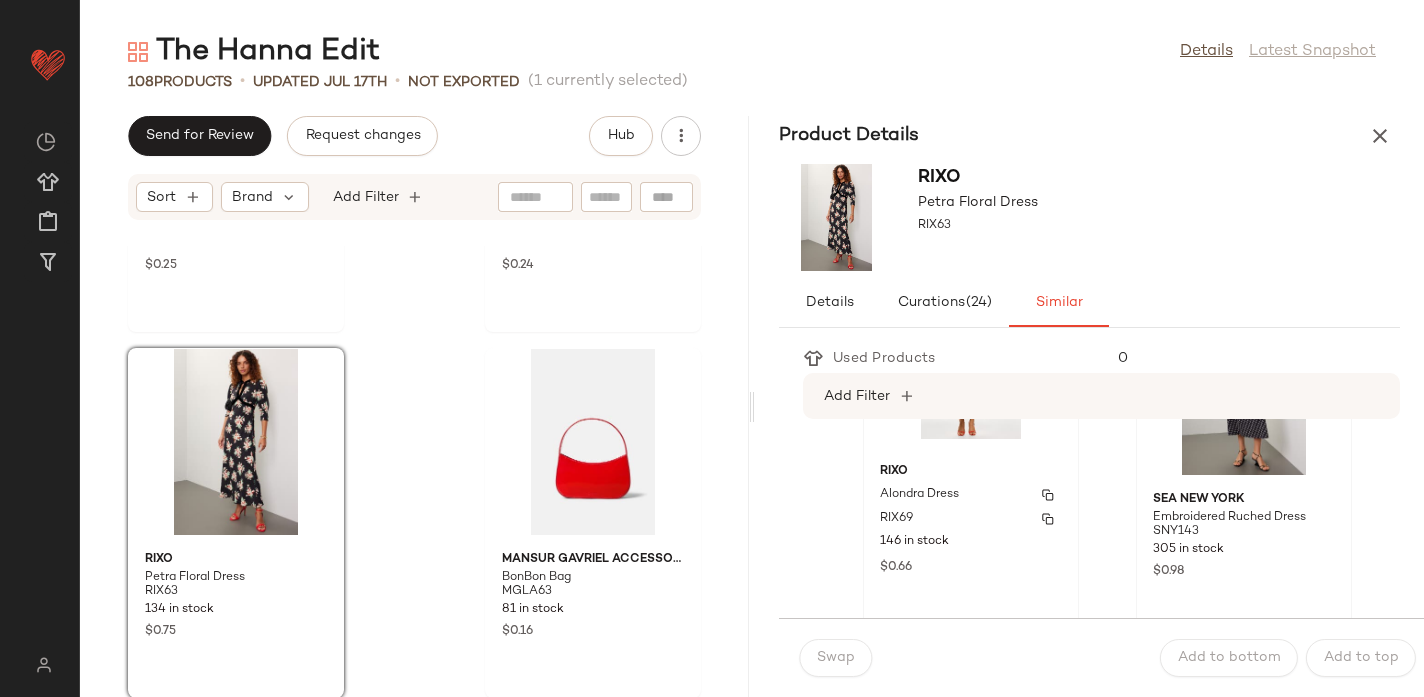 scroll, scrollTop: 2344, scrollLeft: 0, axis: vertical 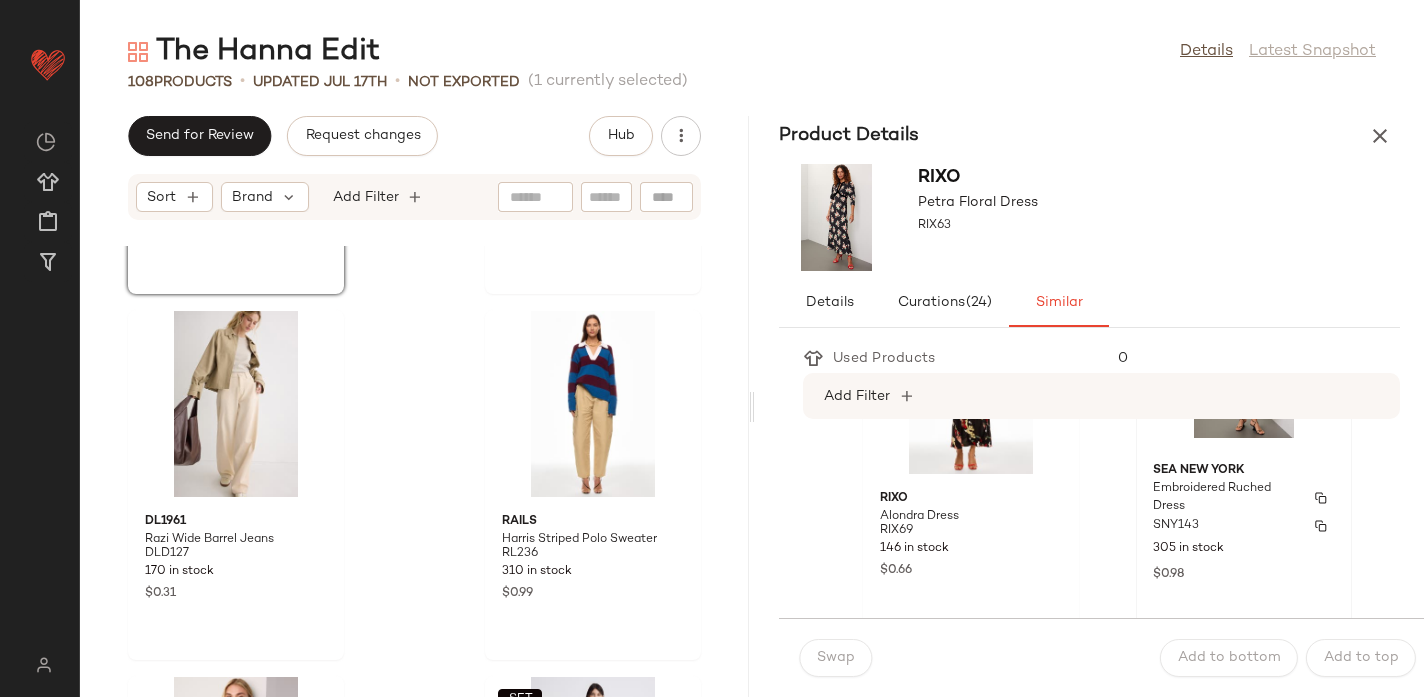 click on "SNY143" at bounding box center [1244, 526] 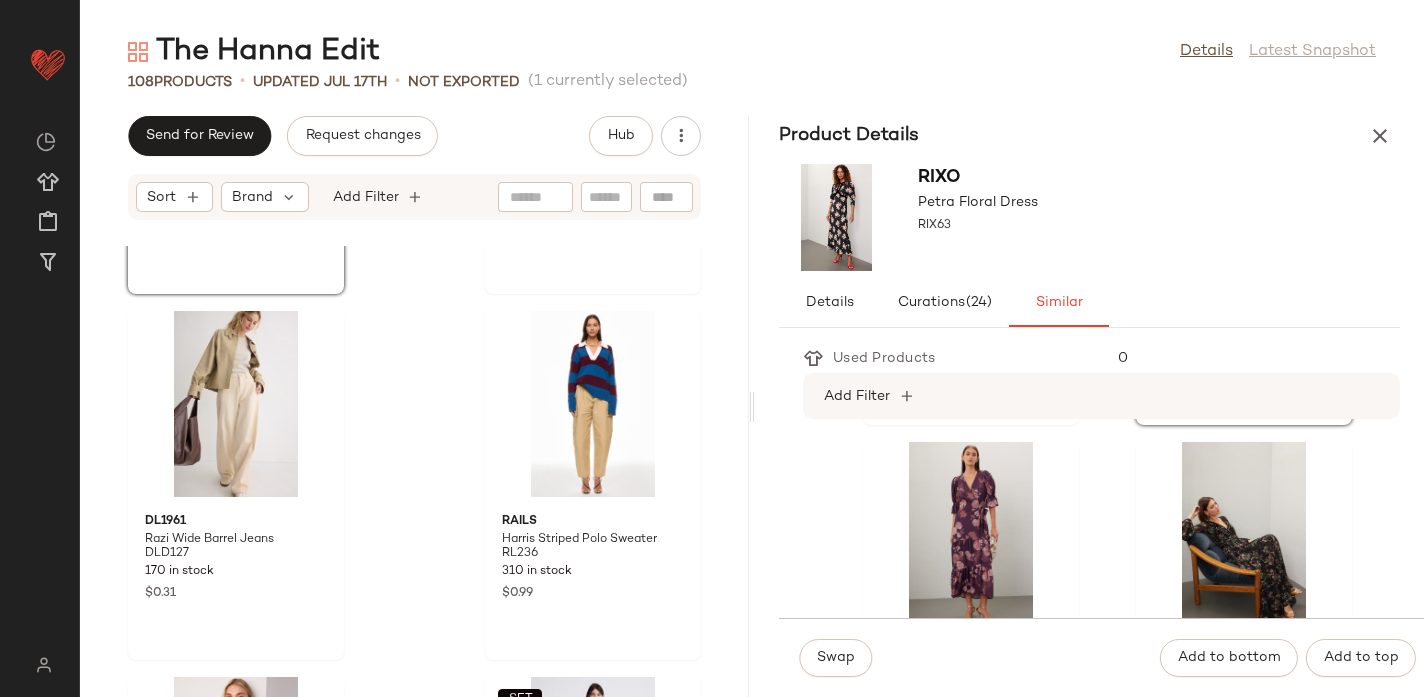 scroll, scrollTop: 2581, scrollLeft: 0, axis: vertical 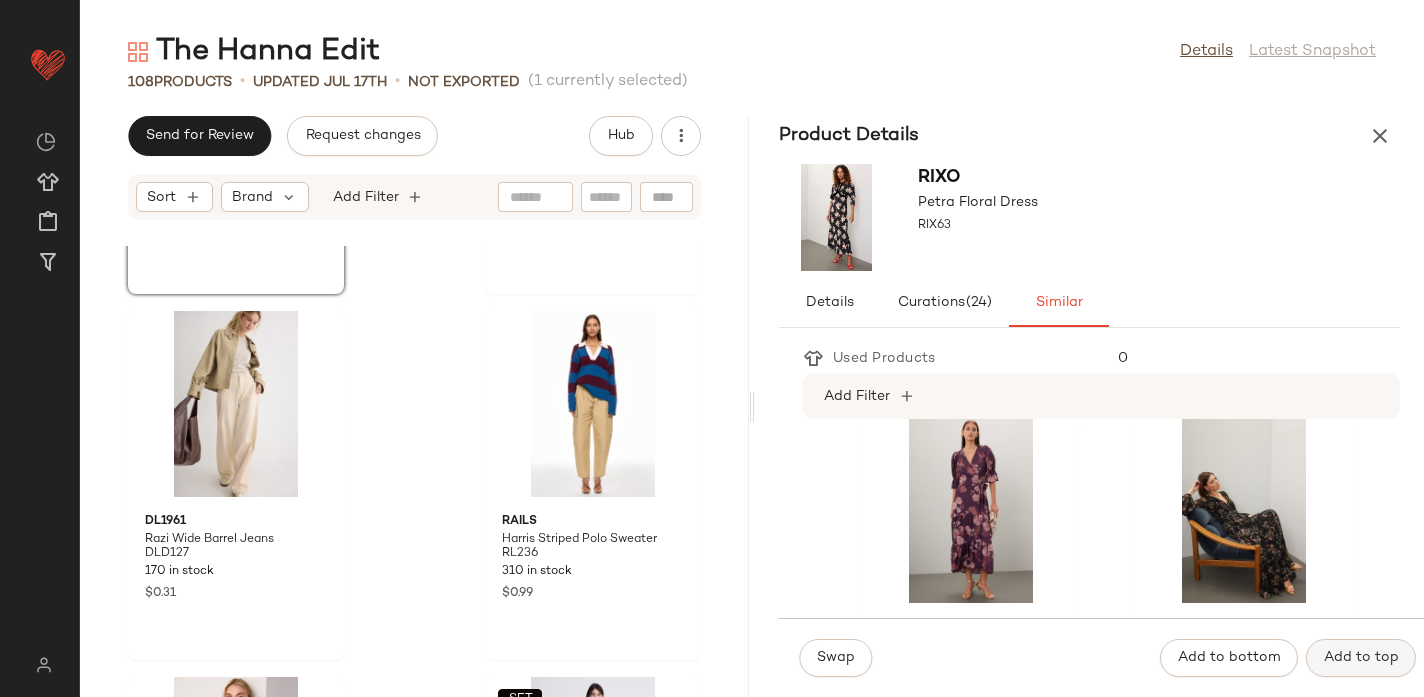 click on "Add to top" 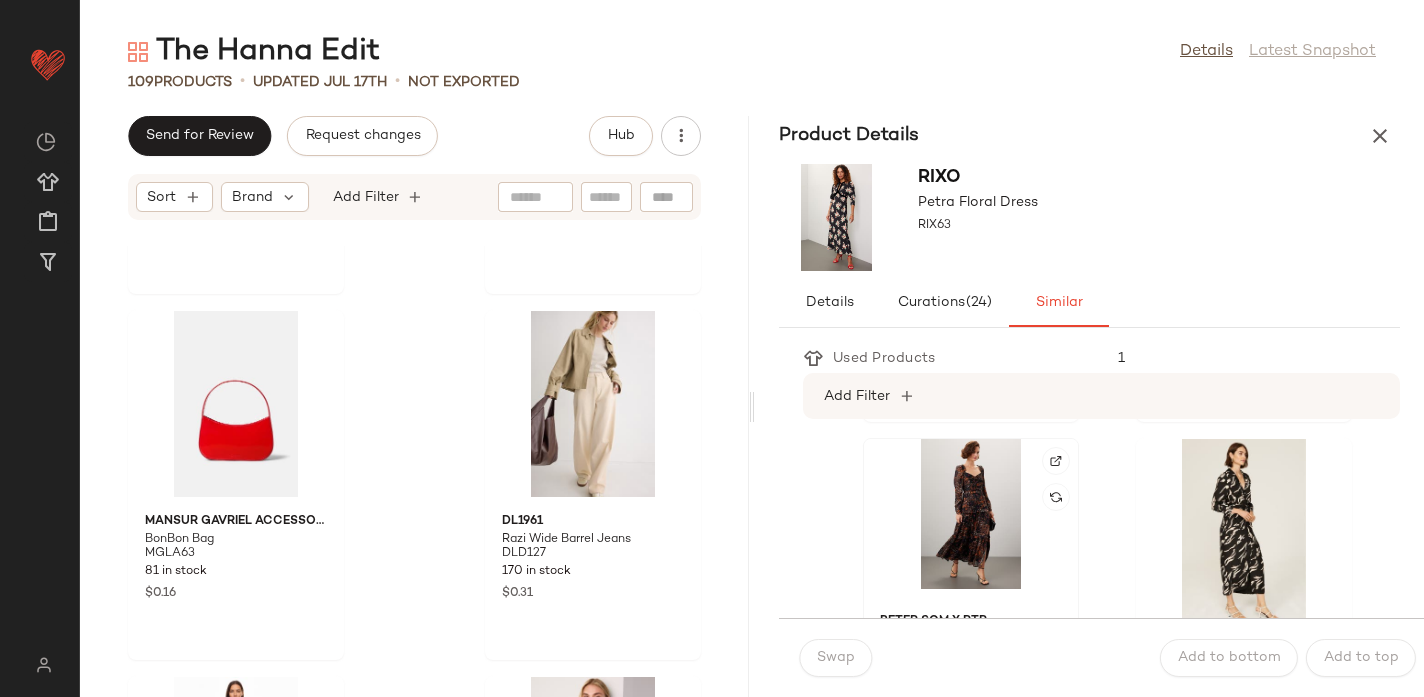 scroll, scrollTop: 4021, scrollLeft: 0, axis: vertical 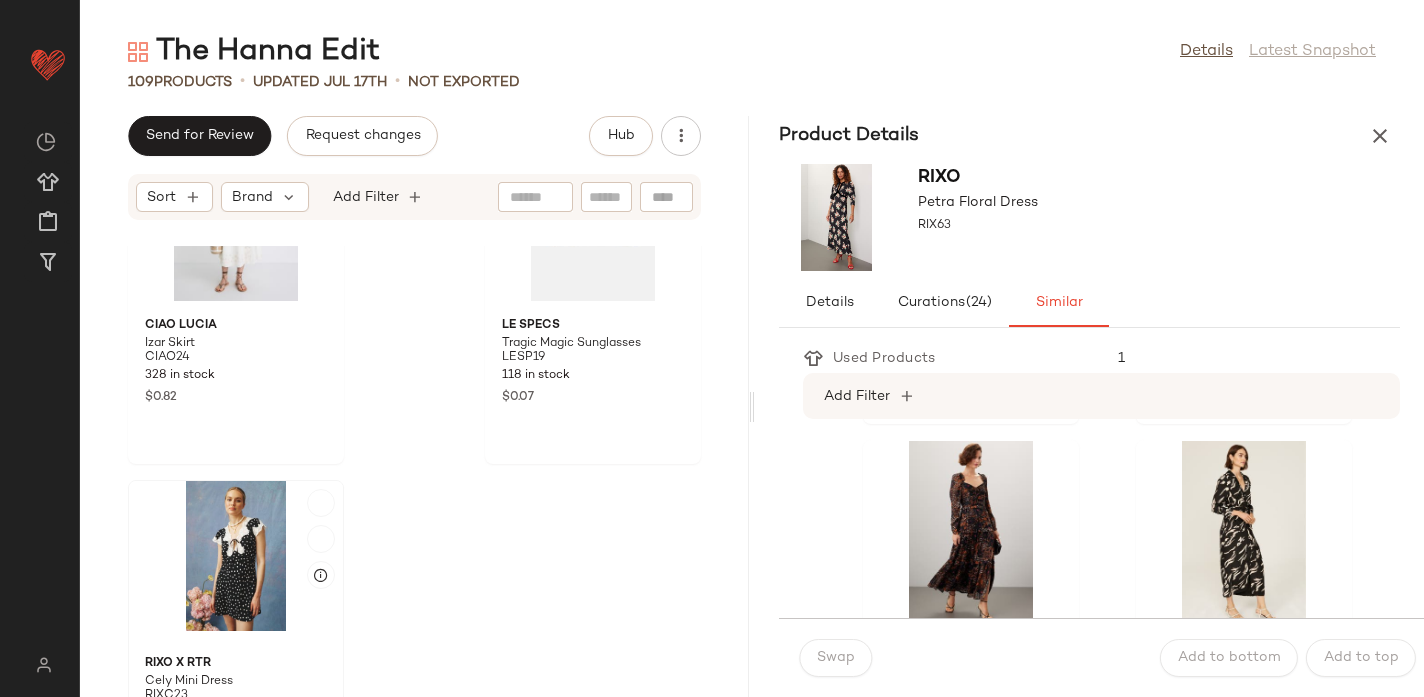 click 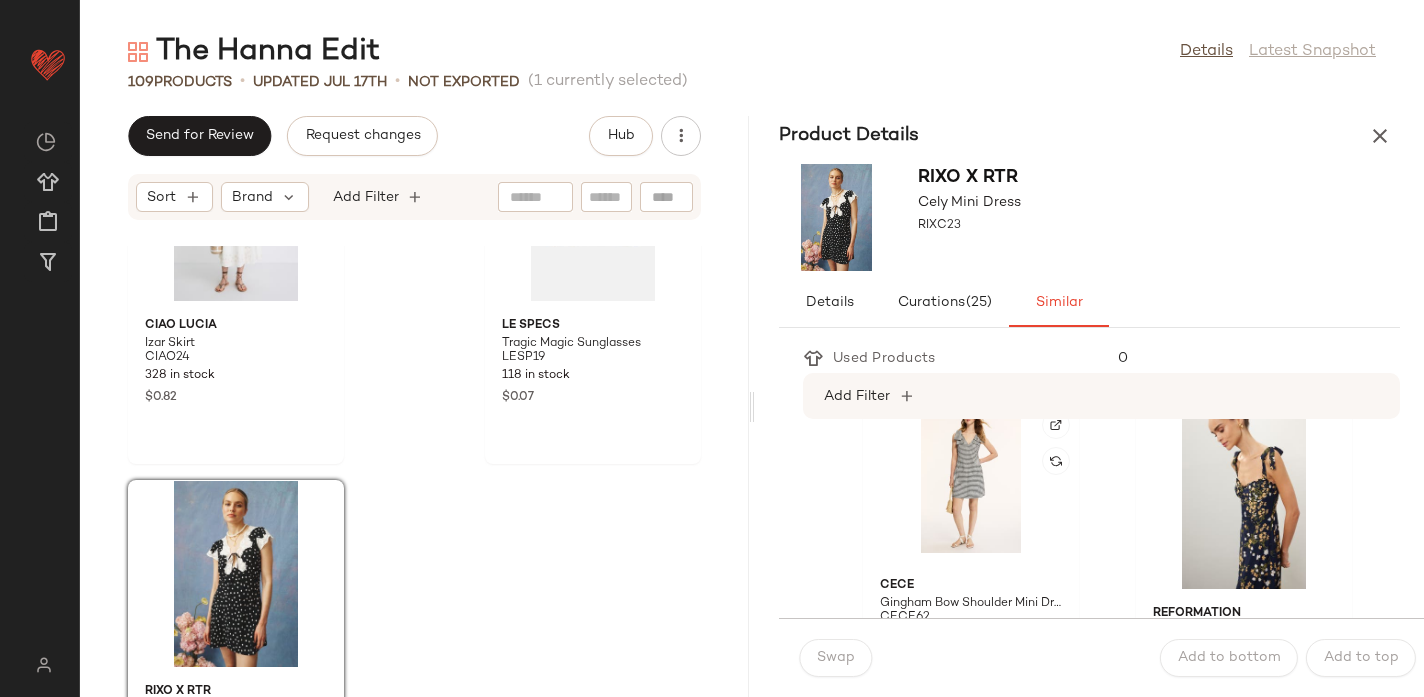 scroll, scrollTop: 3660, scrollLeft: 0, axis: vertical 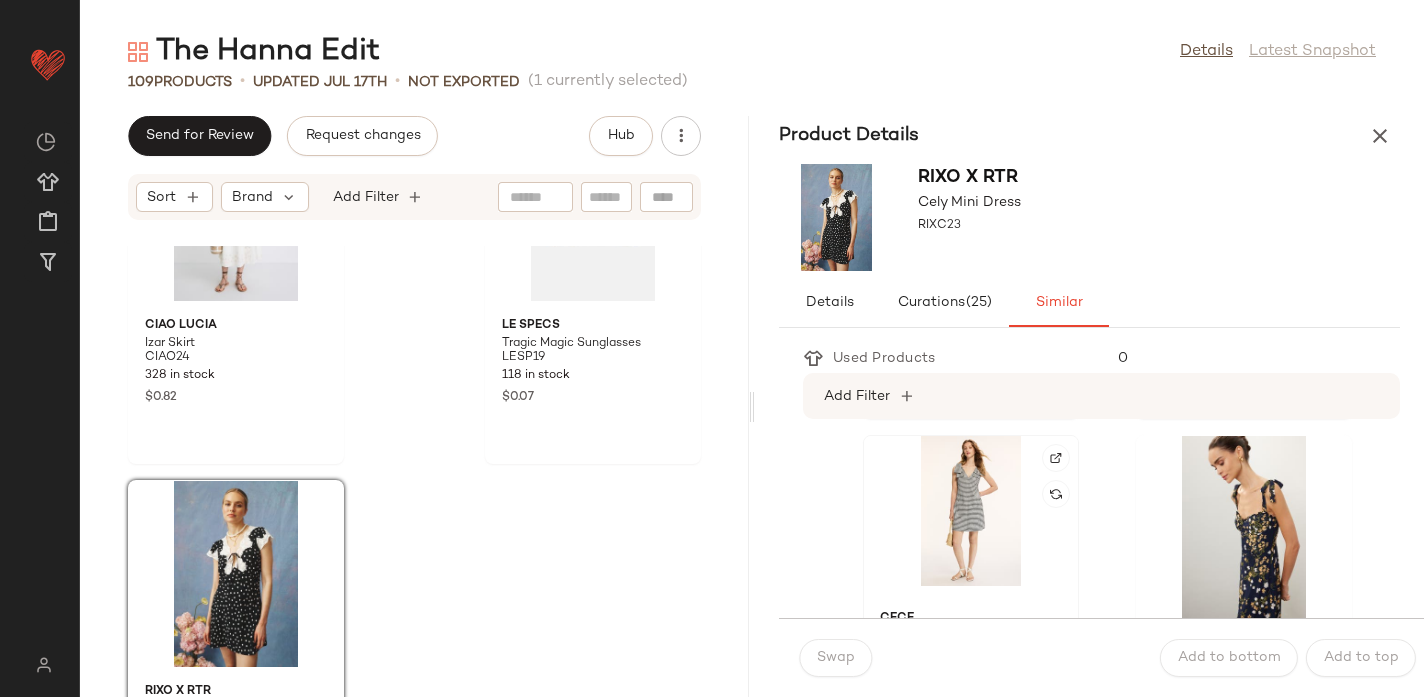 click 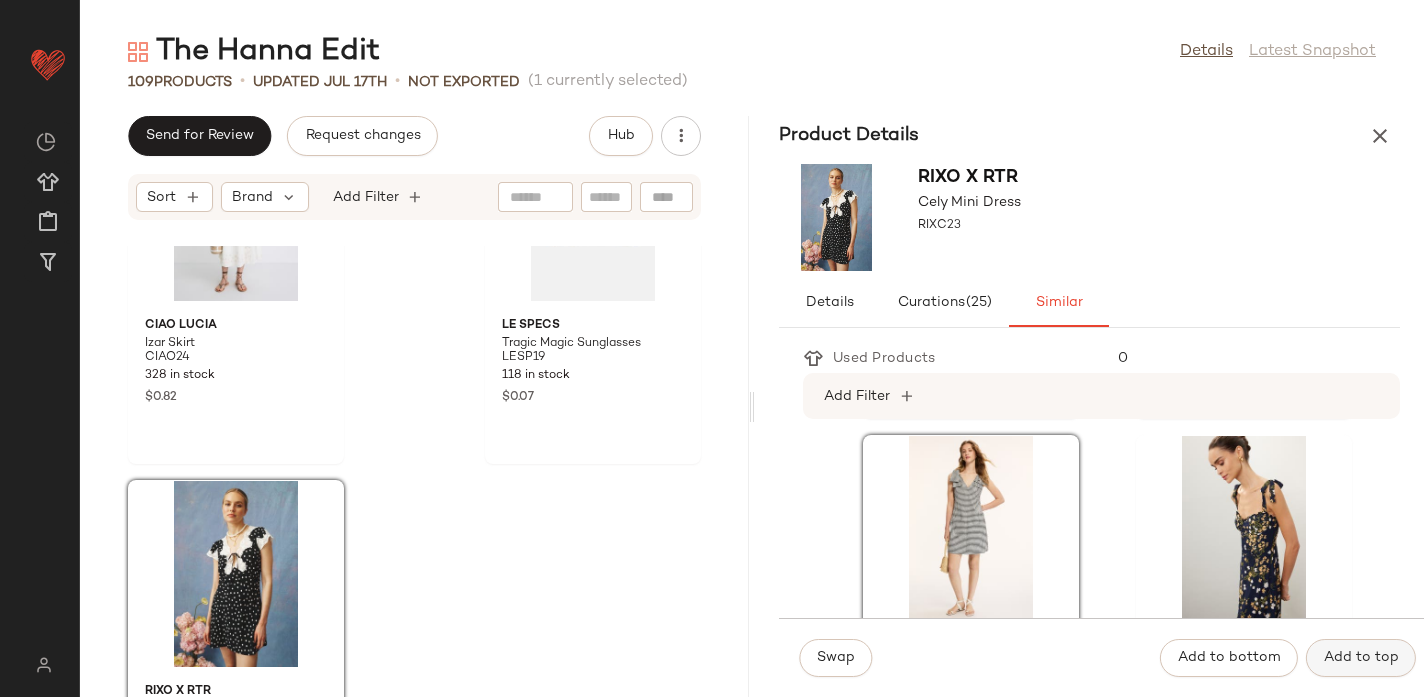 click on "Add to top" 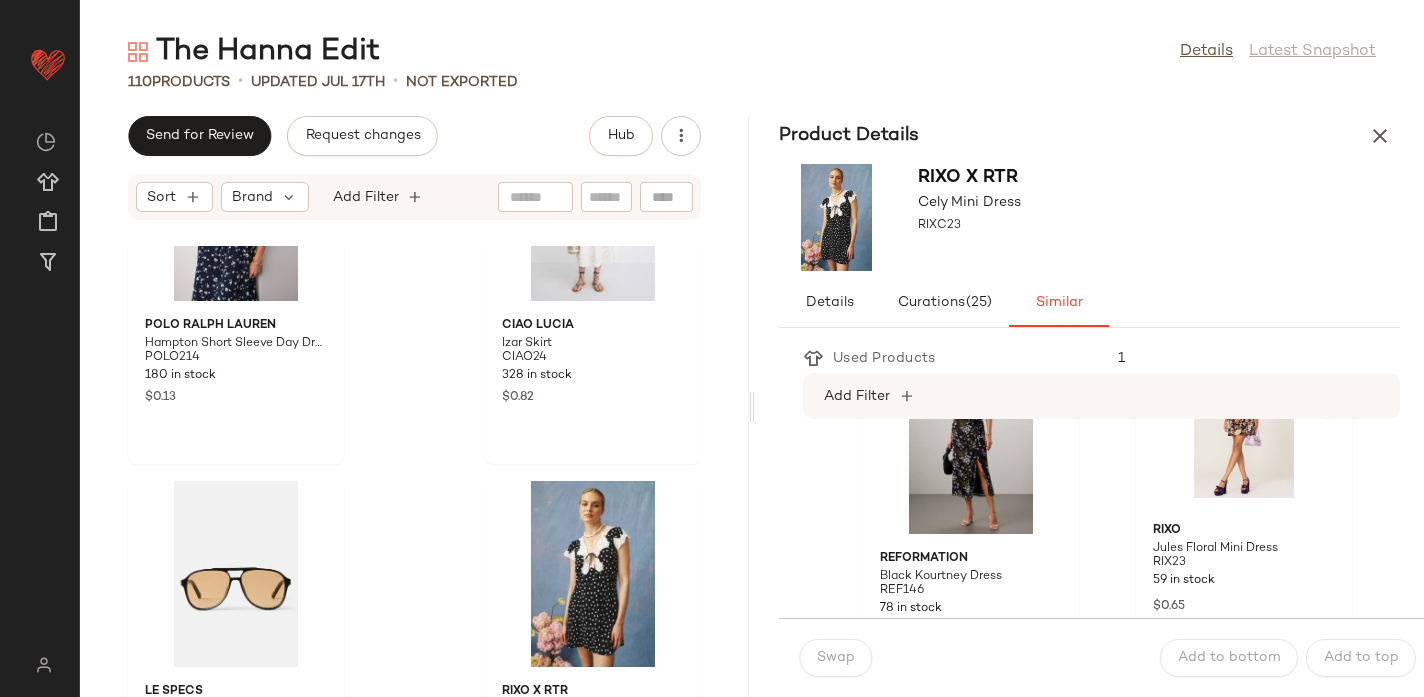 scroll, scrollTop: 4193, scrollLeft: 0, axis: vertical 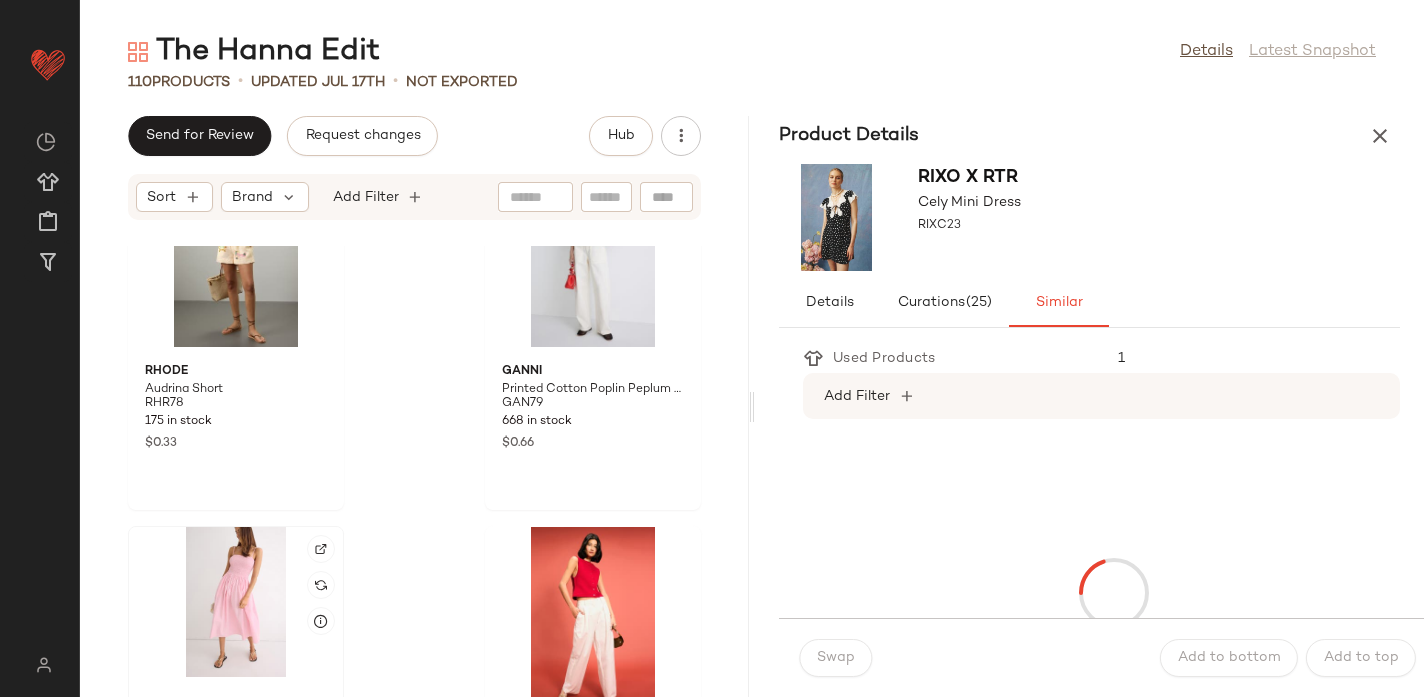 click 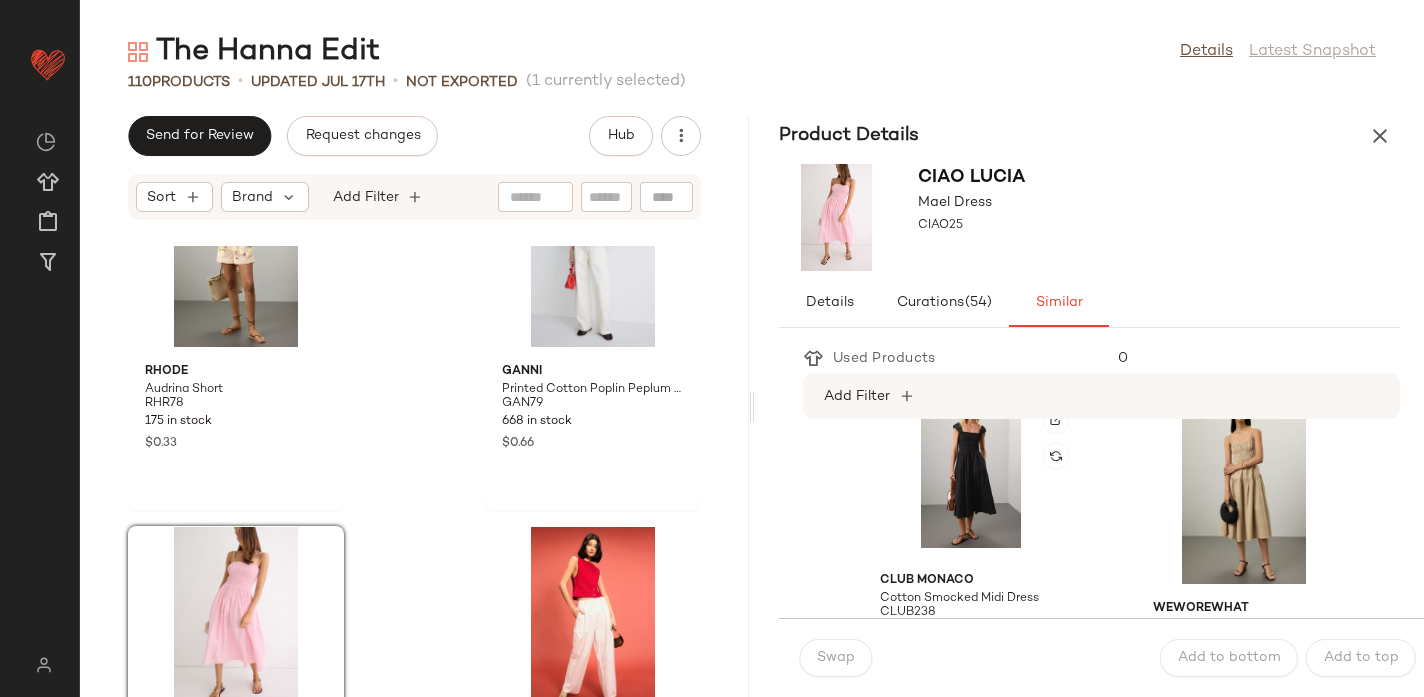 scroll, scrollTop: 1138, scrollLeft: 0, axis: vertical 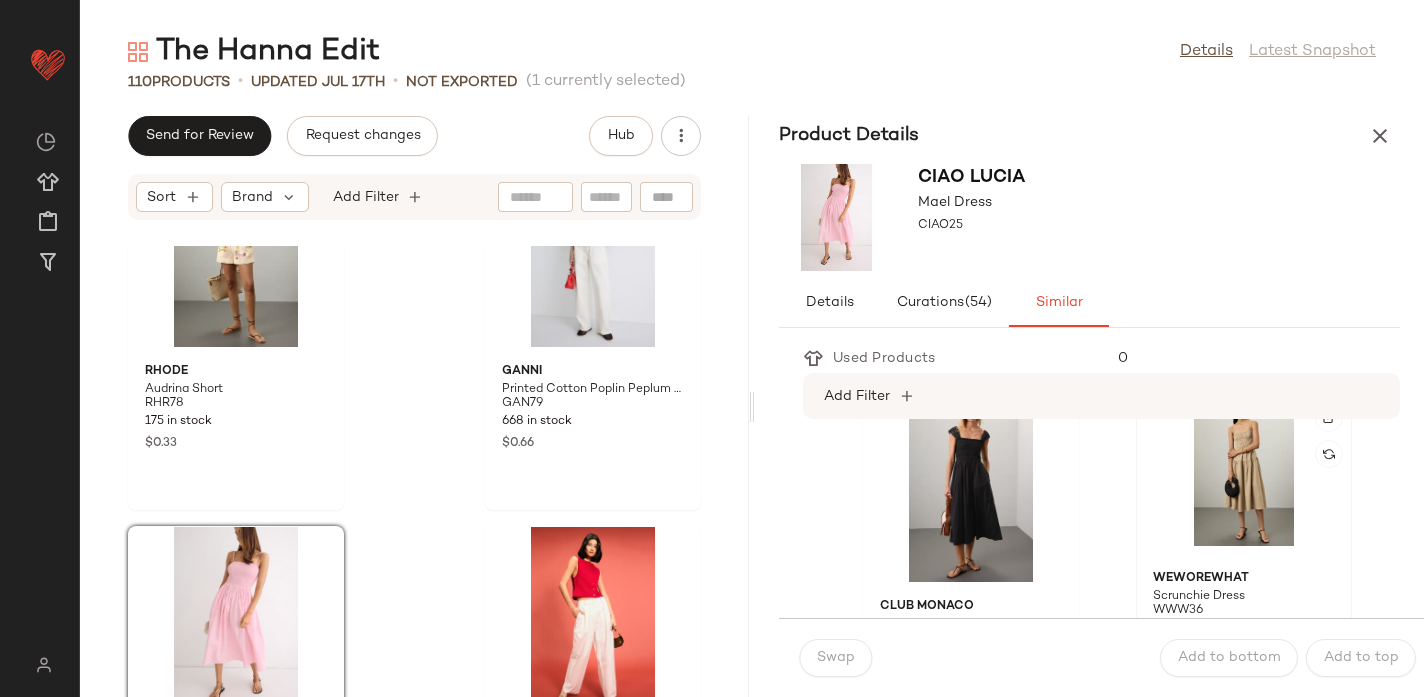 click 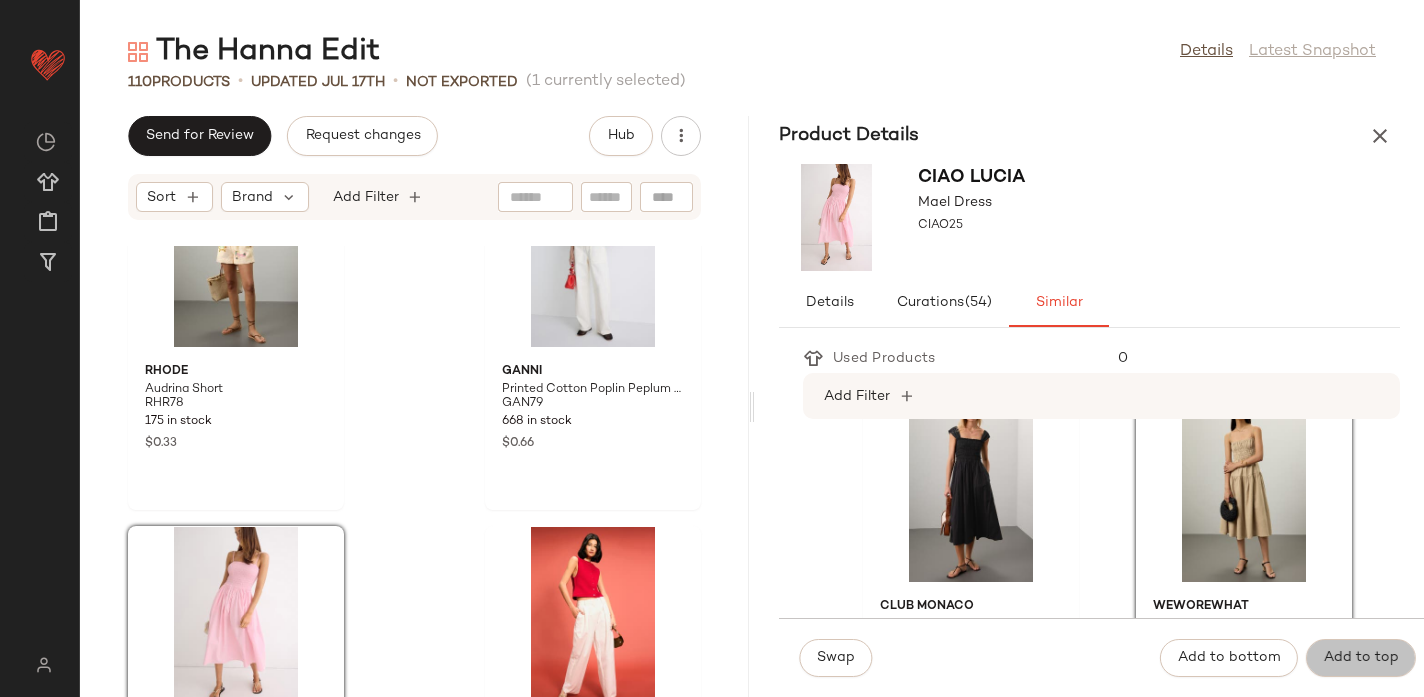 click on "Add to top" 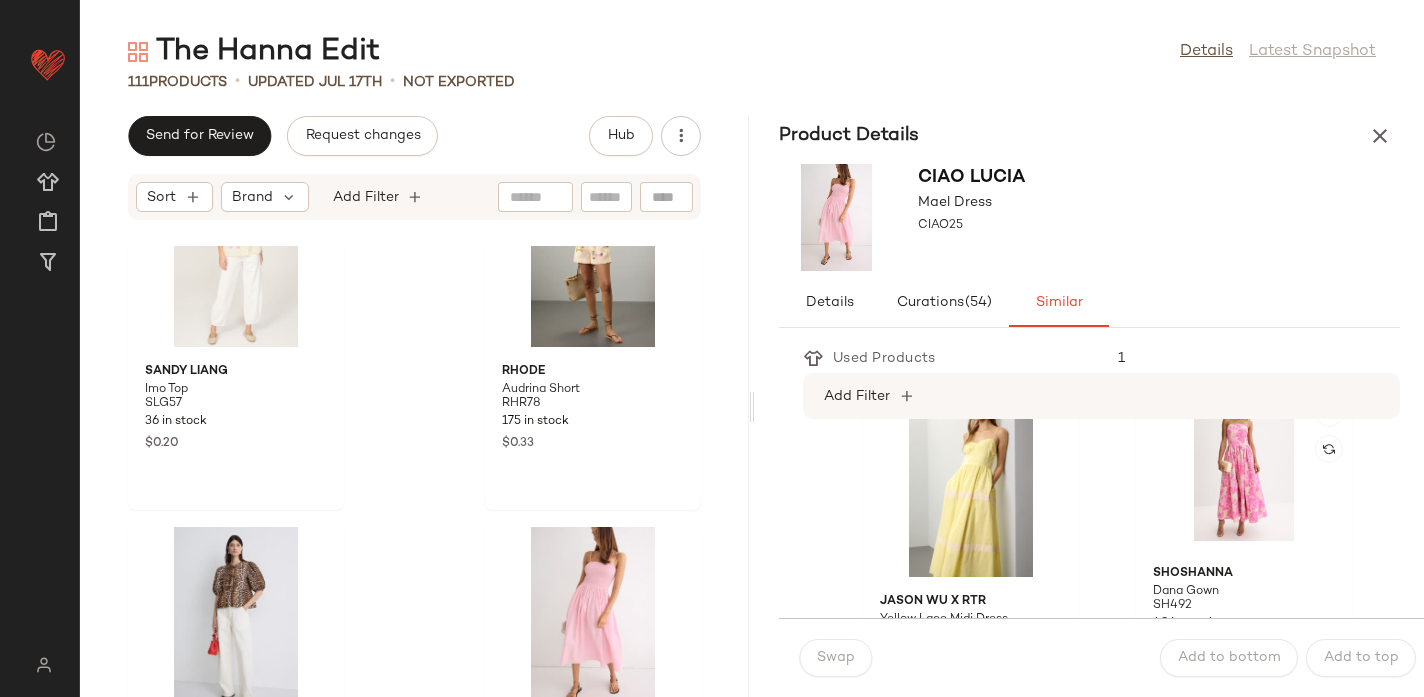 scroll, scrollTop: 3307, scrollLeft: 0, axis: vertical 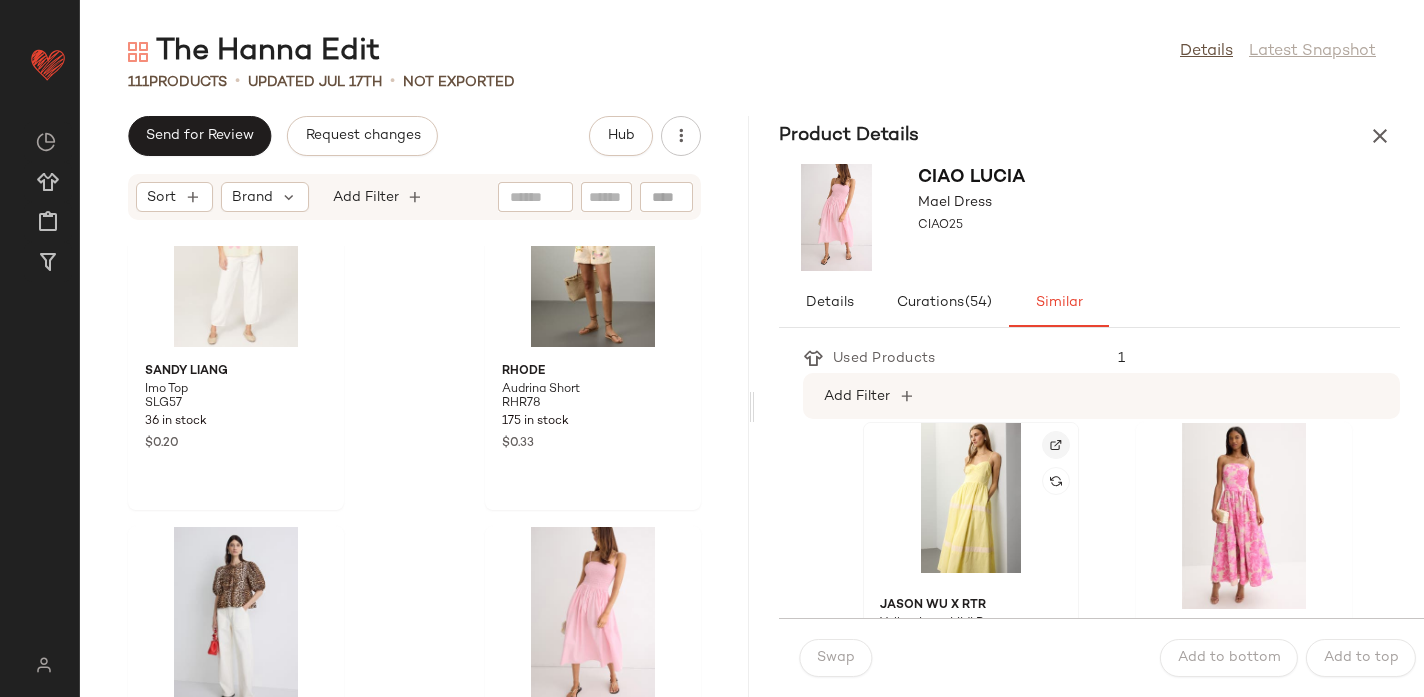 click 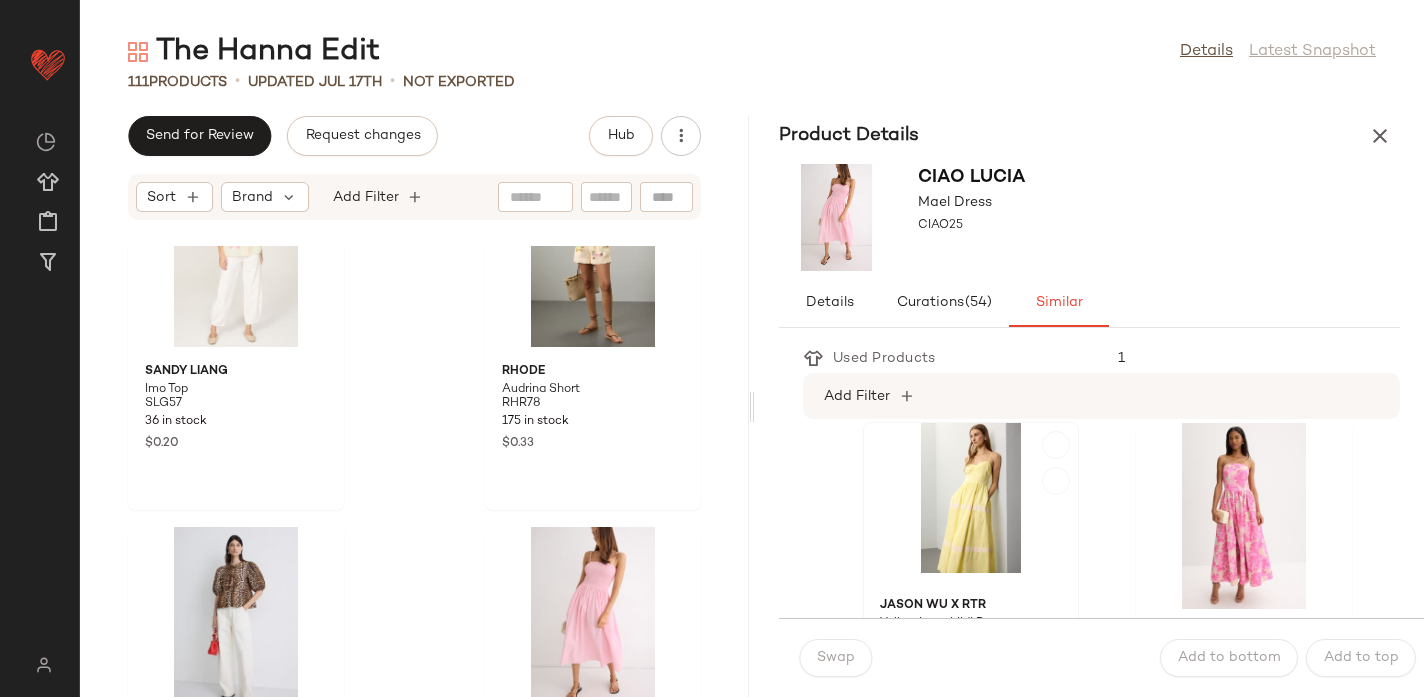 click 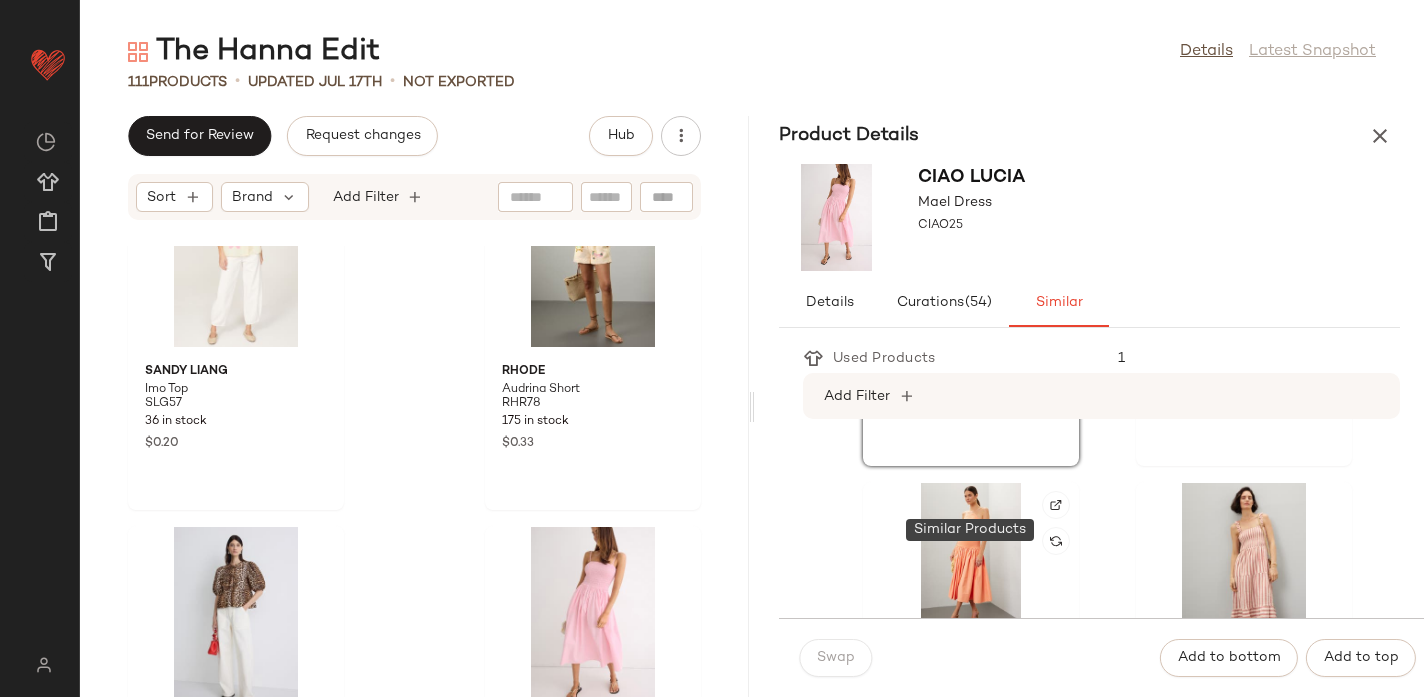 scroll, scrollTop: 3624, scrollLeft: 0, axis: vertical 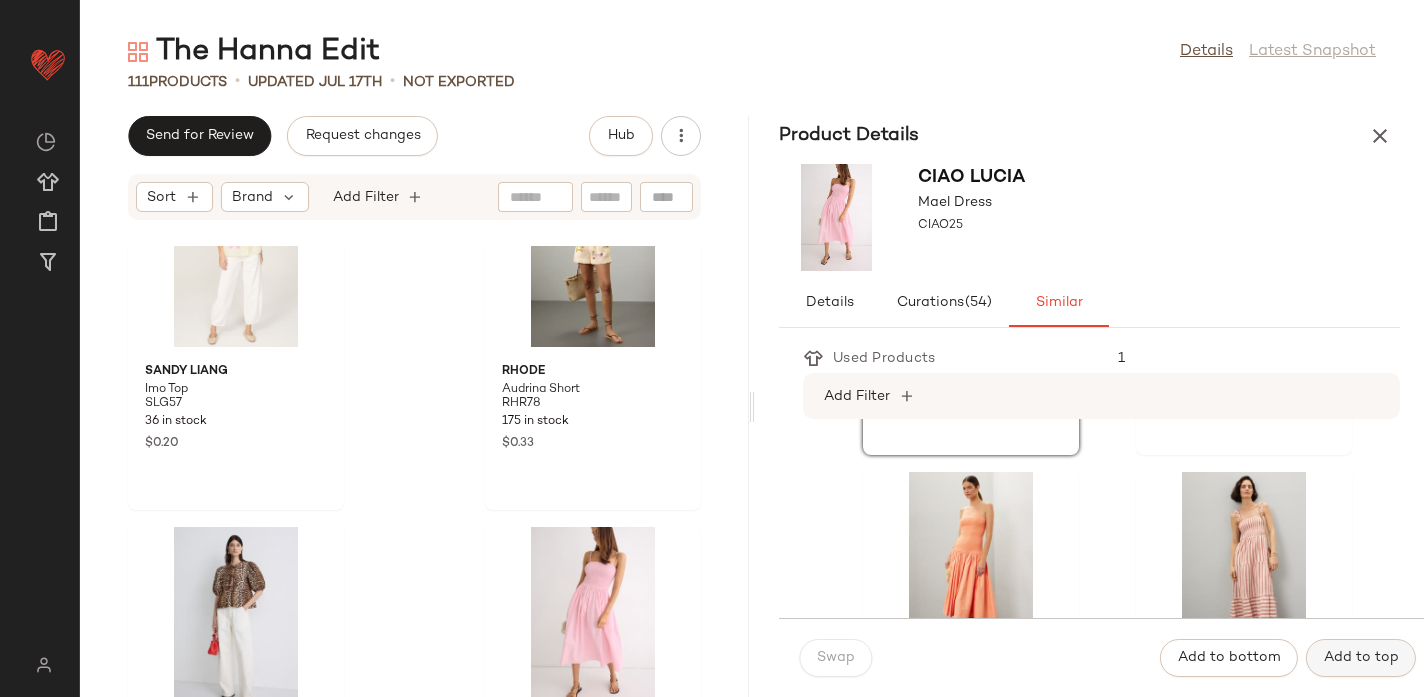 click on "Add to top" 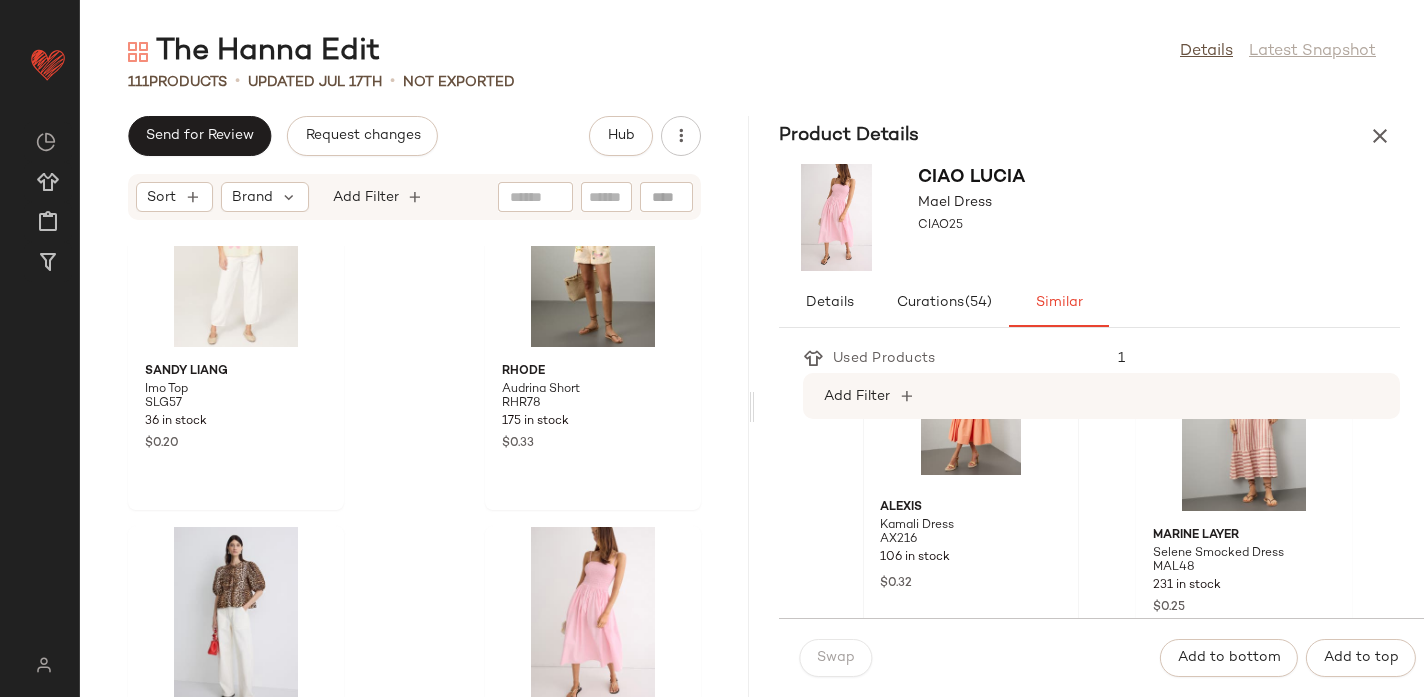 scroll, scrollTop: 3406, scrollLeft: 0, axis: vertical 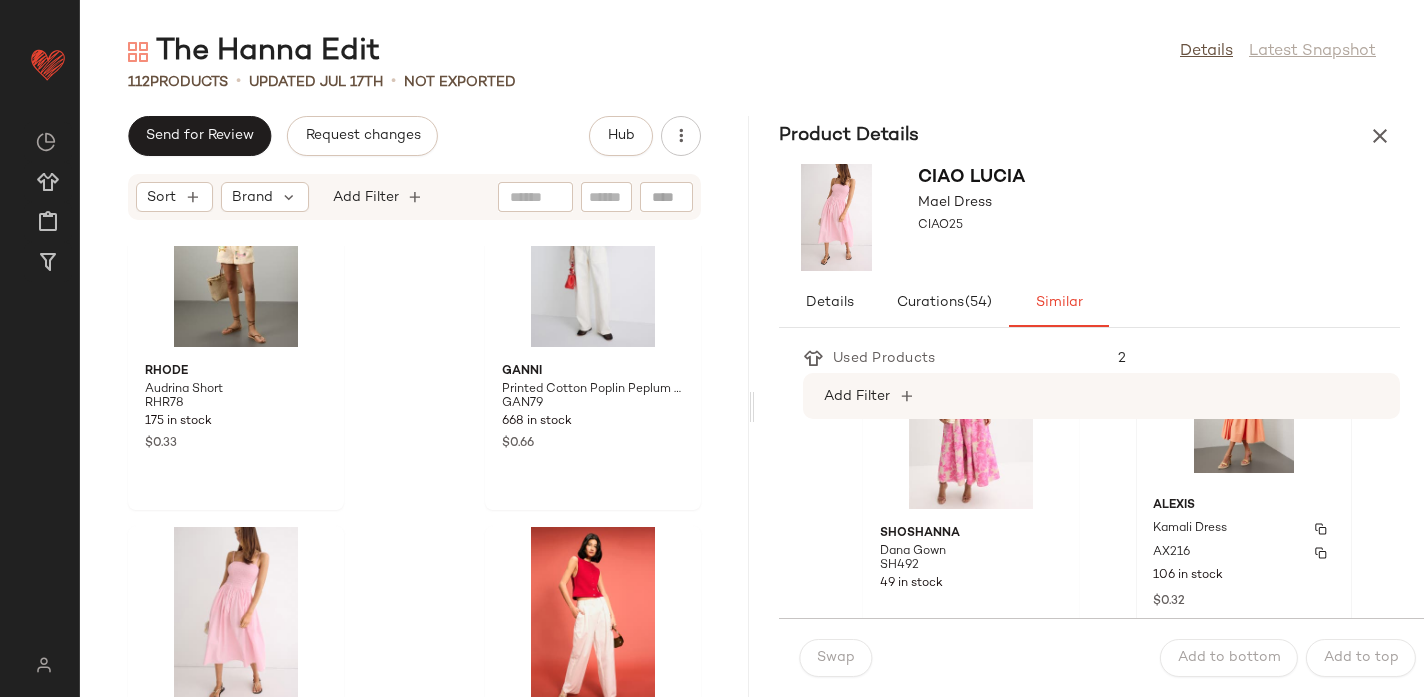click on "Alexis" at bounding box center [1244, 506] 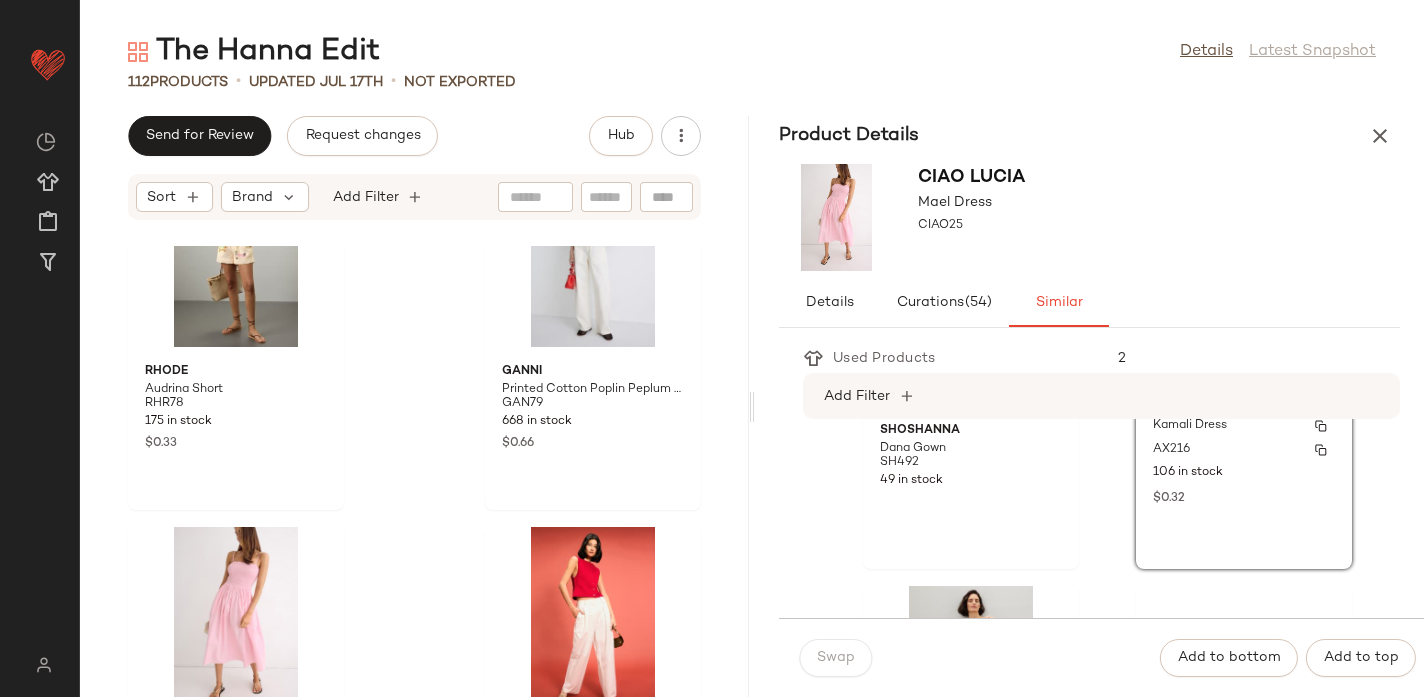 scroll, scrollTop: 3541, scrollLeft: 0, axis: vertical 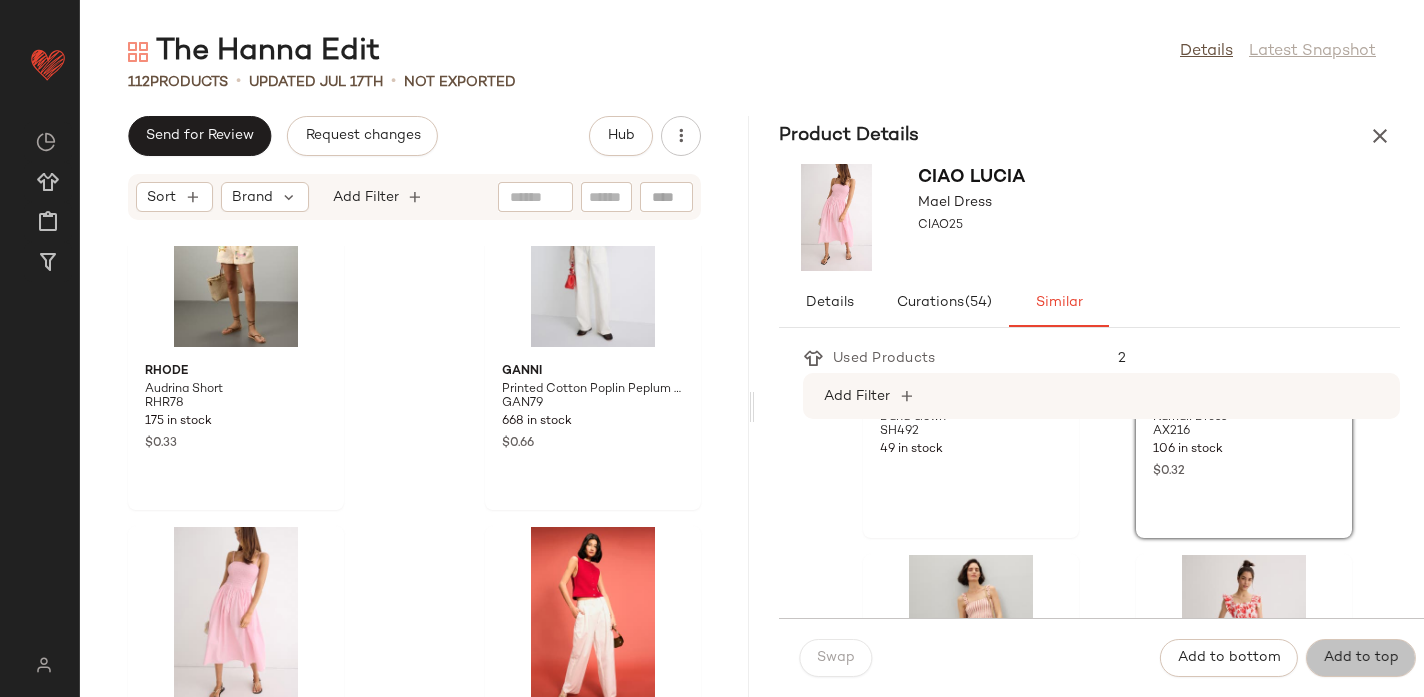 click on "Add to top" 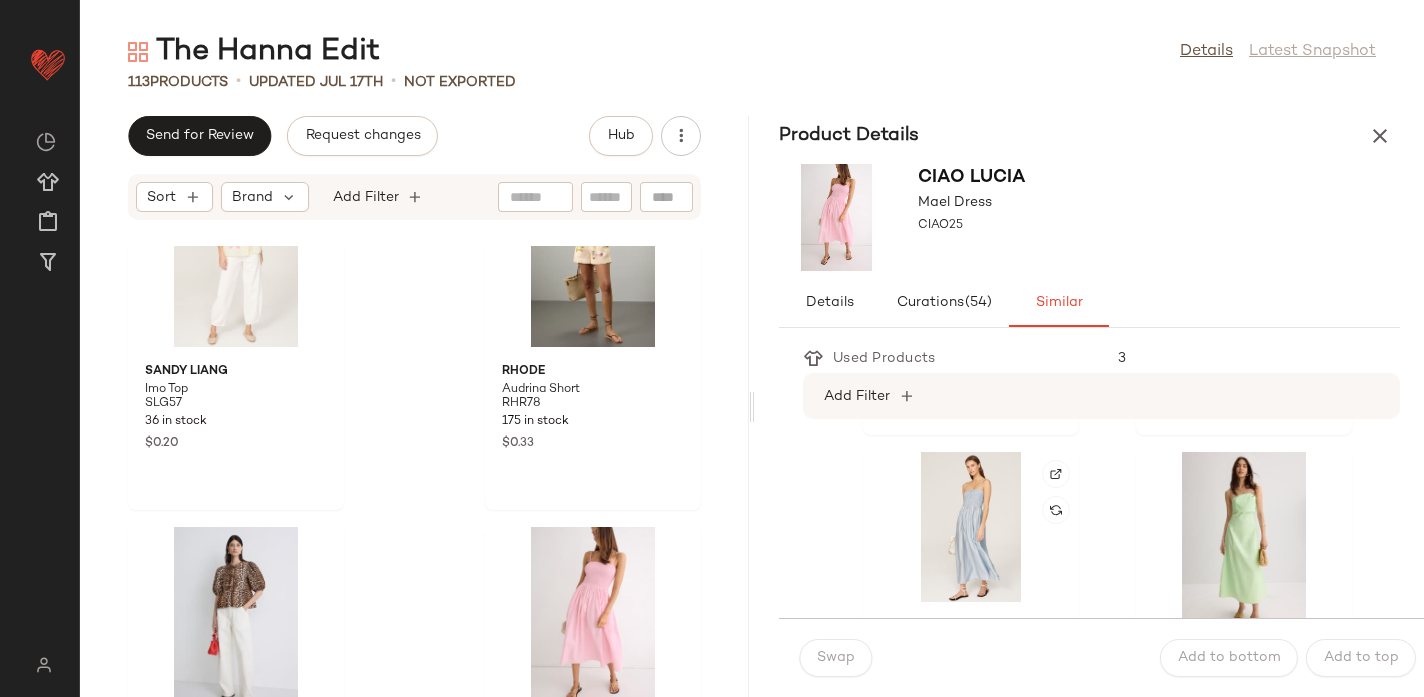 scroll, scrollTop: 1794, scrollLeft: 0, axis: vertical 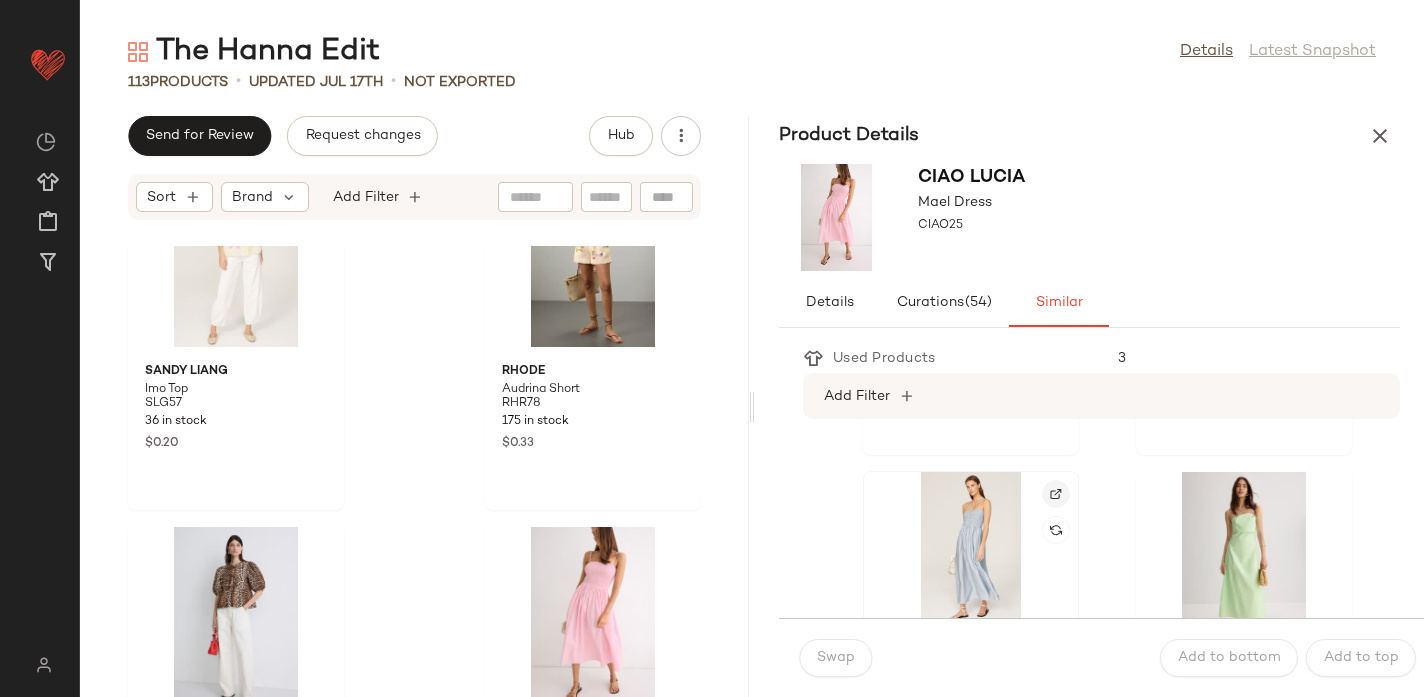 click 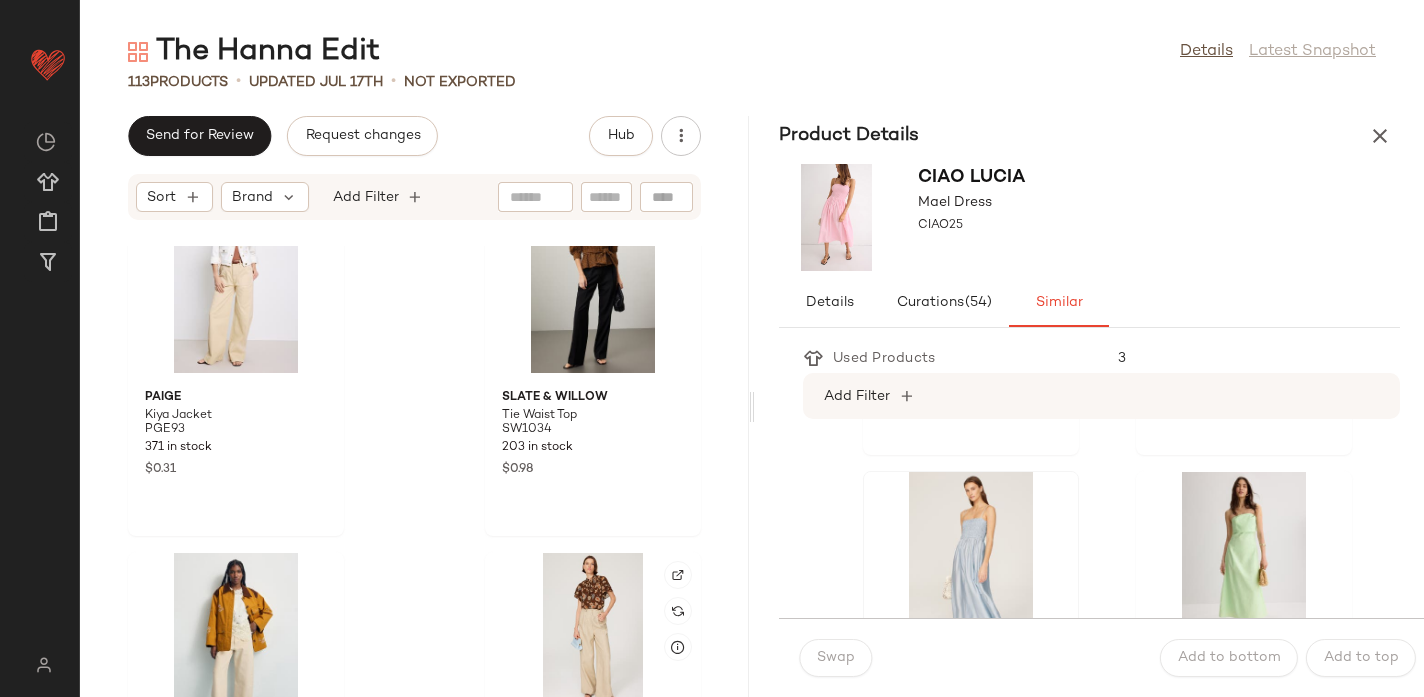 scroll, scrollTop: 17279, scrollLeft: 0, axis: vertical 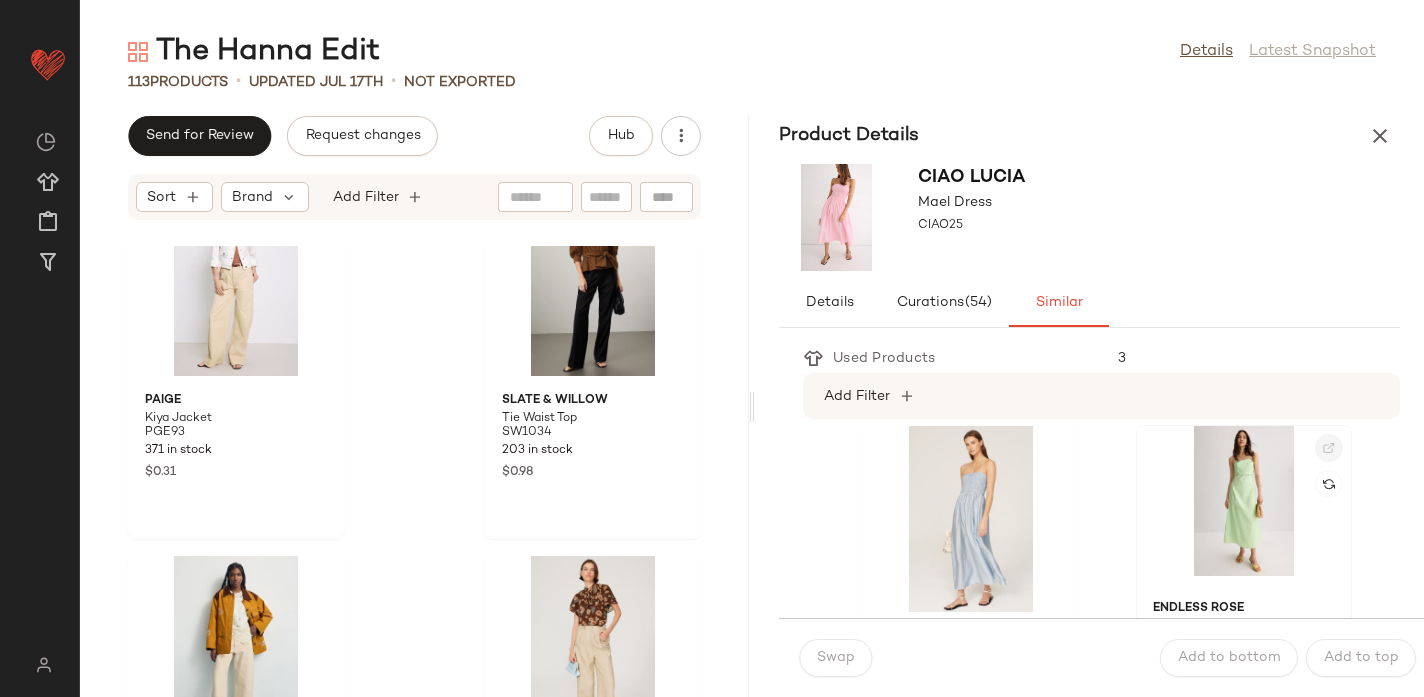 click 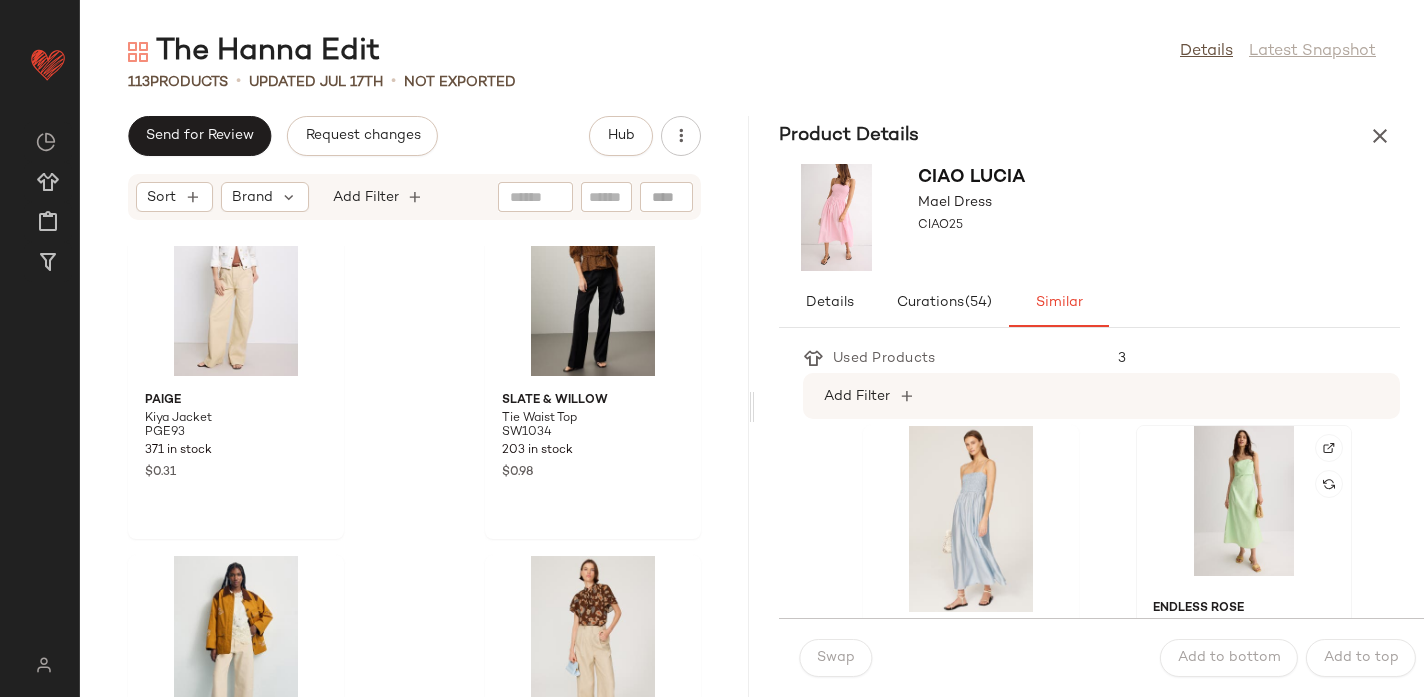 click 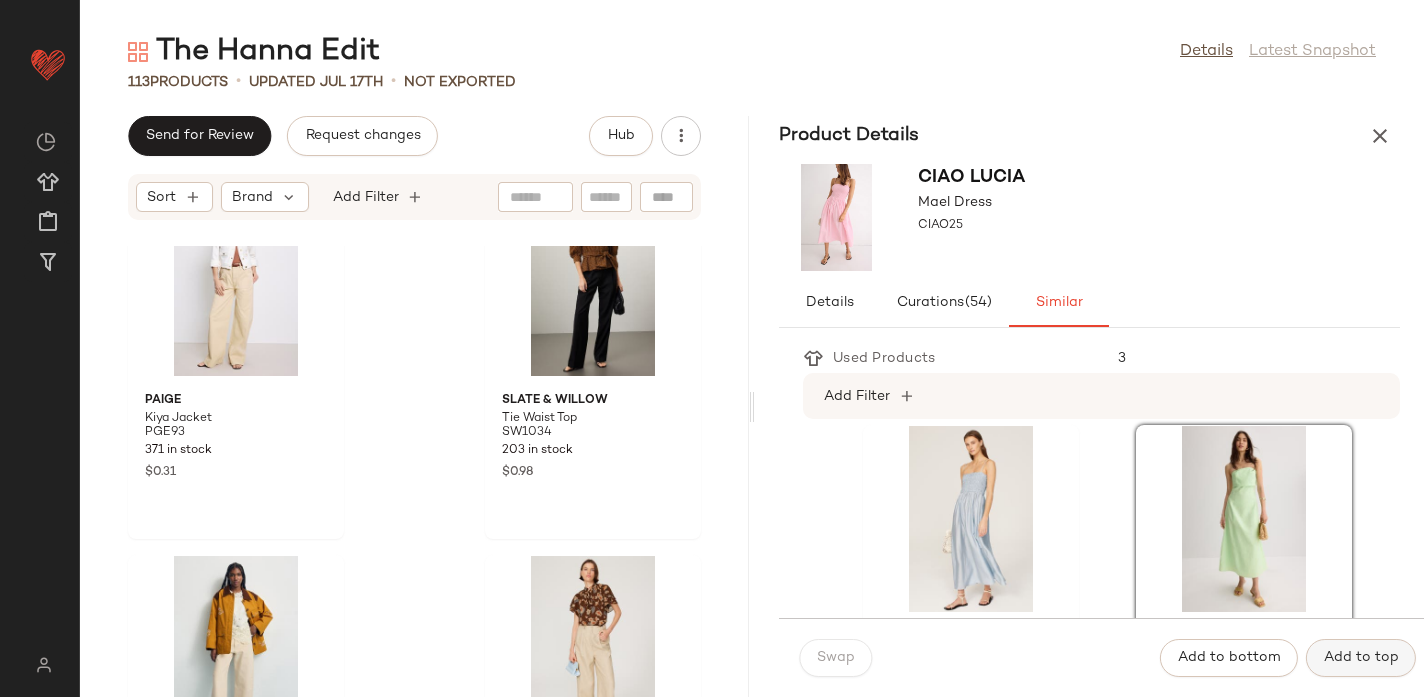 click on "Add to top" 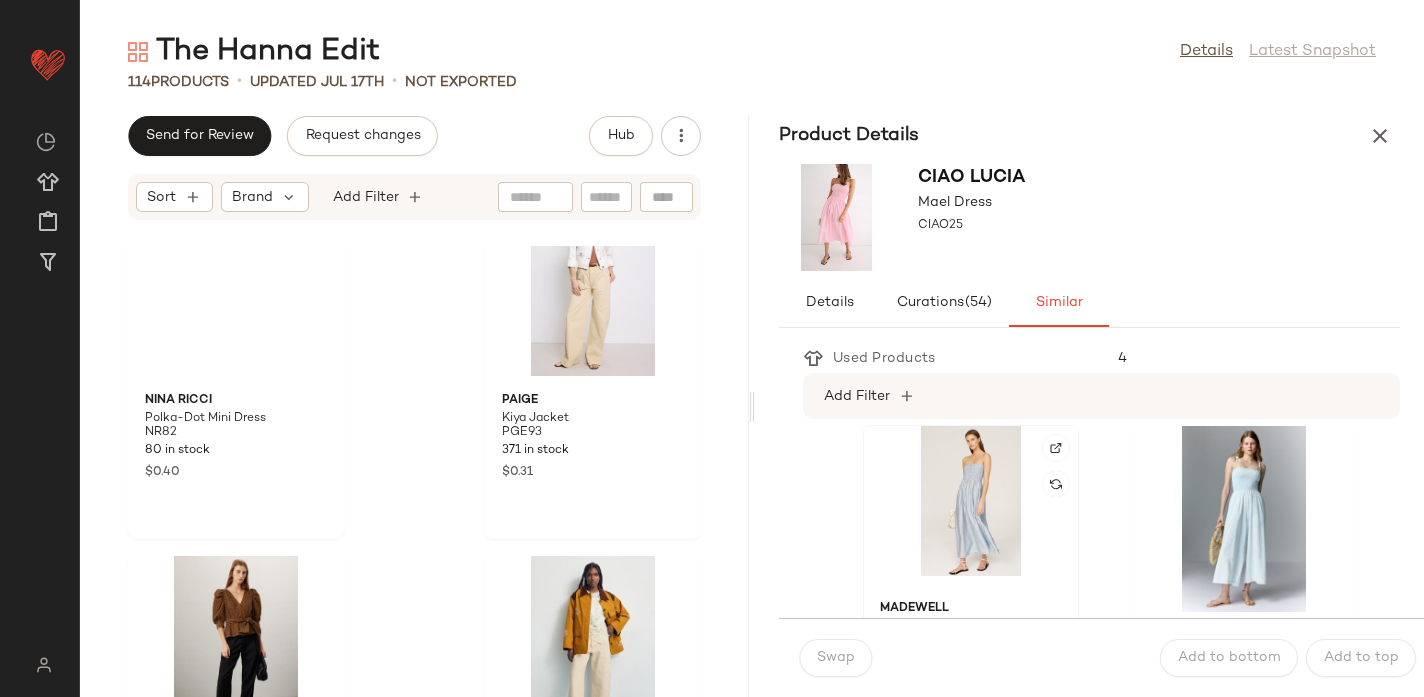 click 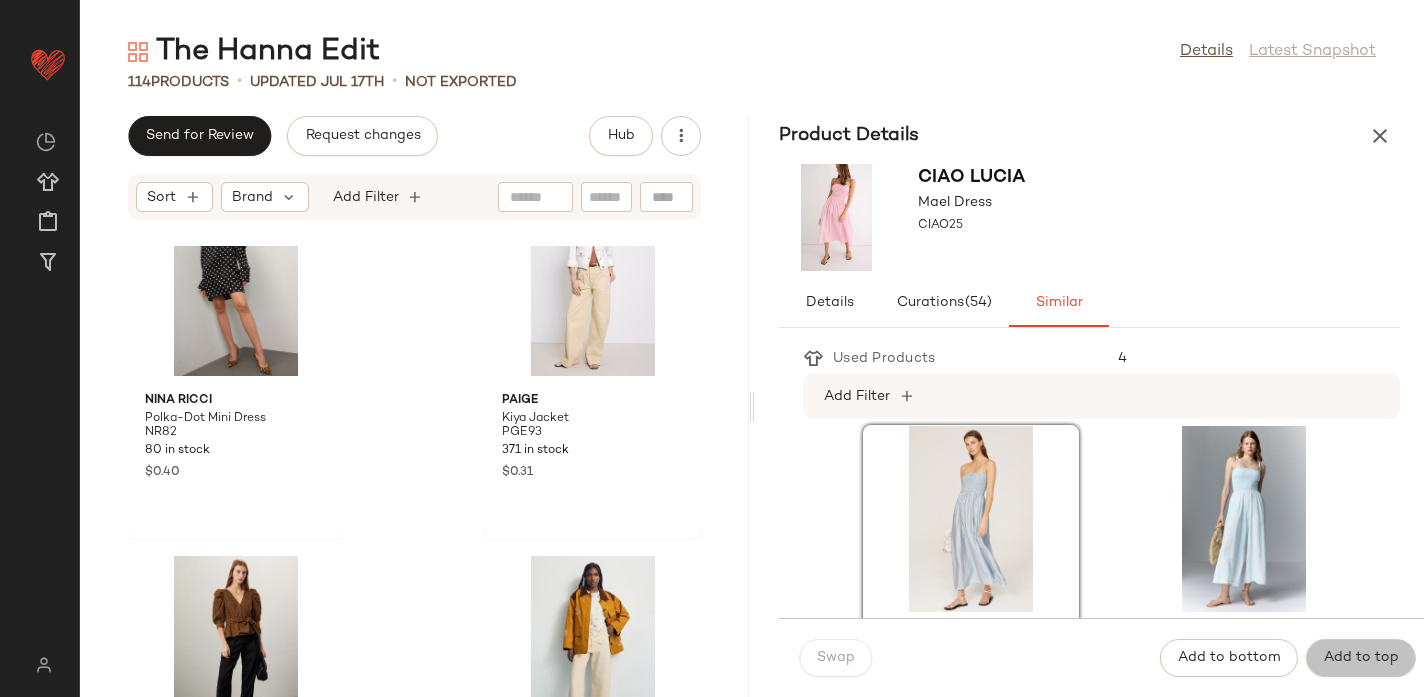 click on "Add to top" at bounding box center [1361, 658] 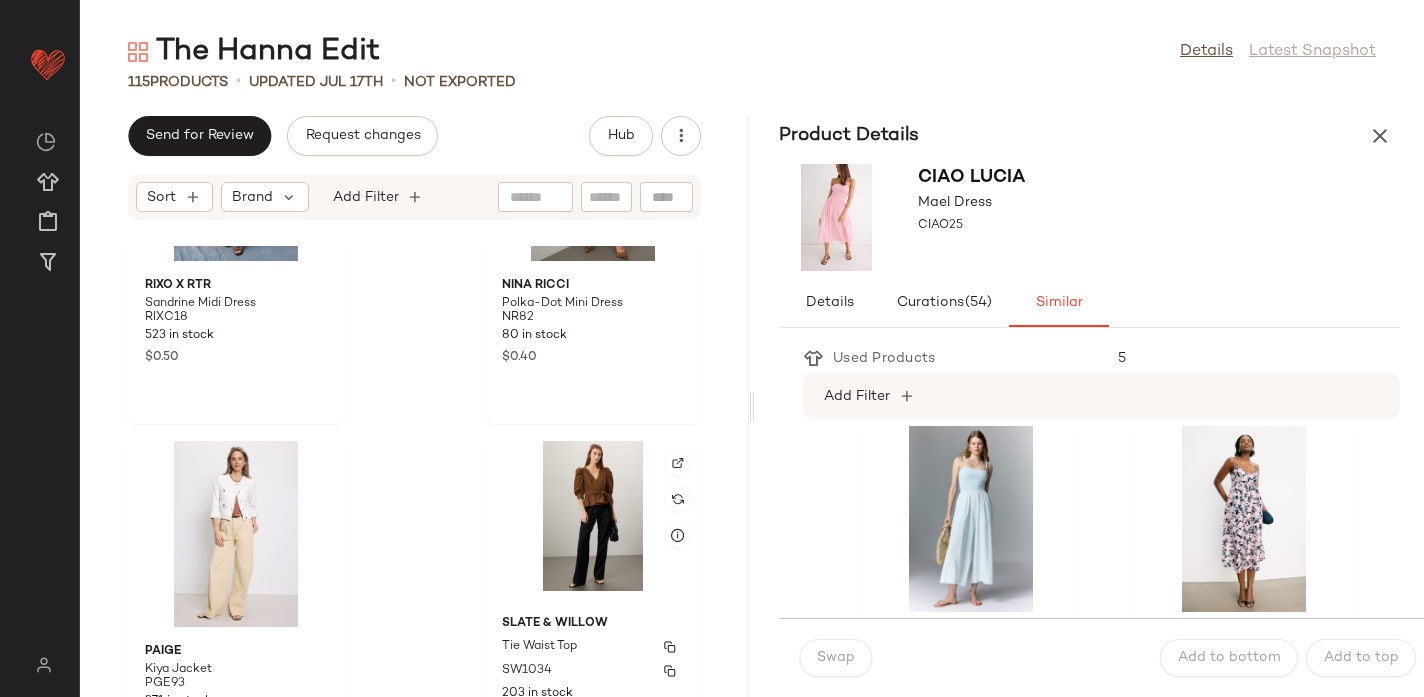 scroll, scrollTop: 17316, scrollLeft: 0, axis: vertical 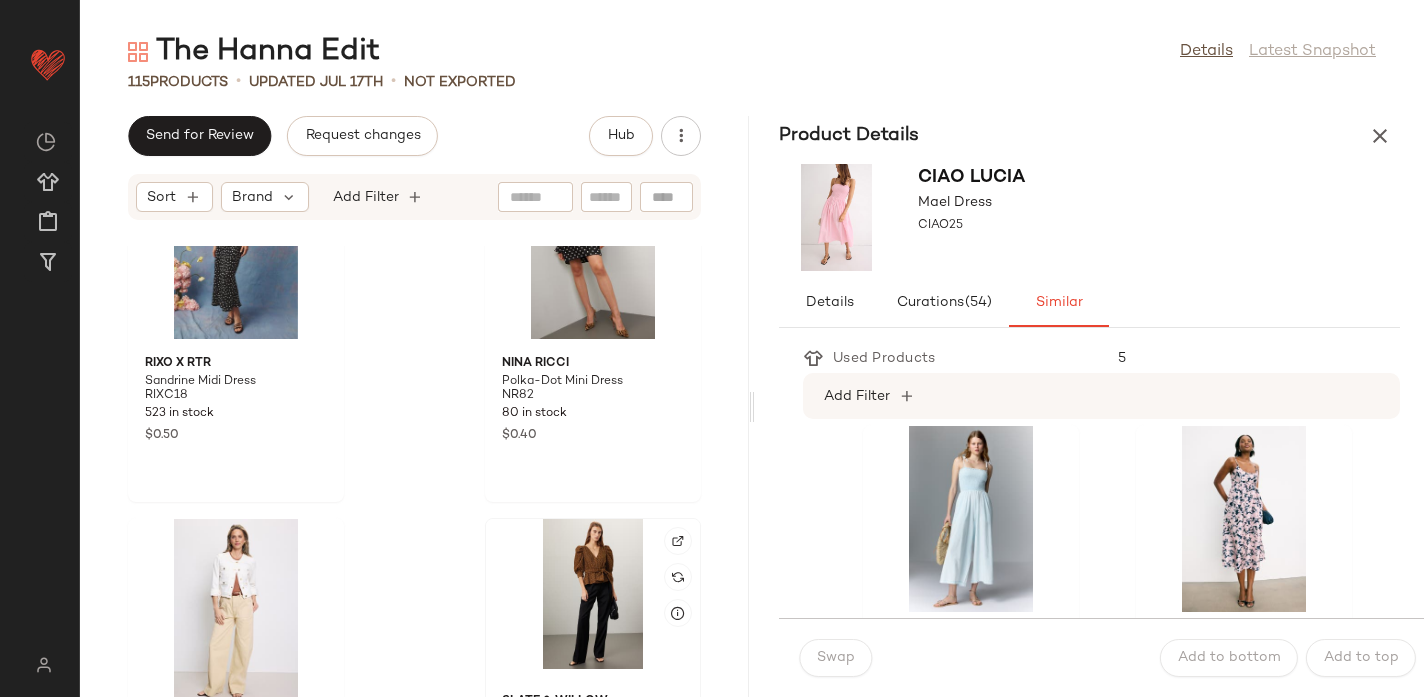 click 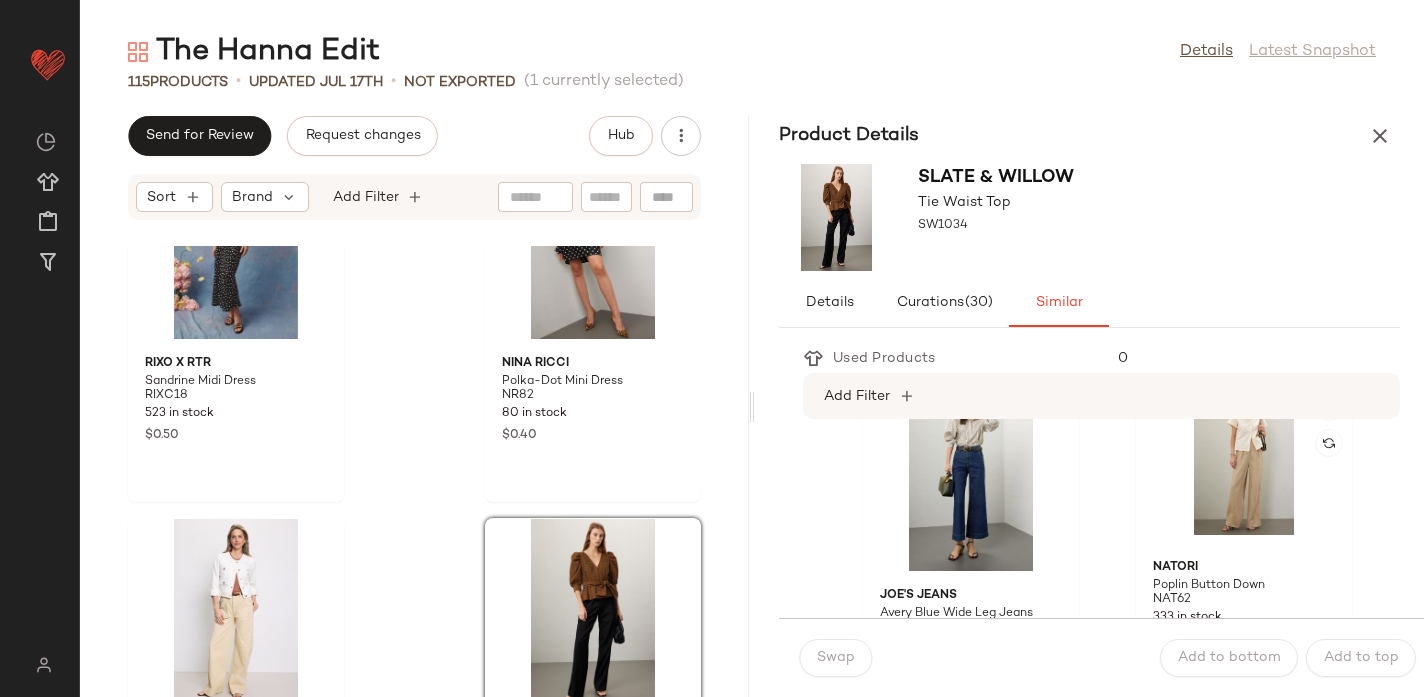 scroll, scrollTop: 3344, scrollLeft: 0, axis: vertical 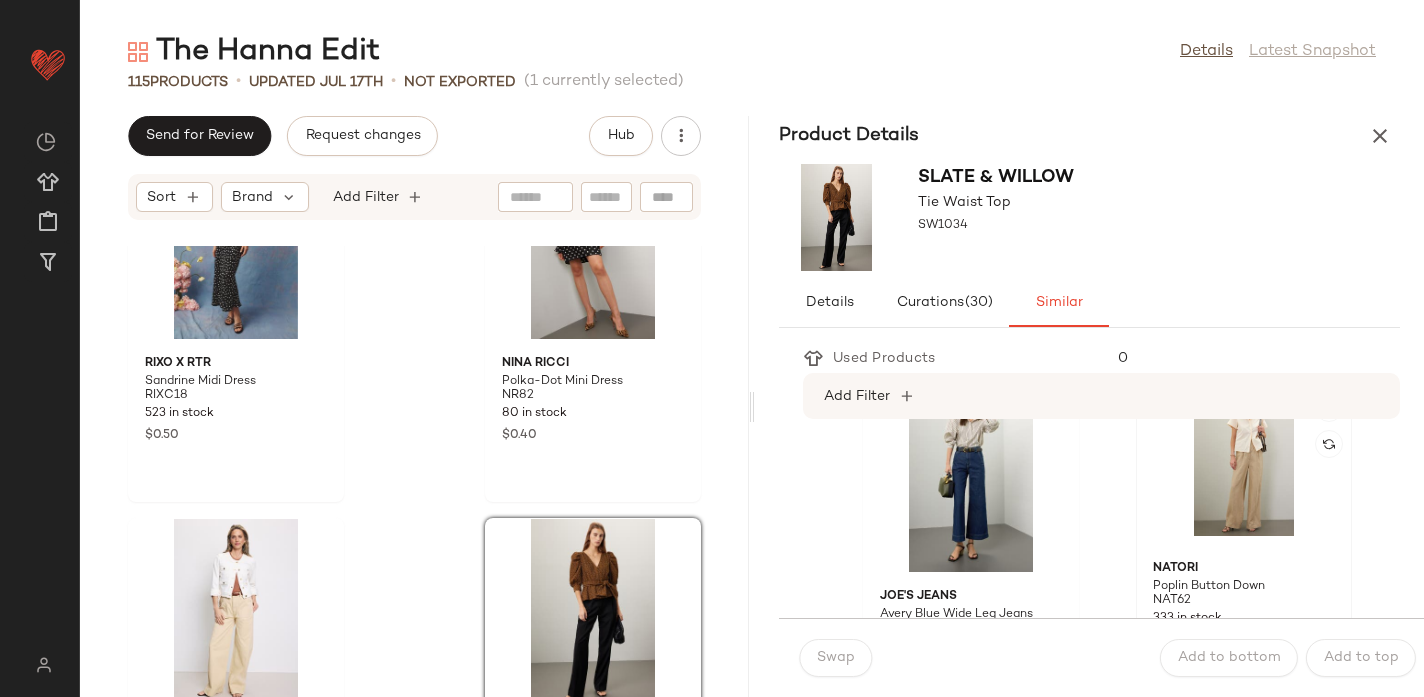 click 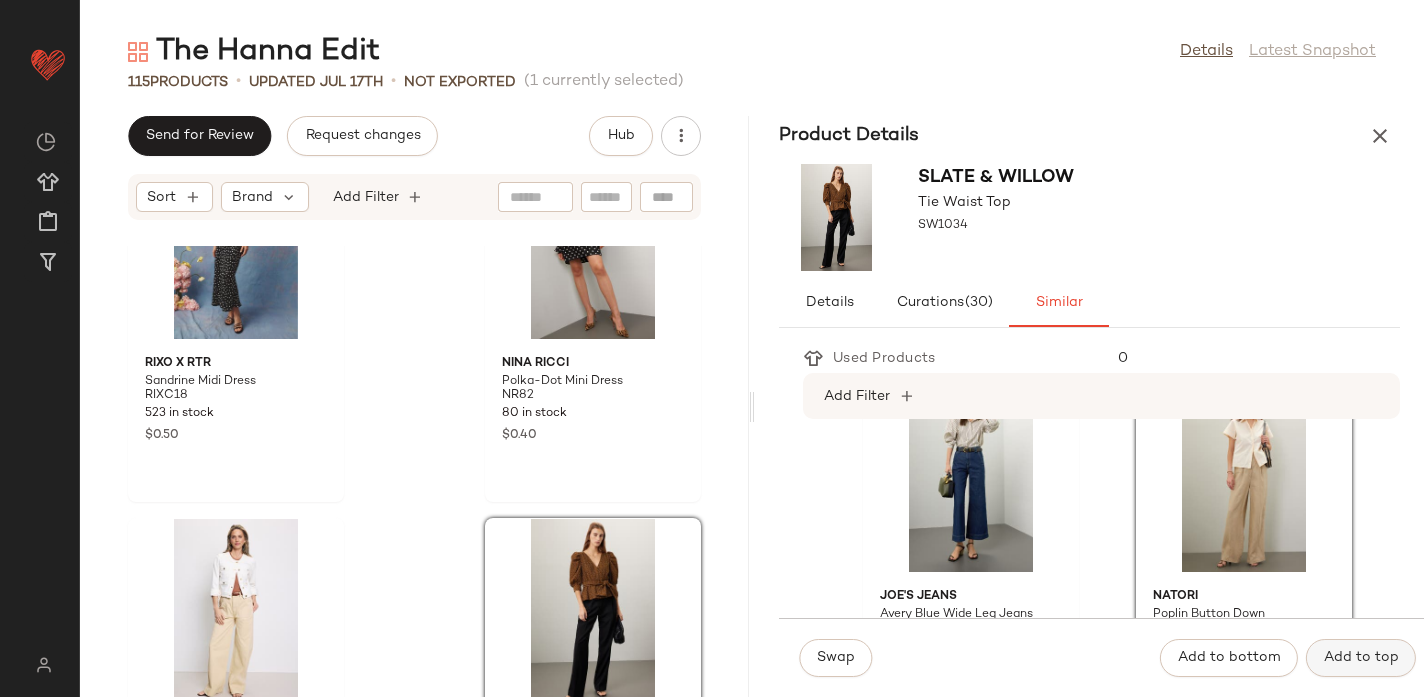 click on "Add to top" at bounding box center [1361, 658] 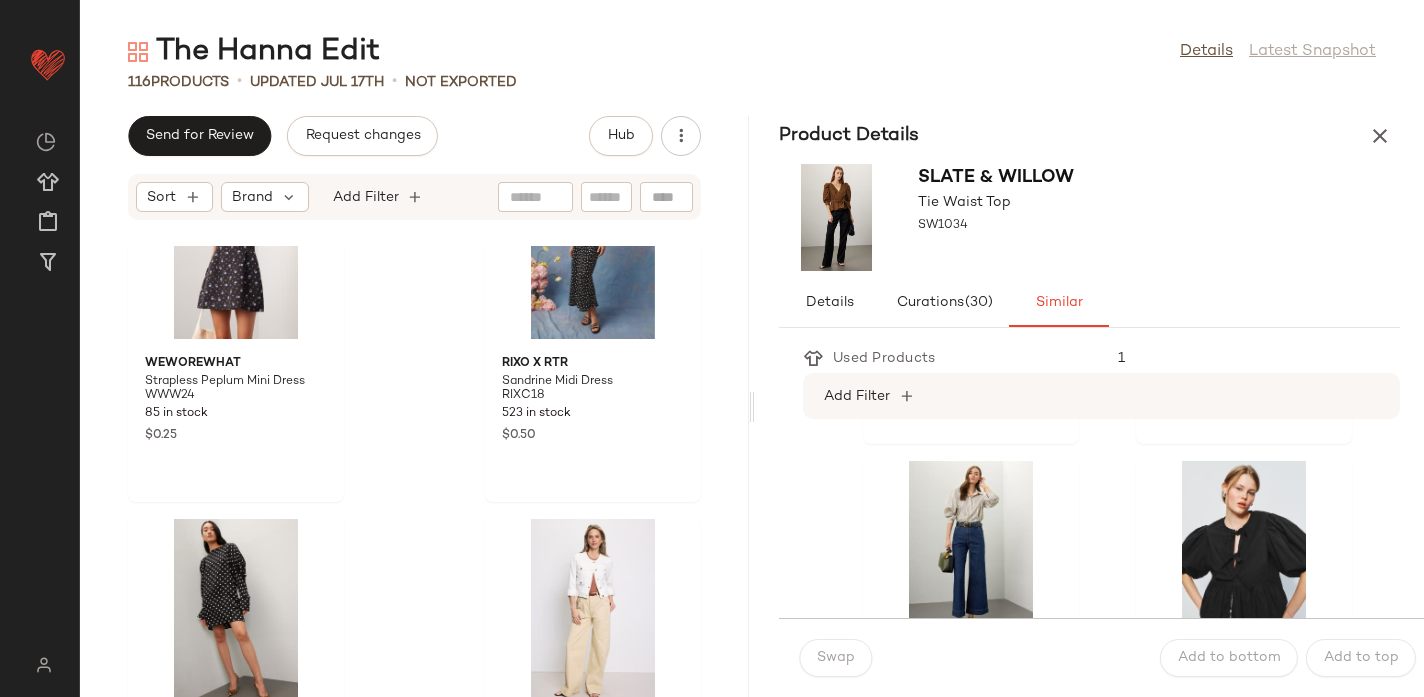 scroll, scrollTop: 3277, scrollLeft: 0, axis: vertical 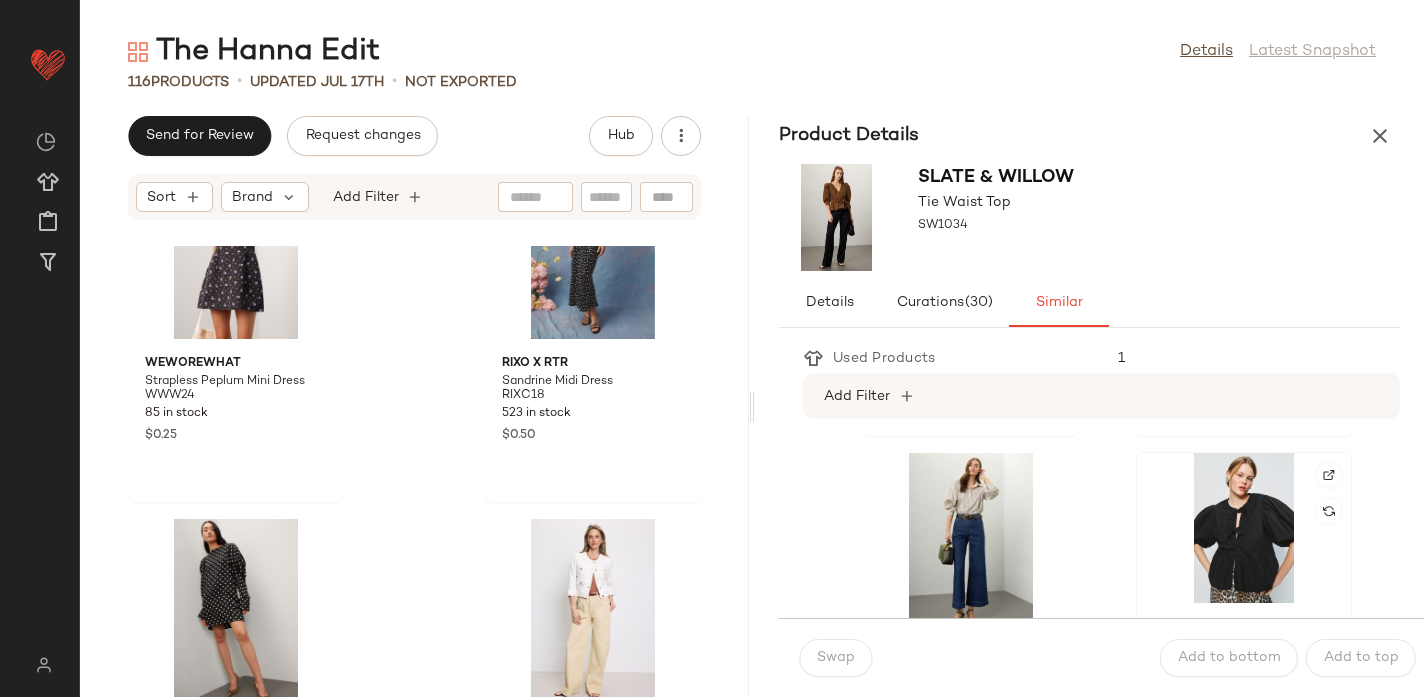 click 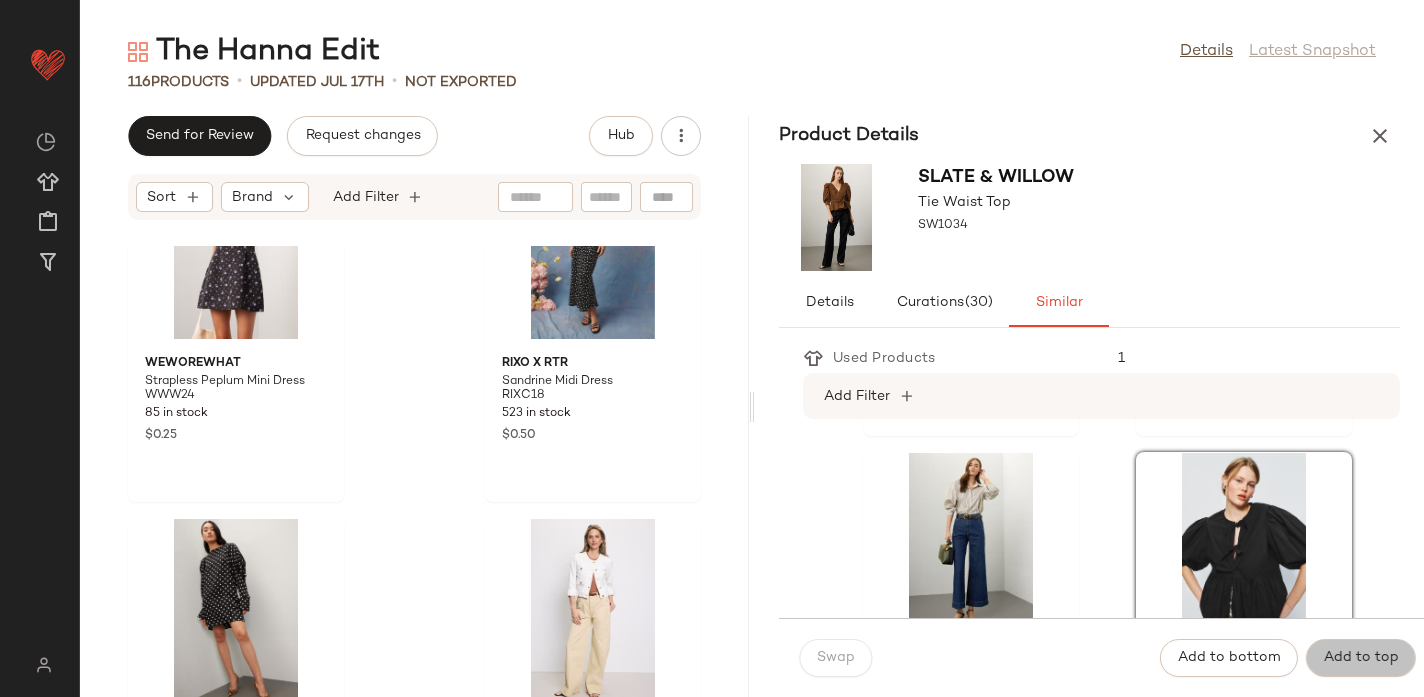 click on "Add to top" 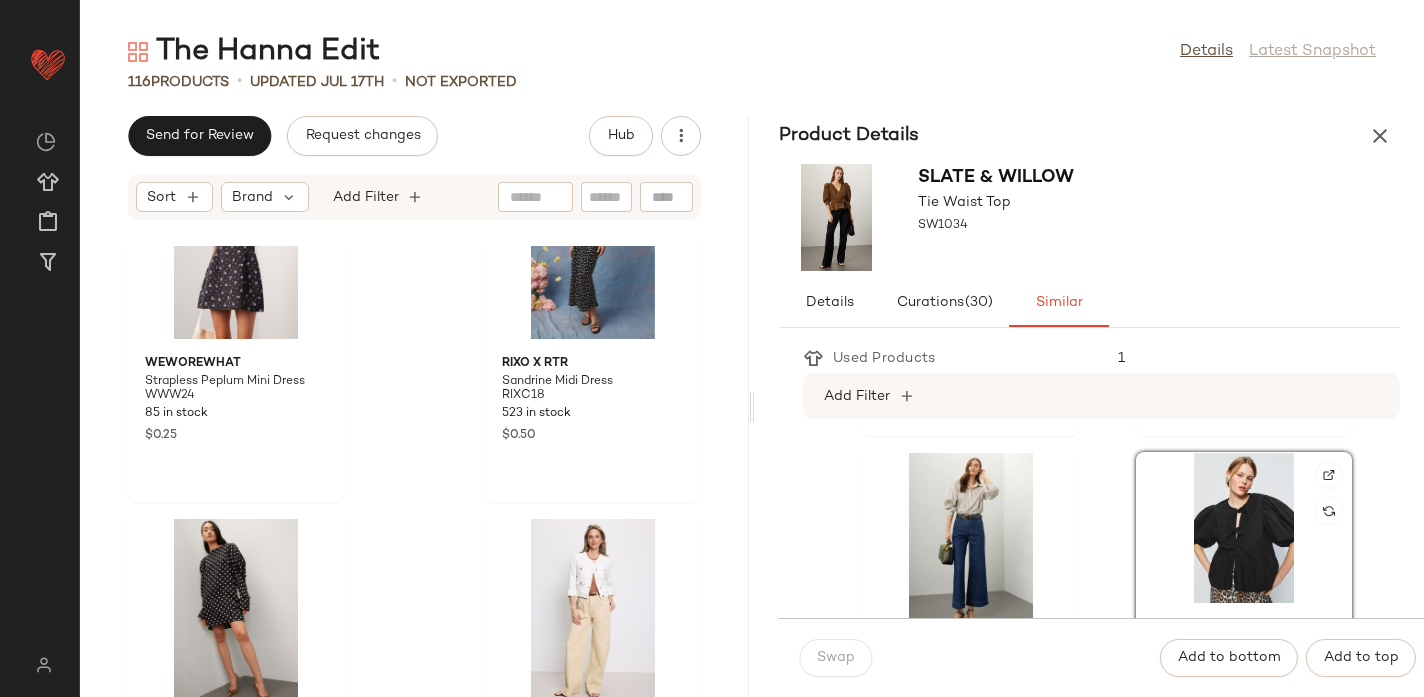 scroll, scrollTop: 17682, scrollLeft: 0, axis: vertical 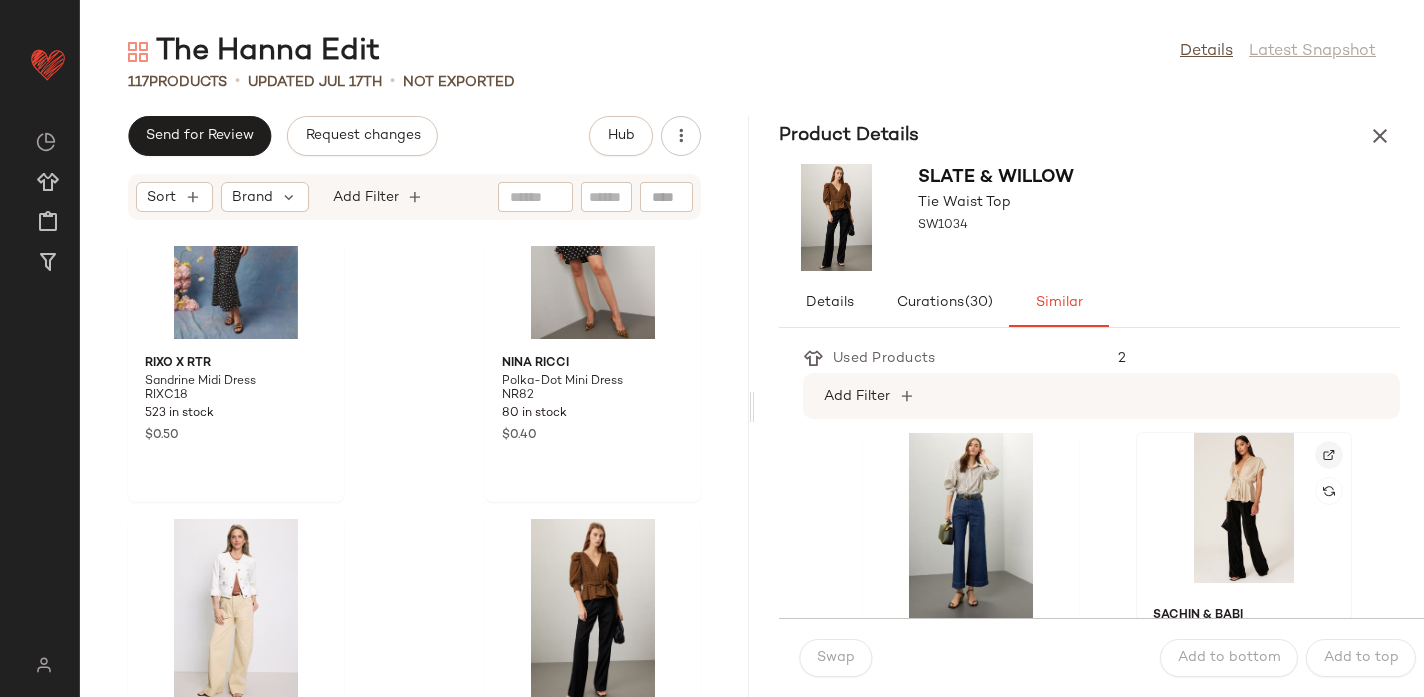 click 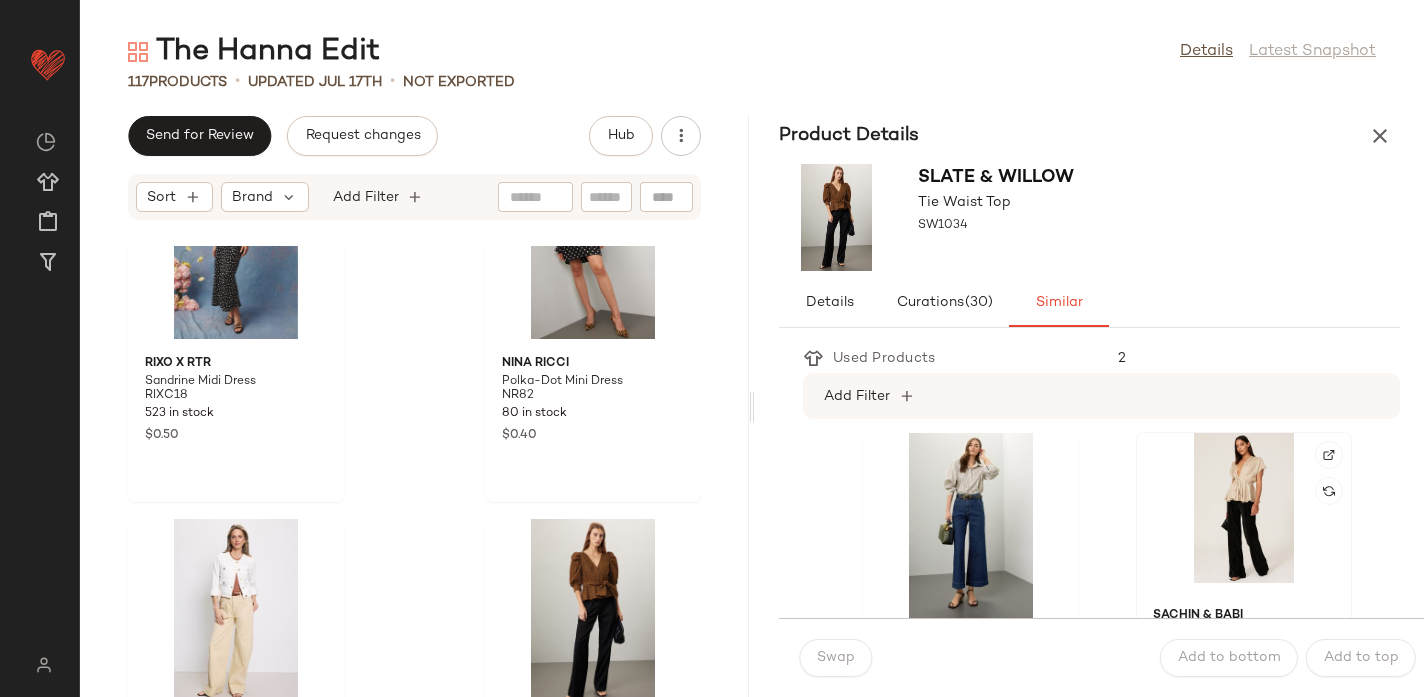 click 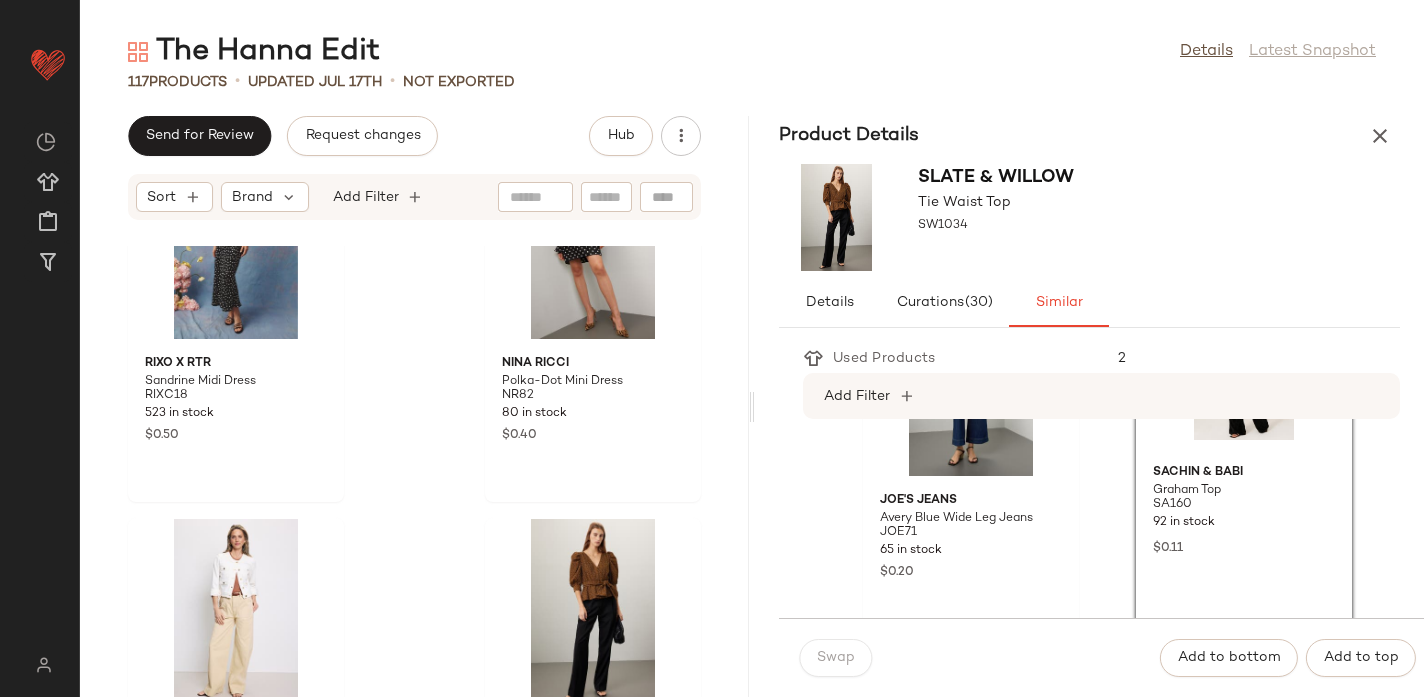 scroll, scrollTop: 3444, scrollLeft: 0, axis: vertical 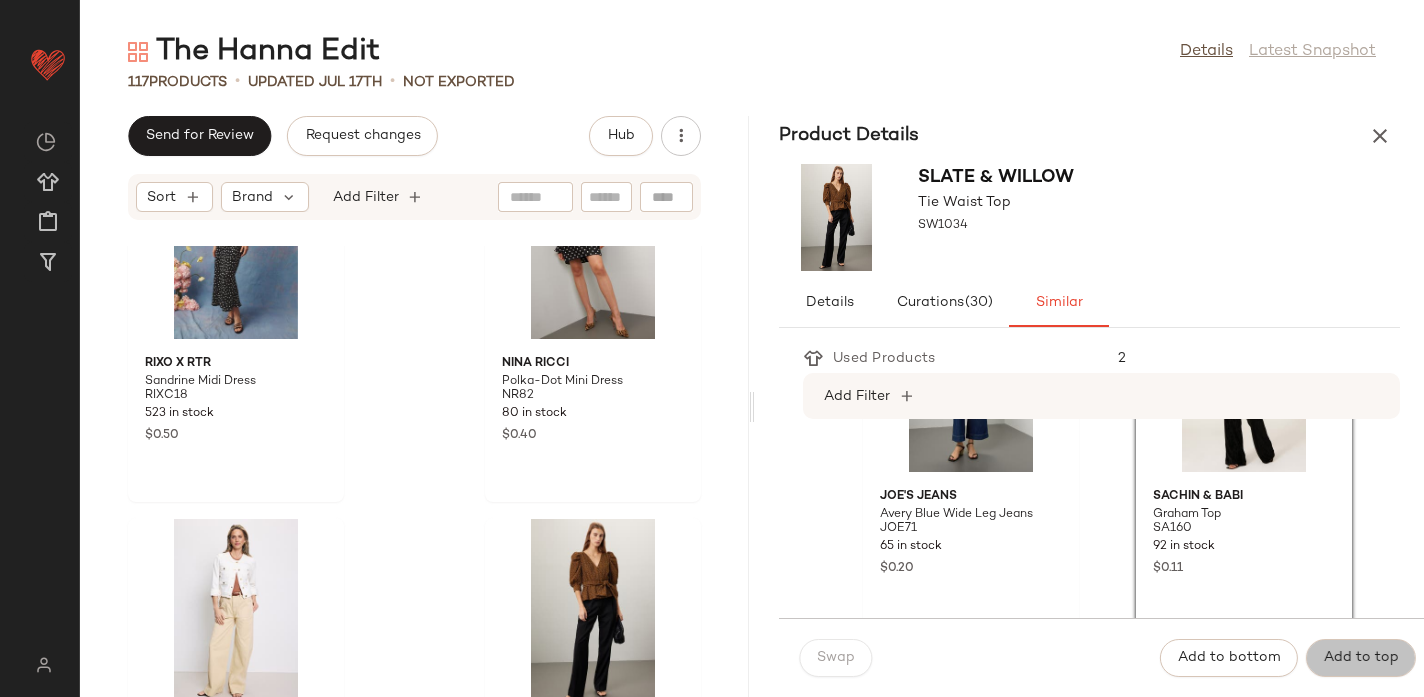 click on "Add to top" 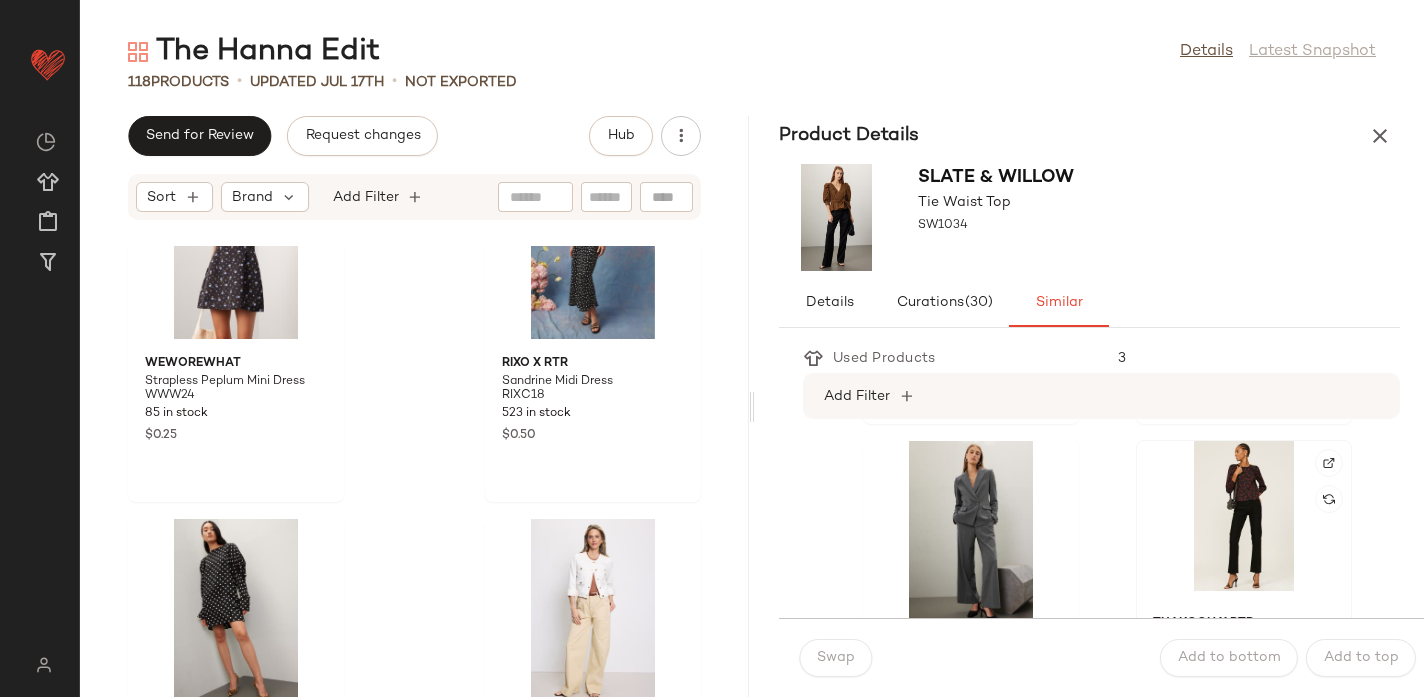 scroll, scrollTop: 3827, scrollLeft: 0, axis: vertical 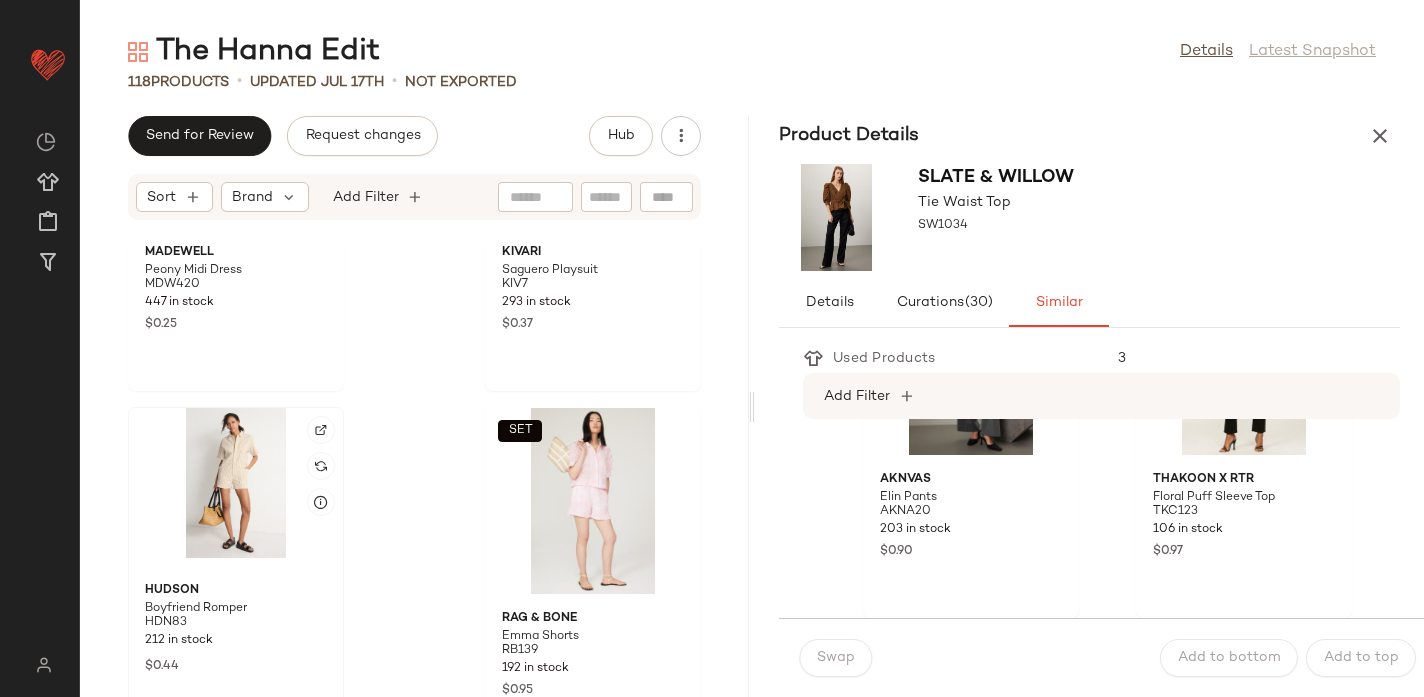 click 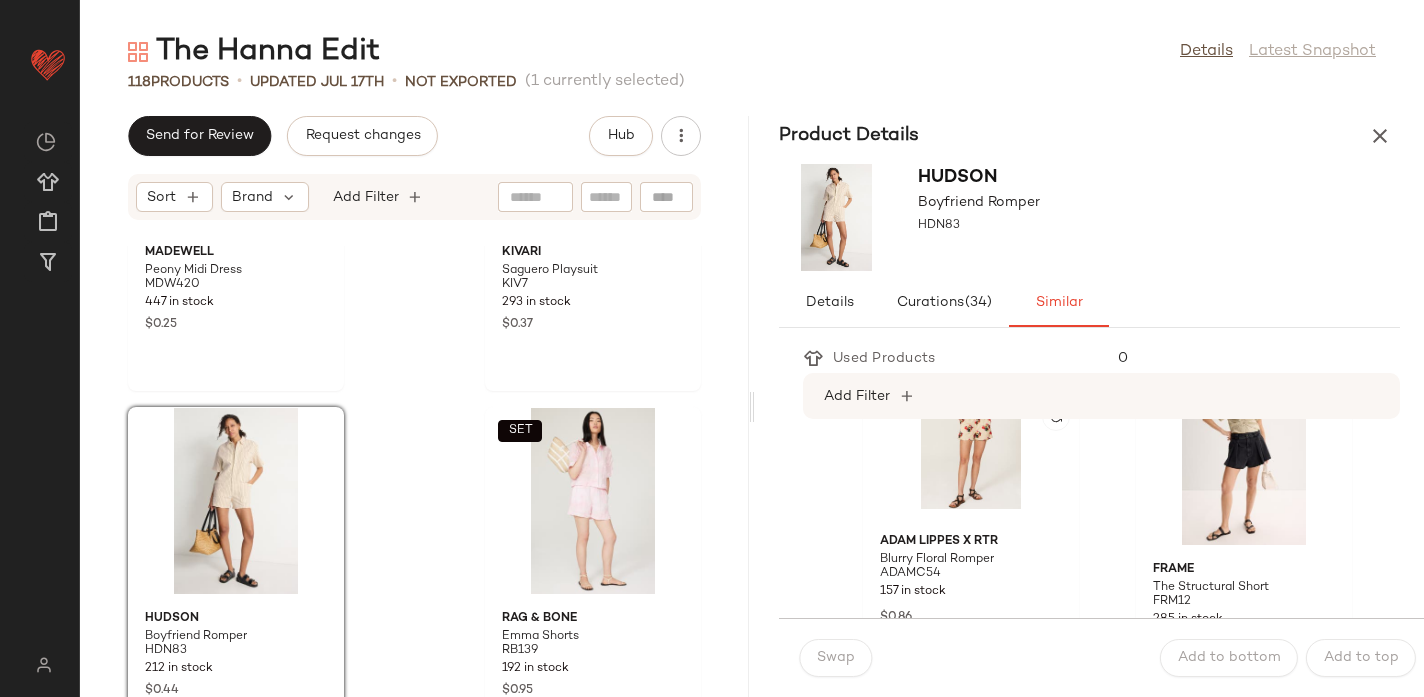 scroll, scrollTop: 4104, scrollLeft: 0, axis: vertical 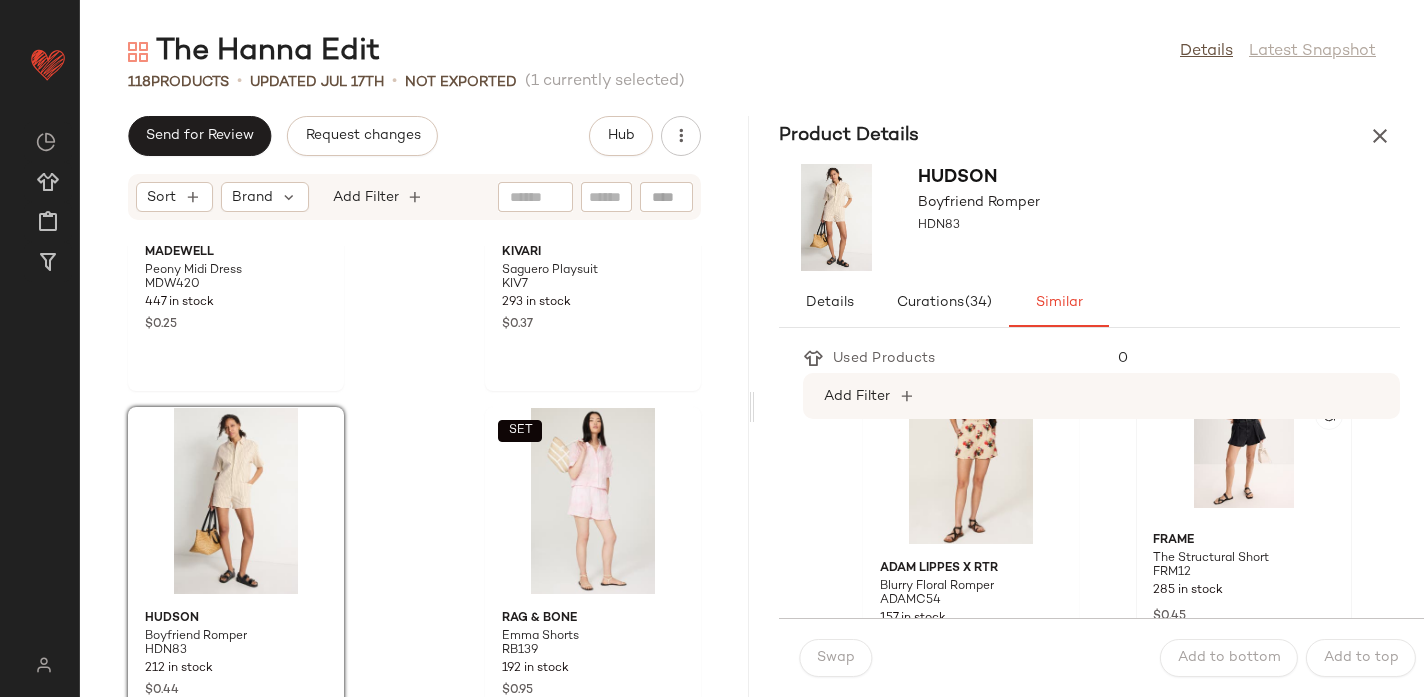 click 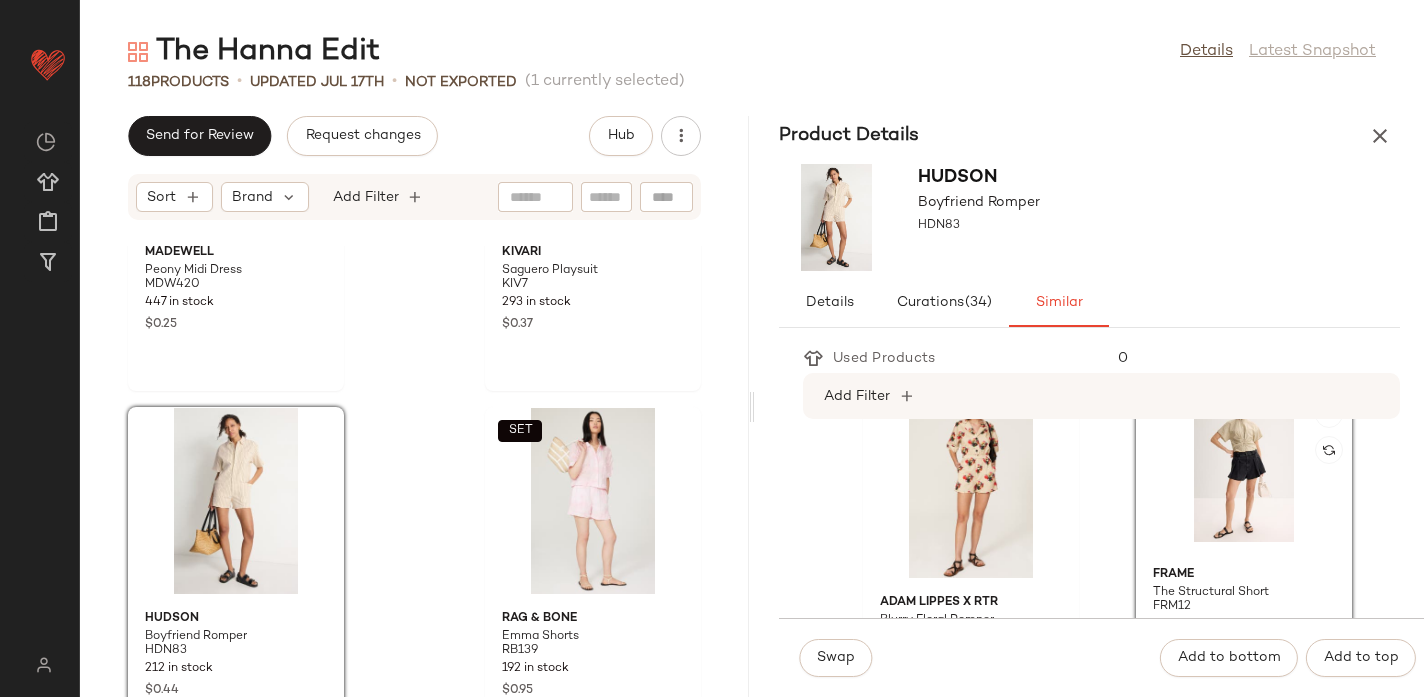 scroll, scrollTop: 4065, scrollLeft: 0, axis: vertical 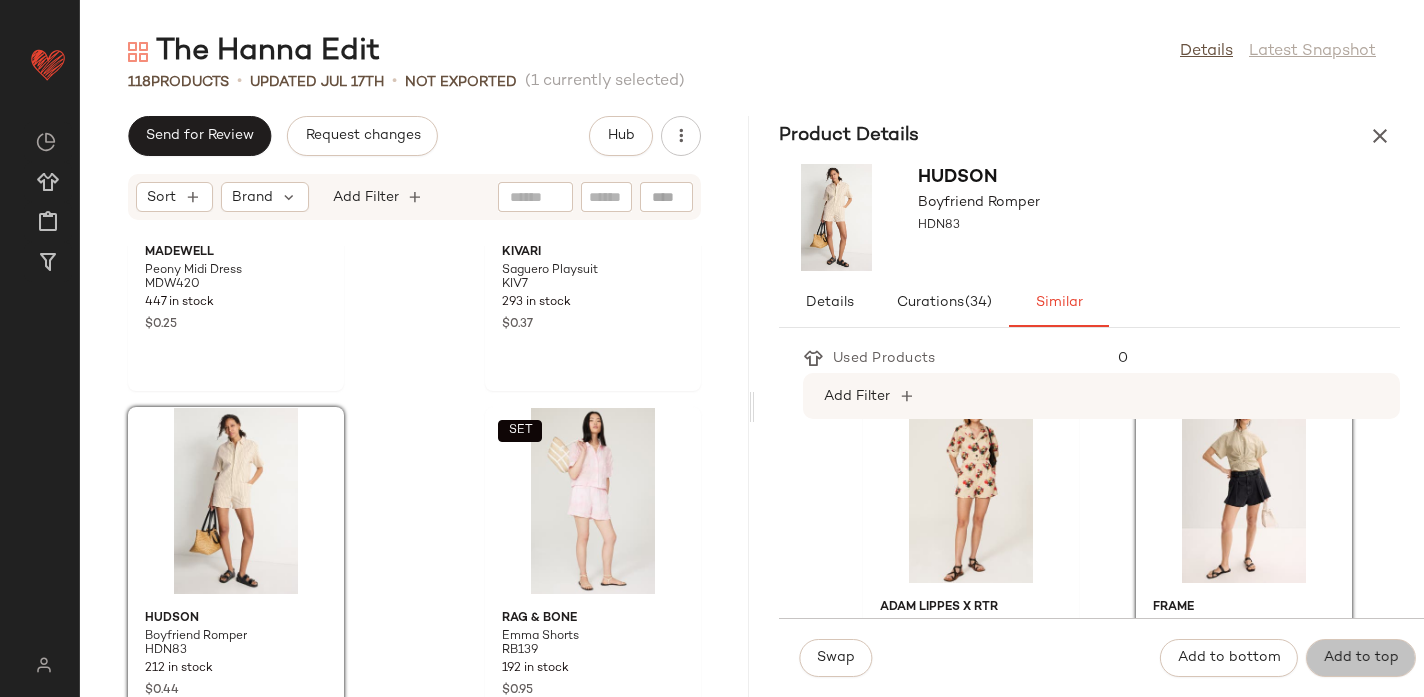 click on "Add to top" 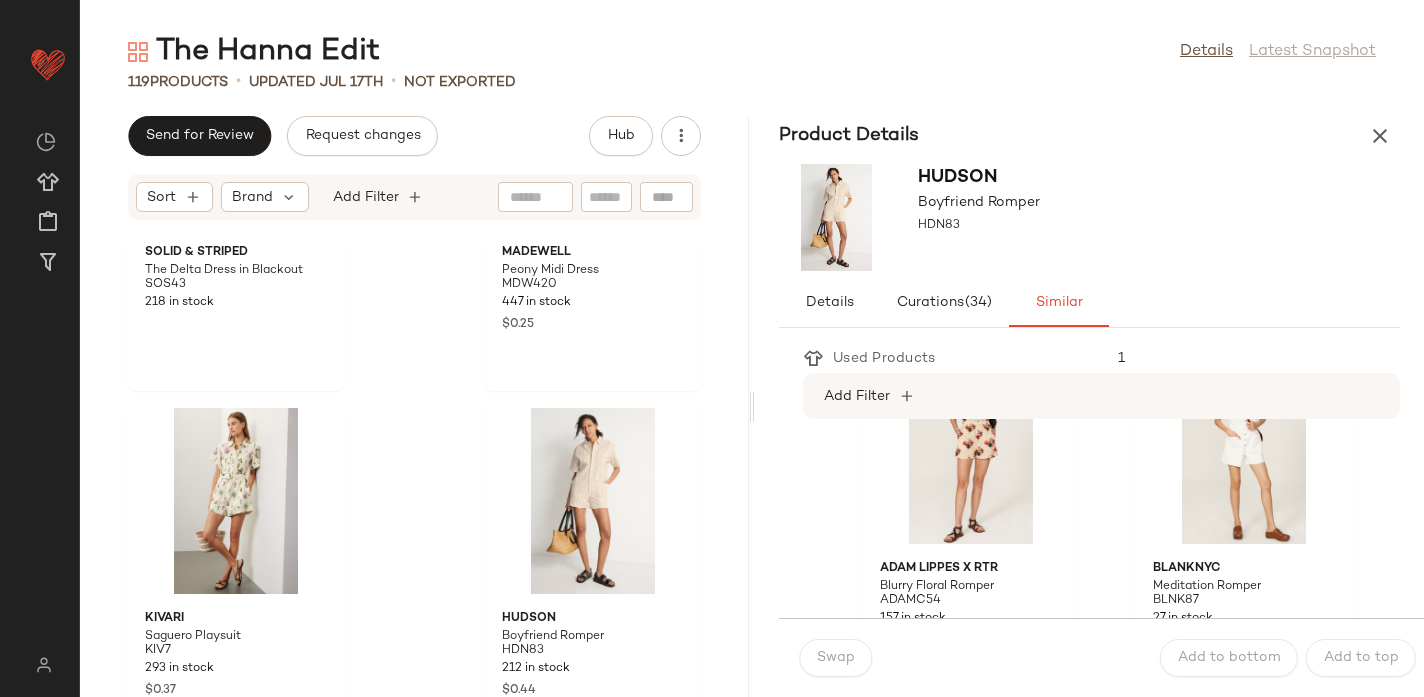 scroll, scrollTop: 3970, scrollLeft: 0, axis: vertical 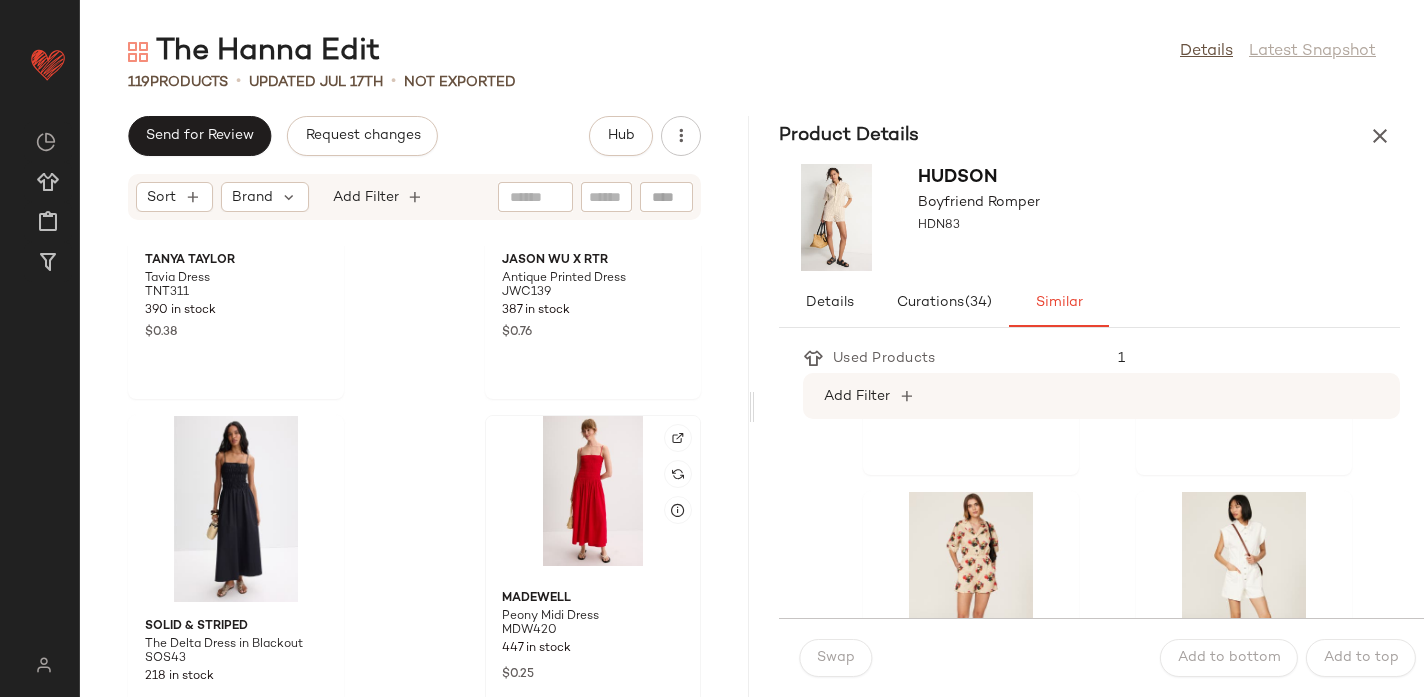 click 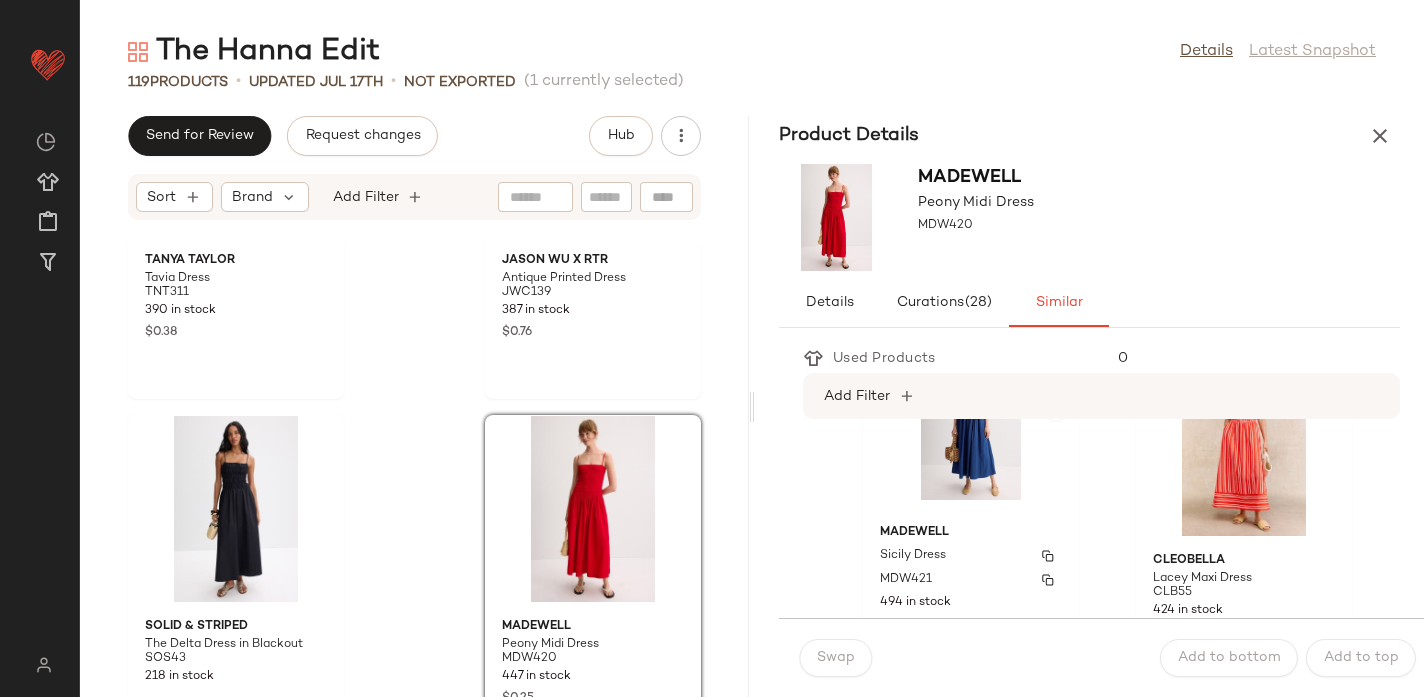 scroll, scrollTop: 1181, scrollLeft: 0, axis: vertical 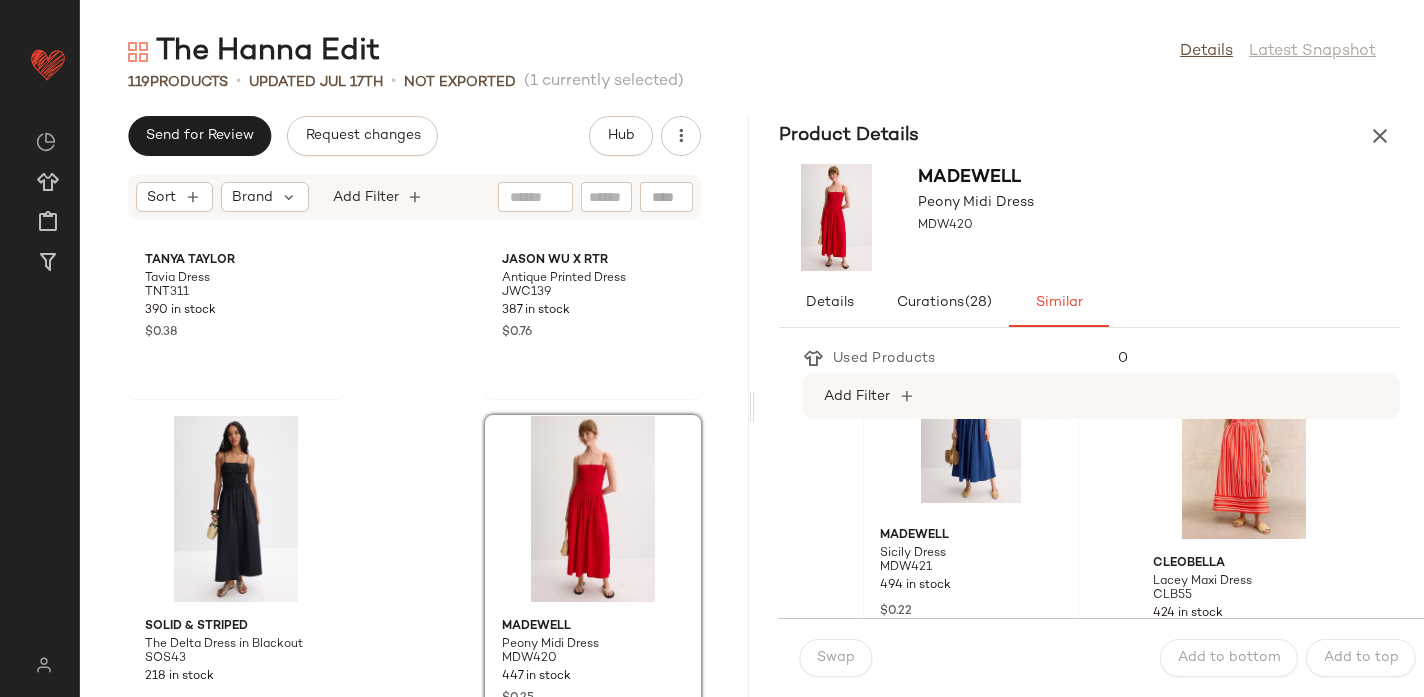 click 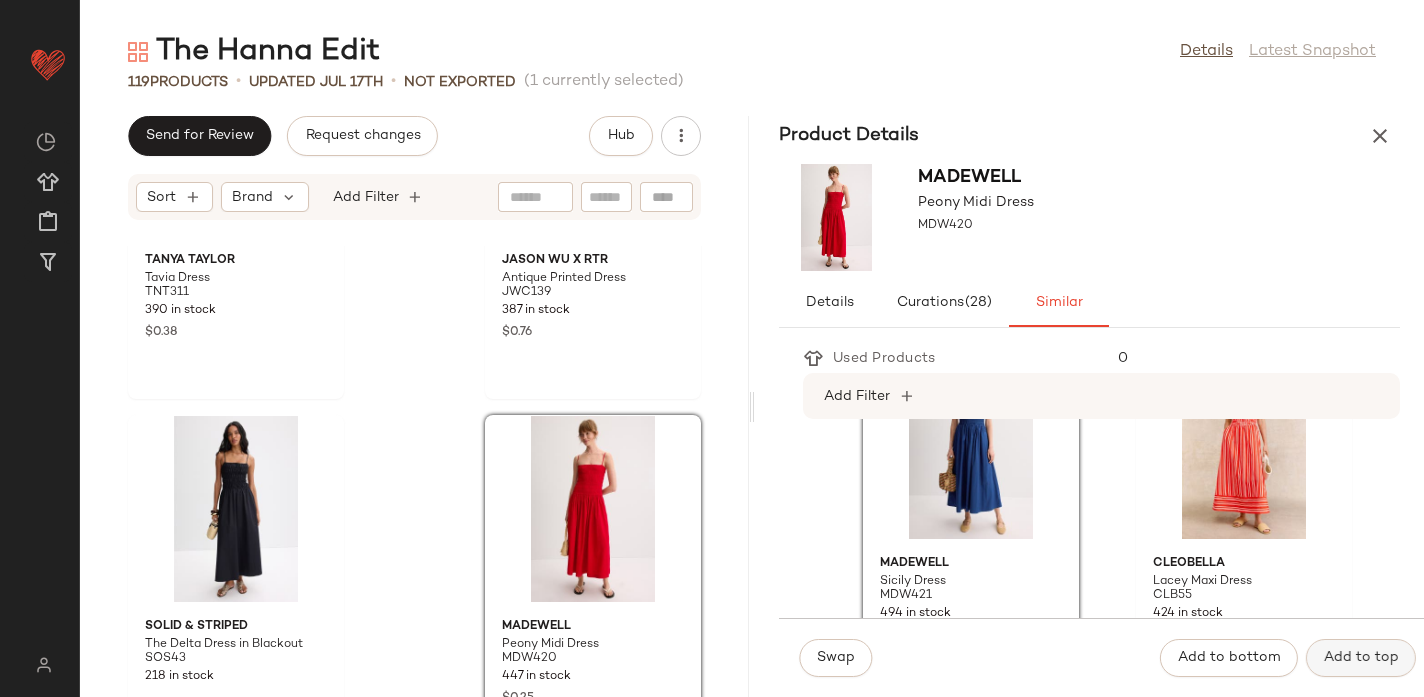 click on "Add to top" at bounding box center (1361, 658) 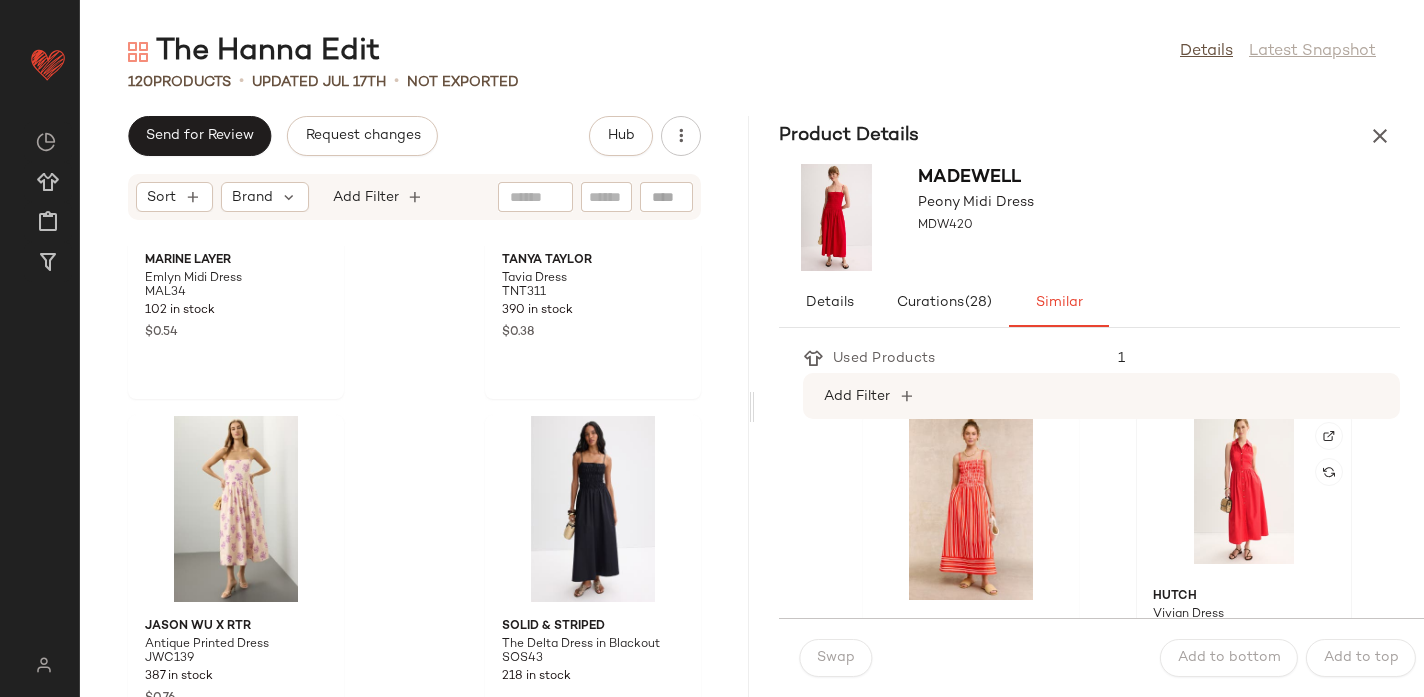 scroll, scrollTop: 1119, scrollLeft: 0, axis: vertical 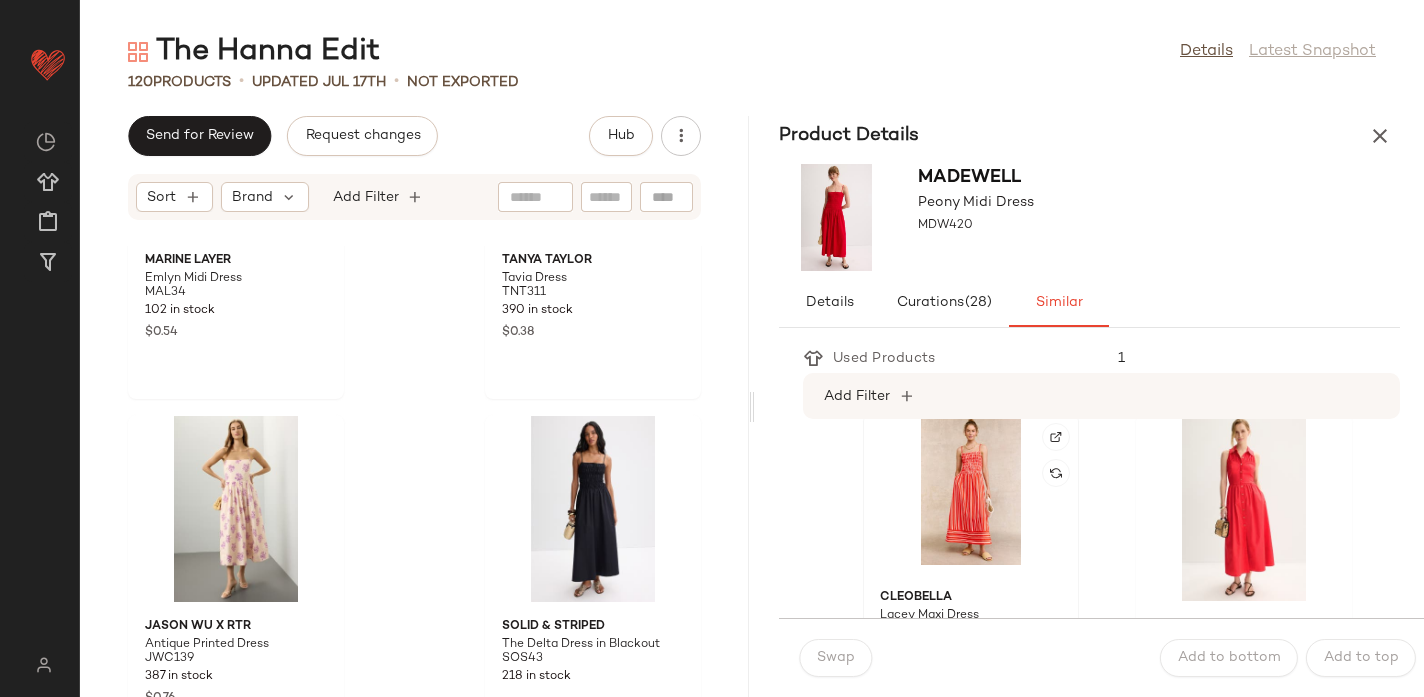 click 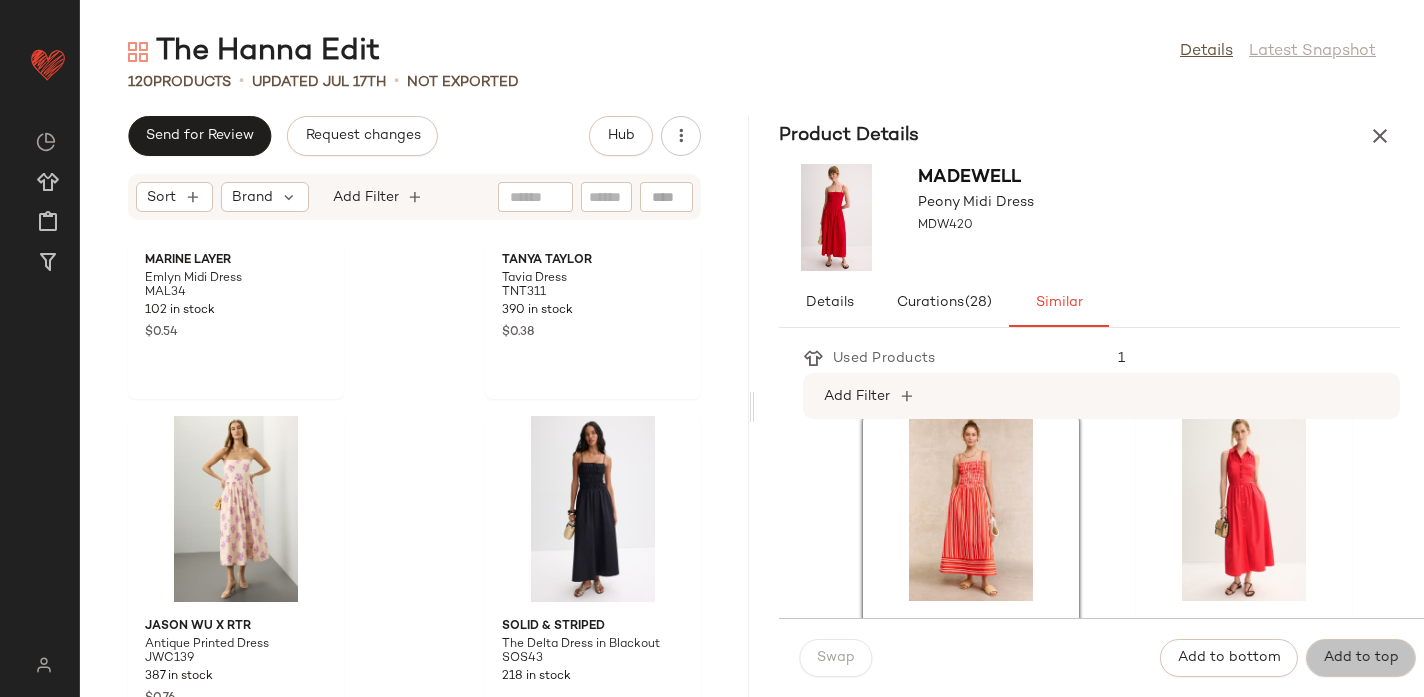 click on "Add to top" 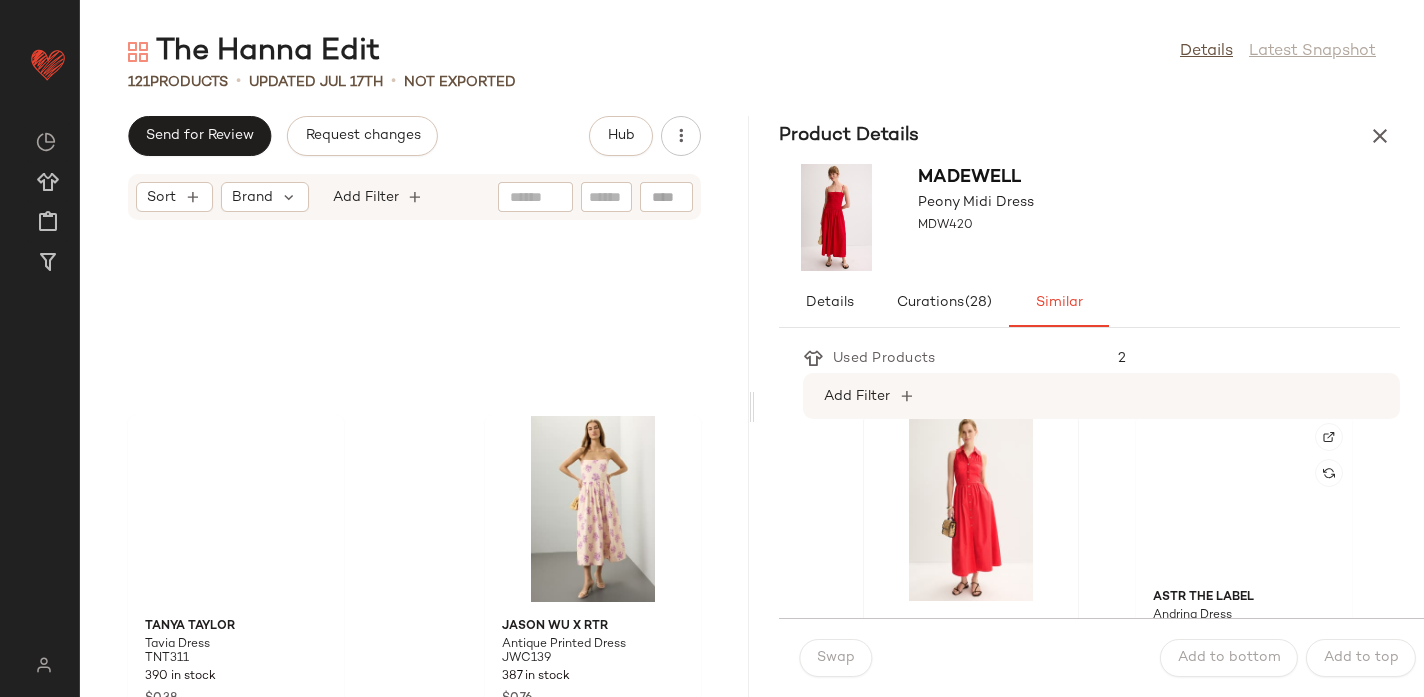 scroll, scrollTop: 16321, scrollLeft: 0, axis: vertical 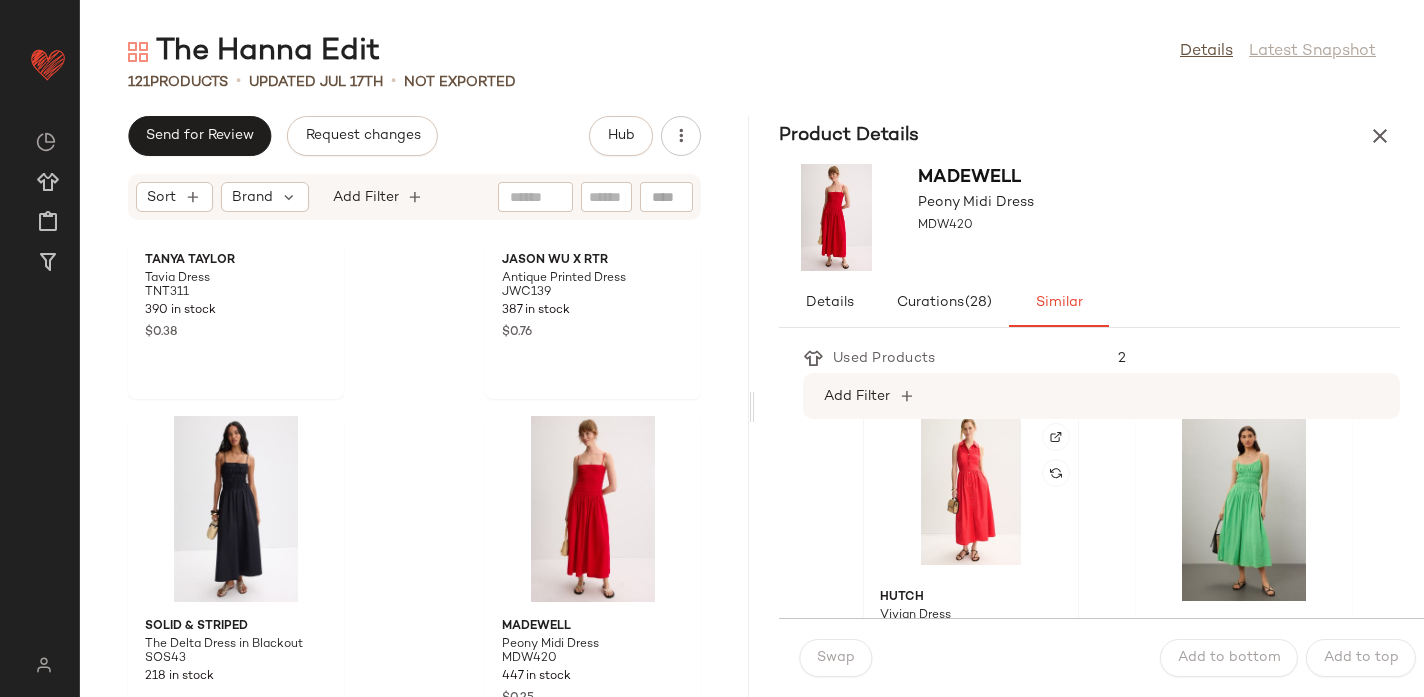 click 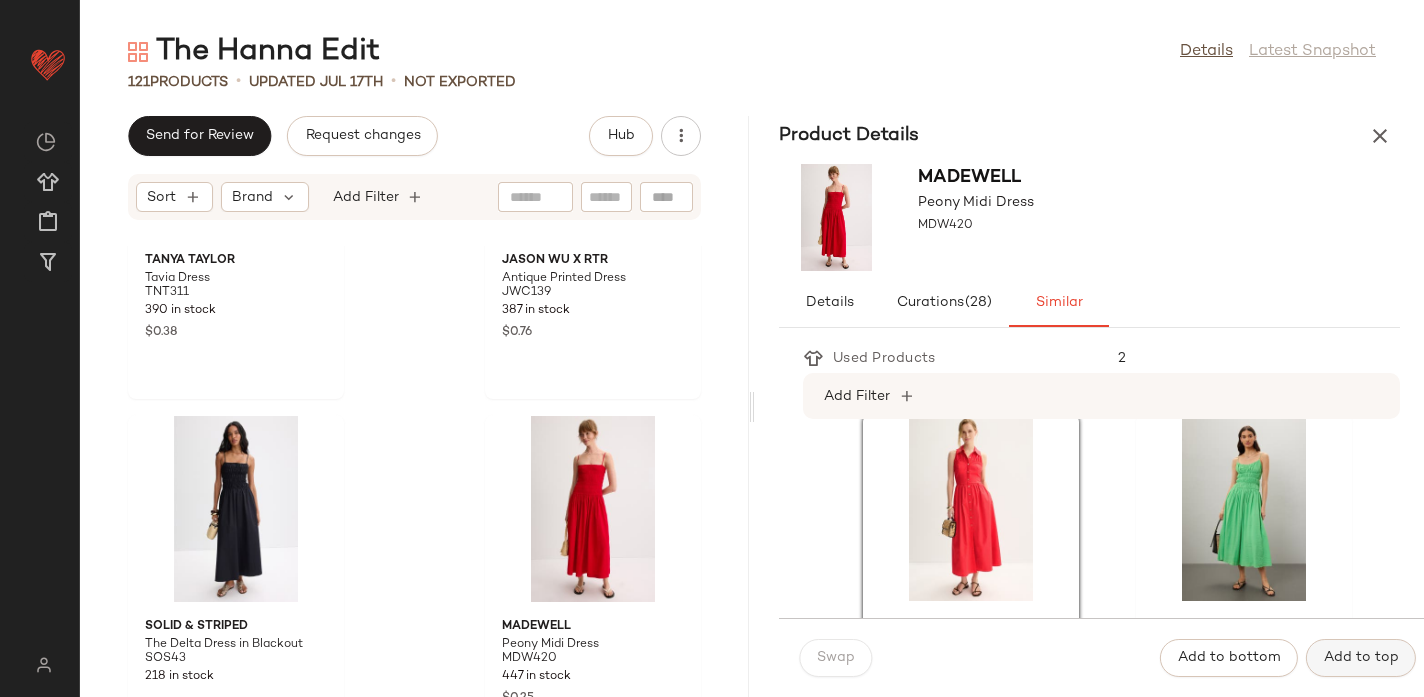 click on "Add to top" 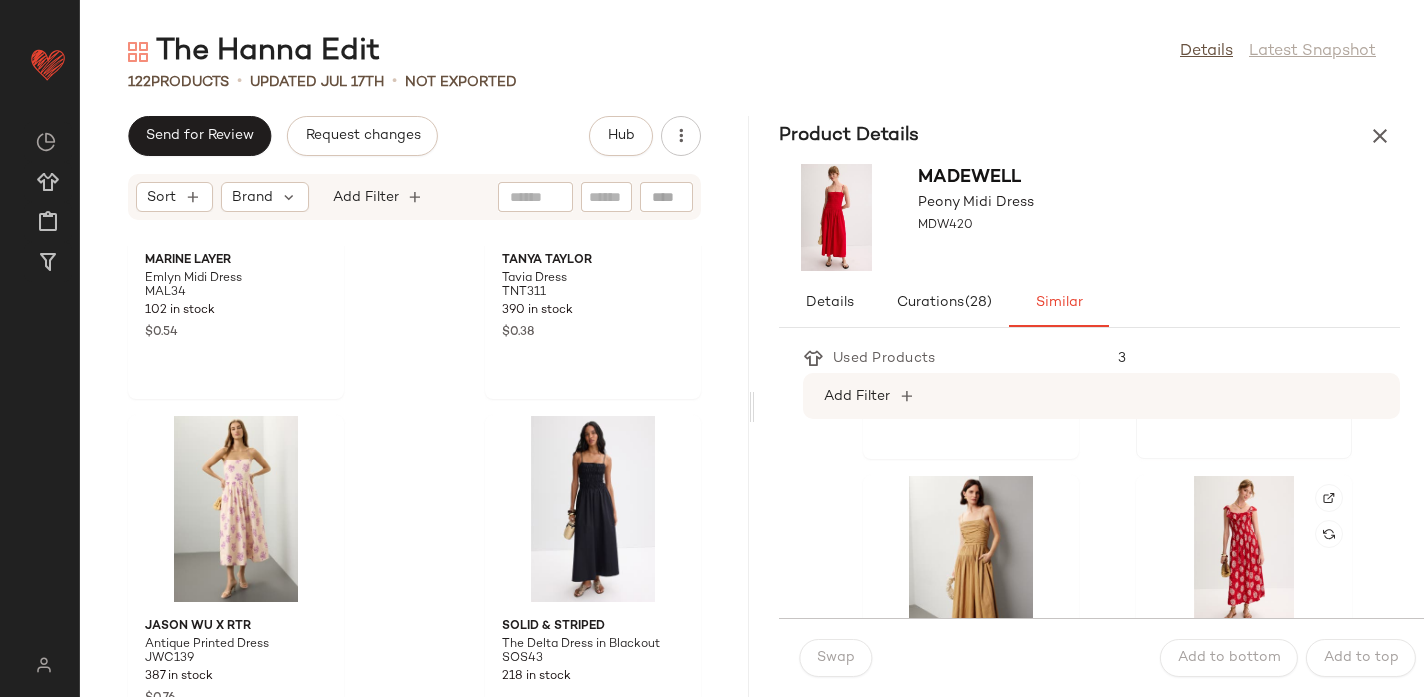 scroll, scrollTop: 2233, scrollLeft: 0, axis: vertical 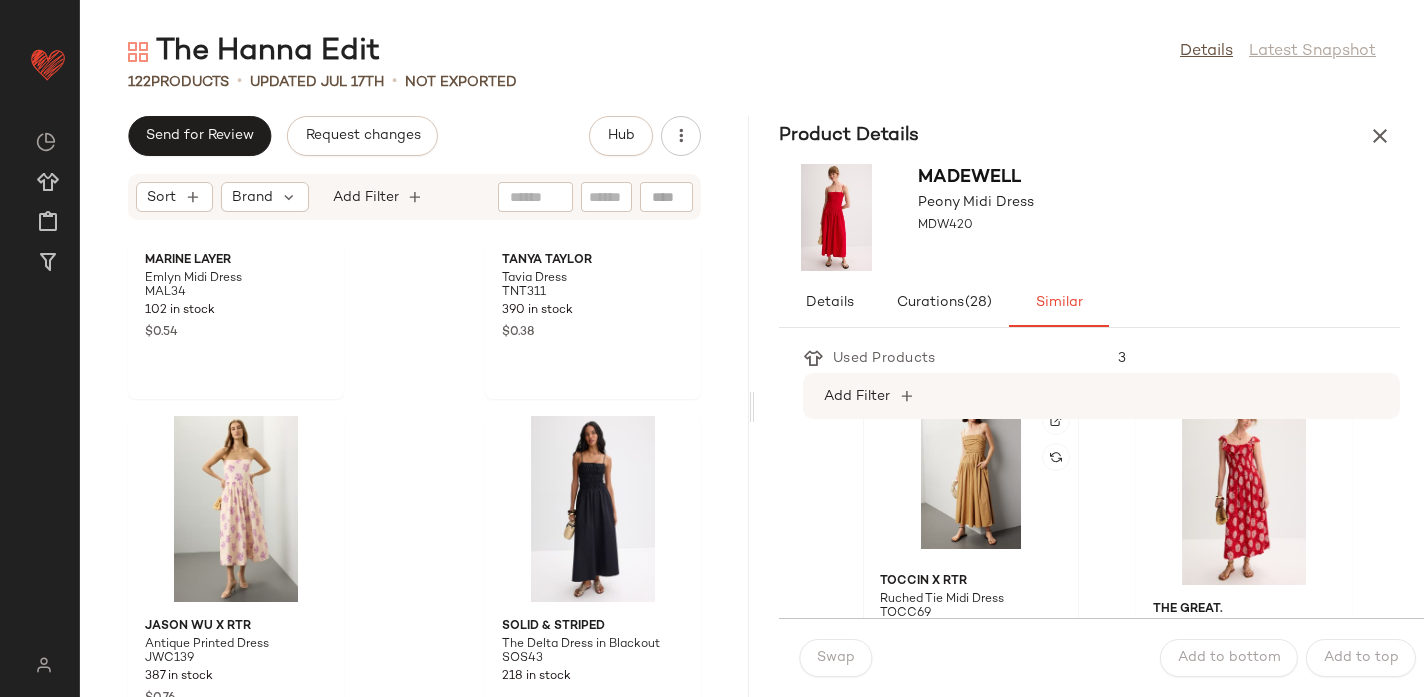 click 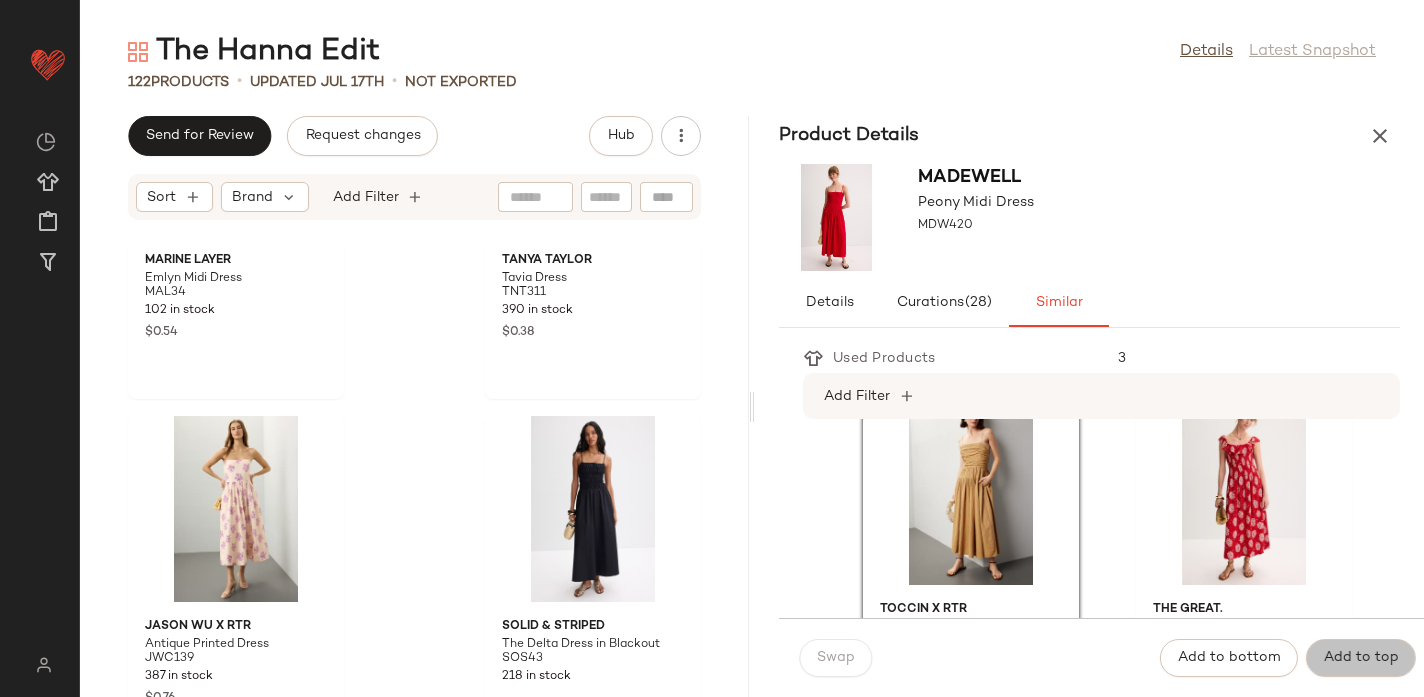 click on "Add to top" 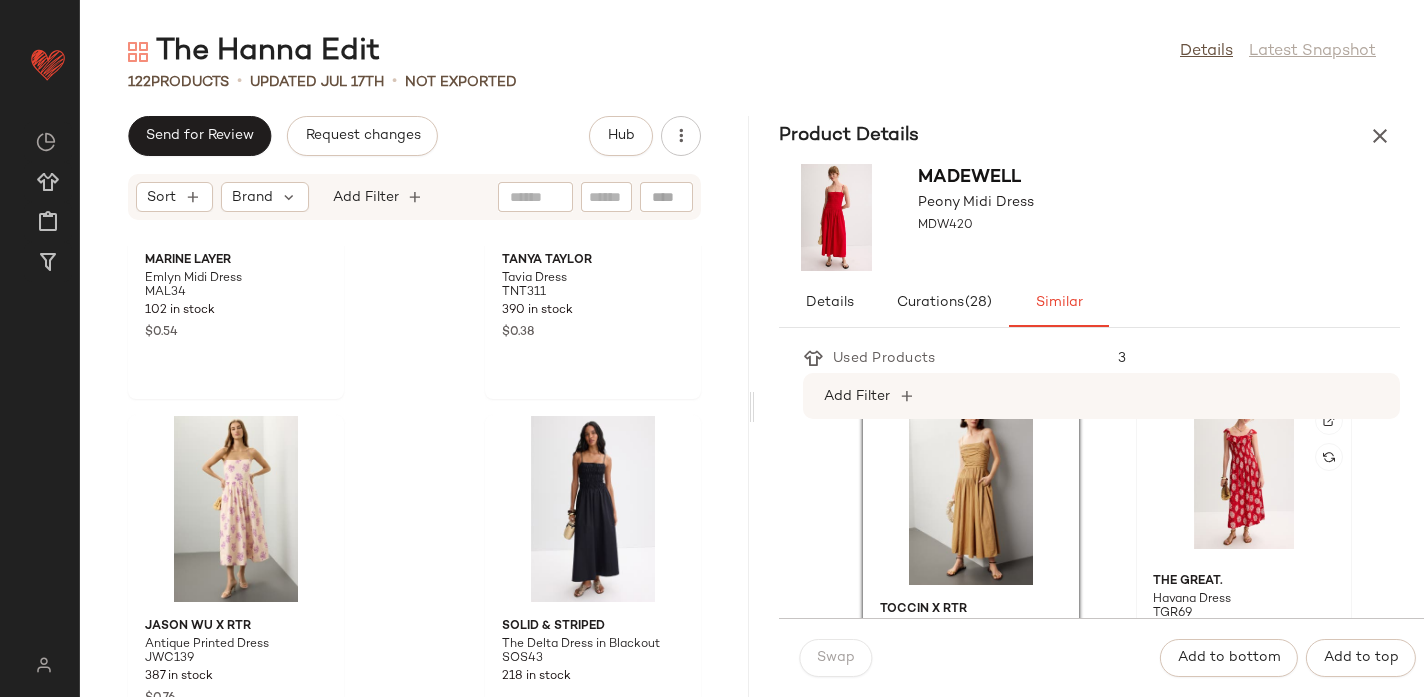 scroll, scrollTop: 16687, scrollLeft: 0, axis: vertical 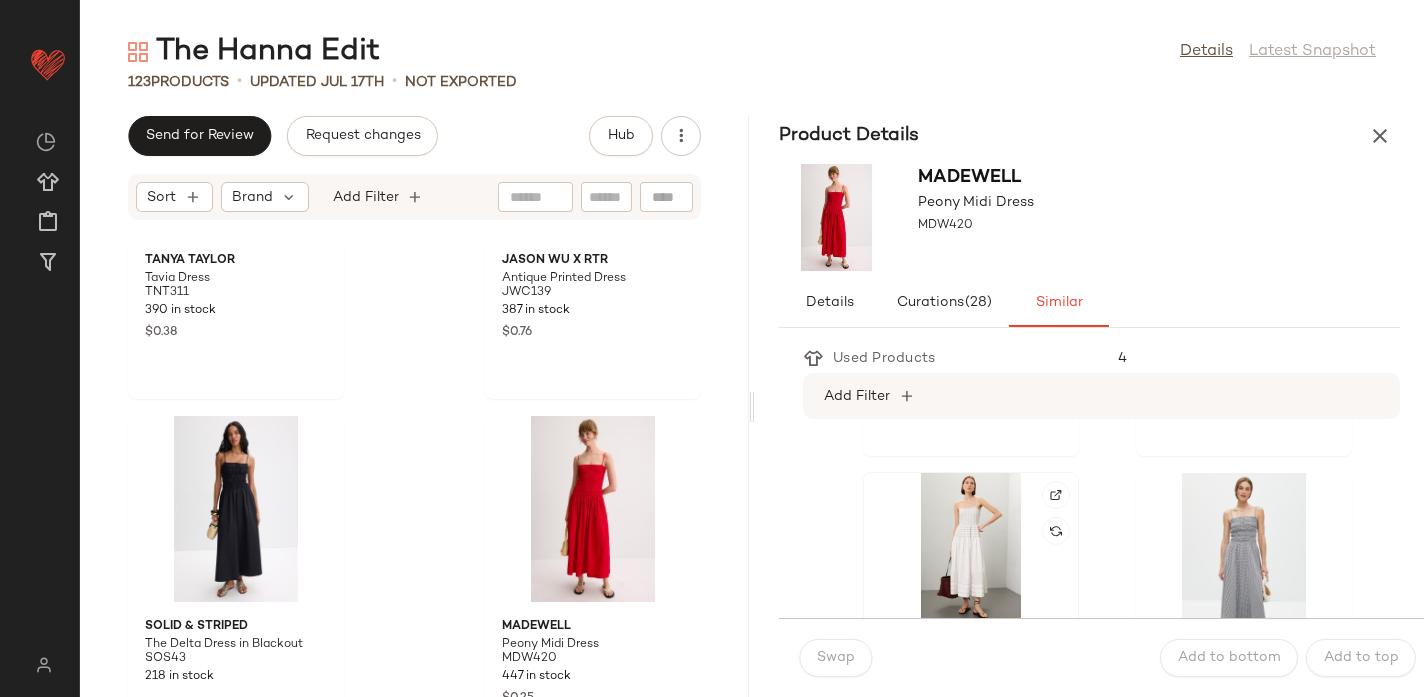 click 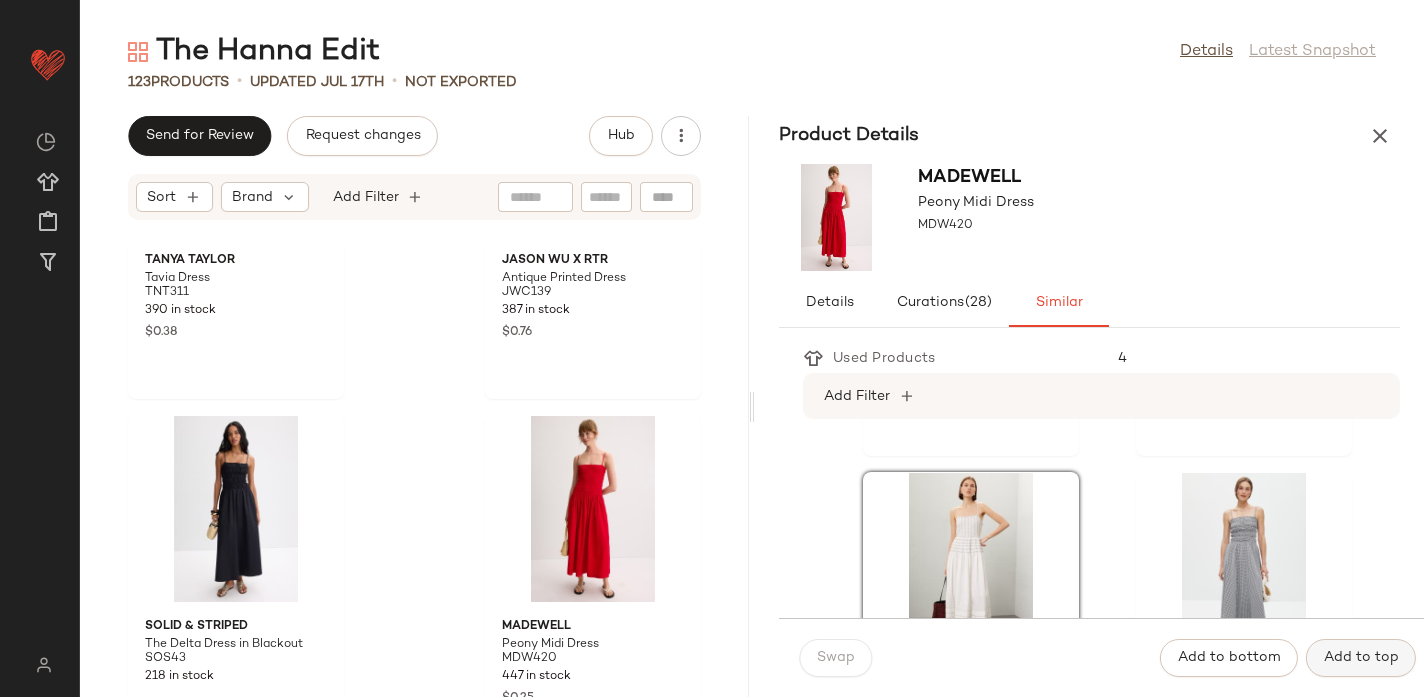 click on "Add to top" 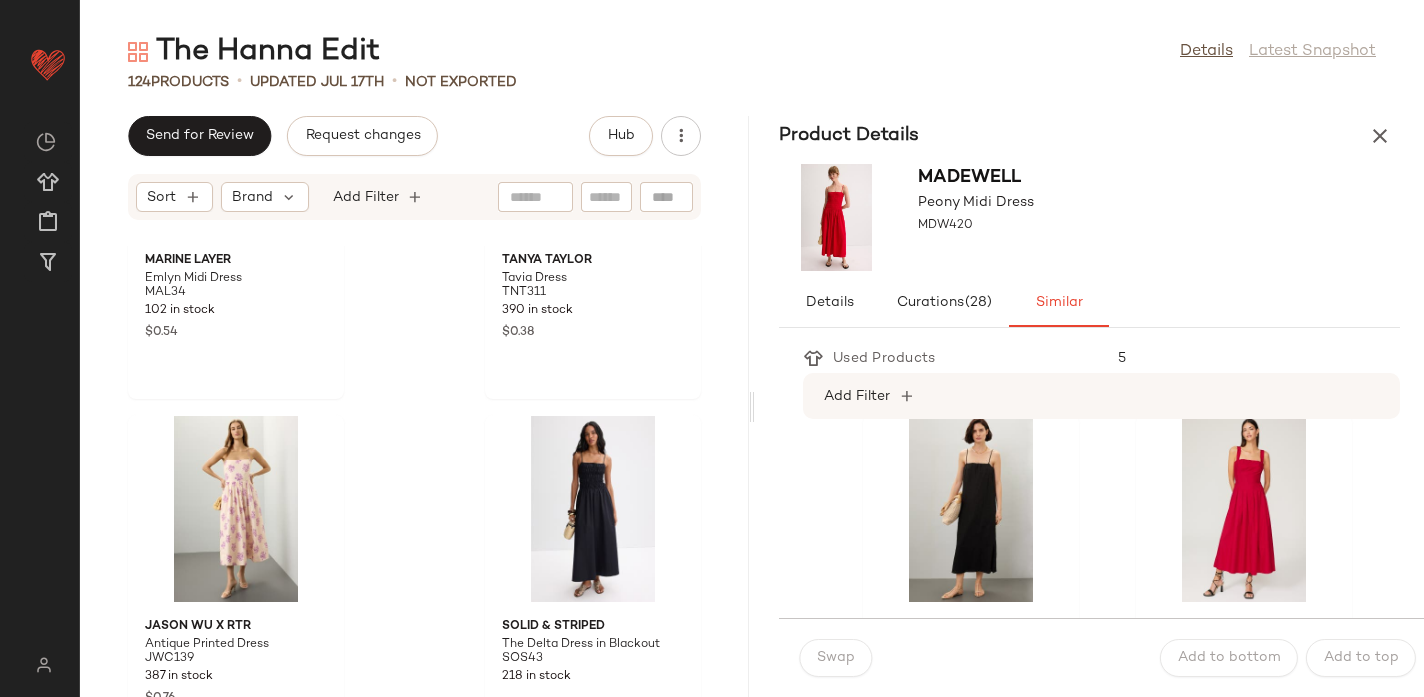 scroll, scrollTop: 3343, scrollLeft: 0, axis: vertical 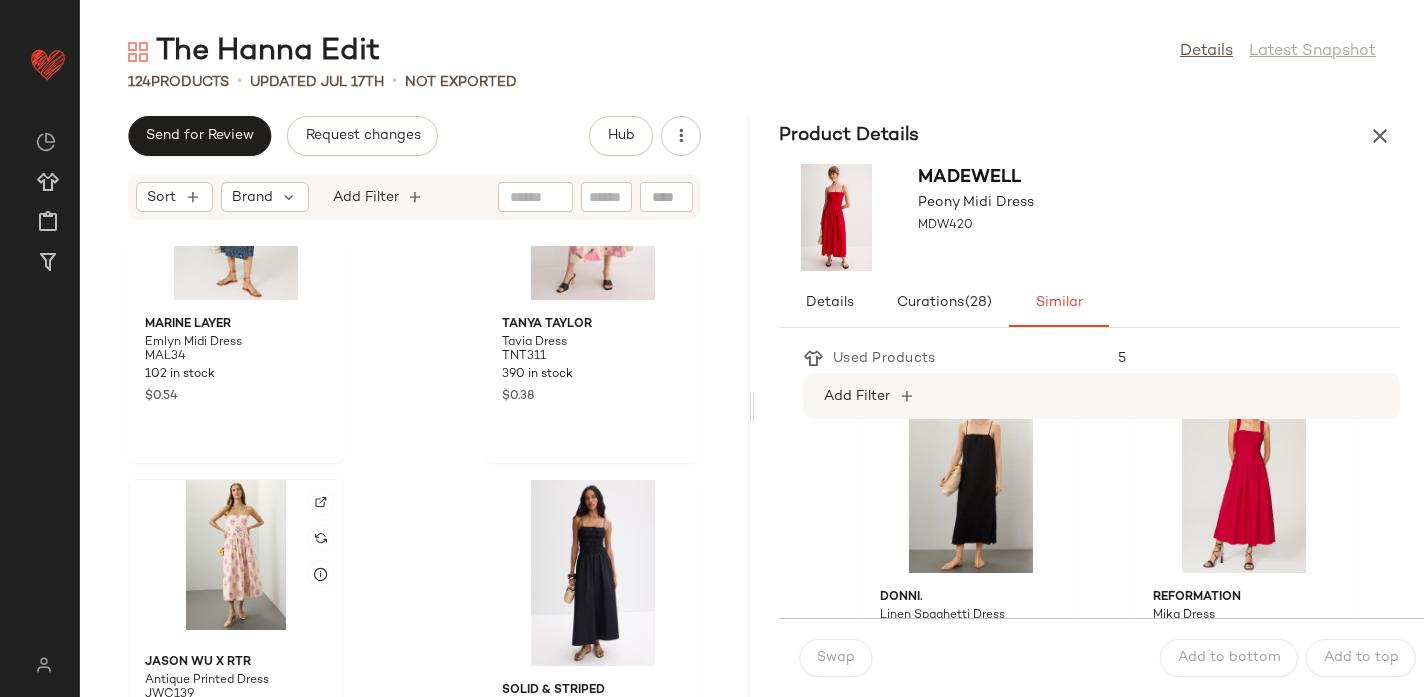 click 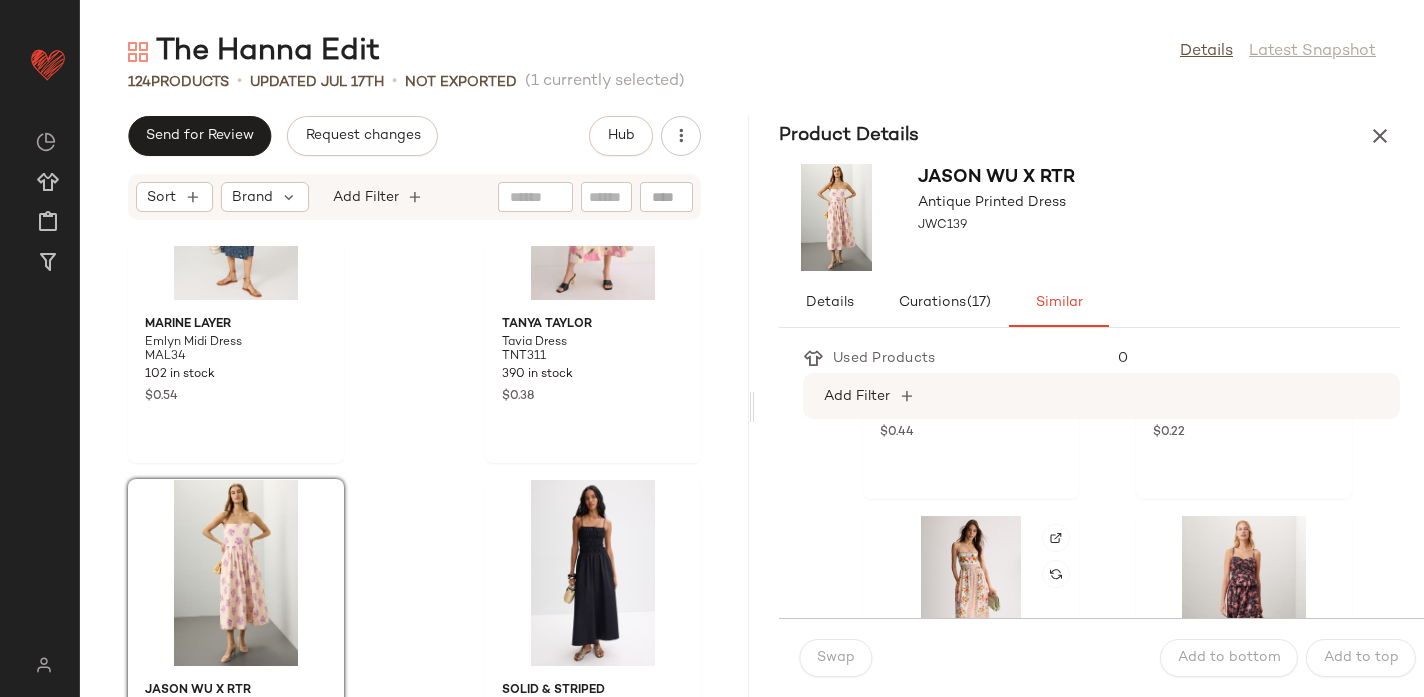 scroll, scrollTop: 1013, scrollLeft: 0, axis: vertical 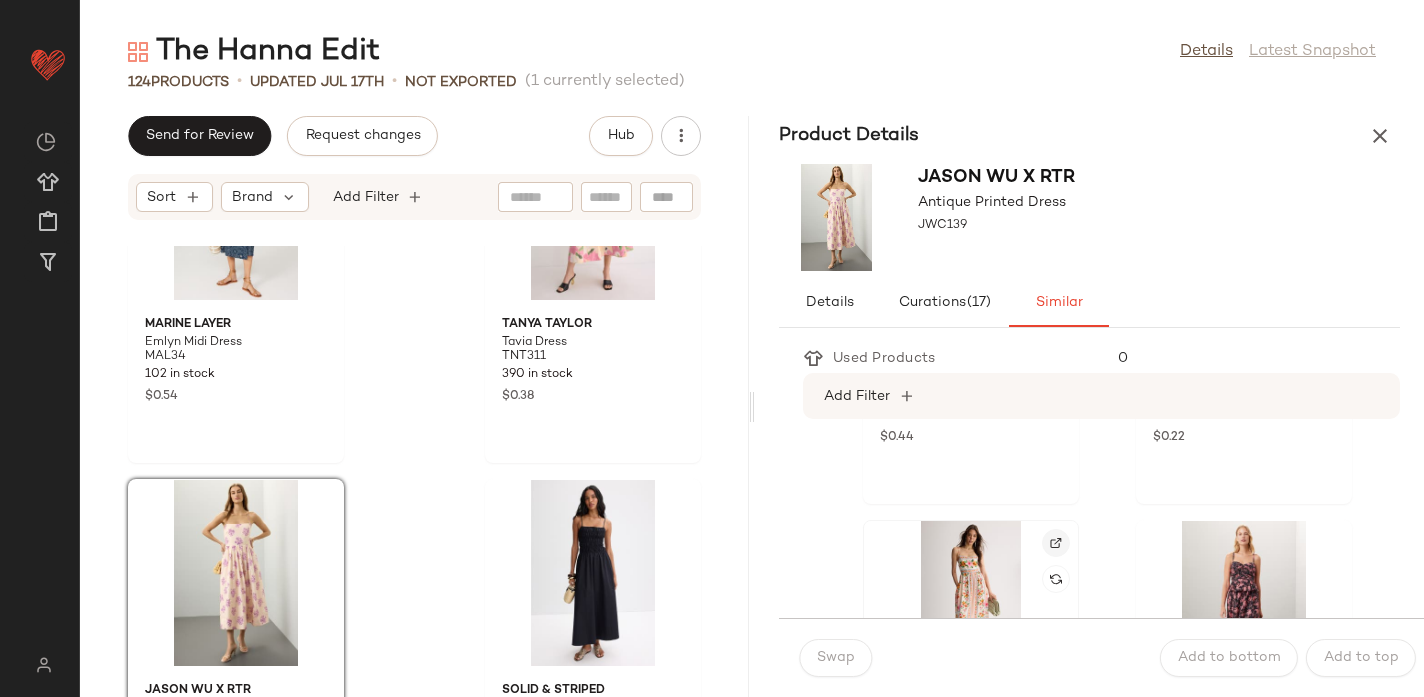 click 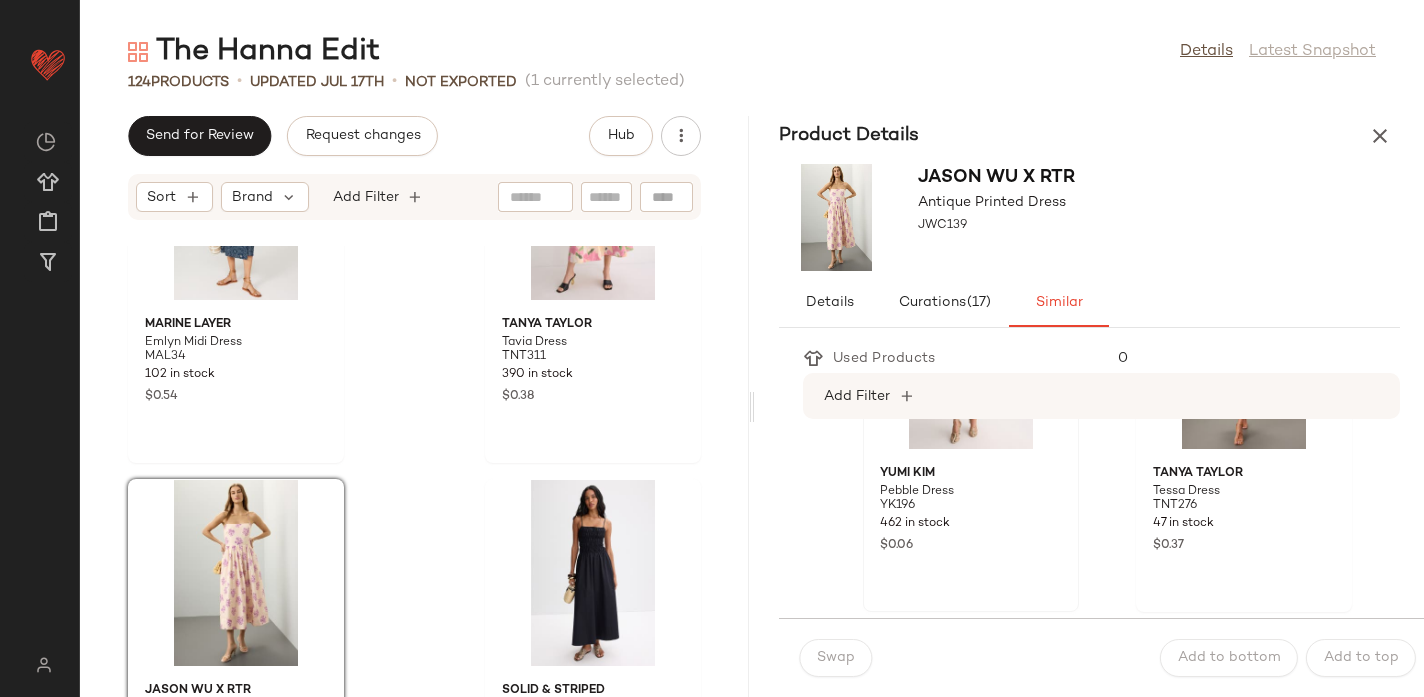scroll, scrollTop: 1273, scrollLeft: 0, axis: vertical 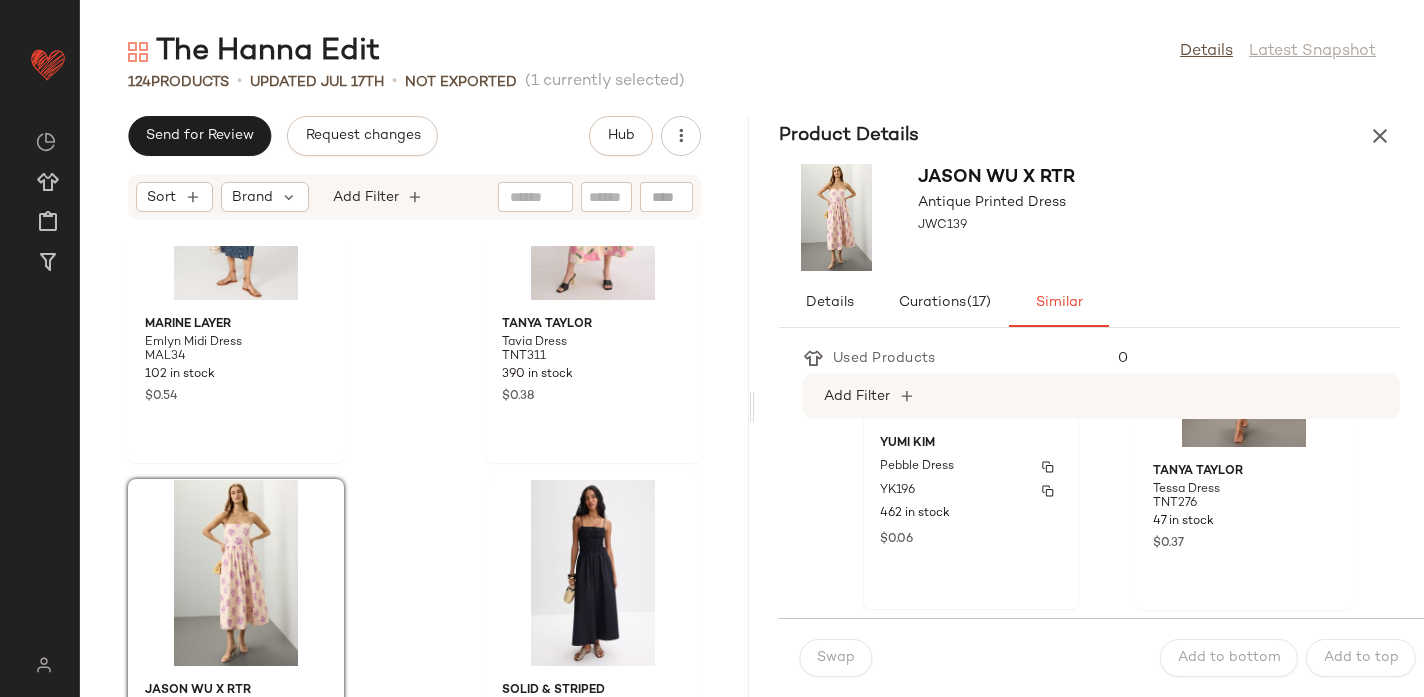 click on "YK196" at bounding box center (971, 491) 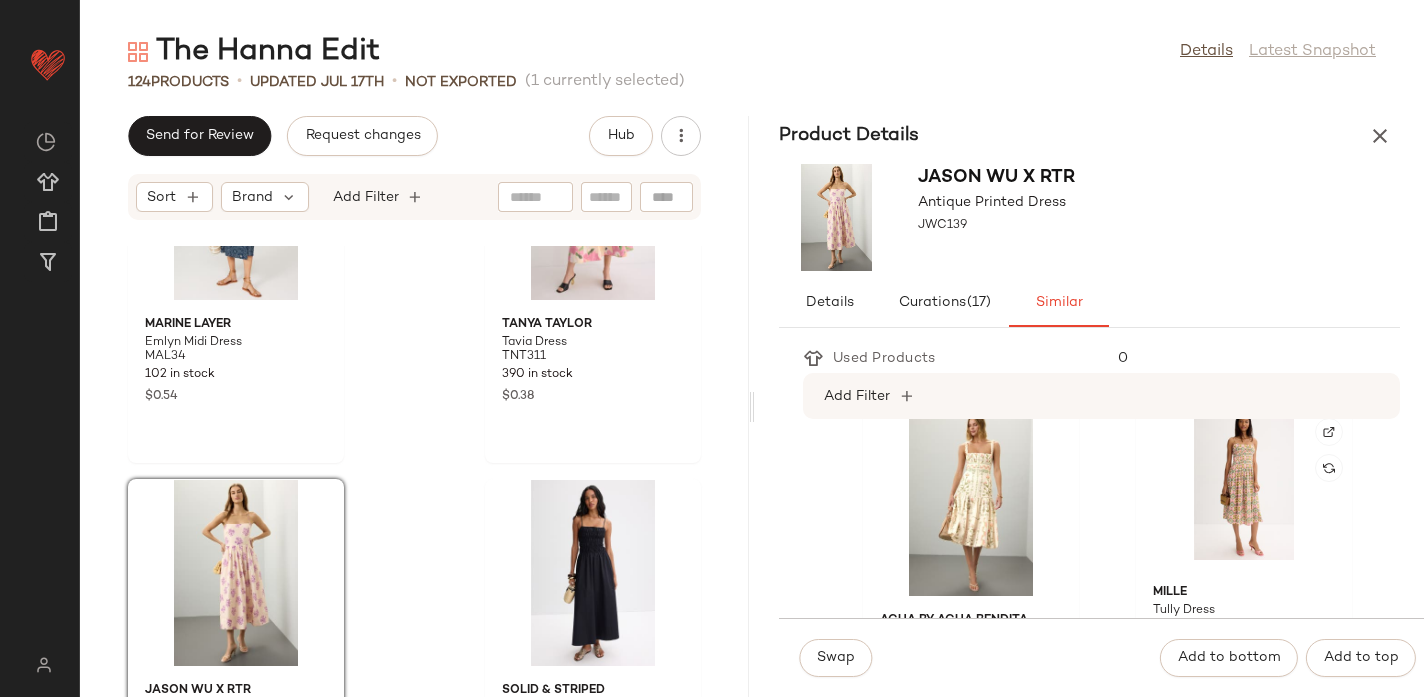 scroll, scrollTop: 1850, scrollLeft: 0, axis: vertical 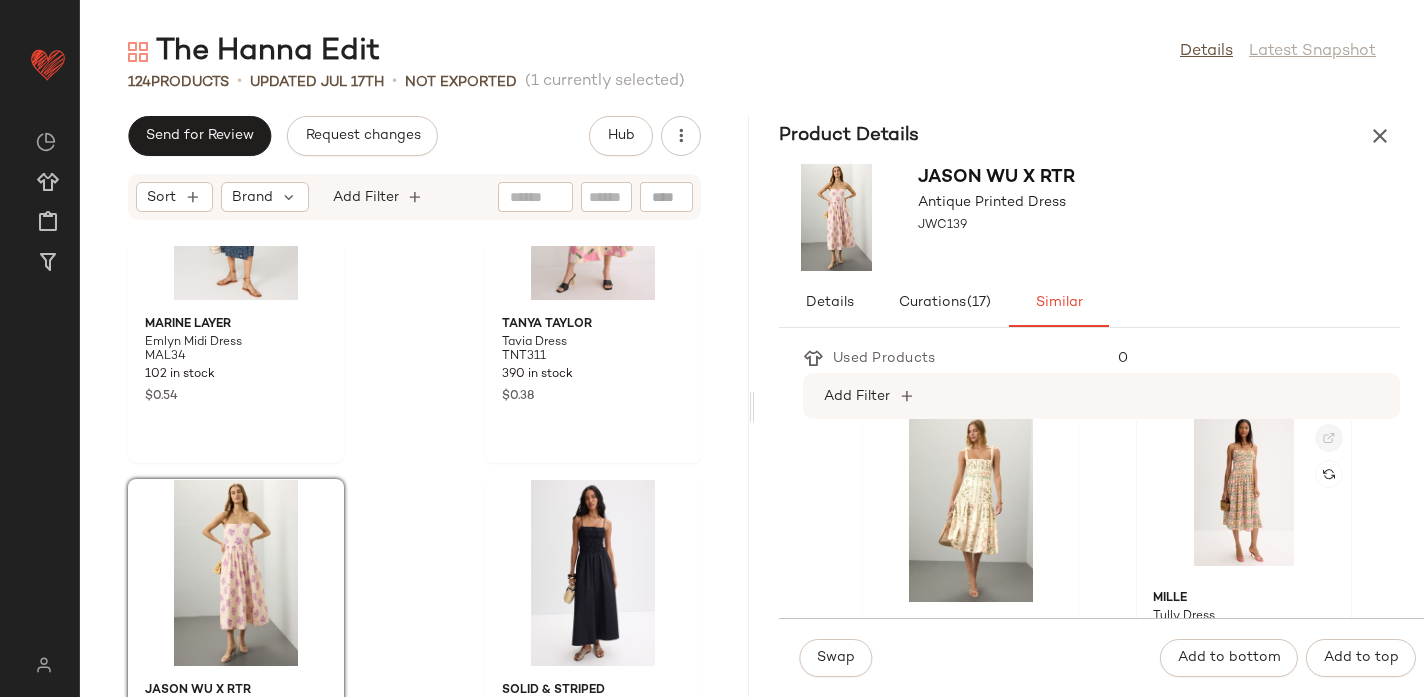 click 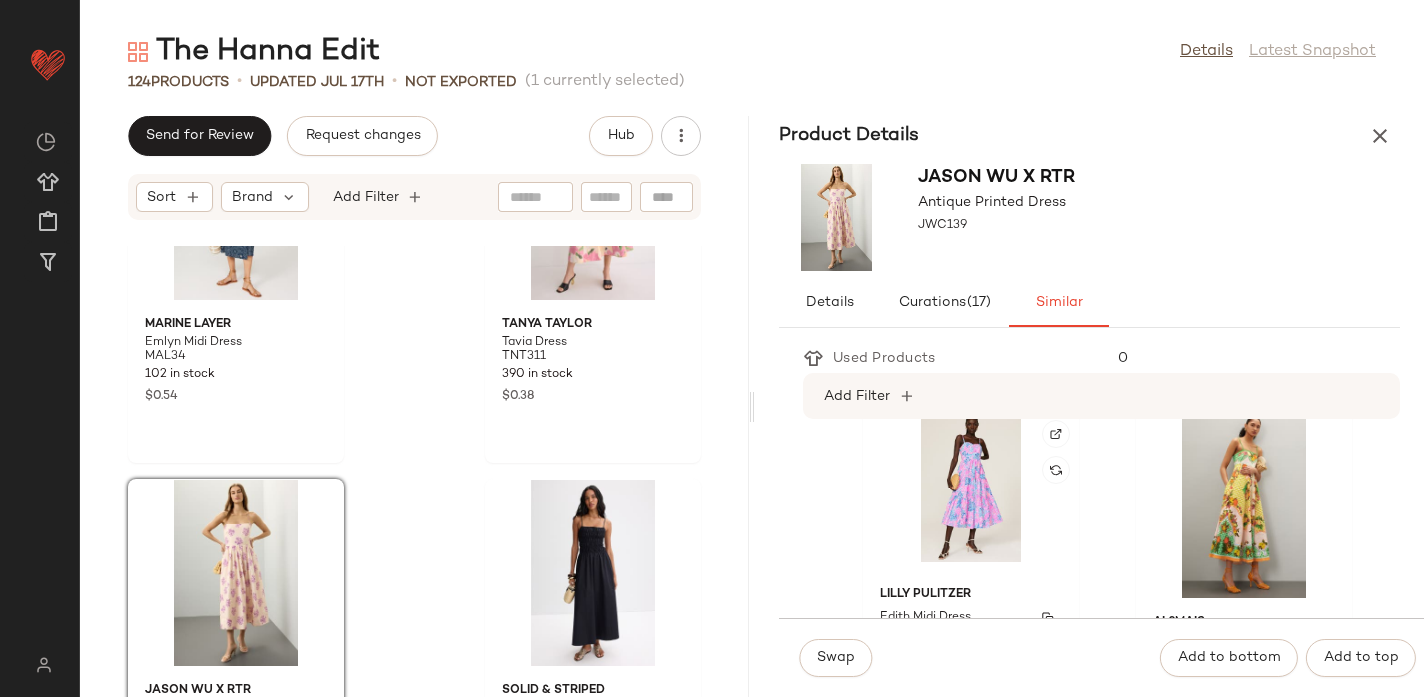 scroll, scrollTop: 2584, scrollLeft: 0, axis: vertical 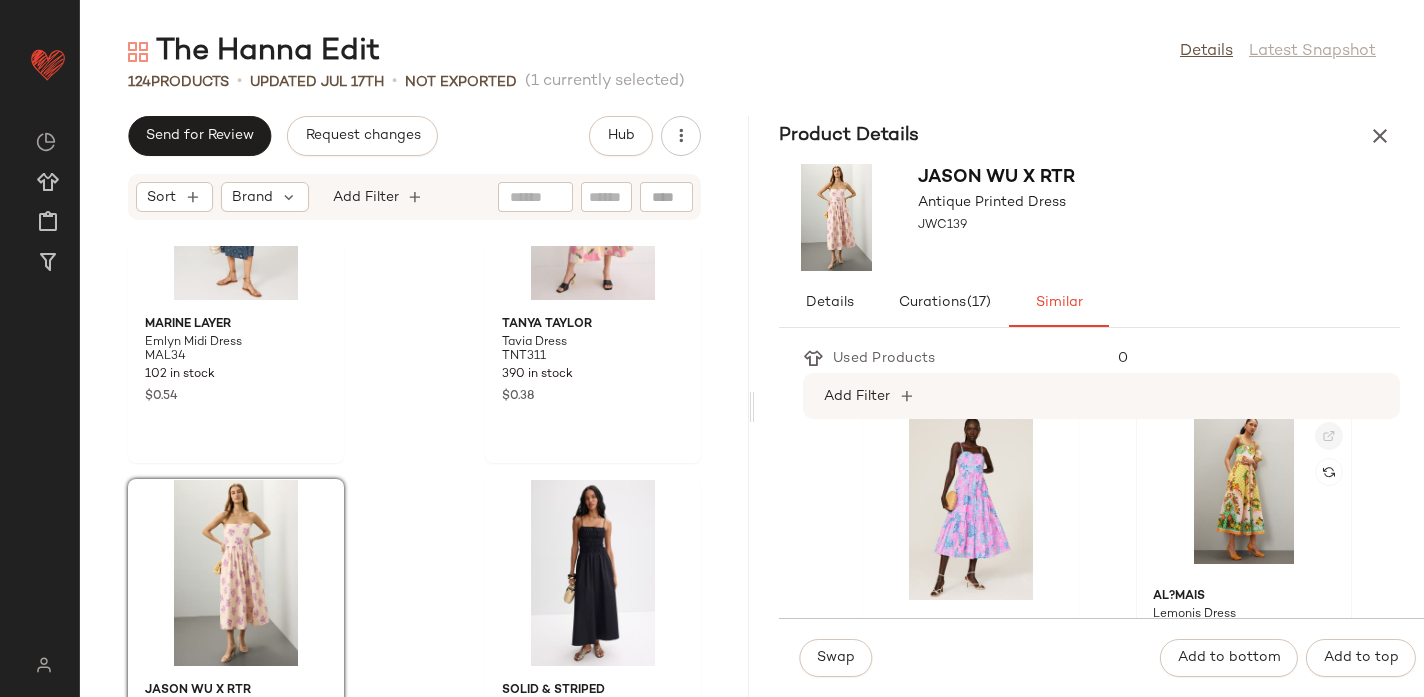 click 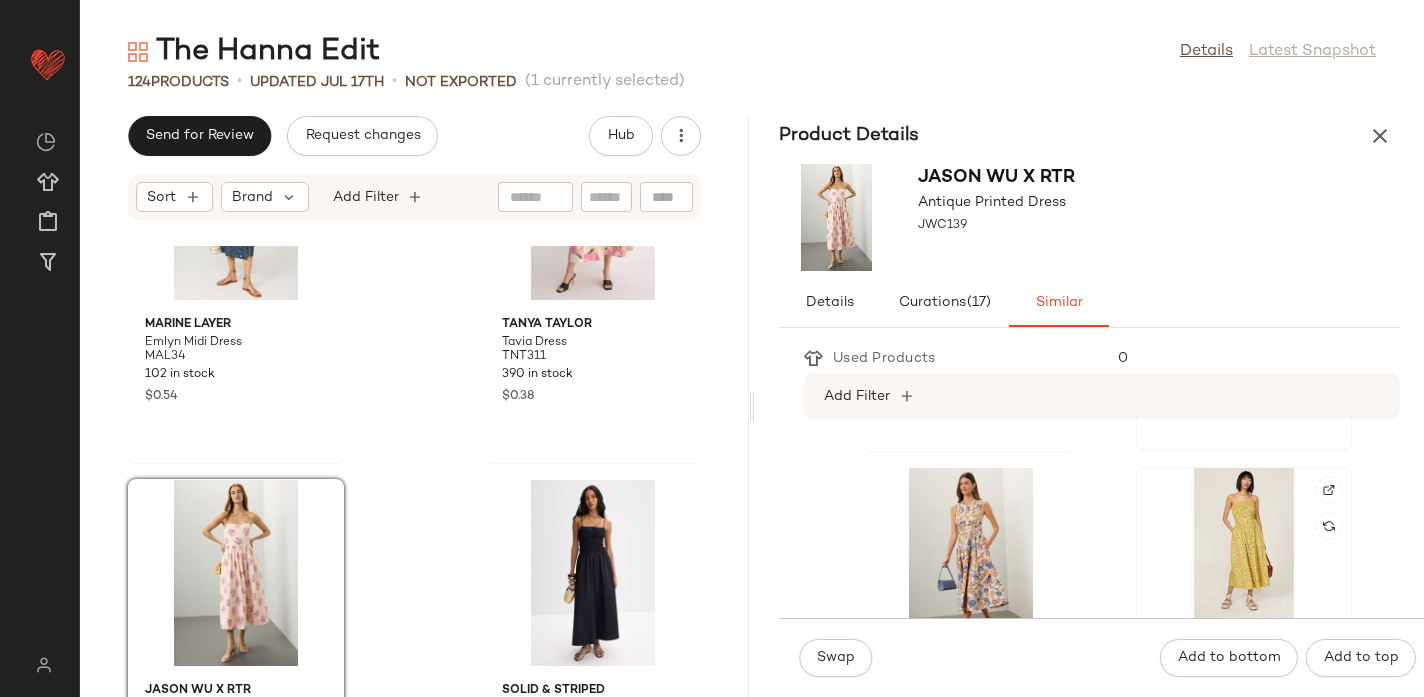 scroll, scrollTop: 2890, scrollLeft: 0, axis: vertical 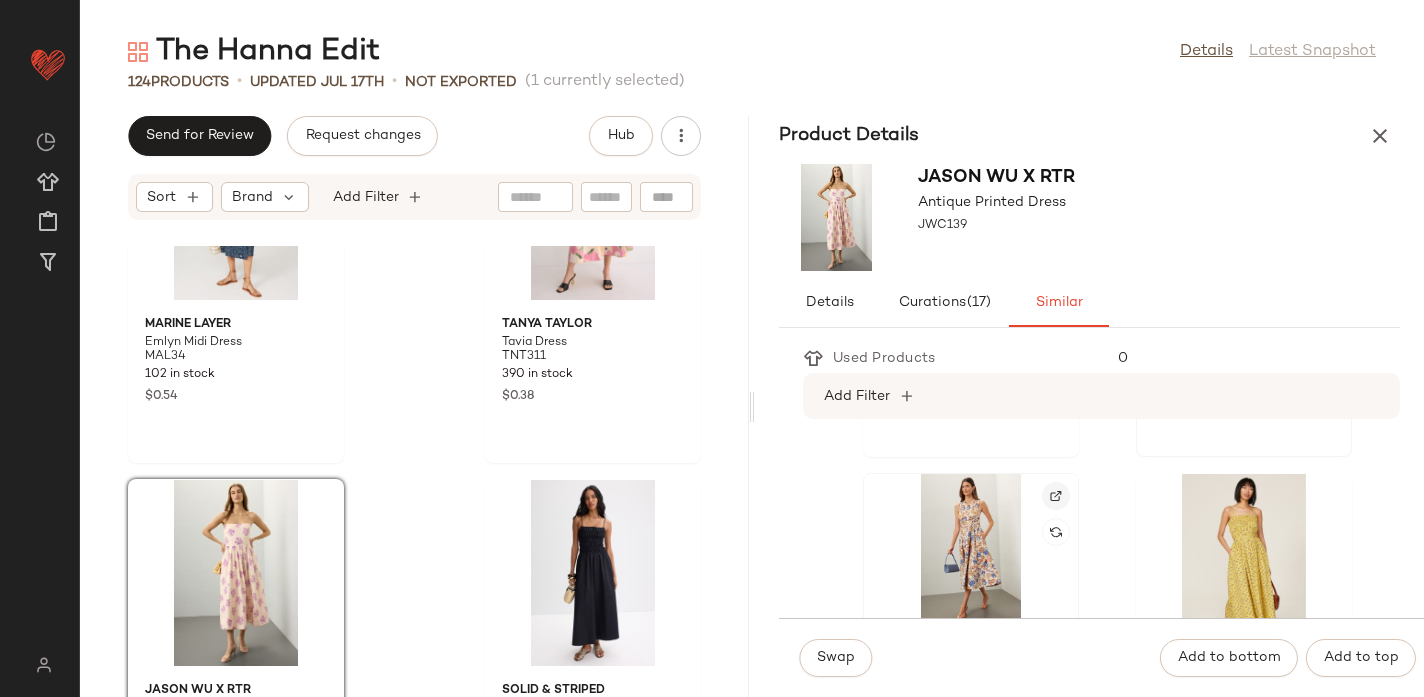 click 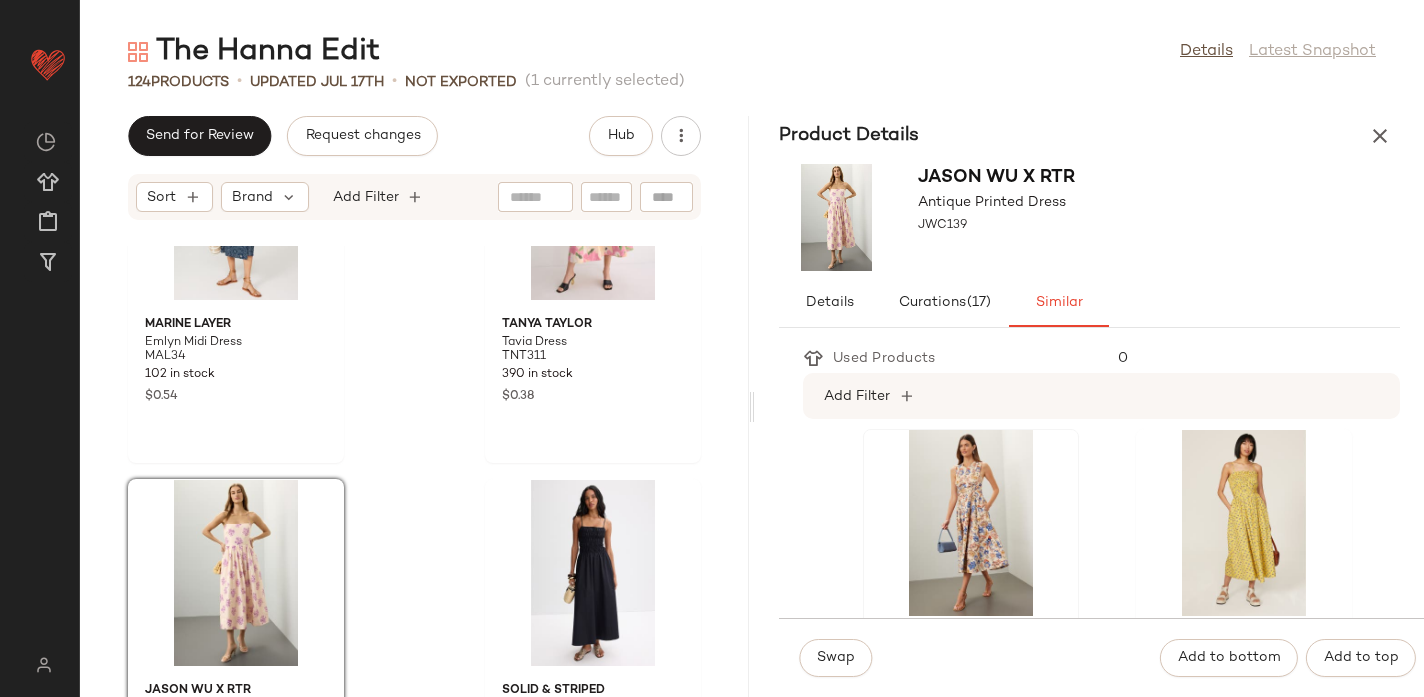 scroll, scrollTop: 2923, scrollLeft: 0, axis: vertical 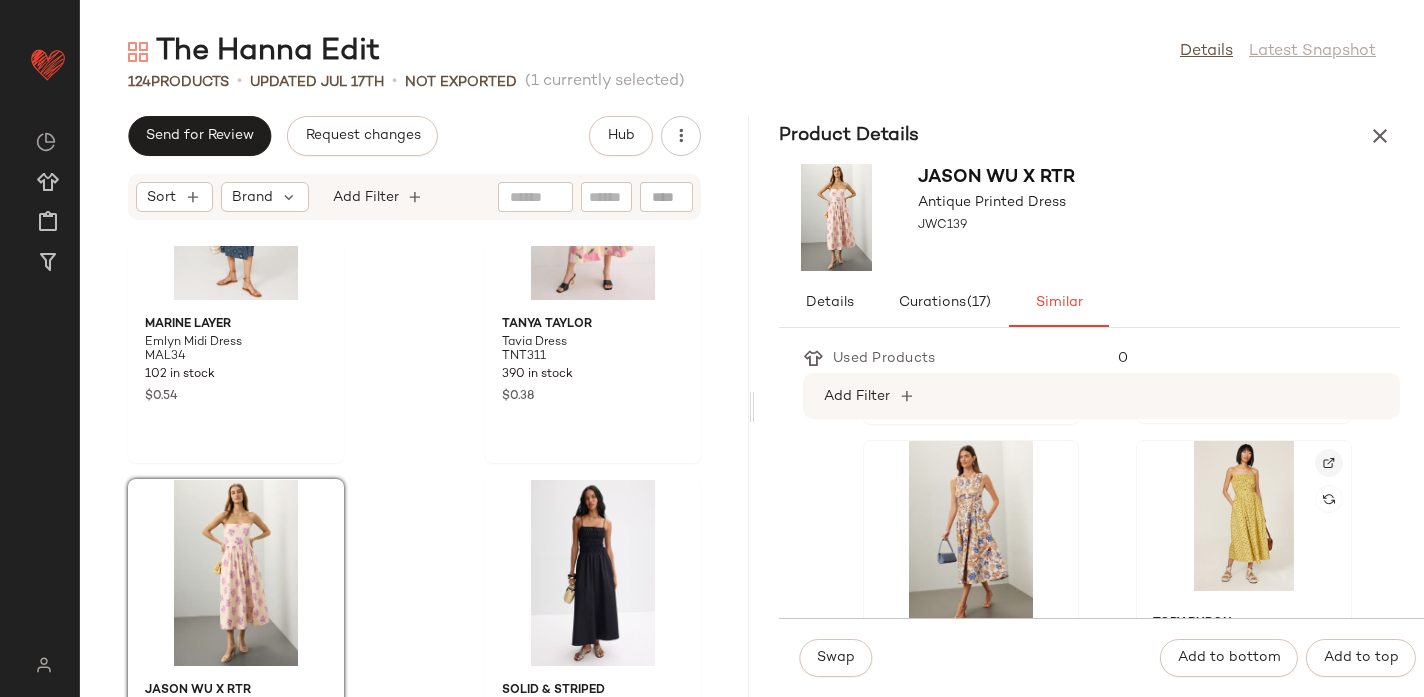 click at bounding box center (1329, 463) 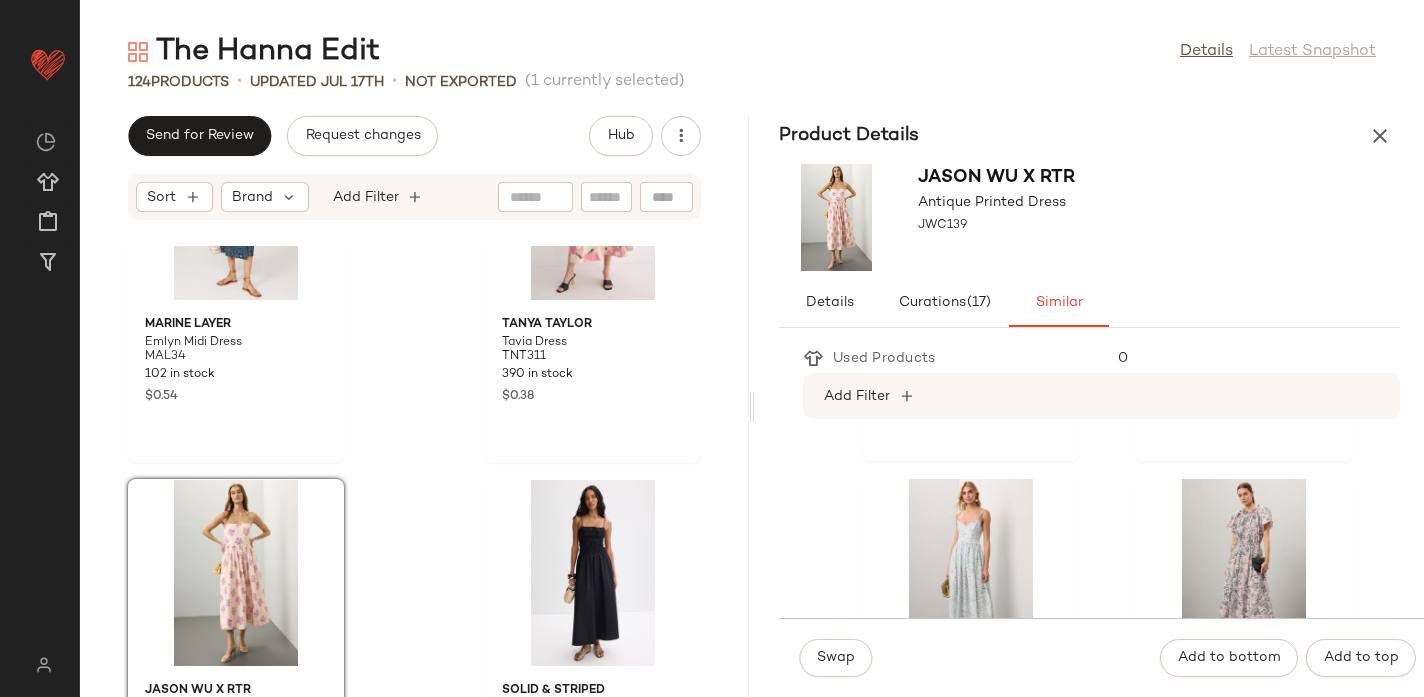 scroll, scrollTop: 3606, scrollLeft: 0, axis: vertical 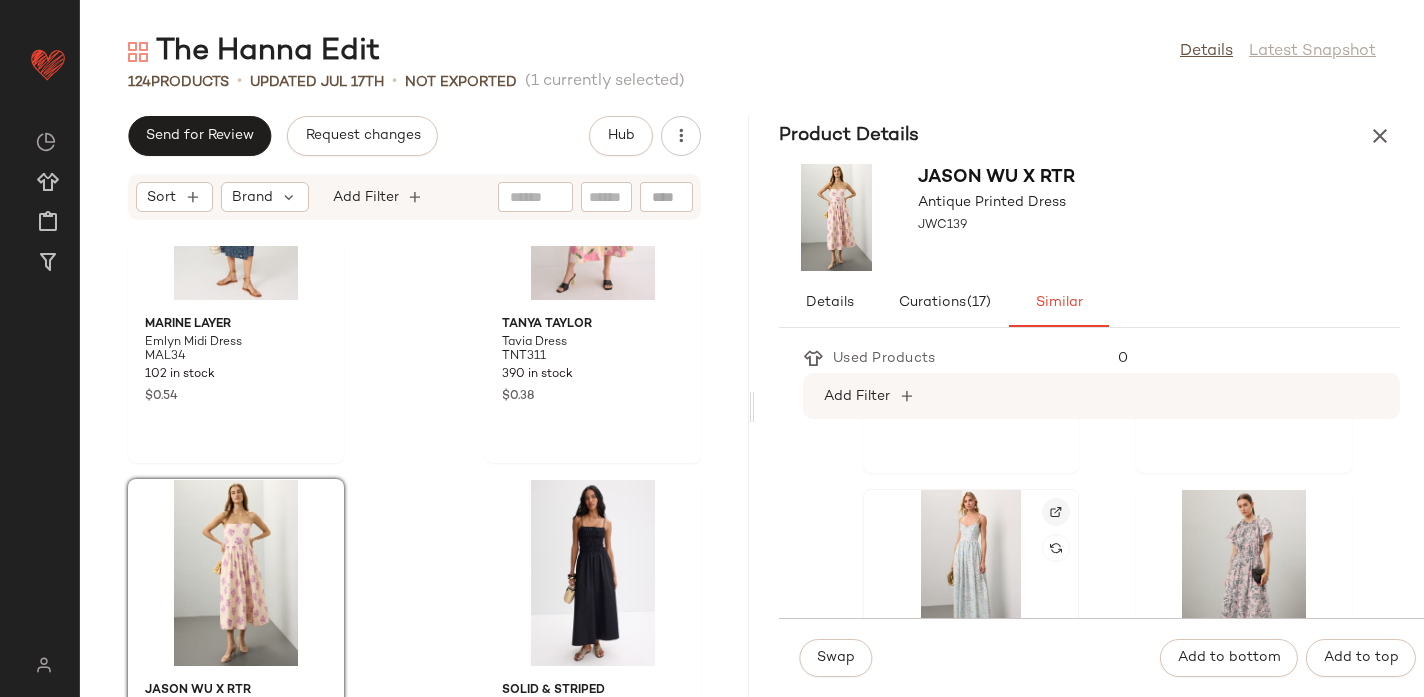click 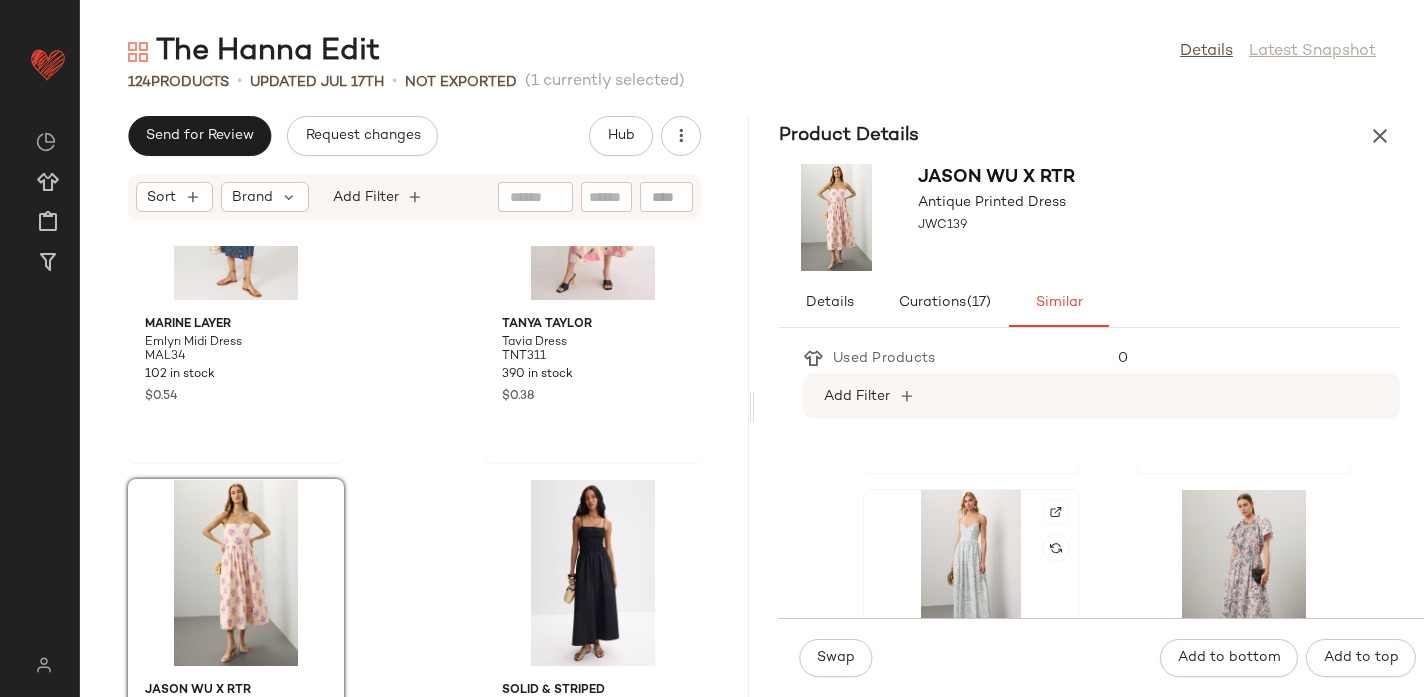 click 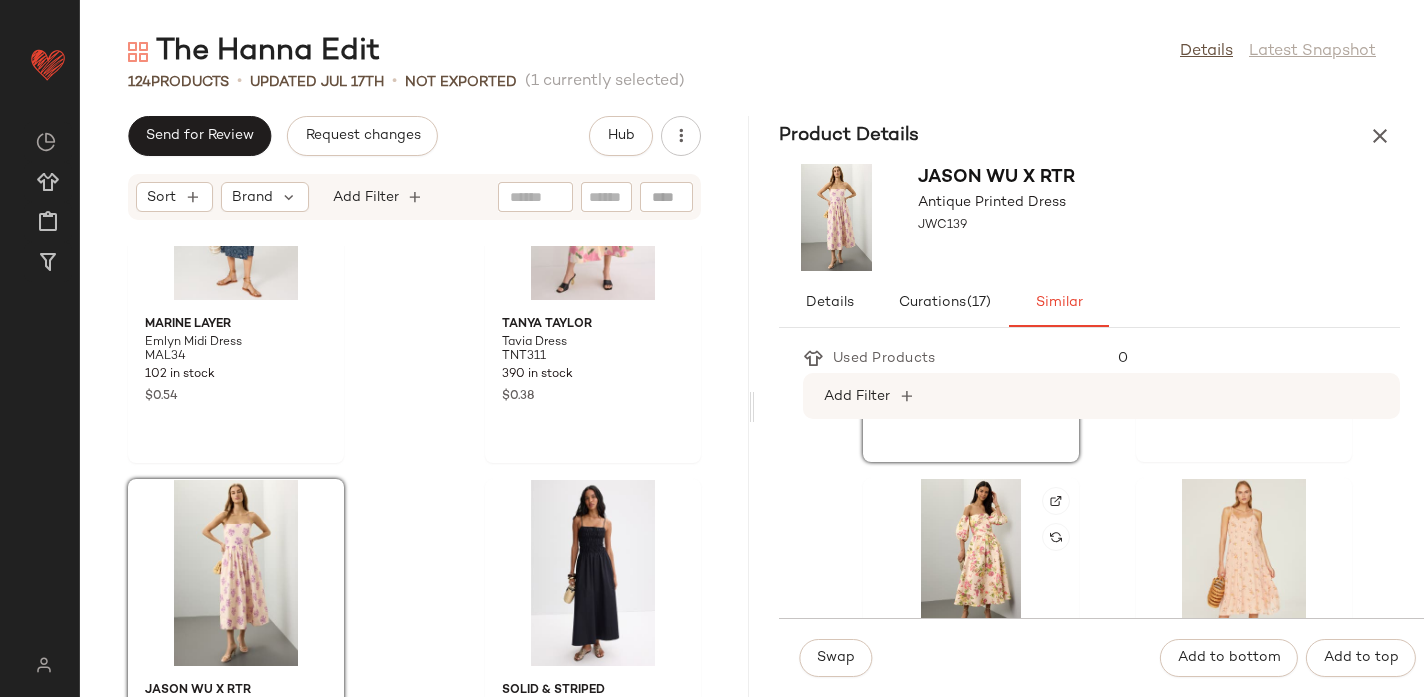 scroll, scrollTop: 4025, scrollLeft: 0, axis: vertical 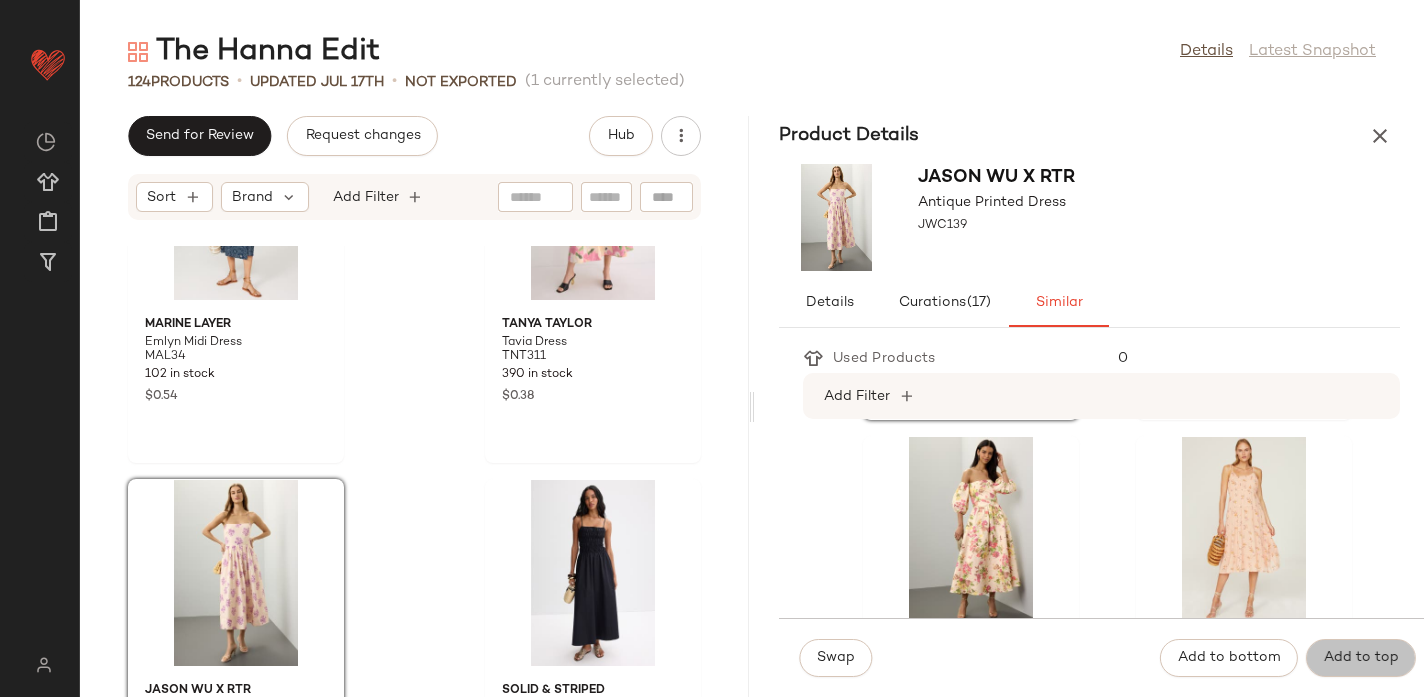 click on "Add to top" 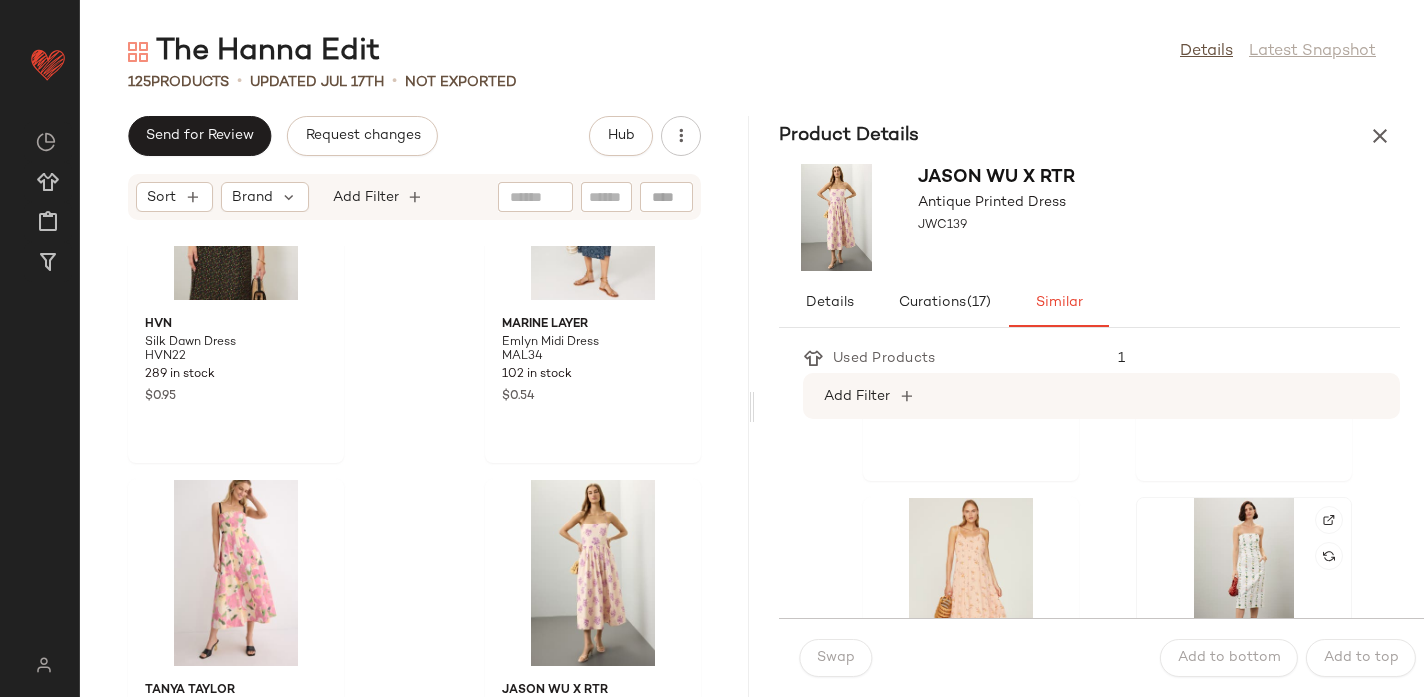 scroll, scrollTop: 3983, scrollLeft: 0, axis: vertical 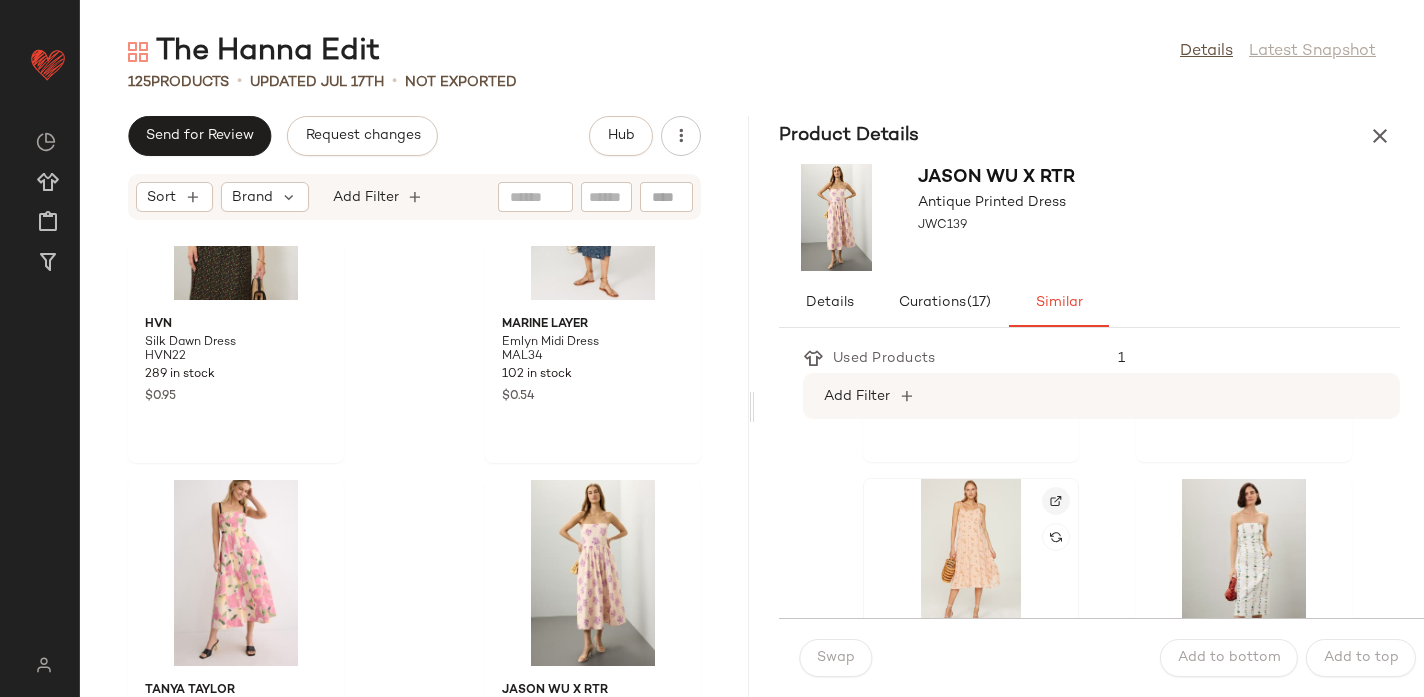 click 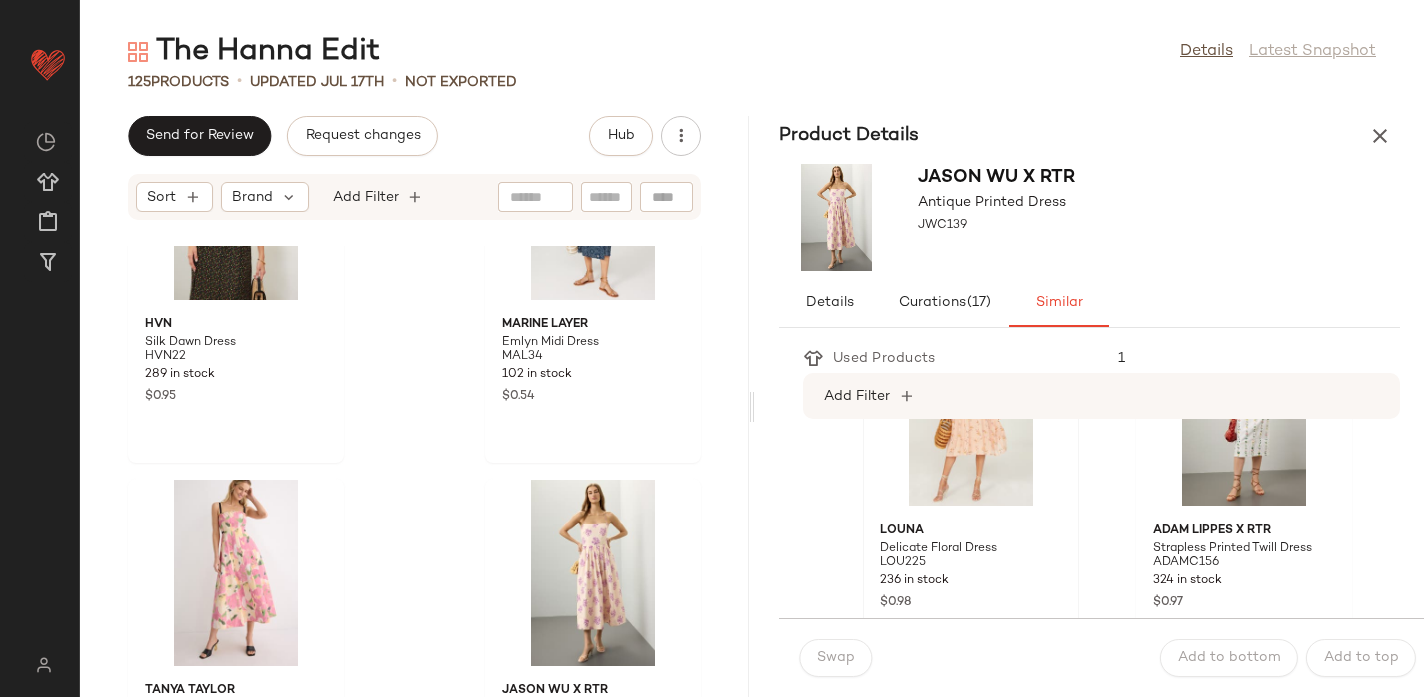 scroll, scrollTop: 4193, scrollLeft: 0, axis: vertical 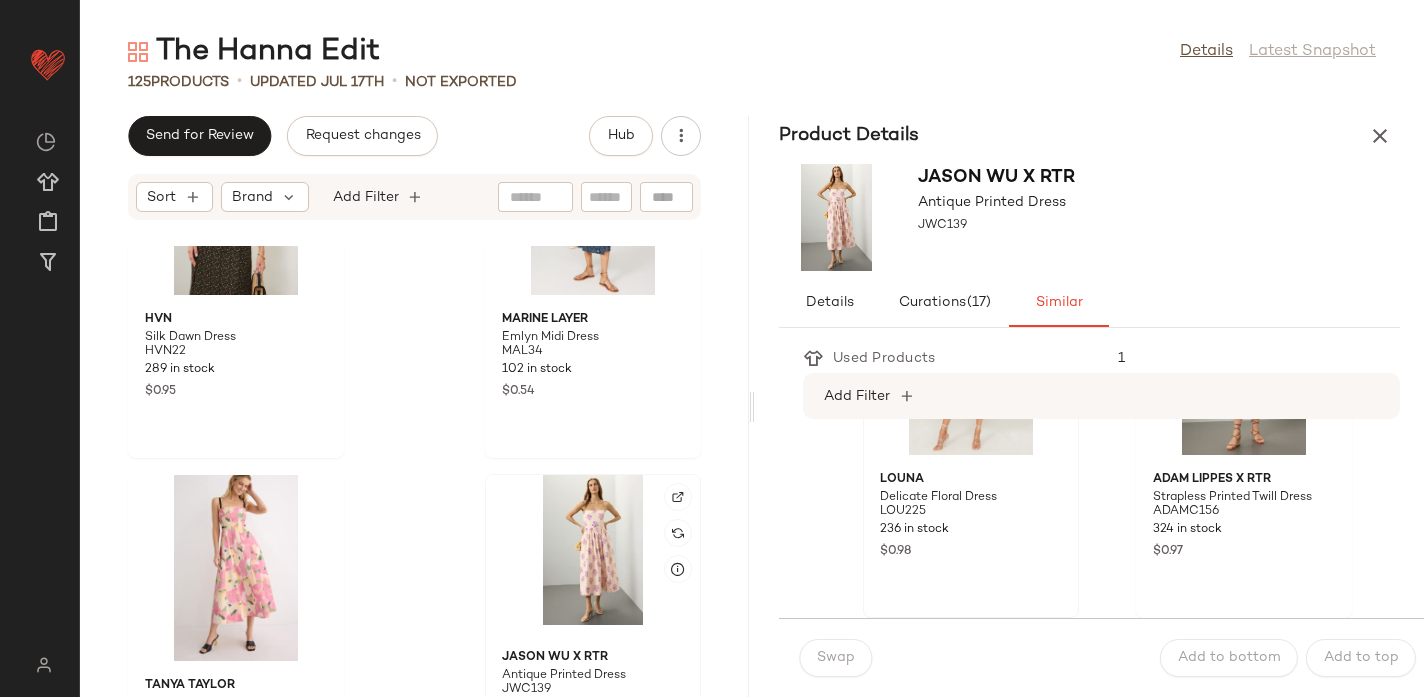click 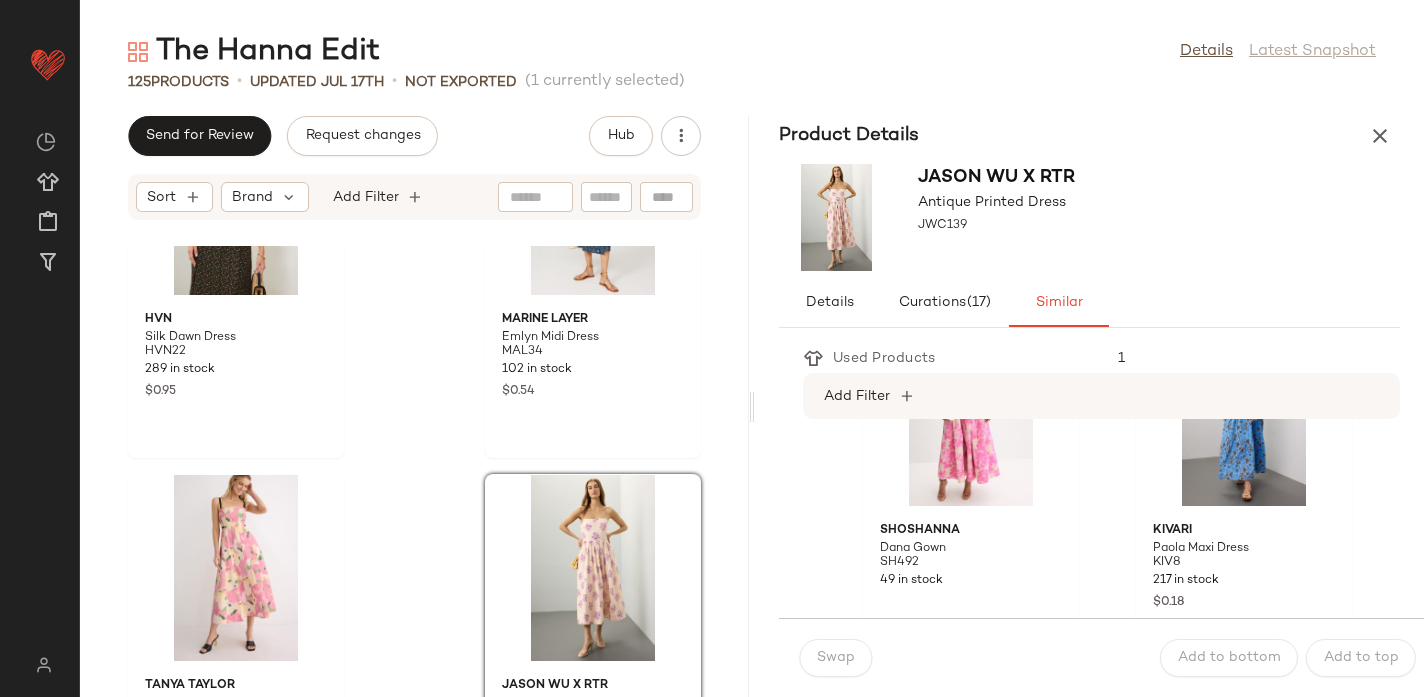 scroll, scrollTop: 0, scrollLeft: 0, axis: both 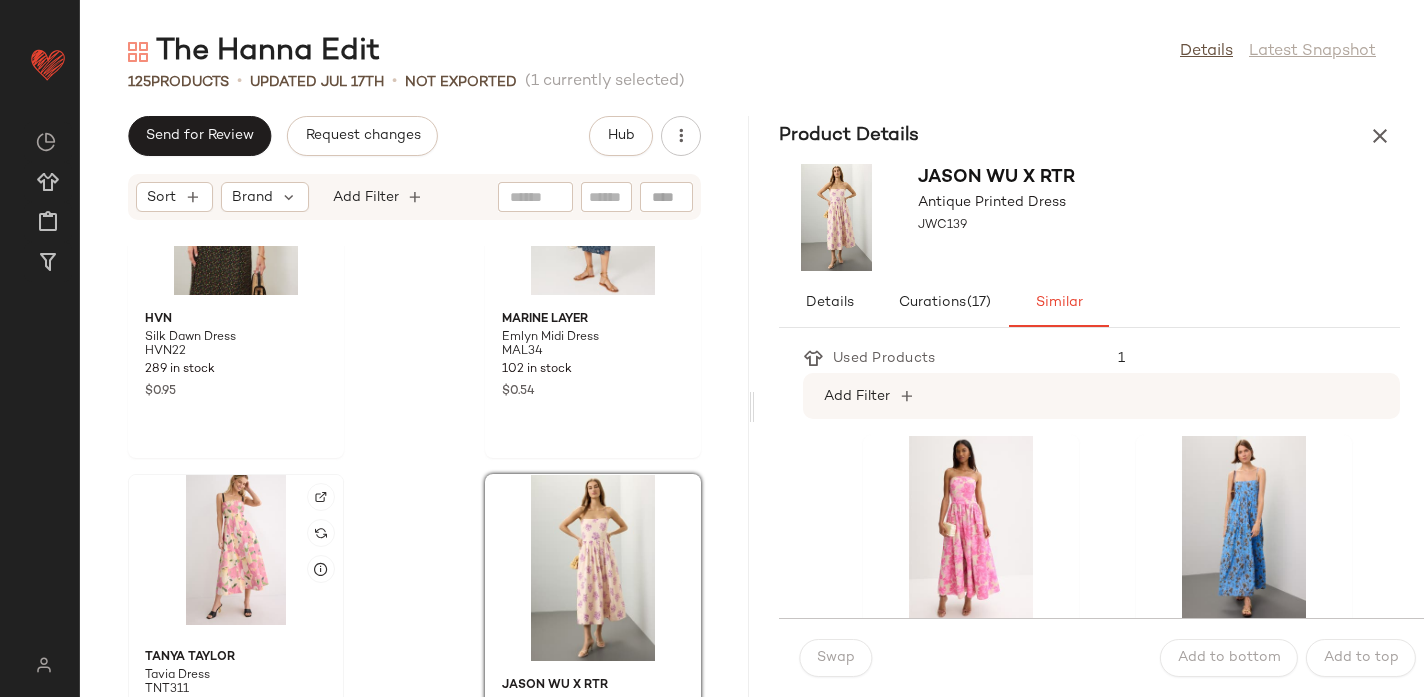 click 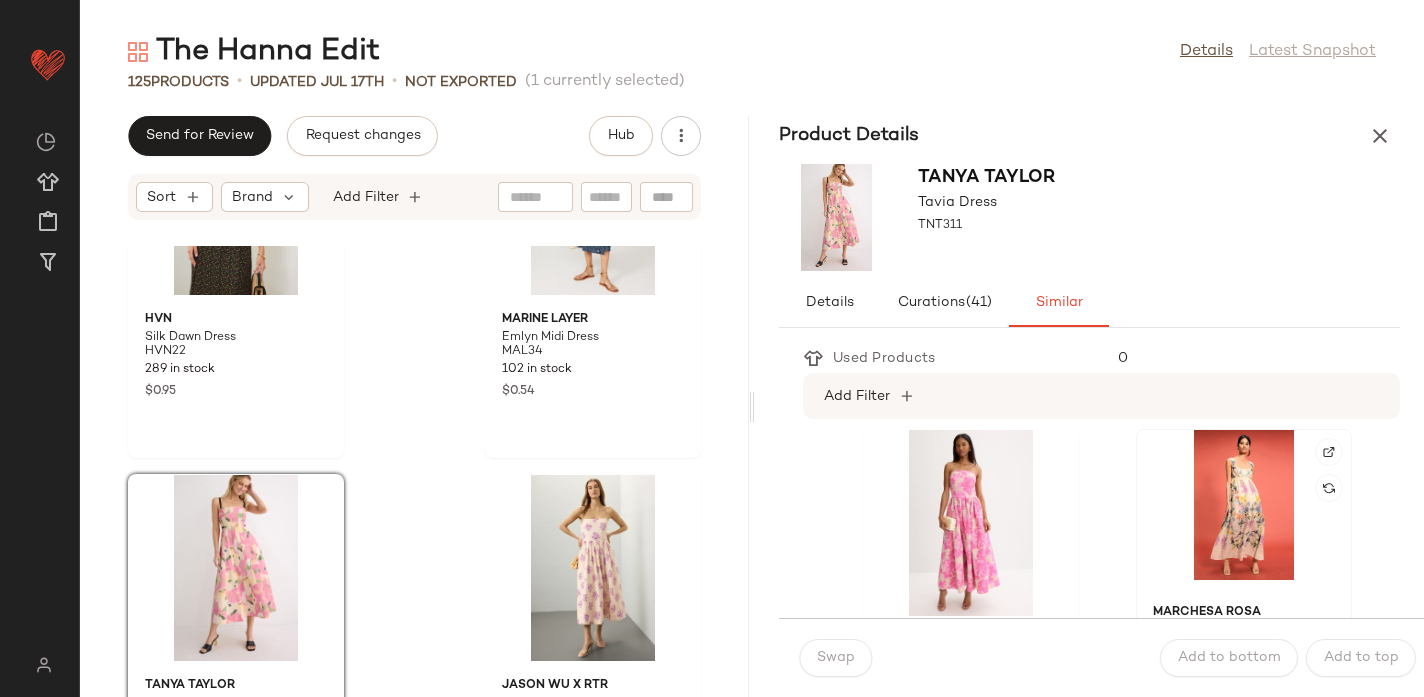 scroll, scrollTop: 2, scrollLeft: 0, axis: vertical 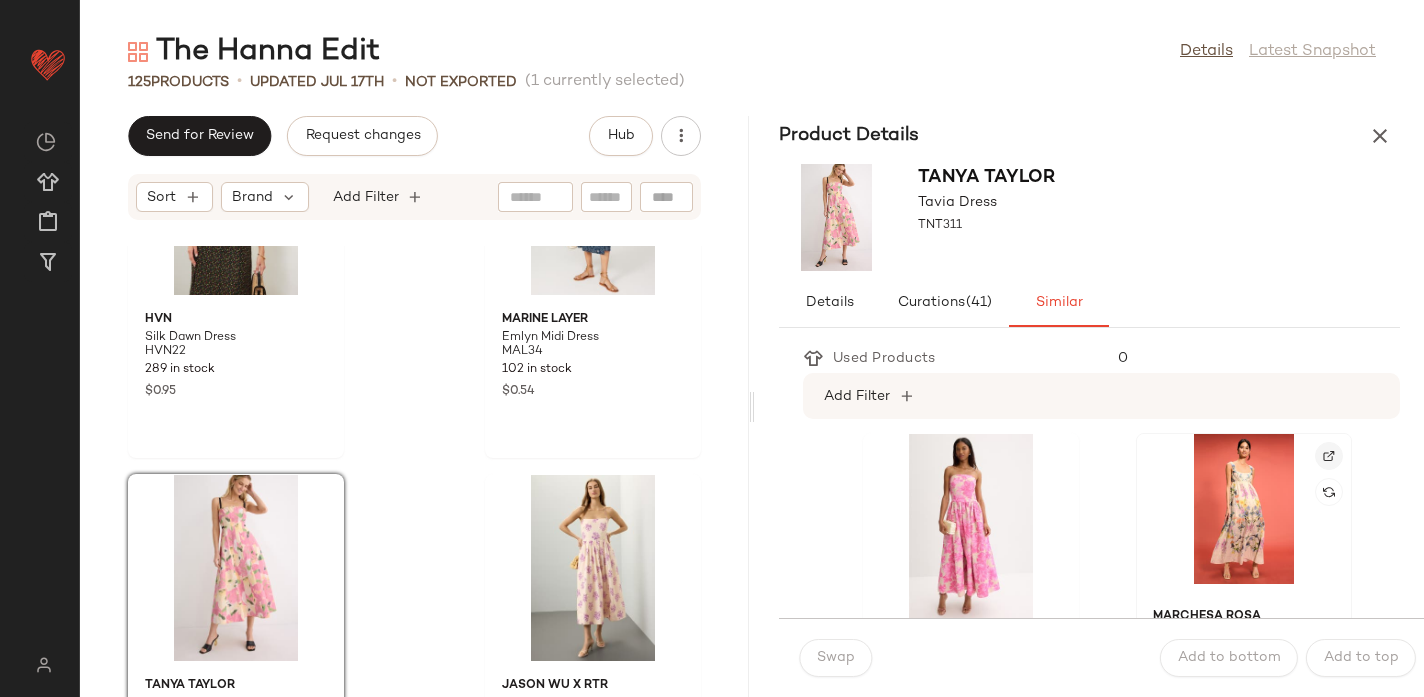 click at bounding box center [1329, 456] 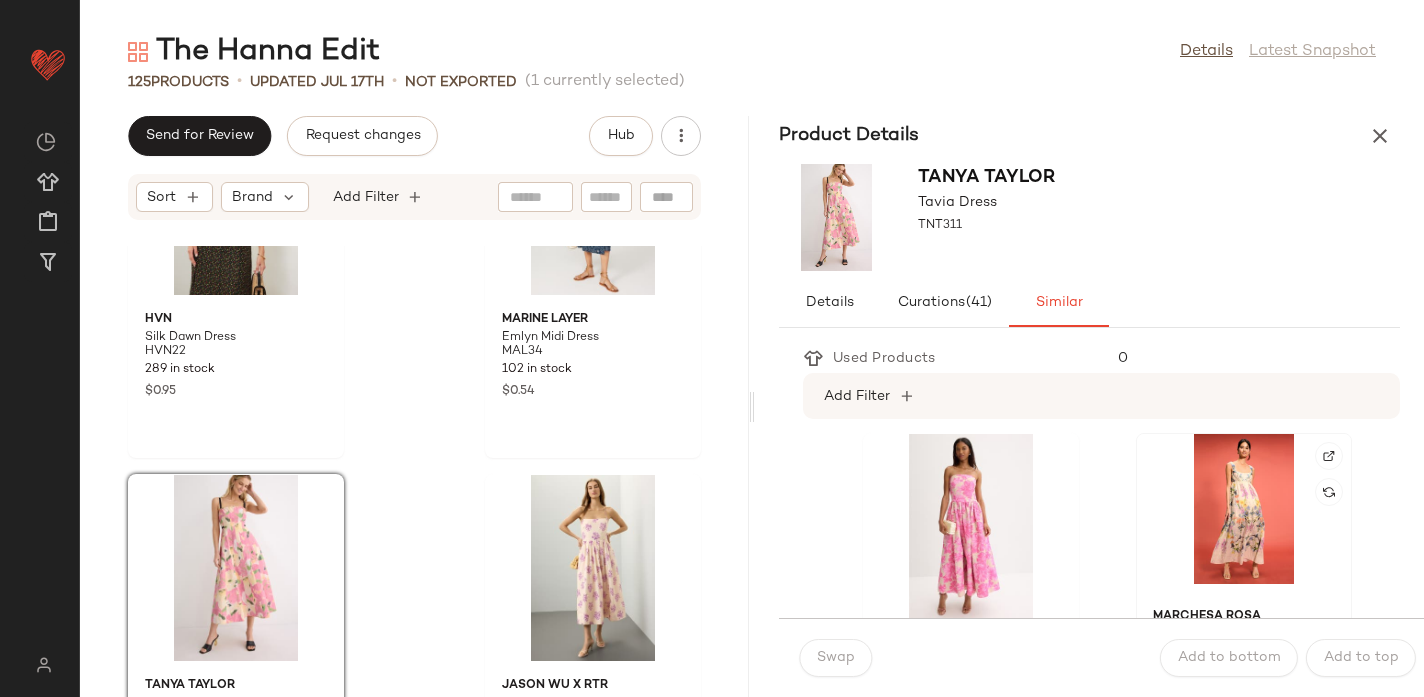 click 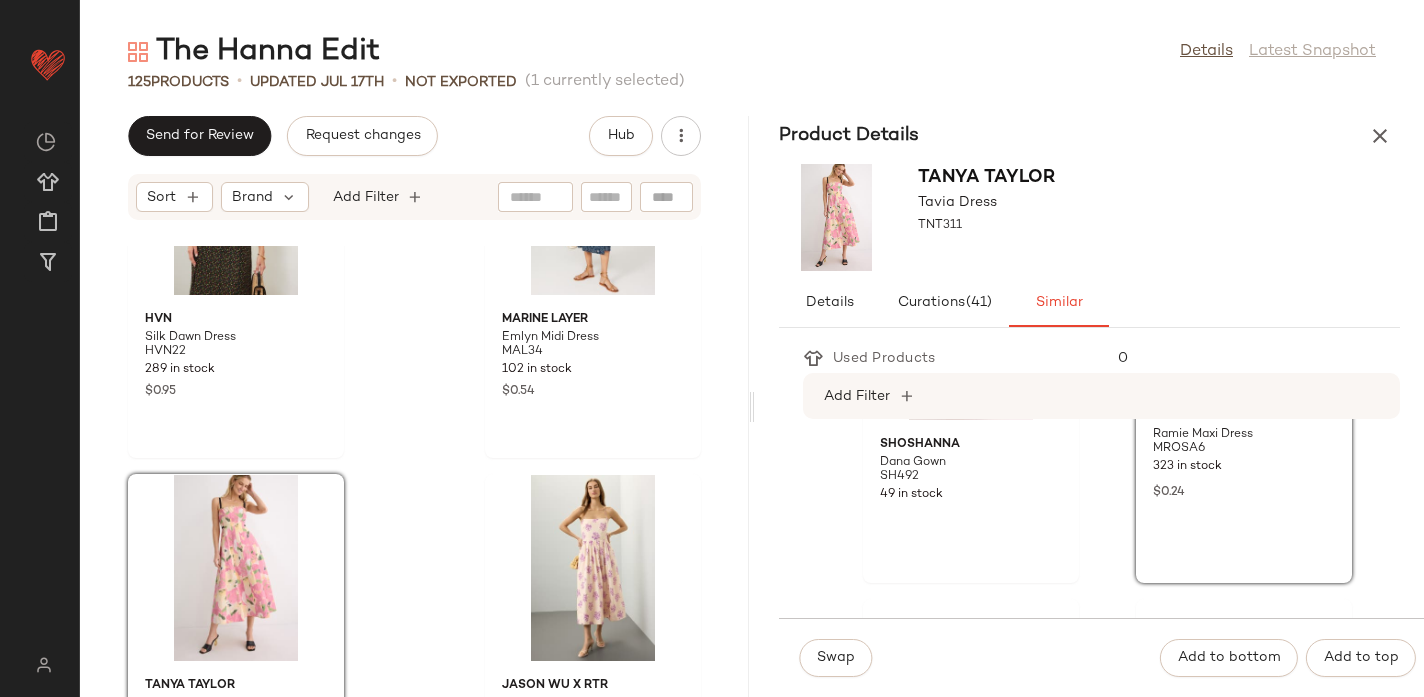 scroll, scrollTop: 206, scrollLeft: 0, axis: vertical 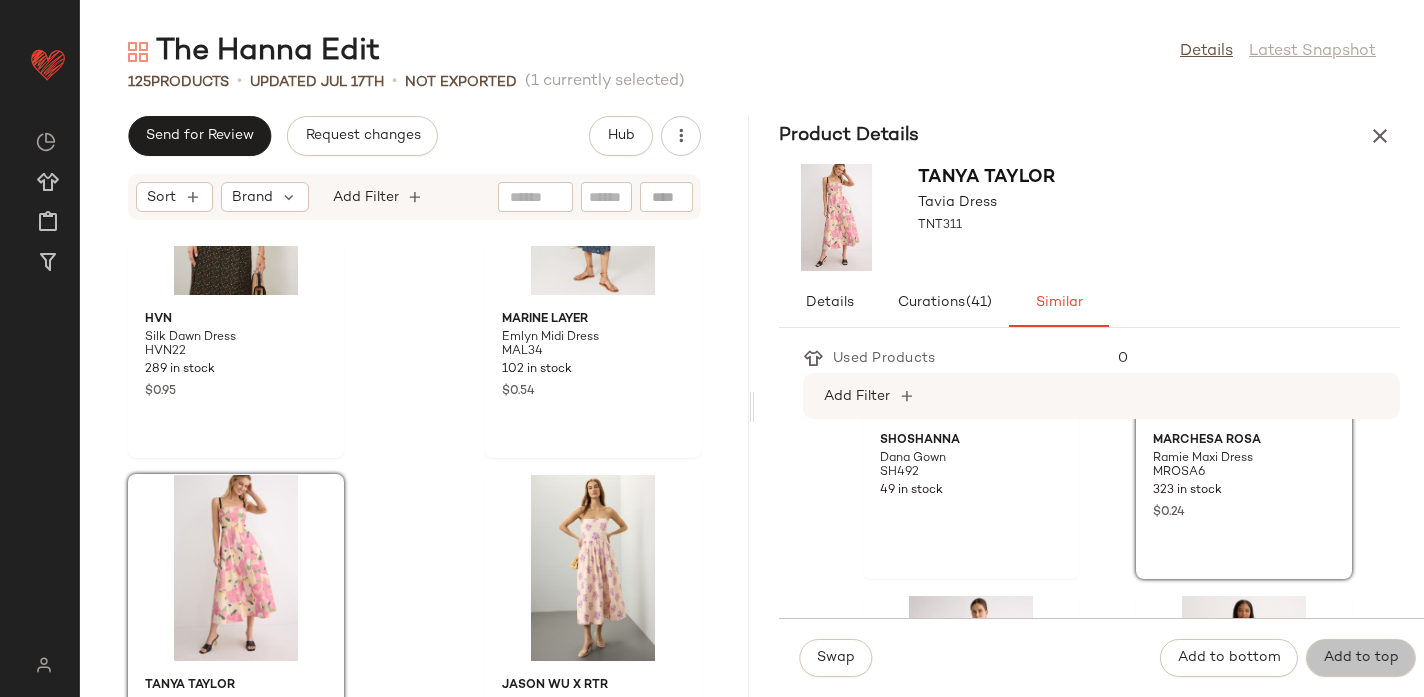 click on "Add to top" 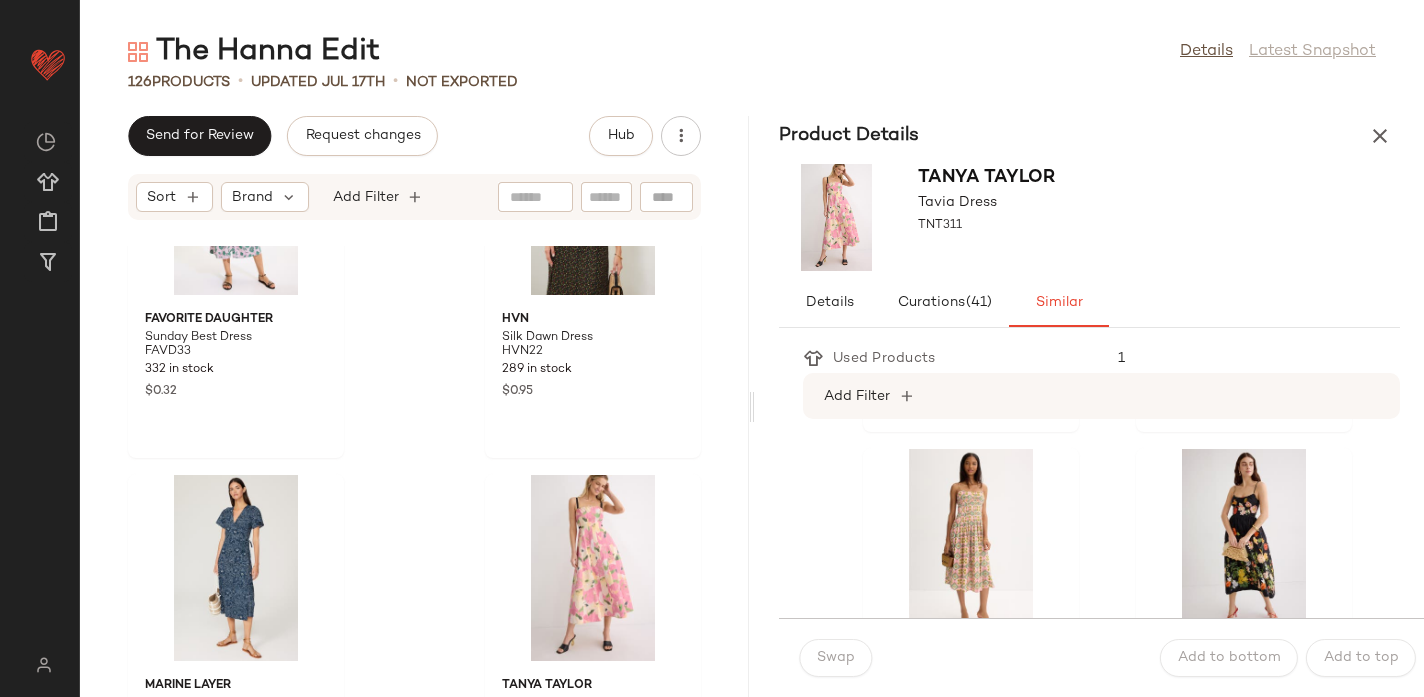 scroll, scrollTop: 331, scrollLeft: 0, axis: vertical 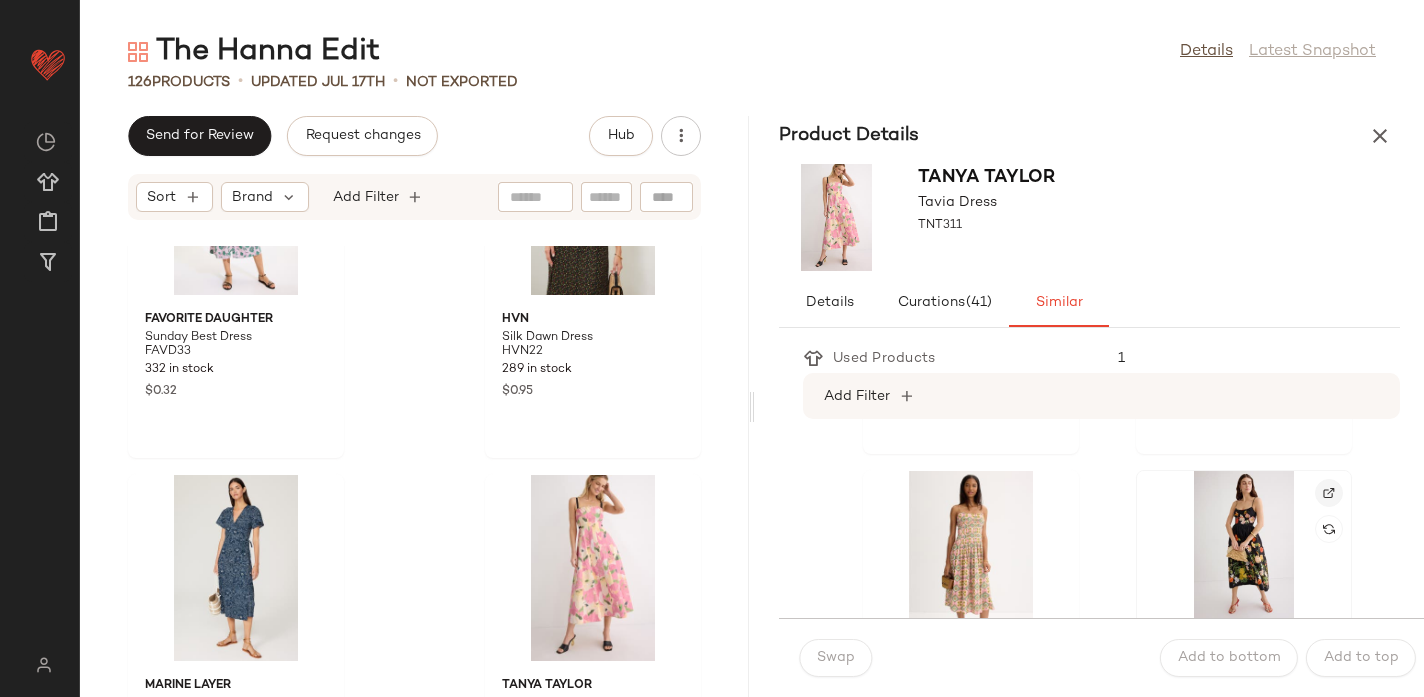 click 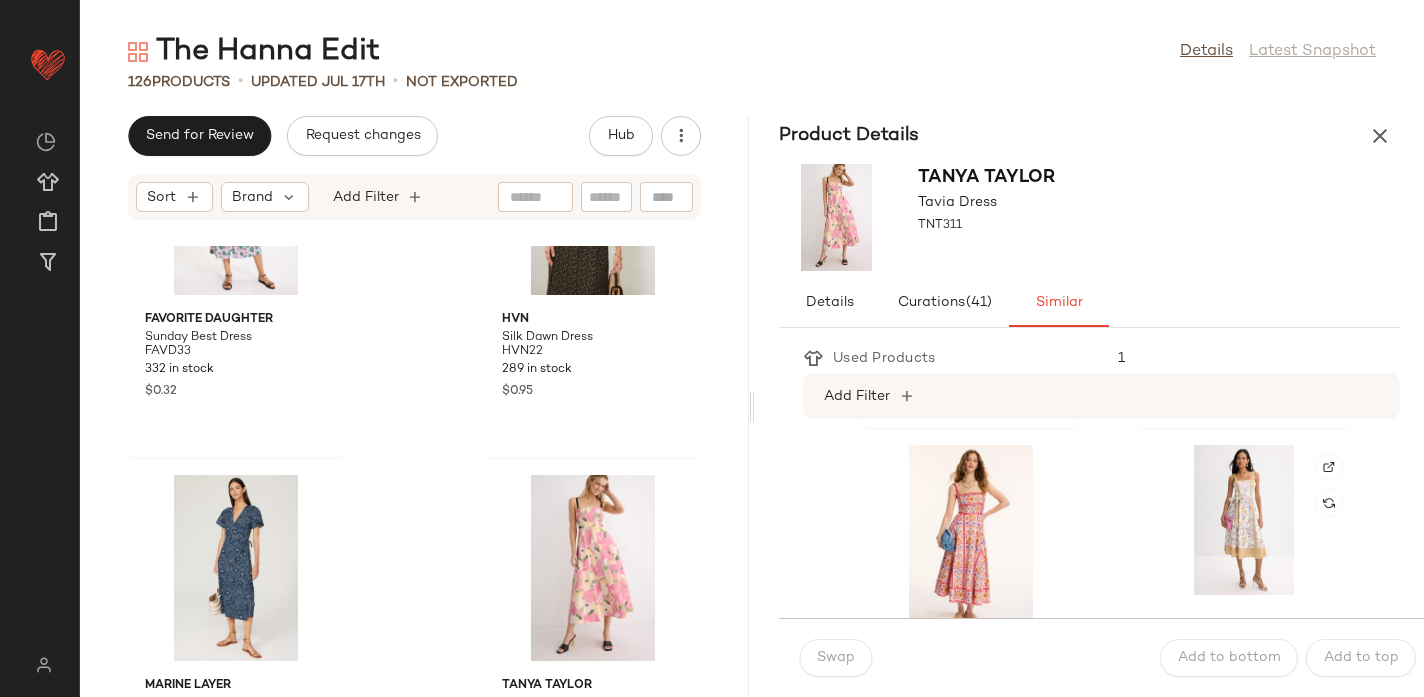scroll, scrollTop: 2186, scrollLeft: 0, axis: vertical 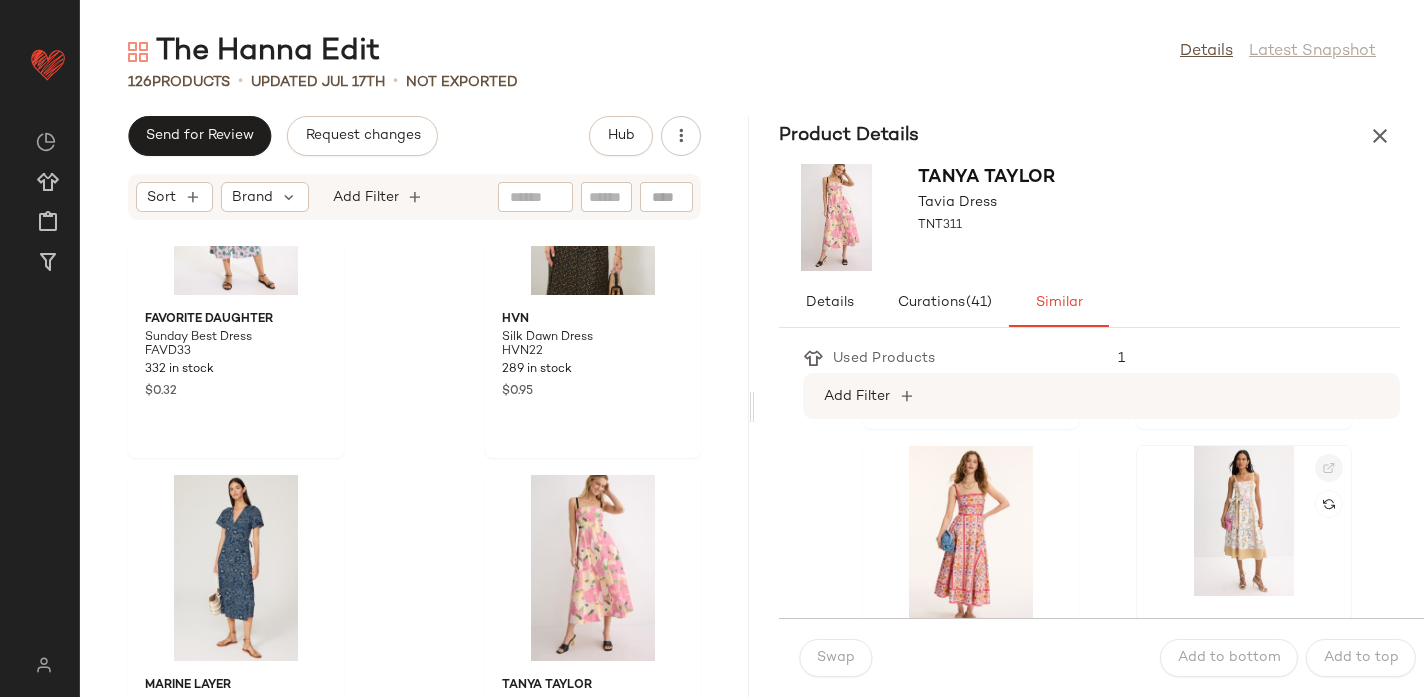 click 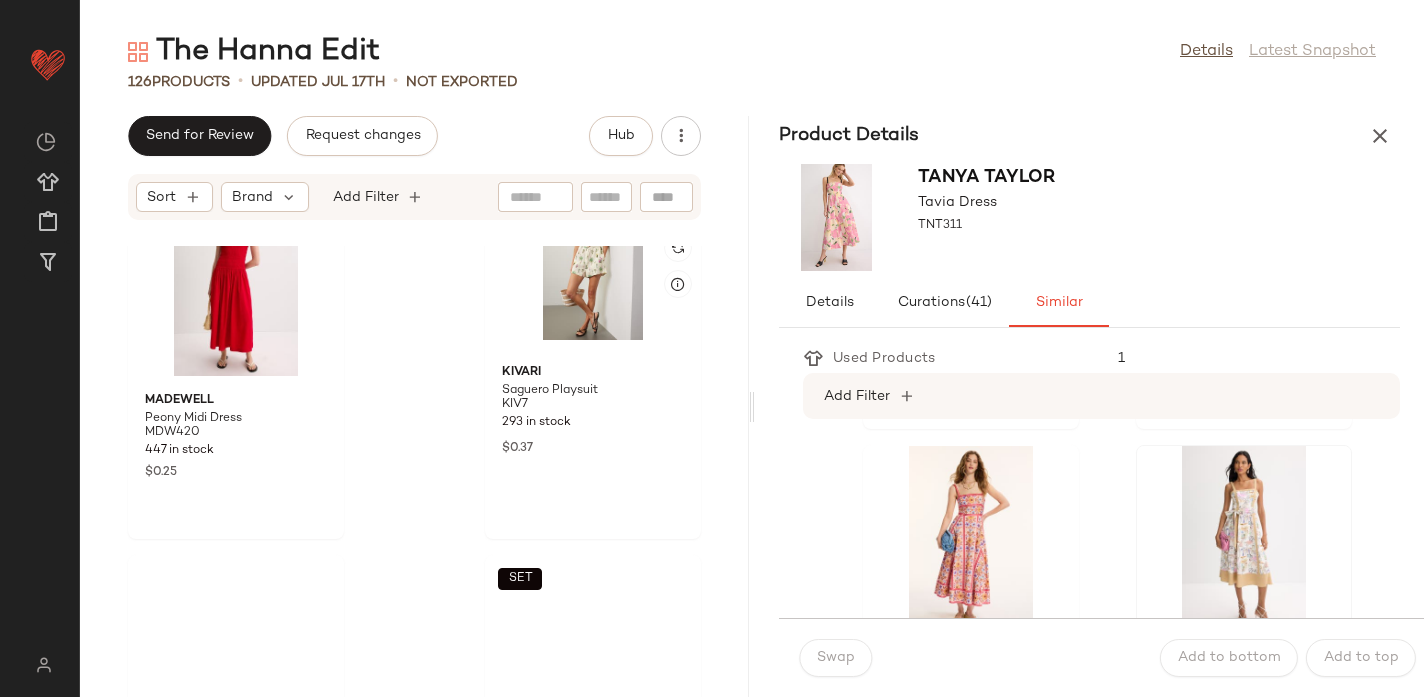 scroll, scrollTop: 17653, scrollLeft: 0, axis: vertical 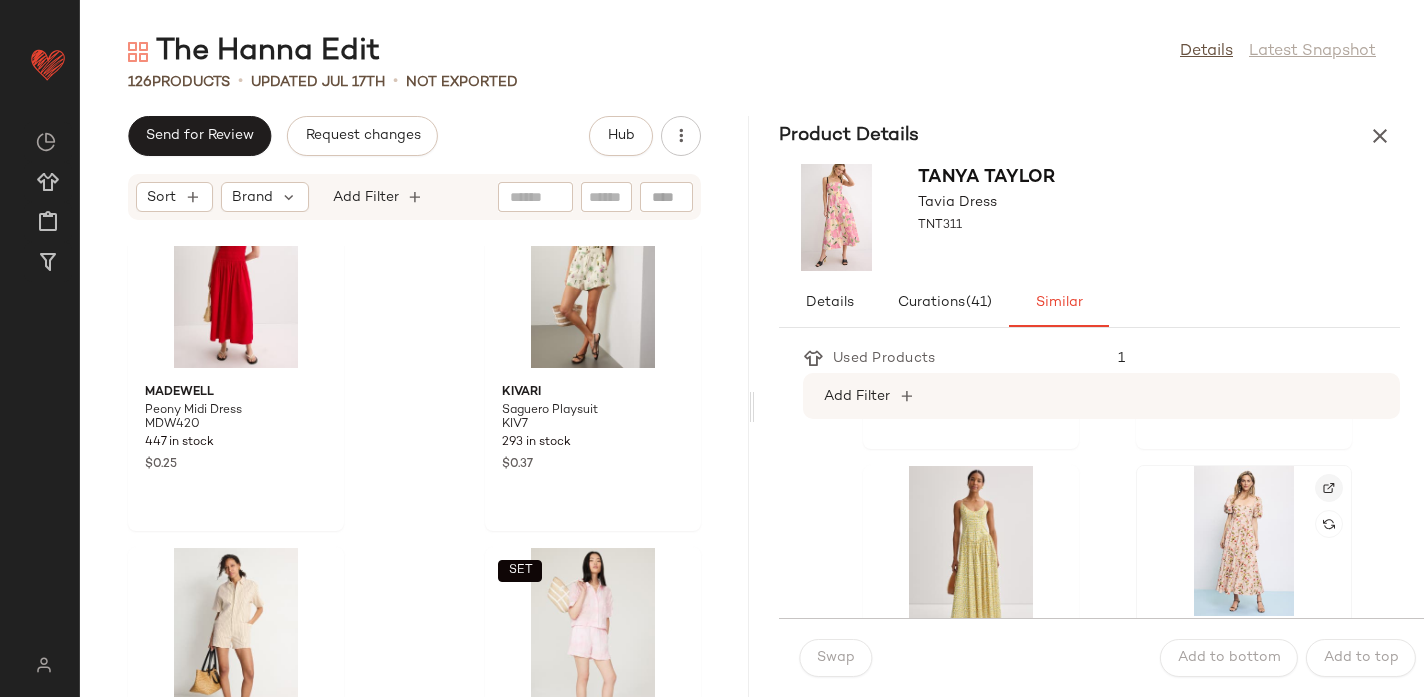 click 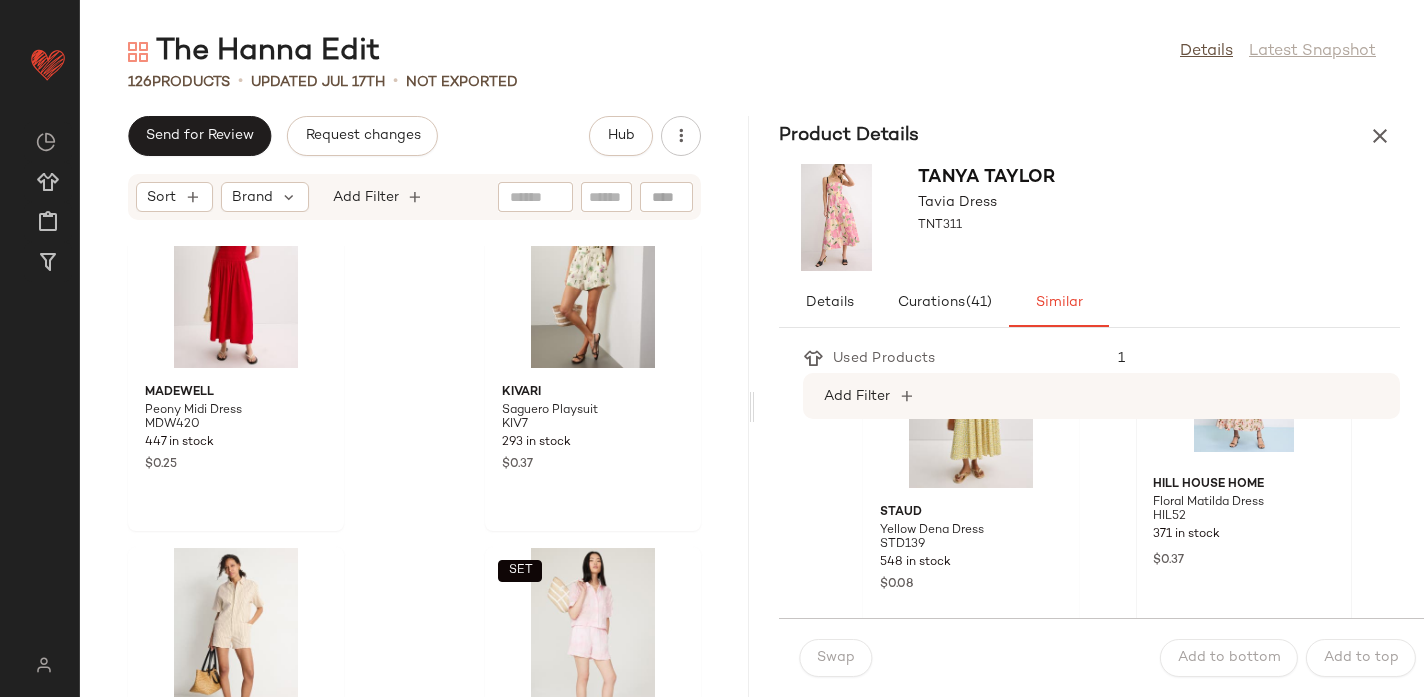 scroll, scrollTop: 3068, scrollLeft: 0, axis: vertical 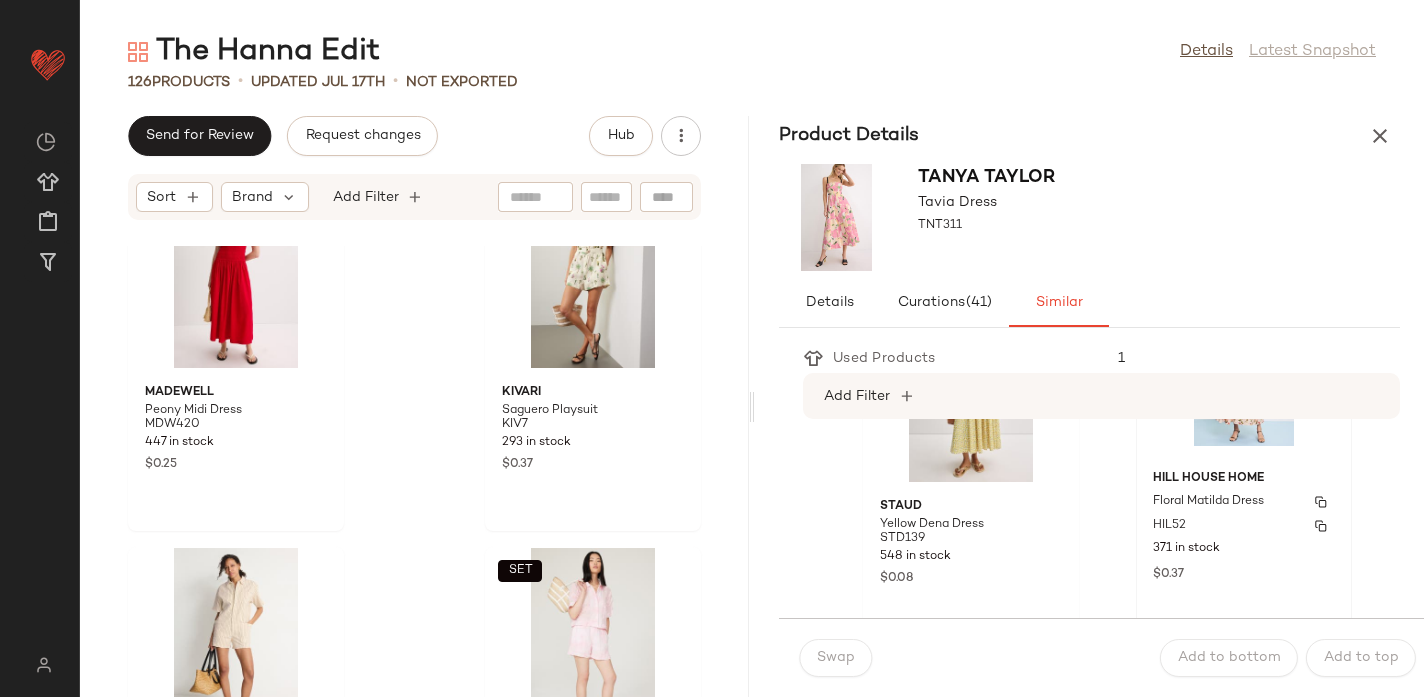 click on "Floral Matilda Dress" at bounding box center (1208, 502) 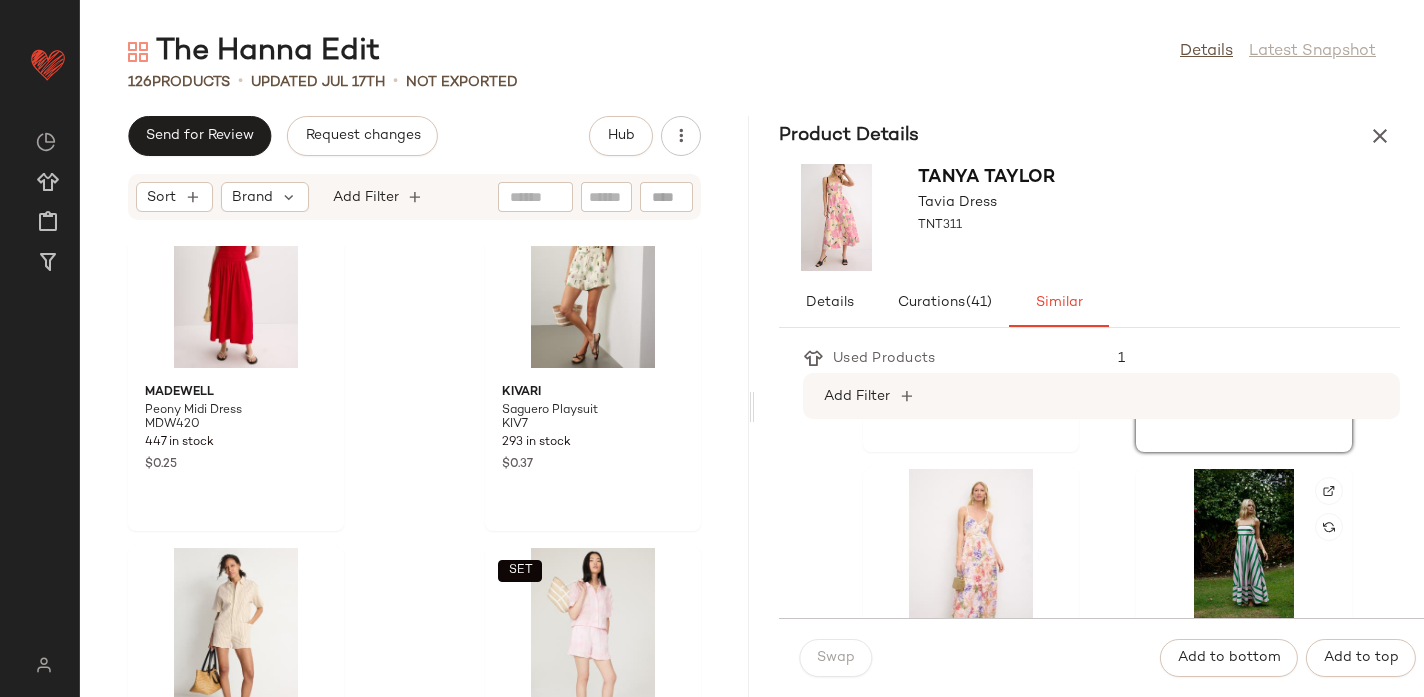 scroll, scrollTop: 3276, scrollLeft: 0, axis: vertical 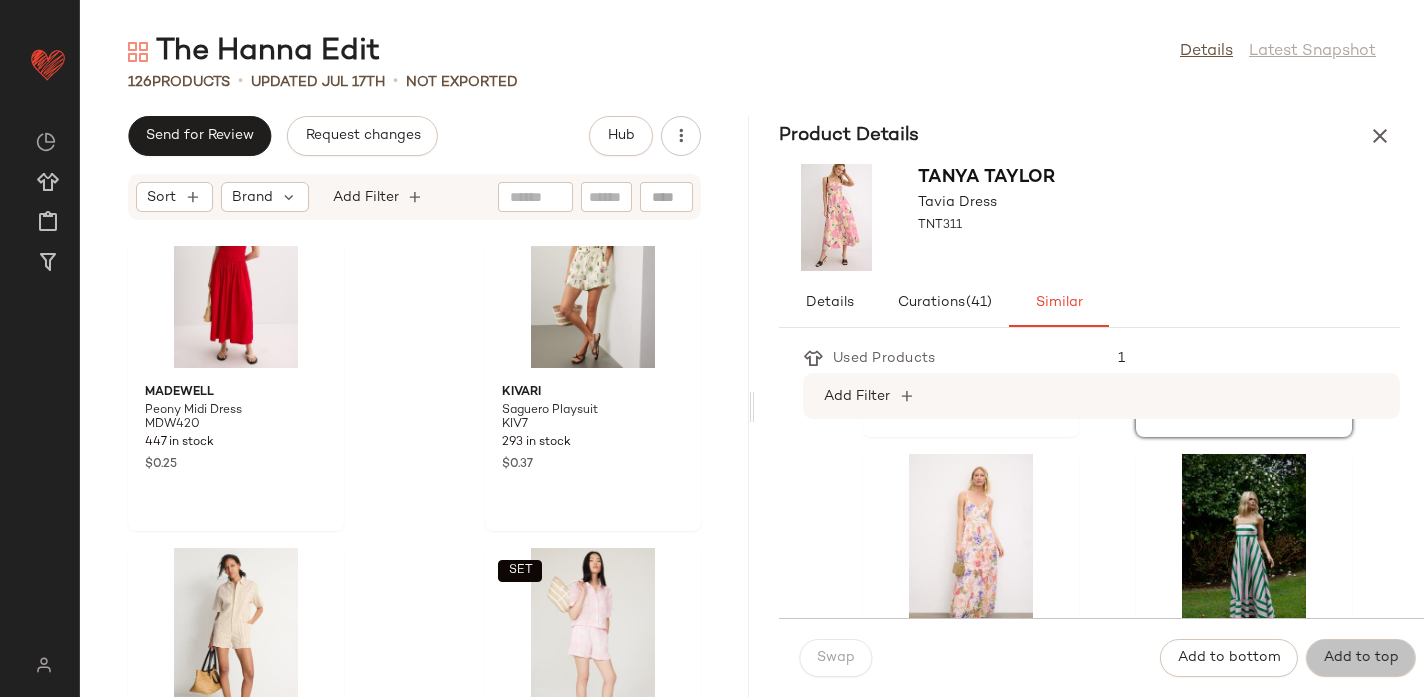 click on "Add to top" 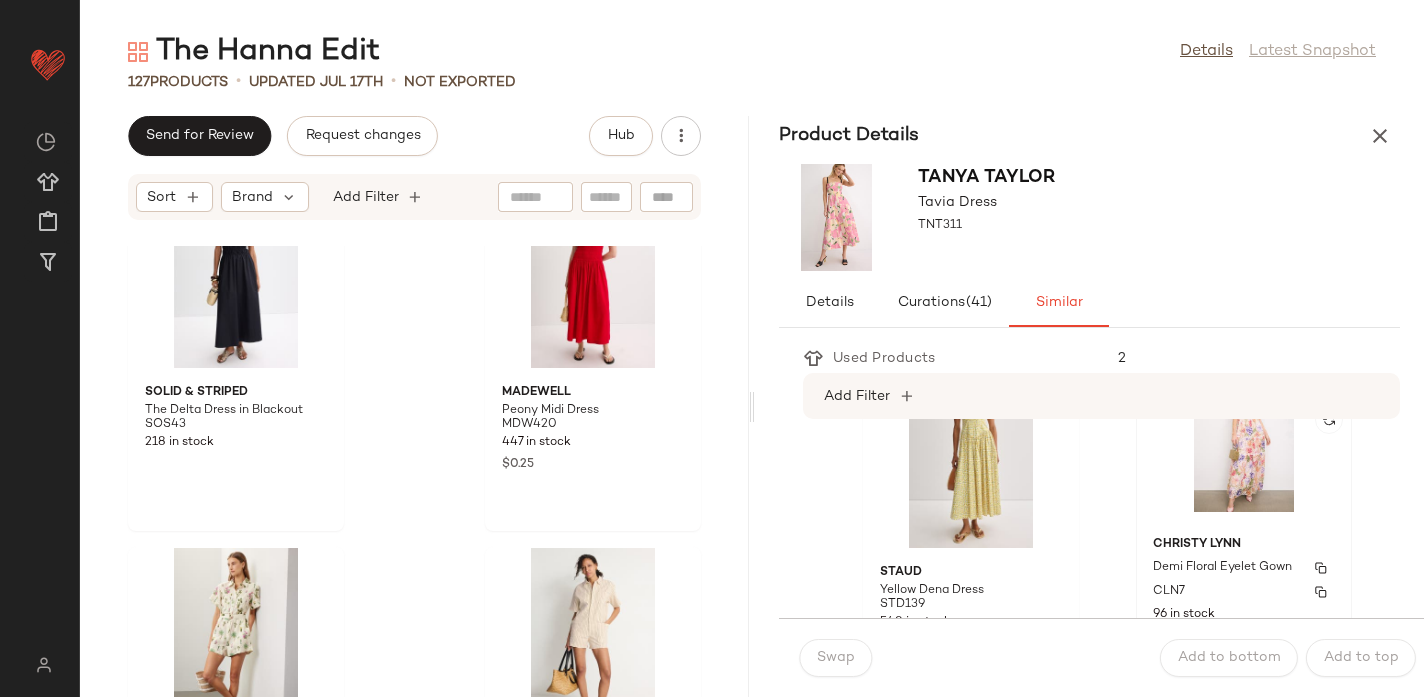scroll, scrollTop: 3001, scrollLeft: 0, axis: vertical 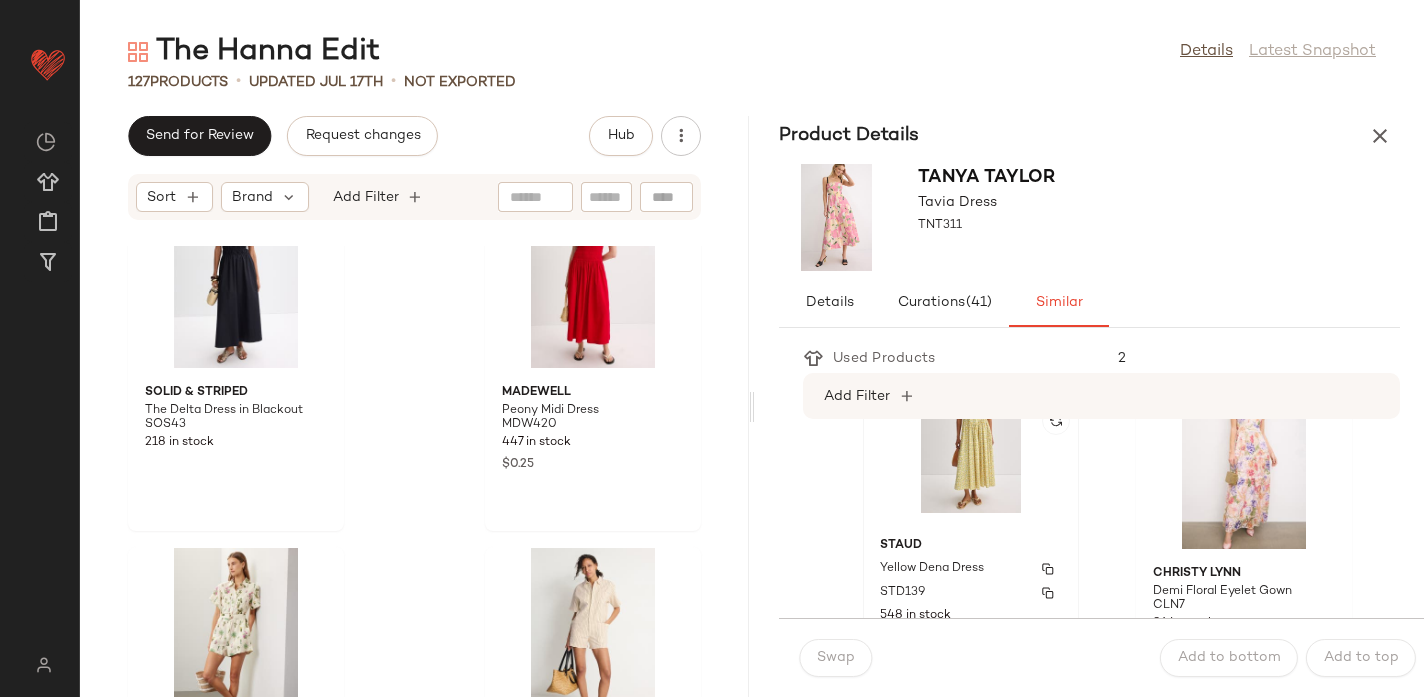 click on "Staud Yellow Dena Dress STD139 548 in stock $0.08" 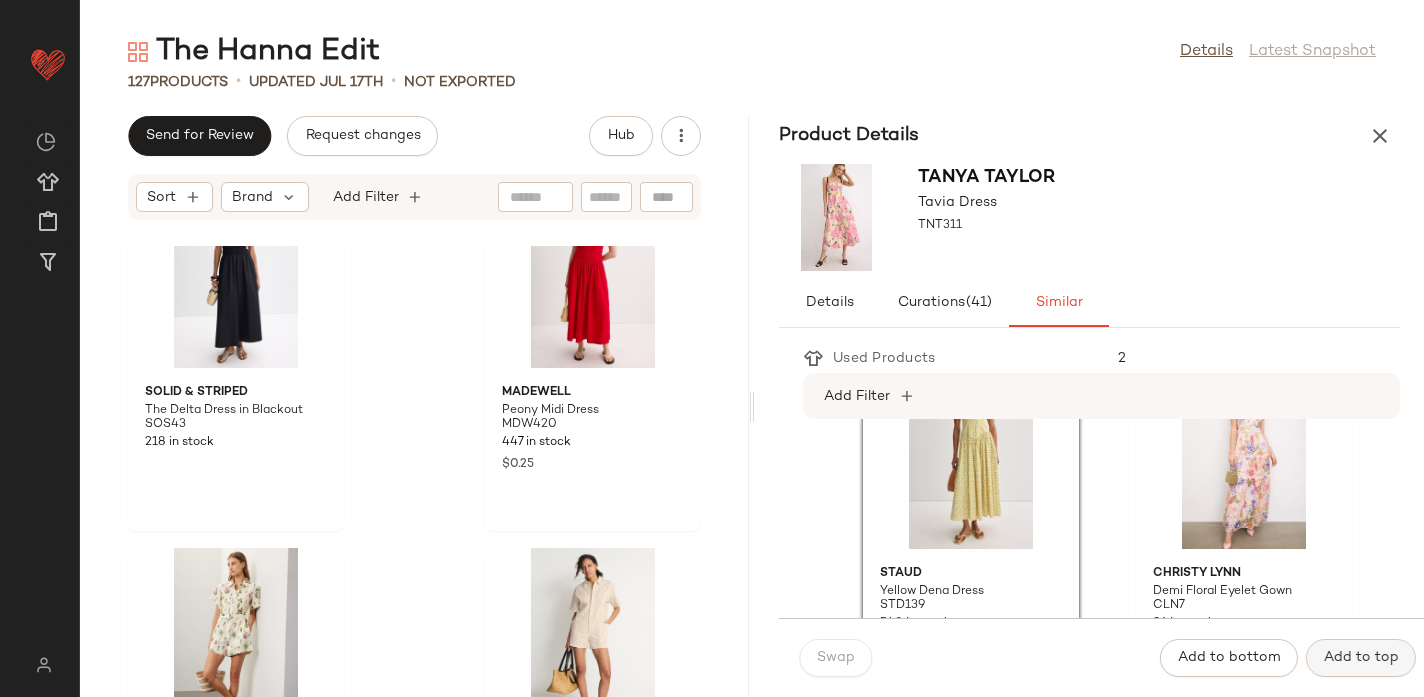 click on "Add to top" 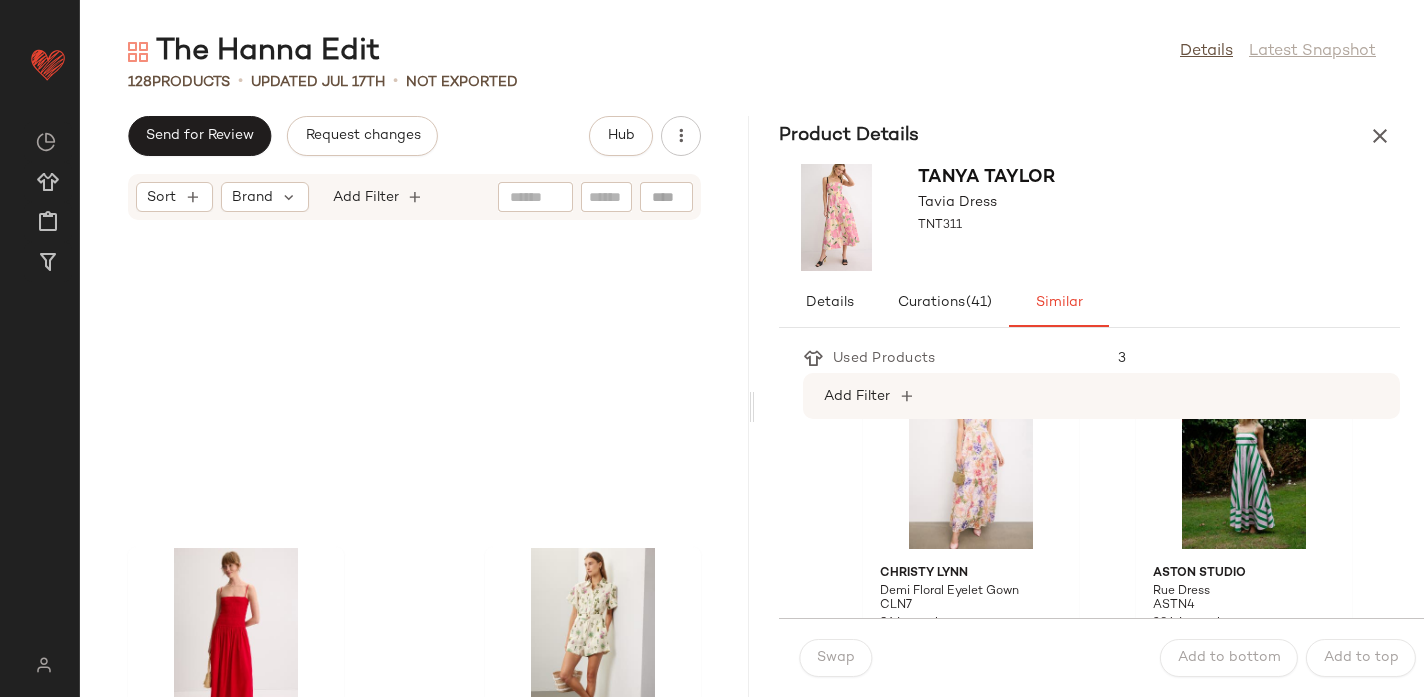 scroll, scrollTop: 18019, scrollLeft: 0, axis: vertical 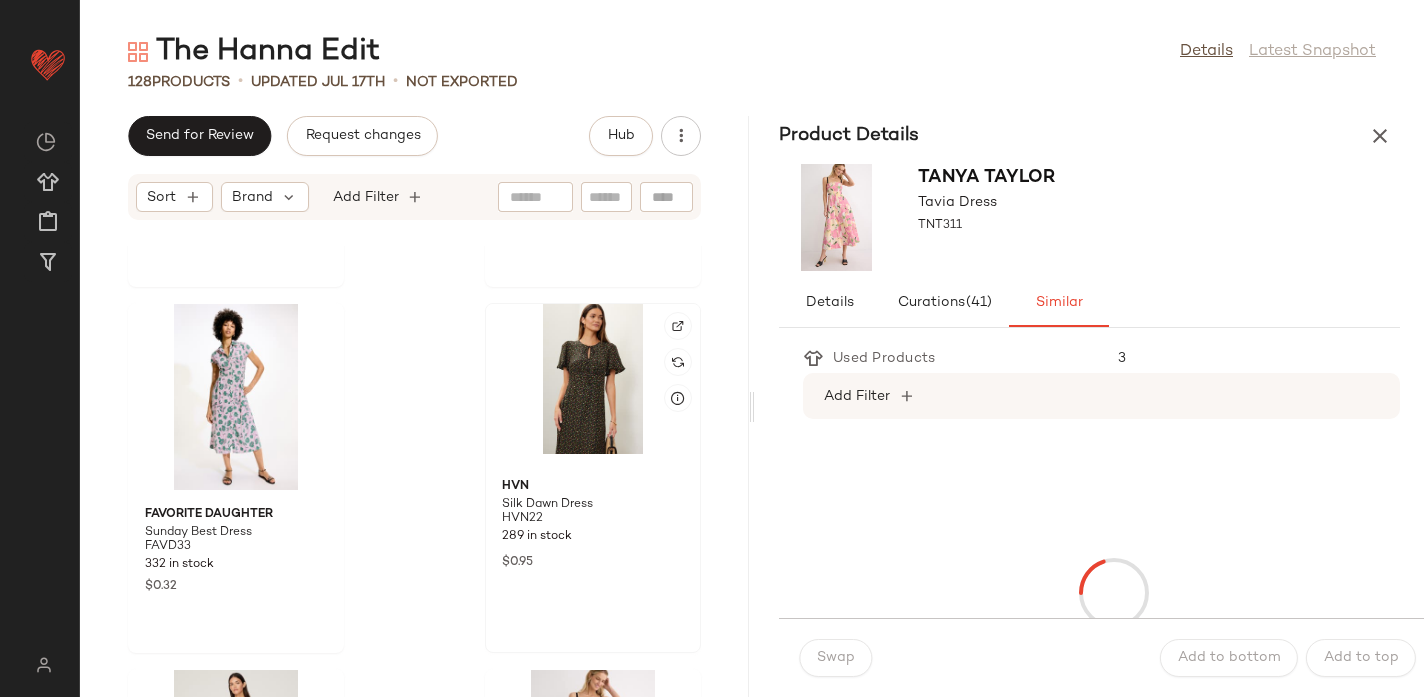 click 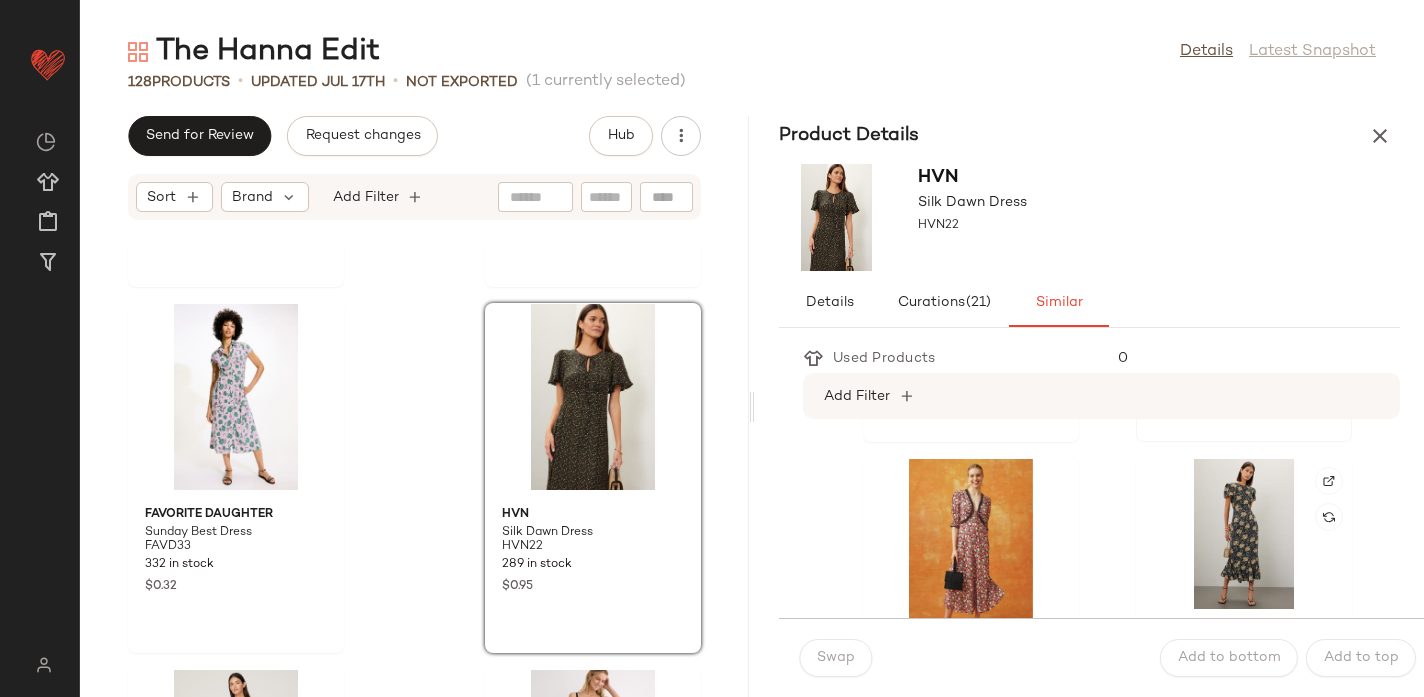 scroll, scrollTop: 340, scrollLeft: 0, axis: vertical 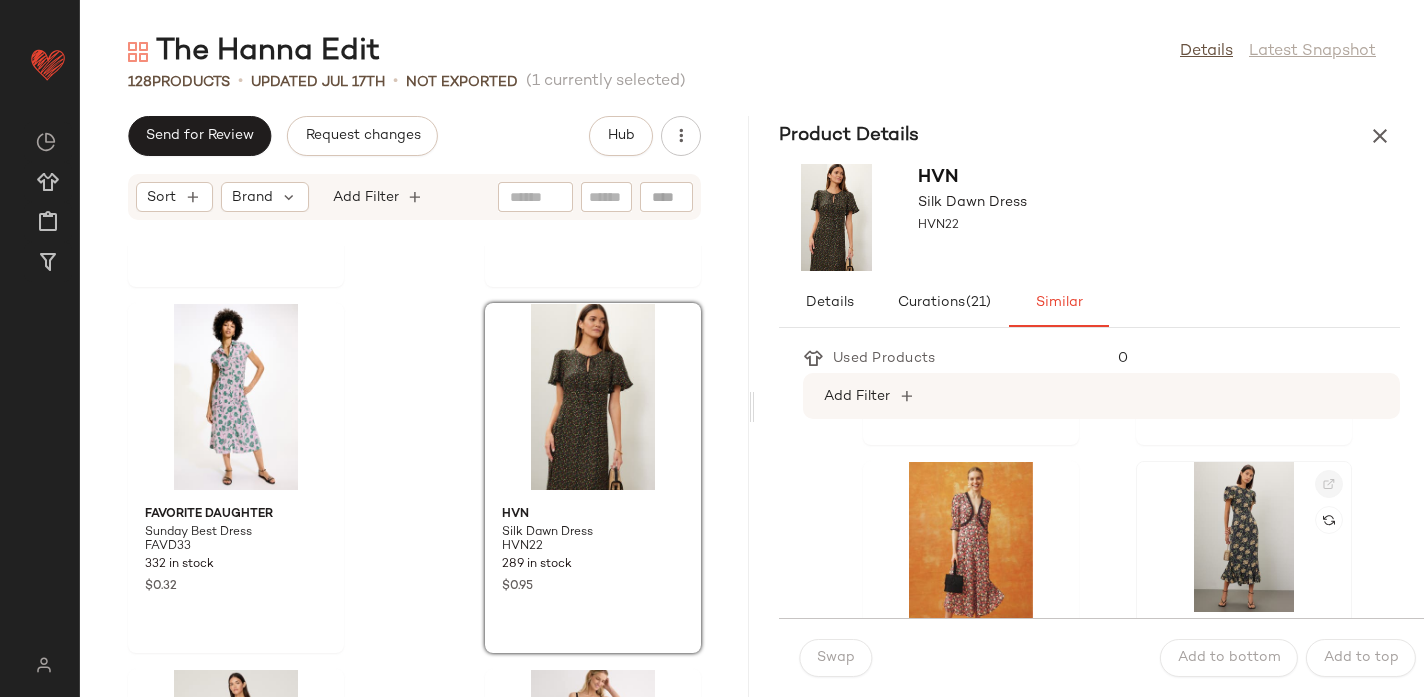 click 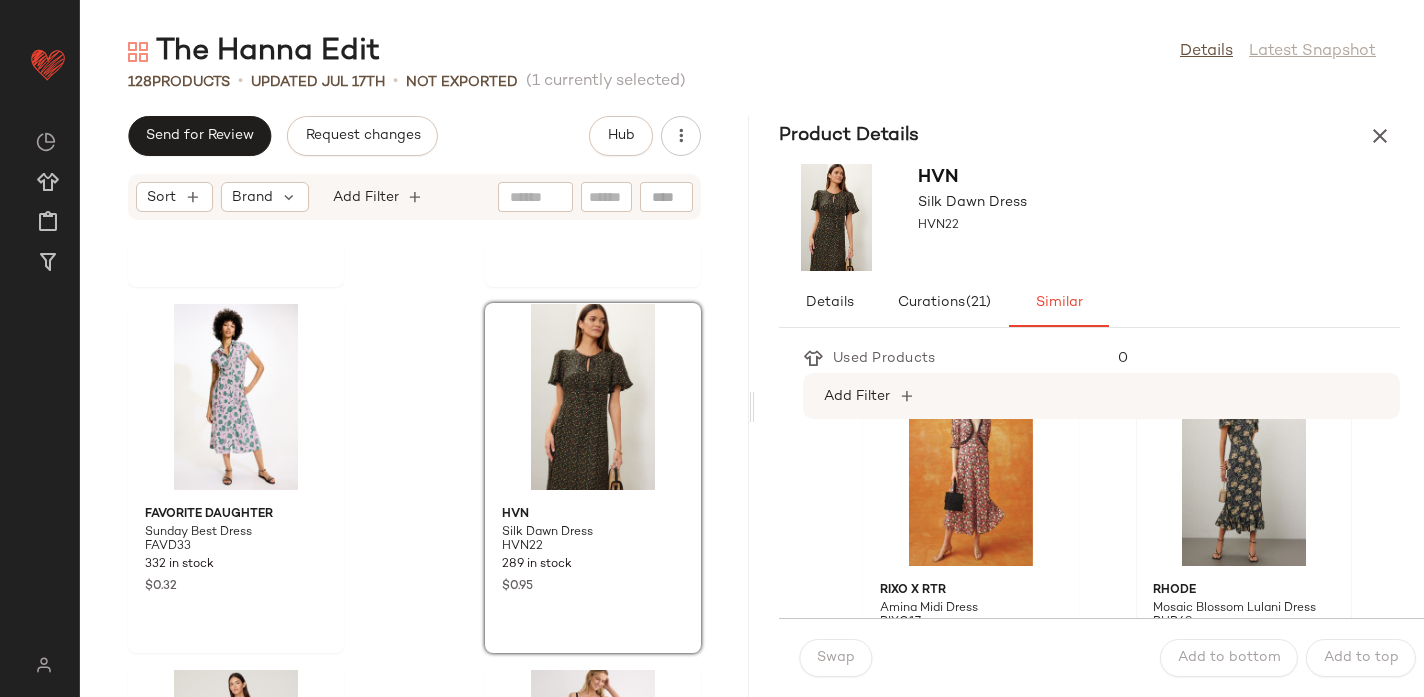 scroll, scrollTop: 417, scrollLeft: 0, axis: vertical 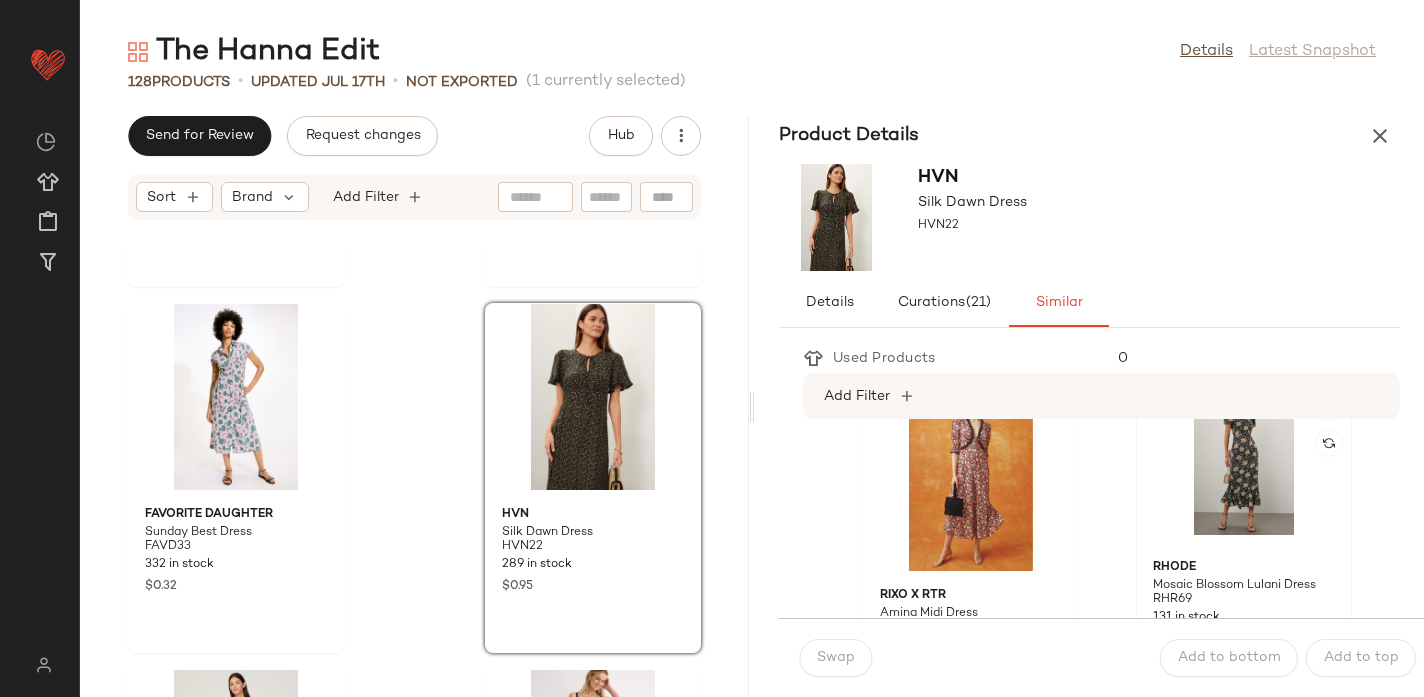 click 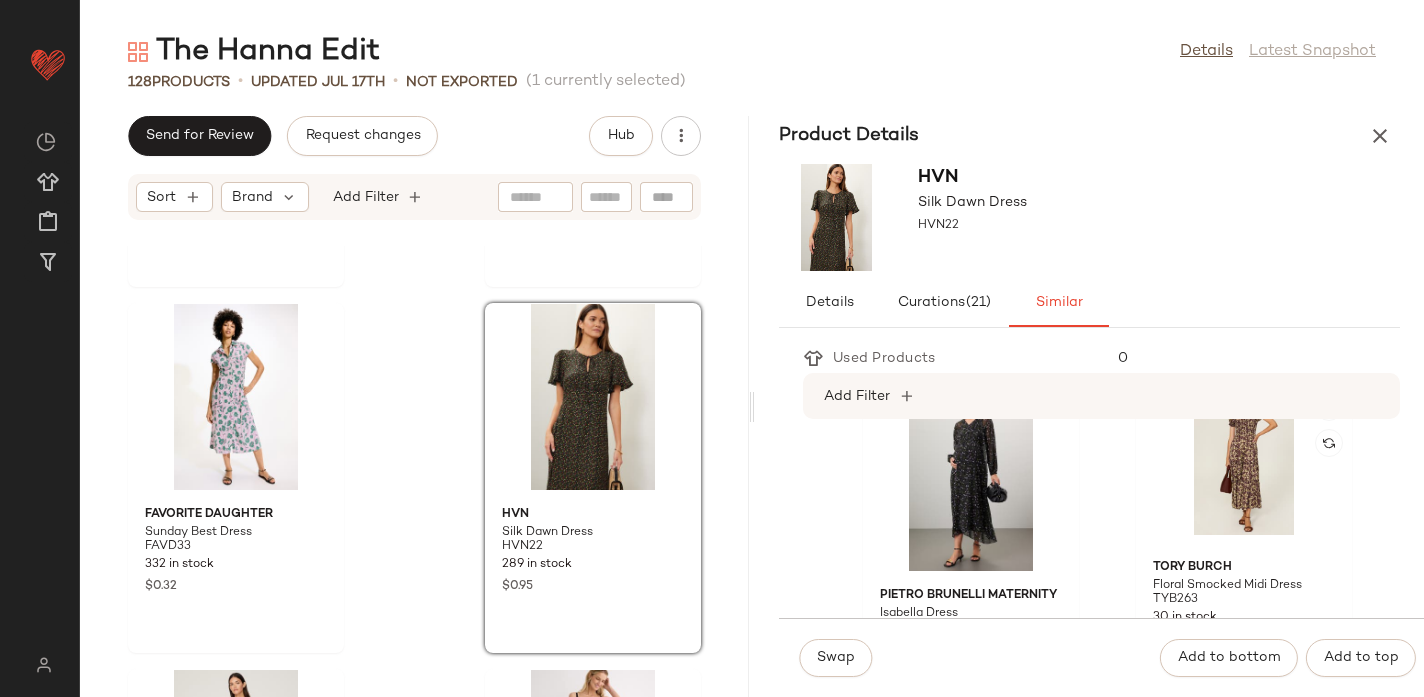 scroll, scrollTop: 1806, scrollLeft: 0, axis: vertical 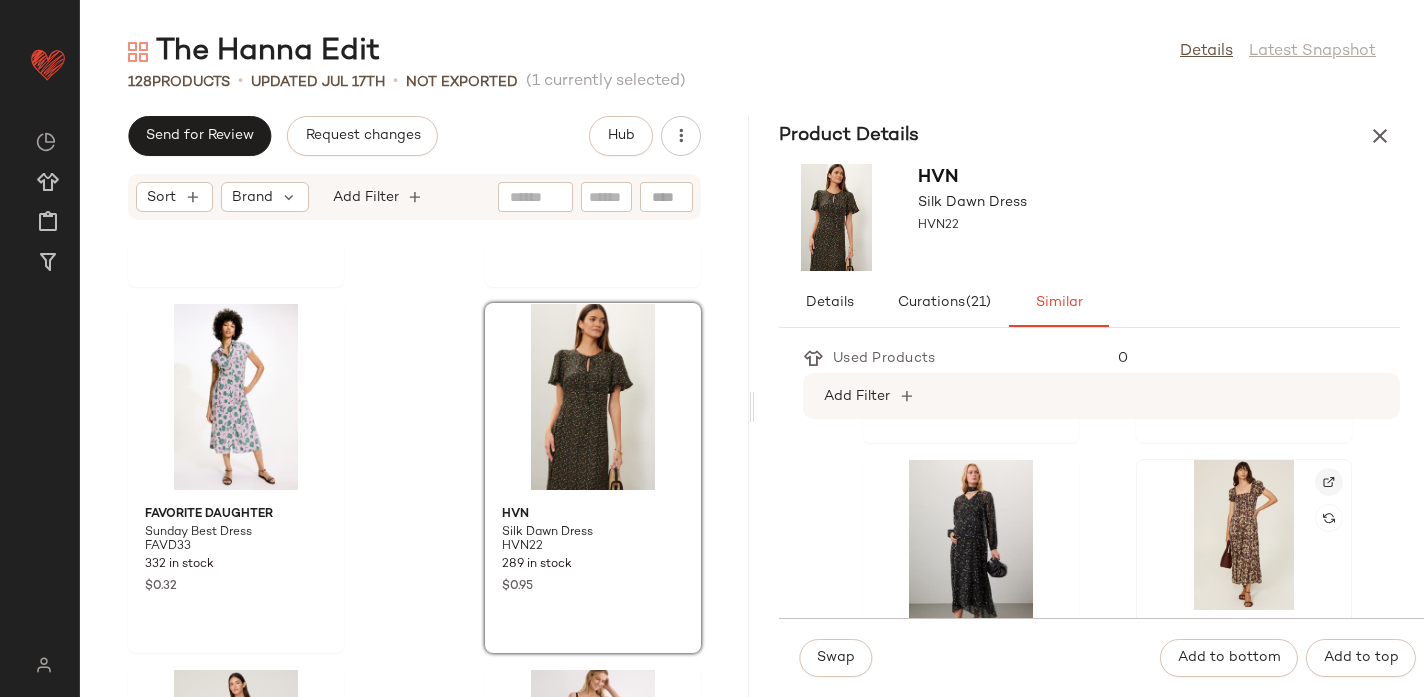 click at bounding box center (1329, 482) 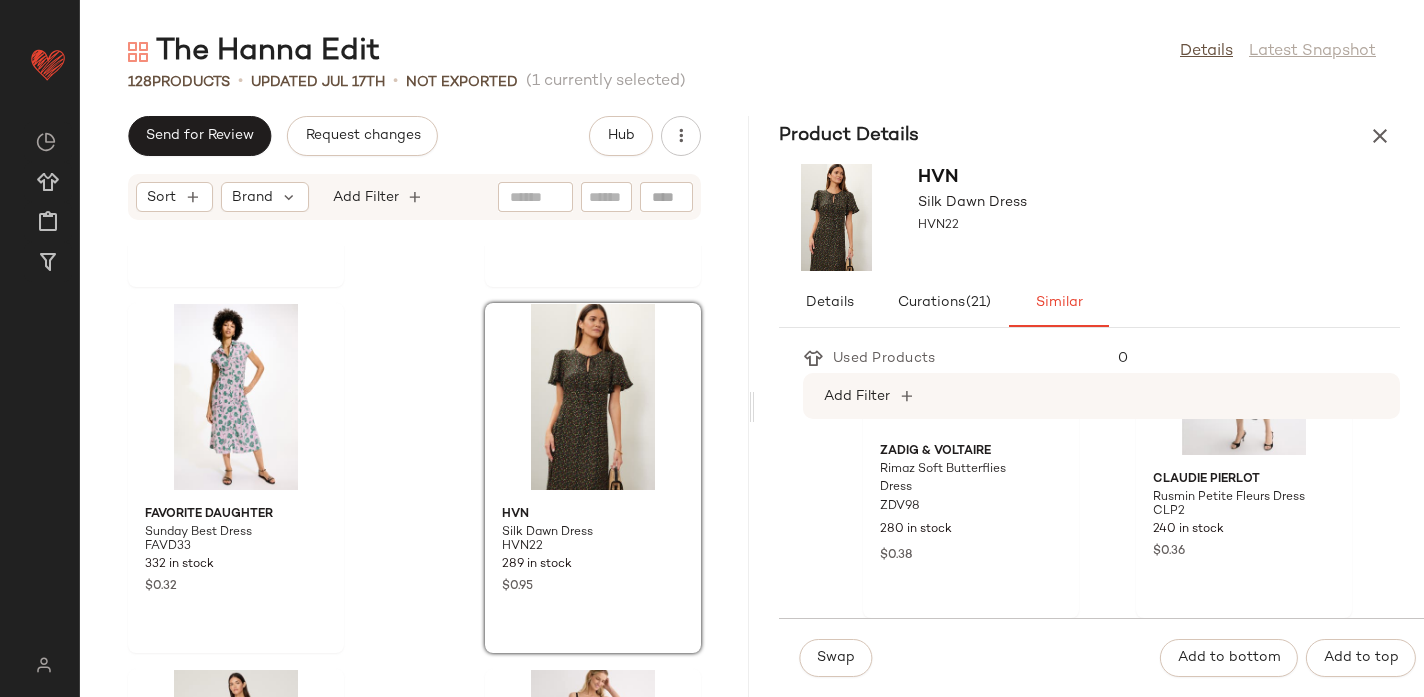 scroll, scrollTop: 1584, scrollLeft: 0, axis: vertical 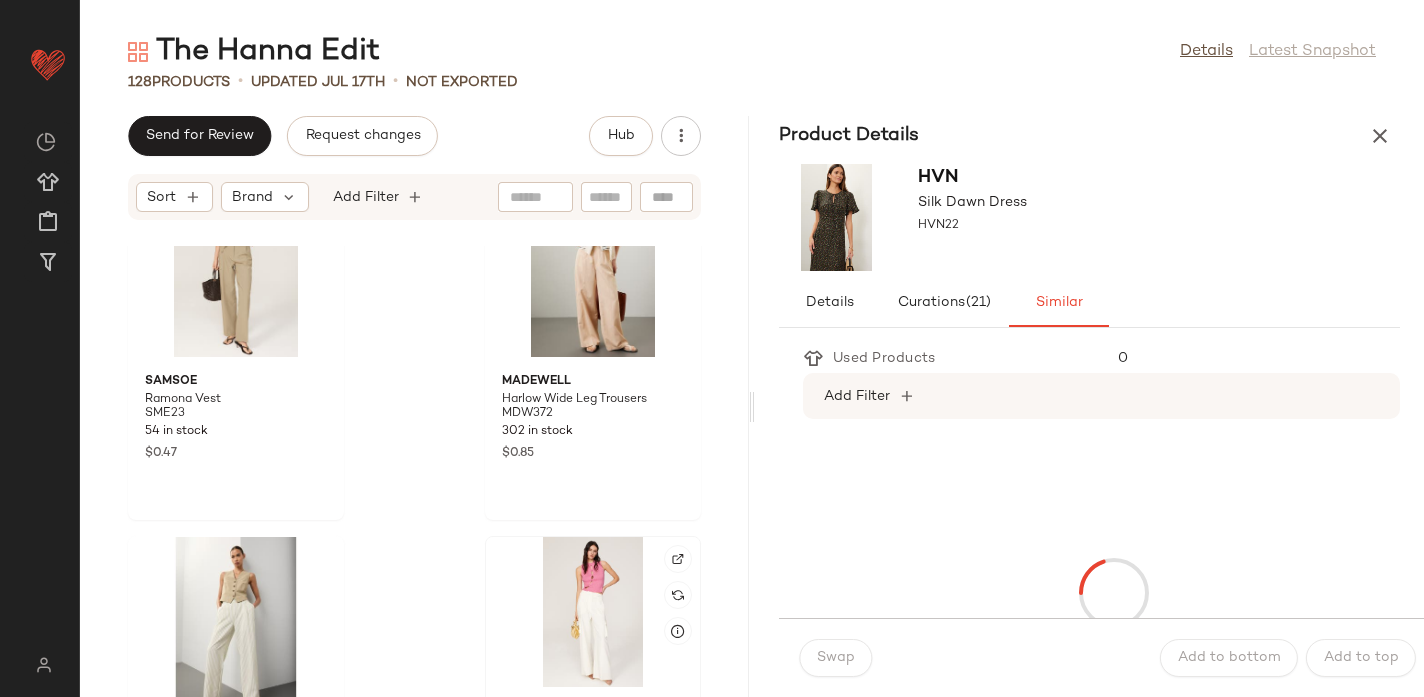 click 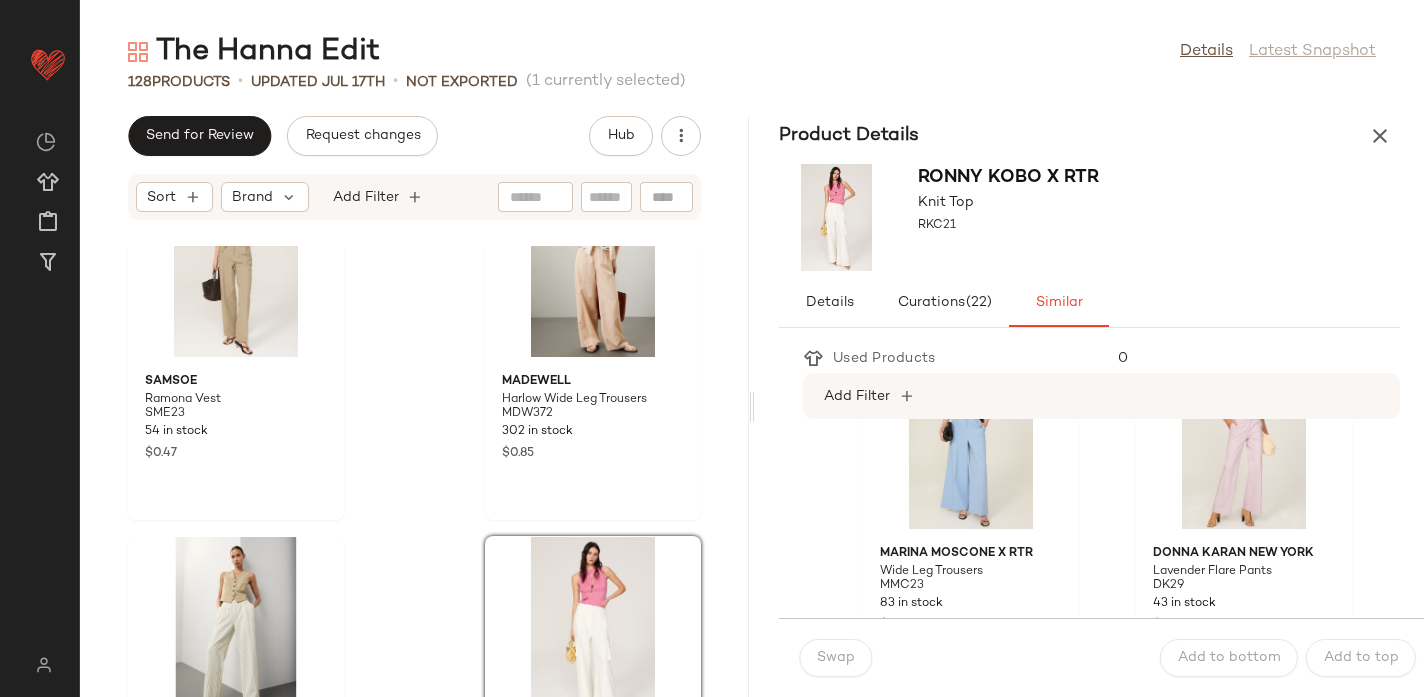 scroll, scrollTop: 74, scrollLeft: 0, axis: vertical 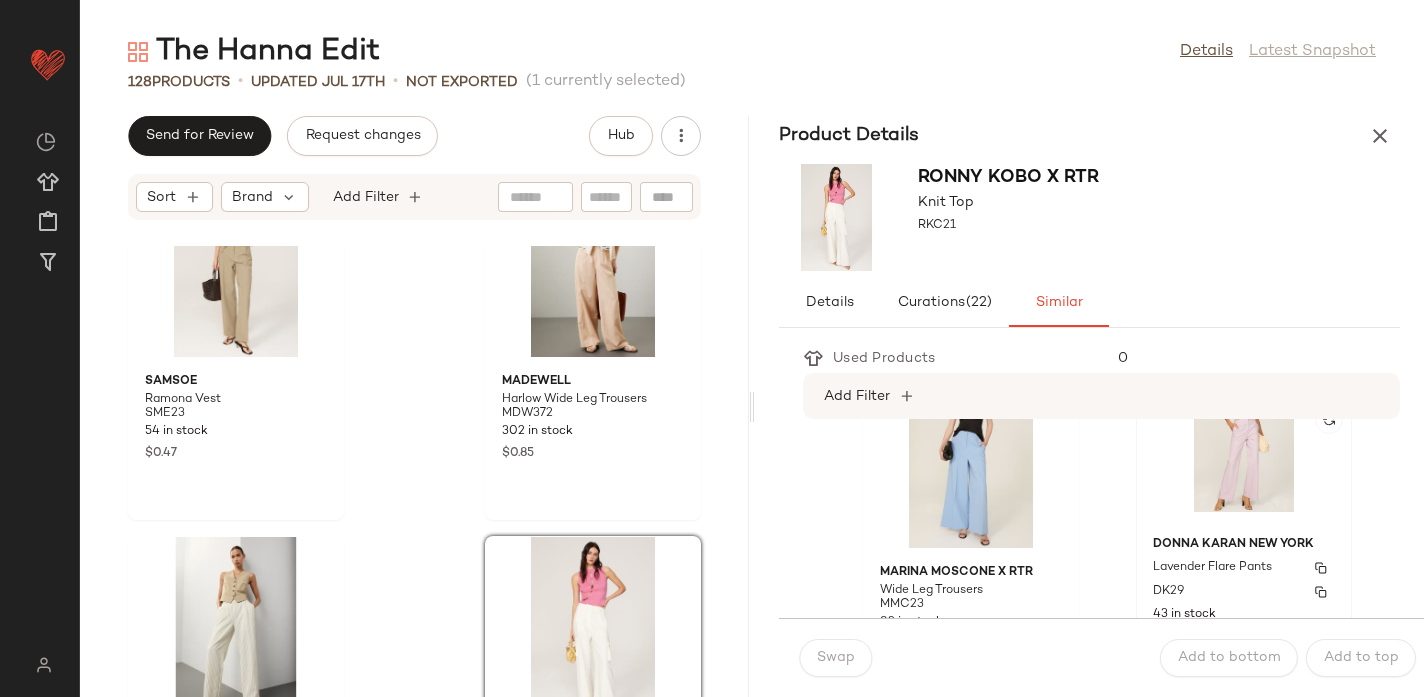 click on "Donna Karan New York Lavender Flare Pants DK29 43 in stock $0.12" 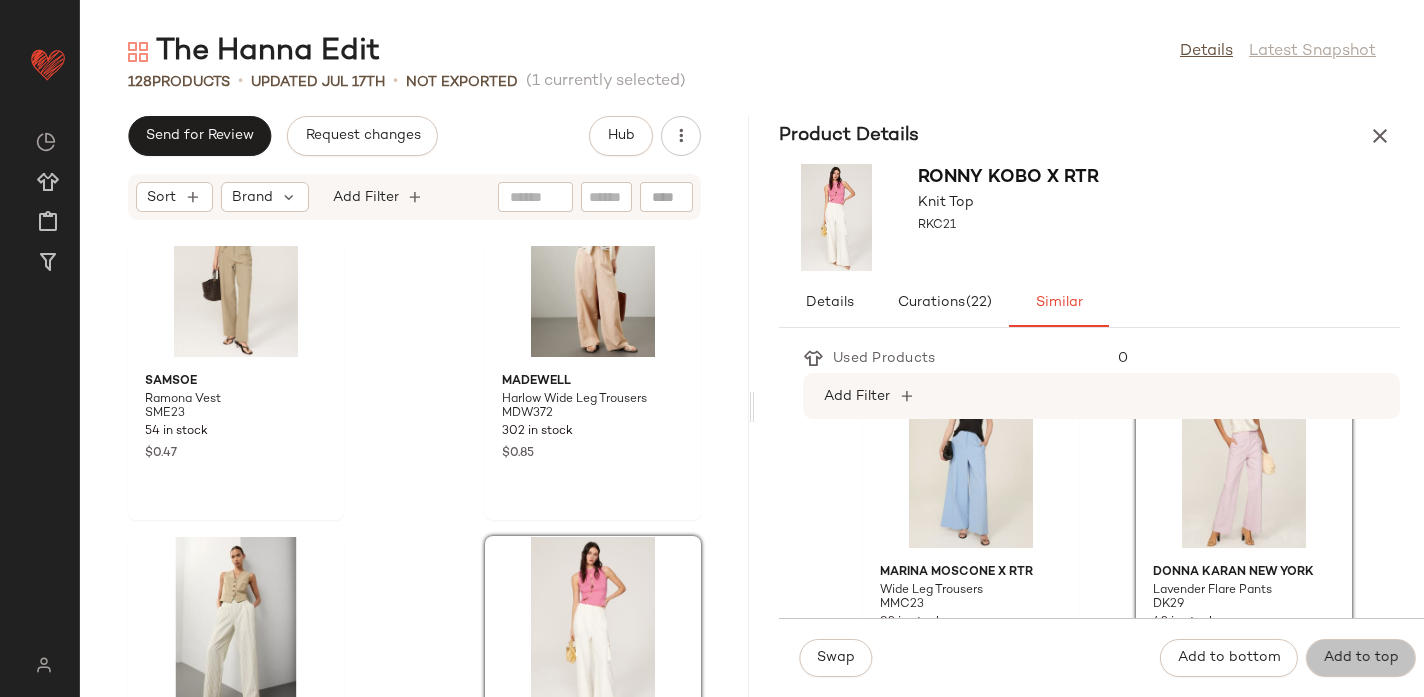 click on "Add to top" 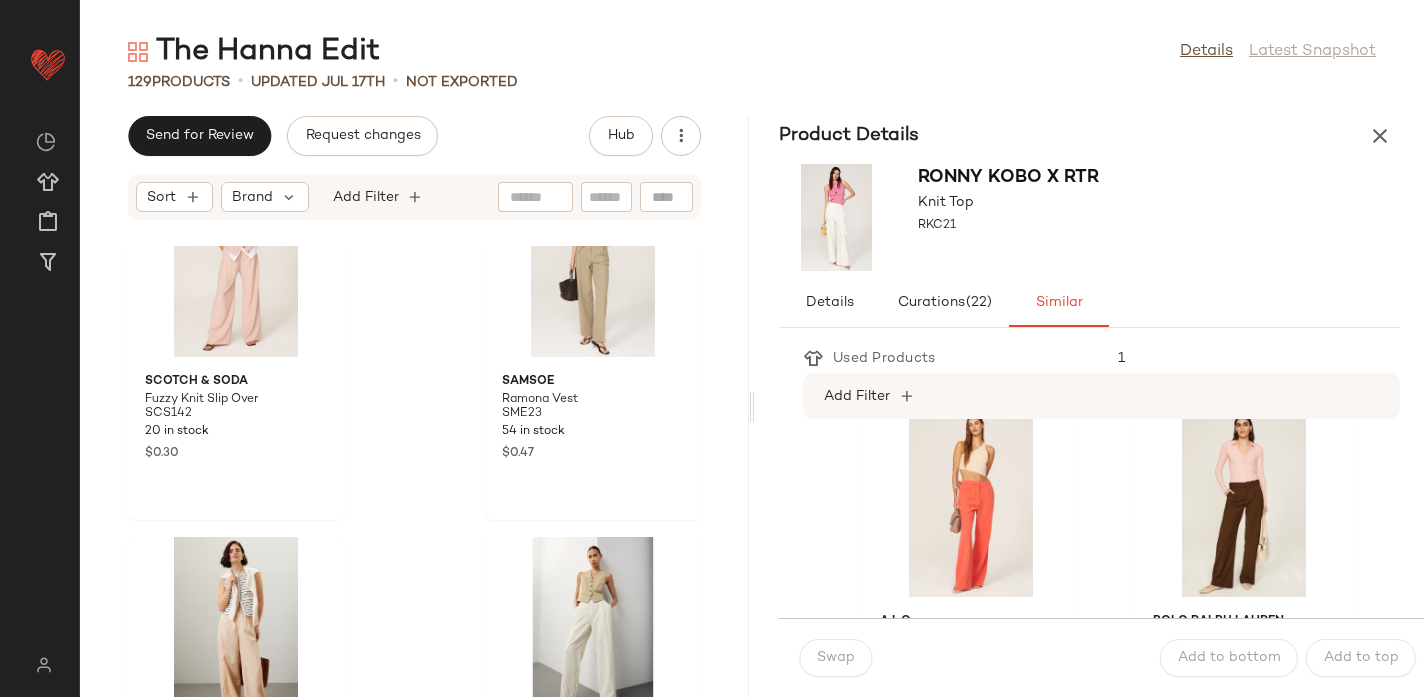 scroll, scrollTop: 749, scrollLeft: 0, axis: vertical 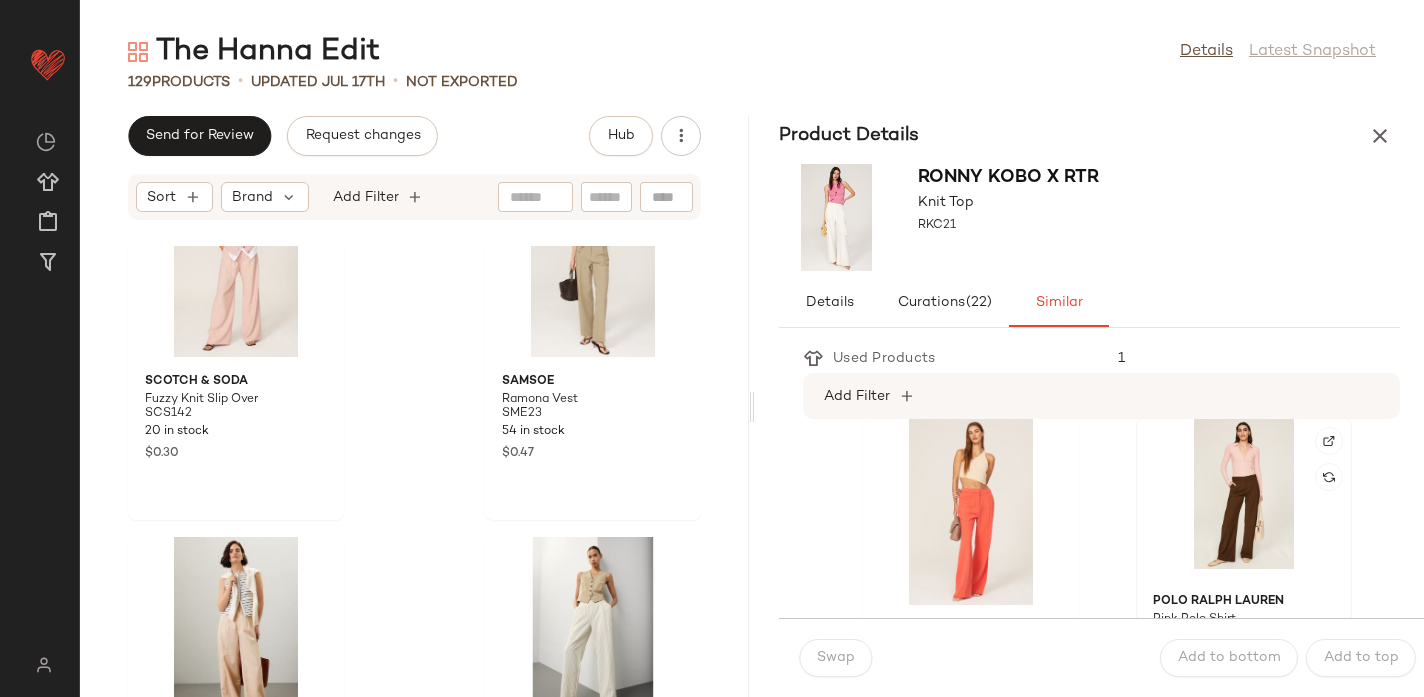 click 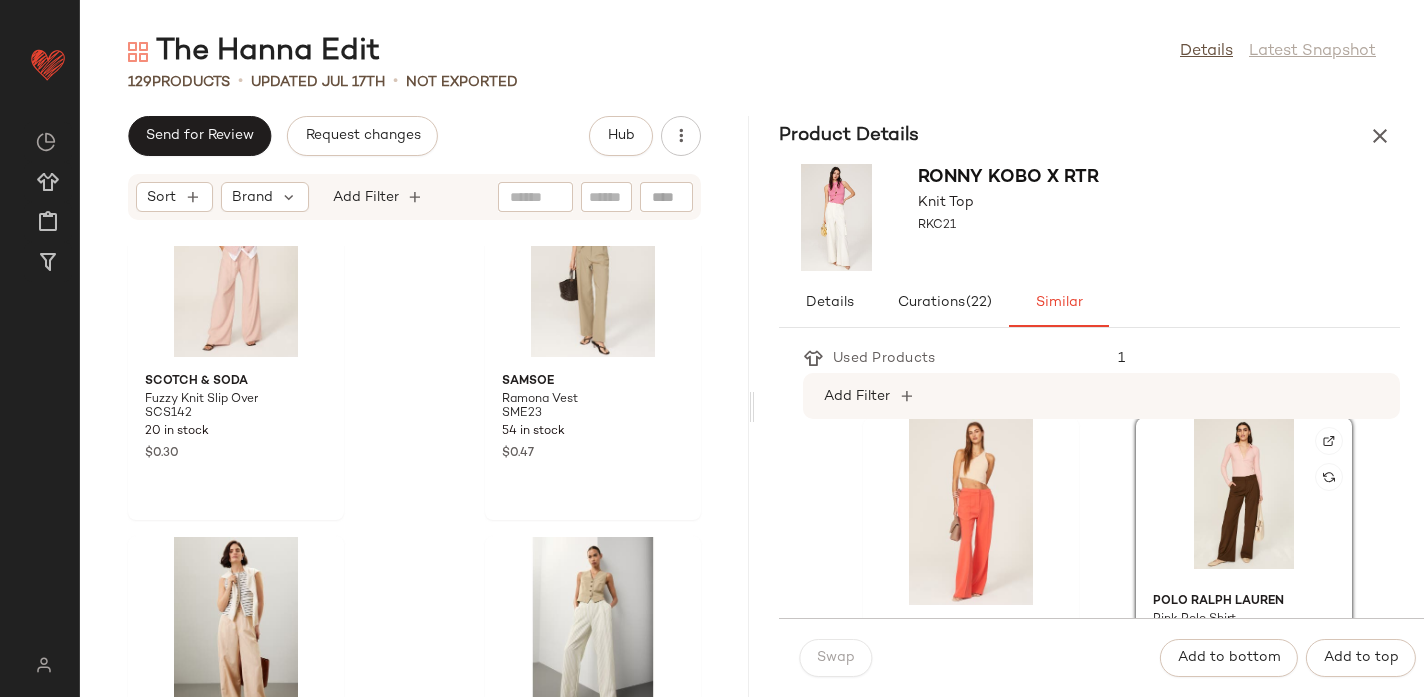 scroll, scrollTop: 917, scrollLeft: 0, axis: vertical 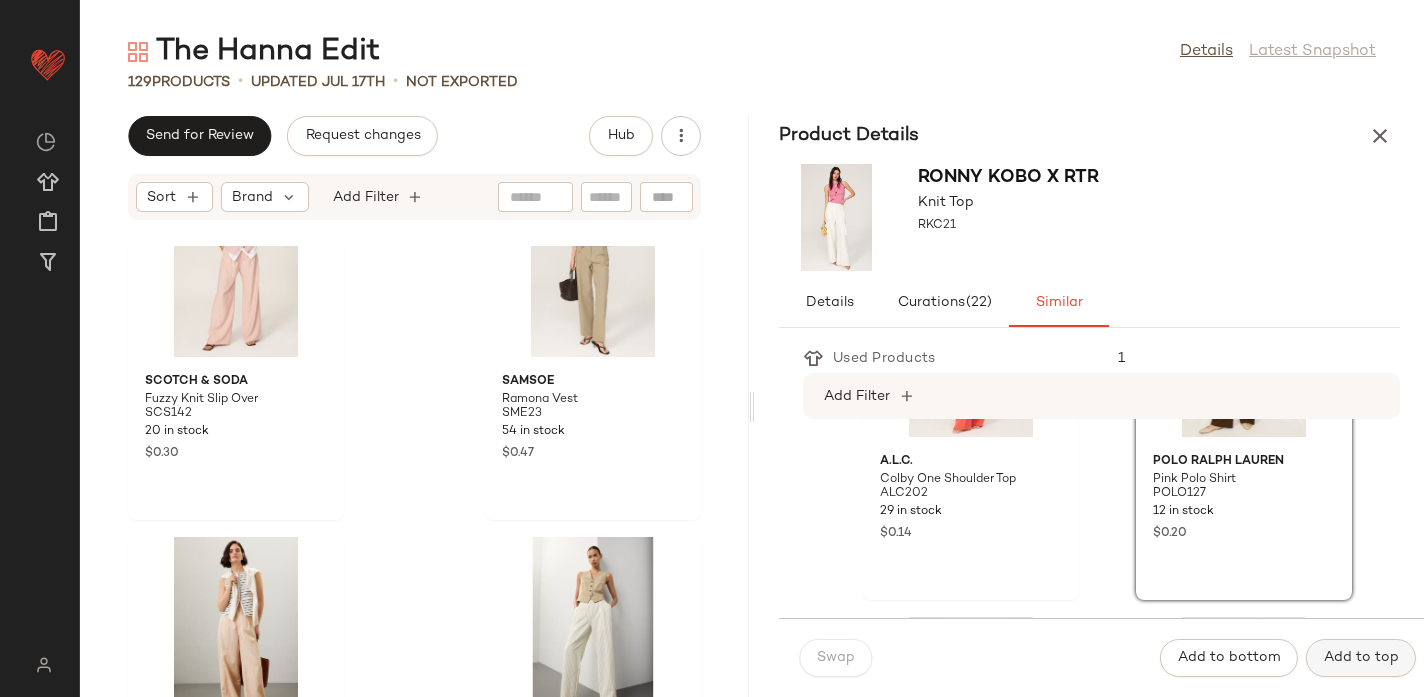 click on "Add to top" 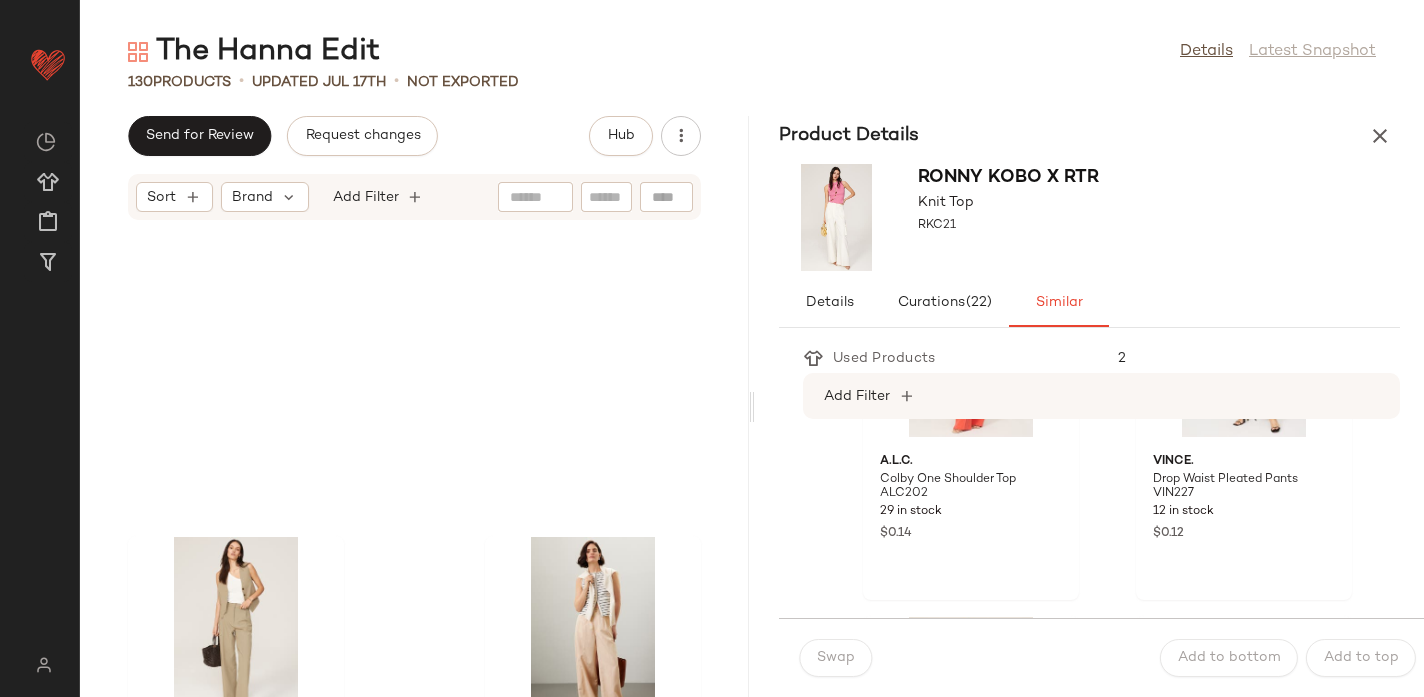 scroll, scrollTop: 16566, scrollLeft: 0, axis: vertical 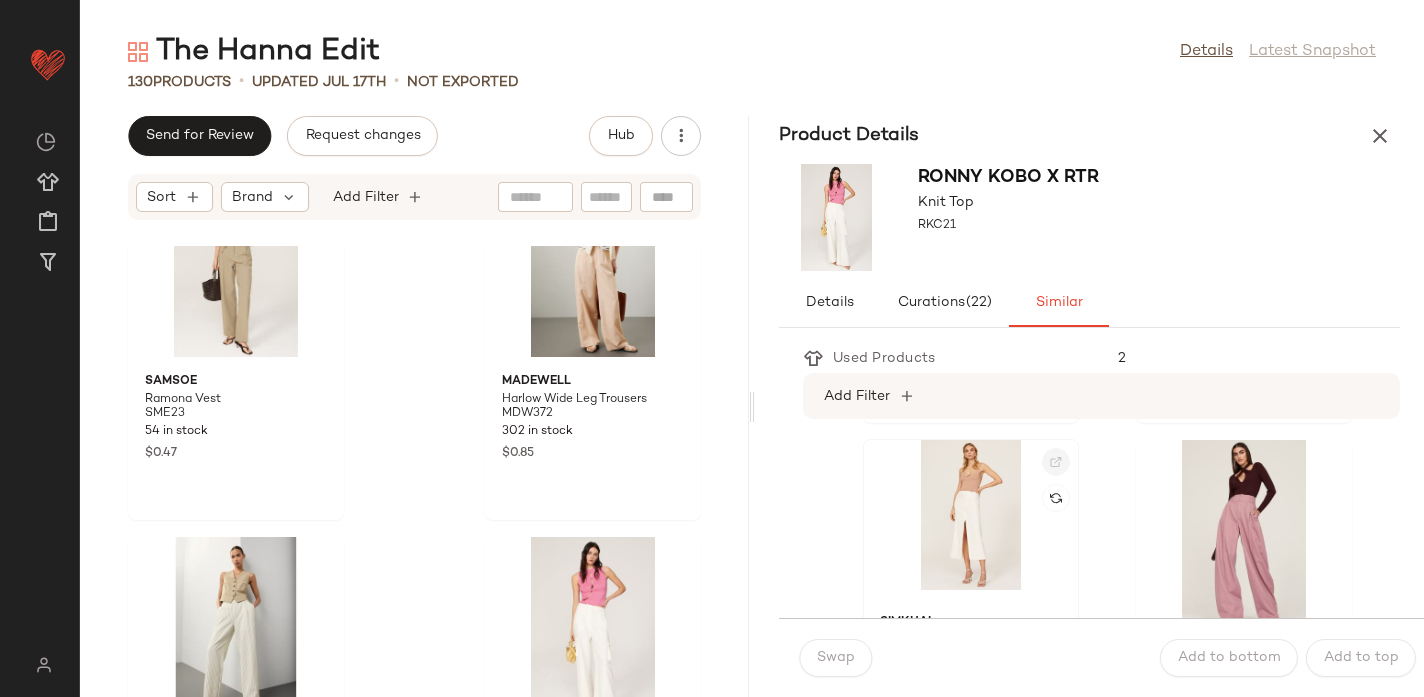 click at bounding box center [1056, 462] 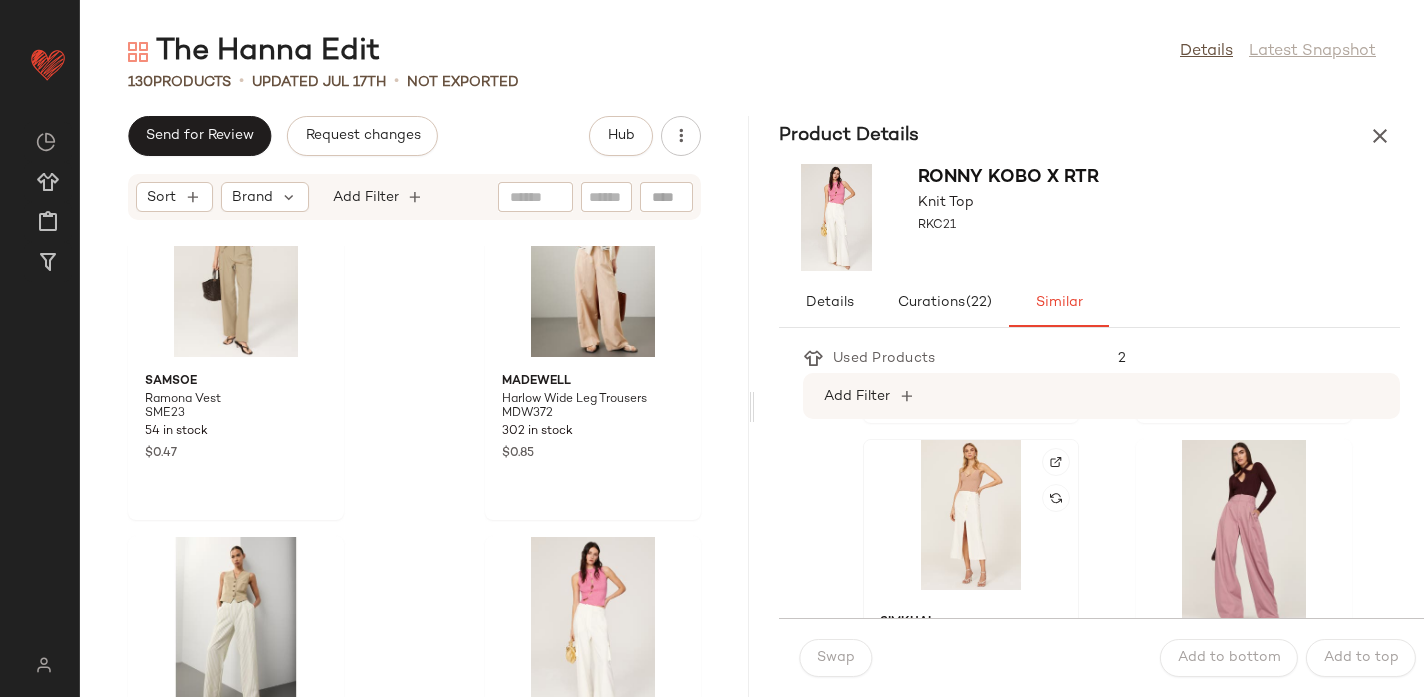 click 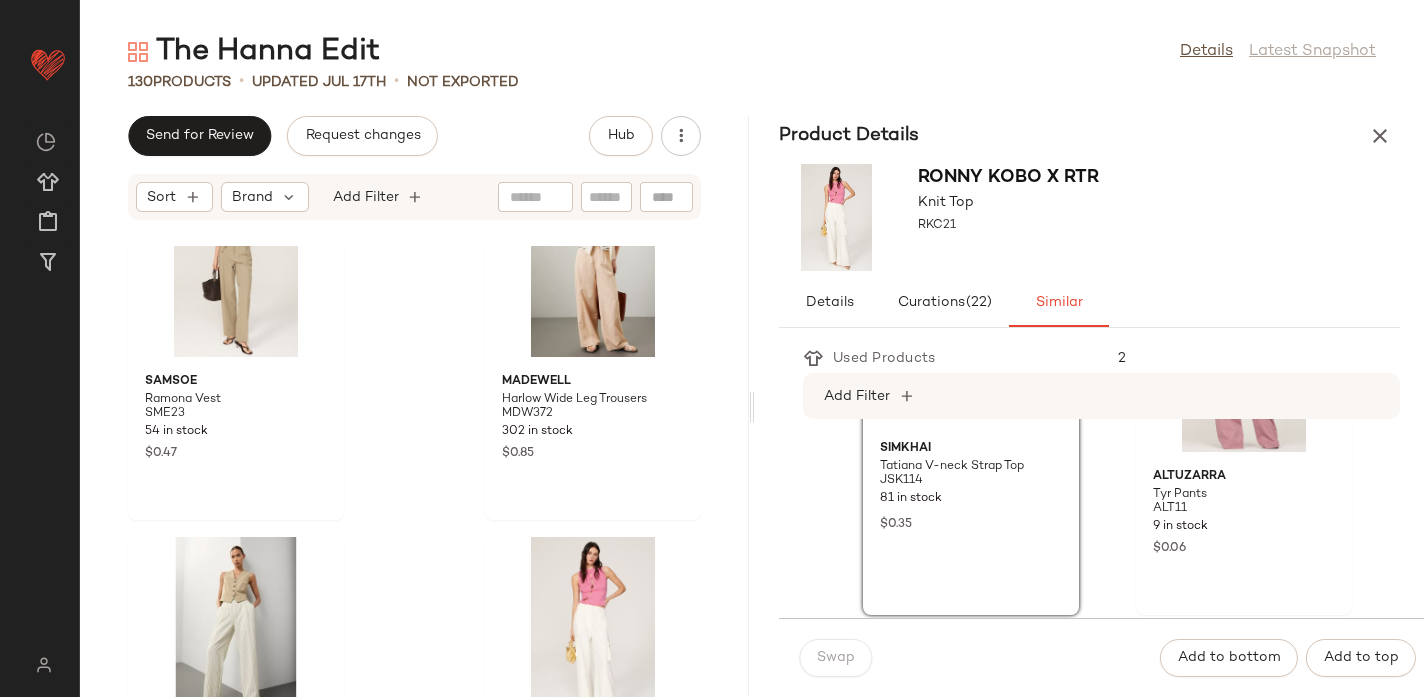 scroll, scrollTop: 1270, scrollLeft: 0, axis: vertical 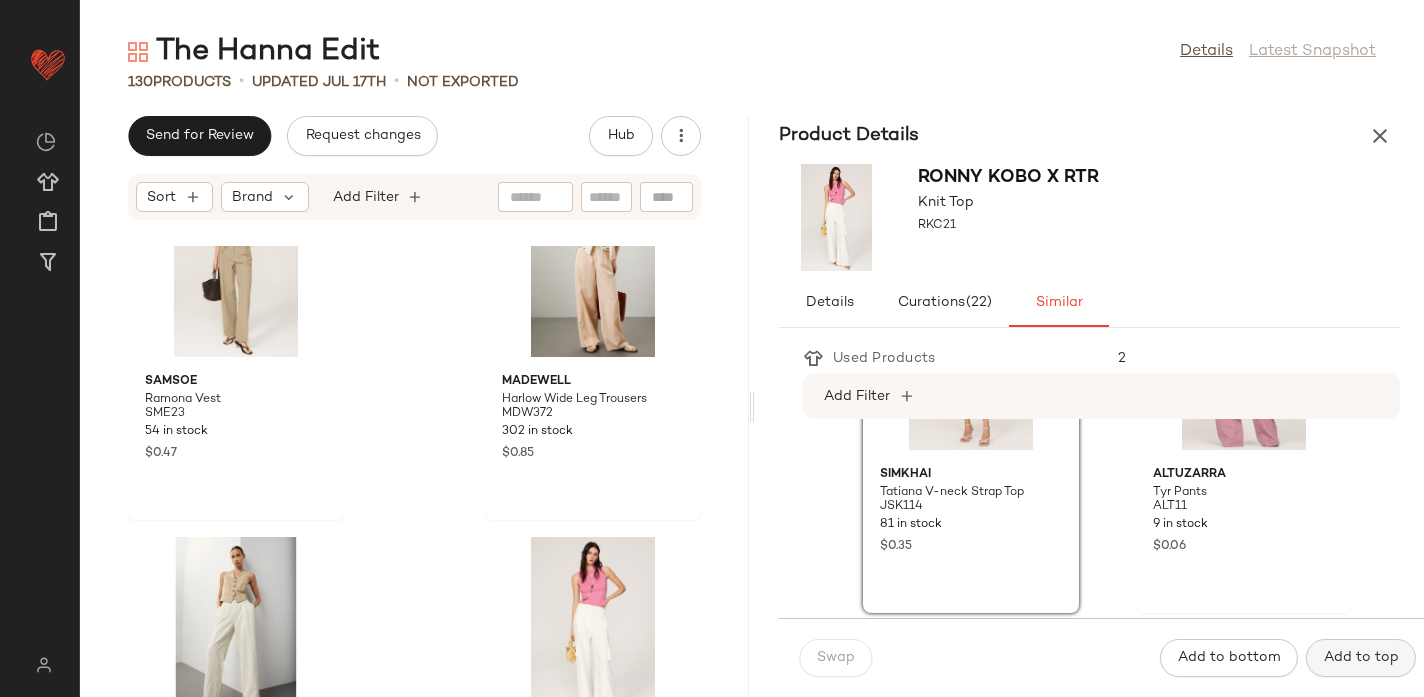 click on "Add to top" at bounding box center (1361, 658) 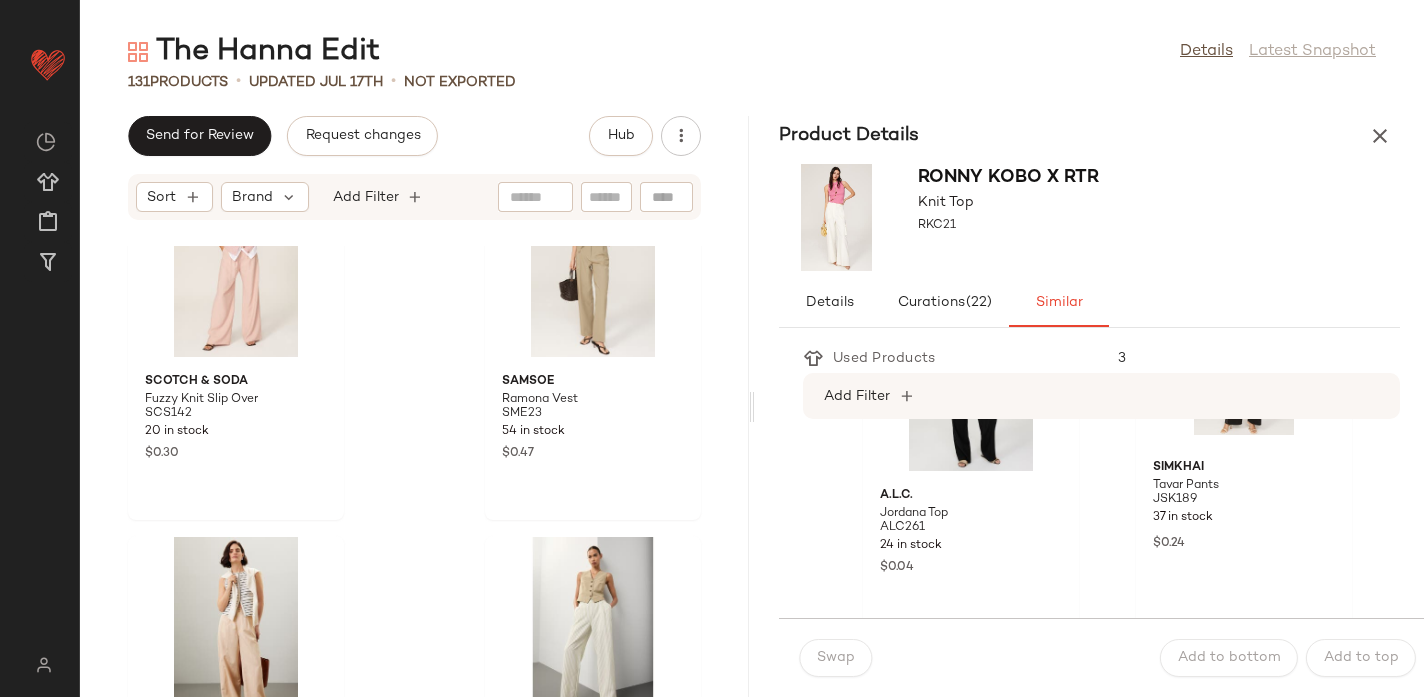 scroll, scrollTop: 3827, scrollLeft: 0, axis: vertical 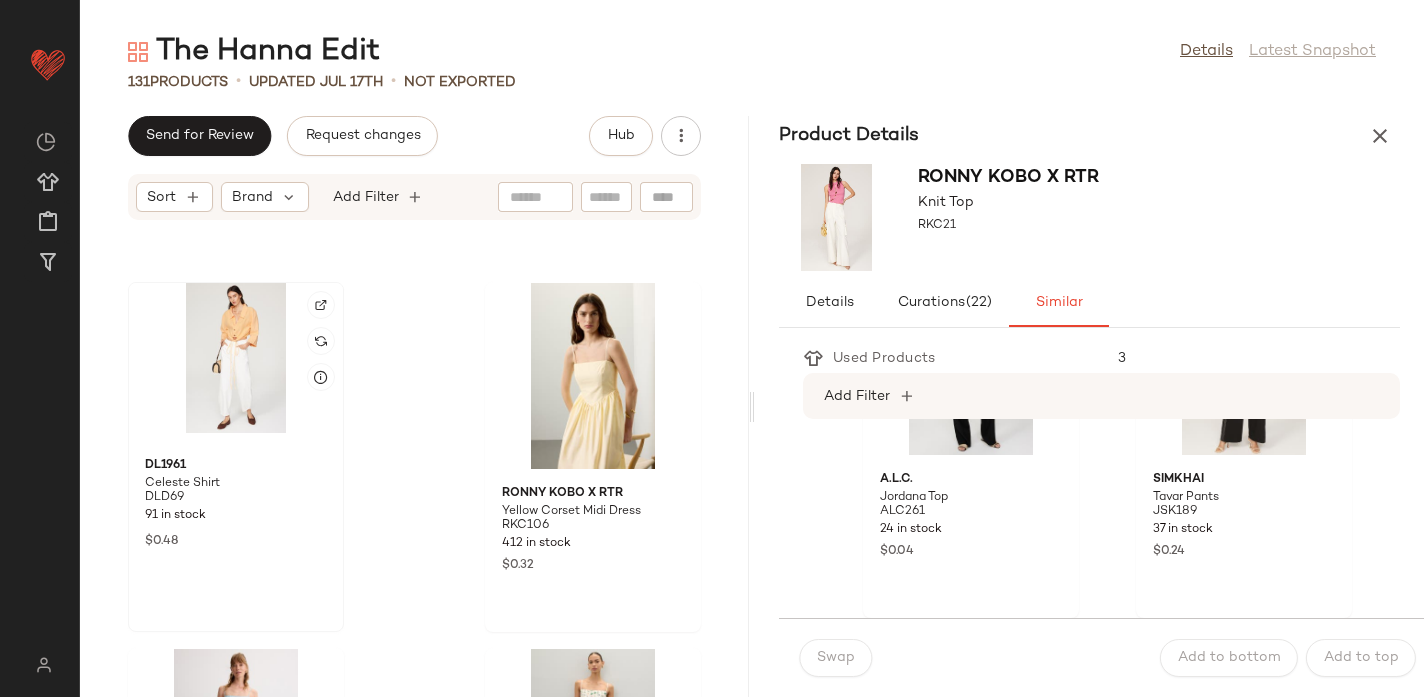 click 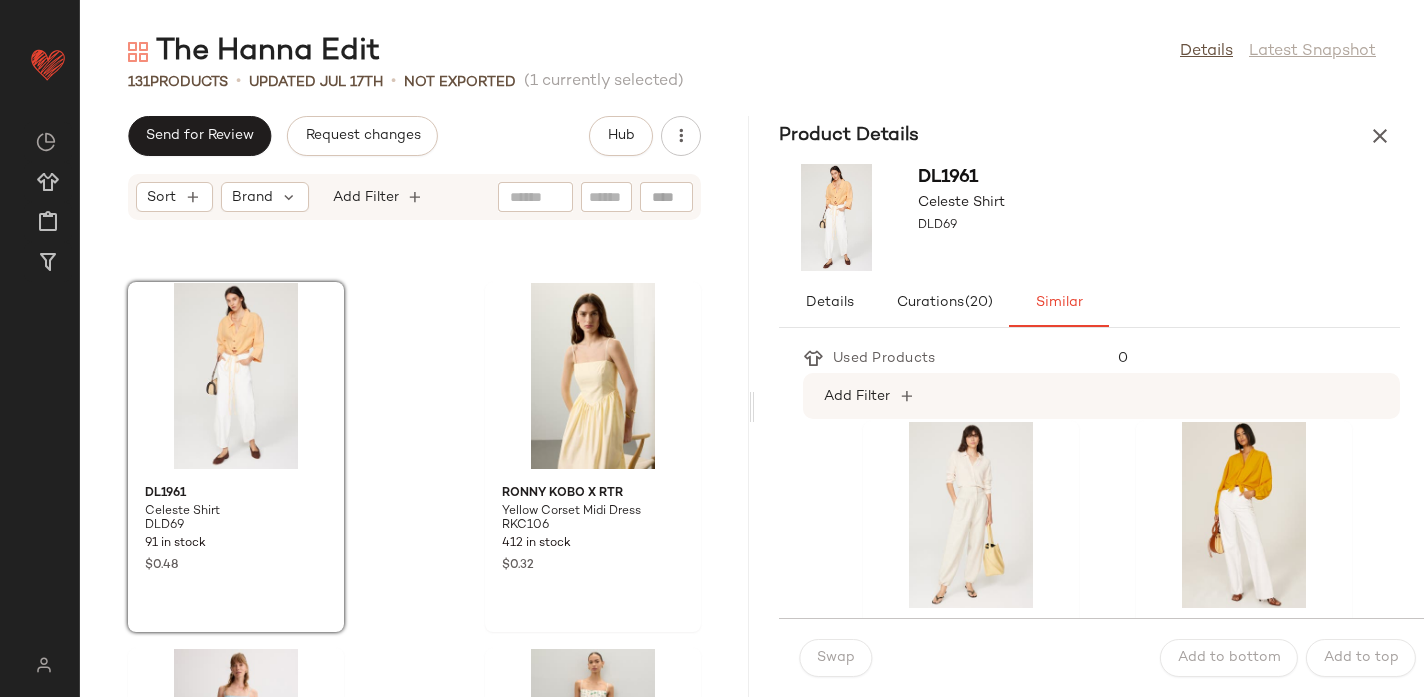 scroll, scrollTop: 11, scrollLeft: 0, axis: vertical 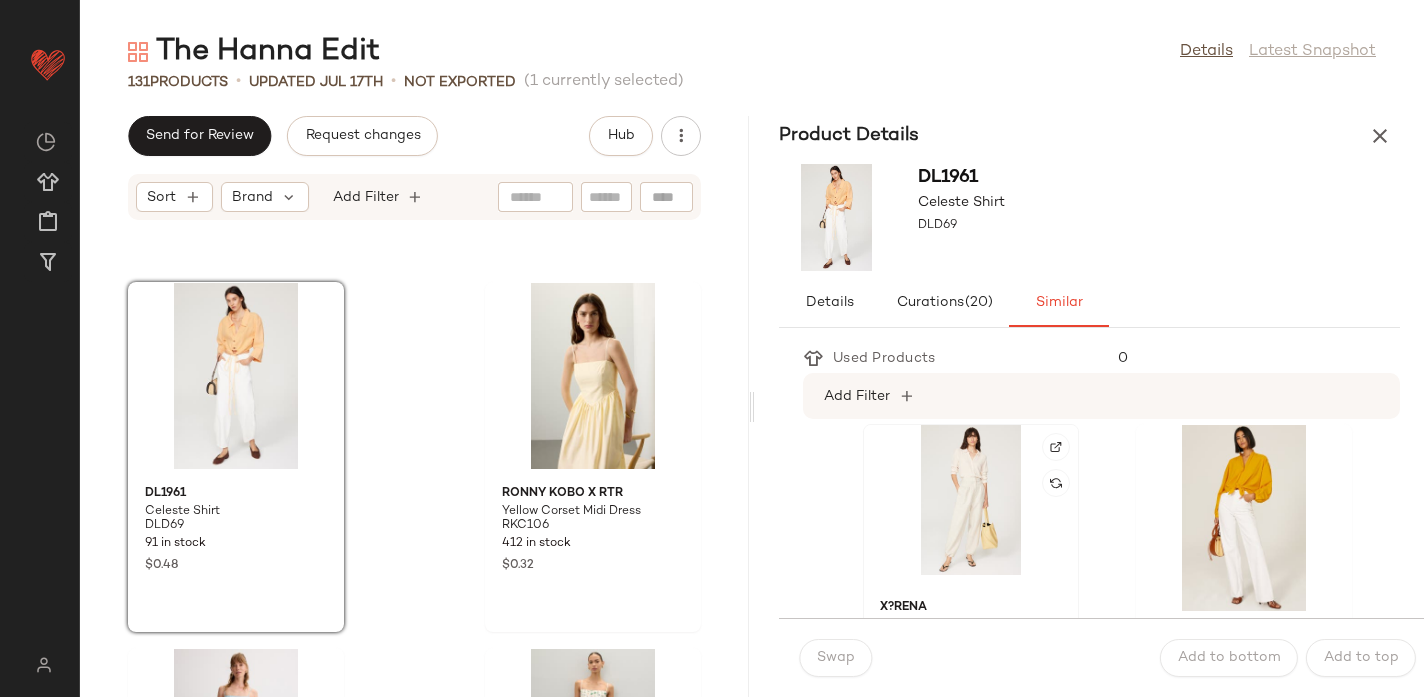 click 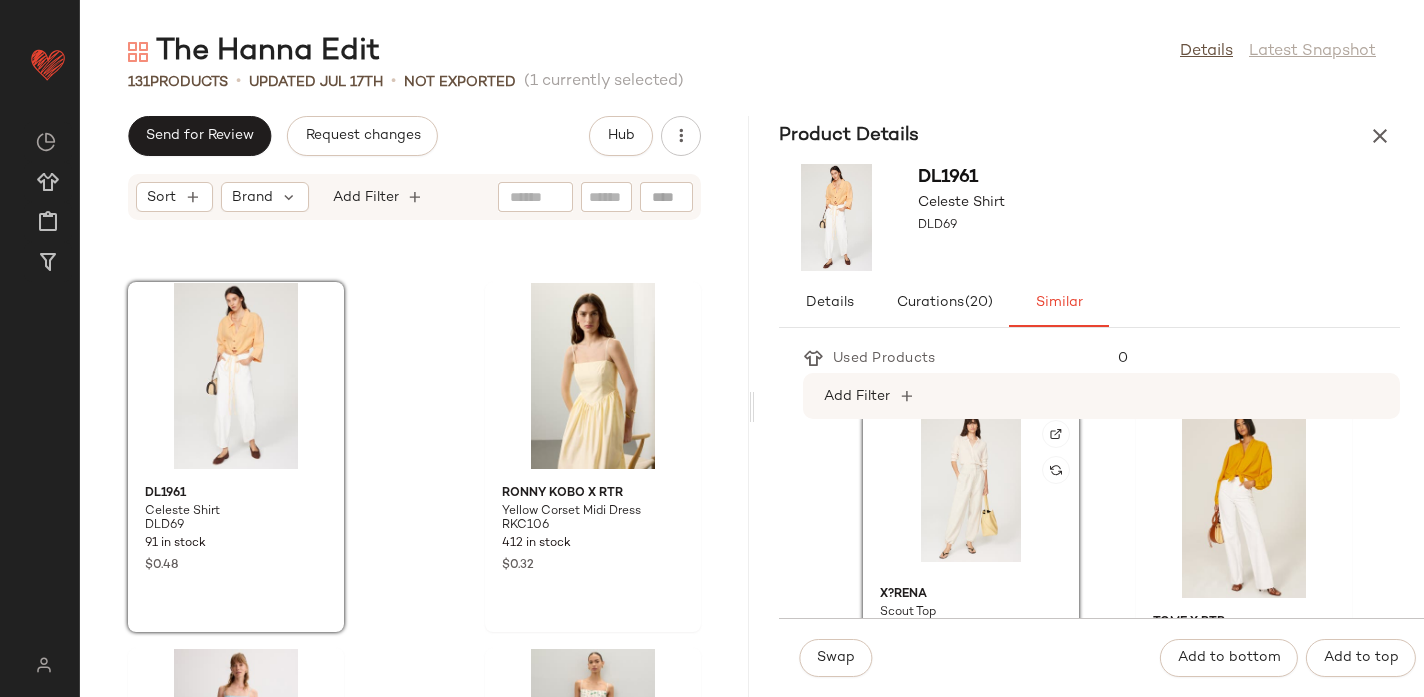 scroll, scrollTop: 9, scrollLeft: 0, axis: vertical 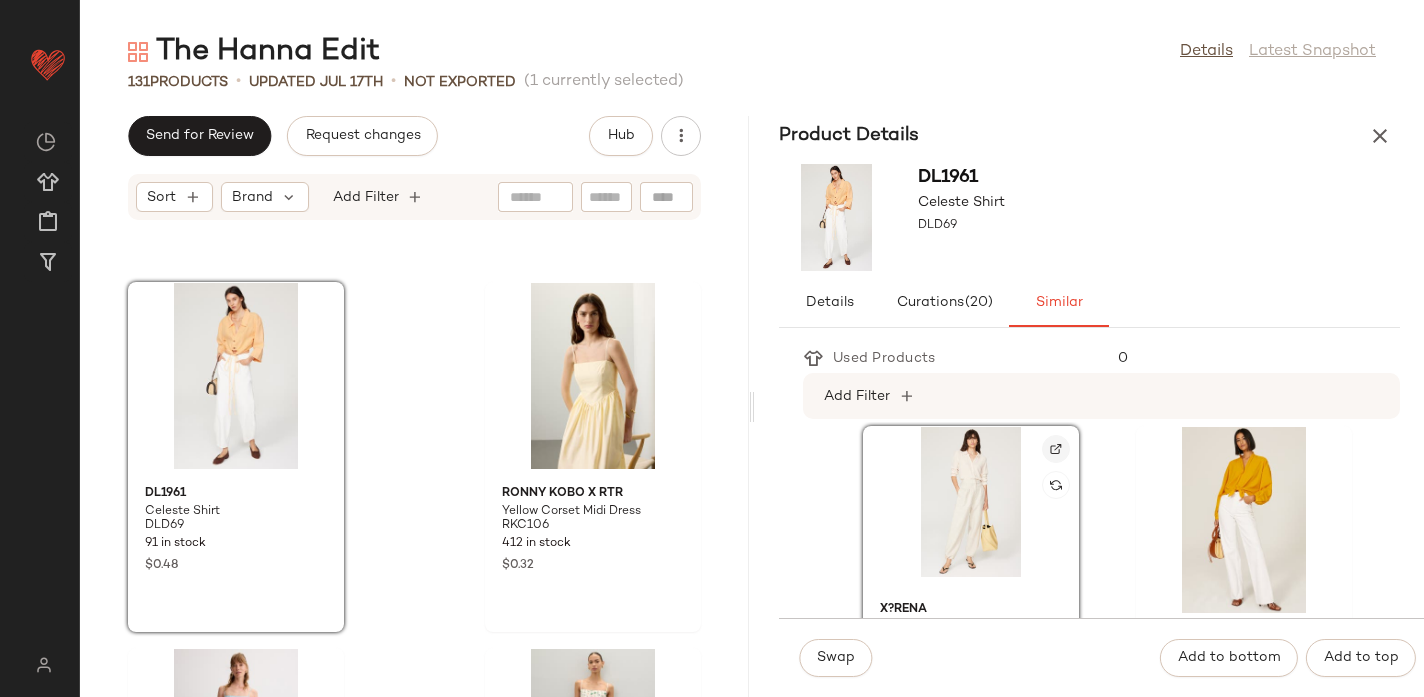 click 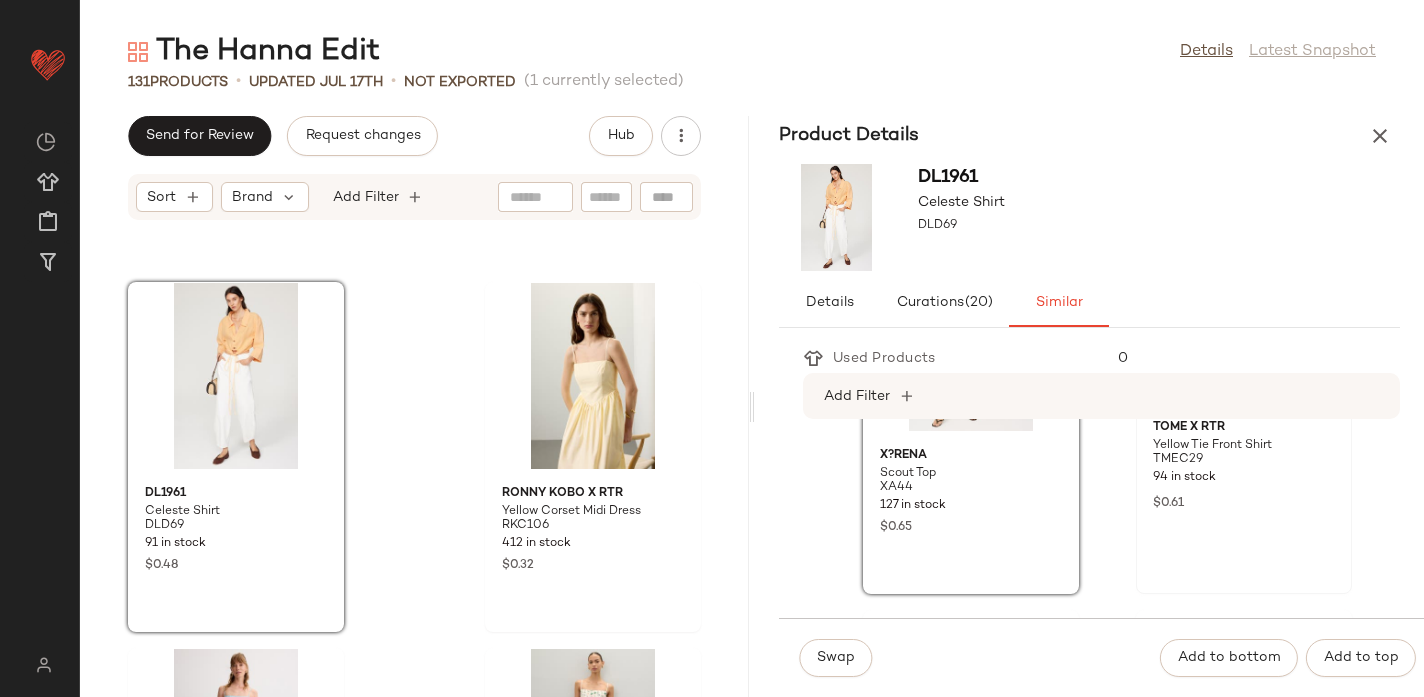 scroll, scrollTop: 206, scrollLeft: 0, axis: vertical 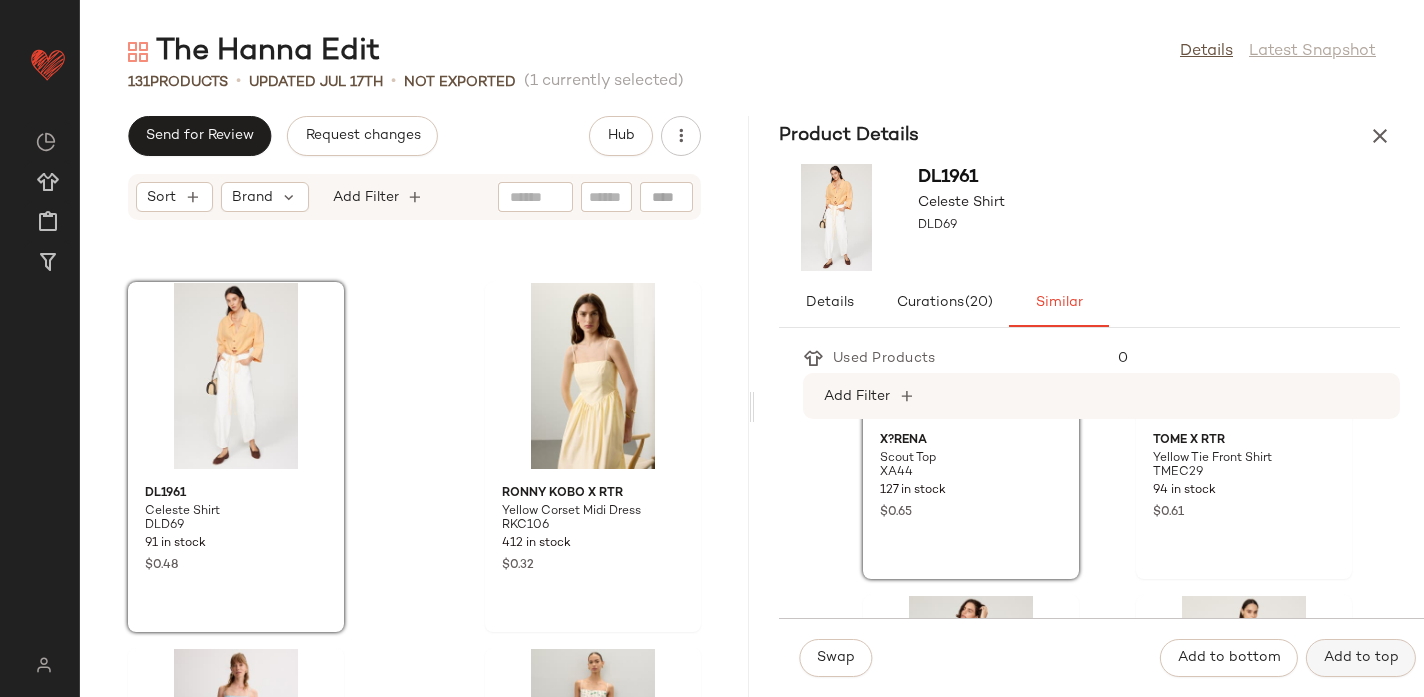 click on "Add to top" at bounding box center (1361, 658) 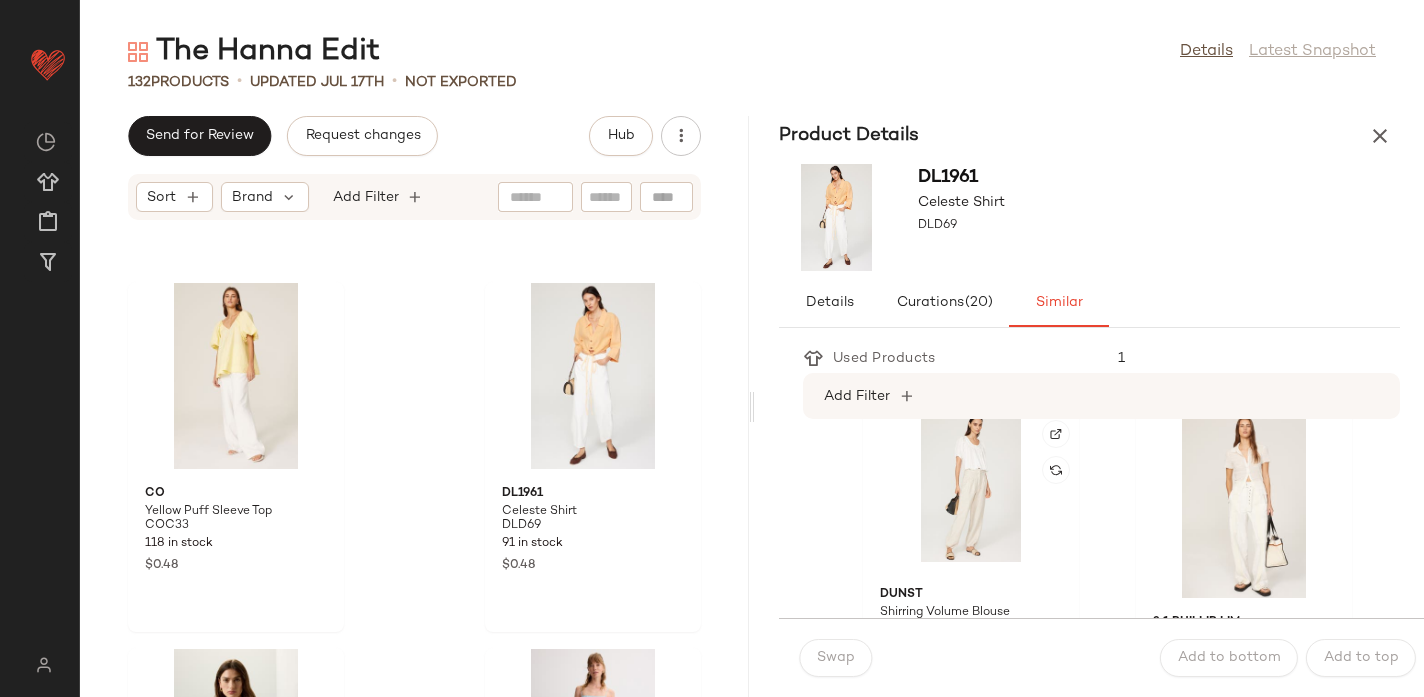 scroll, scrollTop: 367, scrollLeft: 0, axis: vertical 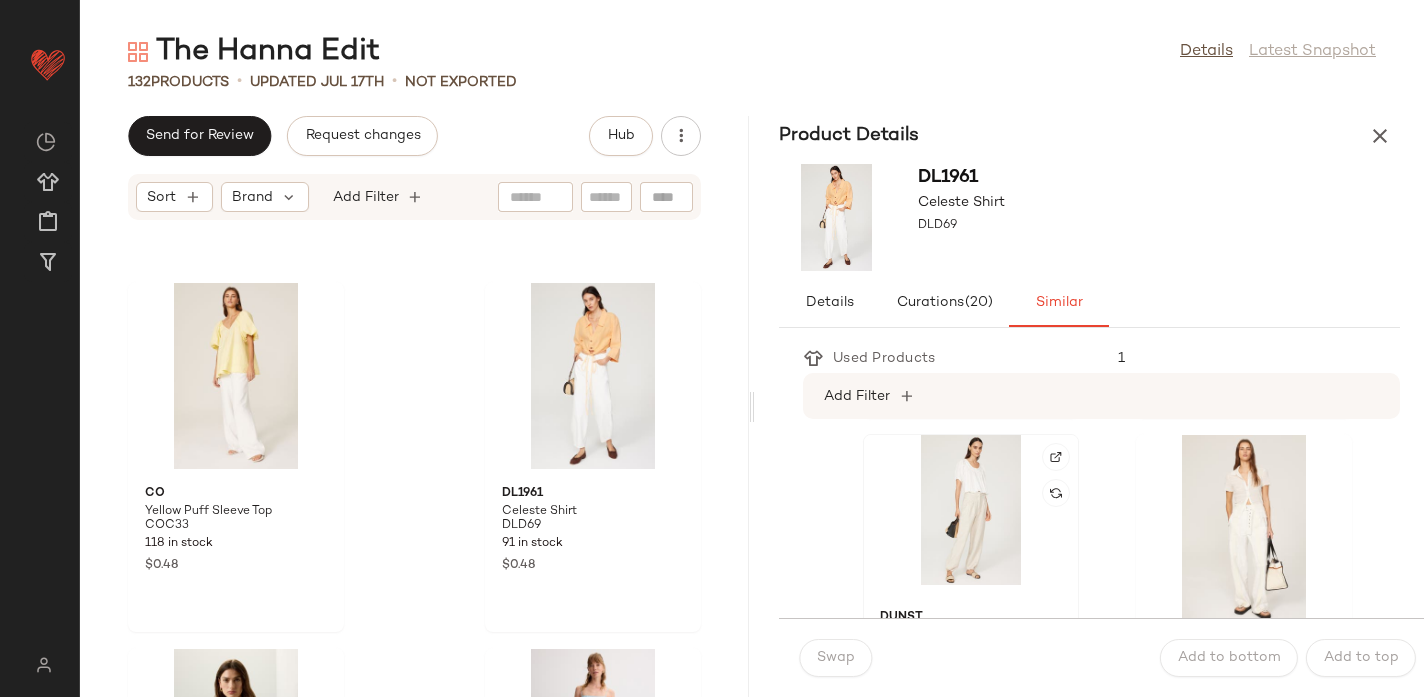 click 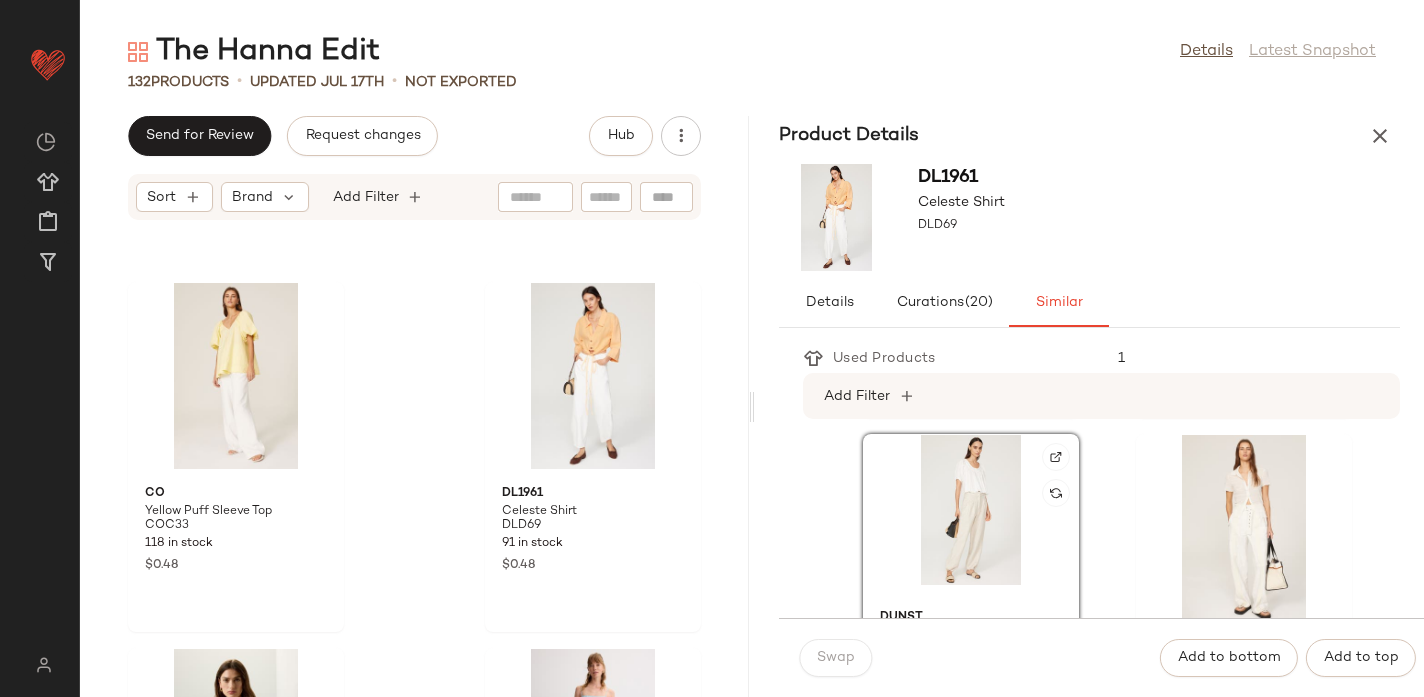 scroll, scrollTop: 476, scrollLeft: 0, axis: vertical 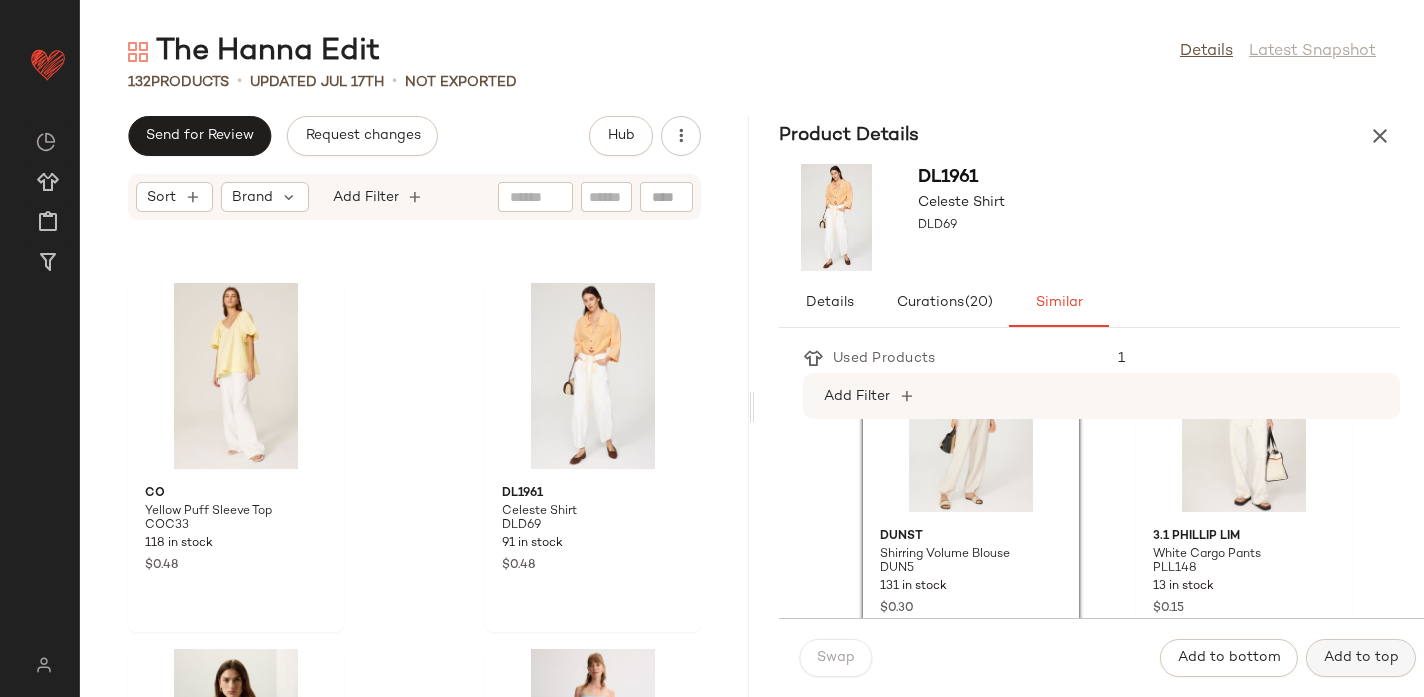 click on "Add to top" at bounding box center [1361, 658] 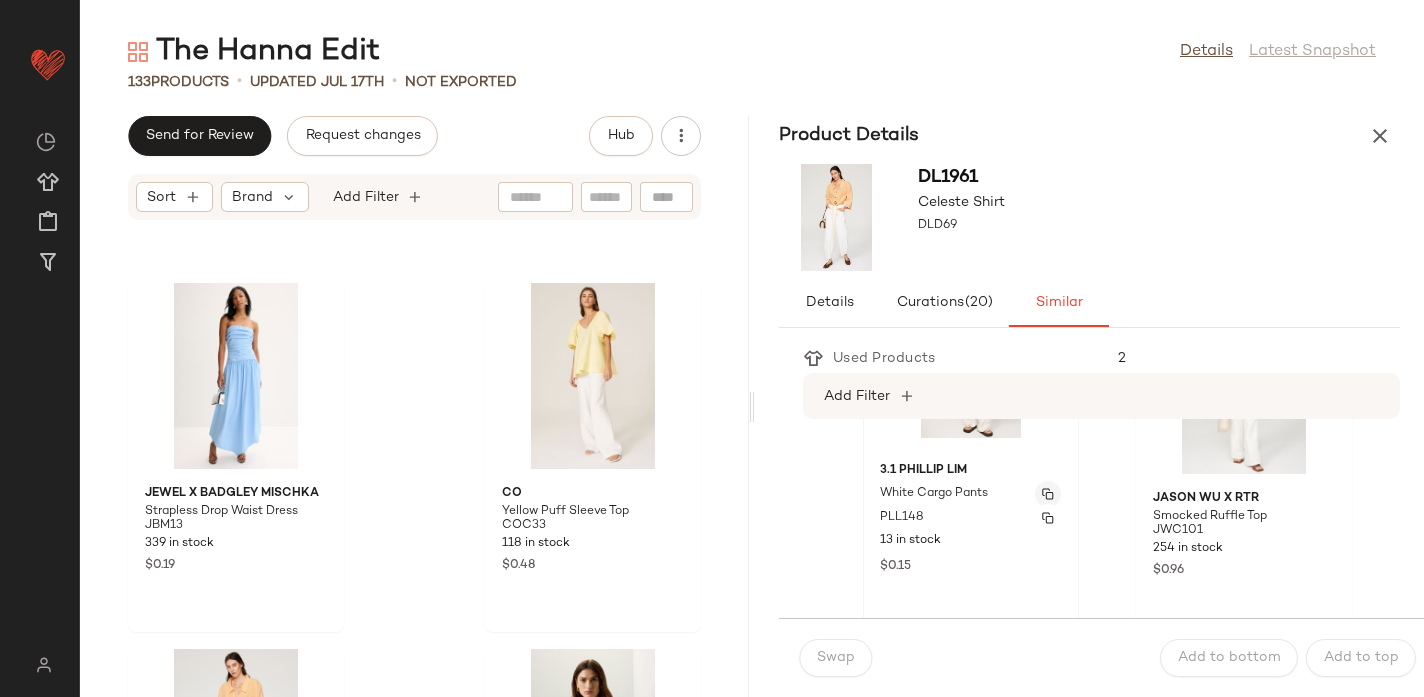 click at bounding box center (1048, 494) 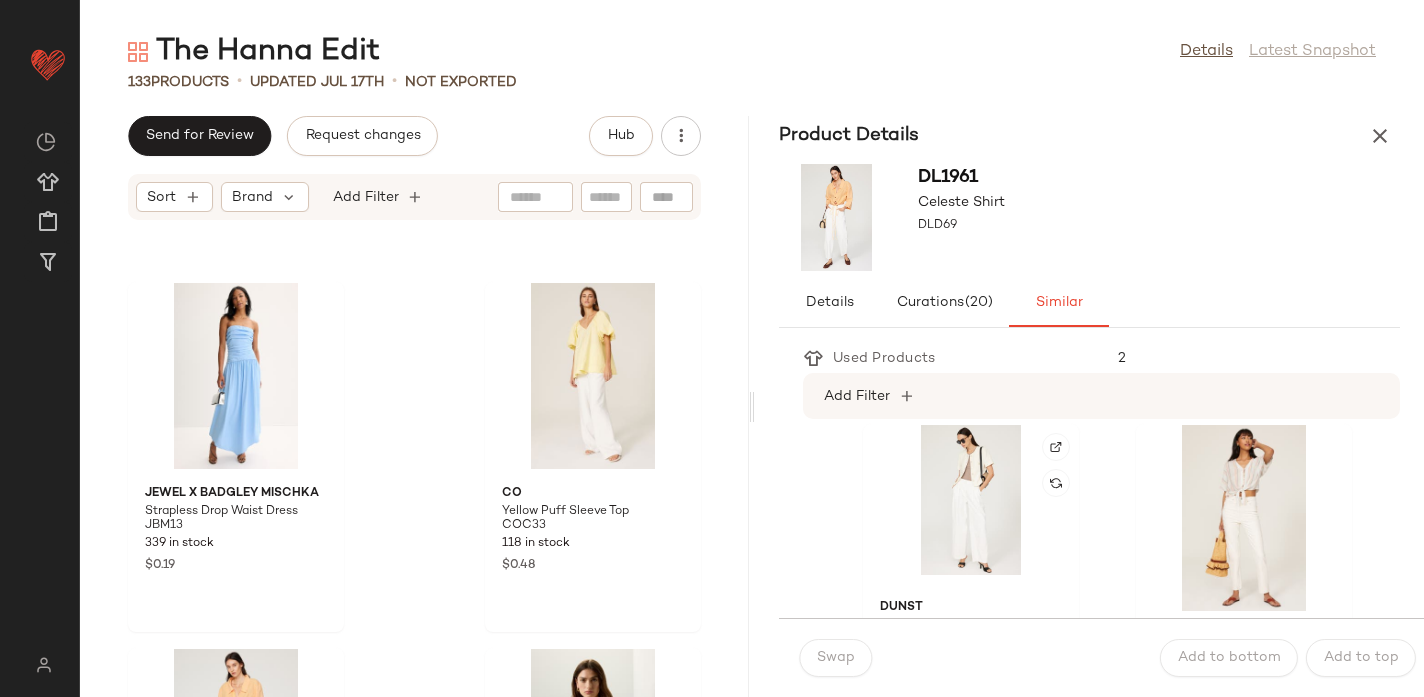 scroll, scrollTop: 2568, scrollLeft: 0, axis: vertical 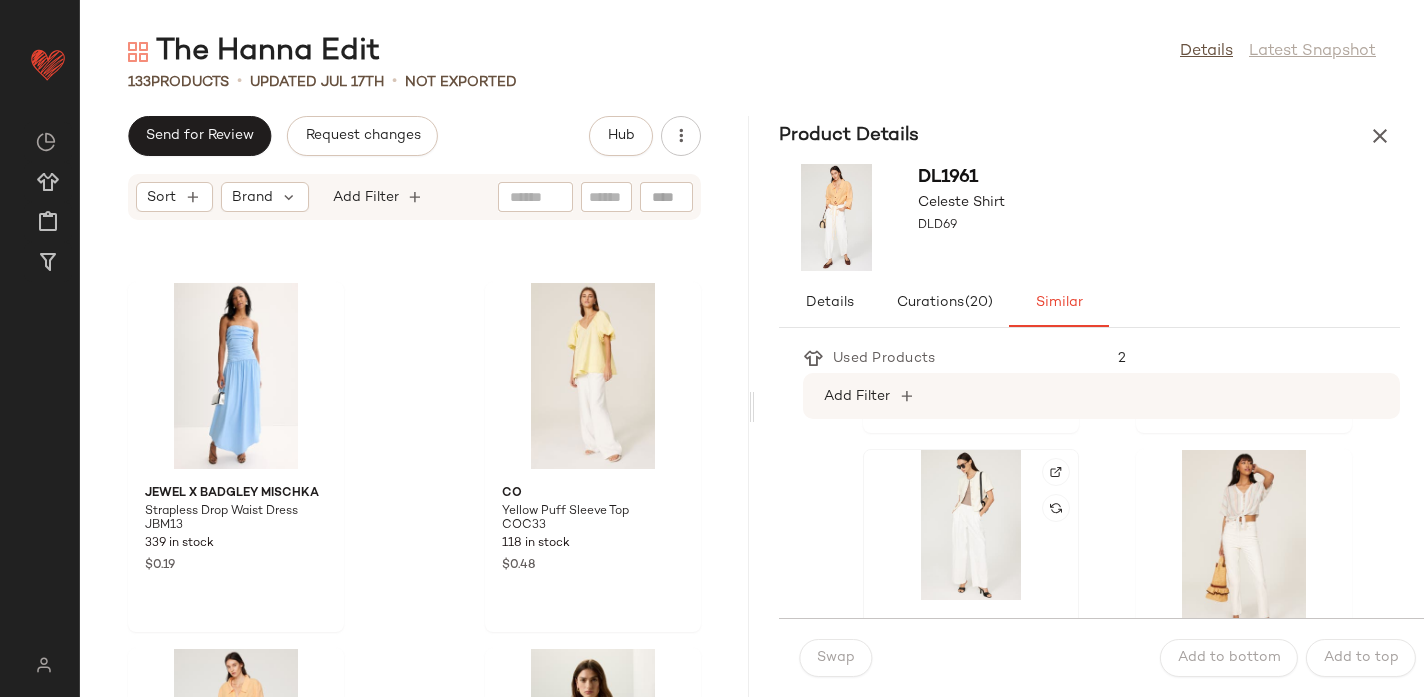 click 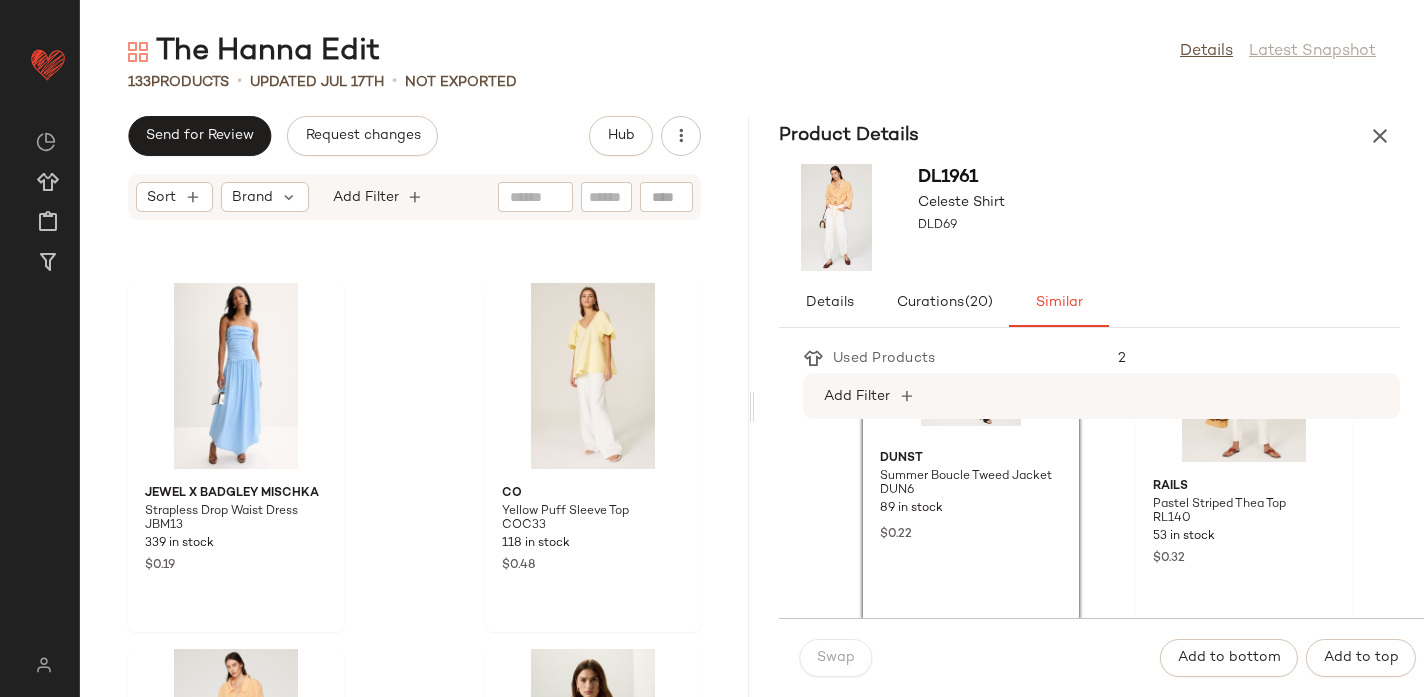 scroll, scrollTop: 2725, scrollLeft: 0, axis: vertical 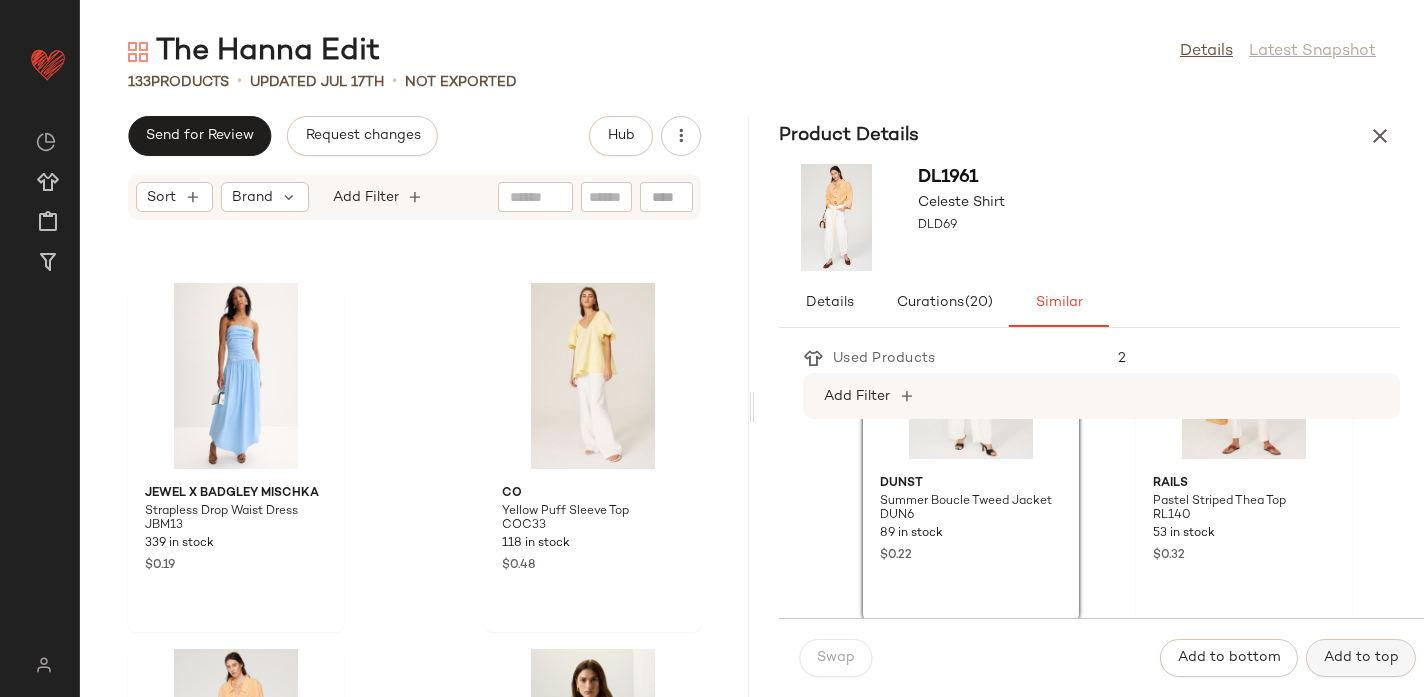 click on "Add to top" 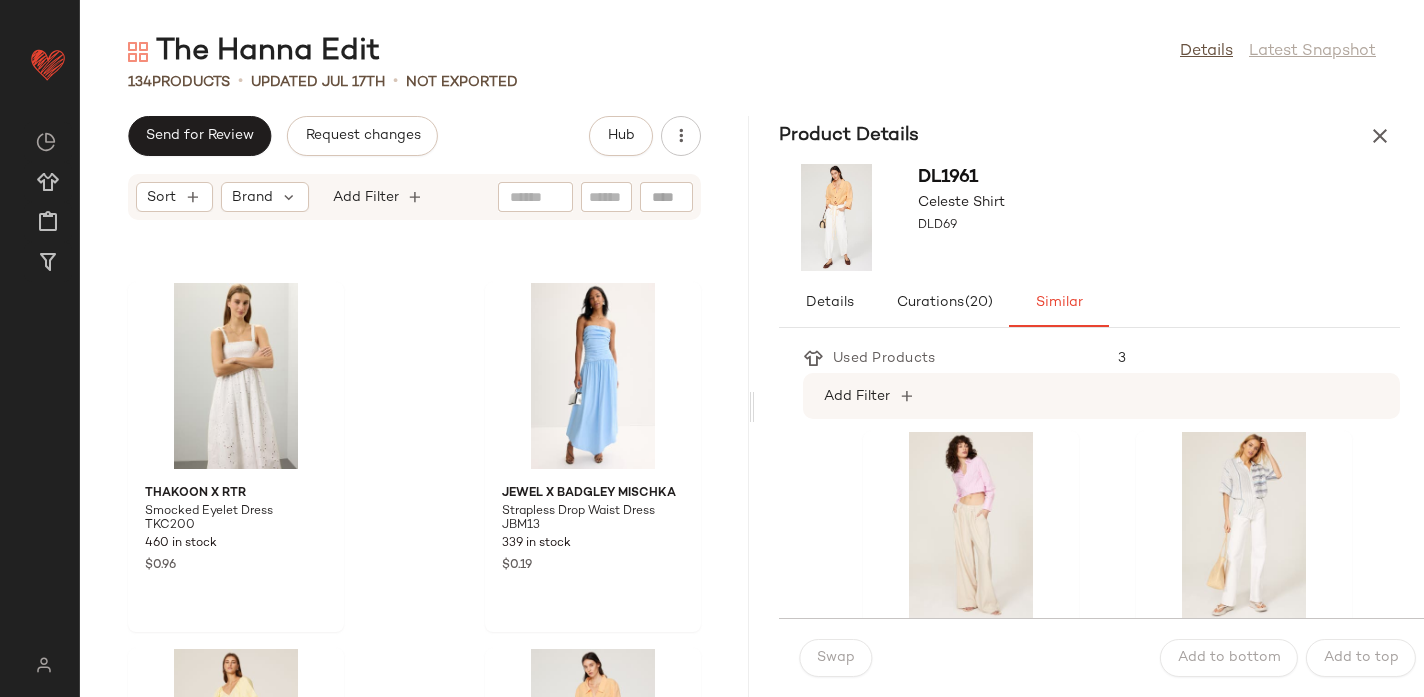 scroll, scrollTop: 3297, scrollLeft: 0, axis: vertical 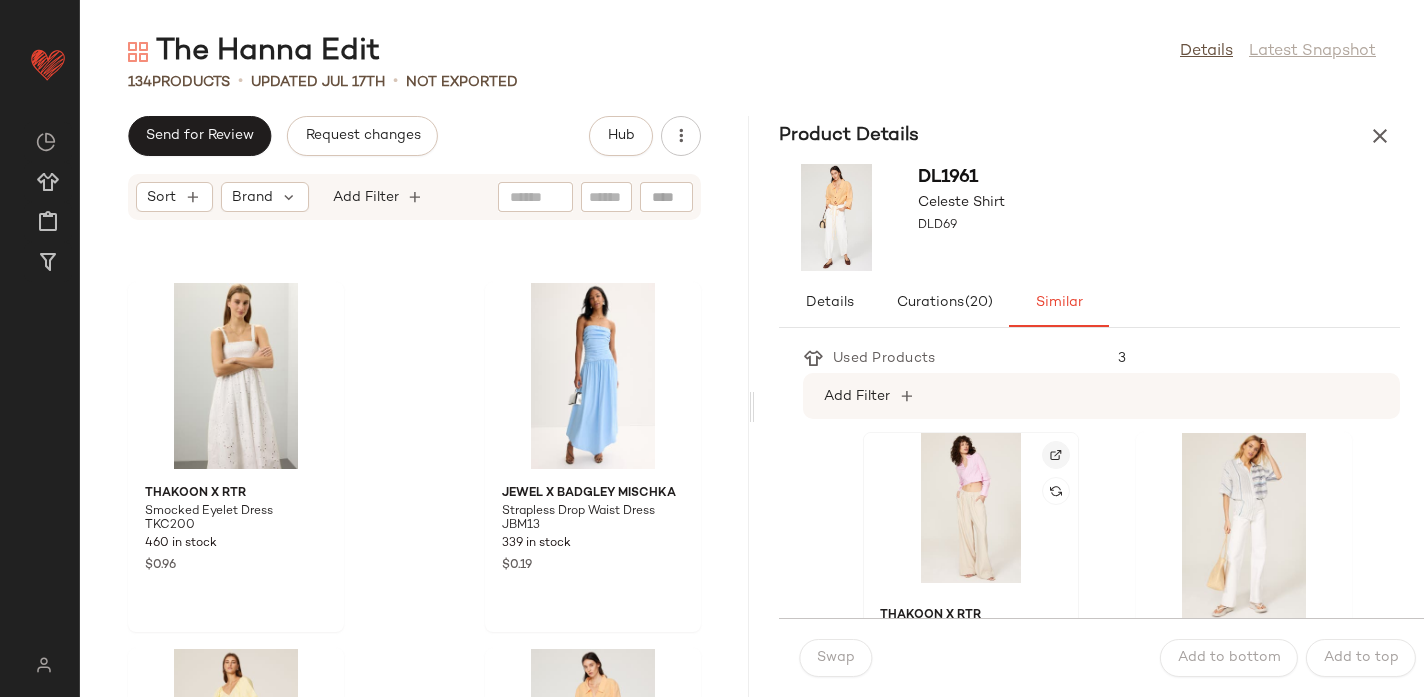 click 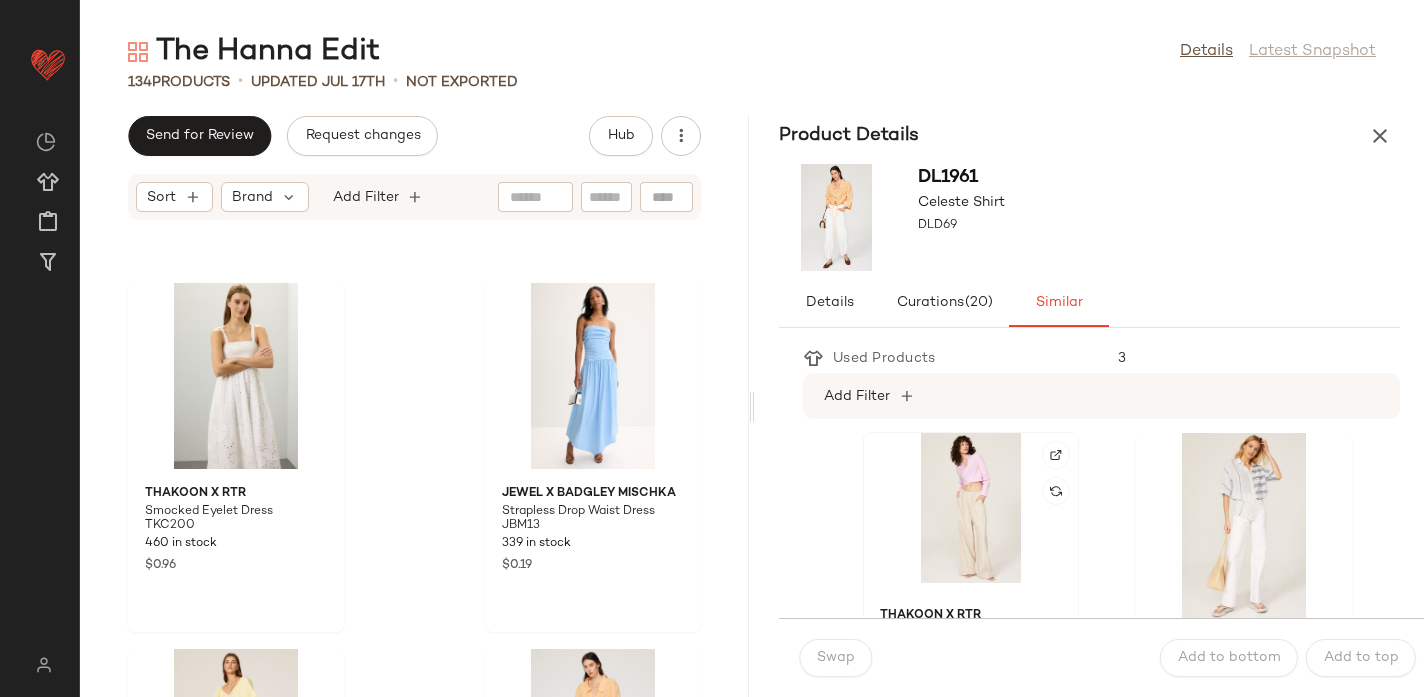 click 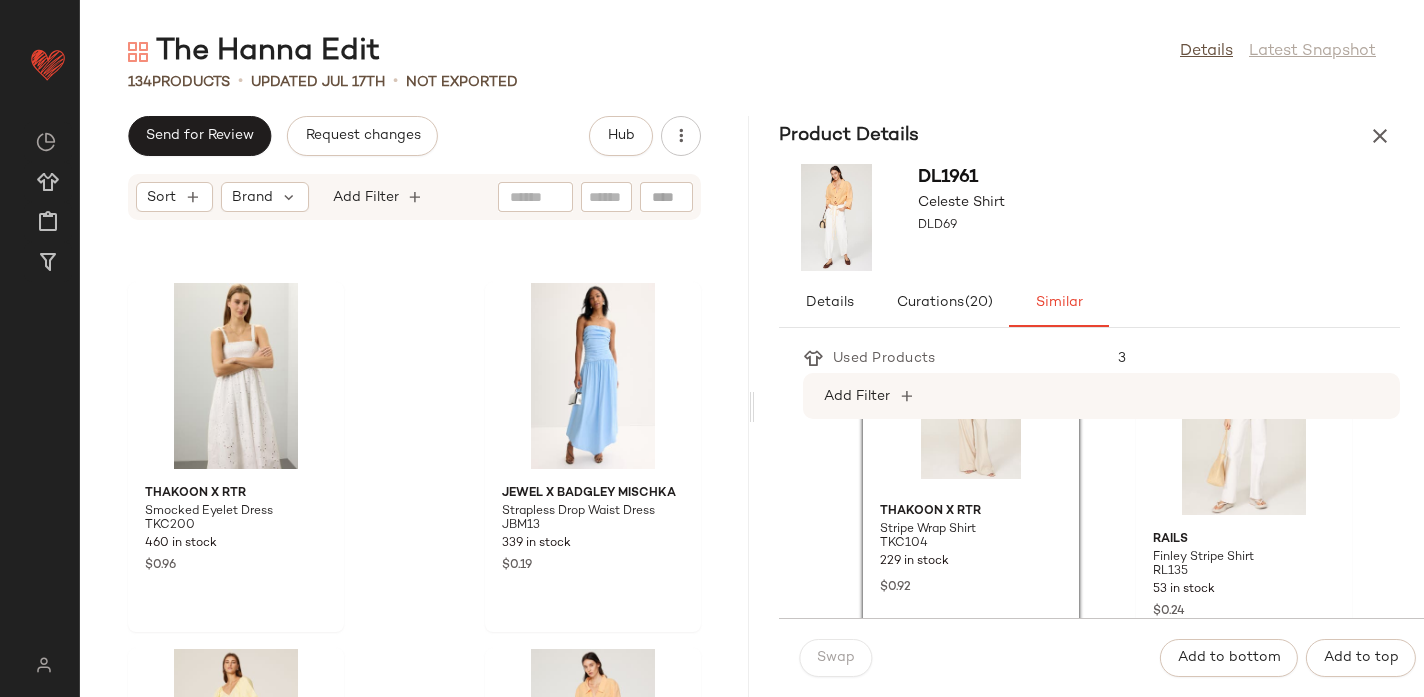 scroll, scrollTop: 3426, scrollLeft: 0, axis: vertical 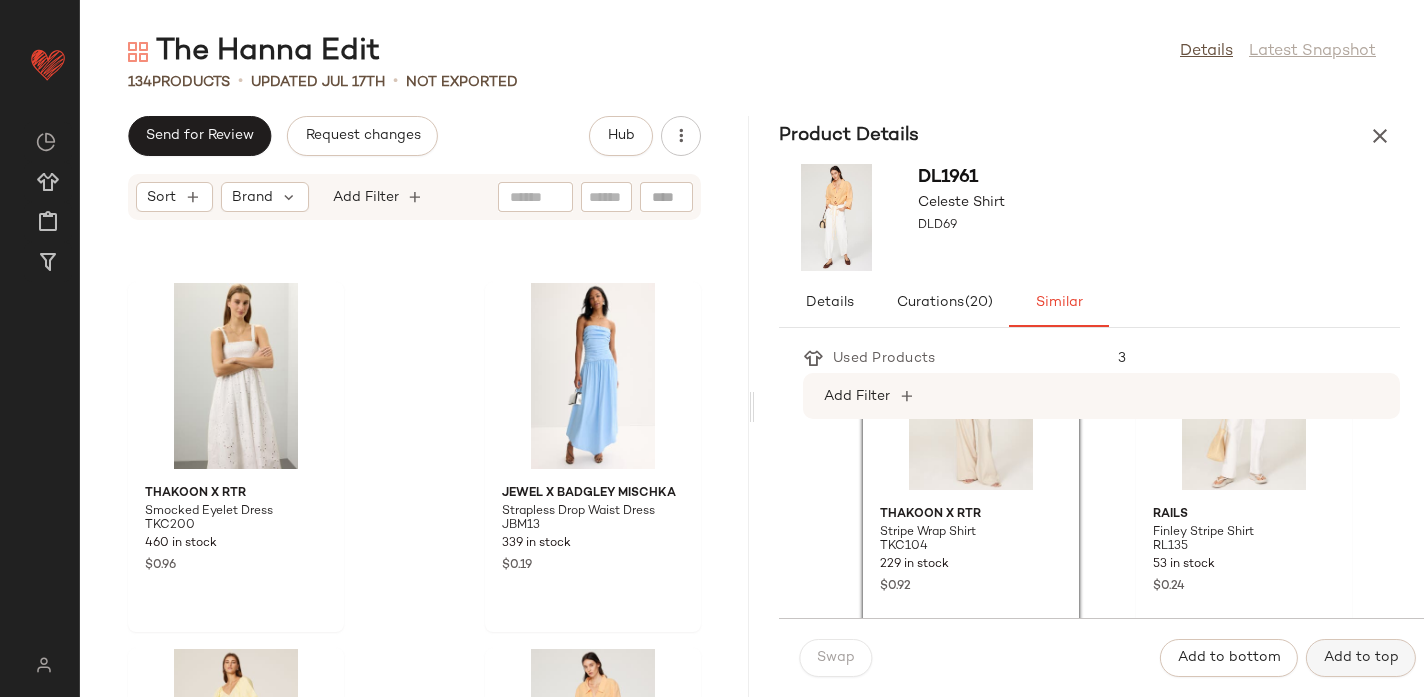 click on "Add to top" 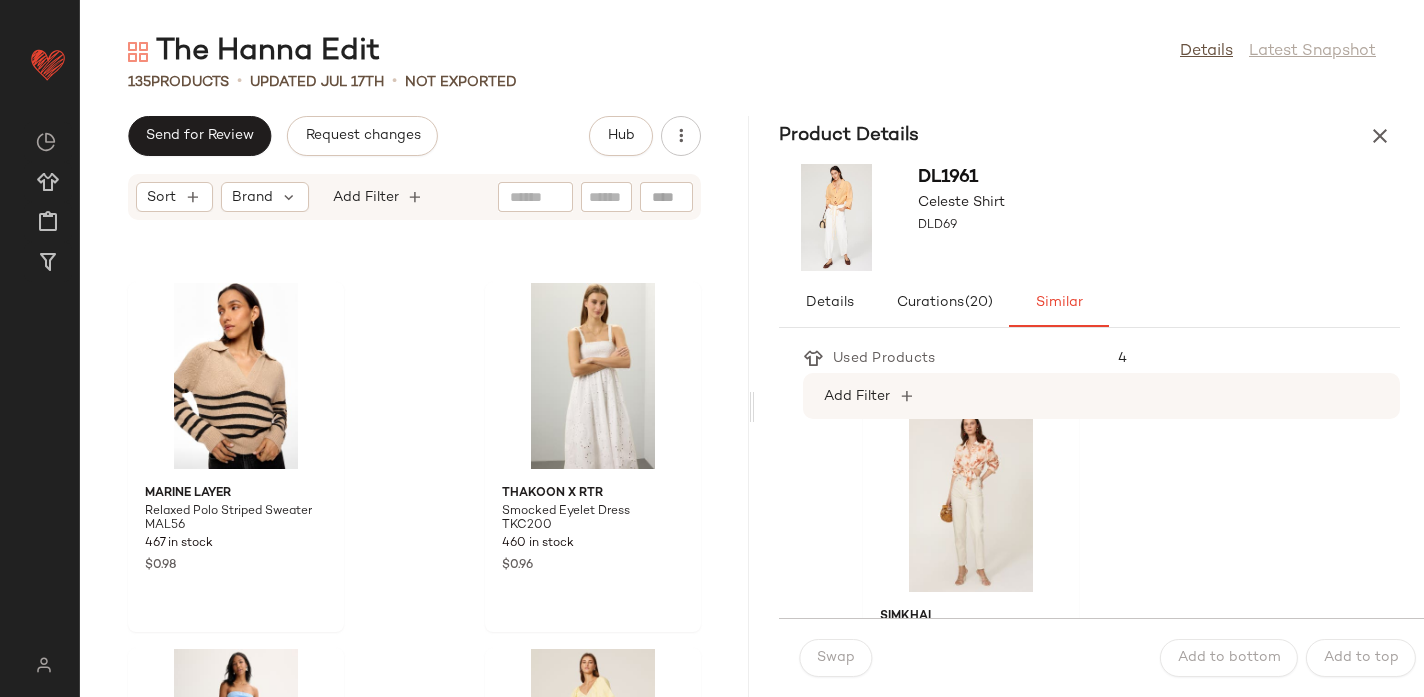 scroll, scrollTop: 3827, scrollLeft: 0, axis: vertical 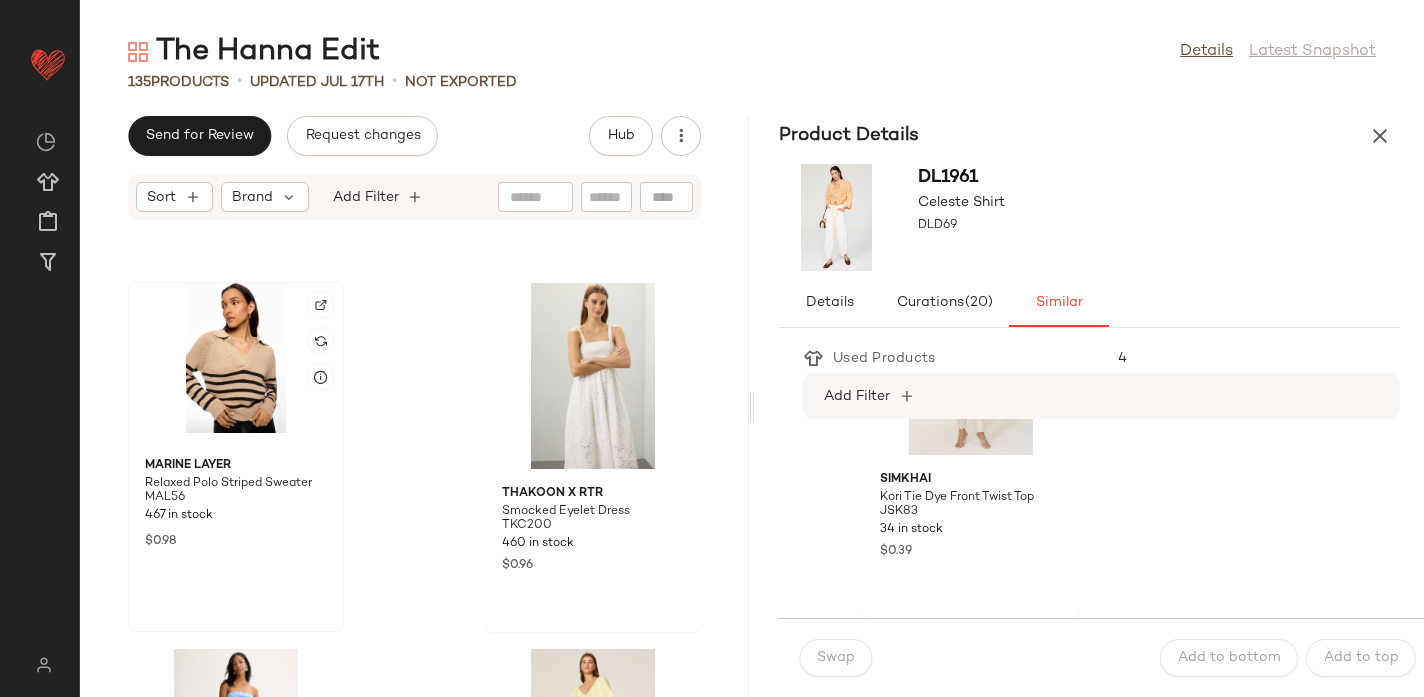 click 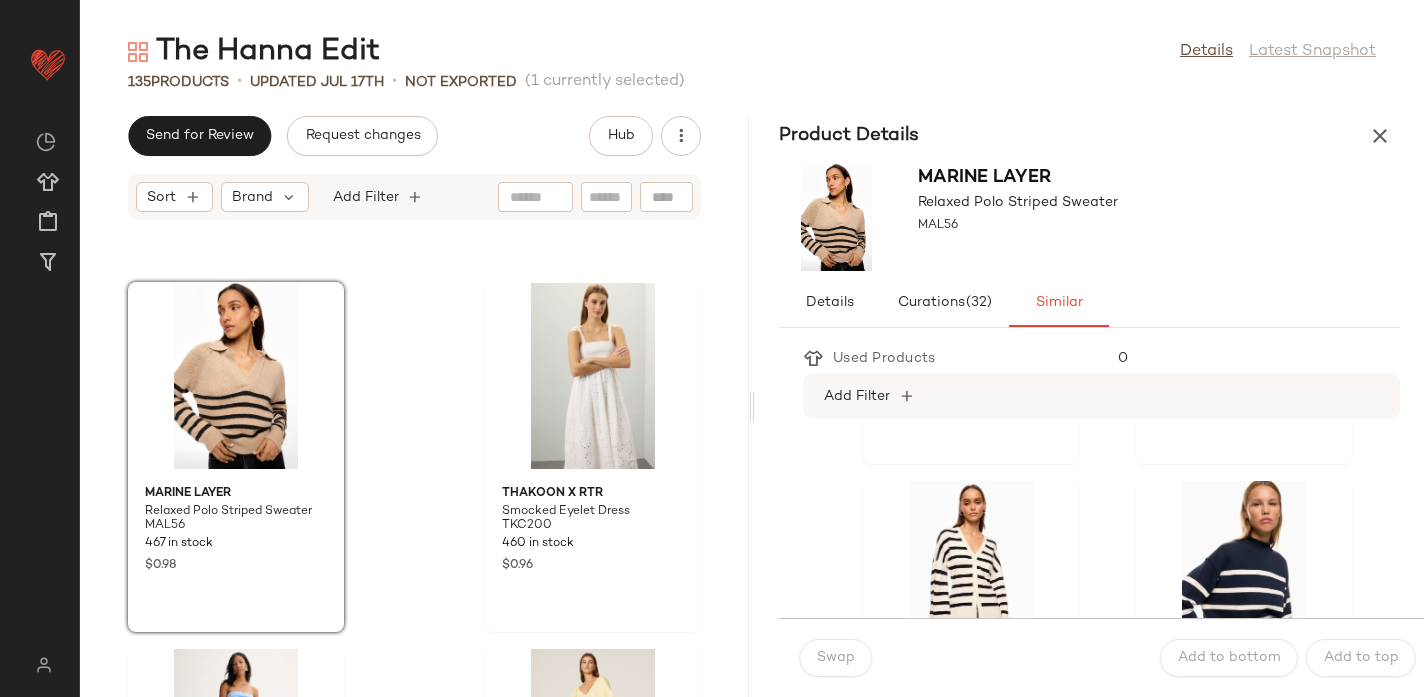 scroll, scrollTop: 1052, scrollLeft: 0, axis: vertical 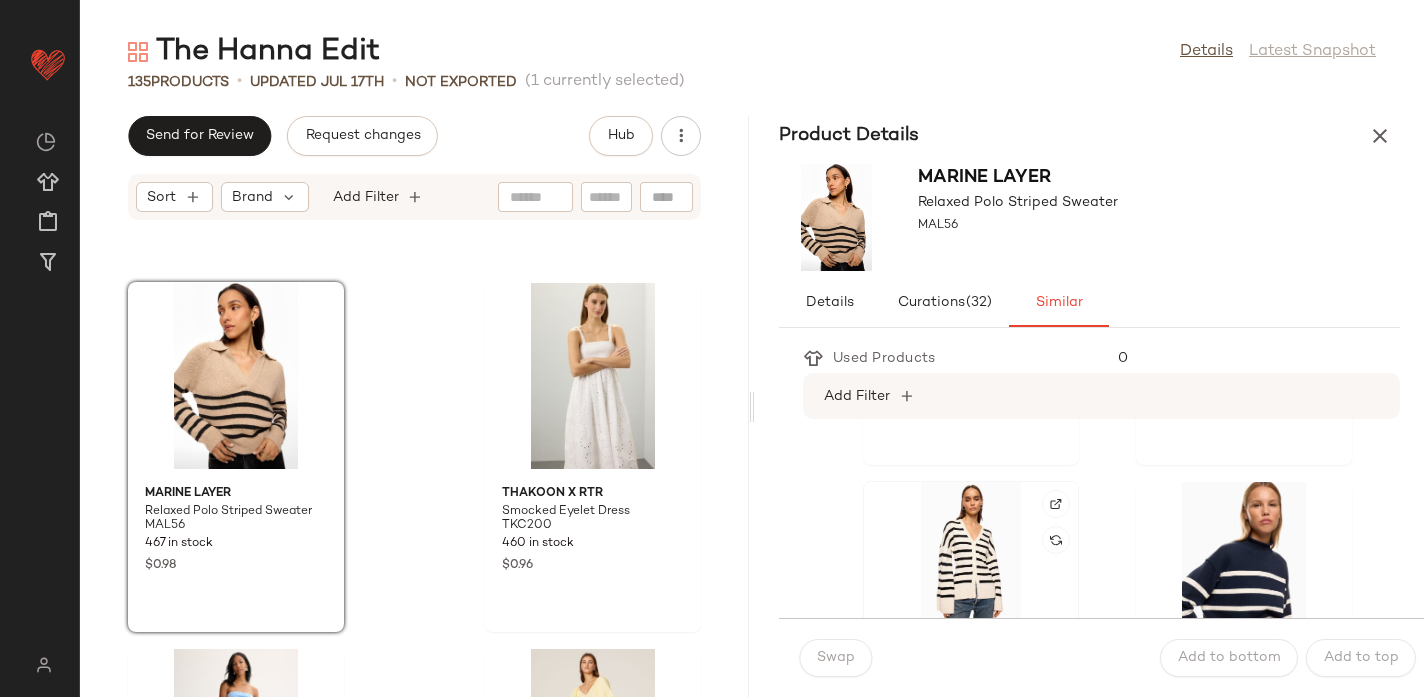 click 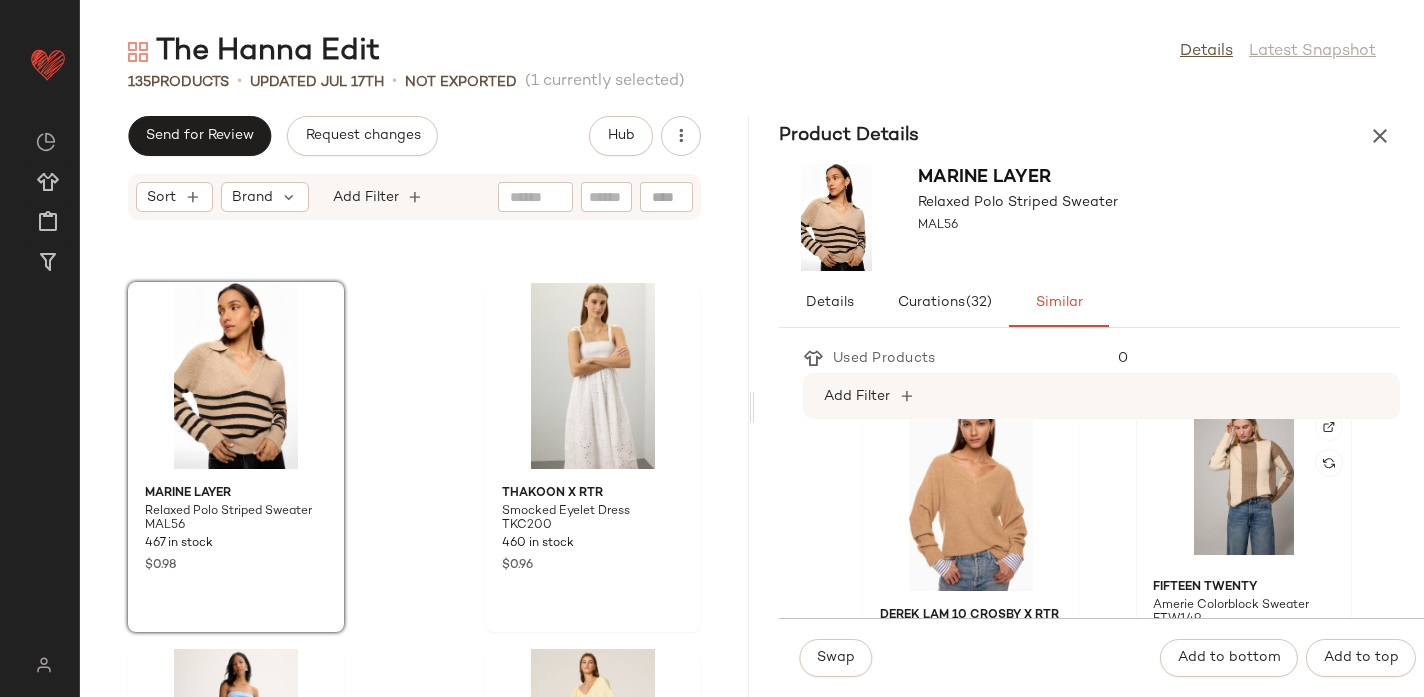 scroll, scrollTop: 1490, scrollLeft: 0, axis: vertical 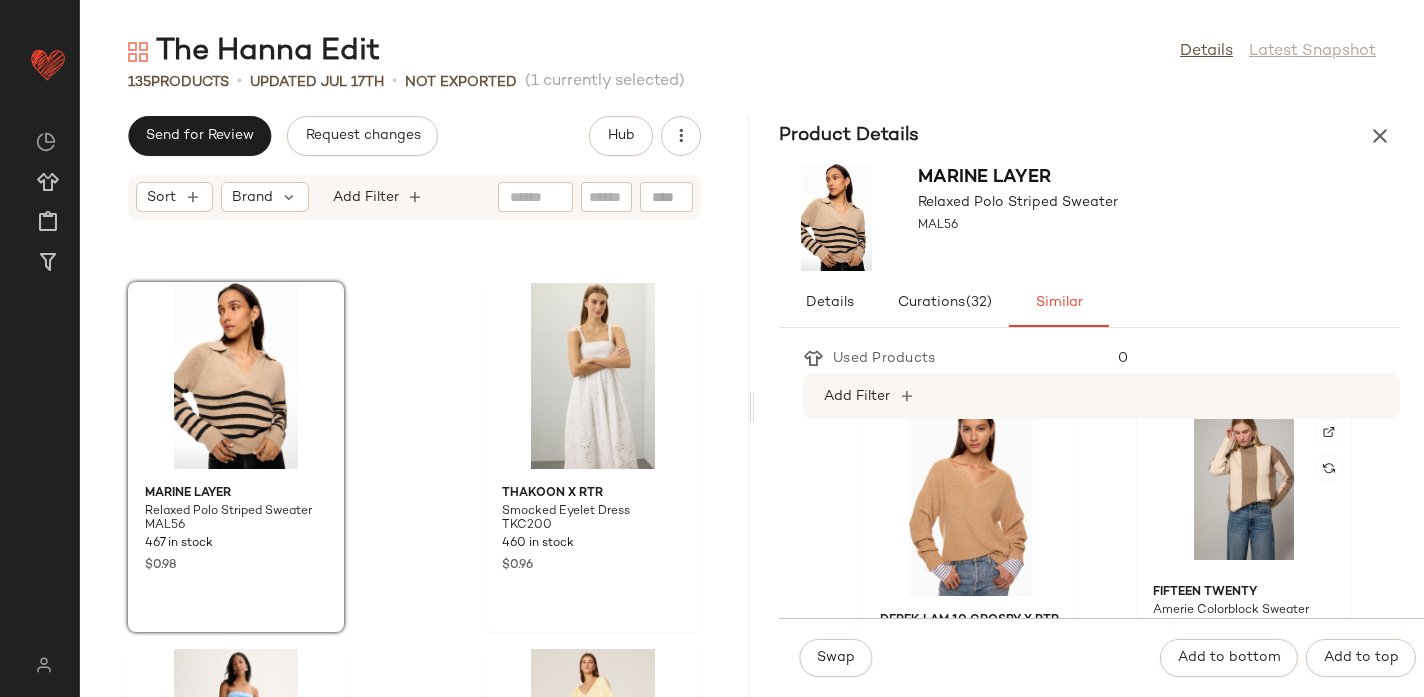 click 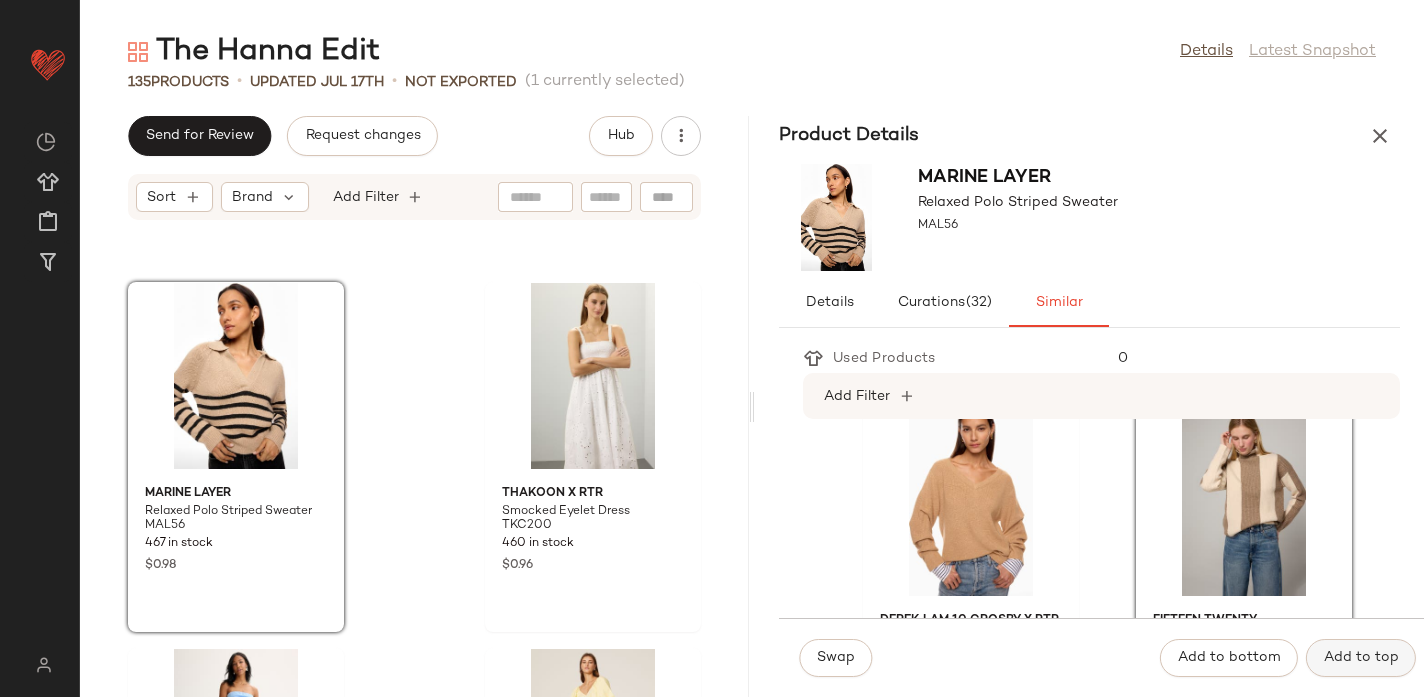 click on "Add to top" 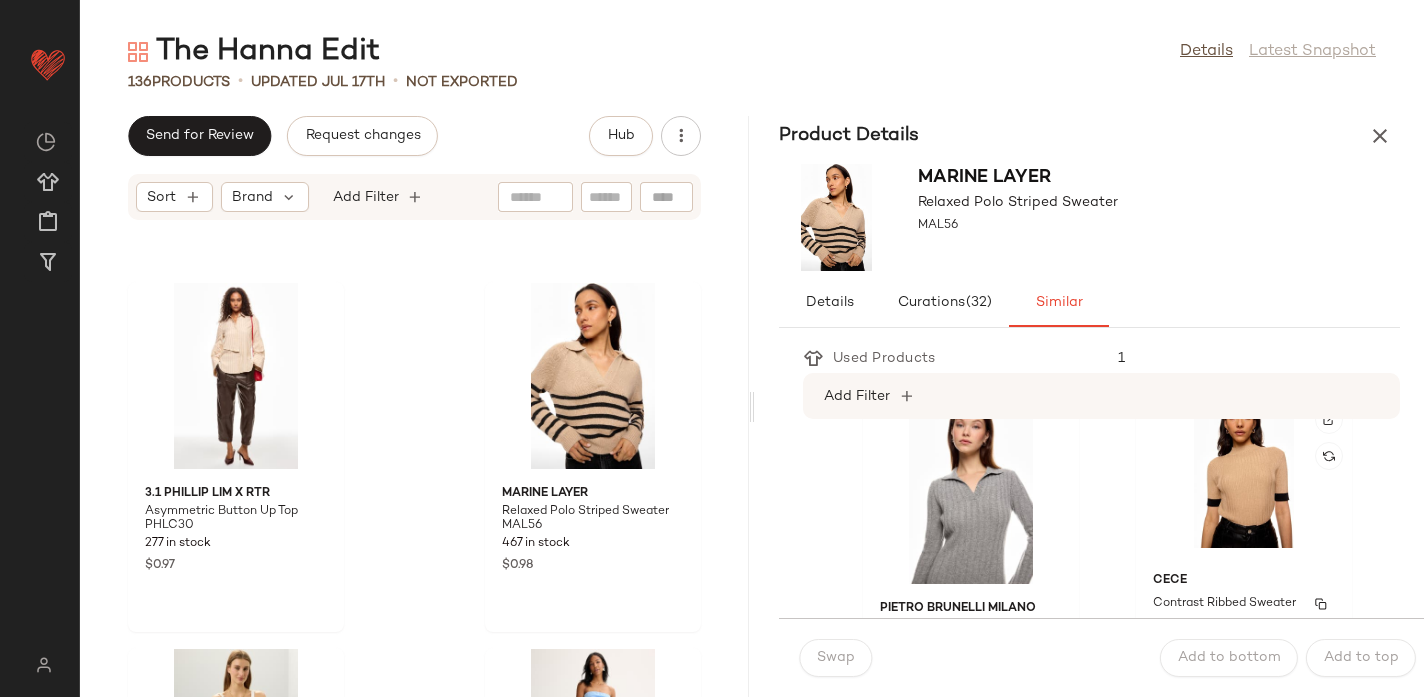 scroll, scrollTop: 1950, scrollLeft: 0, axis: vertical 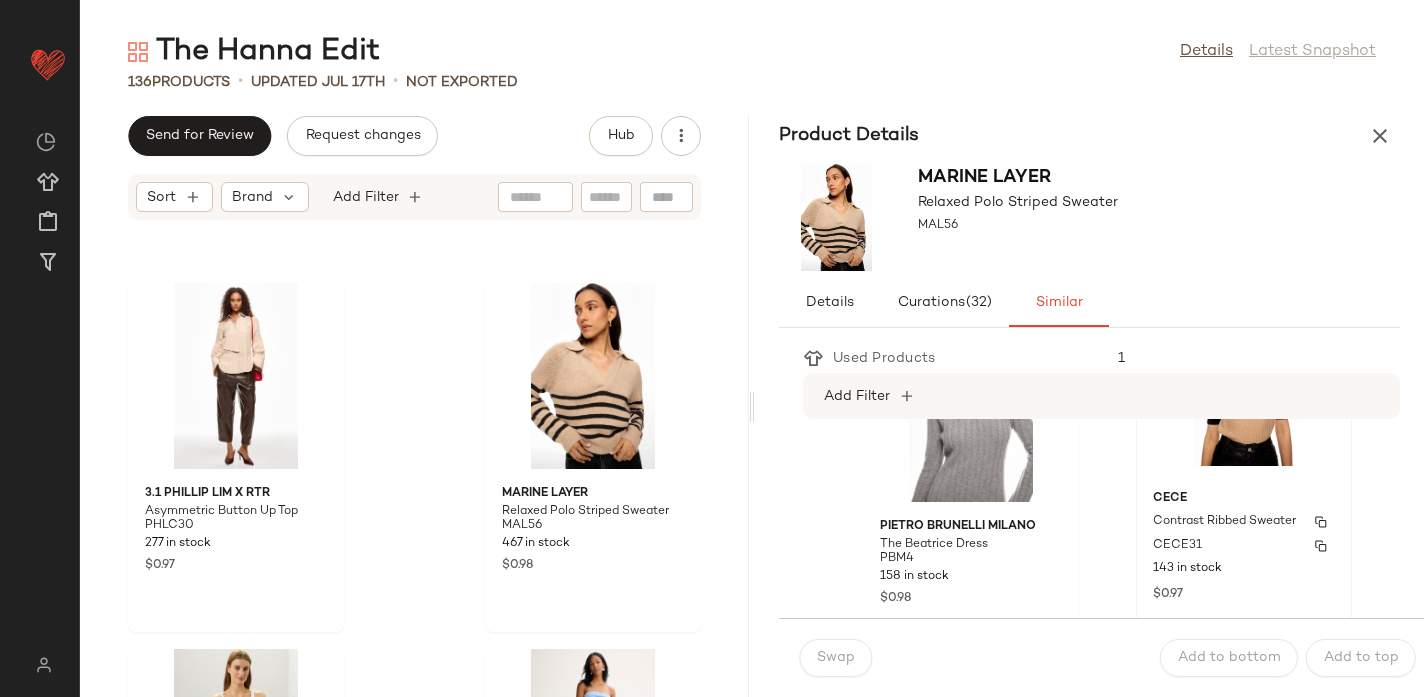 click on "Contrast Ribbed Sweater" at bounding box center [1244, 522] 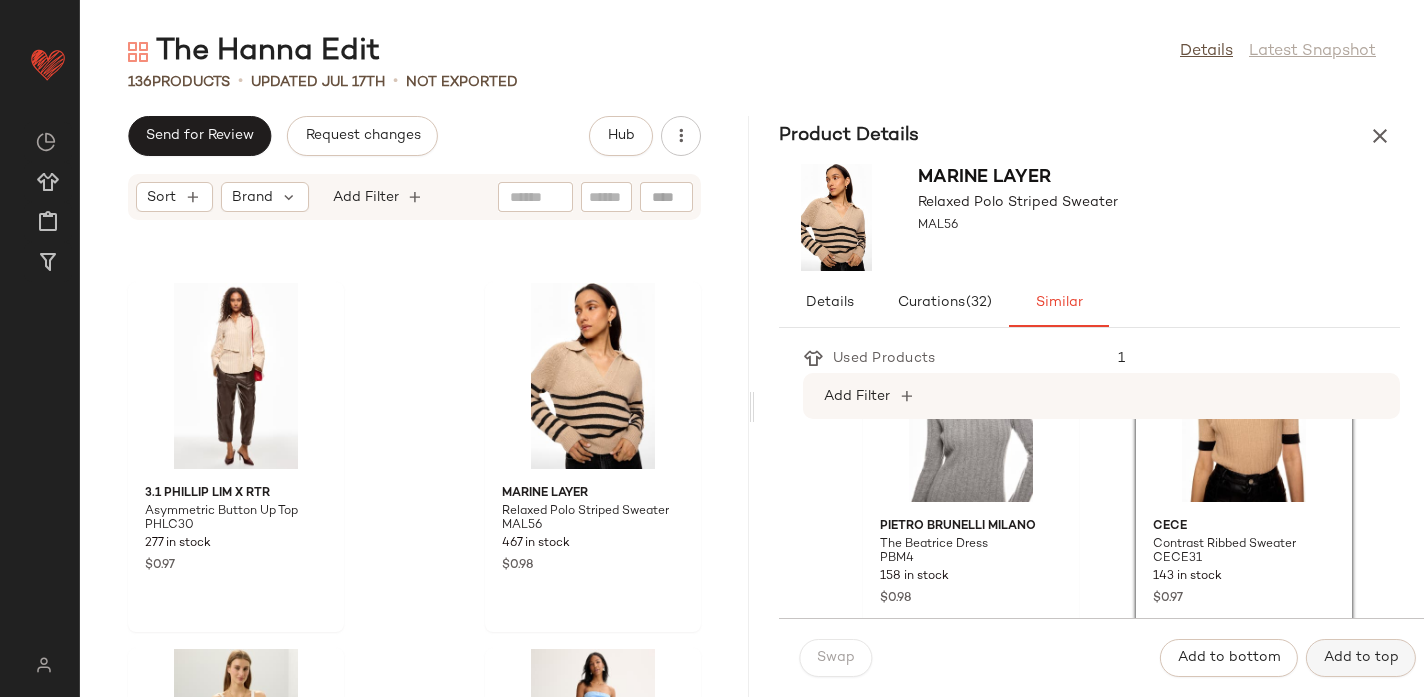 click on "Add to top" 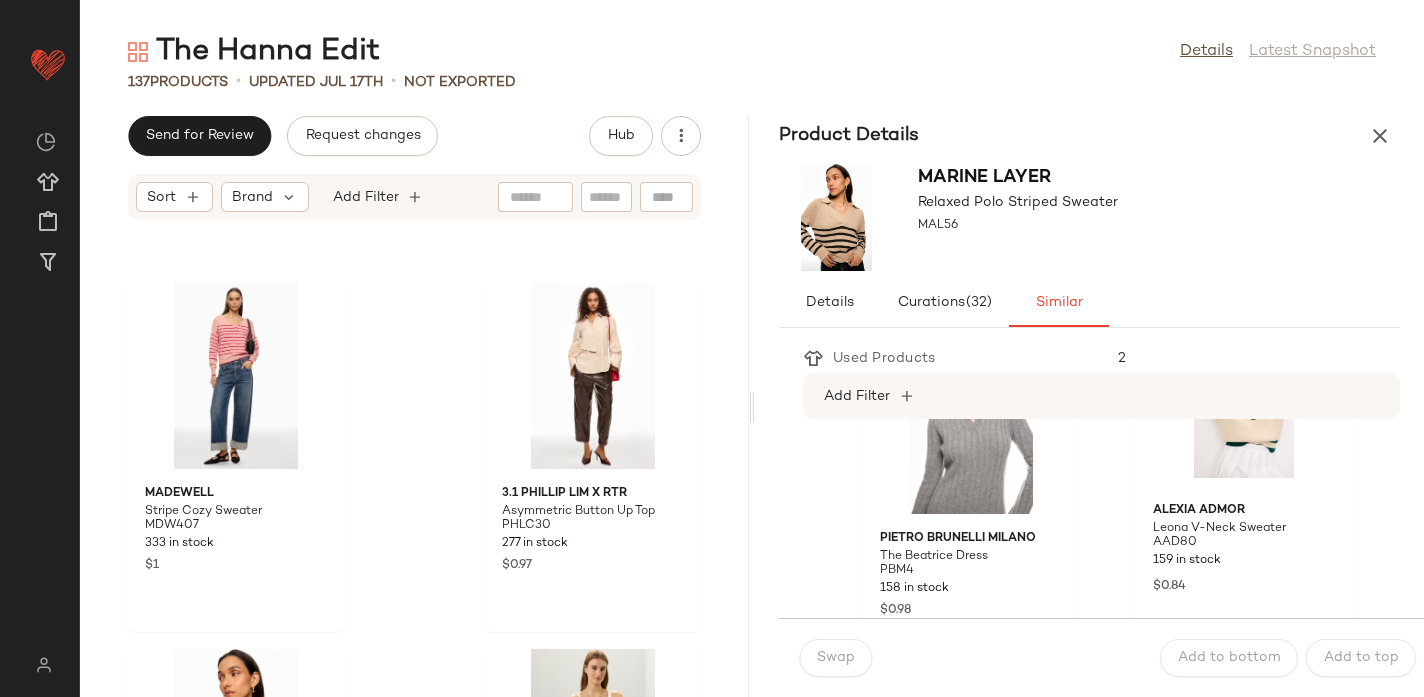 scroll, scrollTop: 1970, scrollLeft: 0, axis: vertical 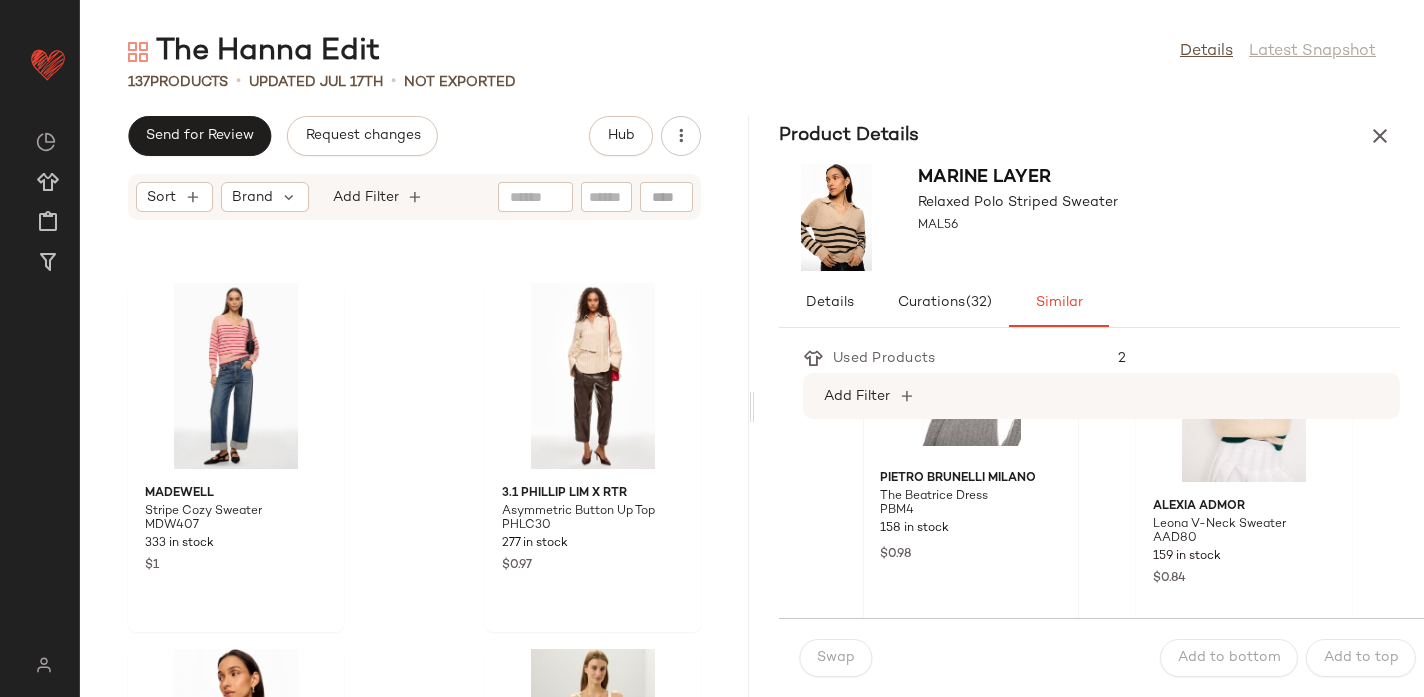 click 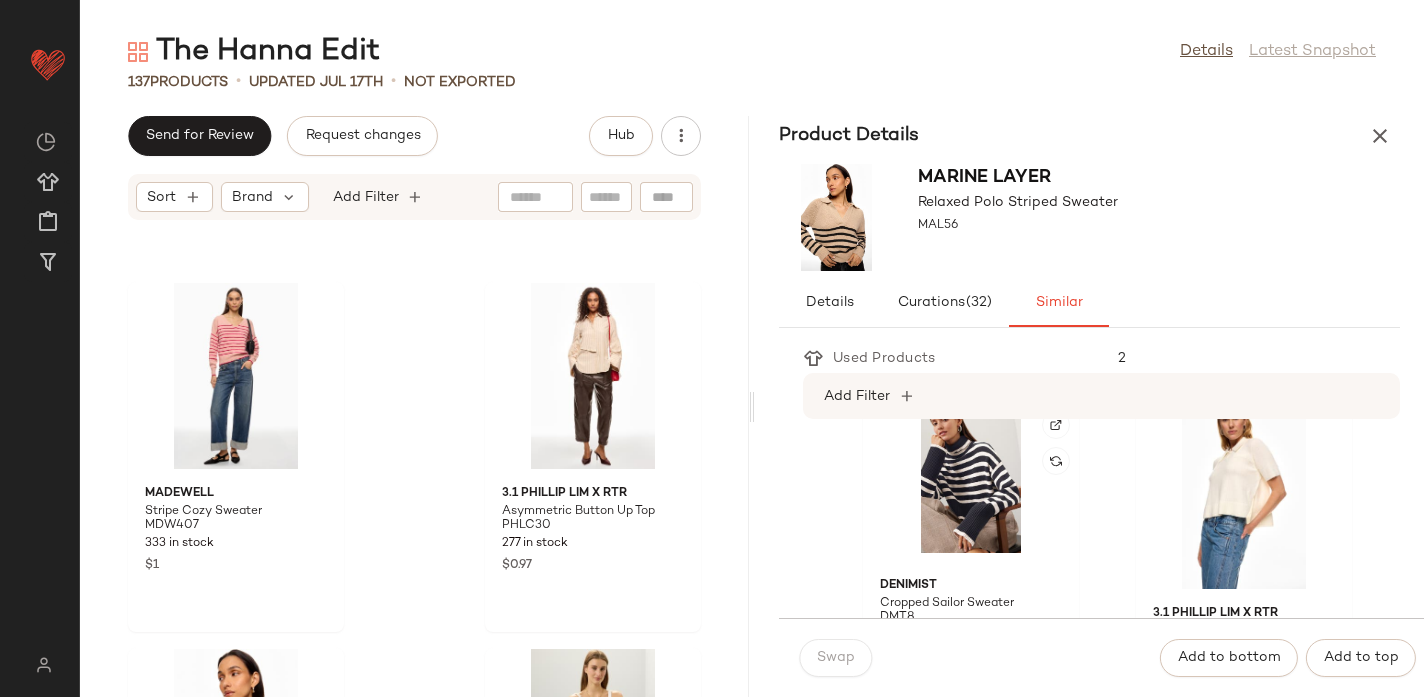 scroll, scrollTop: 2231, scrollLeft: 0, axis: vertical 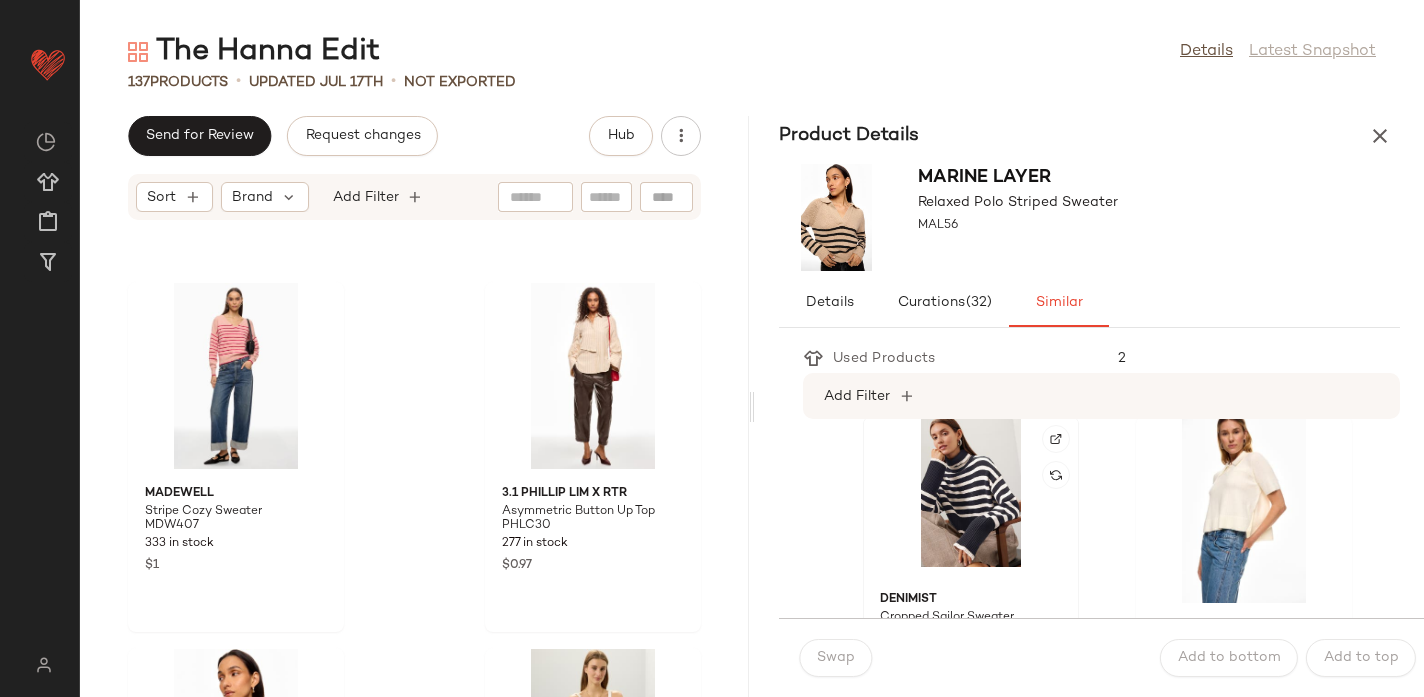 click 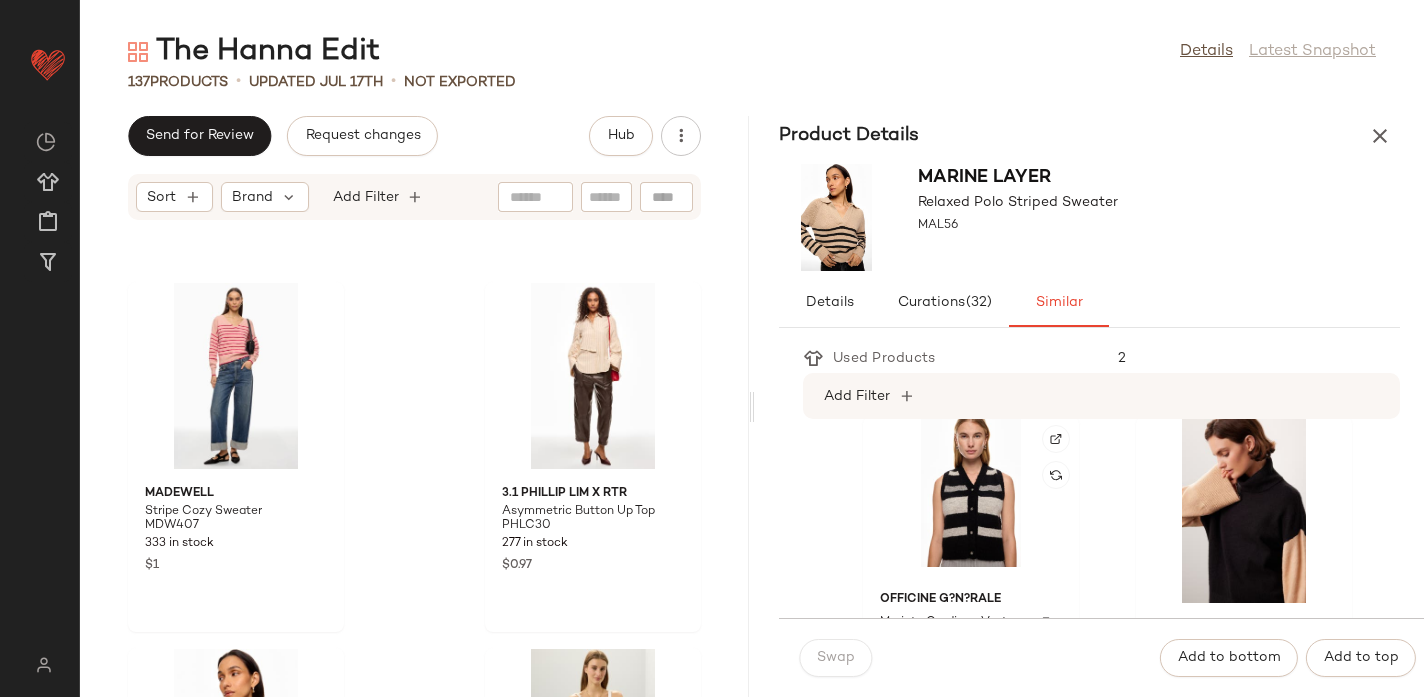 scroll, scrollTop: 2946, scrollLeft: 0, axis: vertical 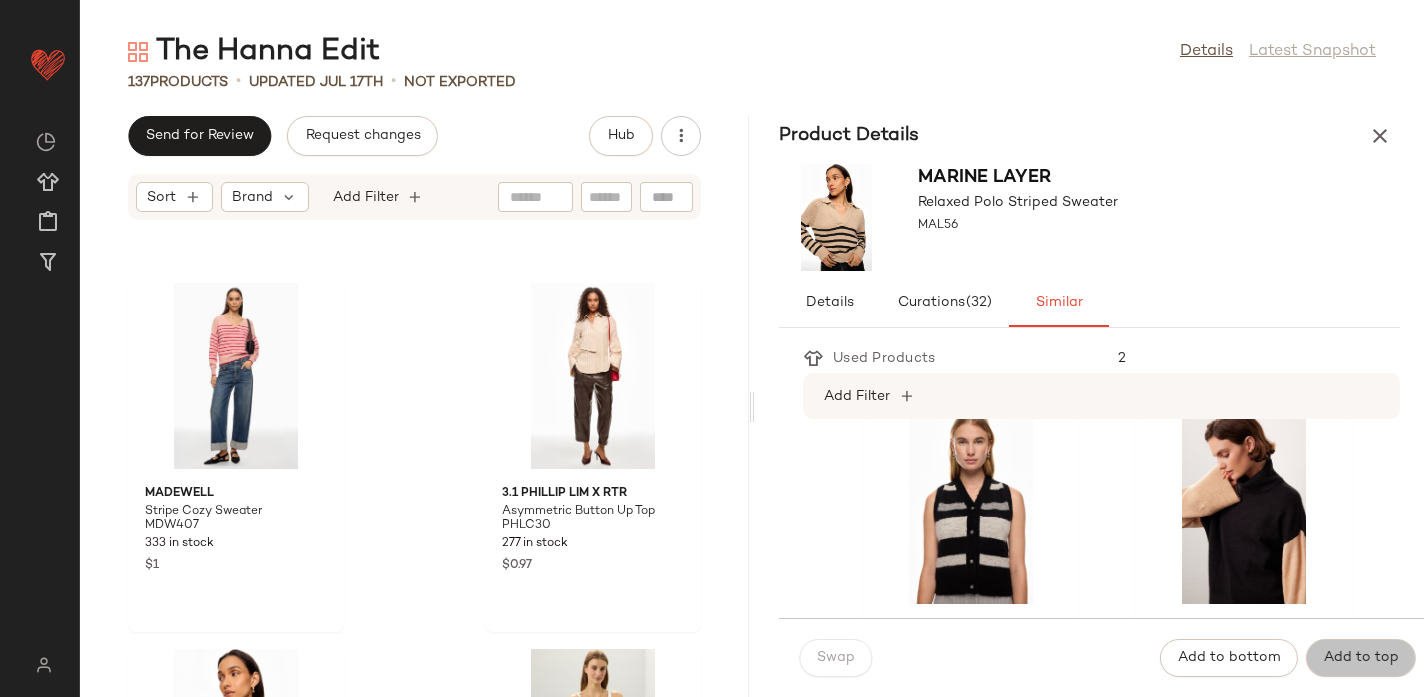 click on "Add to top" 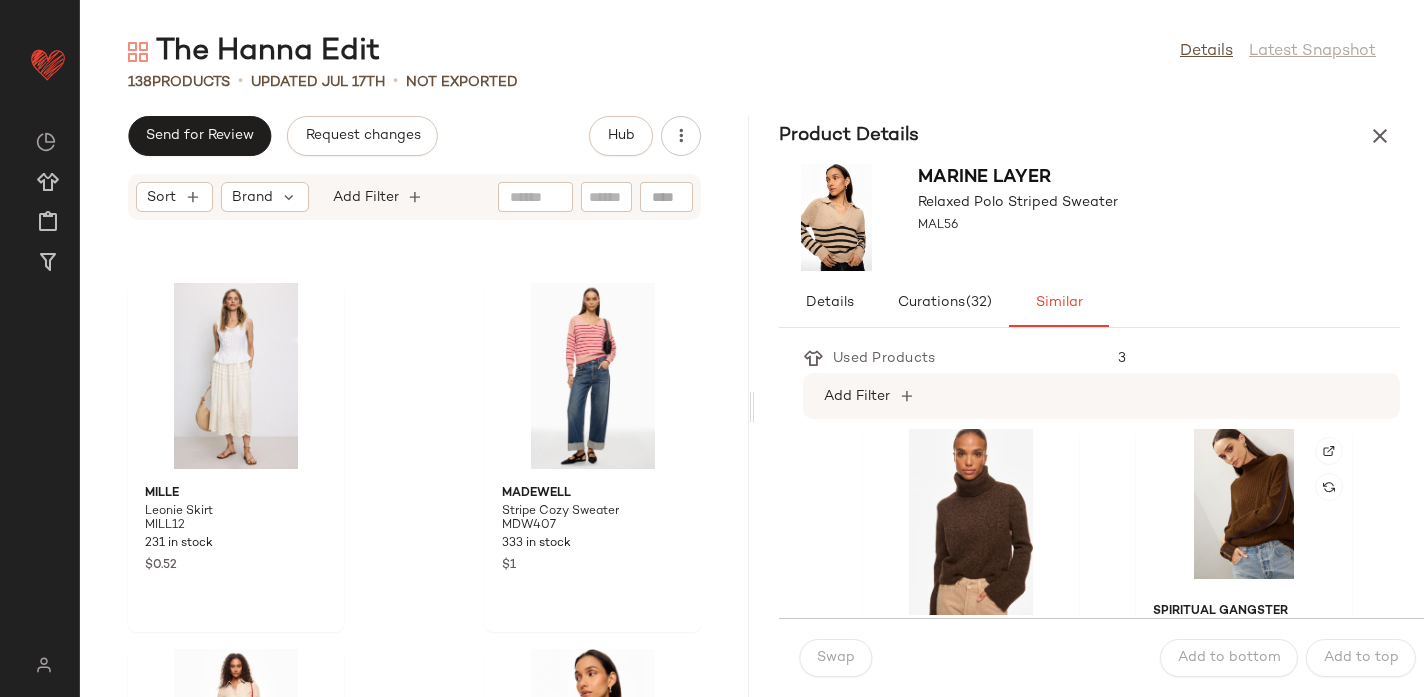 scroll, scrollTop: 3827, scrollLeft: 0, axis: vertical 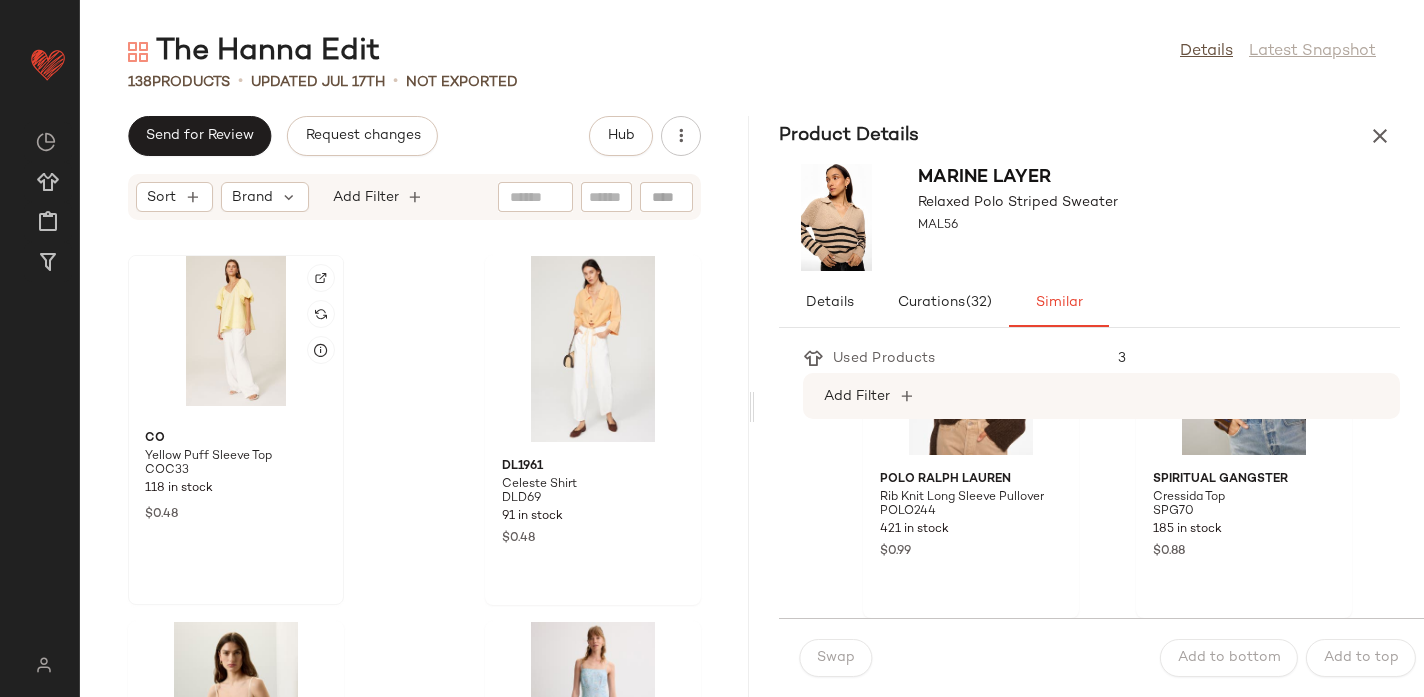 click 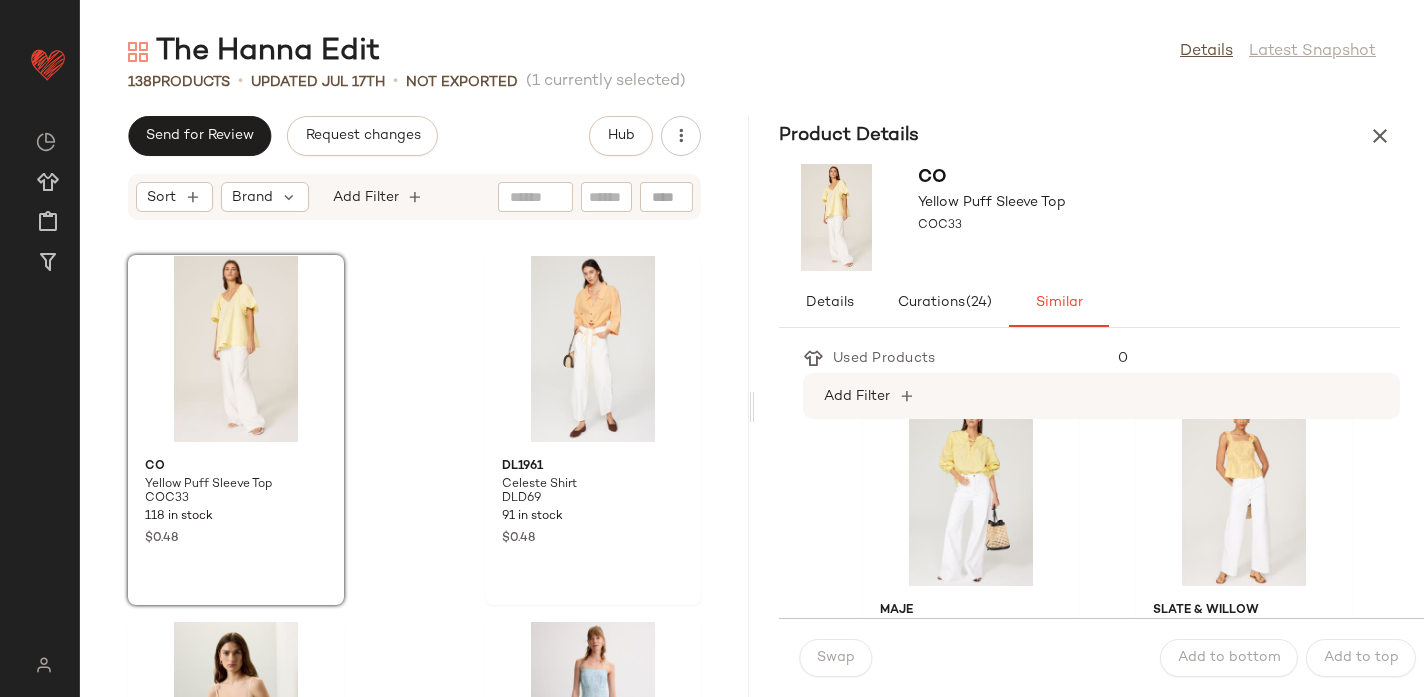 scroll, scrollTop: 0, scrollLeft: 0, axis: both 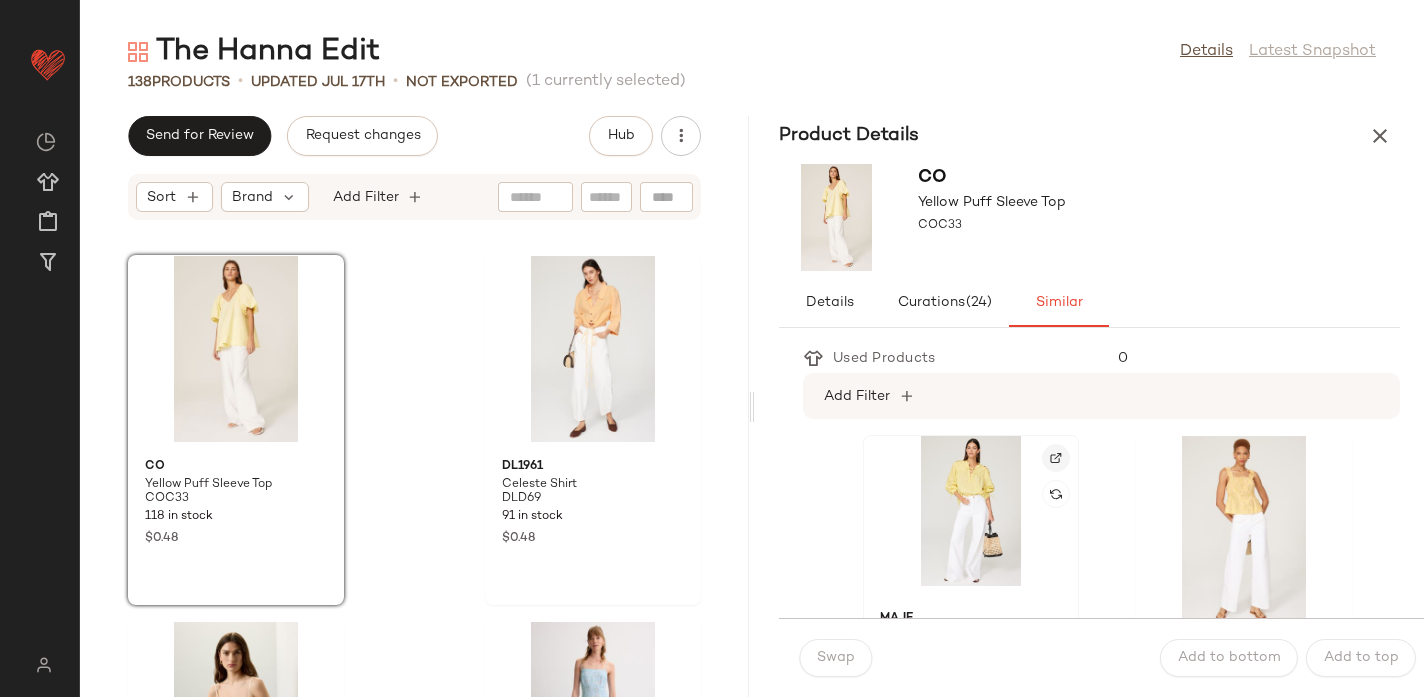 click 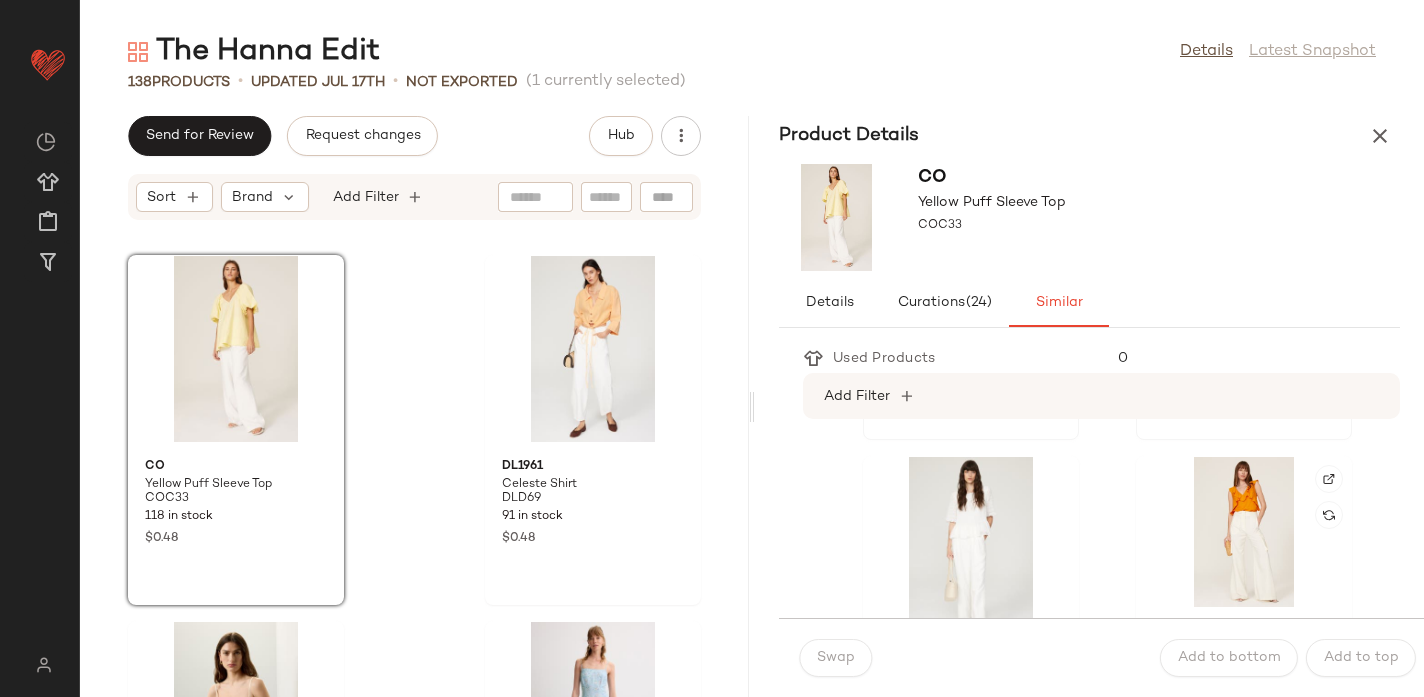 scroll, scrollTop: 338, scrollLeft: 0, axis: vertical 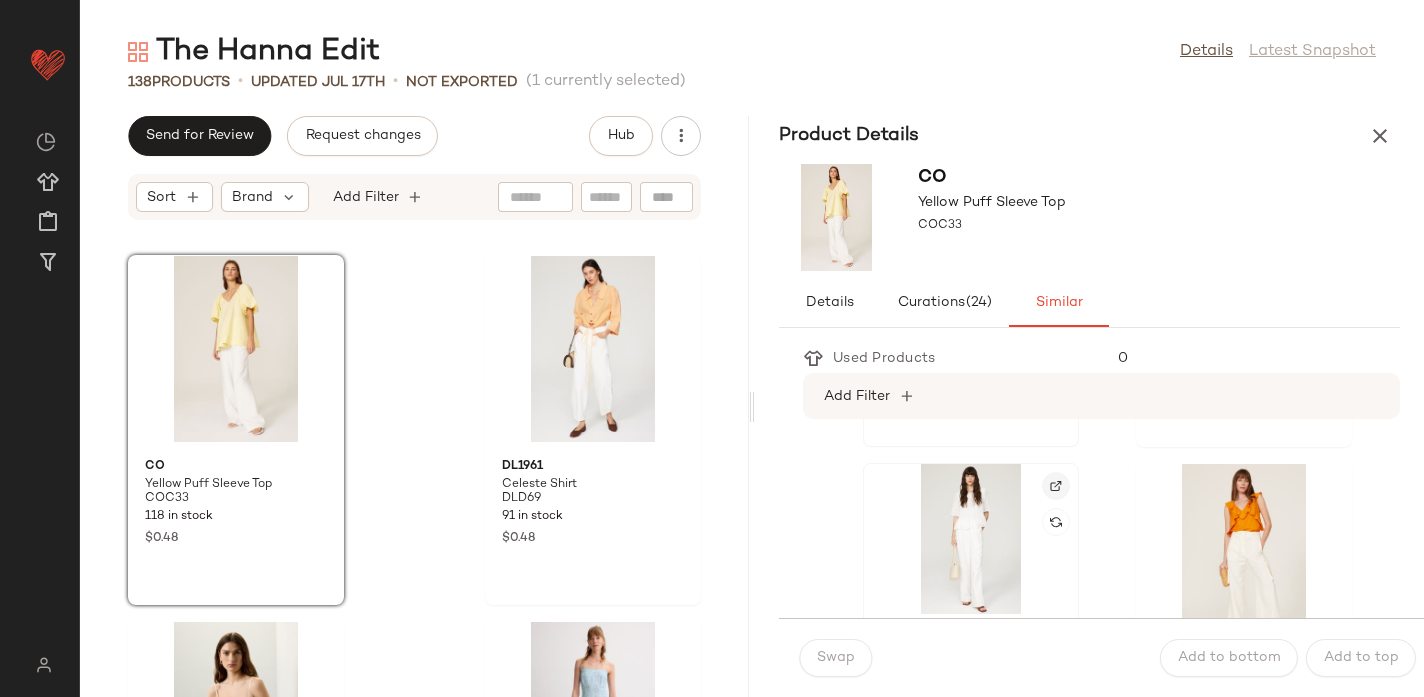 click 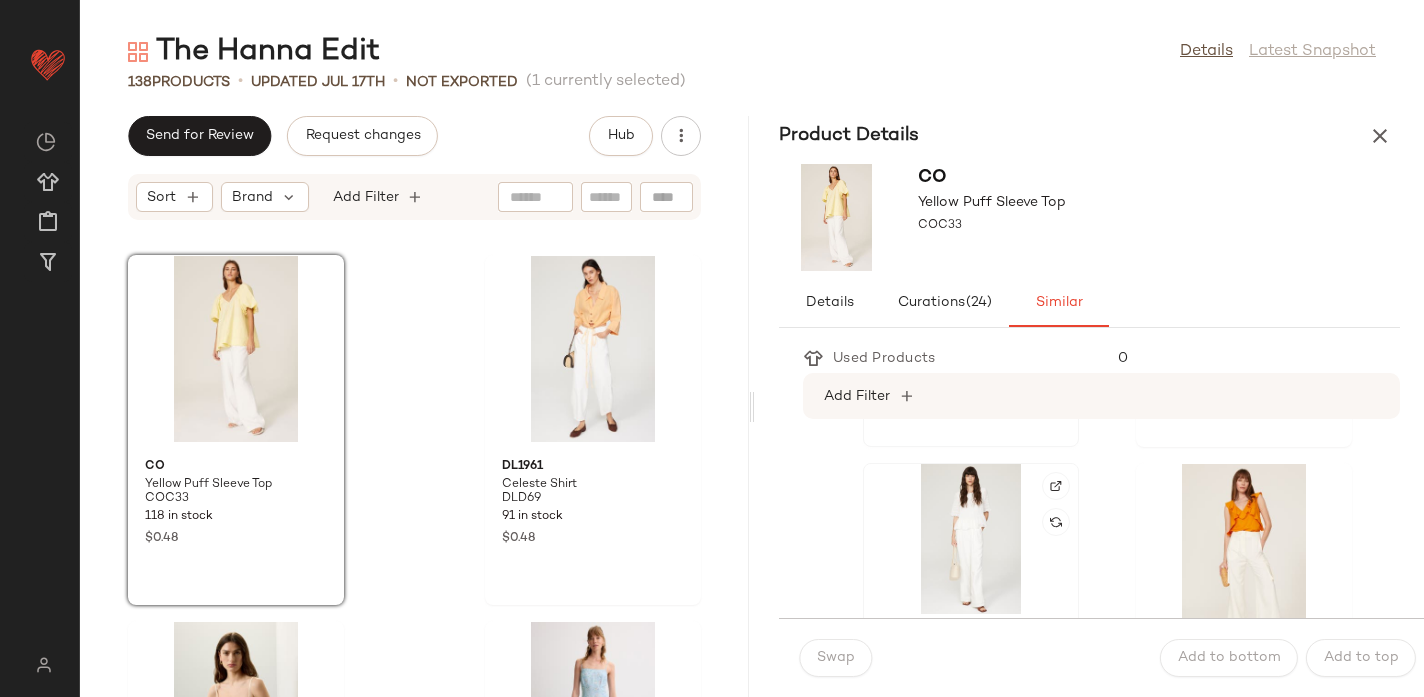 click 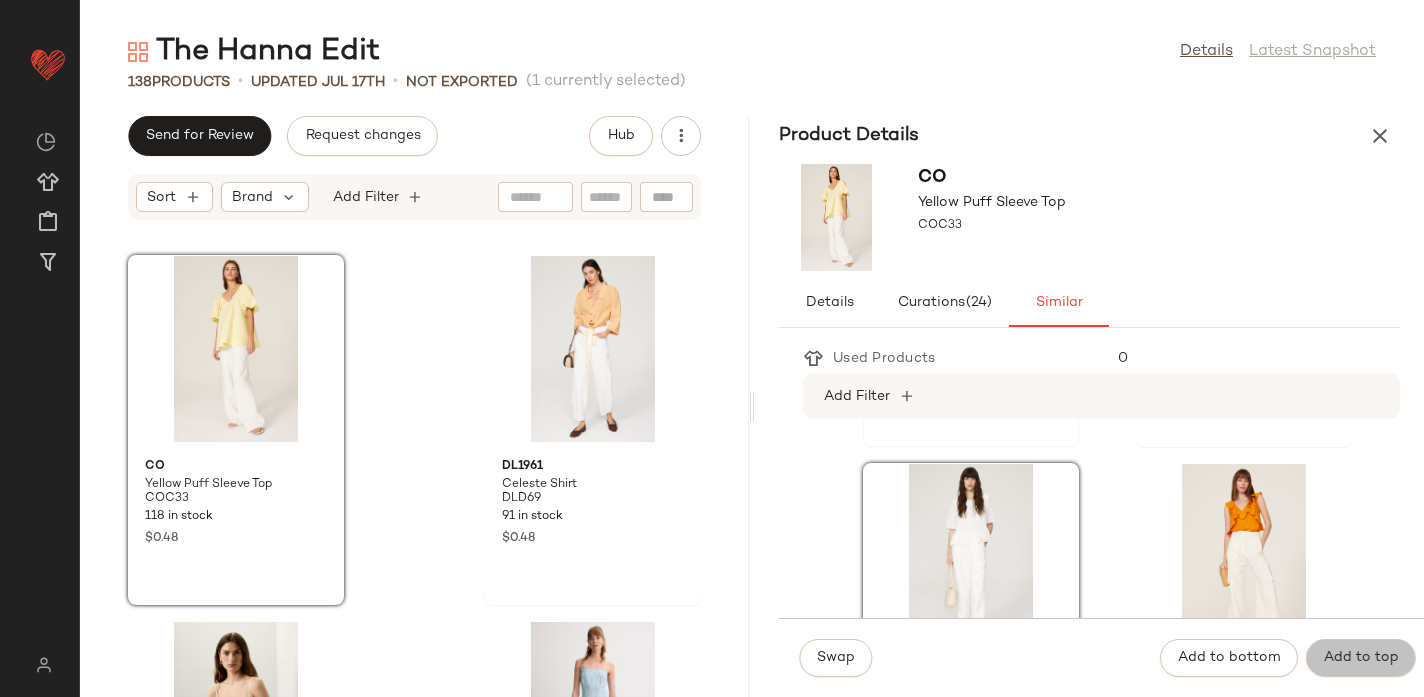 click on "Add to top" 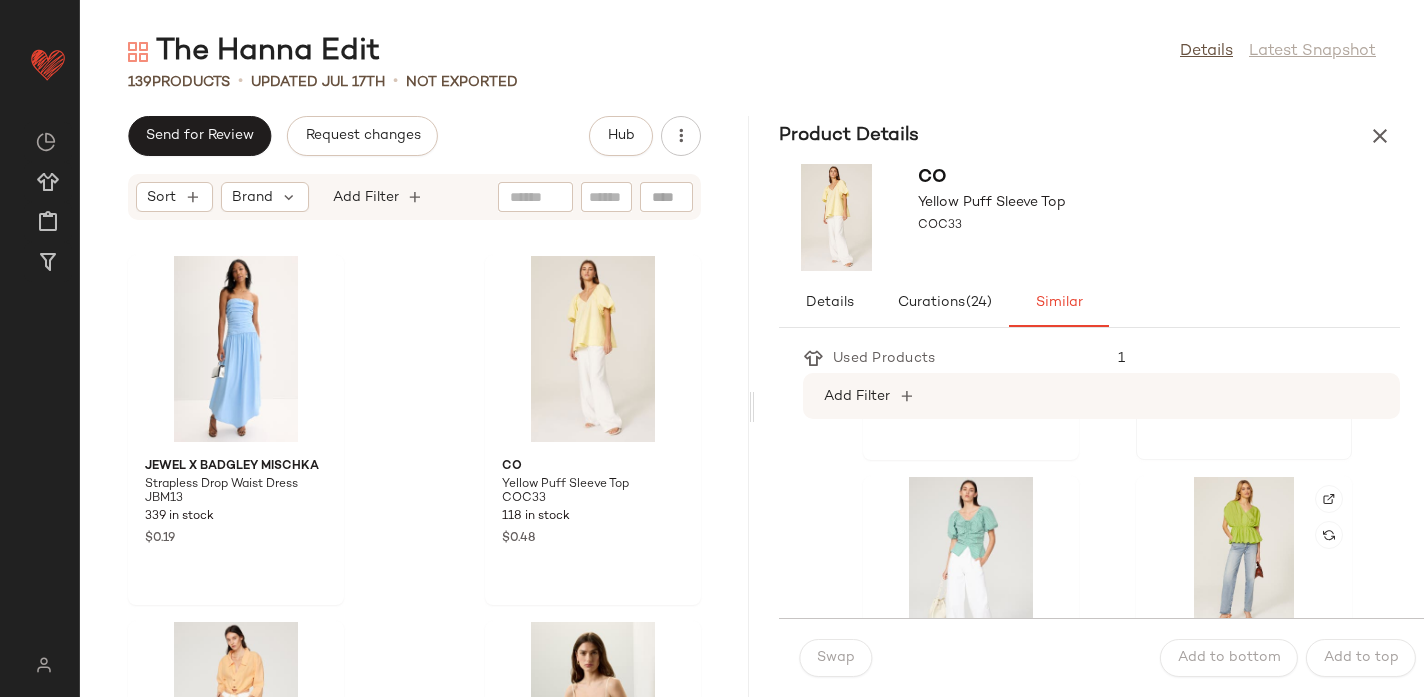 scroll, scrollTop: 654, scrollLeft: 0, axis: vertical 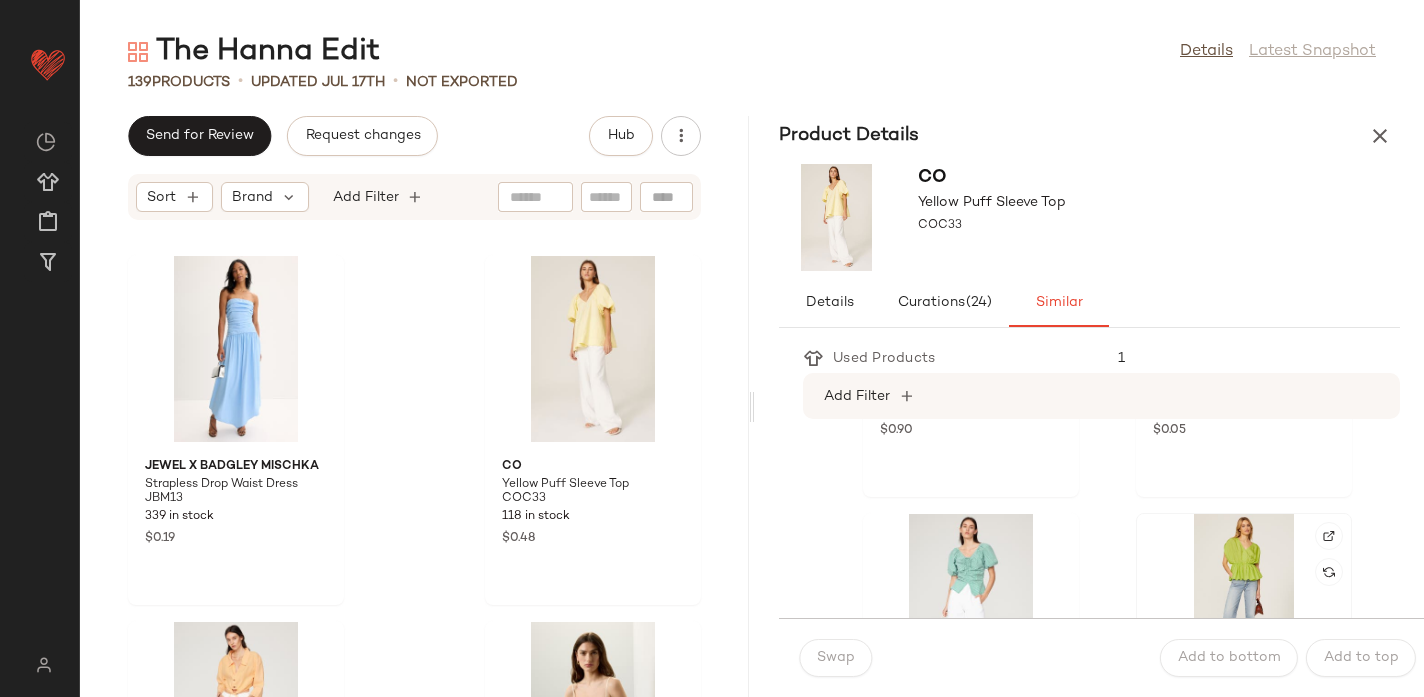click 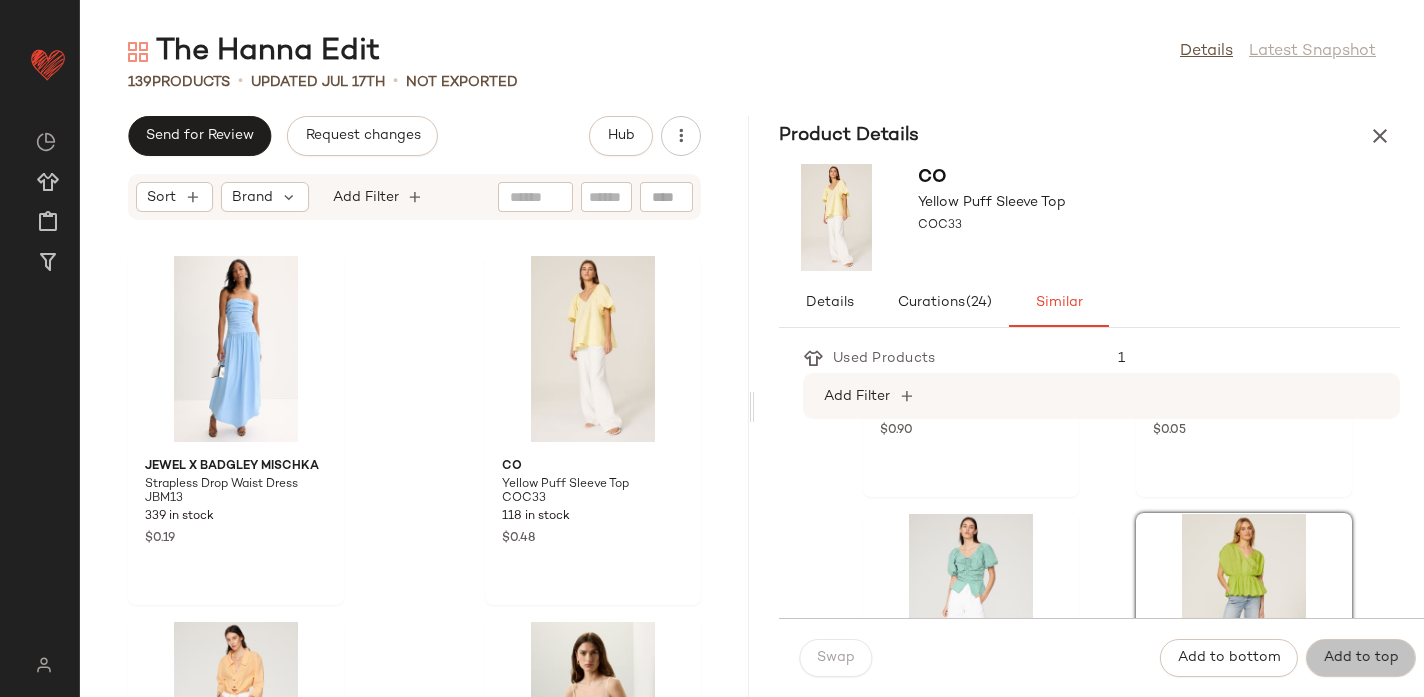 click on "Add to top" 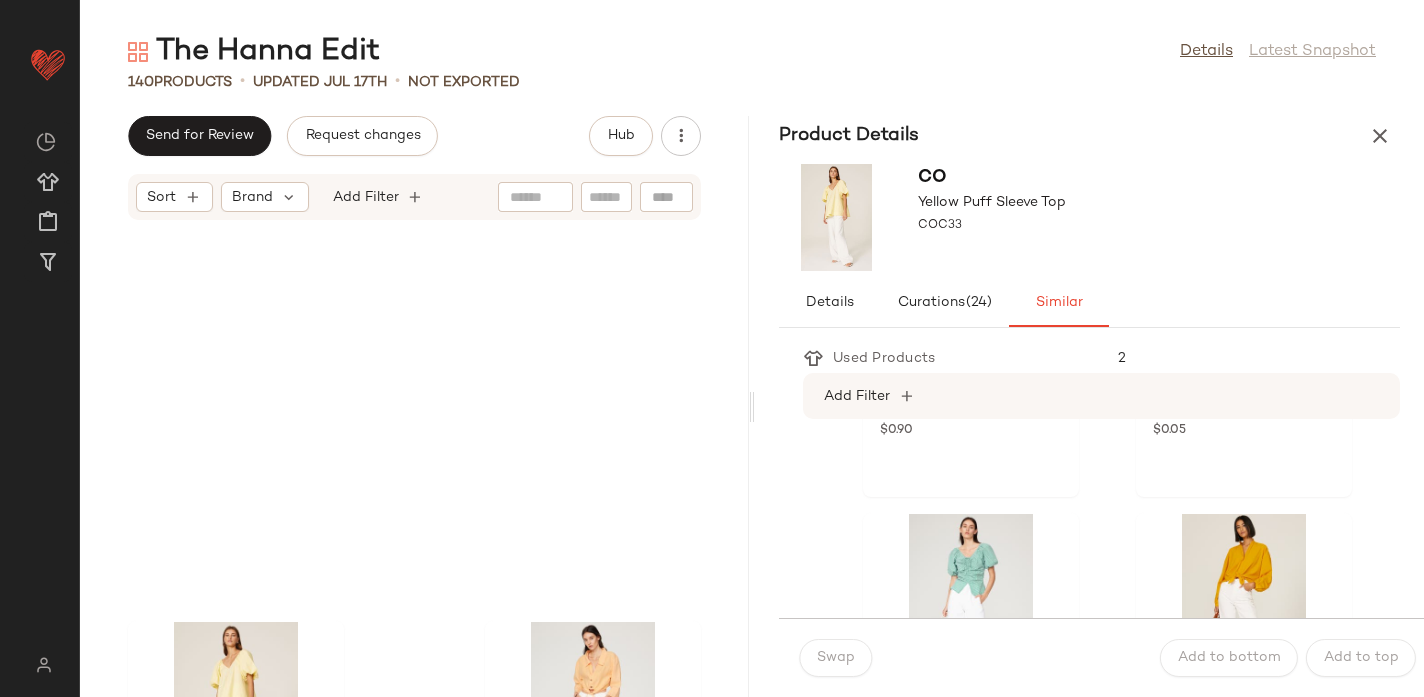 scroll, scrollTop: 16847, scrollLeft: 0, axis: vertical 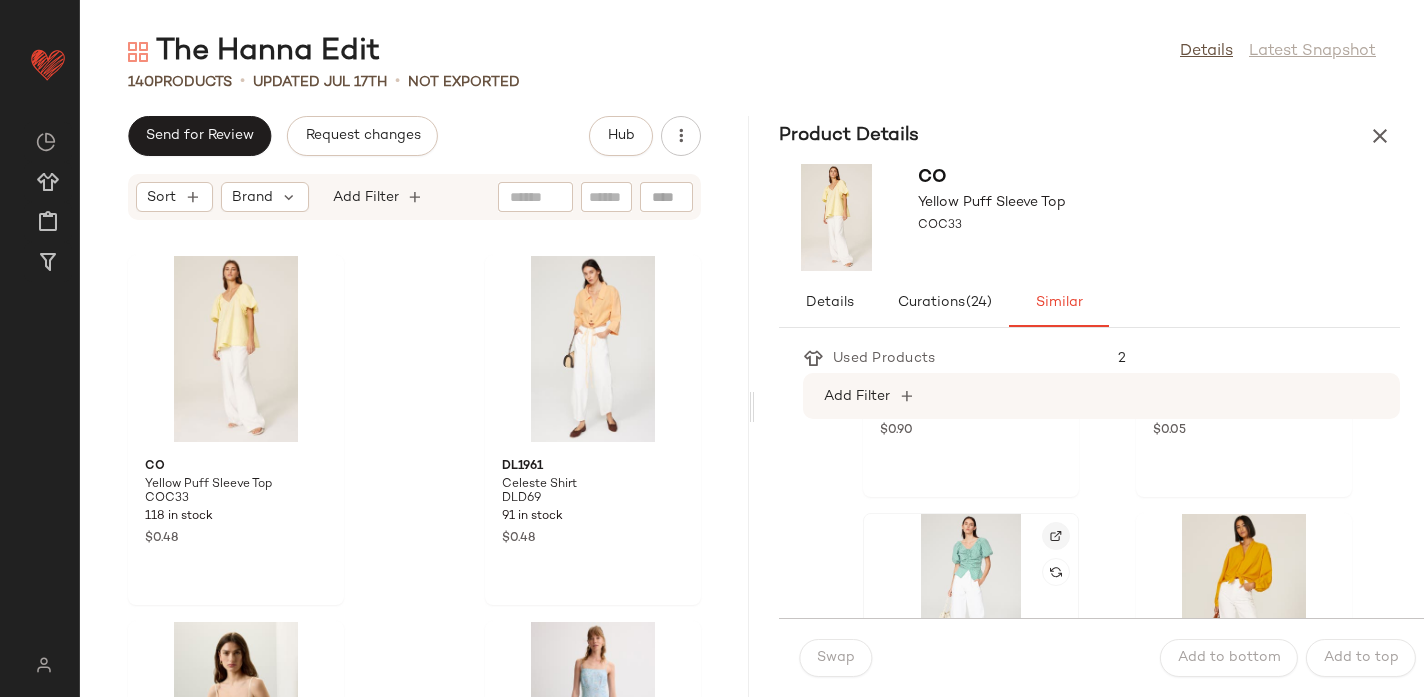 click 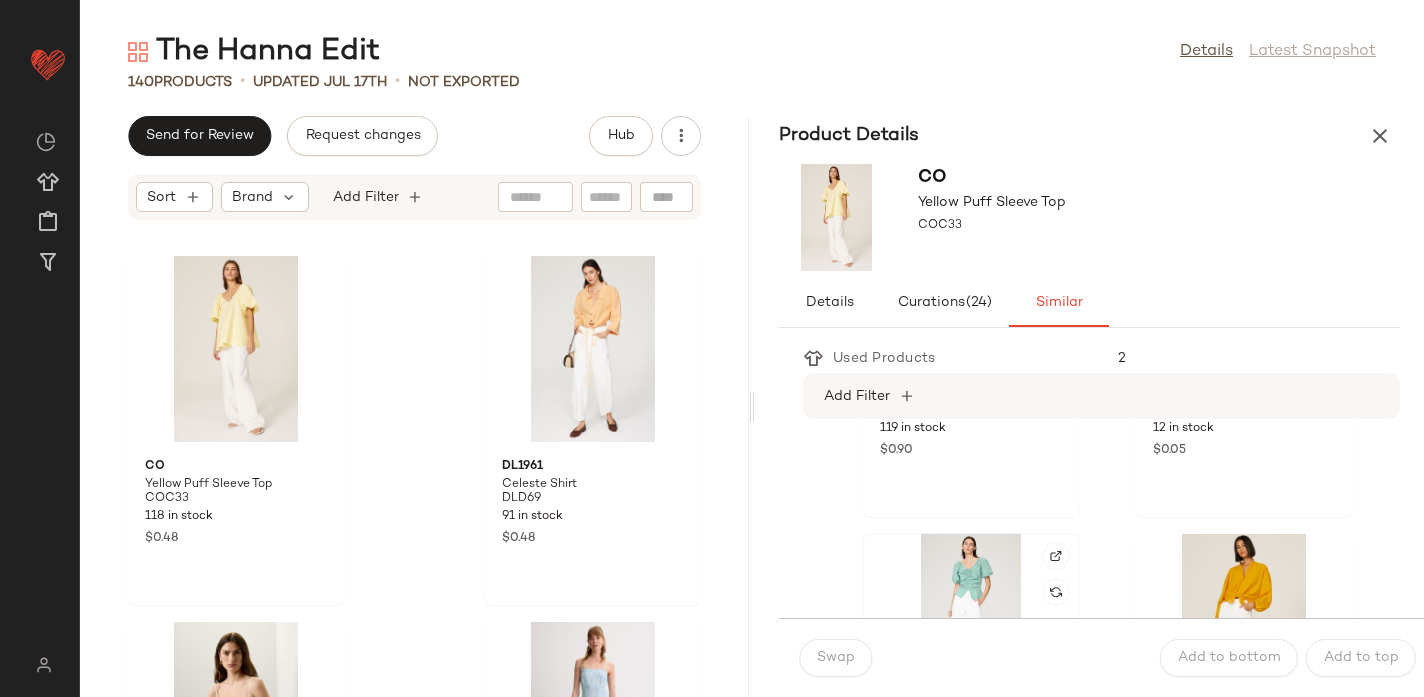 click 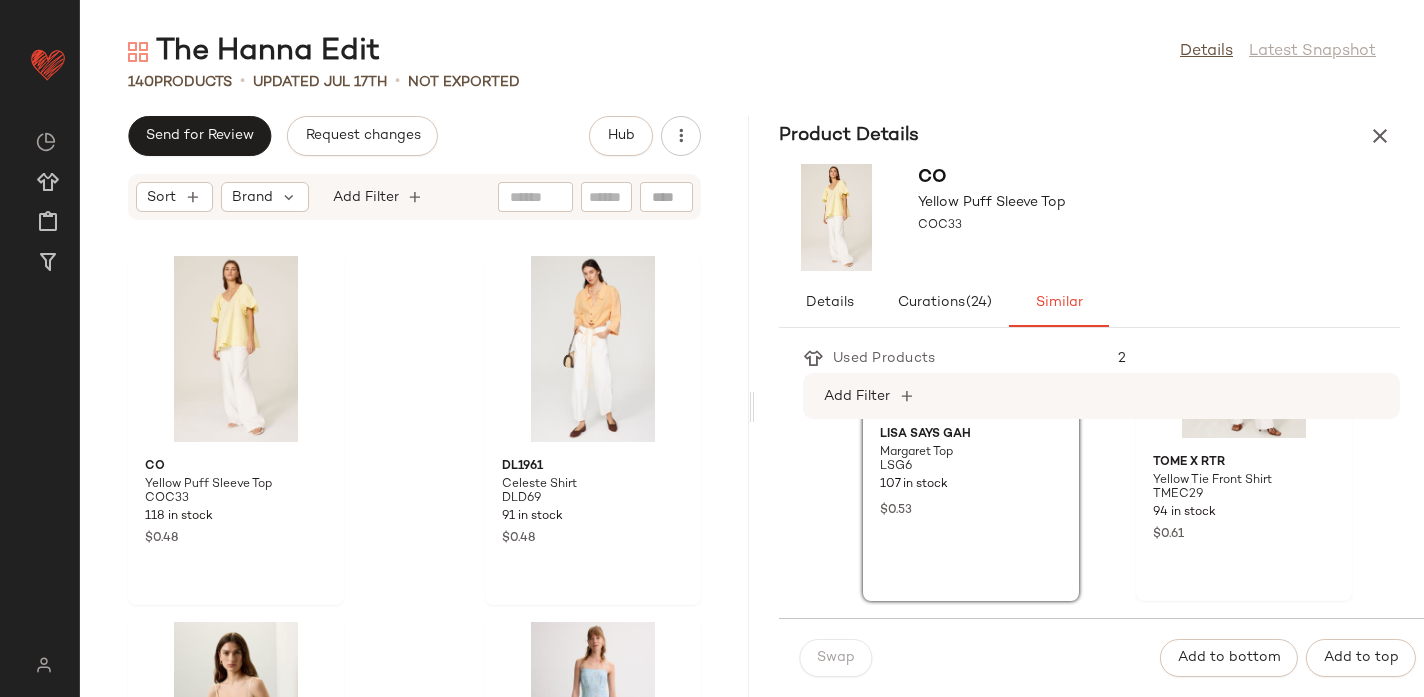 scroll, scrollTop: 946, scrollLeft: 0, axis: vertical 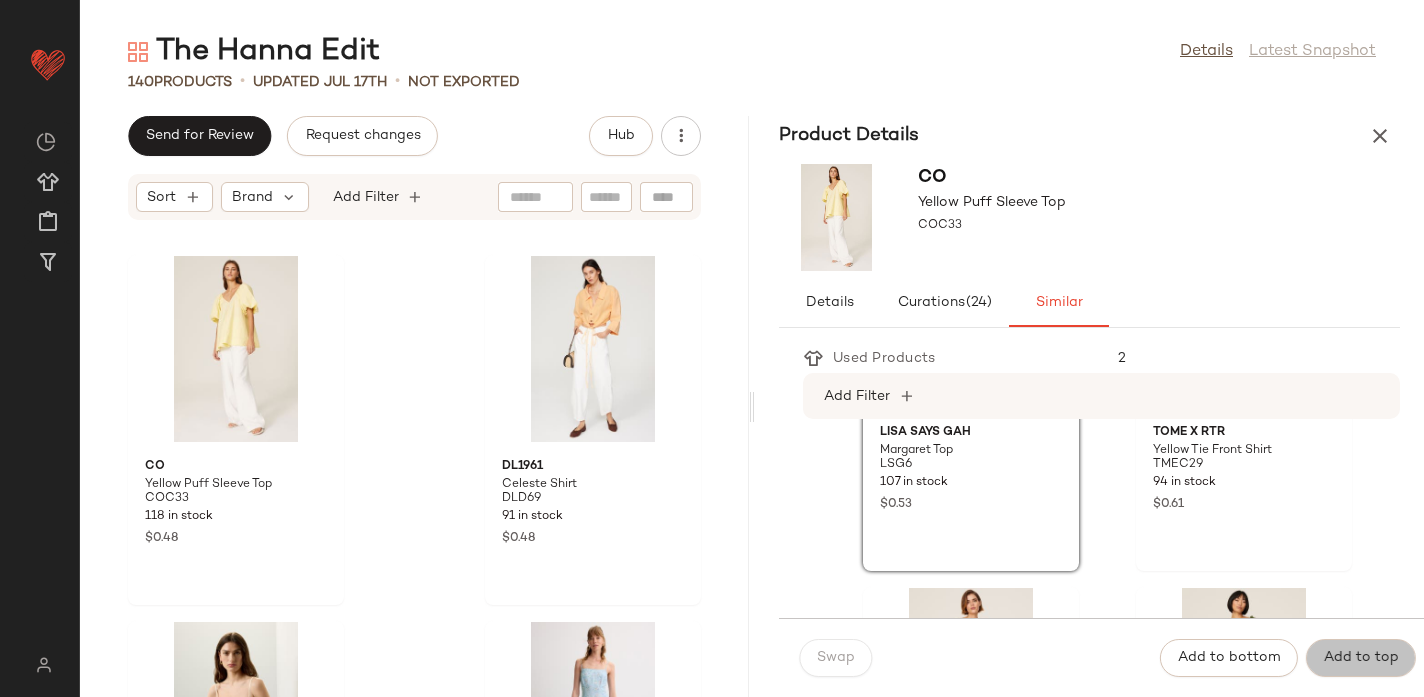click on "Add to top" 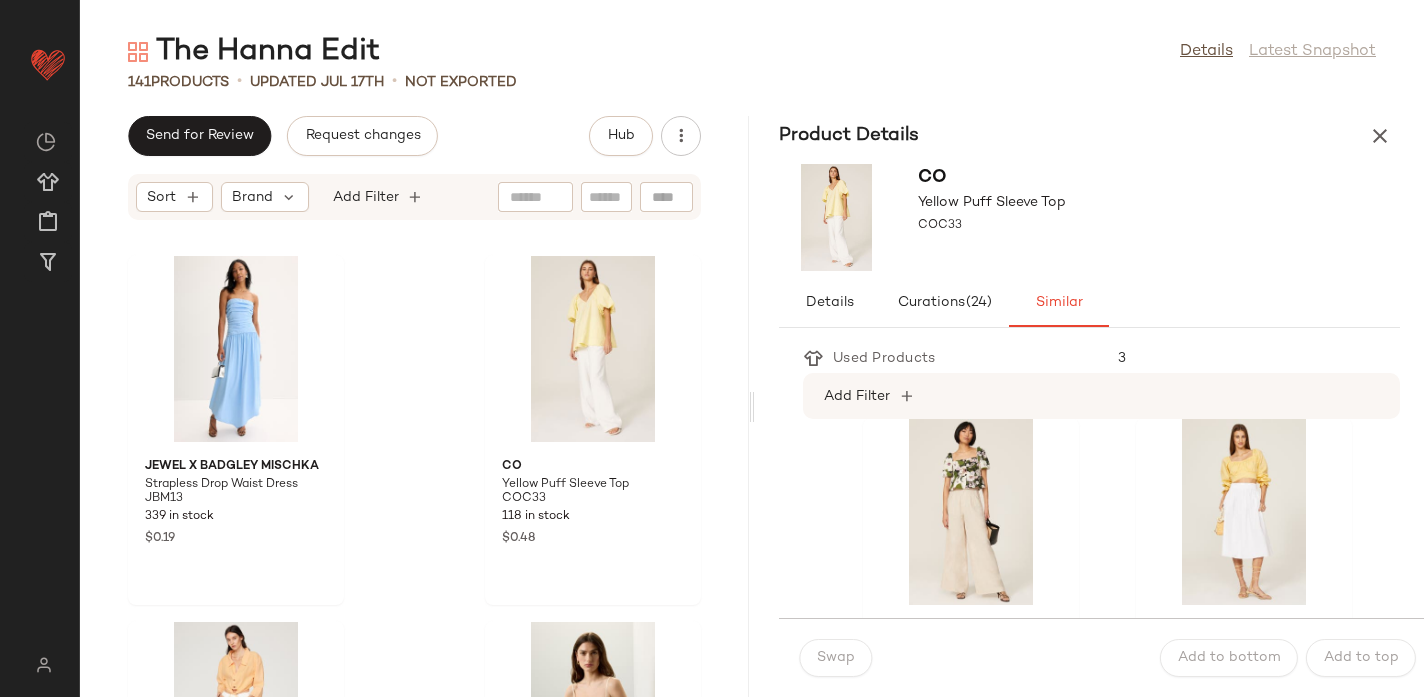 scroll, scrollTop: 1121, scrollLeft: 0, axis: vertical 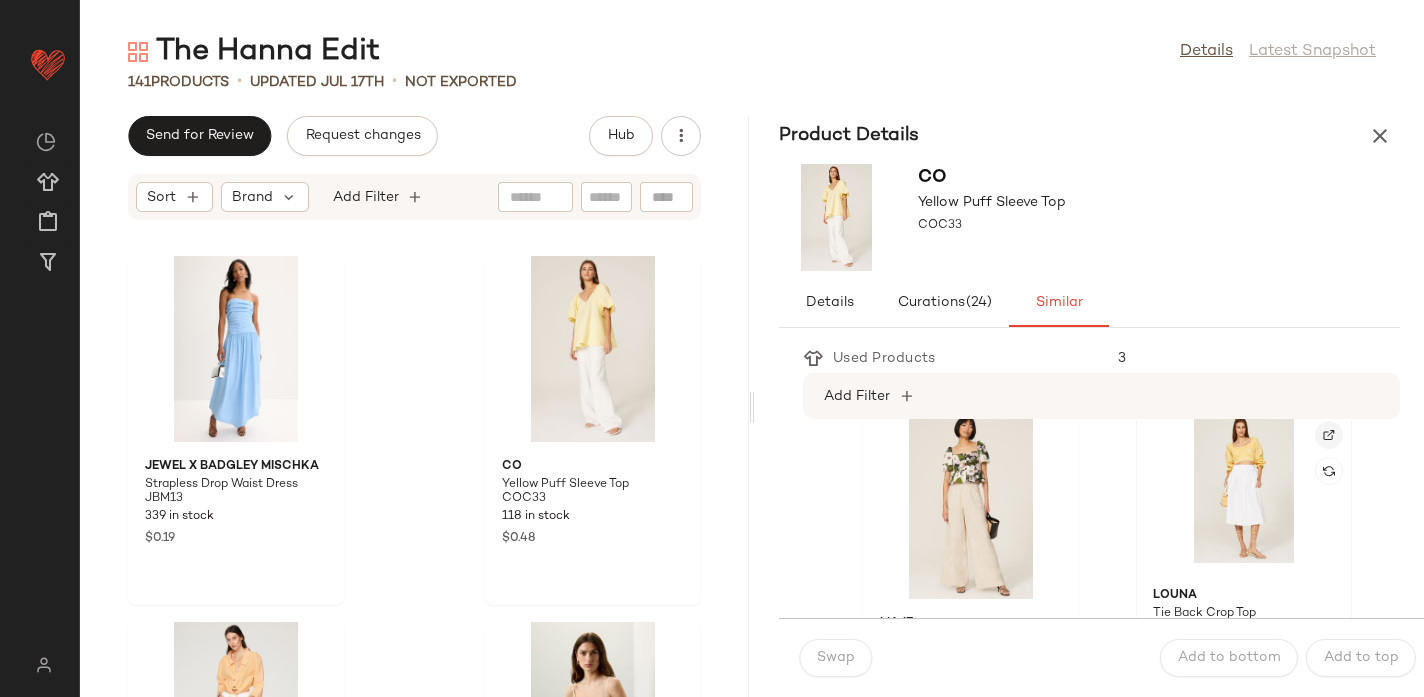 click 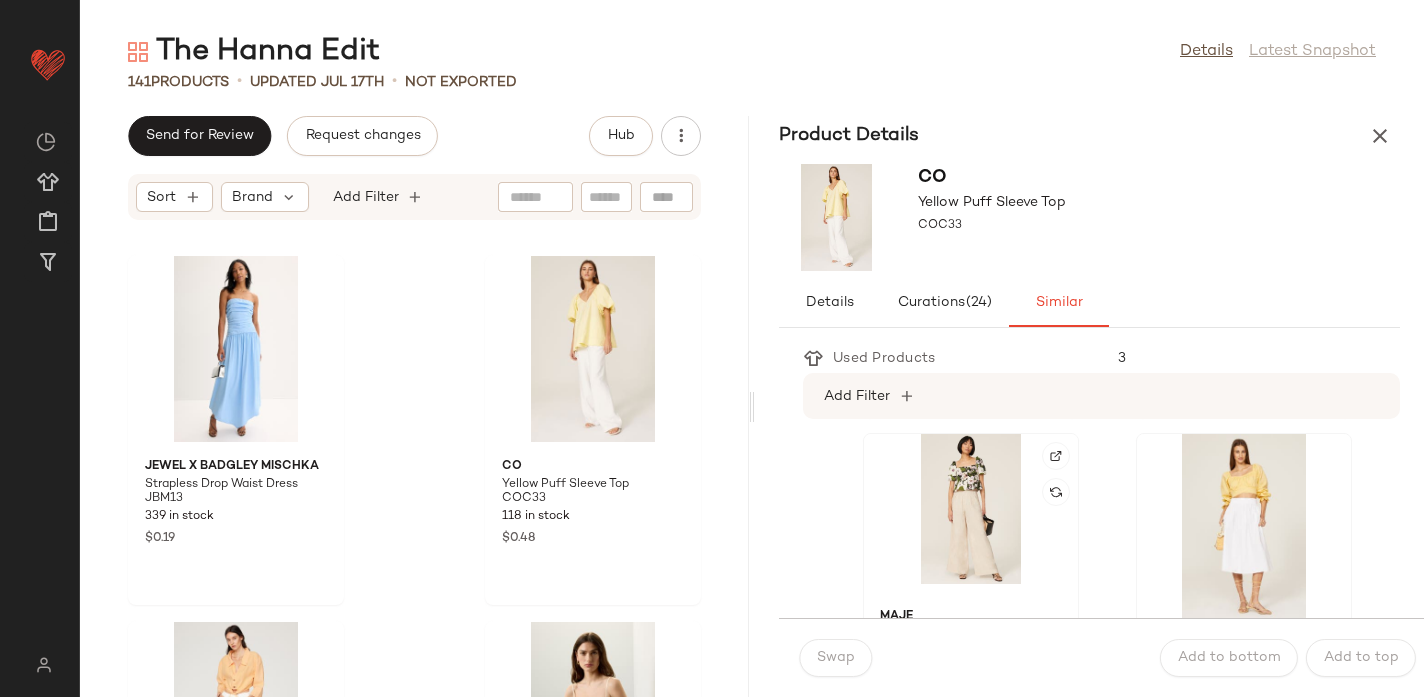 scroll, scrollTop: 1076, scrollLeft: 0, axis: vertical 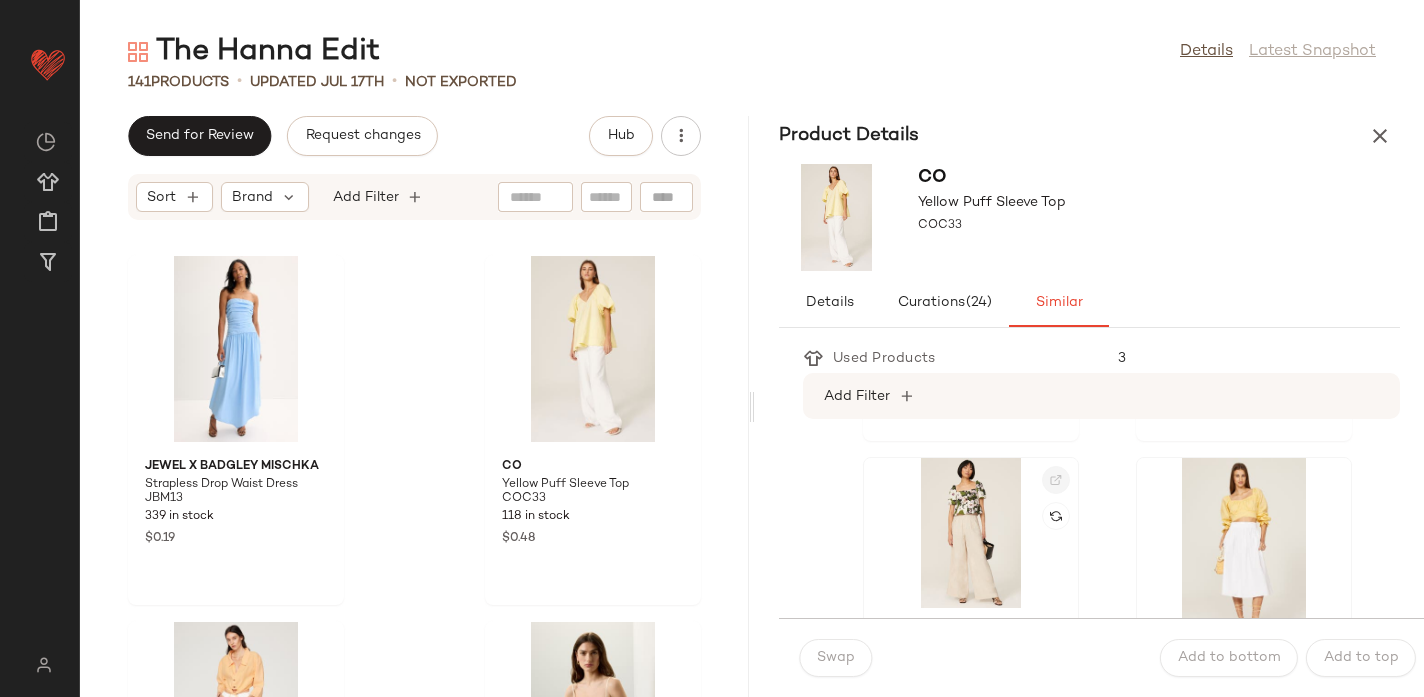 click 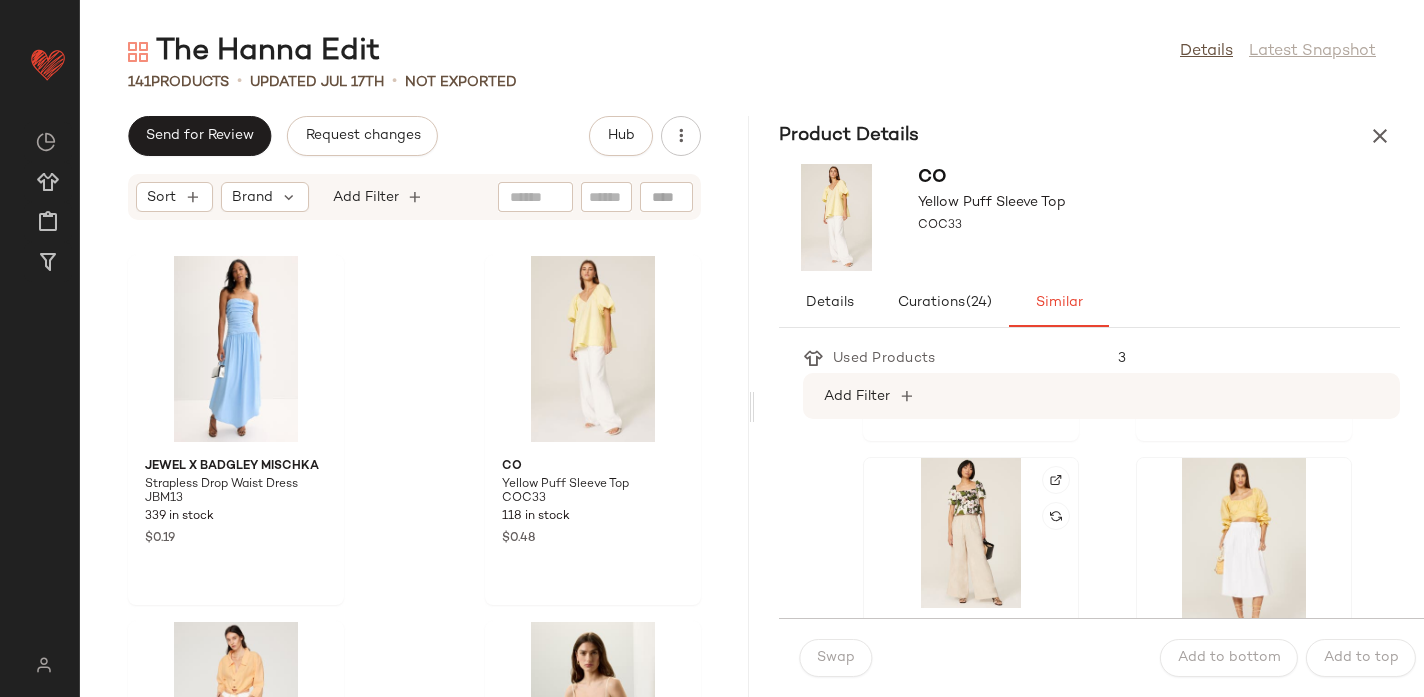 click 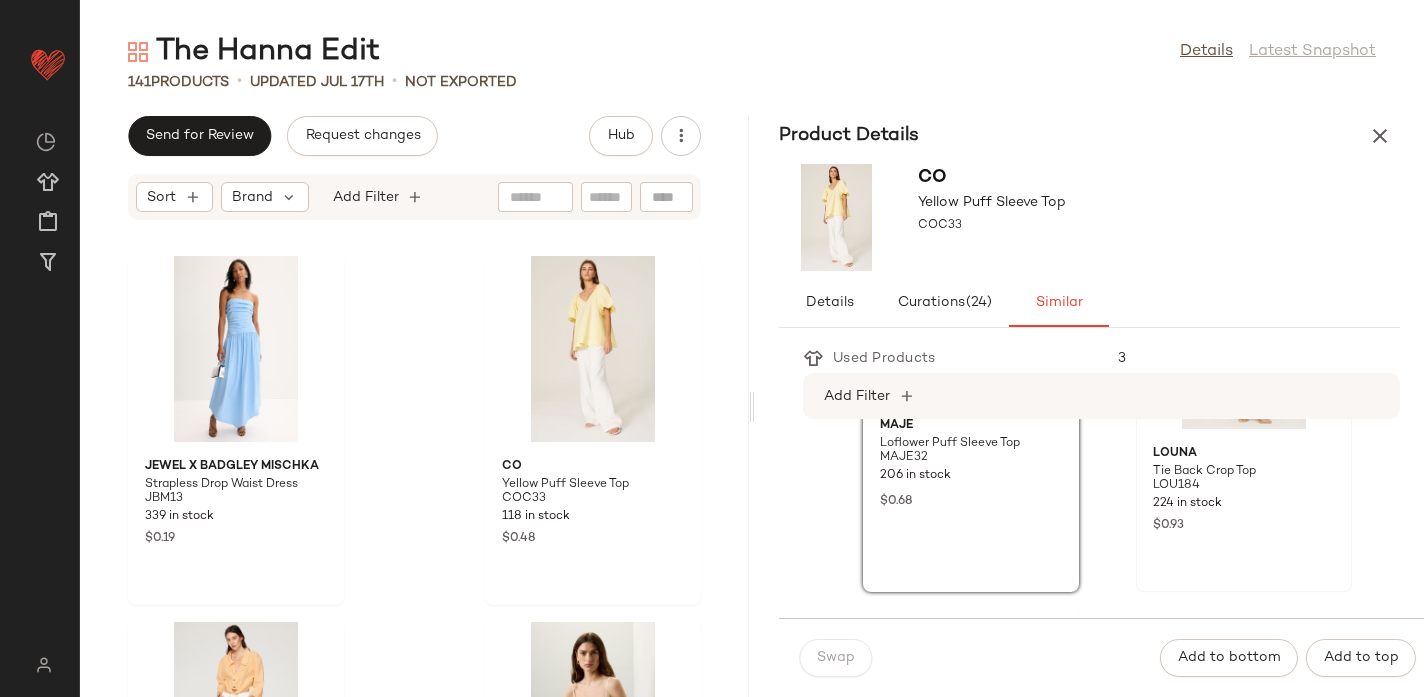 scroll, scrollTop: 1305, scrollLeft: 0, axis: vertical 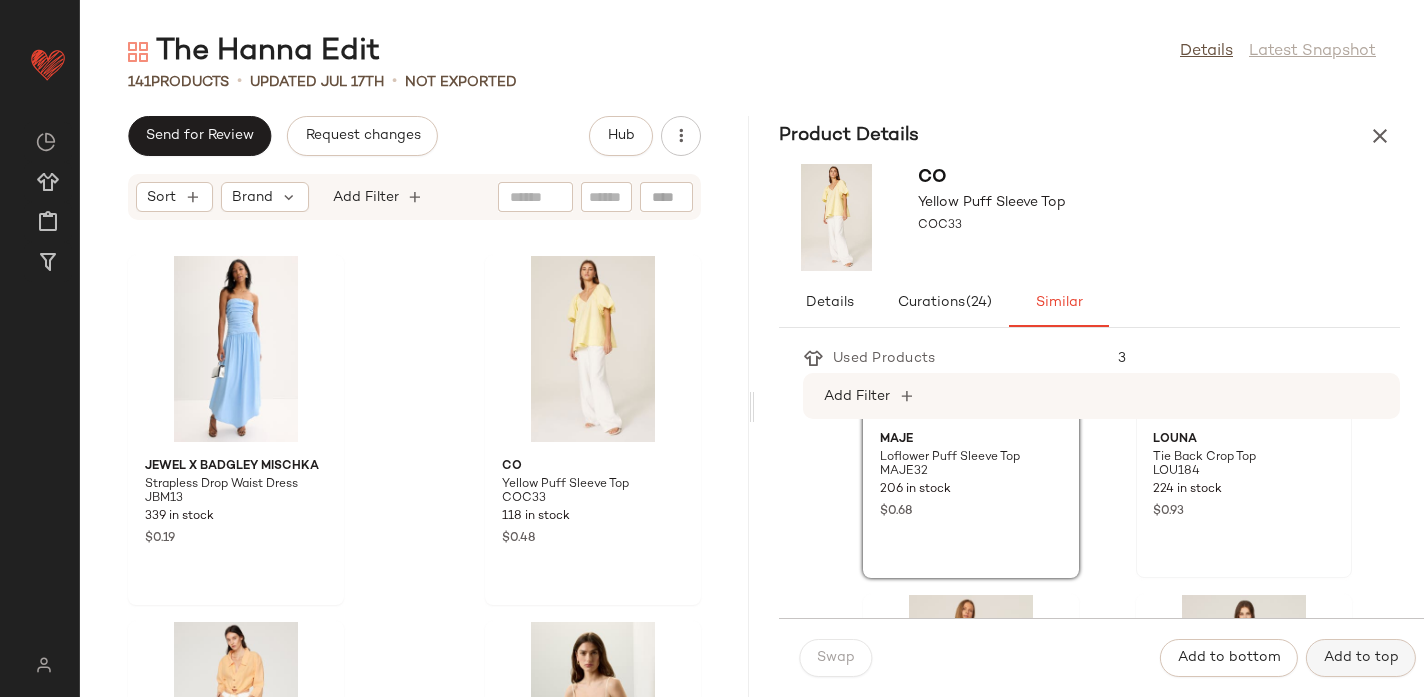 click on "Add to top" 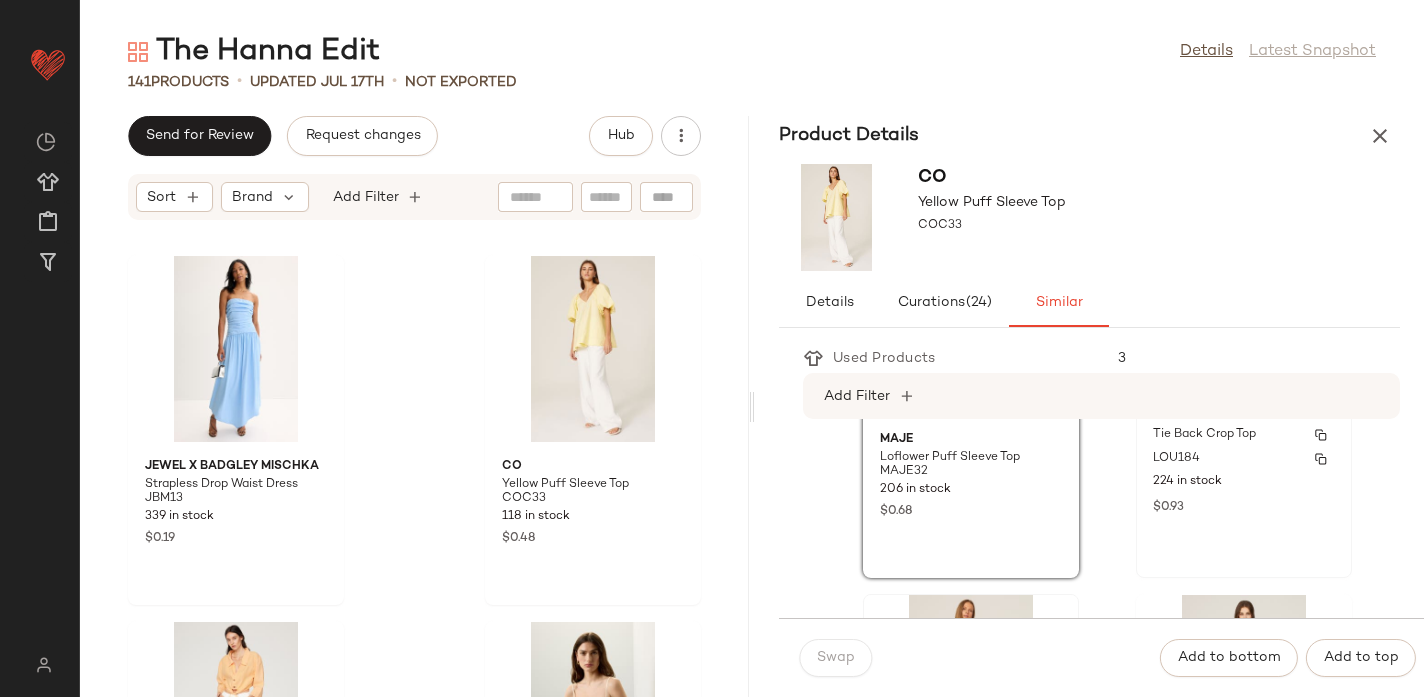 scroll, scrollTop: 17213, scrollLeft: 0, axis: vertical 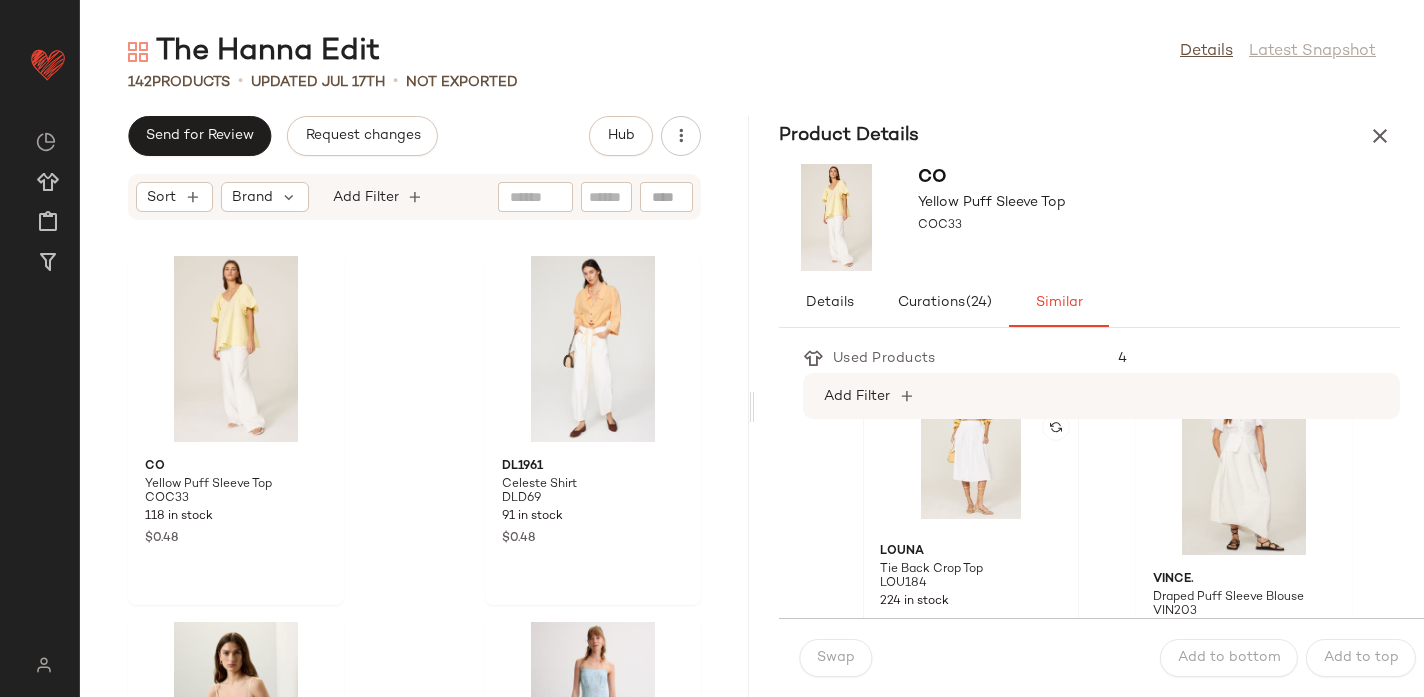 click 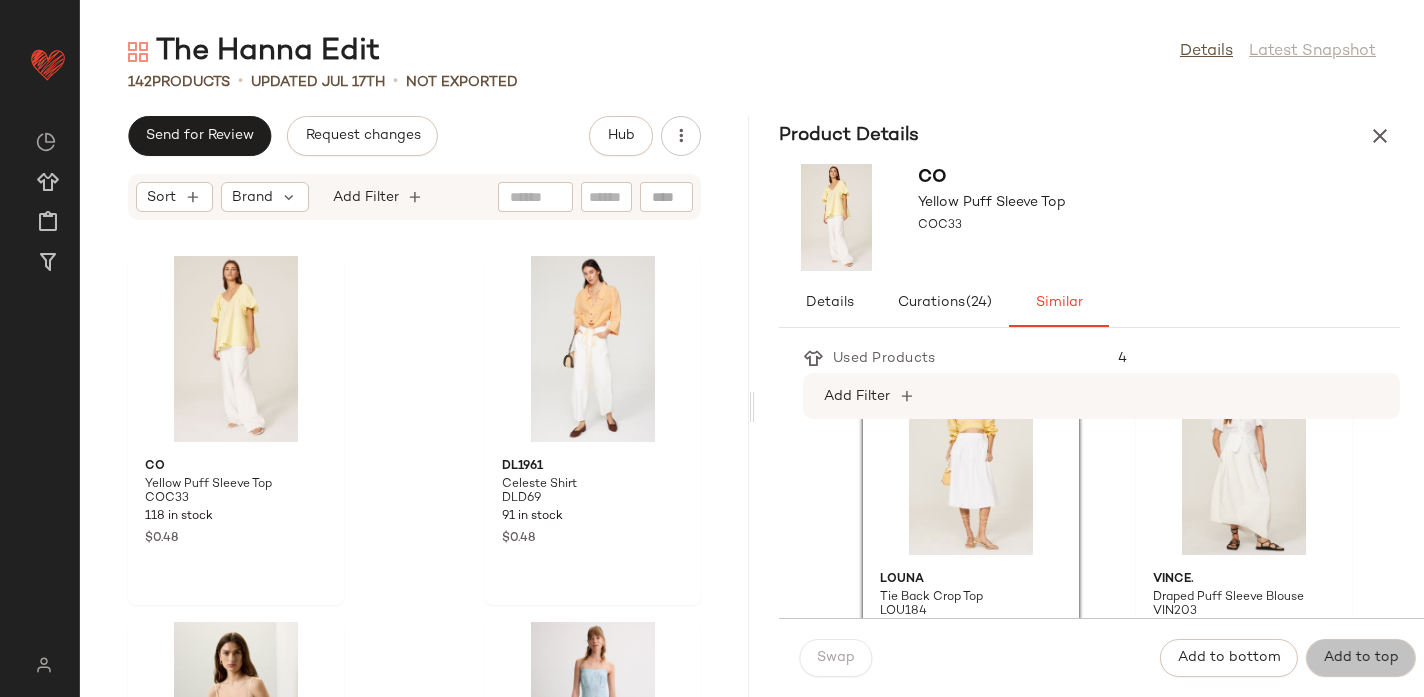 click on "Add to top" 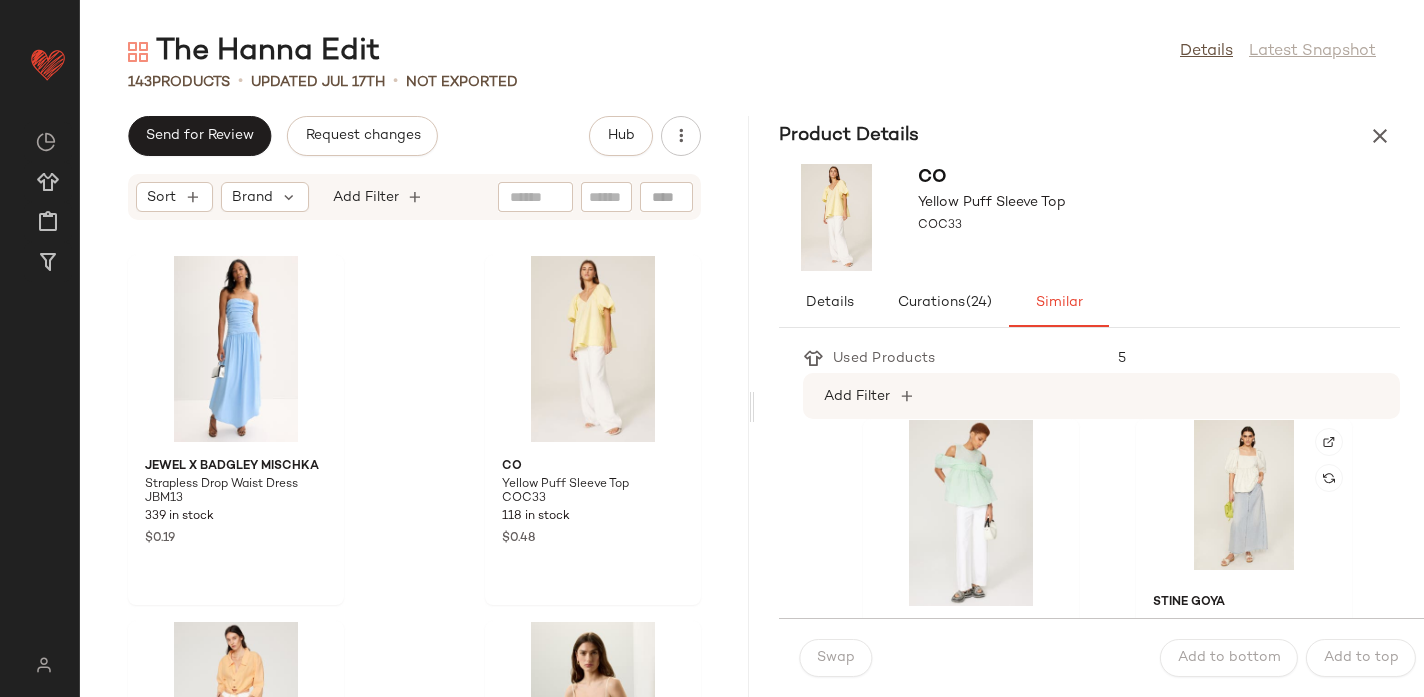 scroll, scrollTop: 1467, scrollLeft: 0, axis: vertical 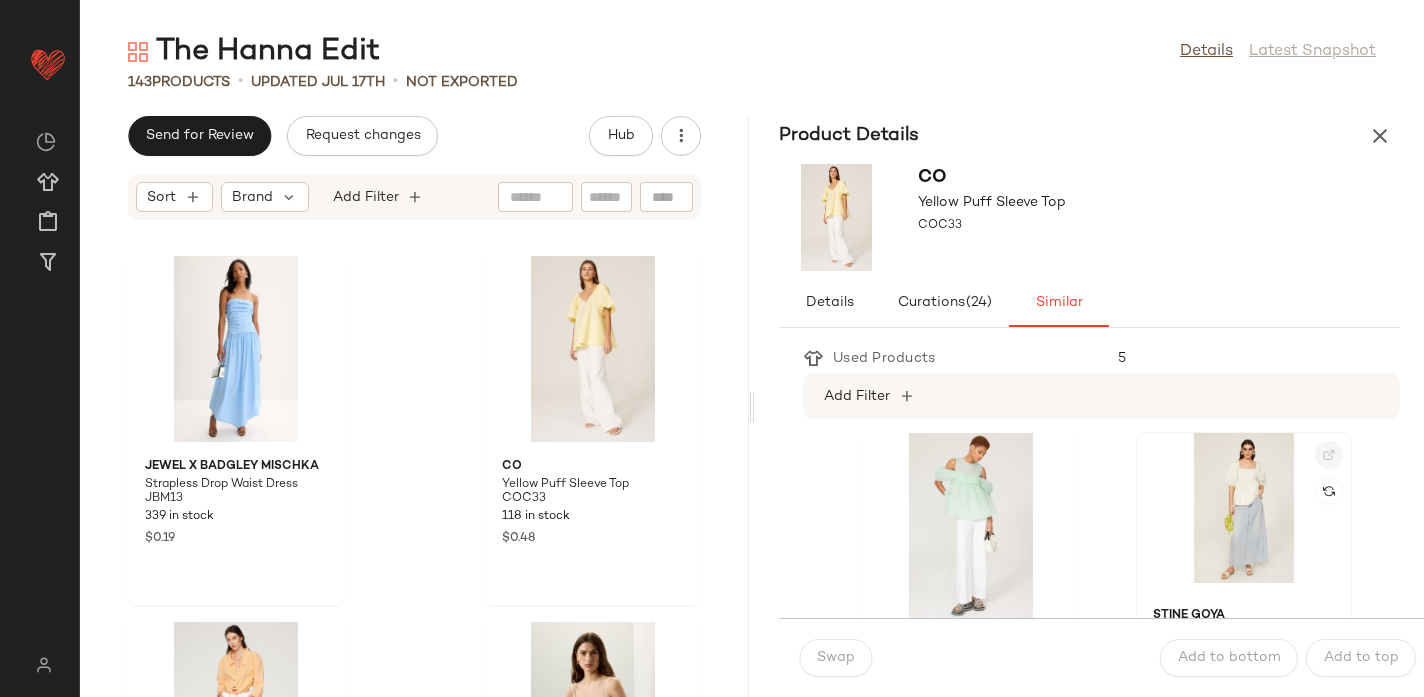 click 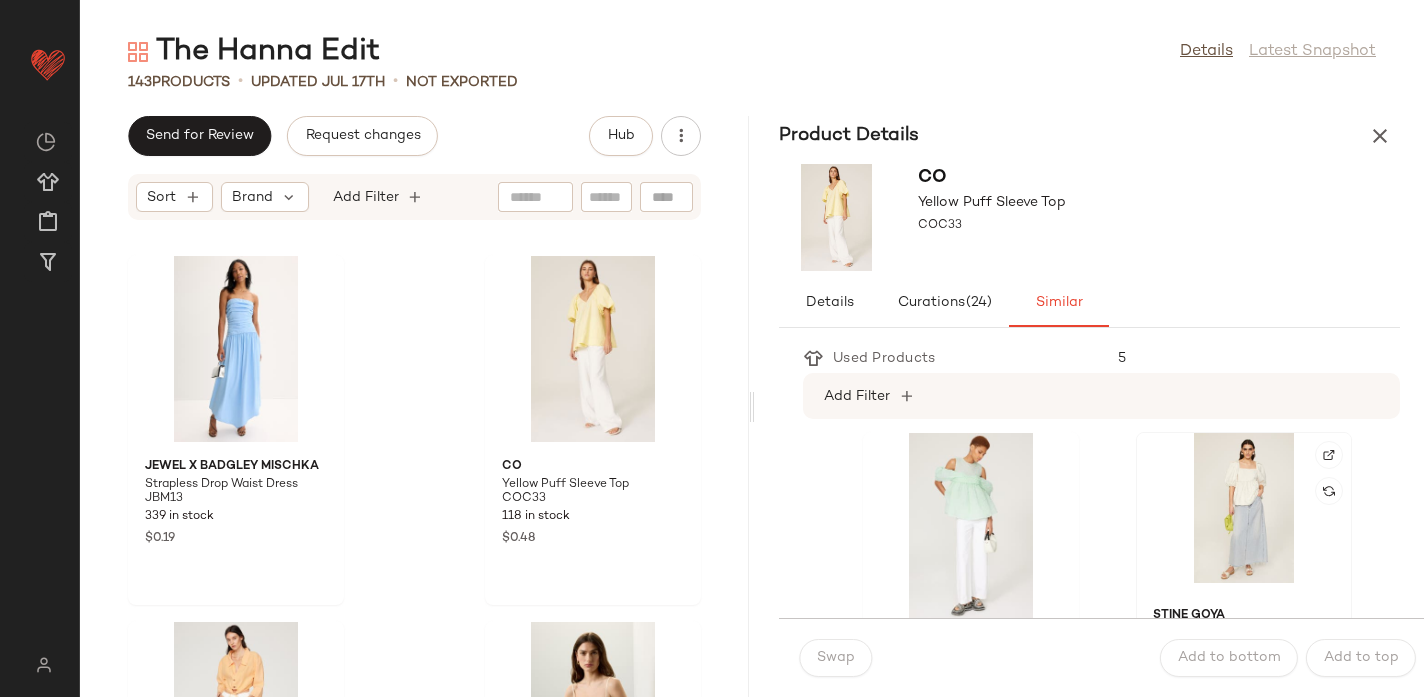 click 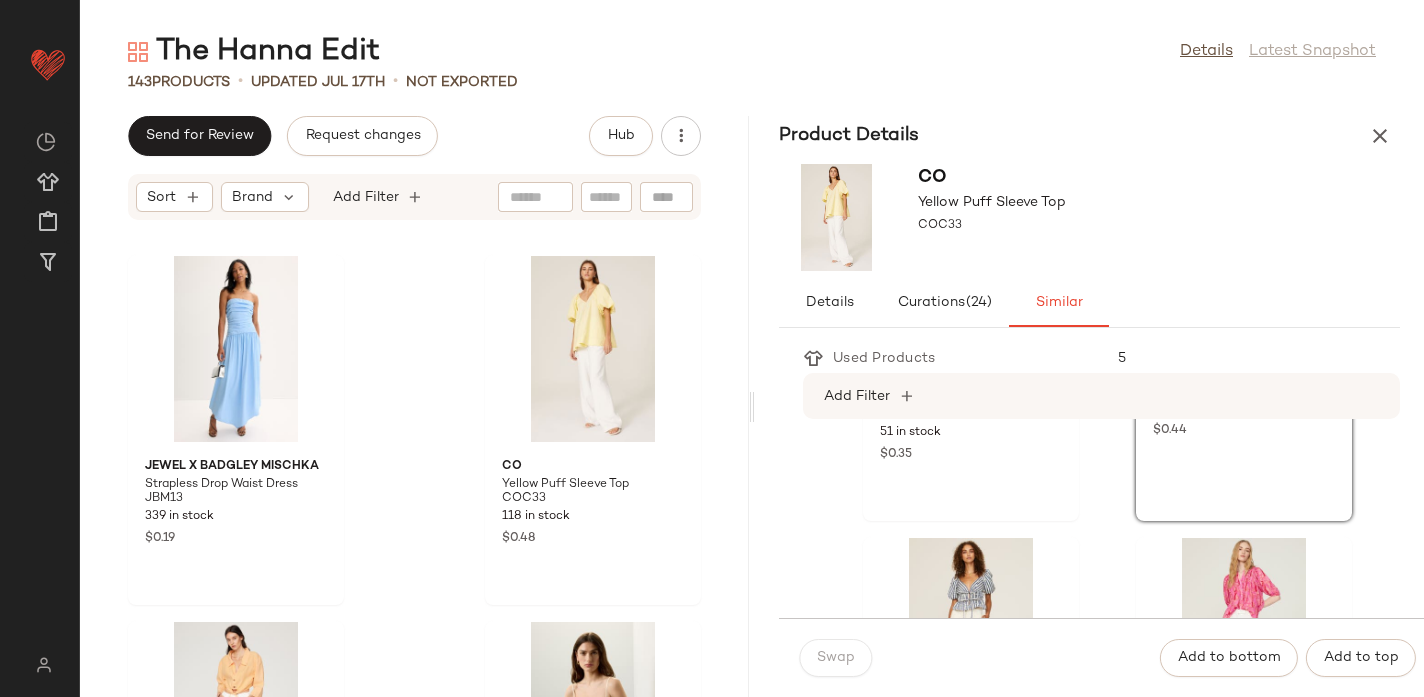 scroll, scrollTop: 1735, scrollLeft: 0, axis: vertical 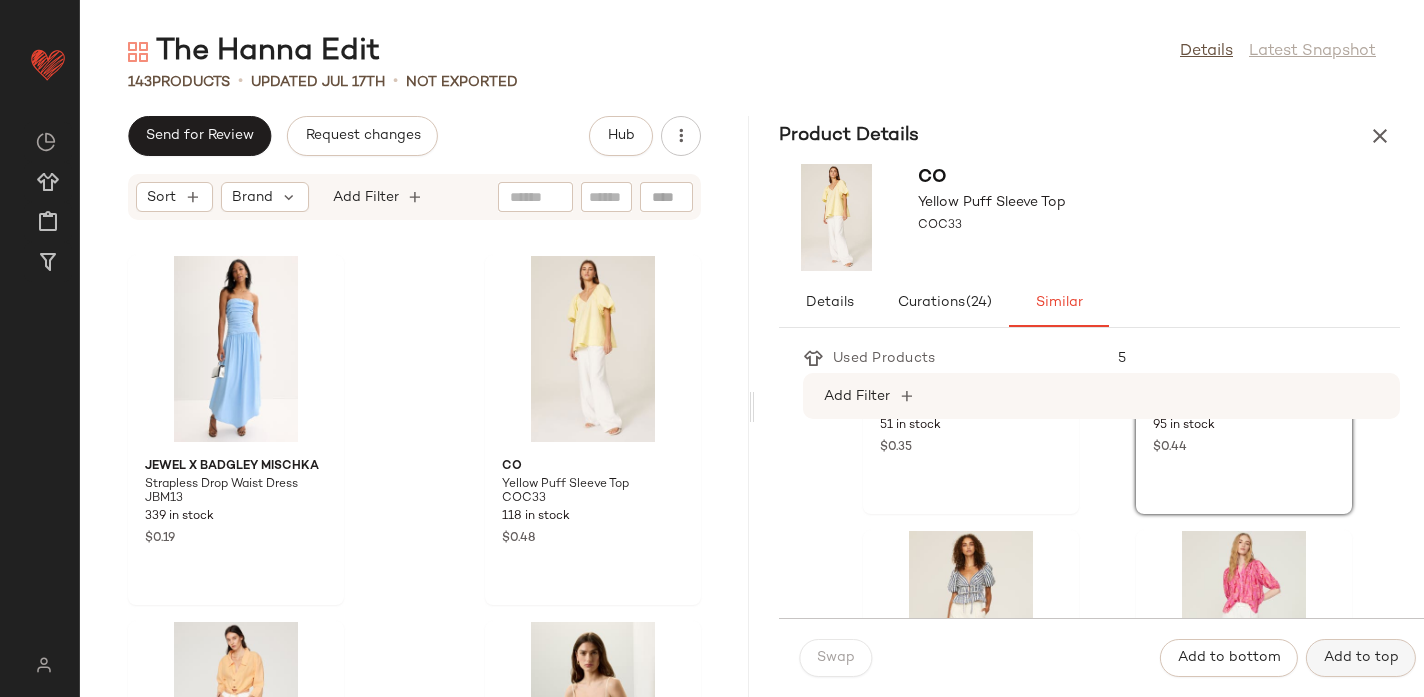 click on "Add to top" at bounding box center (1361, 658) 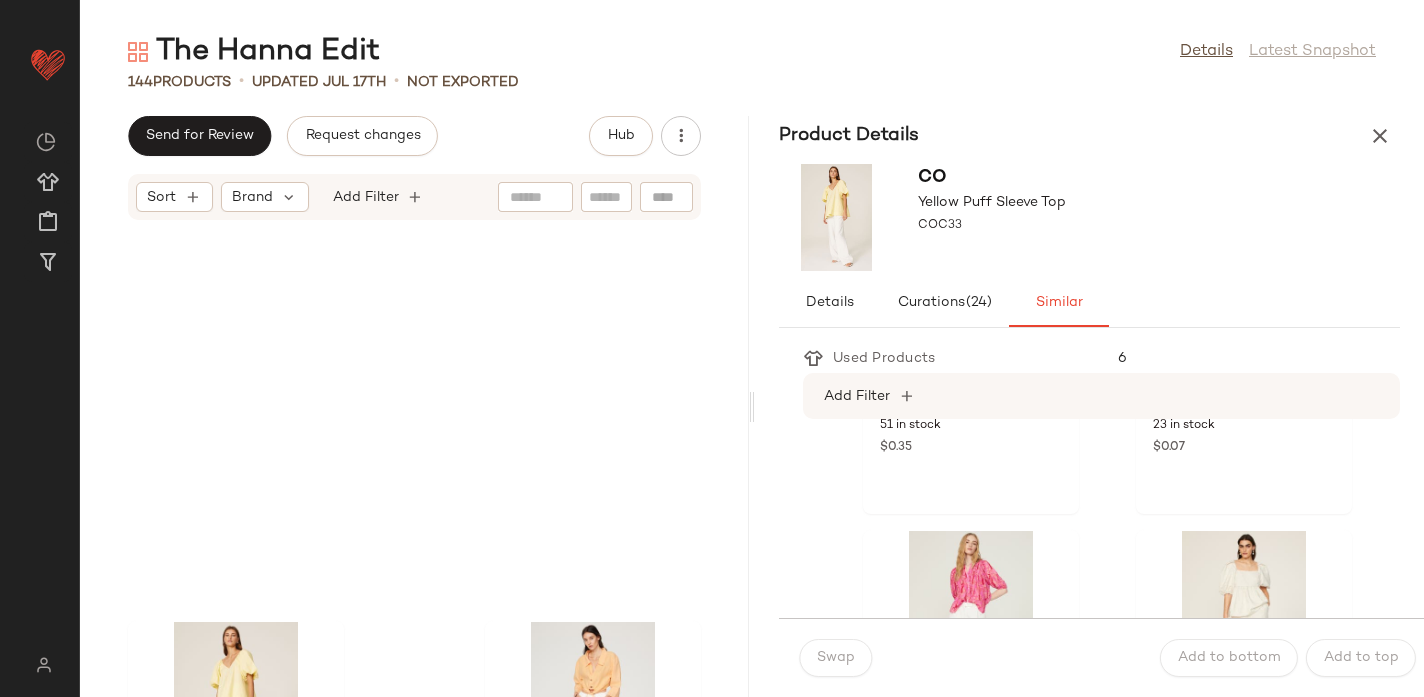 scroll, scrollTop: 17579, scrollLeft: 0, axis: vertical 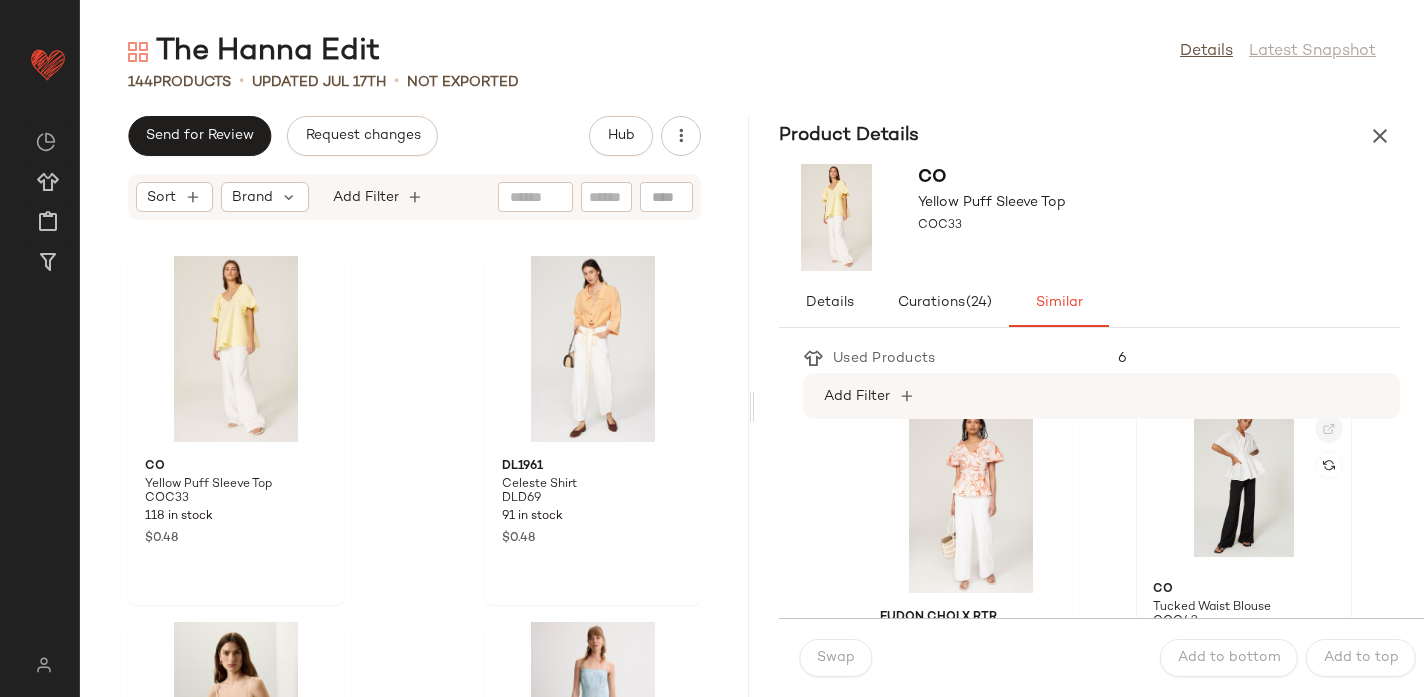 click 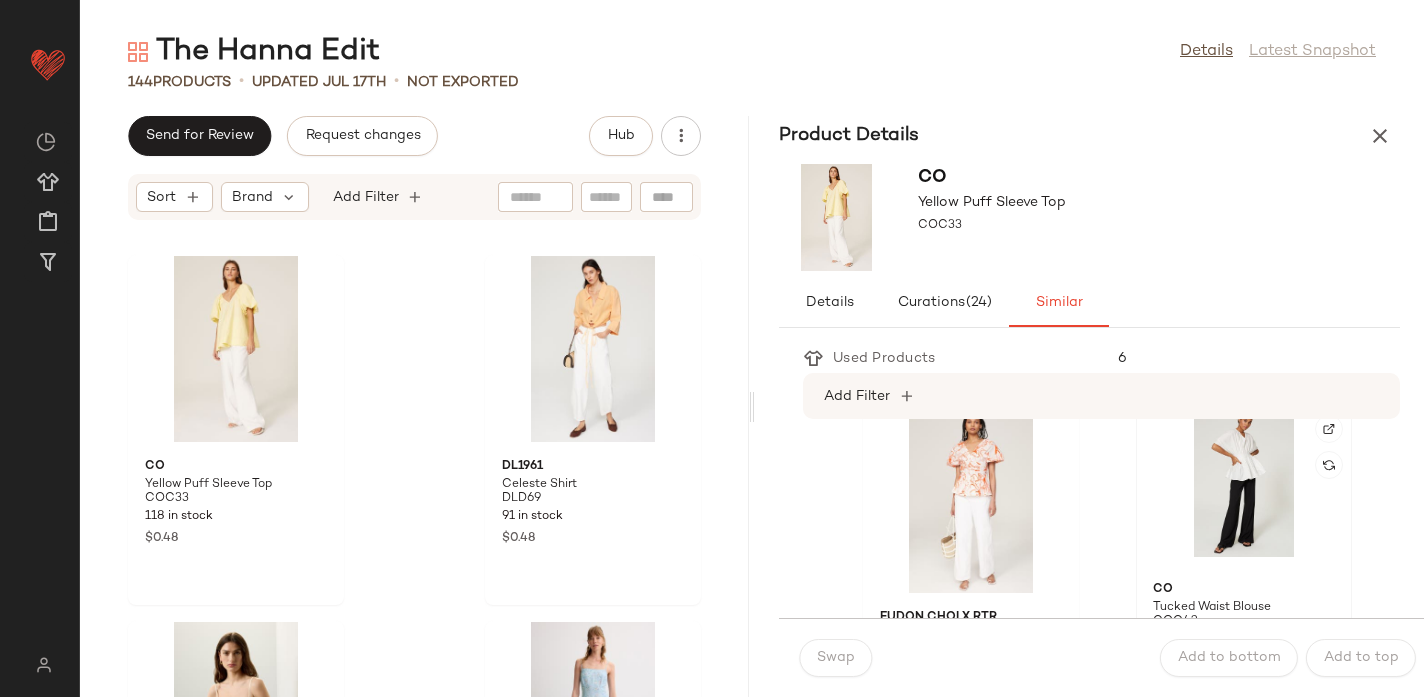 click 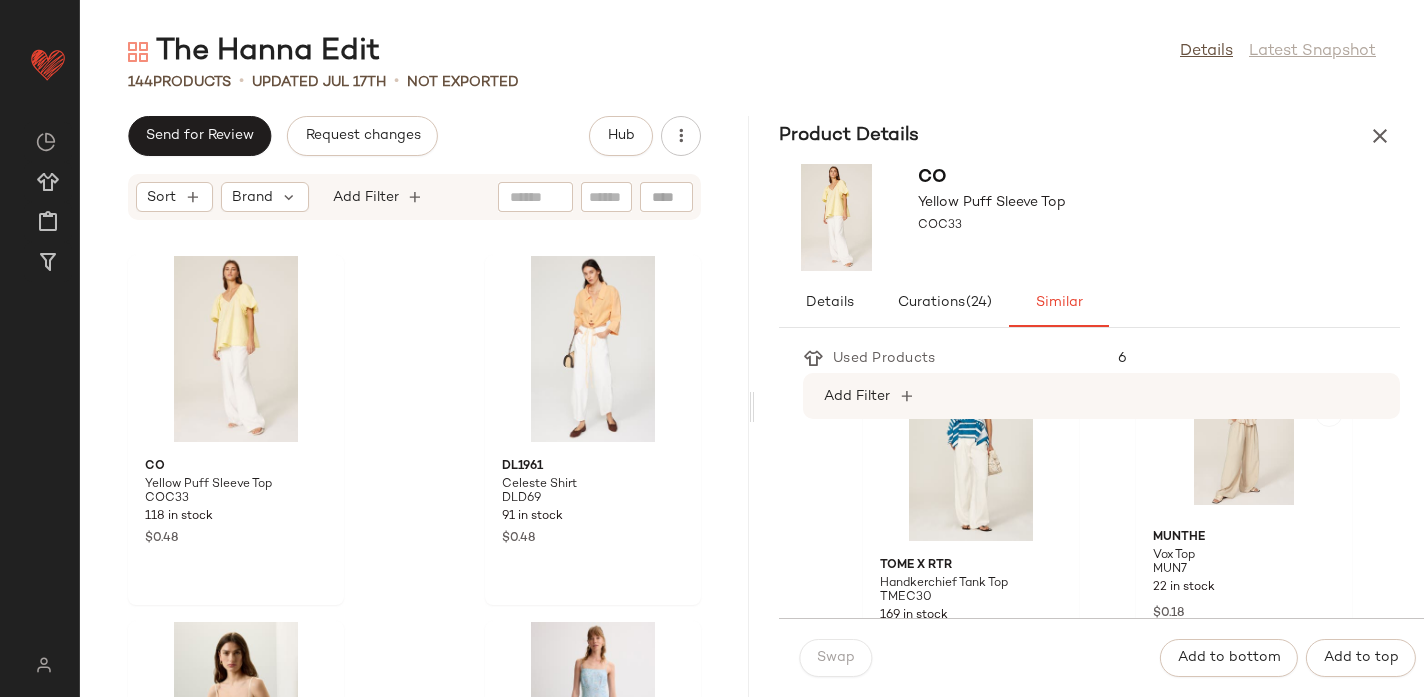 scroll, scrollTop: 2658, scrollLeft: 0, axis: vertical 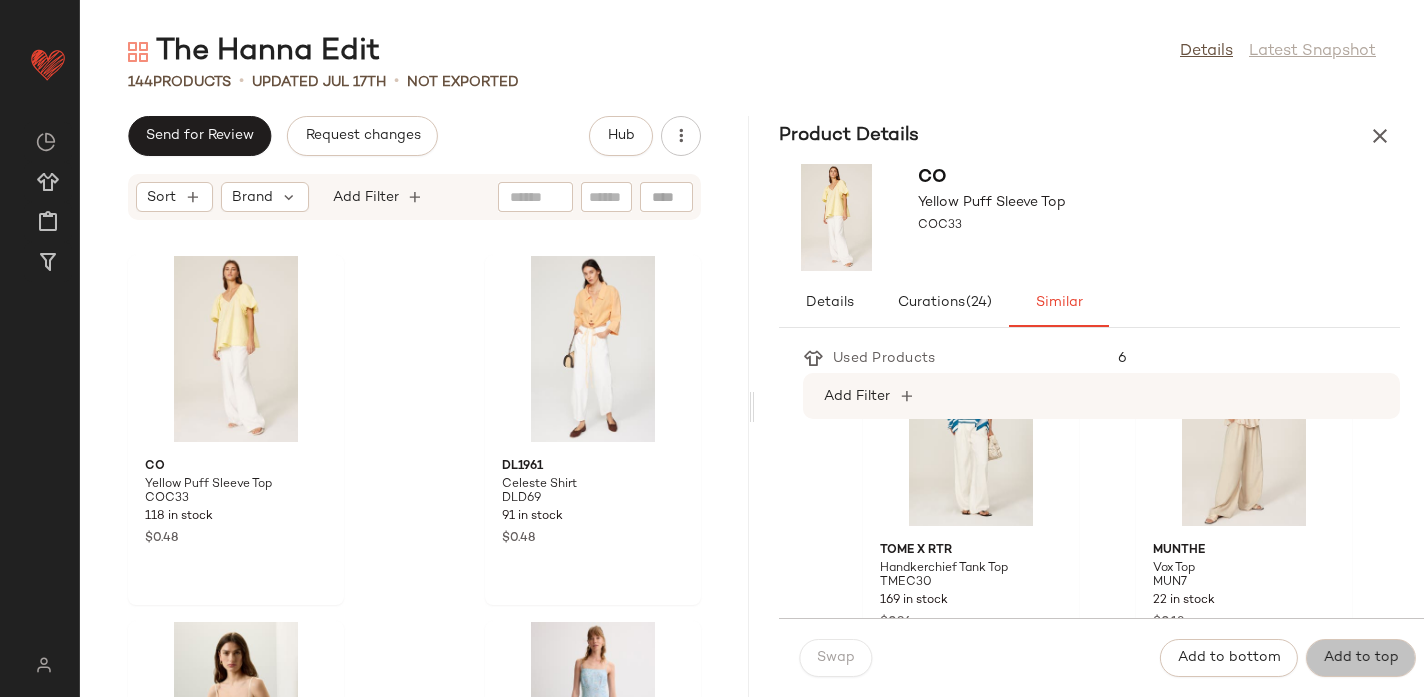 click on "Add to top" 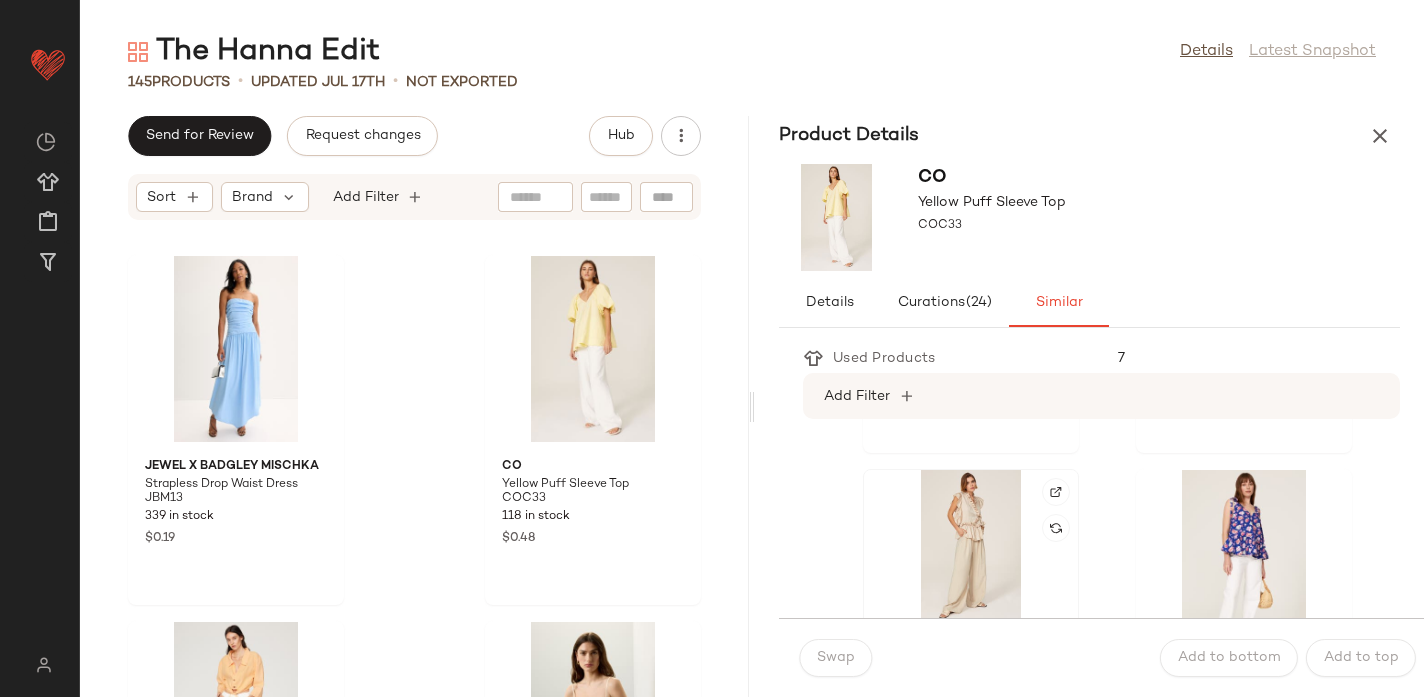 scroll, scrollTop: 2533, scrollLeft: 0, axis: vertical 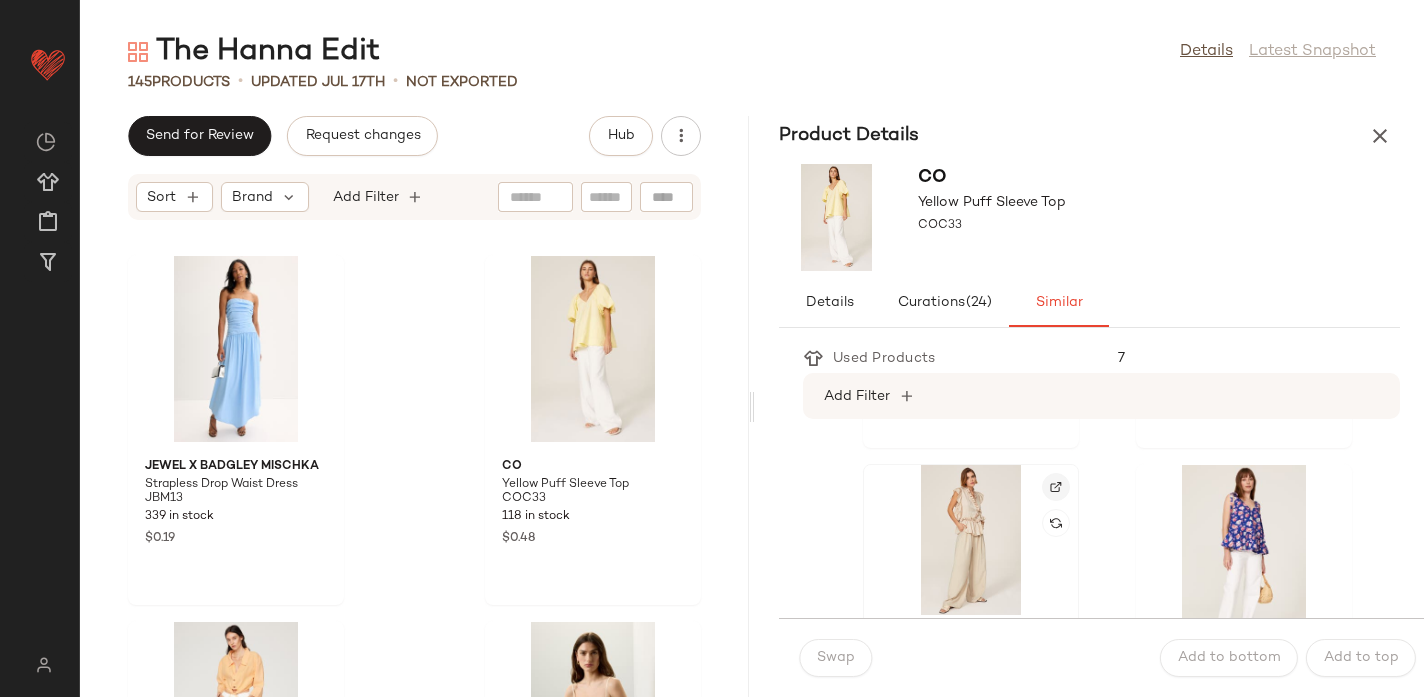 click at bounding box center [1056, 487] 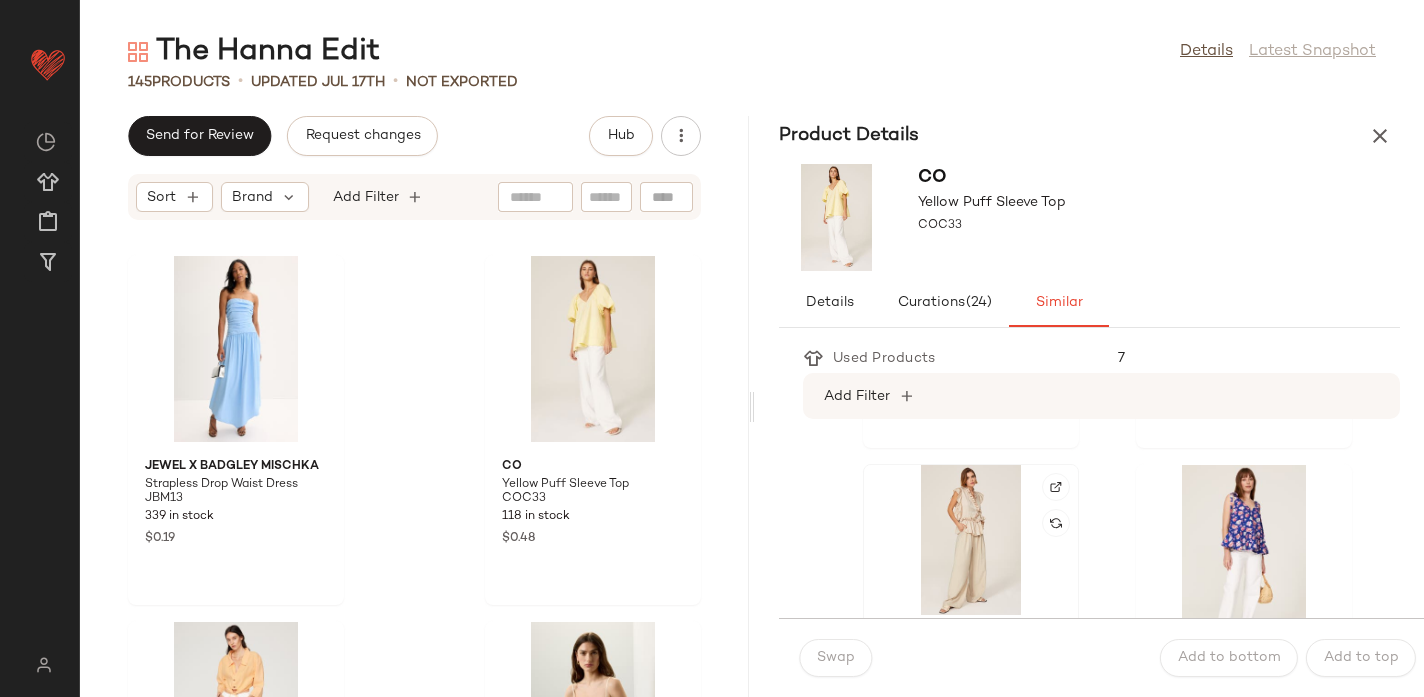 click 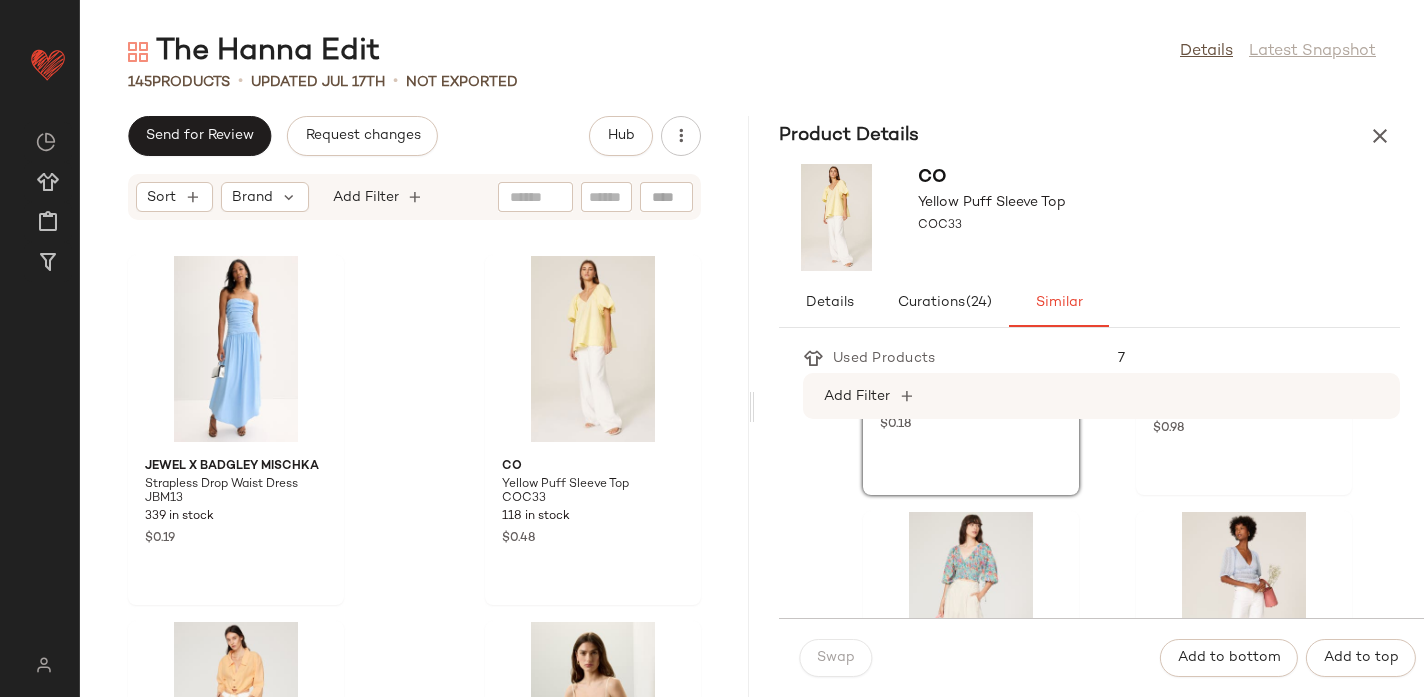 scroll, scrollTop: 2861, scrollLeft: 0, axis: vertical 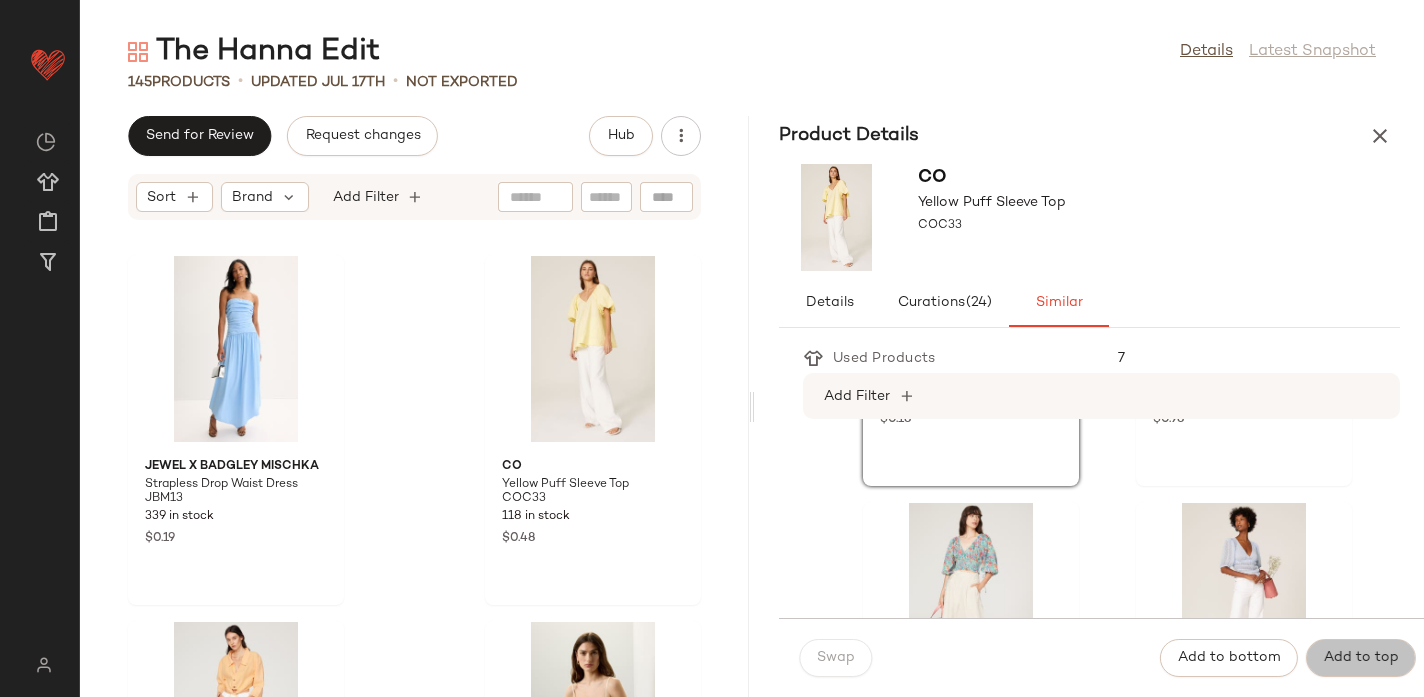 click on "Add to top" 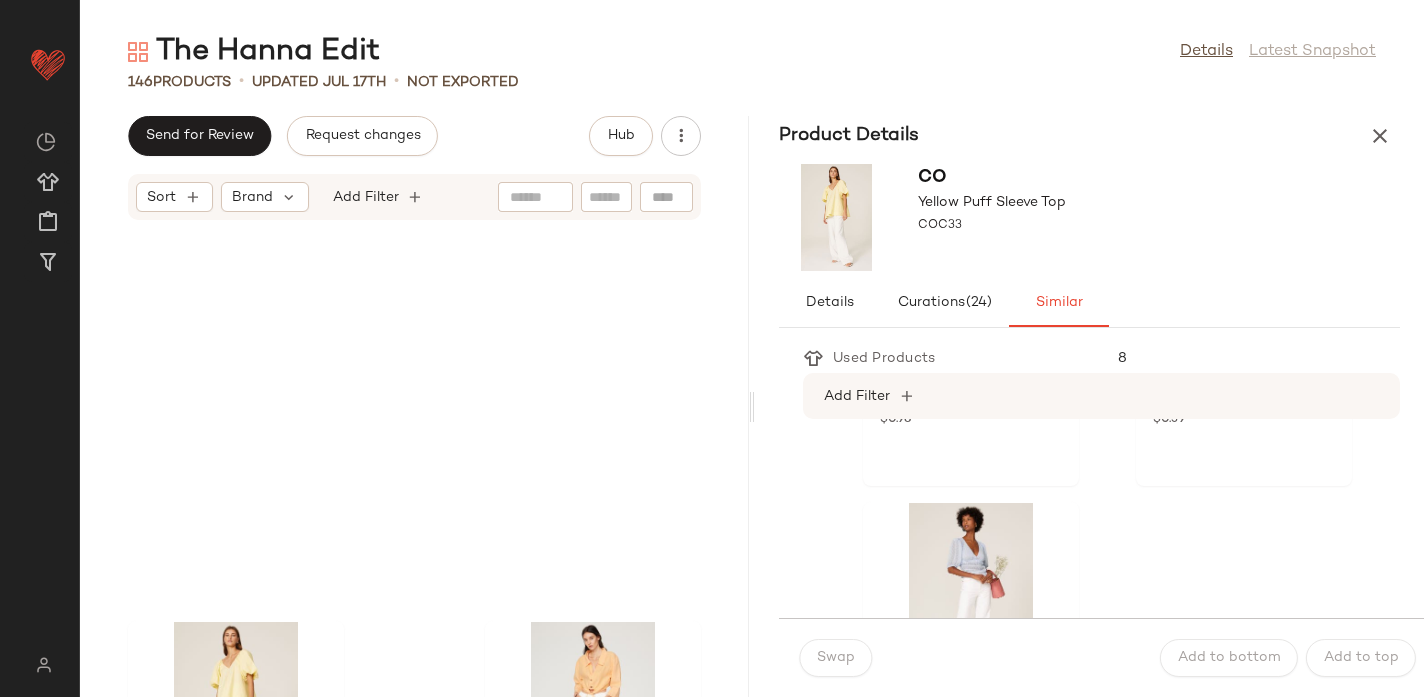 scroll, scrollTop: 17945, scrollLeft: 0, axis: vertical 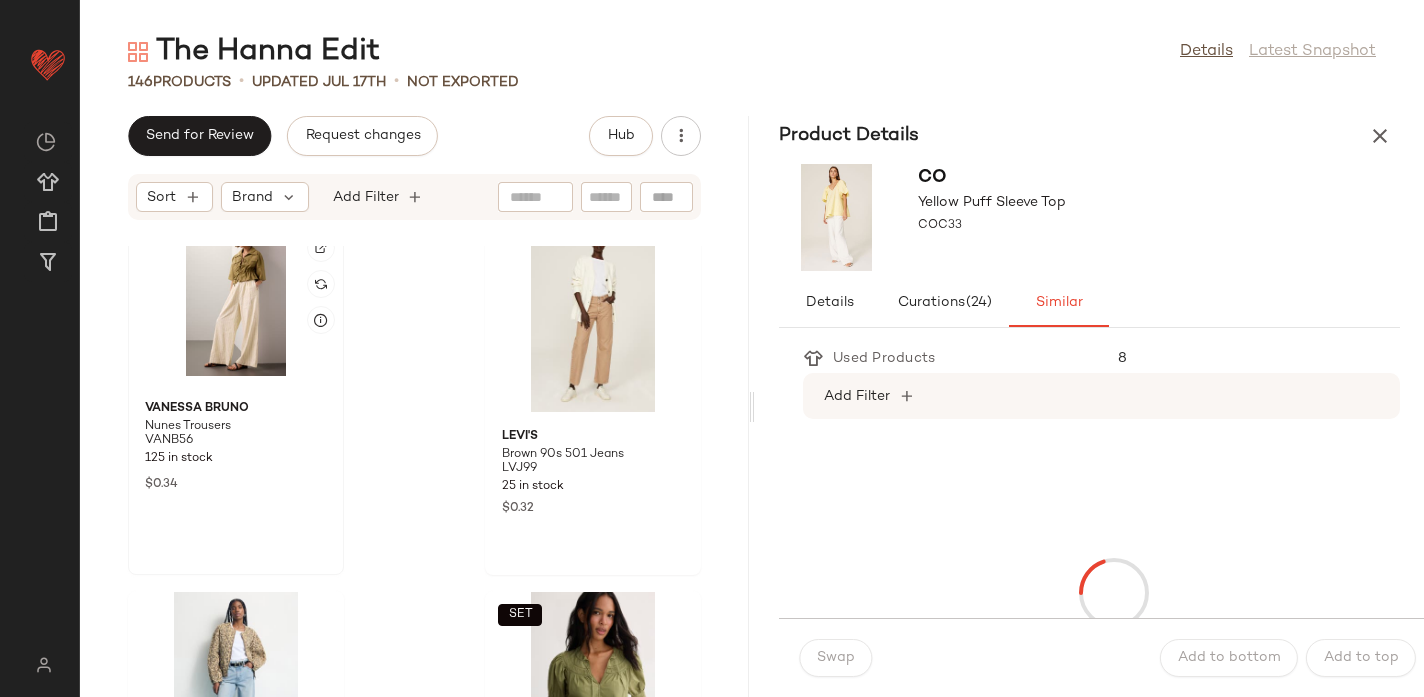 click 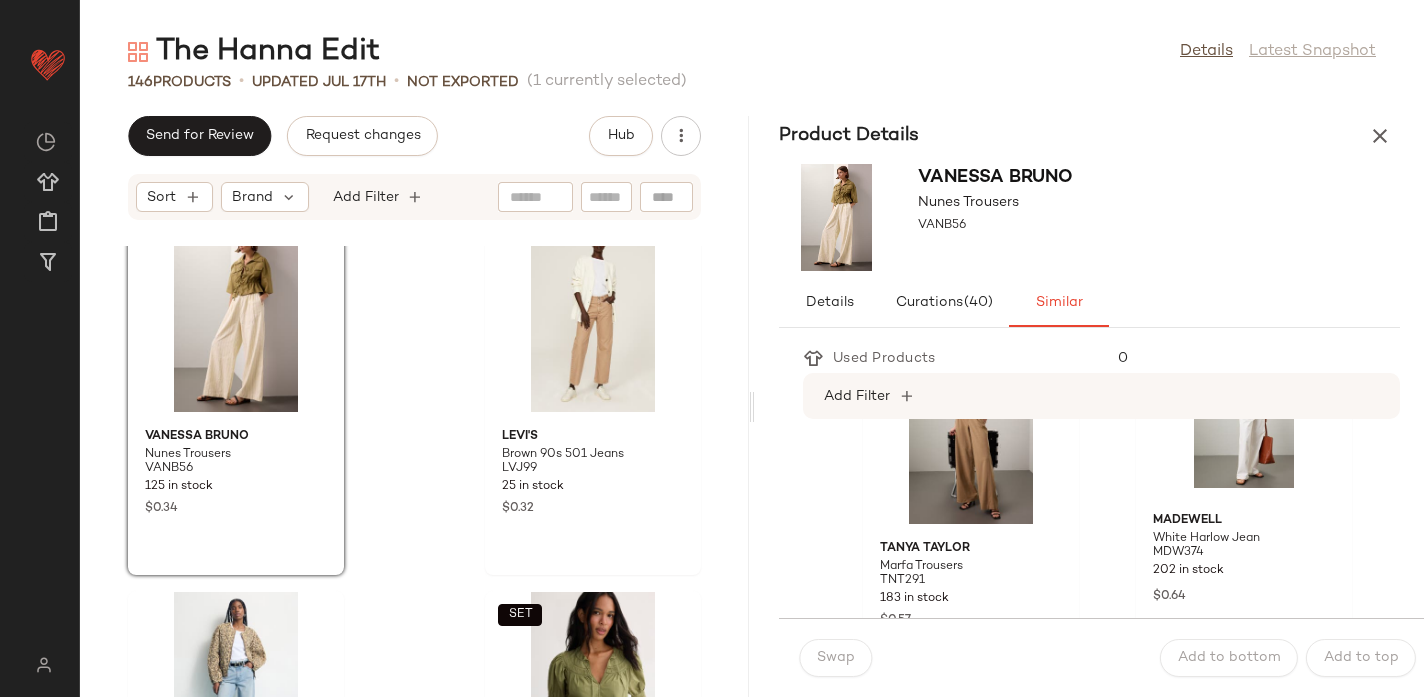 scroll, scrollTop: 103, scrollLeft: 0, axis: vertical 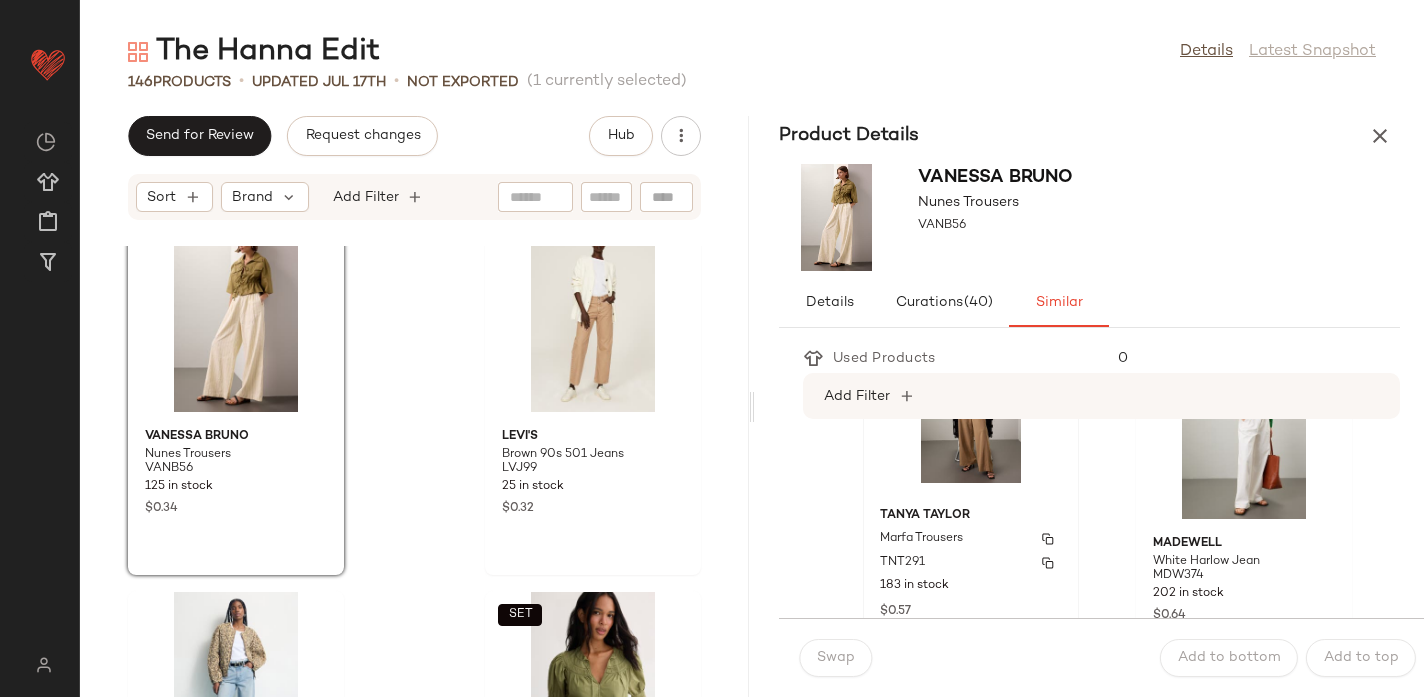click on "Tanya Taylor Marfa Trousers TNT291 183 in stock $0.57" 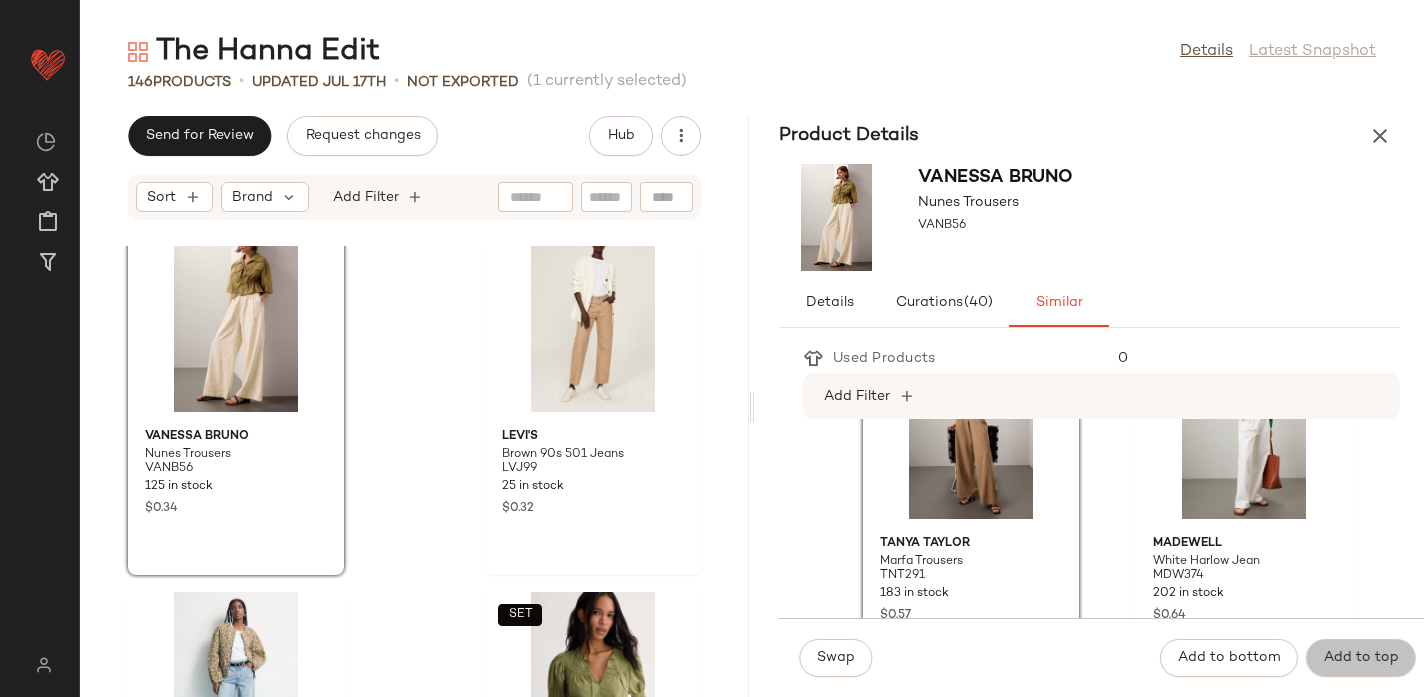 click on "Add to top" 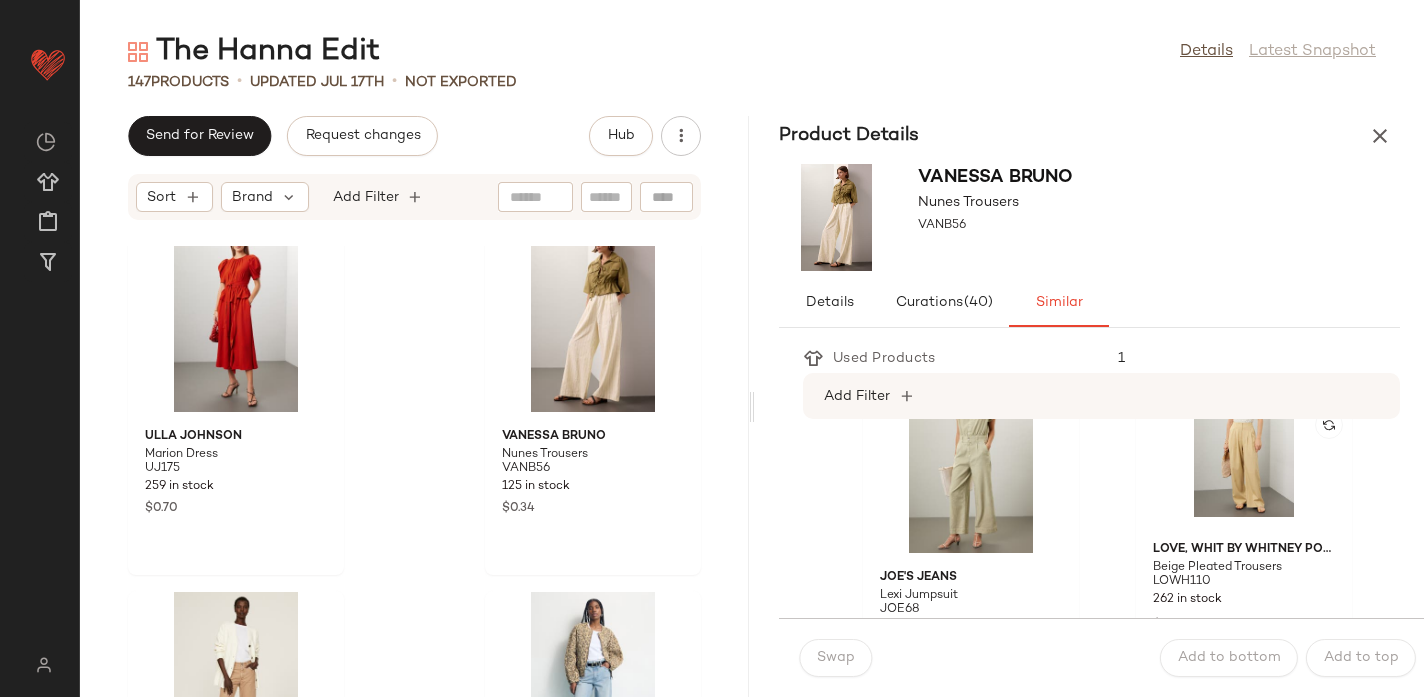 scroll, scrollTop: 820, scrollLeft: 0, axis: vertical 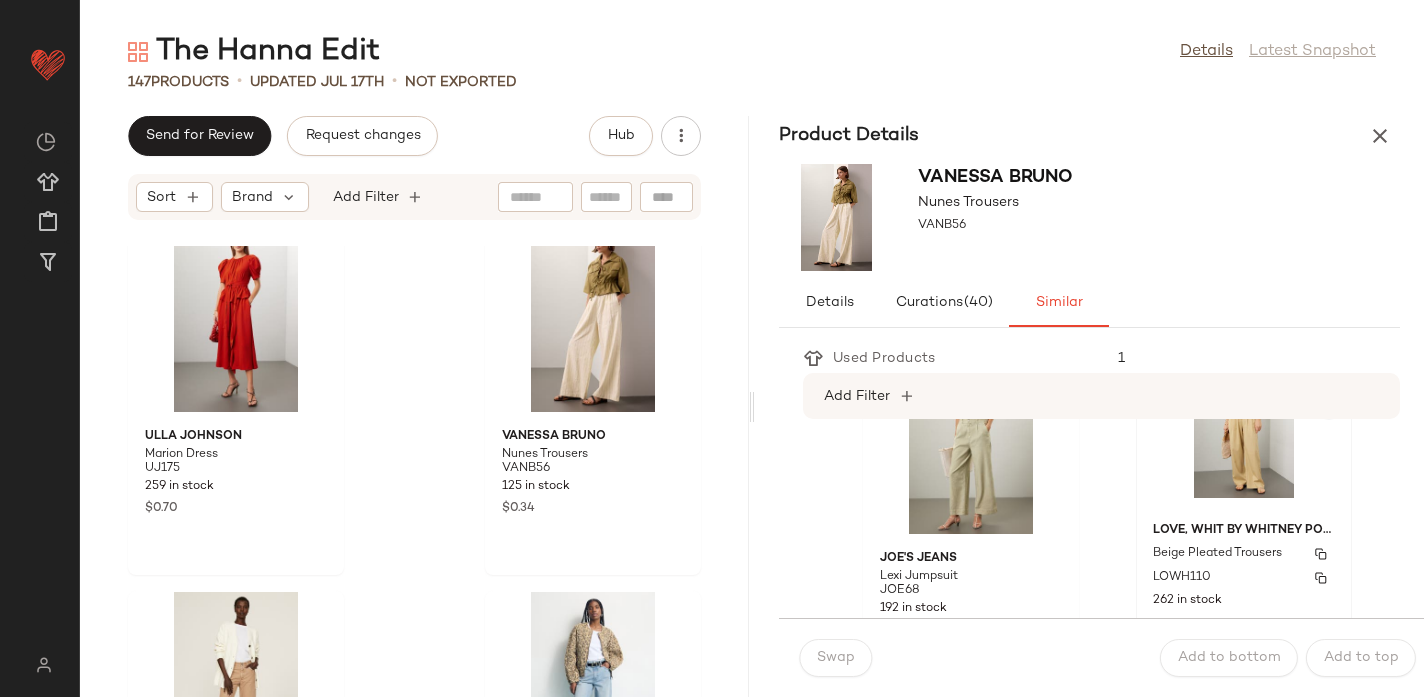 click on "Love, Whit by Whitney Port Beige Pleated Trousers LOWH110 262 in stock $0.93" 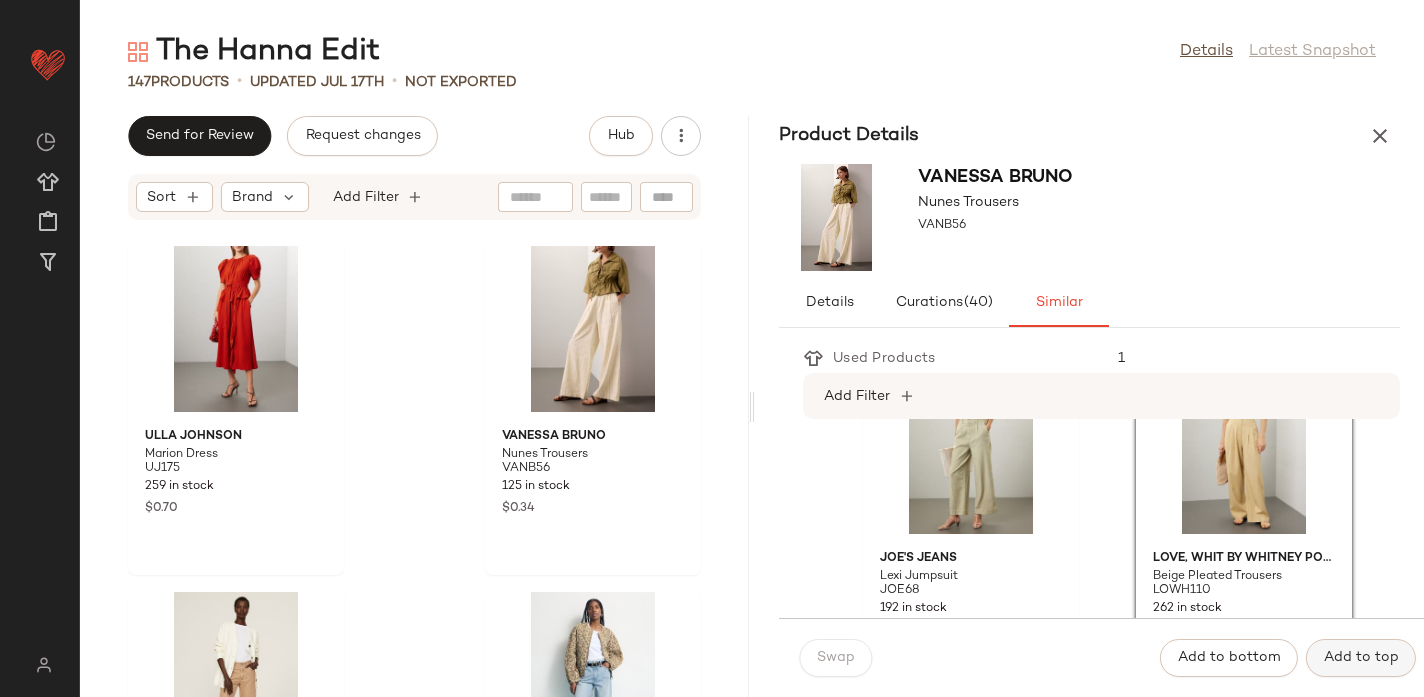 click on "Add to top" 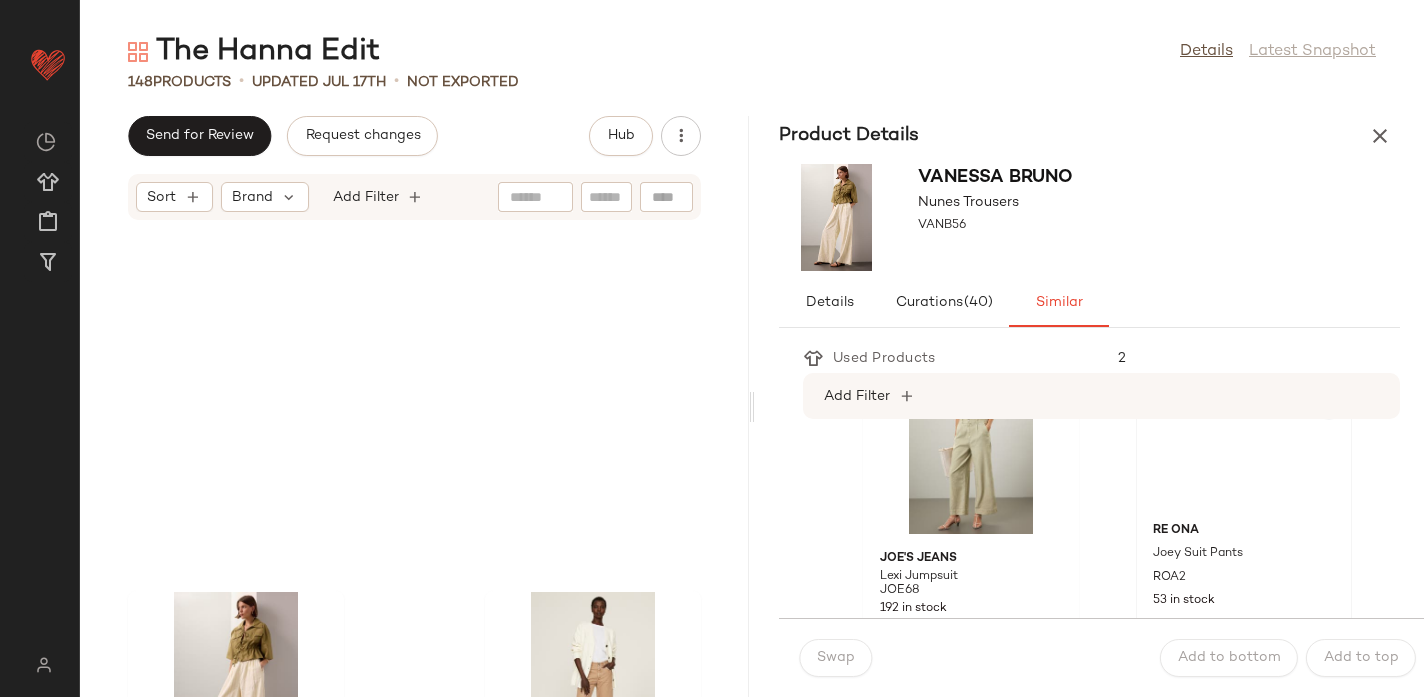 scroll, scrollTop: 8459, scrollLeft: 0, axis: vertical 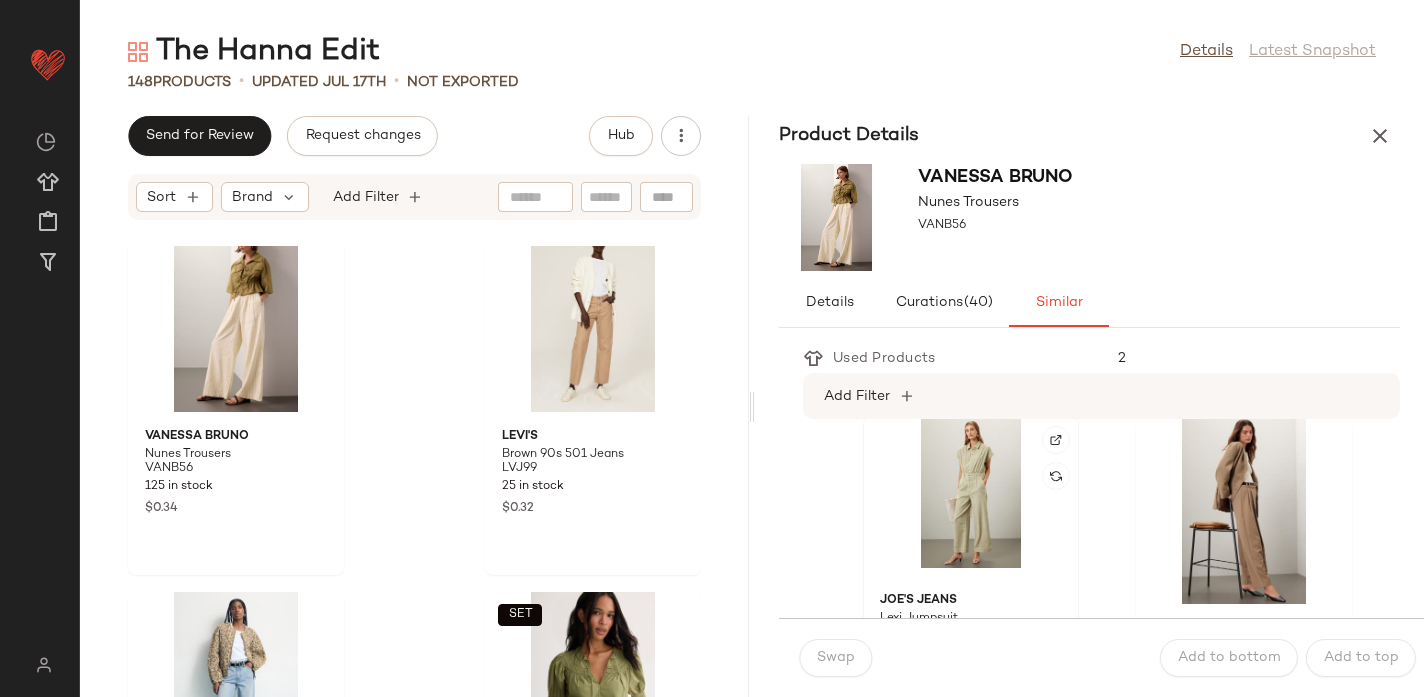 click 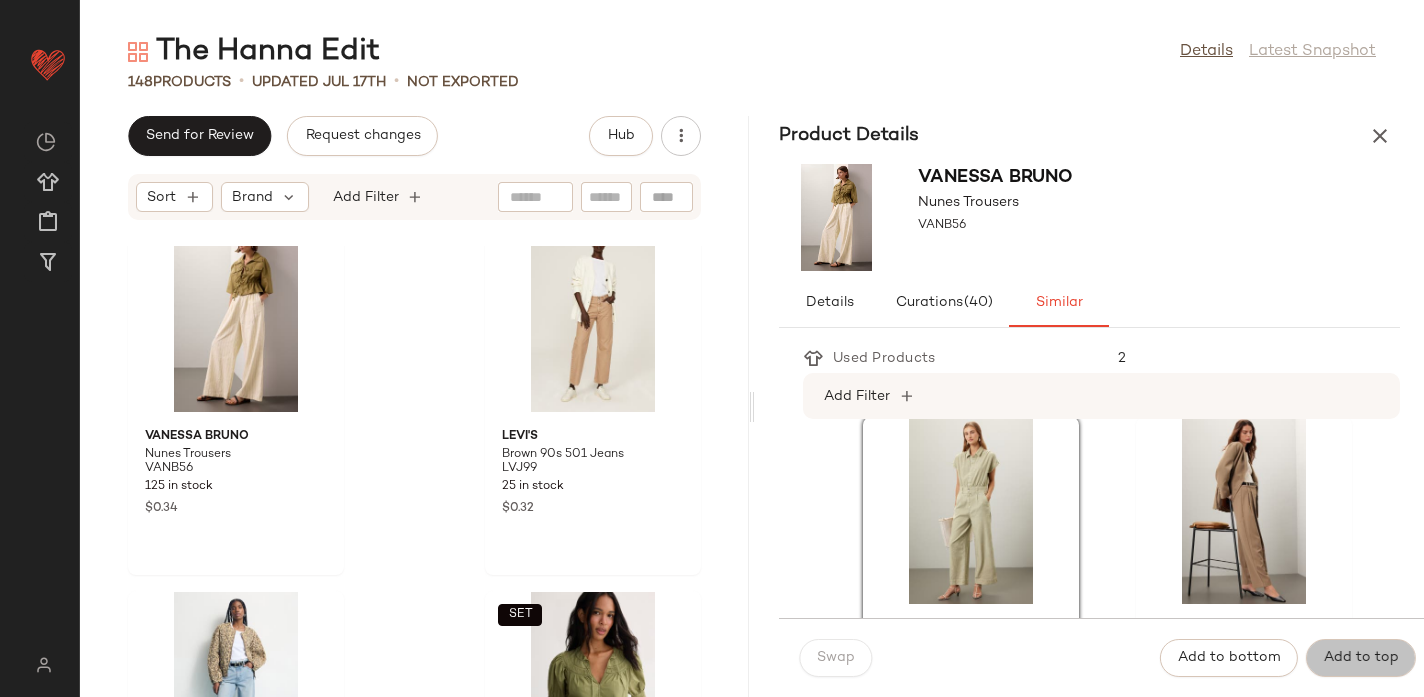 click on "Add to top" 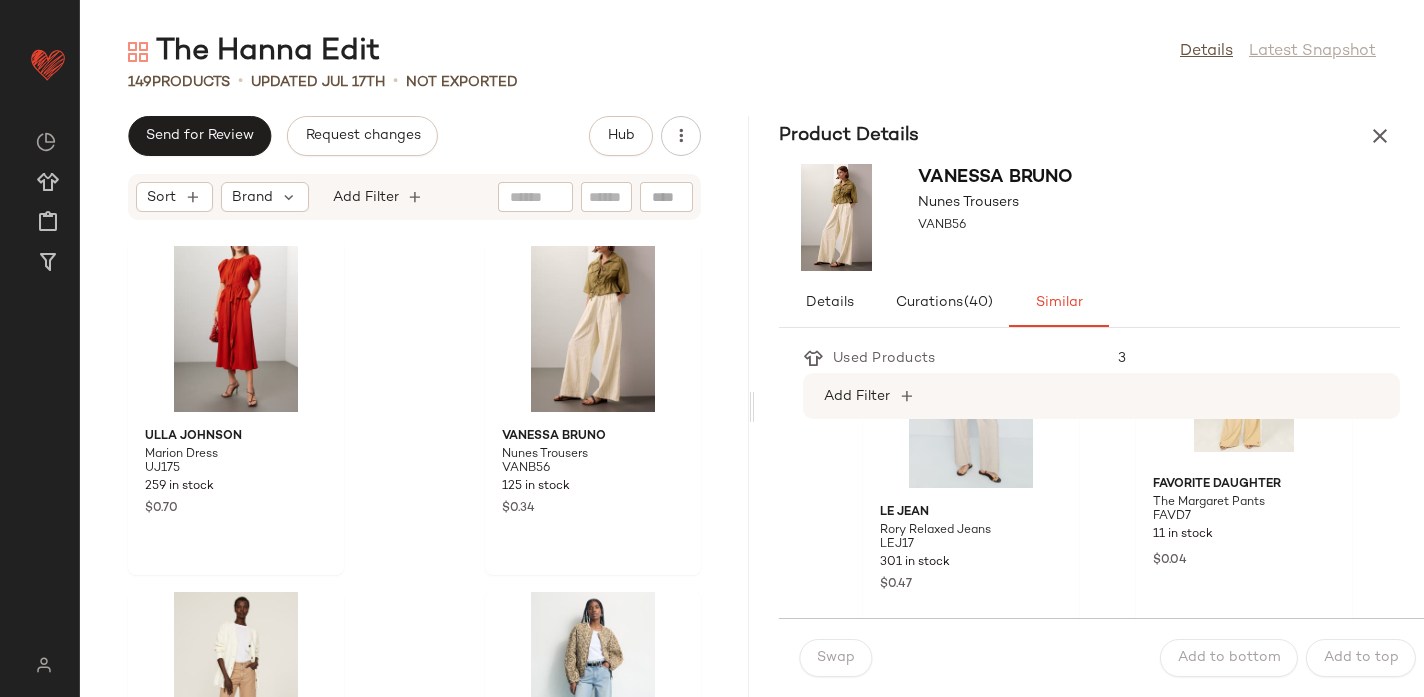scroll, scrollTop: 1603, scrollLeft: 0, axis: vertical 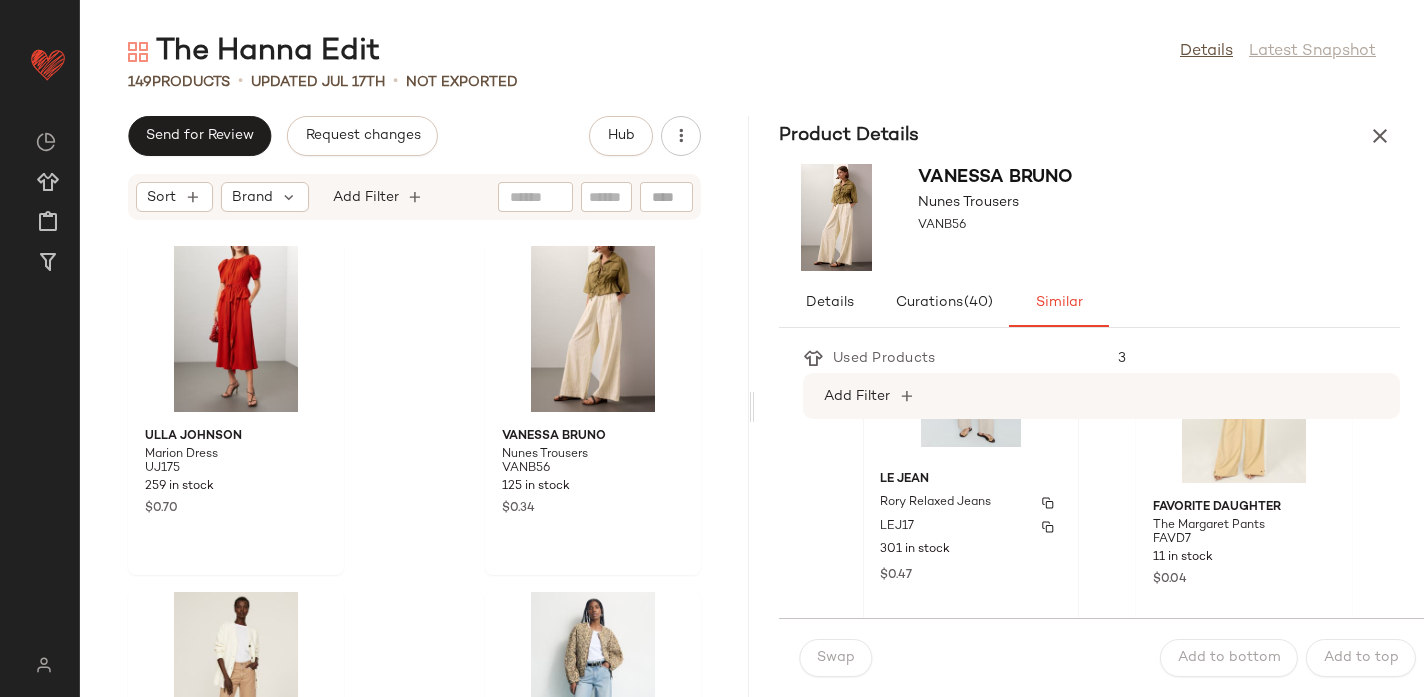 click on "Rory Relaxed Jeans" at bounding box center [971, 503] 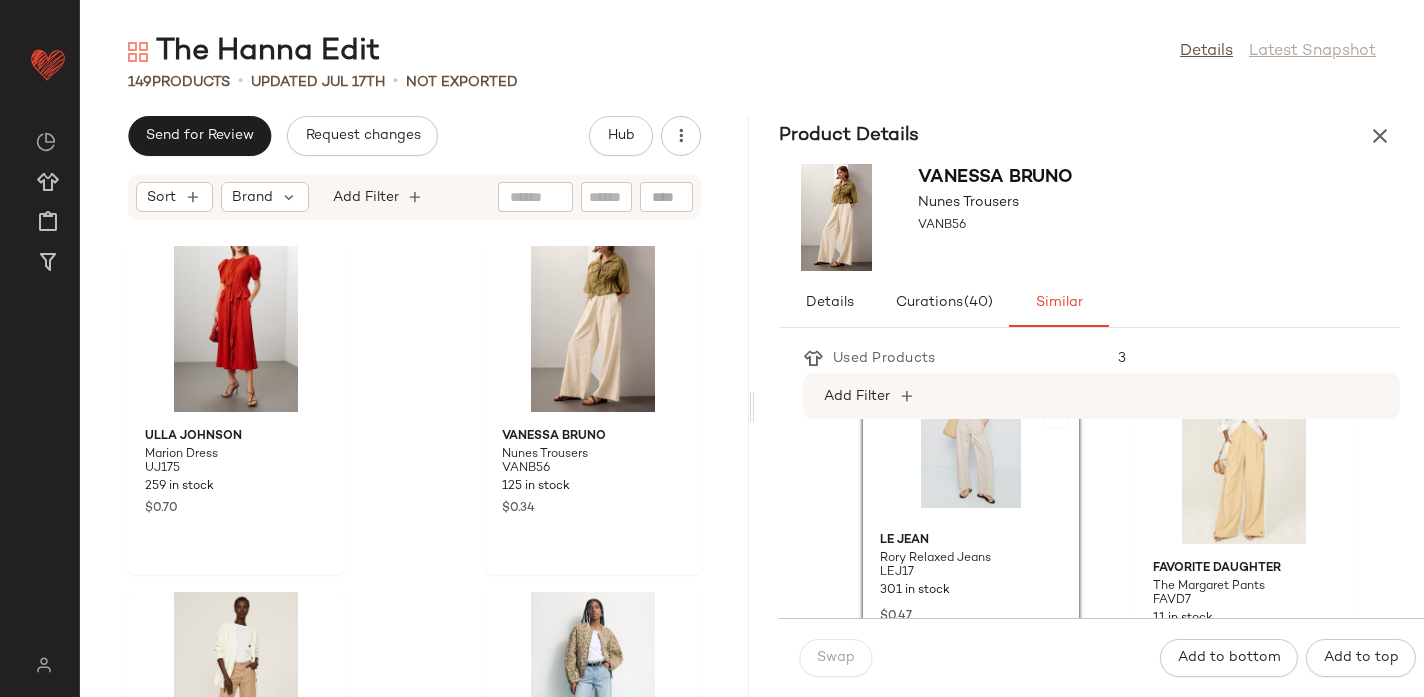 scroll, scrollTop: 1510, scrollLeft: 0, axis: vertical 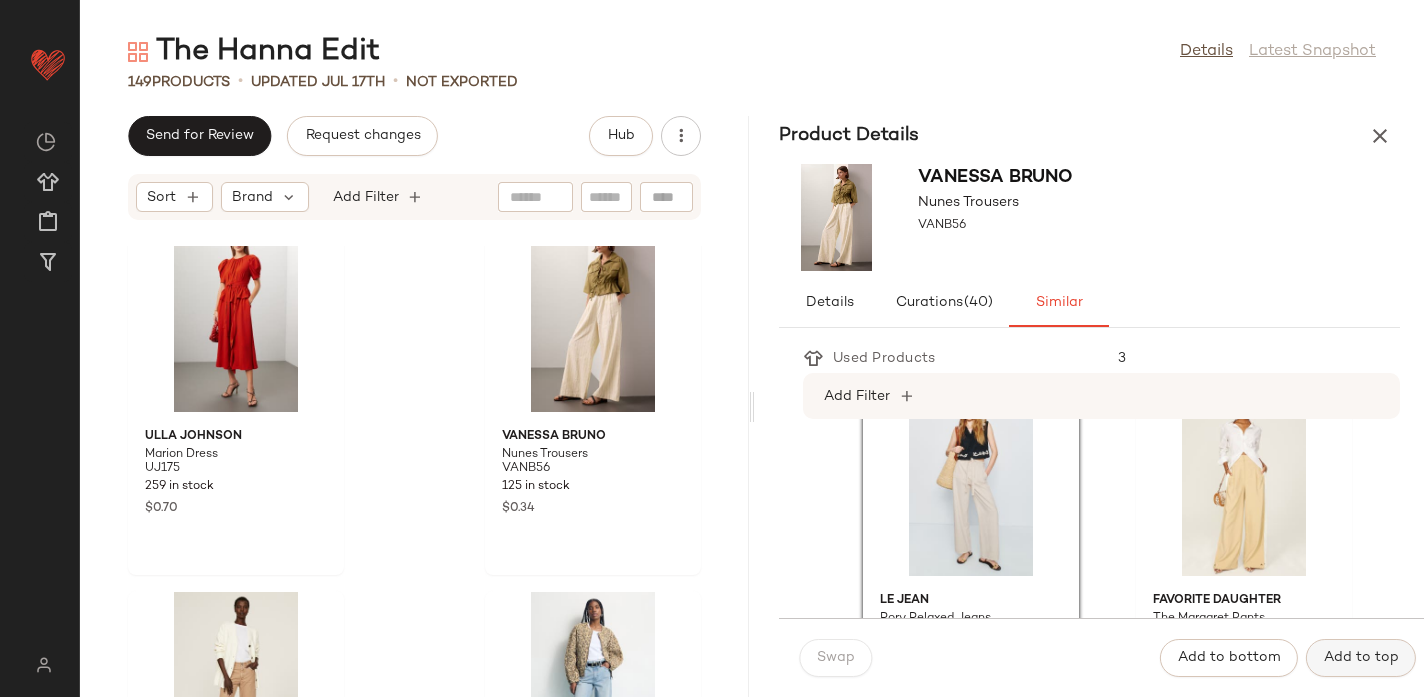 click on "Add to top" 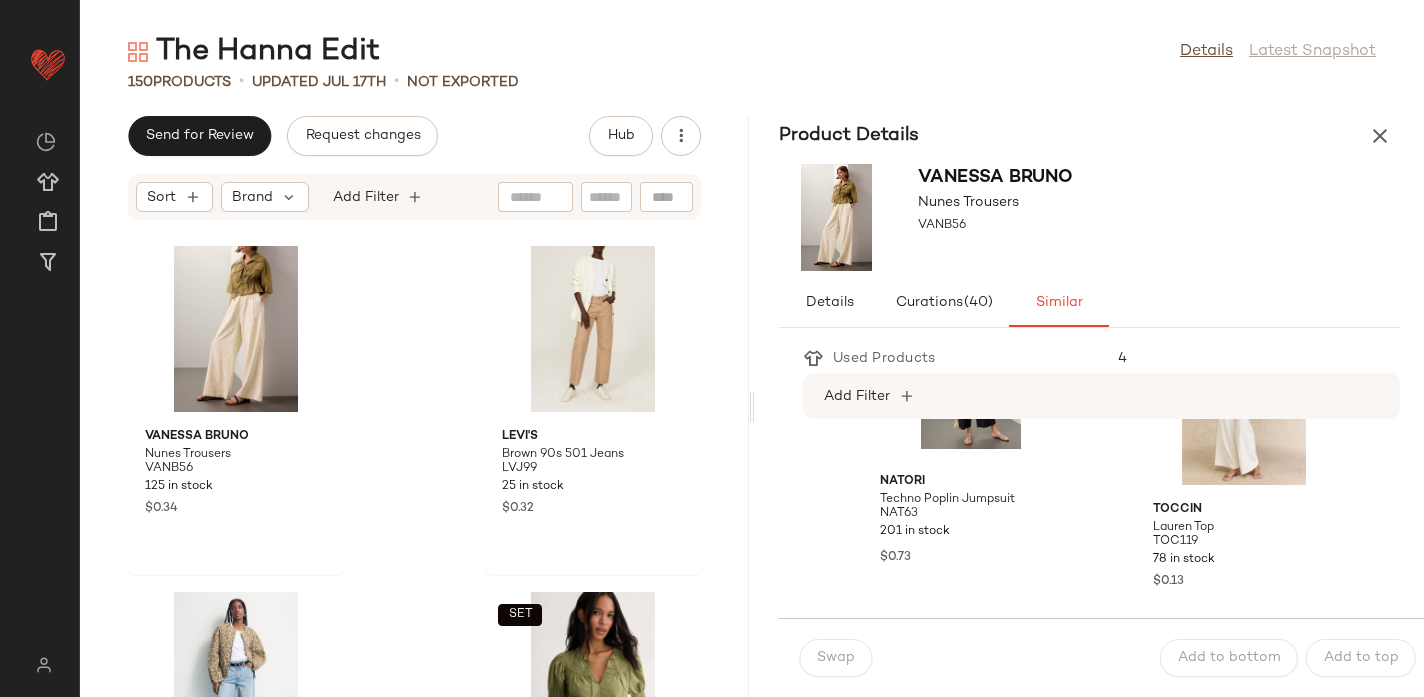 scroll, scrollTop: 3066, scrollLeft: 0, axis: vertical 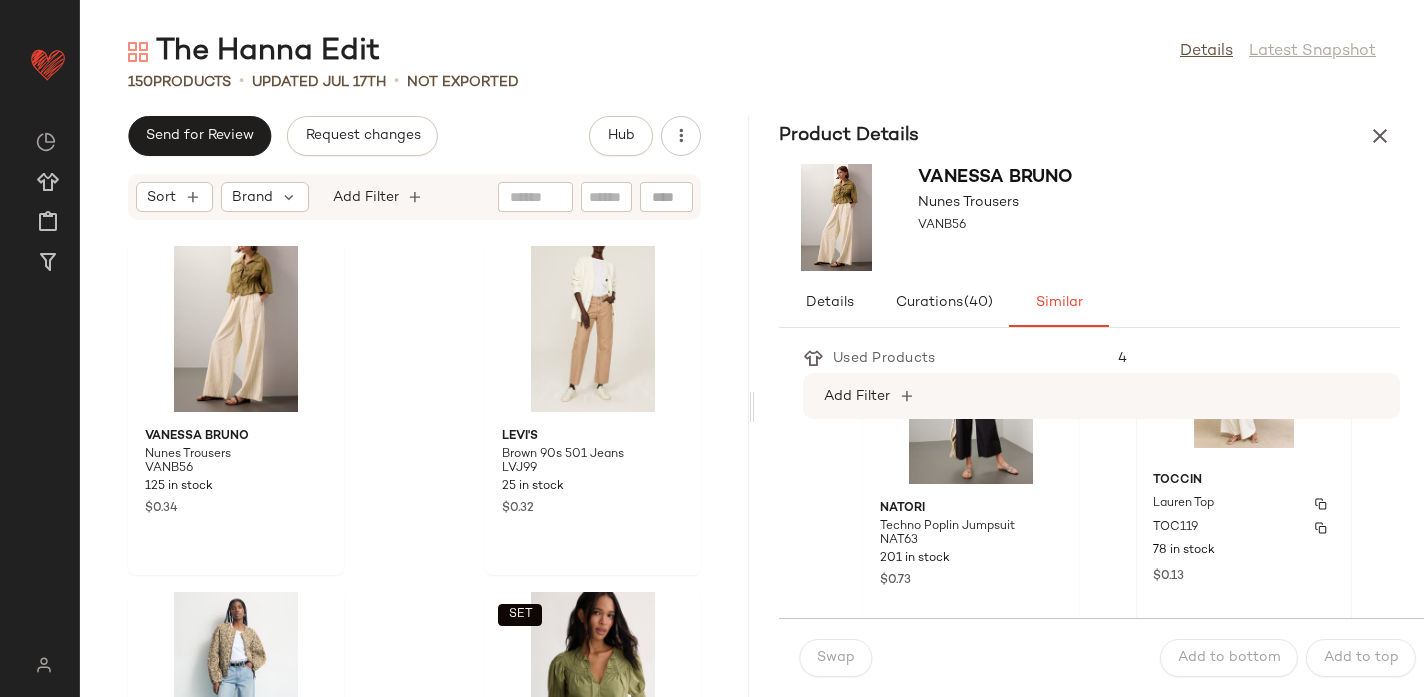 click on "Lauren Top" at bounding box center [1244, 504] 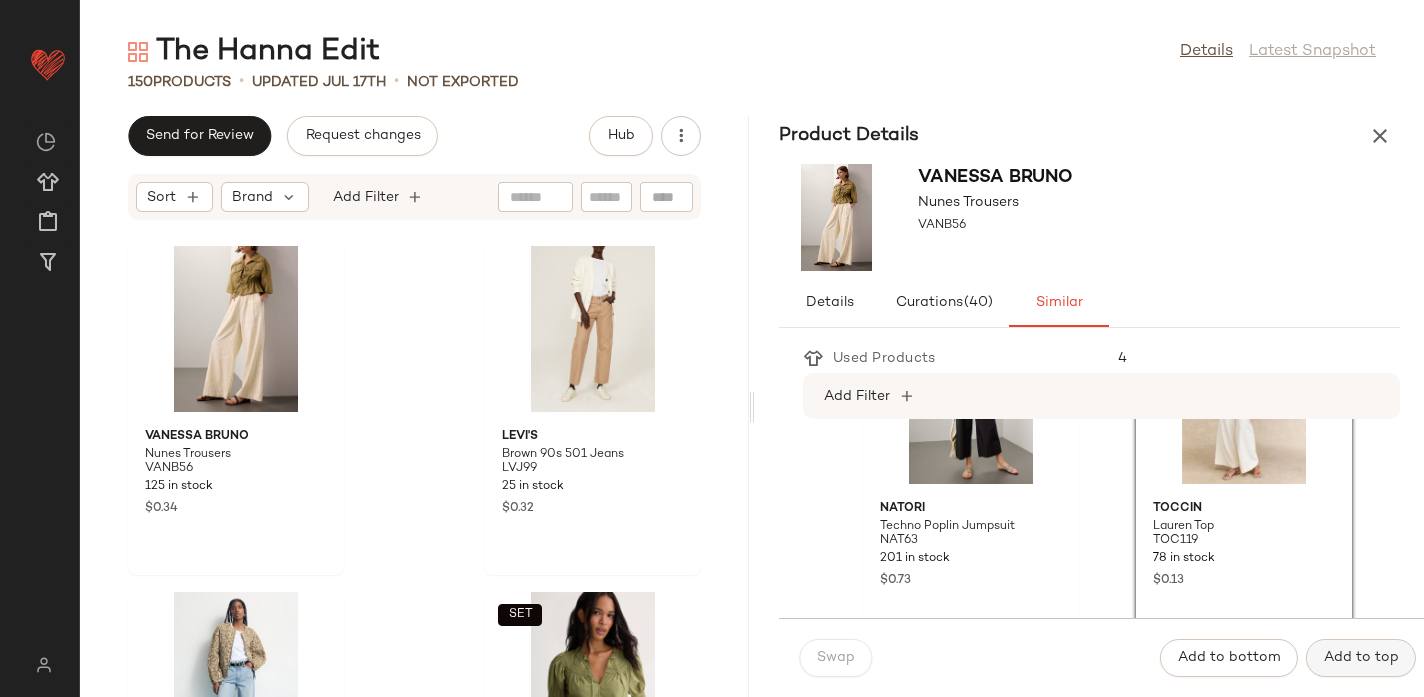 click on "Add to top" at bounding box center (1361, 658) 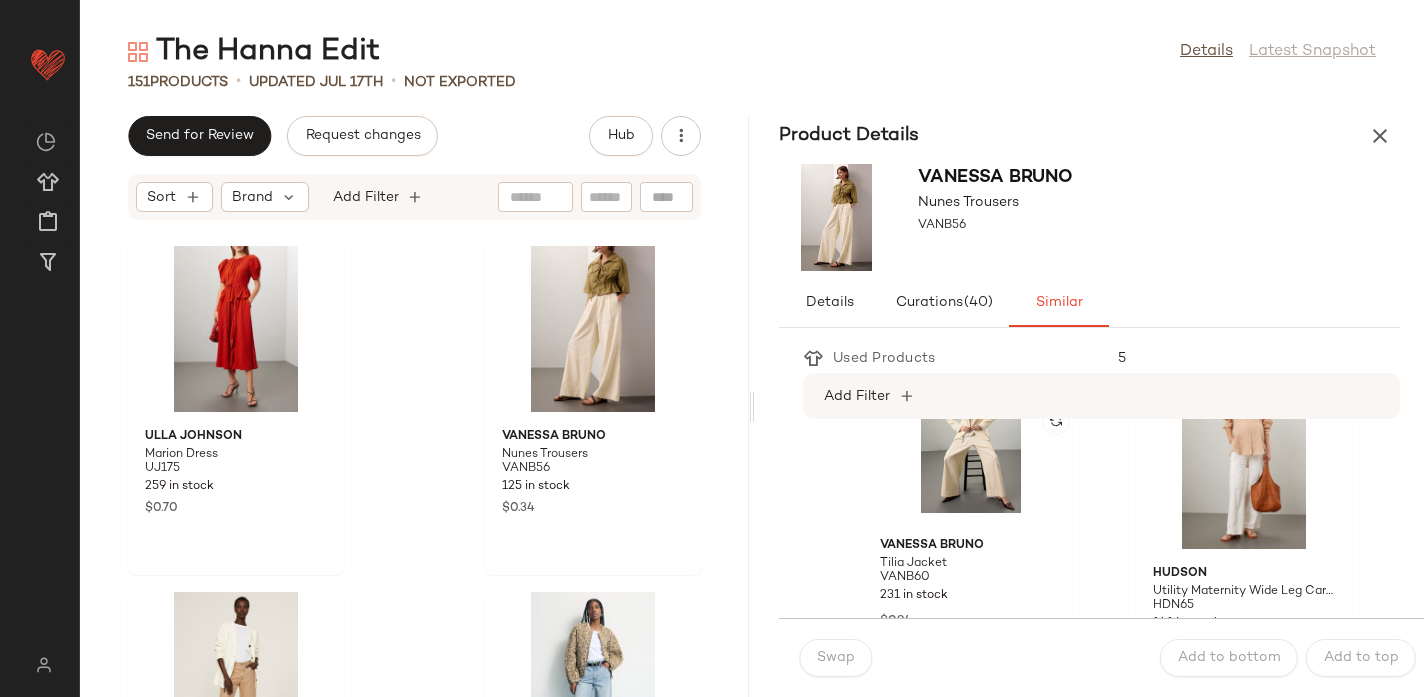 scroll, scrollTop: 3461, scrollLeft: 0, axis: vertical 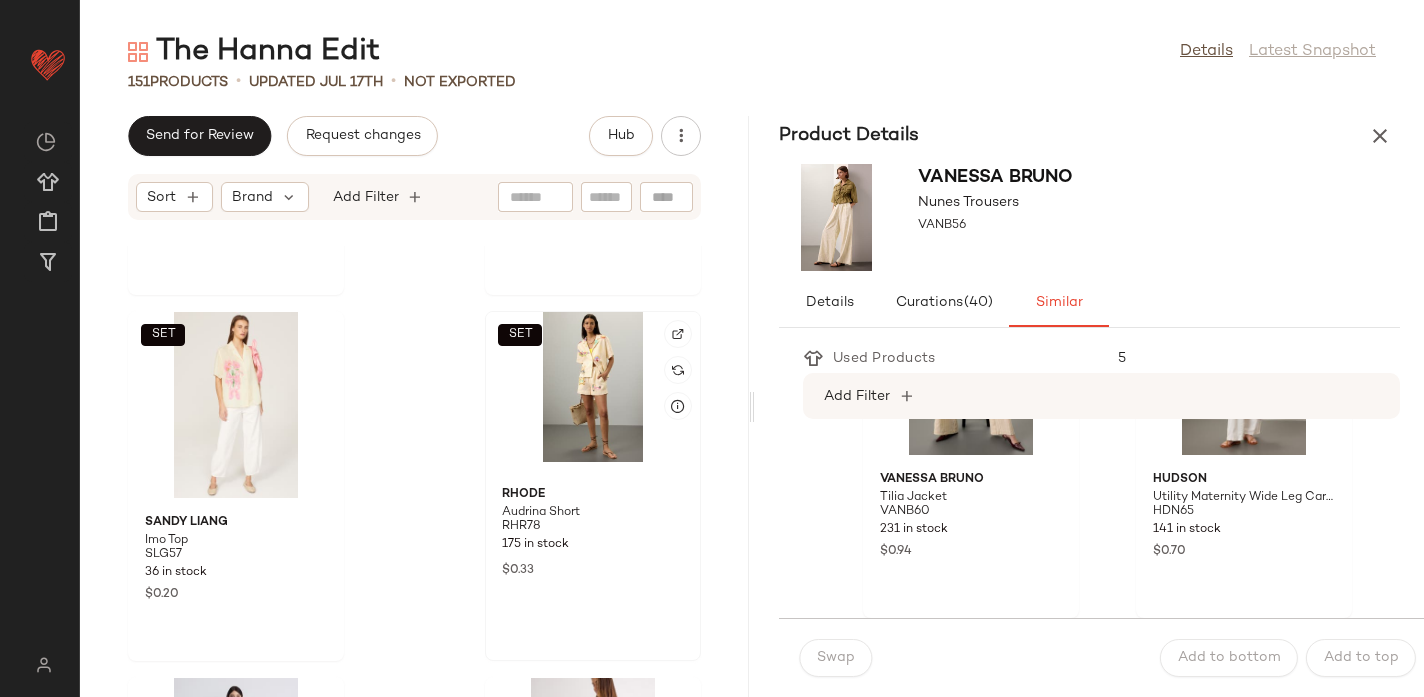 click on "SET" 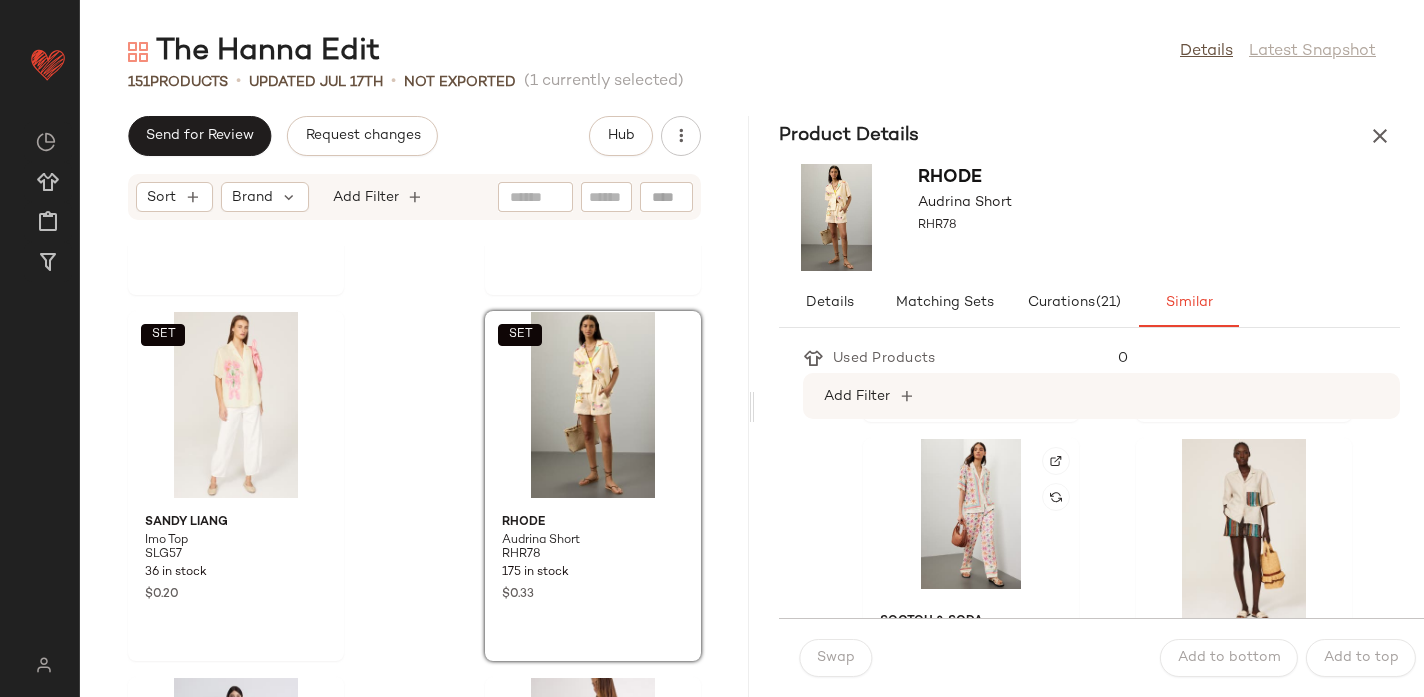 scroll, scrollTop: 728, scrollLeft: 0, axis: vertical 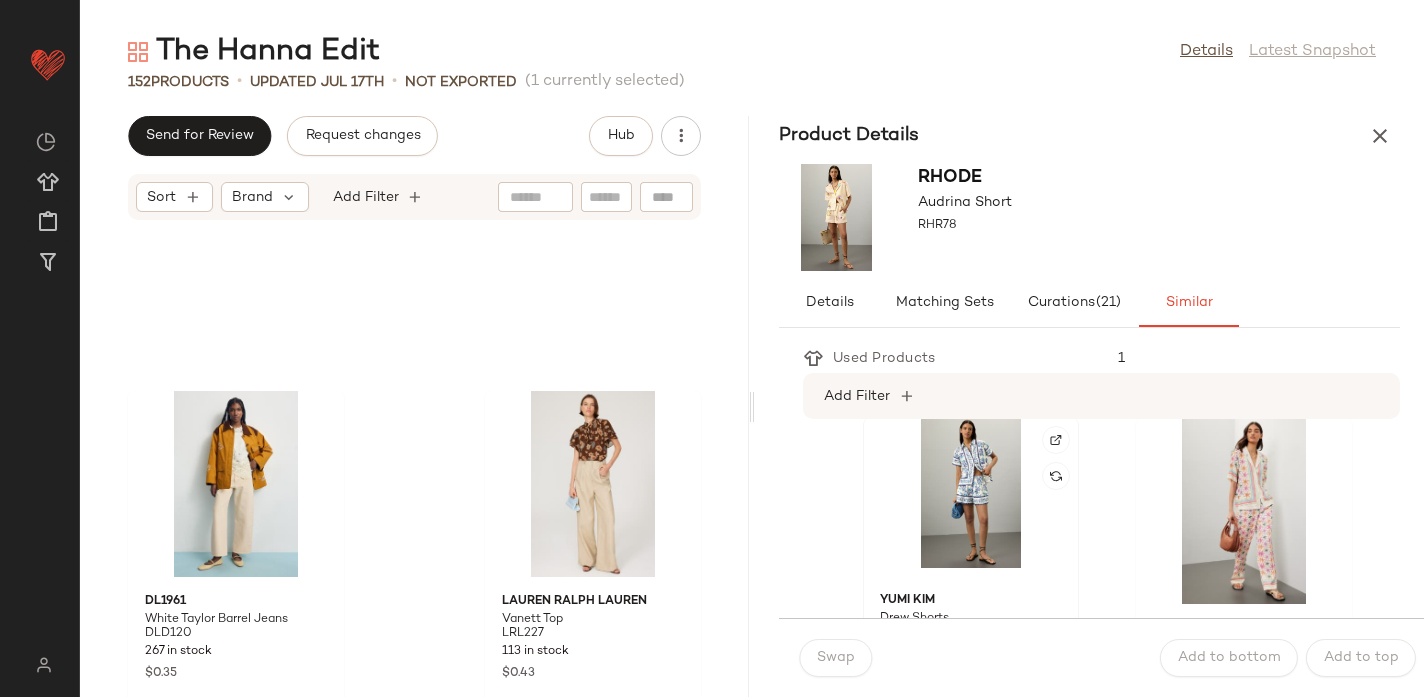 click 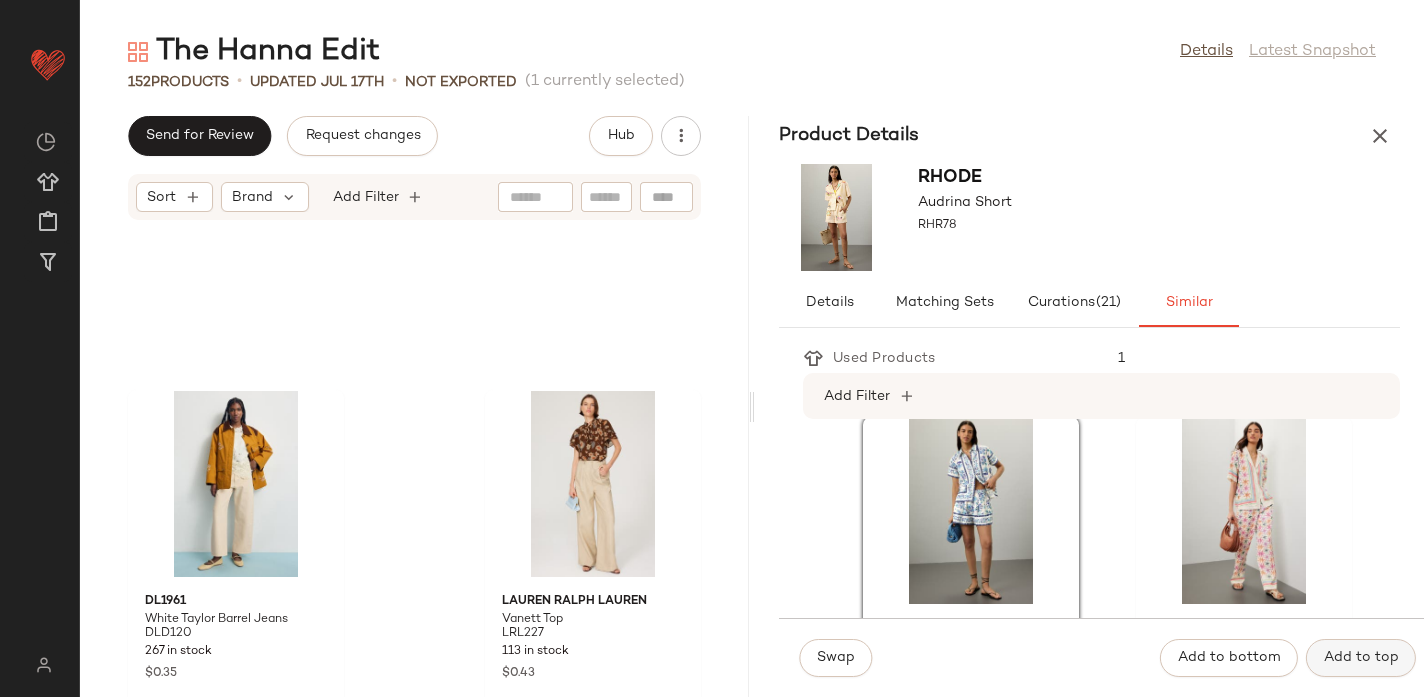 click on "Add to top" 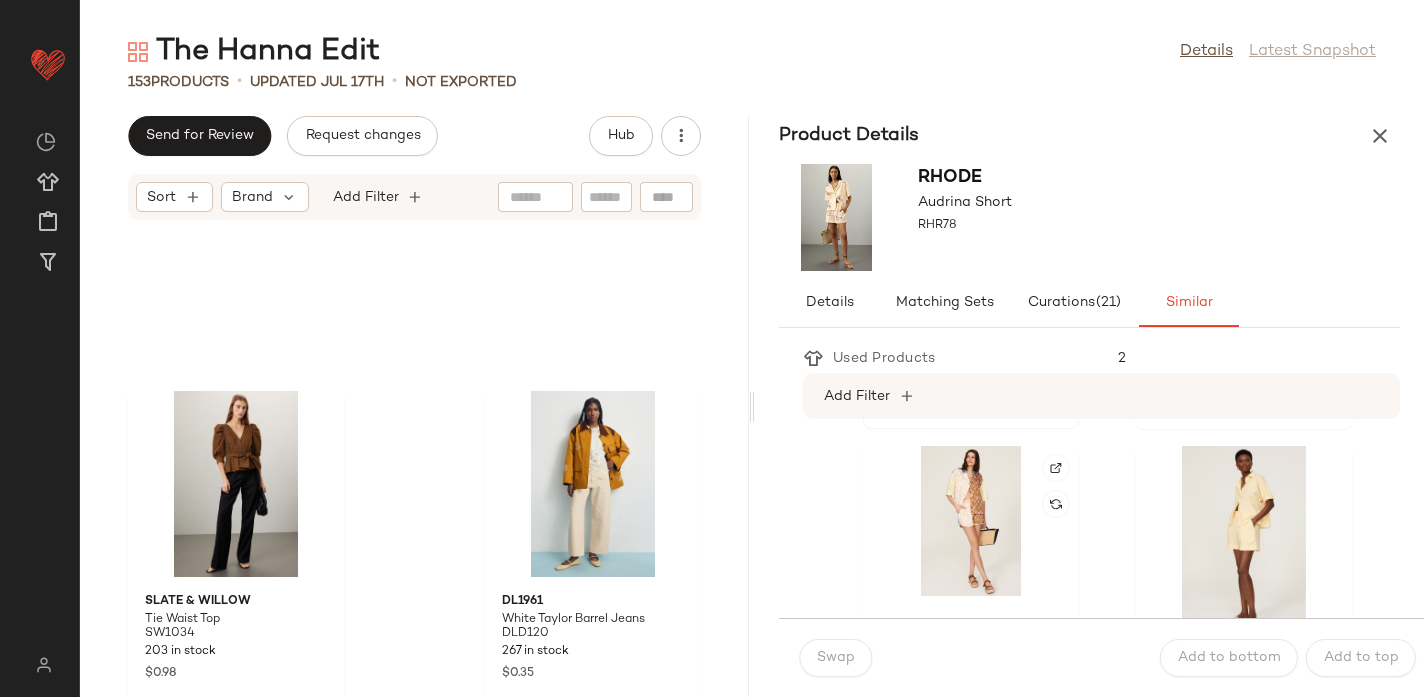 scroll, scrollTop: 1446, scrollLeft: 0, axis: vertical 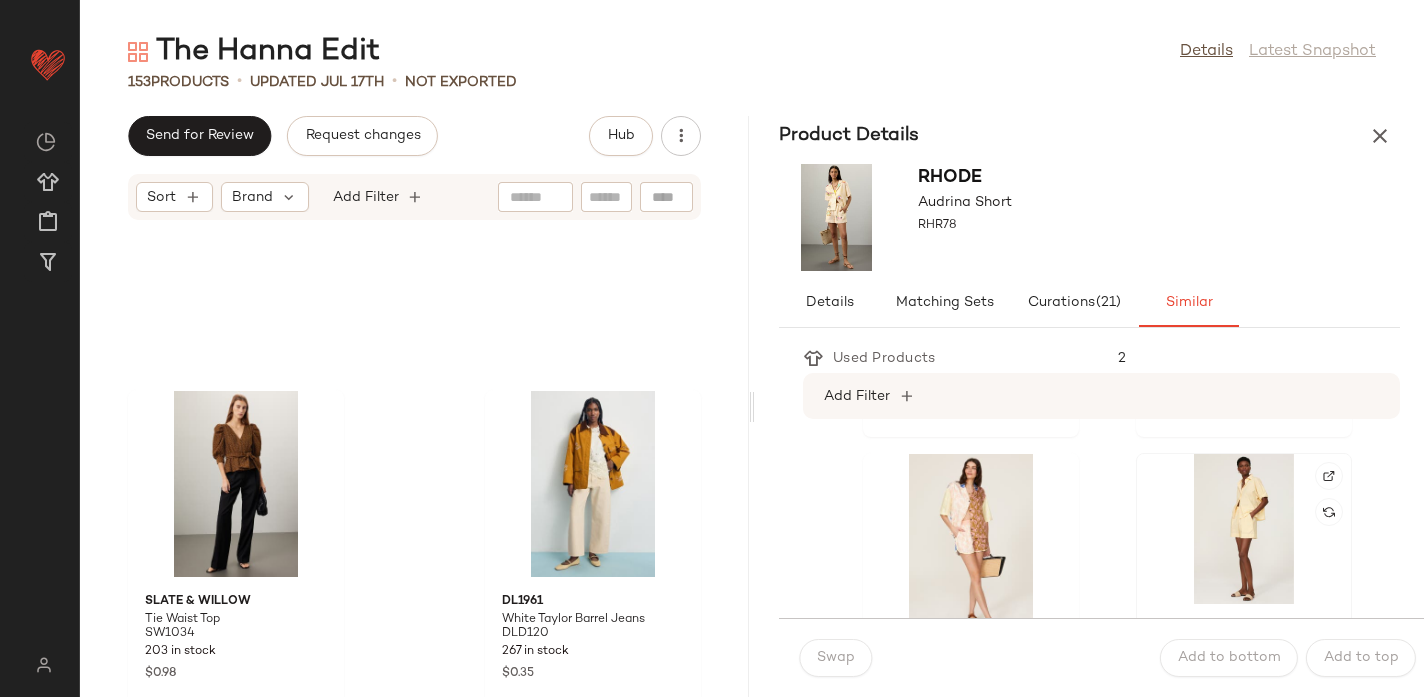 click 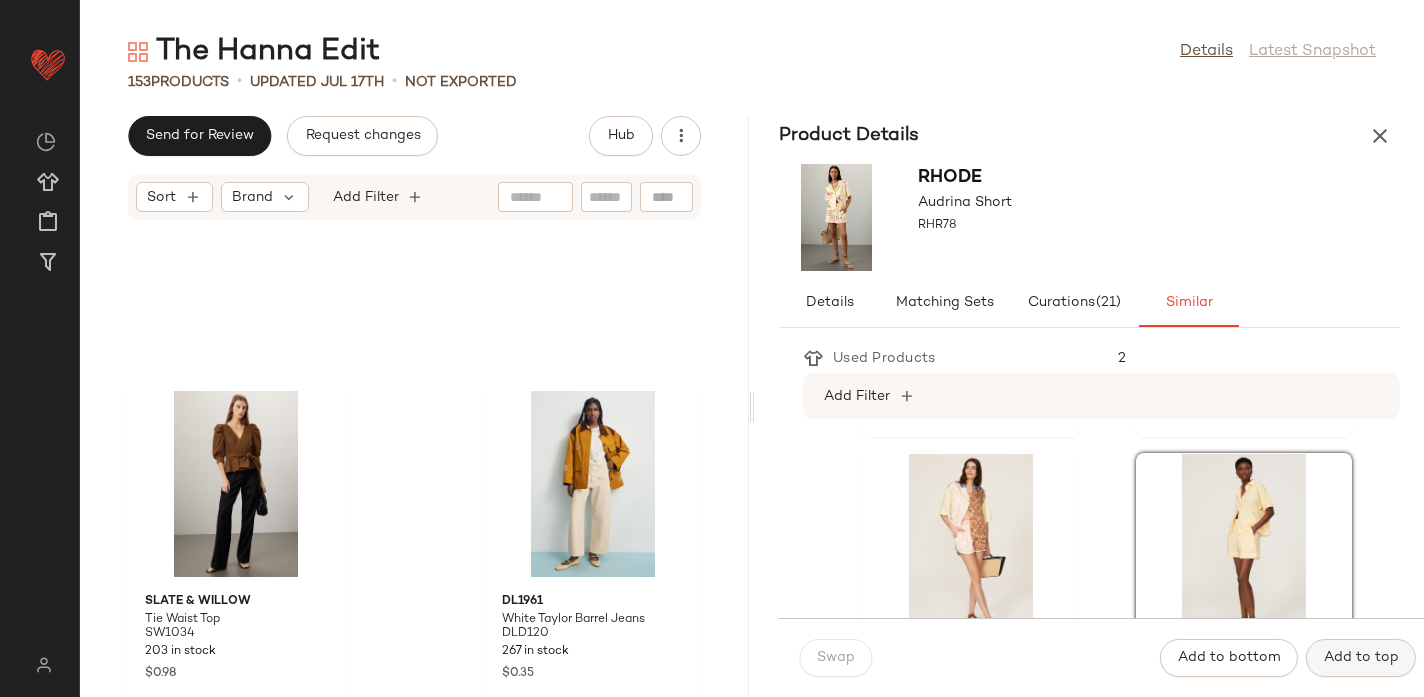 click on "Add to top" 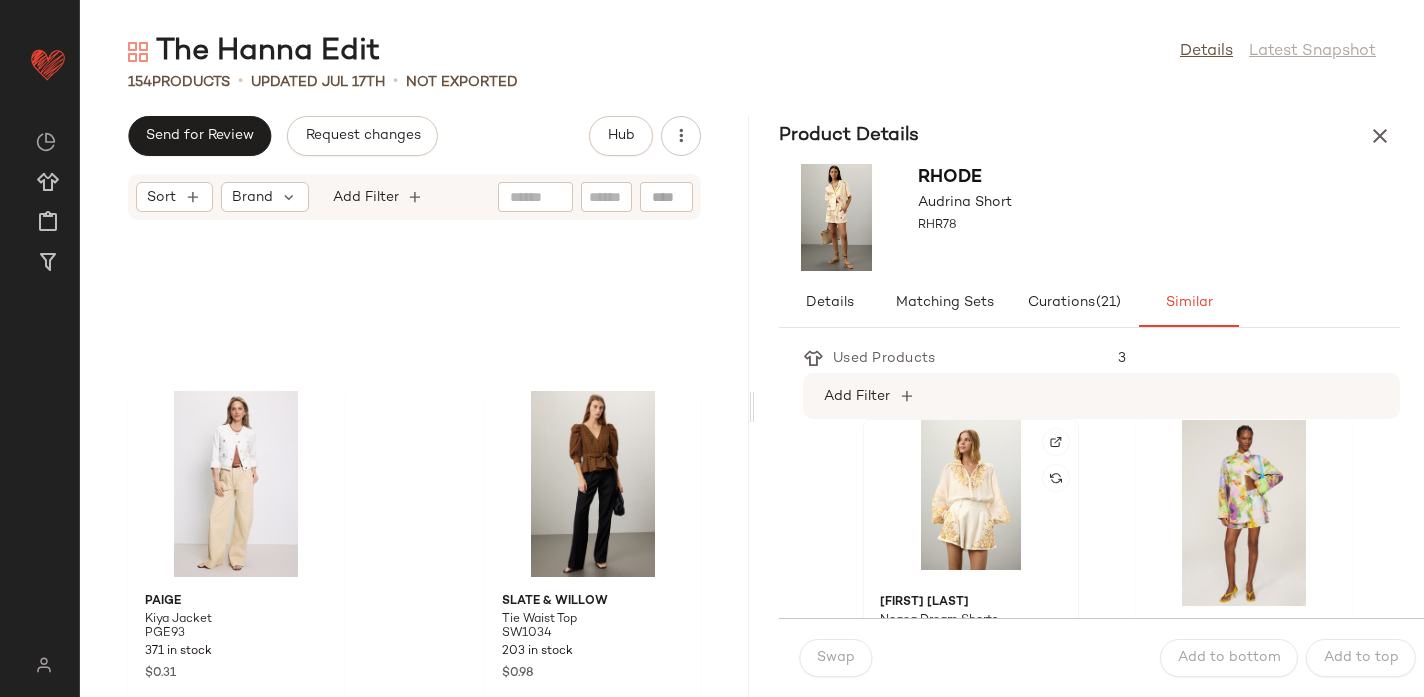 scroll, scrollTop: 3262, scrollLeft: 0, axis: vertical 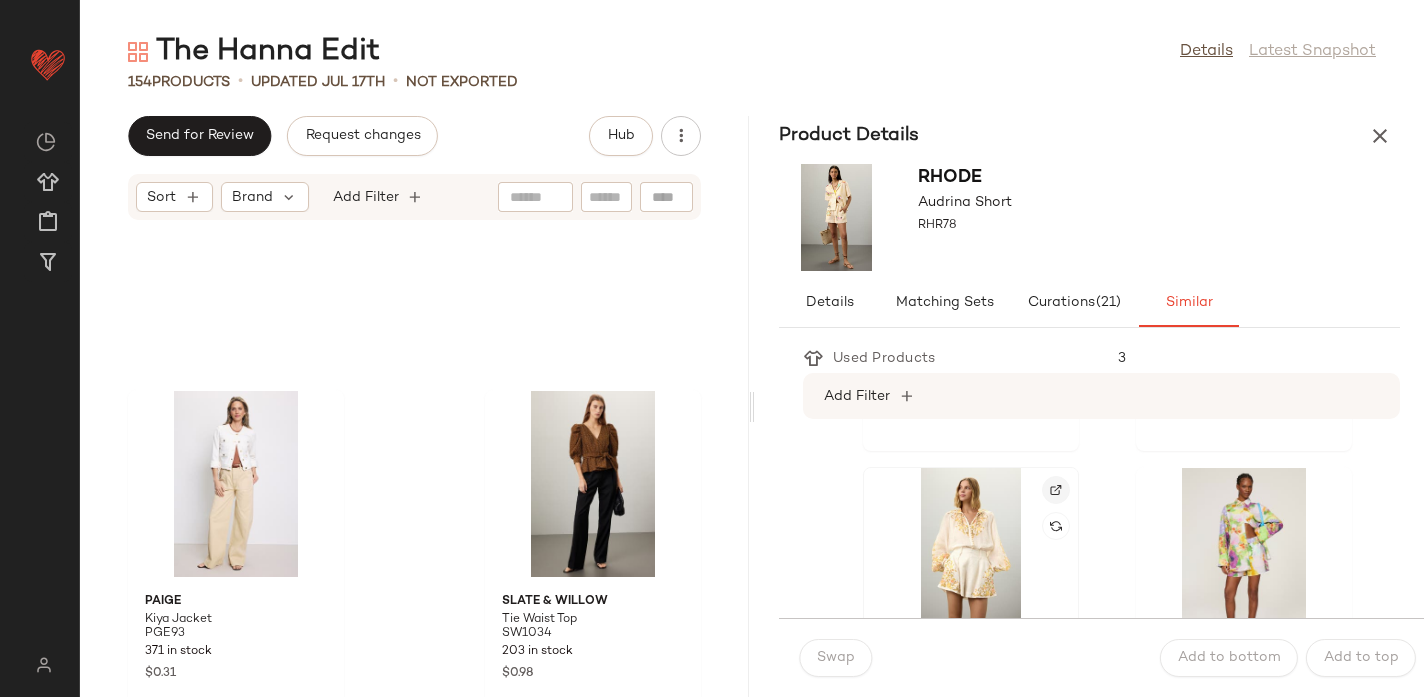 click 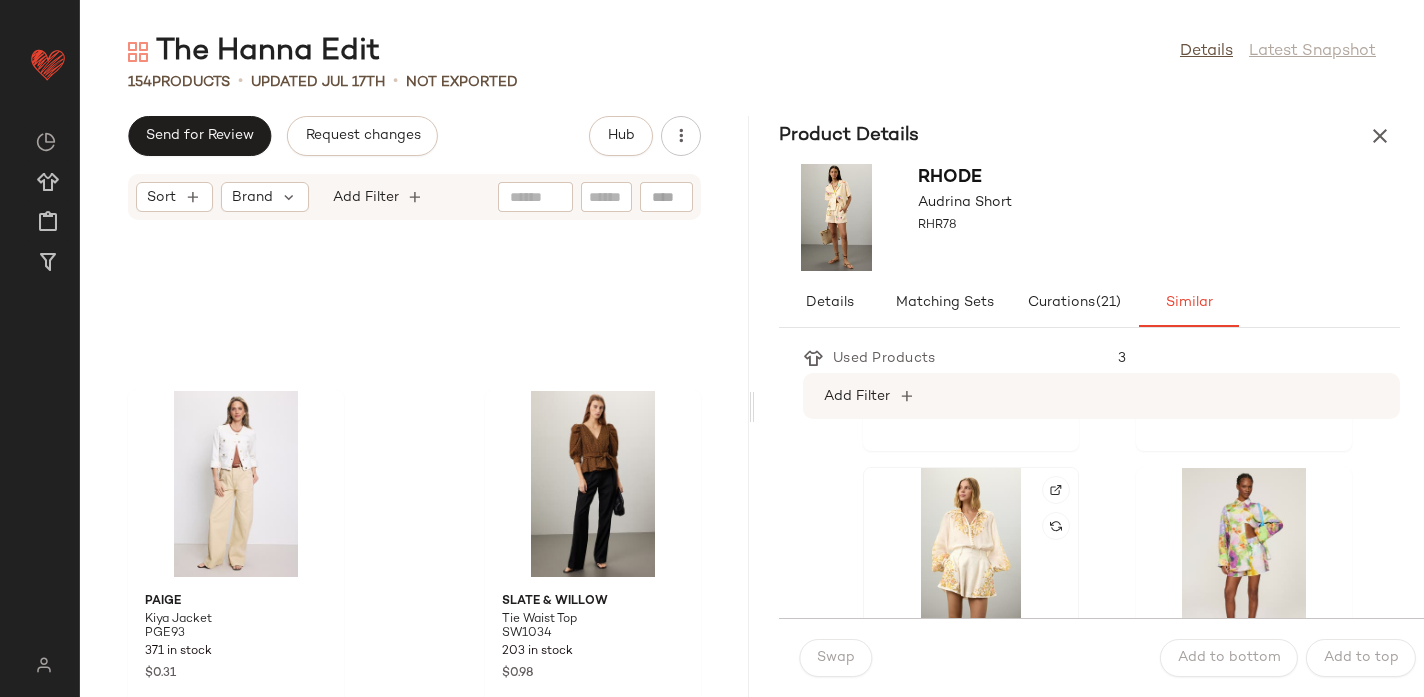 click 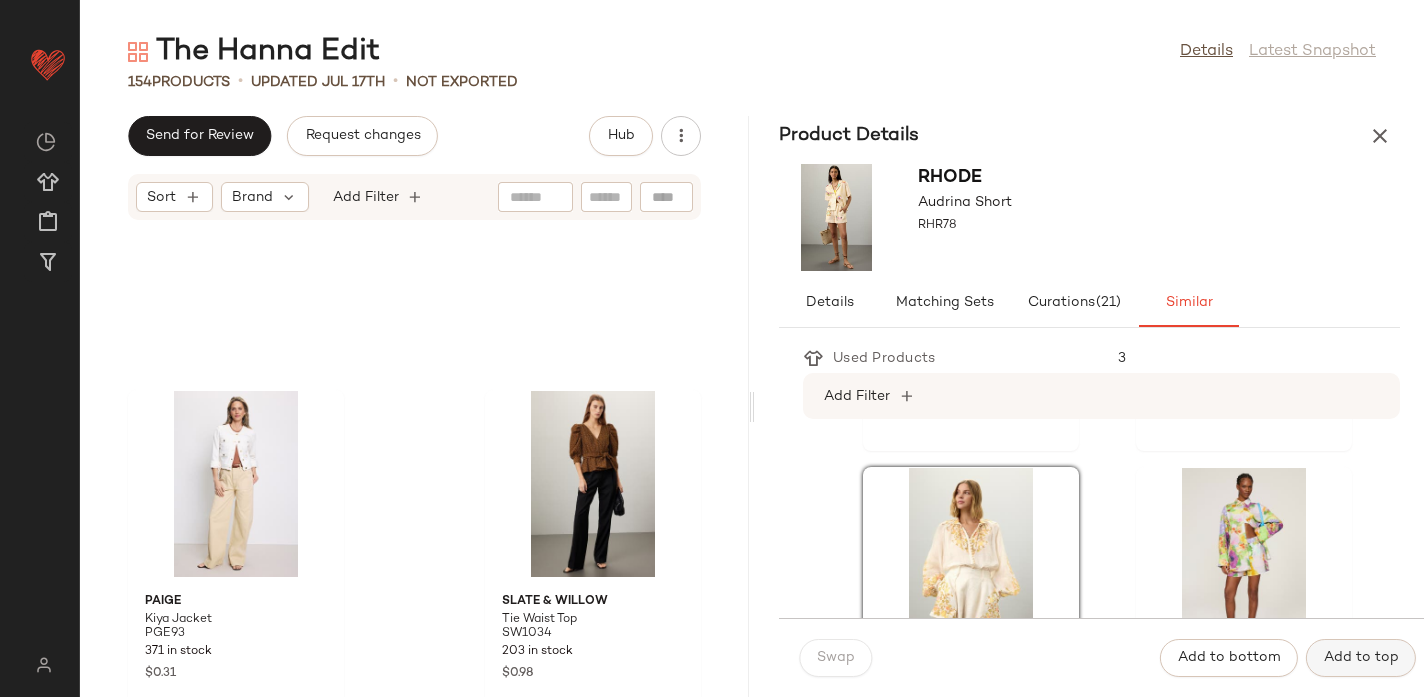 click on "Add to top" 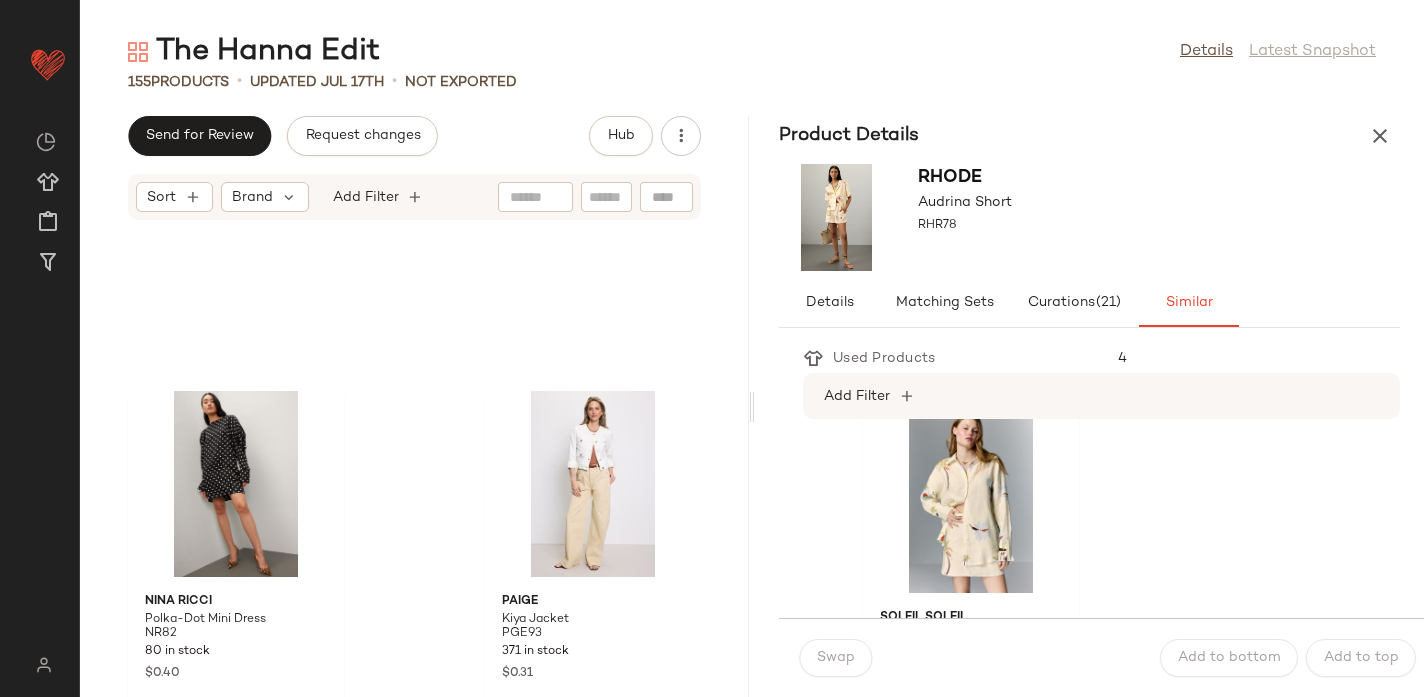 scroll, scrollTop: 3684, scrollLeft: 0, axis: vertical 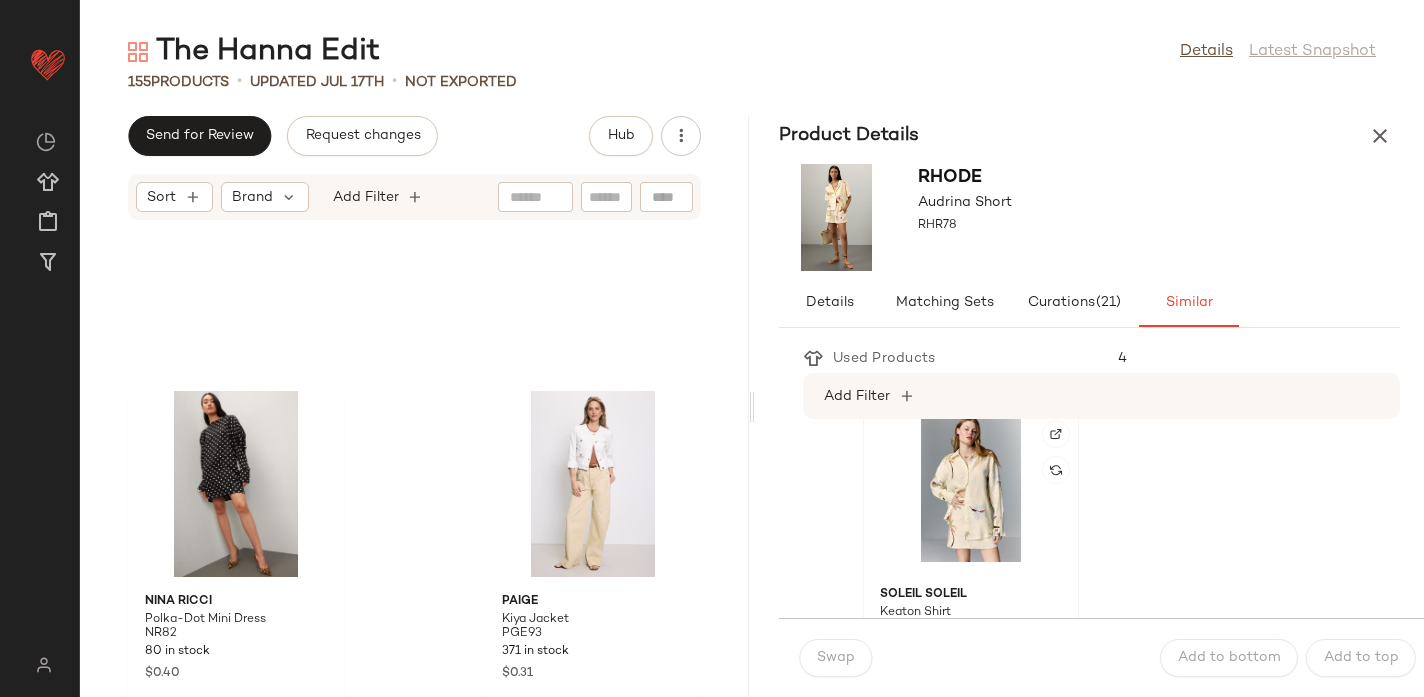 click 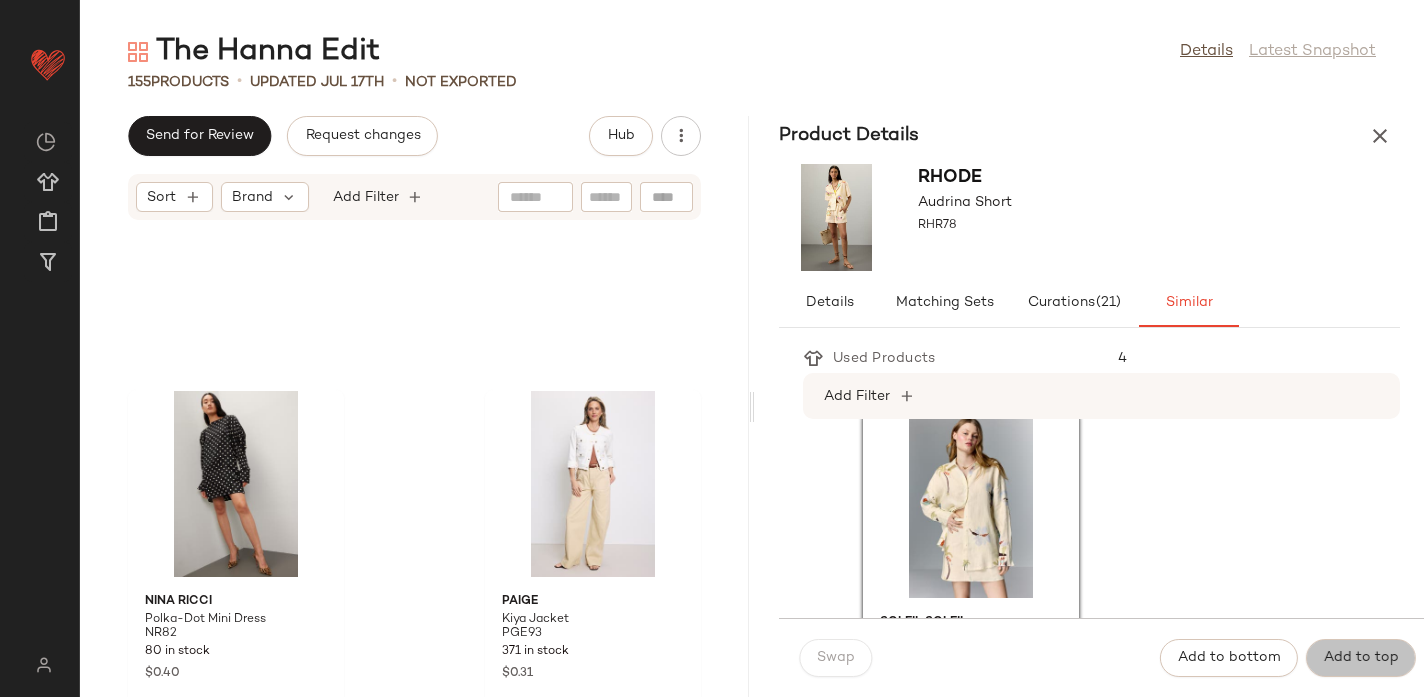 click on "Add to top" 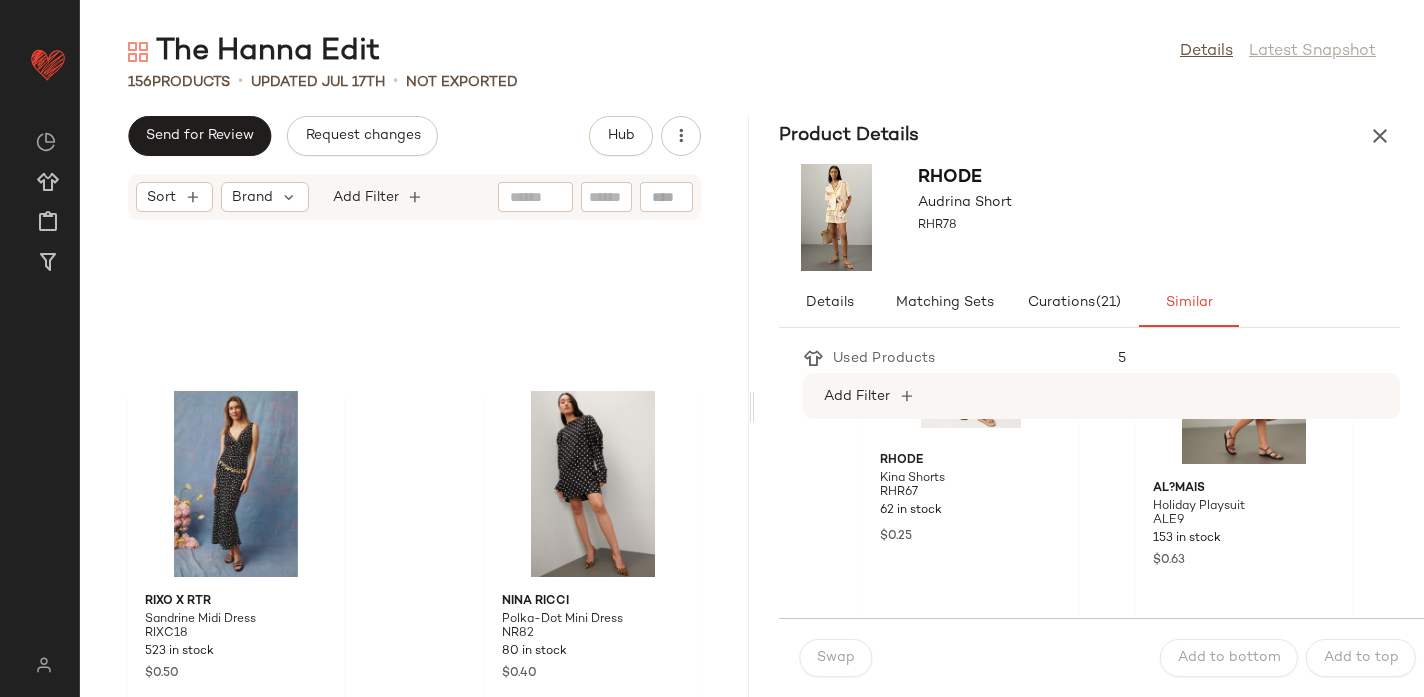 scroll, scrollTop: 0, scrollLeft: 0, axis: both 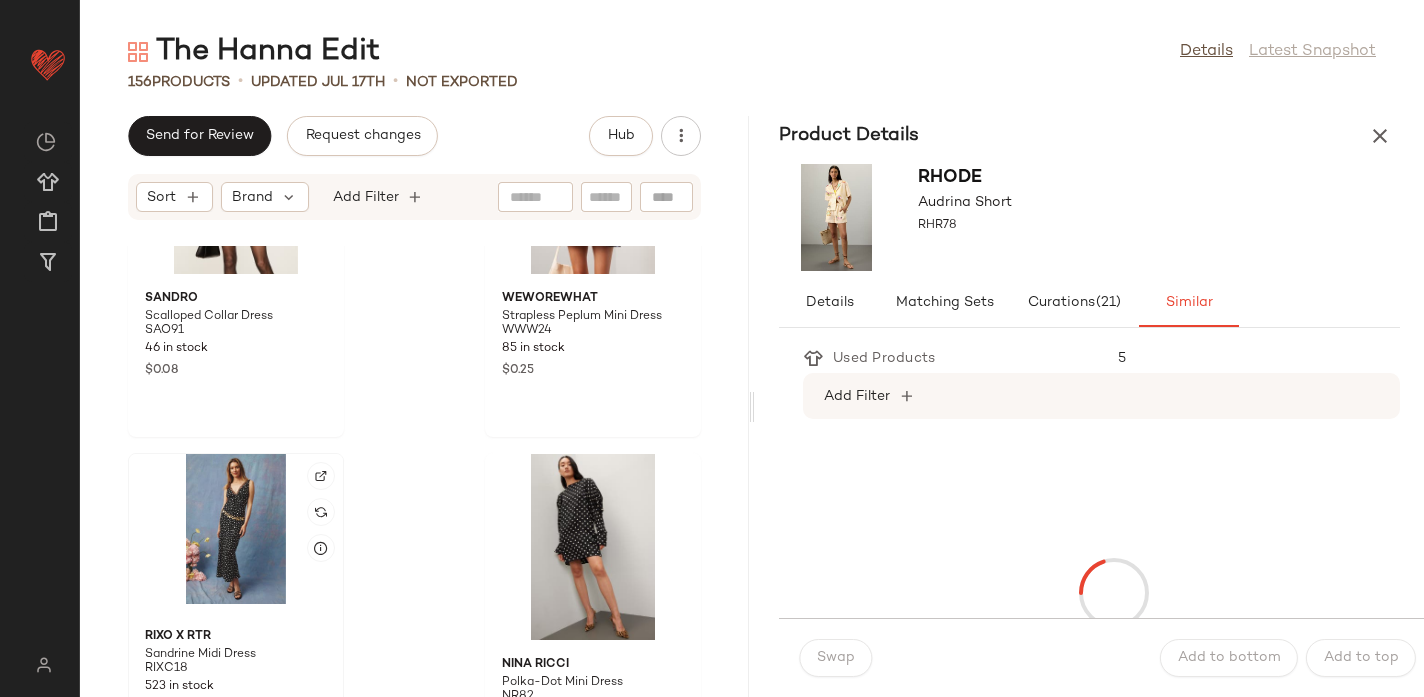 click 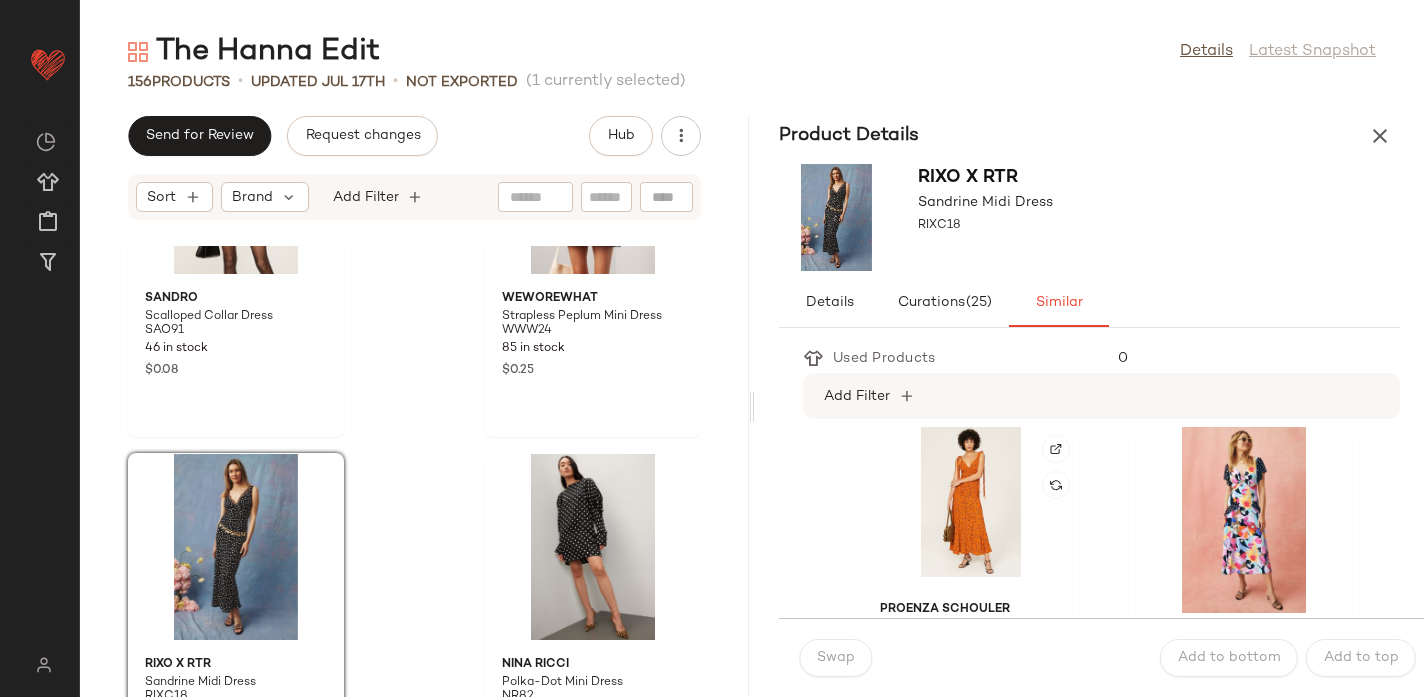 scroll, scrollTop: 1831, scrollLeft: 0, axis: vertical 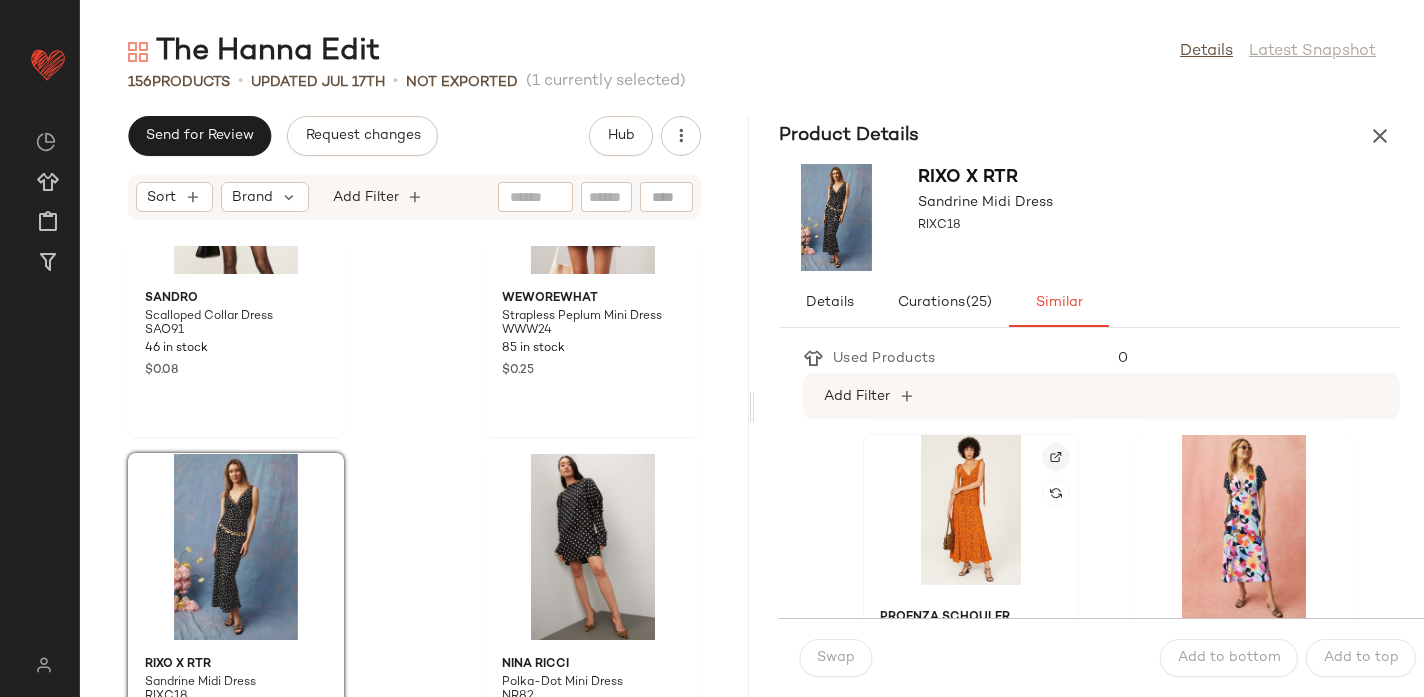 click 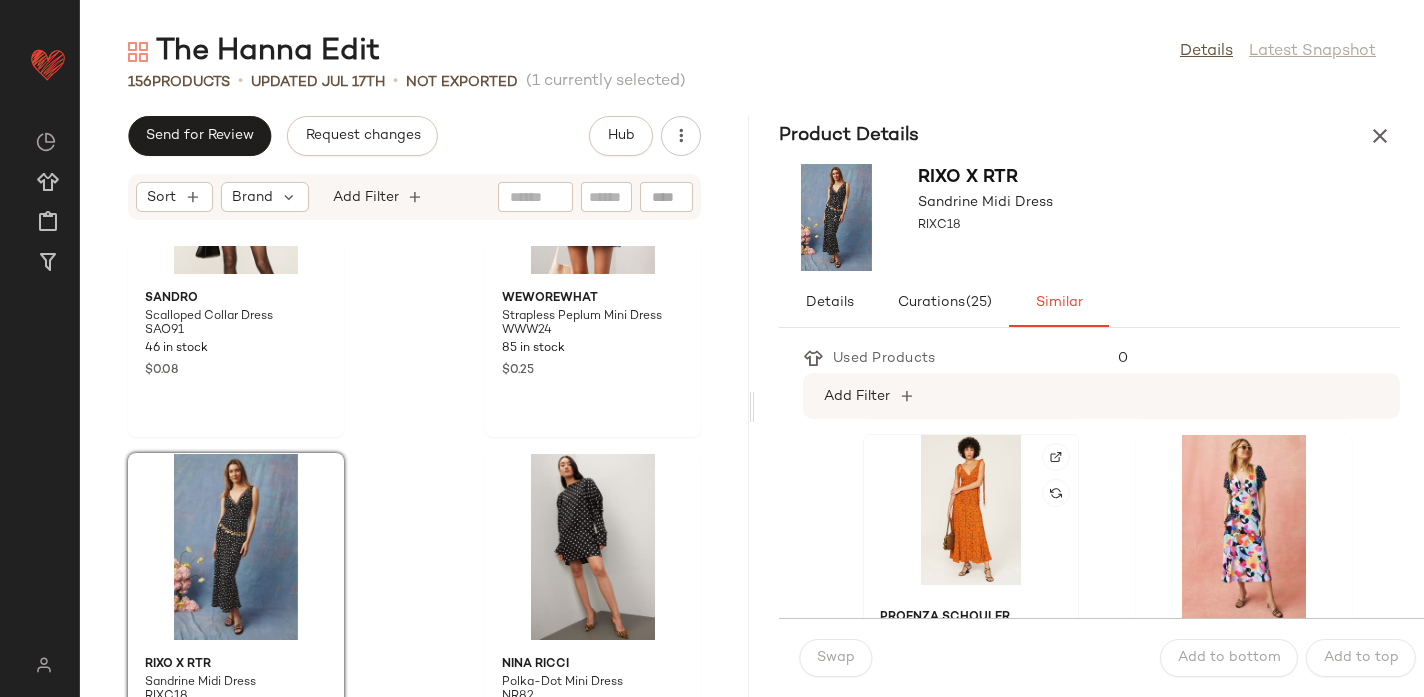 click 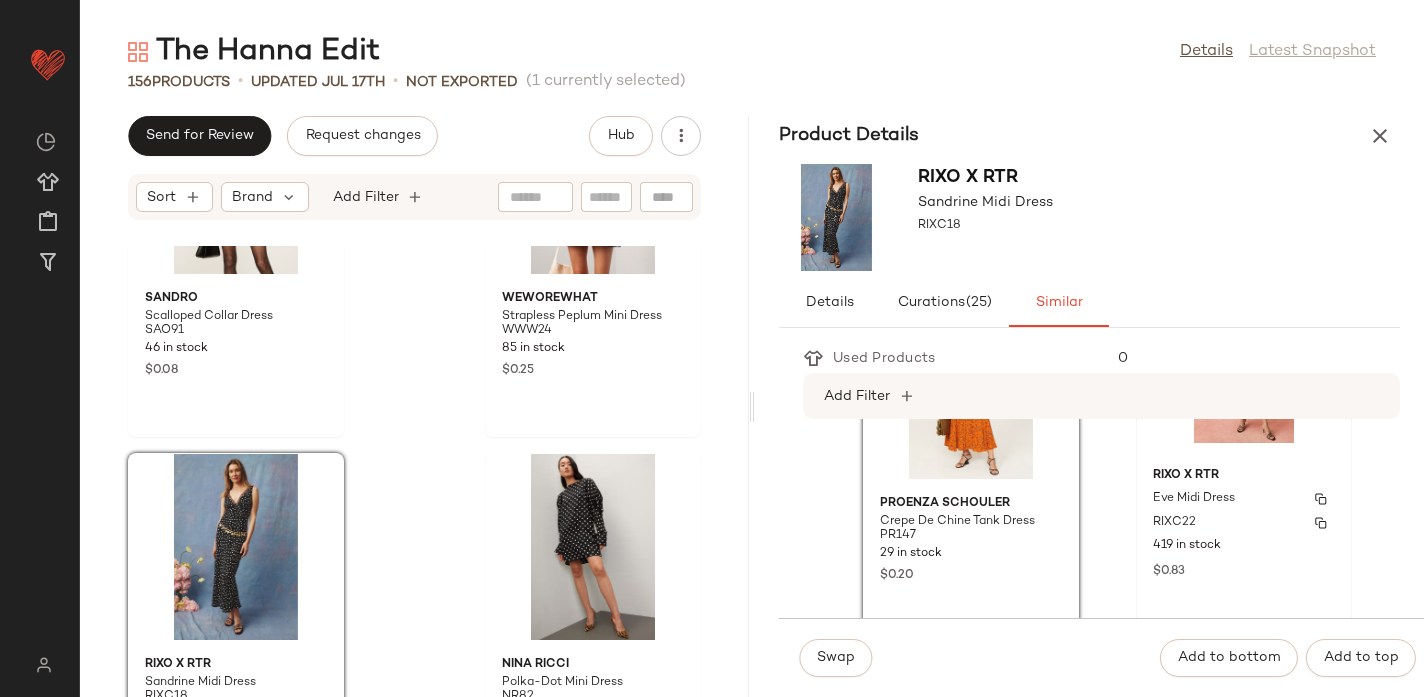 scroll, scrollTop: 1977, scrollLeft: 0, axis: vertical 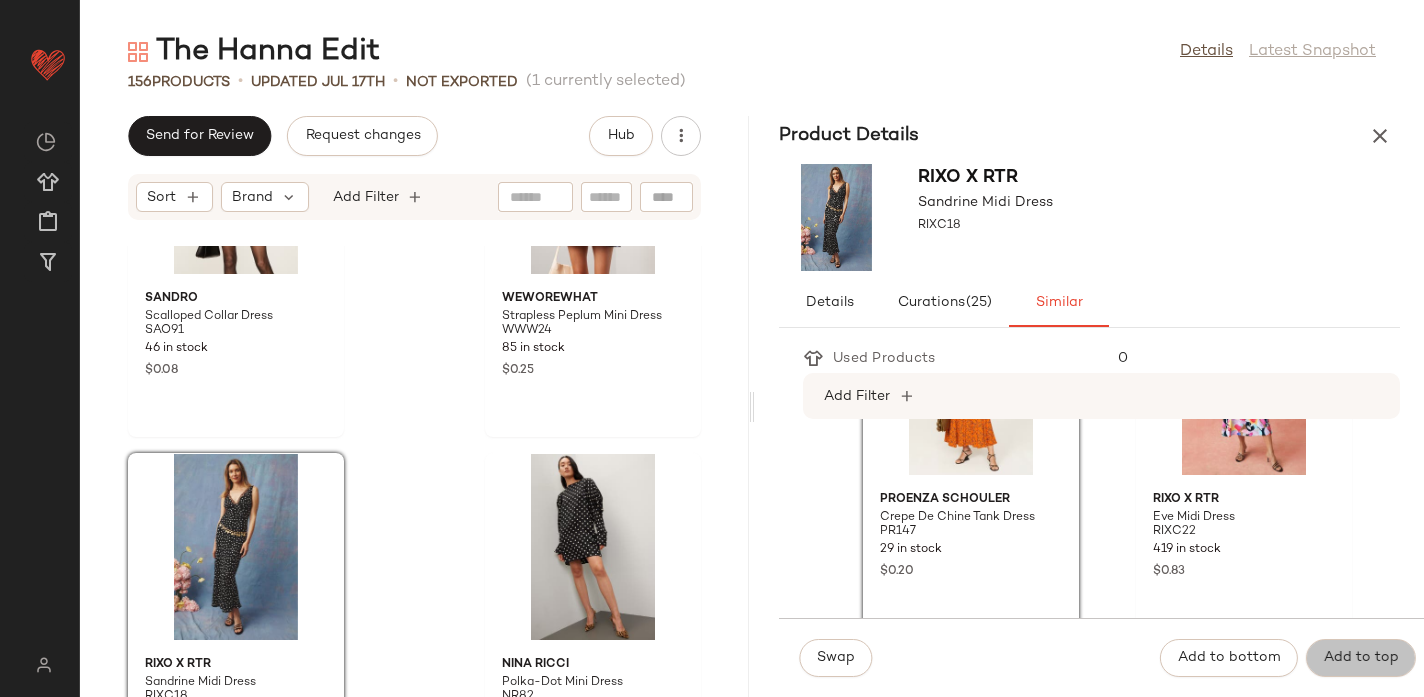 click on "Add to top" at bounding box center [1361, 658] 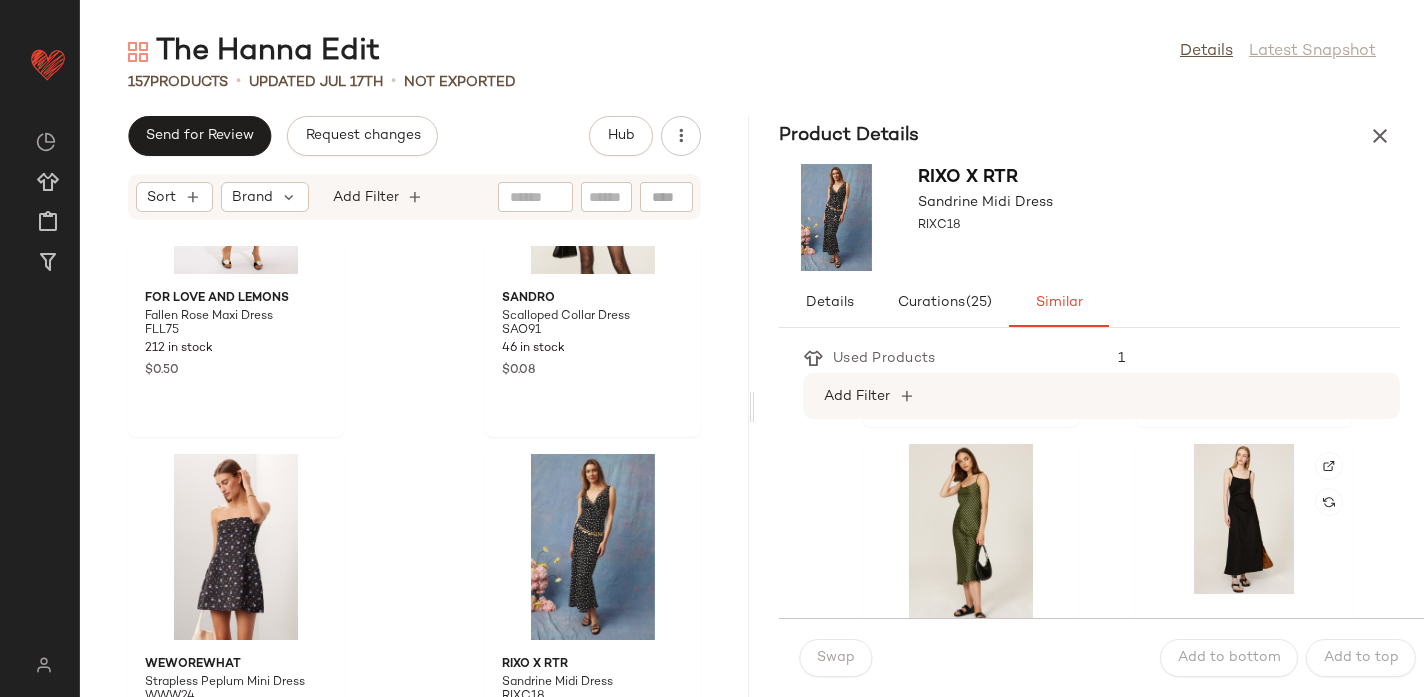 scroll, scrollTop: 2913, scrollLeft: 0, axis: vertical 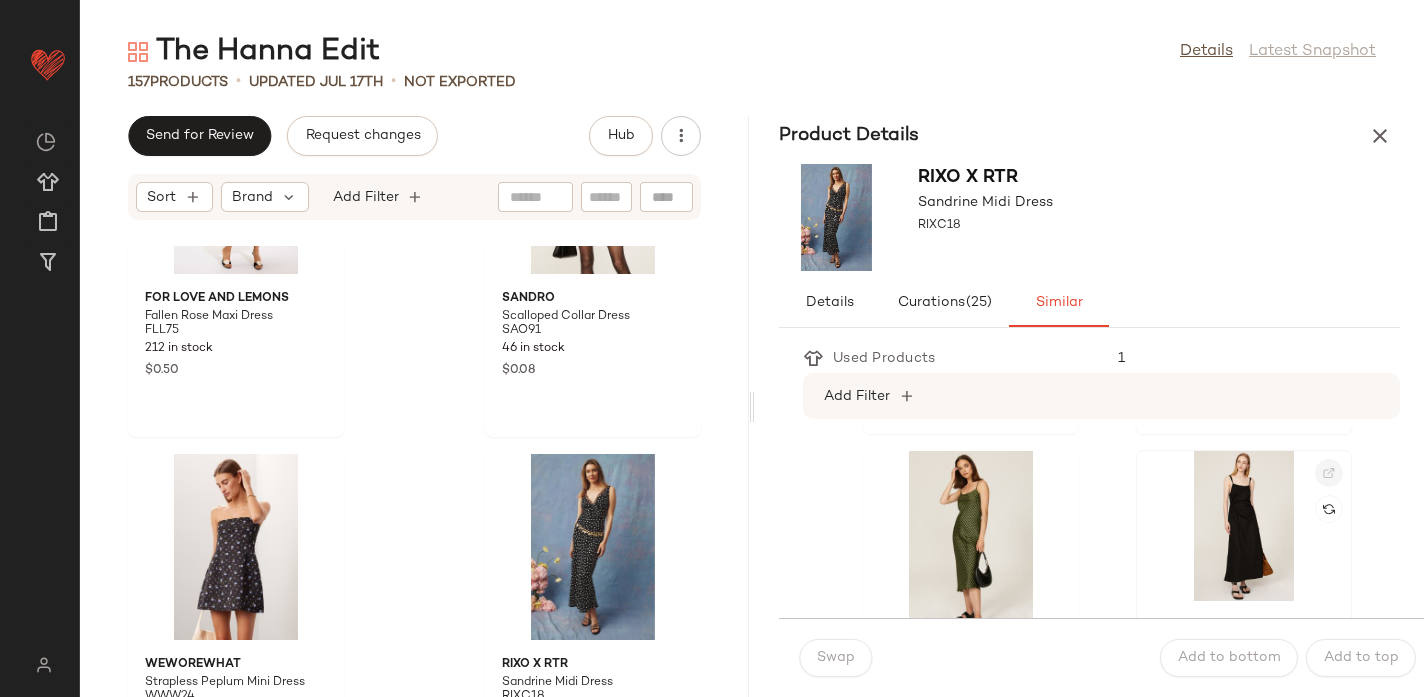 click 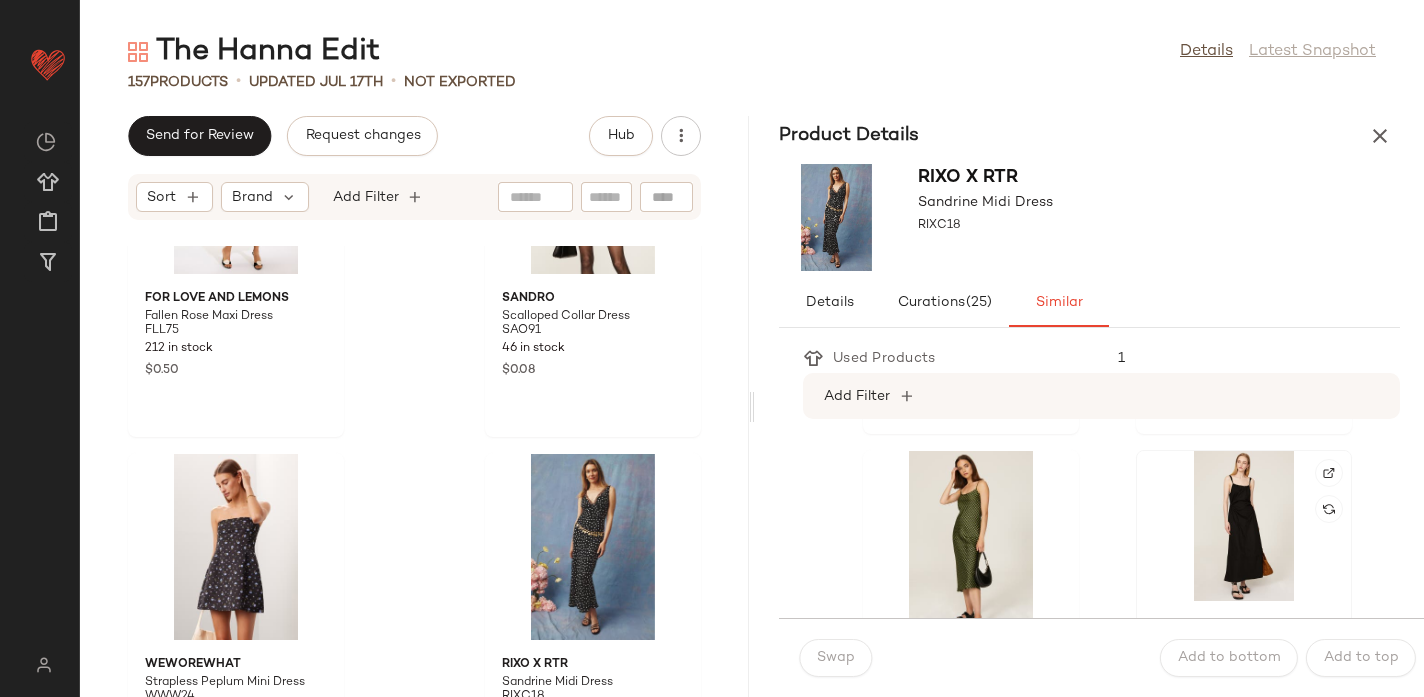click 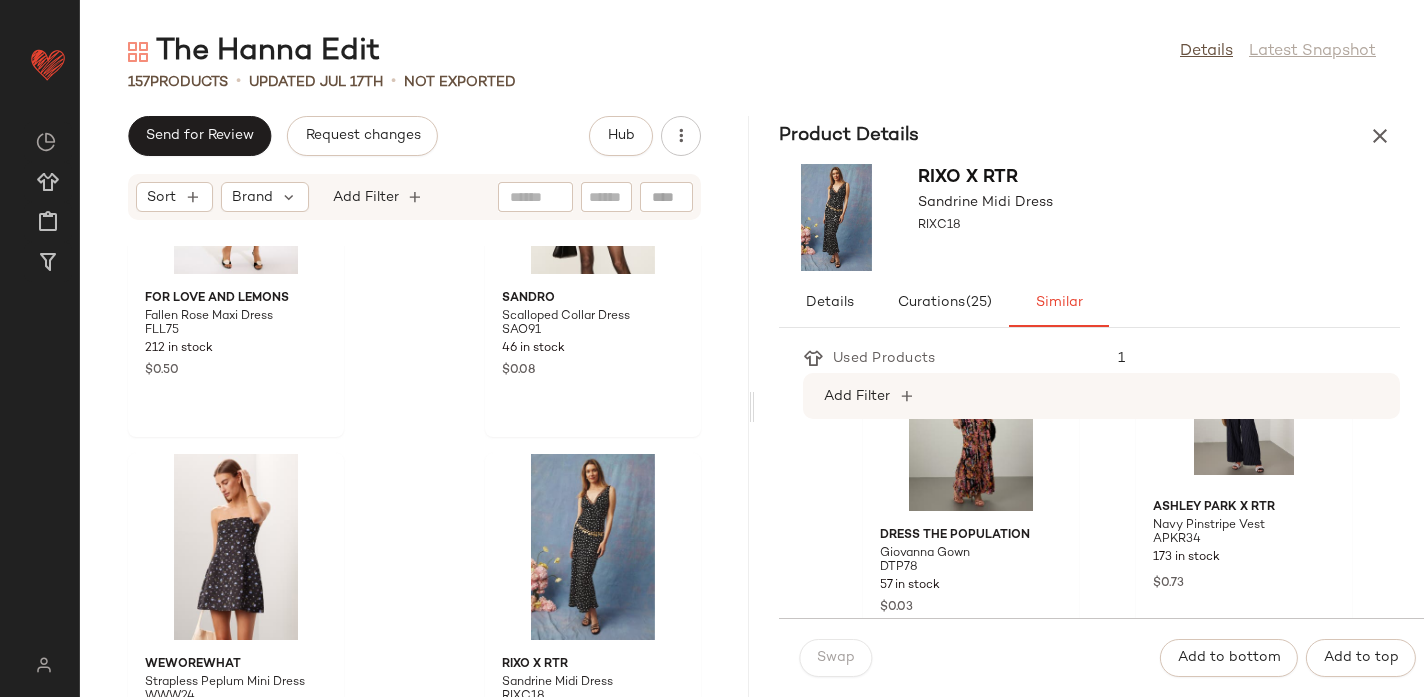 scroll, scrollTop: 4193, scrollLeft: 0, axis: vertical 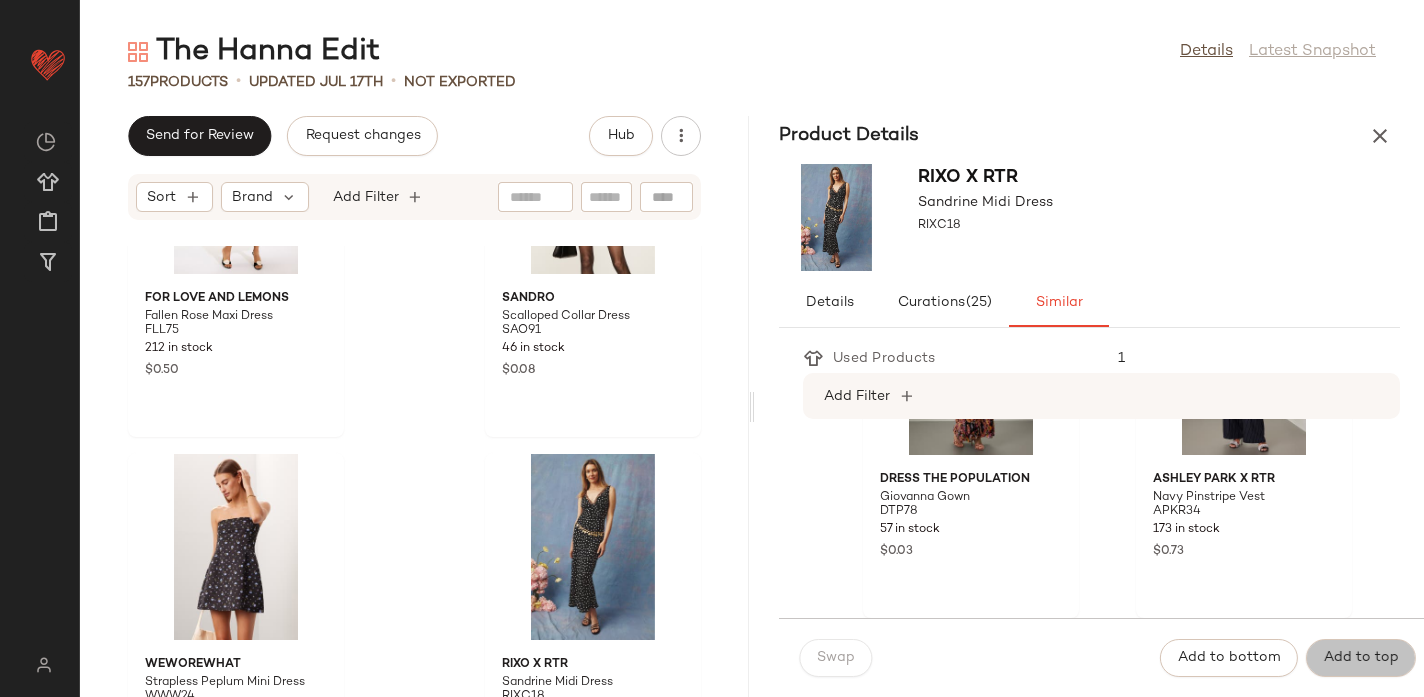 click on "Add to top" 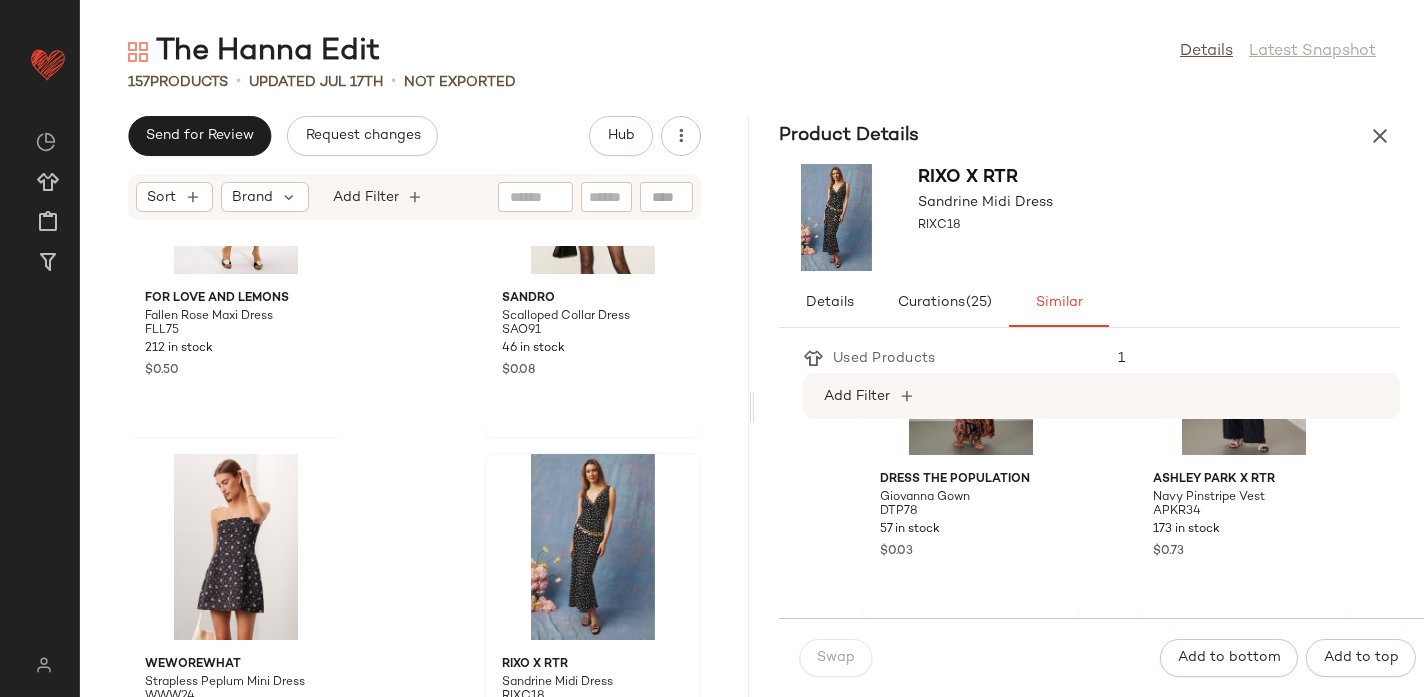 scroll, scrollTop: 24701, scrollLeft: 0, axis: vertical 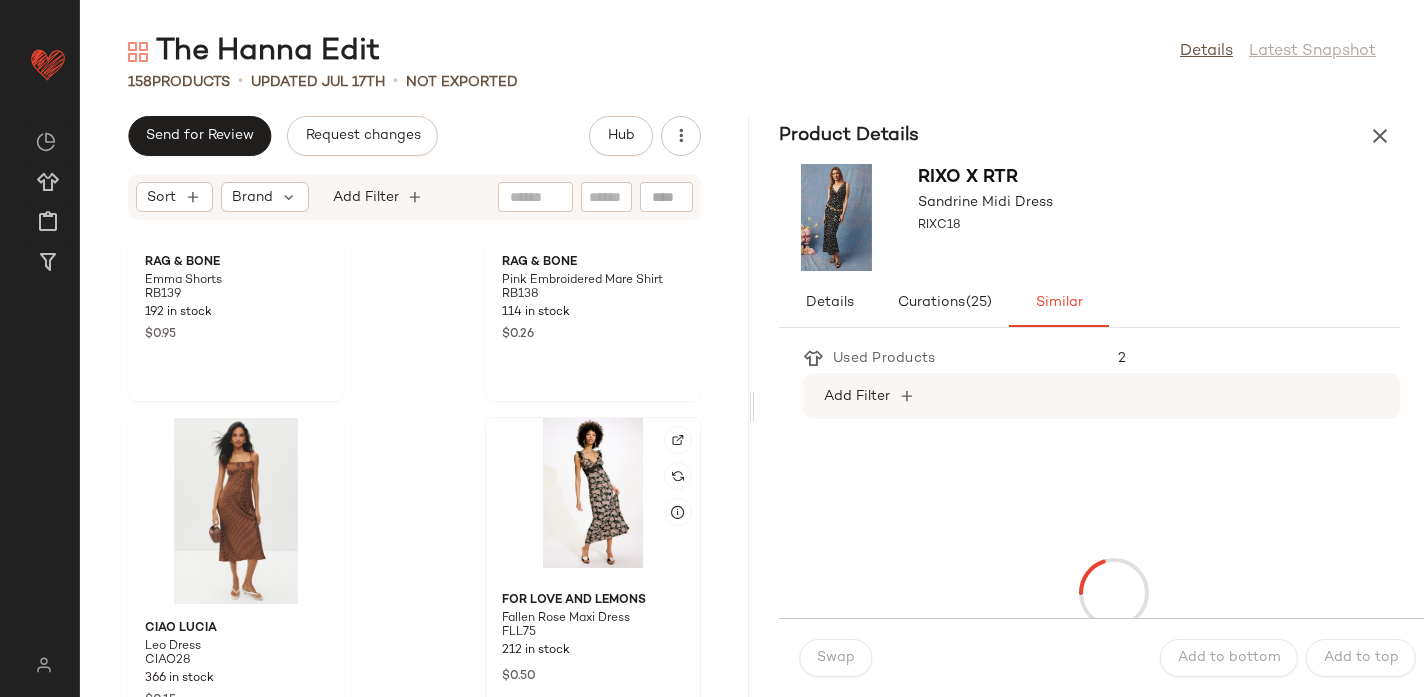 click 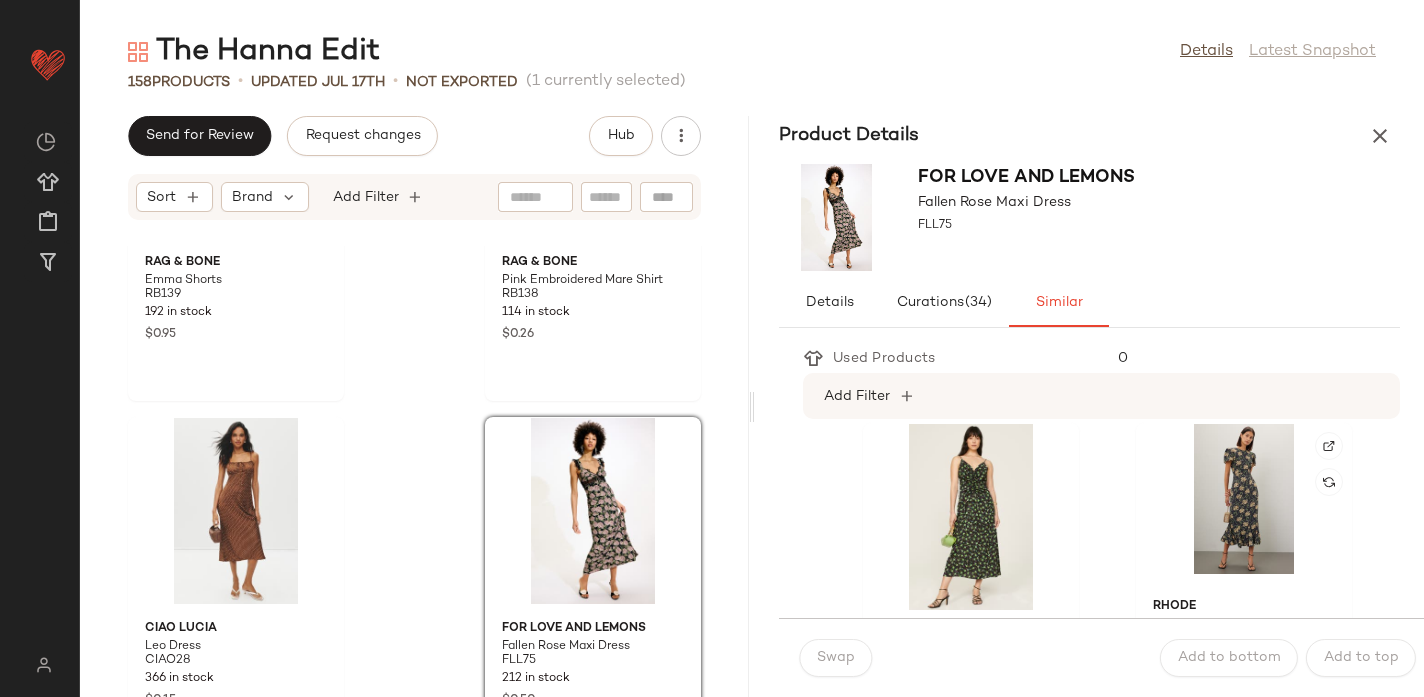scroll, scrollTop: 0, scrollLeft: 0, axis: both 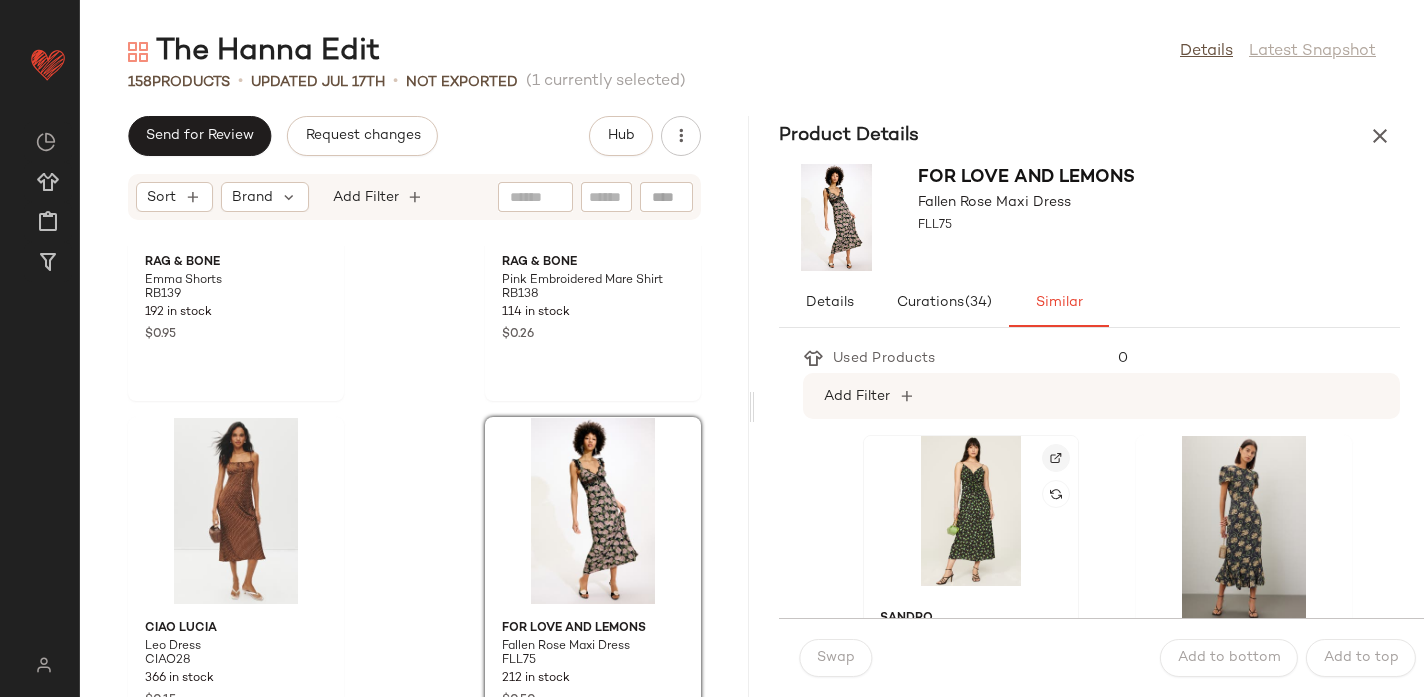 click at bounding box center (1056, 458) 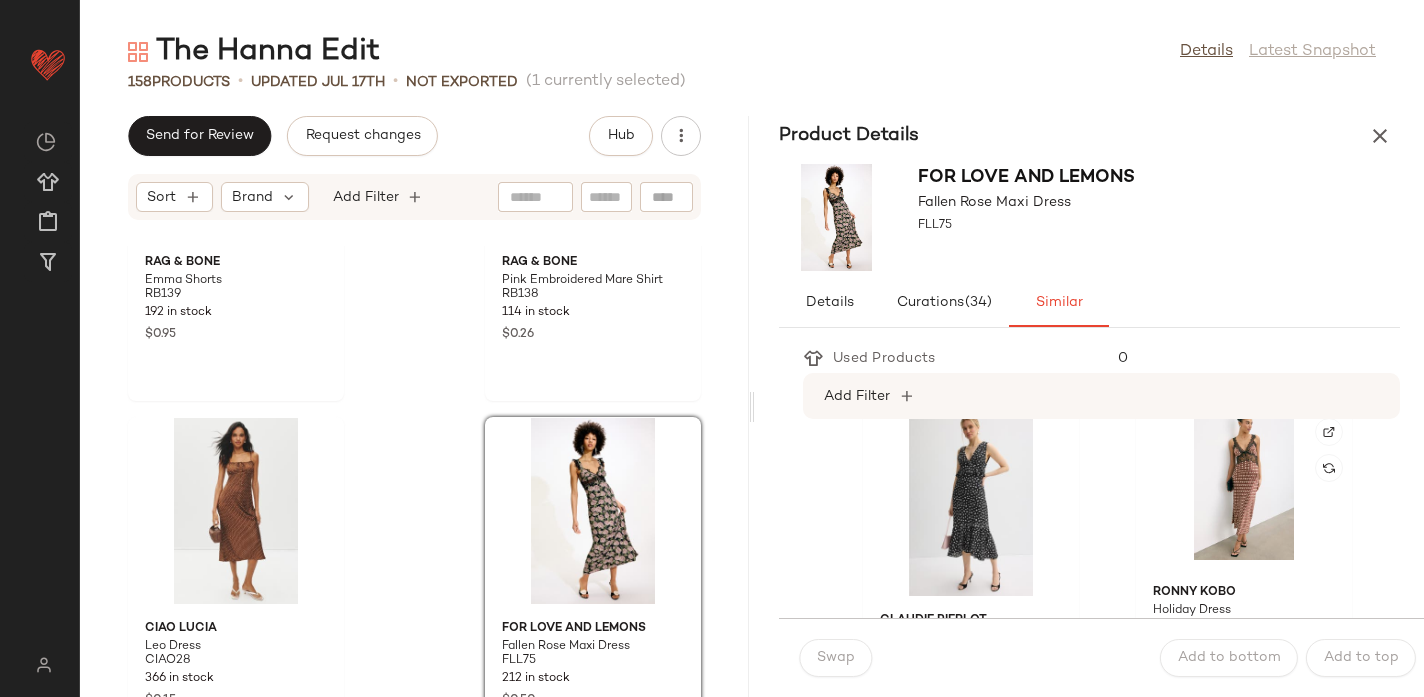 scroll, scrollTop: 371, scrollLeft: 0, axis: vertical 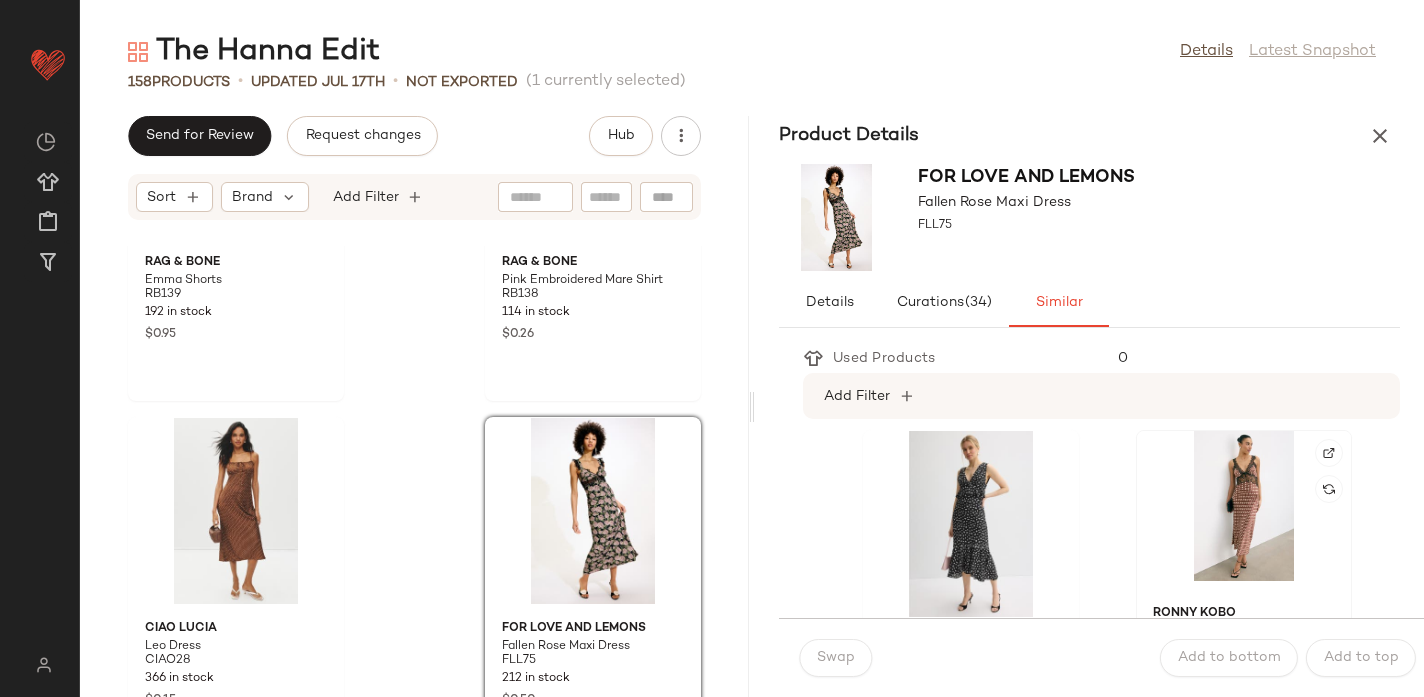 click 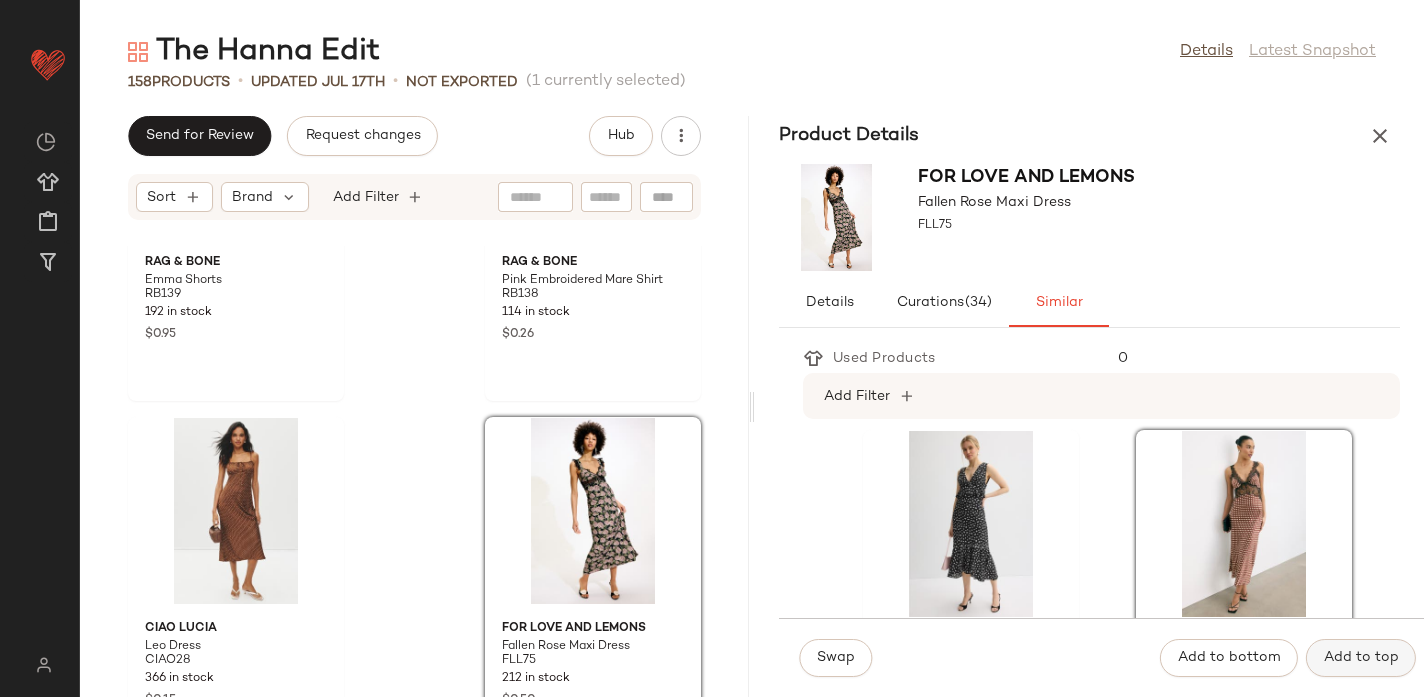 click on "Add to top" 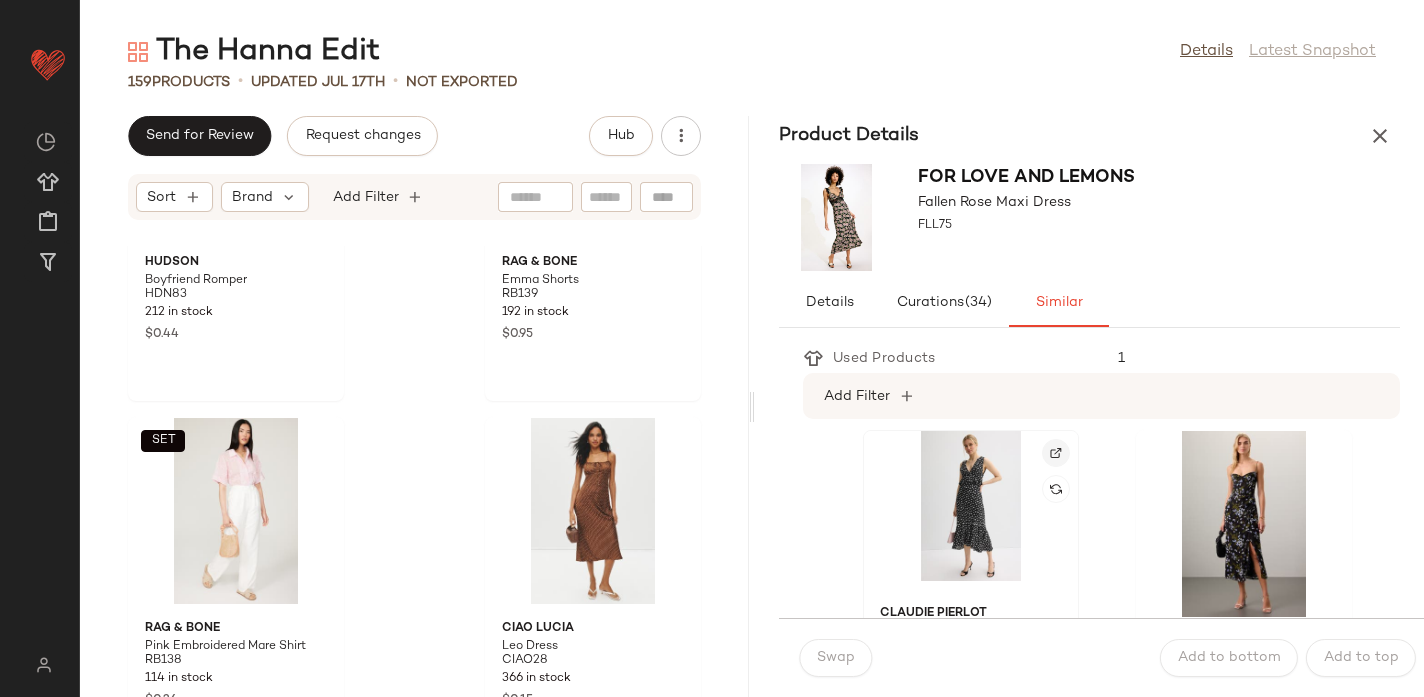 click 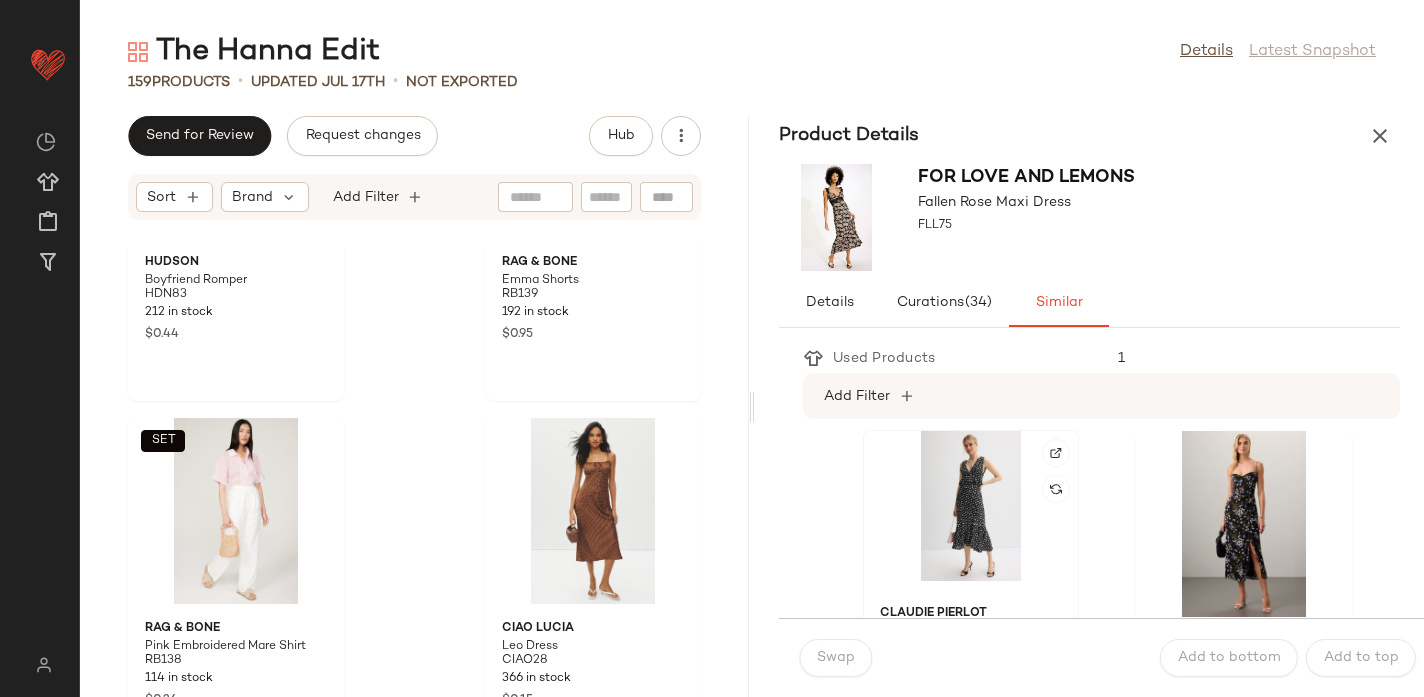 click 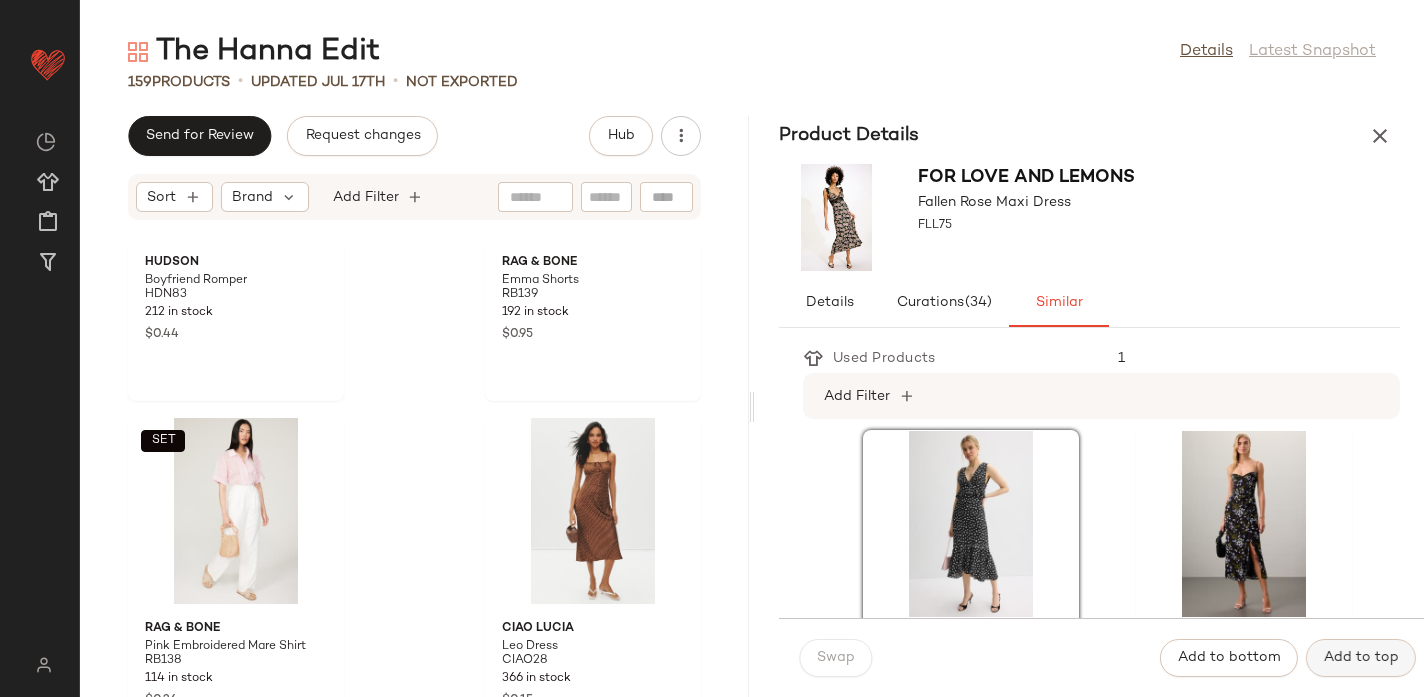 click on "Add to top" 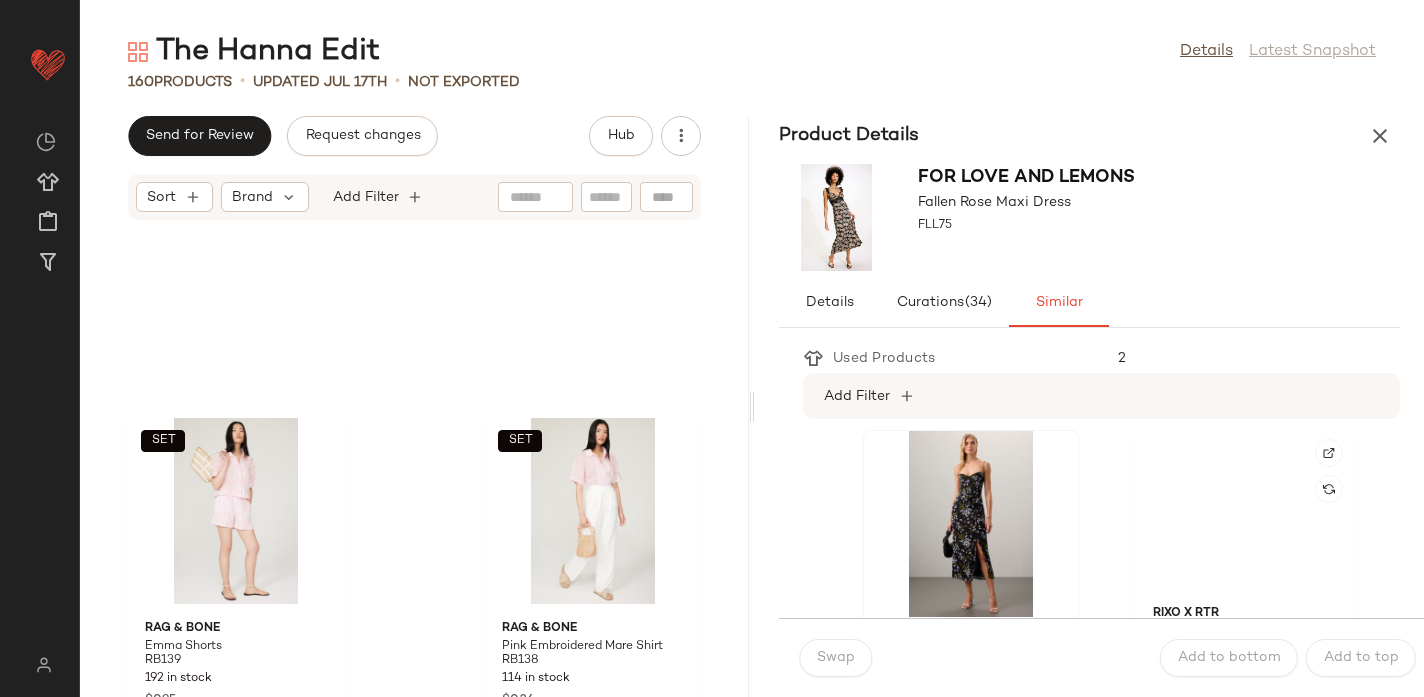 scroll, scrollTop: 24371, scrollLeft: 0, axis: vertical 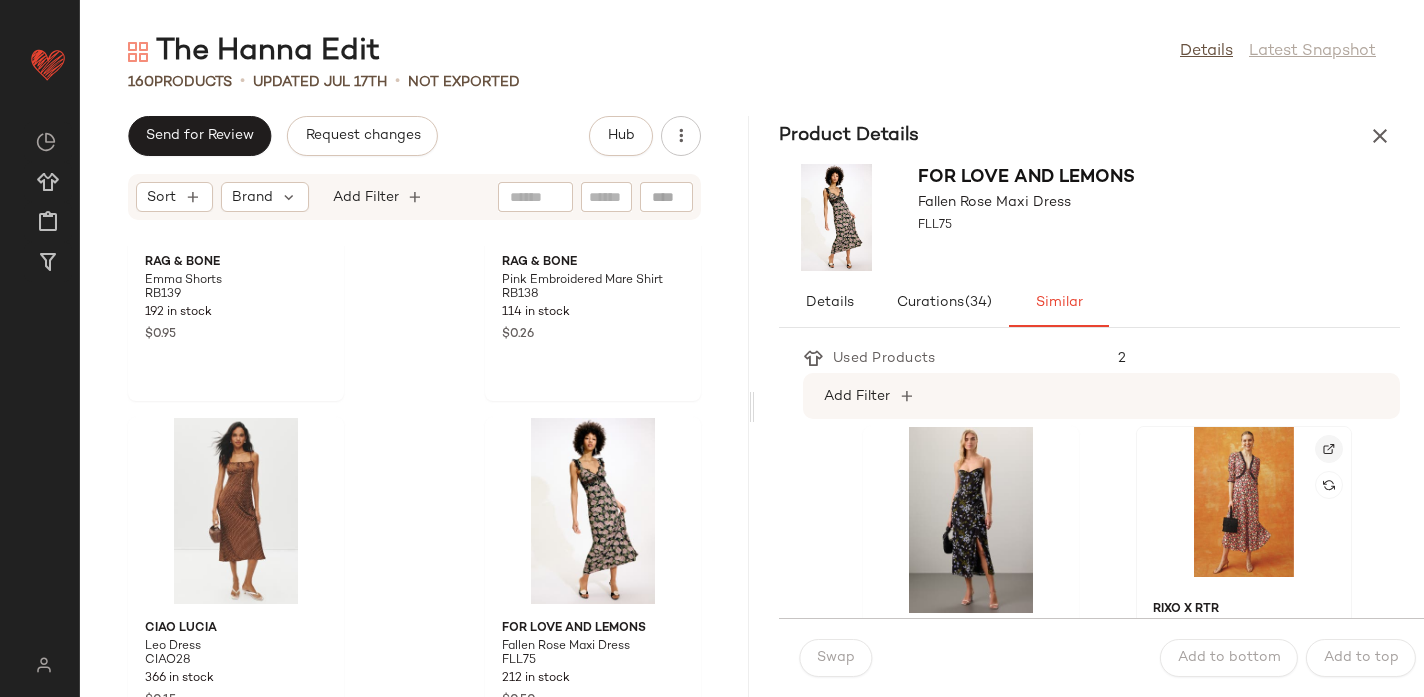 click at bounding box center (1329, 449) 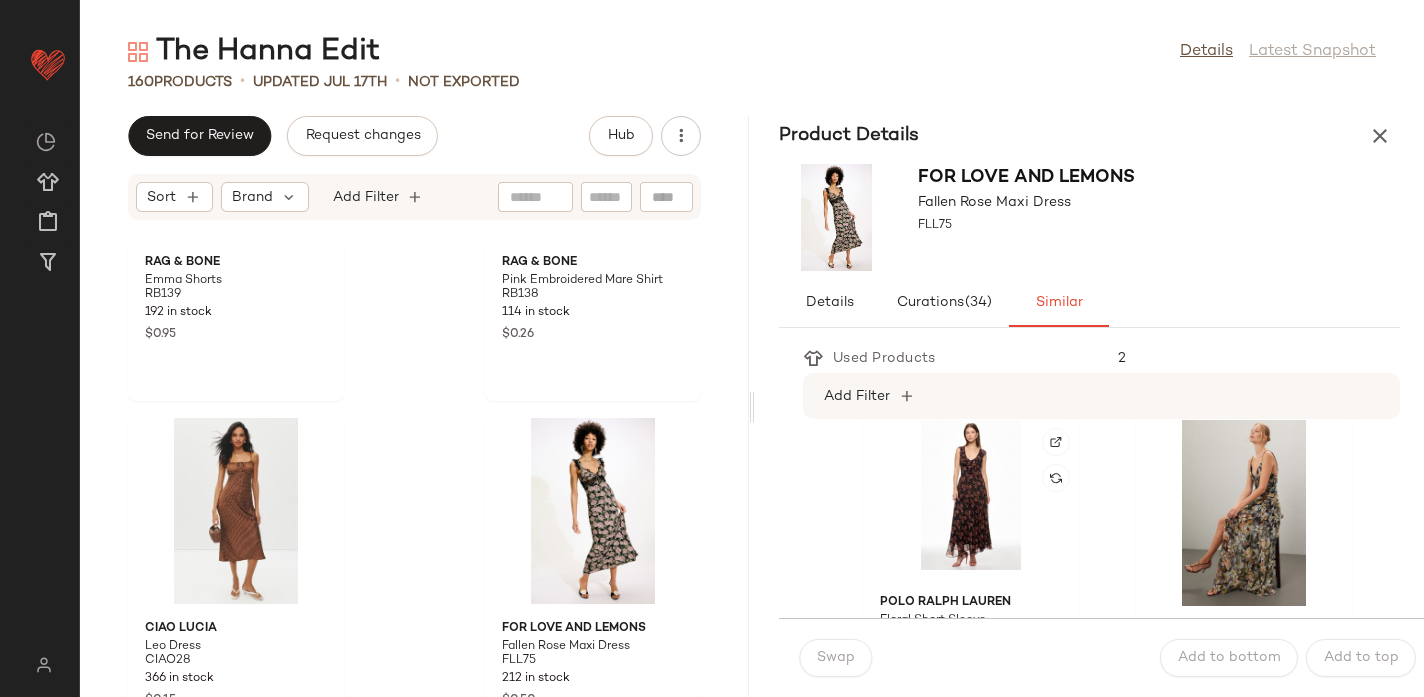 scroll, scrollTop: 744, scrollLeft: 0, axis: vertical 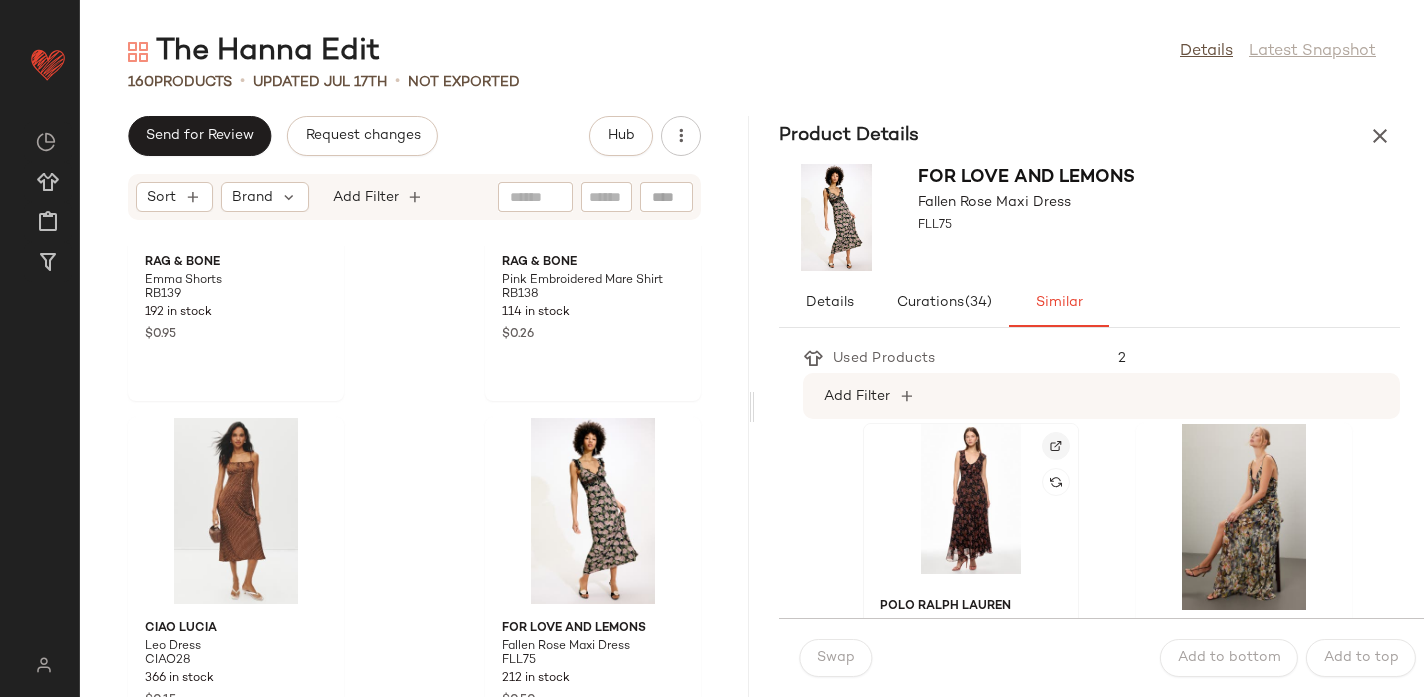 click 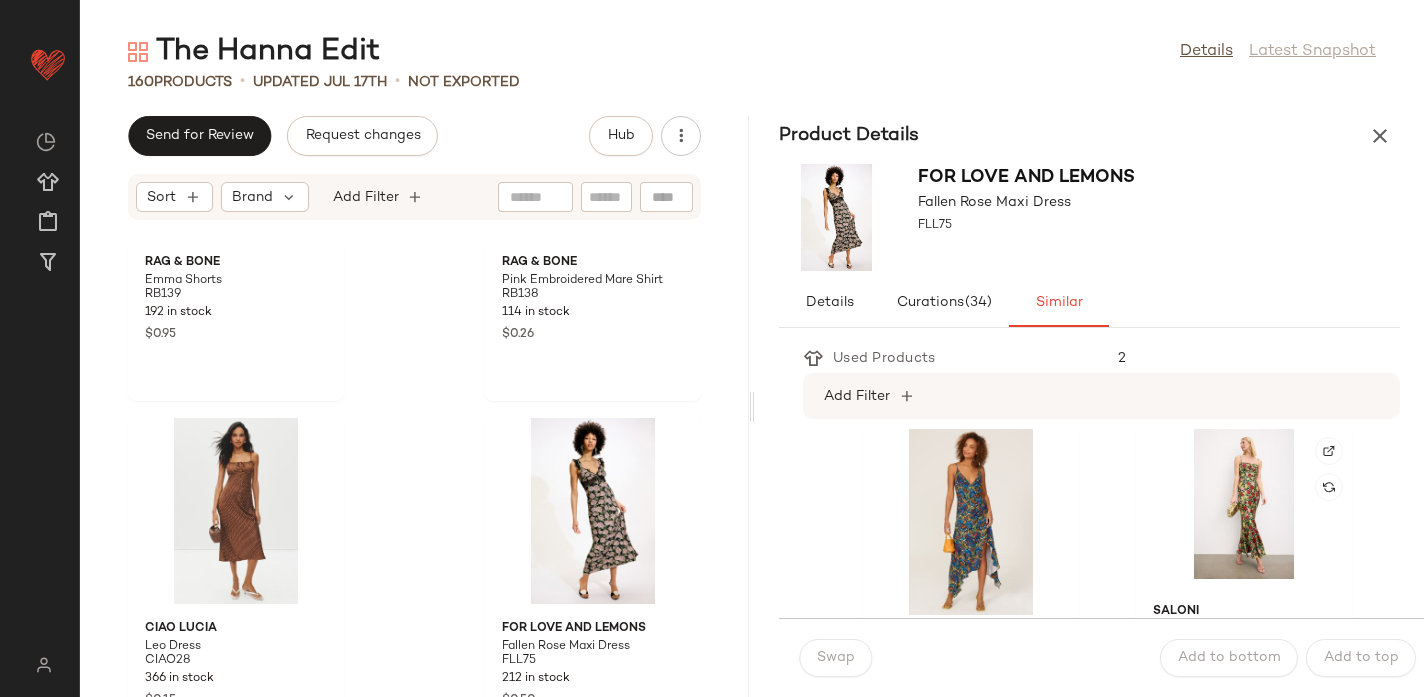 scroll, scrollTop: 2935, scrollLeft: 0, axis: vertical 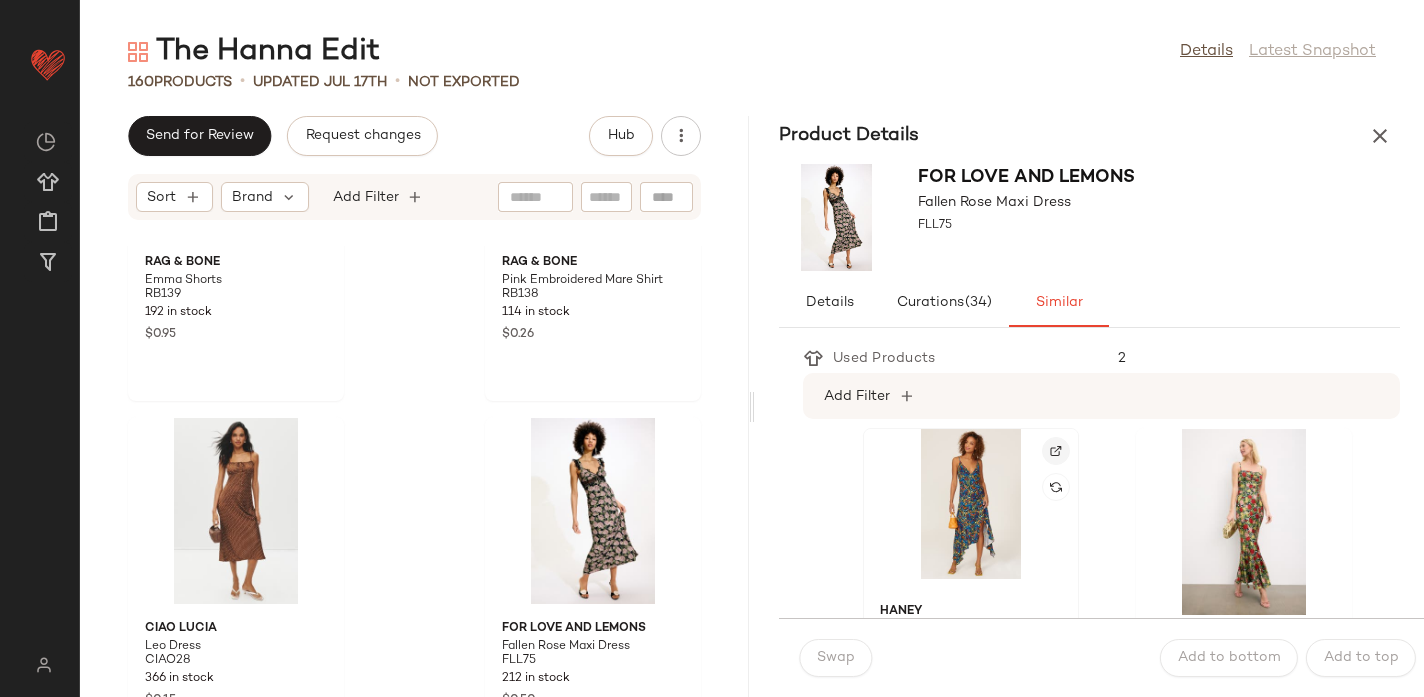 click 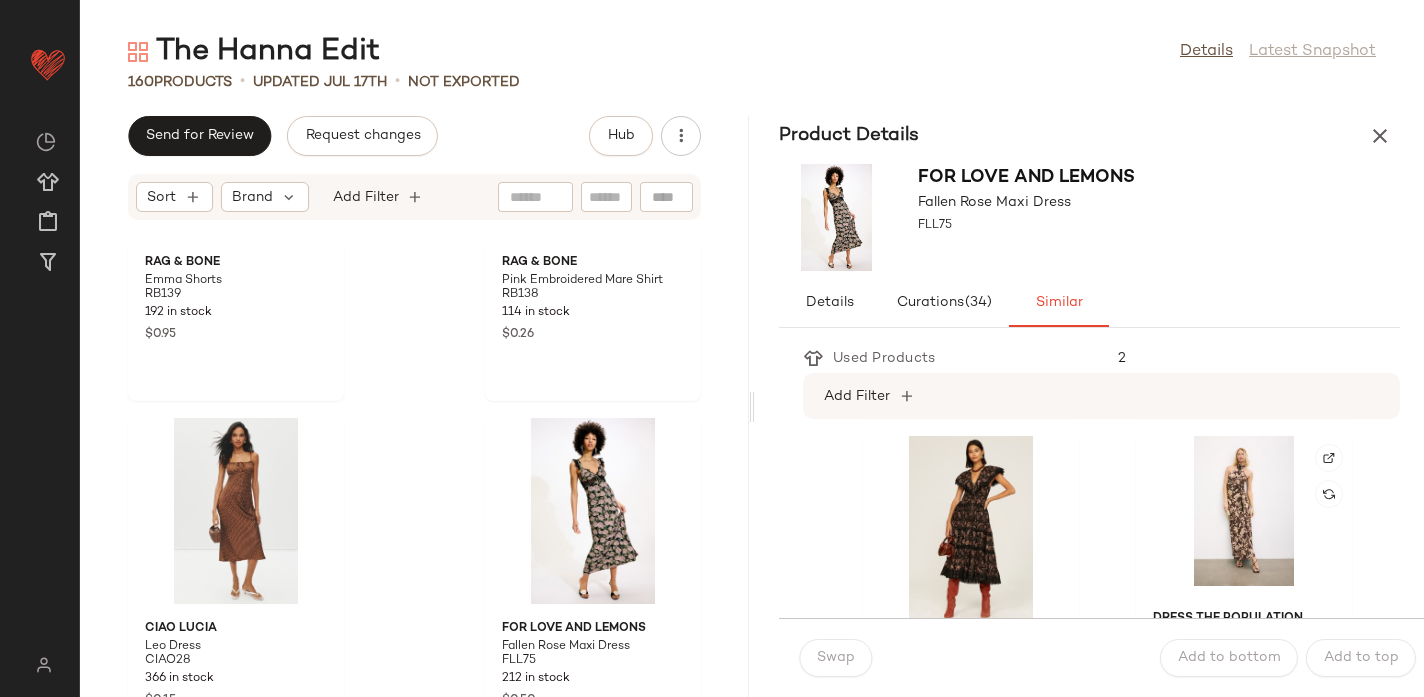 scroll, scrollTop: 3292, scrollLeft: 0, axis: vertical 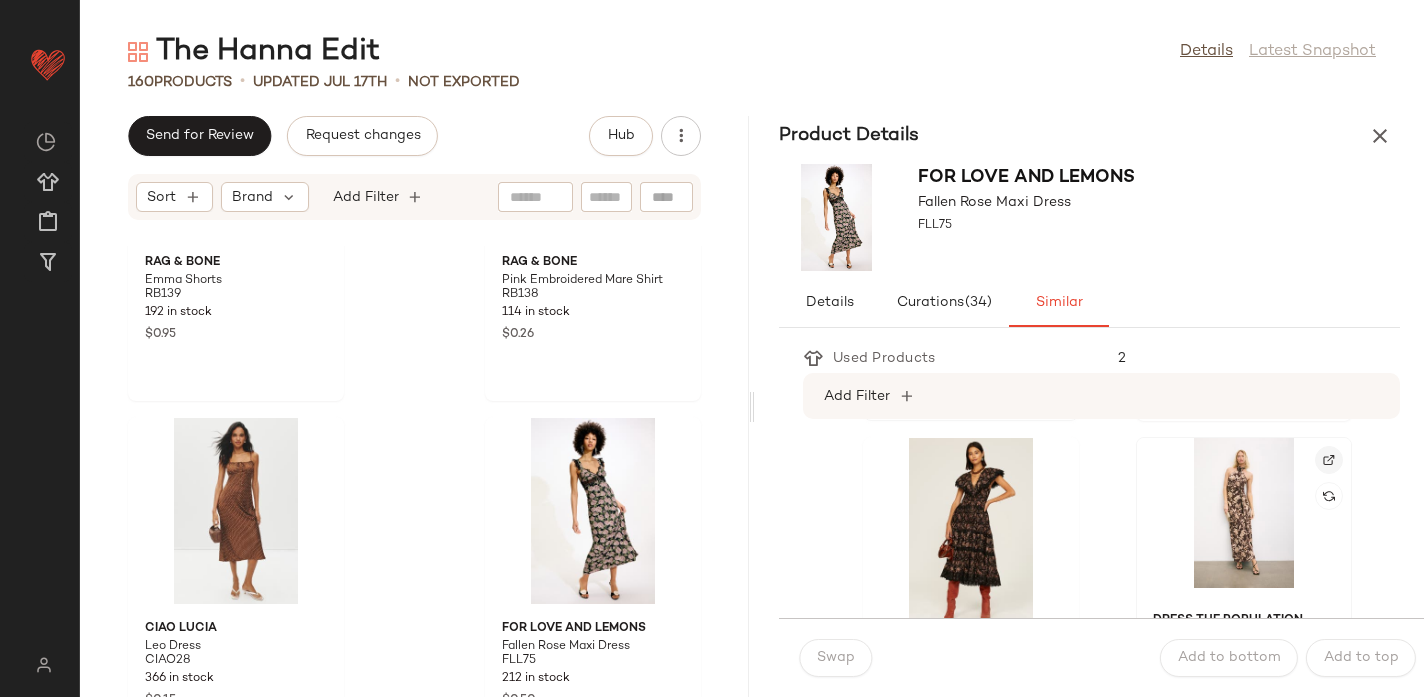 click 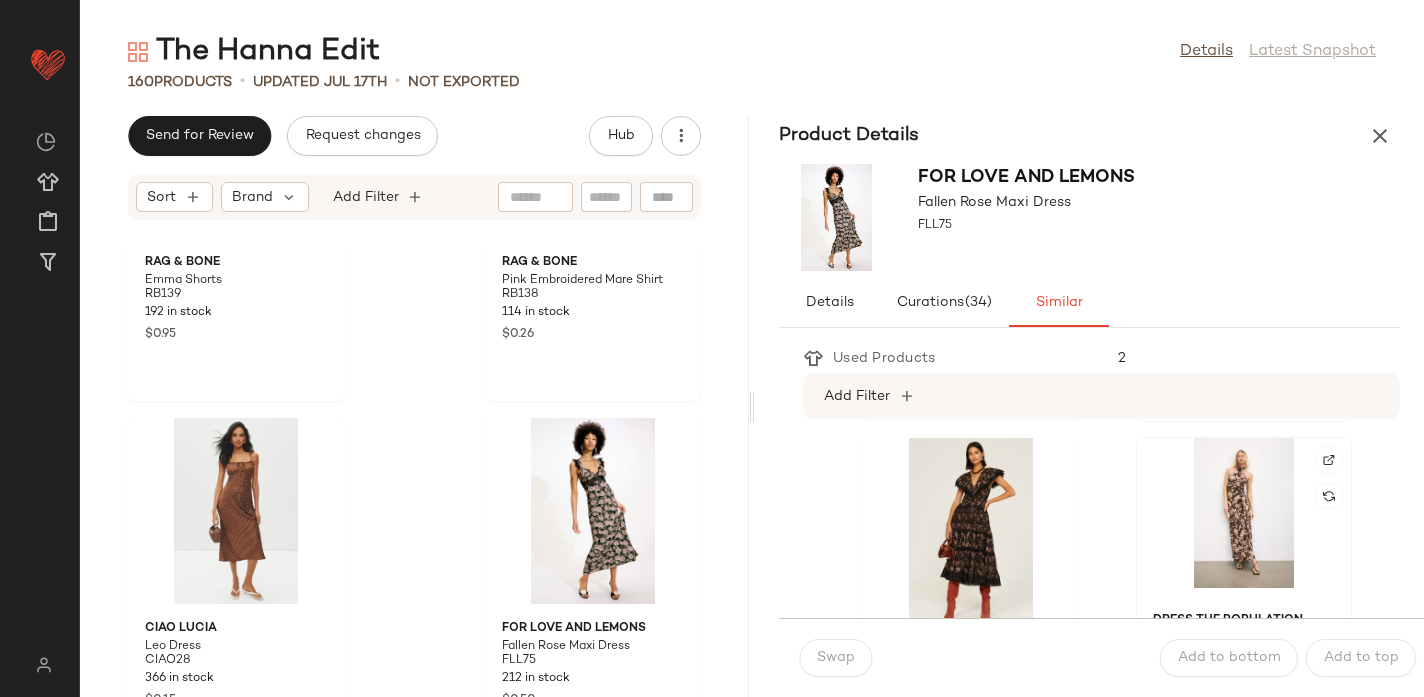click 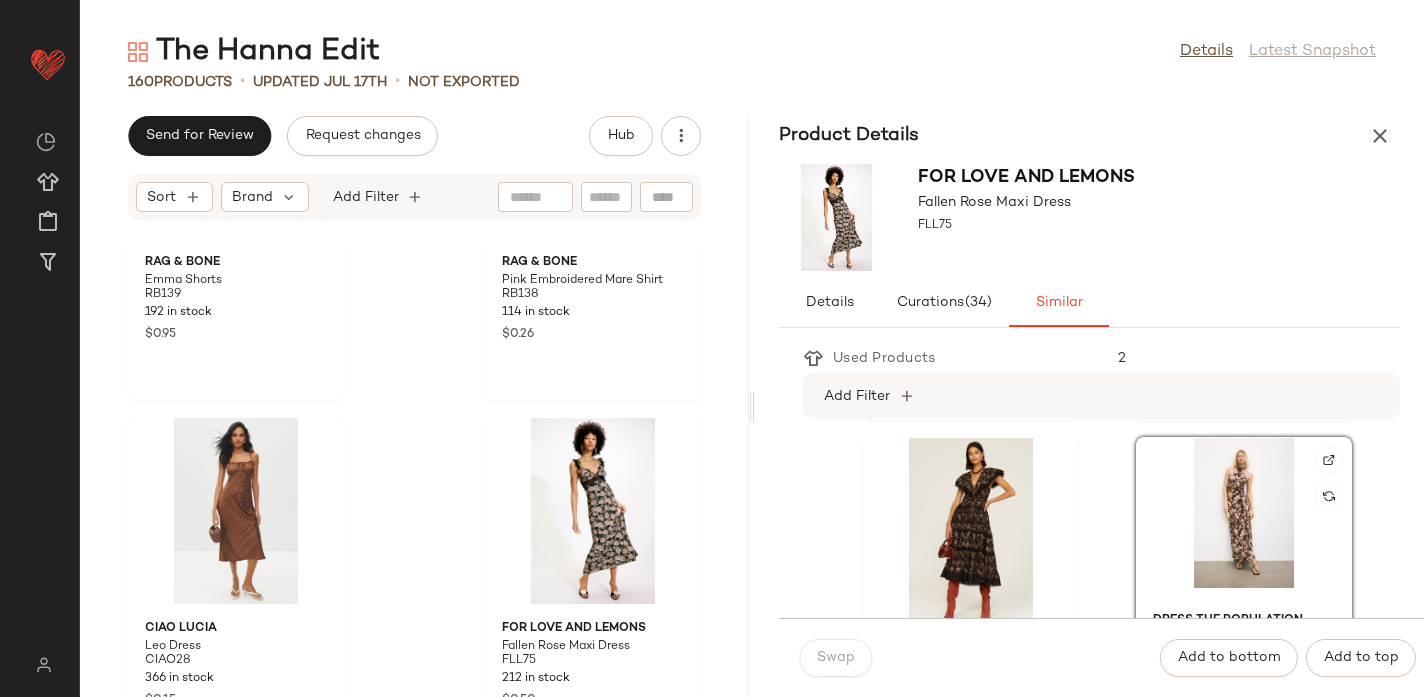 scroll, scrollTop: 3441, scrollLeft: 0, axis: vertical 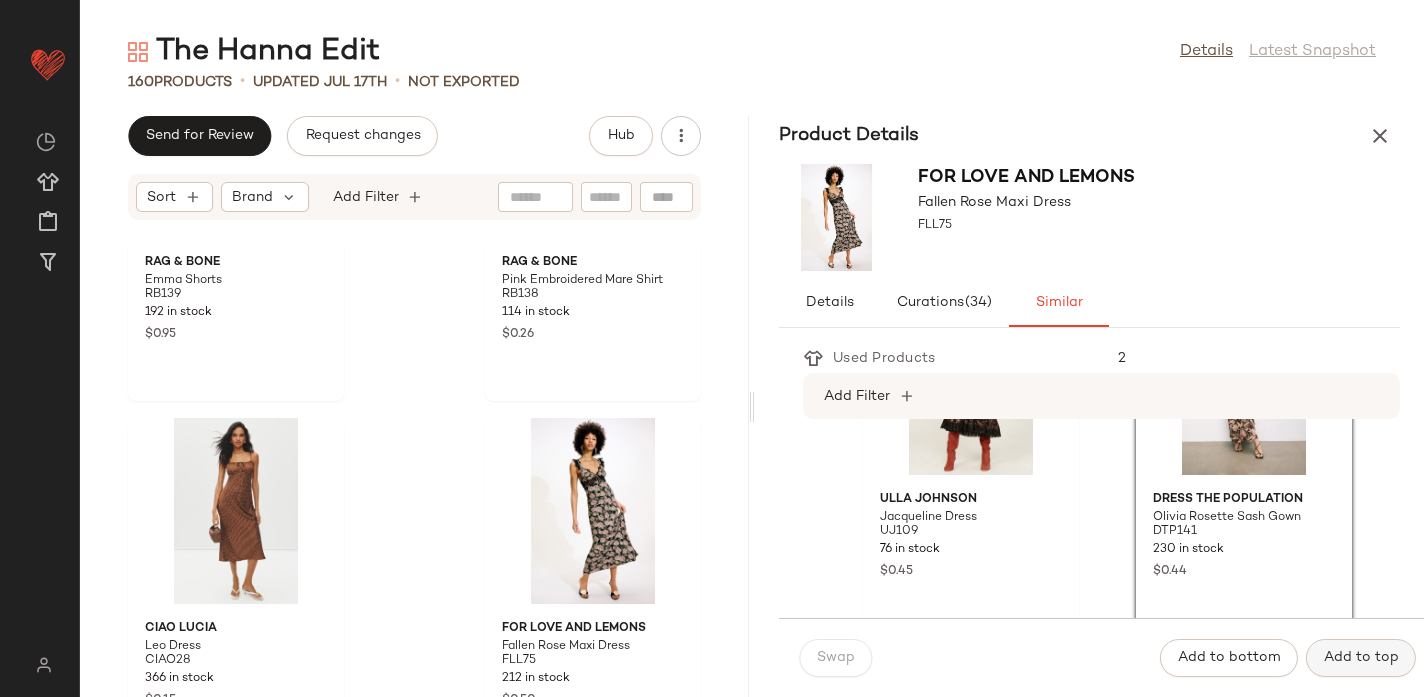 click on "Add to top" 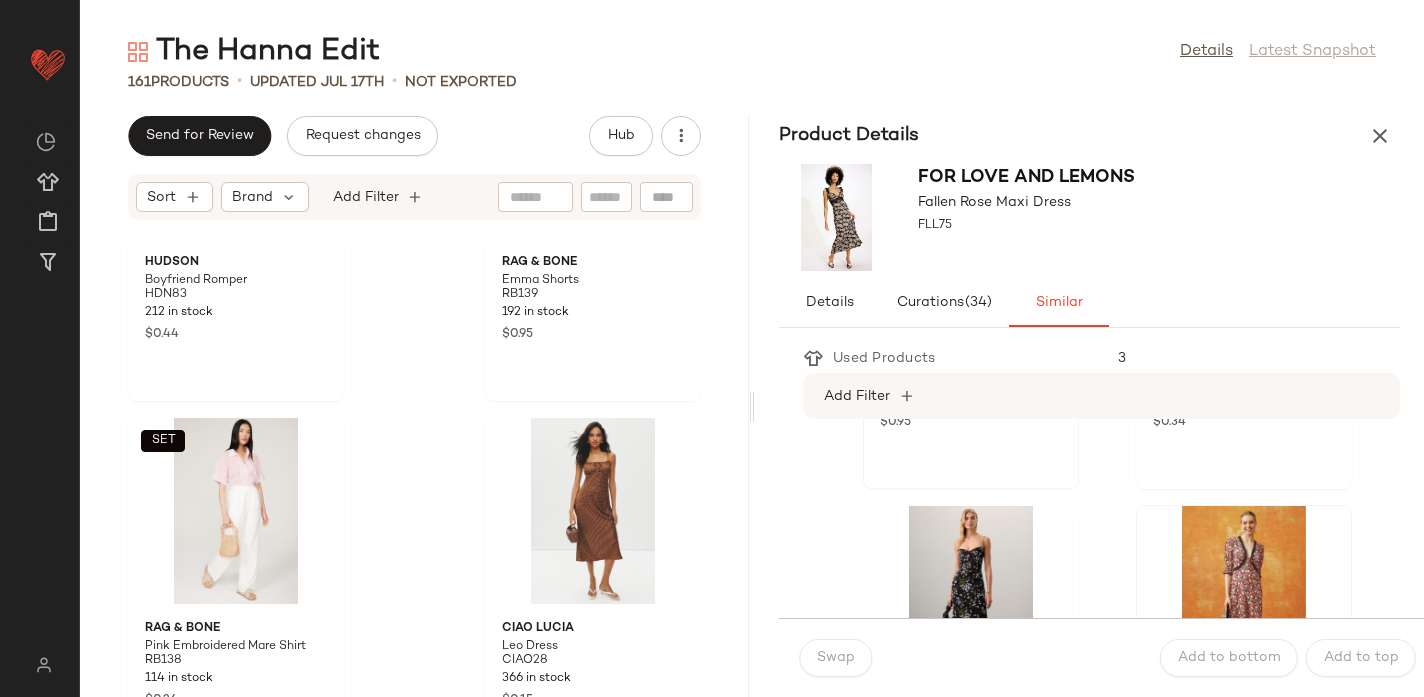 scroll, scrollTop: 0, scrollLeft: 0, axis: both 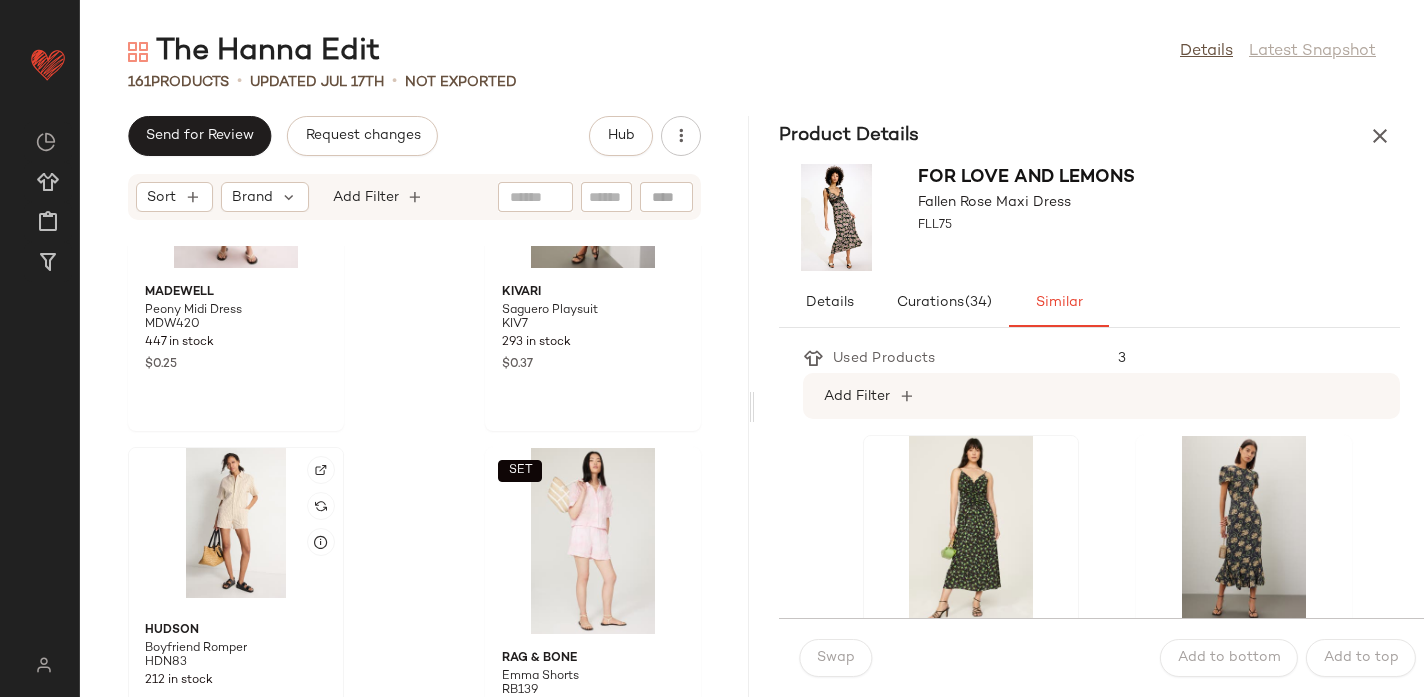 click 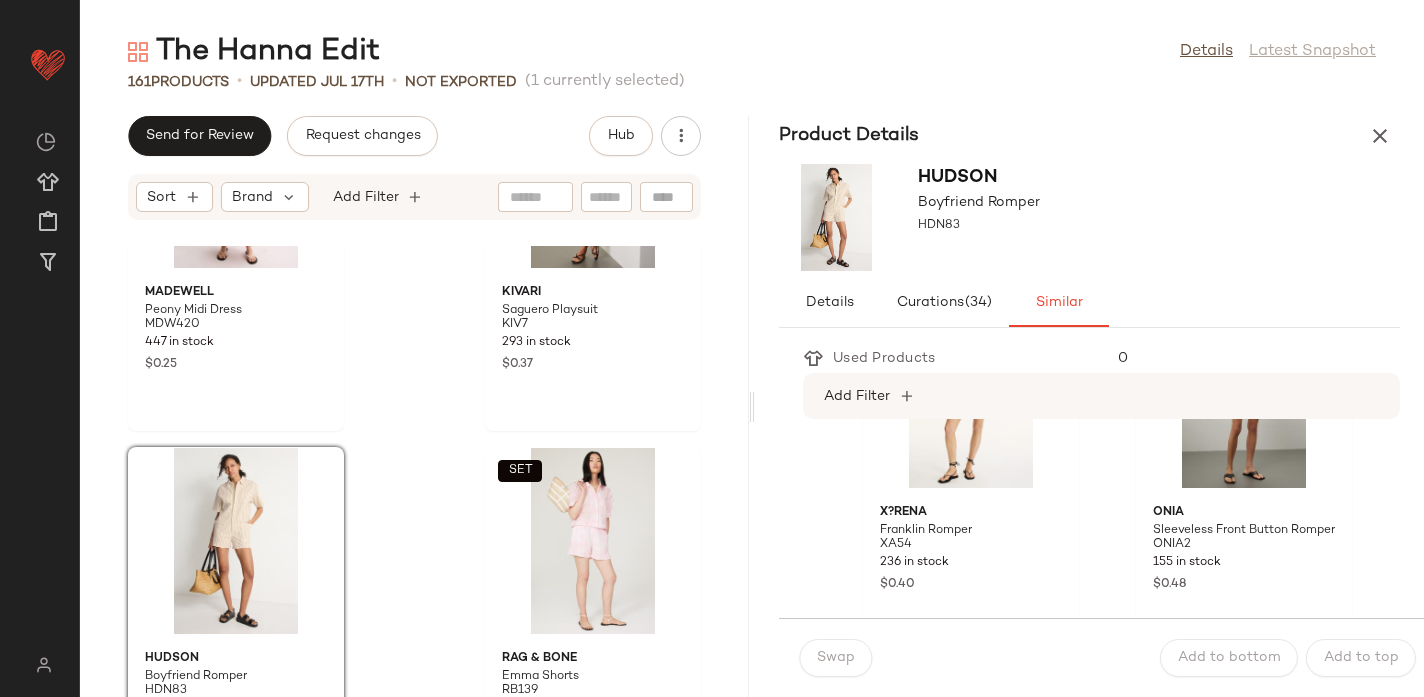 scroll, scrollTop: 547, scrollLeft: 0, axis: vertical 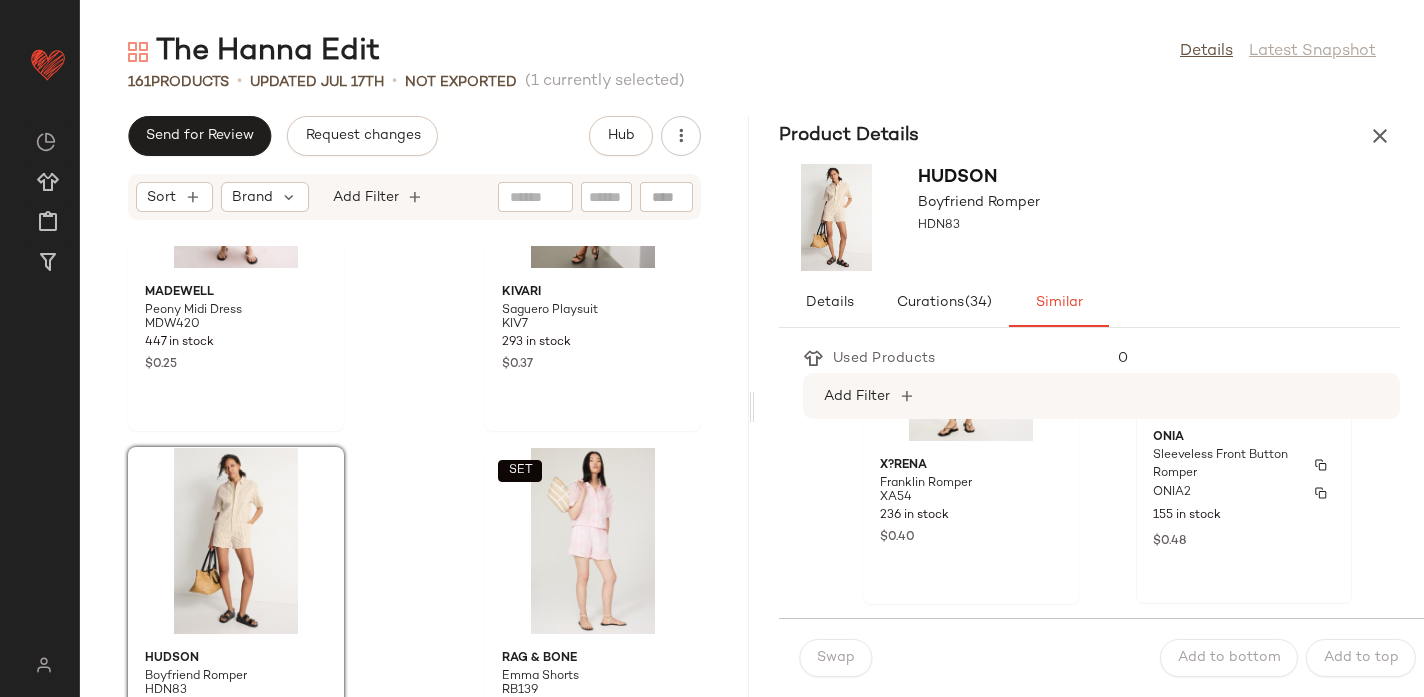 click on "ONIA2" at bounding box center [1244, 493] 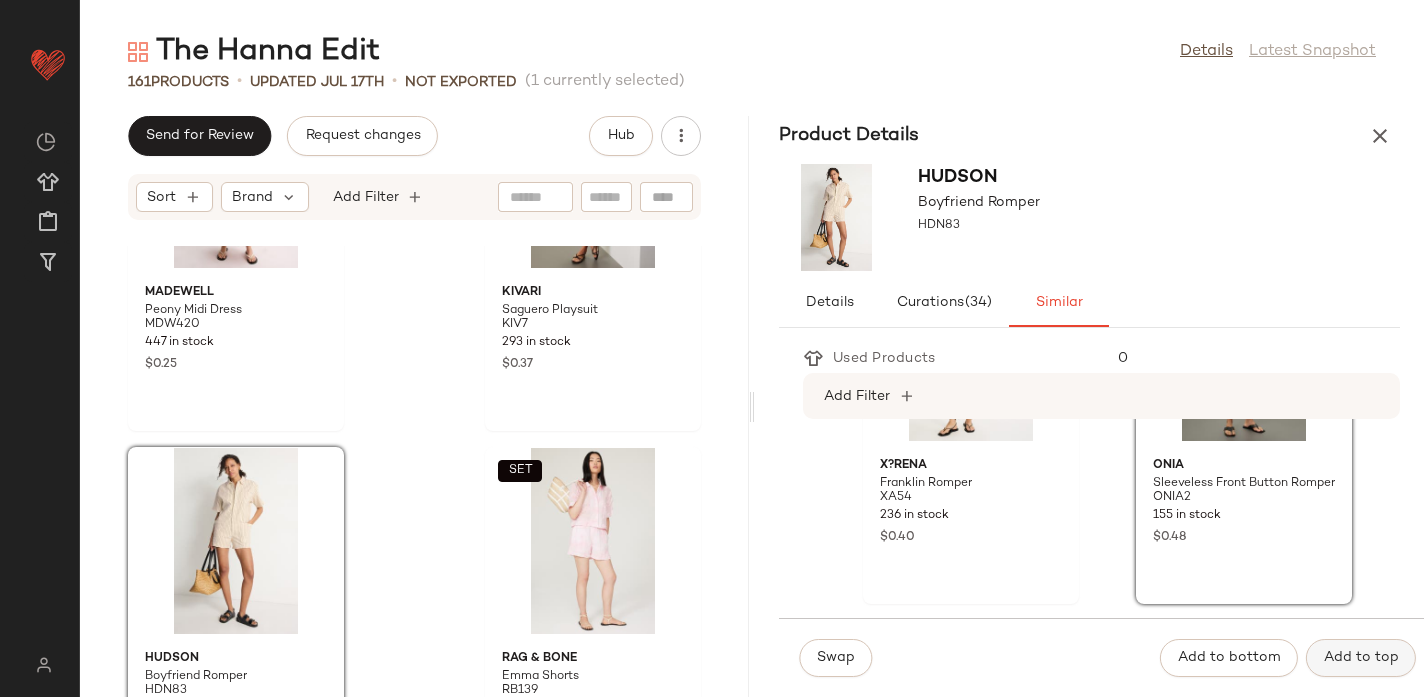 click on "Add to top" 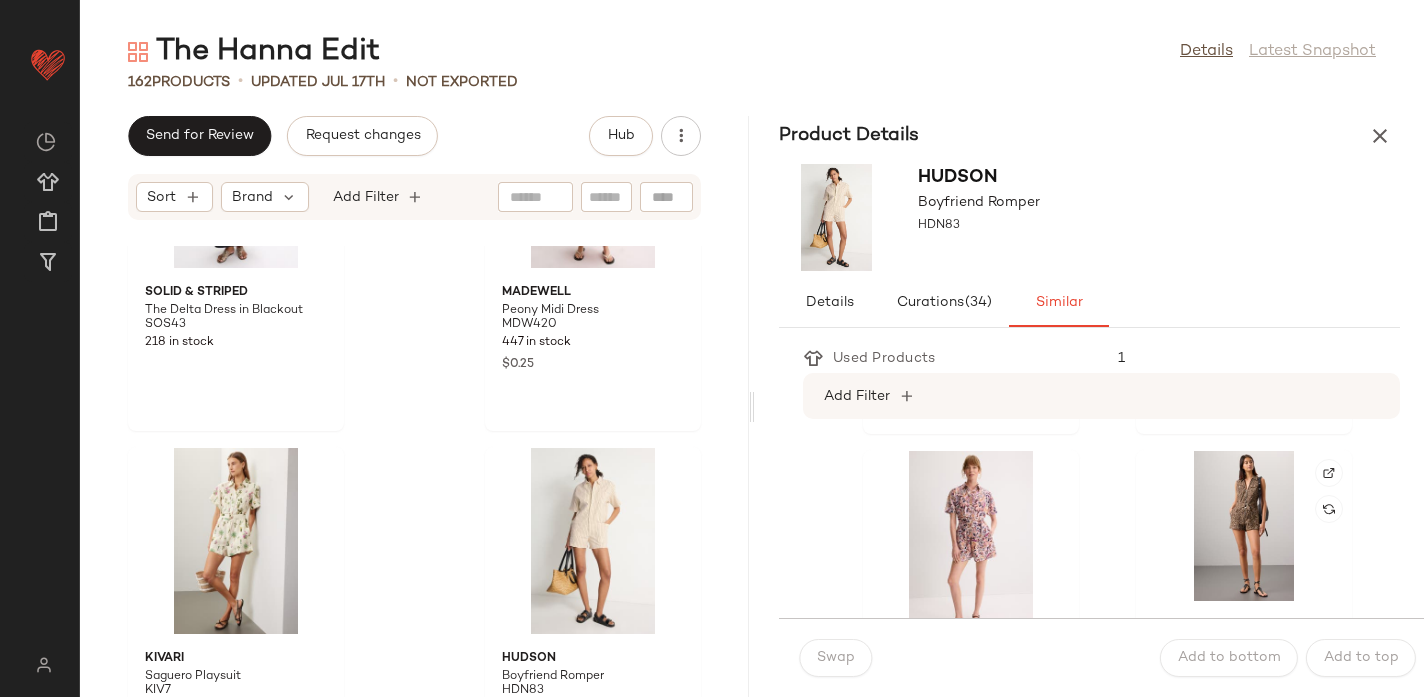 scroll, scrollTop: 3275, scrollLeft: 0, axis: vertical 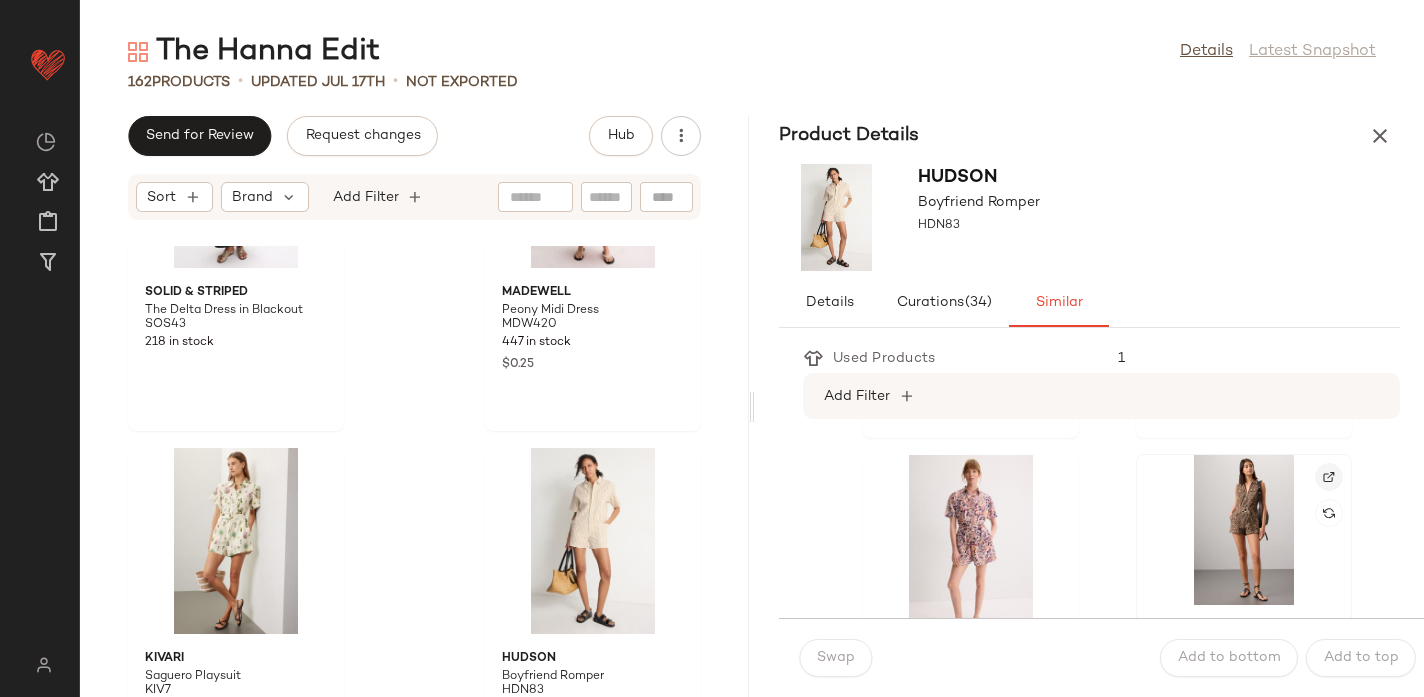 click 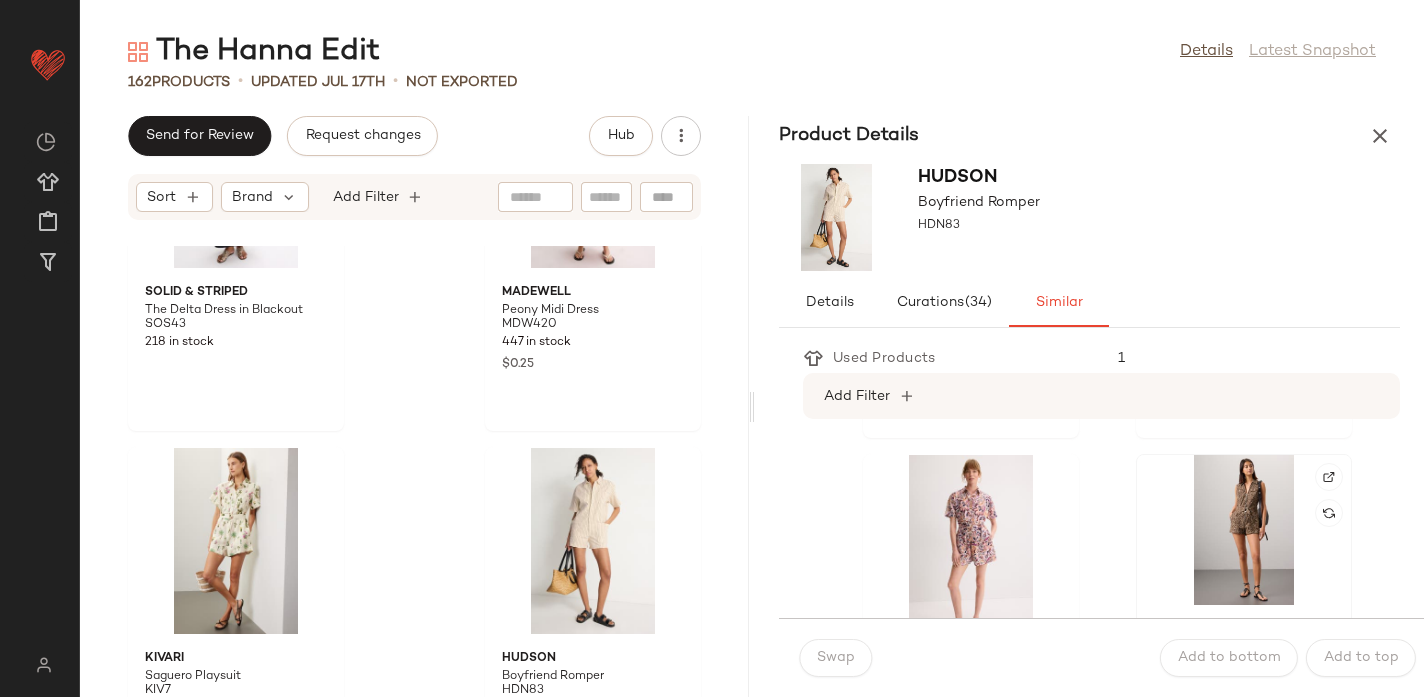 click 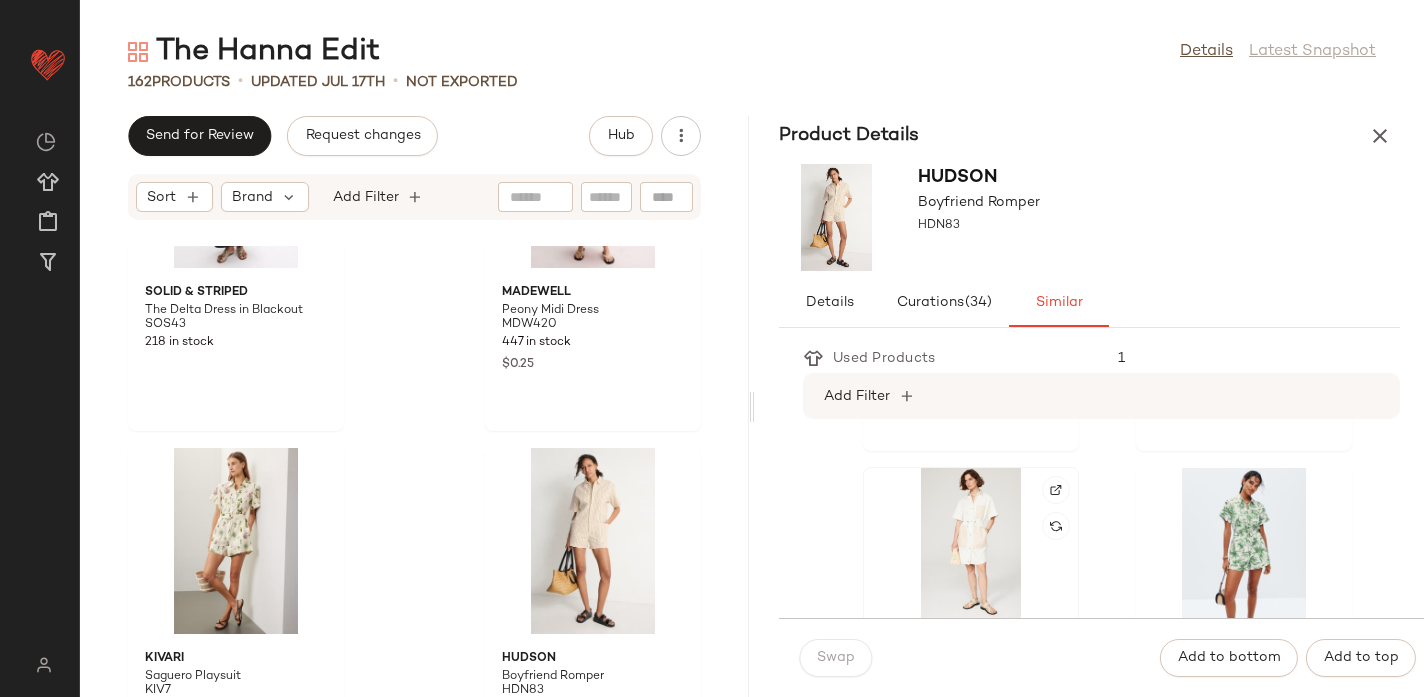 scroll, scrollTop: 3977, scrollLeft: 0, axis: vertical 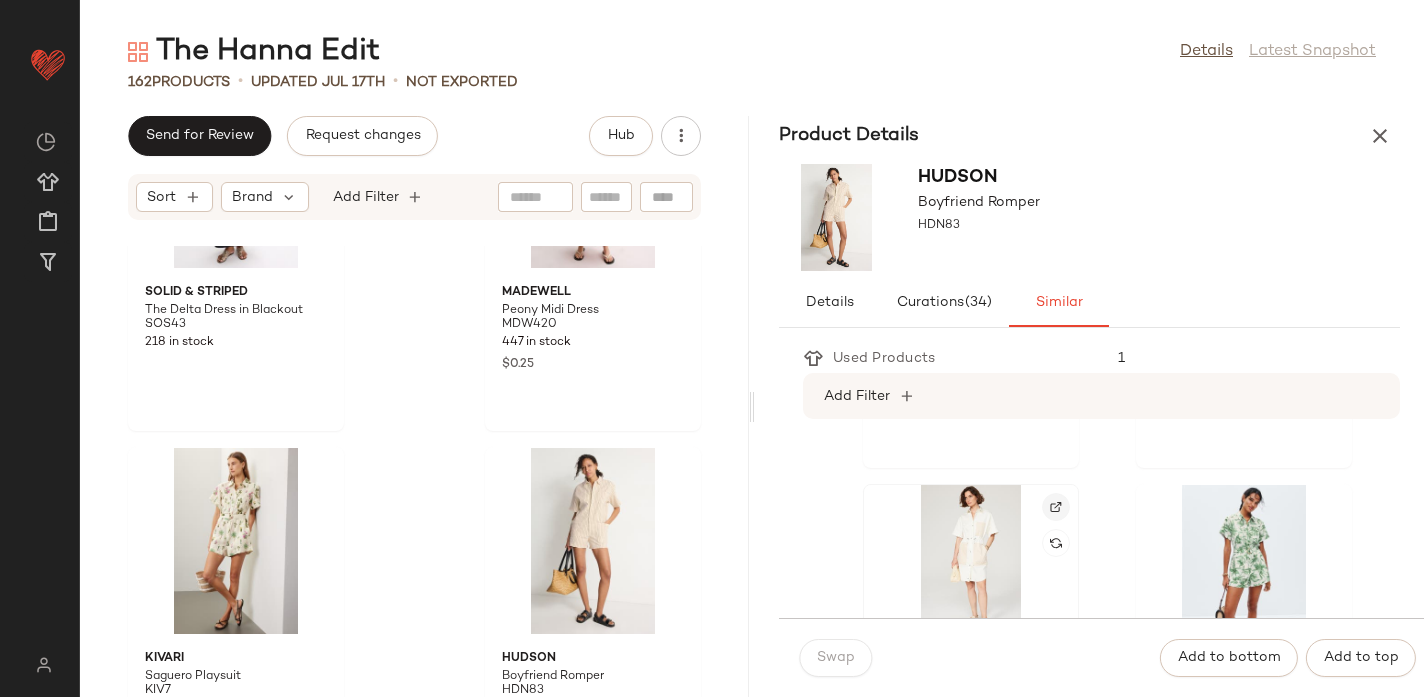 click at bounding box center (1056, 507) 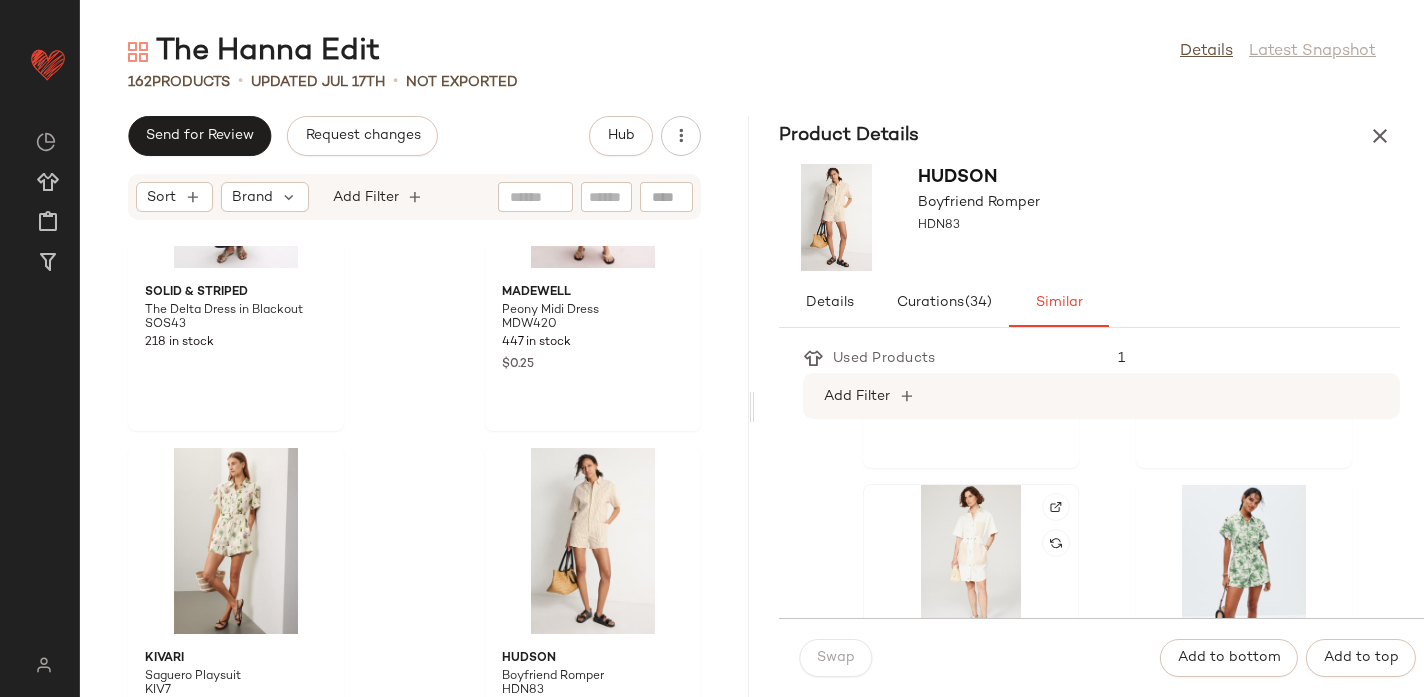 click 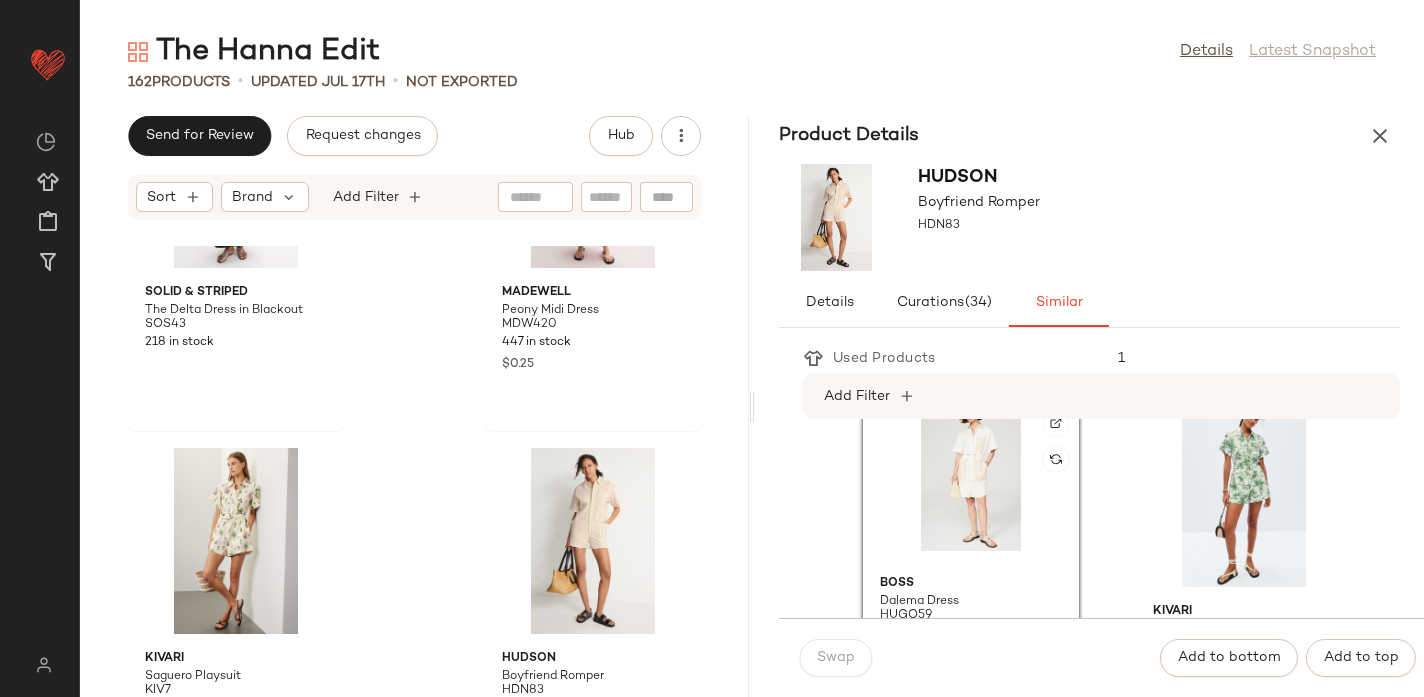 scroll, scrollTop: 4193, scrollLeft: 0, axis: vertical 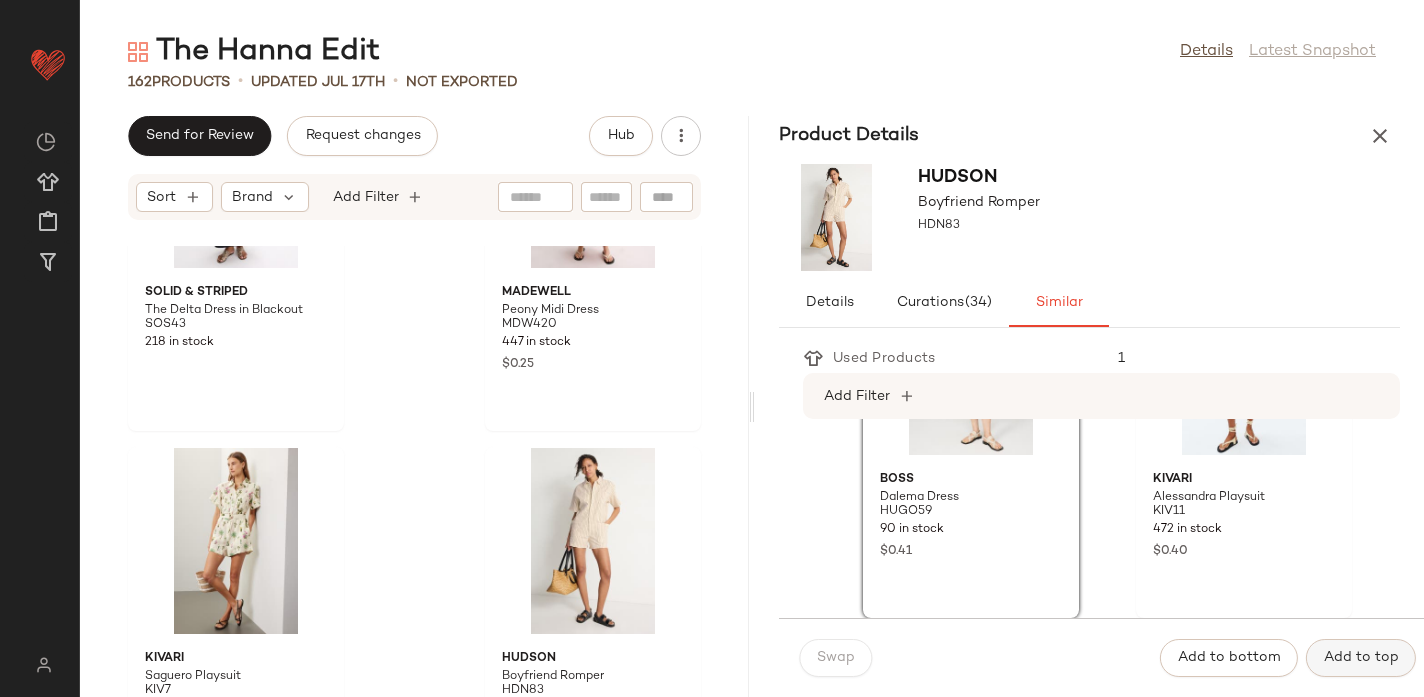 click on "Add to top" 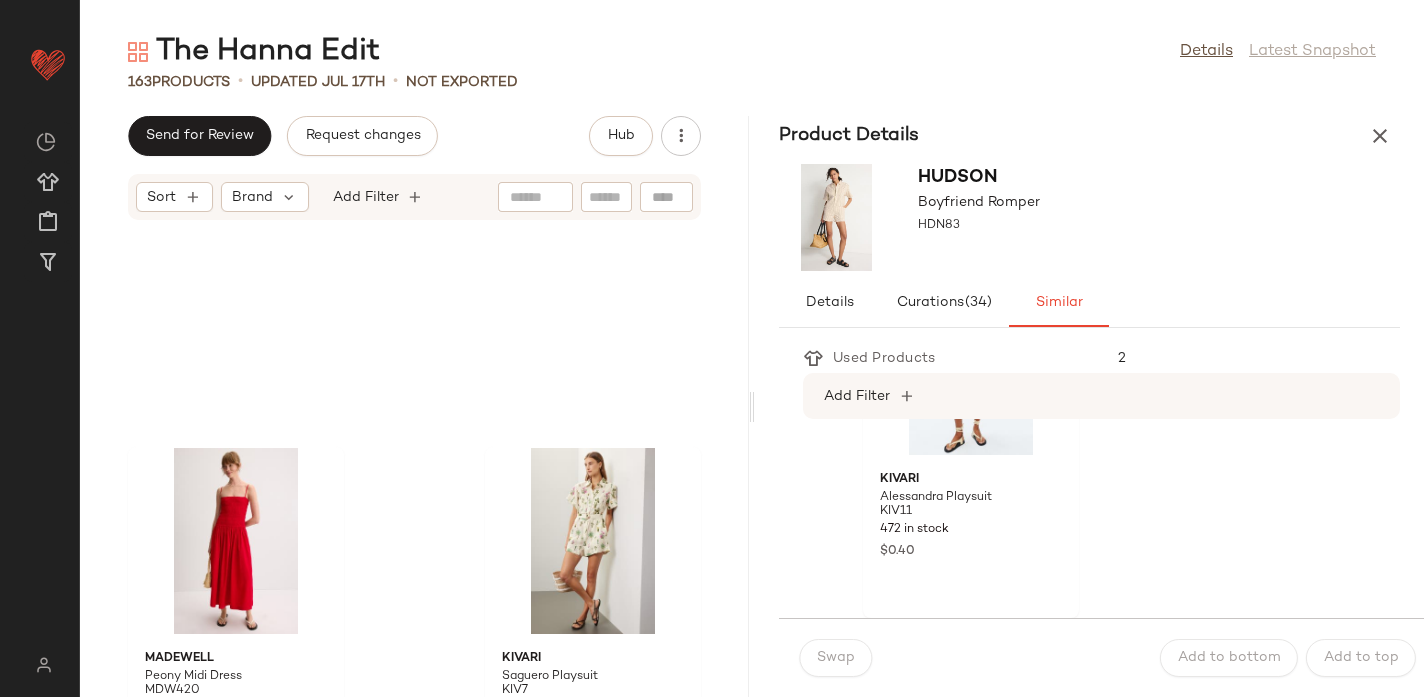 scroll, scrollTop: 24341, scrollLeft: 0, axis: vertical 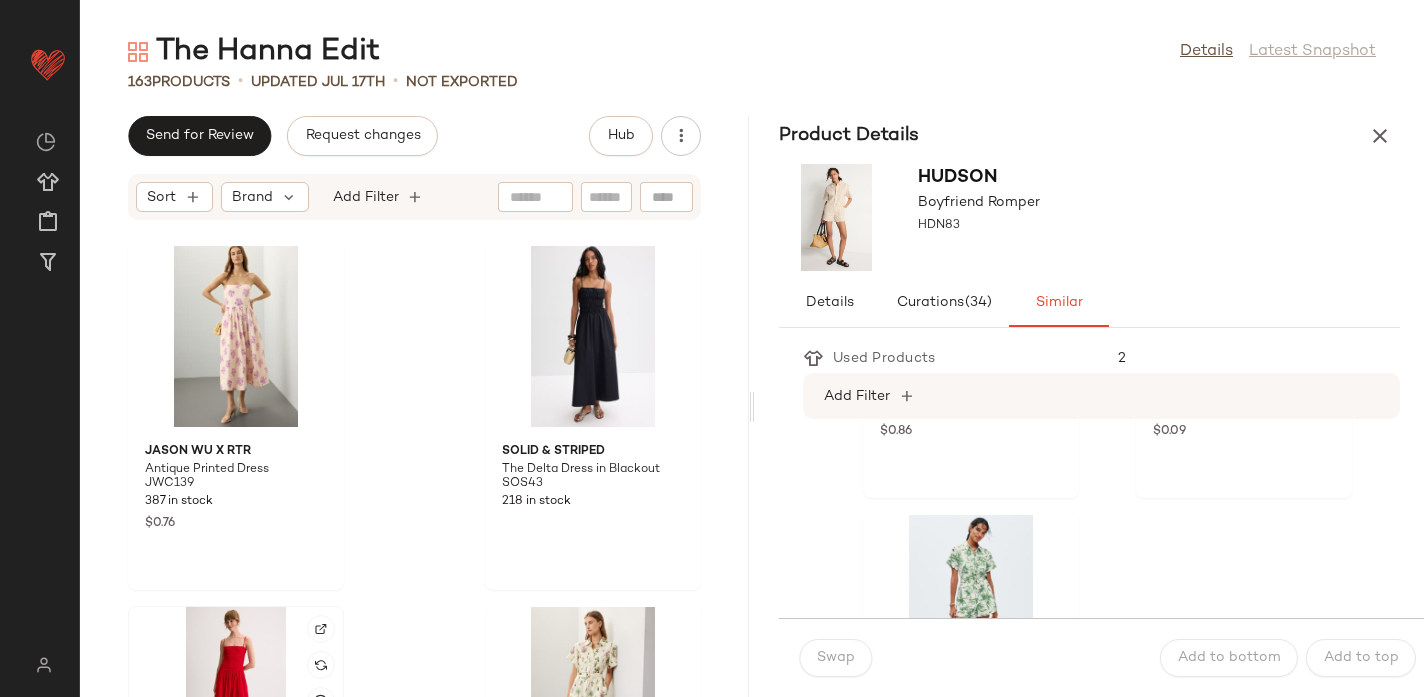click 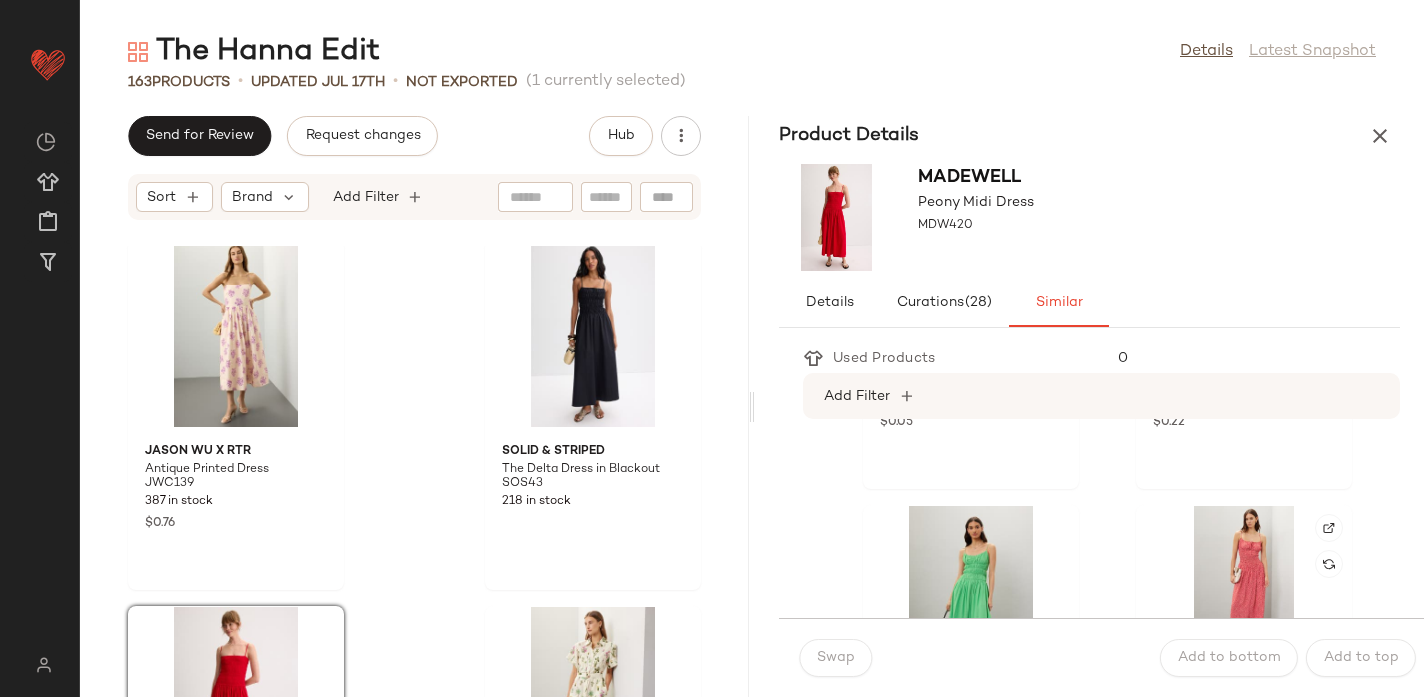 scroll, scrollTop: 1024, scrollLeft: 0, axis: vertical 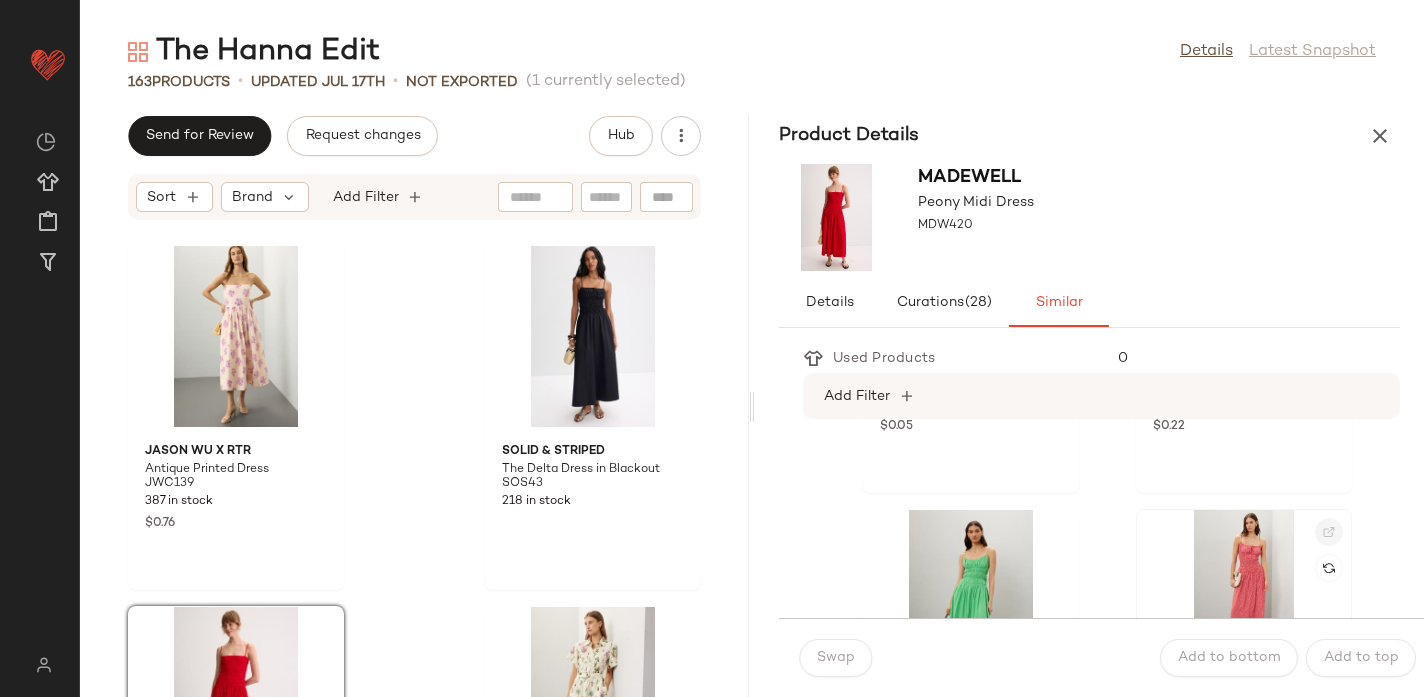 click 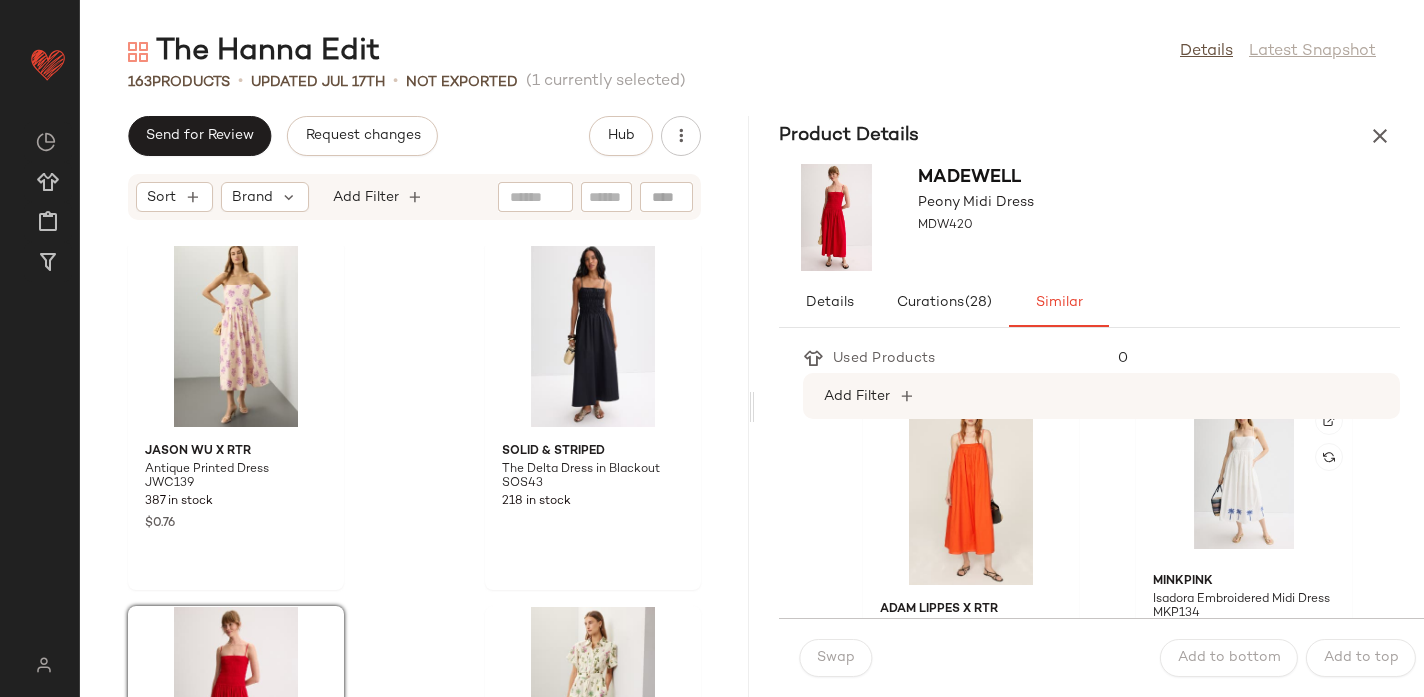 scroll, scrollTop: 1863, scrollLeft: 0, axis: vertical 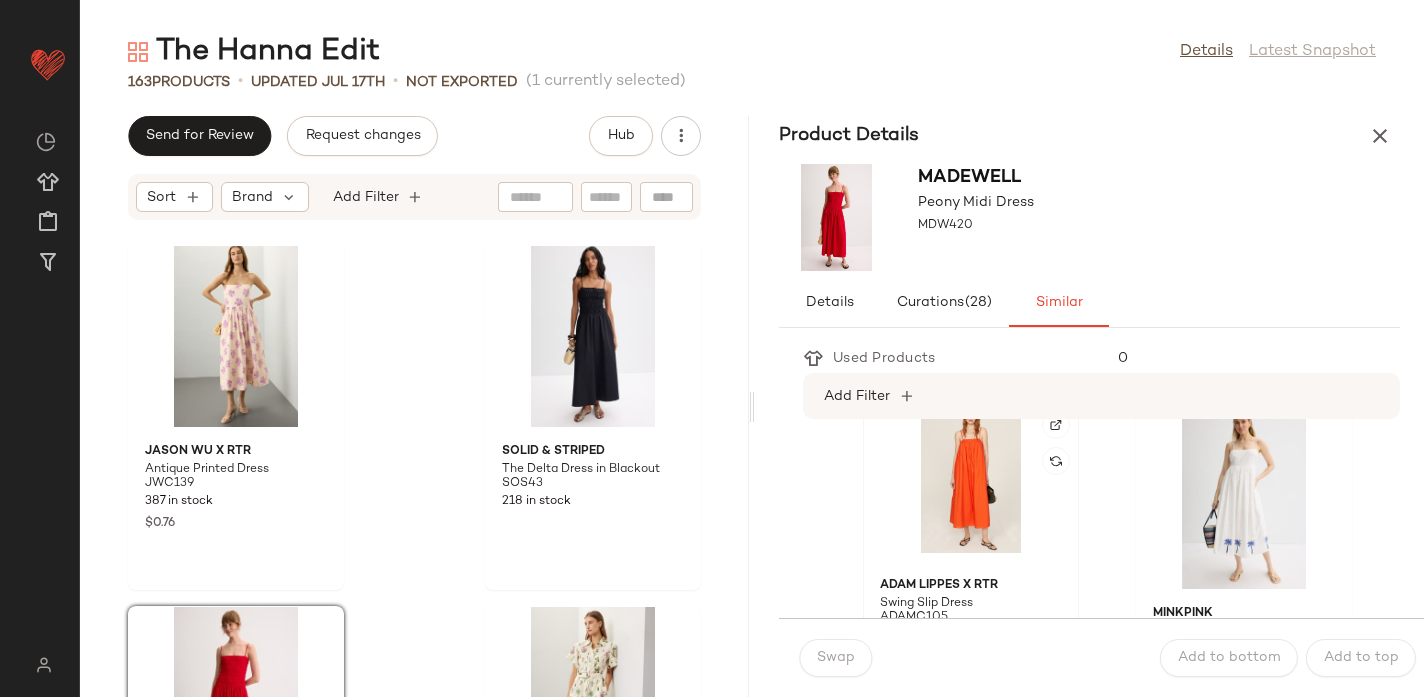 click 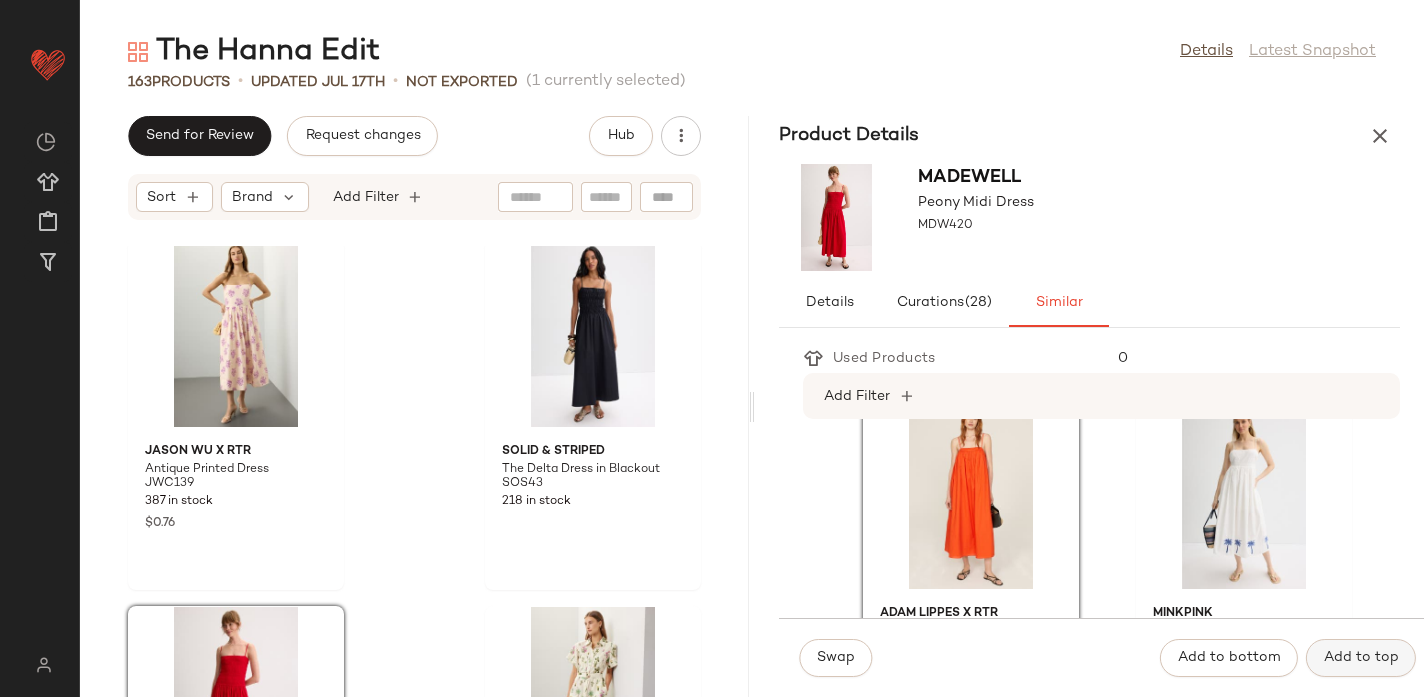 click on "Add to top" 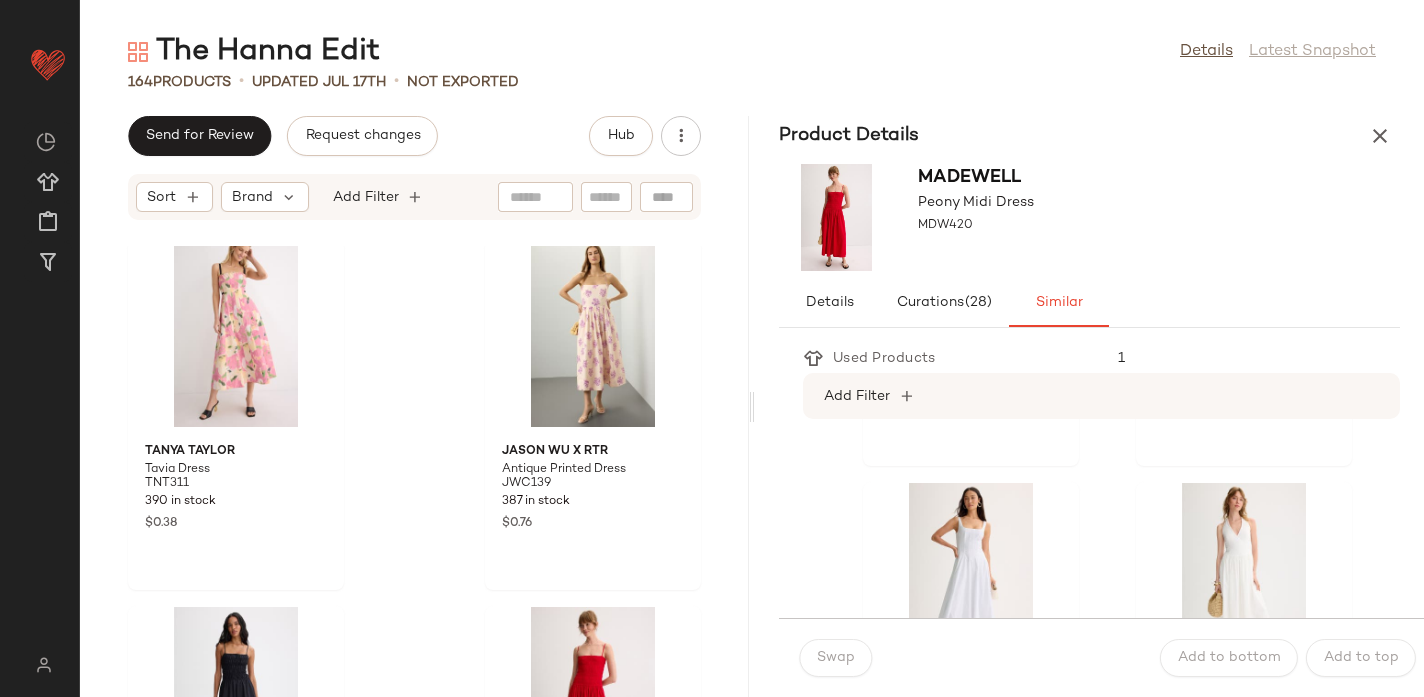 scroll, scrollTop: 2135, scrollLeft: 0, axis: vertical 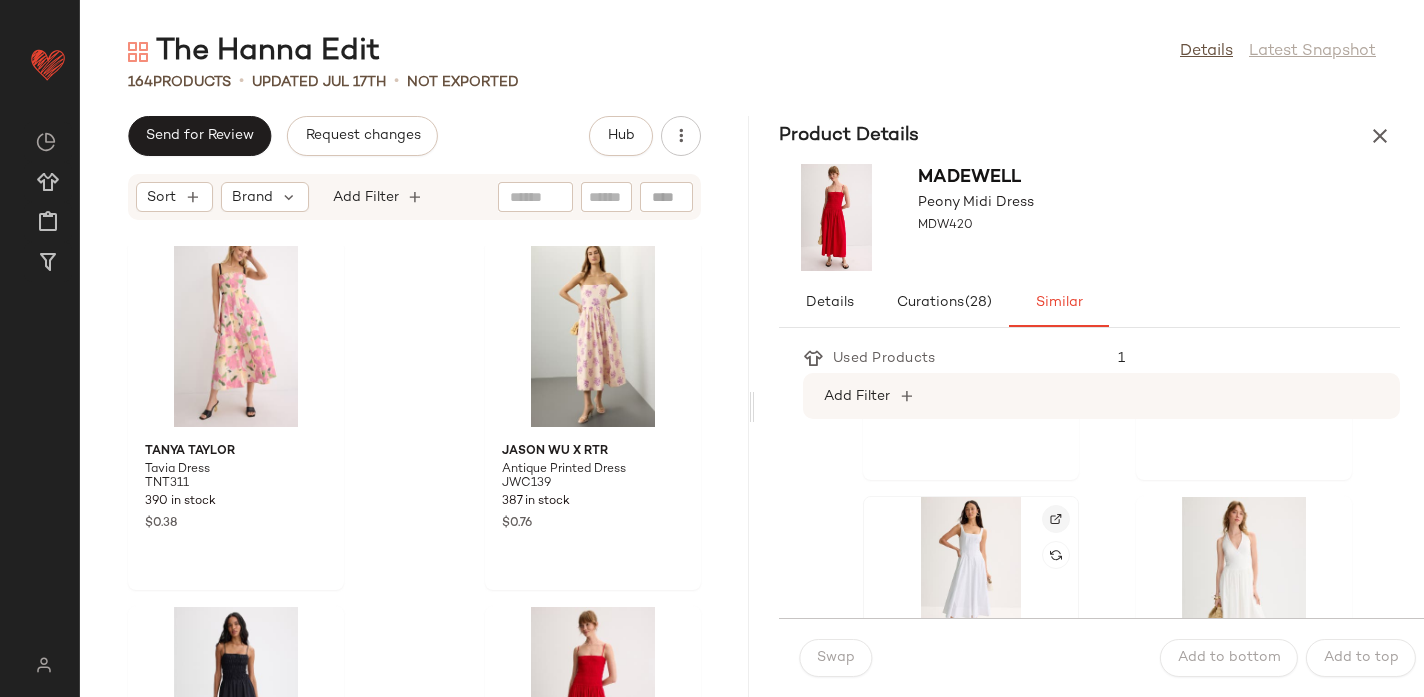 click 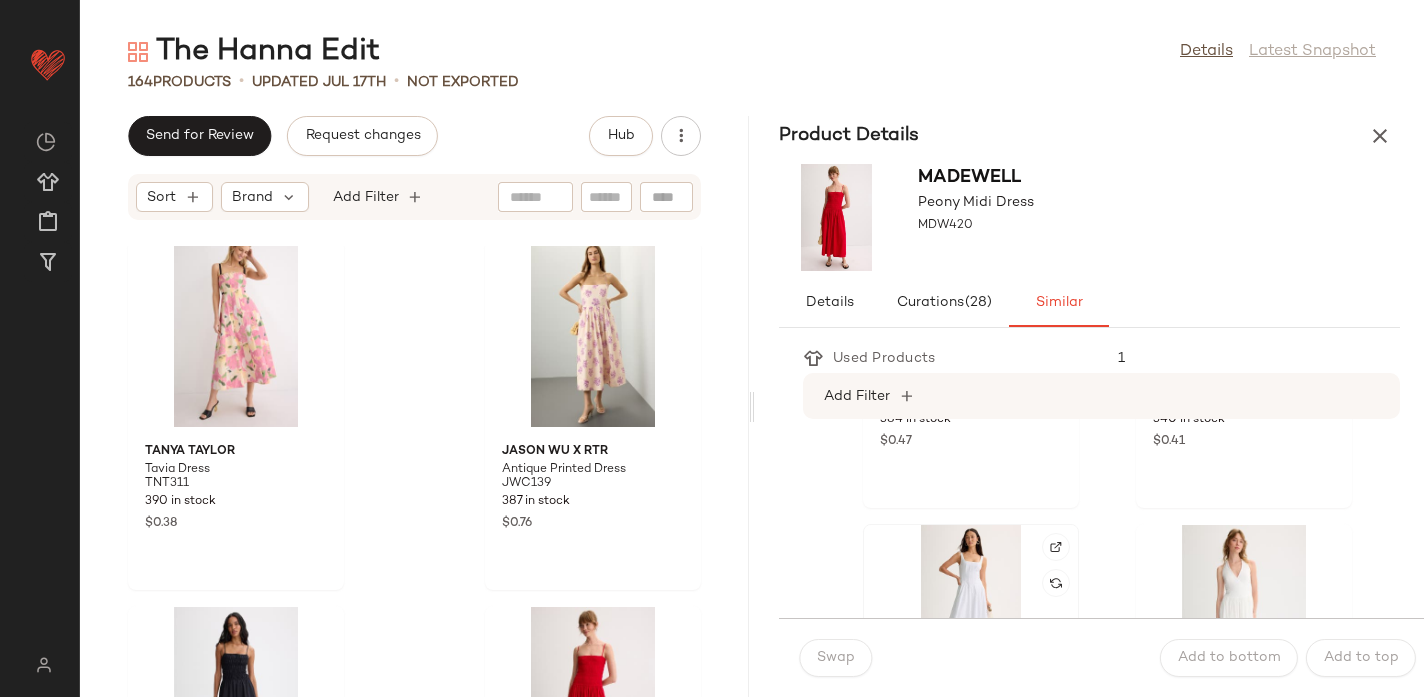 click 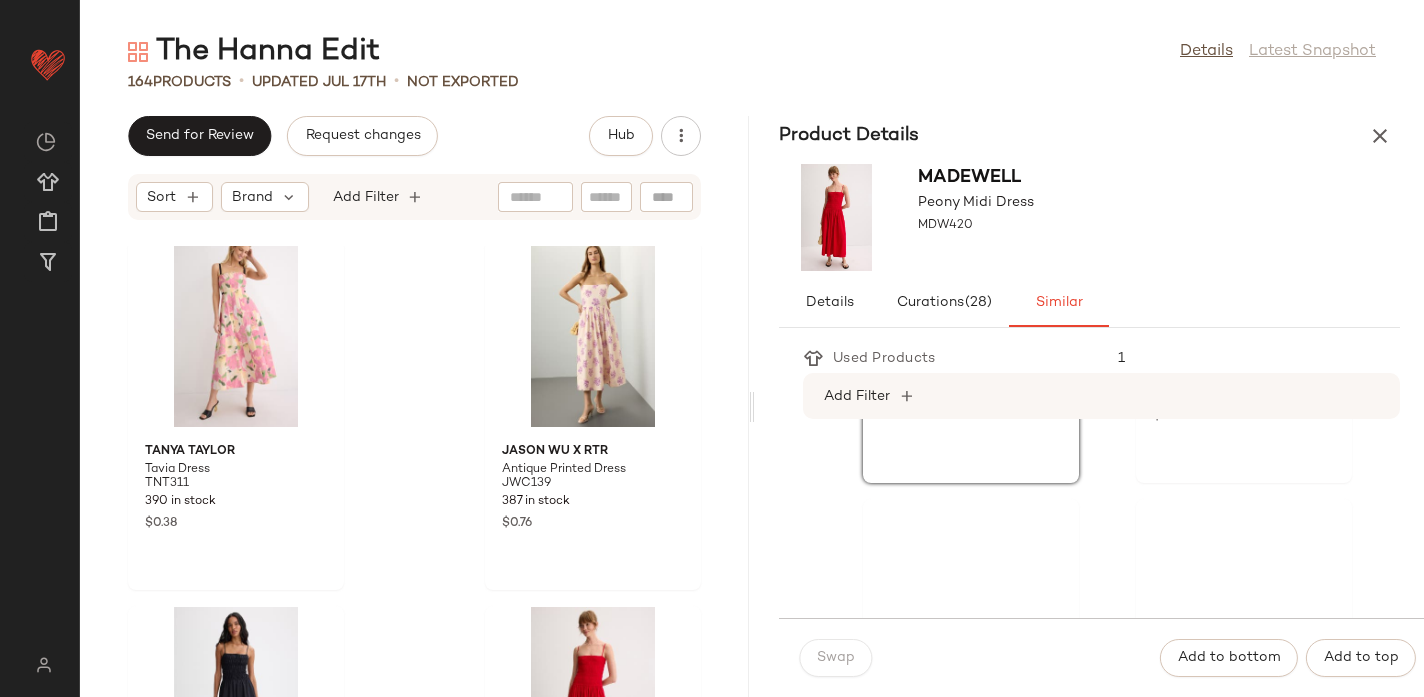 scroll, scrollTop: 2563, scrollLeft: 0, axis: vertical 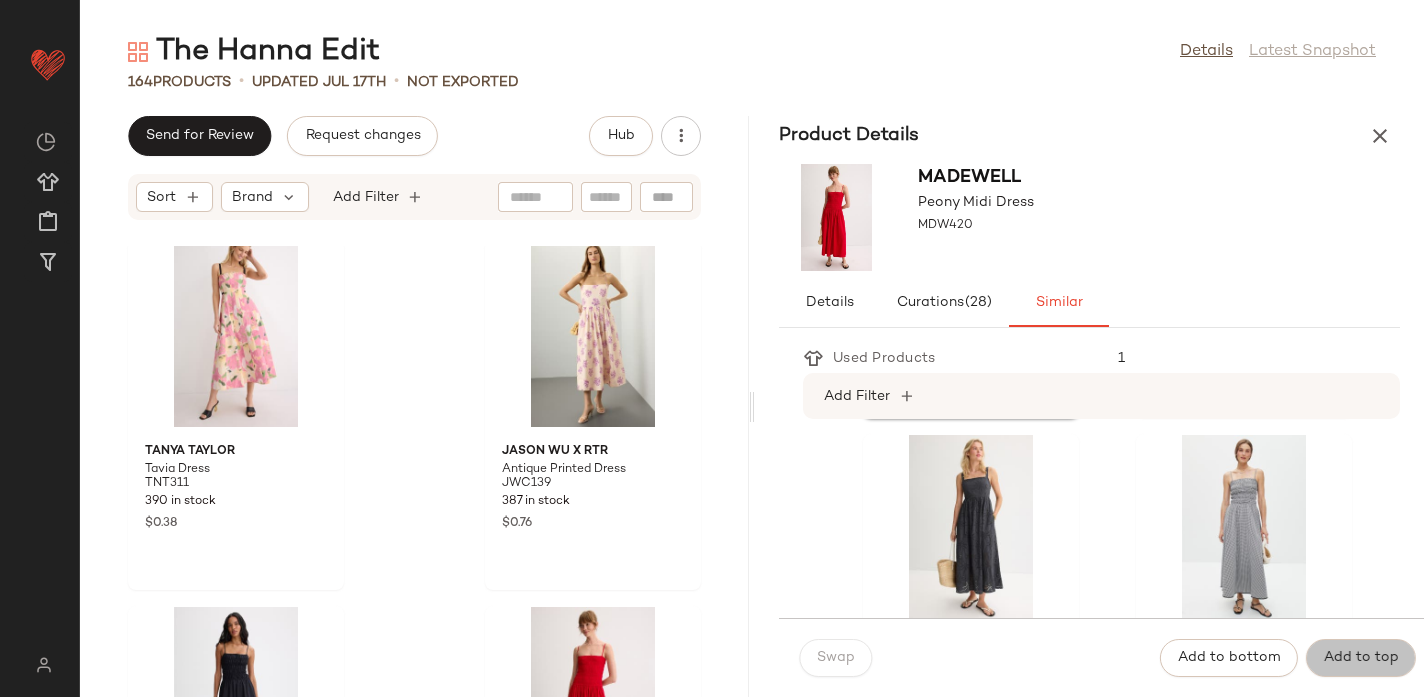click on "Add to top" 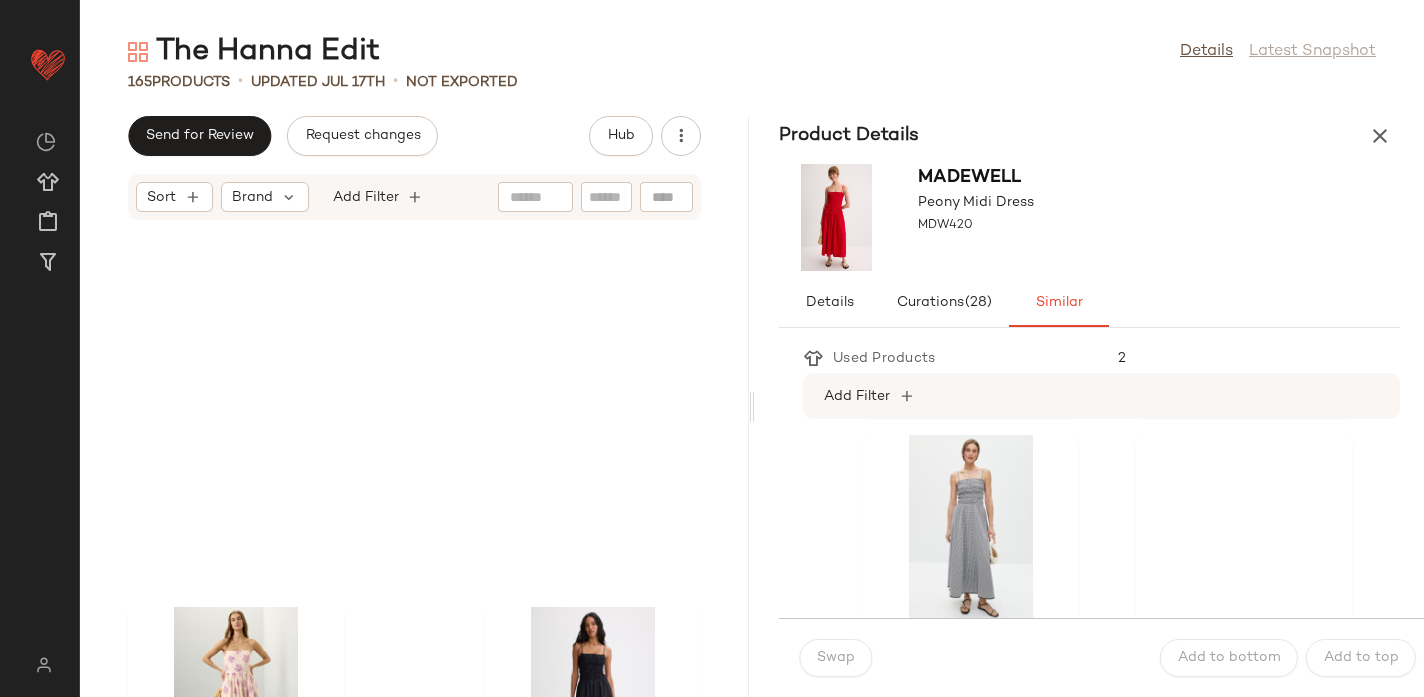 scroll, scrollTop: 24182, scrollLeft: 0, axis: vertical 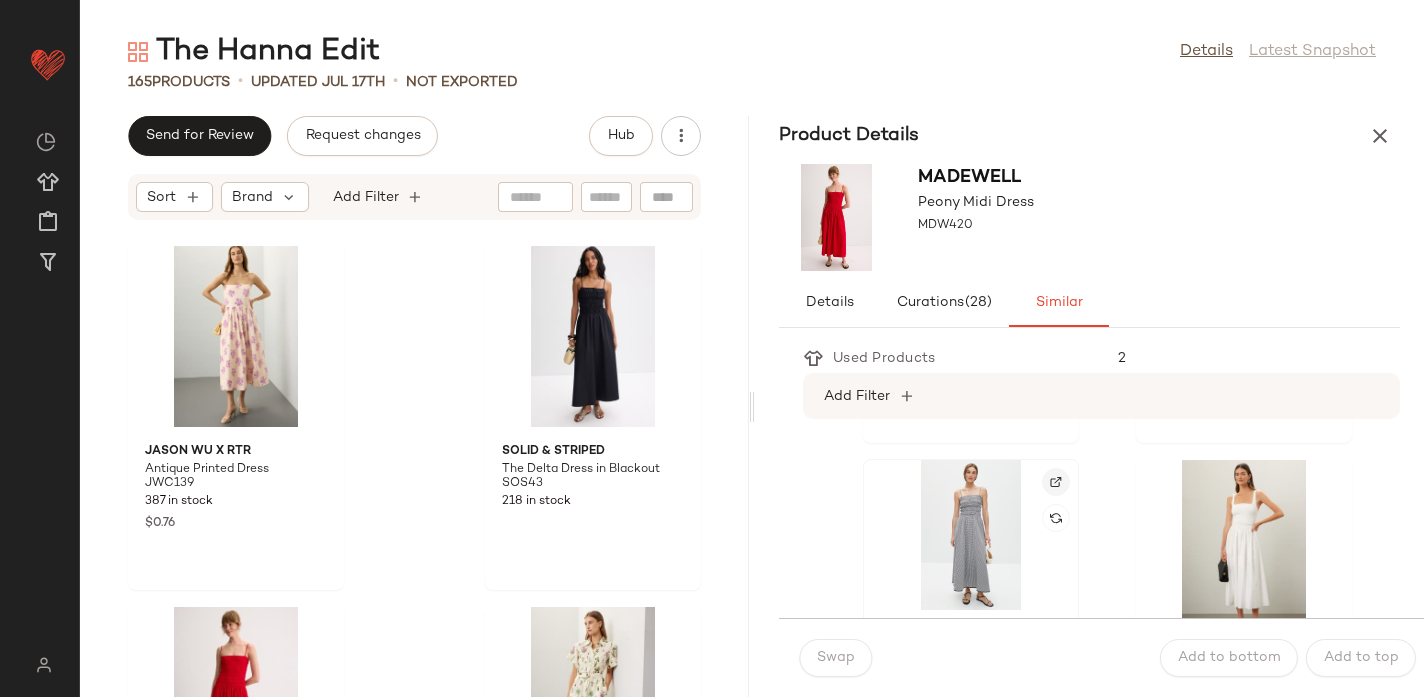 click 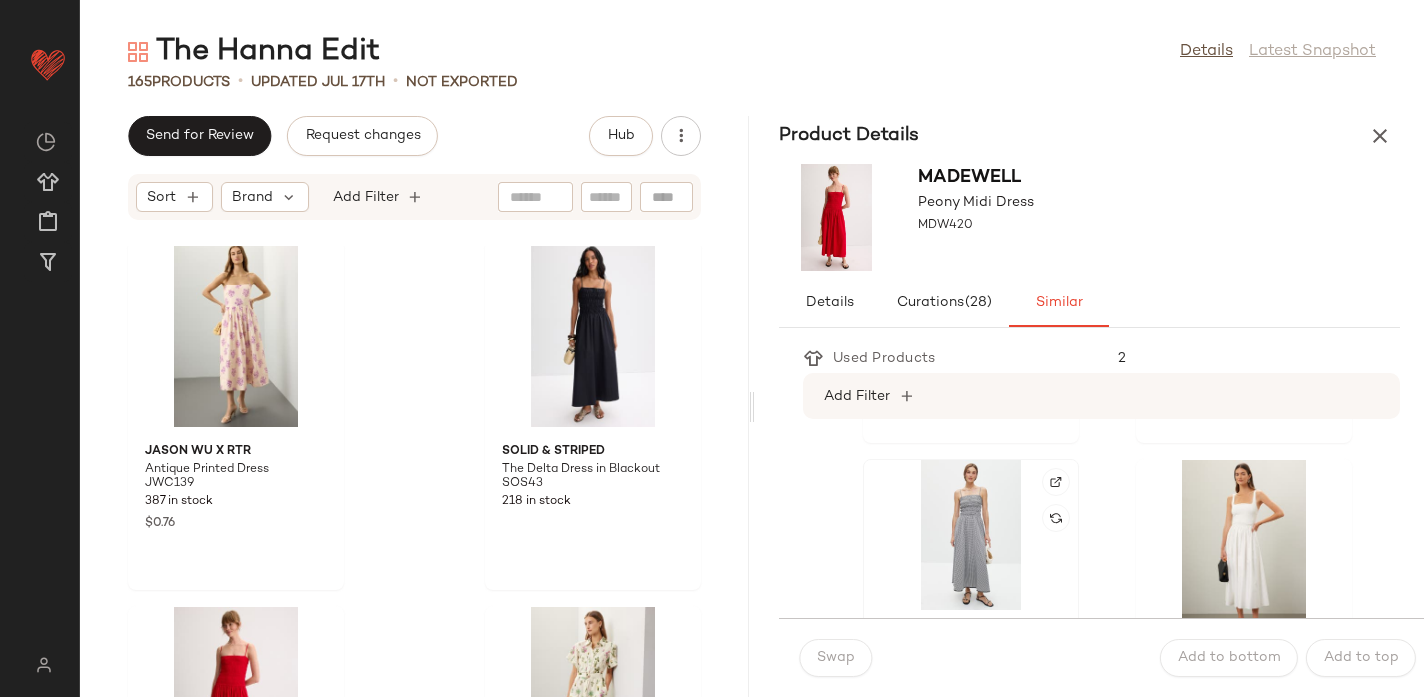 click 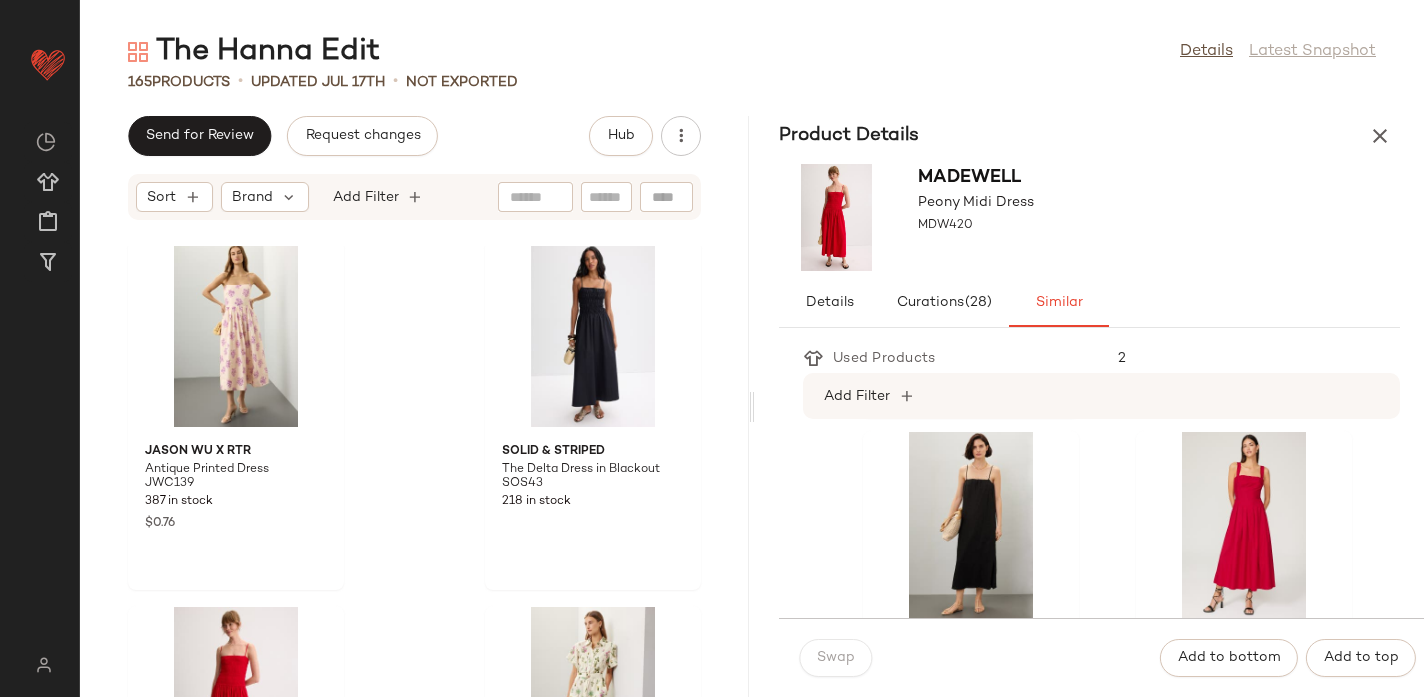 scroll, scrollTop: 2928, scrollLeft: 0, axis: vertical 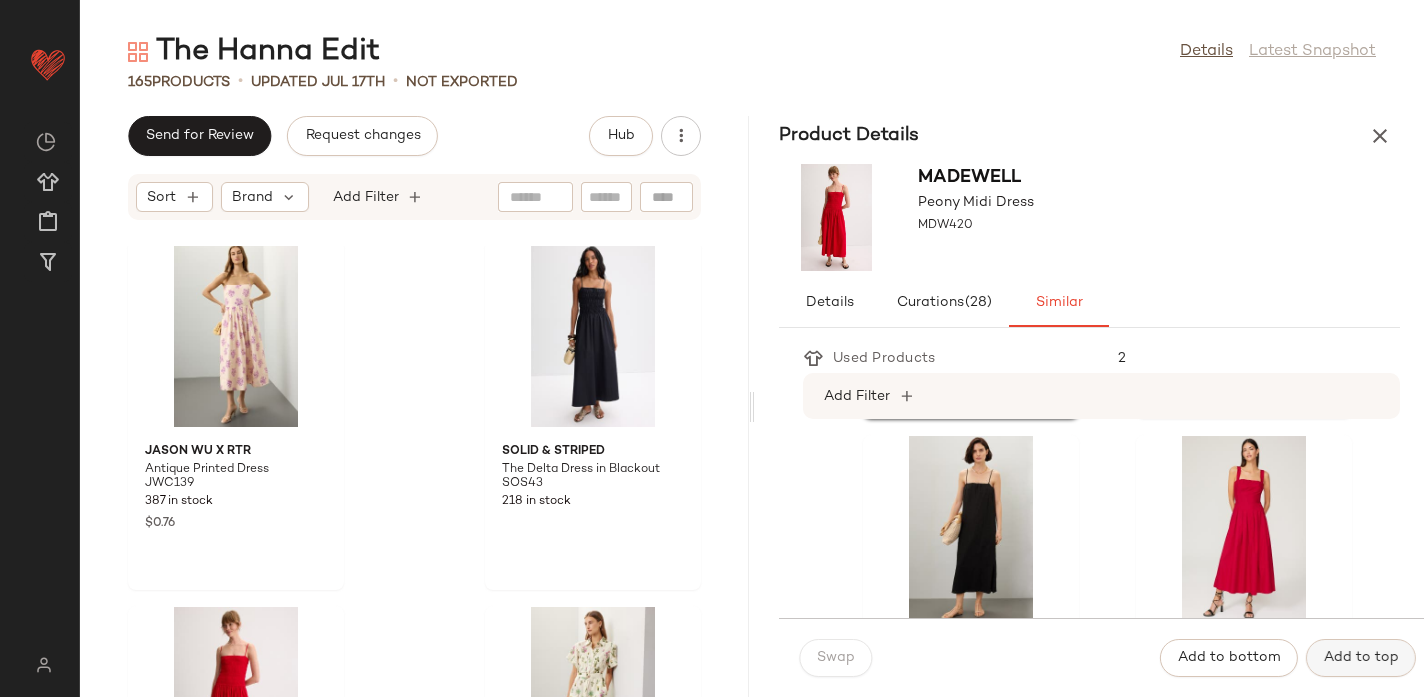 click on "Add to top" 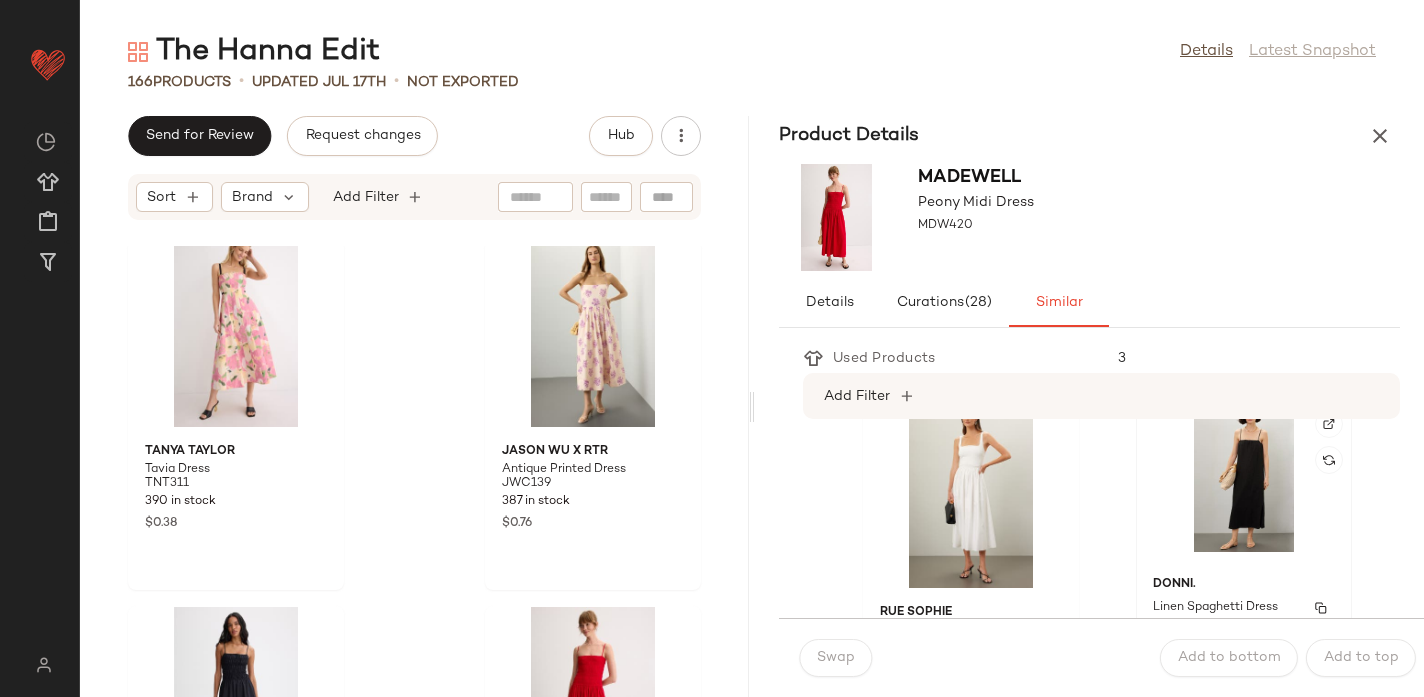 scroll, scrollTop: 2541, scrollLeft: 0, axis: vertical 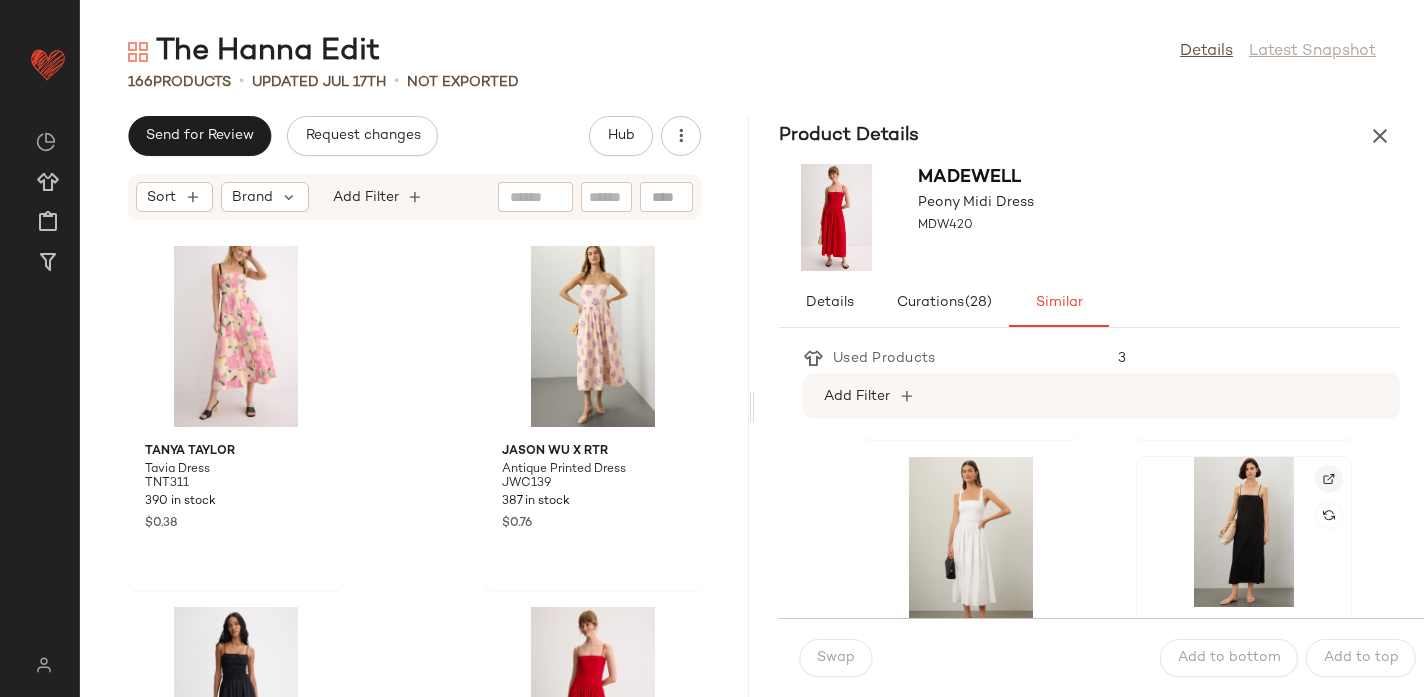 click 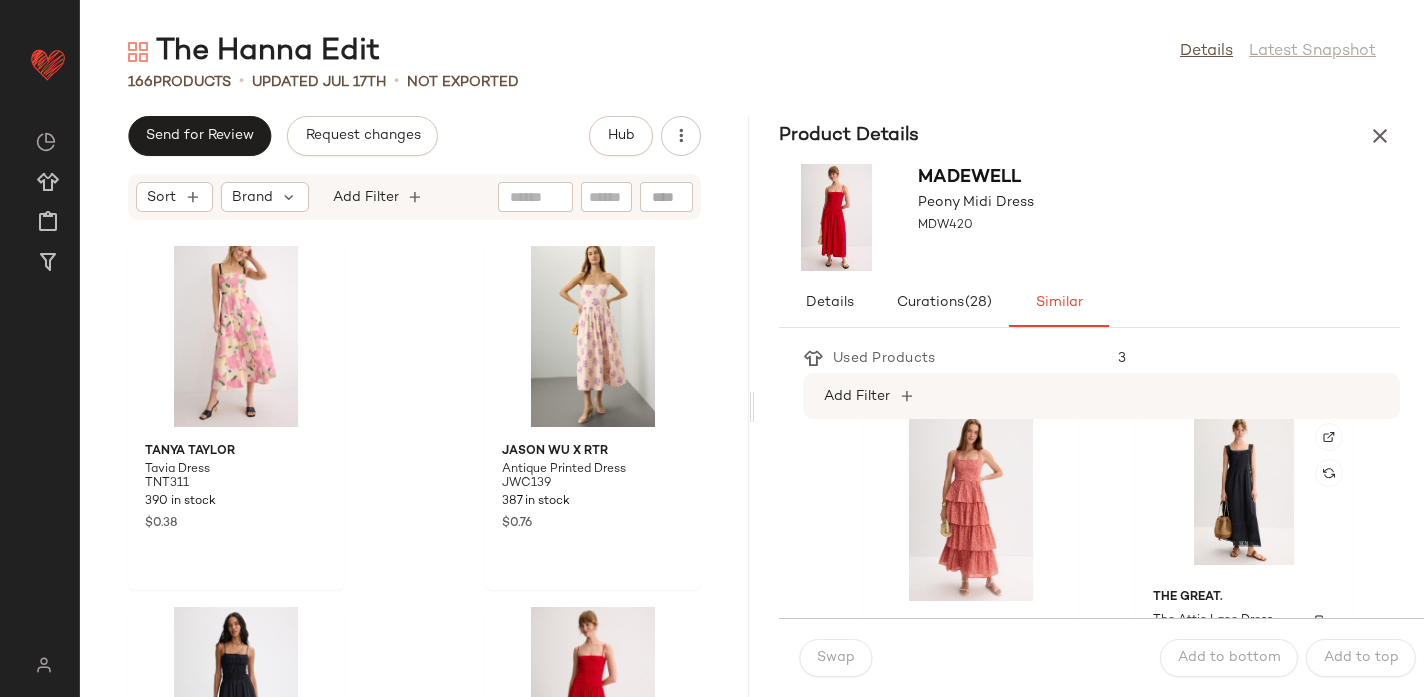 scroll, scrollTop: 3827, scrollLeft: 0, axis: vertical 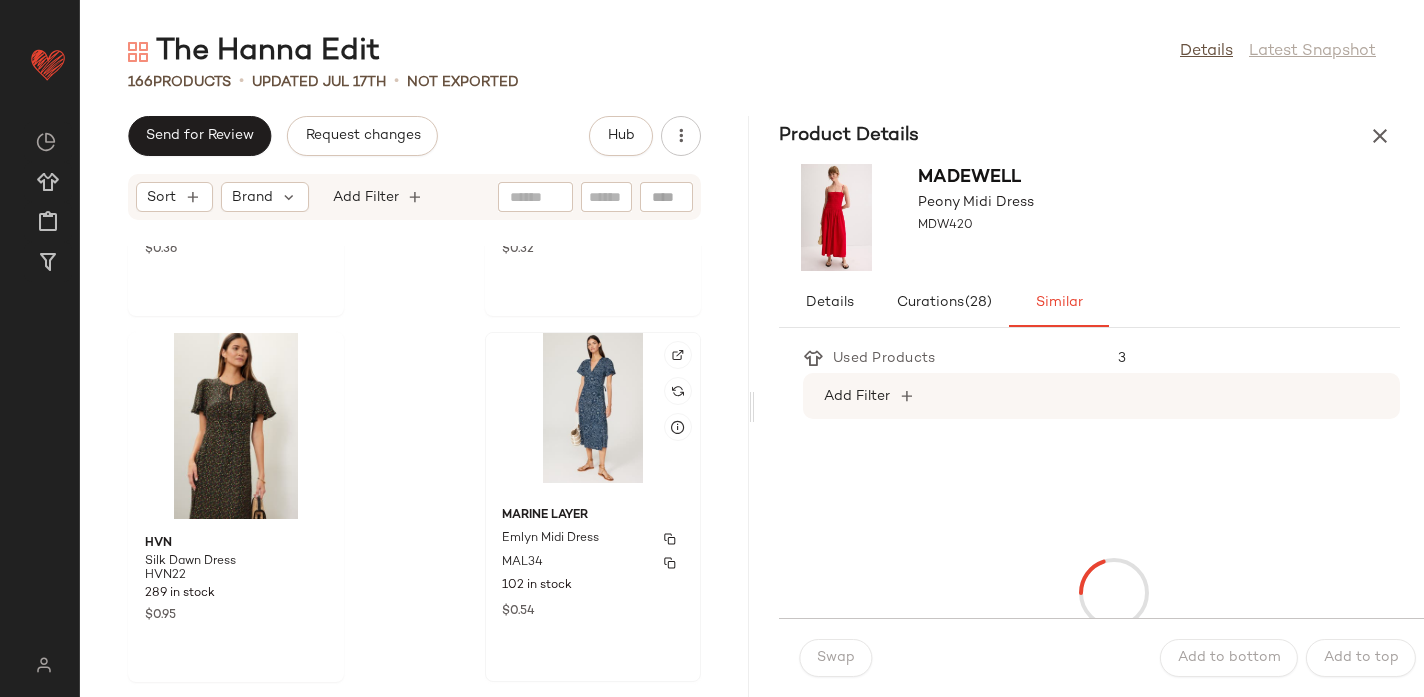 click on "Marine Layer Emlyn Midi Dress MAL34 102 in stock $0.54" 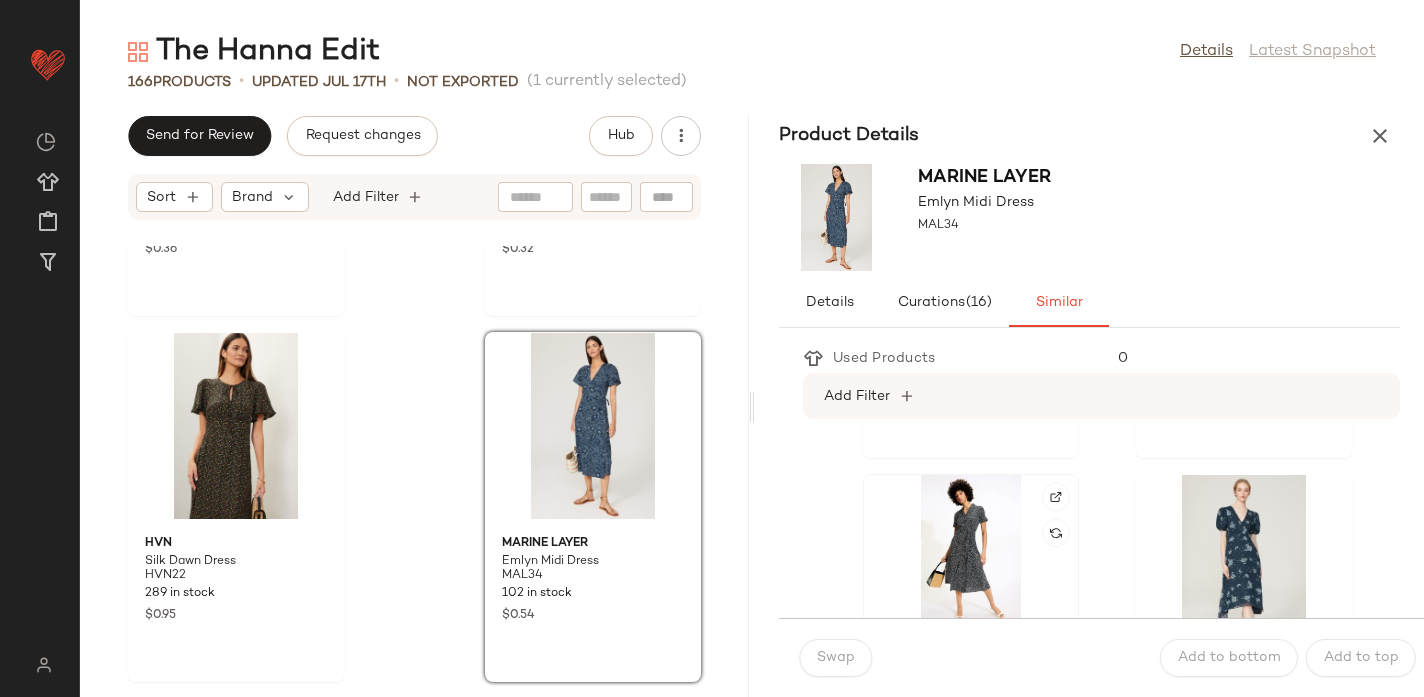 scroll, scrollTop: 326, scrollLeft: 0, axis: vertical 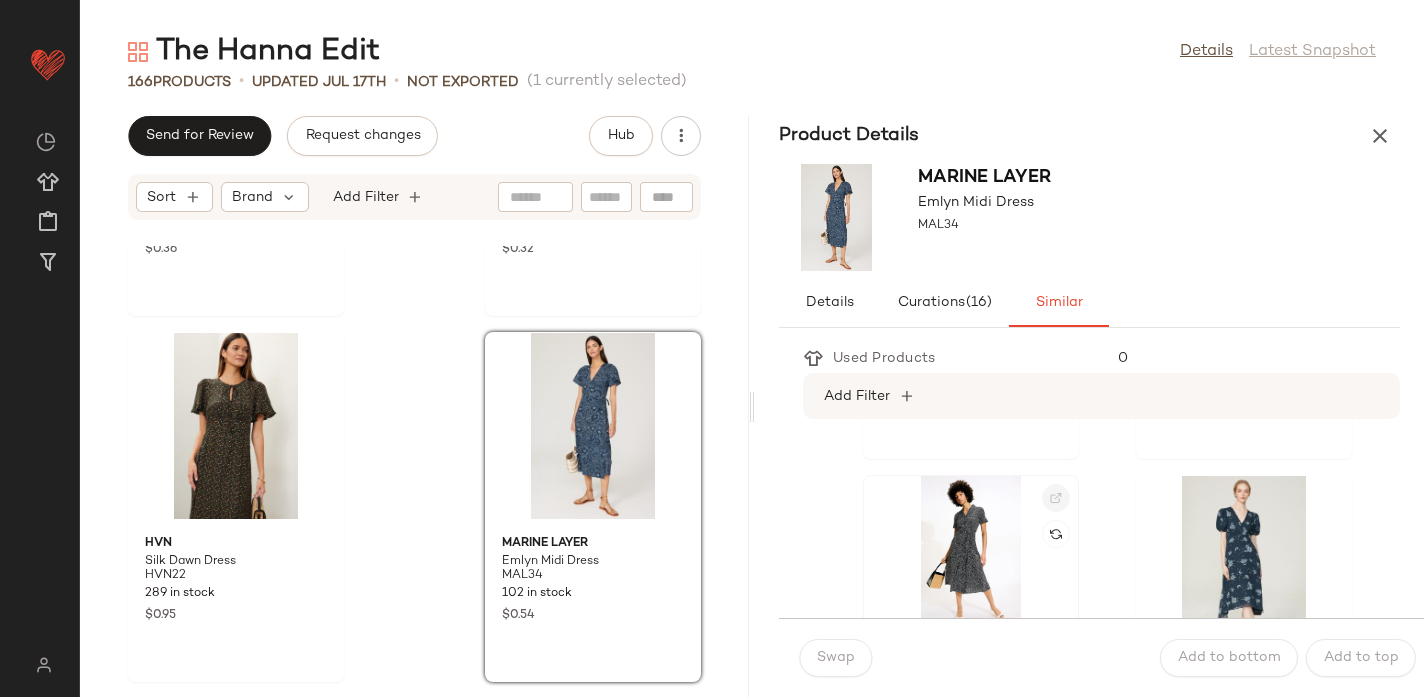click 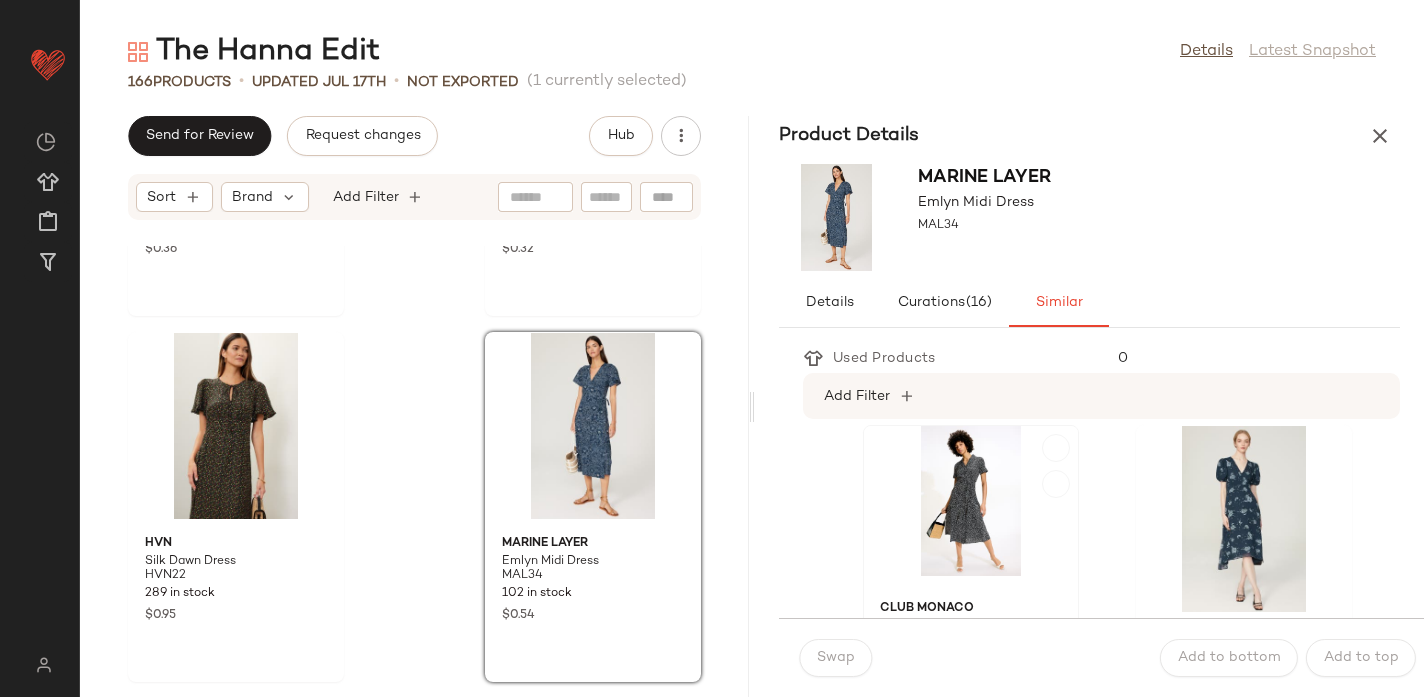 click 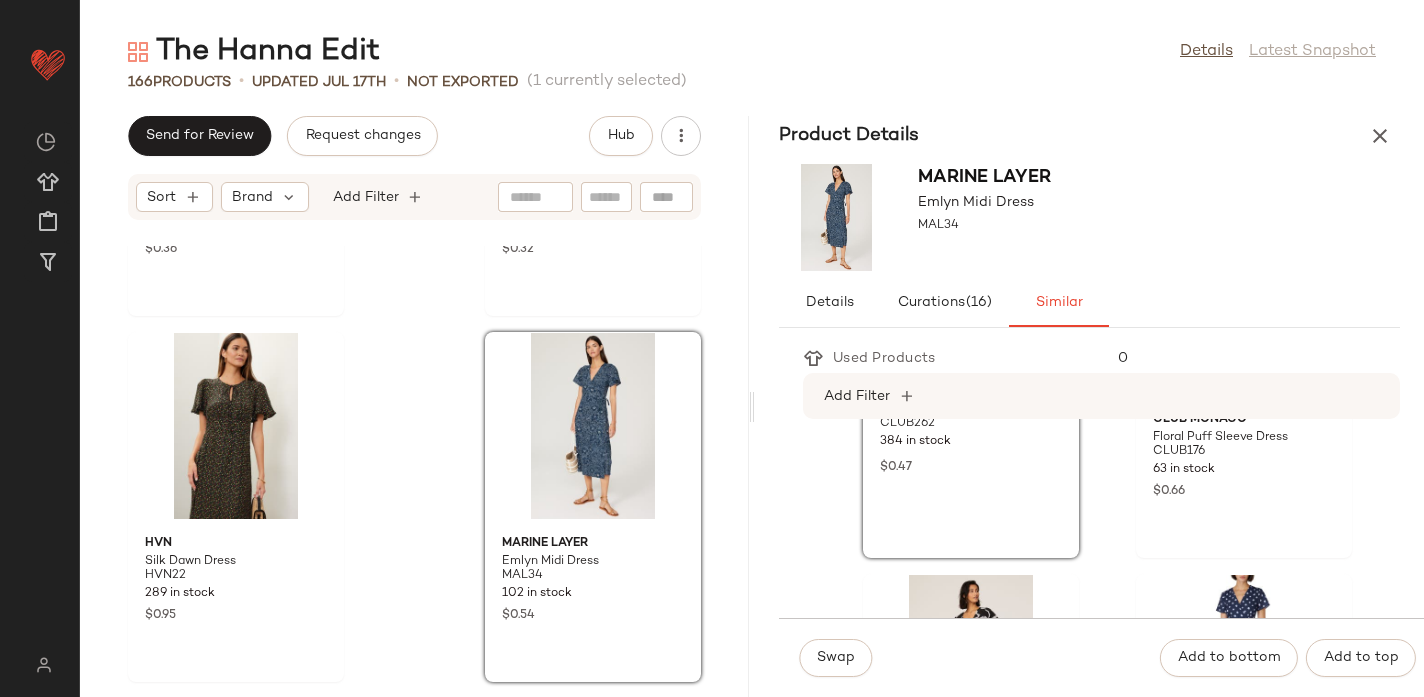 scroll, scrollTop: 597, scrollLeft: 0, axis: vertical 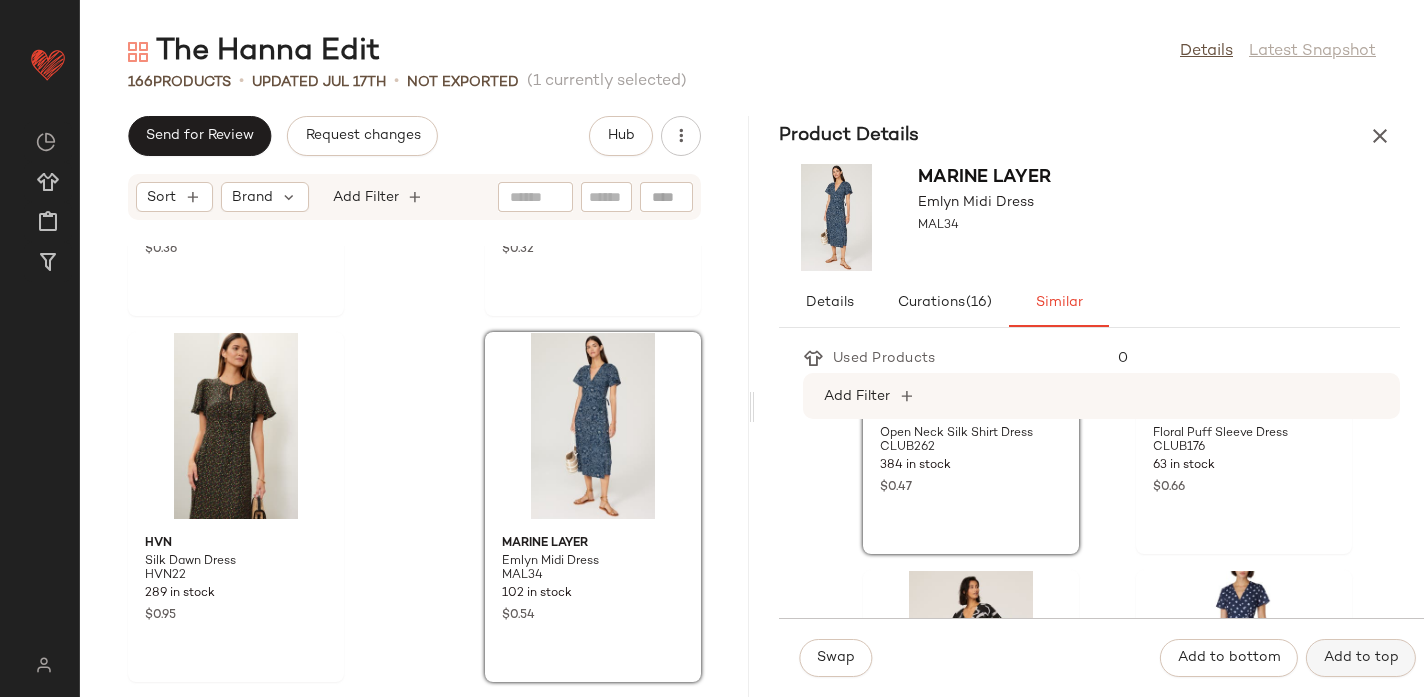 click on "Add to top" 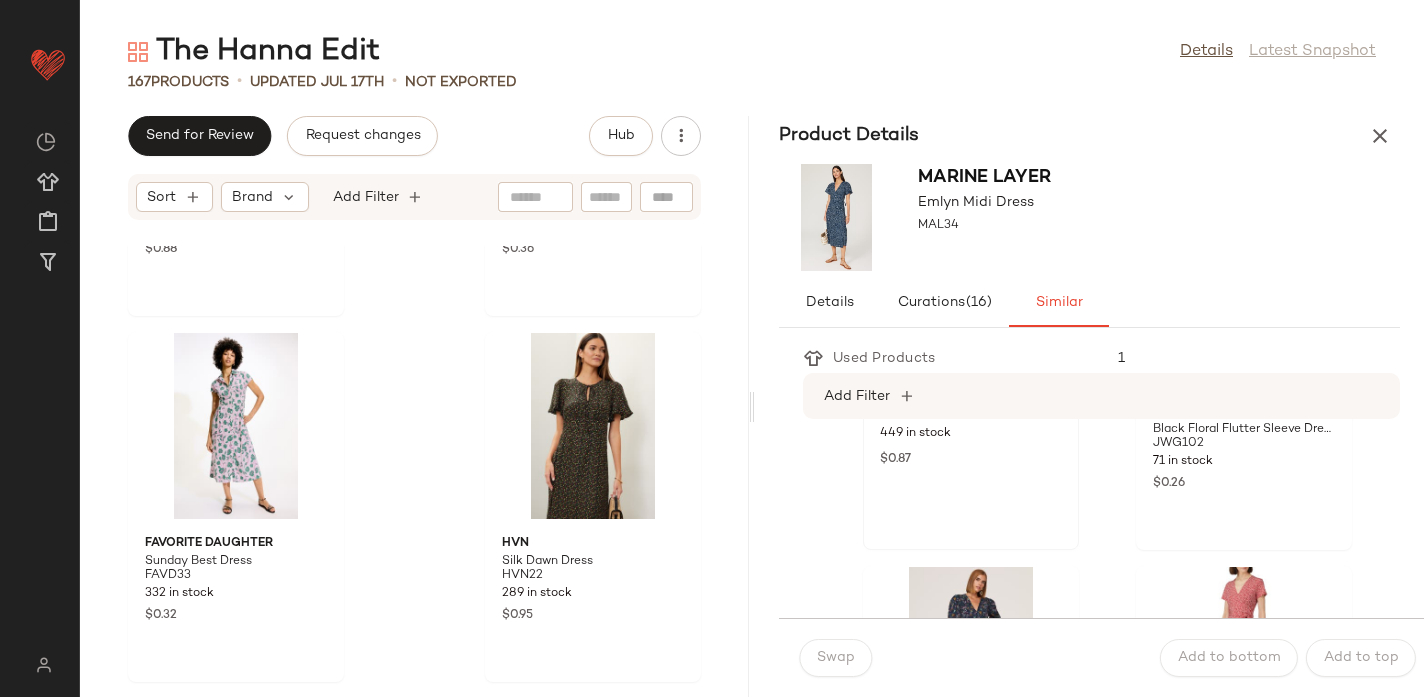 scroll, scrollTop: 2390, scrollLeft: 0, axis: vertical 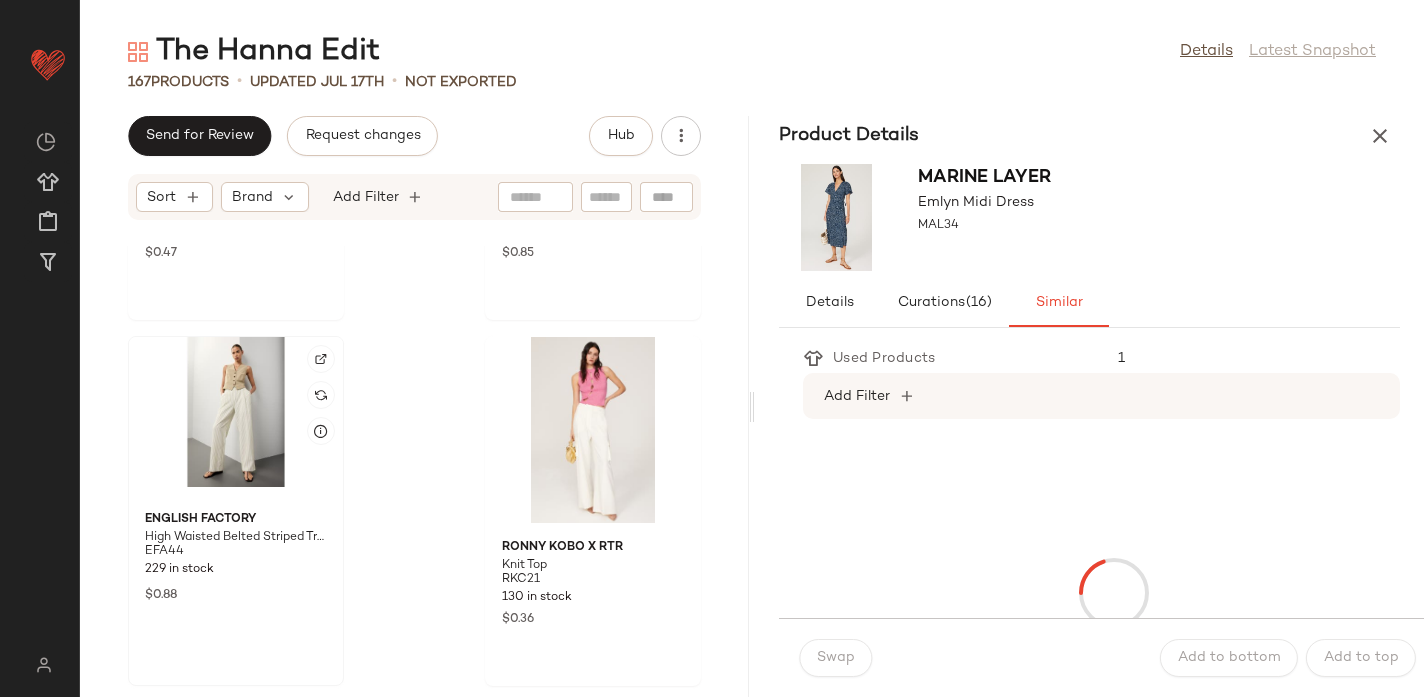 click 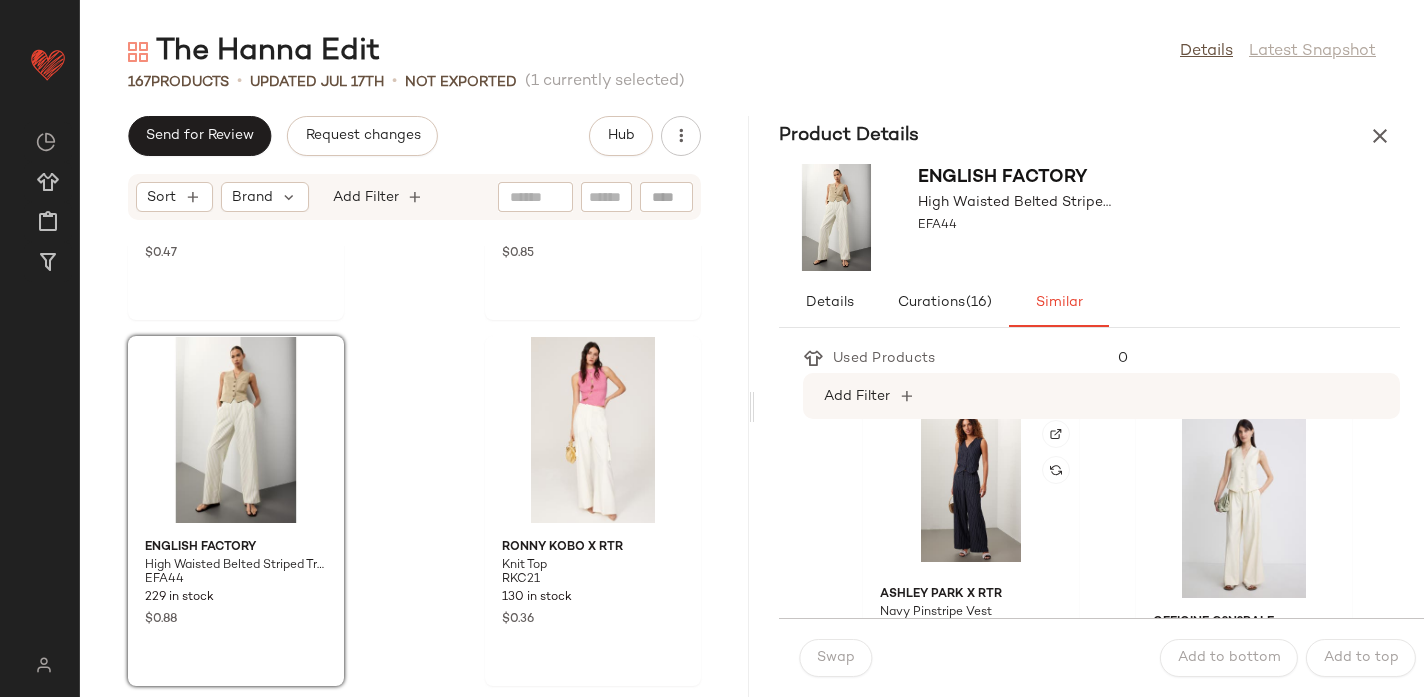 scroll, scrollTop: 23, scrollLeft: 0, axis: vertical 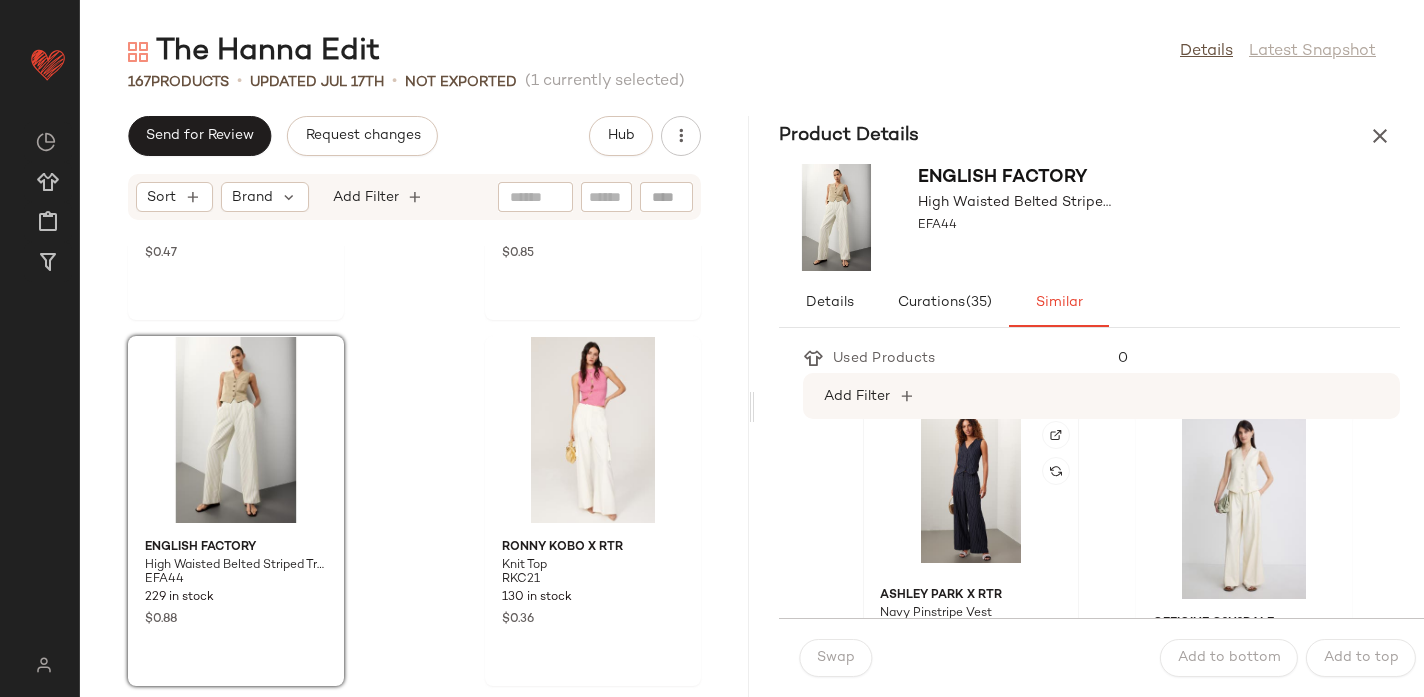 click 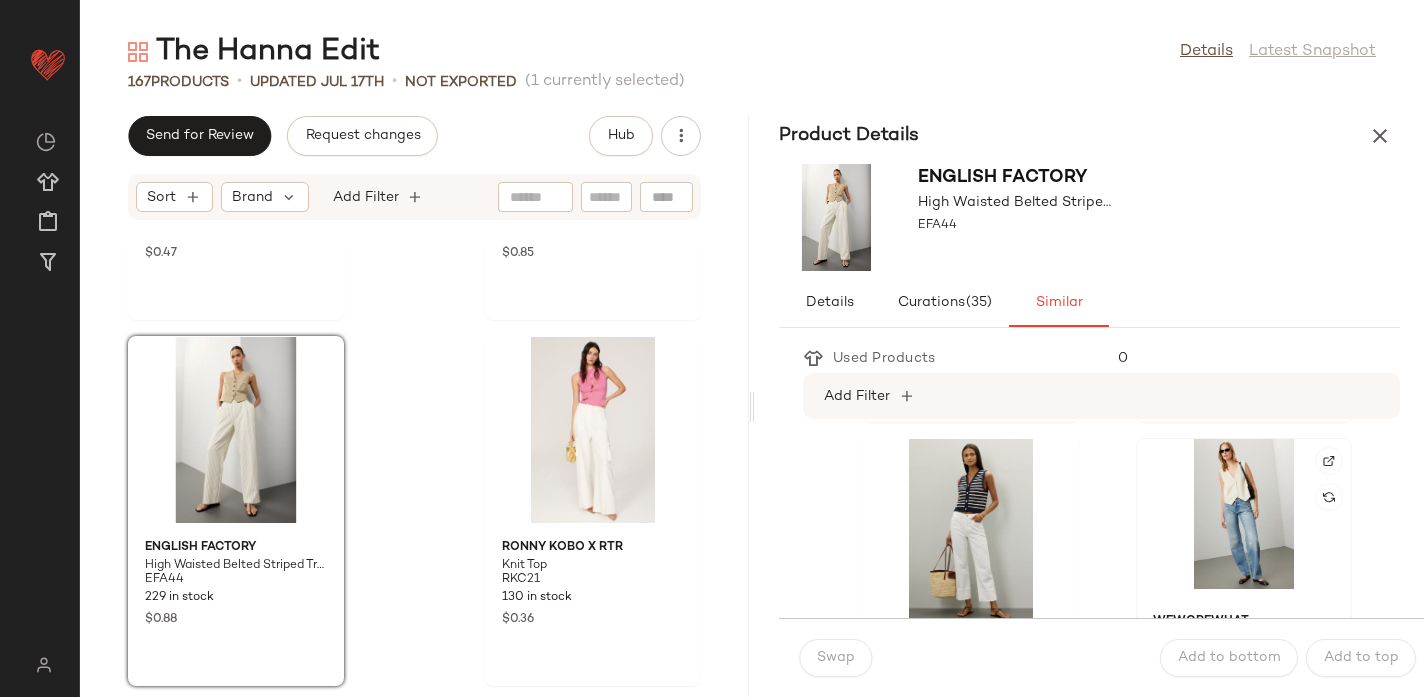 click 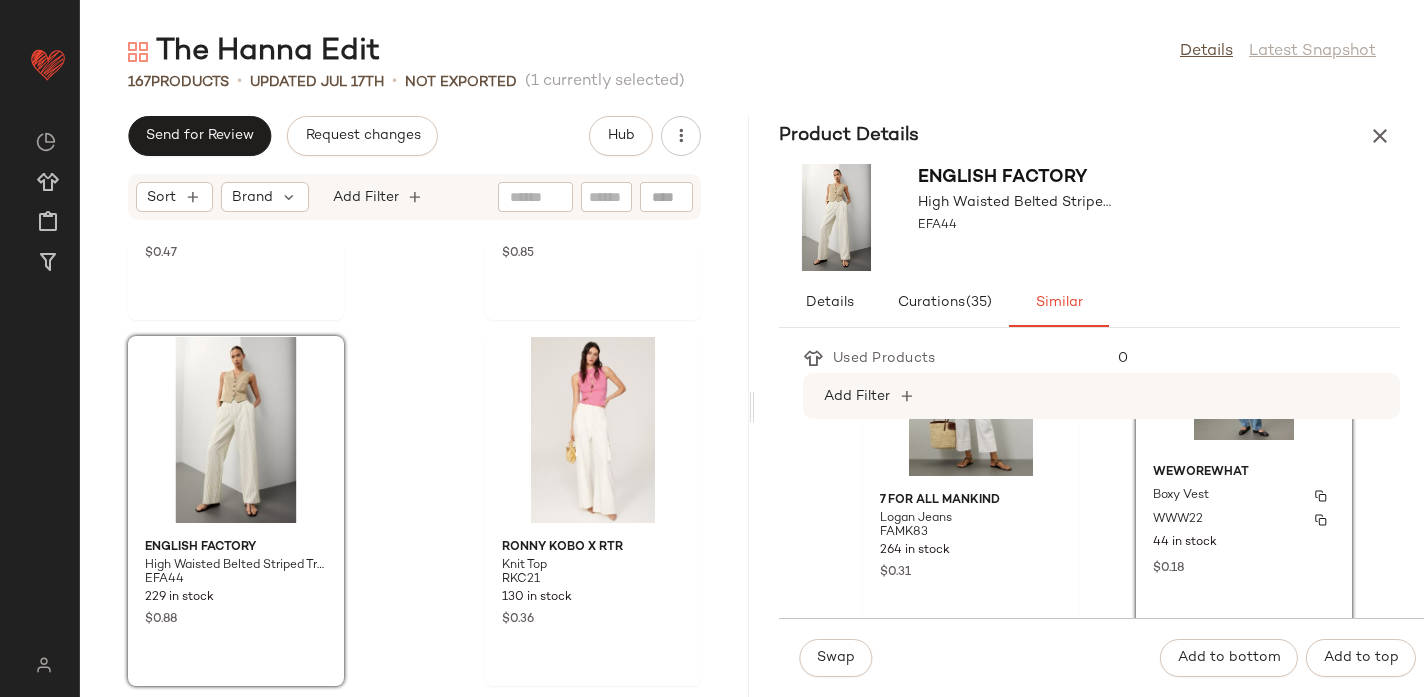 scroll, scrollTop: 871, scrollLeft: 0, axis: vertical 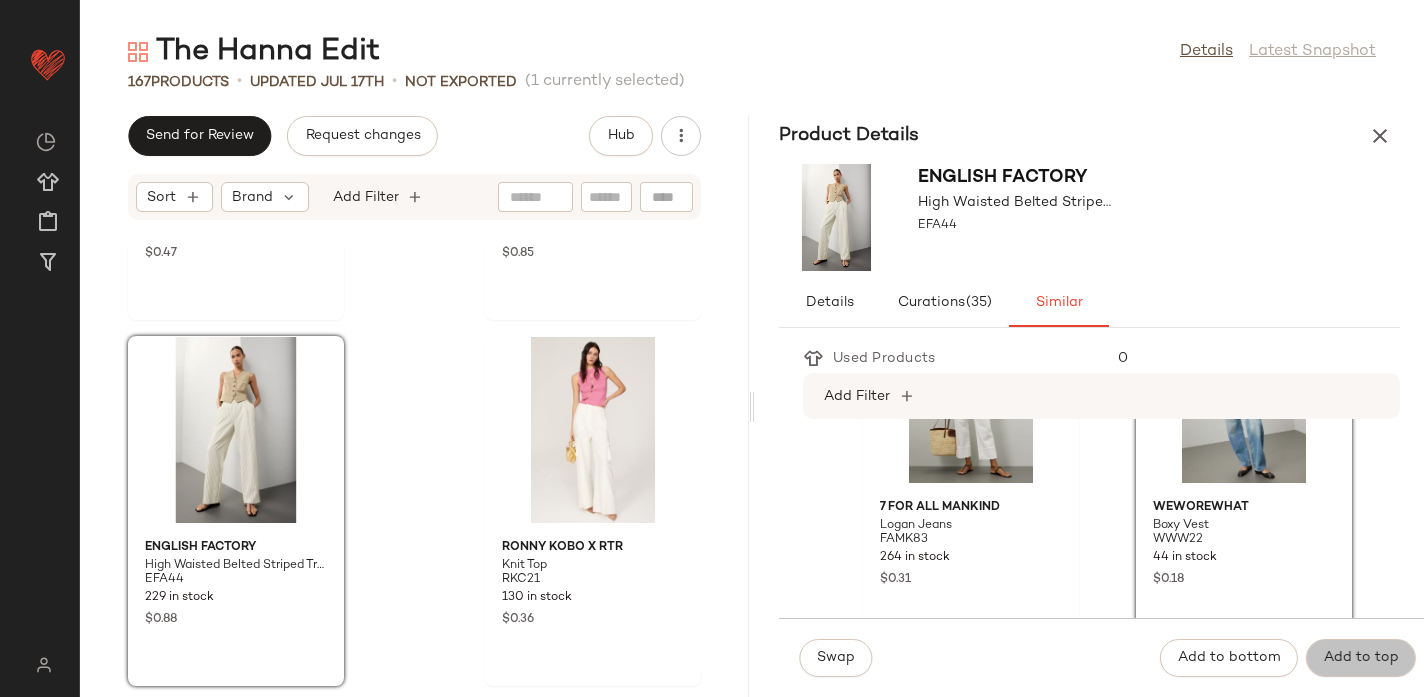 click on "Add to top" 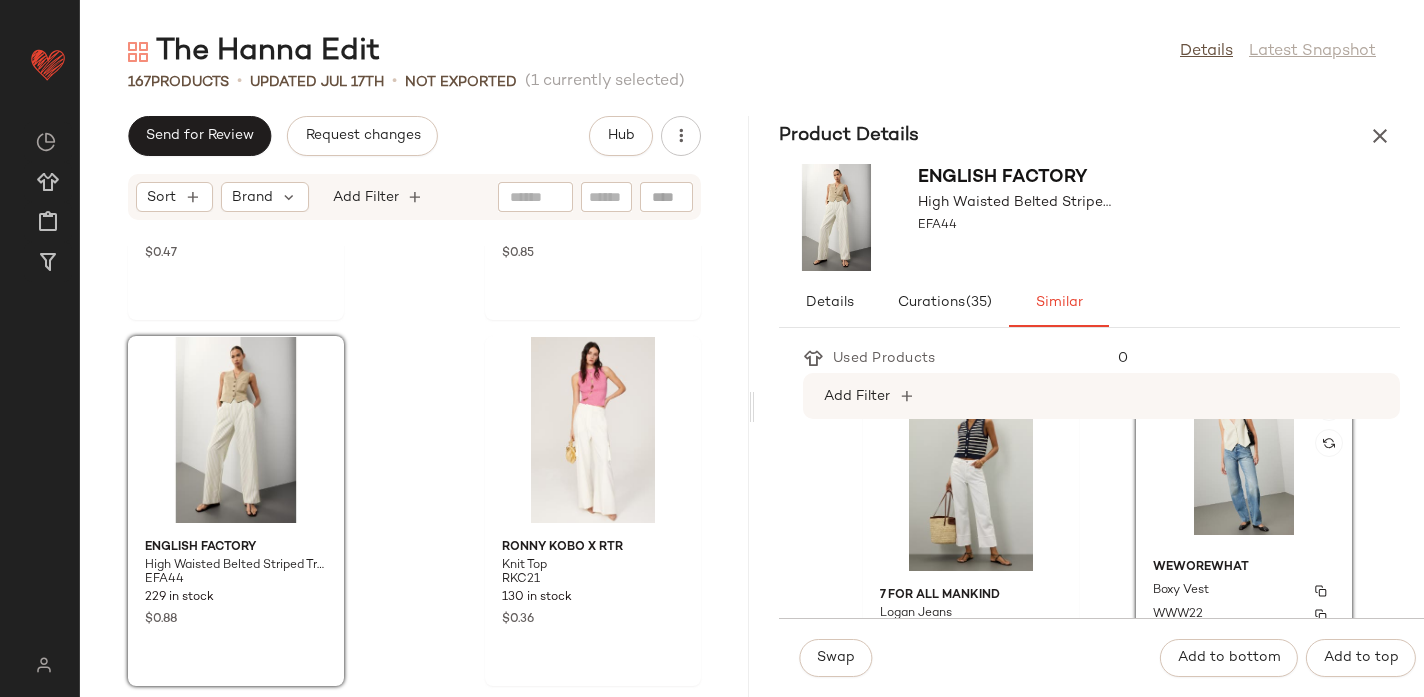scroll, scrollTop: 782, scrollLeft: 0, axis: vertical 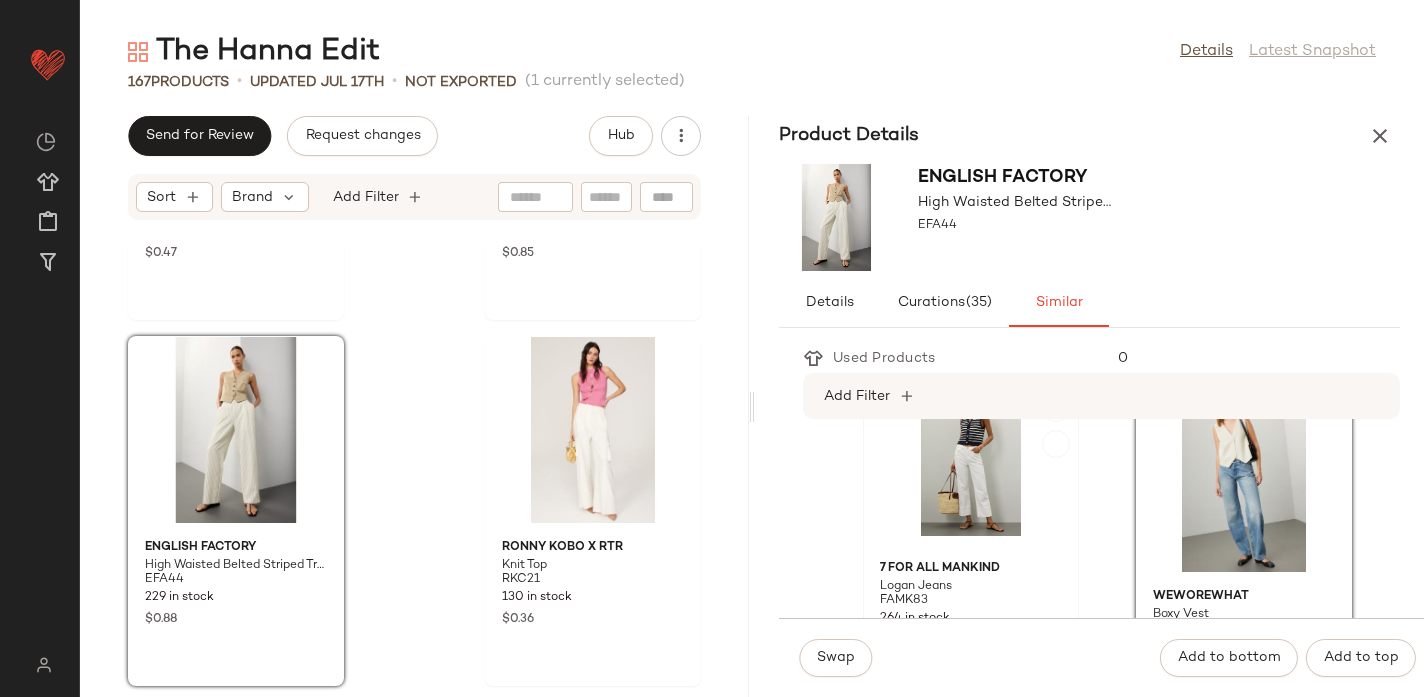 click 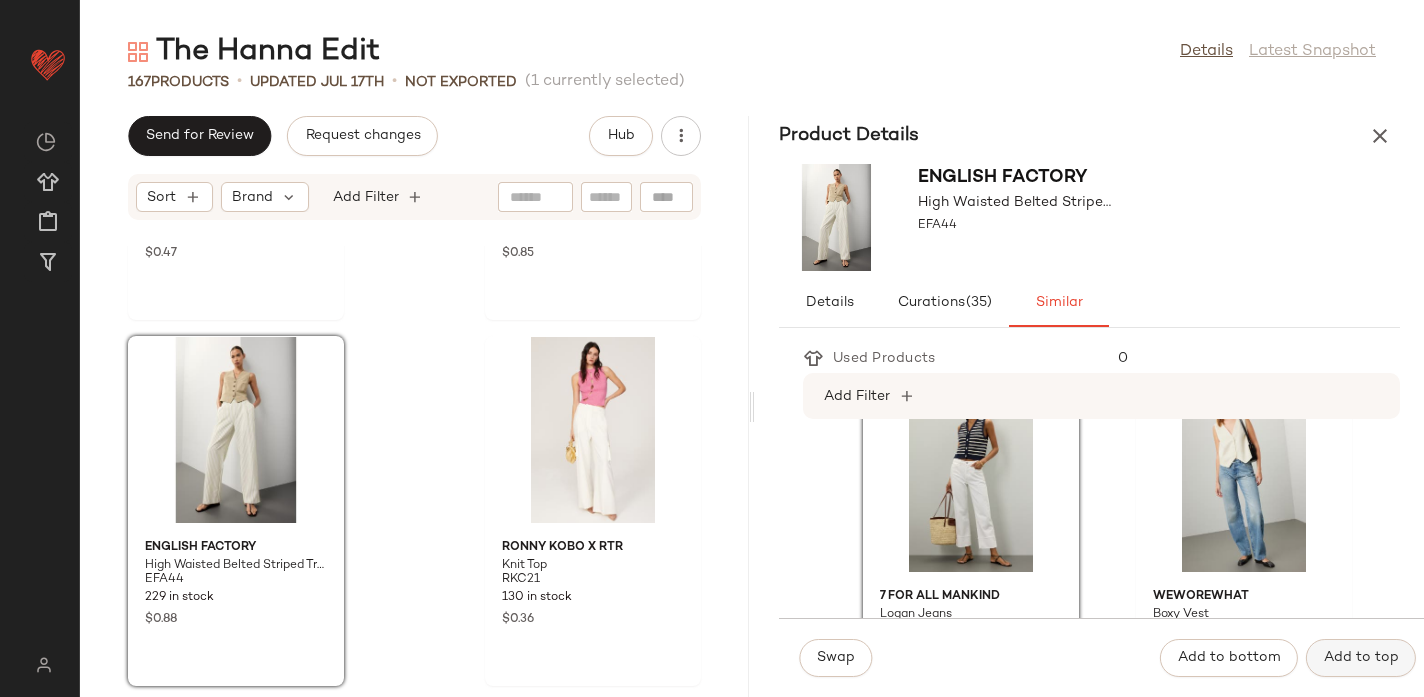 click on "Add to top" at bounding box center [1361, 658] 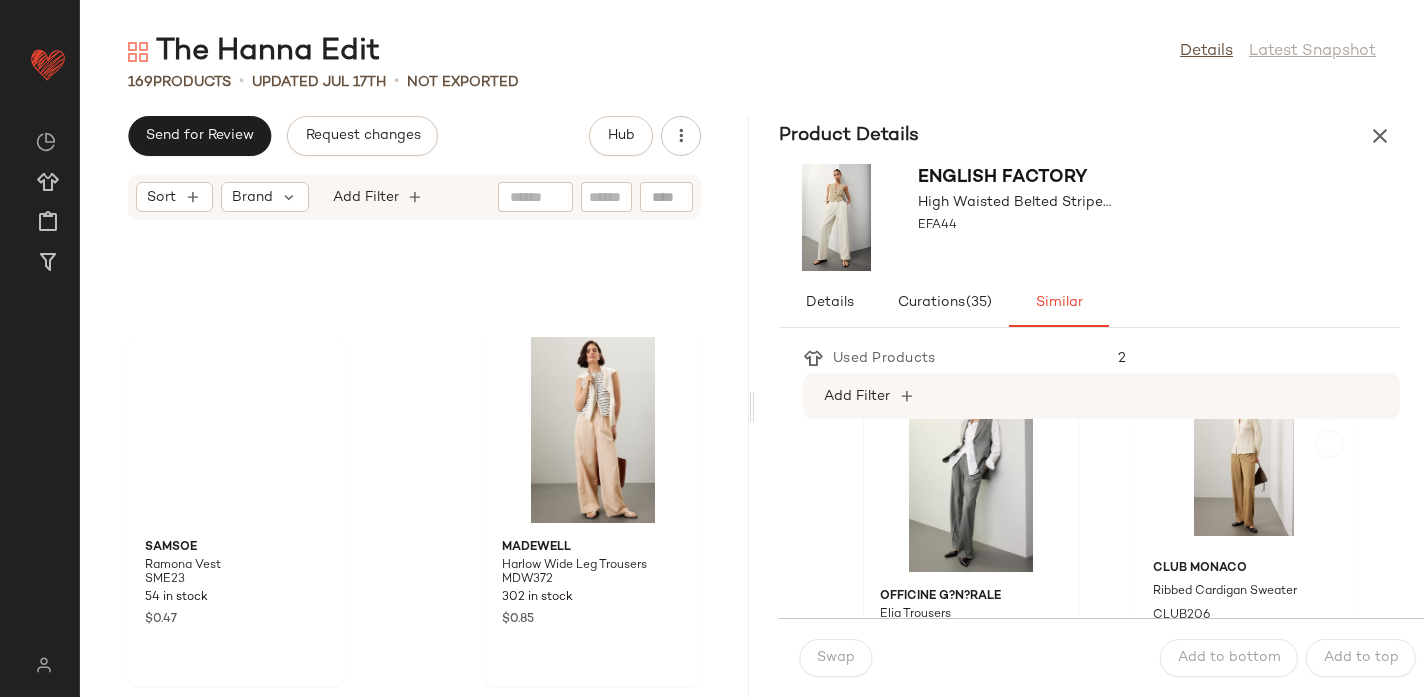 scroll, scrollTop: 797, scrollLeft: 0, axis: vertical 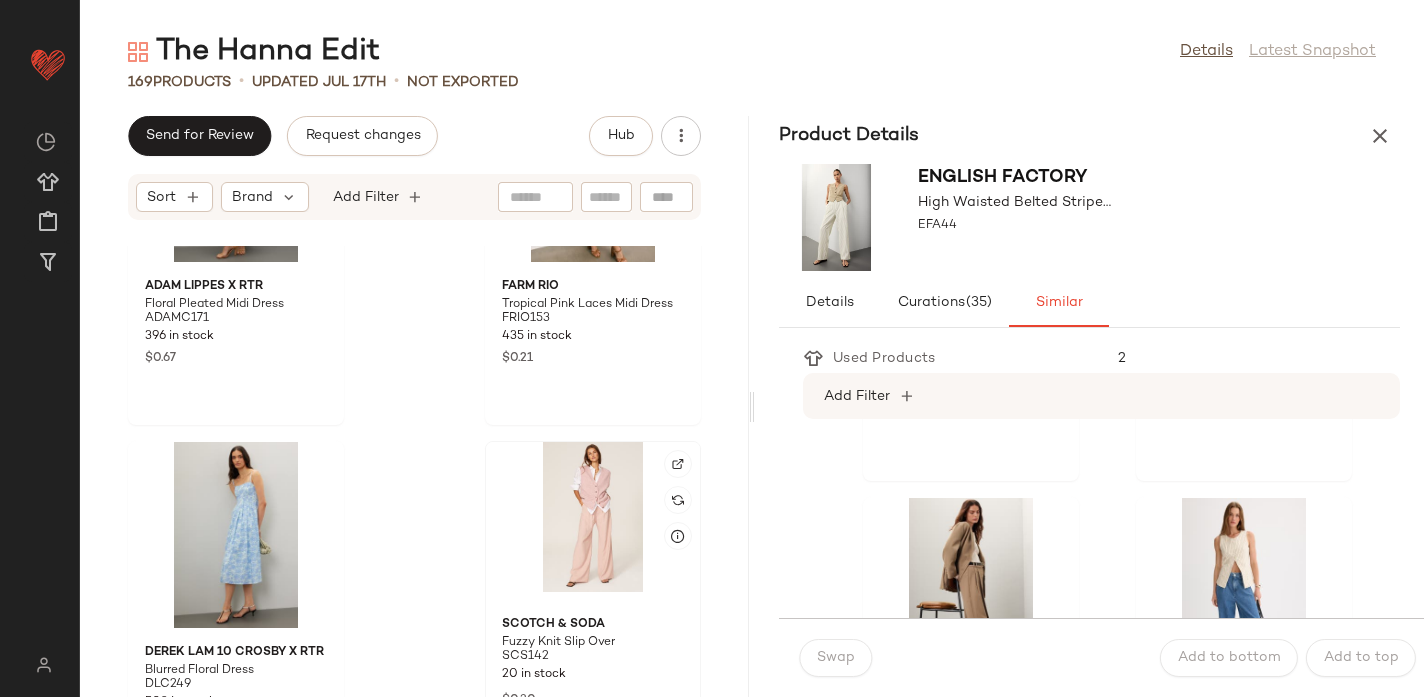 click 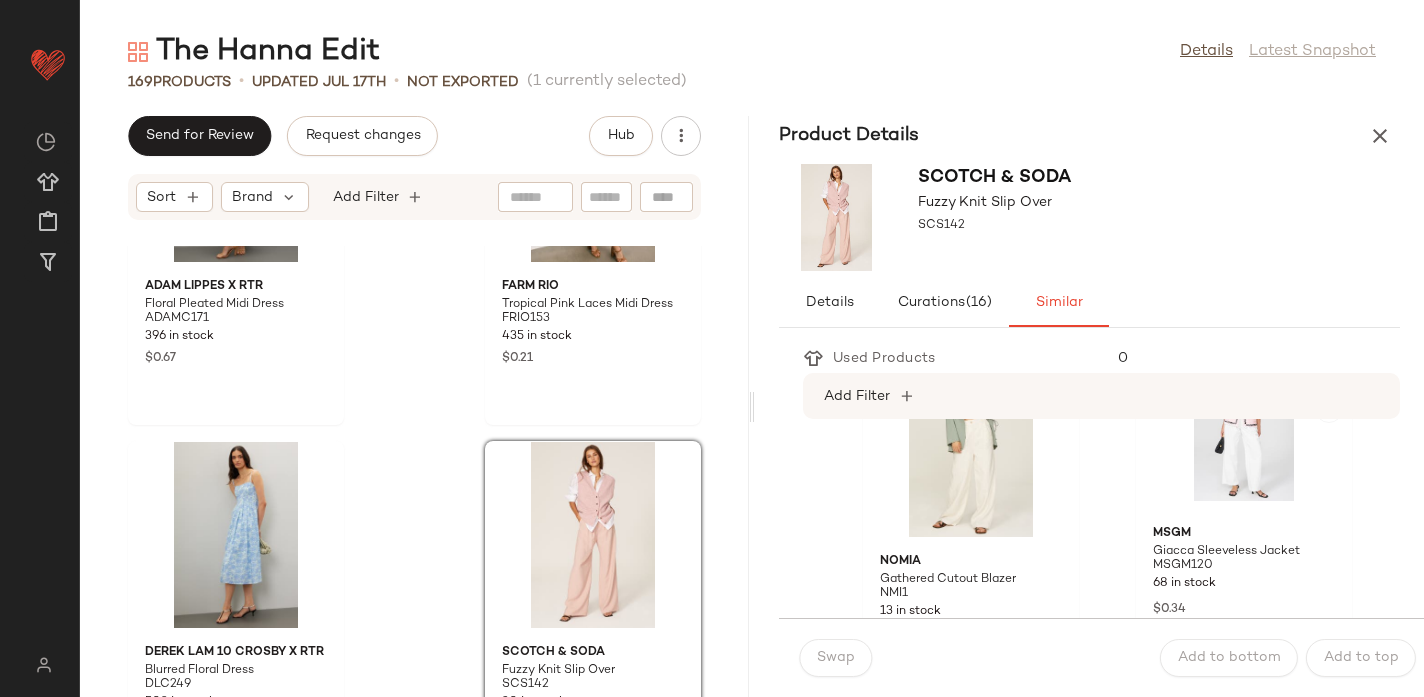 scroll, scrollTop: 3017, scrollLeft: 0, axis: vertical 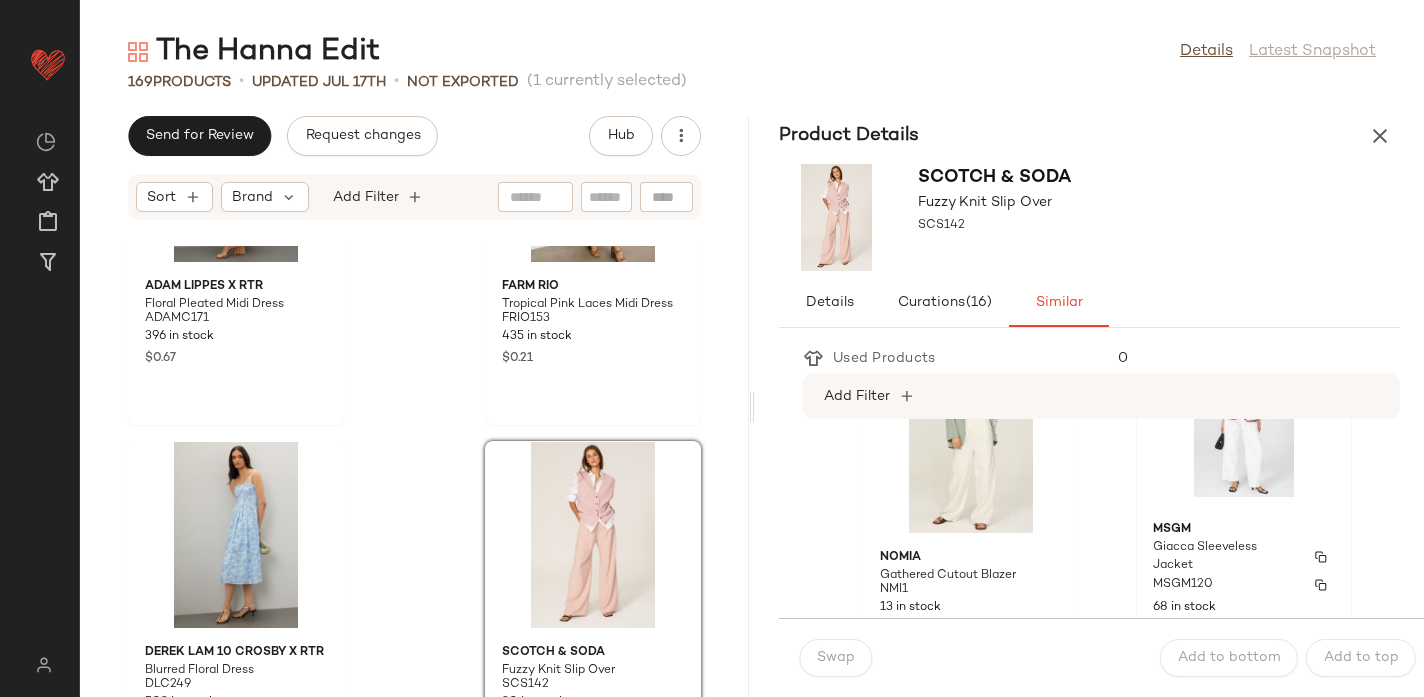 click on "MSGM Giacca Sleeveless Jacket MSGM120 68 in stock $0.34" 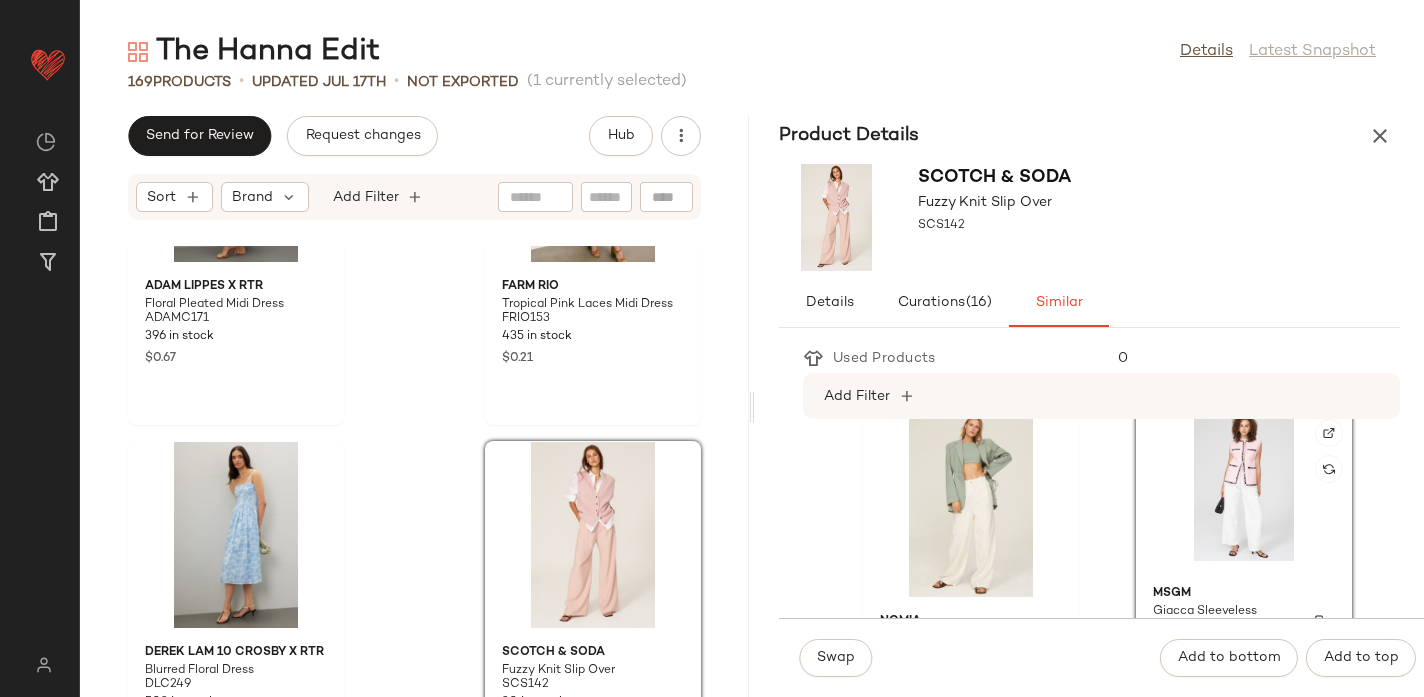 scroll, scrollTop: 2933, scrollLeft: 0, axis: vertical 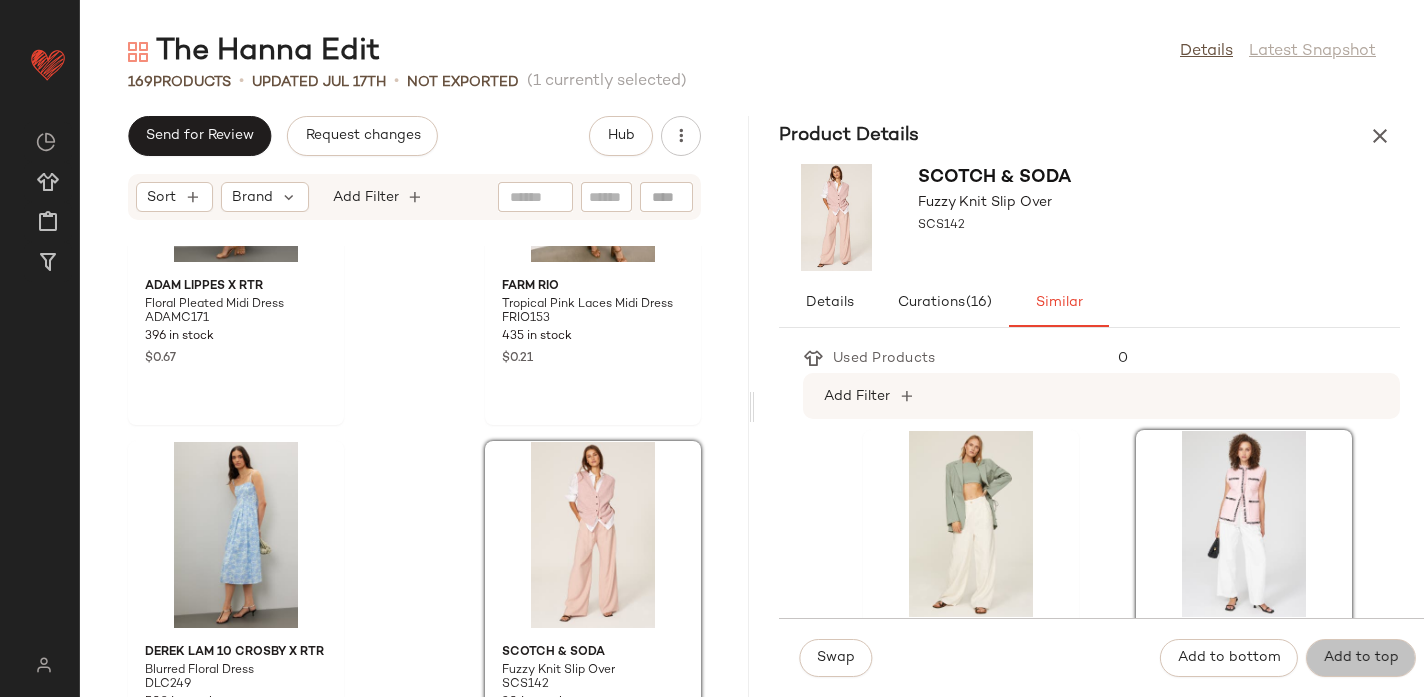 click on "Add to top" 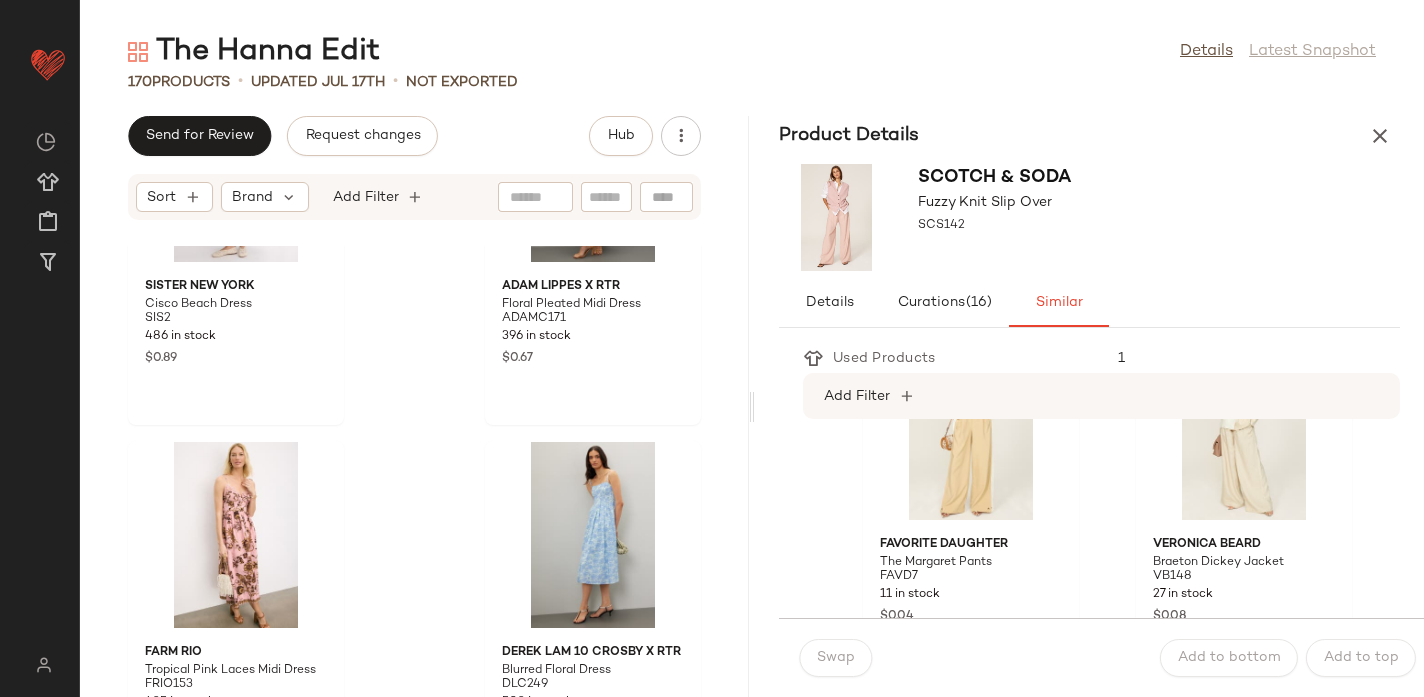 scroll, scrollTop: 464, scrollLeft: 0, axis: vertical 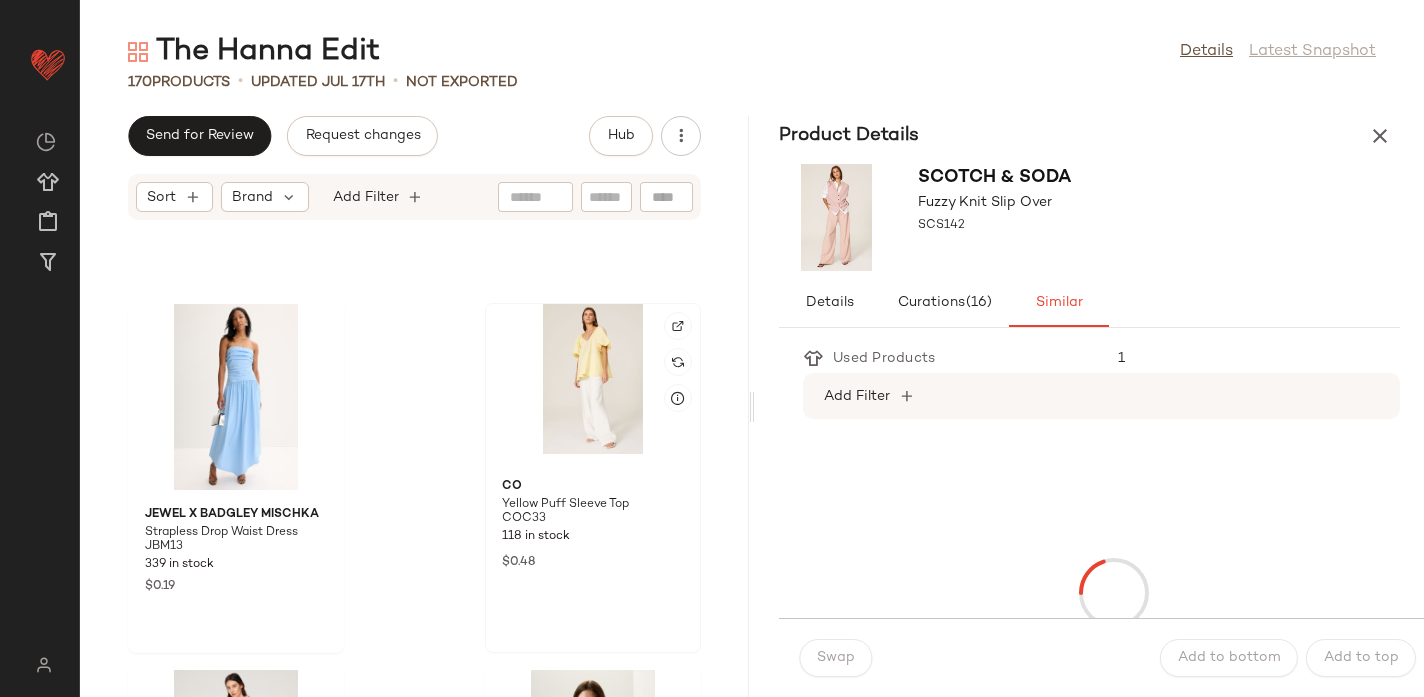 click 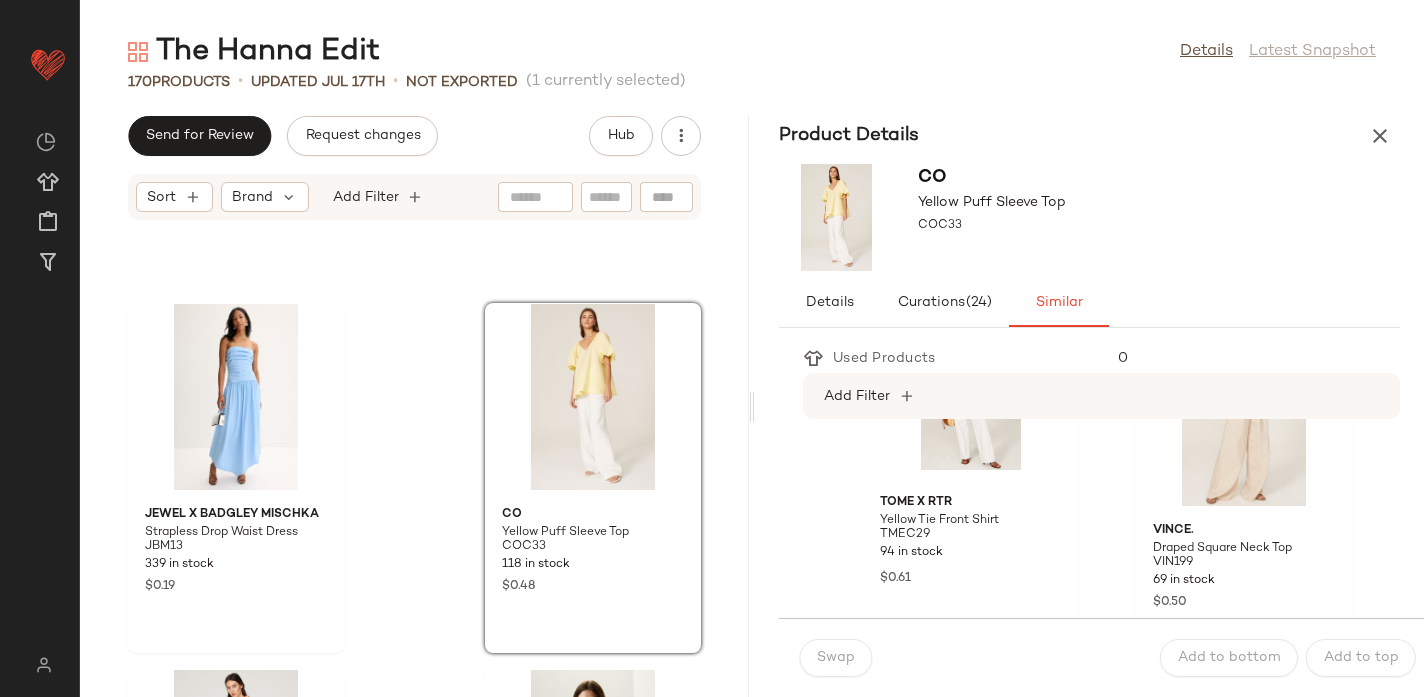 scroll, scrollTop: 855, scrollLeft: 0, axis: vertical 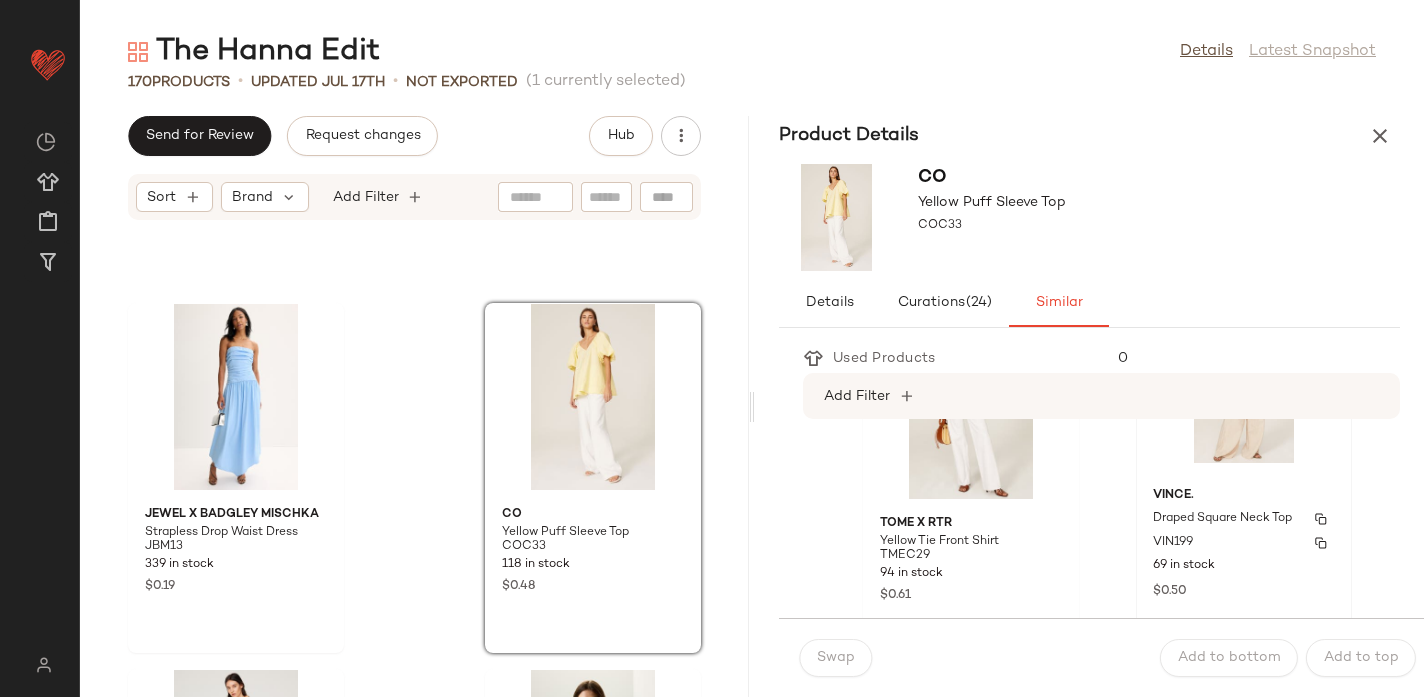 click on "VINCE. Draped Square Neck Top VIN199 69 in stock $0.50" 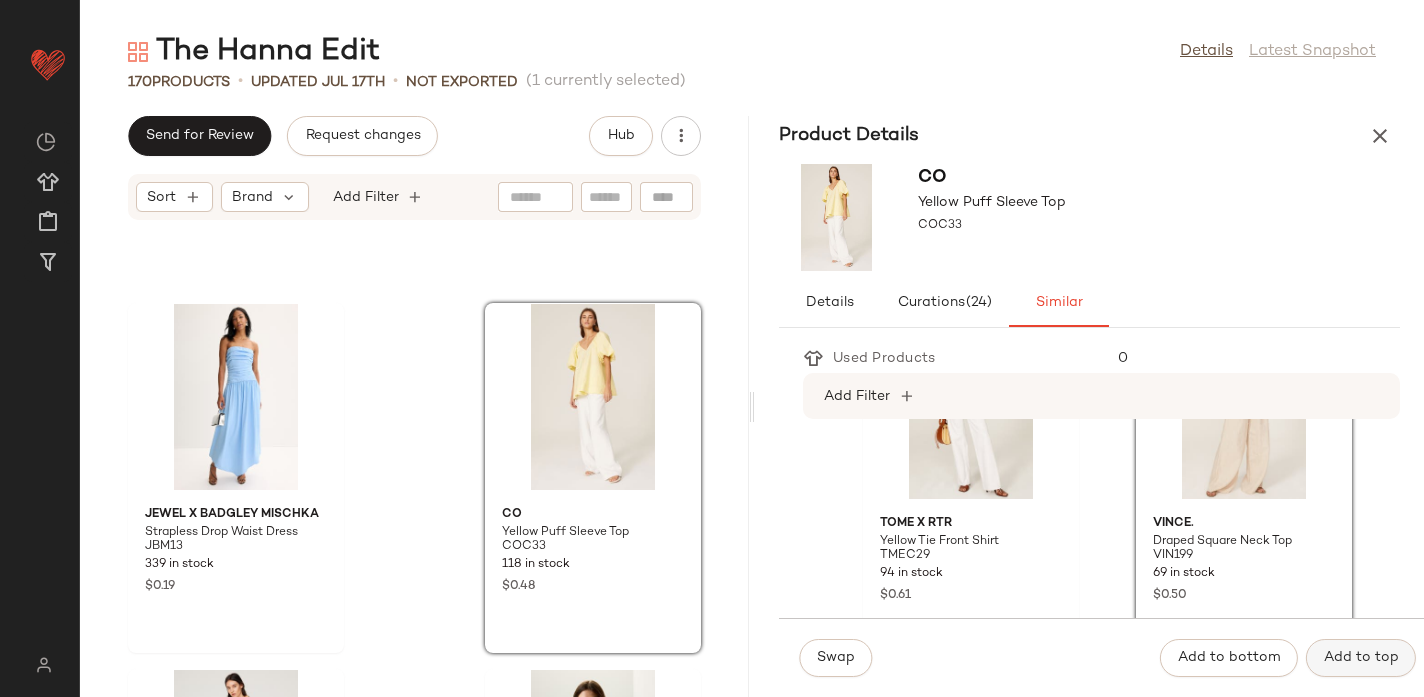 click on "Add to top" 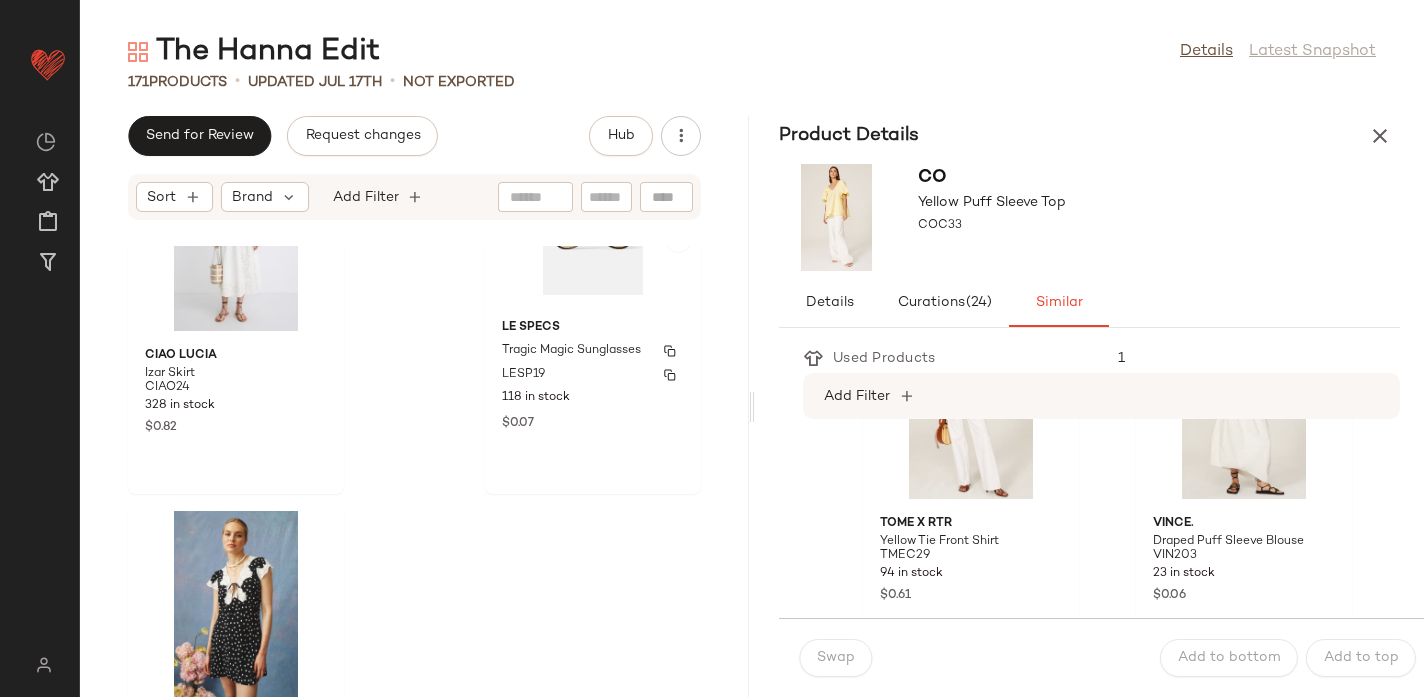 scroll, scrollTop: 31234, scrollLeft: 0, axis: vertical 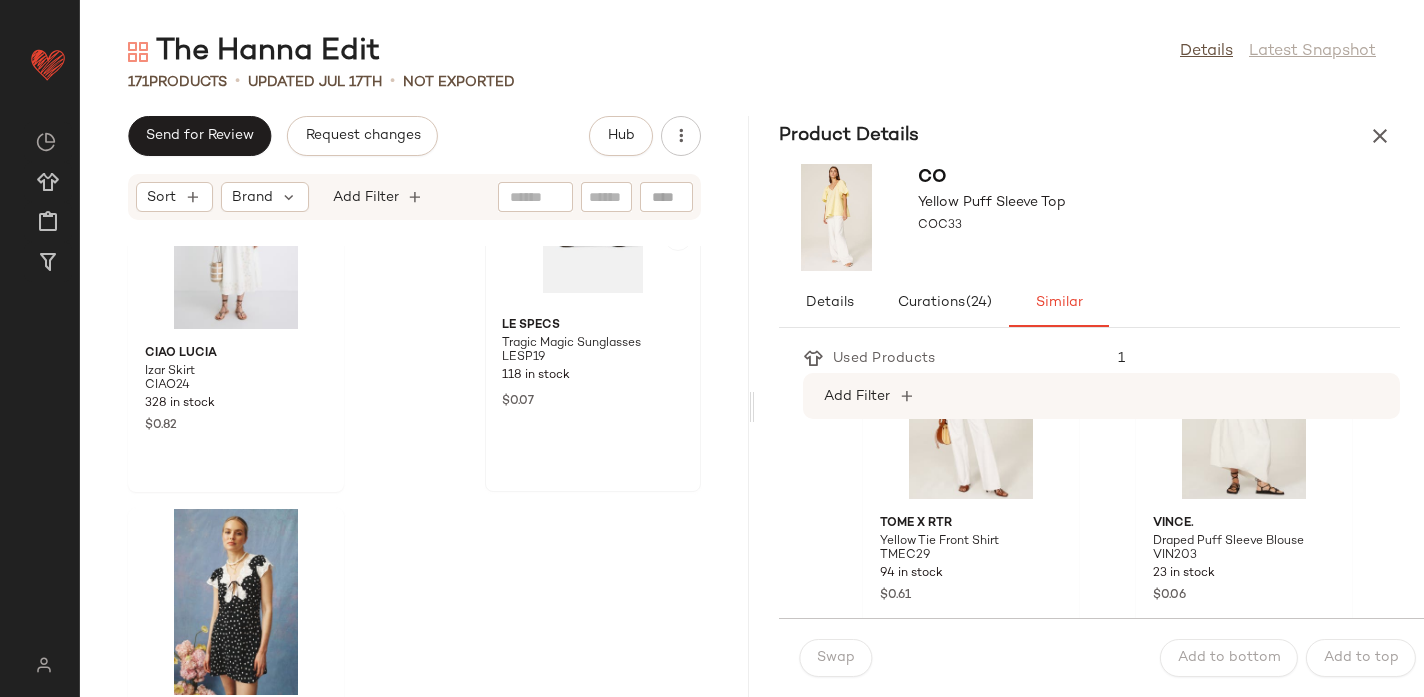 click on "Le Specs Tragic Magic Sunglasses LESP19 118 in stock $0.07" 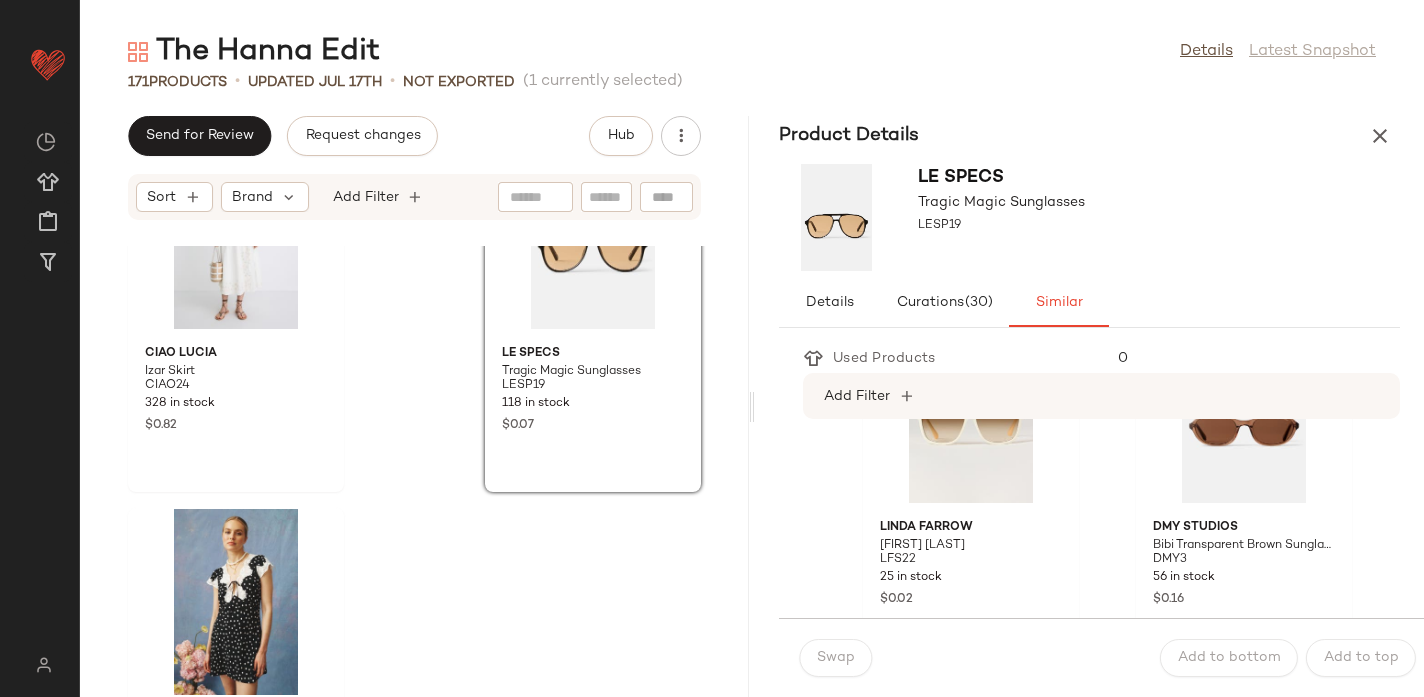 scroll, scrollTop: 1618, scrollLeft: 0, axis: vertical 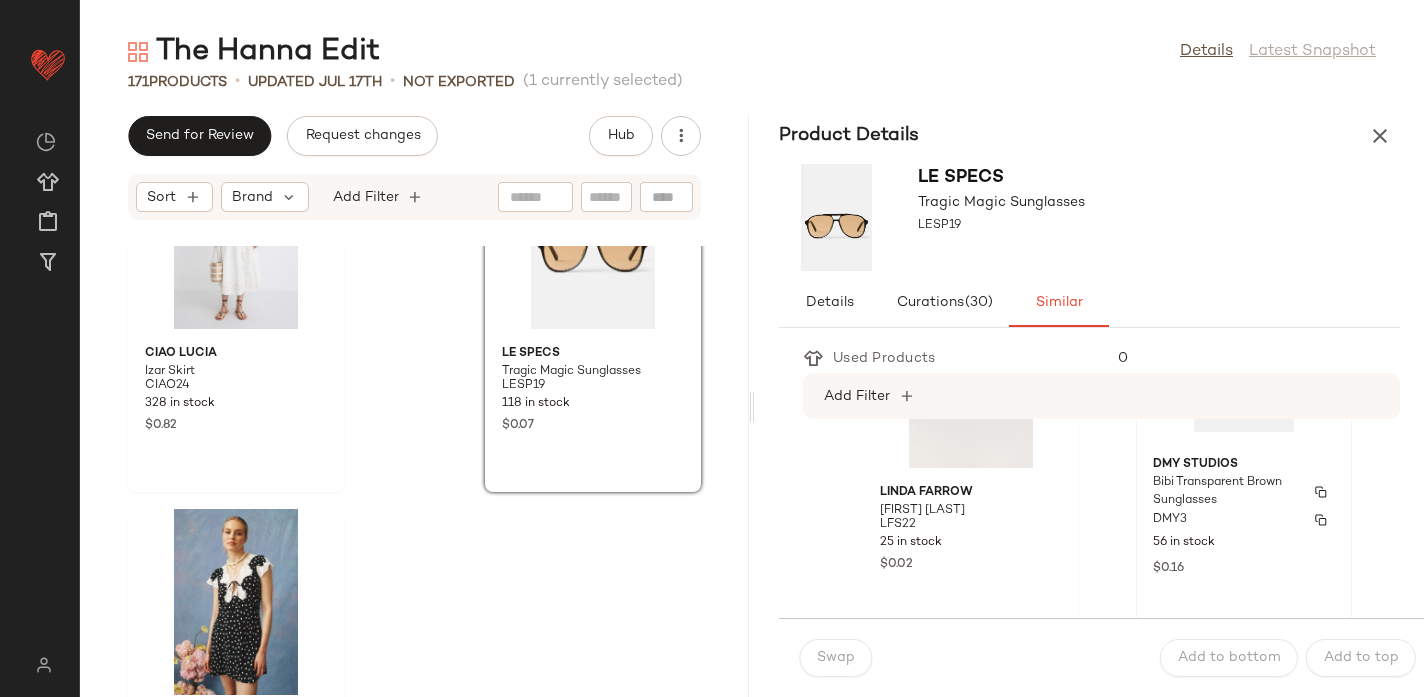 click on "DMY Studios" at bounding box center [1244, 465] 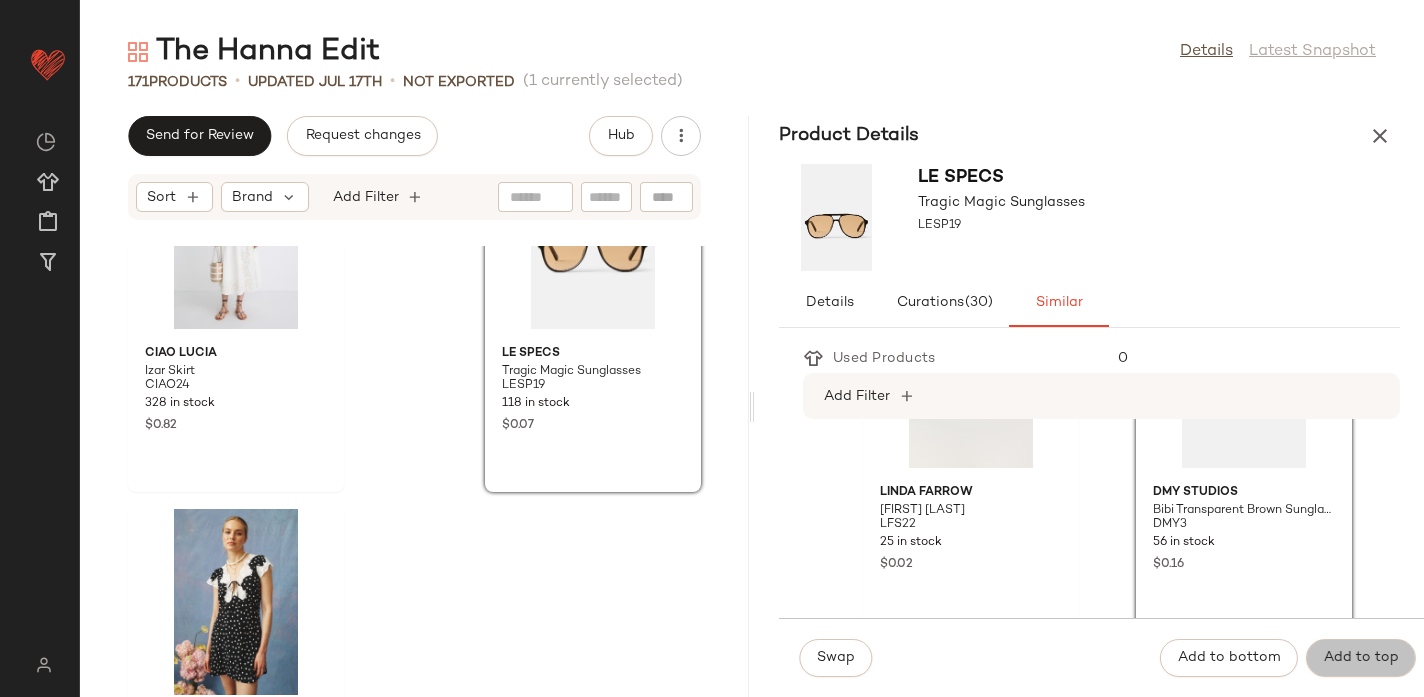 click on "Add to top" 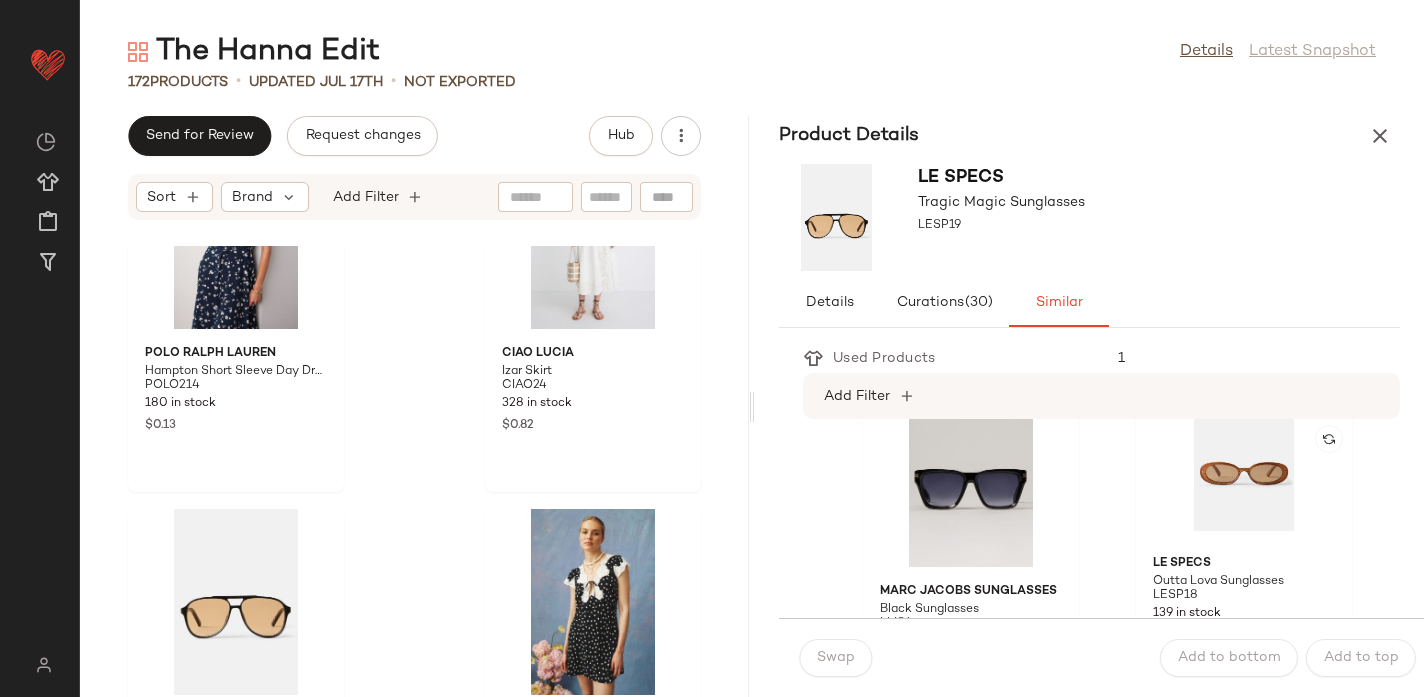 scroll, scrollTop: 1887, scrollLeft: 0, axis: vertical 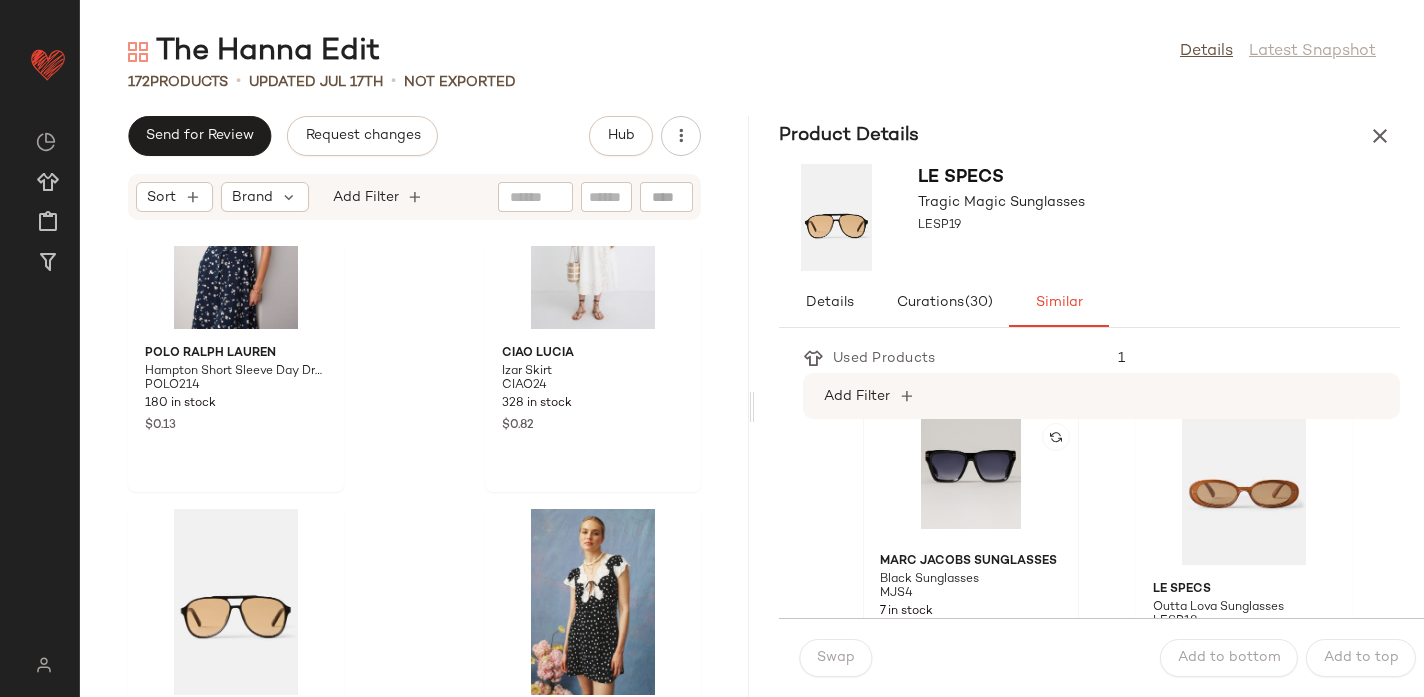 click 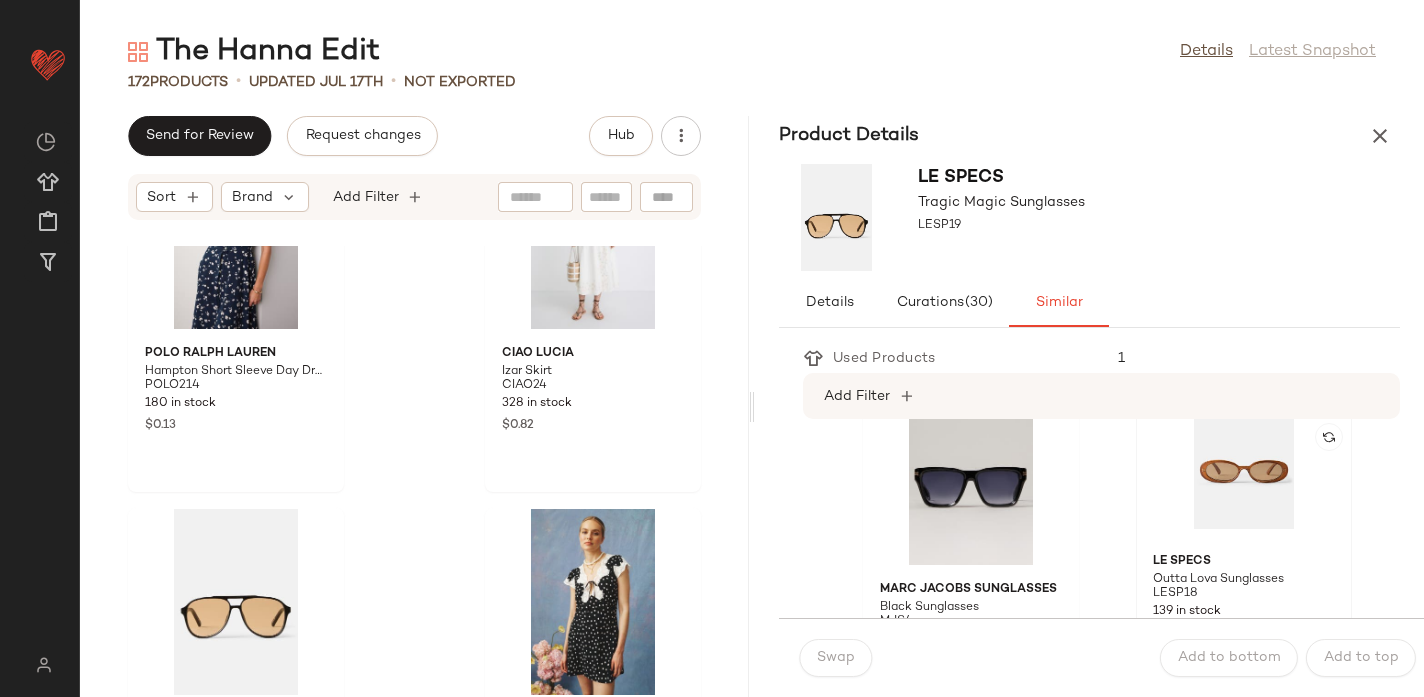 click 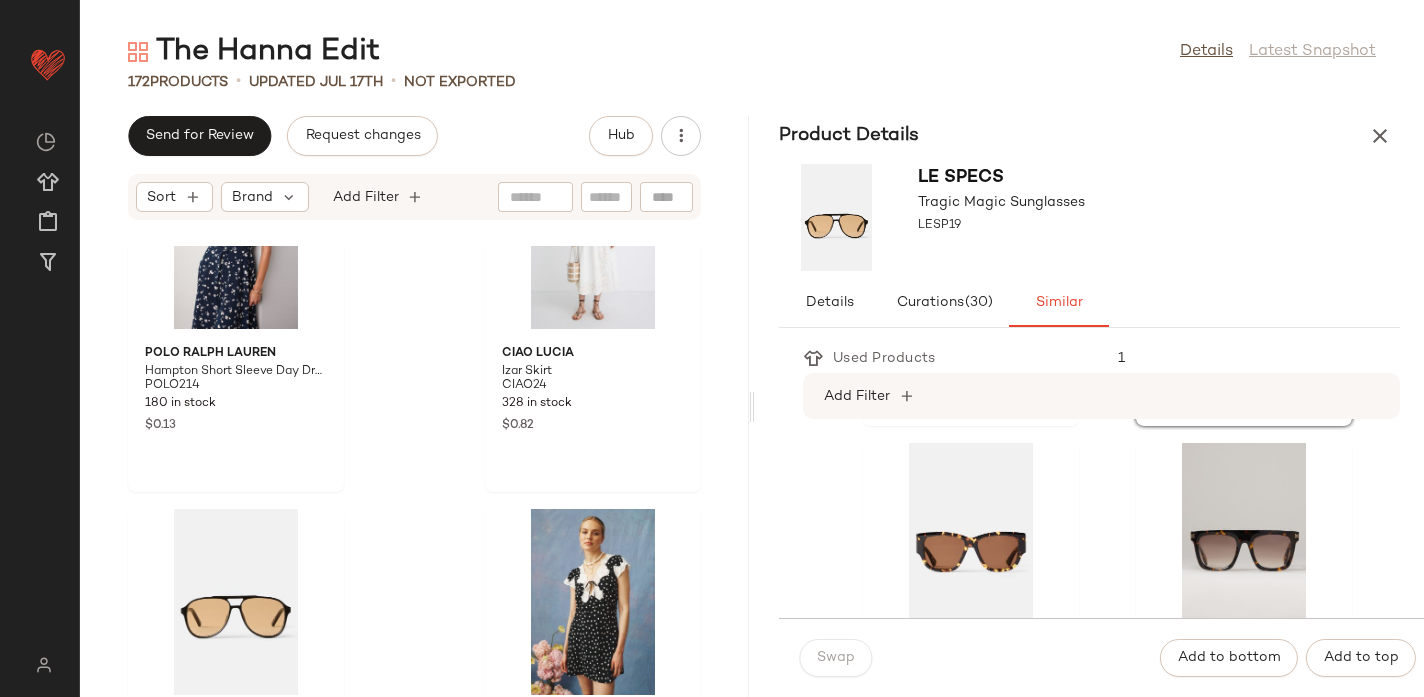 scroll, scrollTop: 2190, scrollLeft: 0, axis: vertical 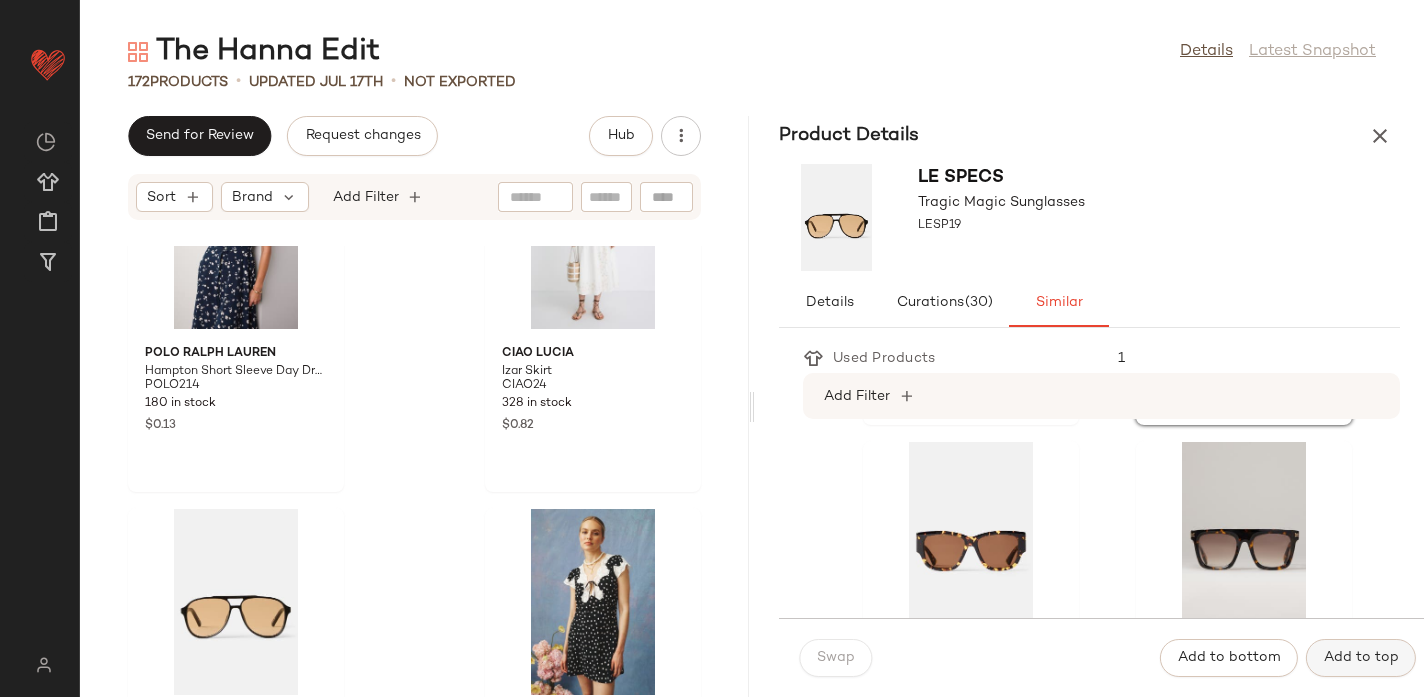 click on "Add to top" 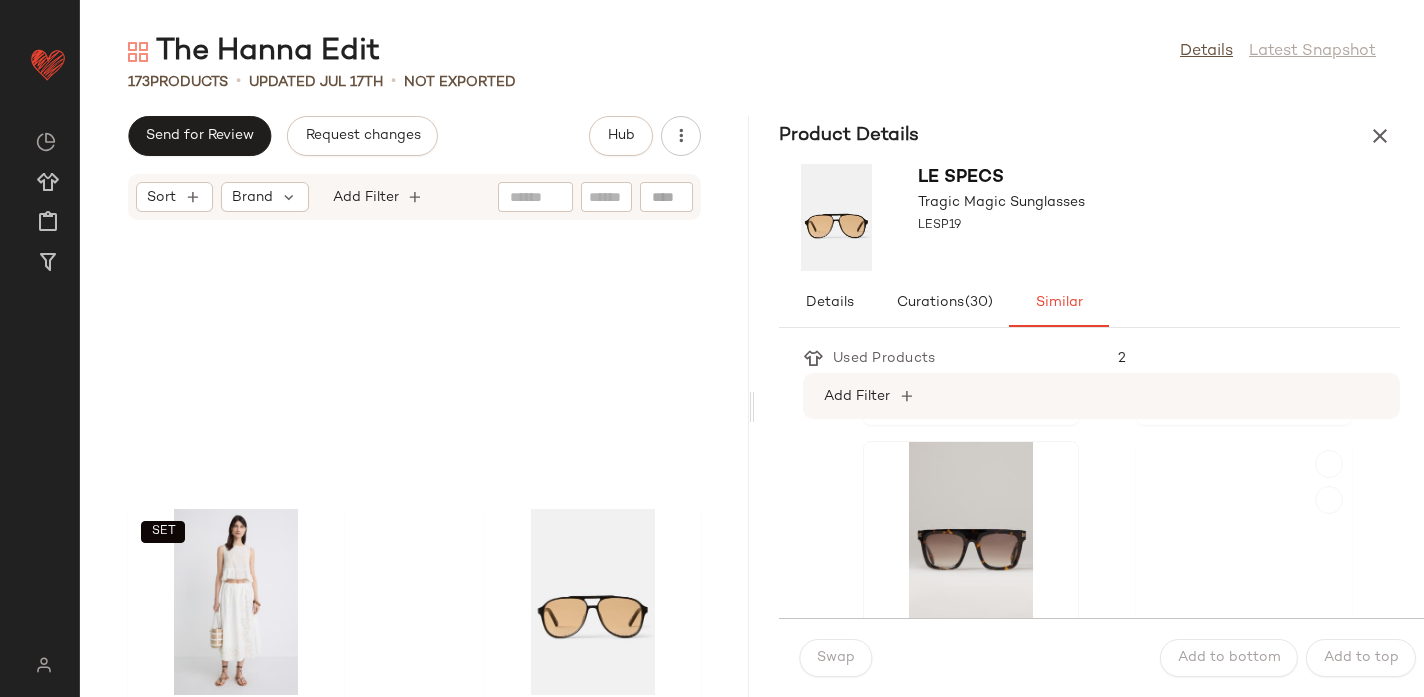 scroll, scrollTop: 31600, scrollLeft: 0, axis: vertical 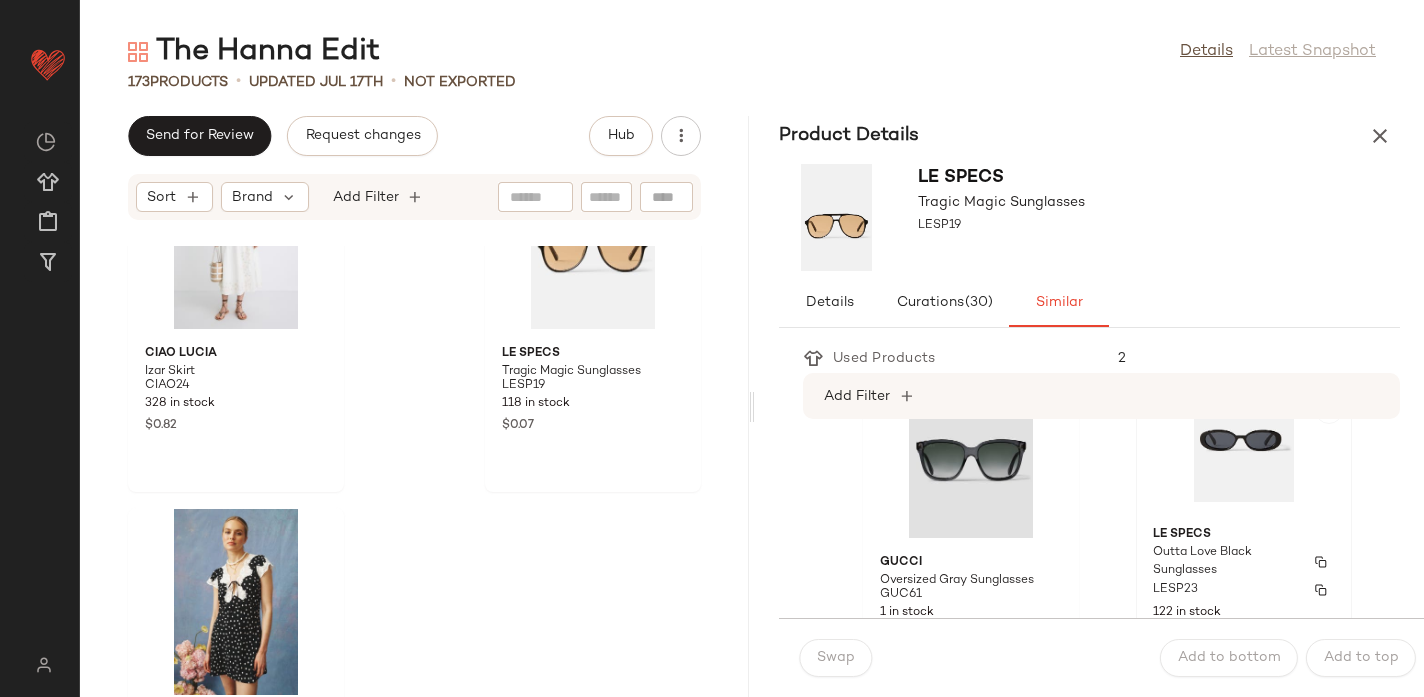 click on "Le Specs Outta Love Black Sunglasses LESP23 122 in stock $0.68" 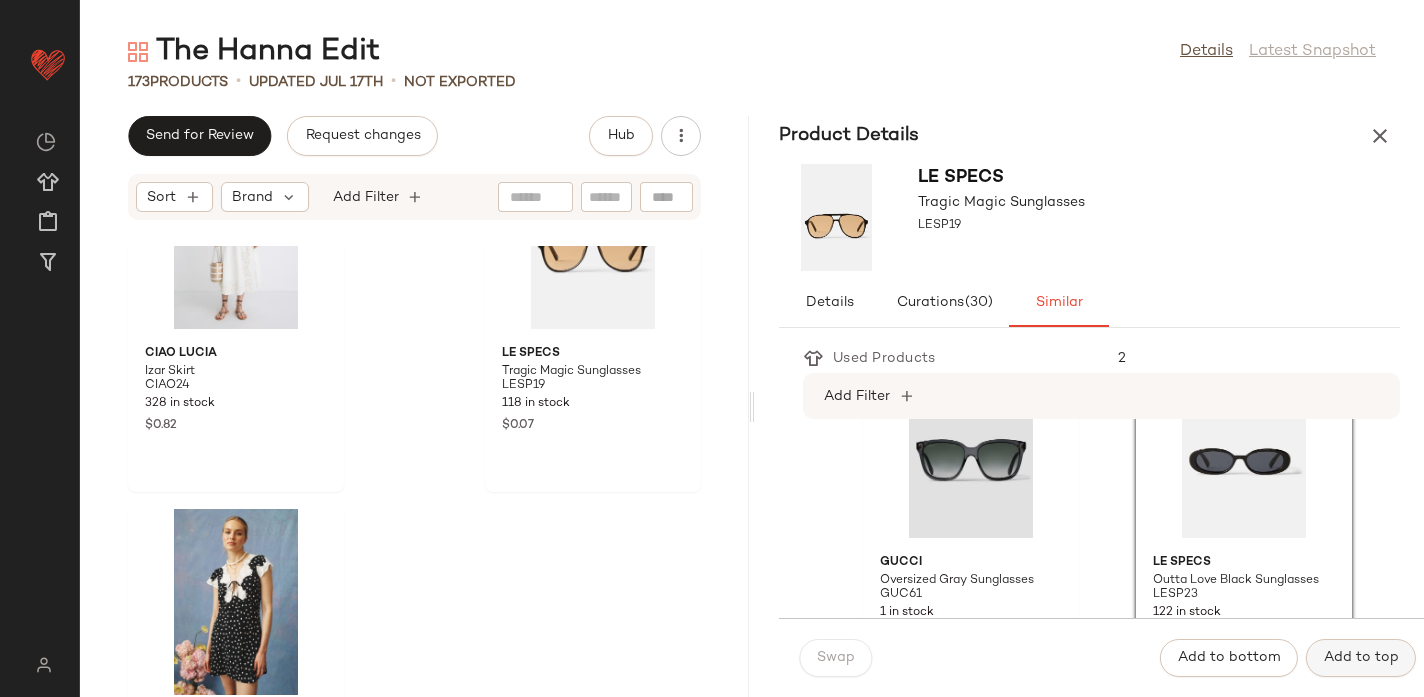 click on "Add to top" 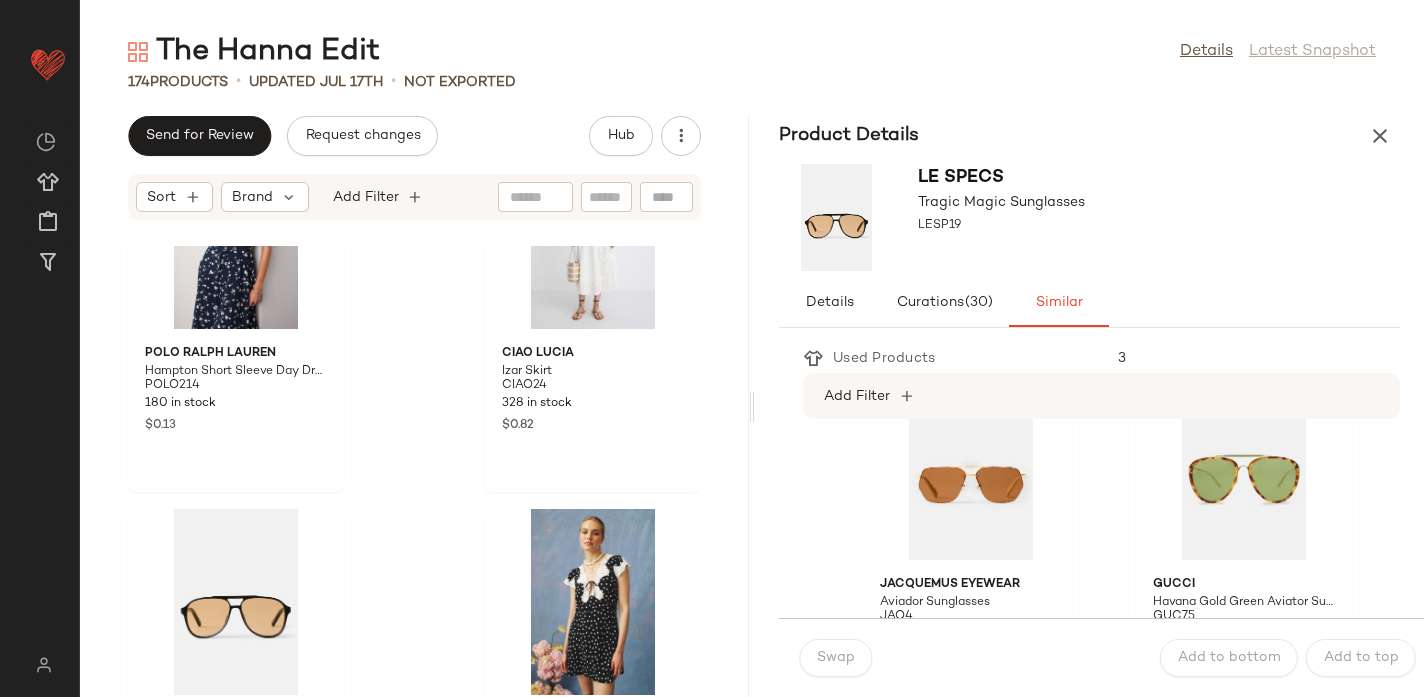 scroll, scrollTop: 0, scrollLeft: 0, axis: both 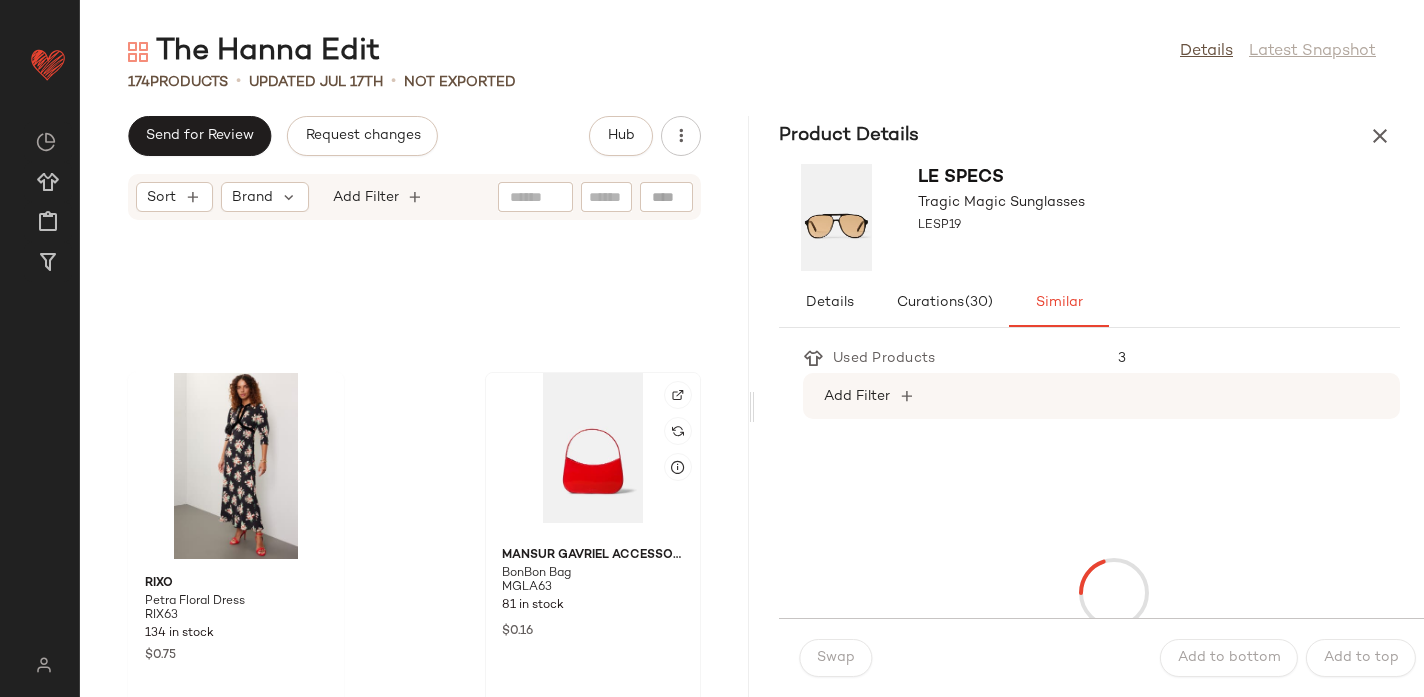 click 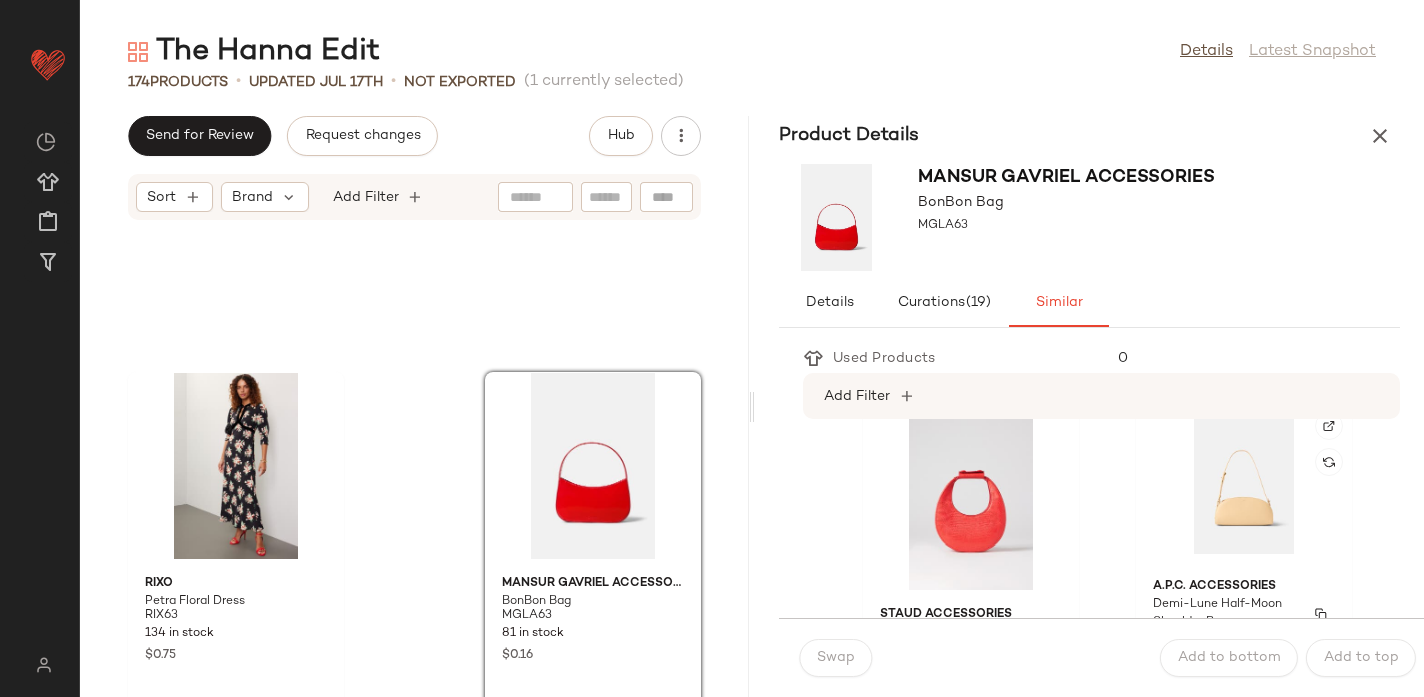 scroll, scrollTop: 1274, scrollLeft: 0, axis: vertical 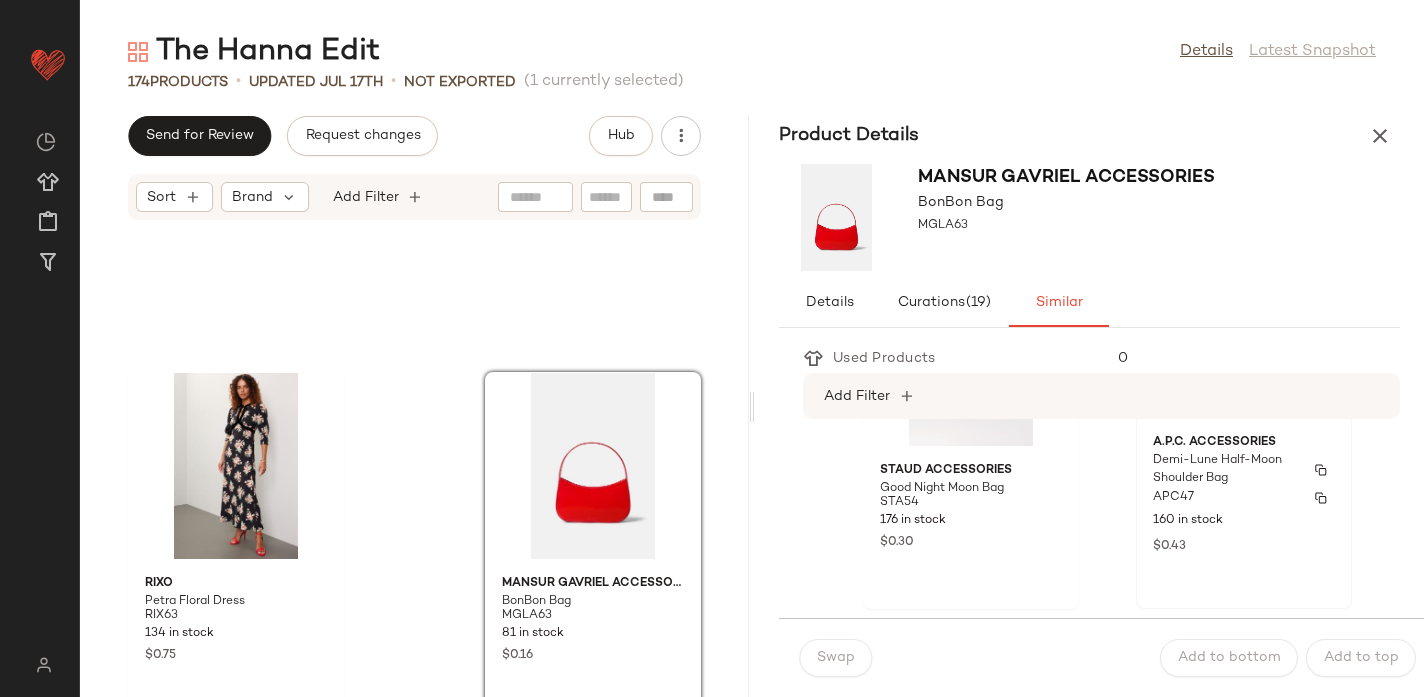 click on "160 in stock" 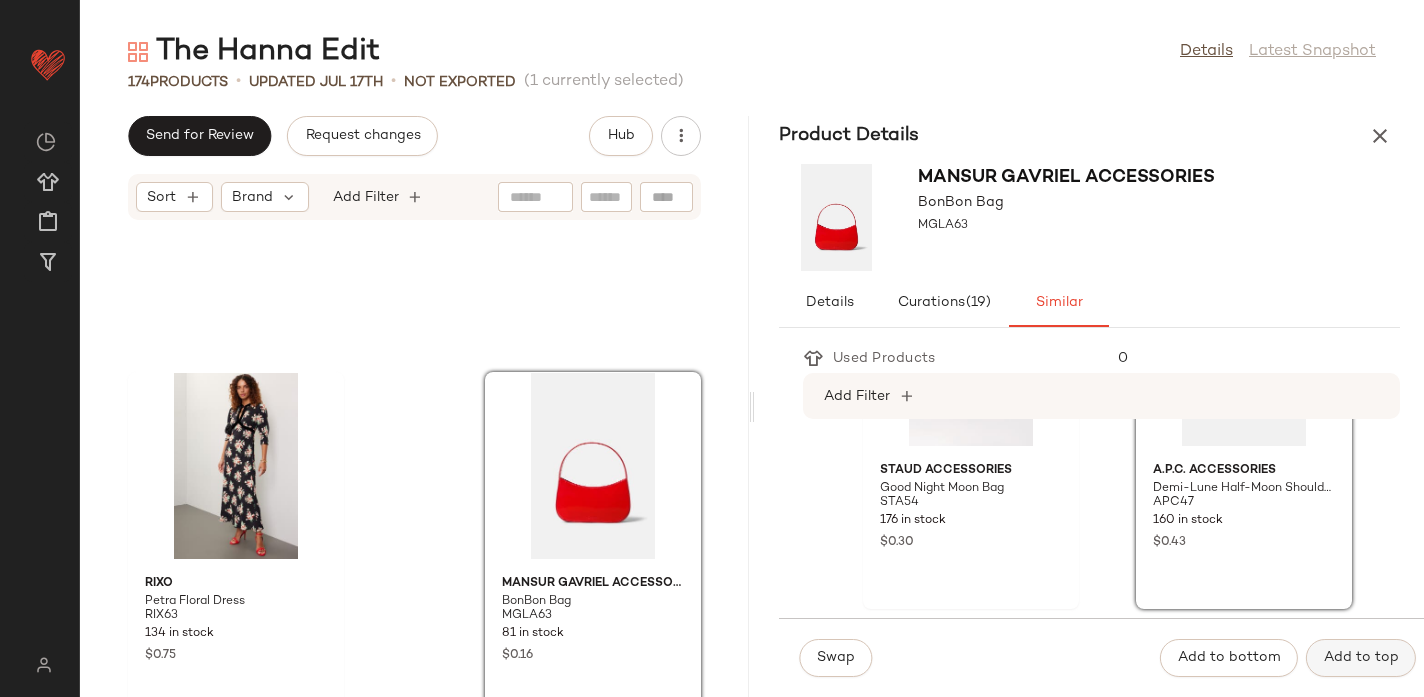 click on "Add to top" 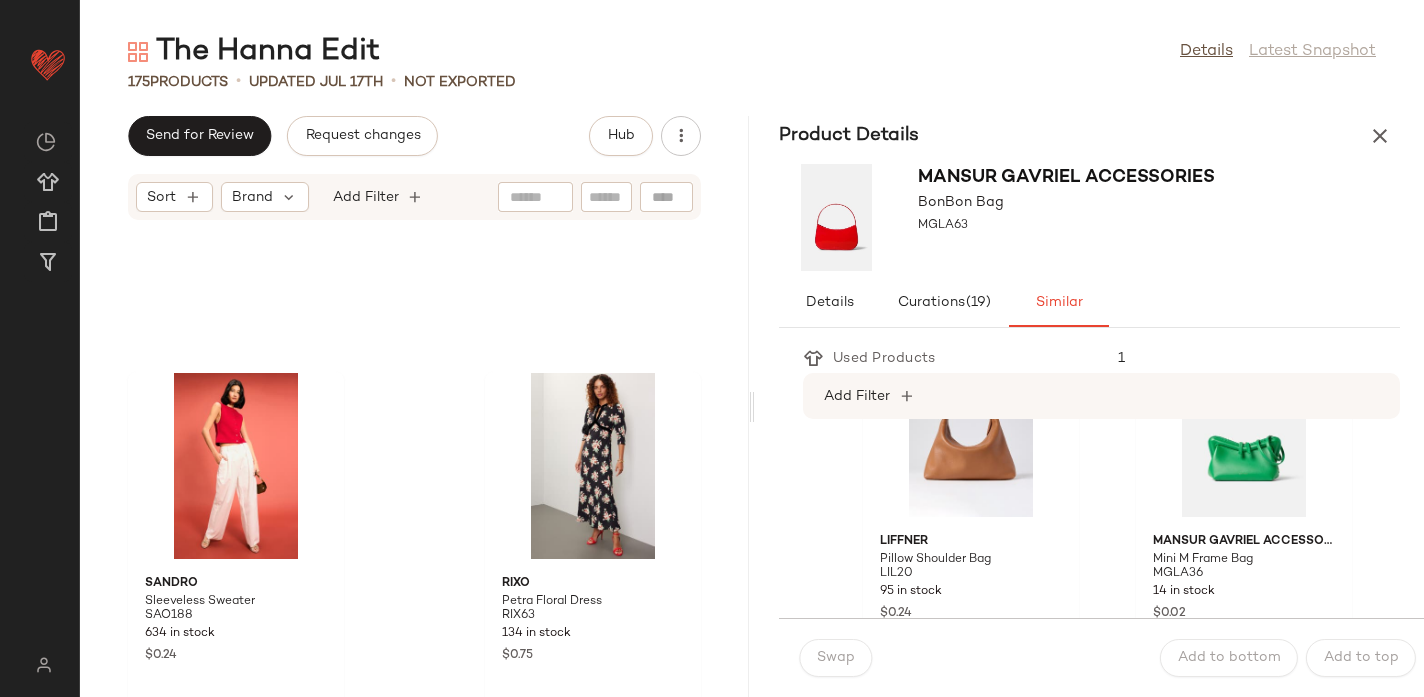 scroll, scrollTop: 2281, scrollLeft: 0, axis: vertical 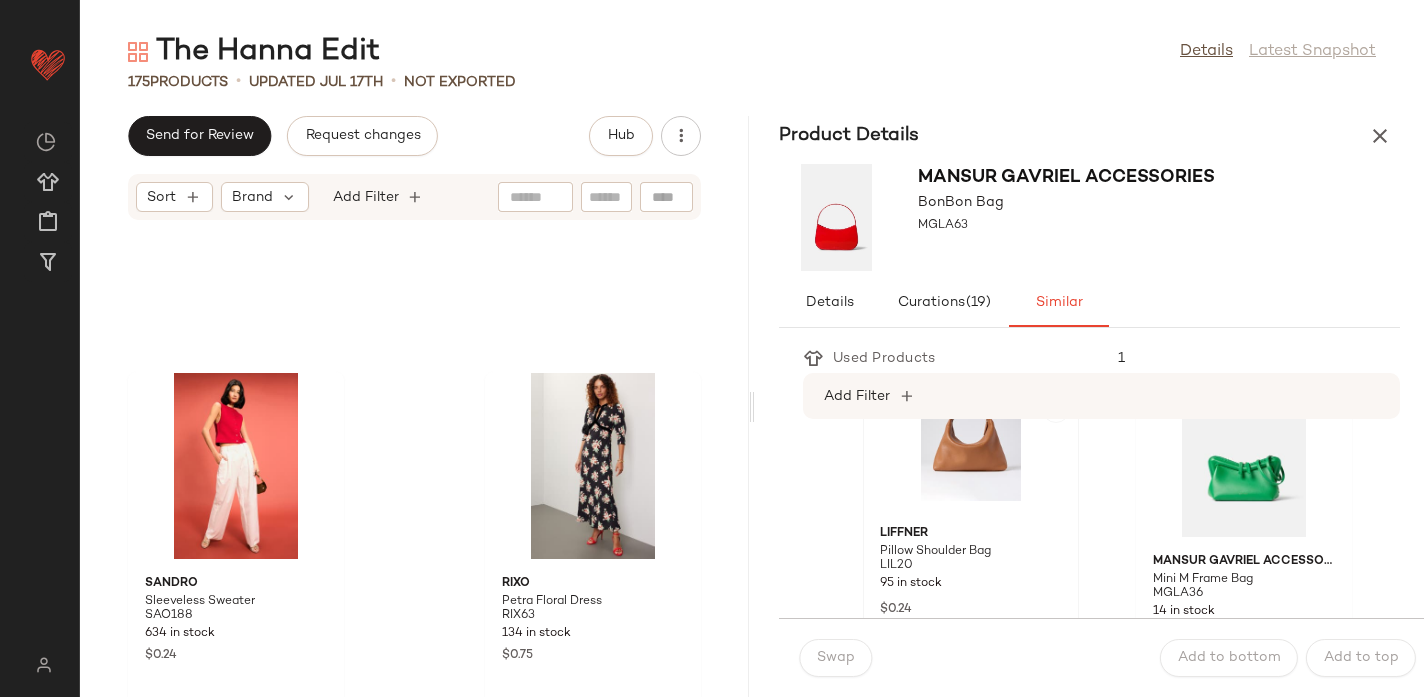 click 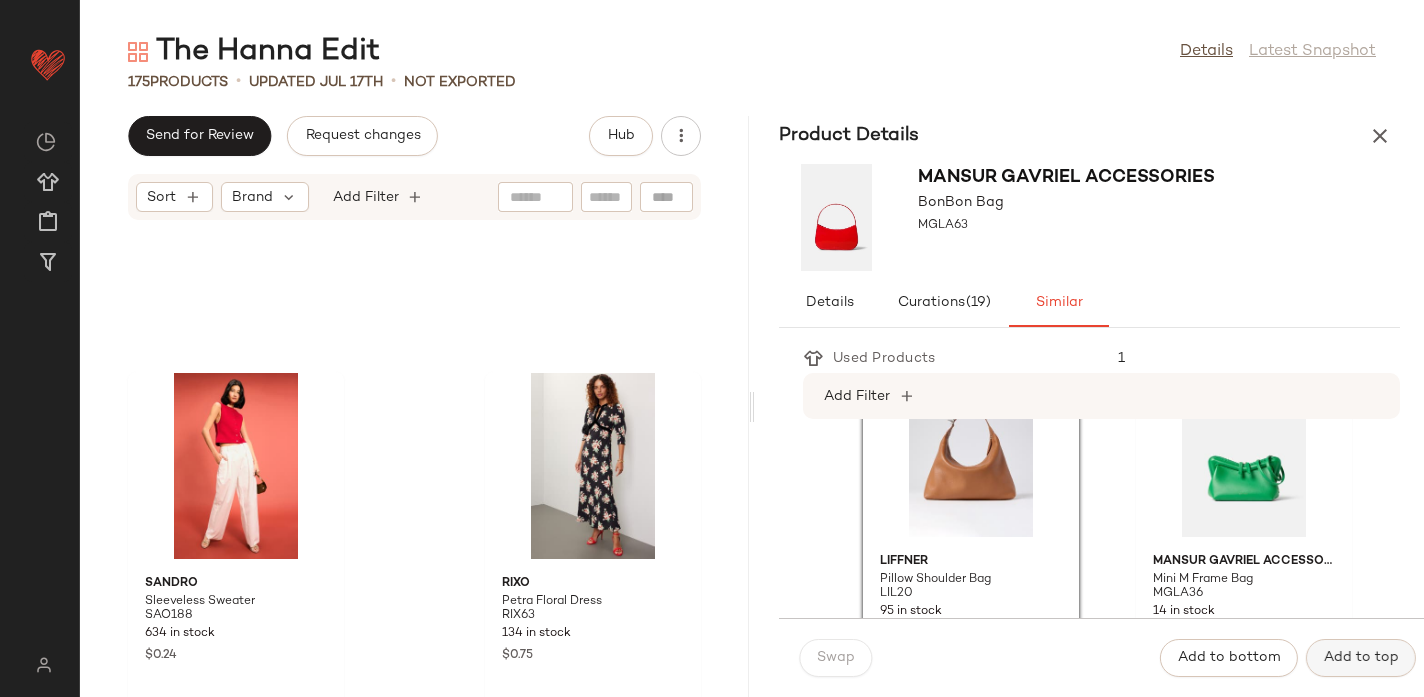 click on "Add to top" 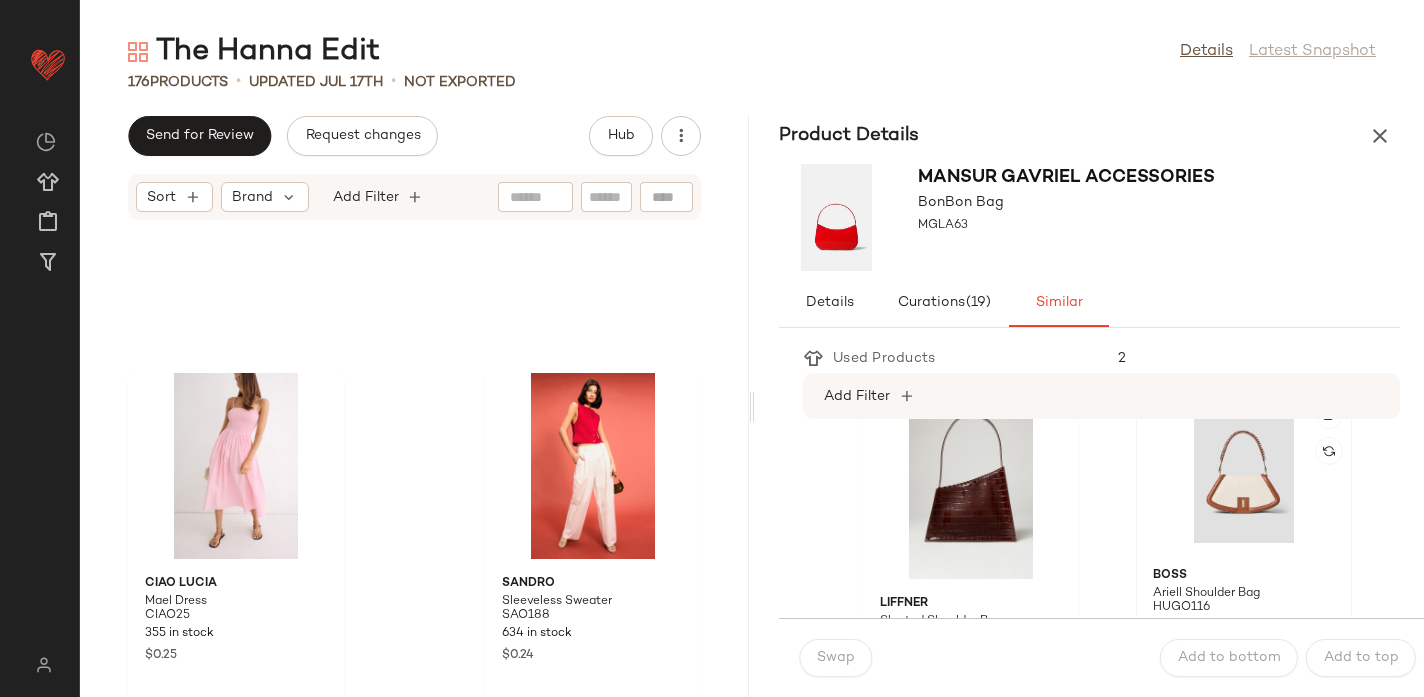 click 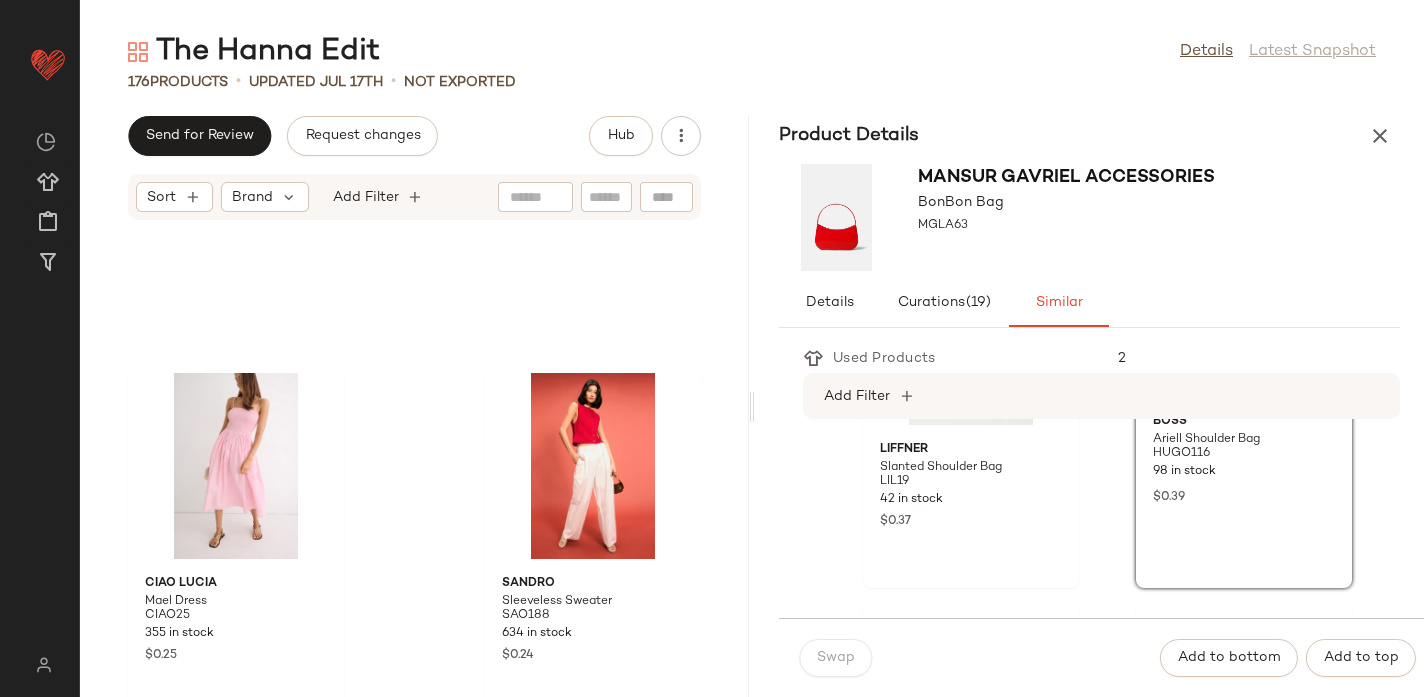 scroll, scrollTop: 3494, scrollLeft: 0, axis: vertical 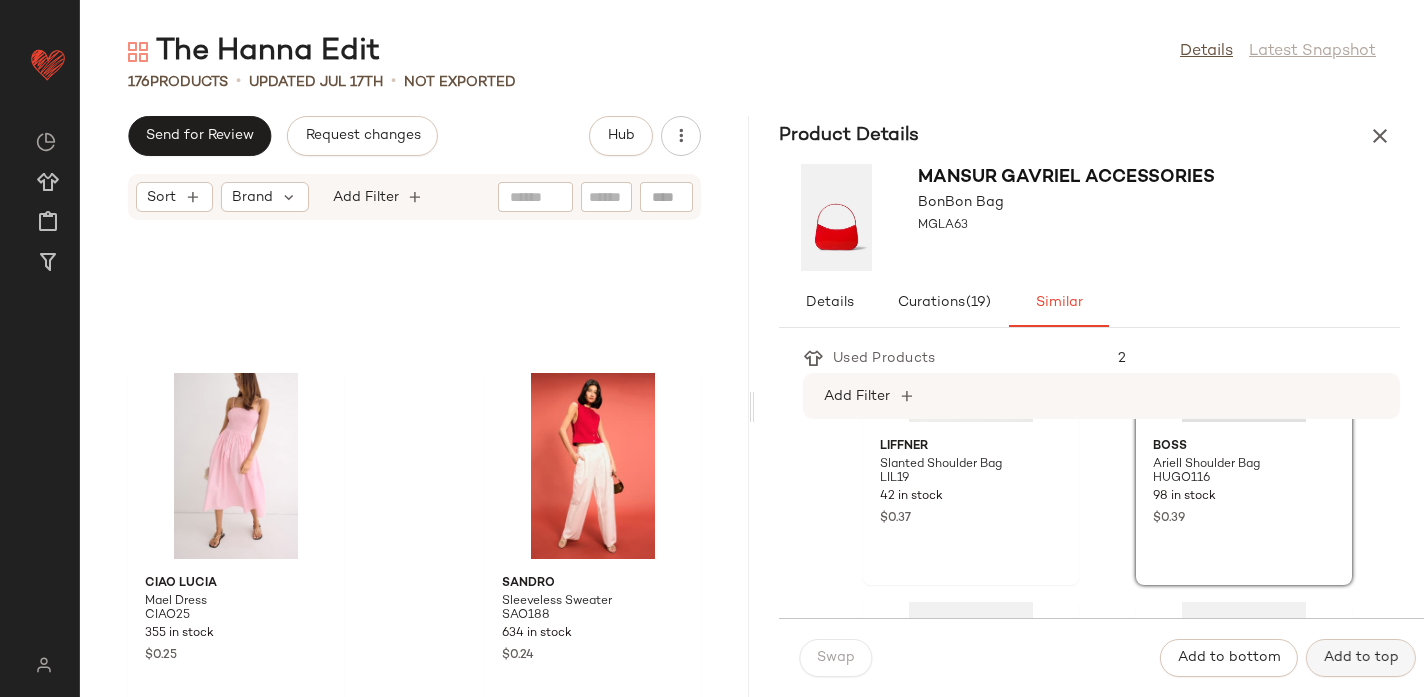 click on "Add to top" 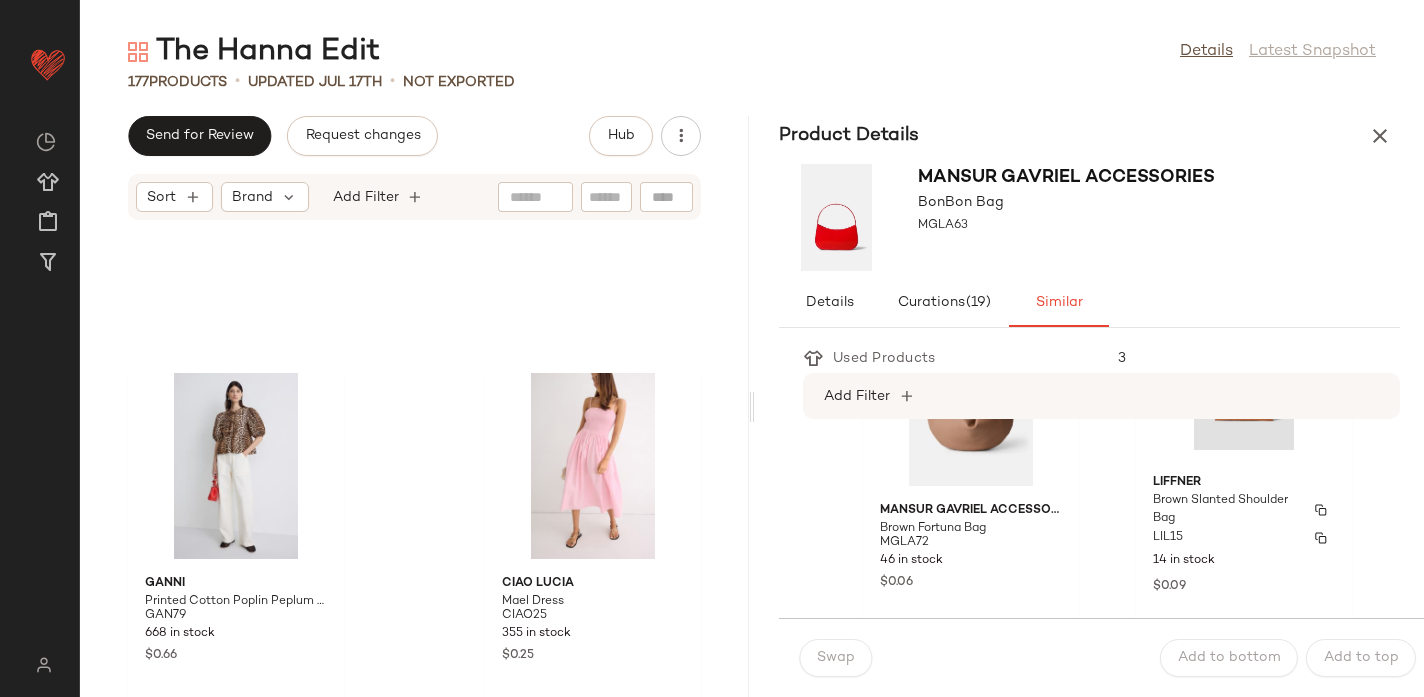 scroll, scrollTop: 3827, scrollLeft: 0, axis: vertical 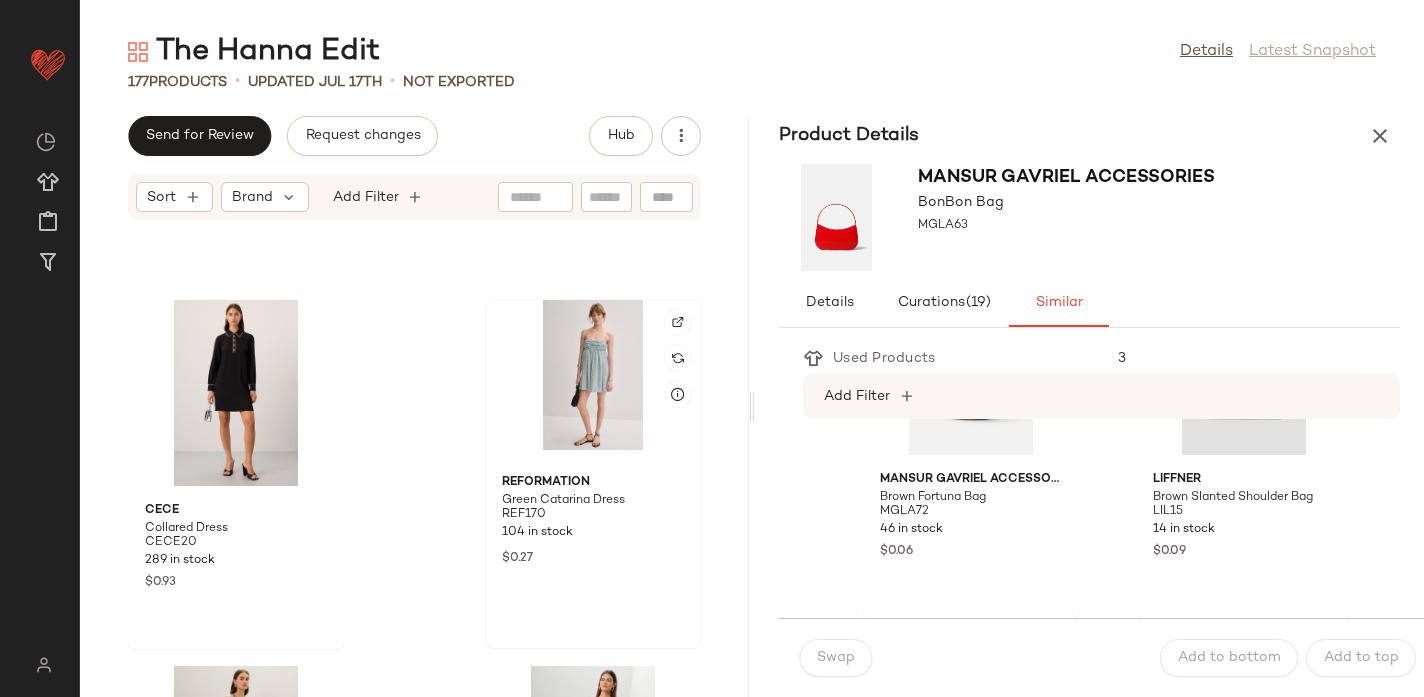 click 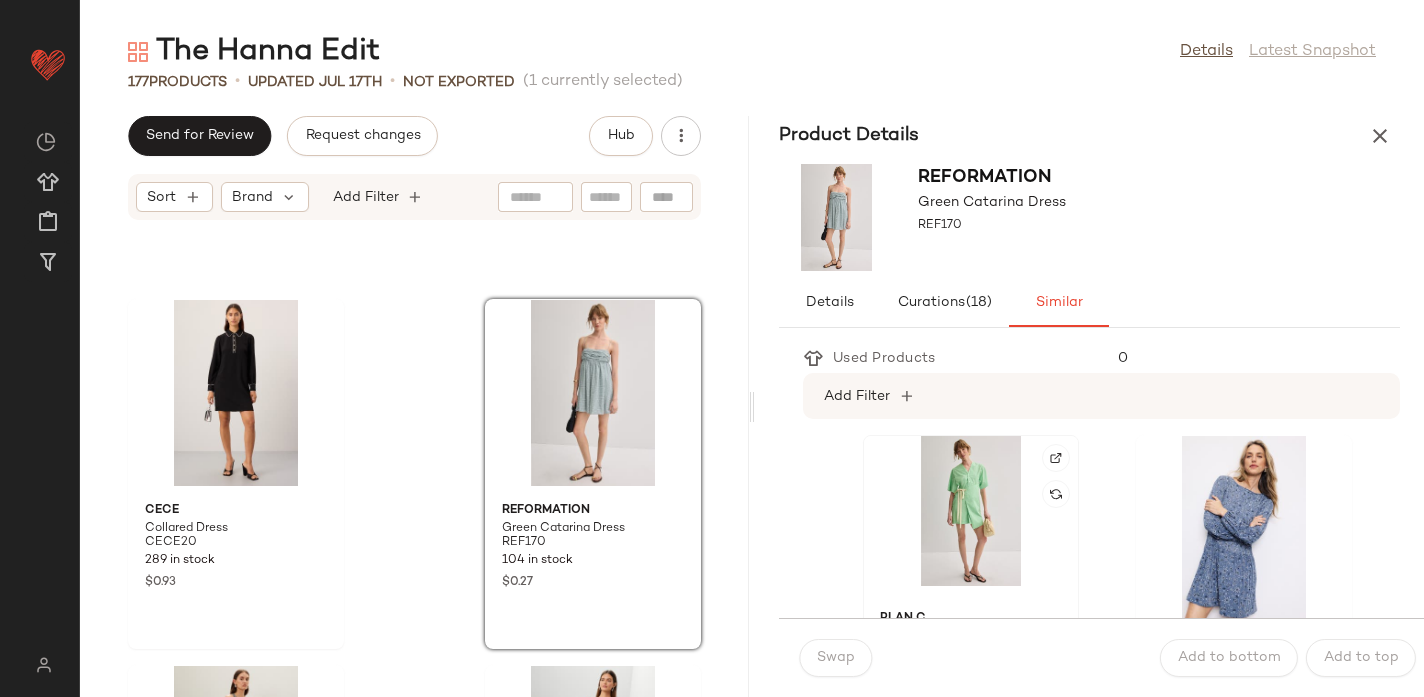 scroll, scrollTop: 133, scrollLeft: 0, axis: vertical 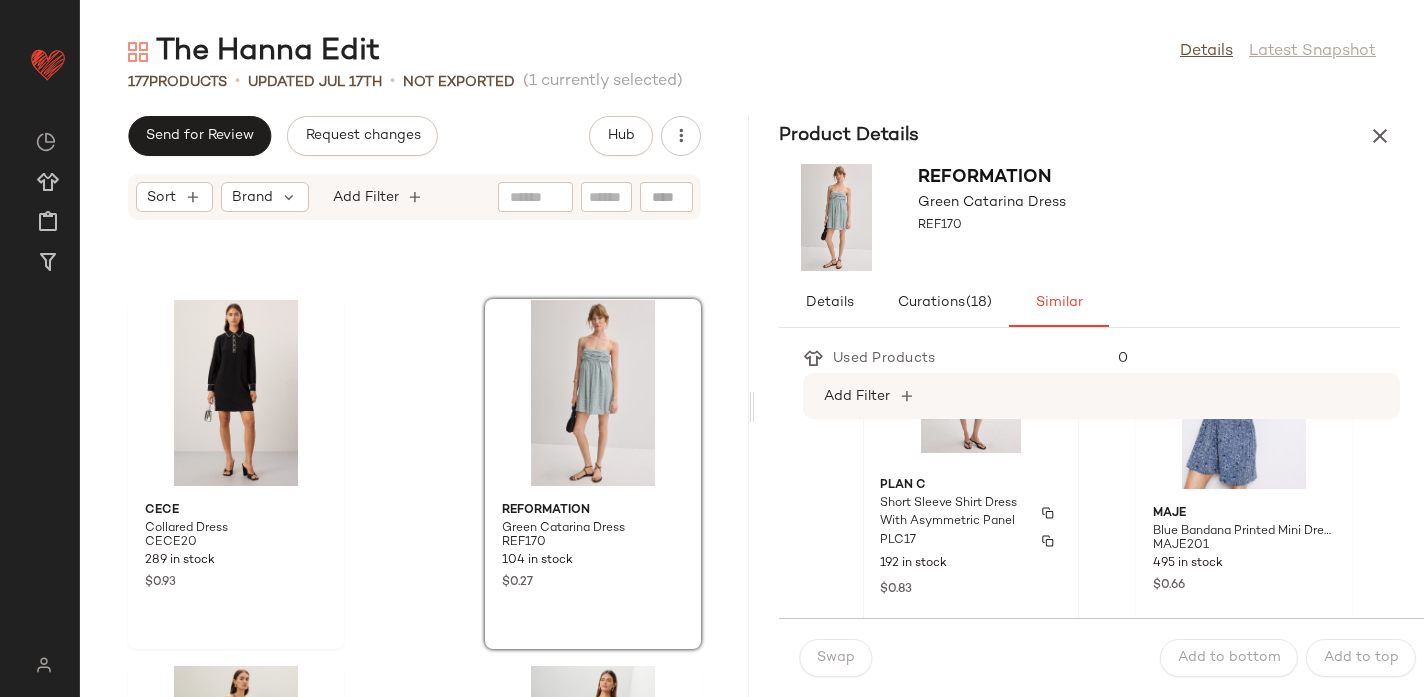click on "Short Sleeve Shirt Dress With Asymmetric Panel" at bounding box center [953, 513] 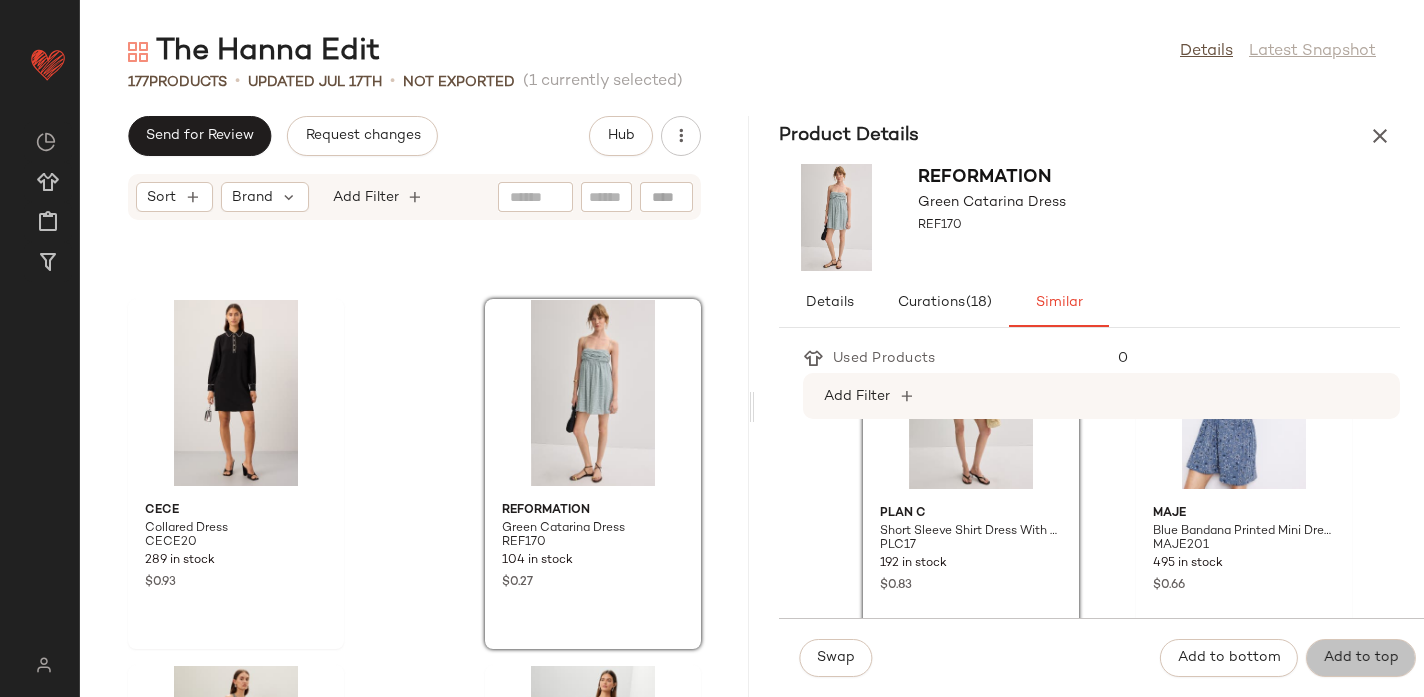 click on "Add to top" 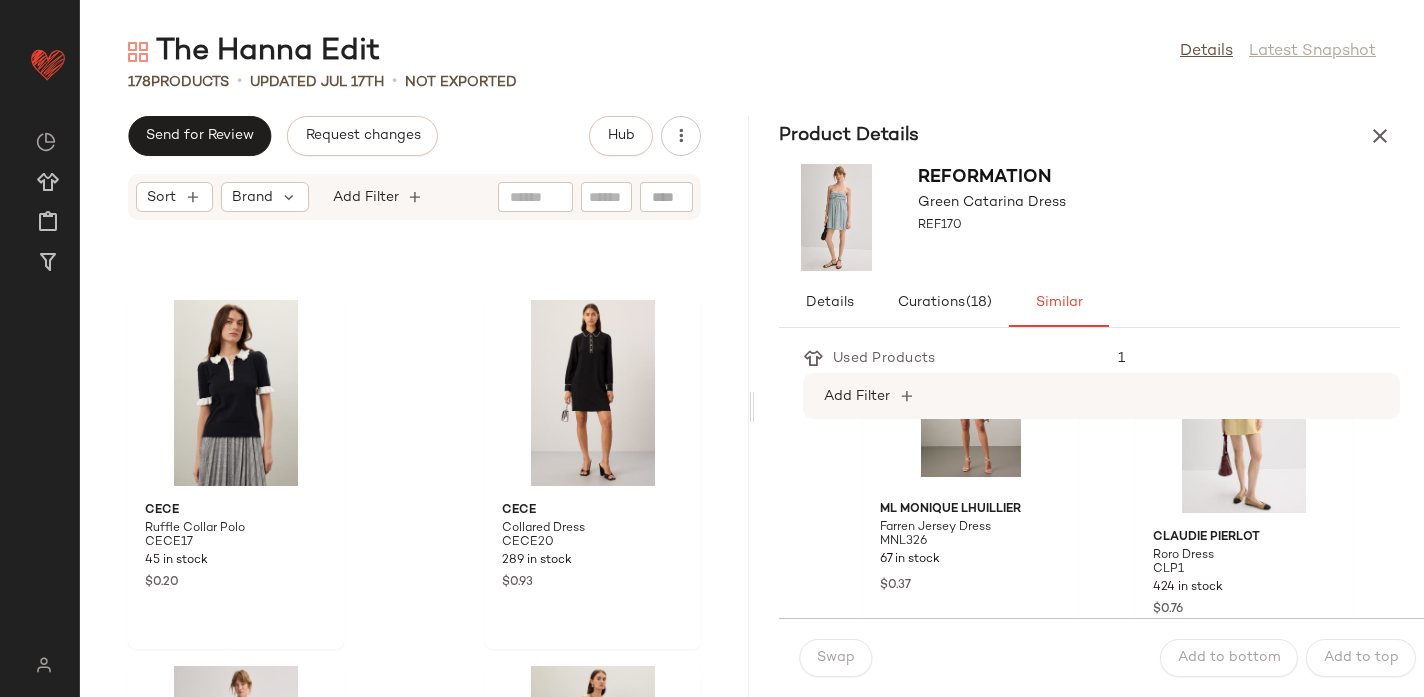 scroll, scrollTop: 1208, scrollLeft: 0, axis: vertical 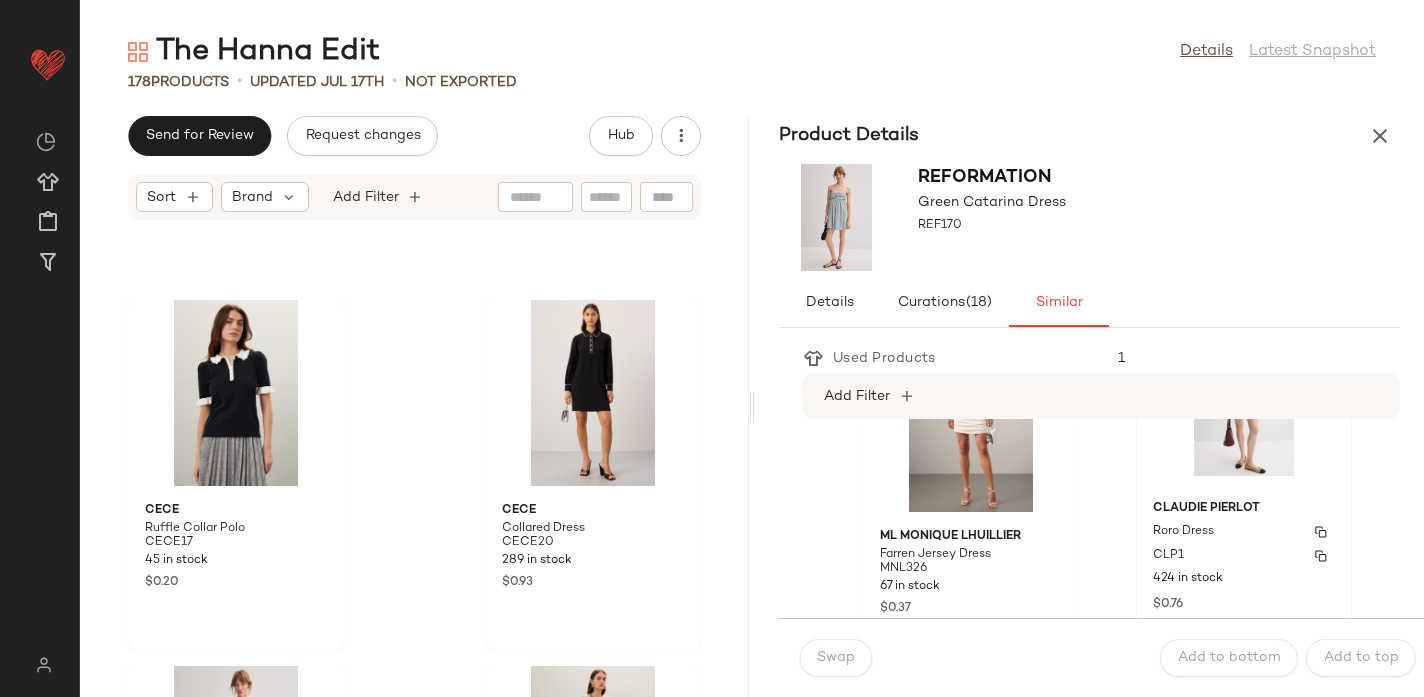 click on "Claudie Pierlot" at bounding box center (1244, 509) 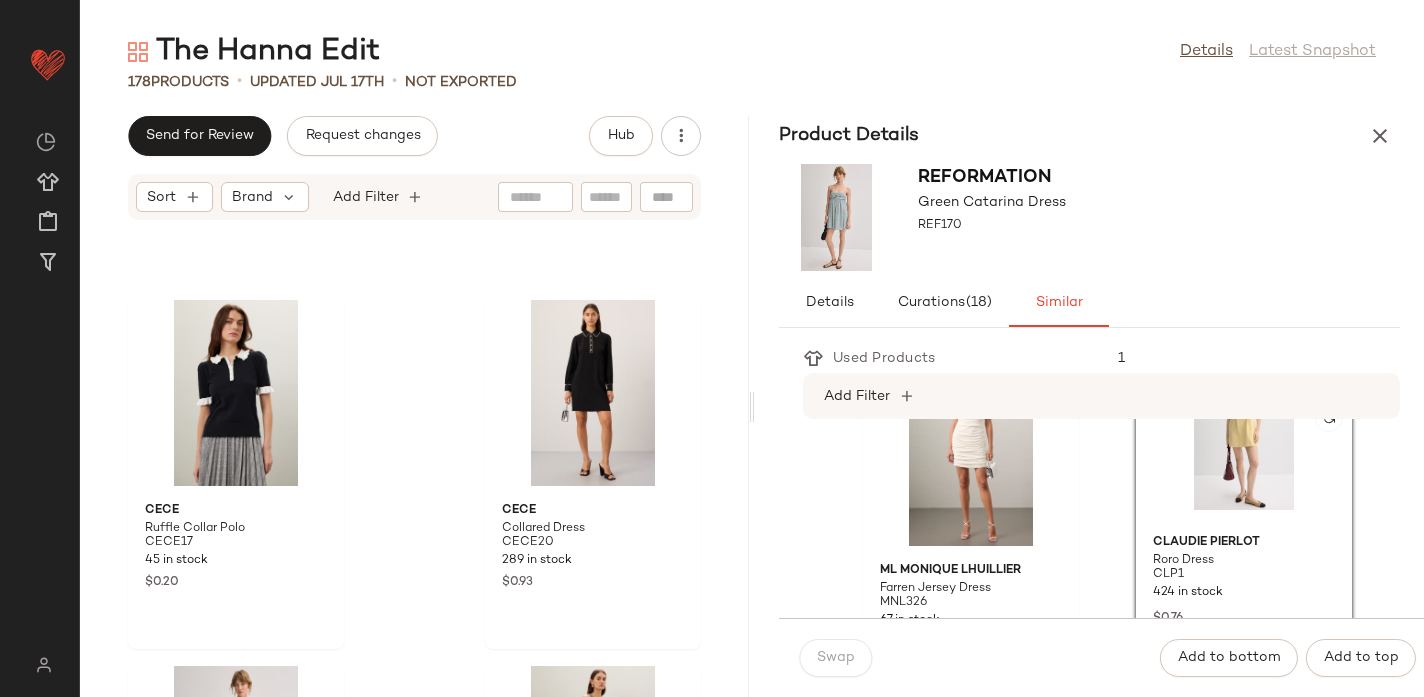 scroll, scrollTop: 1144, scrollLeft: 0, axis: vertical 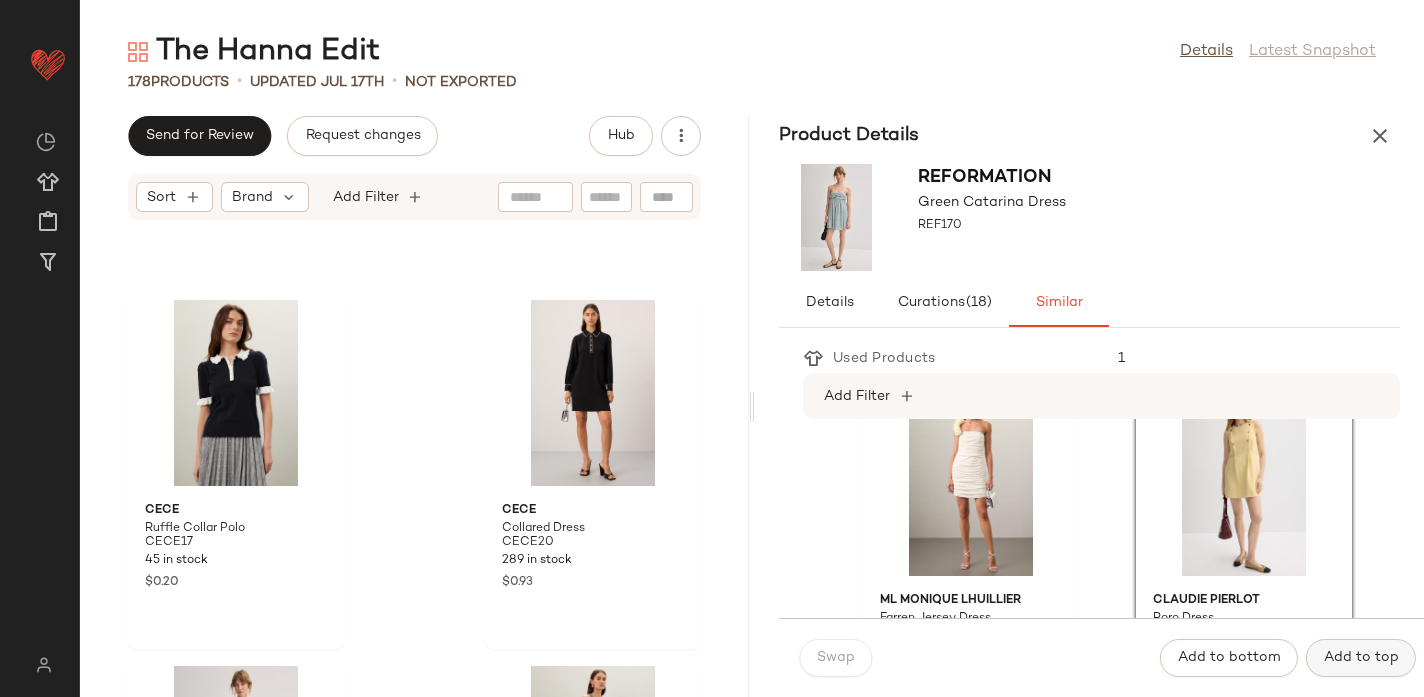 click on "Add to top" 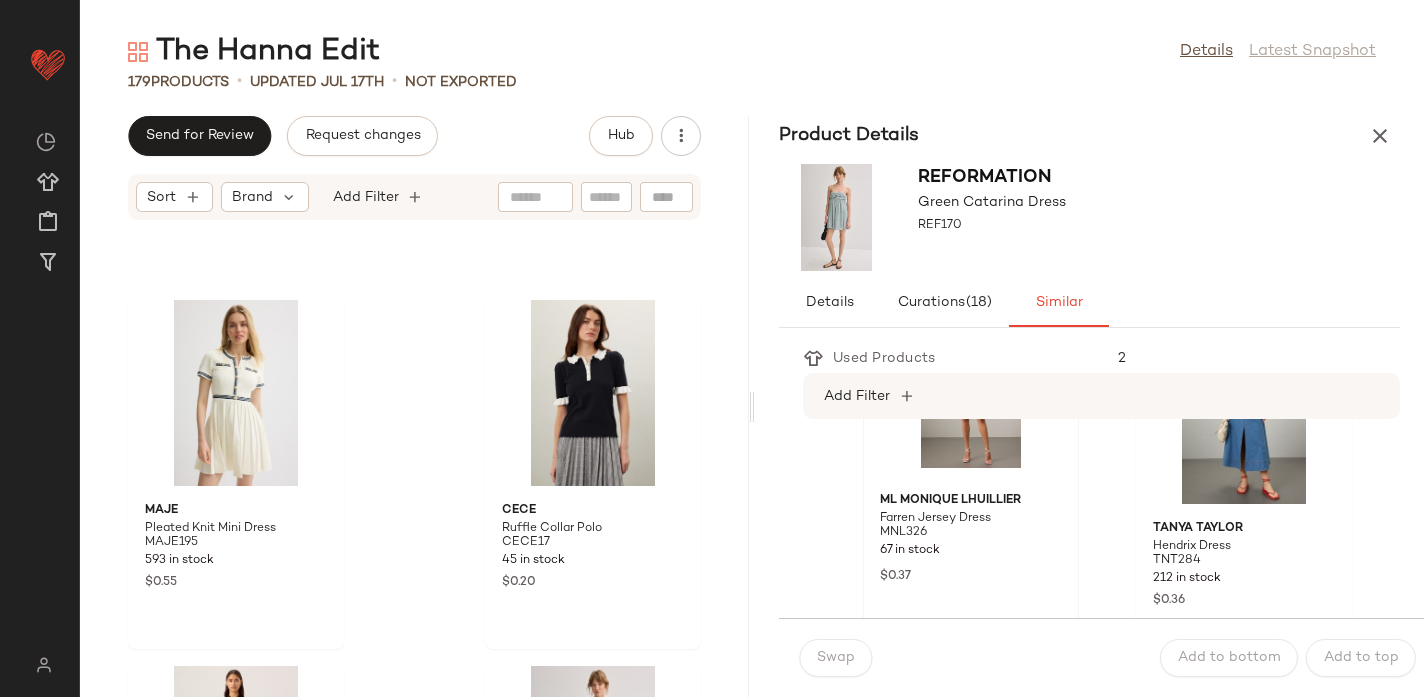 scroll, scrollTop: 1222, scrollLeft: 0, axis: vertical 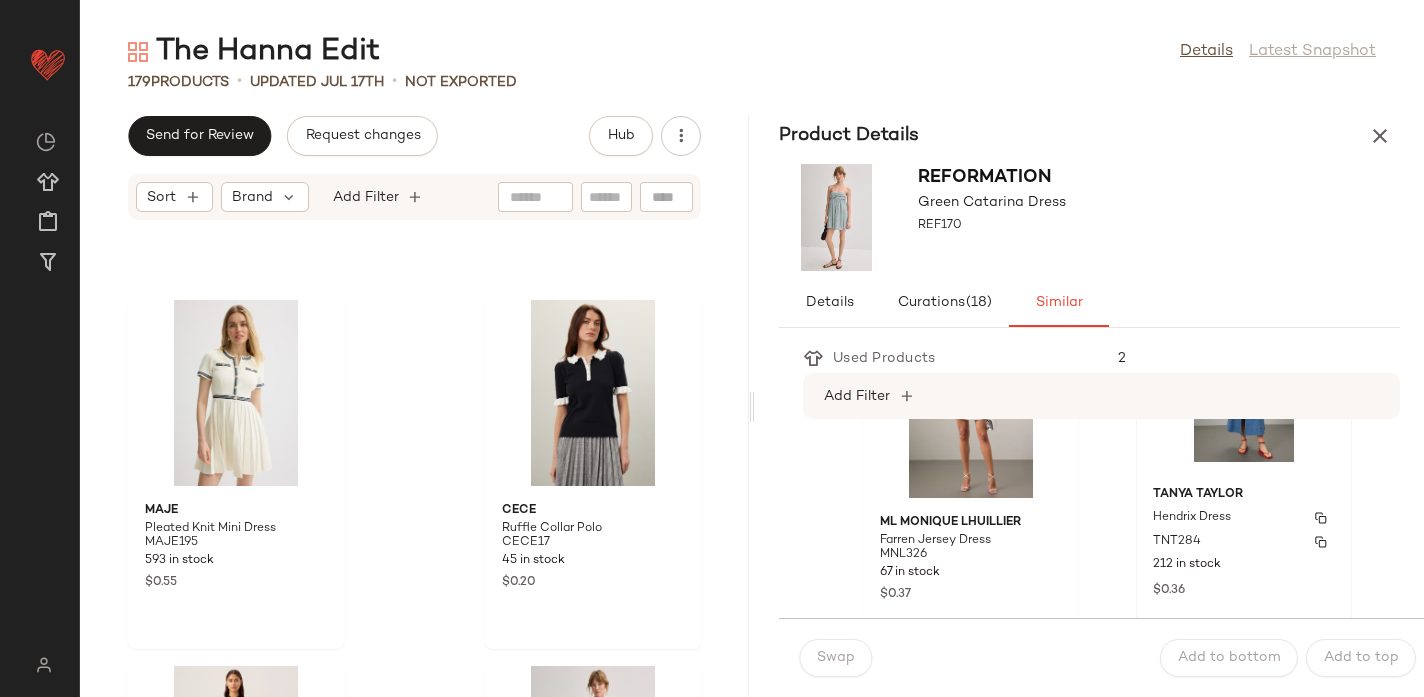 click on "Hendrix Dress" at bounding box center (1244, 518) 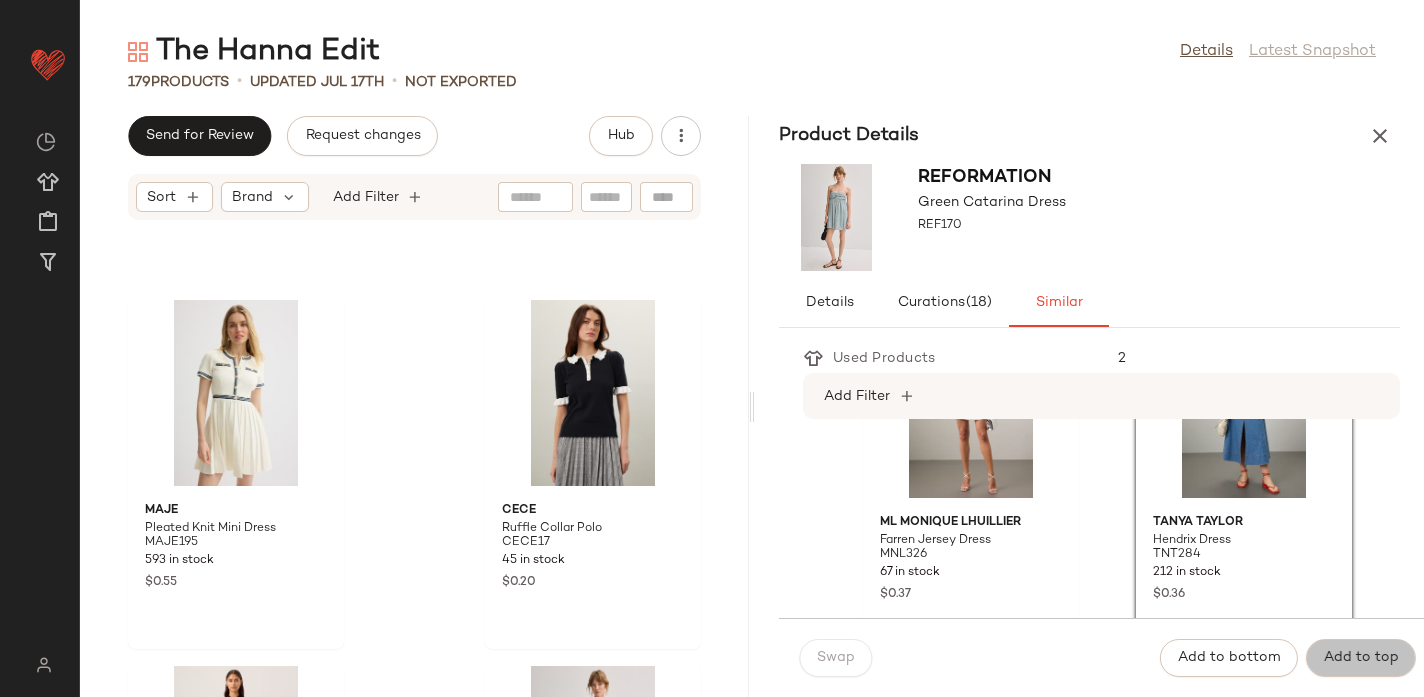 click on "Add to top" at bounding box center (1361, 658) 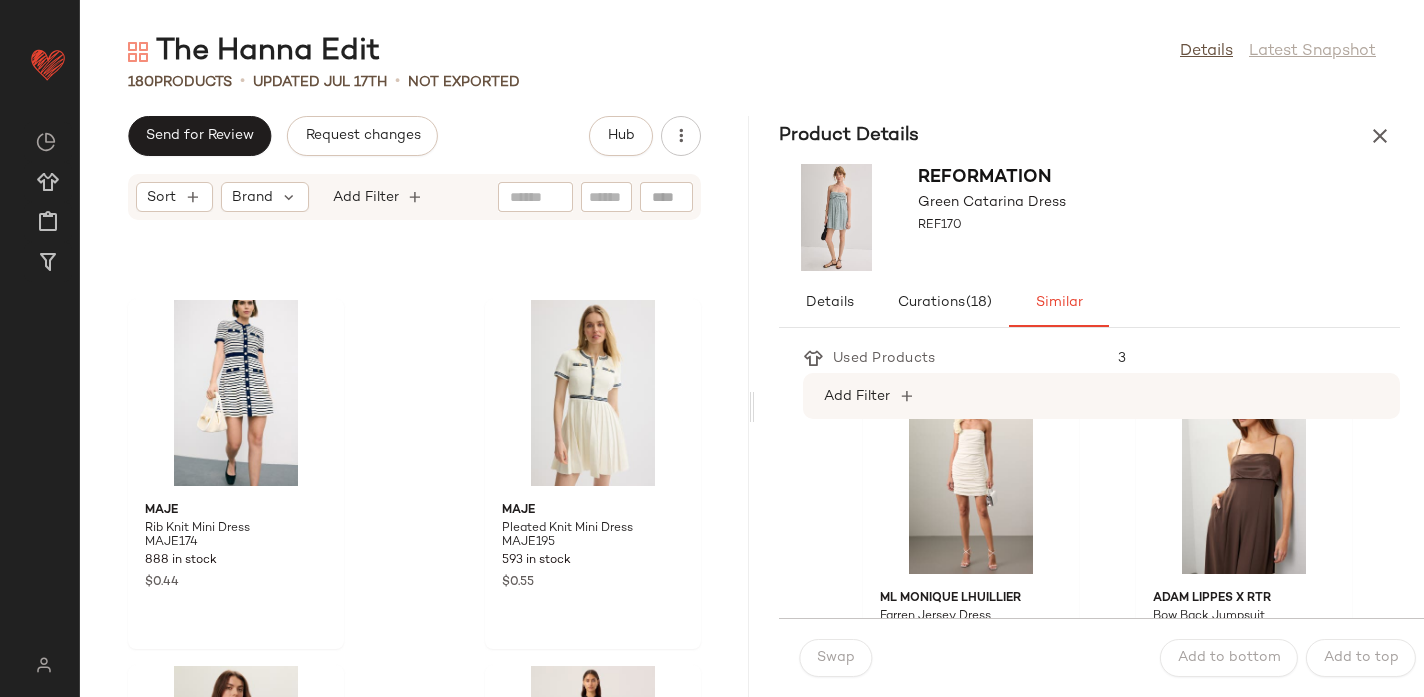 scroll, scrollTop: 1142, scrollLeft: 0, axis: vertical 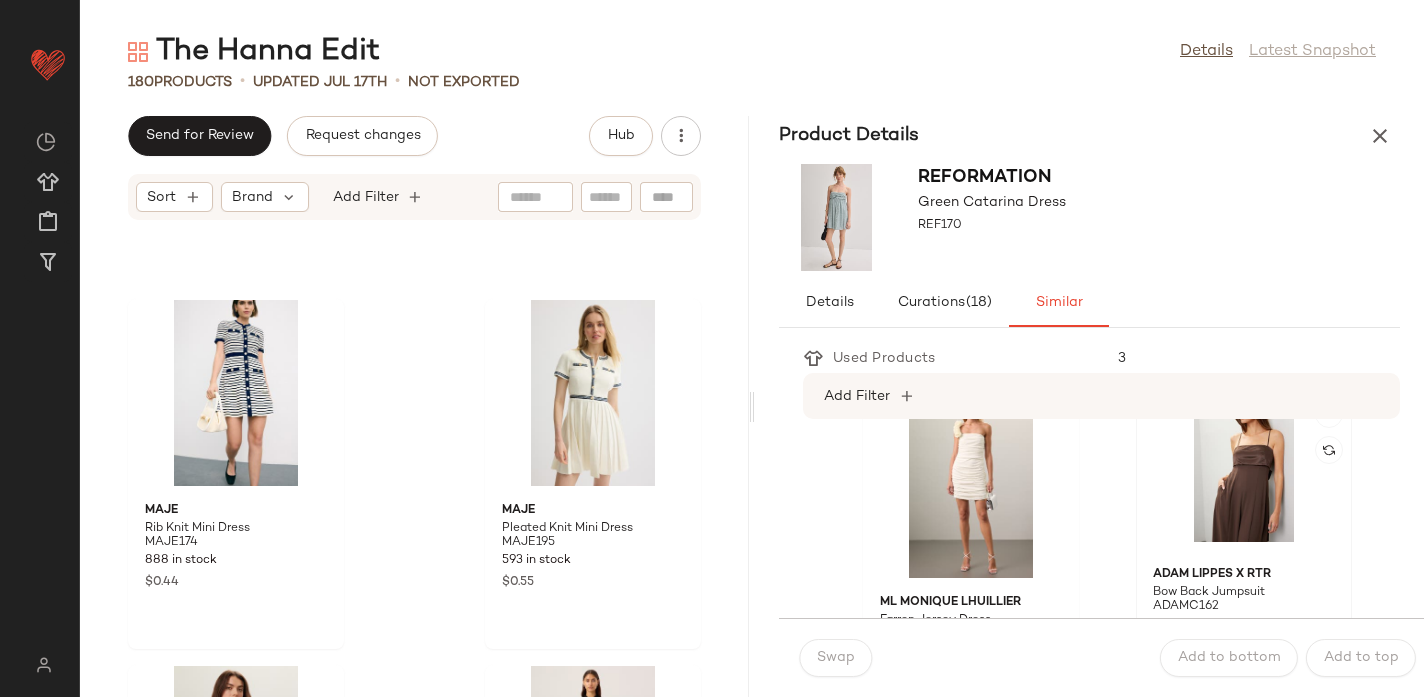 click 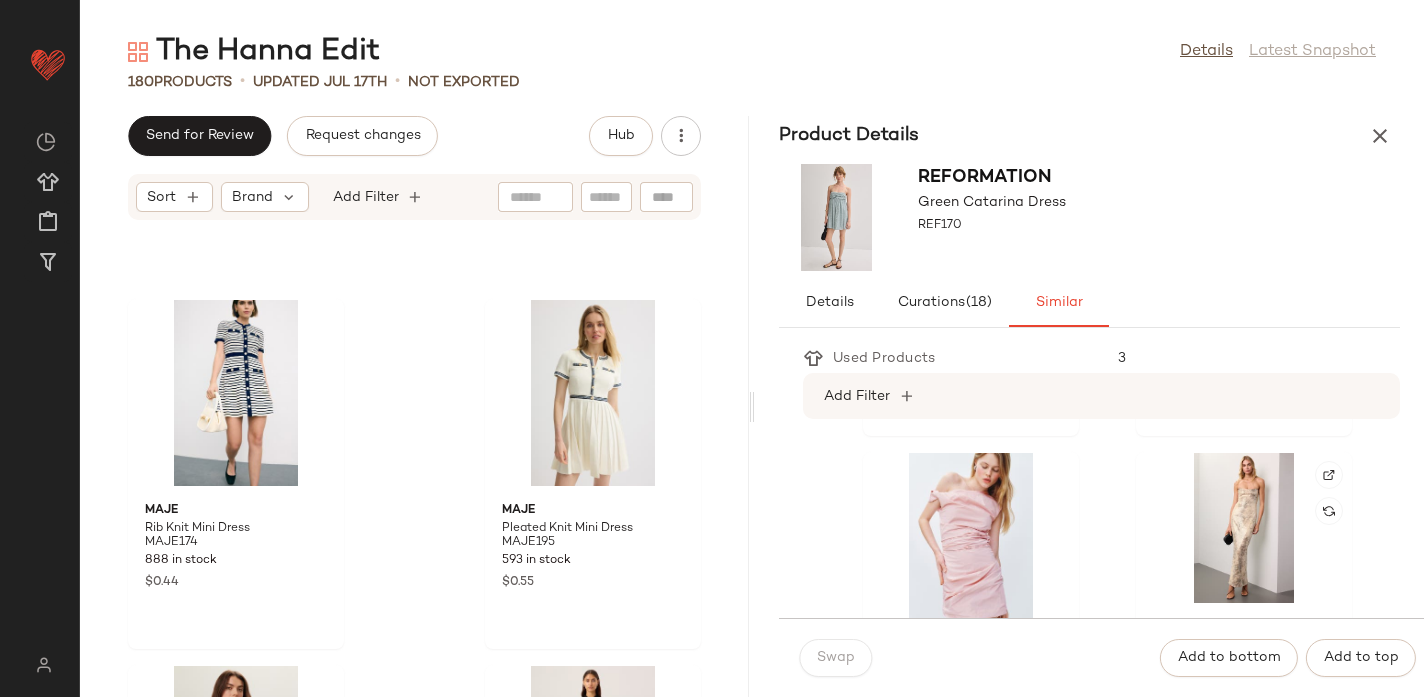 scroll, scrollTop: 1942, scrollLeft: 0, axis: vertical 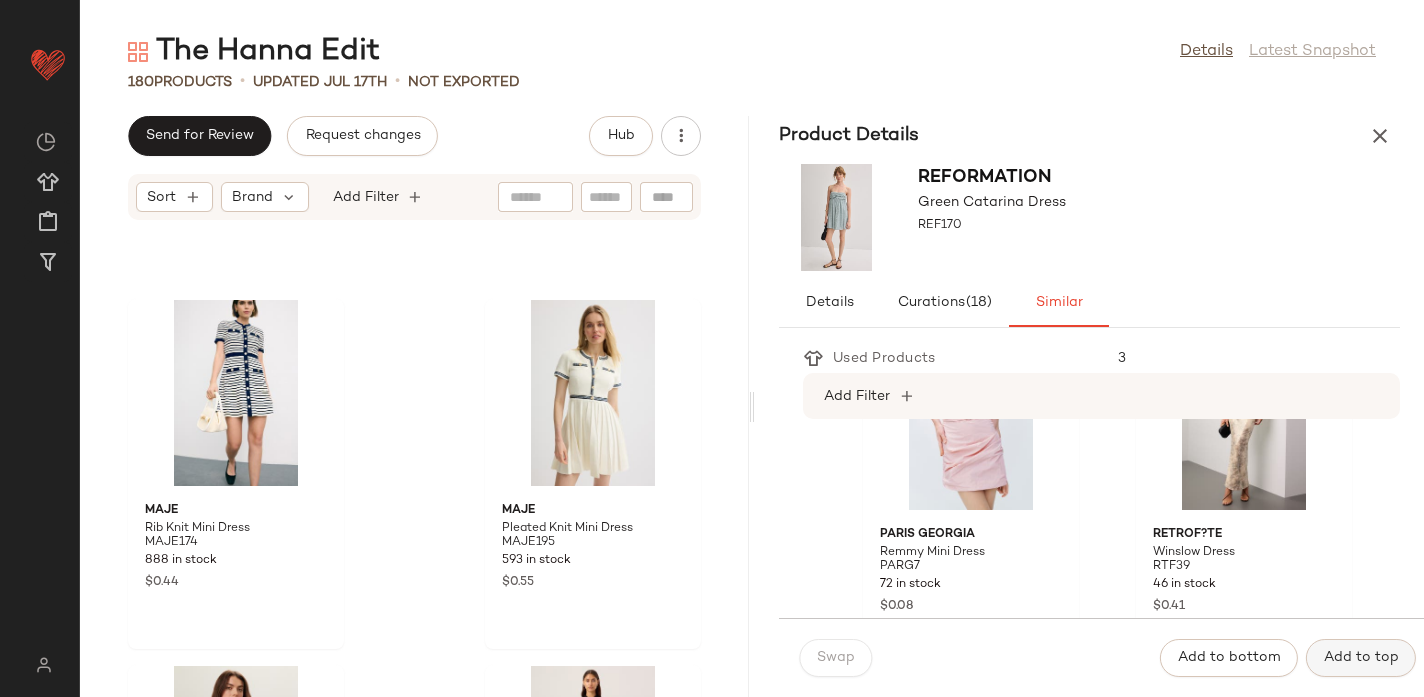 click on "Add to top" 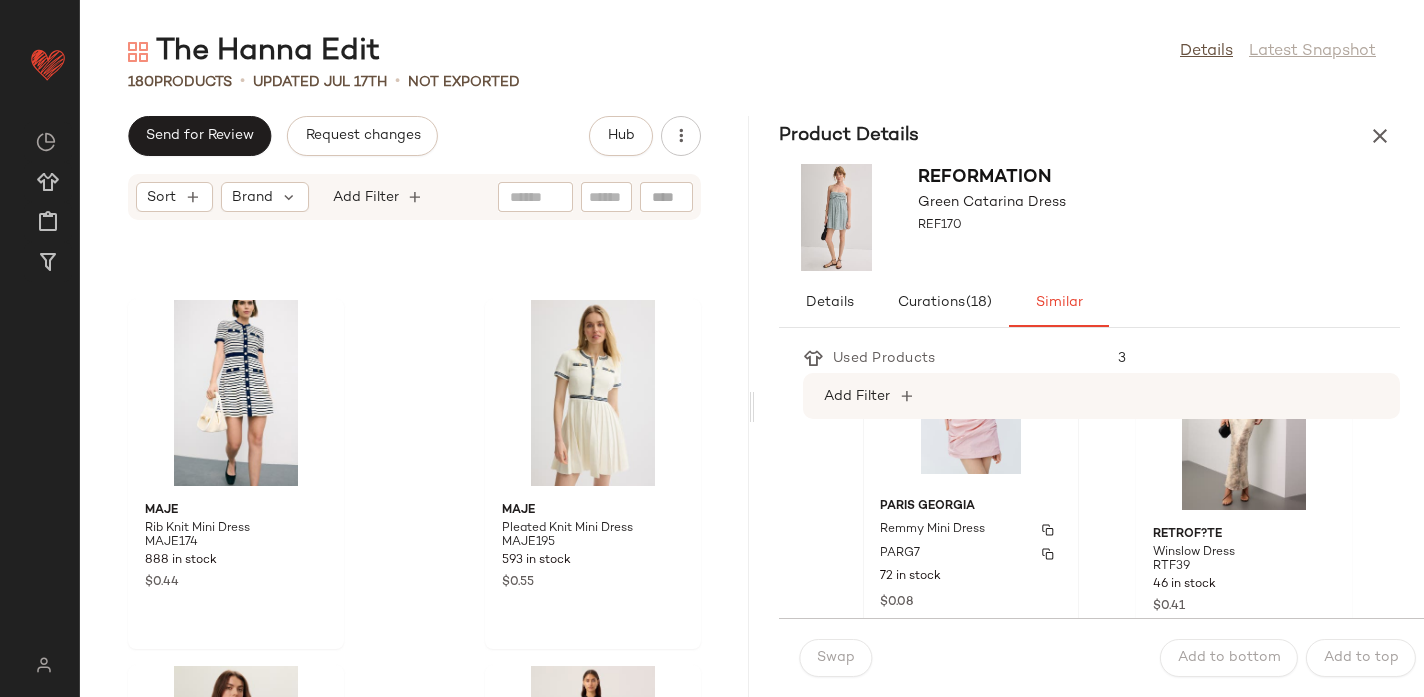 click on "Paris Georgia" at bounding box center [971, 507] 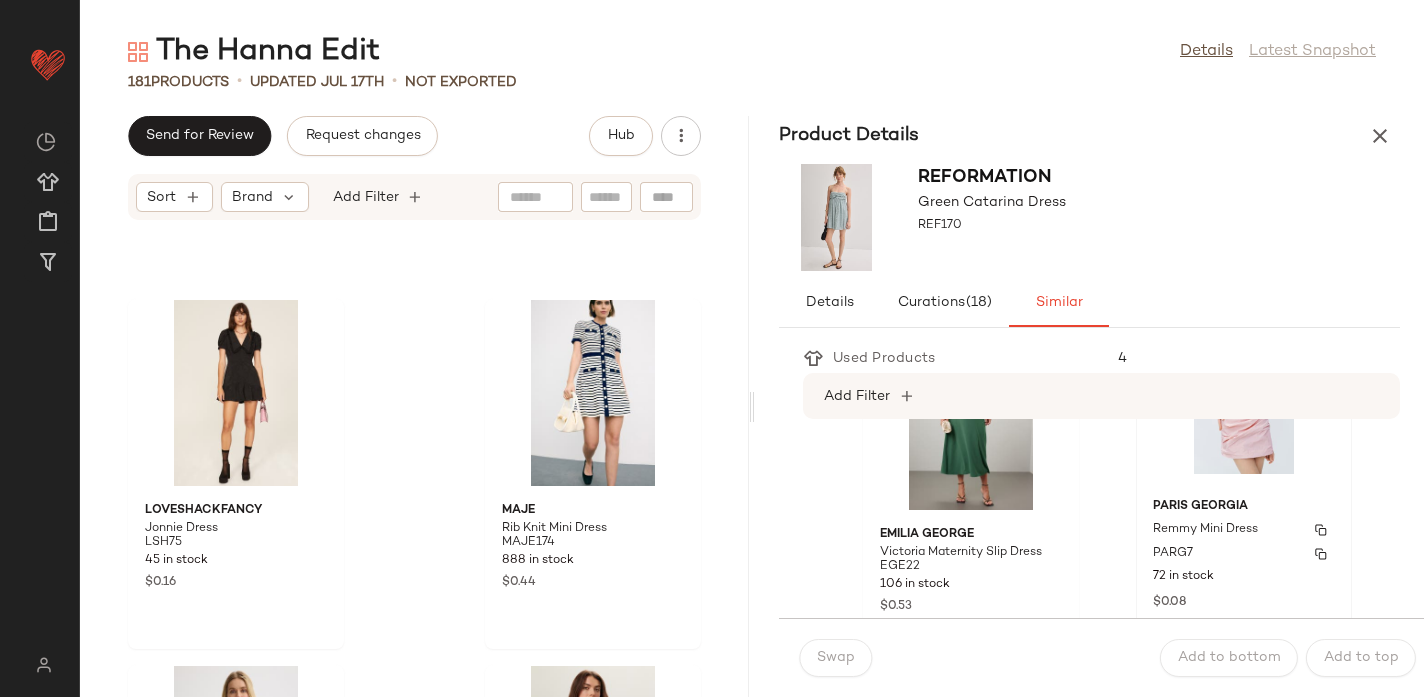 click on "Paris Georgia Remmy Mini Dress PARG7 72 in stock $0.08" 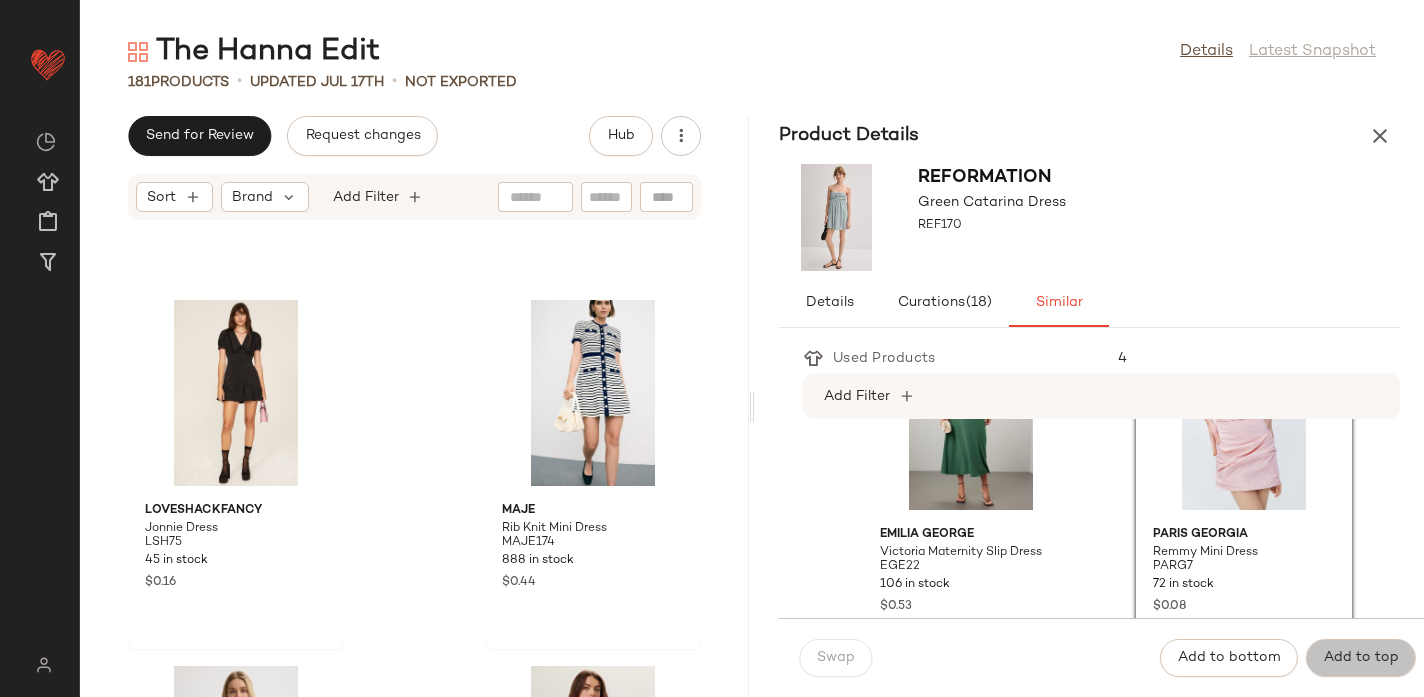 click on "Add to top" 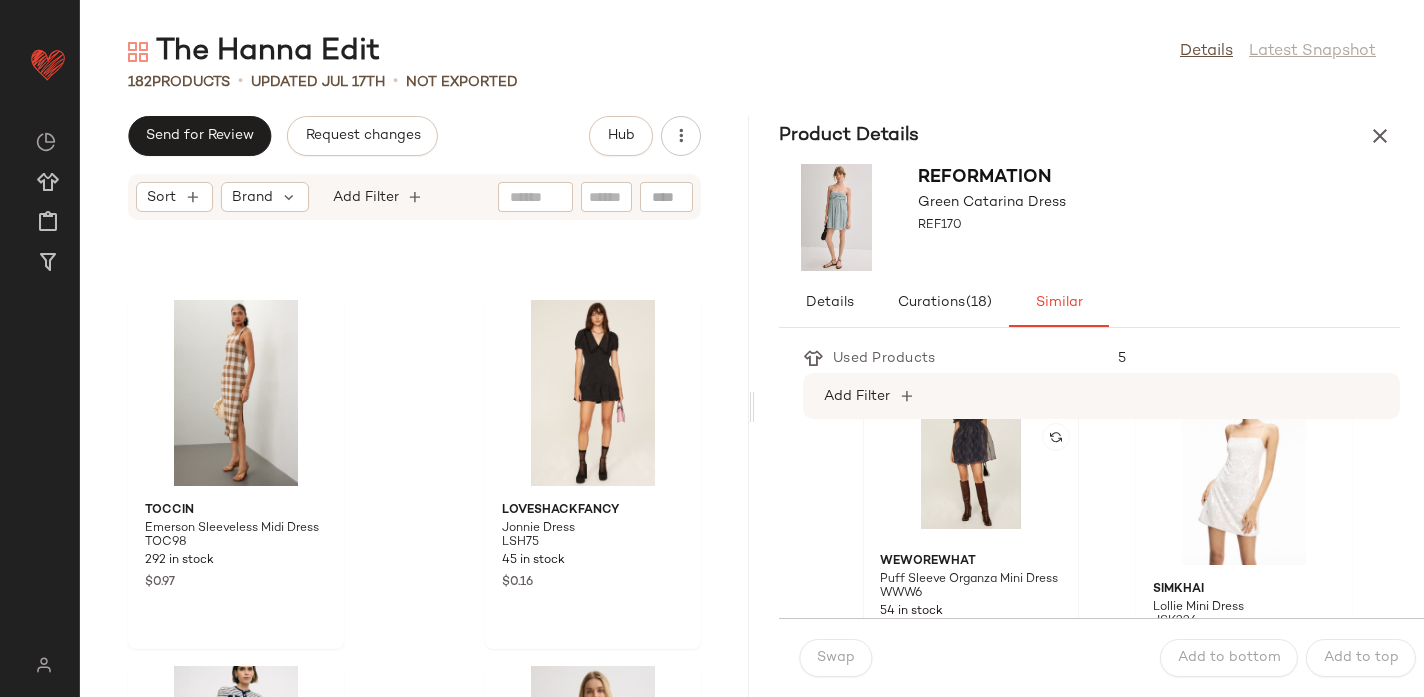 scroll, scrollTop: 2527, scrollLeft: 0, axis: vertical 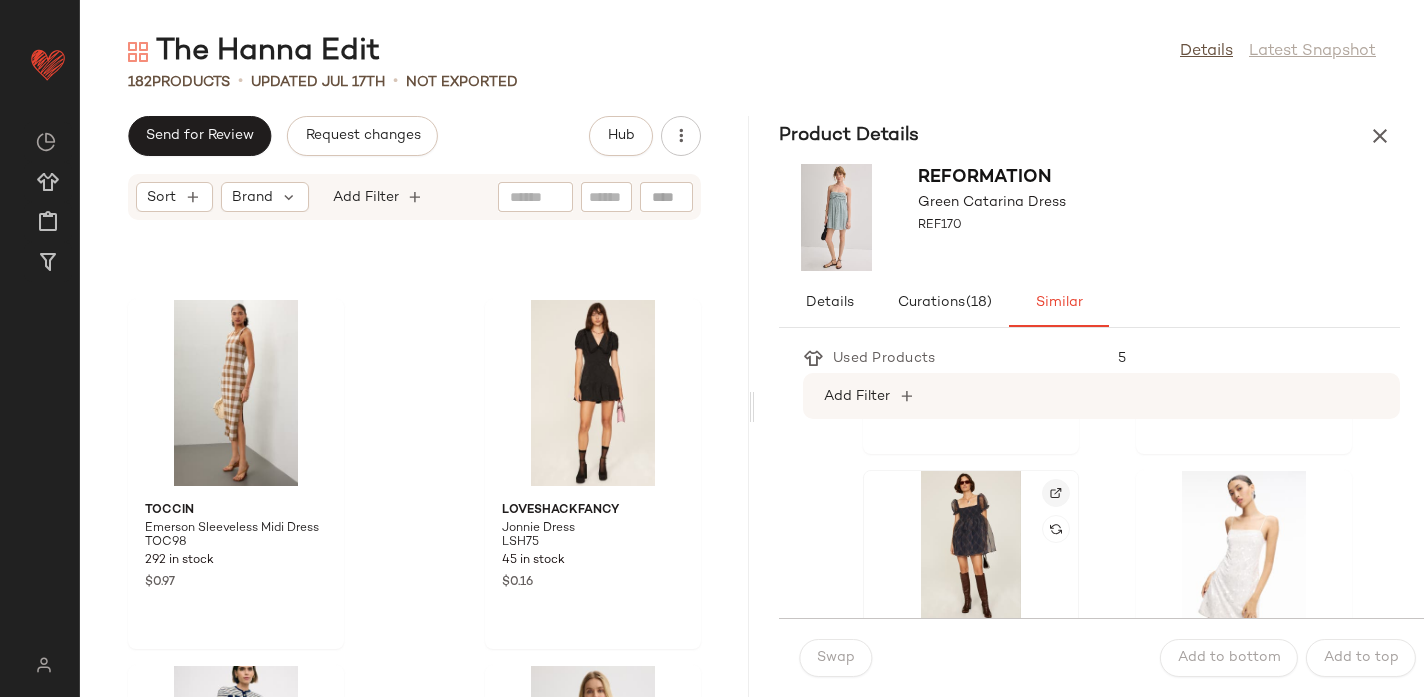 click 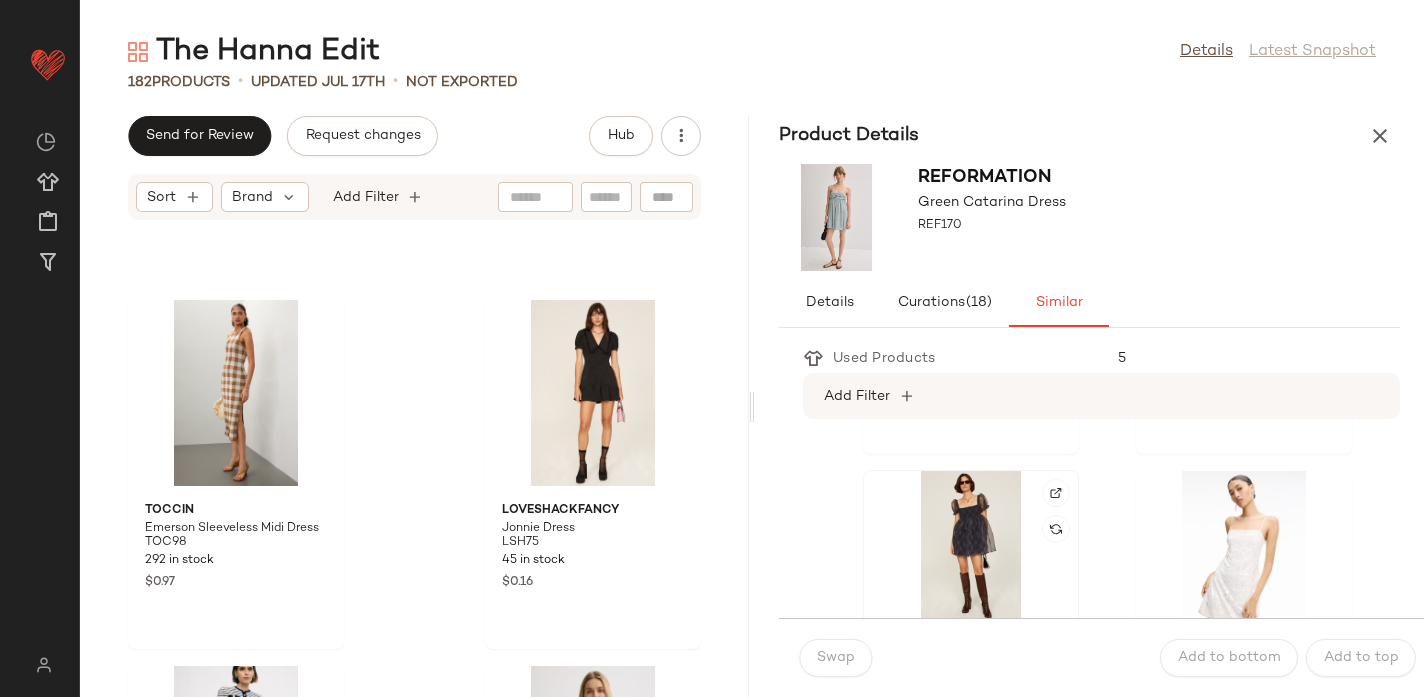click 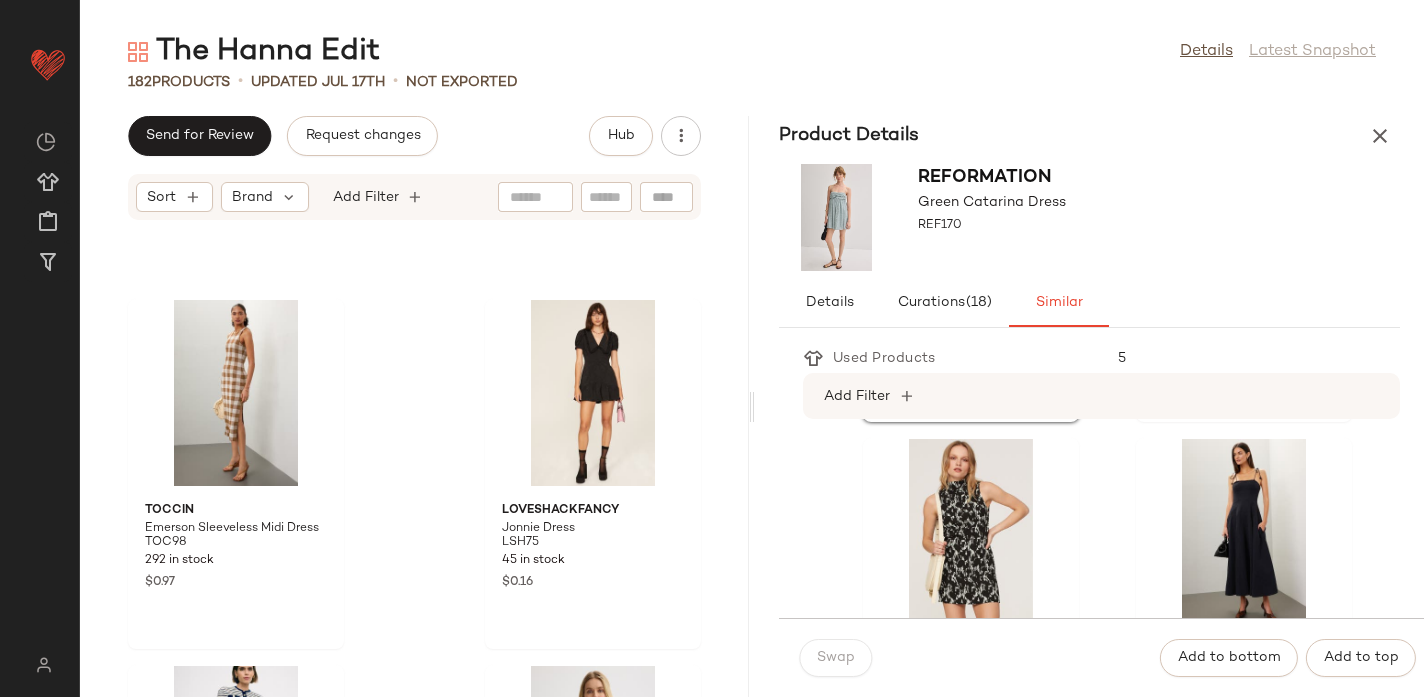 scroll, scrollTop: 2934, scrollLeft: 0, axis: vertical 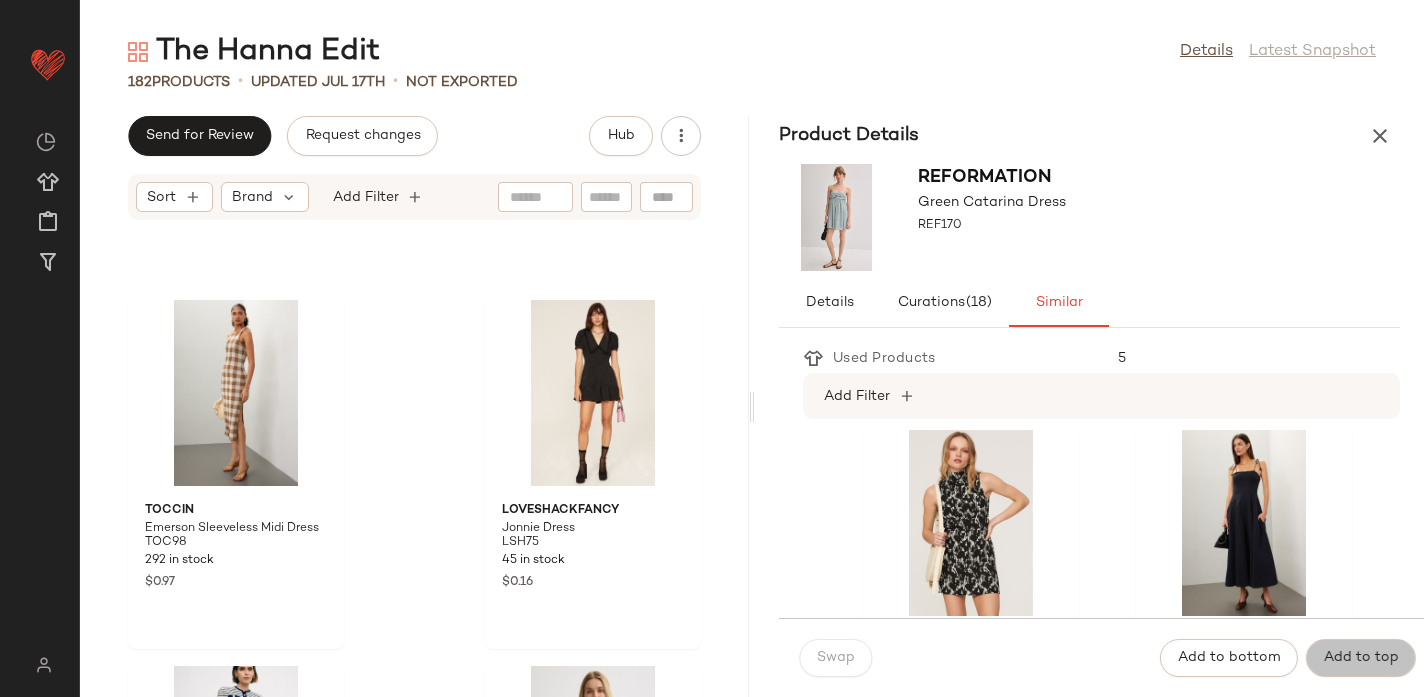 click on "Add to top" at bounding box center [1361, 658] 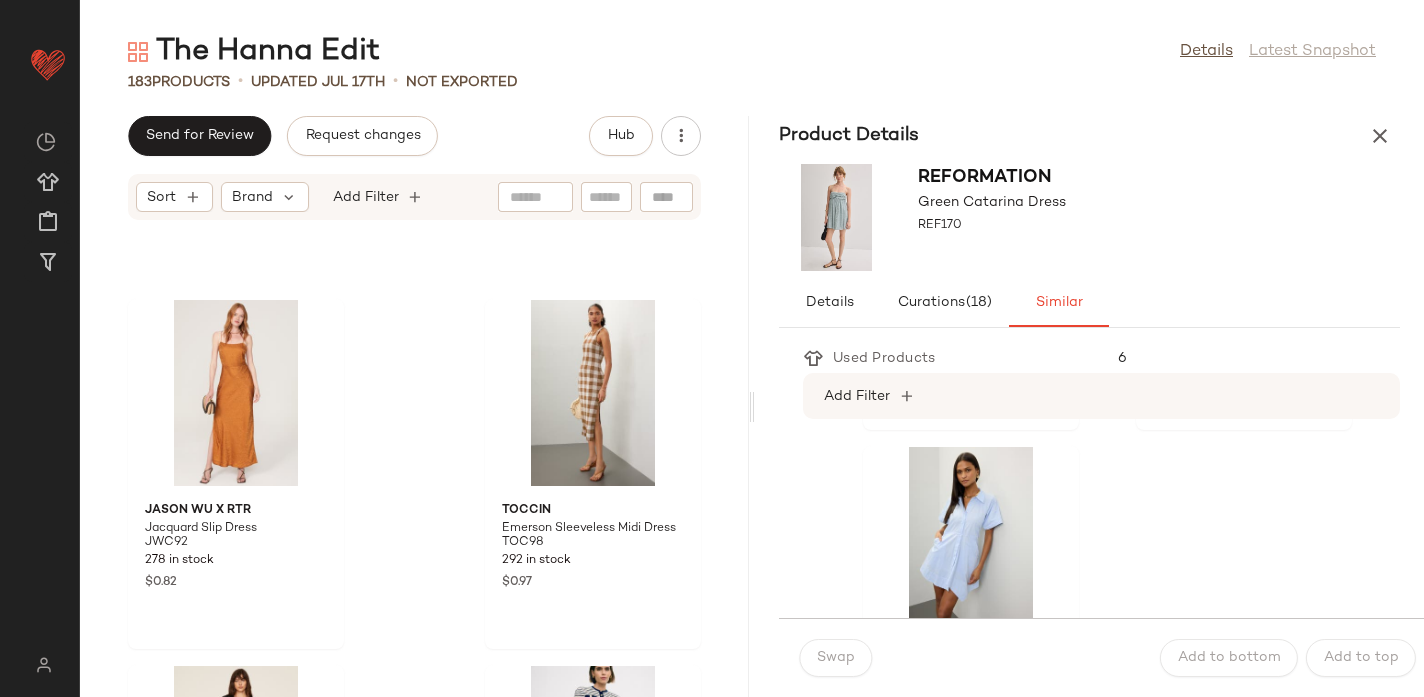 scroll, scrollTop: 3281, scrollLeft: 0, axis: vertical 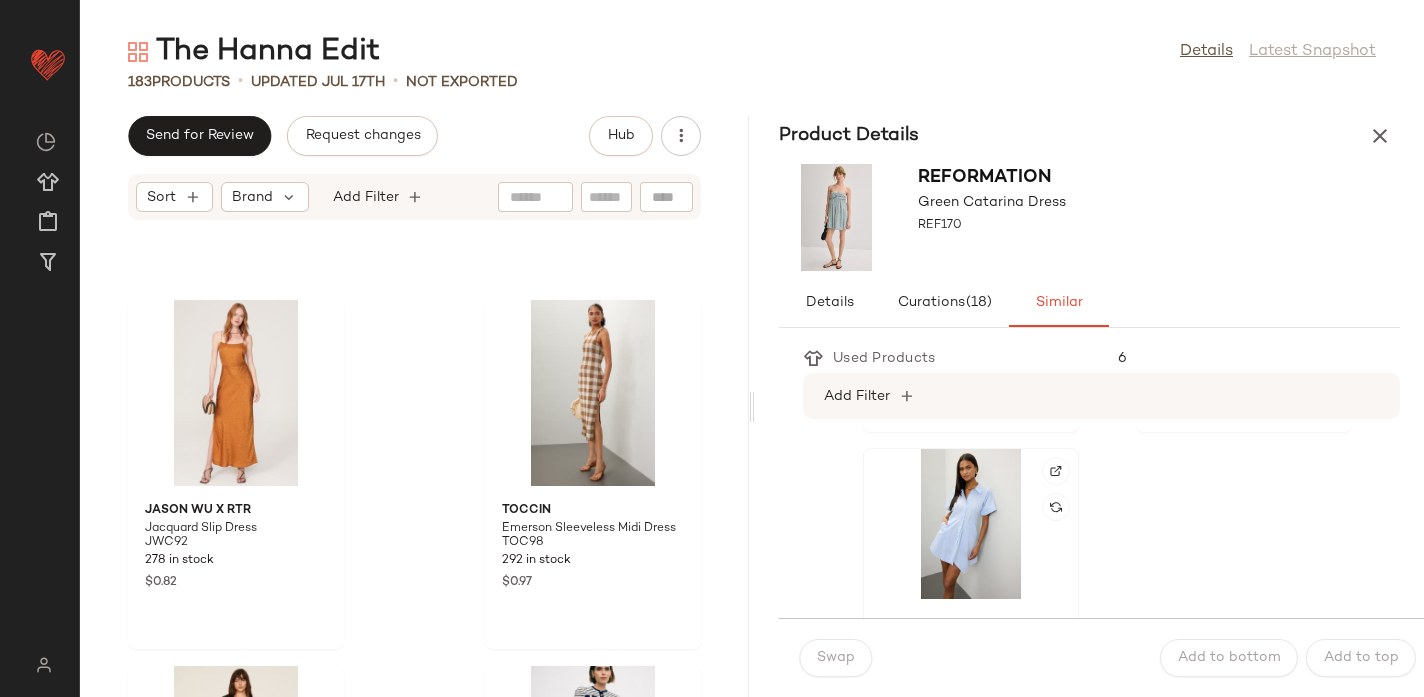 click 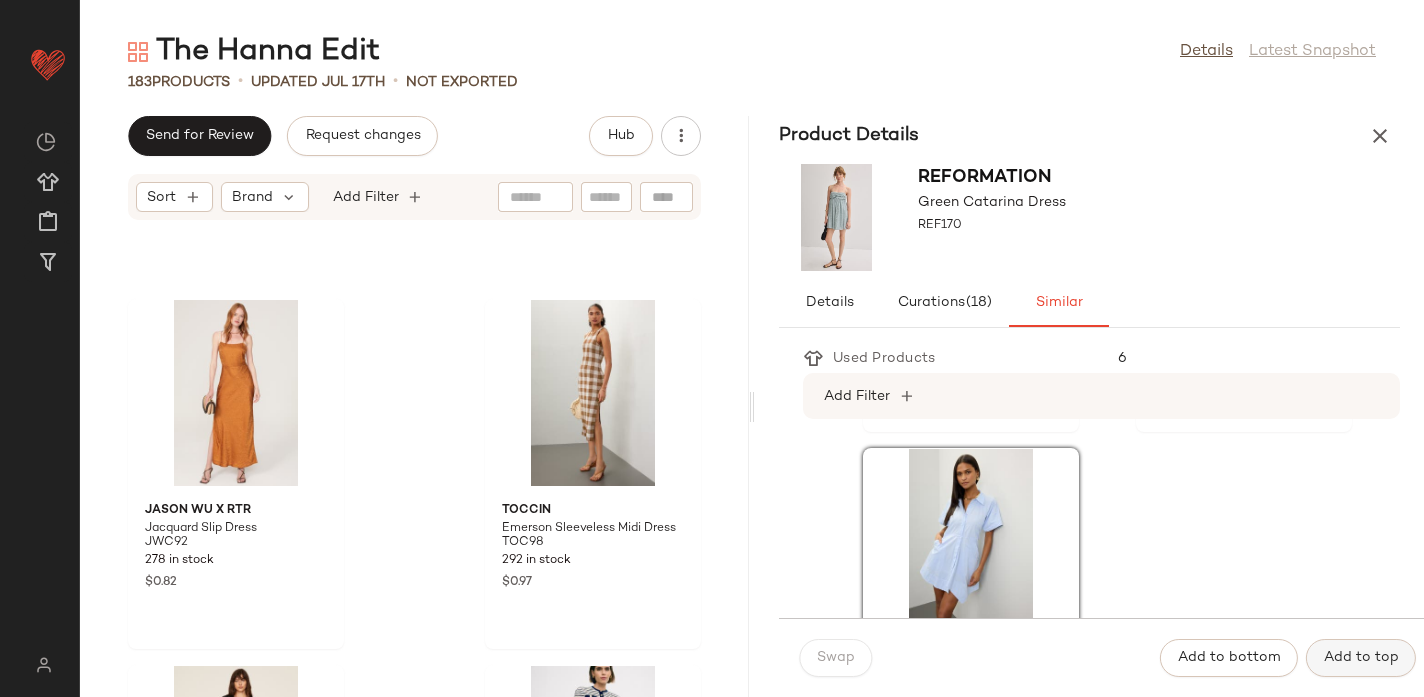 click on "Add to top" 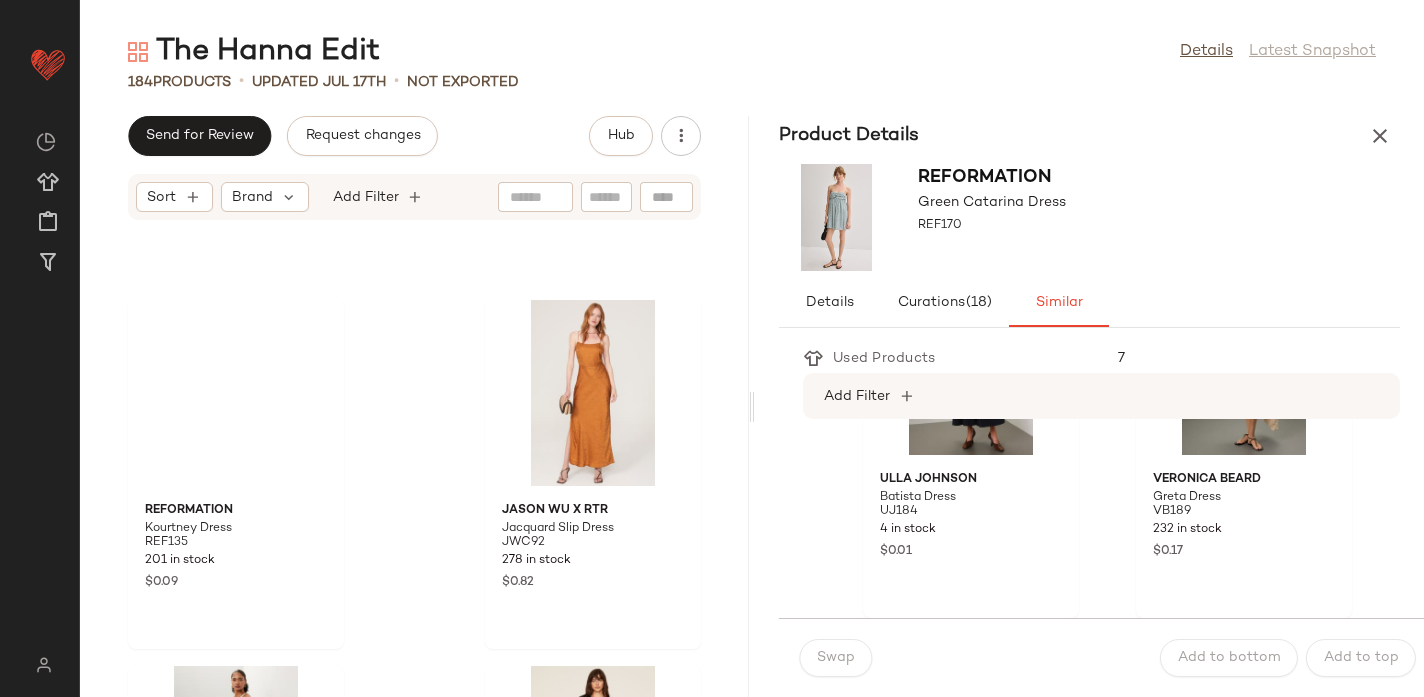 scroll, scrollTop: 3095, scrollLeft: 0, axis: vertical 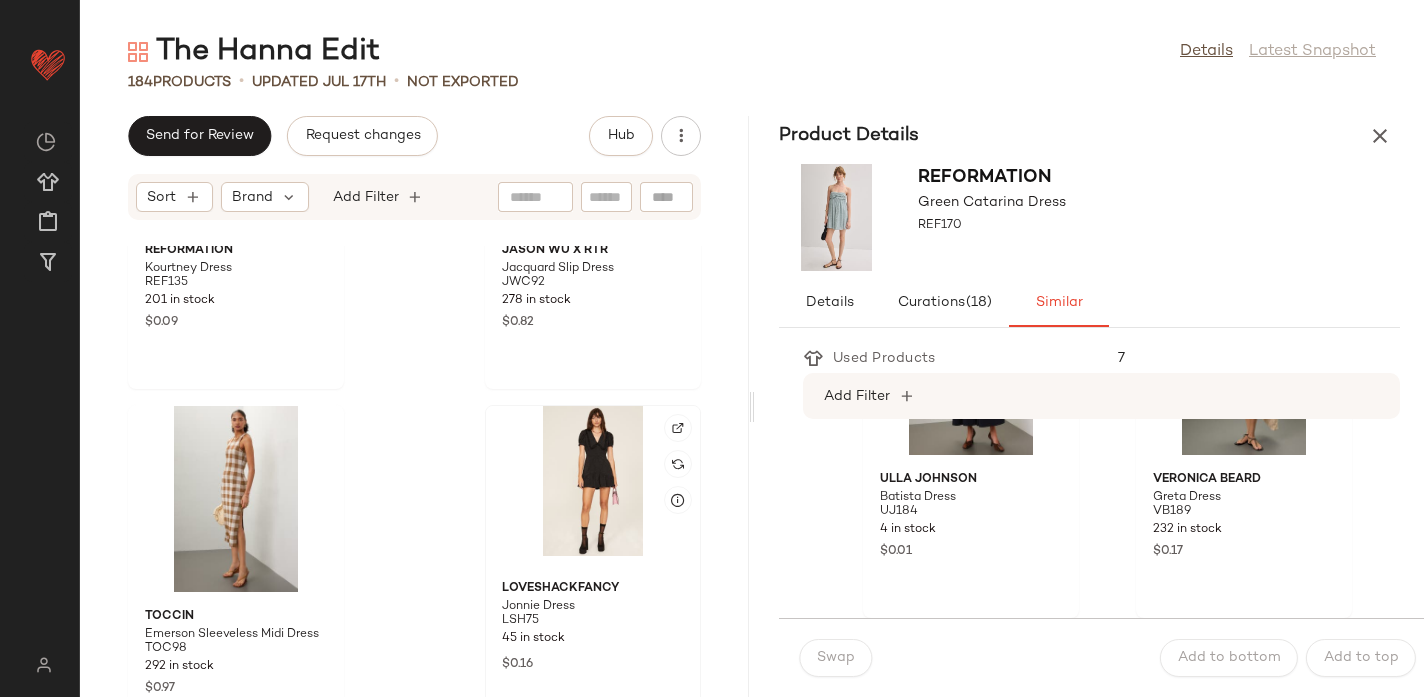 click 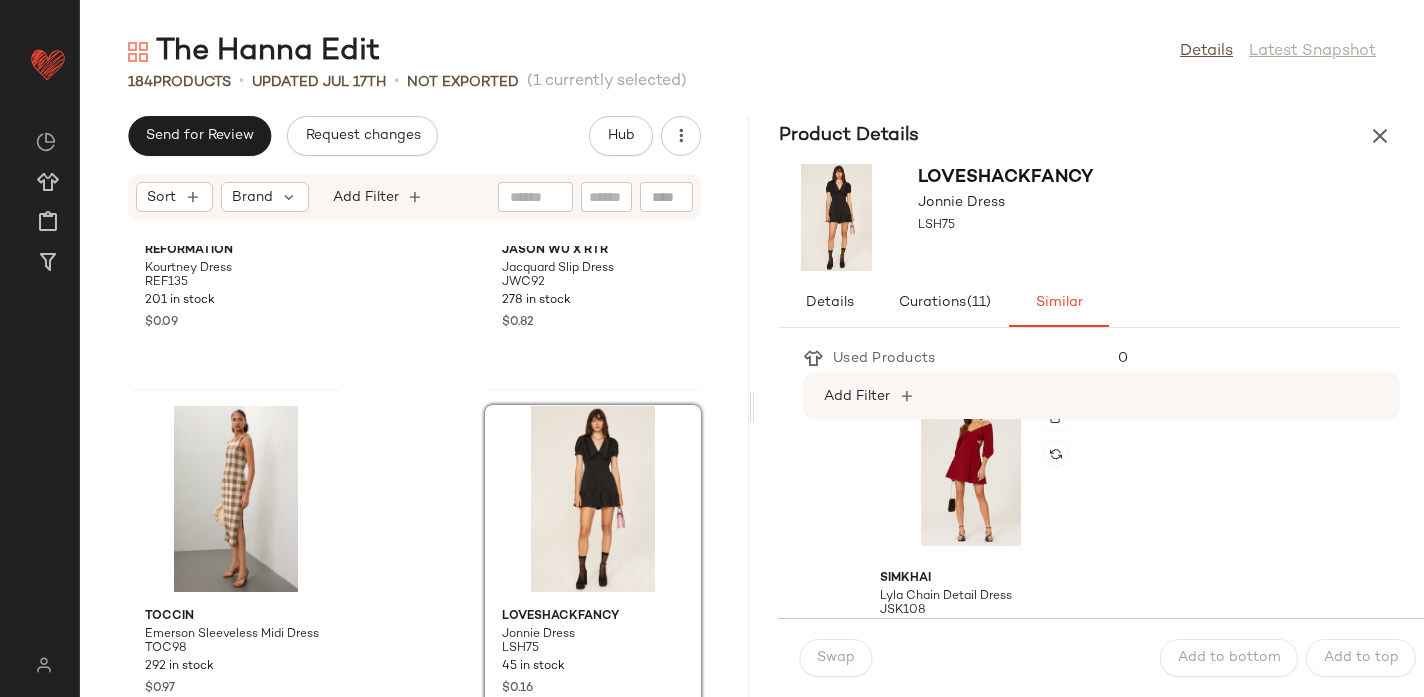 scroll, scrollTop: 4559, scrollLeft: 0, axis: vertical 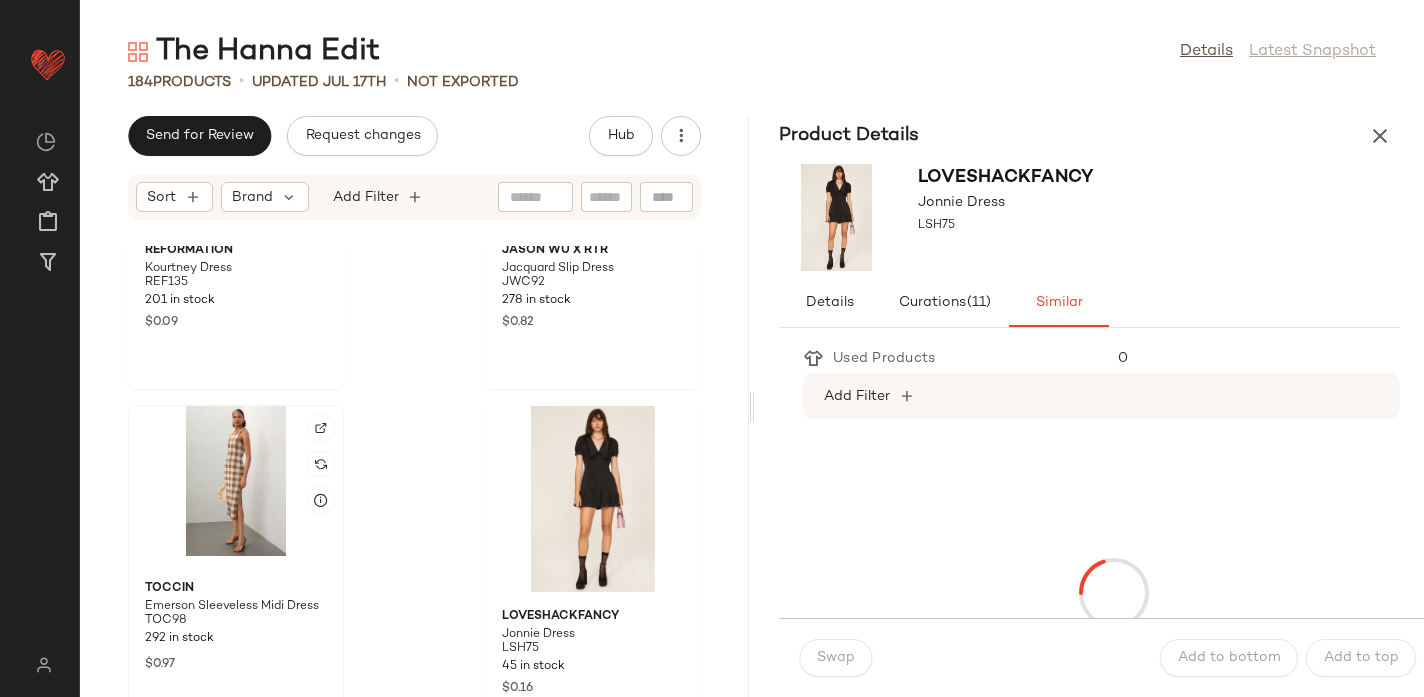 click 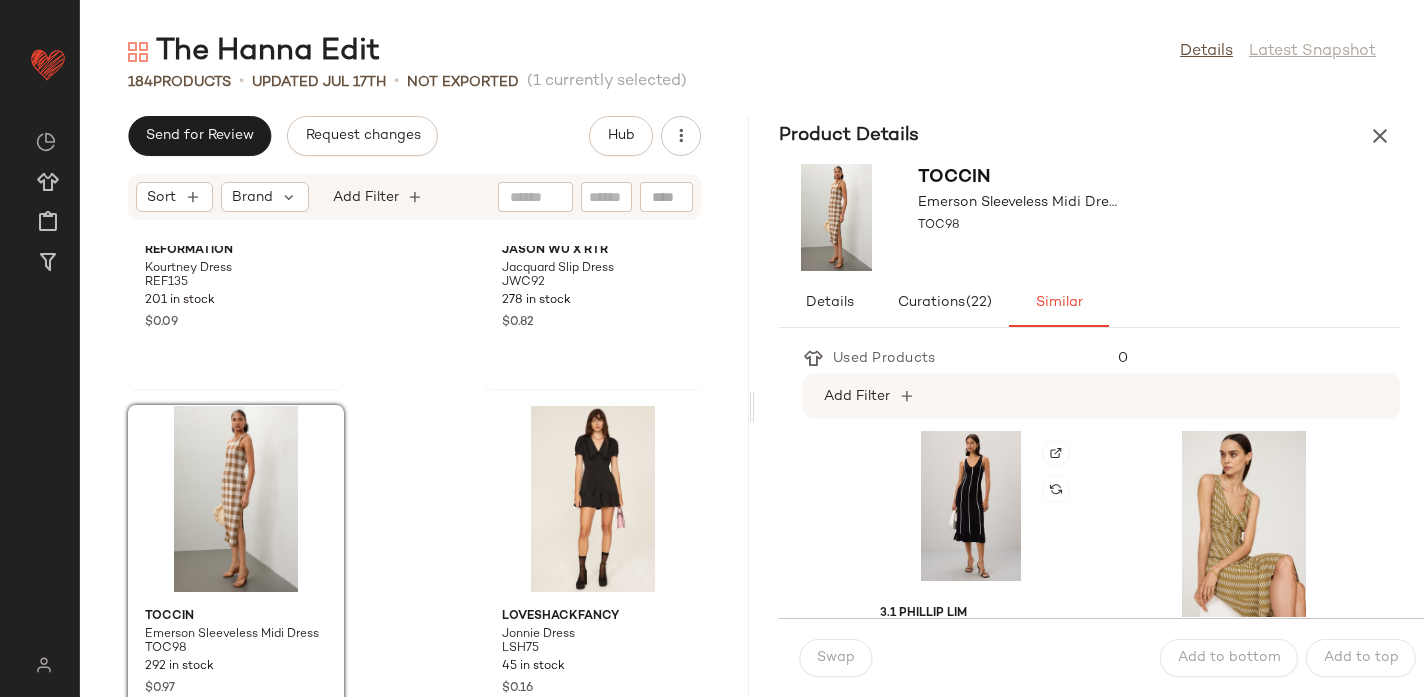 scroll, scrollTop: 734, scrollLeft: 0, axis: vertical 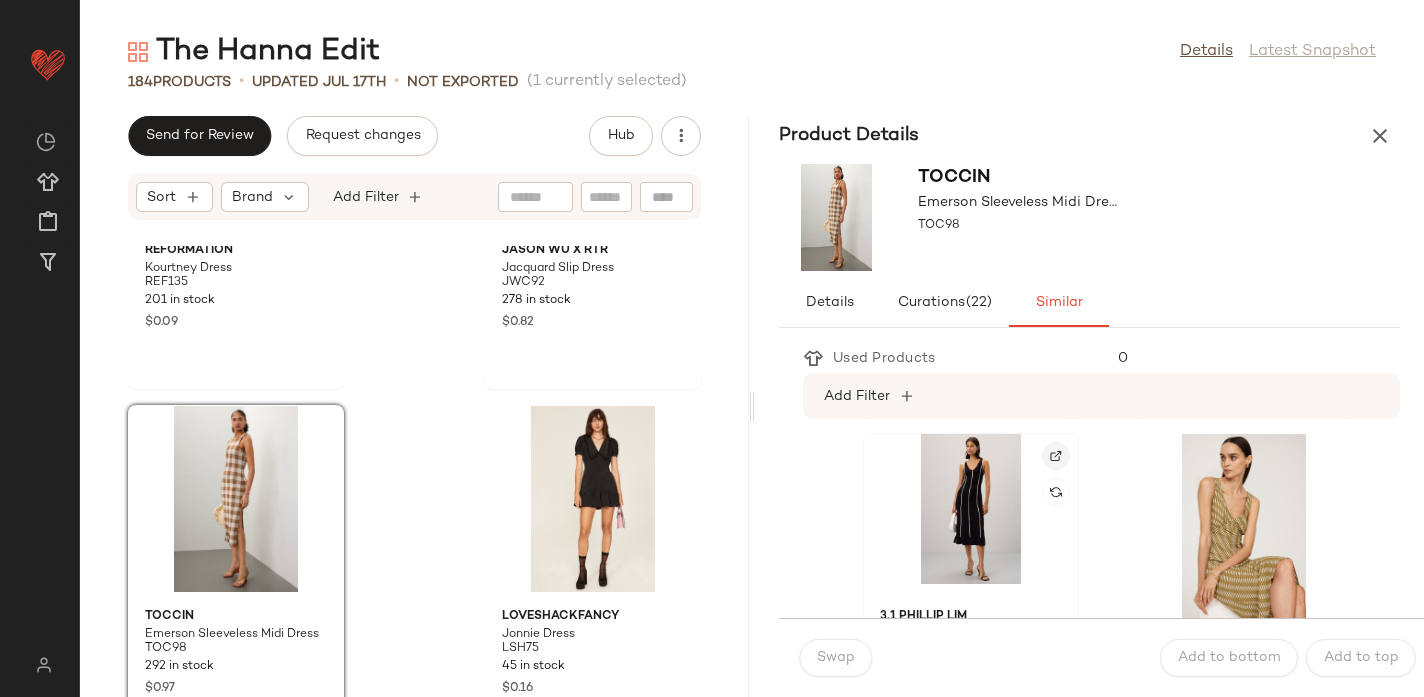 click 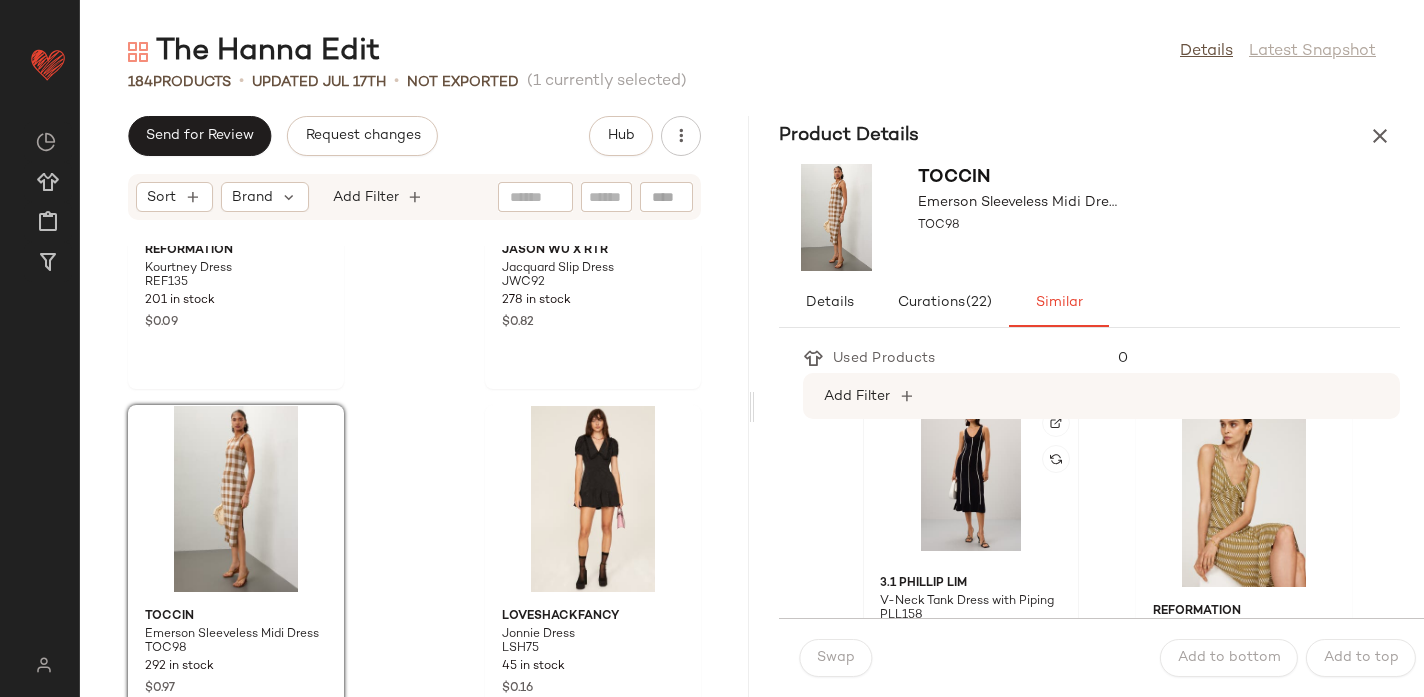 scroll, scrollTop: 730, scrollLeft: 0, axis: vertical 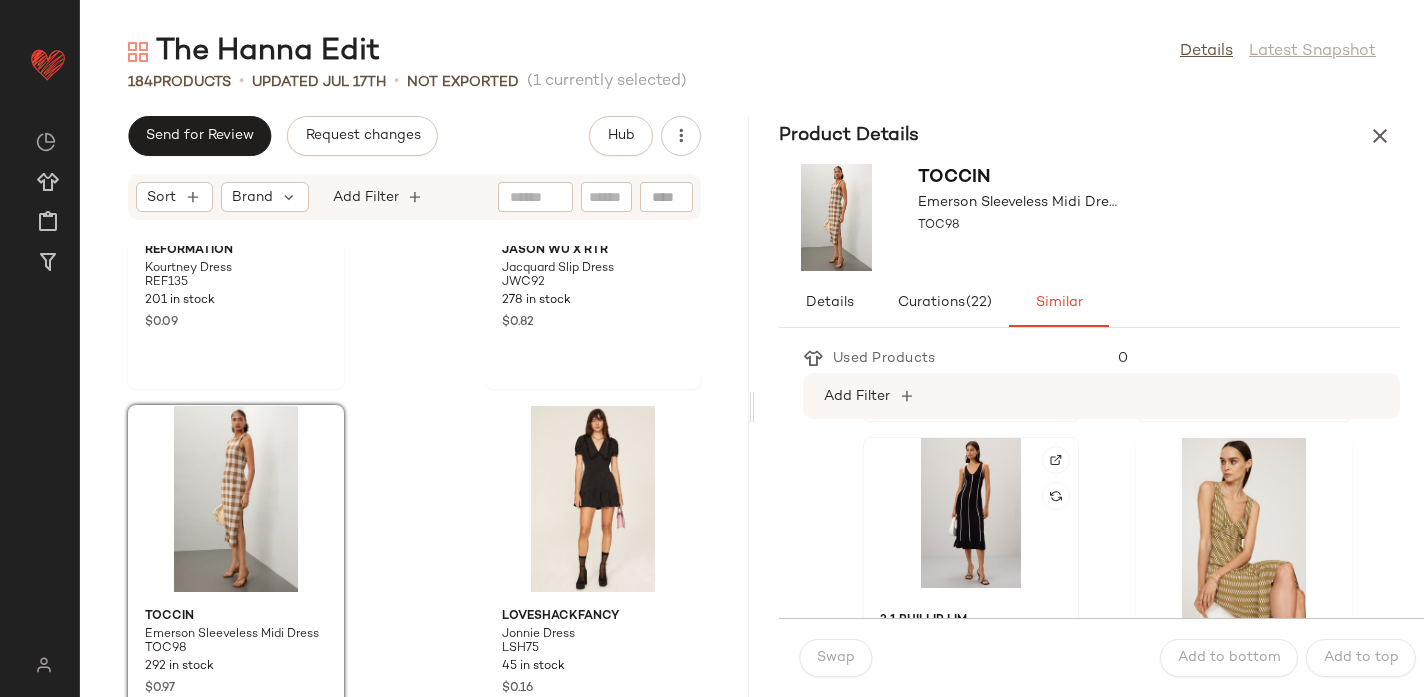click 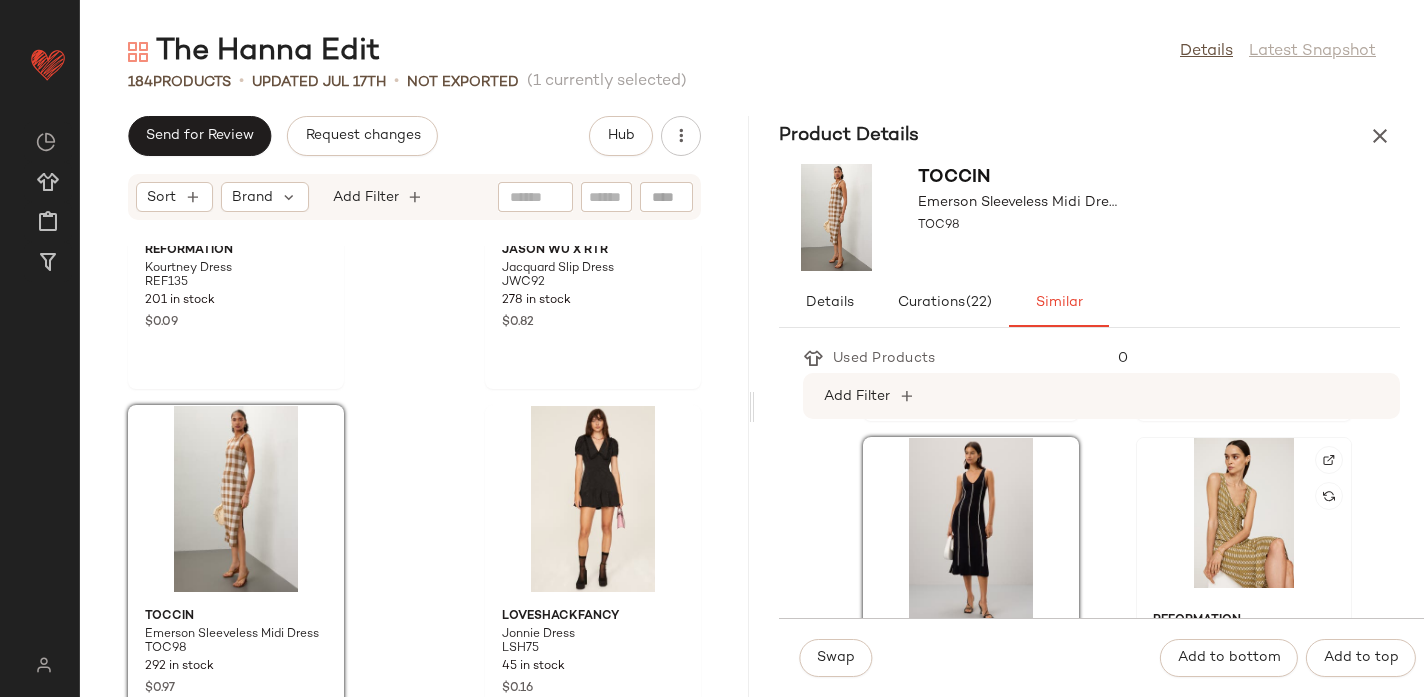 click 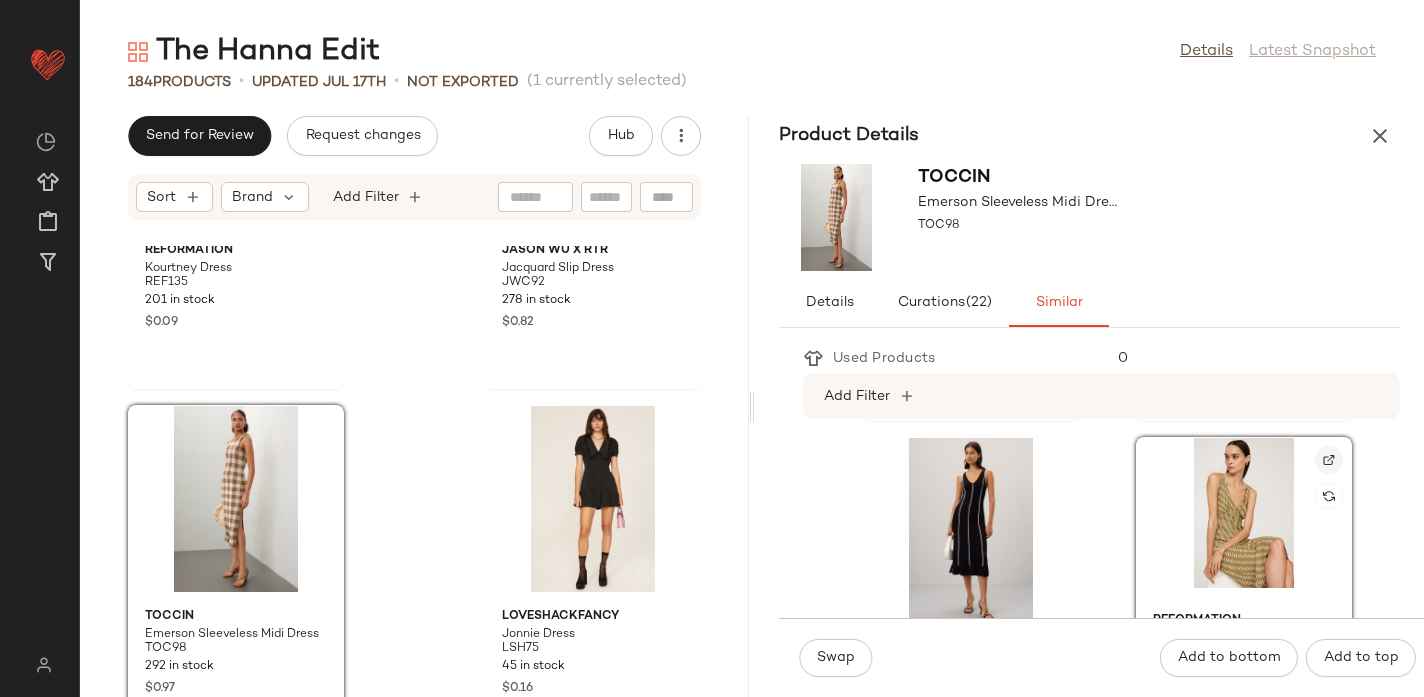 click at bounding box center [1329, 460] 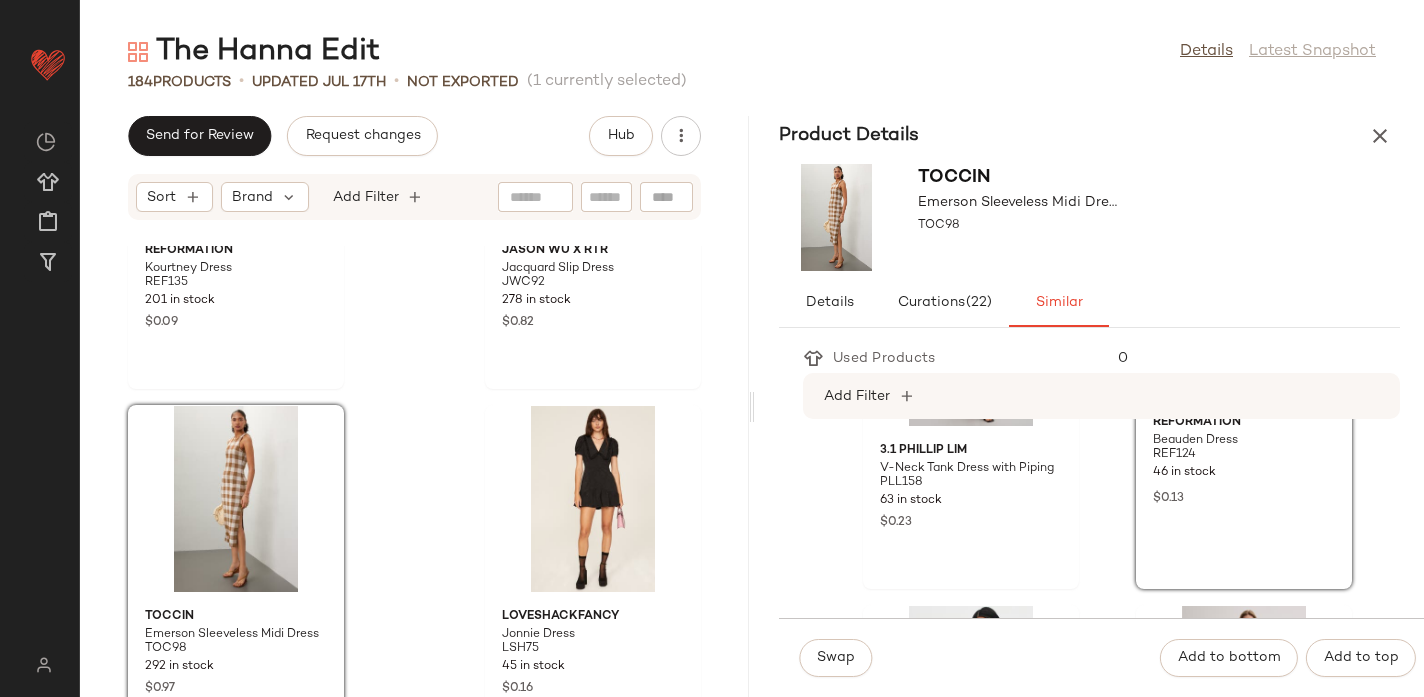 scroll, scrollTop: 944, scrollLeft: 0, axis: vertical 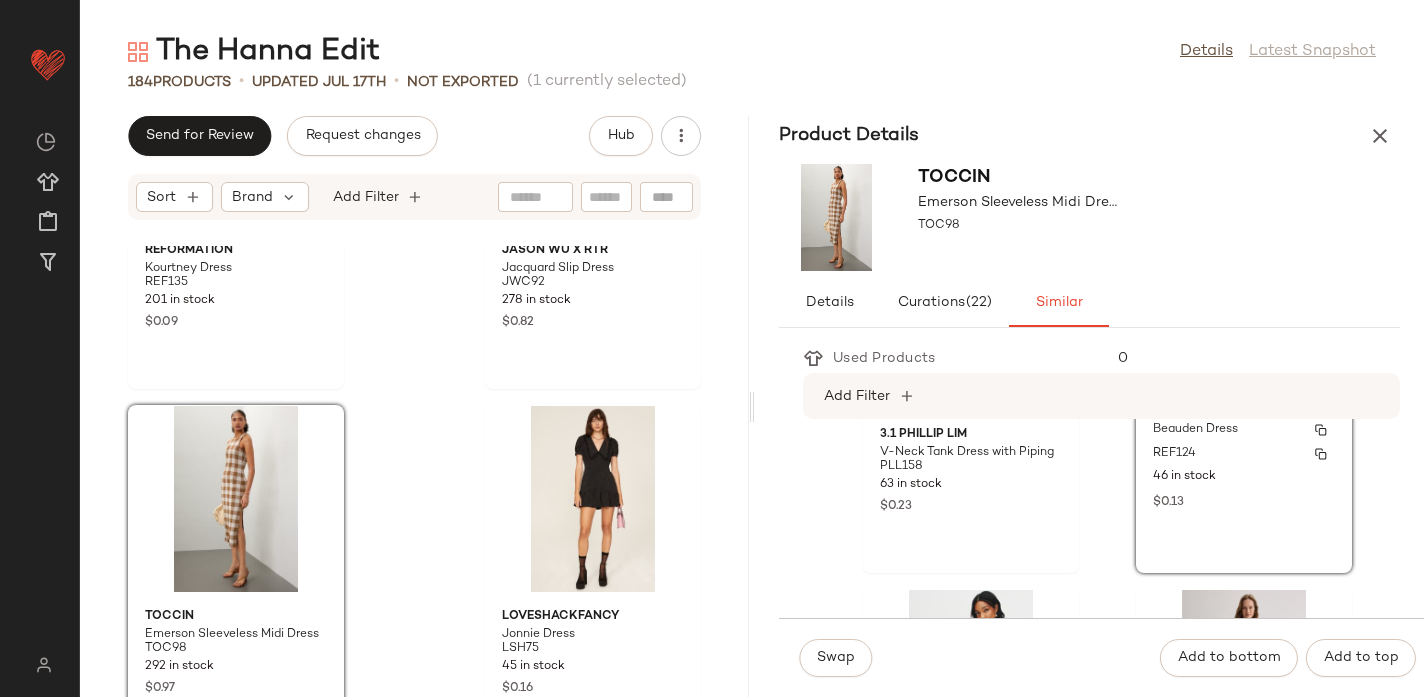 click on "$0.13" 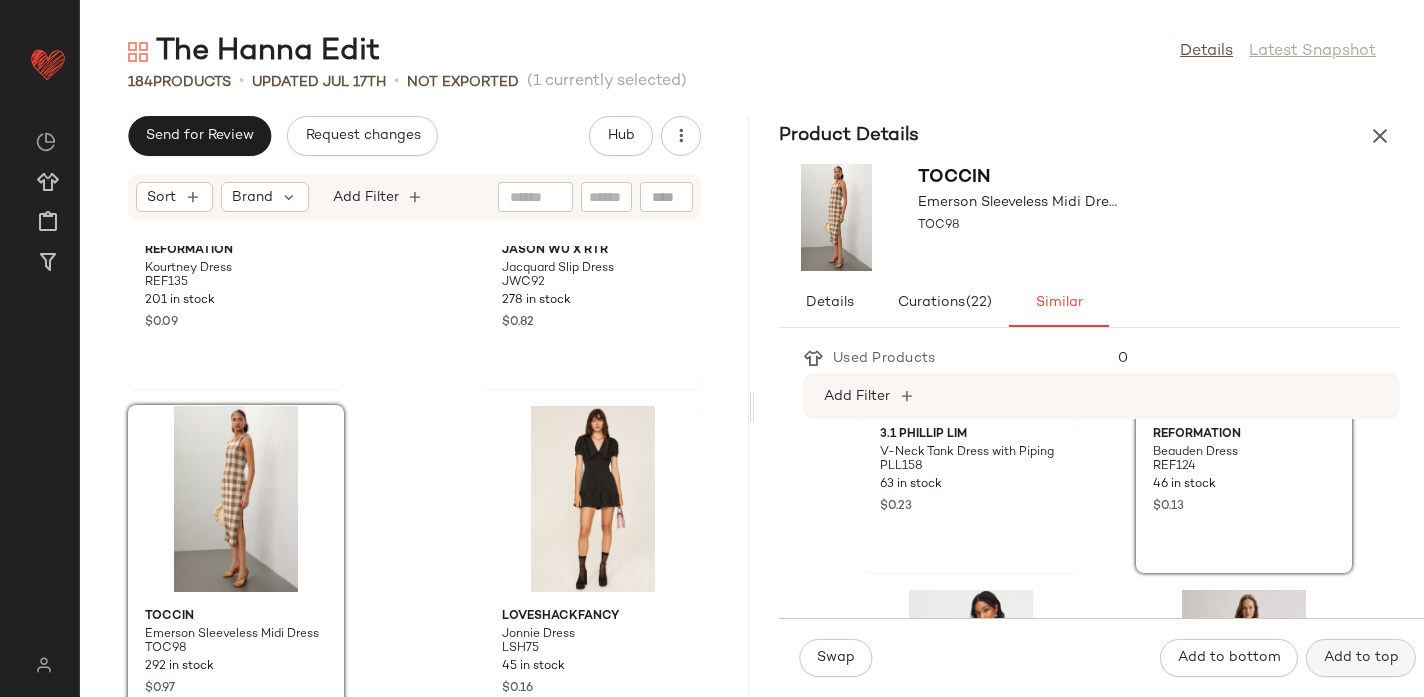 click on "Add to top" 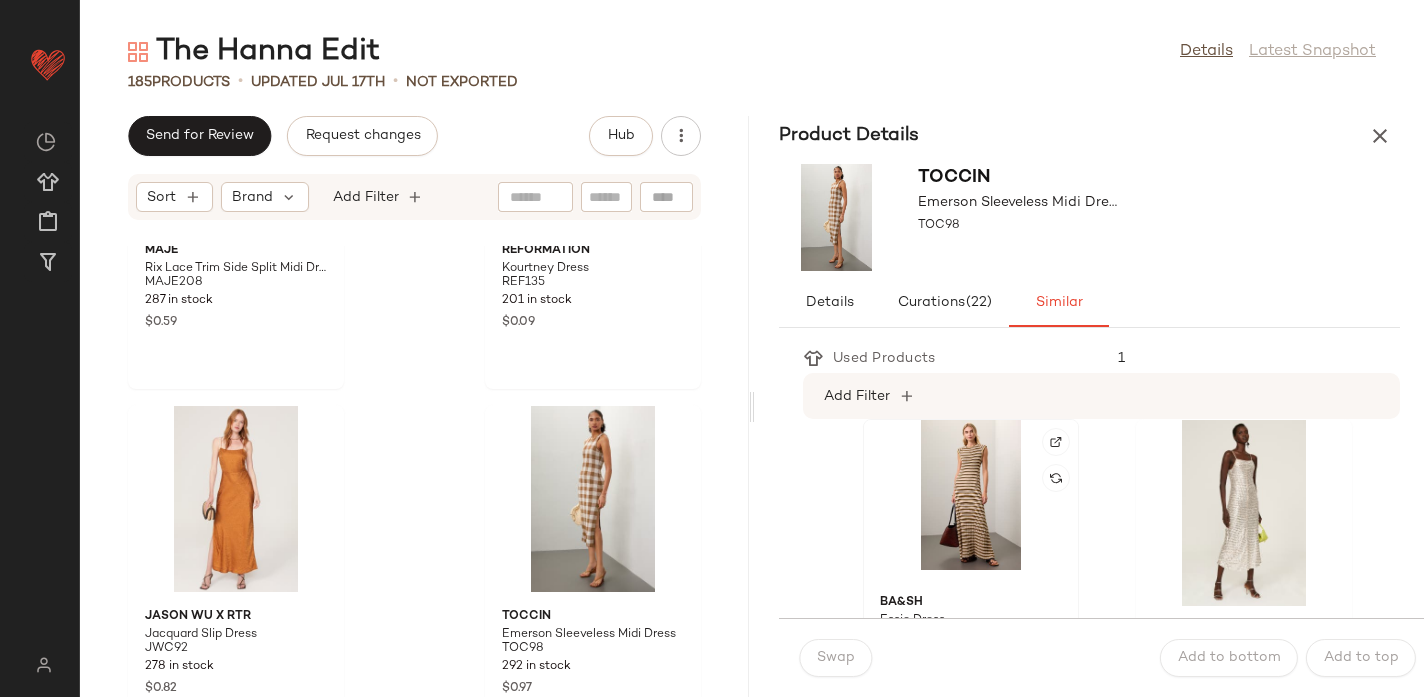 scroll, scrollTop: 3265, scrollLeft: 0, axis: vertical 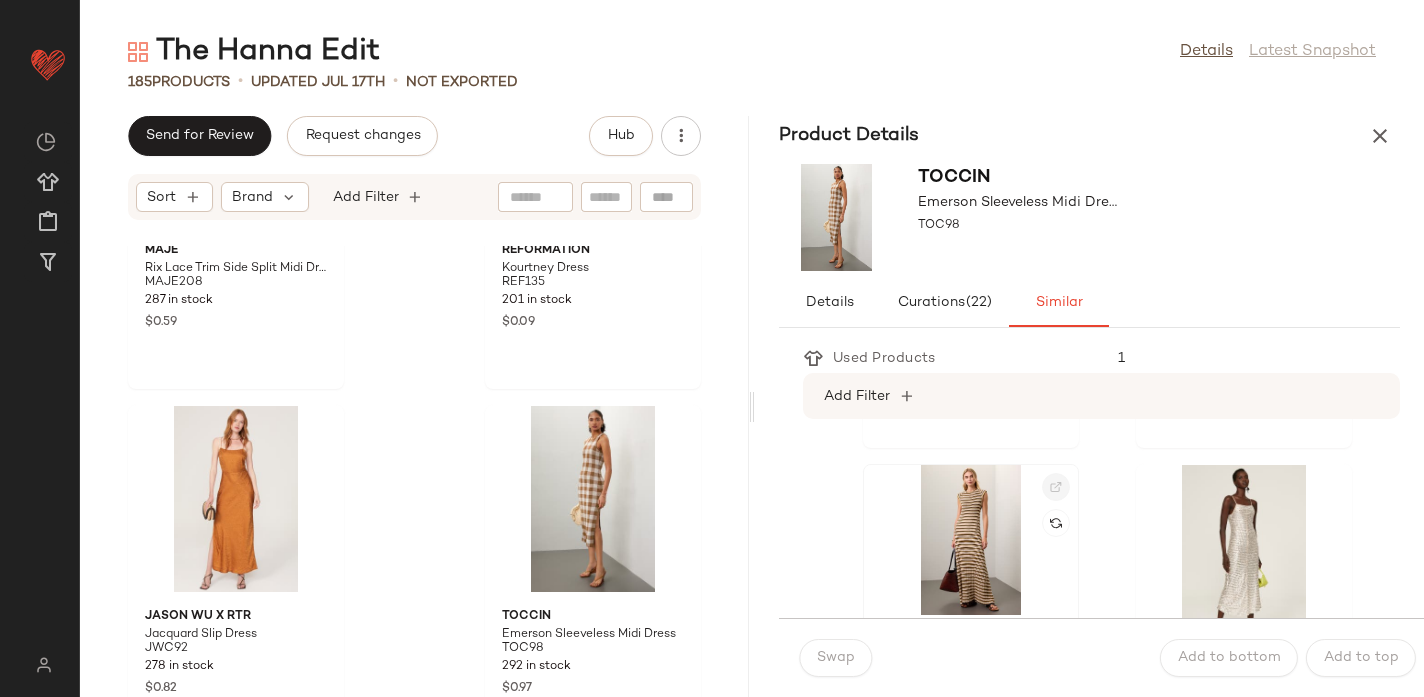 click 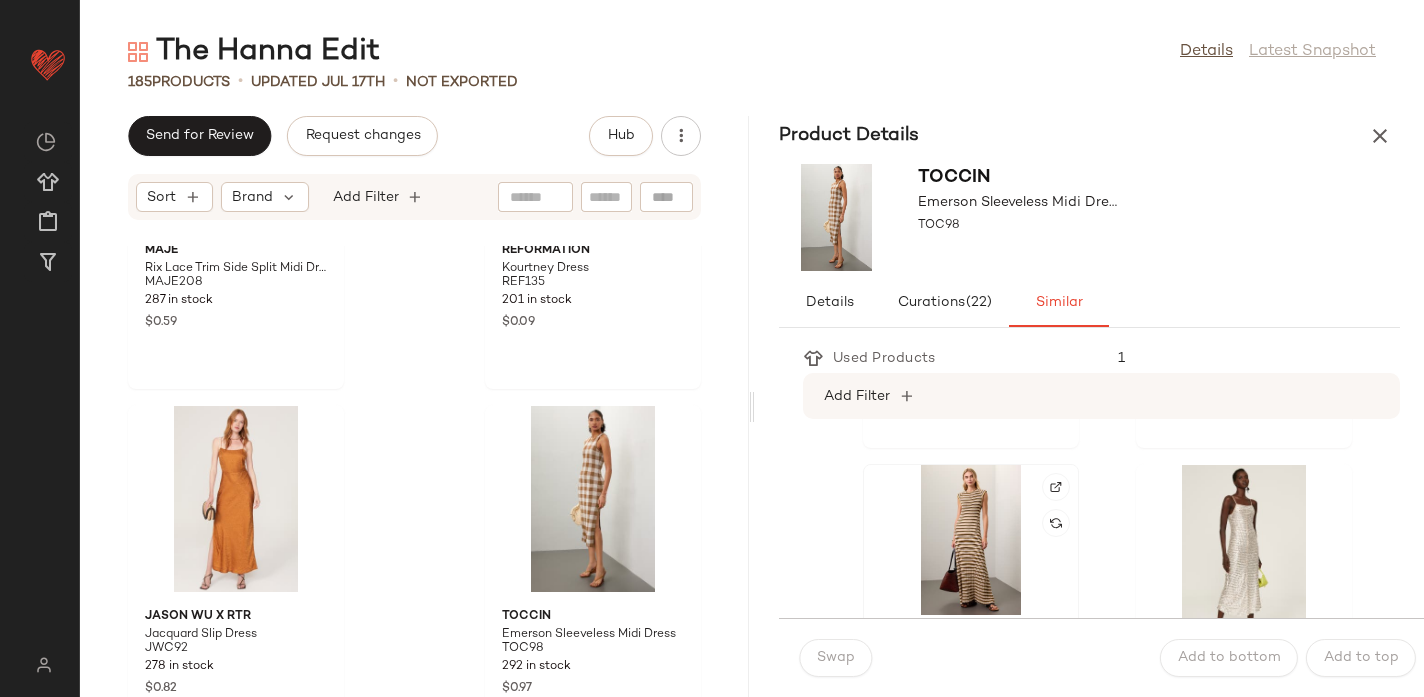 click 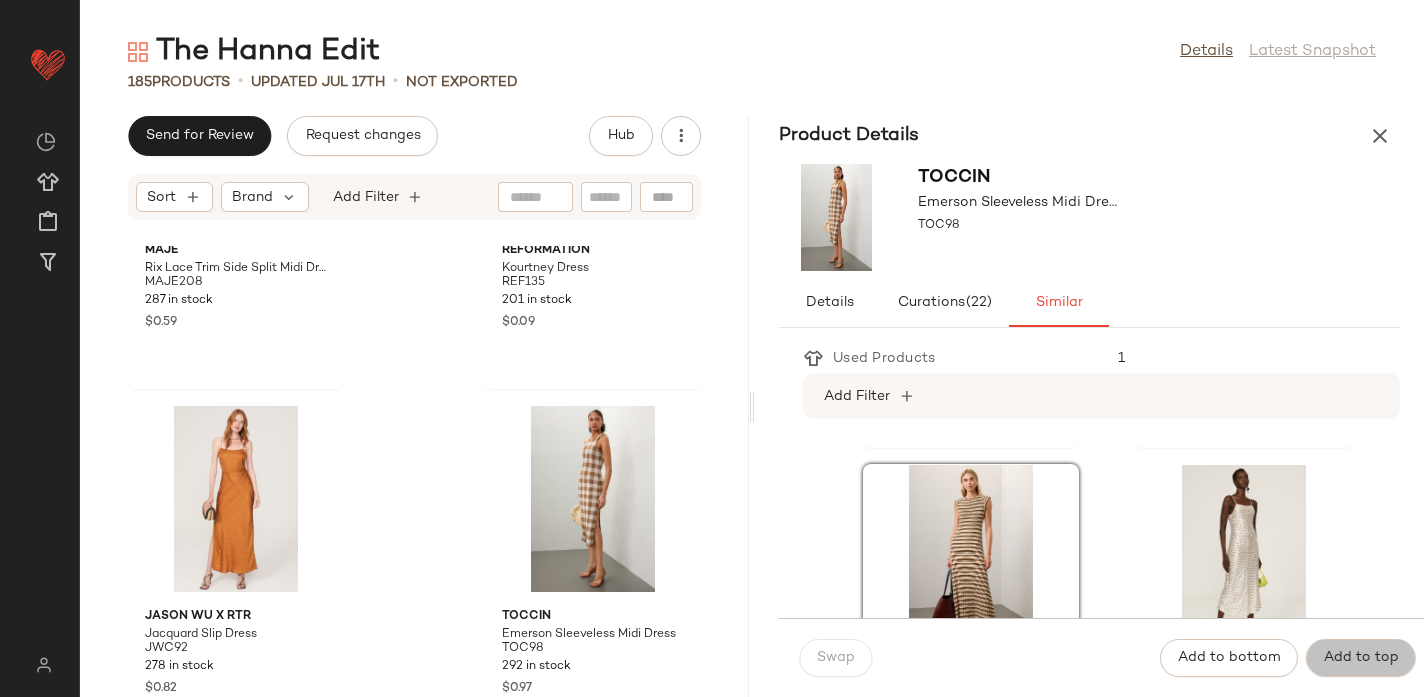 click on "Add to top" 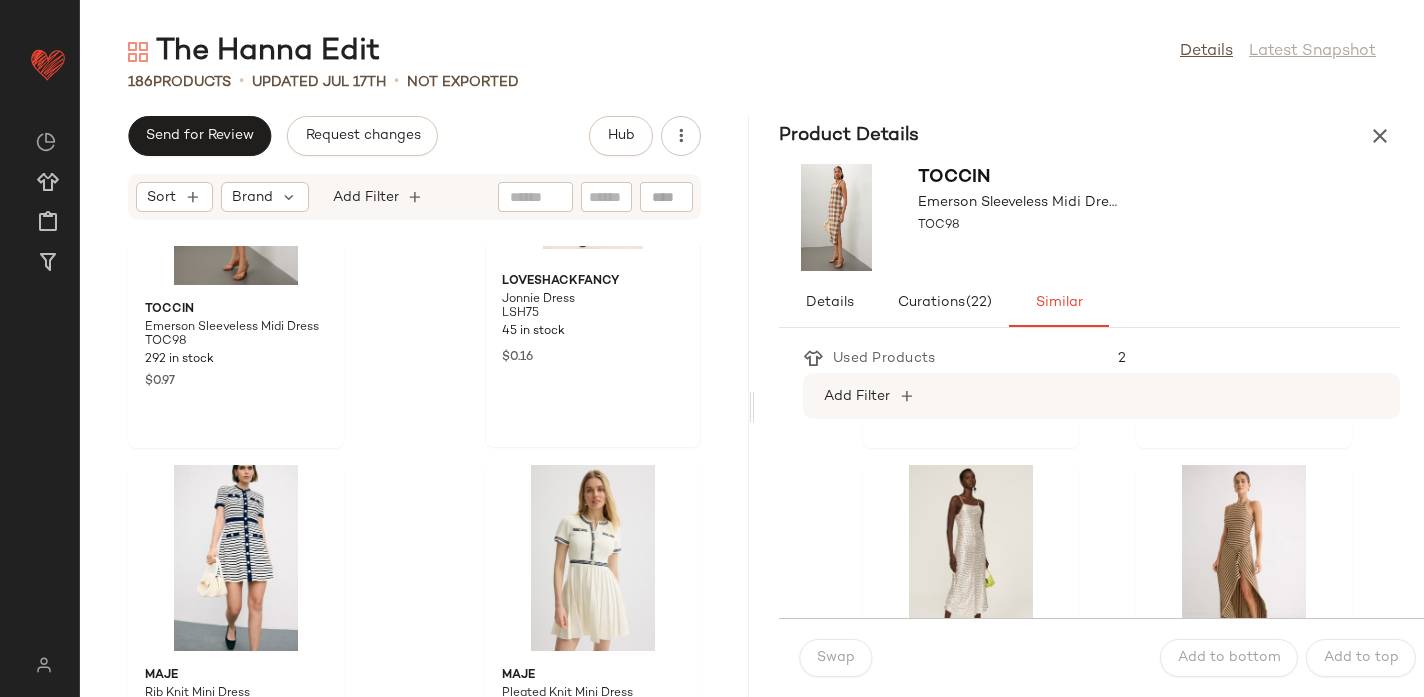 scroll, scrollTop: 21504, scrollLeft: 0, axis: vertical 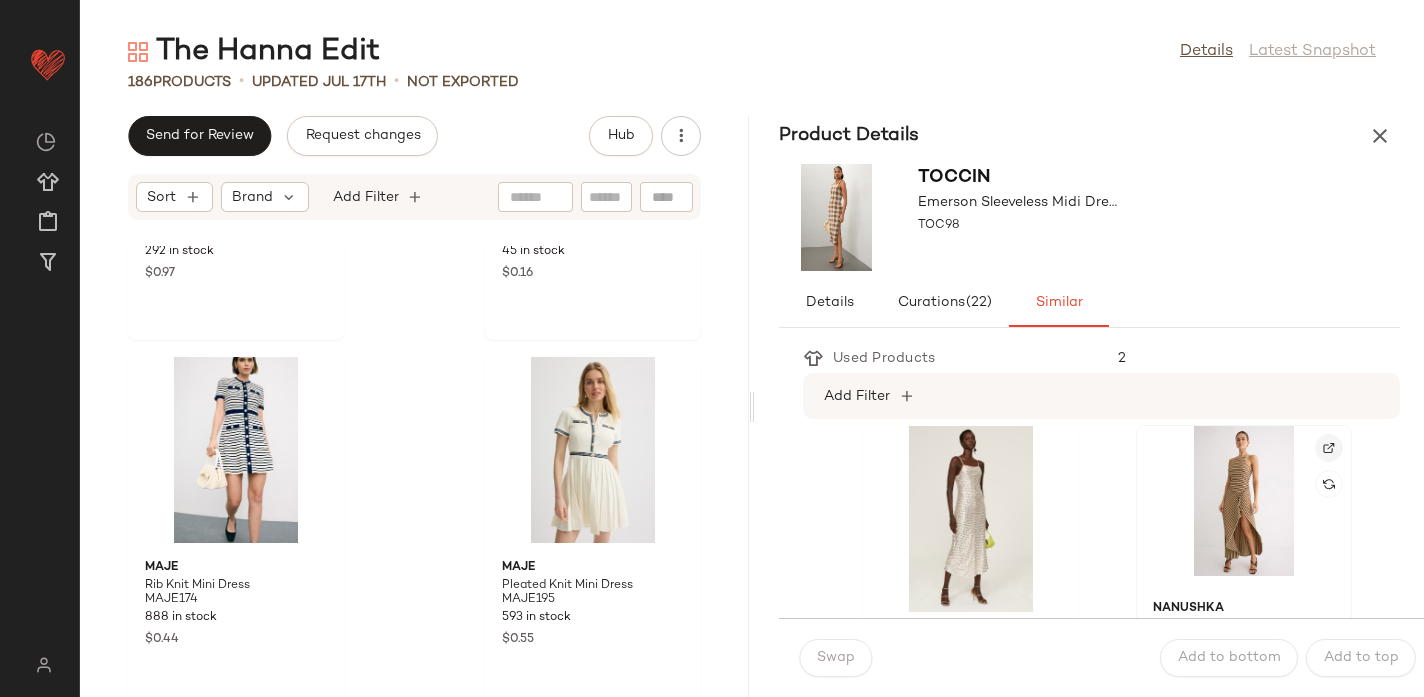 click 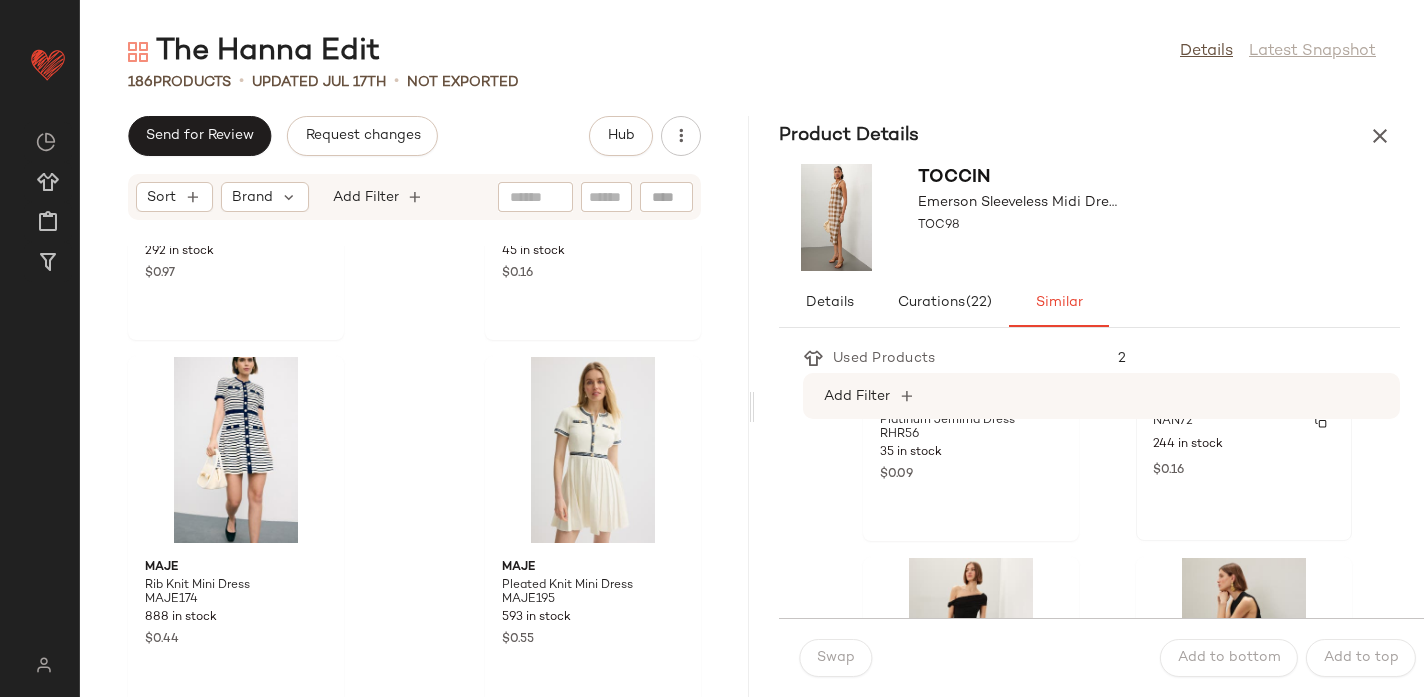 click on "$0.16" at bounding box center [1244, 469] 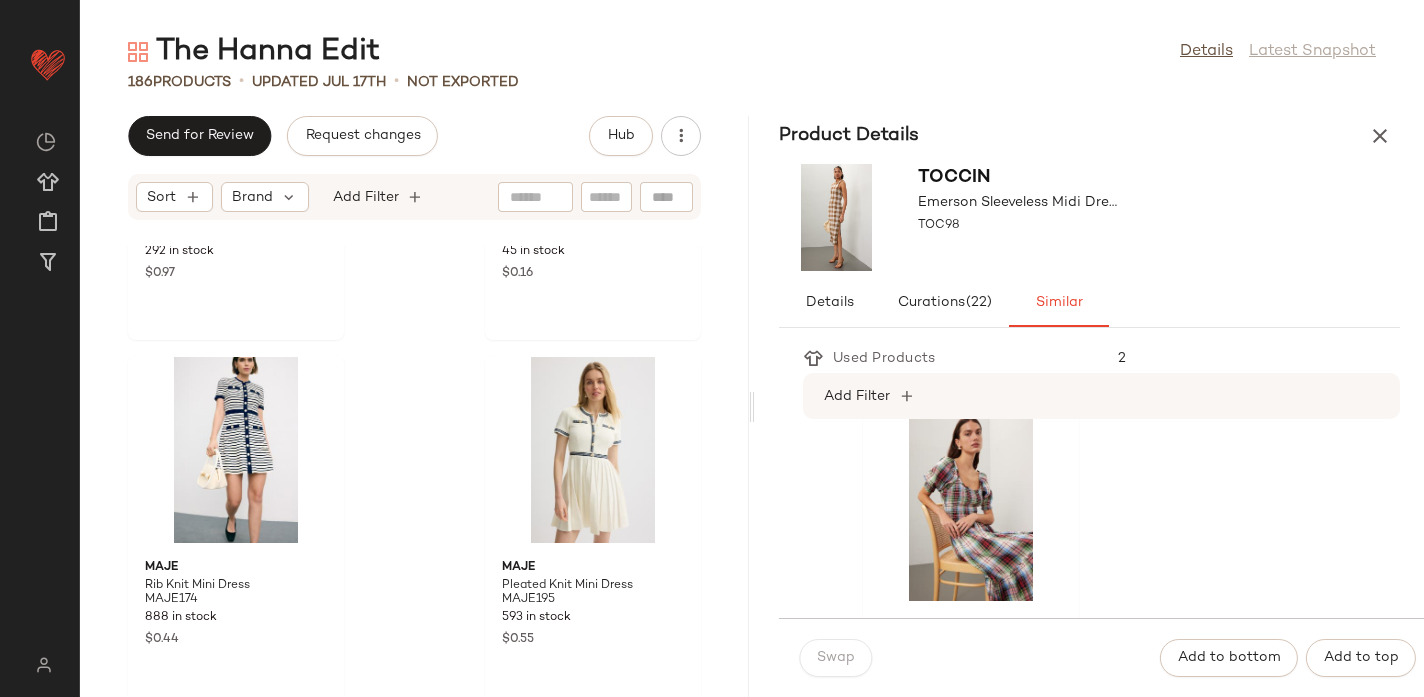scroll, scrollTop: 4074, scrollLeft: 0, axis: vertical 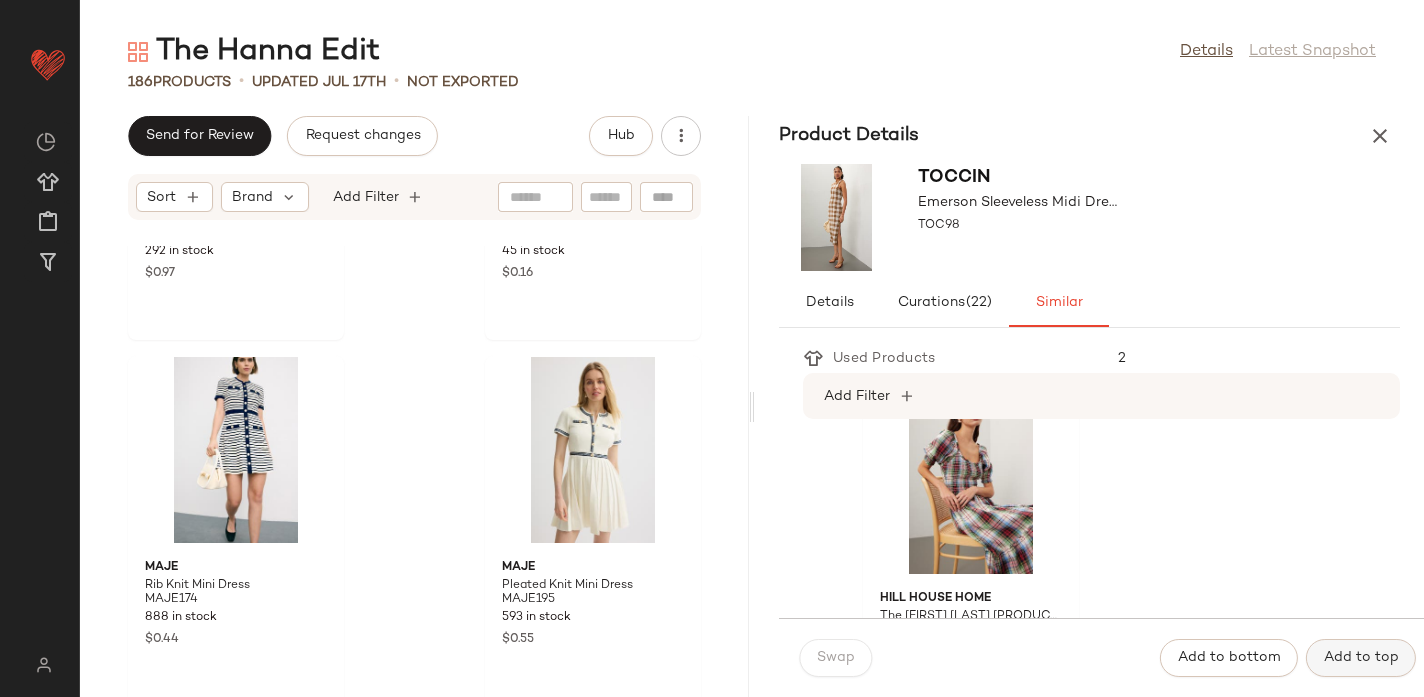 click on "Add to top" 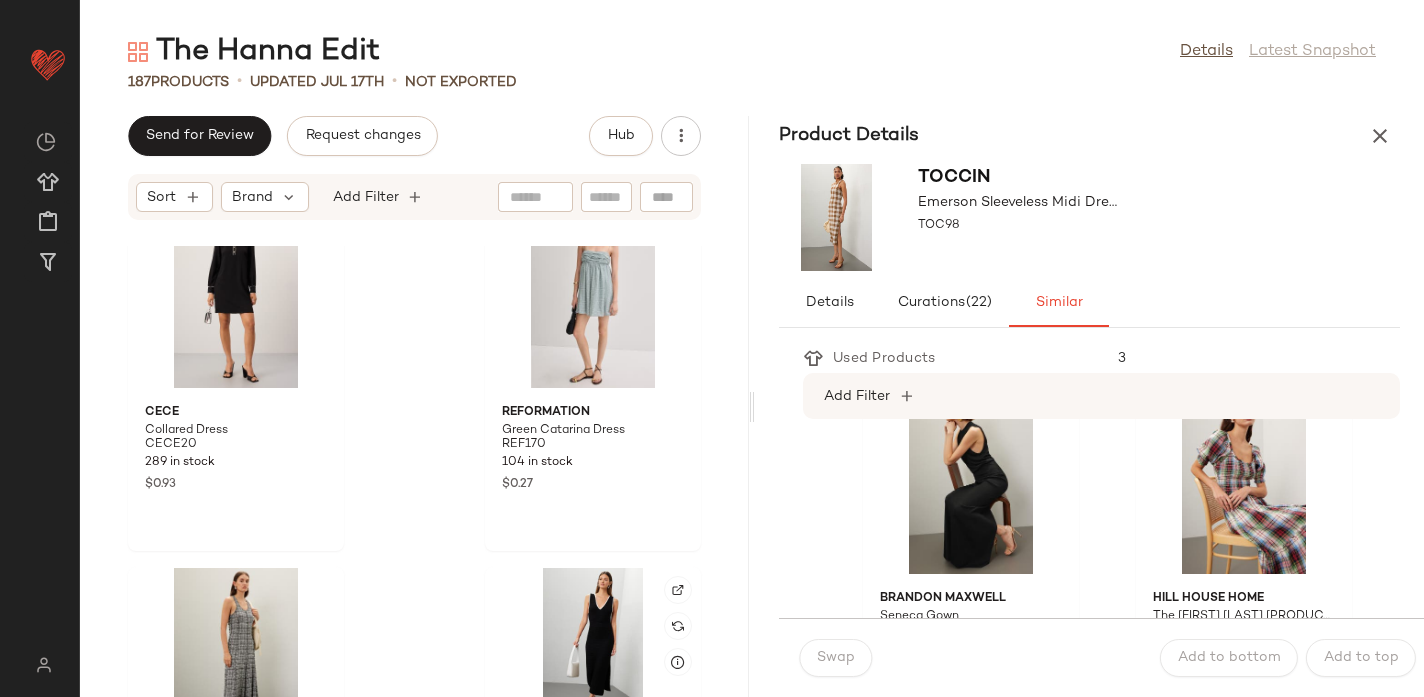 scroll, scrollTop: 22389, scrollLeft: 0, axis: vertical 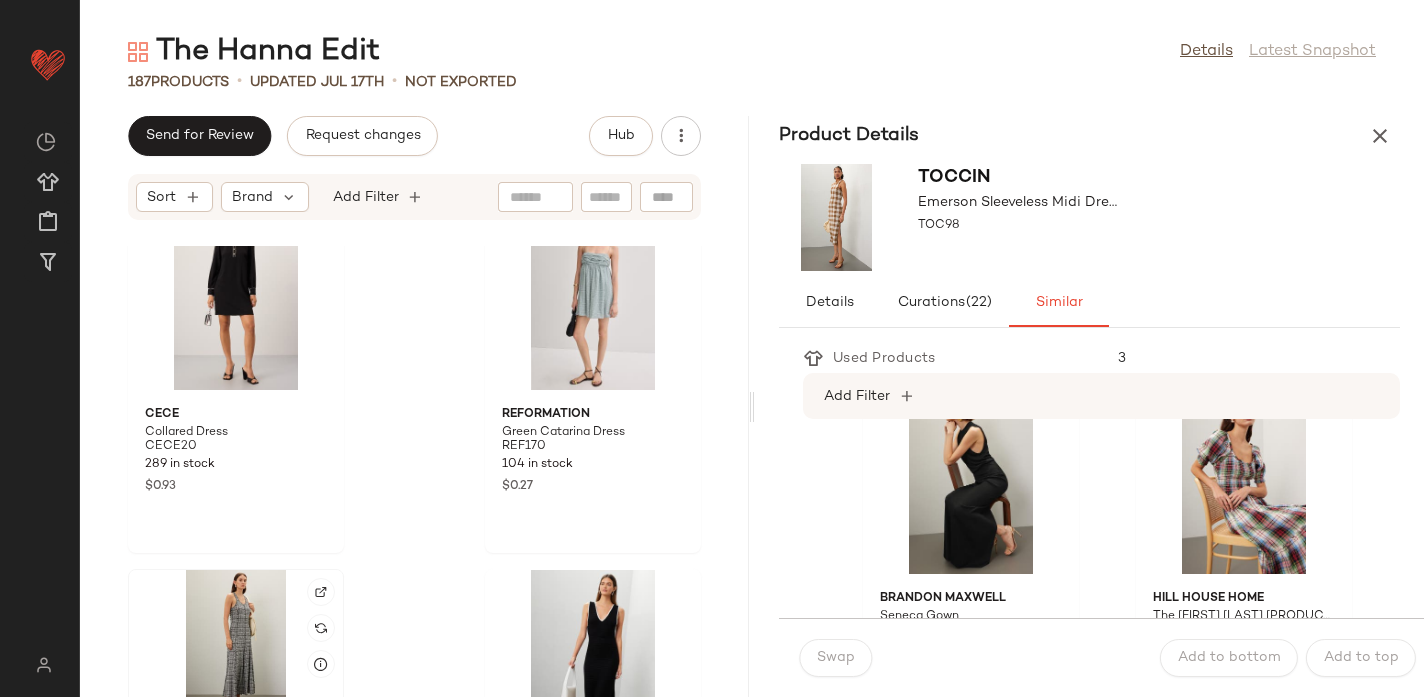 click 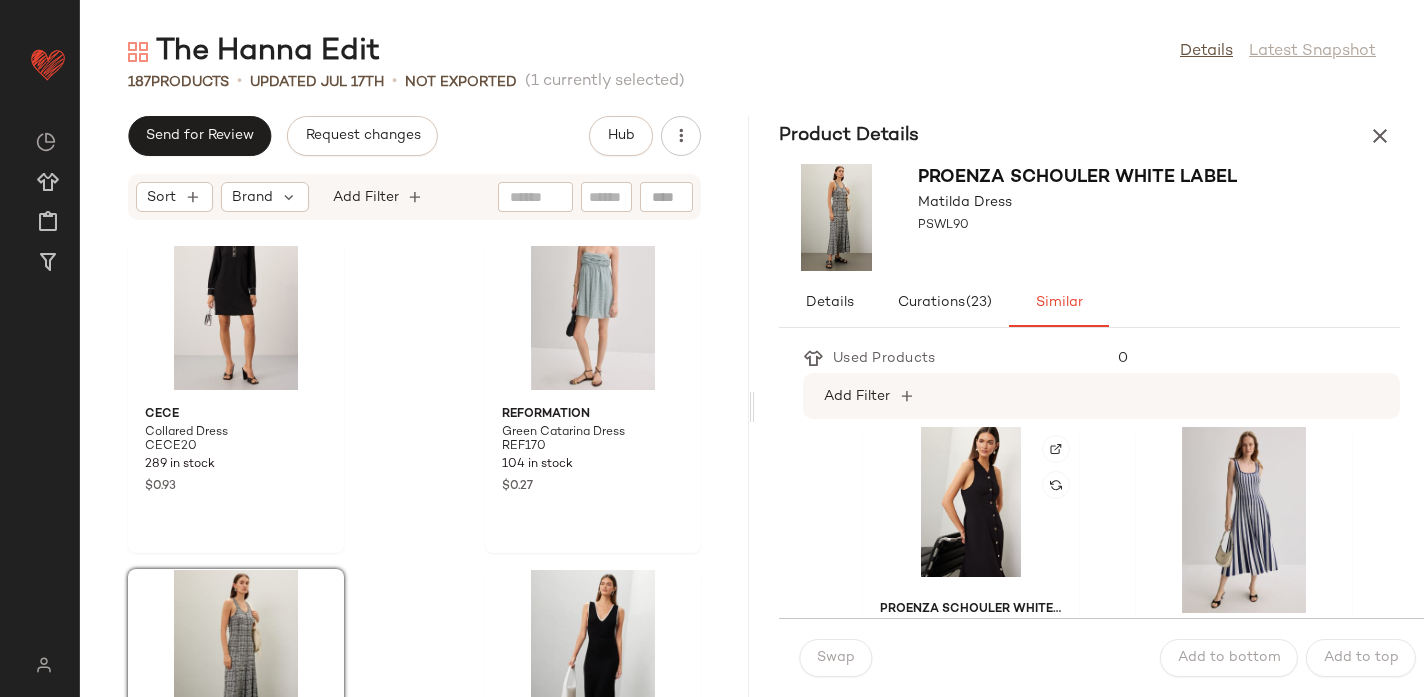 scroll, scrollTop: 1464, scrollLeft: 0, axis: vertical 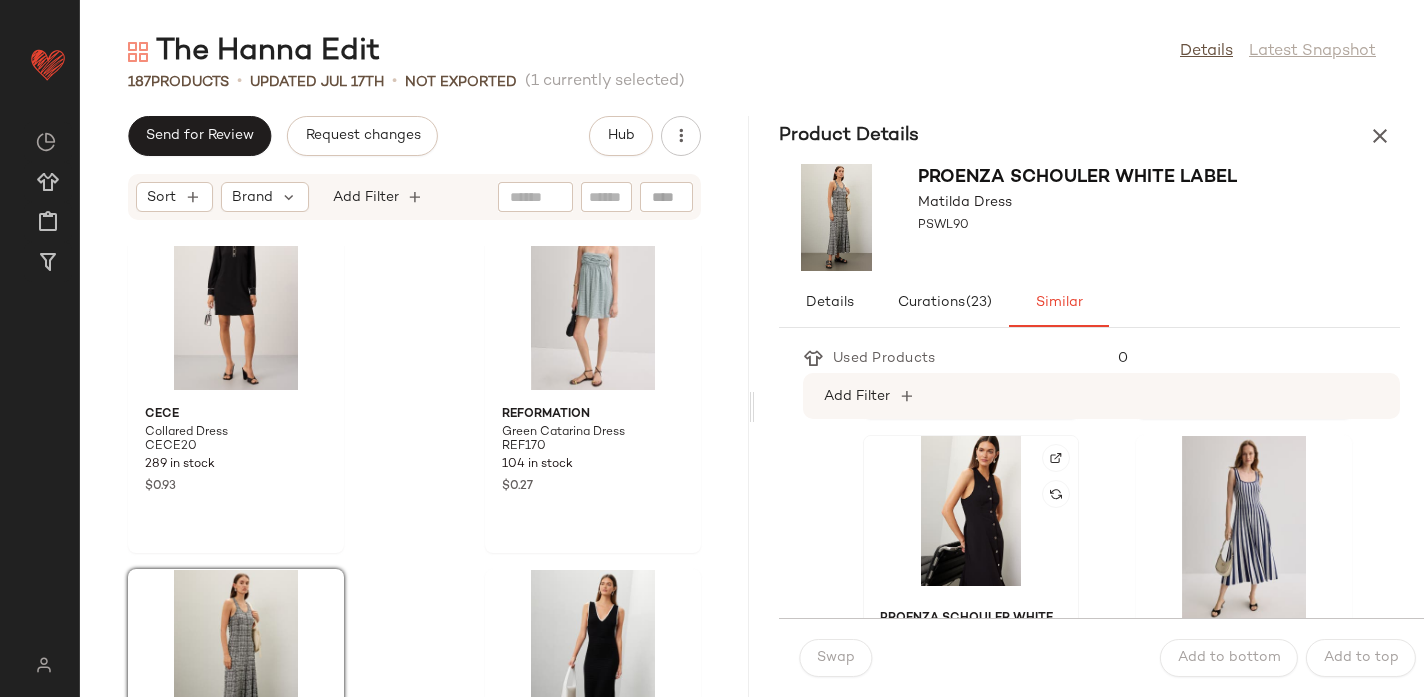 click 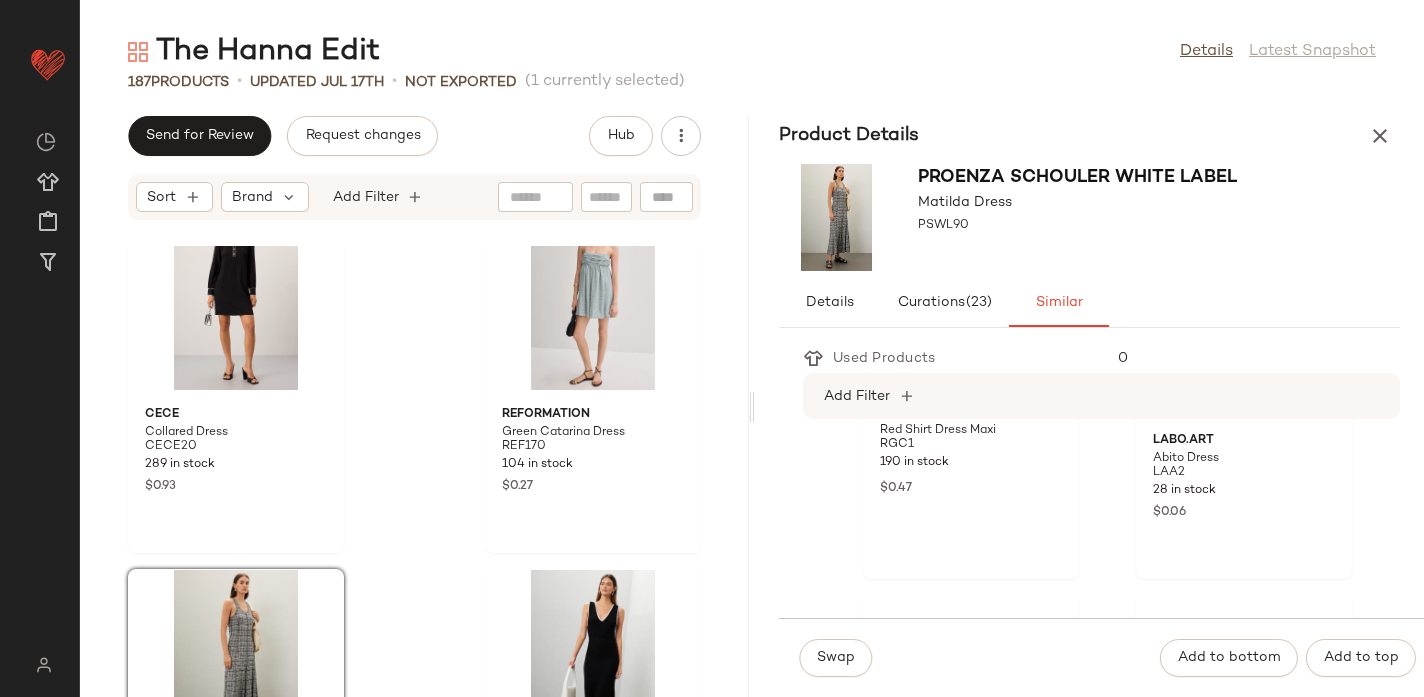 scroll, scrollTop: 2045, scrollLeft: 0, axis: vertical 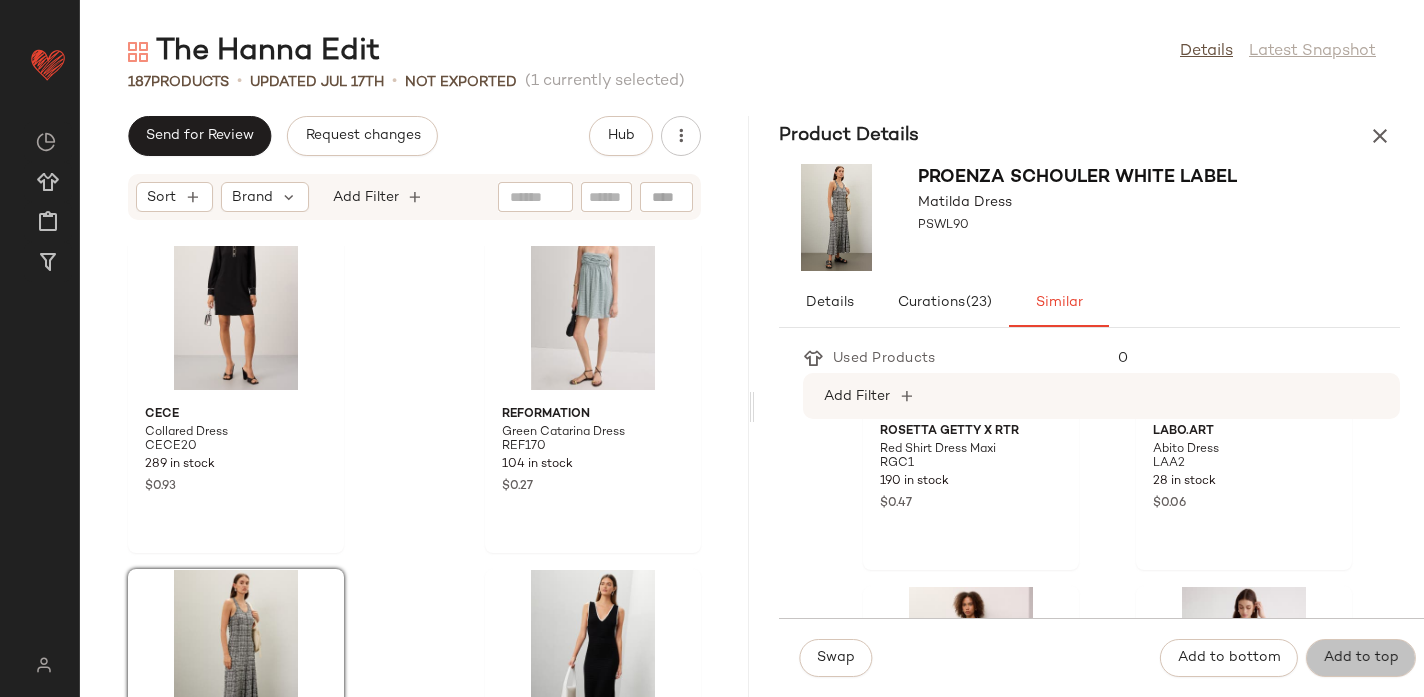 click on "Add to top" 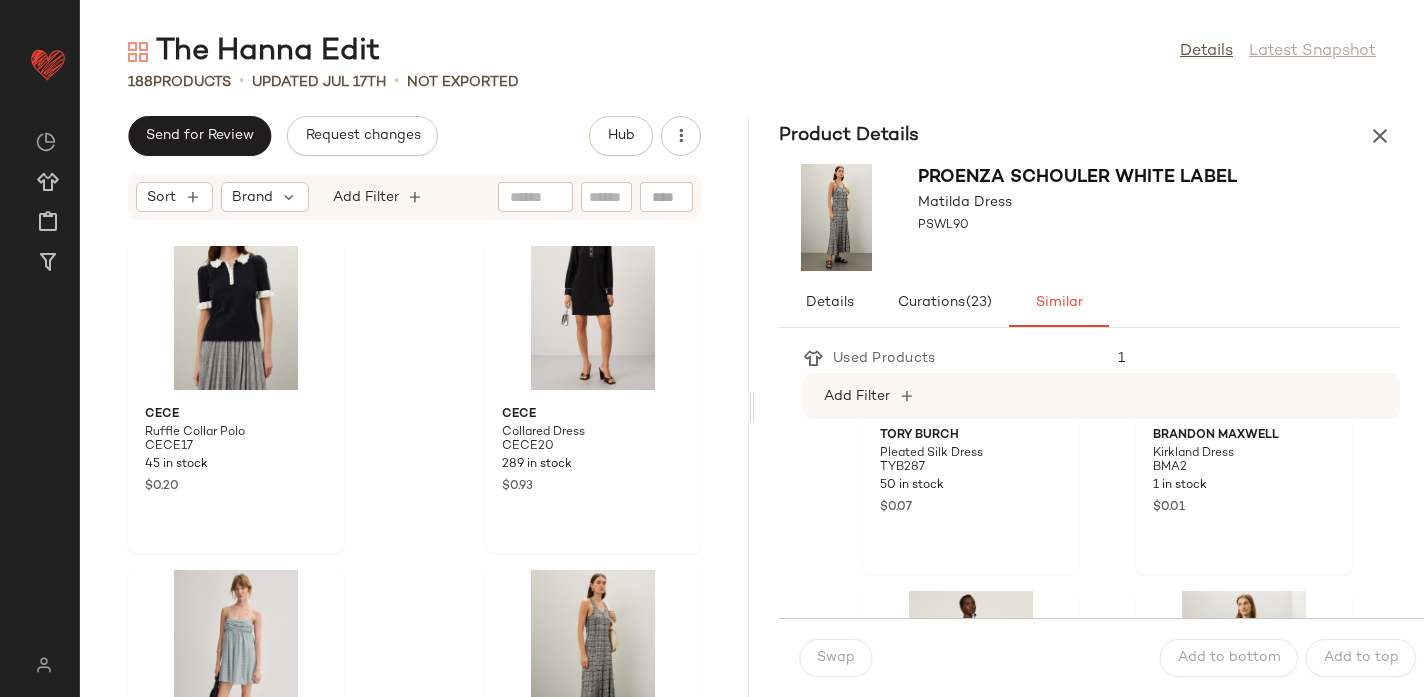 scroll, scrollTop: 3866, scrollLeft: 0, axis: vertical 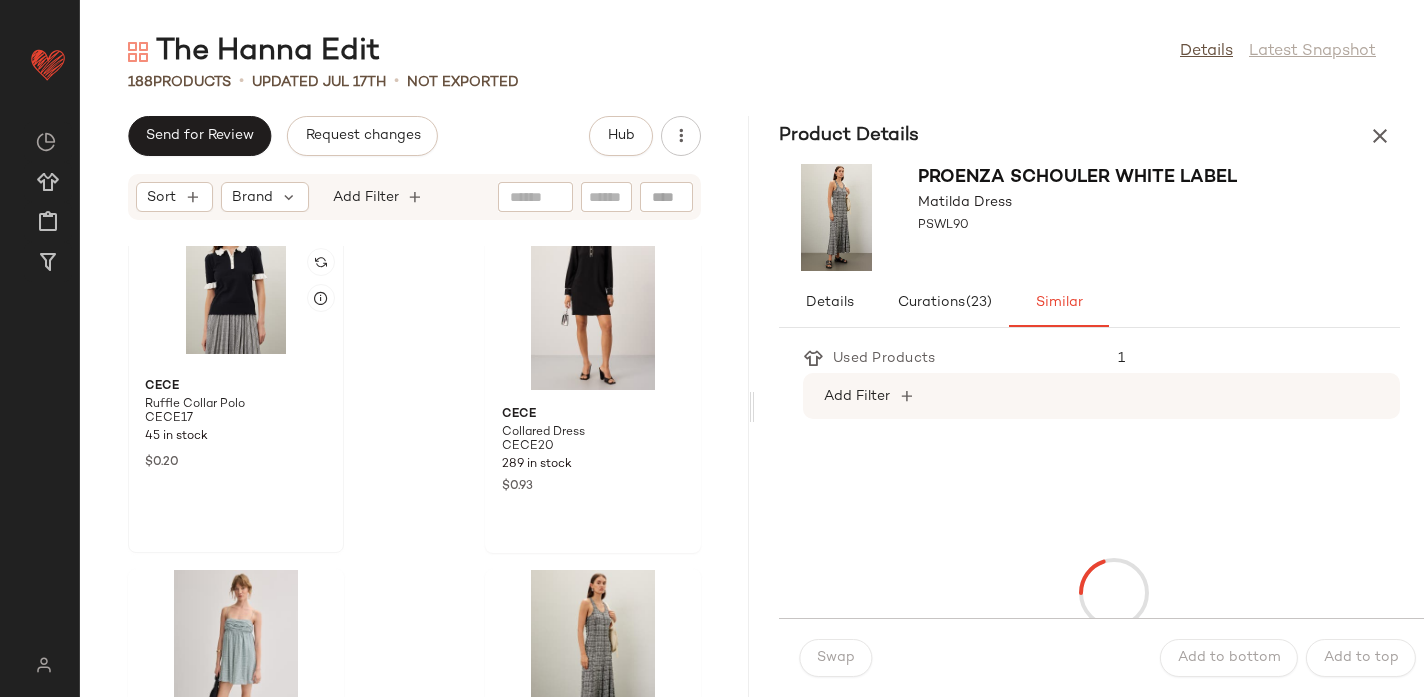 click 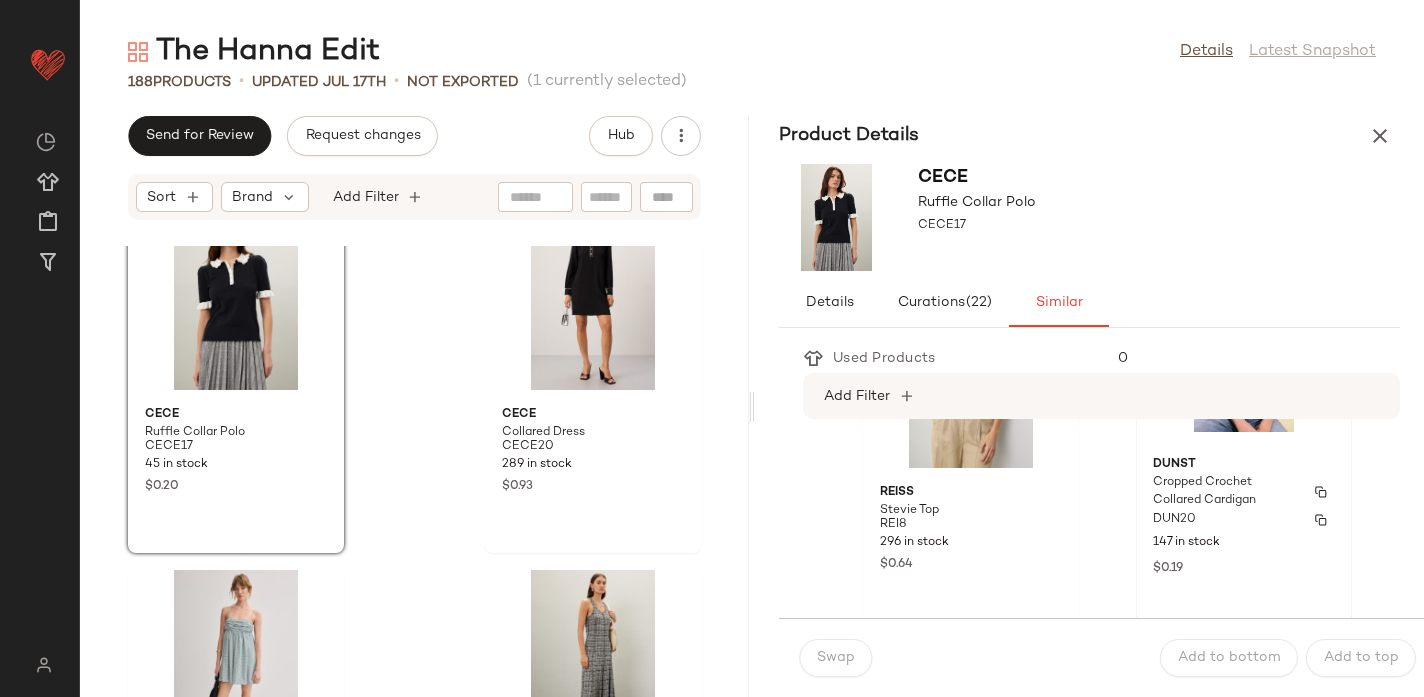 scroll, scrollTop: 0, scrollLeft: 0, axis: both 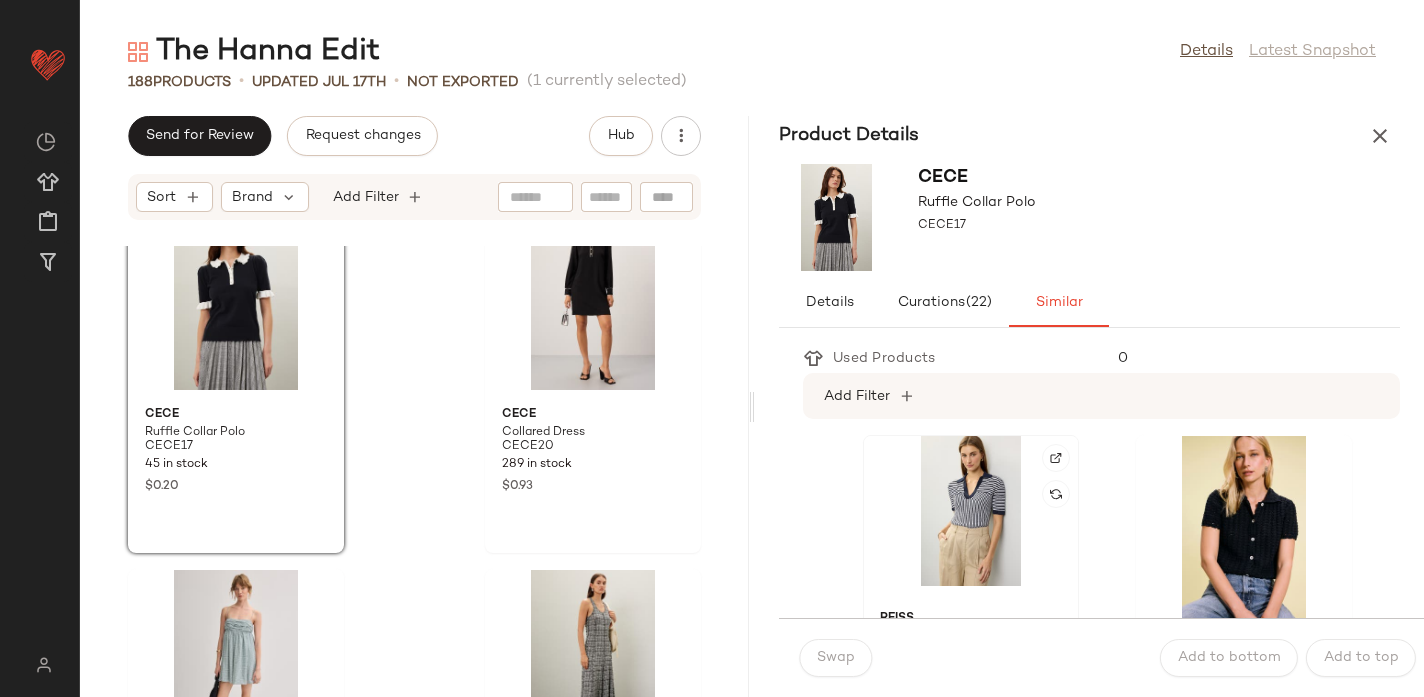 click 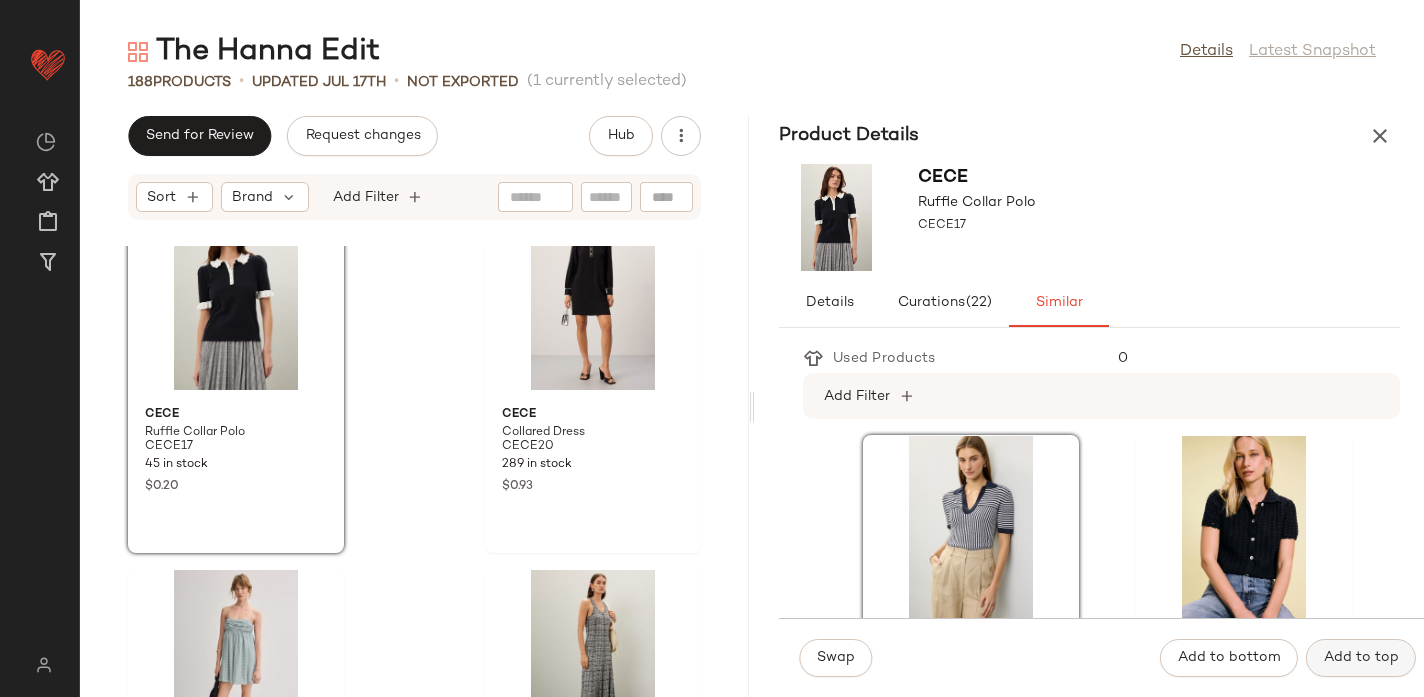 click on "Add to top" 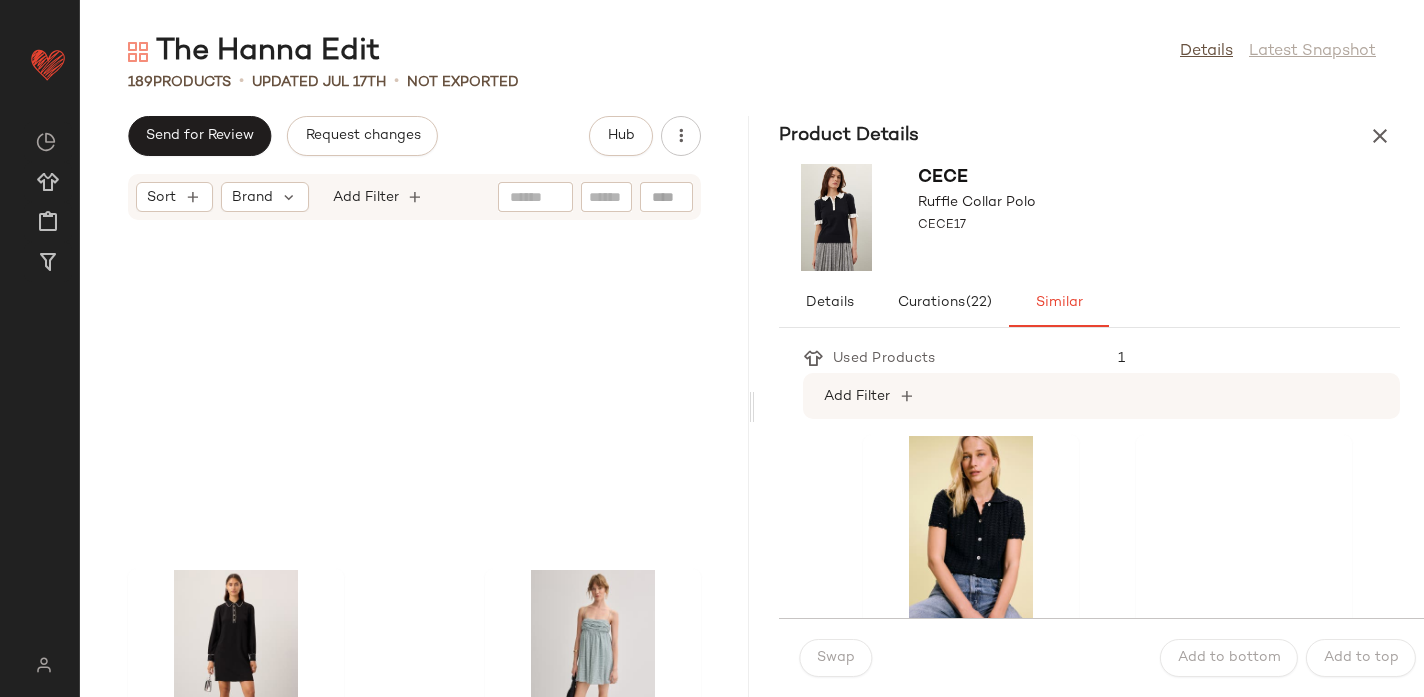 scroll, scrollTop: 22755, scrollLeft: 0, axis: vertical 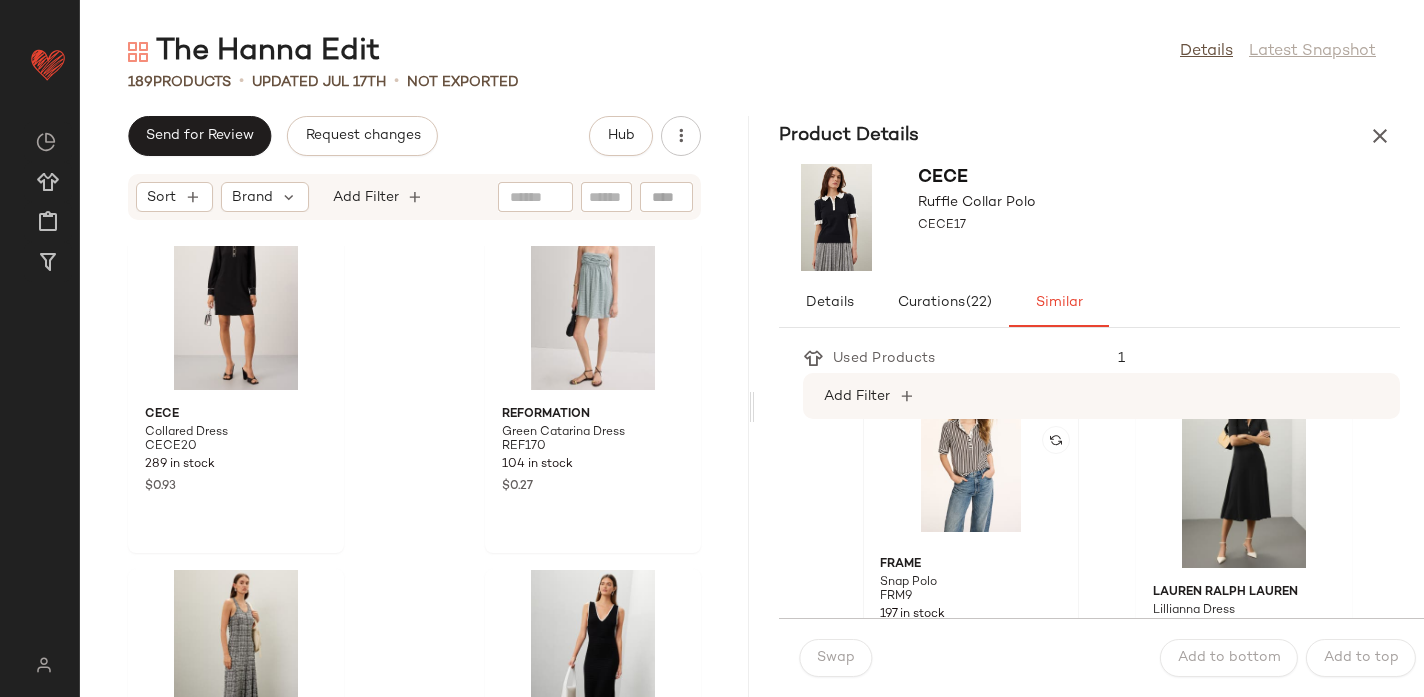 click 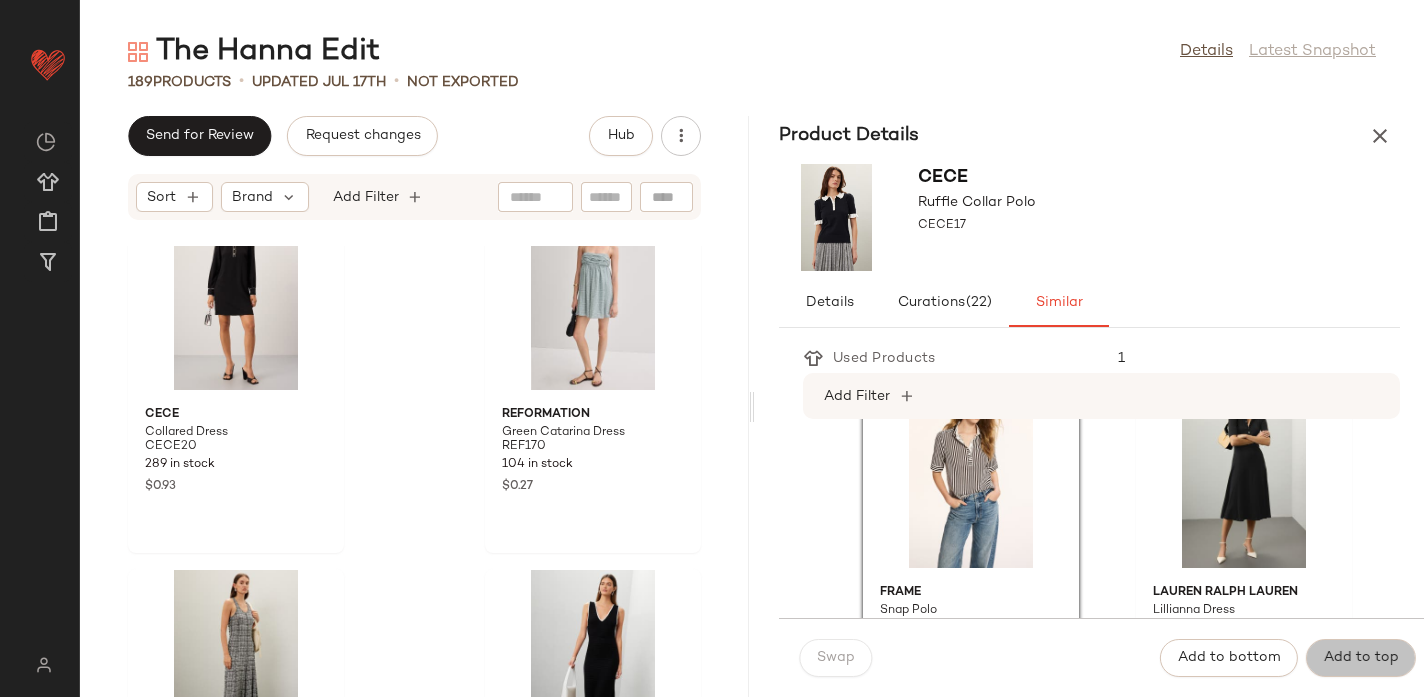 click on "Add to top" at bounding box center (1361, 658) 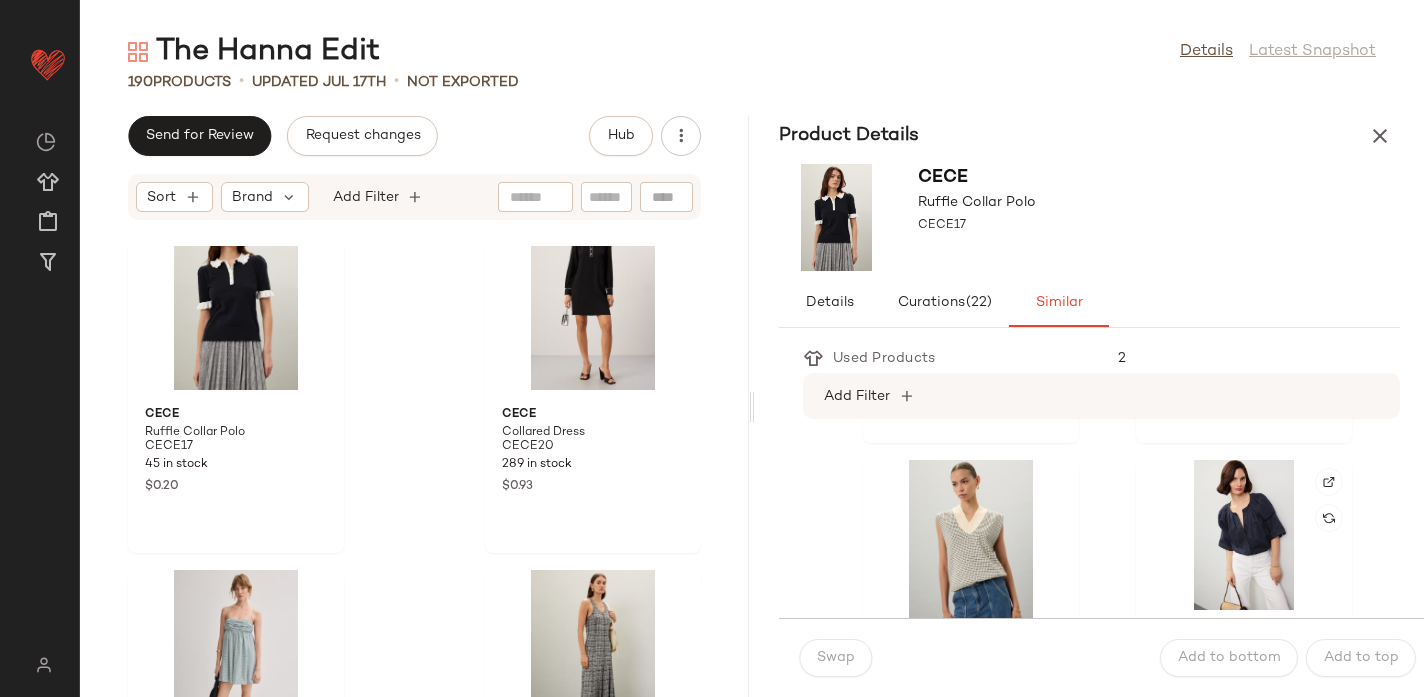 scroll, scrollTop: 2176, scrollLeft: 0, axis: vertical 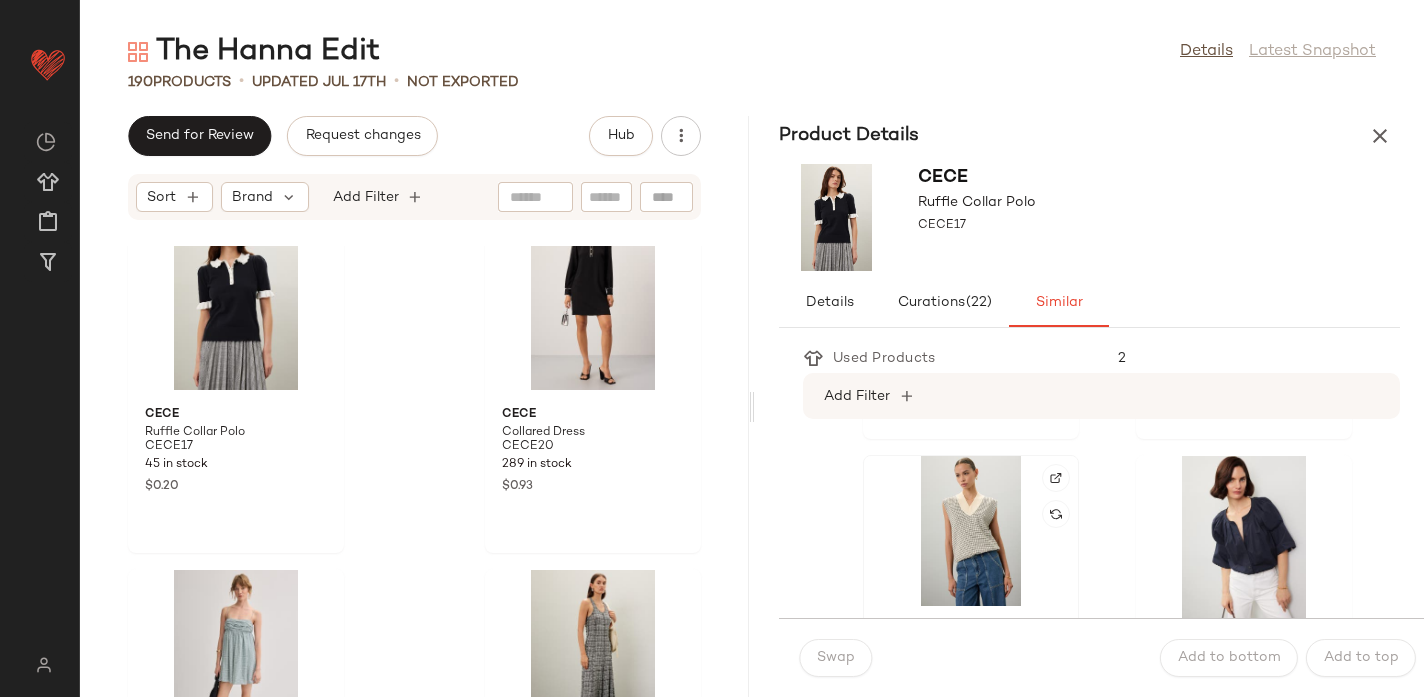 click 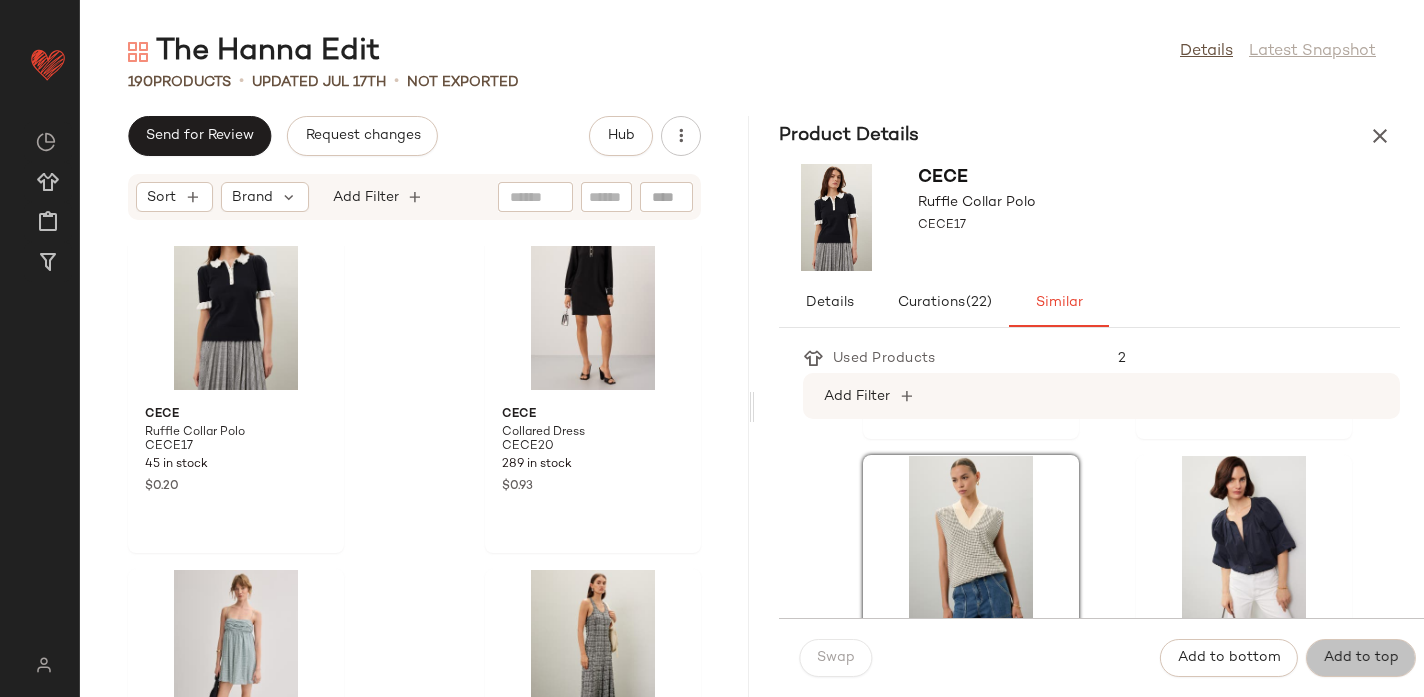 click on "Add to top" at bounding box center (1361, 658) 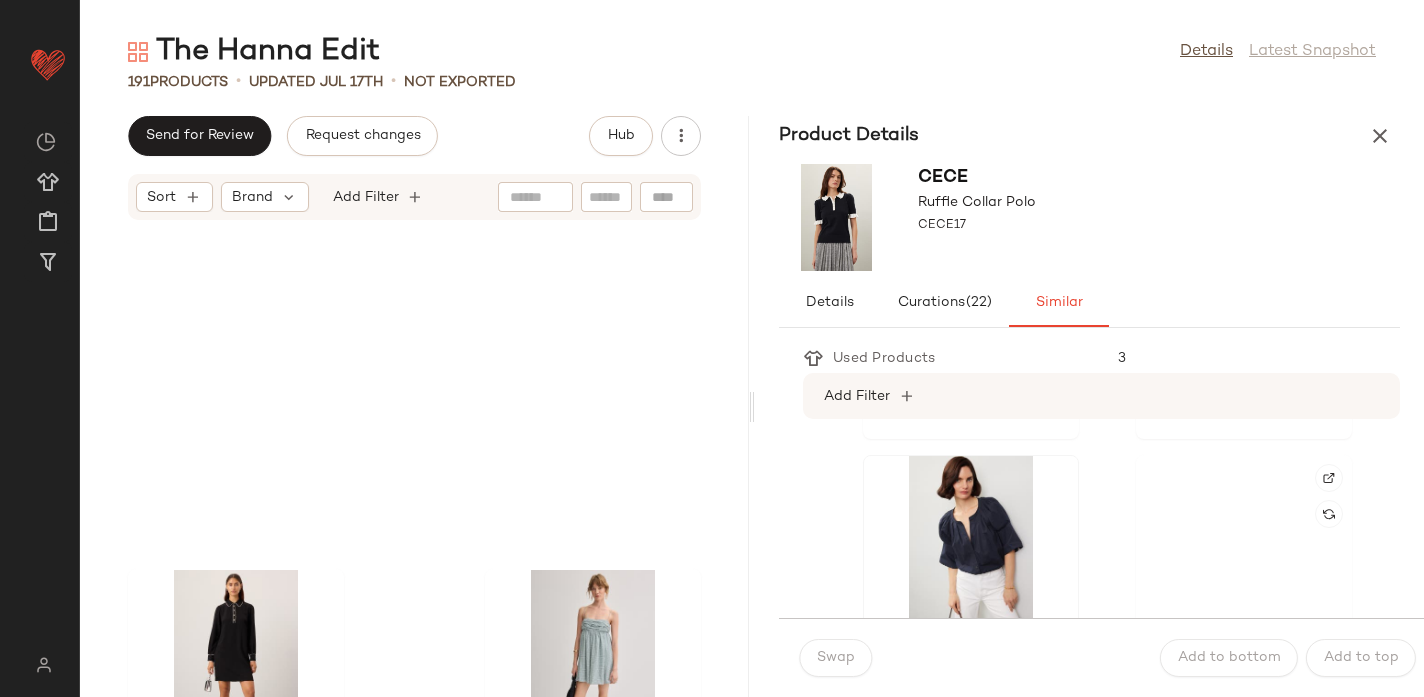 scroll, scrollTop: 23121, scrollLeft: 0, axis: vertical 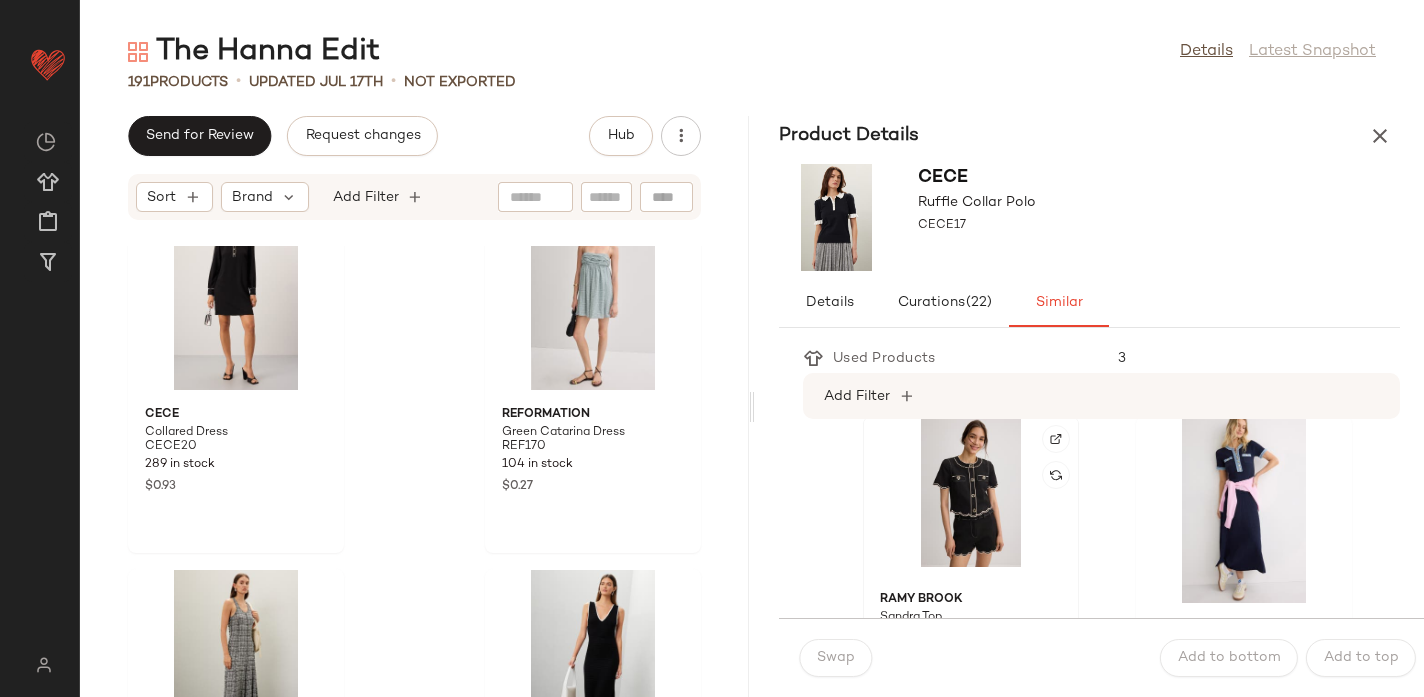 click 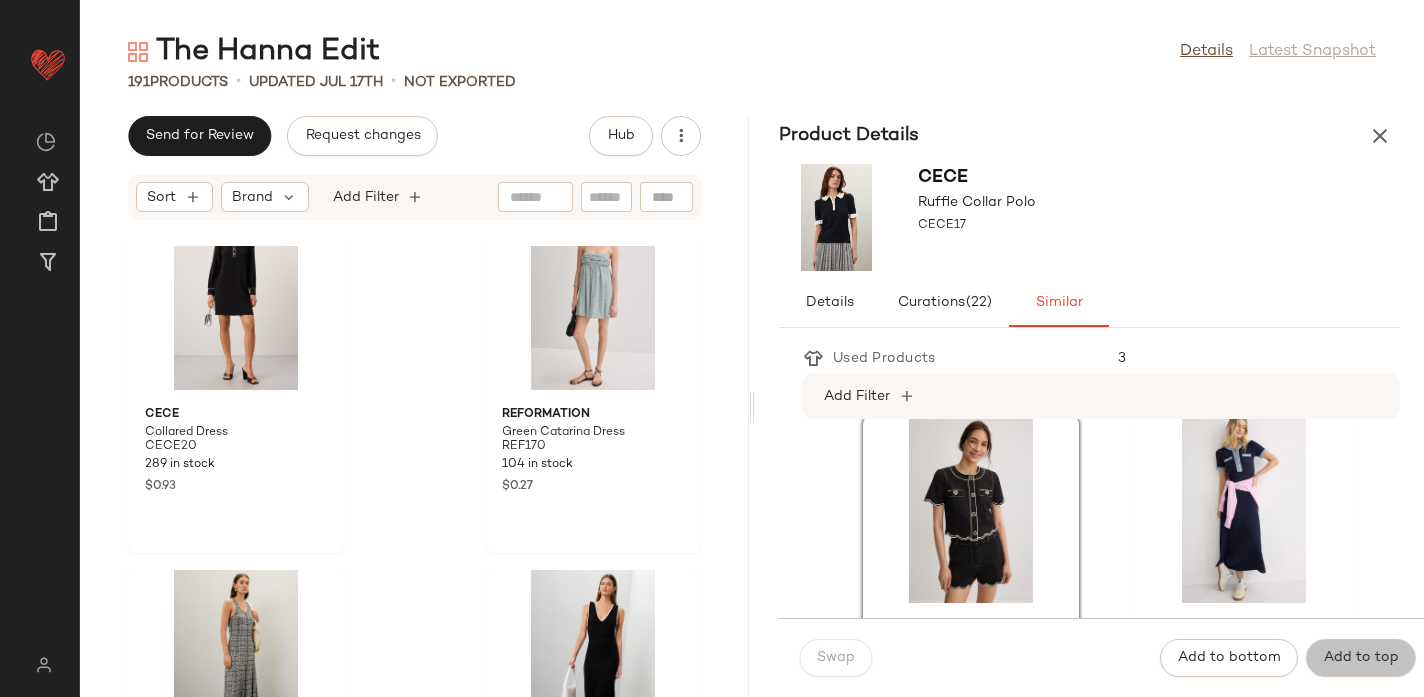 click on "Add to top" 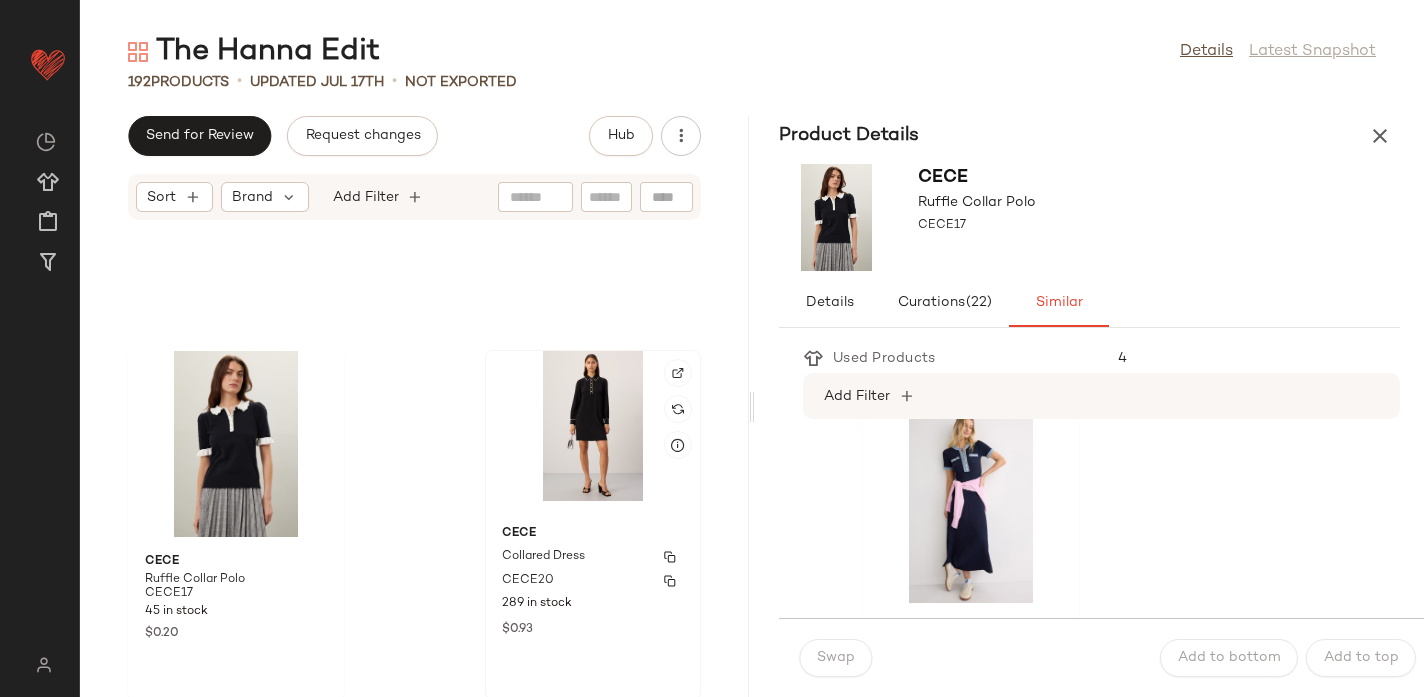 scroll, scrollTop: 22973, scrollLeft: 0, axis: vertical 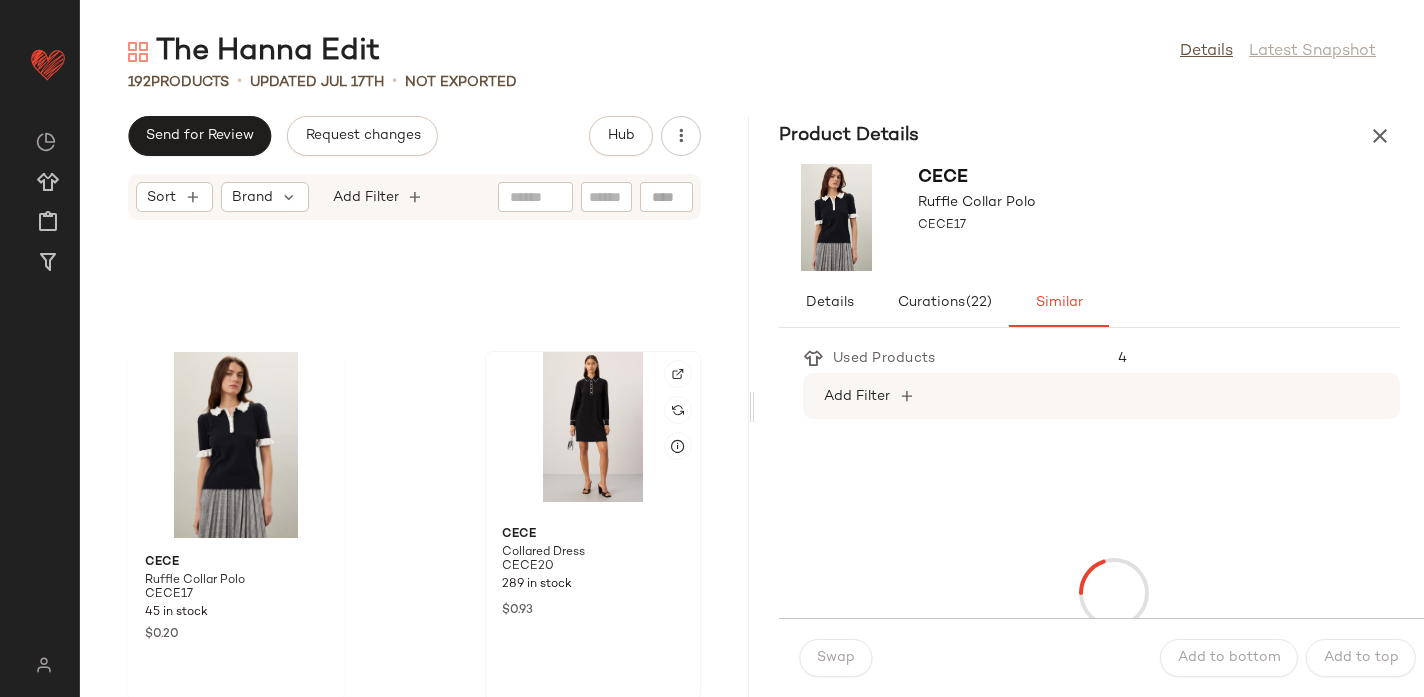 click 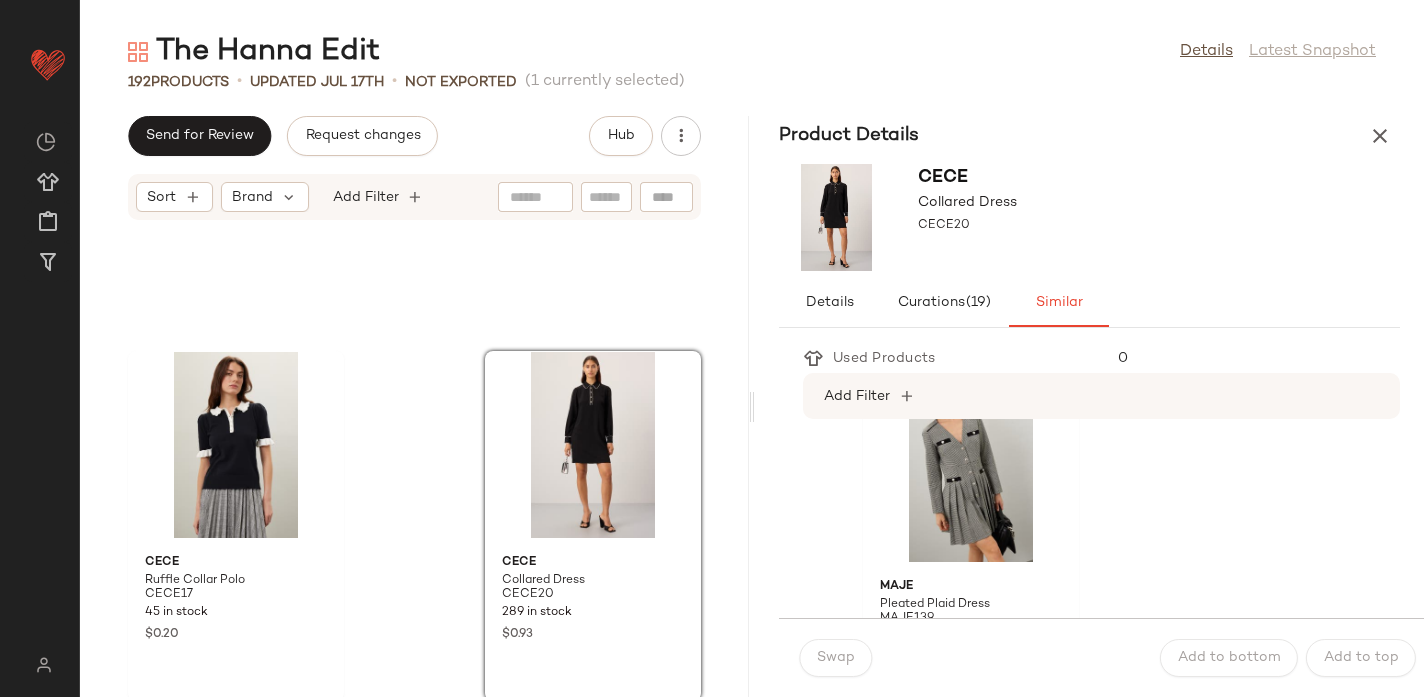 scroll, scrollTop: 4457, scrollLeft: 0, axis: vertical 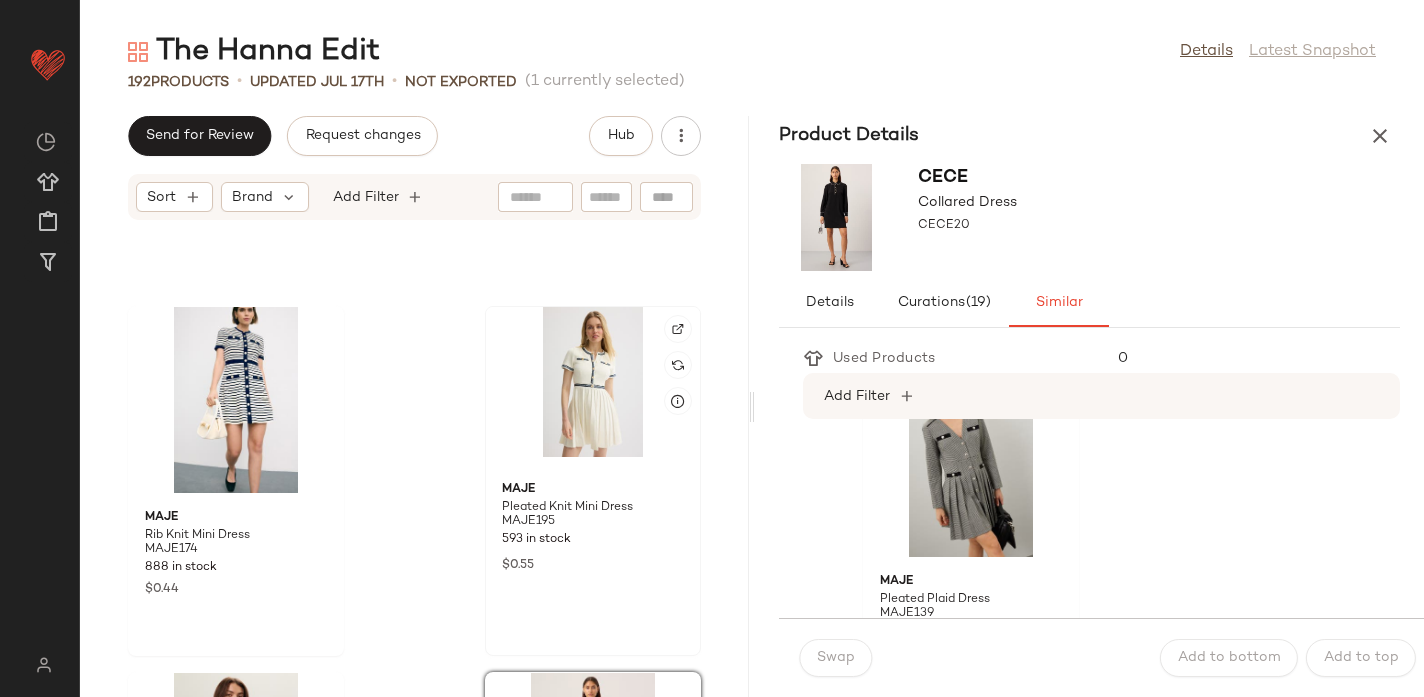 click 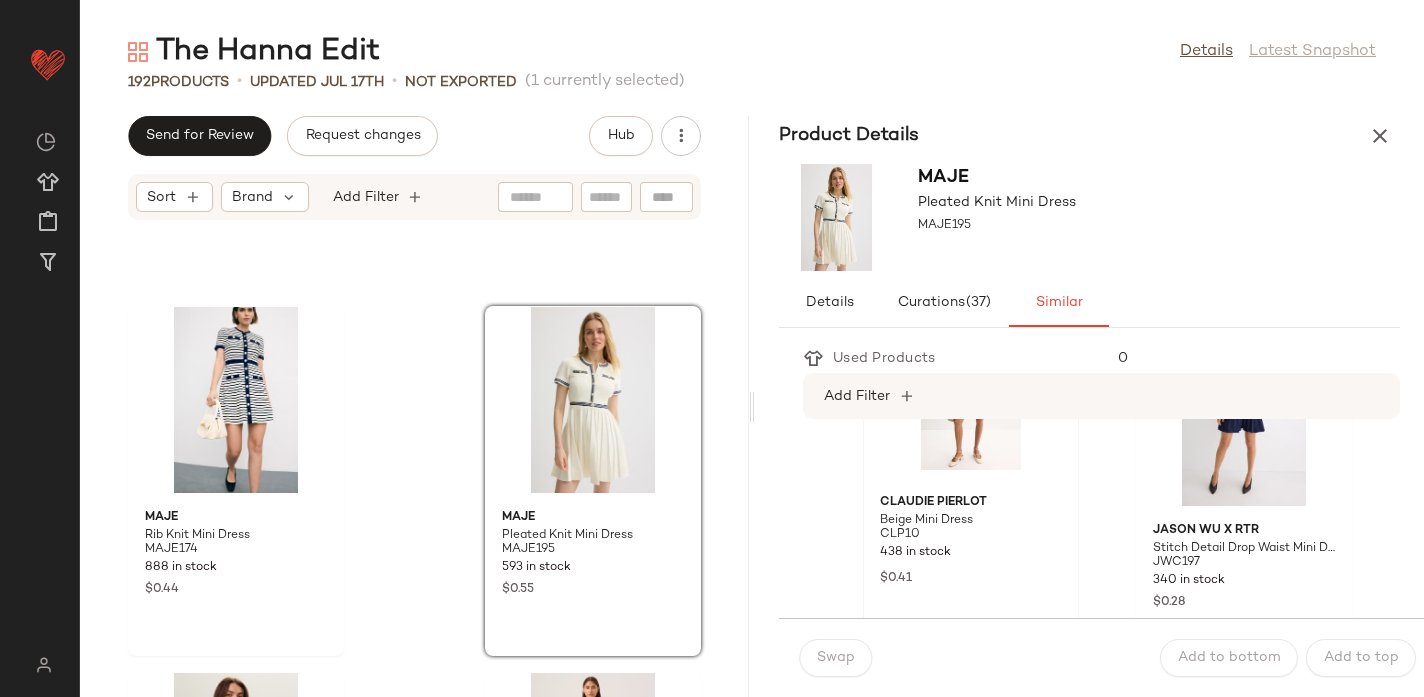 scroll, scrollTop: 119, scrollLeft: 0, axis: vertical 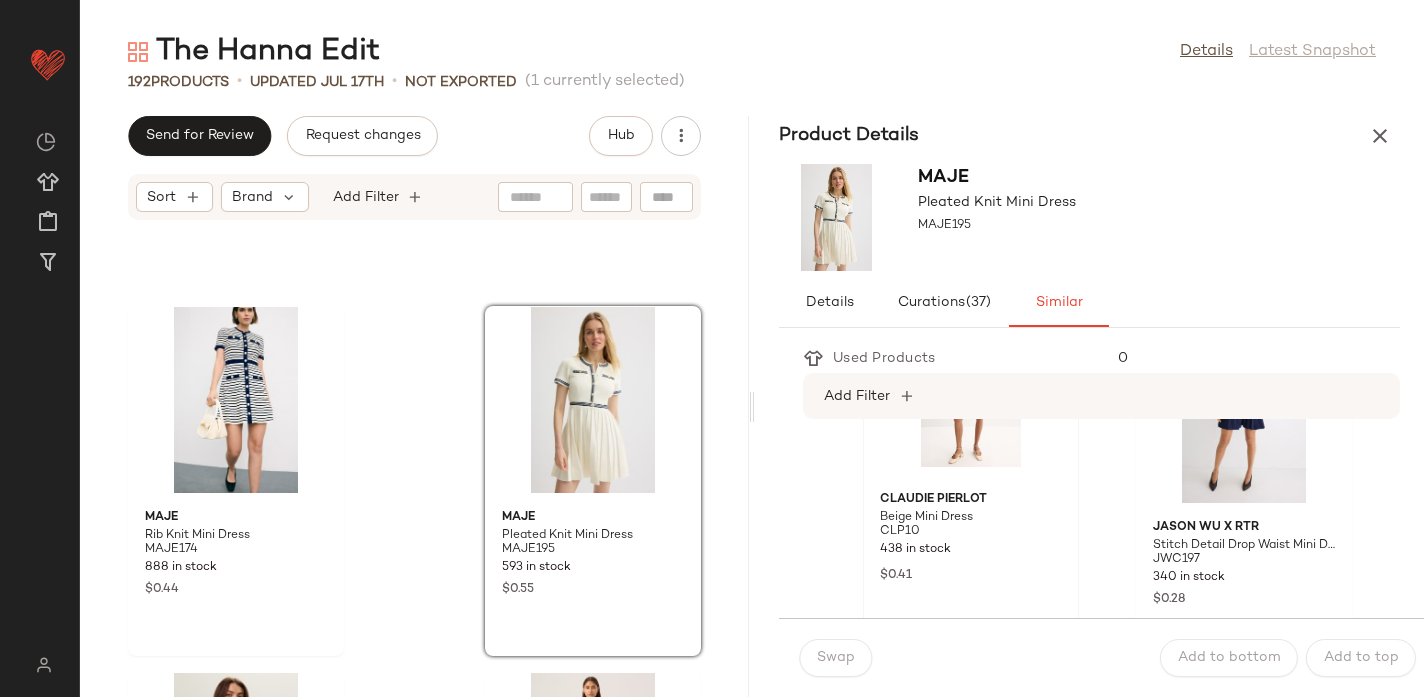 click on "Beige Mini Dress" at bounding box center [971, 518] 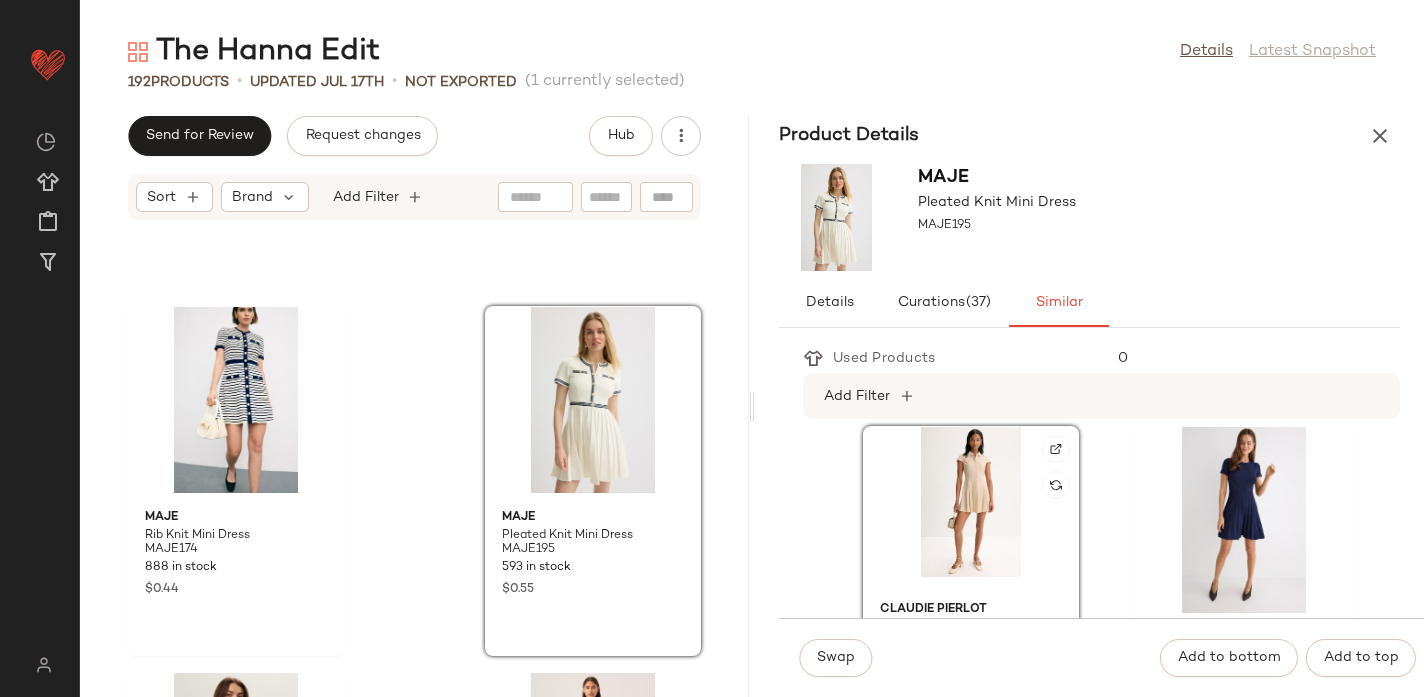 scroll, scrollTop: 8, scrollLeft: 0, axis: vertical 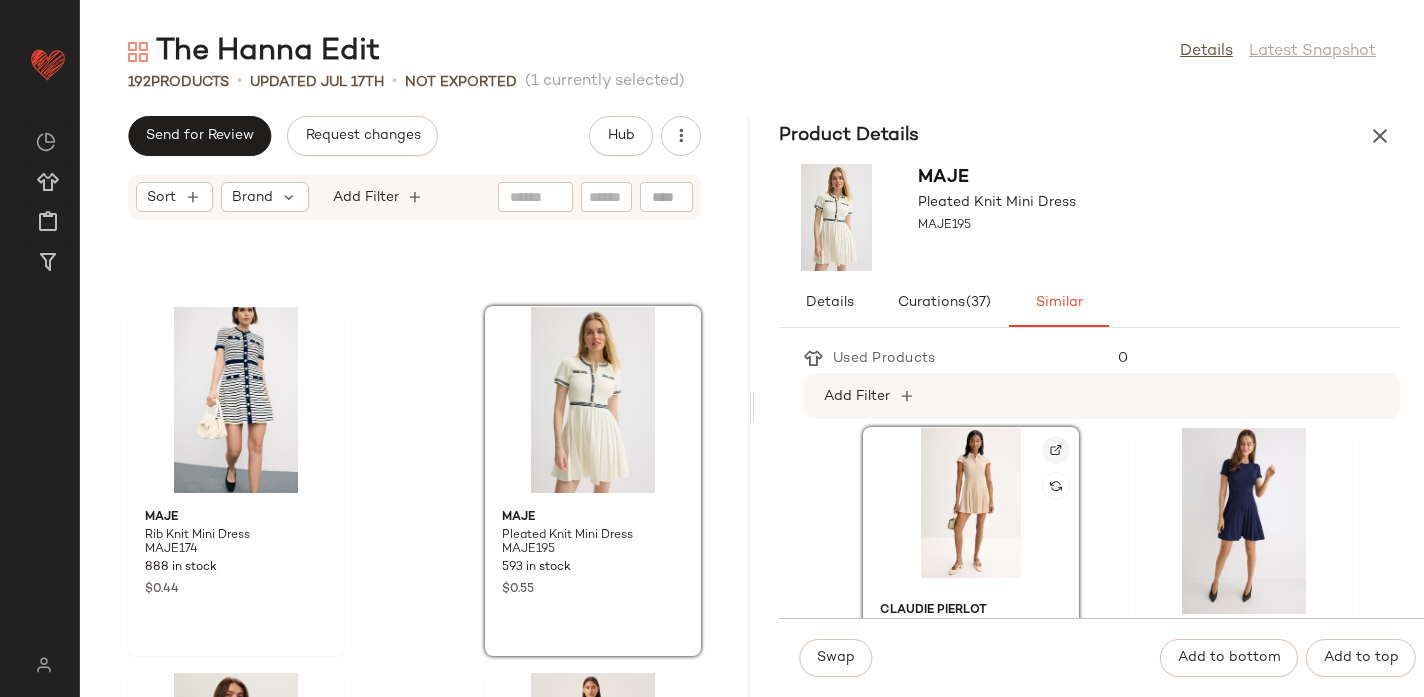 click 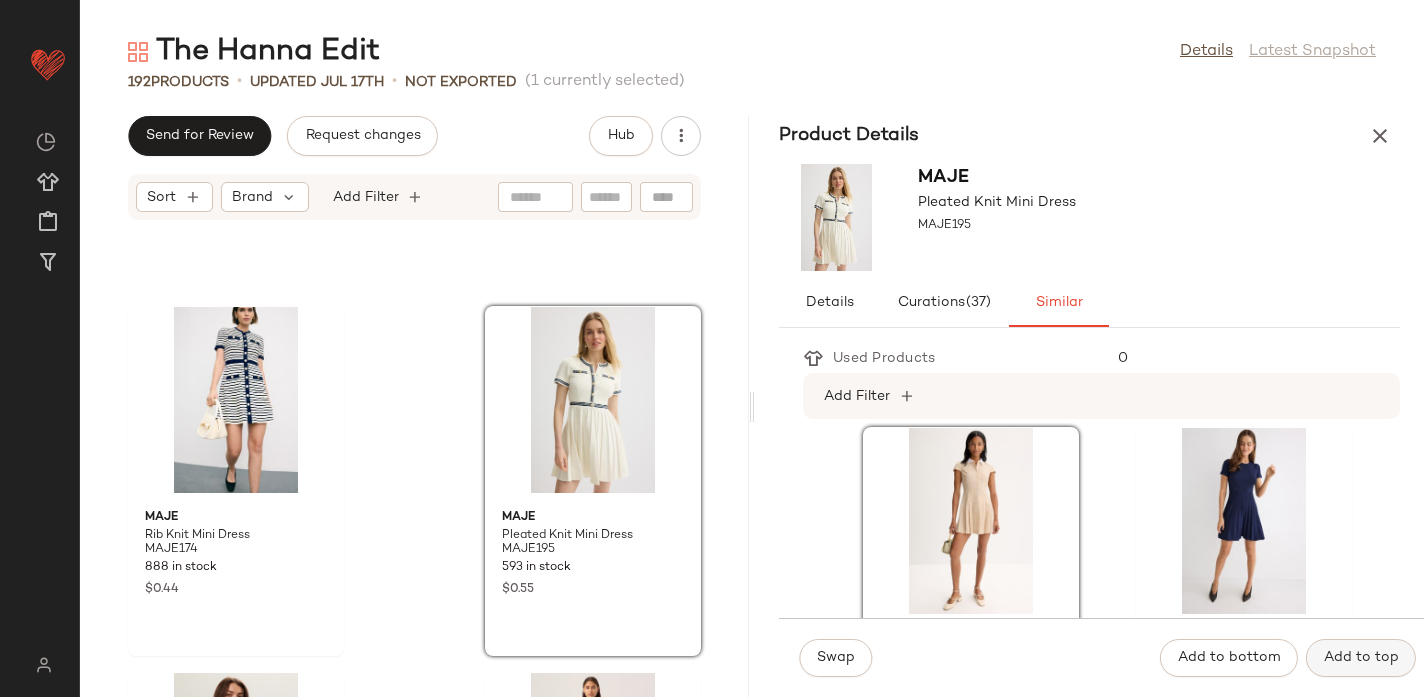 click on "Add to top" 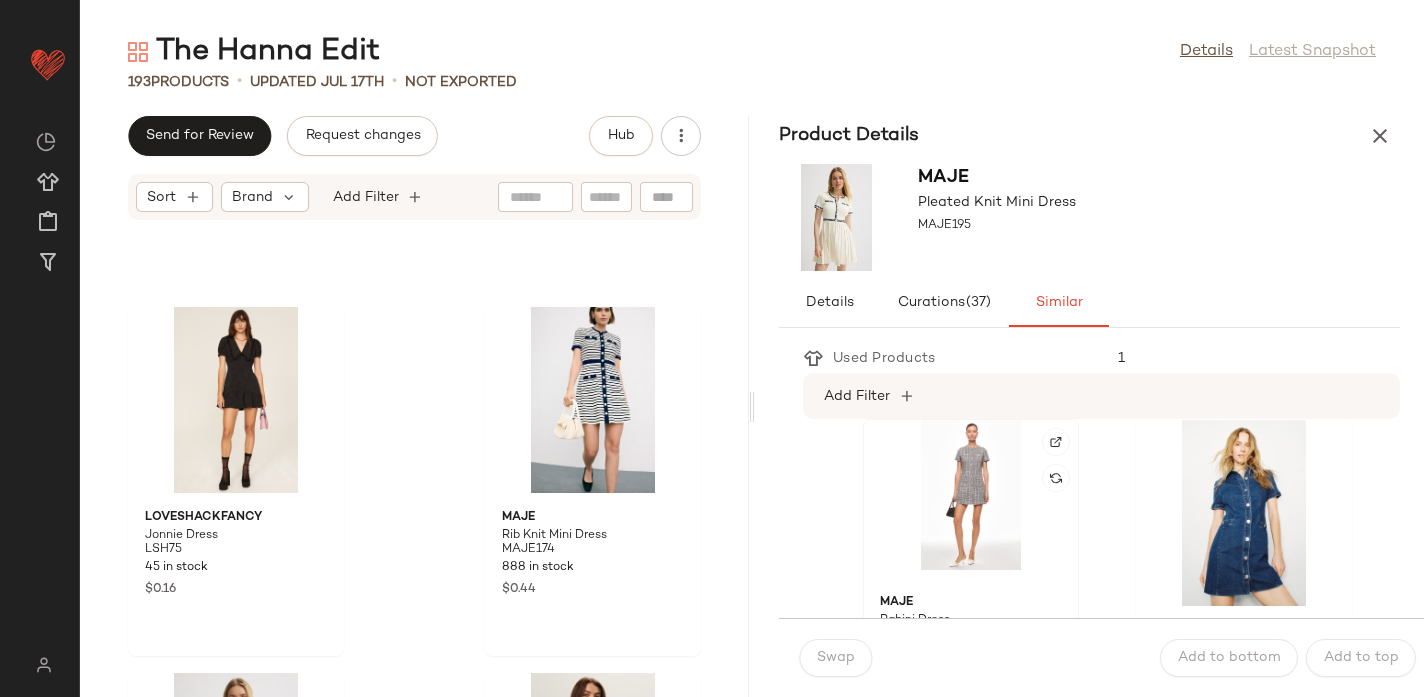 scroll, scrollTop: 3609, scrollLeft: 0, axis: vertical 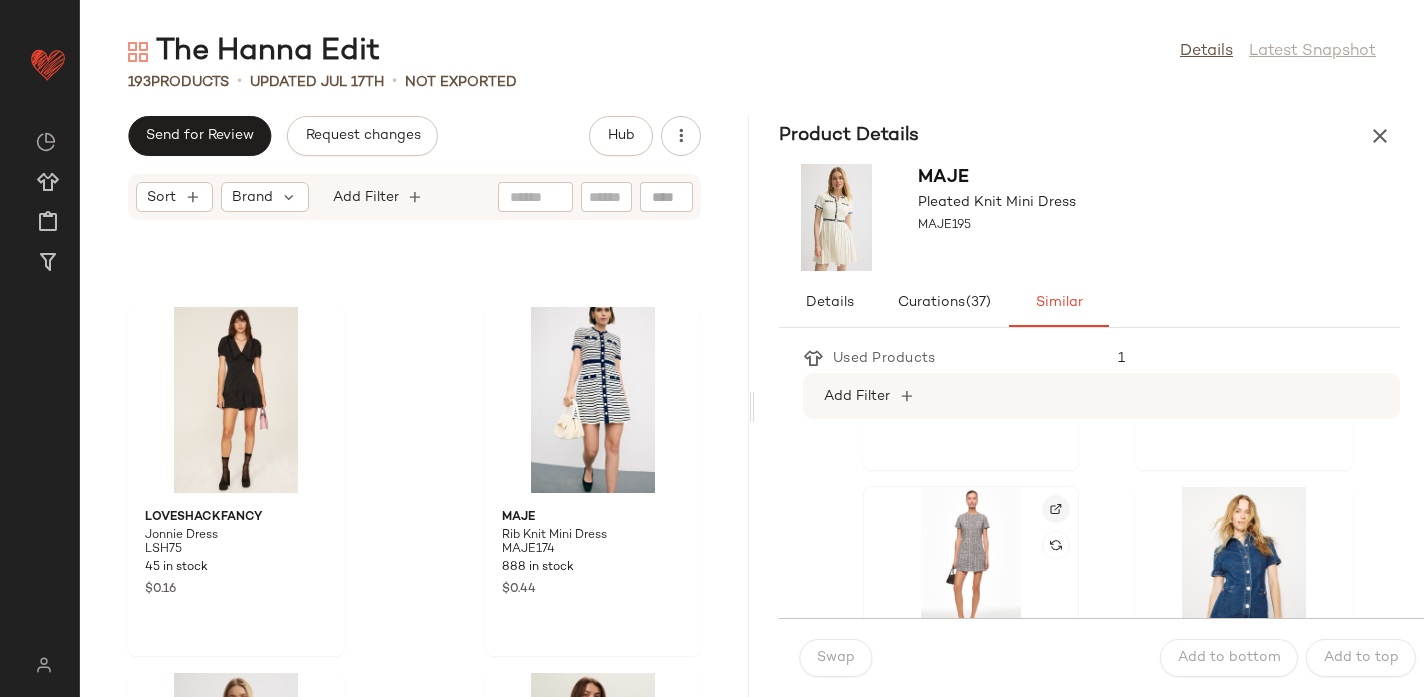 click 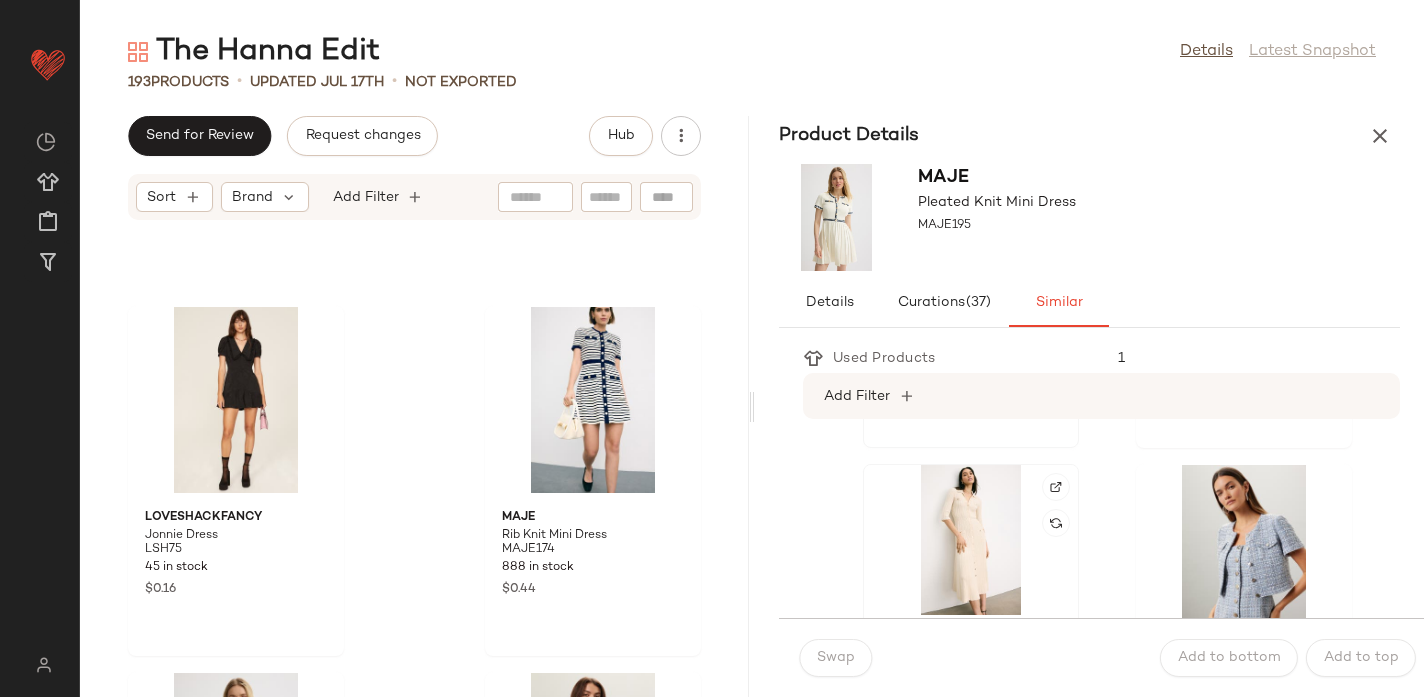 scroll, scrollTop: 3977, scrollLeft: 0, axis: vertical 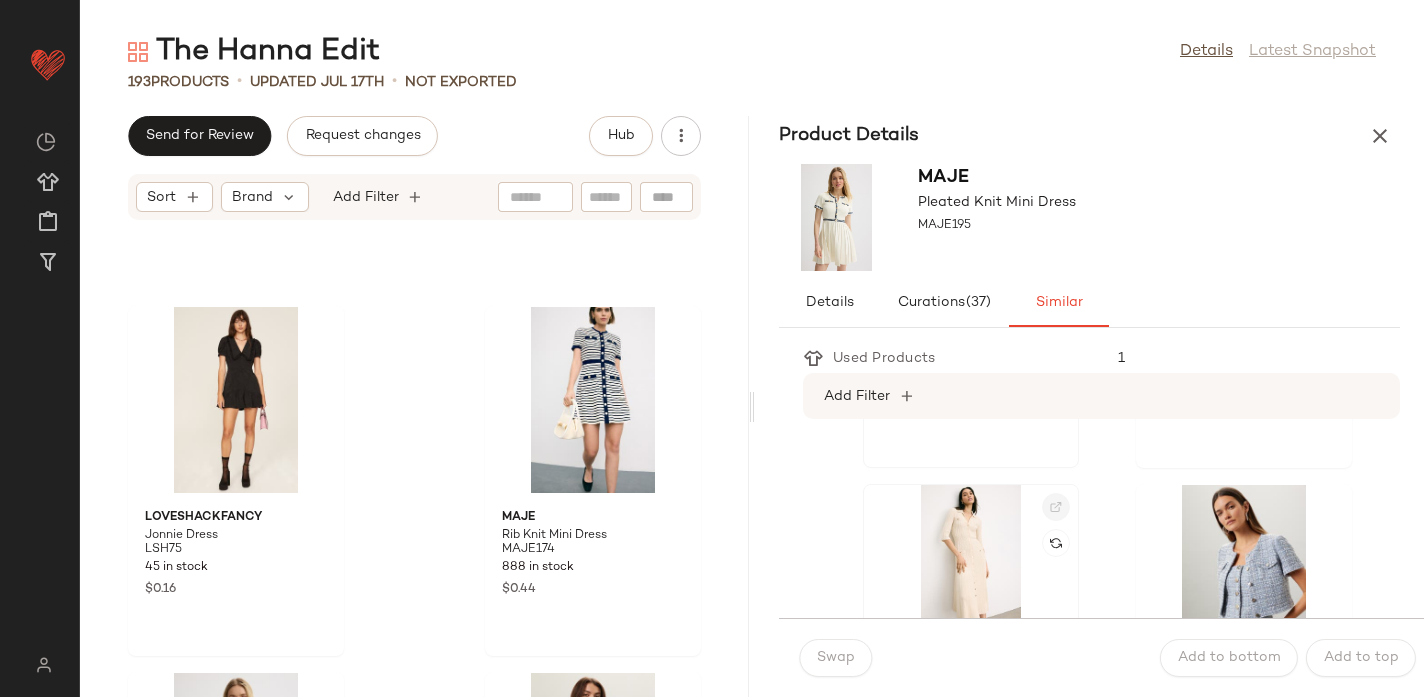 click 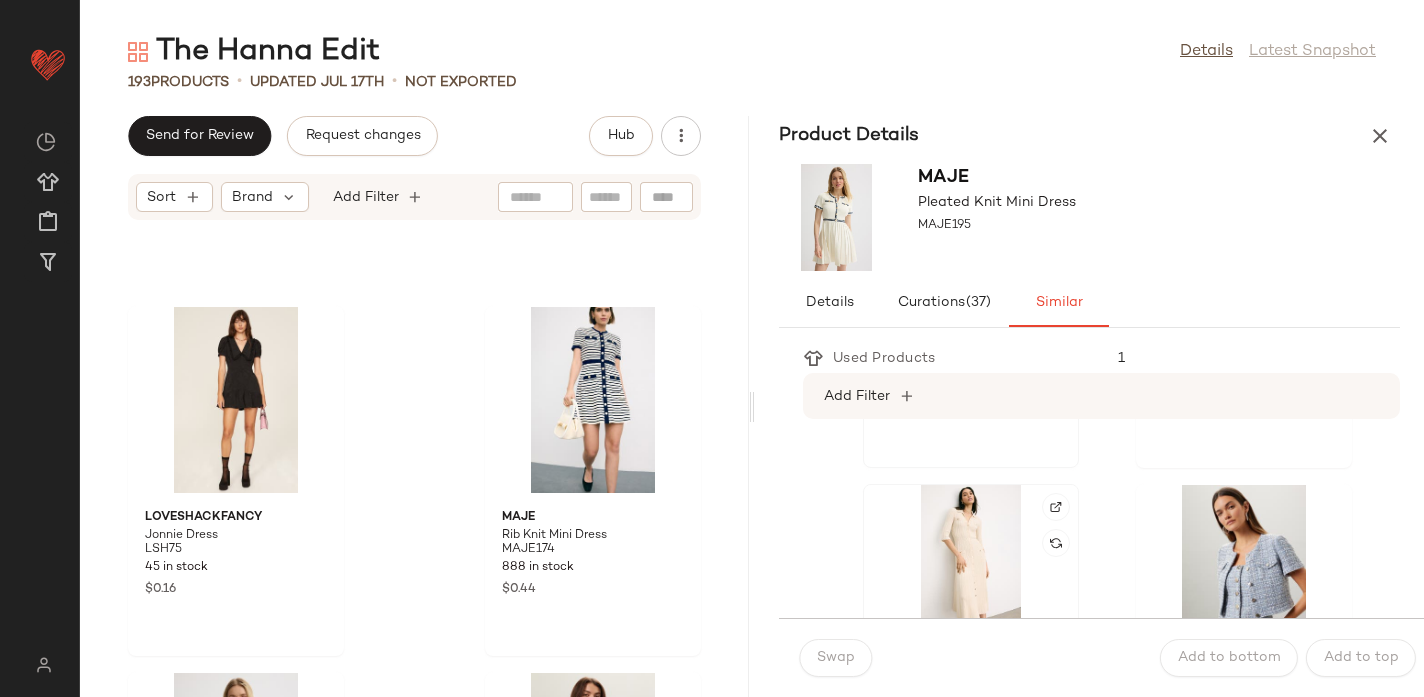 click 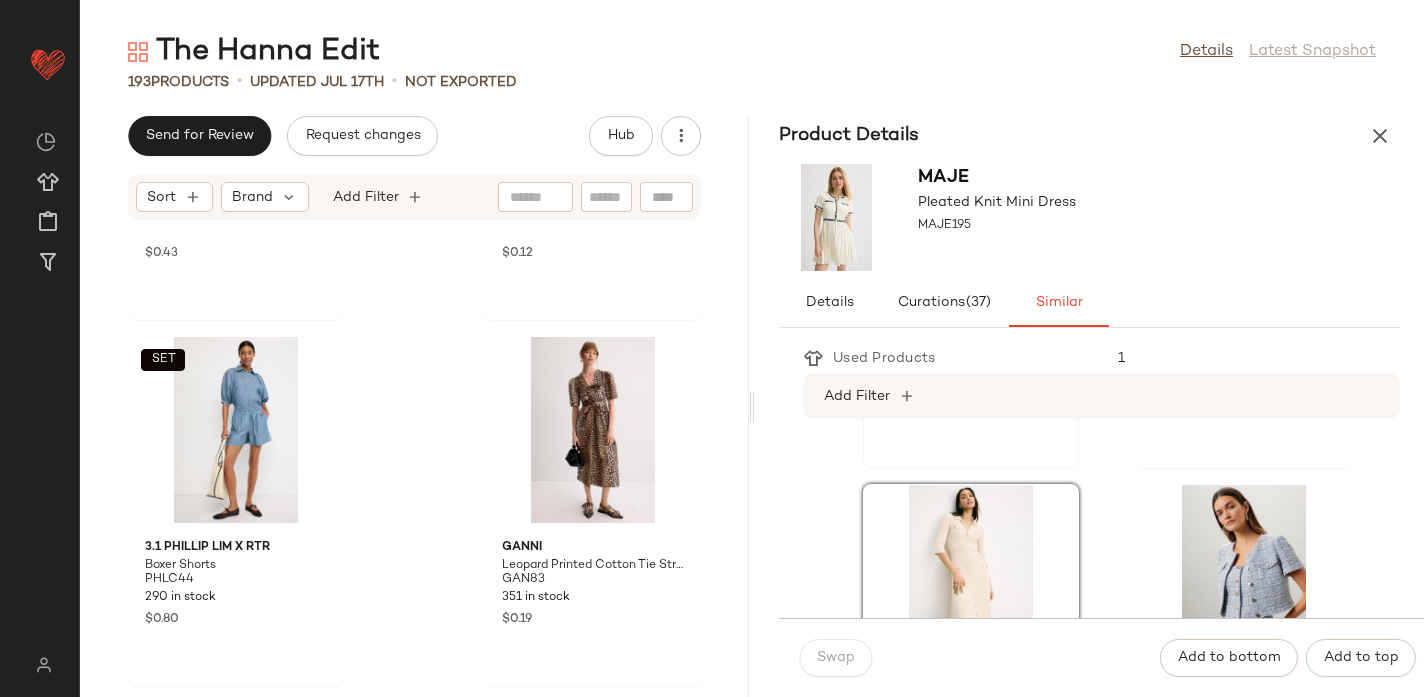 scroll, scrollTop: 32533, scrollLeft: 0, axis: vertical 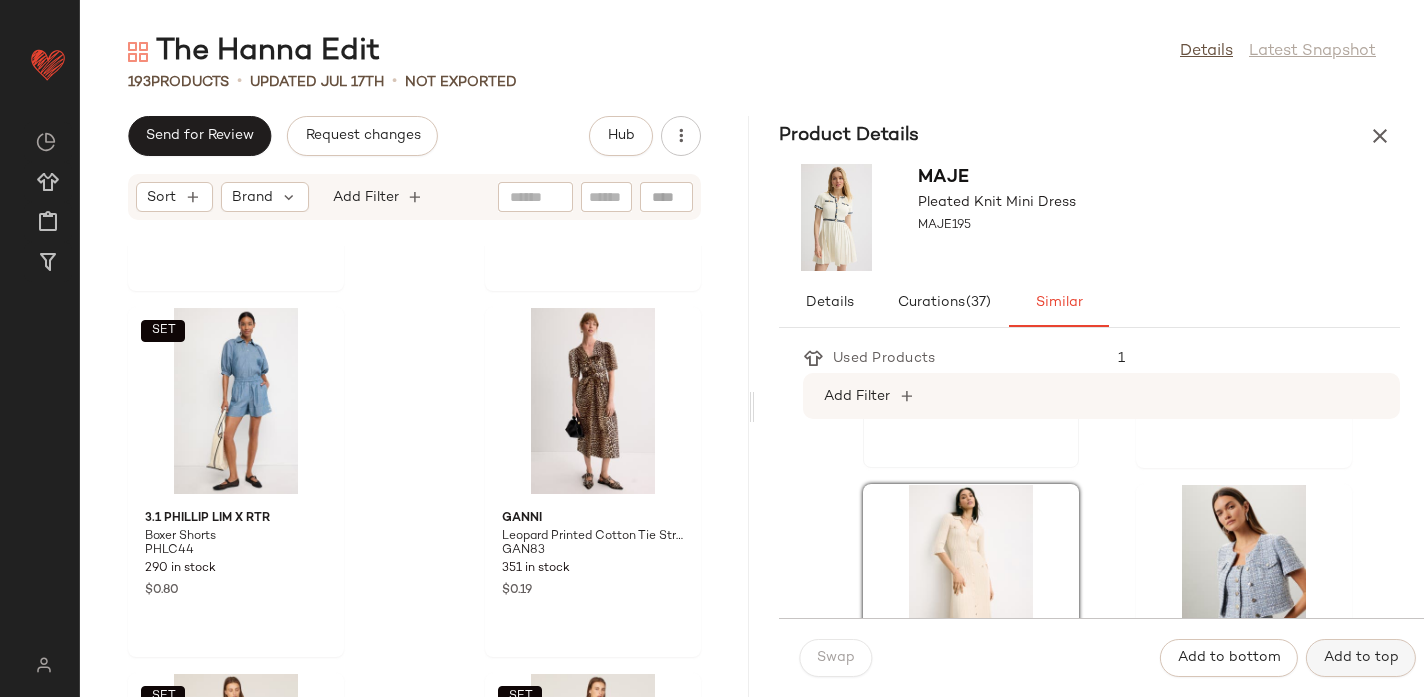 click on "Add to top" 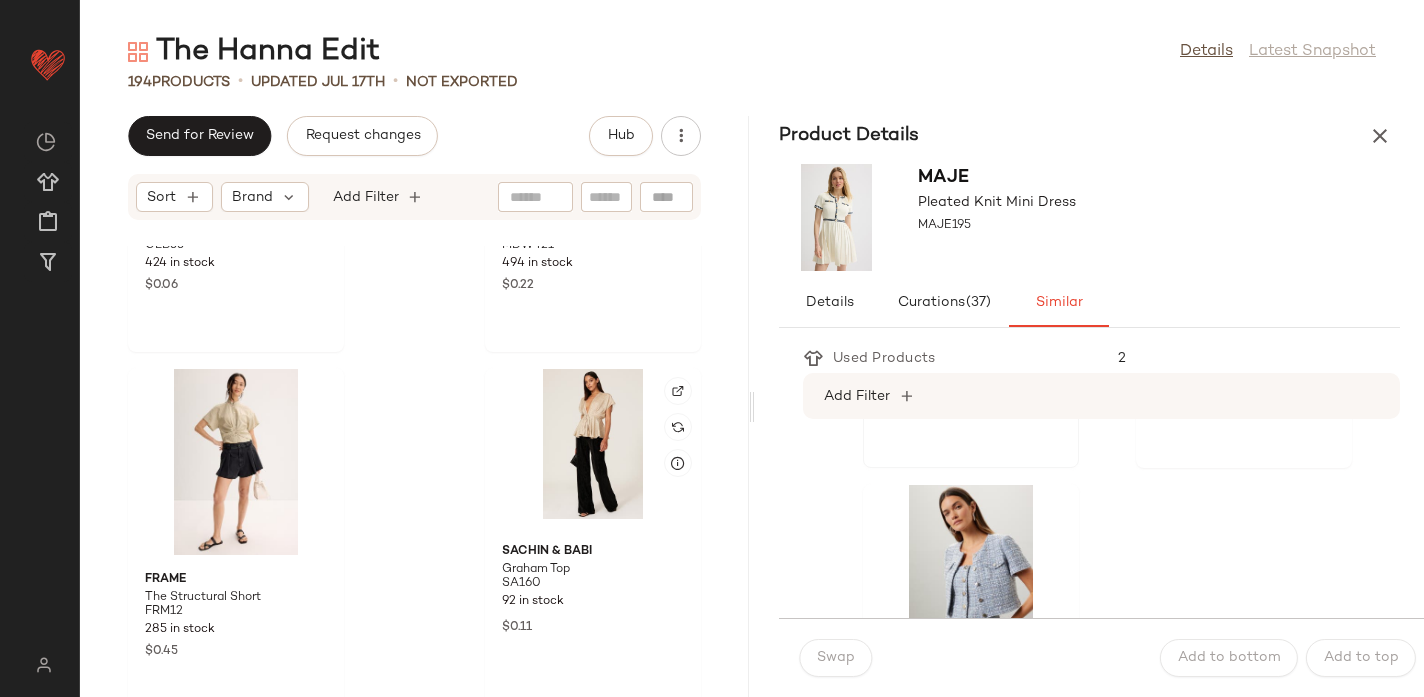 scroll, scrollTop: 13522, scrollLeft: 0, axis: vertical 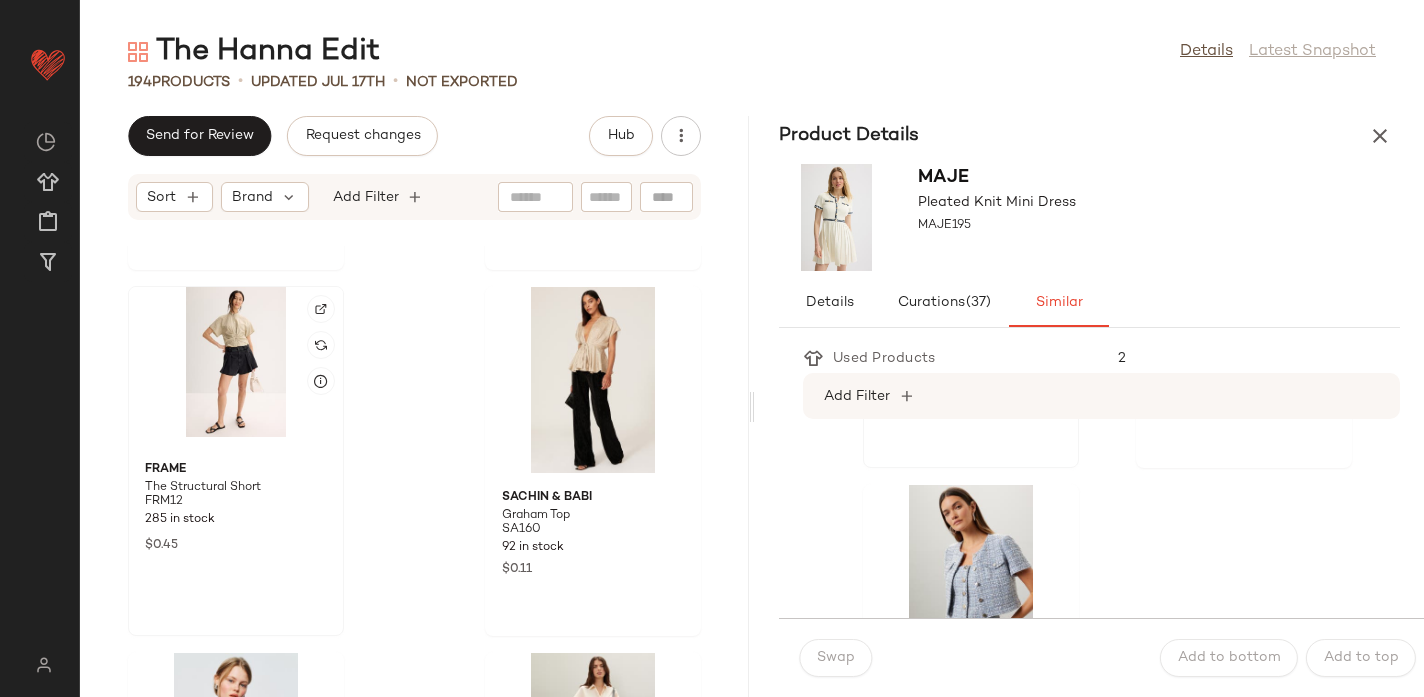 click 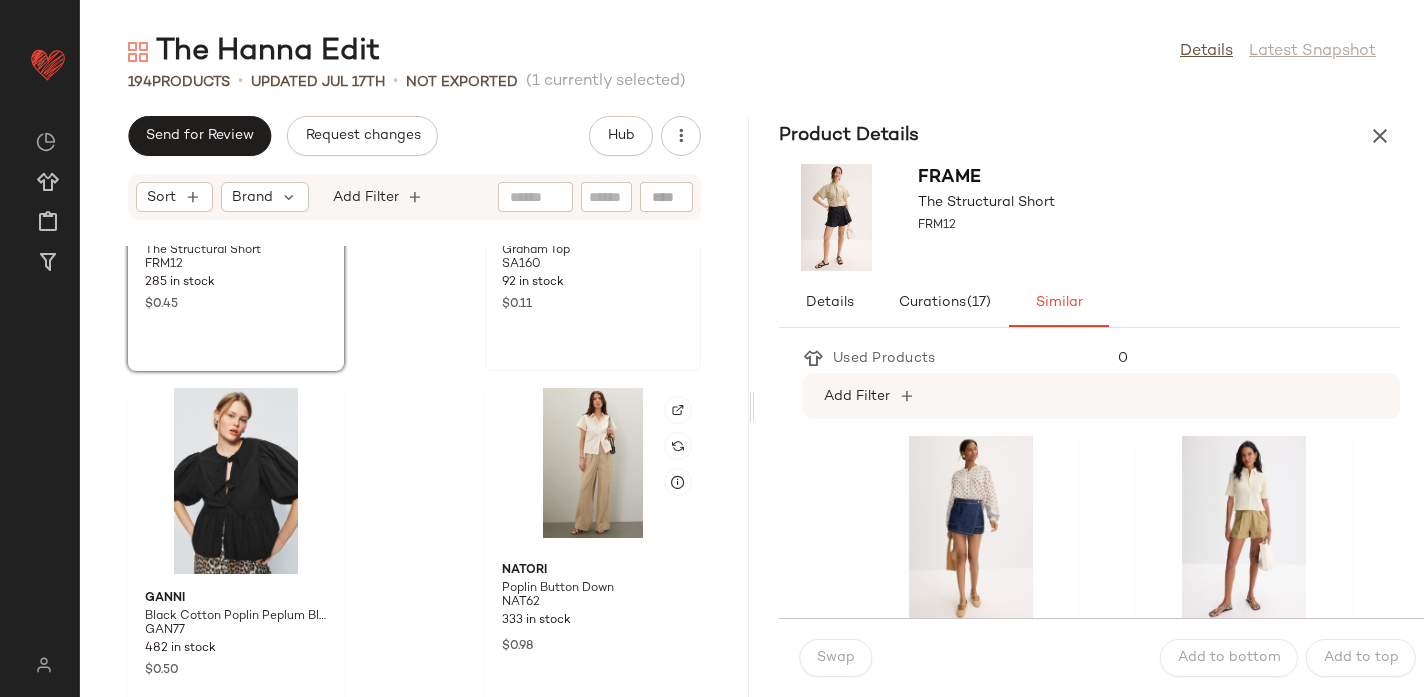 scroll, scrollTop: 13806, scrollLeft: 0, axis: vertical 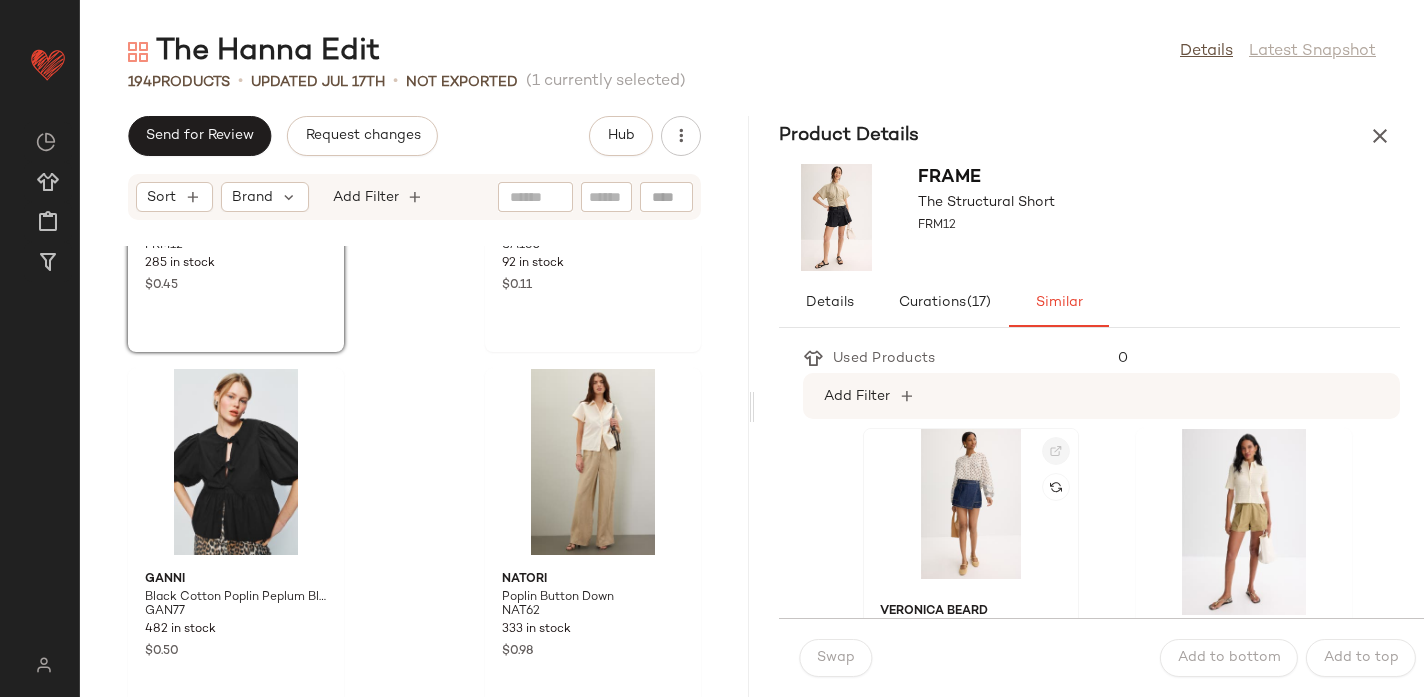 click 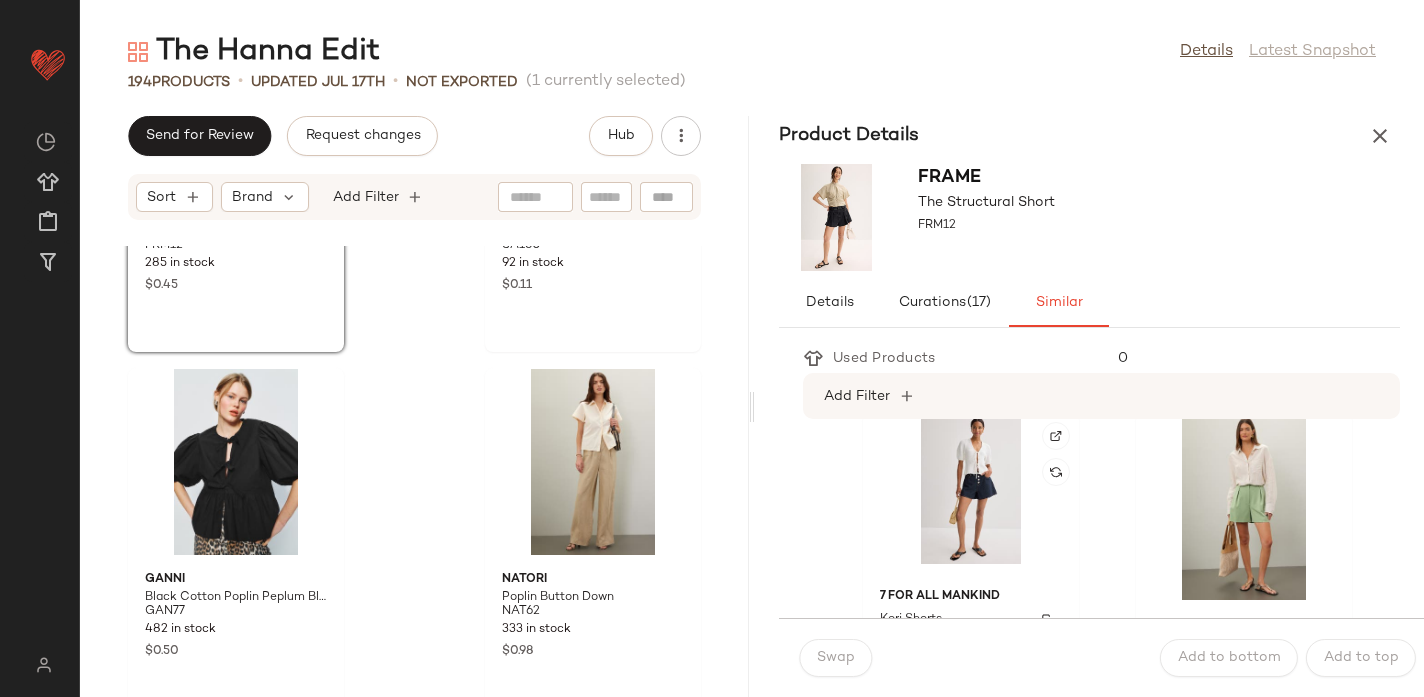 scroll, scrollTop: 364, scrollLeft: 0, axis: vertical 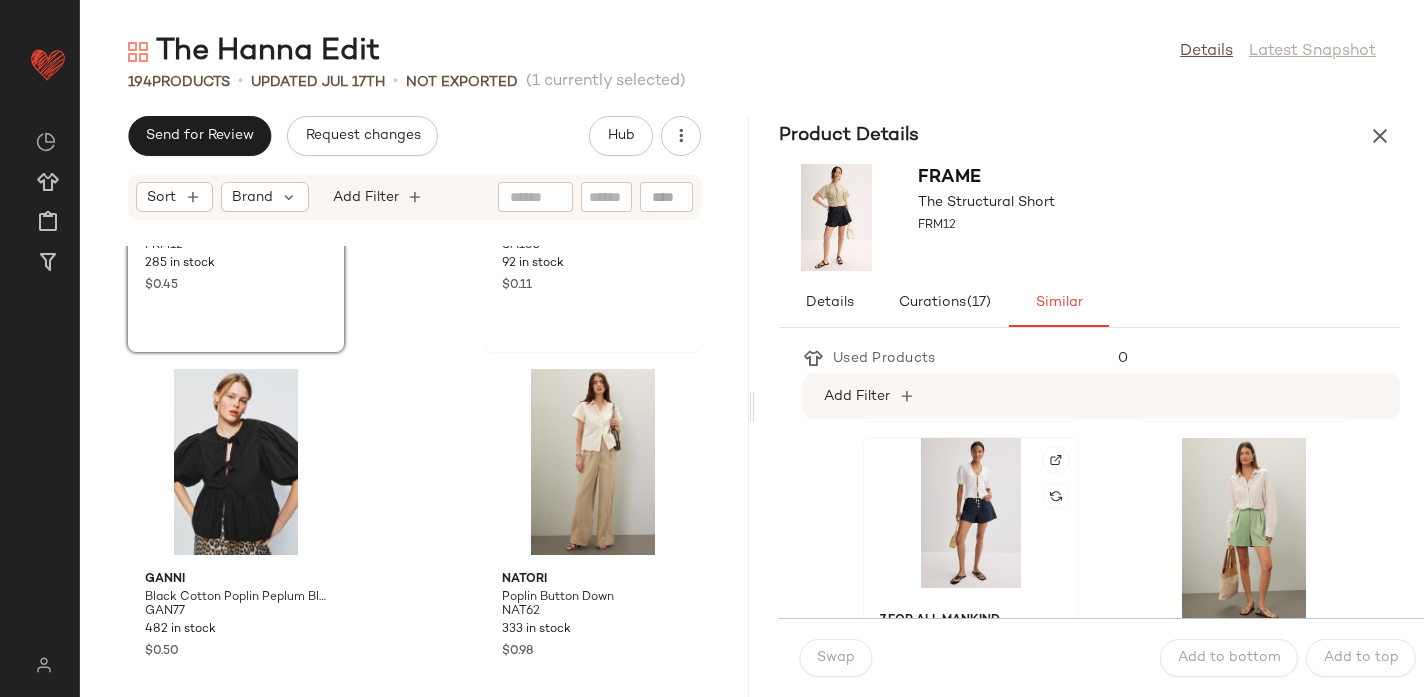 click 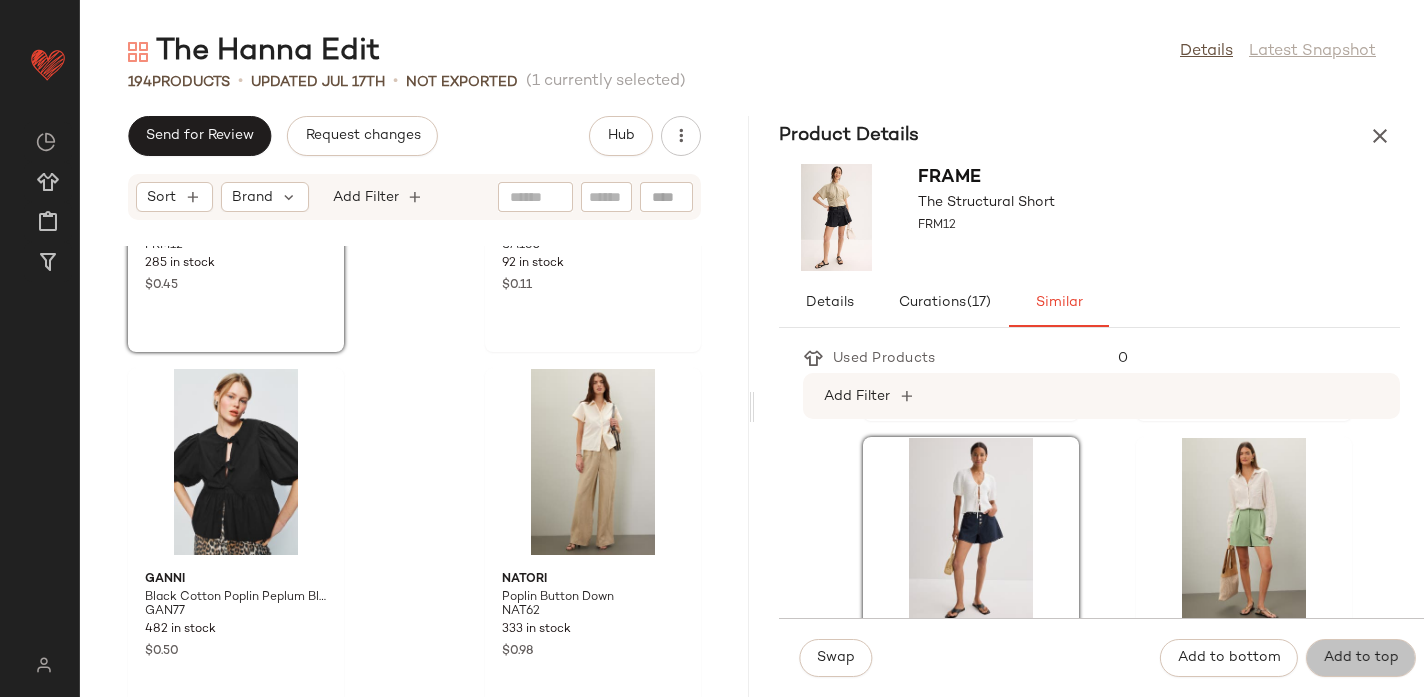 click on "Add to top" 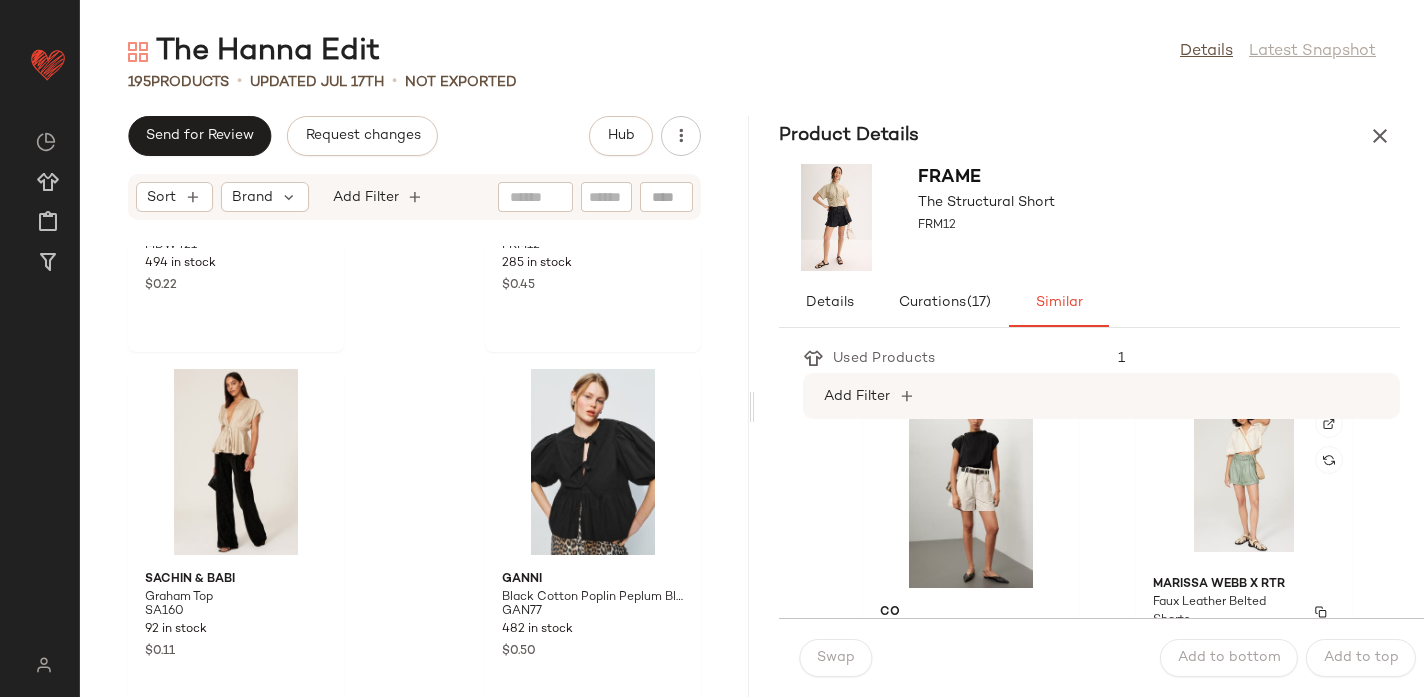 scroll, scrollTop: 2963, scrollLeft: 0, axis: vertical 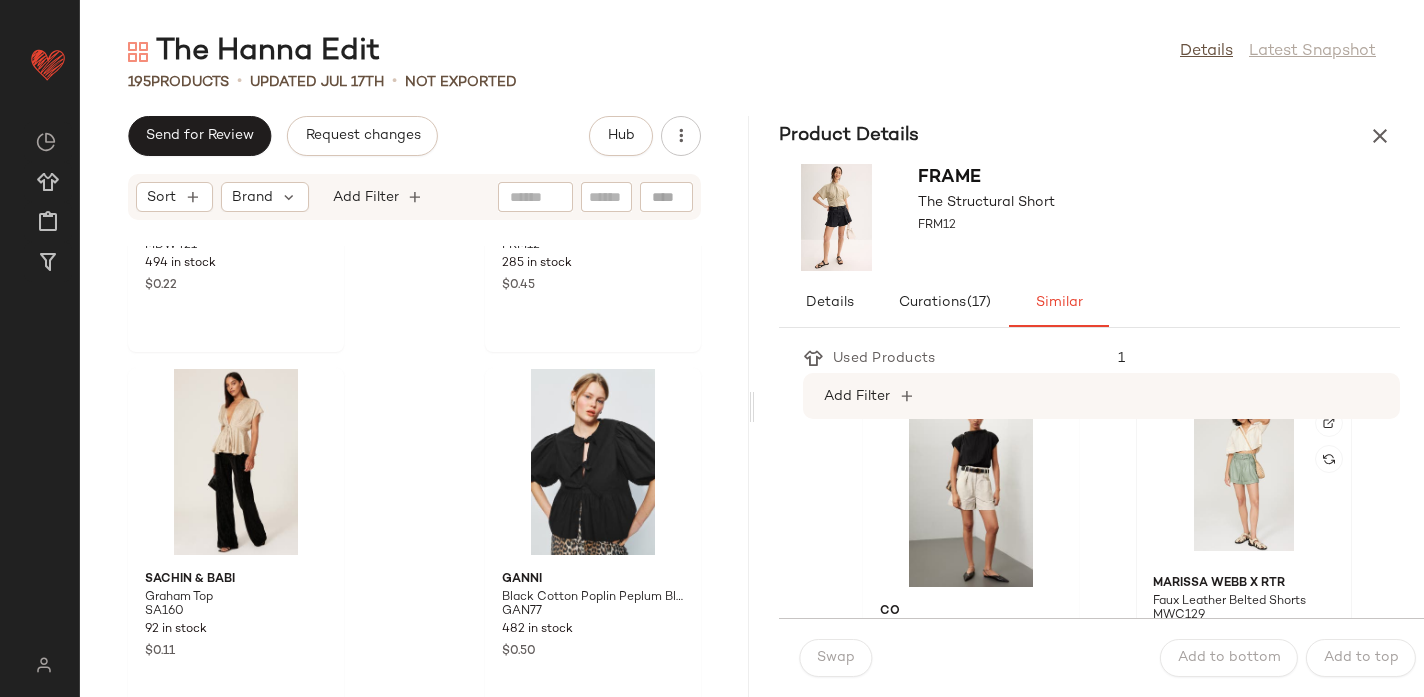 click 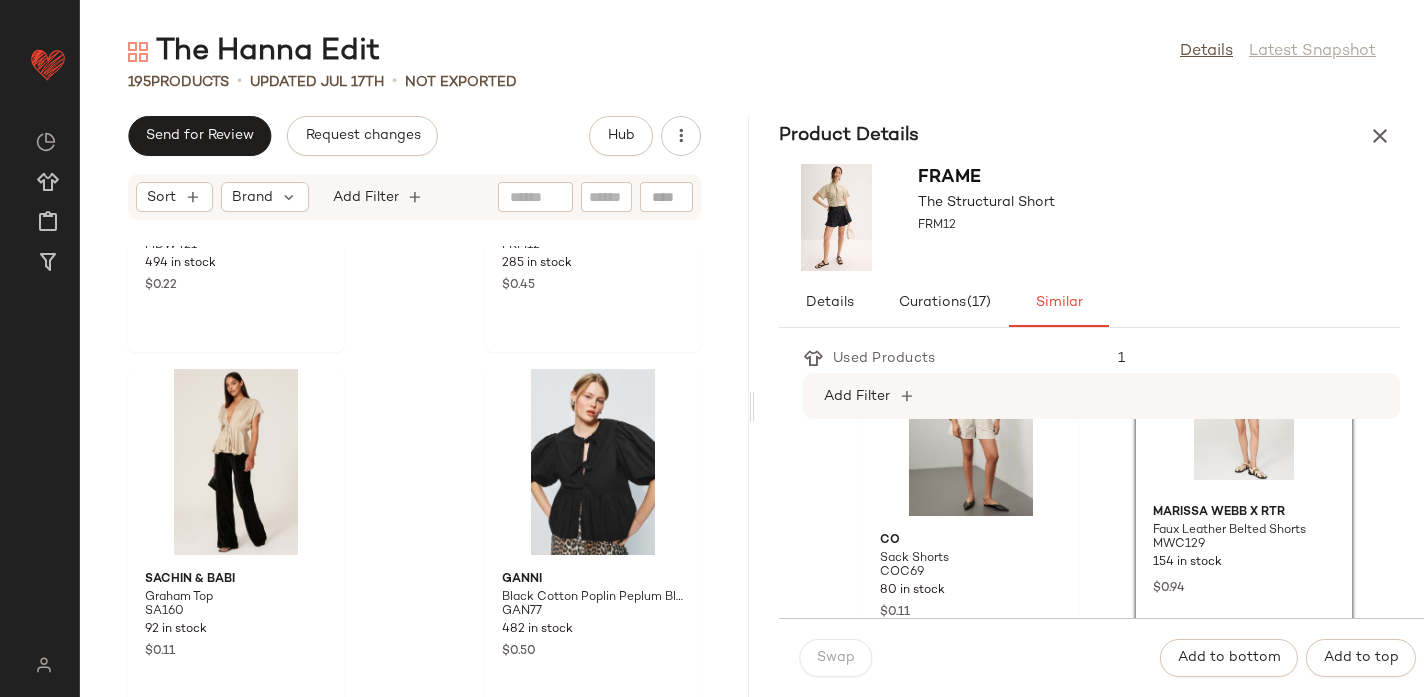 scroll, scrollTop: 3035, scrollLeft: 0, axis: vertical 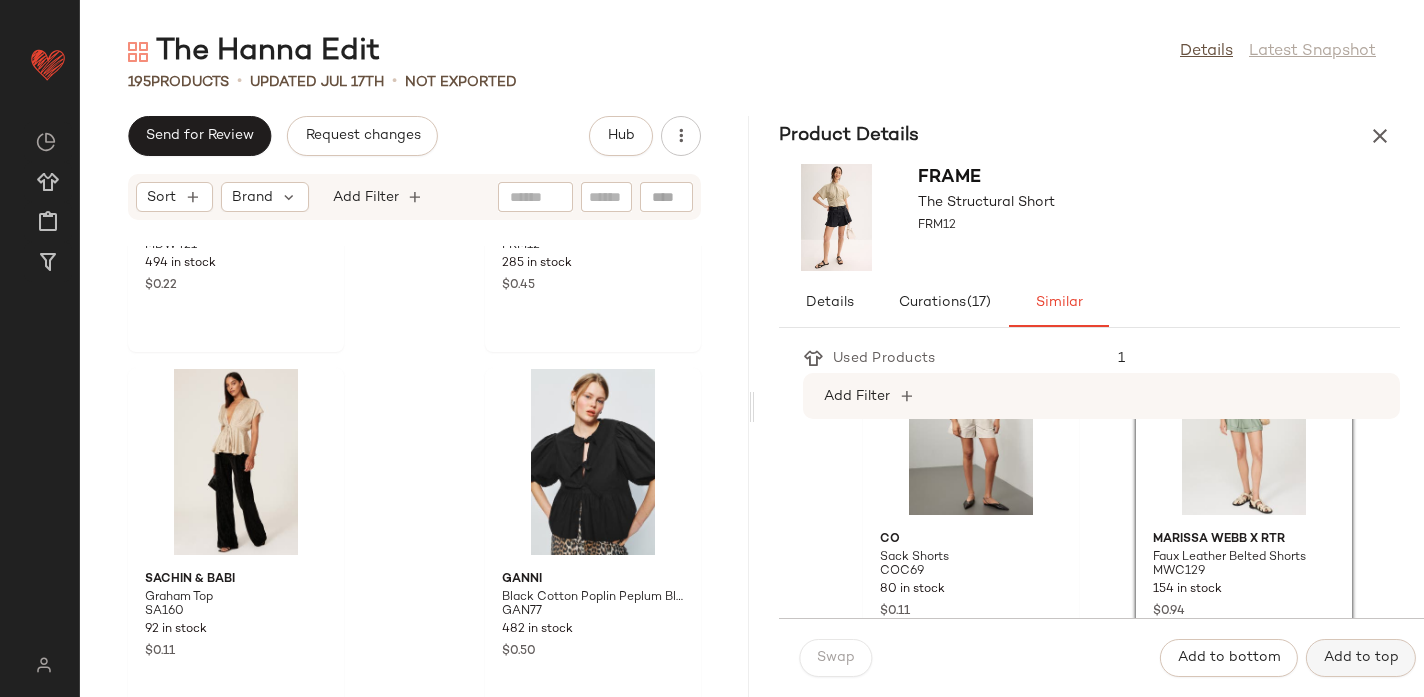 click on "Add to top" 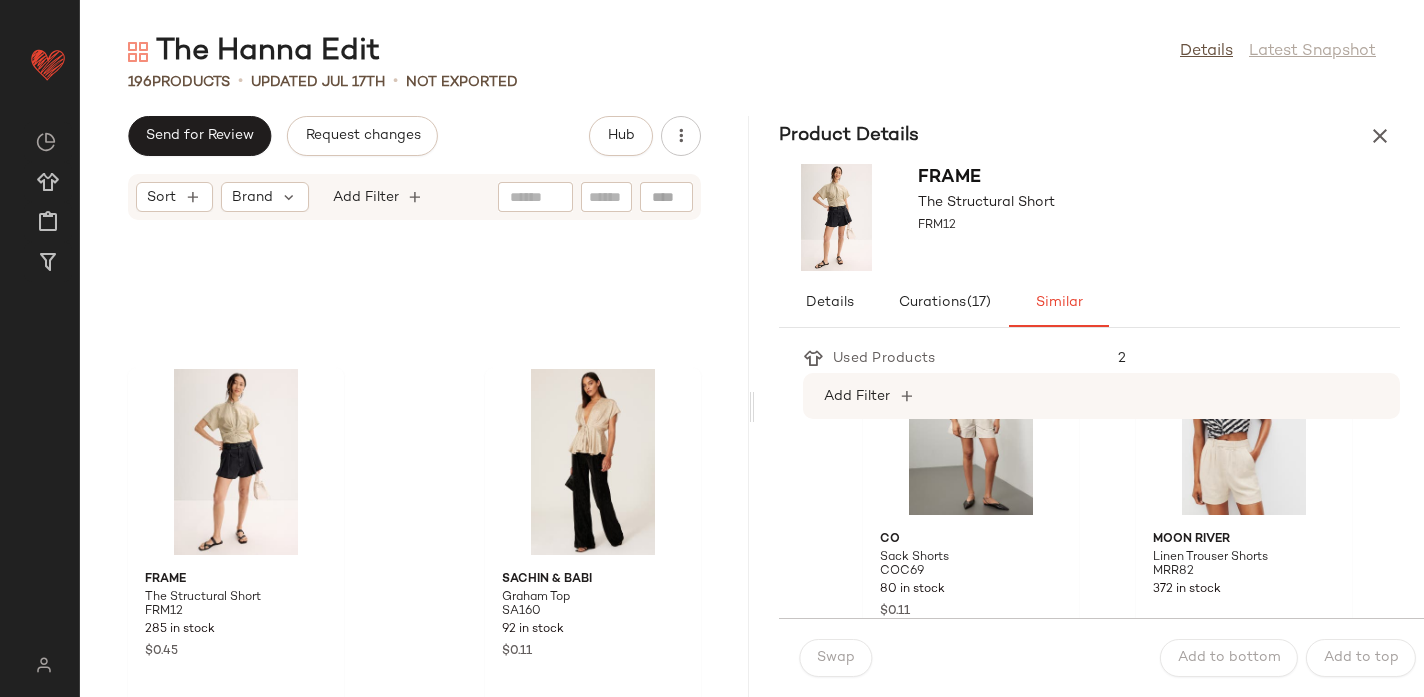 scroll, scrollTop: 14172, scrollLeft: 0, axis: vertical 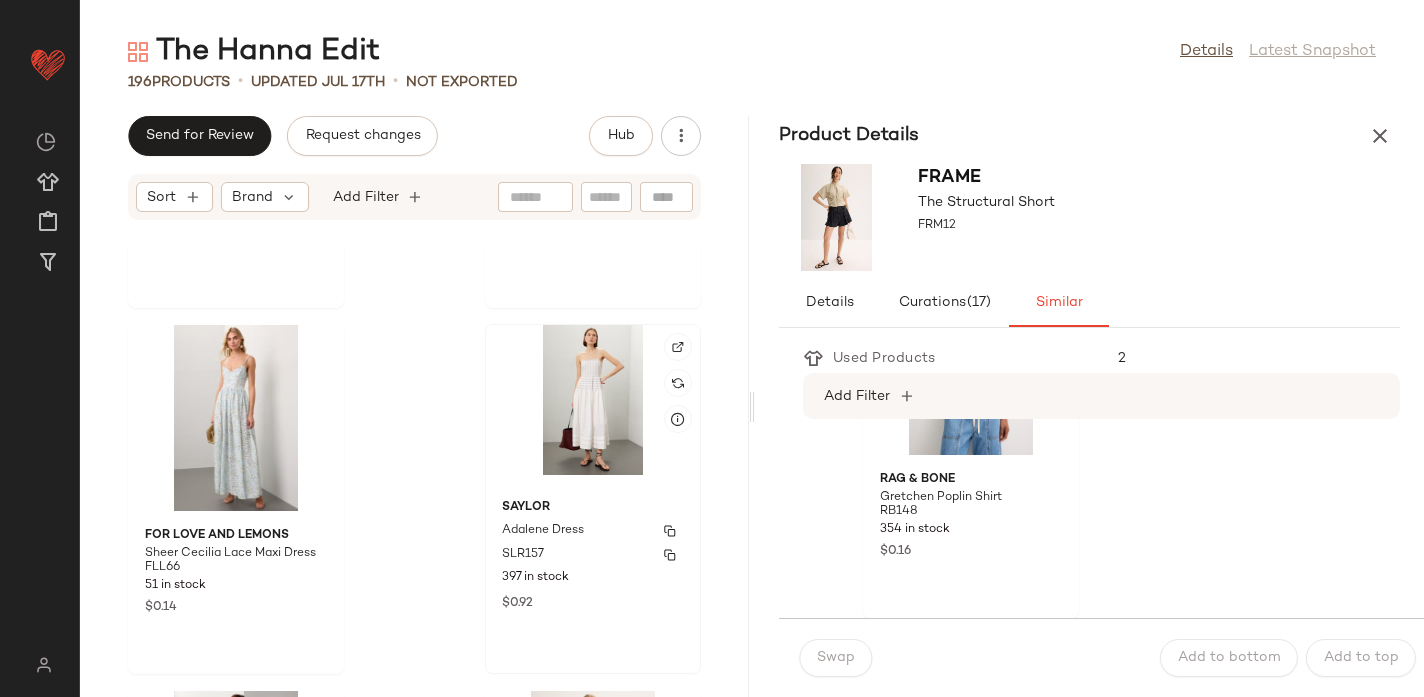click on "Saylor Adalene Dress SLR157 397 in stock $0.92" 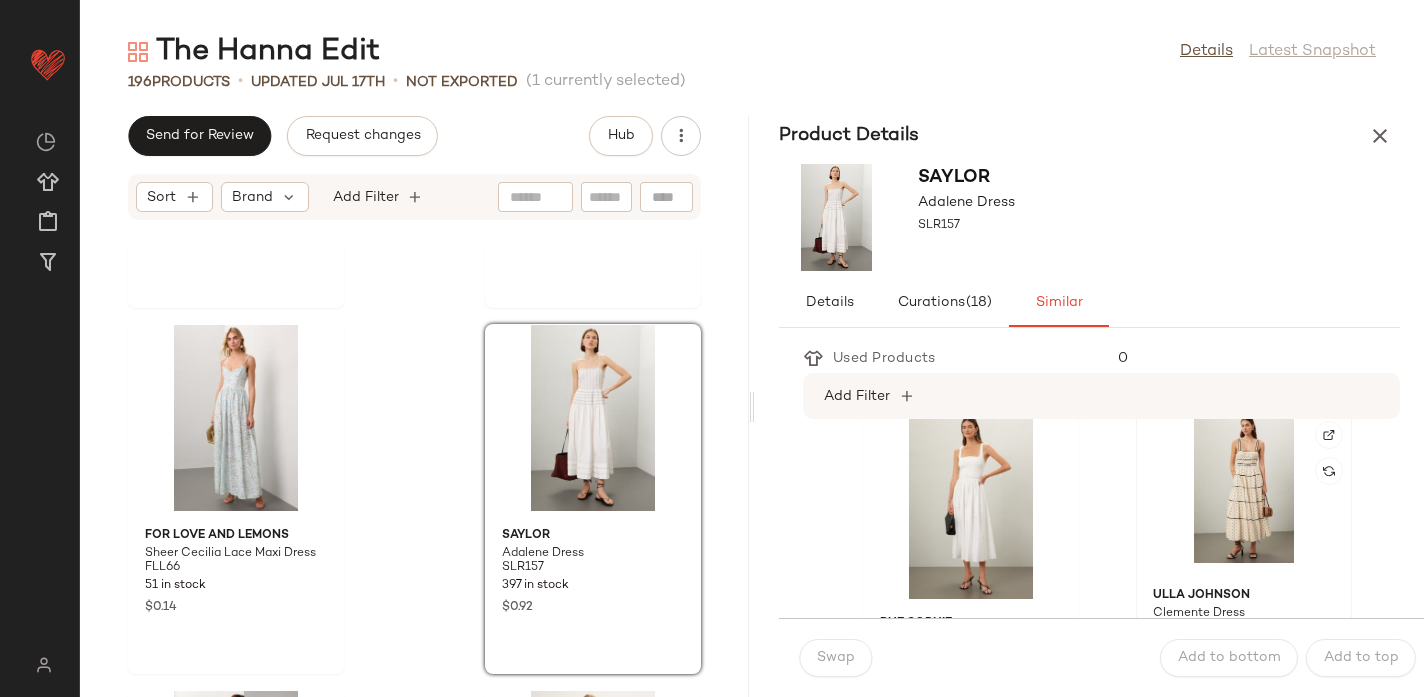 scroll, scrollTop: 6, scrollLeft: 0, axis: vertical 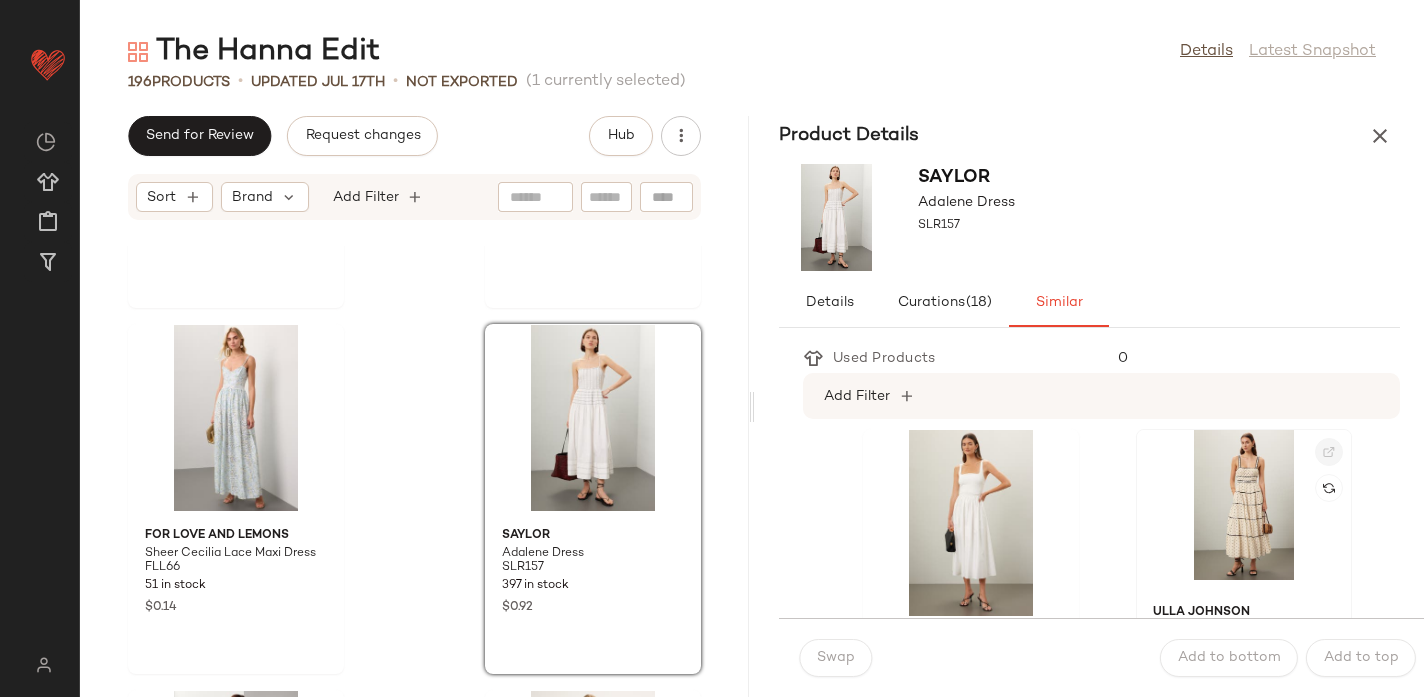 click at bounding box center [1329, 452] 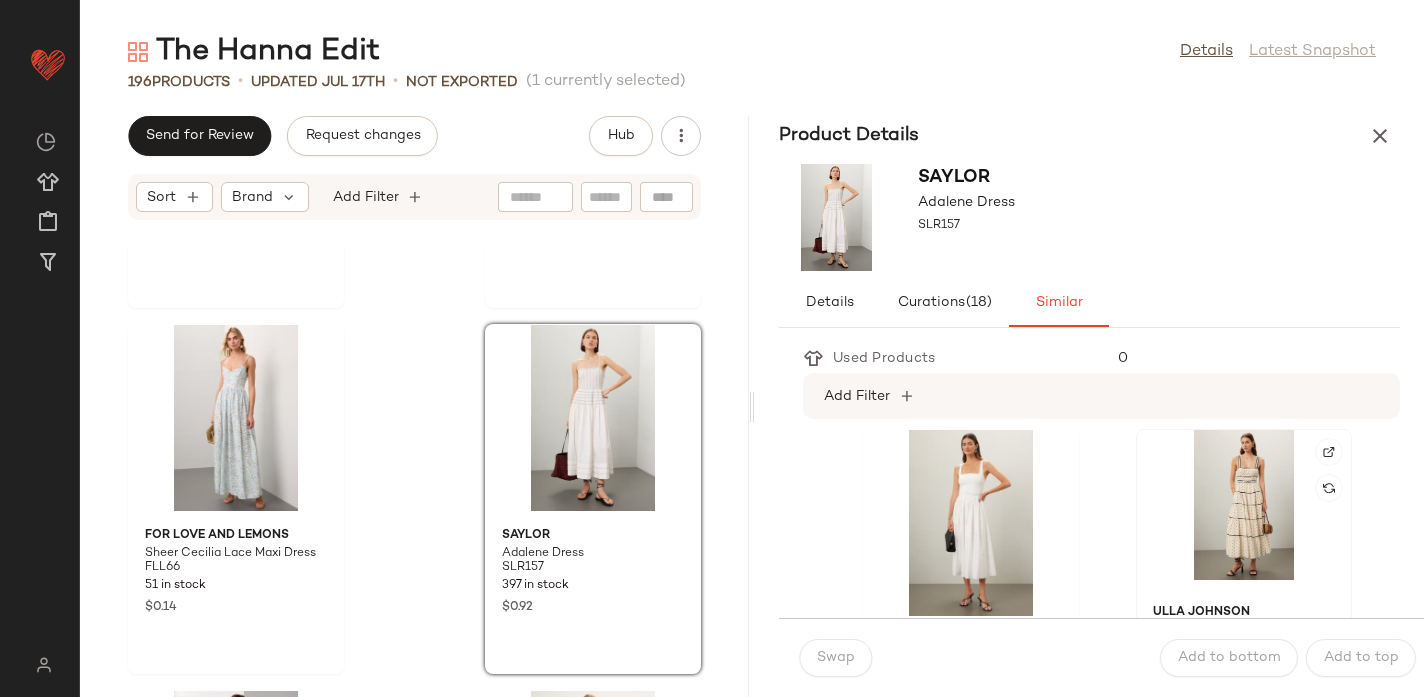click 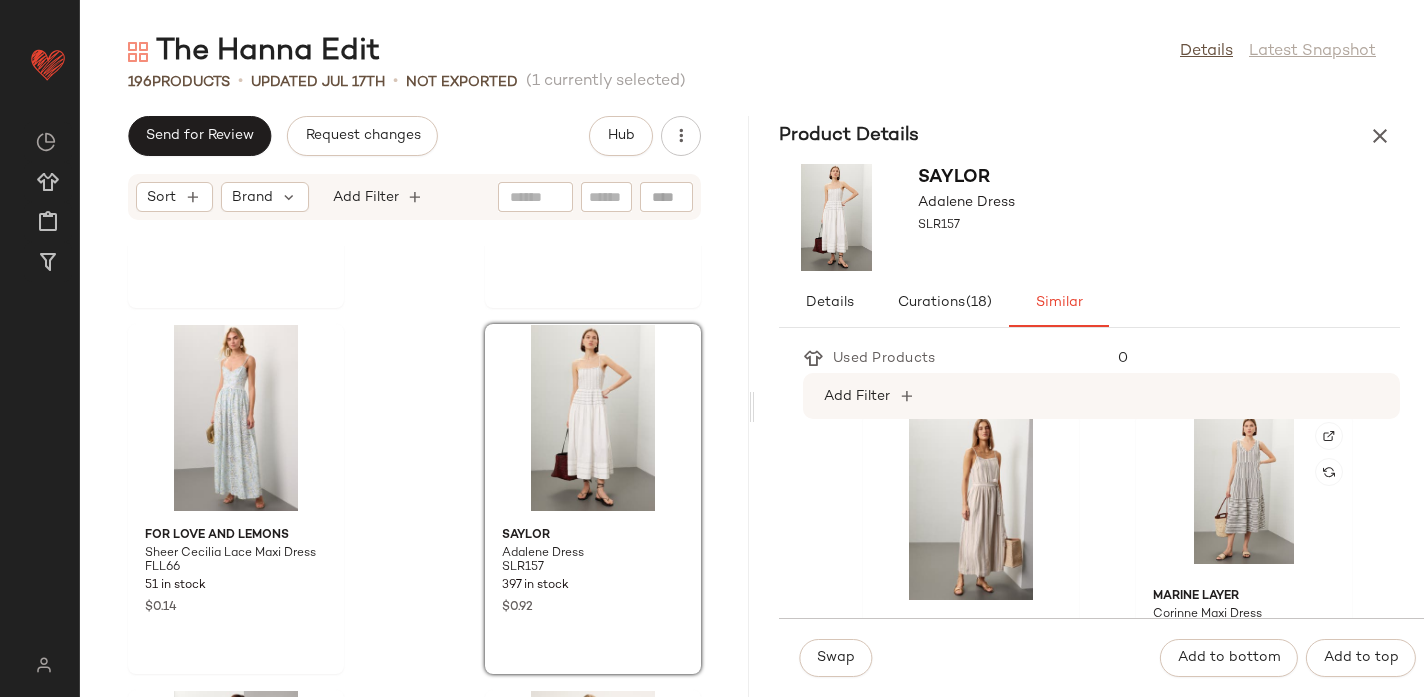 scroll, scrollTop: 392, scrollLeft: 0, axis: vertical 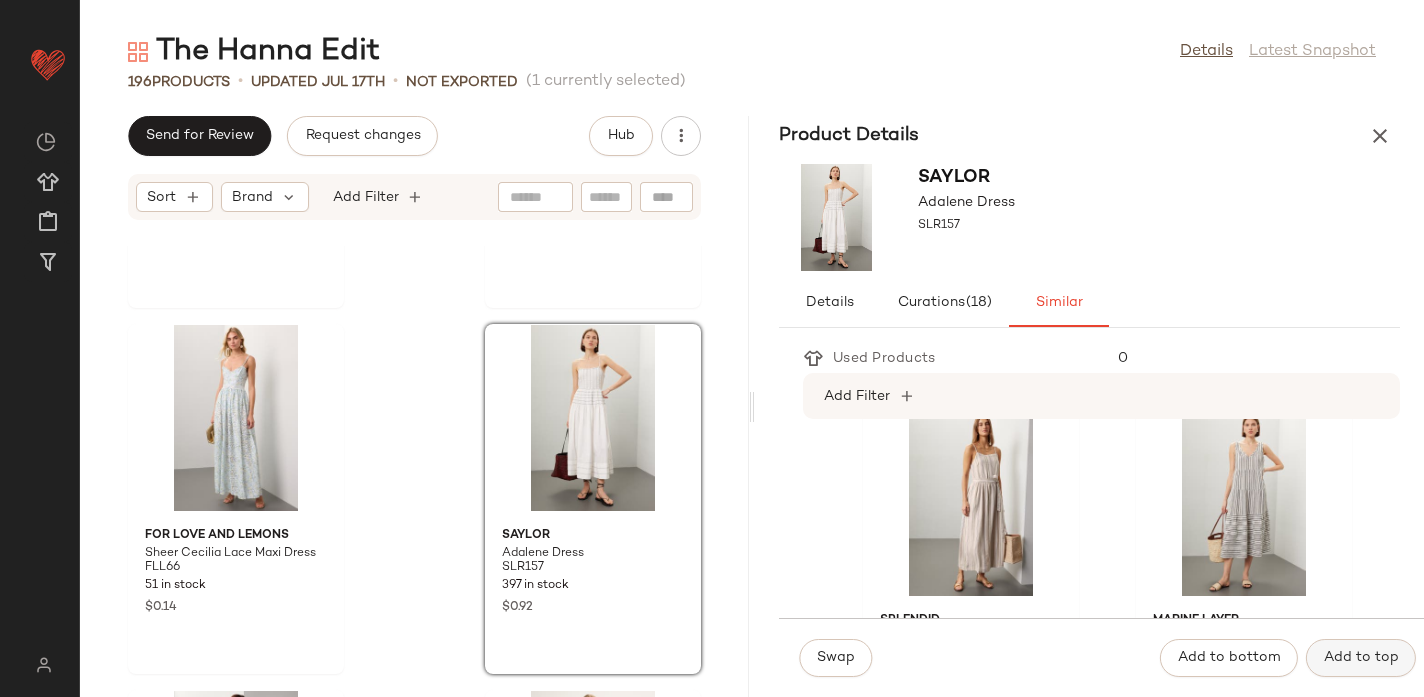 click on "Add to top" 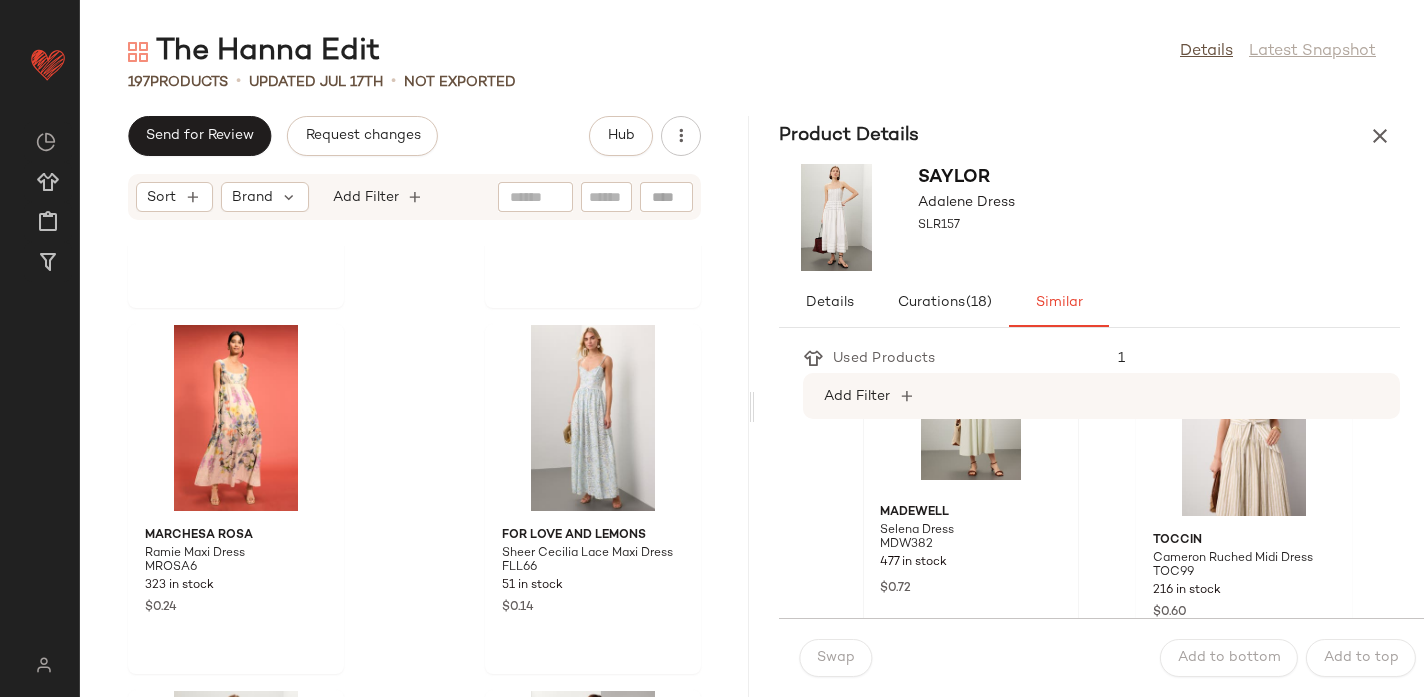 scroll, scrollTop: 842, scrollLeft: 0, axis: vertical 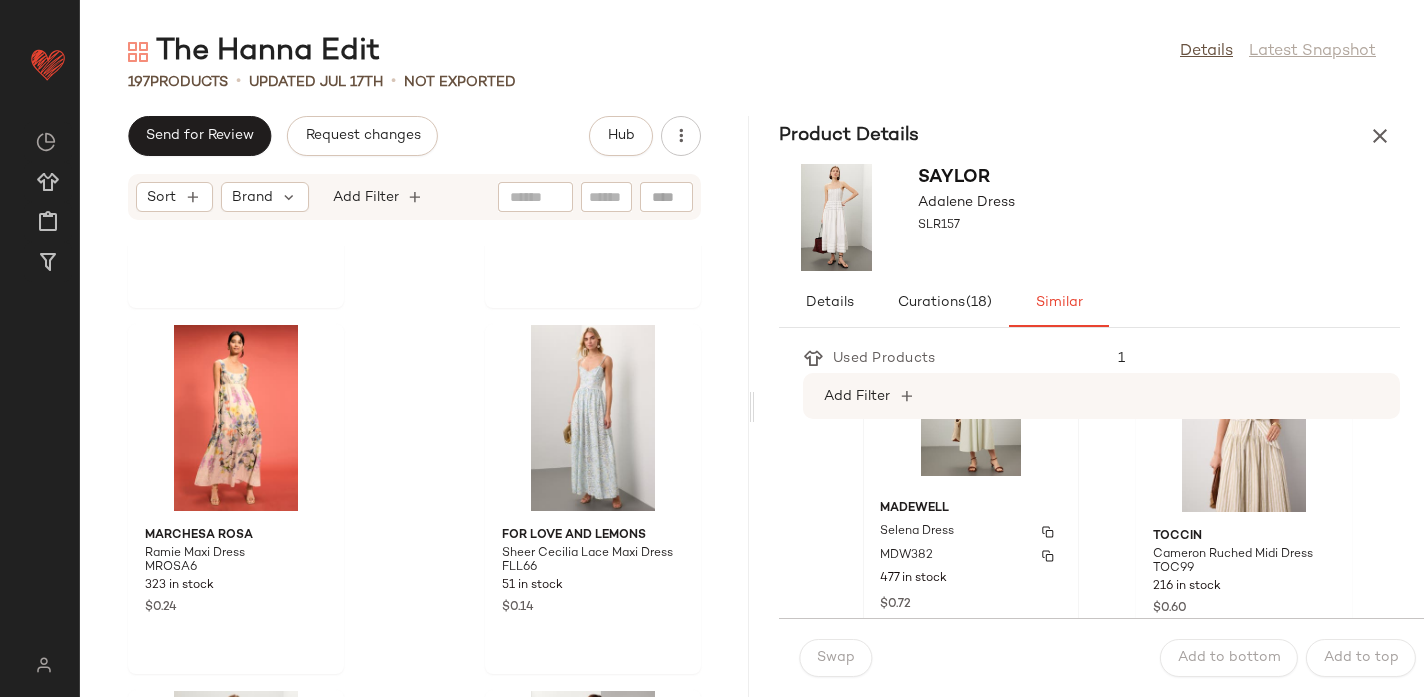 click on "Selena Dress" at bounding box center [971, 532] 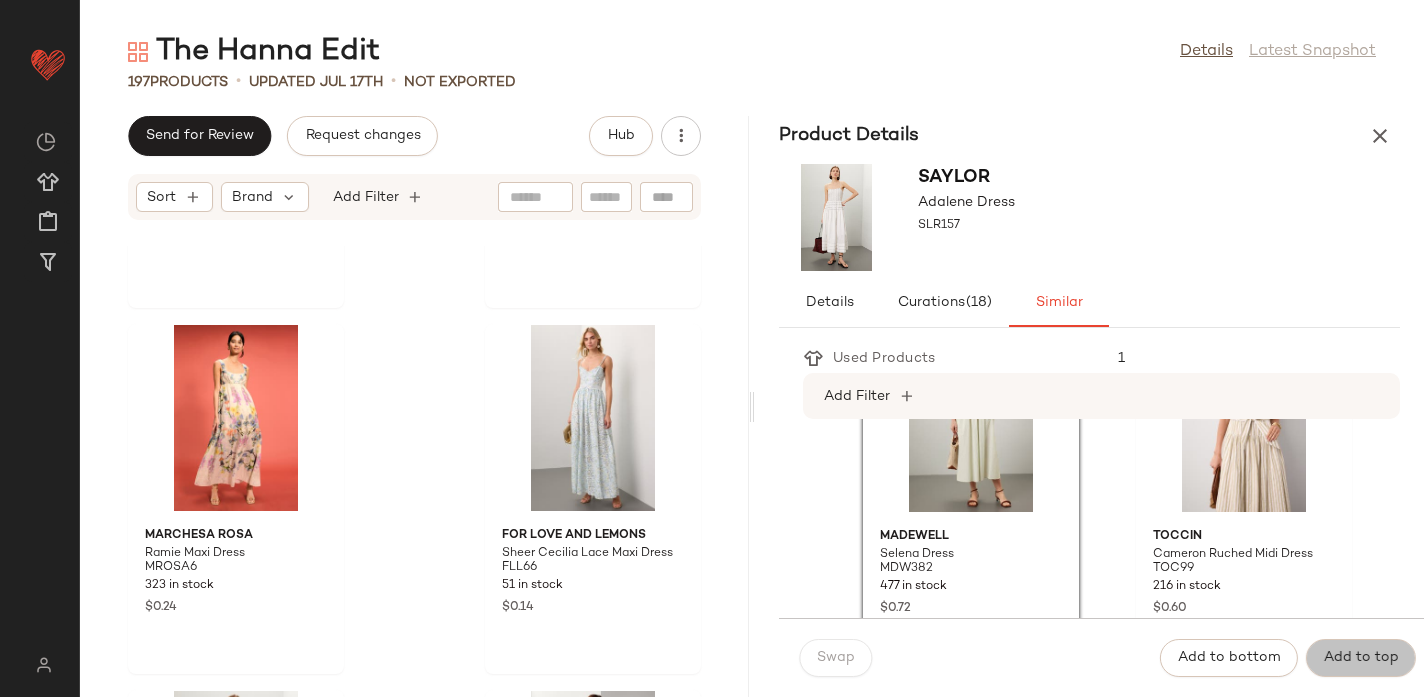 click on "Add to top" 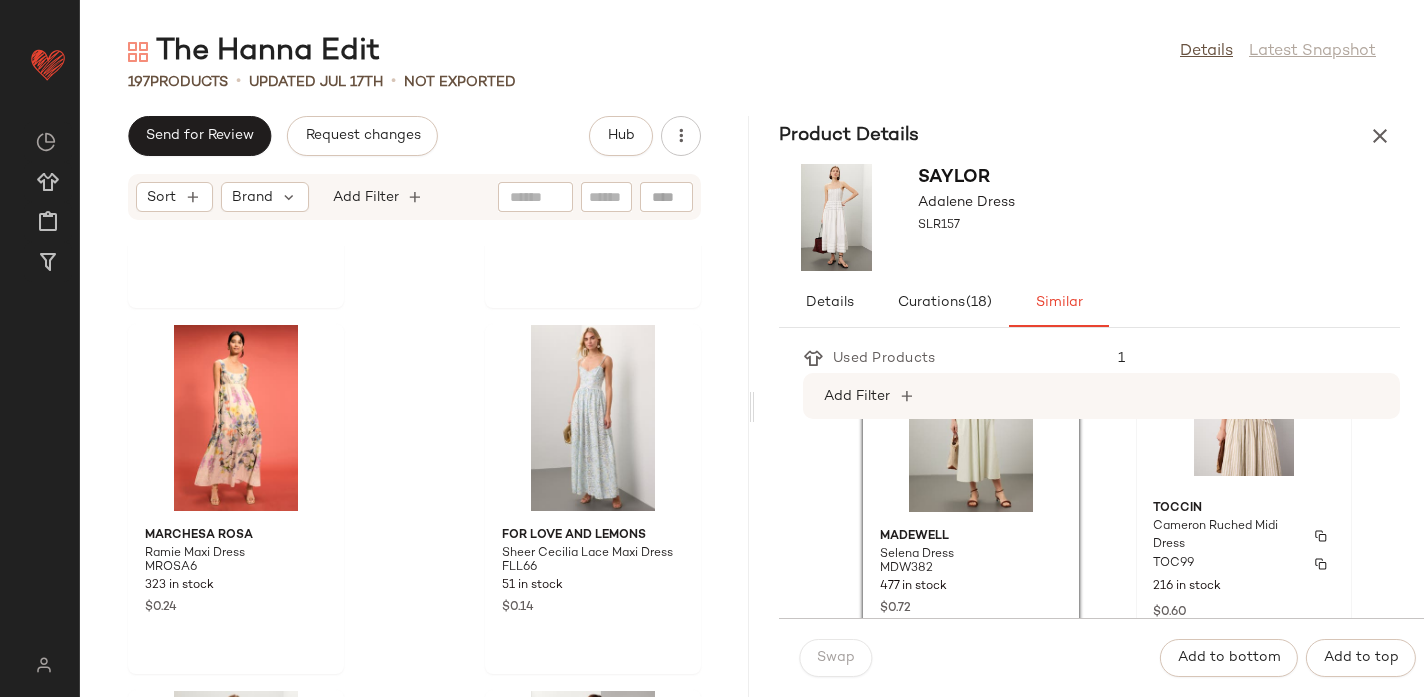 scroll, scrollTop: 13118, scrollLeft: 0, axis: vertical 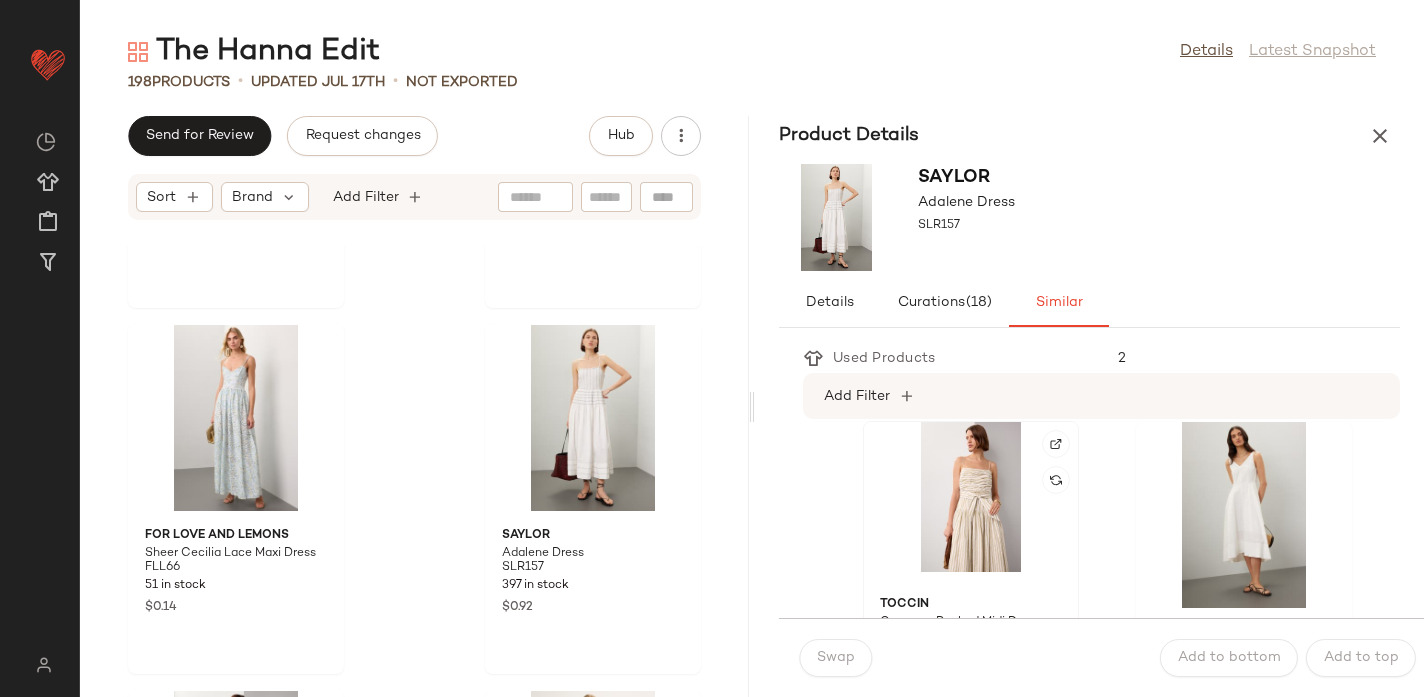 click 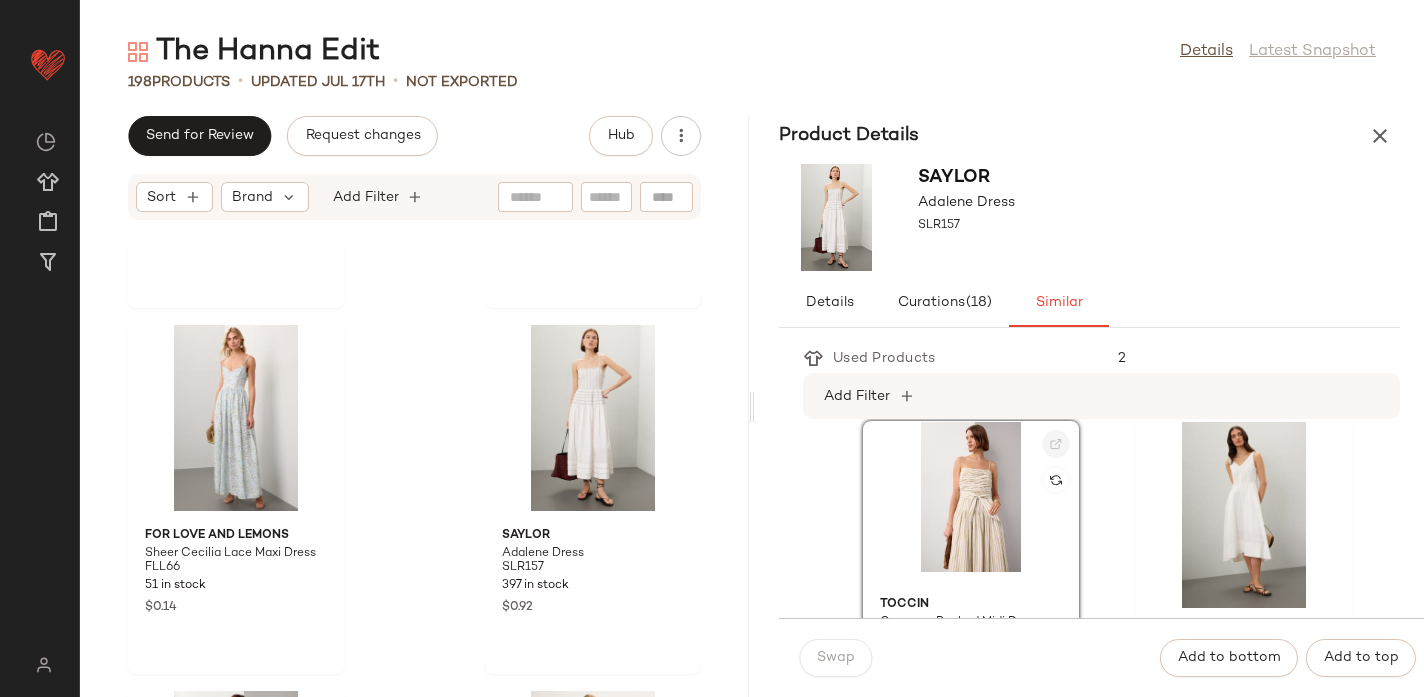 click 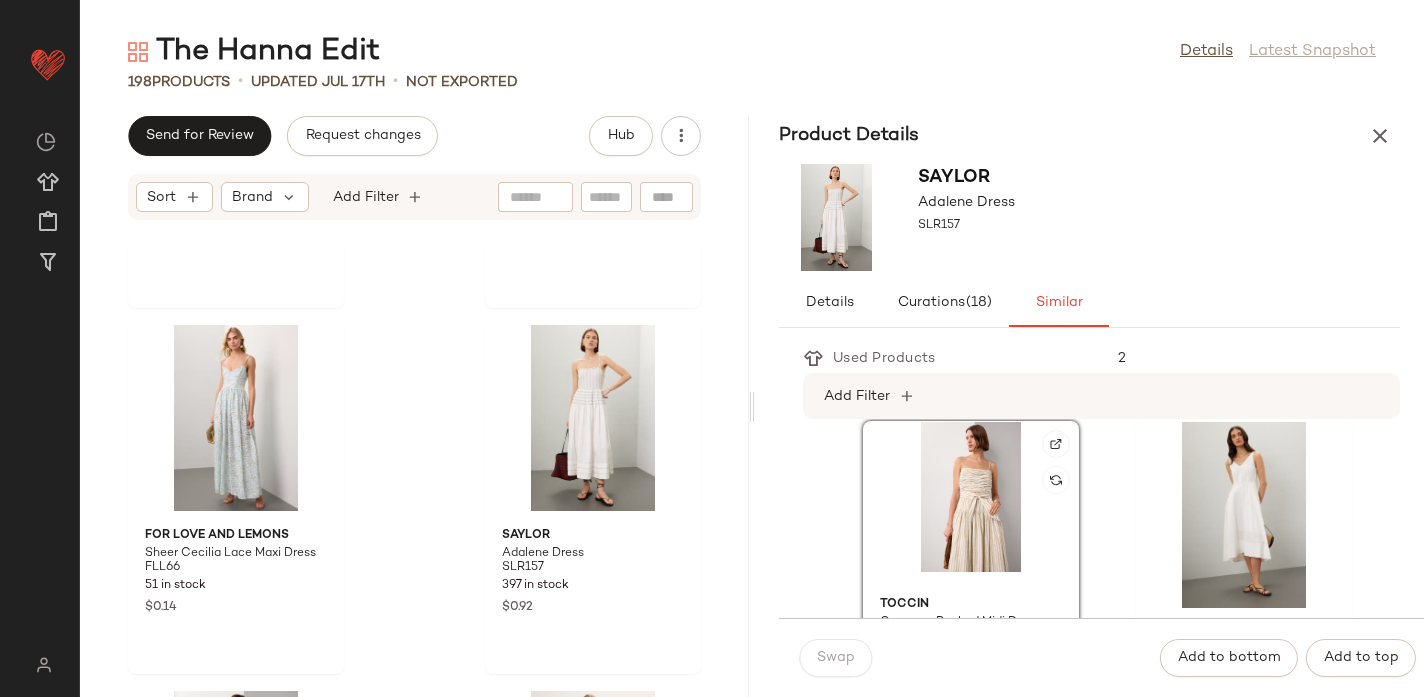 click 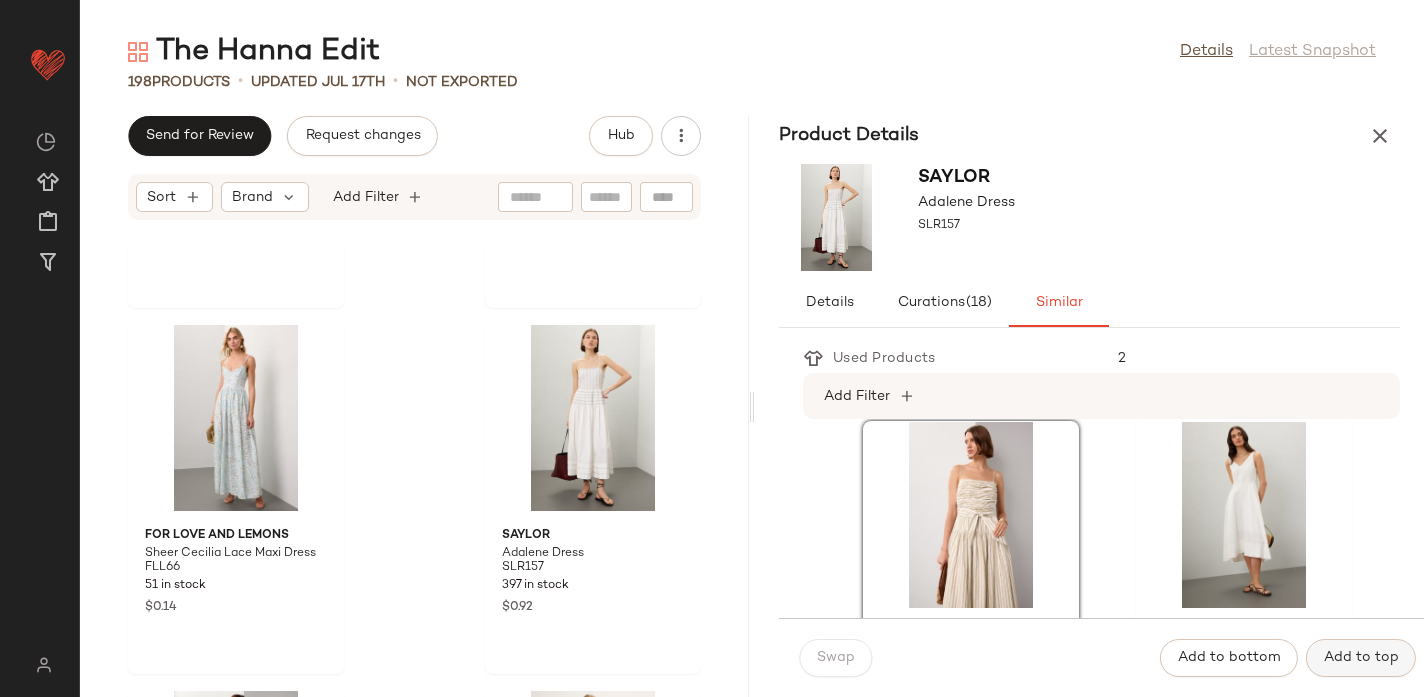 click on "Add to top" 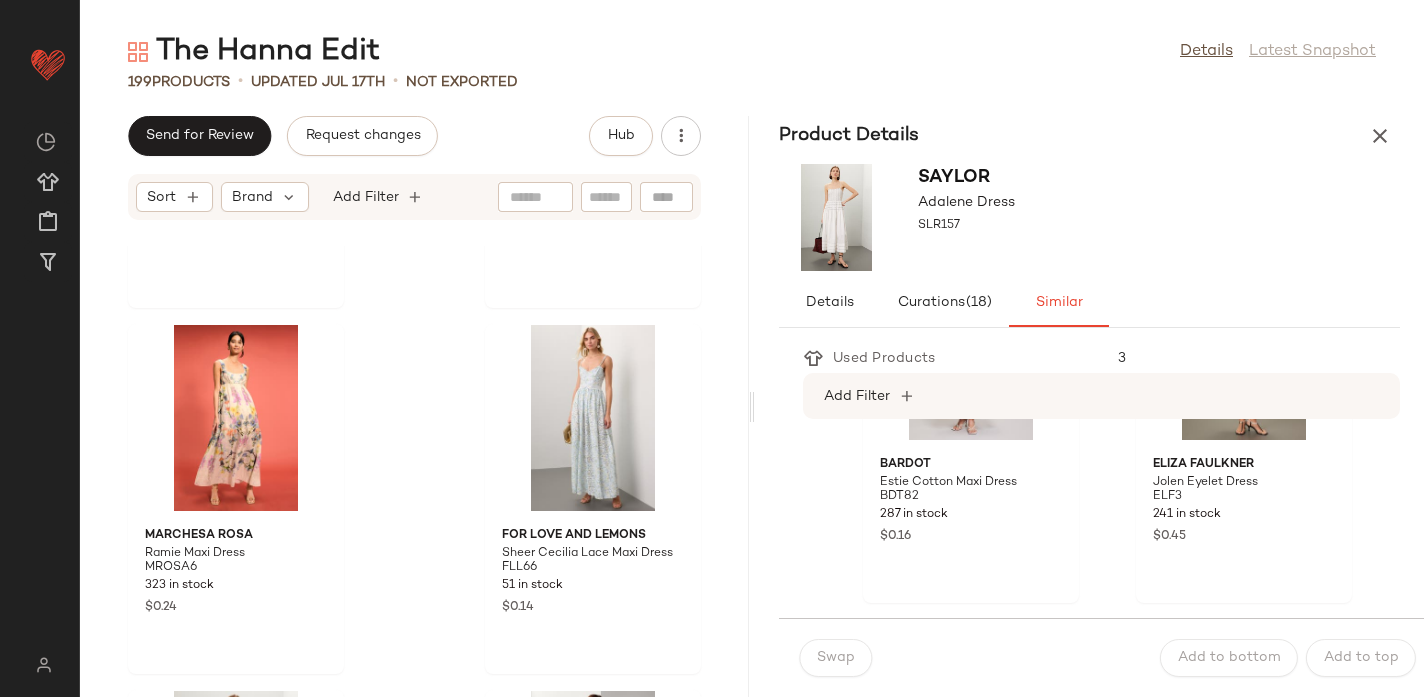 scroll, scrollTop: 1133, scrollLeft: 0, axis: vertical 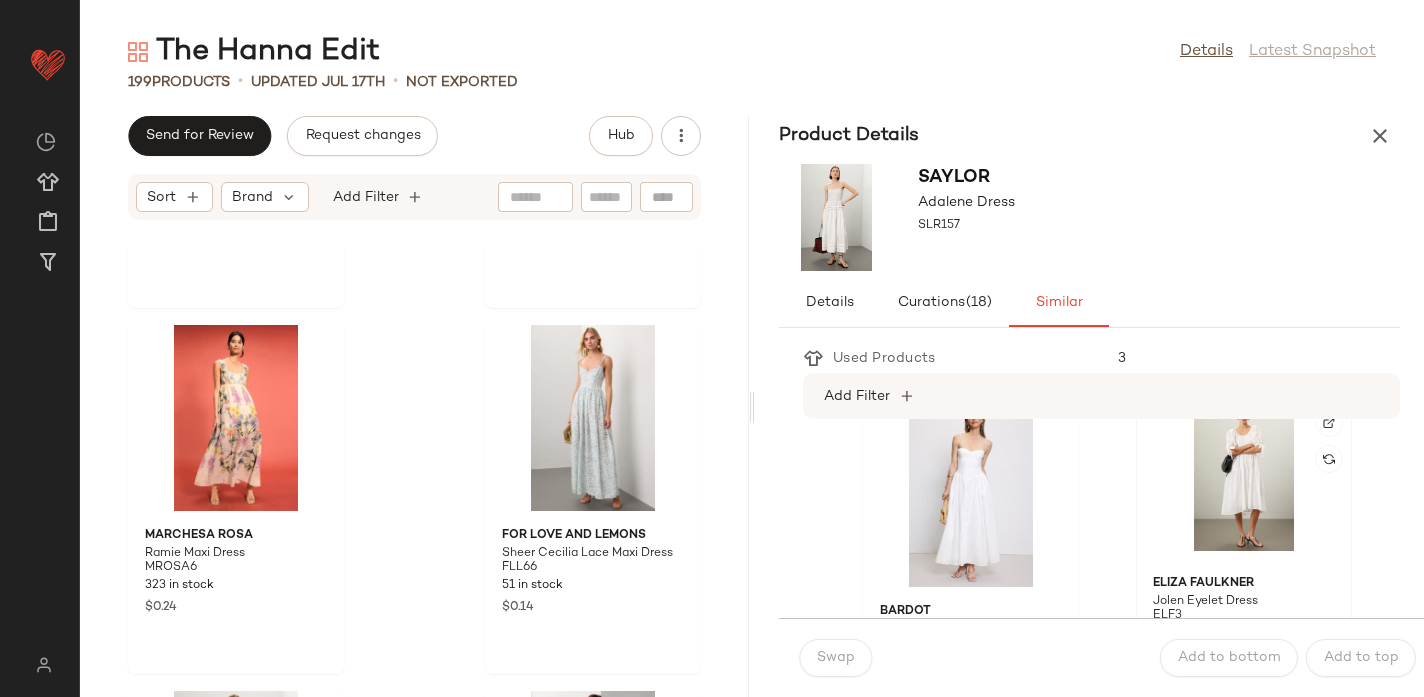 click 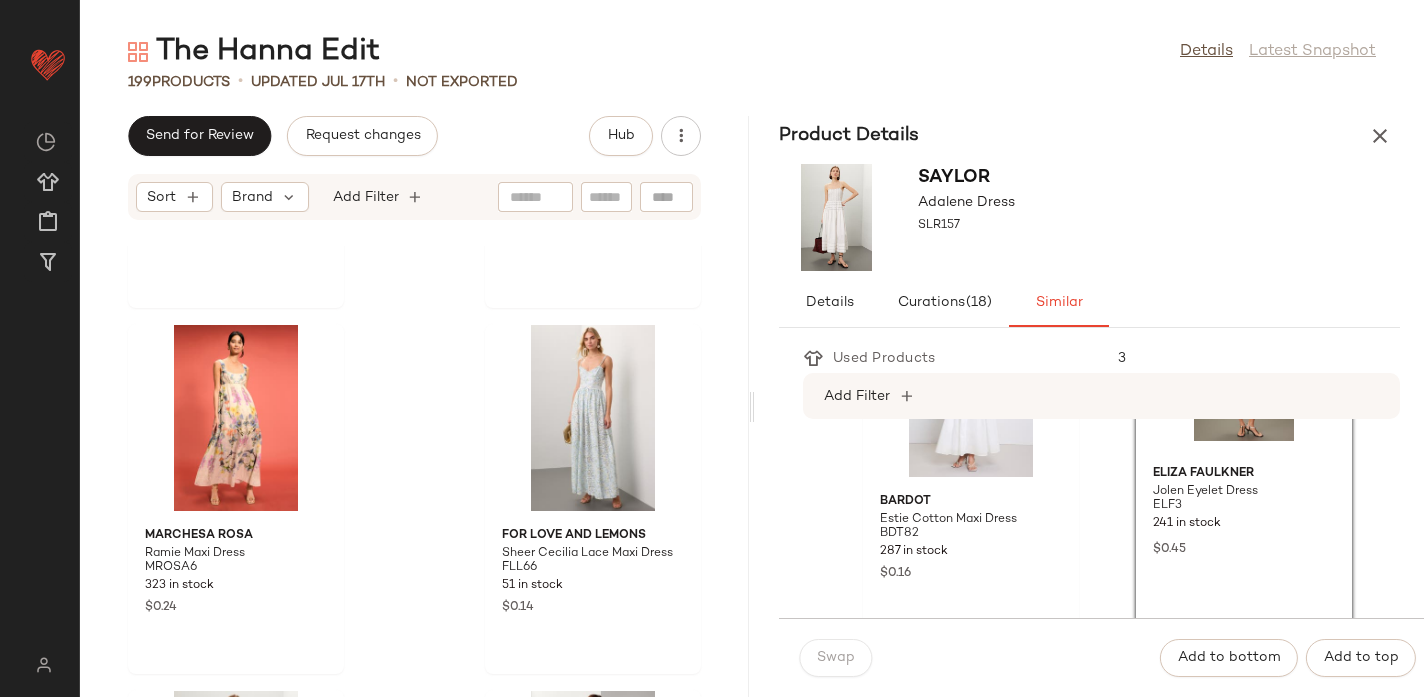 scroll, scrollTop: 1256, scrollLeft: 0, axis: vertical 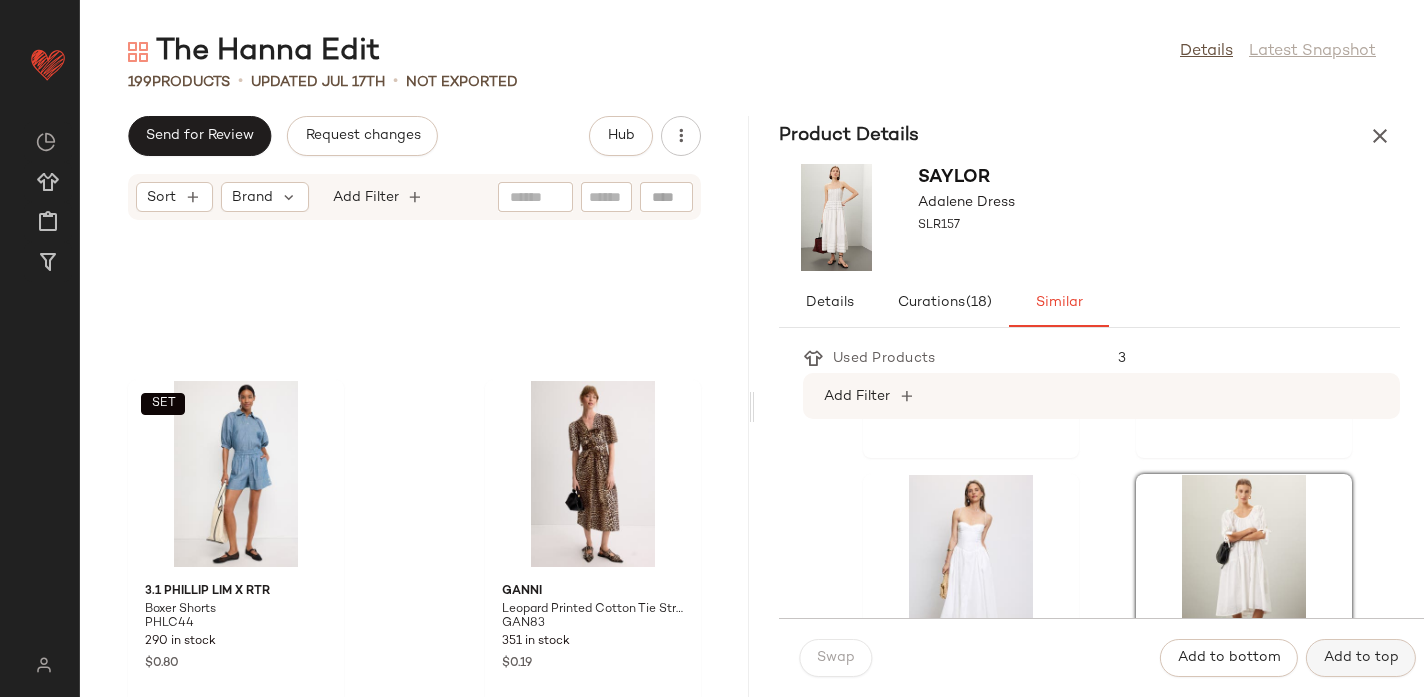click on "Add to top" 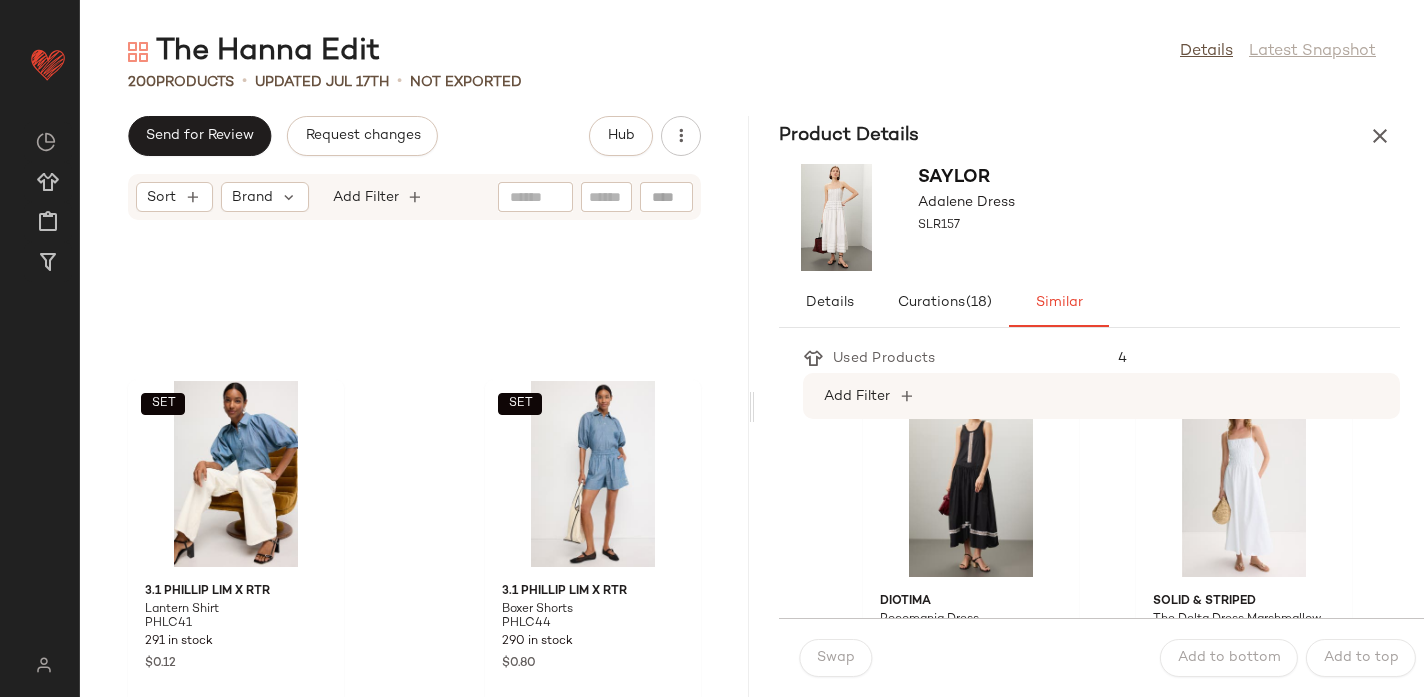 scroll, scrollTop: 1842, scrollLeft: 0, axis: vertical 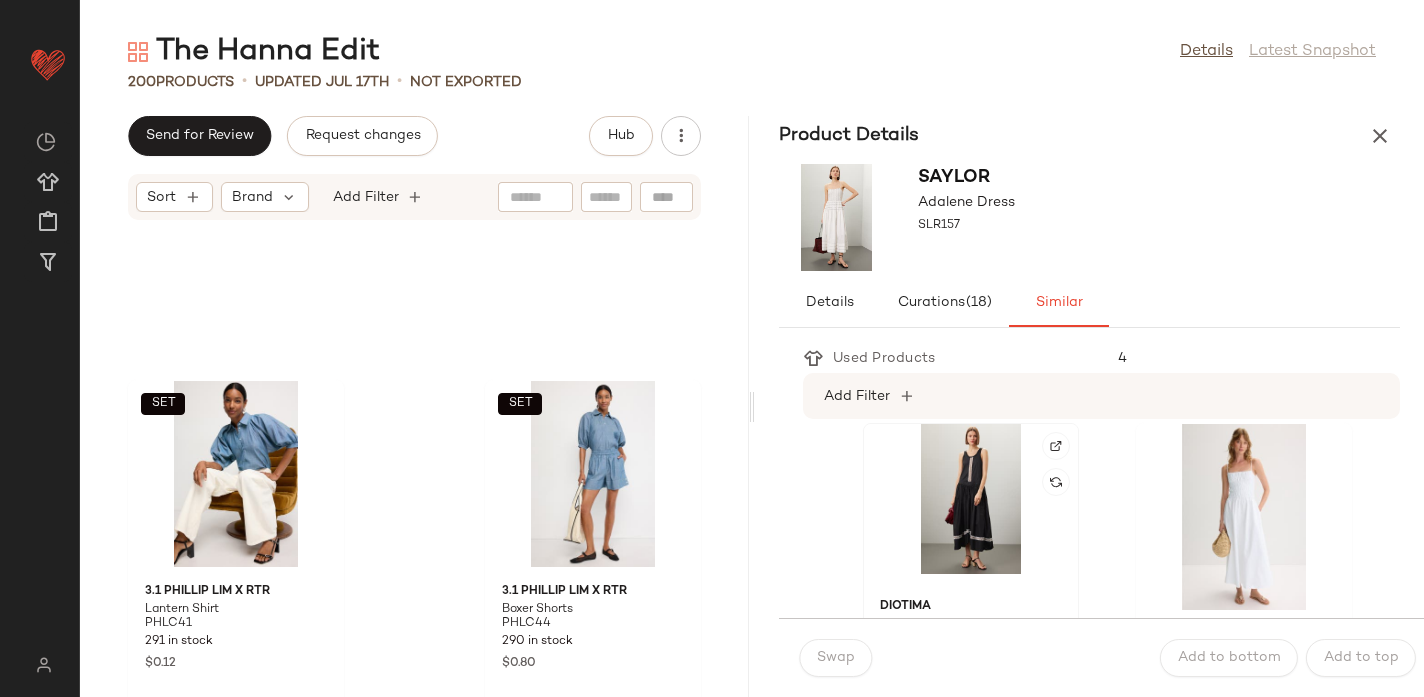 click 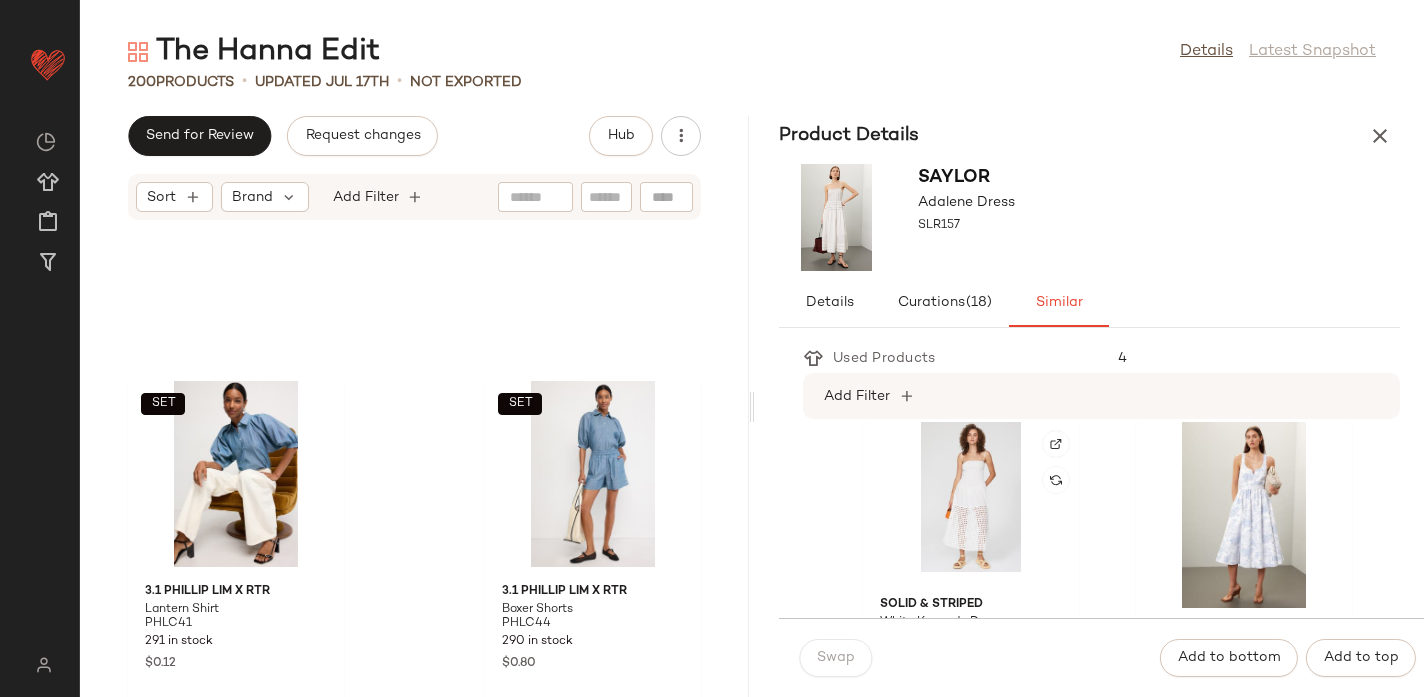 scroll, scrollTop: 2217, scrollLeft: 0, axis: vertical 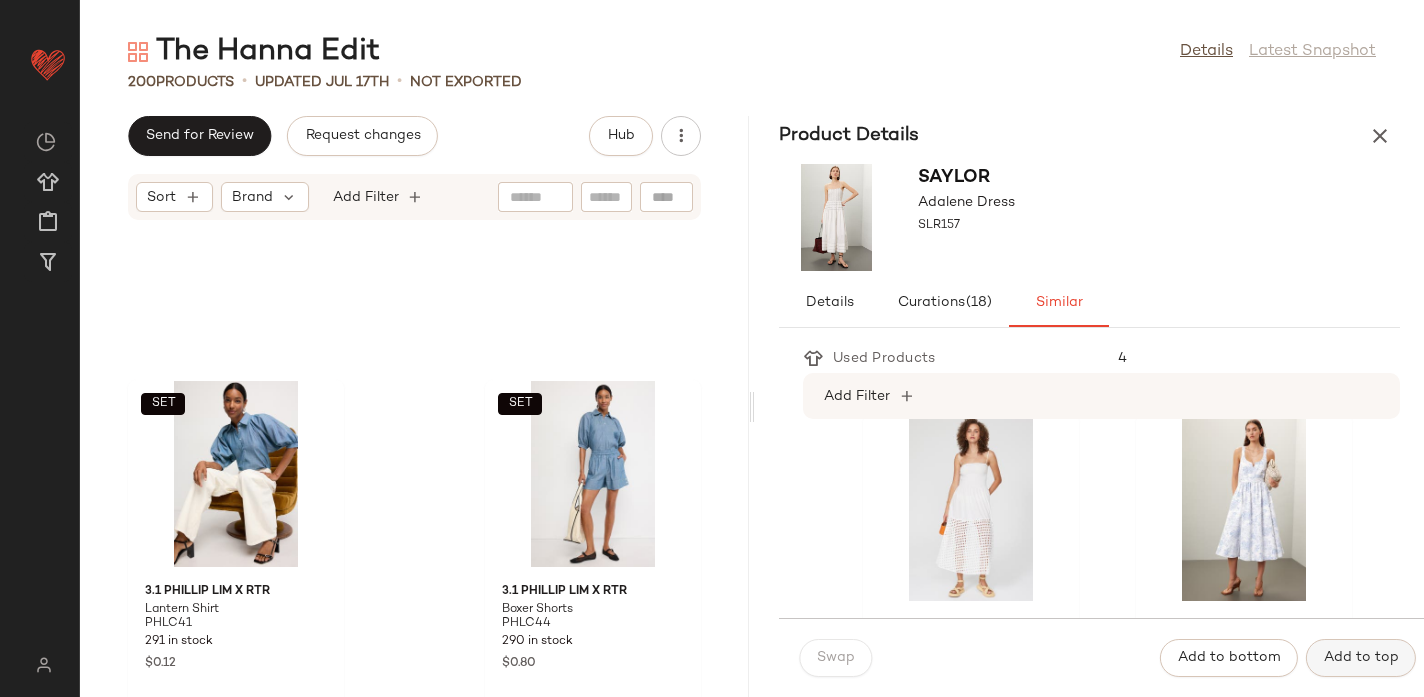click on "Add to top" 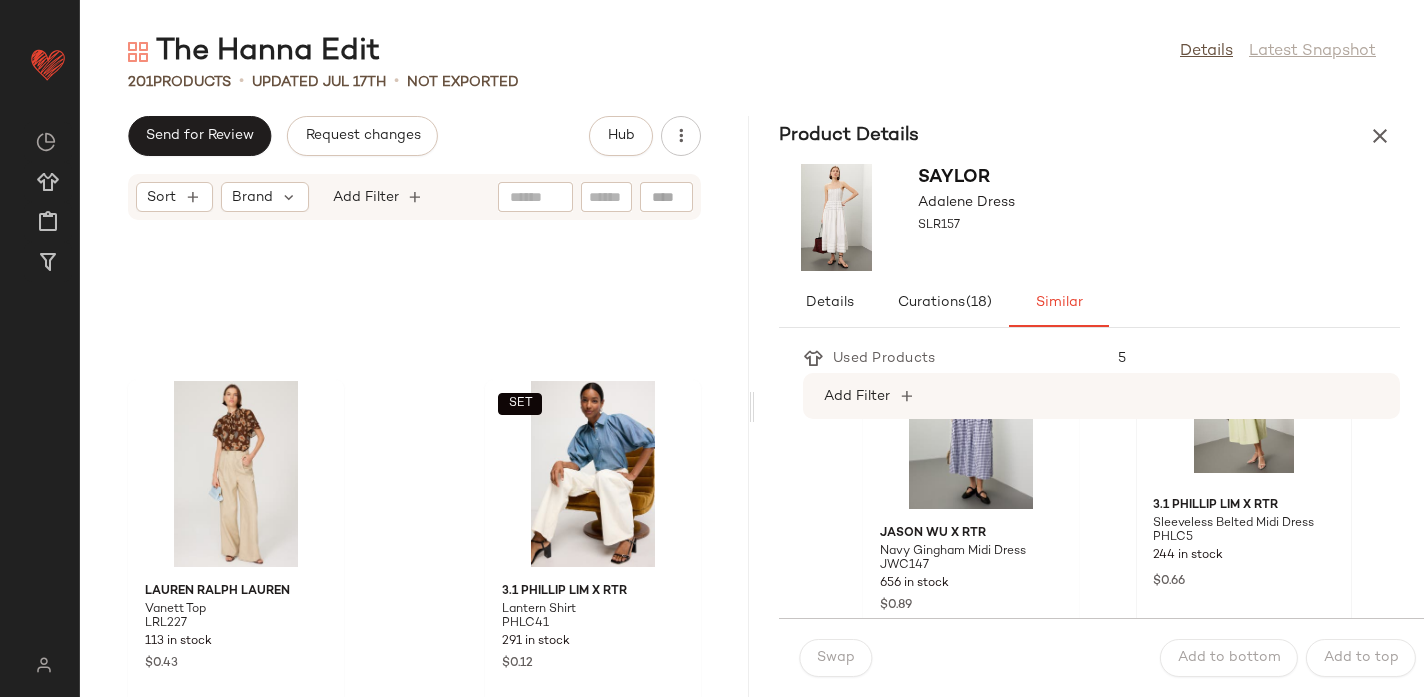 scroll, scrollTop: 2684, scrollLeft: 0, axis: vertical 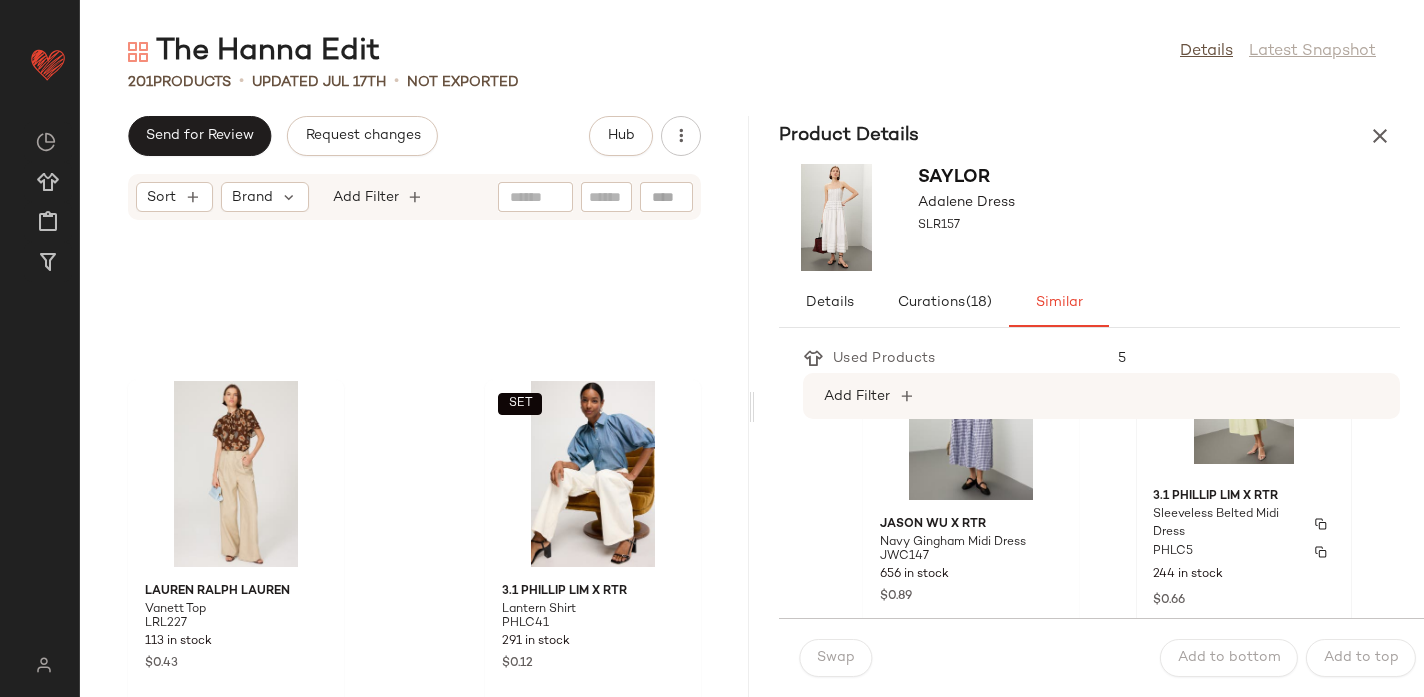 click on "Sleeveless Belted Midi Dress" at bounding box center (1226, 524) 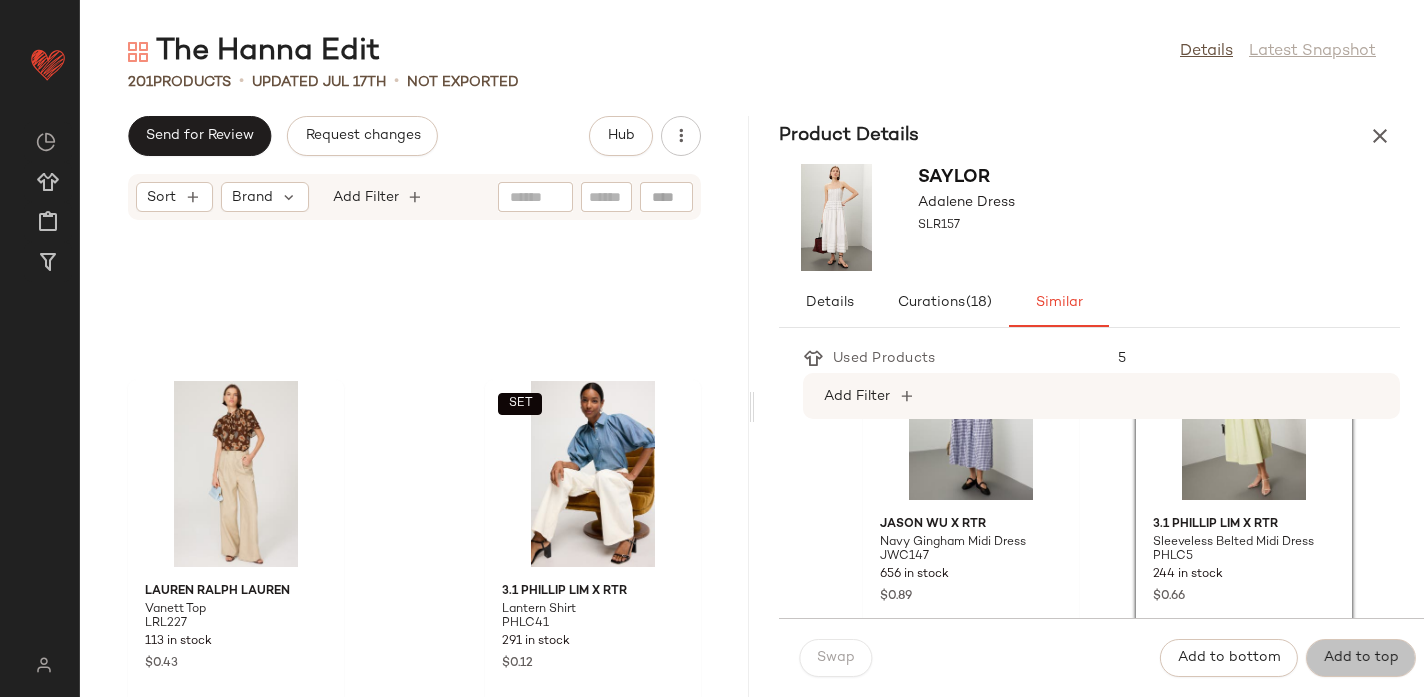 click on "Add to top" at bounding box center [1361, 658] 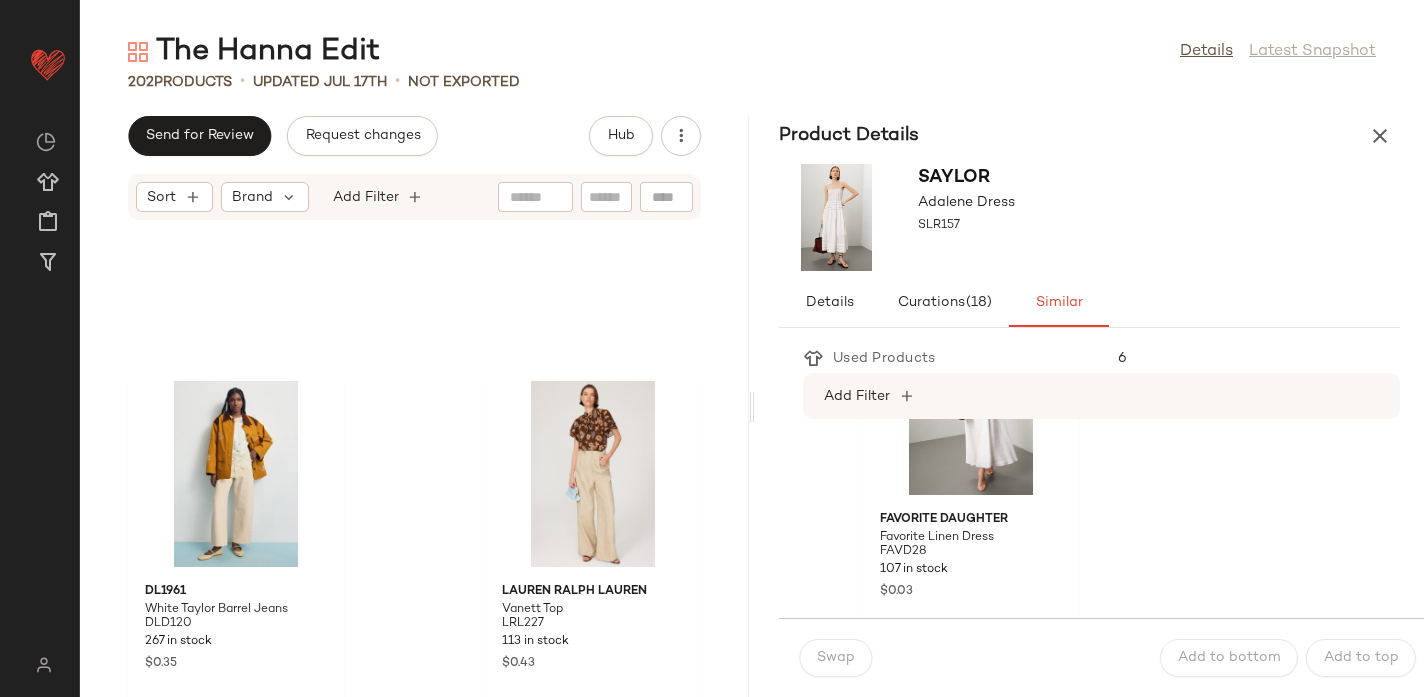 scroll, scrollTop: 3421, scrollLeft: 0, axis: vertical 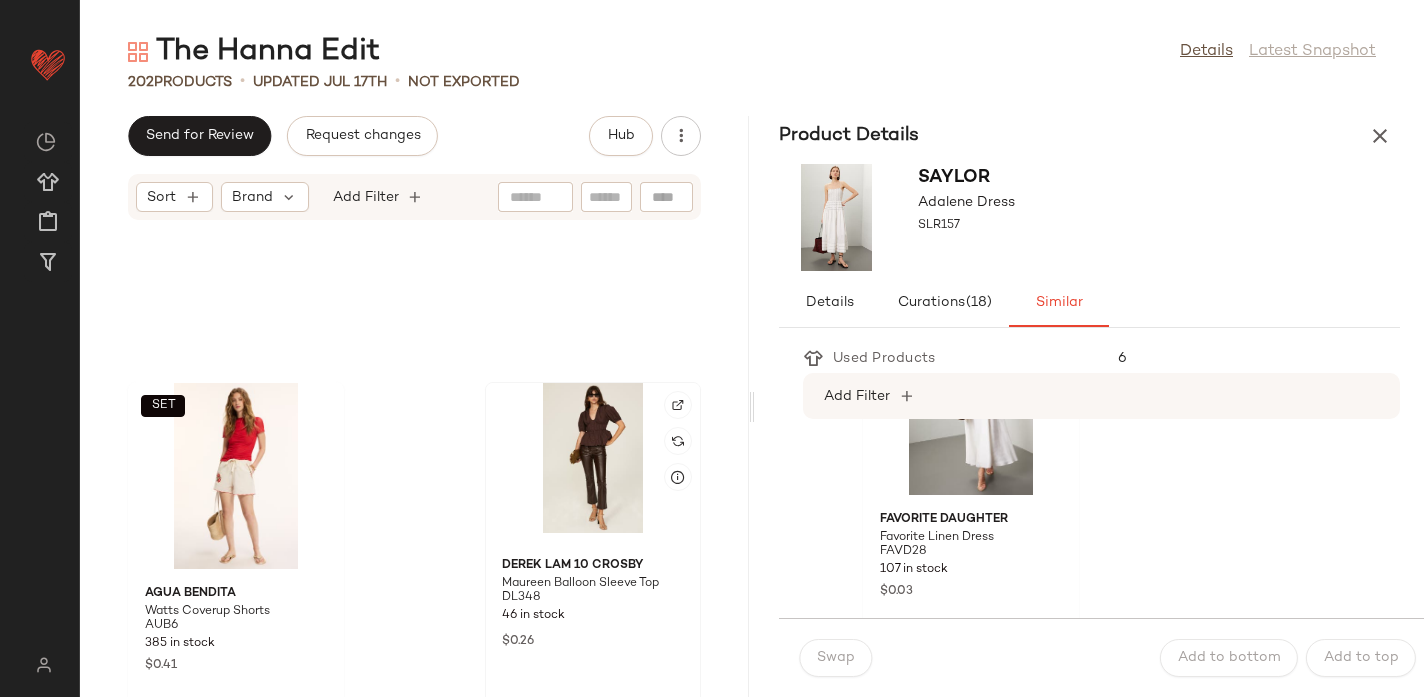 click 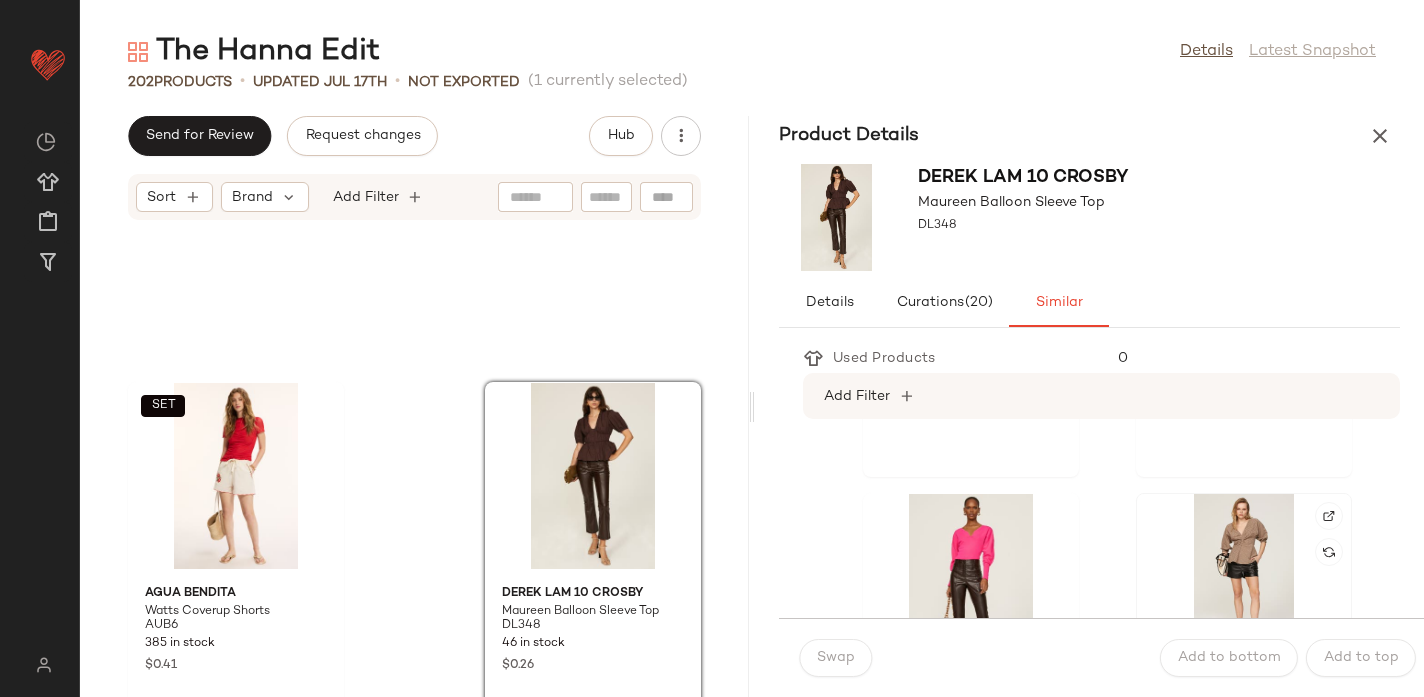 scroll, scrollTop: 301, scrollLeft: 0, axis: vertical 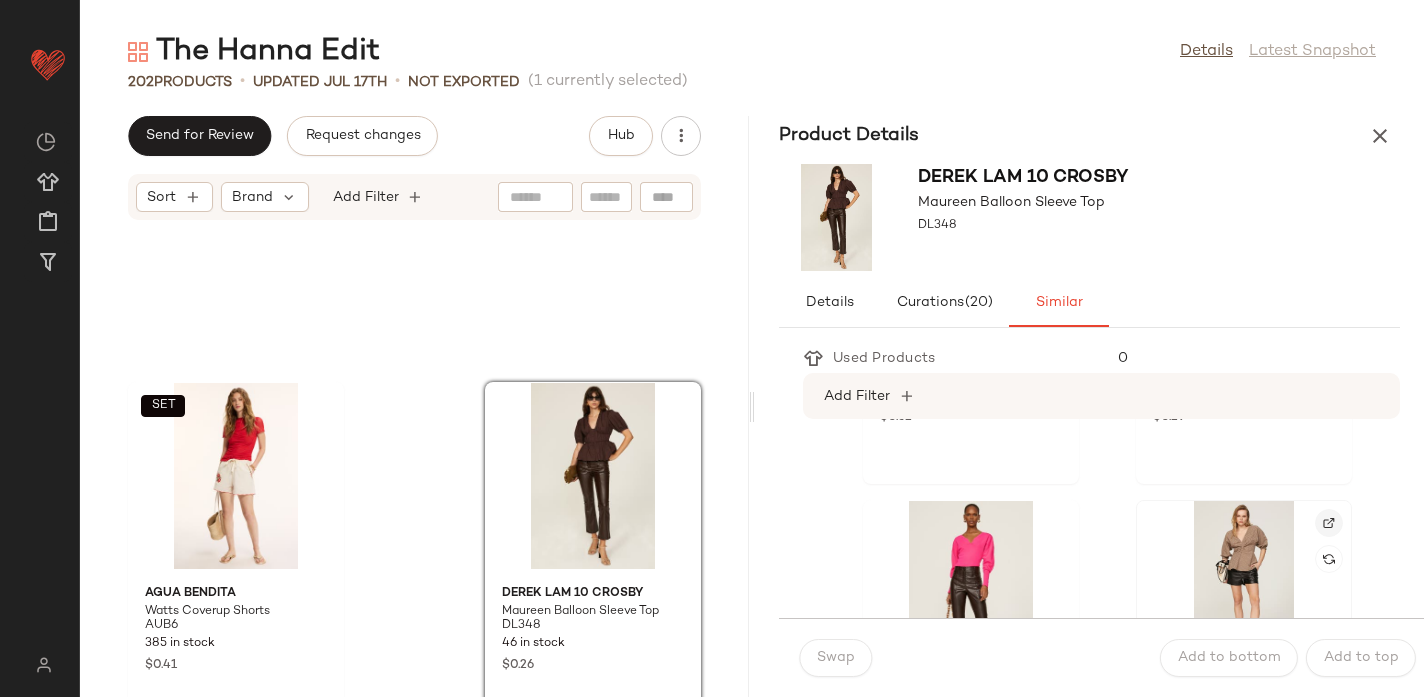 click 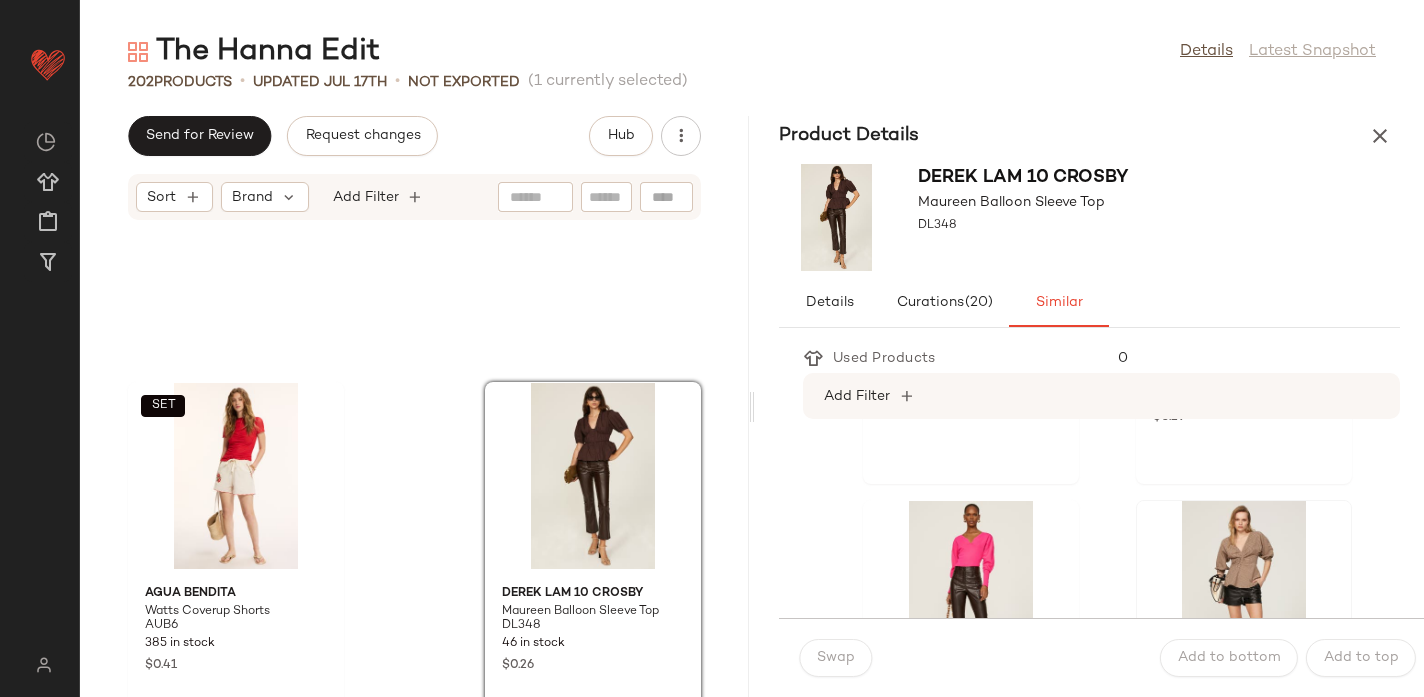 scroll, scrollTop: 281, scrollLeft: 0, axis: vertical 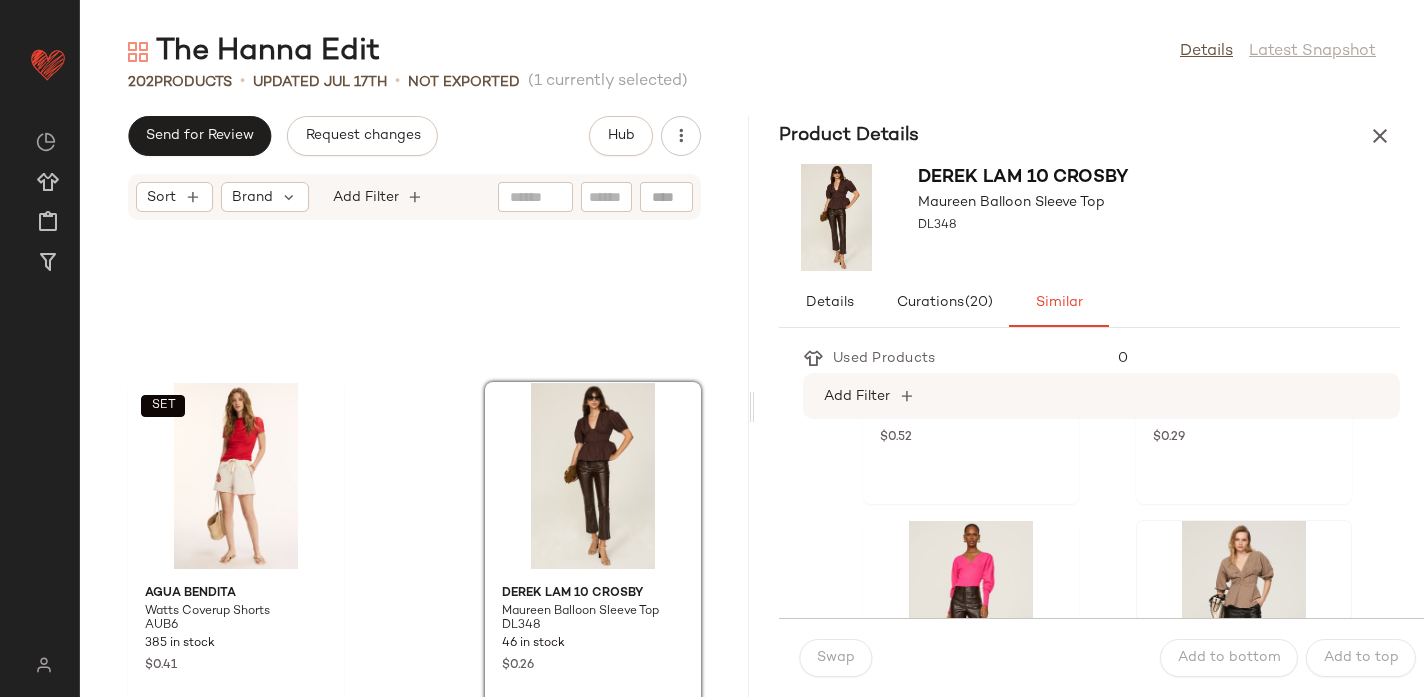 click on "Proenza Schouler White Label Gingham Peplum Top PSWL64 32 in stock $0.22" 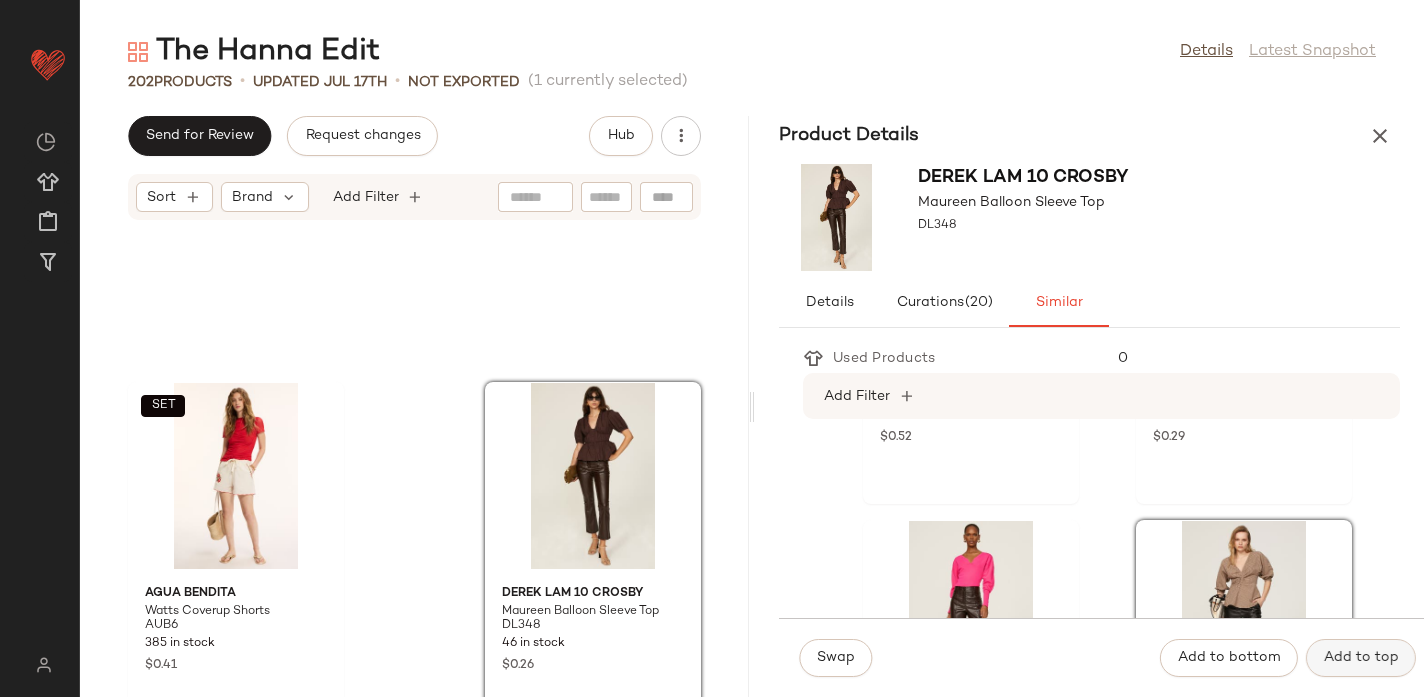 click on "Add to top" at bounding box center (1361, 658) 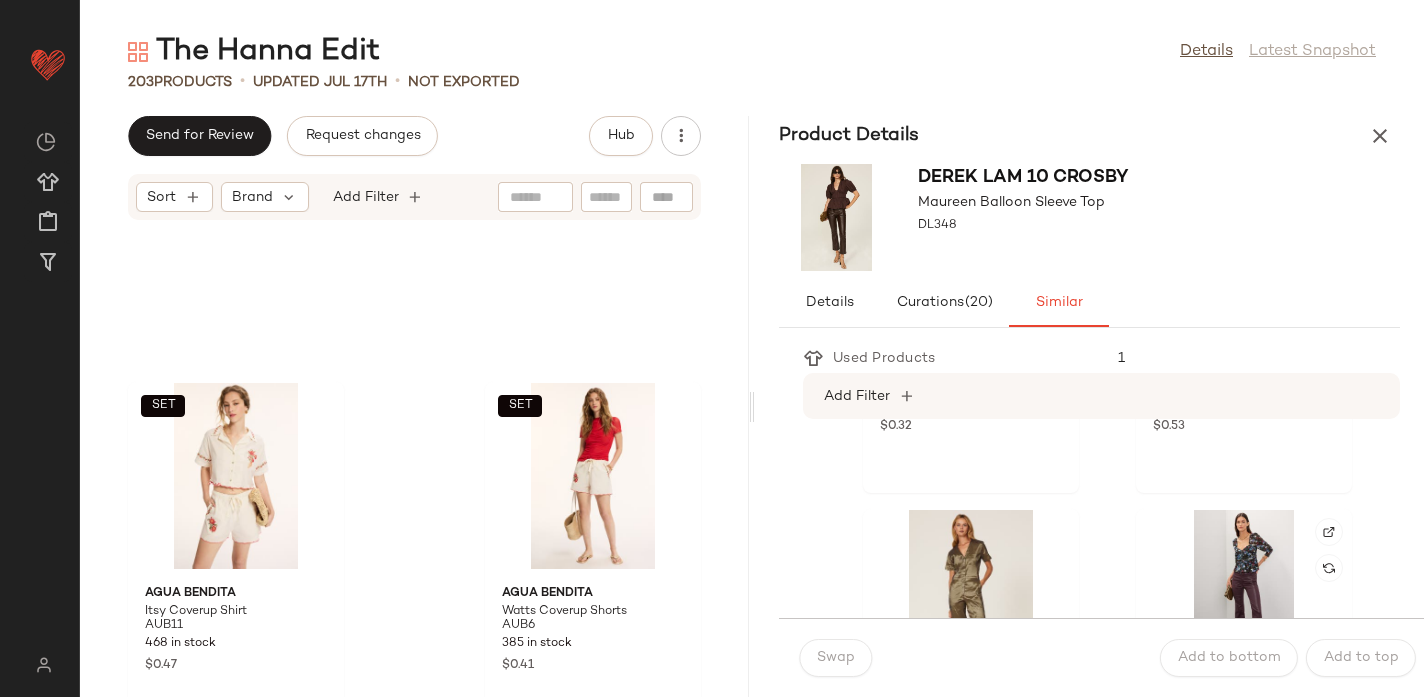 scroll, scrollTop: 4193, scrollLeft: 0, axis: vertical 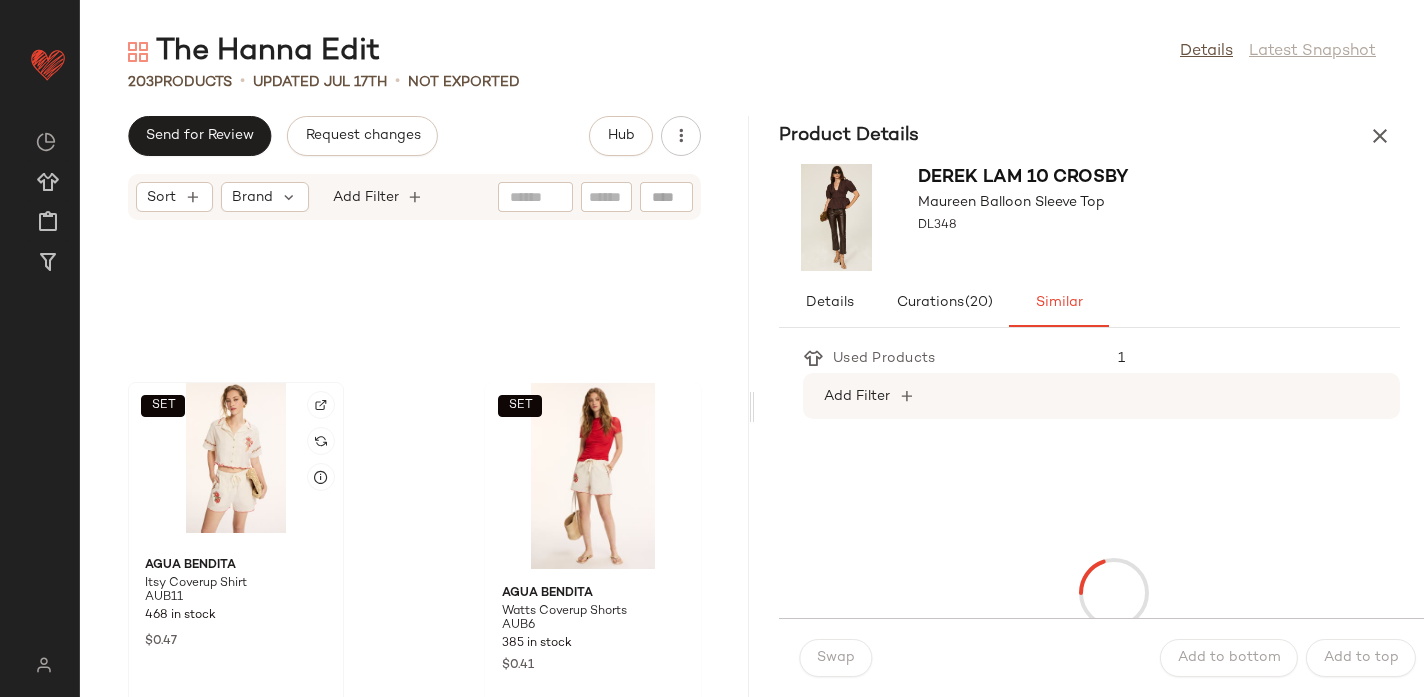 click on "SET" 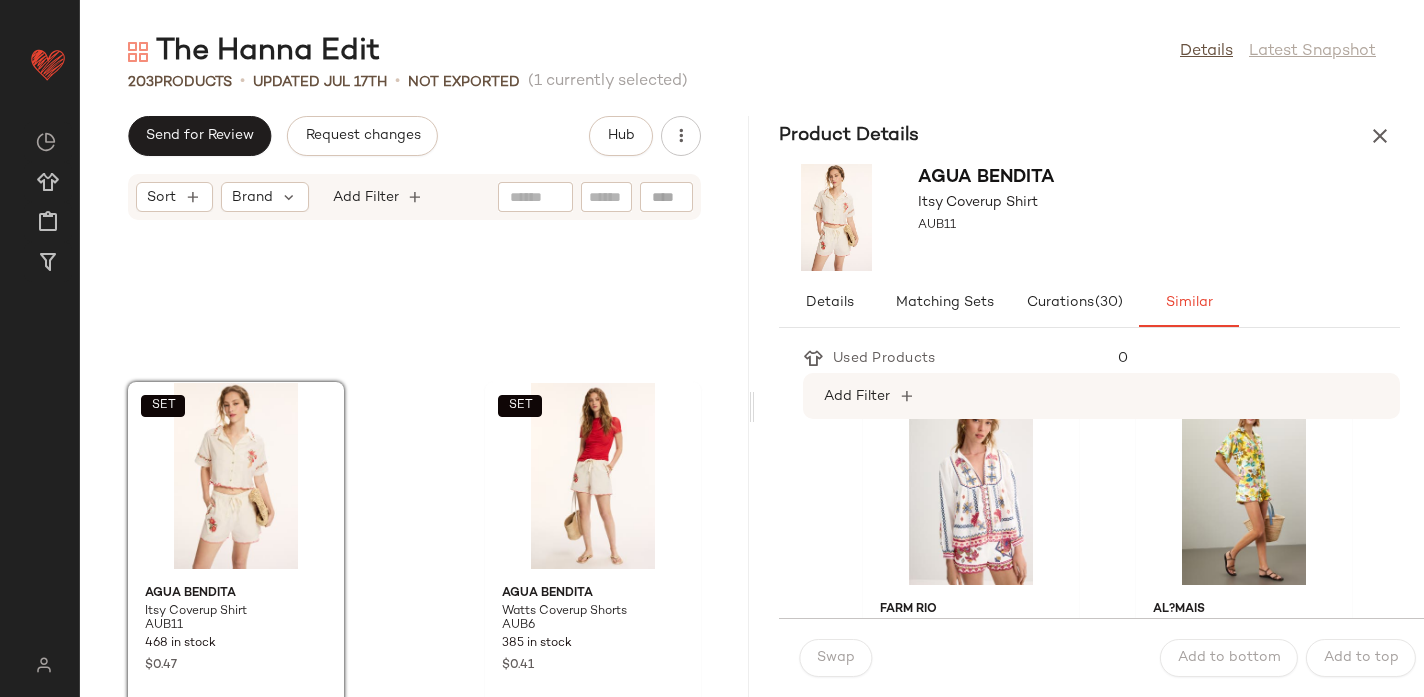 scroll, scrollTop: 402, scrollLeft: 0, axis: vertical 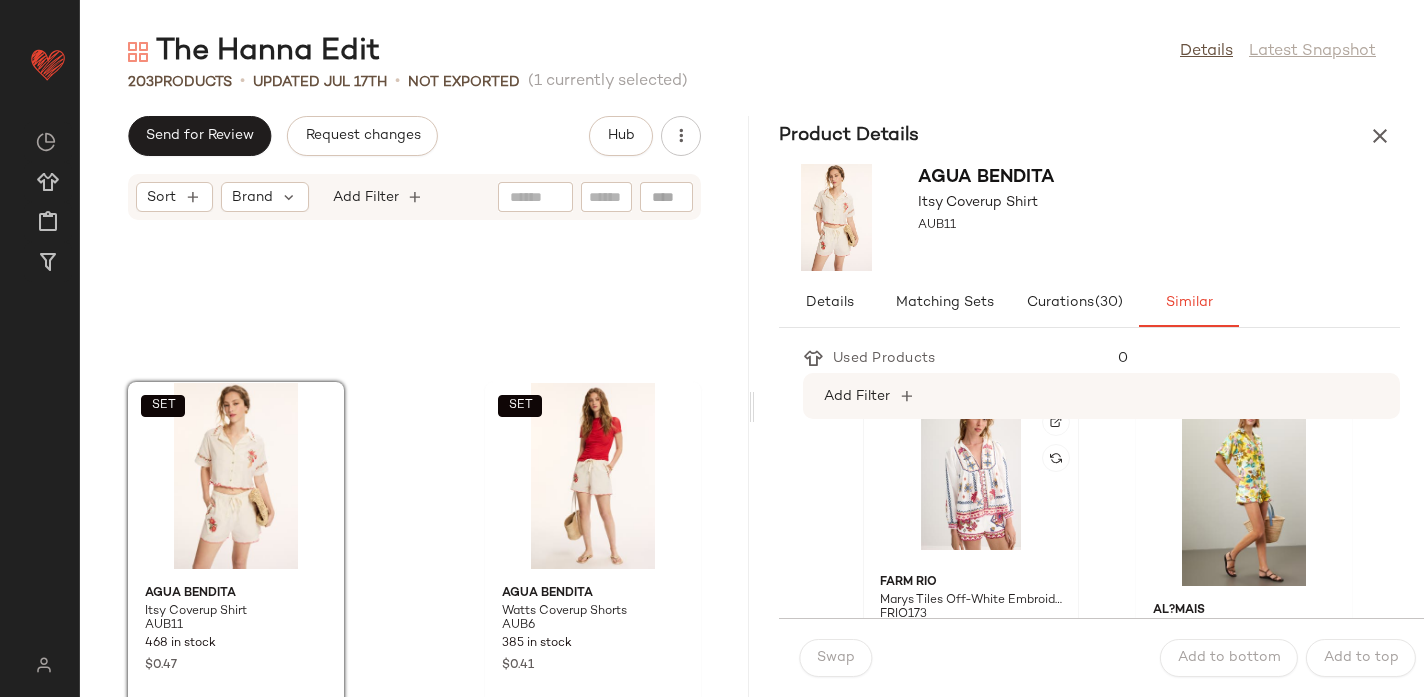 click 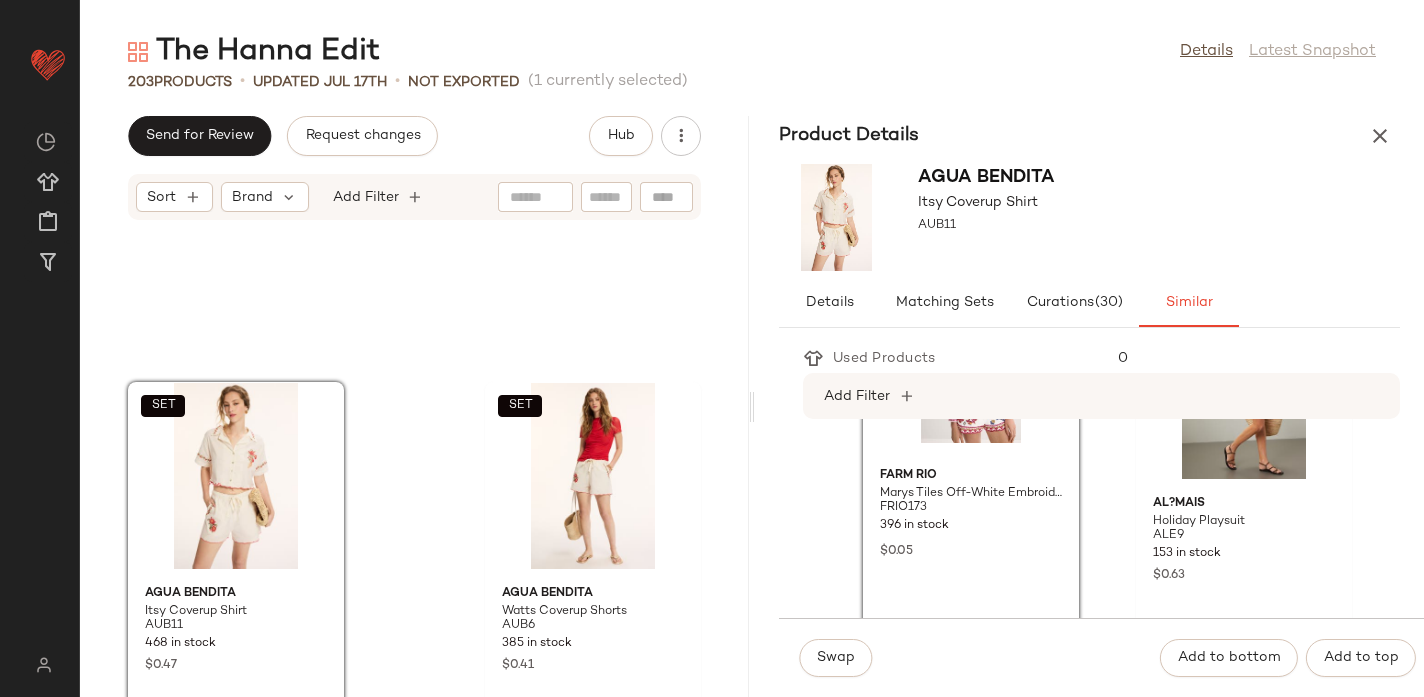 scroll, scrollTop: 511, scrollLeft: 0, axis: vertical 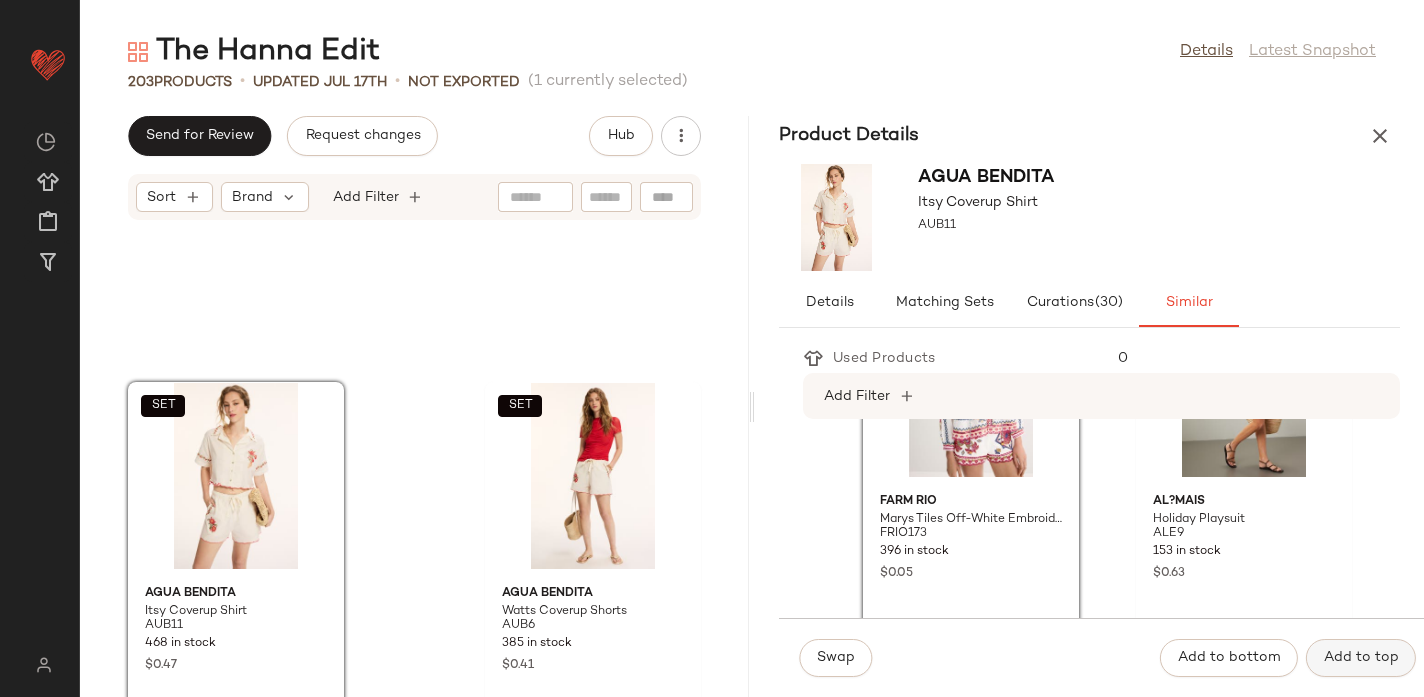 click on "Add to top" 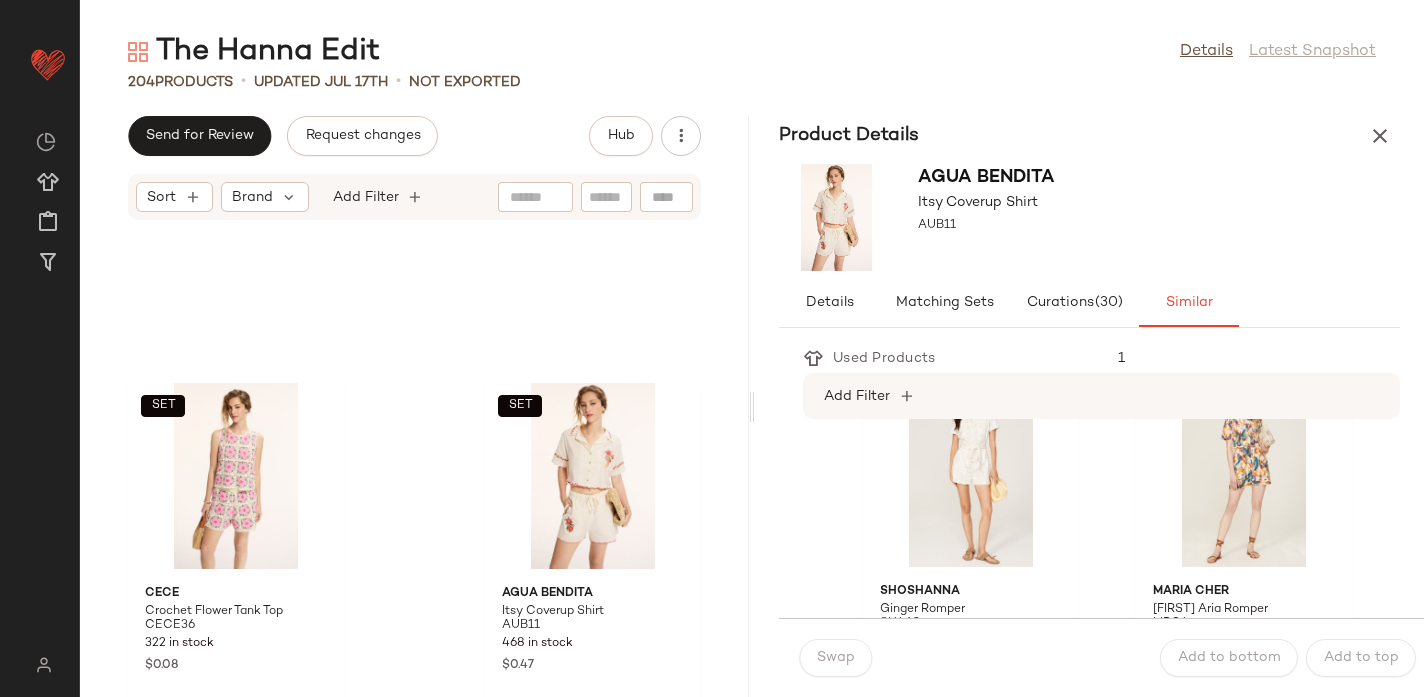 scroll, scrollTop: 758, scrollLeft: 0, axis: vertical 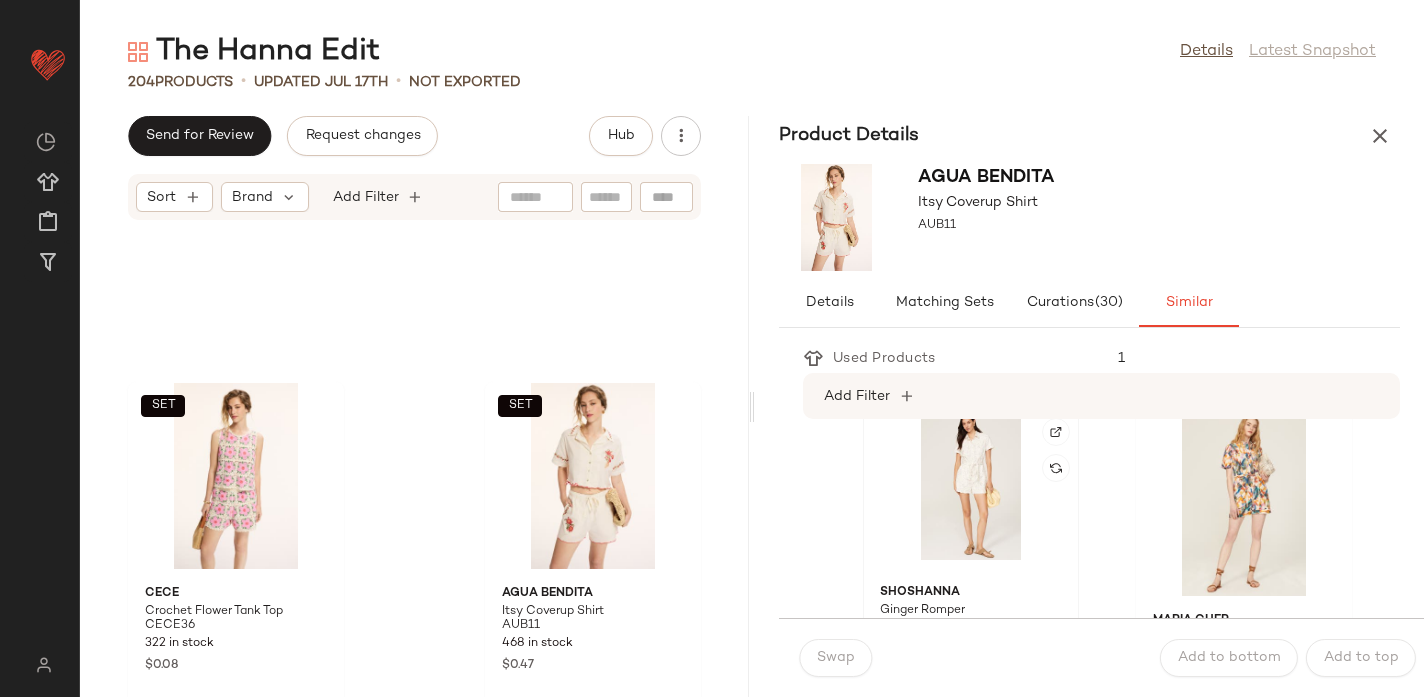 click 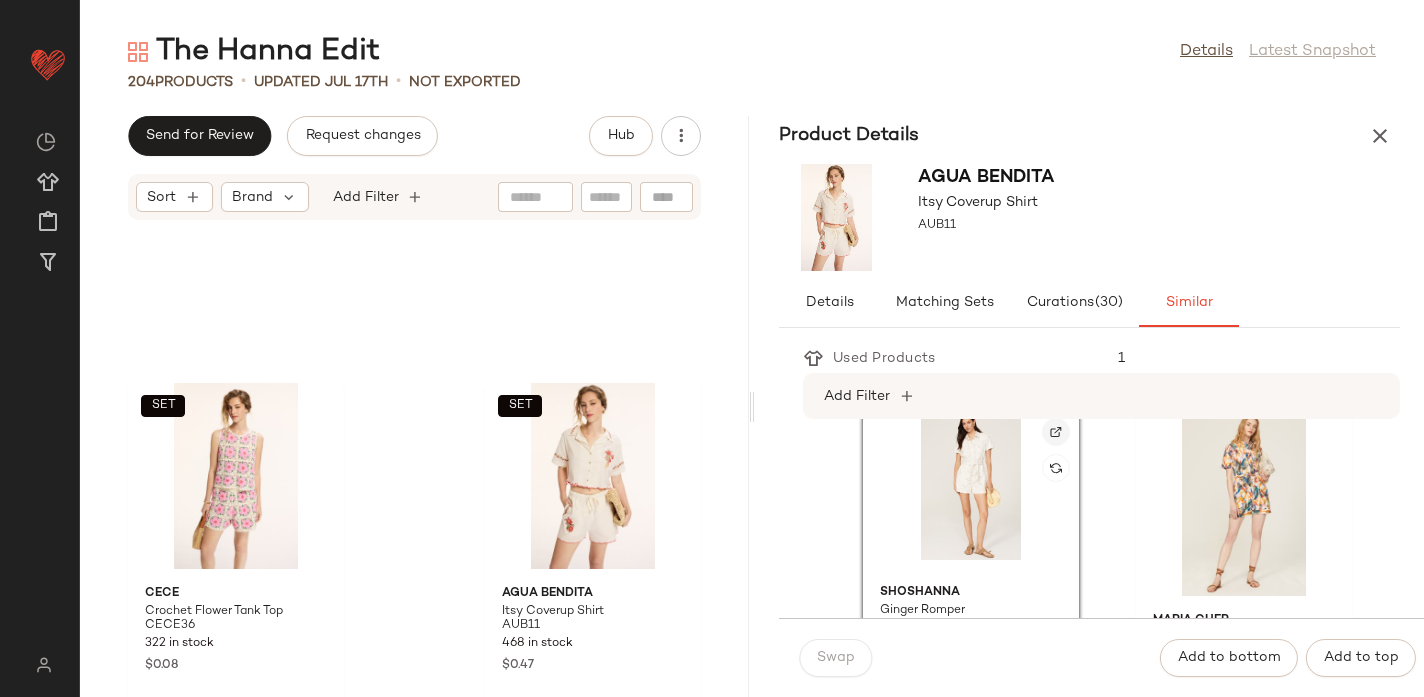 click 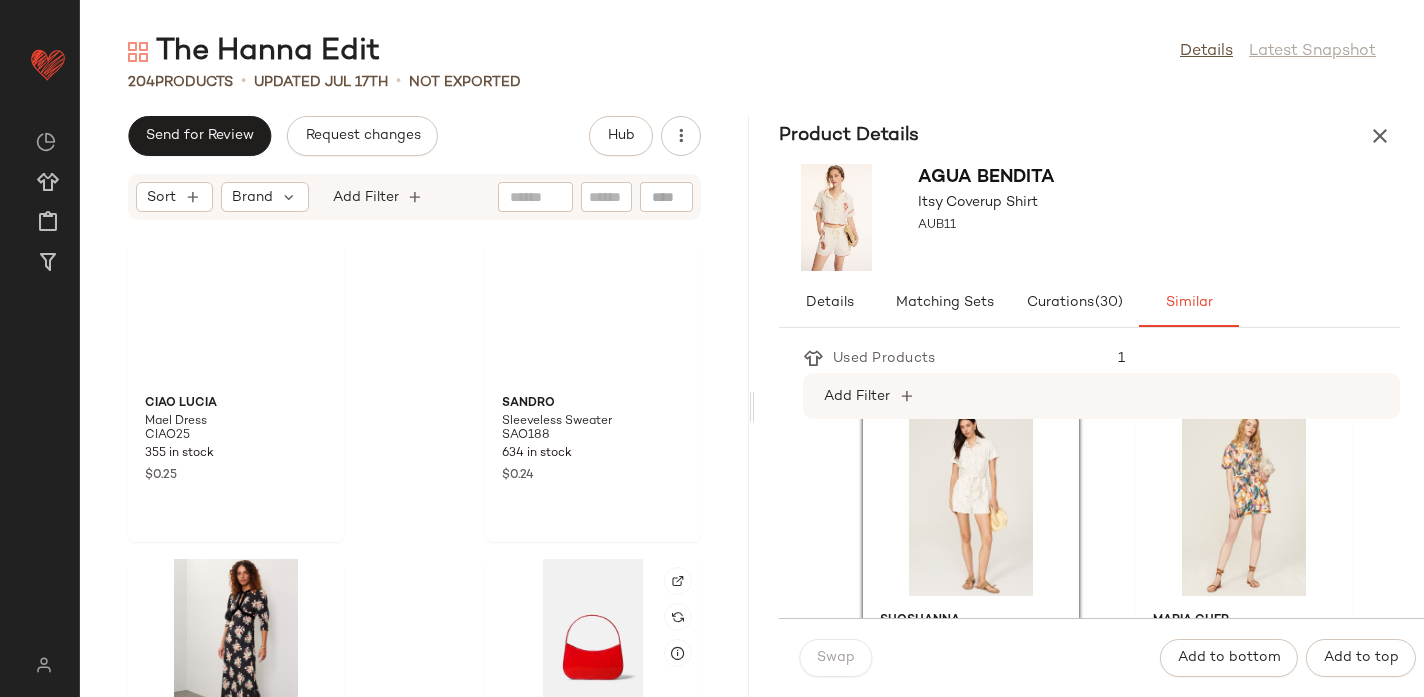 scroll, scrollTop: 35814, scrollLeft: 0, axis: vertical 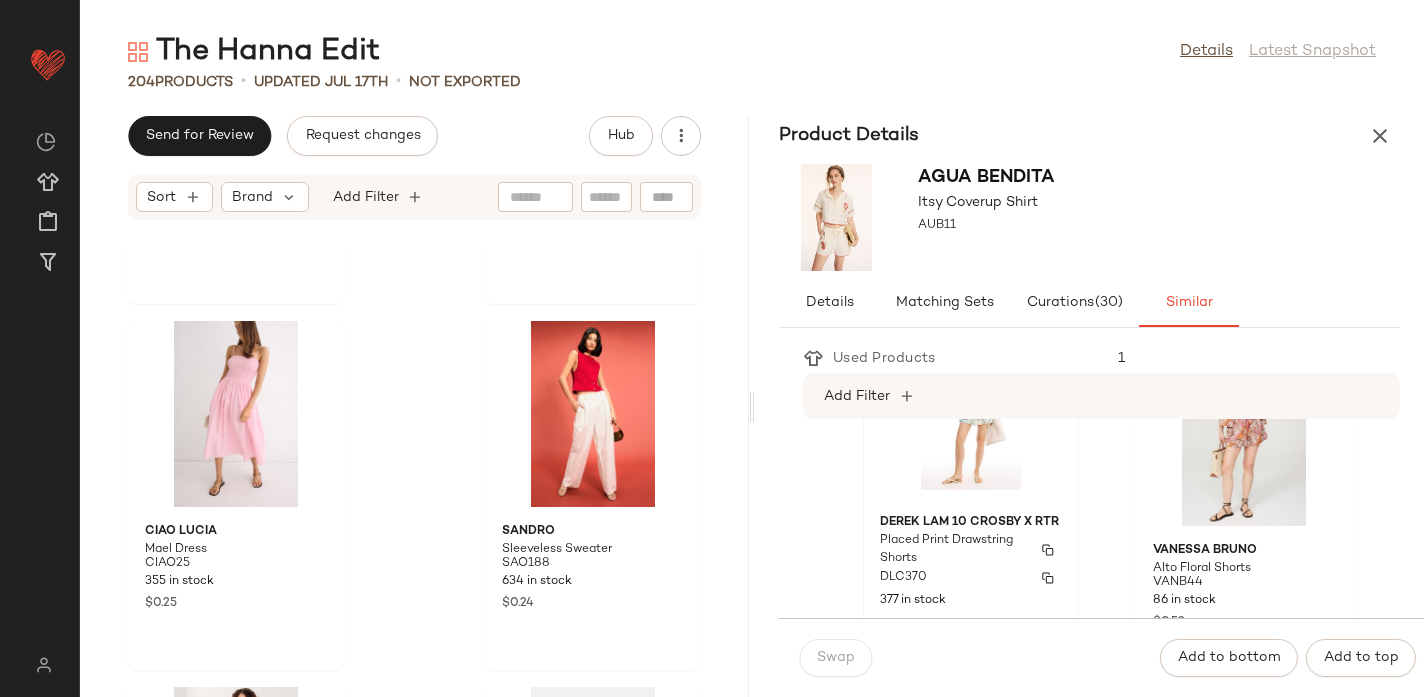 click on "Derek Lam 10 Crosby x RTR" at bounding box center (971, 523) 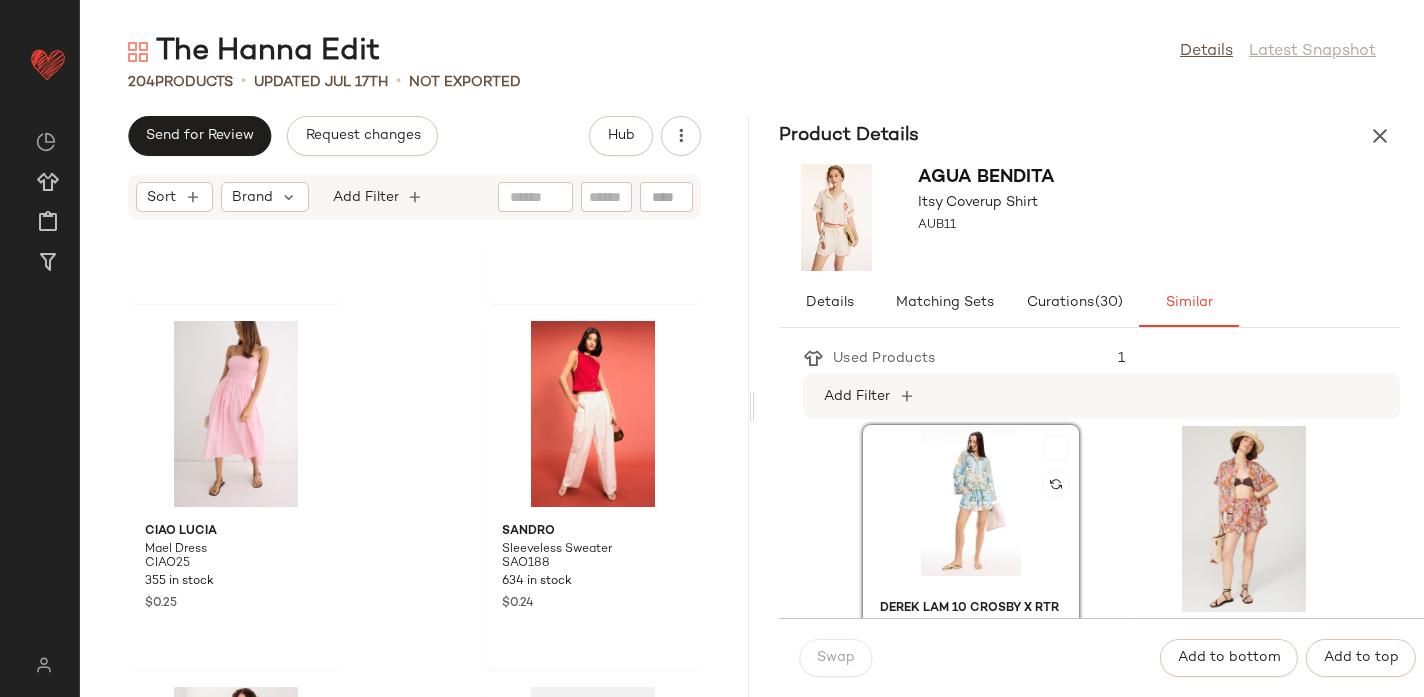 scroll, scrollTop: 2936, scrollLeft: 0, axis: vertical 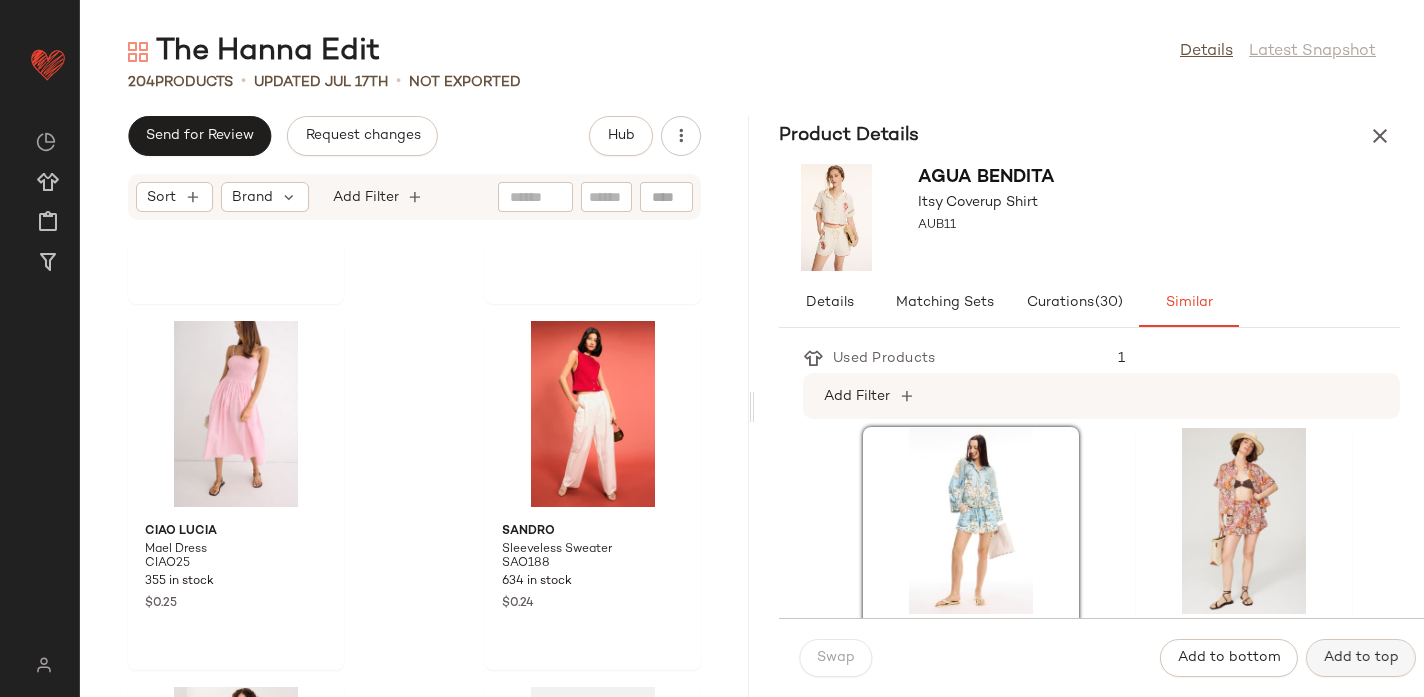 click on "Add to top" 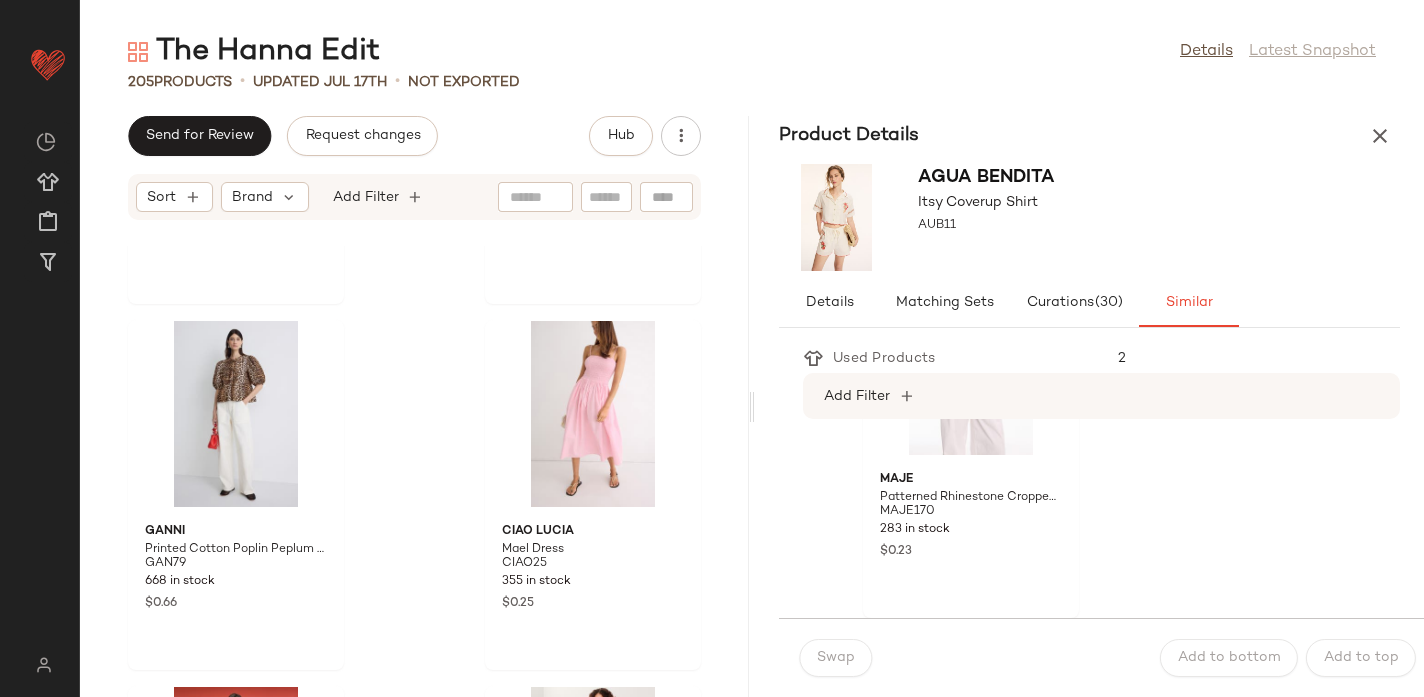 scroll, scrollTop: 4041, scrollLeft: 0, axis: vertical 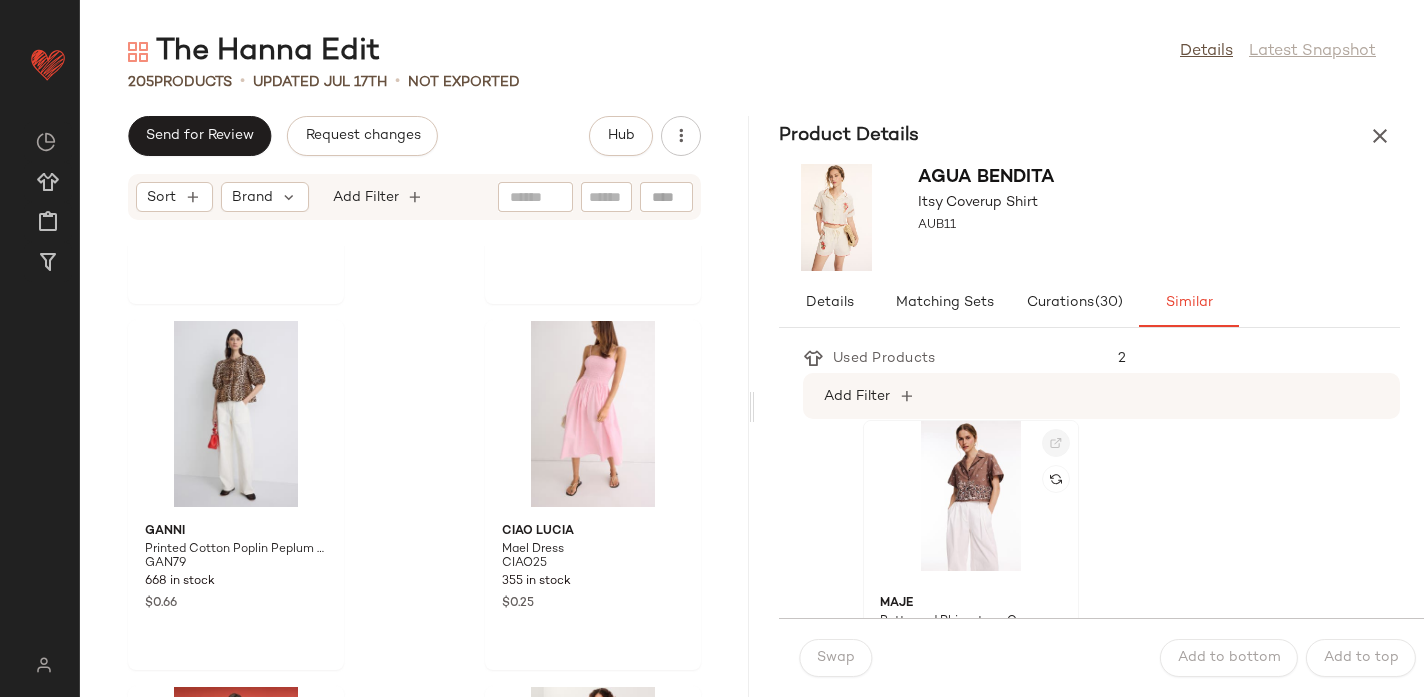 click 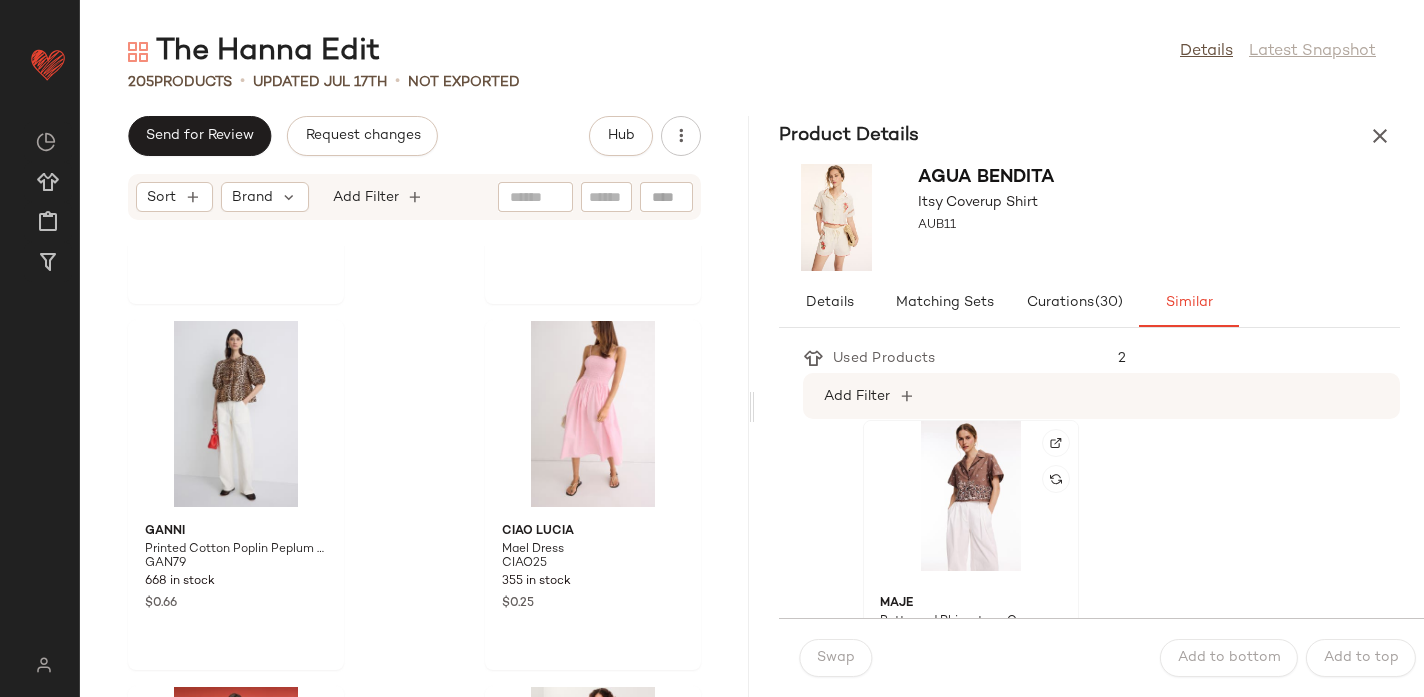 click 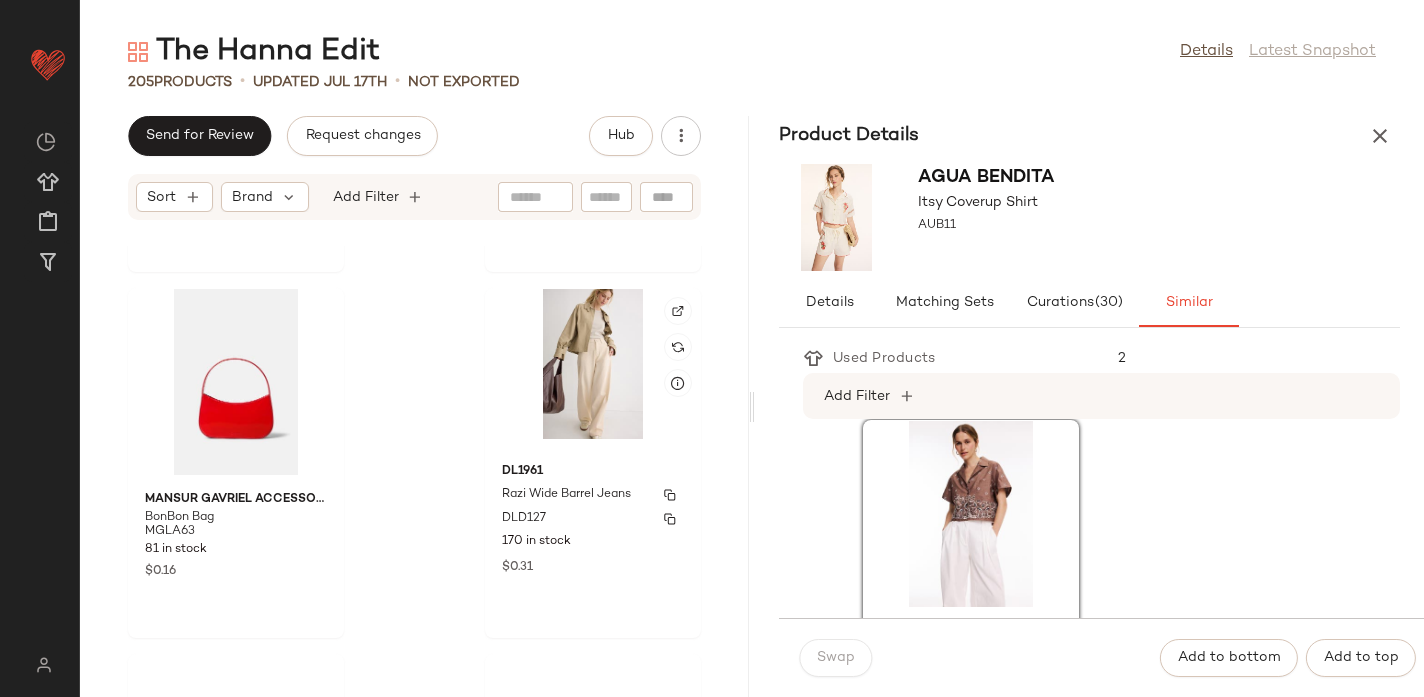scroll, scrollTop: 36582, scrollLeft: 0, axis: vertical 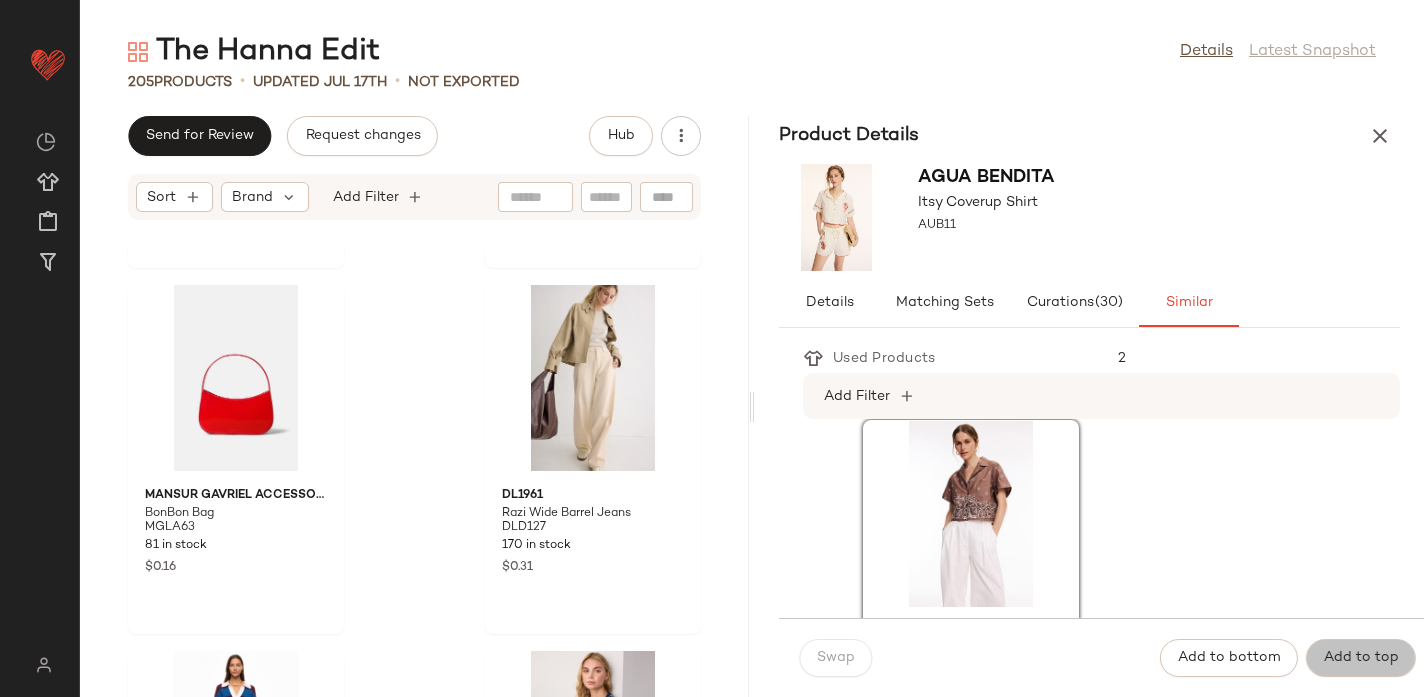 click on "Add to top" 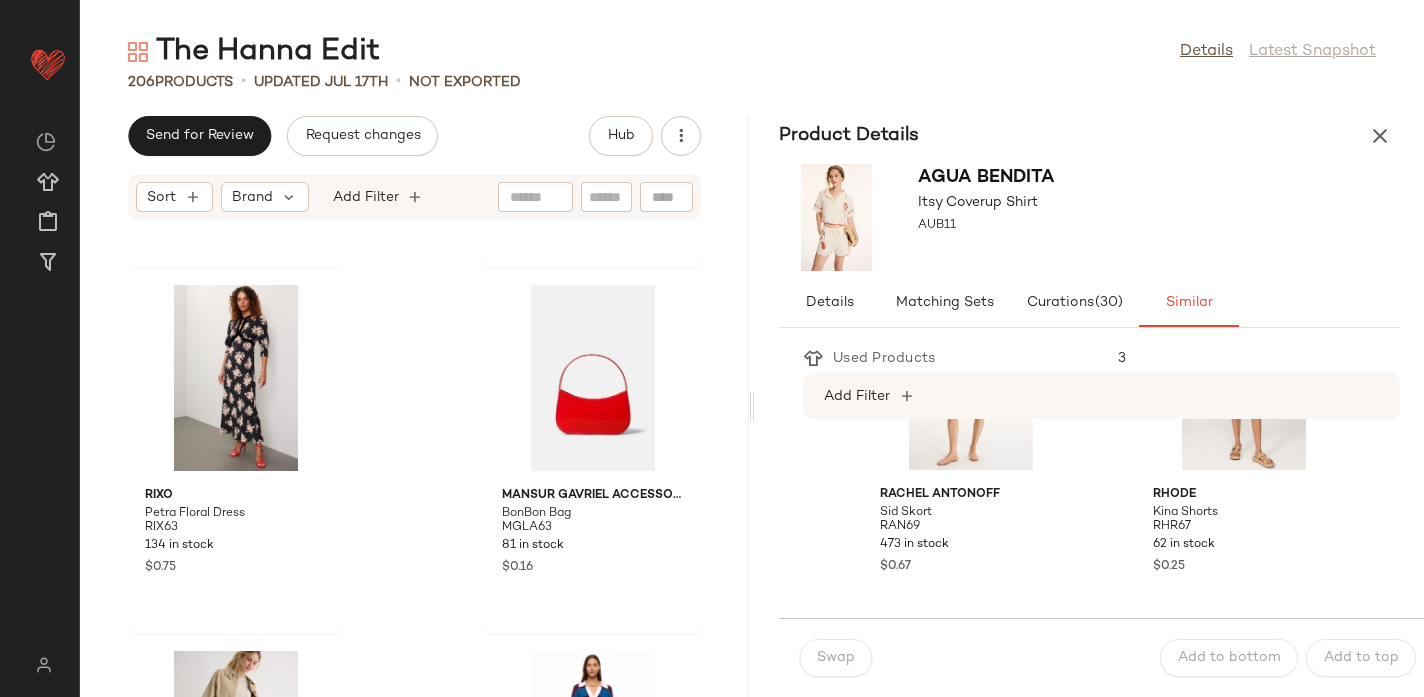 scroll, scrollTop: 0, scrollLeft: 0, axis: both 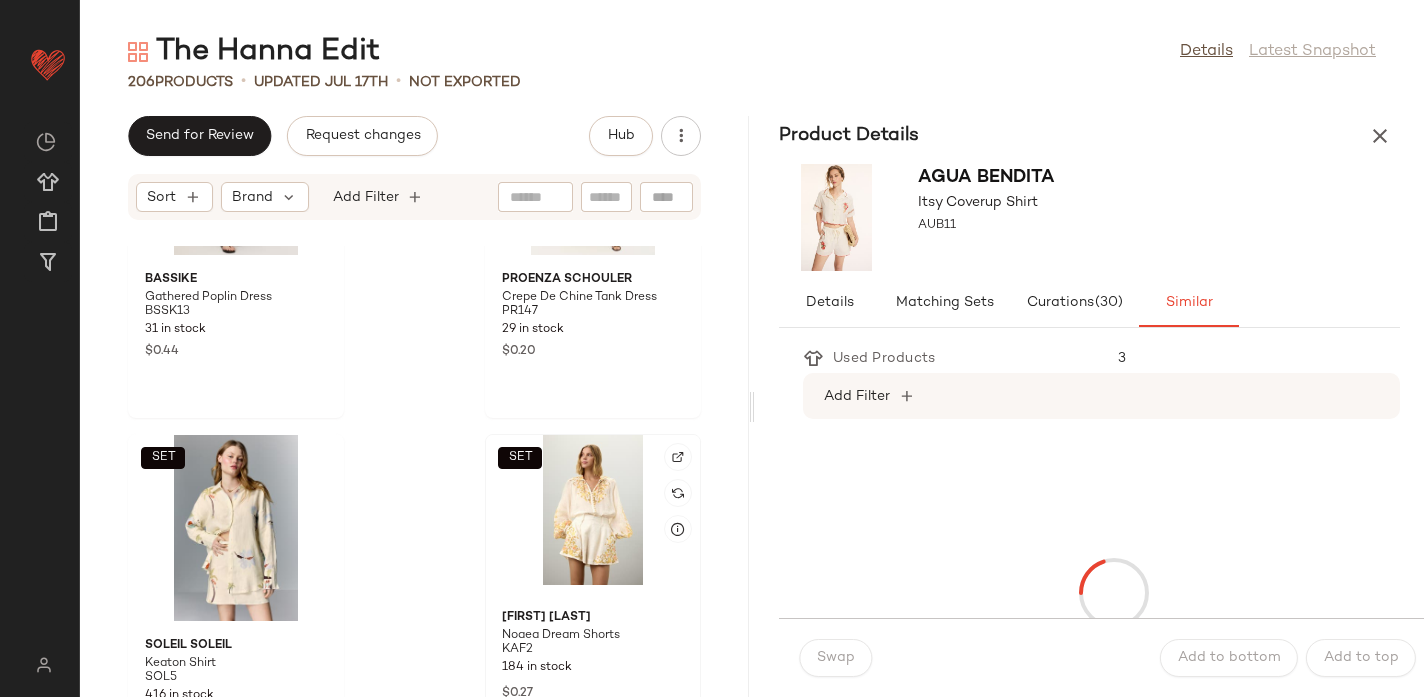 click on "SET" 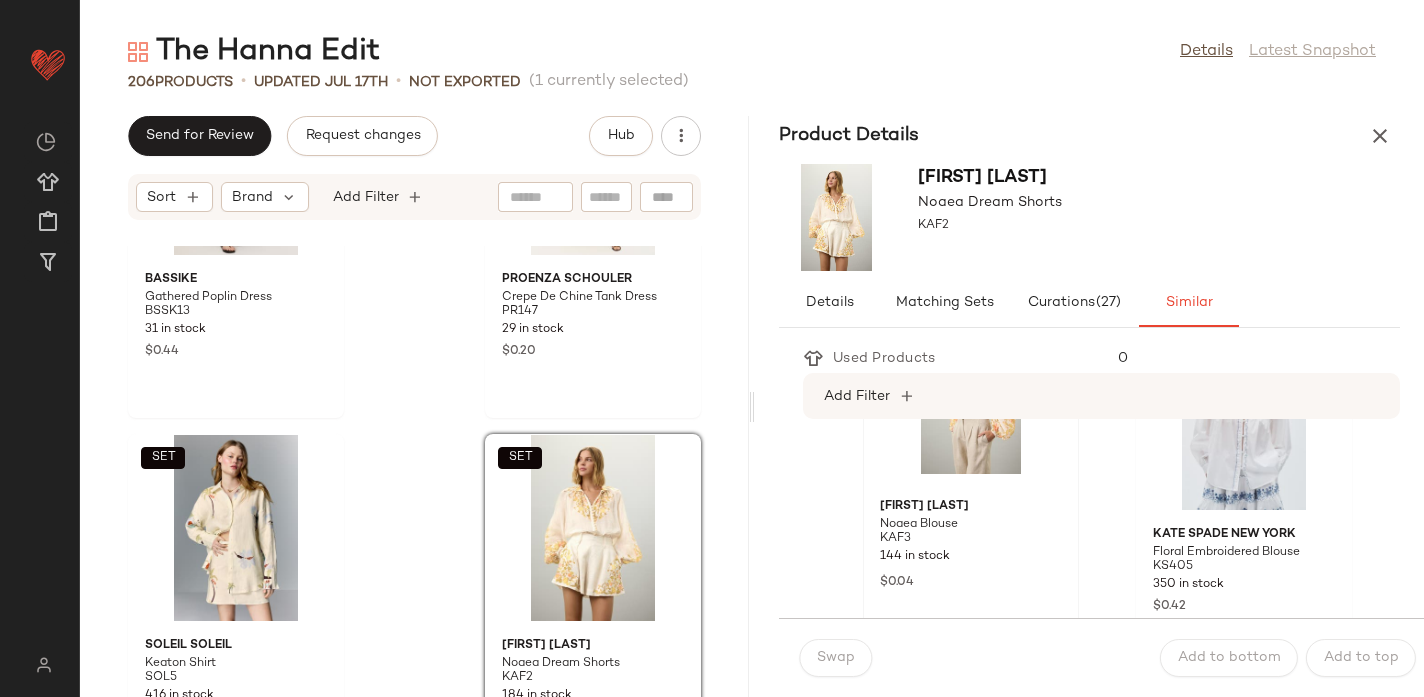 scroll, scrollTop: 121, scrollLeft: 0, axis: vertical 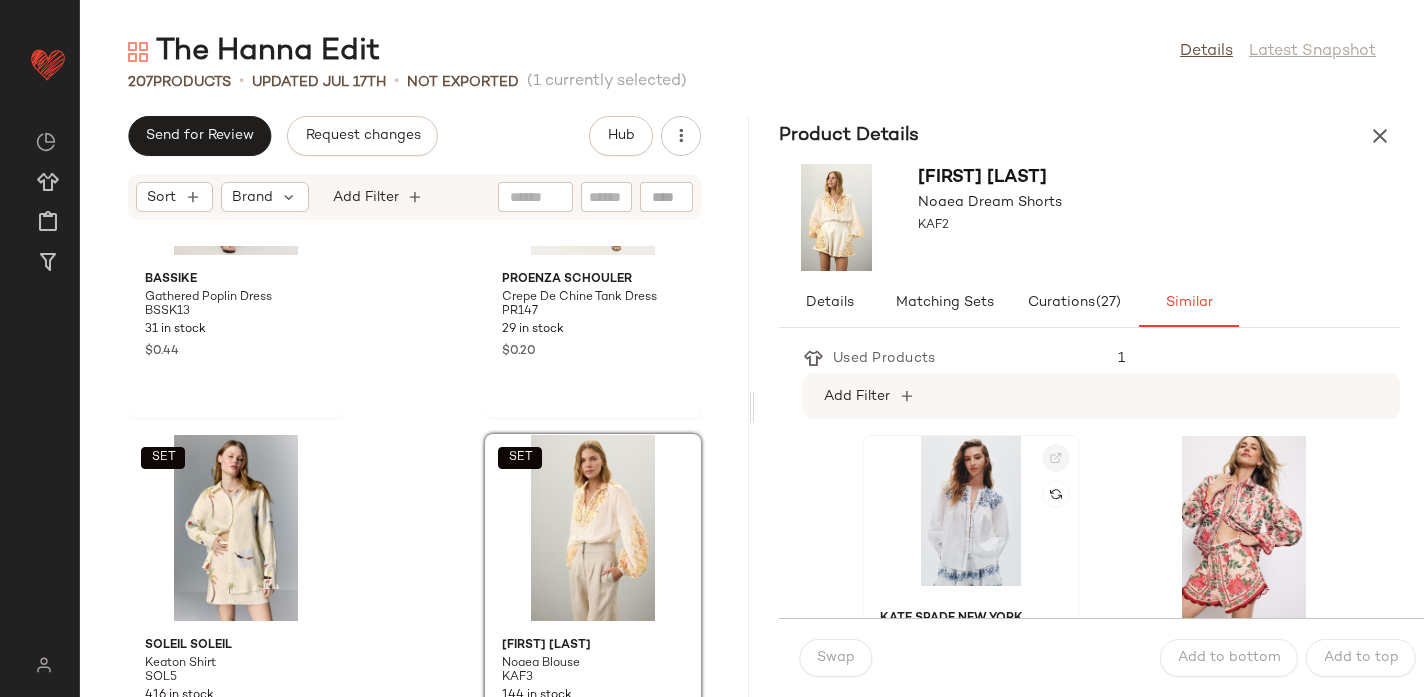 click 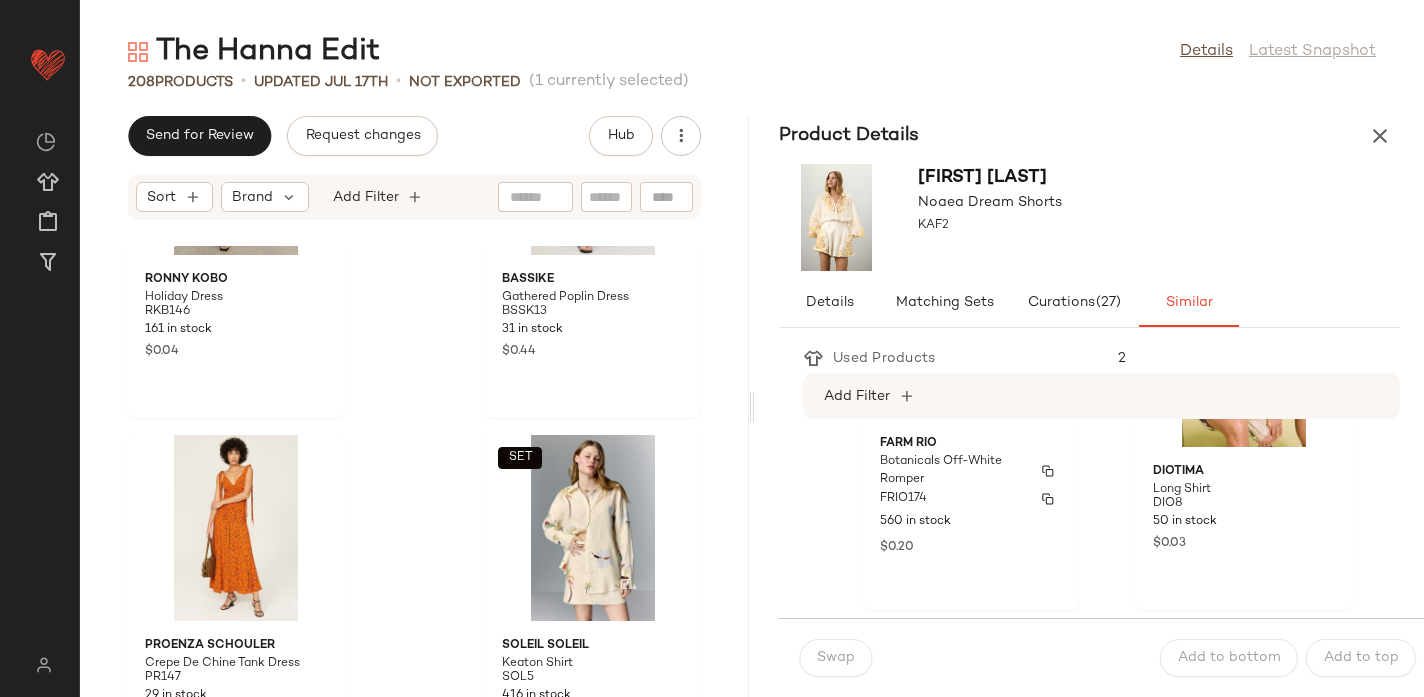 scroll, scrollTop: 542, scrollLeft: 0, axis: vertical 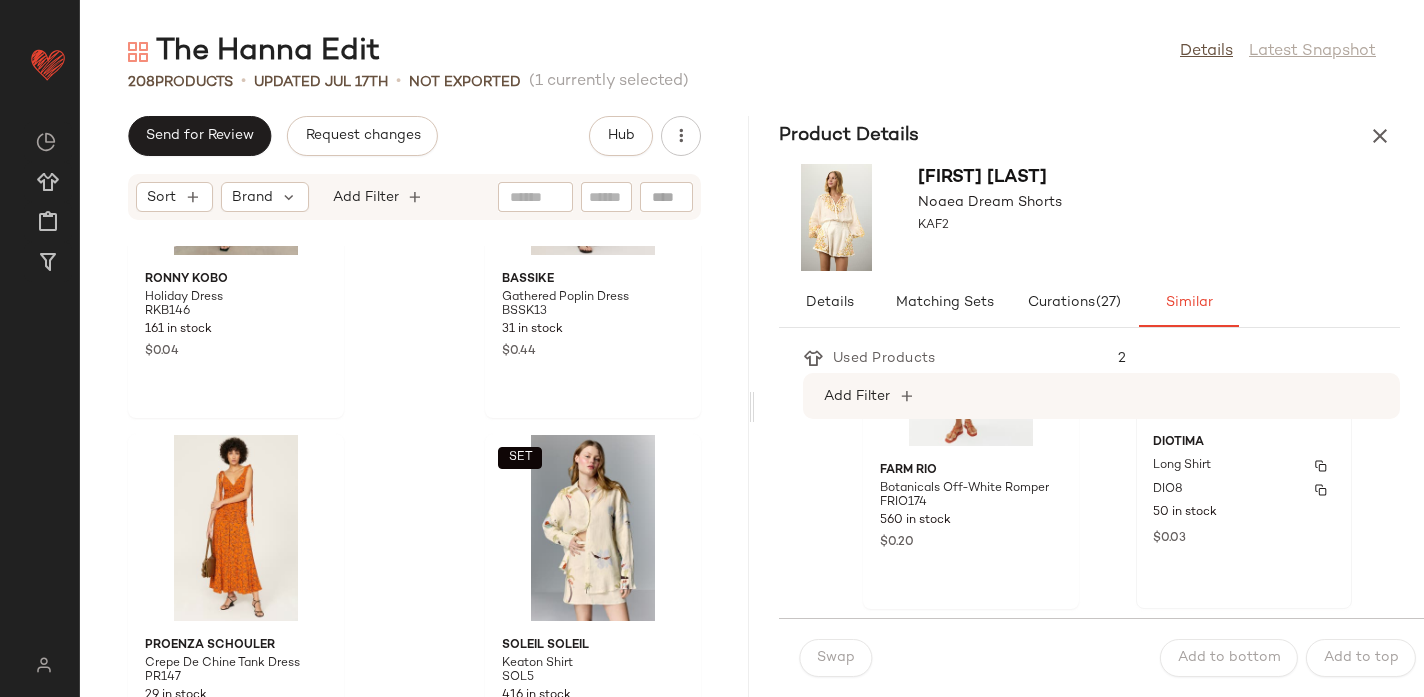 click on "DIO8" at bounding box center (1244, 490) 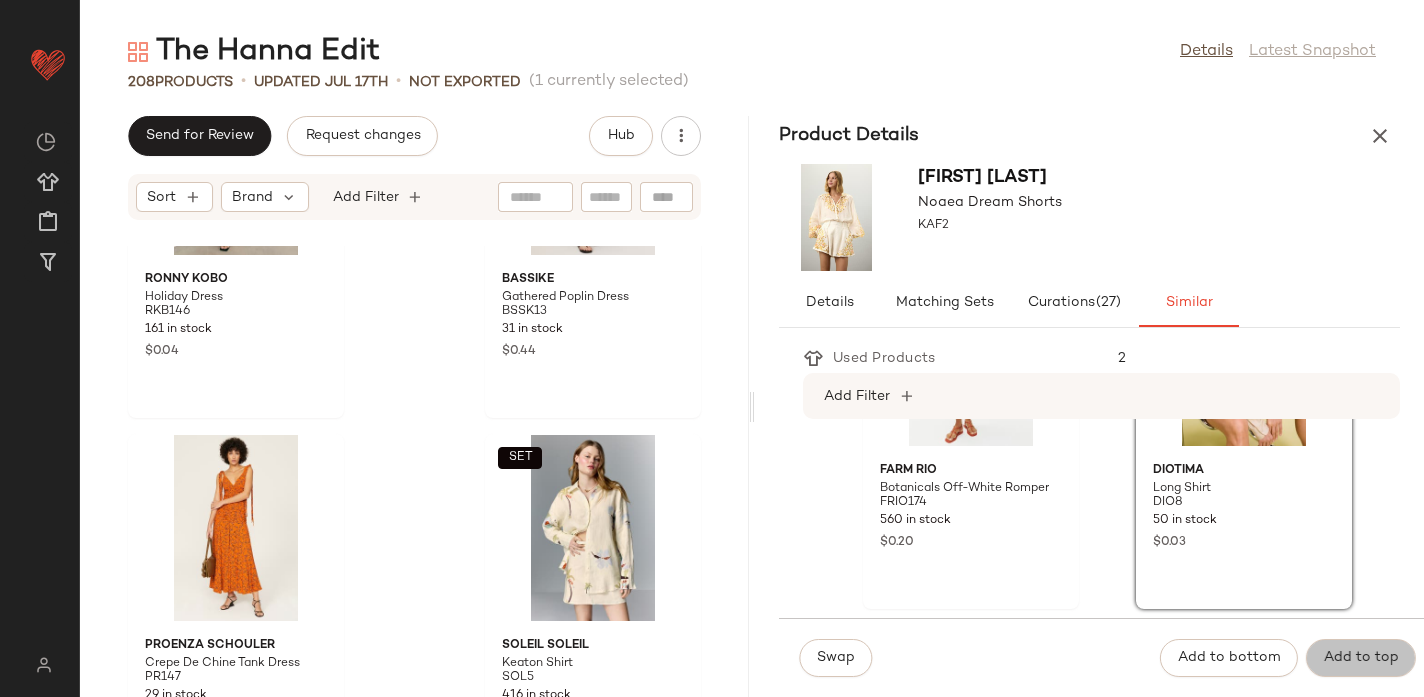 click on "Add to top" 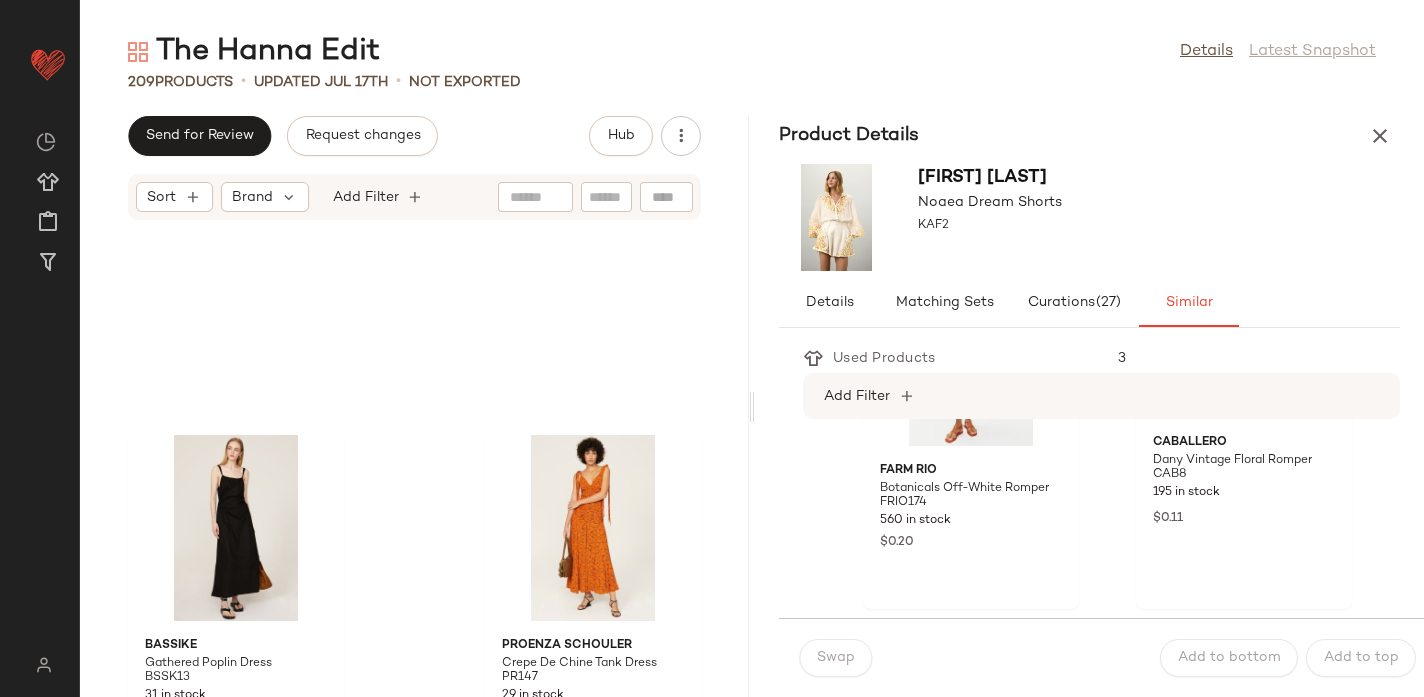scroll, scrollTop: 9348, scrollLeft: 0, axis: vertical 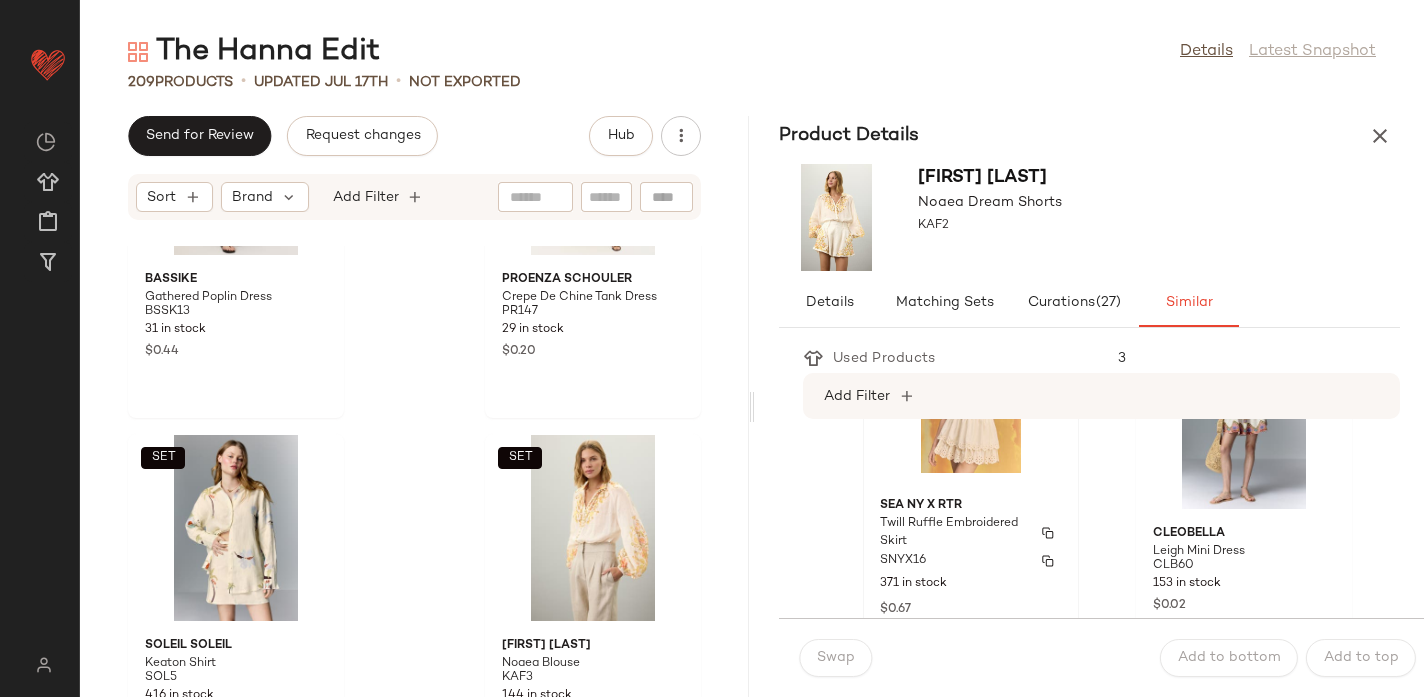 click on "Twill Ruffle Embroidered Skirt" at bounding box center [953, 533] 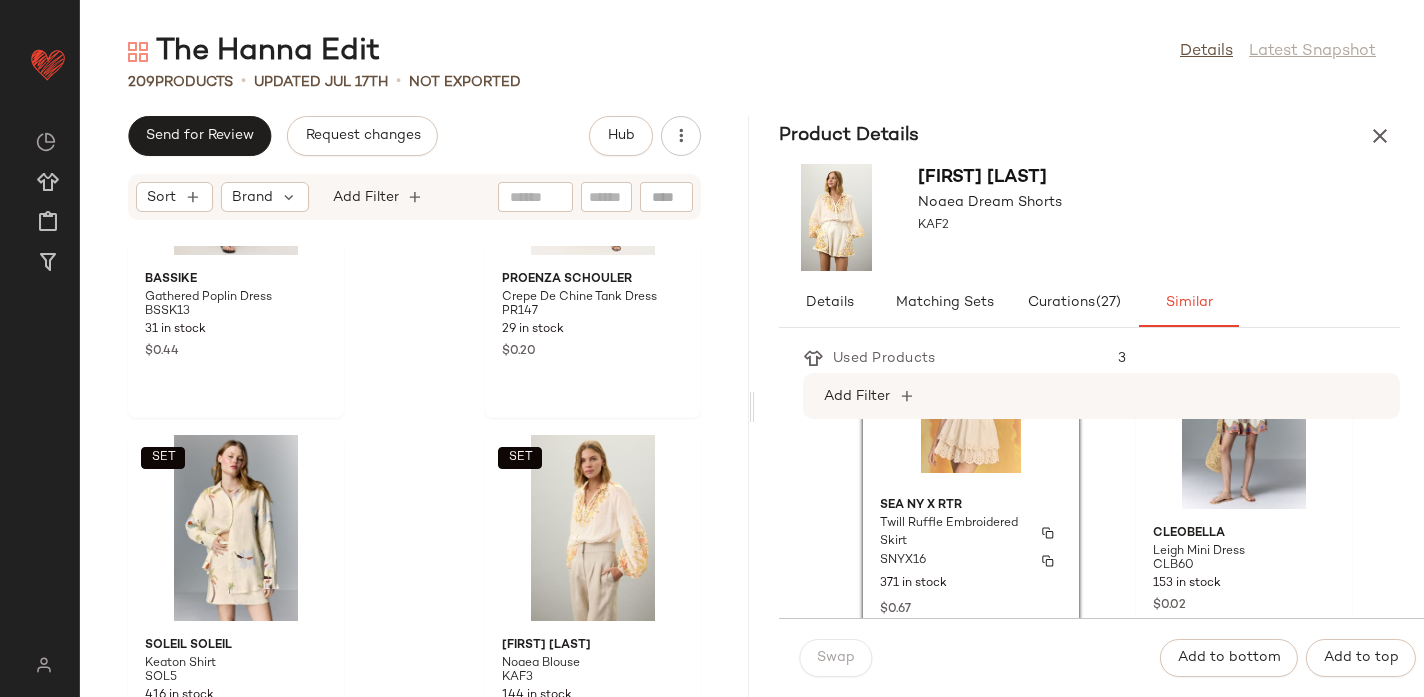 scroll, scrollTop: 1138, scrollLeft: 0, axis: vertical 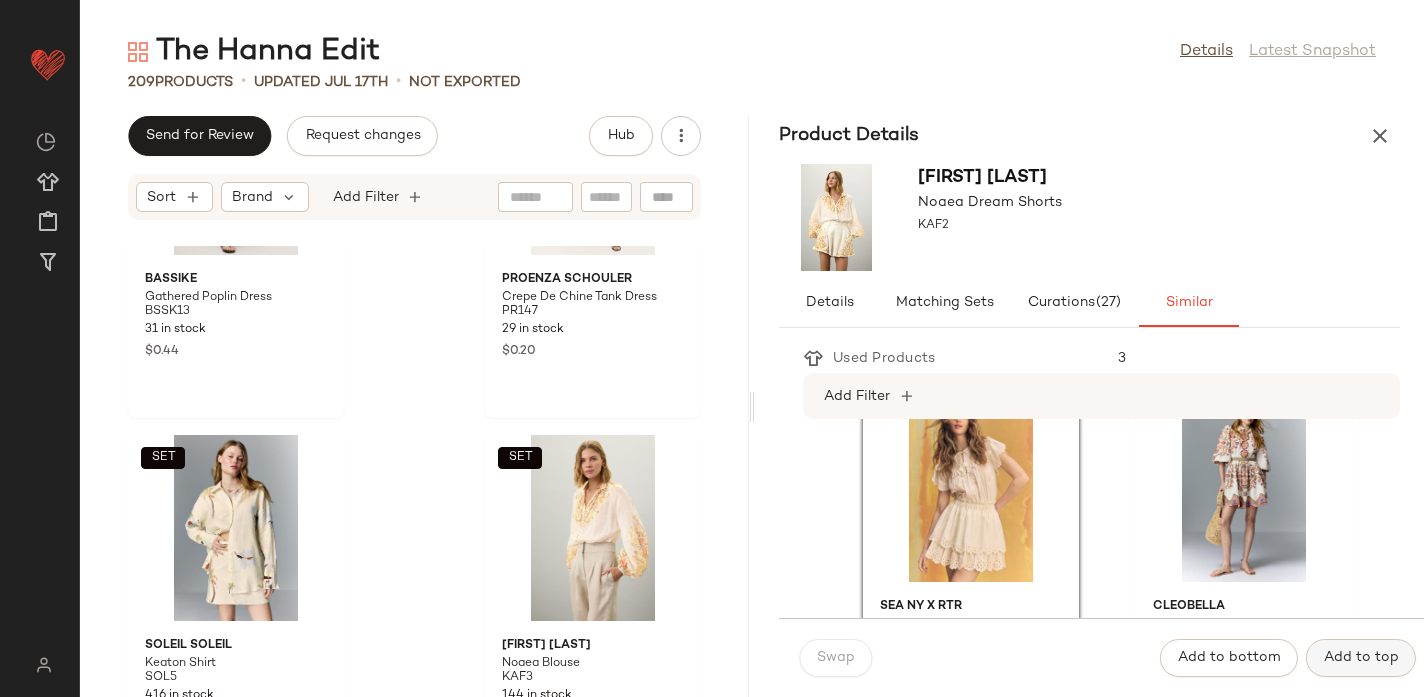click on "Add to top" 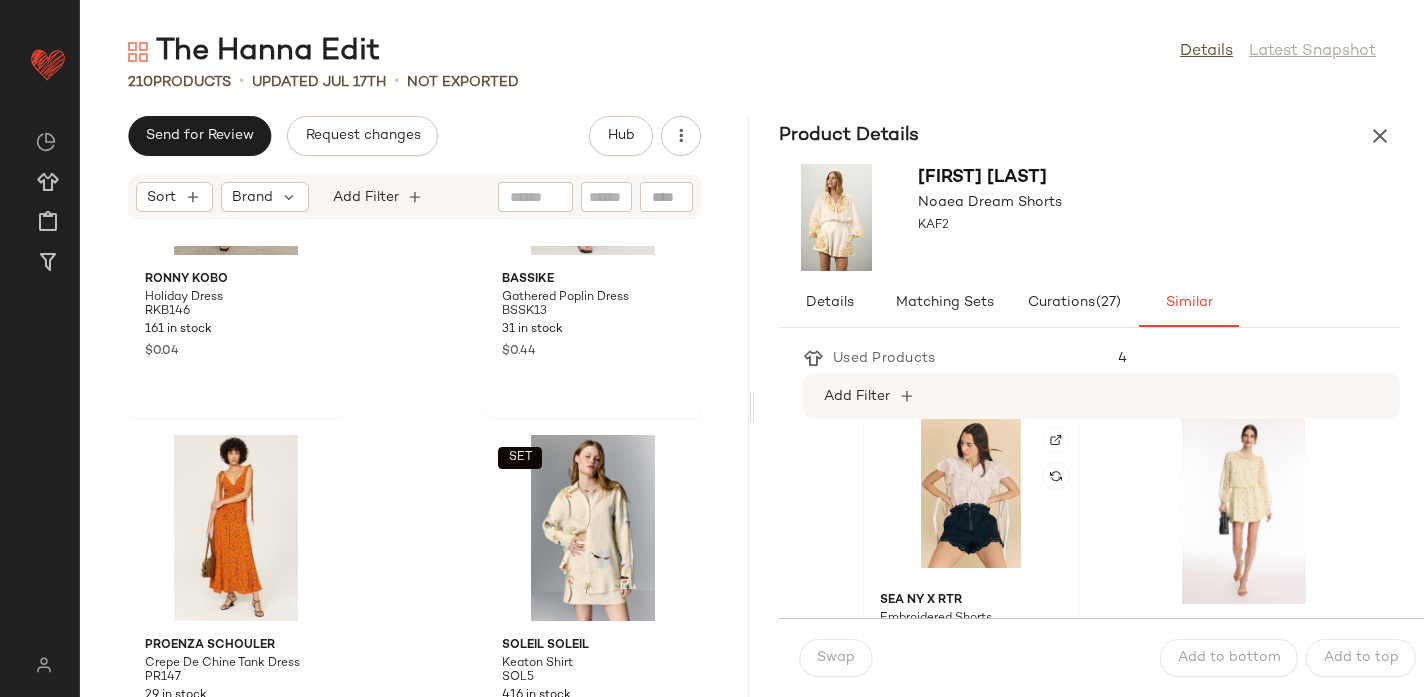 scroll, scrollTop: 2218, scrollLeft: 0, axis: vertical 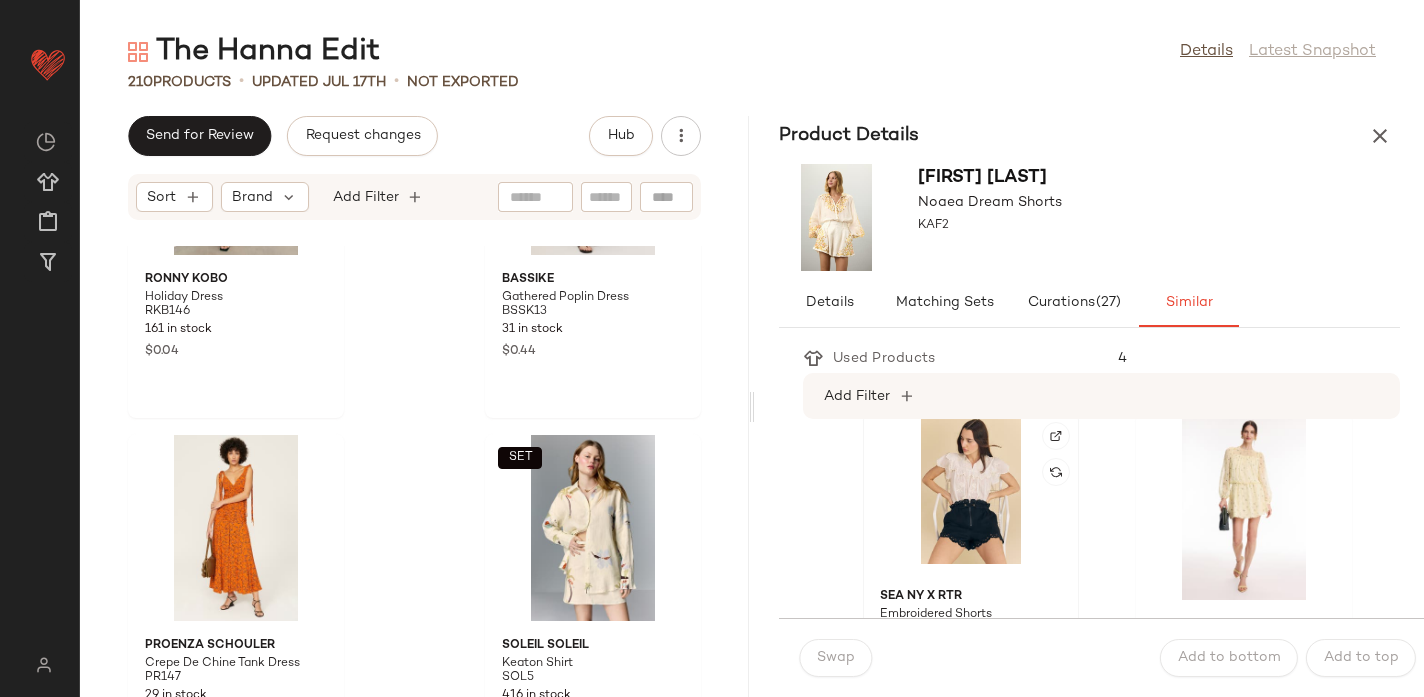 click 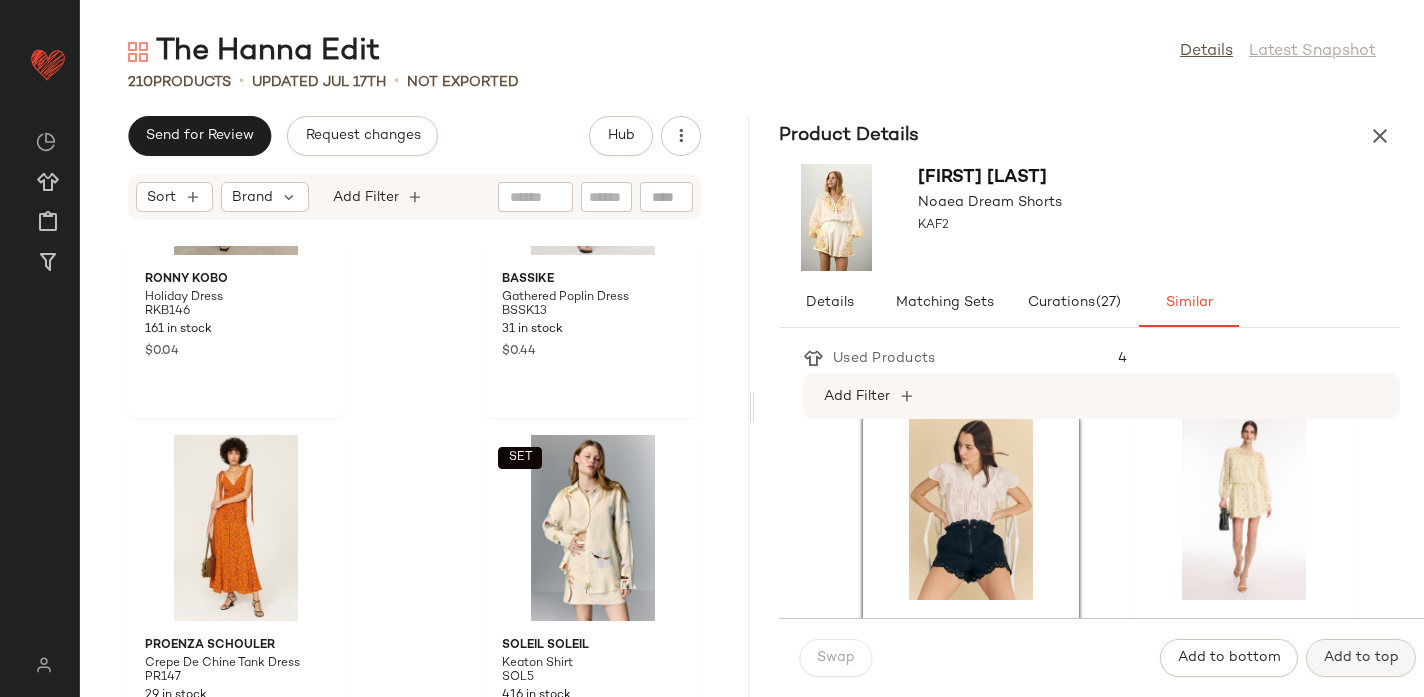 click on "Add to top" 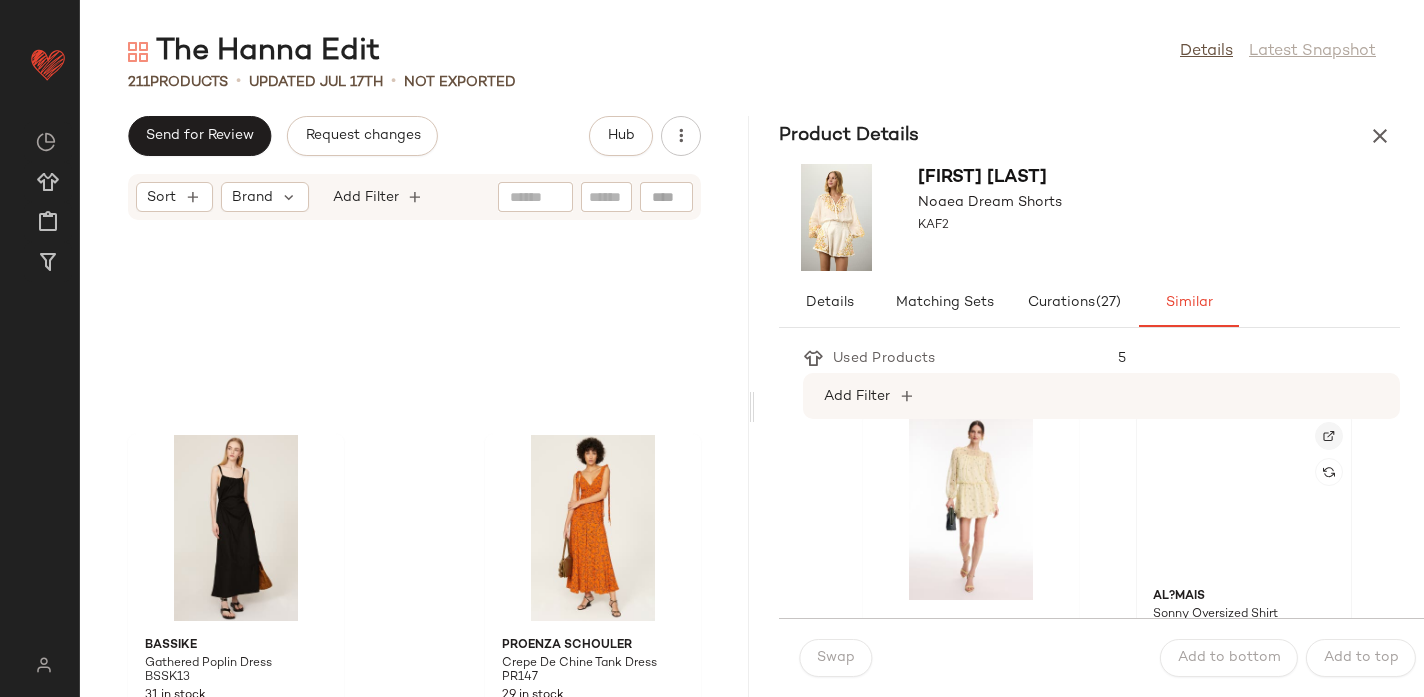 scroll, scrollTop: 9714, scrollLeft: 0, axis: vertical 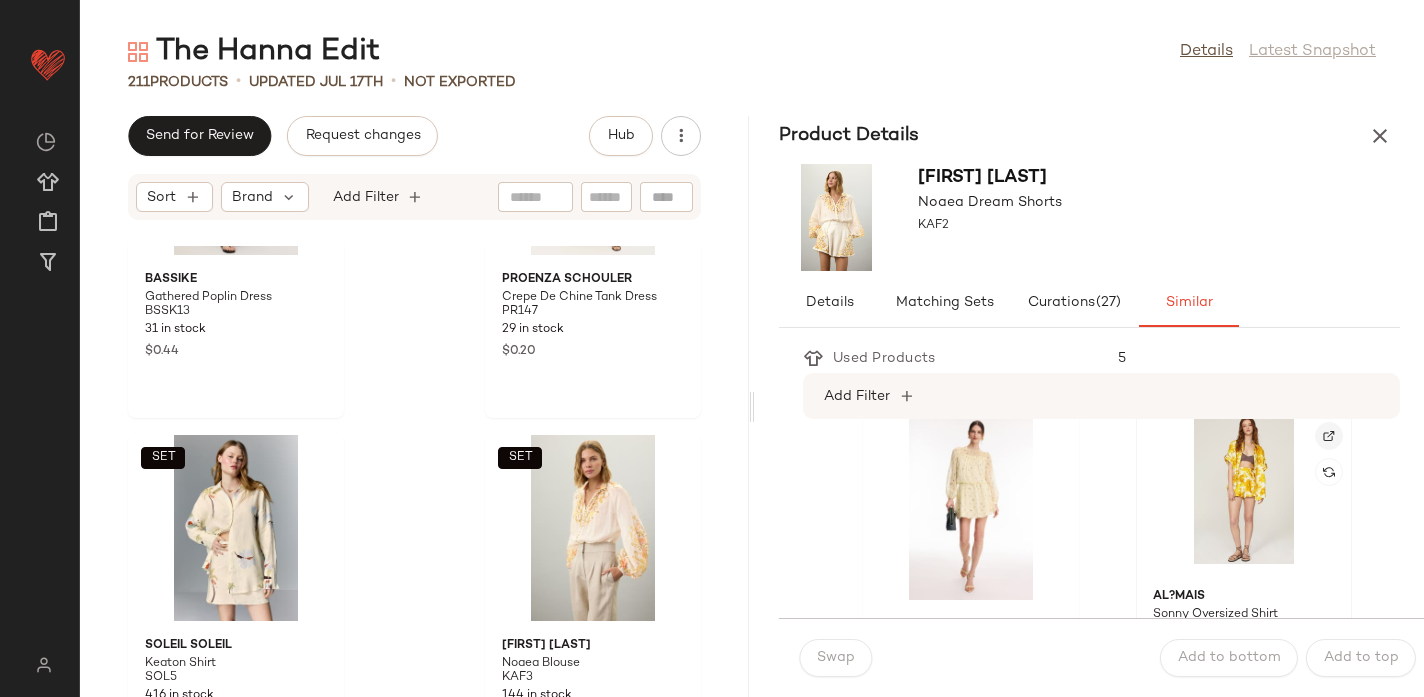 click at bounding box center (1329, 436) 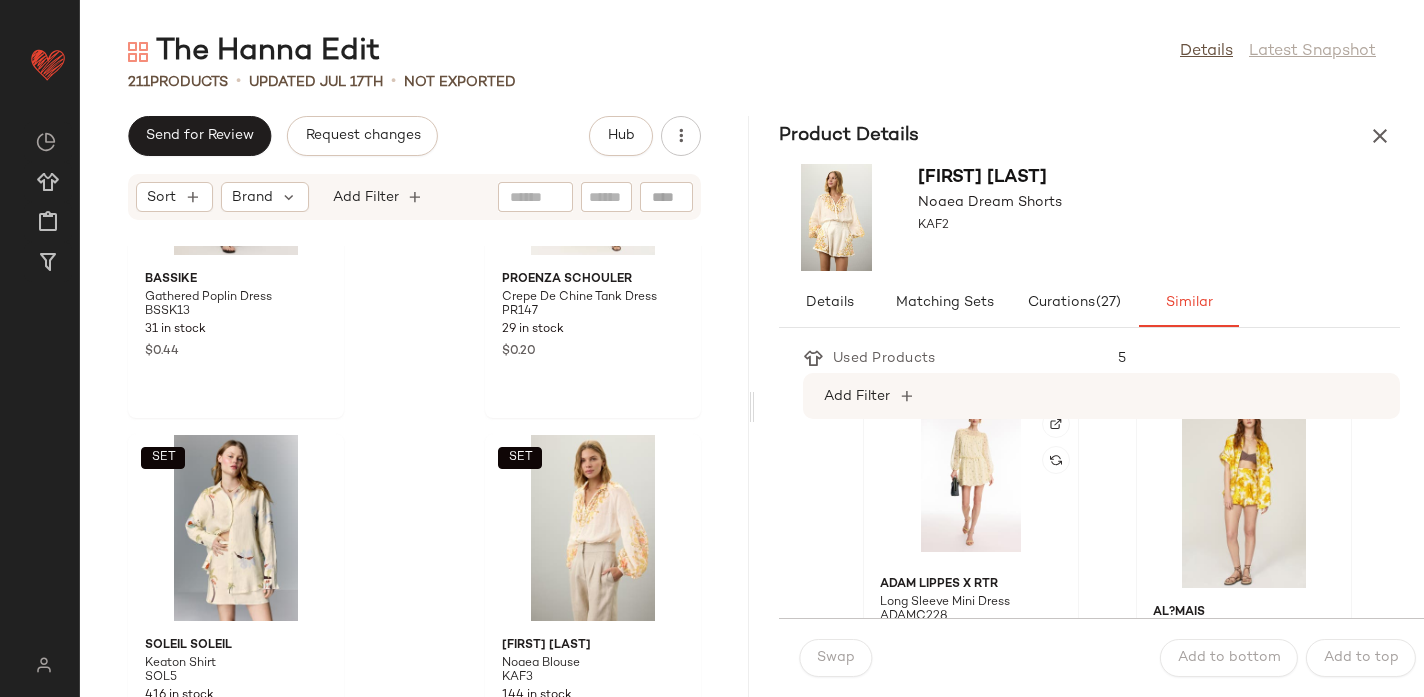 scroll, scrollTop: 2147, scrollLeft: 0, axis: vertical 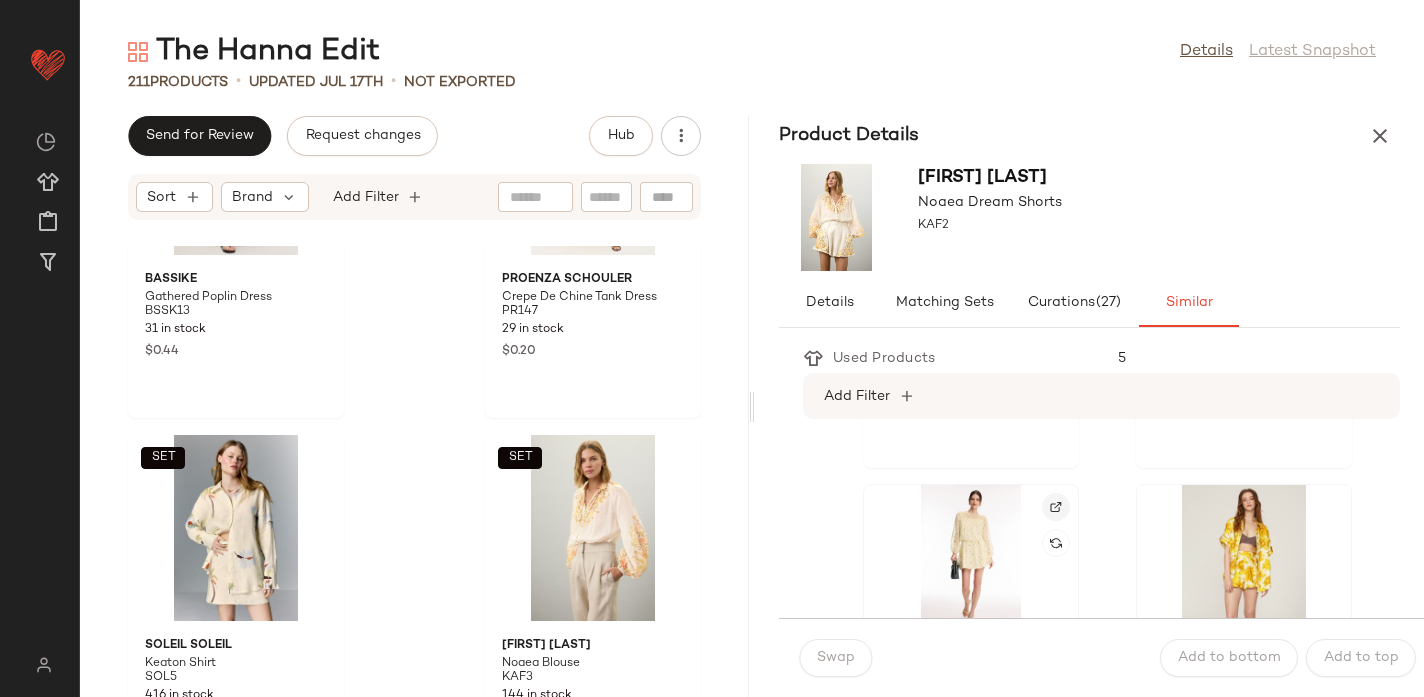 click 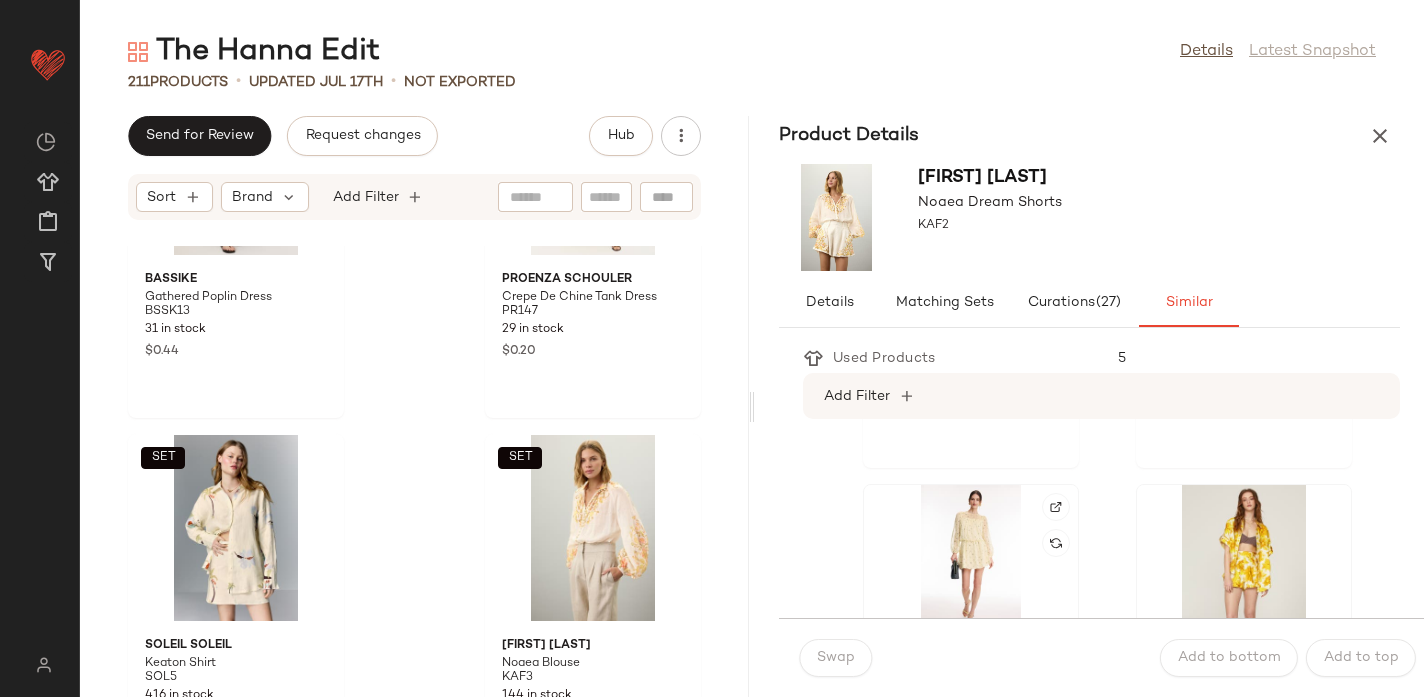 click 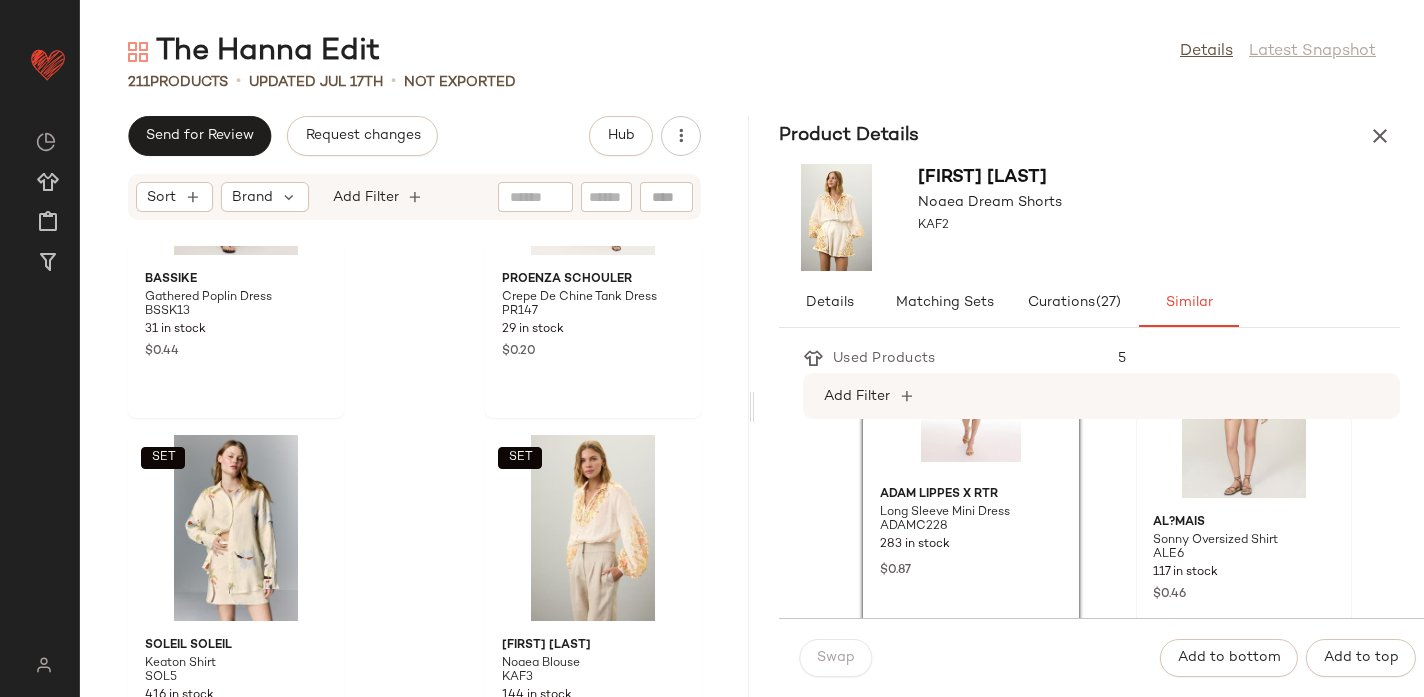 scroll, scrollTop: 2353, scrollLeft: 0, axis: vertical 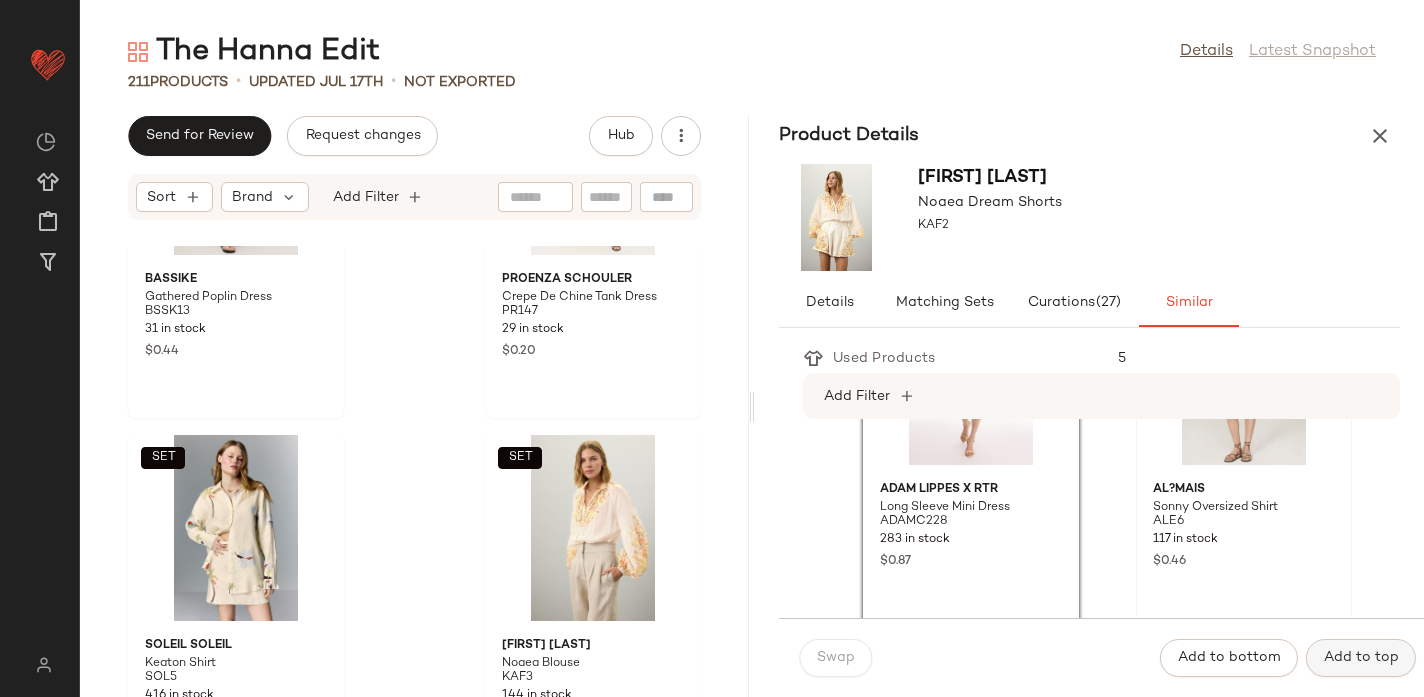 click on "Add to top" 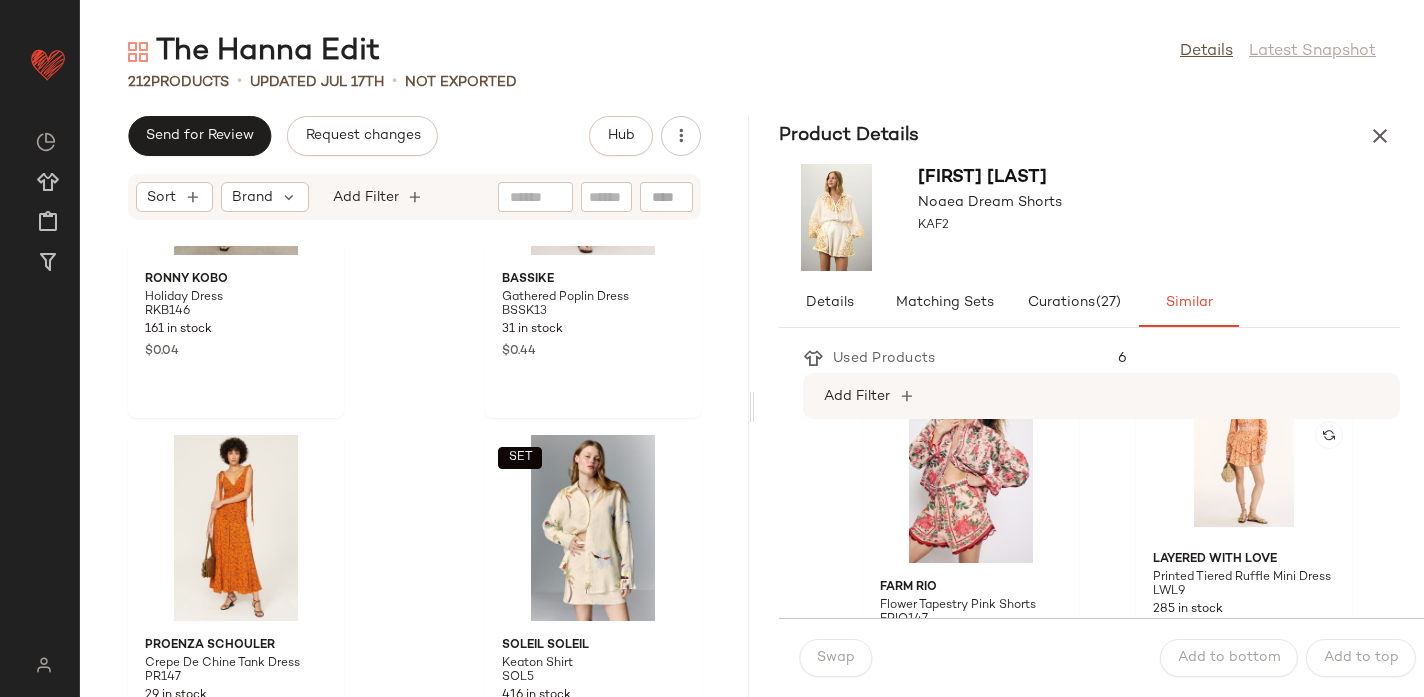 scroll, scrollTop: 0, scrollLeft: 0, axis: both 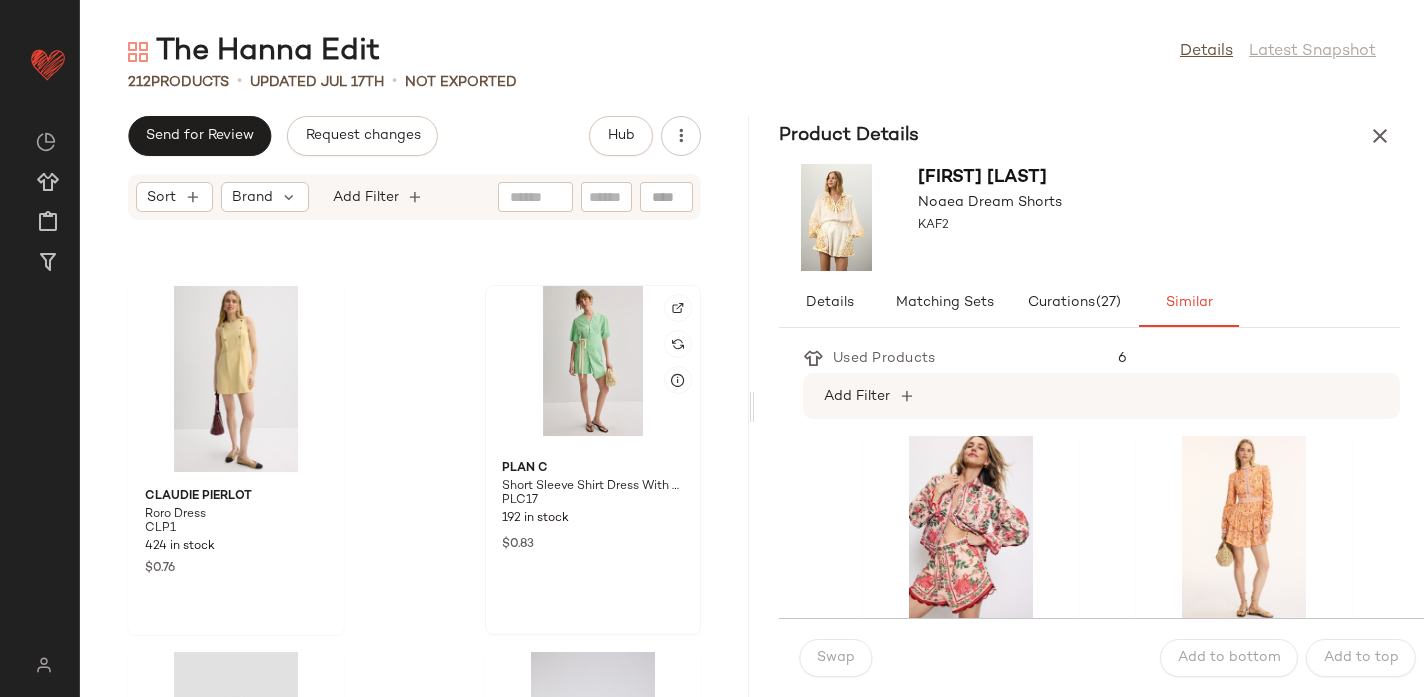click 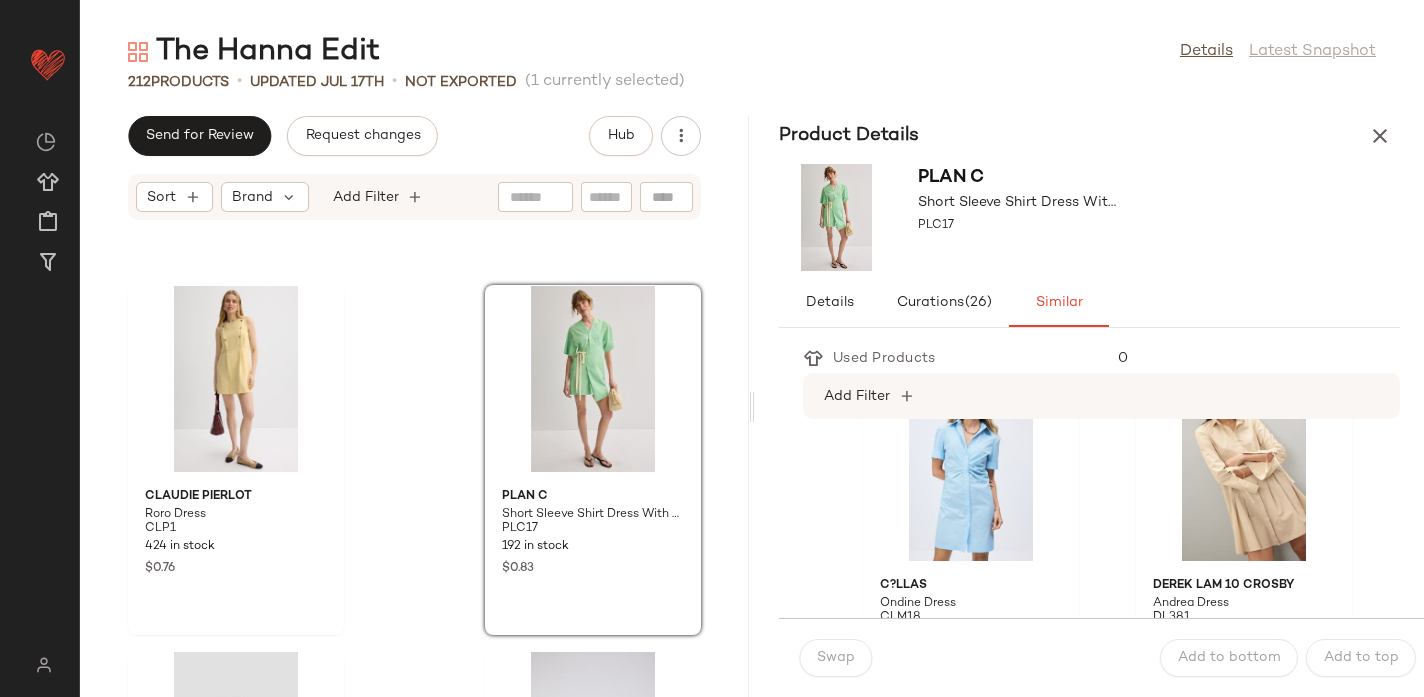 scroll, scrollTop: 1904, scrollLeft: 0, axis: vertical 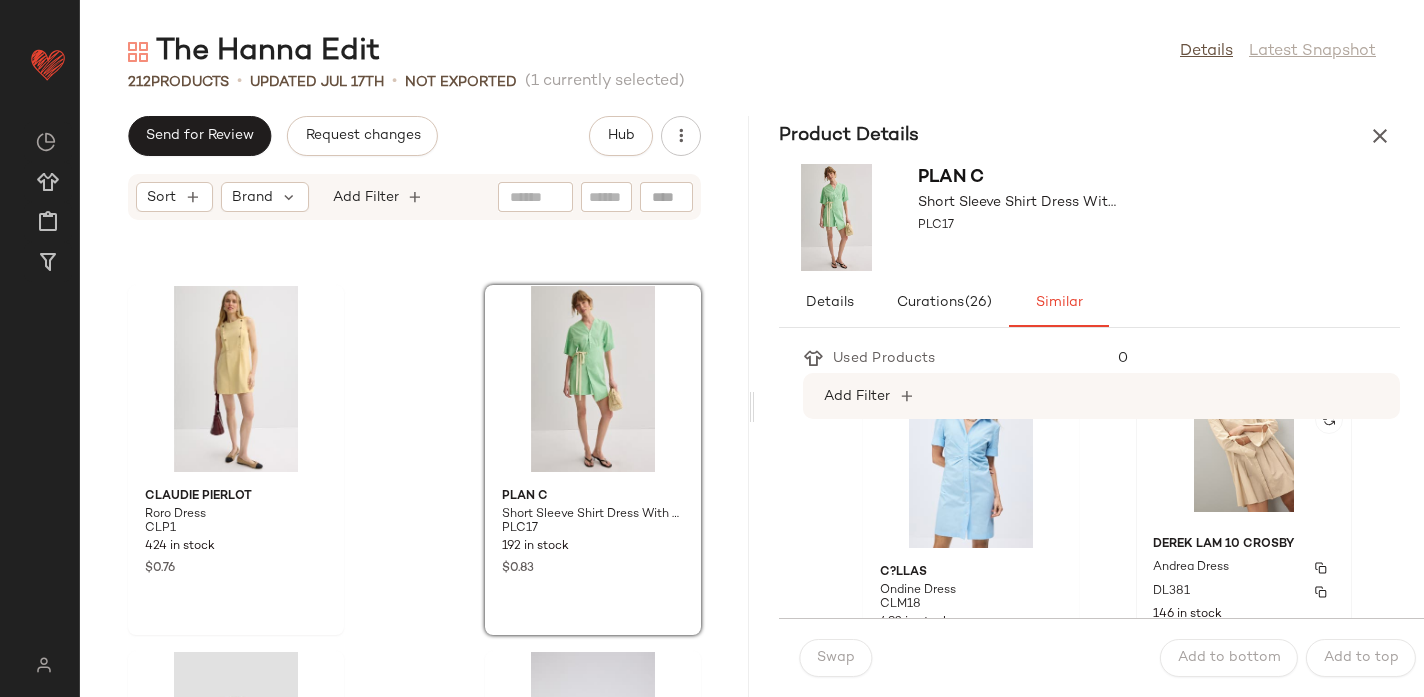 click on "Derek Lam 10 Crosby Andrea Dress DL381 146 in stock $0.43" 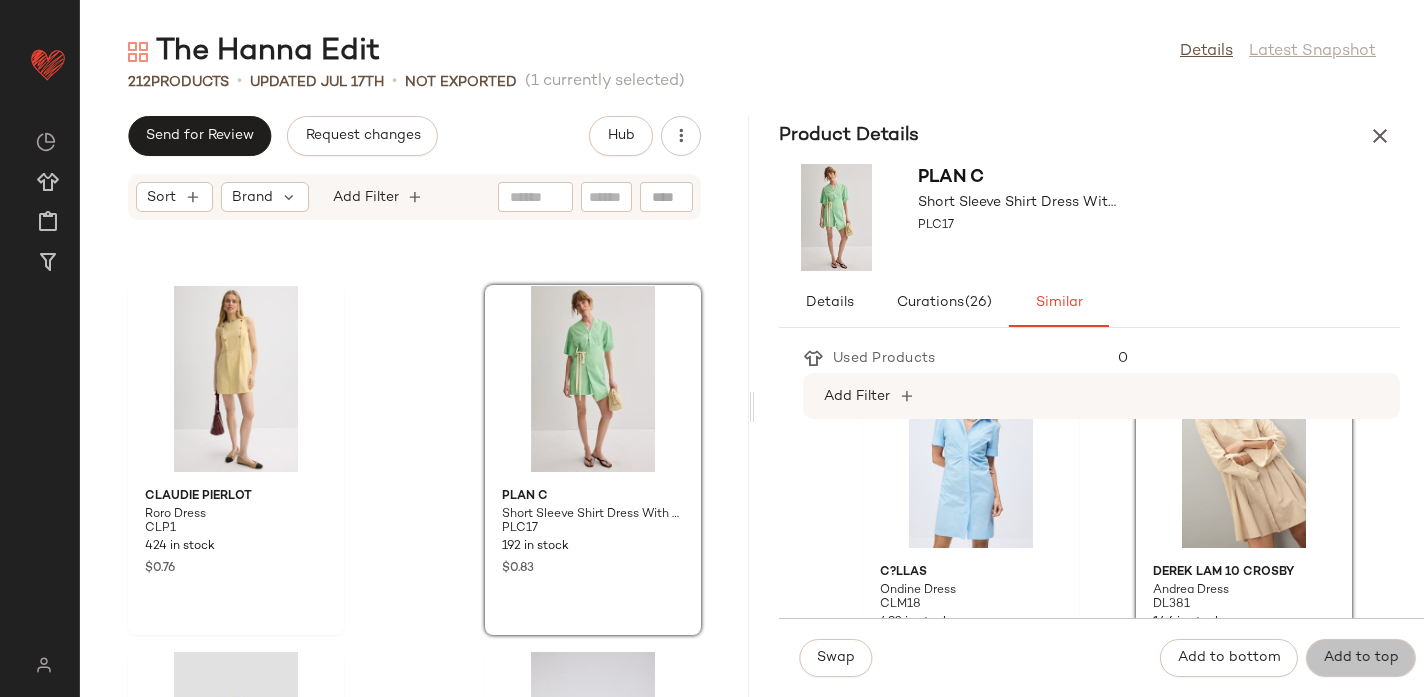 click on "Add to top" 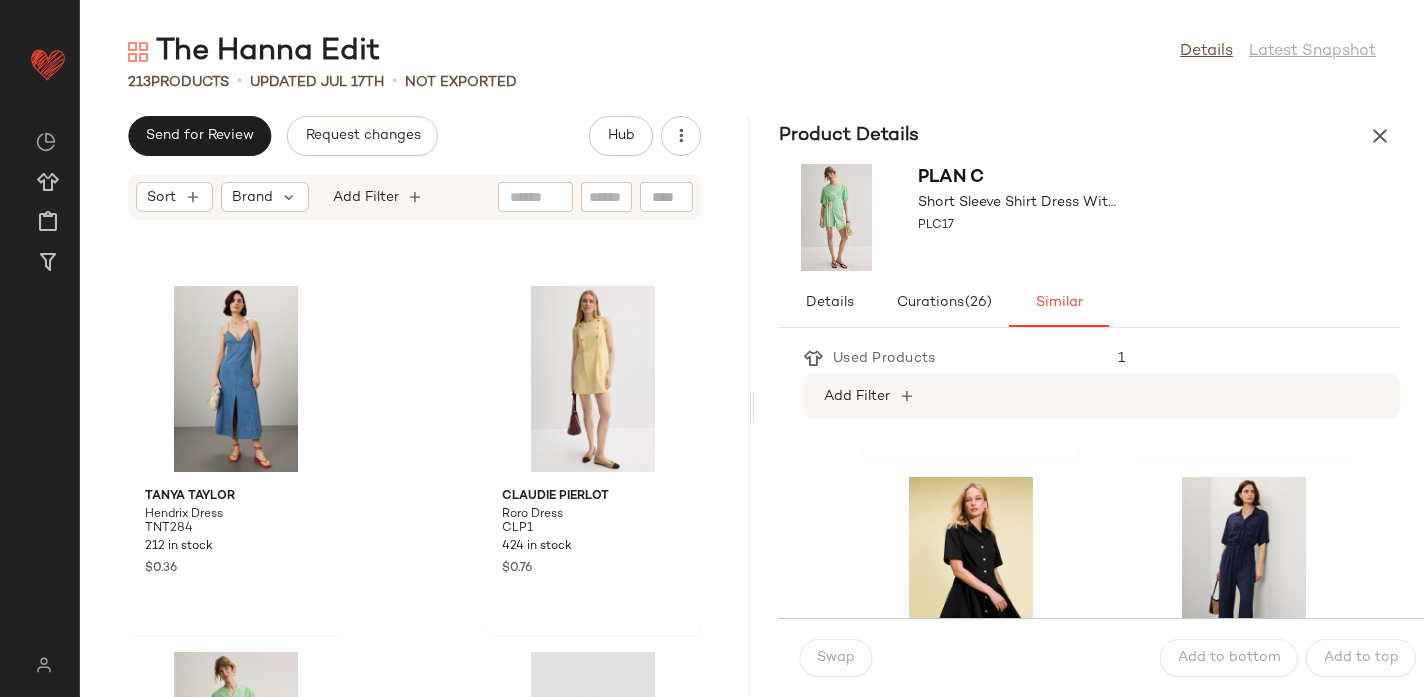 scroll, scrollTop: 3977, scrollLeft: 0, axis: vertical 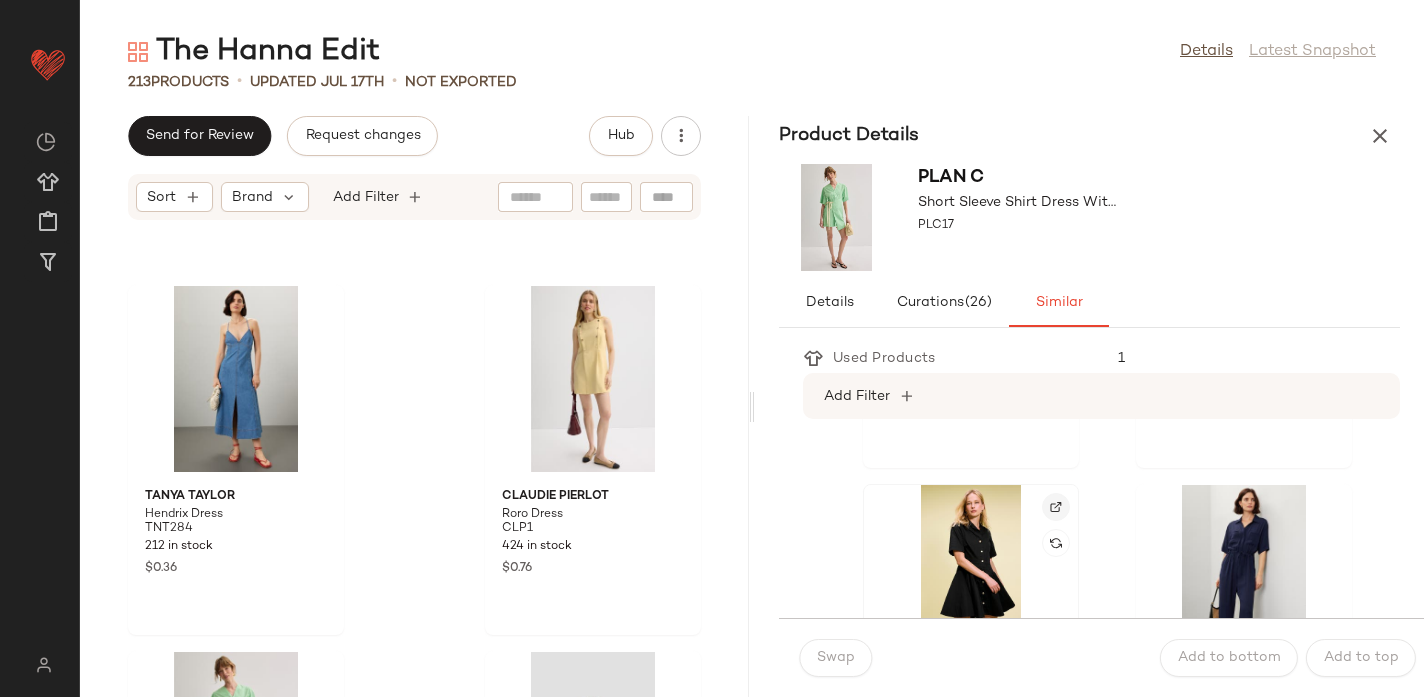 click 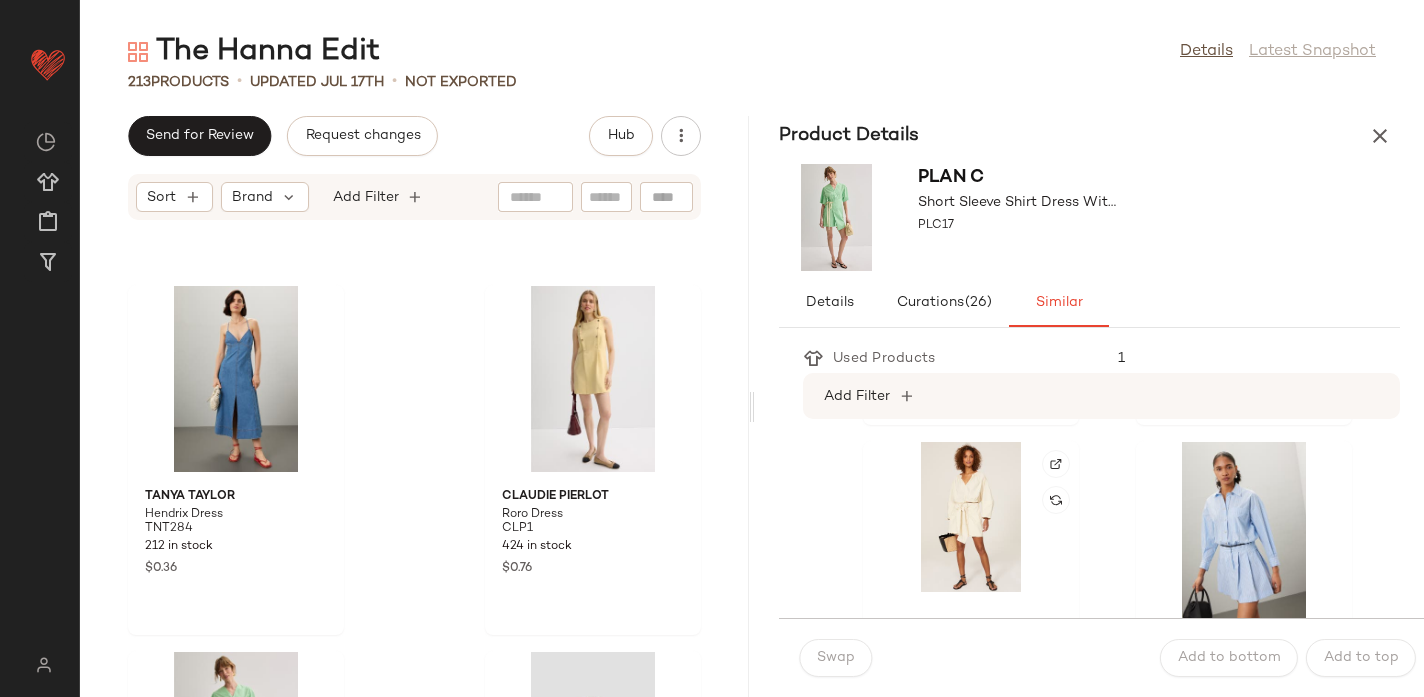 scroll, scrollTop: 3655, scrollLeft: 0, axis: vertical 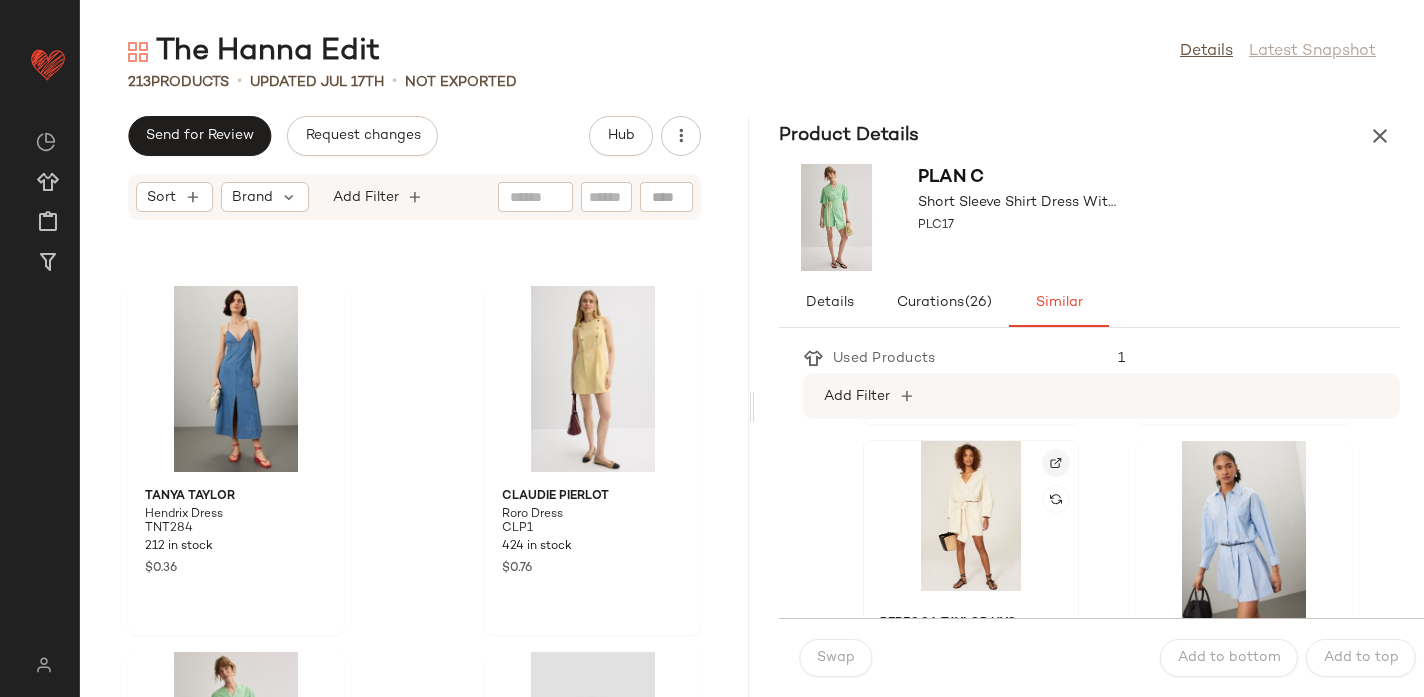 click 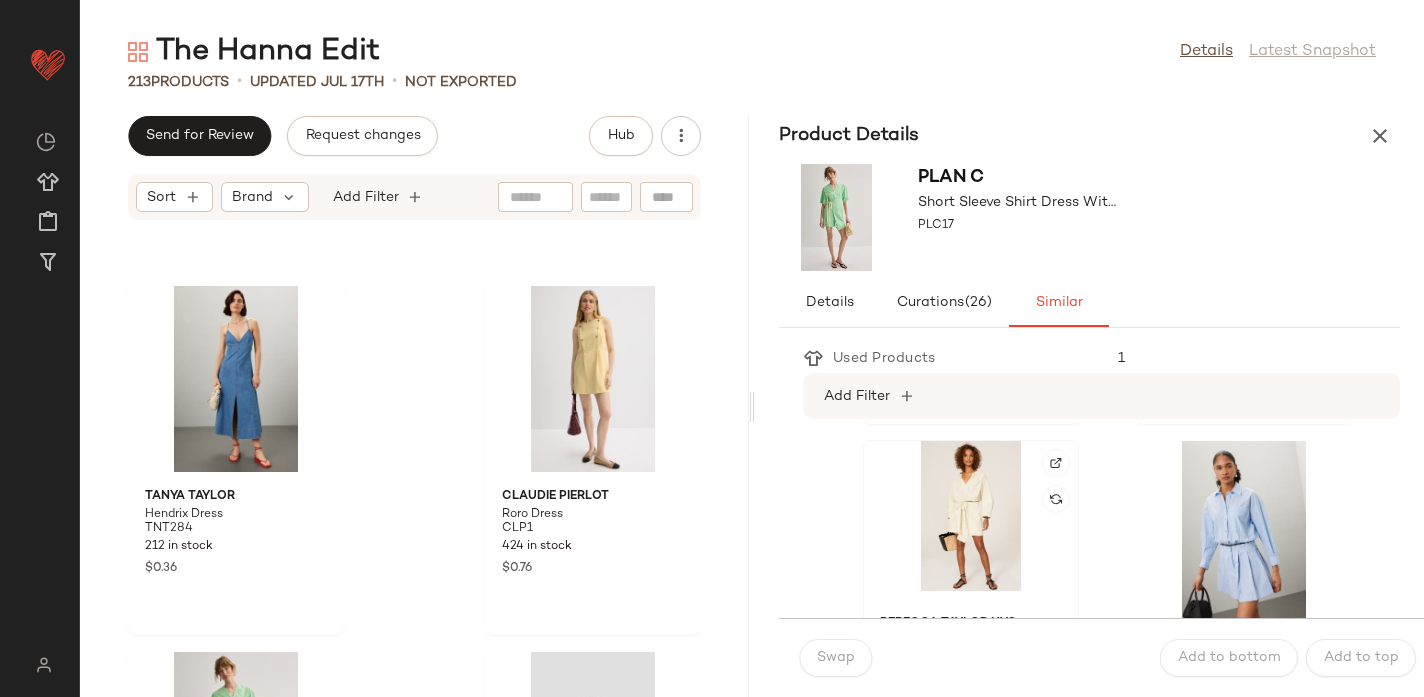 click 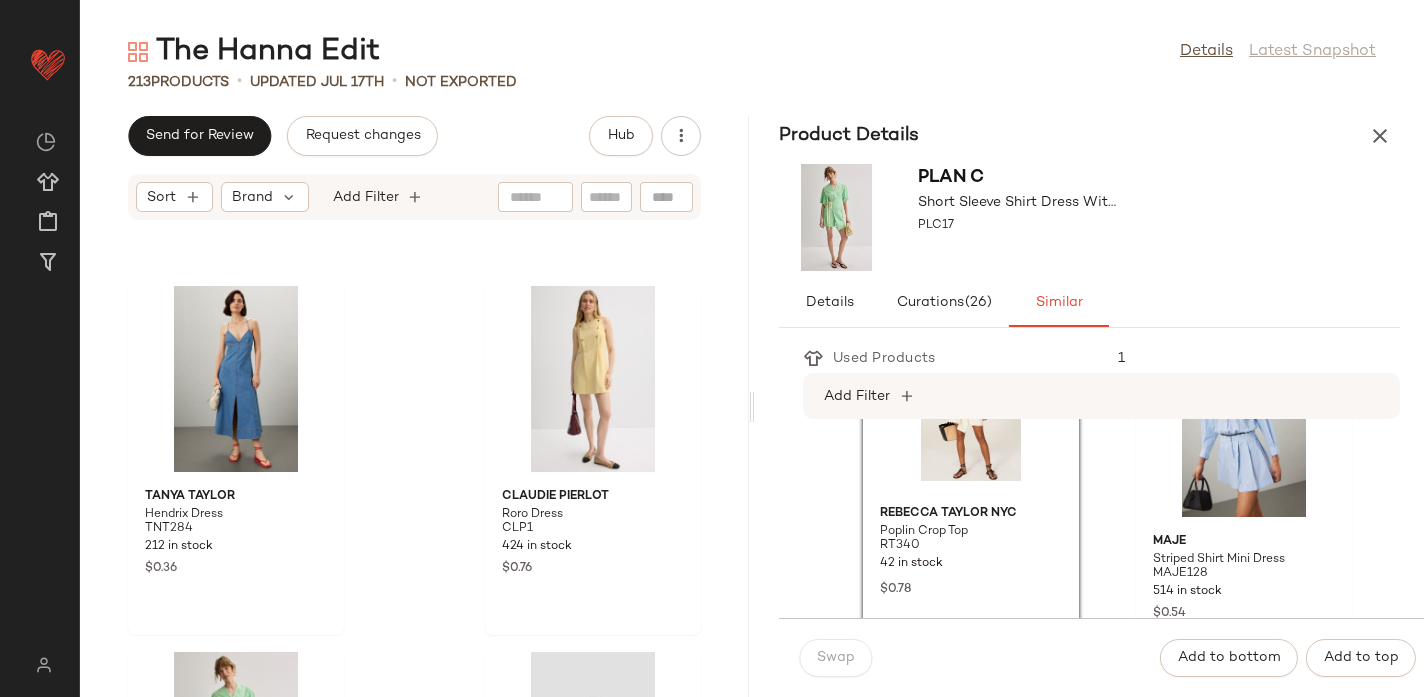 scroll, scrollTop: 3768, scrollLeft: 0, axis: vertical 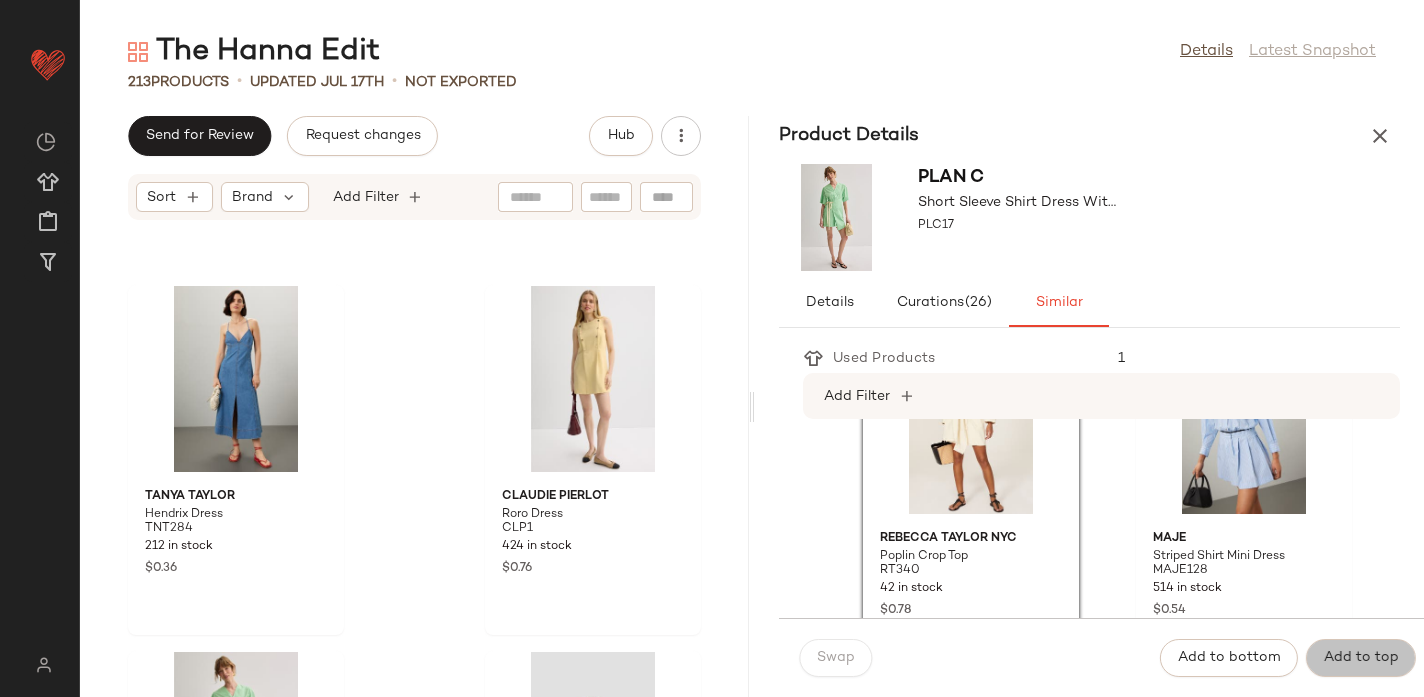 click on "Add to top" at bounding box center [1361, 658] 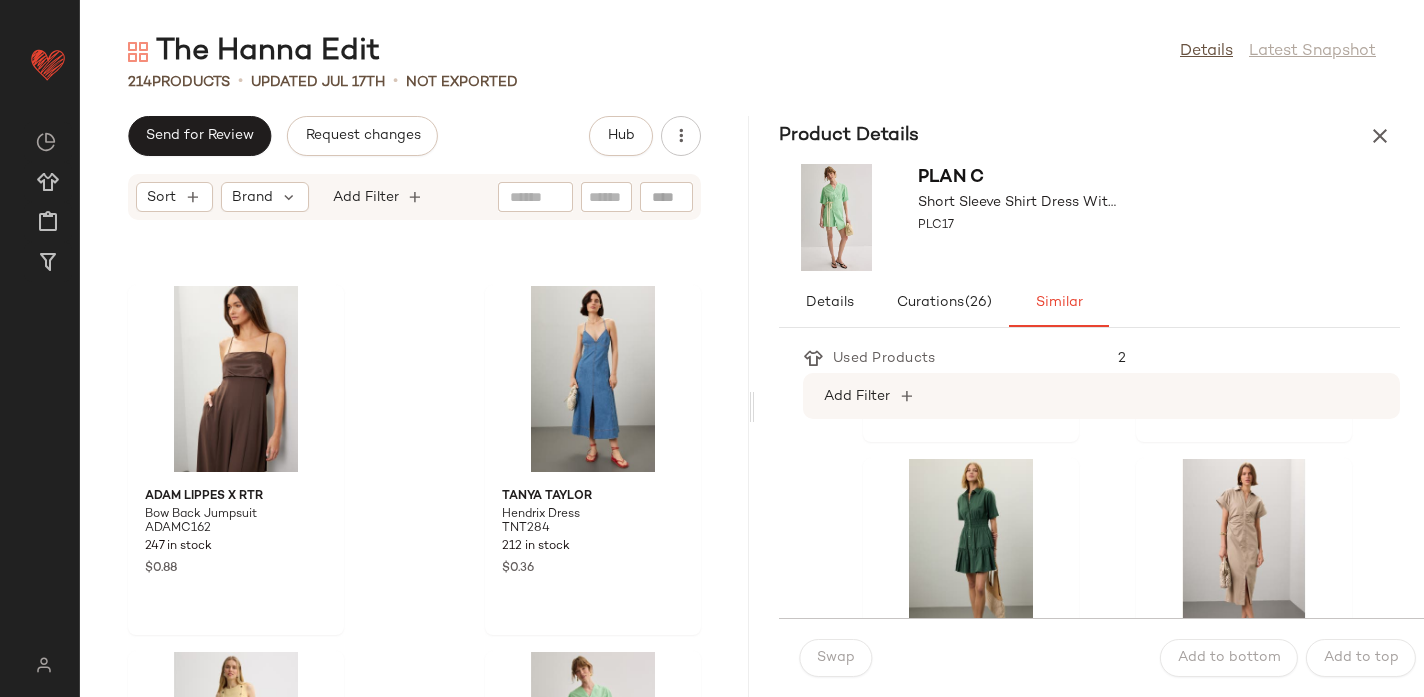 scroll, scrollTop: 342, scrollLeft: 0, axis: vertical 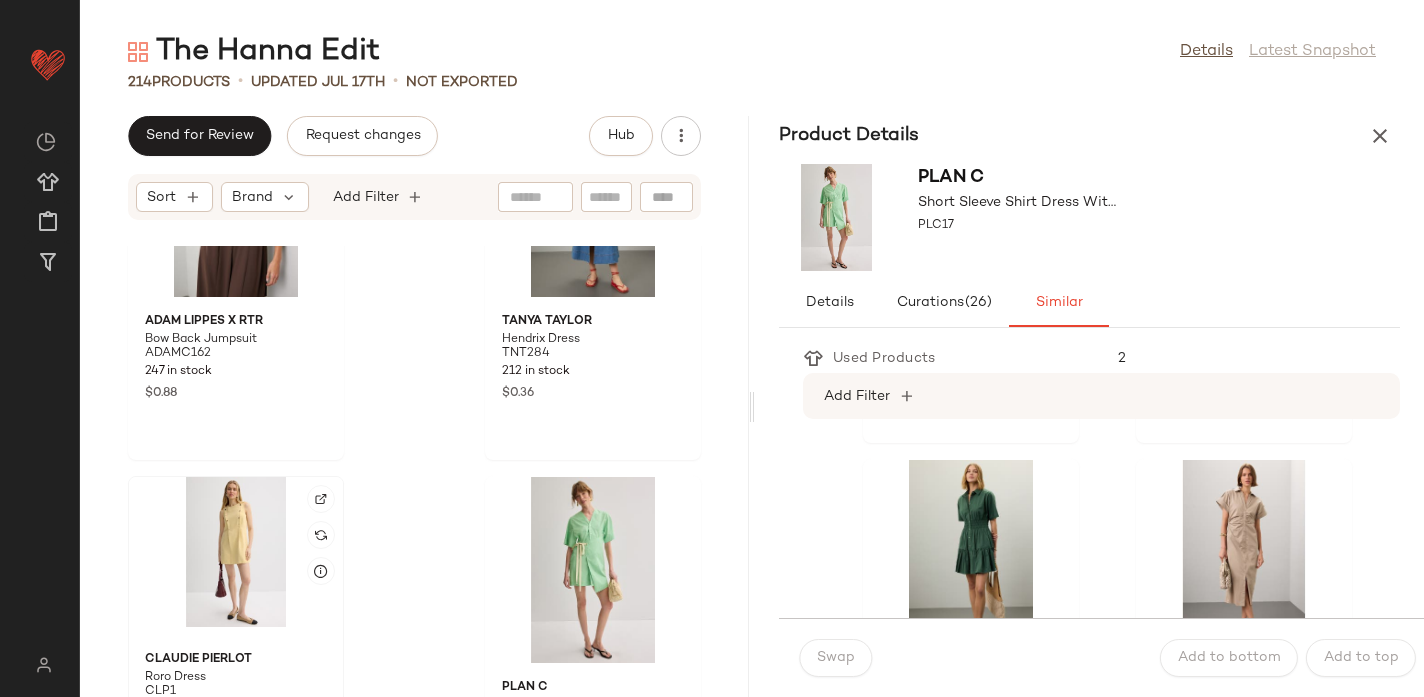 click 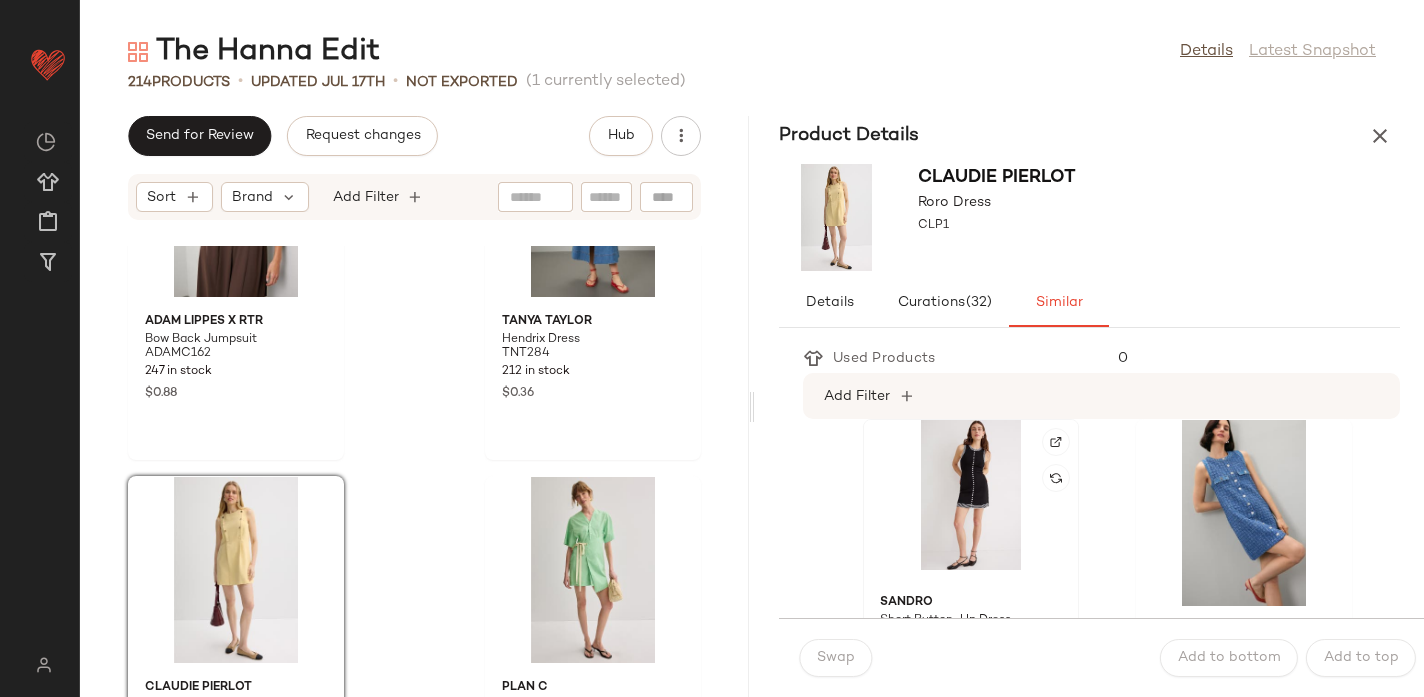 scroll, scrollTop: 380, scrollLeft: 0, axis: vertical 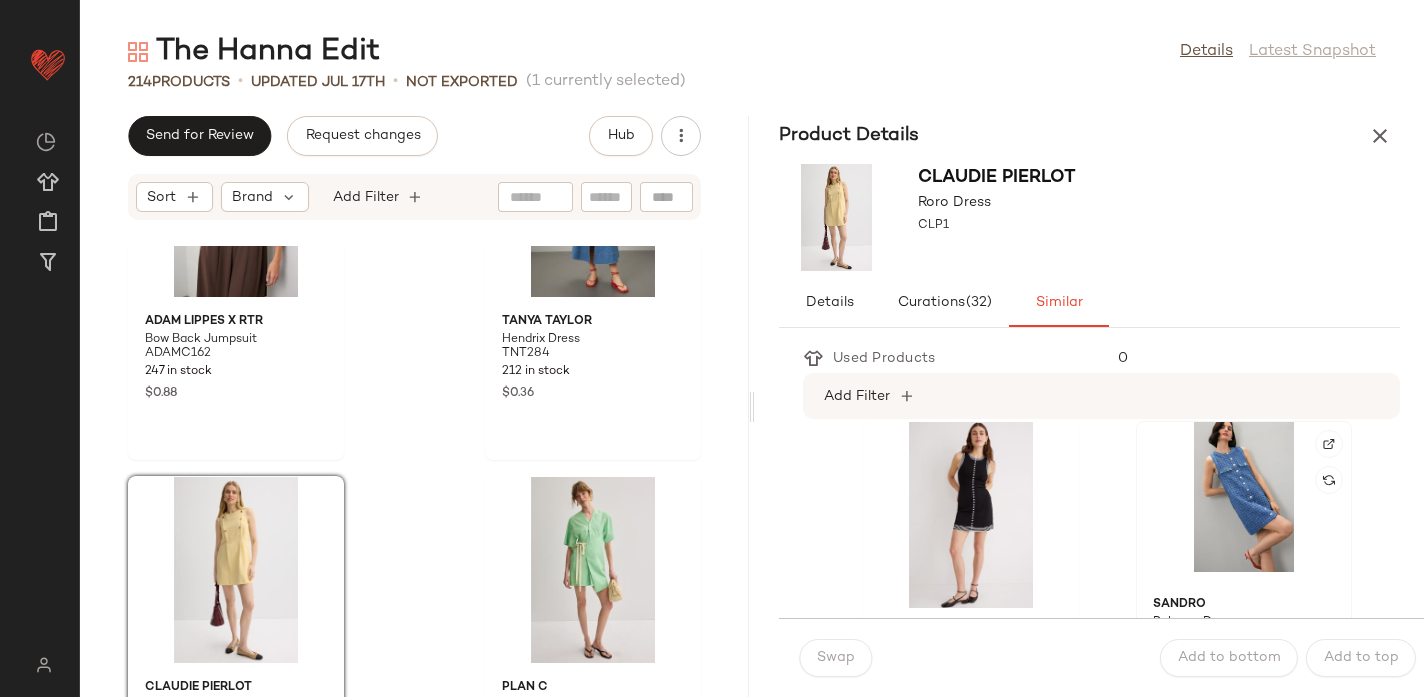 click 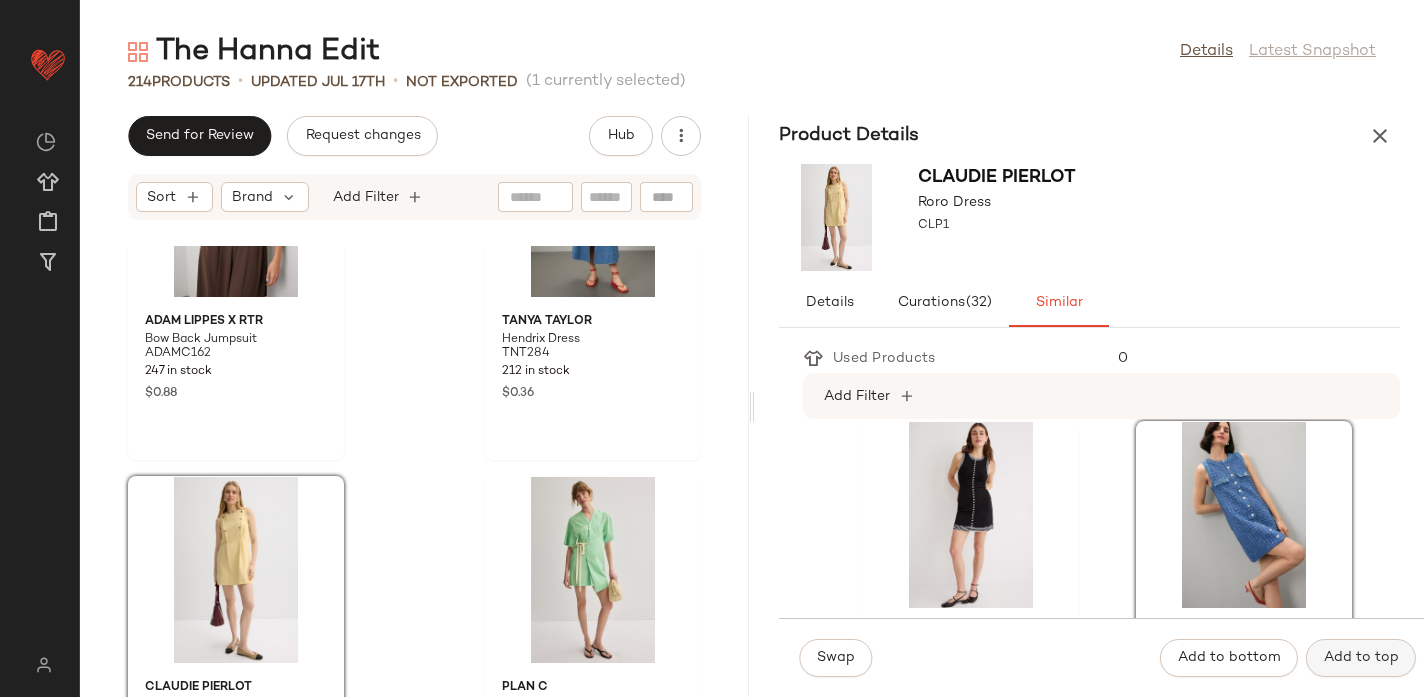 click on "Add to top" 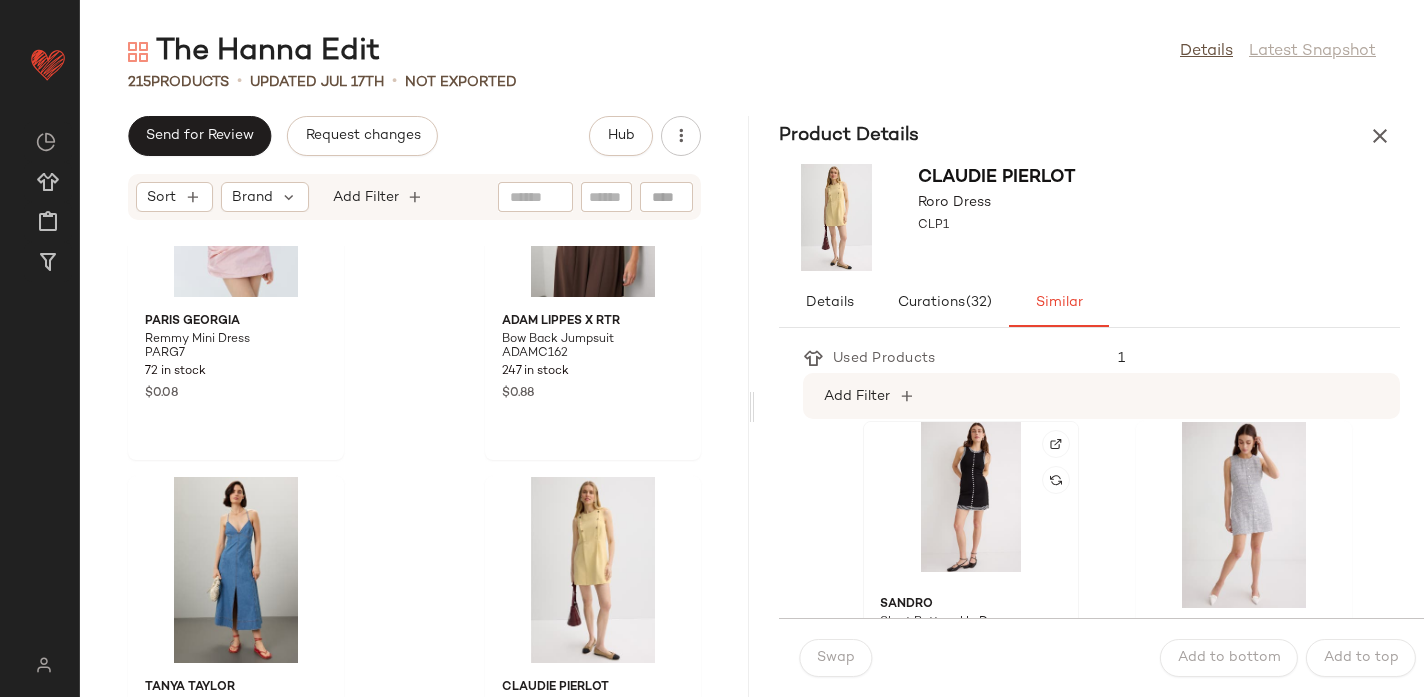 click 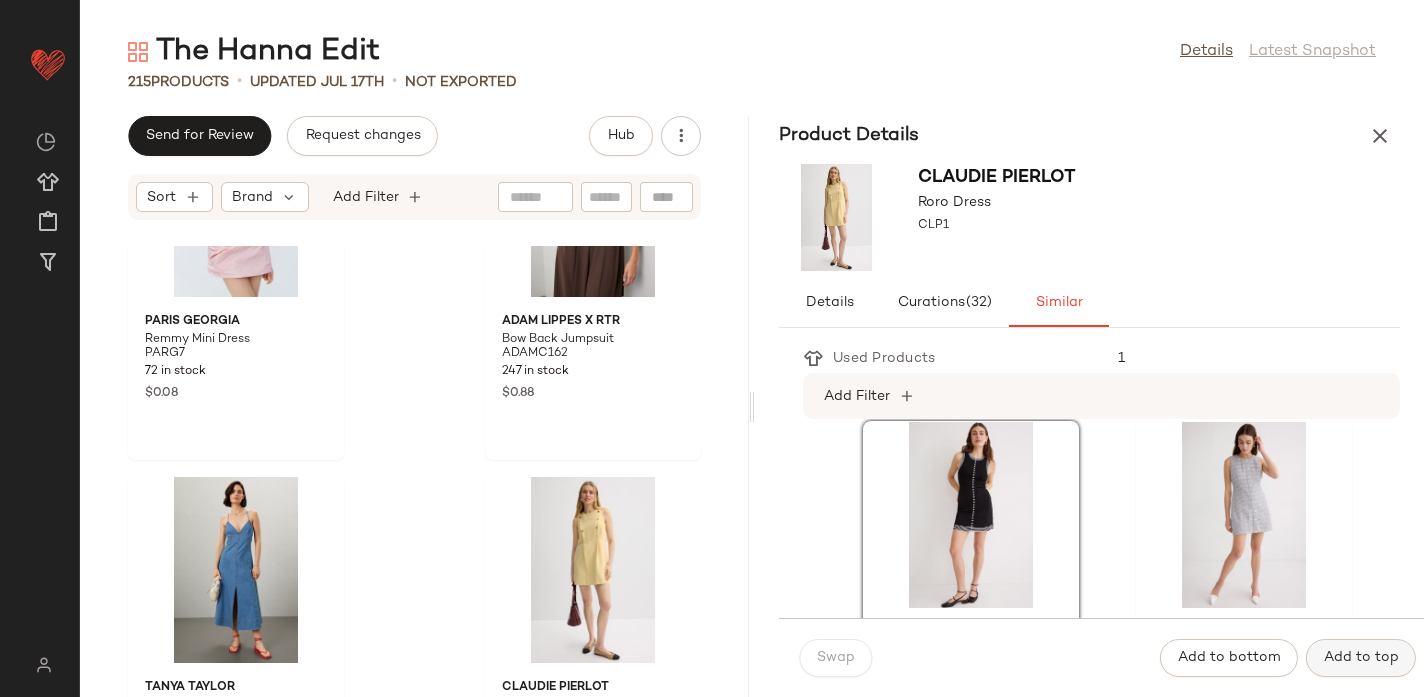 click on "Add to top" at bounding box center [1361, 658] 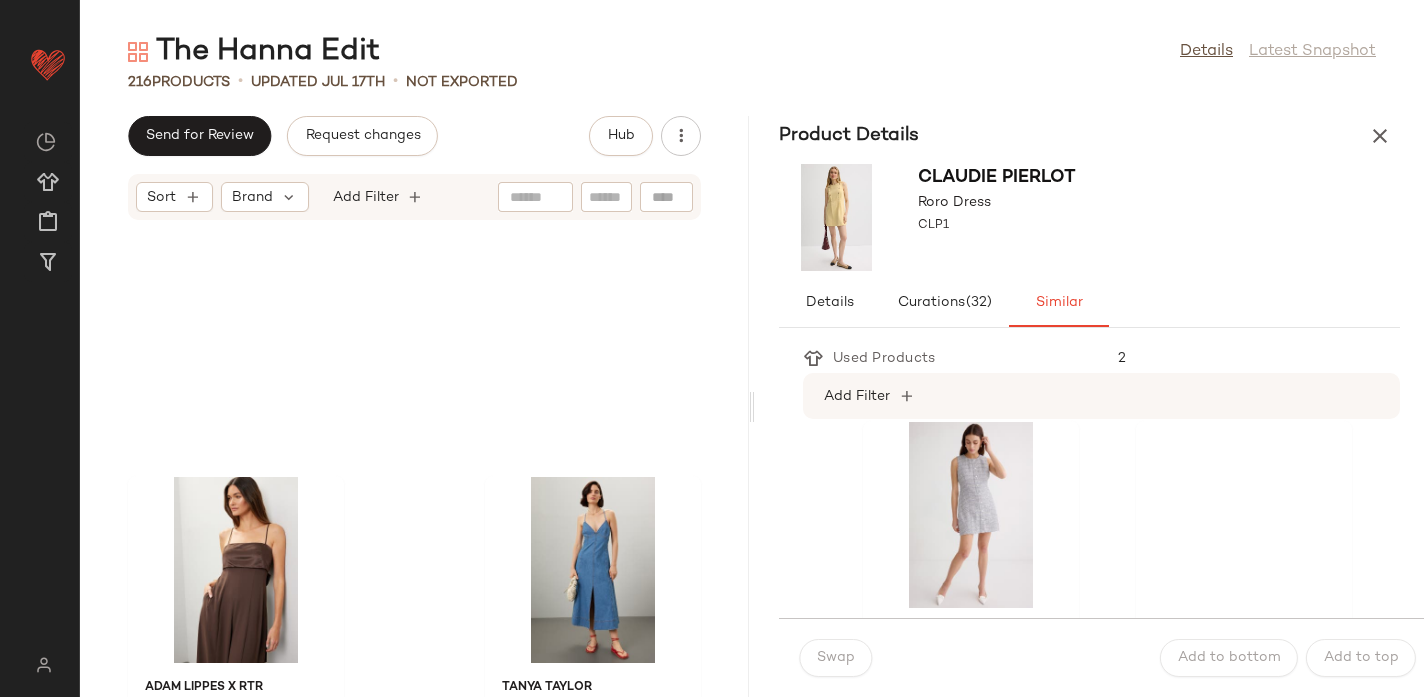 scroll, scrollTop: 6378, scrollLeft: 0, axis: vertical 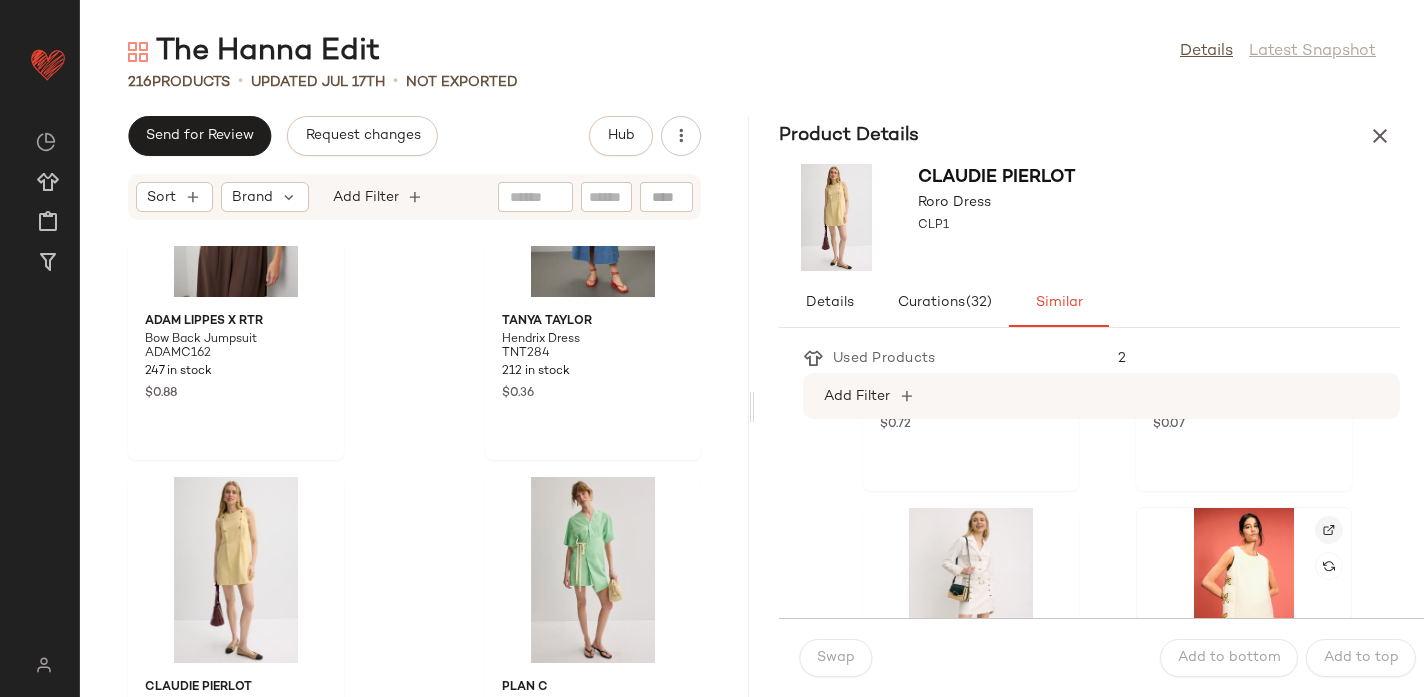 click at bounding box center (1329, 530) 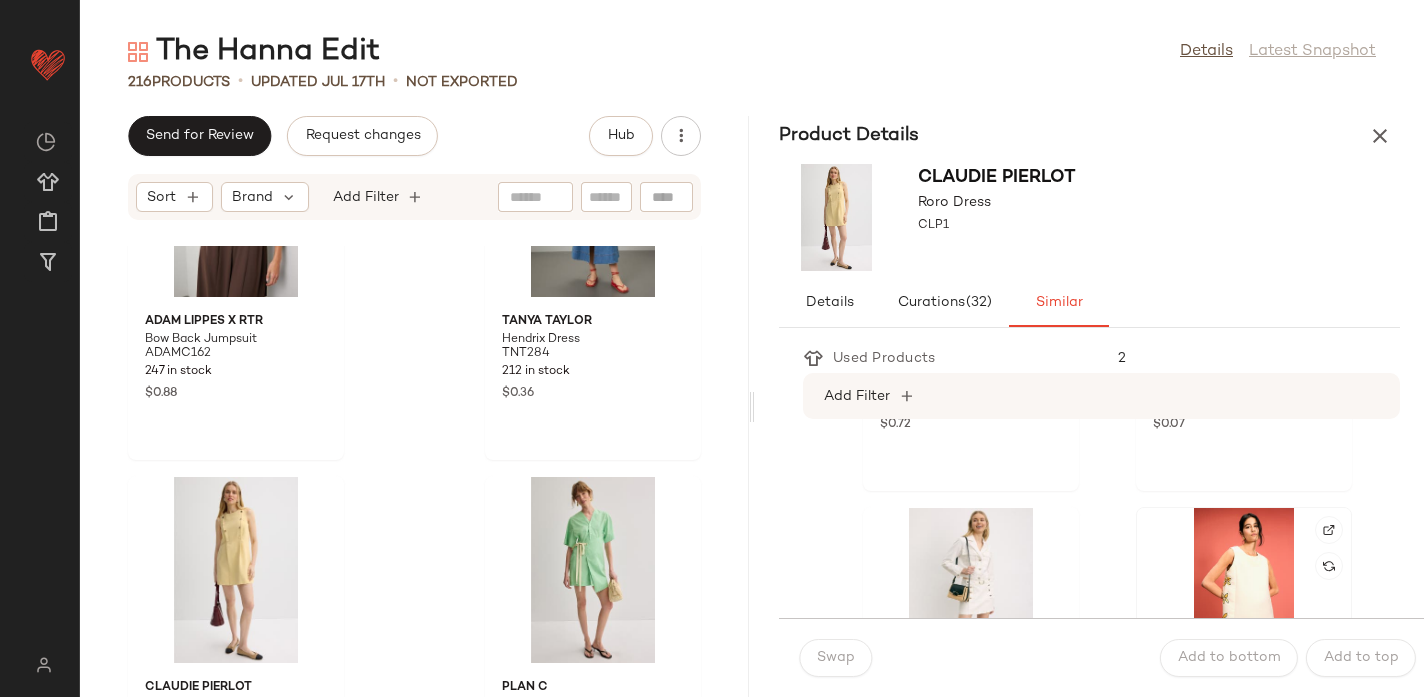 click 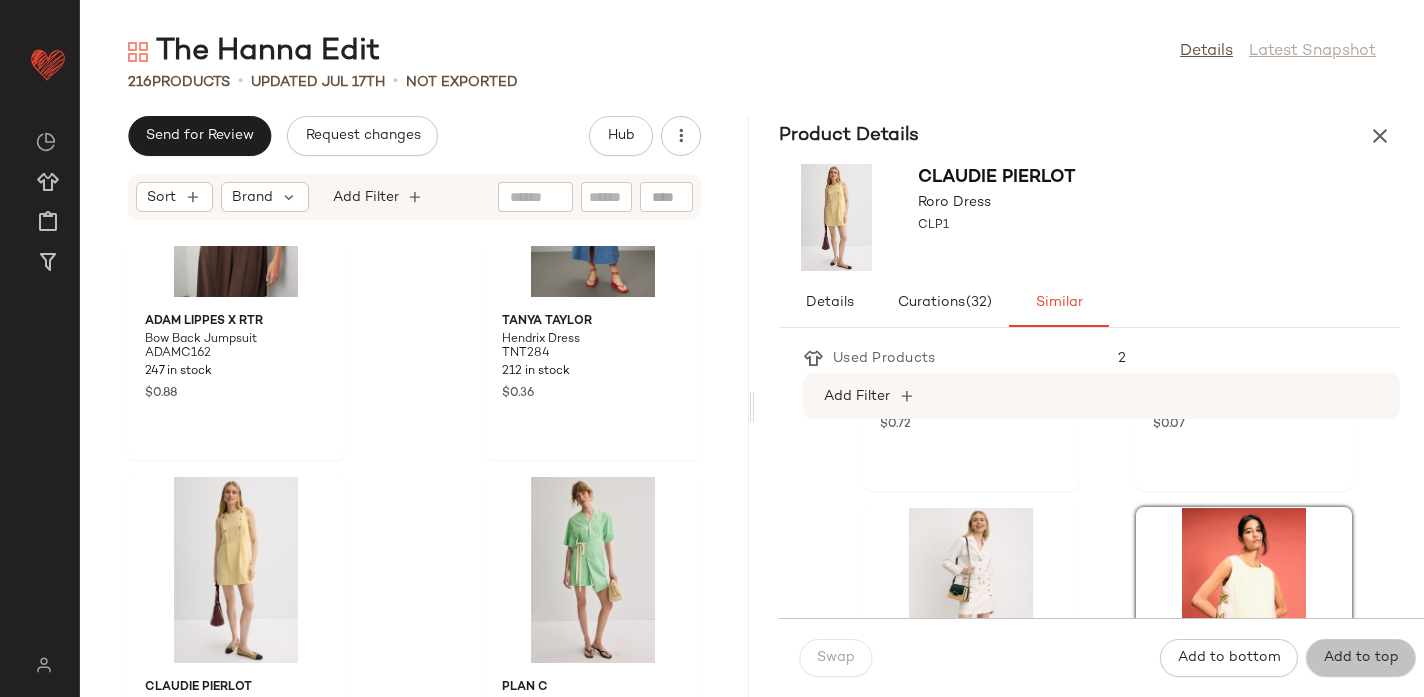 click on "Add to top" at bounding box center [1361, 658] 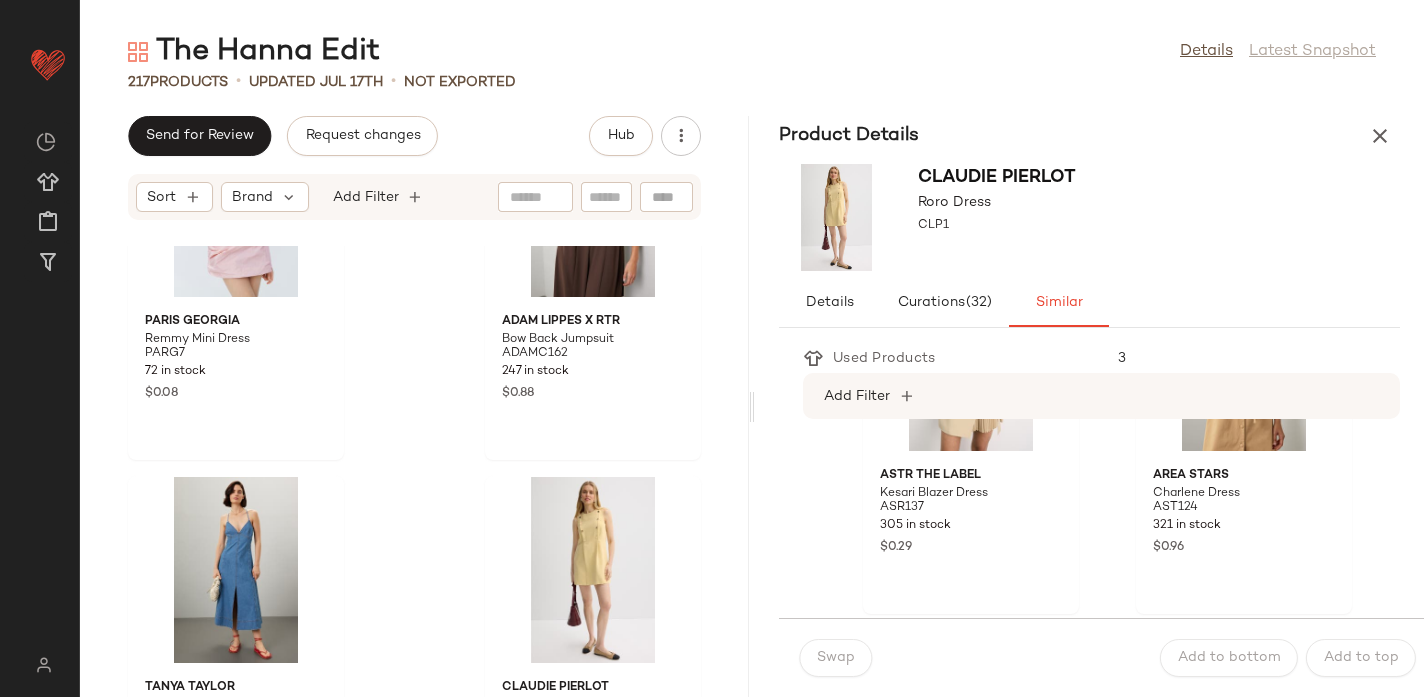 scroll, scrollTop: 3445, scrollLeft: 0, axis: vertical 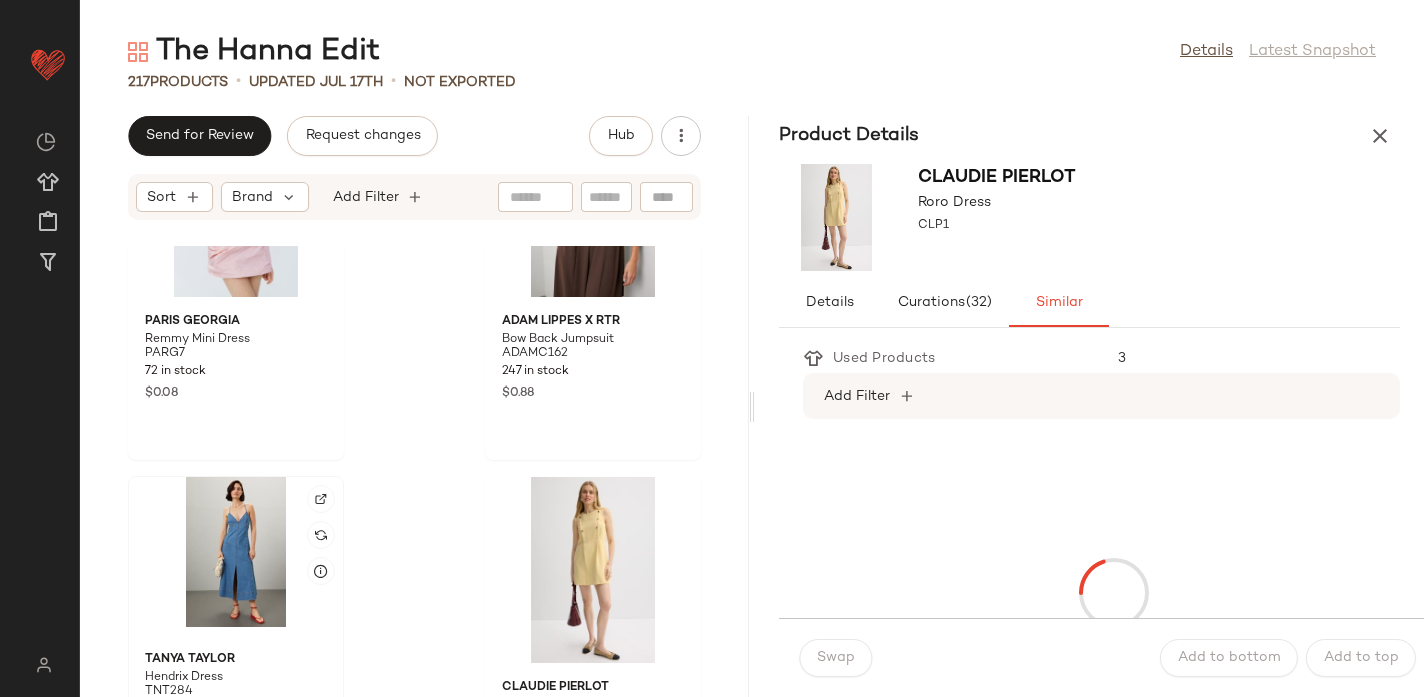 click 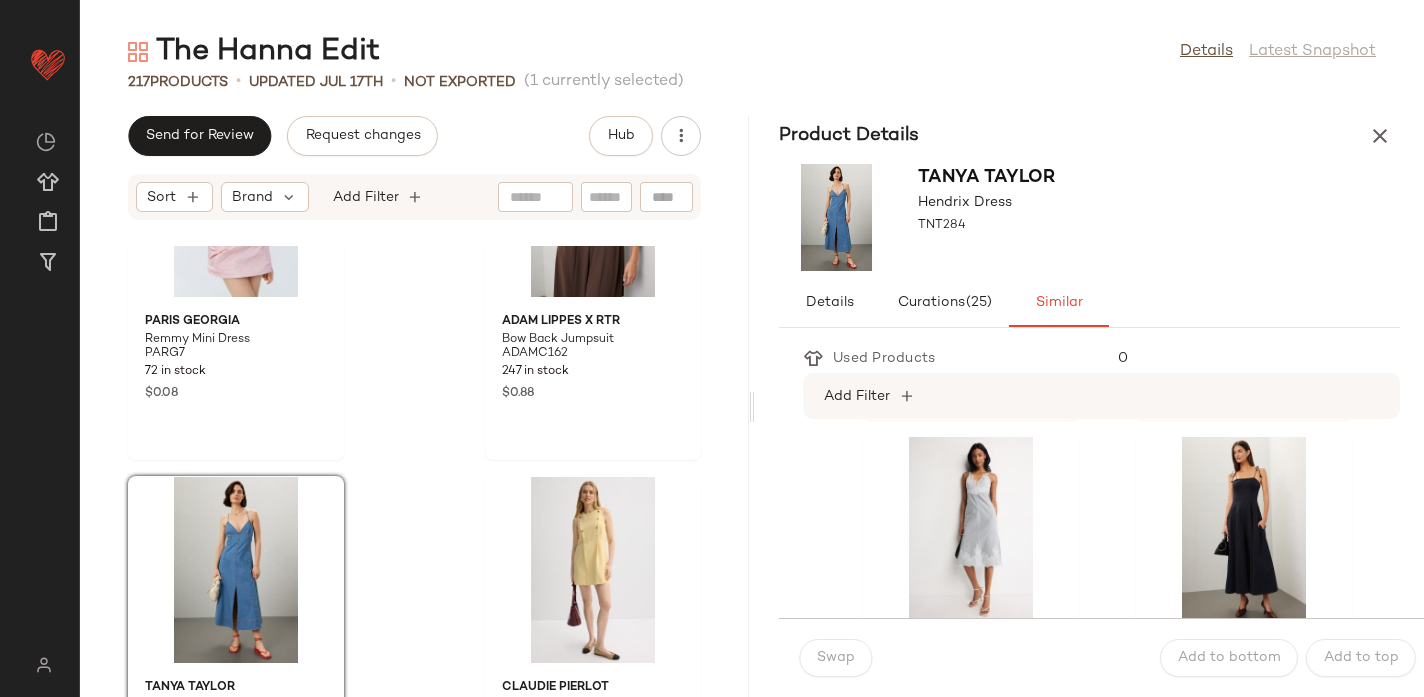 scroll, scrollTop: 2190, scrollLeft: 0, axis: vertical 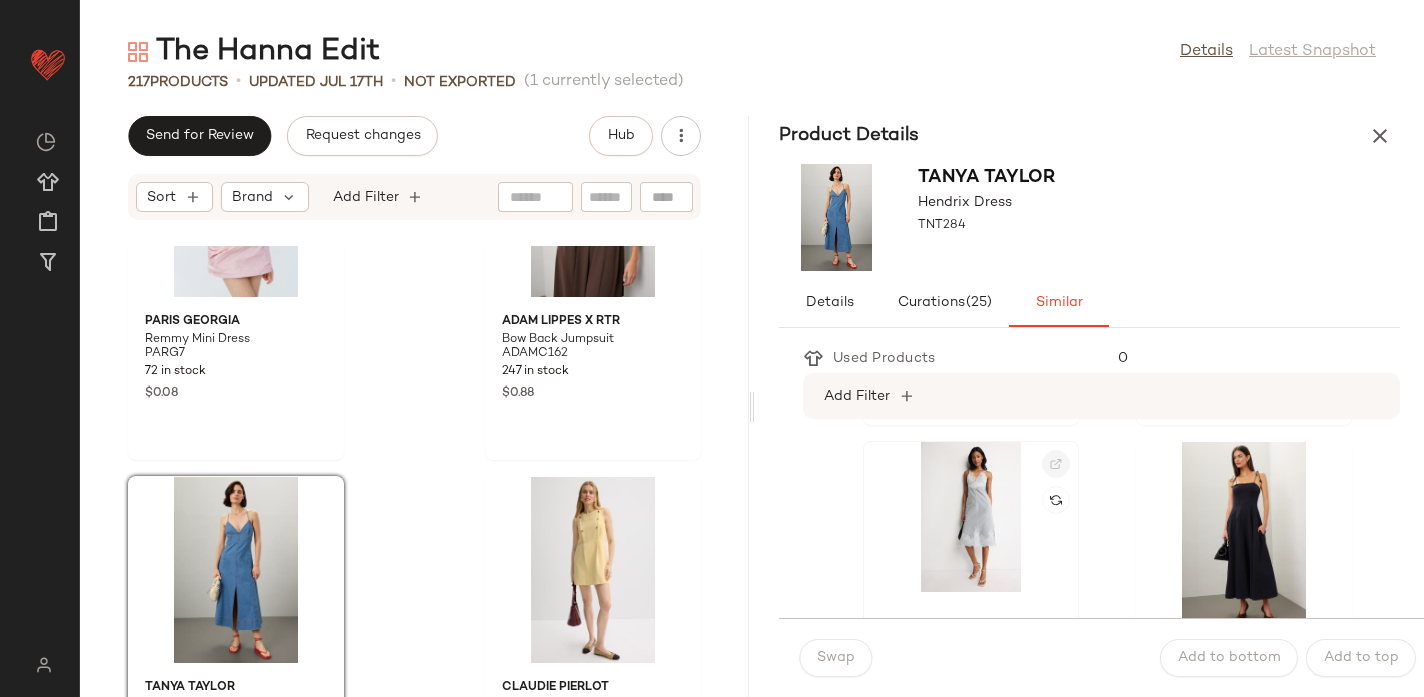 click 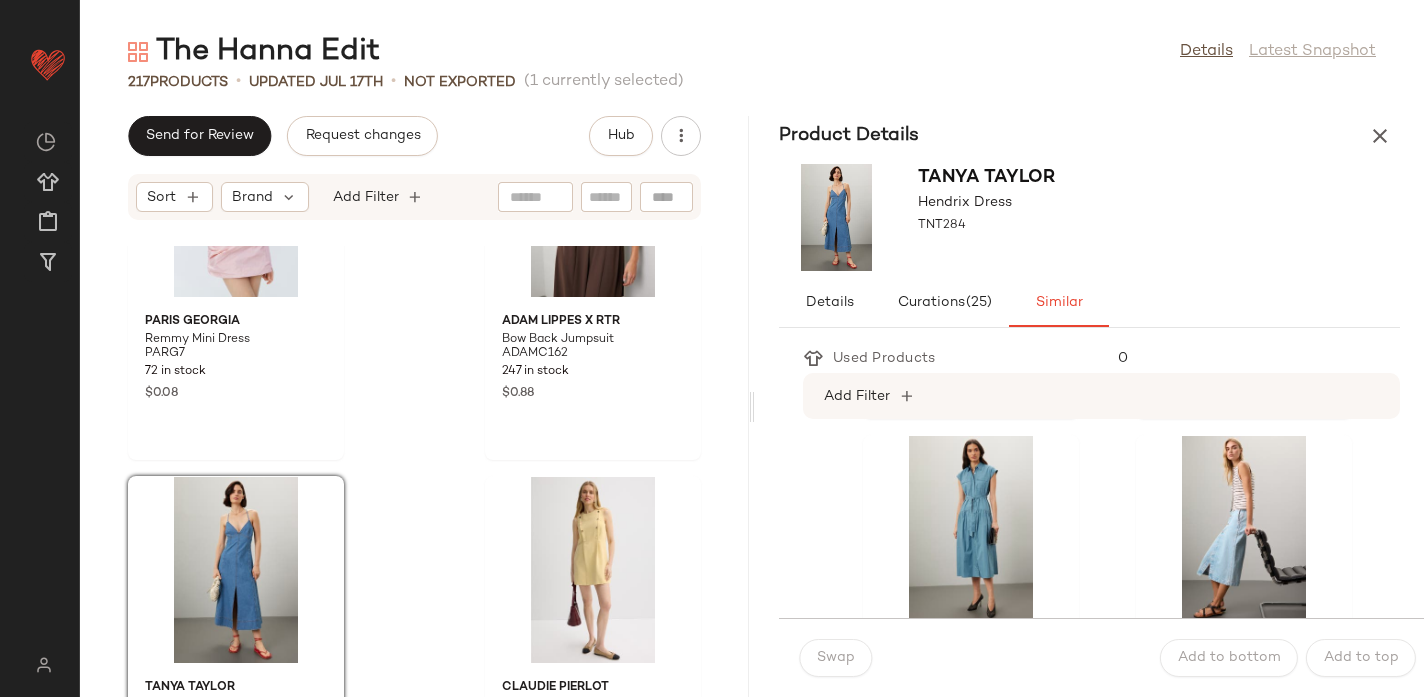 scroll, scrollTop: 3017, scrollLeft: 0, axis: vertical 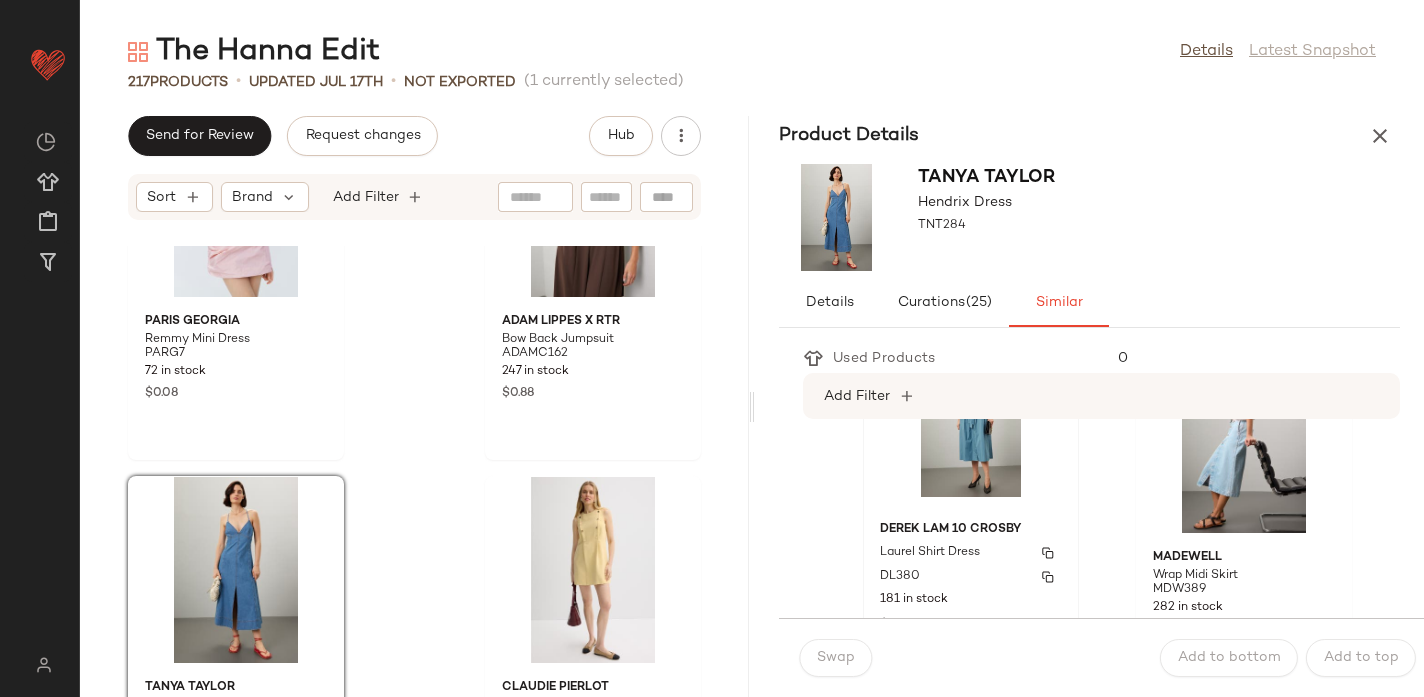 click on "Derek Lam 10 Crosby Laurel Shirt Dress DL380 181 in stock $0.41" 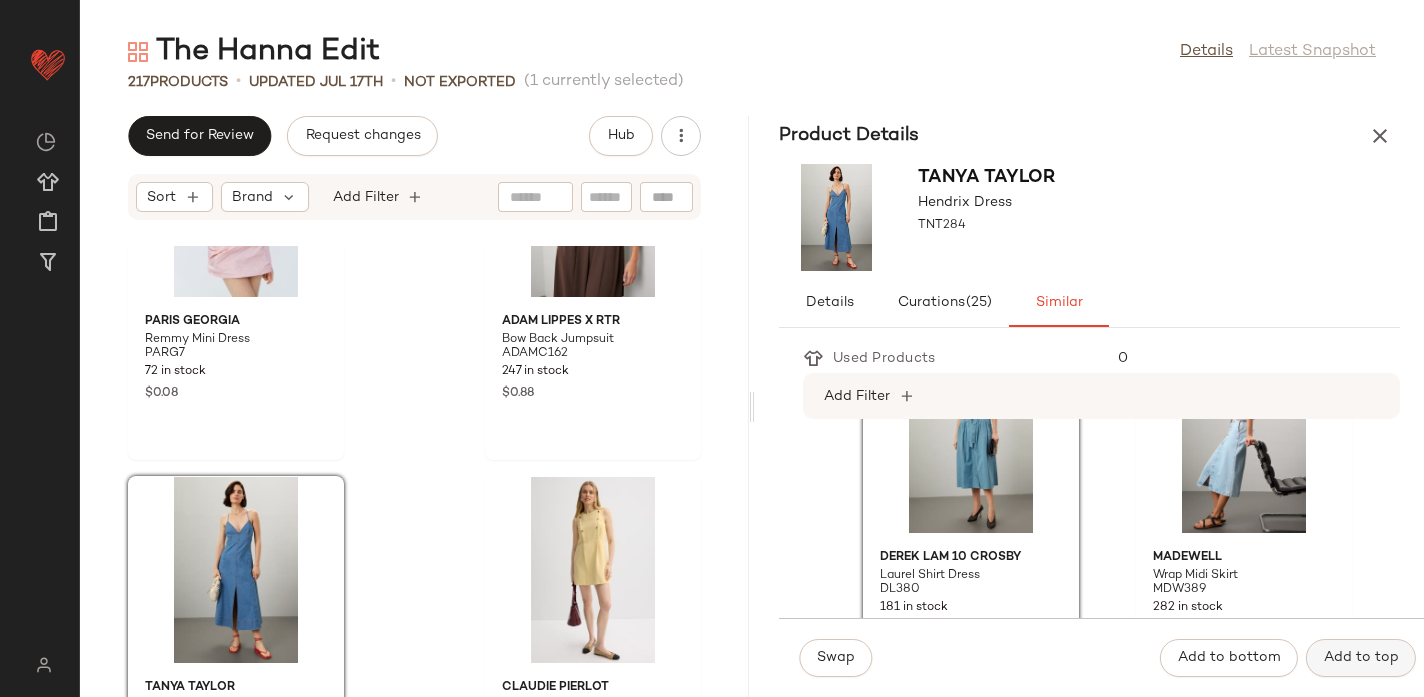 click on "Add to top" 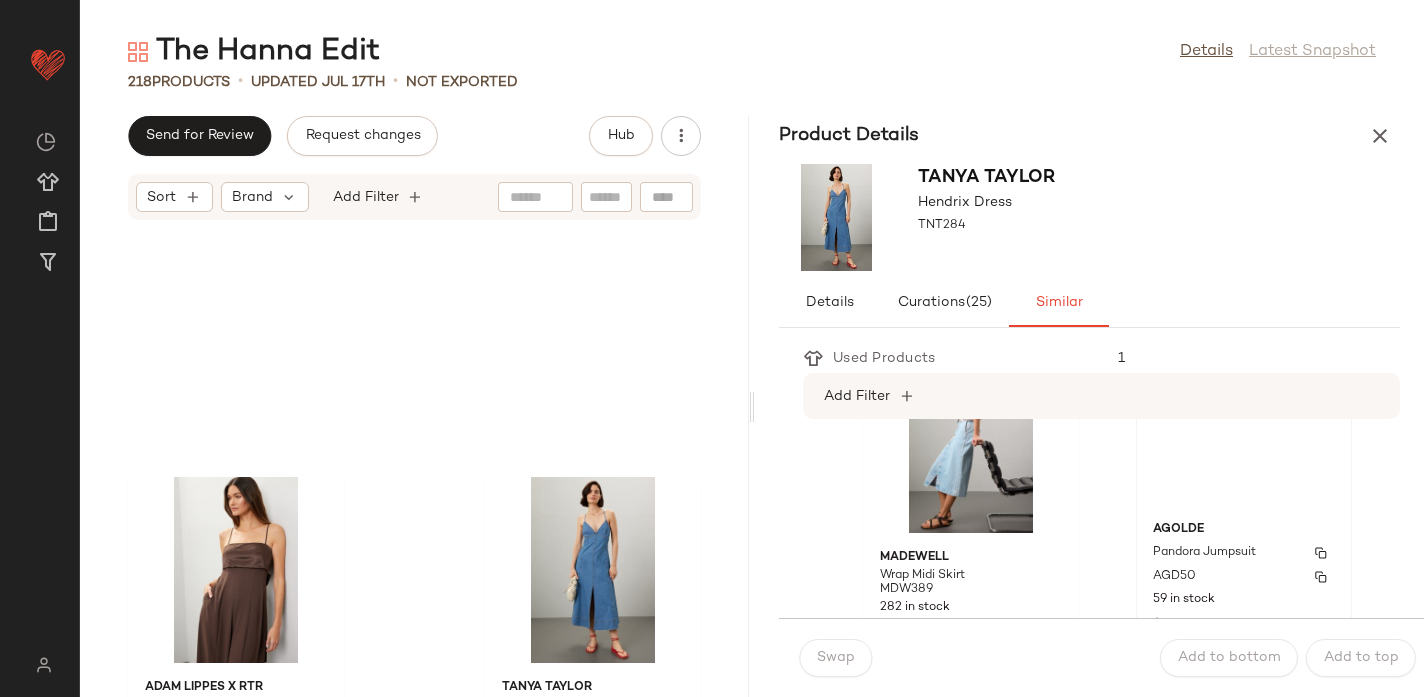 scroll, scrollTop: 6744, scrollLeft: 0, axis: vertical 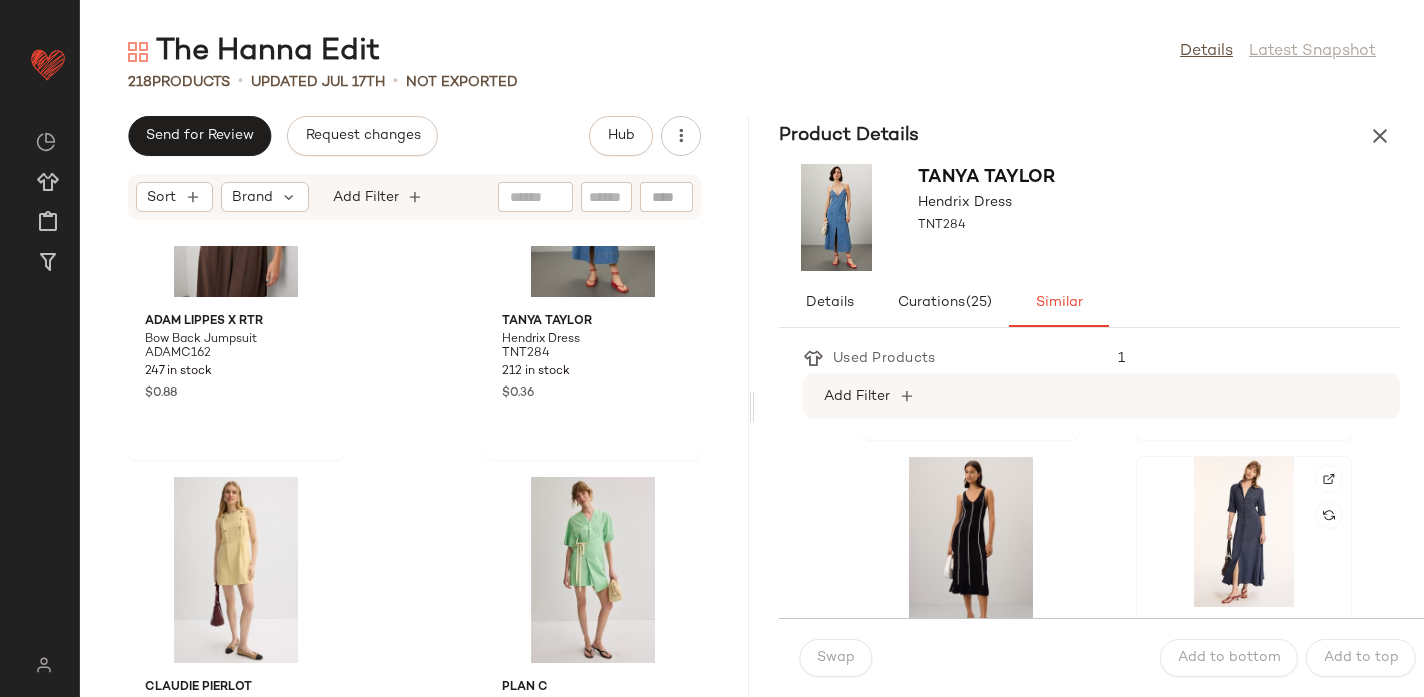 click 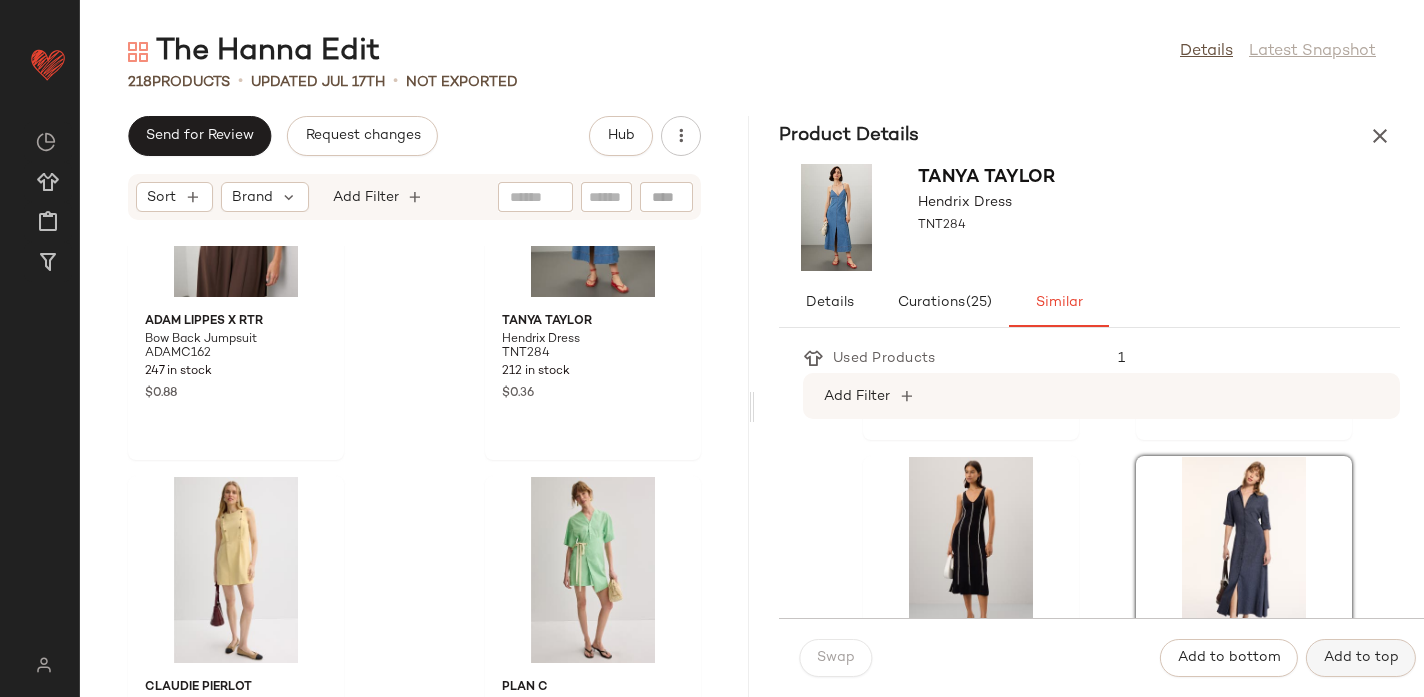 click on "Add to top" 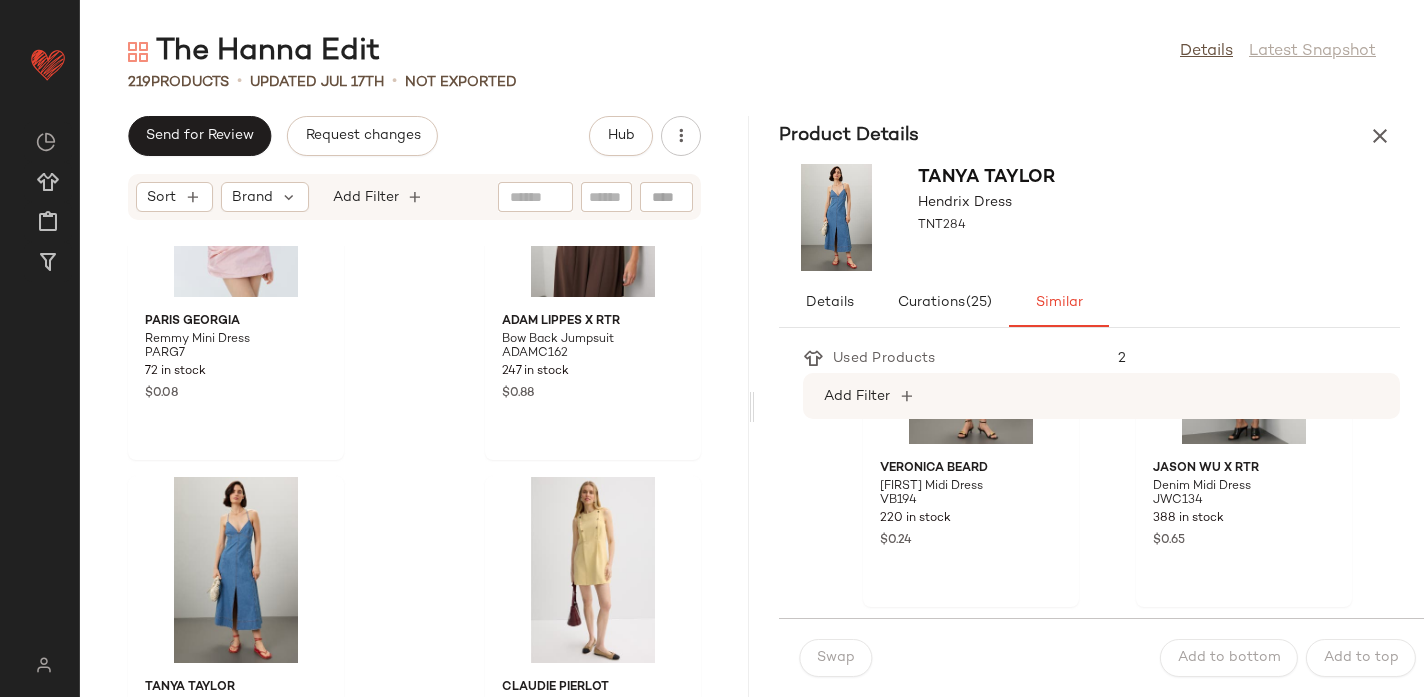 scroll, scrollTop: 0, scrollLeft: 0, axis: both 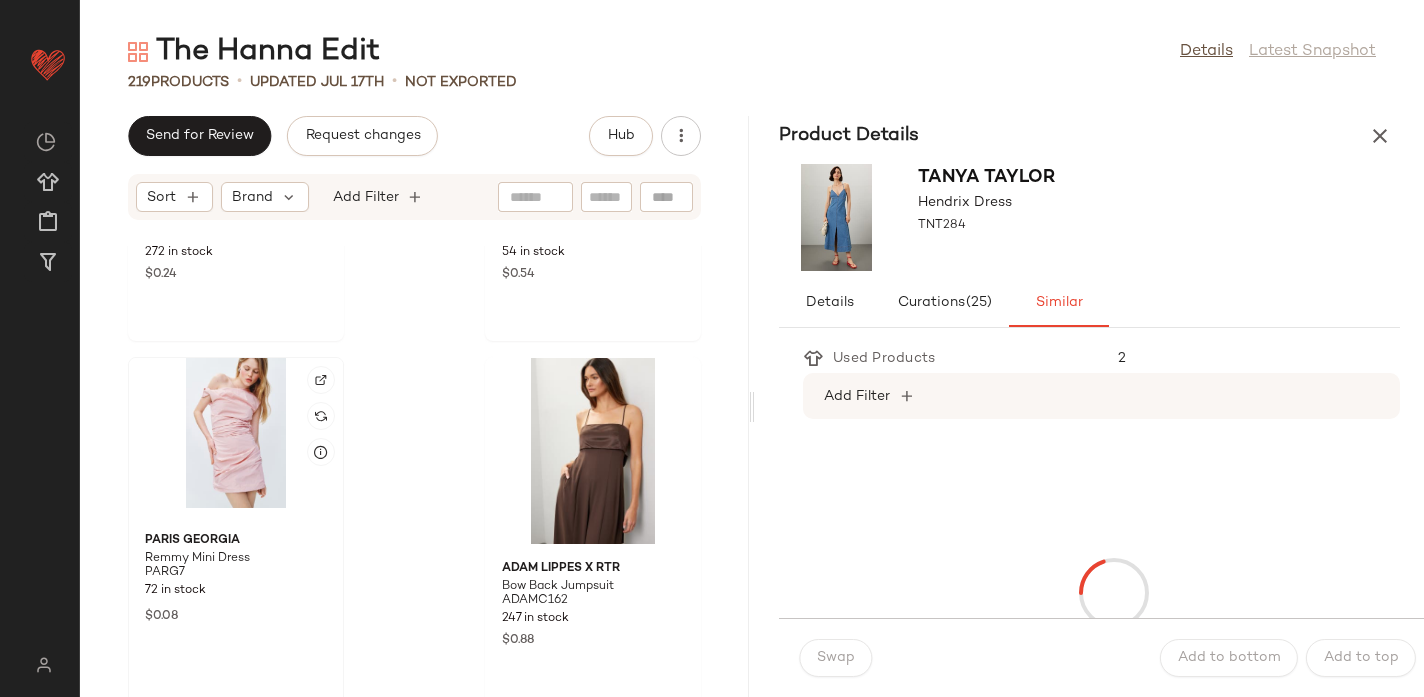 click 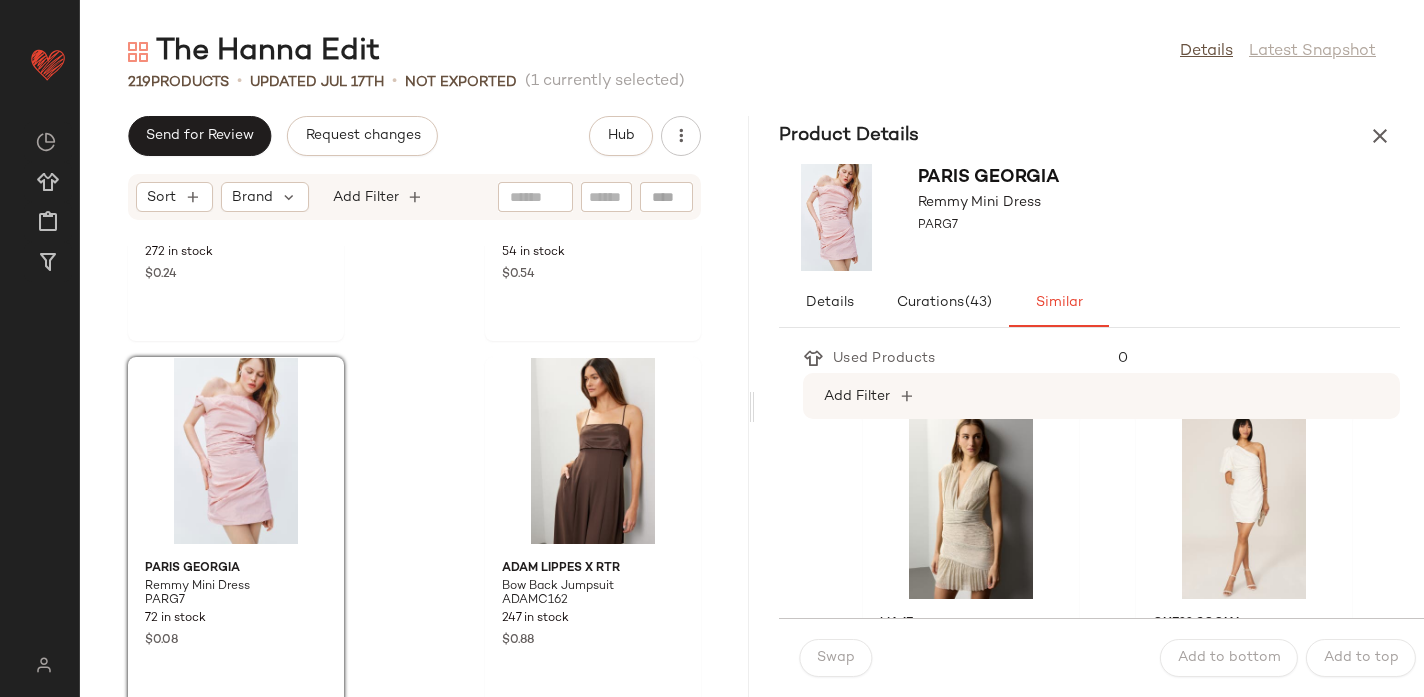 scroll, scrollTop: 4050, scrollLeft: 0, axis: vertical 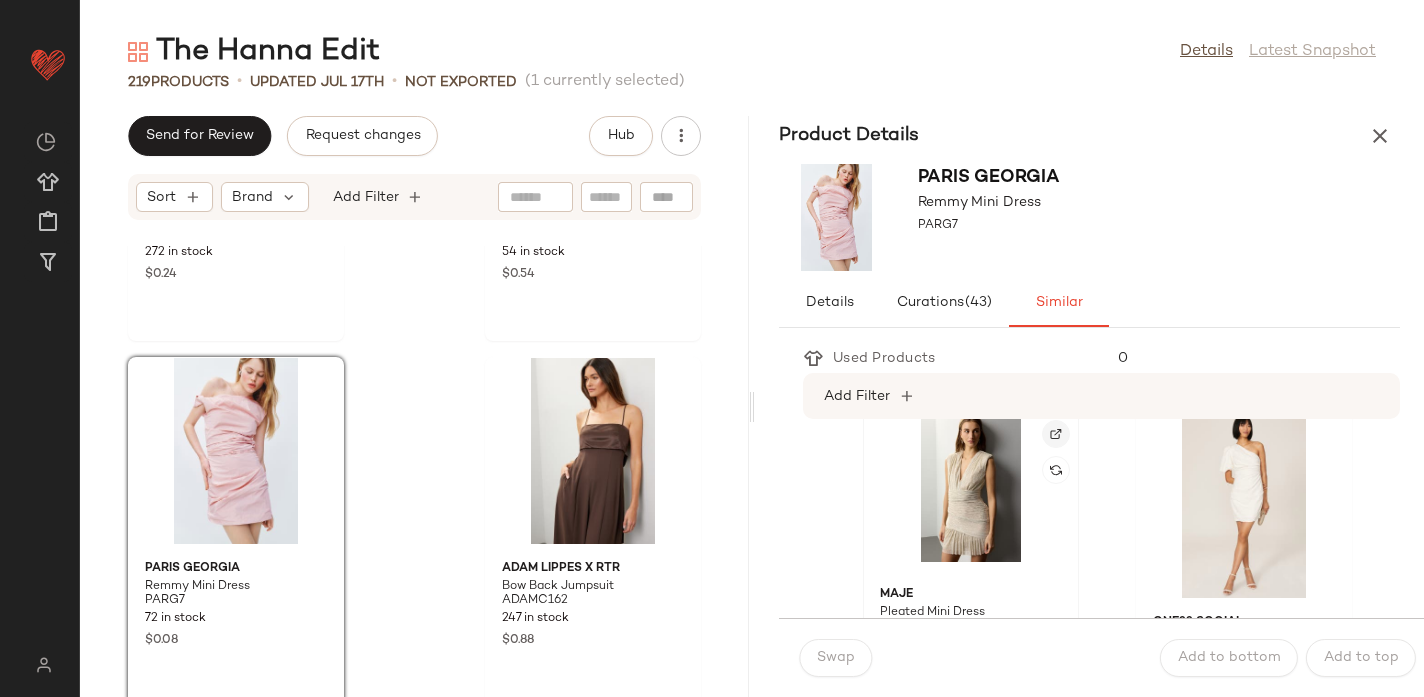 click 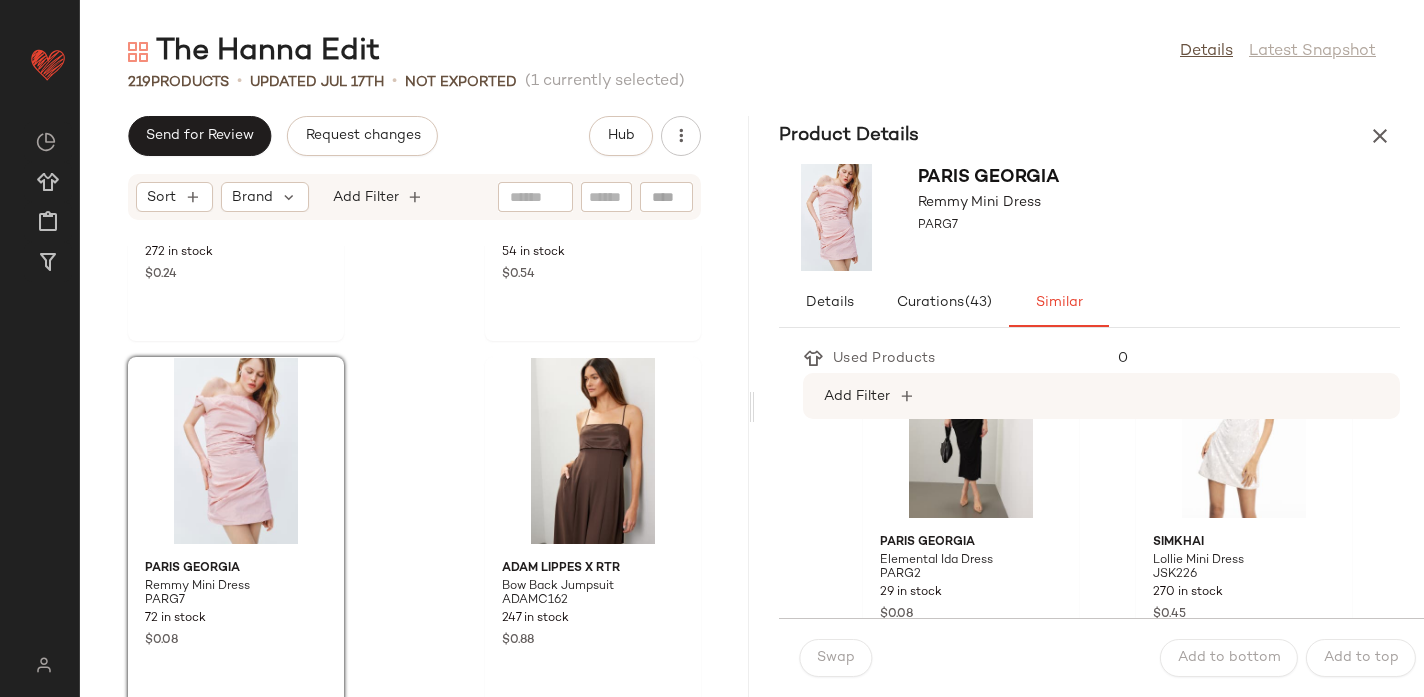scroll, scrollTop: 2413, scrollLeft: 0, axis: vertical 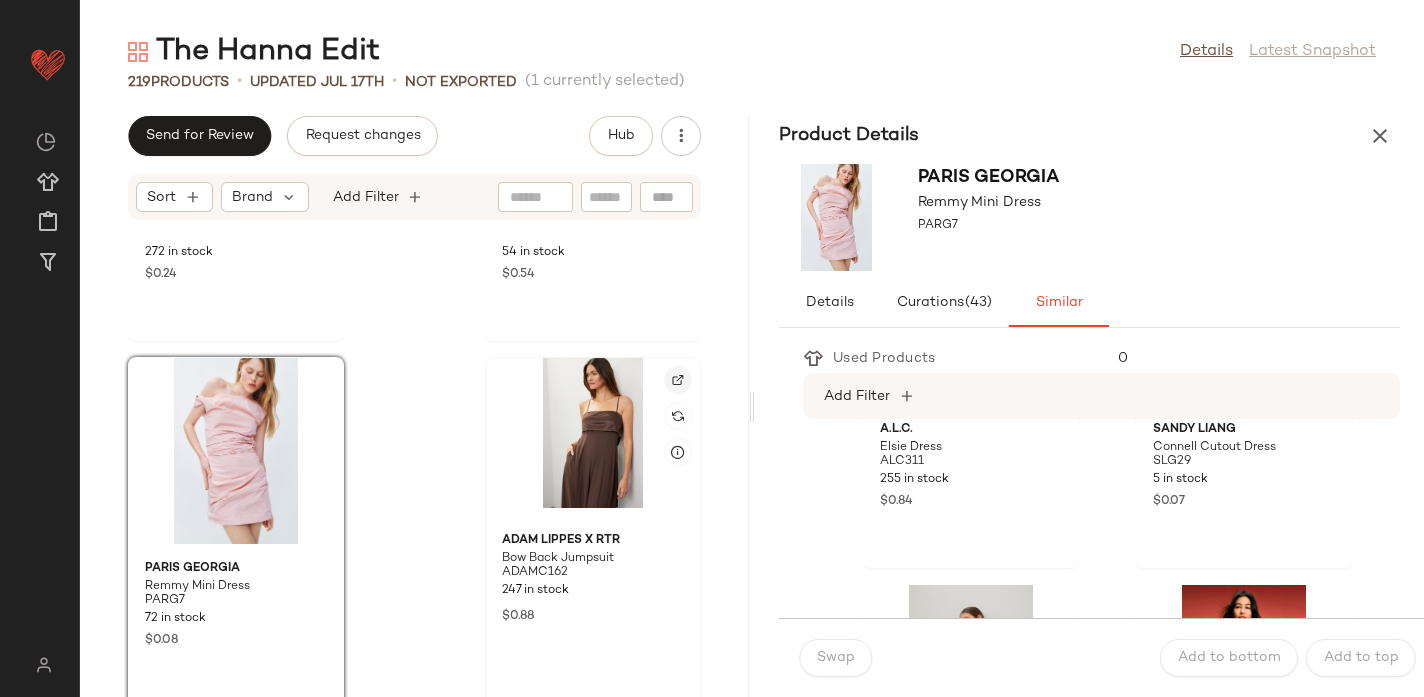 click at bounding box center [678, 380] 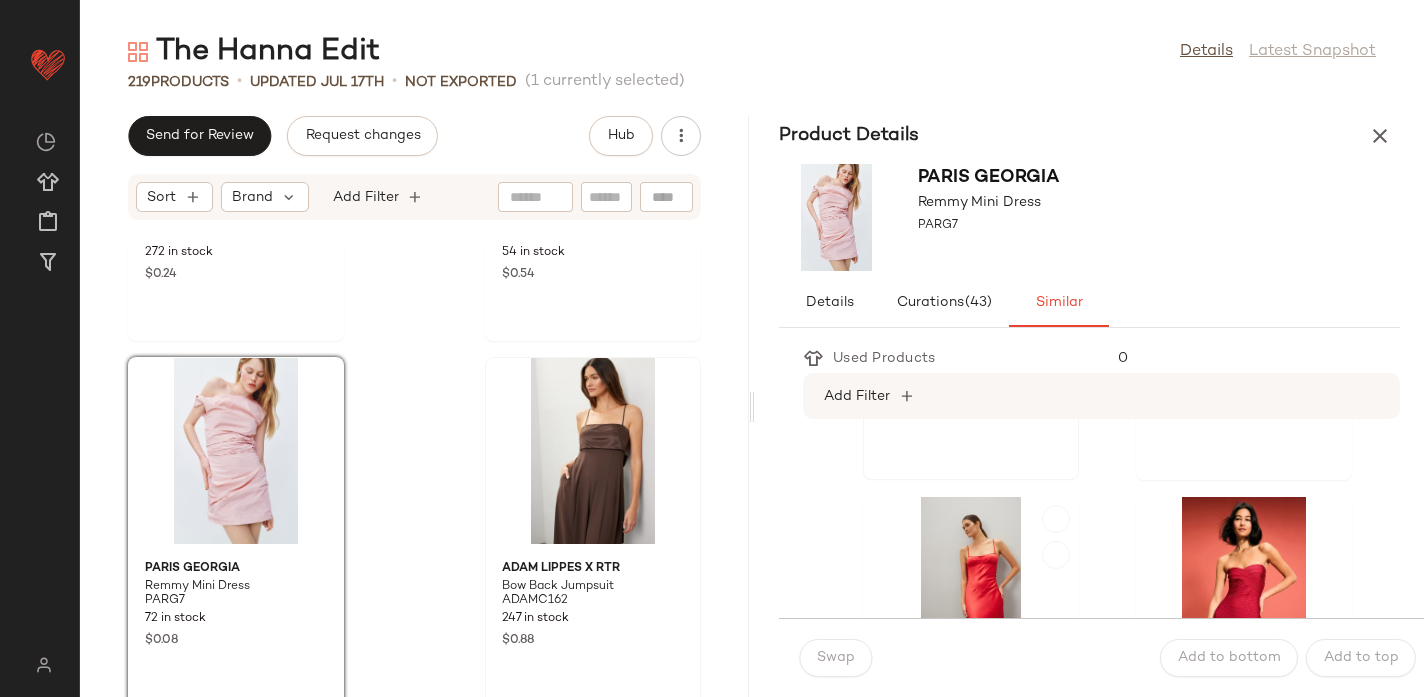 scroll, scrollTop: 2520, scrollLeft: 0, axis: vertical 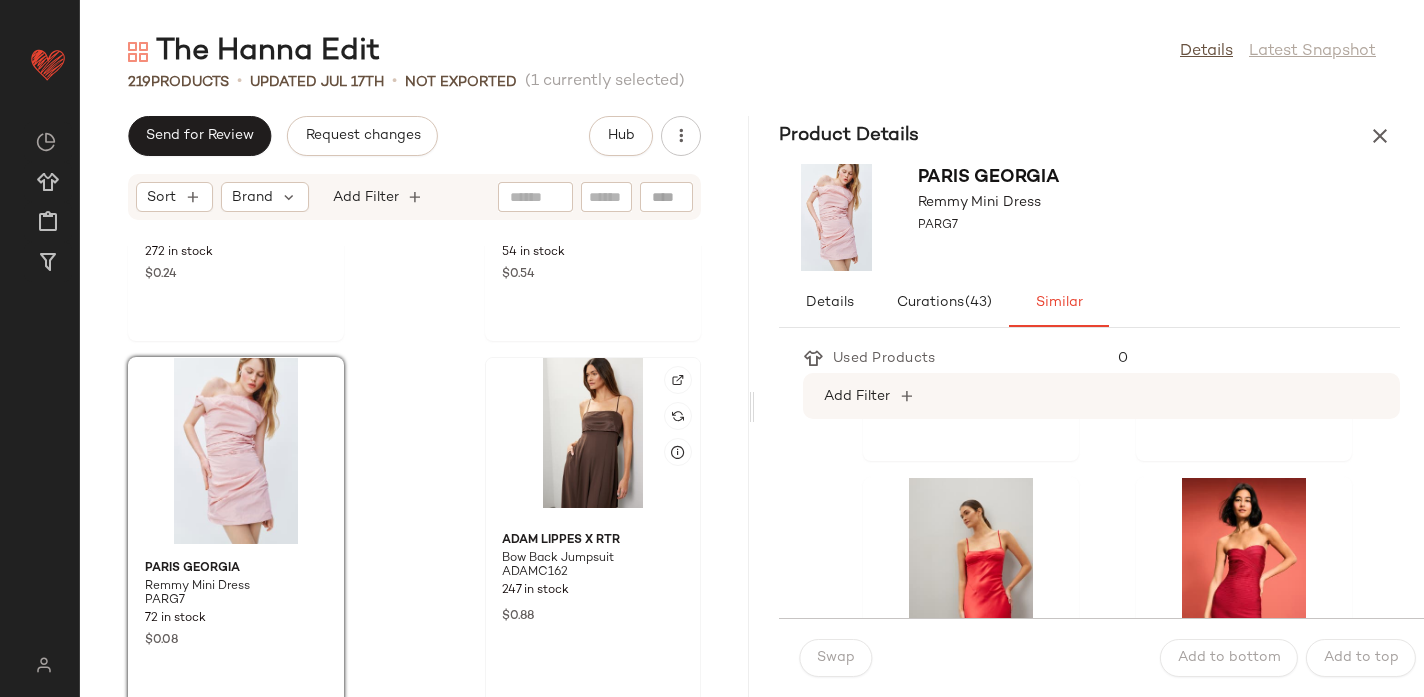 click 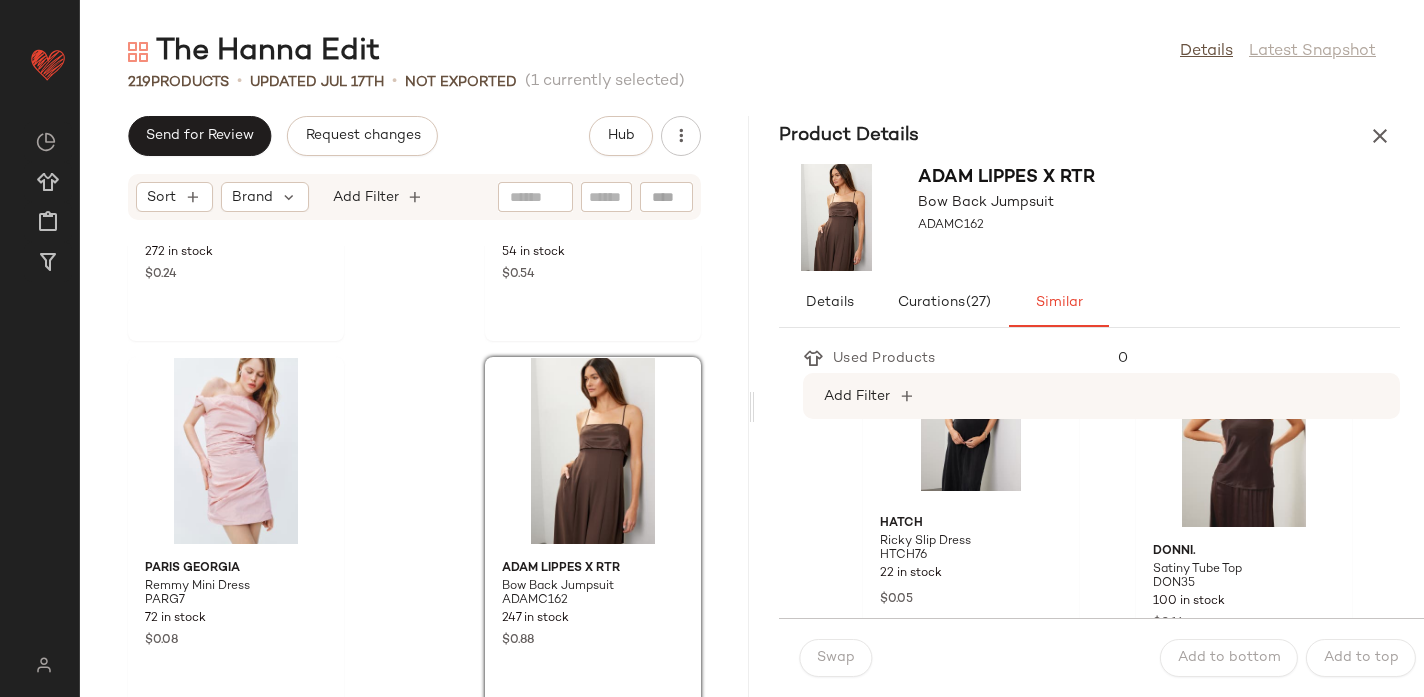 scroll, scrollTop: 0, scrollLeft: 0, axis: both 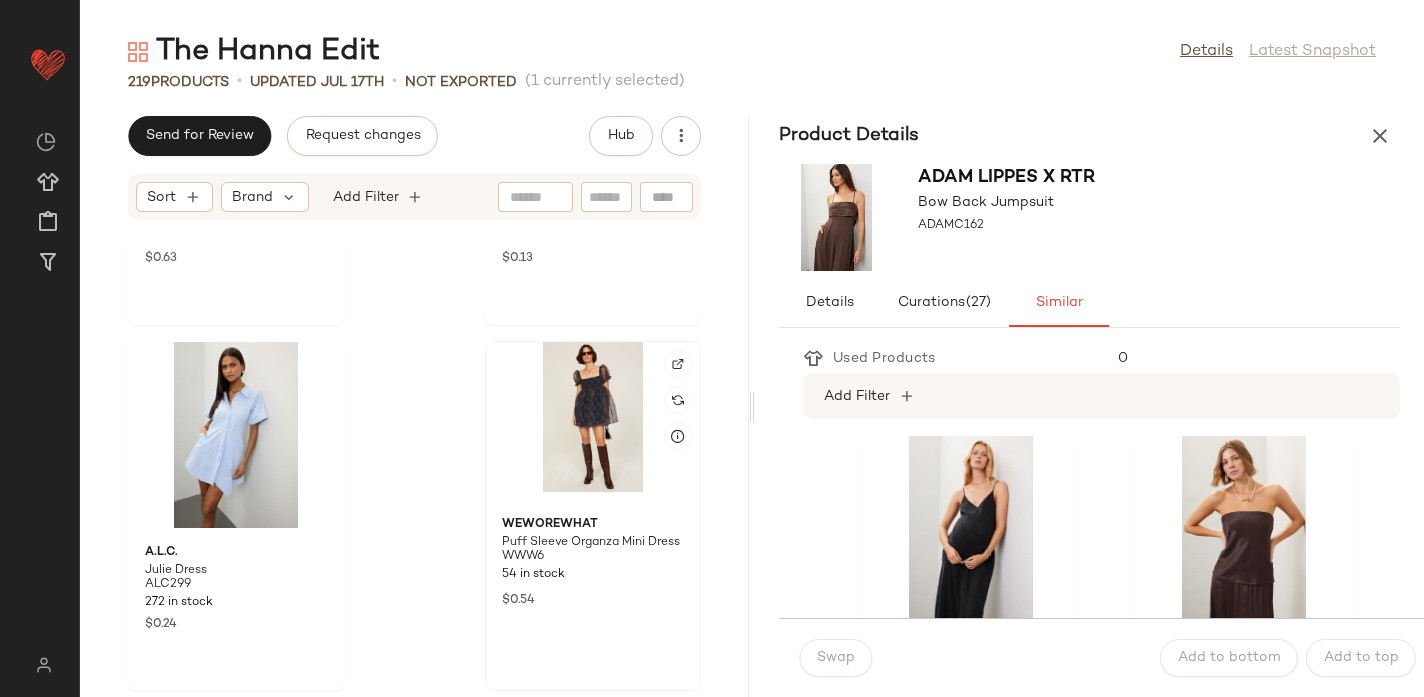 click 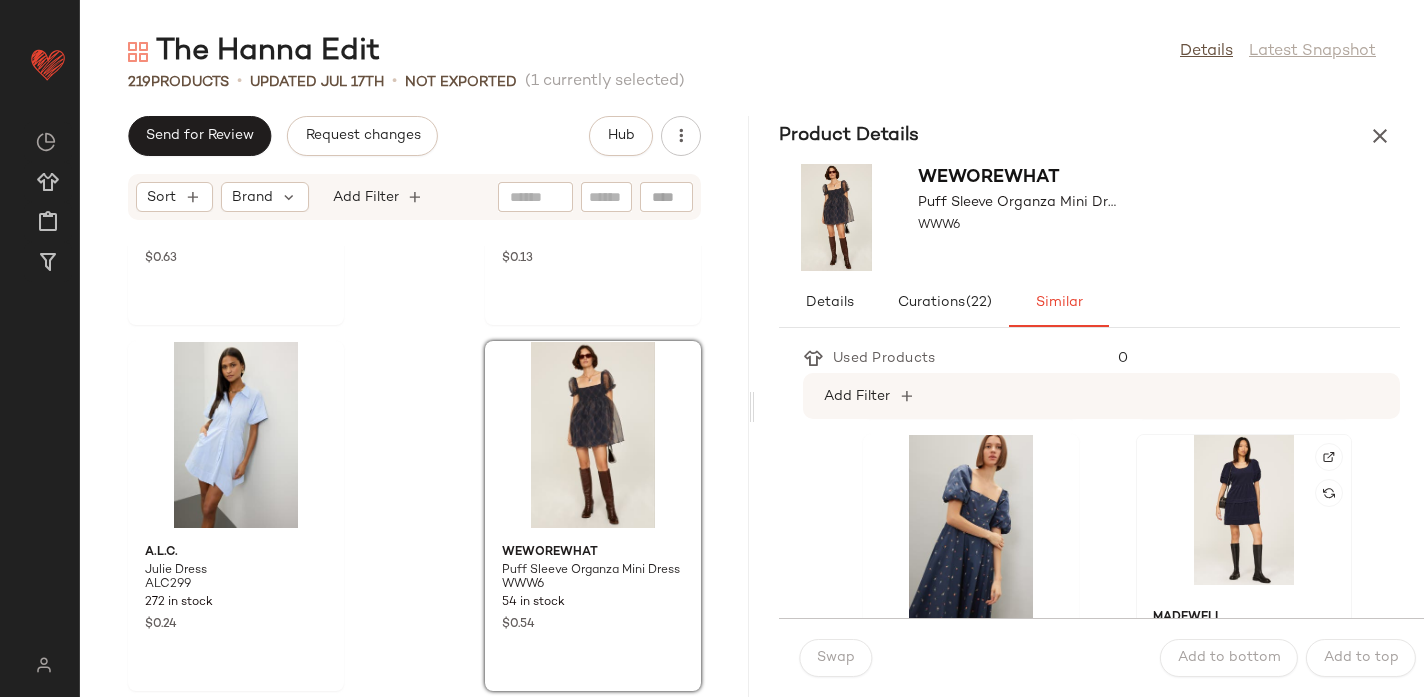 scroll, scrollTop: 1828, scrollLeft: 0, axis: vertical 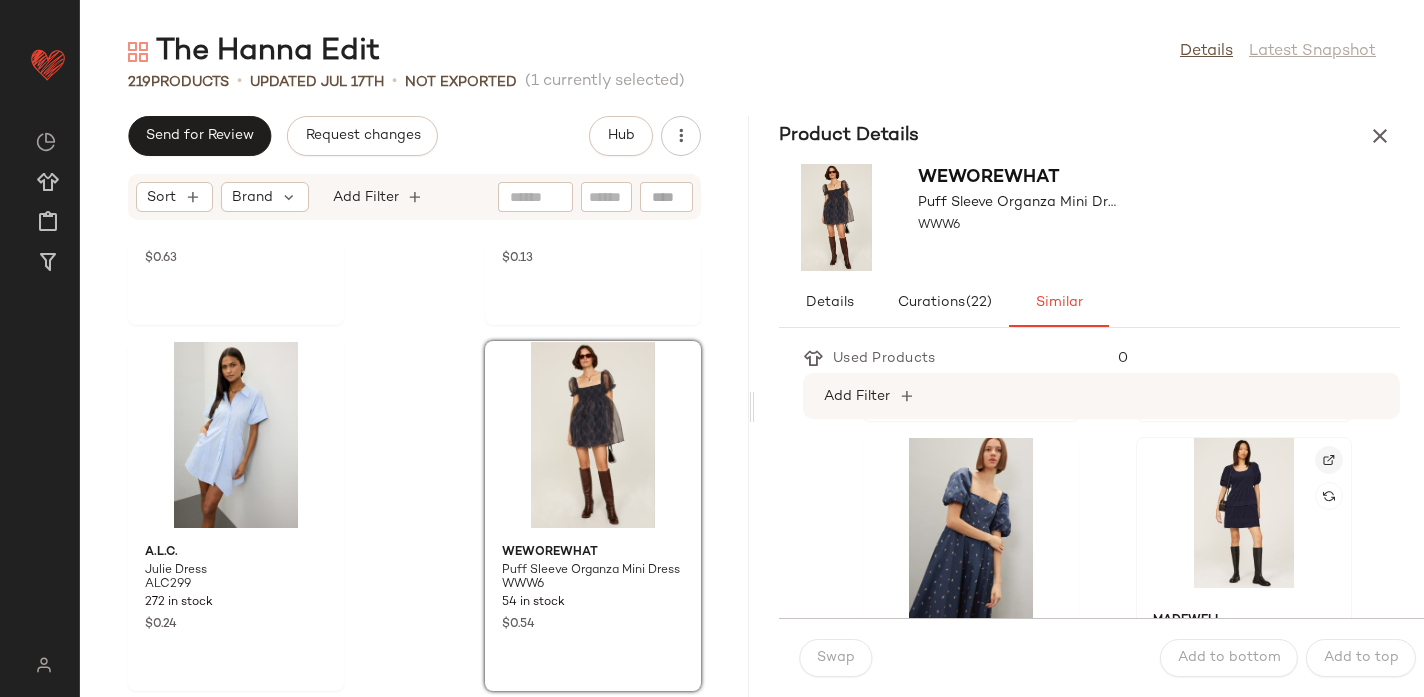click at bounding box center (1329, 460) 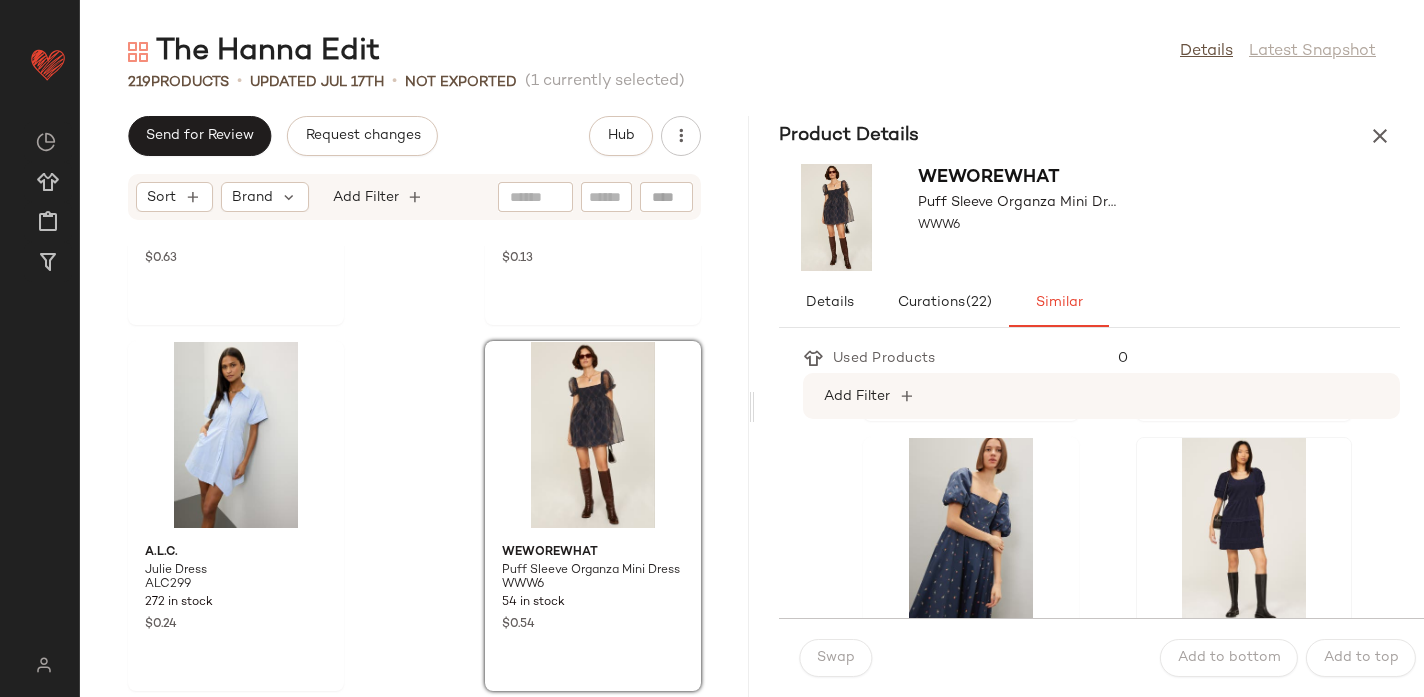 scroll, scrollTop: 6062, scrollLeft: 0, axis: vertical 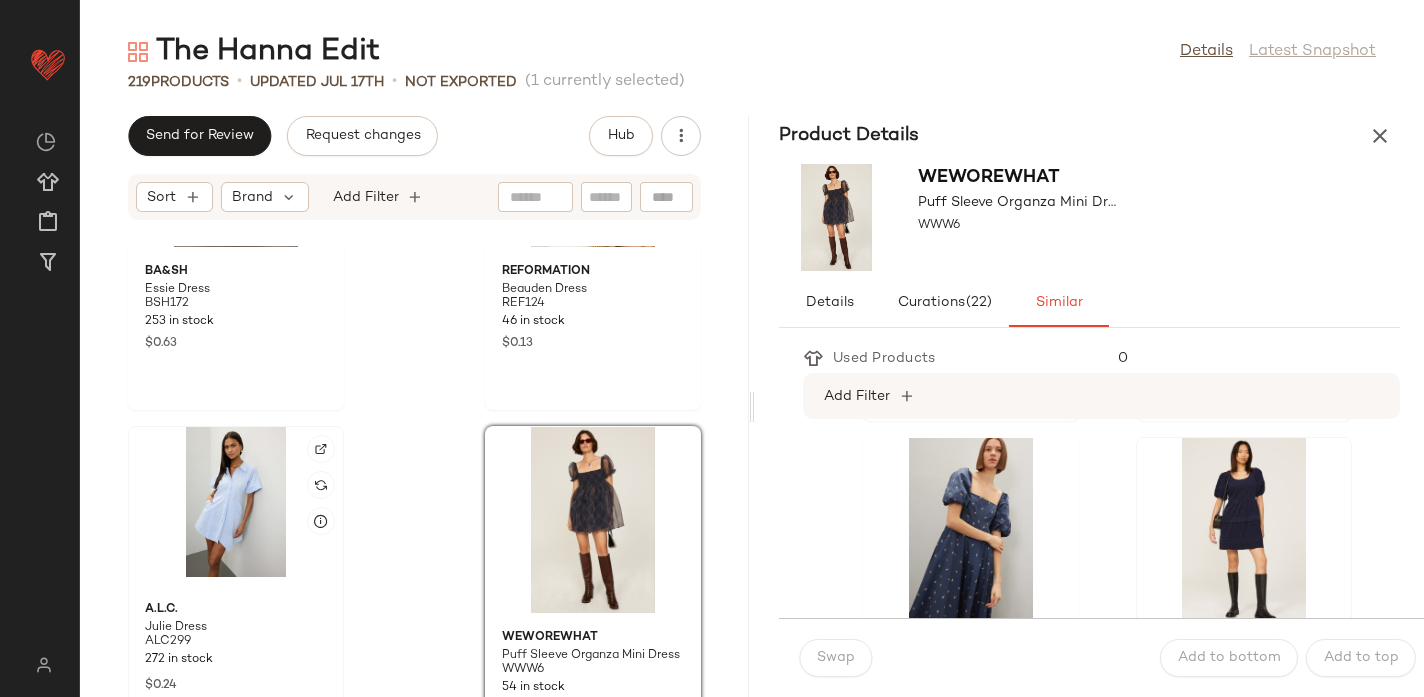 click 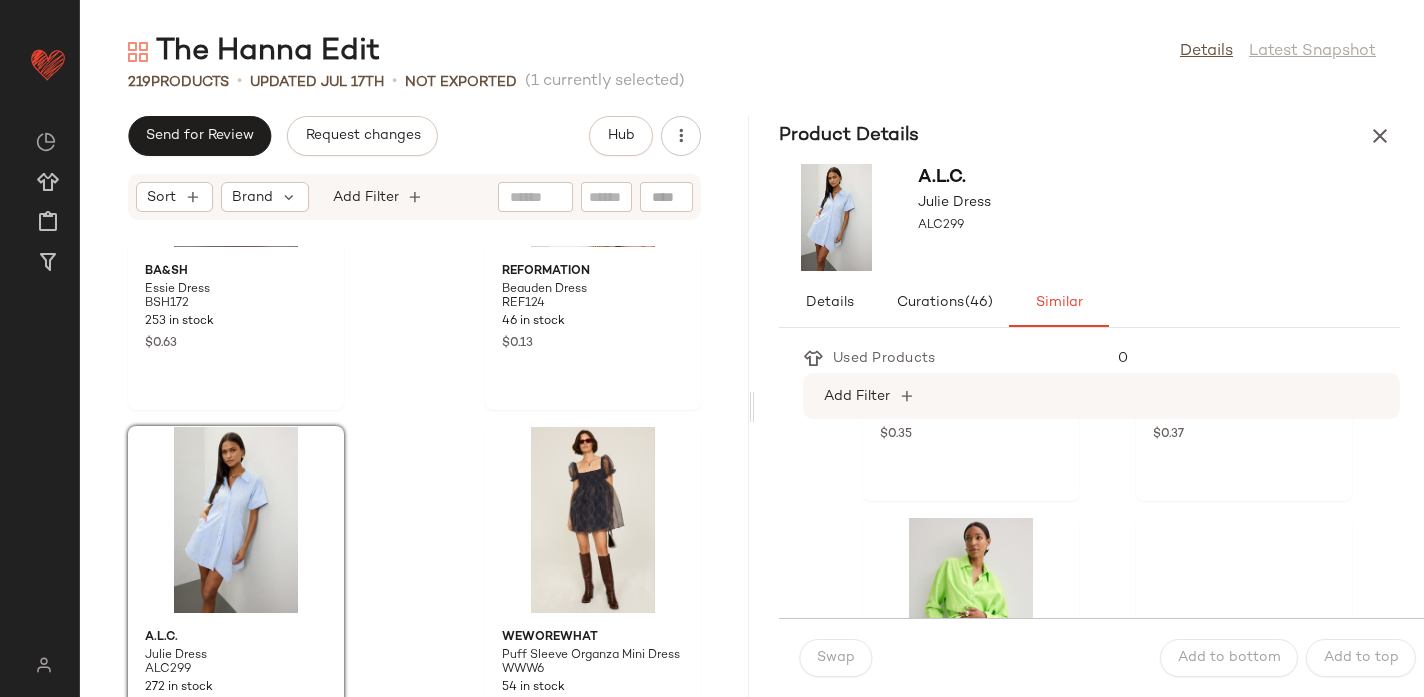 scroll, scrollTop: 4036, scrollLeft: 0, axis: vertical 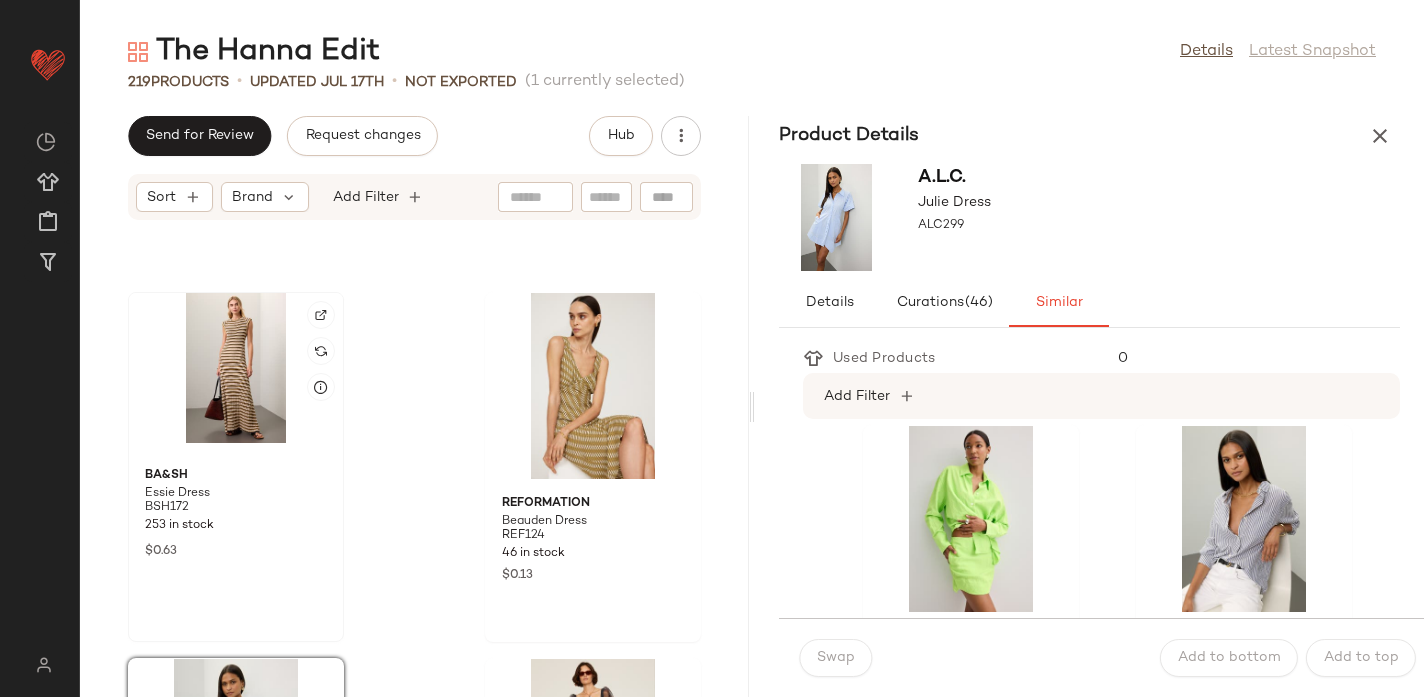 click 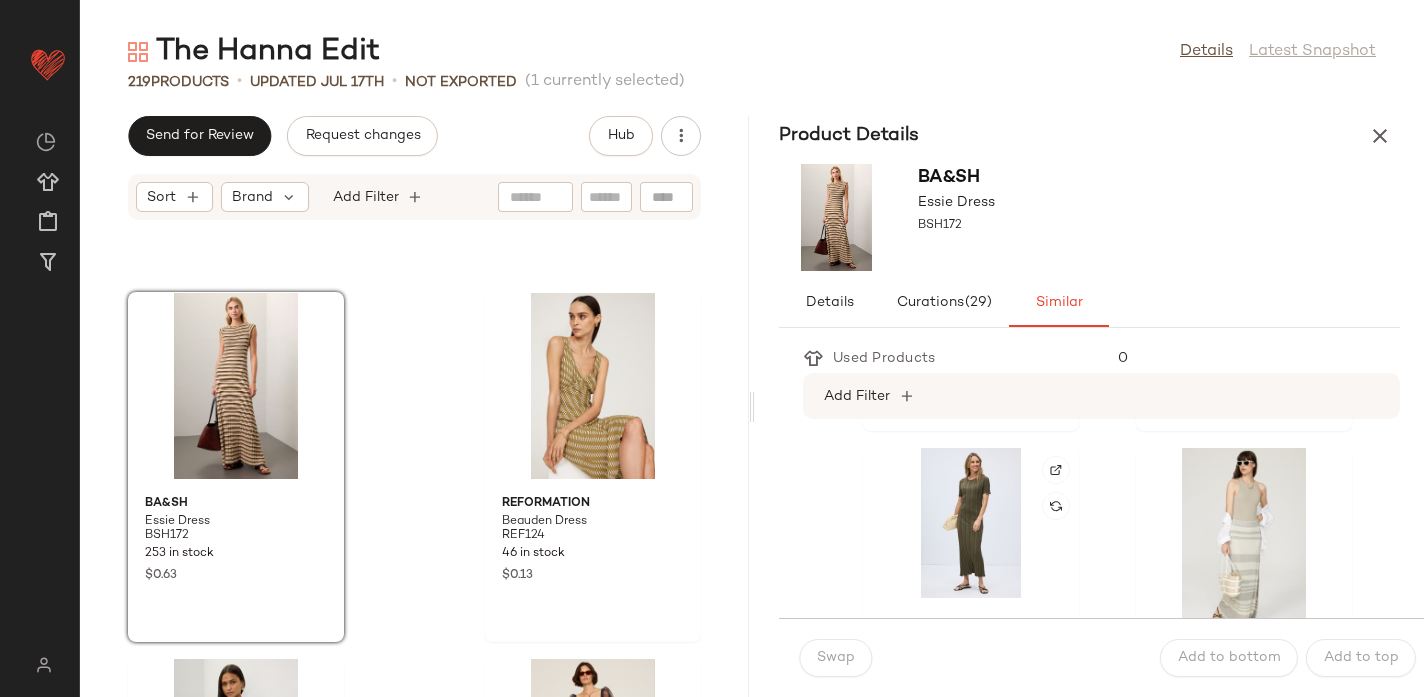 scroll, scrollTop: 3969, scrollLeft: 0, axis: vertical 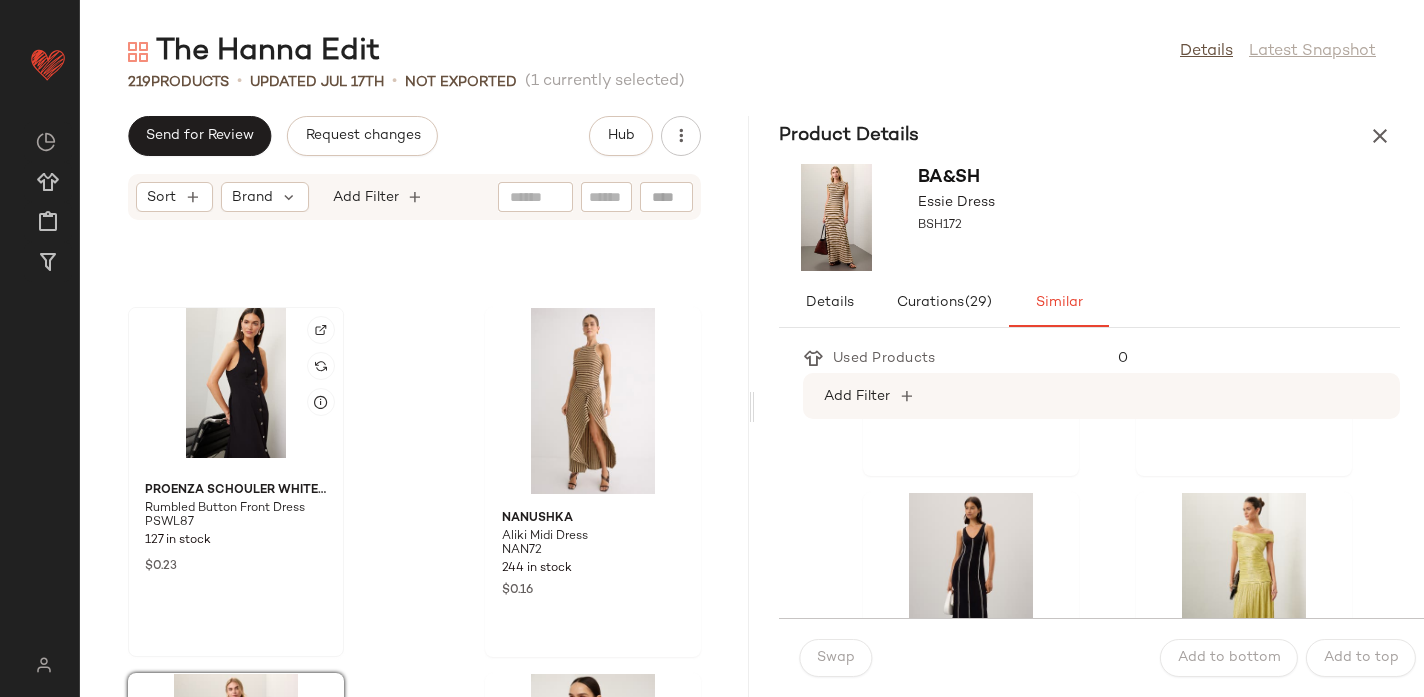 click 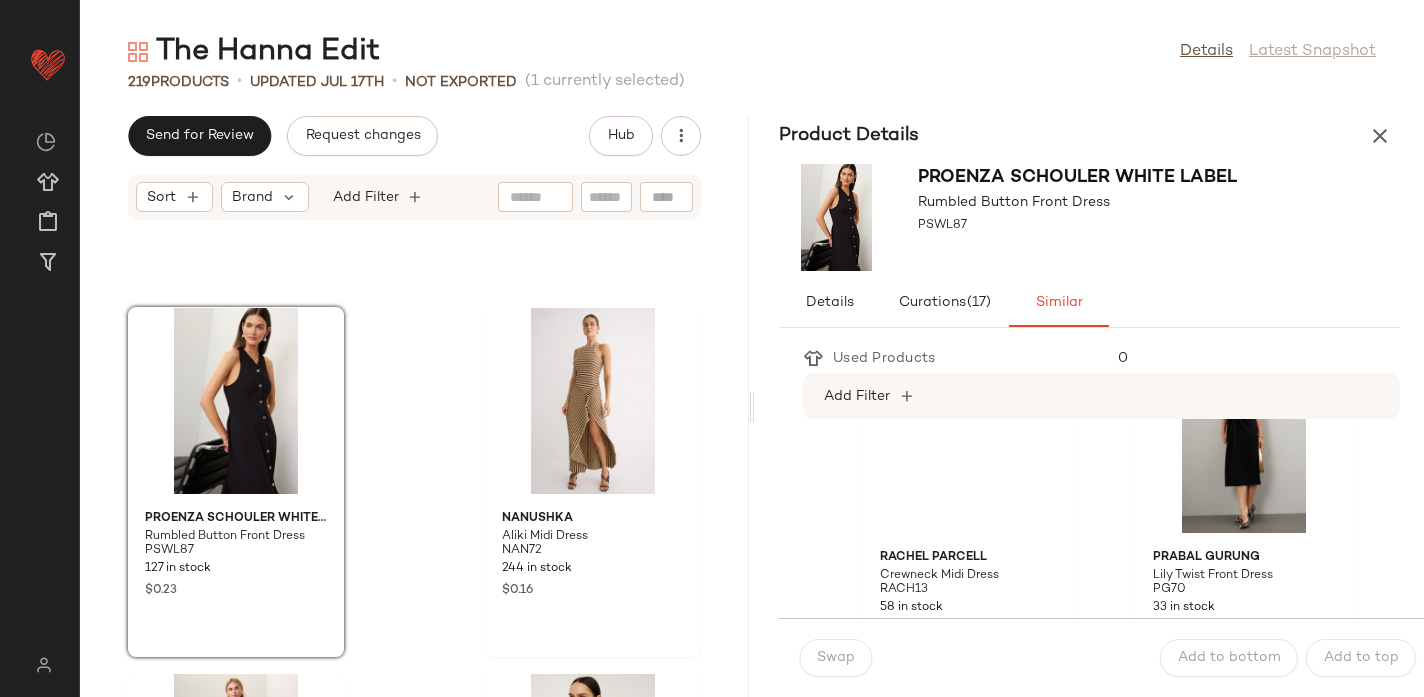 scroll, scrollTop: 3150, scrollLeft: 0, axis: vertical 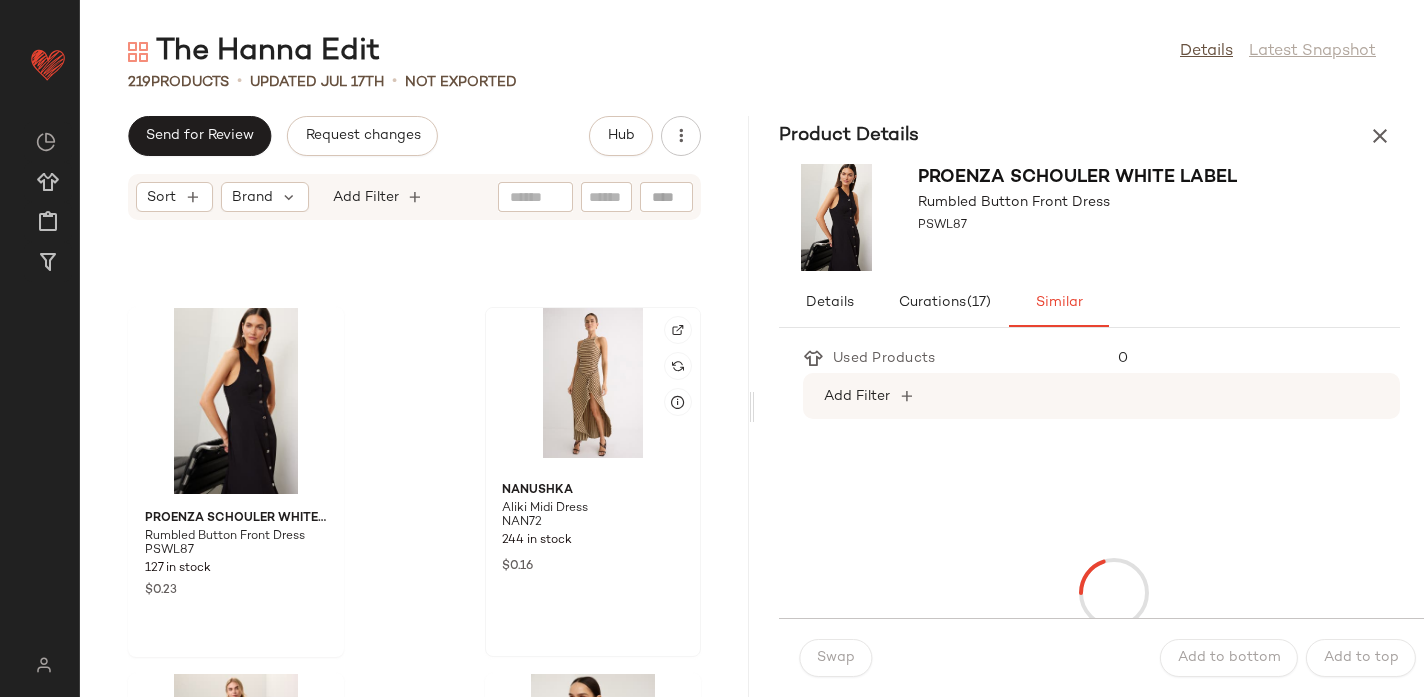 click 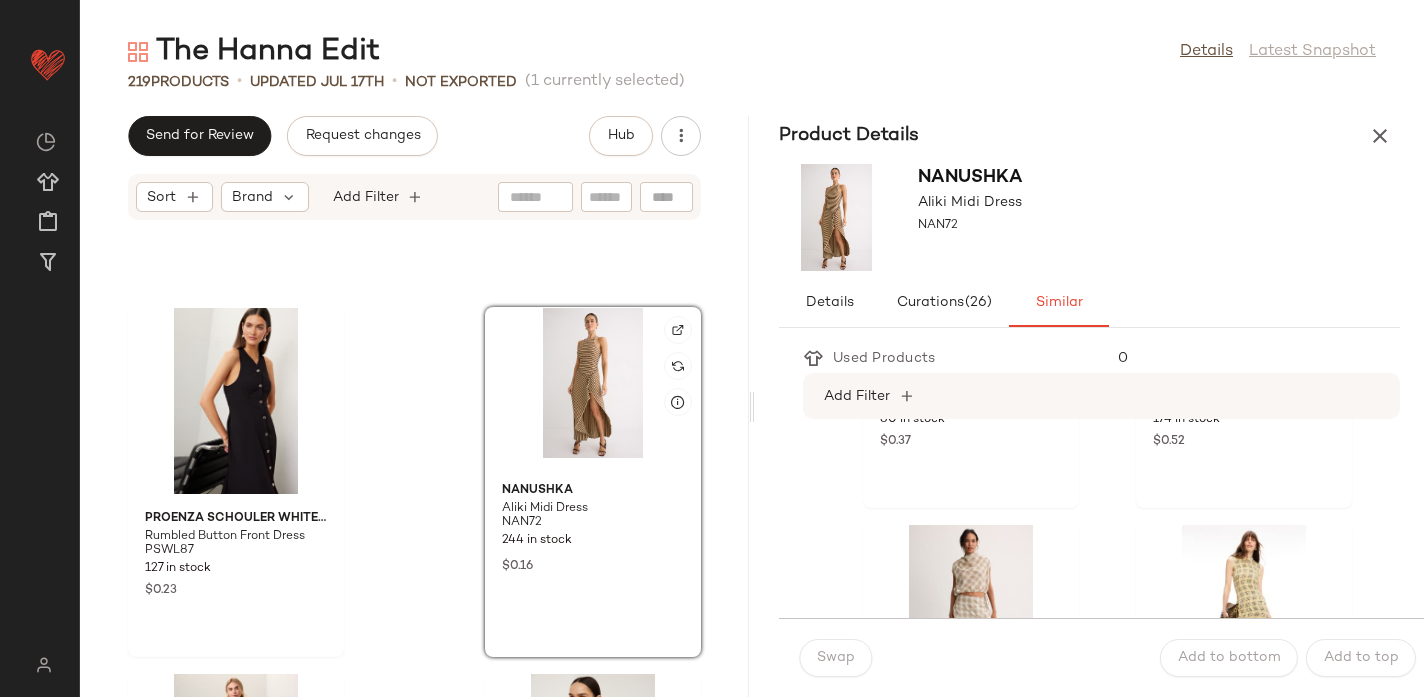 scroll, scrollTop: 671, scrollLeft: 0, axis: vertical 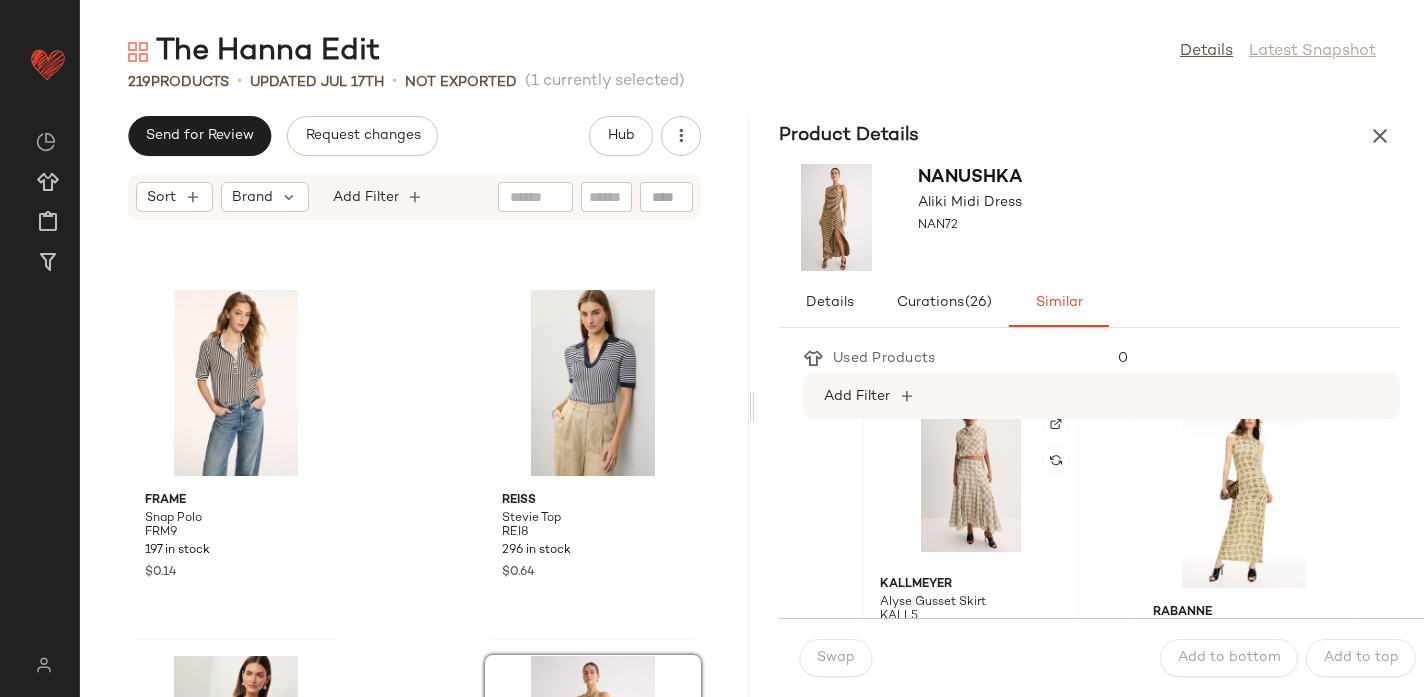 click 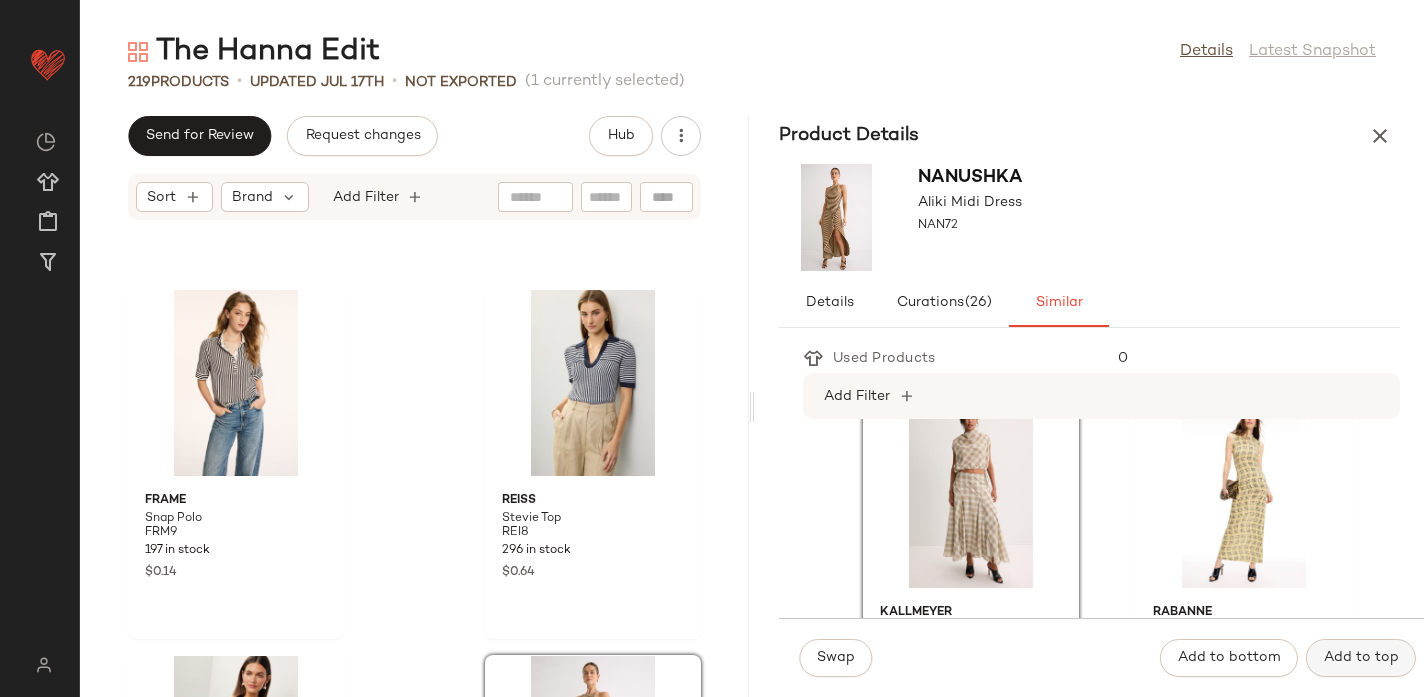 click on "Add to top" at bounding box center (1361, 658) 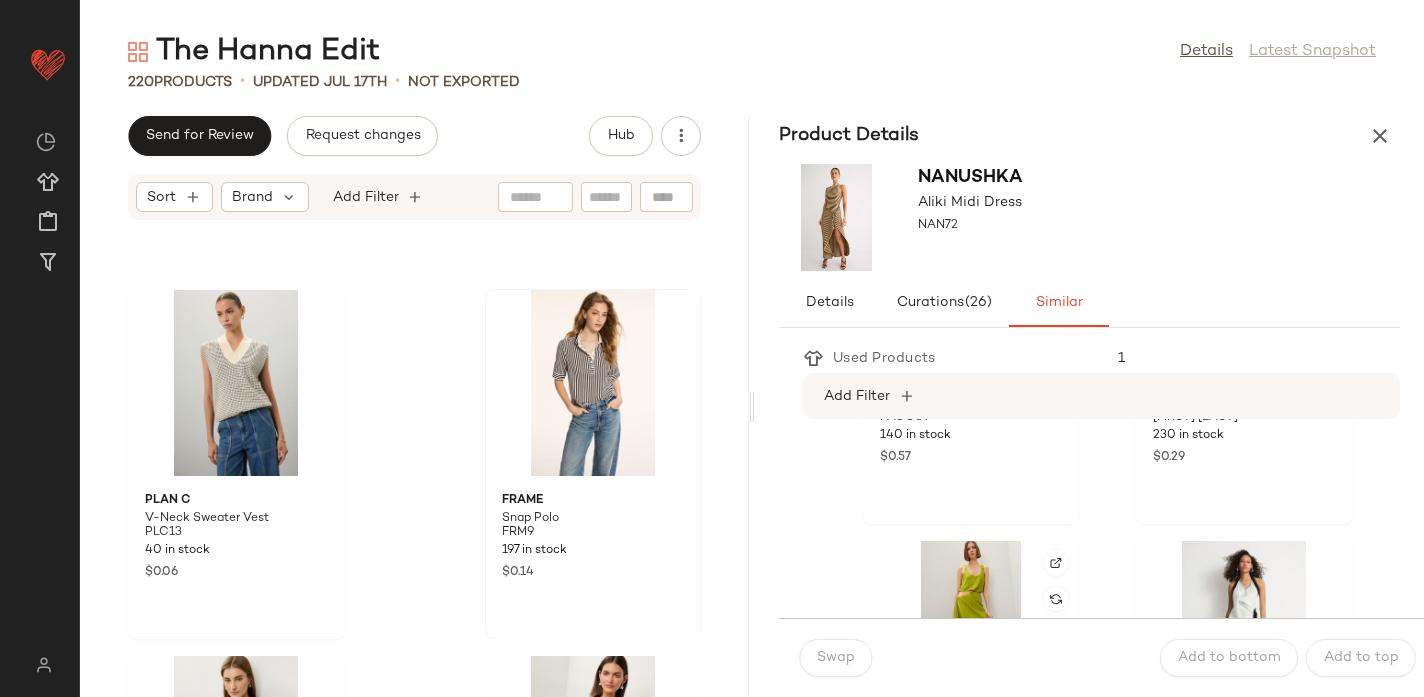 scroll, scrollTop: 1021, scrollLeft: 0, axis: vertical 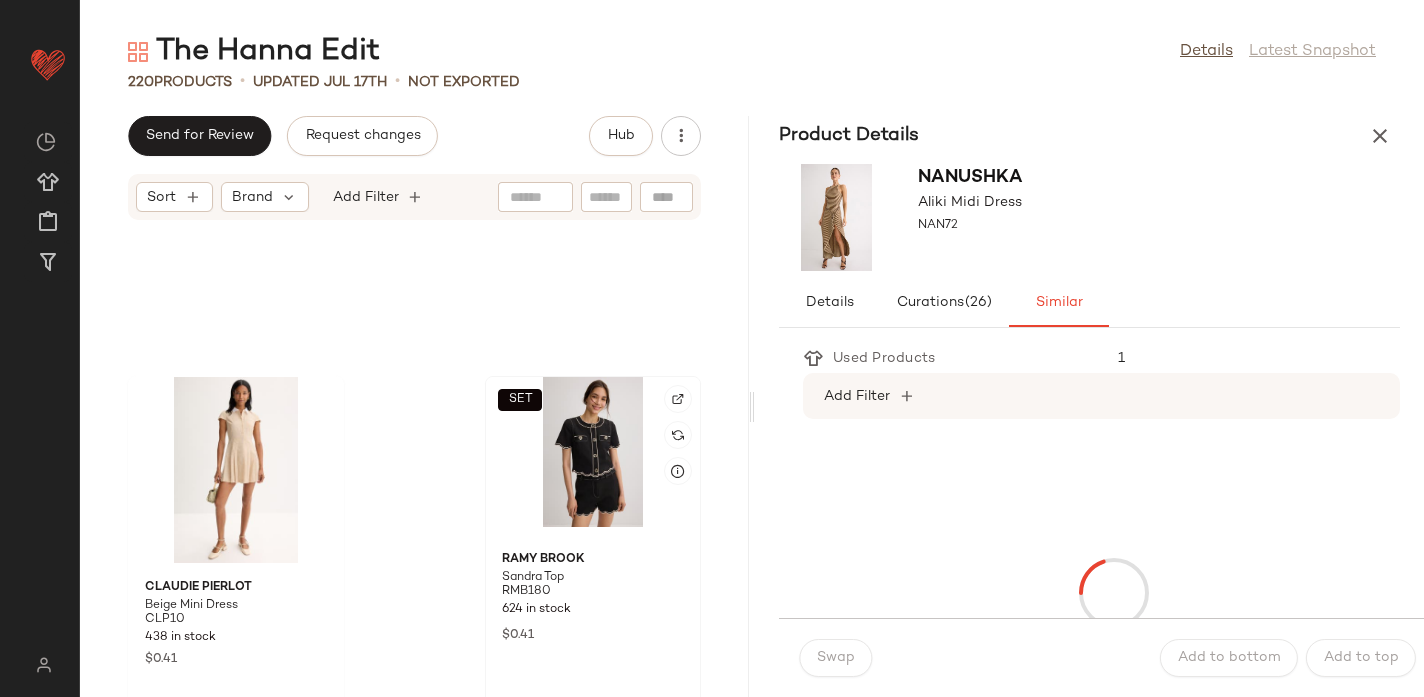 click on "SET" 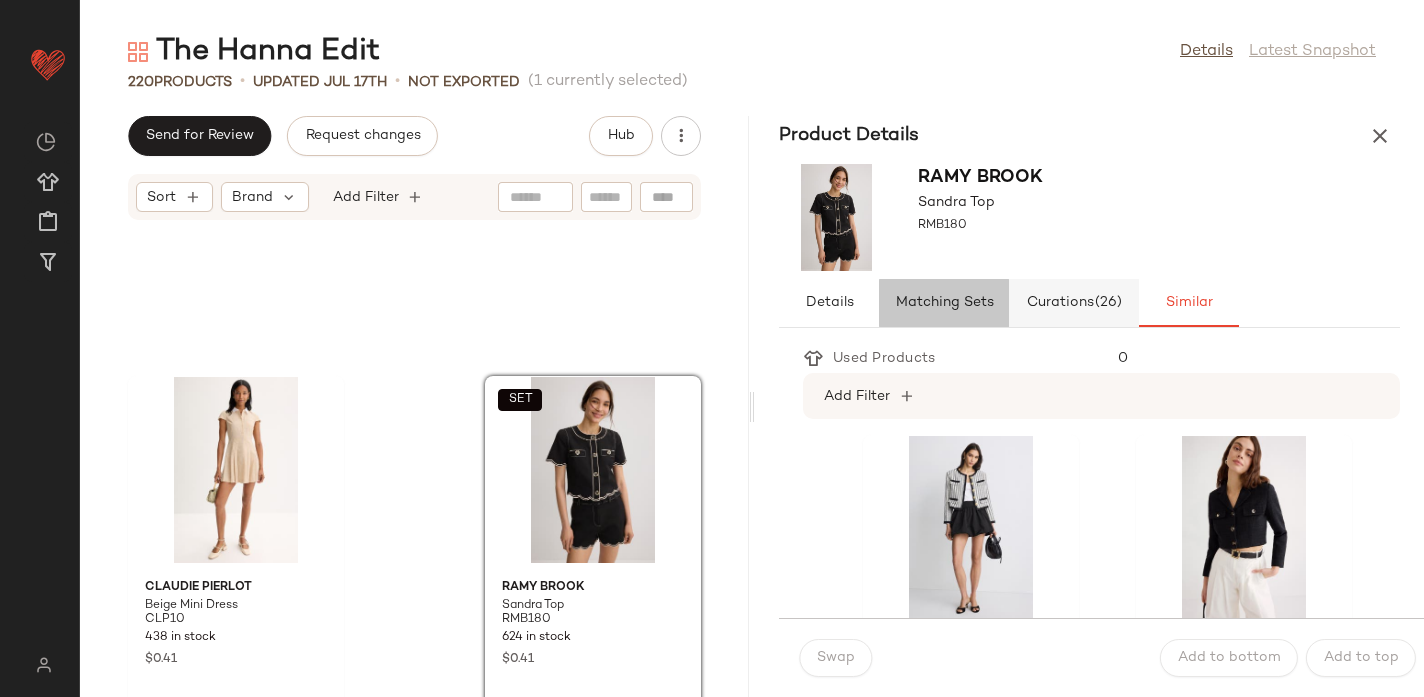 click on "Matching Sets" 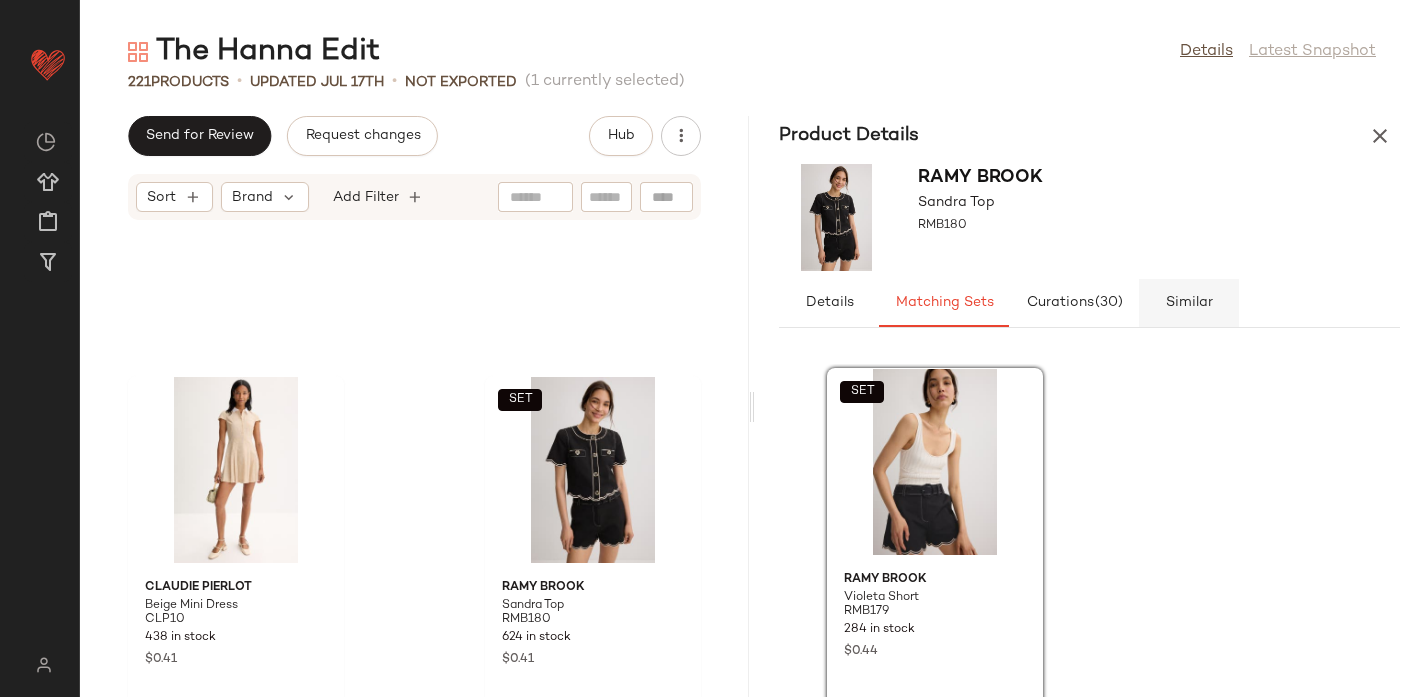 click on "Similar" 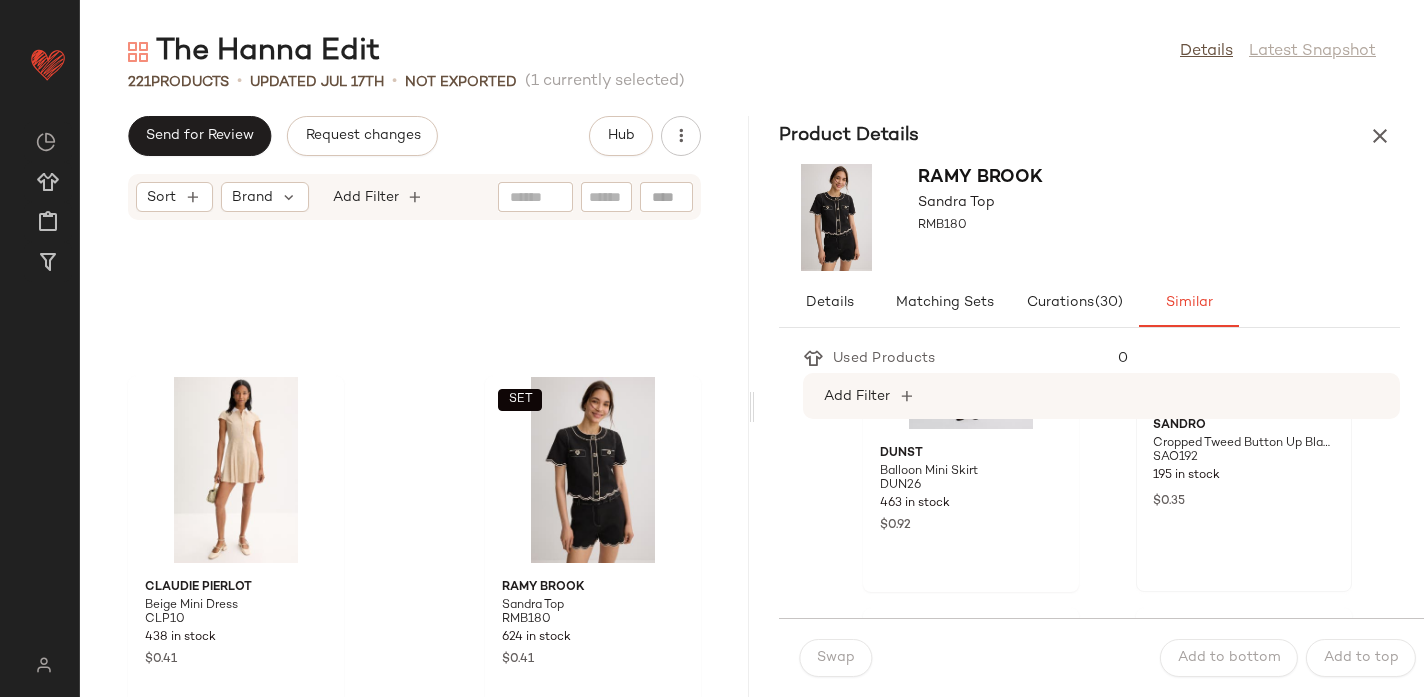 scroll, scrollTop: 196, scrollLeft: 0, axis: vertical 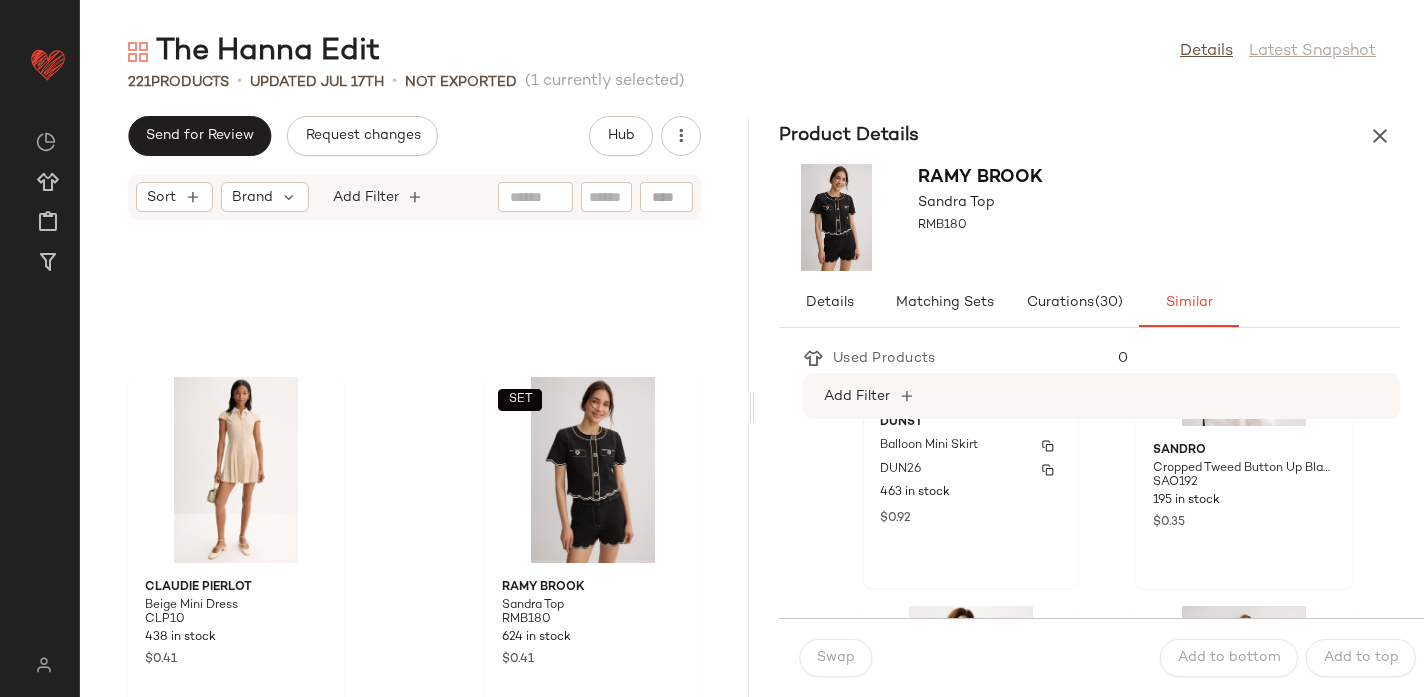 click on "463 in stock" at bounding box center (971, 493) 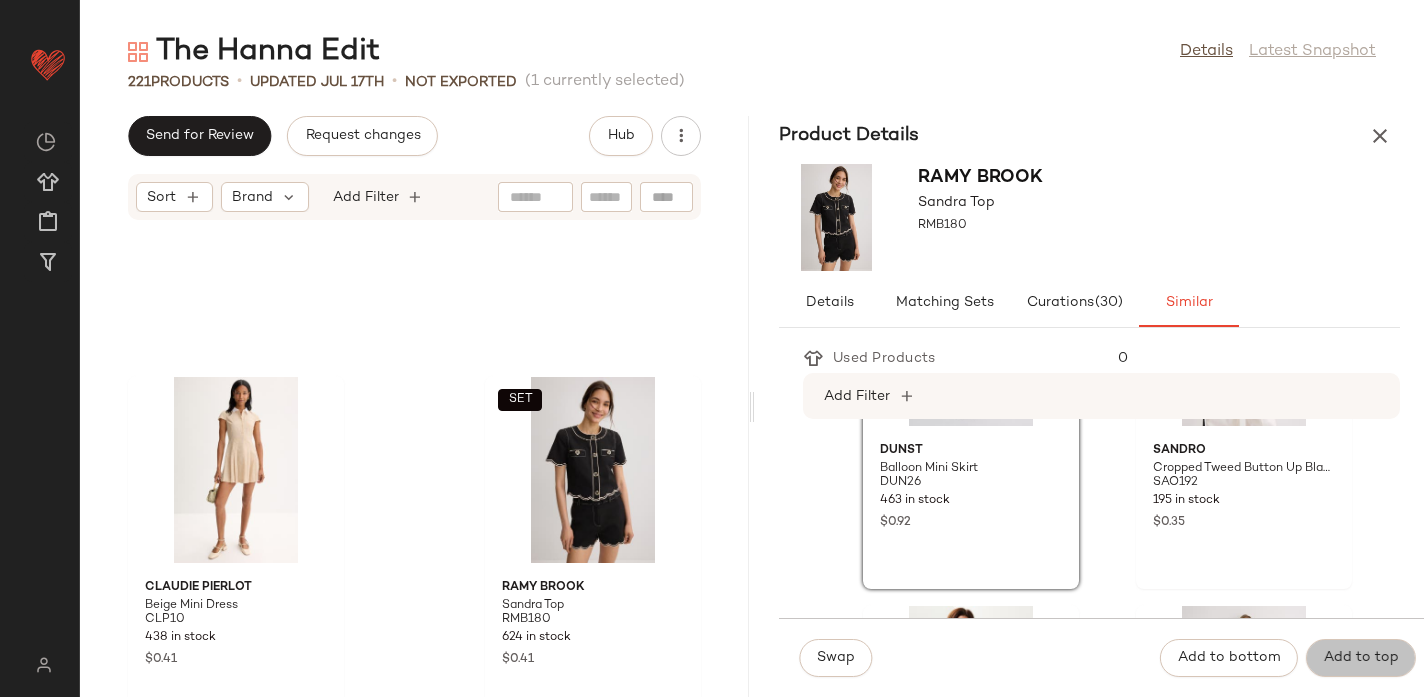 click on "Add to top" 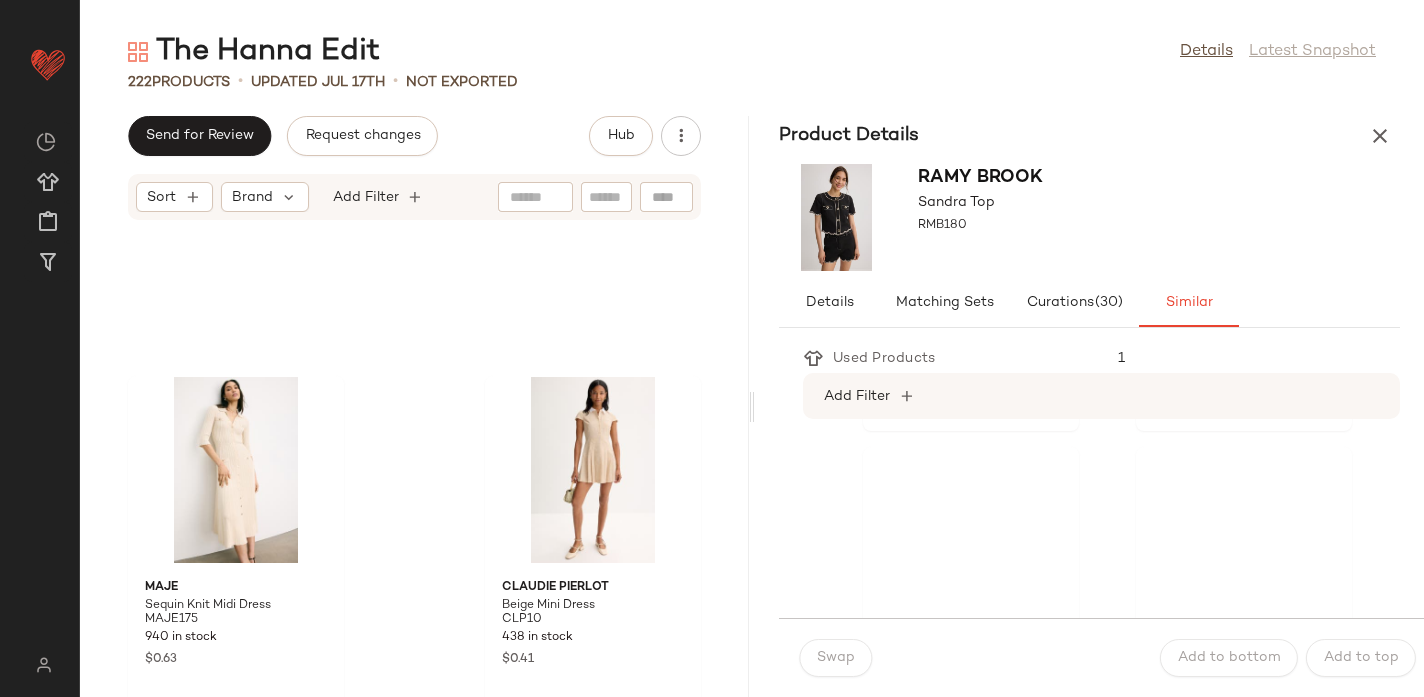 scroll, scrollTop: 1963, scrollLeft: 0, axis: vertical 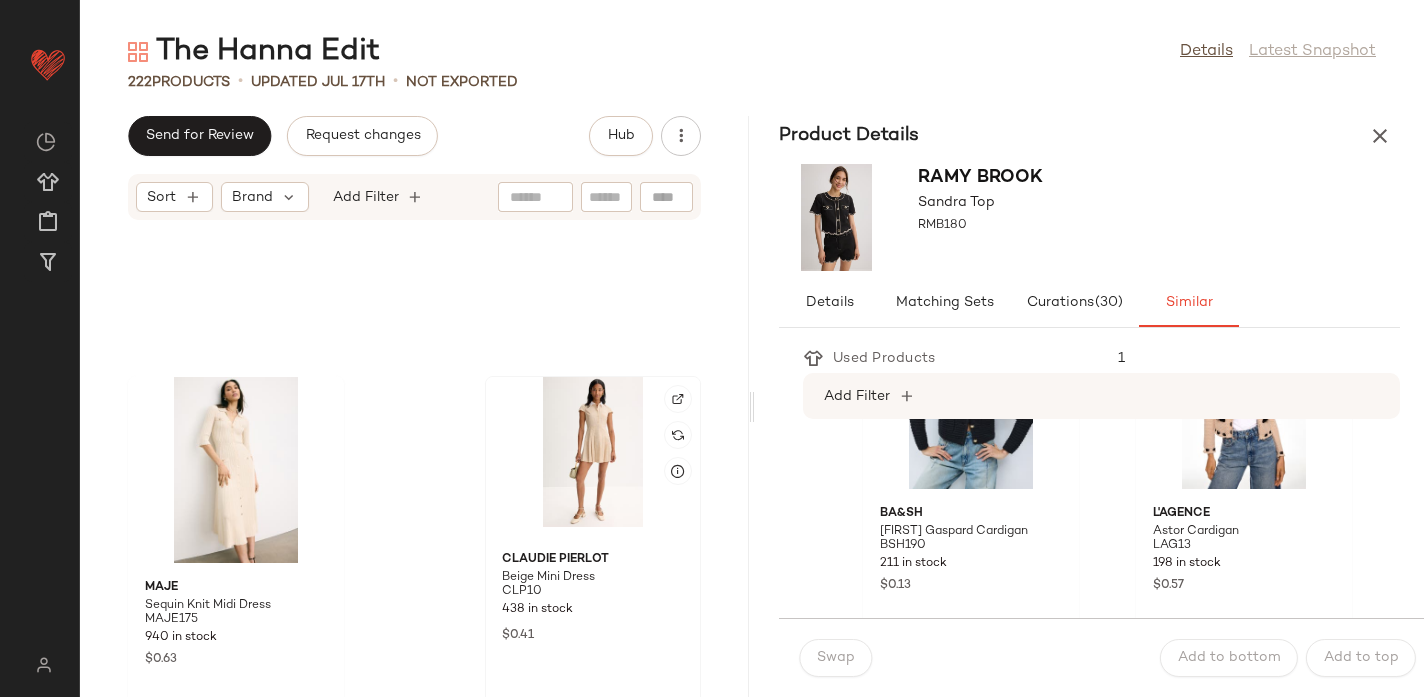 click 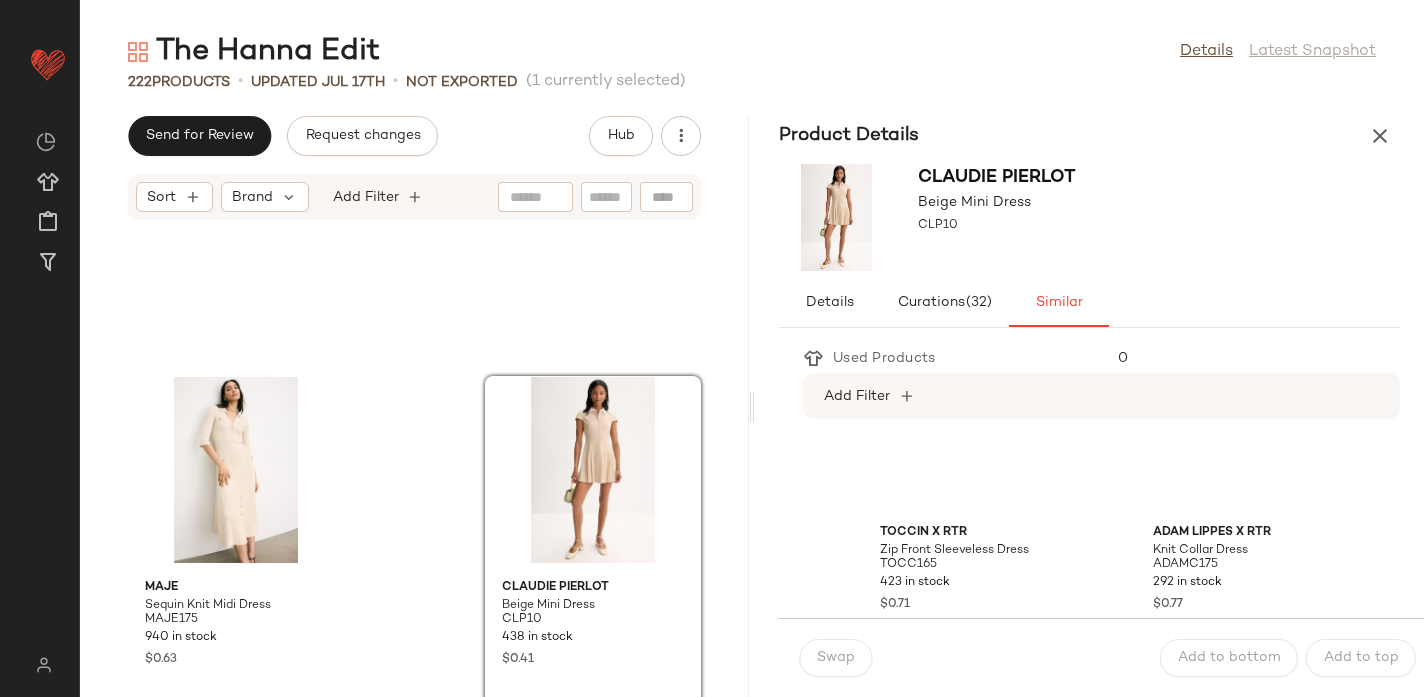 scroll, scrollTop: 1672, scrollLeft: 0, axis: vertical 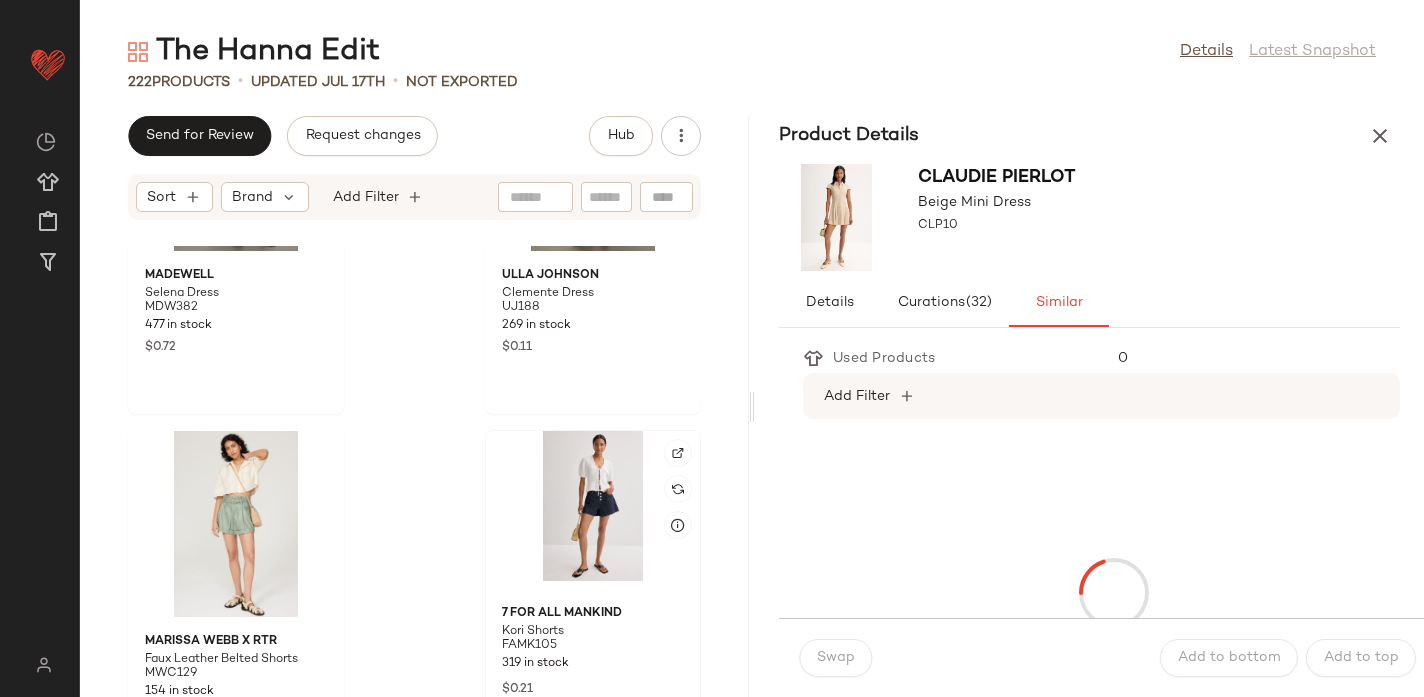 click 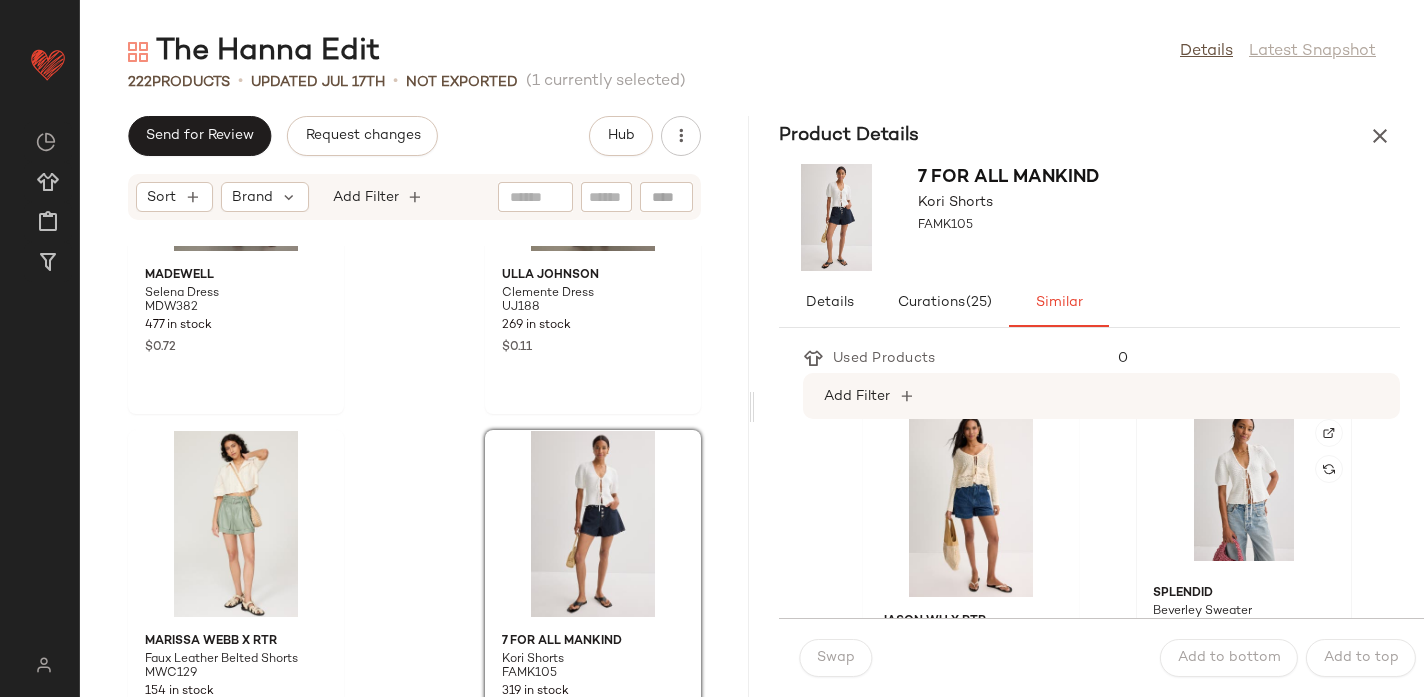 scroll, scrollTop: 22, scrollLeft: 0, axis: vertical 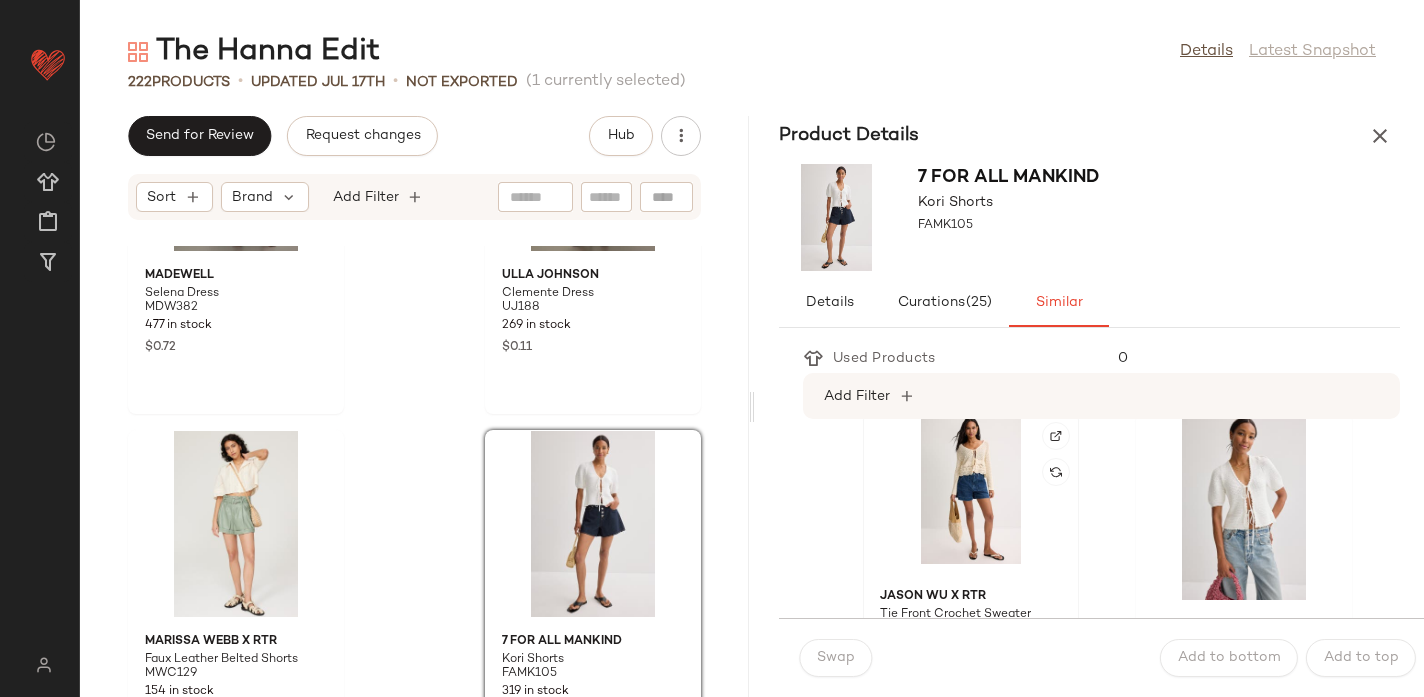 click 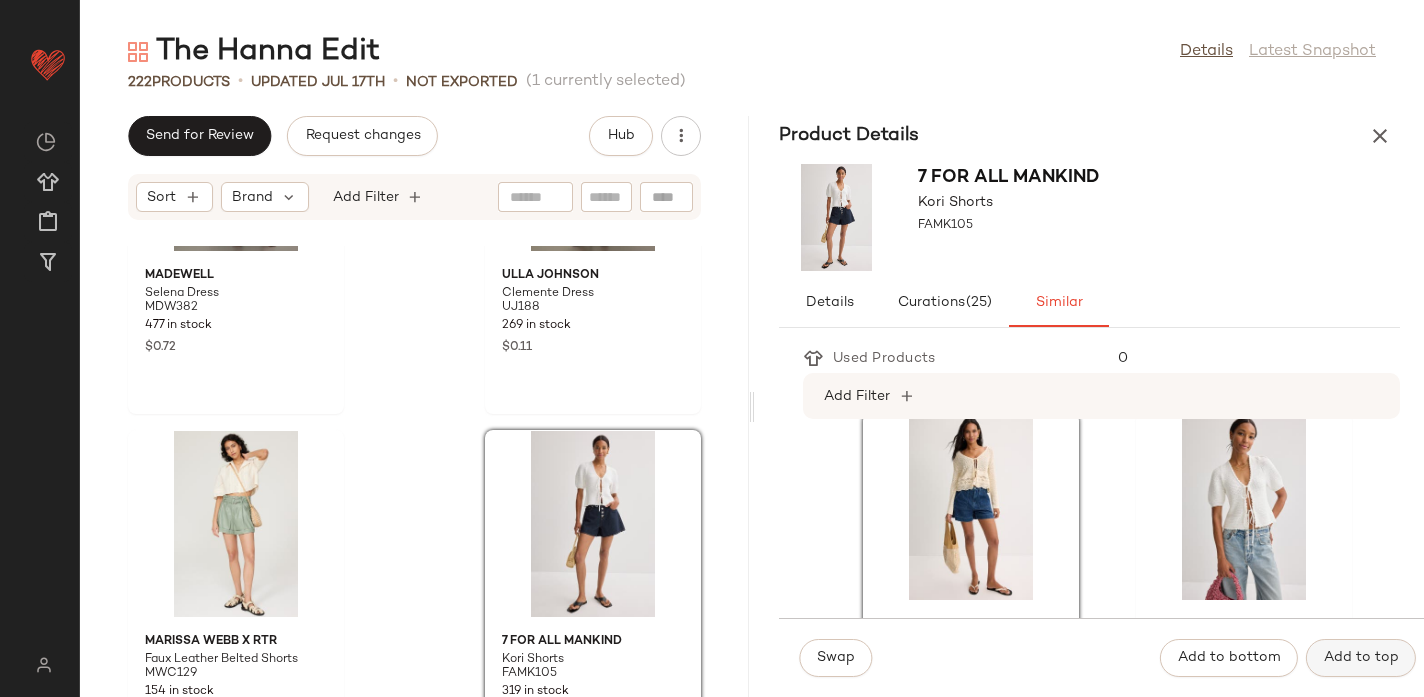 click on "Add to top" 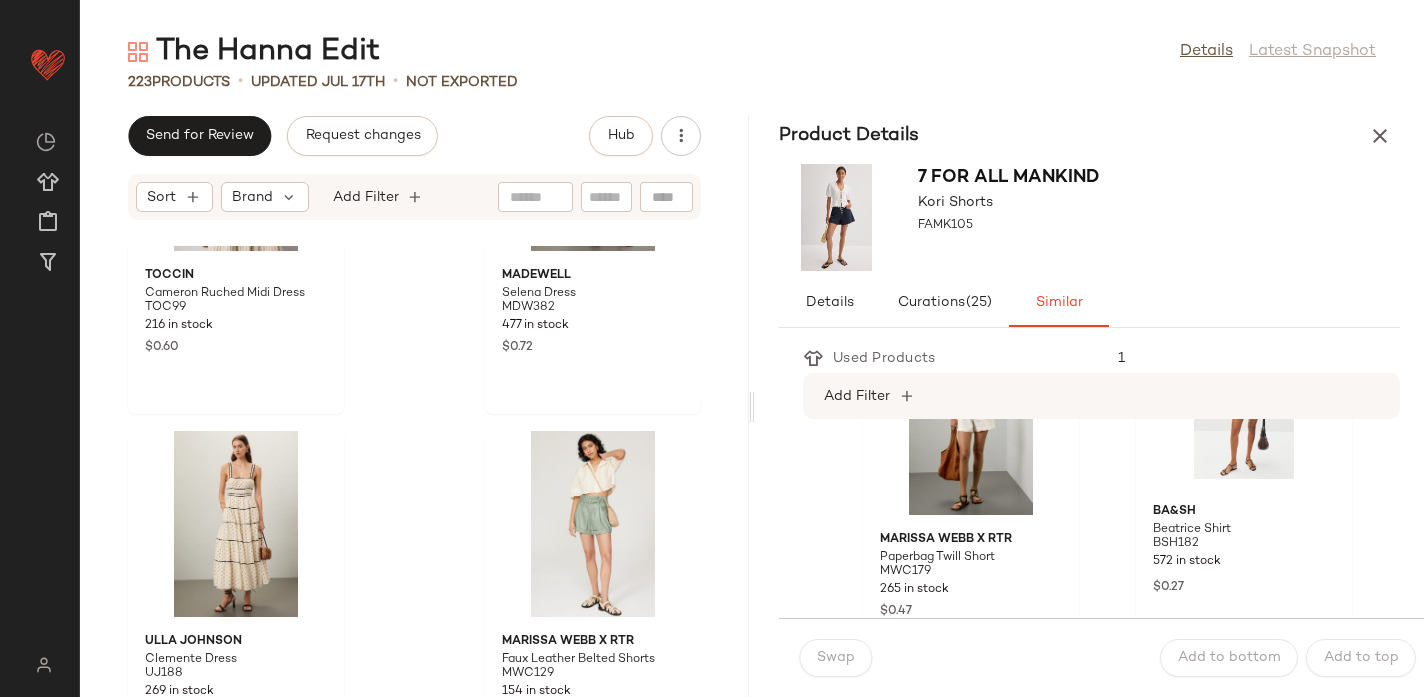 scroll, scrollTop: 681, scrollLeft: 0, axis: vertical 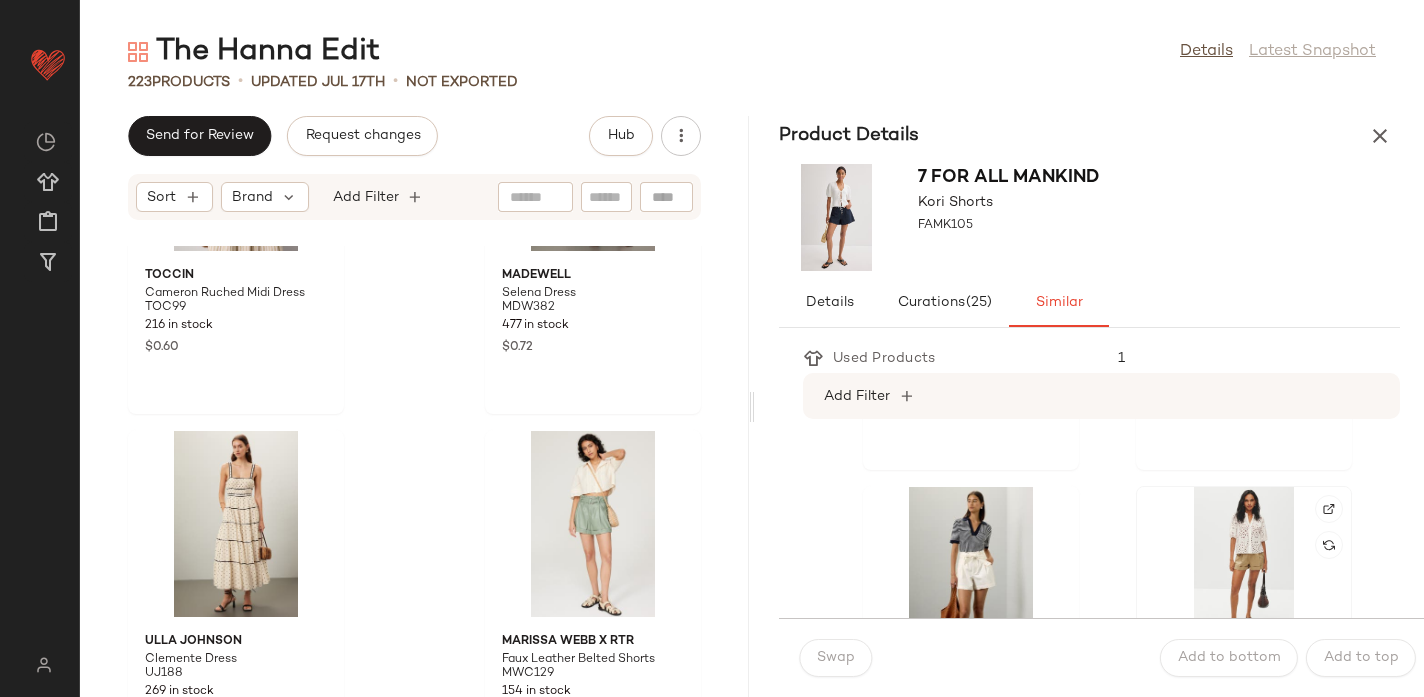 click 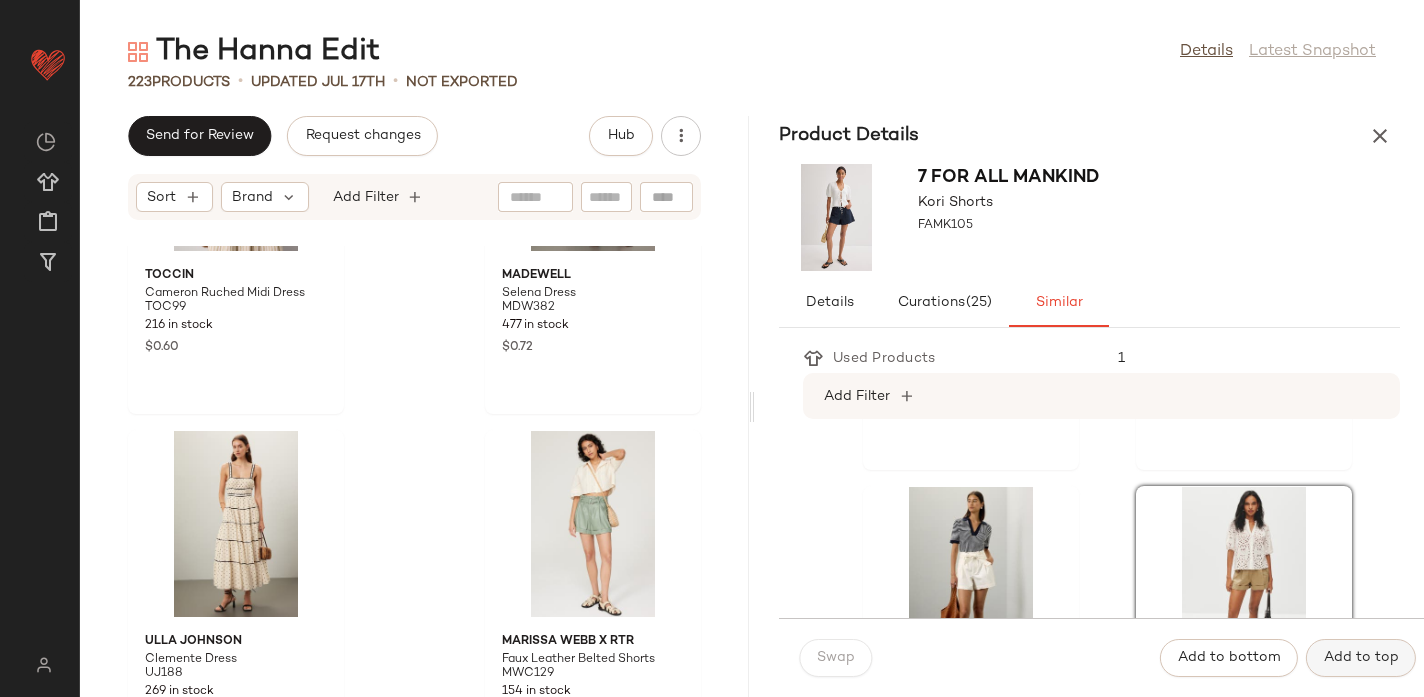 click on "Add to top" 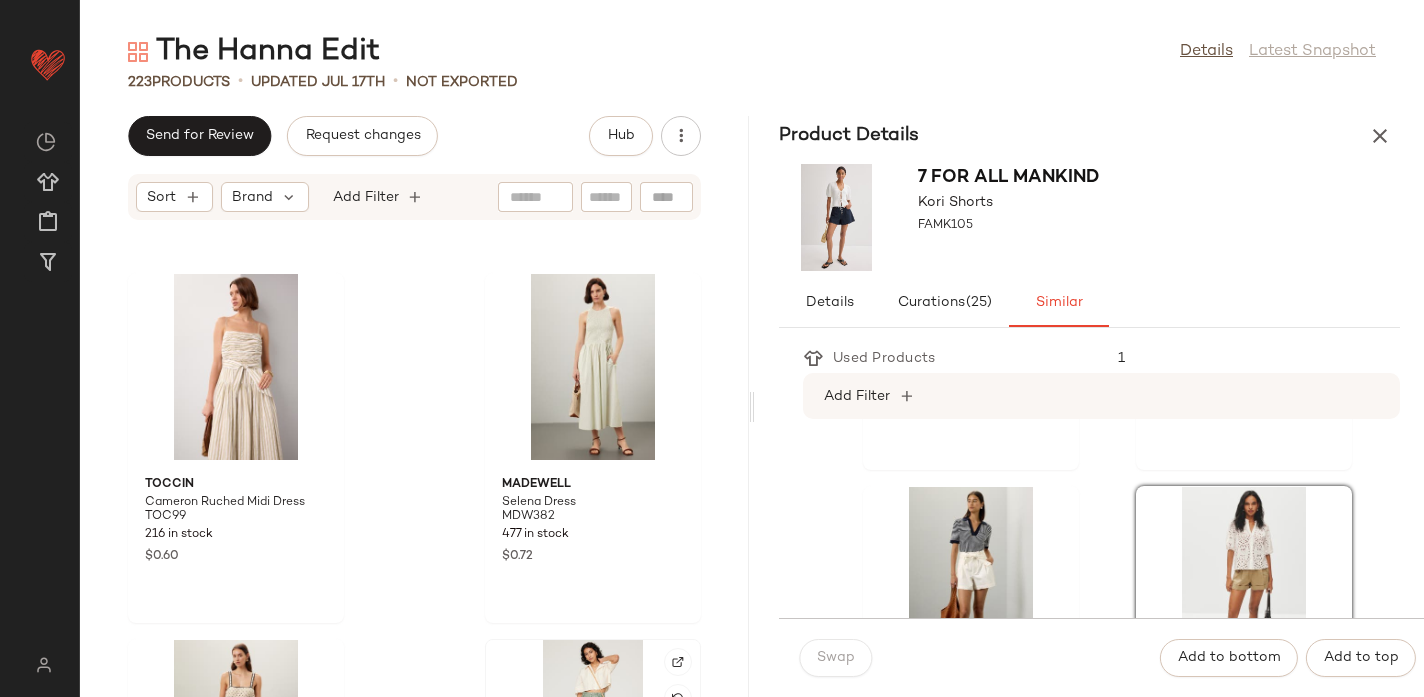 scroll, scrollTop: 4019, scrollLeft: 0, axis: vertical 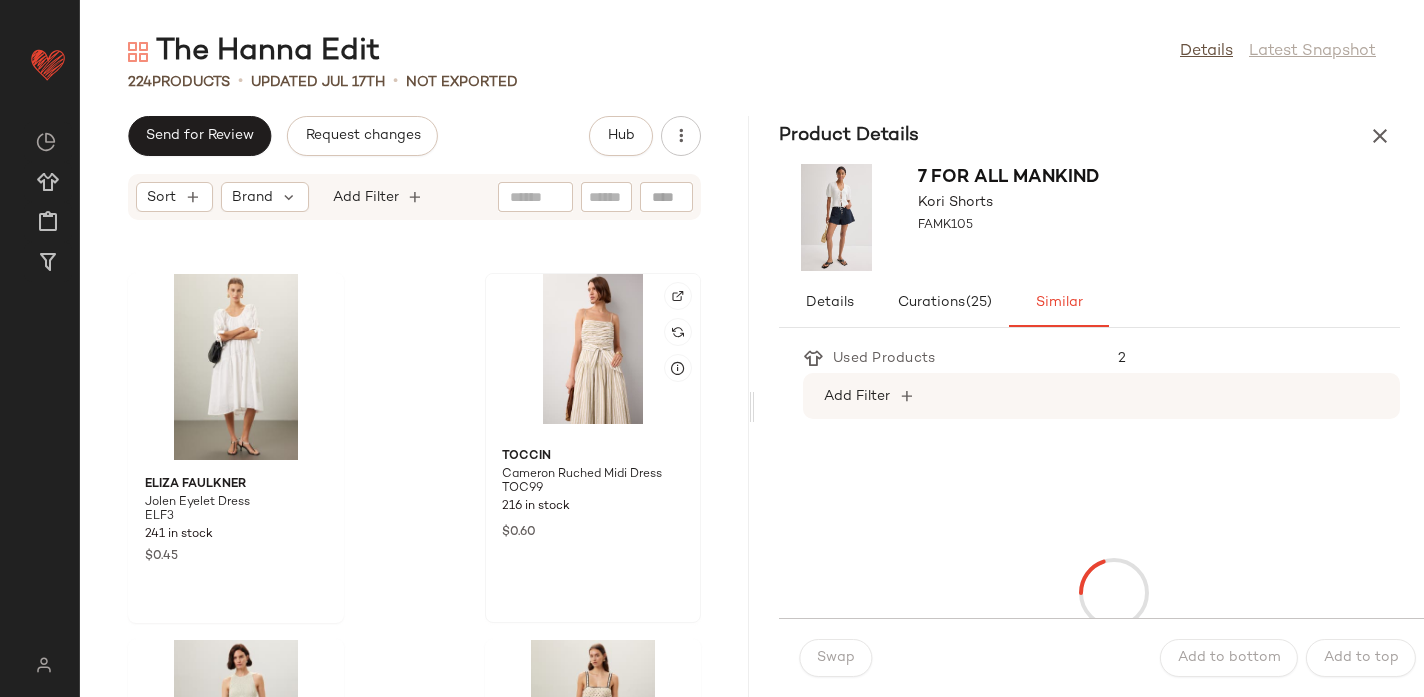 click 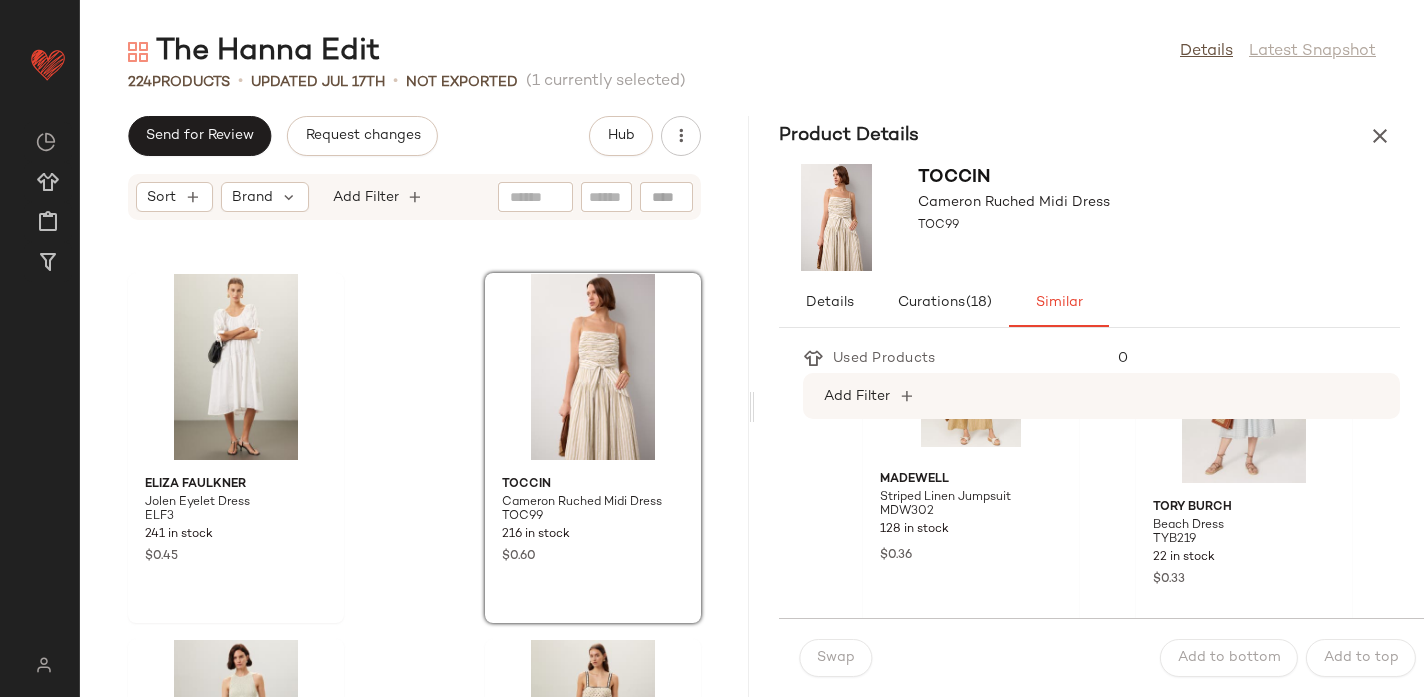 scroll, scrollTop: 894, scrollLeft: 0, axis: vertical 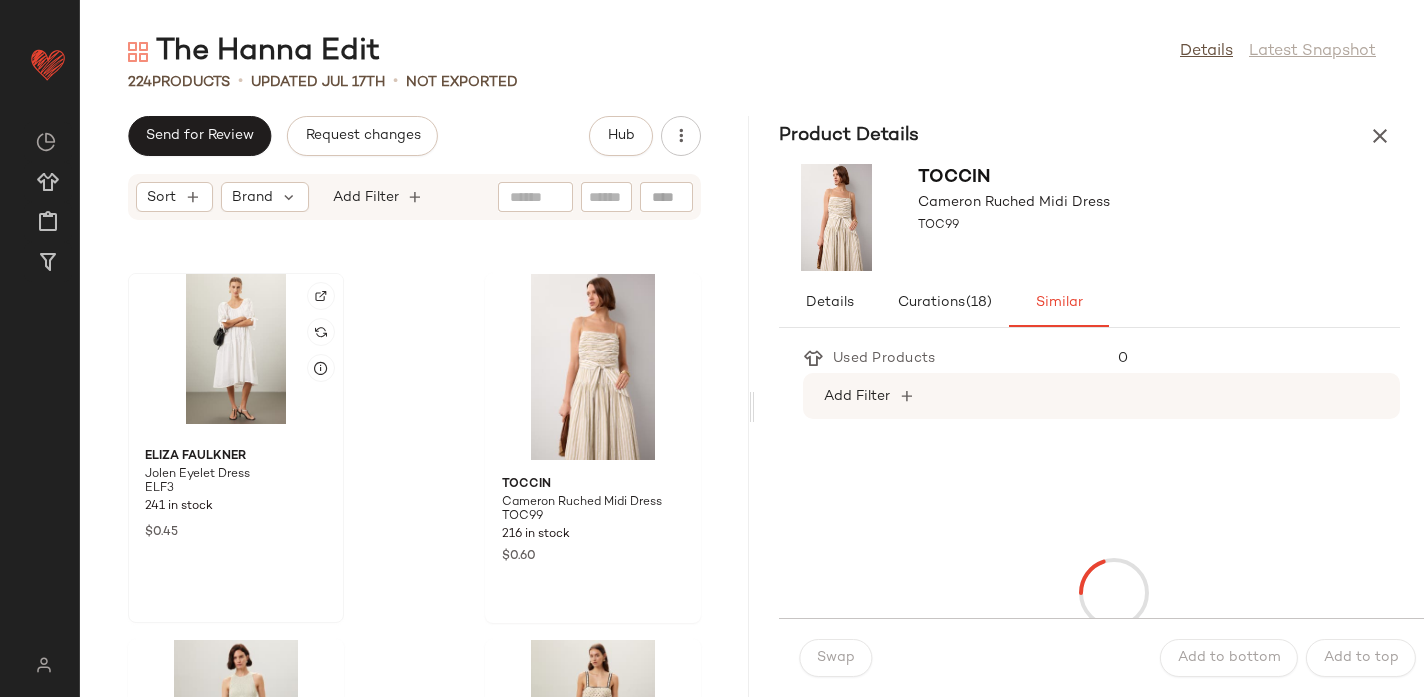 click 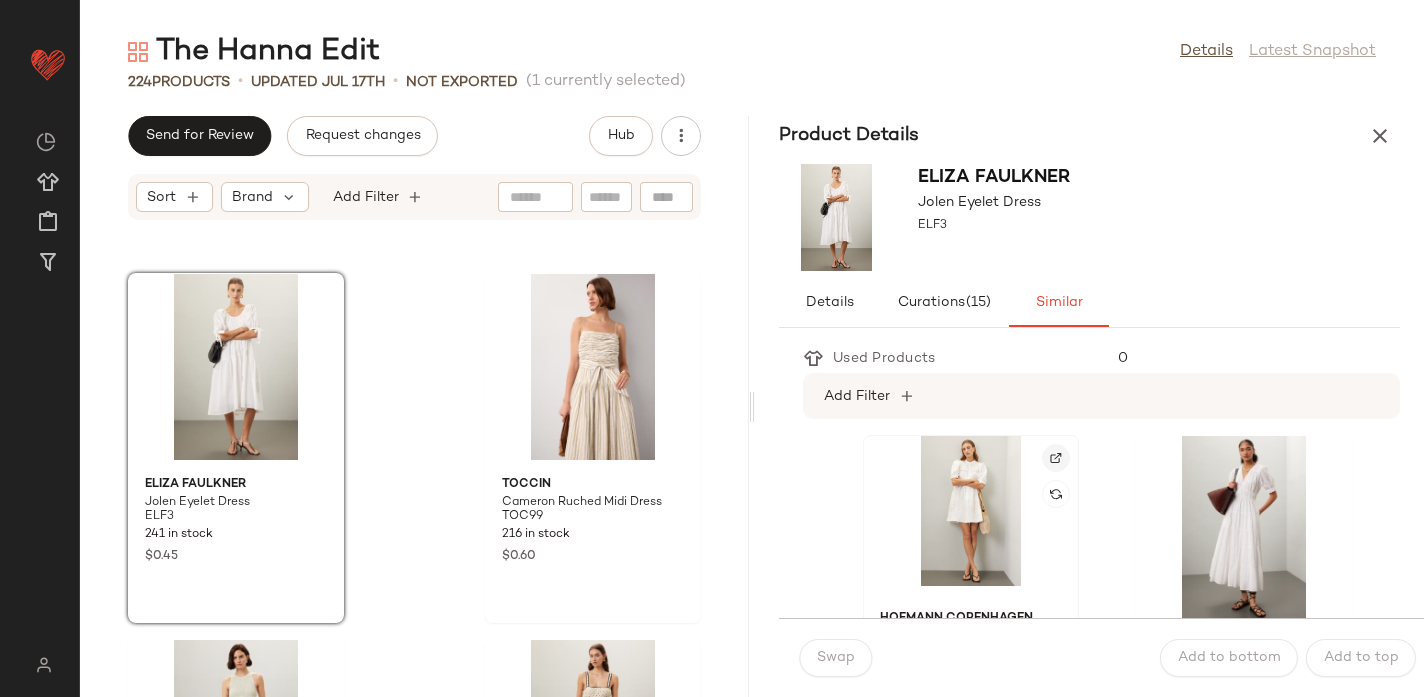click 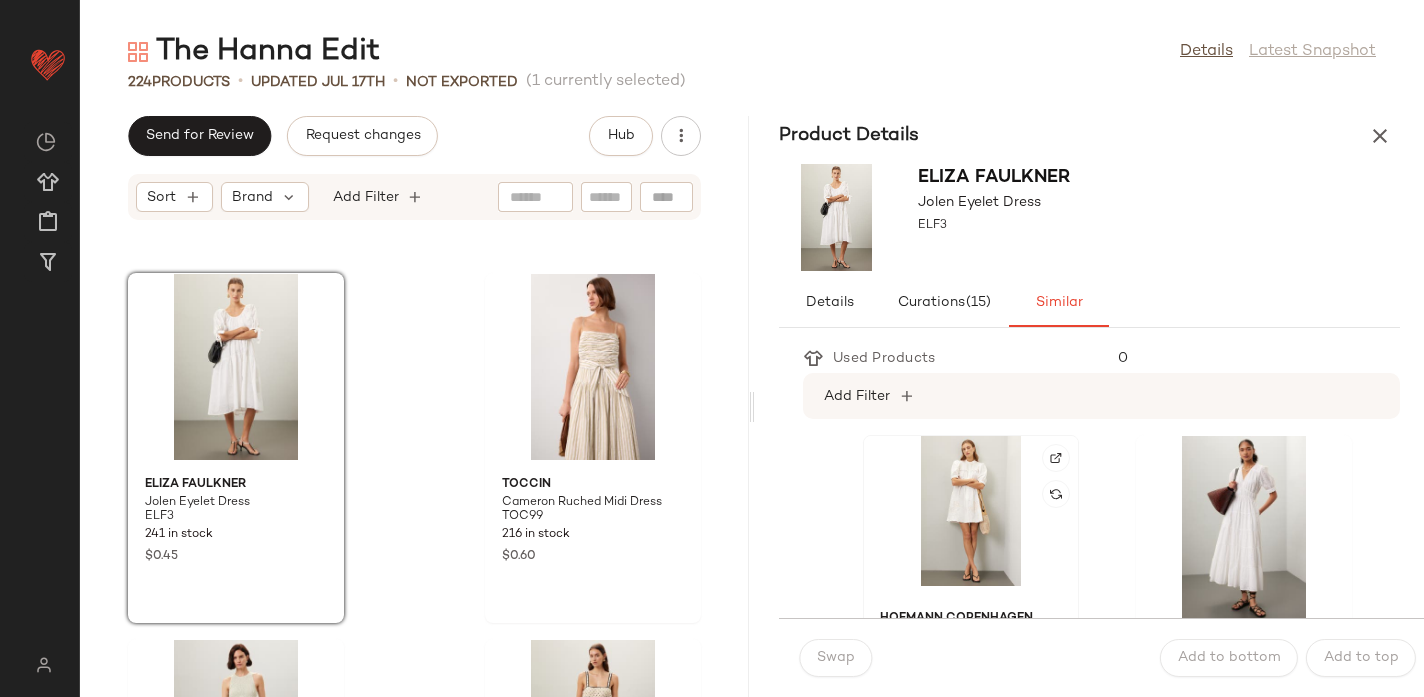 click 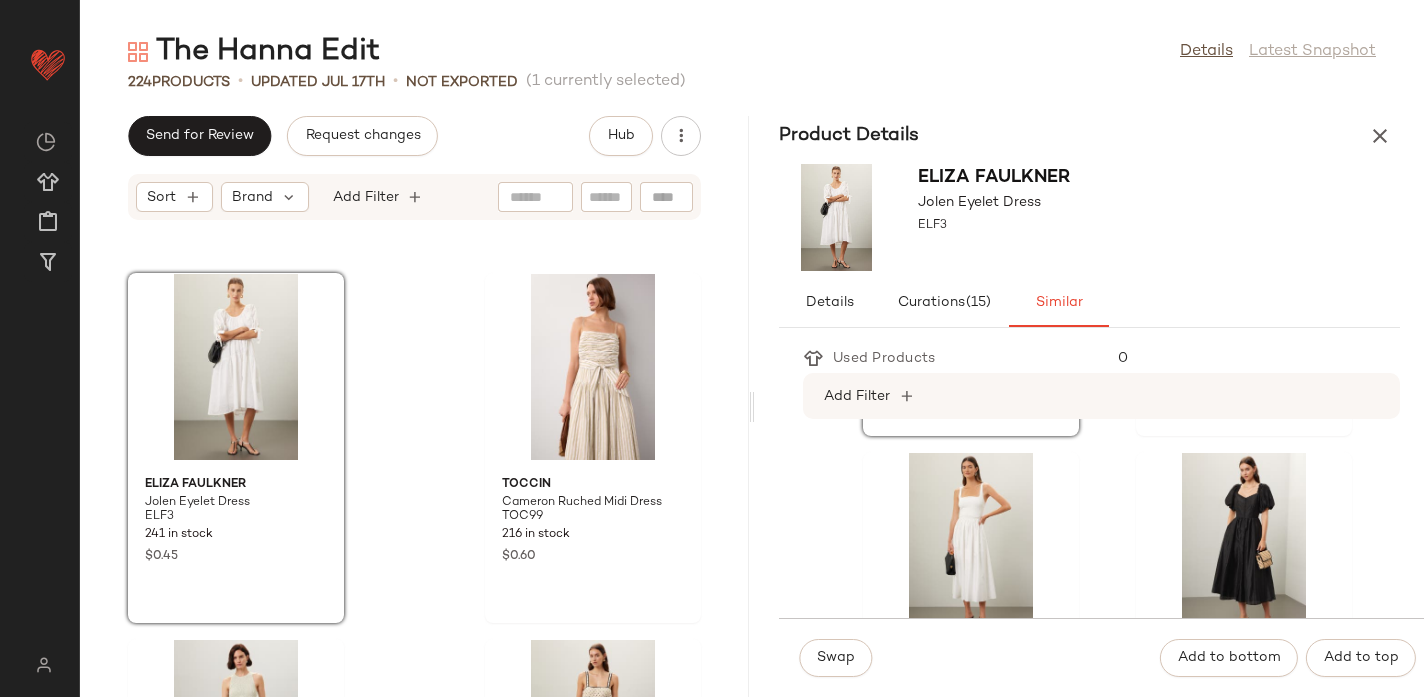 scroll, scrollTop: 355, scrollLeft: 0, axis: vertical 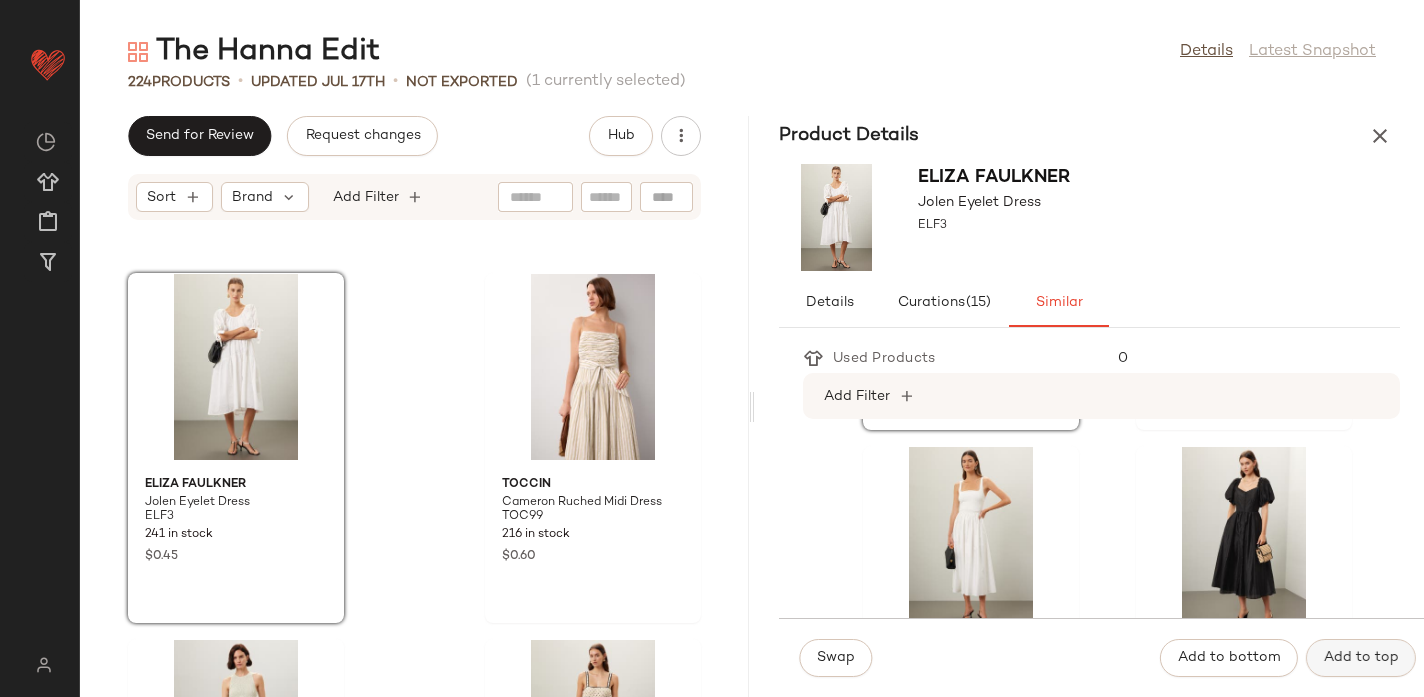 click on "Add to top" 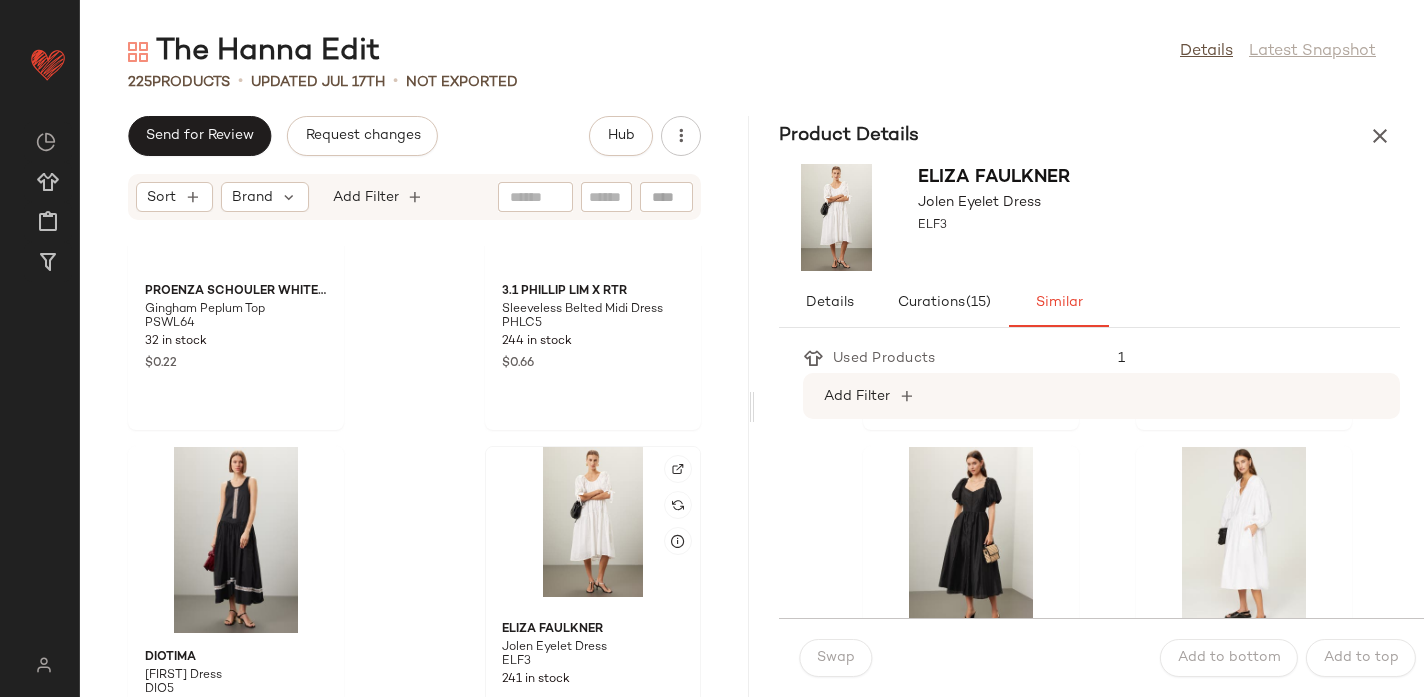 scroll, scrollTop: 3706, scrollLeft: 0, axis: vertical 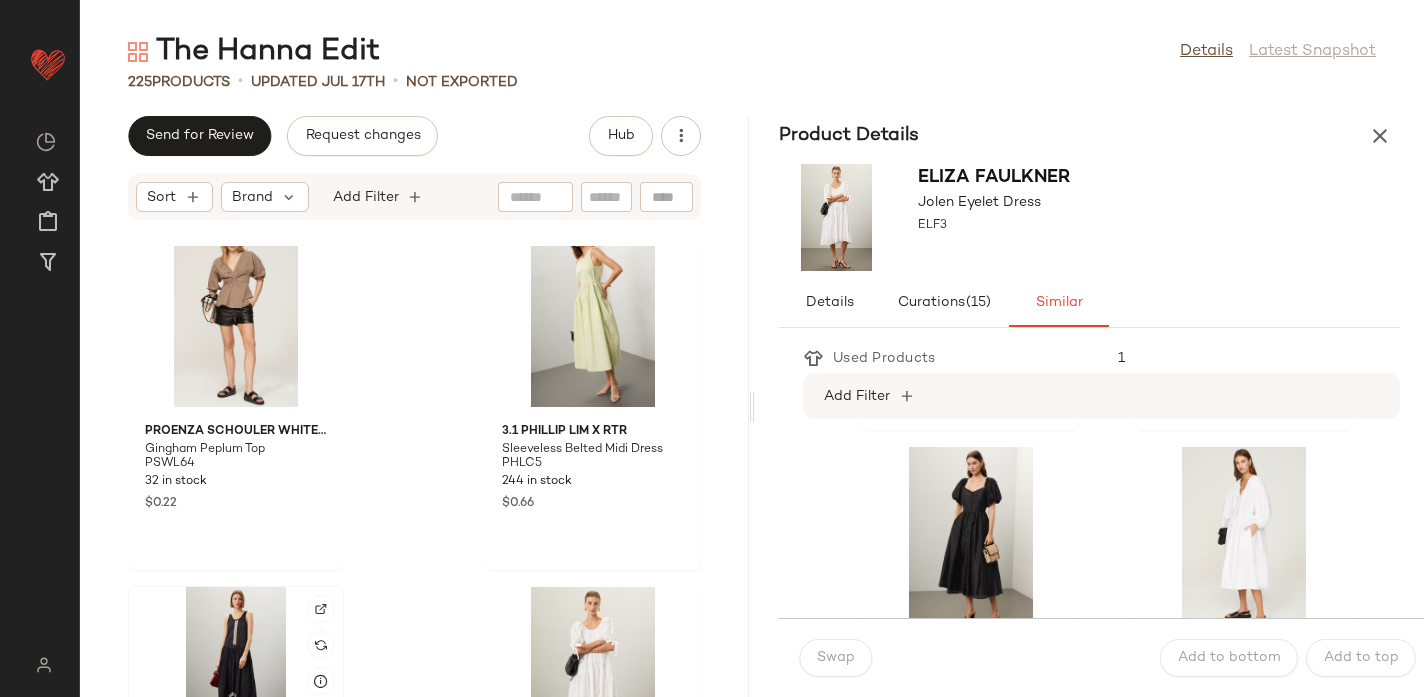 click 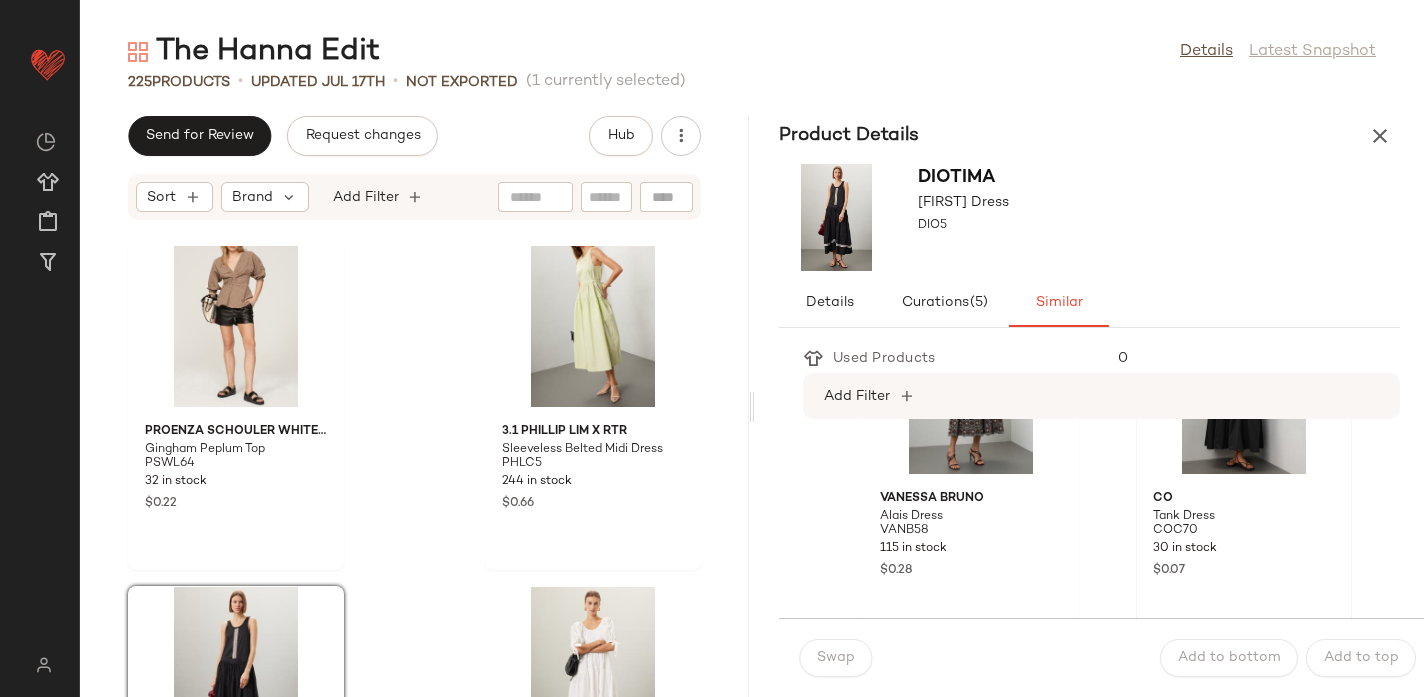 scroll, scrollTop: 0, scrollLeft: 0, axis: both 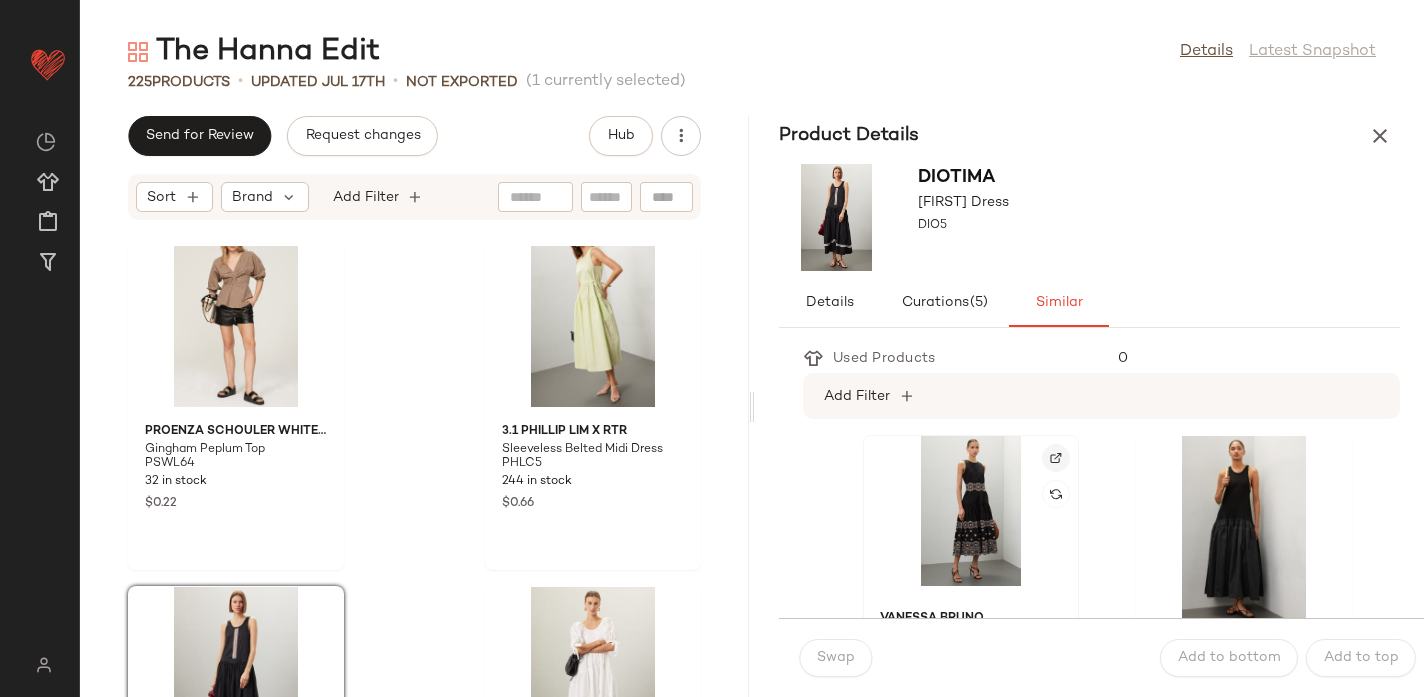 click at bounding box center [1056, 458] 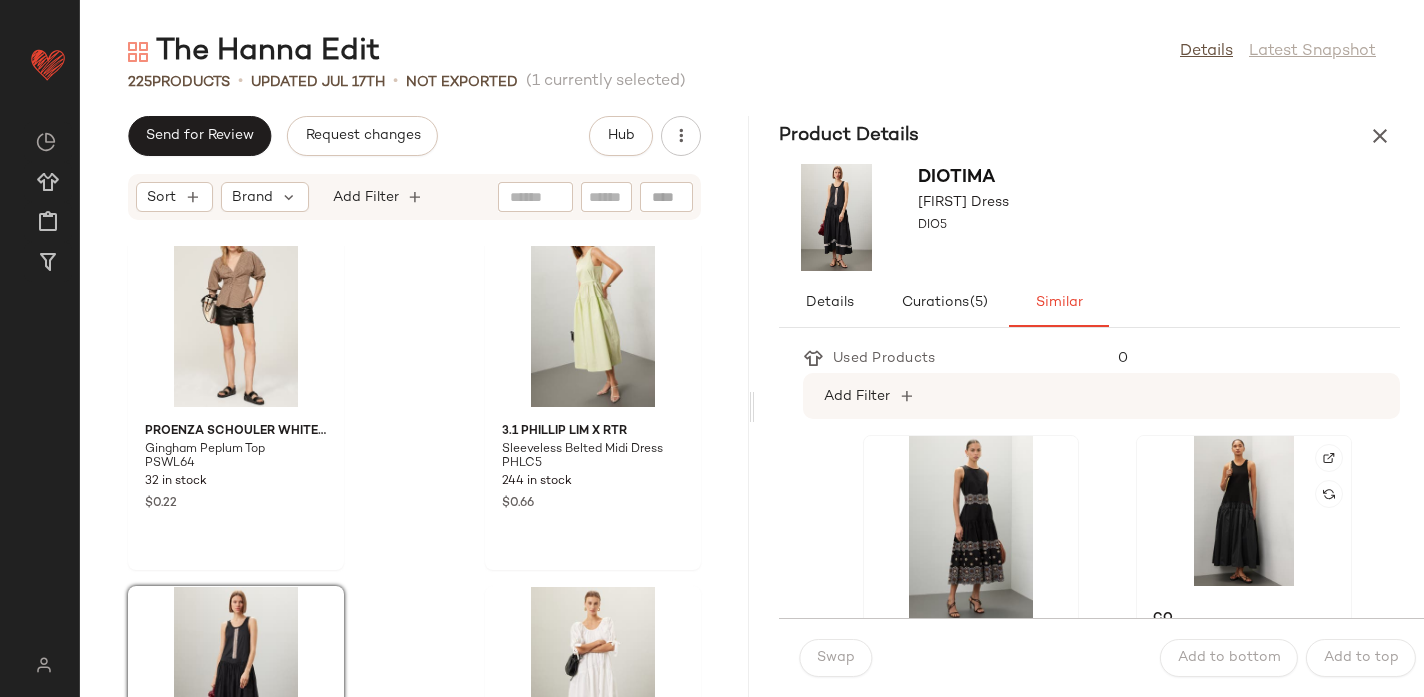scroll, scrollTop: 0, scrollLeft: 0, axis: both 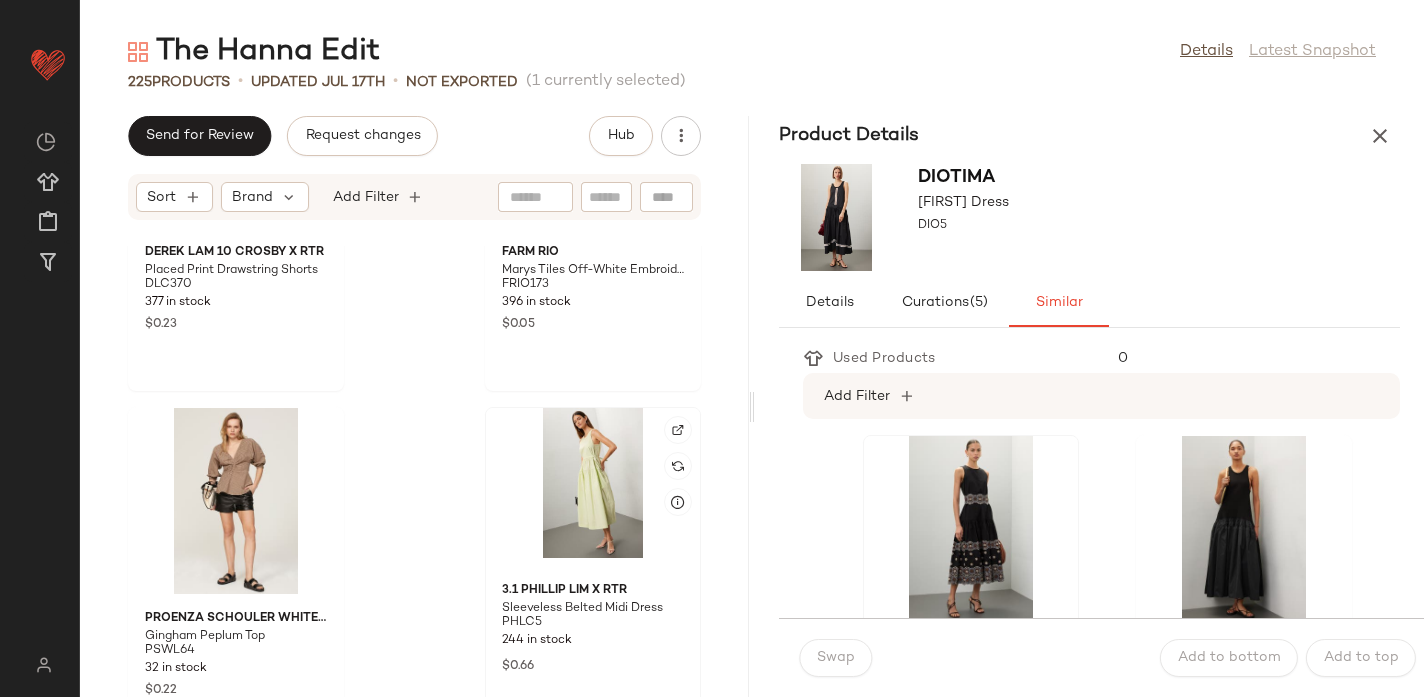 click 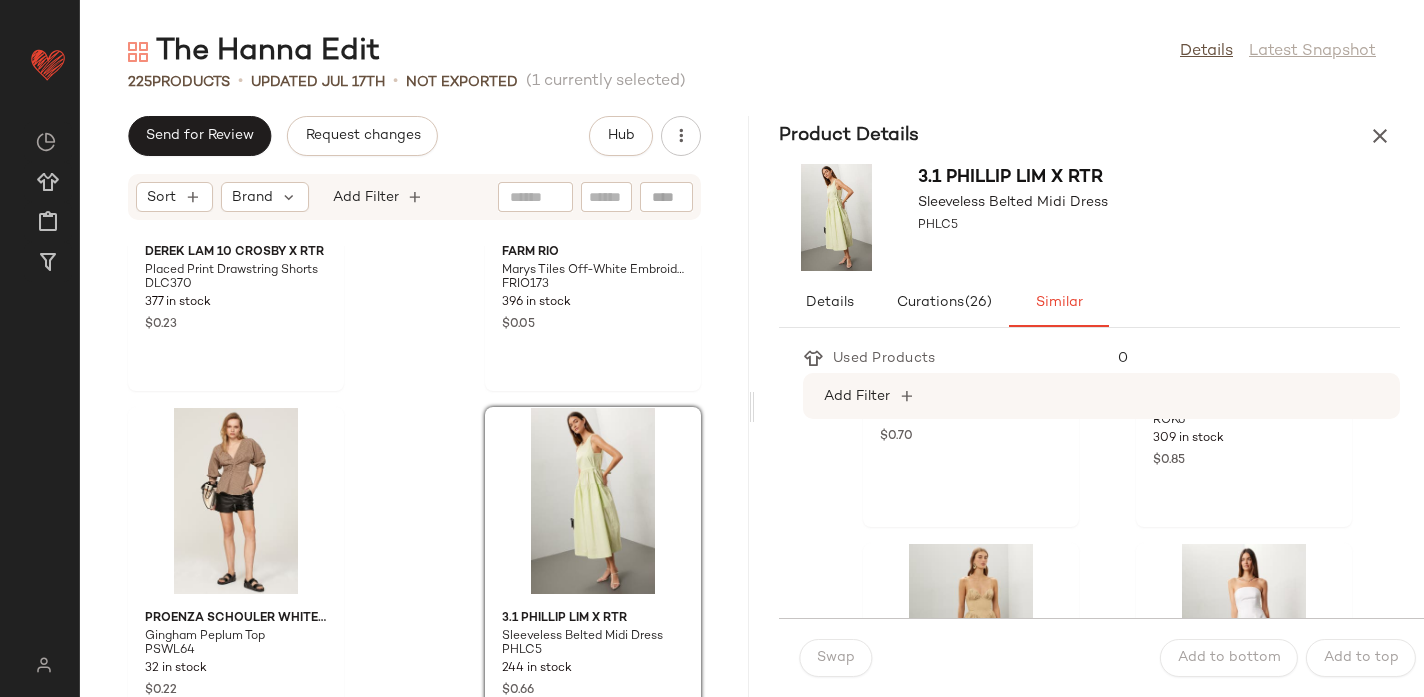 scroll, scrollTop: 1807, scrollLeft: 0, axis: vertical 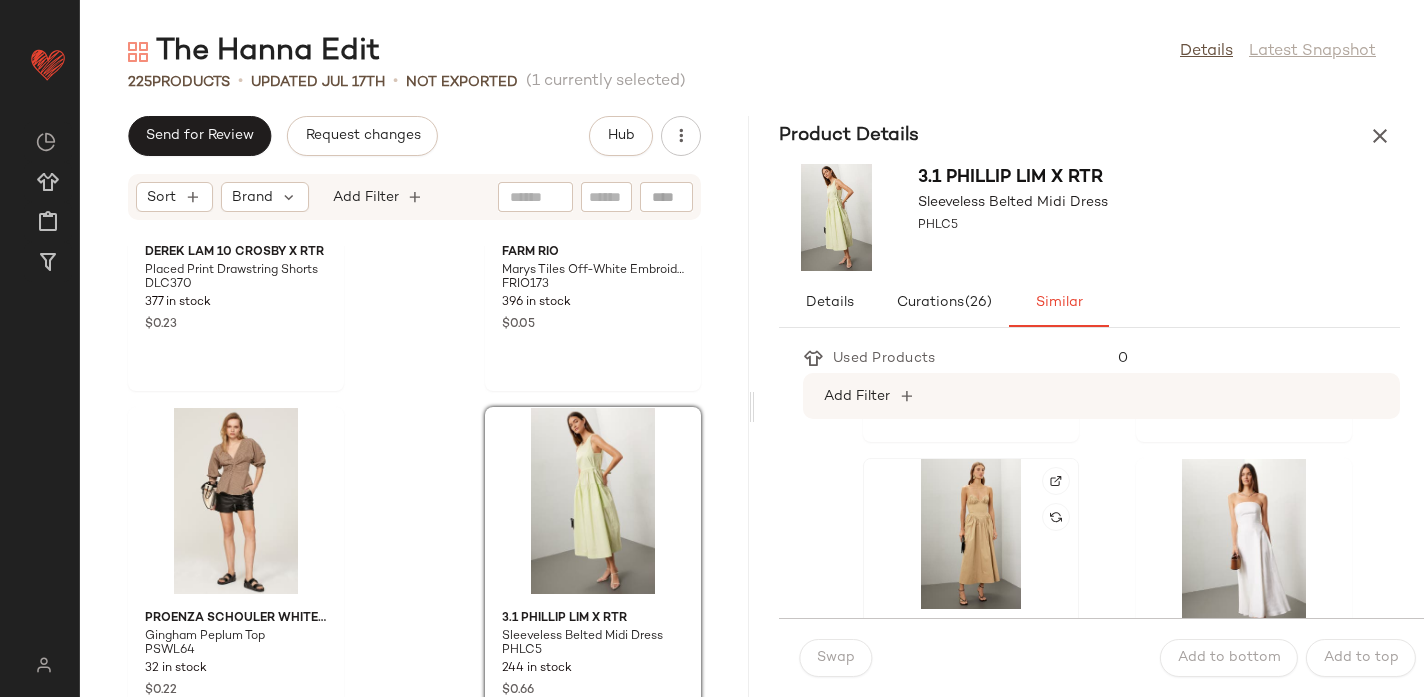 click 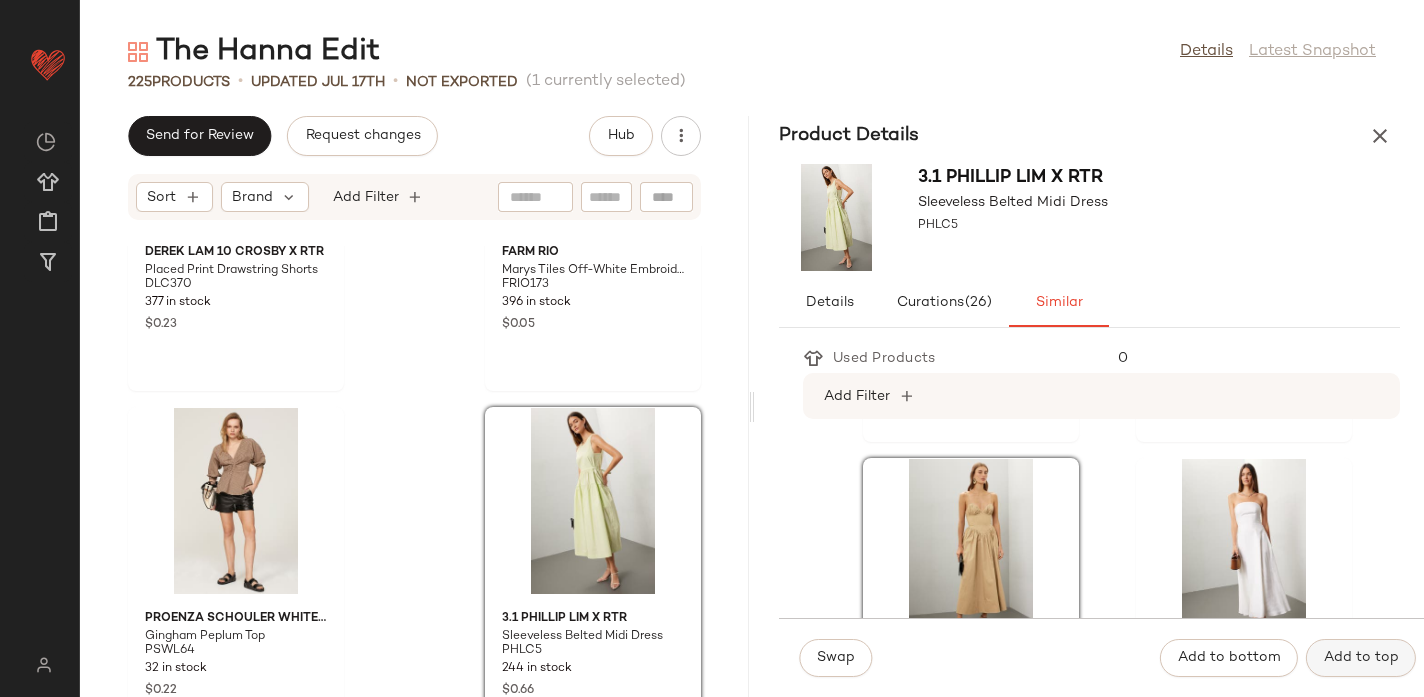 click on "Add to top" 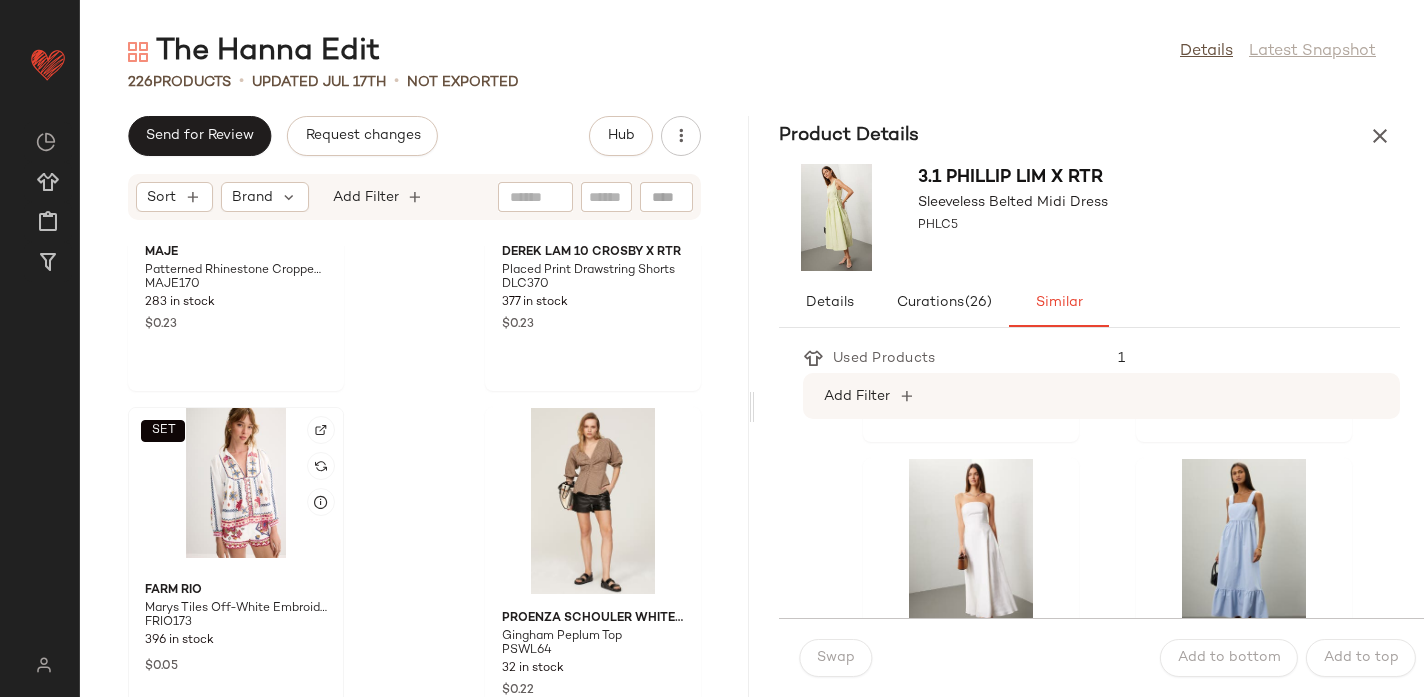 click on "SET" 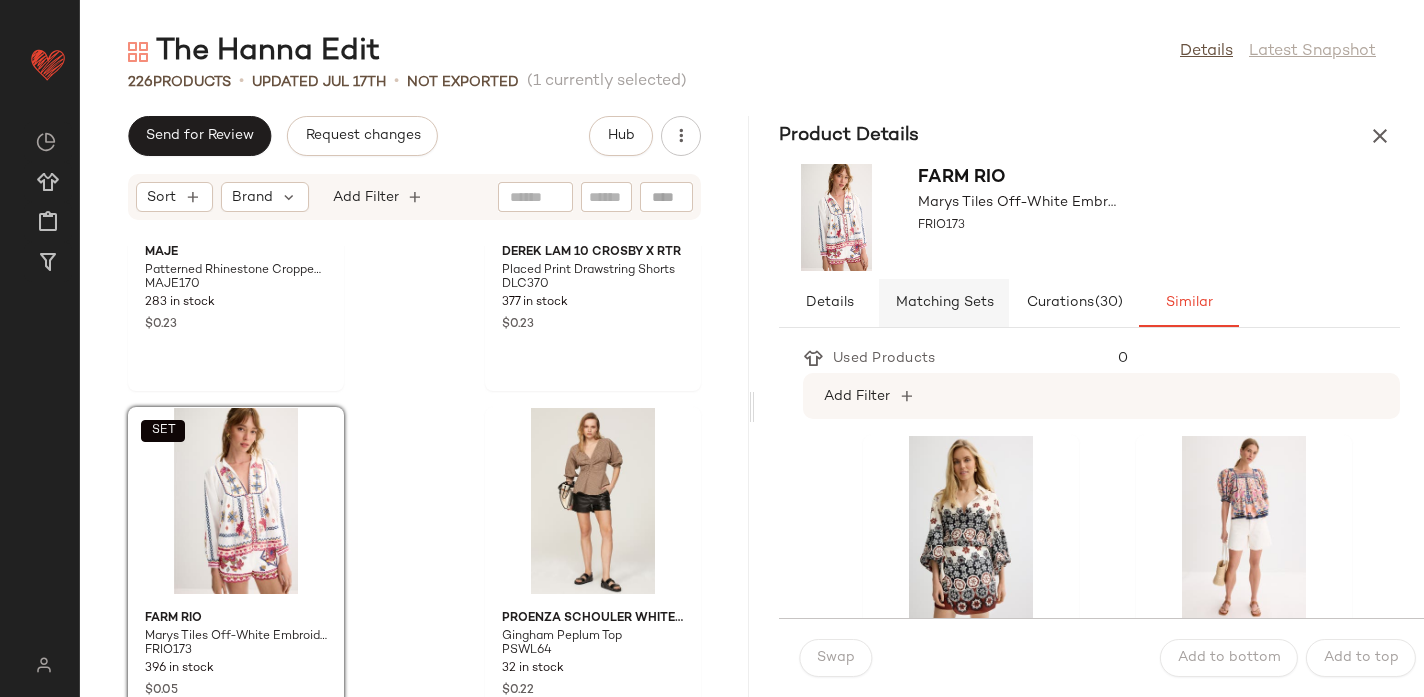 click on "Matching Sets" 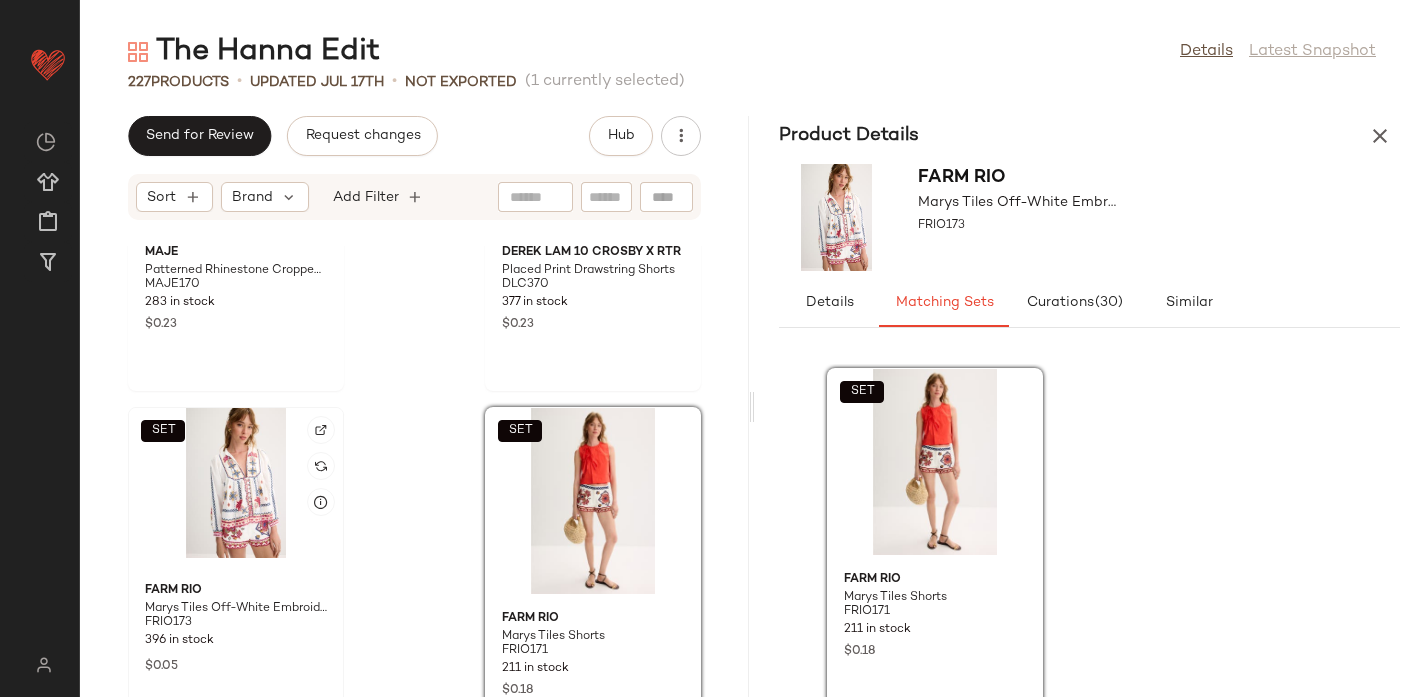 click on "SET" 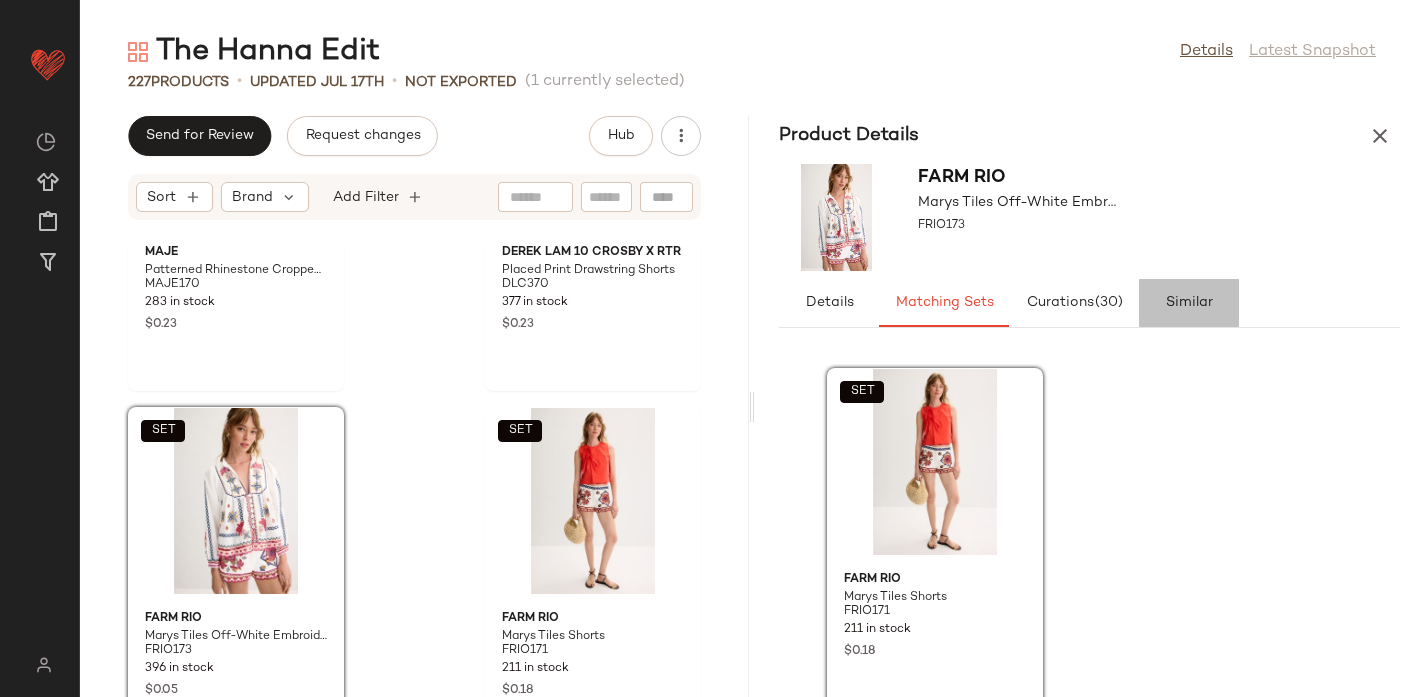 click on "Similar" 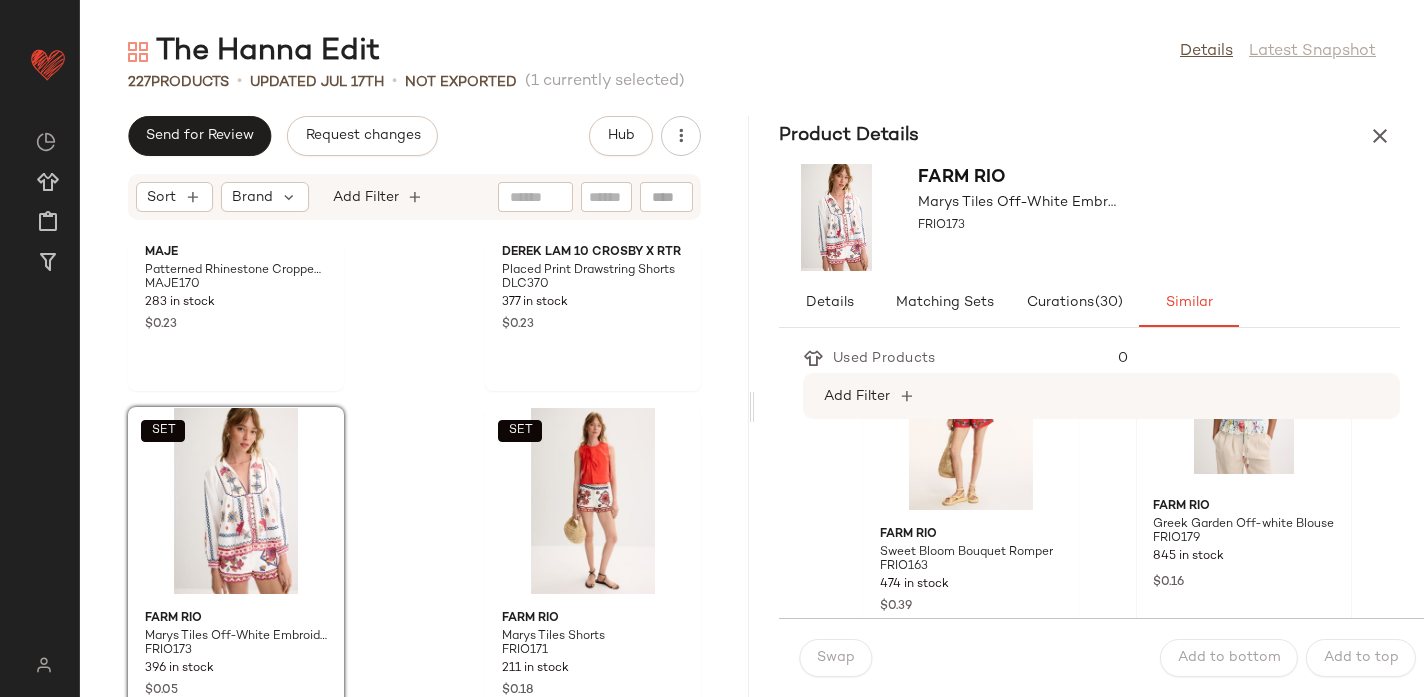 scroll, scrollTop: 3042, scrollLeft: 0, axis: vertical 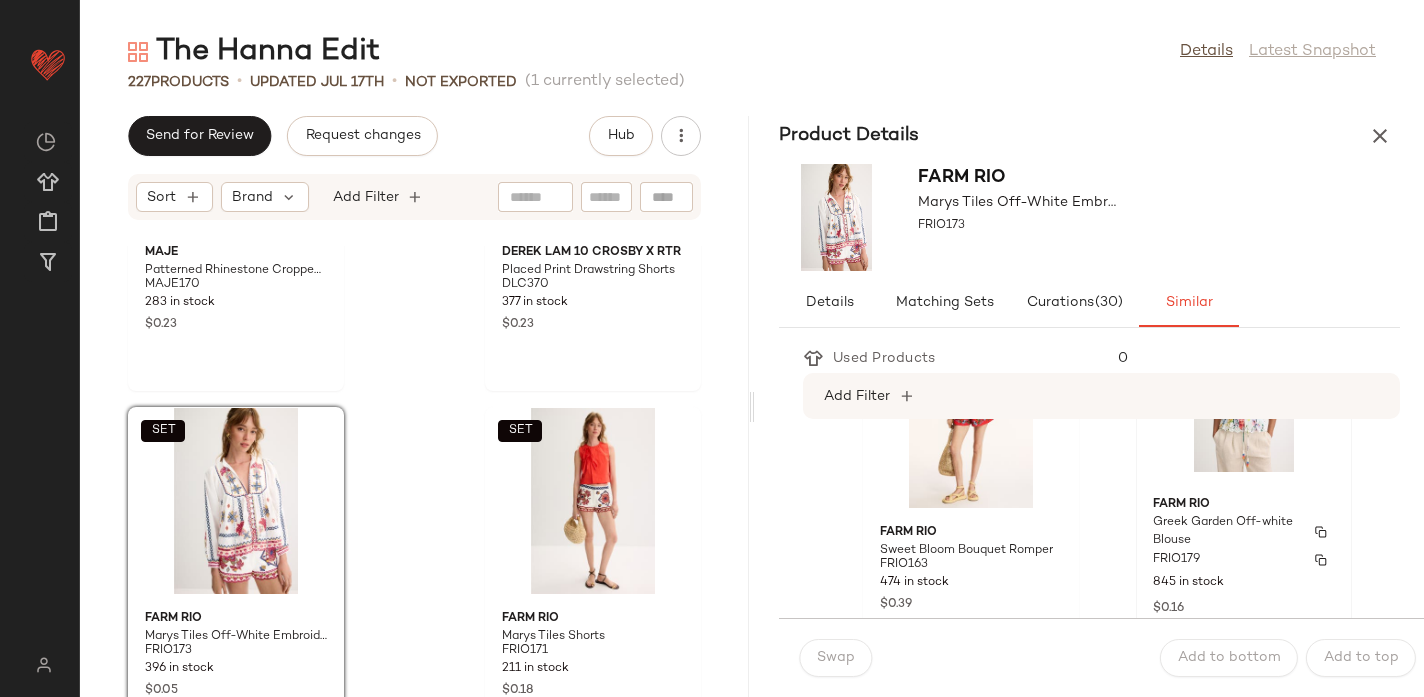click on "FARM Rio Greek Garden Off-white Blouse FRIO179 845 in stock $0.16" 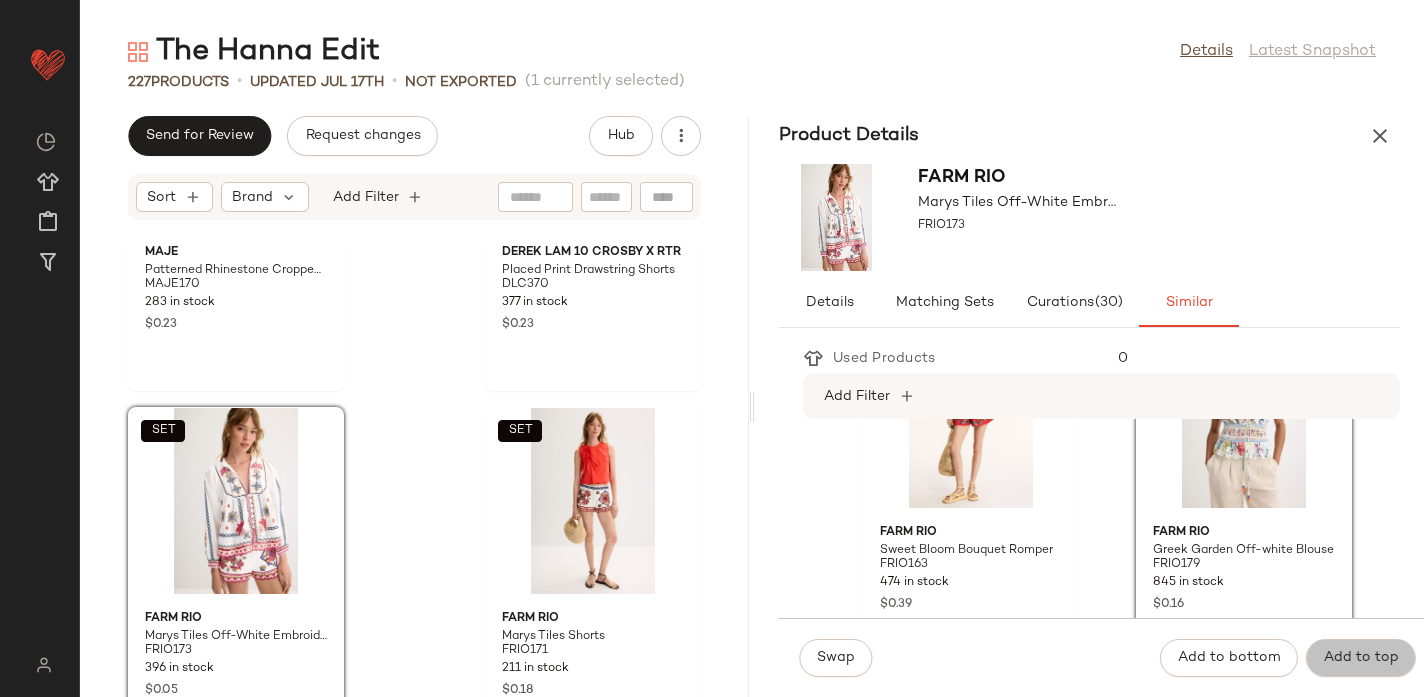 click on "Add to top" 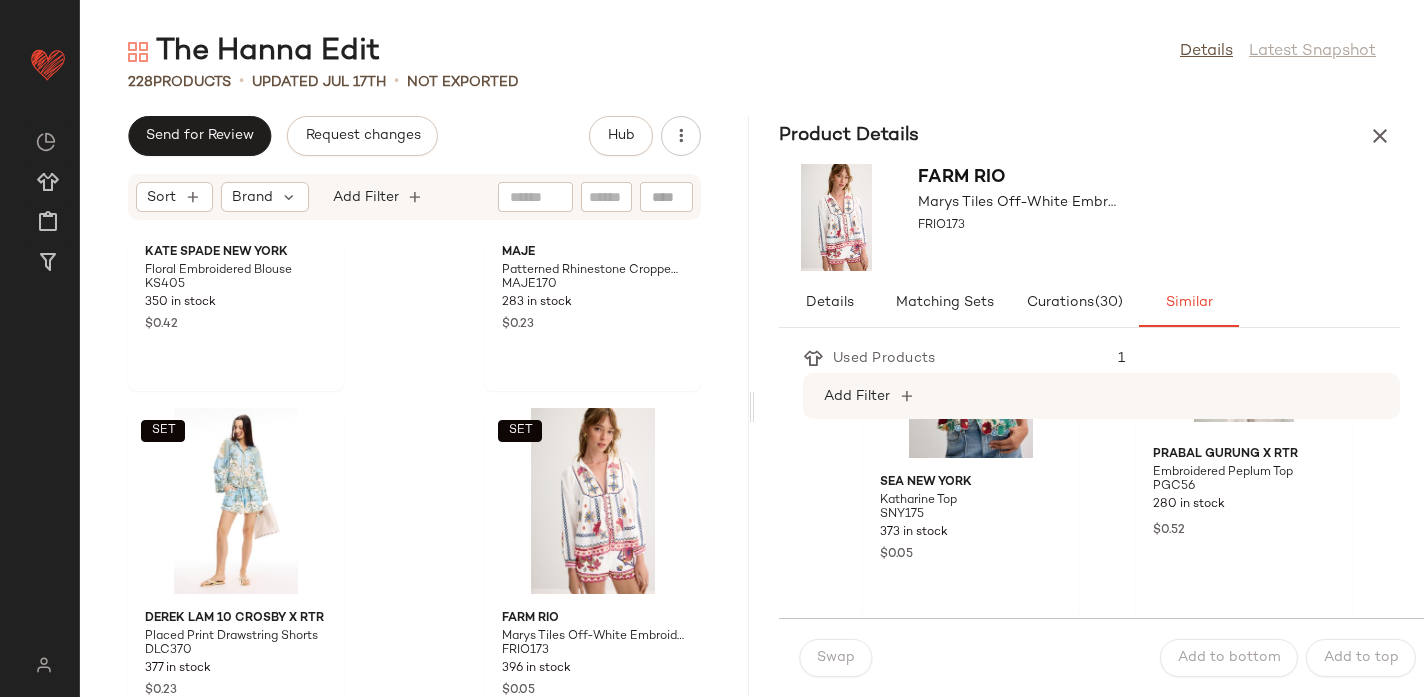 scroll, scrollTop: 4193, scrollLeft: 0, axis: vertical 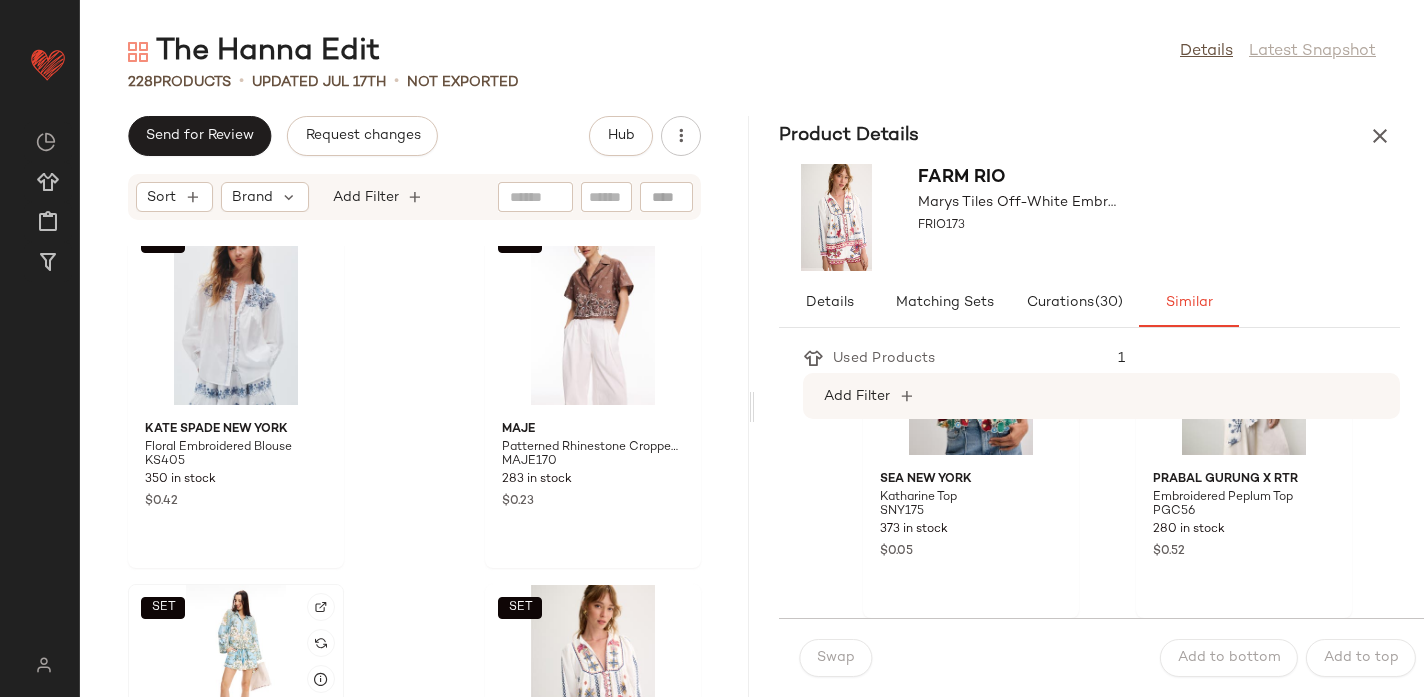 click on "SET" 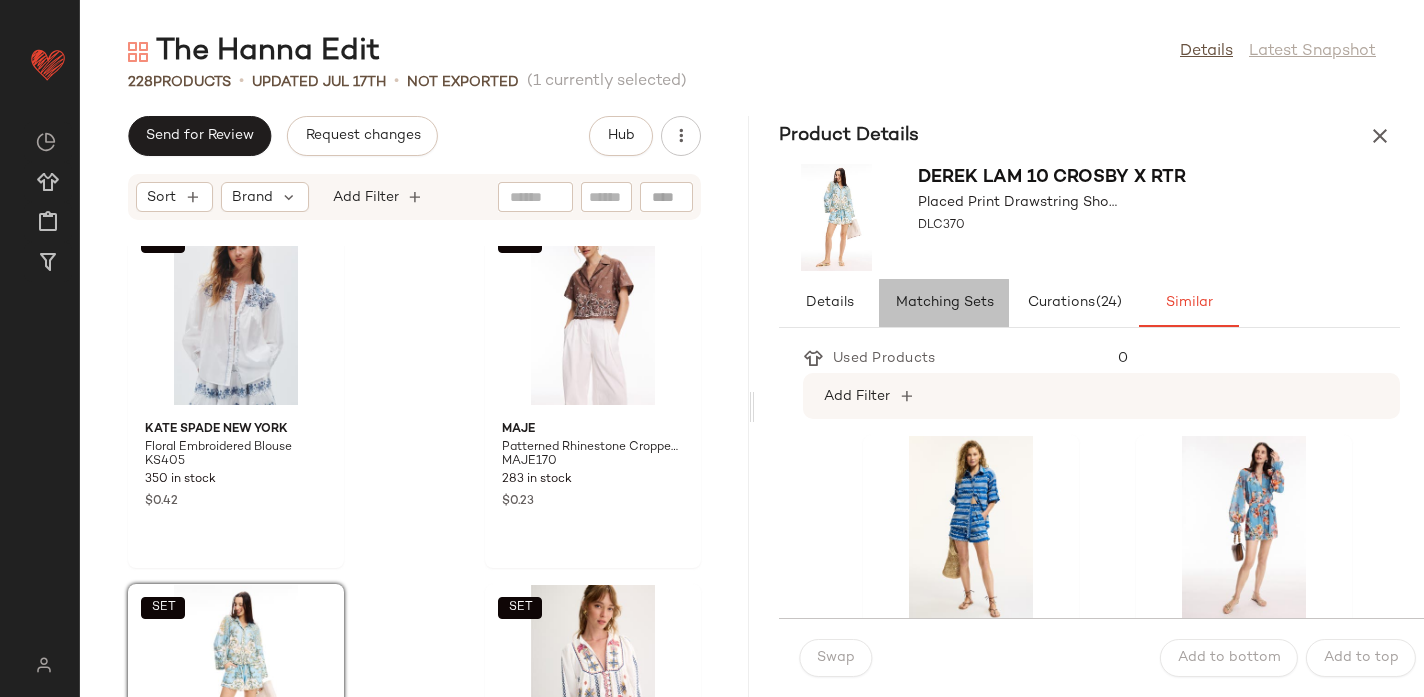 click on "Matching Sets" 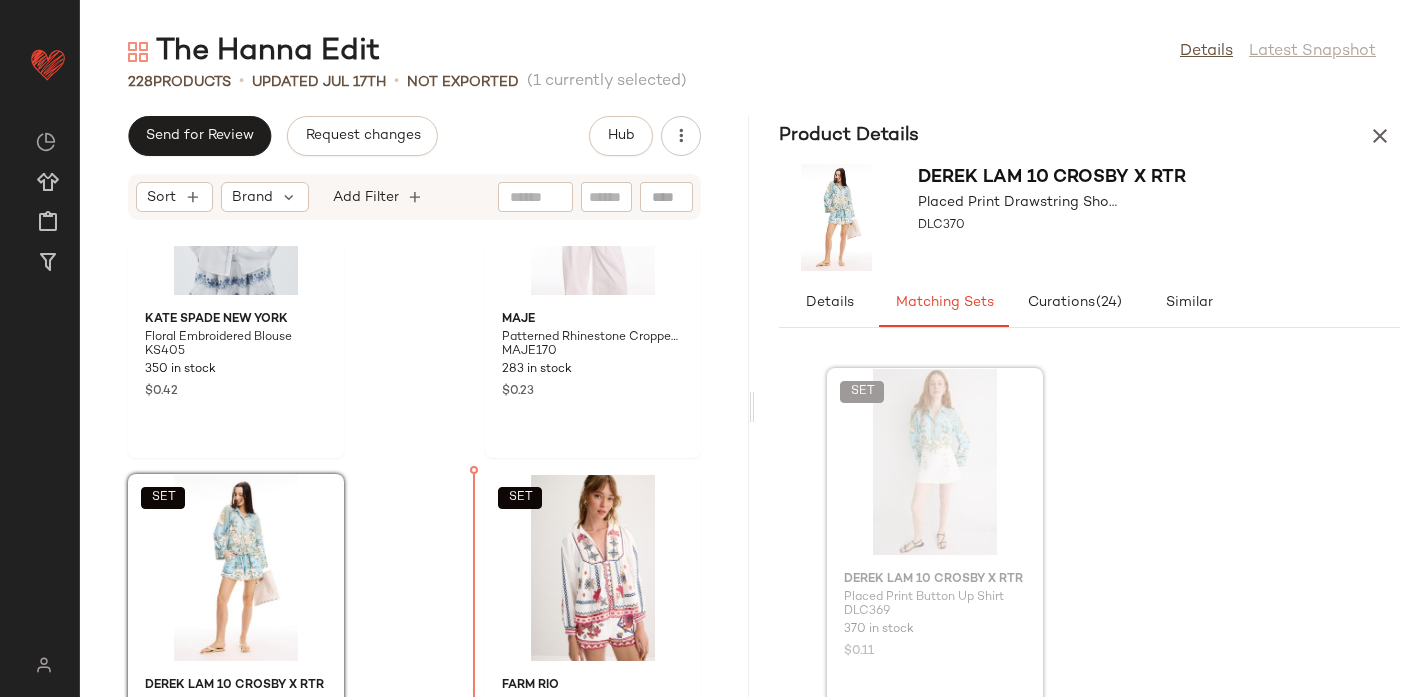 scroll, scrollTop: 3470, scrollLeft: 0, axis: vertical 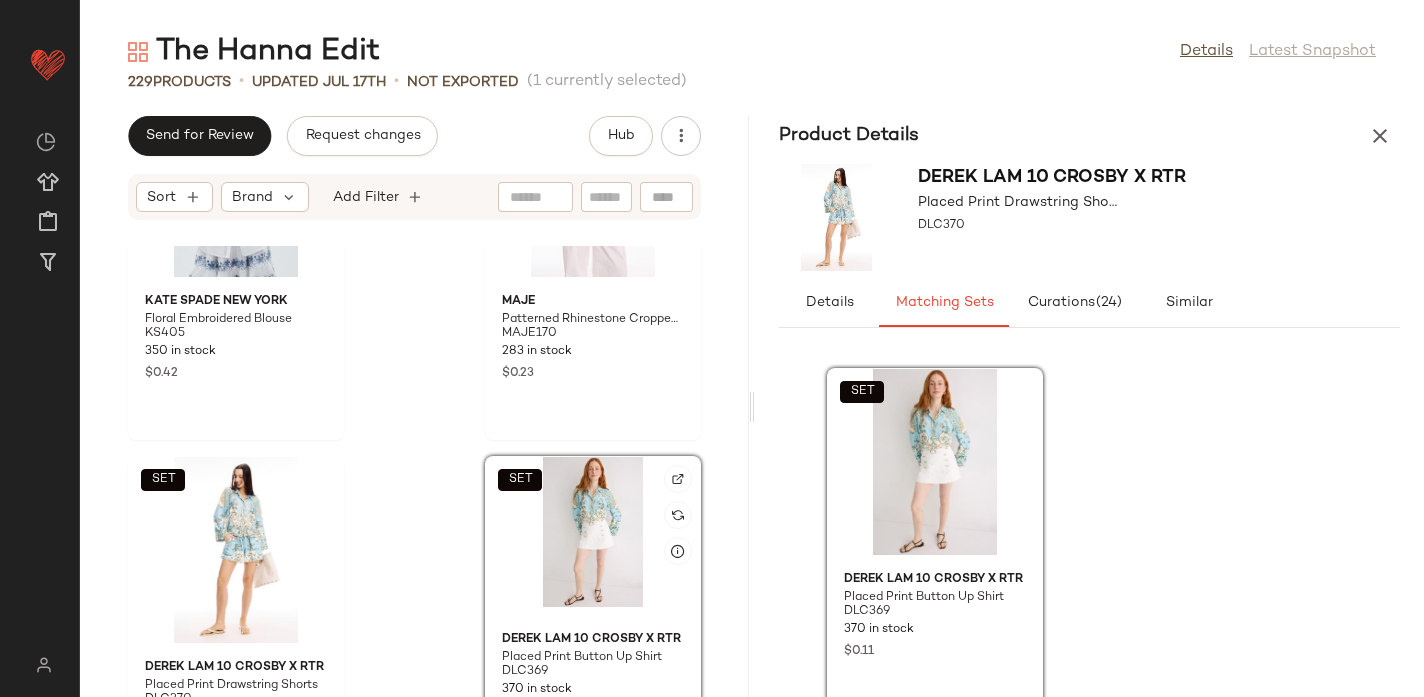 click on "SET" 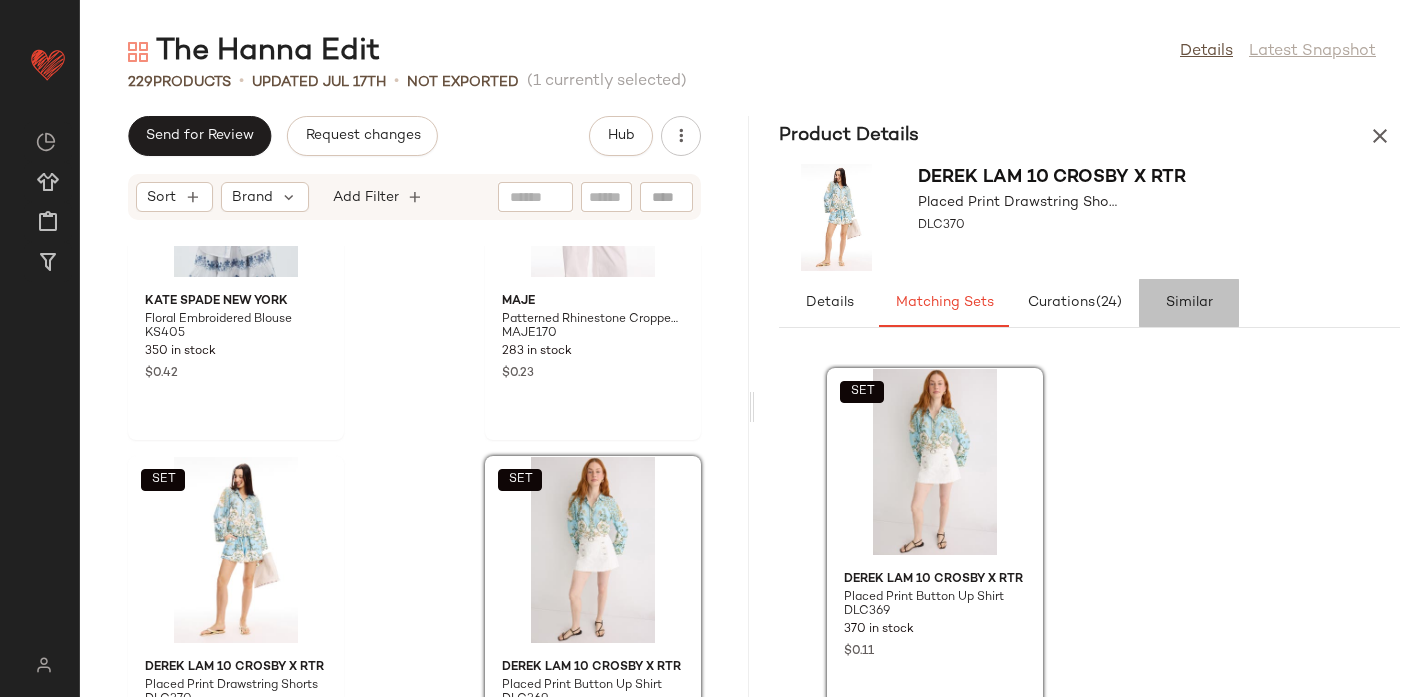 click on "Similar" 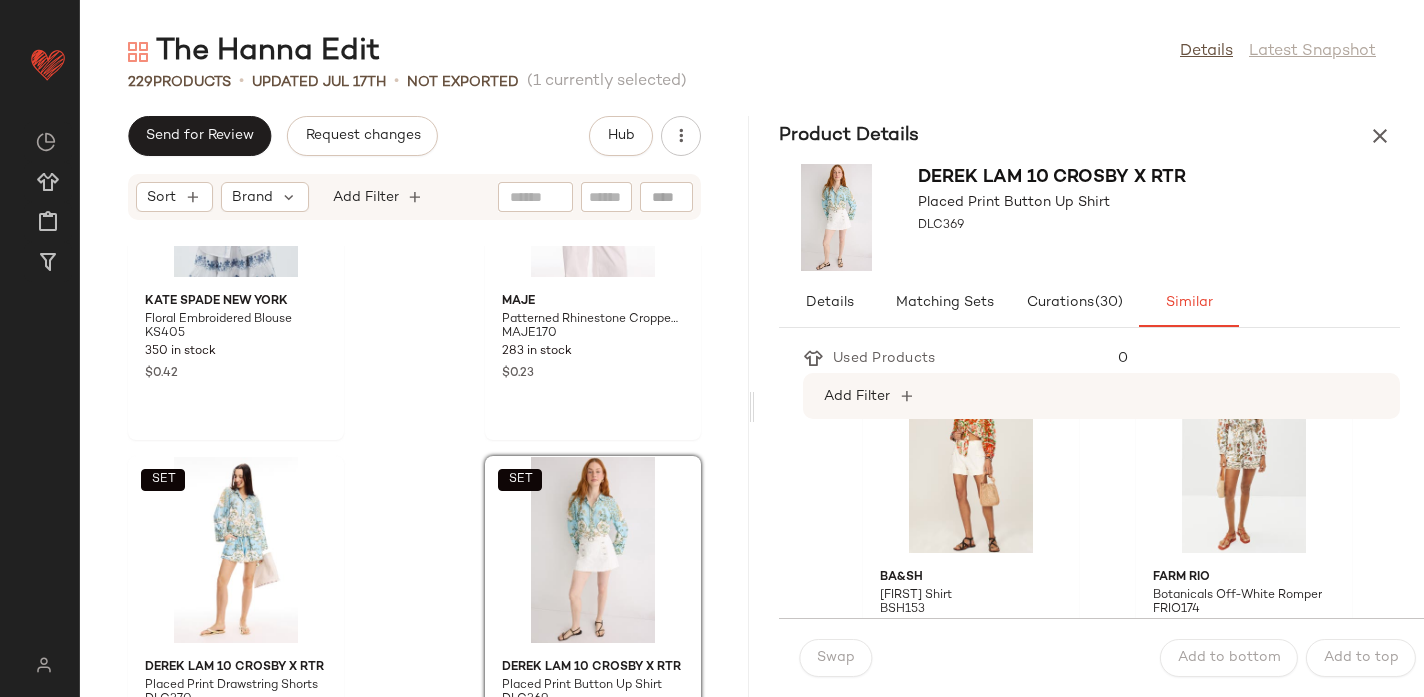 scroll, scrollTop: 1905, scrollLeft: 0, axis: vertical 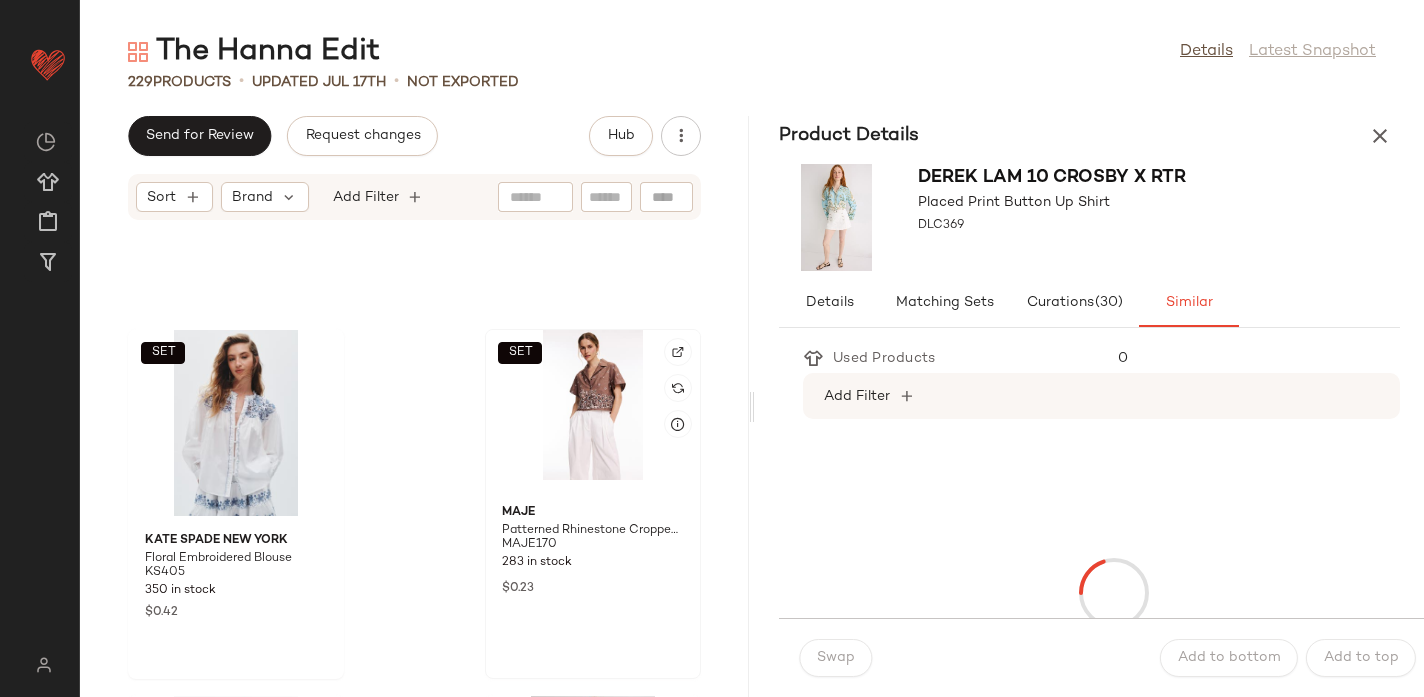 click on "SET" 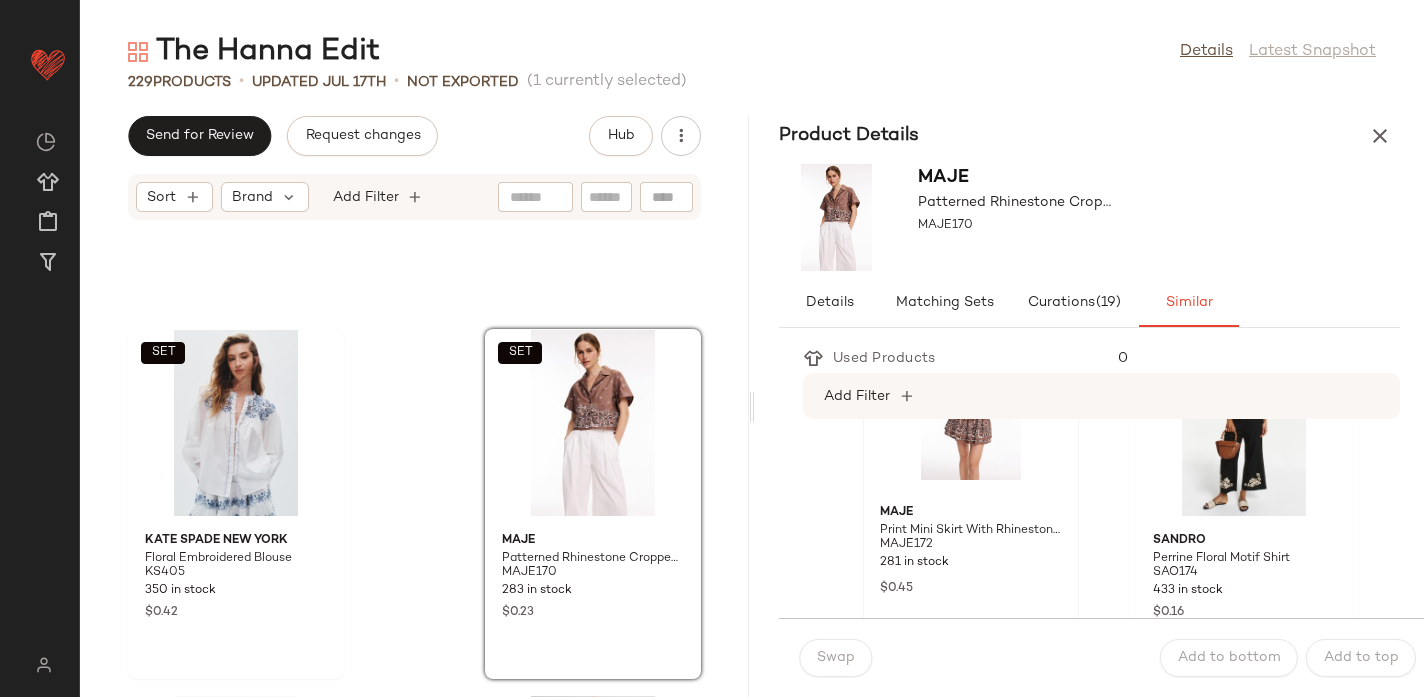 scroll, scrollTop: 105, scrollLeft: 0, axis: vertical 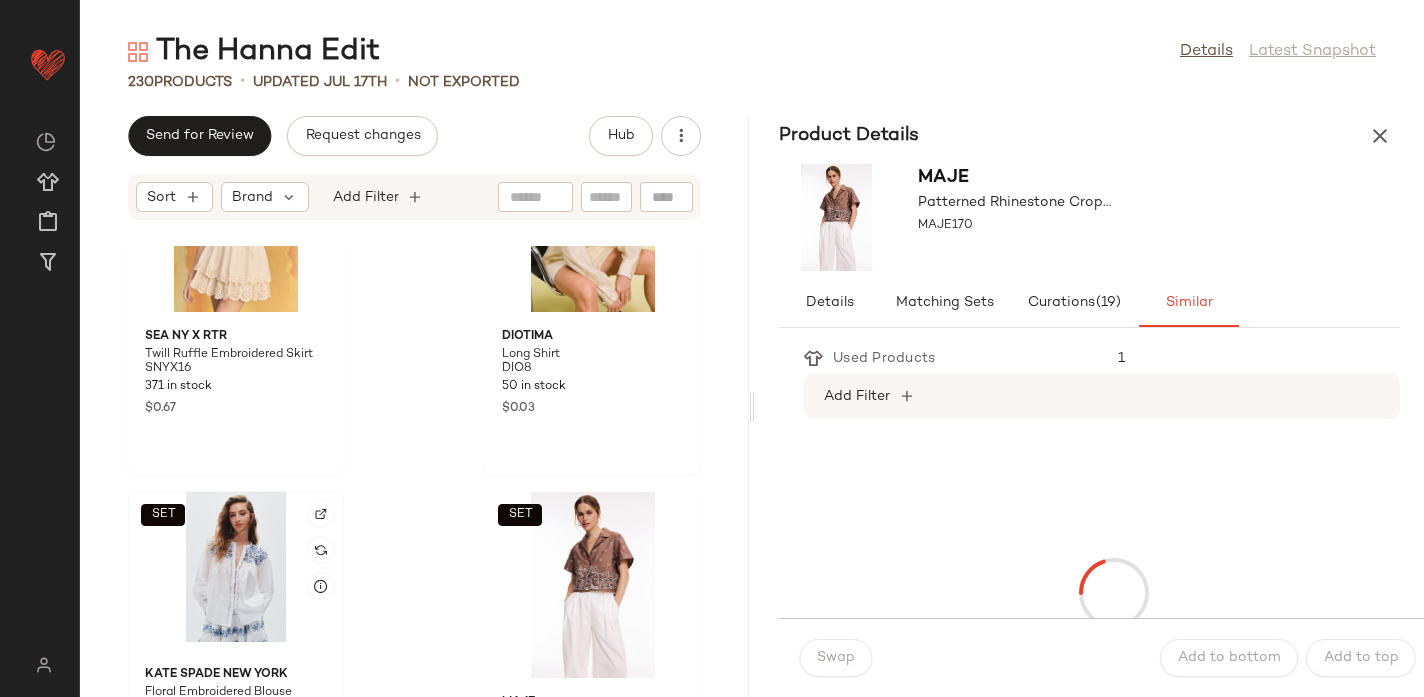 click on "SET" 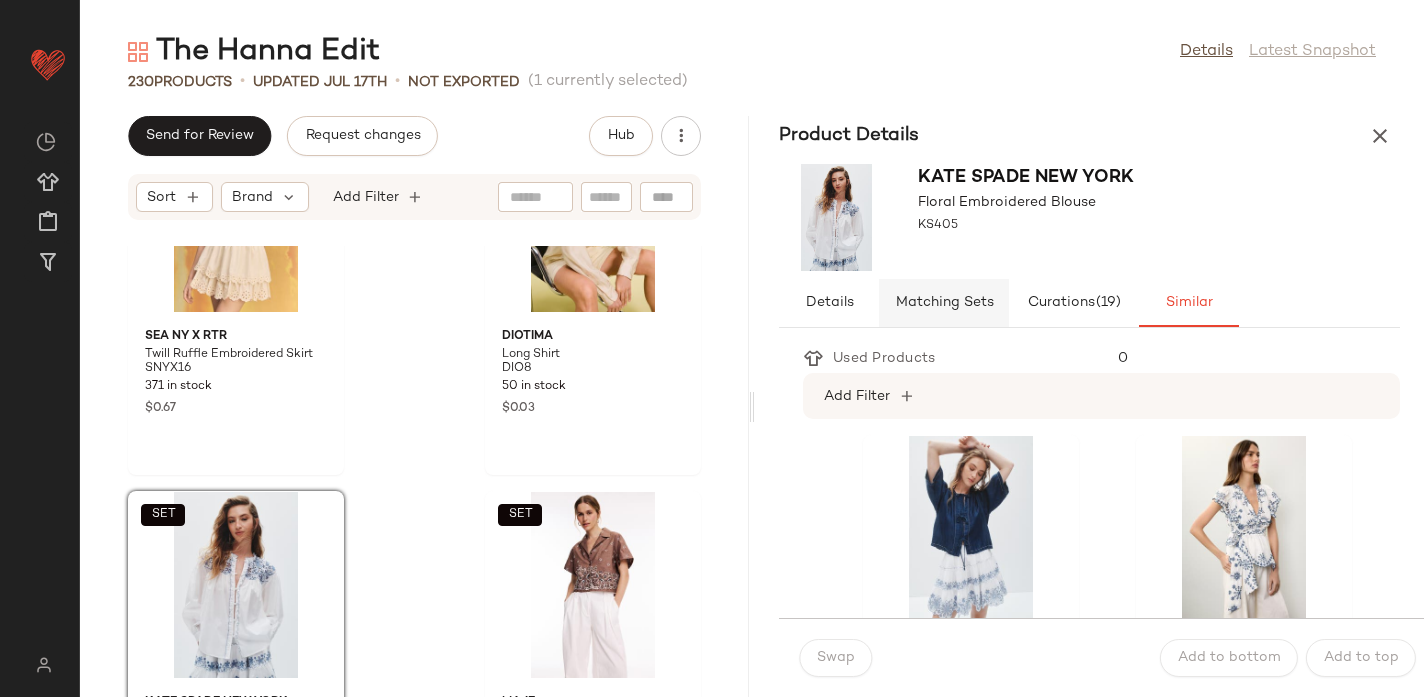 click on "Matching Sets" 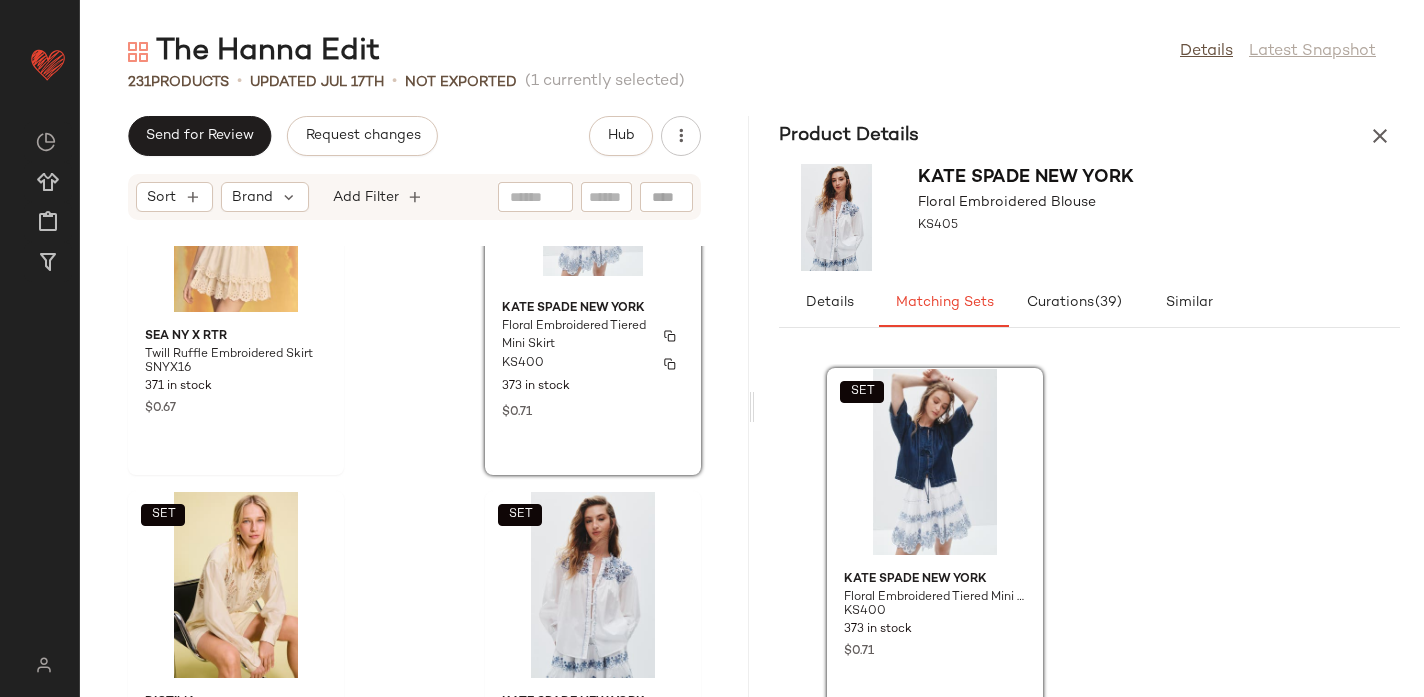 click on "KS400" at bounding box center (593, 364) 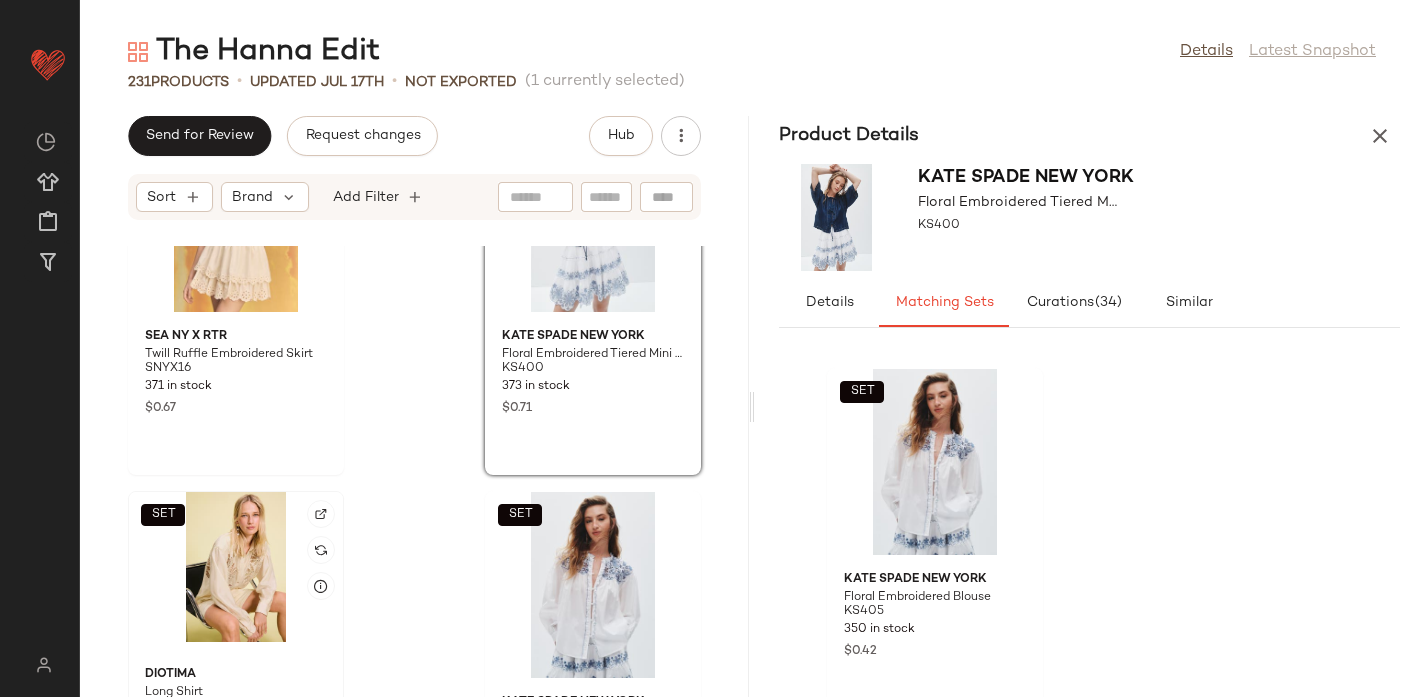 click on "SET" 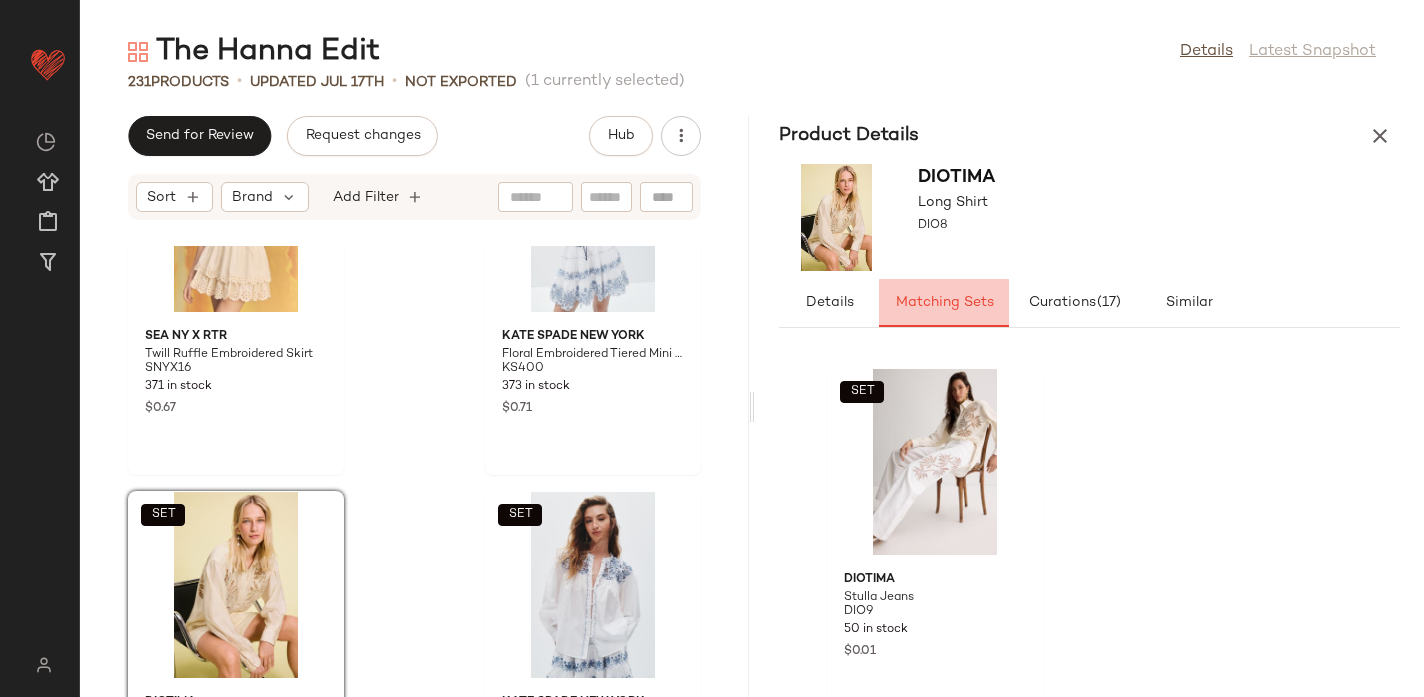 click on "Matching Sets" 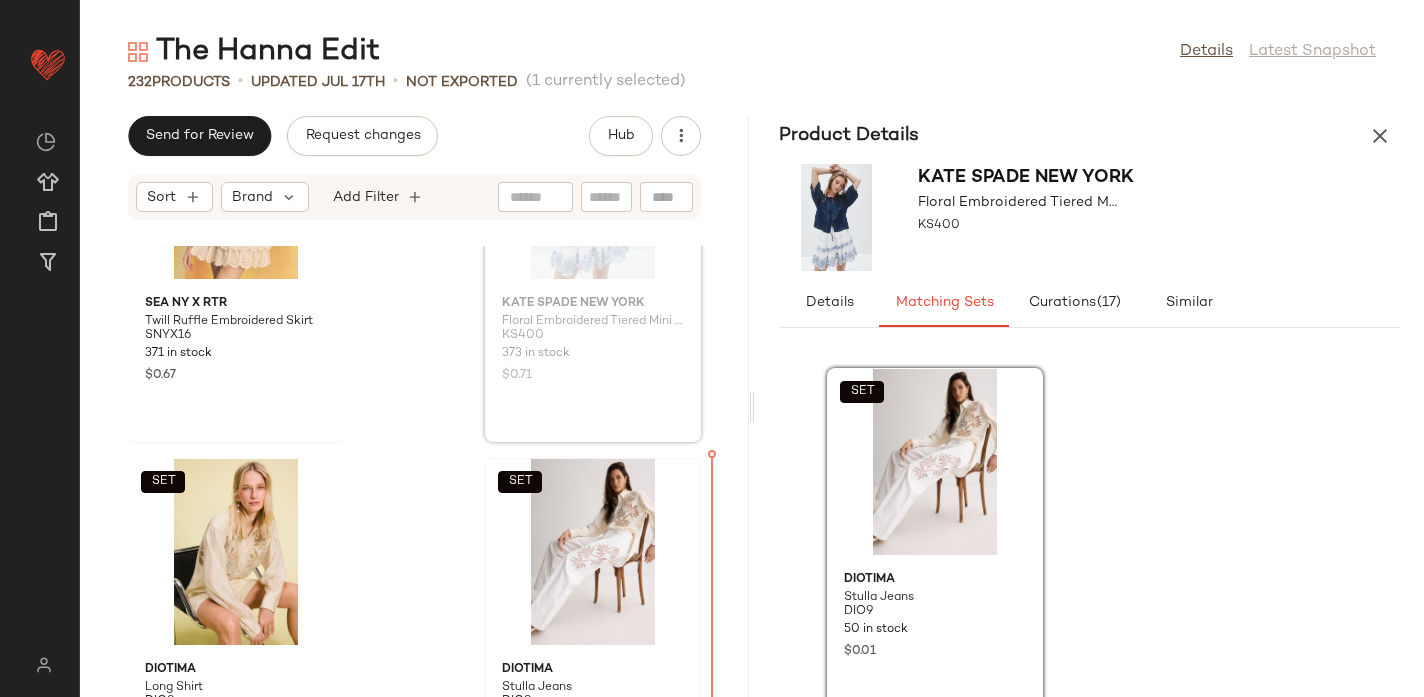 scroll, scrollTop: 3117, scrollLeft: 0, axis: vertical 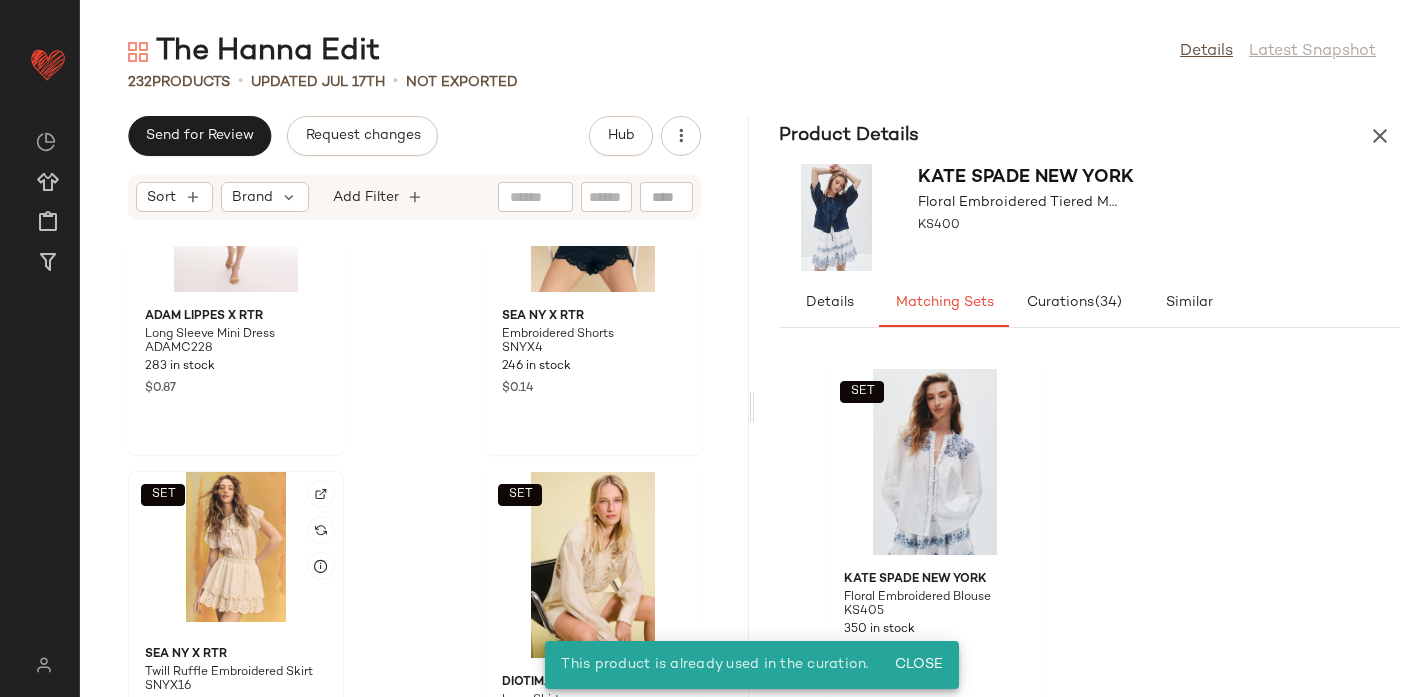 click on "SET" 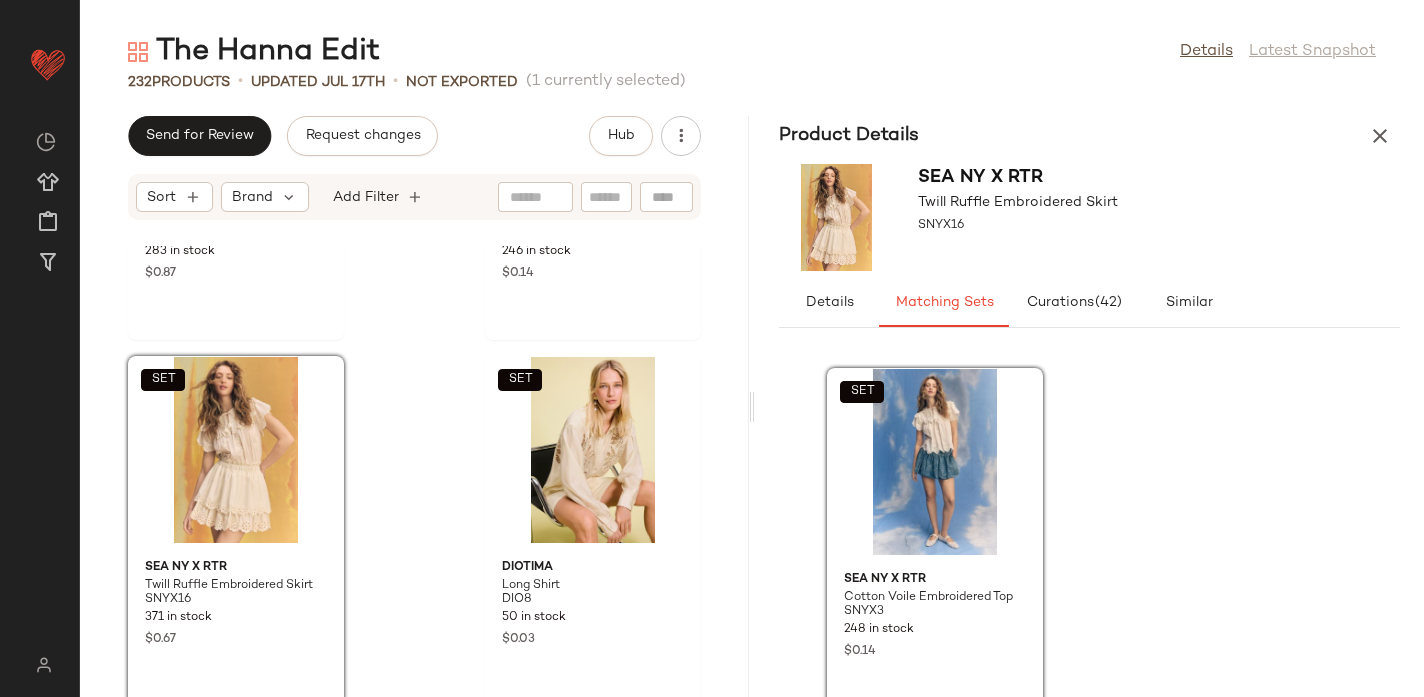 scroll, scrollTop: 2849, scrollLeft: 0, axis: vertical 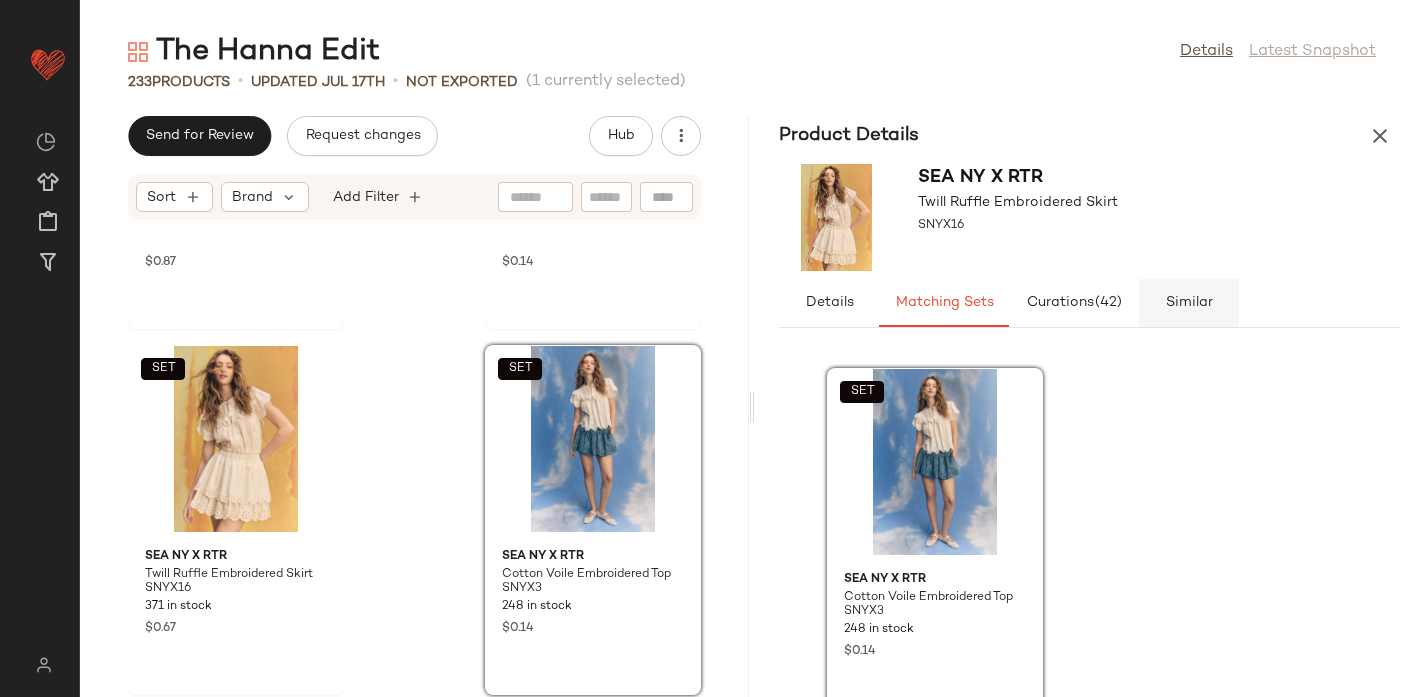 click on "Similar" 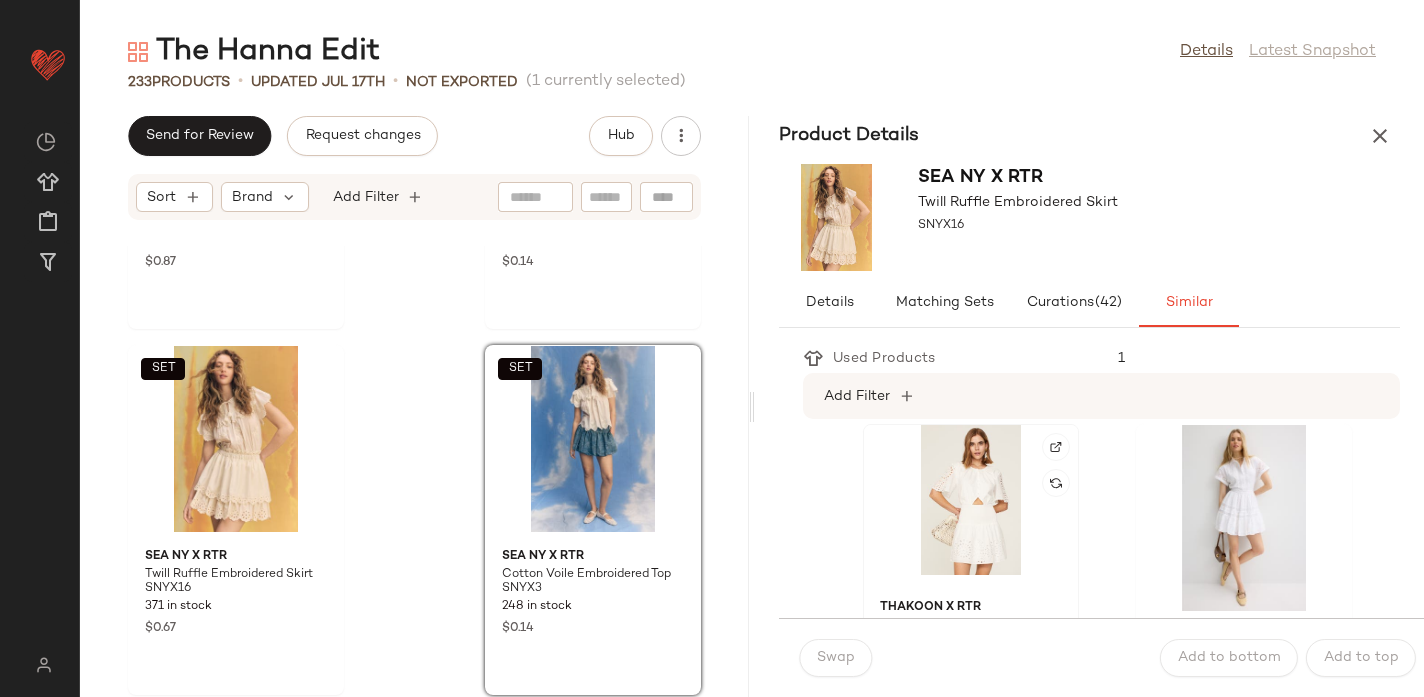 click 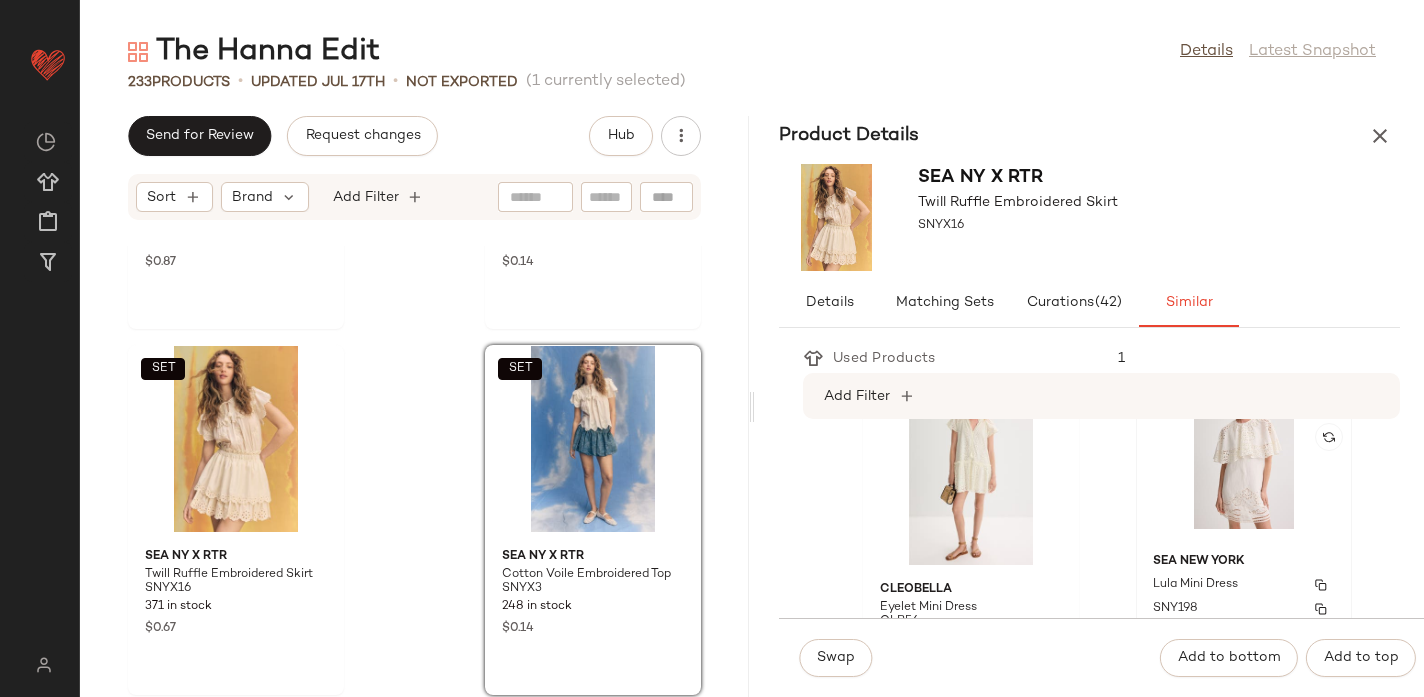 scroll, scrollTop: 482, scrollLeft: 0, axis: vertical 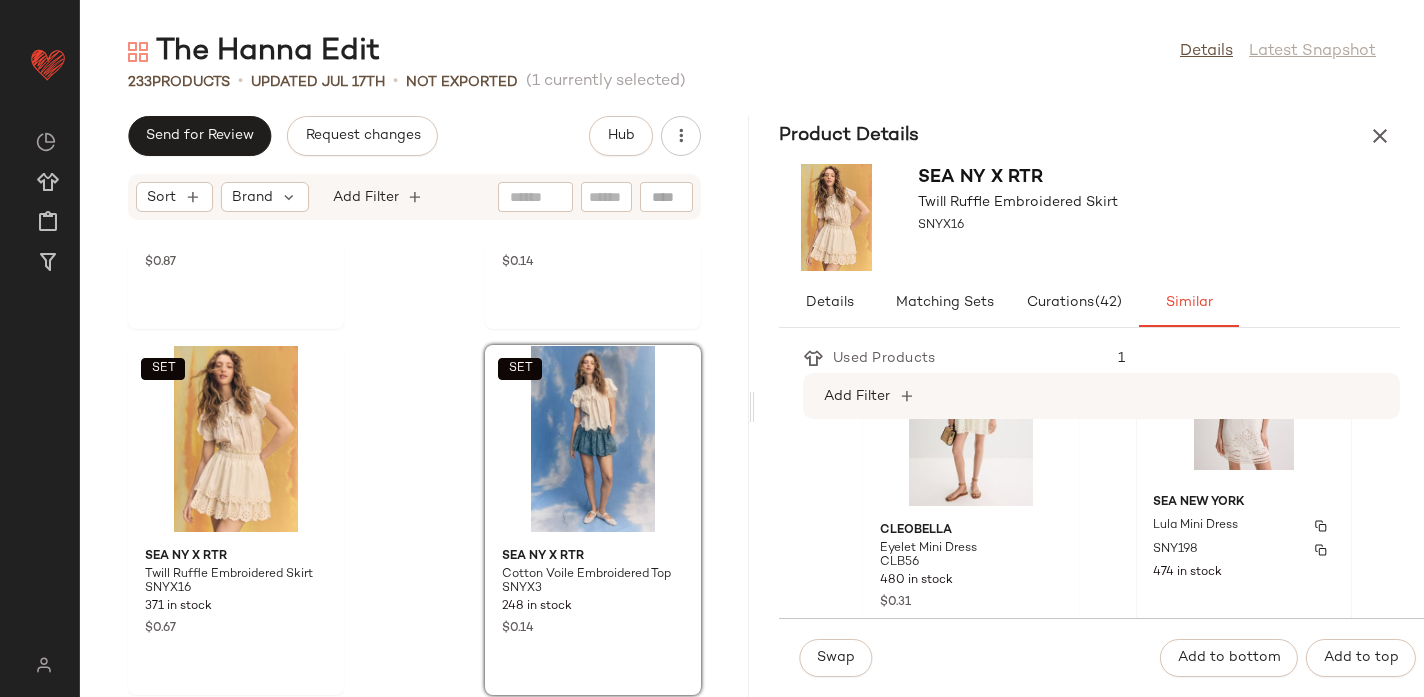click on "SNY198" at bounding box center [1244, 550] 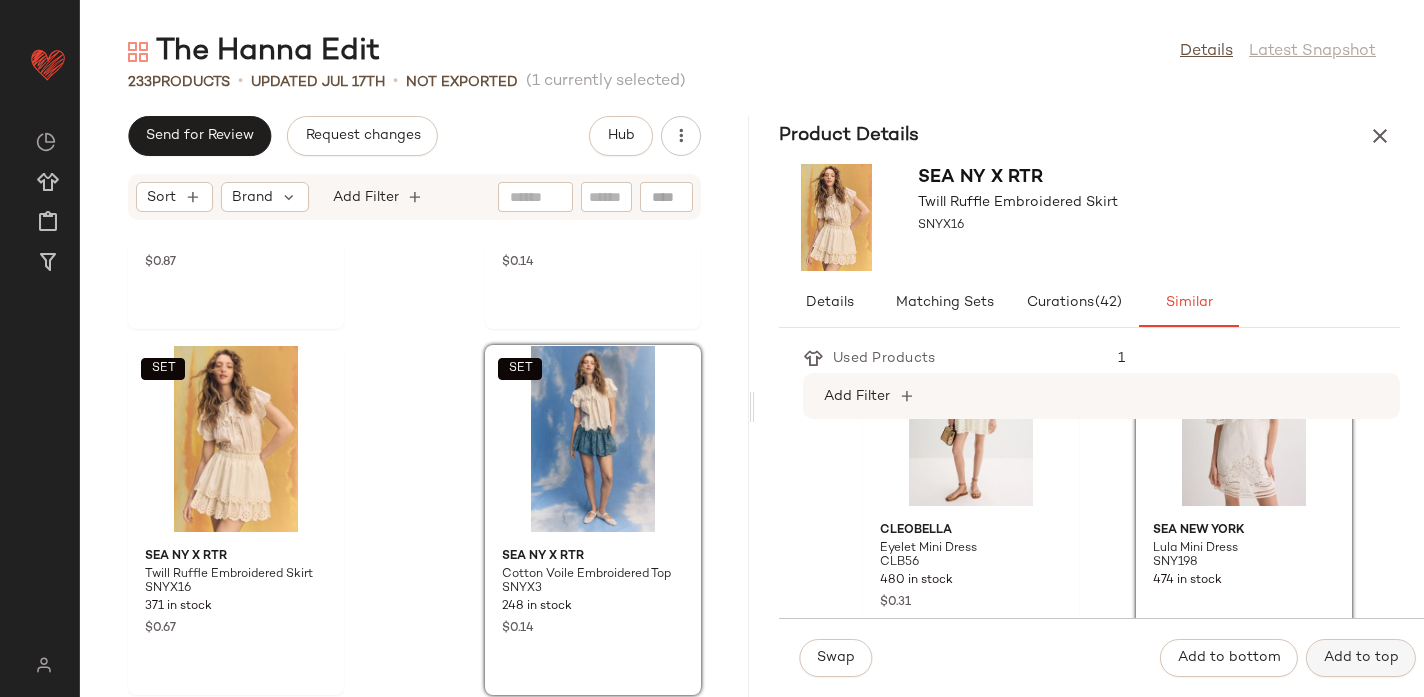 click on "Add to top" 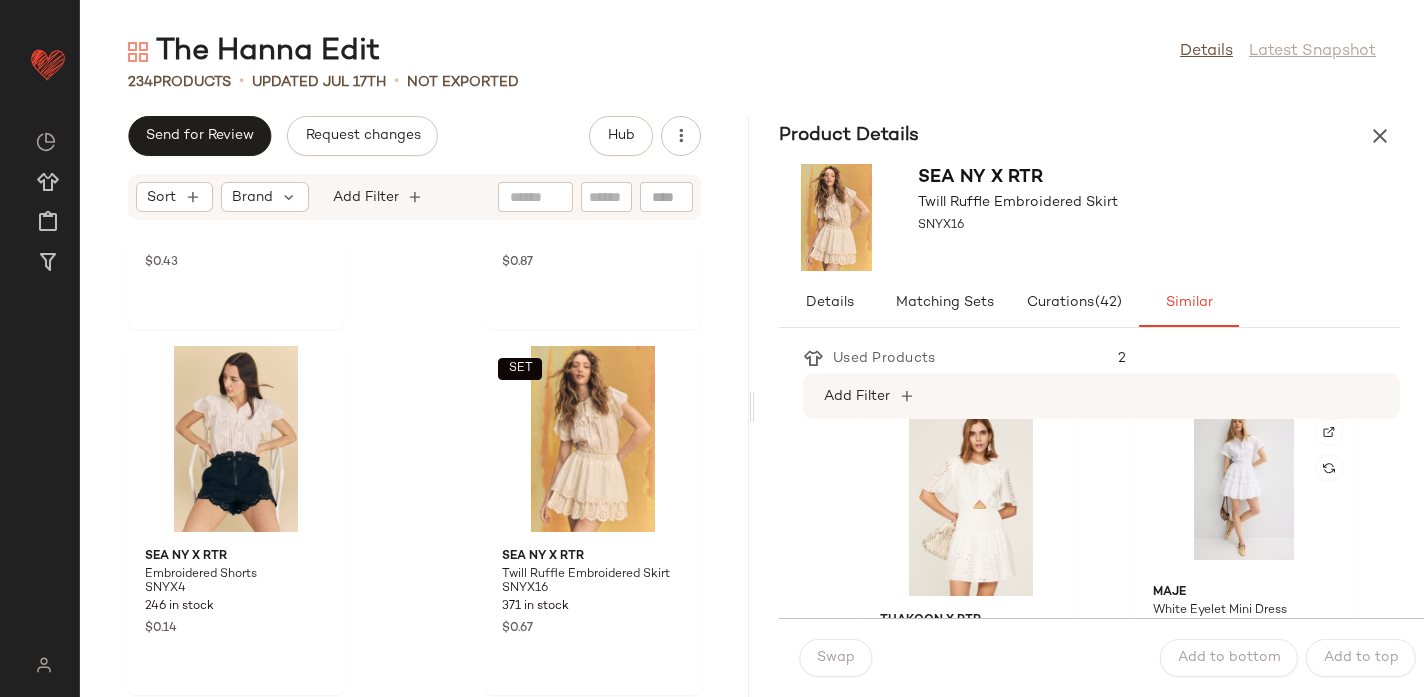 scroll, scrollTop: 19, scrollLeft: 0, axis: vertical 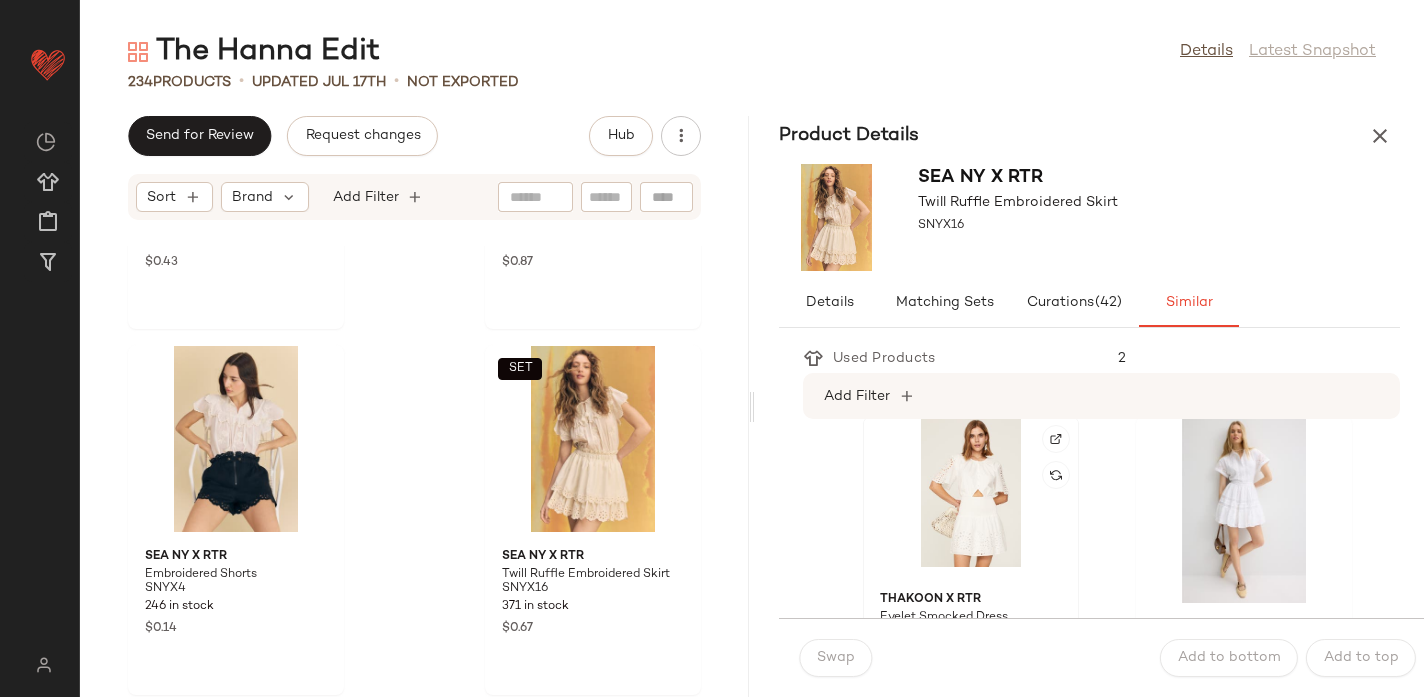 click 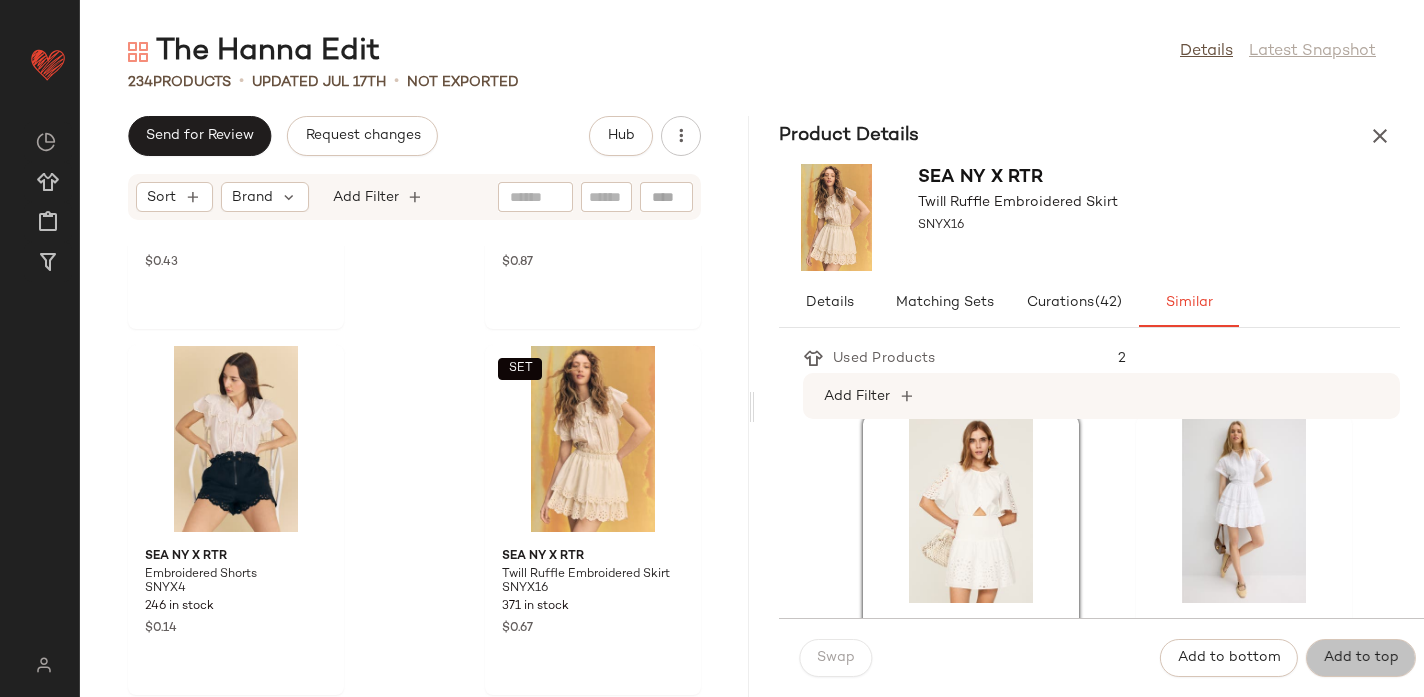 click on "Add to top" at bounding box center (1361, 658) 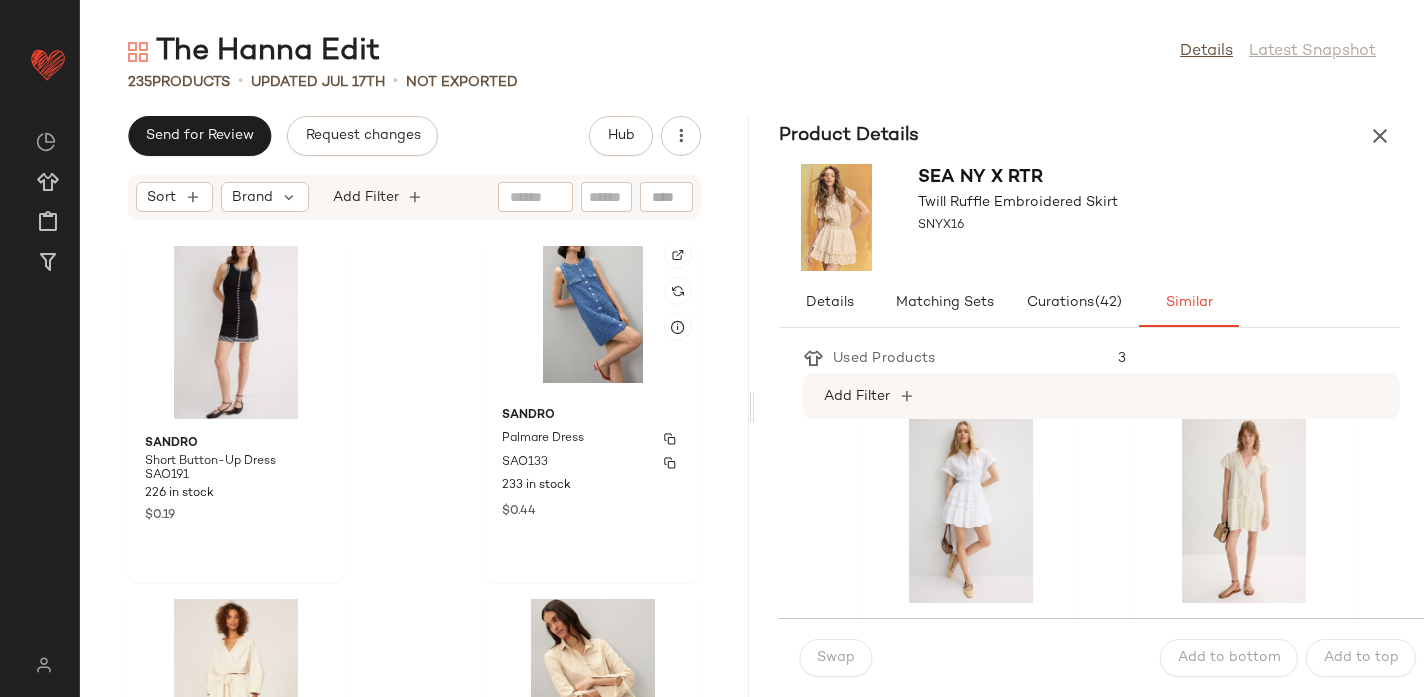 scroll, scrollTop: 2163, scrollLeft: 0, axis: vertical 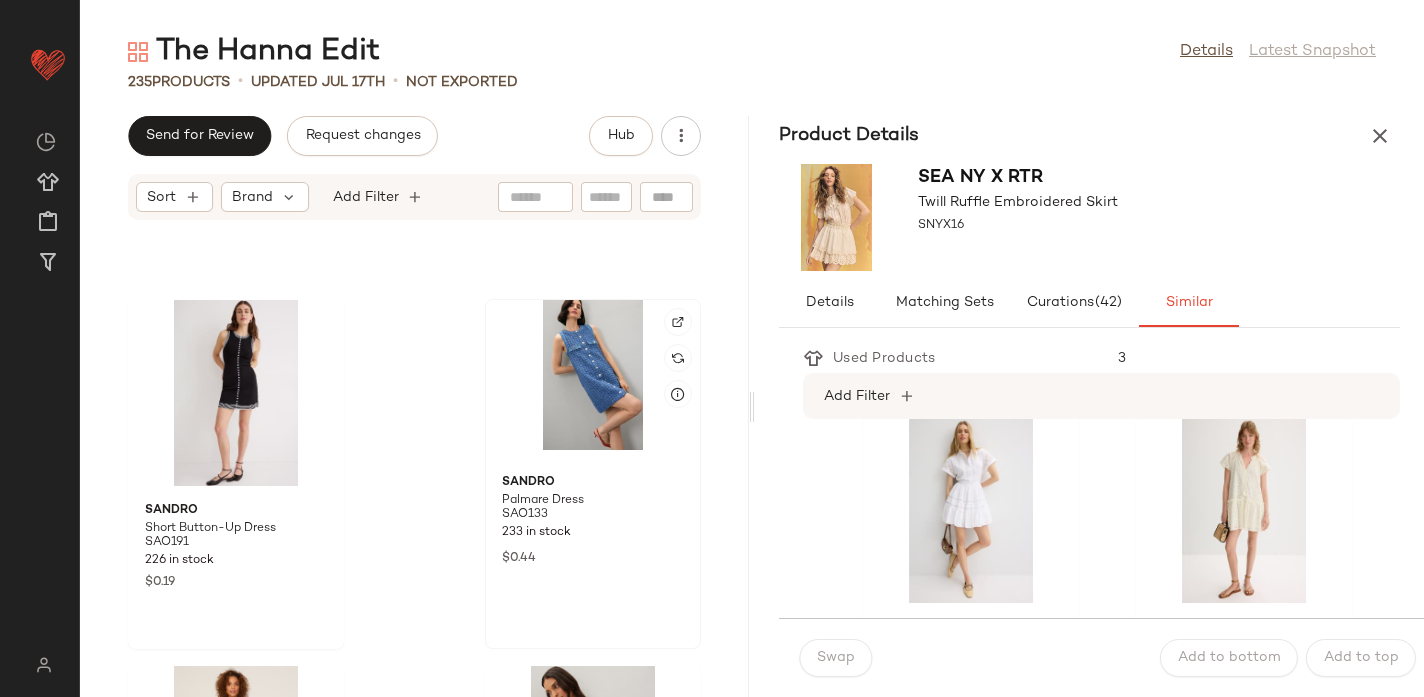 click 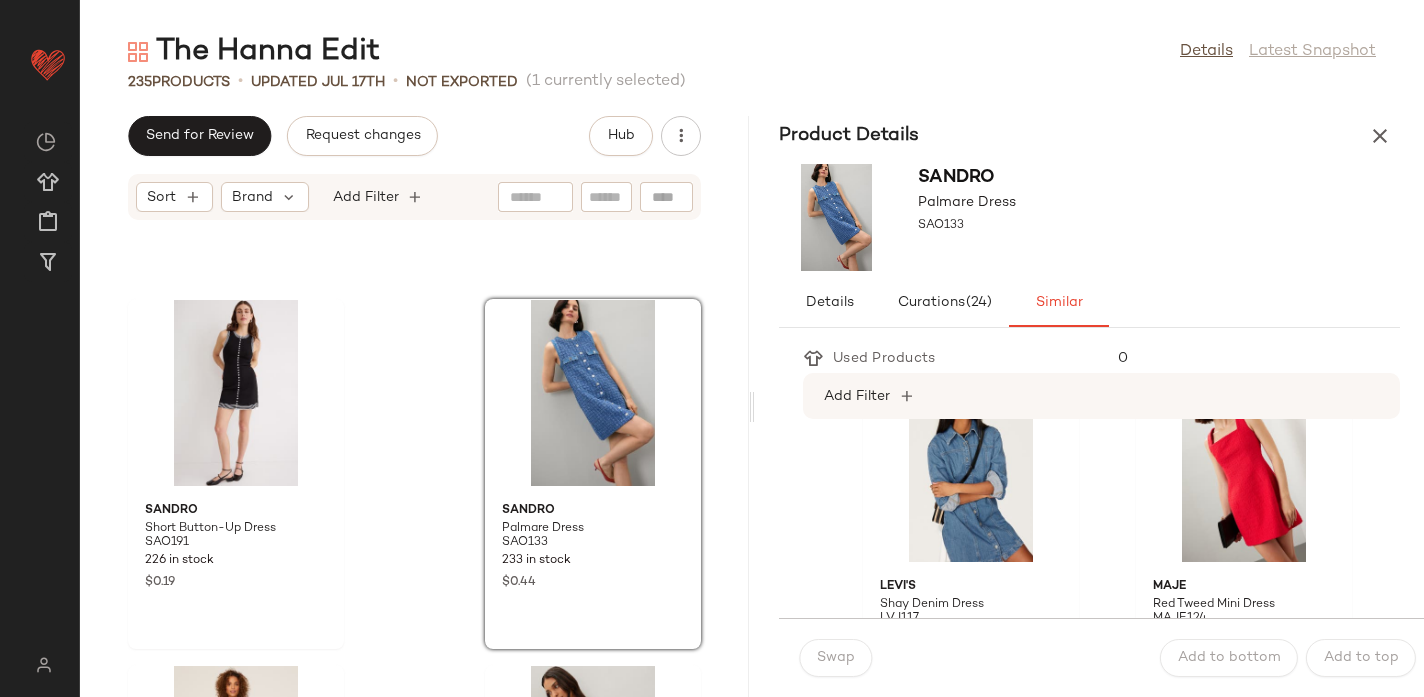 scroll, scrollTop: 784, scrollLeft: 0, axis: vertical 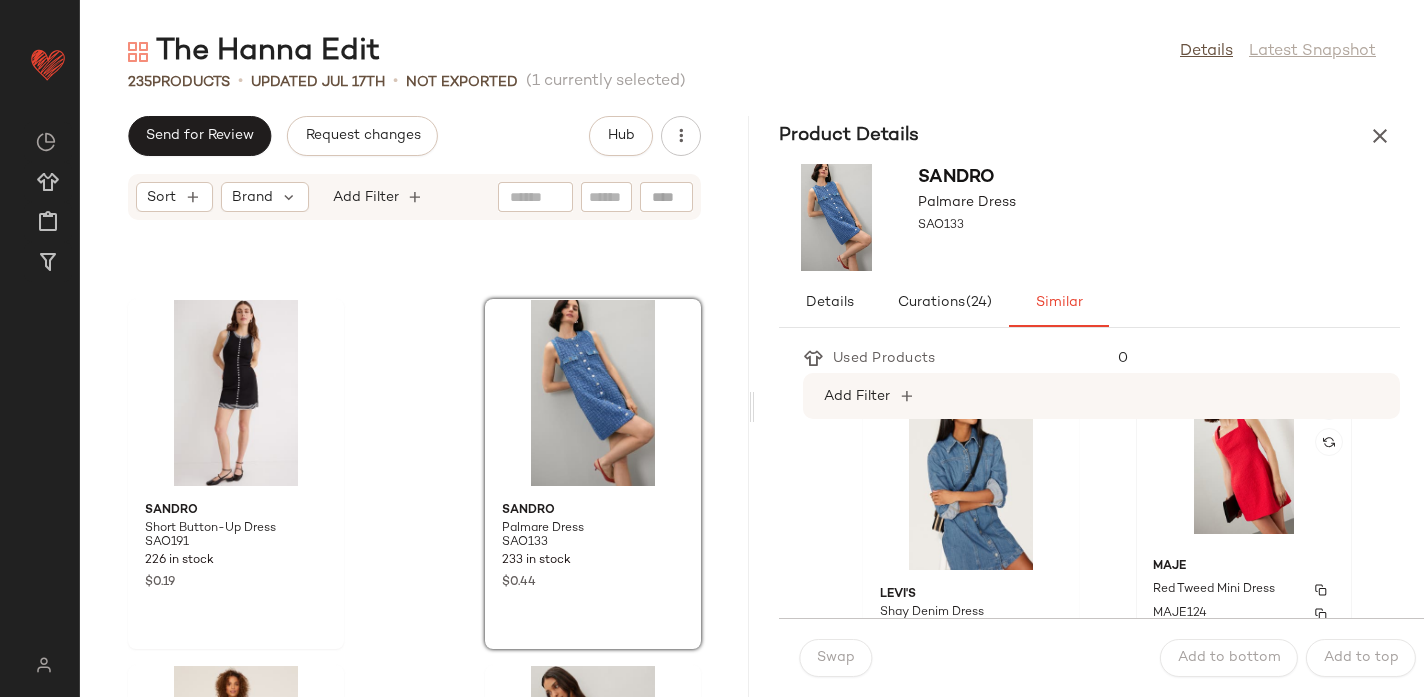 click on "Maje Red Tweed Mini Dress MAJE124 224 in stock $0.65" 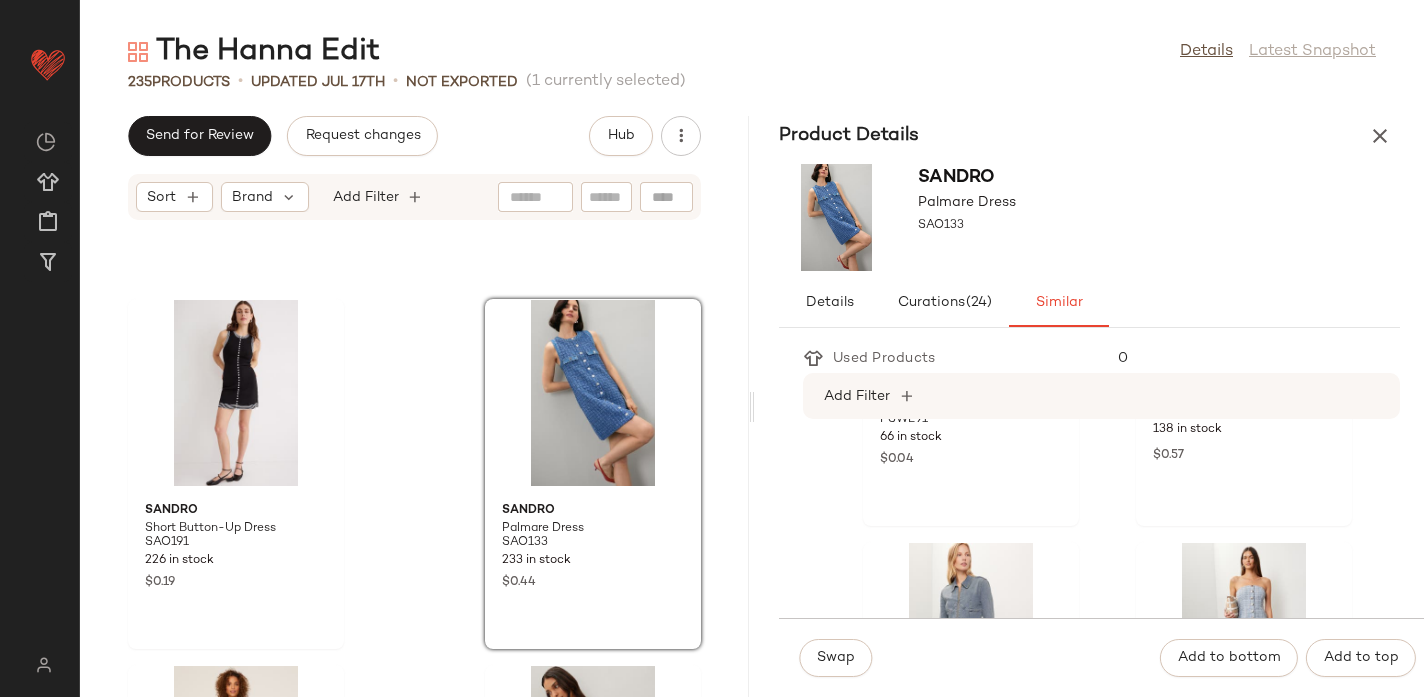 scroll, scrollTop: 1730, scrollLeft: 0, axis: vertical 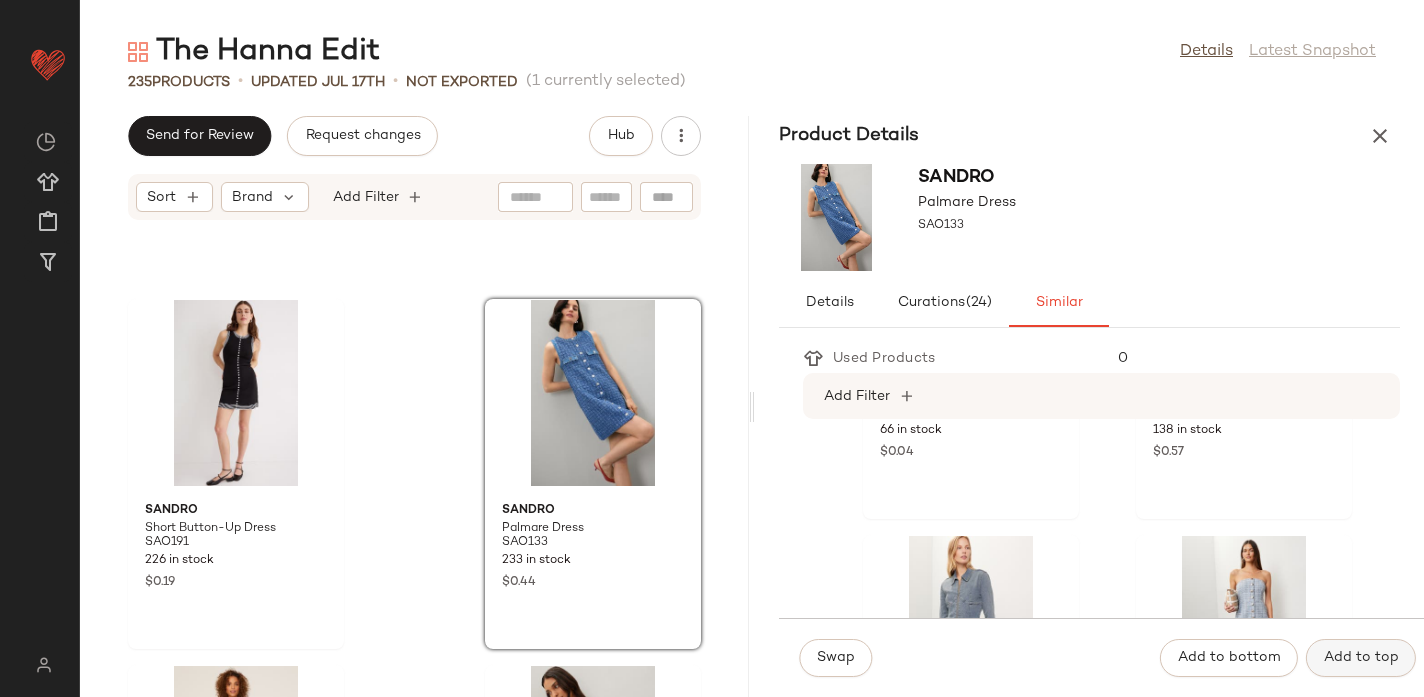 click on "Add to top" 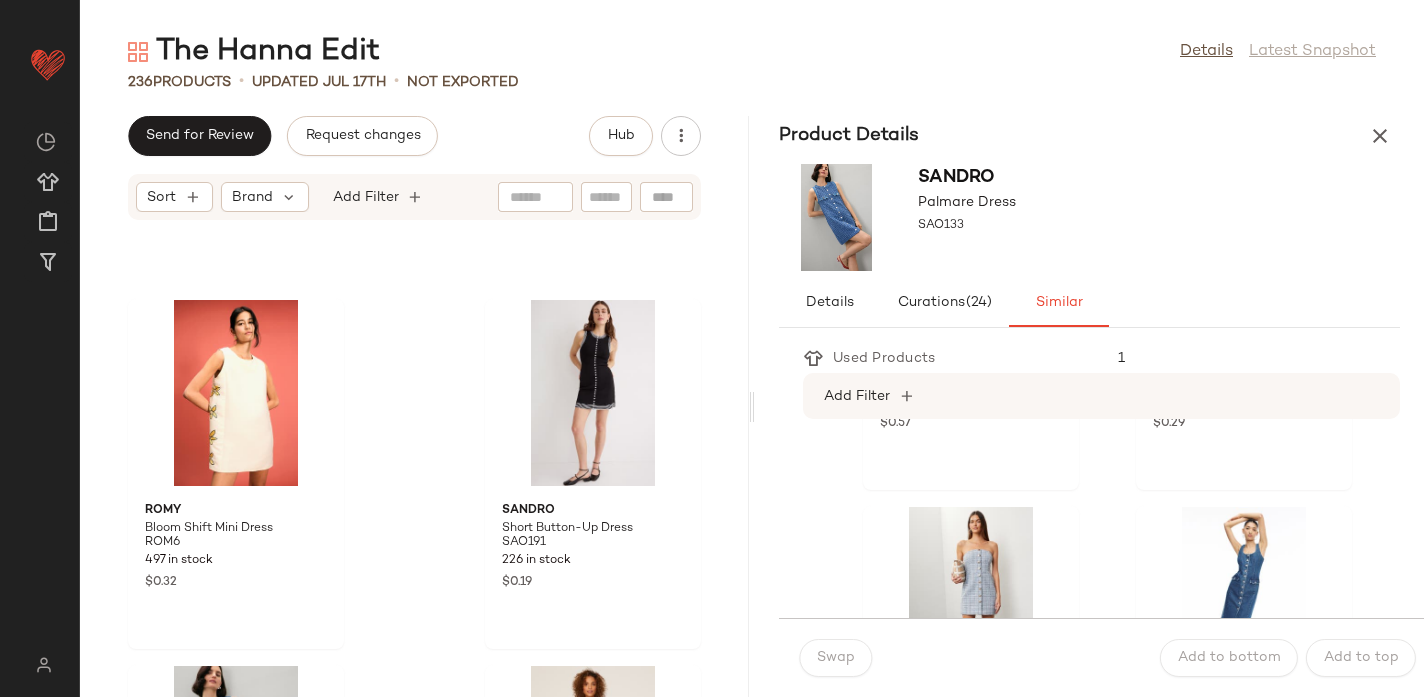 scroll, scrollTop: 1877, scrollLeft: 0, axis: vertical 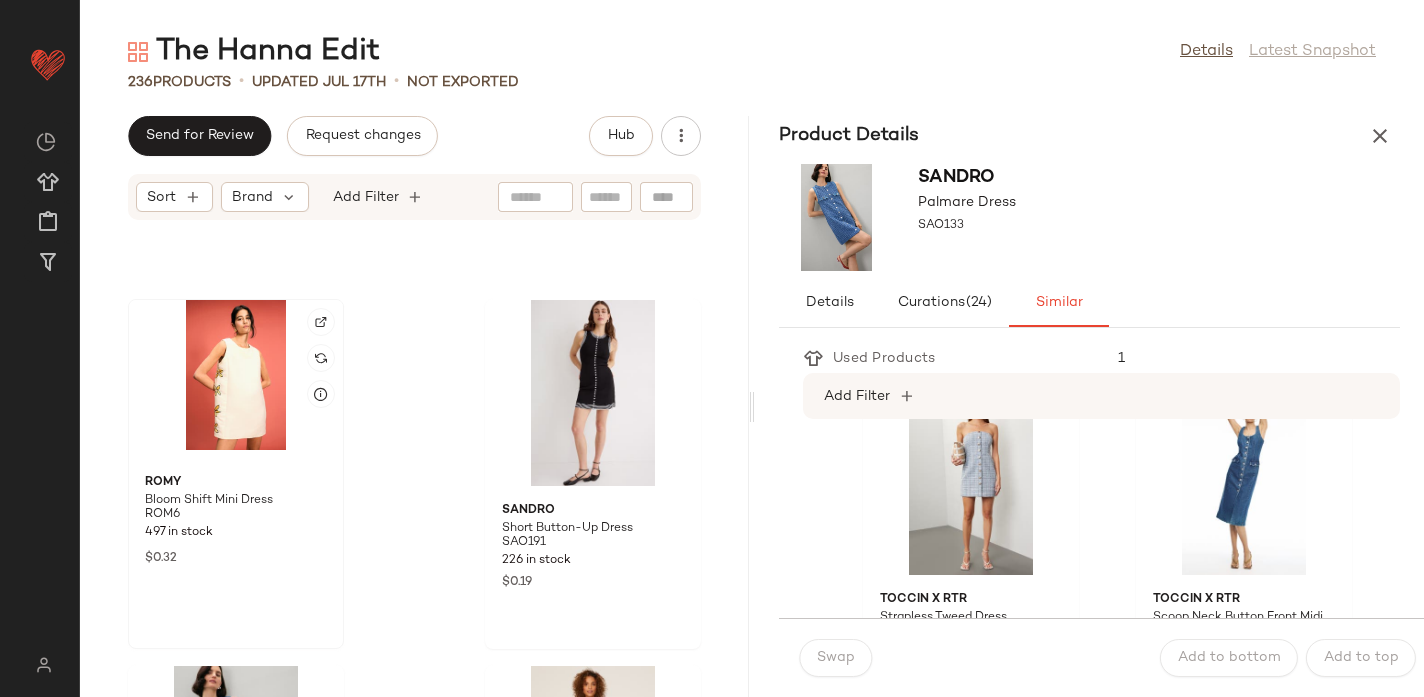 click 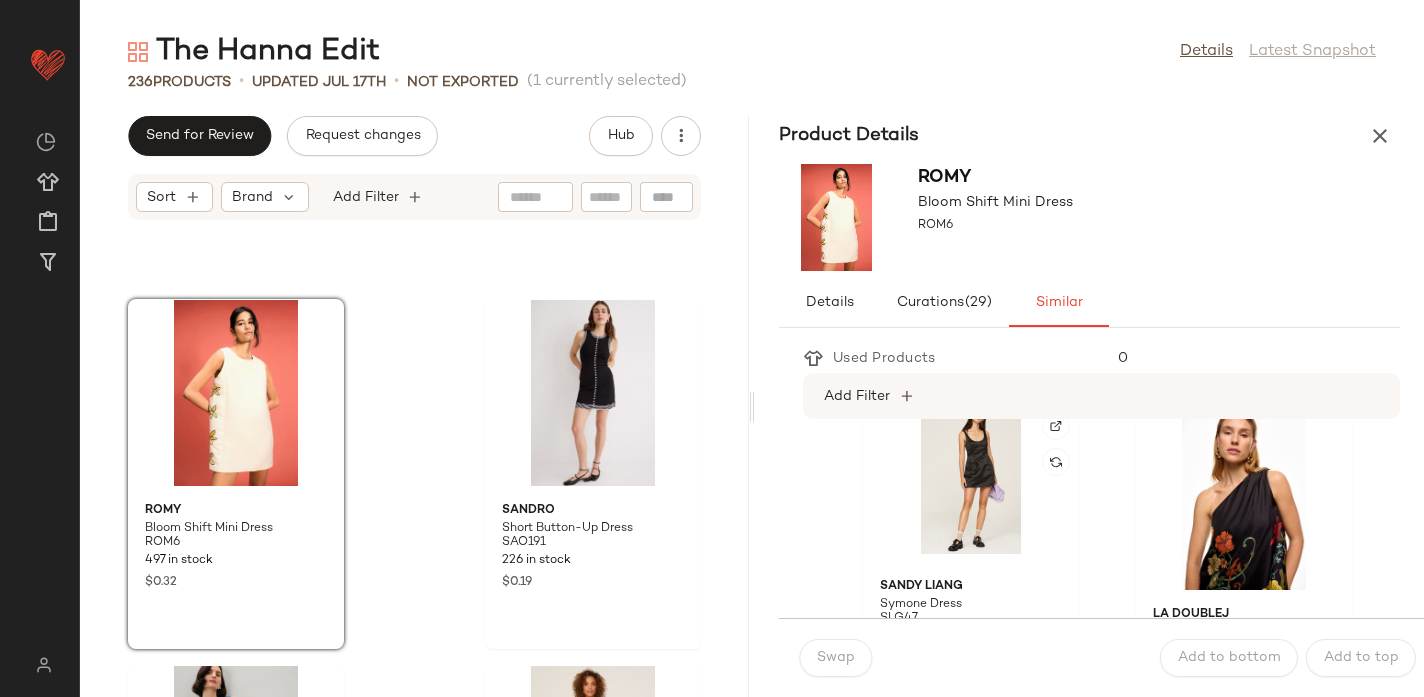 scroll, scrollTop: 4056, scrollLeft: 0, axis: vertical 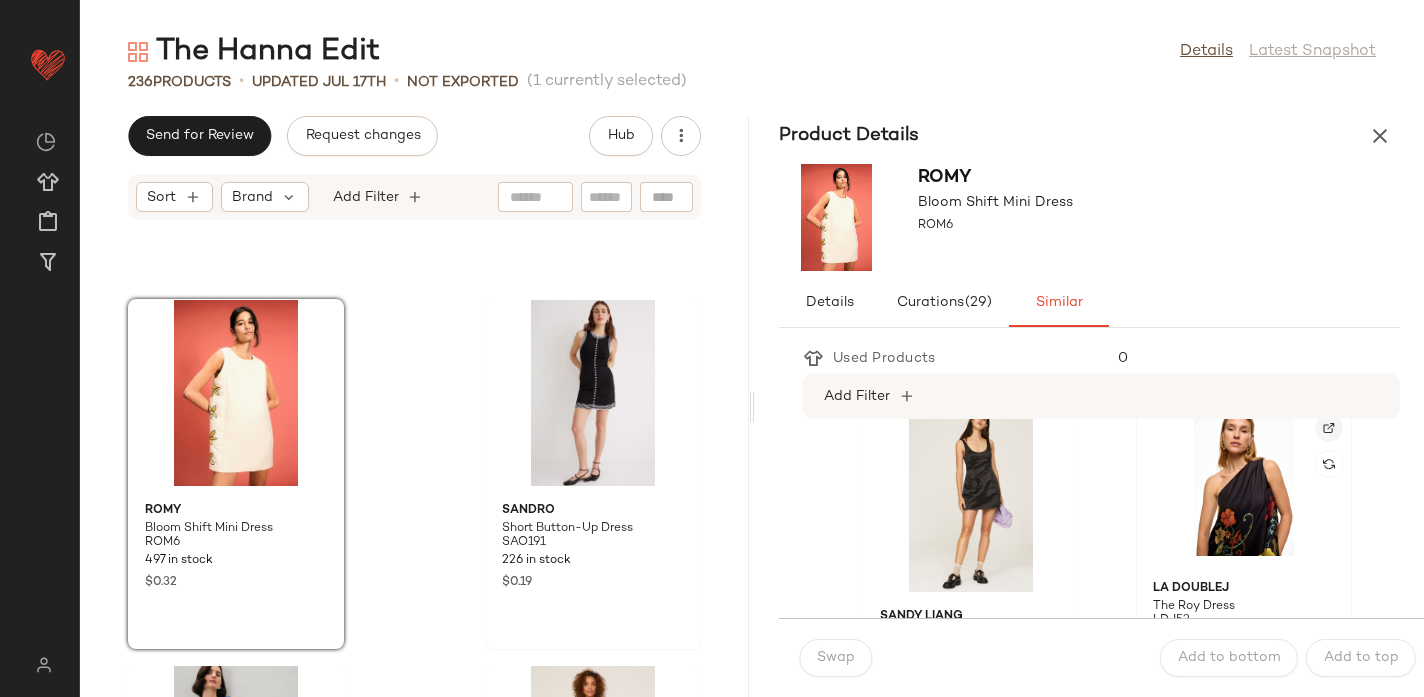 click 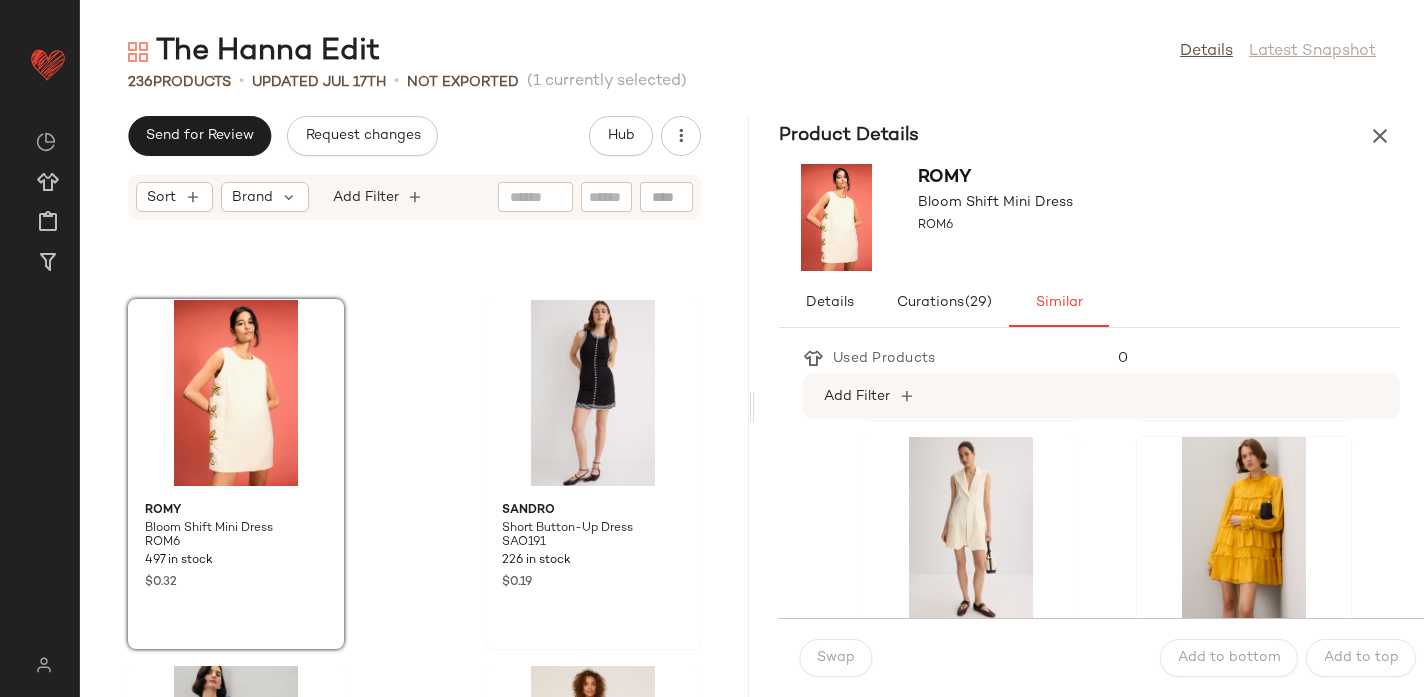scroll, scrollTop: 3296, scrollLeft: 0, axis: vertical 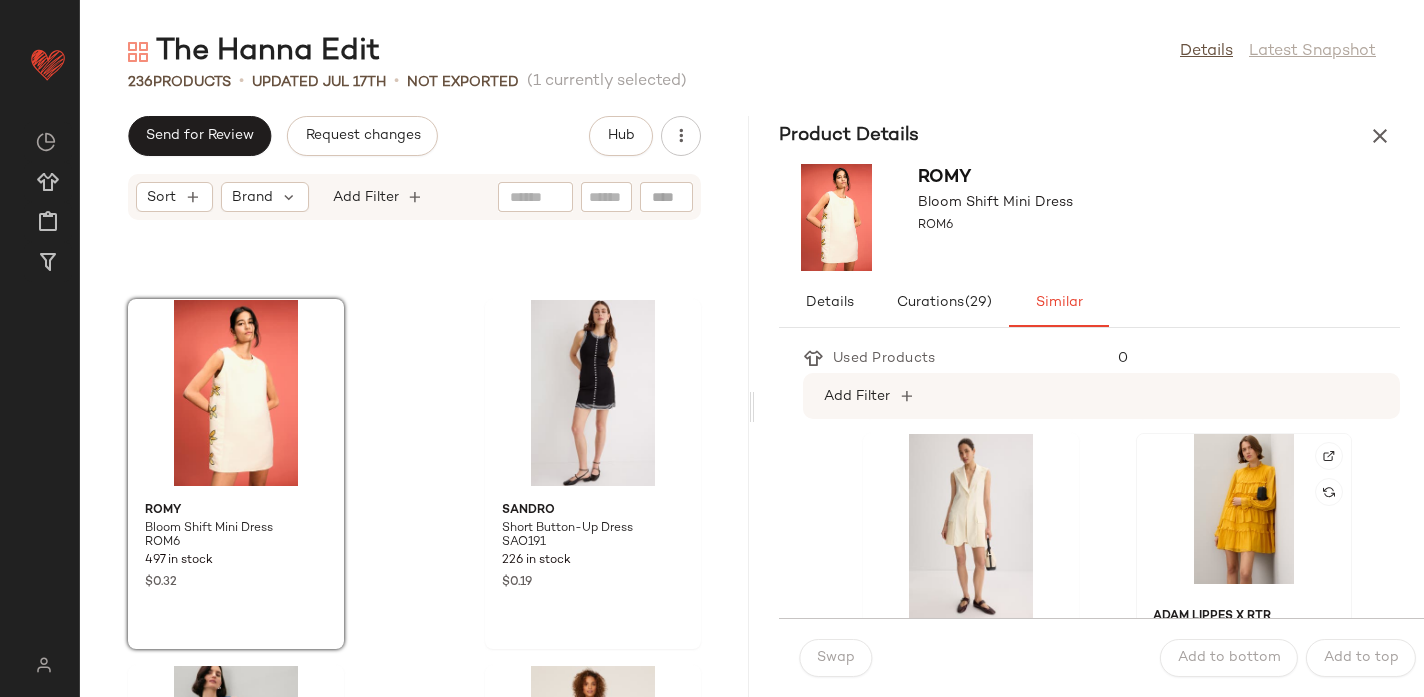 click 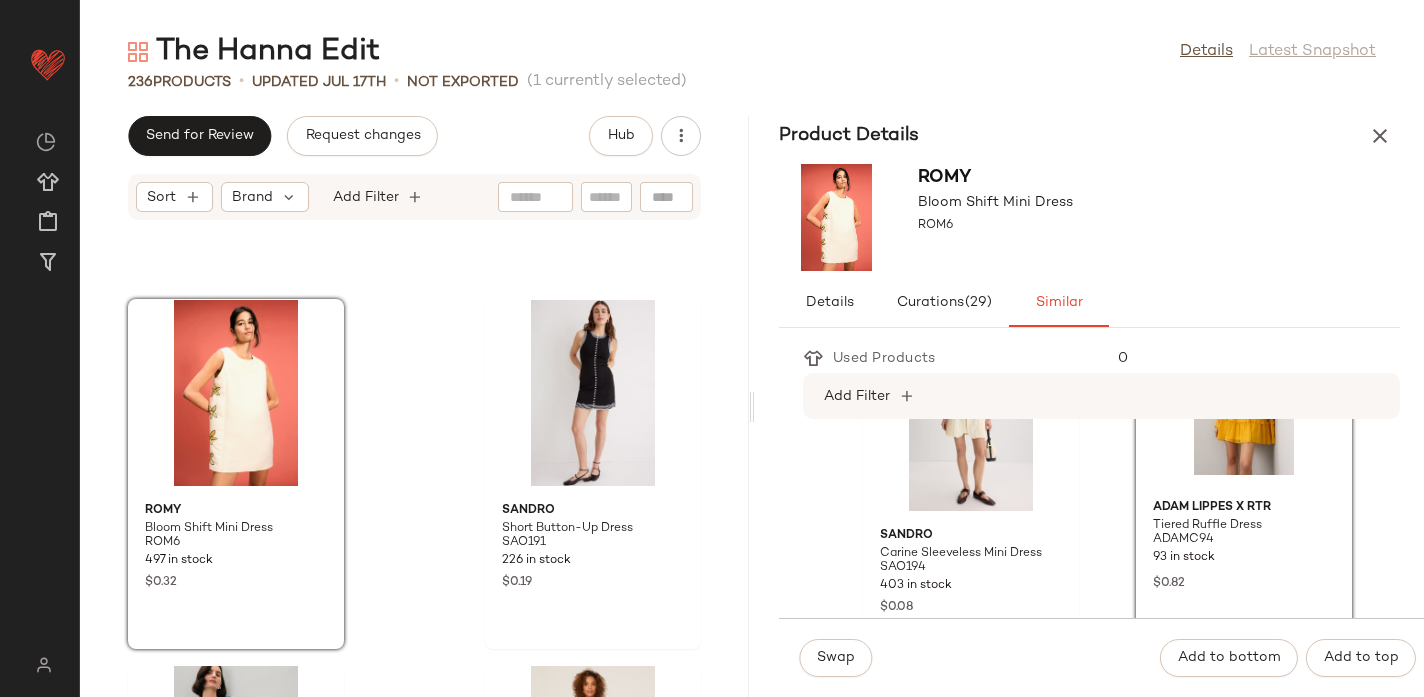 scroll, scrollTop: 3401, scrollLeft: 0, axis: vertical 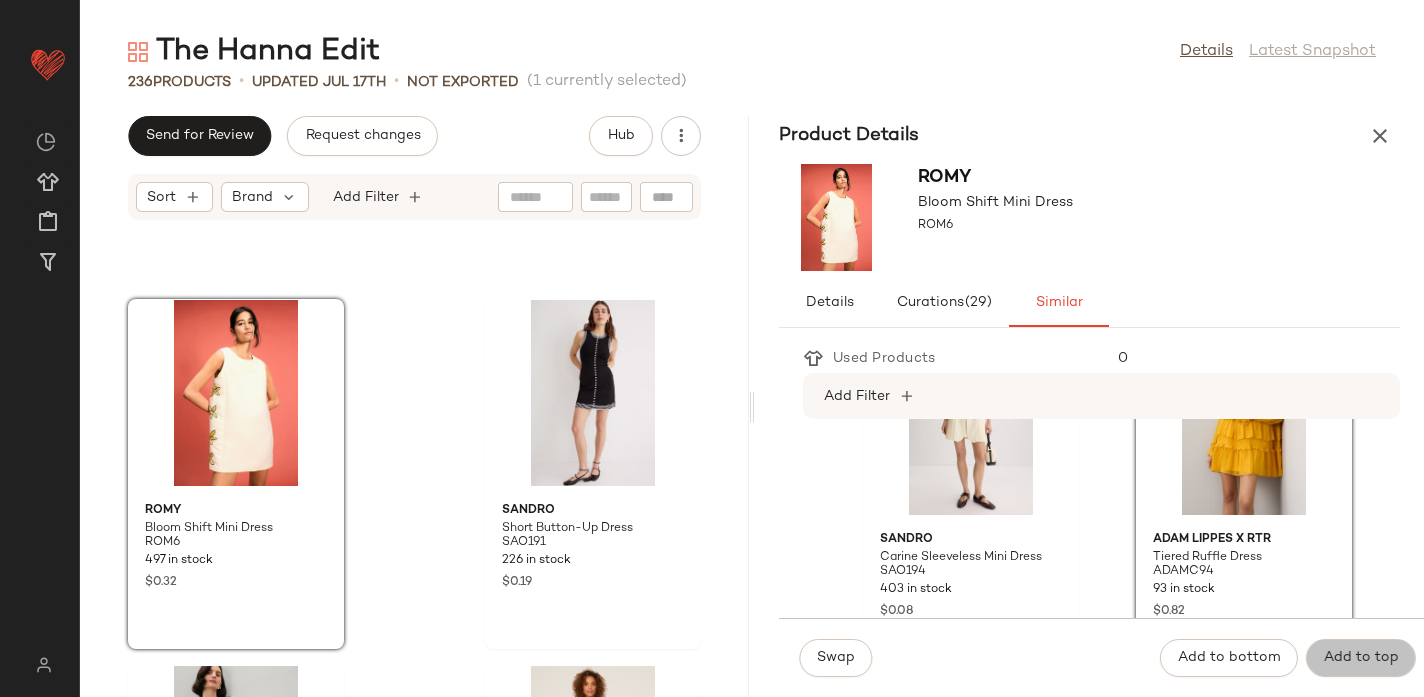 click on "Add to top" 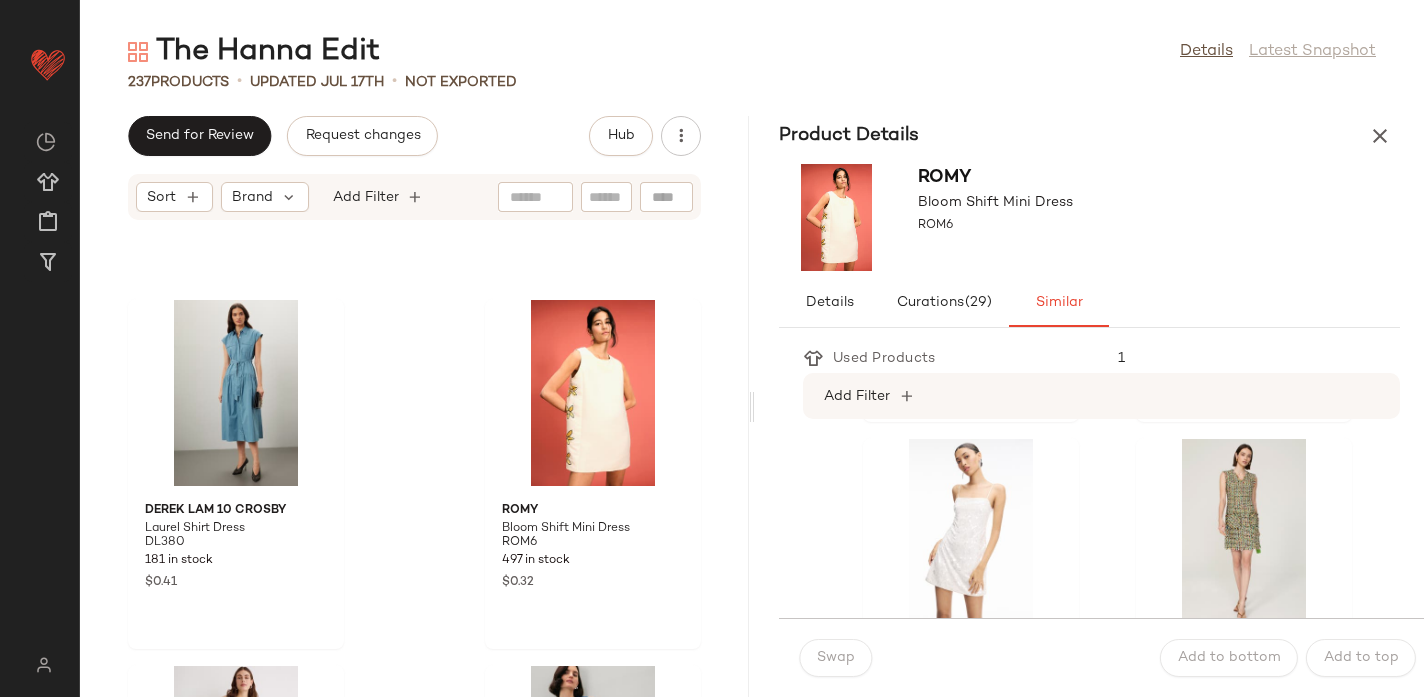scroll, scrollTop: 2557, scrollLeft: 0, axis: vertical 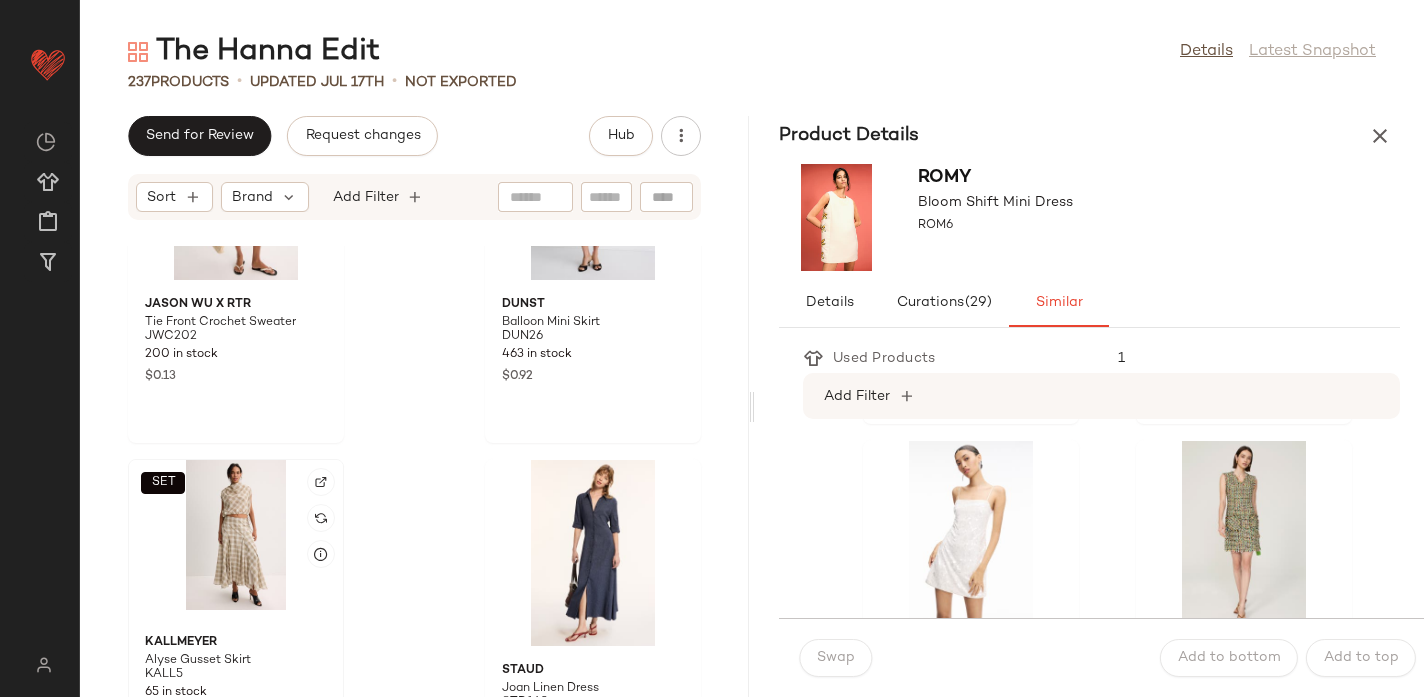 click on "SET" 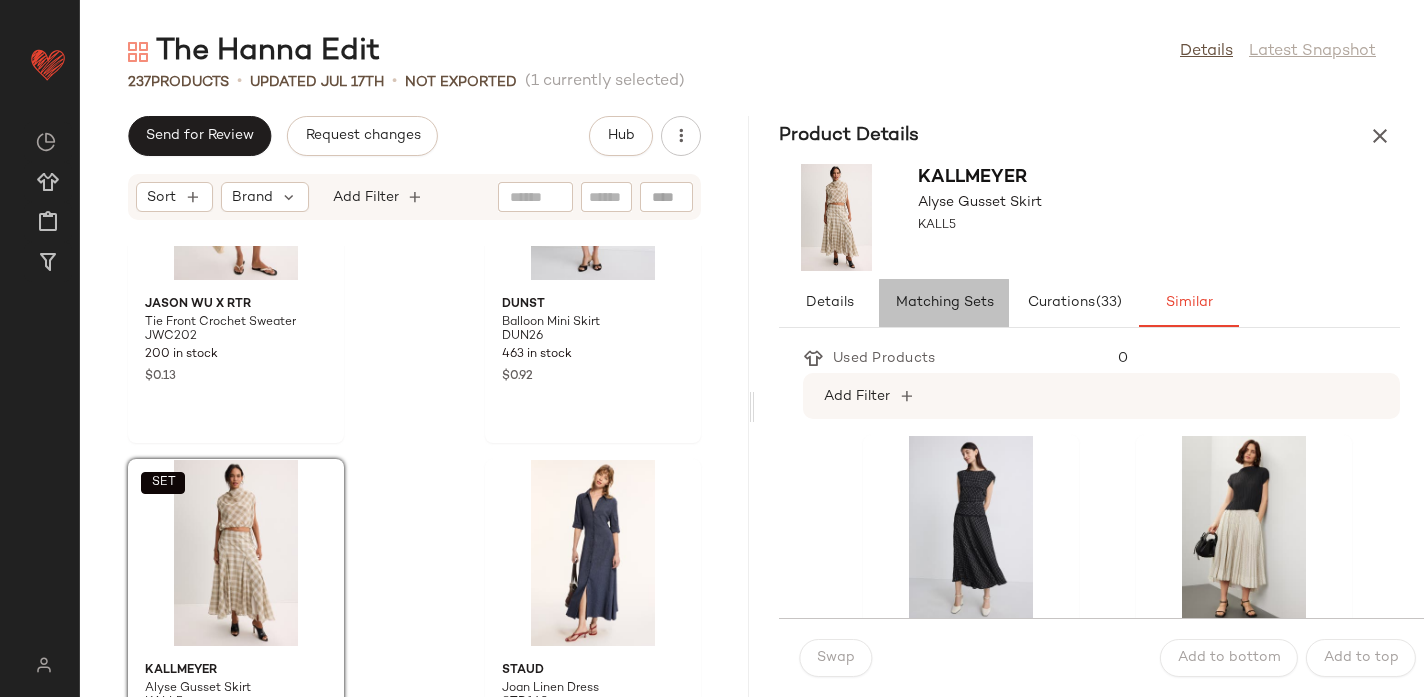 click on "Matching Sets" 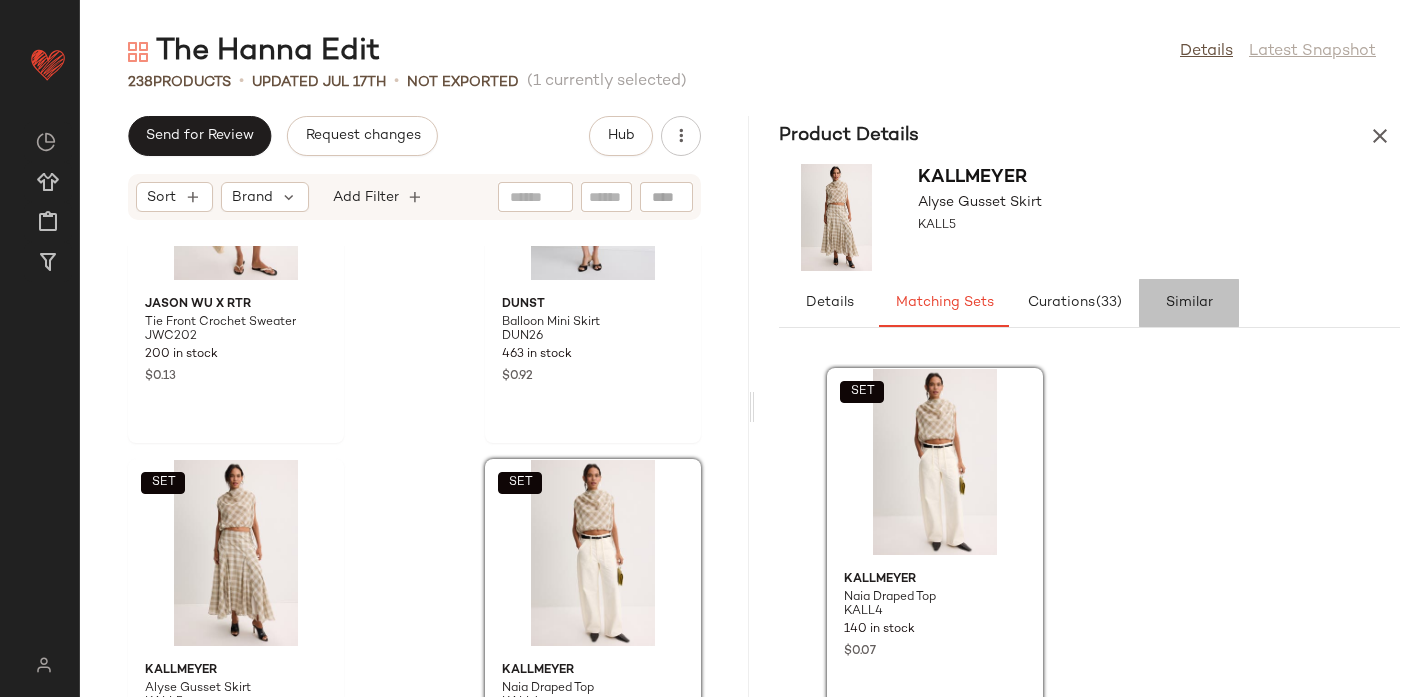 click on "Similar" 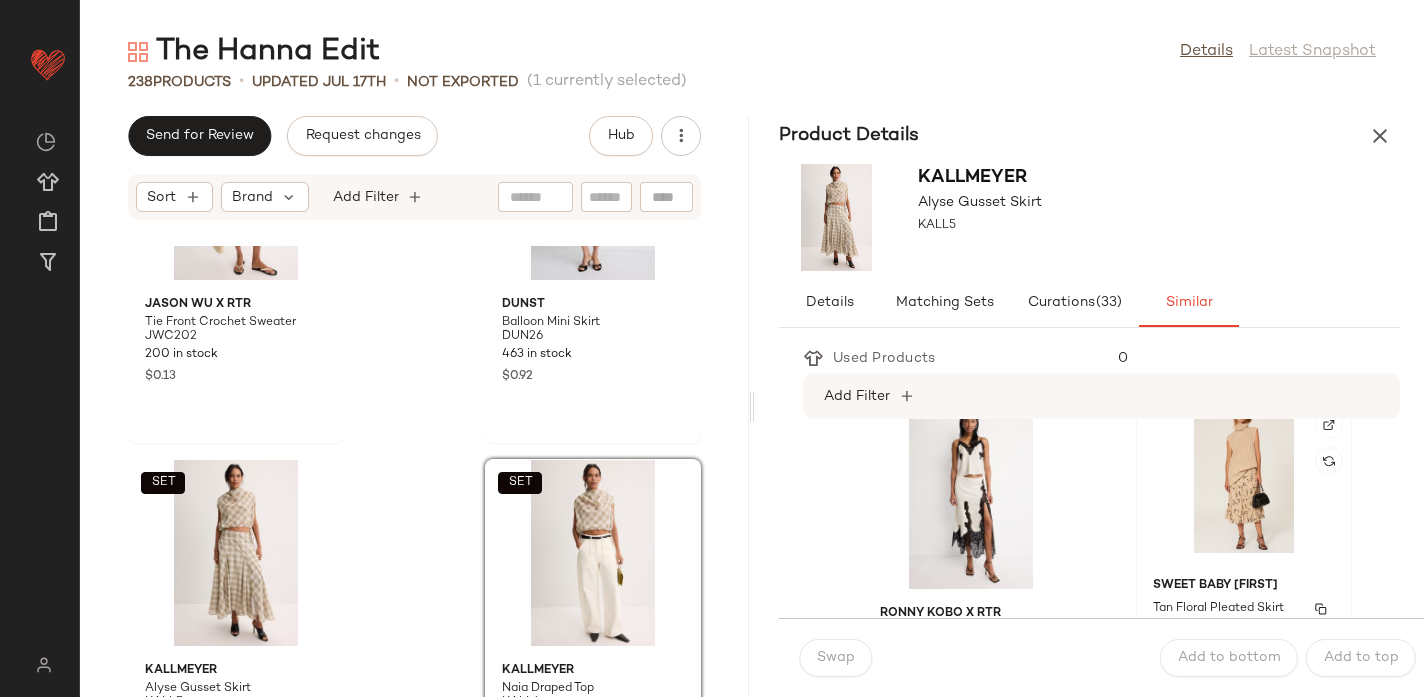 scroll, scrollTop: 1114, scrollLeft: 0, axis: vertical 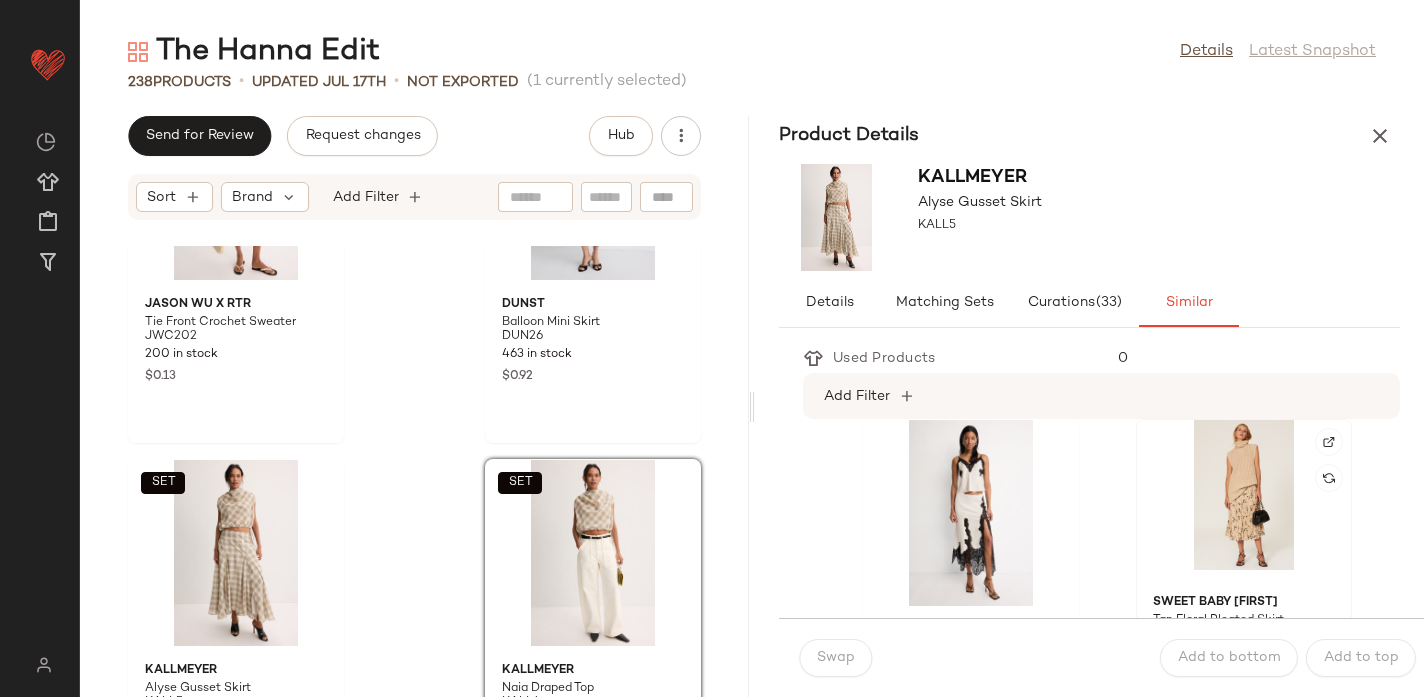 click 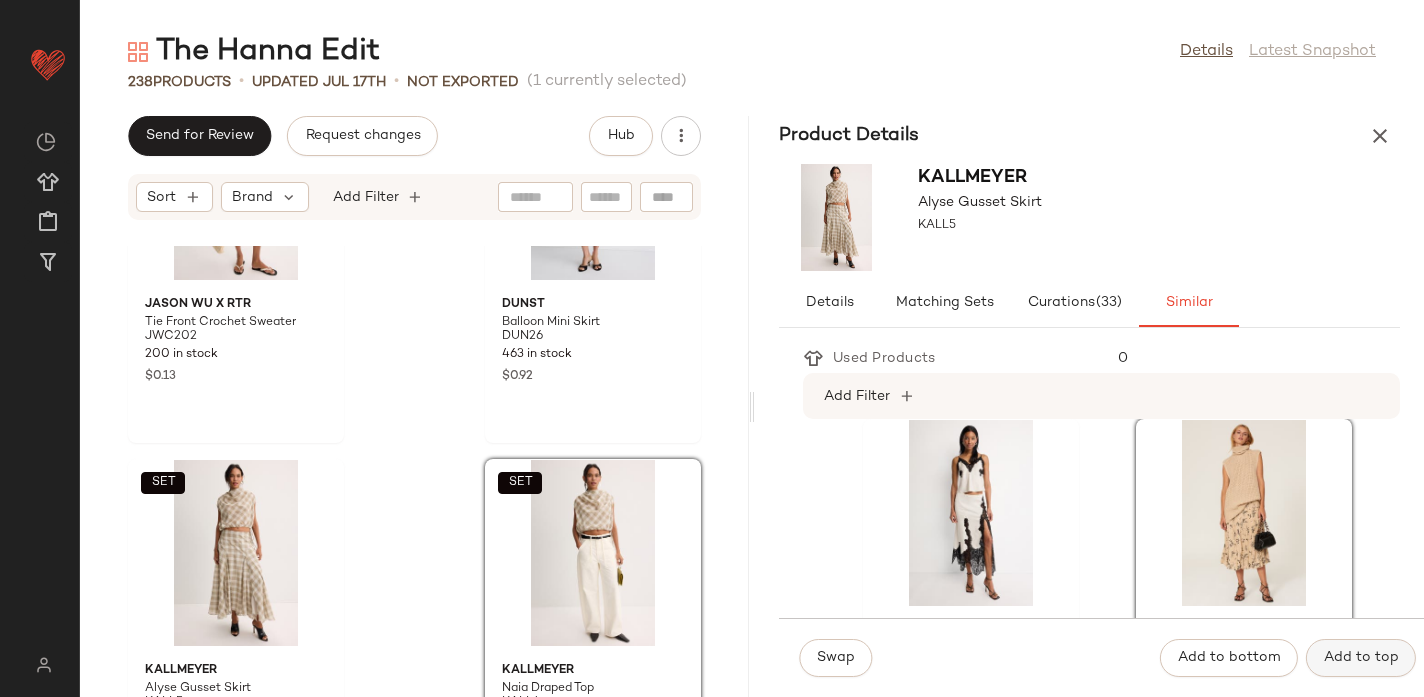 click on "Add to top" at bounding box center [1361, 658] 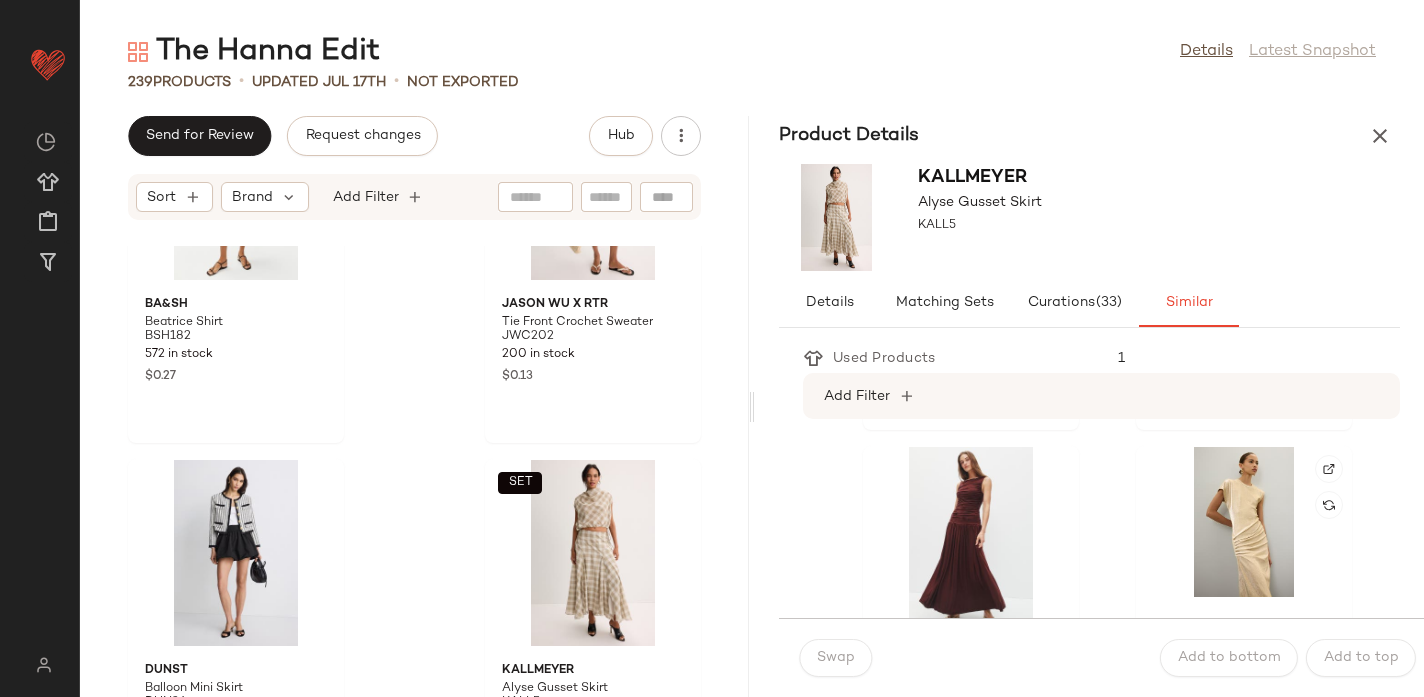 scroll, scrollTop: 4031, scrollLeft: 0, axis: vertical 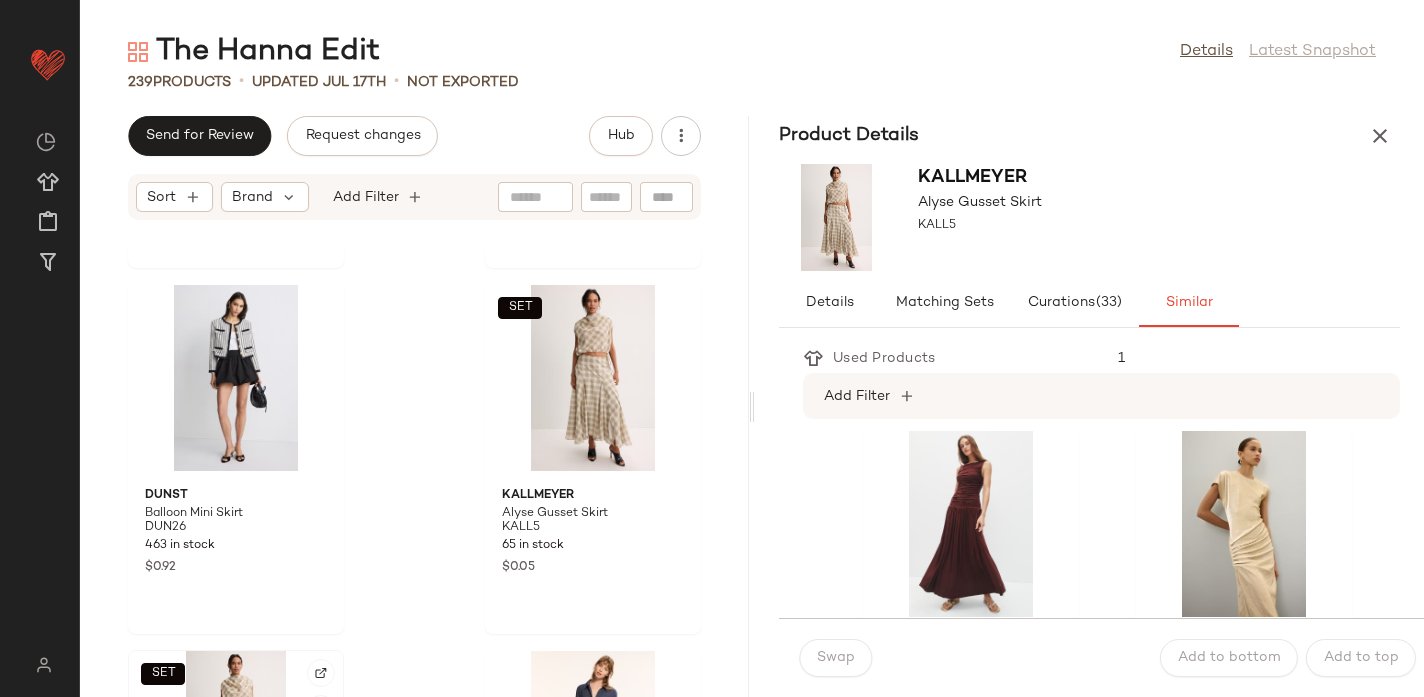 click on "SET" 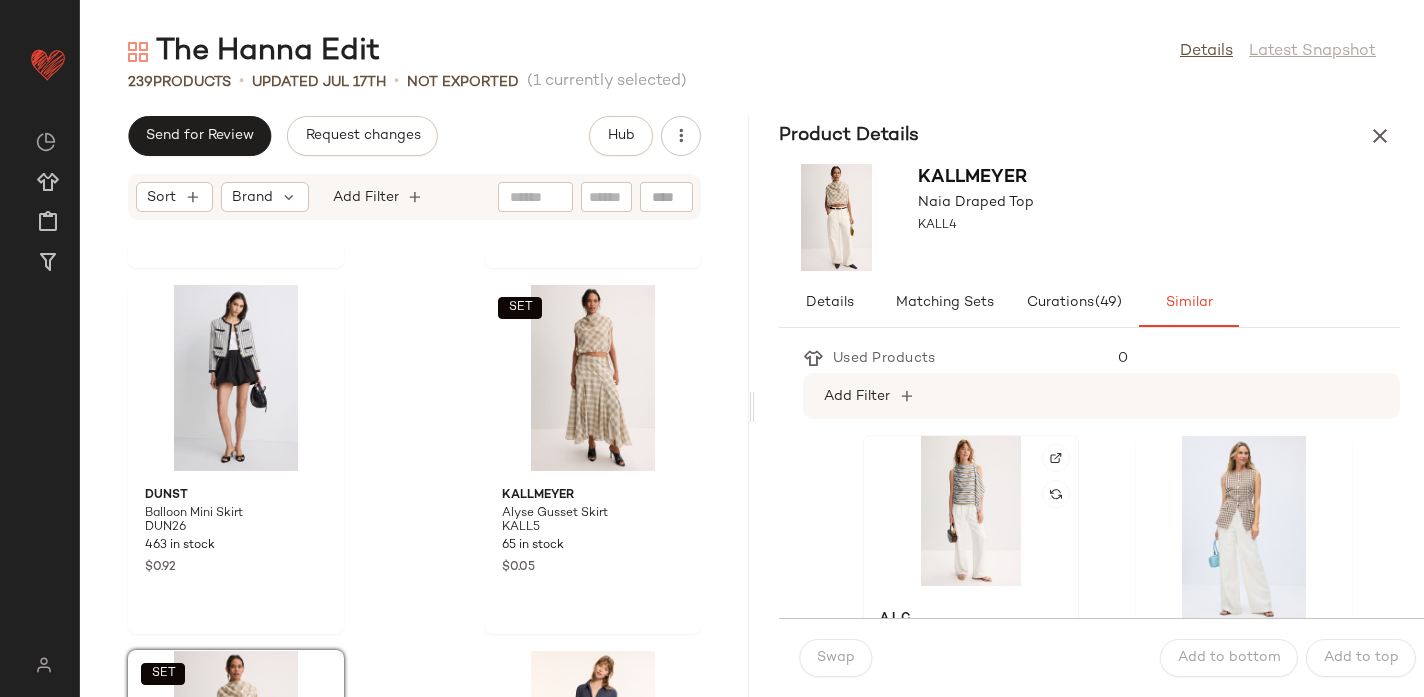 click 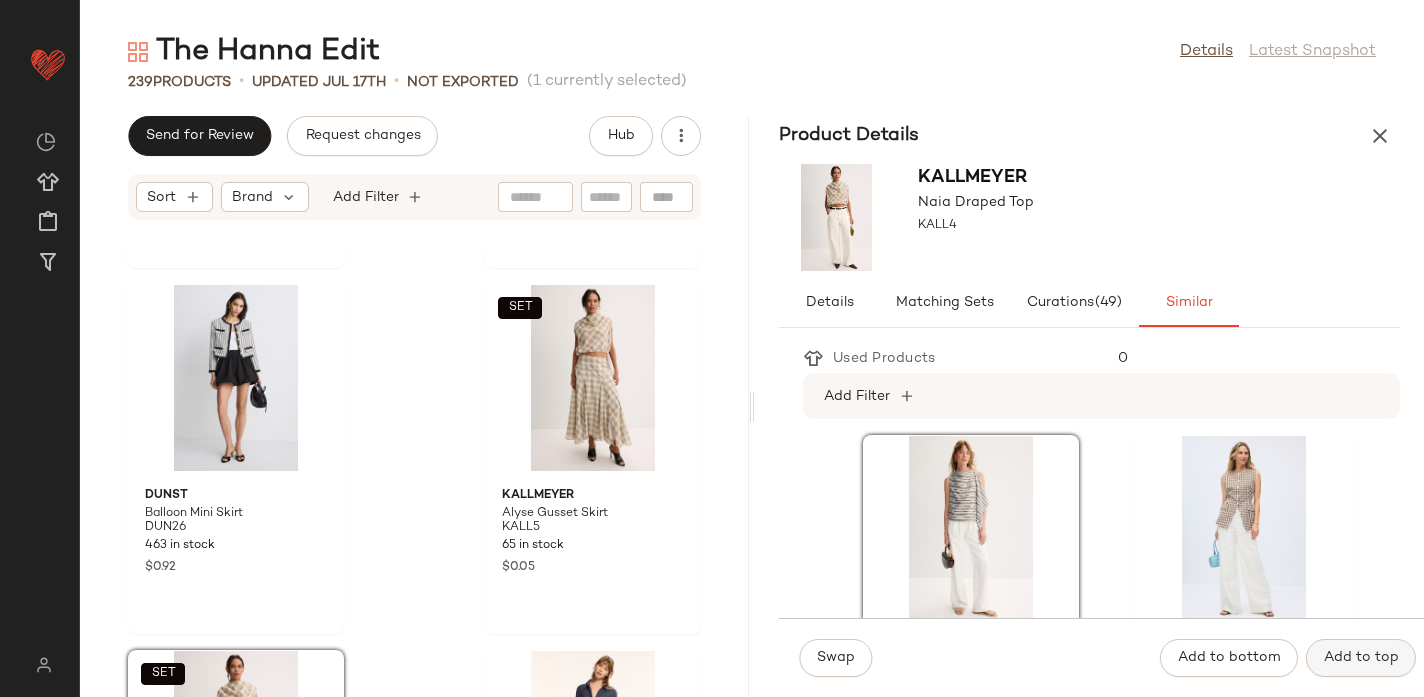 click on "Add to top" 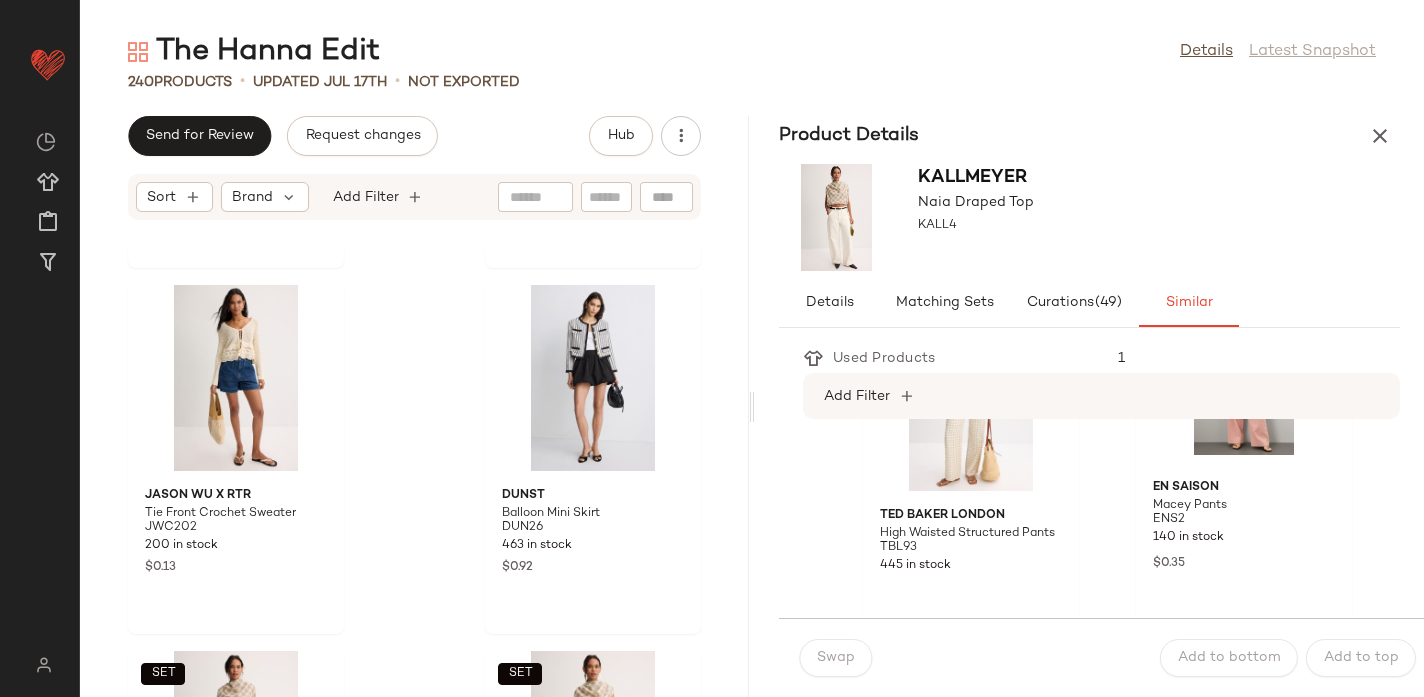 scroll, scrollTop: 865, scrollLeft: 0, axis: vertical 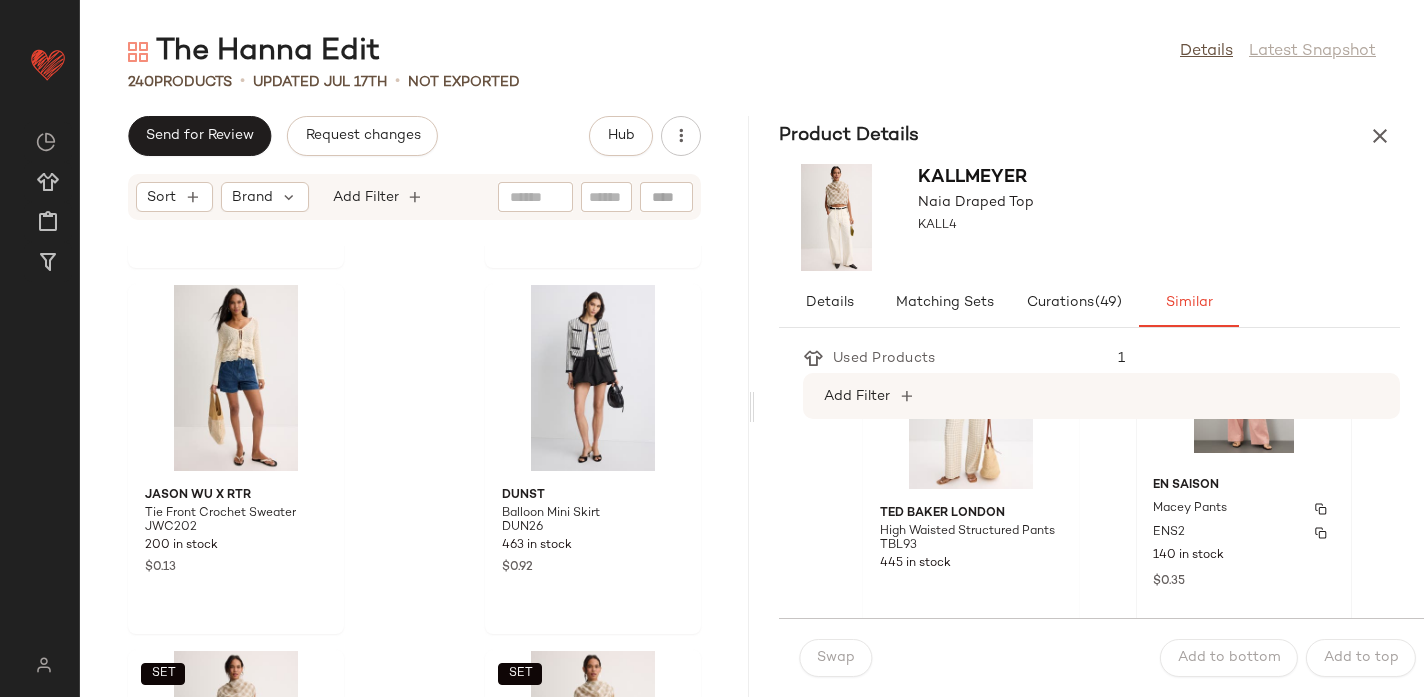 click on "ENS2" at bounding box center [1244, 533] 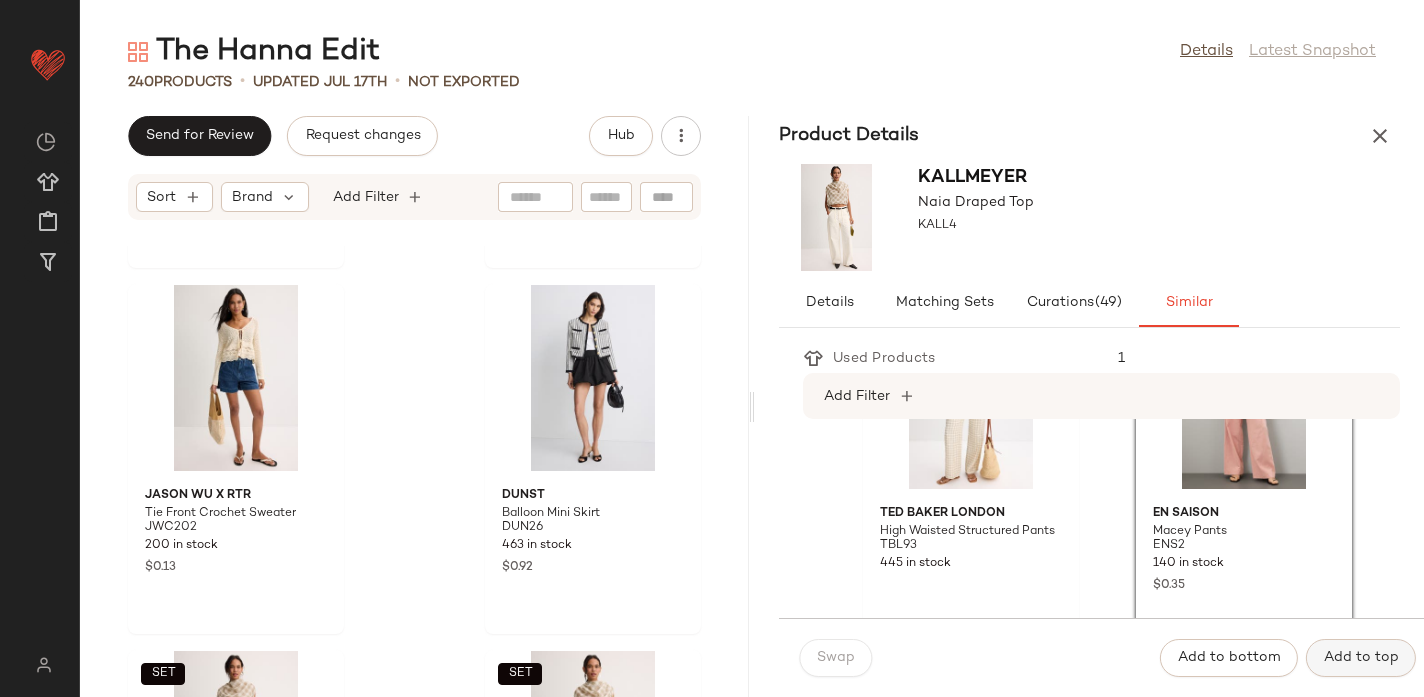 click on "Add to top" 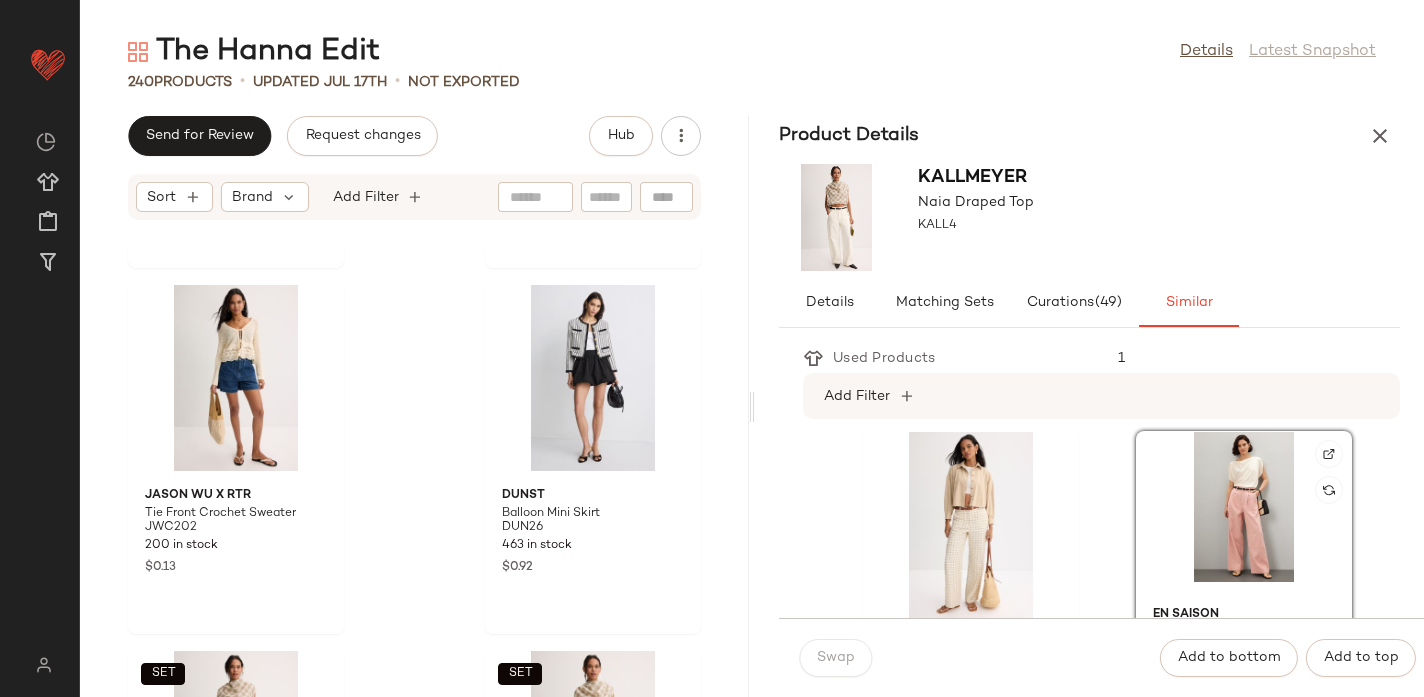 scroll, scrollTop: 734, scrollLeft: 0, axis: vertical 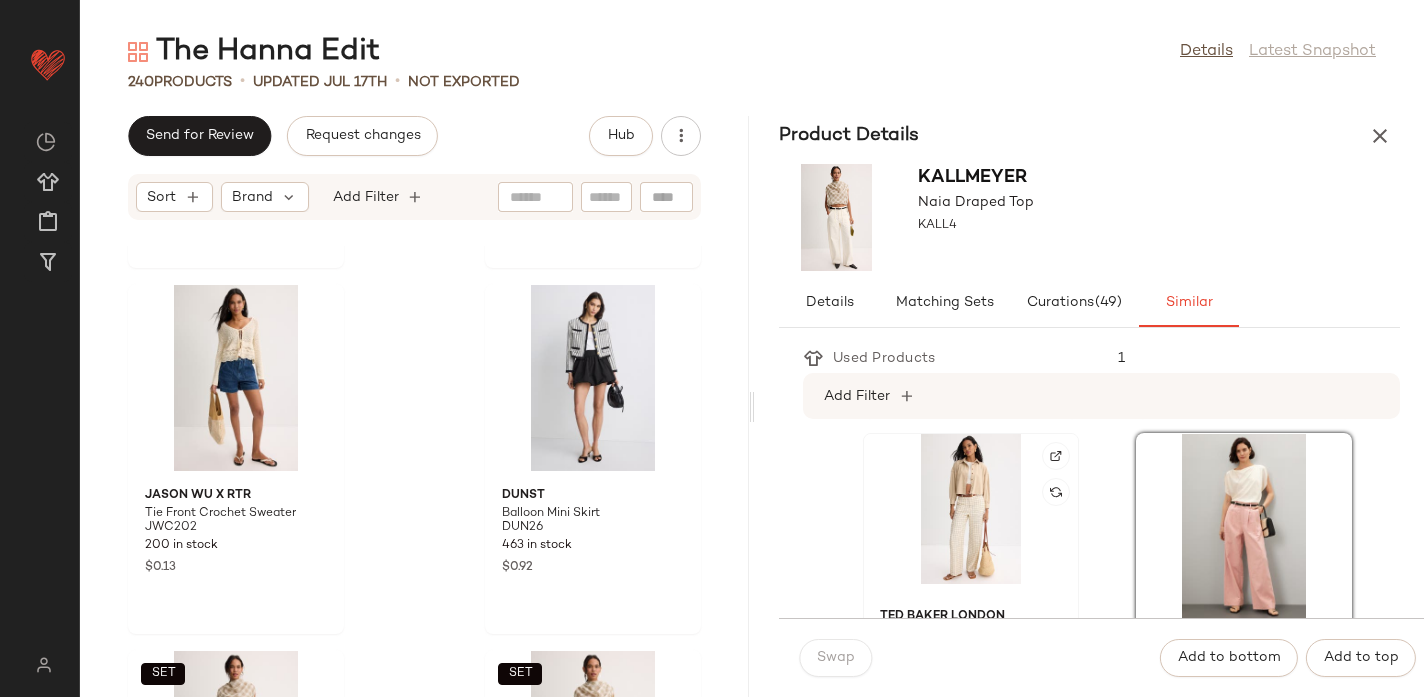 click 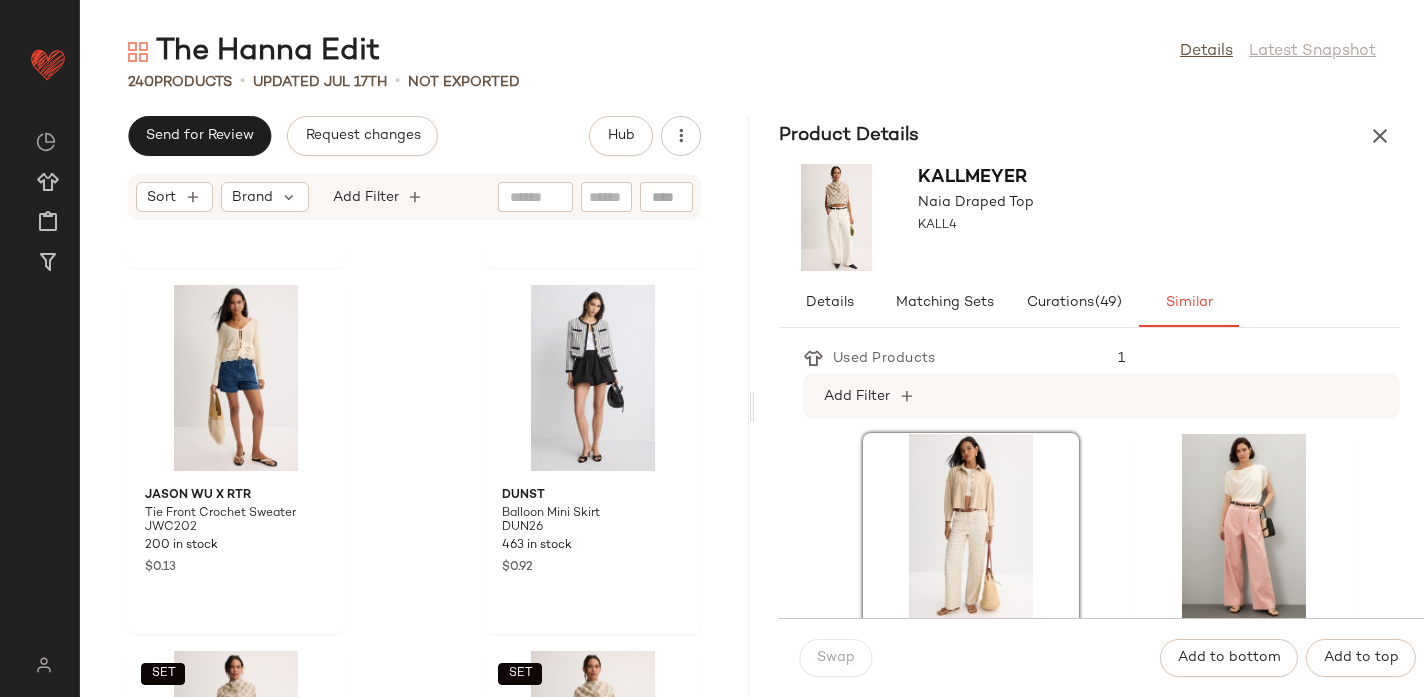 scroll, scrollTop: 2178, scrollLeft: 0, axis: vertical 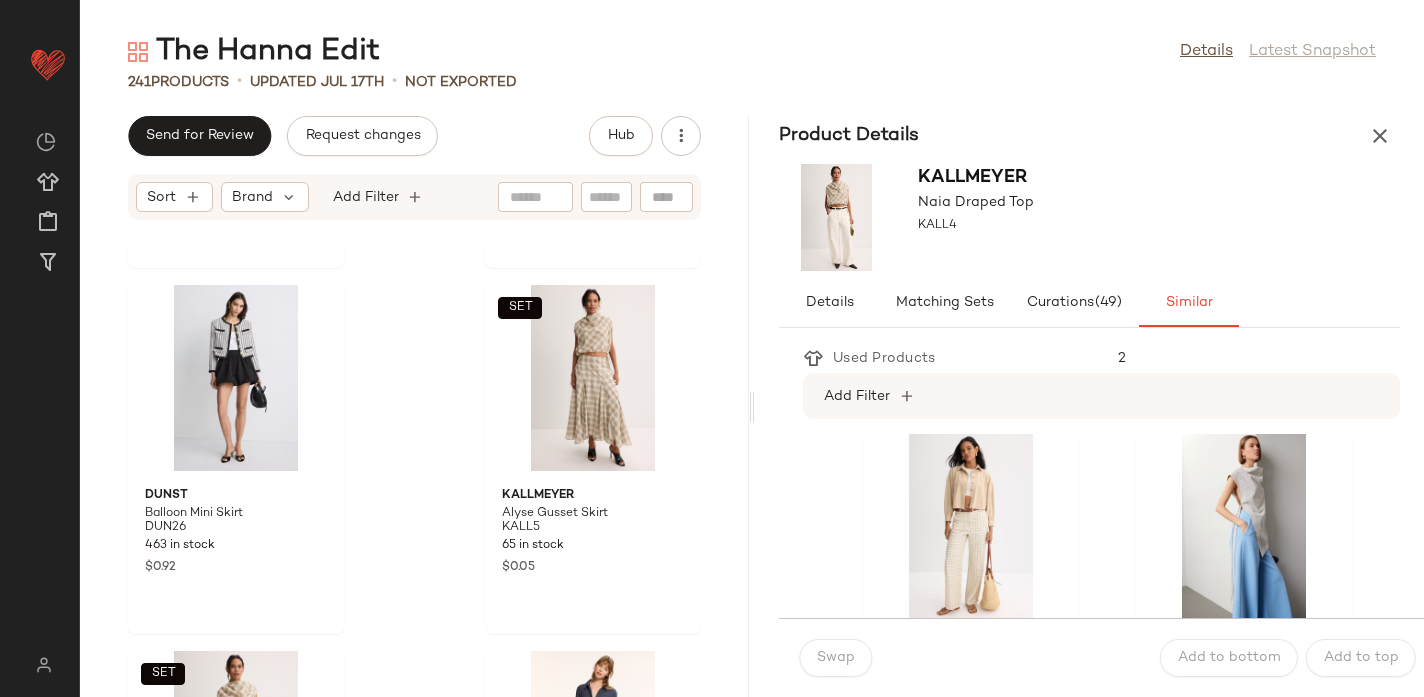 click on "Add to top" at bounding box center [1361, 658] 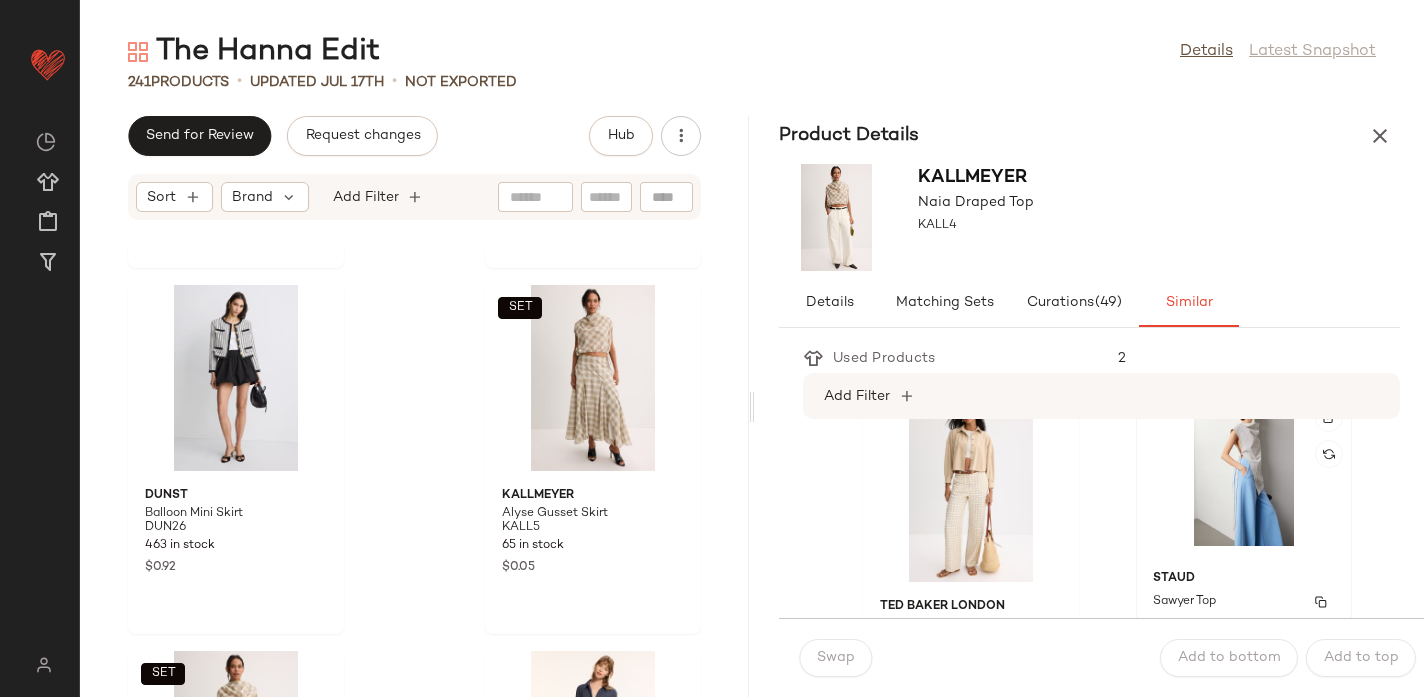 scroll, scrollTop: 742, scrollLeft: 0, axis: vertical 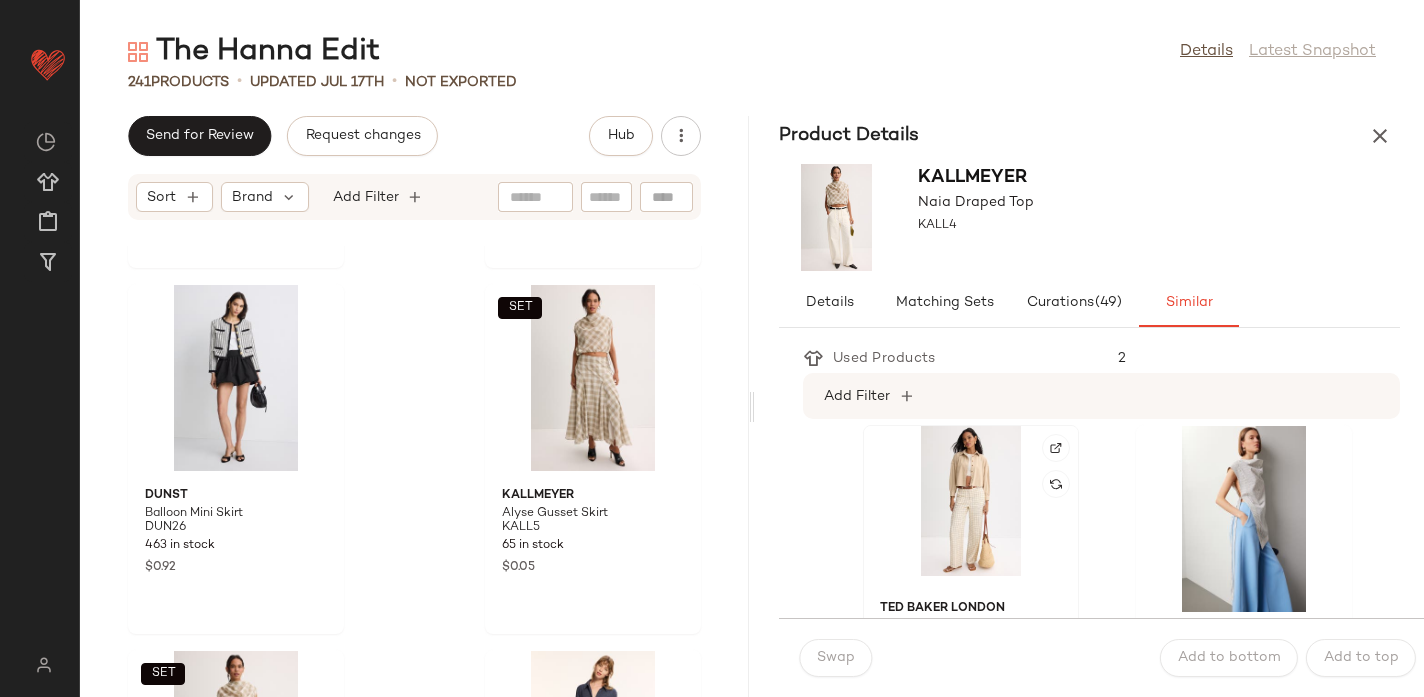 click 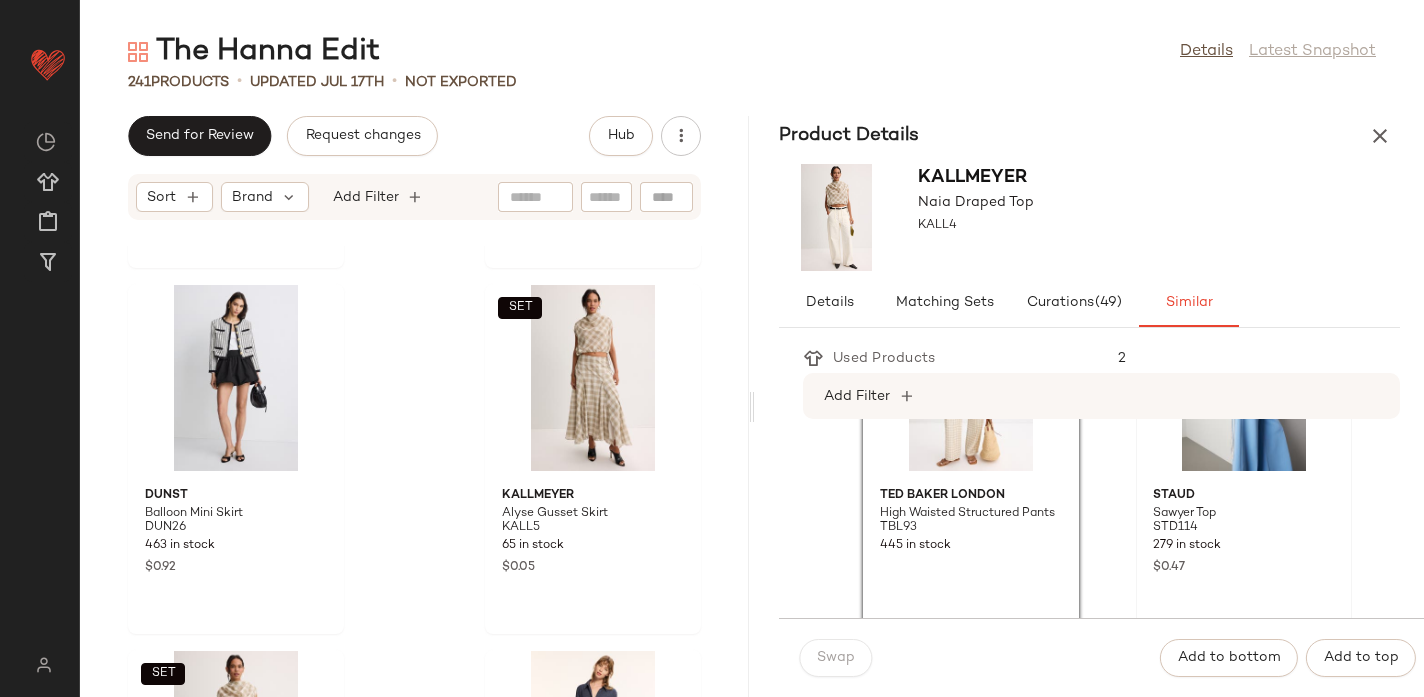 scroll, scrollTop: 881, scrollLeft: 0, axis: vertical 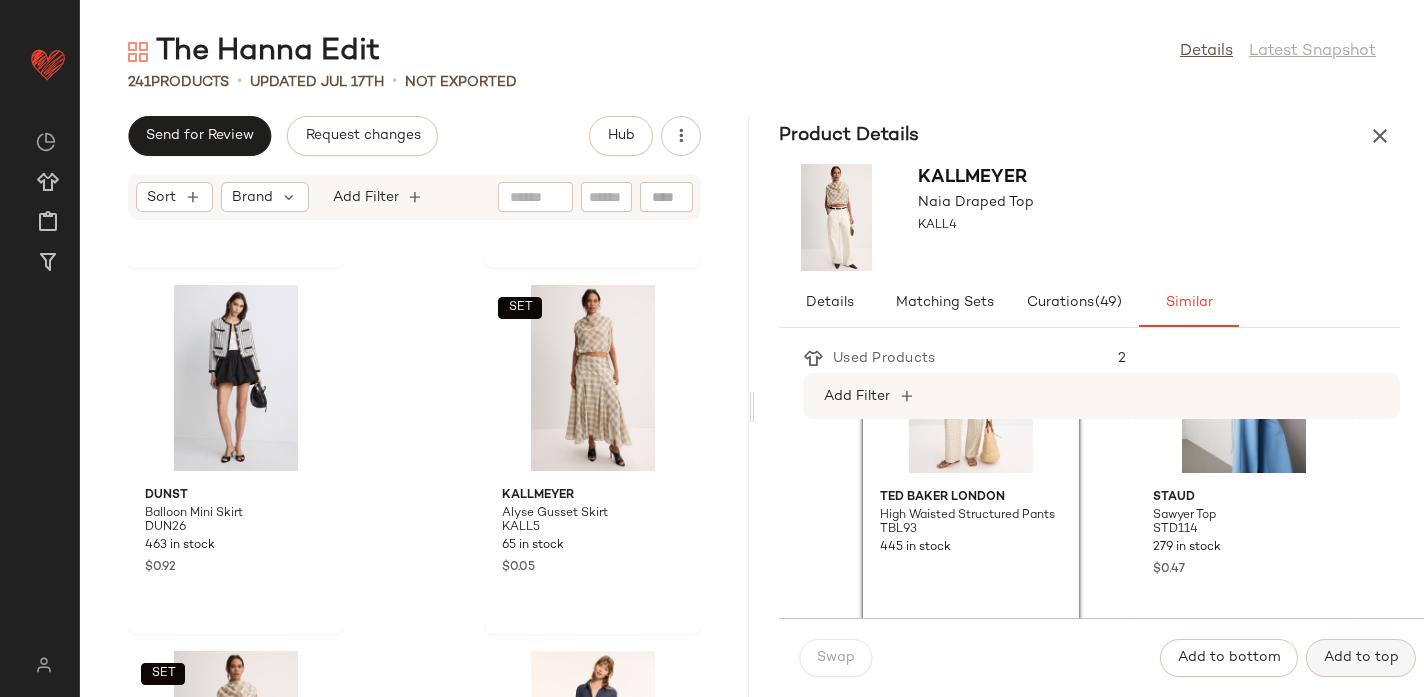 click on "Add to top" 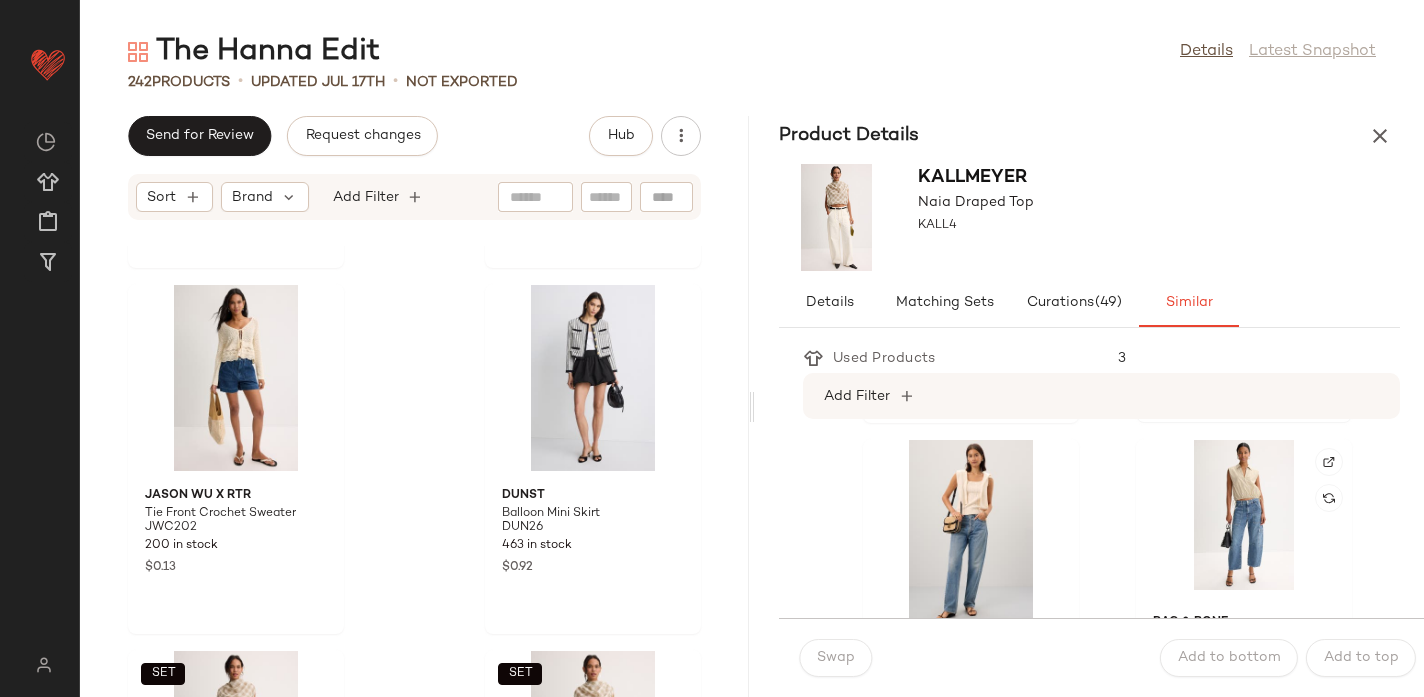 scroll, scrollTop: 1041, scrollLeft: 0, axis: vertical 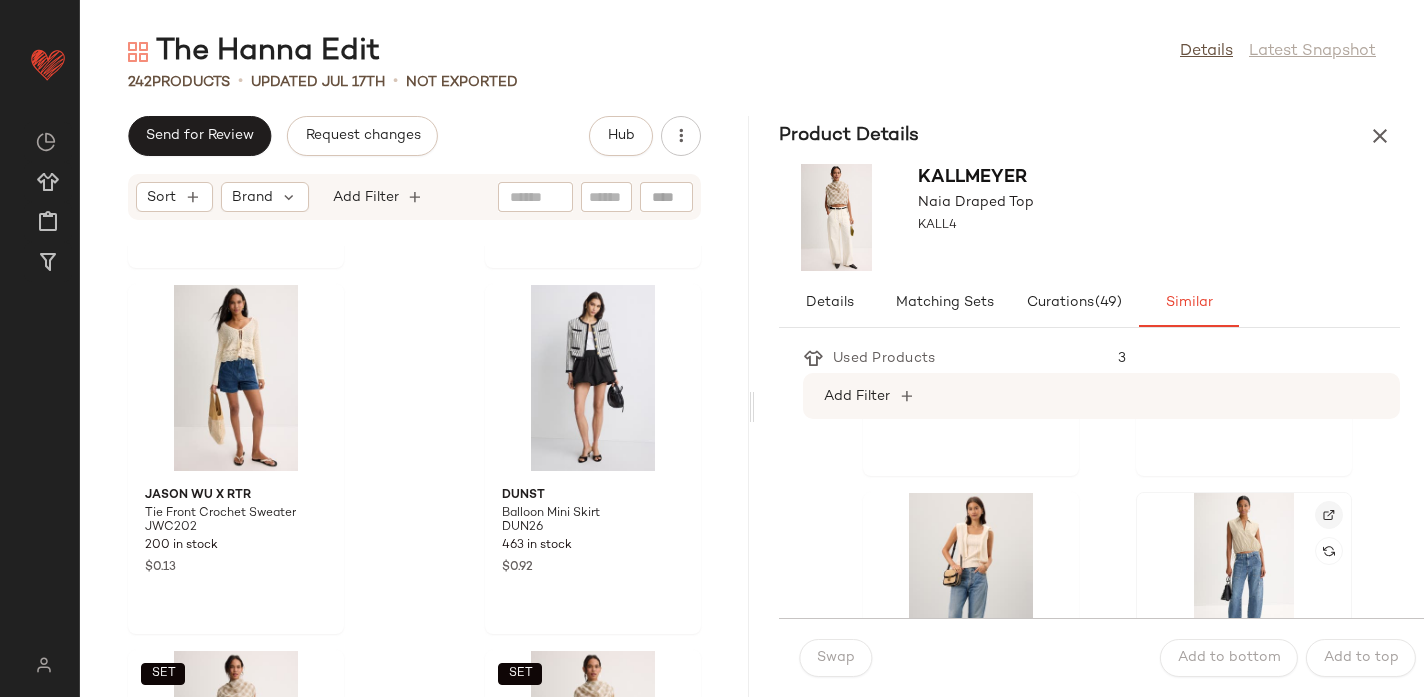 click 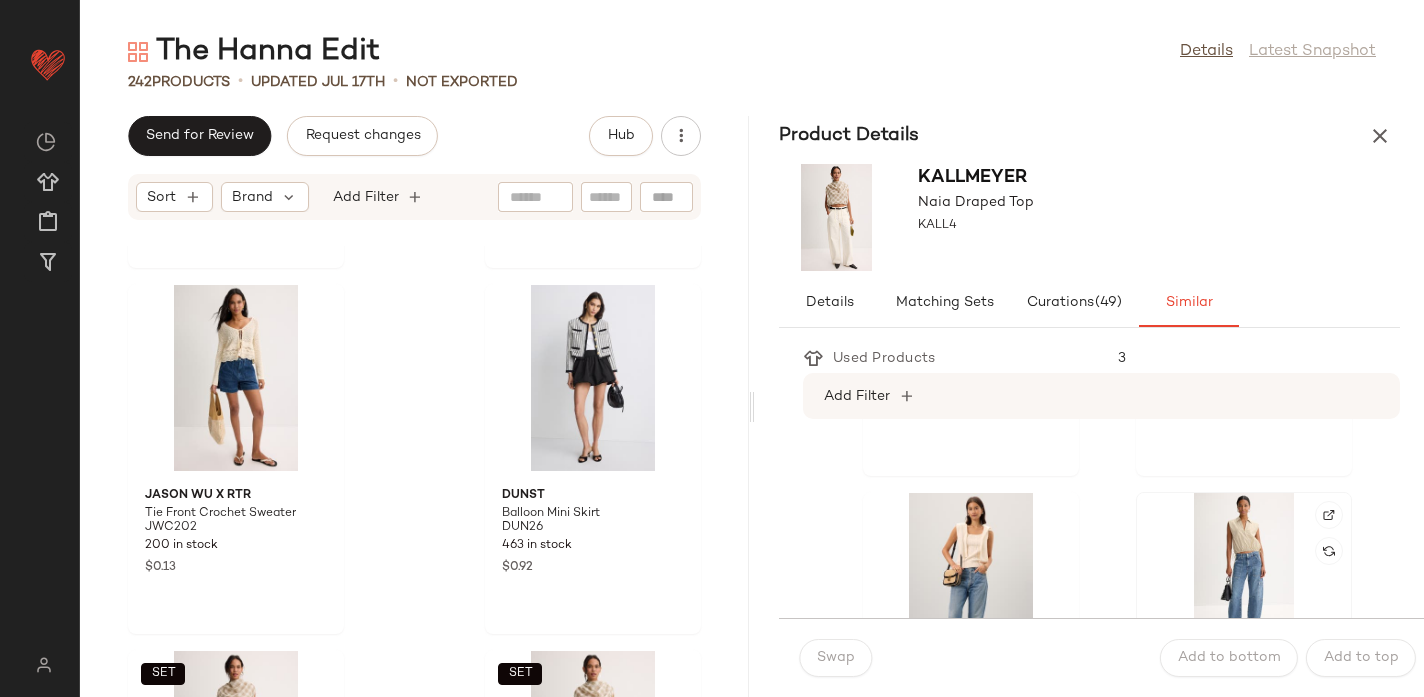click 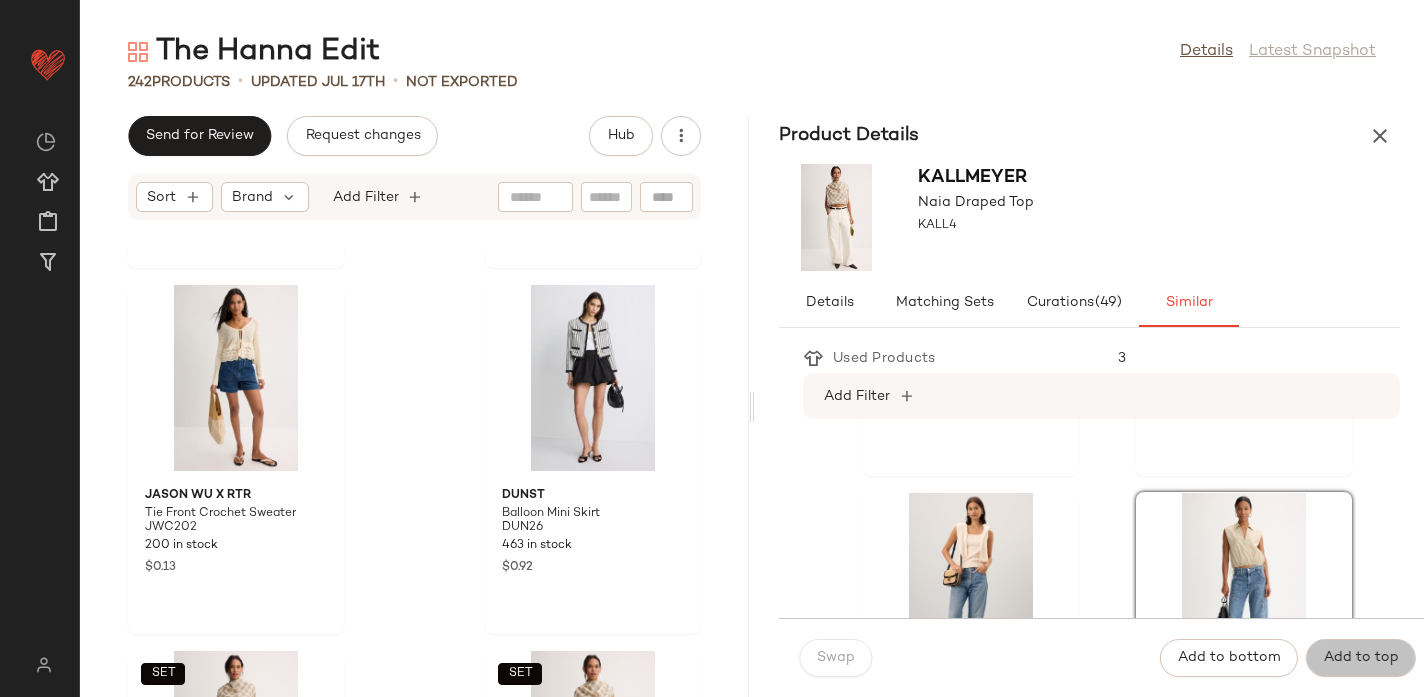 click on "Add to top" 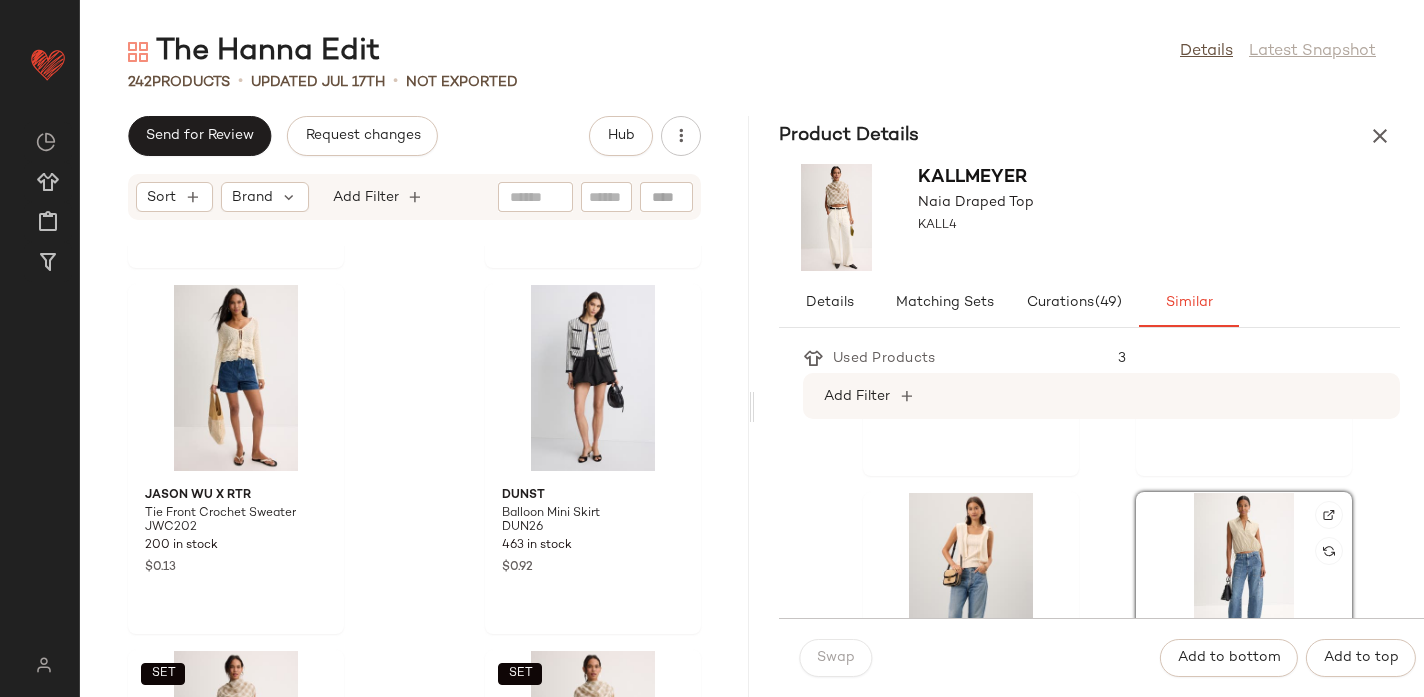 scroll, scrollTop: 2544, scrollLeft: 0, axis: vertical 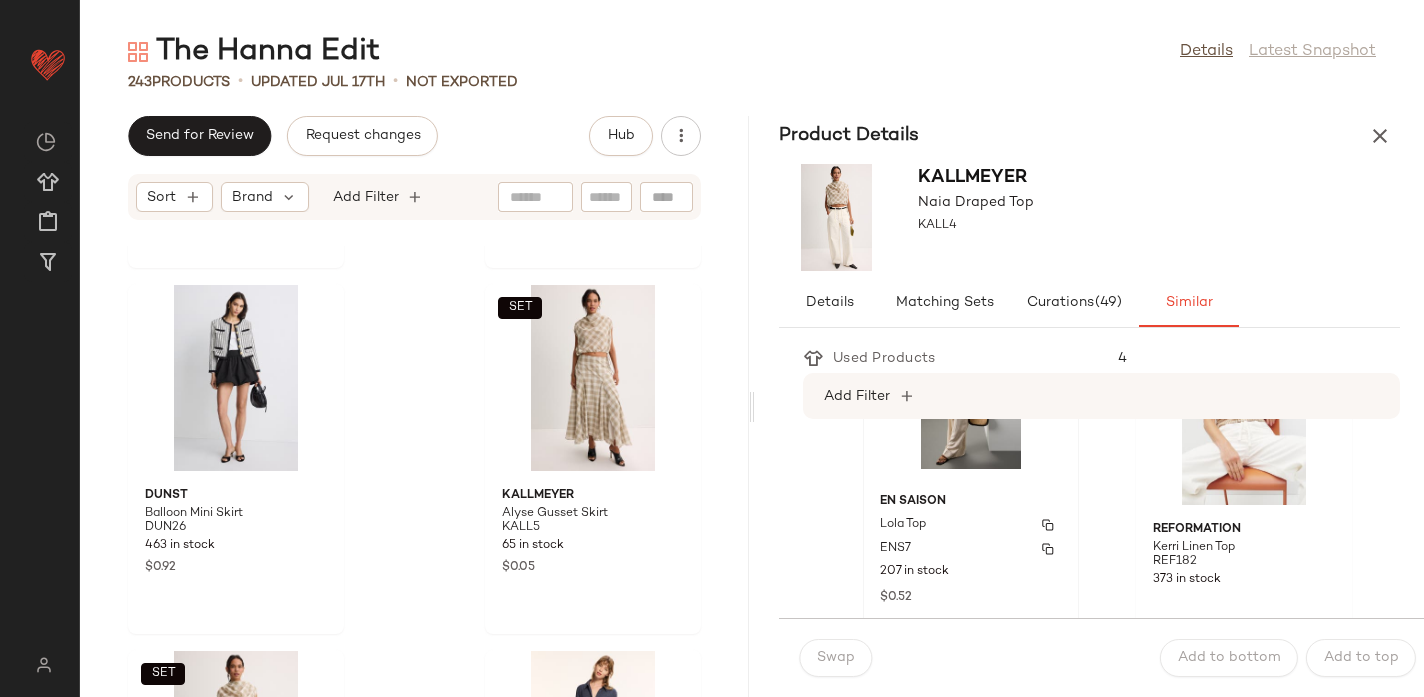 click on "Lola Top" at bounding box center (971, 525) 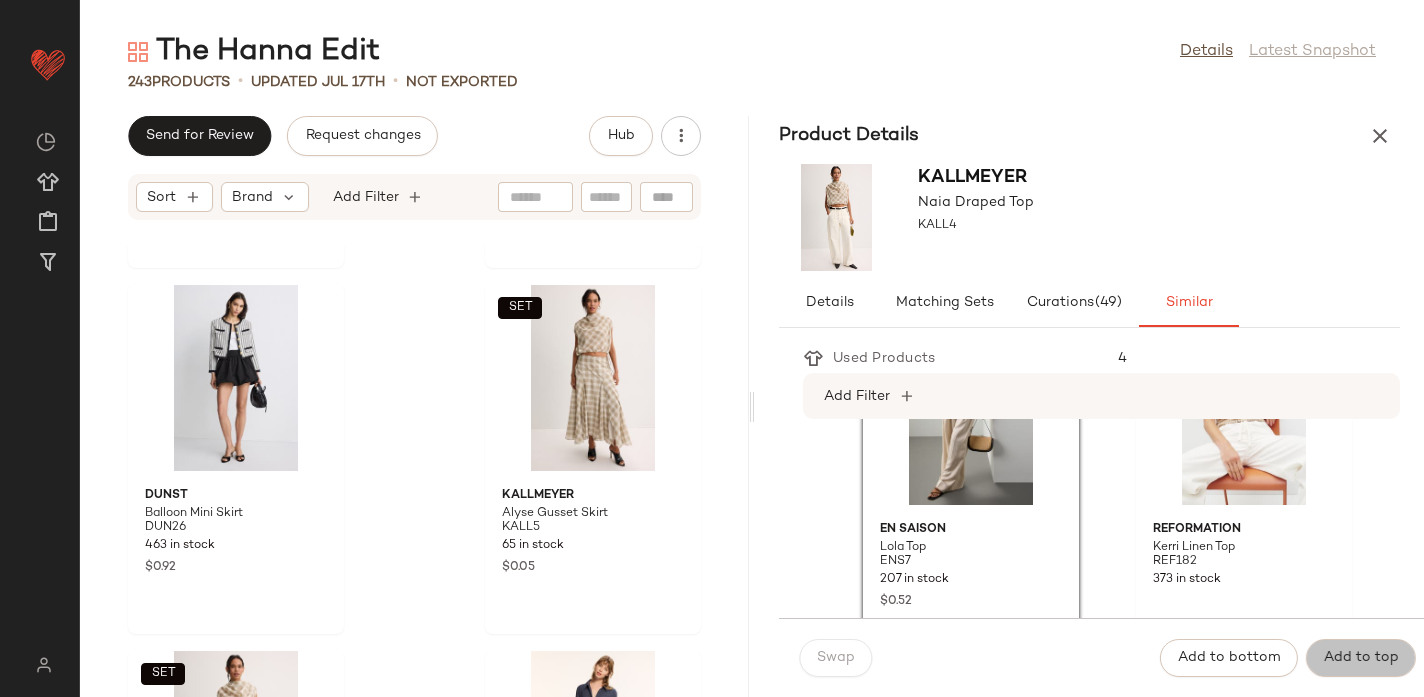 click on "Add to top" 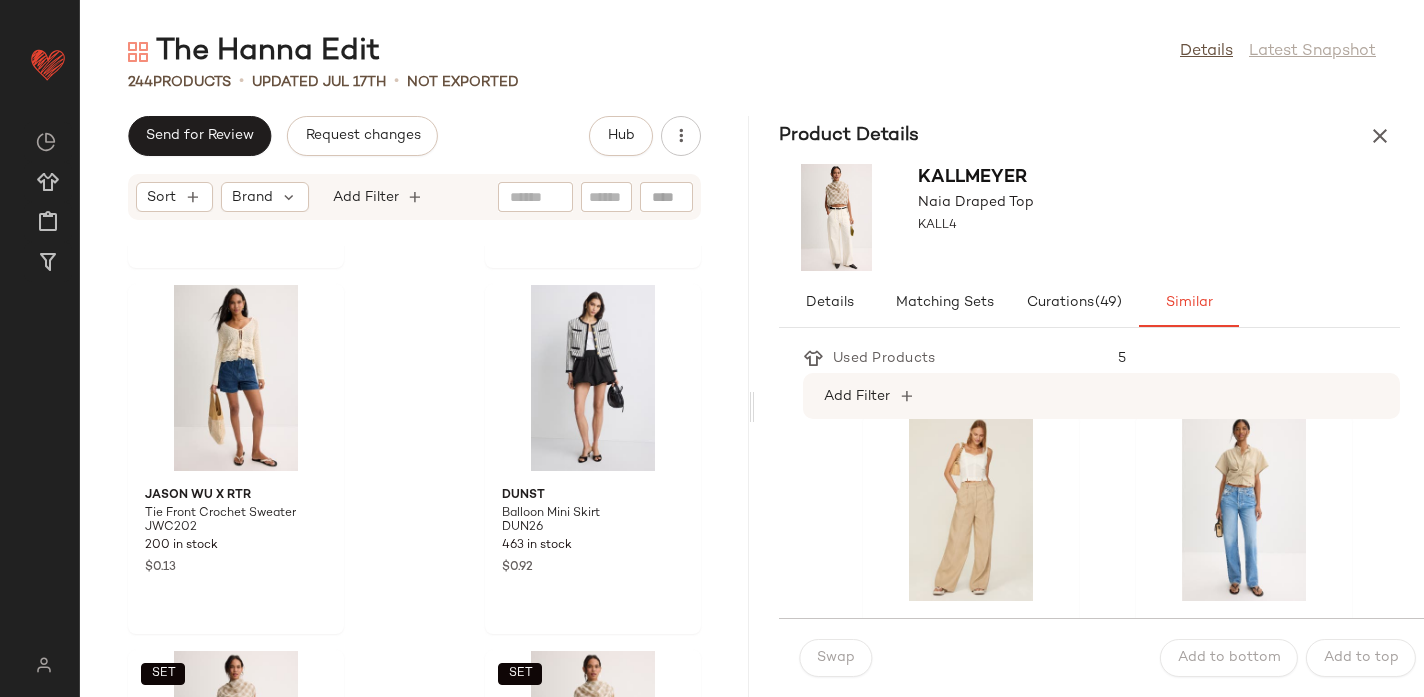 scroll, scrollTop: 2218, scrollLeft: 0, axis: vertical 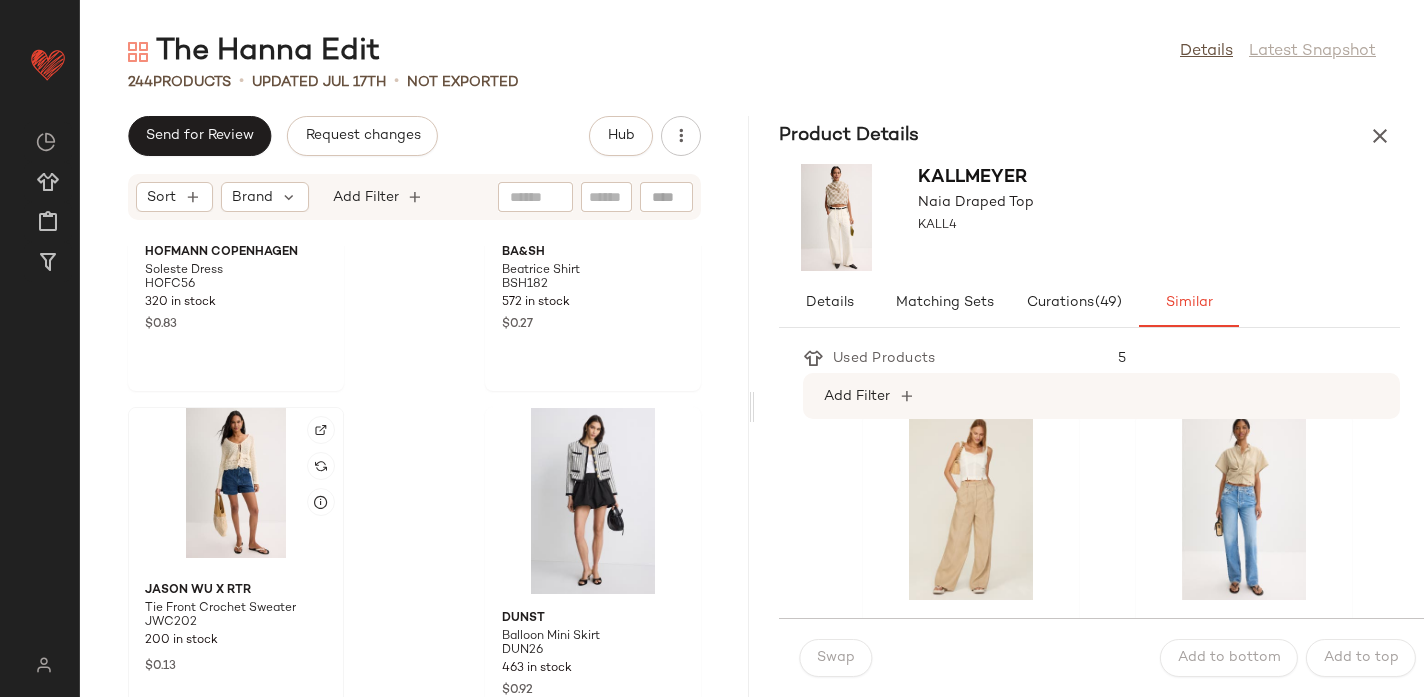 click 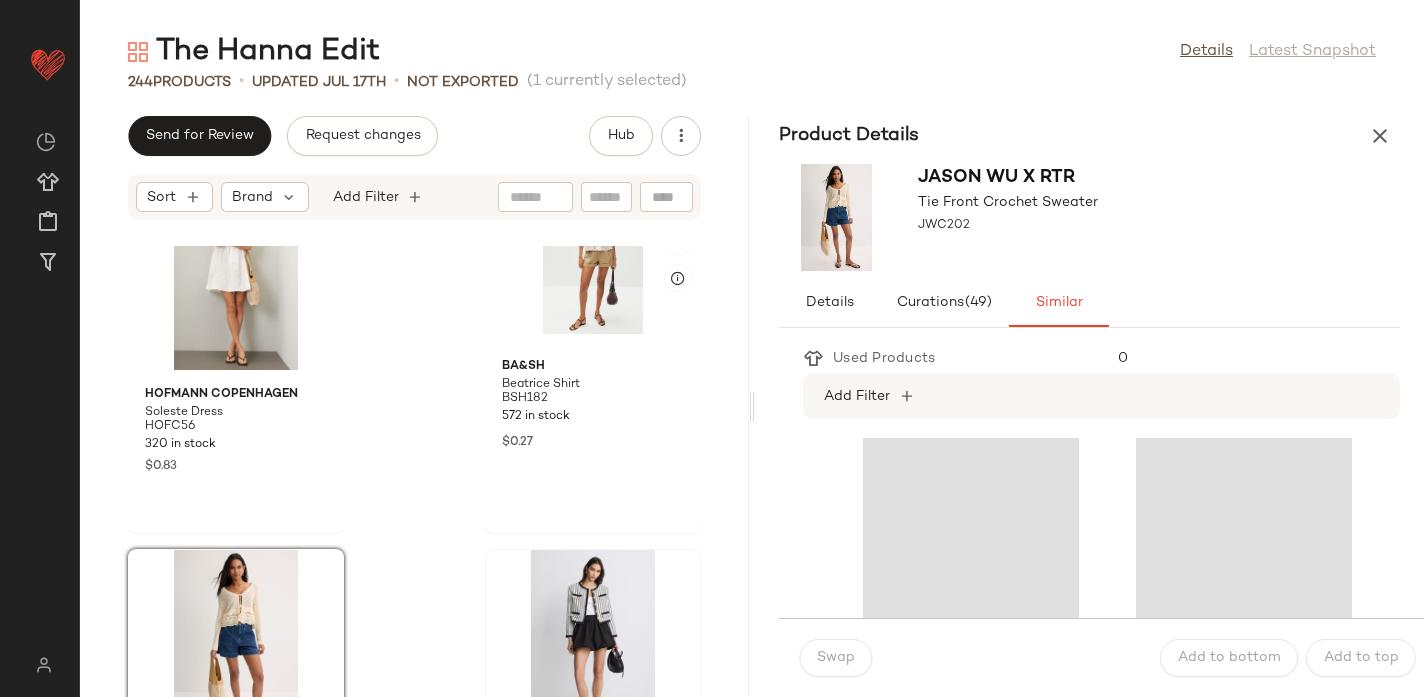 scroll, scrollTop: 2261, scrollLeft: 0, axis: vertical 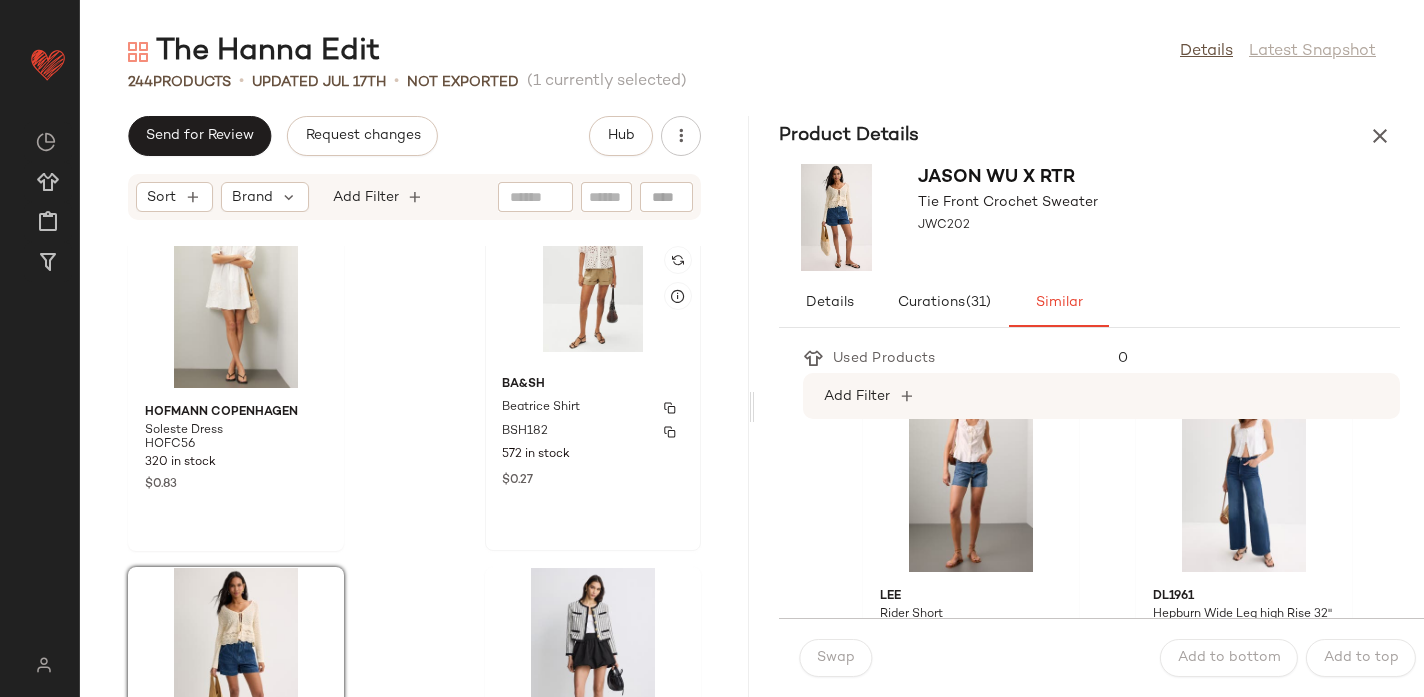 click on "ba&sh" at bounding box center [593, 385] 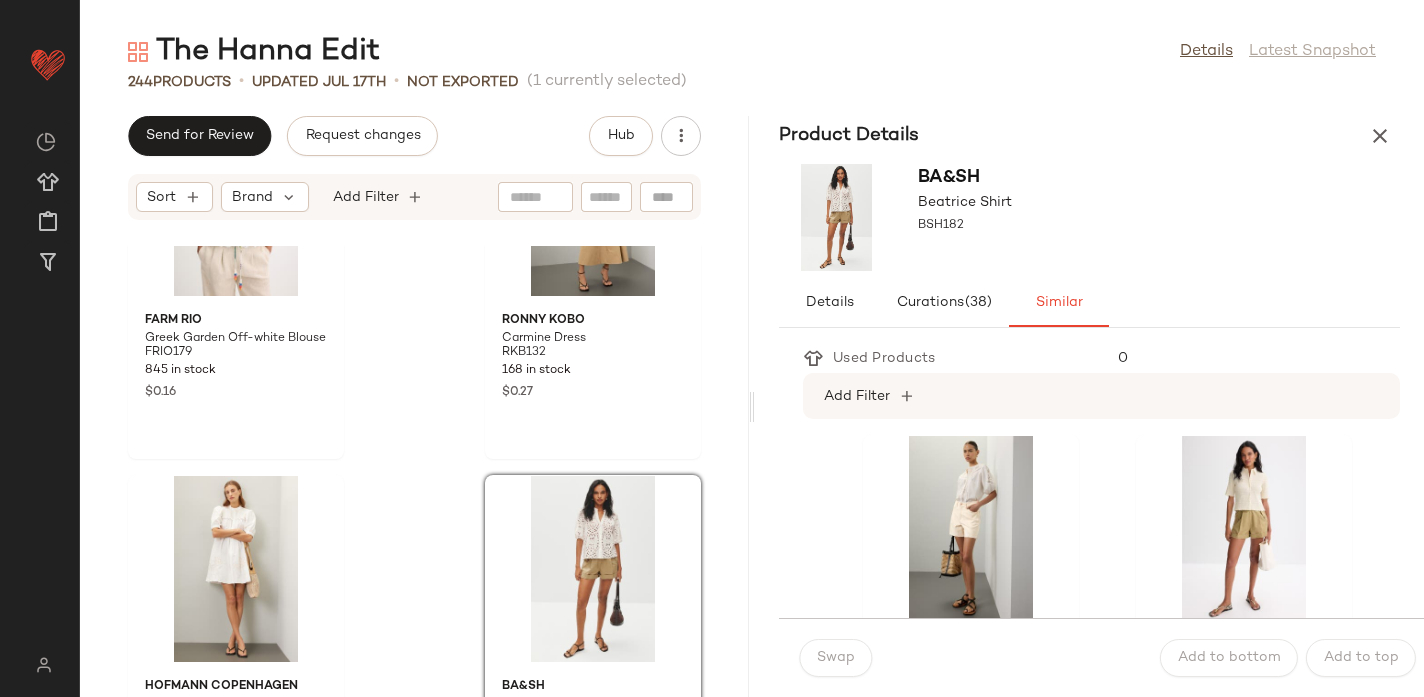 scroll, scrollTop: 1922, scrollLeft: 0, axis: vertical 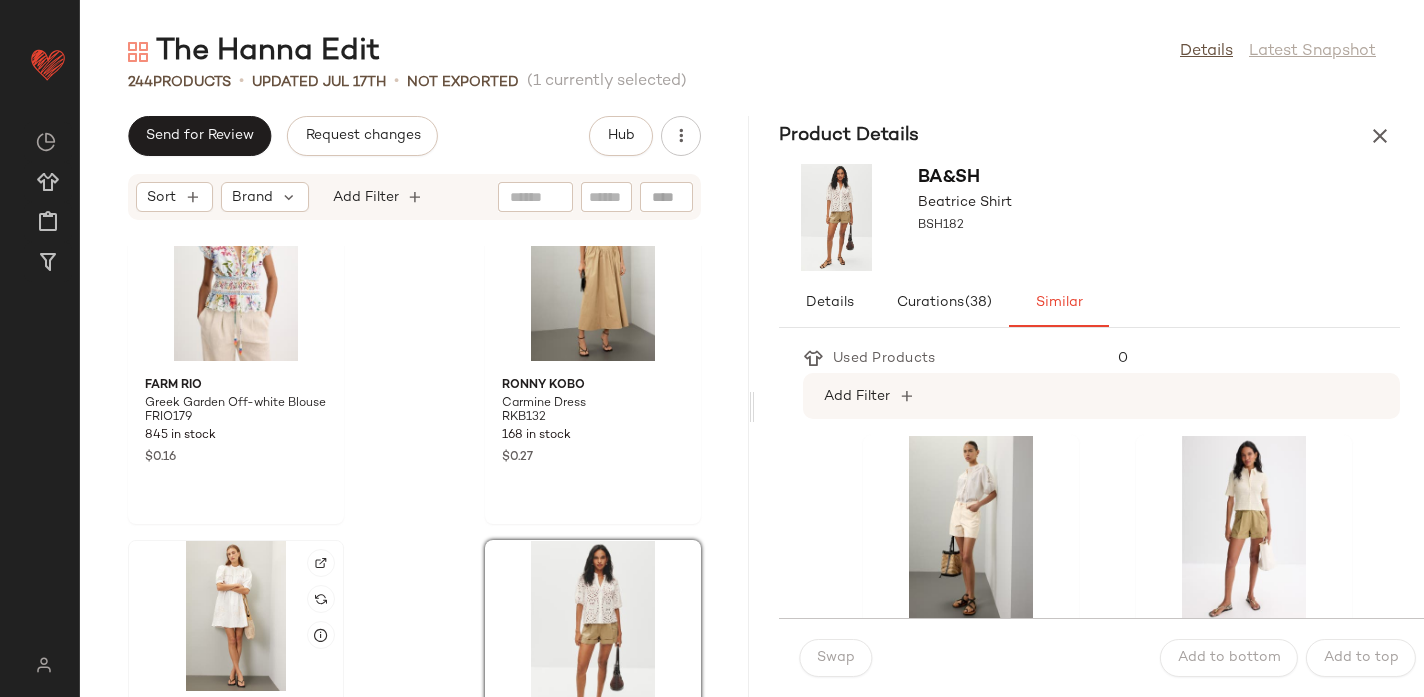 click 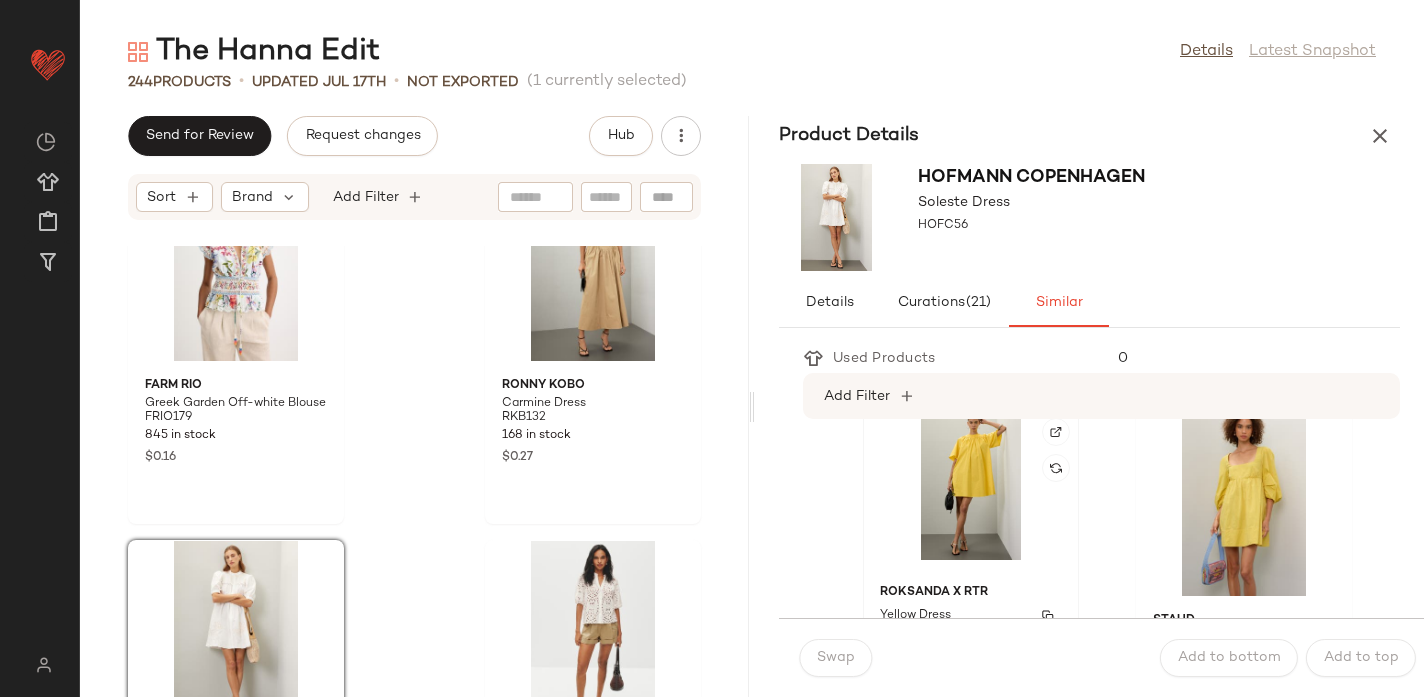 scroll, scrollTop: 0, scrollLeft: 0, axis: both 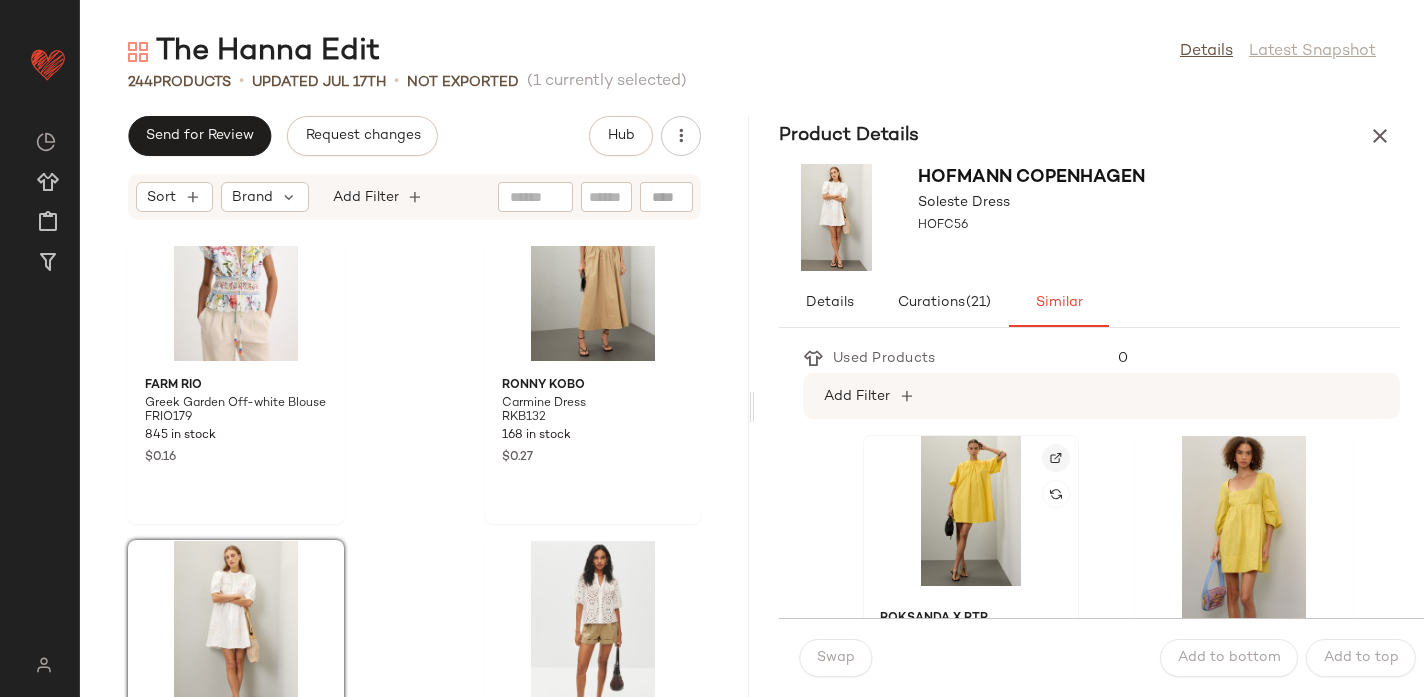 click 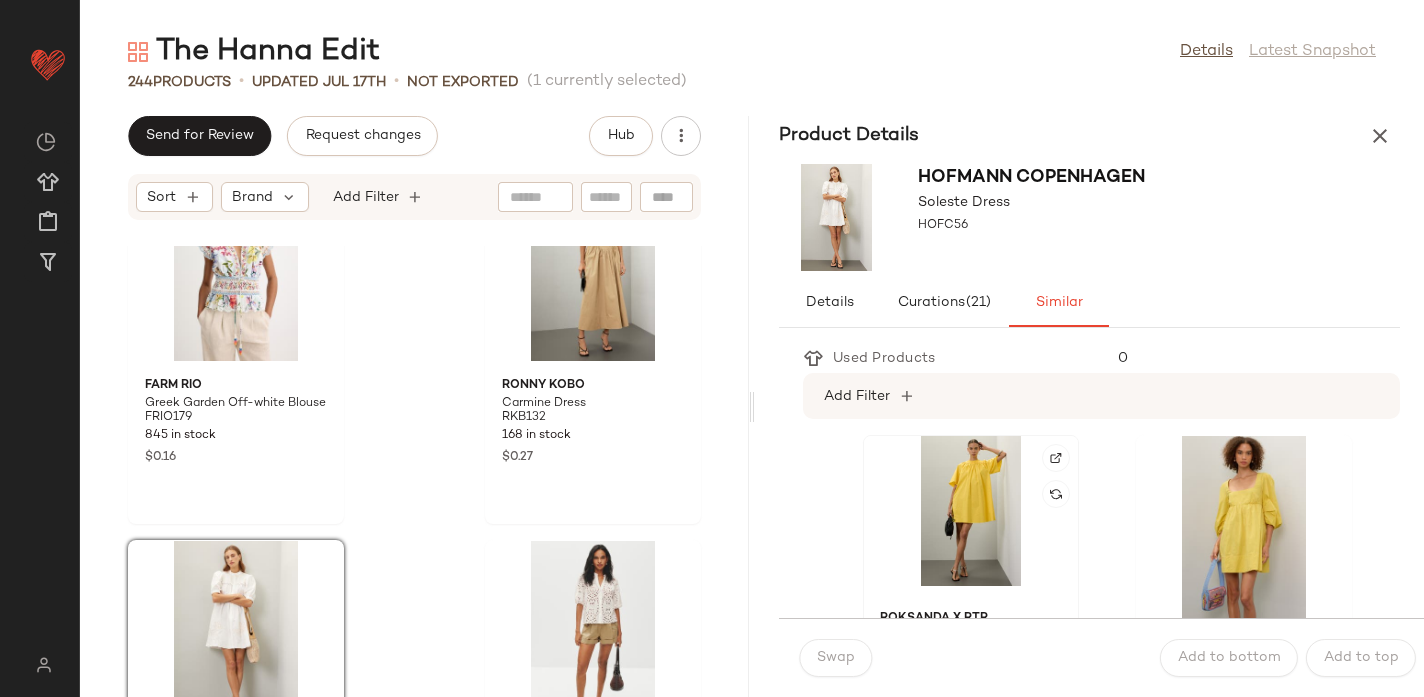 click 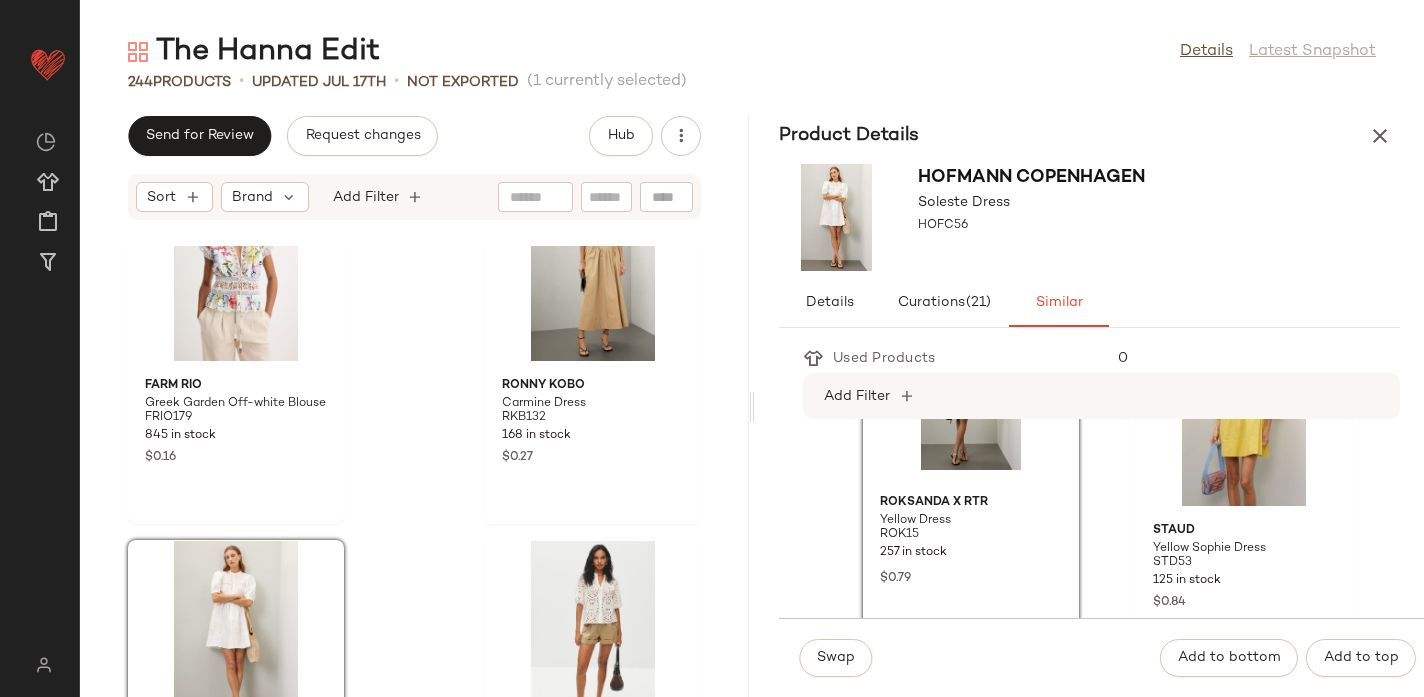 scroll, scrollTop: 122, scrollLeft: 0, axis: vertical 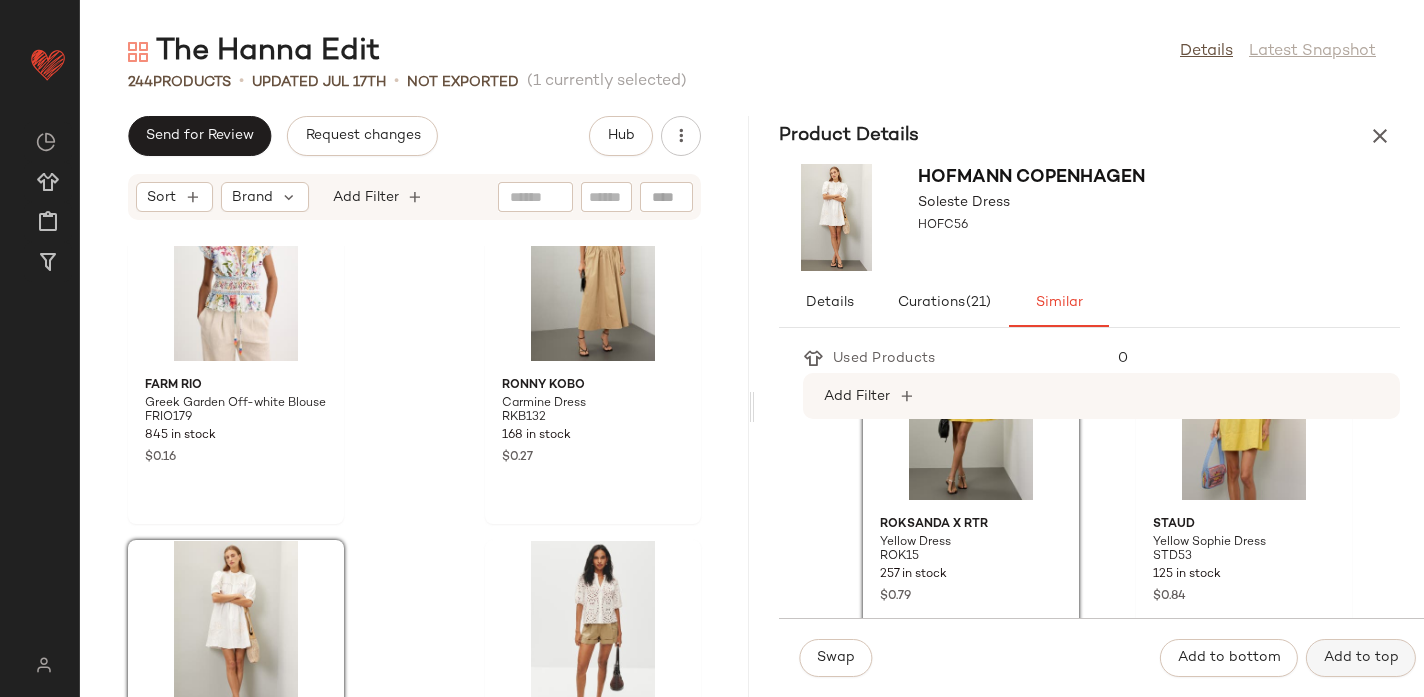 click on "Add to top" 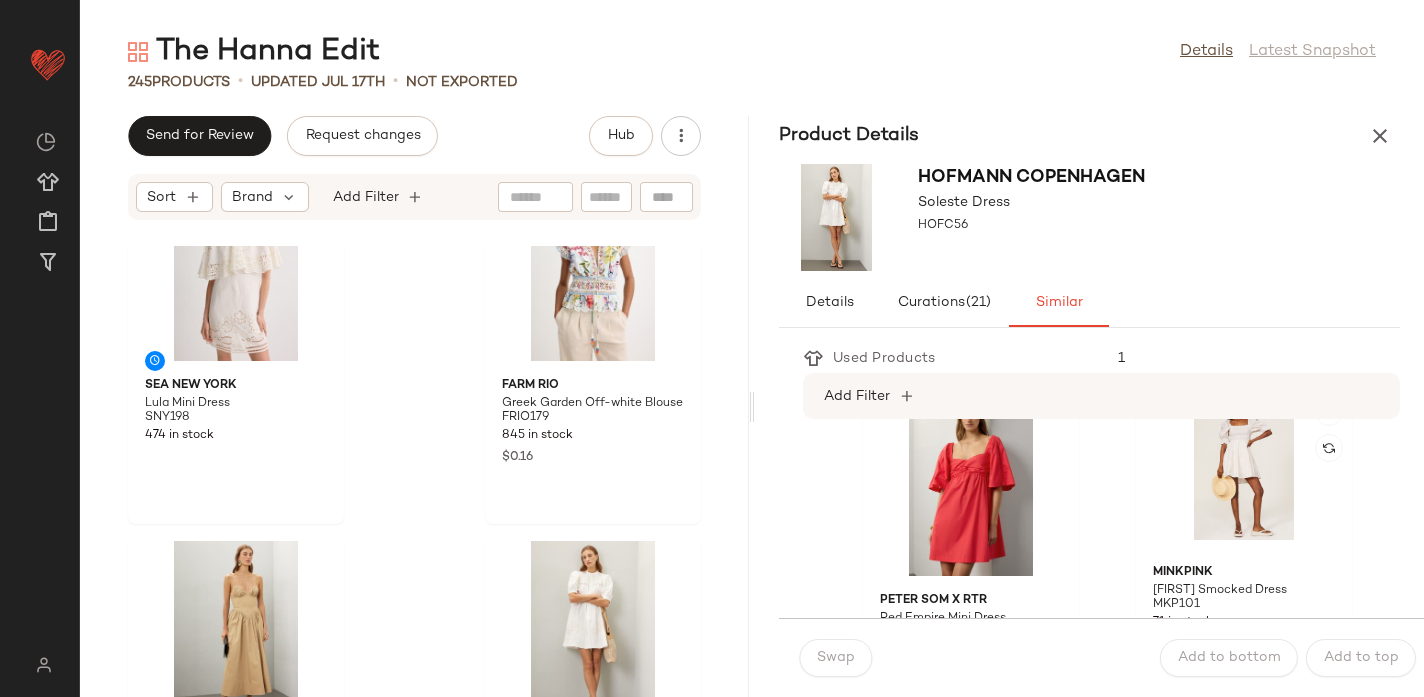 scroll, scrollTop: 422, scrollLeft: 0, axis: vertical 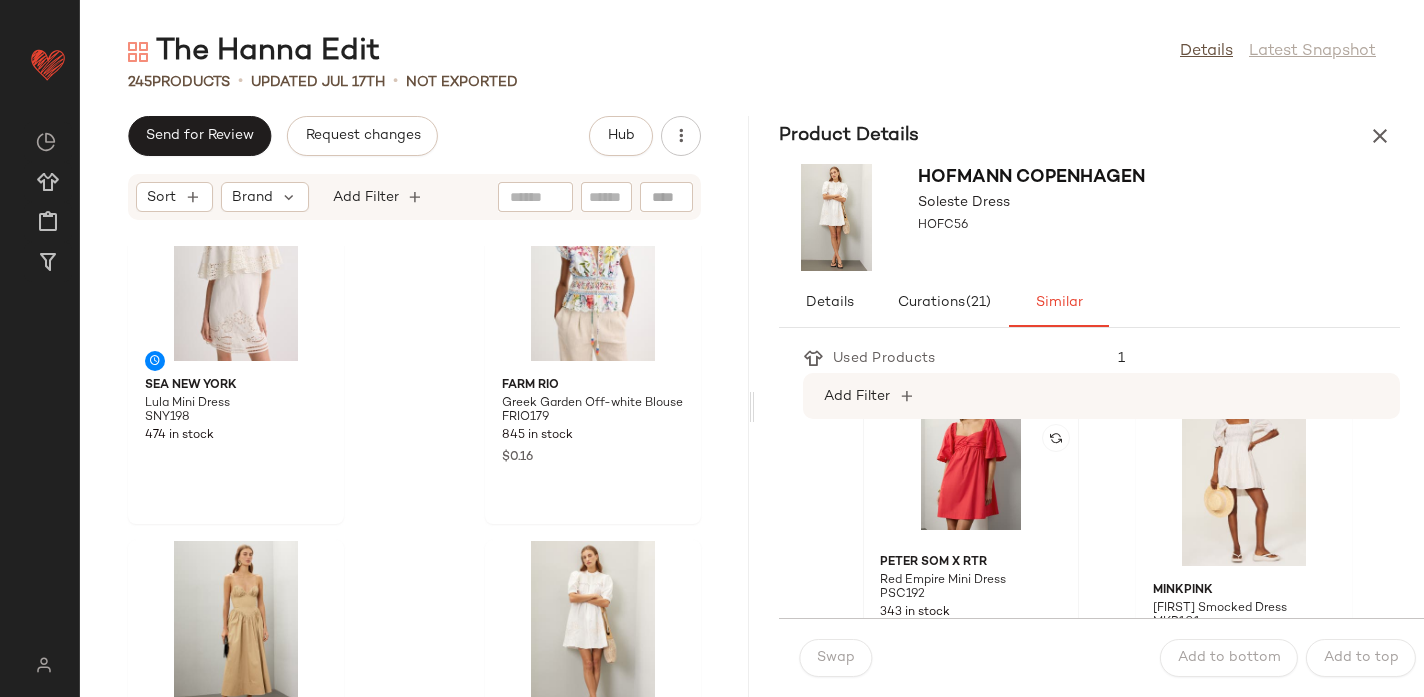 click 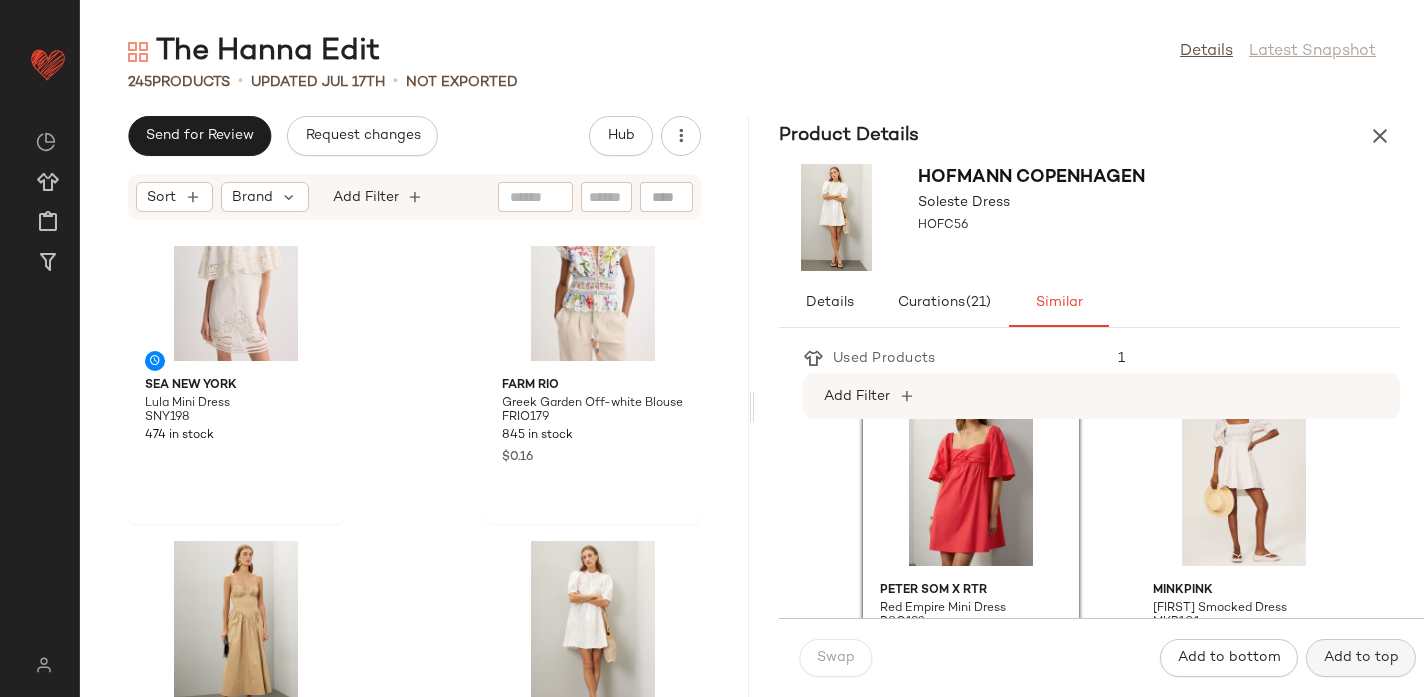 click on "Add to top" 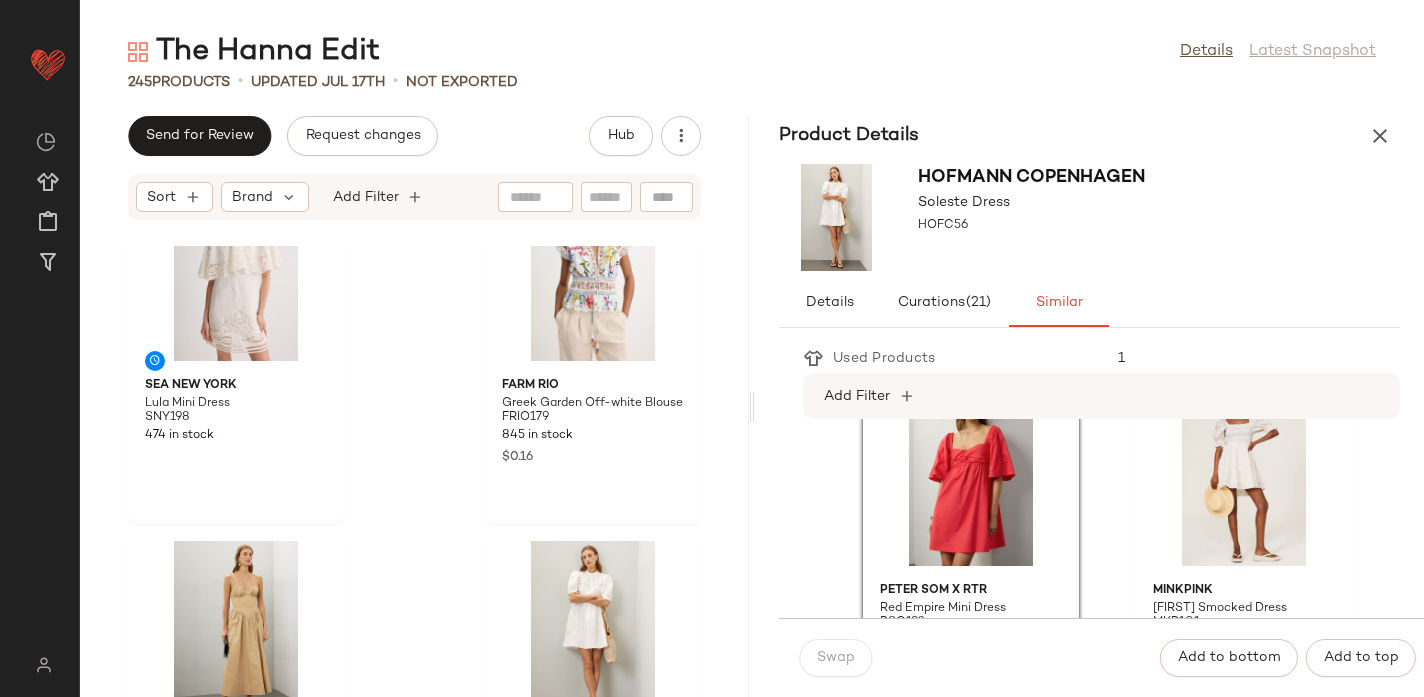 scroll, scrollTop: 2288, scrollLeft: 0, axis: vertical 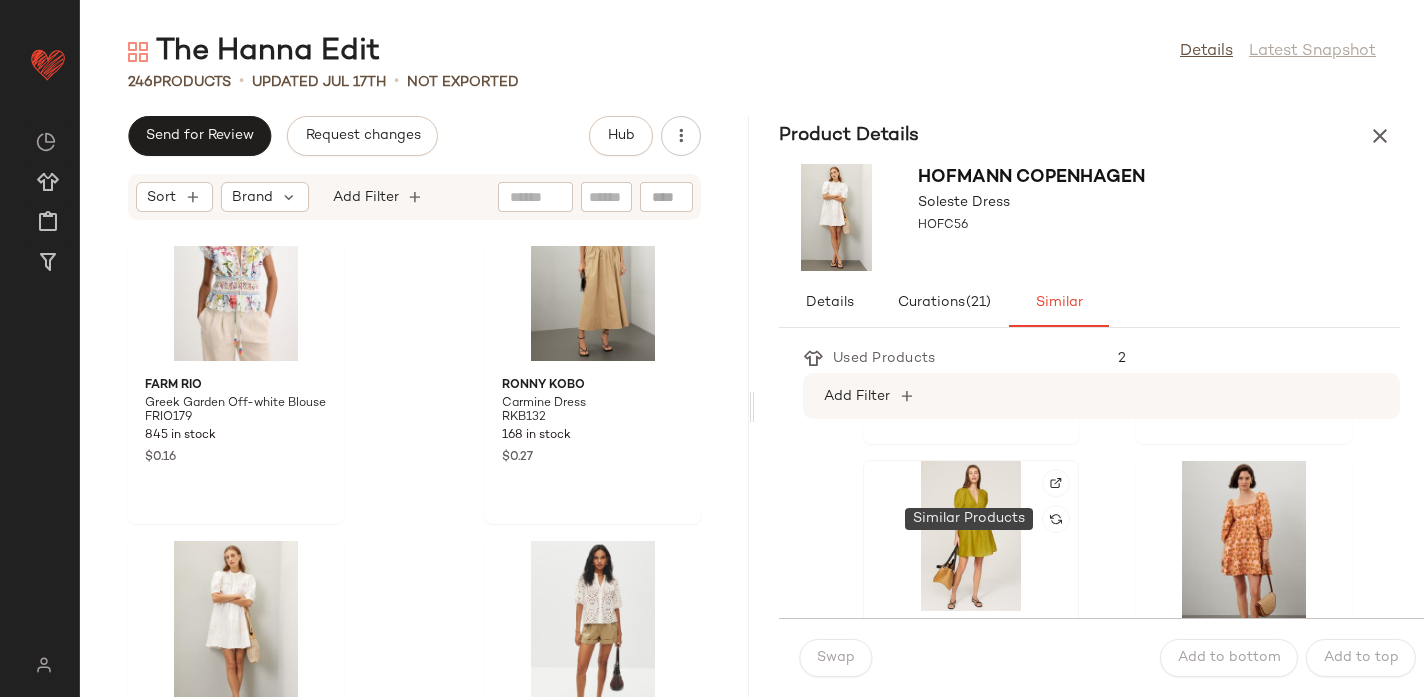 click 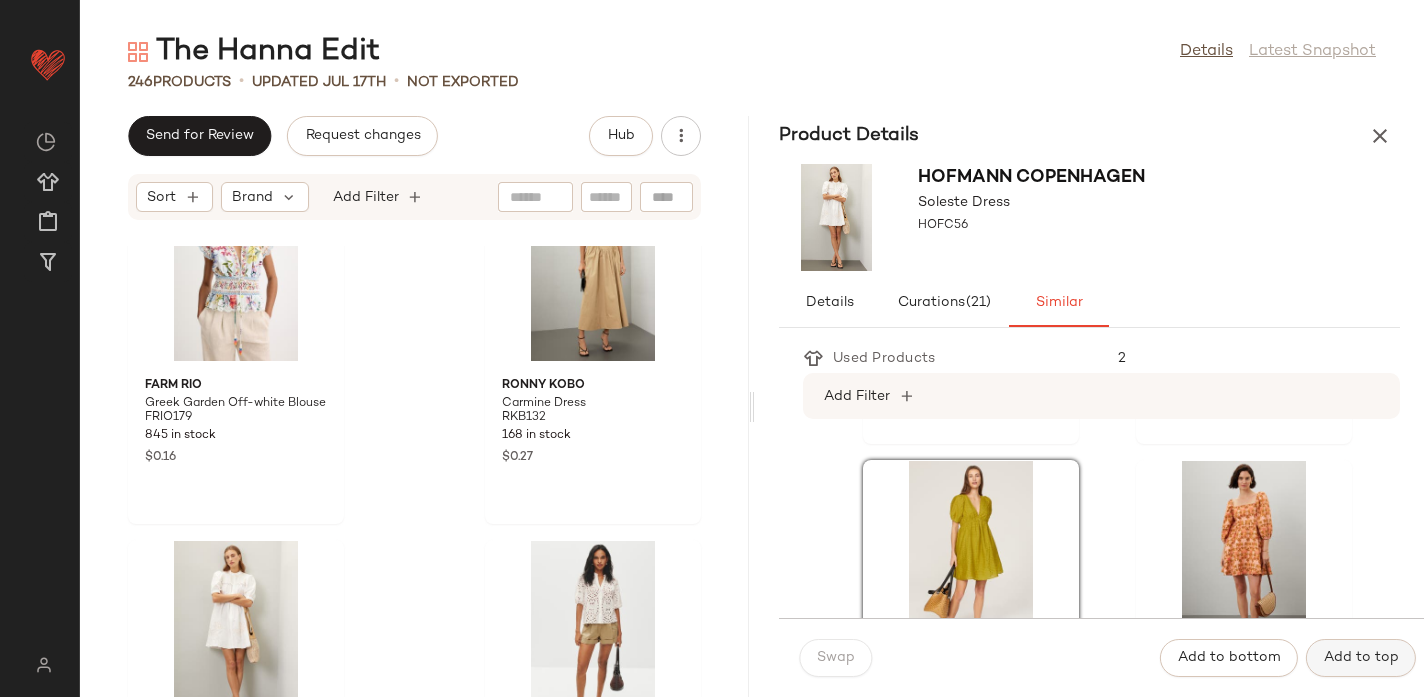 click on "Add to top" 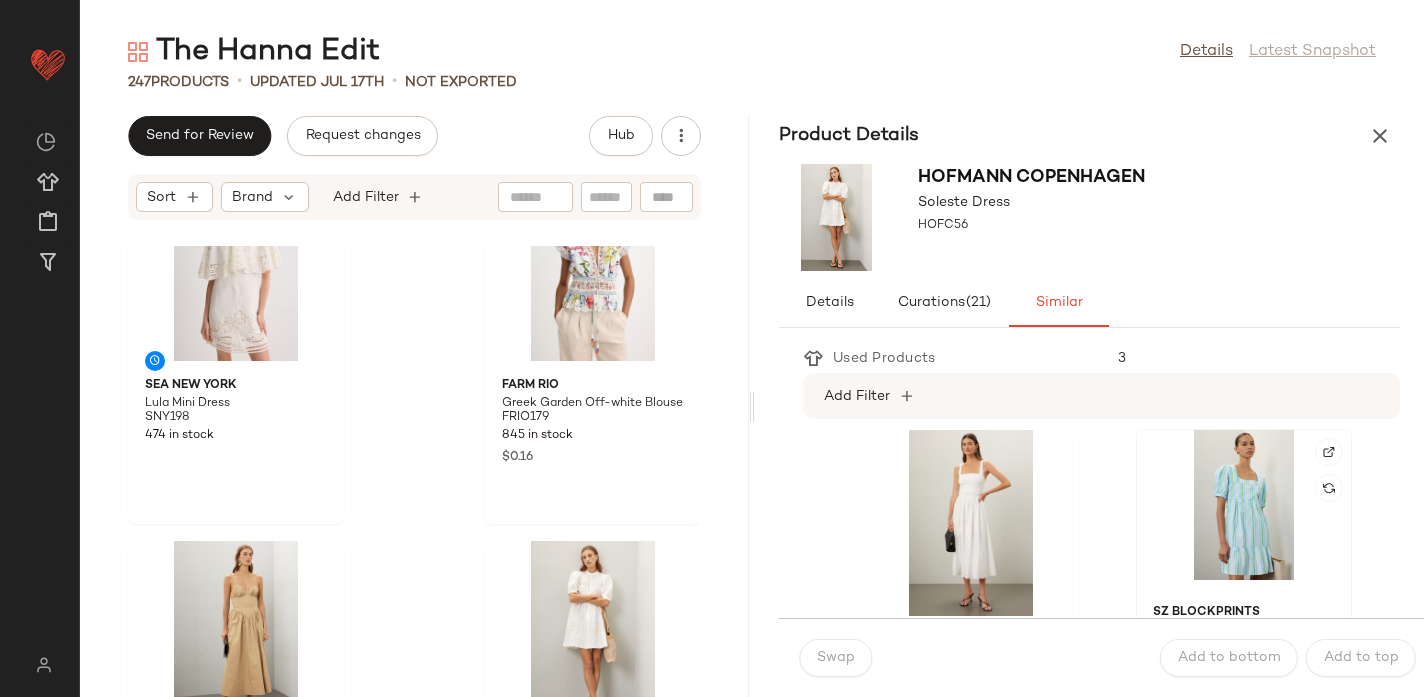 click 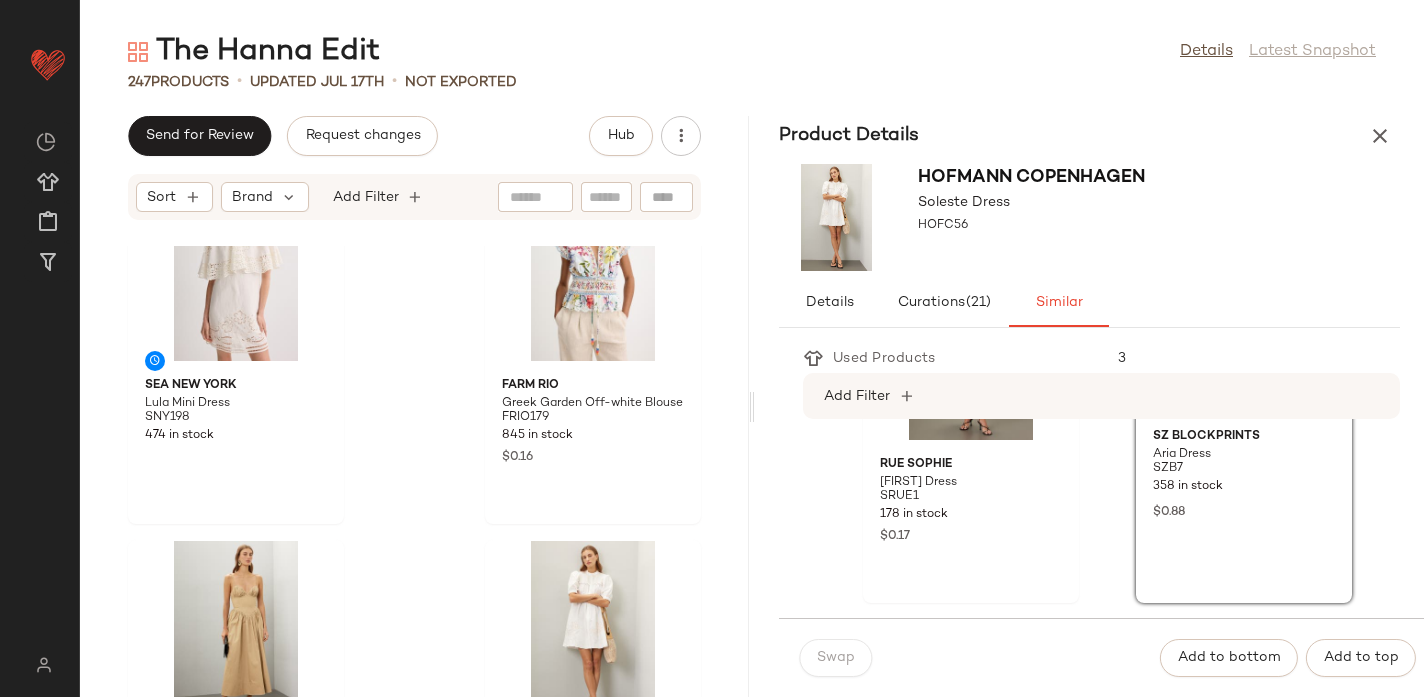 scroll, scrollTop: 2466, scrollLeft: 0, axis: vertical 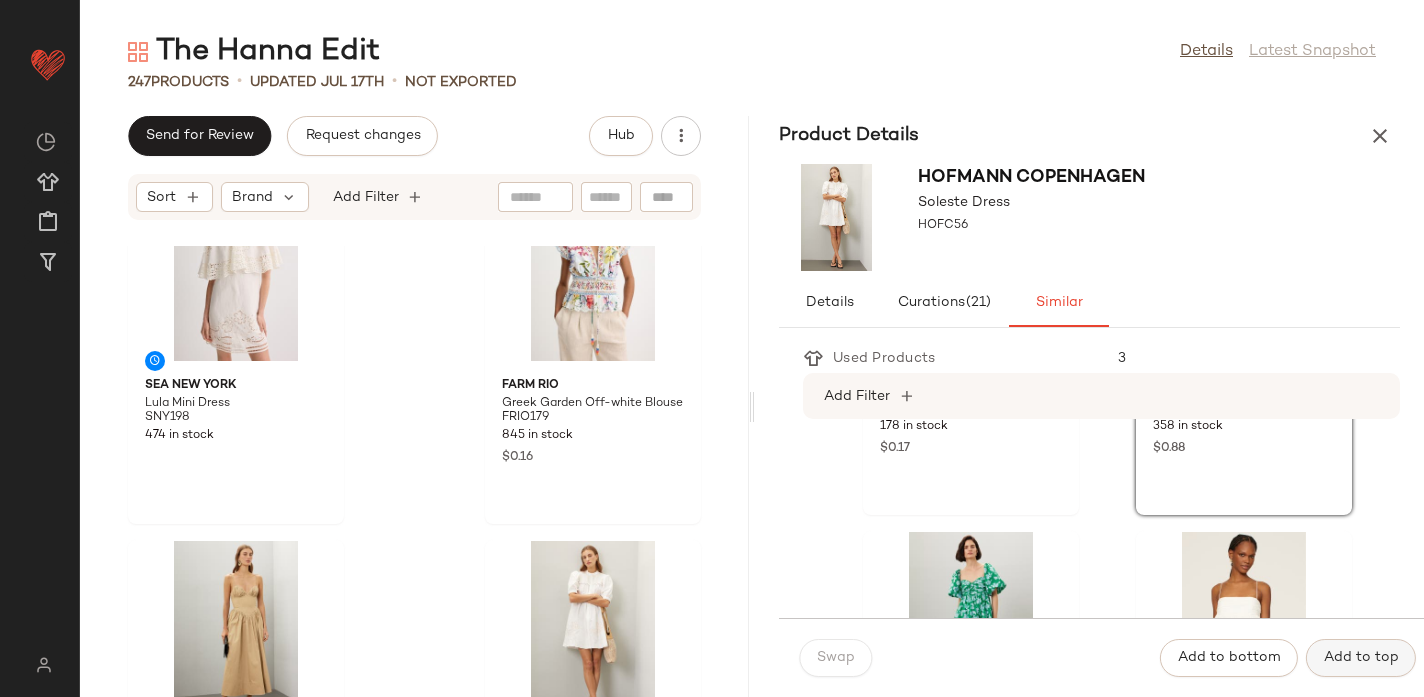 click on "Add to top" 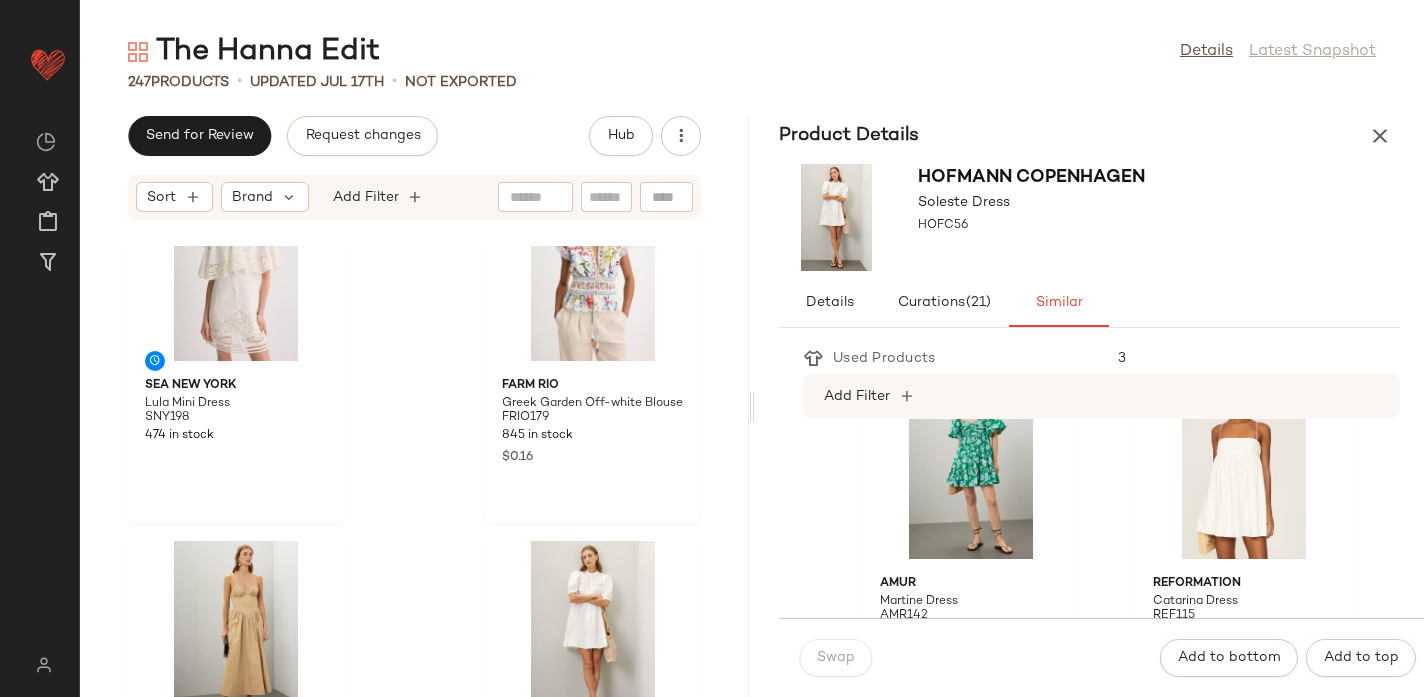 scroll, scrollTop: 2288, scrollLeft: 0, axis: vertical 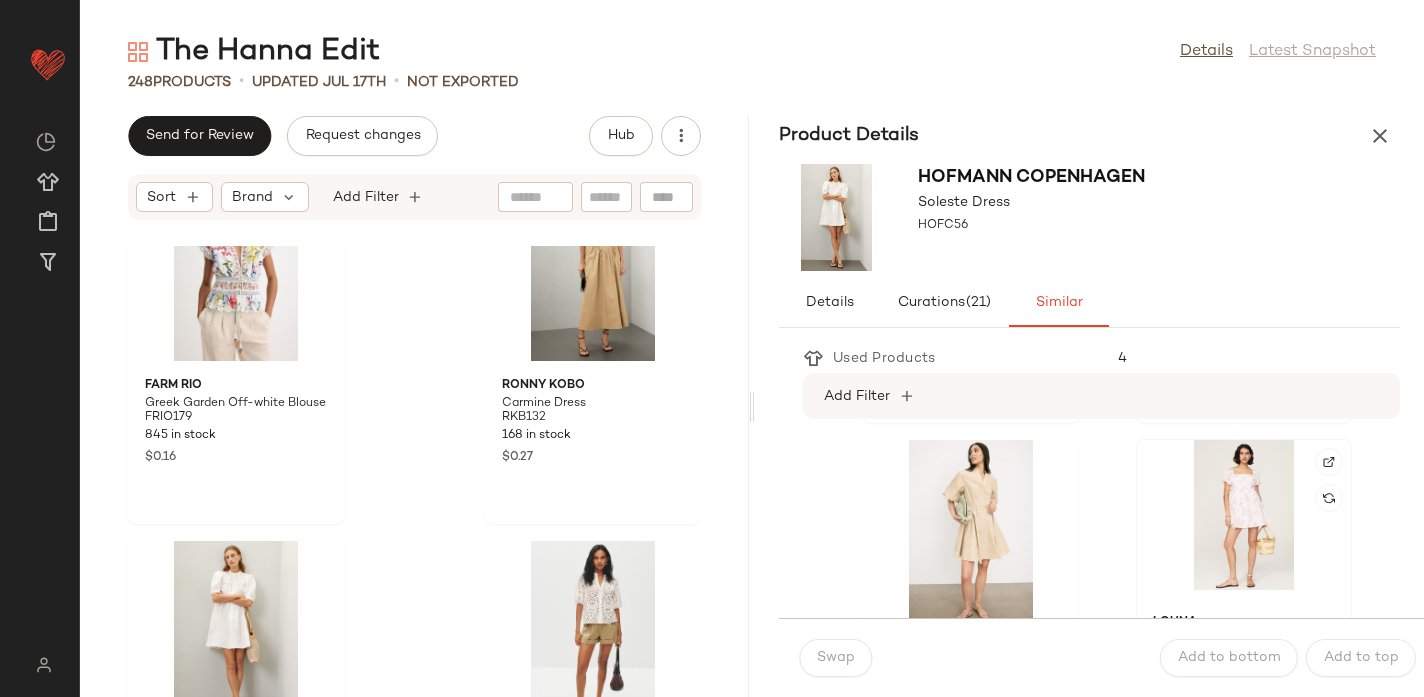 click 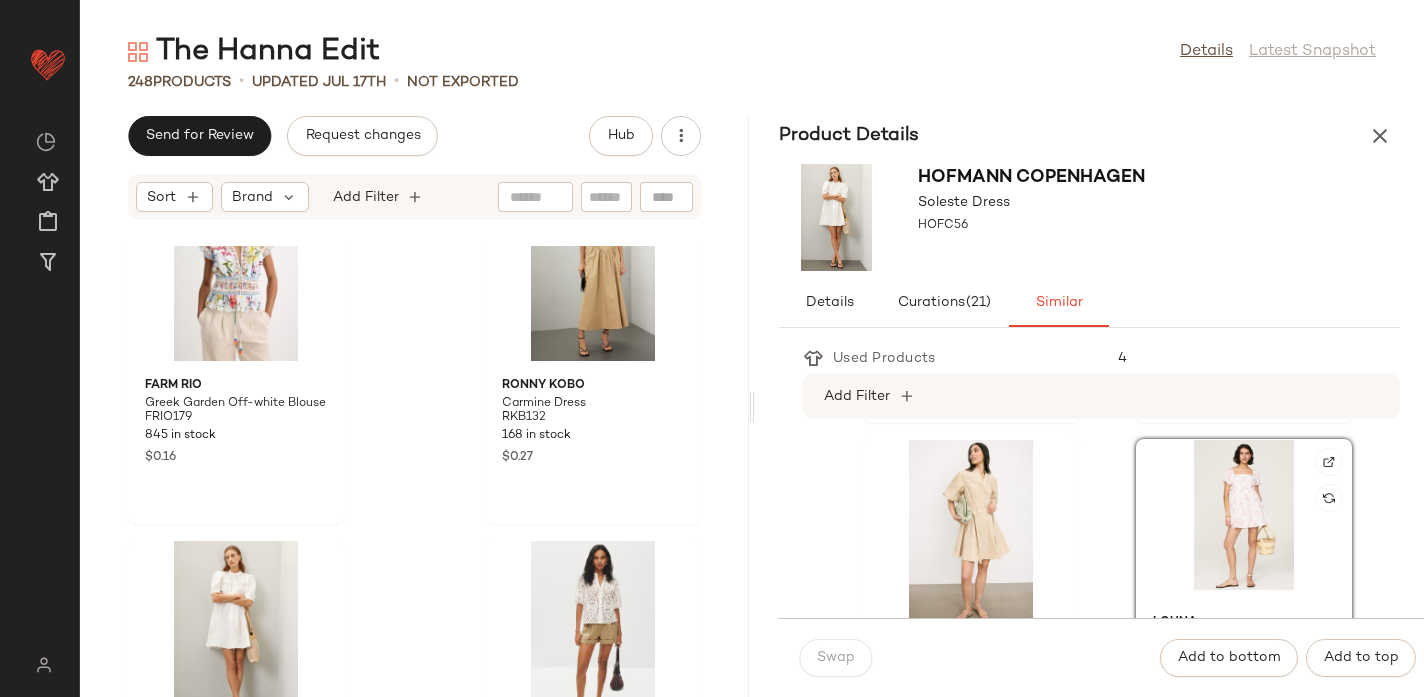 click 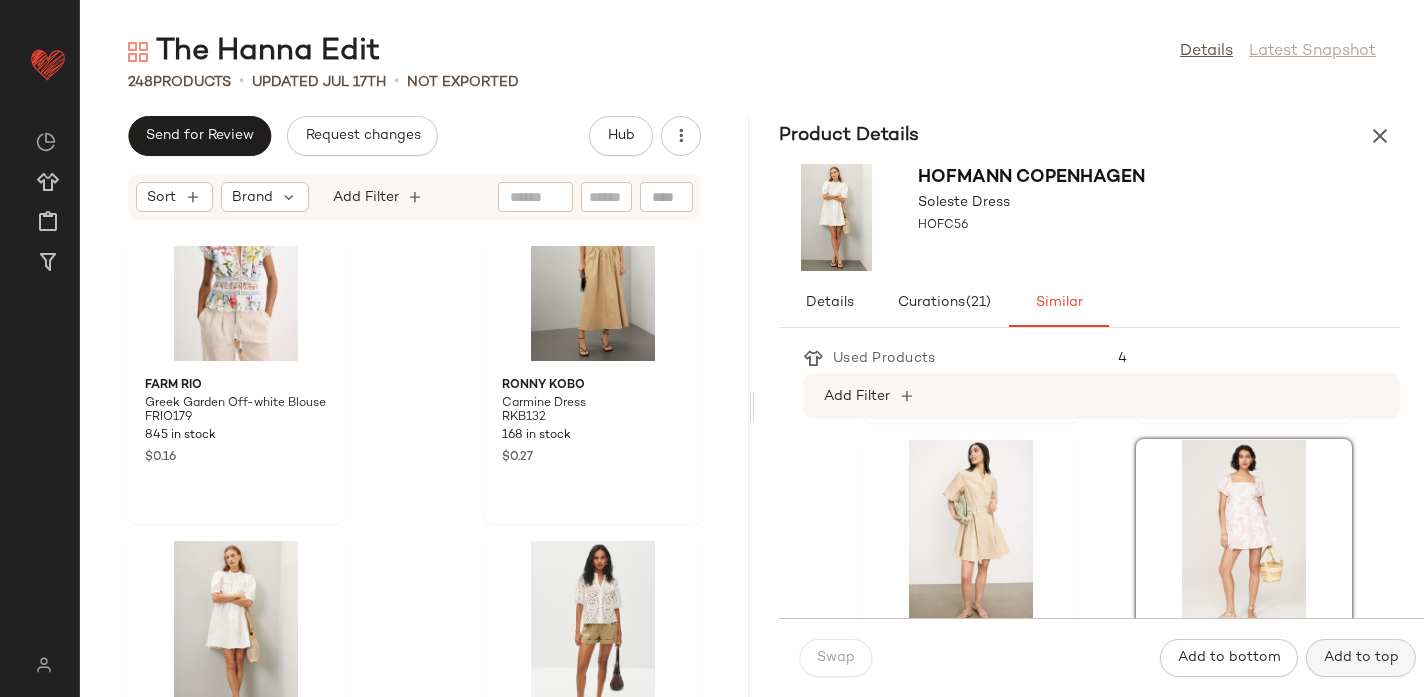 click on "Add to top" 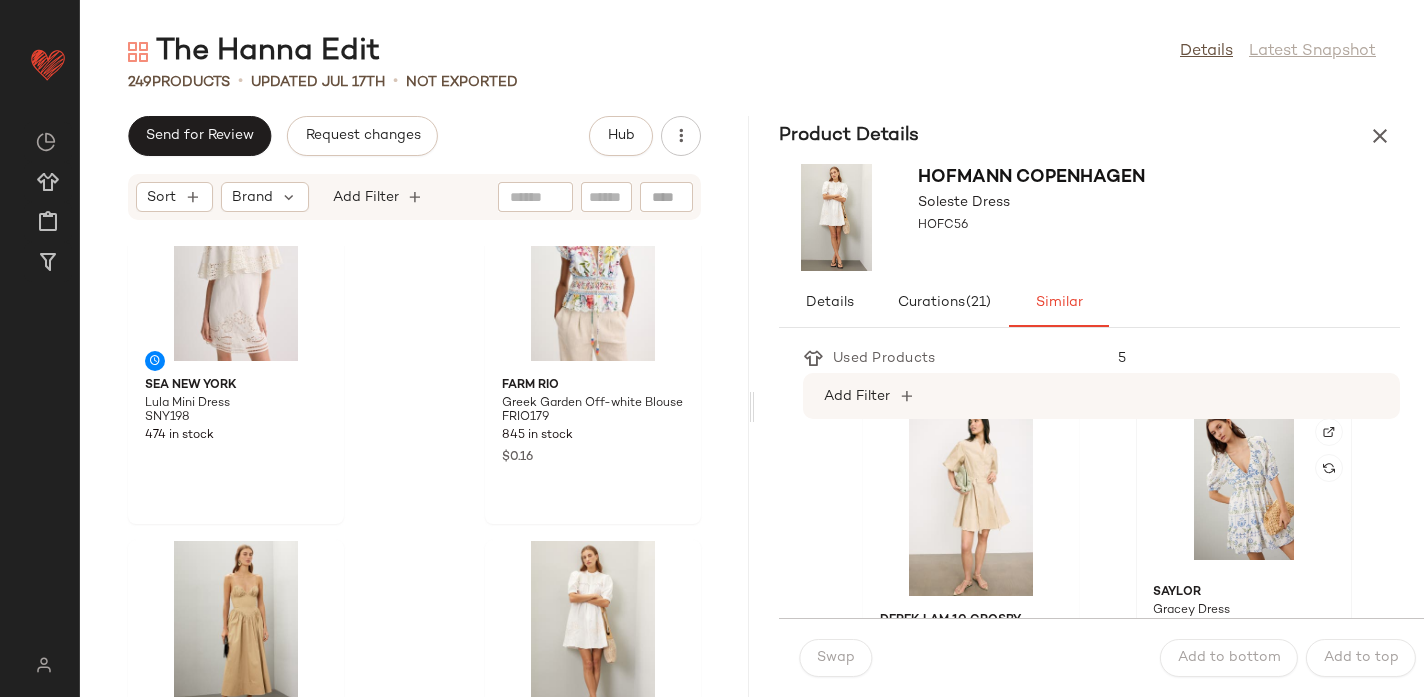 scroll, scrollTop: 2967, scrollLeft: 0, axis: vertical 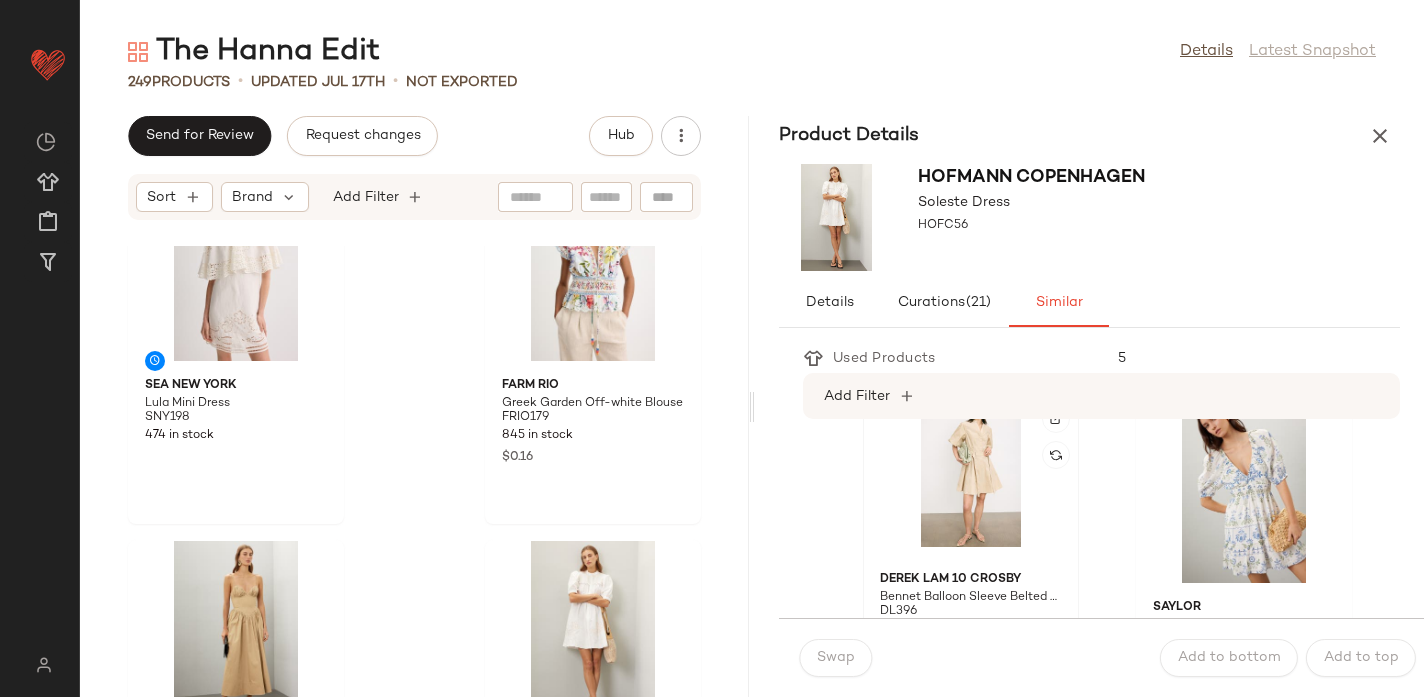 click 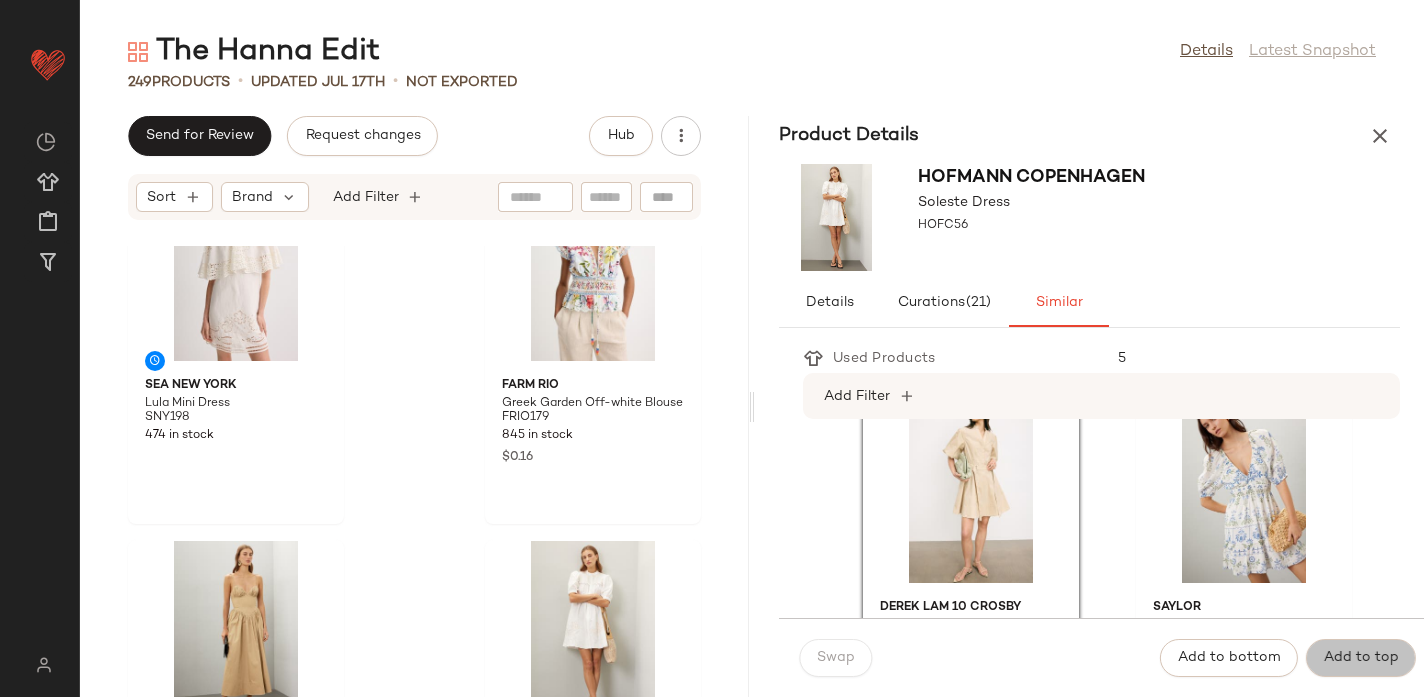 click on "Add to top" 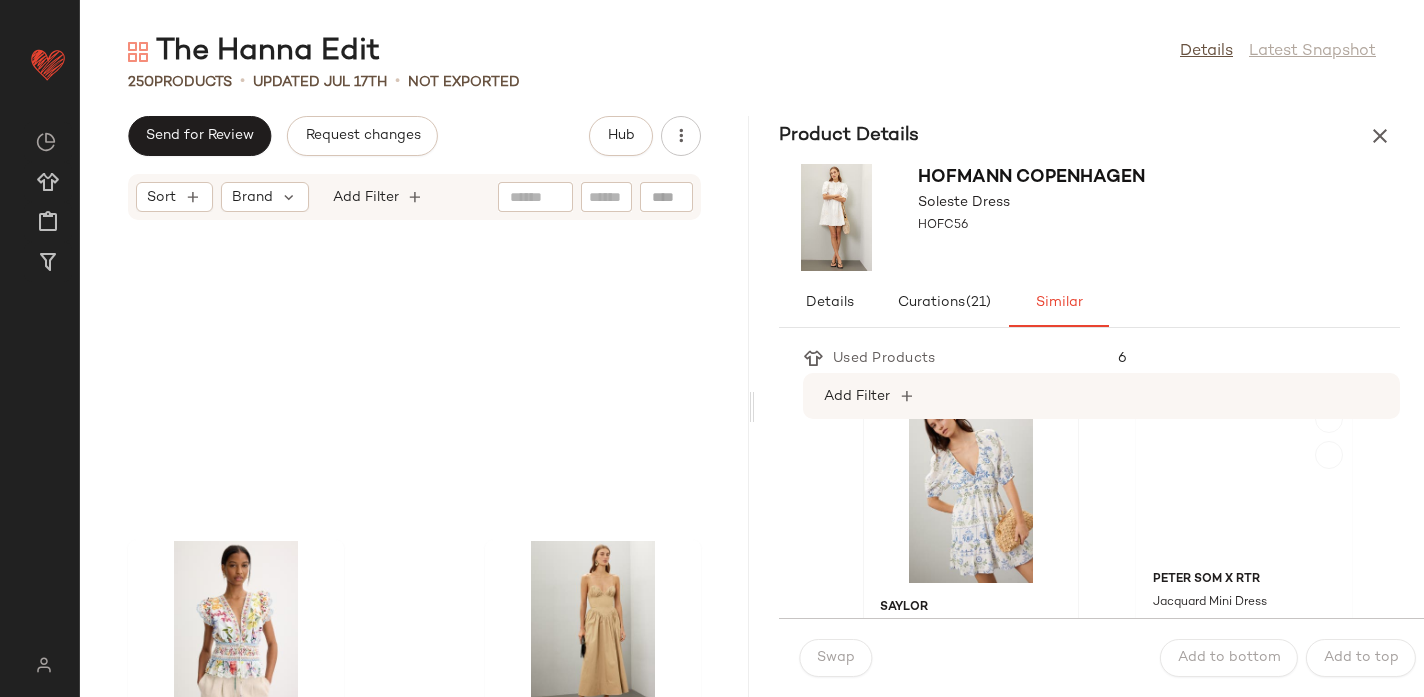scroll, scrollTop: 3077, scrollLeft: 0, axis: vertical 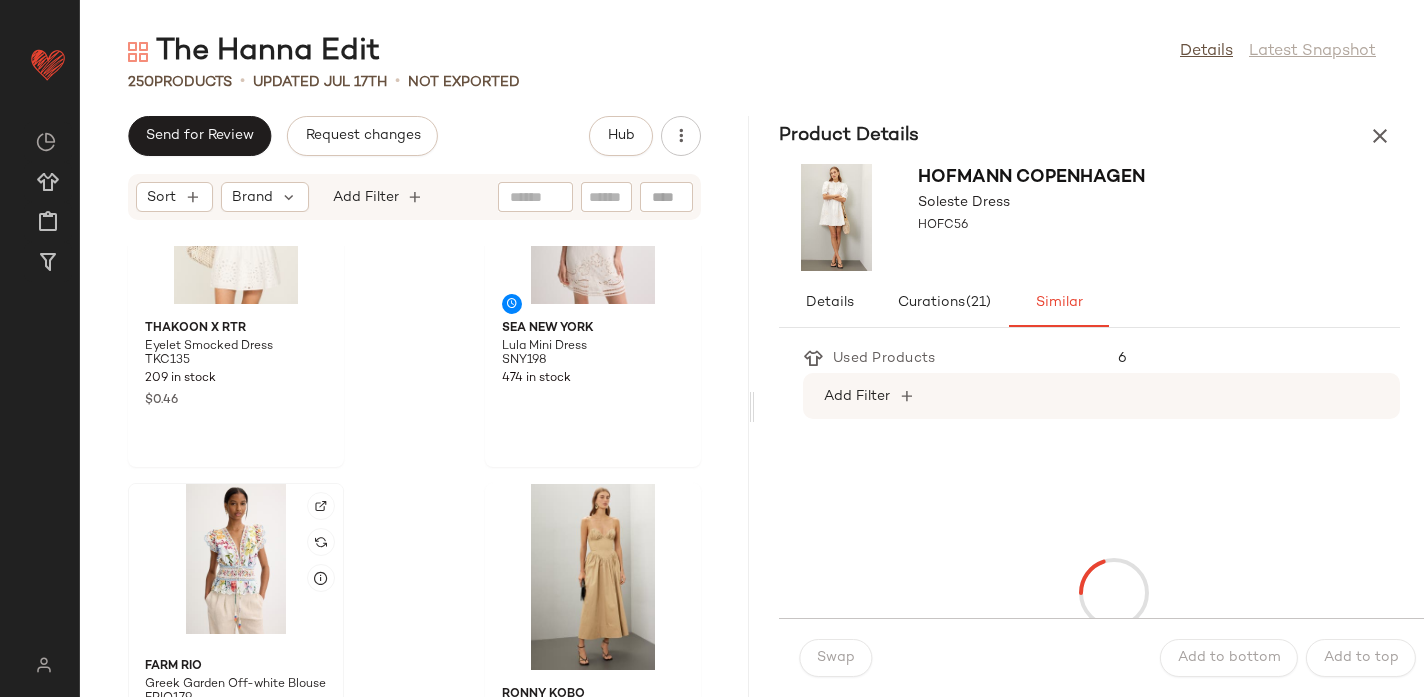 click 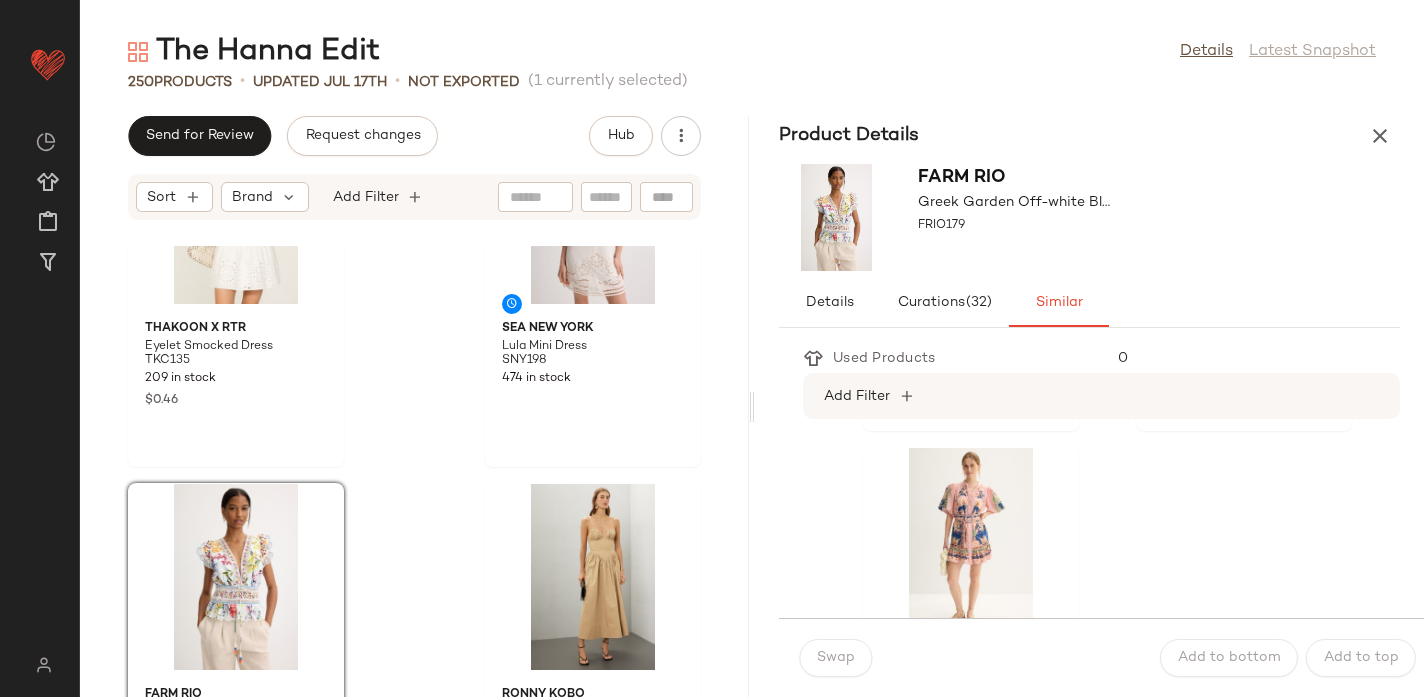 scroll, scrollTop: 4385, scrollLeft: 0, axis: vertical 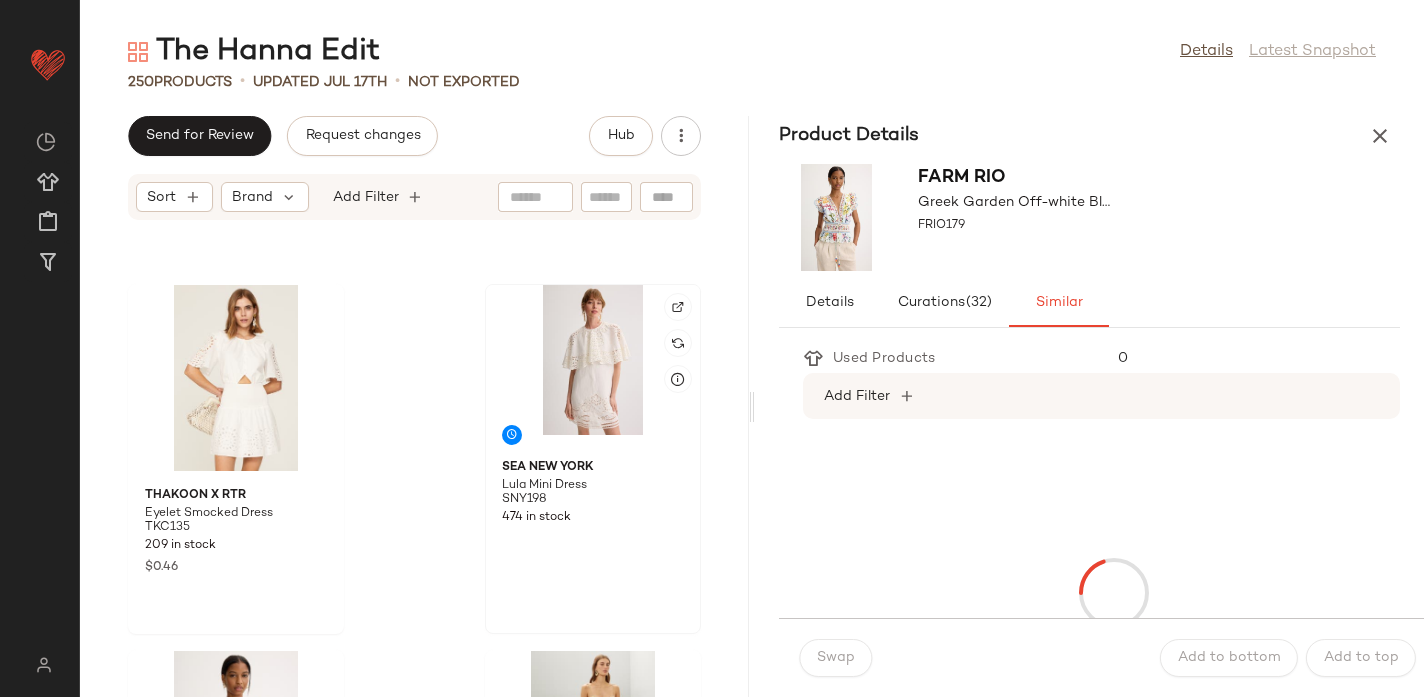 click 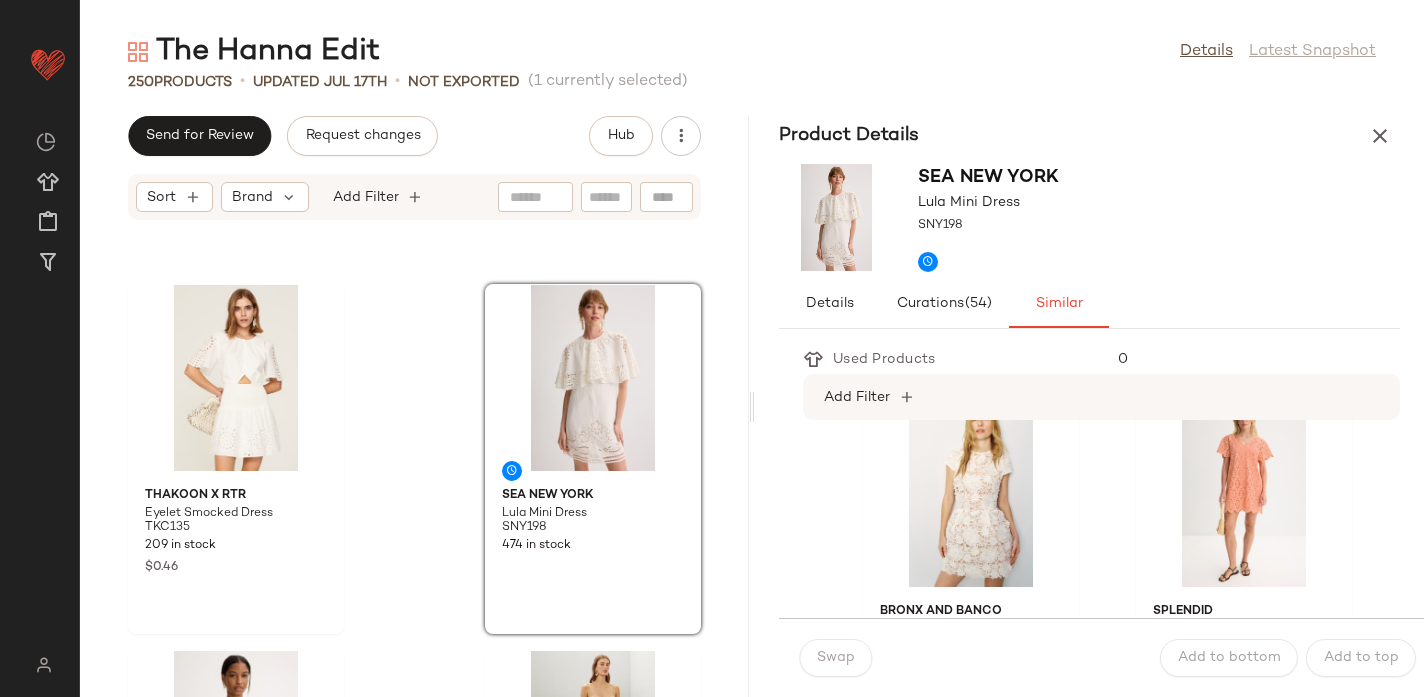 scroll, scrollTop: 772, scrollLeft: 0, axis: vertical 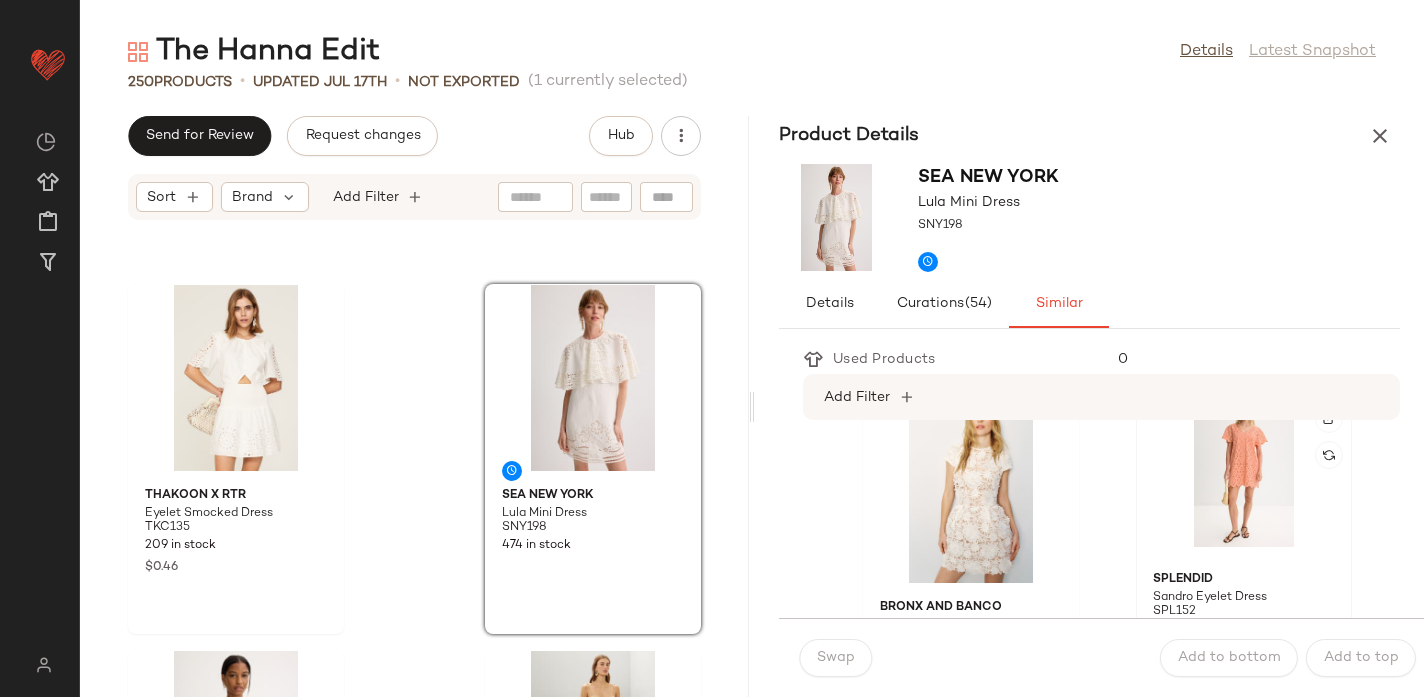 click 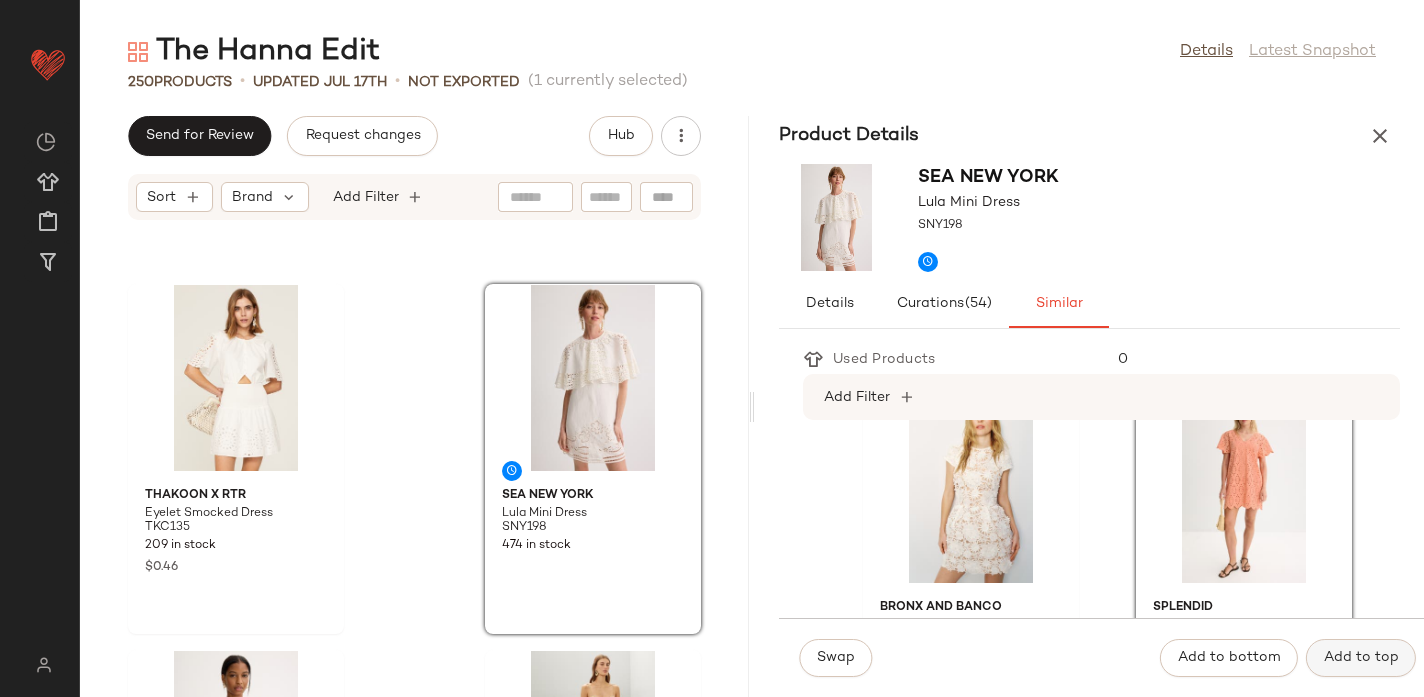 click on "Add to top" 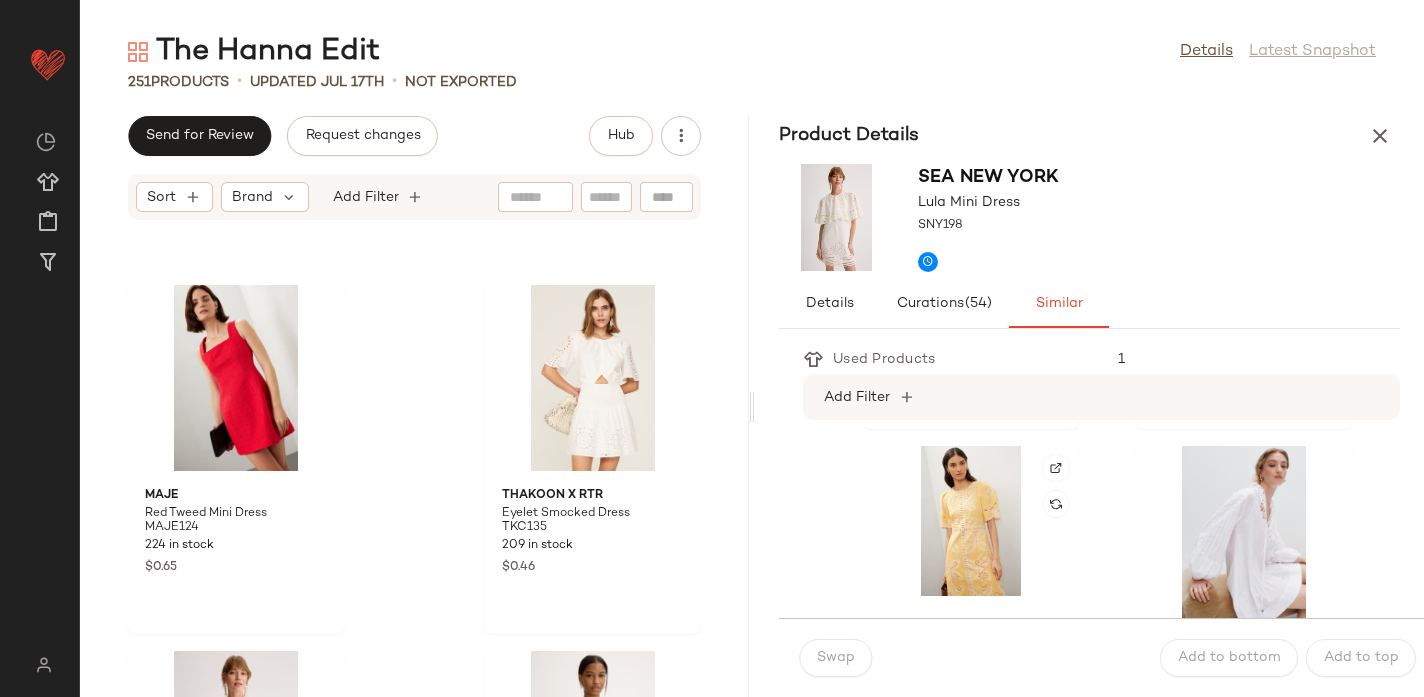 scroll, scrollTop: 2917, scrollLeft: 0, axis: vertical 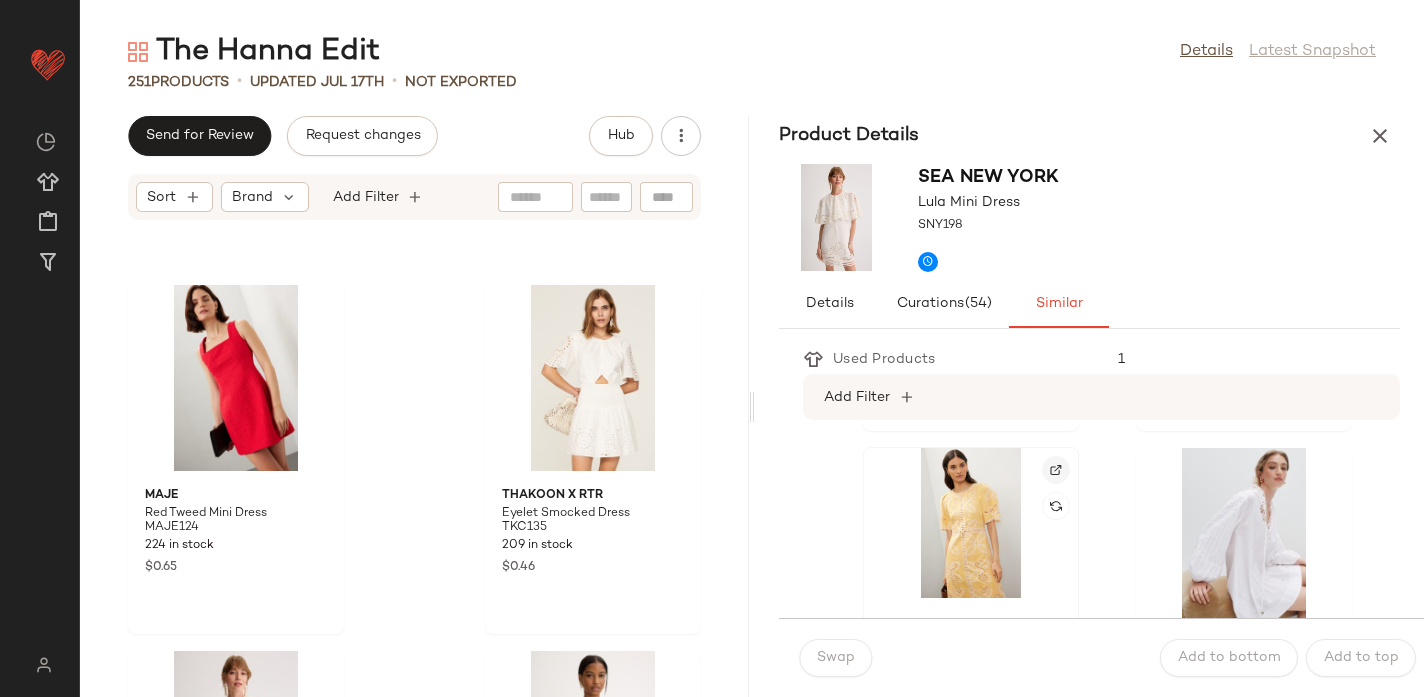 click 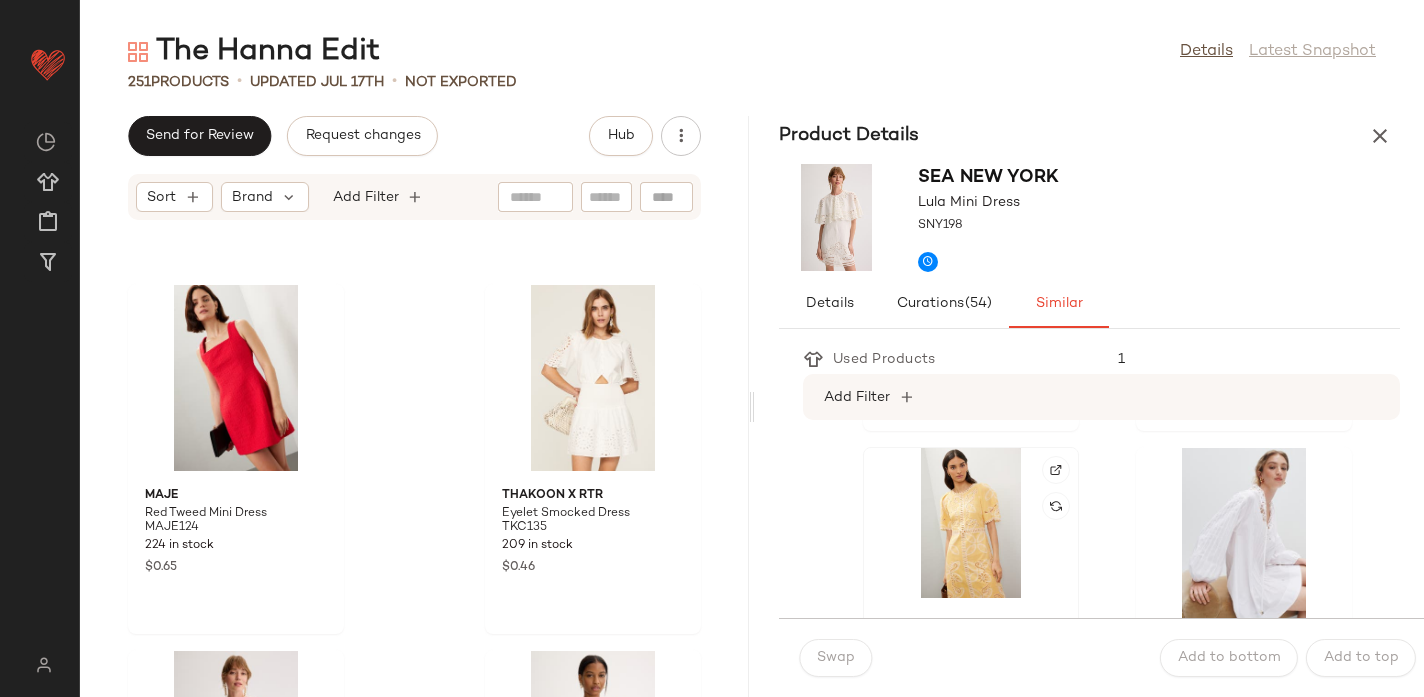 click 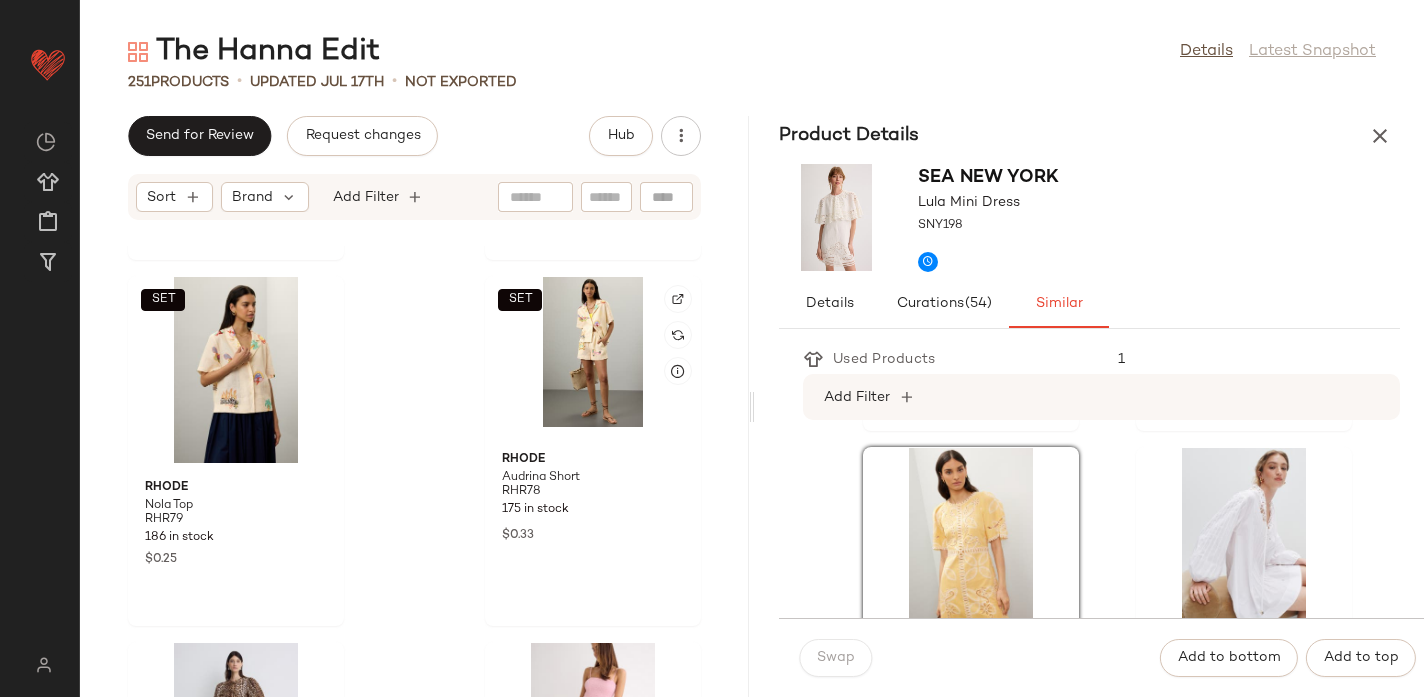 scroll, scrollTop: 43894, scrollLeft: 0, axis: vertical 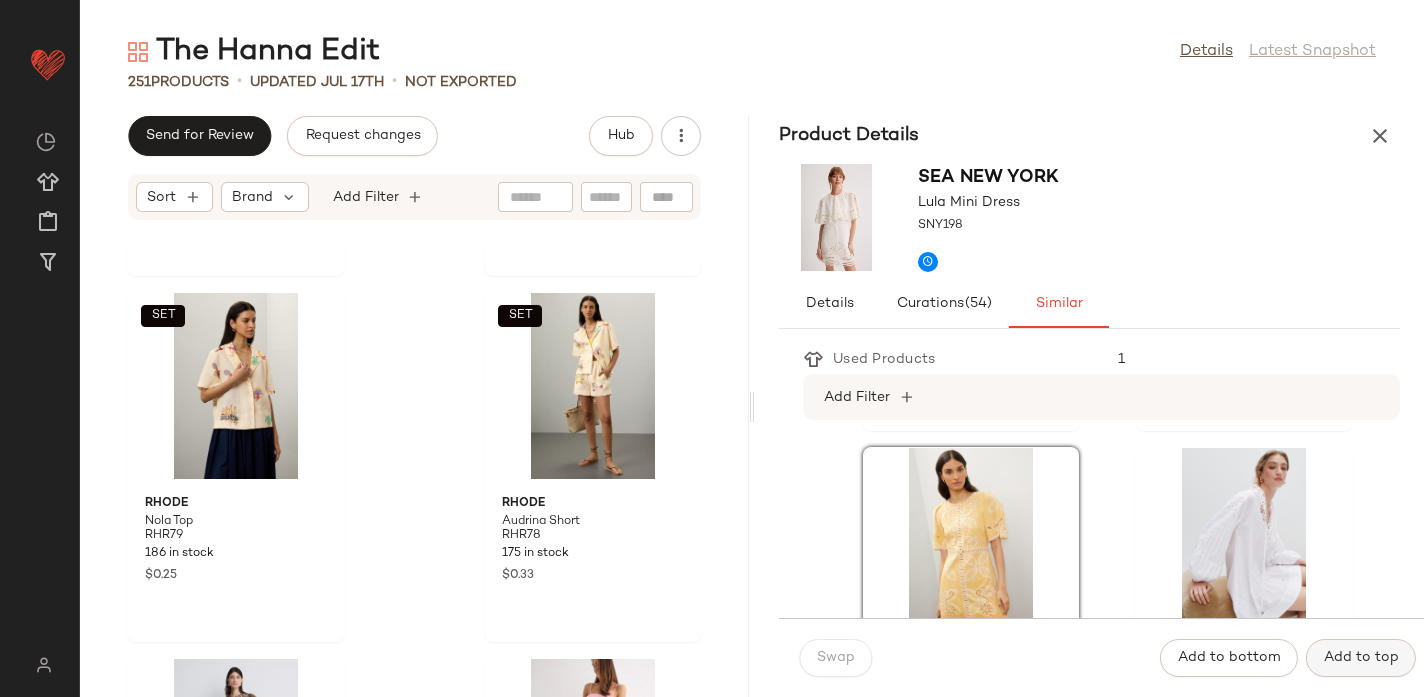 click on "Add to top" 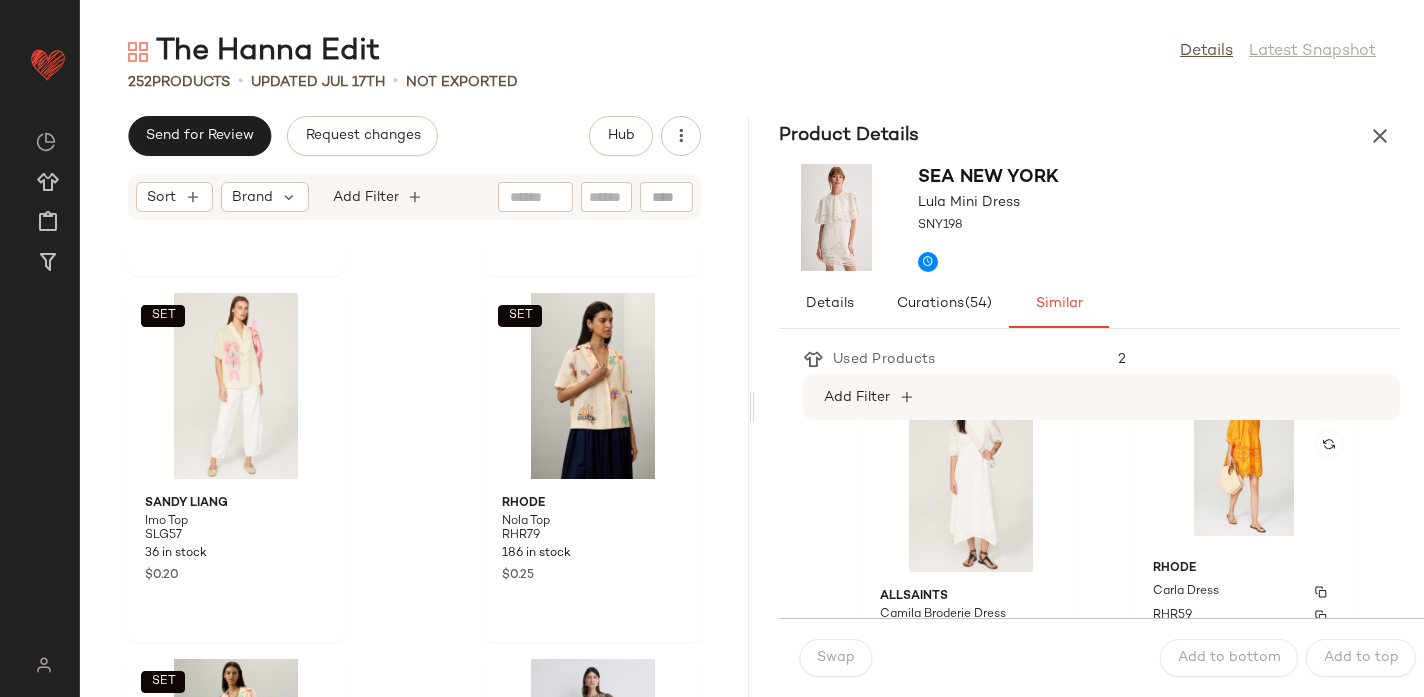scroll, scrollTop: 3438, scrollLeft: 0, axis: vertical 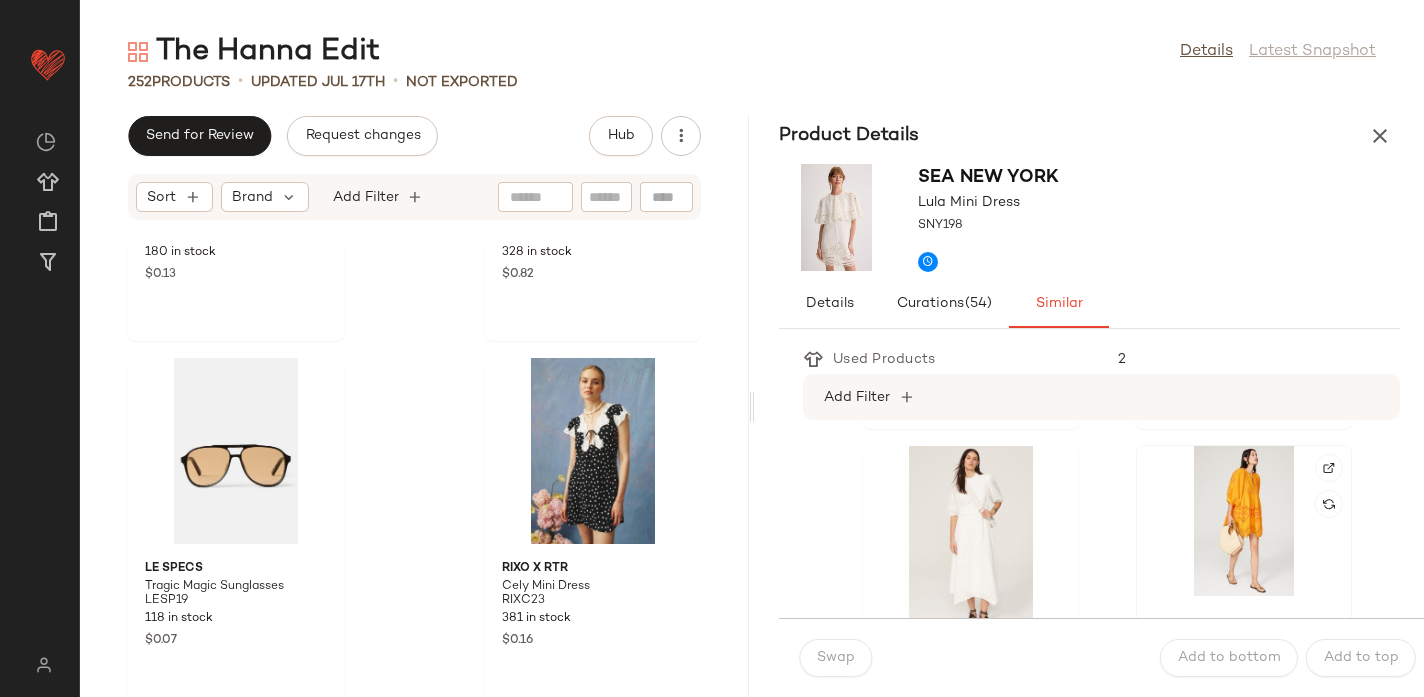 click 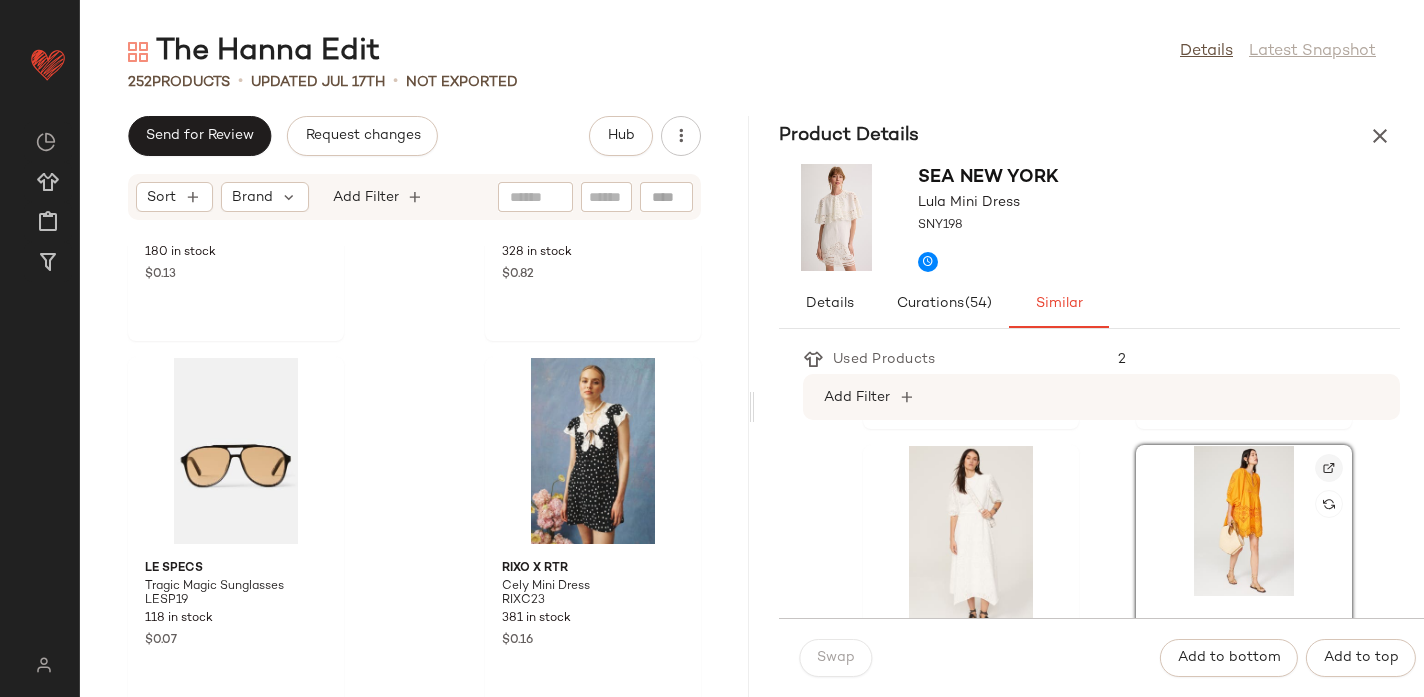 click at bounding box center [1329, 468] 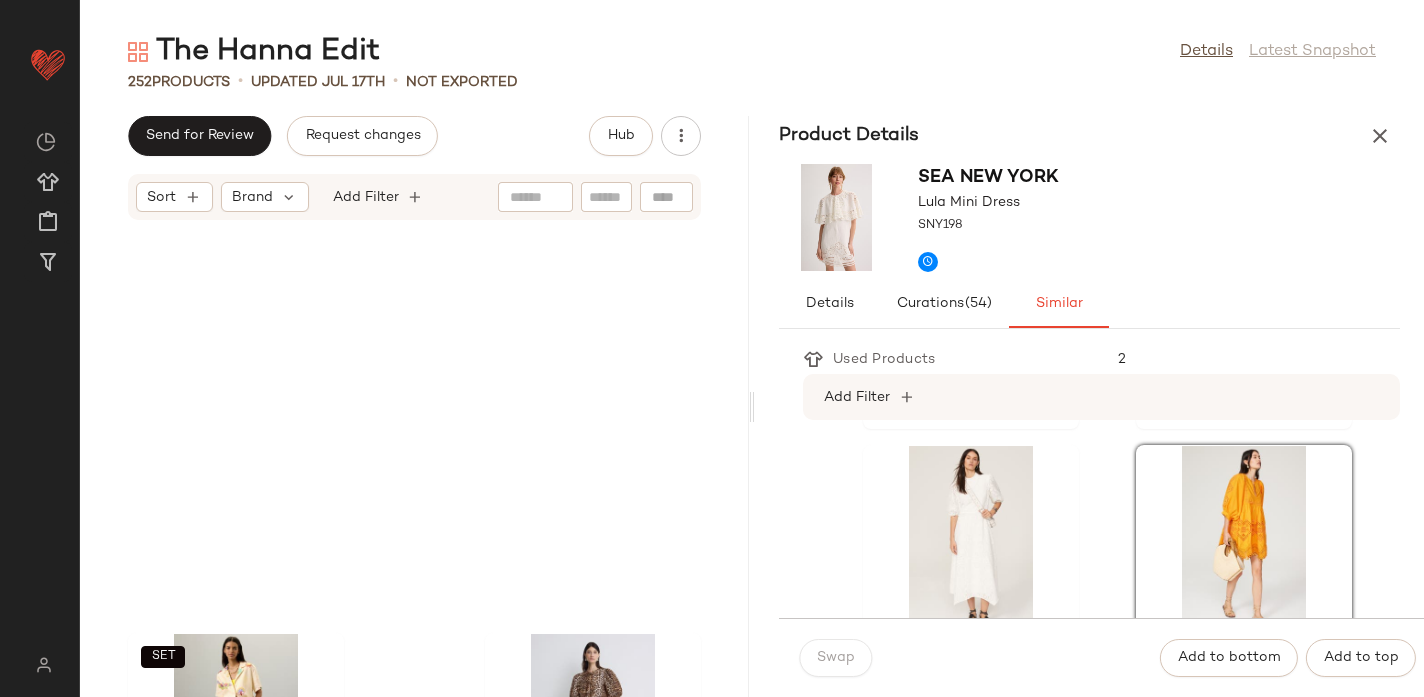 scroll, scrollTop: 44795, scrollLeft: 0, axis: vertical 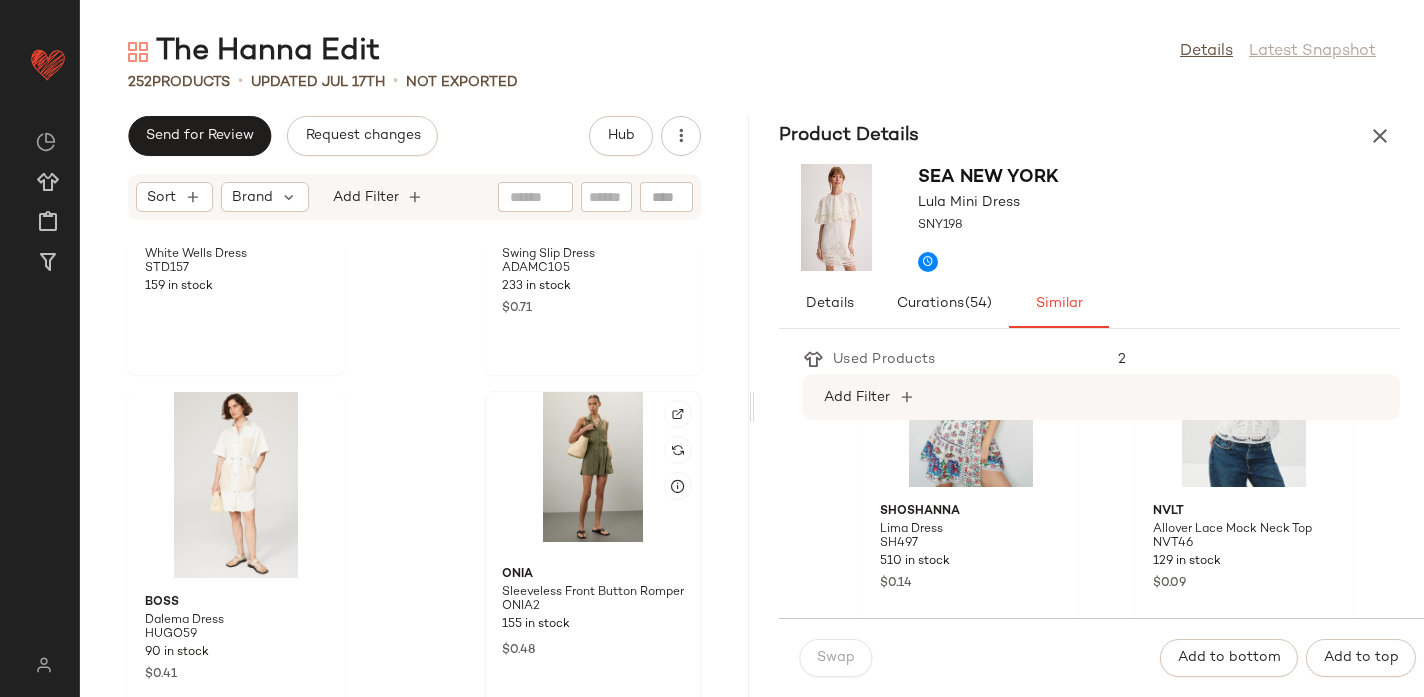 click 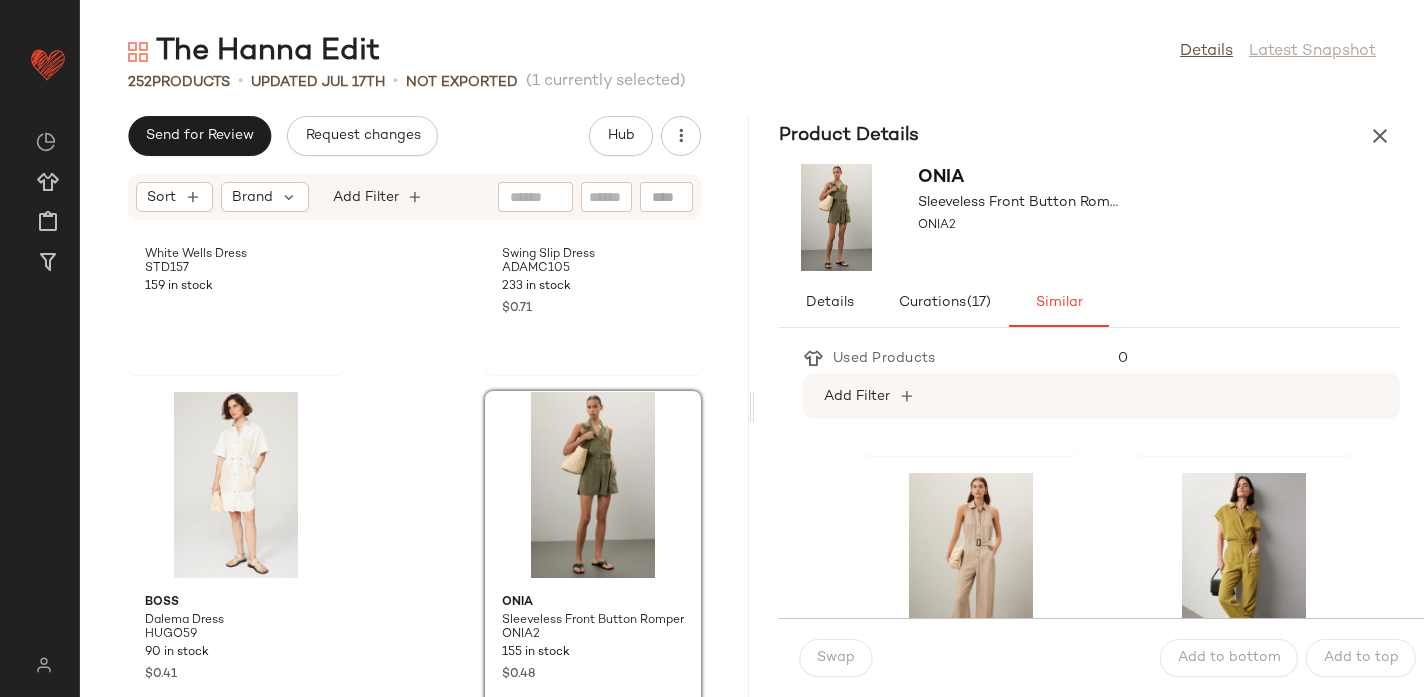 scroll, scrollTop: 2170, scrollLeft: 0, axis: vertical 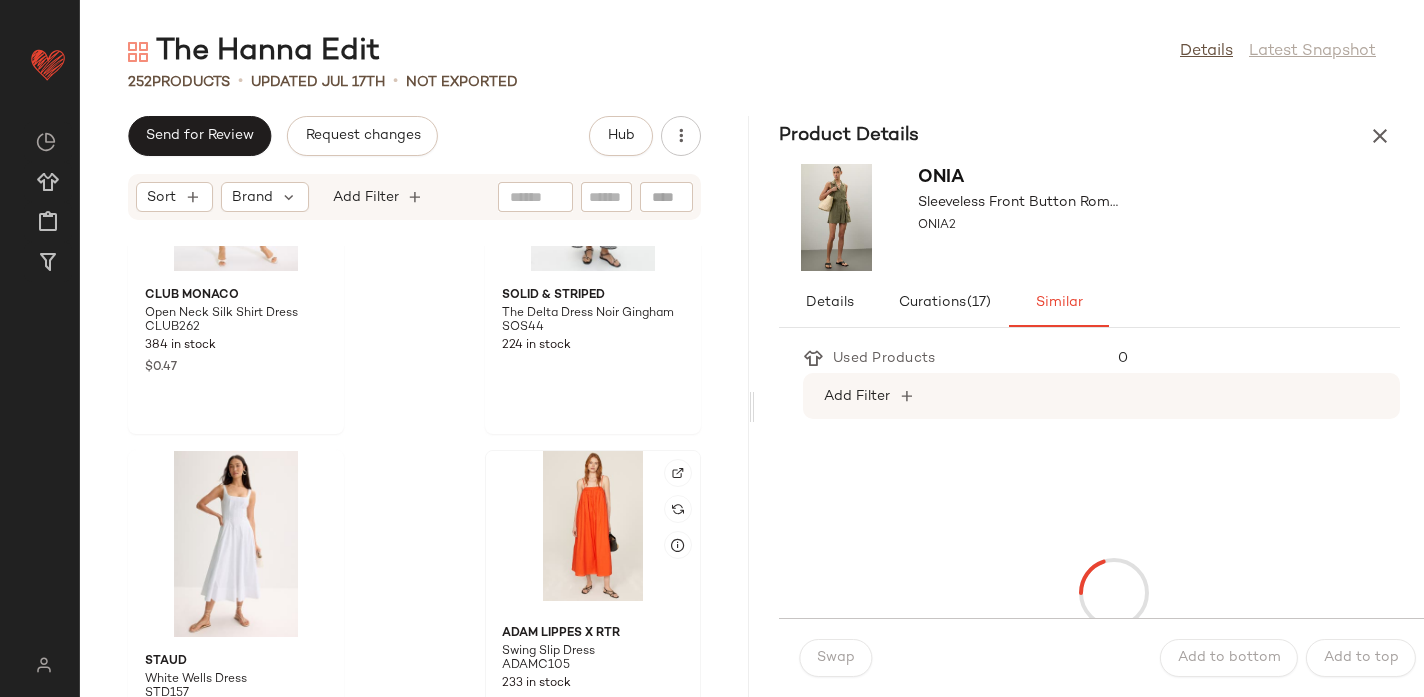 click 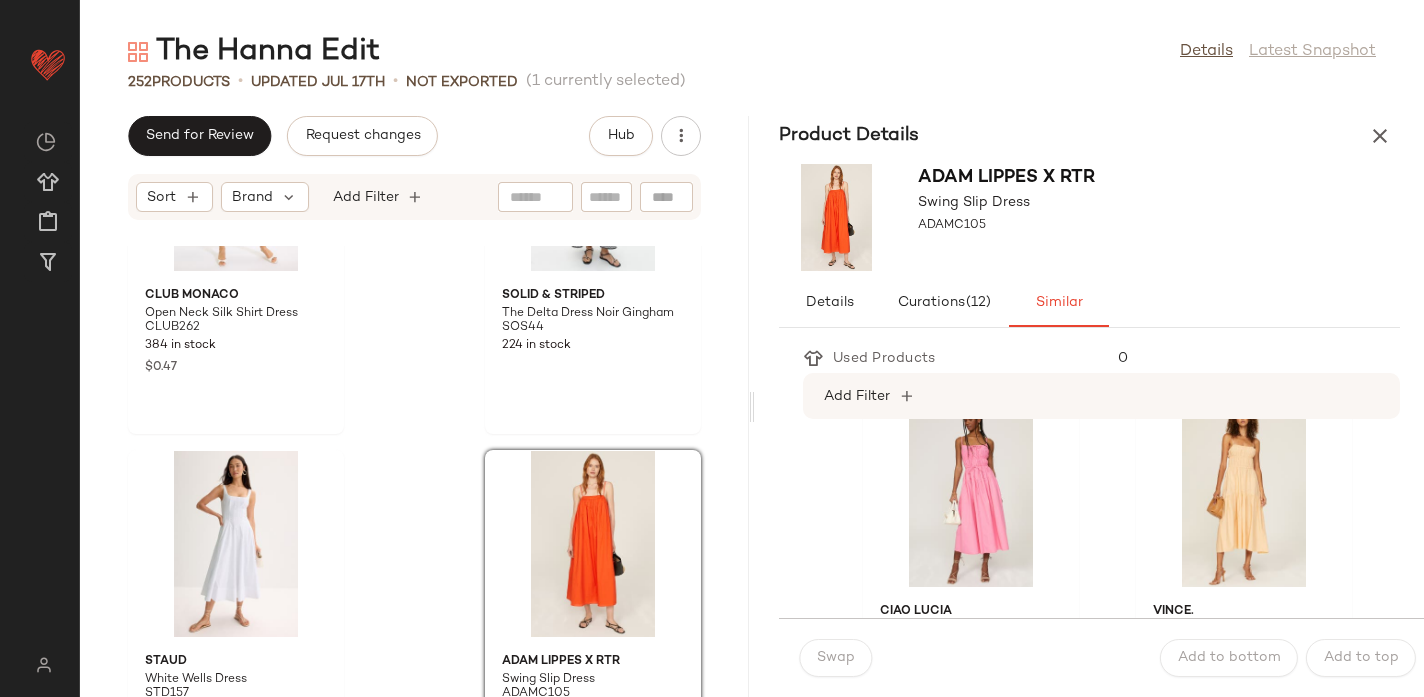 scroll, scrollTop: 1859, scrollLeft: 0, axis: vertical 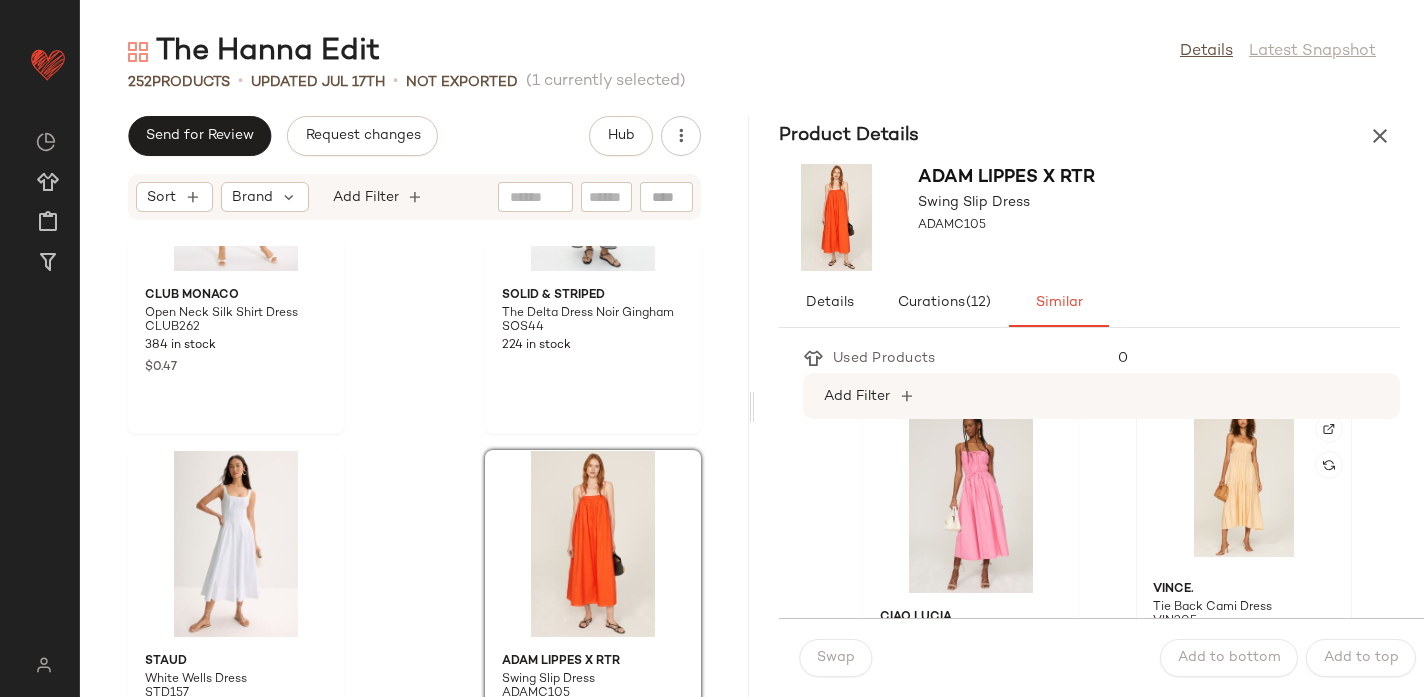 click 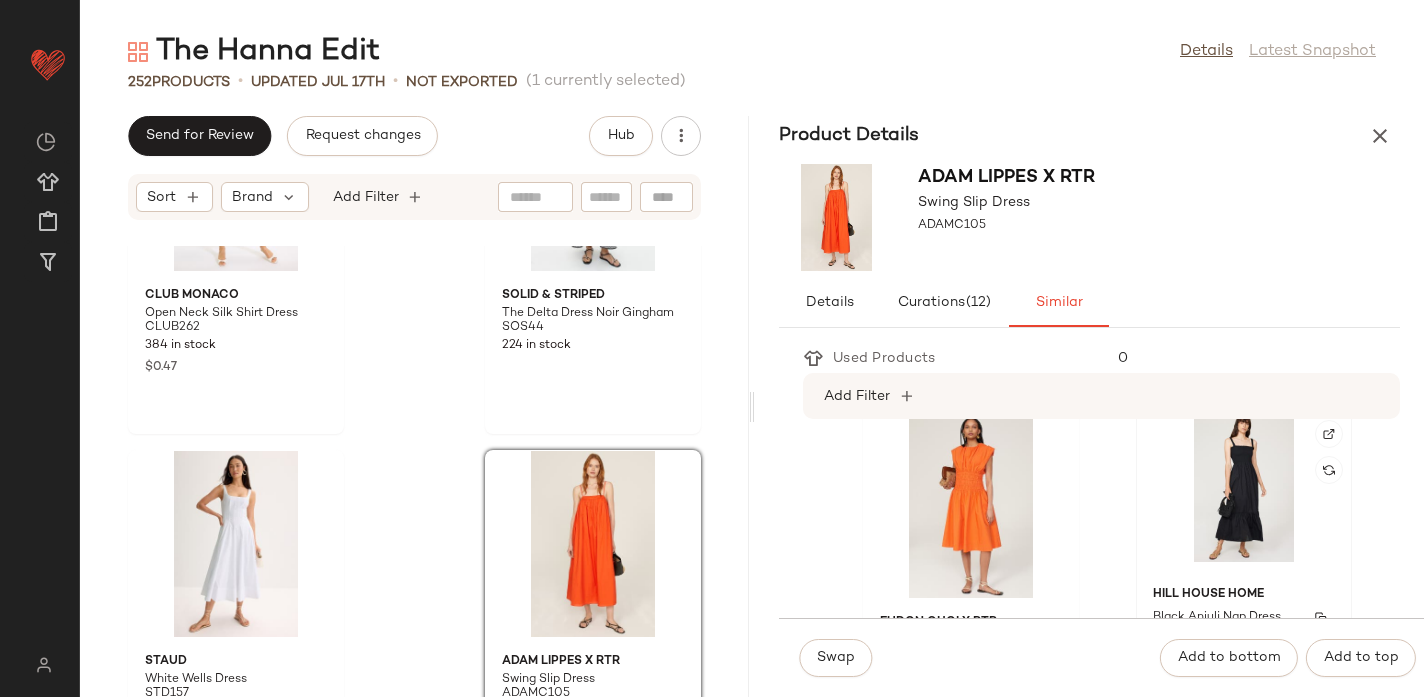 scroll, scrollTop: 2196, scrollLeft: 0, axis: vertical 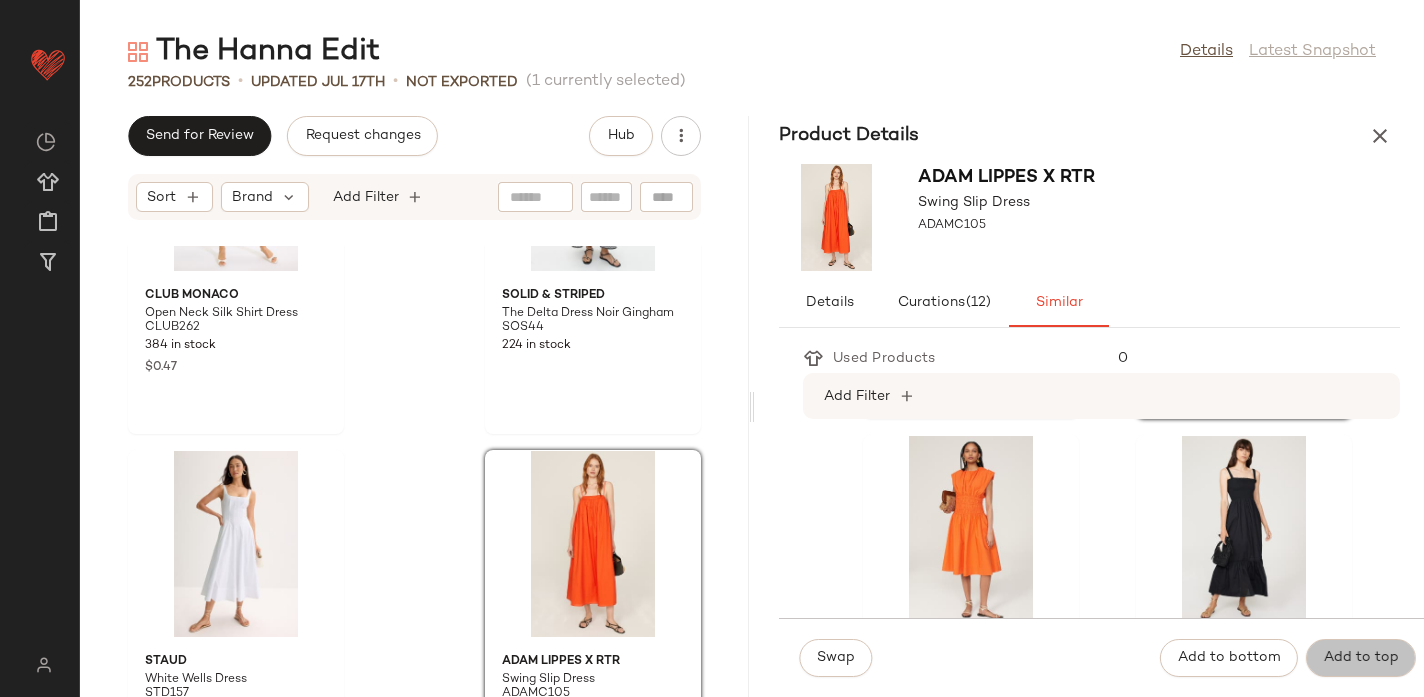 click on "Add to top" 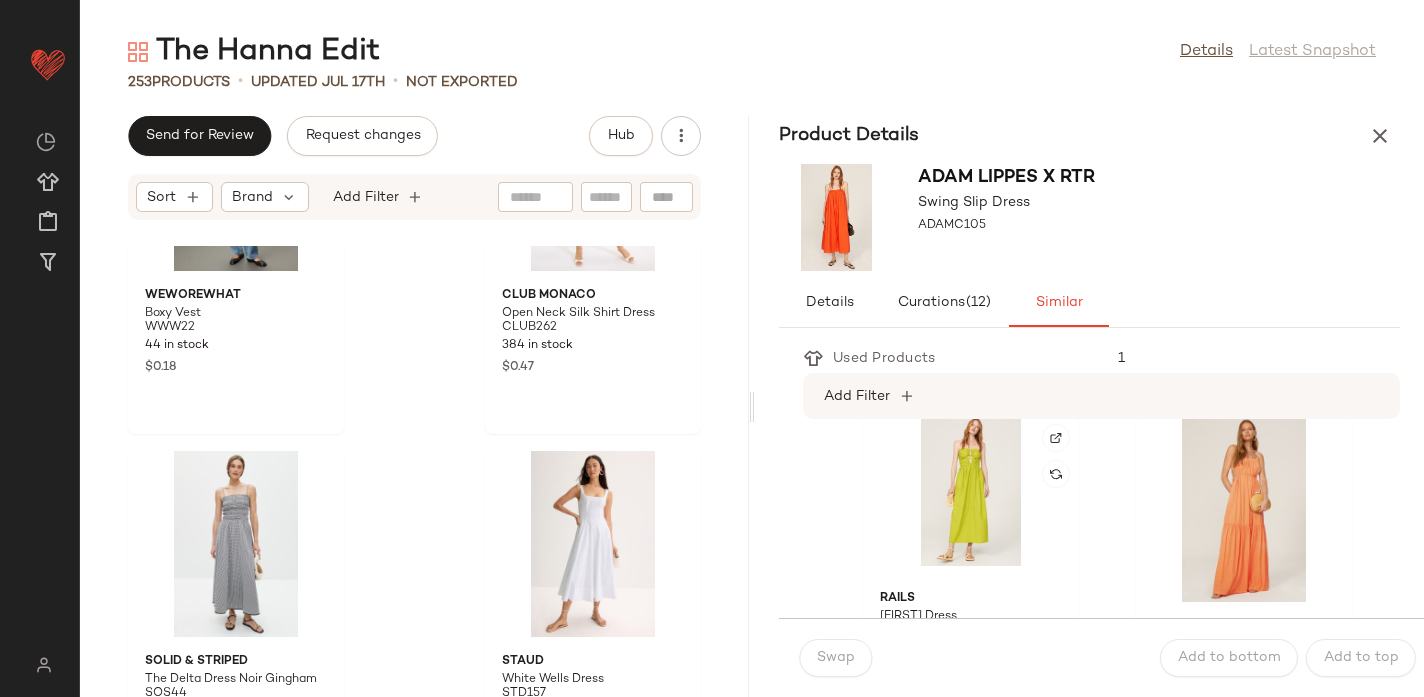 scroll, scrollTop: 3668, scrollLeft: 0, axis: vertical 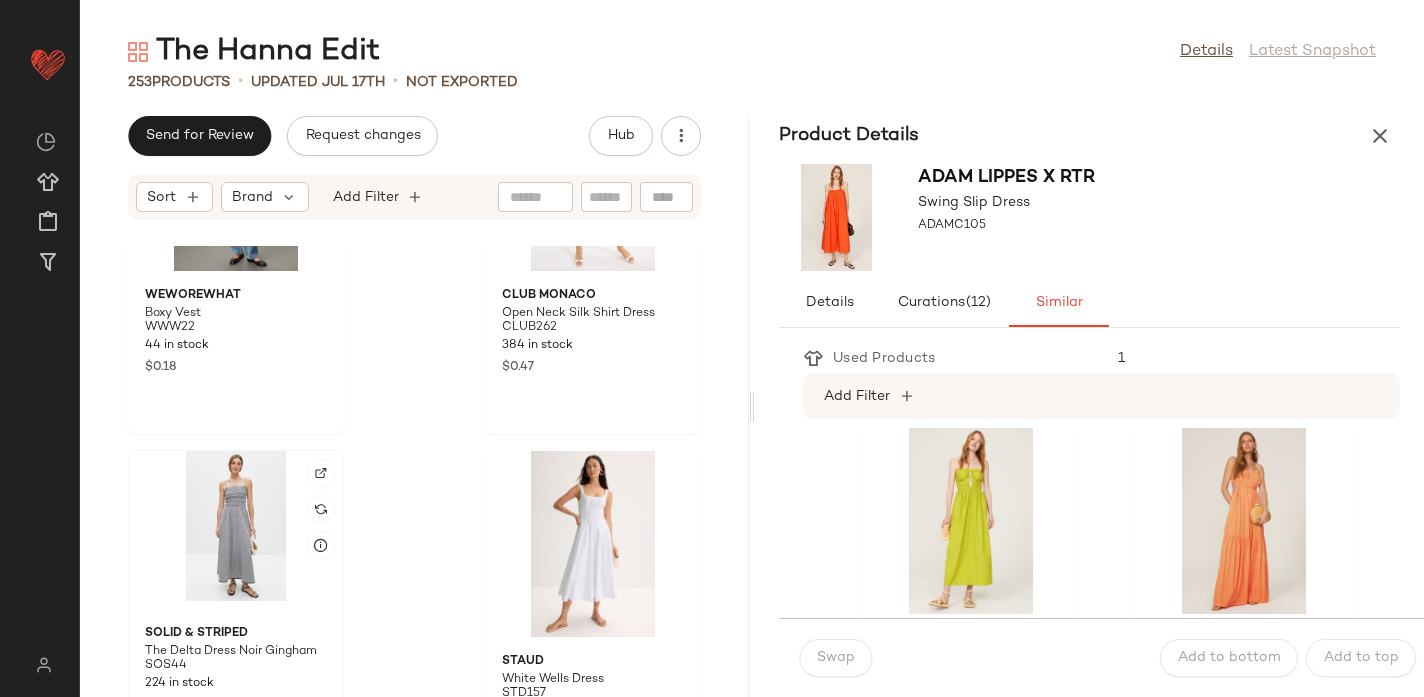 click 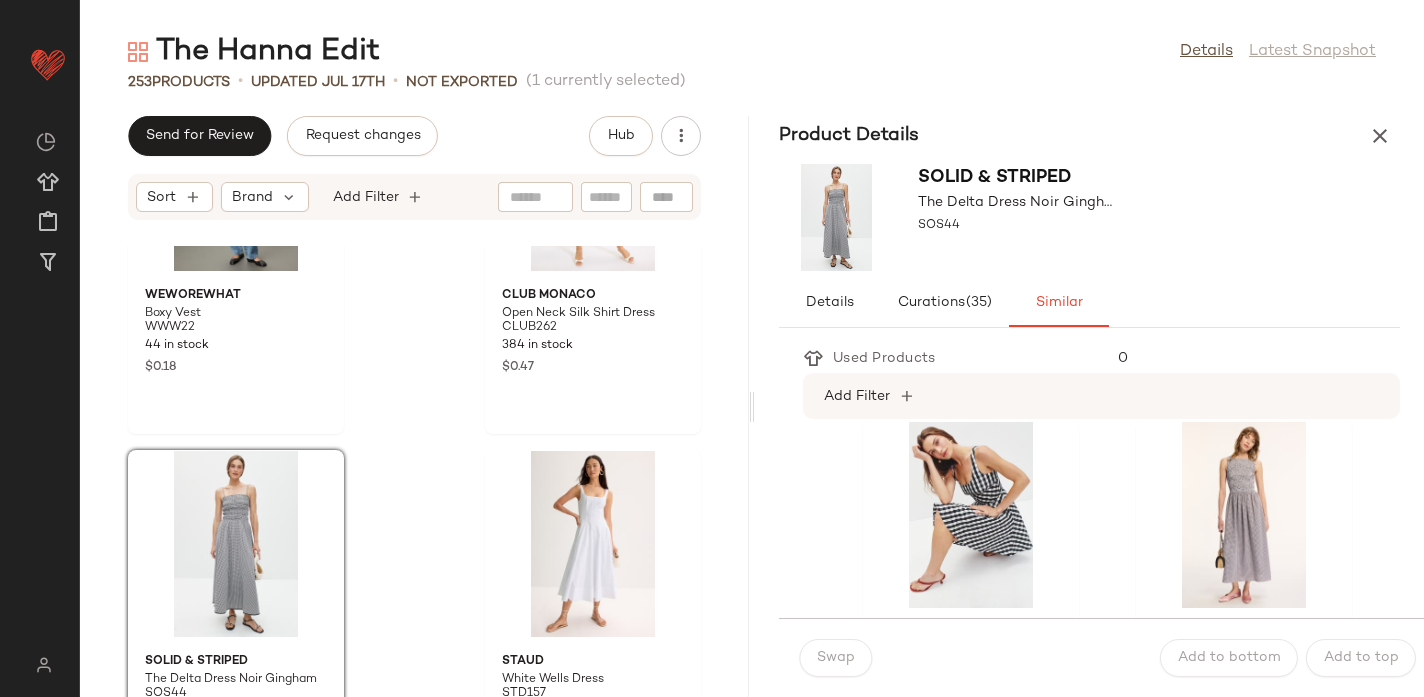 scroll, scrollTop: 1125, scrollLeft: 0, axis: vertical 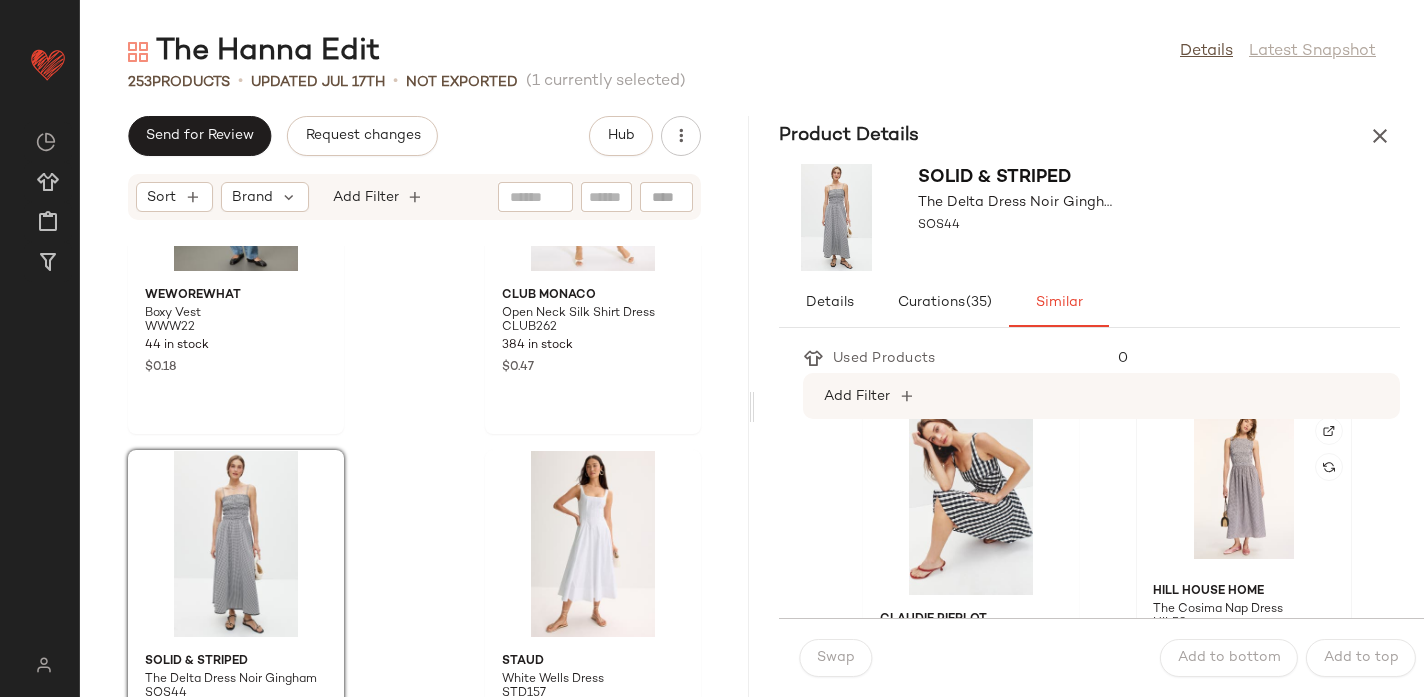 click 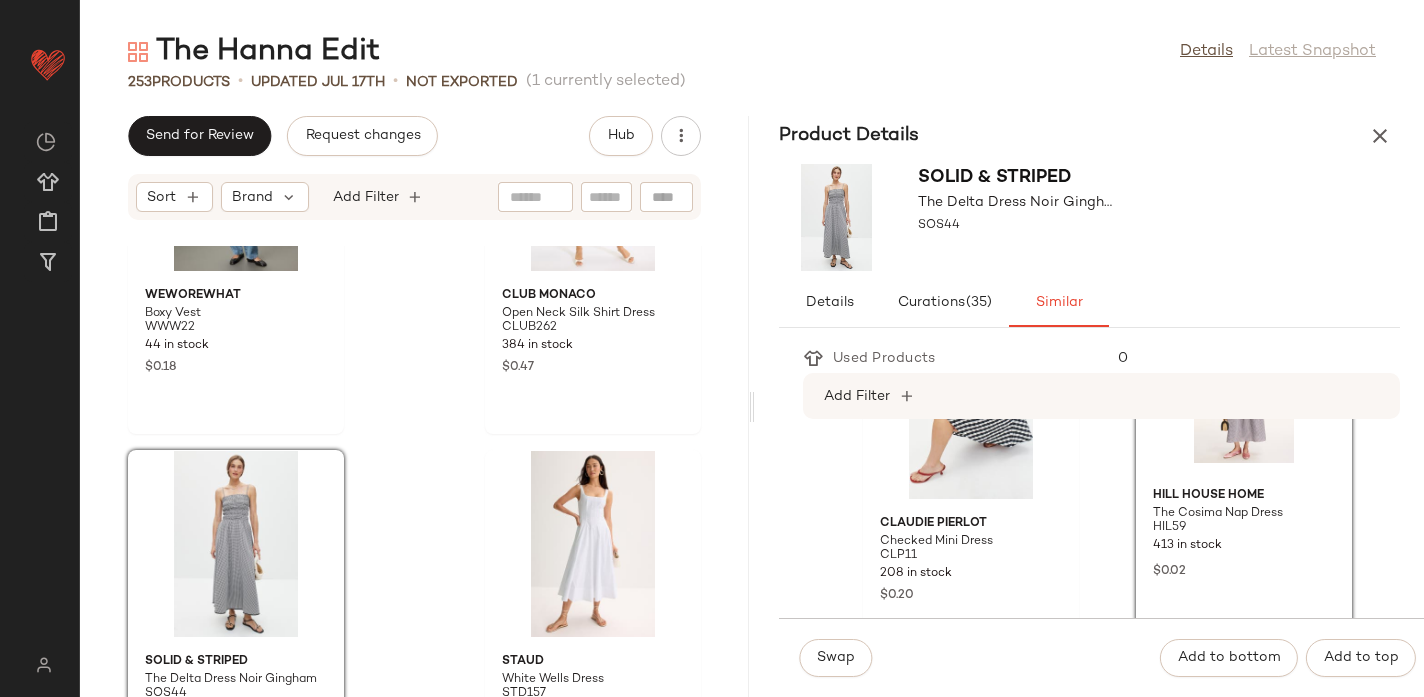 scroll, scrollTop: 1223, scrollLeft: 0, axis: vertical 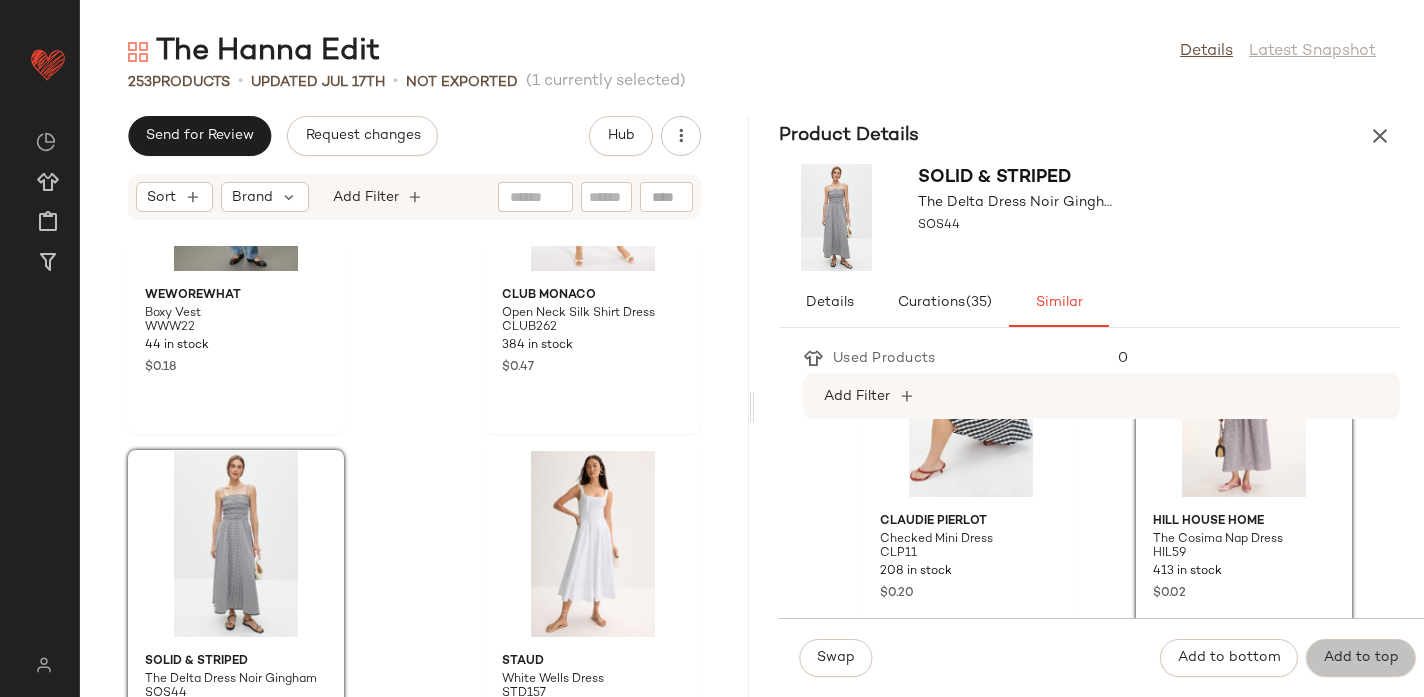 click on "Add to top" 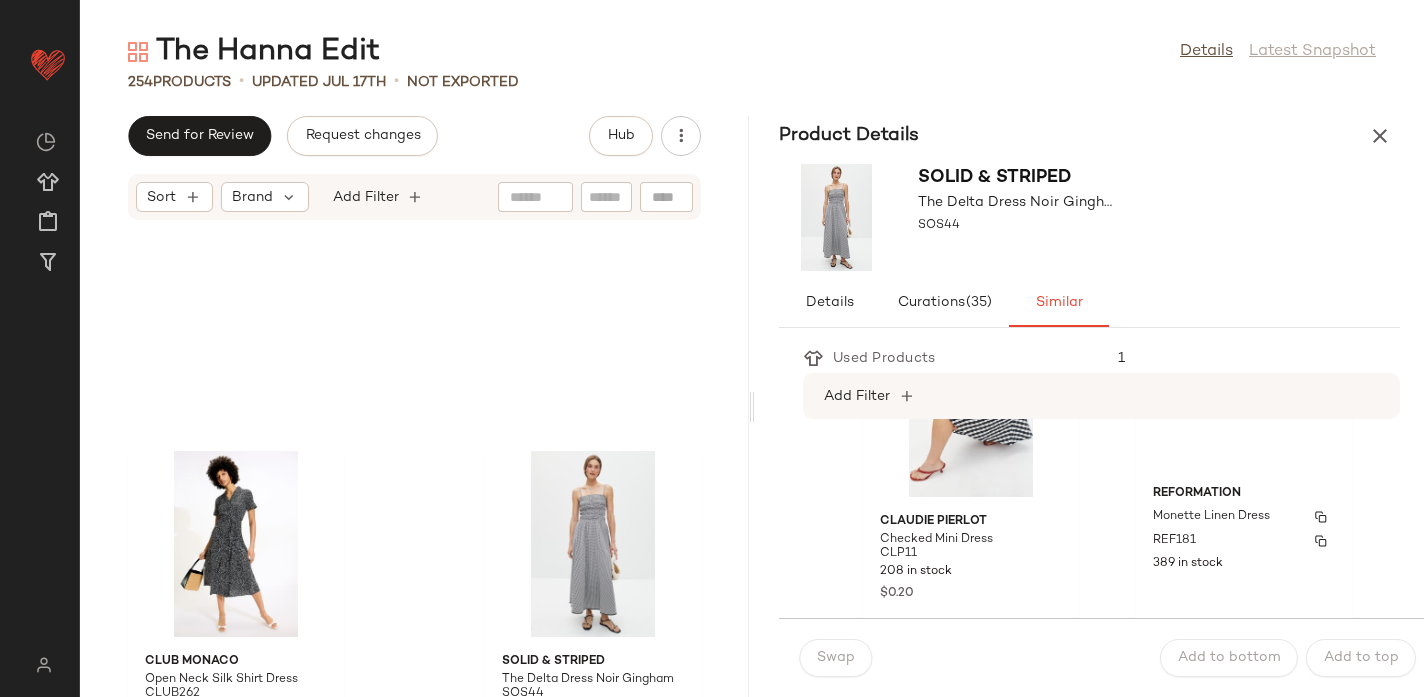scroll, scrollTop: 15920, scrollLeft: 0, axis: vertical 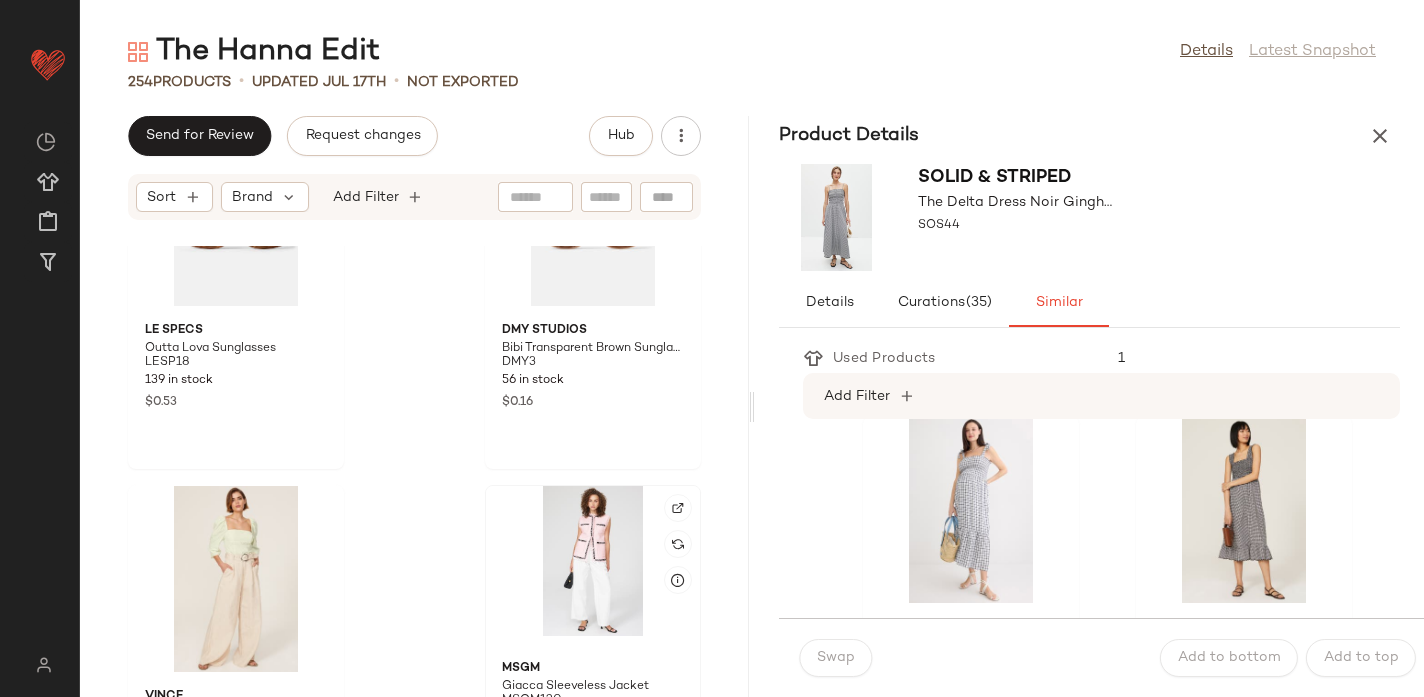 click 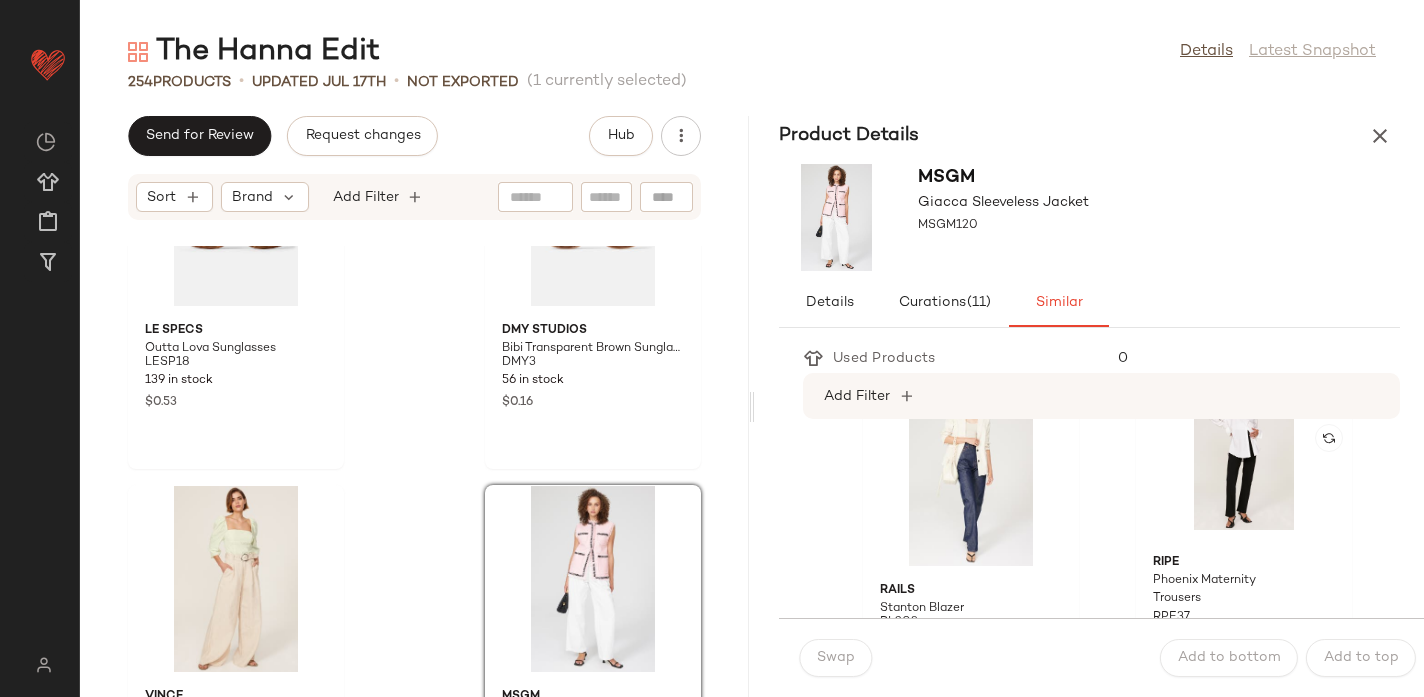 scroll, scrollTop: 2646, scrollLeft: 0, axis: vertical 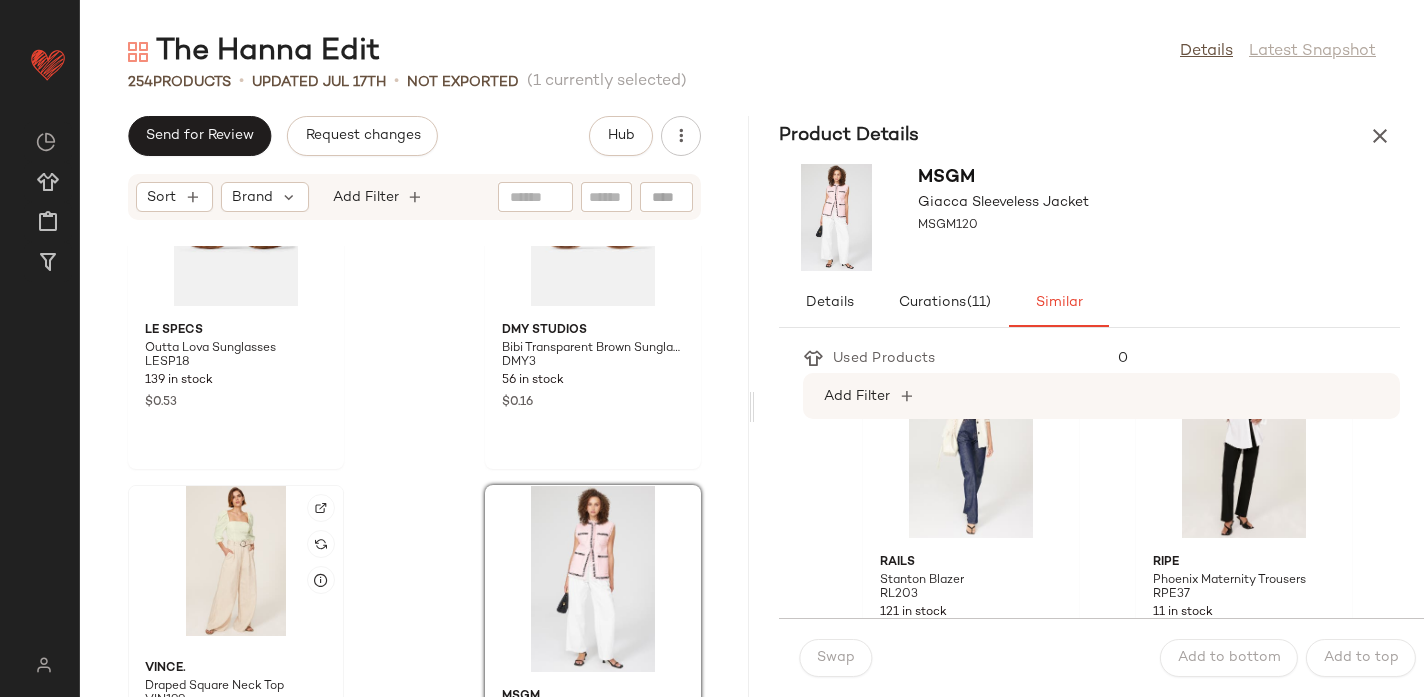 click 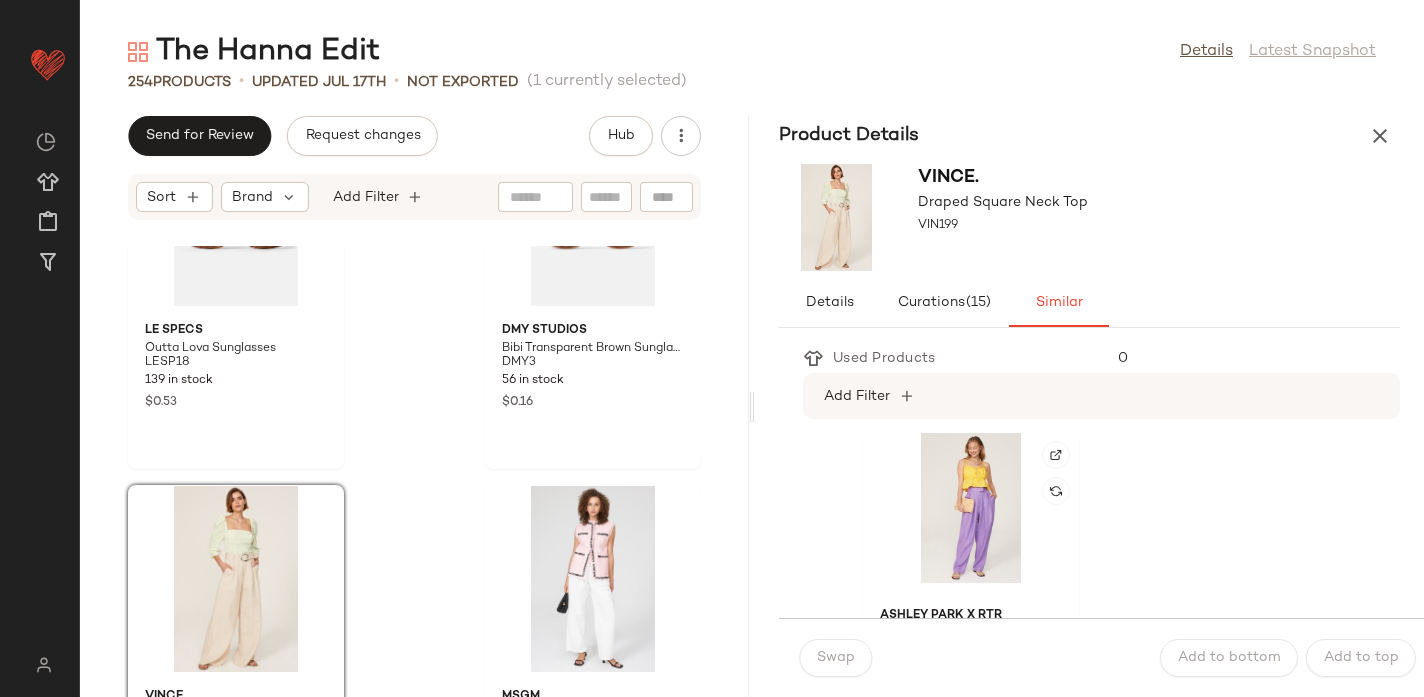 scroll, scrollTop: 4393, scrollLeft: 0, axis: vertical 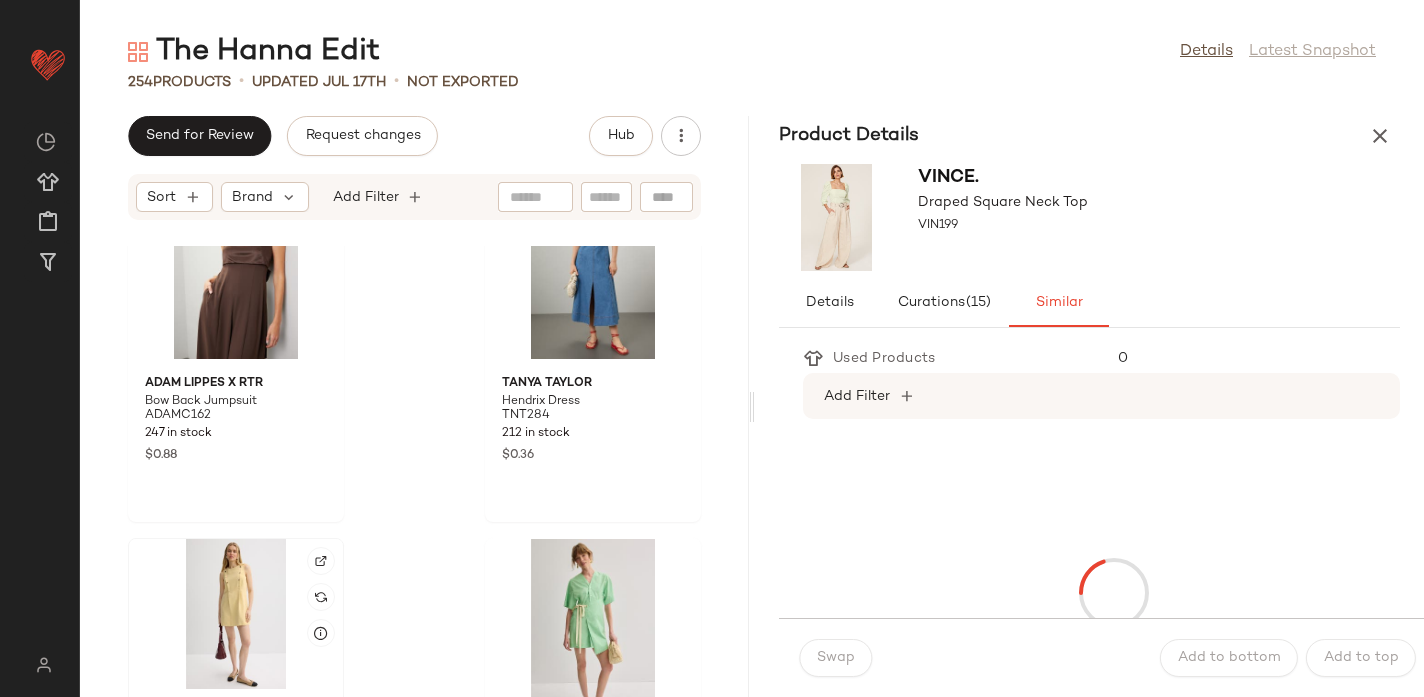 click 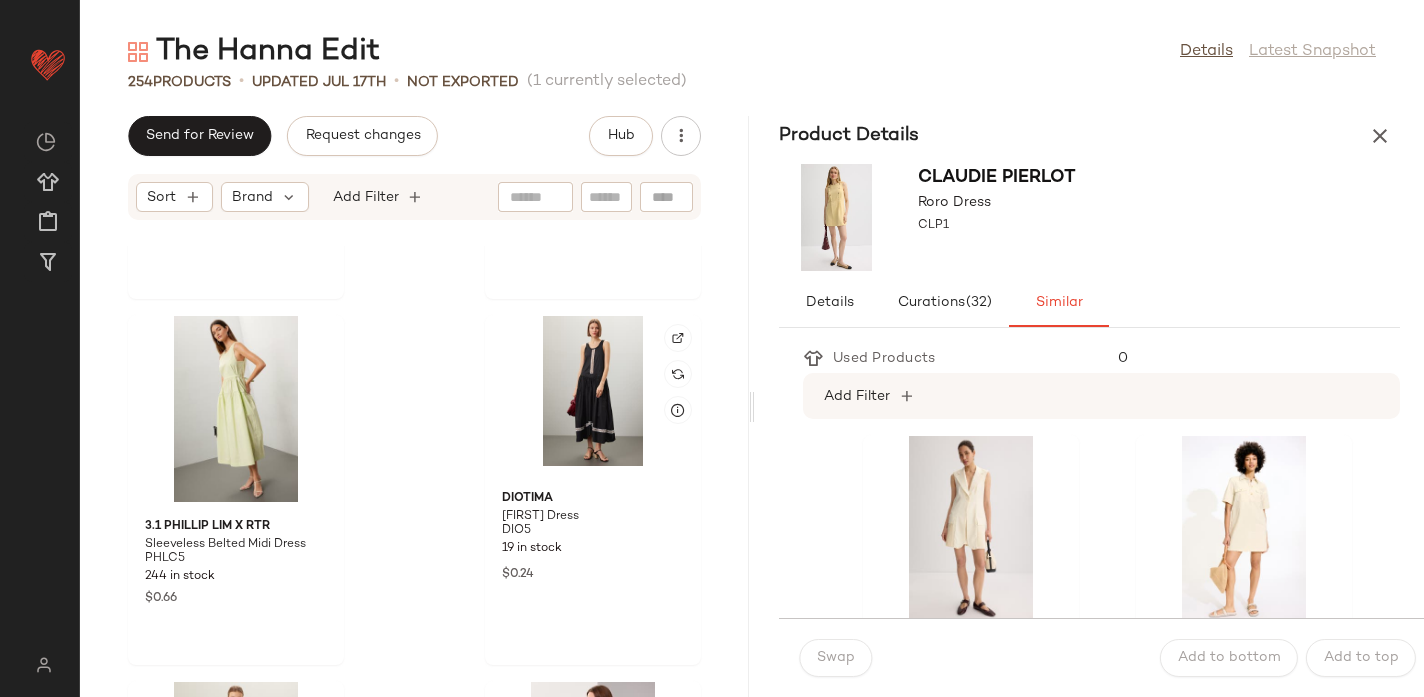 scroll, scrollTop: 9096, scrollLeft: 0, axis: vertical 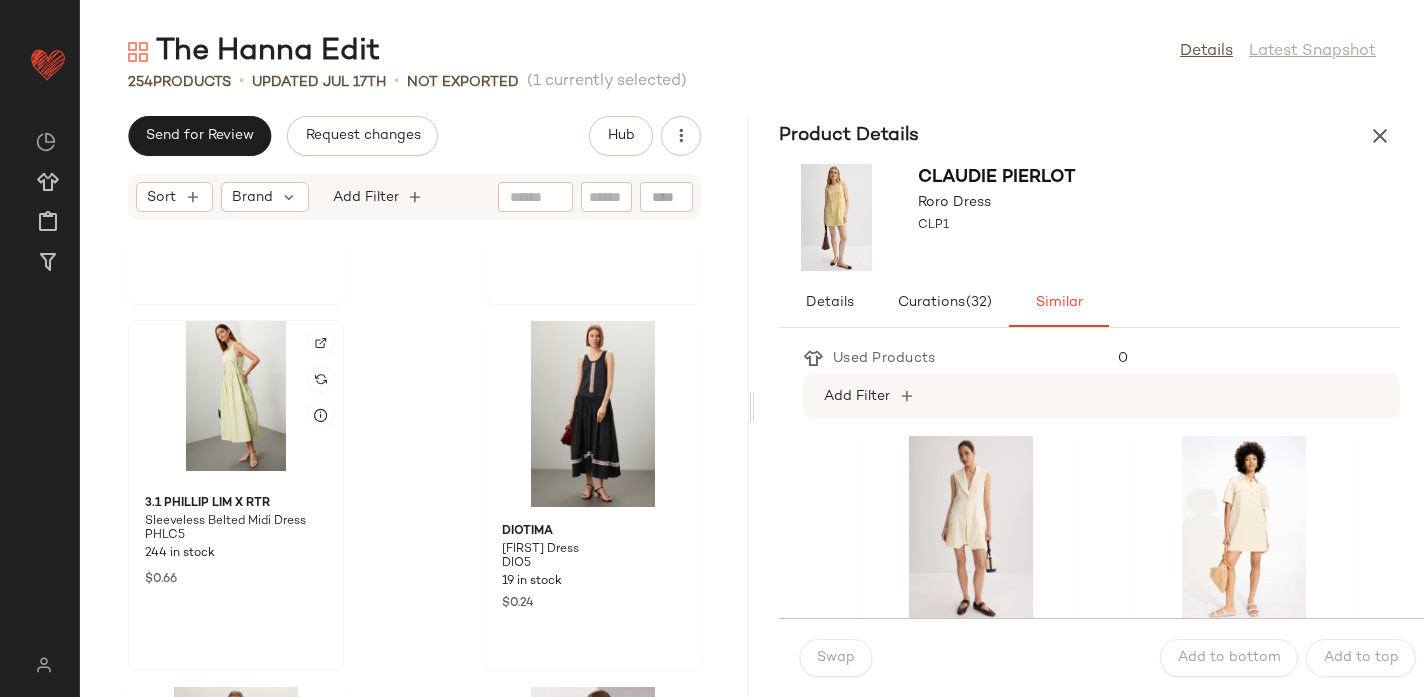 click 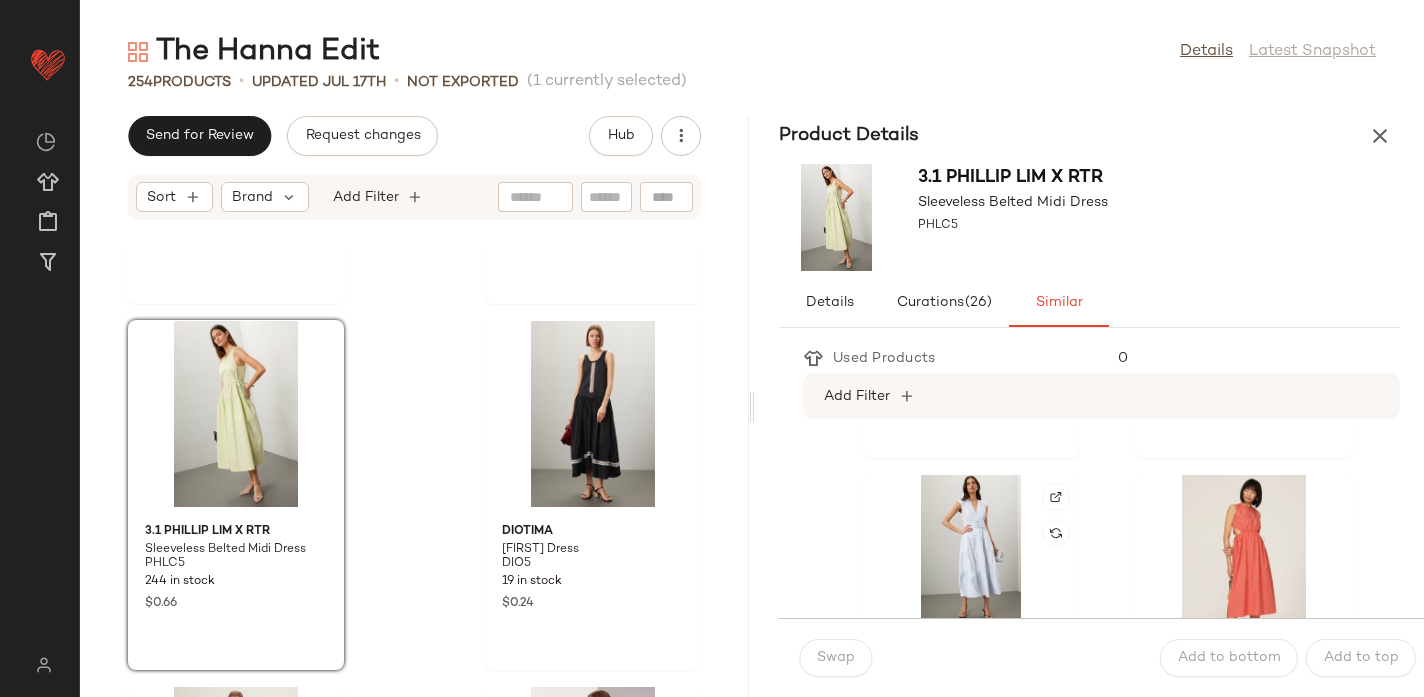 scroll, scrollTop: 3333, scrollLeft: 0, axis: vertical 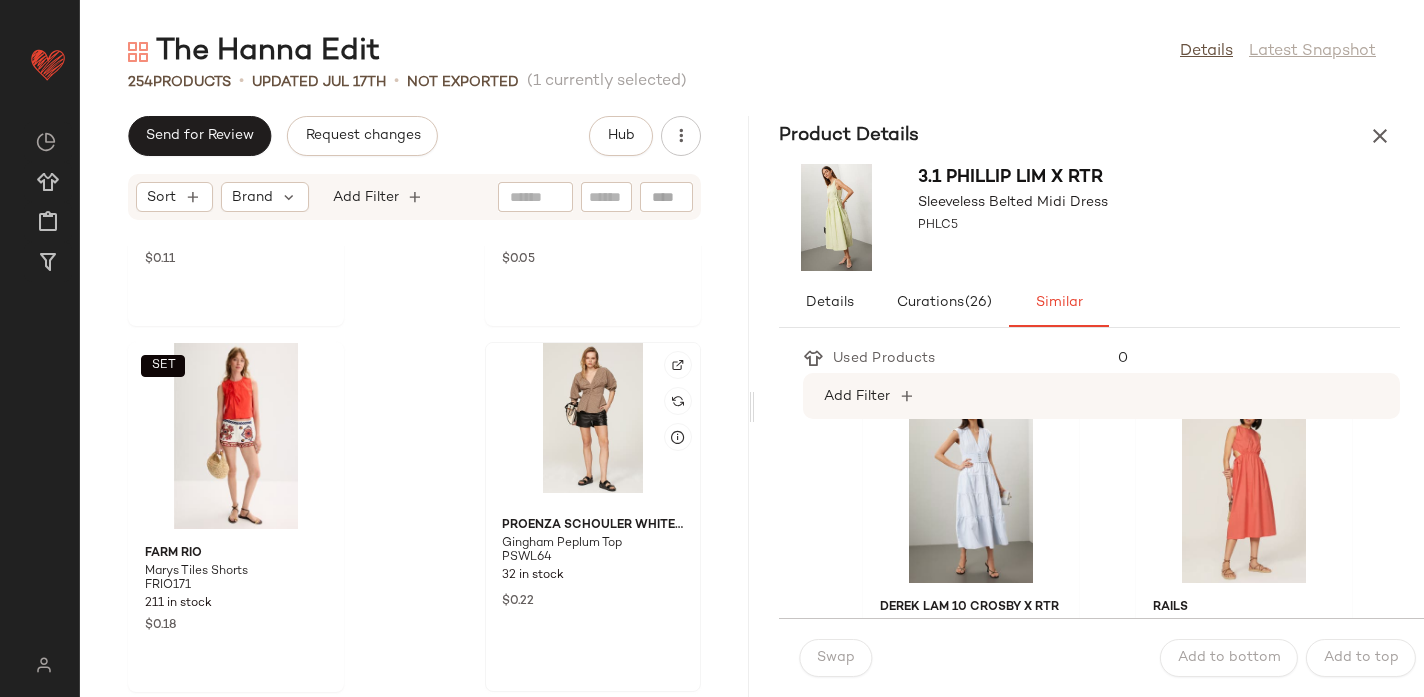 click 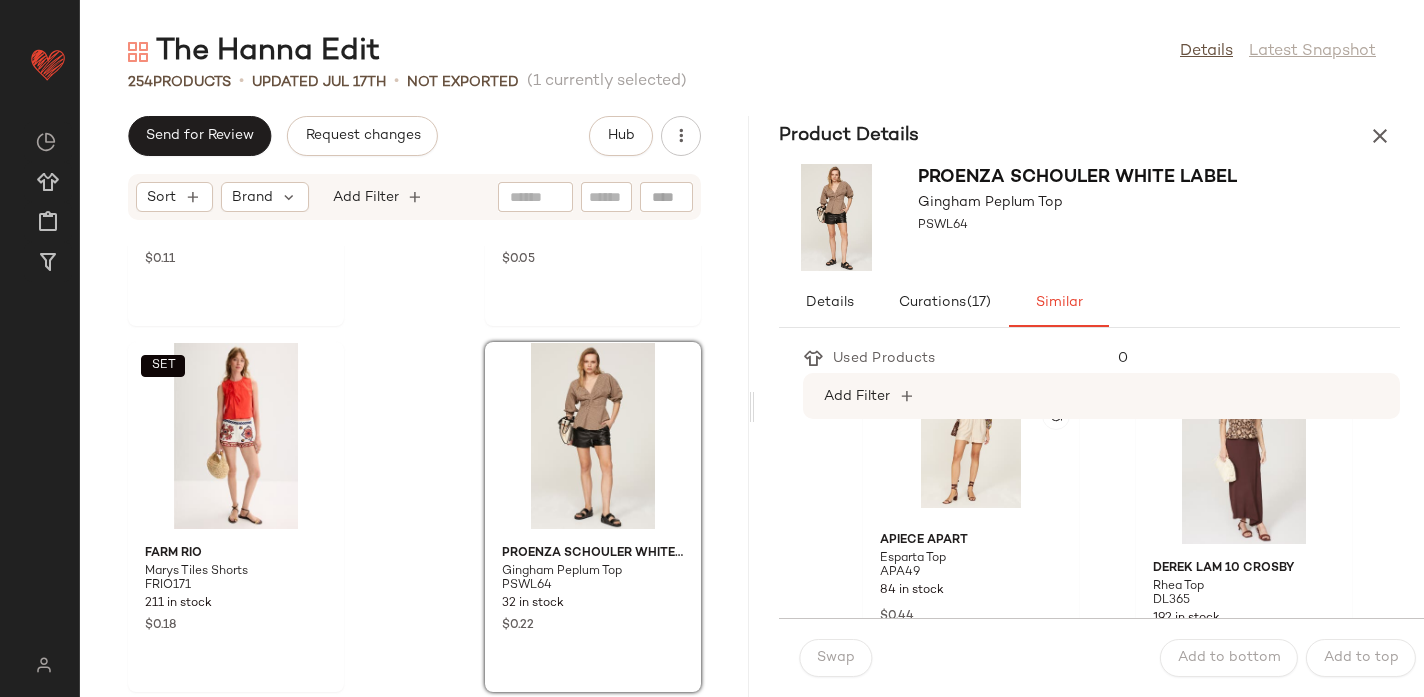scroll, scrollTop: 1921, scrollLeft: 0, axis: vertical 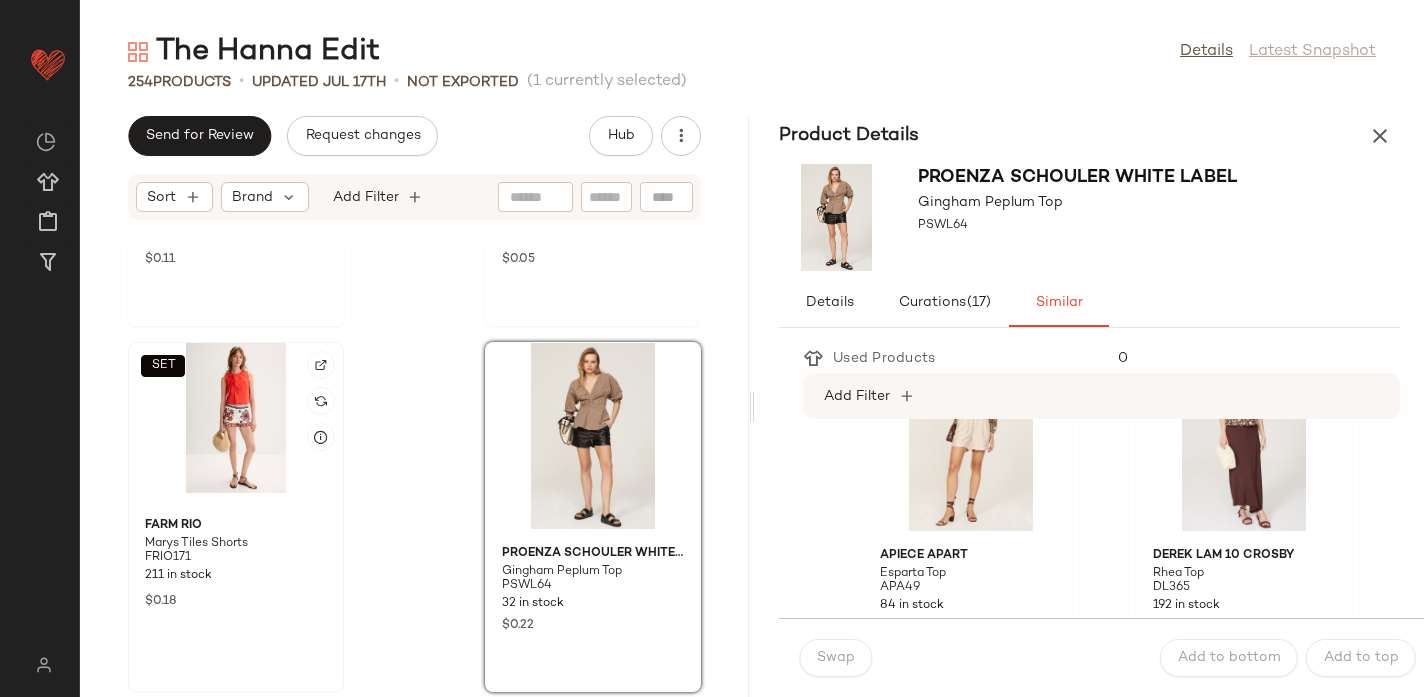 click on "SET" 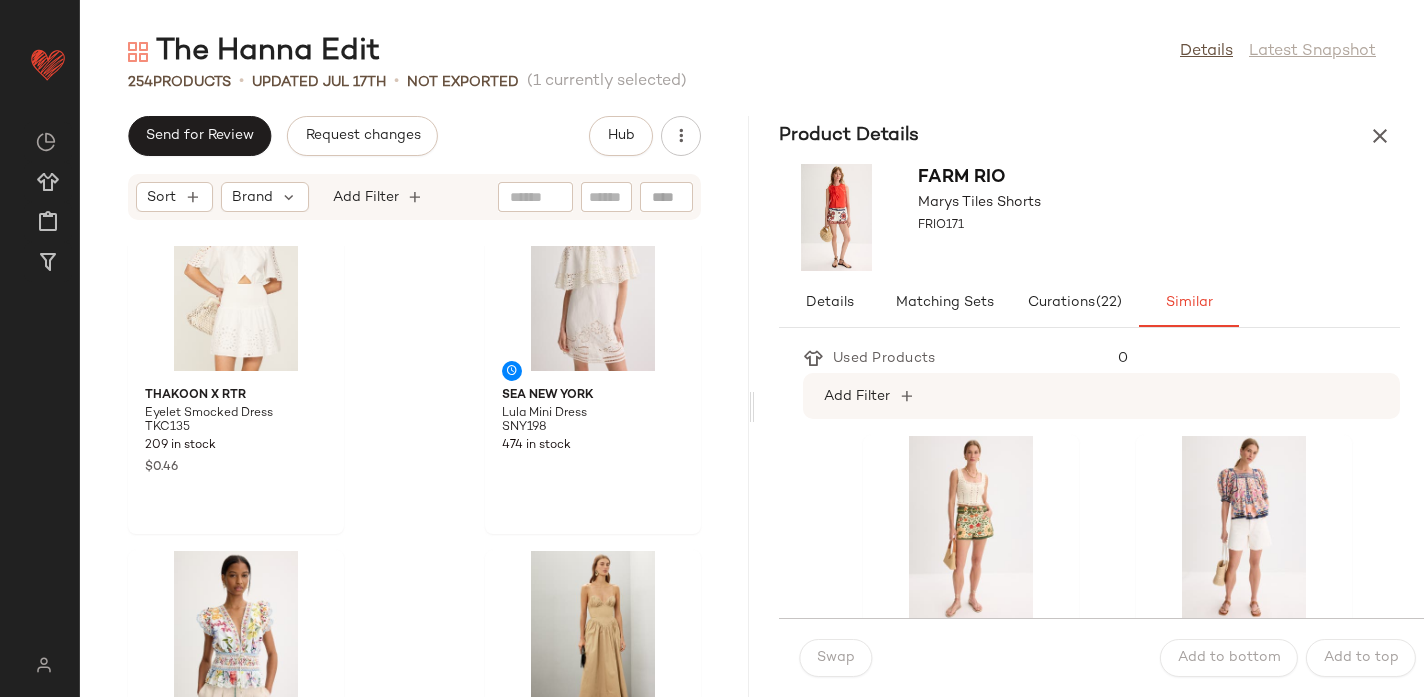 scroll, scrollTop: 3368, scrollLeft: 0, axis: vertical 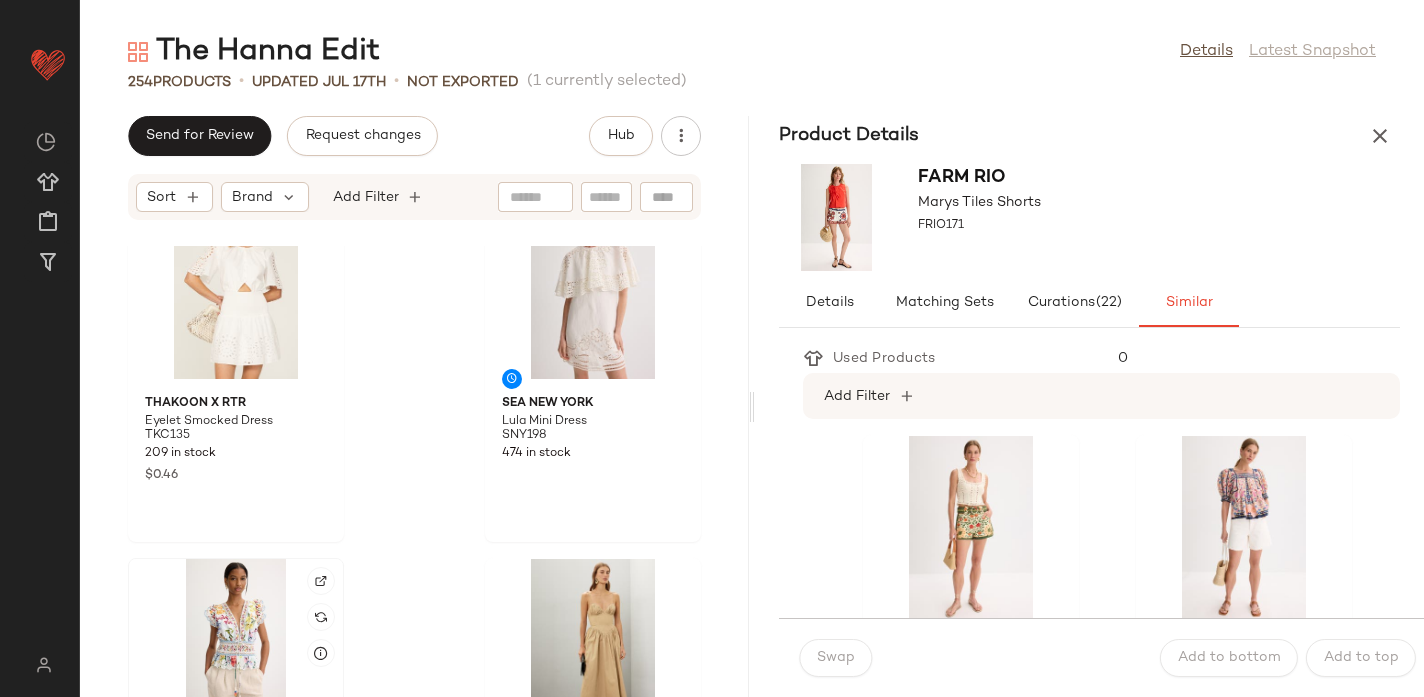 click 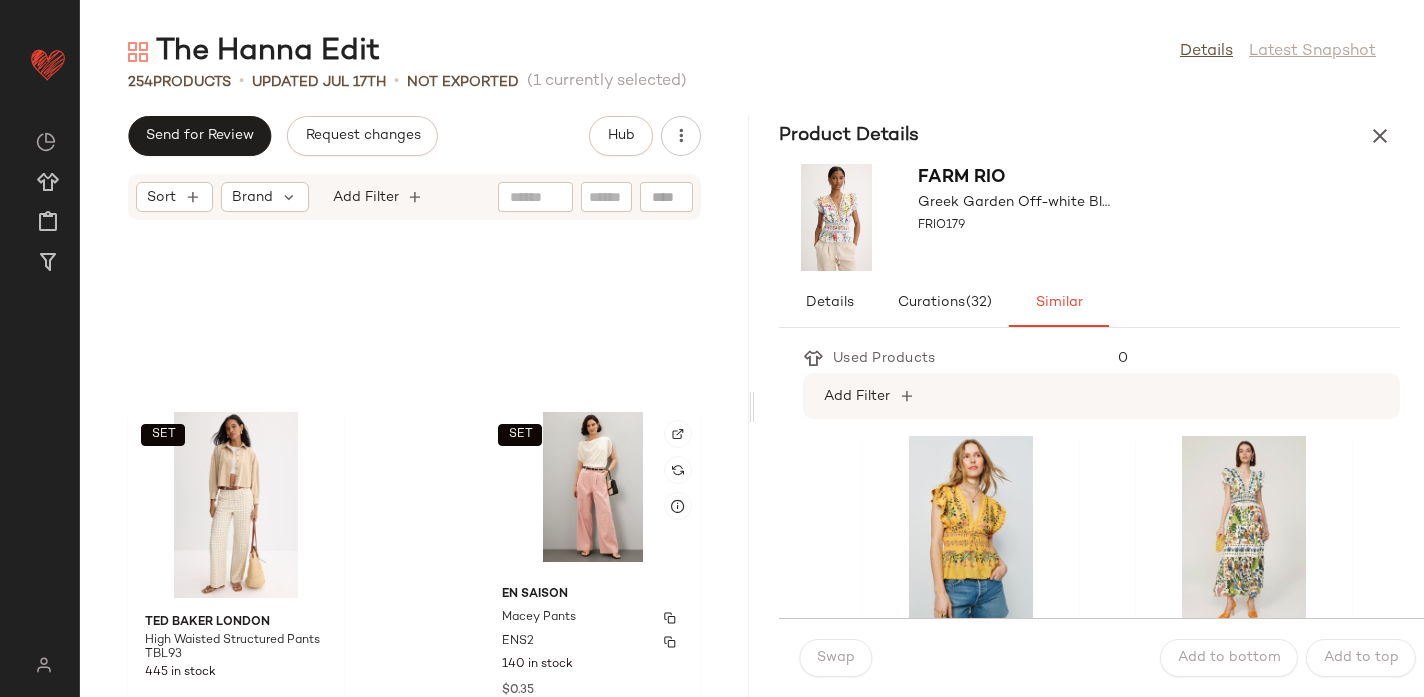 scroll, scrollTop: 2047, scrollLeft: 0, axis: vertical 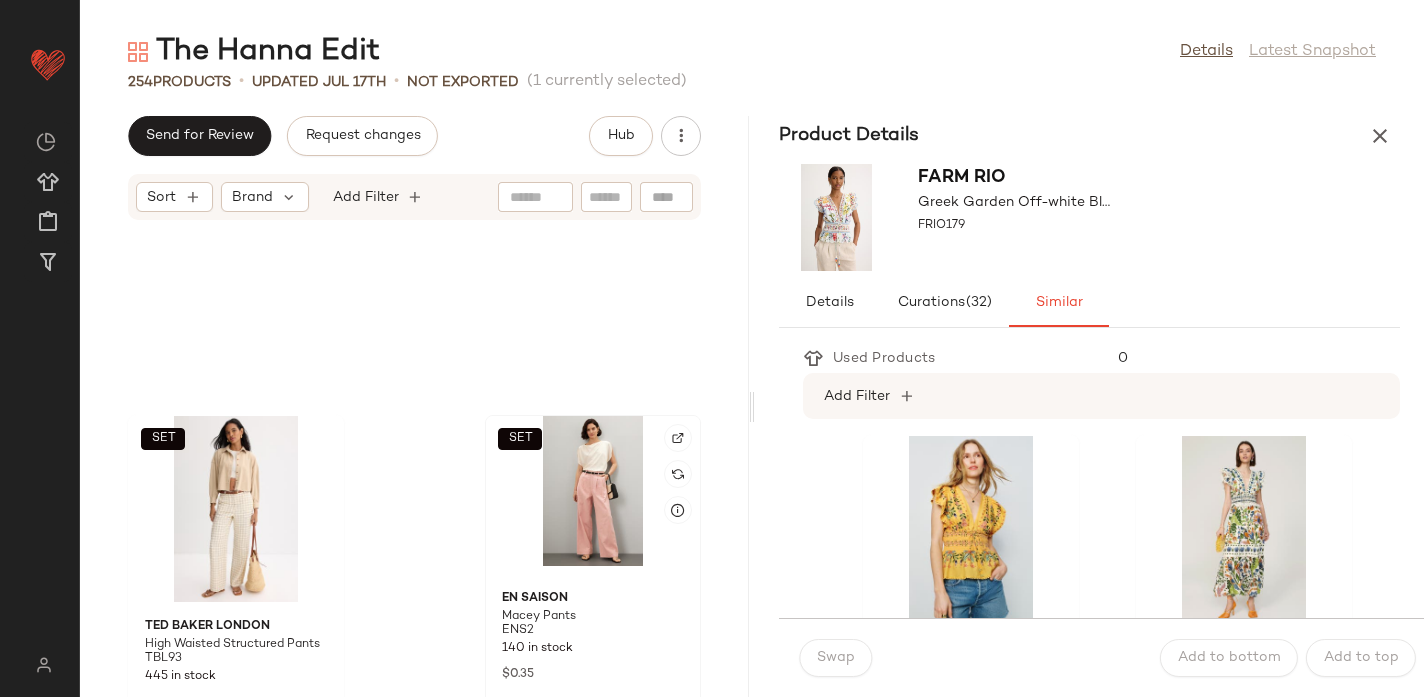 click on "SET" 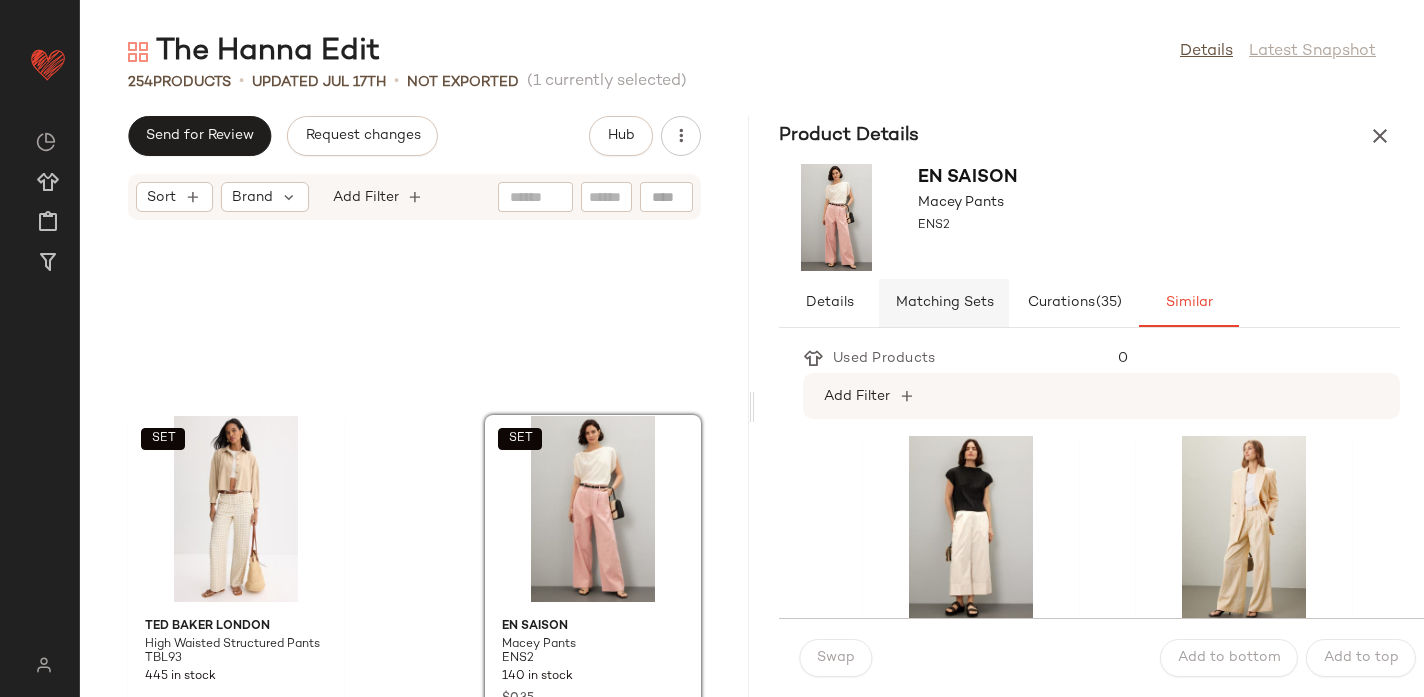 click on "Matching Sets" 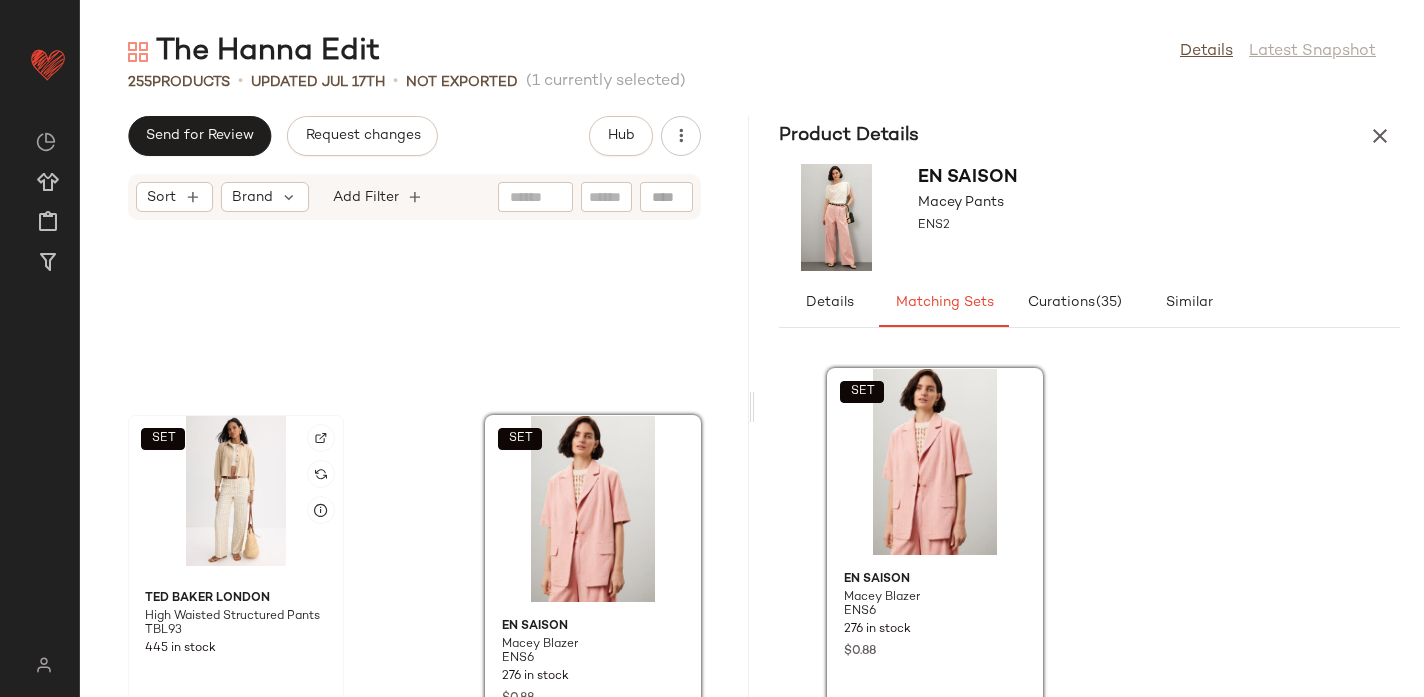 click on "SET" 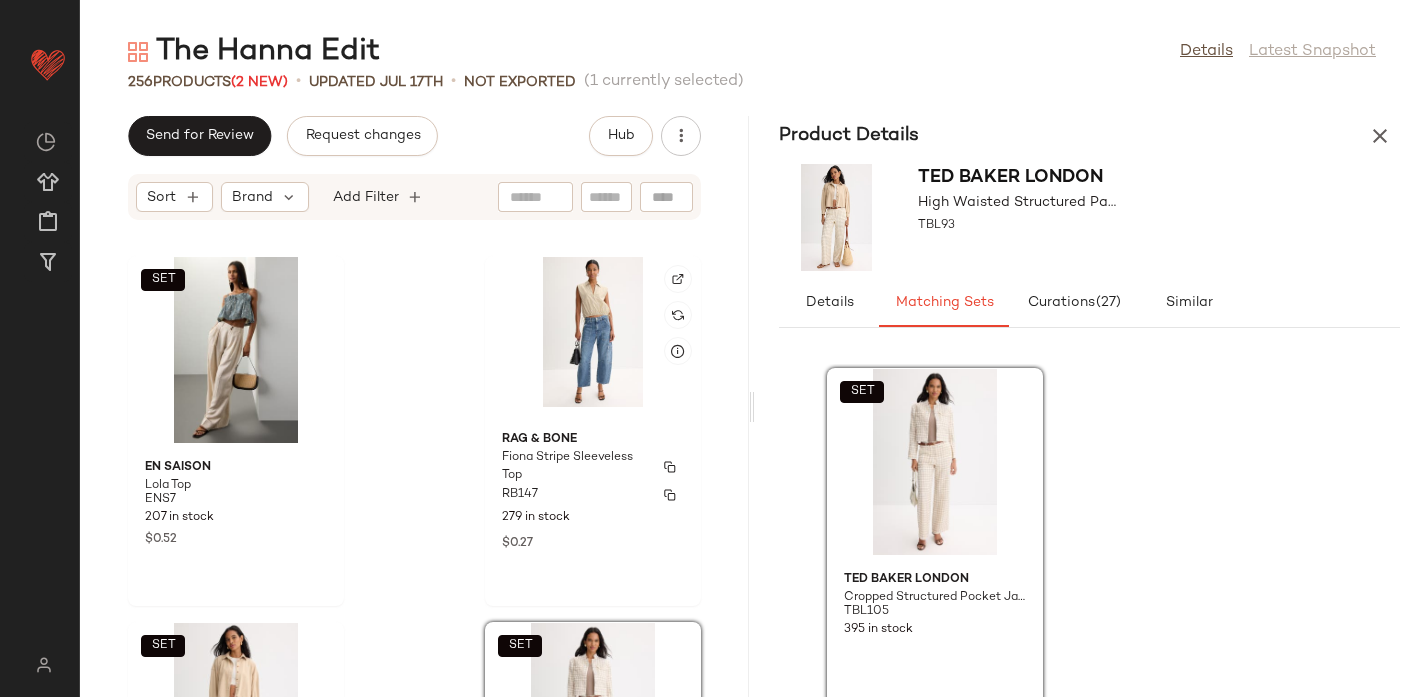 scroll, scrollTop: 1822, scrollLeft: 0, axis: vertical 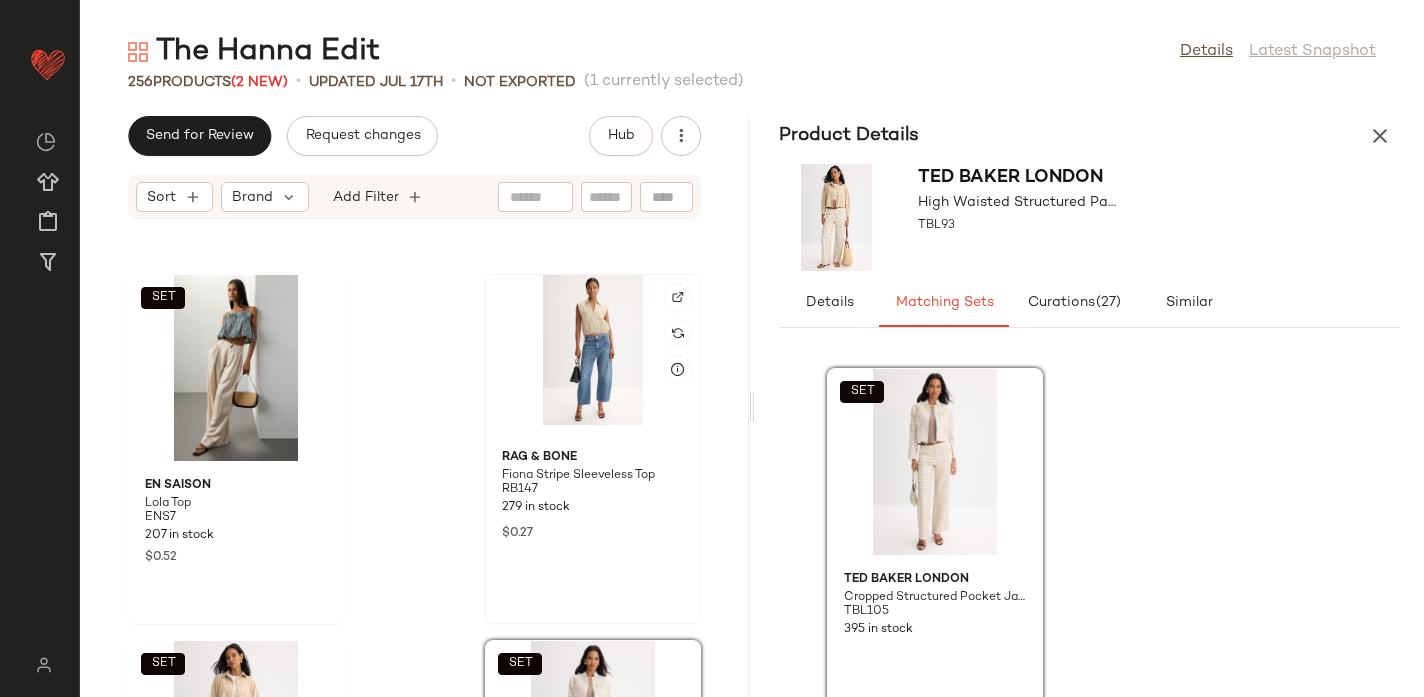 click 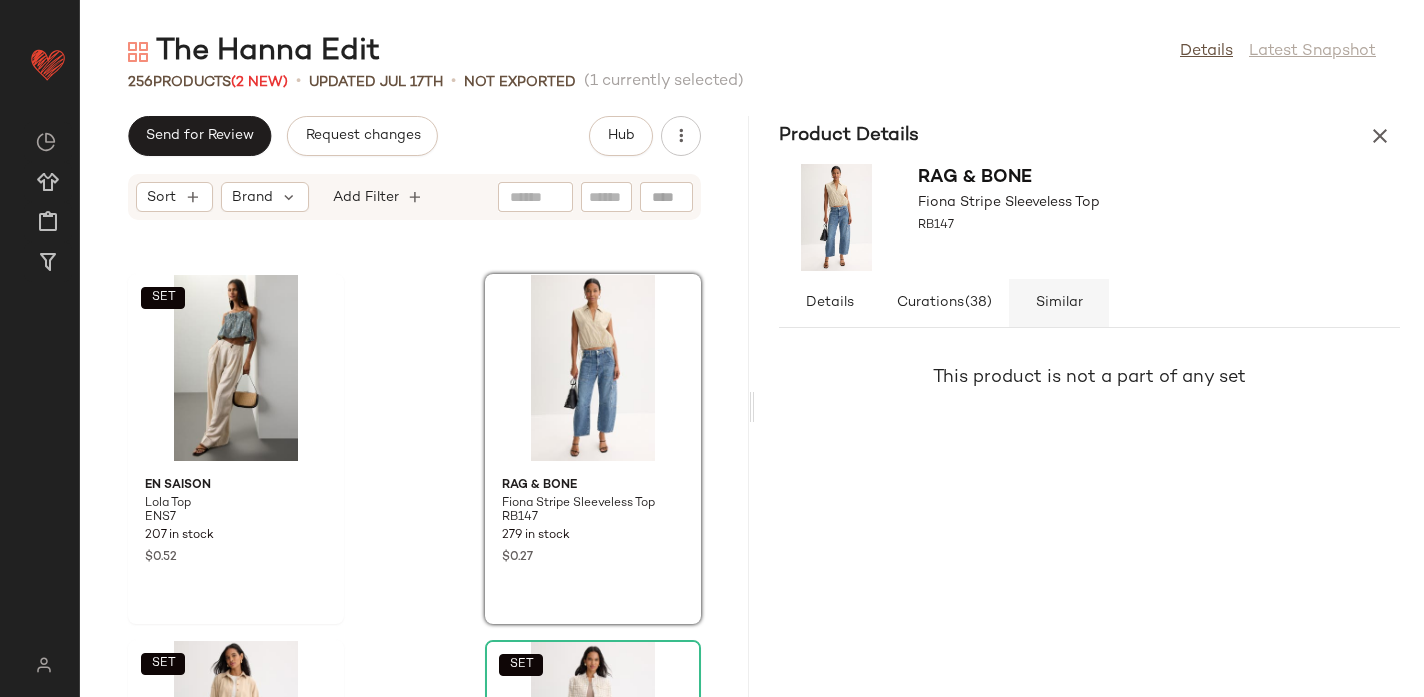 click on "Similar" 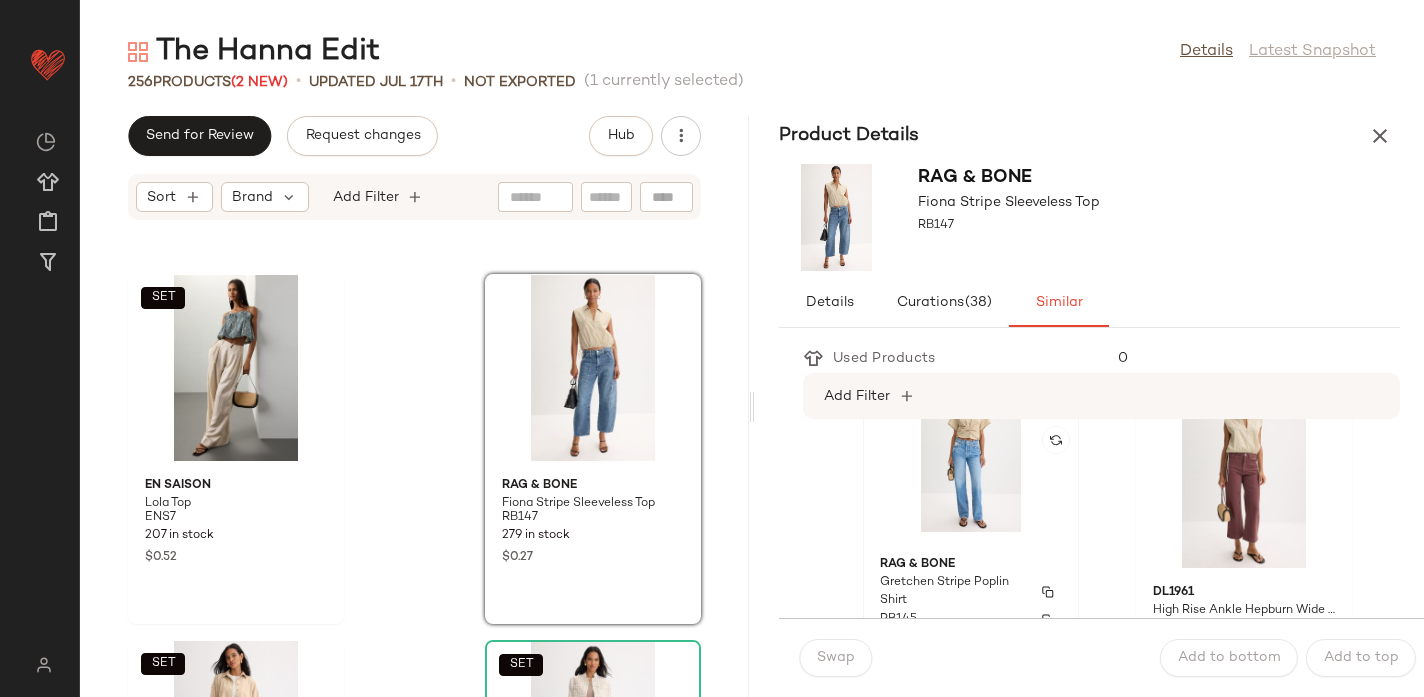 scroll, scrollTop: 49, scrollLeft: 0, axis: vertical 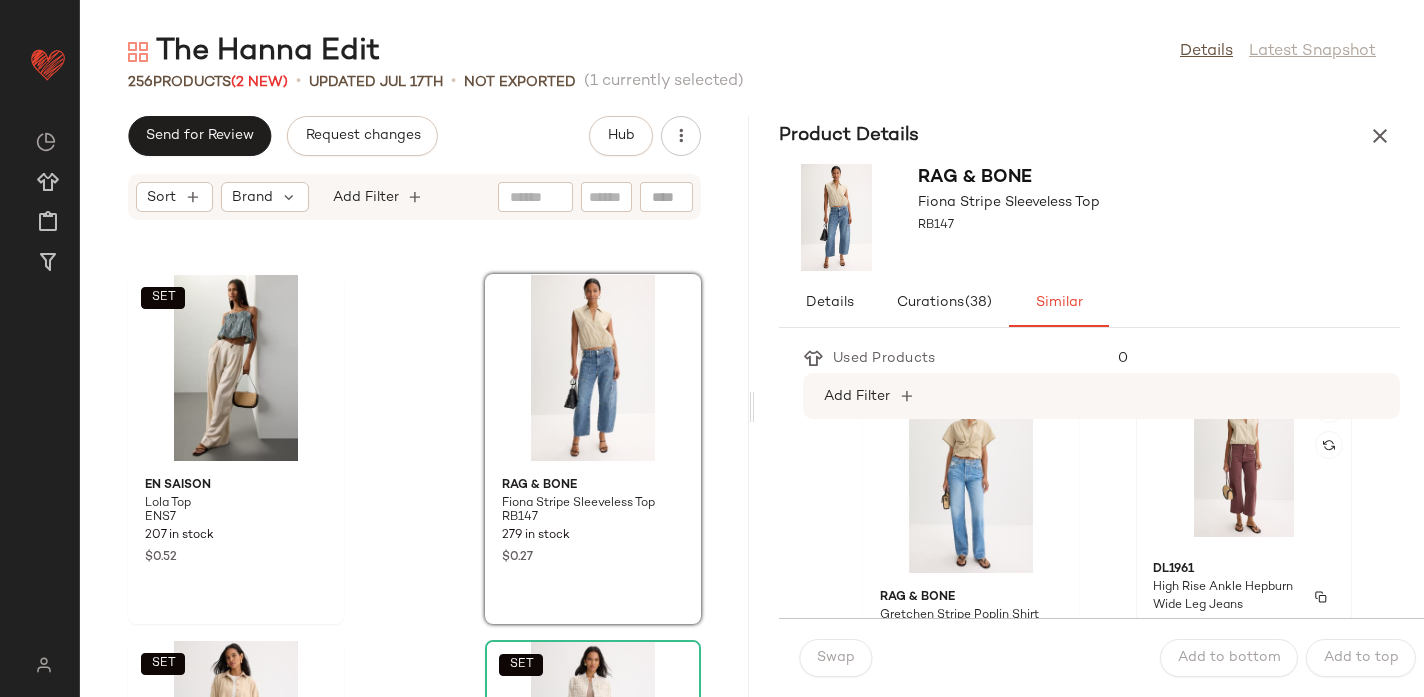 click on "DL1961 High Rise Ankle Hepburn Wide Leg Jeans DLD133 310 in stock" 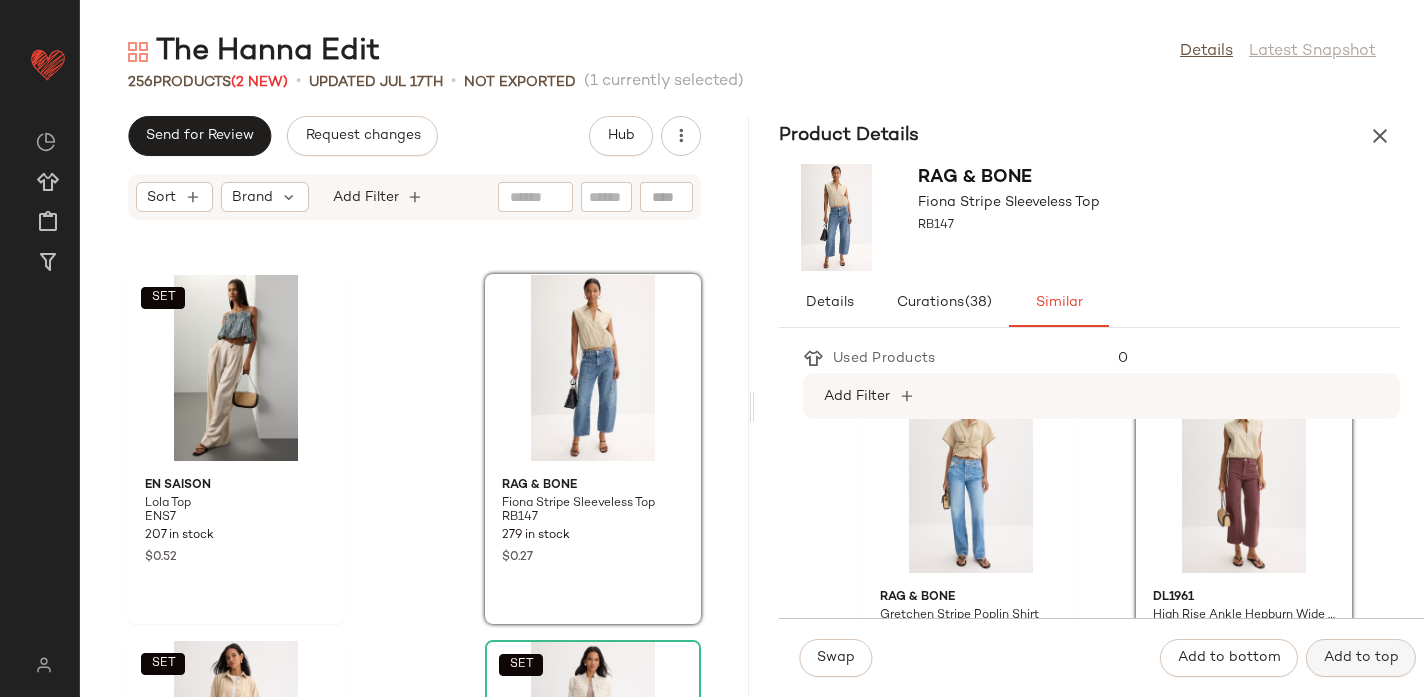 click on "Add to top" at bounding box center [1361, 658] 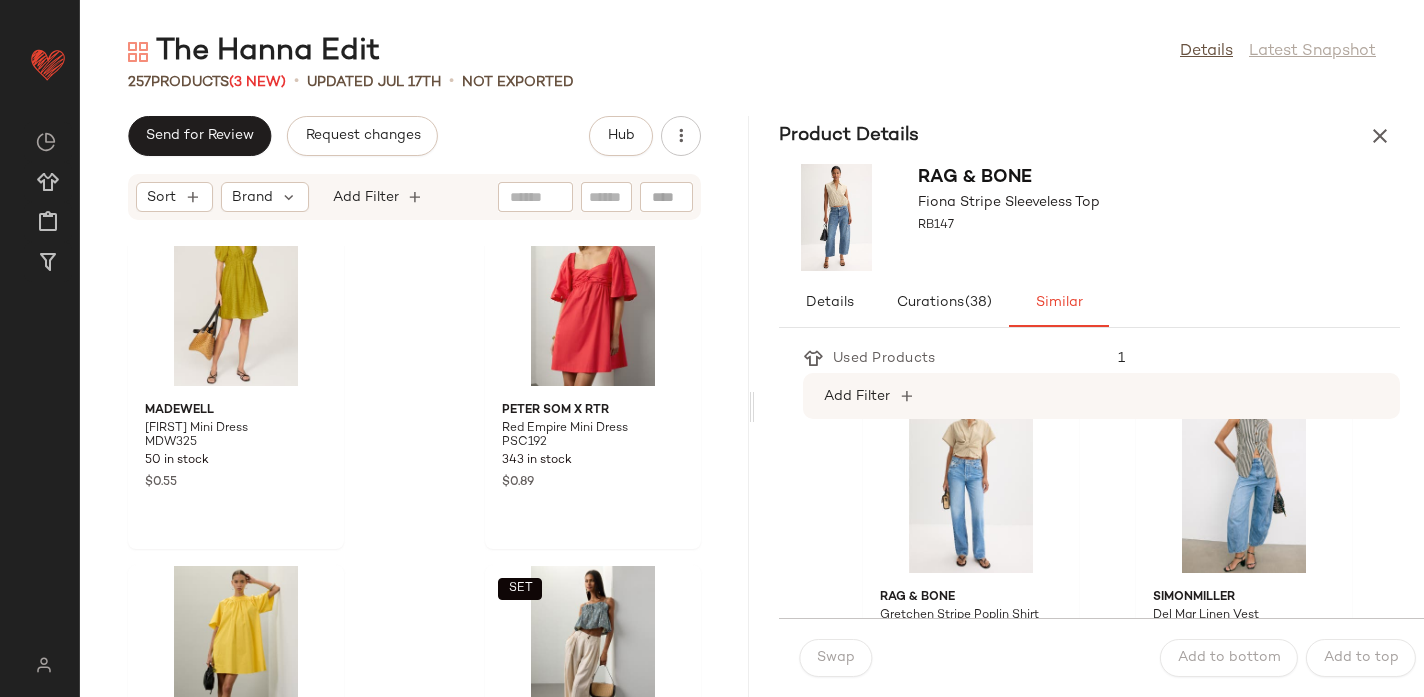 scroll, scrollTop: 1528, scrollLeft: 0, axis: vertical 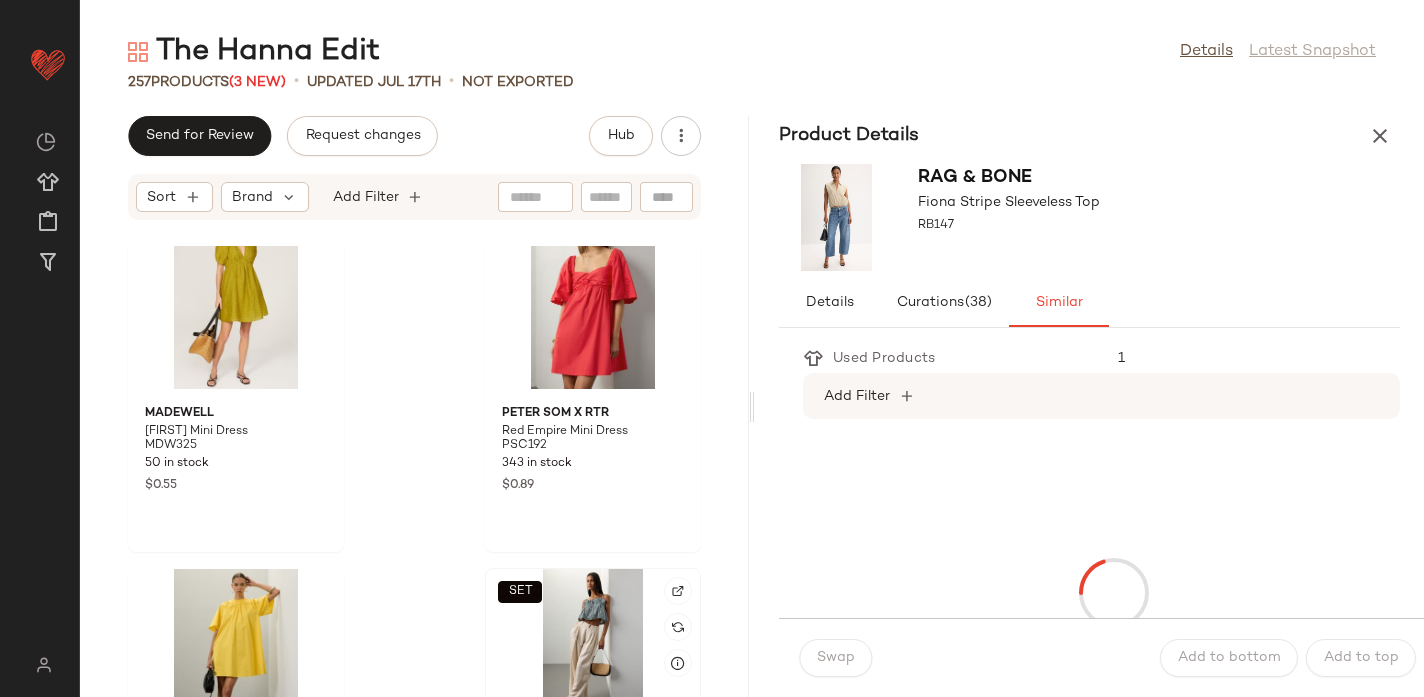 click on "SET" 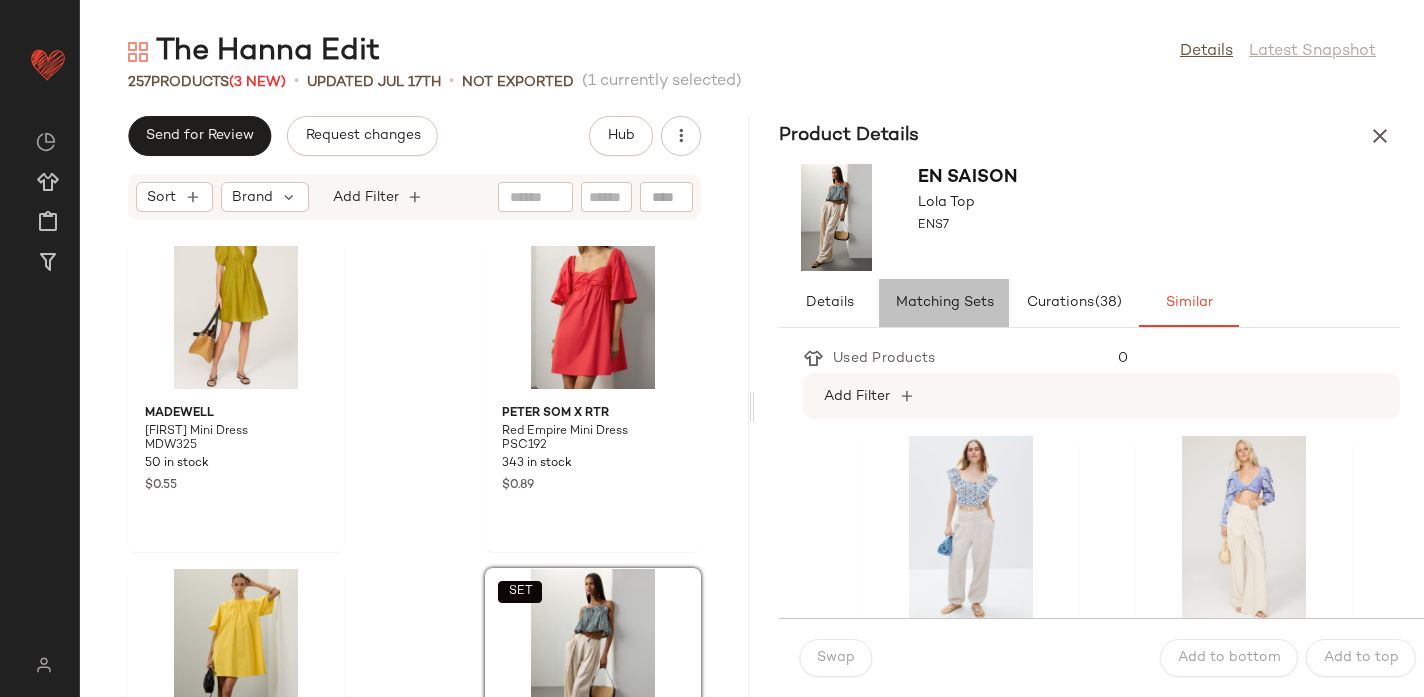 click on "Matching Sets" 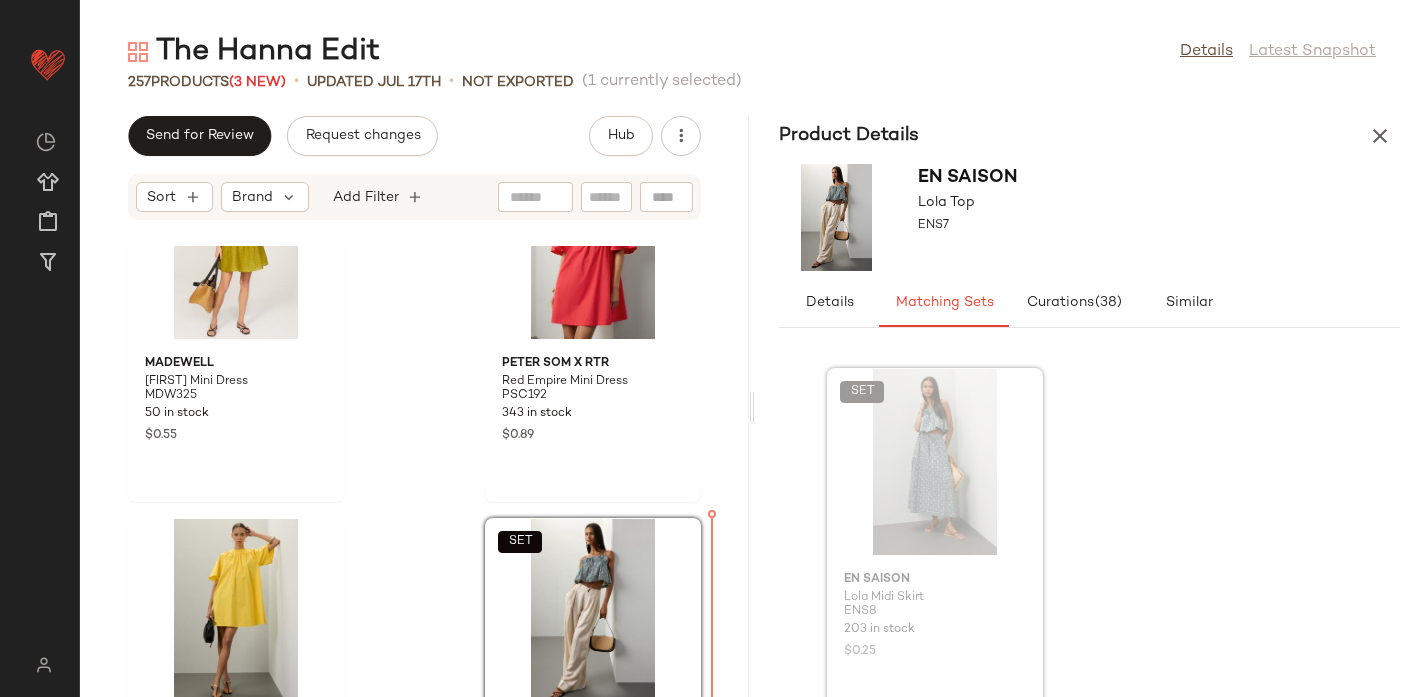 scroll, scrollTop: 1661, scrollLeft: 0, axis: vertical 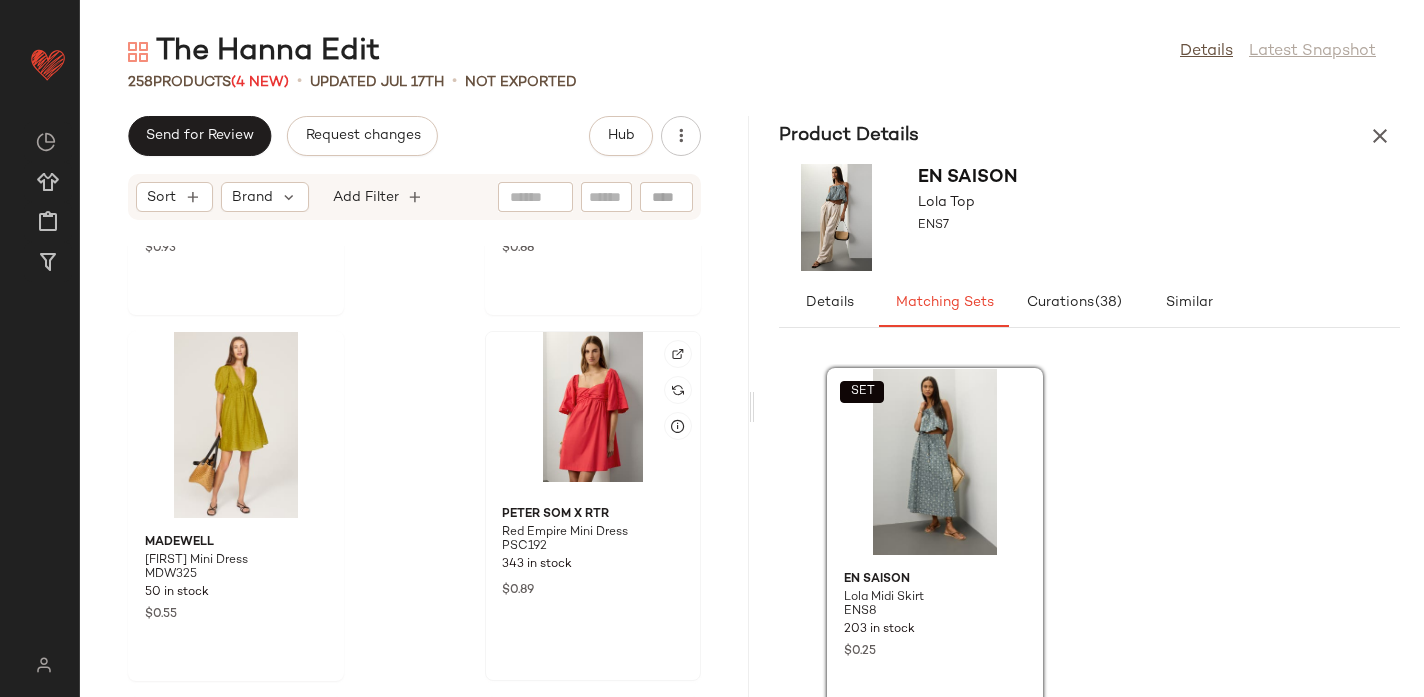 click 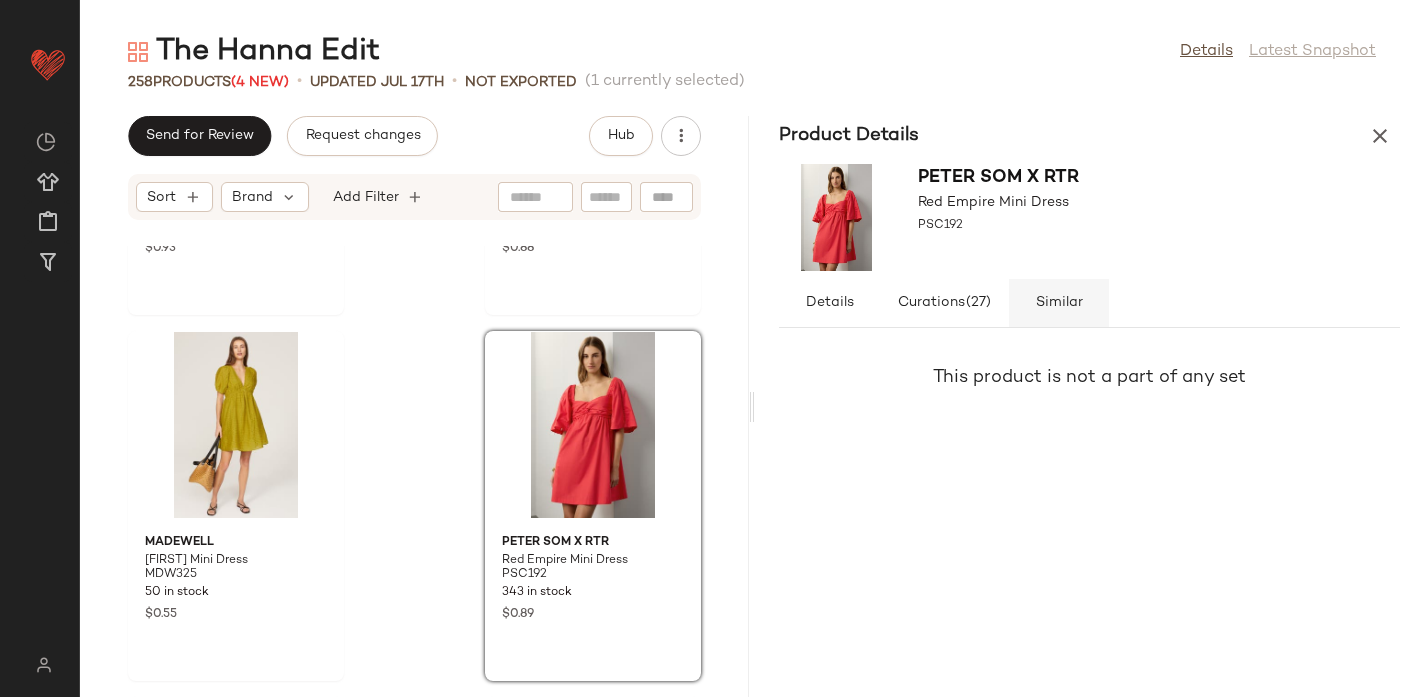 click on "Similar" 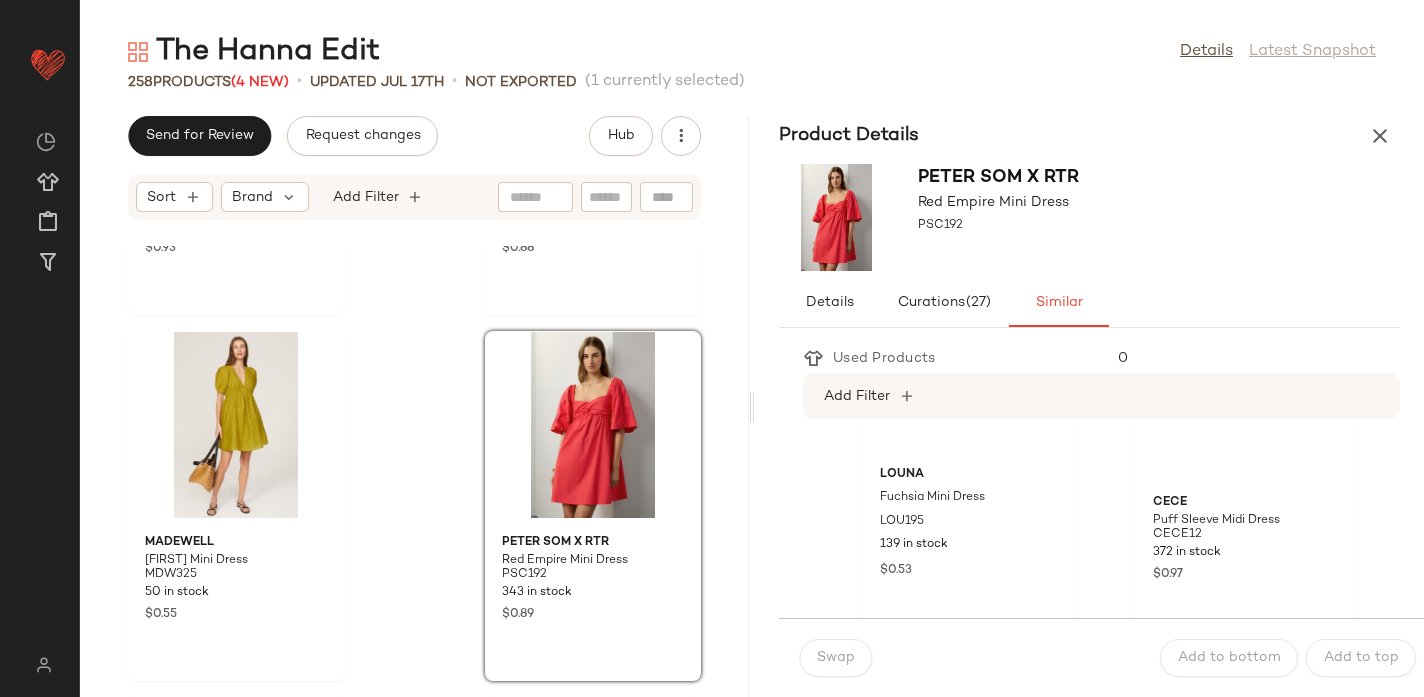 scroll, scrollTop: 3619, scrollLeft: 0, axis: vertical 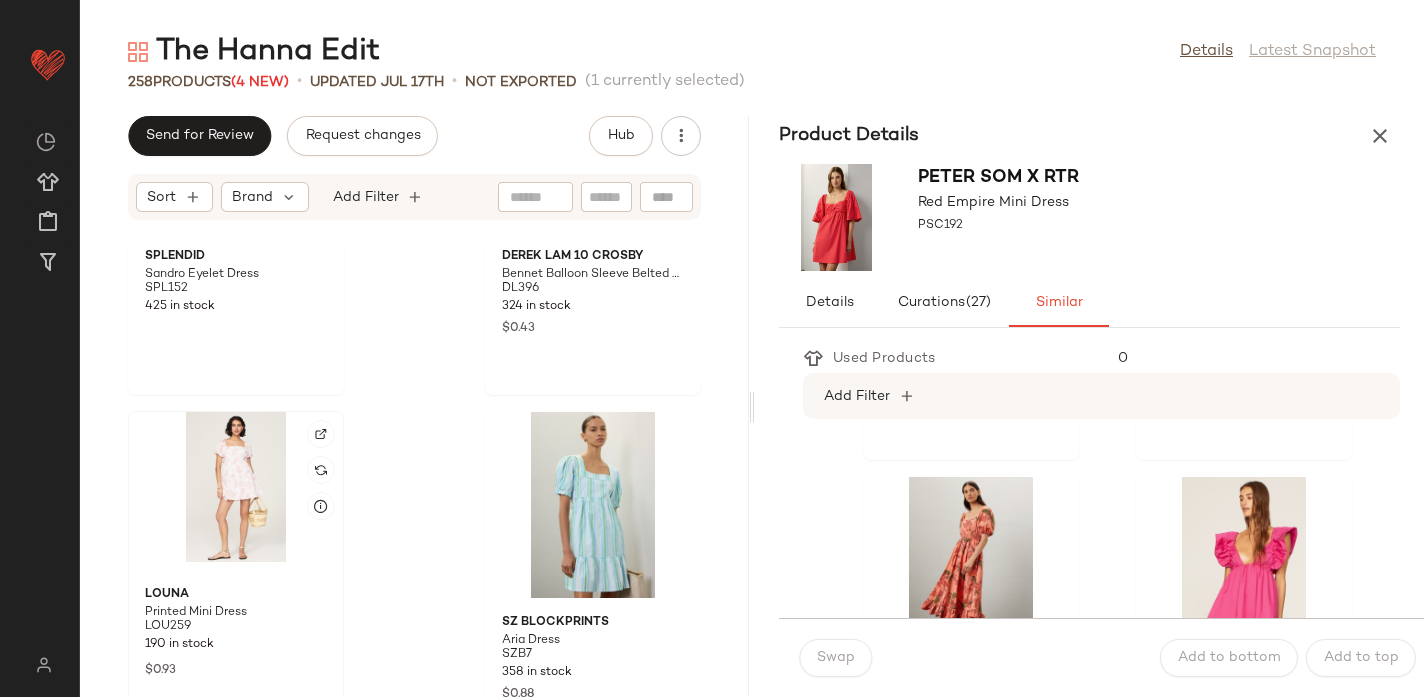 click 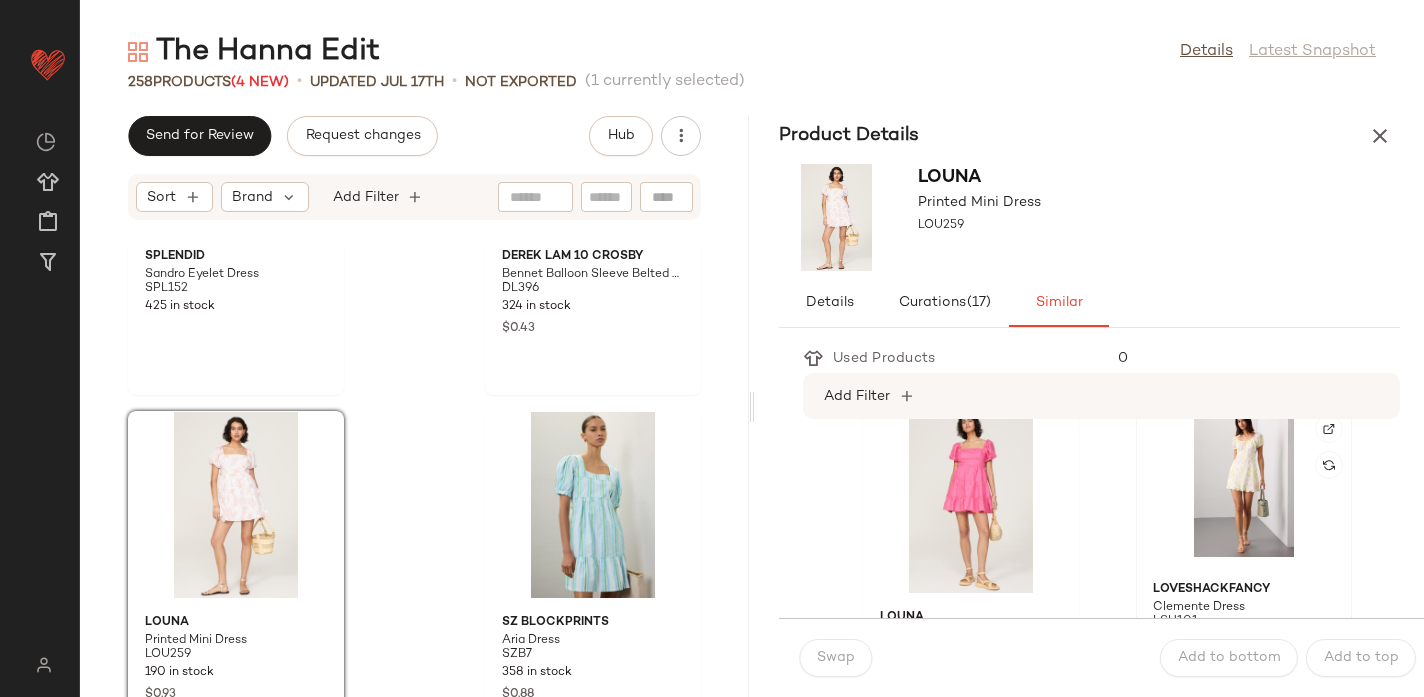scroll, scrollTop: 0, scrollLeft: 0, axis: both 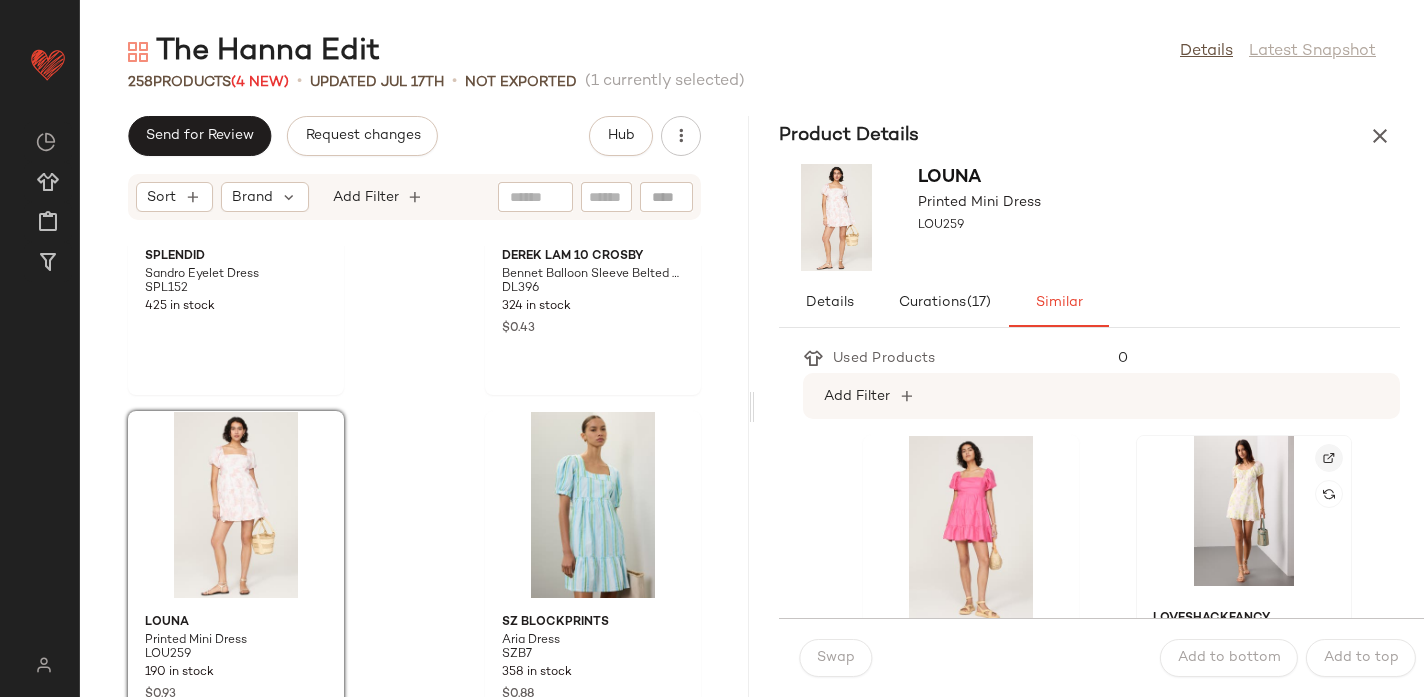 click 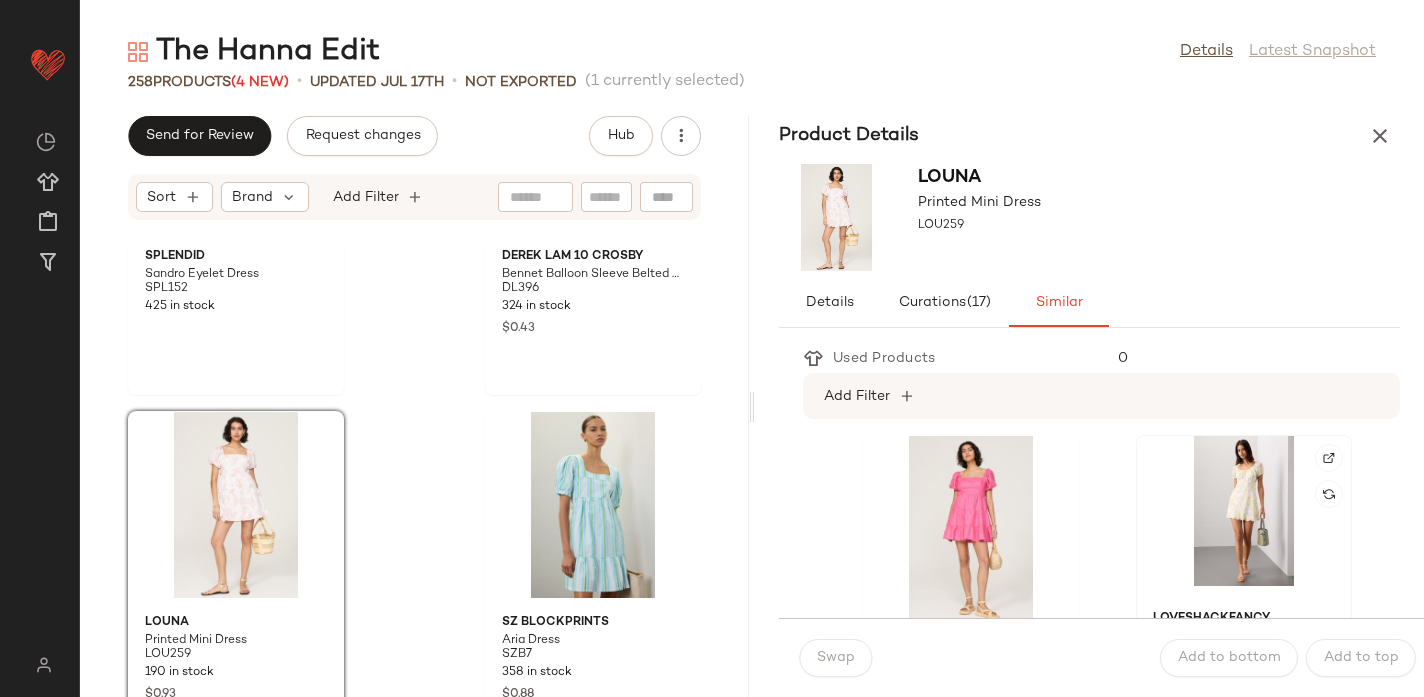 click 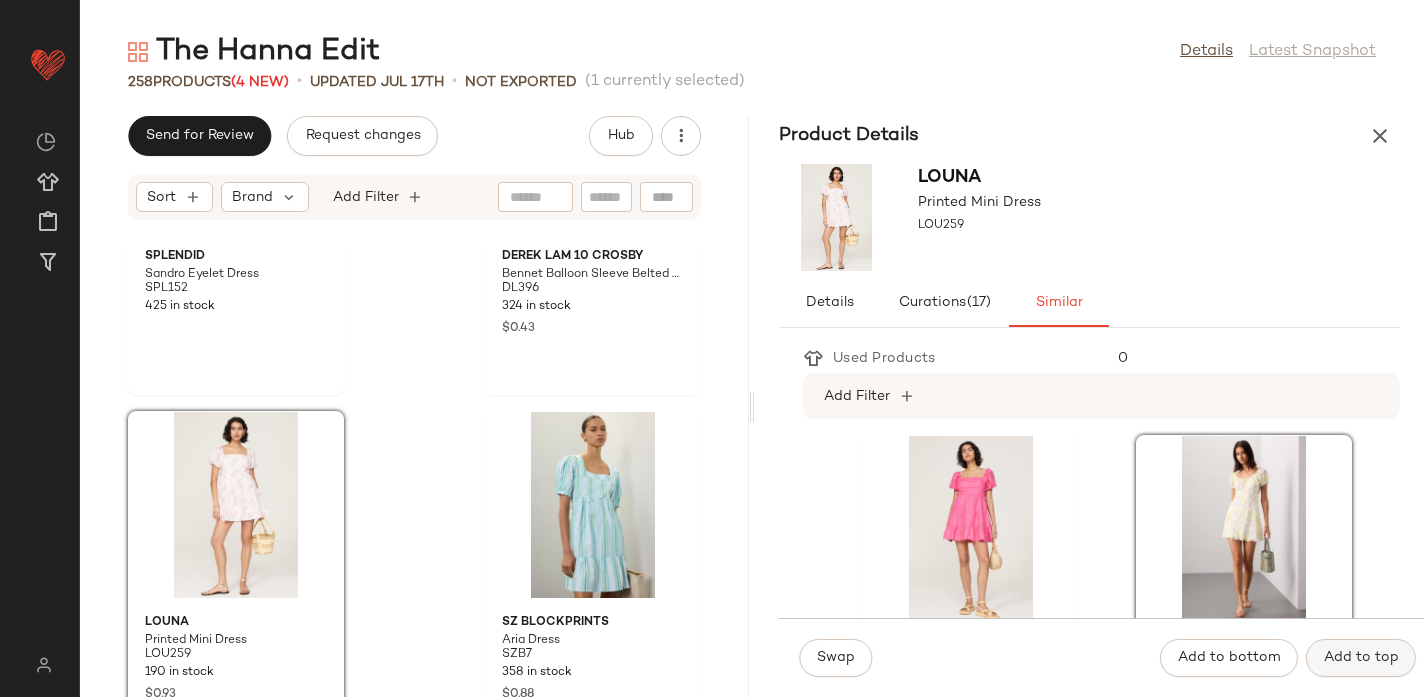 click on "Add to top" 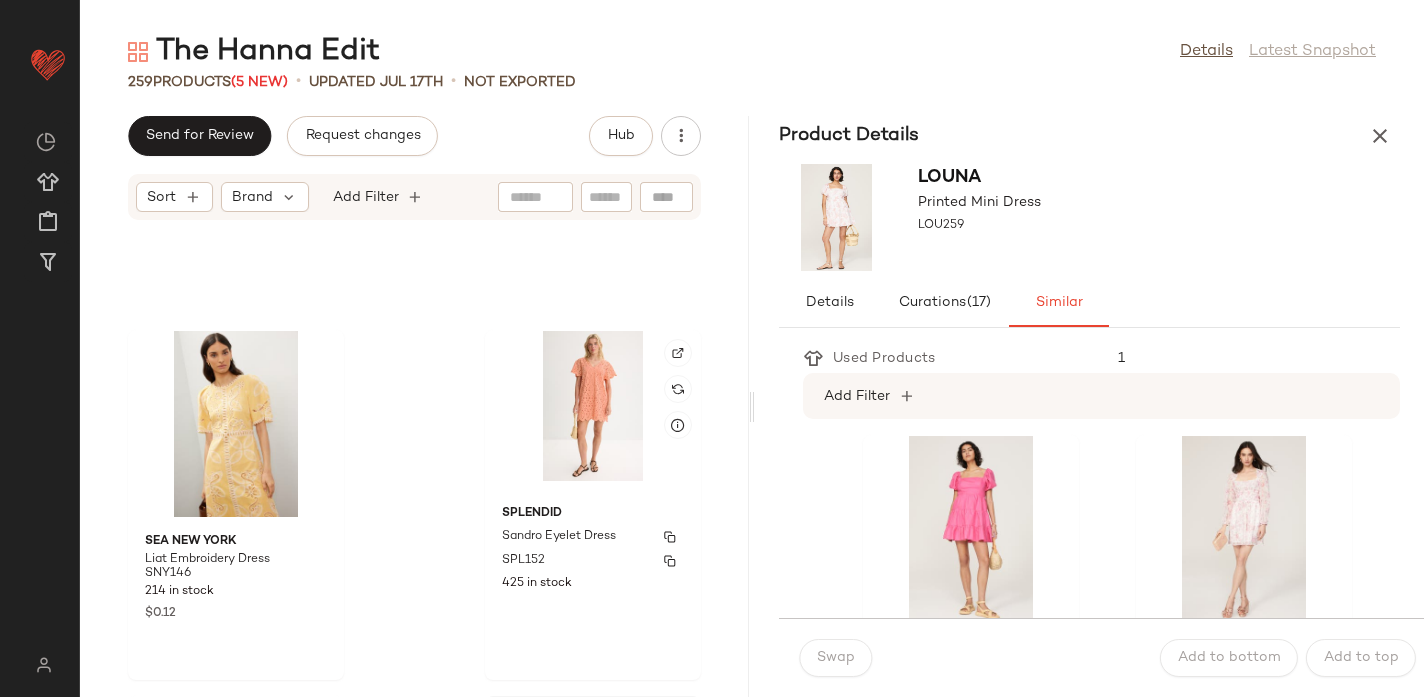 scroll, scrollTop: 666, scrollLeft: 0, axis: vertical 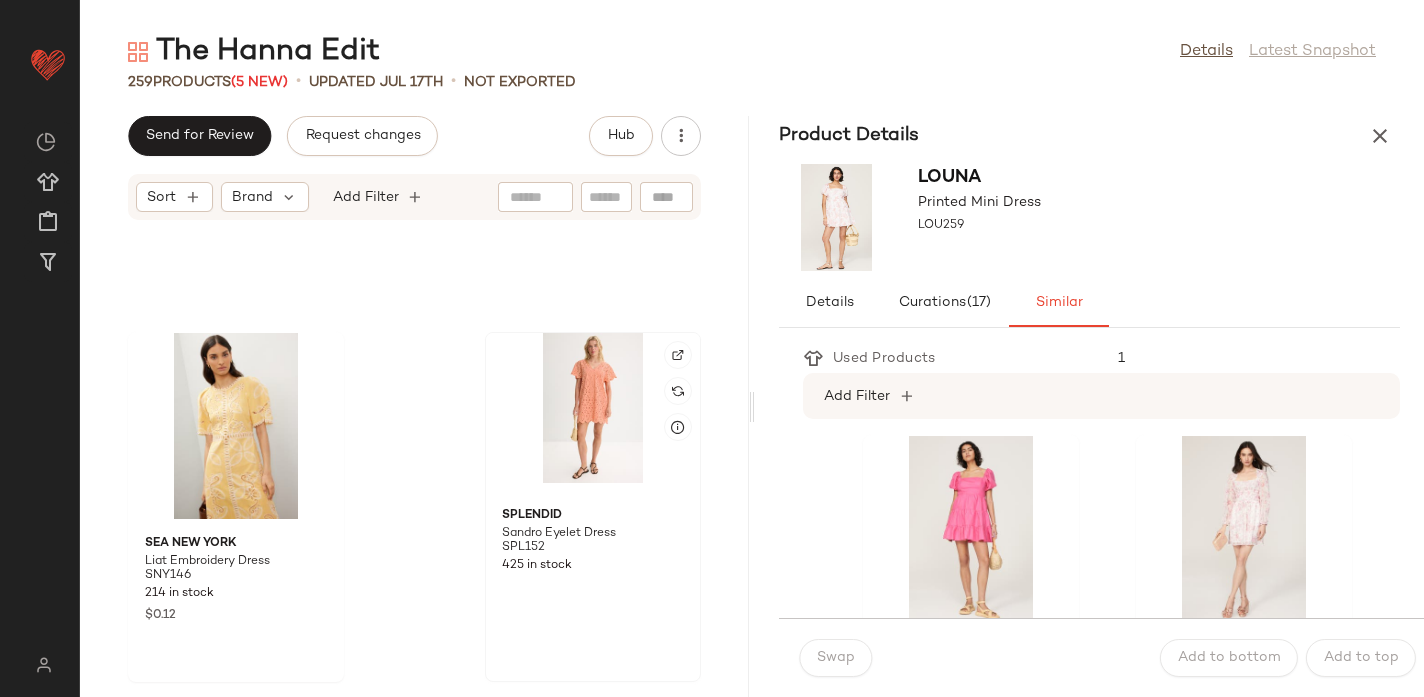 click 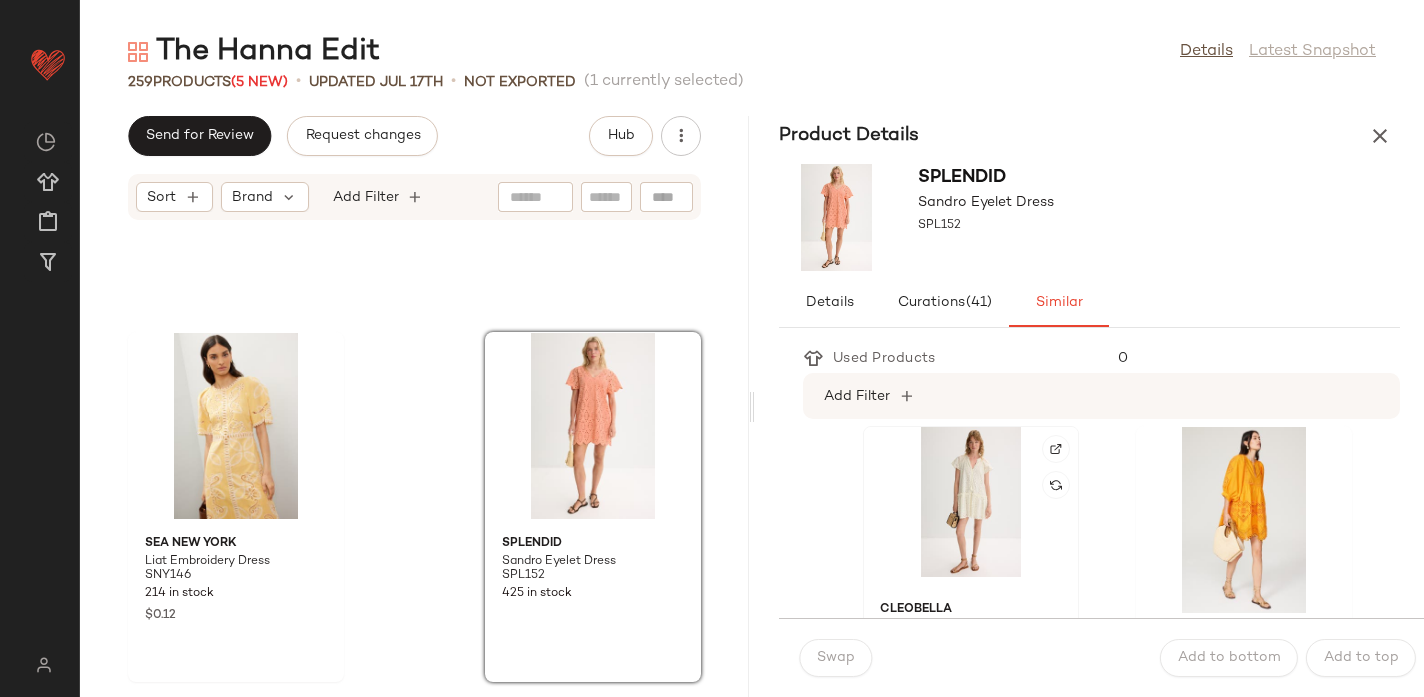 scroll, scrollTop: 8, scrollLeft: 0, axis: vertical 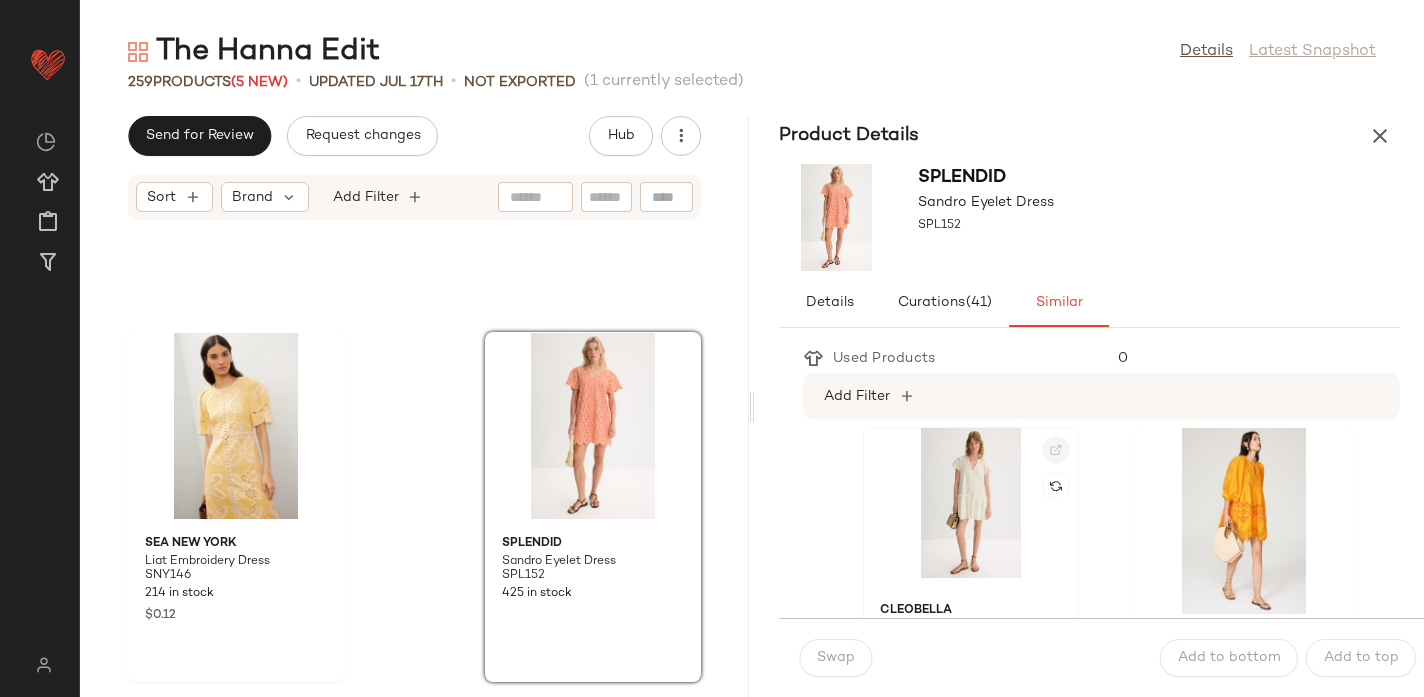 click 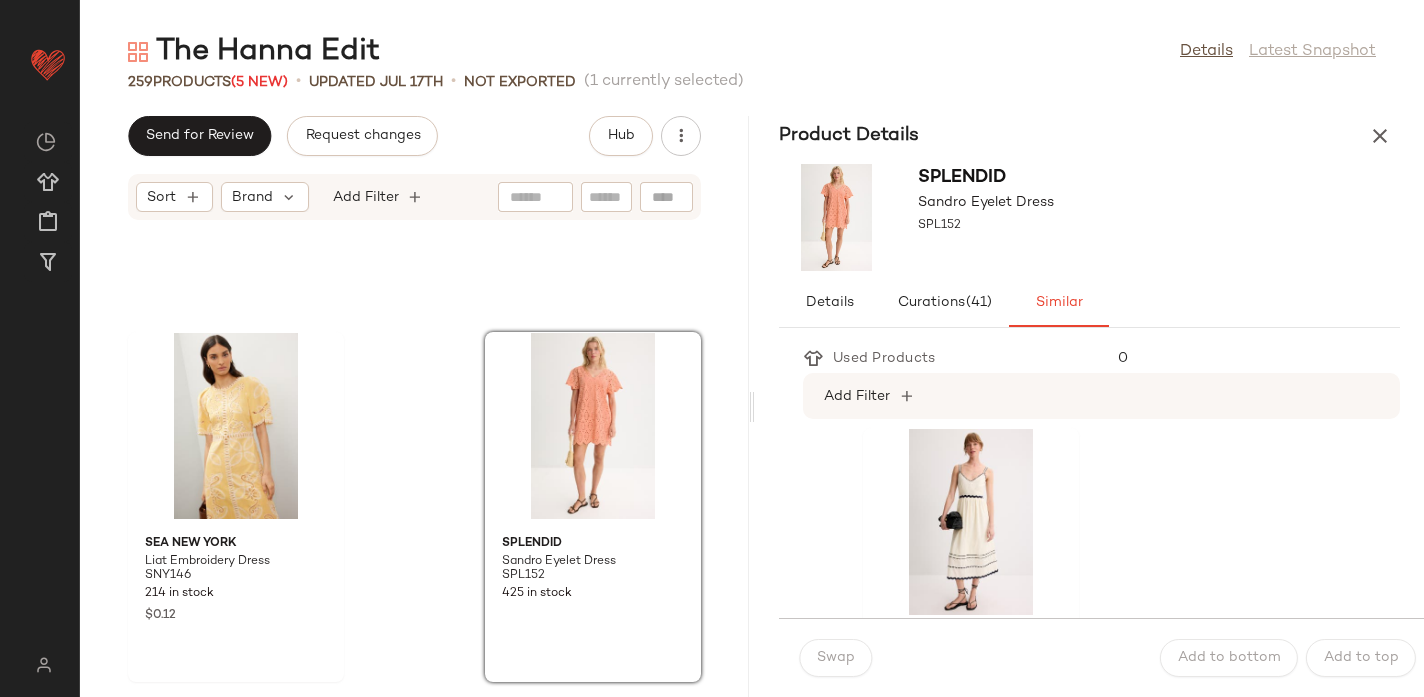 scroll, scrollTop: 4385, scrollLeft: 0, axis: vertical 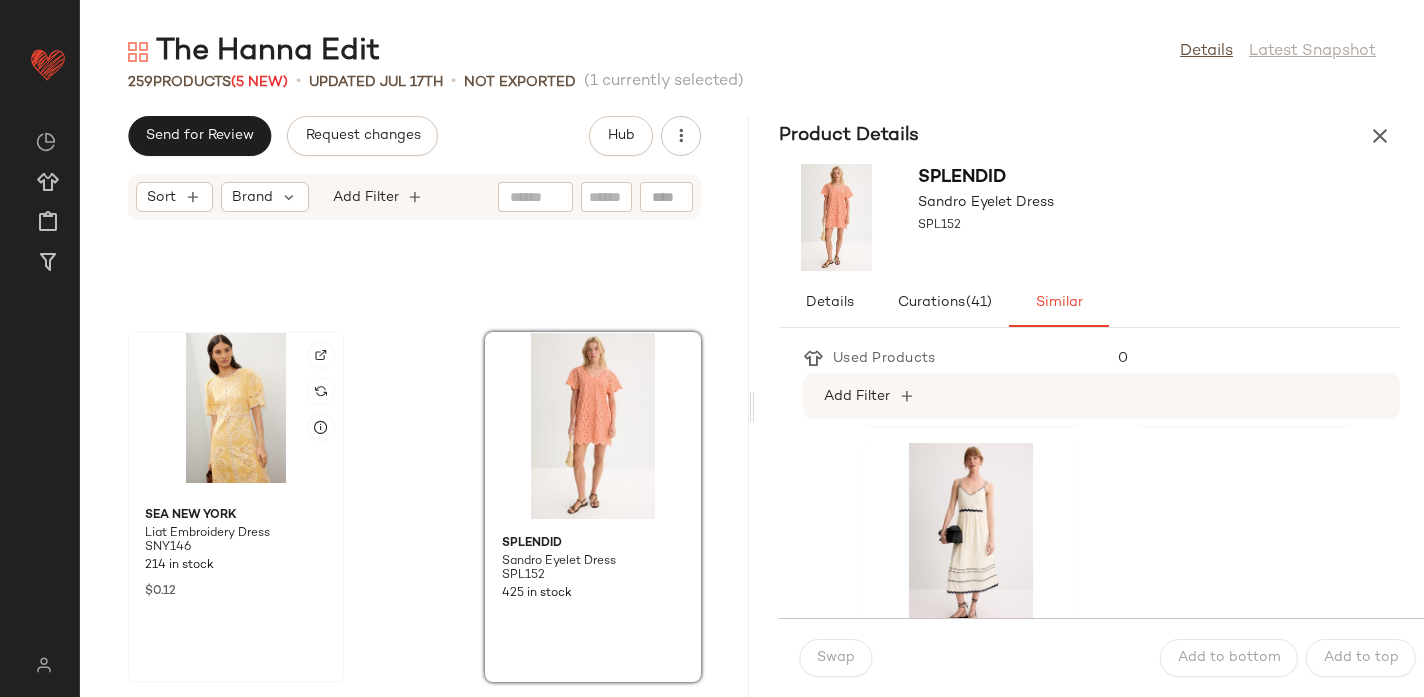 click 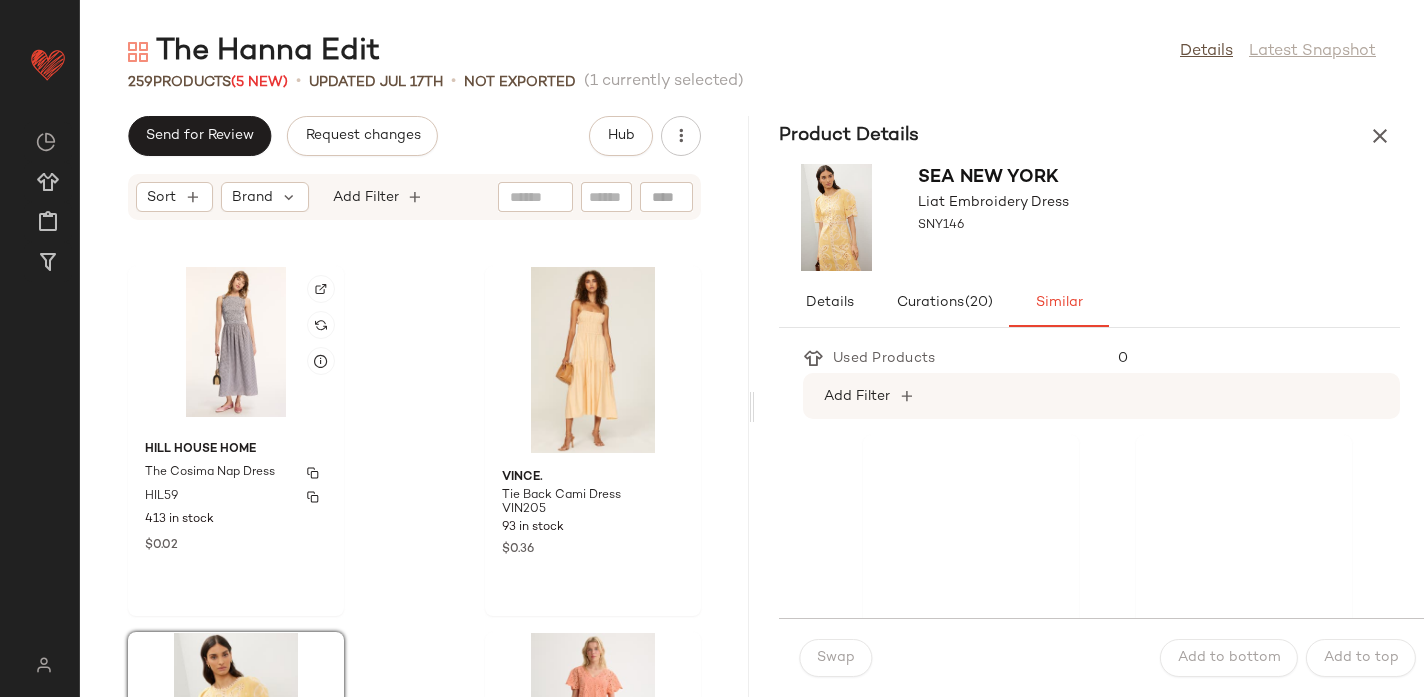 scroll, scrollTop: 365, scrollLeft: 0, axis: vertical 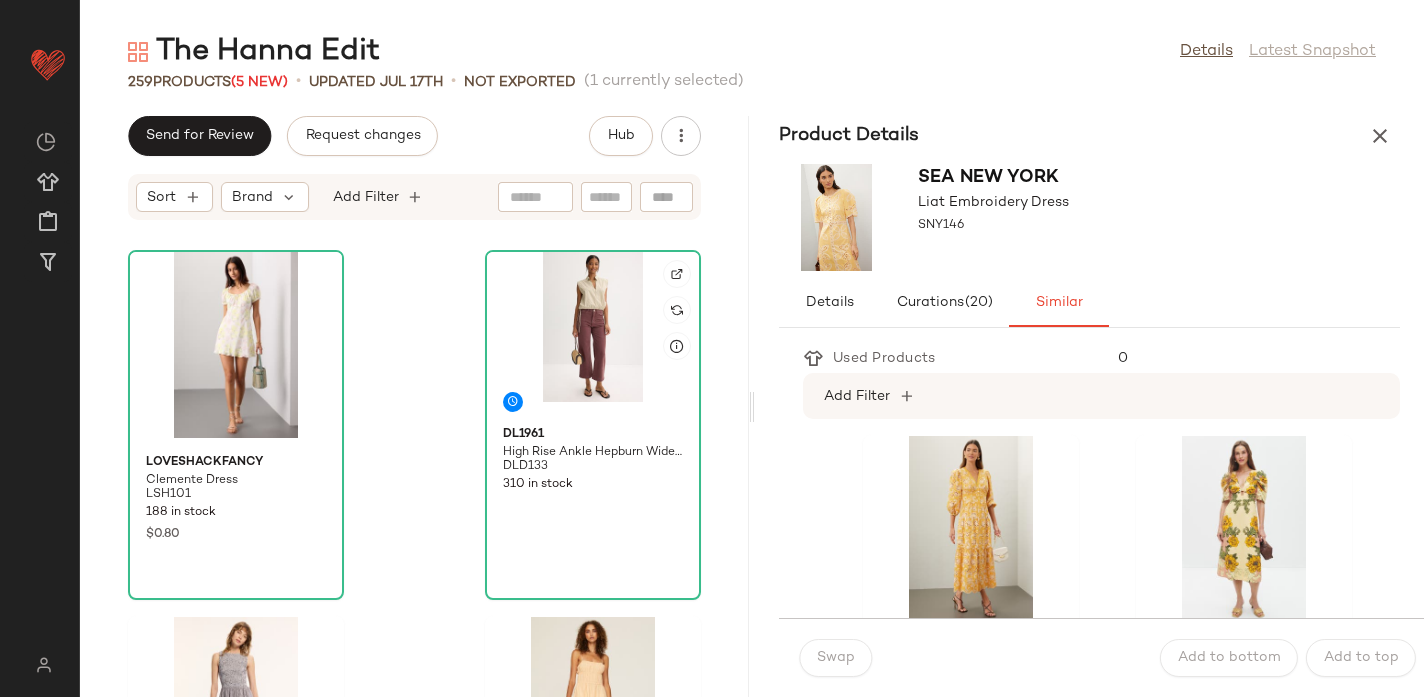 click 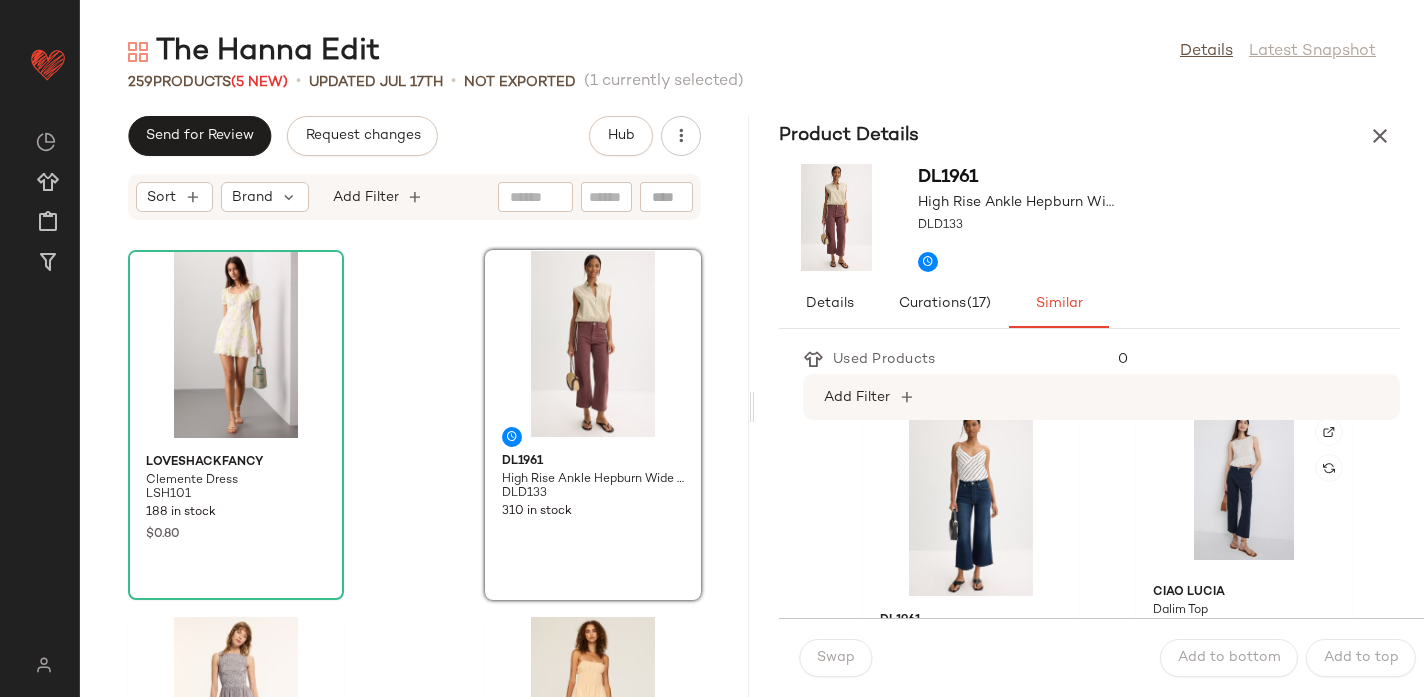 scroll, scrollTop: 0, scrollLeft: 0, axis: both 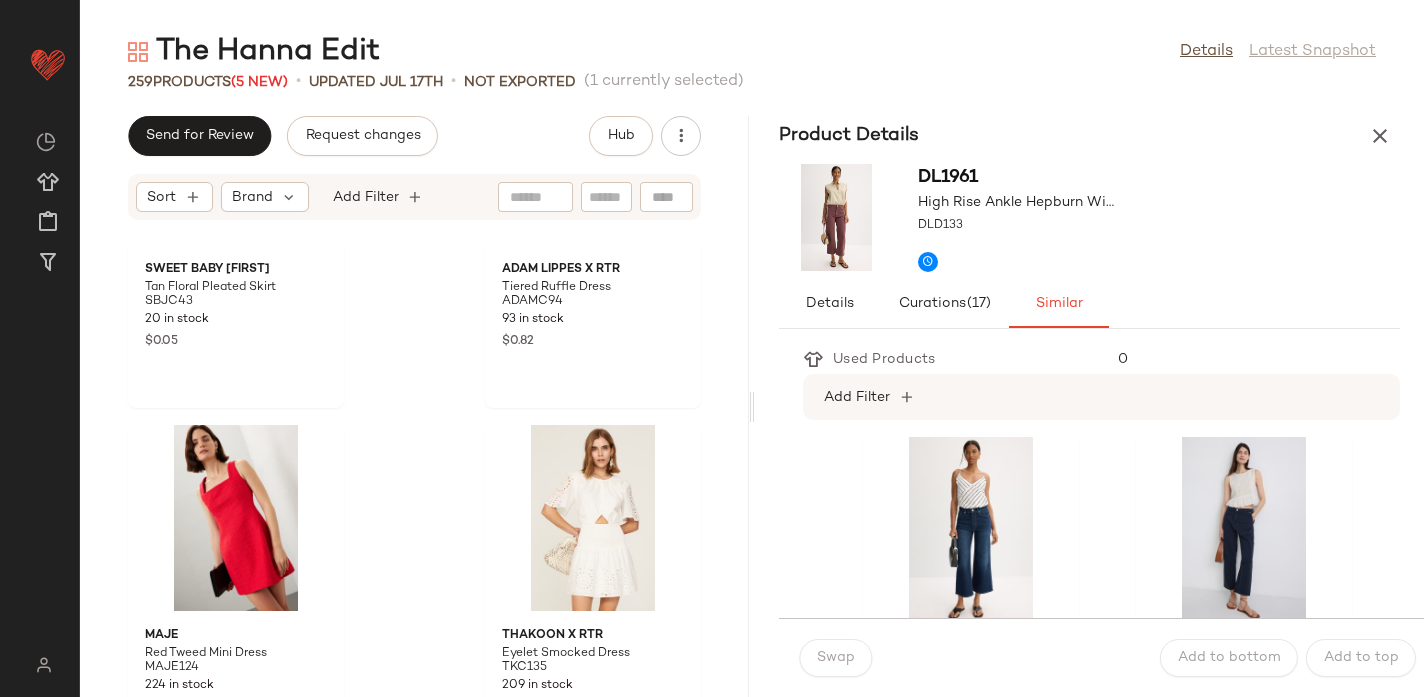 drag, startPoint x: 1374, startPoint y: 128, endPoint x: 1375, endPoint y: 139, distance: 11.045361 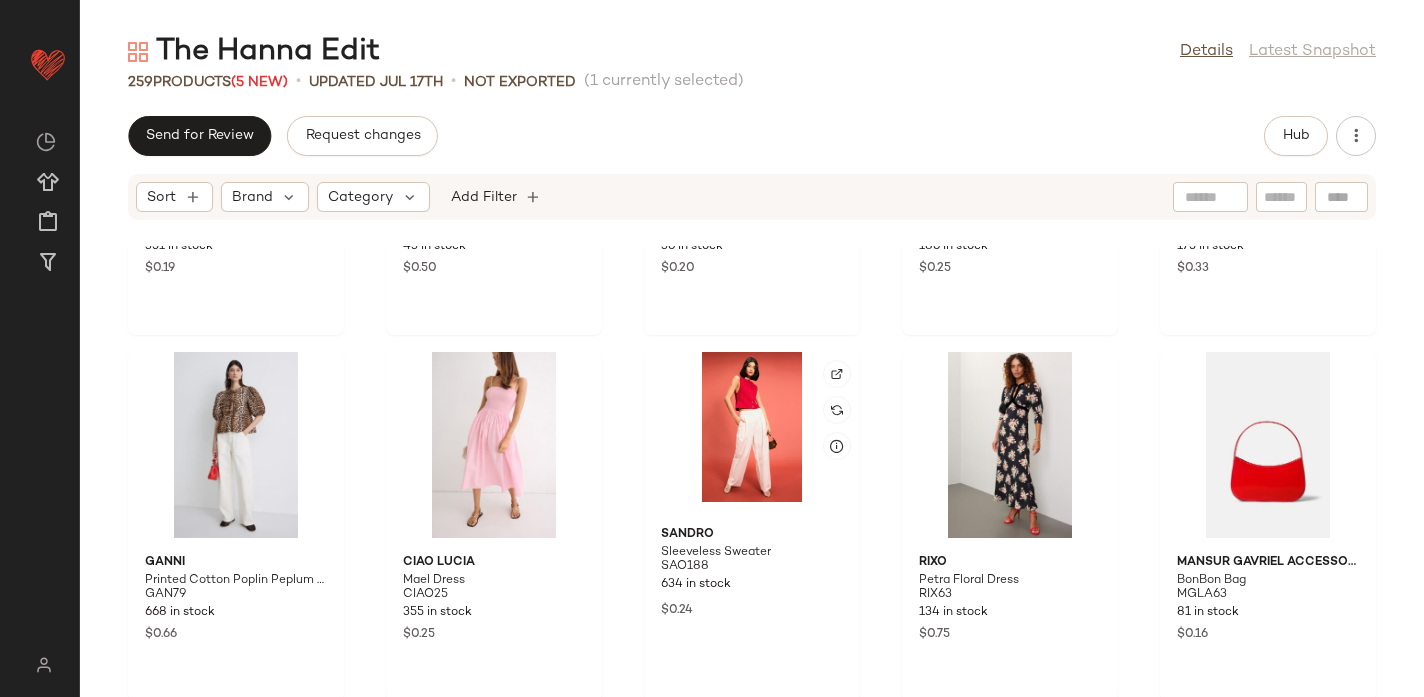 scroll, scrollTop: 18191, scrollLeft: 0, axis: vertical 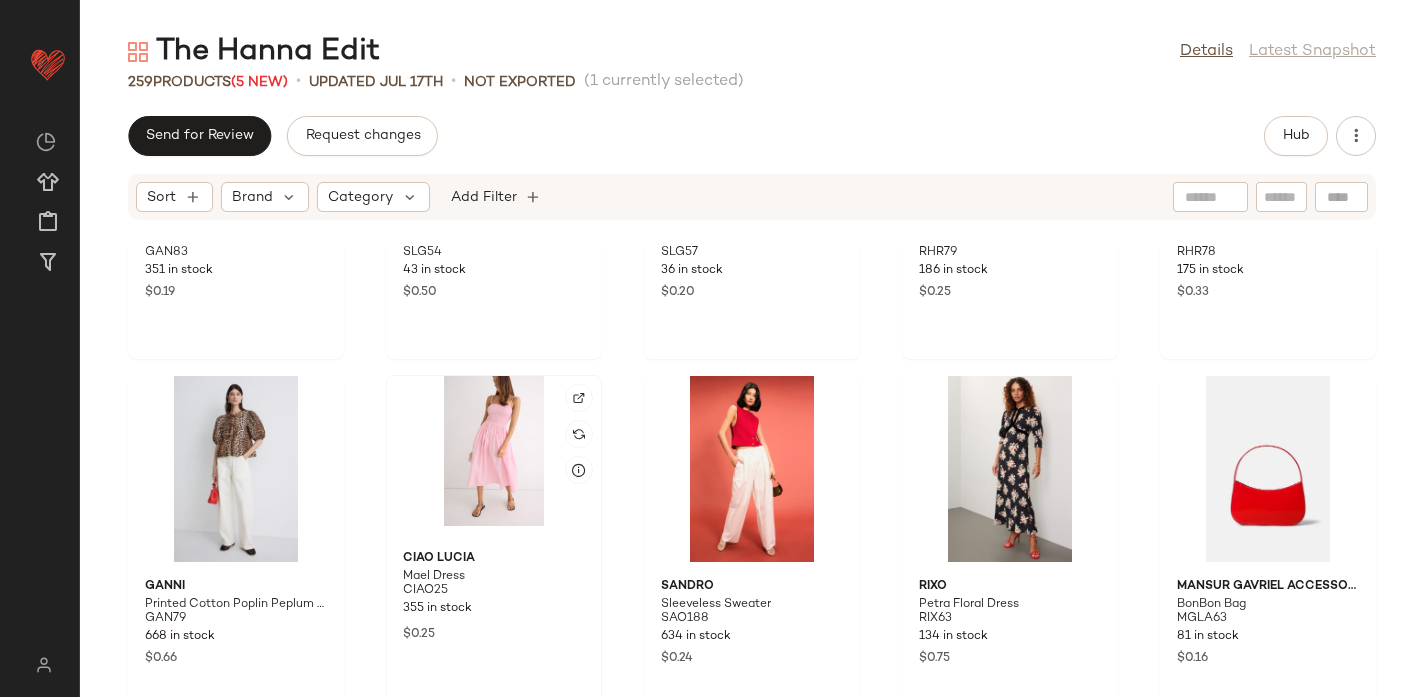 click 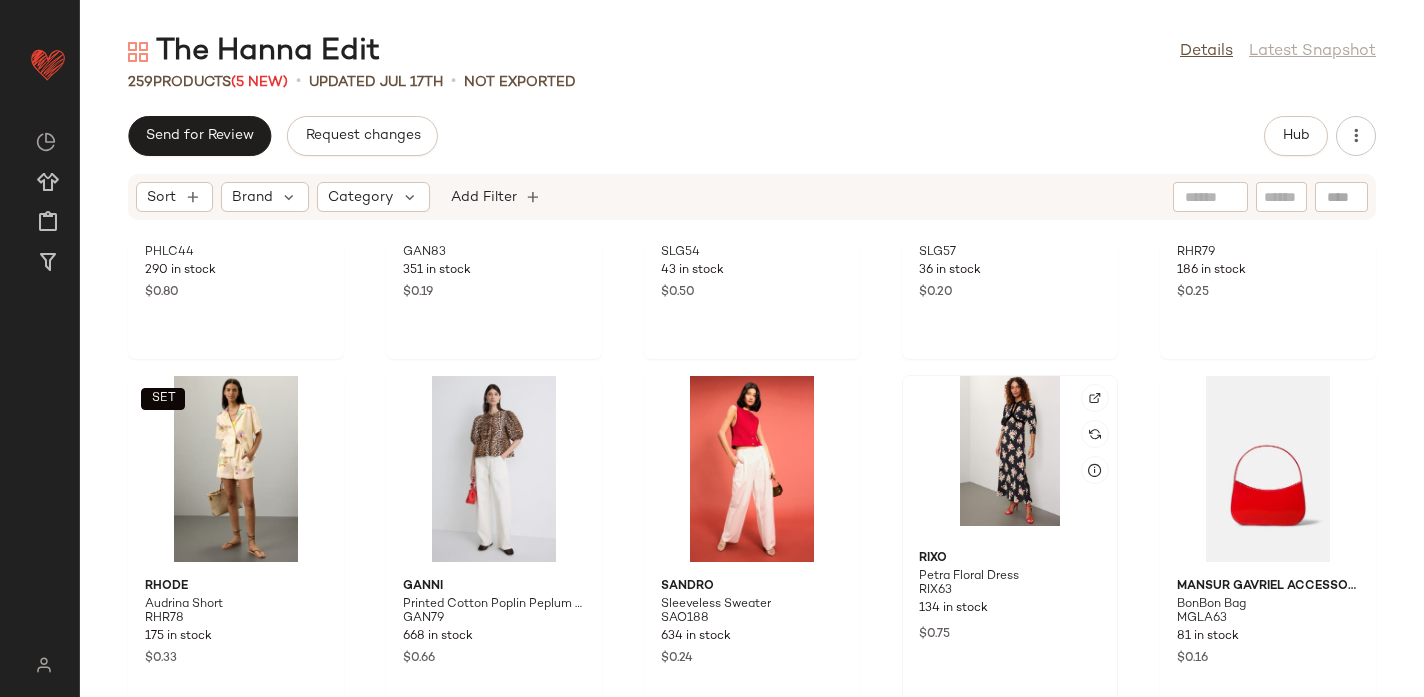 click 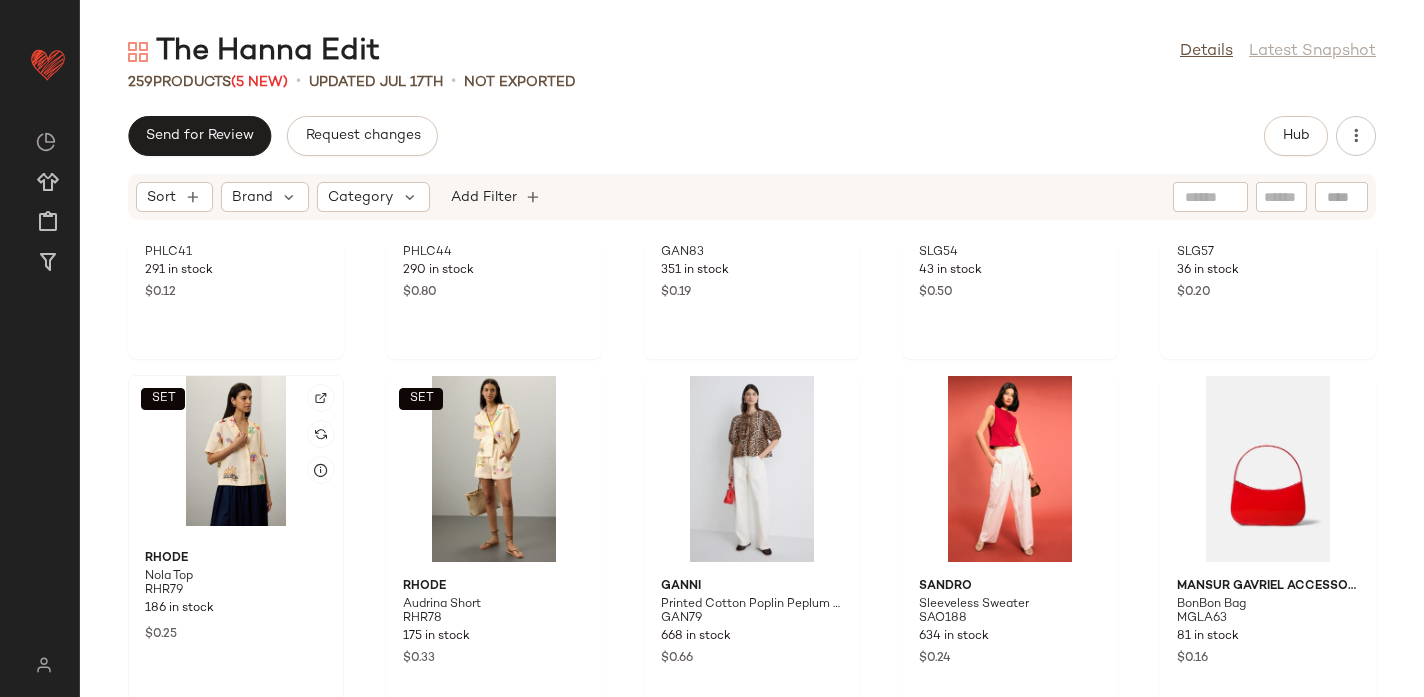 click on "SET" 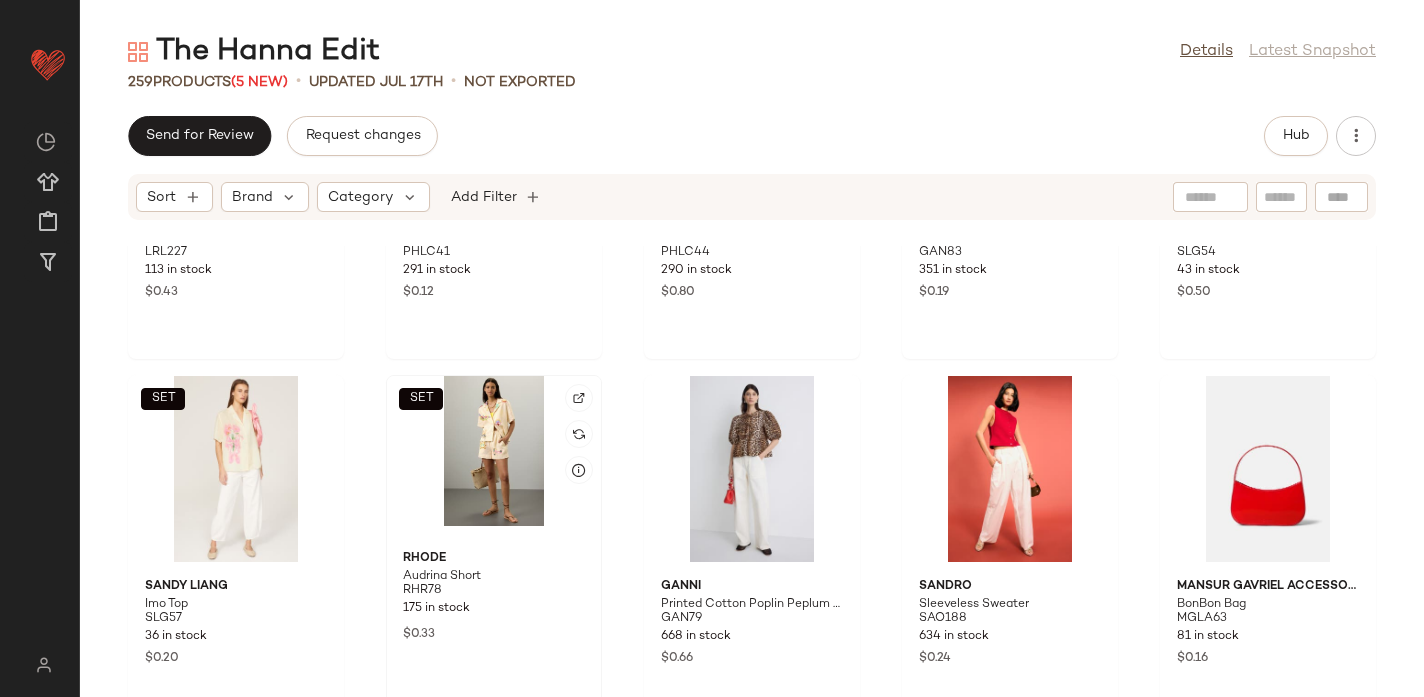 click on "SET" 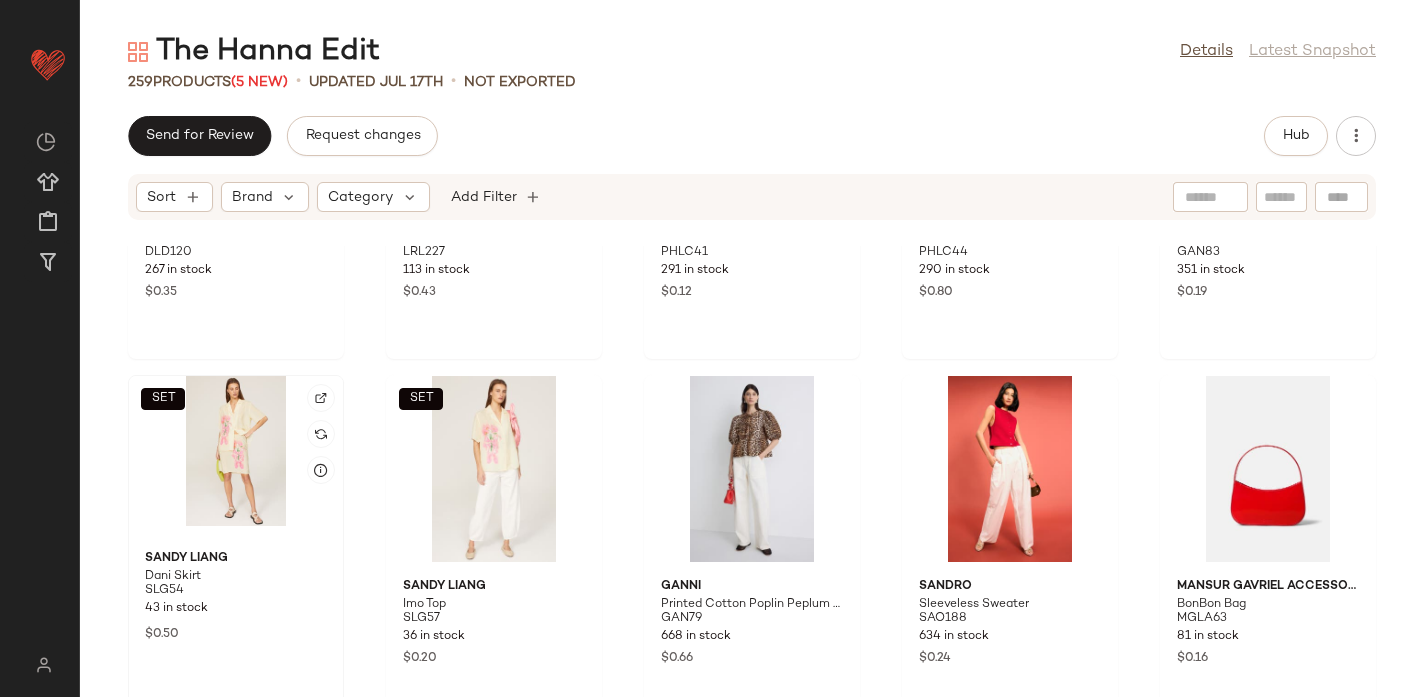 click on "SET" 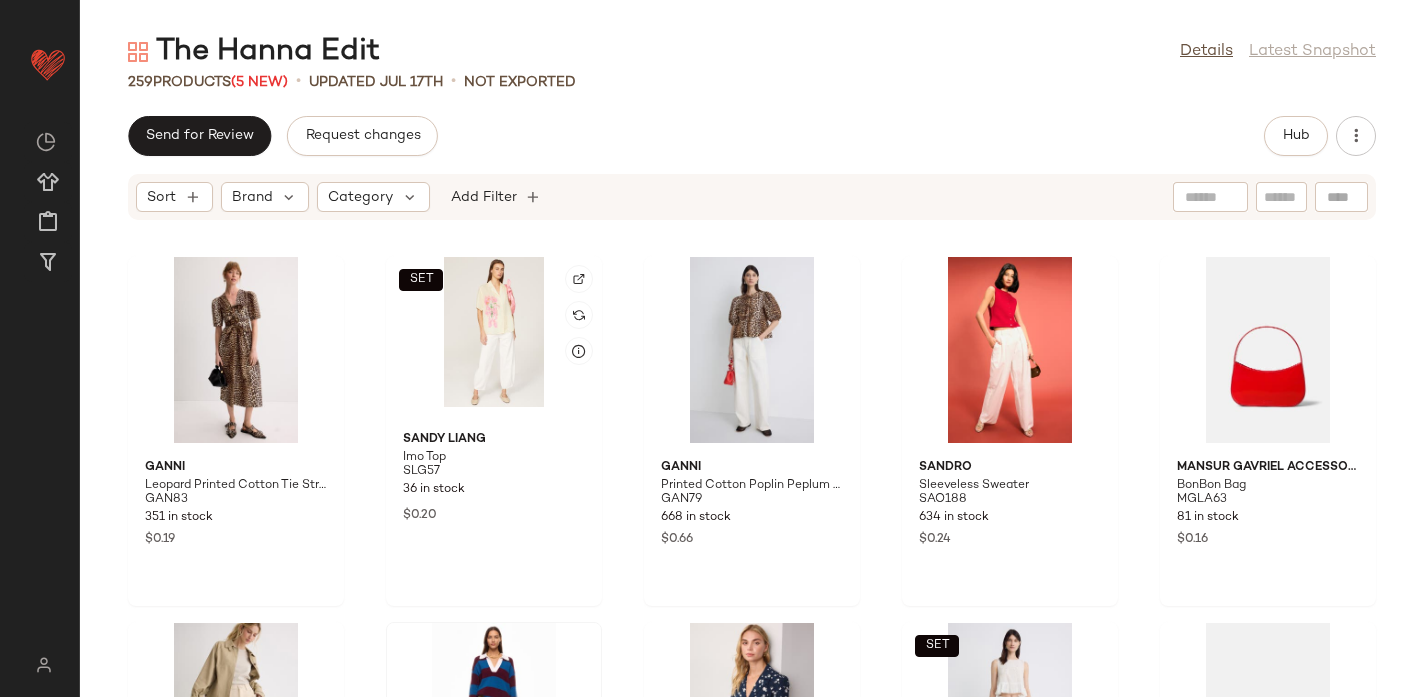 scroll, scrollTop: 18307, scrollLeft: 0, axis: vertical 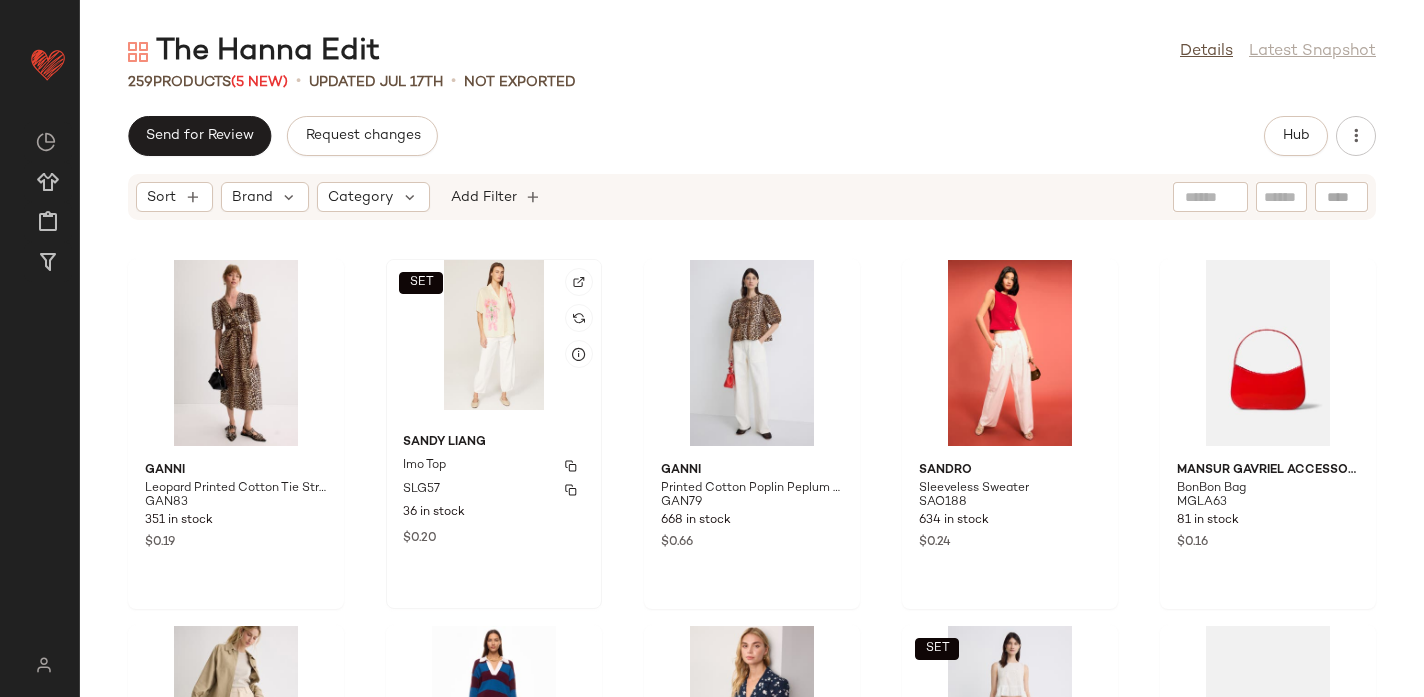 click on "Sandy Liang" at bounding box center (494, 443) 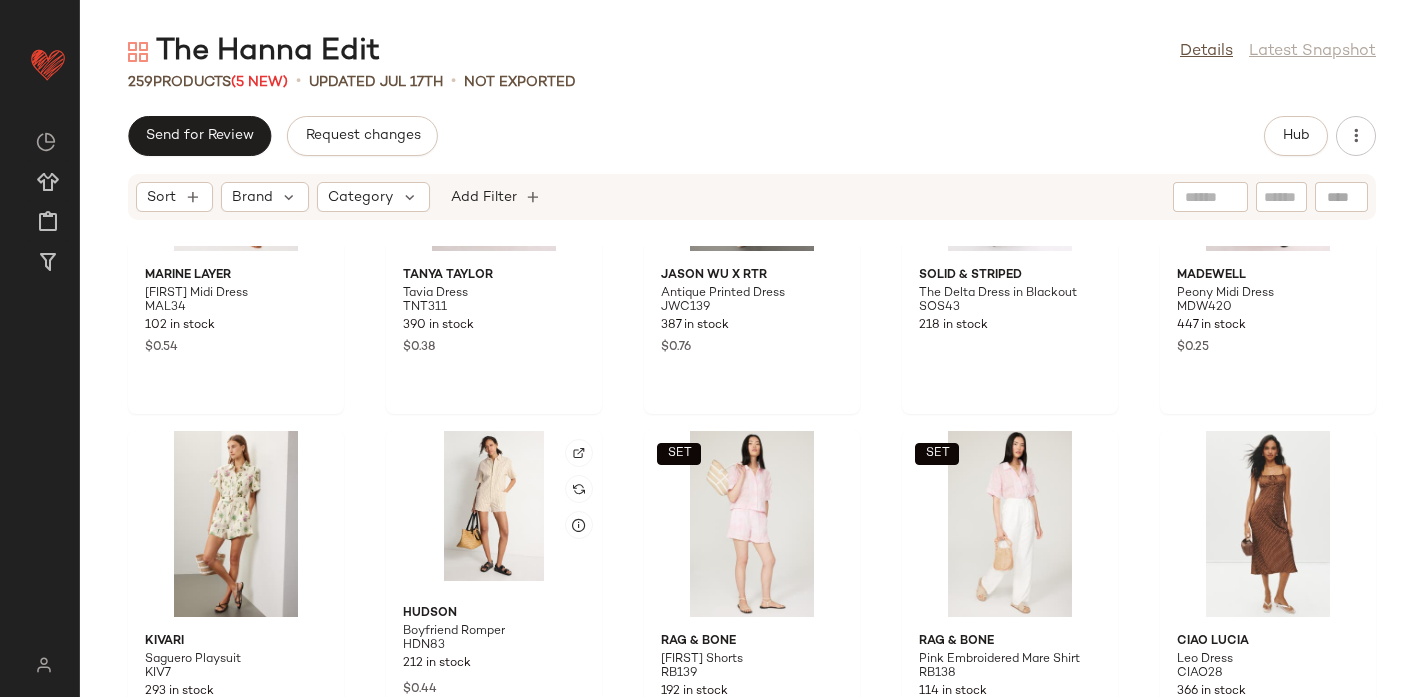 scroll, scrollTop: 17034, scrollLeft: 0, axis: vertical 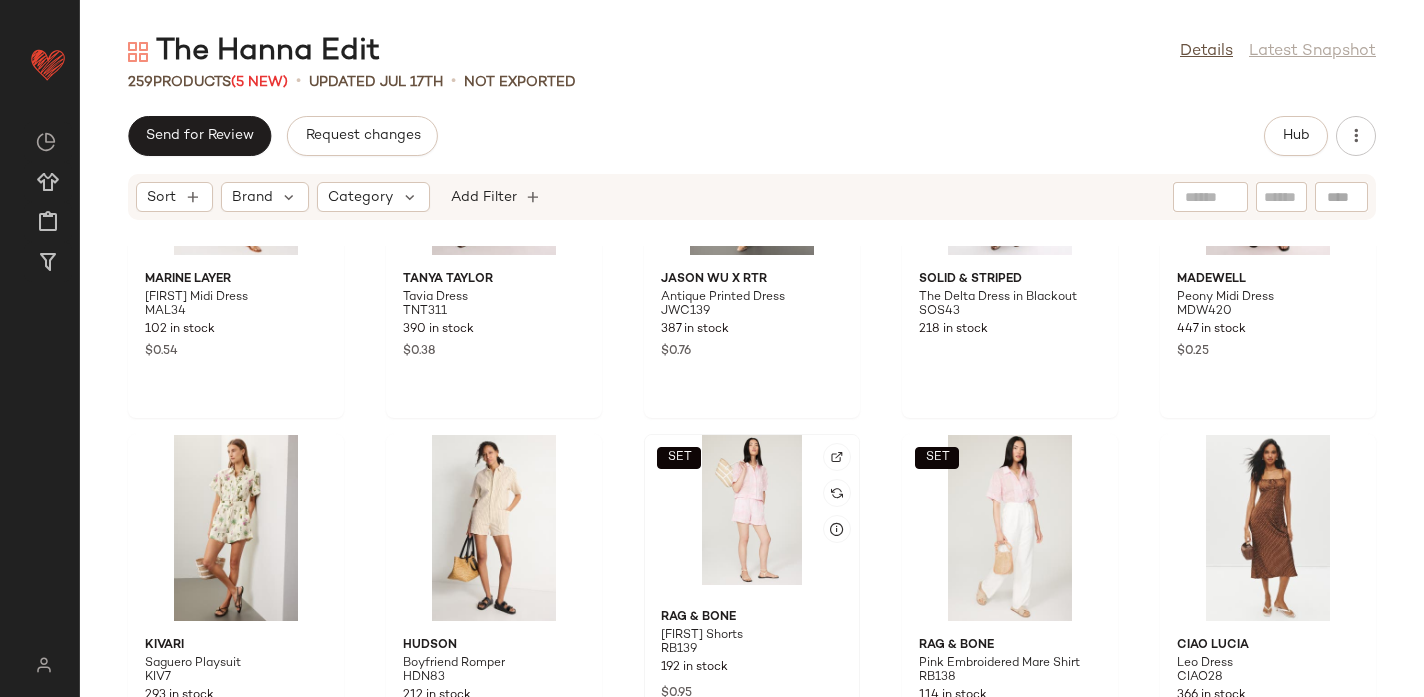 click on "SET" 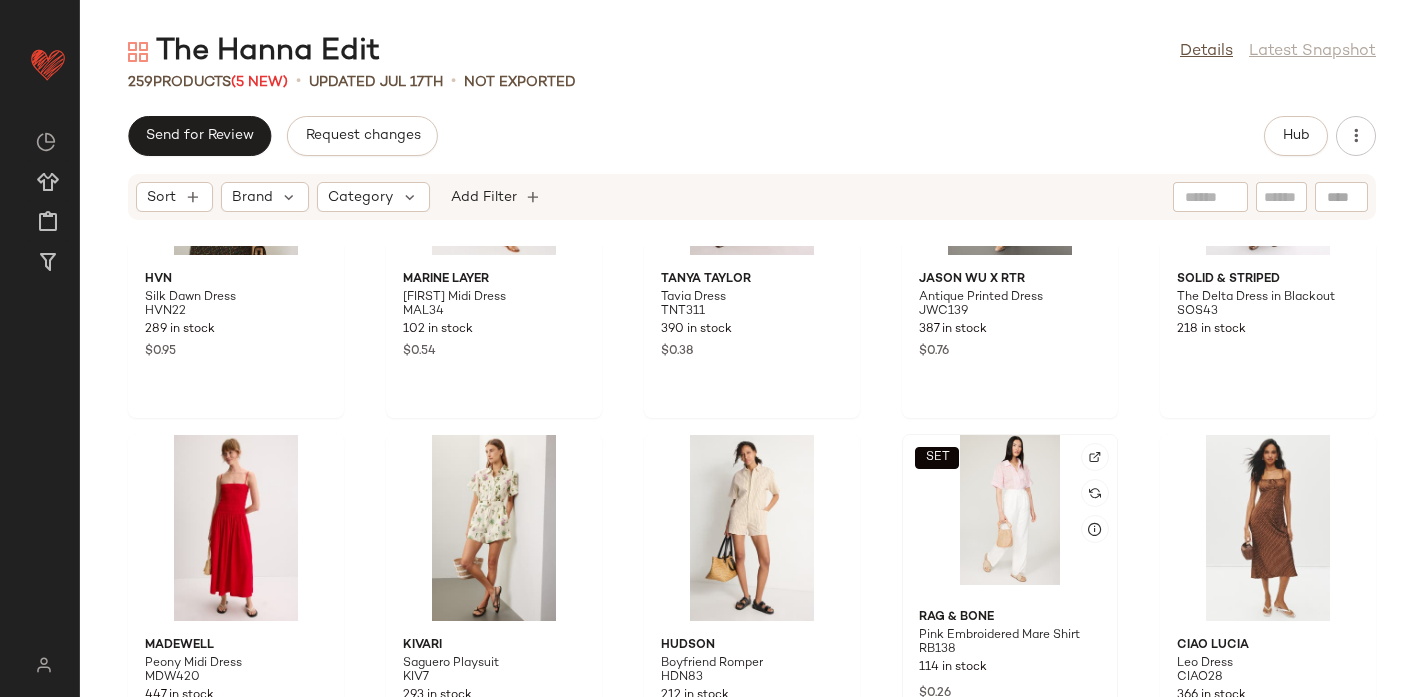 click on "SET" 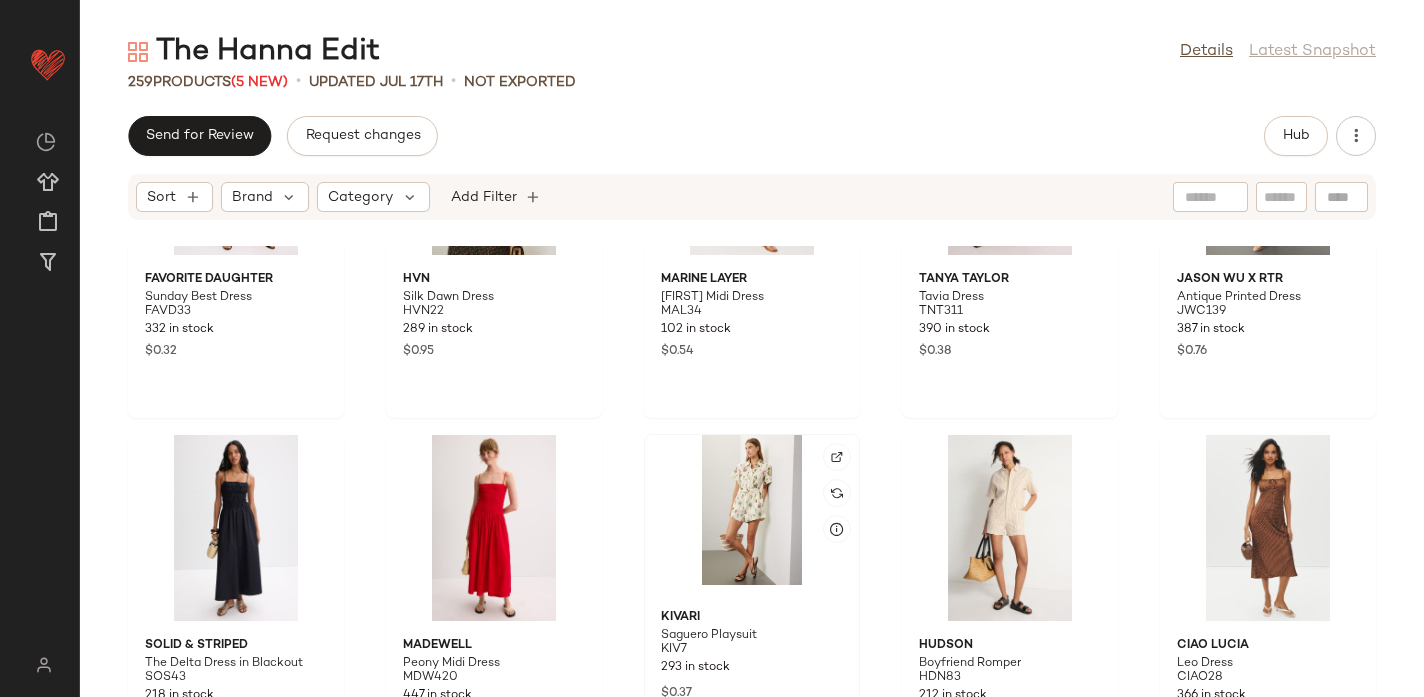 click 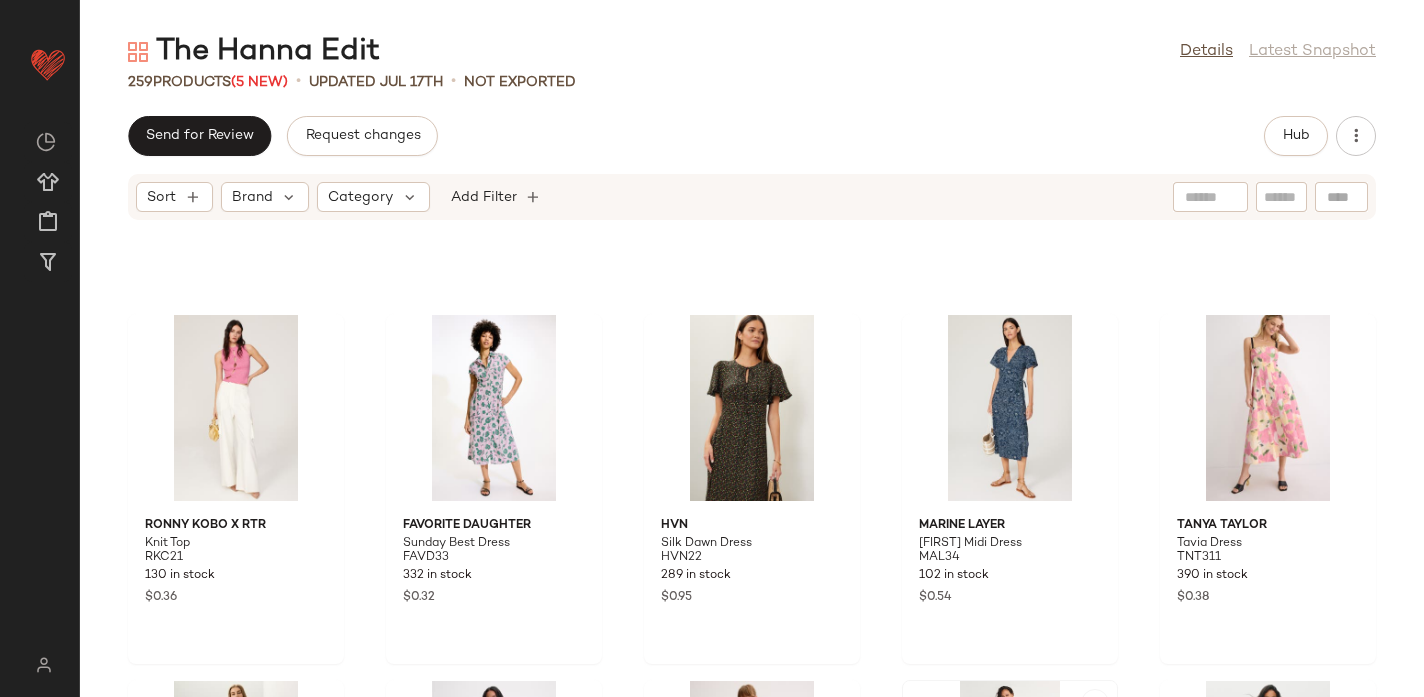 scroll, scrollTop: 16787, scrollLeft: 0, axis: vertical 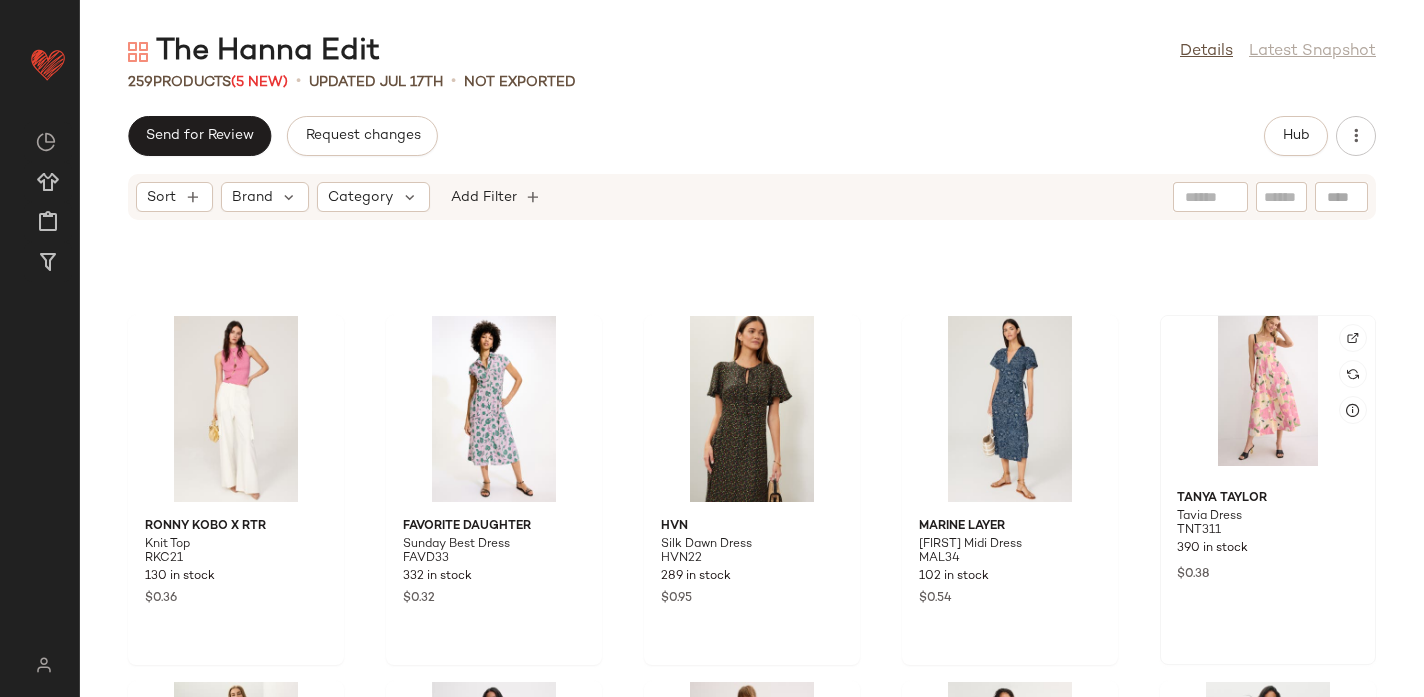 click 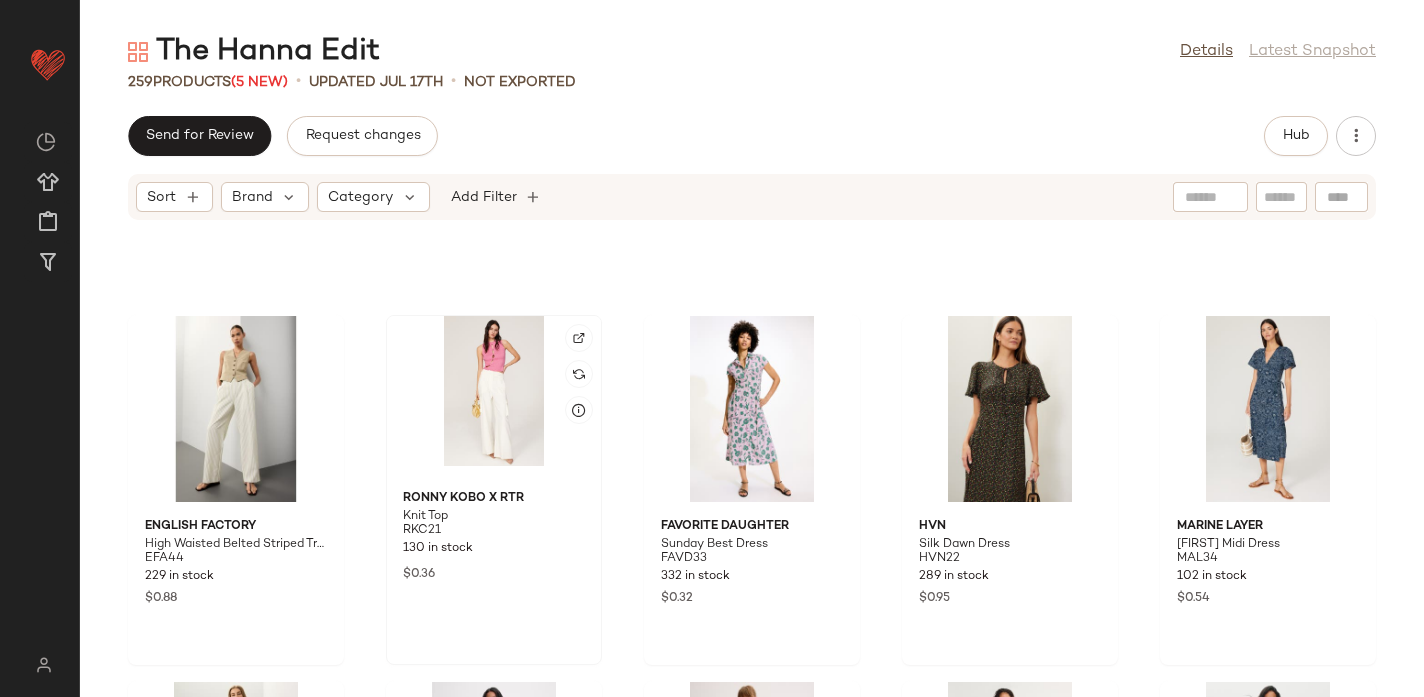 click 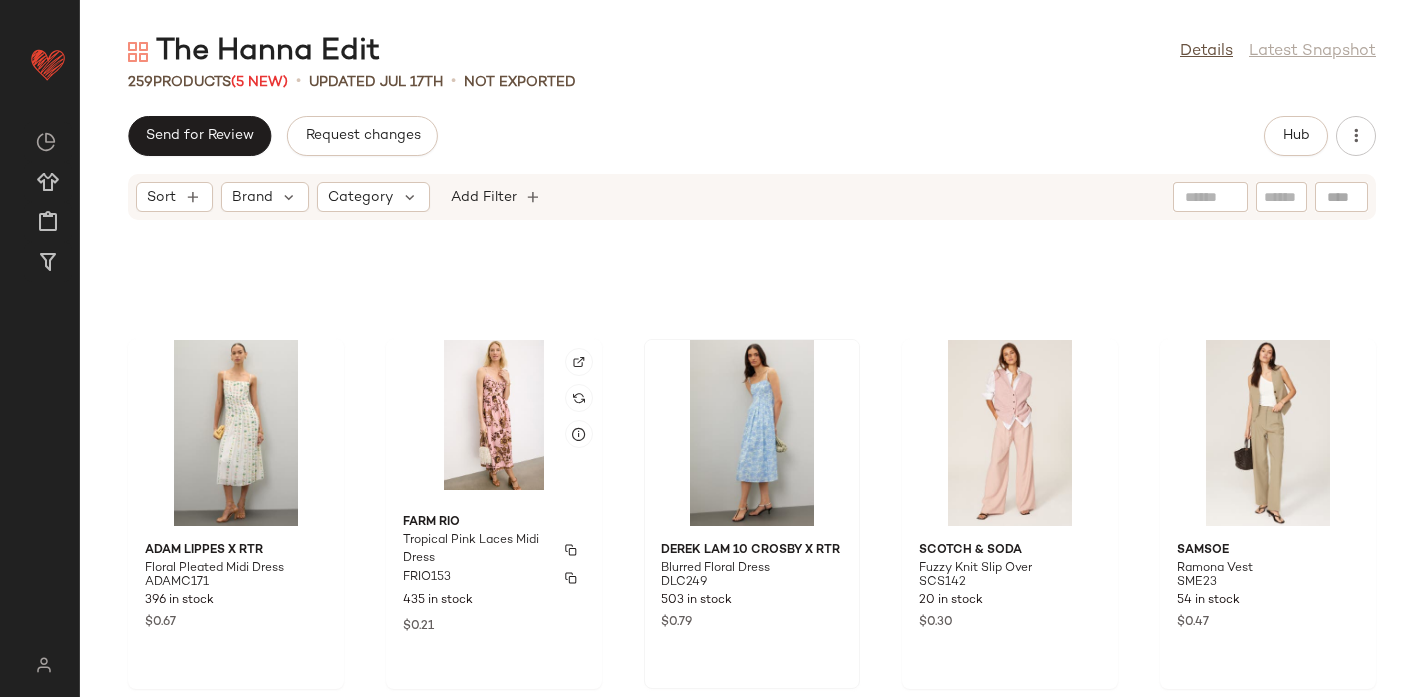 scroll, scrollTop: 16385, scrollLeft: 0, axis: vertical 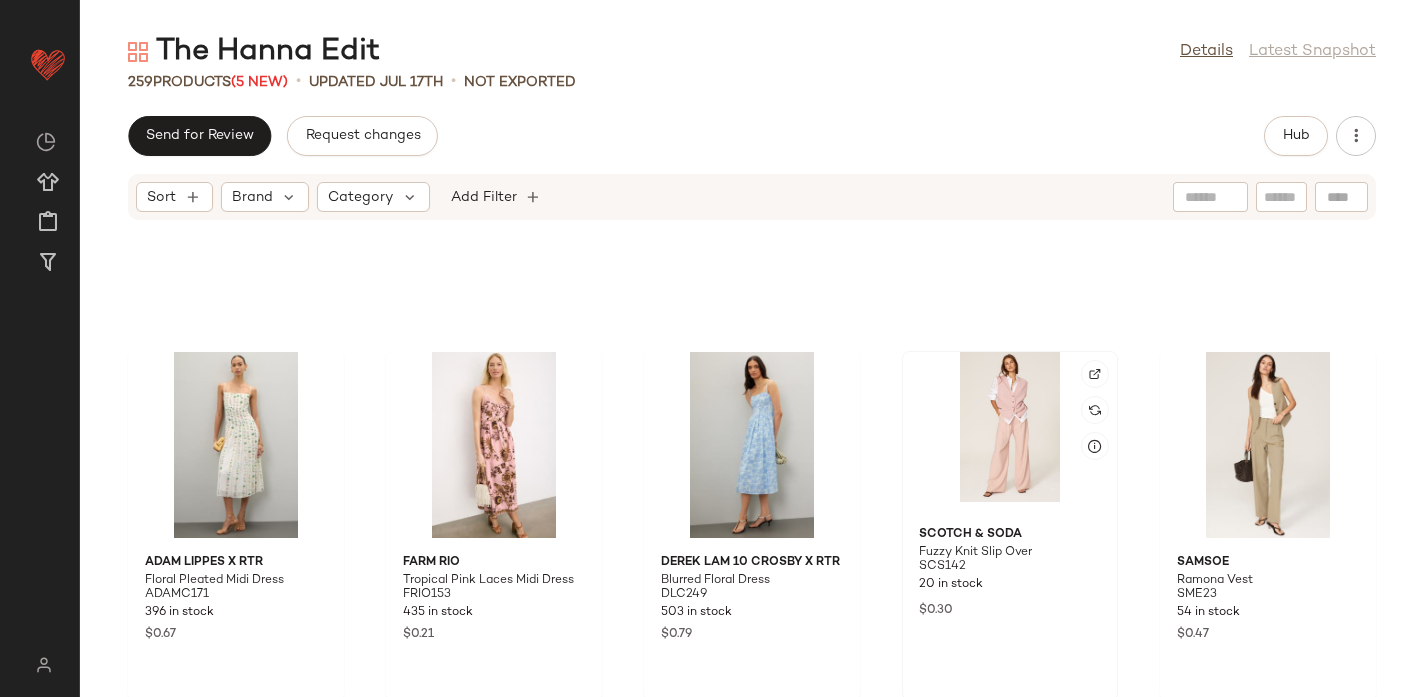 click 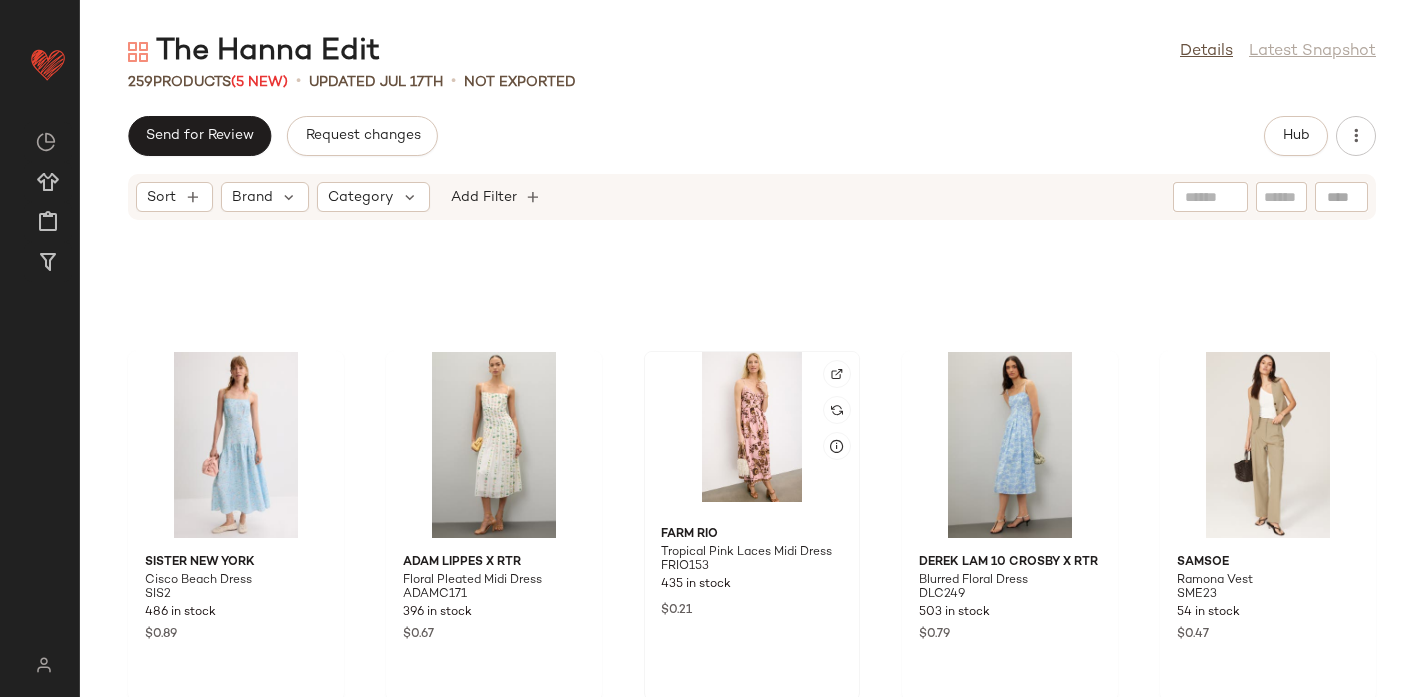 click 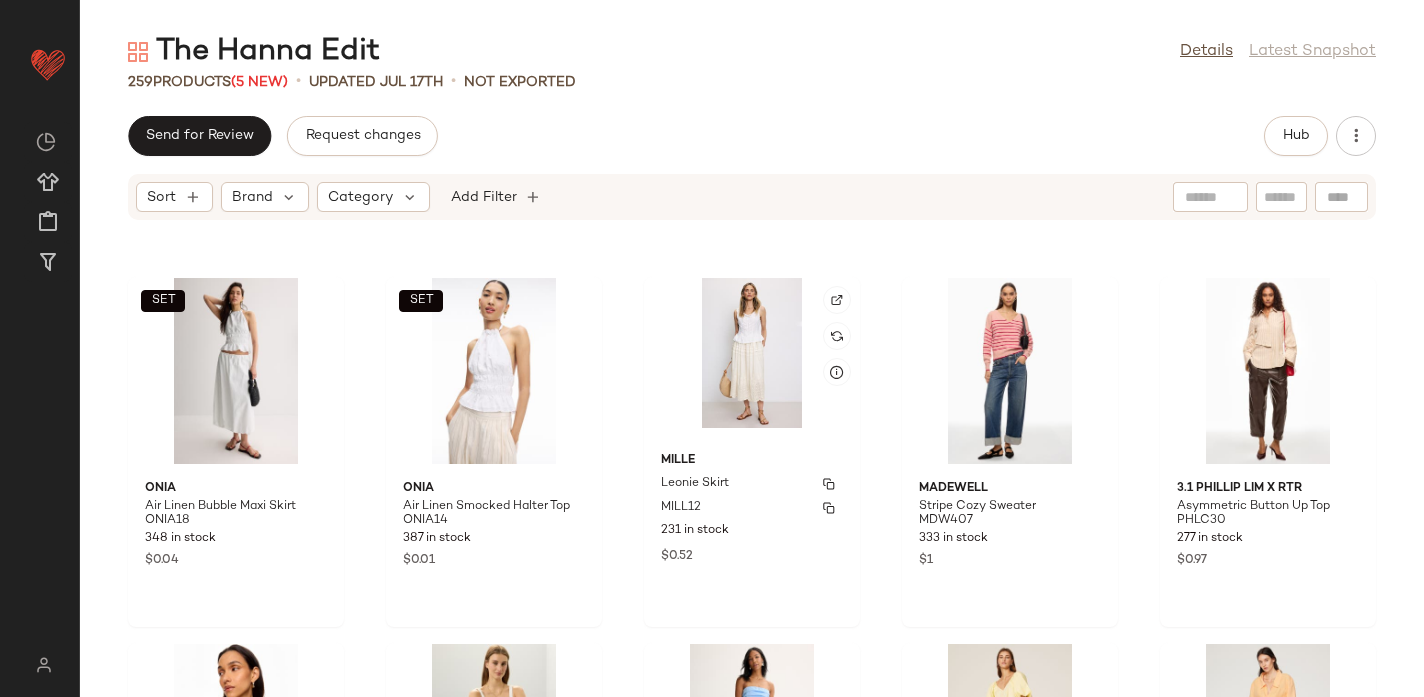scroll, scrollTop: 15718, scrollLeft: 0, axis: vertical 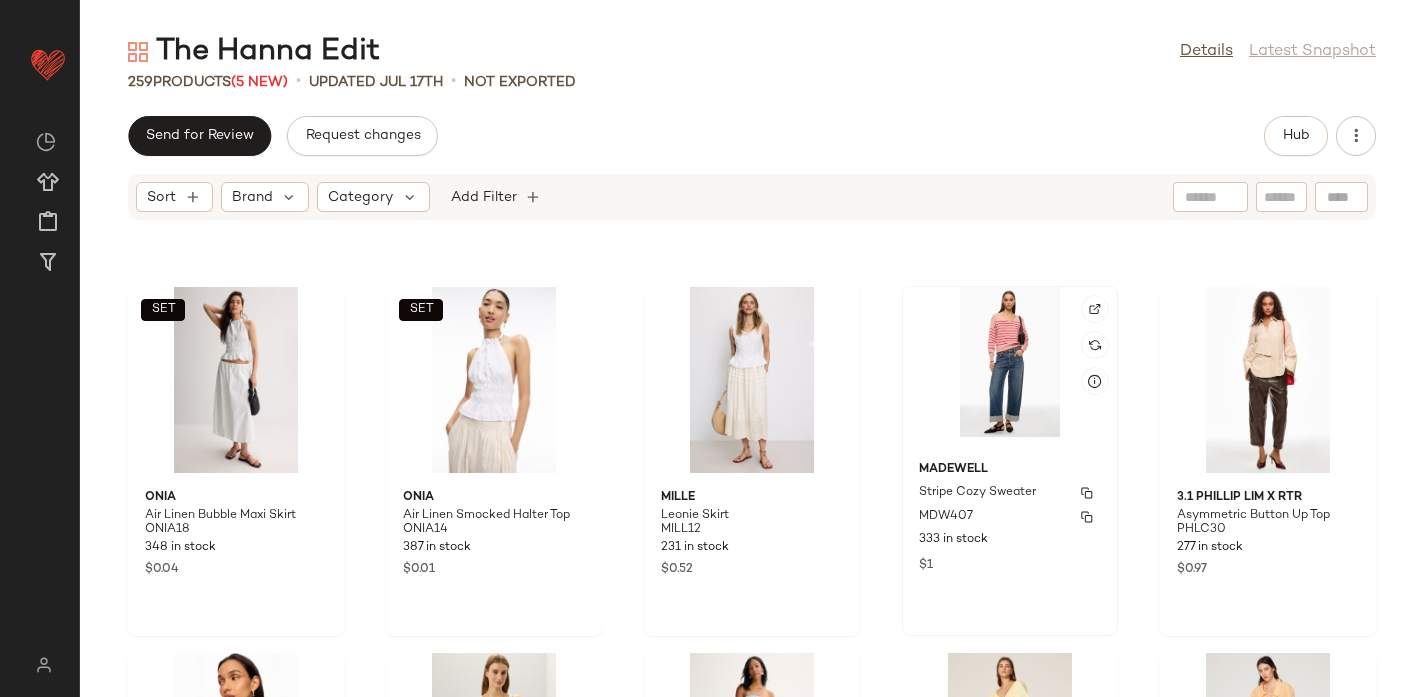 click on "Madewell Stripe Cozy Sweater MDW407 333 in stock $1" 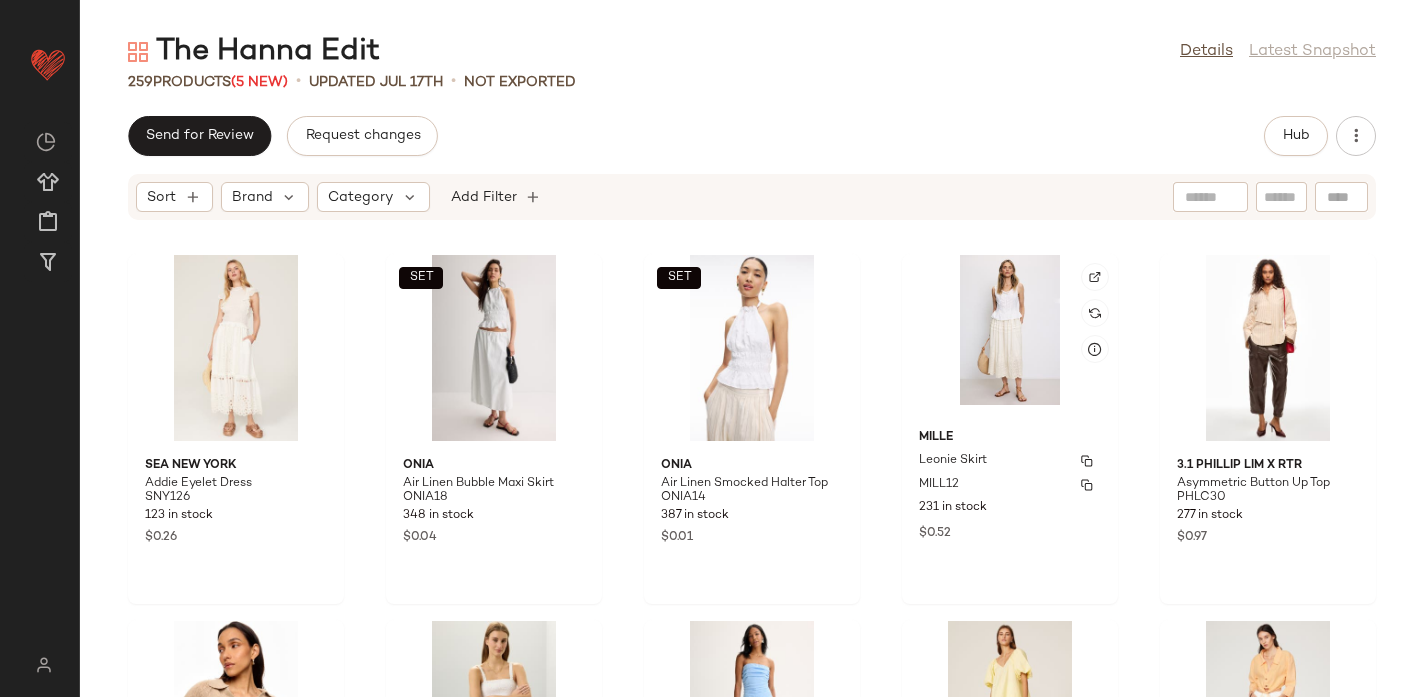 scroll, scrollTop: 15618, scrollLeft: 0, axis: vertical 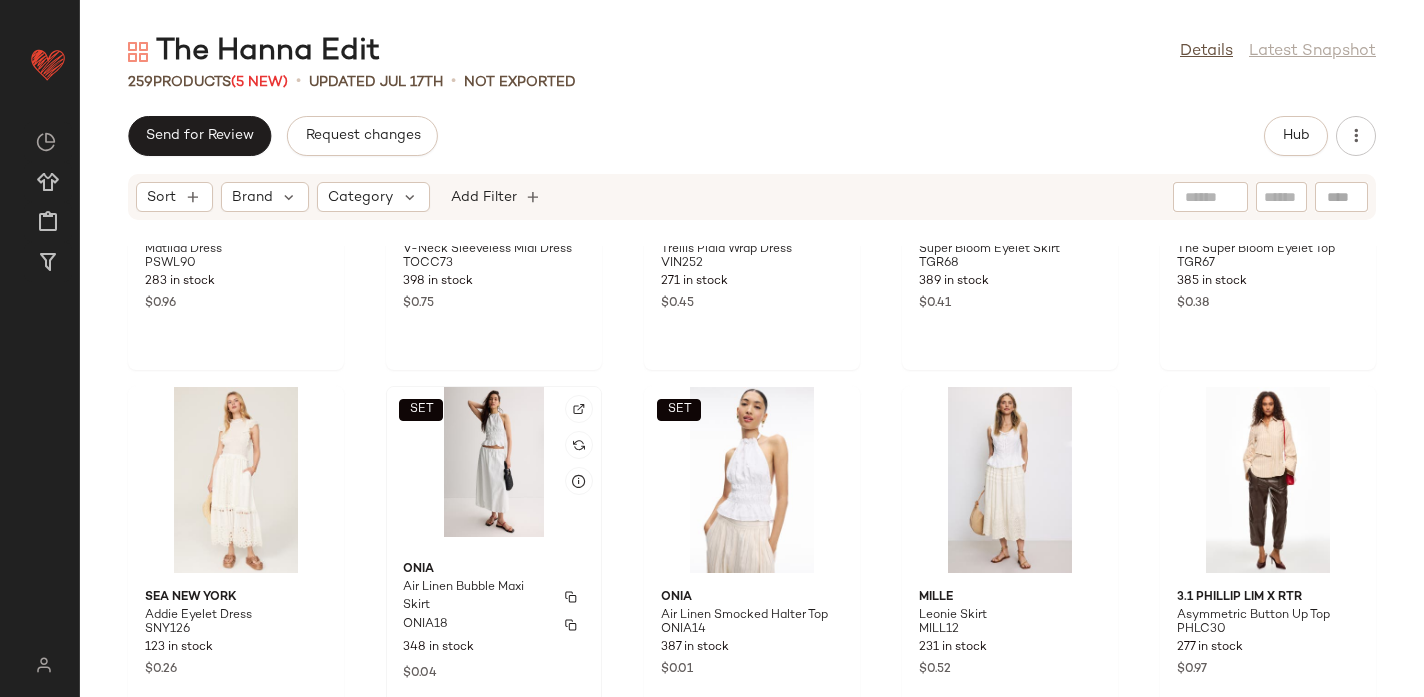 click on "SET" 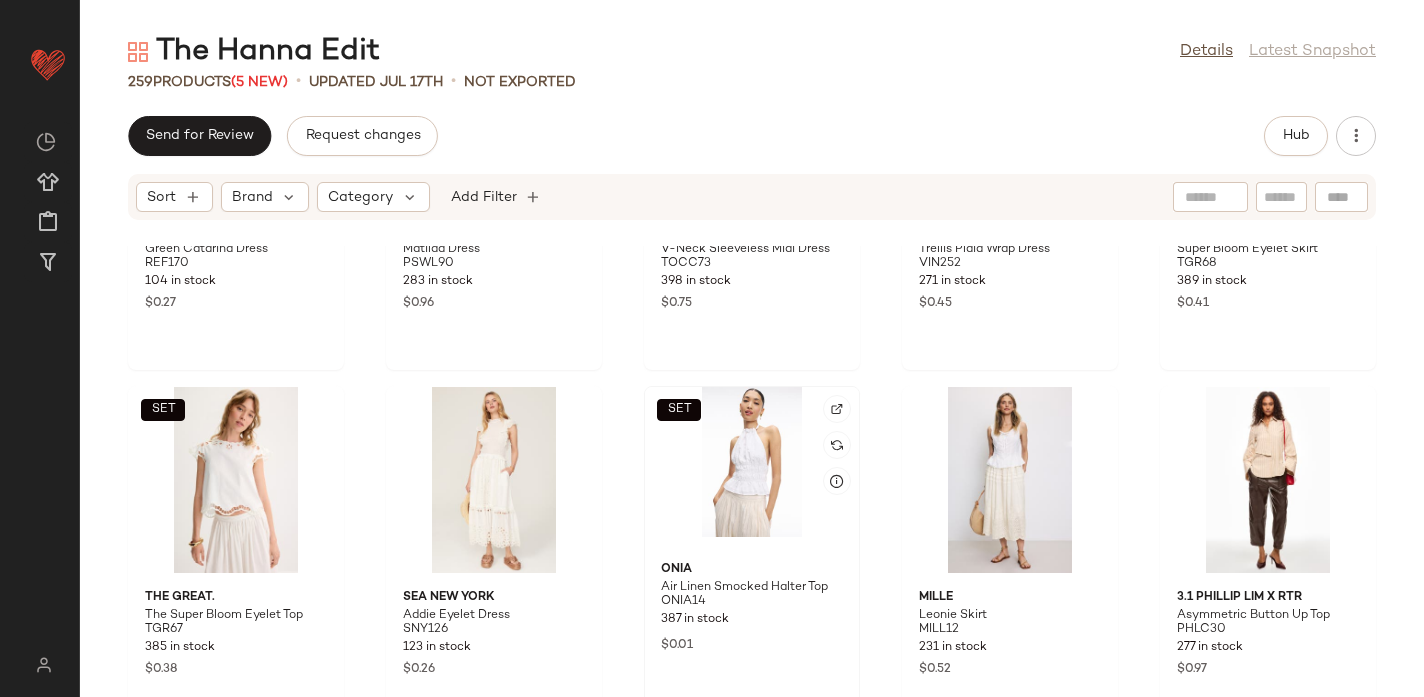 click on "SET" 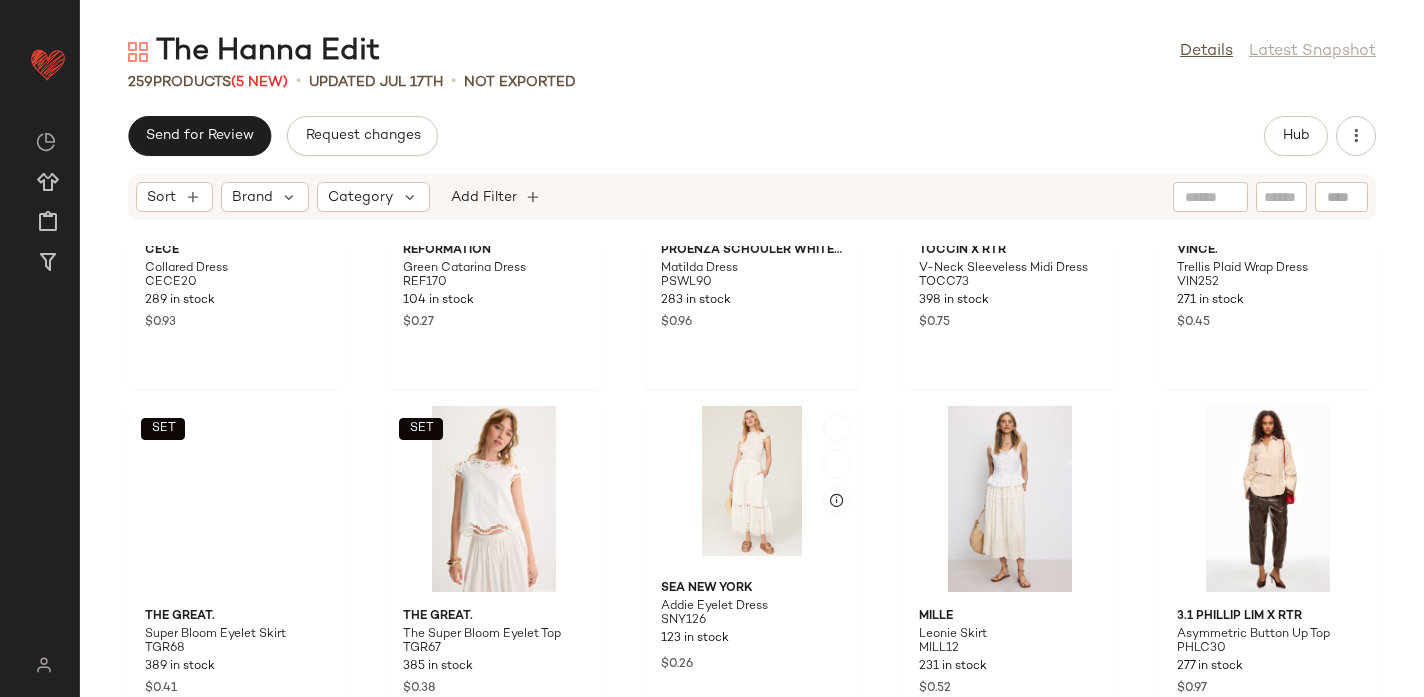 scroll, scrollTop: 15598, scrollLeft: 0, axis: vertical 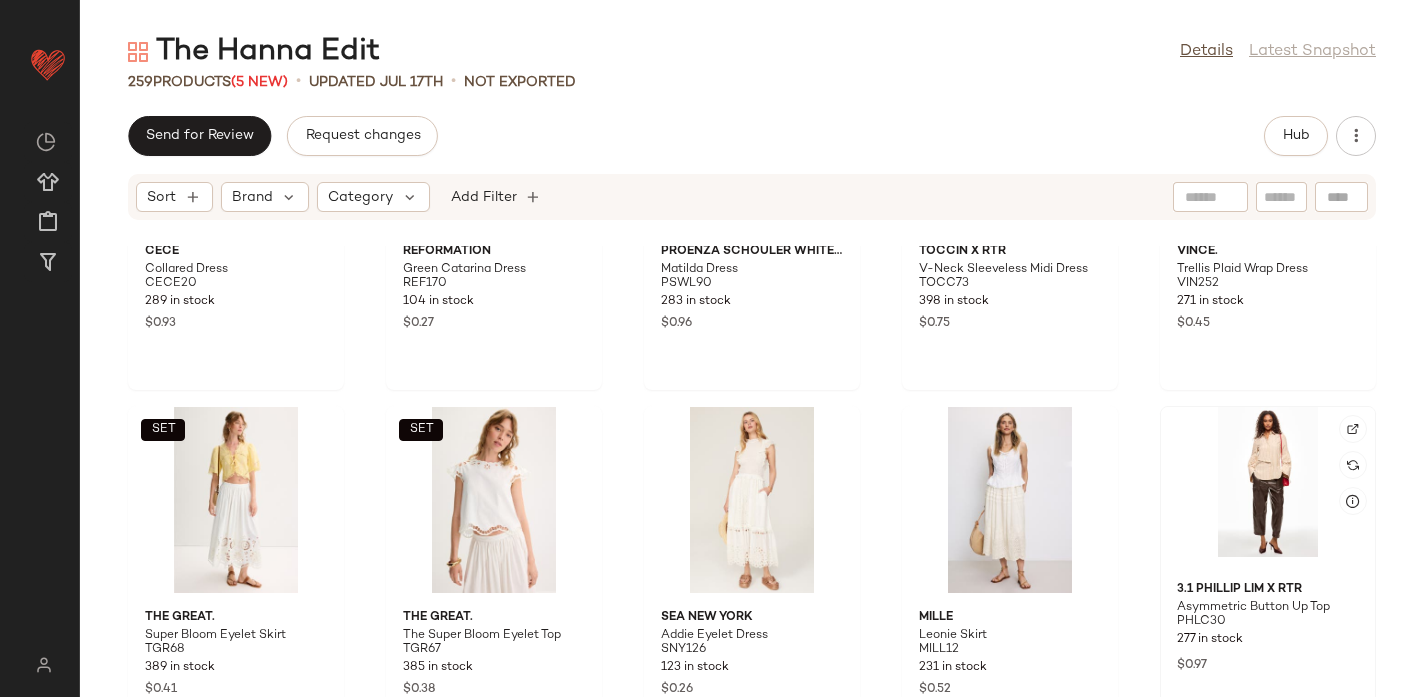 click 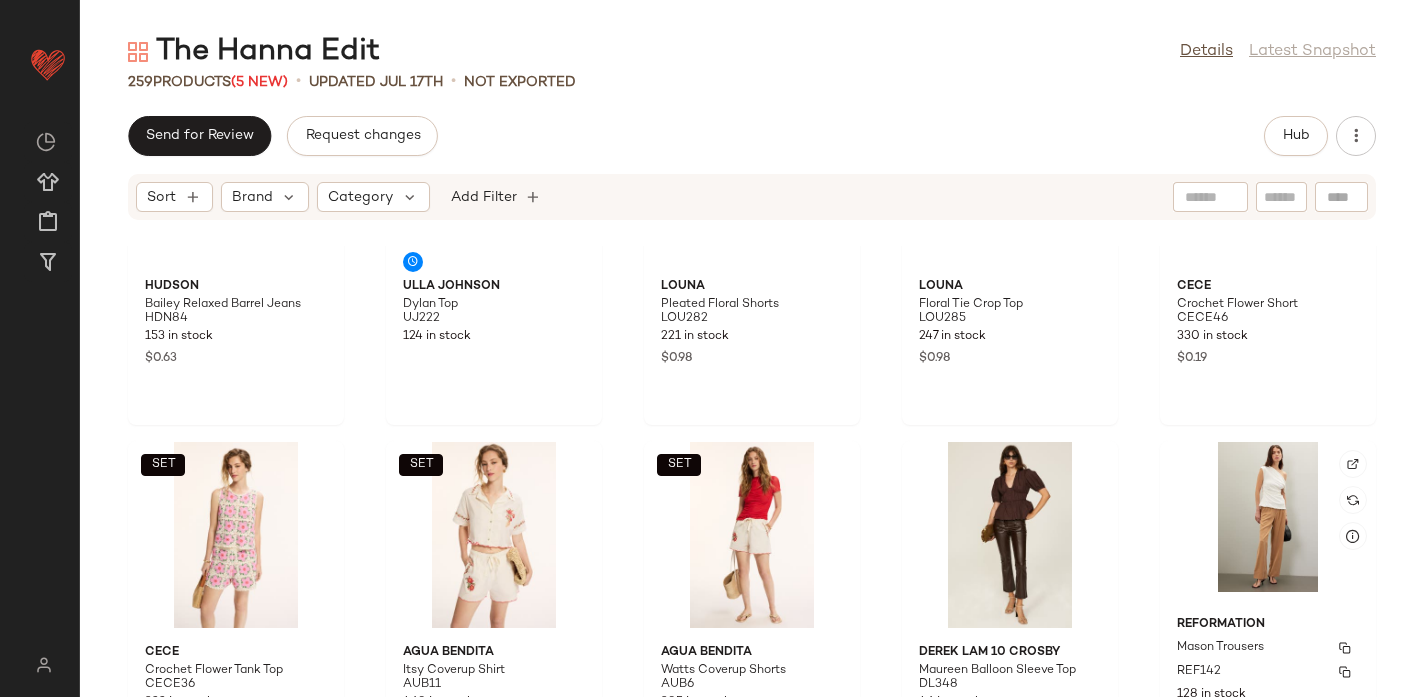 scroll, scrollTop: 12964, scrollLeft: 0, axis: vertical 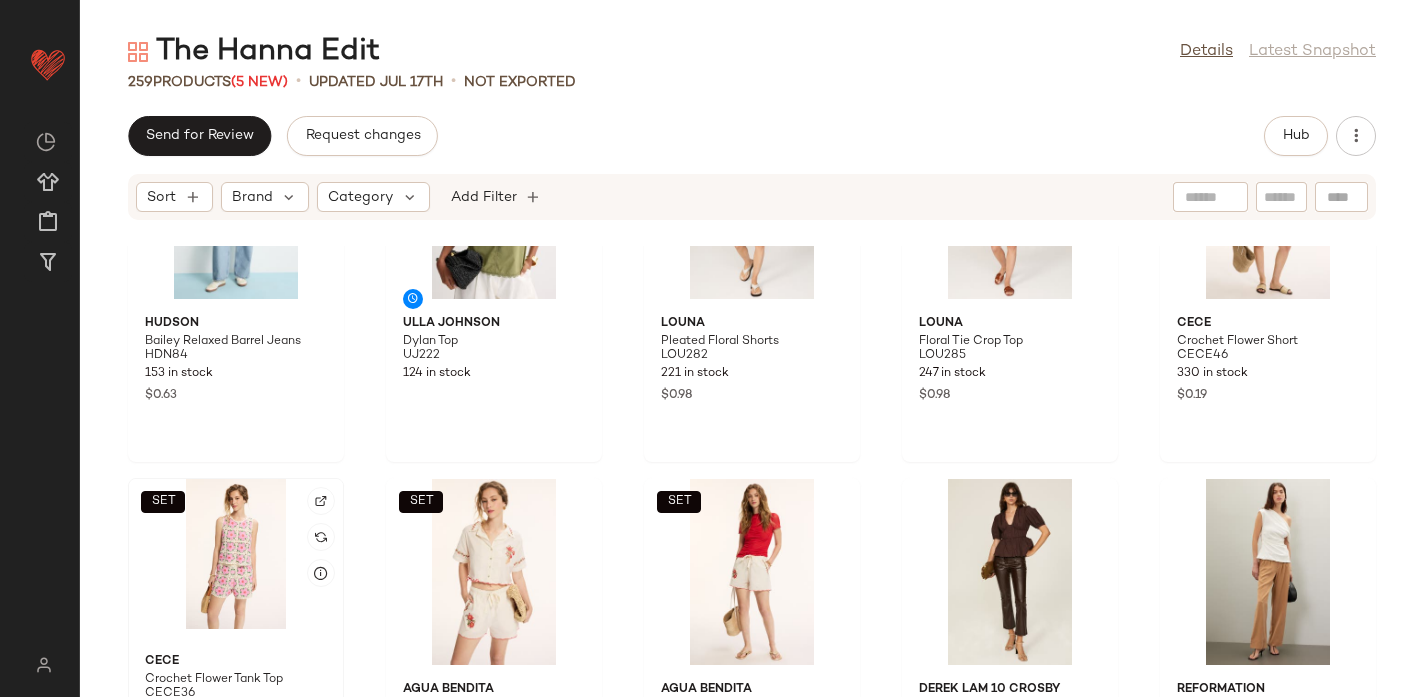 click on "SET" 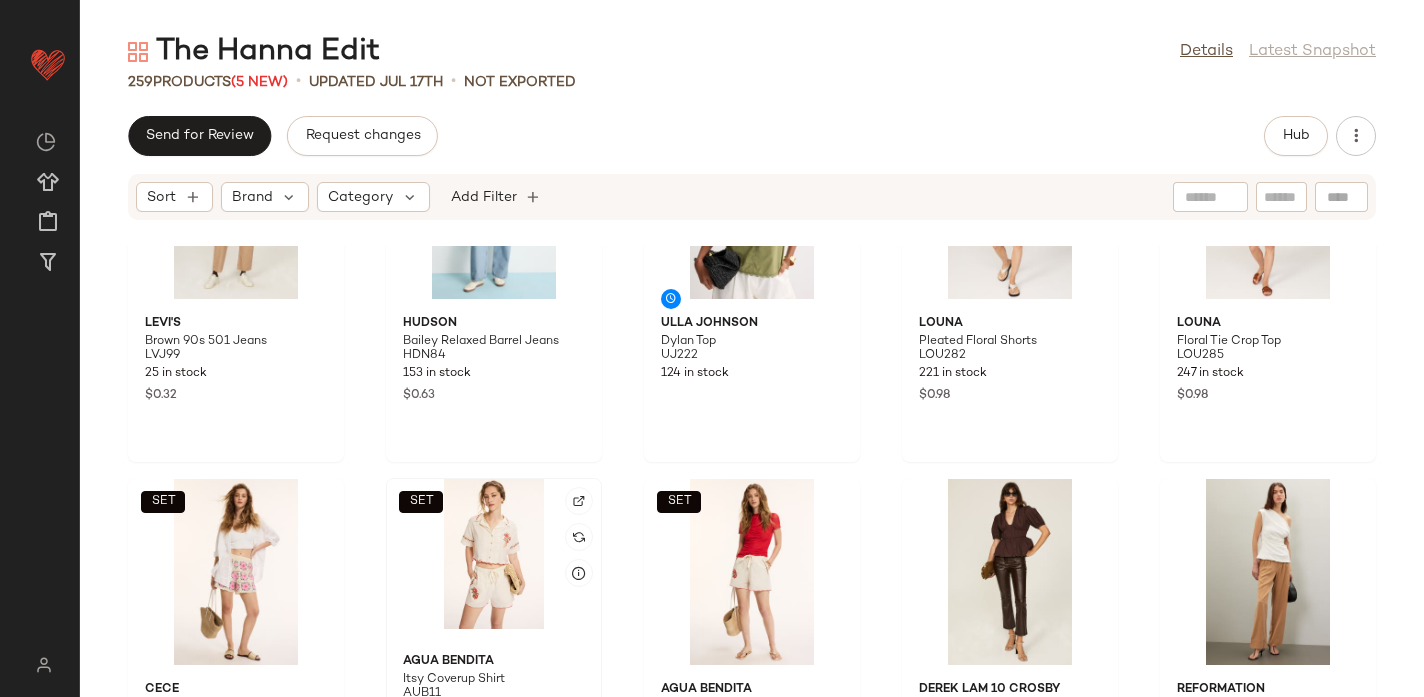 click on "SET" 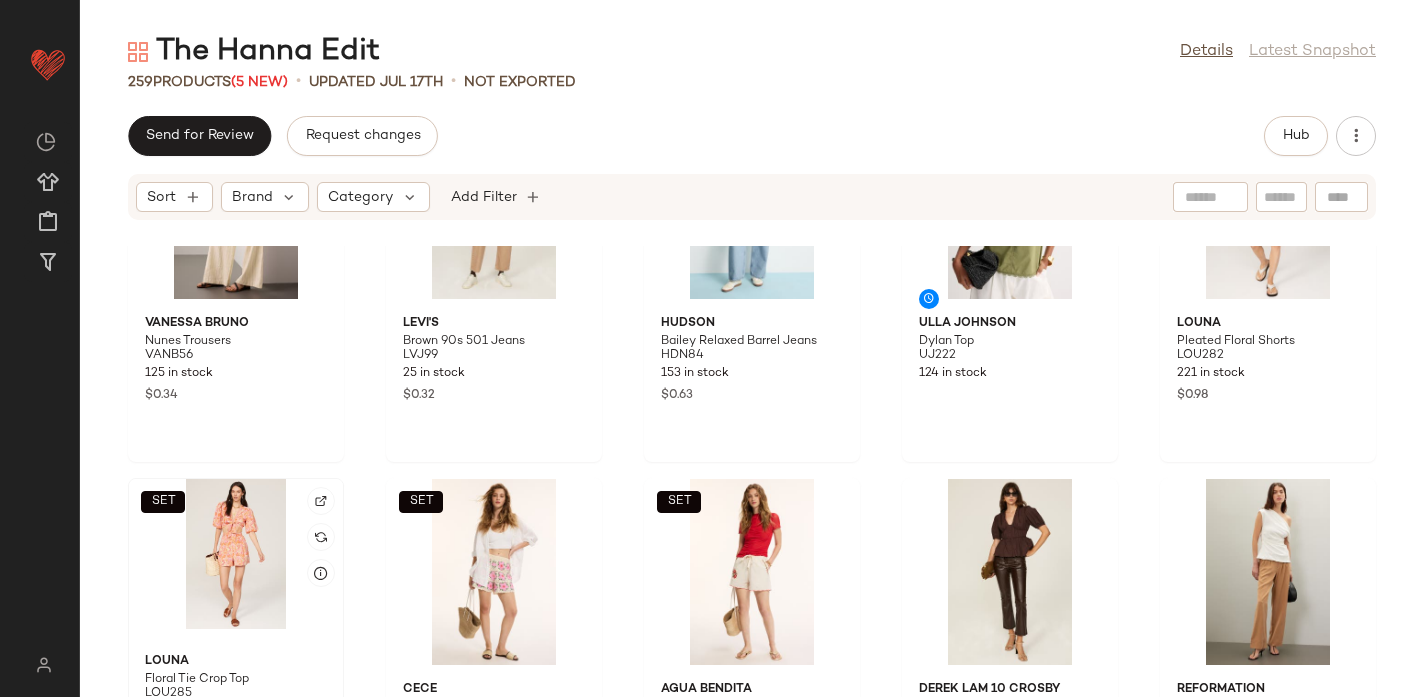 click on "SET" 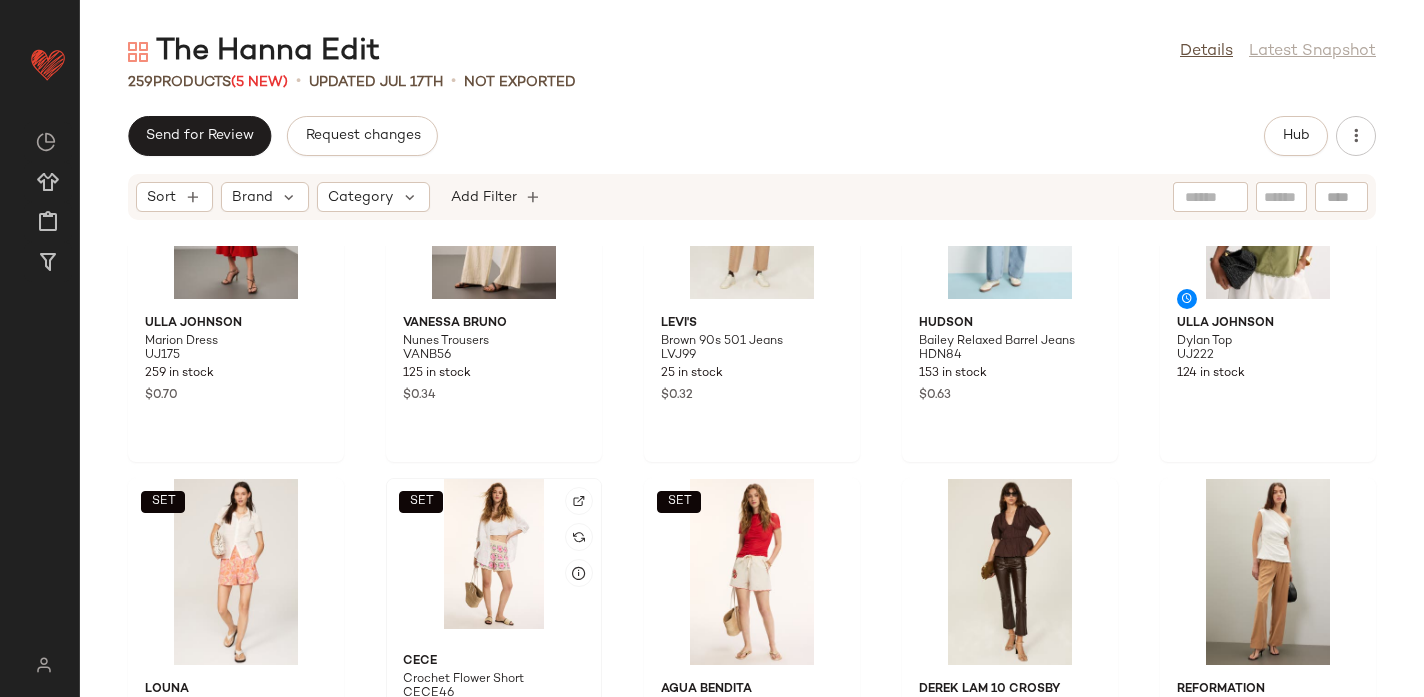 click on "SET" 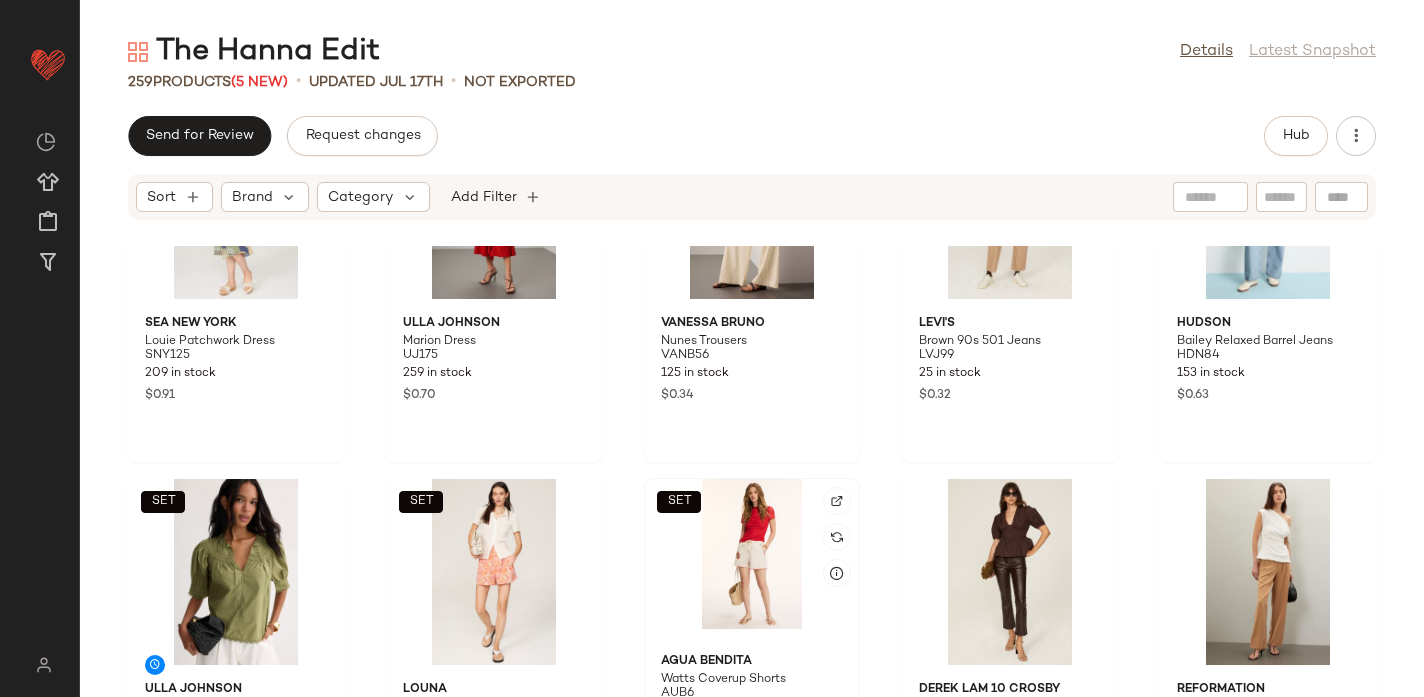 click on "SET" 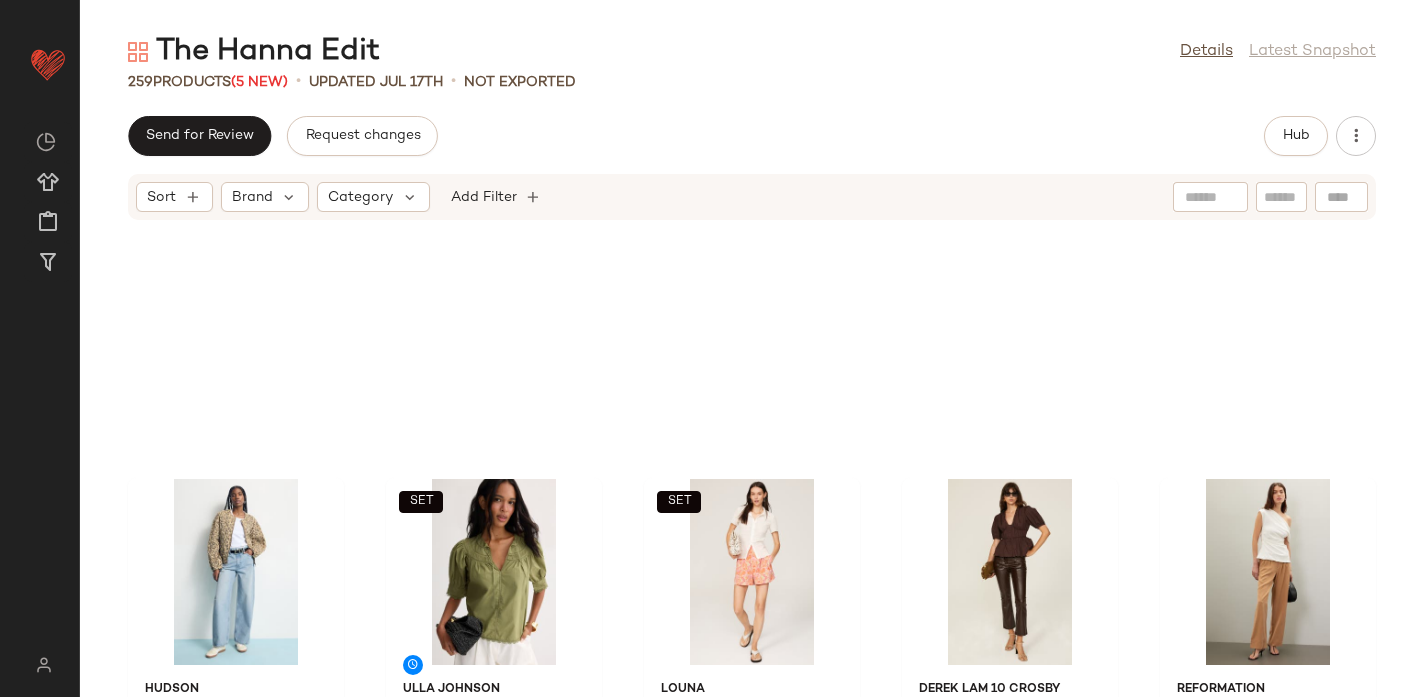 scroll, scrollTop: 13330, scrollLeft: 0, axis: vertical 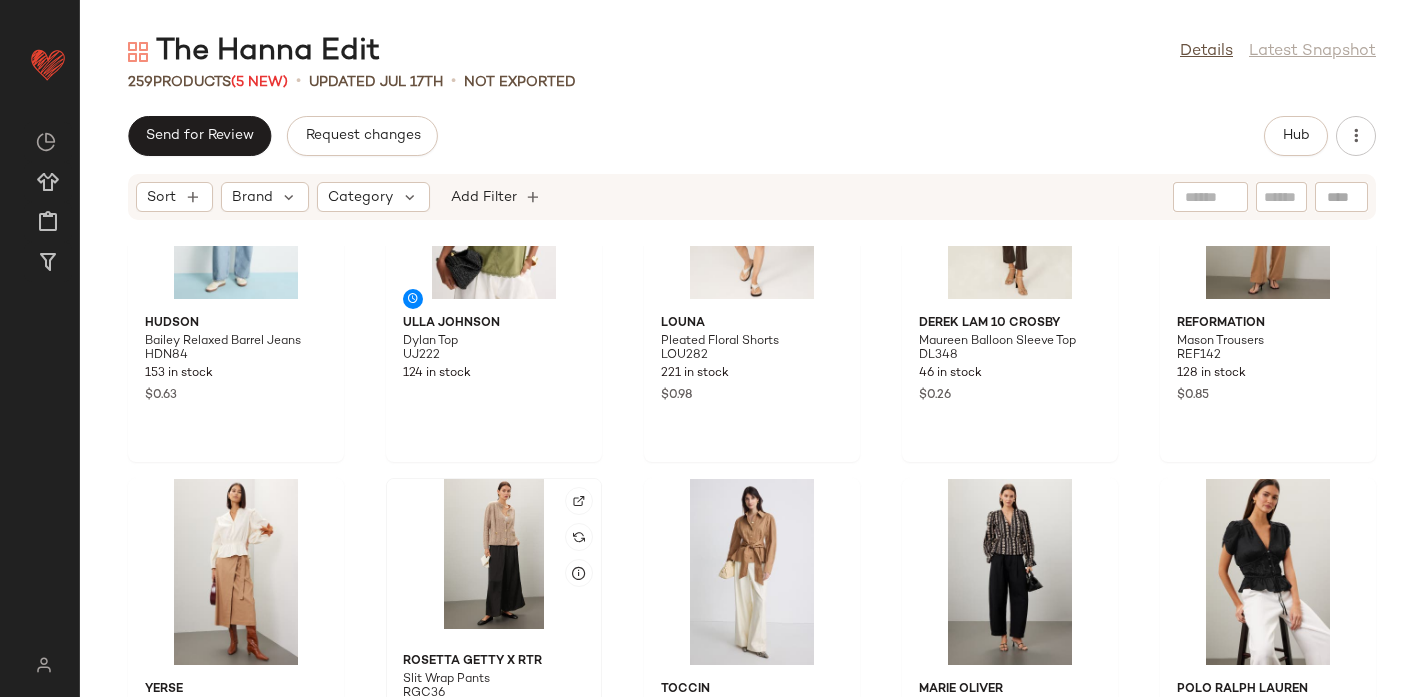 click 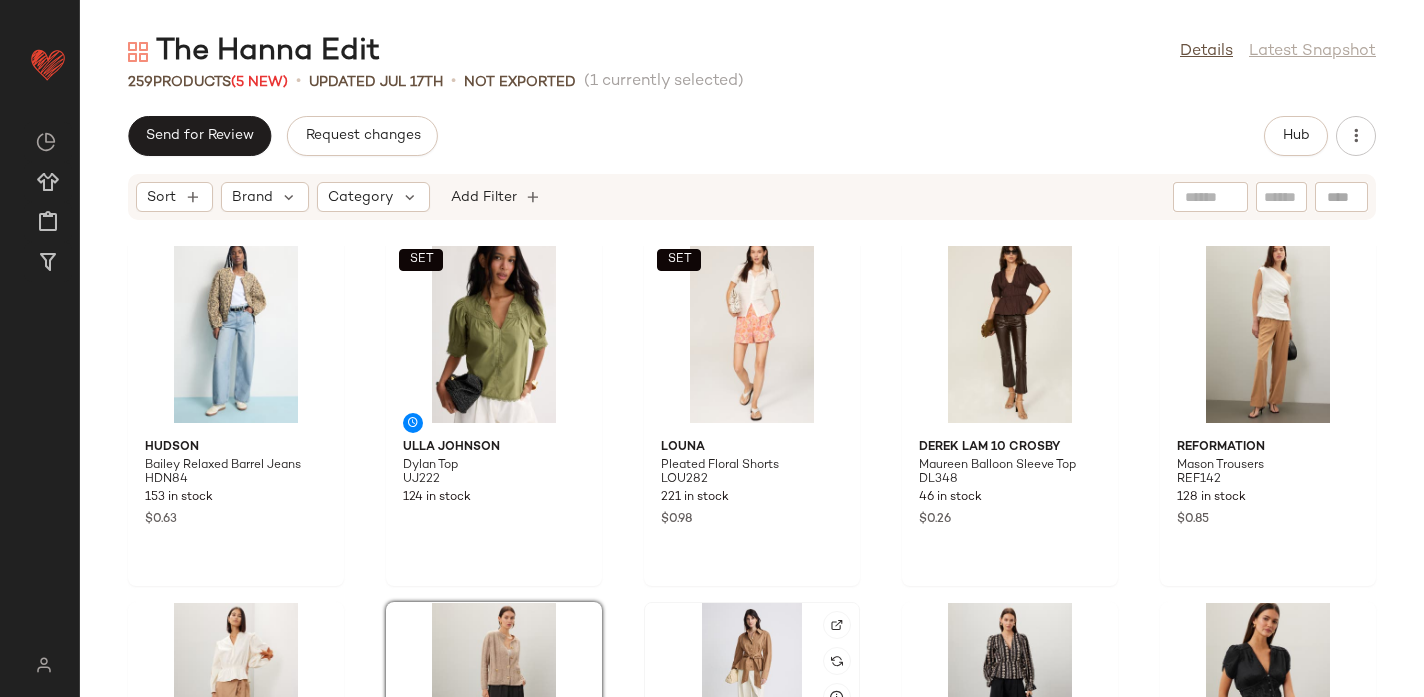 scroll, scrollTop: 13169, scrollLeft: 0, axis: vertical 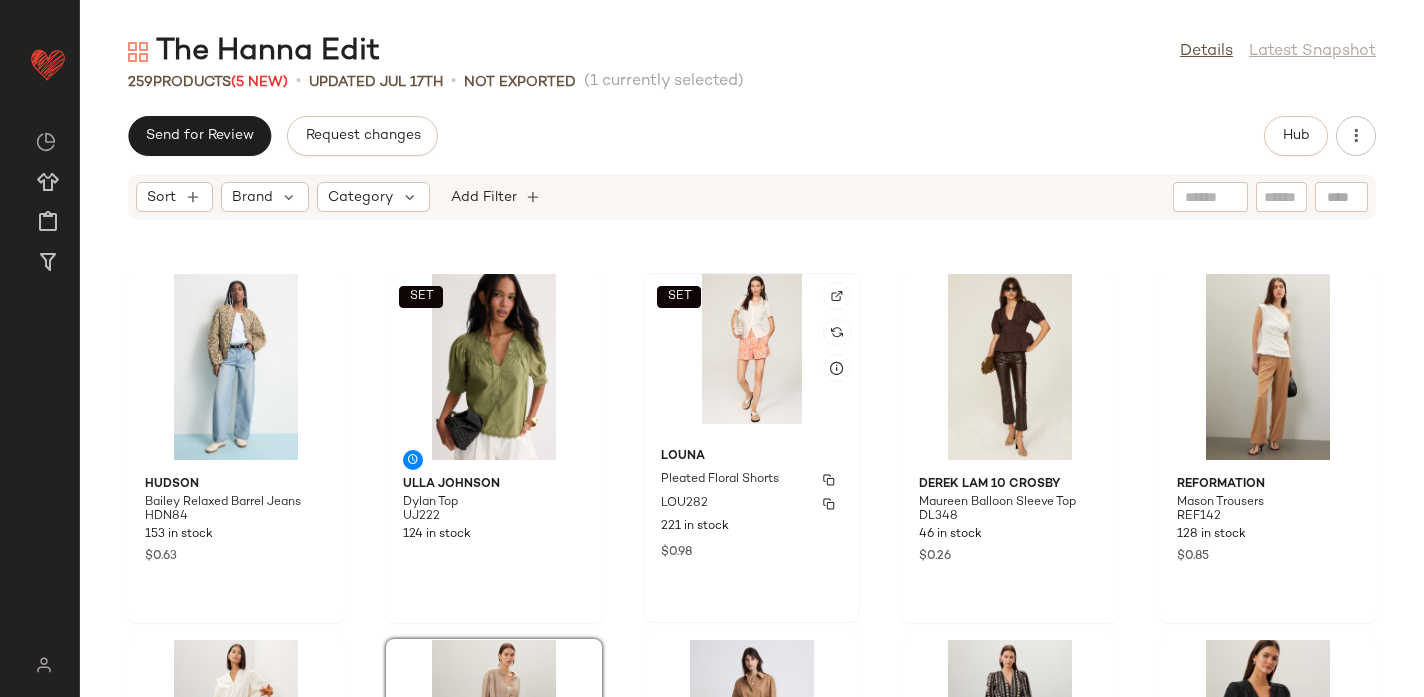 click on "Louna Pleated Floral Shorts LOU282 221 in stock $0.98" 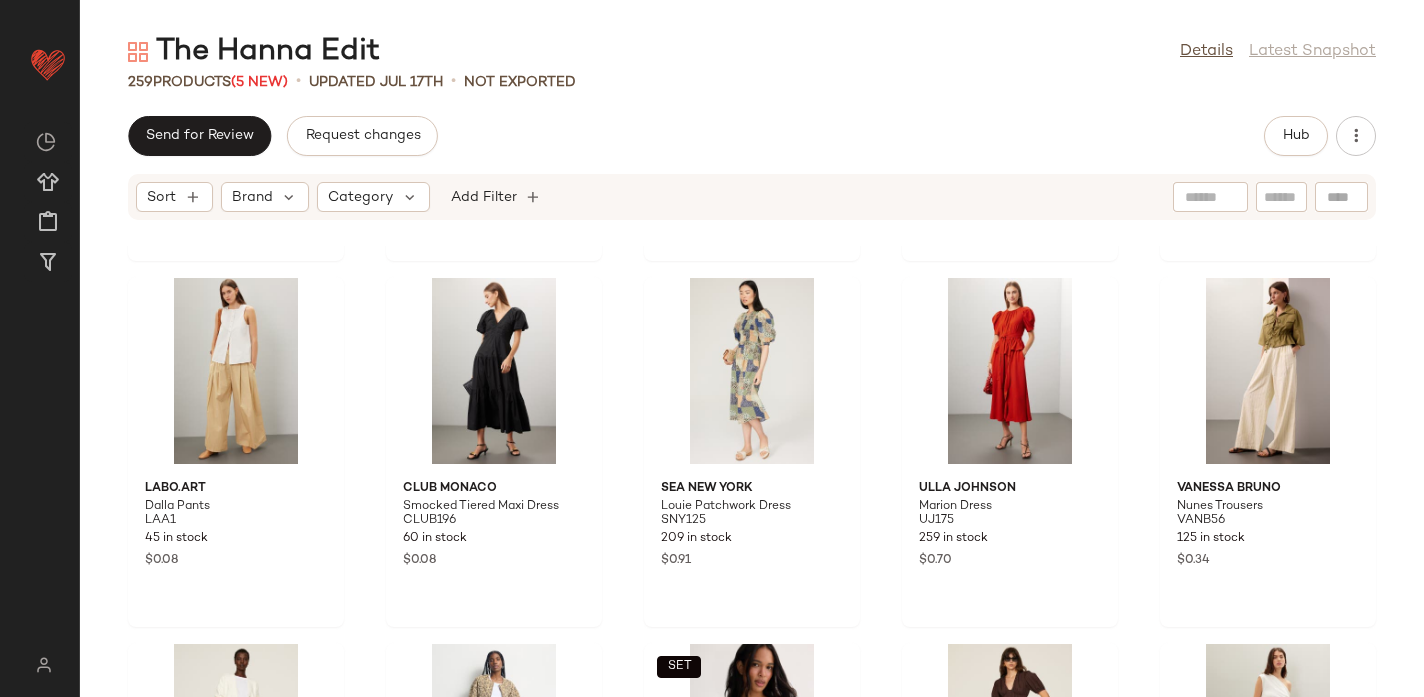 scroll, scrollTop: 12865, scrollLeft: 0, axis: vertical 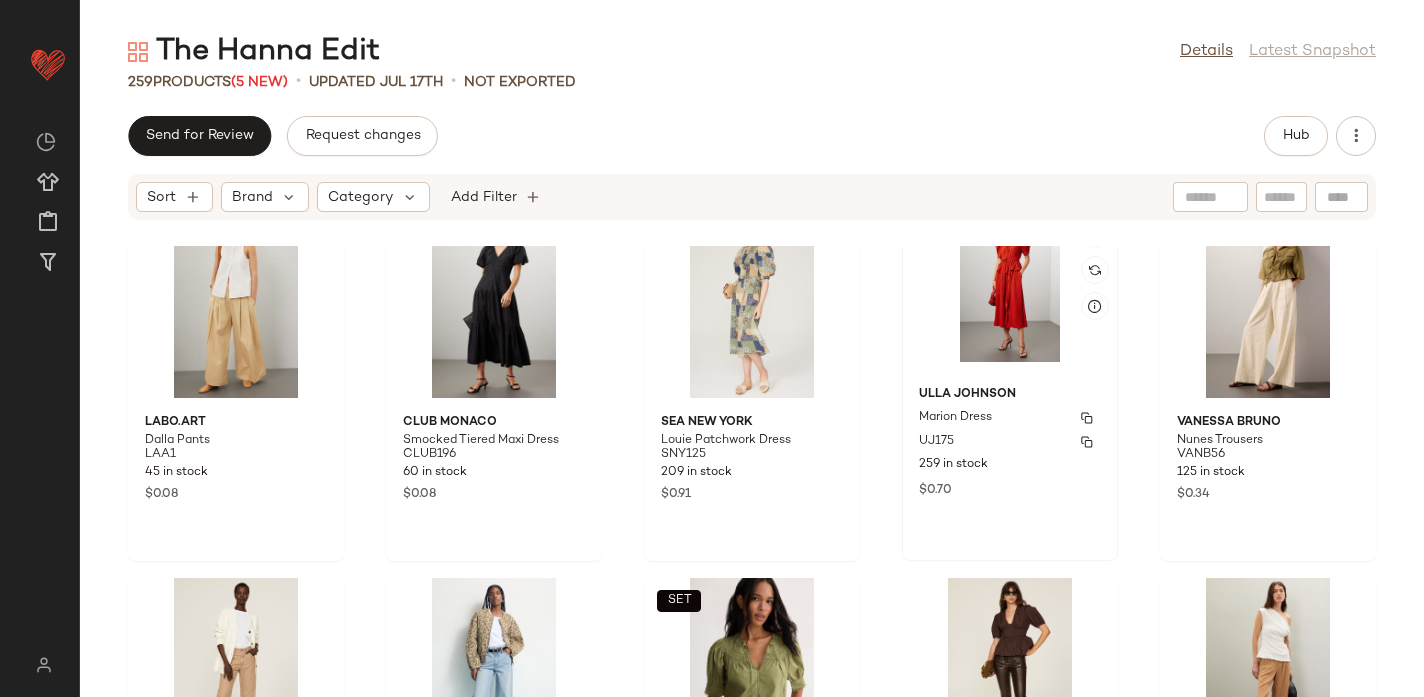 click on "Marion Dress" at bounding box center [1010, 418] 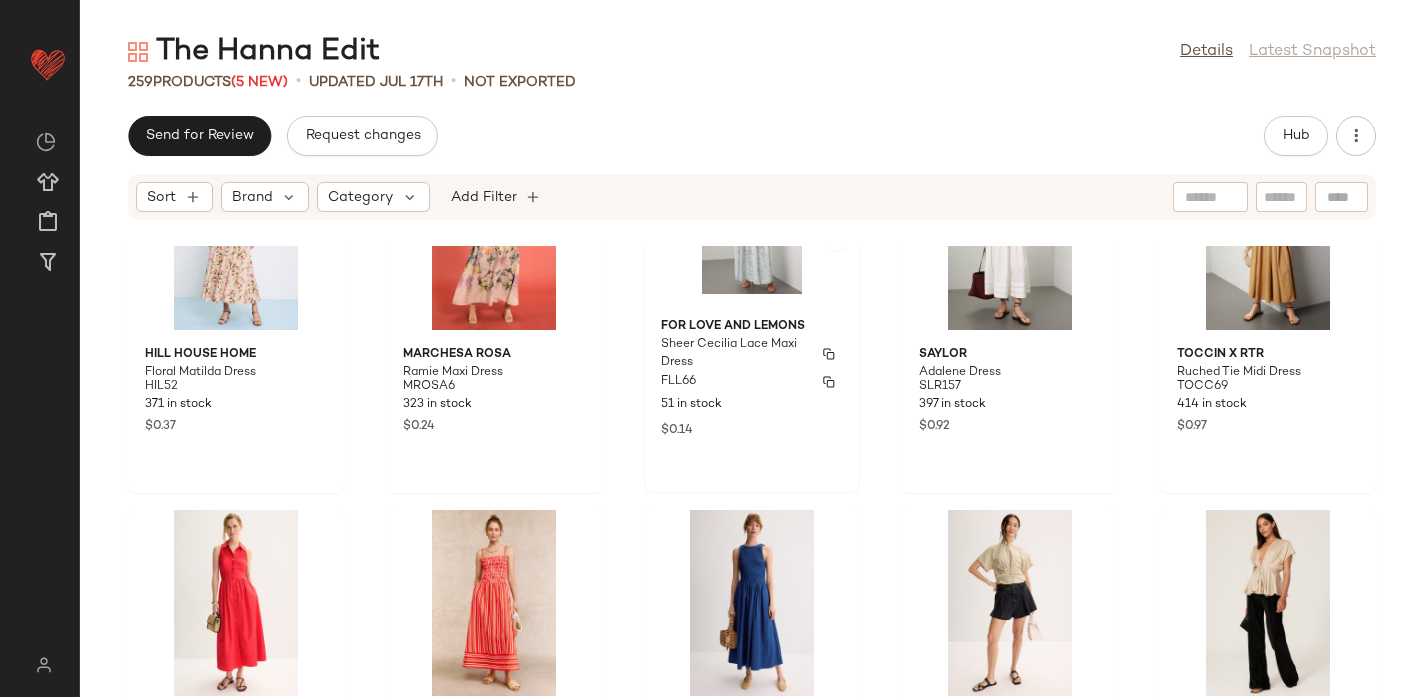 scroll, scrollTop: 11585, scrollLeft: 0, axis: vertical 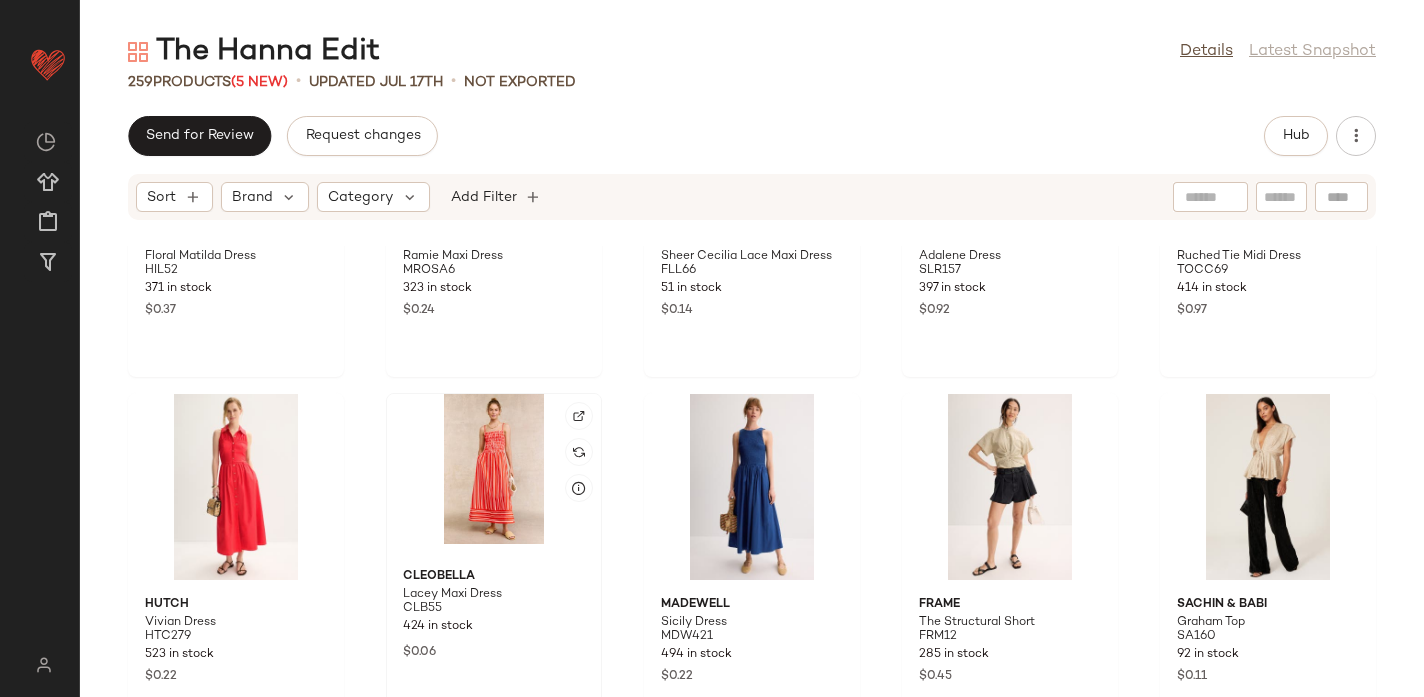 click 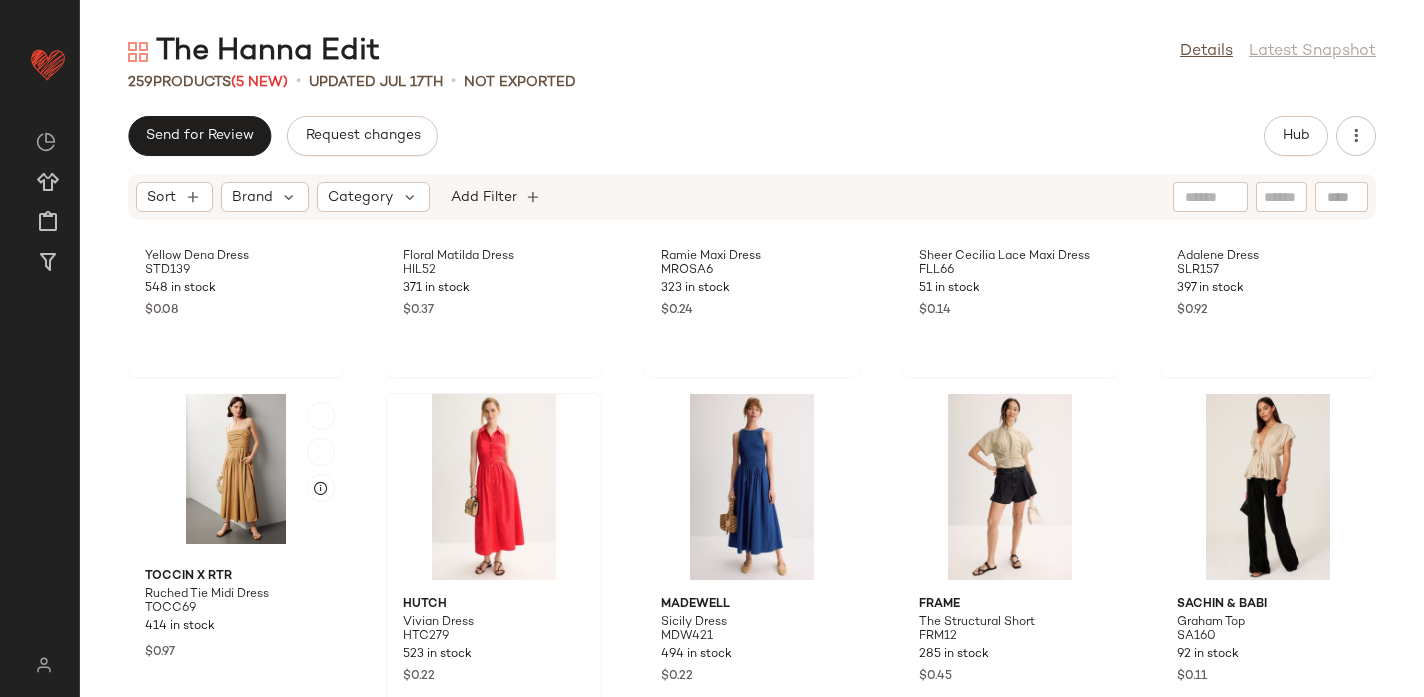 click 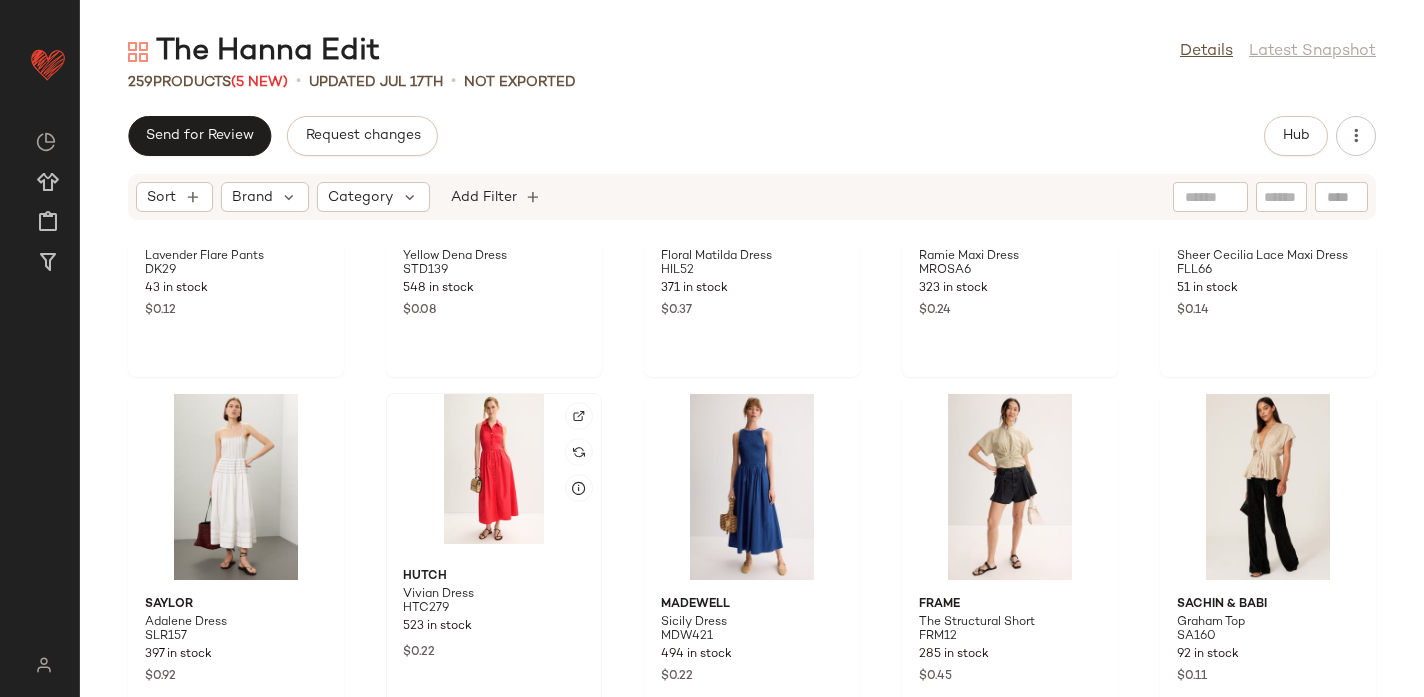 click 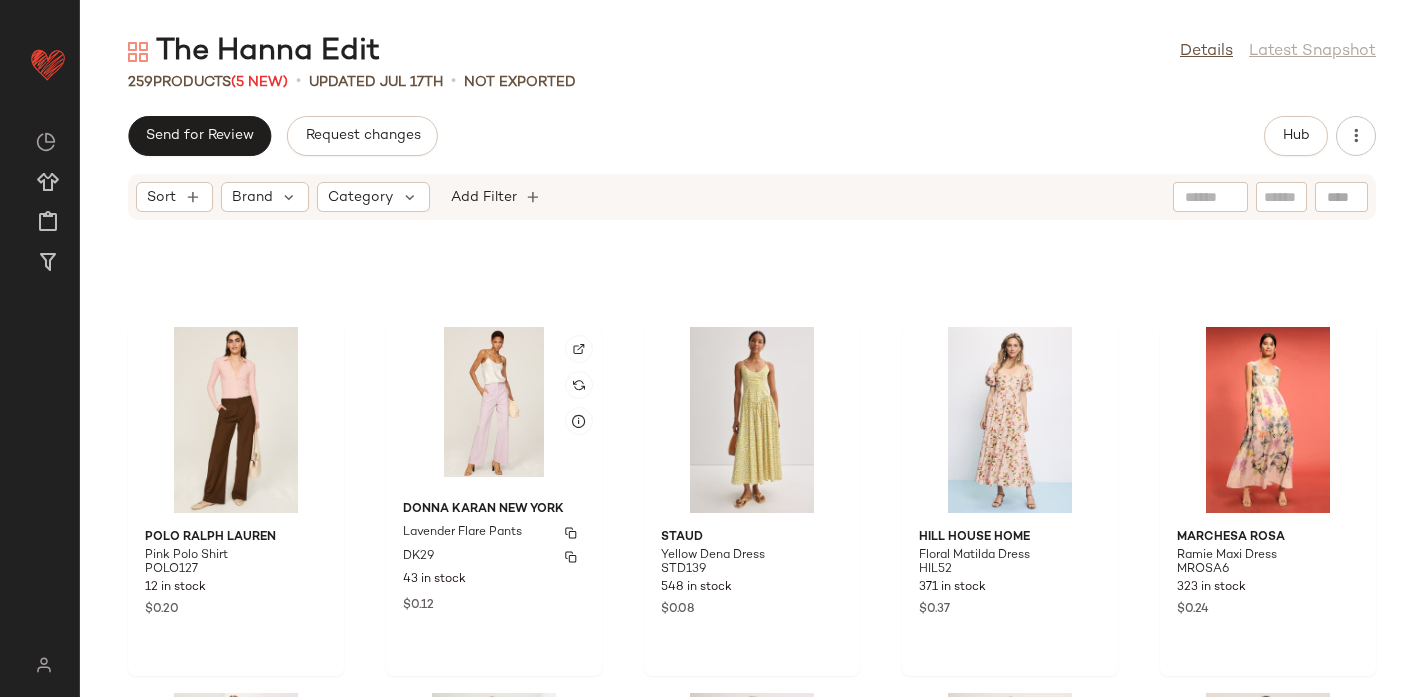 scroll, scrollTop: 11283, scrollLeft: 0, axis: vertical 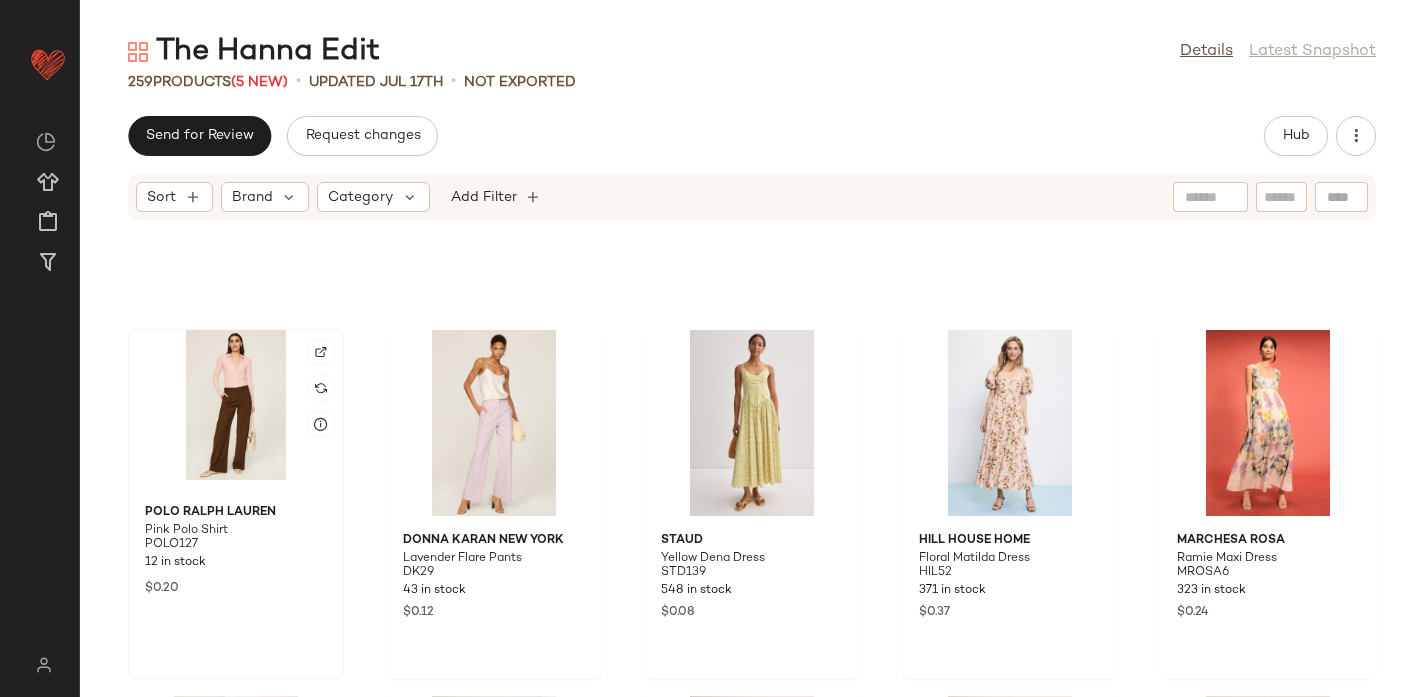 click 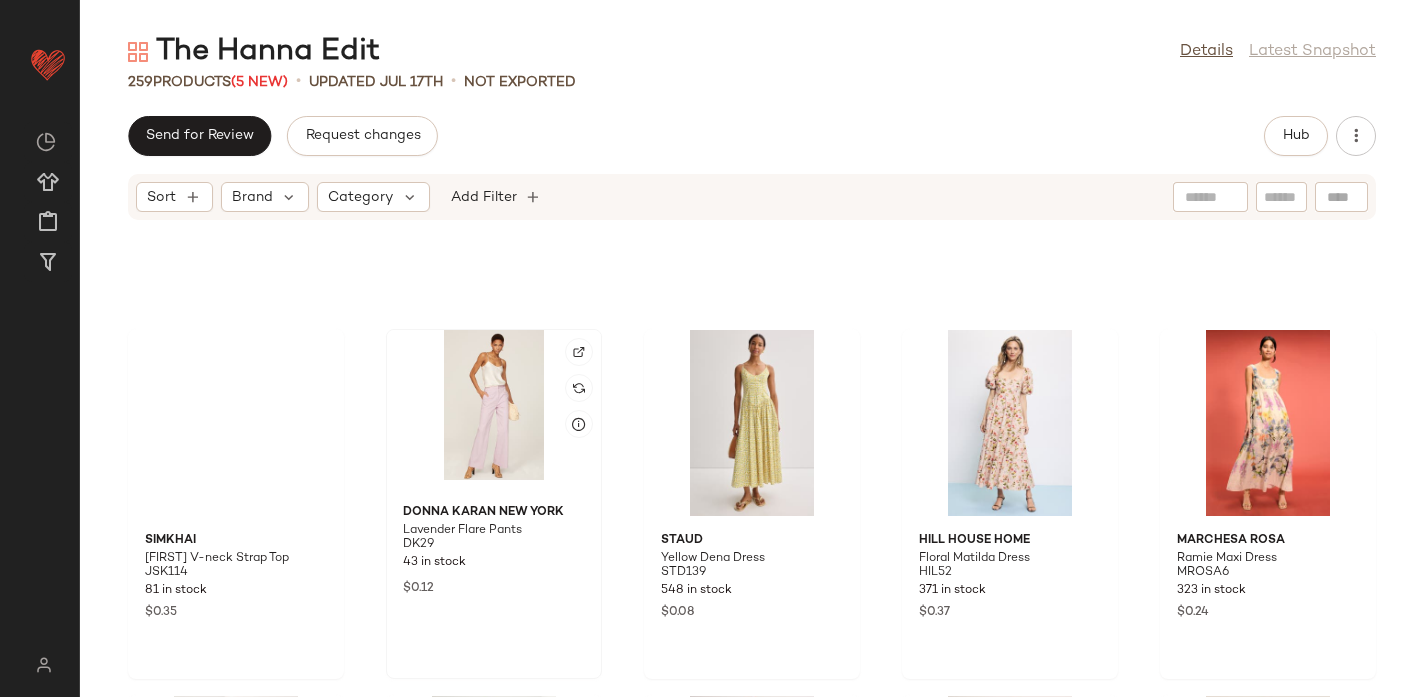 click 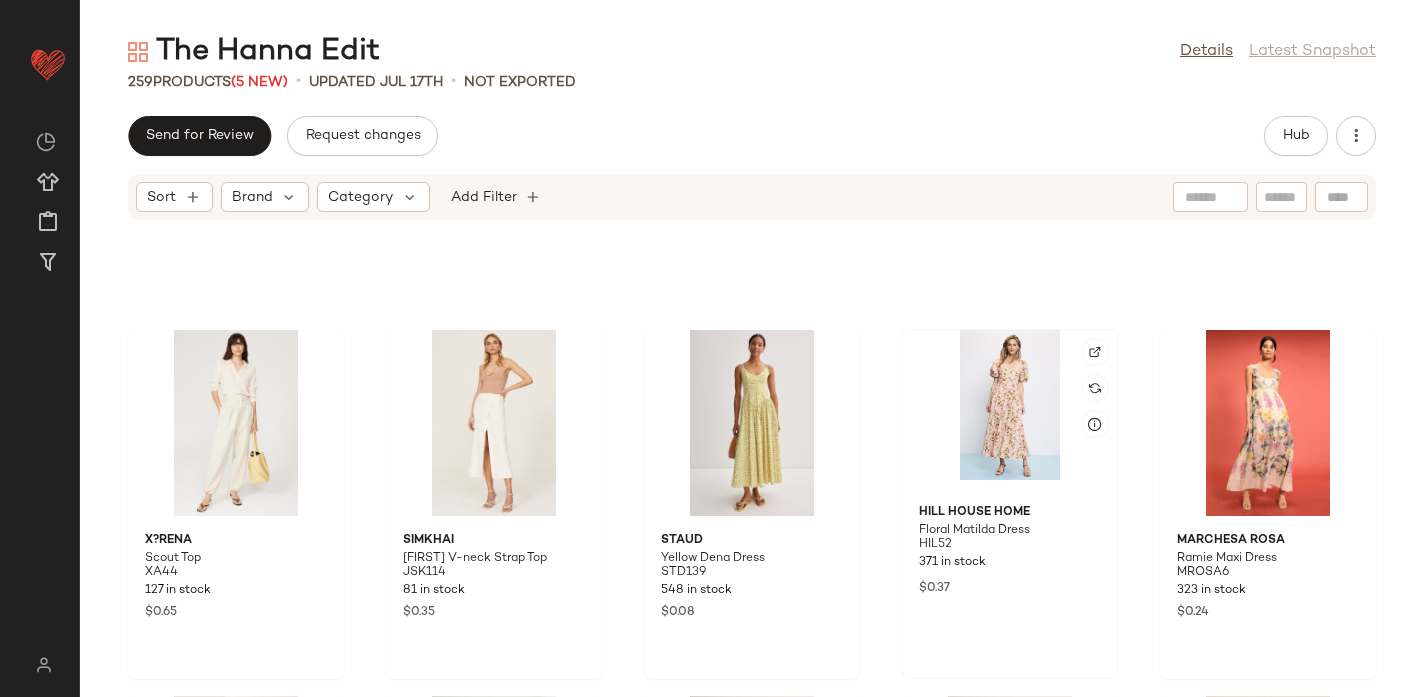 click 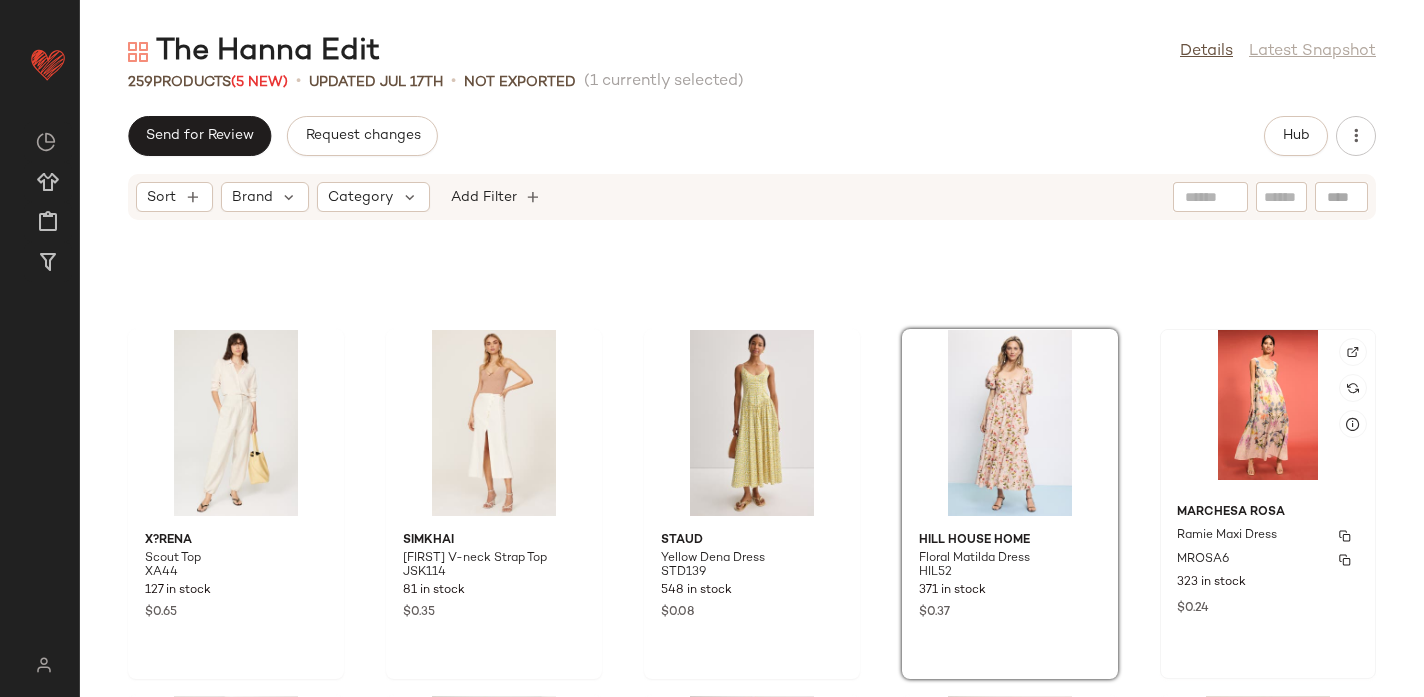 click 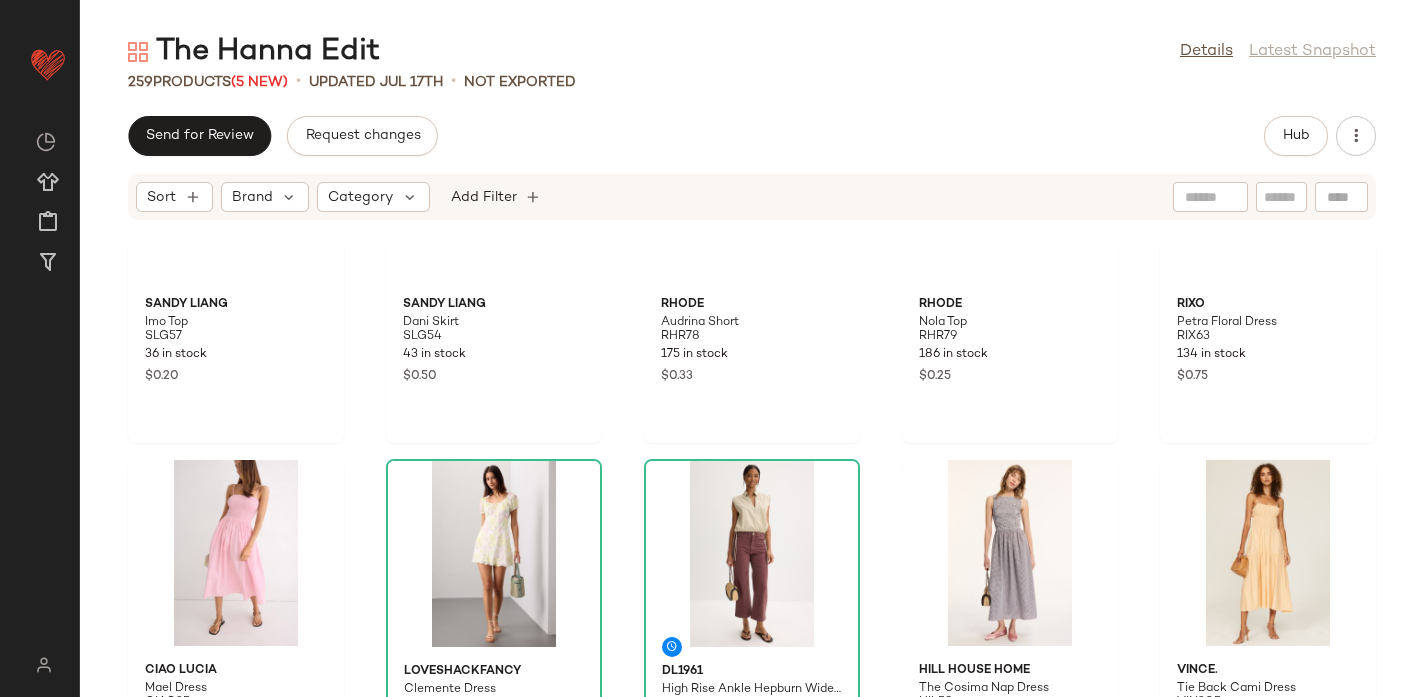 scroll, scrollTop: 1214, scrollLeft: 0, axis: vertical 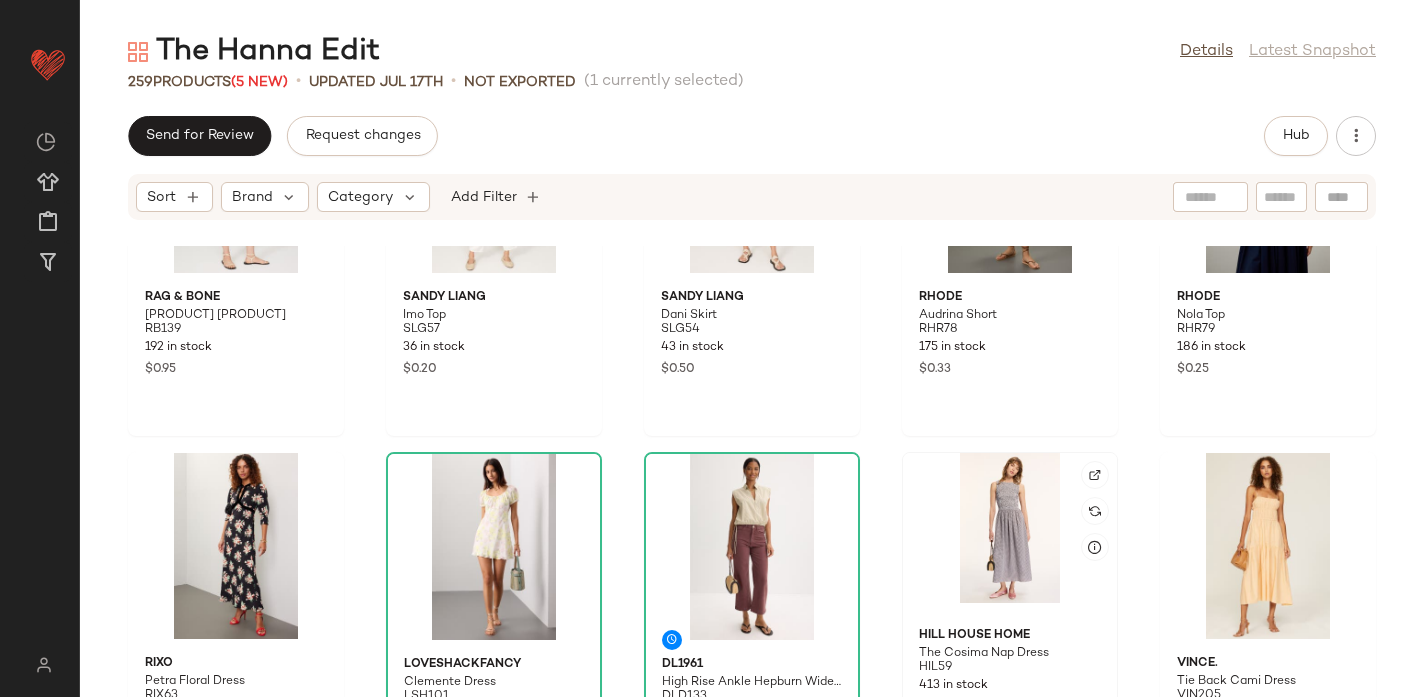 click 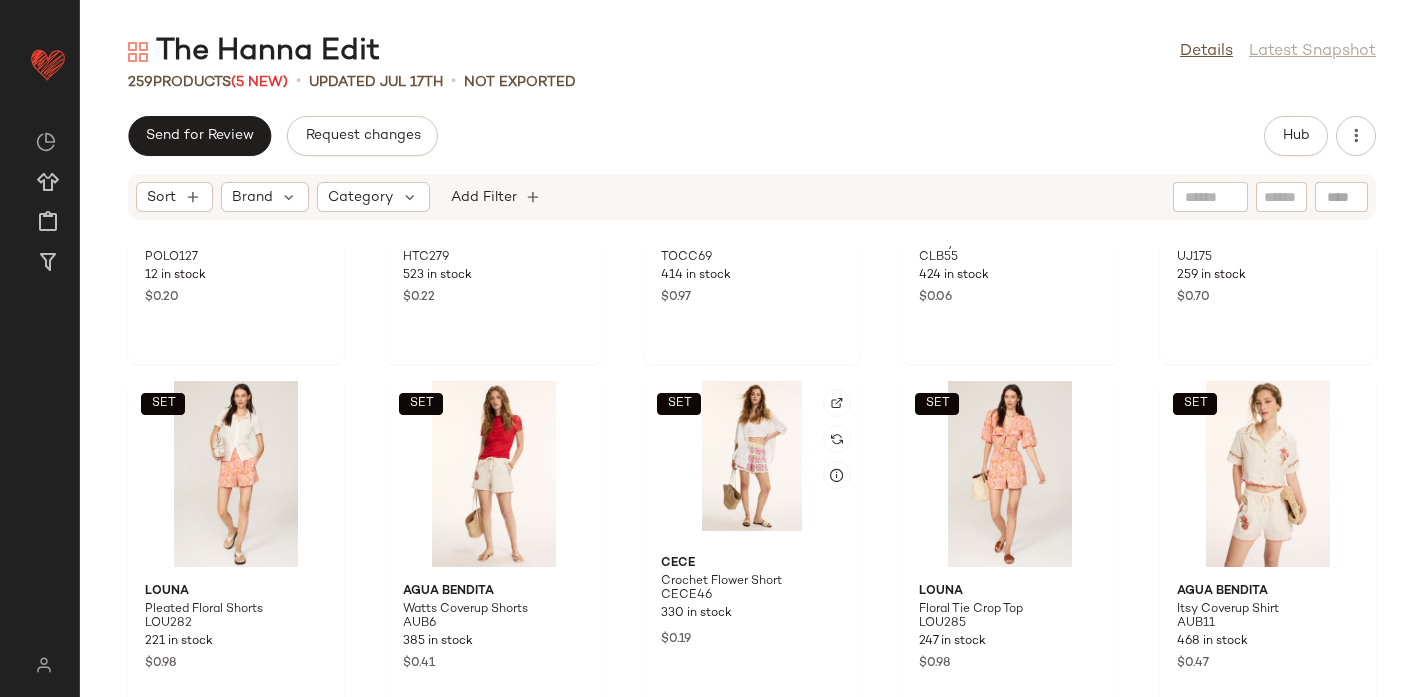 scroll, scrollTop: 613, scrollLeft: 0, axis: vertical 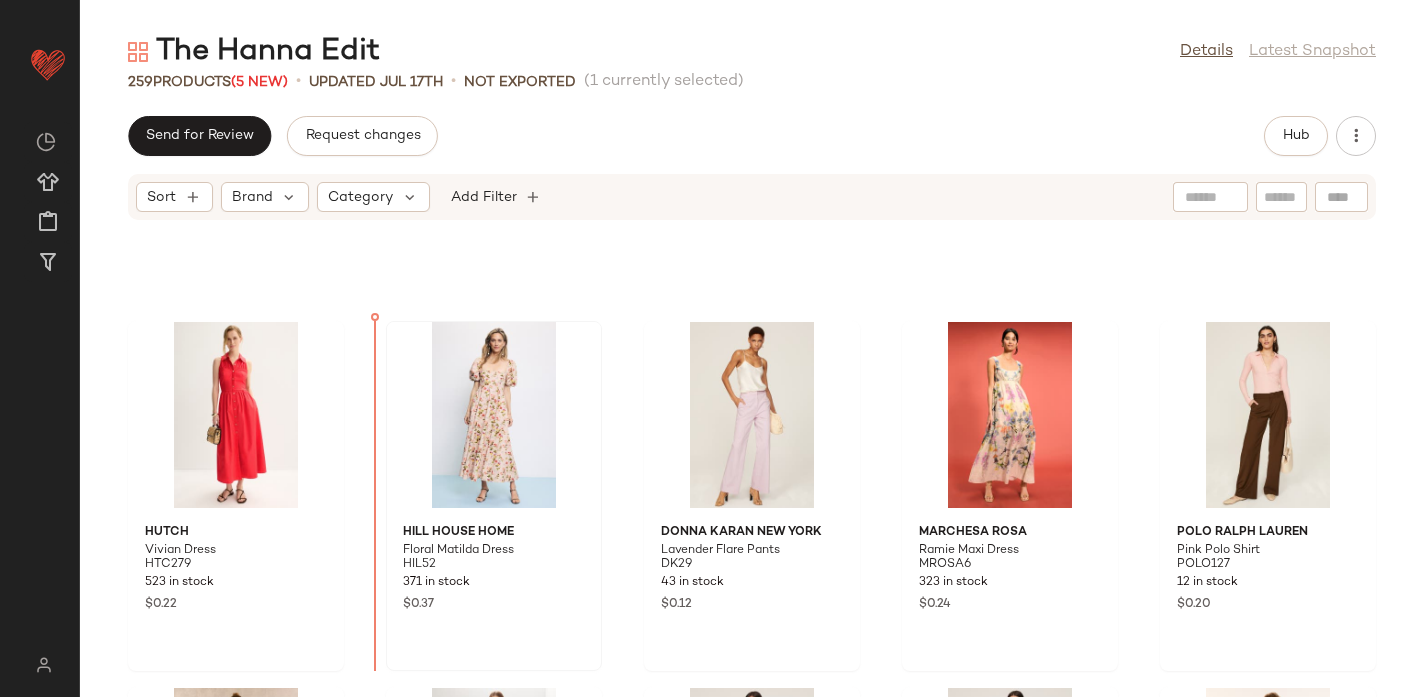 drag, startPoint x: 715, startPoint y: 446, endPoint x: 433, endPoint y: 452, distance: 282.0638 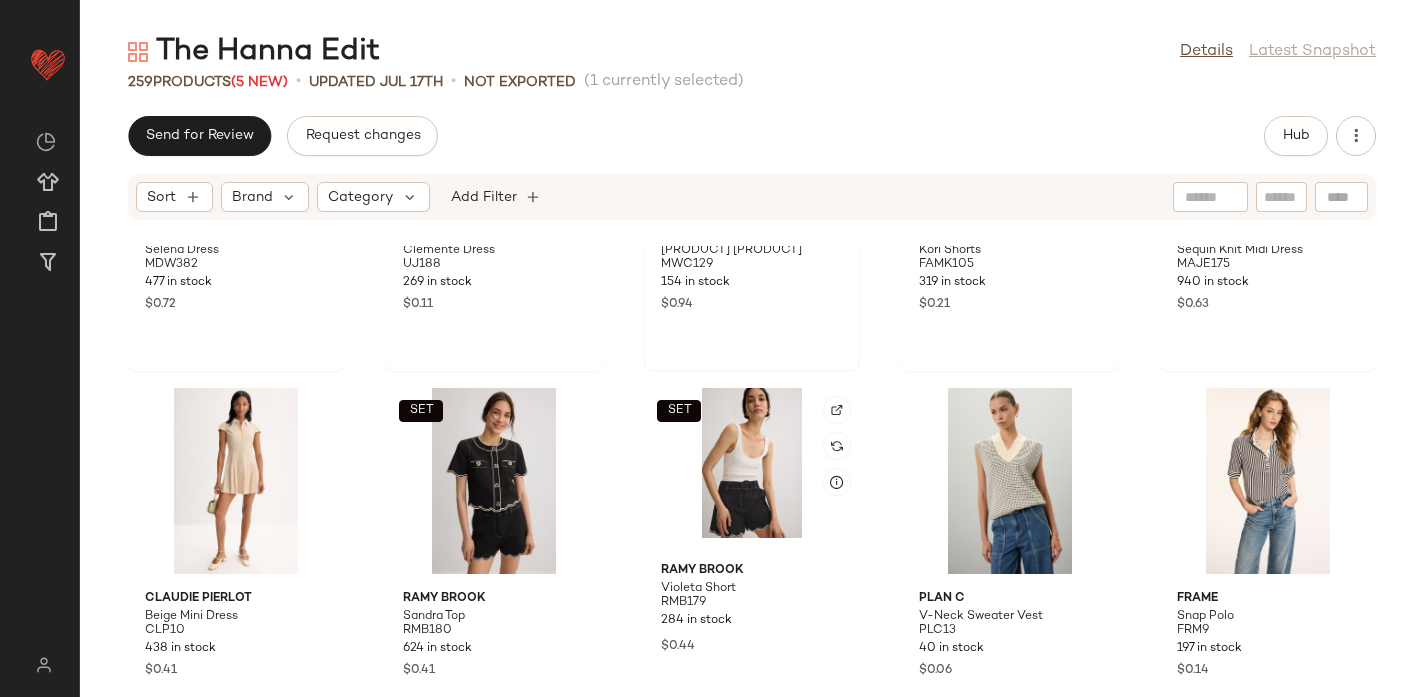scroll, scrollTop: 6905, scrollLeft: 0, axis: vertical 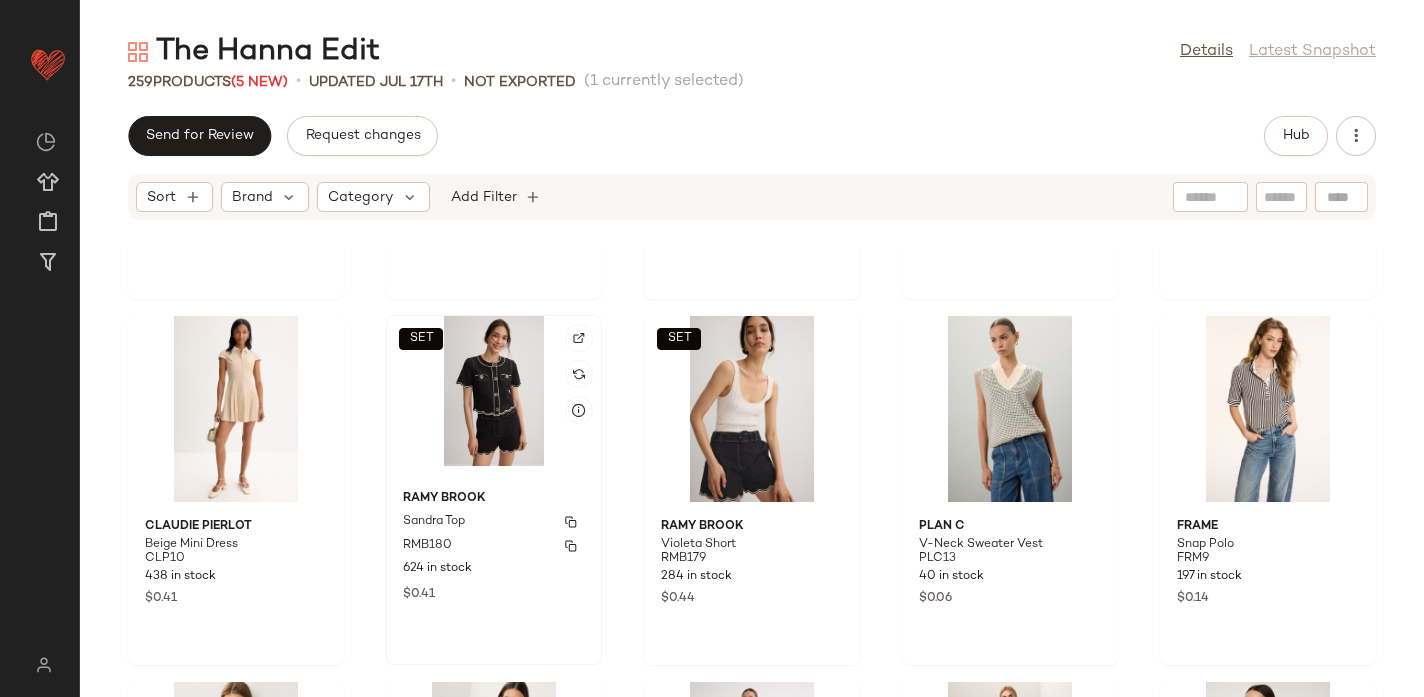 click on "$0.41" at bounding box center [494, 593] 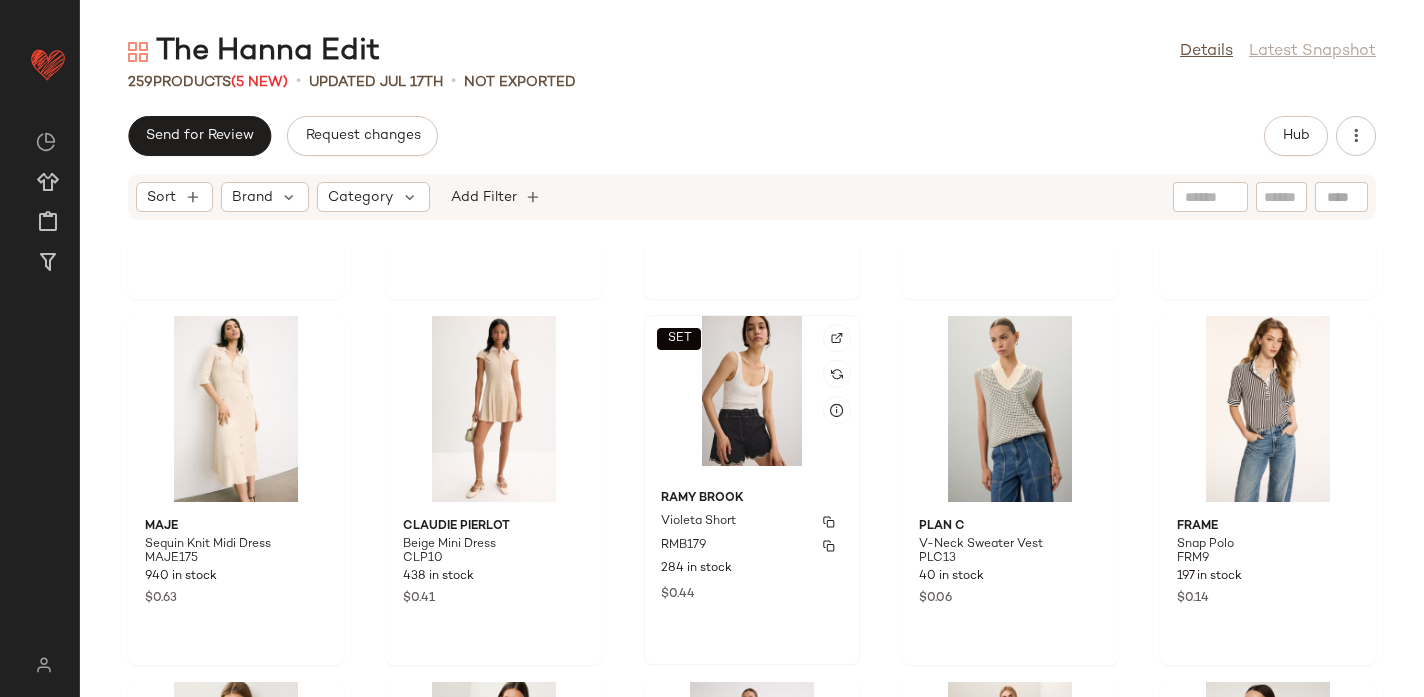 click on "$0.44" at bounding box center [752, 593] 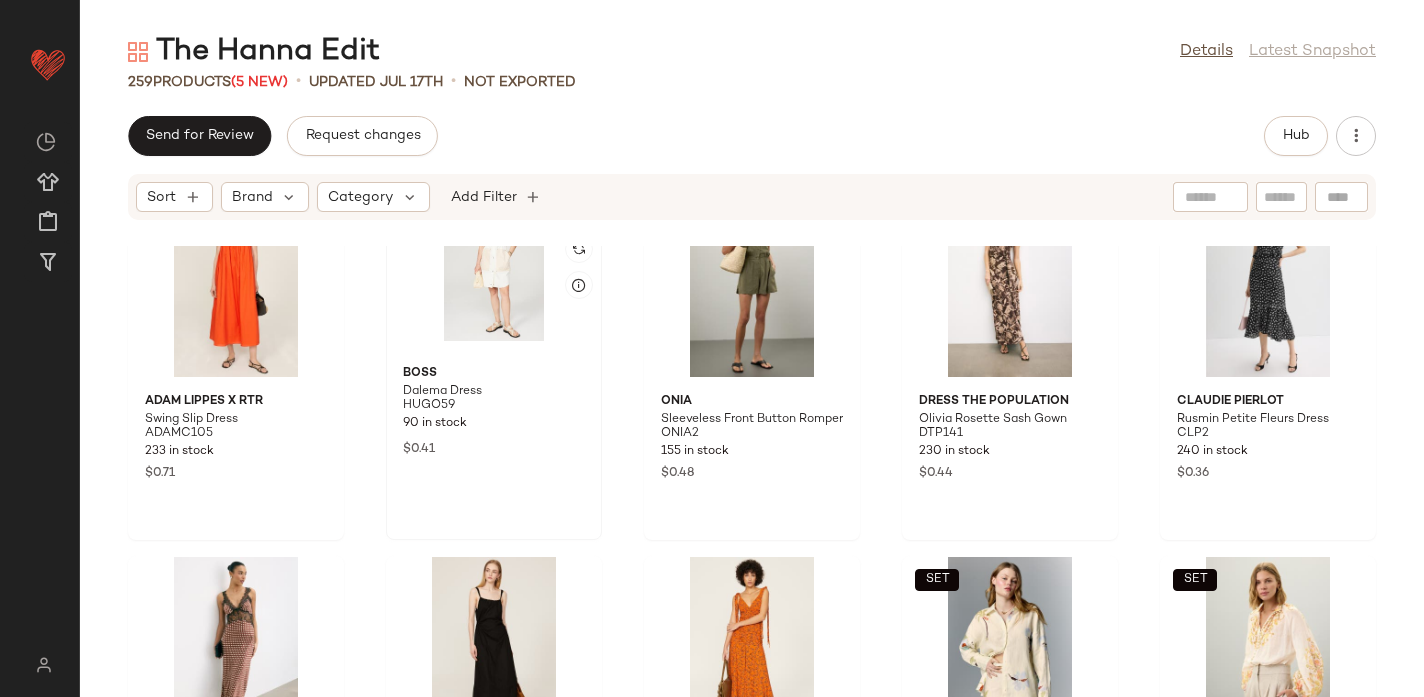 scroll, scrollTop: 9300, scrollLeft: 0, axis: vertical 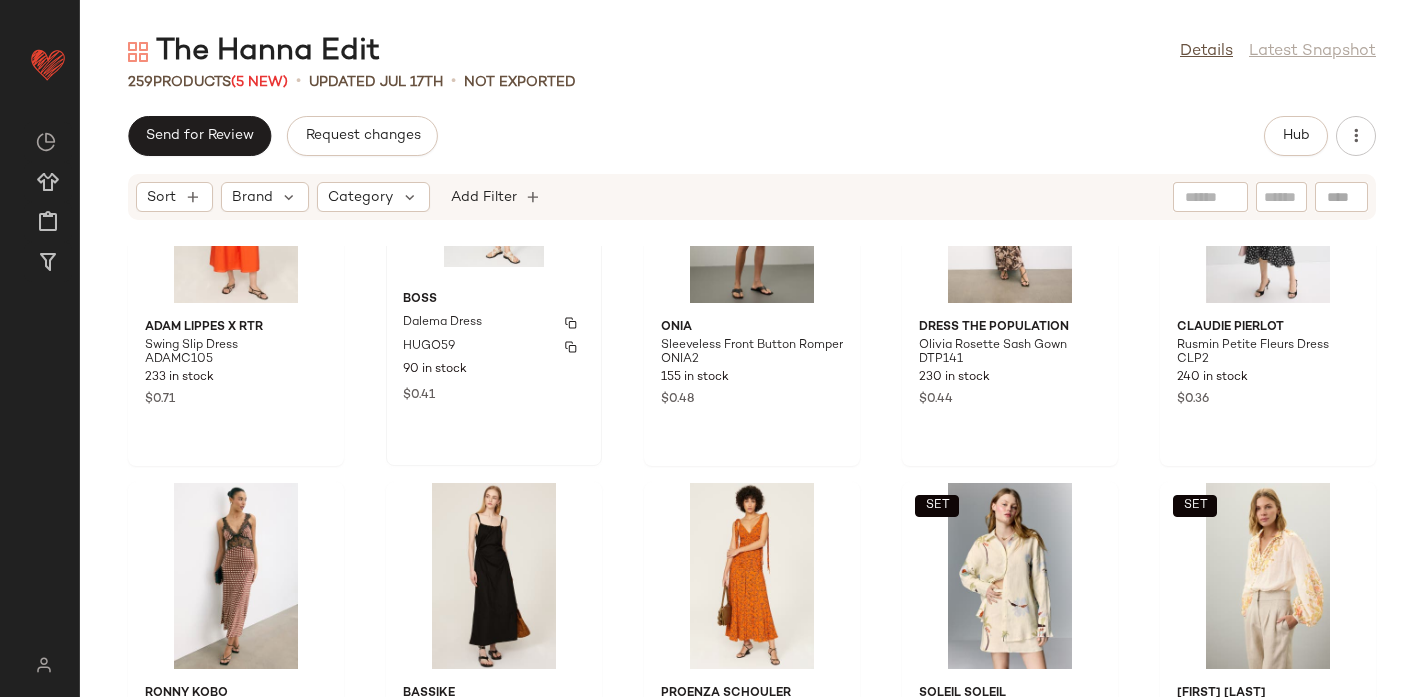 click on "90 in stock" at bounding box center [494, 370] 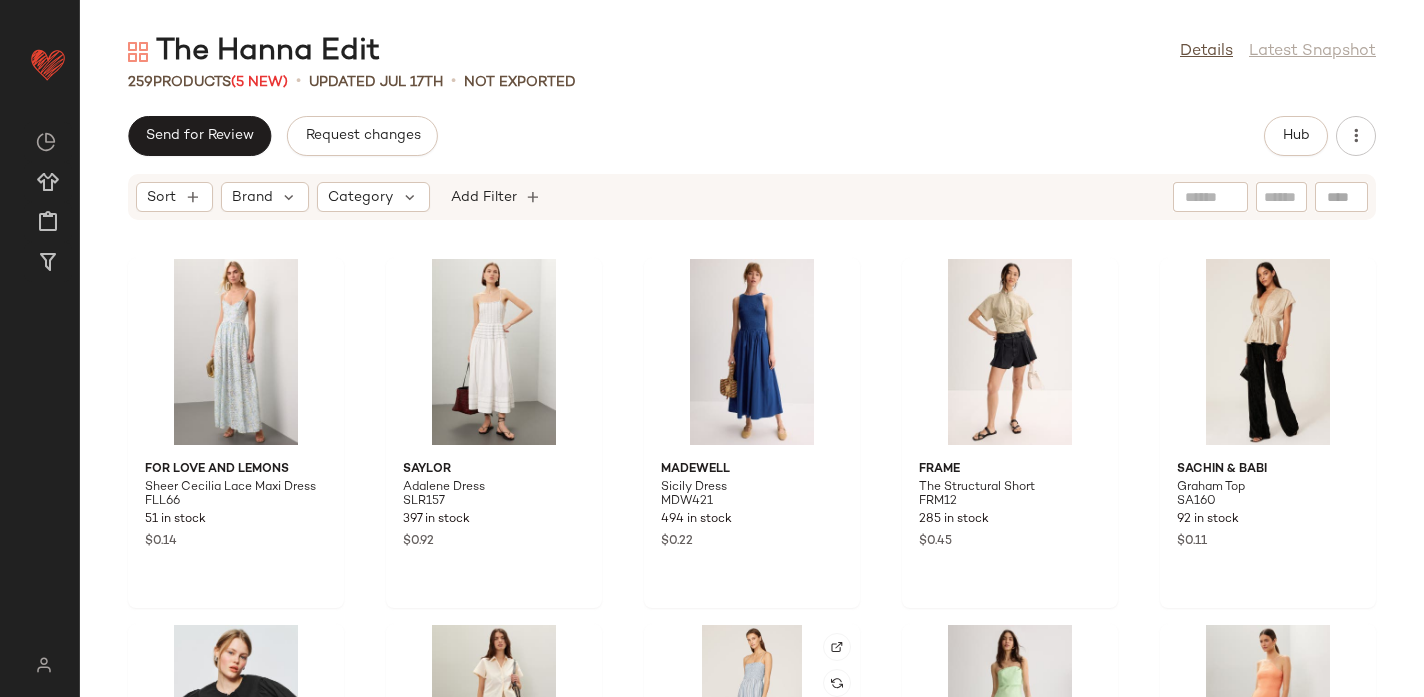 scroll, scrollTop: 11686, scrollLeft: 0, axis: vertical 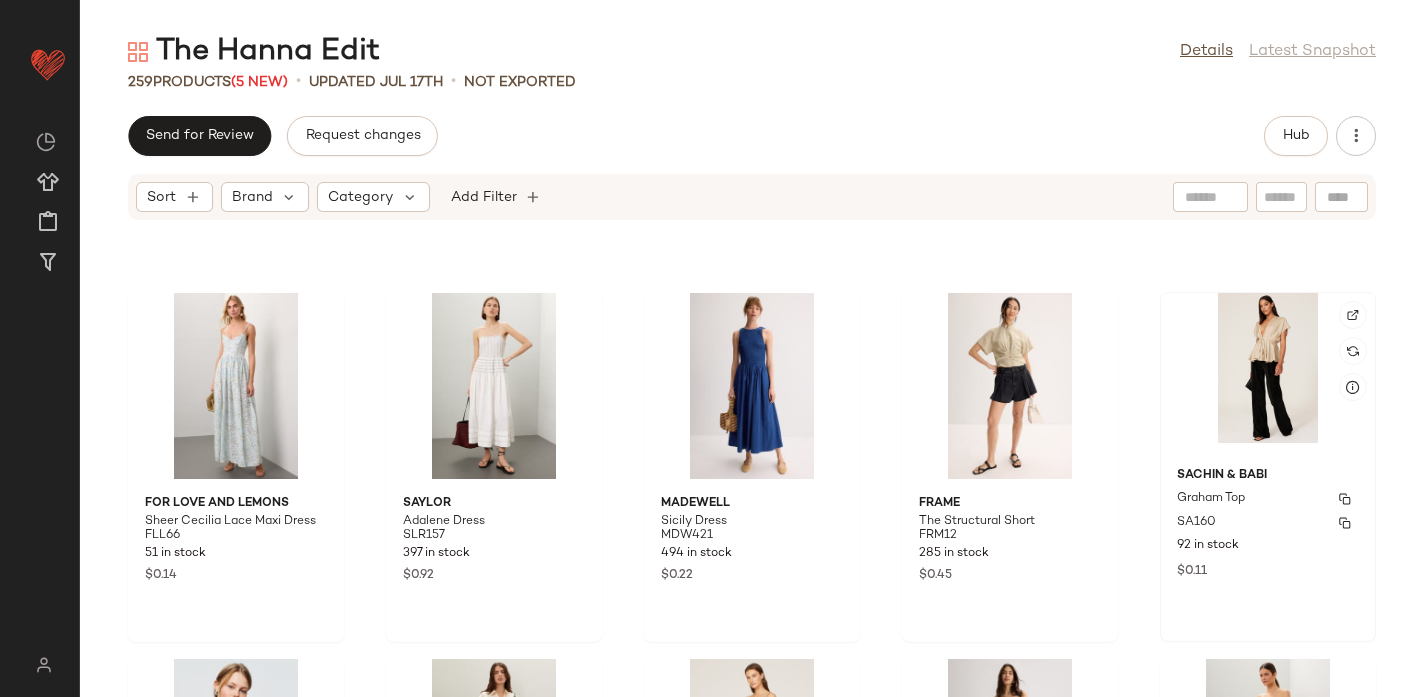 click on "92 in stock" at bounding box center (1268, 546) 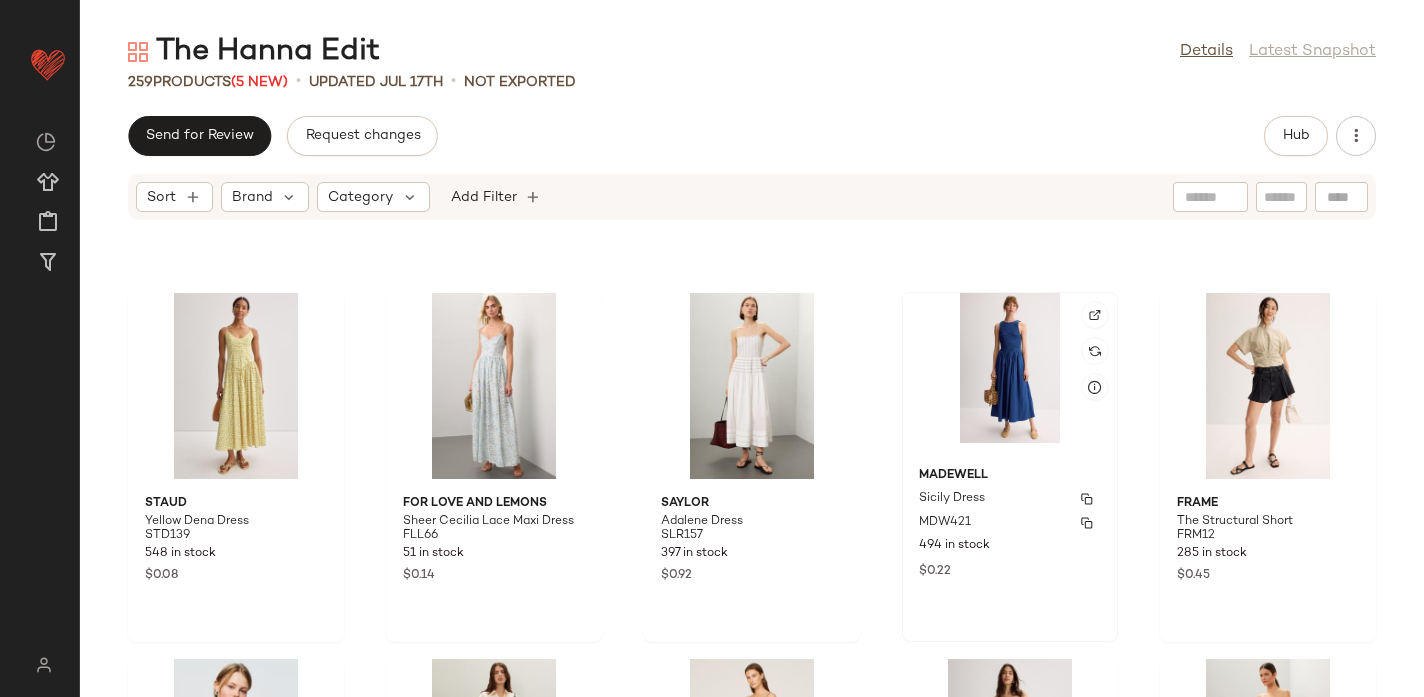 click on "Madewell Sicily Dress MDW421 494 in stock $0.22" 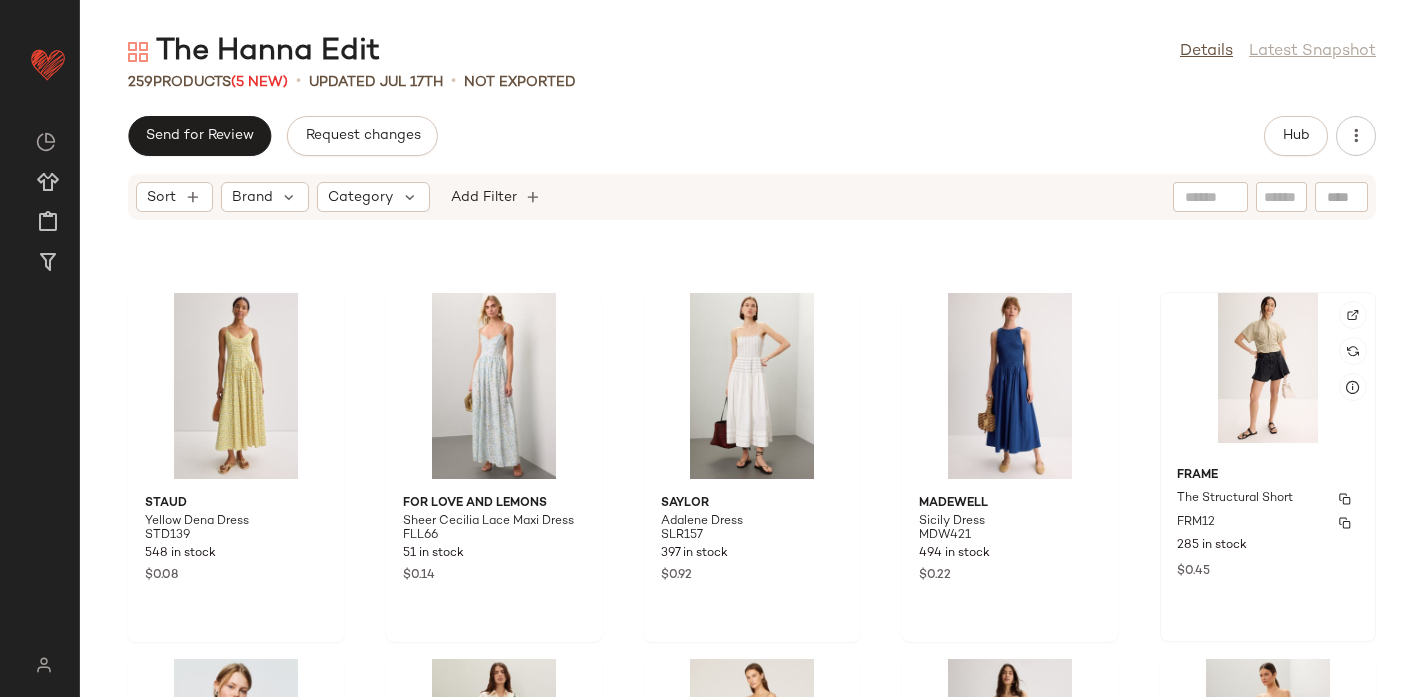click on "$0.45" at bounding box center [1268, 570] 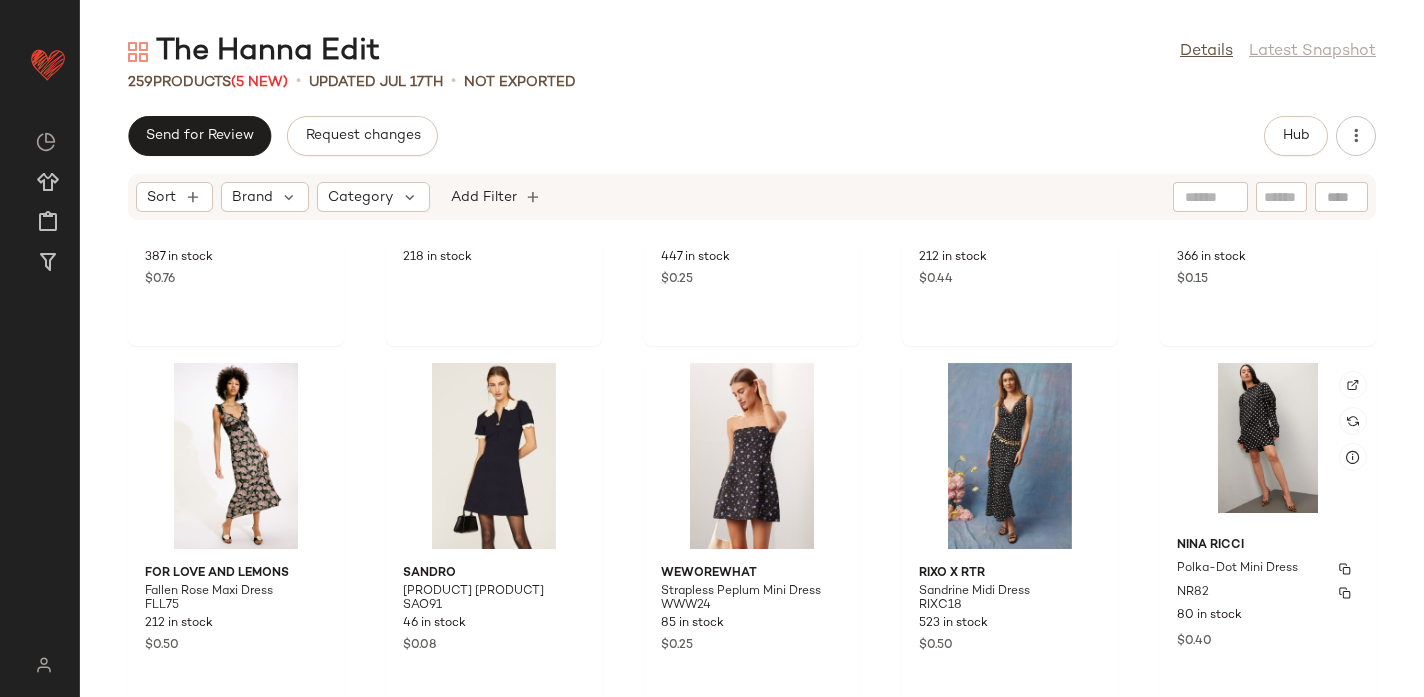 scroll, scrollTop: 17478, scrollLeft: 0, axis: vertical 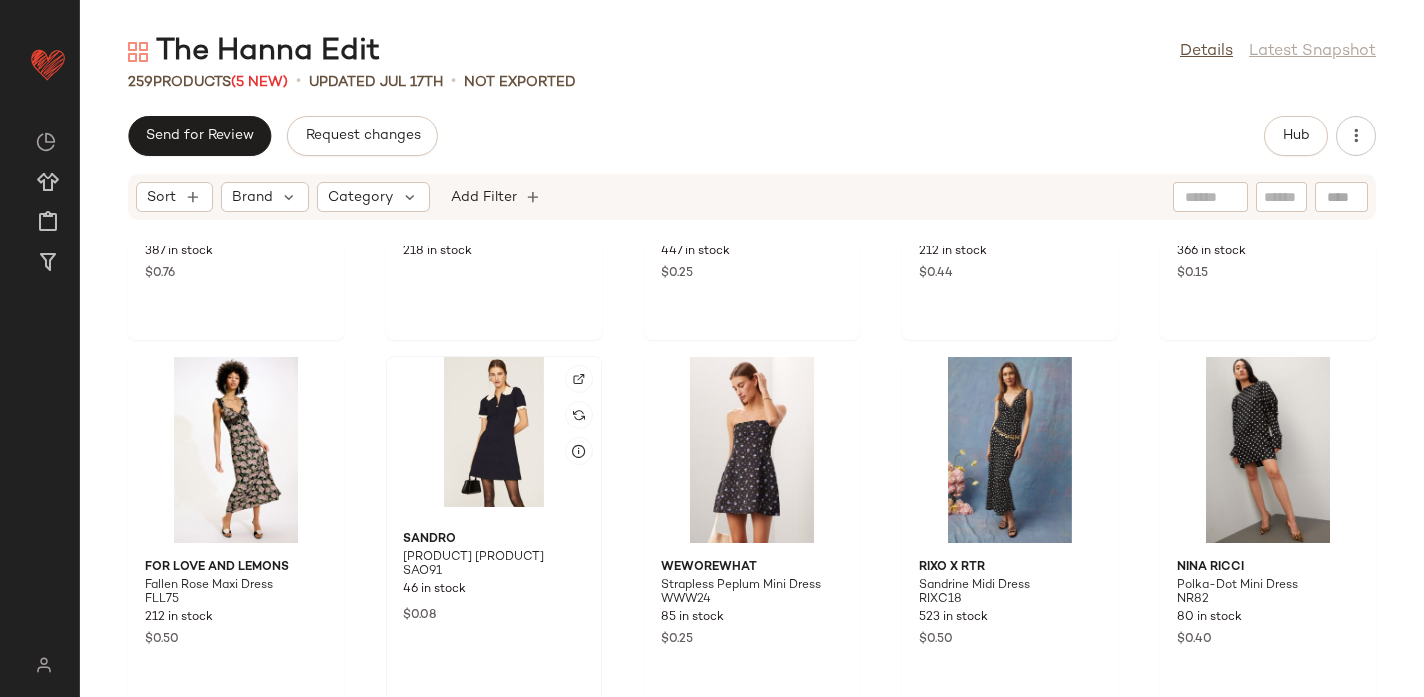 click 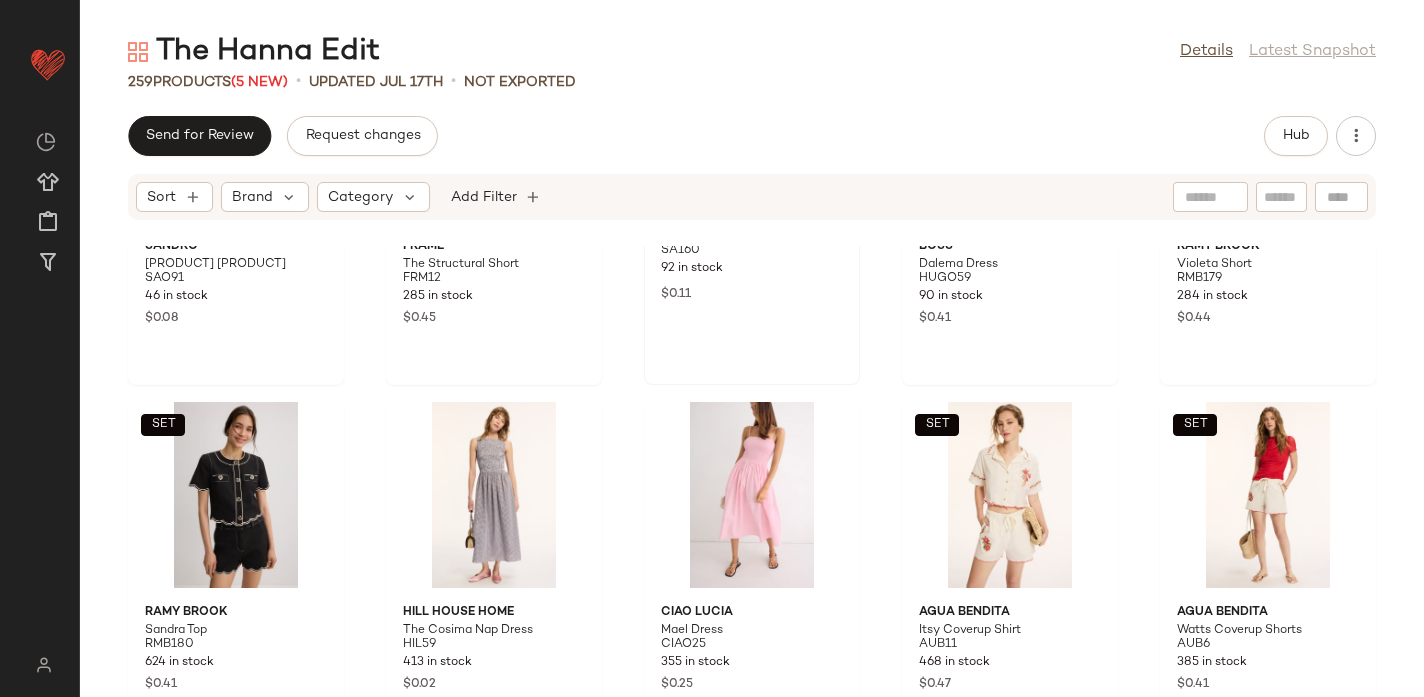 scroll, scrollTop: 0, scrollLeft: 0, axis: both 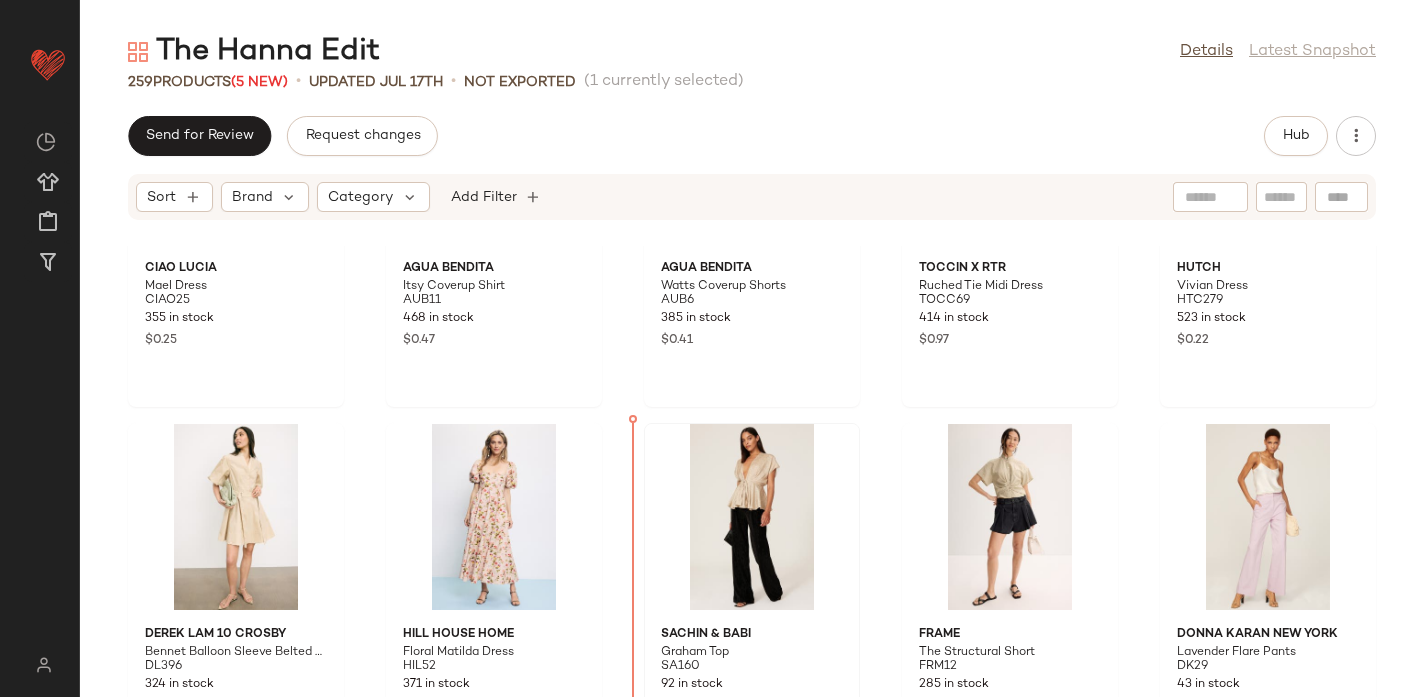 drag, startPoint x: 221, startPoint y: 316, endPoint x: 646, endPoint y: 523, distance: 472.73038 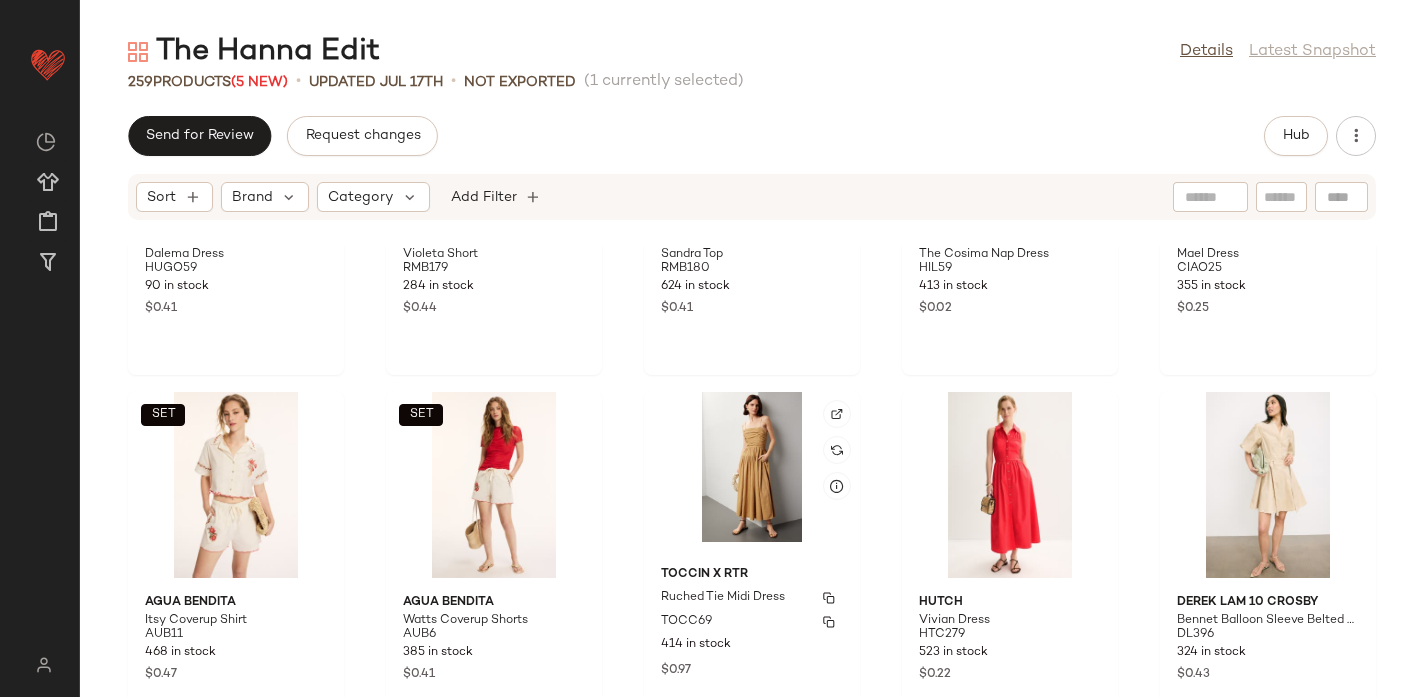 scroll, scrollTop: 0, scrollLeft: 0, axis: both 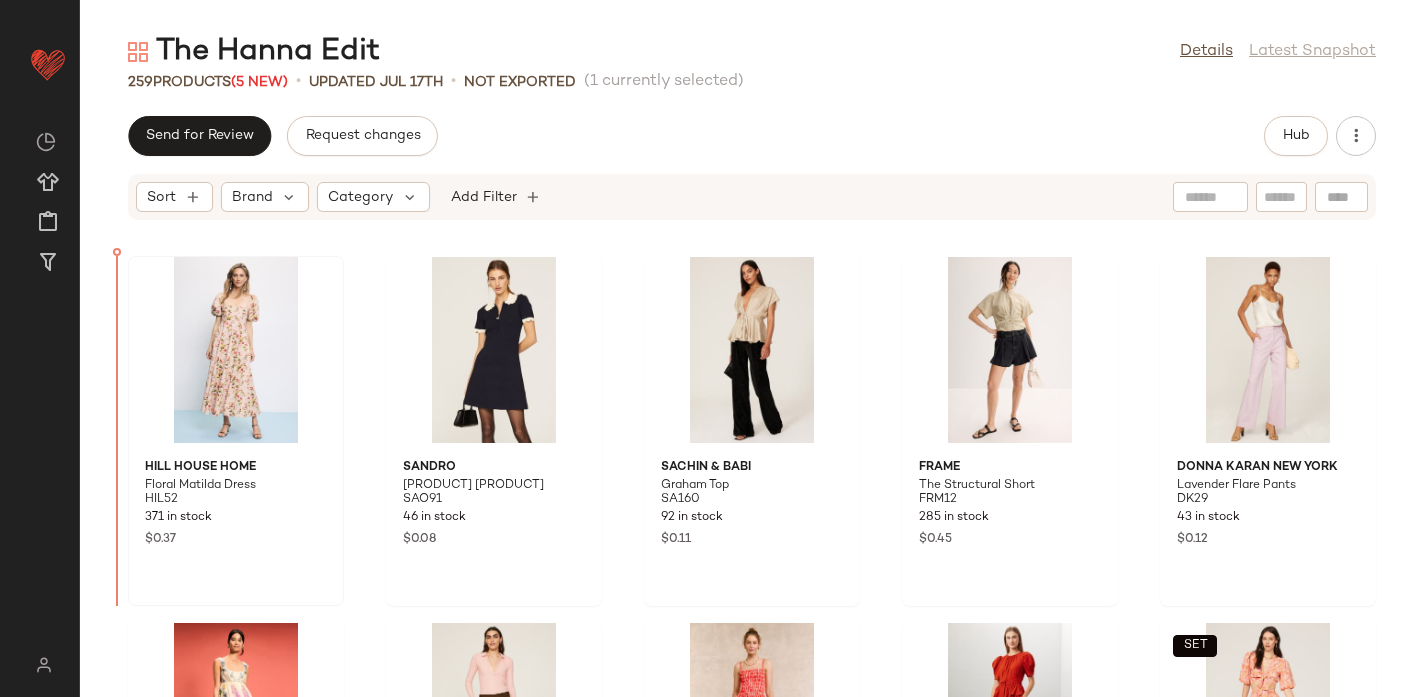 drag, startPoint x: 231, startPoint y: 335, endPoint x: 194, endPoint y: 397, distance: 72.20111 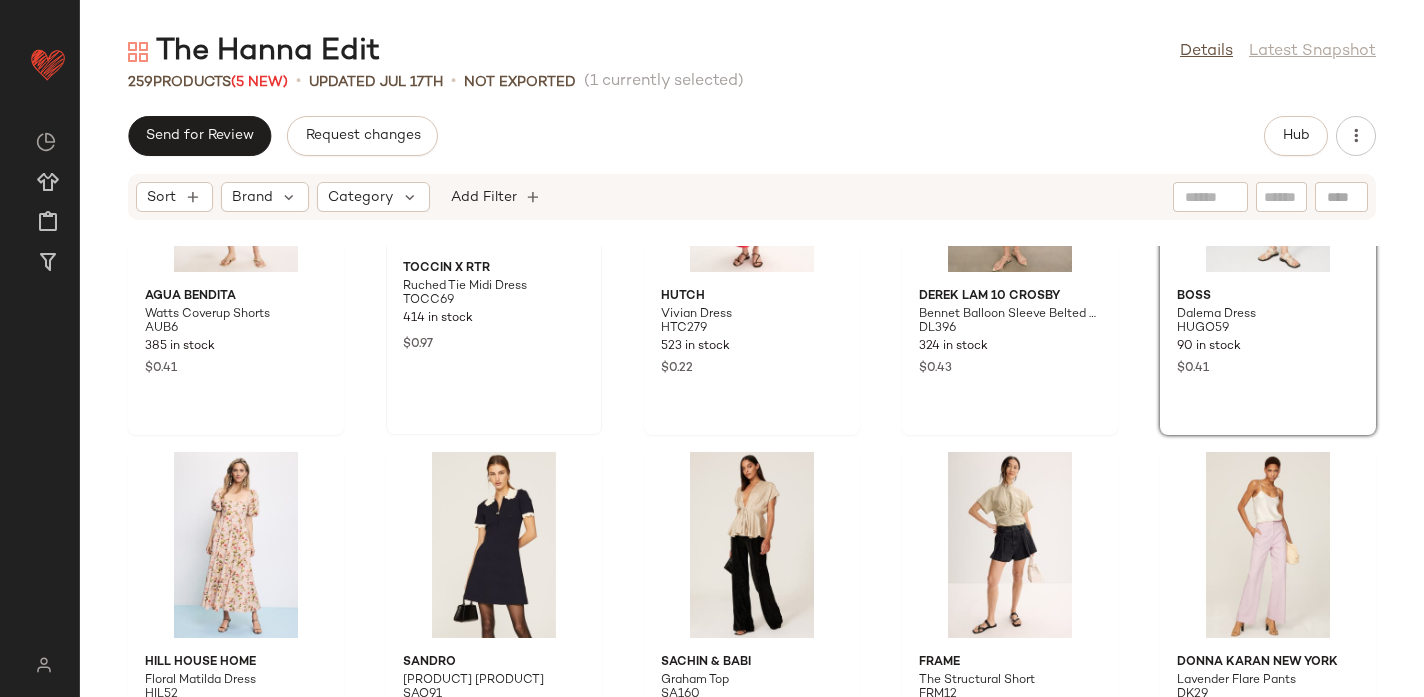 scroll, scrollTop: 548, scrollLeft: 0, axis: vertical 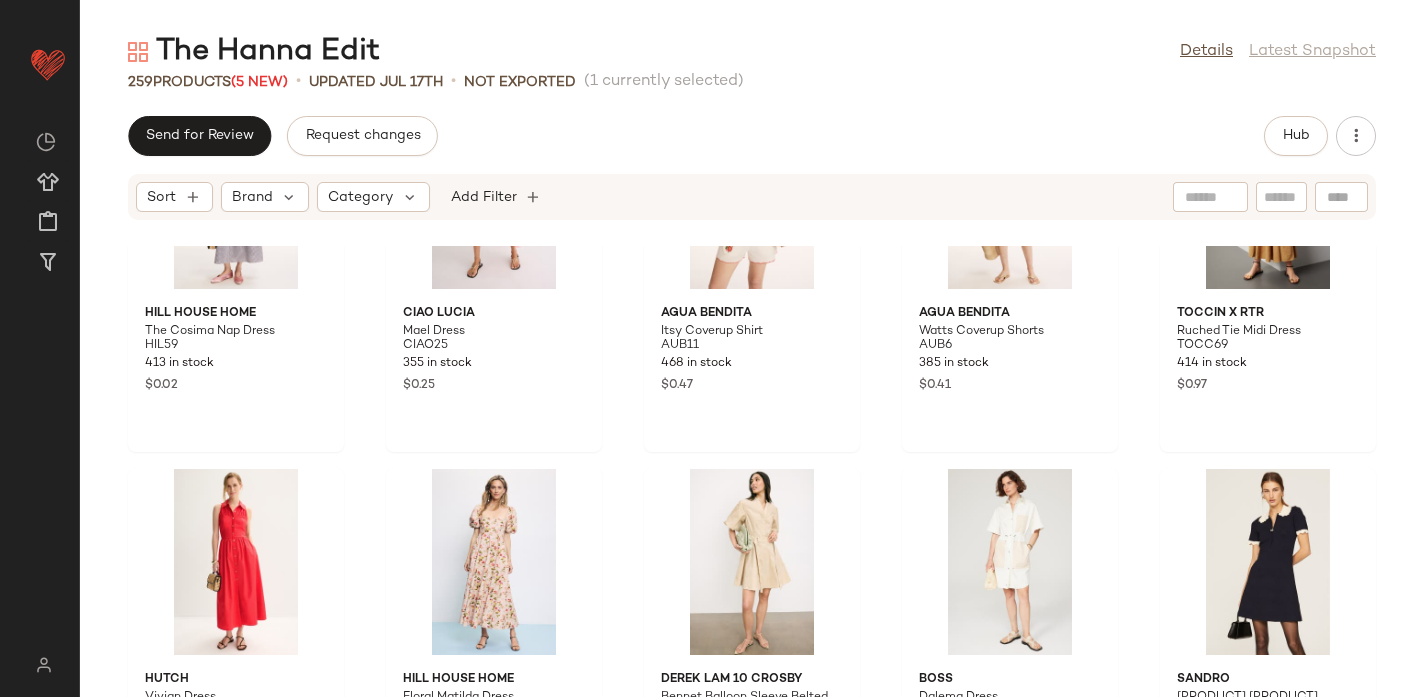 click on "Hill House Home The Cosima Nap Dress HIL59 413 in stock $0.02 Ciao Lucia Mael Dress CIAO25 355 in stock $0.25  SET  Agua Bendita Itsy Coverup Shirt AUB11 468 in stock $0.47  SET  Agua Bendita Watts Coverup Shorts AUB6 385 in stock $0.41 TOCCIN X RTR Ruched Tie Midi Dress TOCC69 414 in stock $0.97 Hutch Vivian Dress HTC279 523 in stock $0.22 Hill House Home Floral Matilda Dress HIL52 371 in stock $0.37 Derek Lam 10 Crosby Bennet Balloon Sleeve Belted Dress DL396 324 in stock $0.43 BOSS Dalema Dress HUGO59 90 in stock $0.41 Sandro Scalloped Collar Dress SAO91 46 in stock $0.08  SET  Ramy Brook Violeta Short RMB179 284 in stock $0.44 Sachin & Babi Graham Top SA160 92 in stock $0.11 FRAME The Structural Short FRM12 285 in stock $0.45 Donna Karan New York Lavender Flare Pants DK29 43 in stock $0.12 Marchesa Rosa Ramie Maxi Dress MROSA6 323 in stock $0.24  SET  Ramy Brook Sandra Top RMB180 624 in stock $0.41 Polo Ralph Lauren Pink Polo Shirt POLO127 12 in stock $0.20 Cleobella Lacey Maxi Dress CLB55 424 in stock" 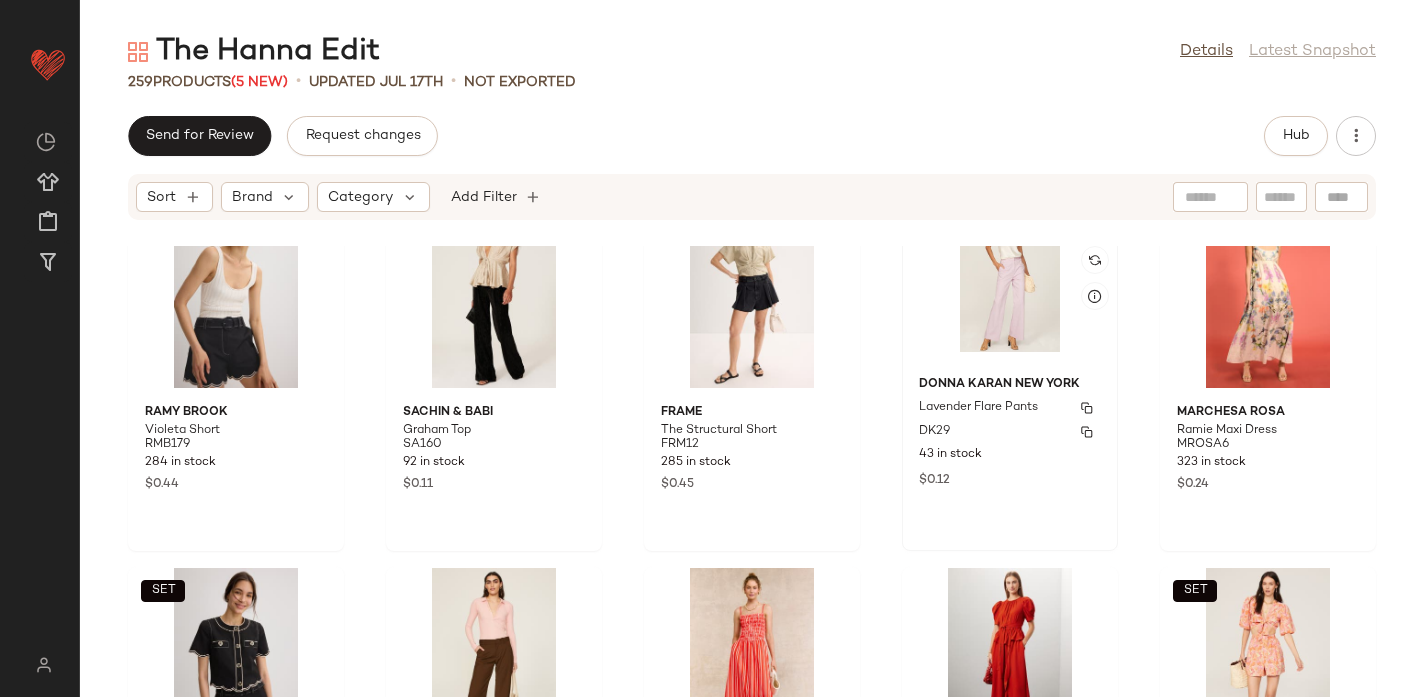 scroll, scrollTop: 800, scrollLeft: 0, axis: vertical 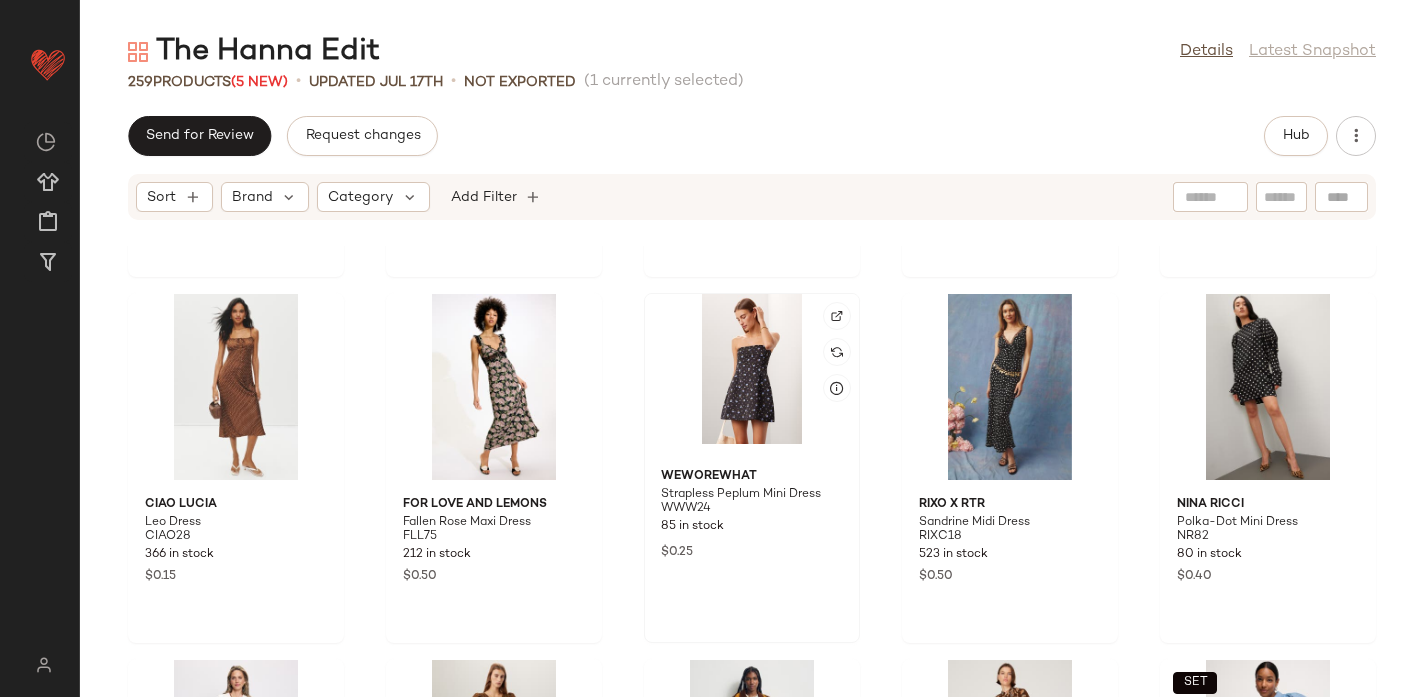 click 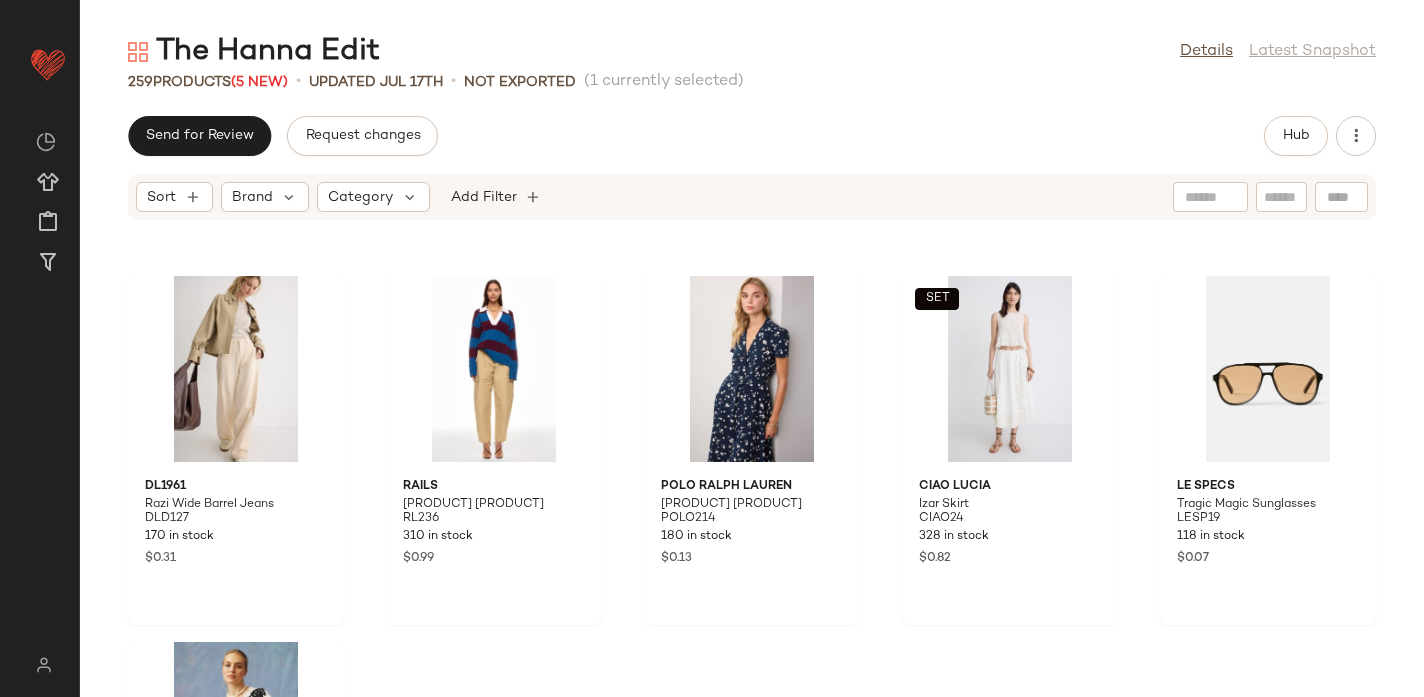 scroll, scrollTop: 18627, scrollLeft: 0, axis: vertical 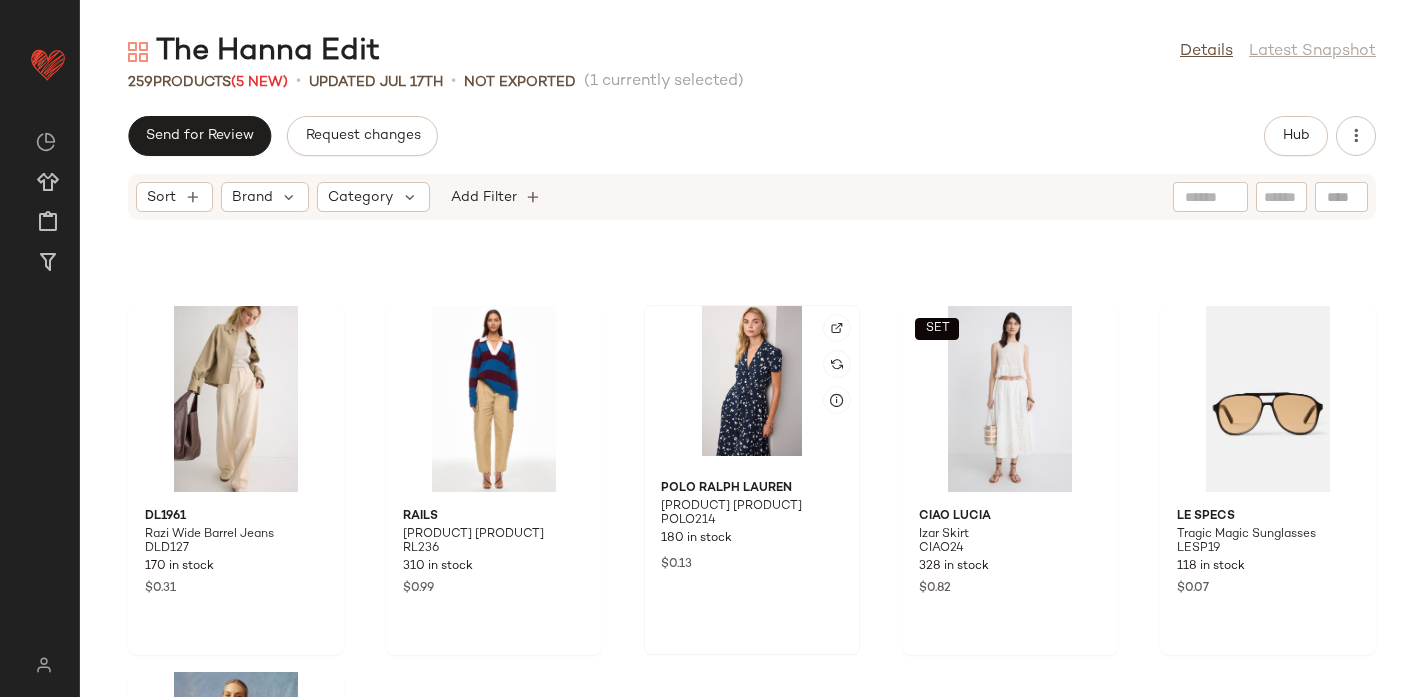 click 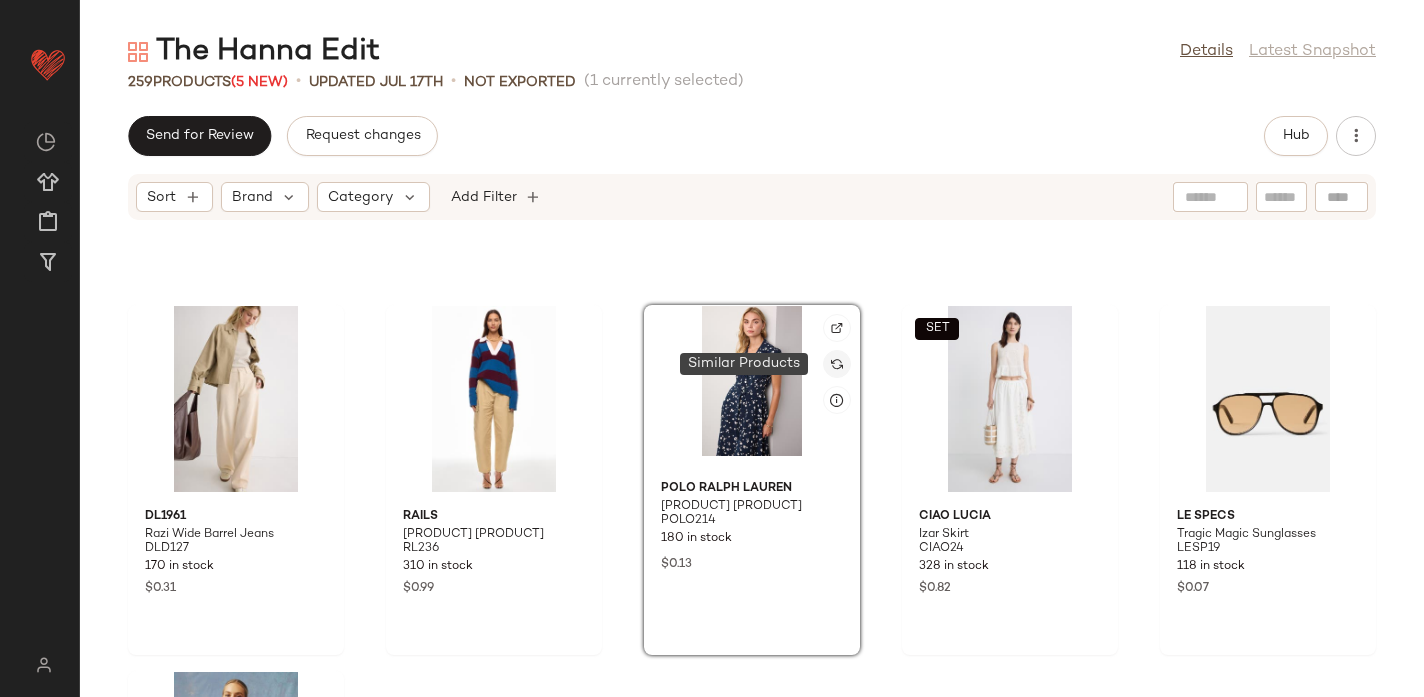 click 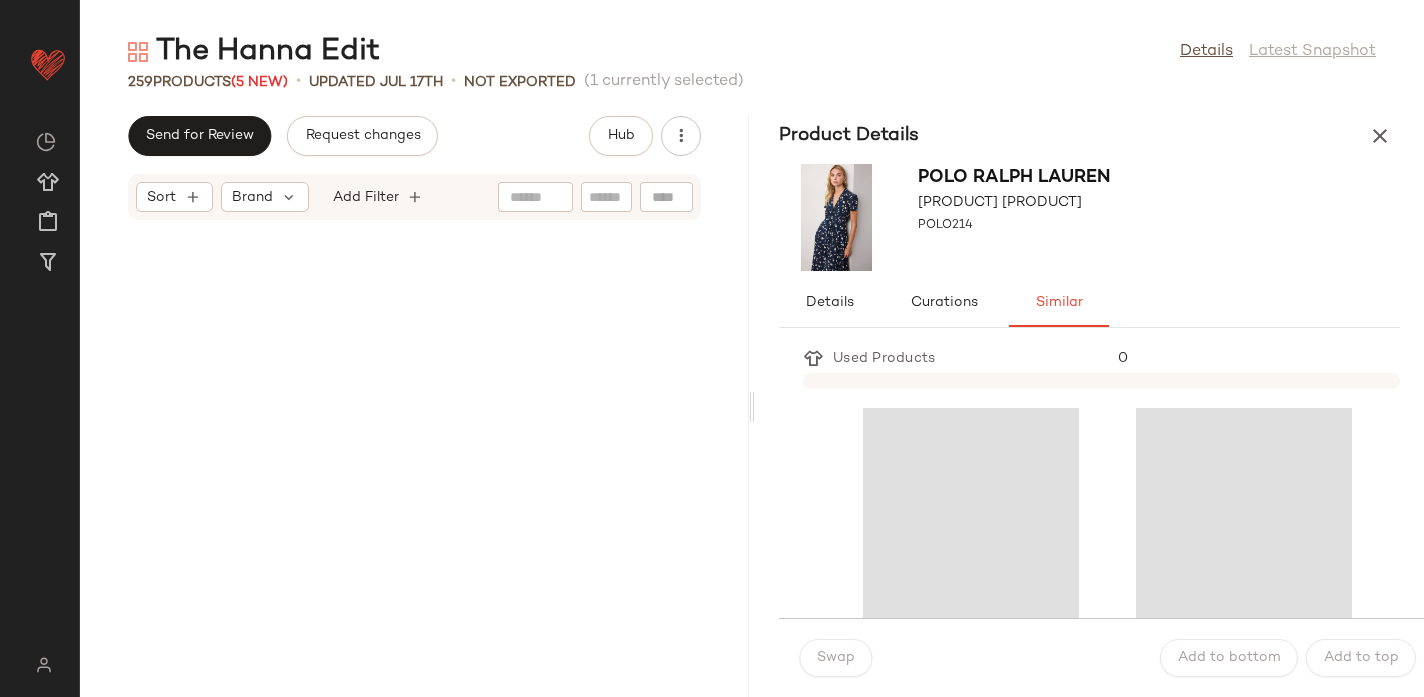 scroll, scrollTop: 46848, scrollLeft: 0, axis: vertical 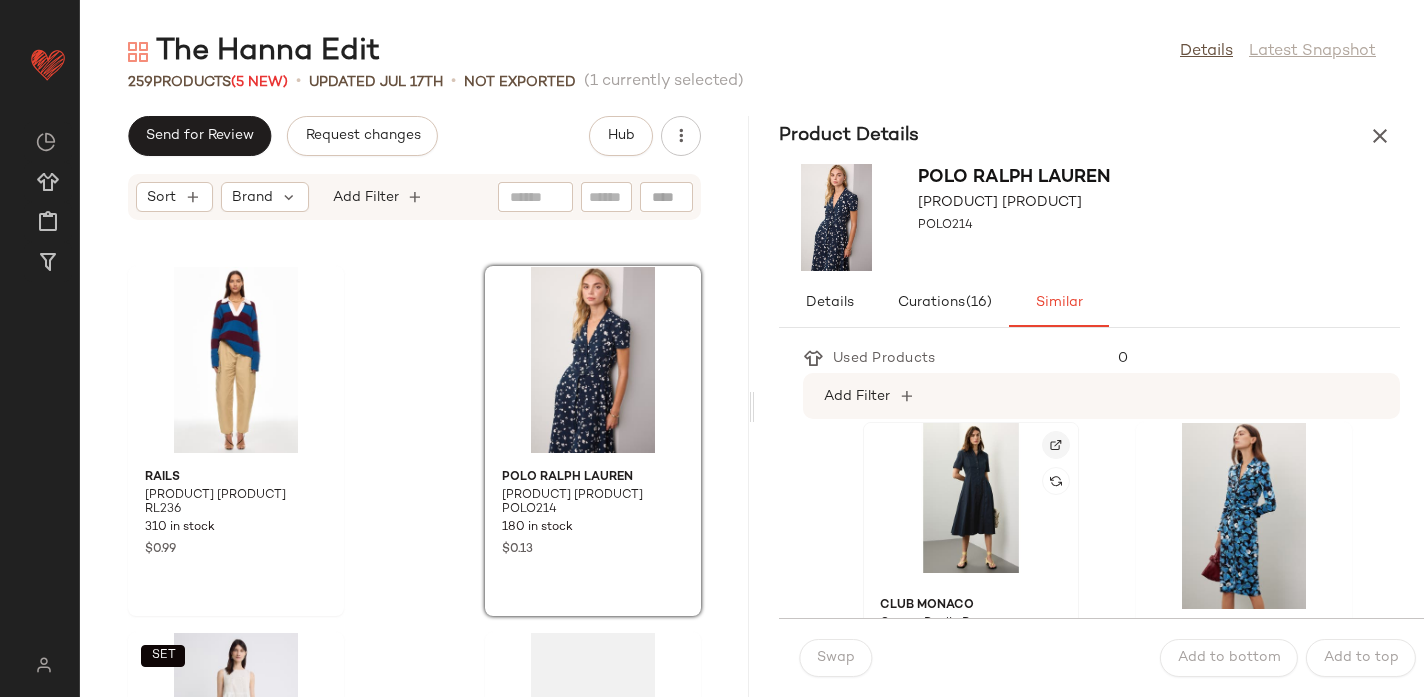 click 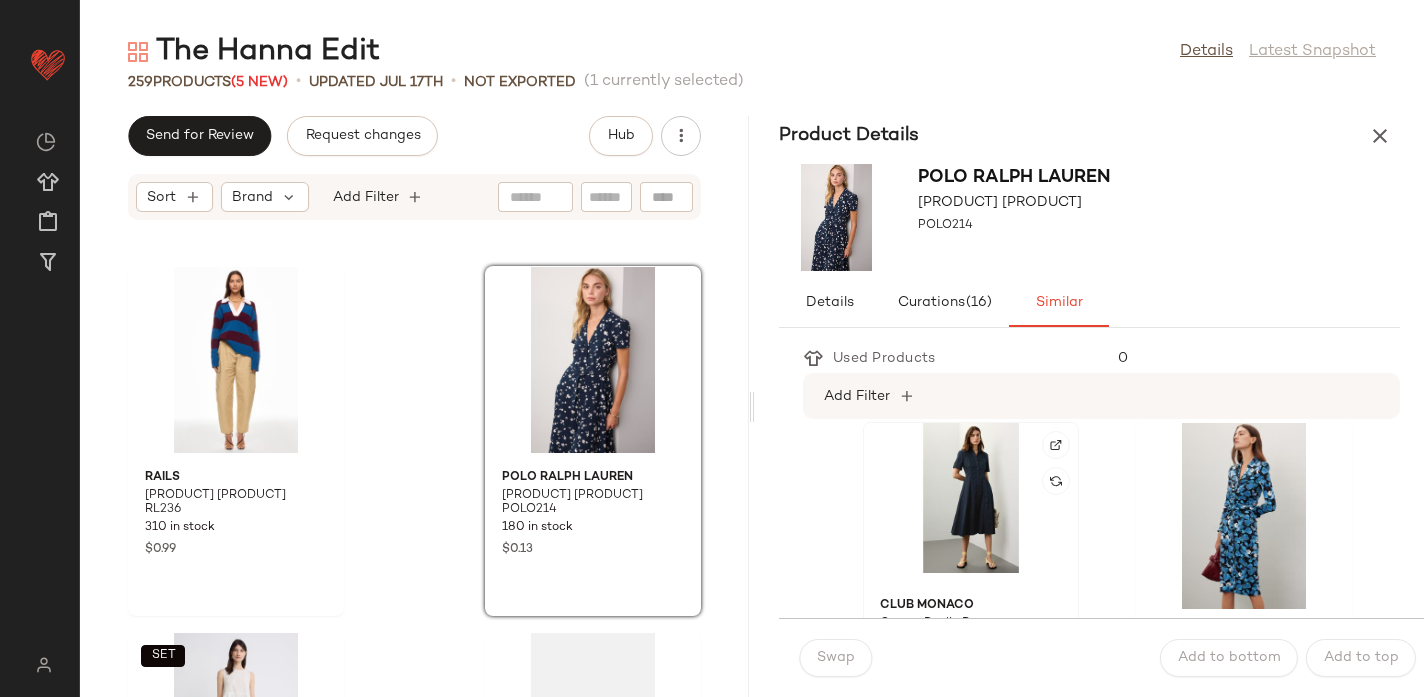 click 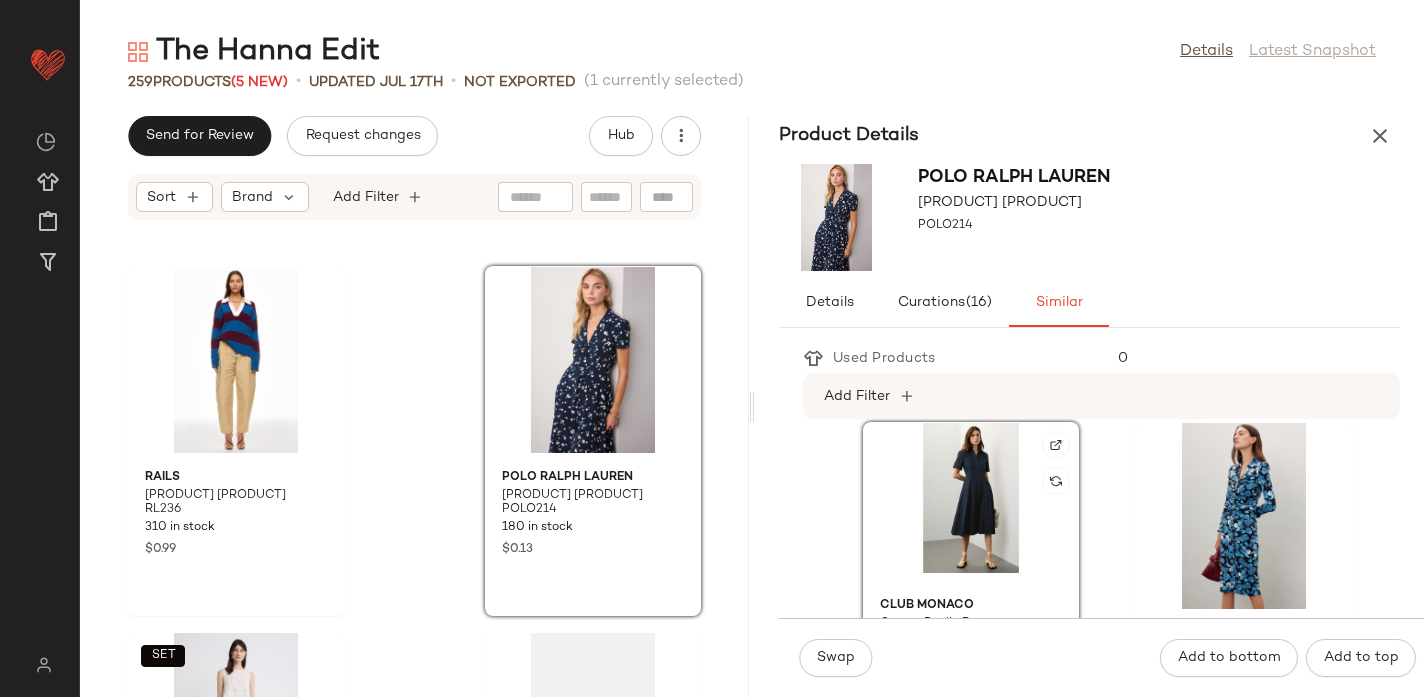 scroll, scrollTop: 1587, scrollLeft: 0, axis: vertical 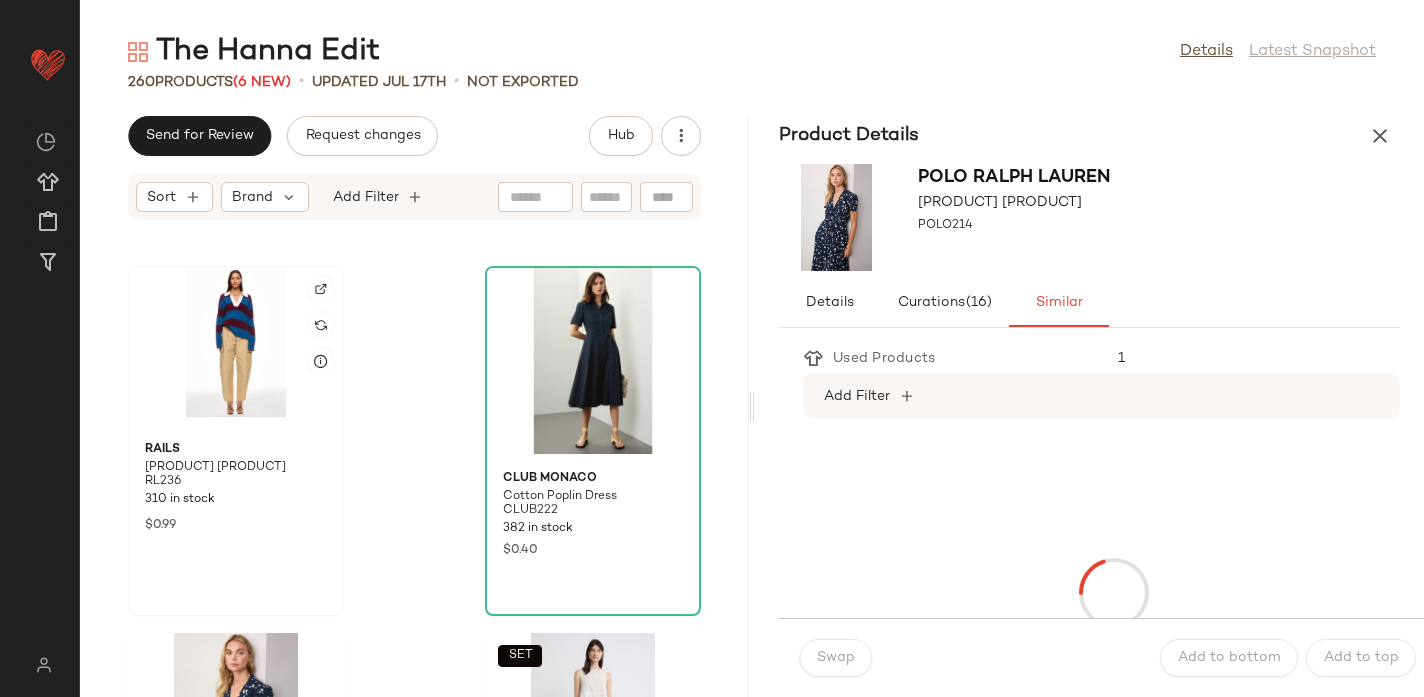 click 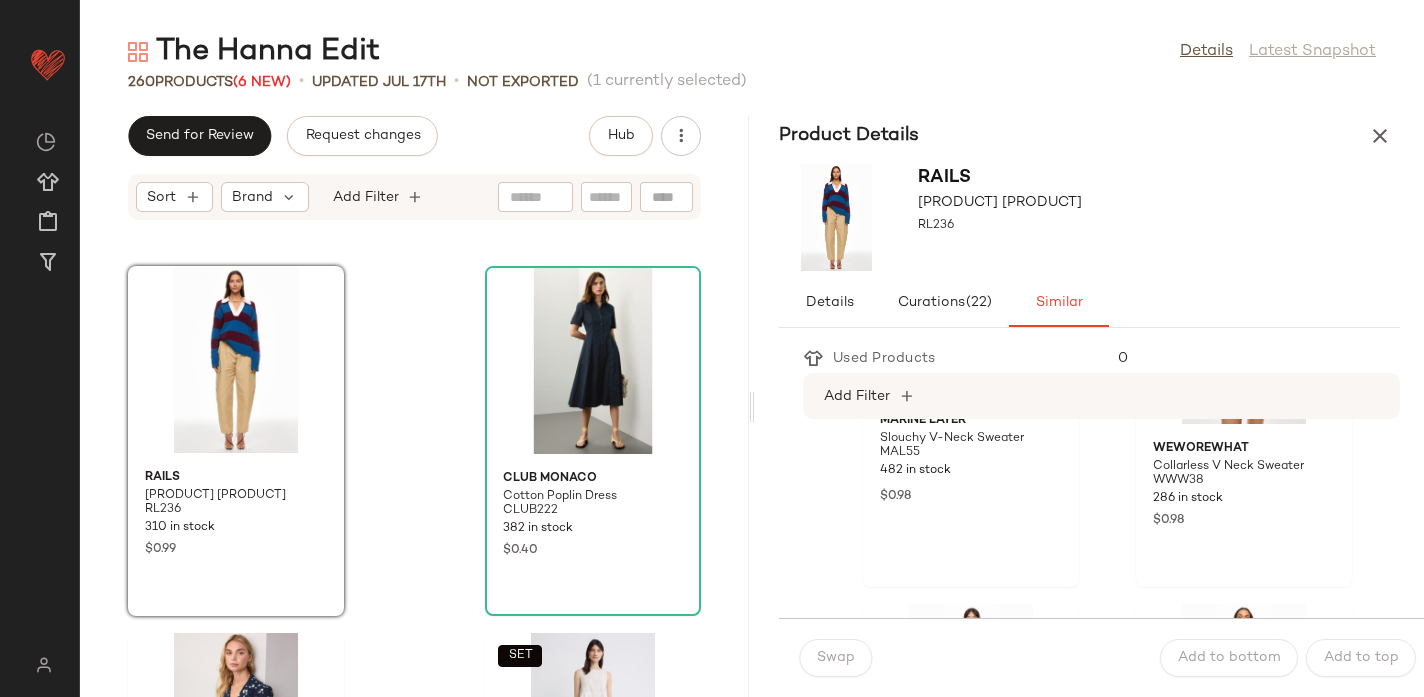 scroll, scrollTop: 166, scrollLeft: 0, axis: vertical 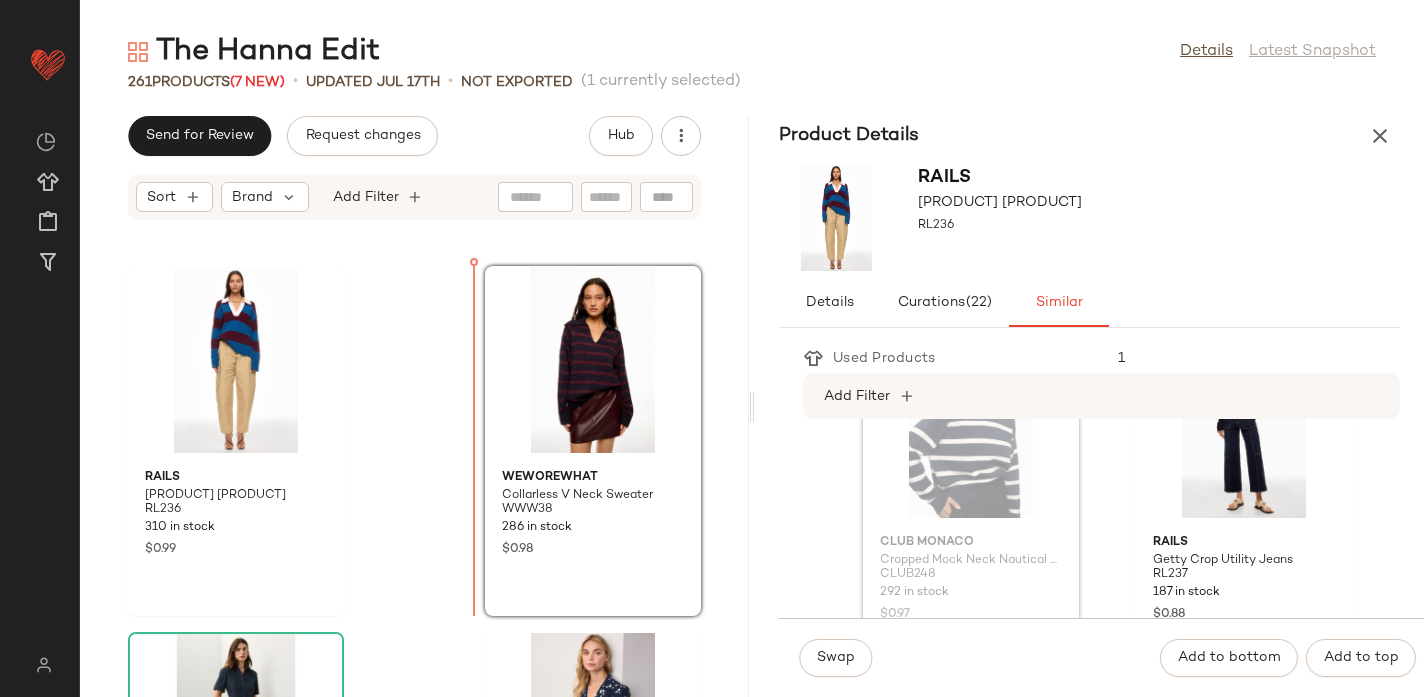 drag, startPoint x: 964, startPoint y: 538, endPoint x: 453, endPoint y: 495, distance: 512.806 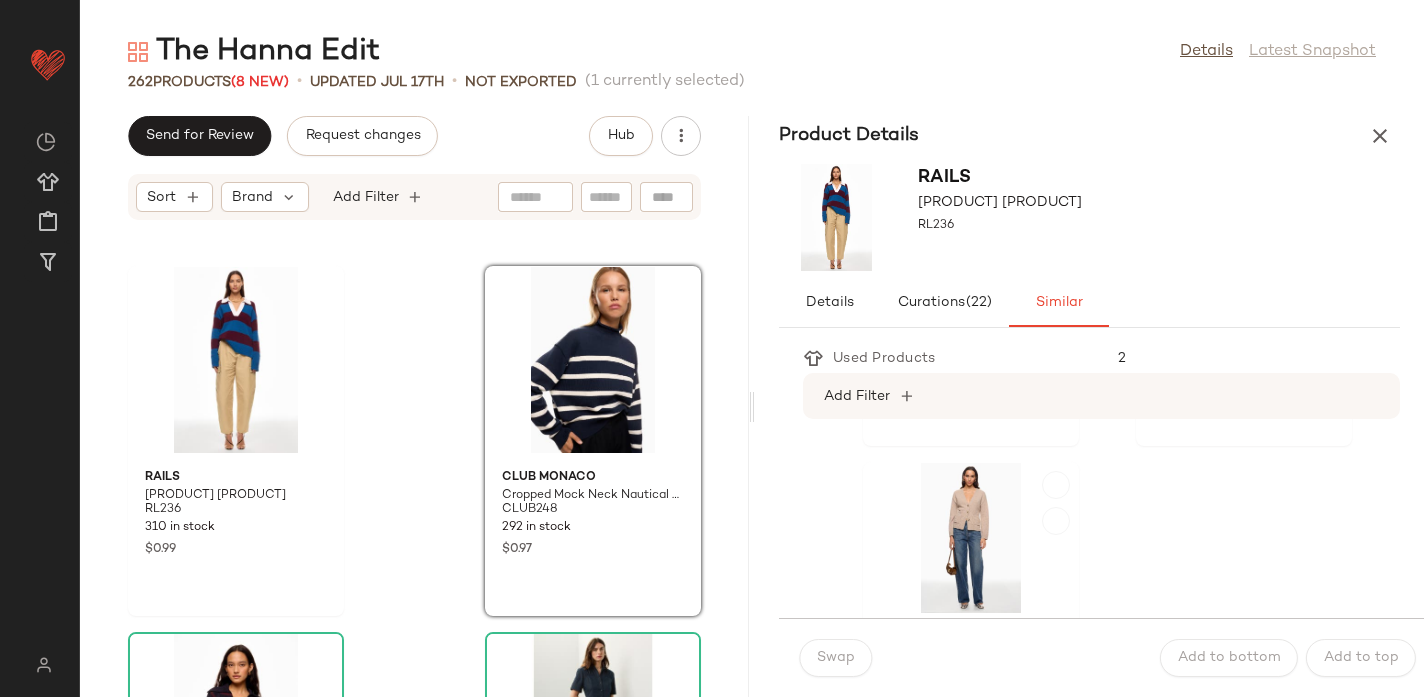 scroll, scrollTop: 4024, scrollLeft: 0, axis: vertical 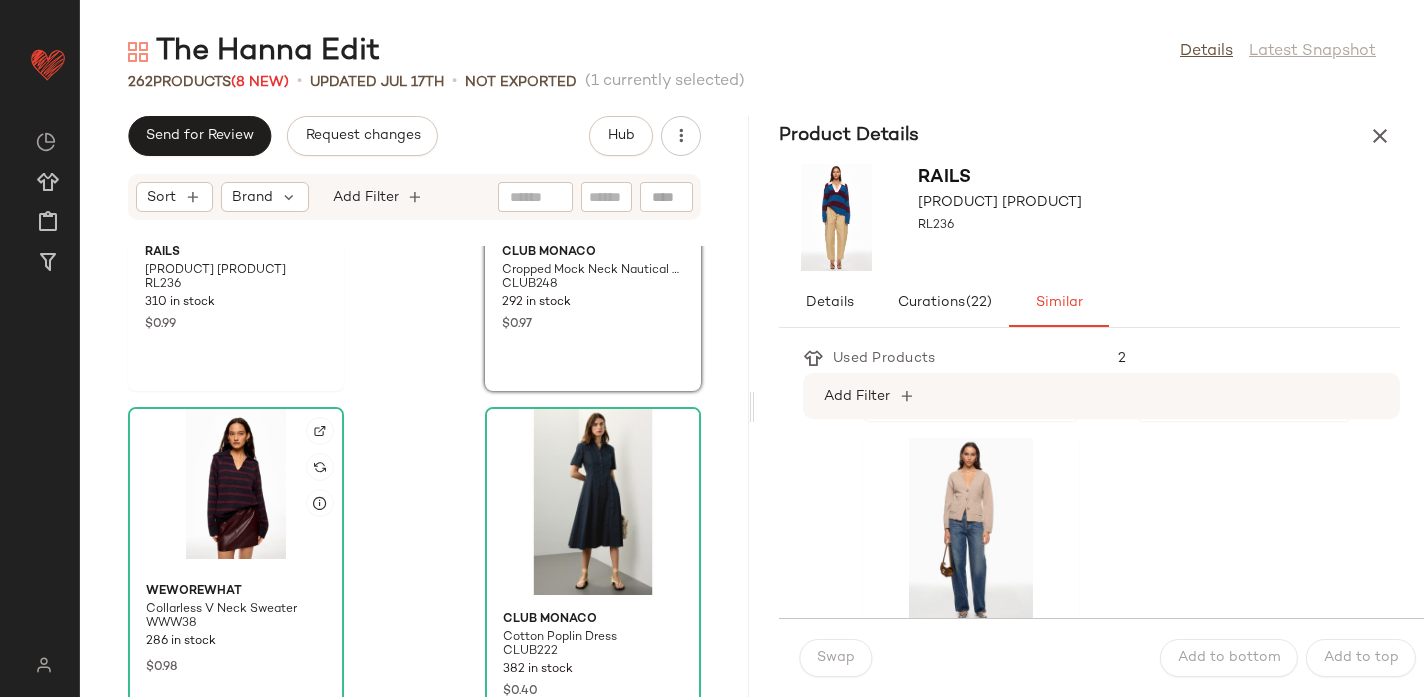 click 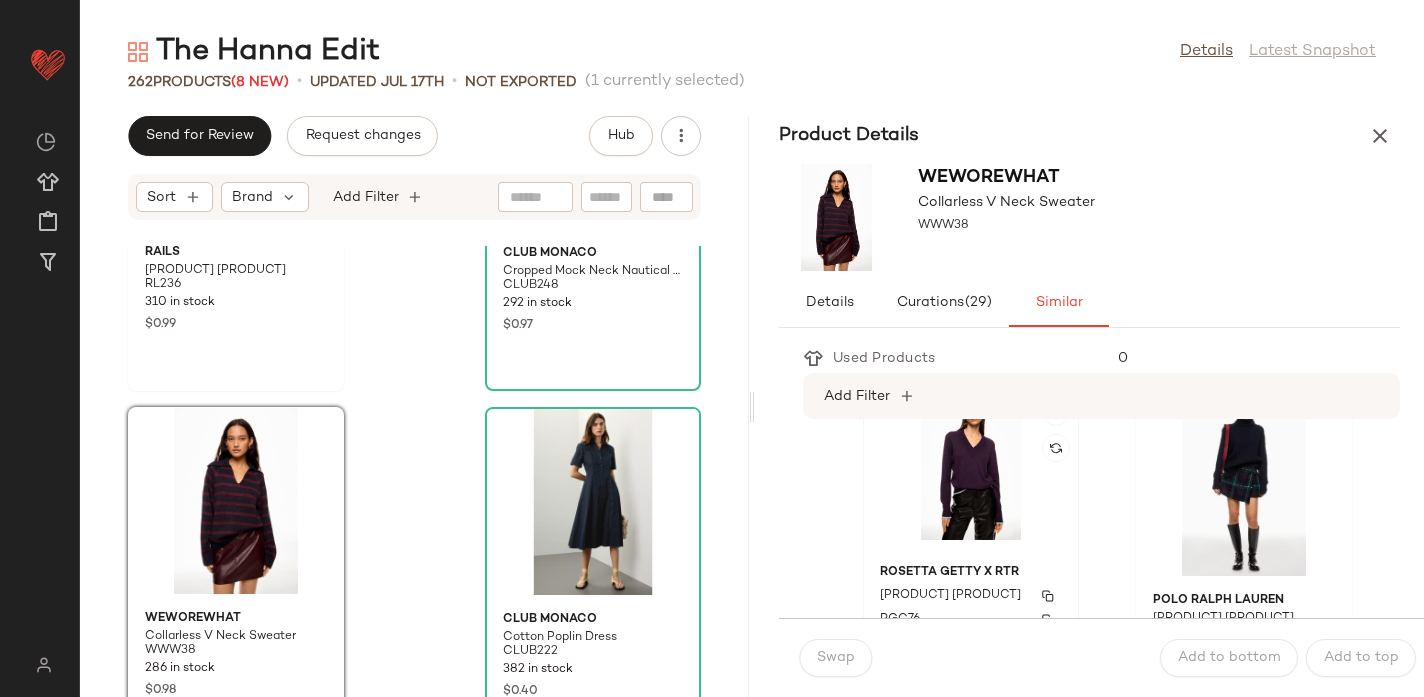 scroll, scrollTop: 40, scrollLeft: 0, axis: vertical 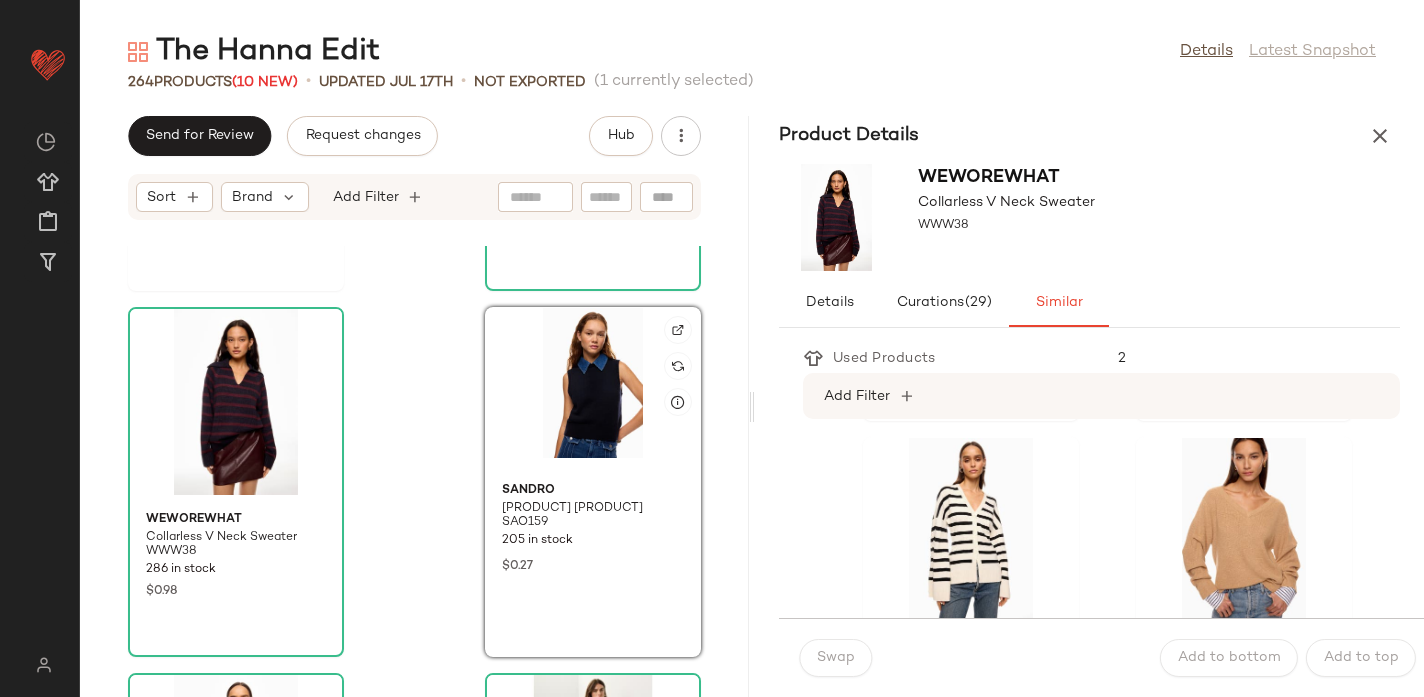 click 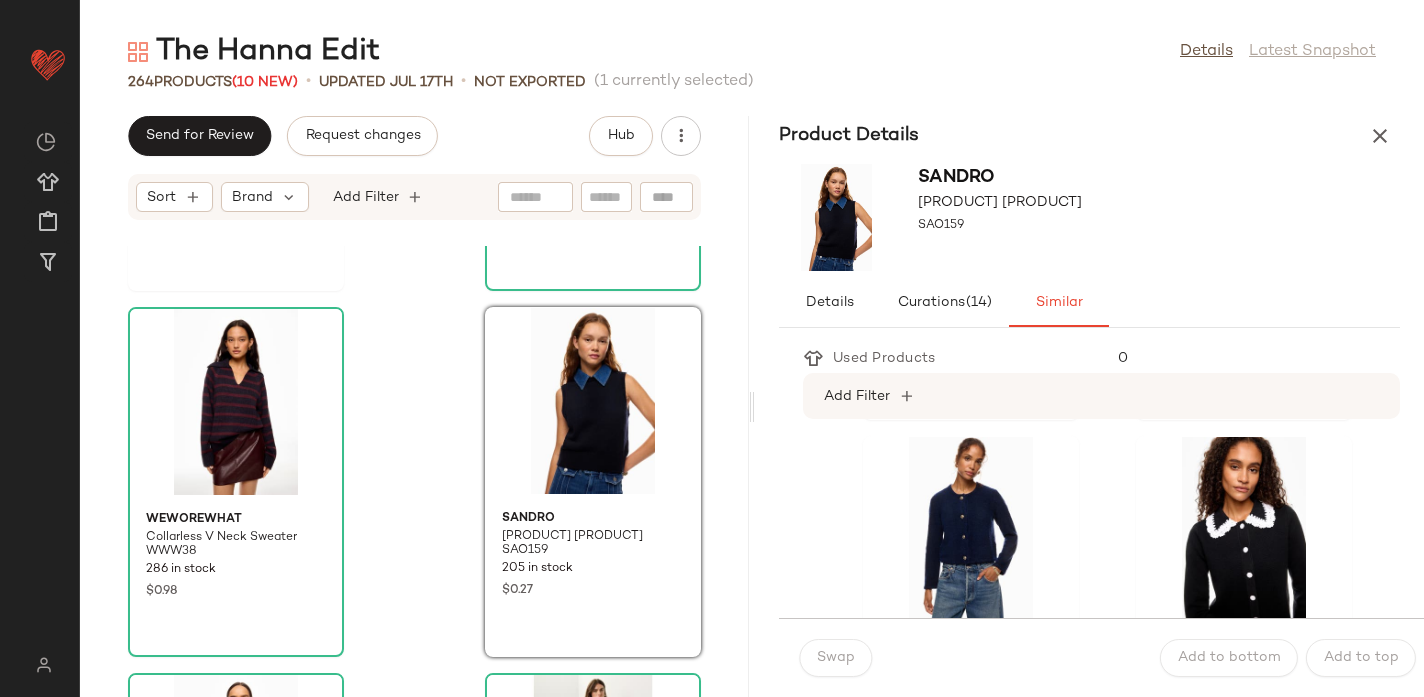 scroll, scrollTop: 705, scrollLeft: 0, axis: vertical 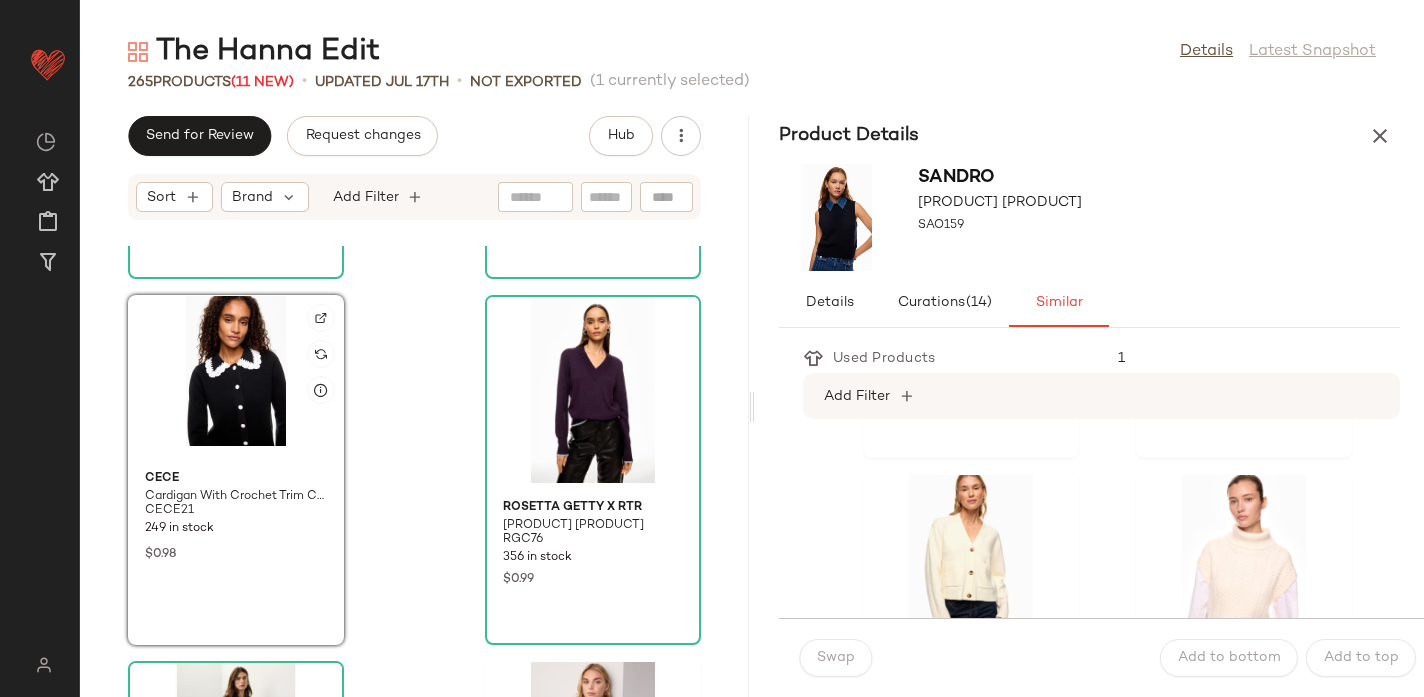 click 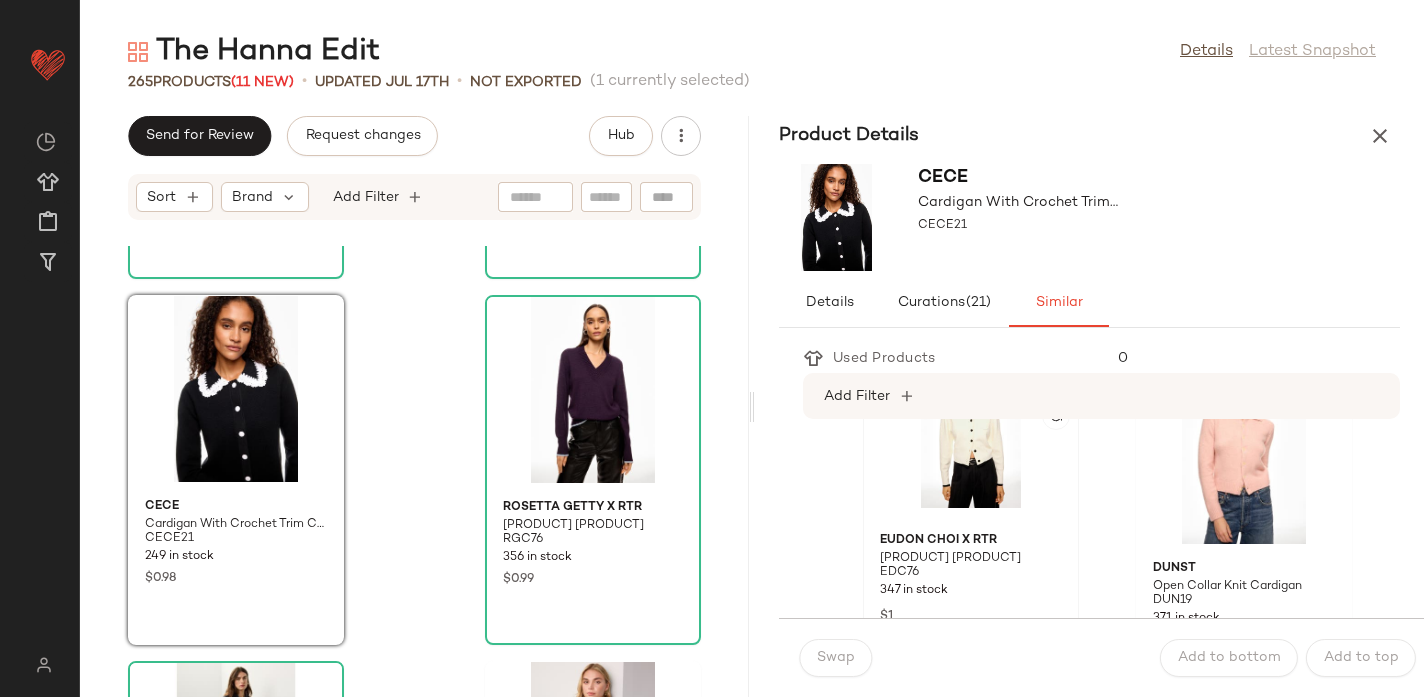 scroll, scrollTop: 76, scrollLeft: 0, axis: vertical 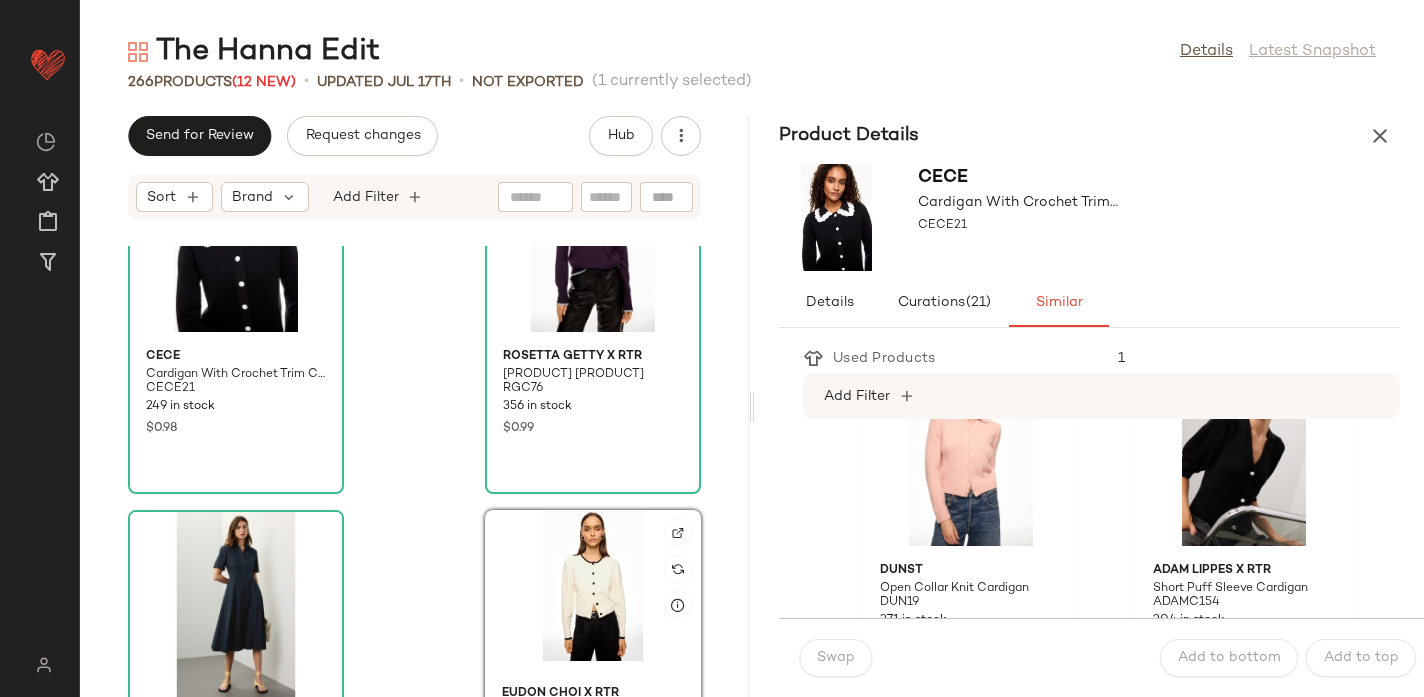 click 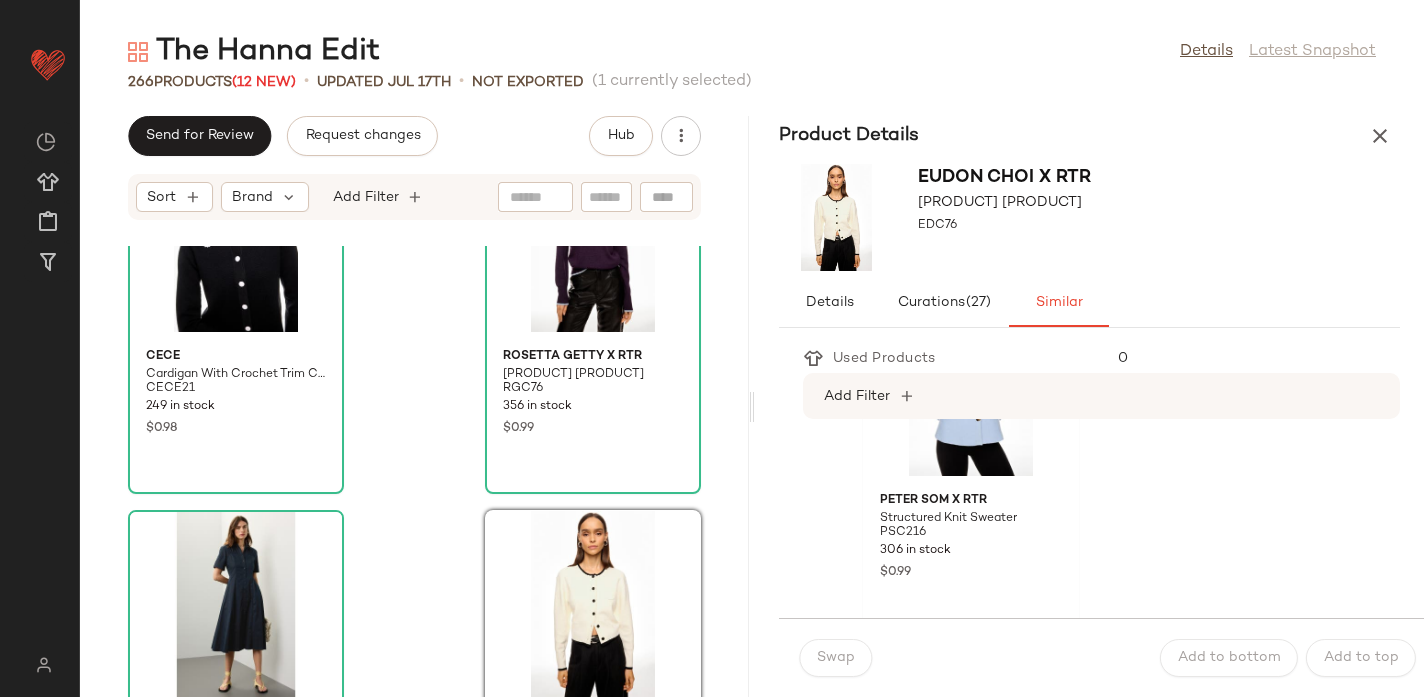 scroll, scrollTop: 4559, scrollLeft: 0, axis: vertical 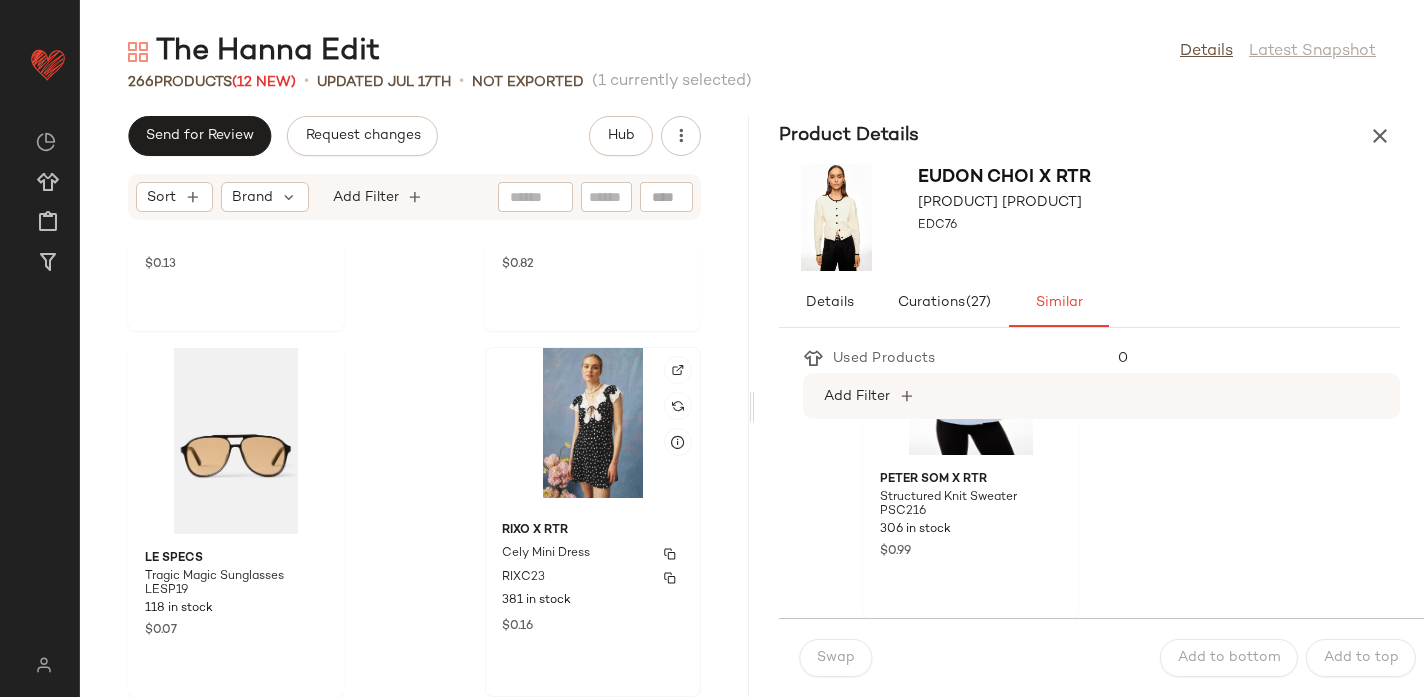 click on "Rixo x RTR Cely Mini Dress RIXC23 381 in stock $0.16" 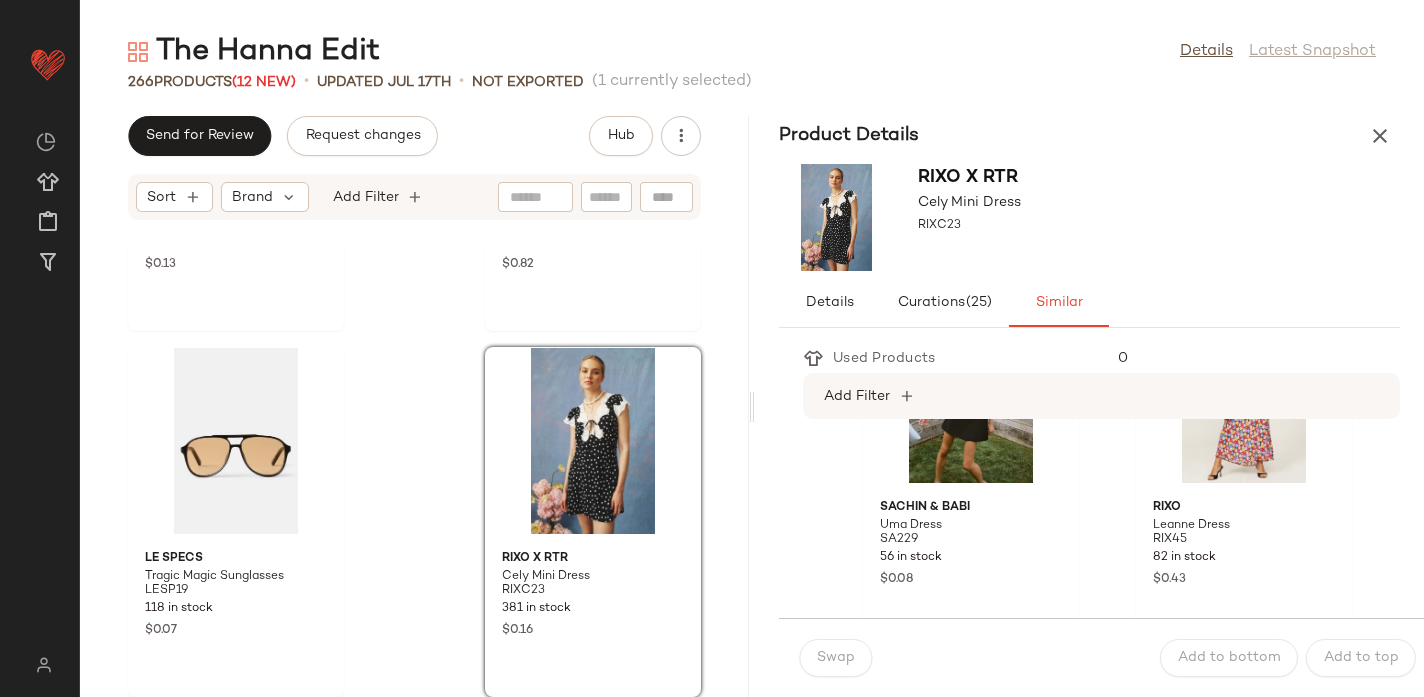 scroll, scrollTop: 1122, scrollLeft: 0, axis: vertical 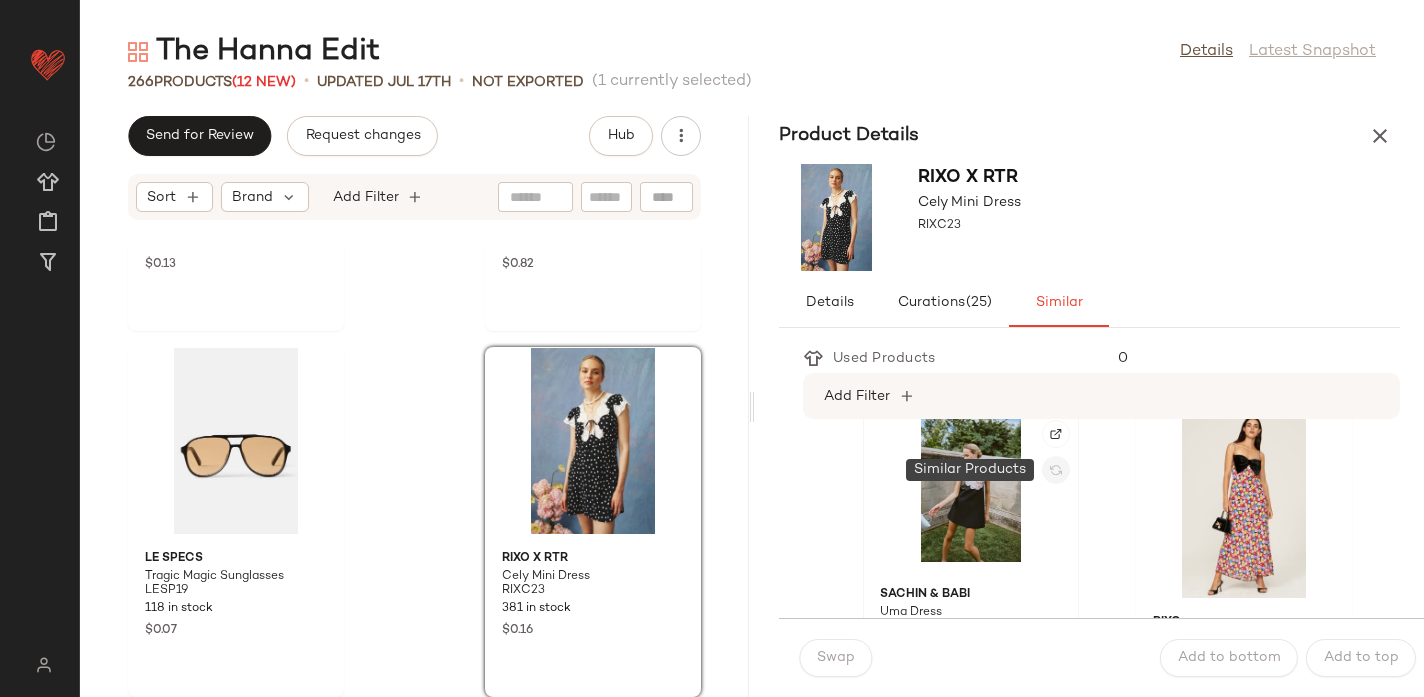 click 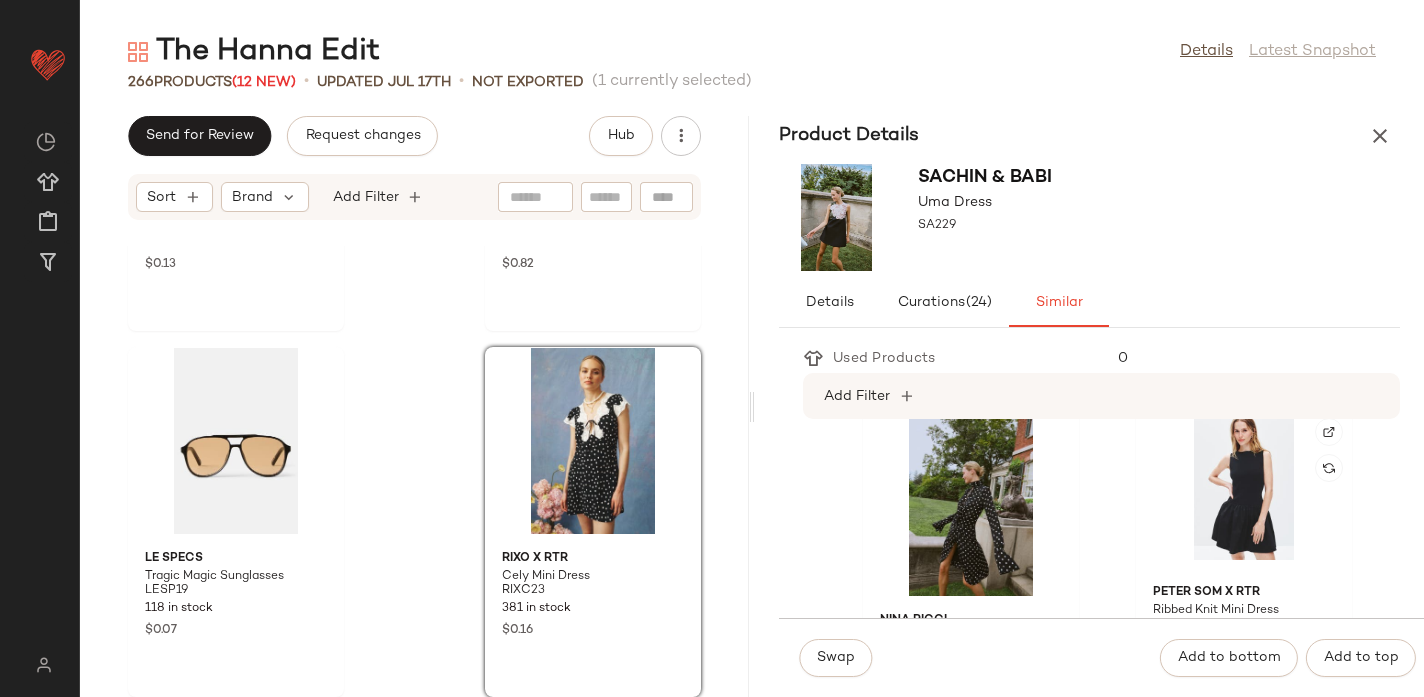scroll, scrollTop: 862, scrollLeft: 0, axis: vertical 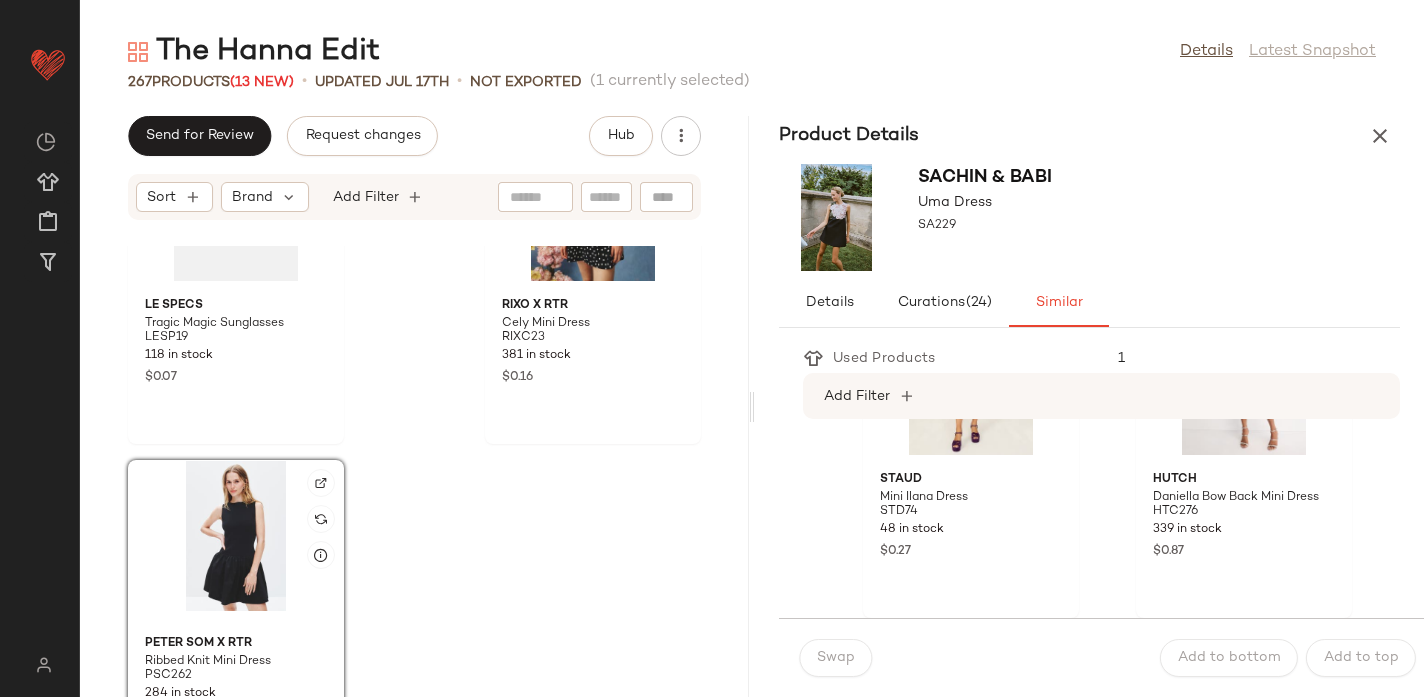 click 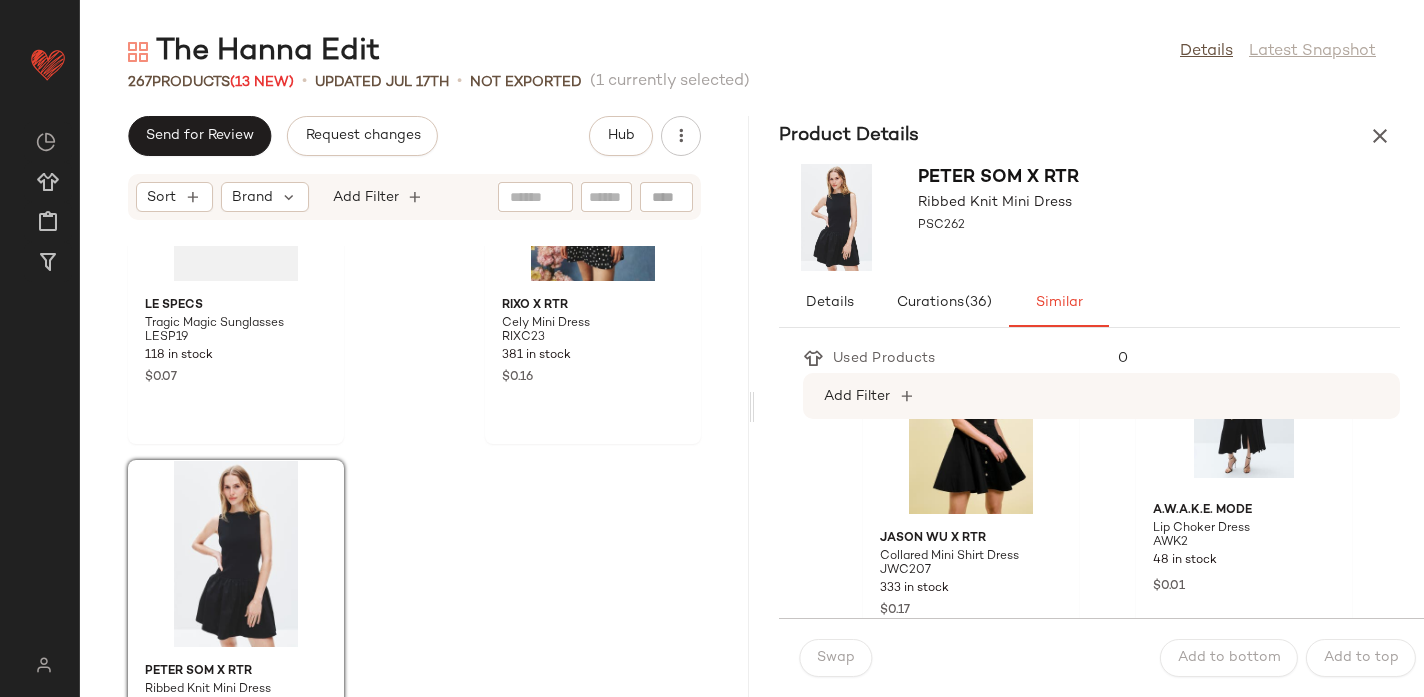 scroll, scrollTop: 771, scrollLeft: 0, axis: vertical 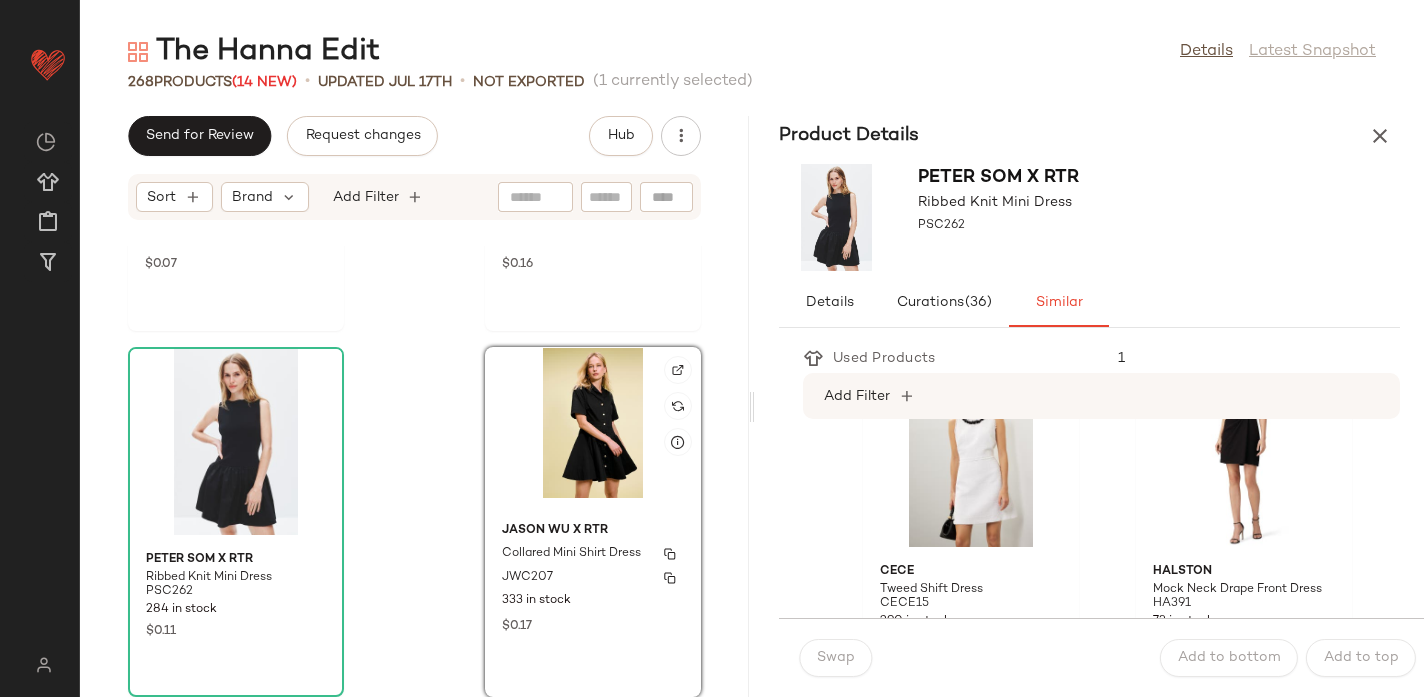 click 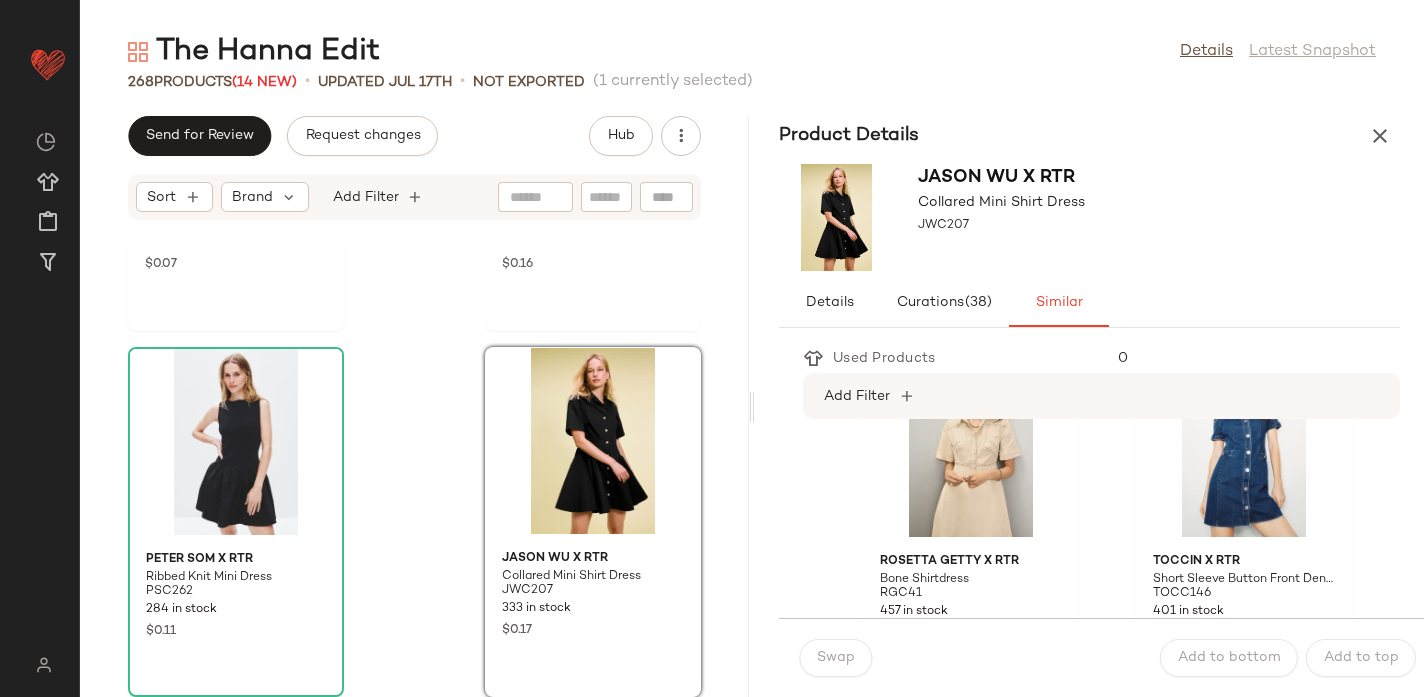 scroll, scrollTop: 0, scrollLeft: 0, axis: both 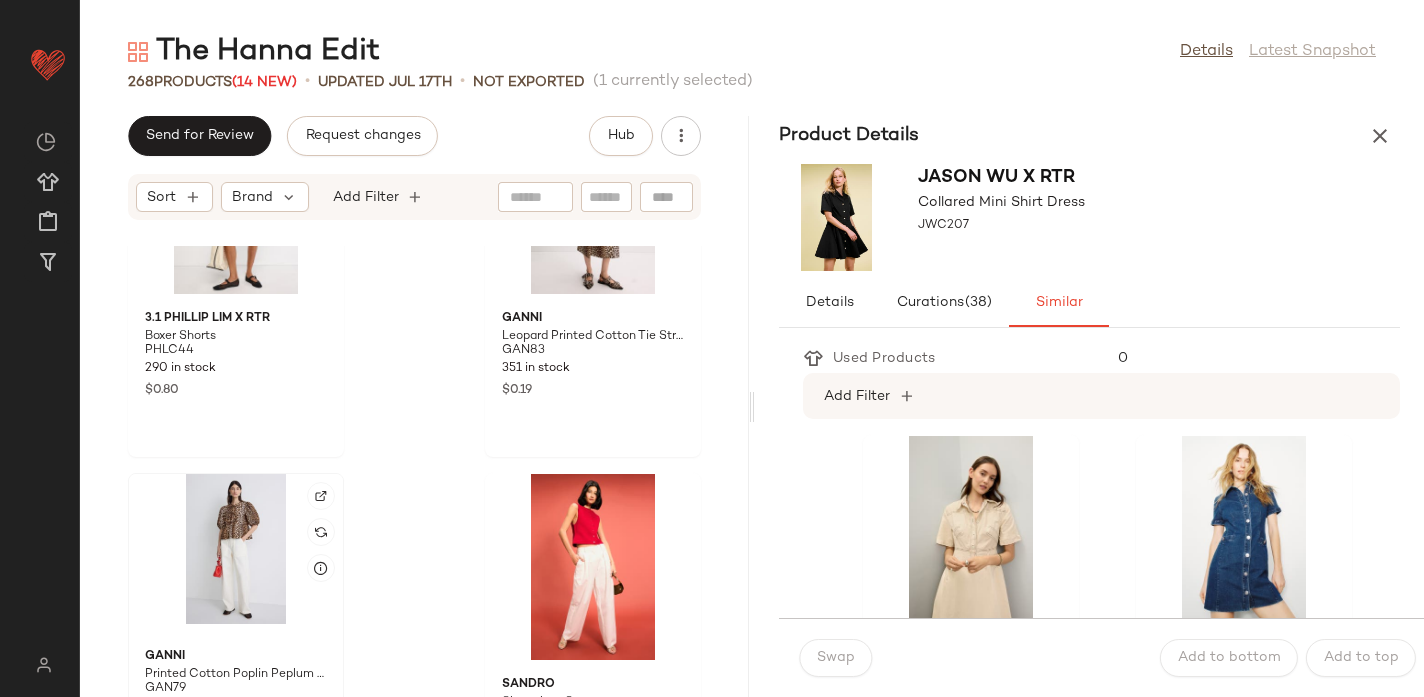 click 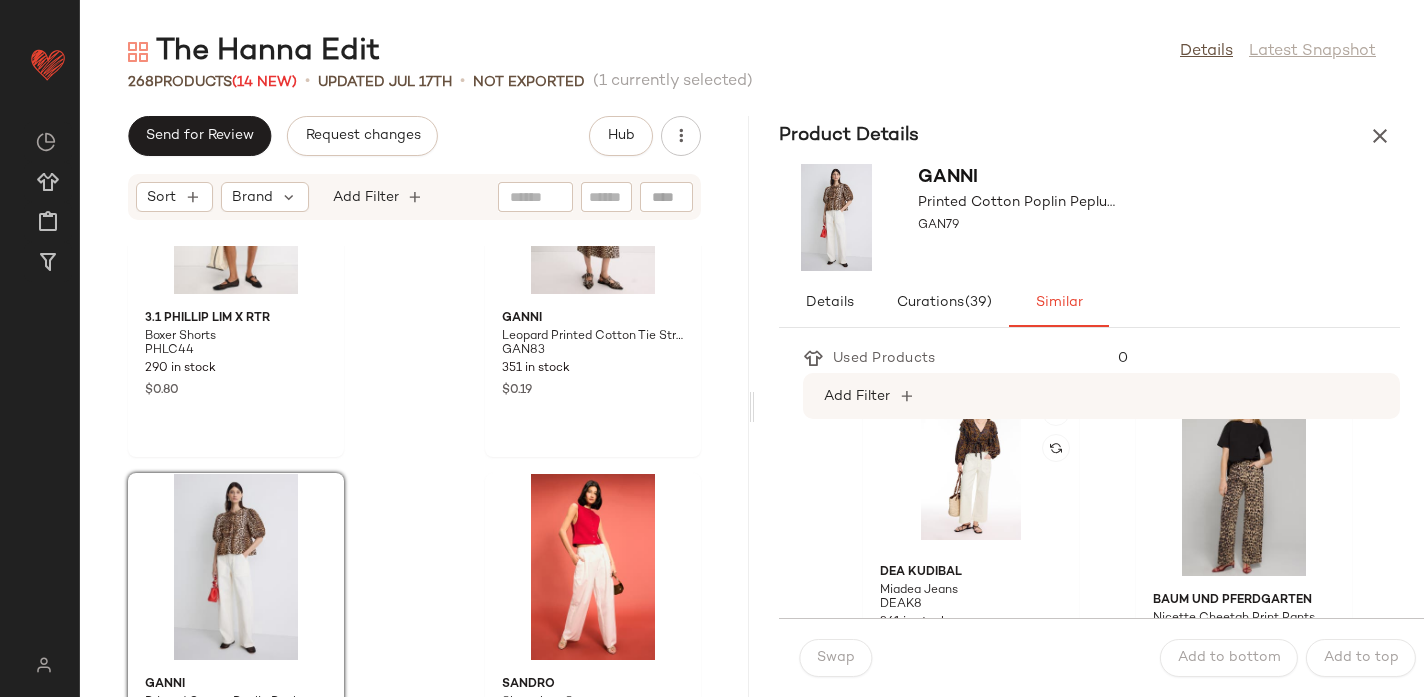 scroll, scrollTop: 402, scrollLeft: 0, axis: vertical 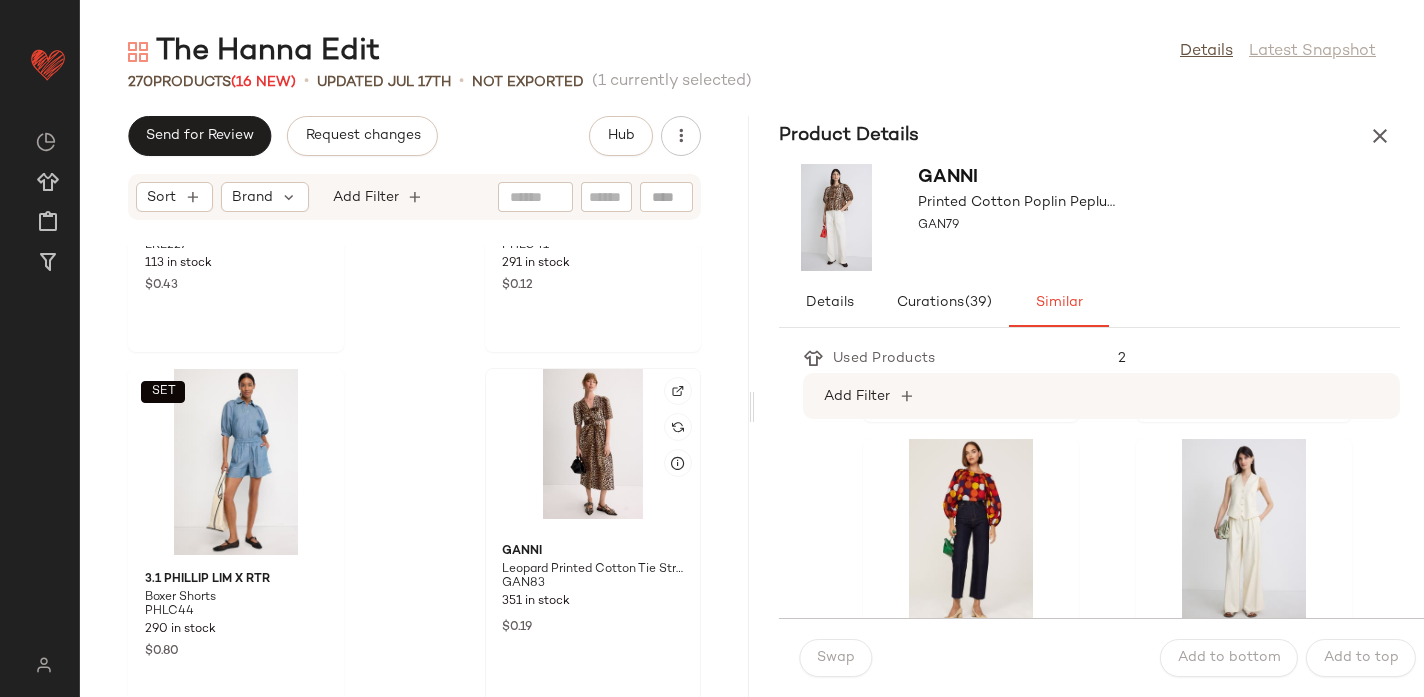 click 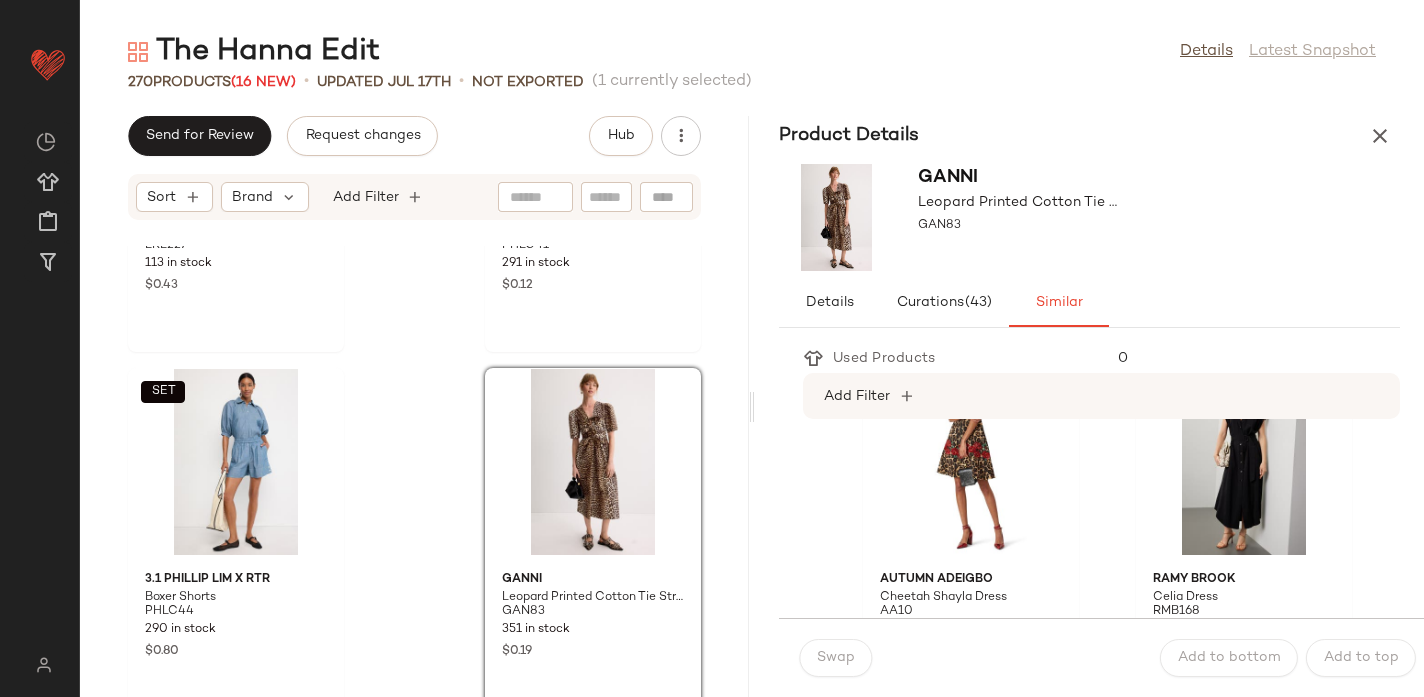 scroll, scrollTop: 1856, scrollLeft: 0, axis: vertical 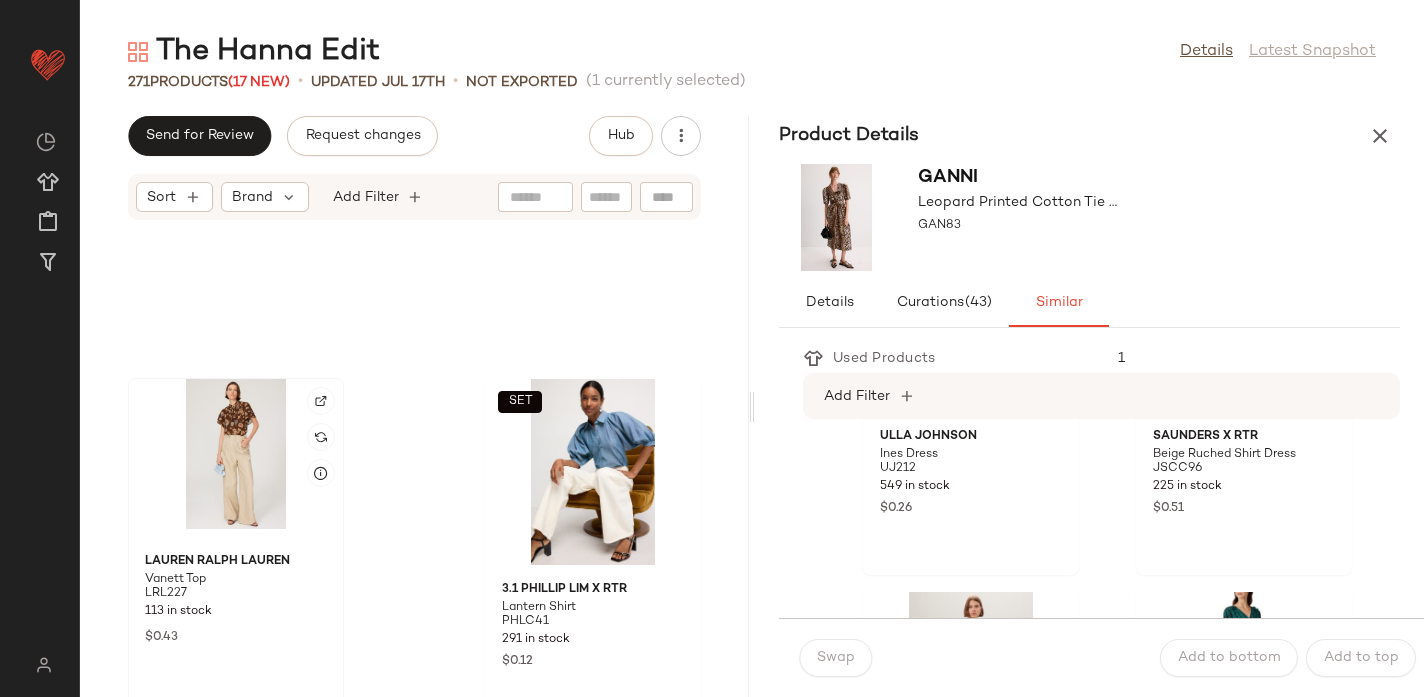 click 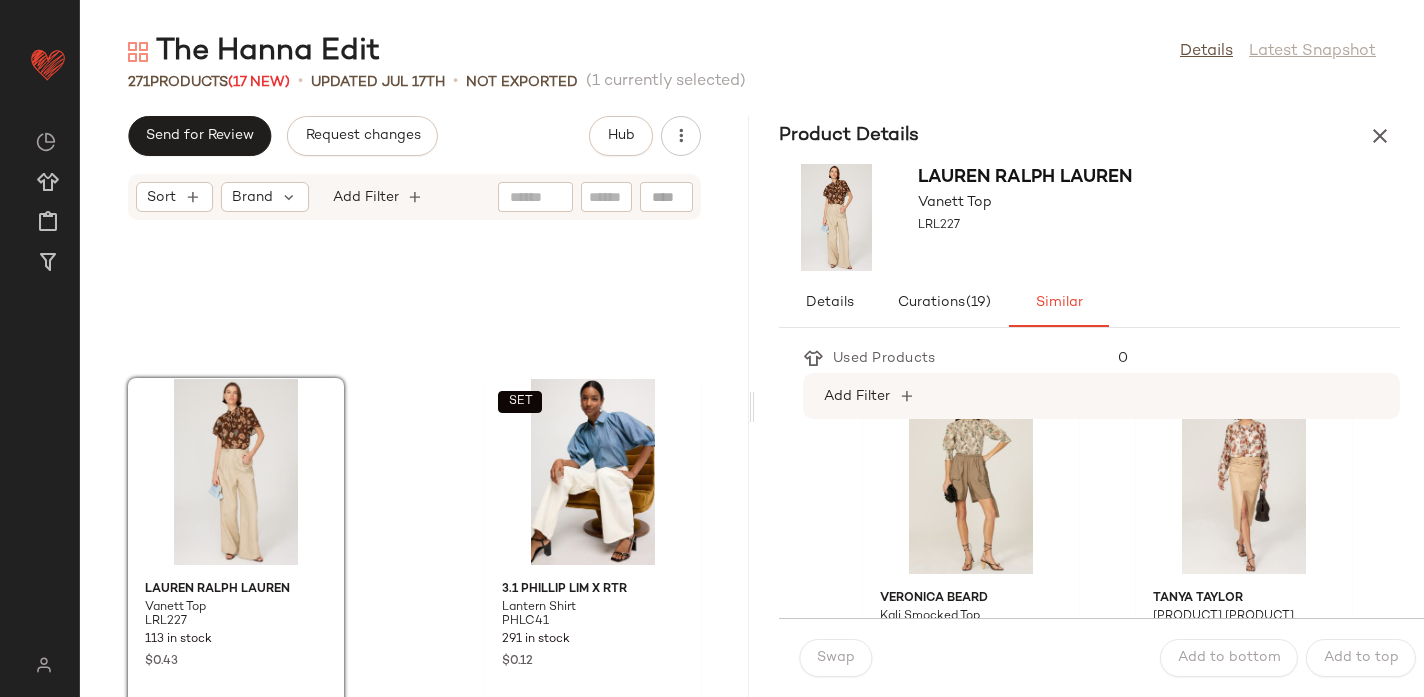scroll, scrollTop: 761, scrollLeft: 0, axis: vertical 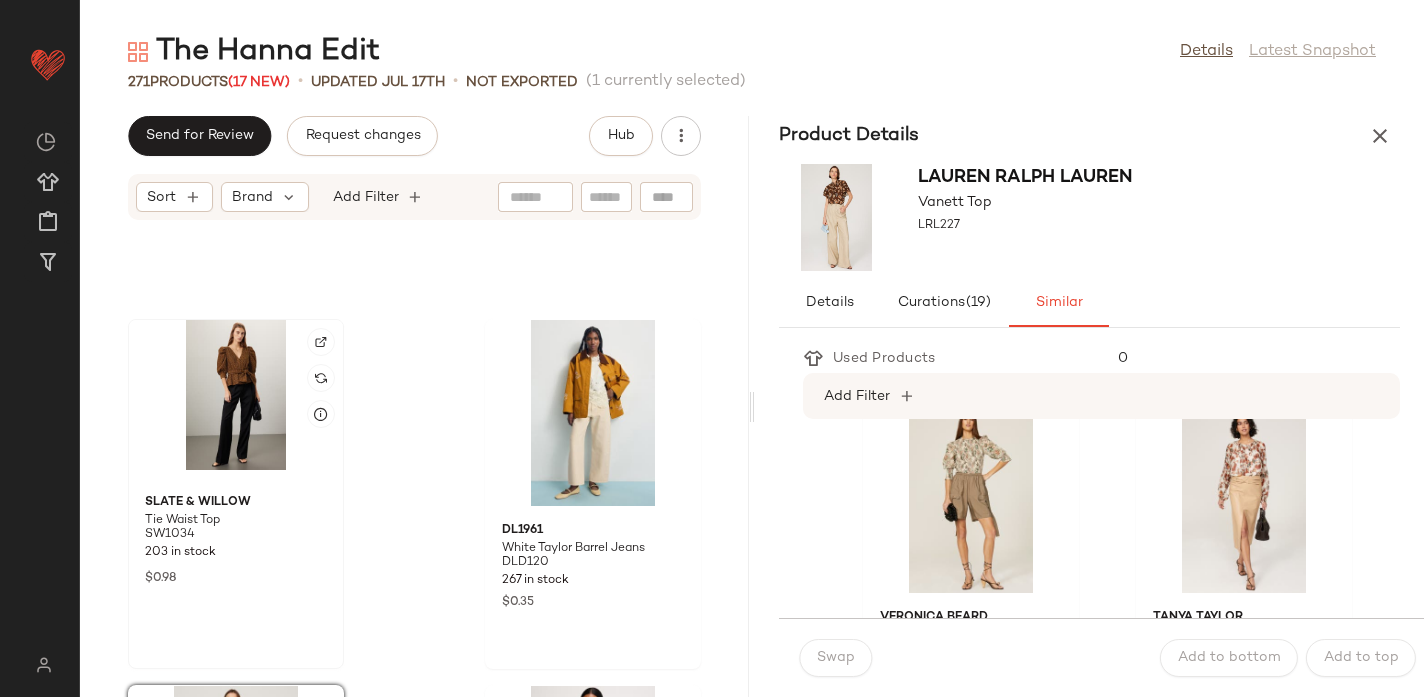 click 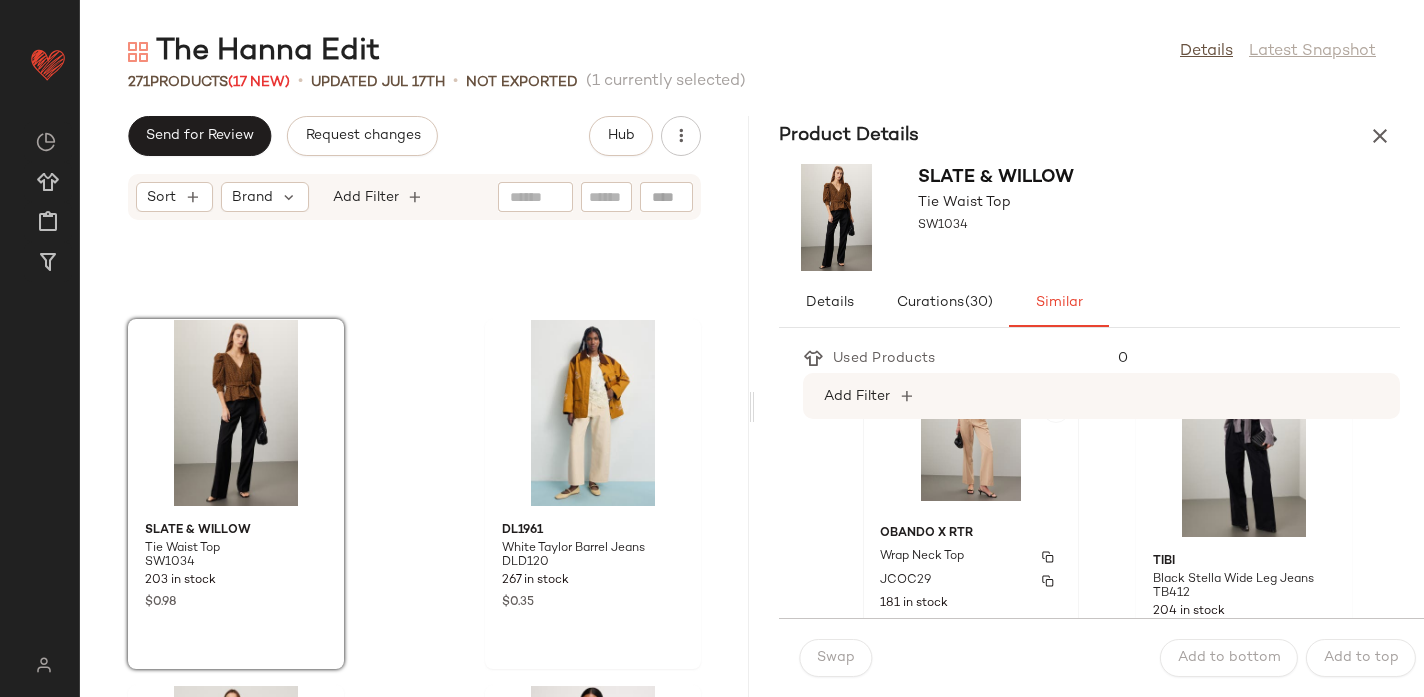 scroll, scrollTop: 5, scrollLeft: 0, axis: vertical 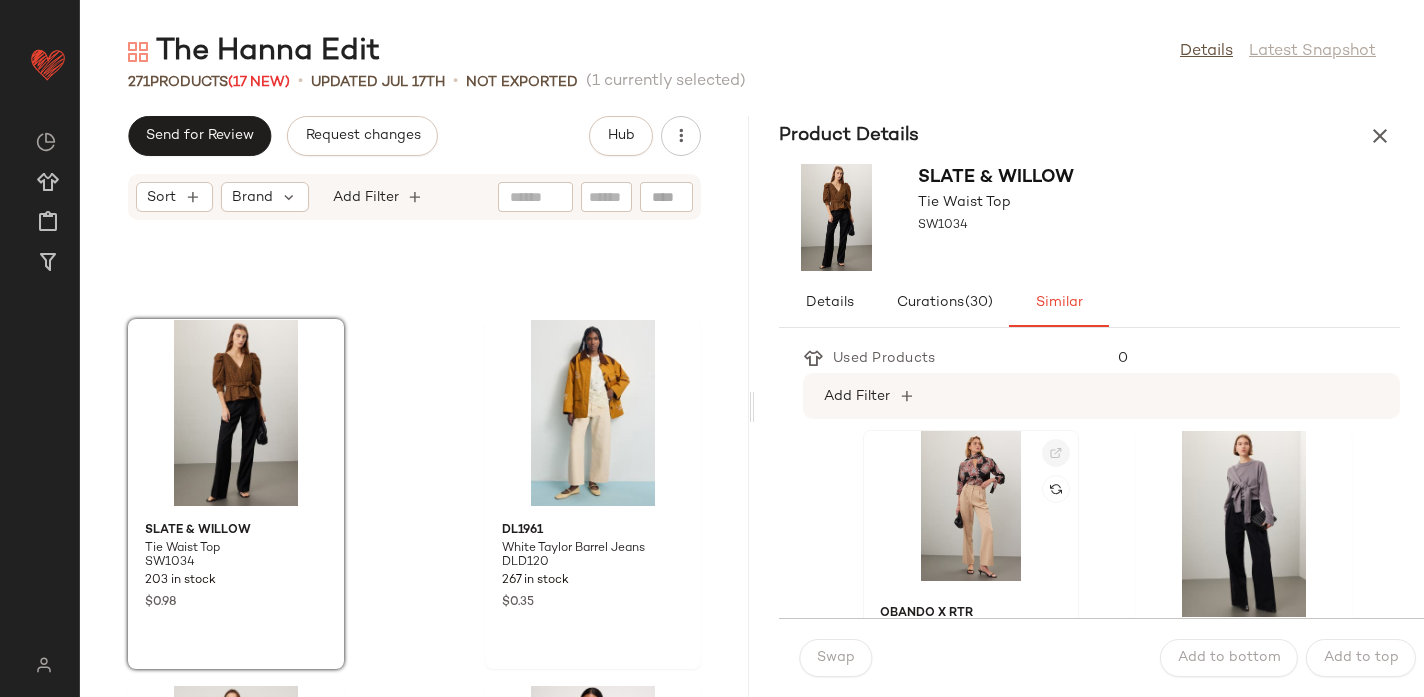 click 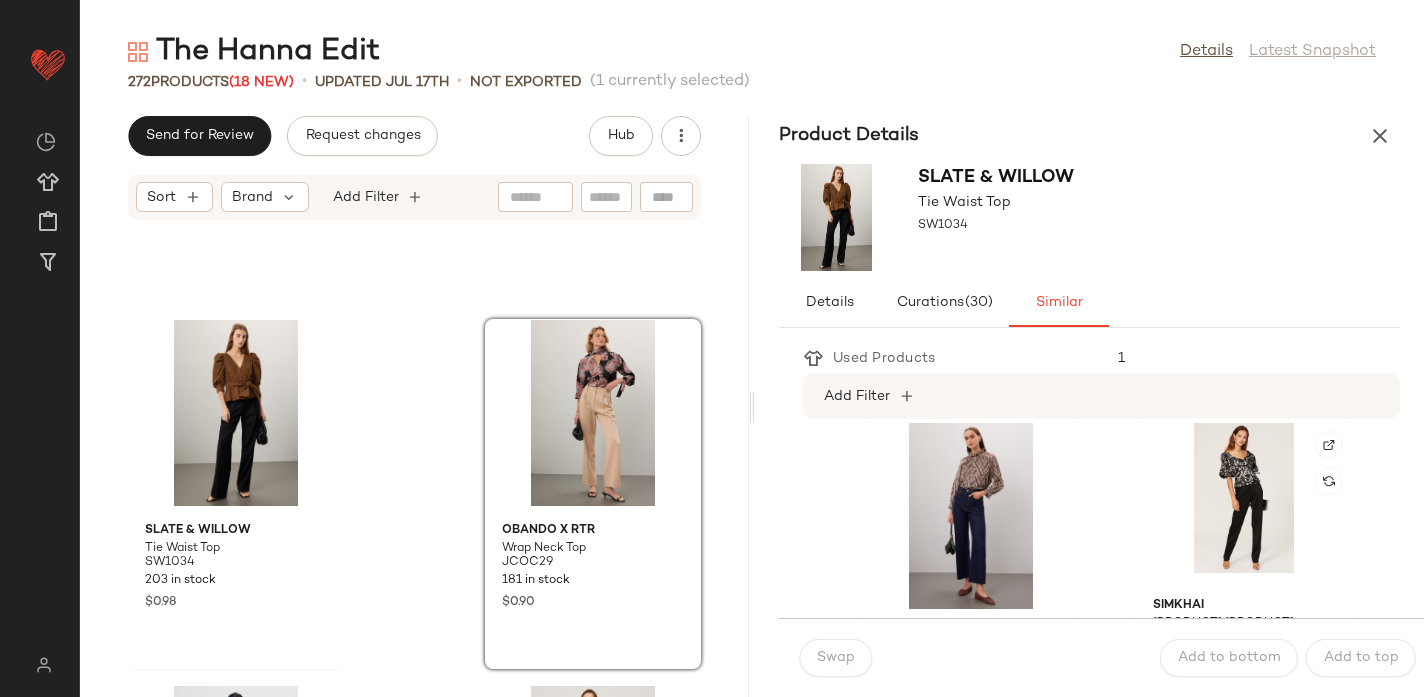 scroll, scrollTop: 0, scrollLeft: 0, axis: both 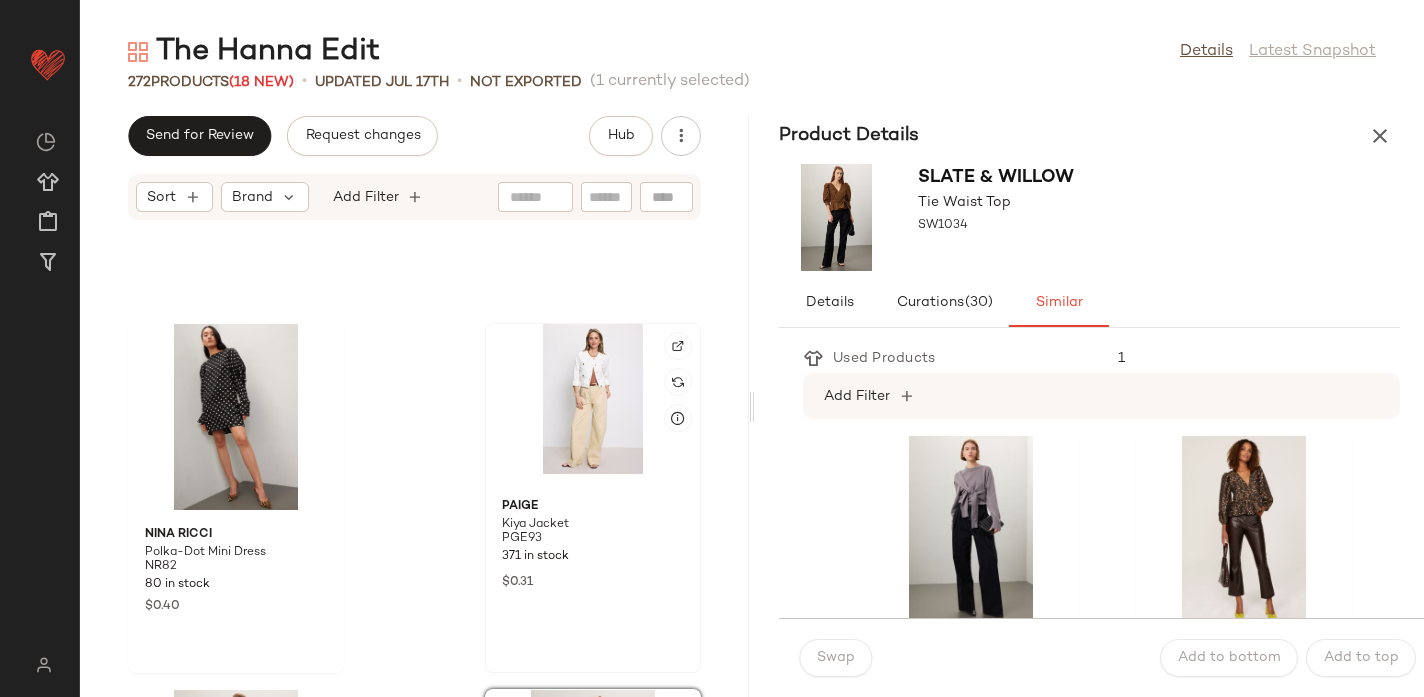 click 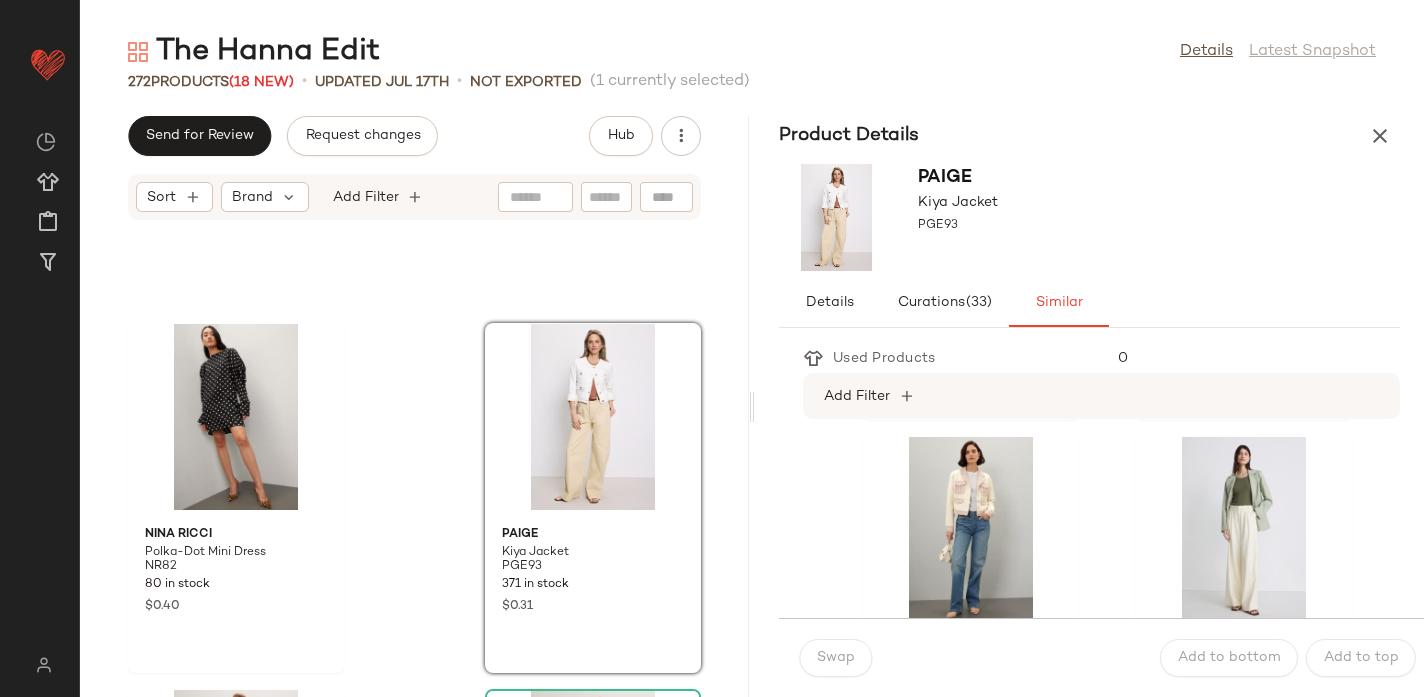 scroll, scrollTop: 1468, scrollLeft: 0, axis: vertical 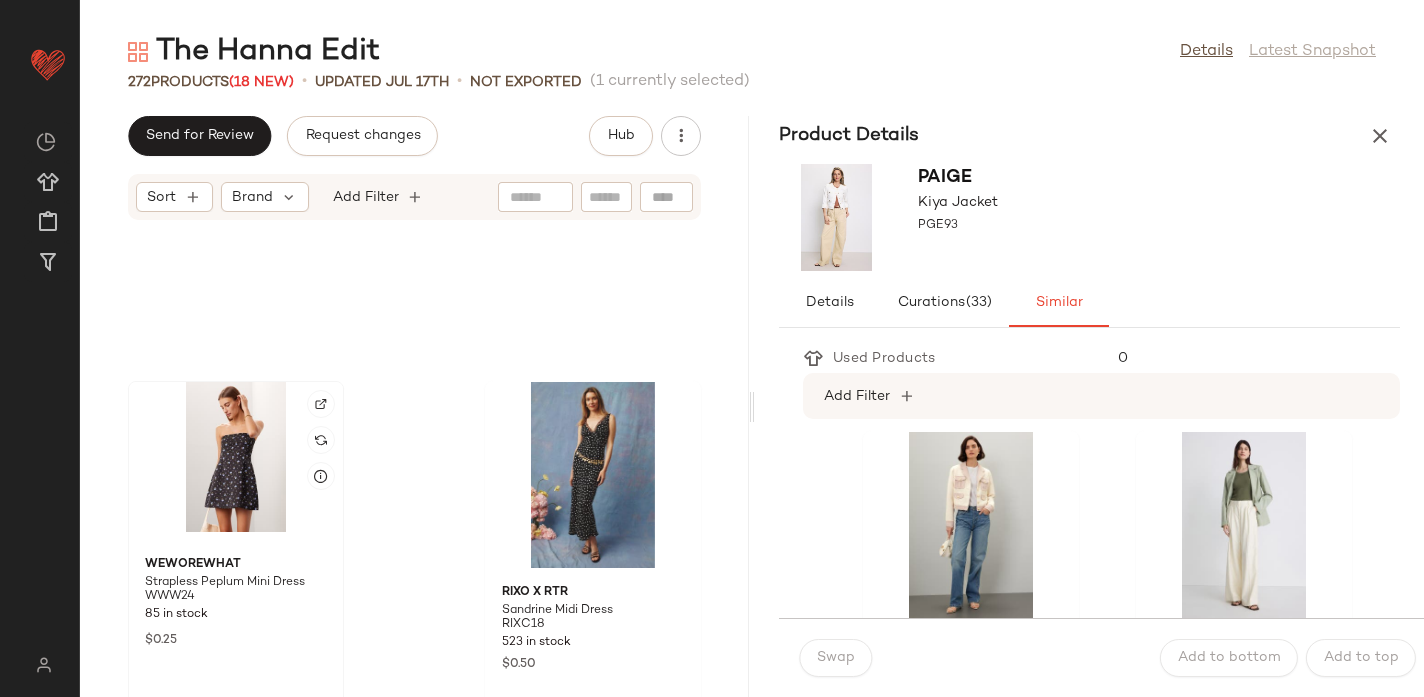 click 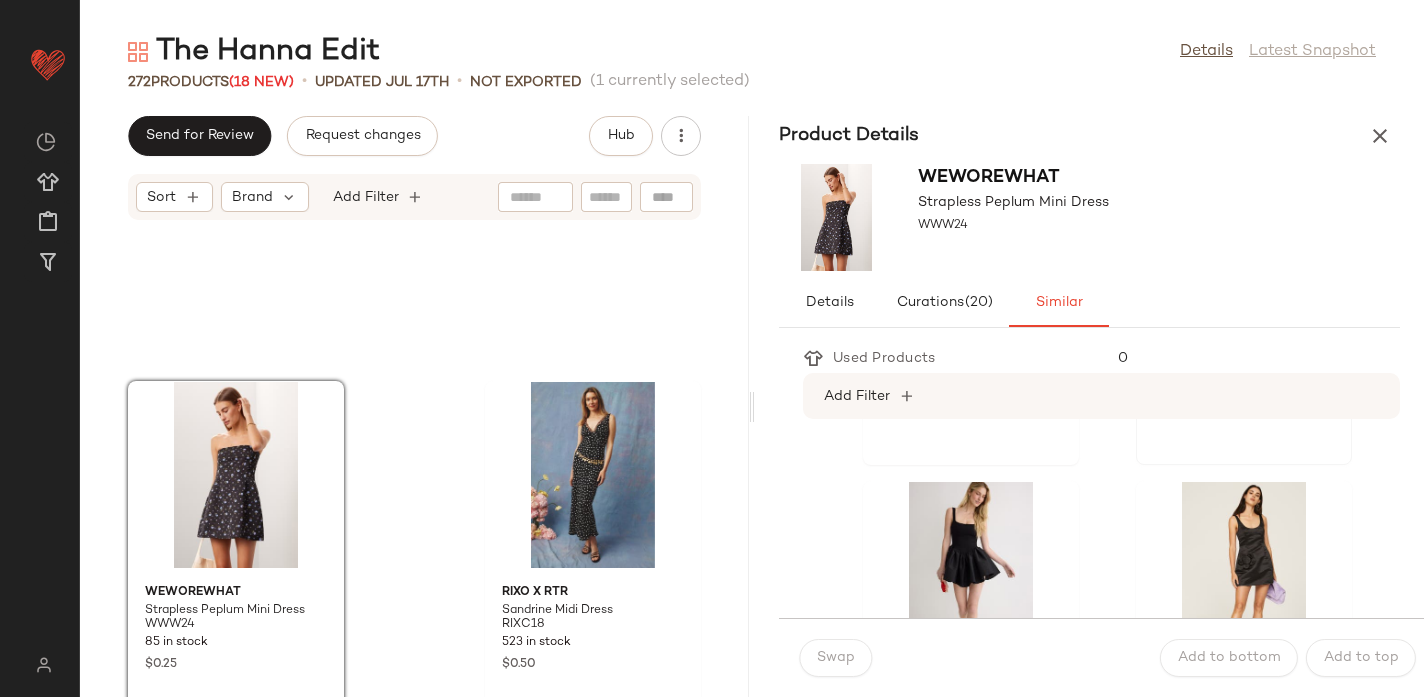 scroll, scrollTop: 1642, scrollLeft: 0, axis: vertical 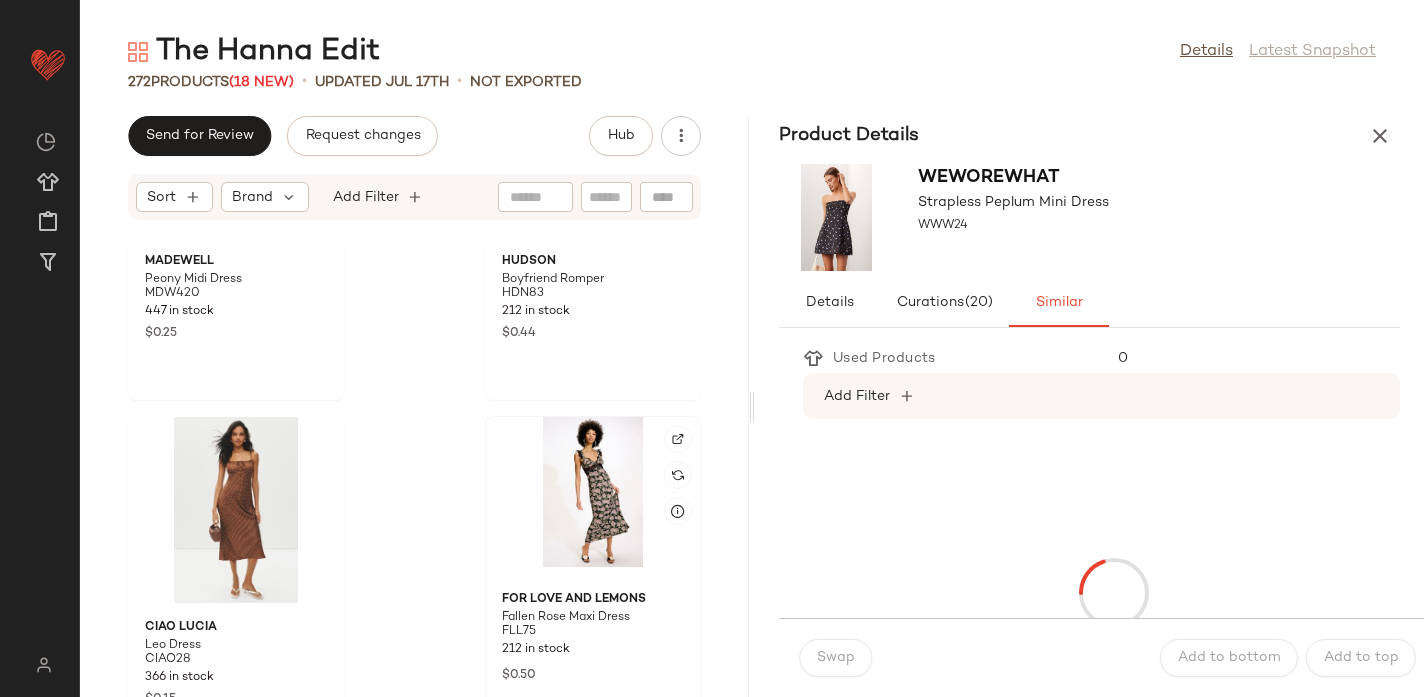 click 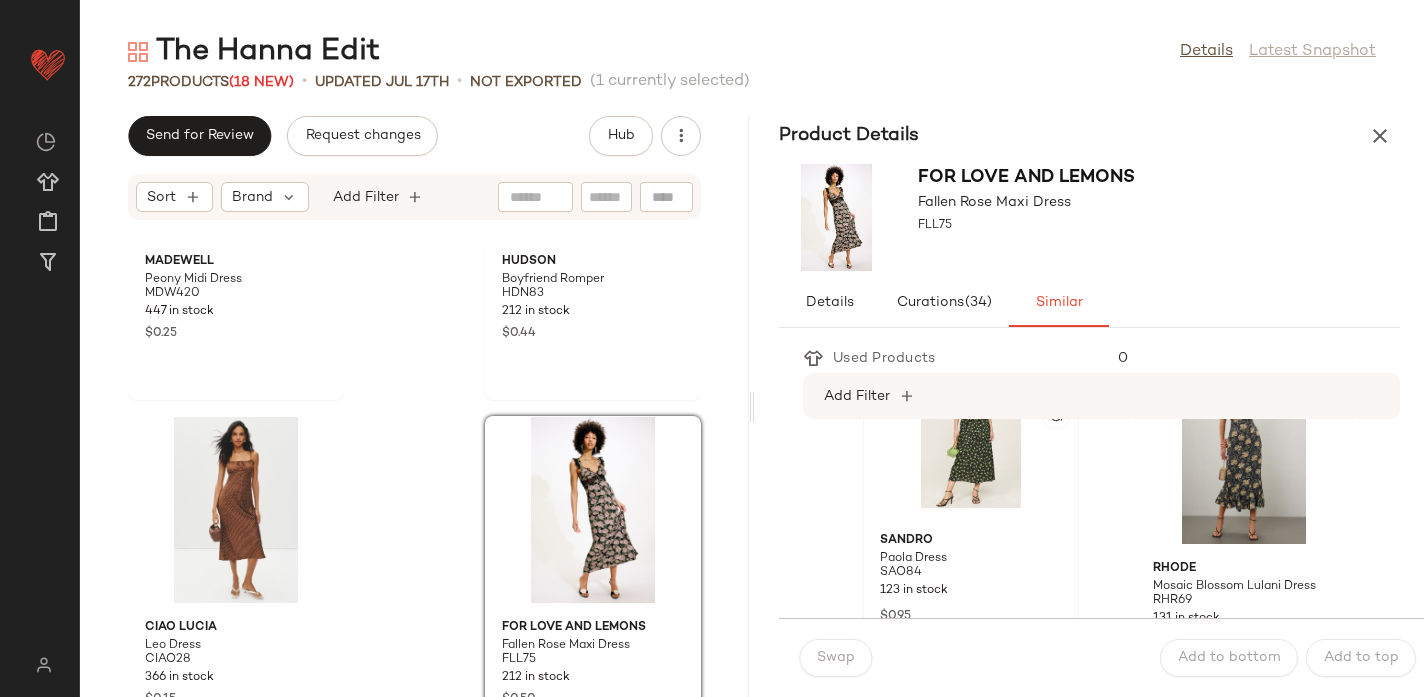 scroll, scrollTop: 81, scrollLeft: 0, axis: vertical 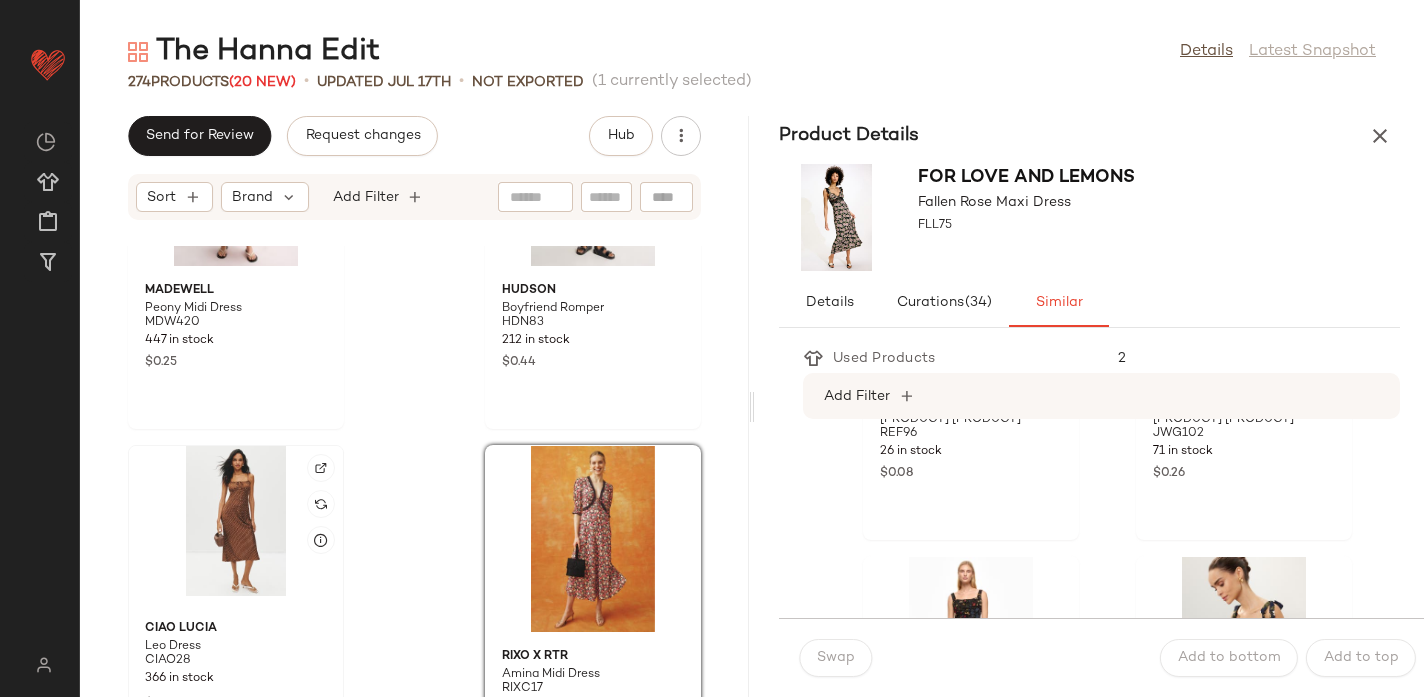 click 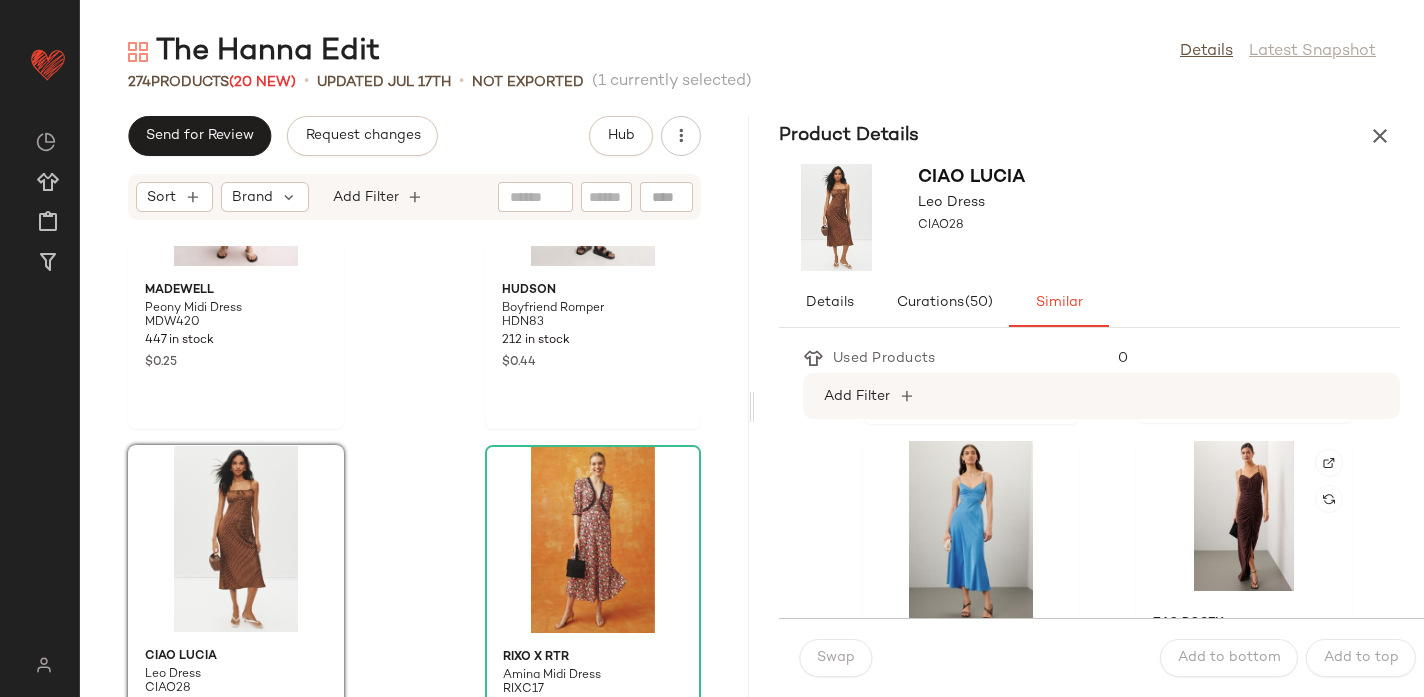 scroll, scrollTop: 729, scrollLeft: 0, axis: vertical 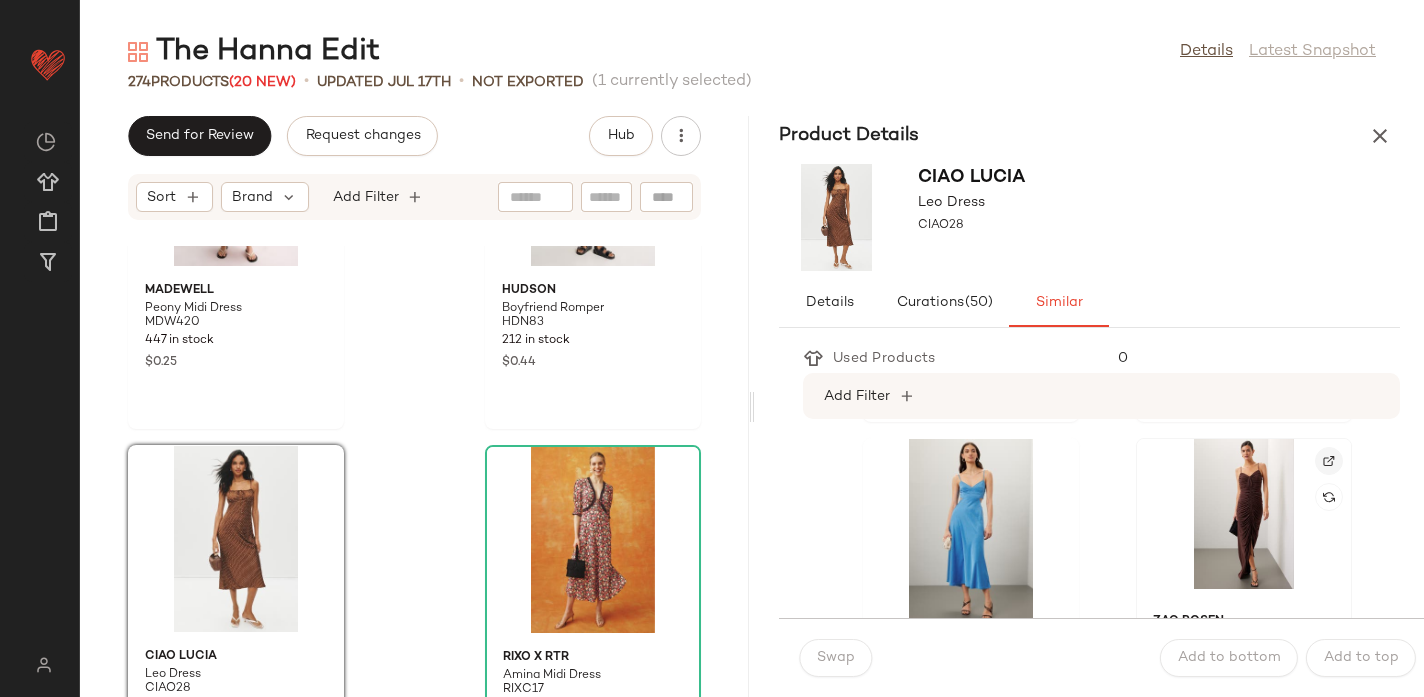 click 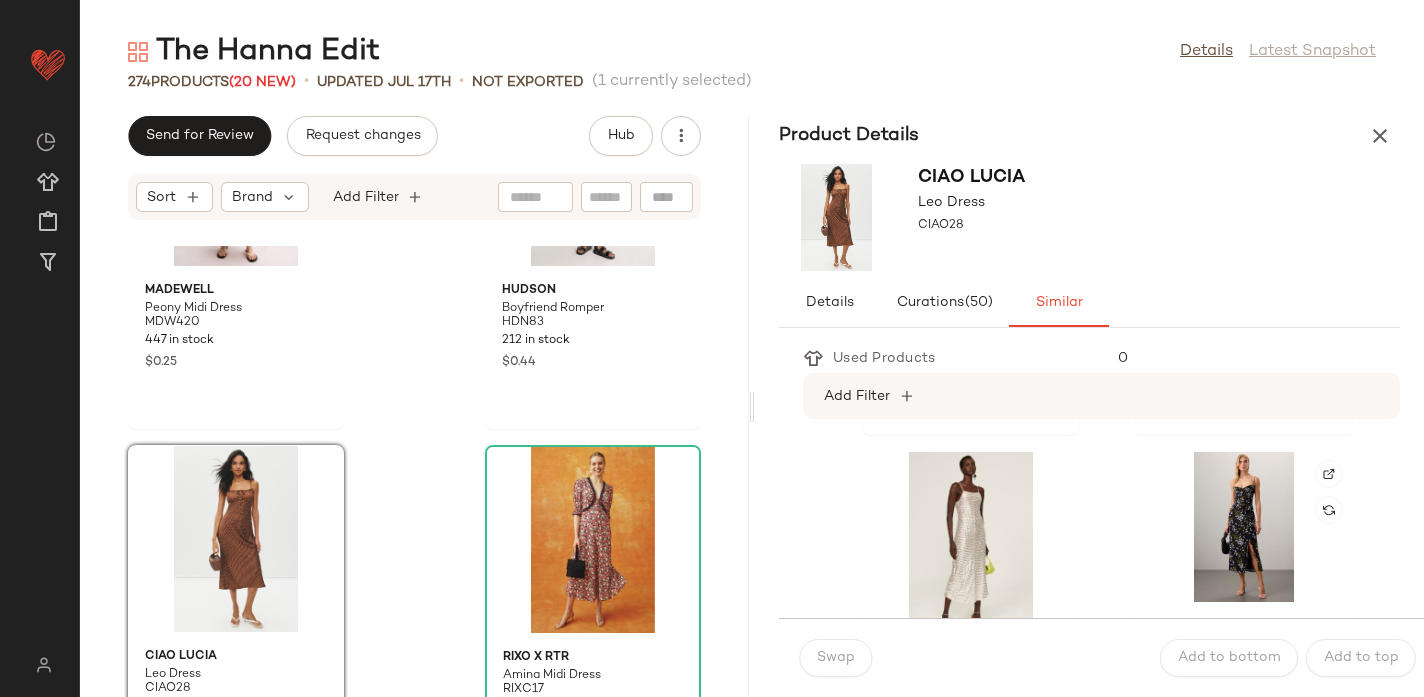 scroll, scrollTop: 343, scrollLeft: 0, axis: vertical 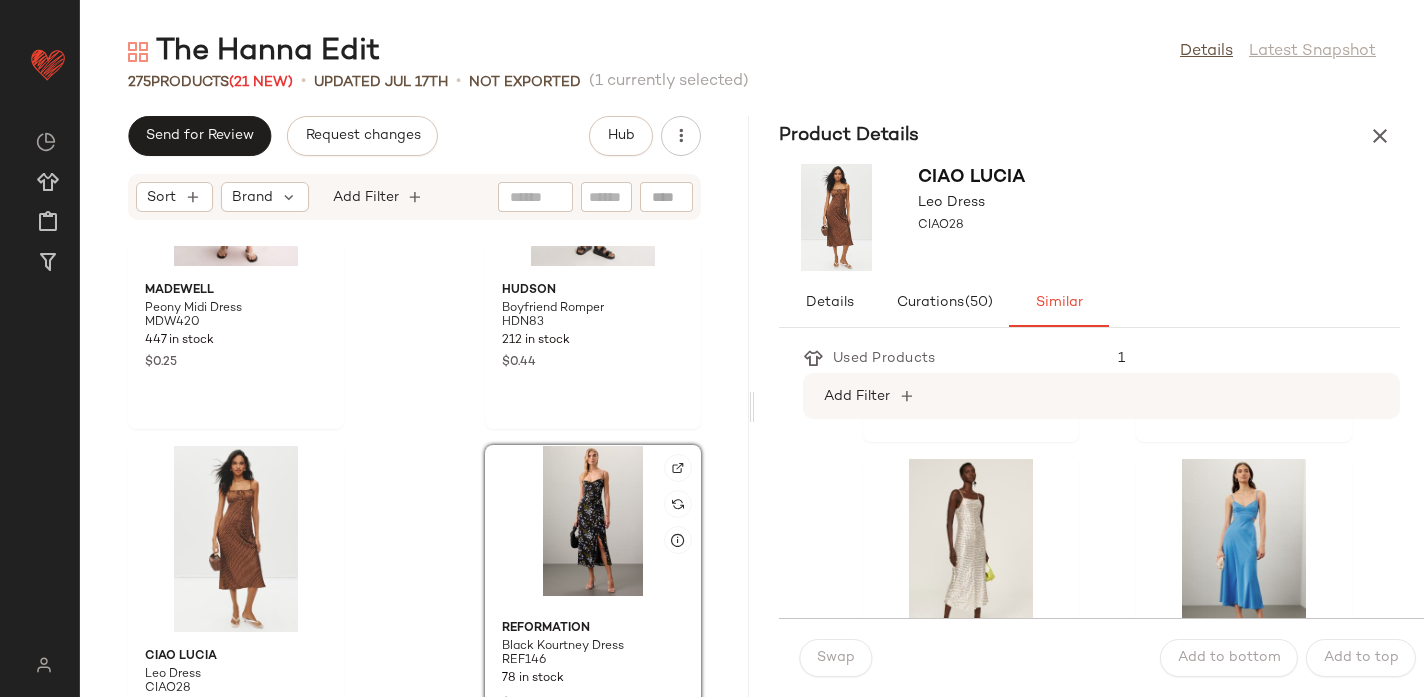 click 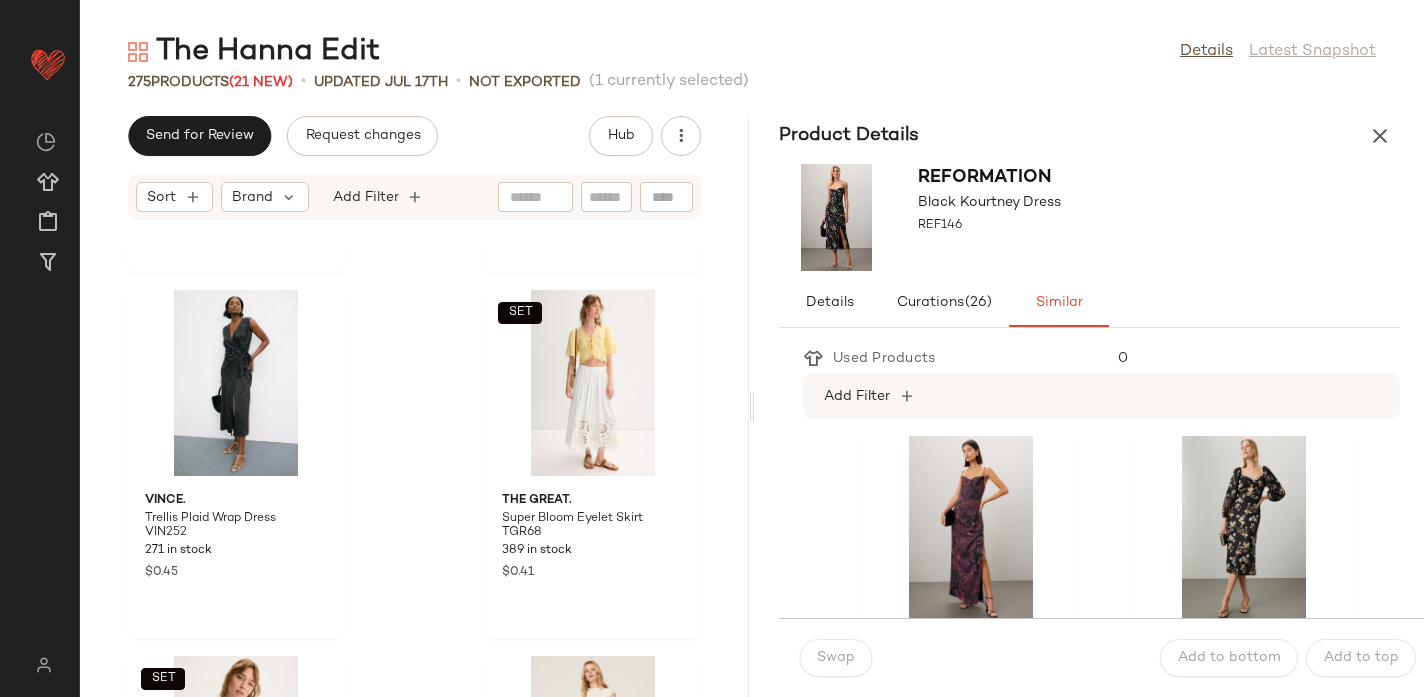 scroll, scrollTop: 38718, scrollLeft: 0, axis: vertical 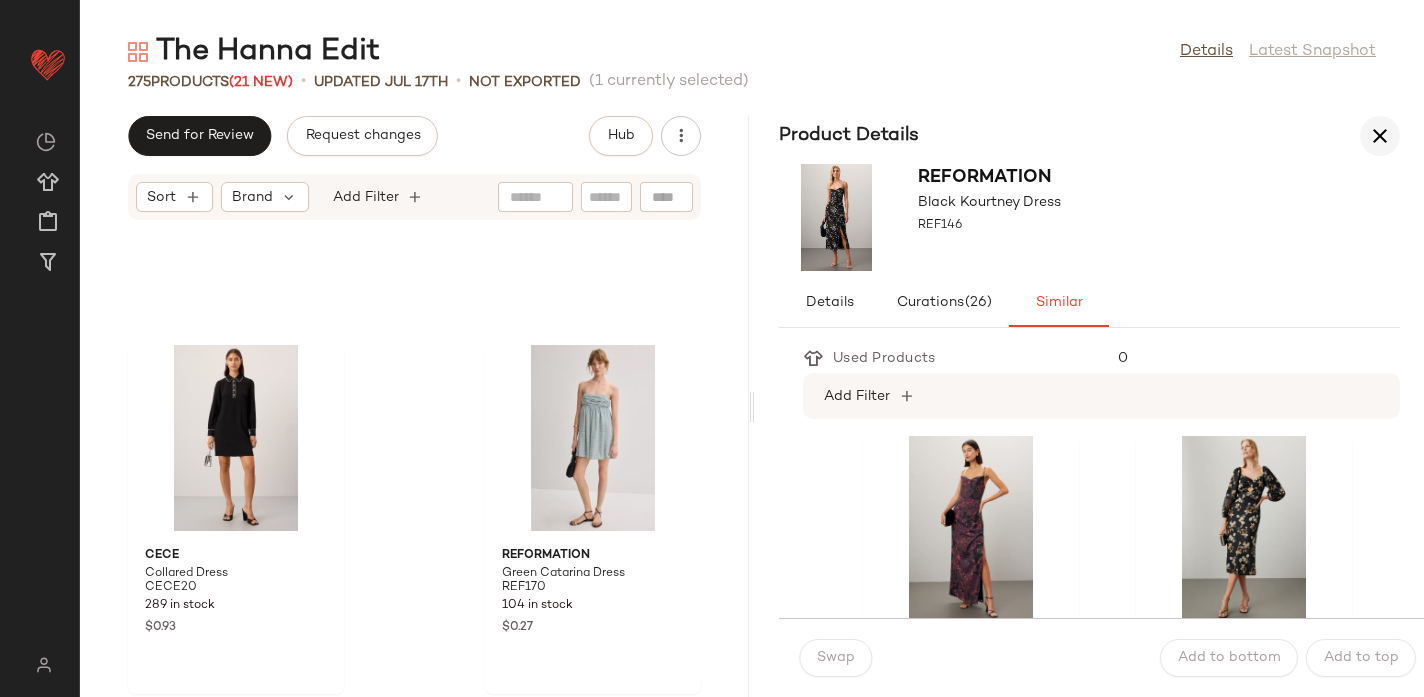 click at bounding box center (1380, 136) 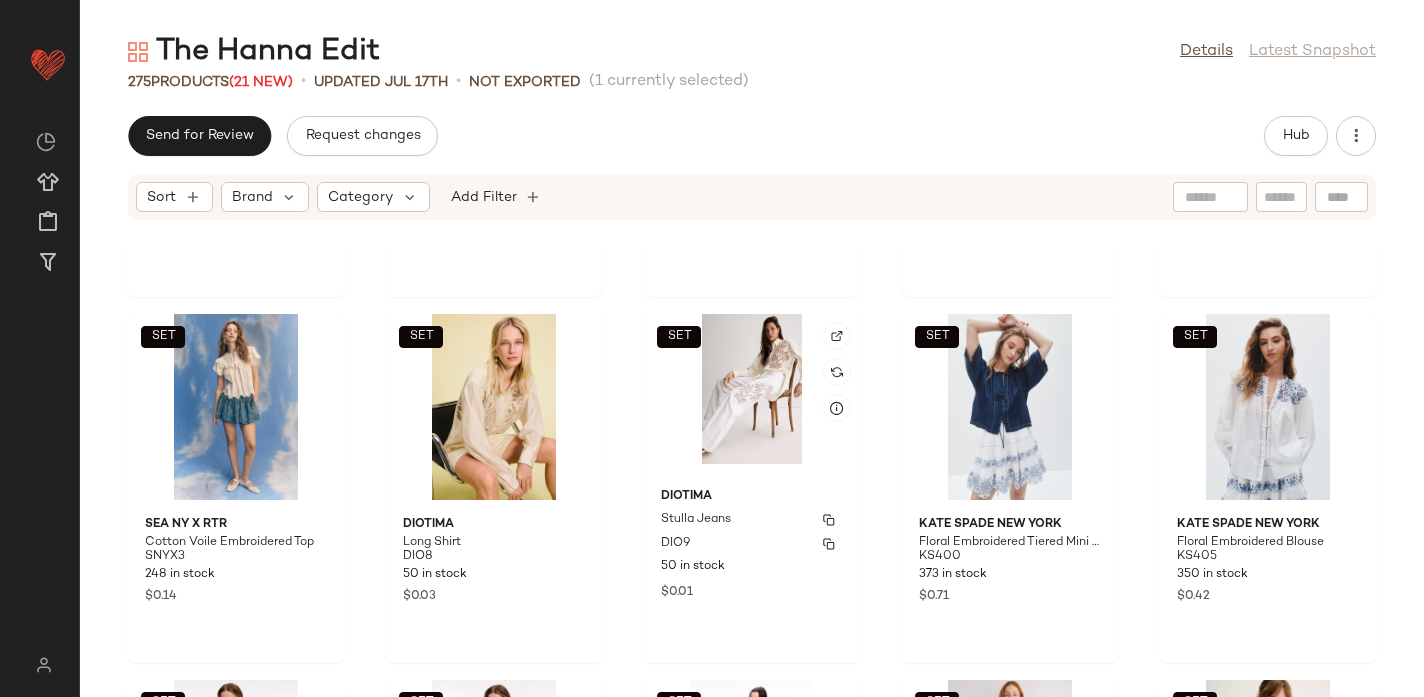 scroll, scrollTop: 5871, scrollLeft: 0, axis: vertical 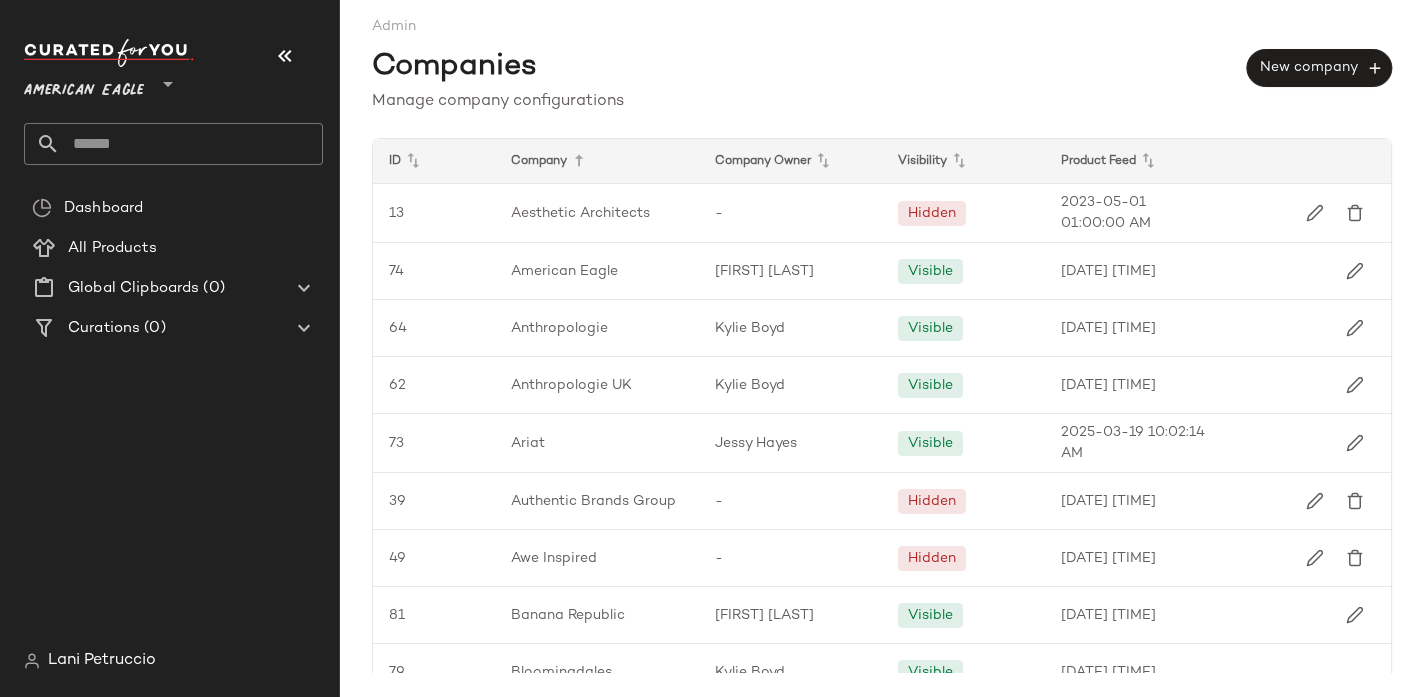 click on "American Eagle" at bounding box center (84, 86) 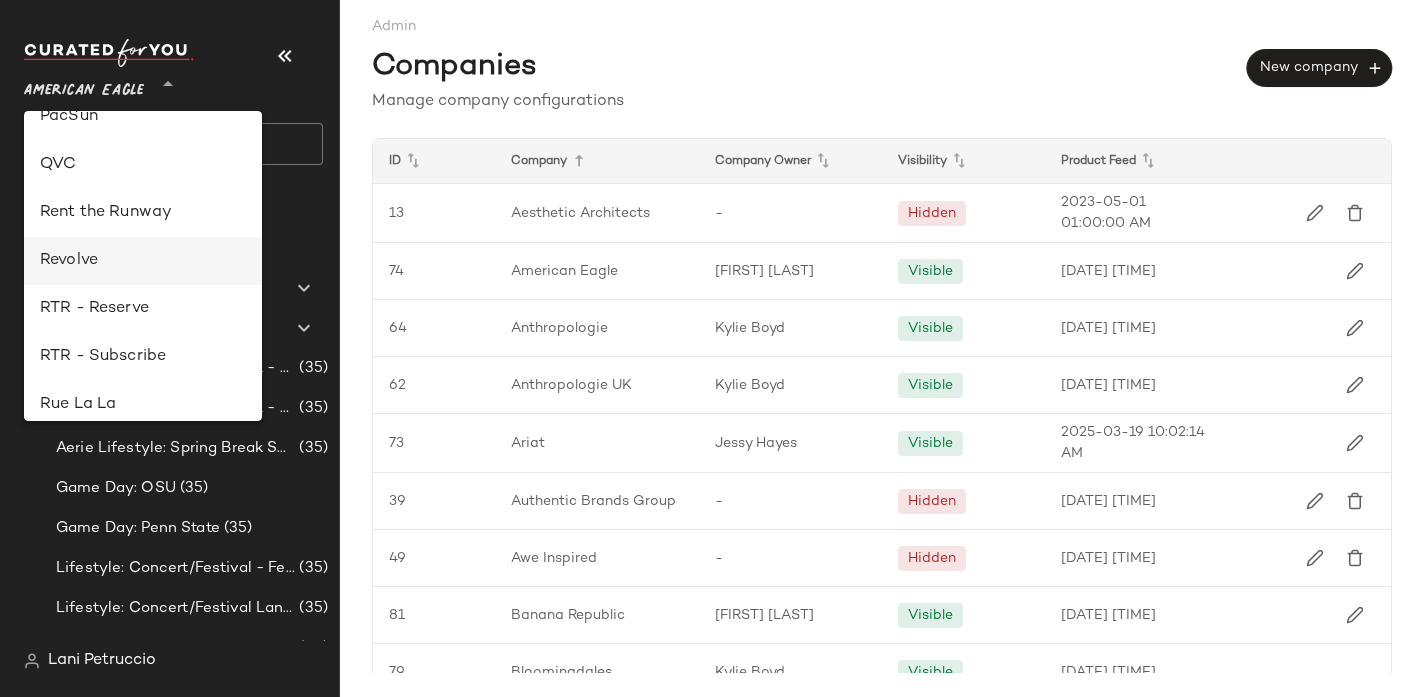scroll, scrollTop: 891, scrollLeft: 0, axis: vertical 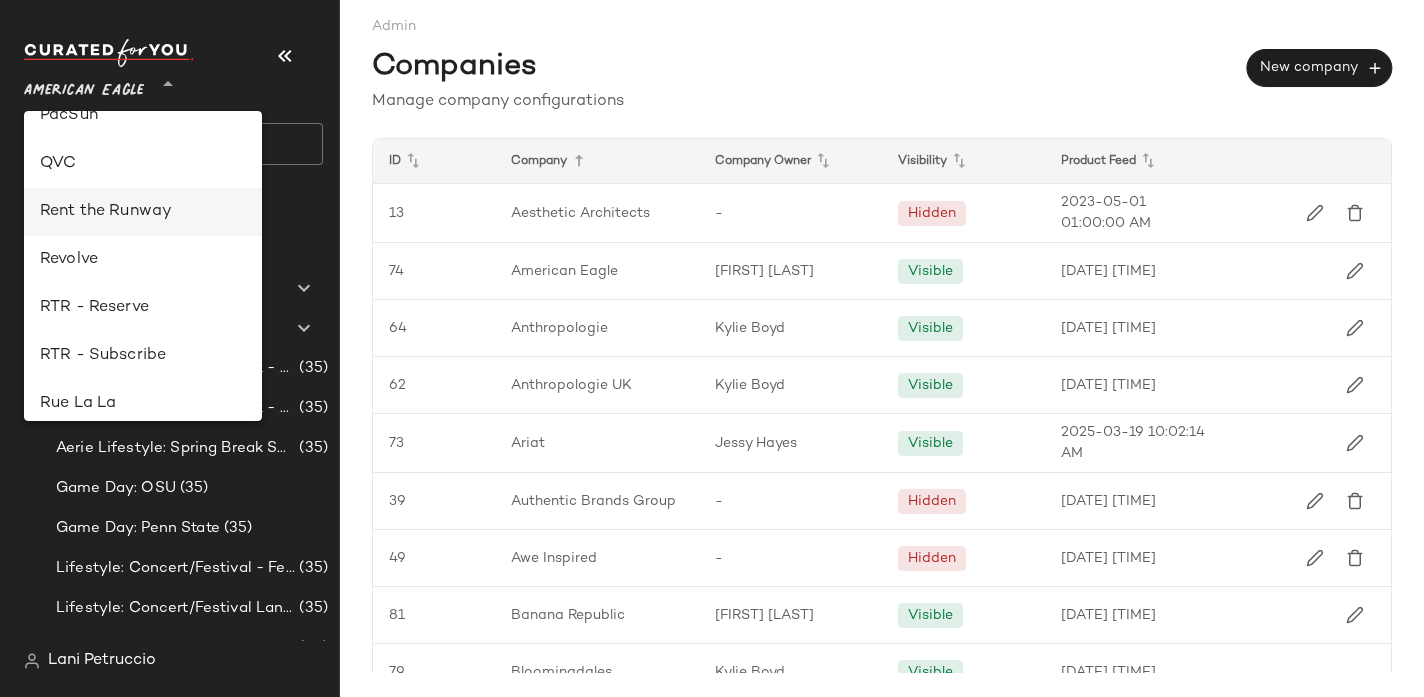 click on "Rent the Runway" at bounding box center [143, 212] 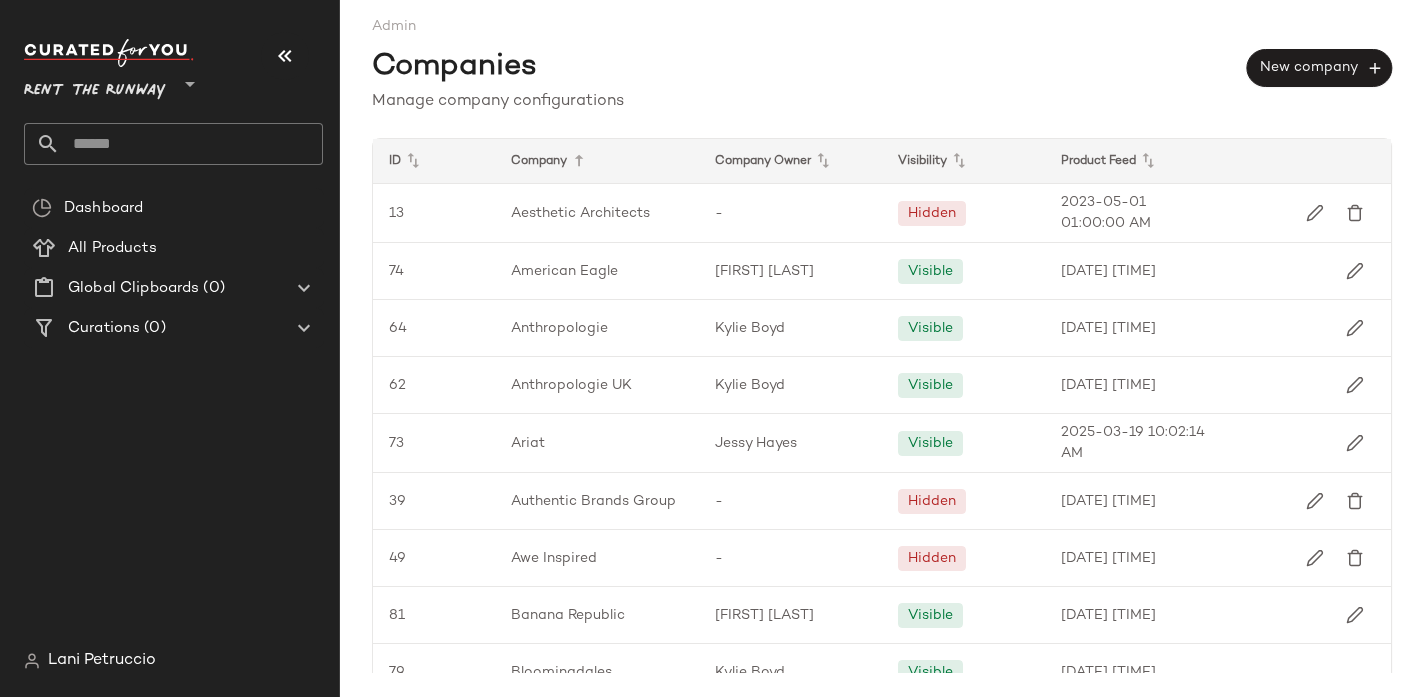 click 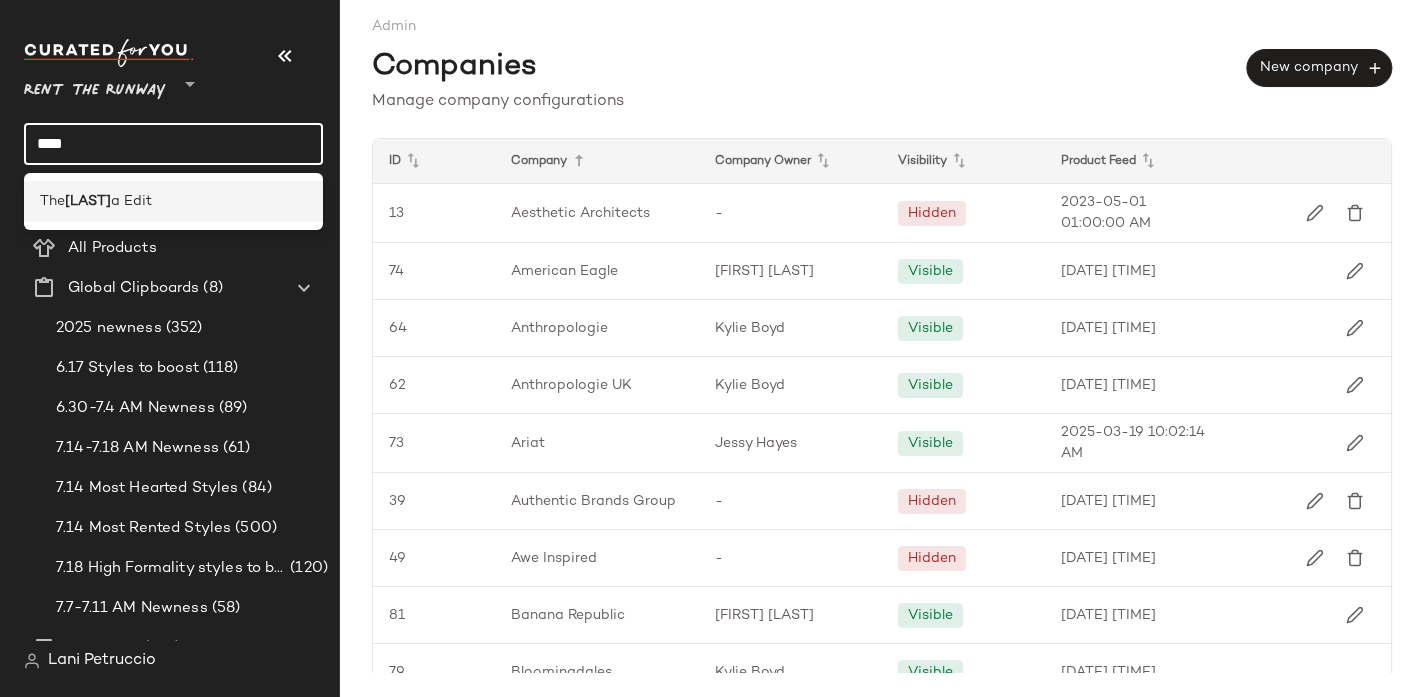 type on "****" 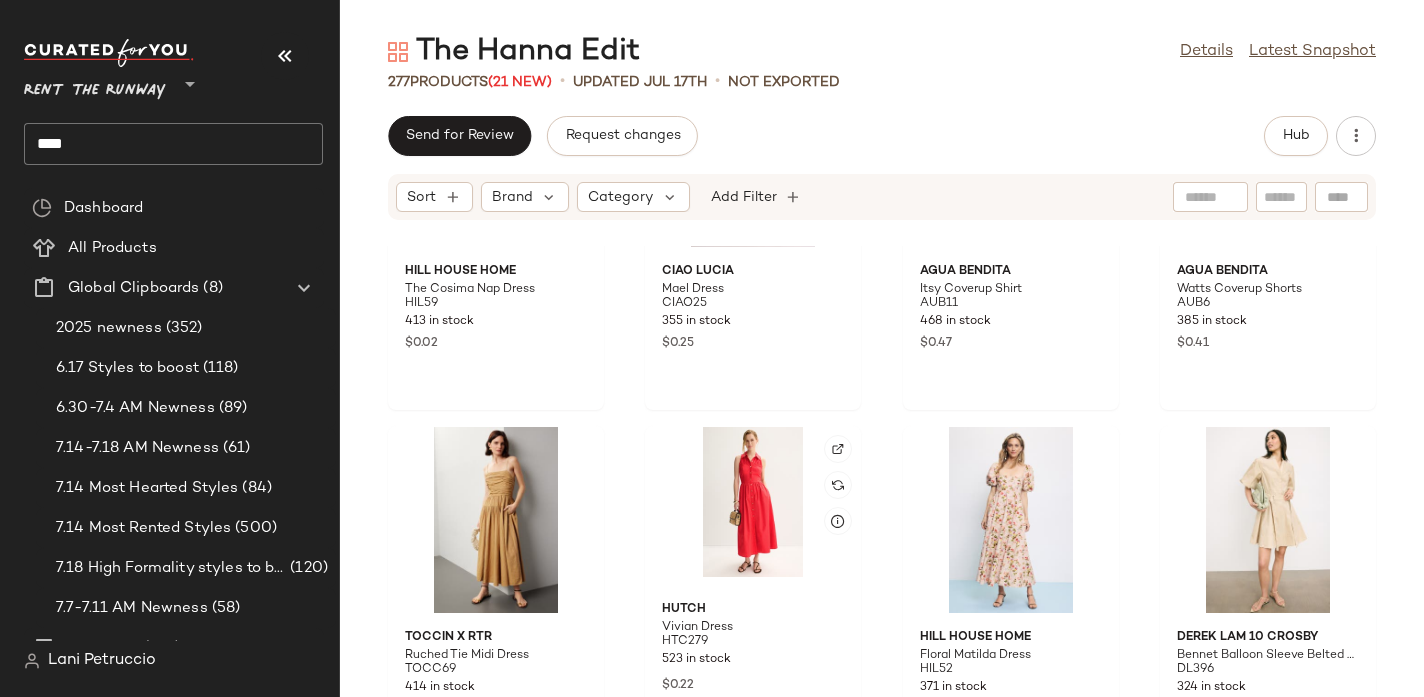scroll, scrollTop: 0, scrollLeft: 0, axis: both 